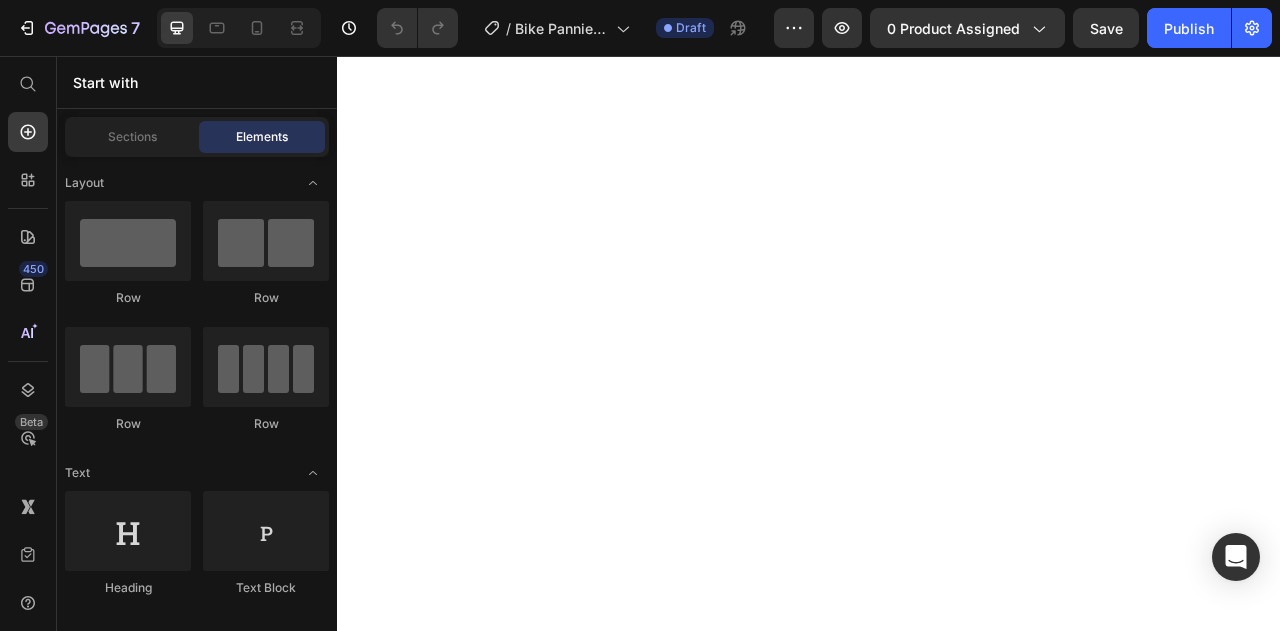 scroll, scrollTop: 0, scrollLeft: 0, axis: both 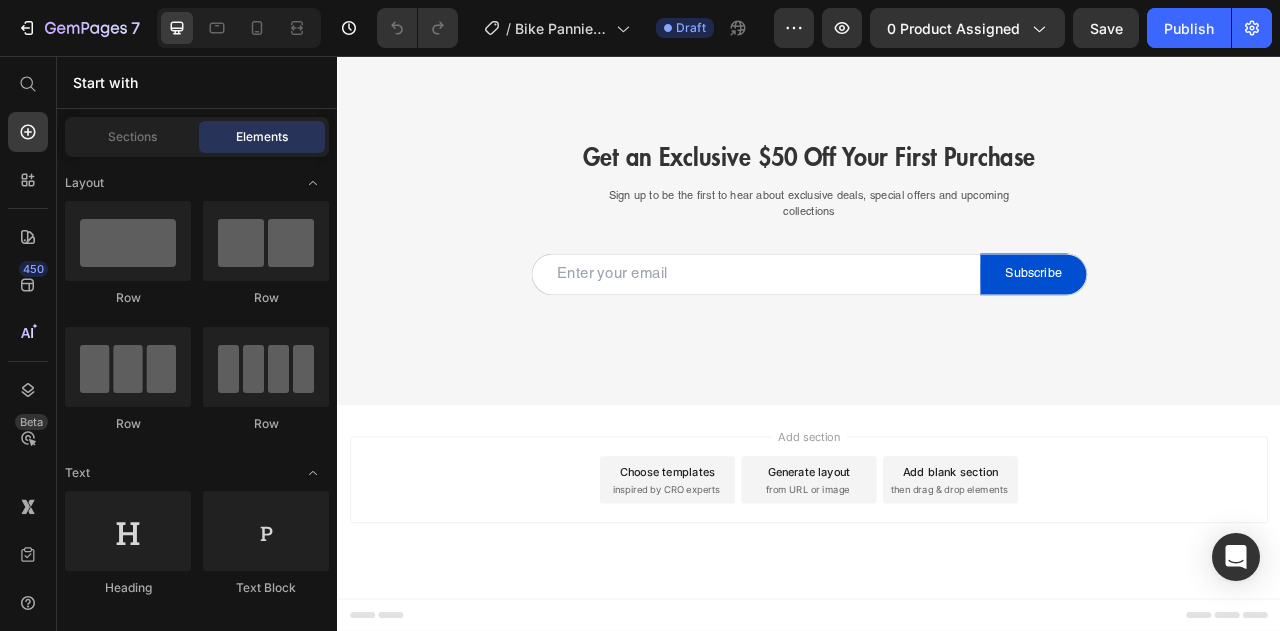 click on "Image Image Image Image Section 4" at bounding box center (937, -428) 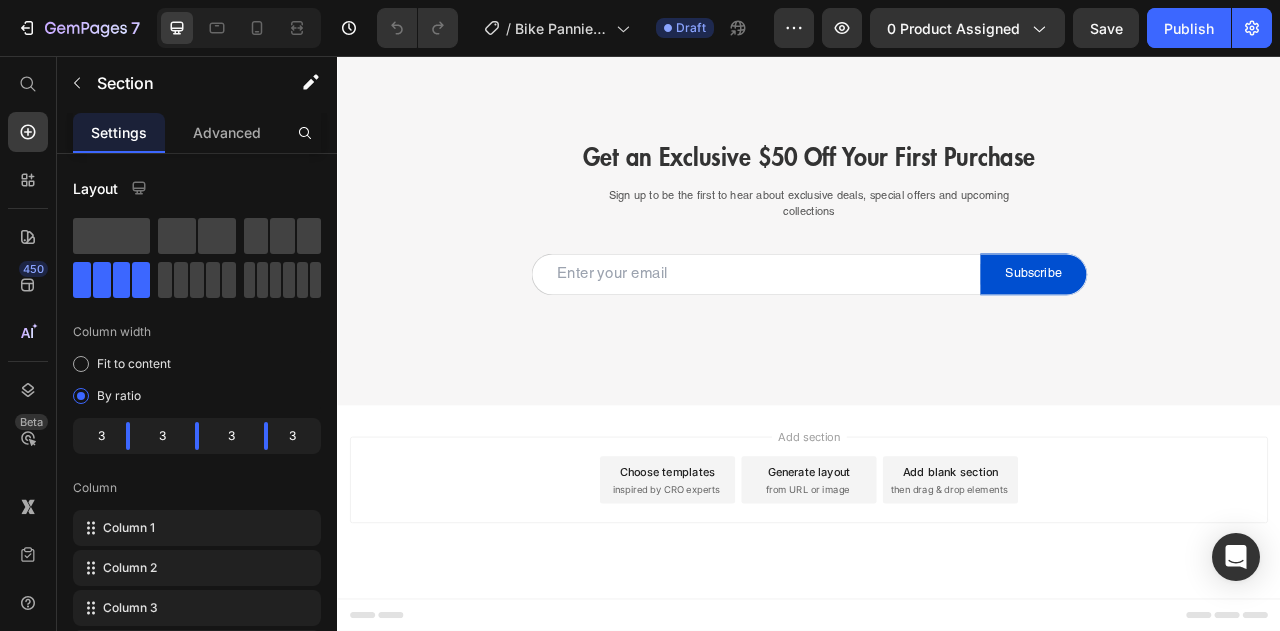 click 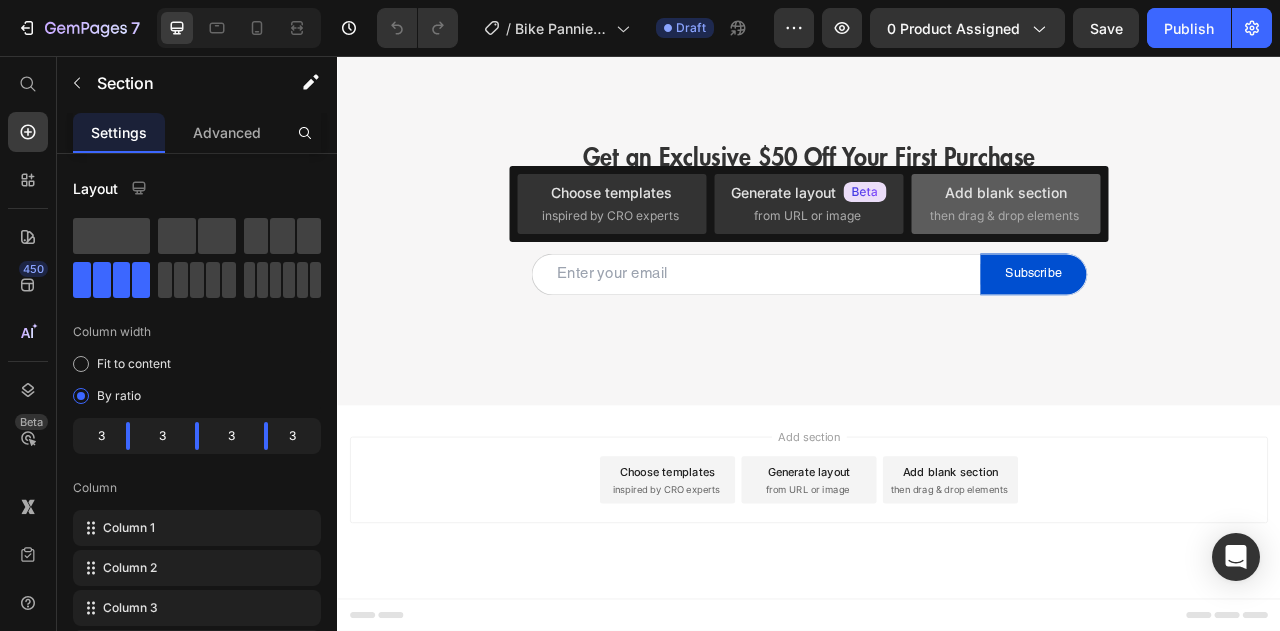 click on "Add blank section" at bounding box center (1006, 192) 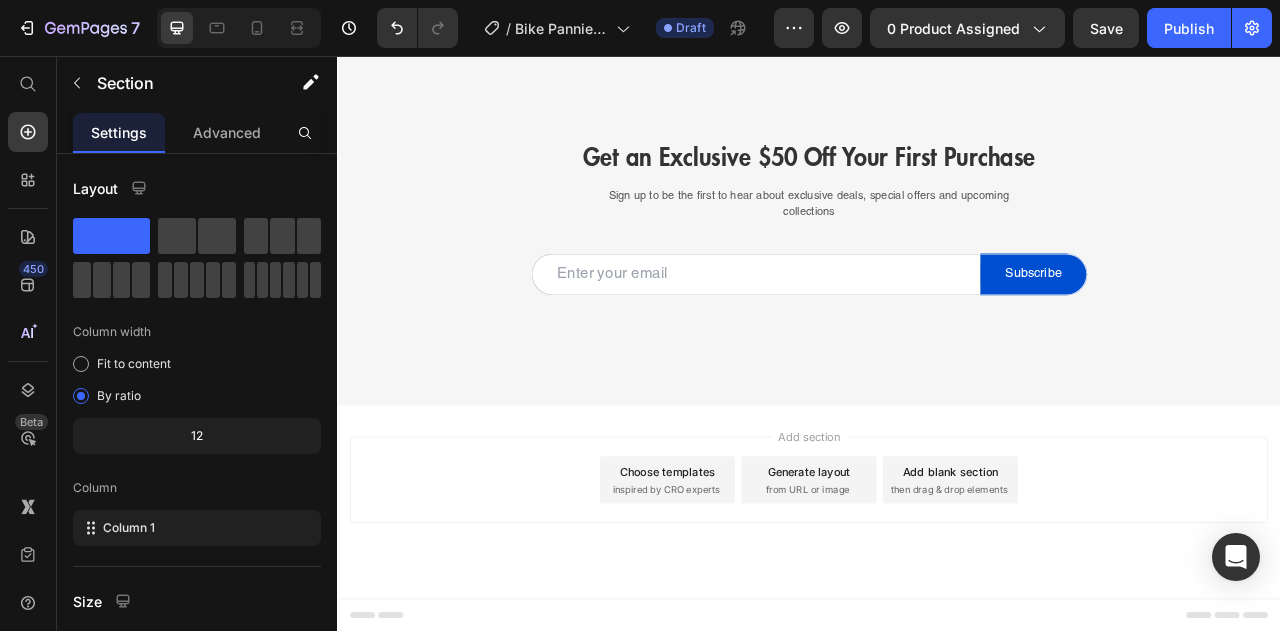 click on "Drop element here" at bounding box center [937, -510] 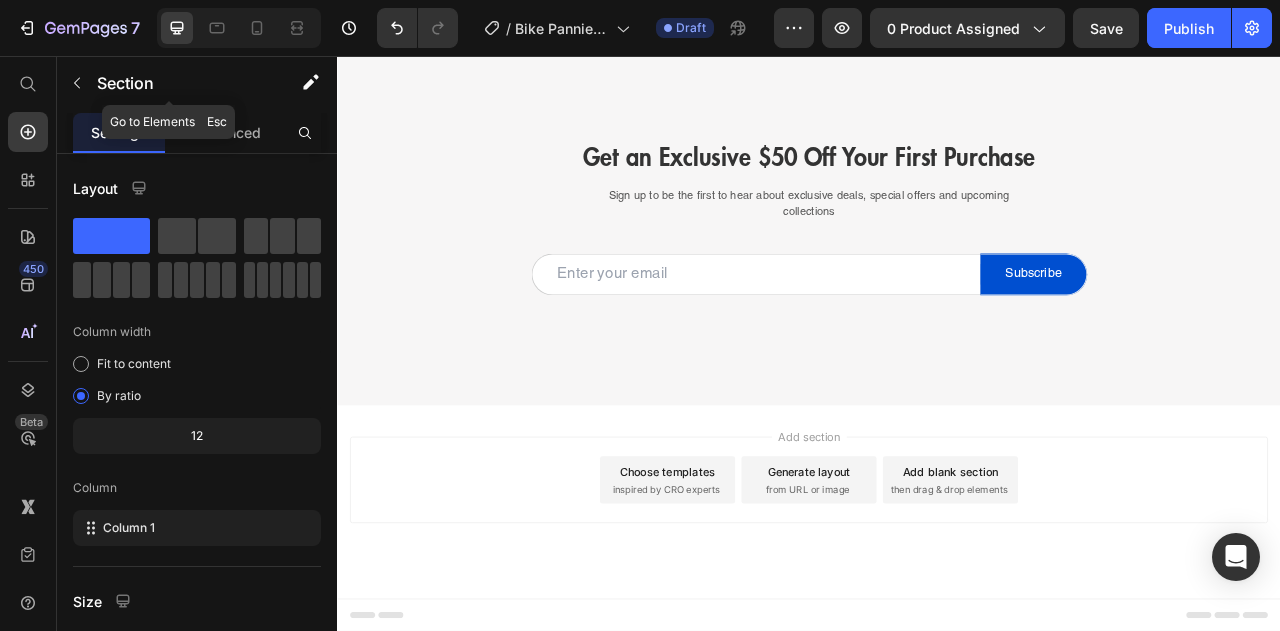 drag, startPoint x: 81, startPoint y: 76, endPoint x: 80, endPoint y: 96, distance: 20.024984 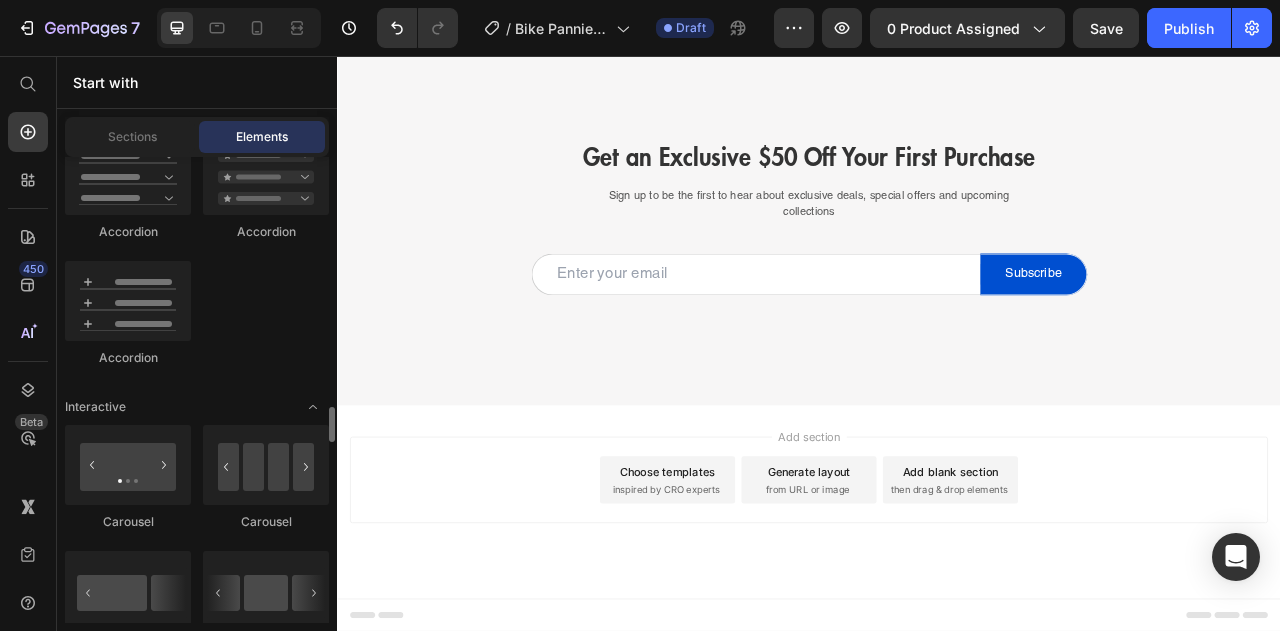 scroll, scrollTop: 2000, scrollLeft: 0, axis: vertical 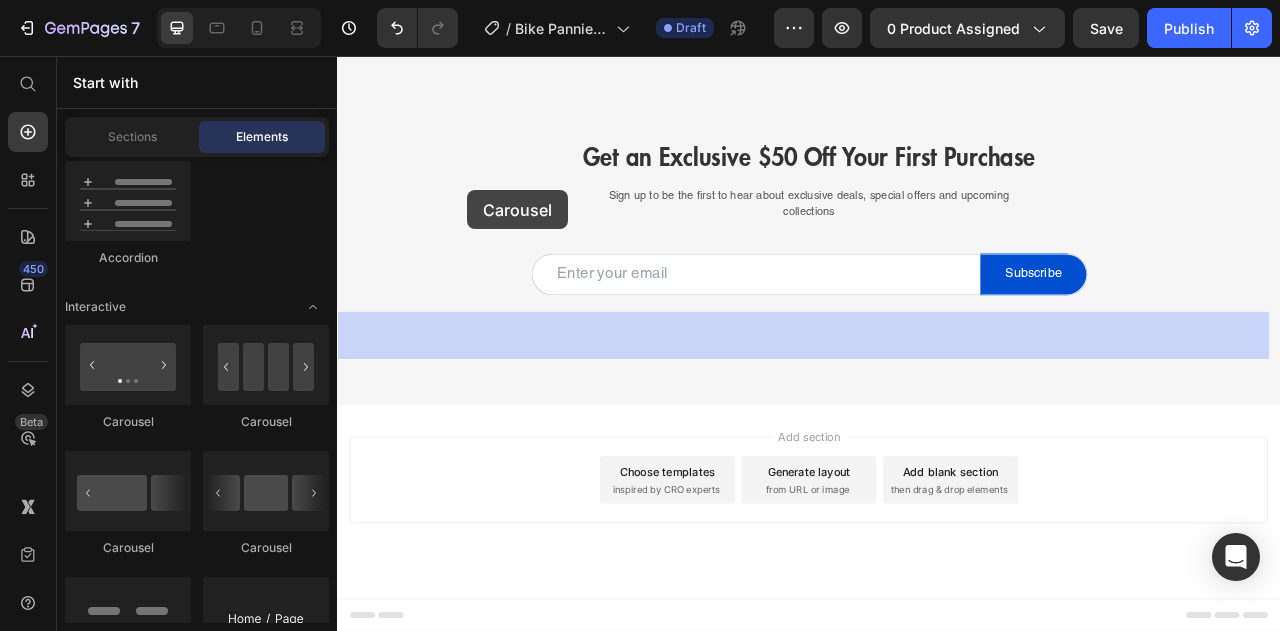 drag, startPoint x: 596, startPoint y: 456, endPoint x: 469, endPoint y: 251, distance: 241.1514 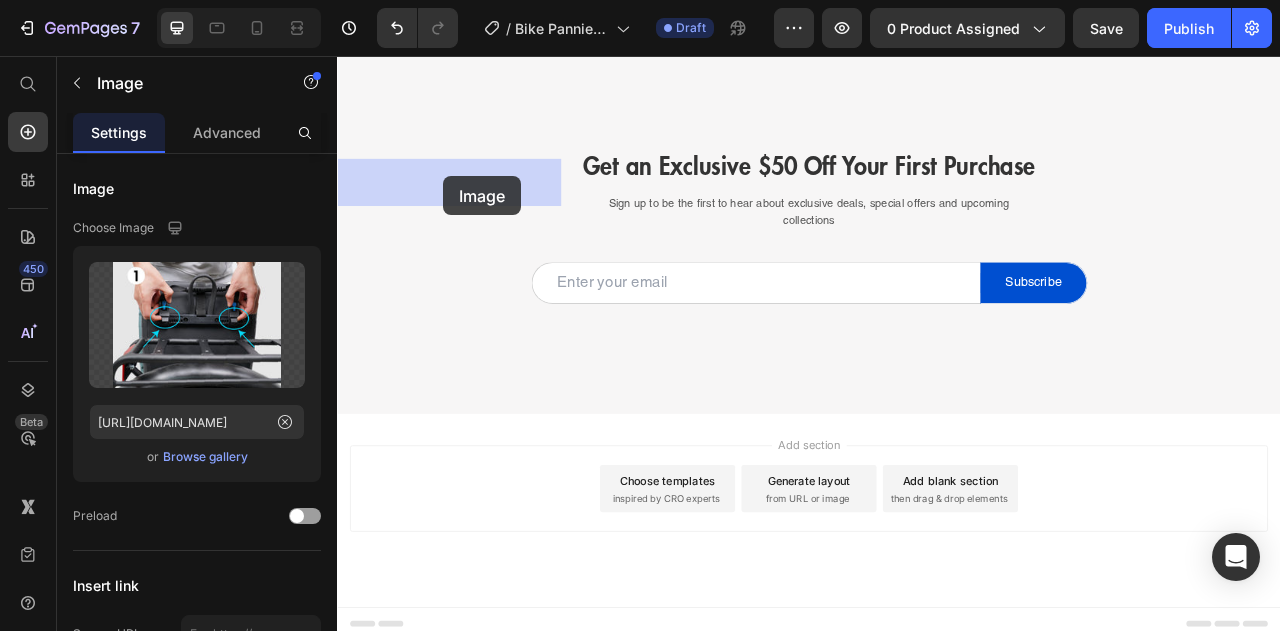 drag, startPoint x: 503, startPoint y: 357, endPoint x: 472, endPoint y: 209, distance: 151.21178 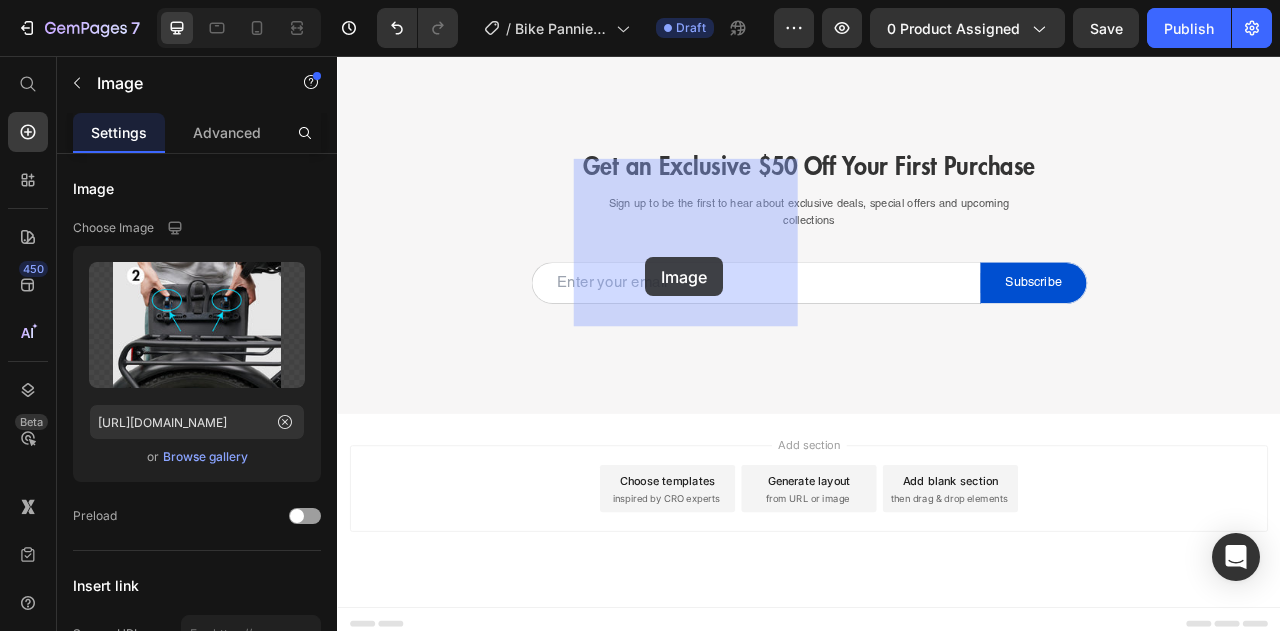 drag, startPoint x: 728, startPoint y: 521, endPoint x: 729, endPoint y: 316, distance: 205.00244 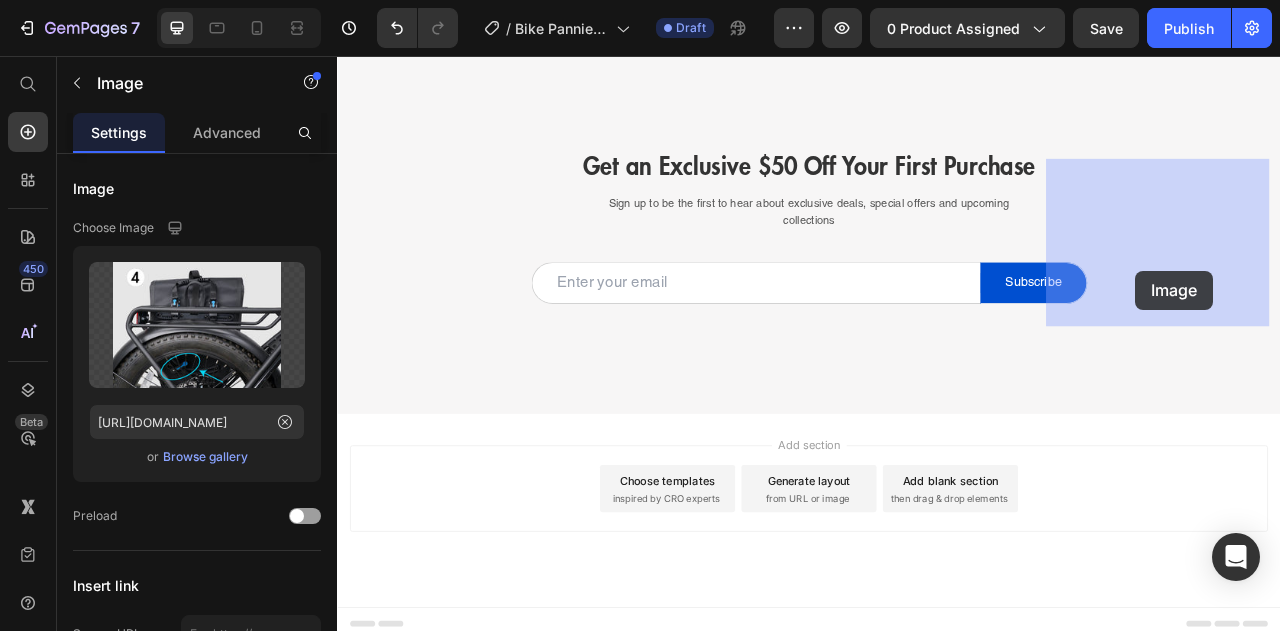drag, startPoint x: 1343, startPoint y: 568, endPoint x: 1353, endPoint y: 328, distance: 240.20824 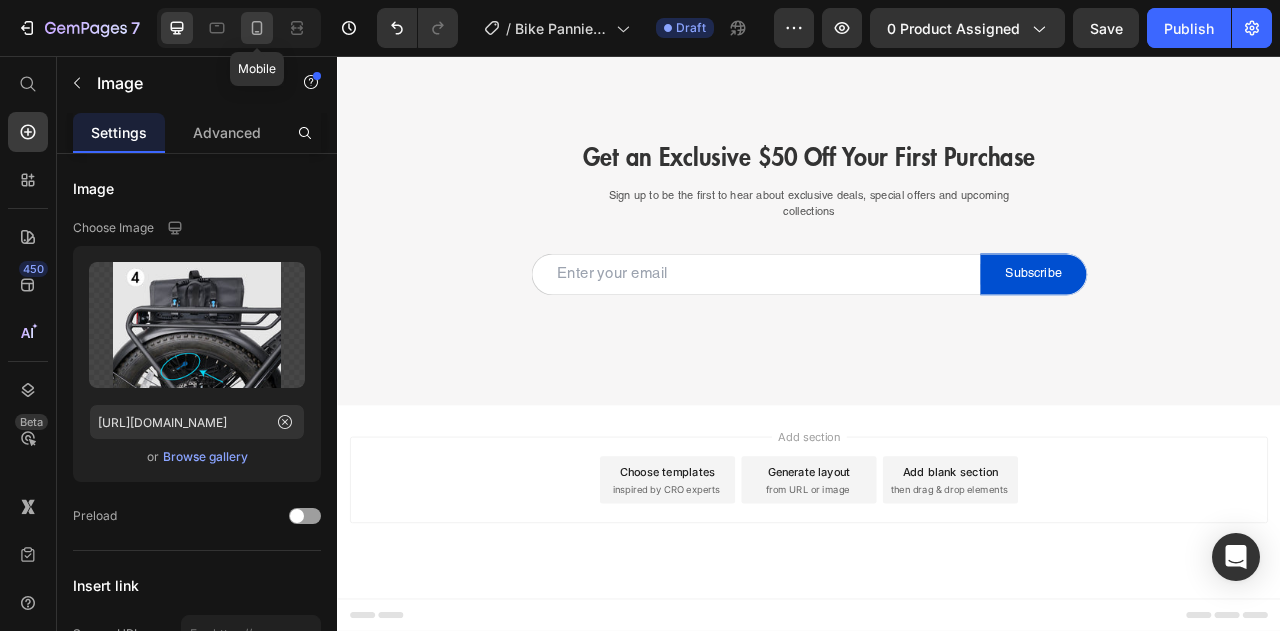 click 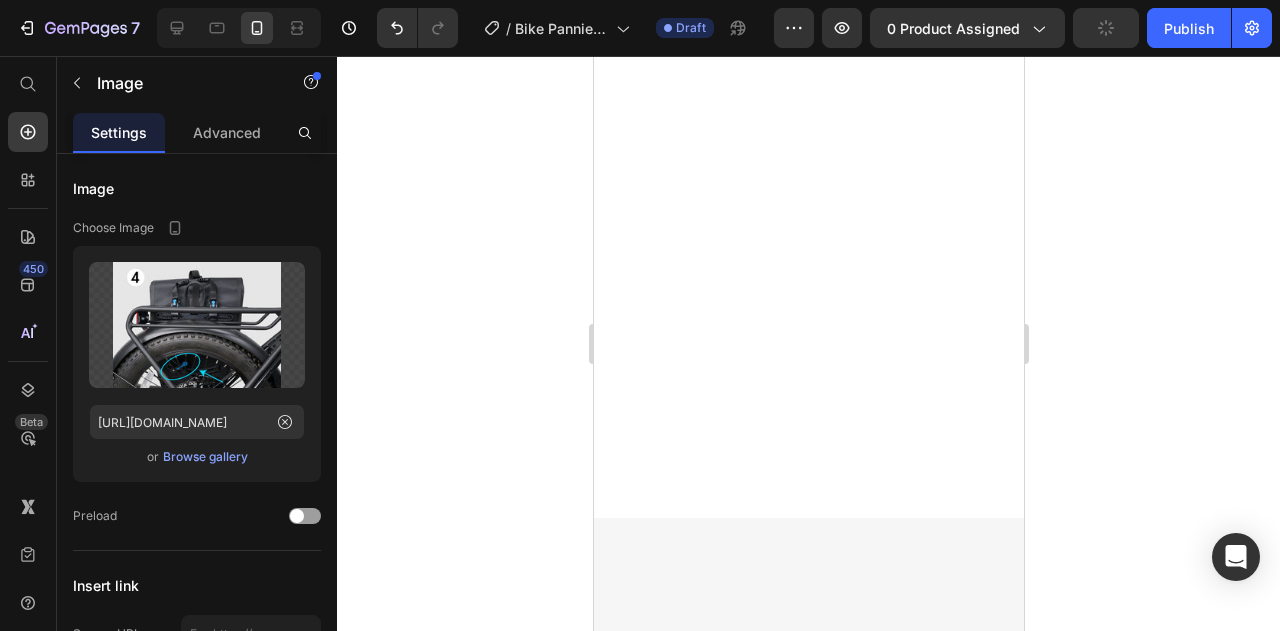 scroll, scrollTop: 1338, scrollLeft: 0, axis: vertical 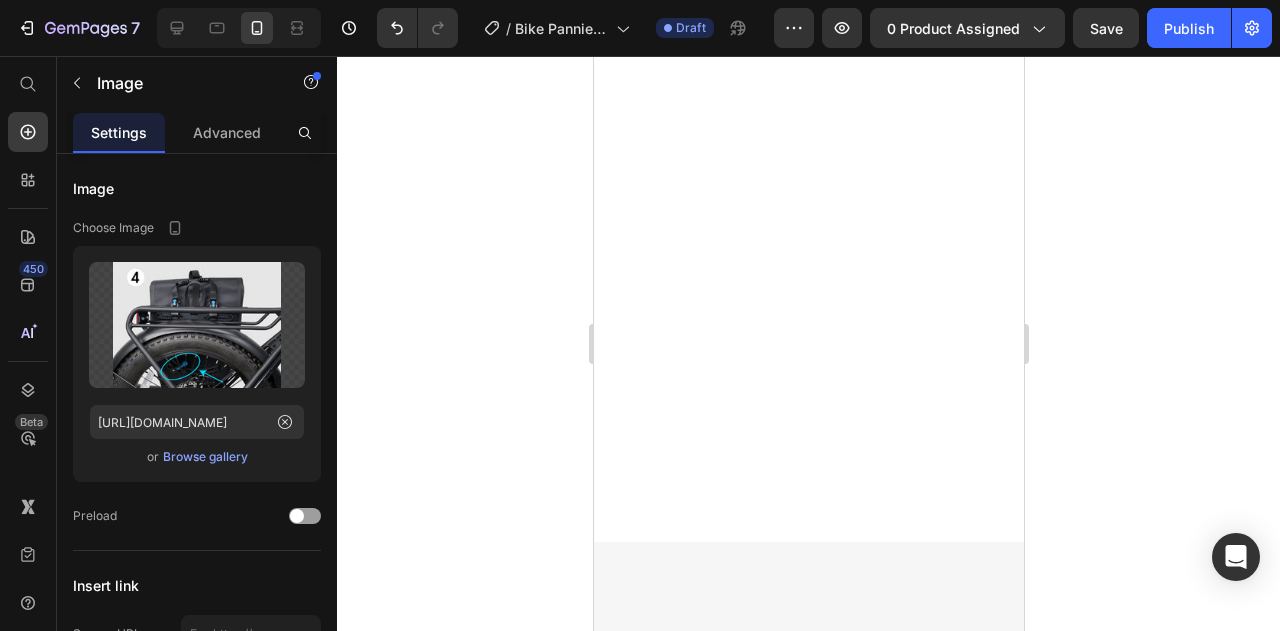 click at bounding box center (818, -364) 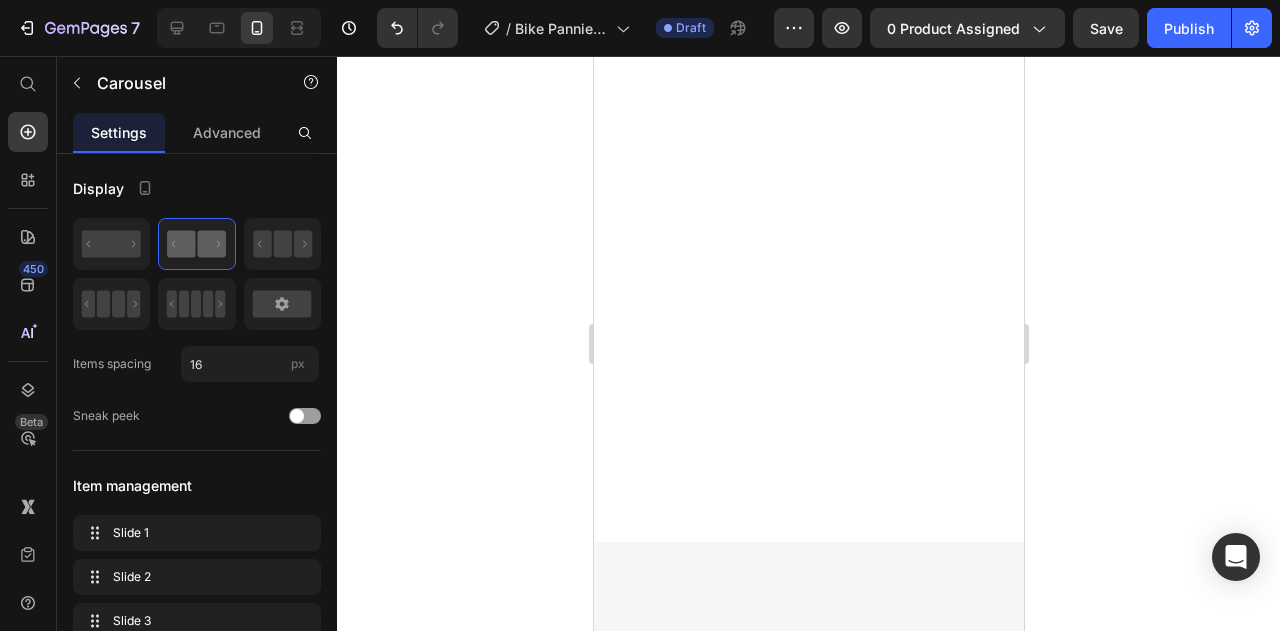 click at bounding box center (798, -364) 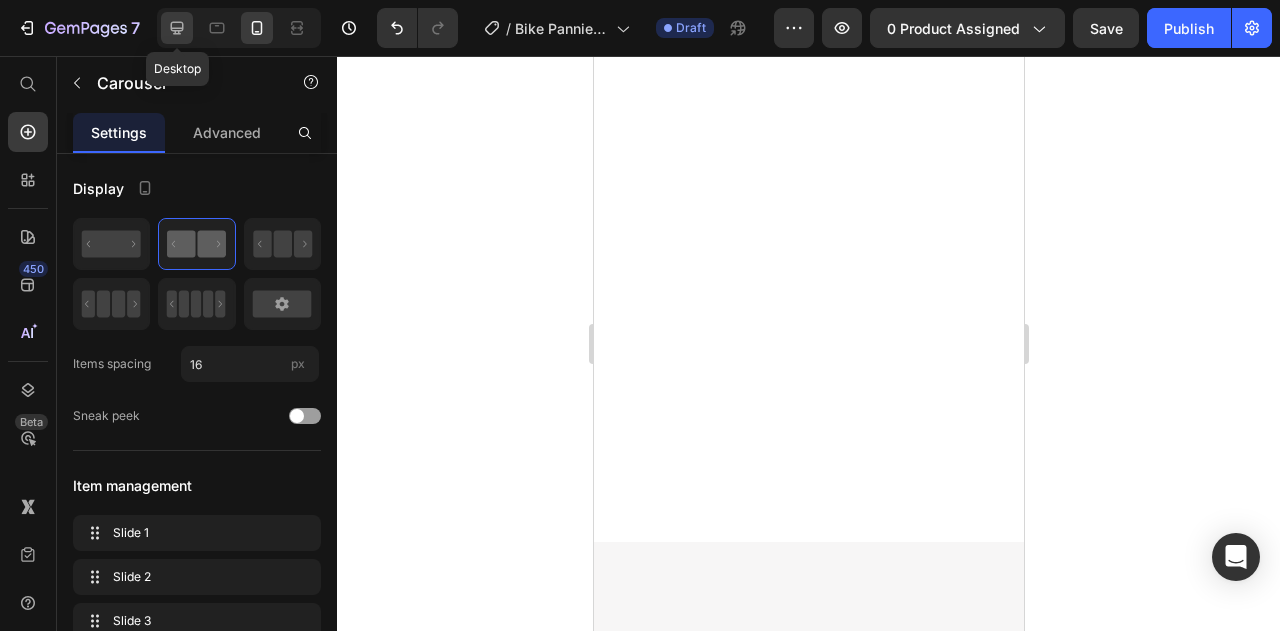 click 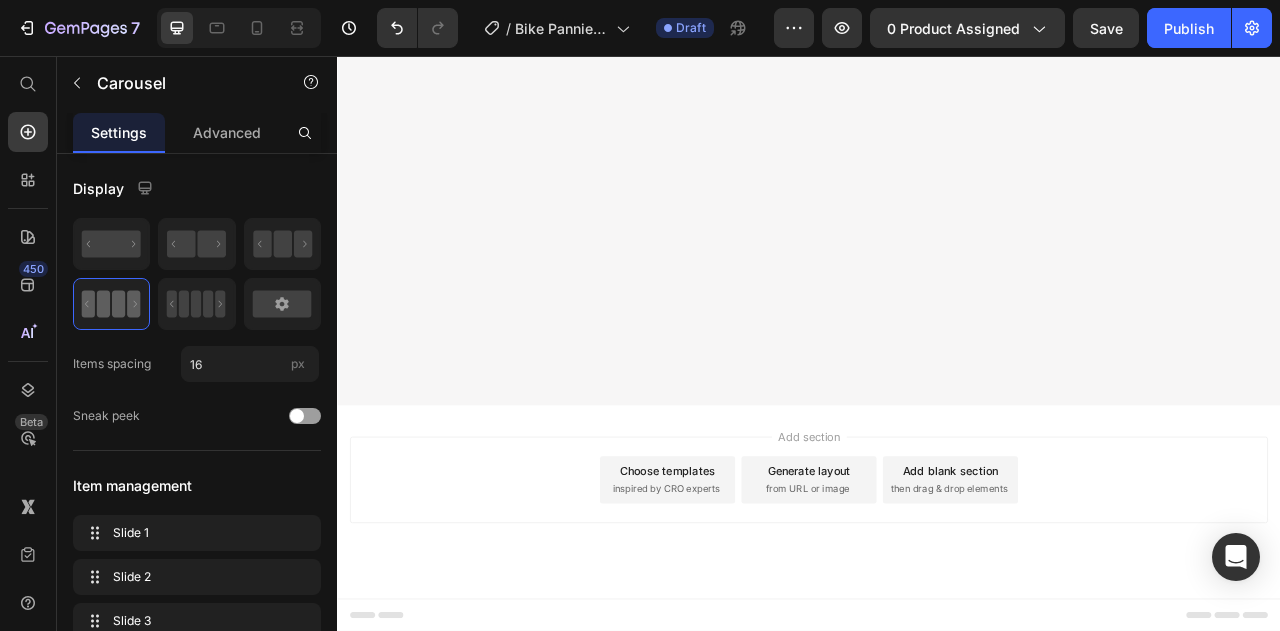 scroll, scrollTop: 1761, scrollLeft: 0, axis: vertical 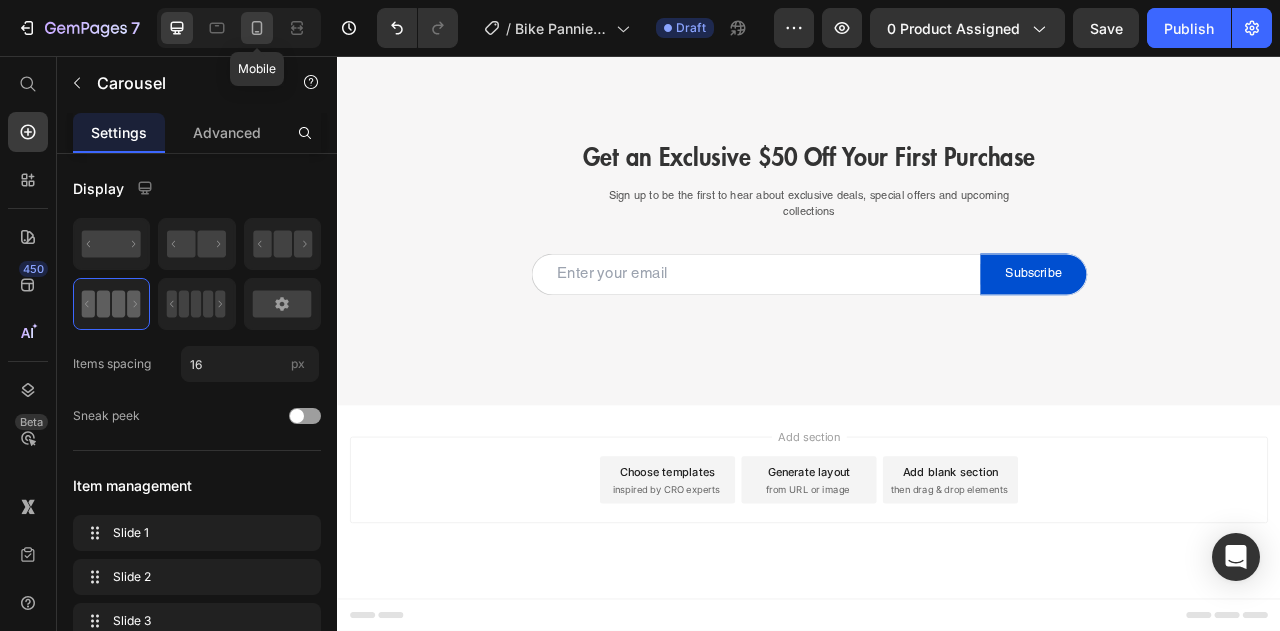 click 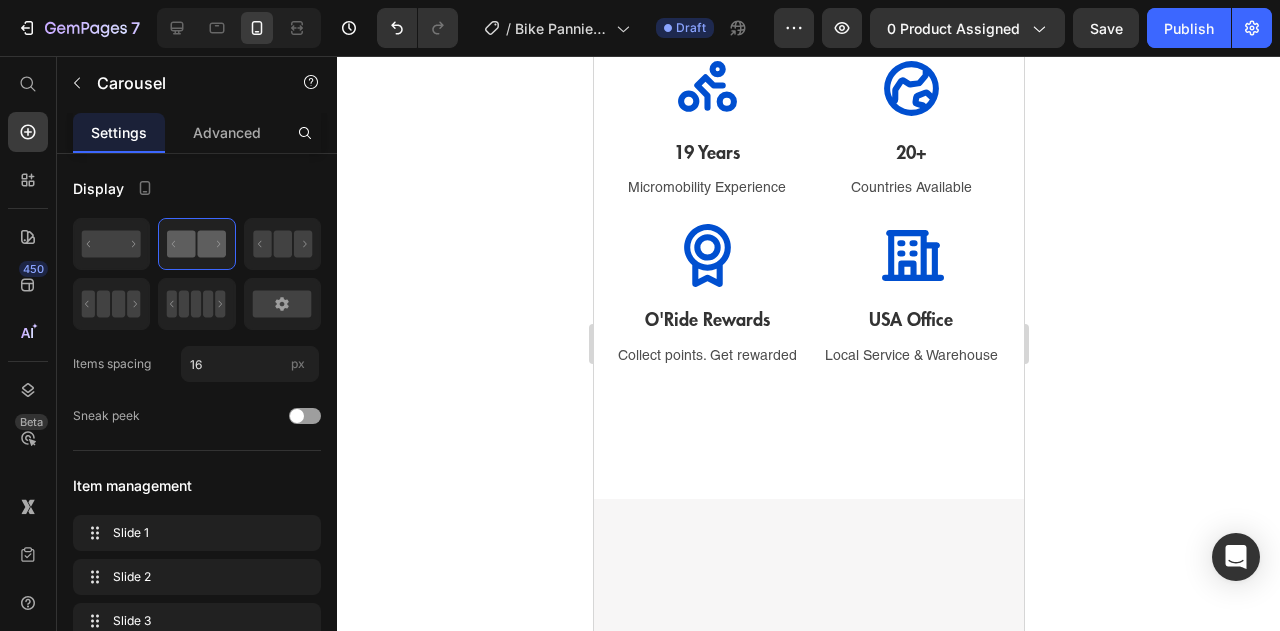 scroll, scrollTop: 1739, scrollLeft: 0, axis: vertical 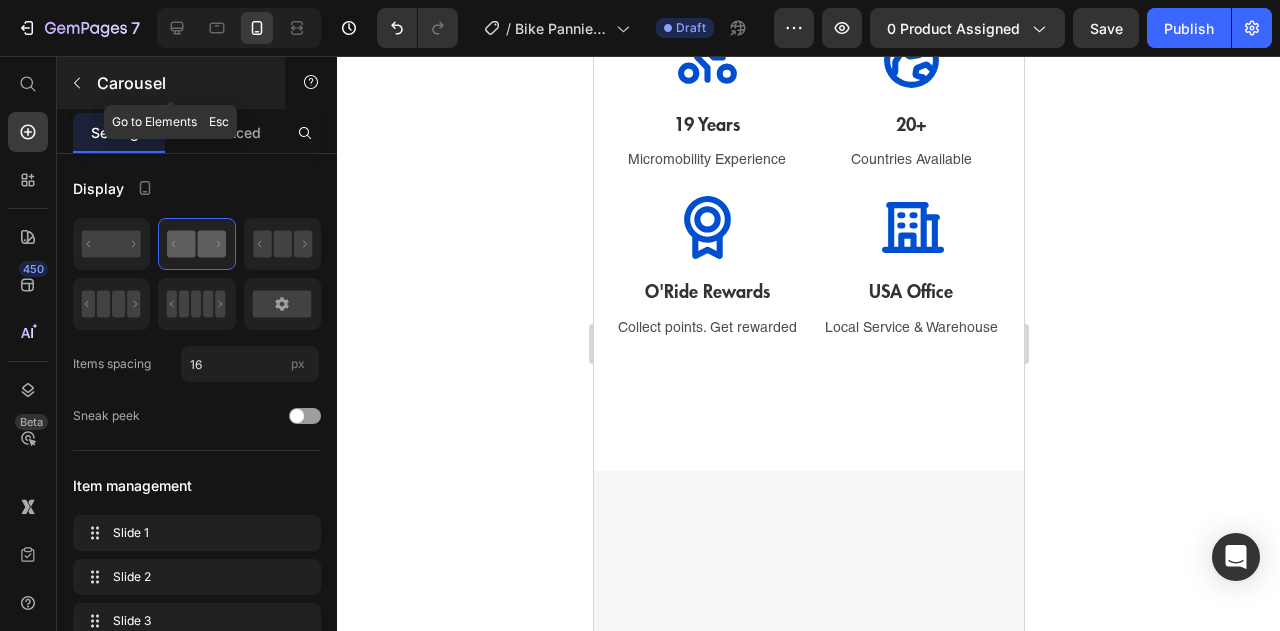 click at bounding box center [77, 83] 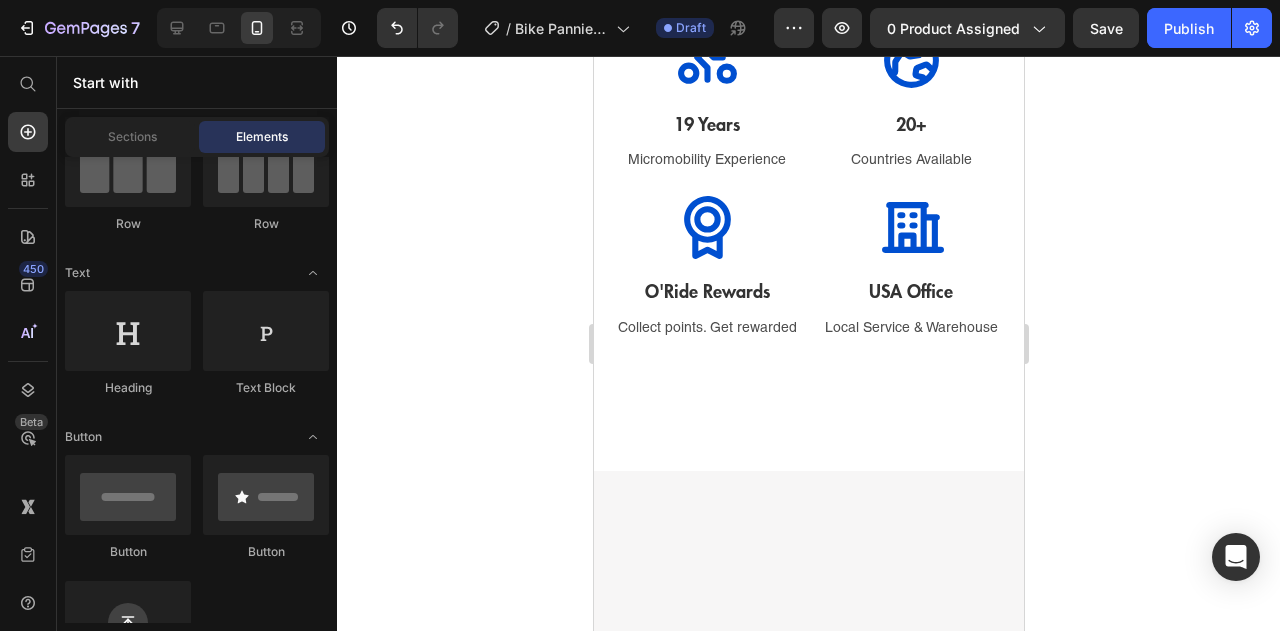 scroll, scrollTop: 100, scrollLeft: 0, axis: vertical 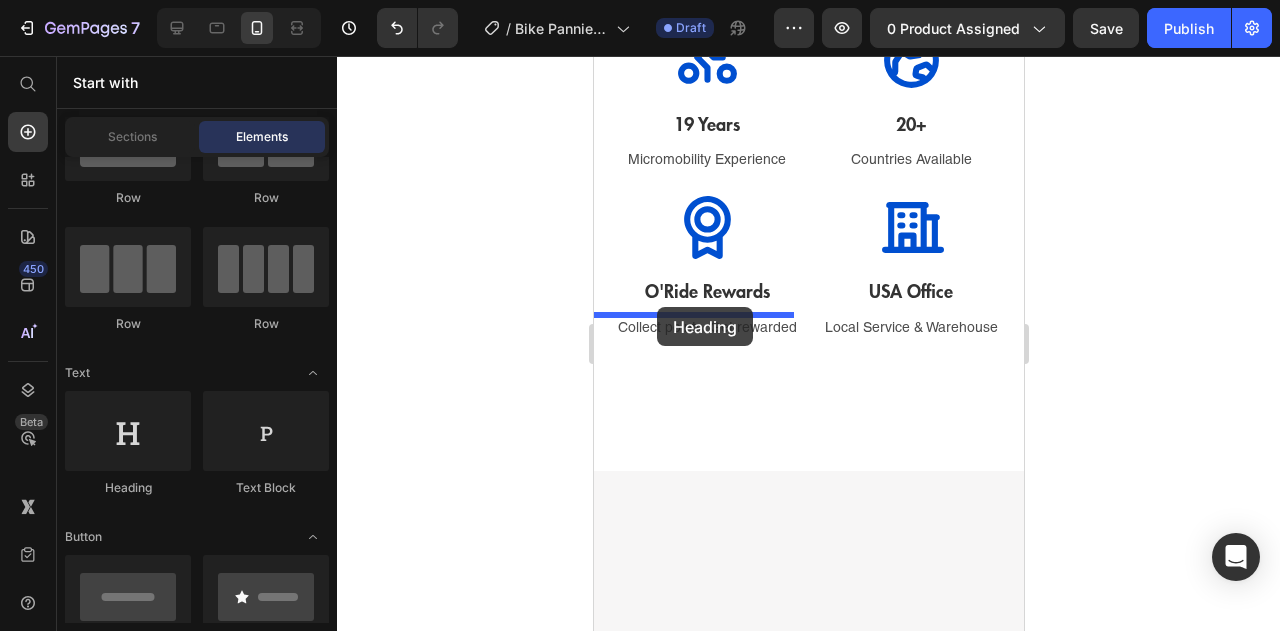 drag, startPoint x: 753, startPoint y: 512, endPoint x: 656, endPoint y: 307, distance: 226.79065 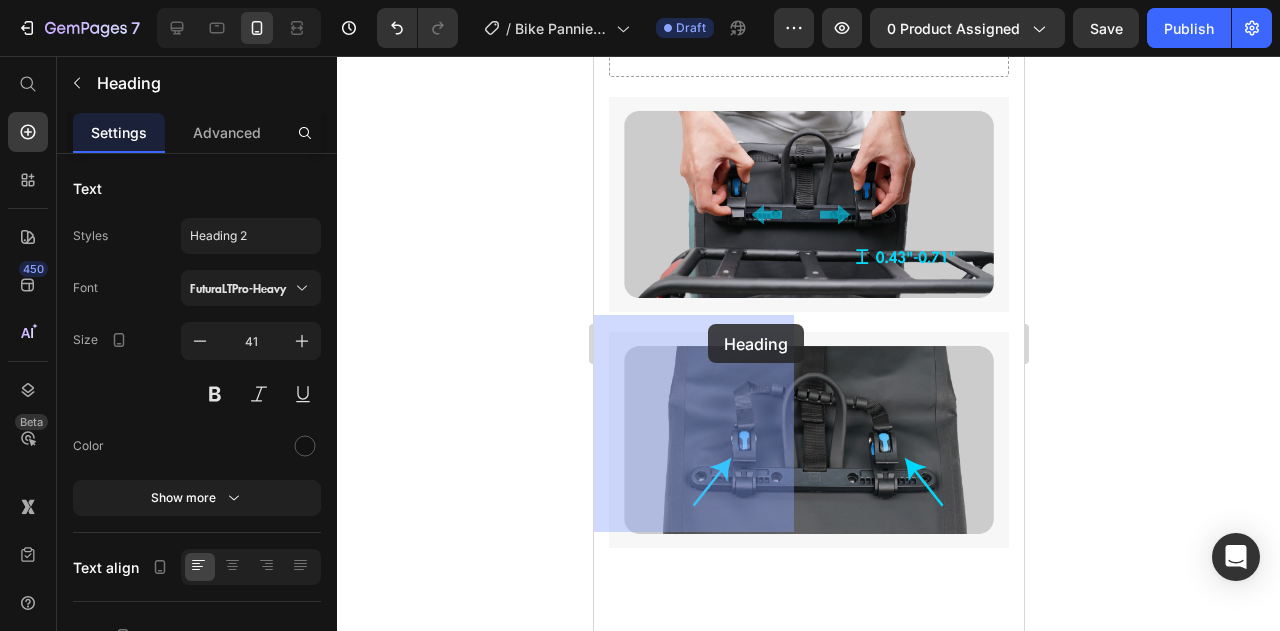 drag, startPoint x: 703, startPoint y: 402, endPoint x: 707, endPoint y: 324, distance: 78.10249 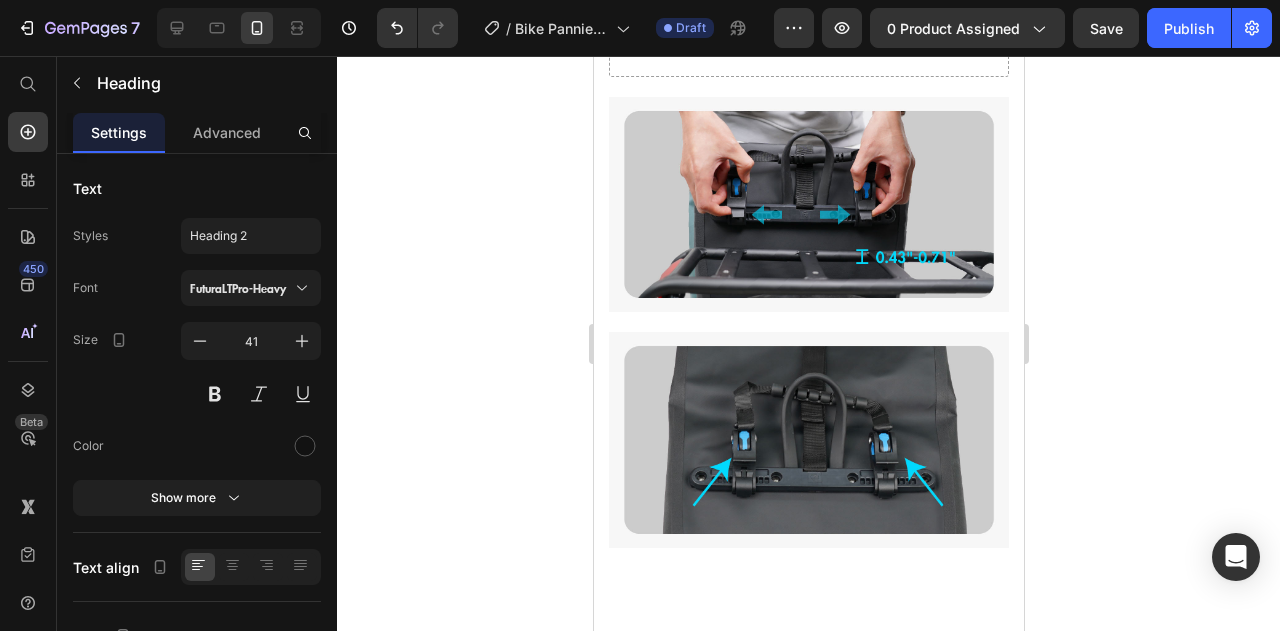 click on "Your heading text goes here" at bounding box center (693, -304) 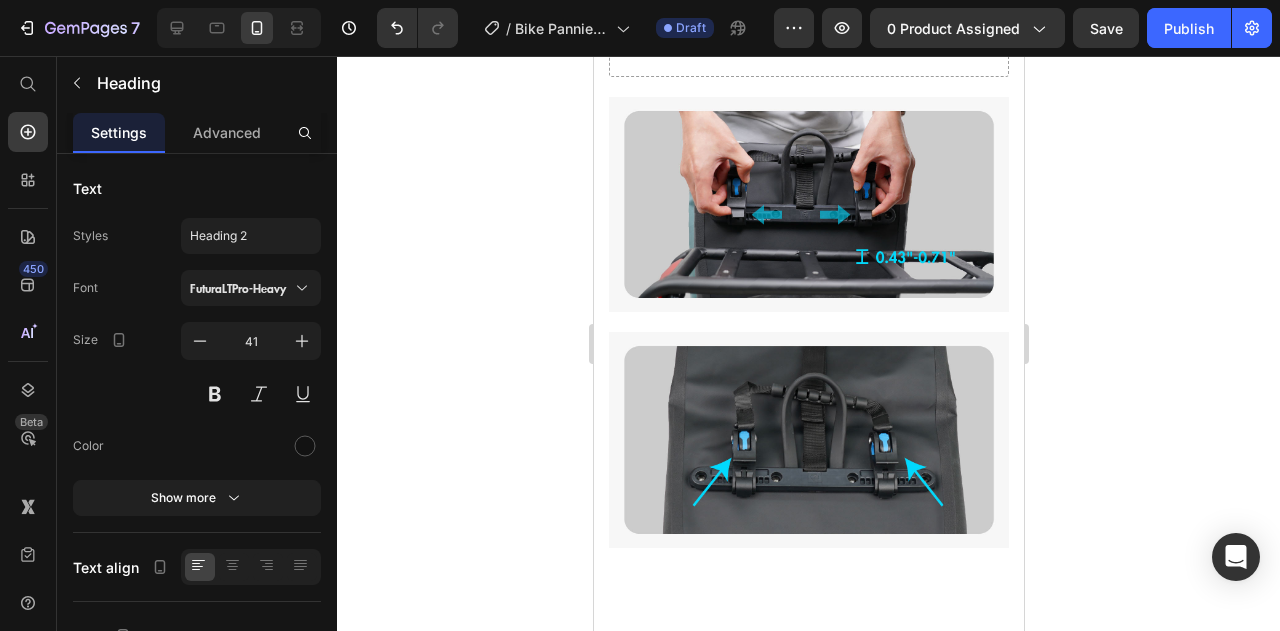 click on "Adjust the clip positions" at bounding box center (693, -304) 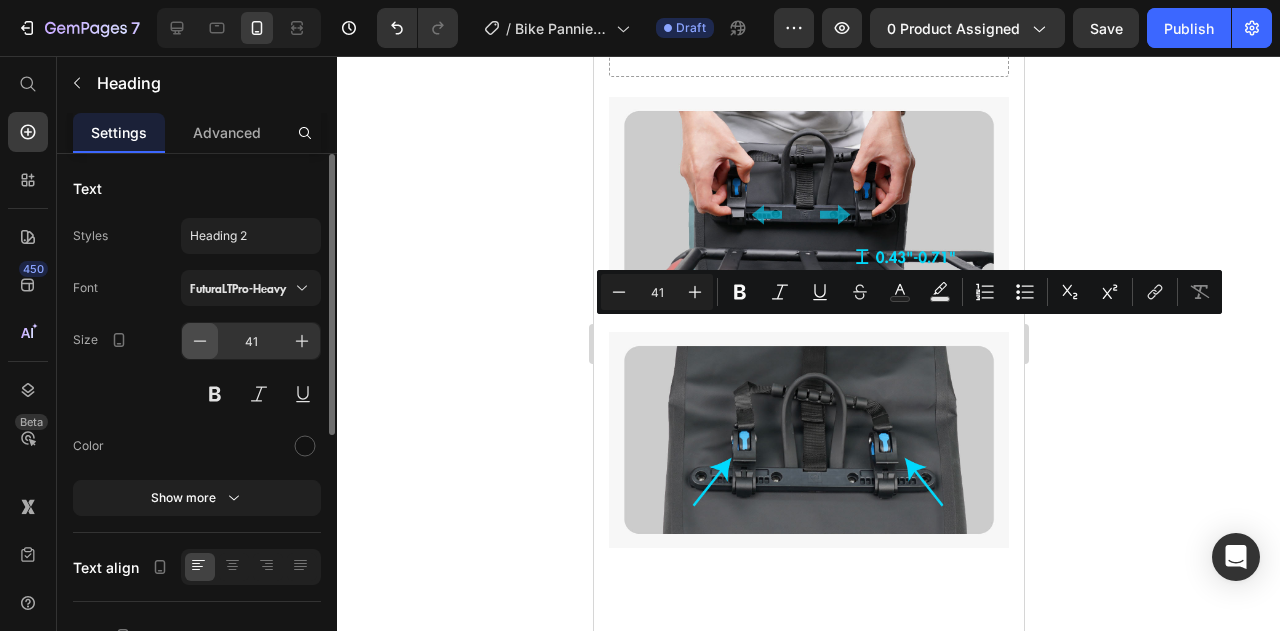 click at bounding box center (200, 341) 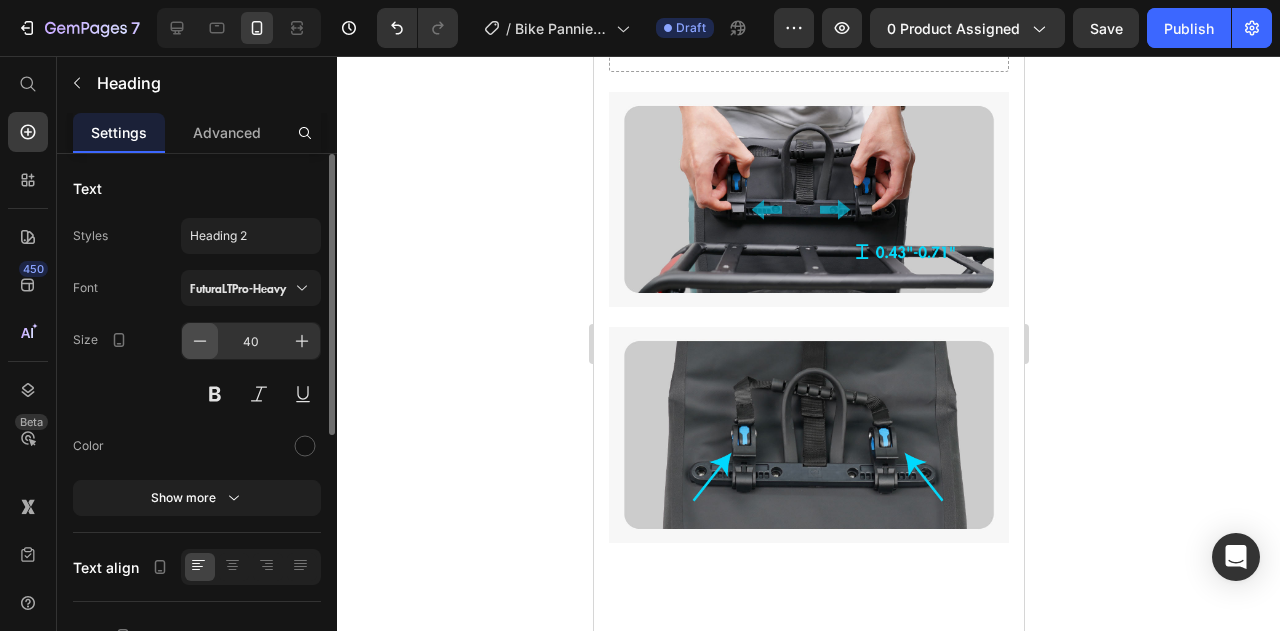 click at bounding box center (200, 341) 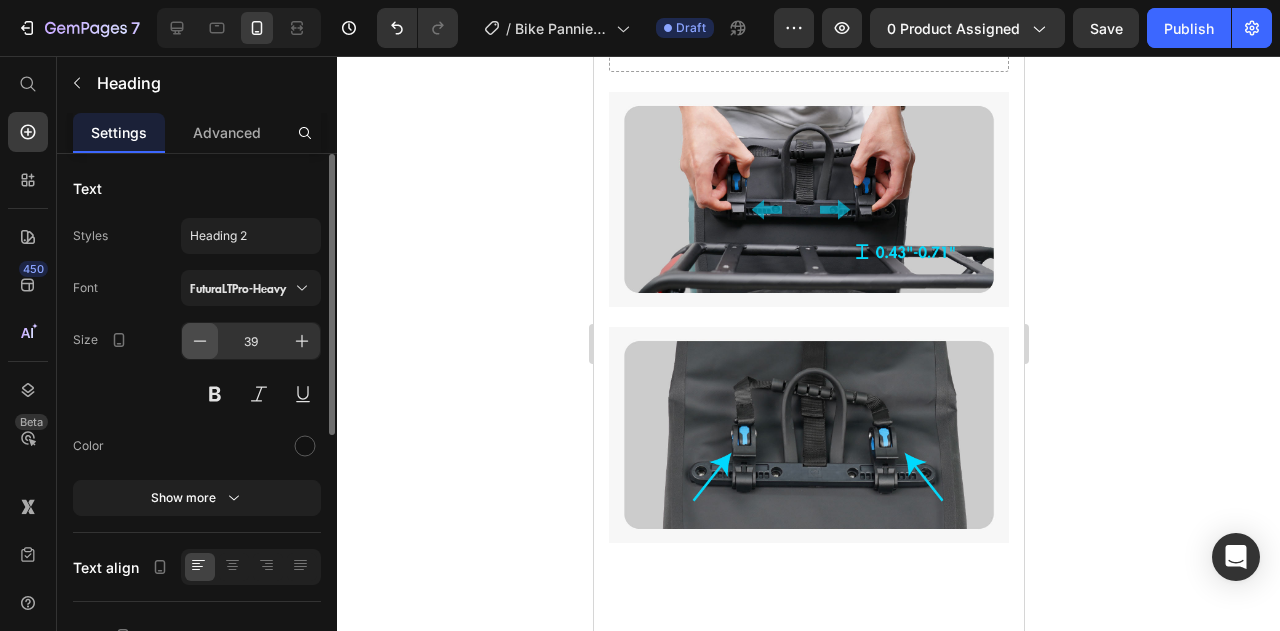 click at bounding box center (200, 341) 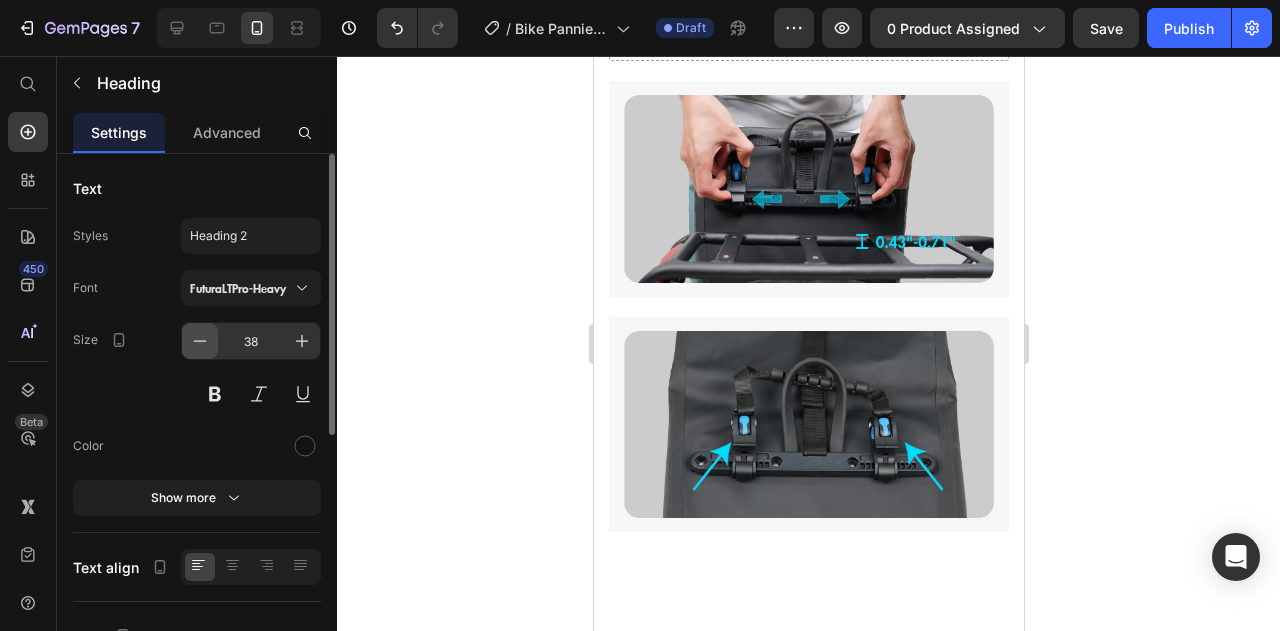 click at bounding box center [200, 341] 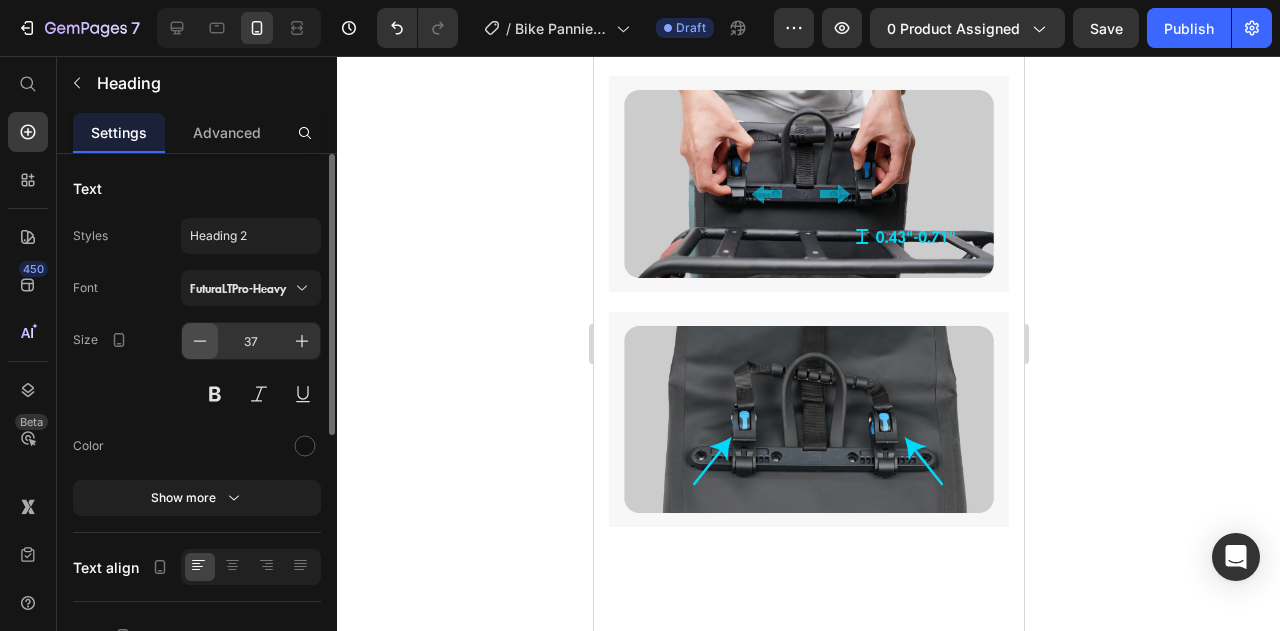 click at bounding box center [200, 341] 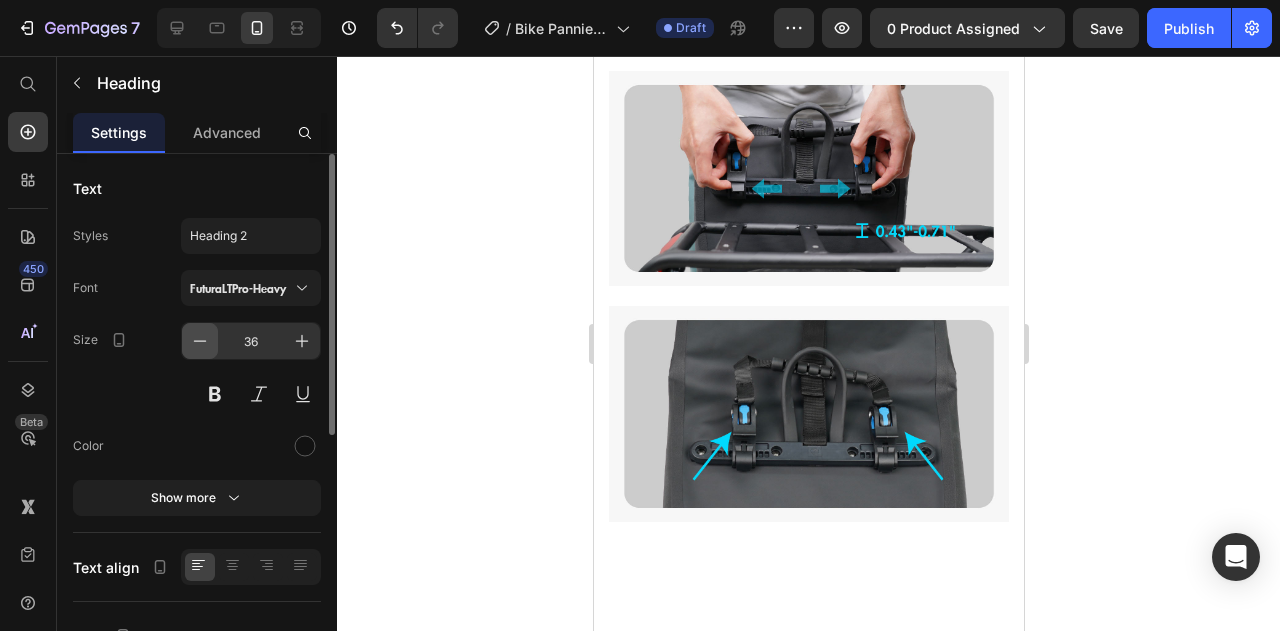 click at bounding box center [200, 341] 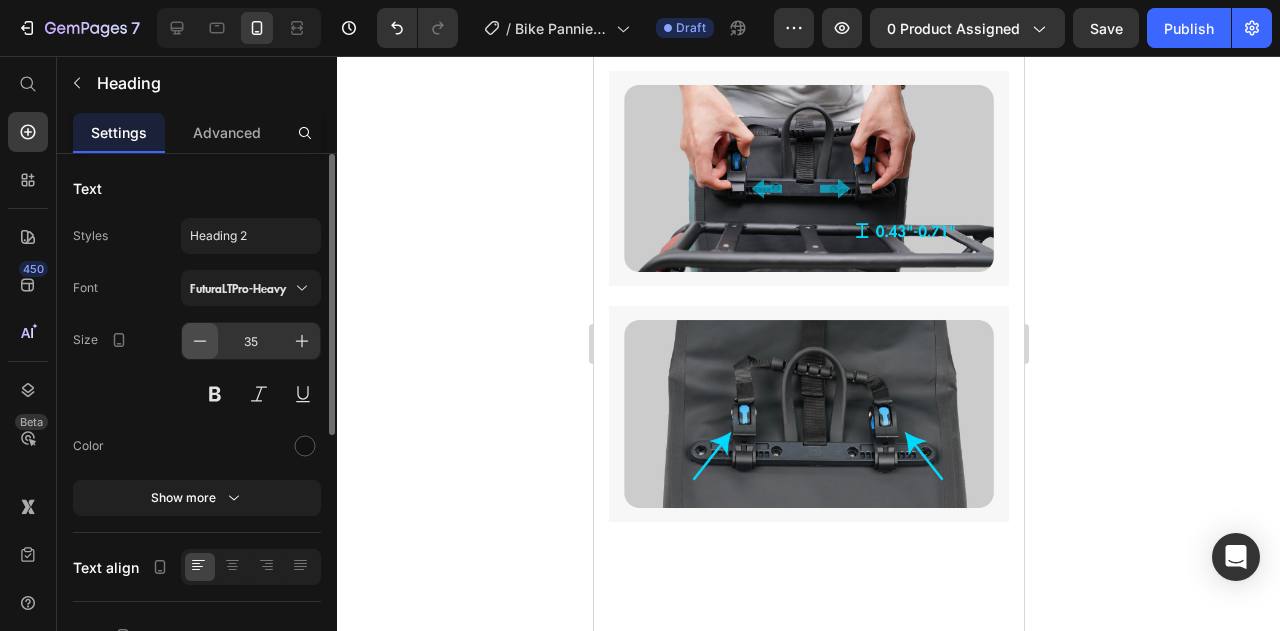 click at bounding box center [200, 341] 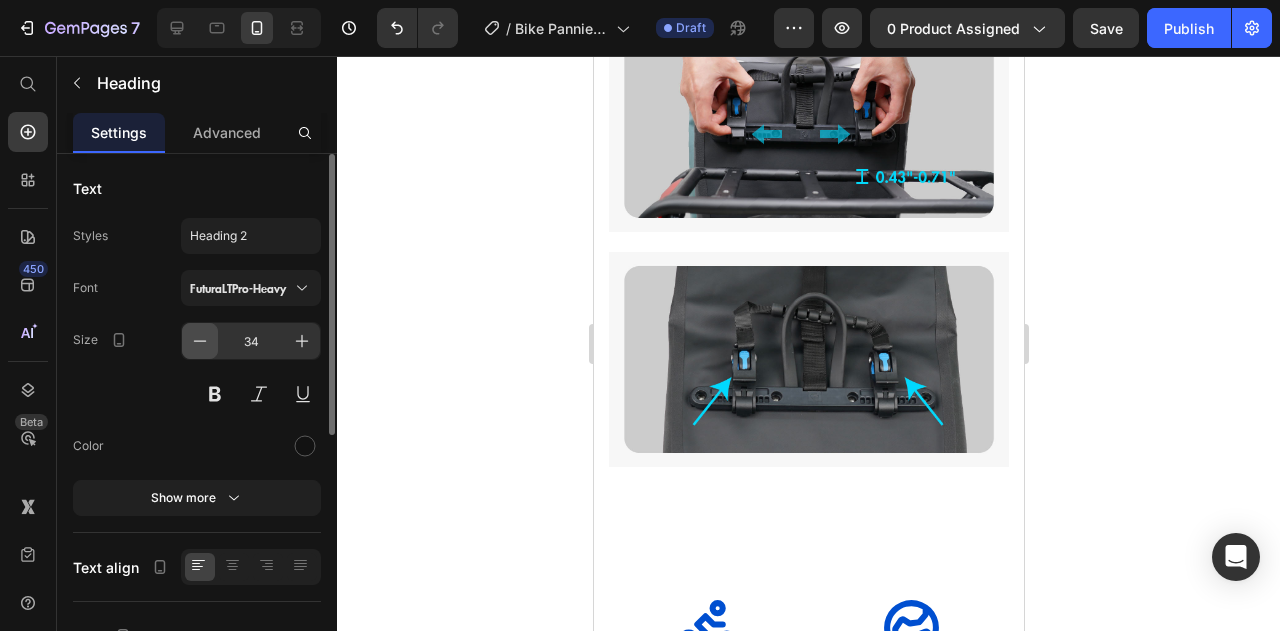 click at bounding box center (200, 341) 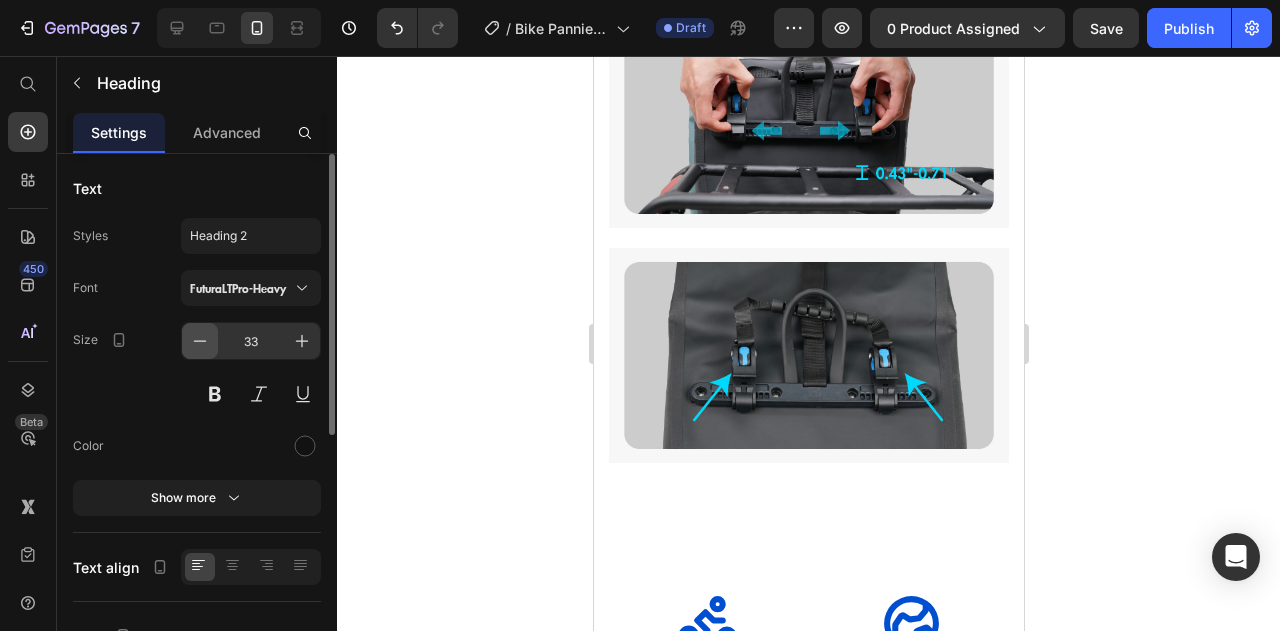 click at bounding box center (200, 341) 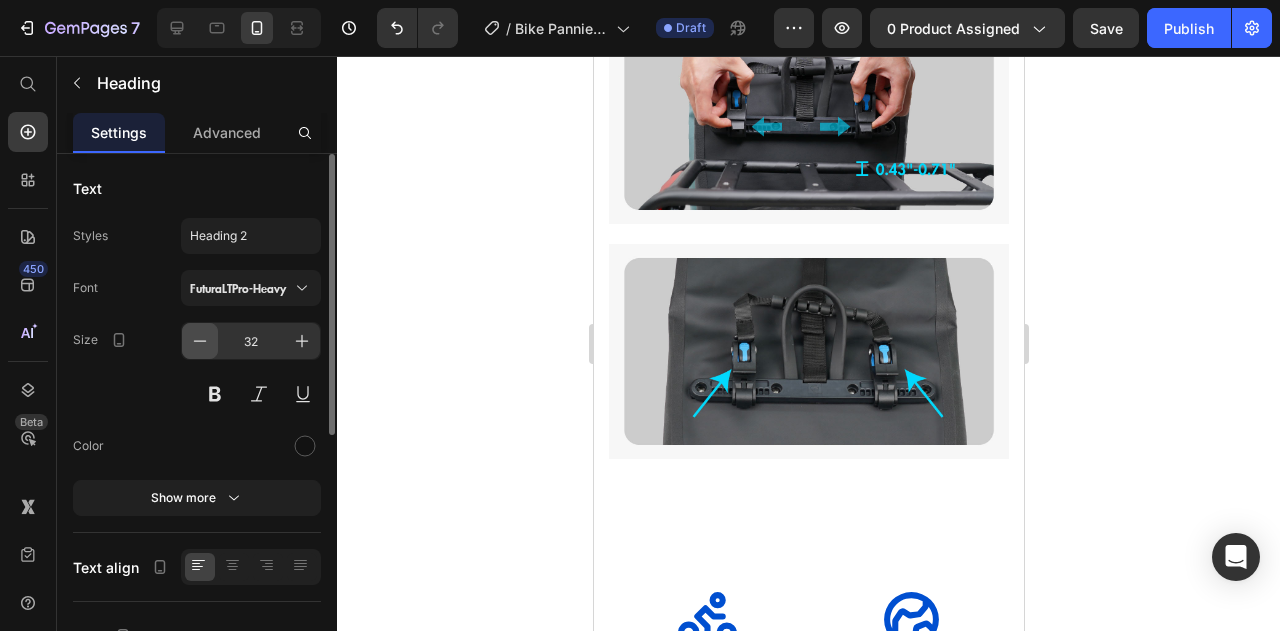 click at bounding box center [200, 341] 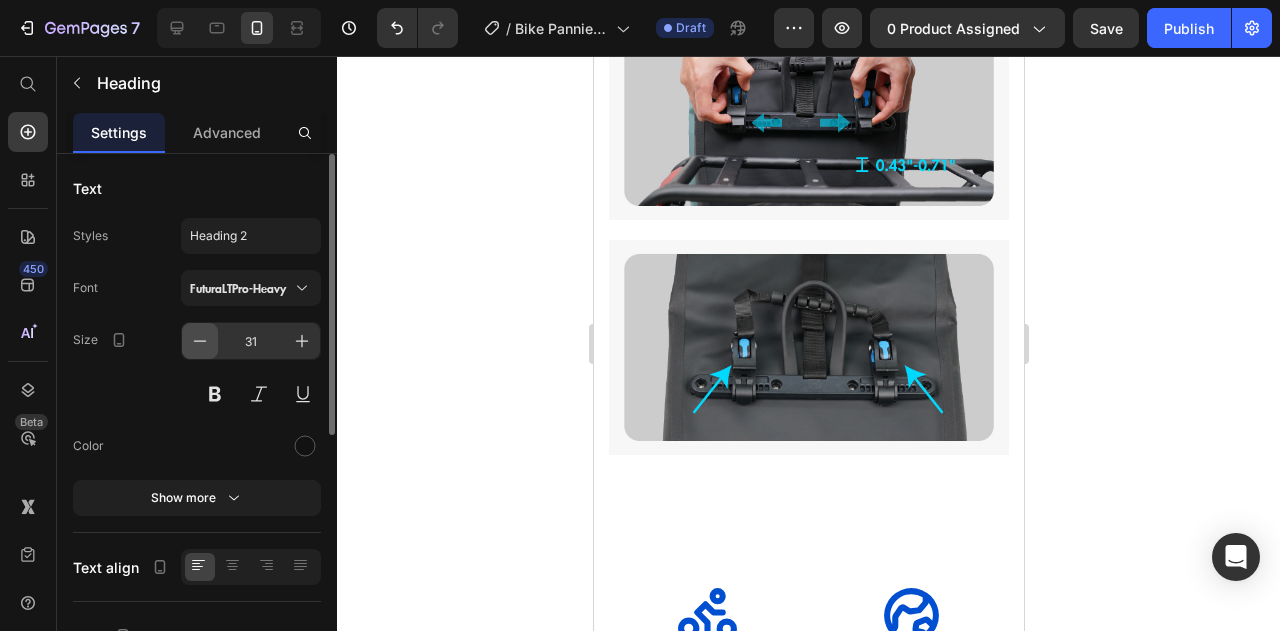click at bounding box center (200, 341) 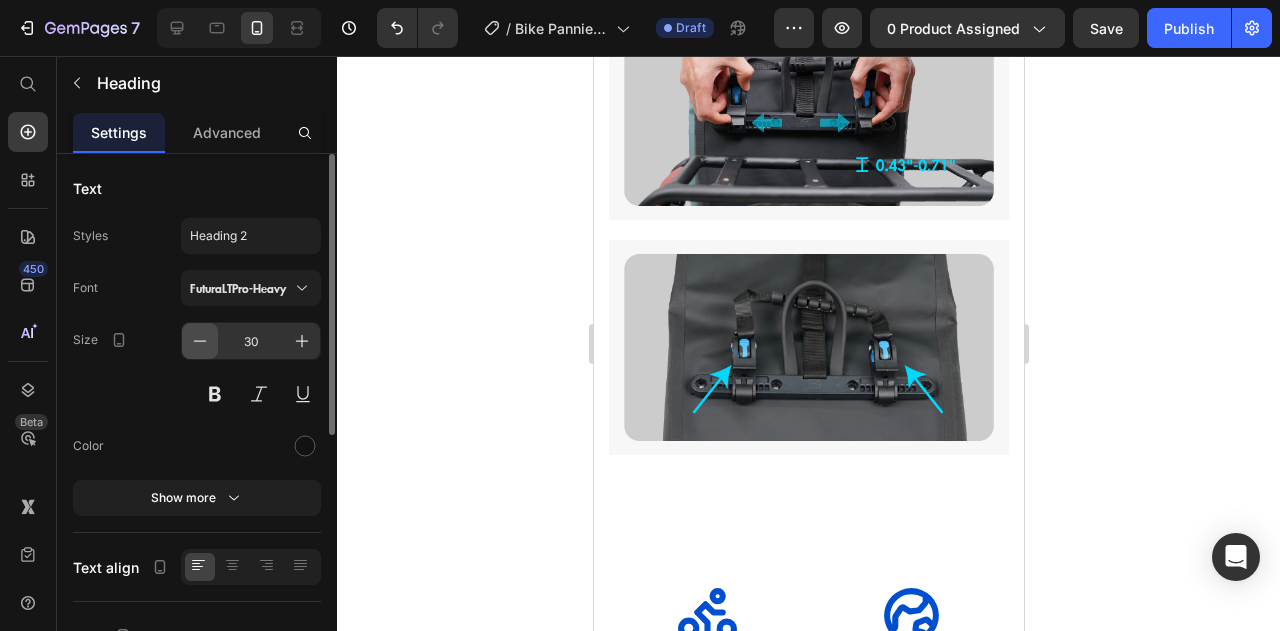 click at bounding box center (200, 341) 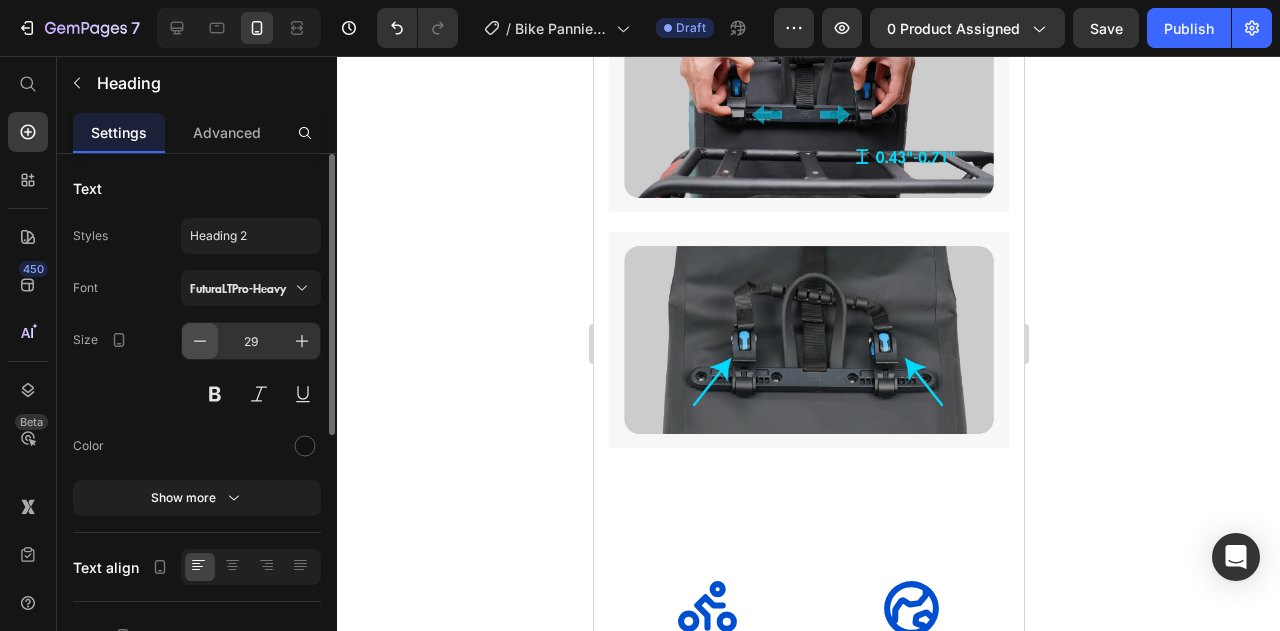 click at bounding box center (200, 341) 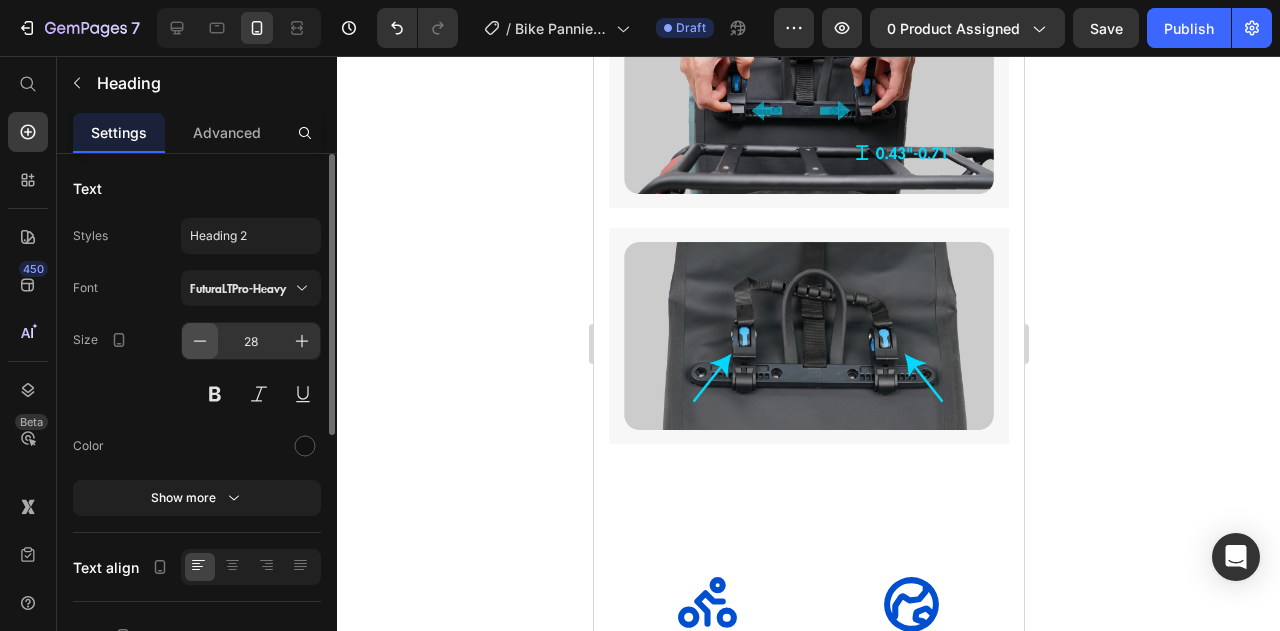 click at bounding box center (200, 341) 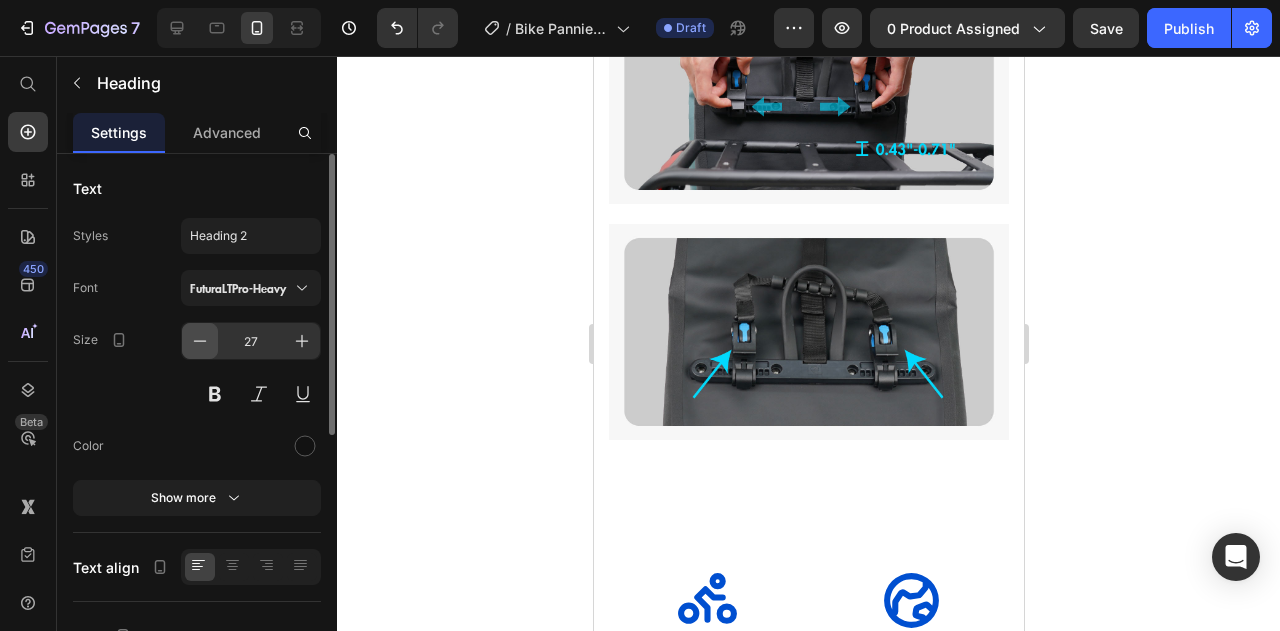 click at bounding box center (200, 341) 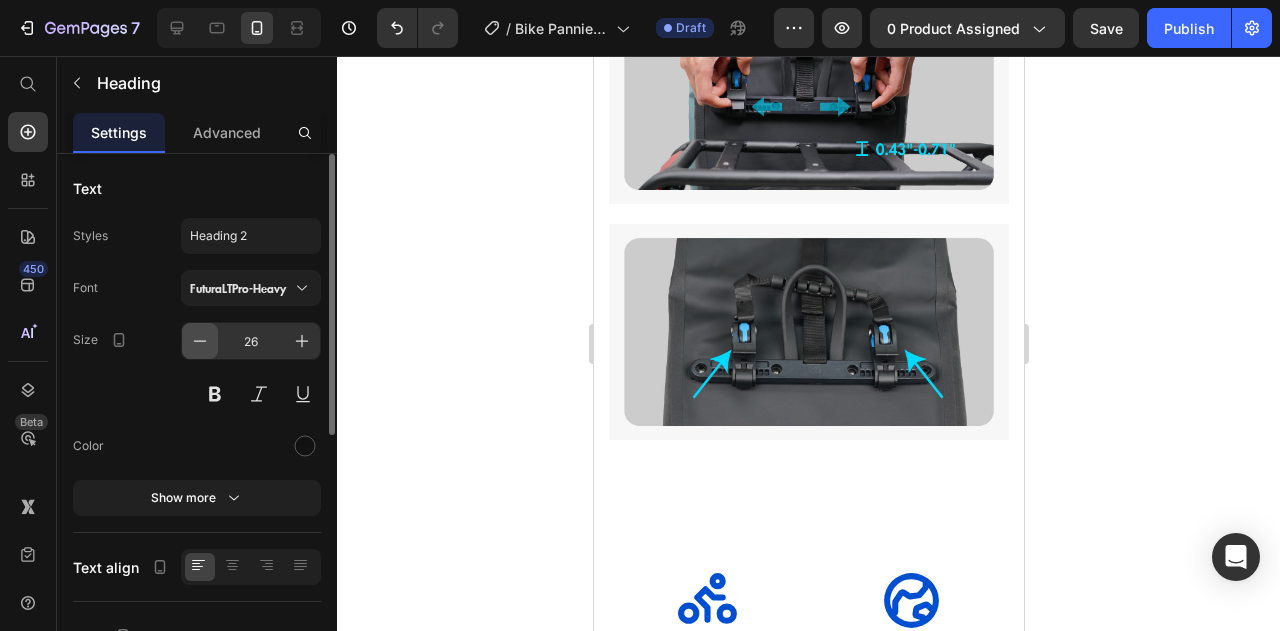 click at bounding box center [200, 341] 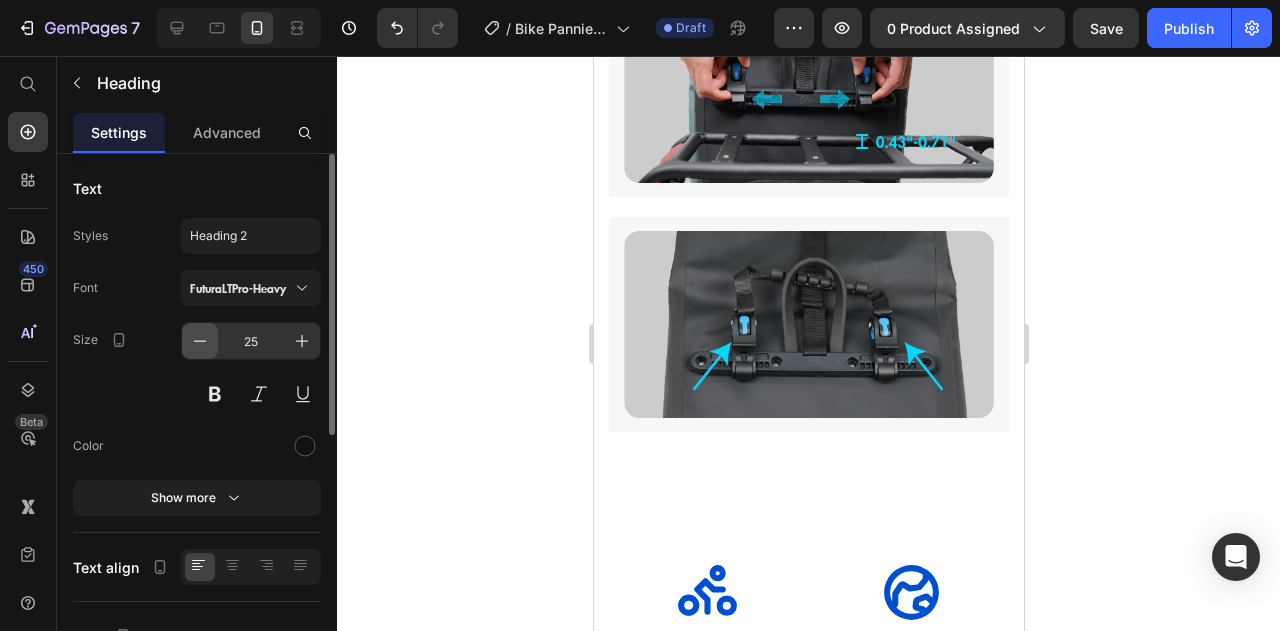 click at bounding box center [200, 341] 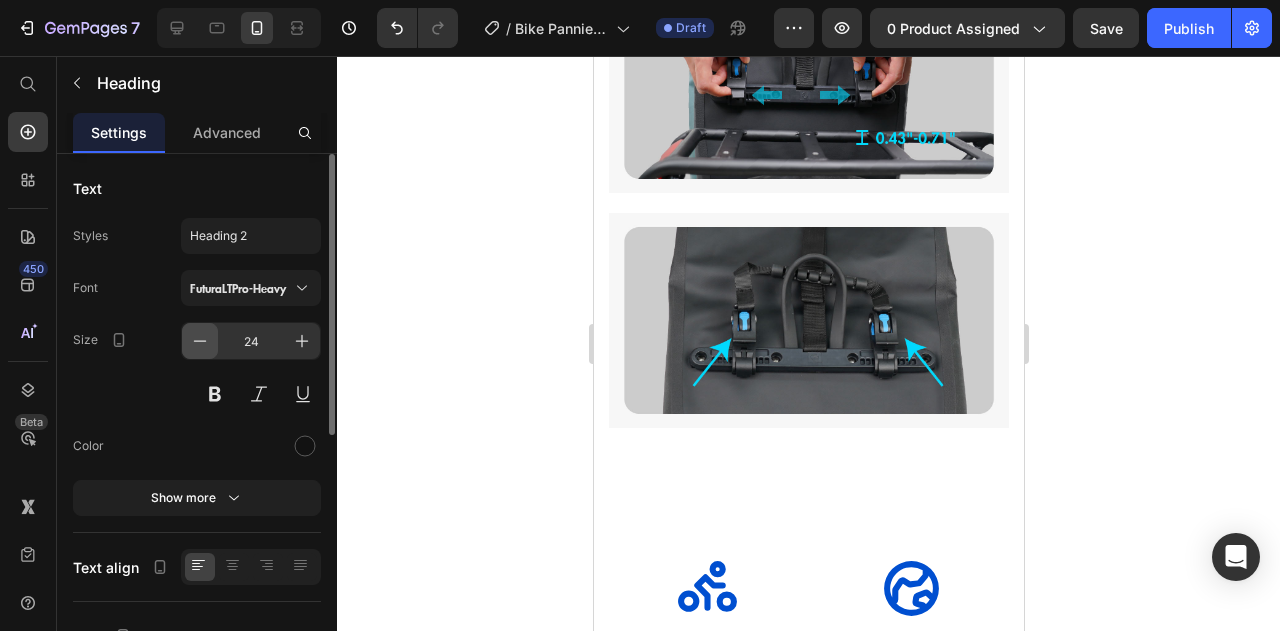 click at bounding box center (200, 341) 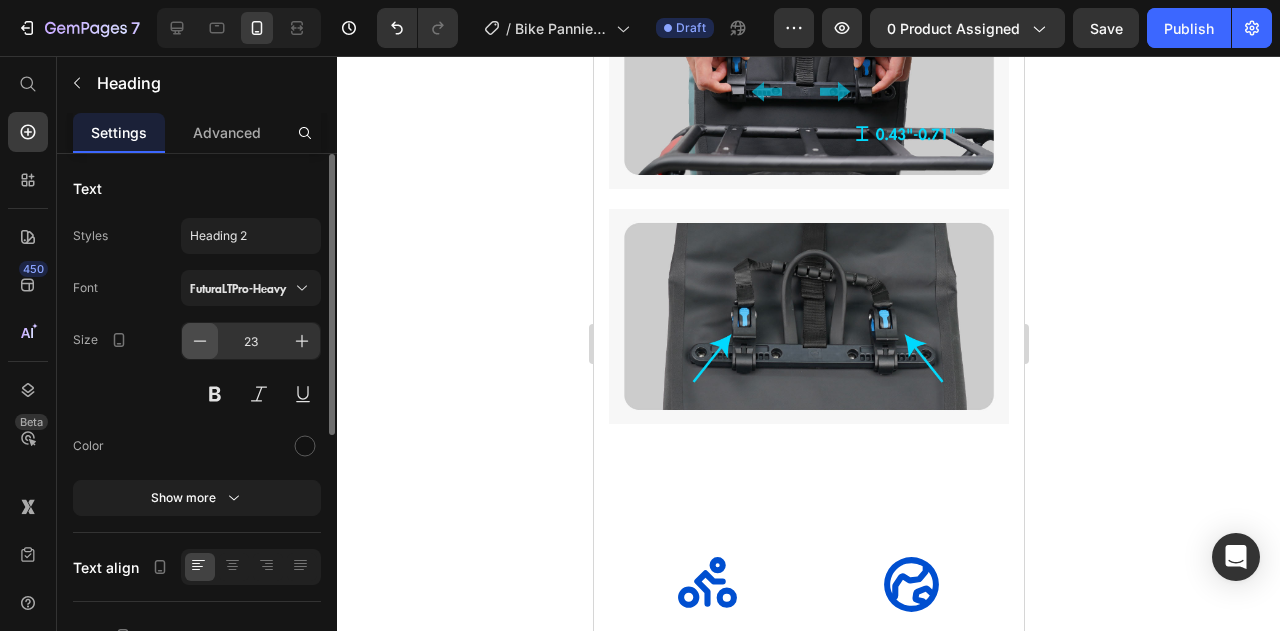 click at bounding box center (200, 341) 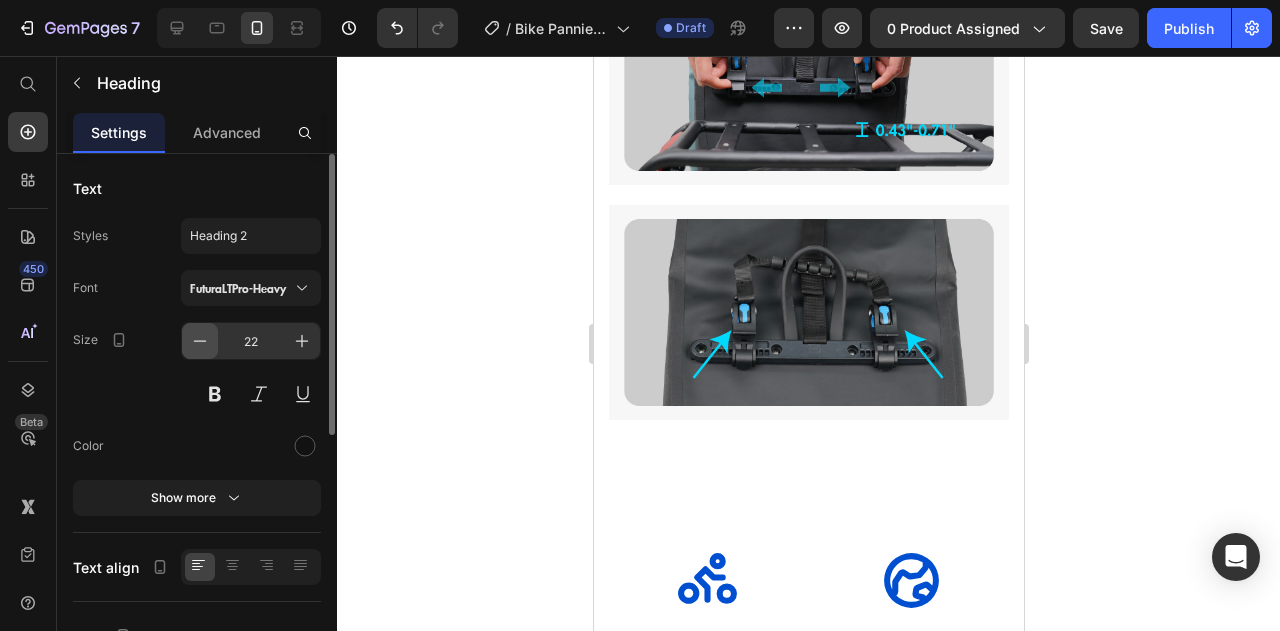 click at bounding box center (200, 341) 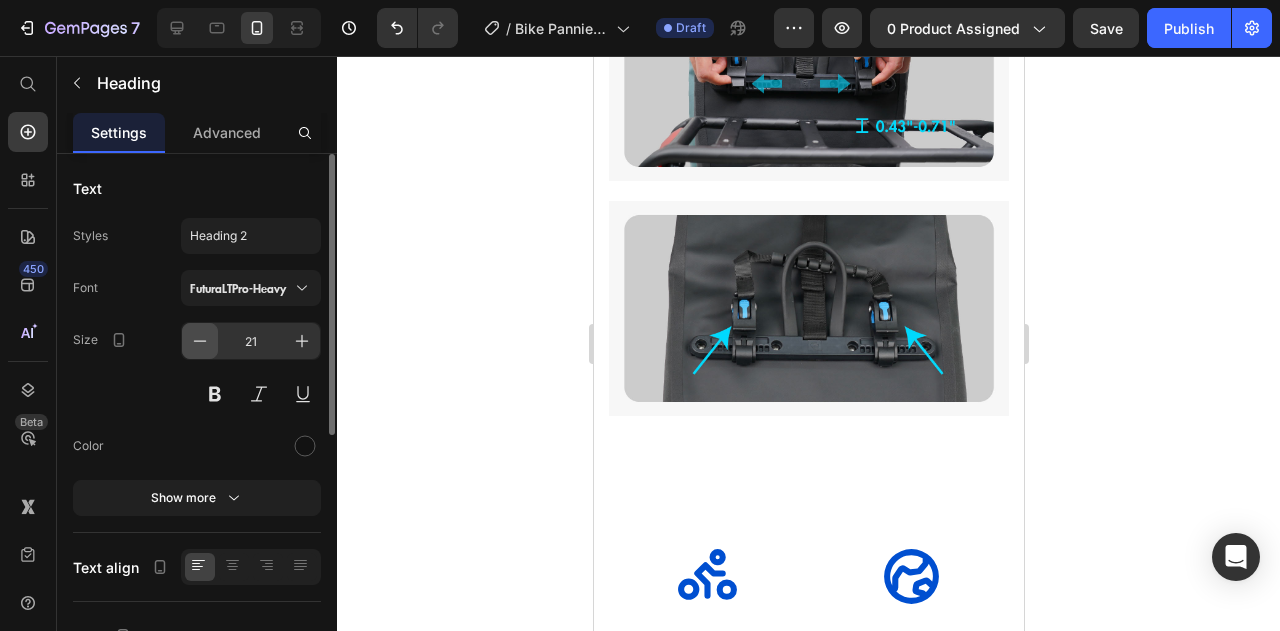 click at bounding box center (200, 341) 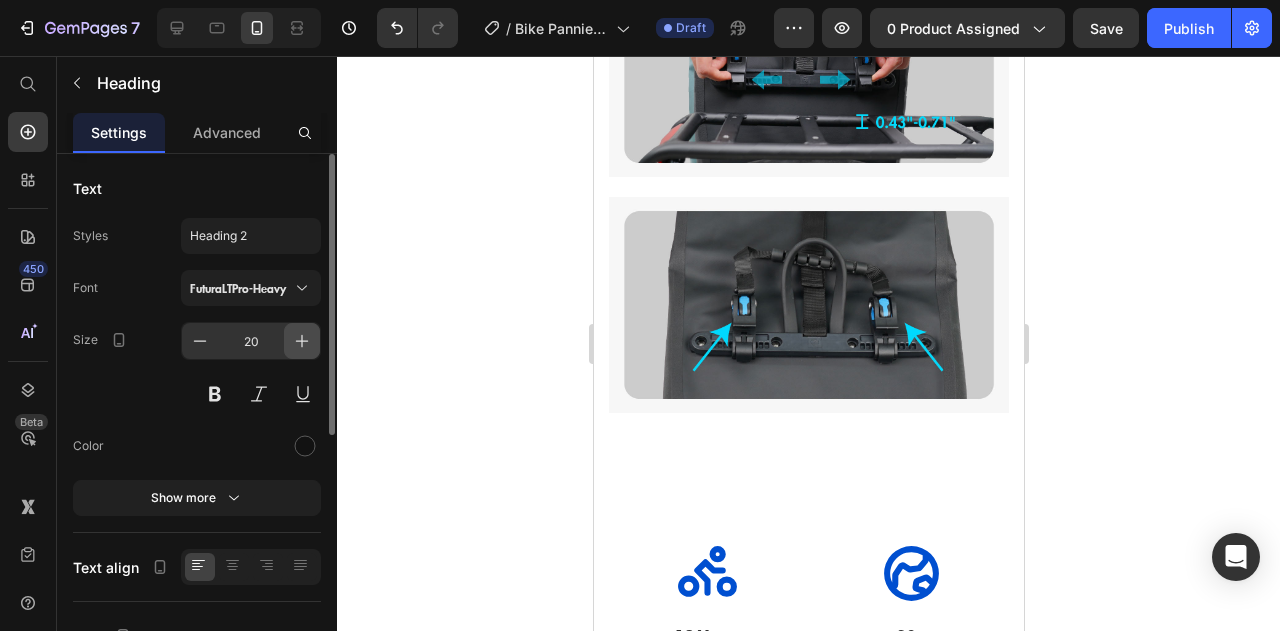 click 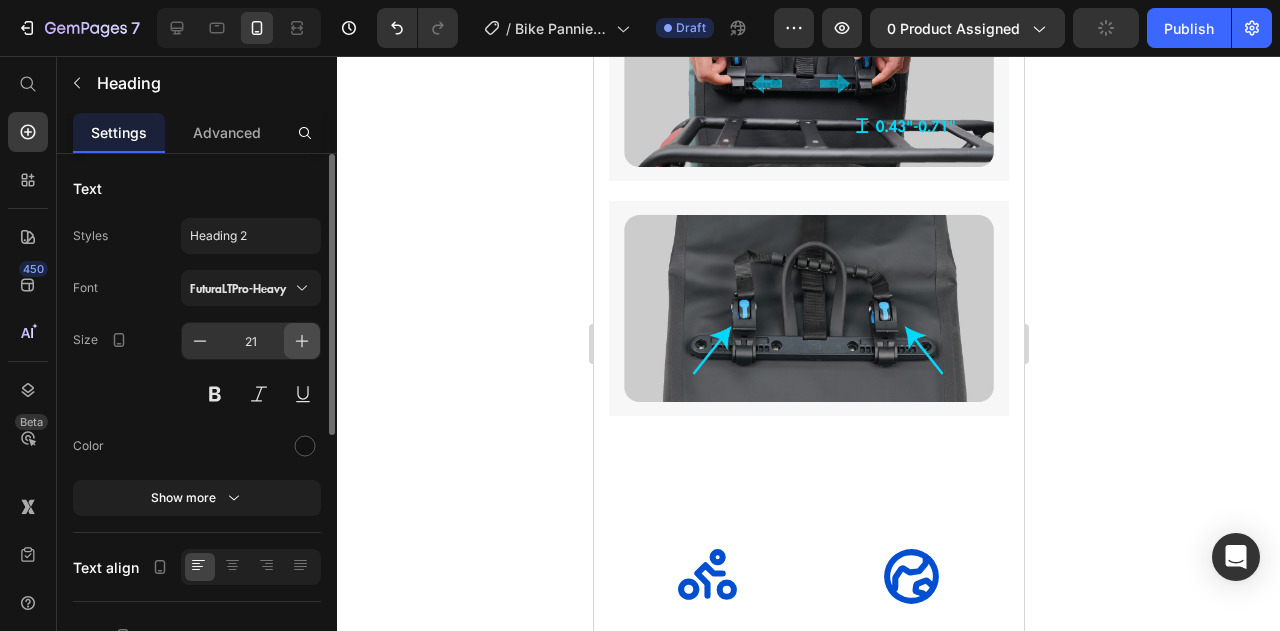 click 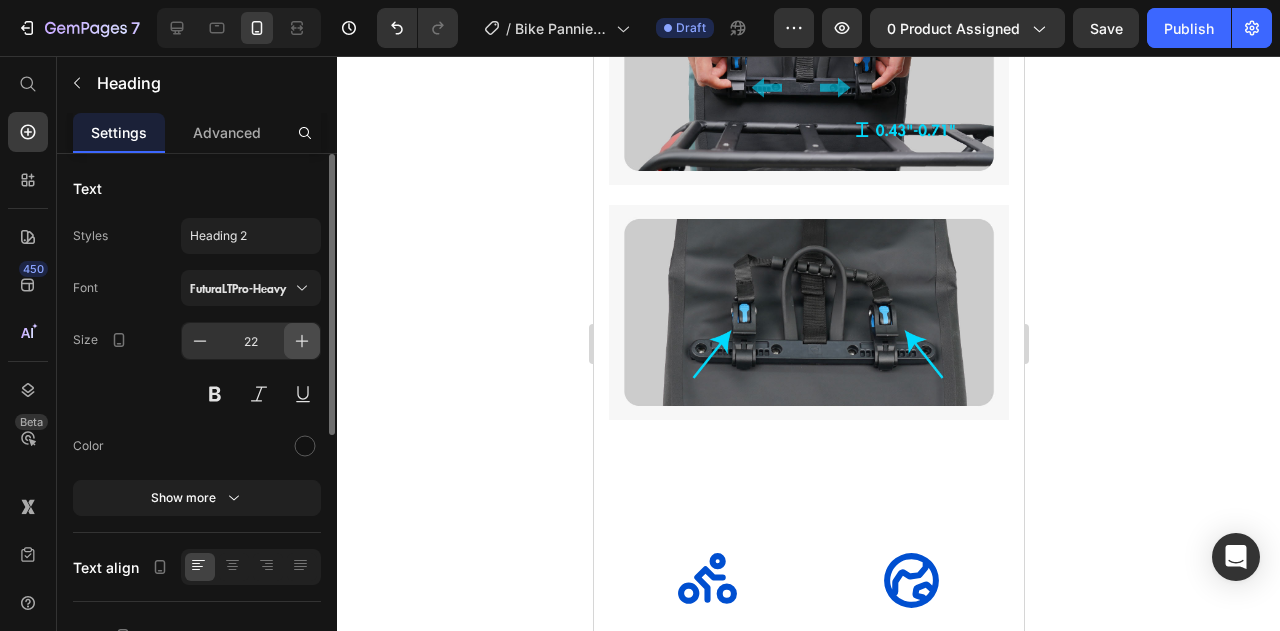 click 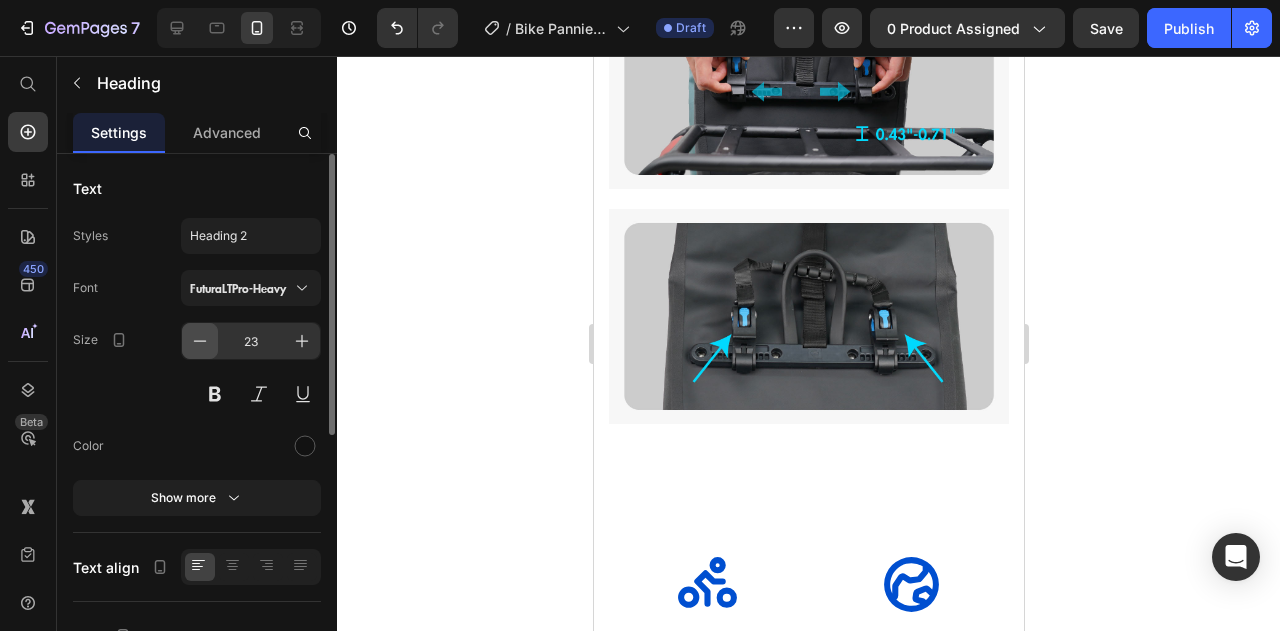 click 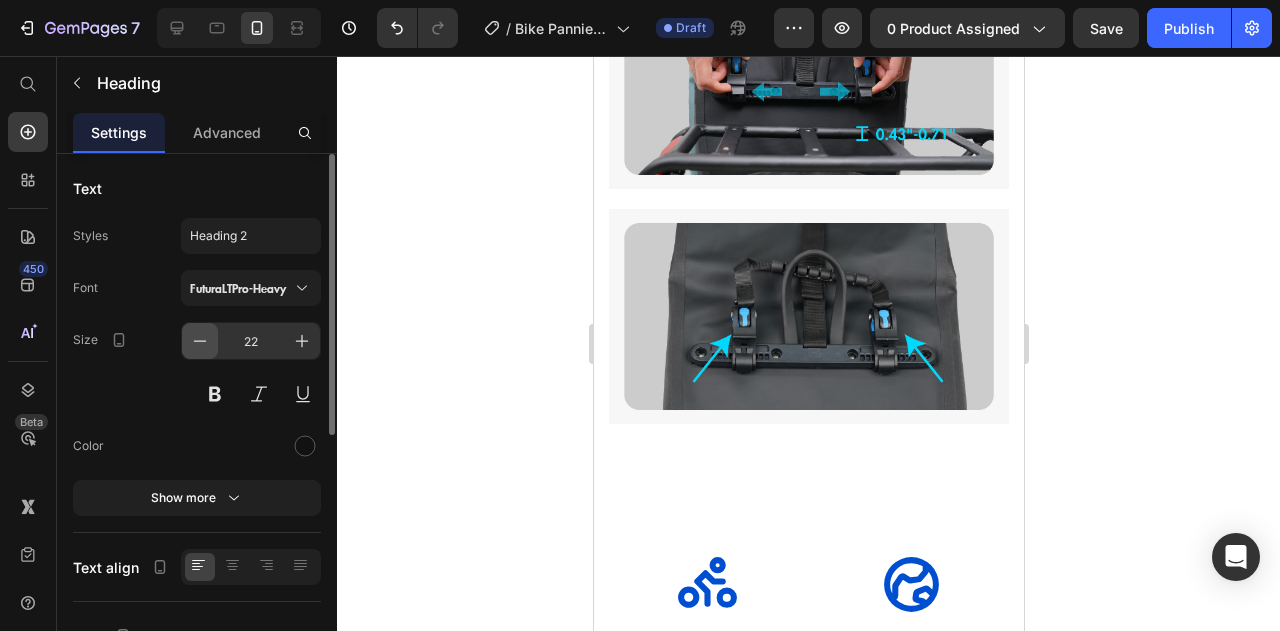 click 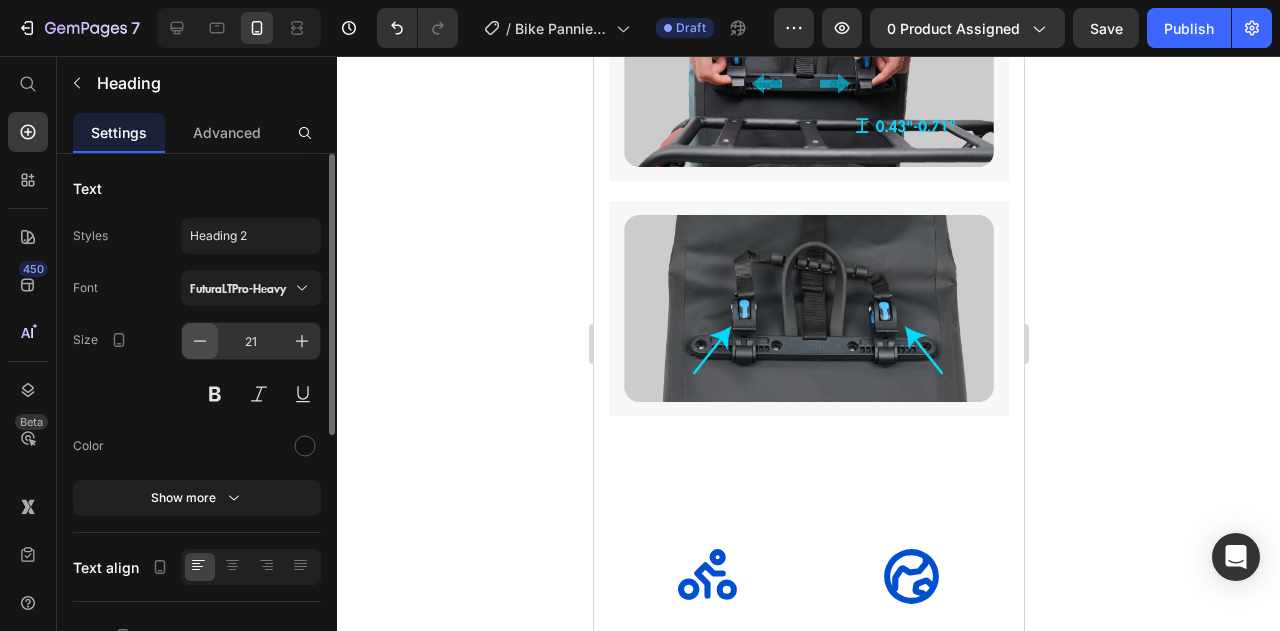 click 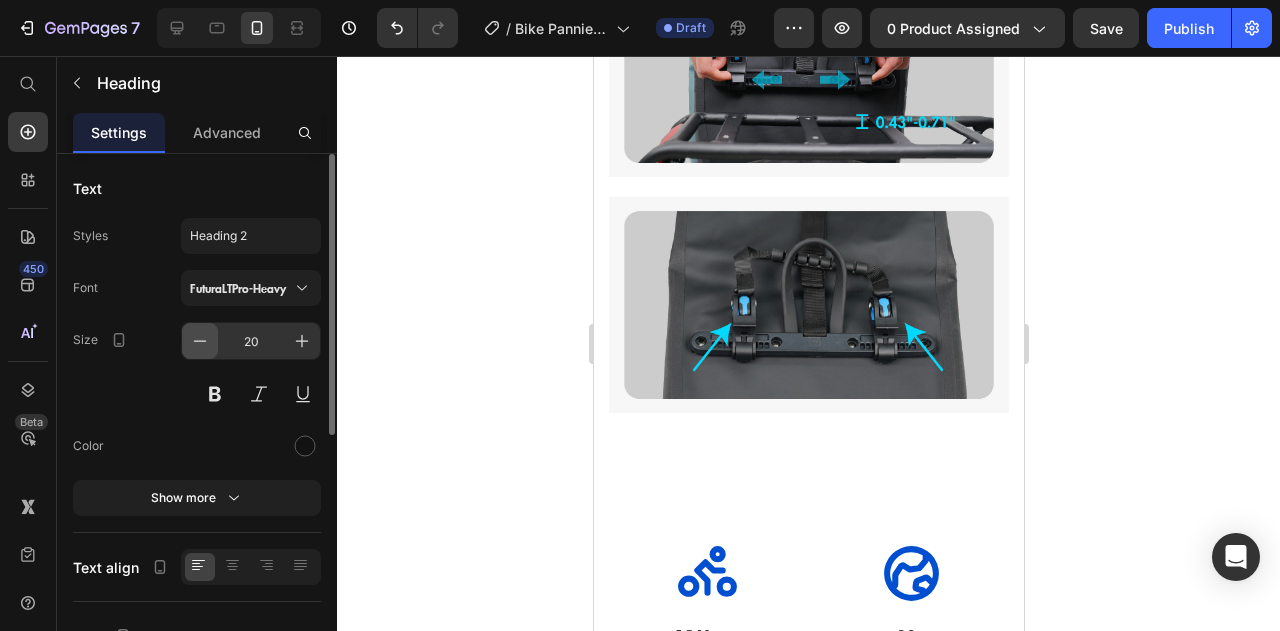 click 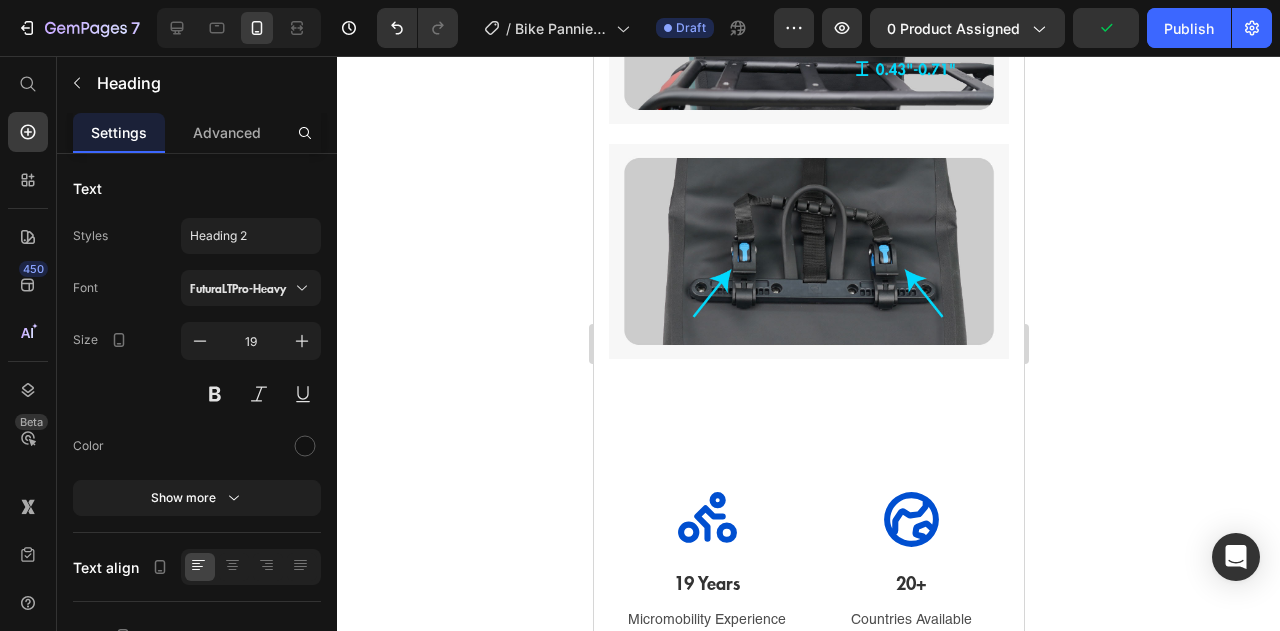 click 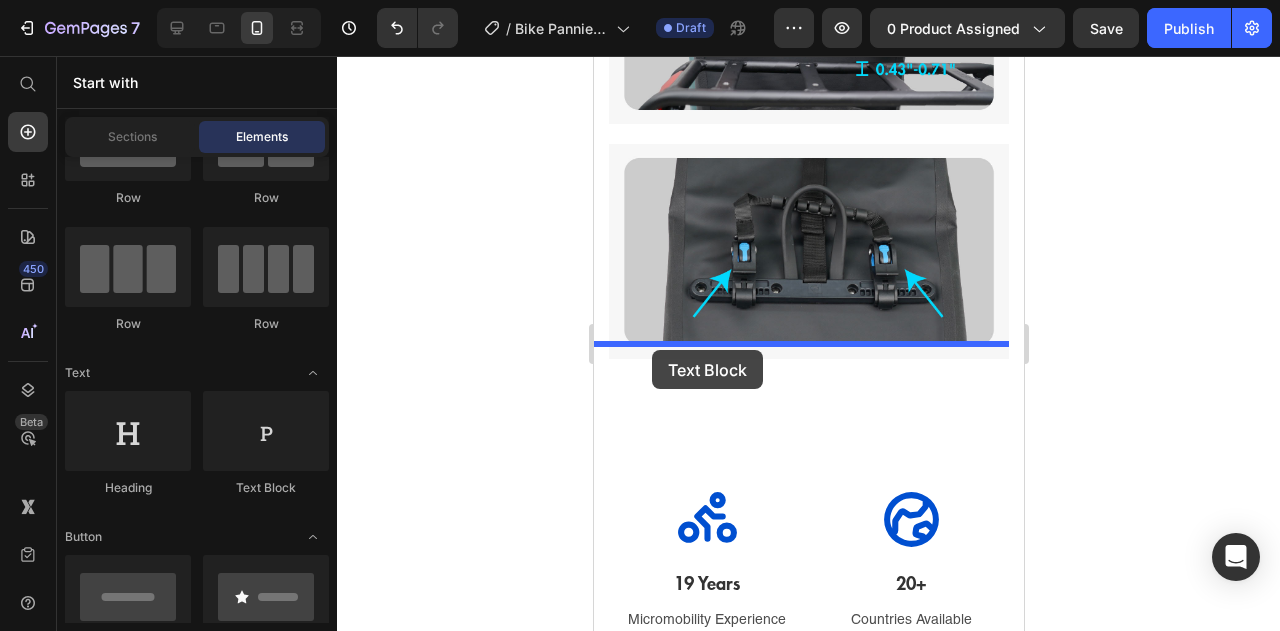 drag, startPoint x: 849, startPoint y: 523, endPoint x: 651, endPoint y: 350, distance: 262.93155 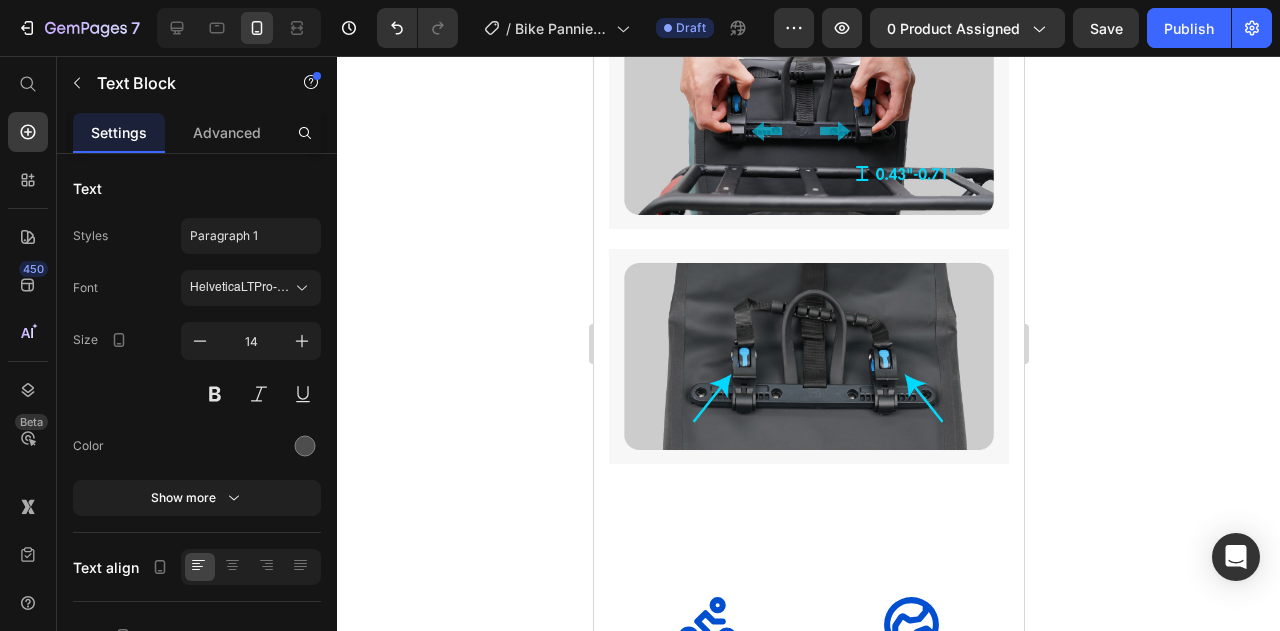 click 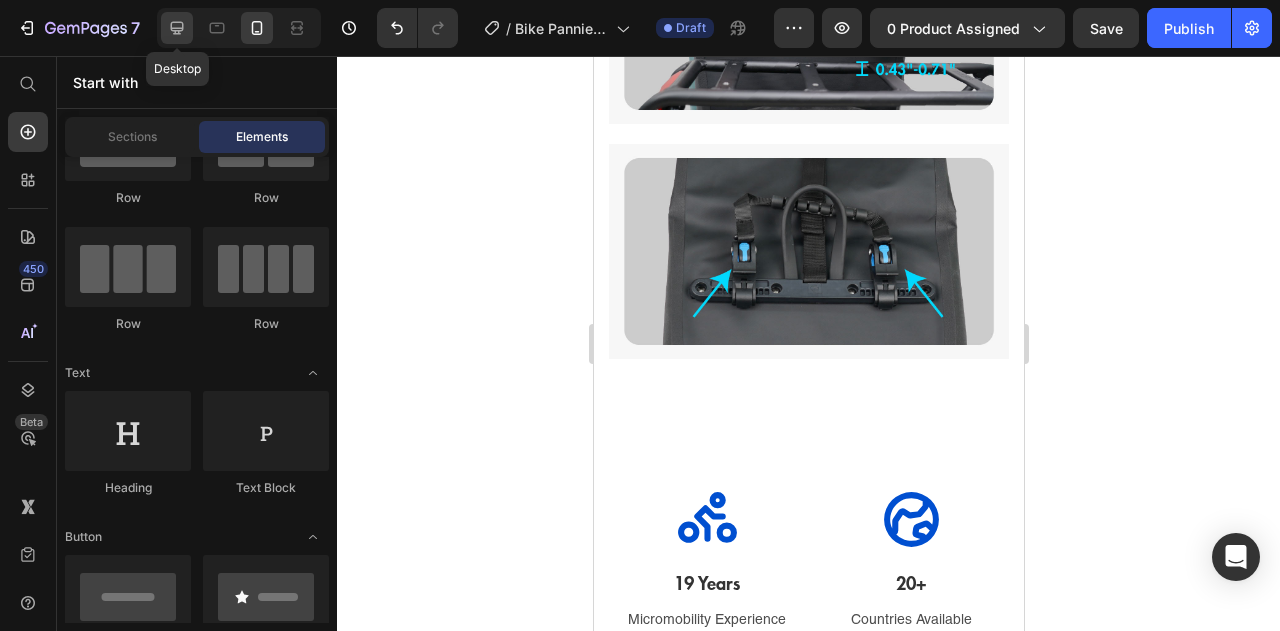 click 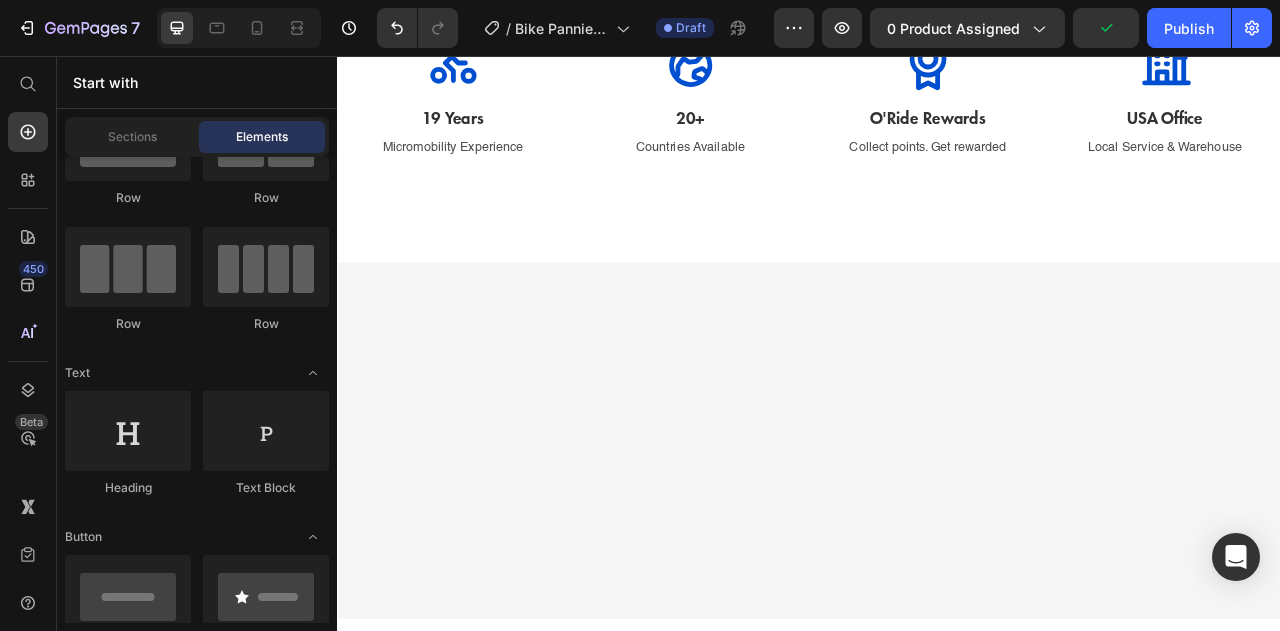scroll, scrollTop: 1980, scrollLeft: 0, axis: vertical 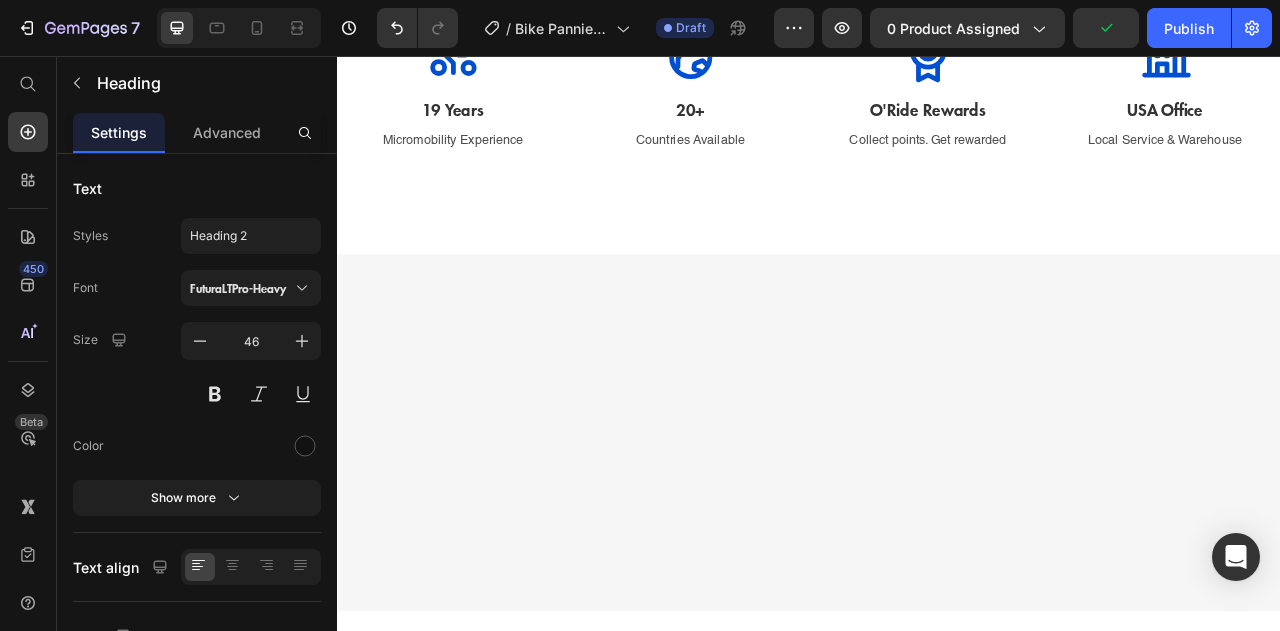 click on "Adjust the clip positions" at bounding box center [479, -621] 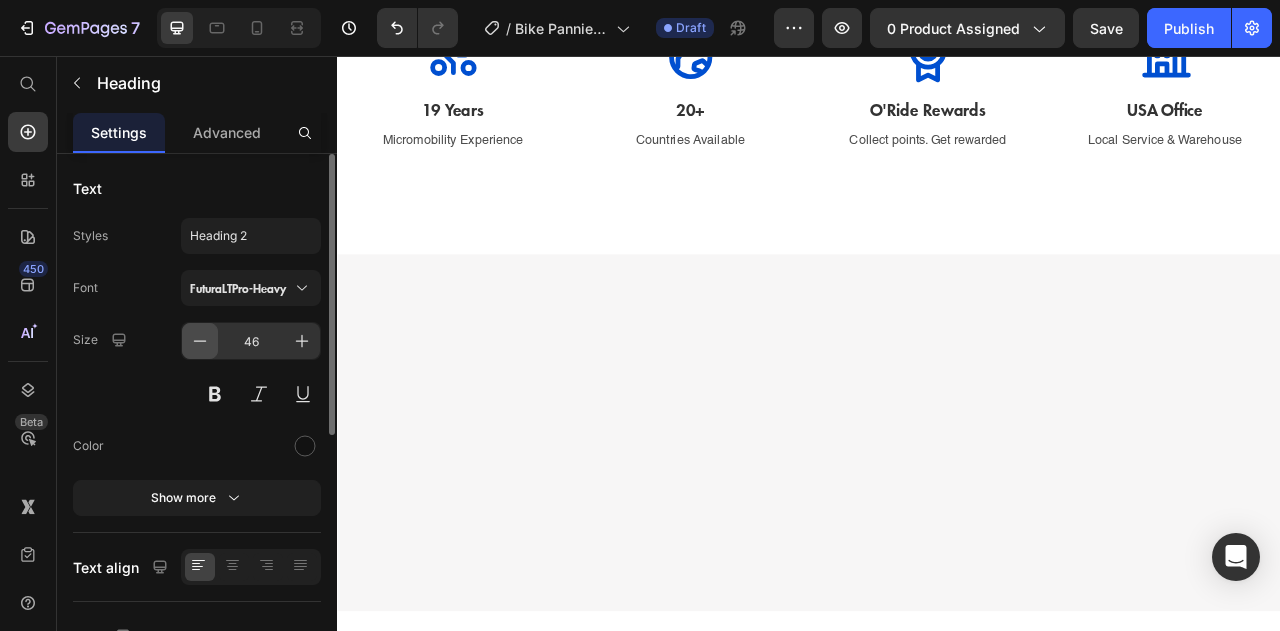 click 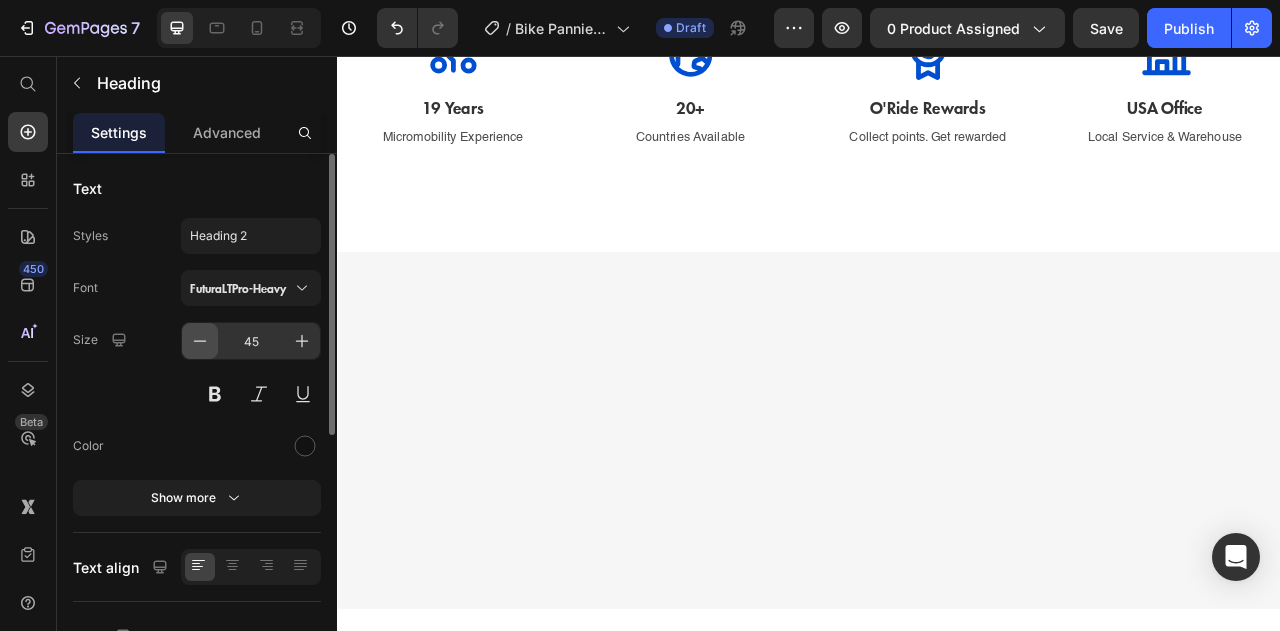 click 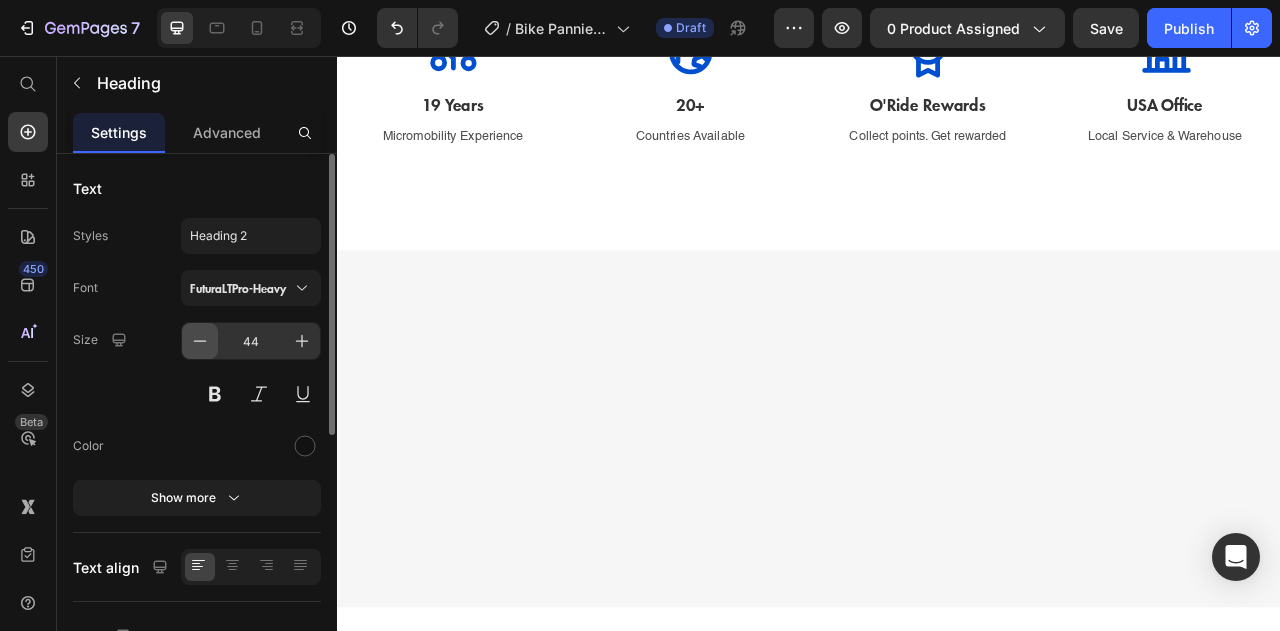 click 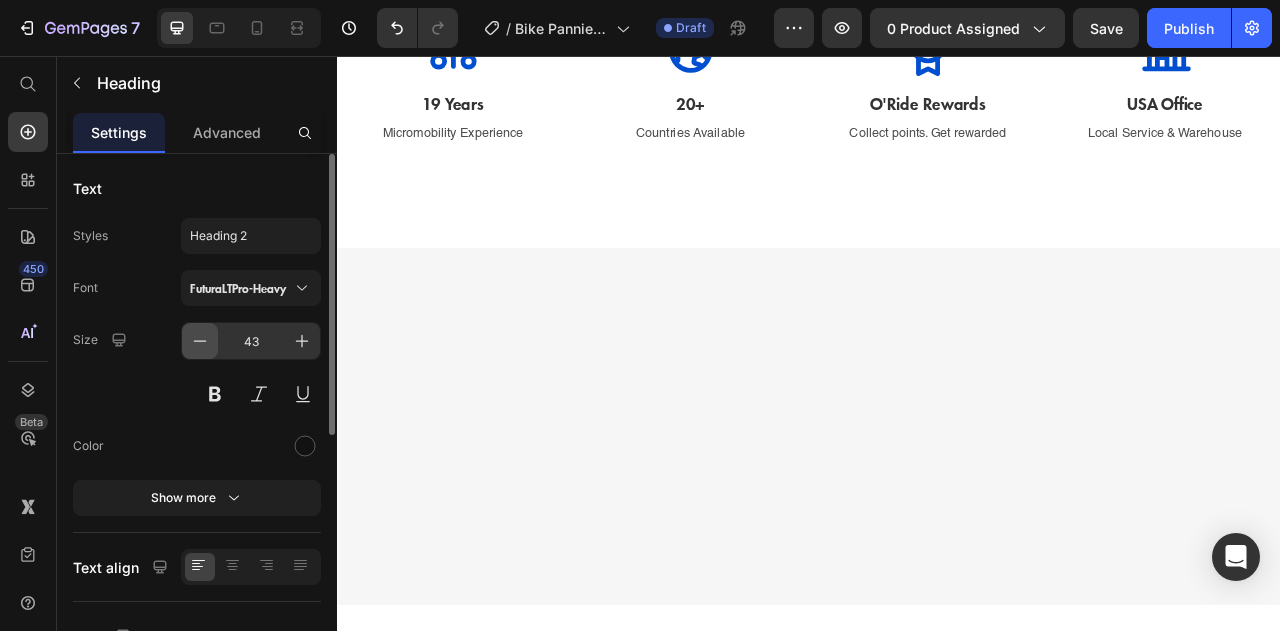 click 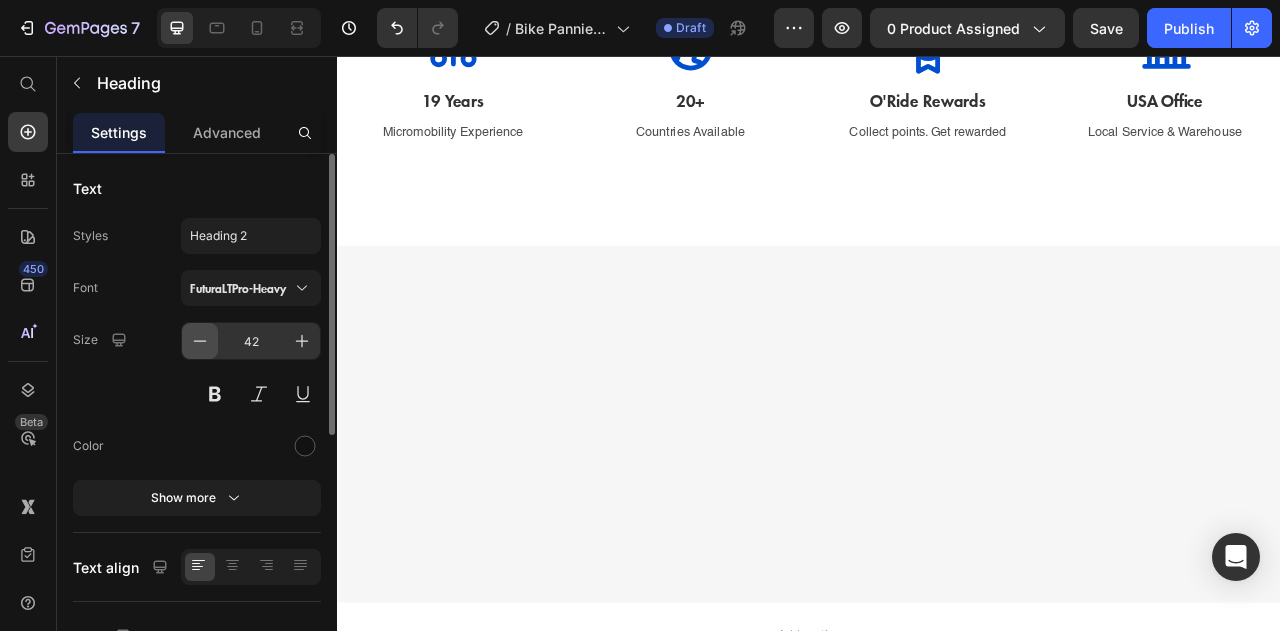 click 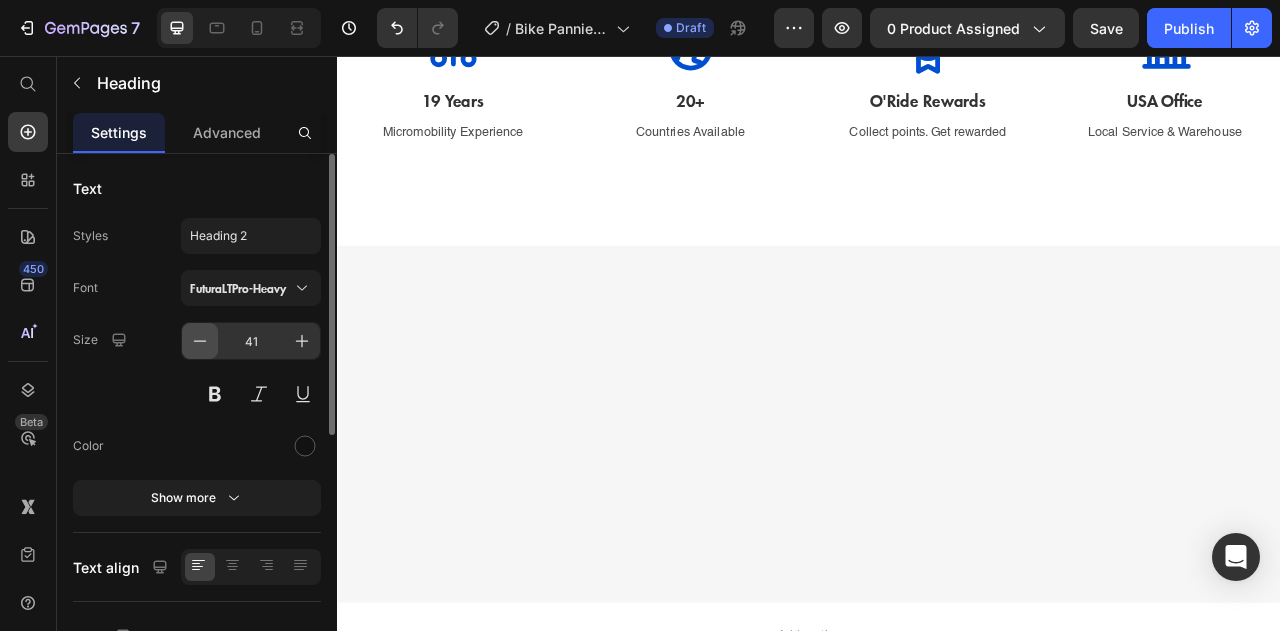 click 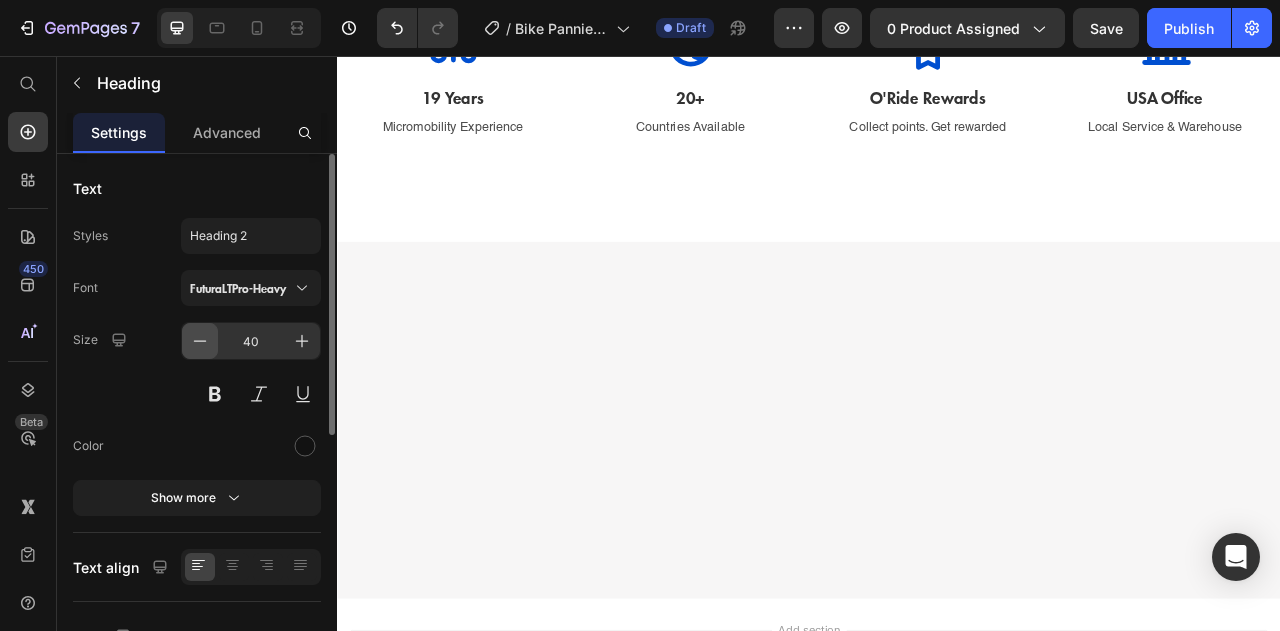 click 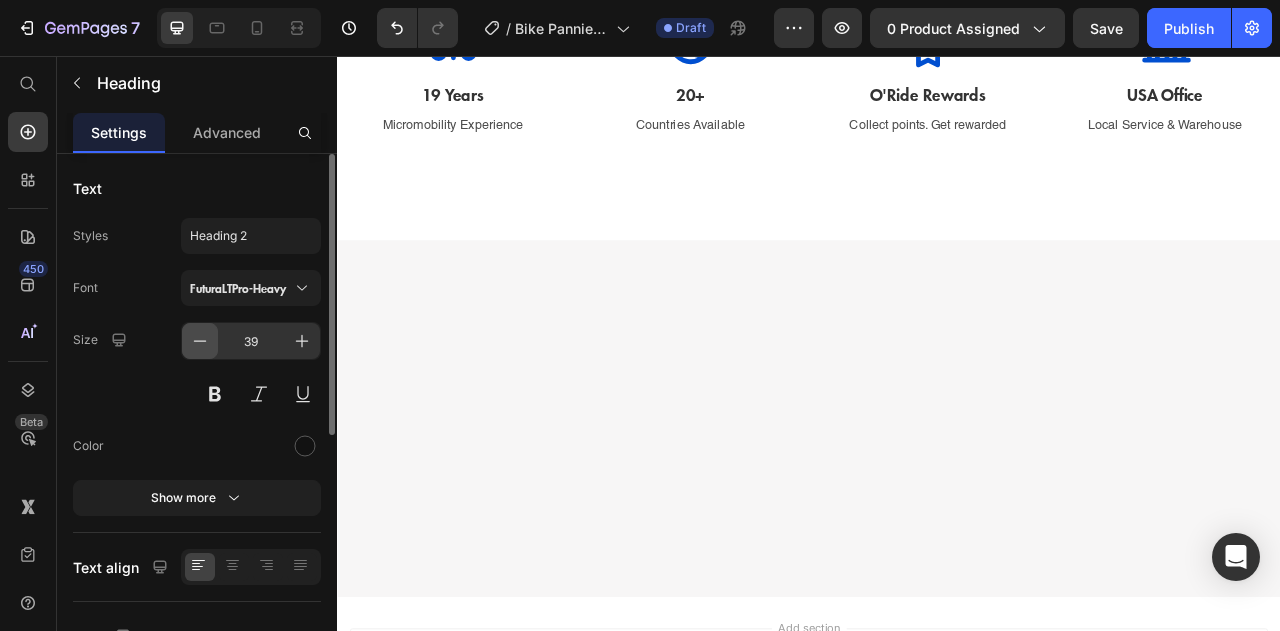 click 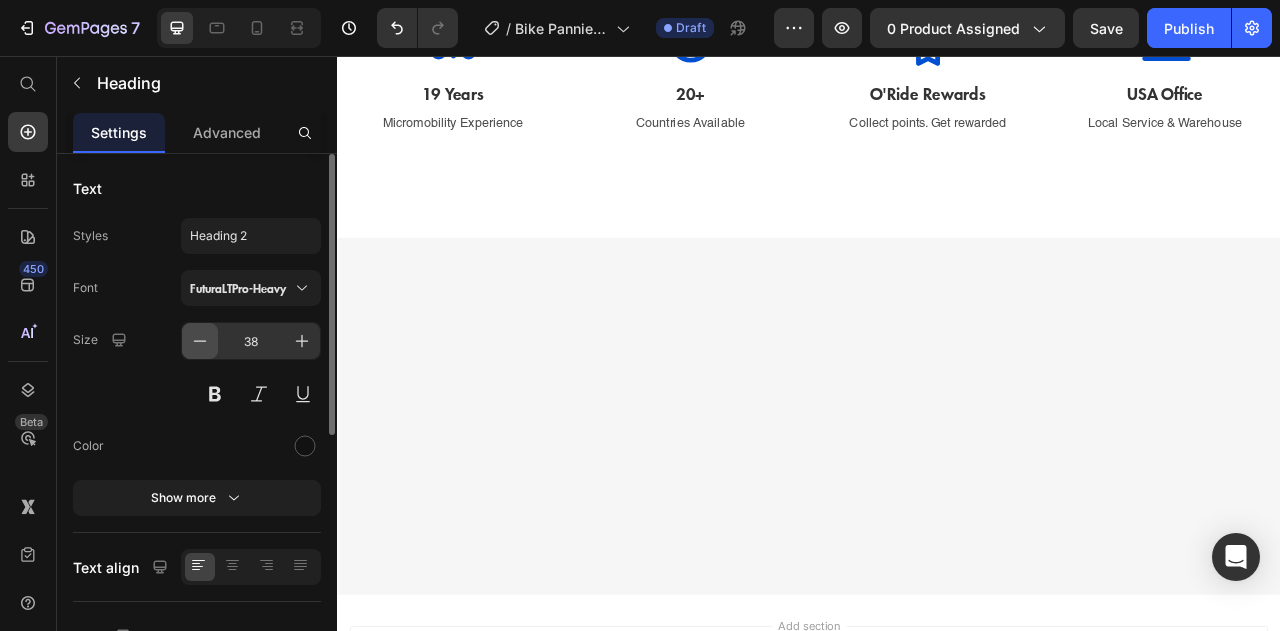 click 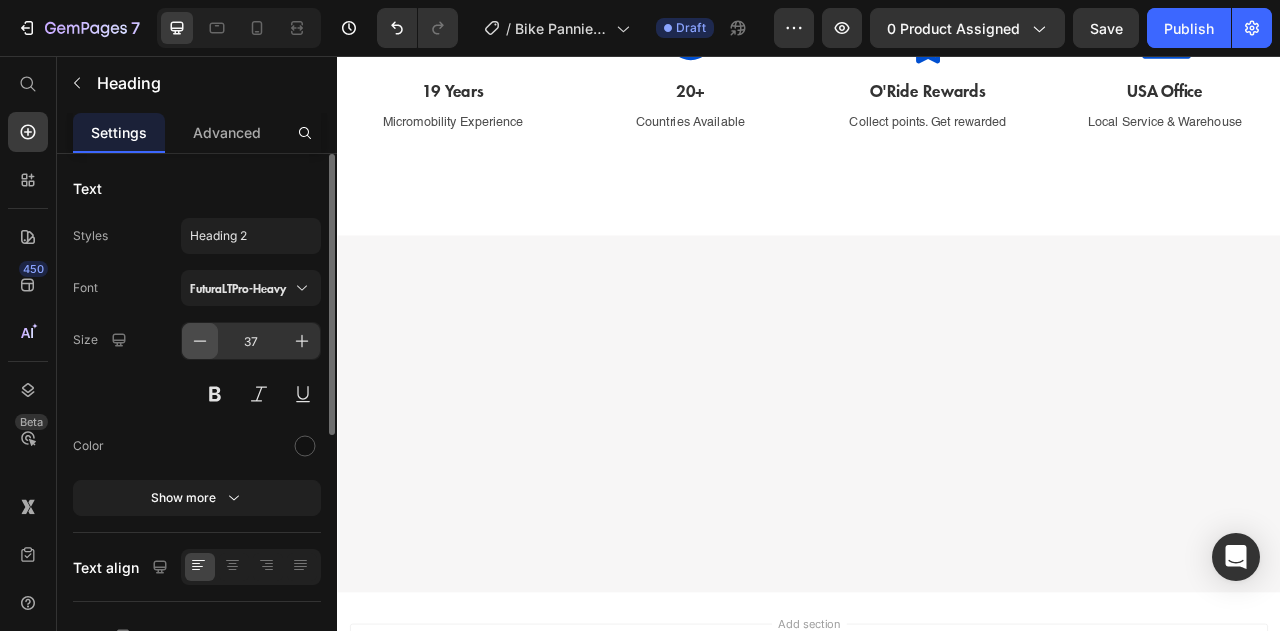 click 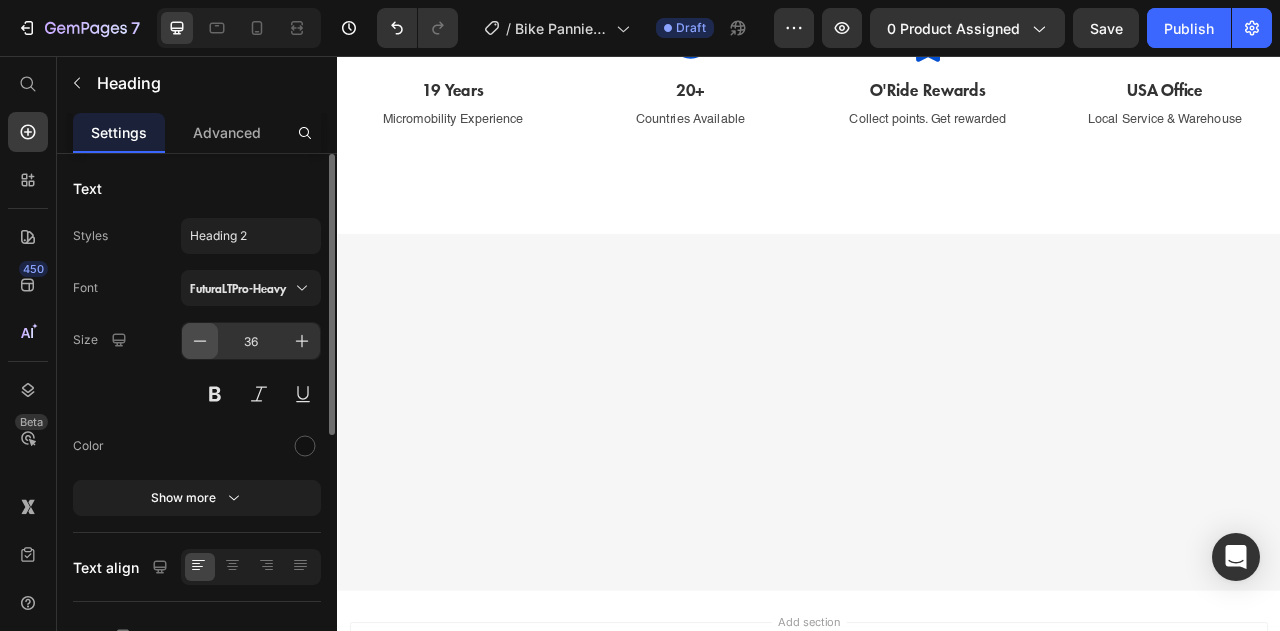 click 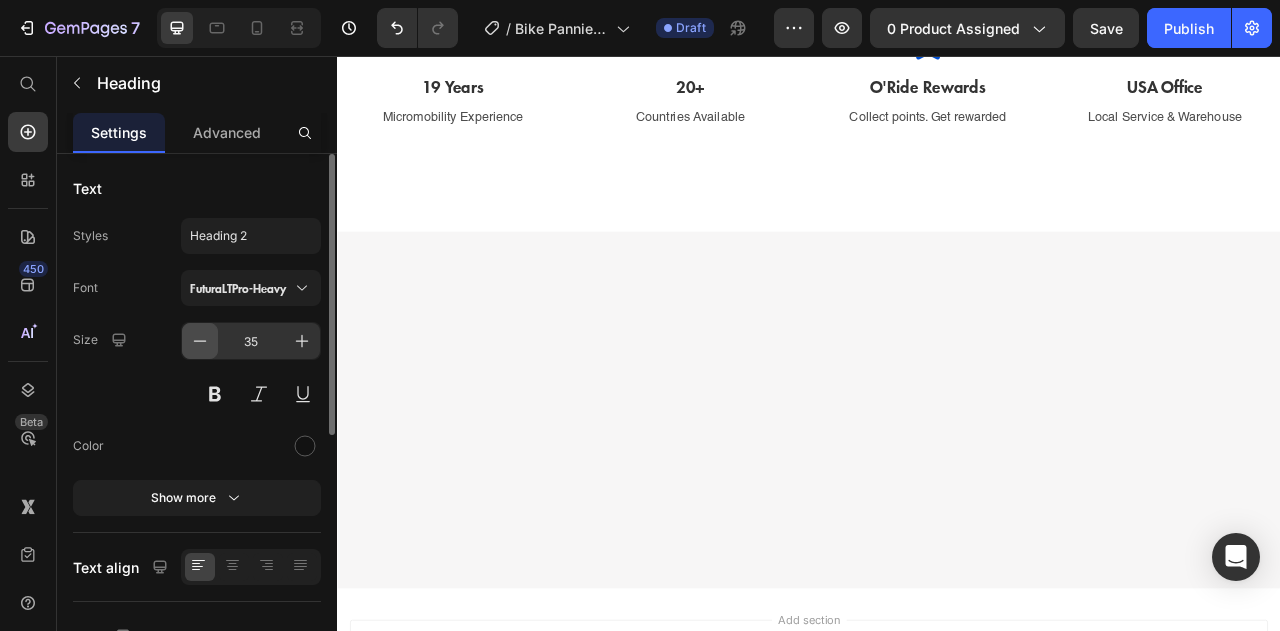 click 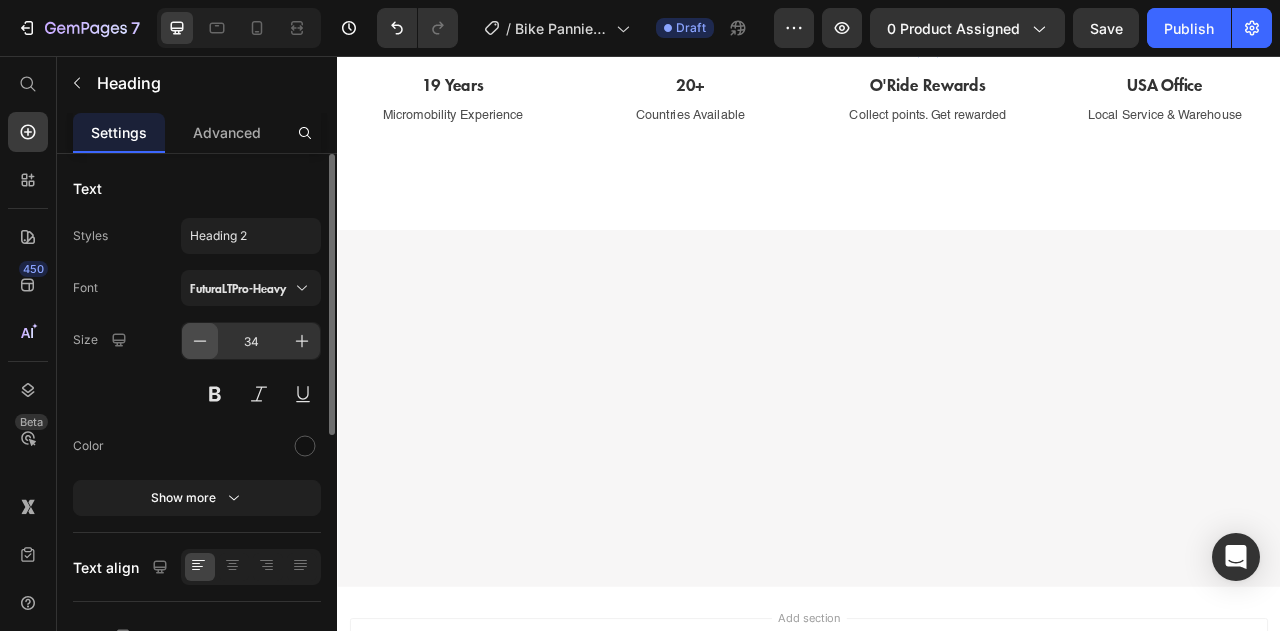 click 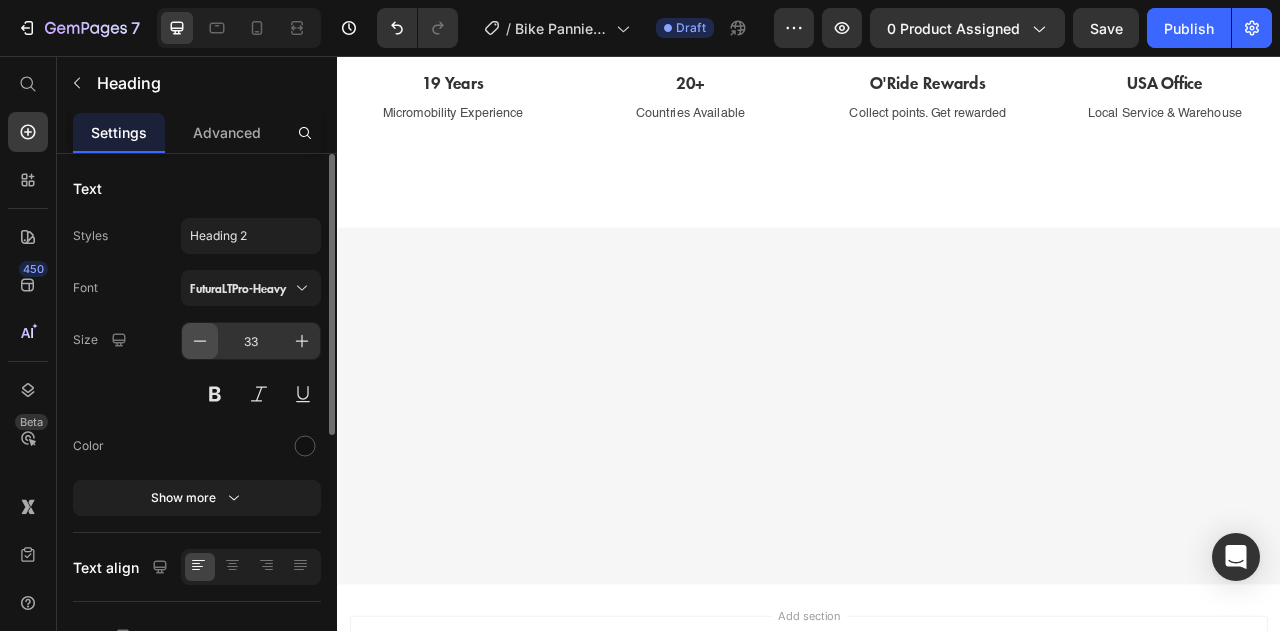 click 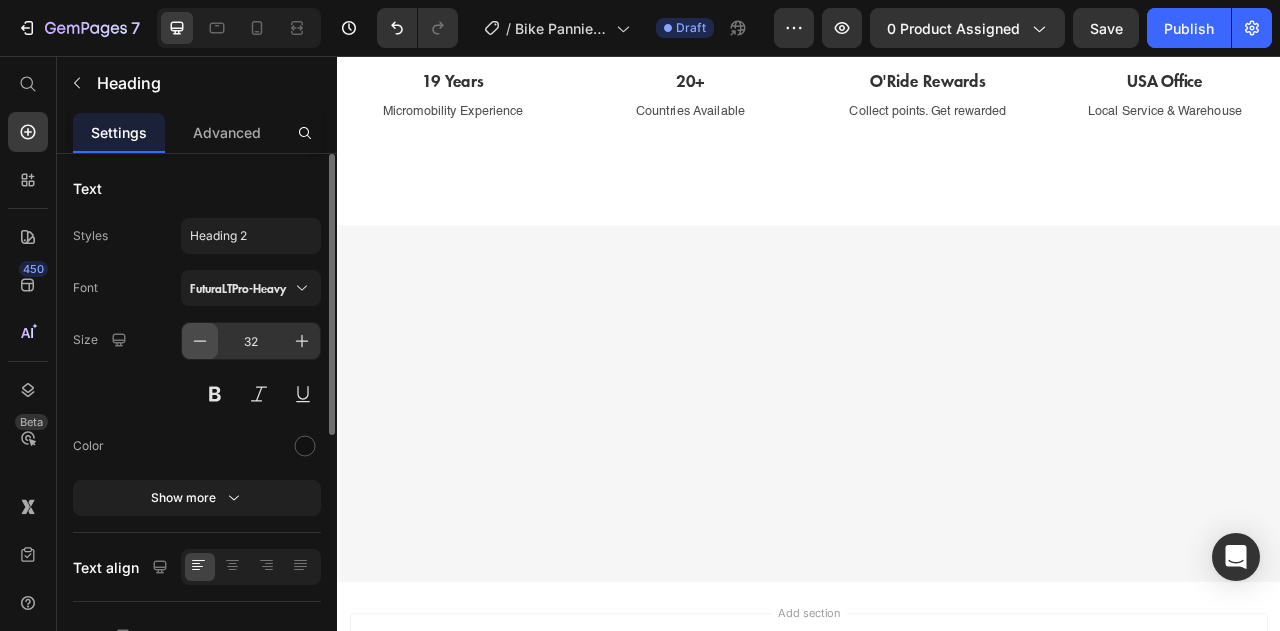 click 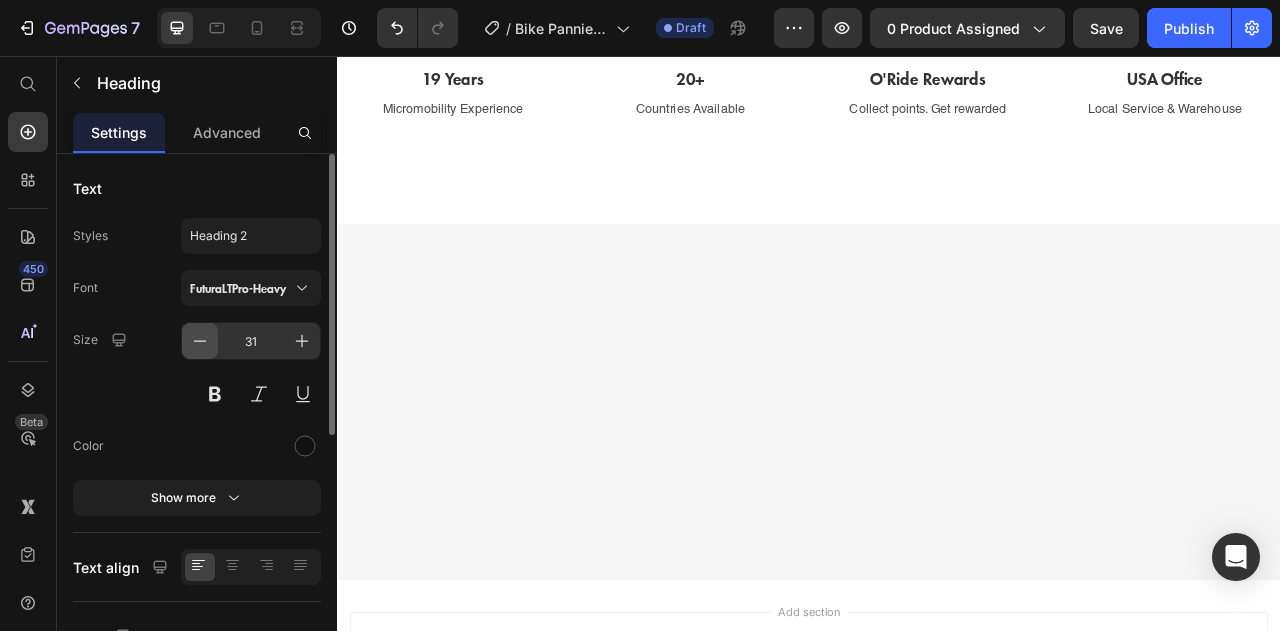 click 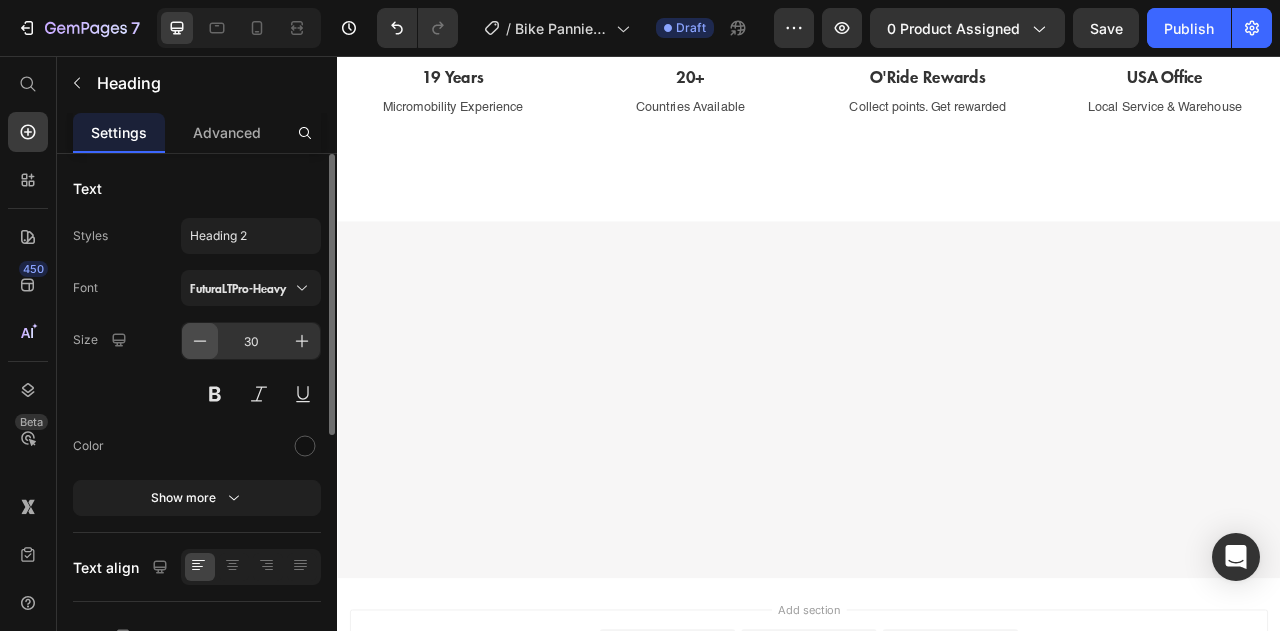 click 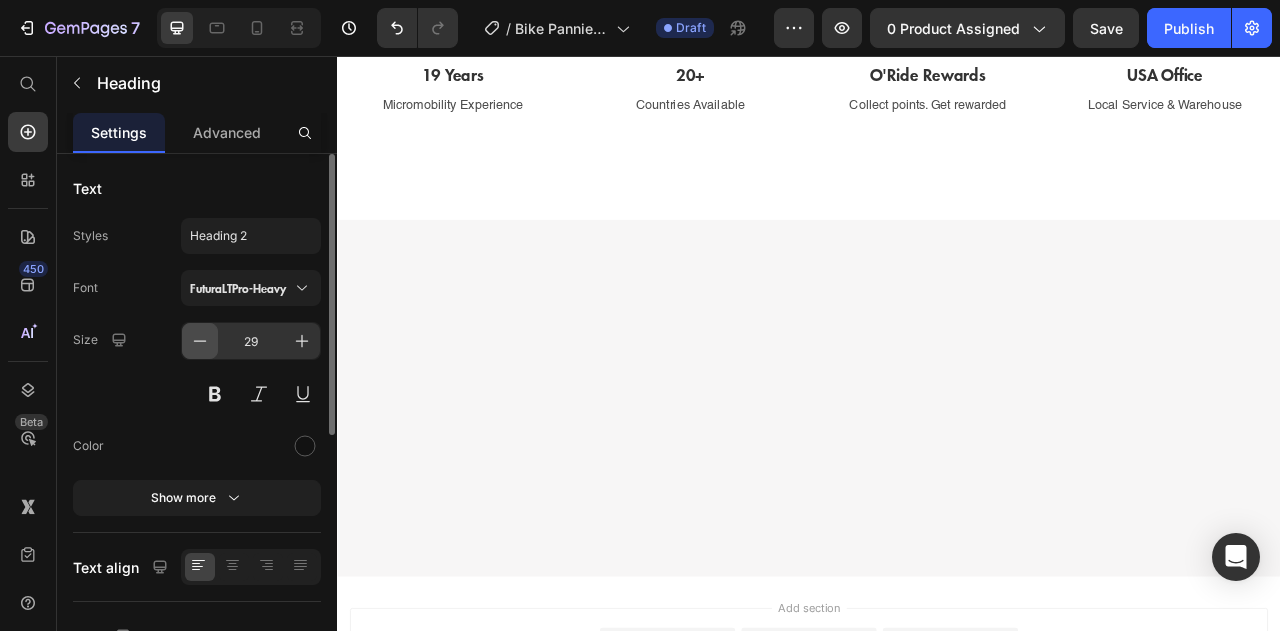 click 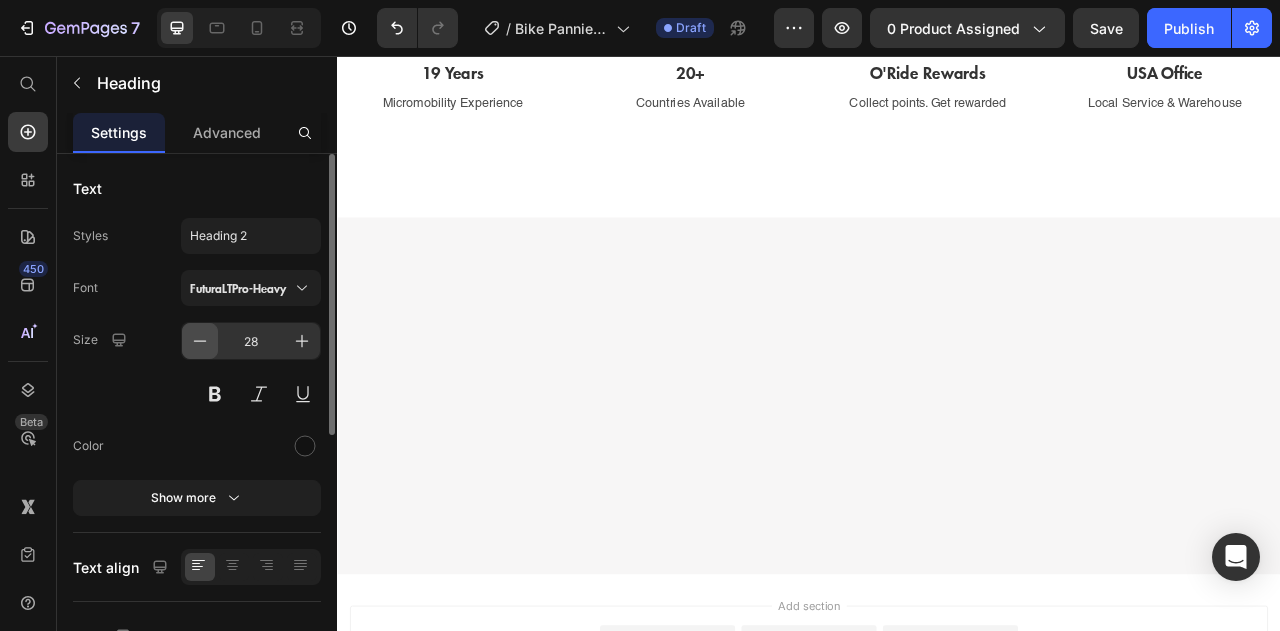 click 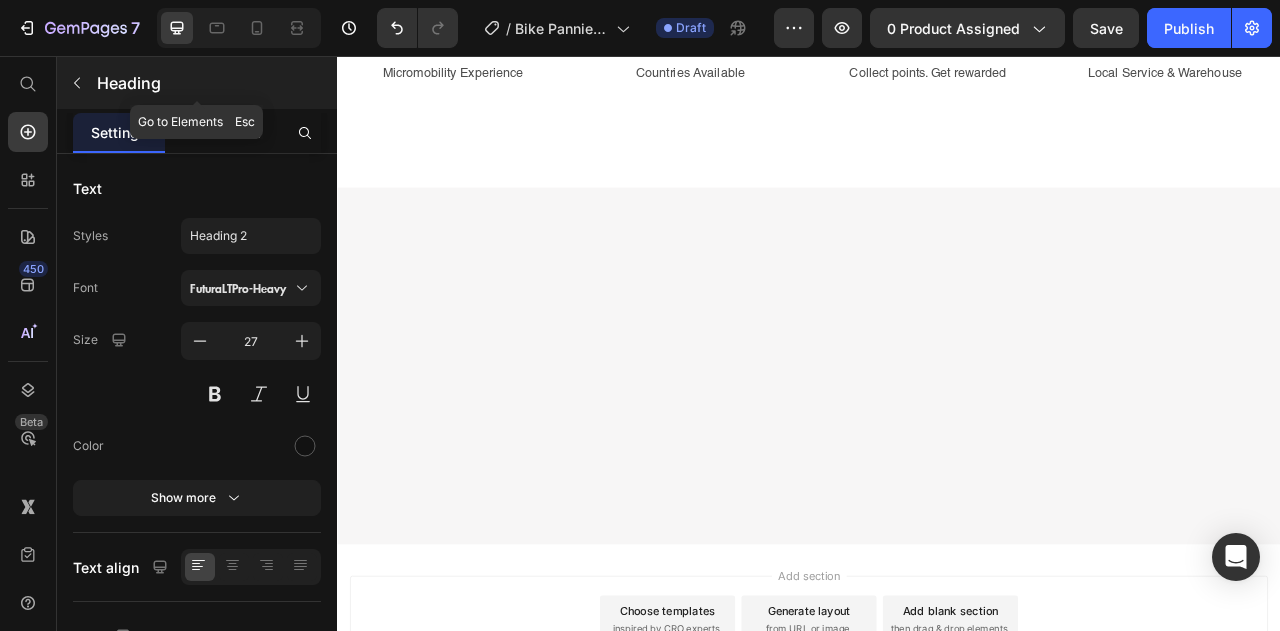 click 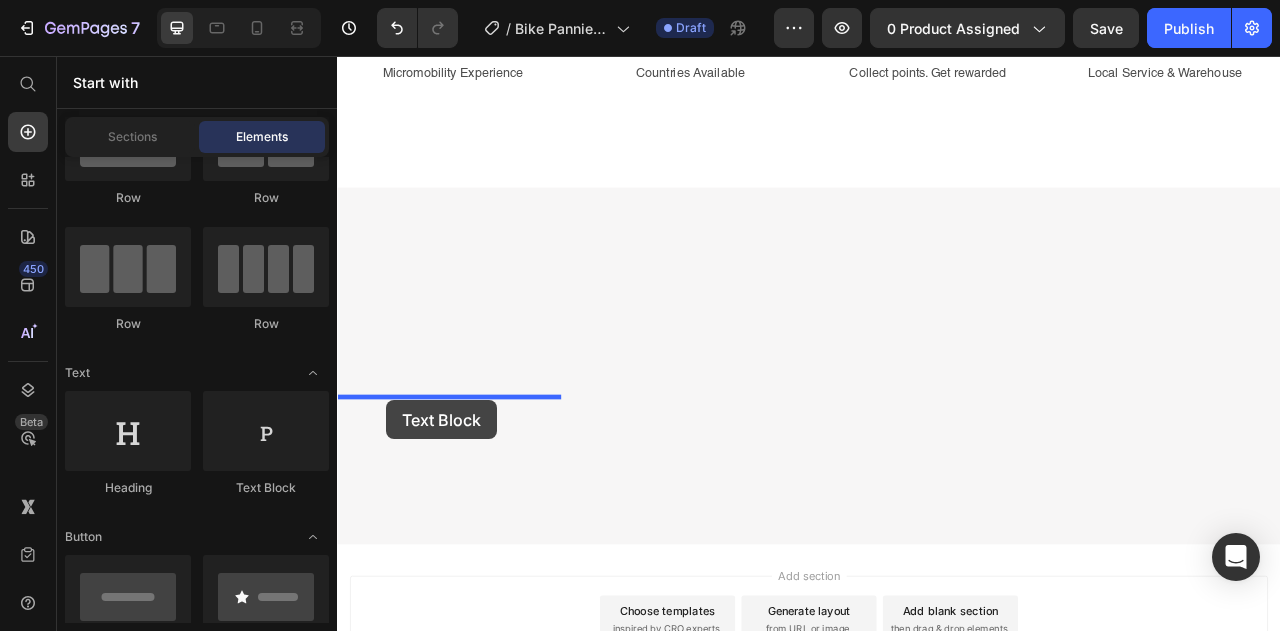 drag, startPoint x: 590, startPoint y: 504, endPoint x: 399, endPoint y: 494, distance: 191.2616 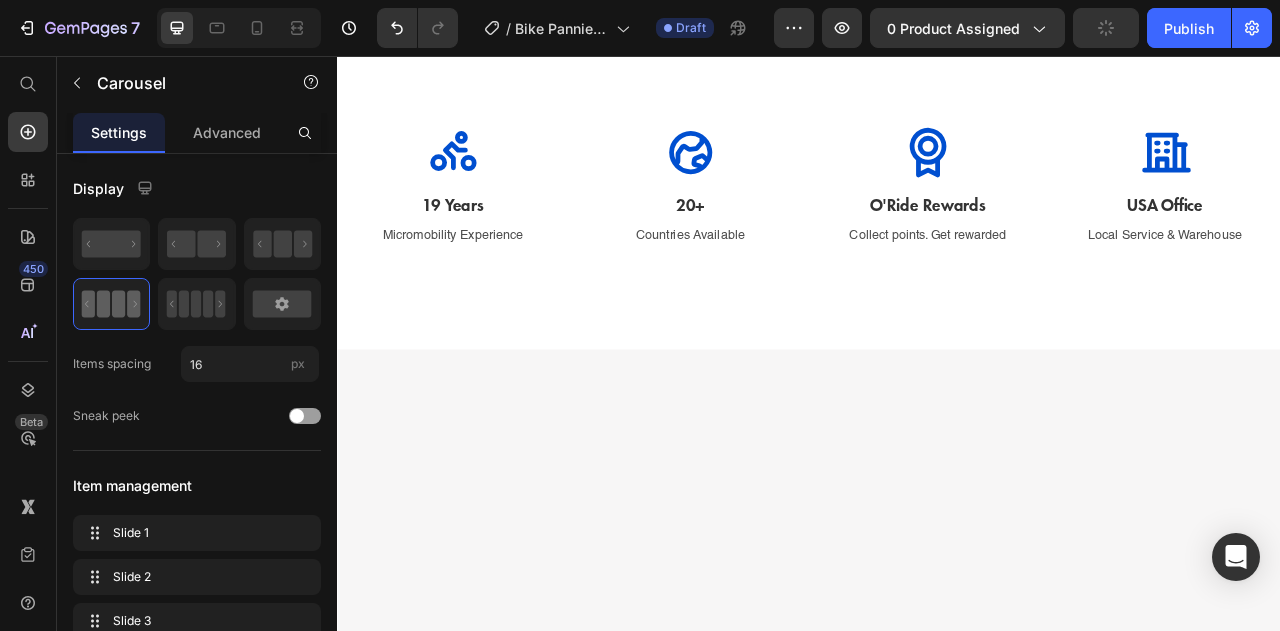 click on "Image" at bounding box center (779, -561) 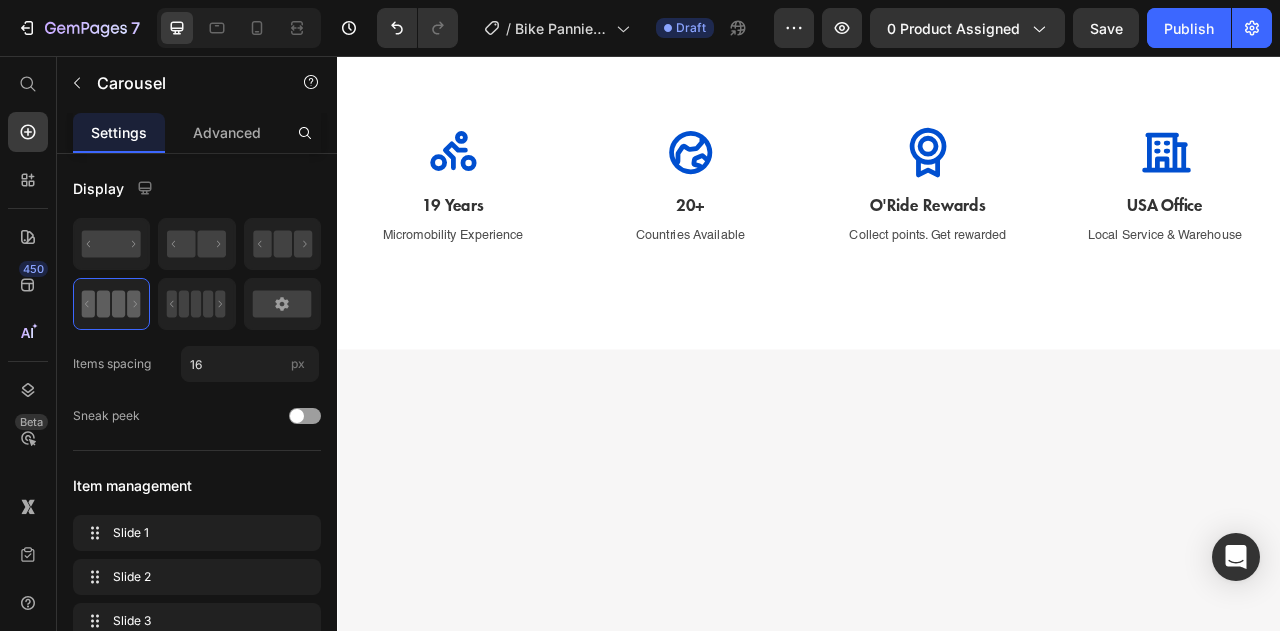 click on "Lorem ipsum dolor sit amet, consectetur adipiscing elit, sed do eiusmod tempor incididunt ut labore et dolore magna aliqua. Ut enim ad minim veniam, quis nostrud exercitation ullamco laboris nisi ut aliquip ex ea commodo consequat." at bounding box center [479, -541] 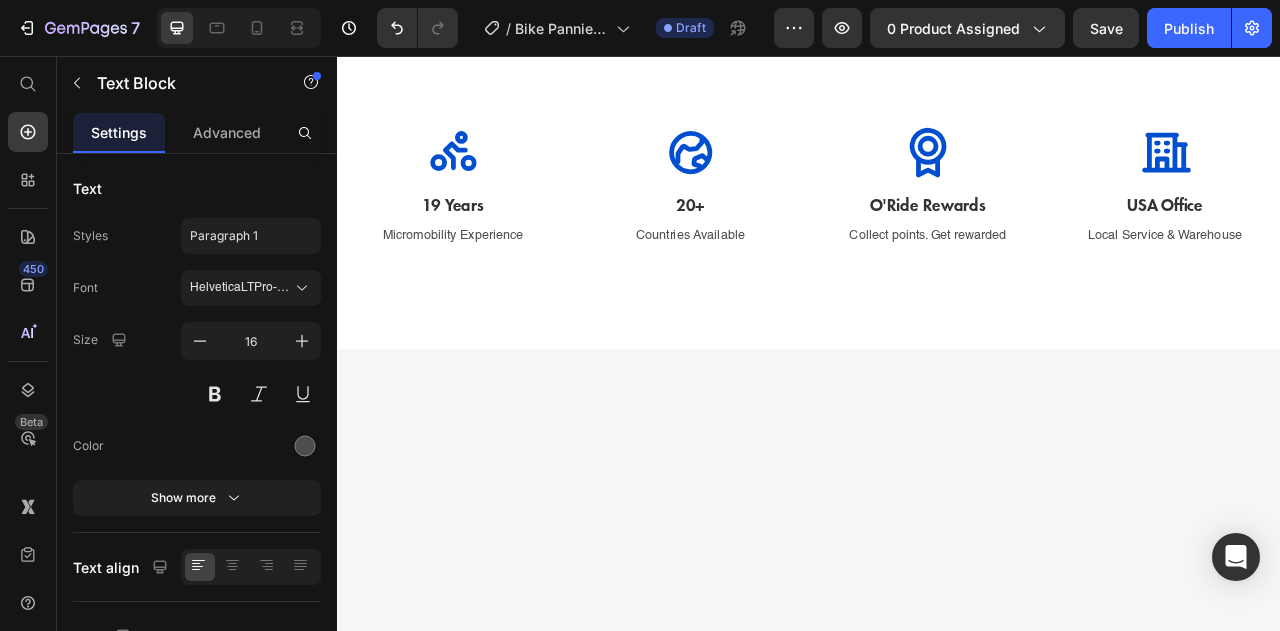 click on "Lorem ipsum dolor sit amet, consectetur adipiscing elit, sed do eiusmod tempor incididunt ut labore et dolore magna aliqua. Ut enim ad minim veniam, quis nostrud exercitation ullamco laboris nisi ut aliquip ex ea commodo consequat." at bounding box center (479, -541) 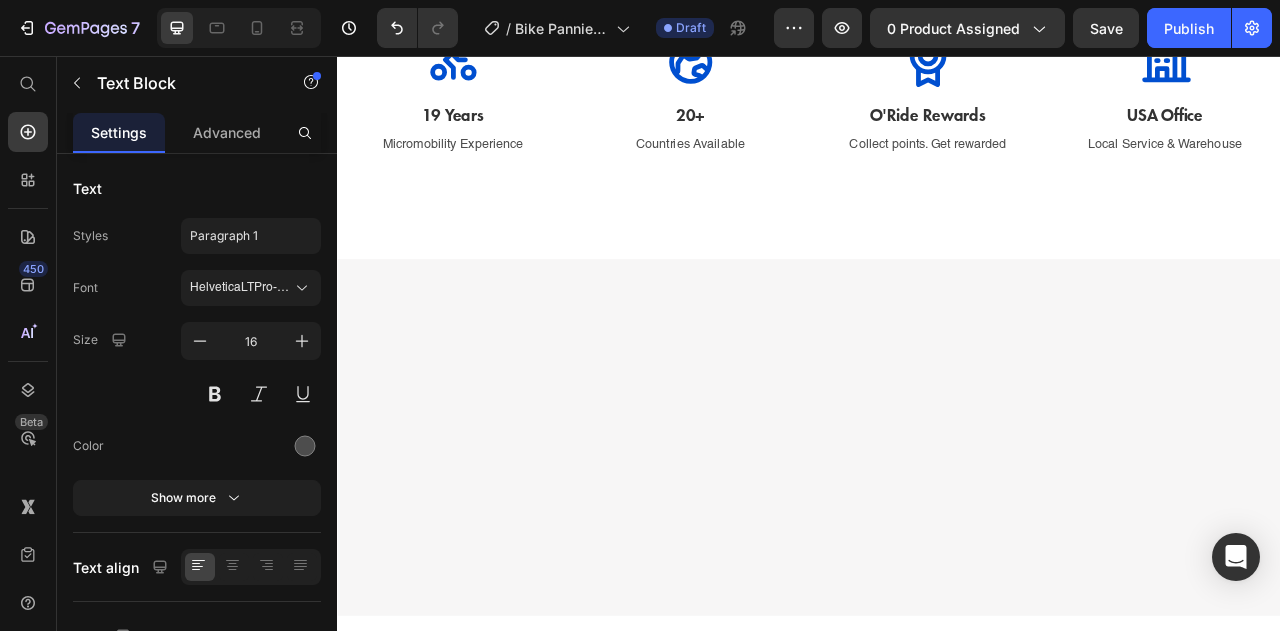 click on "Image" at bounding box center (779, -619) 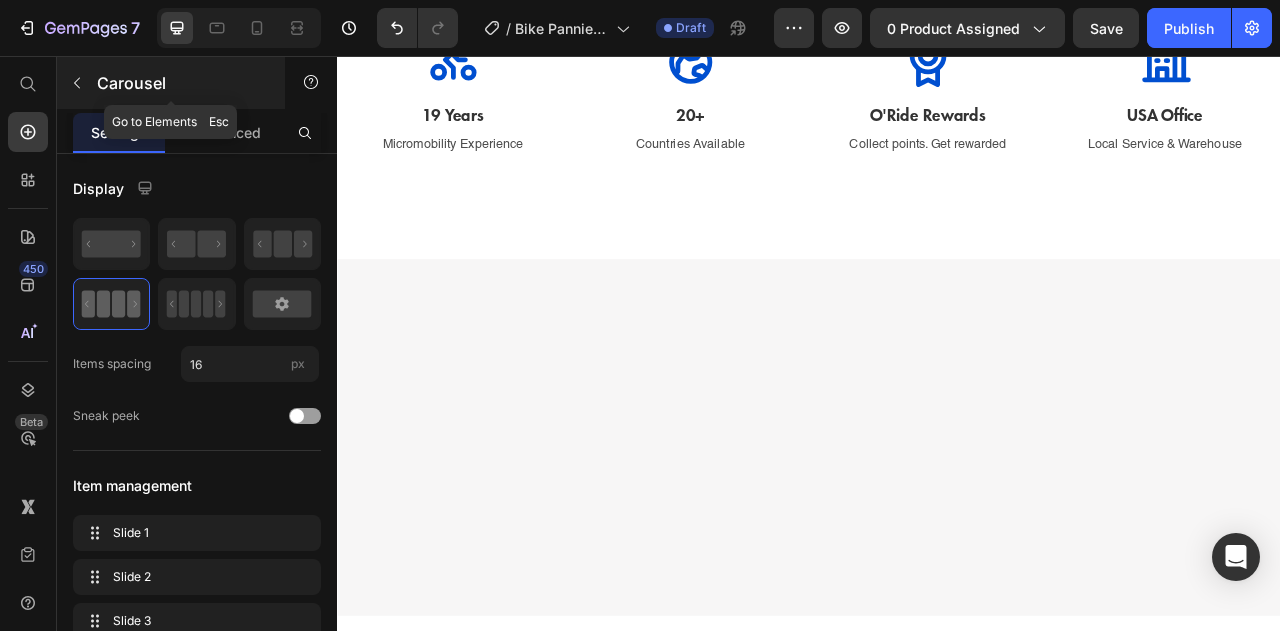 click at bounding box center [77, 83] 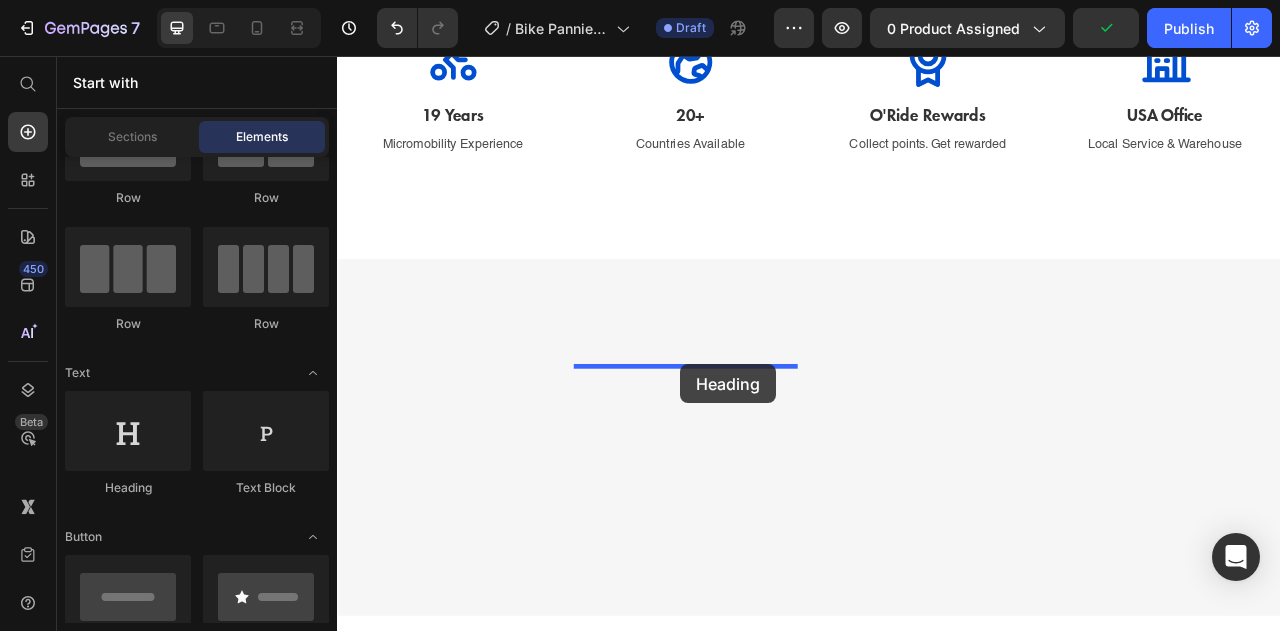 drag, startPoint x: 521, startPoint y: 492, endPoint x: 774, endPoint y: 448, distance: 256.79758 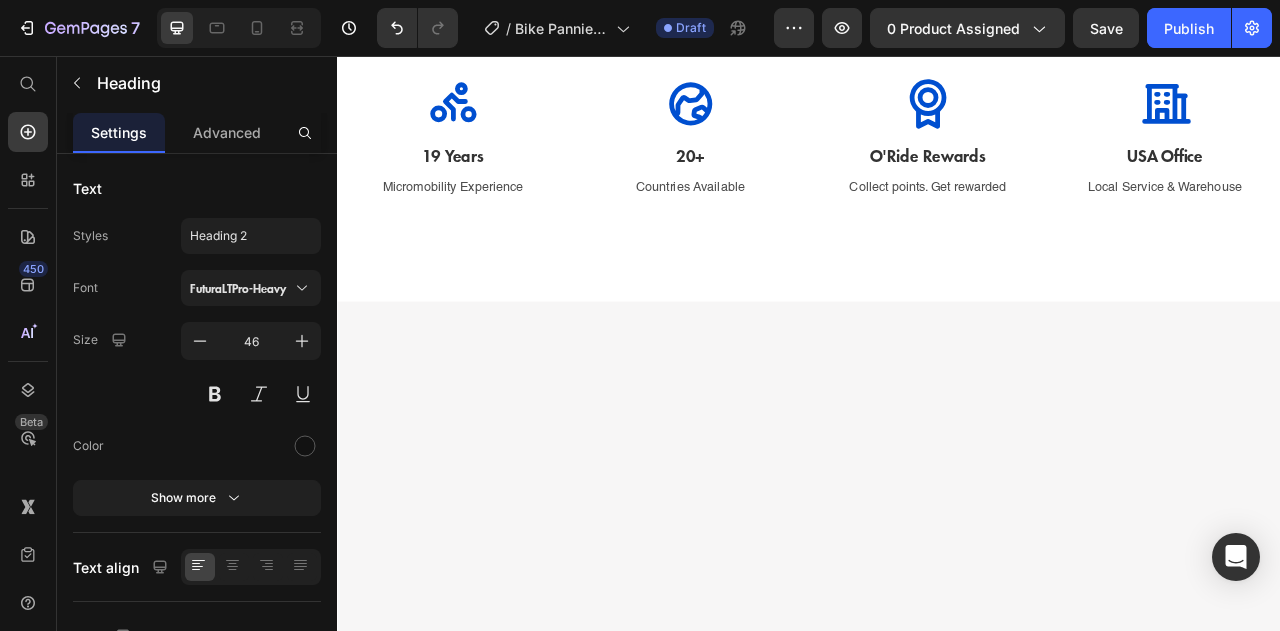 click on "Your heading text goes here" at bounding box center (779, -592) 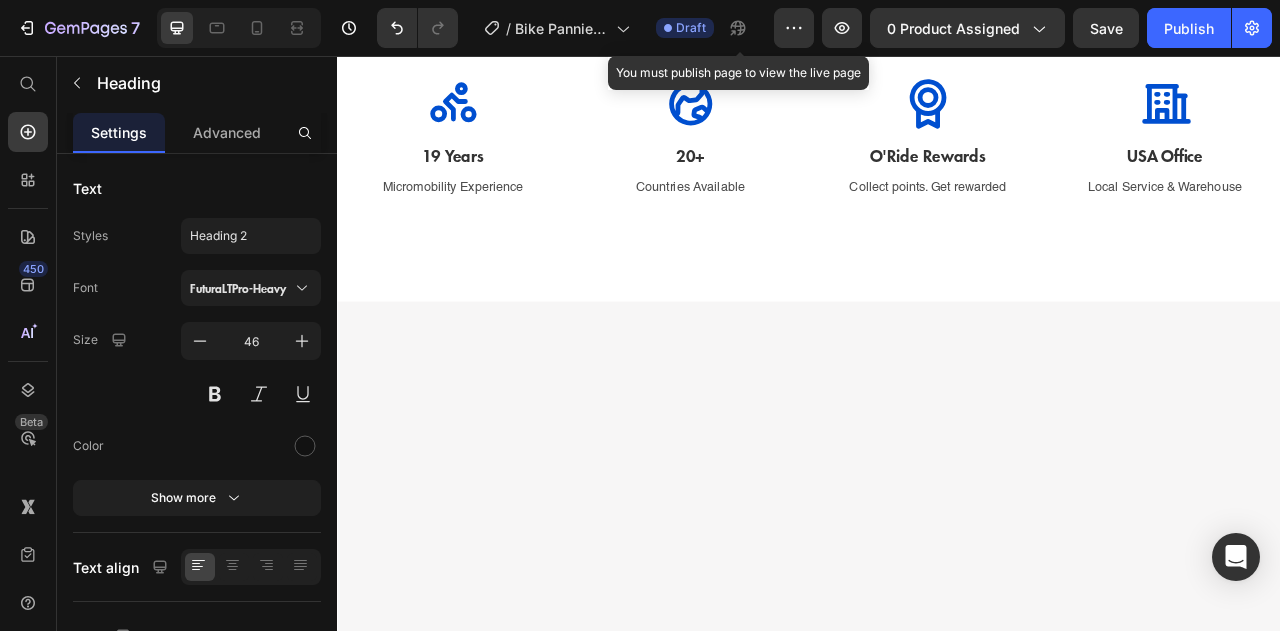 scroll, scrollTop: 21, scrollLeft: 0, axis: vertical 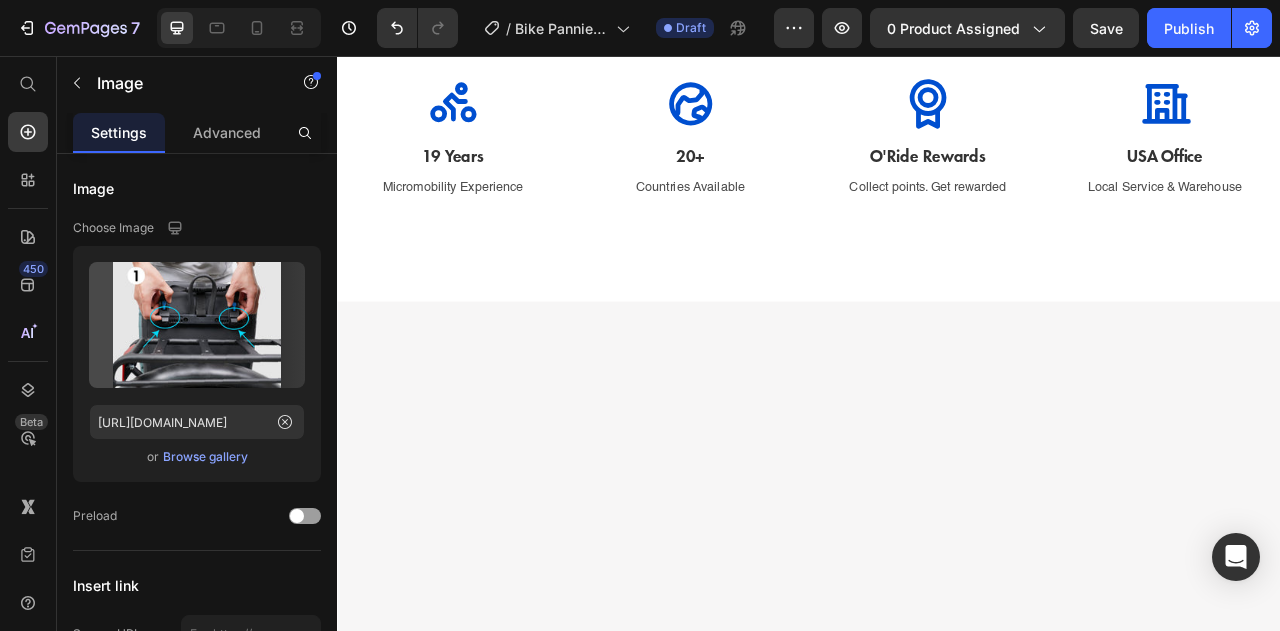 click at bounding box center (479, -683) 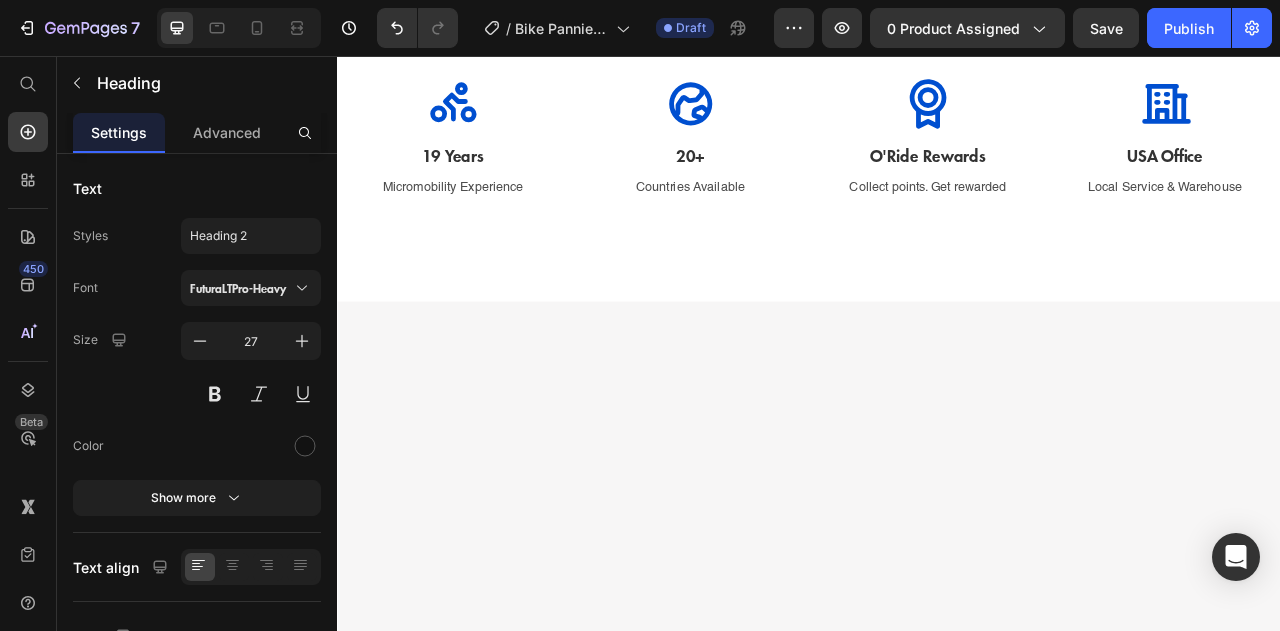 click on "Adjust the clip positions" at bounding box center (479, -664) 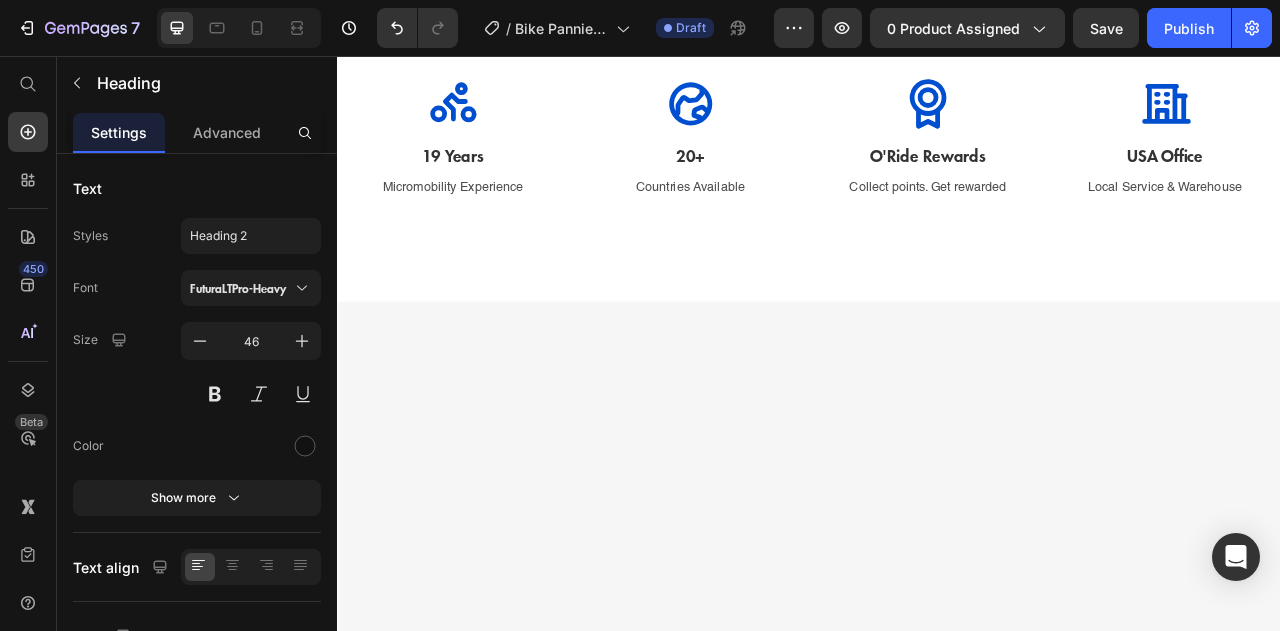 click on "Open the spring clip" at bounding box center (779, -592) 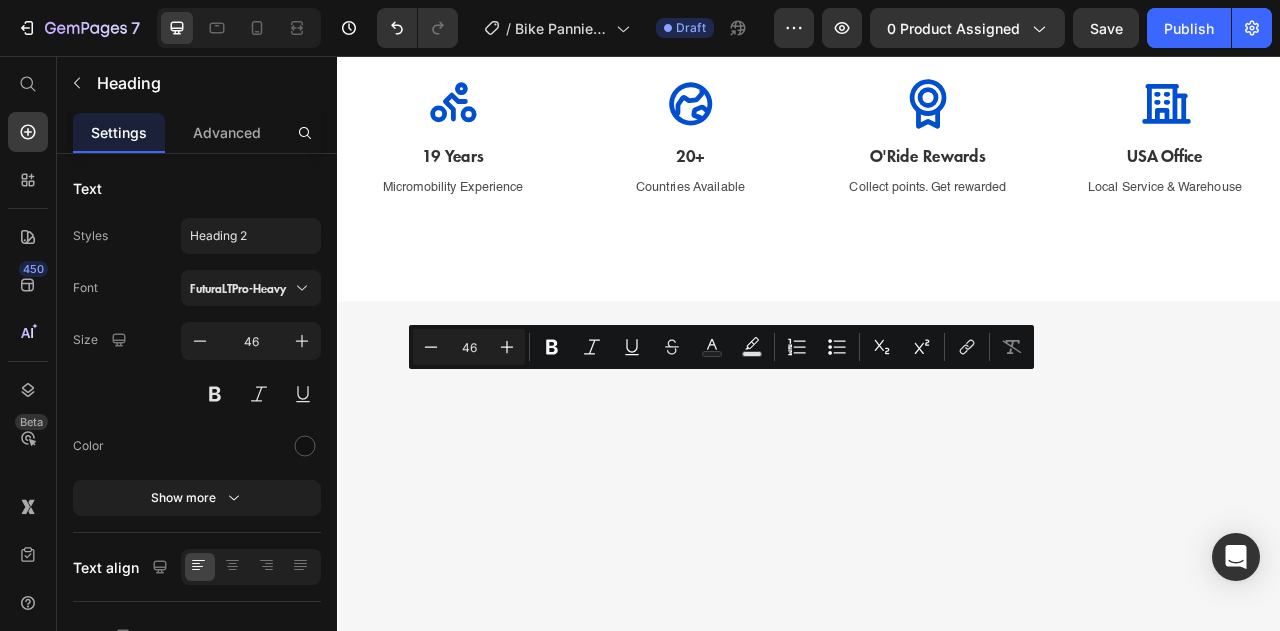 click on "Open the spring clip" at bounding box center (779, -592) 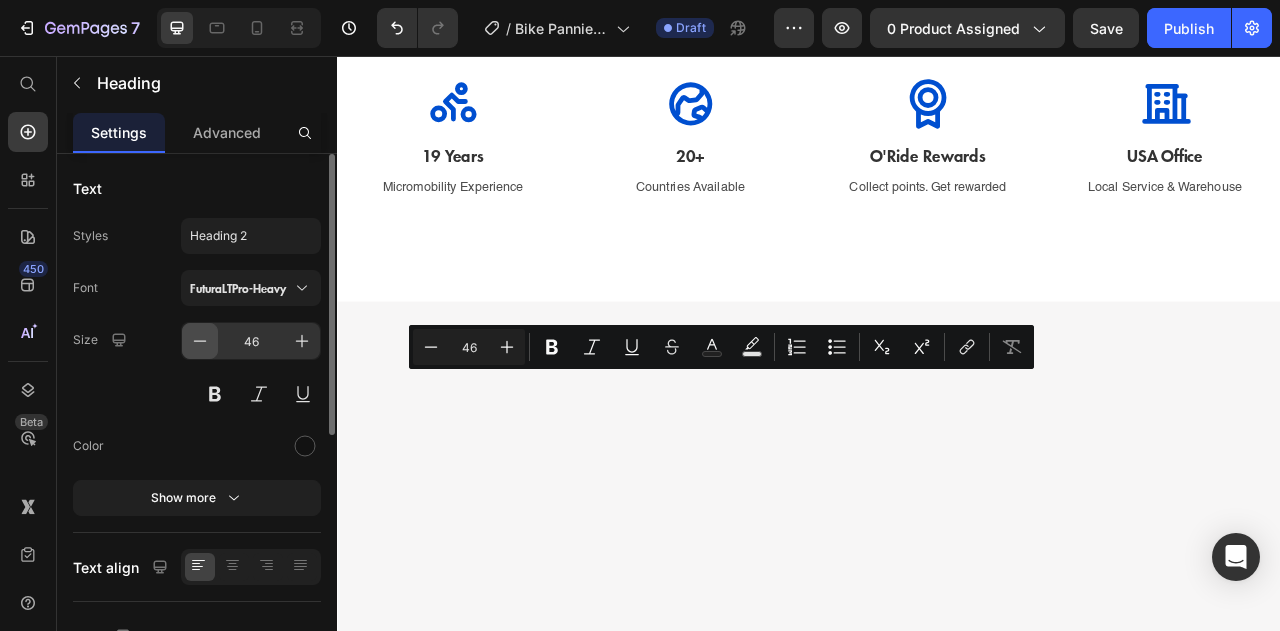 click 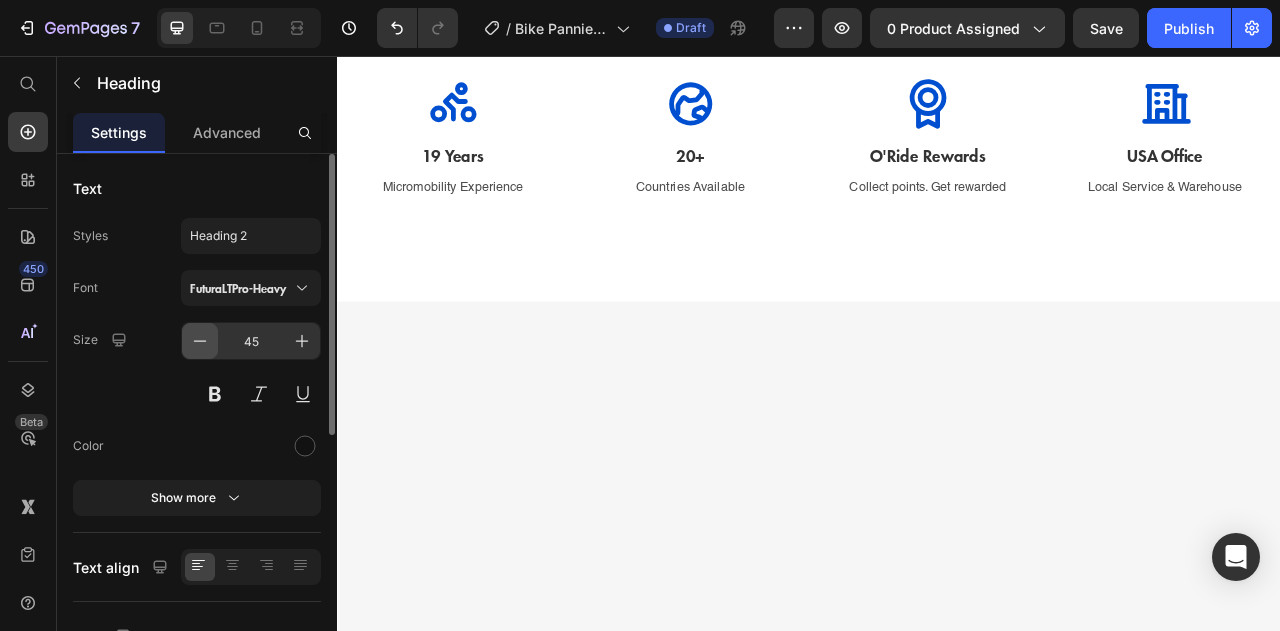 click 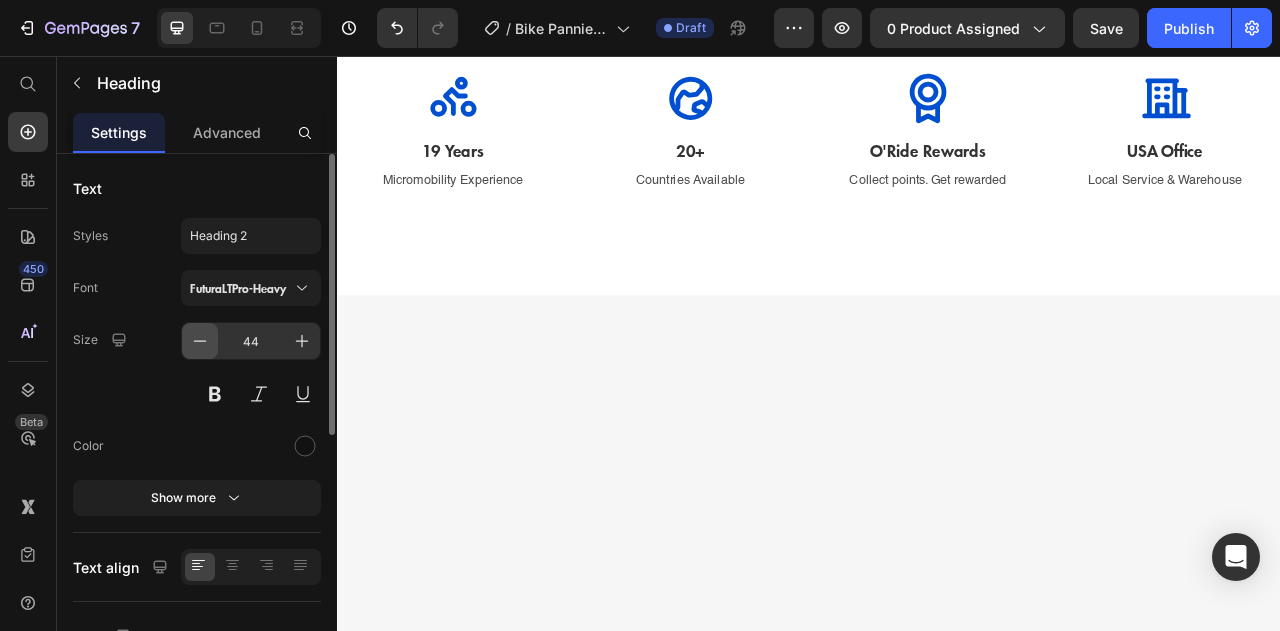 click 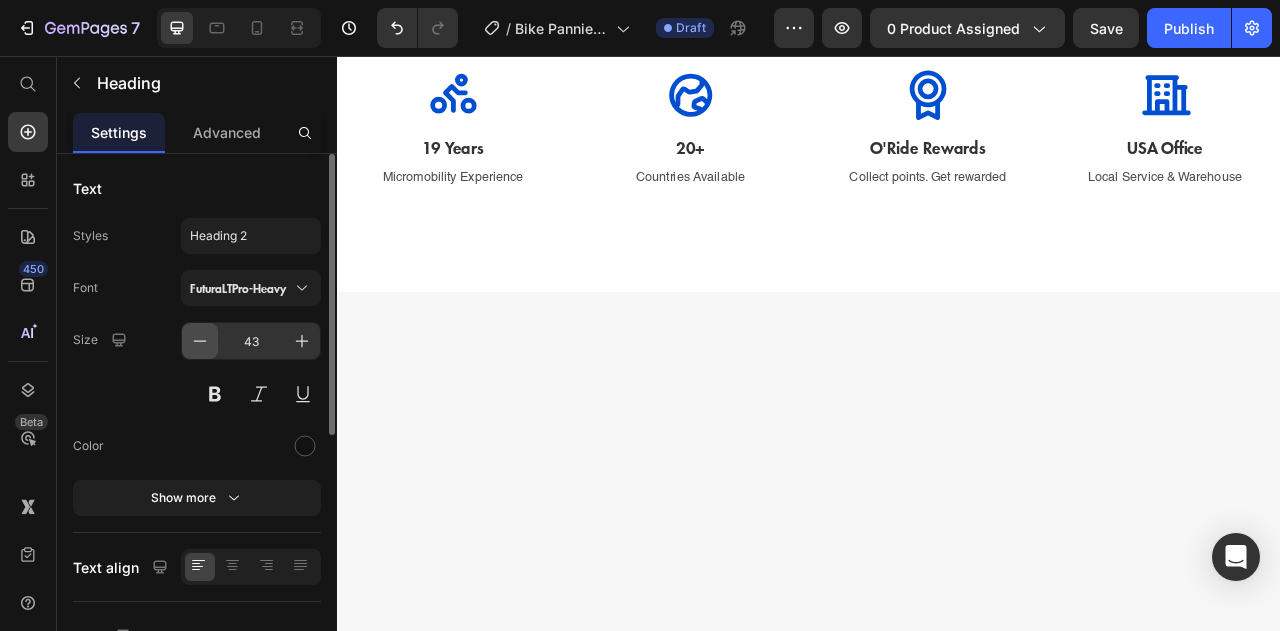 click 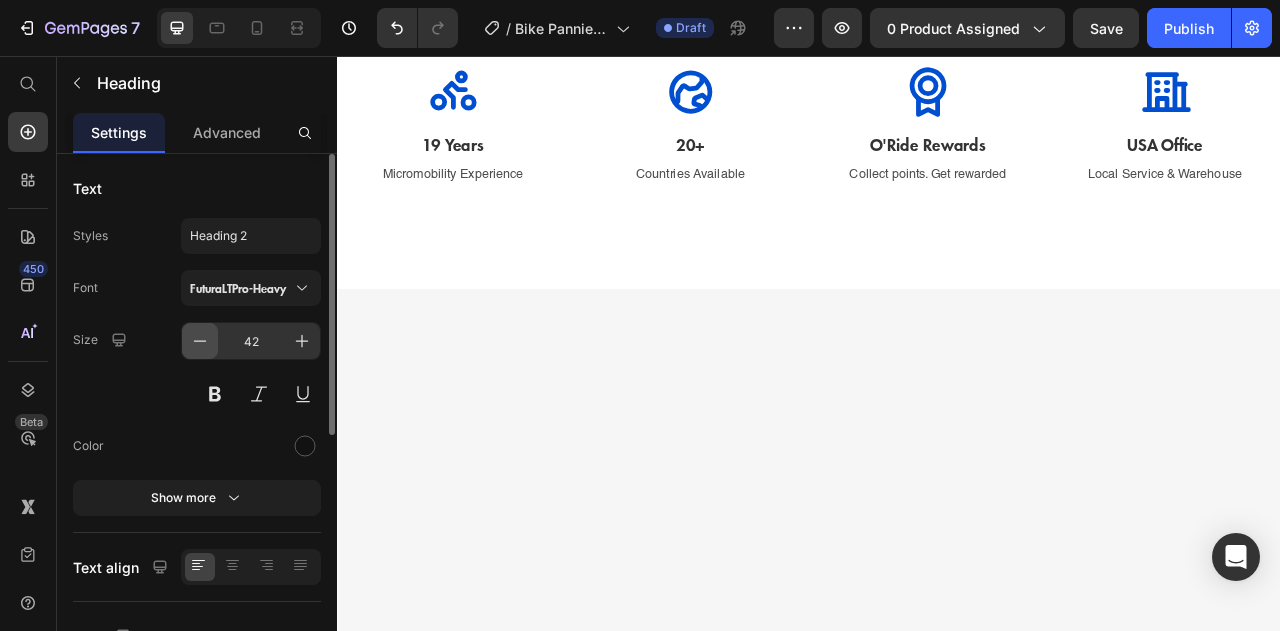 click 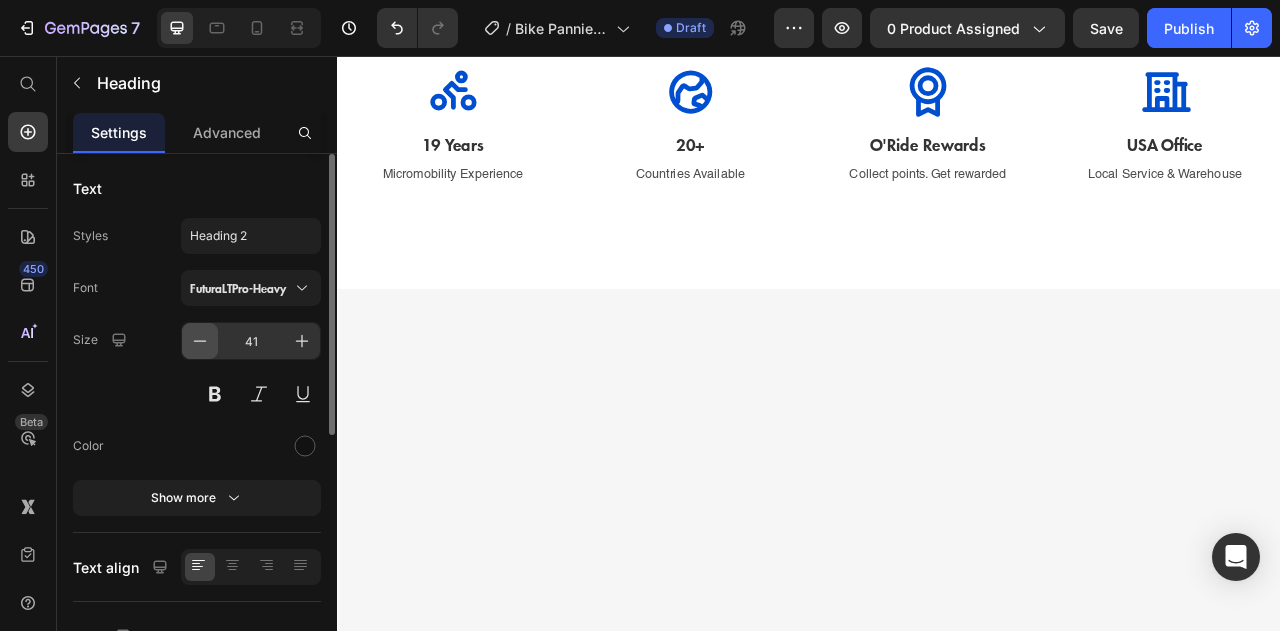 click 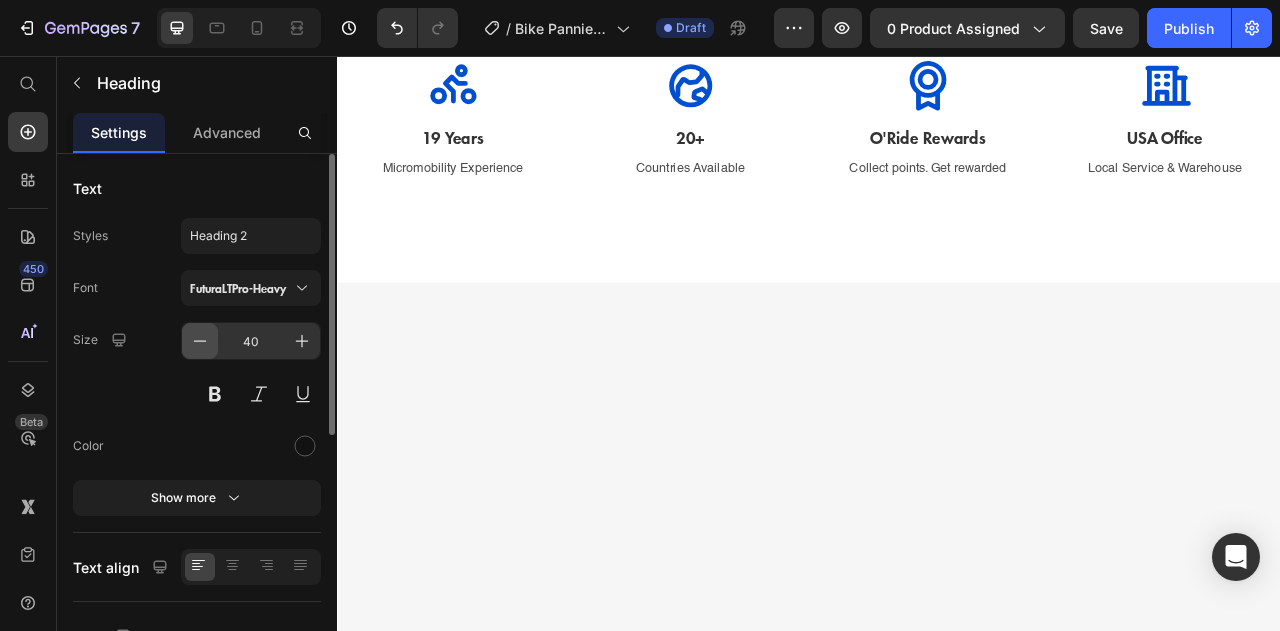 click 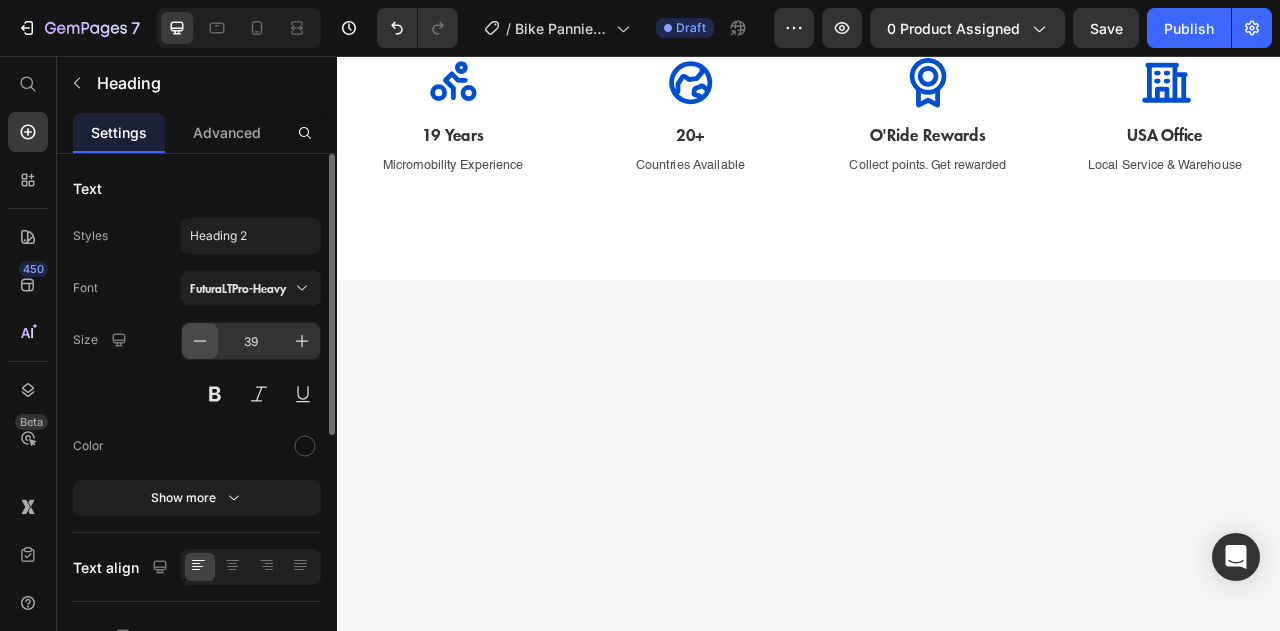 click 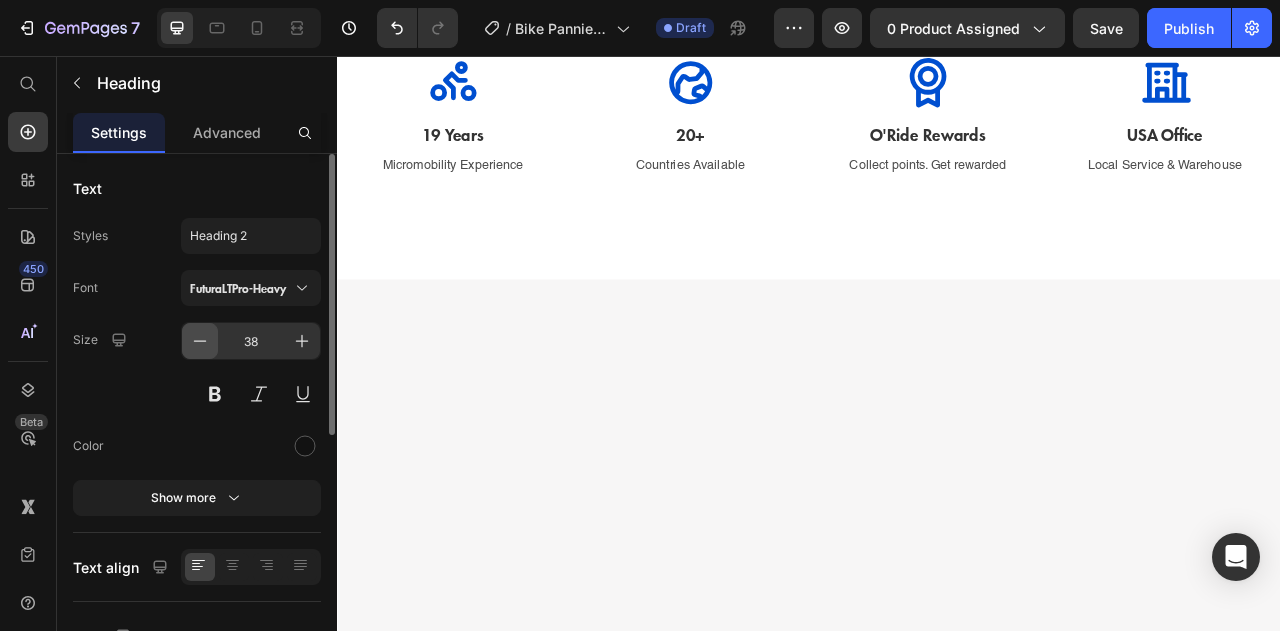 click 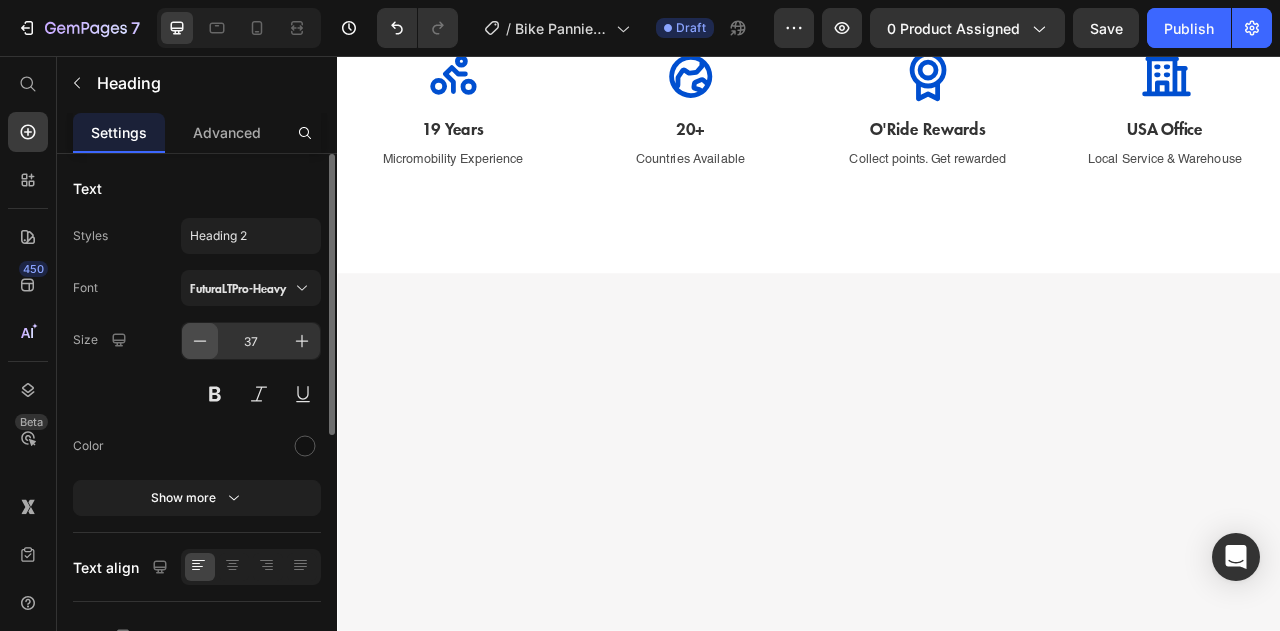 click 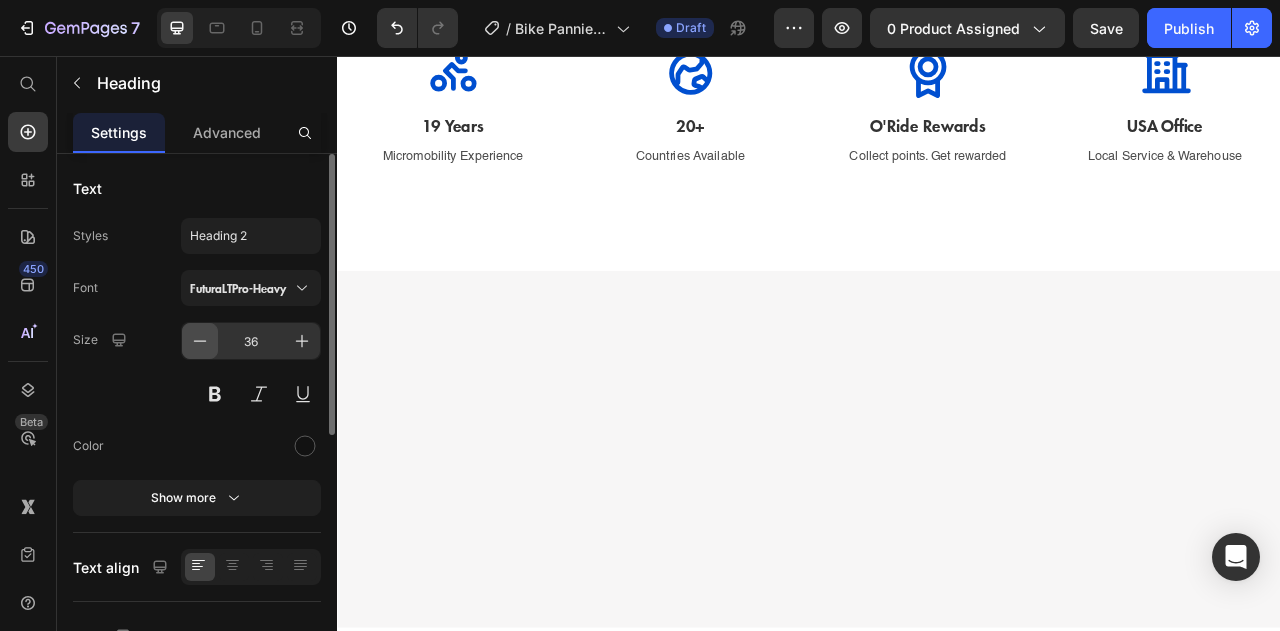 click 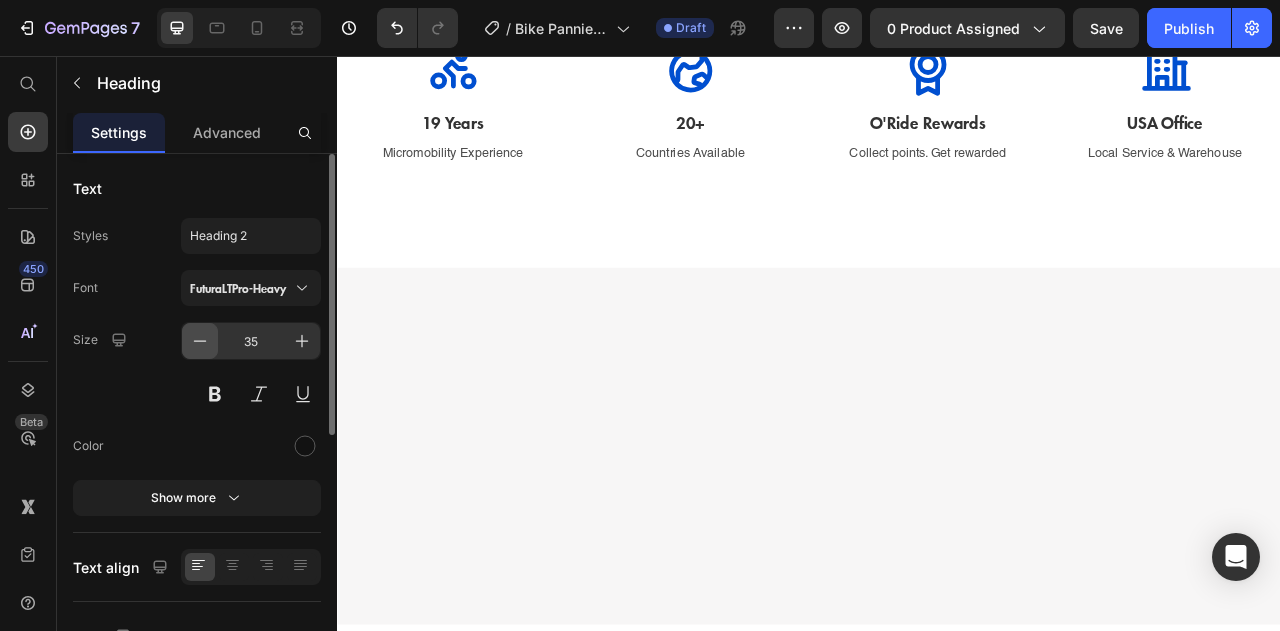 click 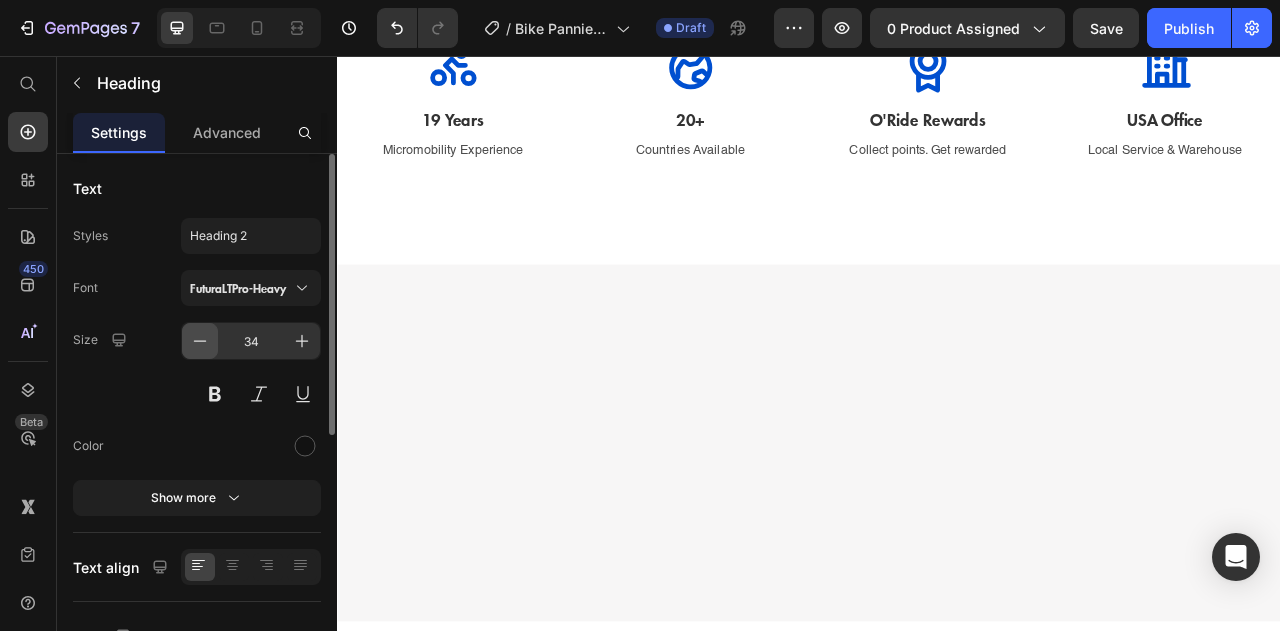 click 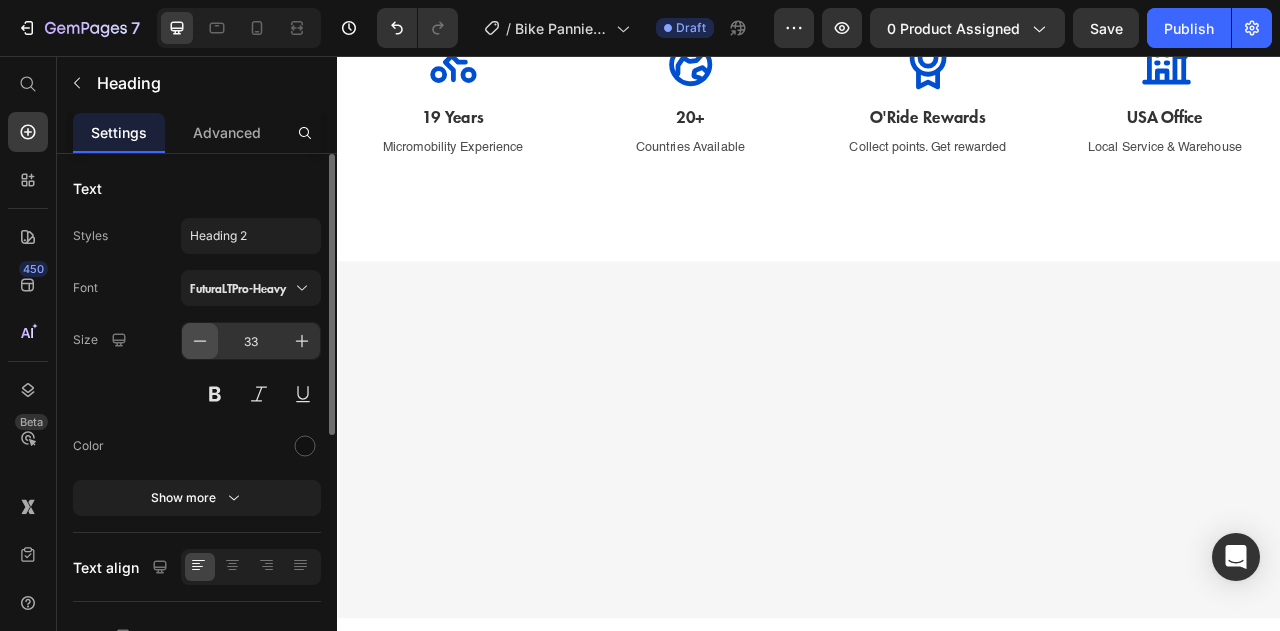 click 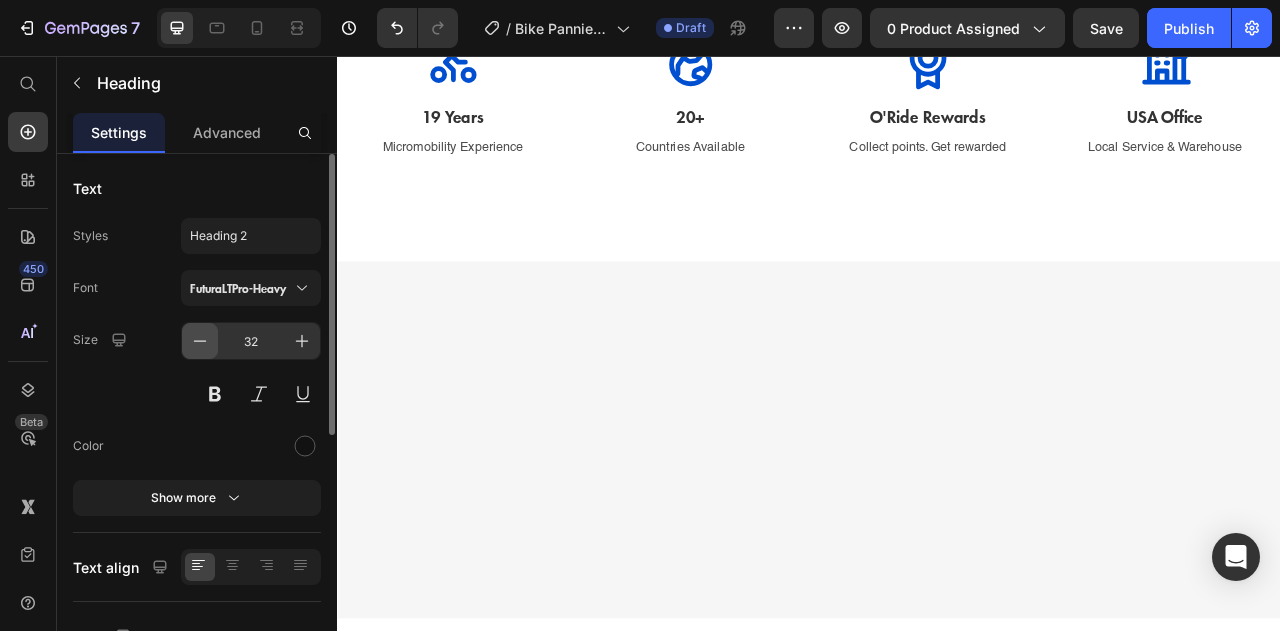click 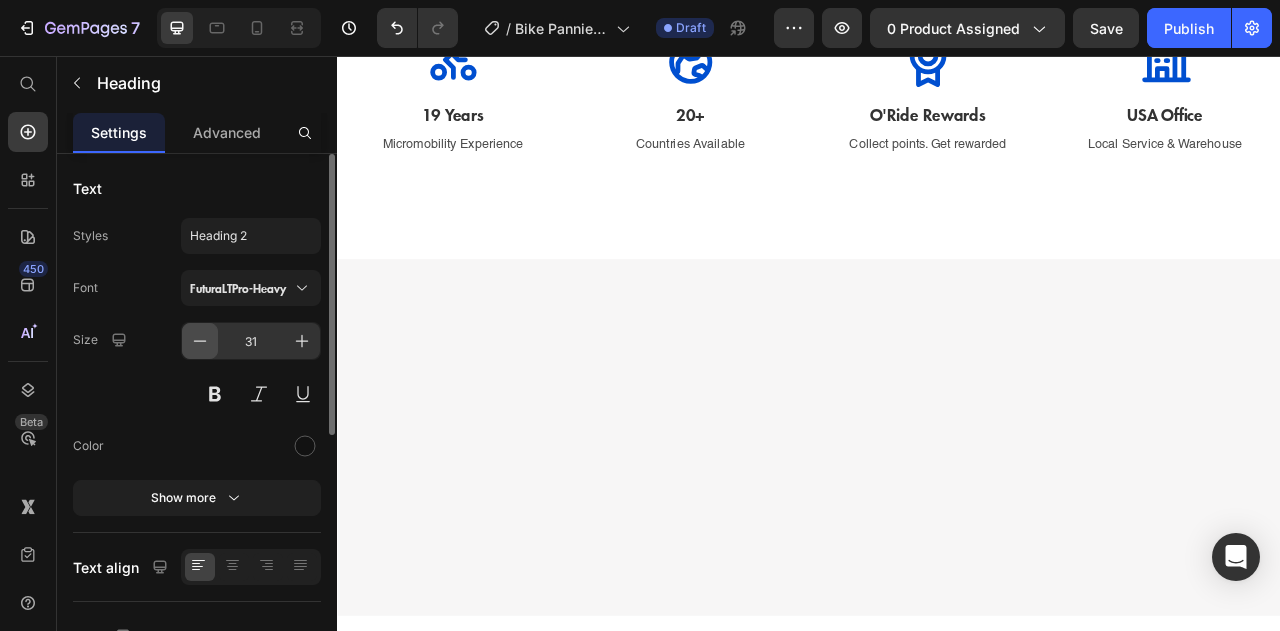 click 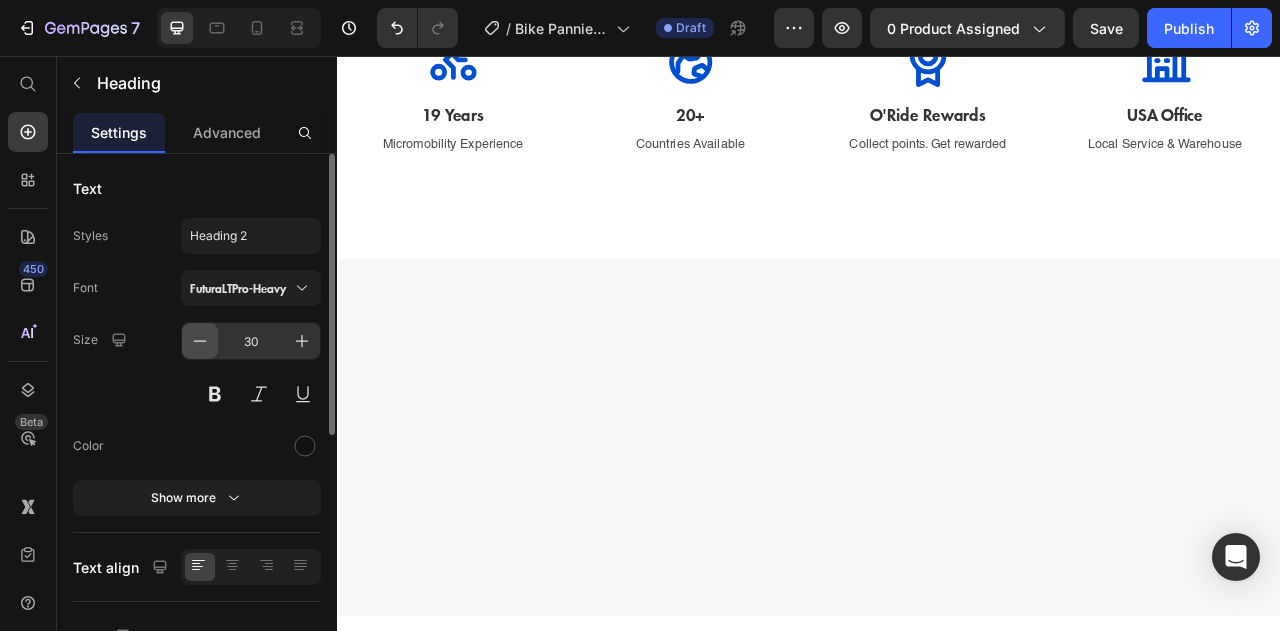click 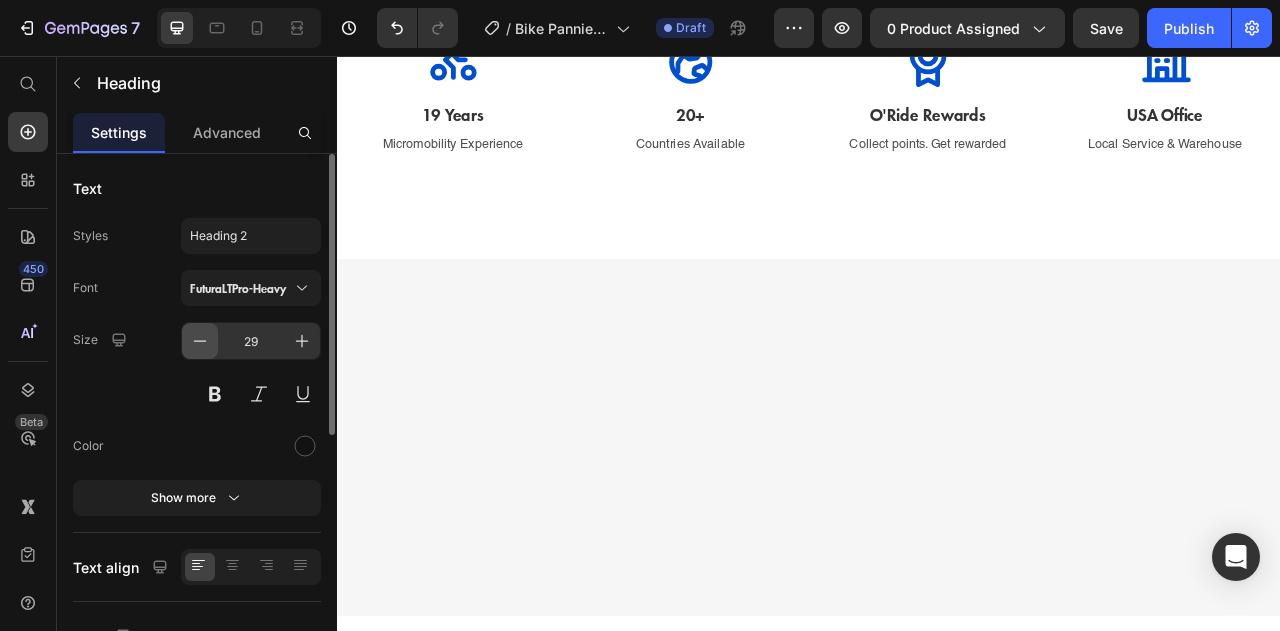 click 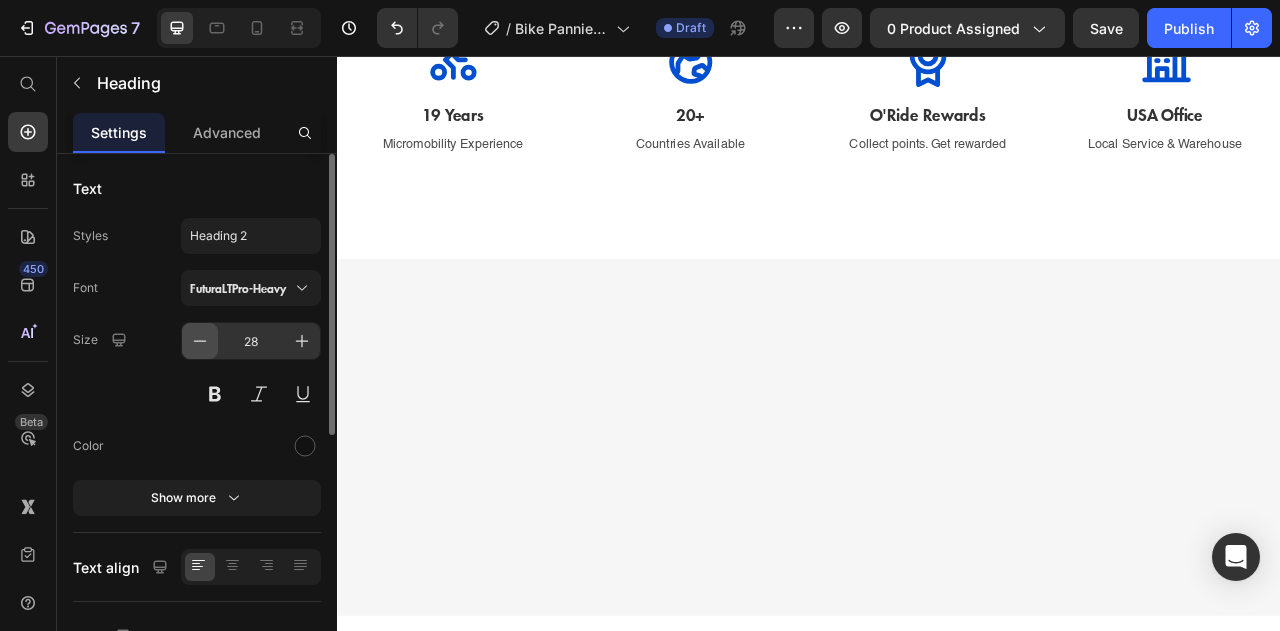 click 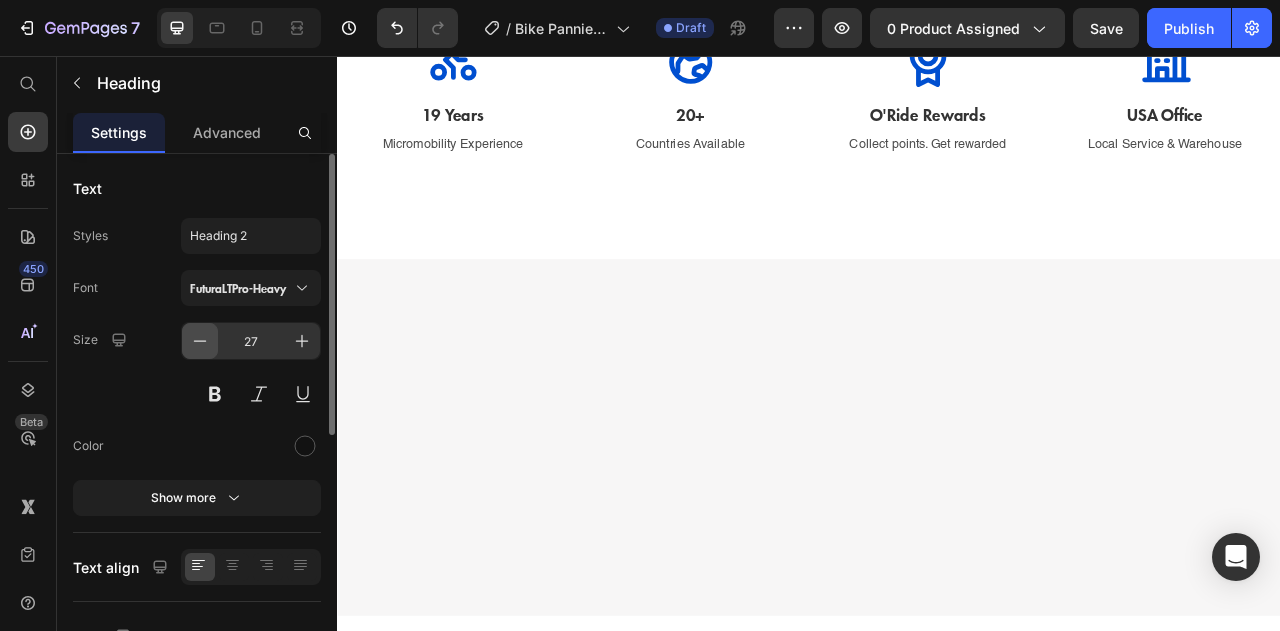 click 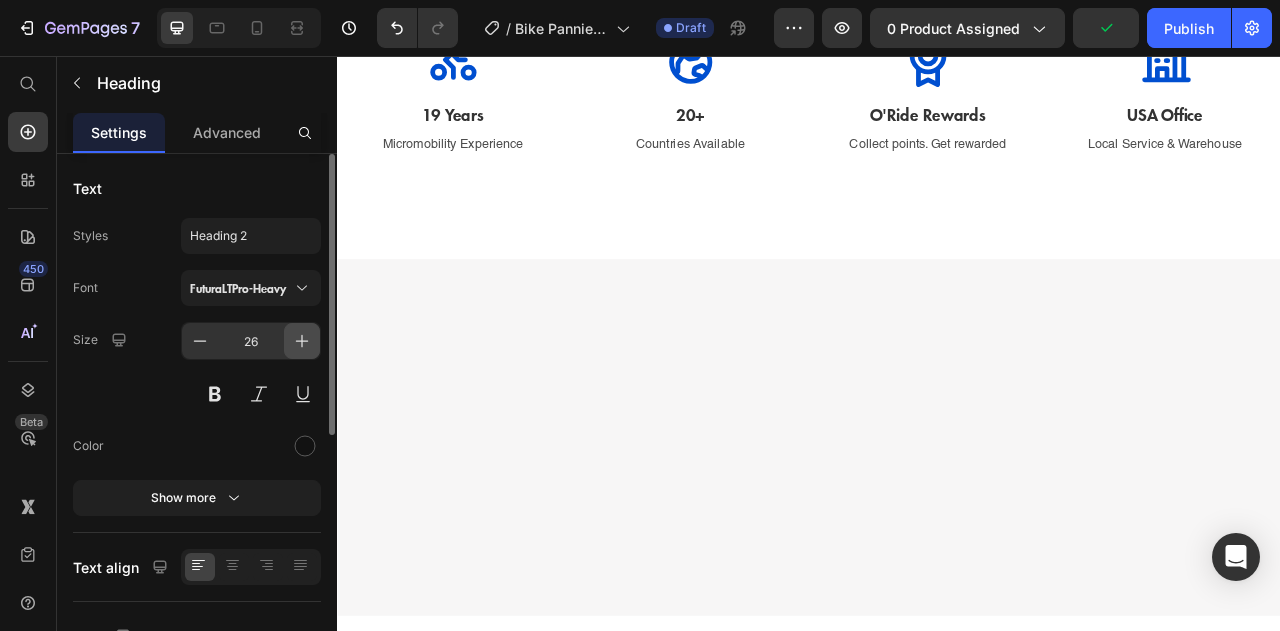 click 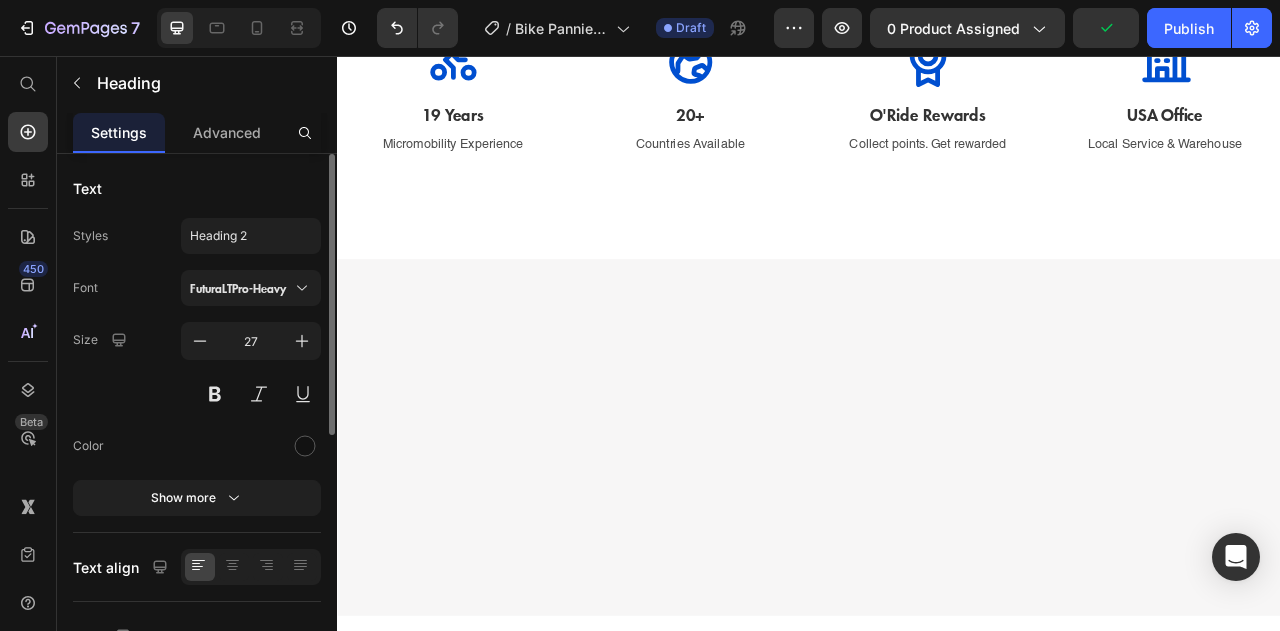 click on "Adjust the clip positions" at bounding box center (479, -664) 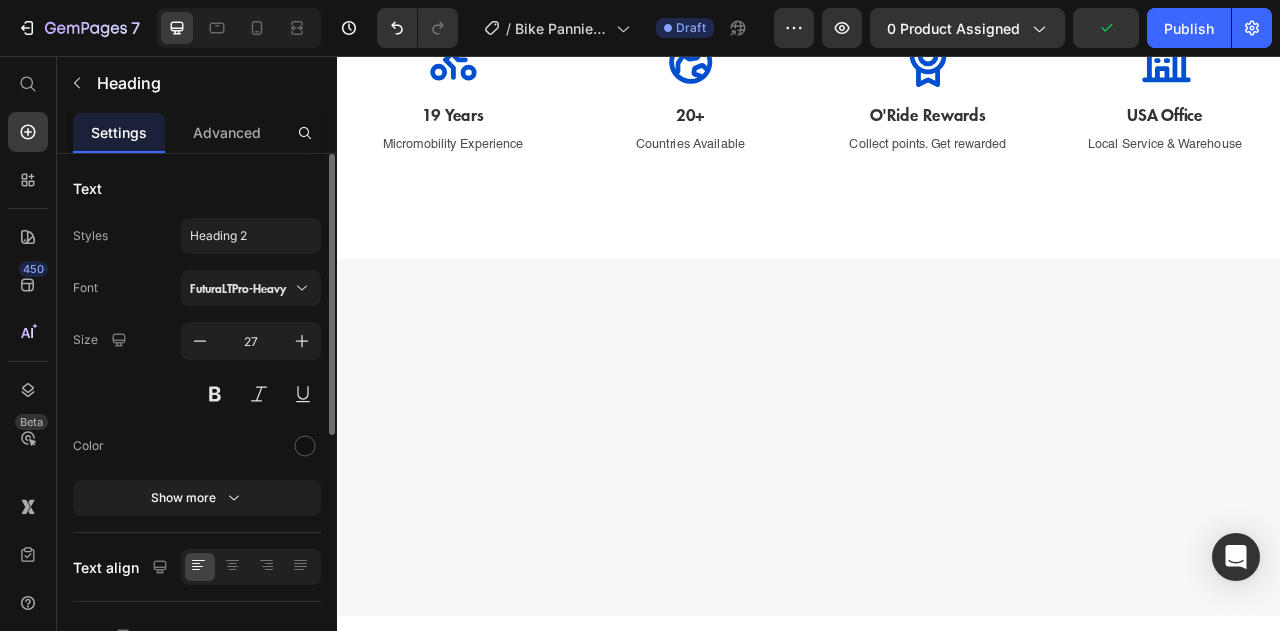 click on "Adjust the clip positions" at bounding box center (479, -664) 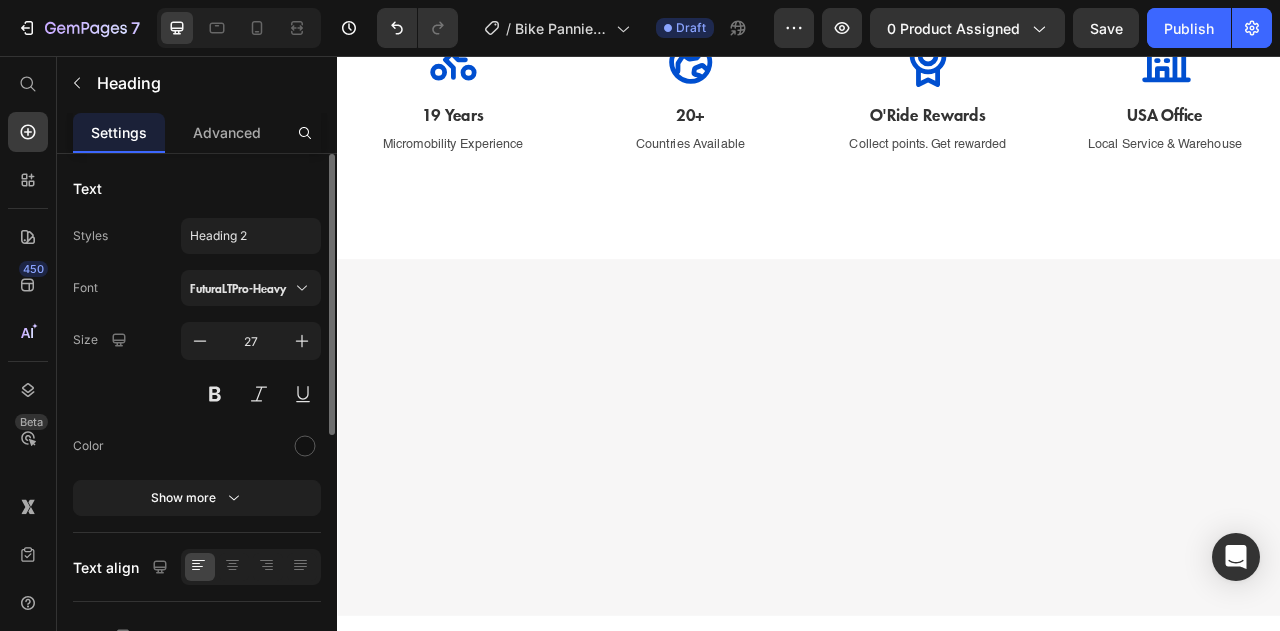 click on "Open the spring clip" at bounding box center [779, -646] 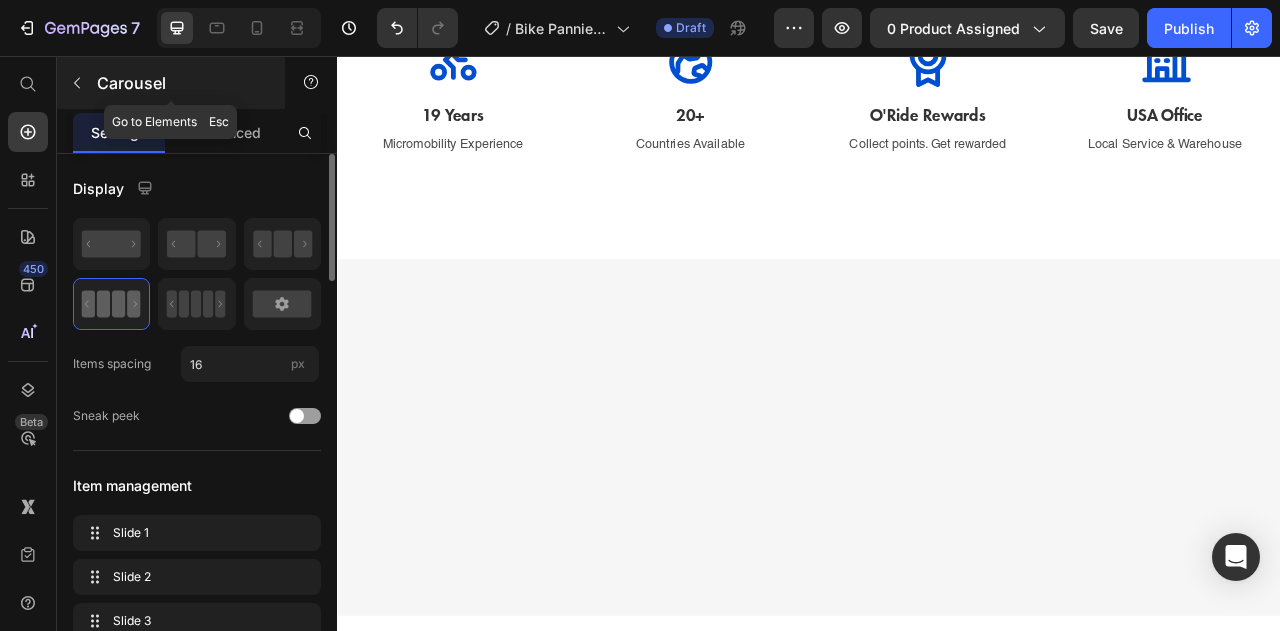 click 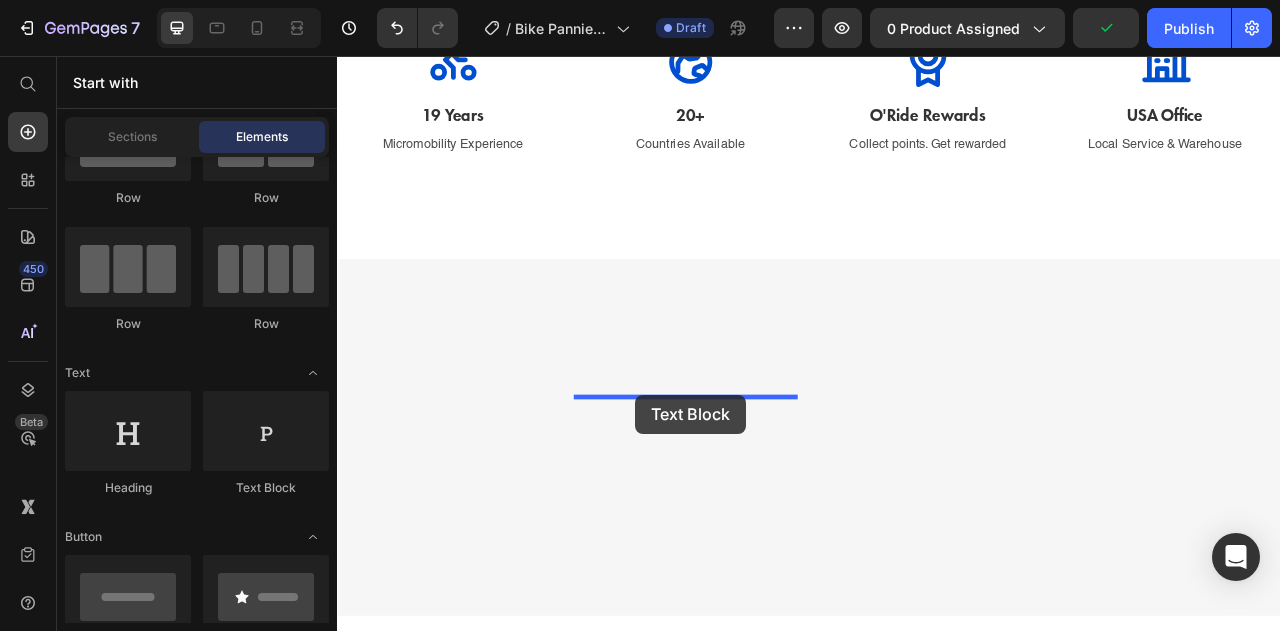 drag, startPoint x: 576, startPoint y: 511, endPoint x: 716, endPoint y: 487, distance: 142.04225 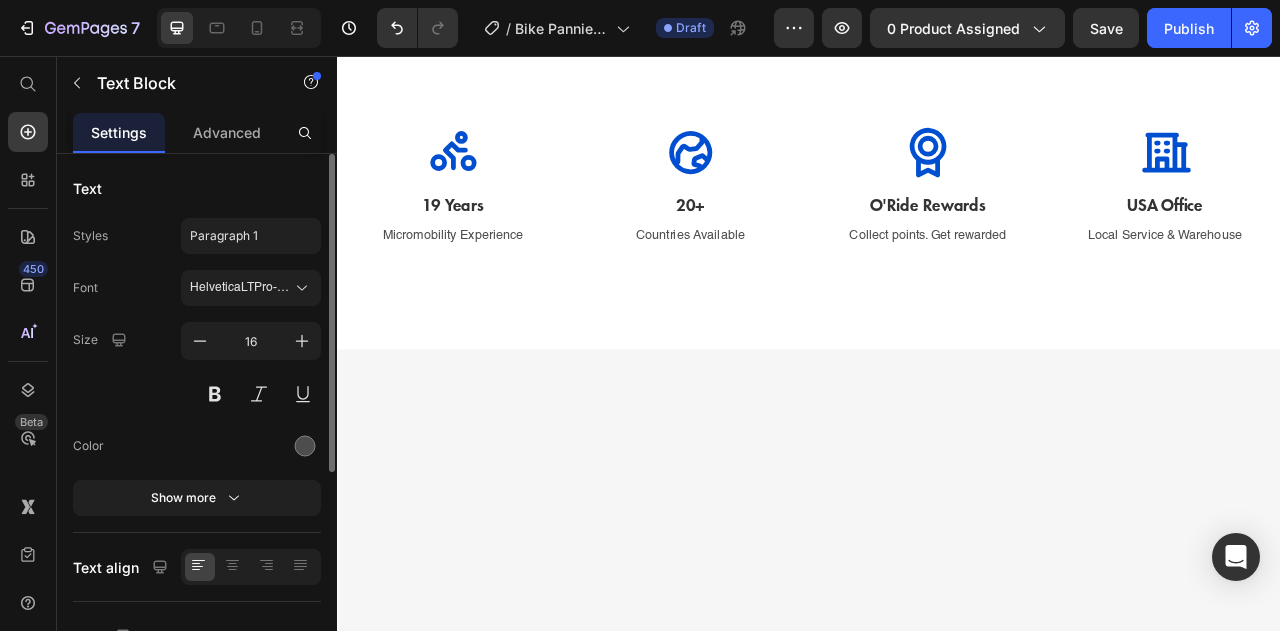 click on "Lorem ipsum dolor sit amet, consectetur adipiscing elit, sed do eiusmod tempor incididunt ut labore et dolore magna aliqua. Ut enim ad minim veniam, quis nostrud exercitation ullamco laboris nisi ut aliquip ex ea commodo consequat." at bounding box center [779, -541] 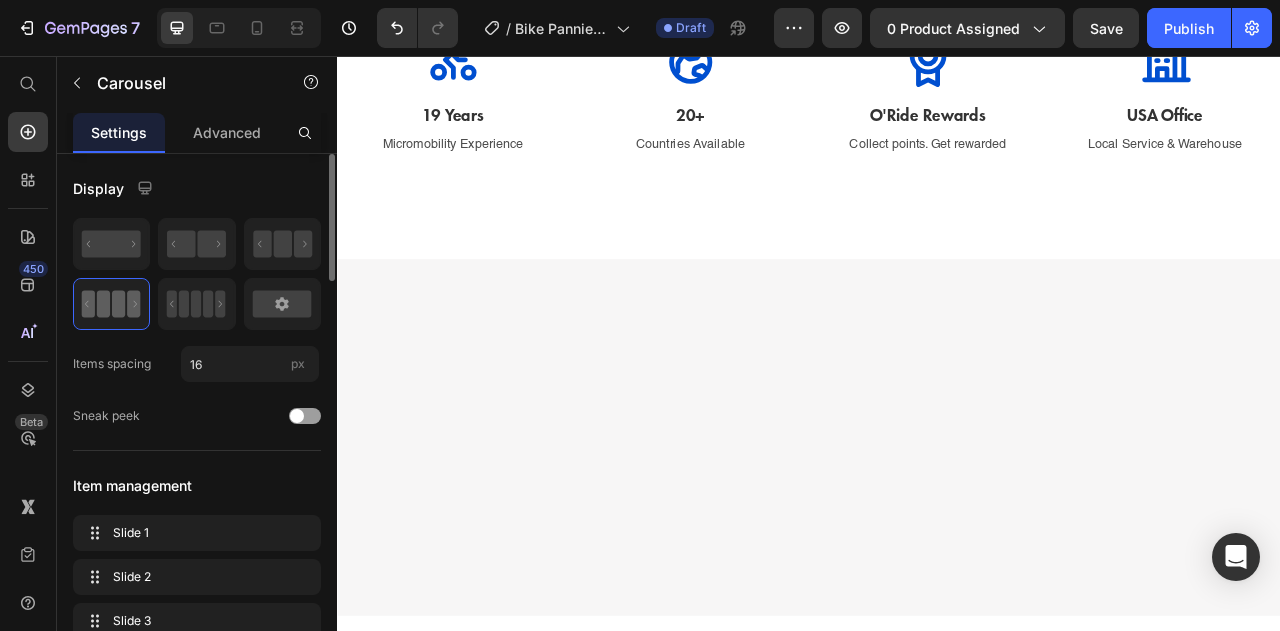 click on "Image" at bounding box center (1080, -619) 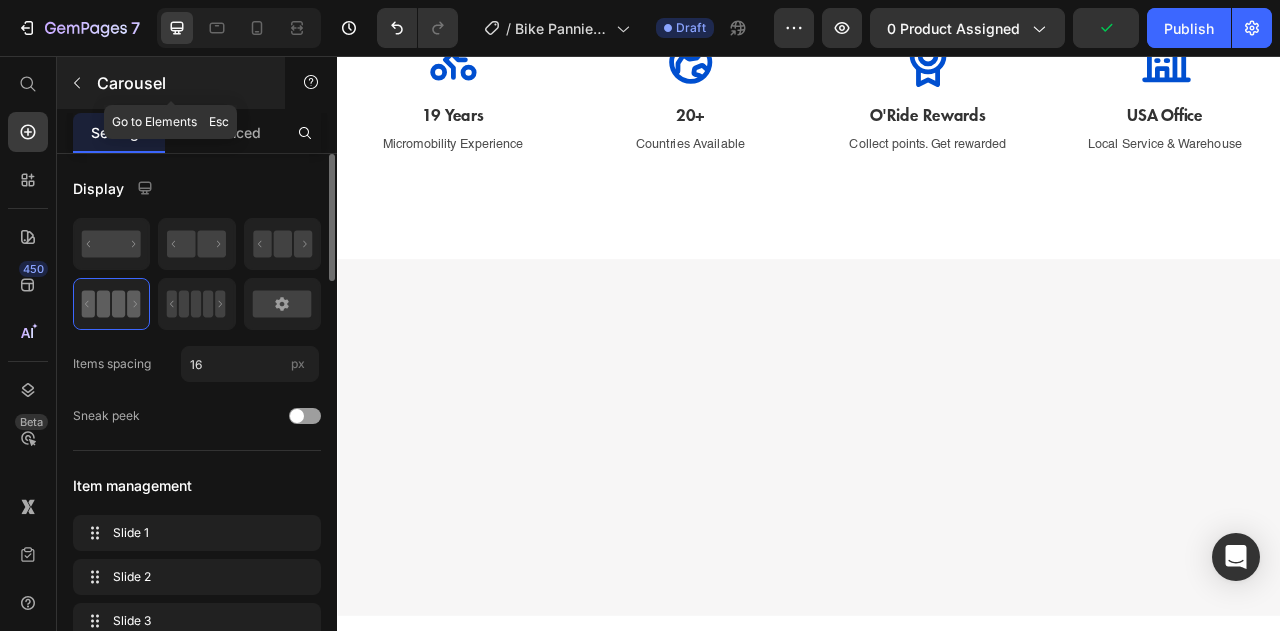 click 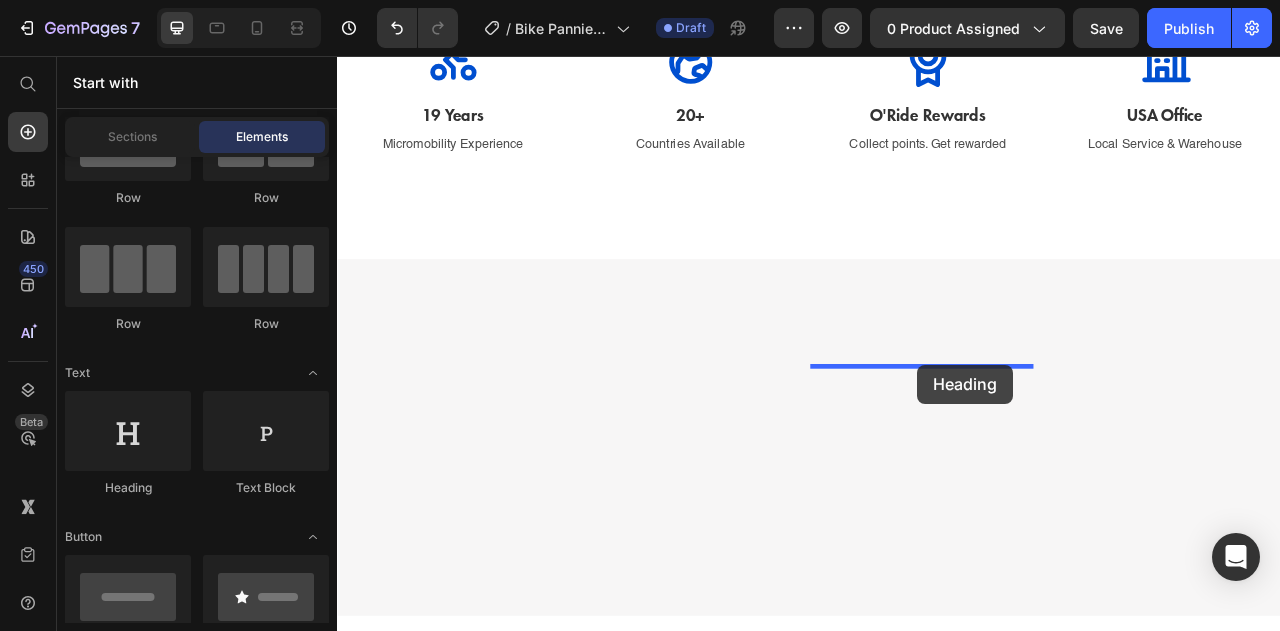 drag, startPoint x: 470, startPoint y: 510, endPoint x: 1075, endPoint y: 449, distance: 608.06744 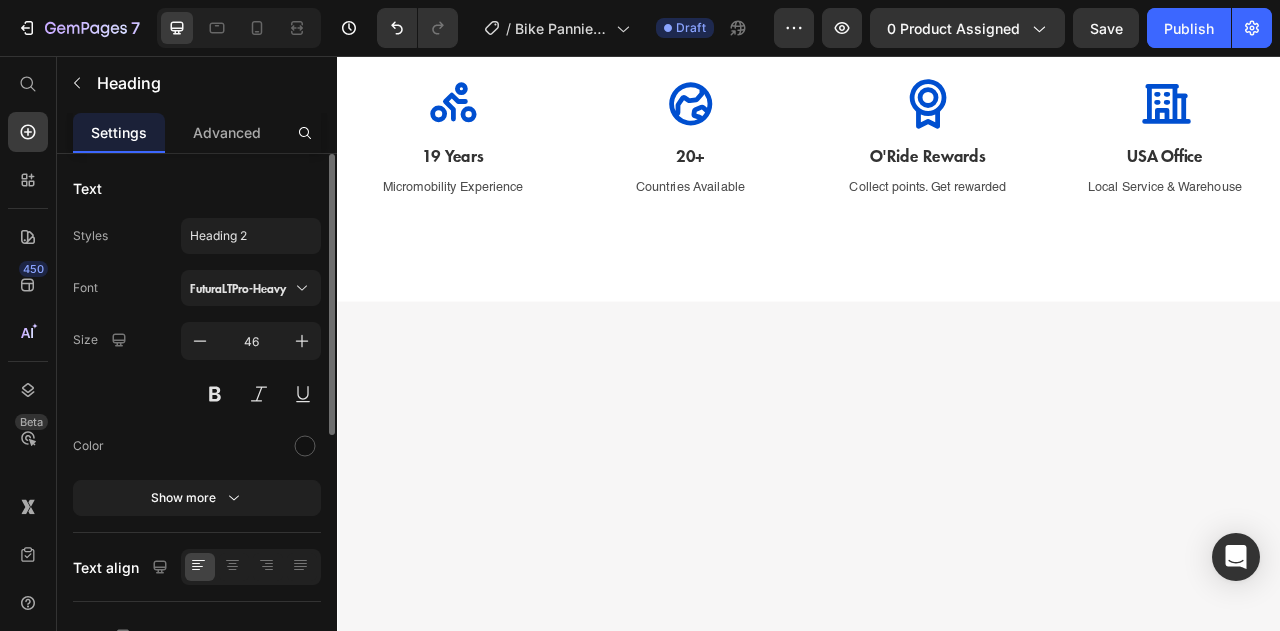 click on "Your heading text goes here" at bounding box center [1080, -592] 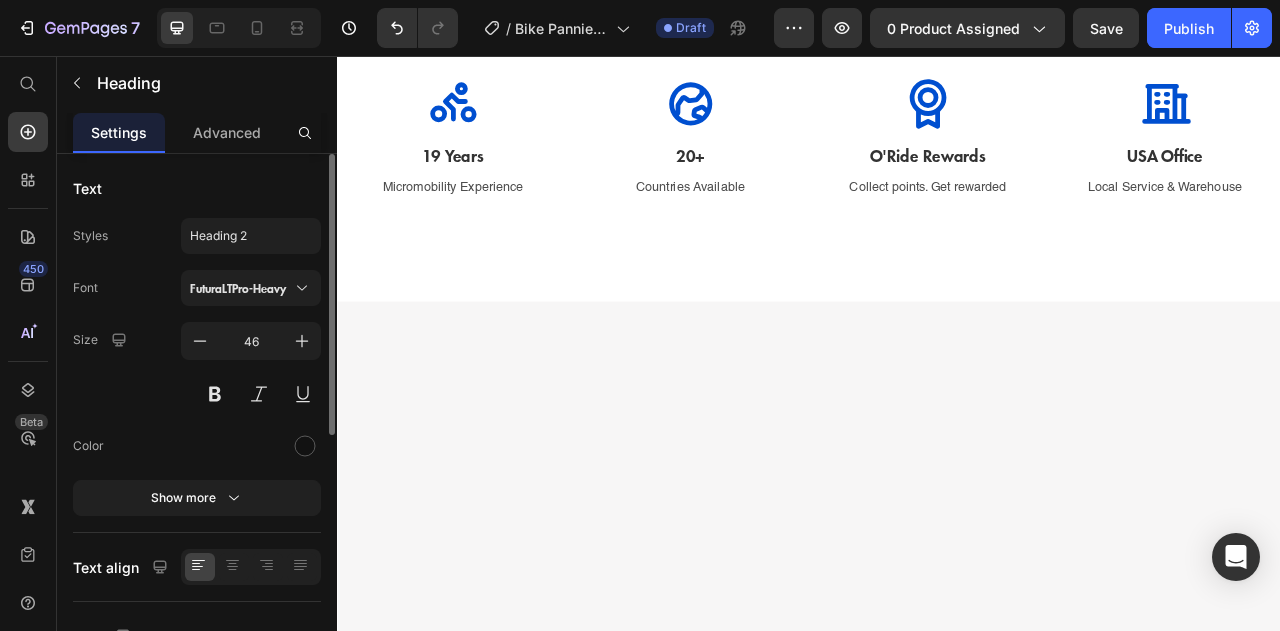 scroll, scrollTop: 21, scrollLeft: 0, axis: vertical 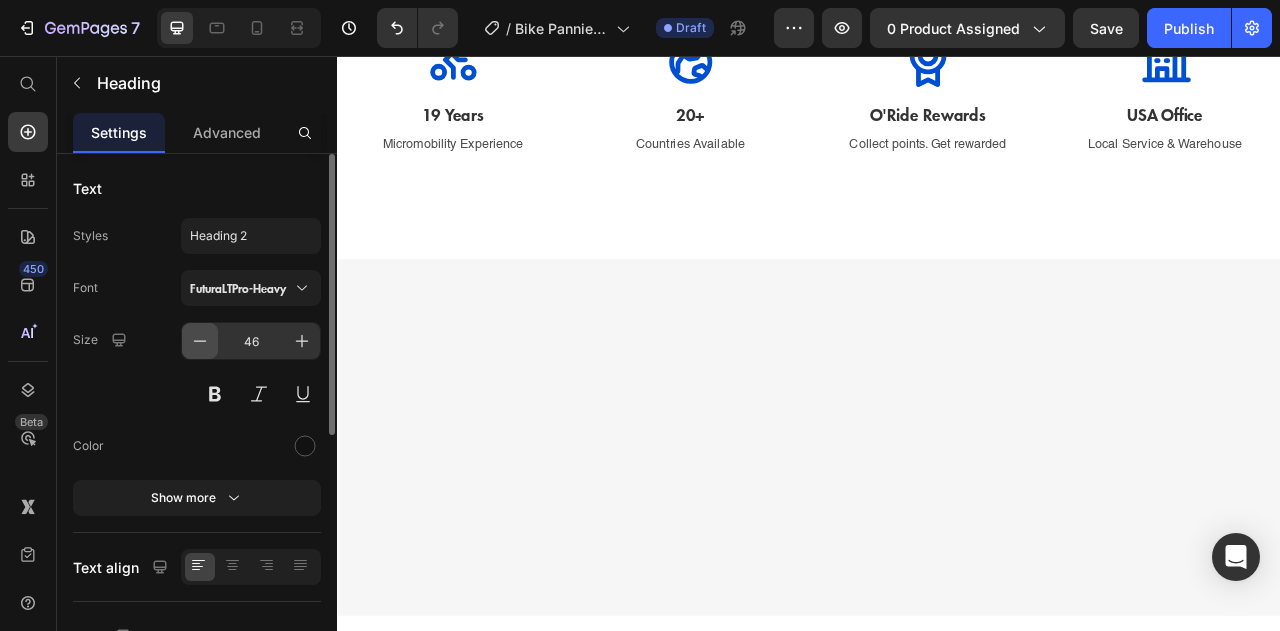 click 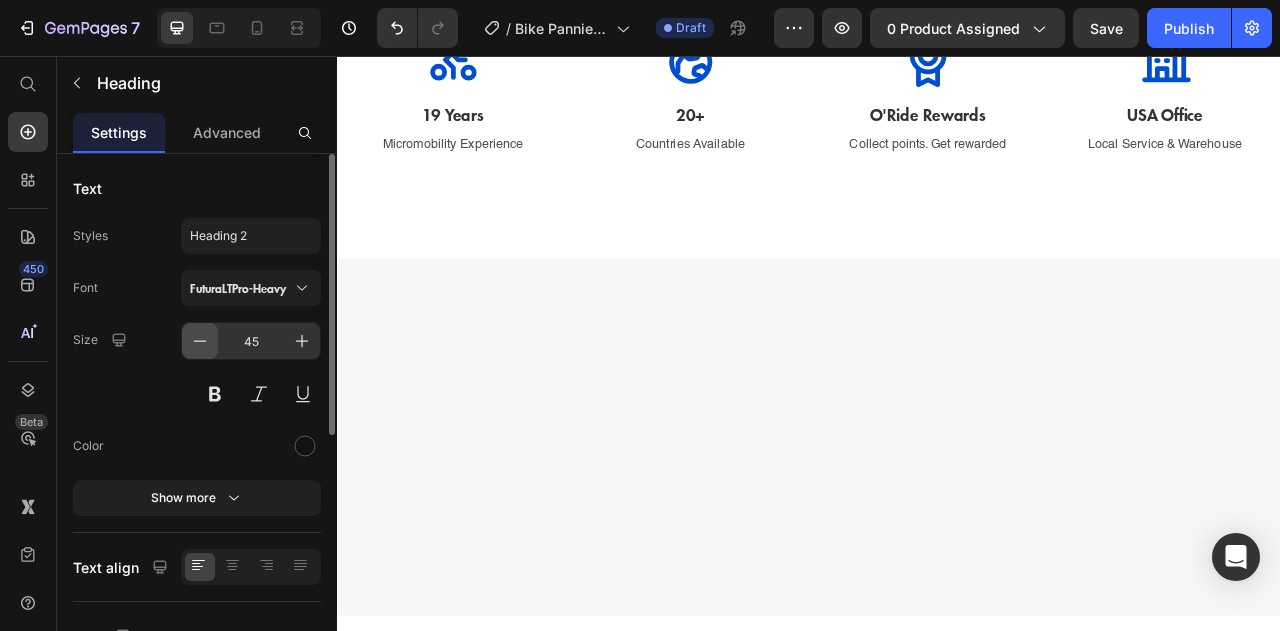 click 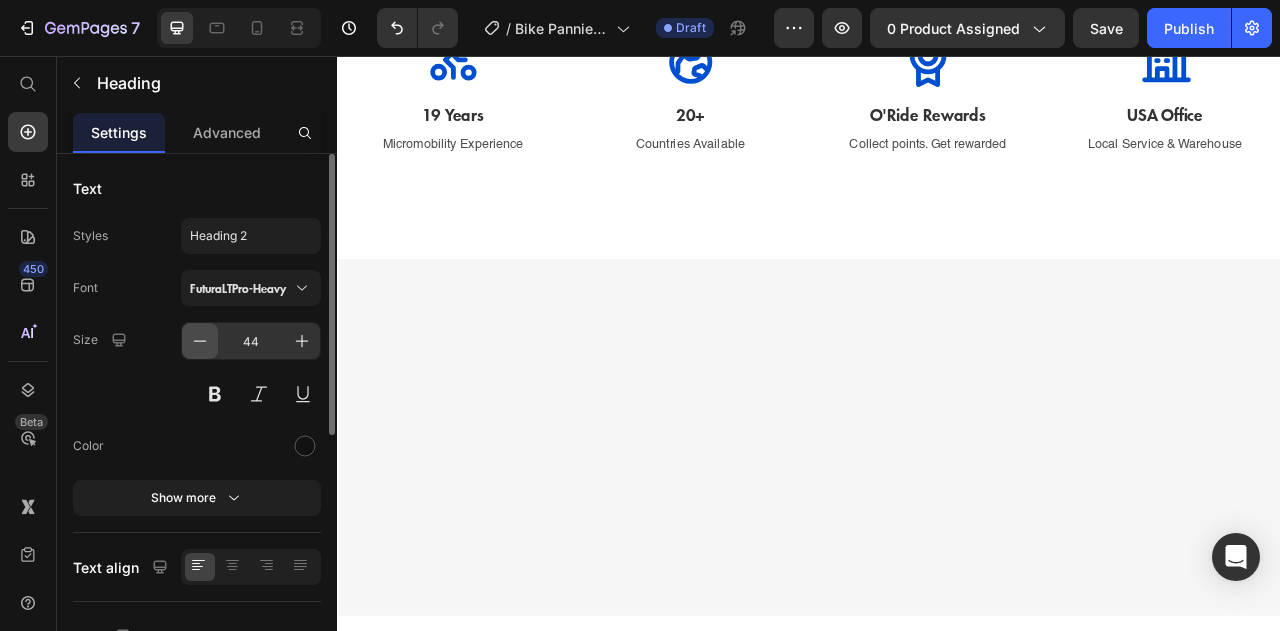 click 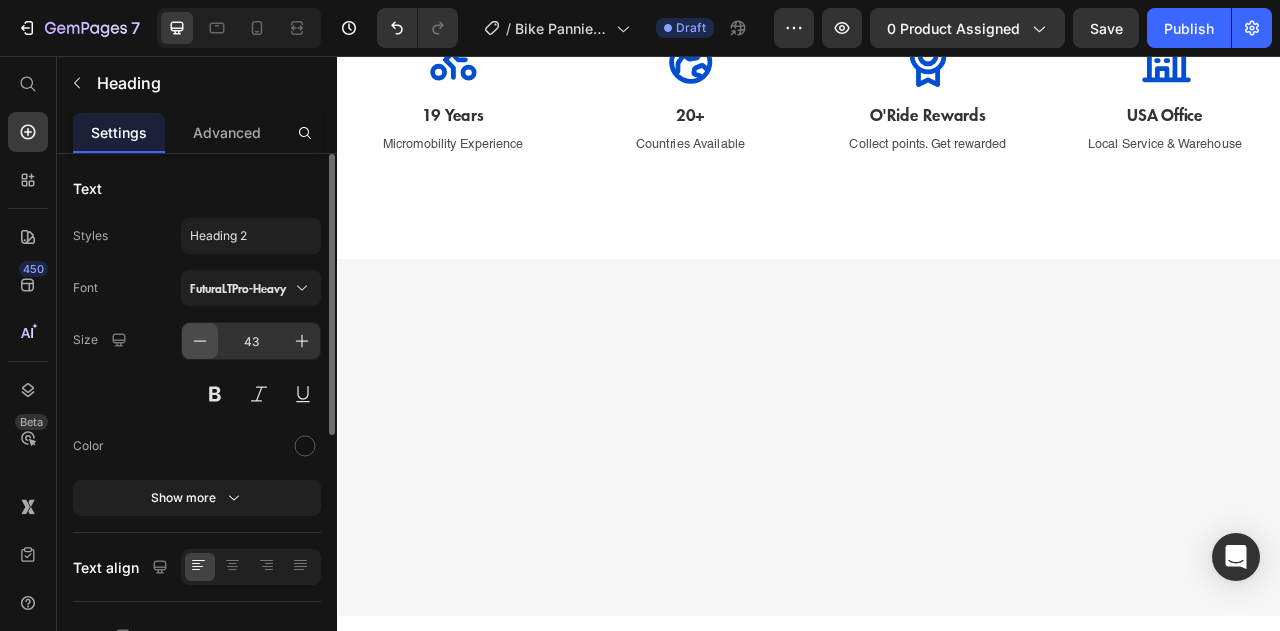click 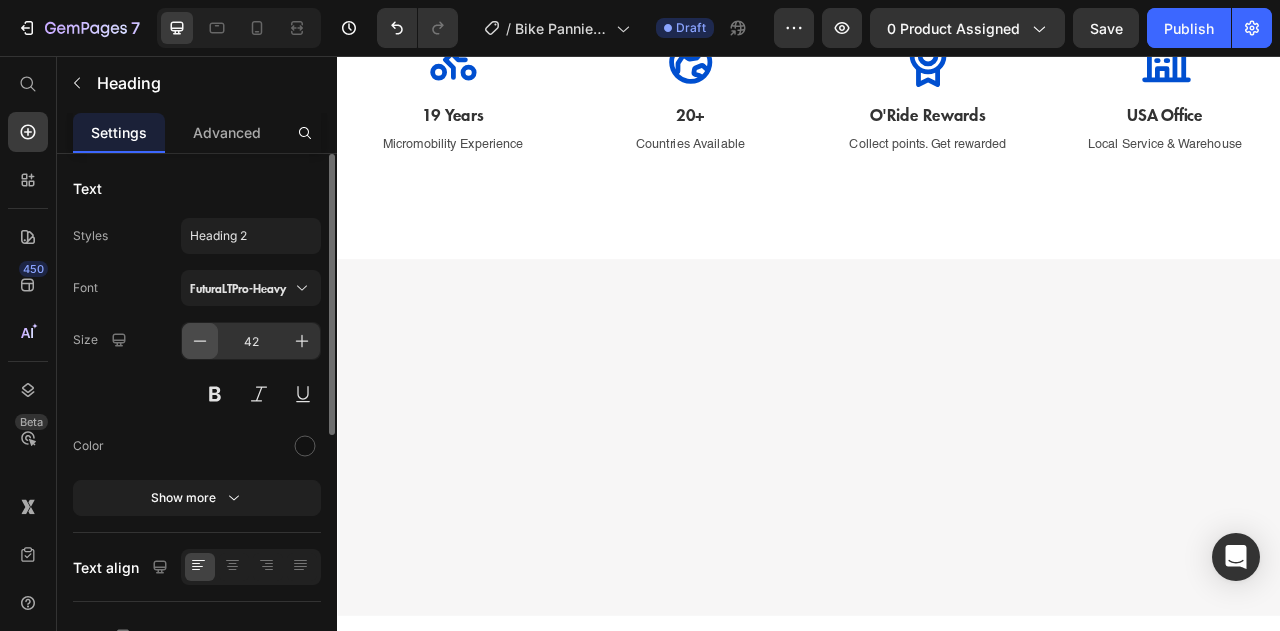 click 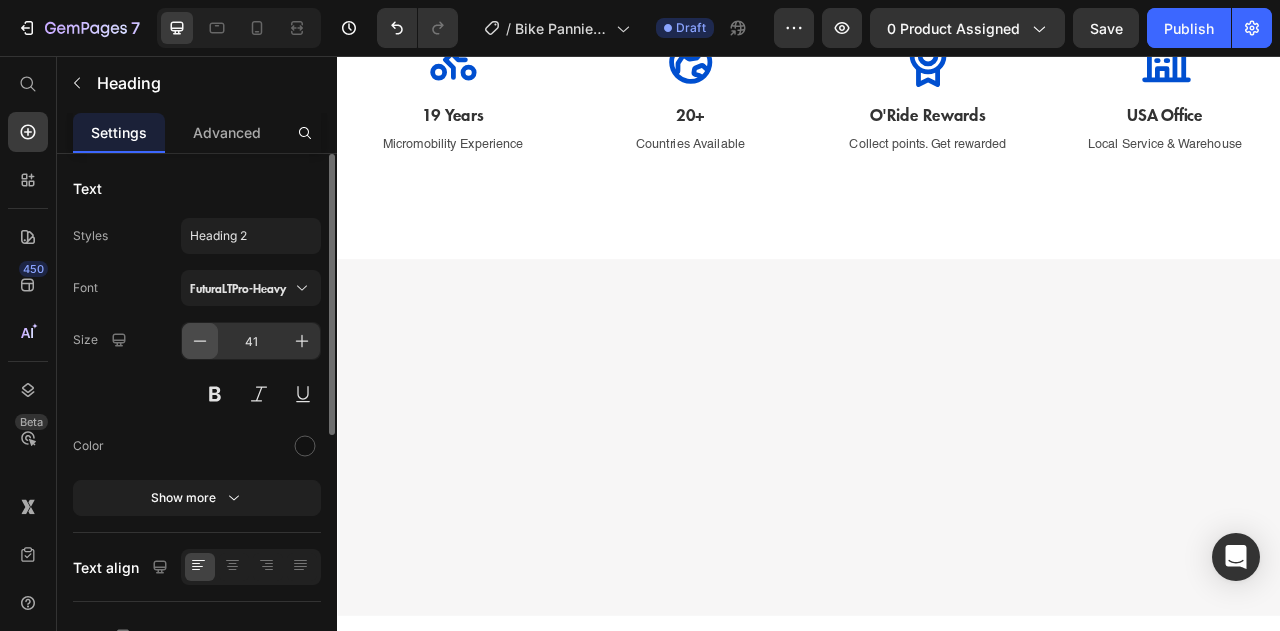 click 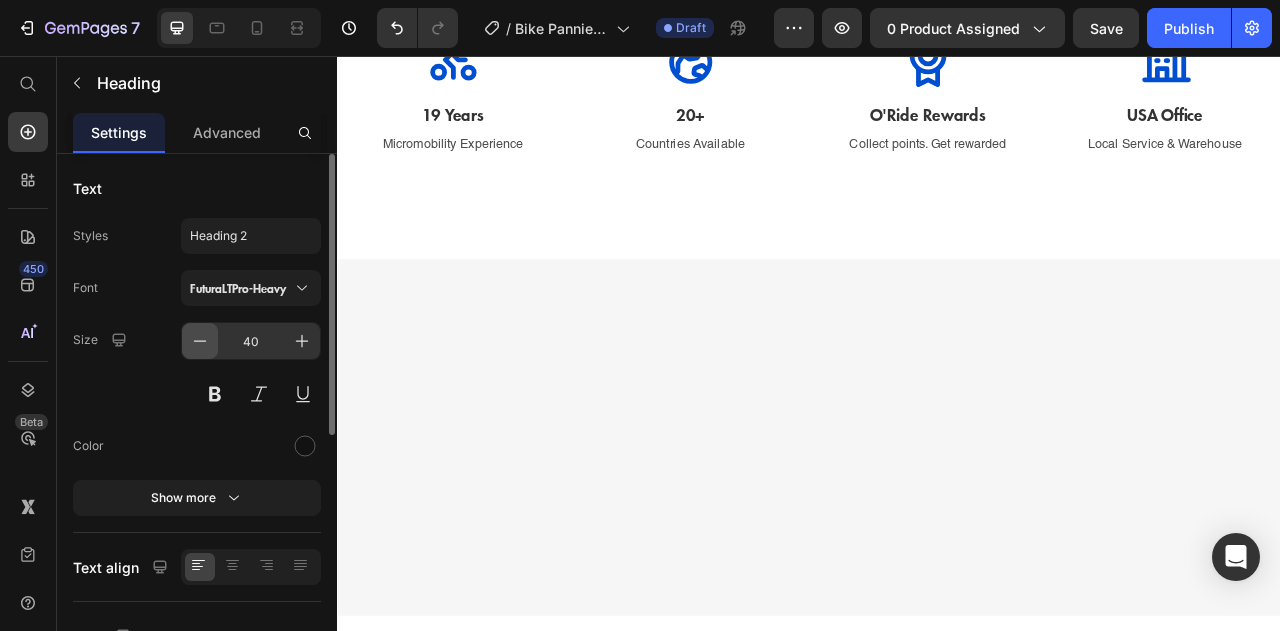 click 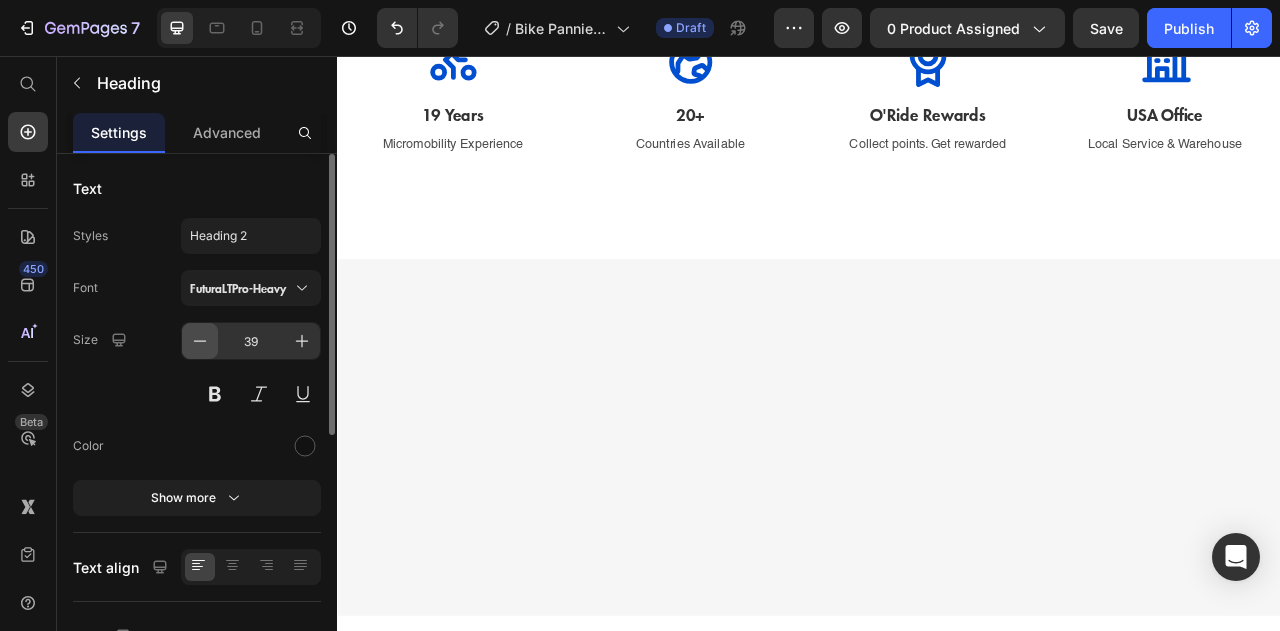 click 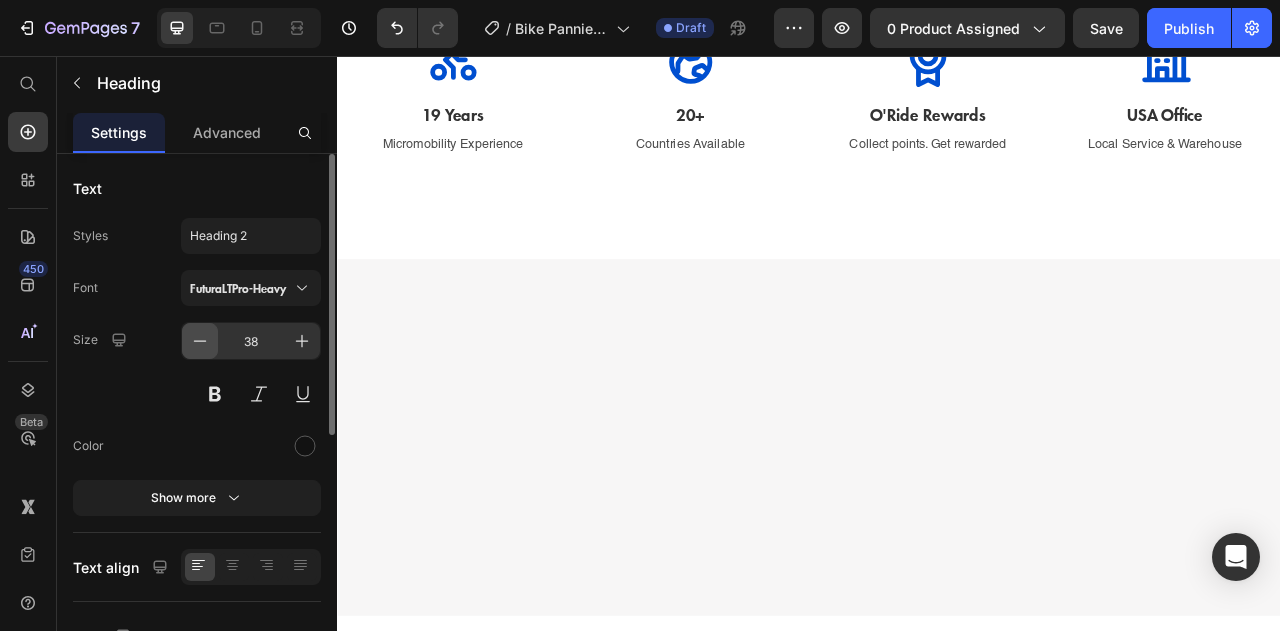 click 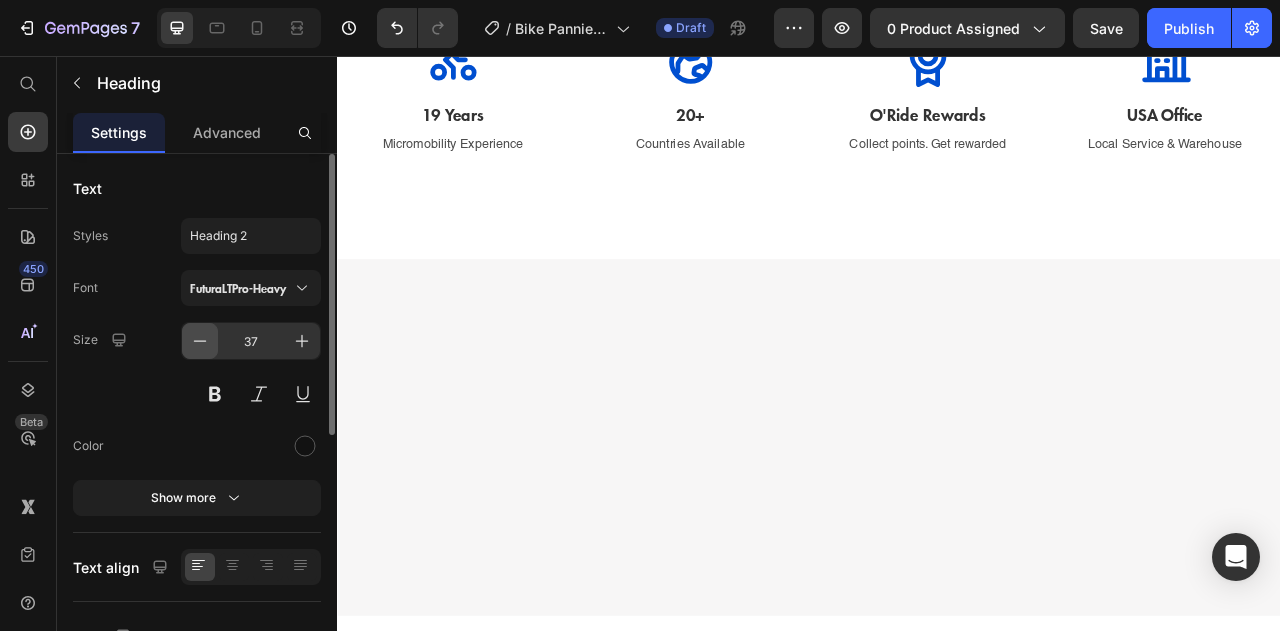 click 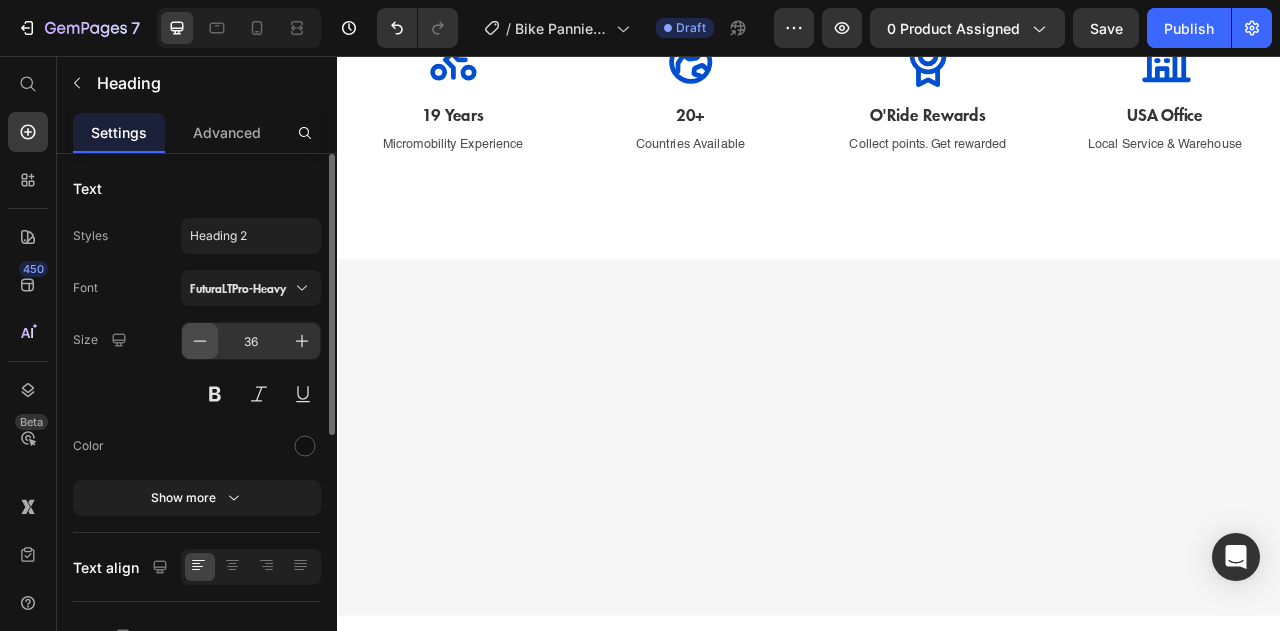 click 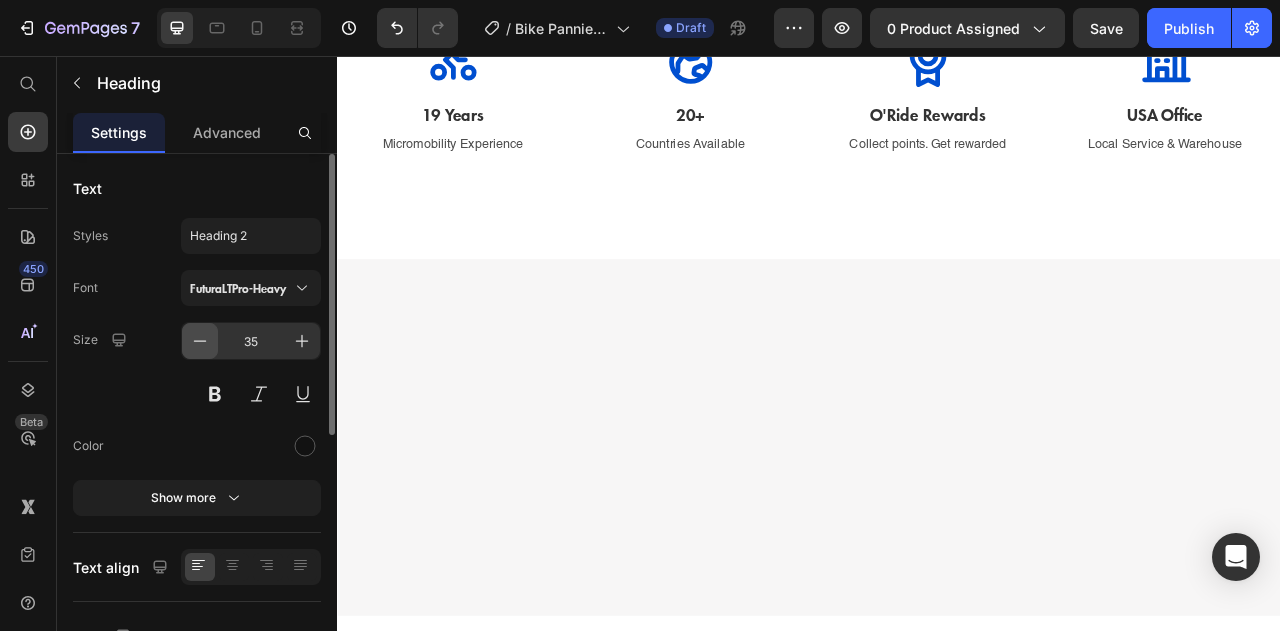 click 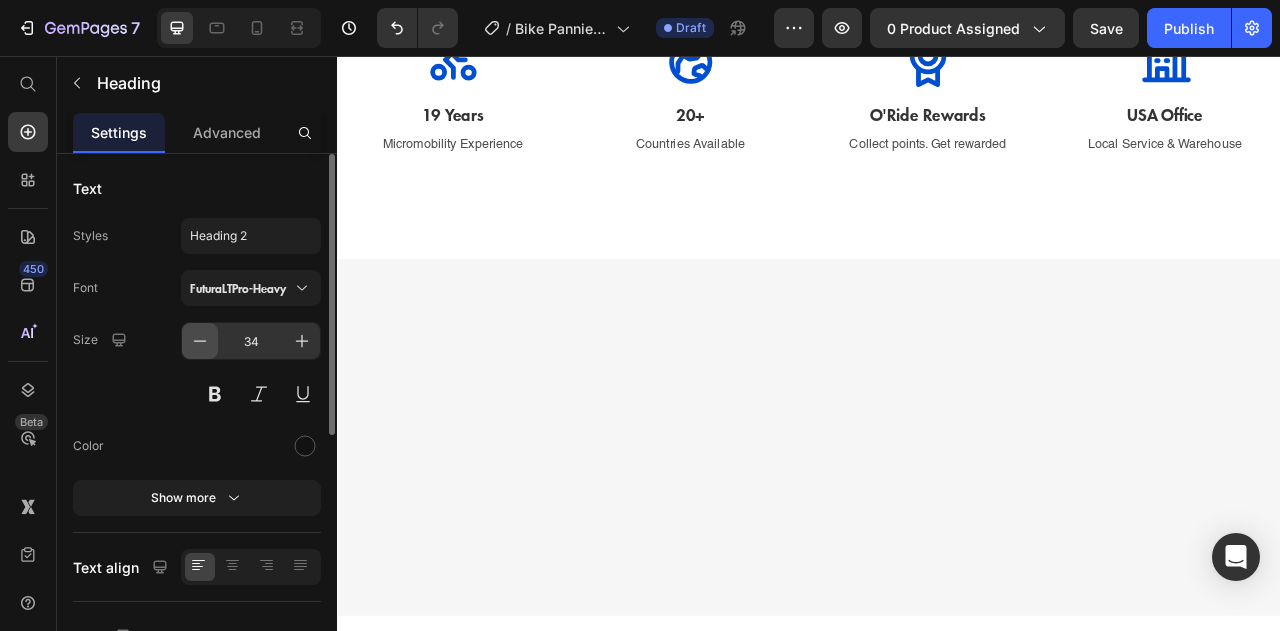 click 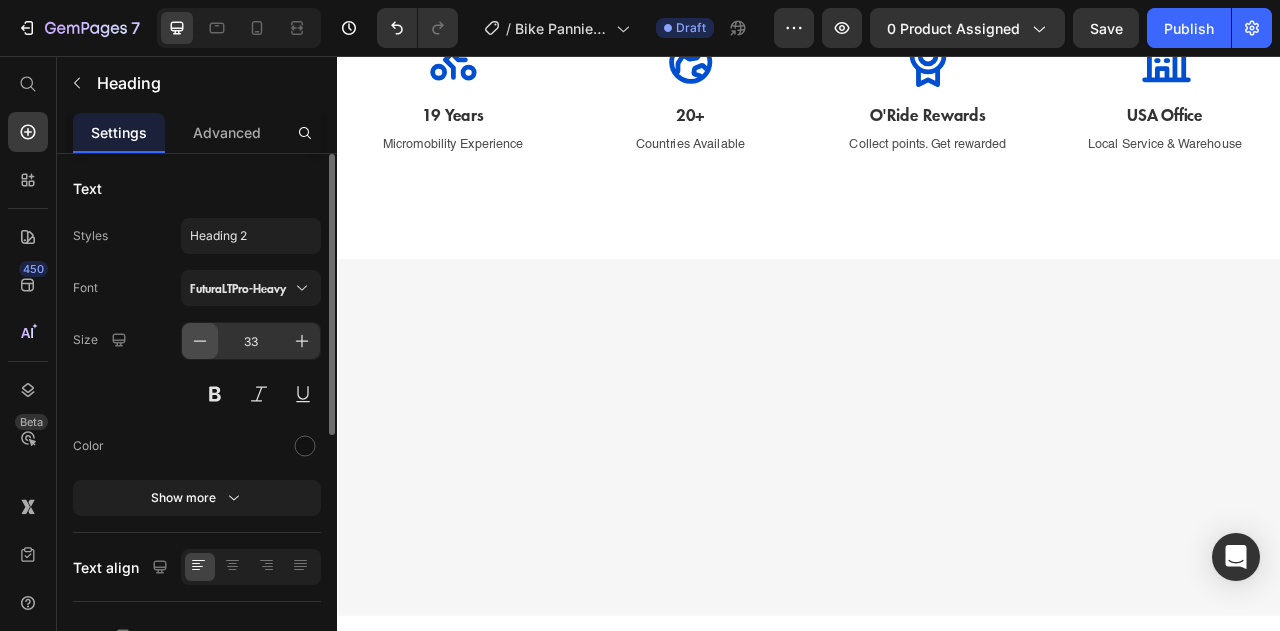 click 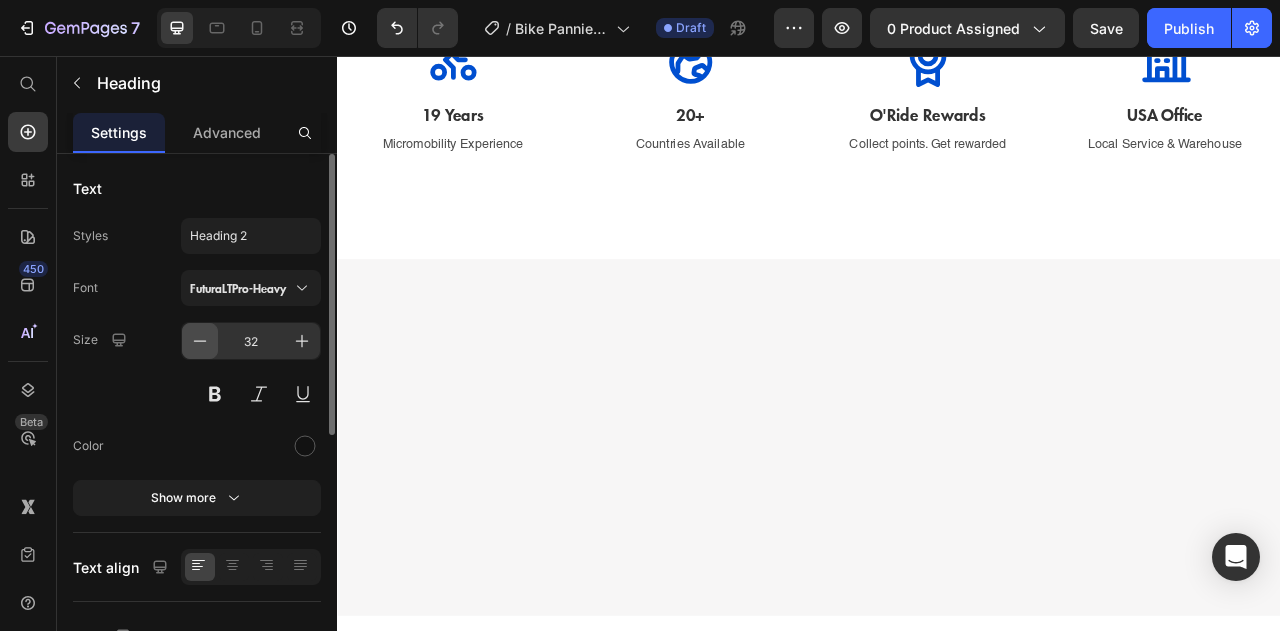 click 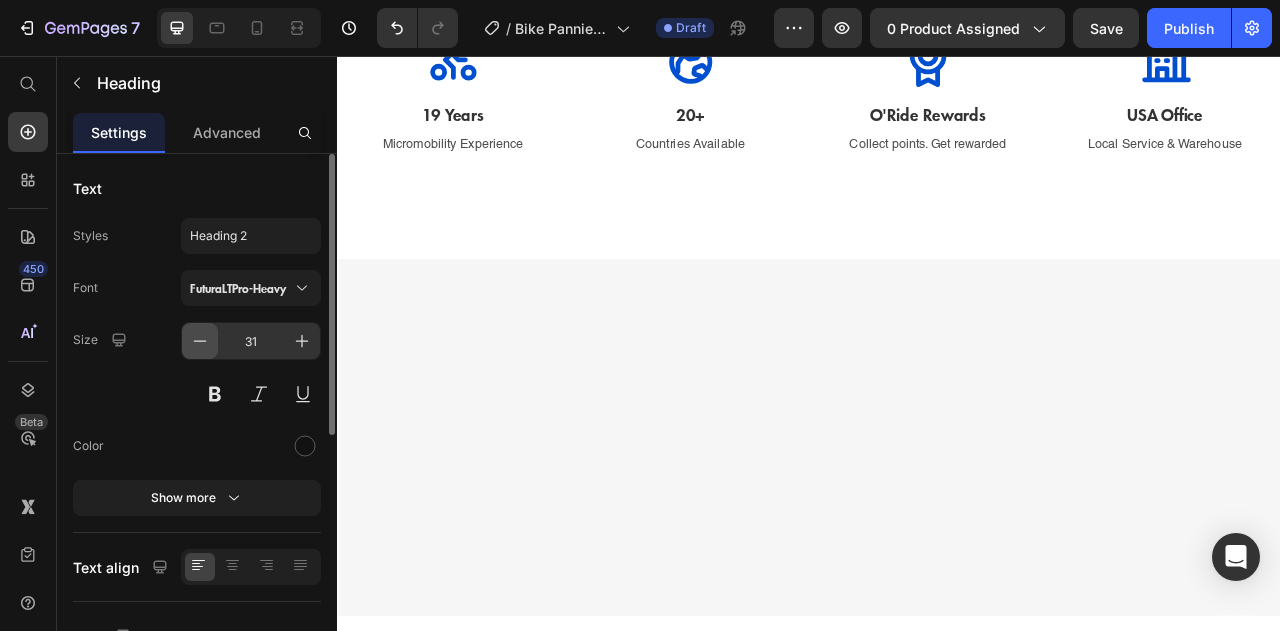 click 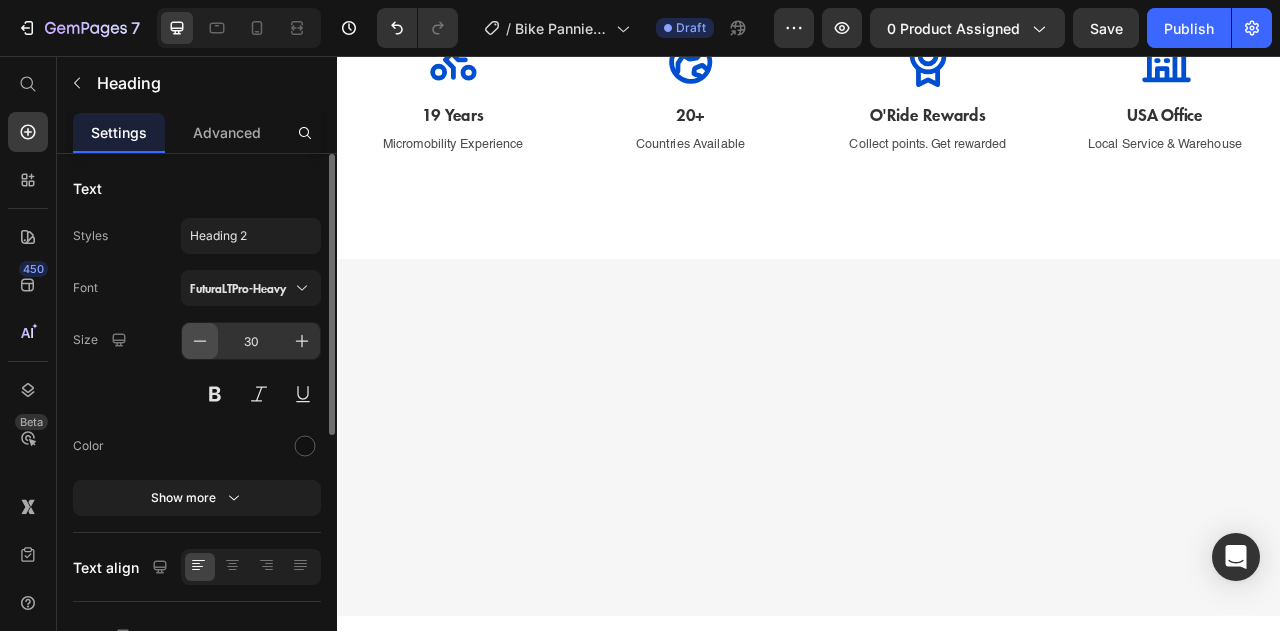 click 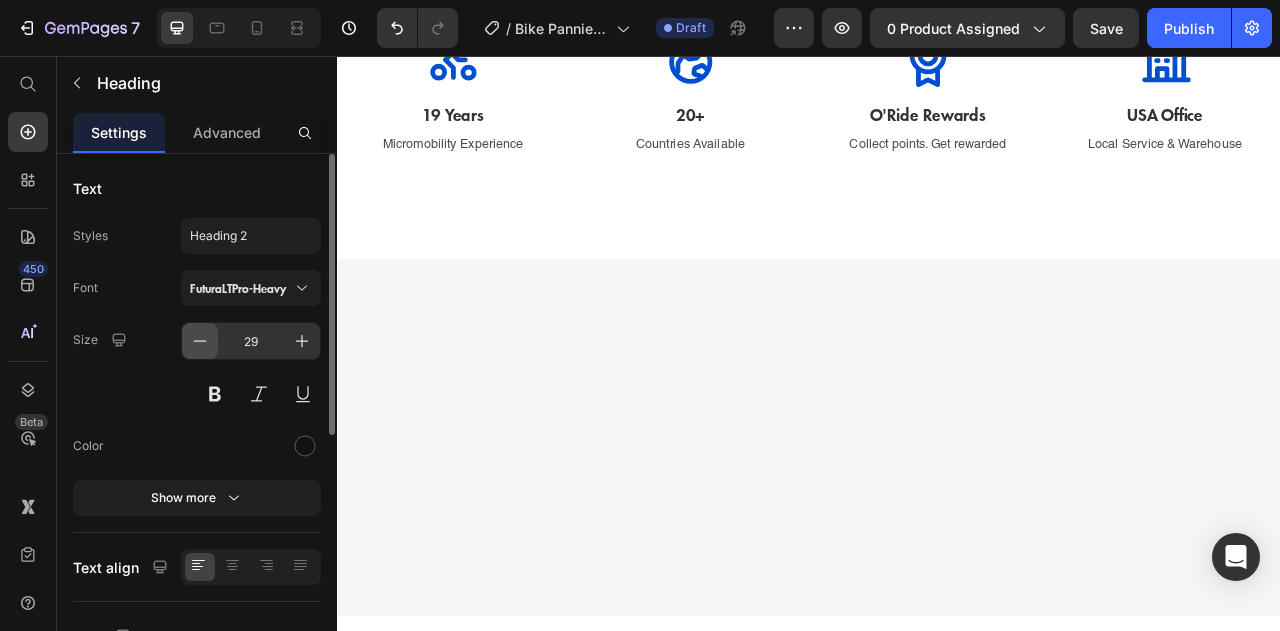 click 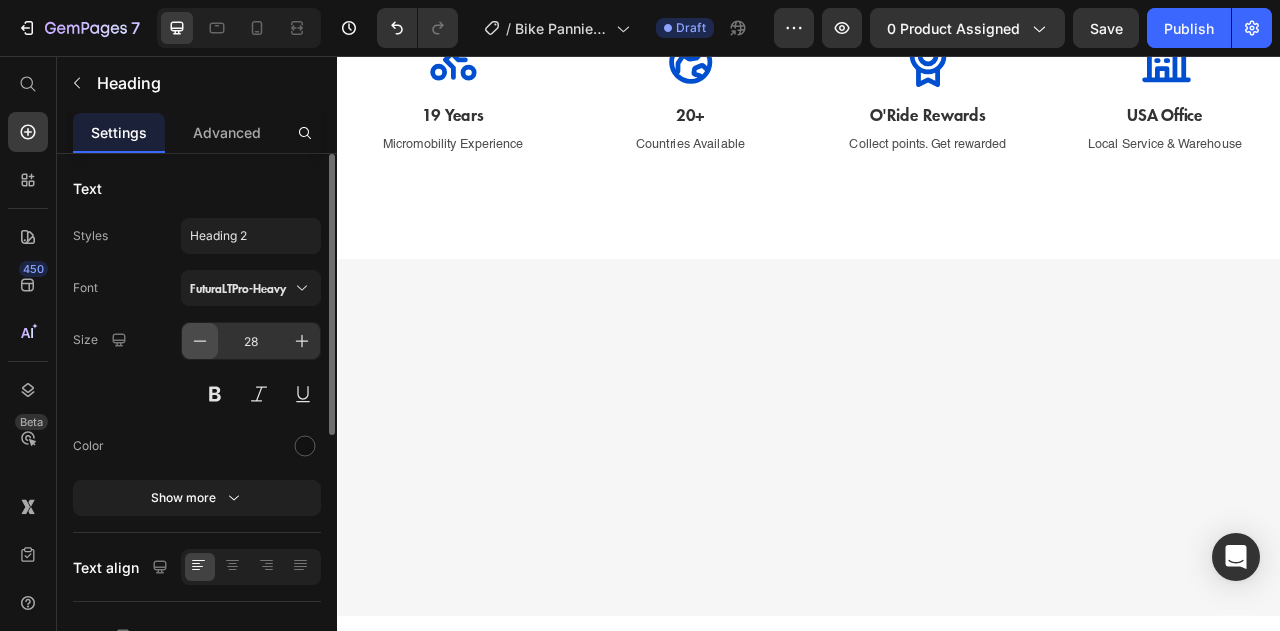 click 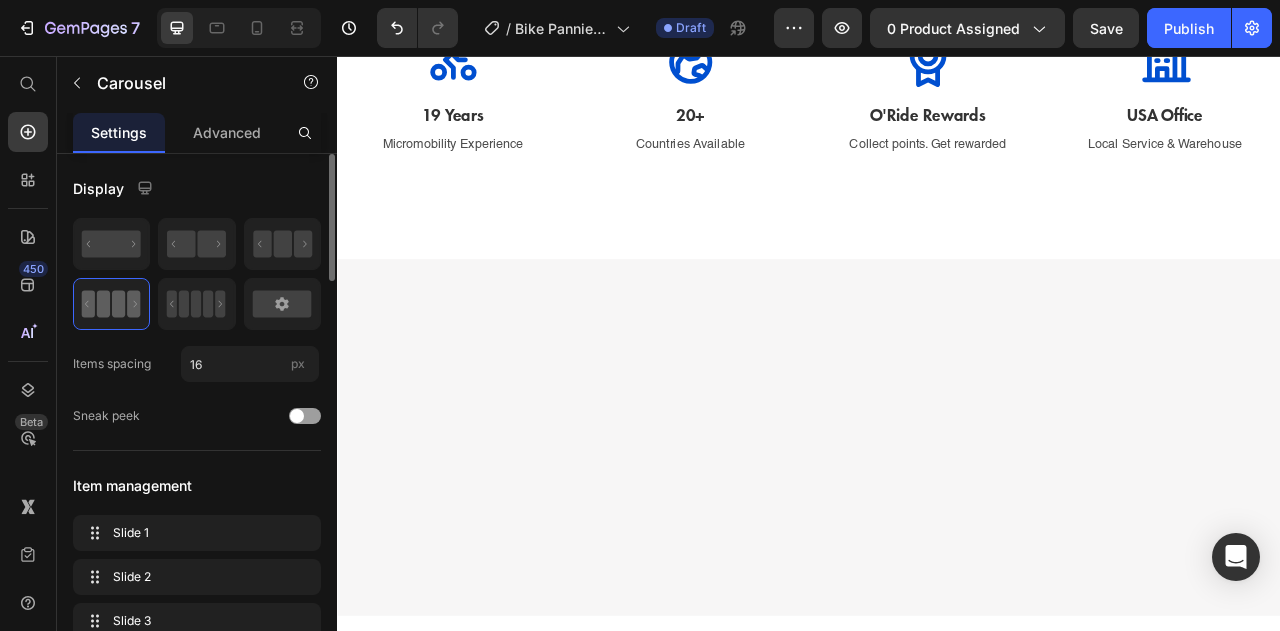 click on "Image Secure the top clips Heading   0" at bounding box center (1080, -619) 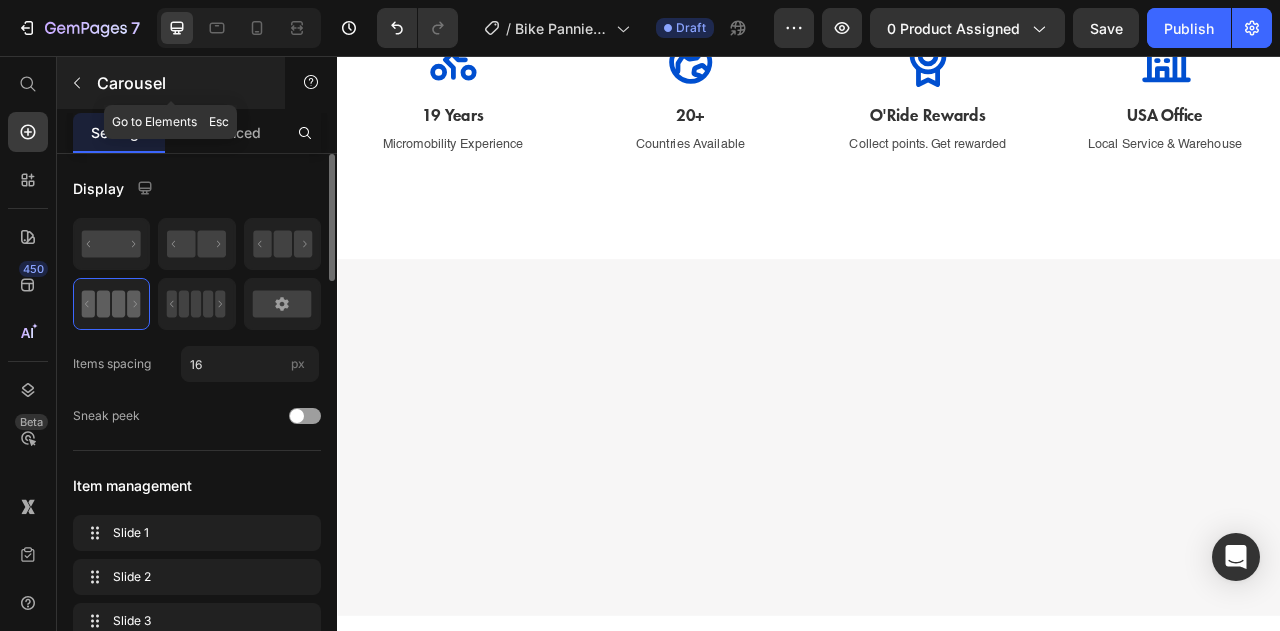 click 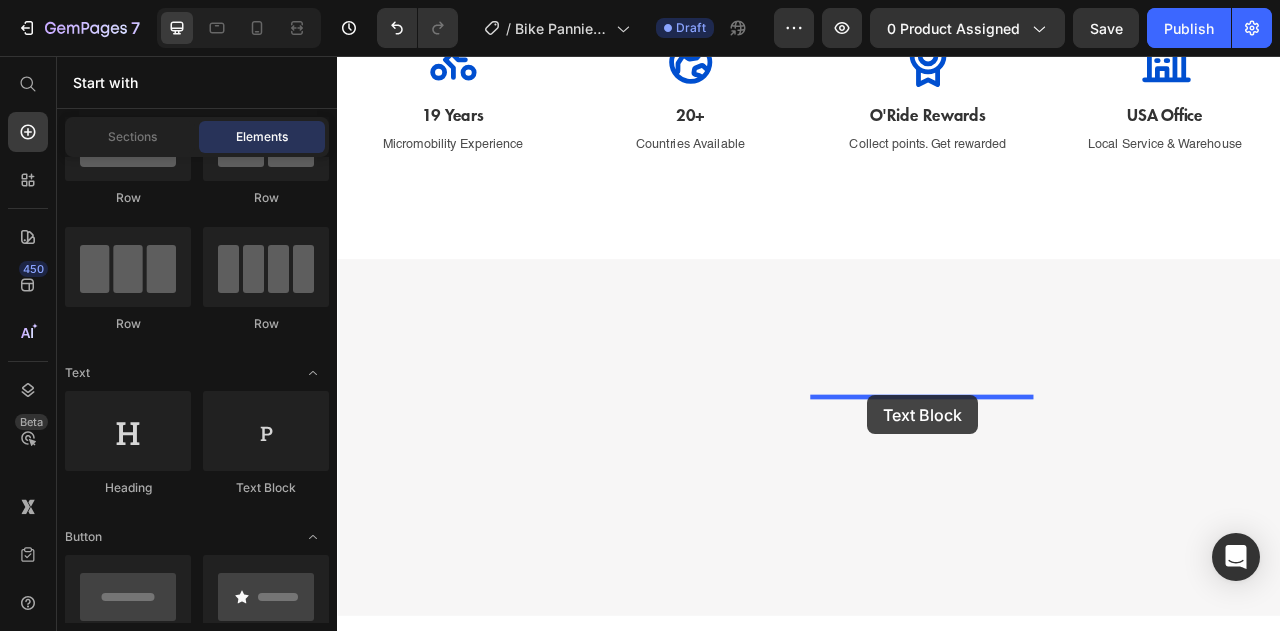 drag, startPoint x: 597, startPoint y: 501, endPoint x: 1014, endPoint y: 487, distance: 417.23495 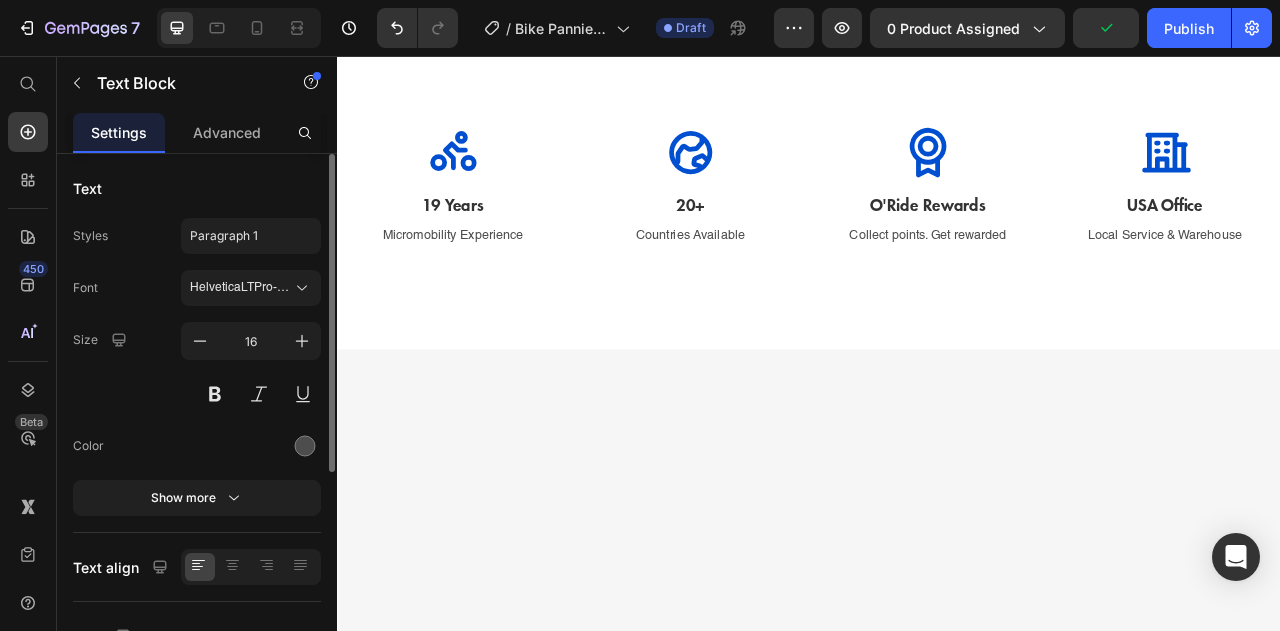 click on "Lorem ipsum dolor sit amet, consectetur adipiscing elit, sed do eiusmod tempor incididunt ut labore et dolore magna aliqua. Ut enim ad minim veniam, quis nostrud exercitation ullamco laboris nisi ut aliquip ex ea commodo consequat." at bounding box center (1080, -541) 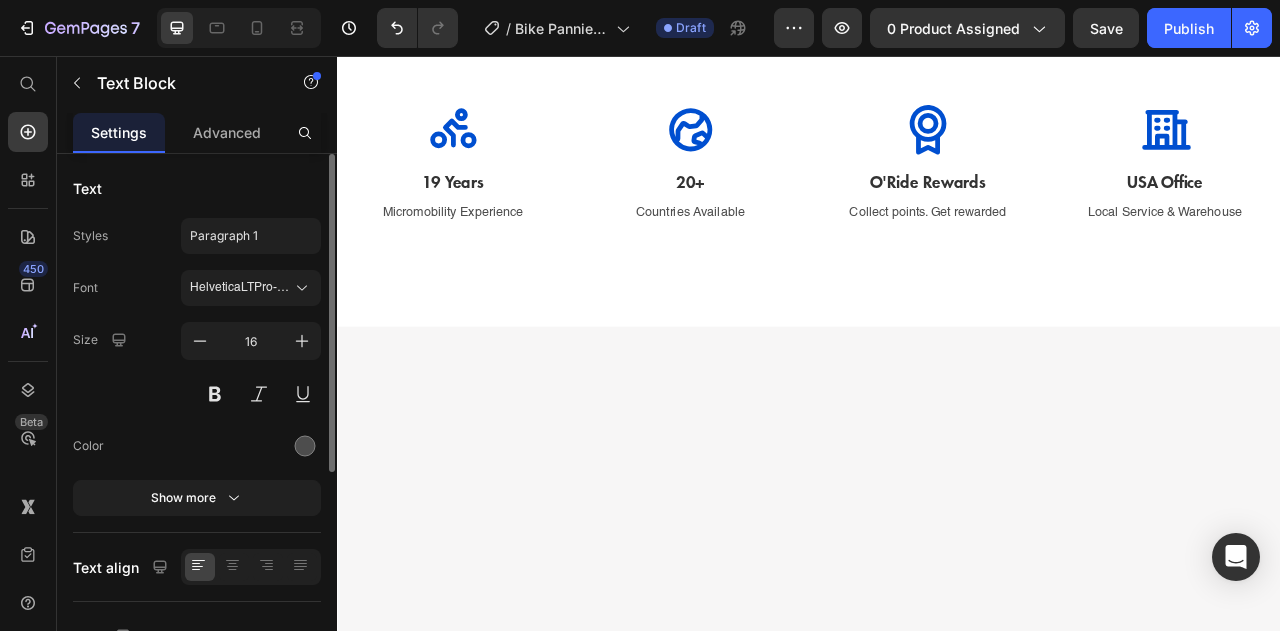 scroll, scrollTop: 78, scrollLeft: 0, axis: vertical 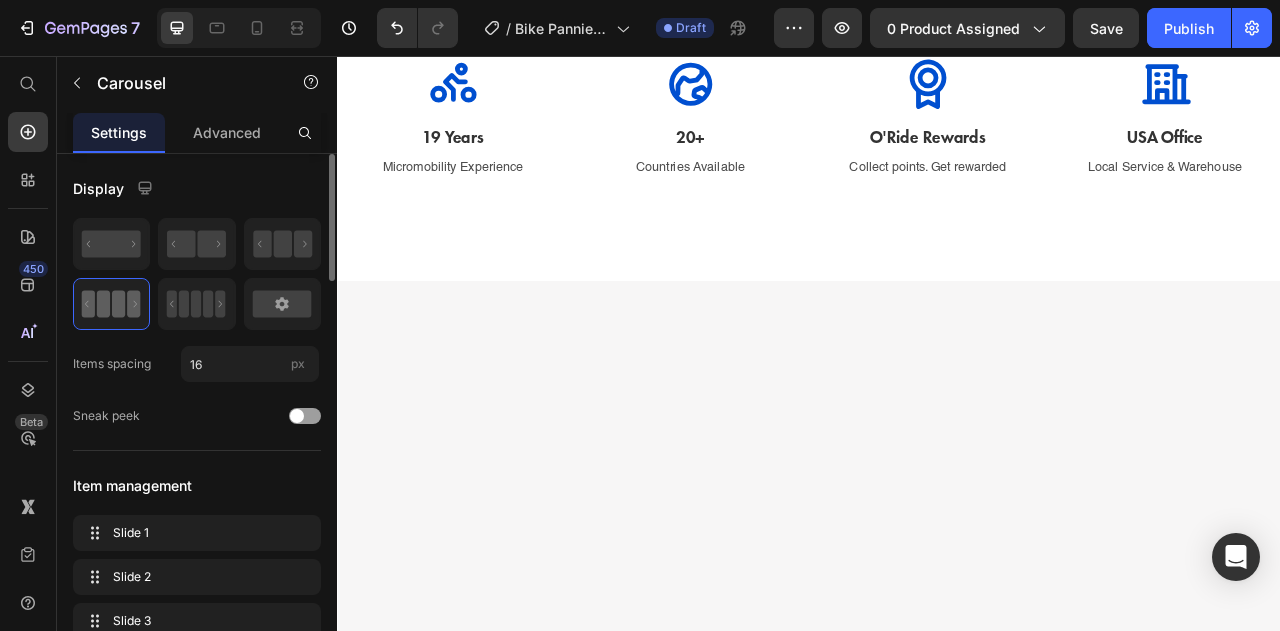click on "Image" at bounding box center (1380, -604) 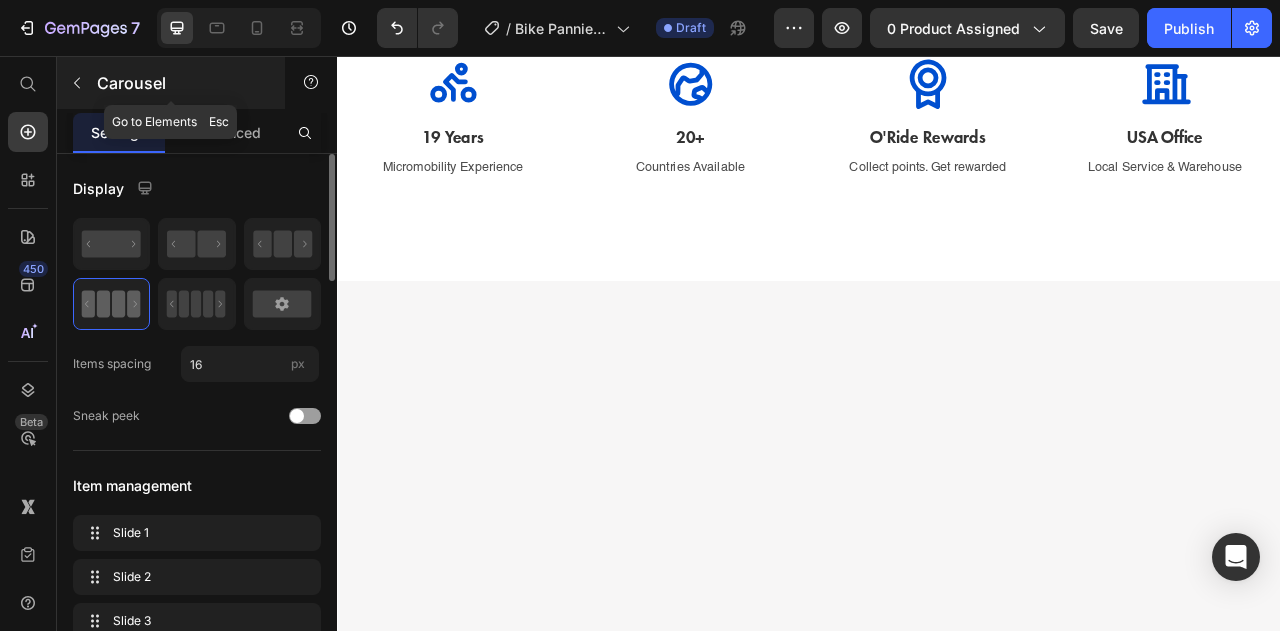 click 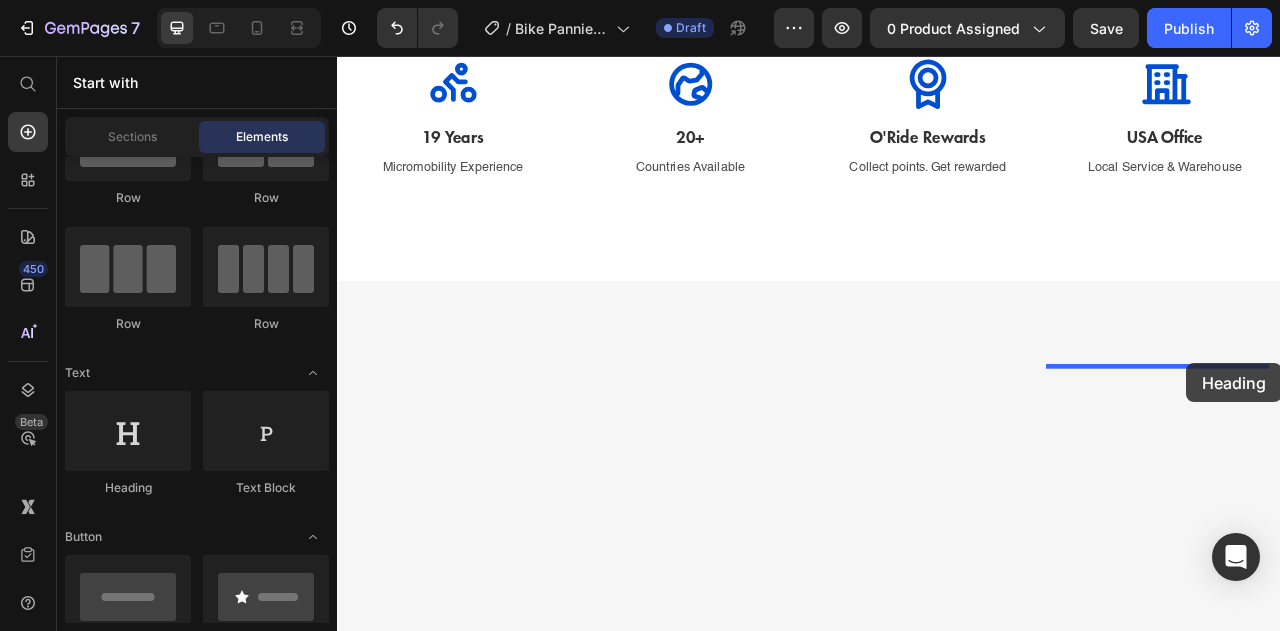 drag, startPoint x: 462, startPoint y: 506, endPoint x: 1418, endPoint y: 447, distance: 957.81885 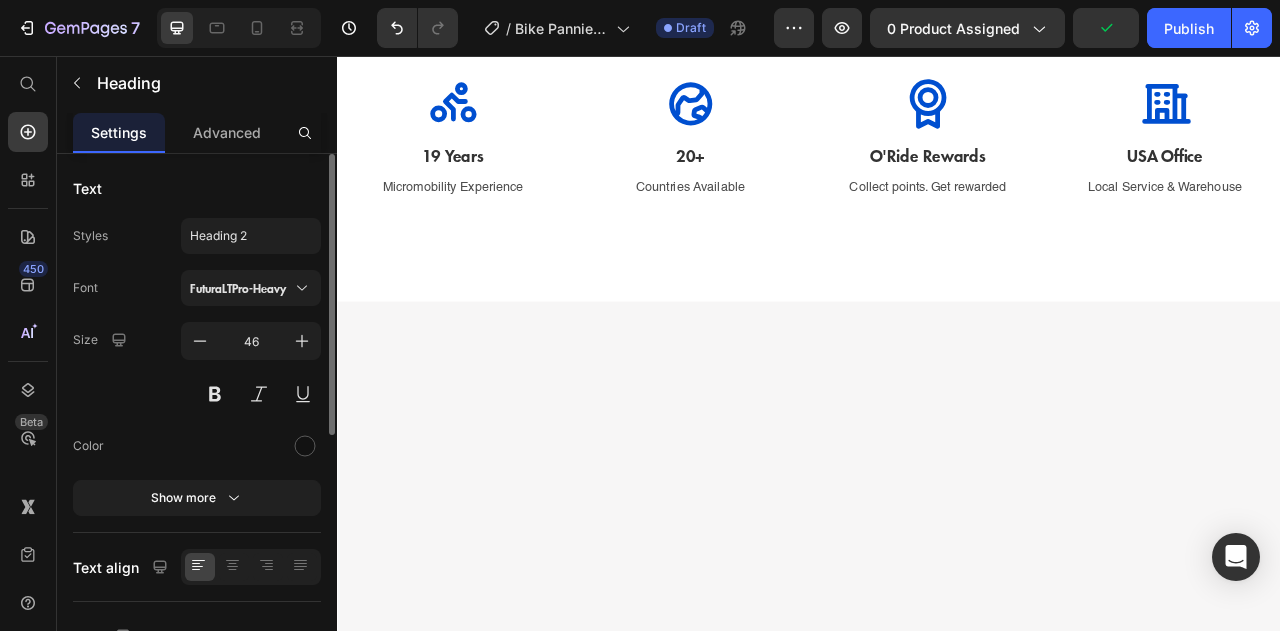 click on "Your heading text goes here" at bounding box center [1380, -592] 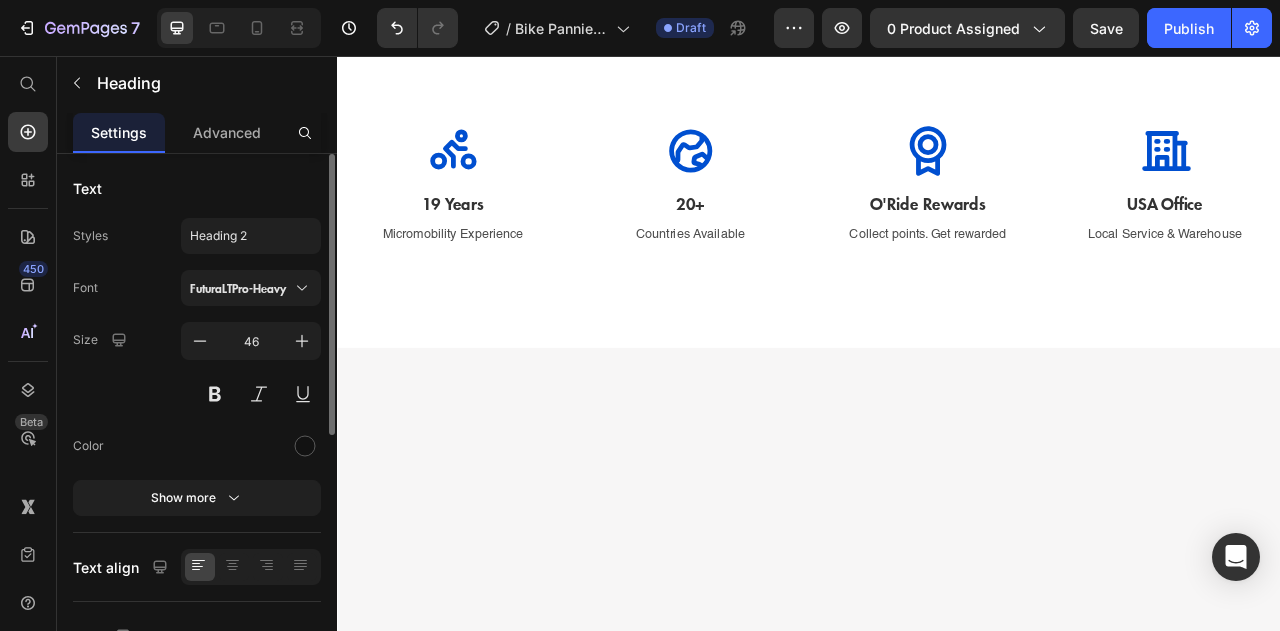 scroll, scrollTop: 94, scrollLeft: 0, axis: vertical 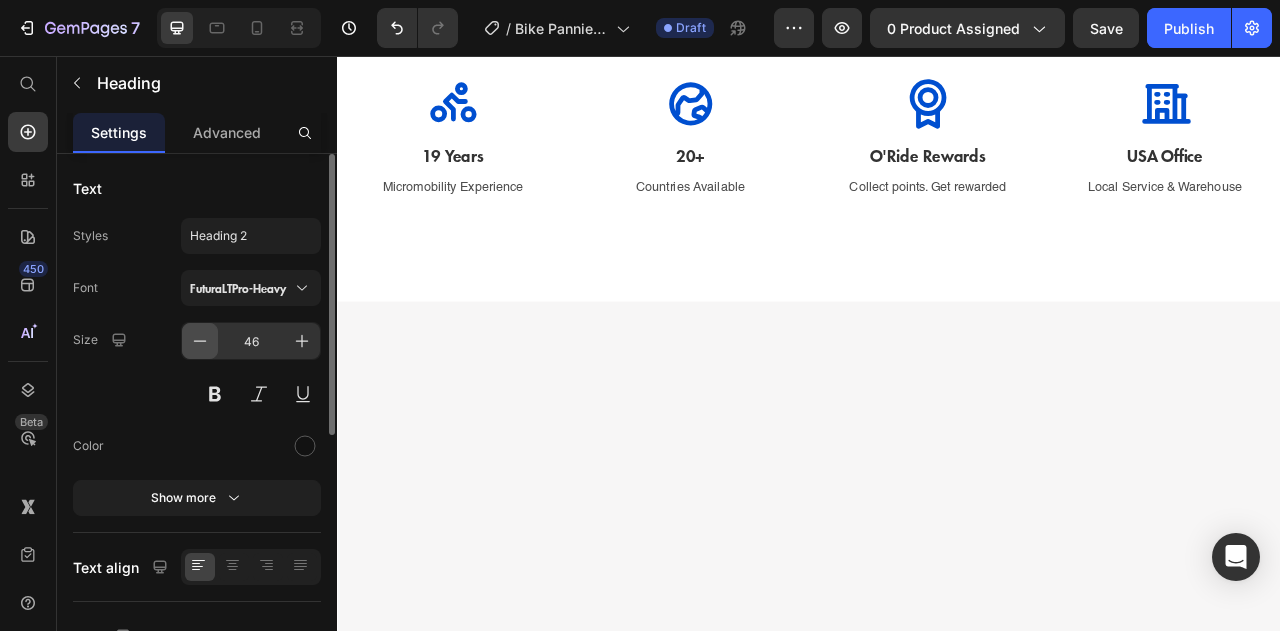 click 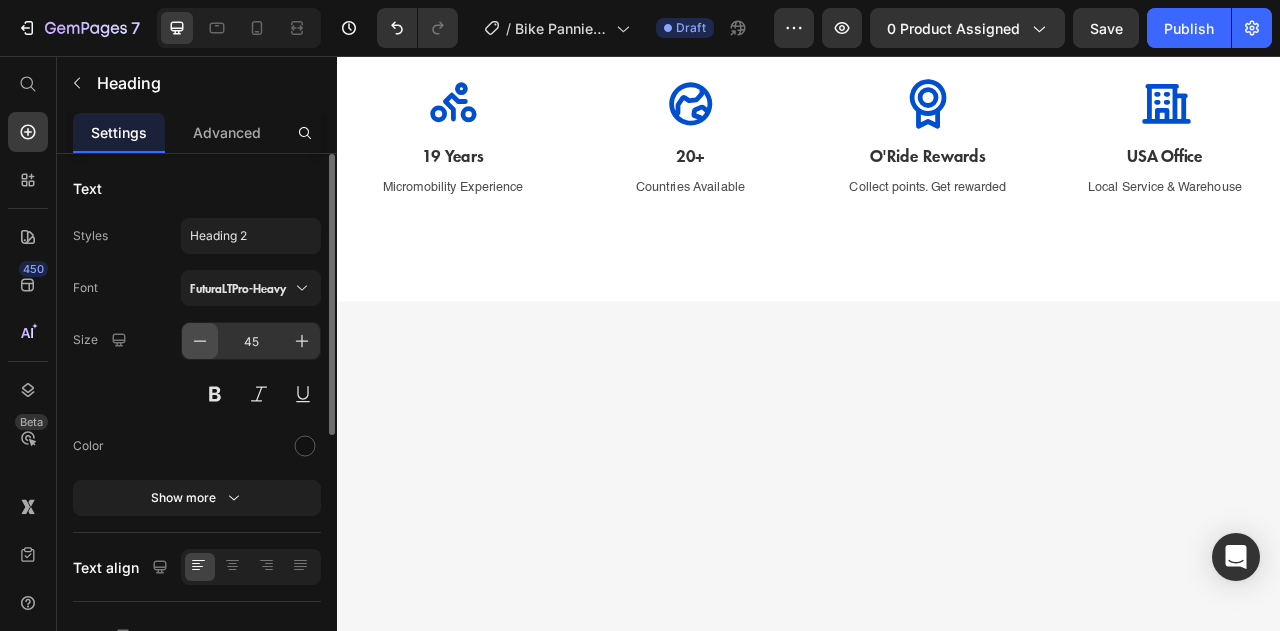 click 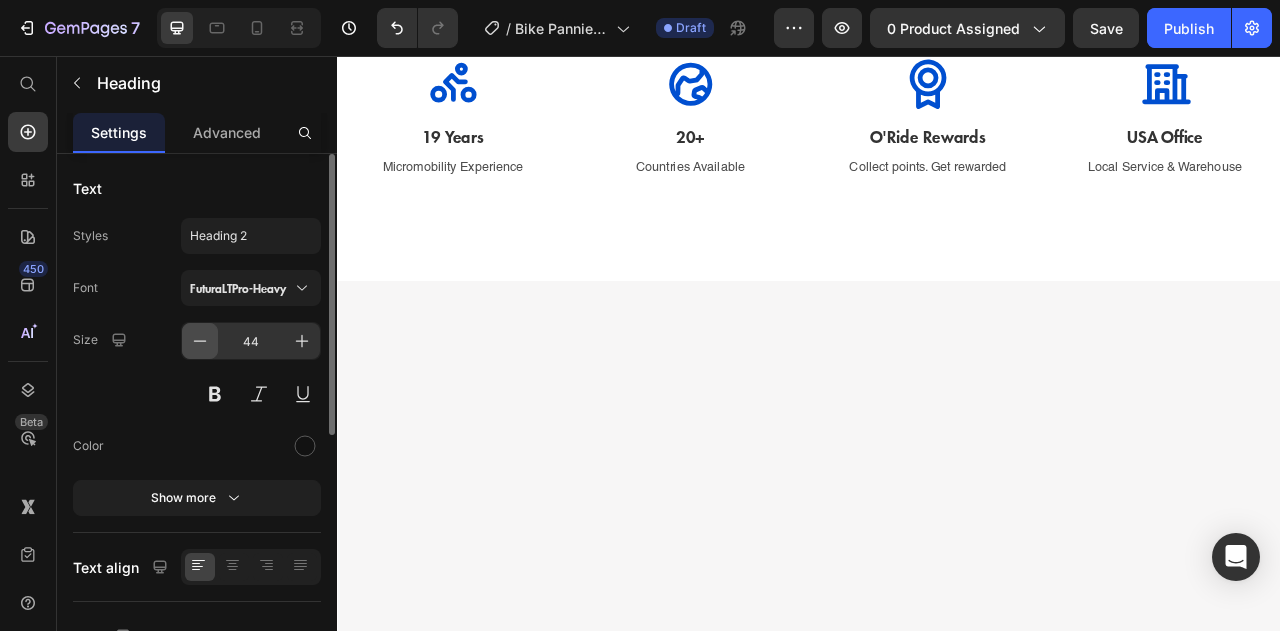 click 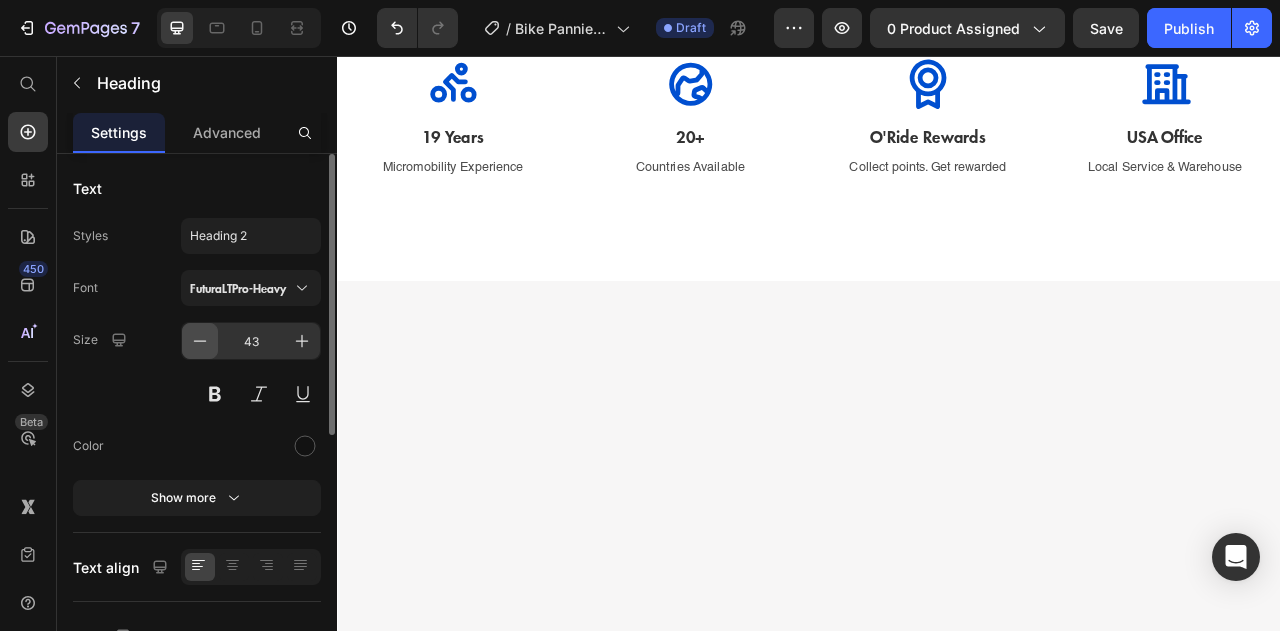 click 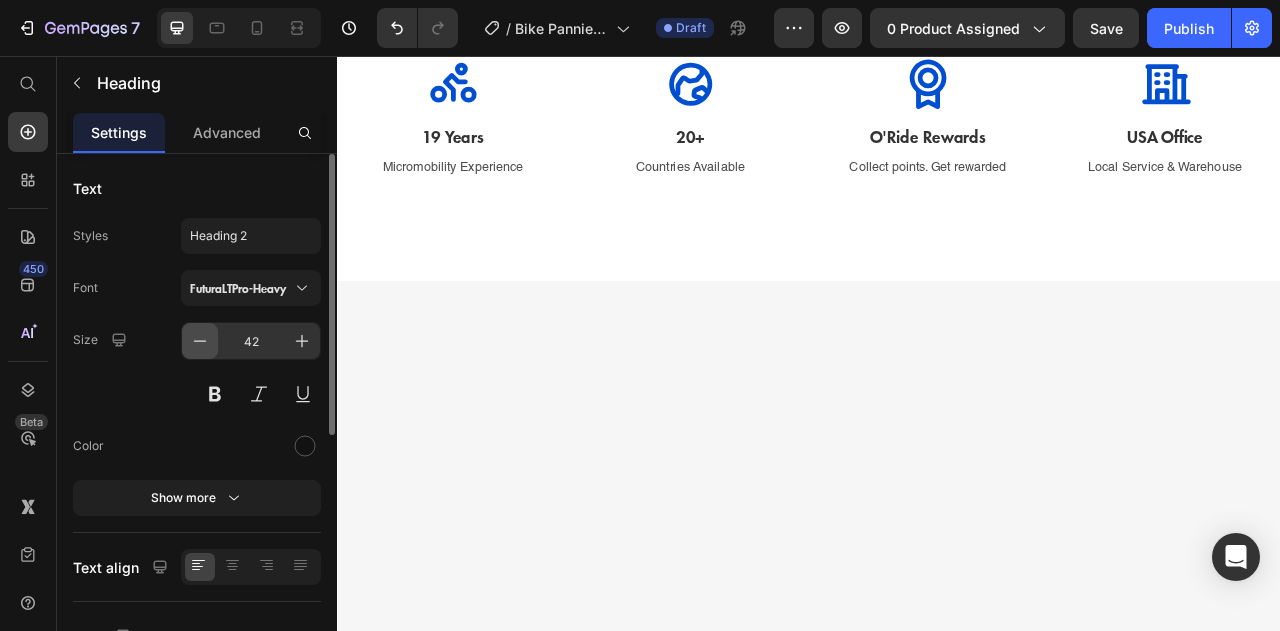 click 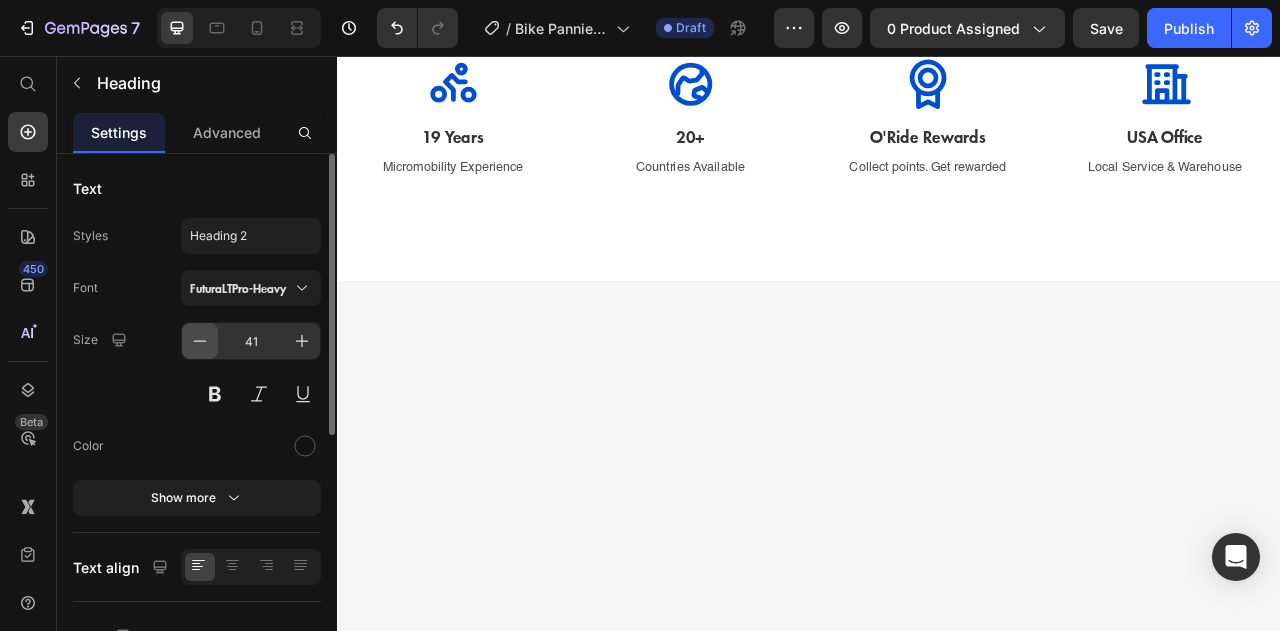 click 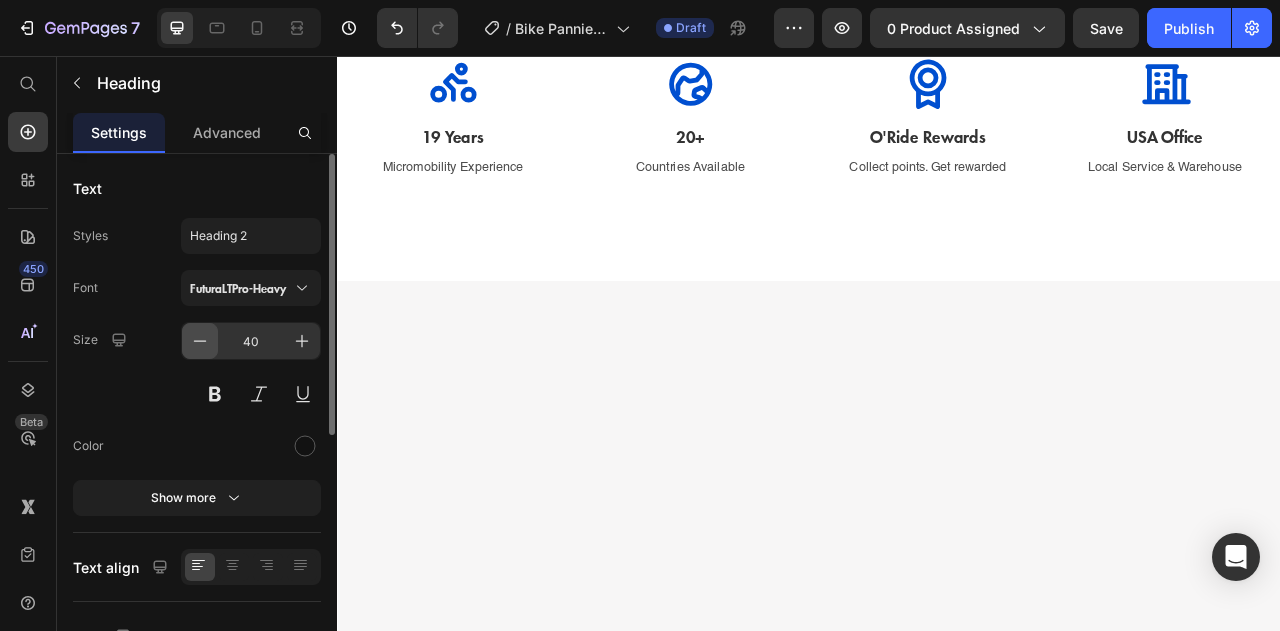 click 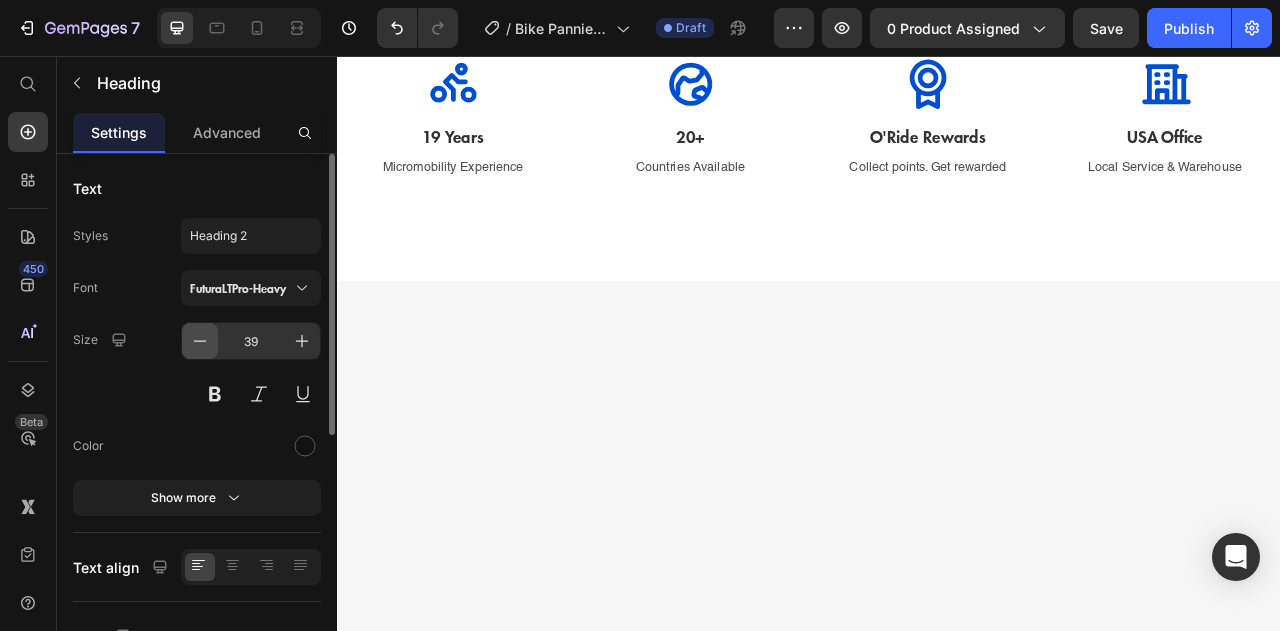 click 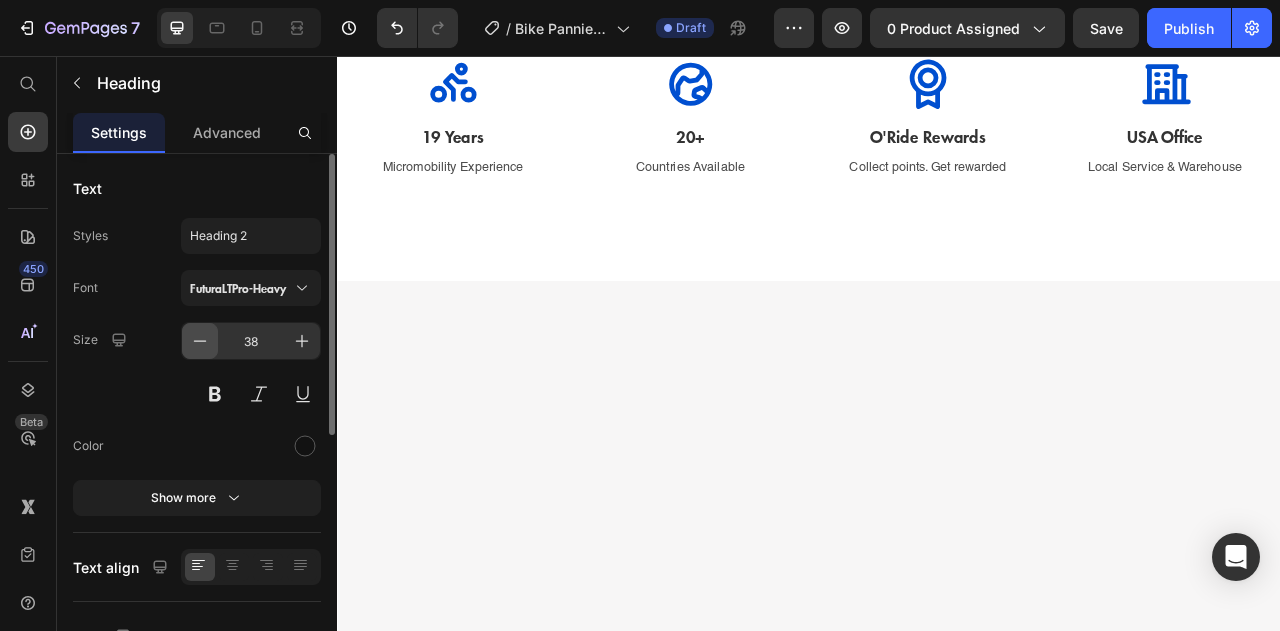 click 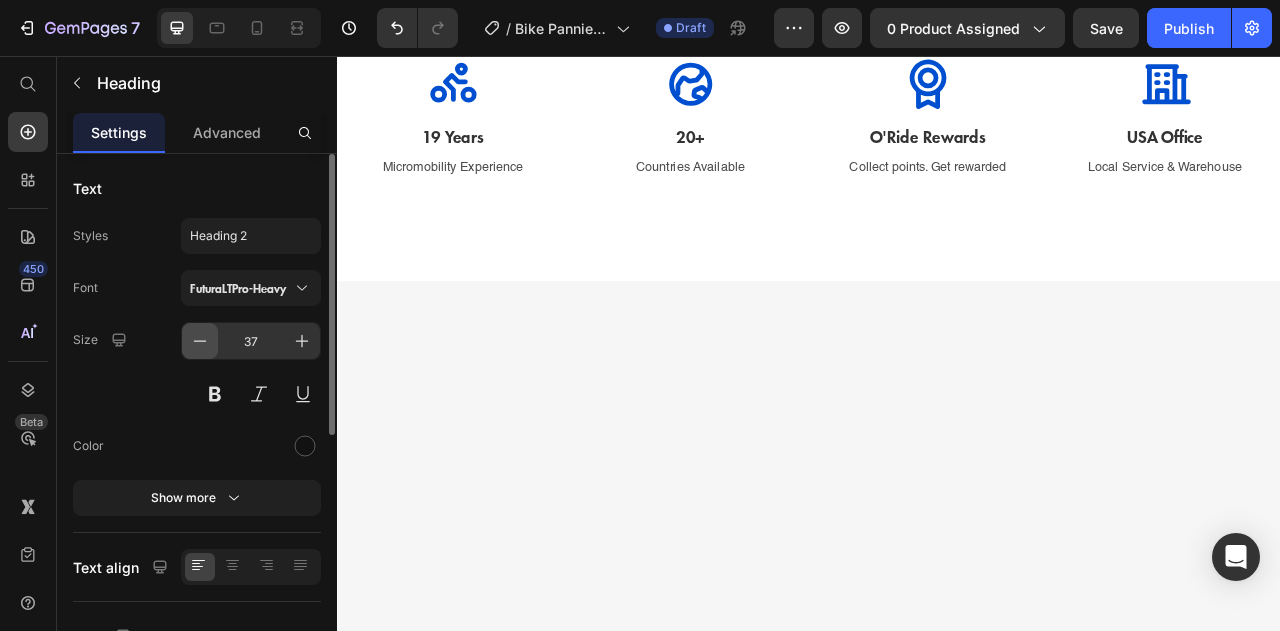 click 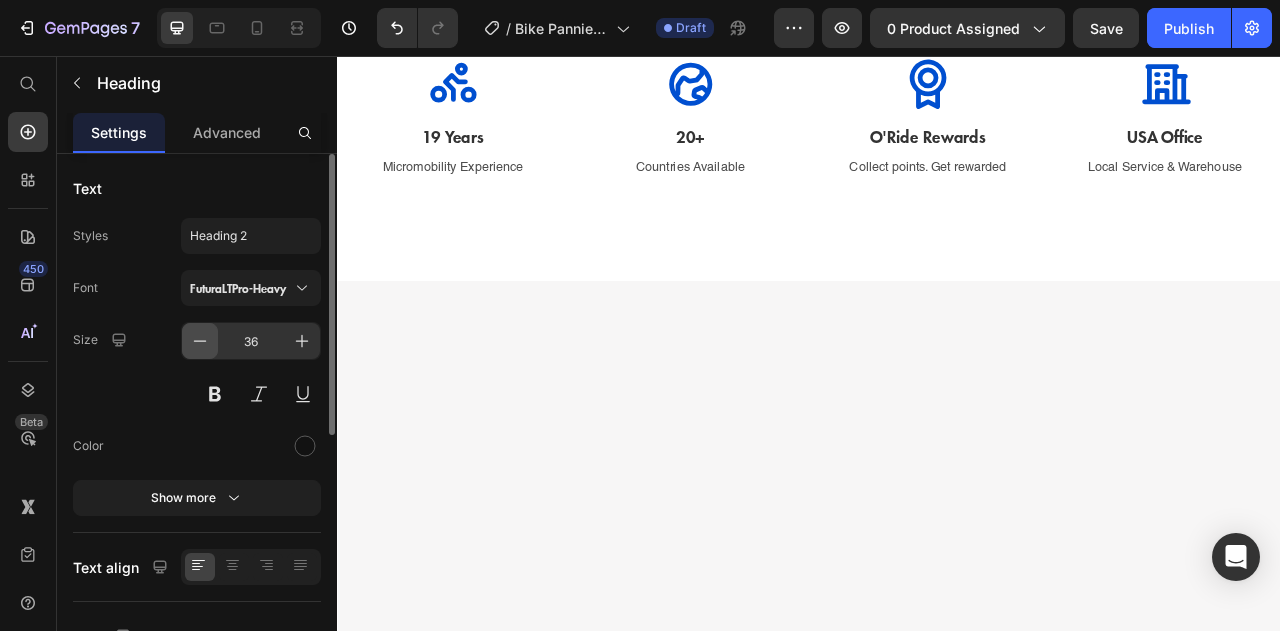 click 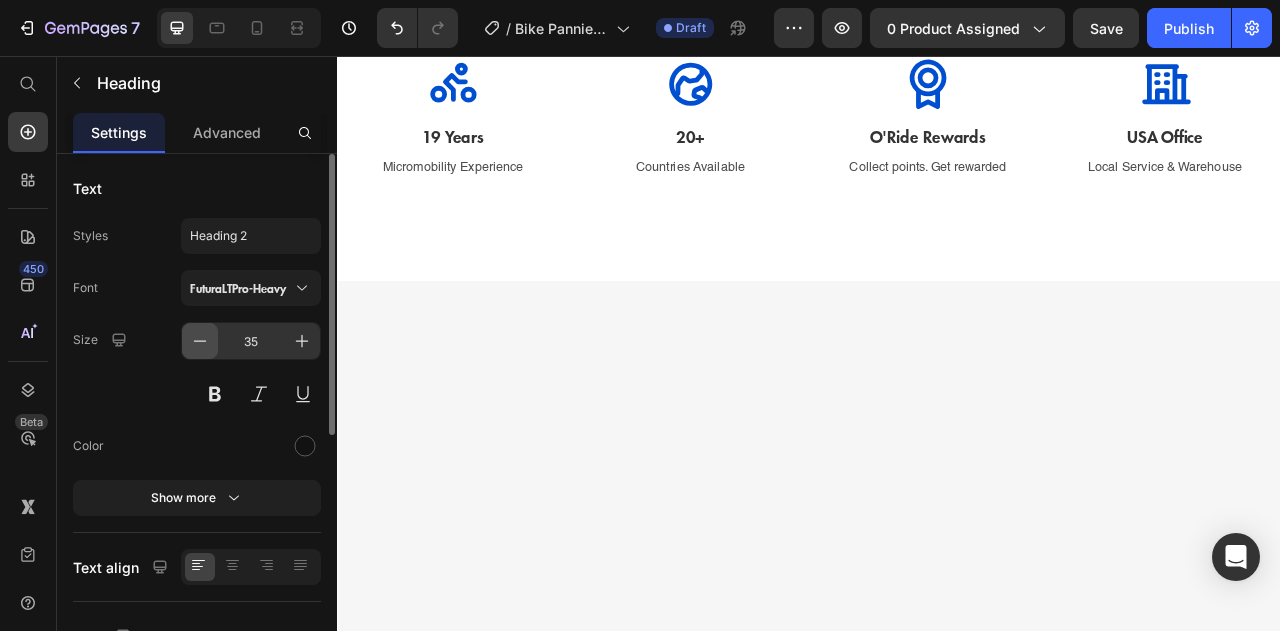 click 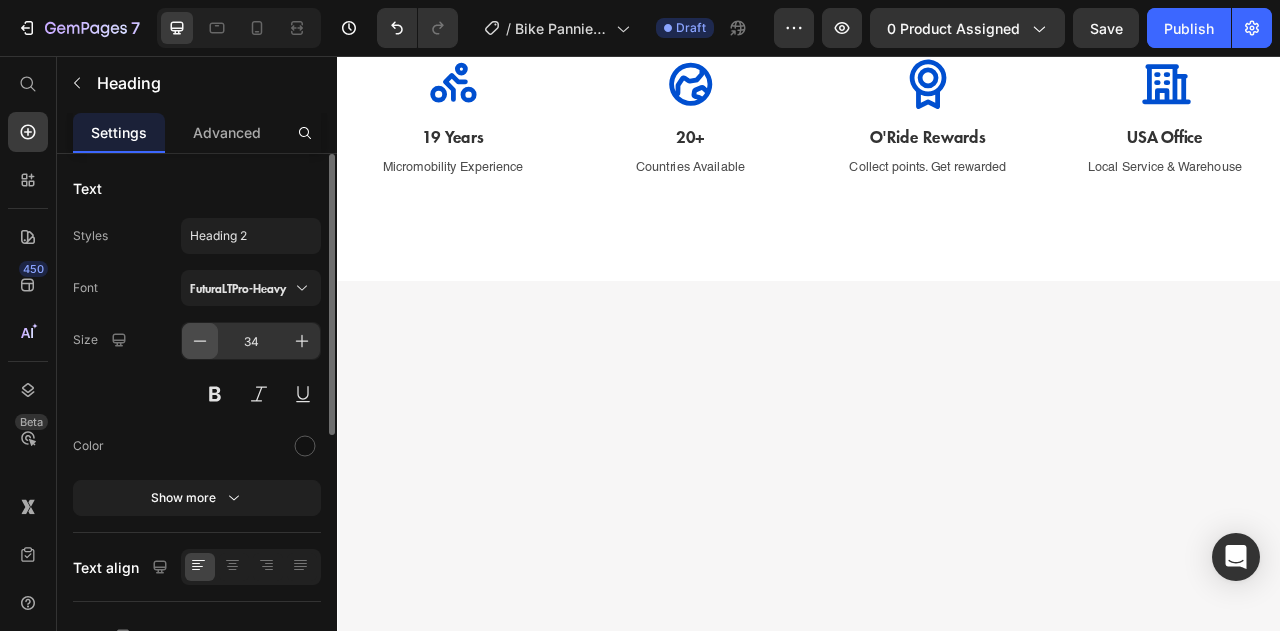 click 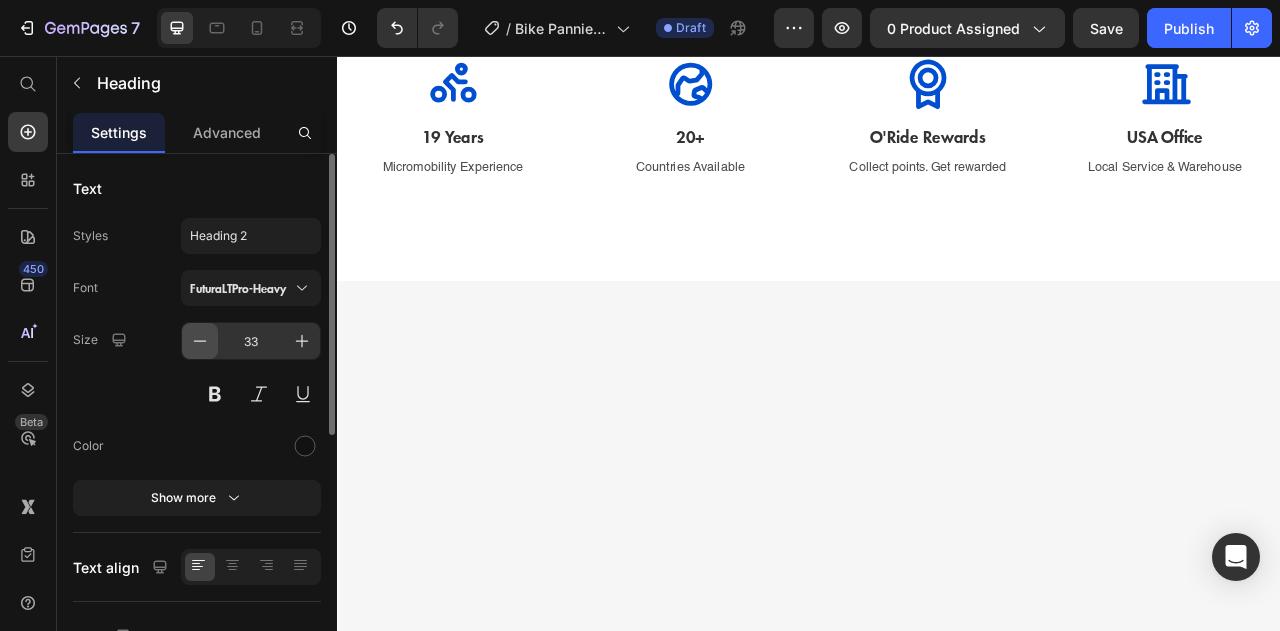 click 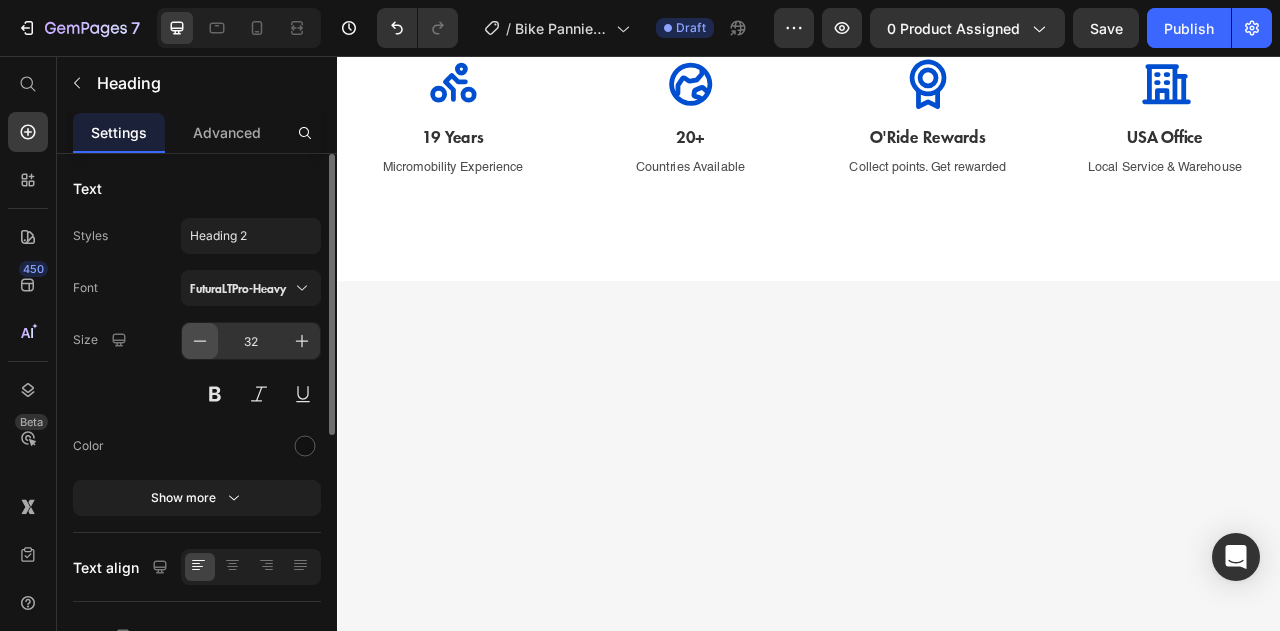 click 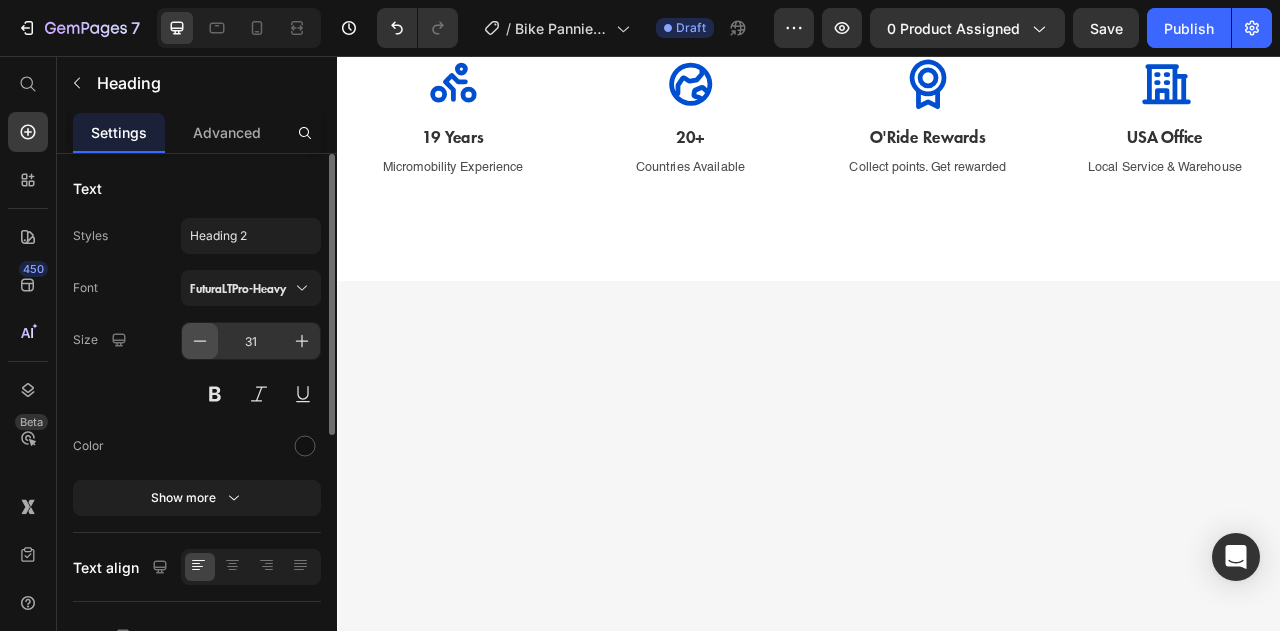 click 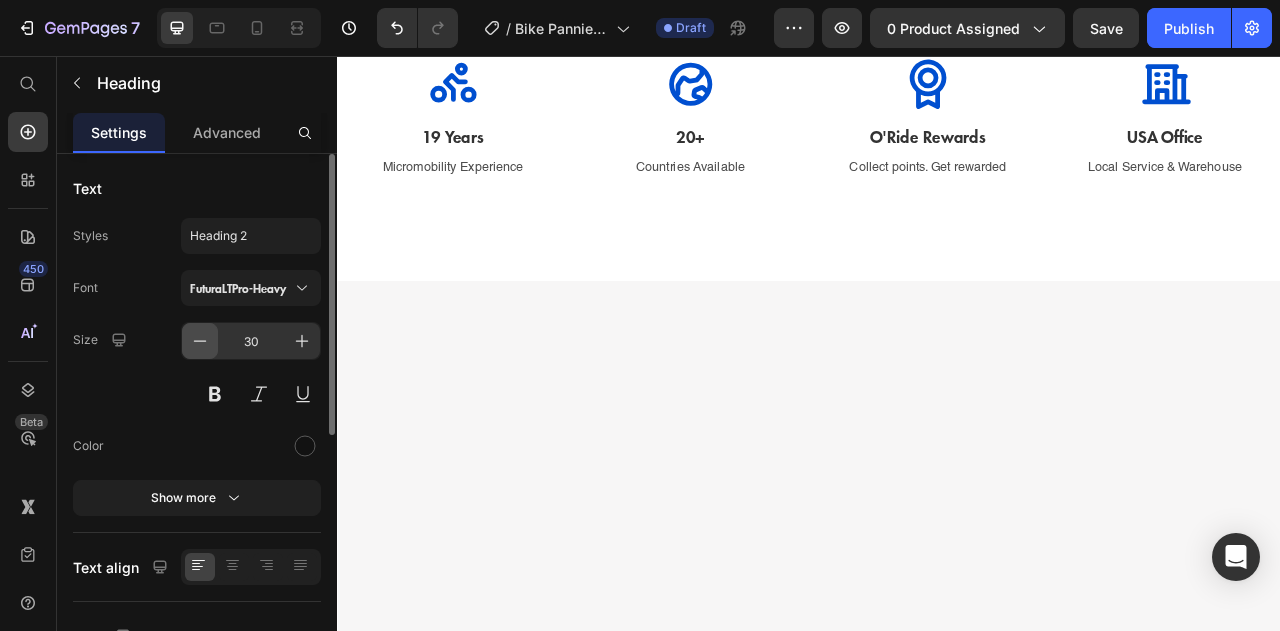 click 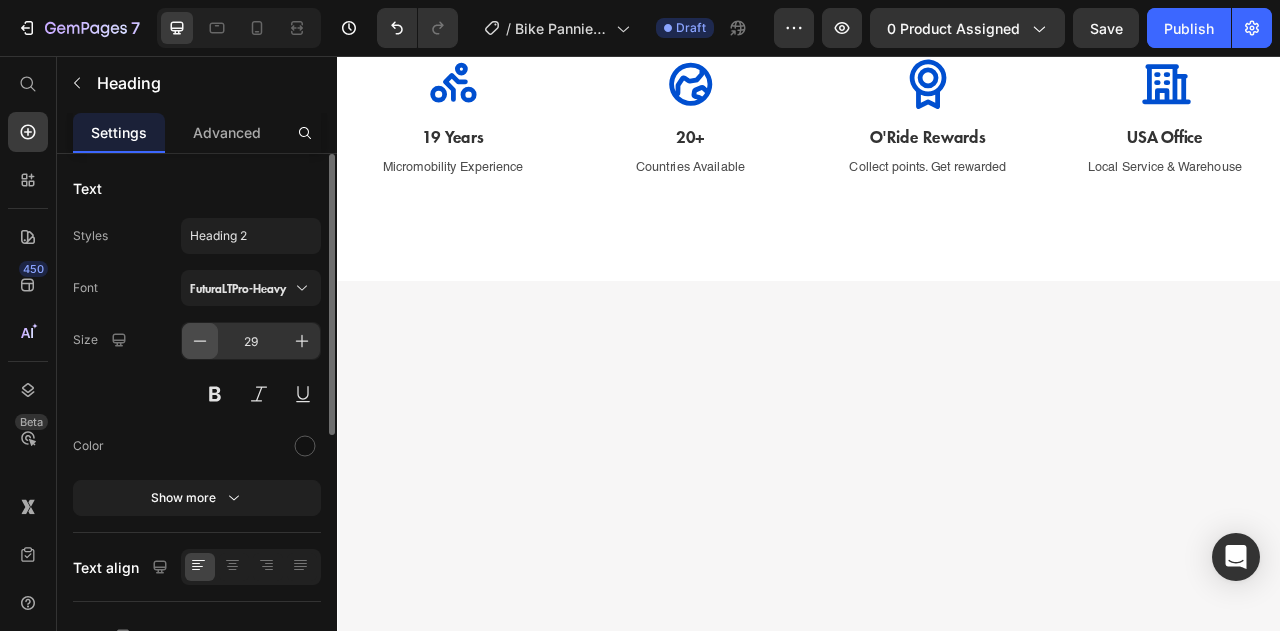 click 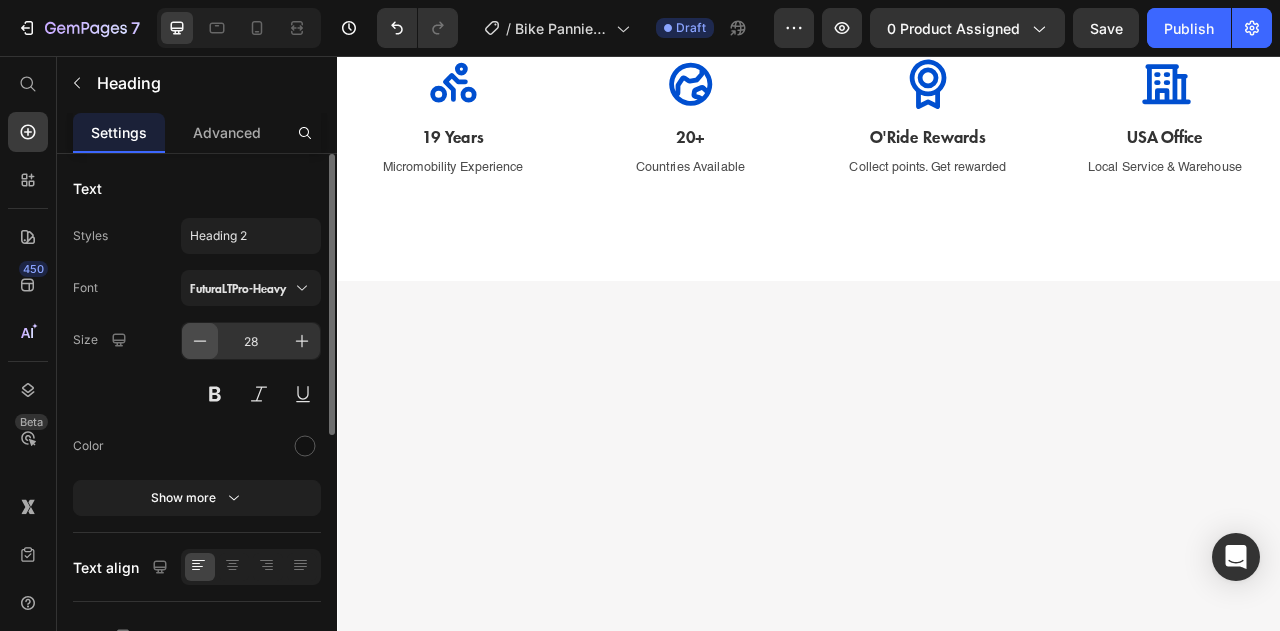 click 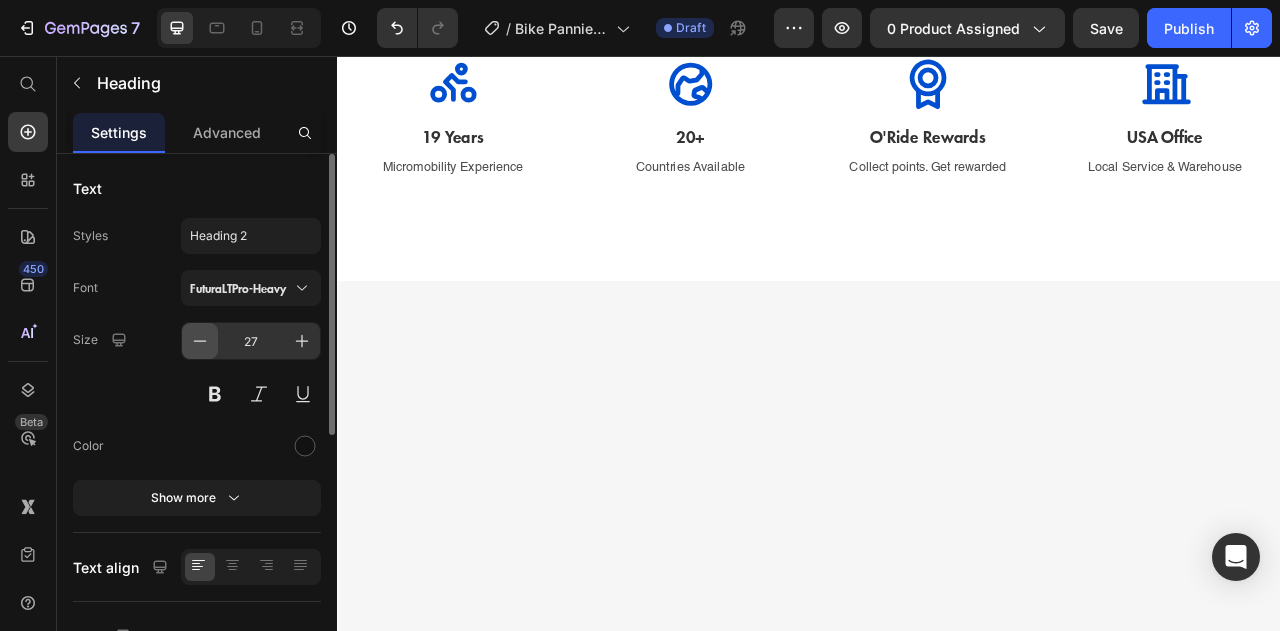 click 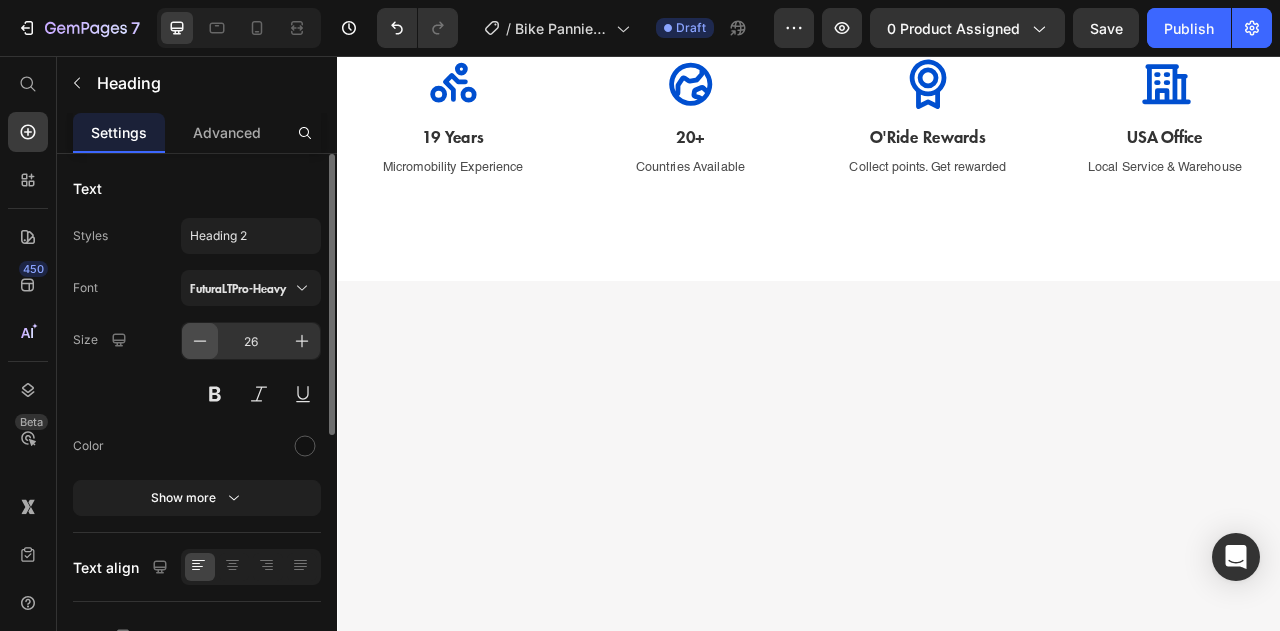 click 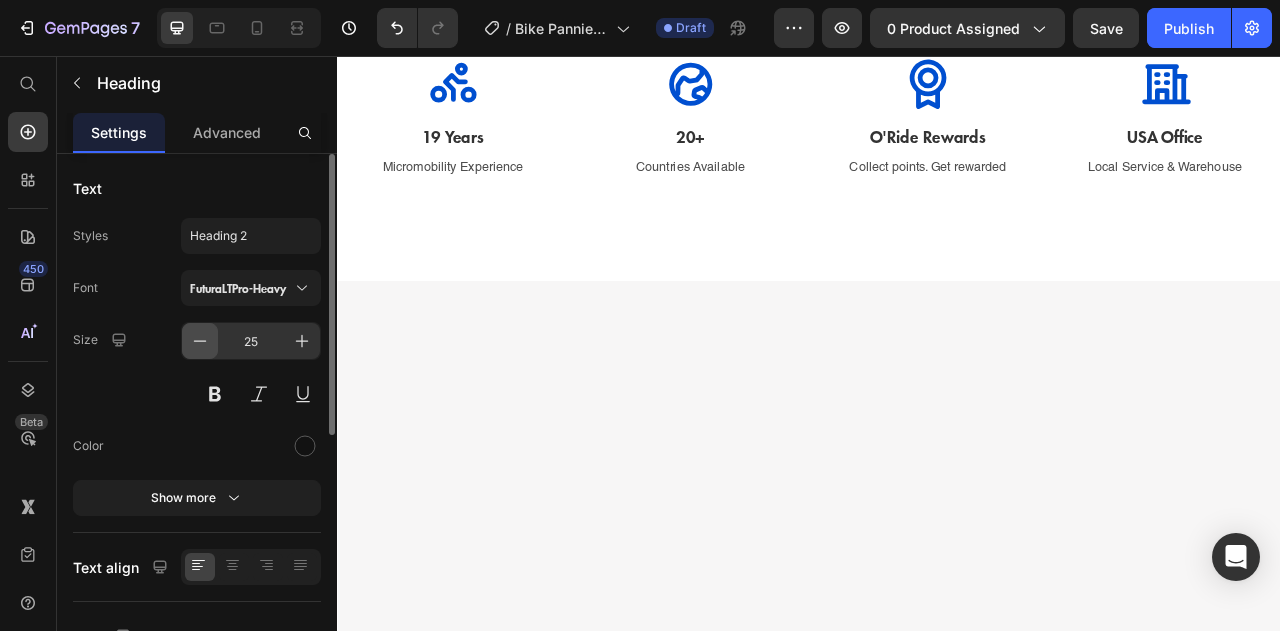type 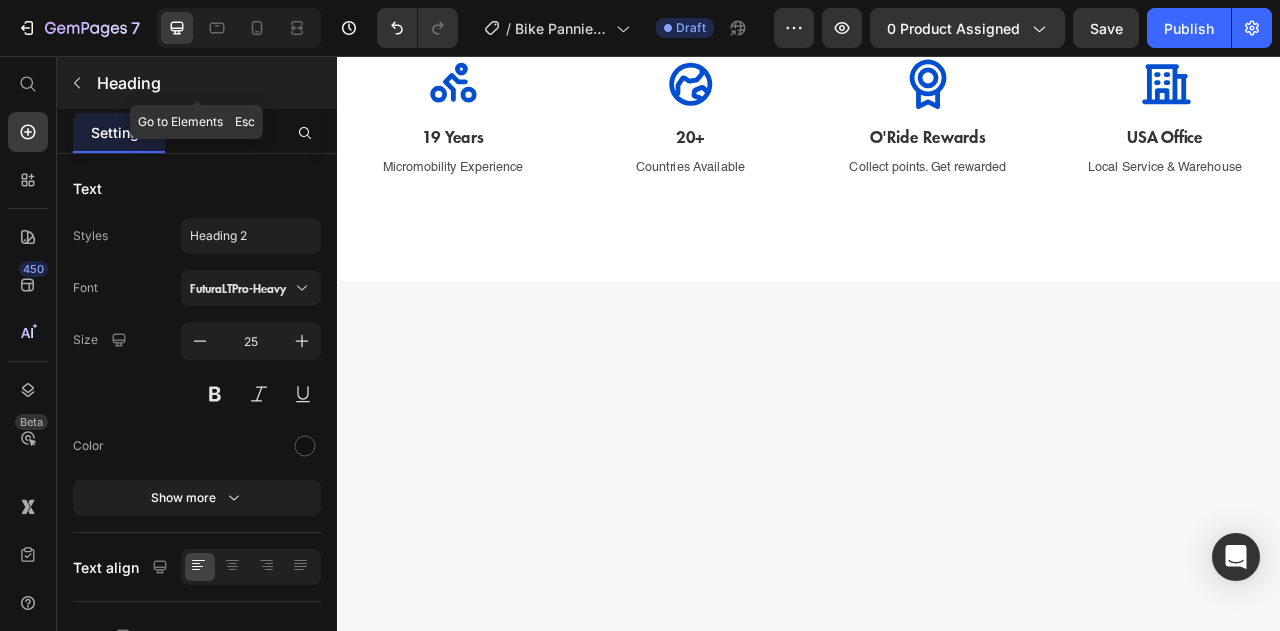 click on "Heading" at bounding box center [197, 83] 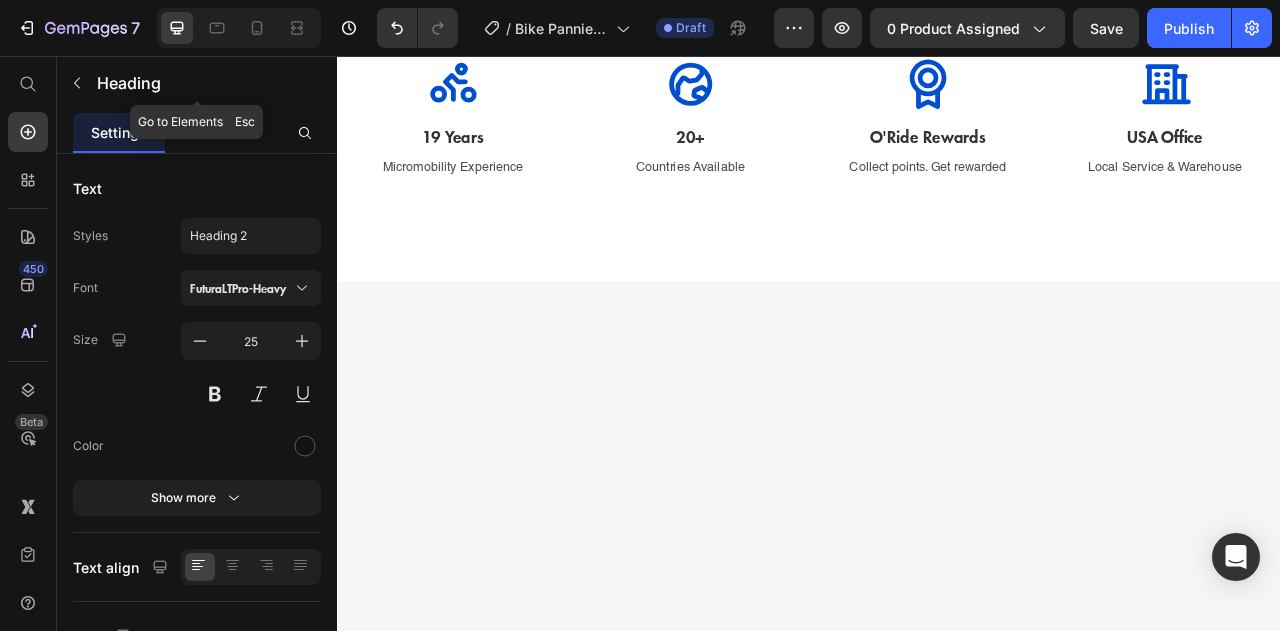 scroll, scrollTop: 0, scrollLeft: 0, axis: both 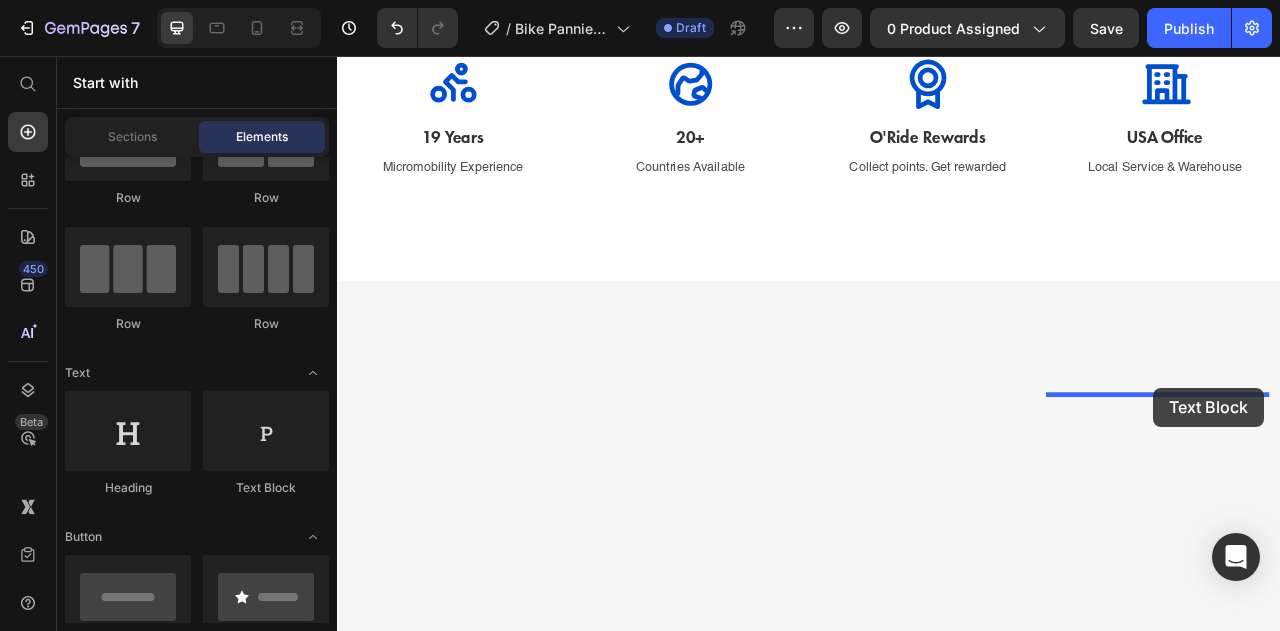 drag, startPoint x: 601, startPoint y: 475, endPoint x: 1376, endPoint y: 478, distance: 775.0058 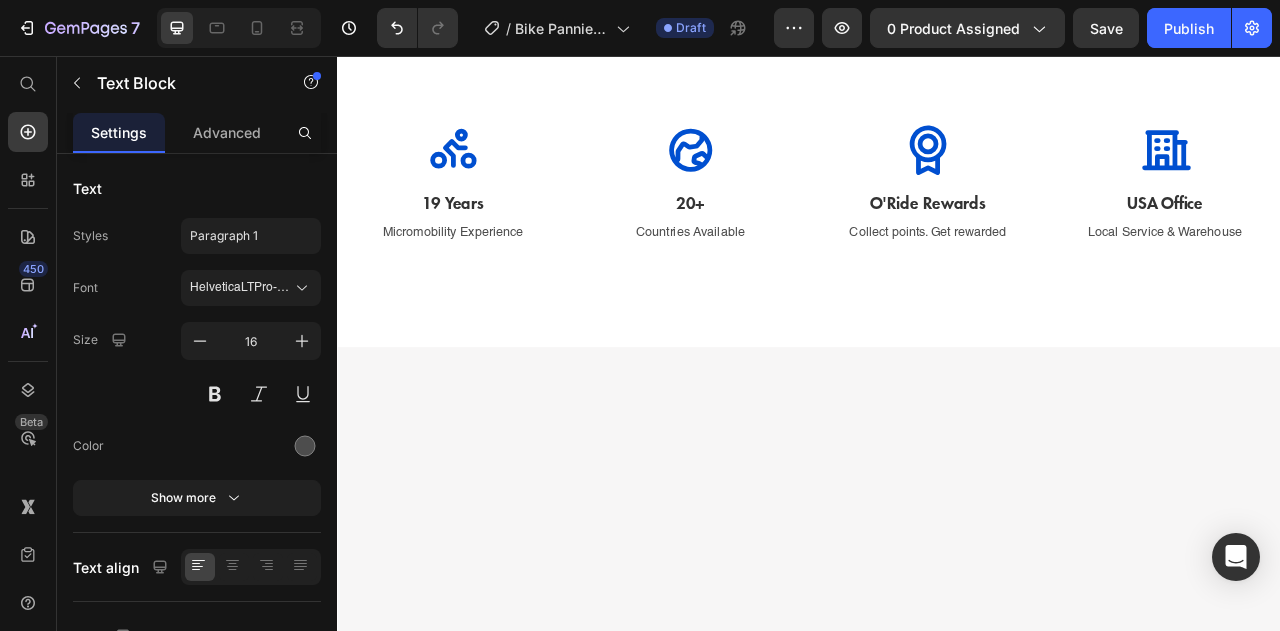 click on "Lorem ipsum dolor sit amet, consectetur adipiscing elit, sed do eiusmod tempor incididunt ut labore et dolore magna aliqua. Ut enim ad minim veniam, quis nostrud exercitation ullamco laboris nisi ut aliquip ex ea commodo consequat." at bounding box center (1380, -544) 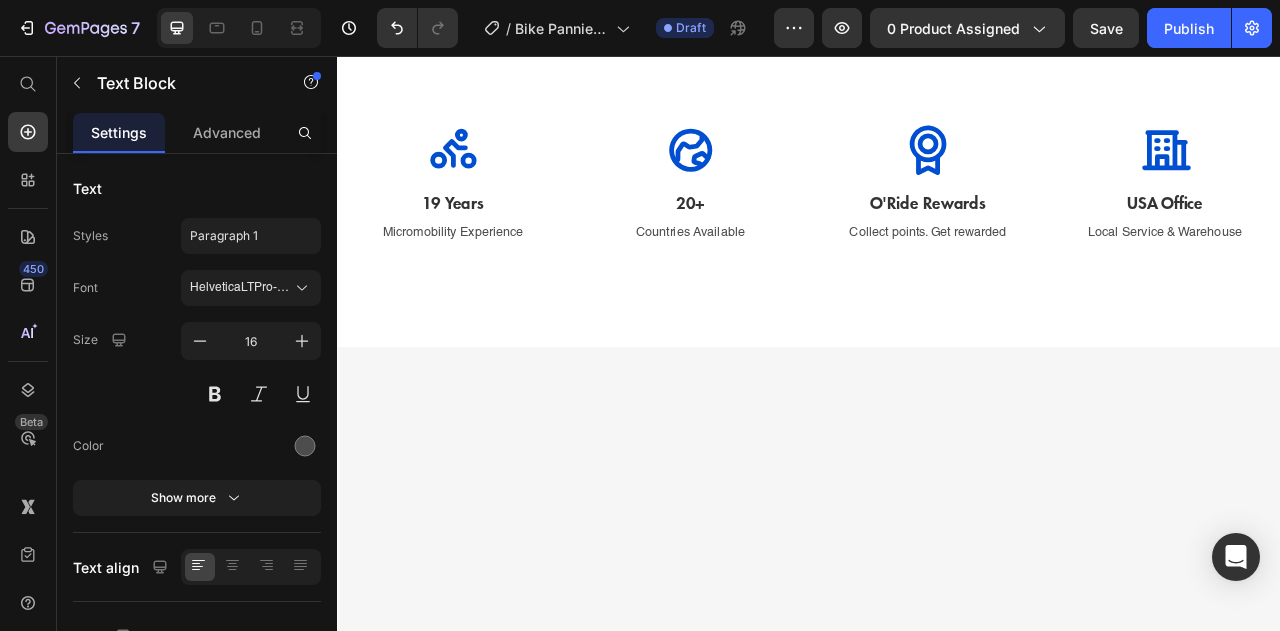 scroll, scrollTop: 22, scrollLeft: 0, axis: vertical 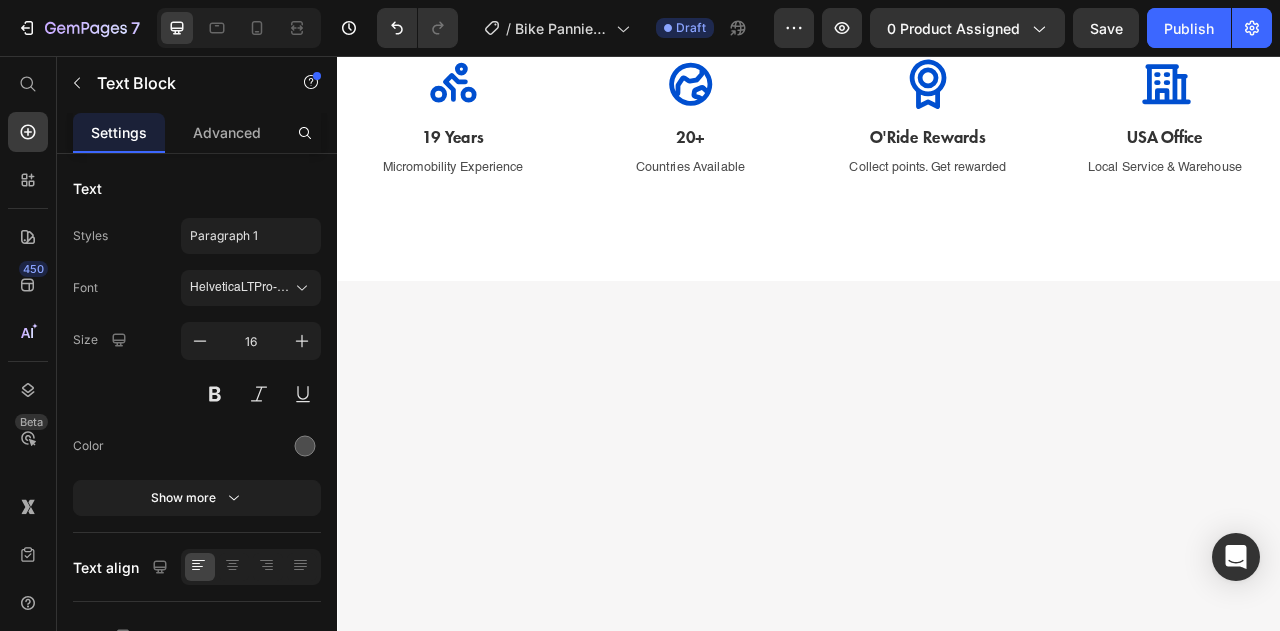 click on "Image Adjust the clip positions Heading Adjust the spacing of the 2 clips. Place the bag so that it aligns with the rack’s attachment points. Text Block Image Open the spring clip Heading Open the 2 spring clips, otherwise the top clip will not hold. Remember to fasten the spring clips after installation. Text Block Image Secure the top clips Heading Push the top clips over the rack’s top rail until they "click" into place. The clips should lock tightly onto the rail to hold the bag securely. Text Block Image Secure the stabilizer hook Heading The bike bag has an additional hook near the bottom. Attach this hook to a lower bar on the rack to prevent the pannier from swinging while you ride. Text Block   0
Carousel Section 4" at bounding box center (937, -604) 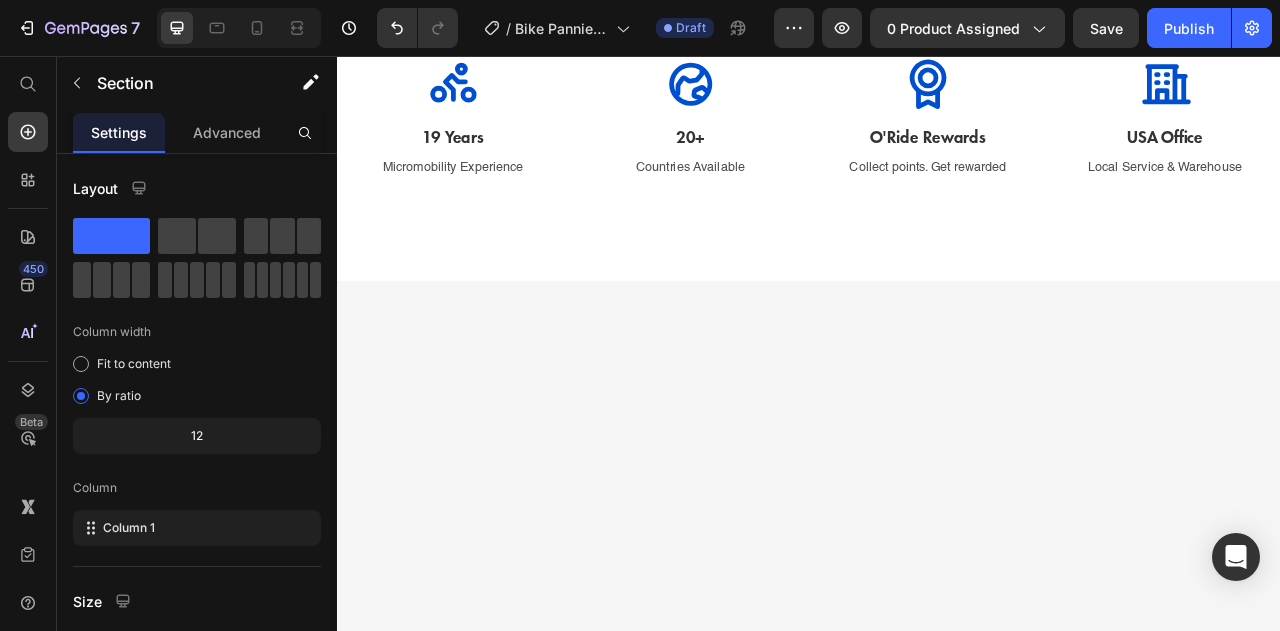 scroll, scrollTop: 0, scrollLeft: 0, axis: both 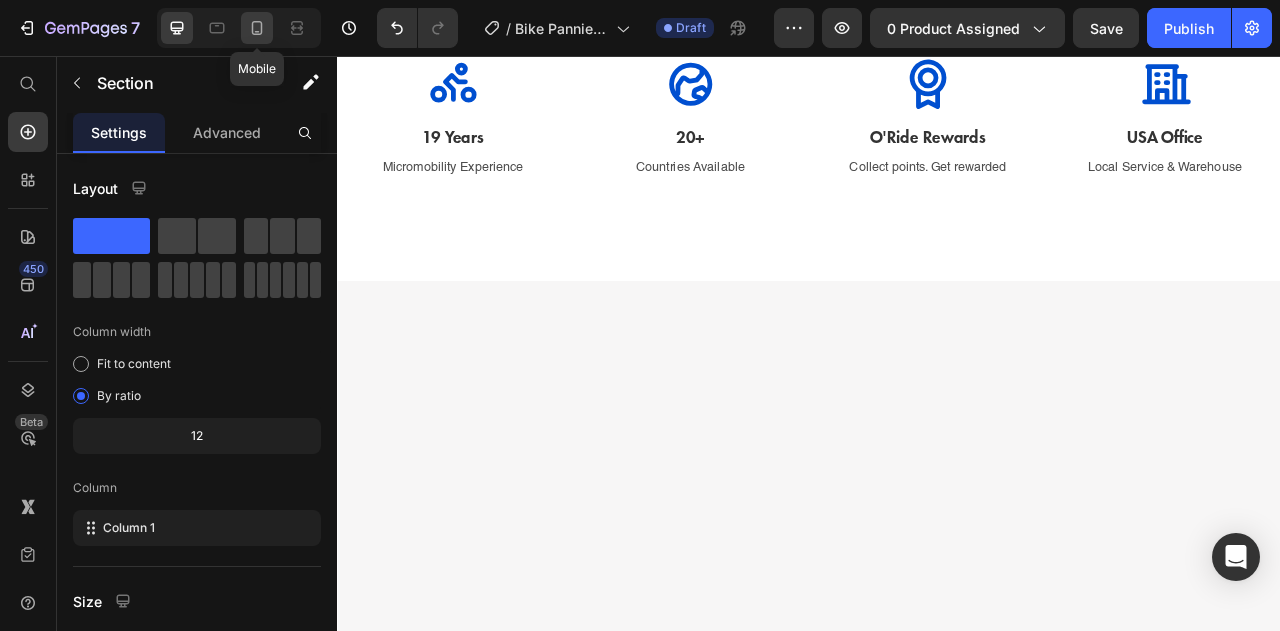 click 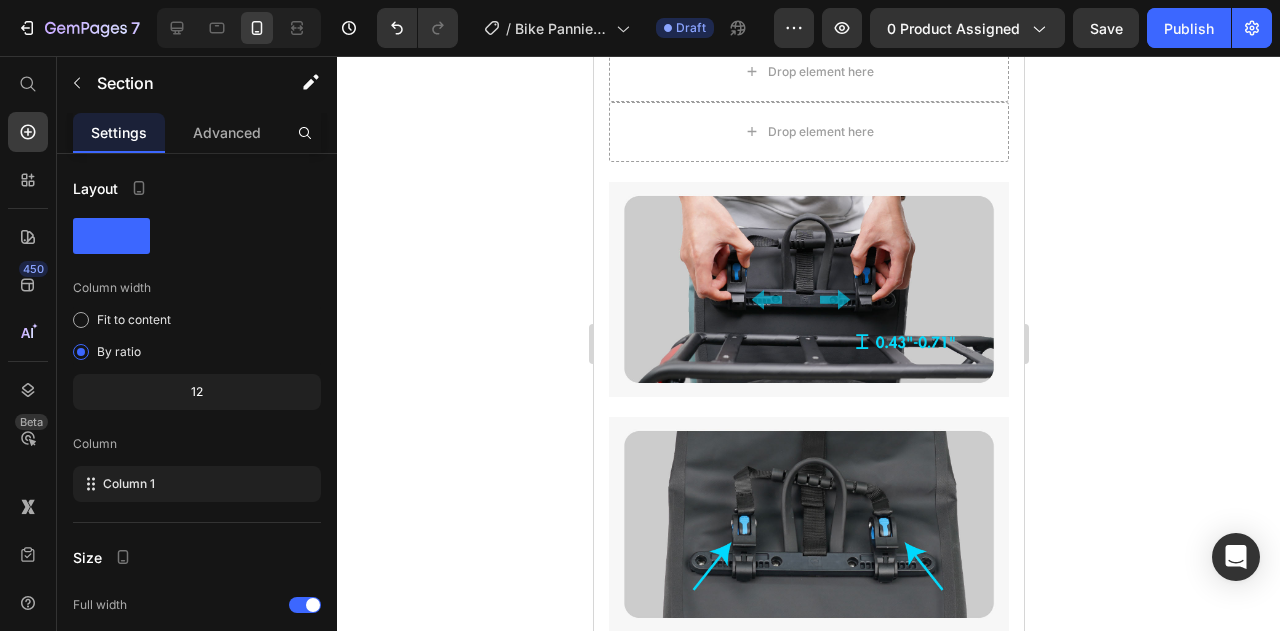 scroll, scrollTop: 1745, scrollLeft: 0, axis: vertical 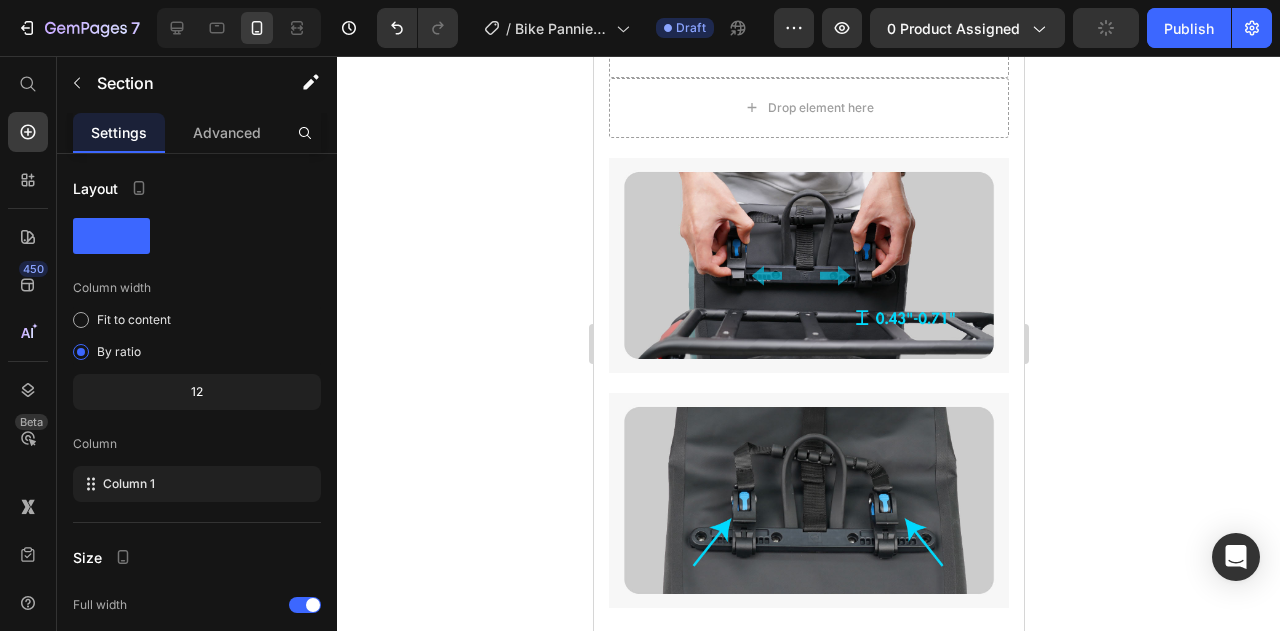 click on "Open the spring clip" at bounding box center [909, -363] 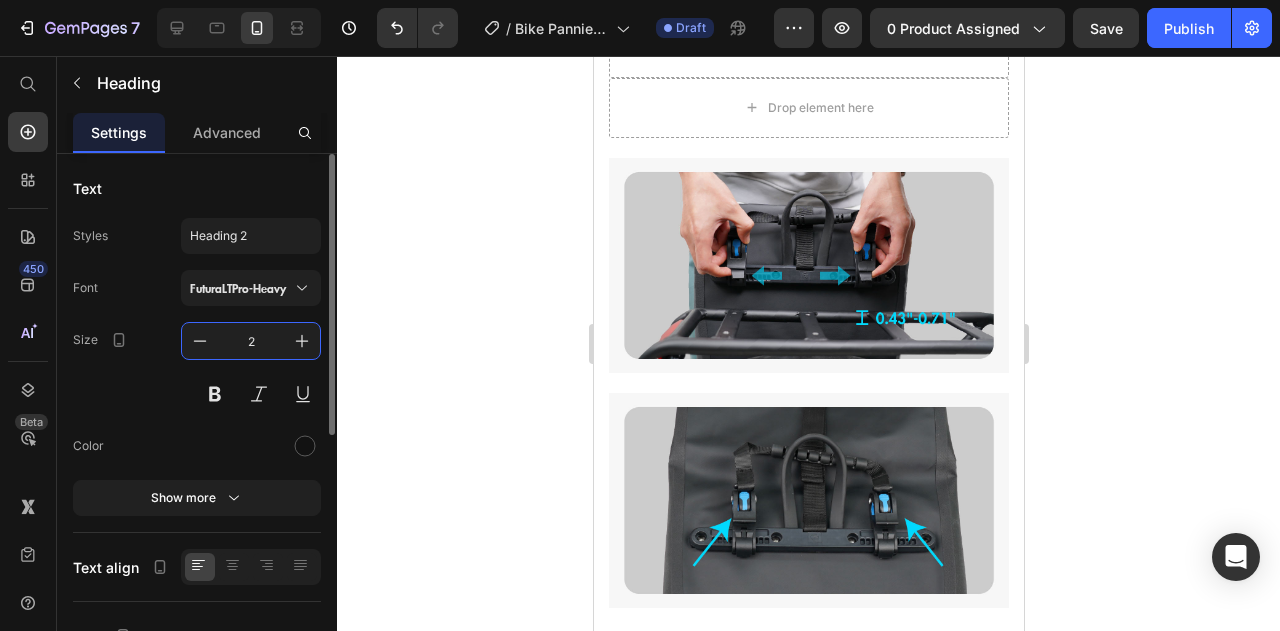 type on "27" 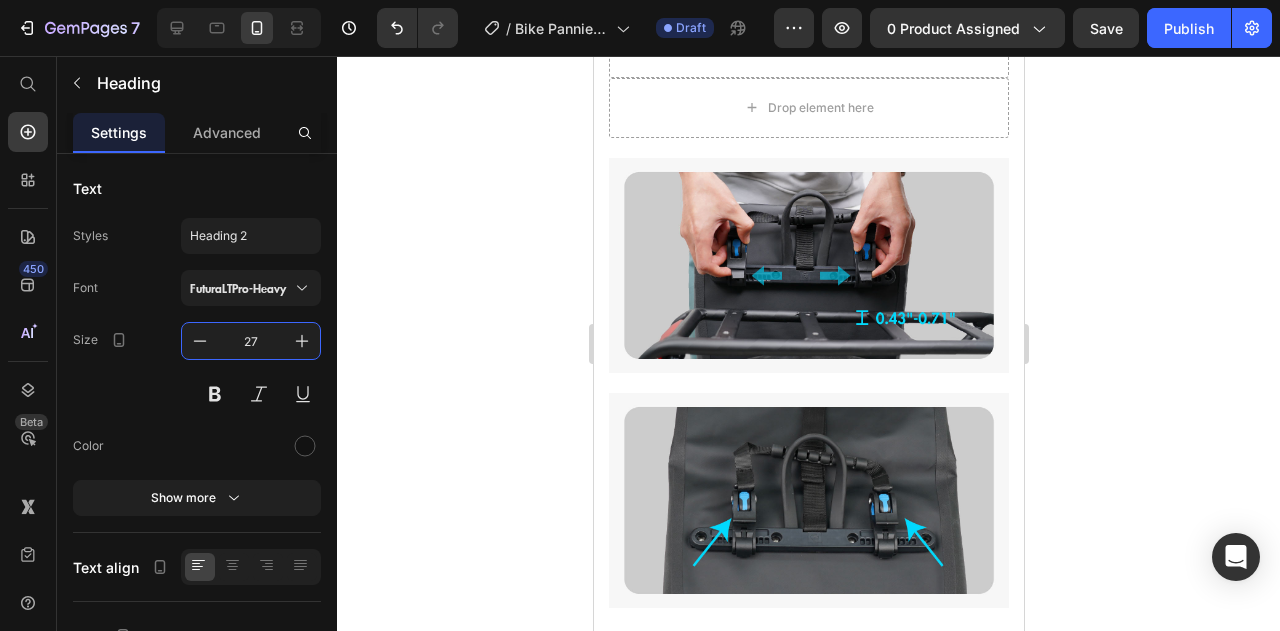 click on "Adjust the clip positions" at bounding box center (693, -404) 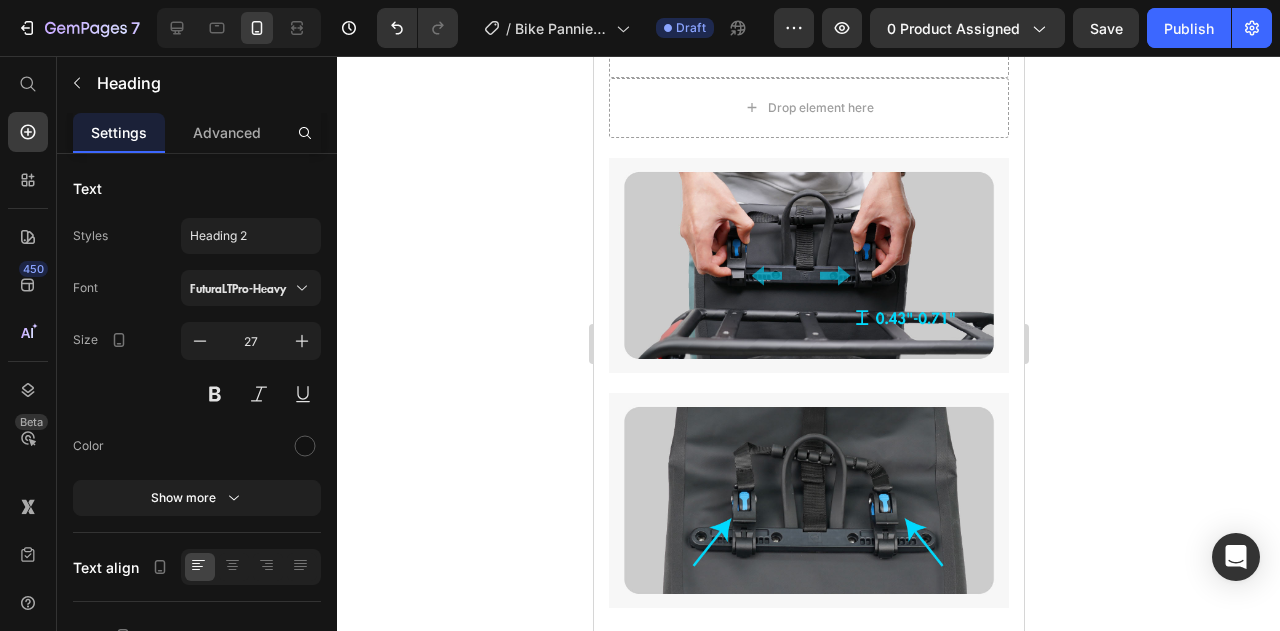 click on "Open the spring clip" at bounding box center [909, -381] 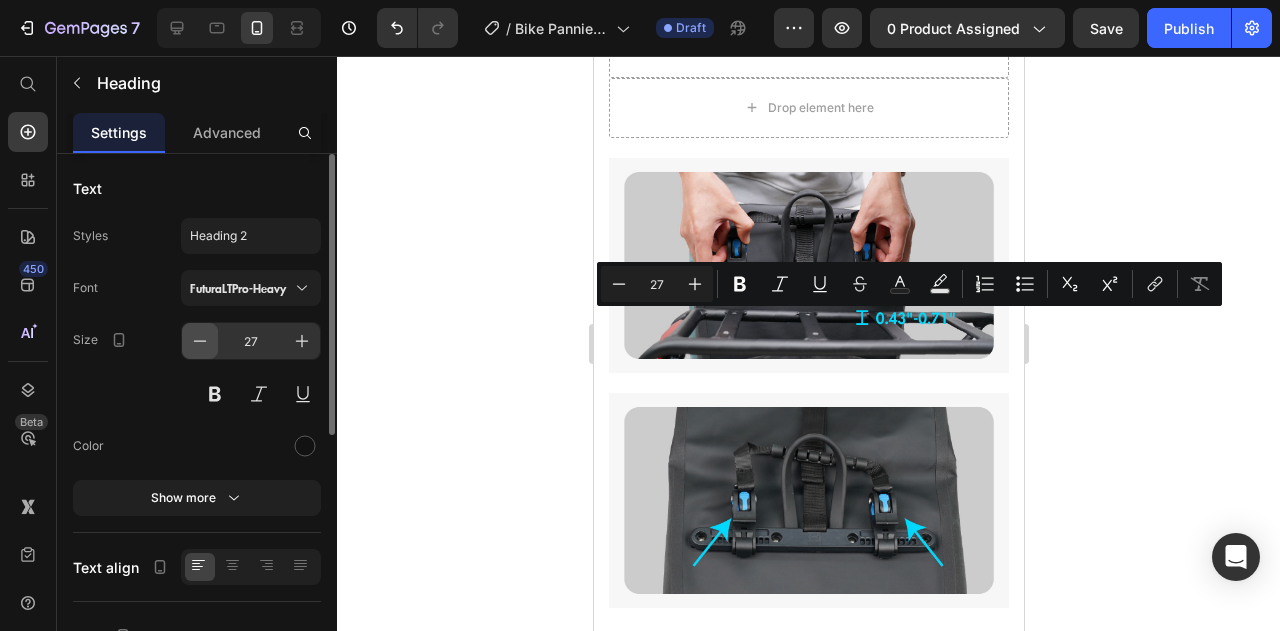 click 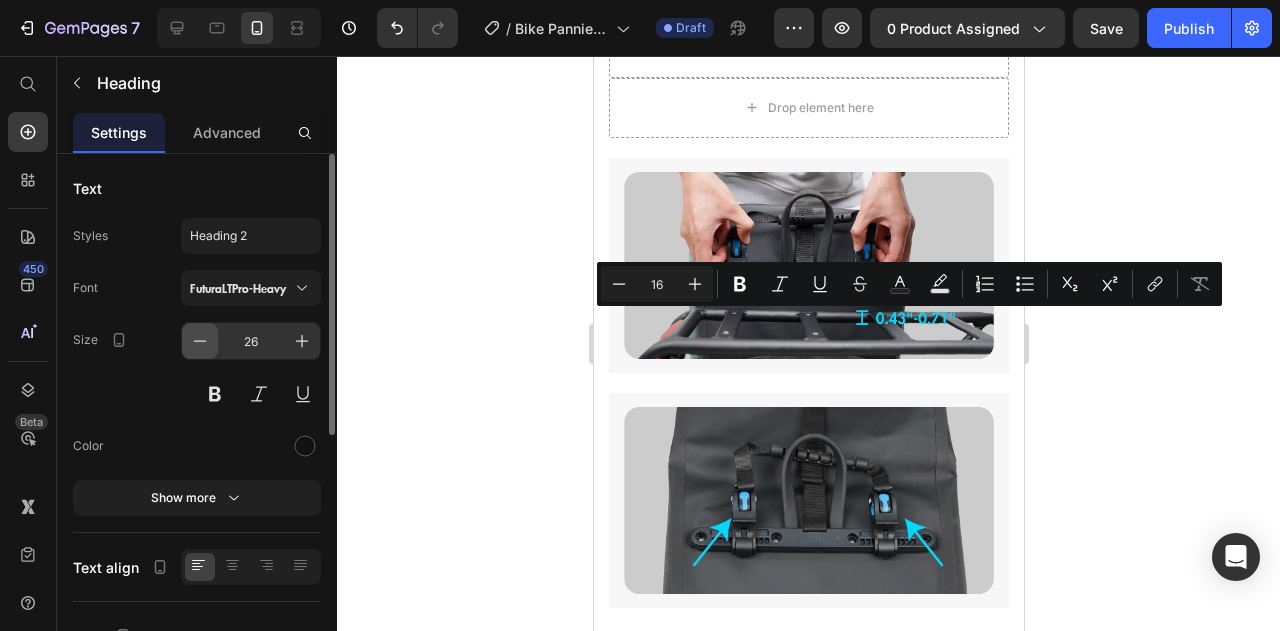 click 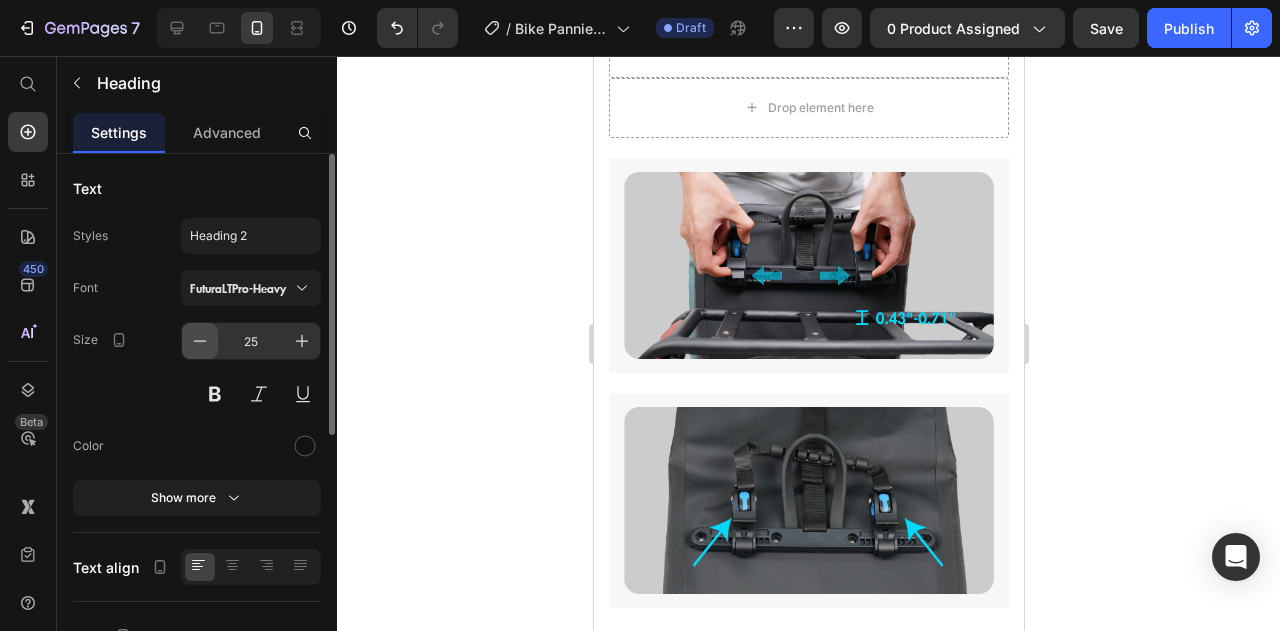 click 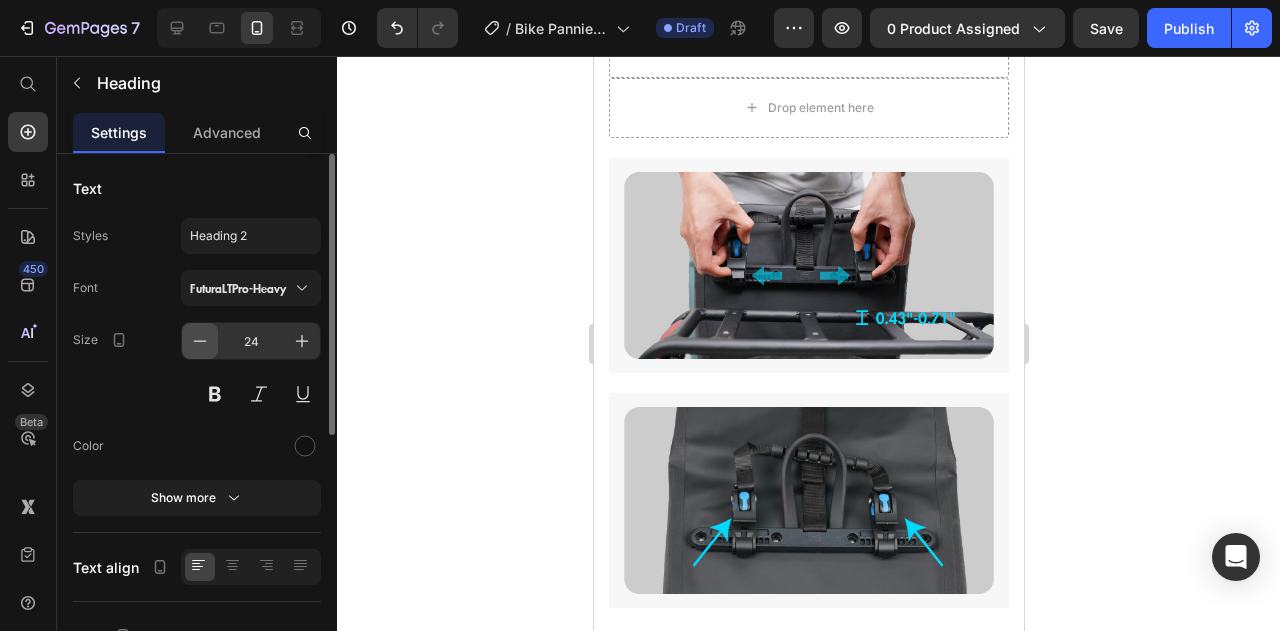 click 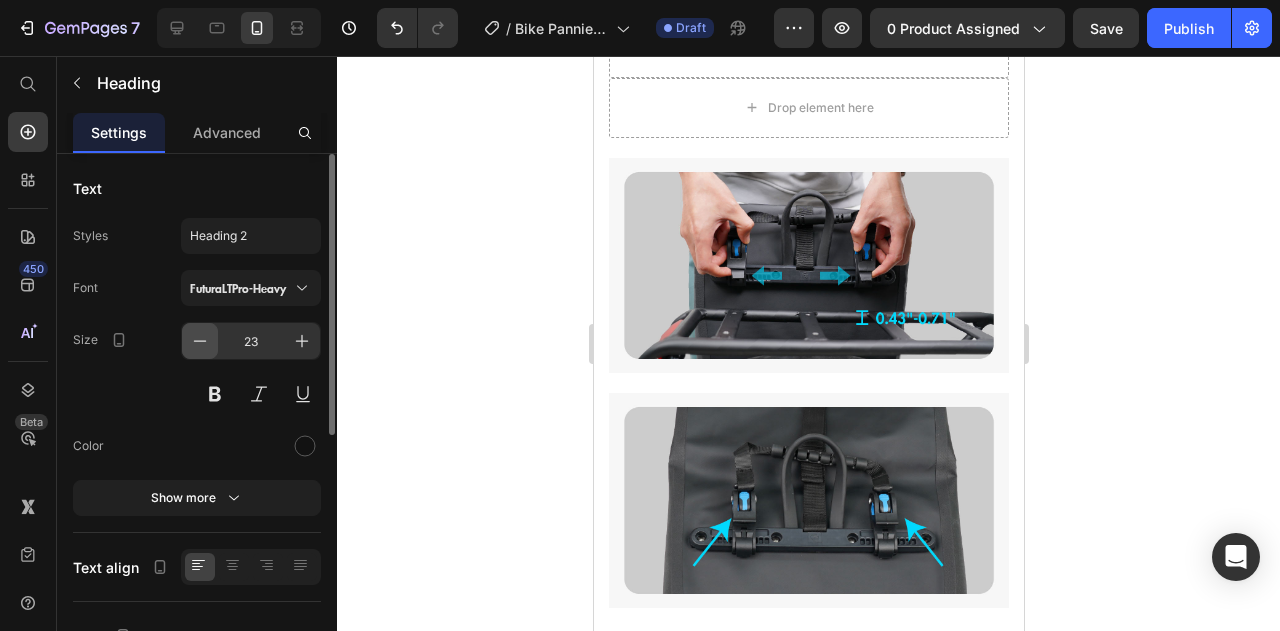 click 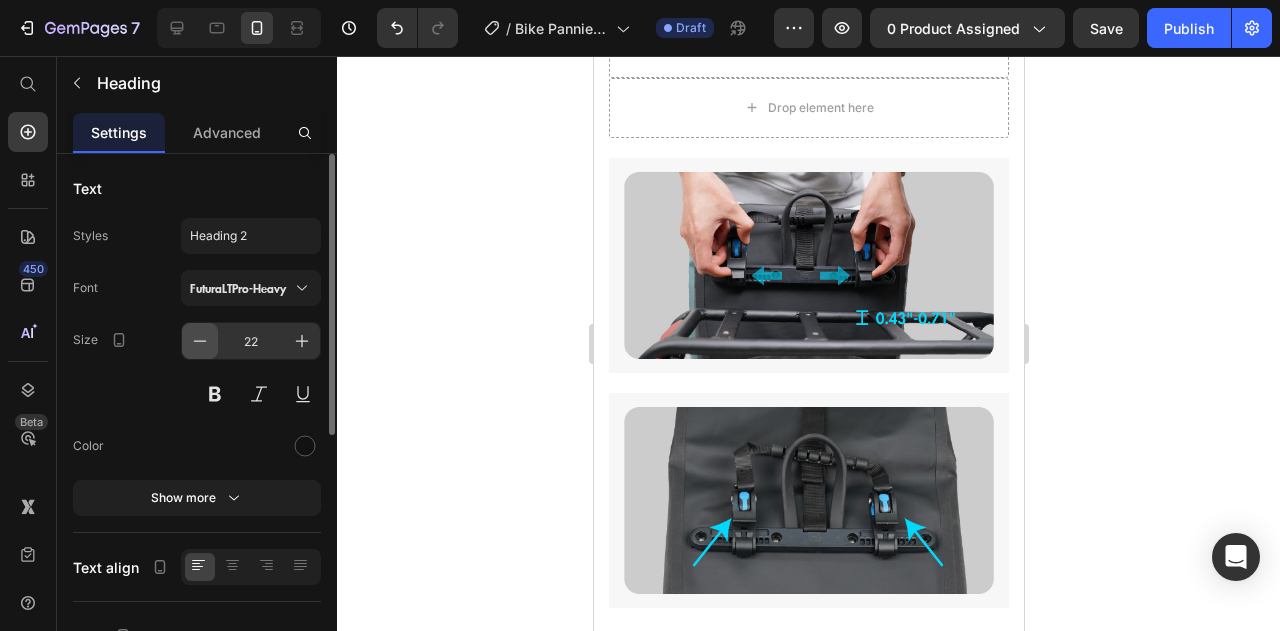 click 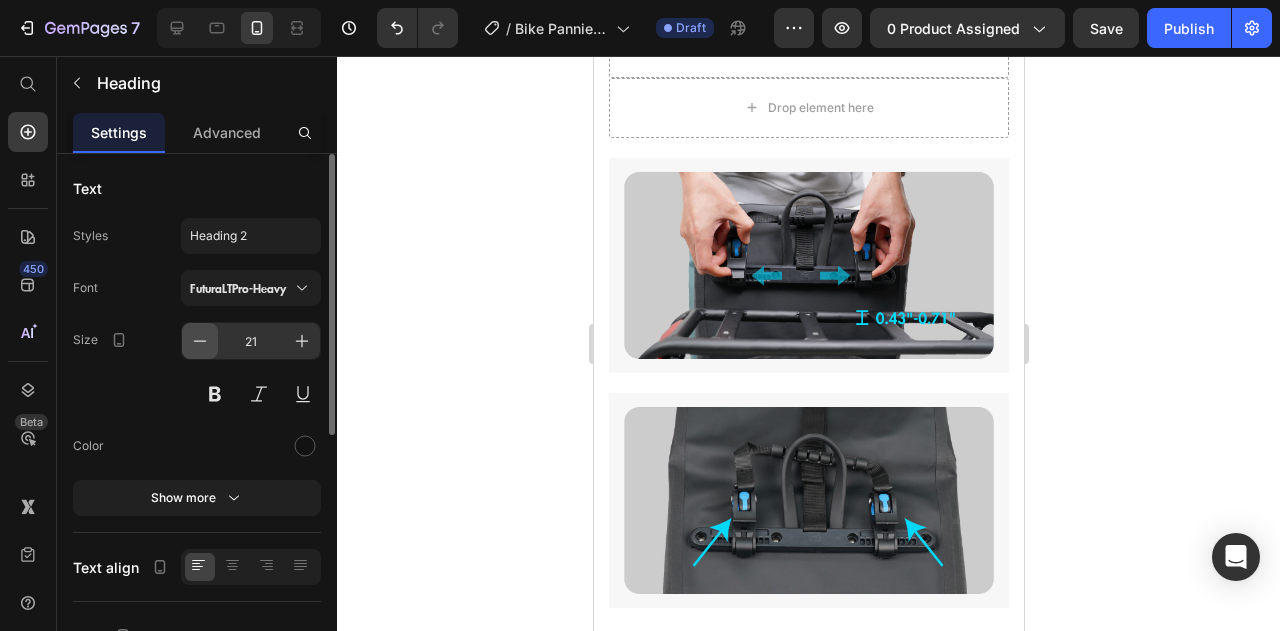 click 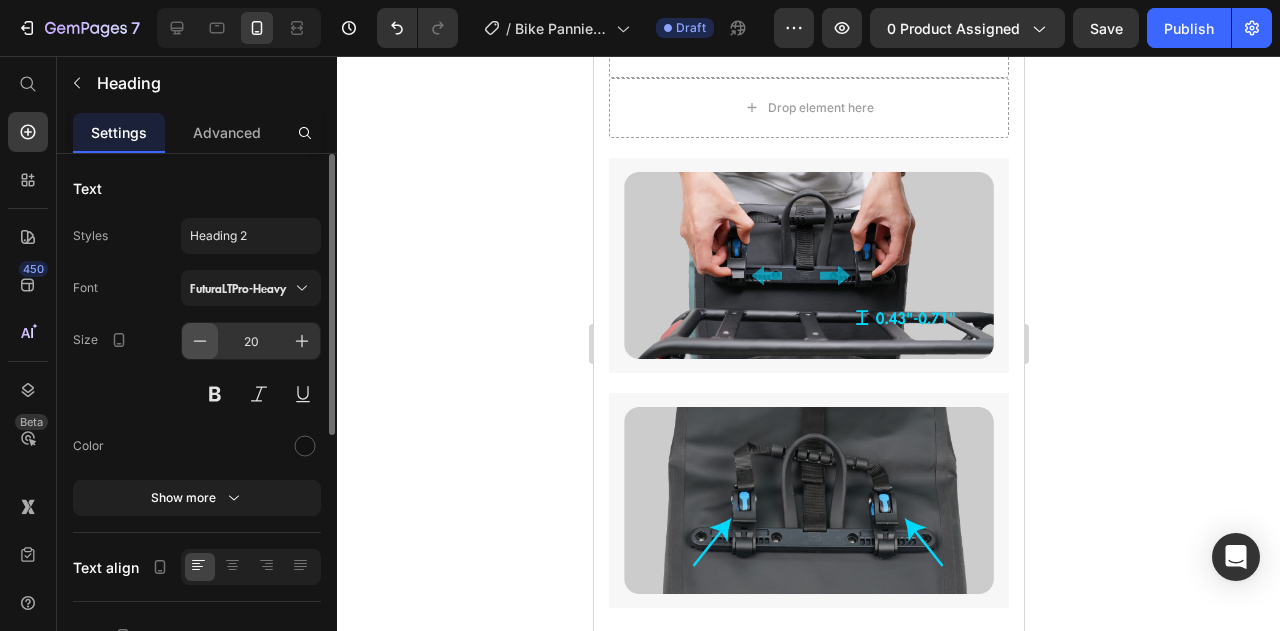click 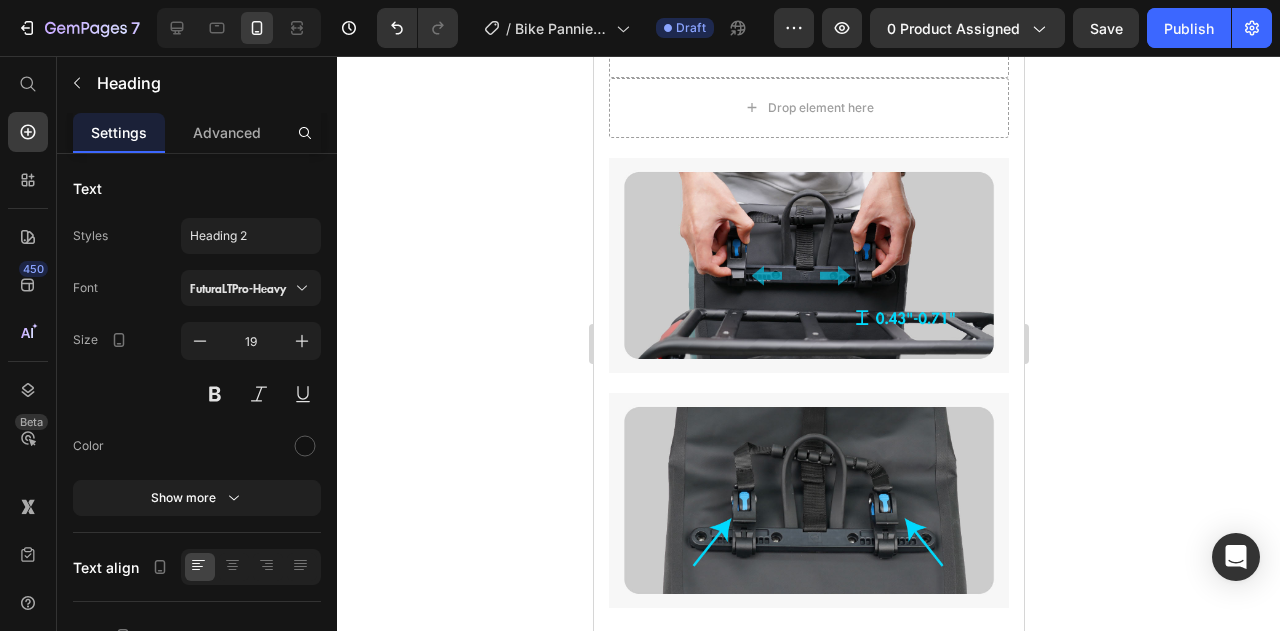 click on "Open the 2 spring clips, otherwise the top clip will not hold. Remember to fasten the spring clips after installation." at bounding box center [909, -337] 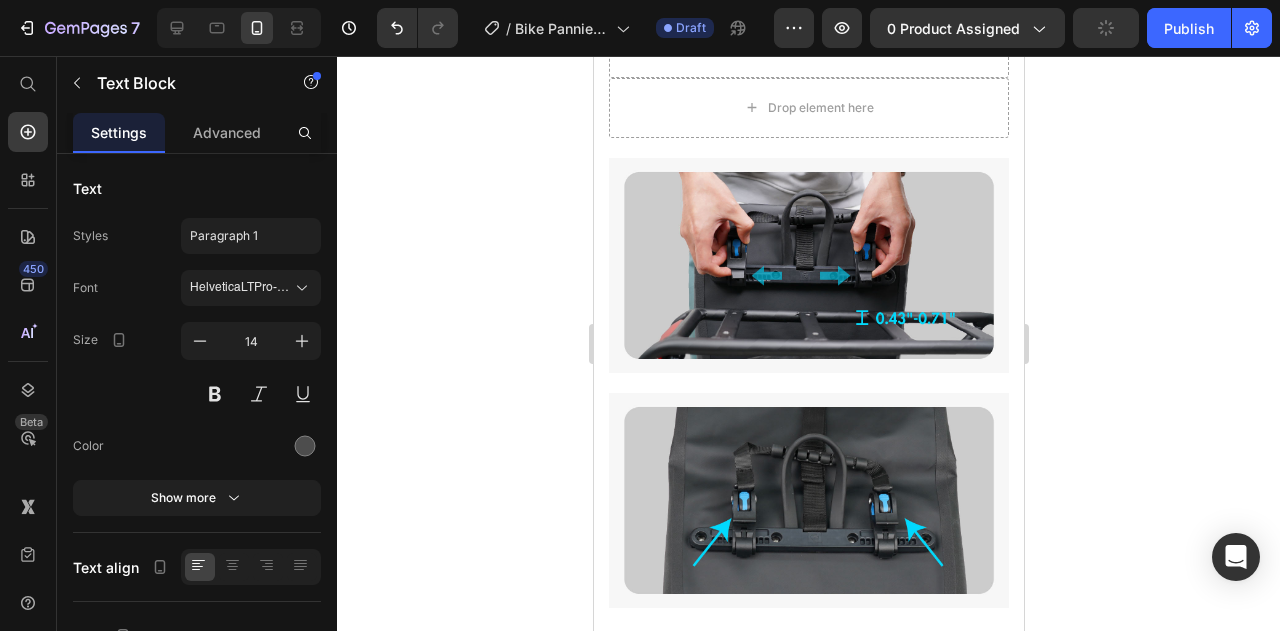 click on "Adjust the spacing of the 2 clips. Place the bag so that it aligns with the rack’s attachment points." at bounding box center (693, -337) 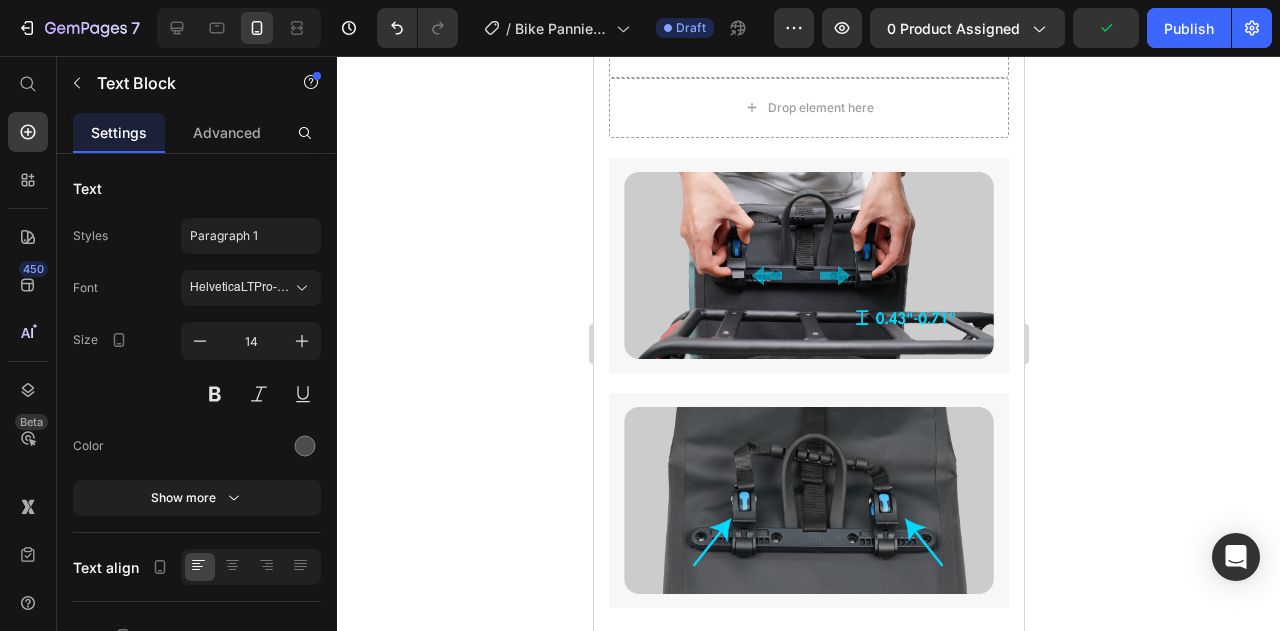 click on "Open the 2 spring clips, otherwise the top clip will not hold. Remember to fasten the spring clips after installation." at bounding box center (909, -337) 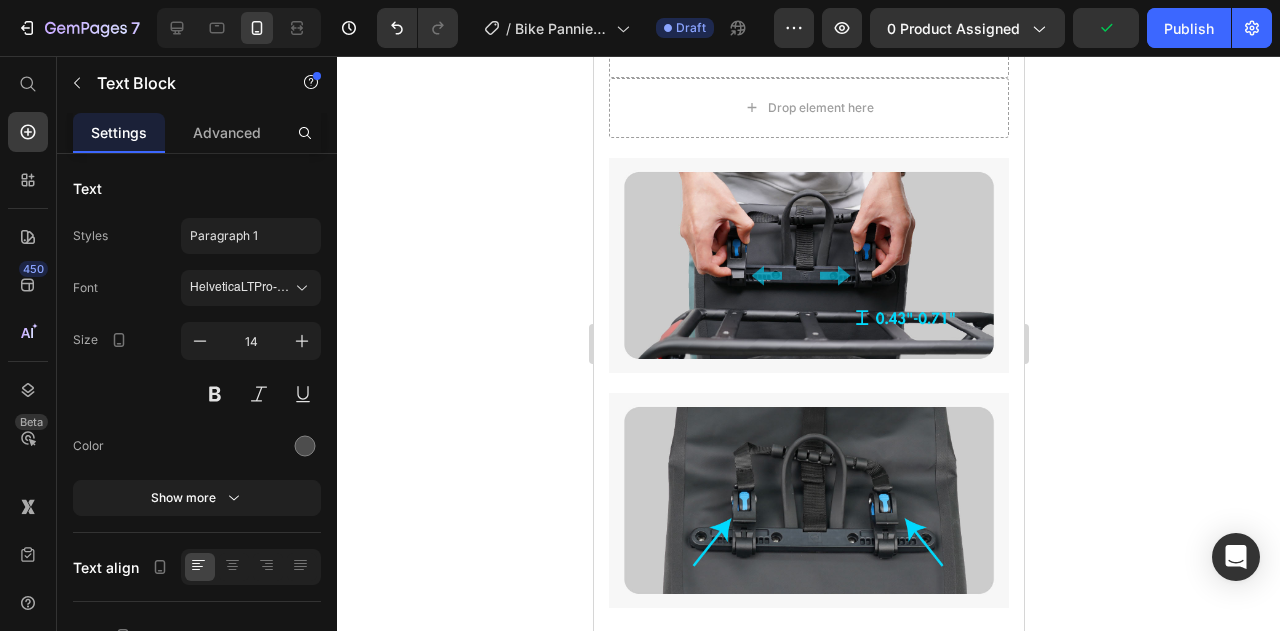 click at bounding box center (818, -156) 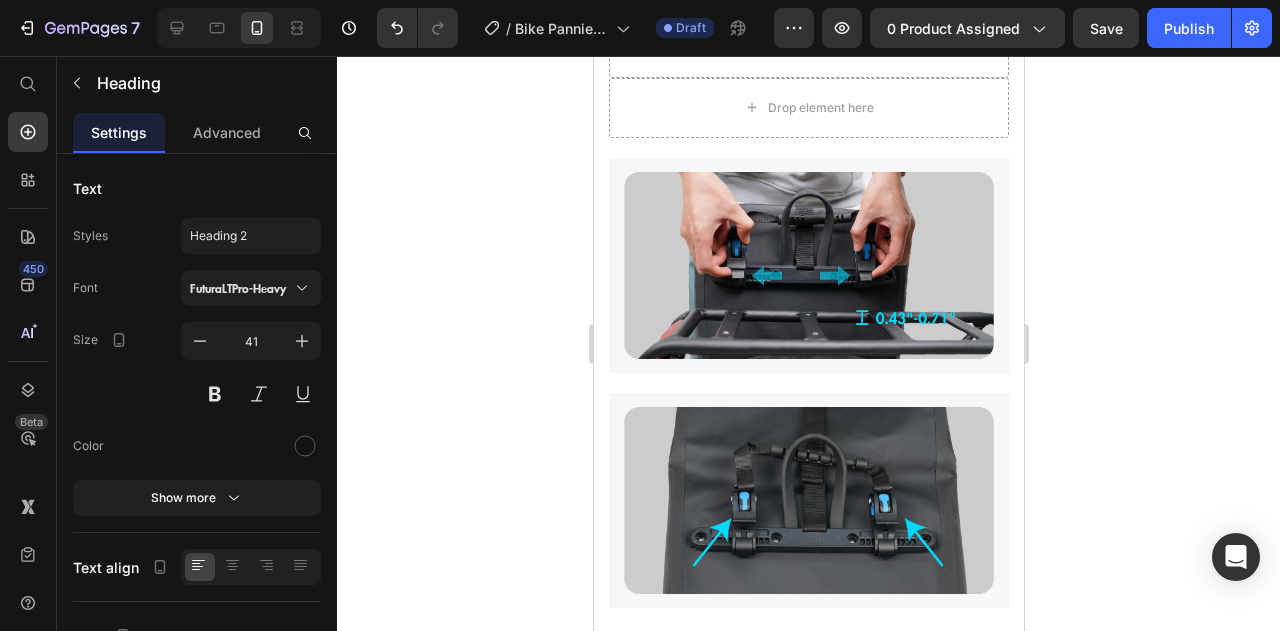 click on "Secure the top clips" at bounding box center (693, -363) 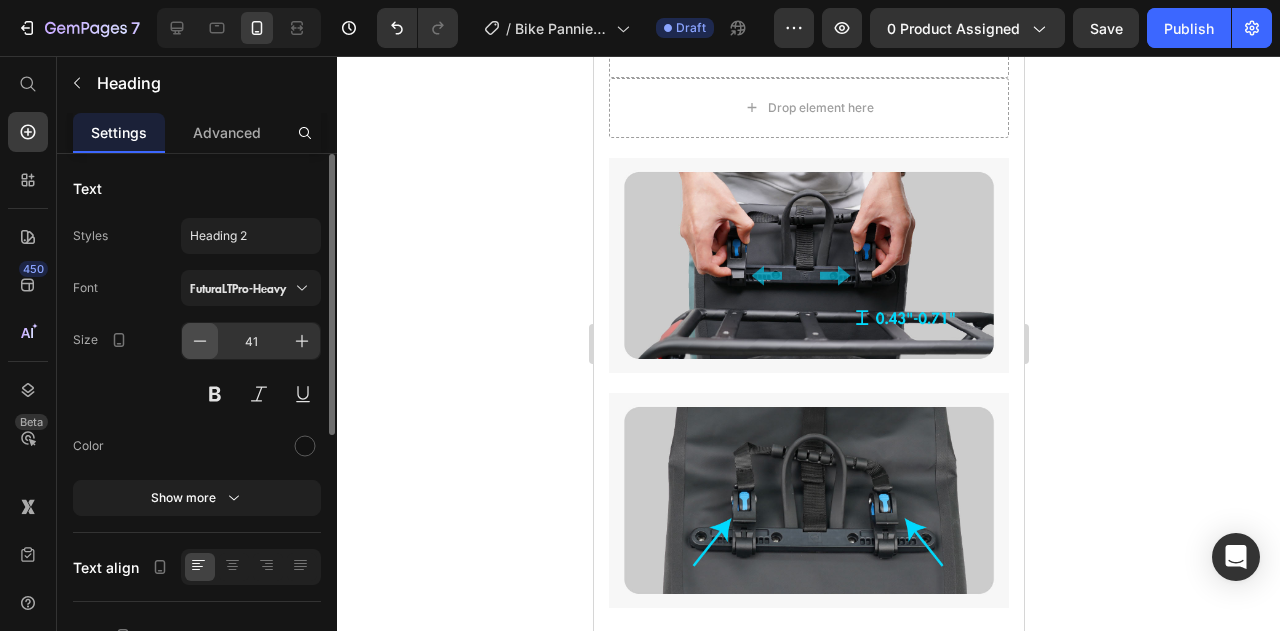 click 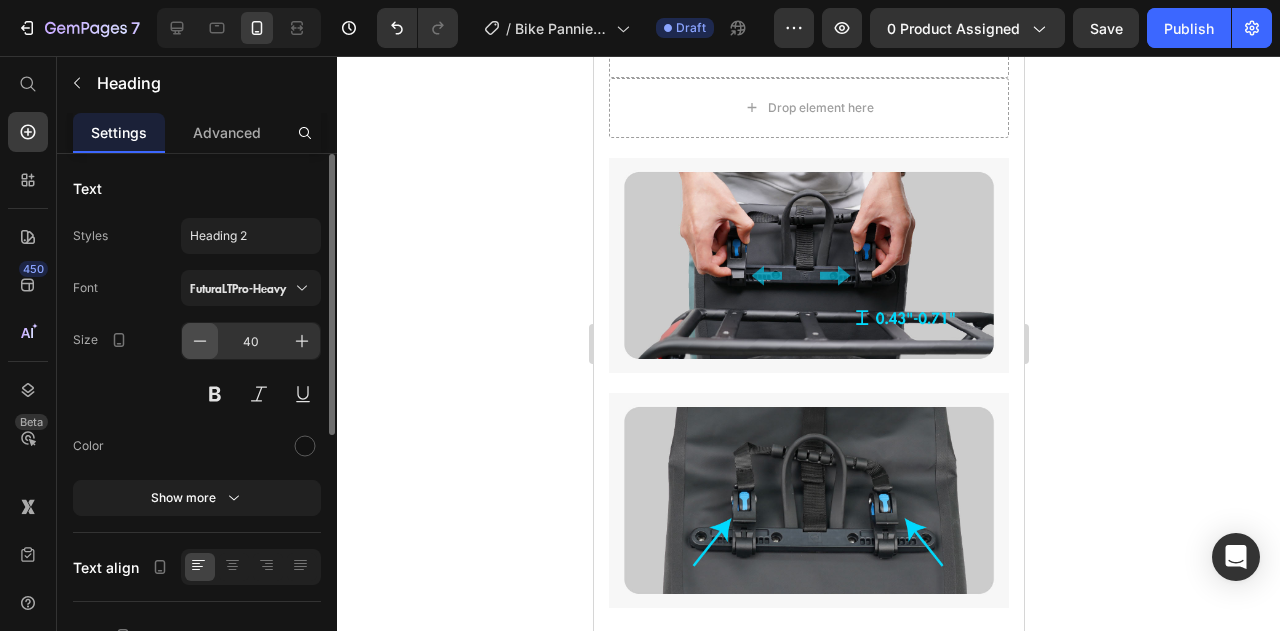 click 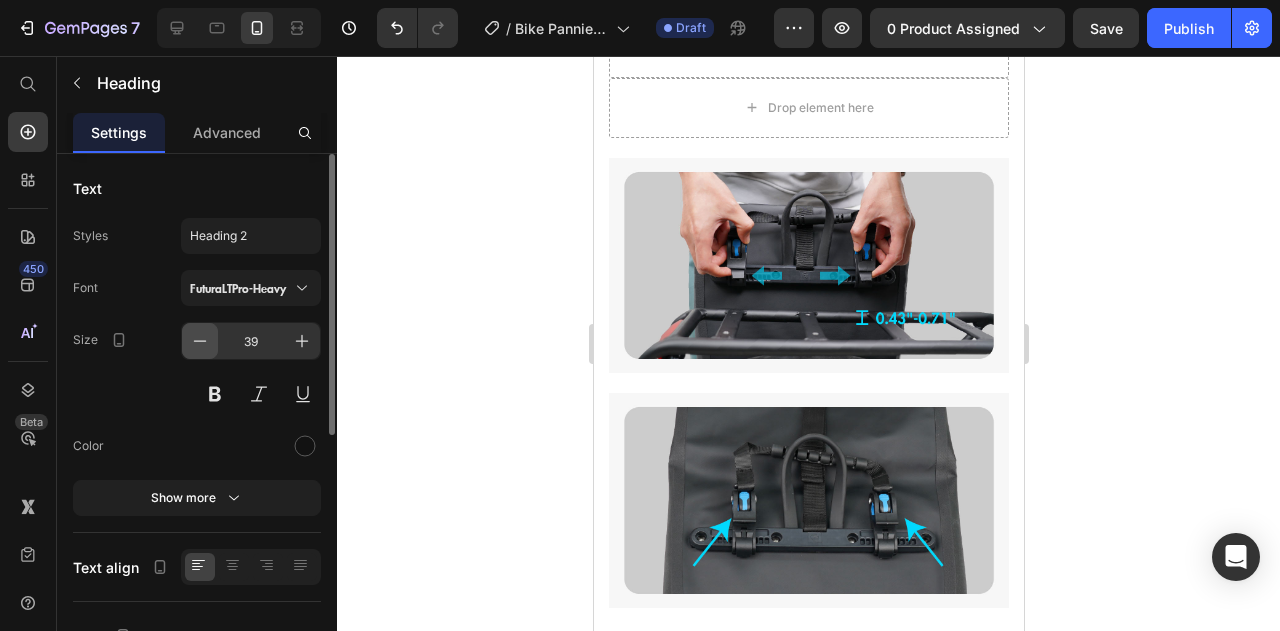 click 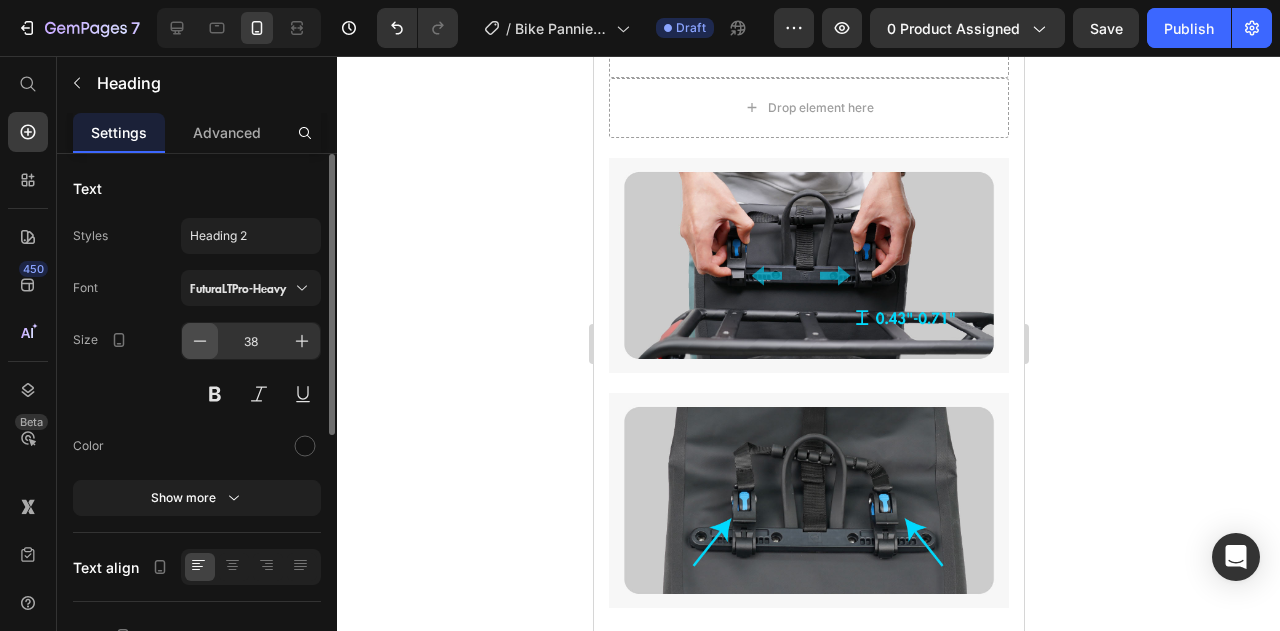 click 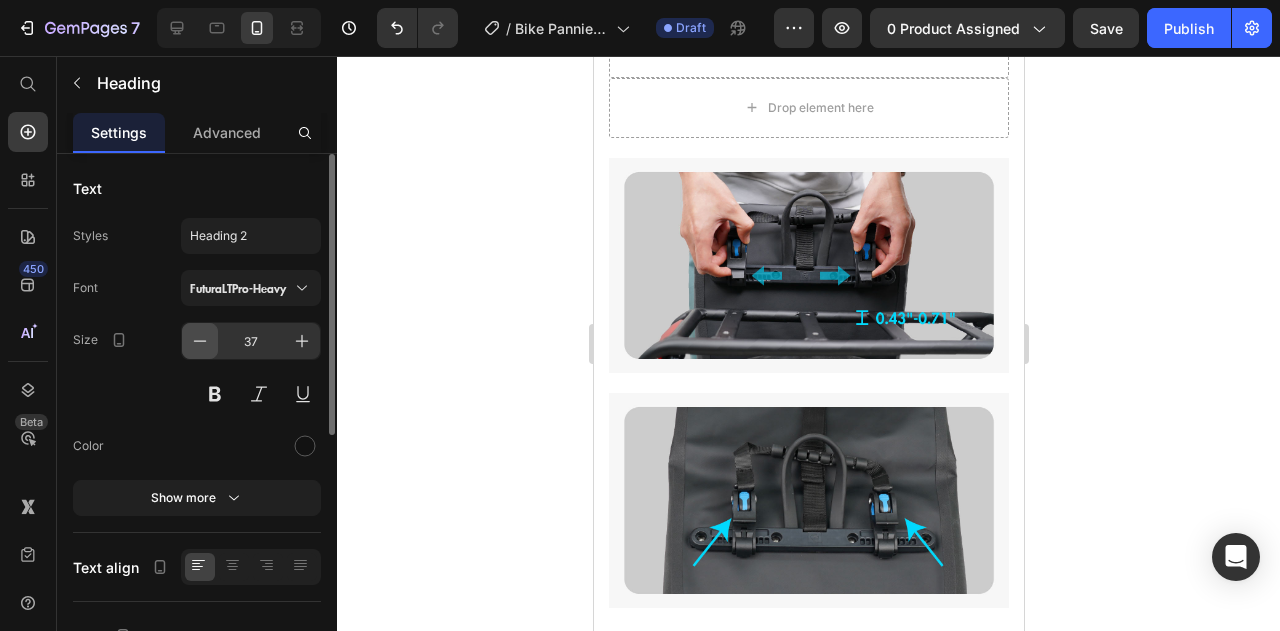 click 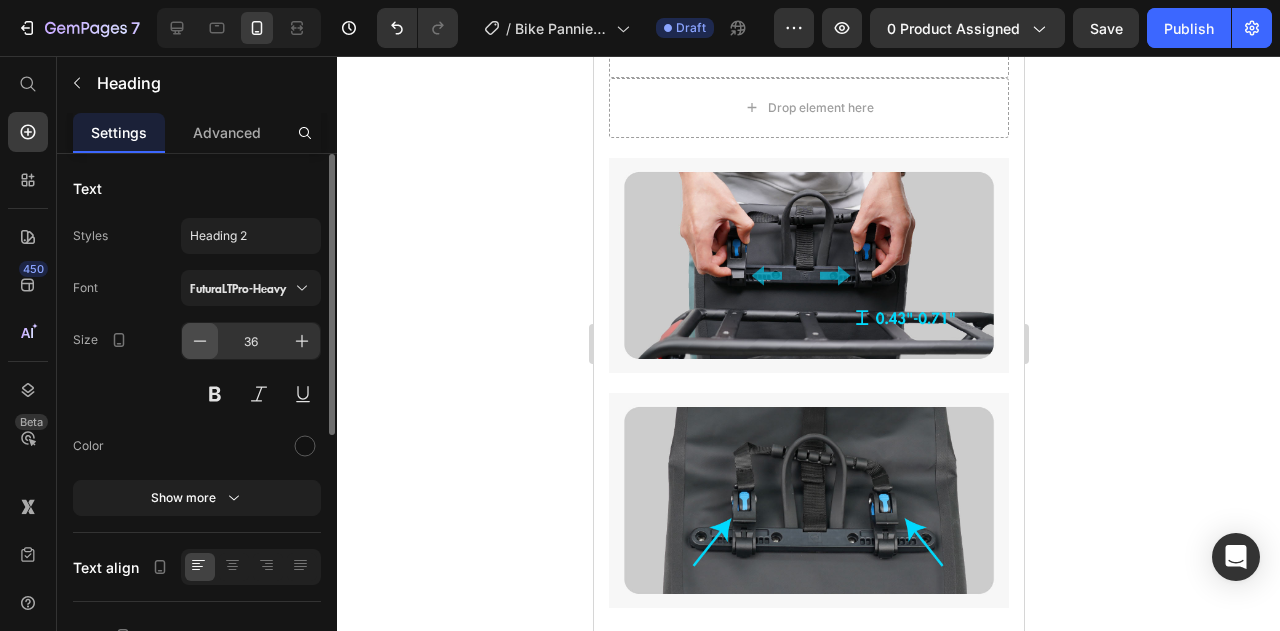 click 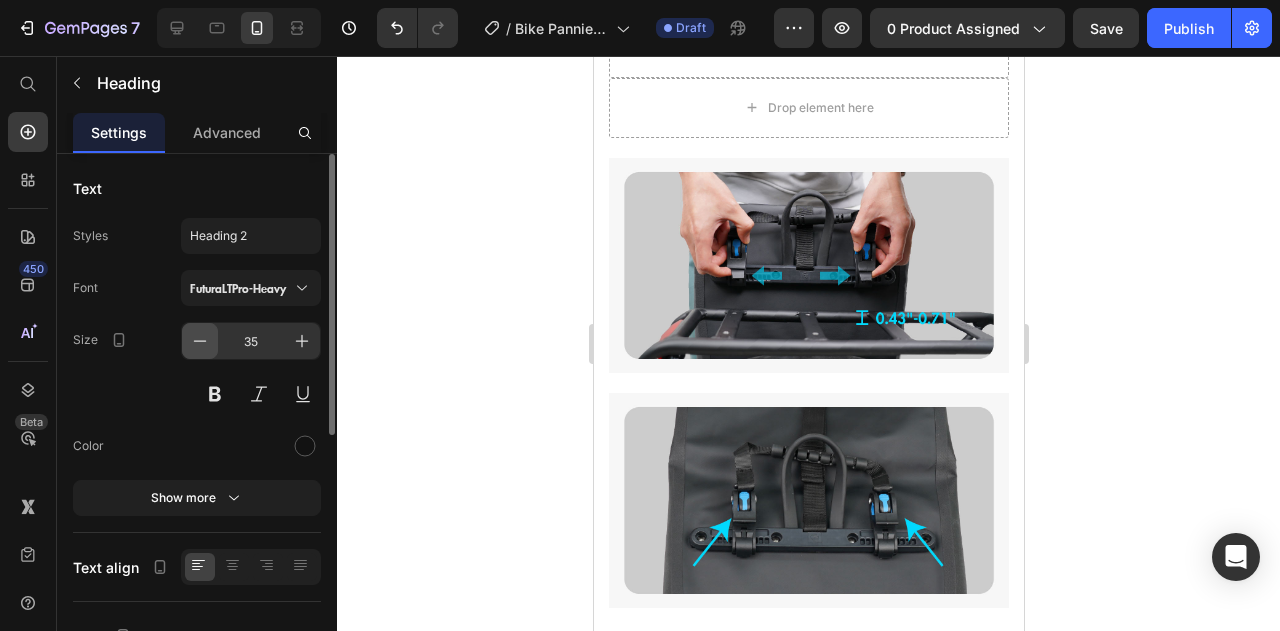 click 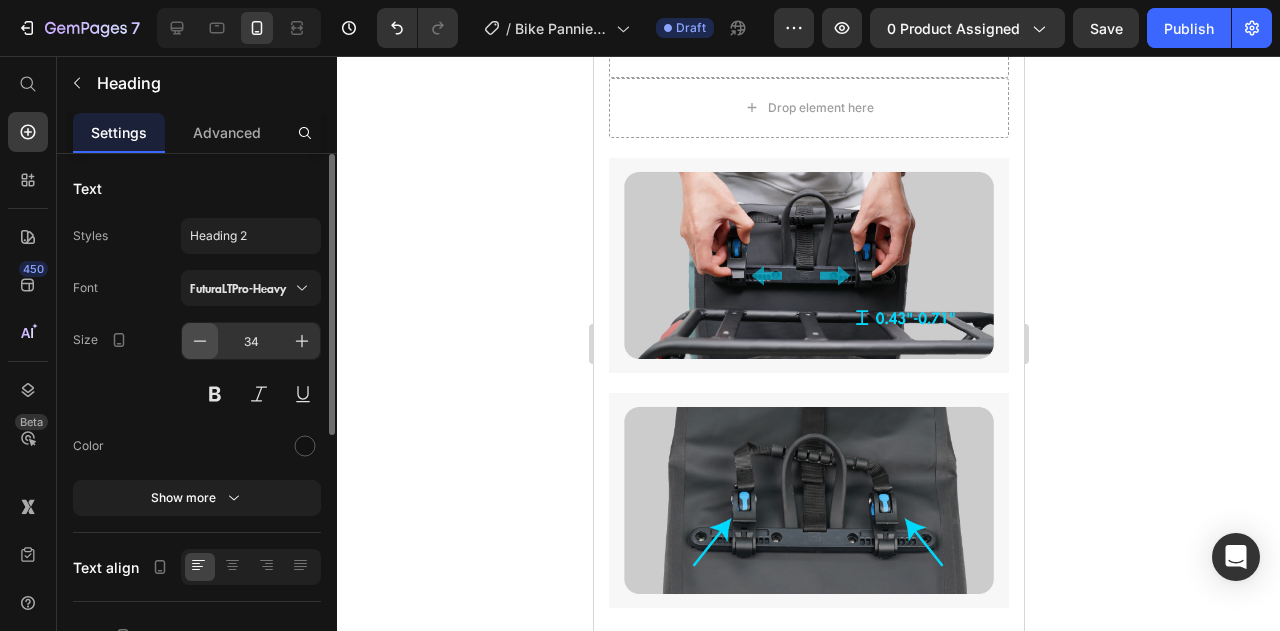 click 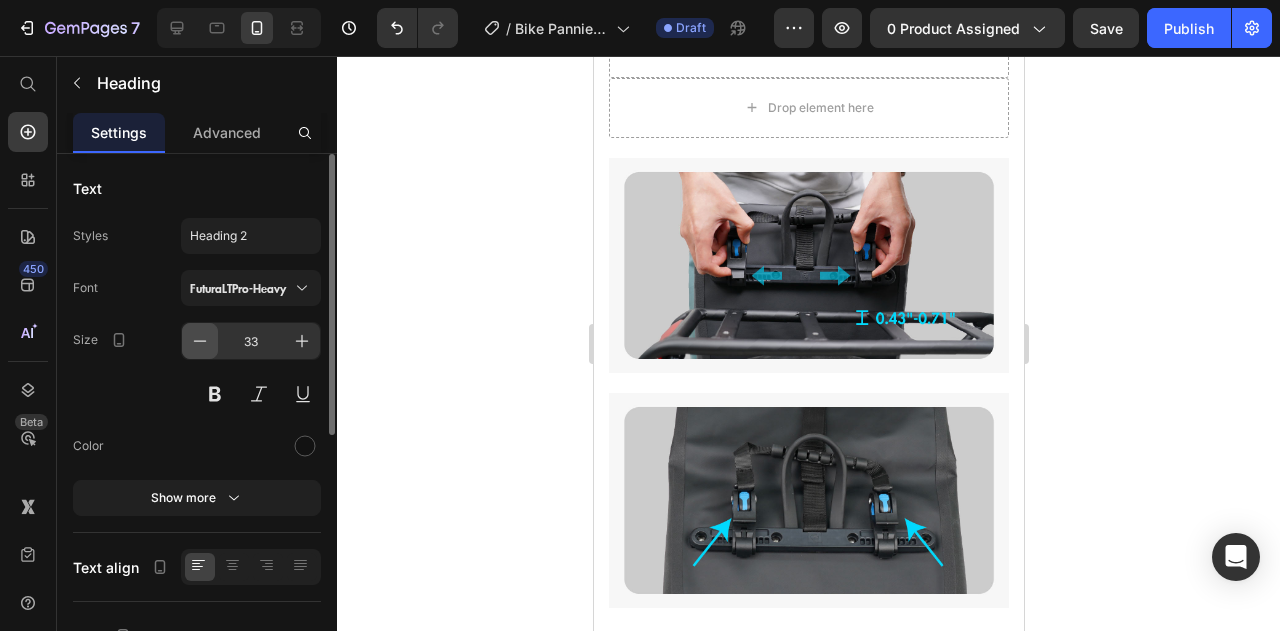 click 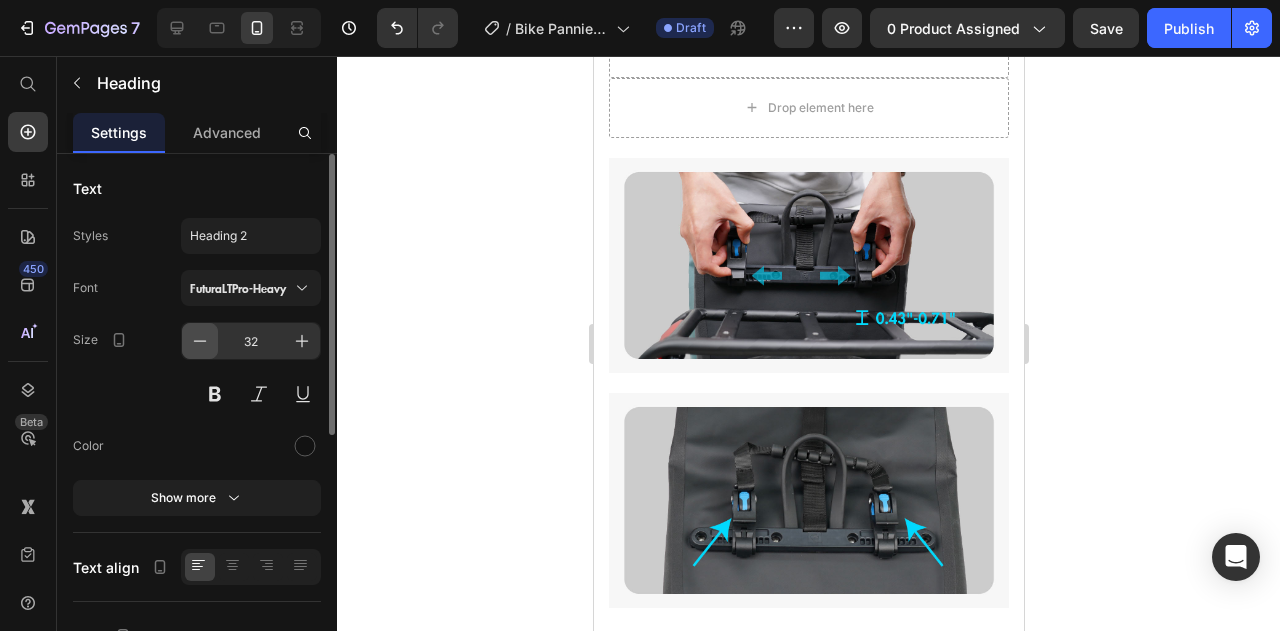 click 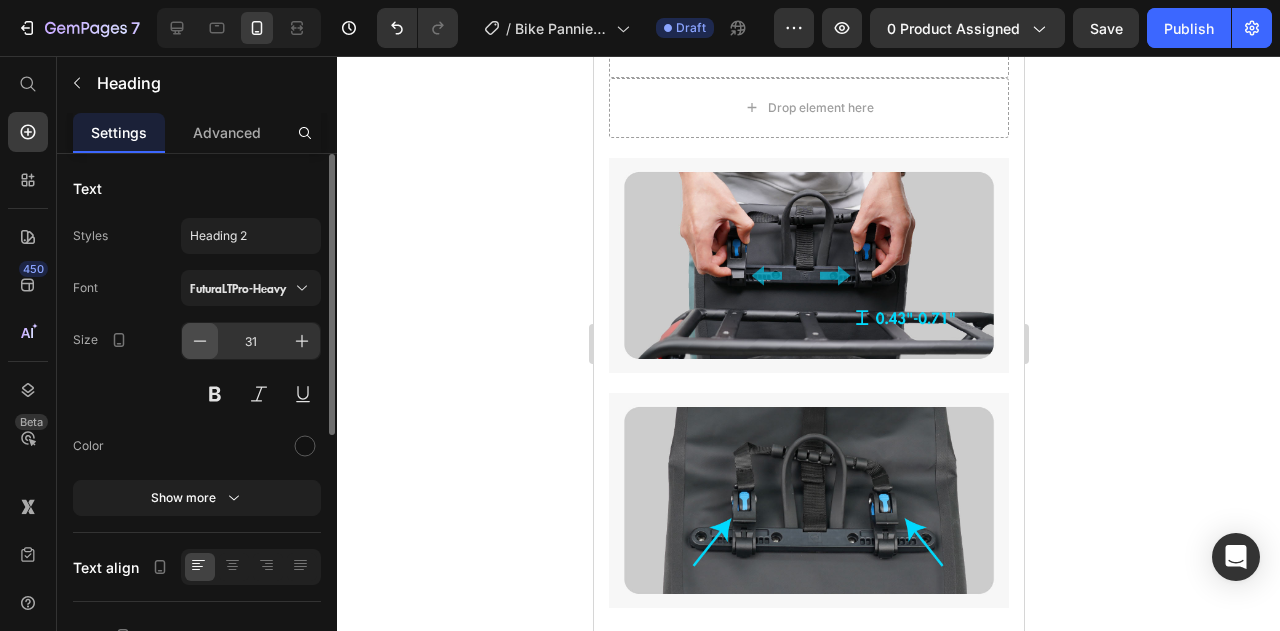 click 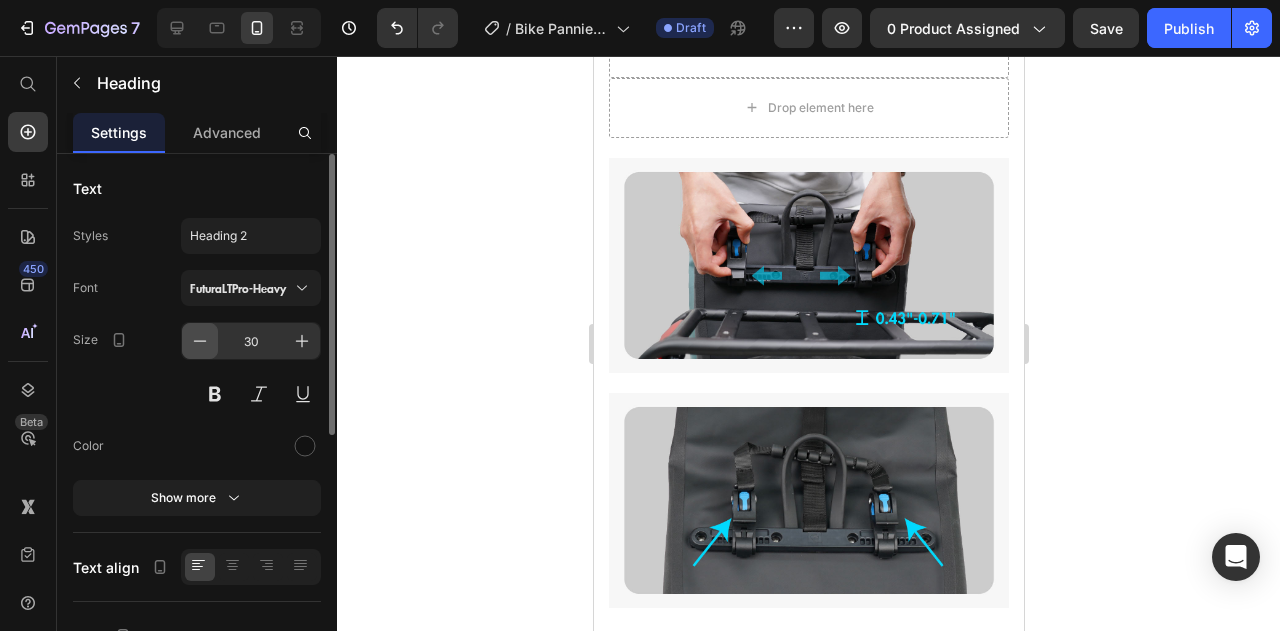 click 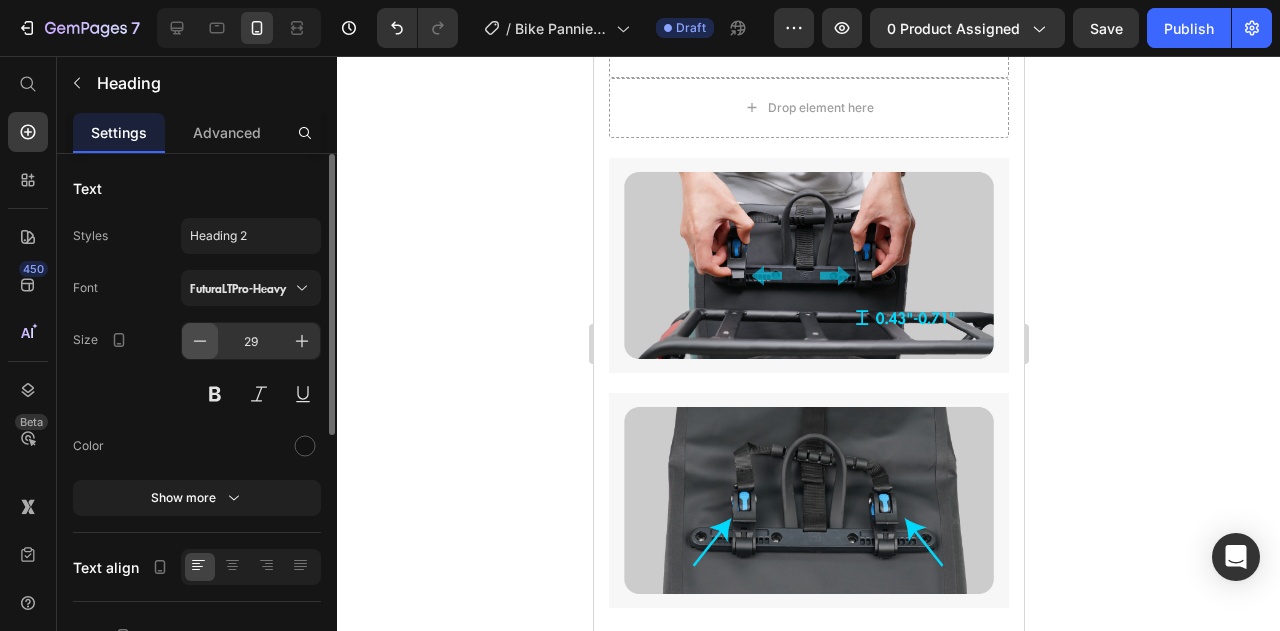 click 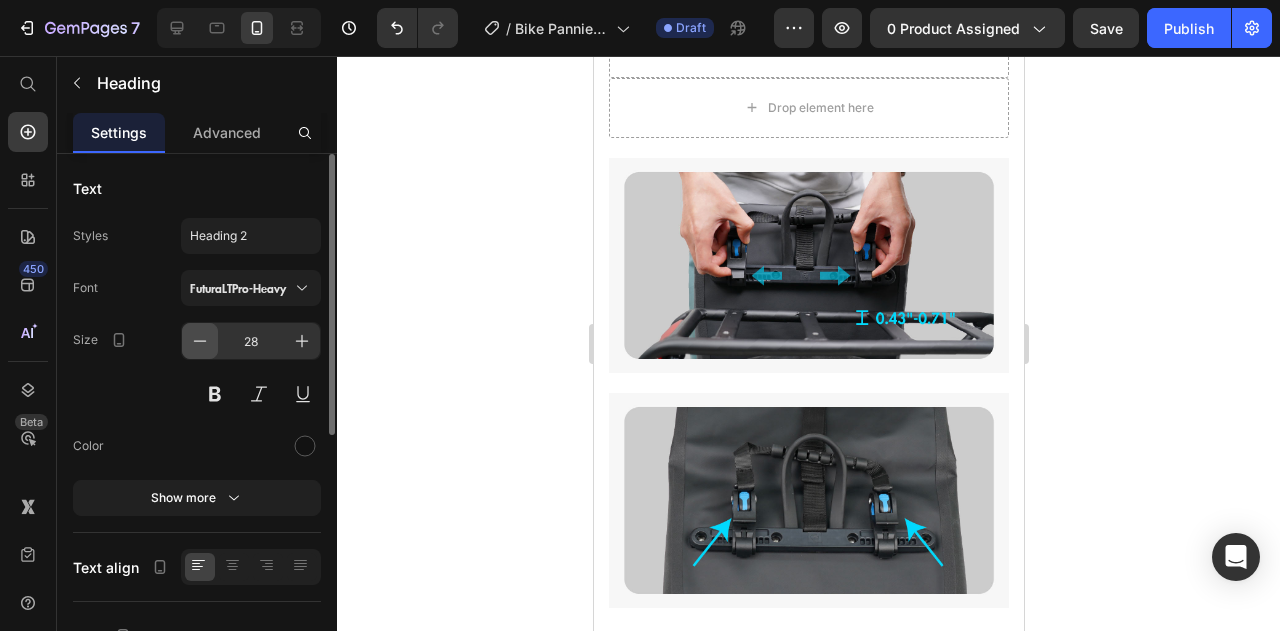 click 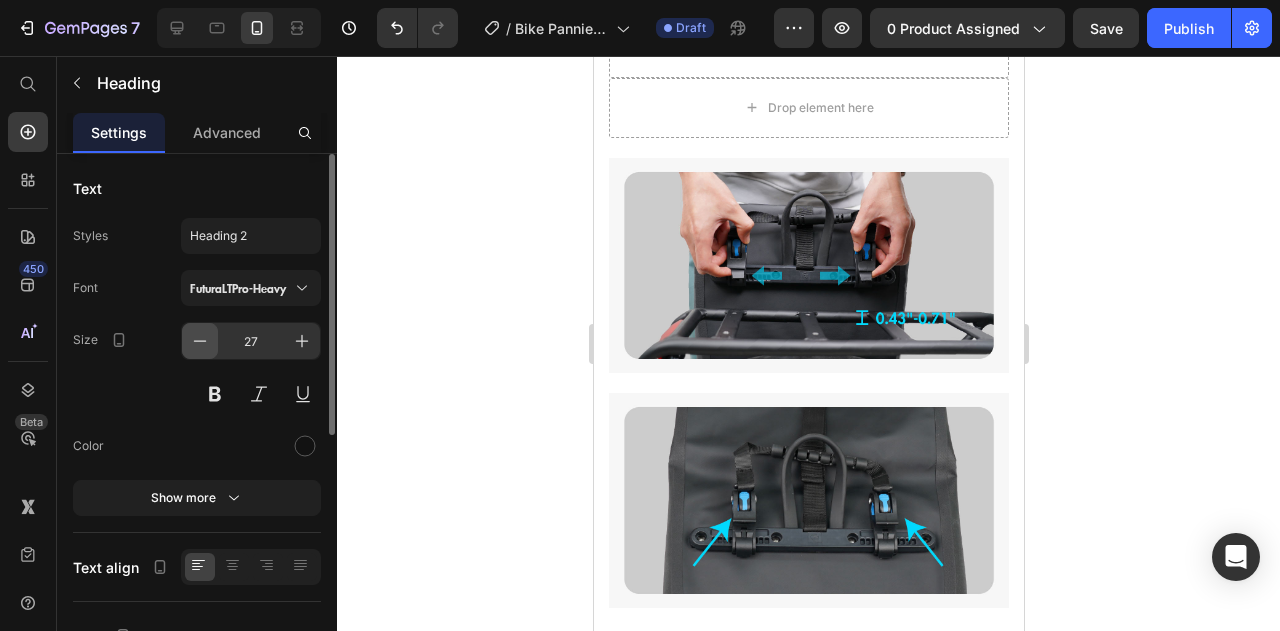 click 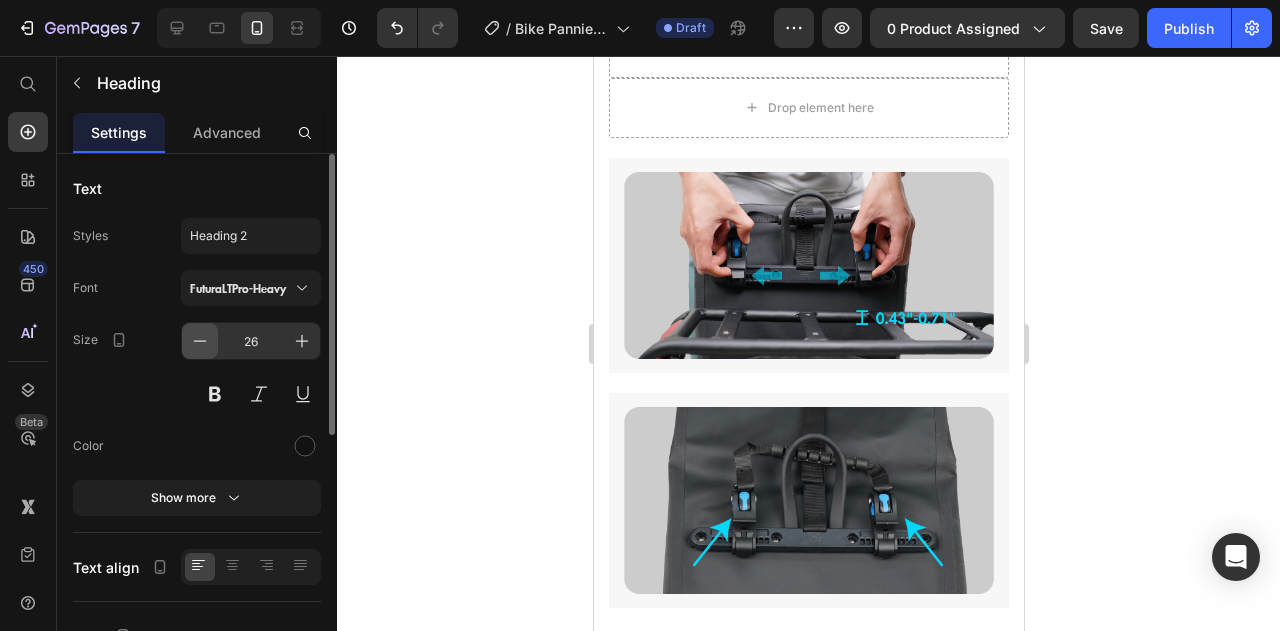click 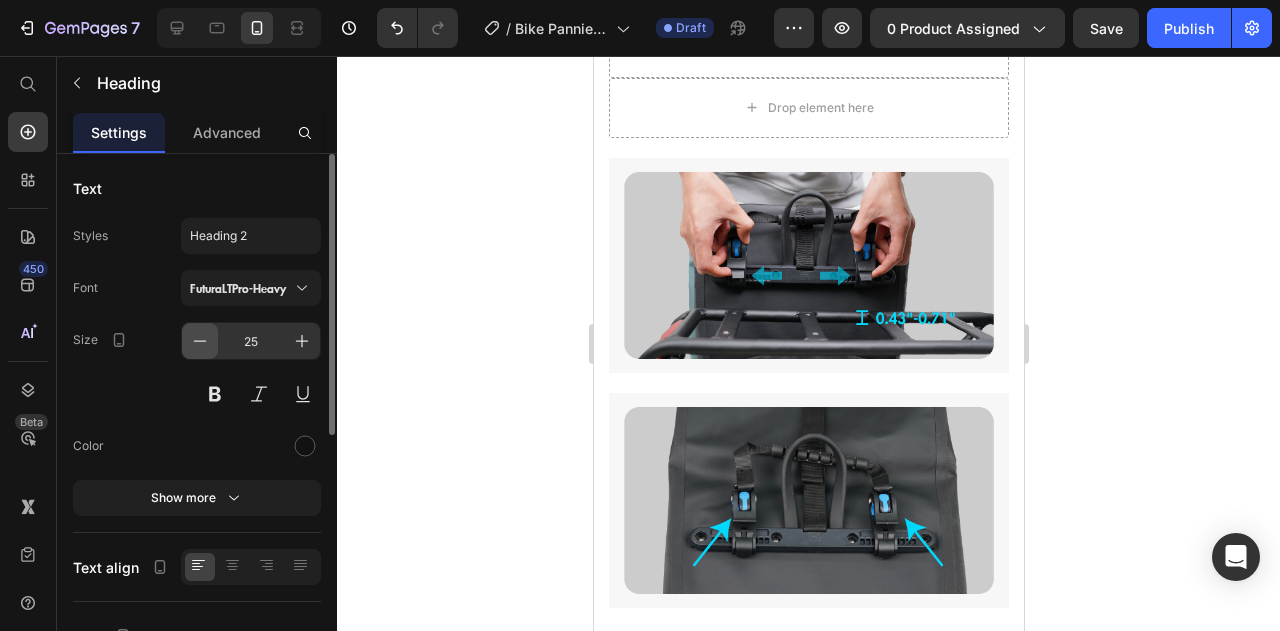 click 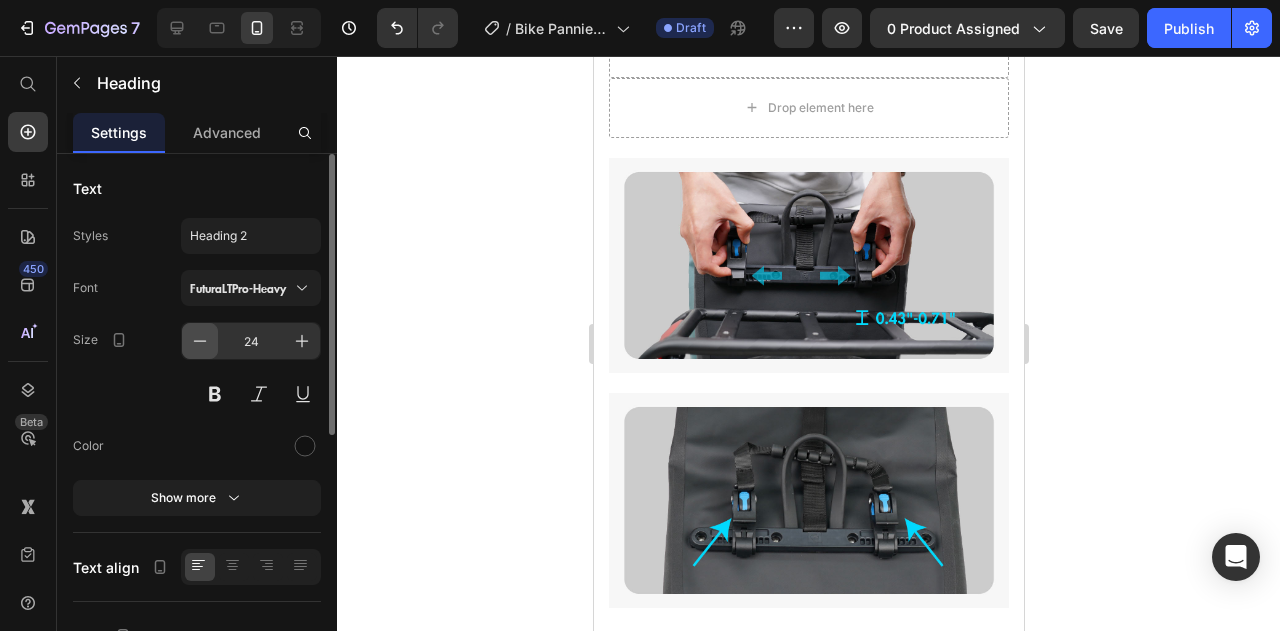 click 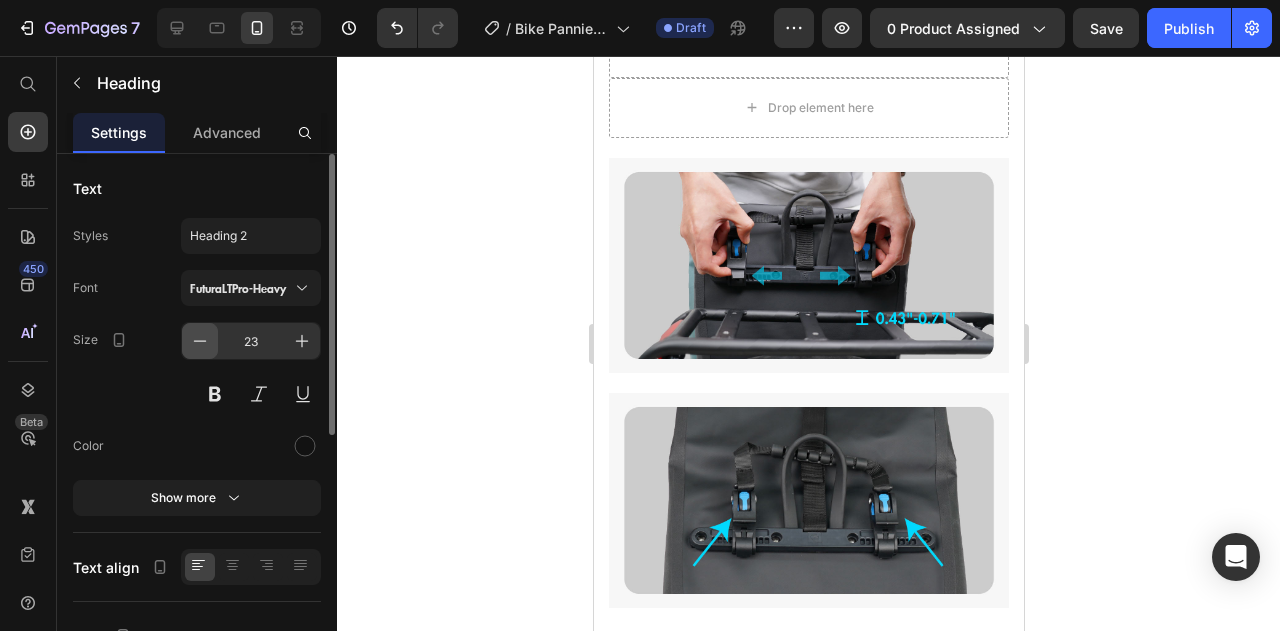 click 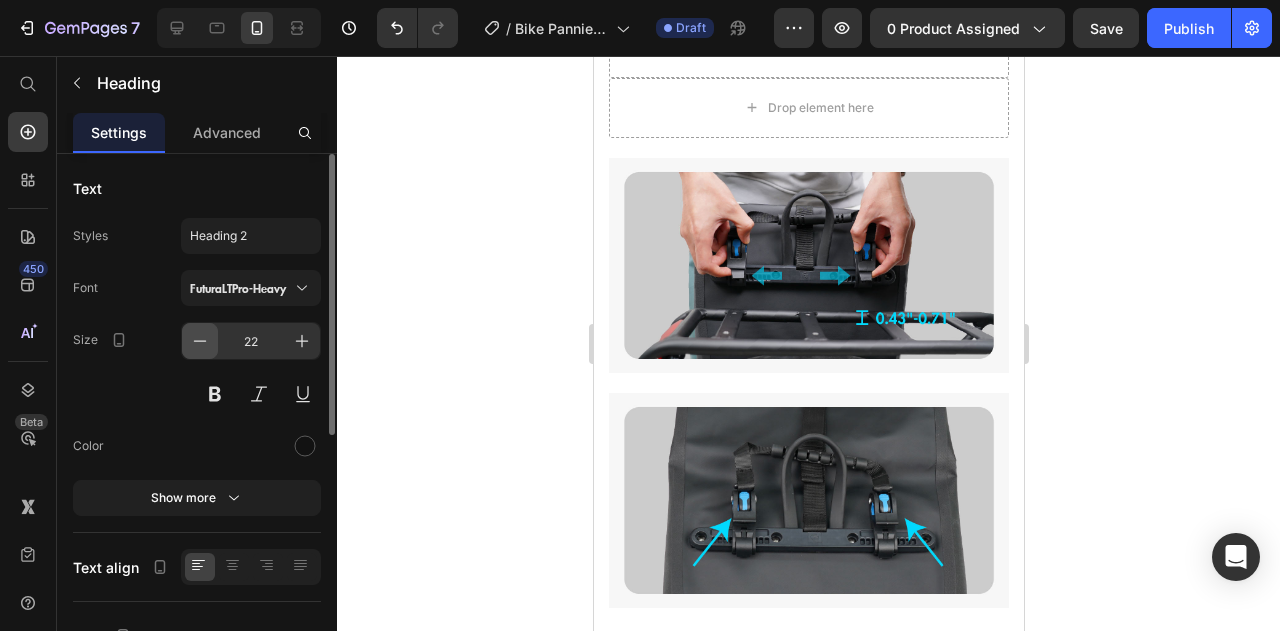 click 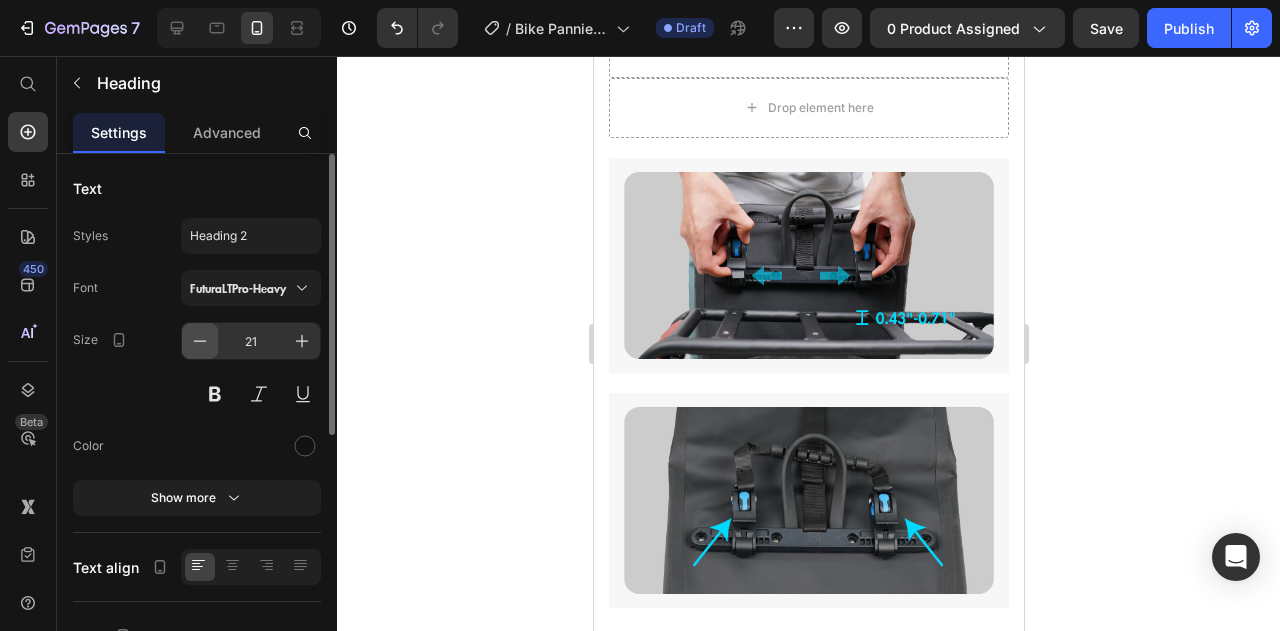 click 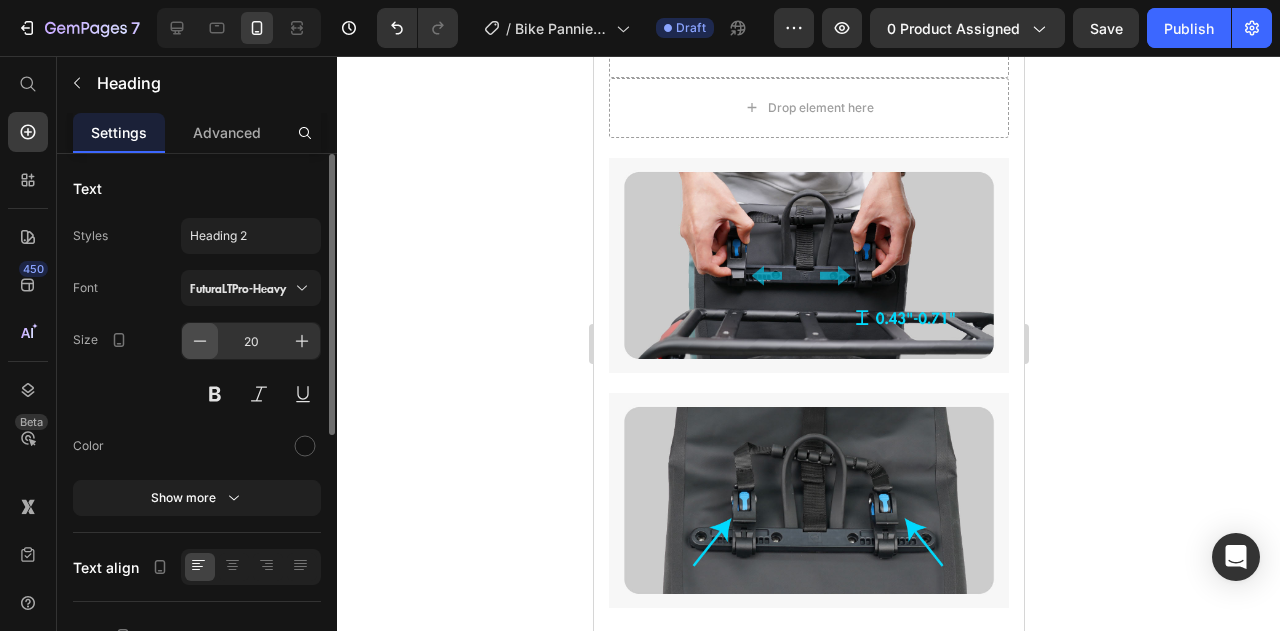 click 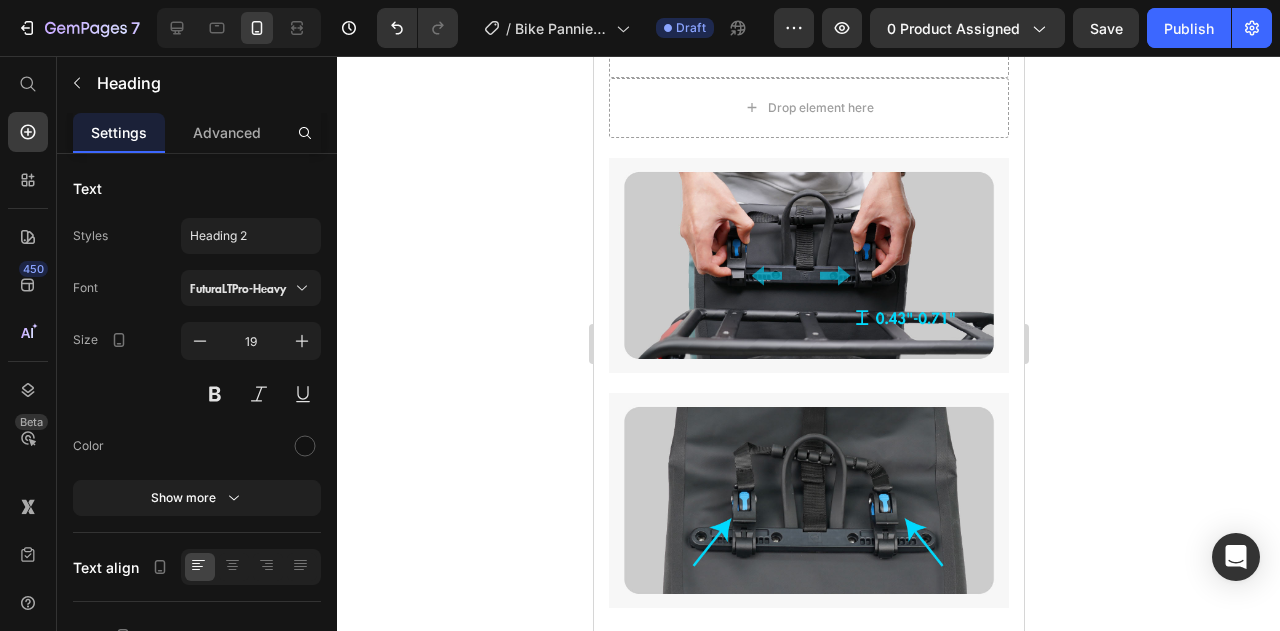 click on "Secure the stabilizer hook" at bounding box center (909, -346) 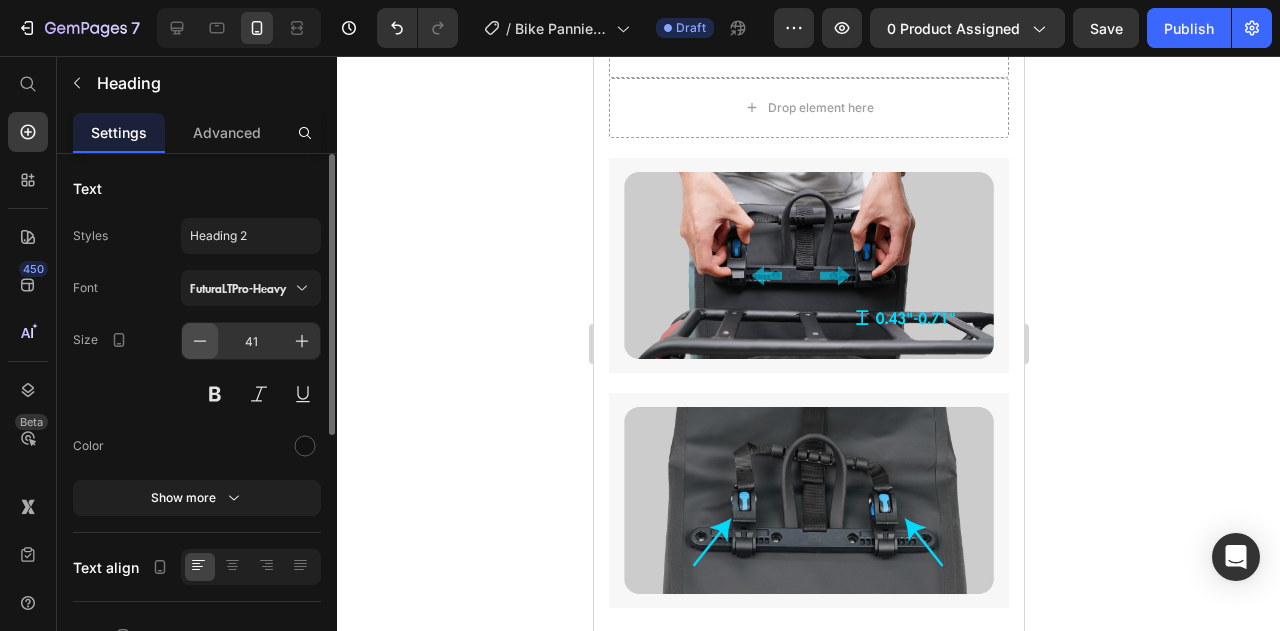 click at bounding box center [200, 341] 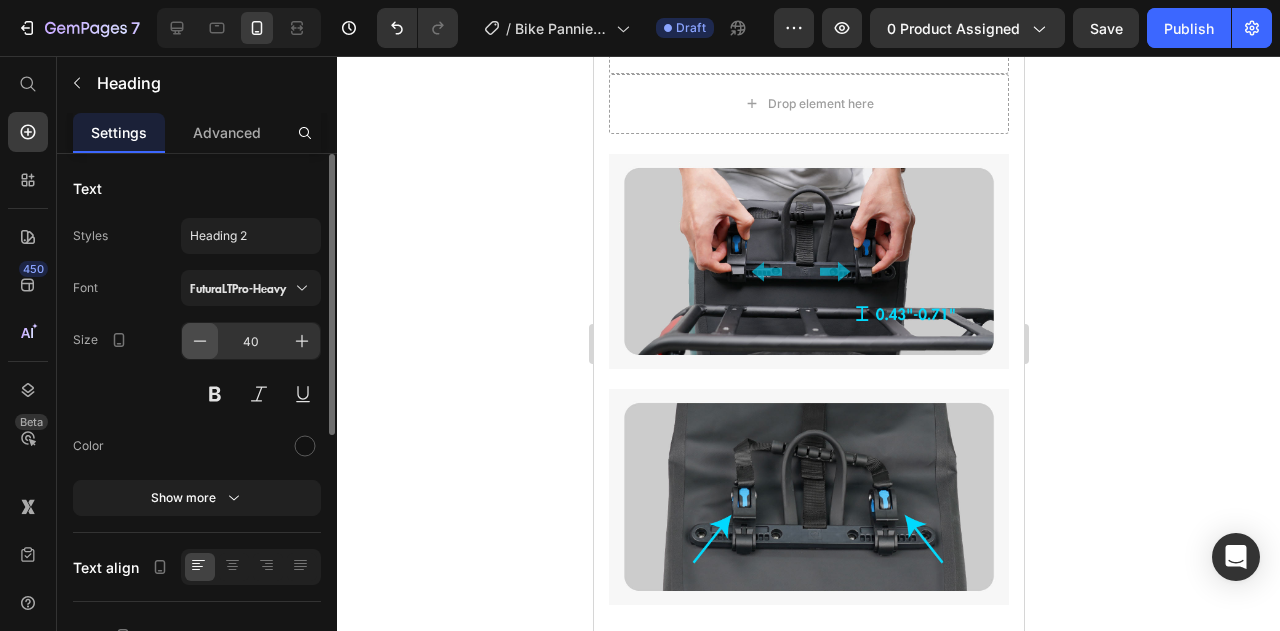 click at bounding box center (200, 341) 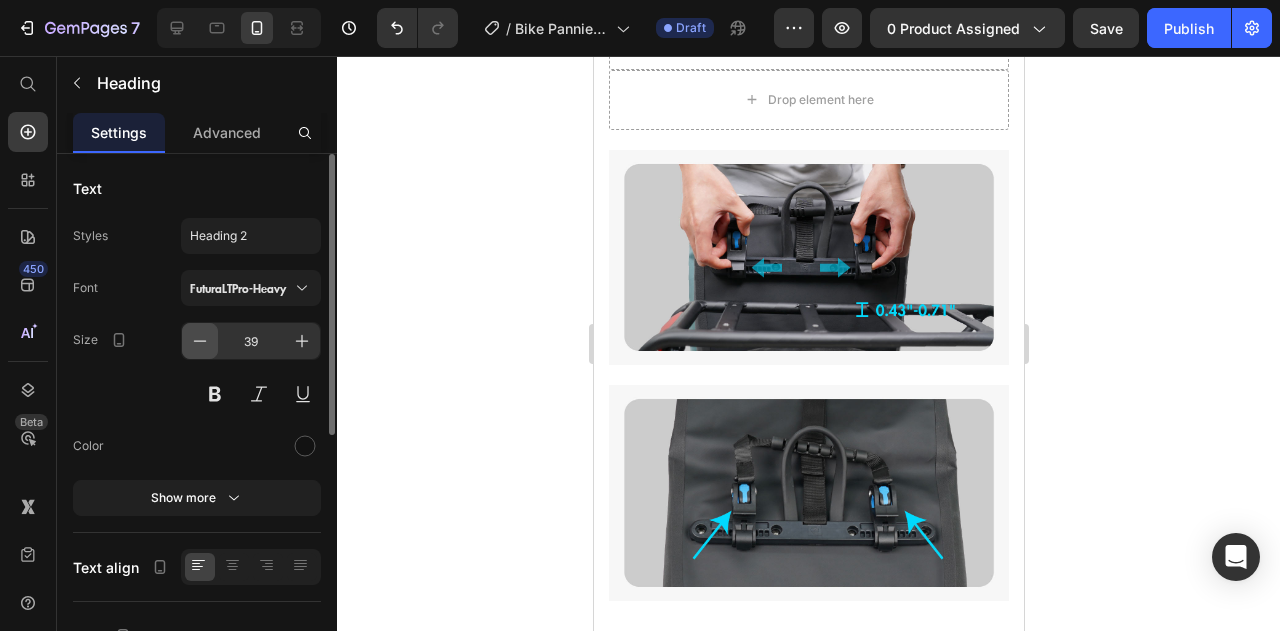click at bounding box center [200, 341] 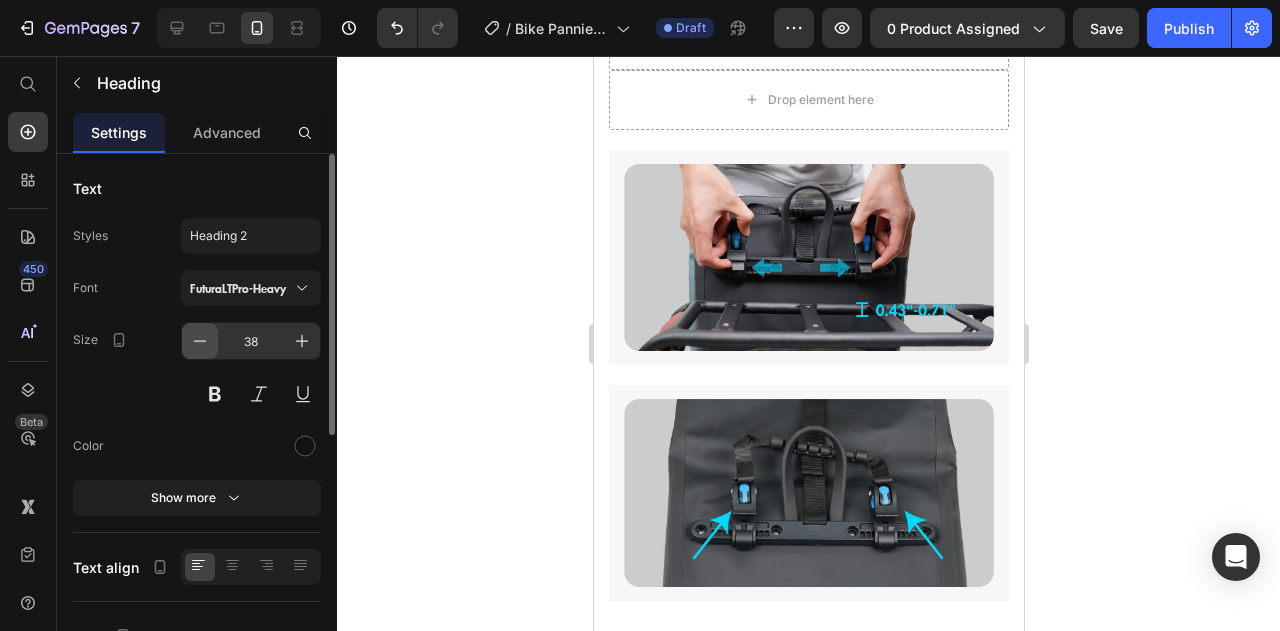 click at bounding box center (200, 341) 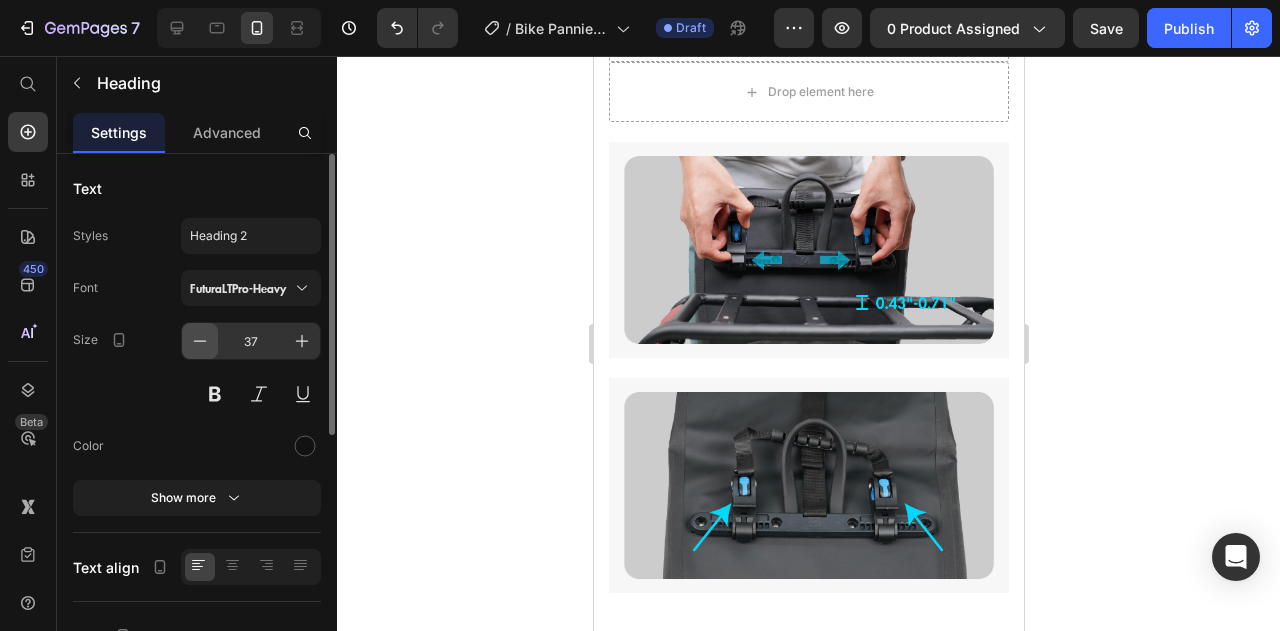click at bounding box center (200, 341) 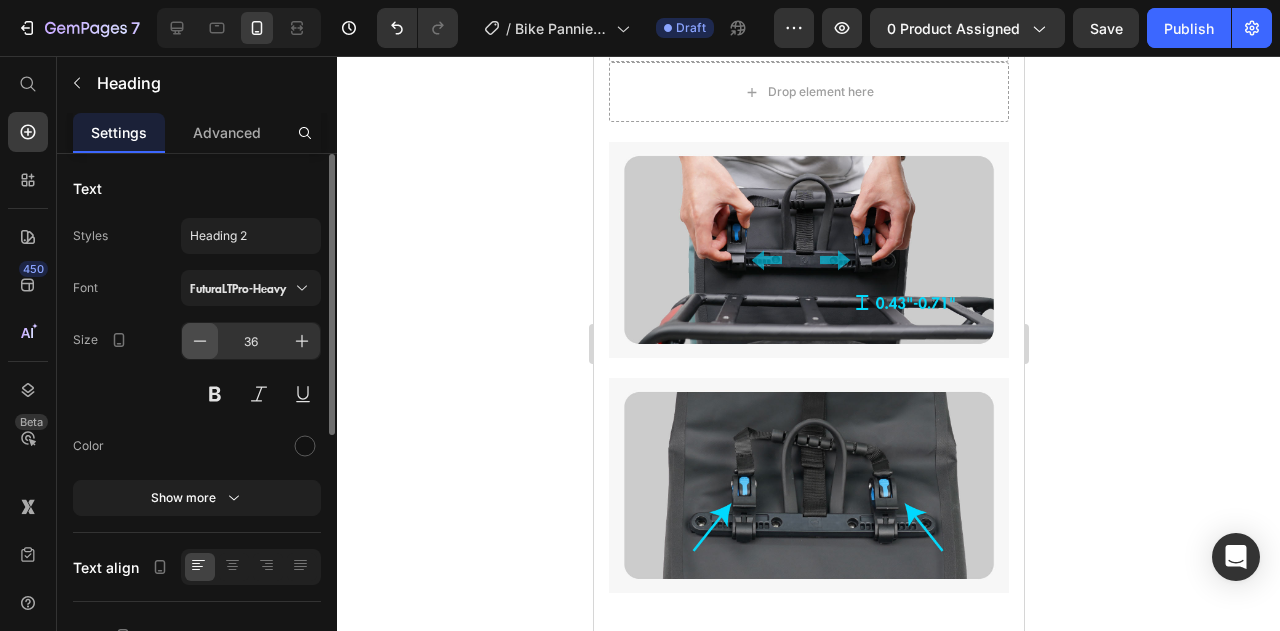 click at bounding box center (200, 341) 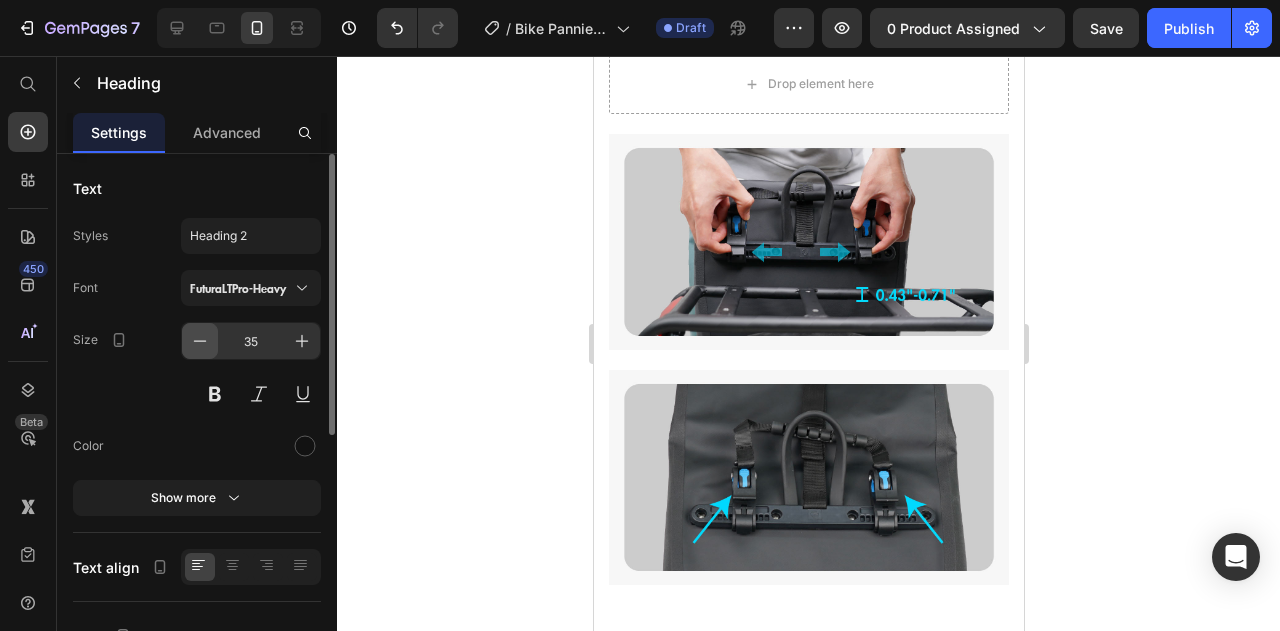 click at bounding box center (200, 341) 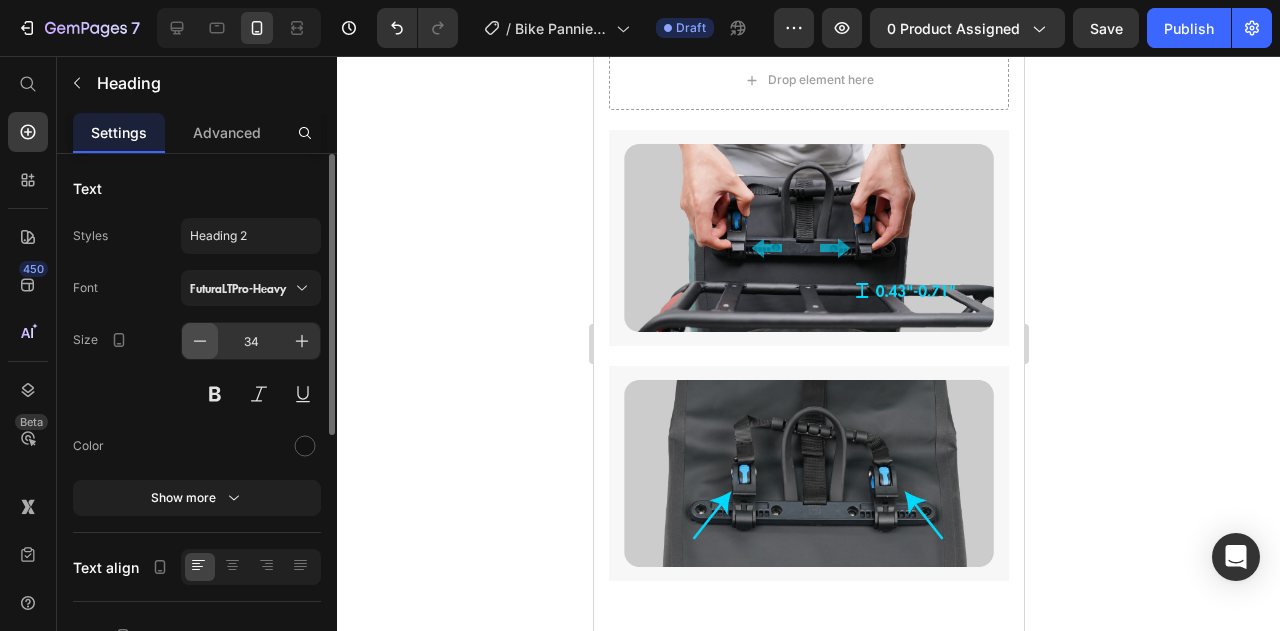 click at bounding box center [200, 341] 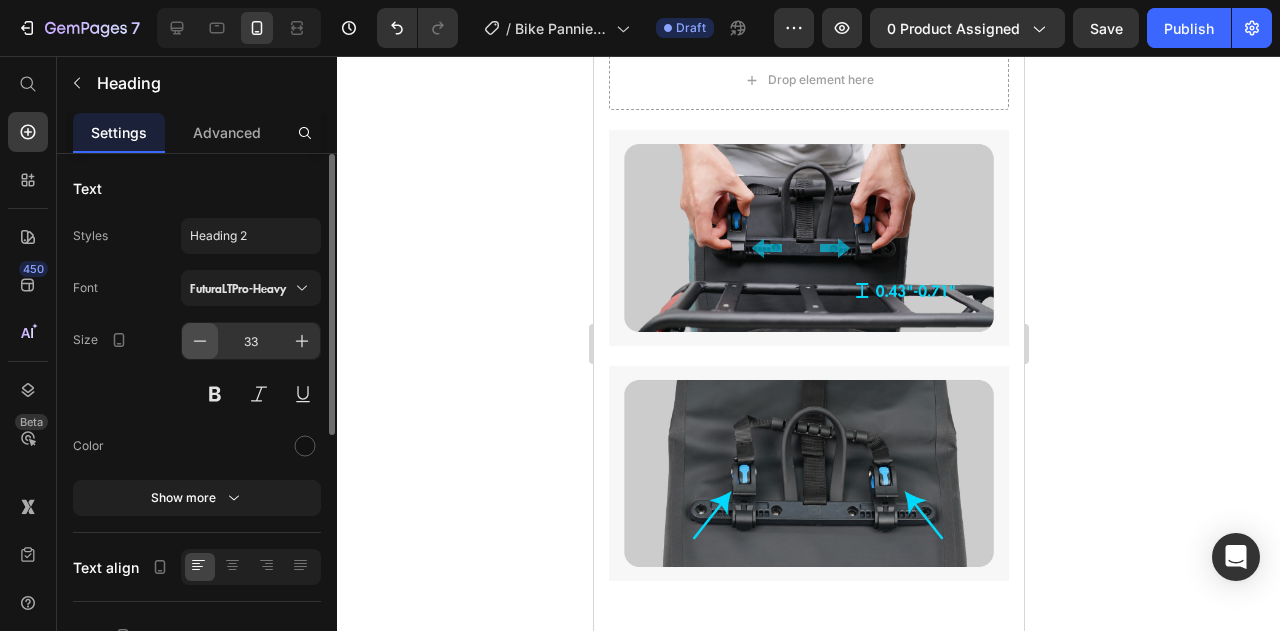 click at bounding box center (200, 341) 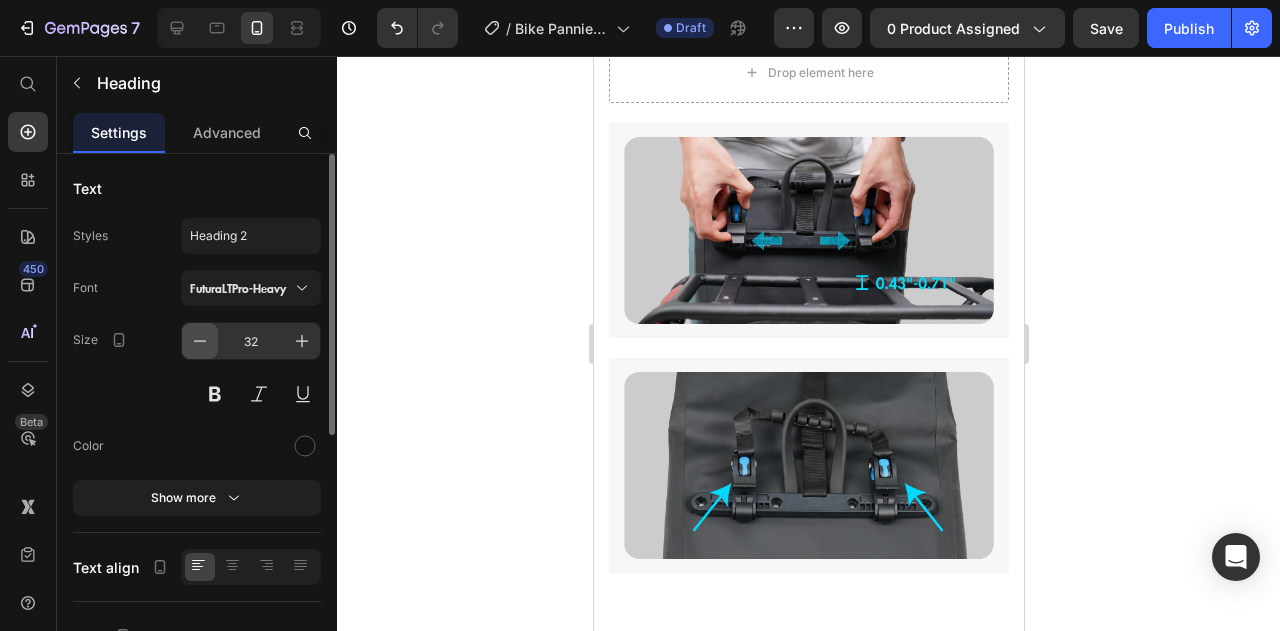 click at bounding box center [200, 341] 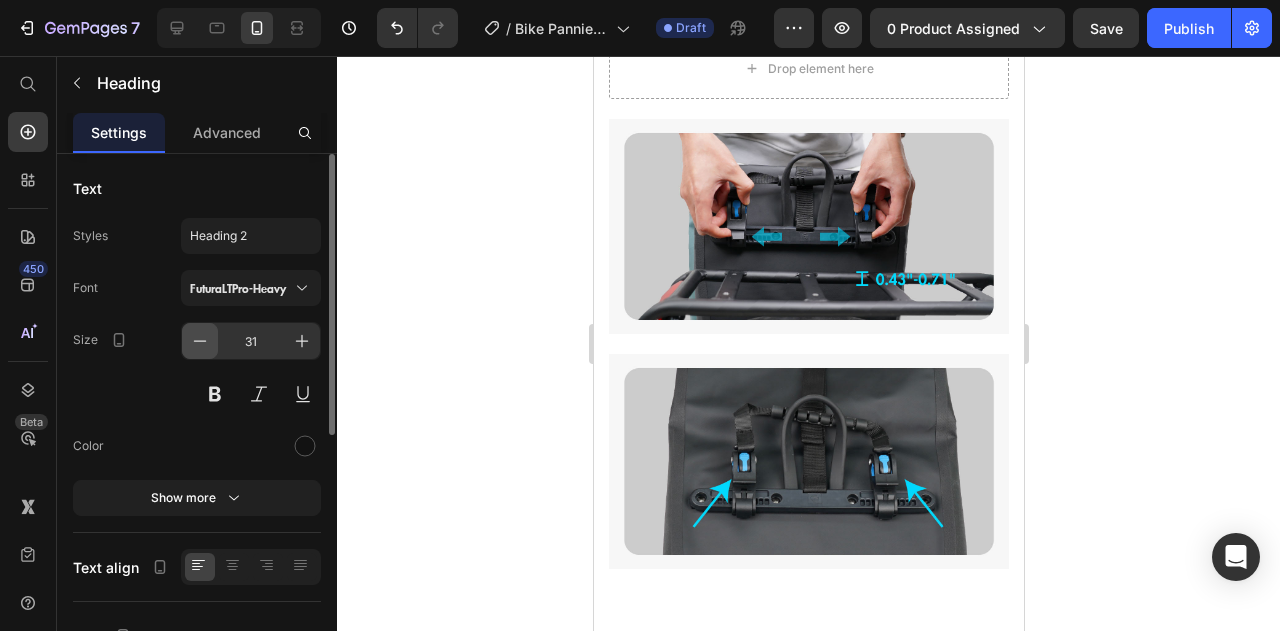 click at bounding box center [200, 341] 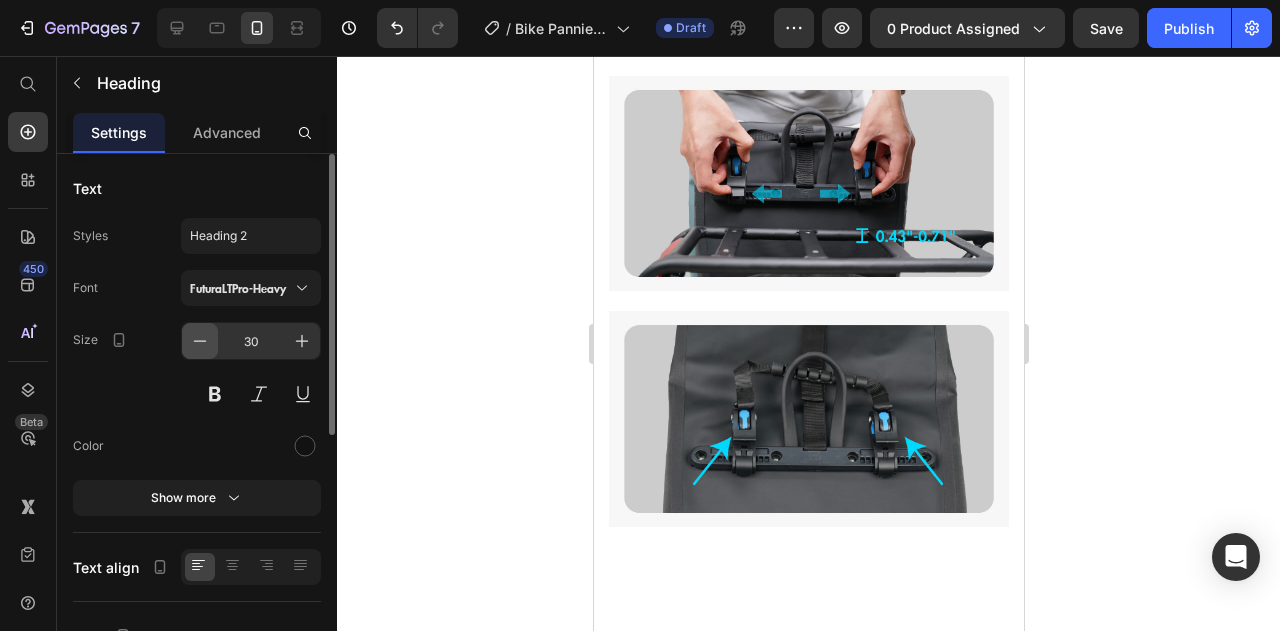 click at bounding box center (200, 341) 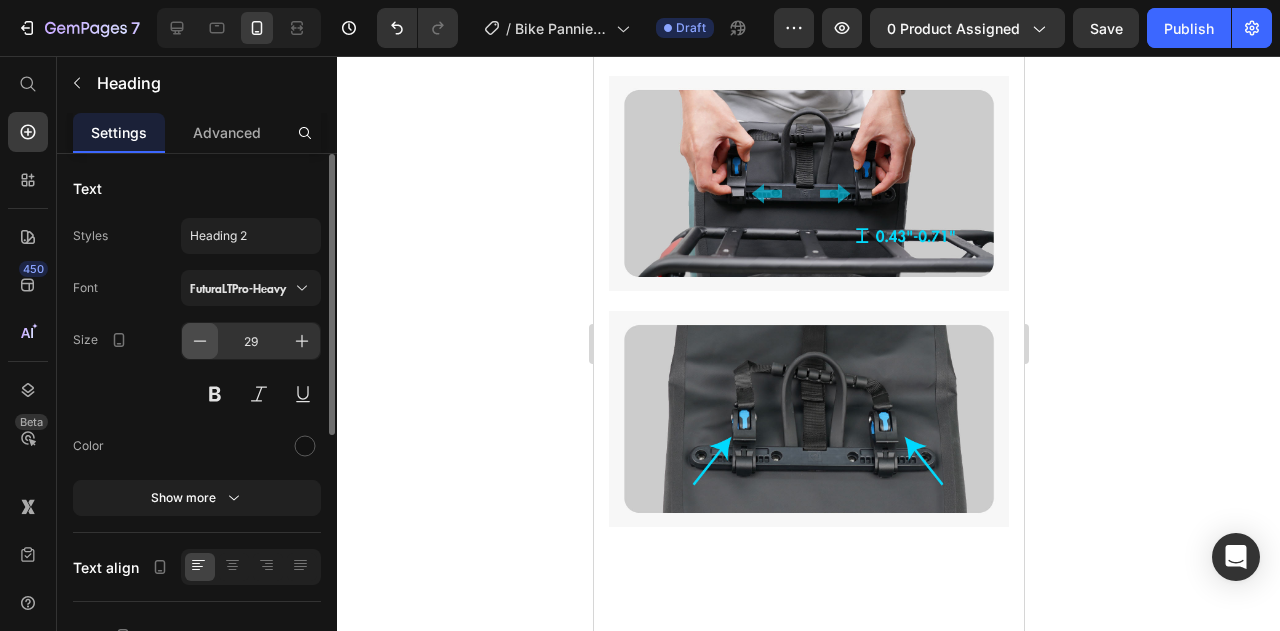 click at bounding box center (200, 341) 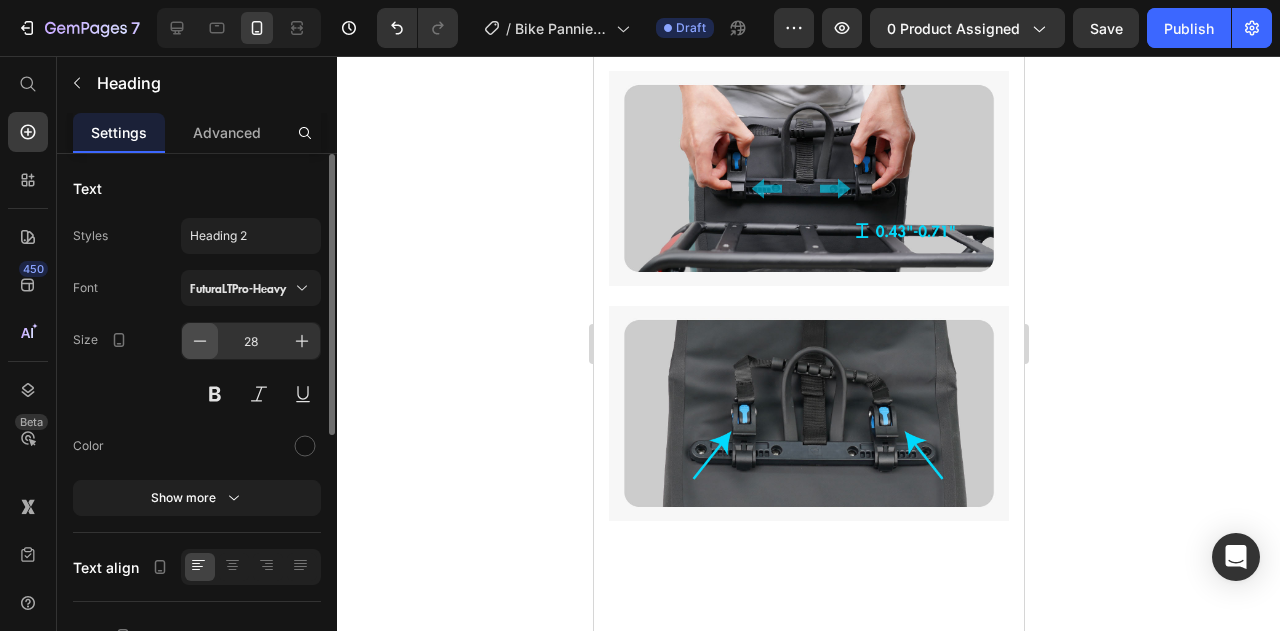 click at bounding box center [200, 341] 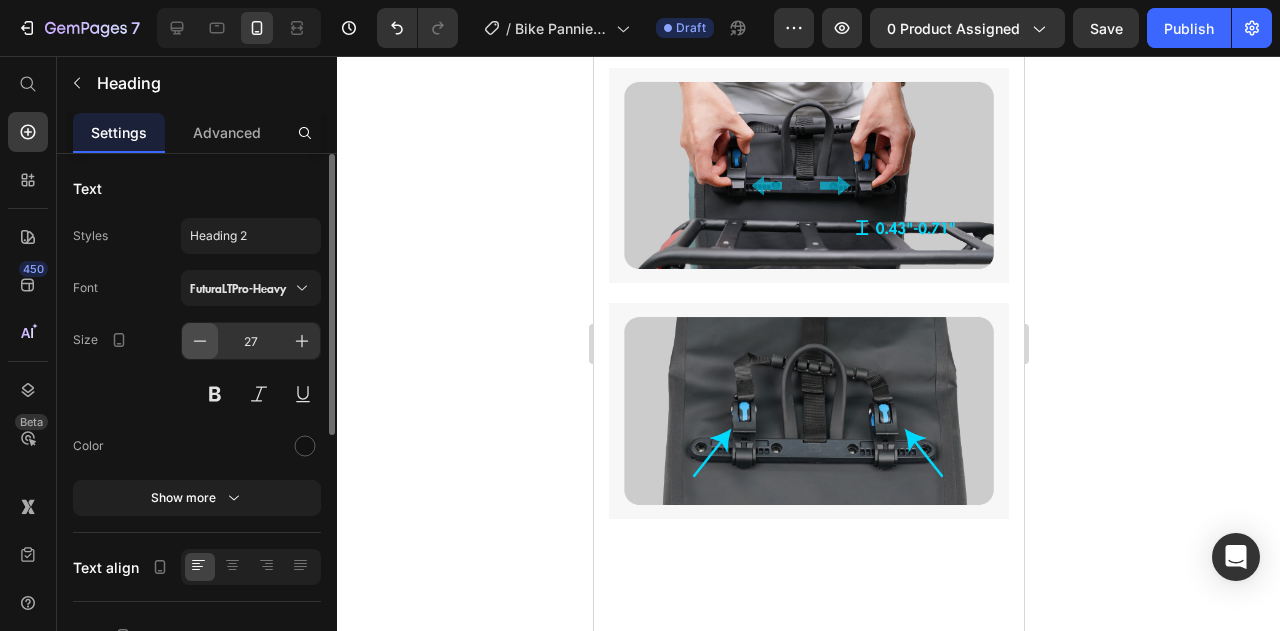 click at bounding box center (200, 341) 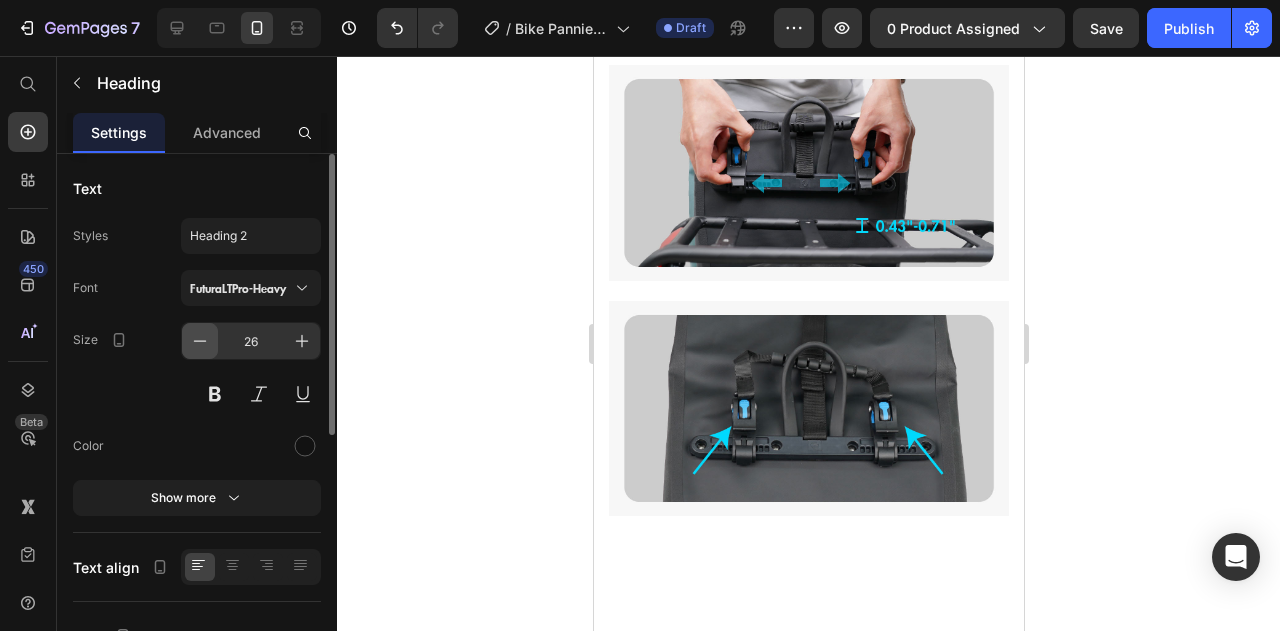 click at bounding box center (200, 341) 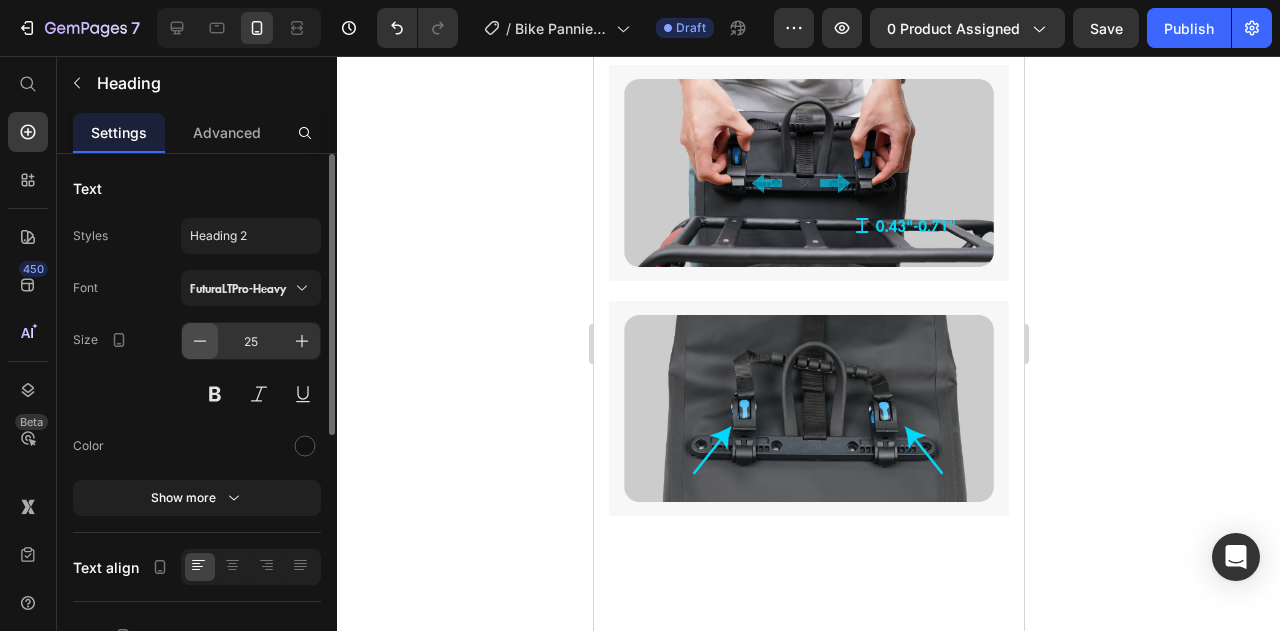 click at bounding box center (200, 341) 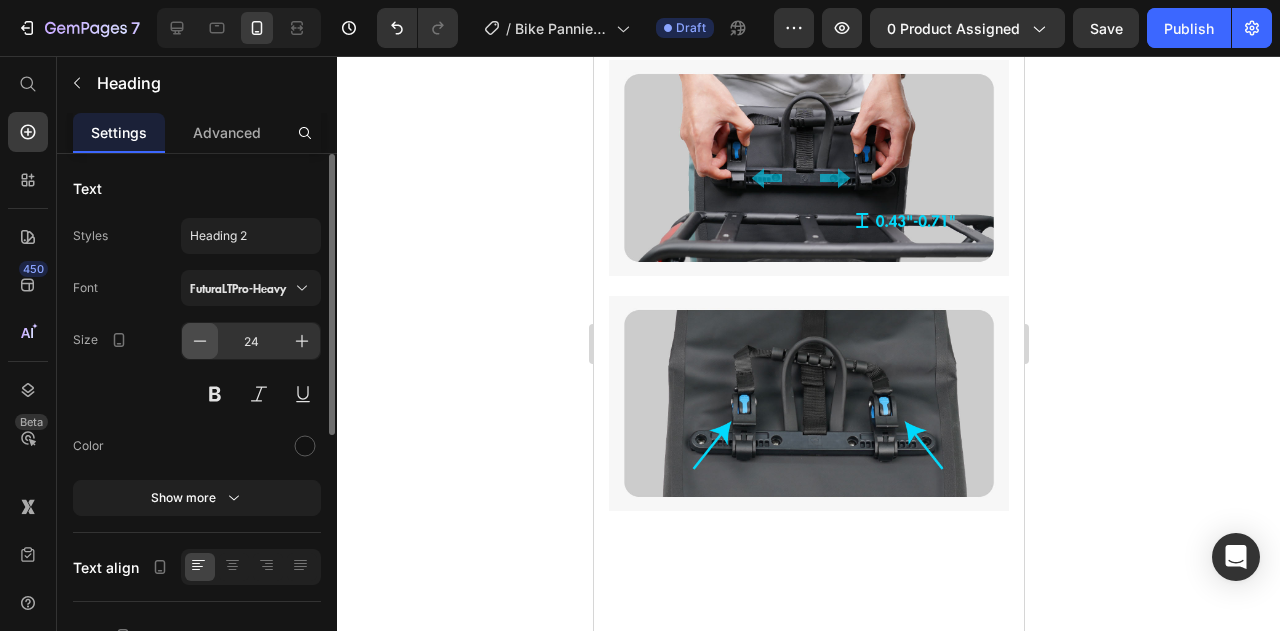 click at bounding box center (200, 341) 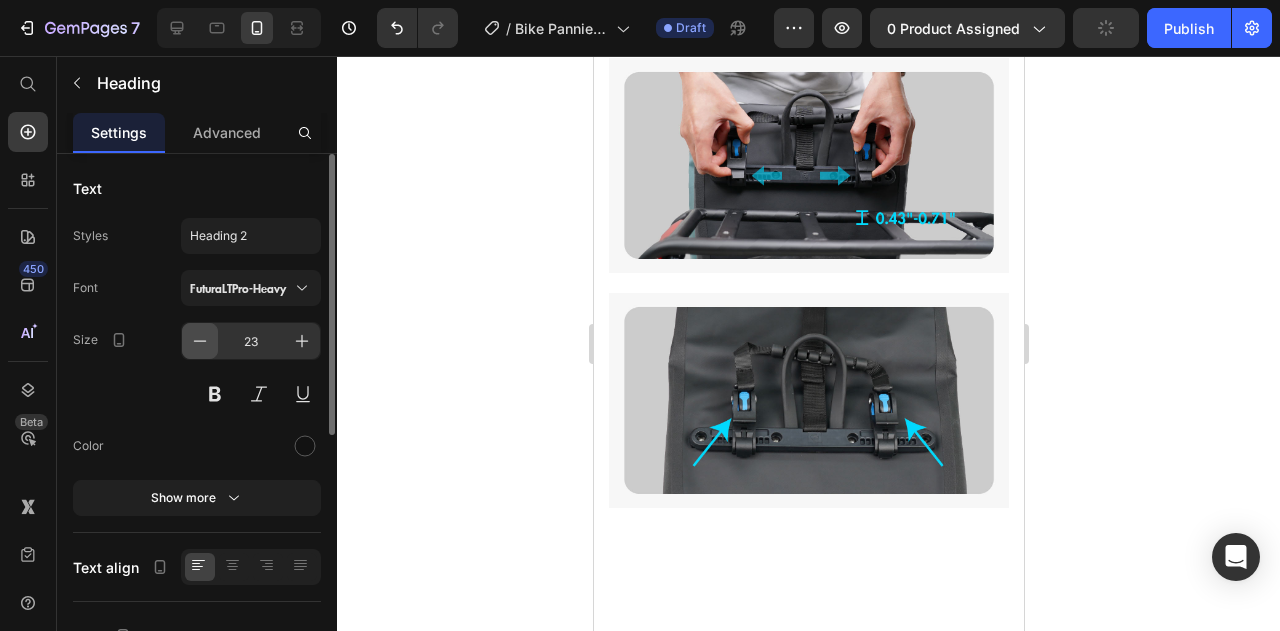 click at bounding box center [200, 341] 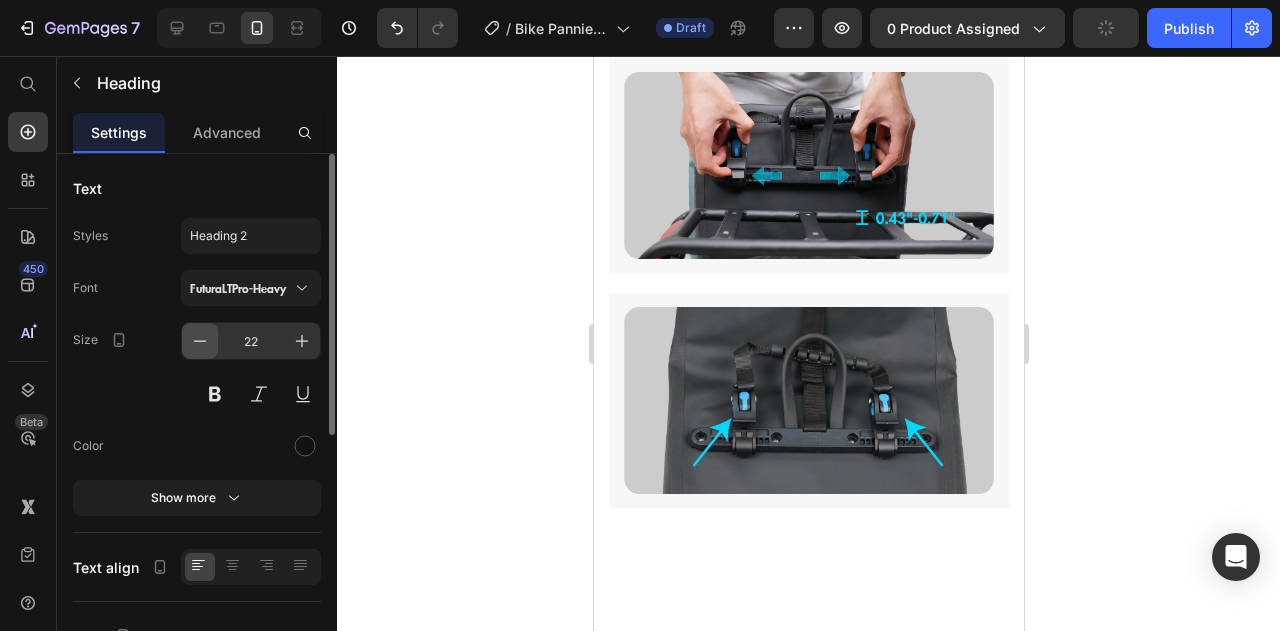 click at bounding box center [200, 341] 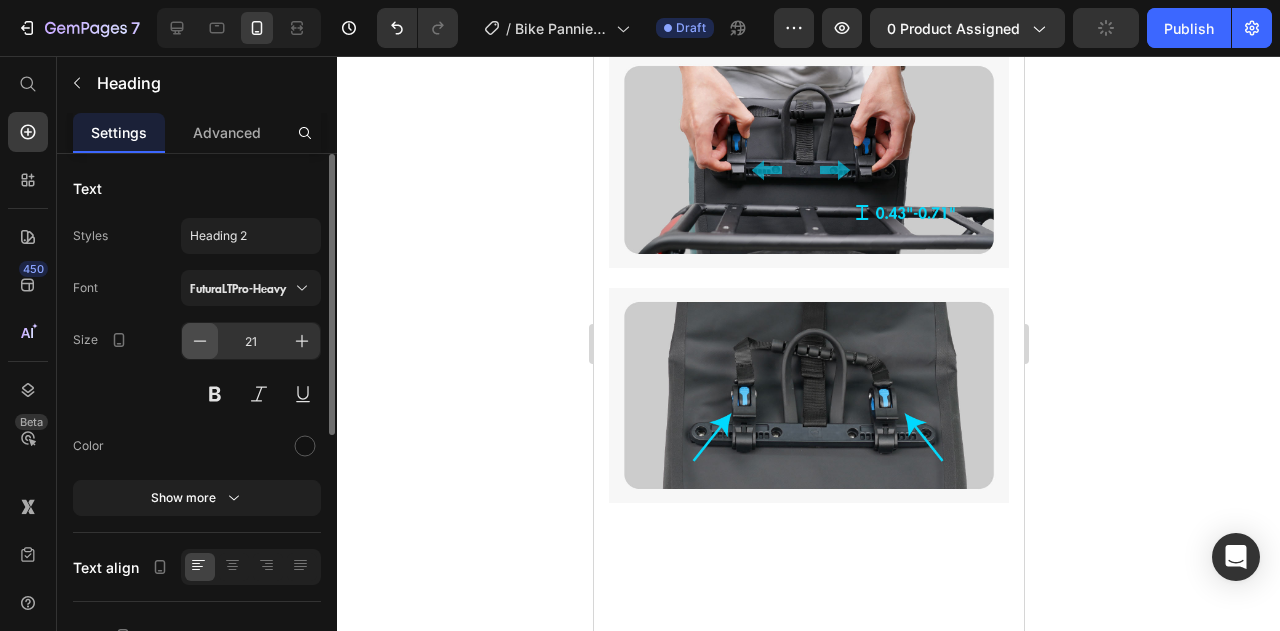 click at bounding box center (200, 341) 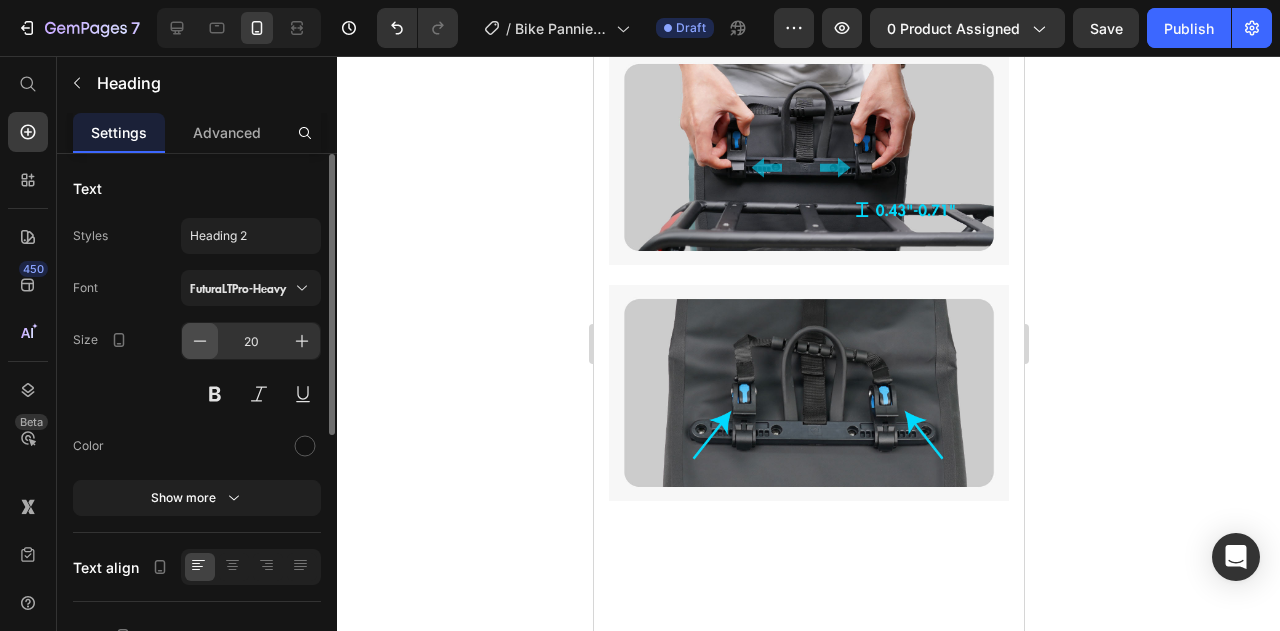 click at bounding box center [200, 341] 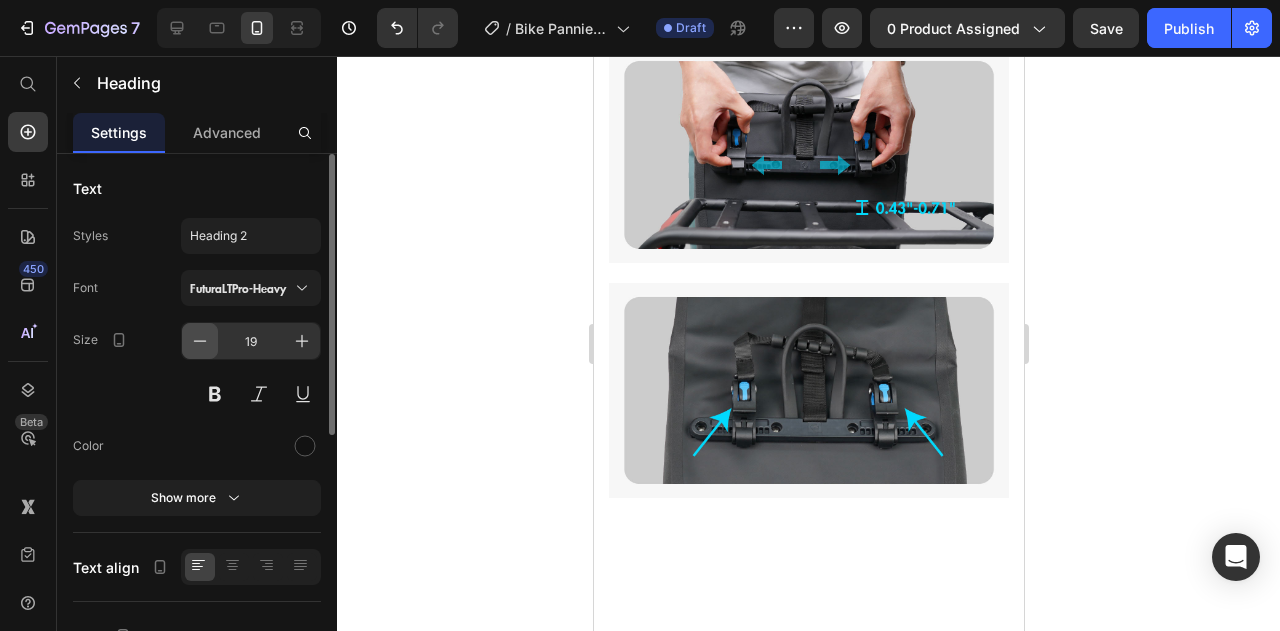 click 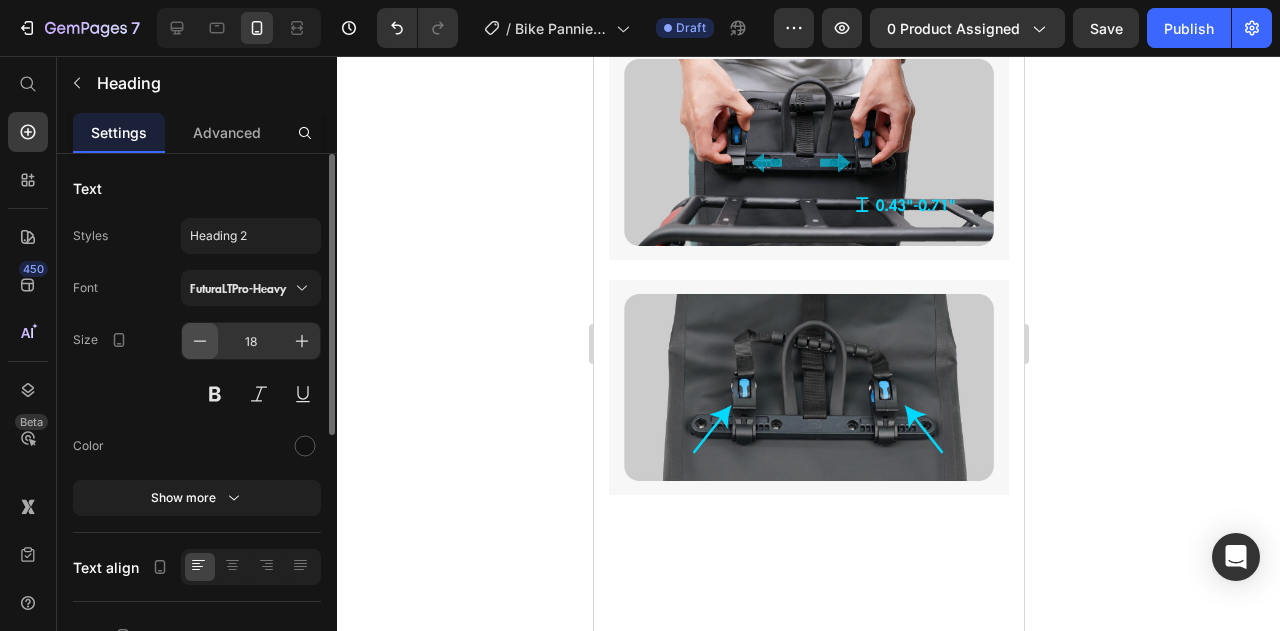 click 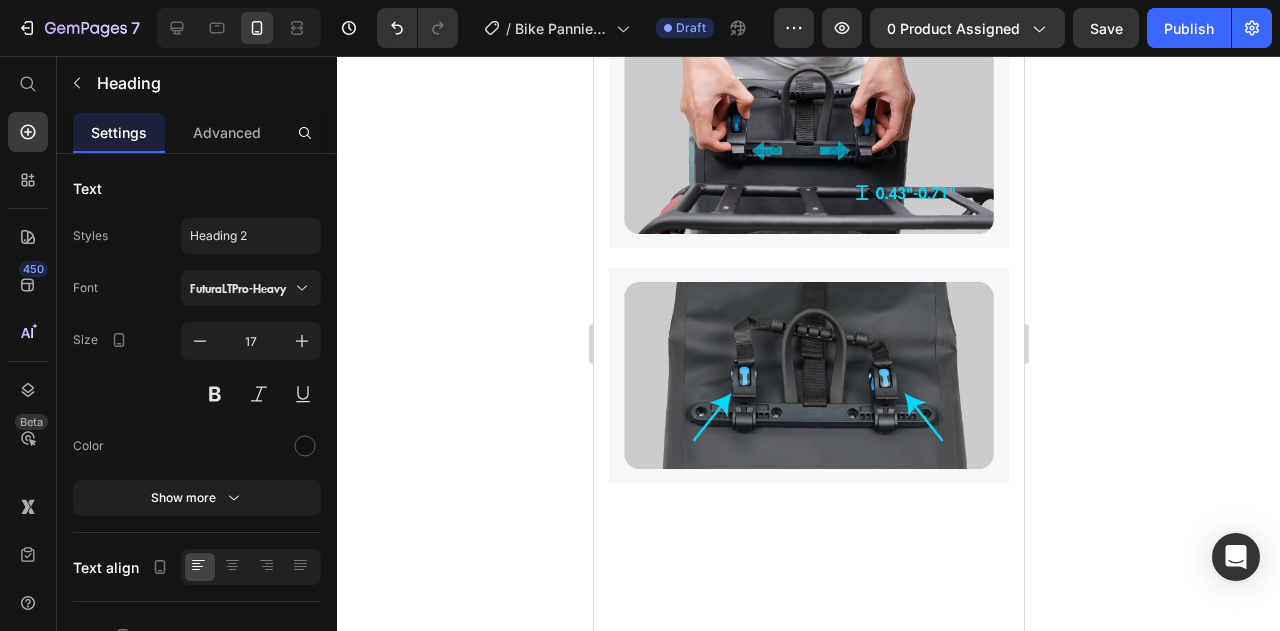 click on "Image Adjust the clip positions Heading Adjust the spacing of the 2 clips. Place the bag so that it aligns with the rack’s attachment points. Text Block Image Open the spring clip Heading Open the 2 spring clips, otherwise the top clip will not hold. Remember to fasten the spring clips after installation. Text Block Image Secure the top clips Heading Push the top clips over the rack’s top rail until they "click" into place. The clips should lock tightly onto the rail to hold the bag securely. Text Block Image Secure the stabilizer hook Heading The bike bag has an additional hook near the bottom. Attach this hook to a lower bar on the rack to prevent the pannier from swinging while you ride. Text Block
Carousel Section 4   Create Theme Section AI Content Write with GemAI What would you like to describe here? Tone and Voice Persuasive Product Shipping Protection Show more Generate" at bounding box center [808, -344] 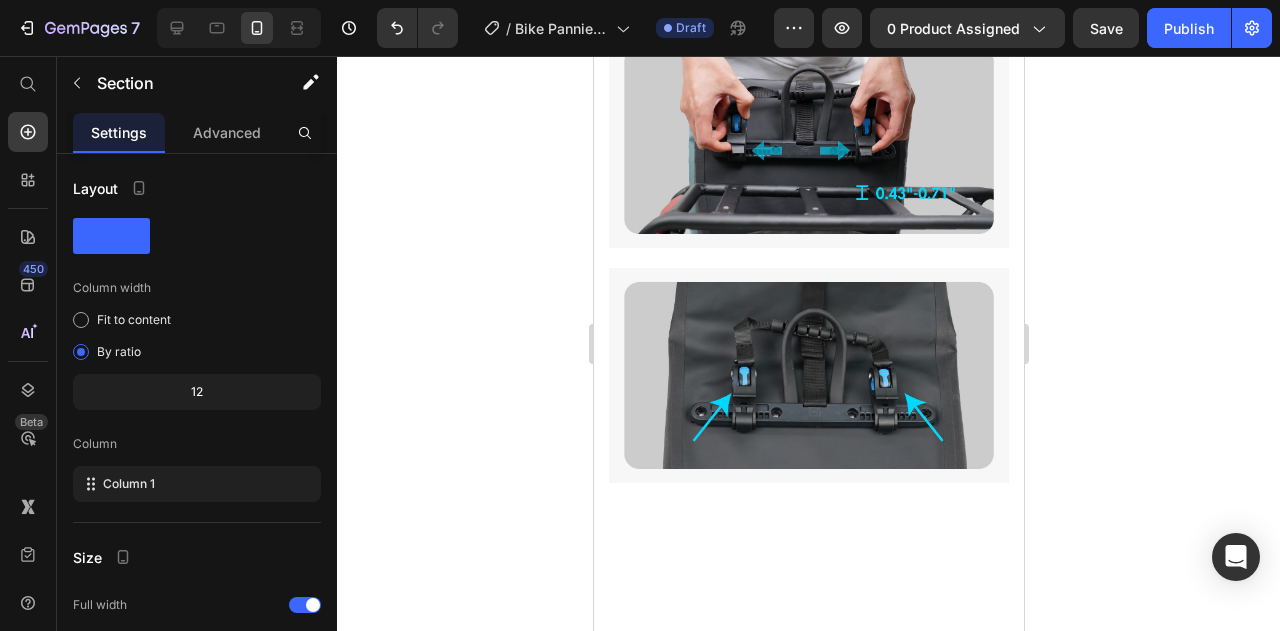 click at bounding box center (798, -281) 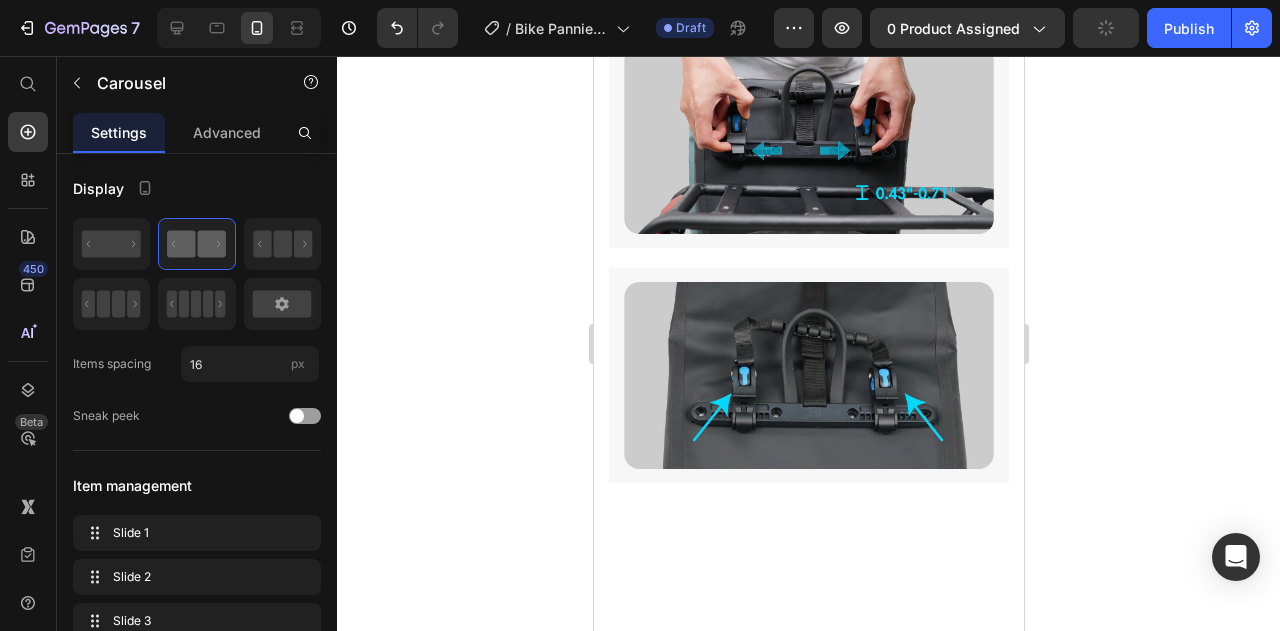click at bounding box center (808, -281) 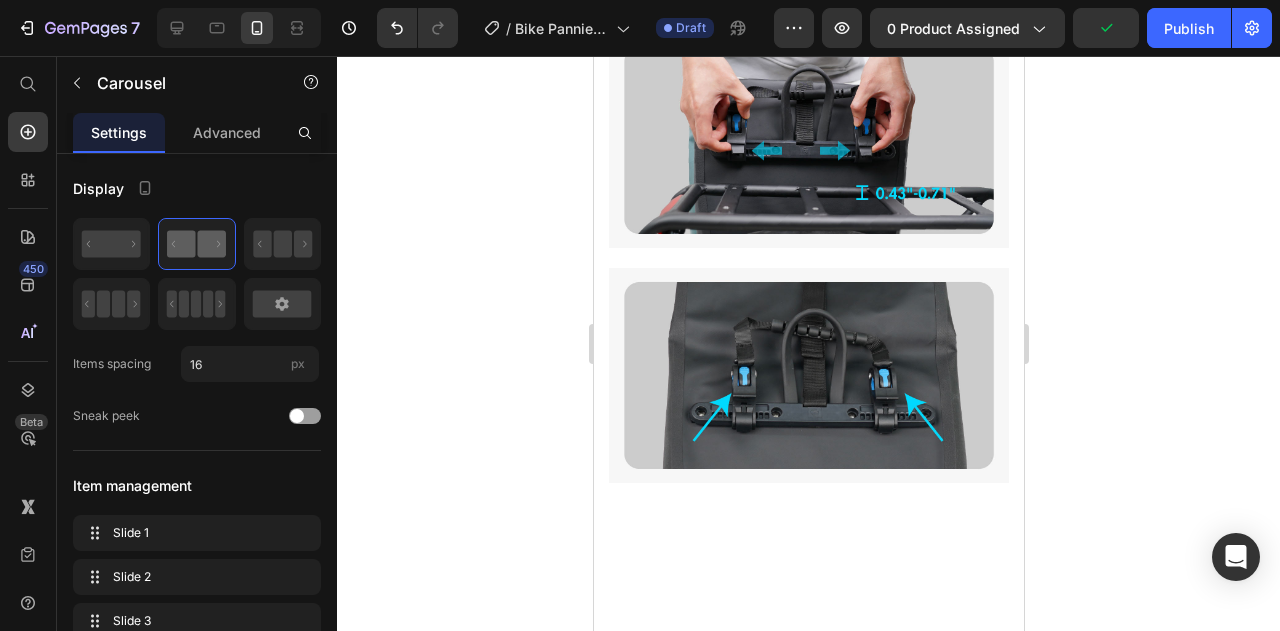 click at bounding box center [818, -281] 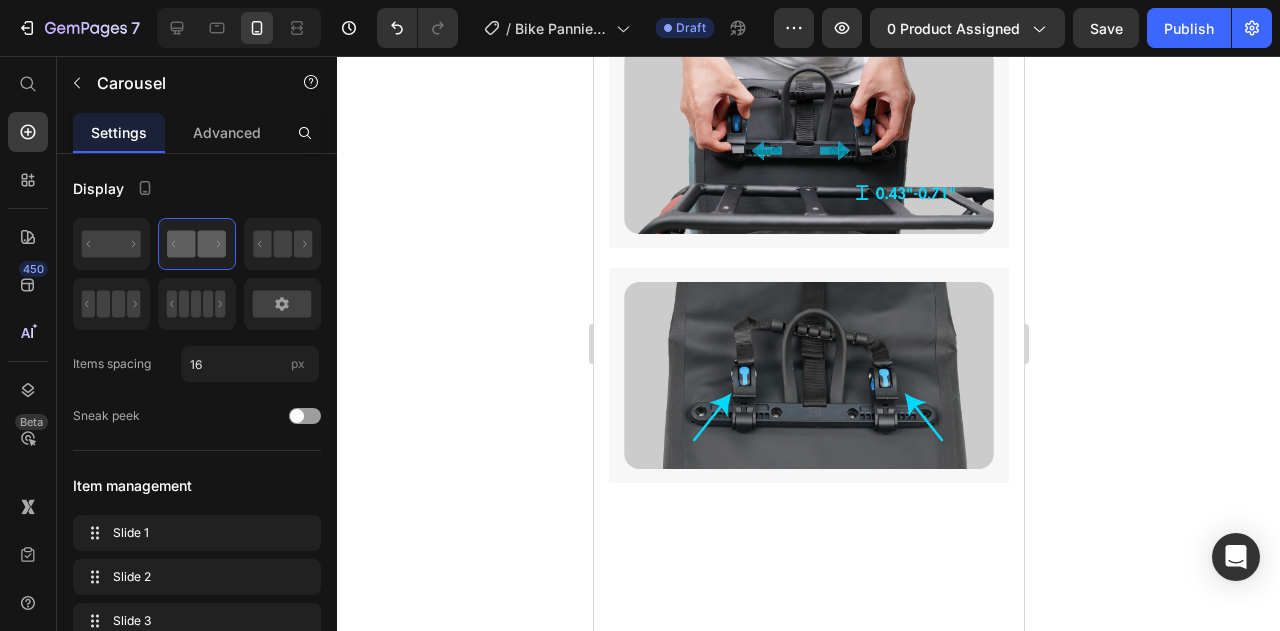 click on "Secure the stabilizer hook" at bounding box center (909, -415) 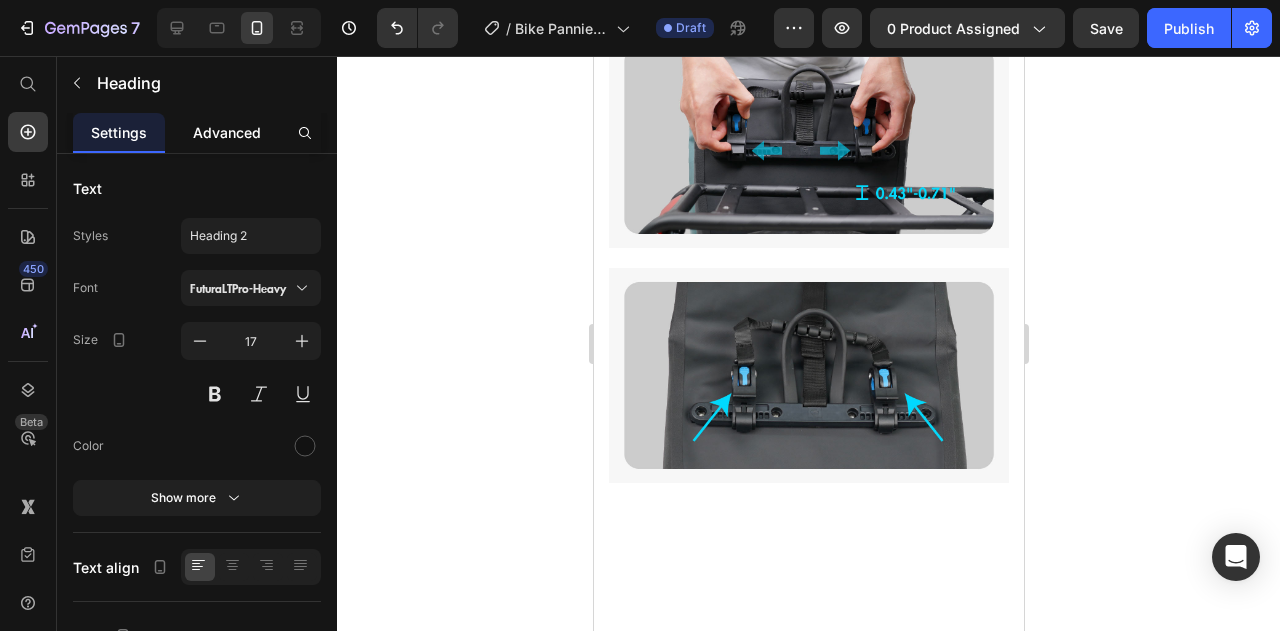 click on "Advanced" at bounding box center (227, 132) 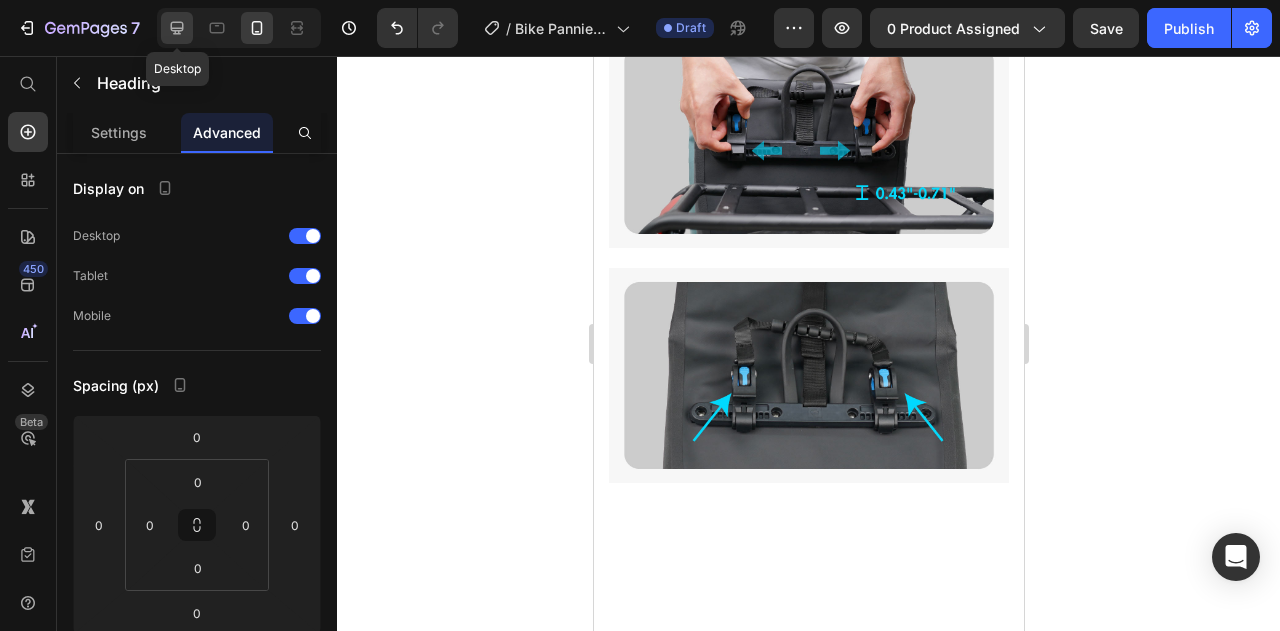 click 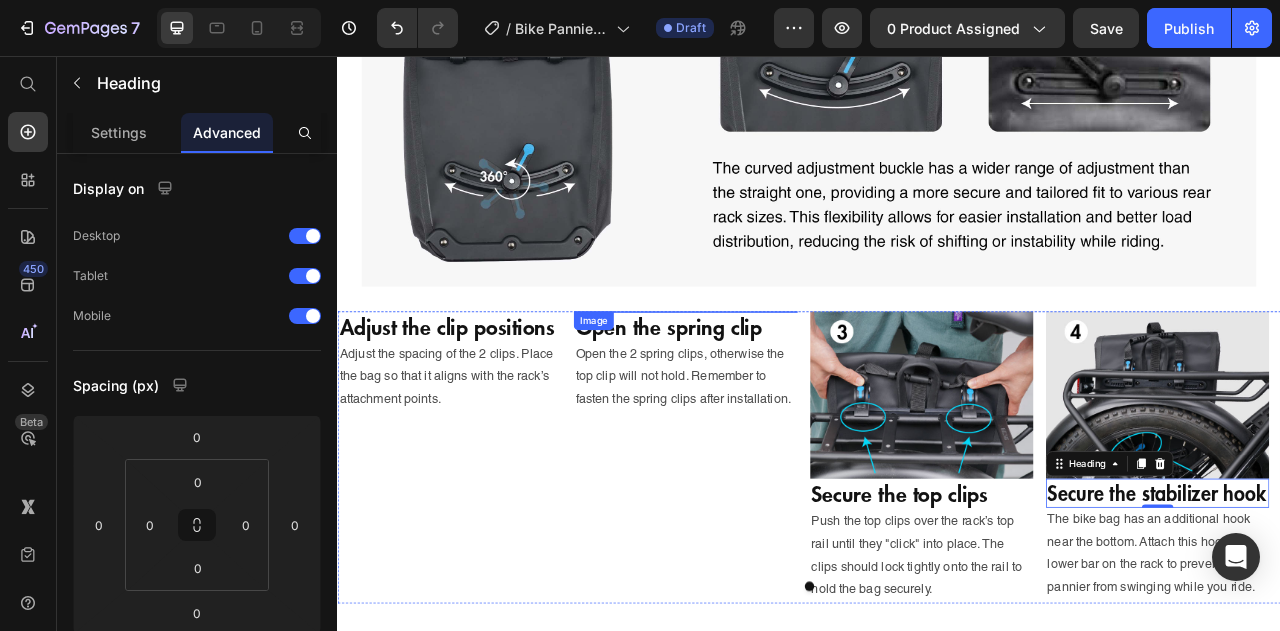 scroll, scrollTop: 1574, scrollLeft: 0, axis: vertical 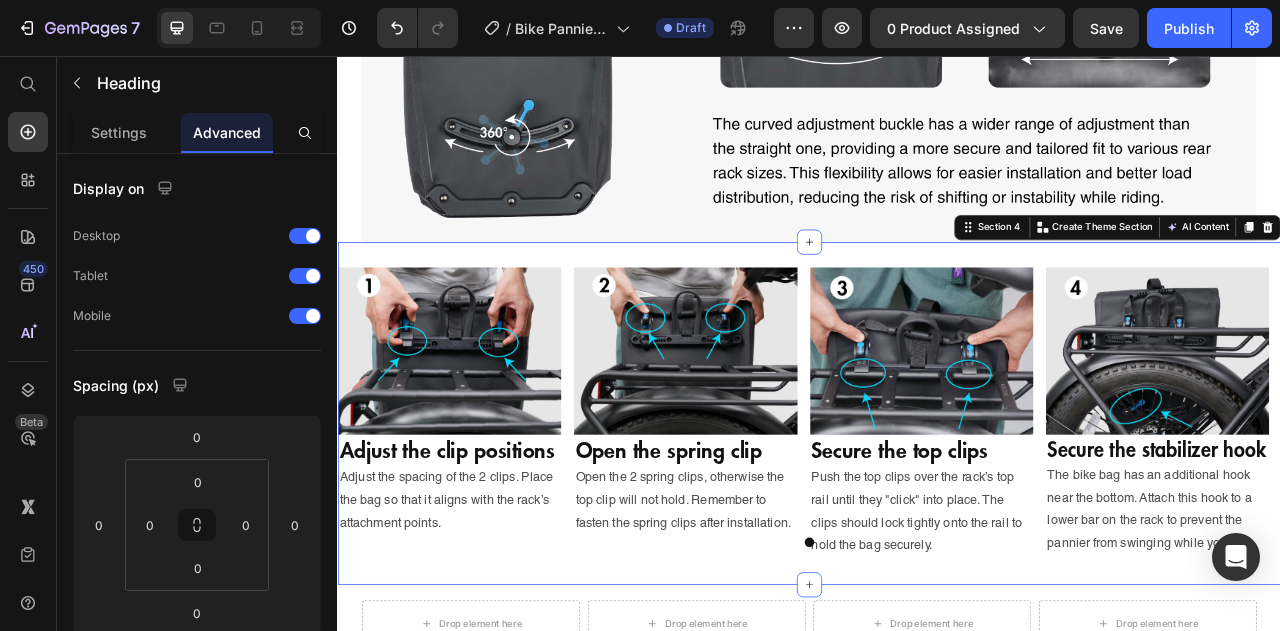 click on "Image Adjust the clip positions Heading Adjust the spacing of the 2 clips. Place the bag so that it aligns with the rack’s attachment points. Text Block Image Open the spring clip Heading Open the 2 spring clips, otherwise the top clip will not hold. Remember to fasten the spring clips after installation. Text Block Image Secure the top clips Heading Push the top clips over the rack’s top rail until they "click" into place. The clips should lock tightly onto the rail to hold the bag securely. Text Block Image Secure the stabilizer hook Heading The bike bag has an additional hook near the bottom. Attach this hook to a lower bar on the rack to prevent the pannier from swinging while you ride. Text Block
Carousel Section 4   Create Theme Section AI Content Write with GemAI What would you like to describe here? Tone and Voice Persuasive Product Shipping Protection Show more Generate" at bounding box center [937, 510] 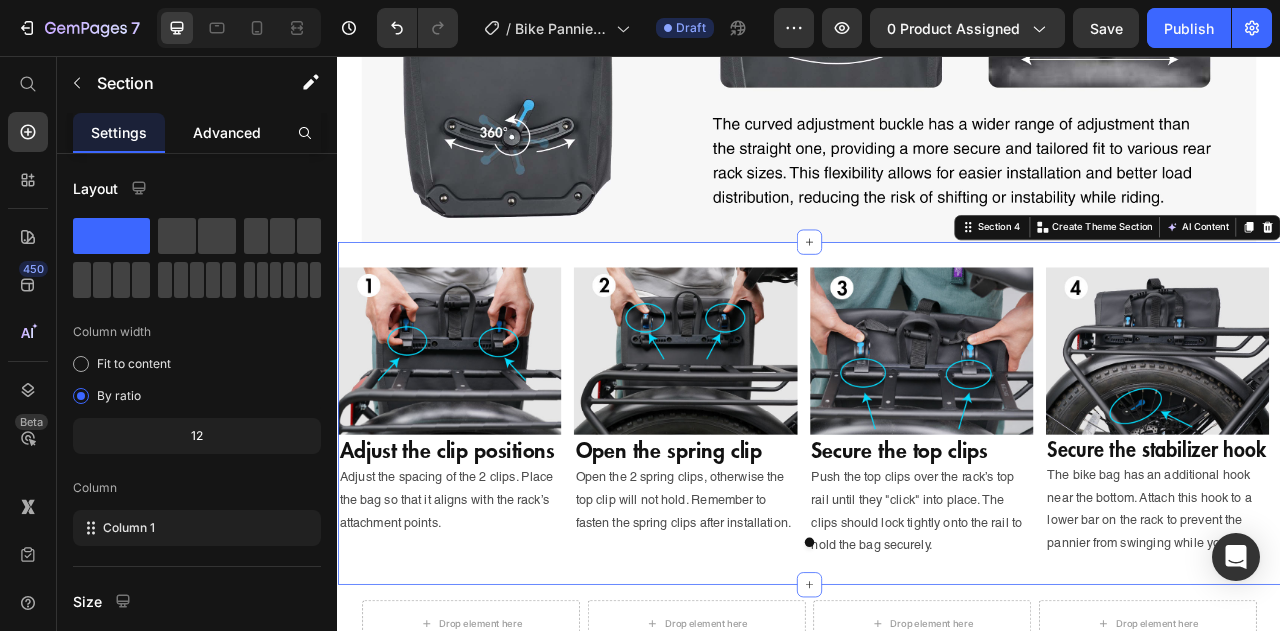 click on "Advanced" at bounding box center [227, 132] 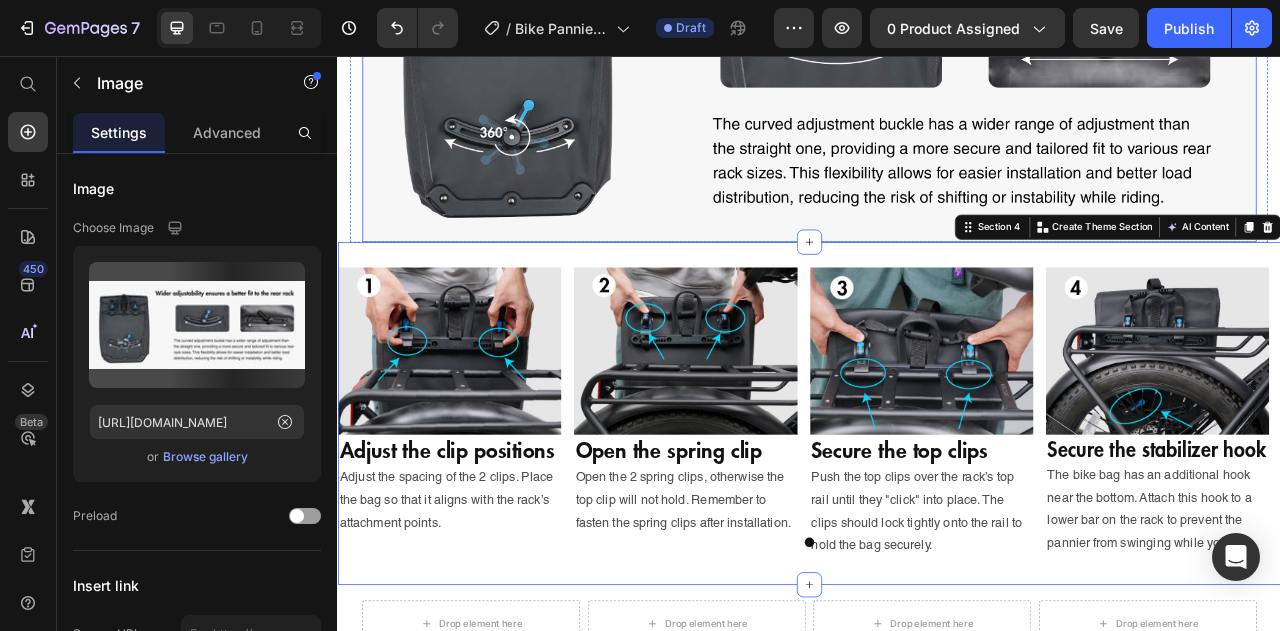 click at bounding box center [937, 50] 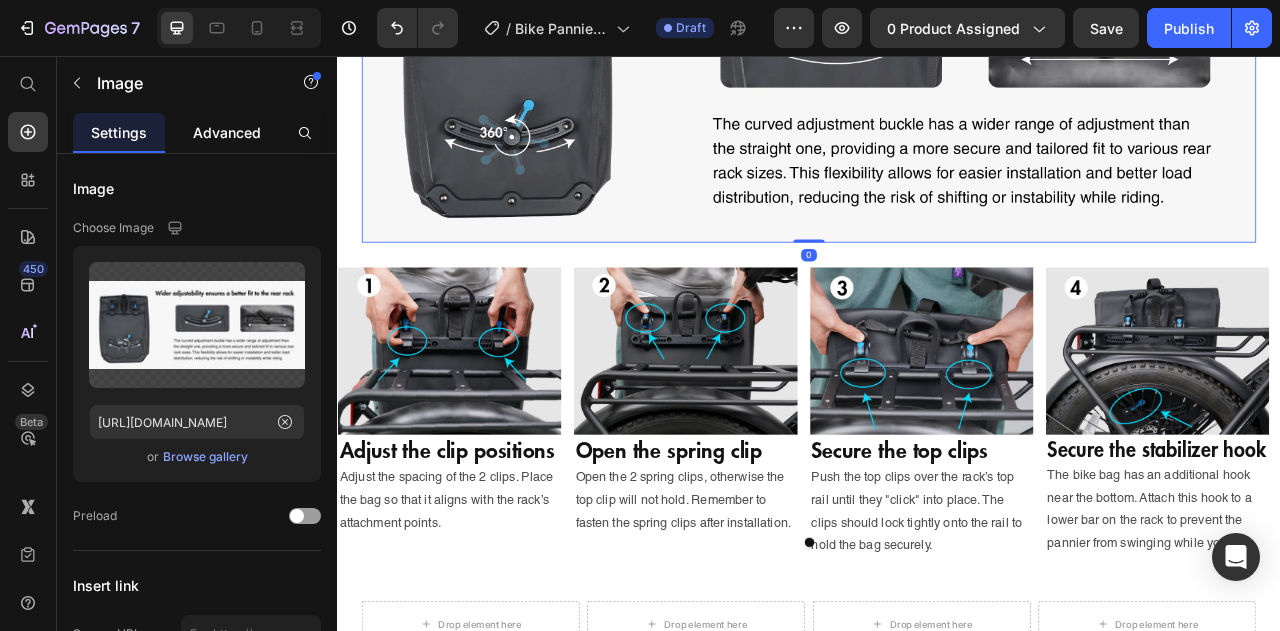 click on "Advanced" 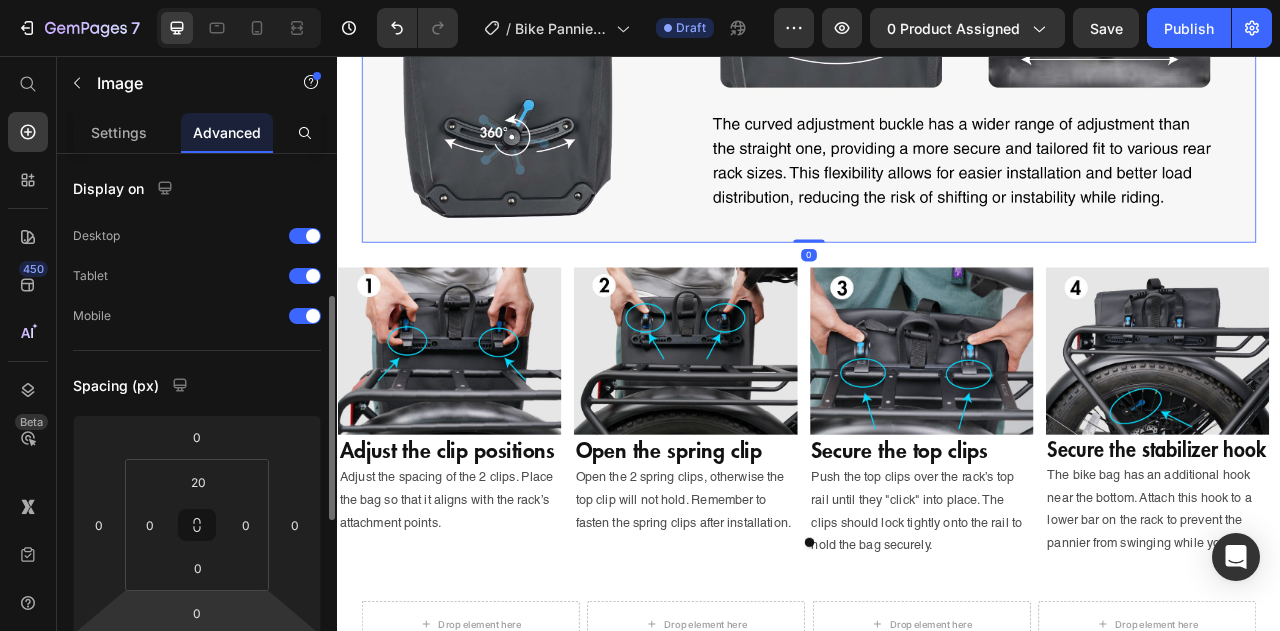 scroll, scrollTop: 100, scrollLeft: 0, axis: vertical 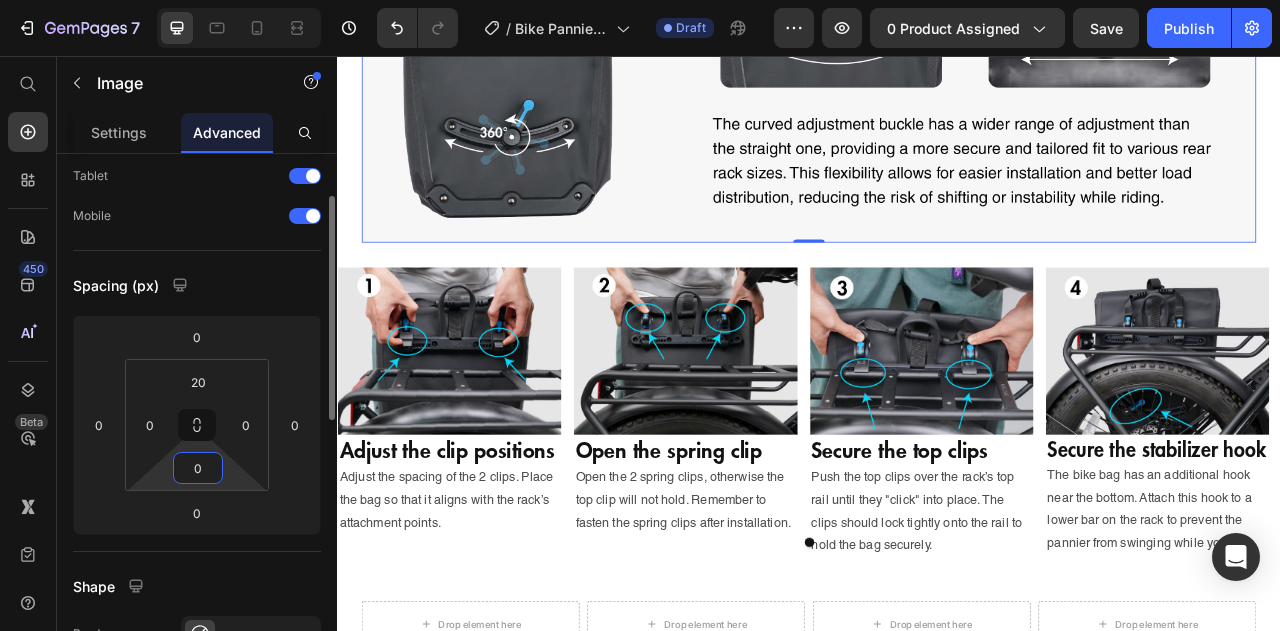 click on "0" at bounding box center [198, 468] 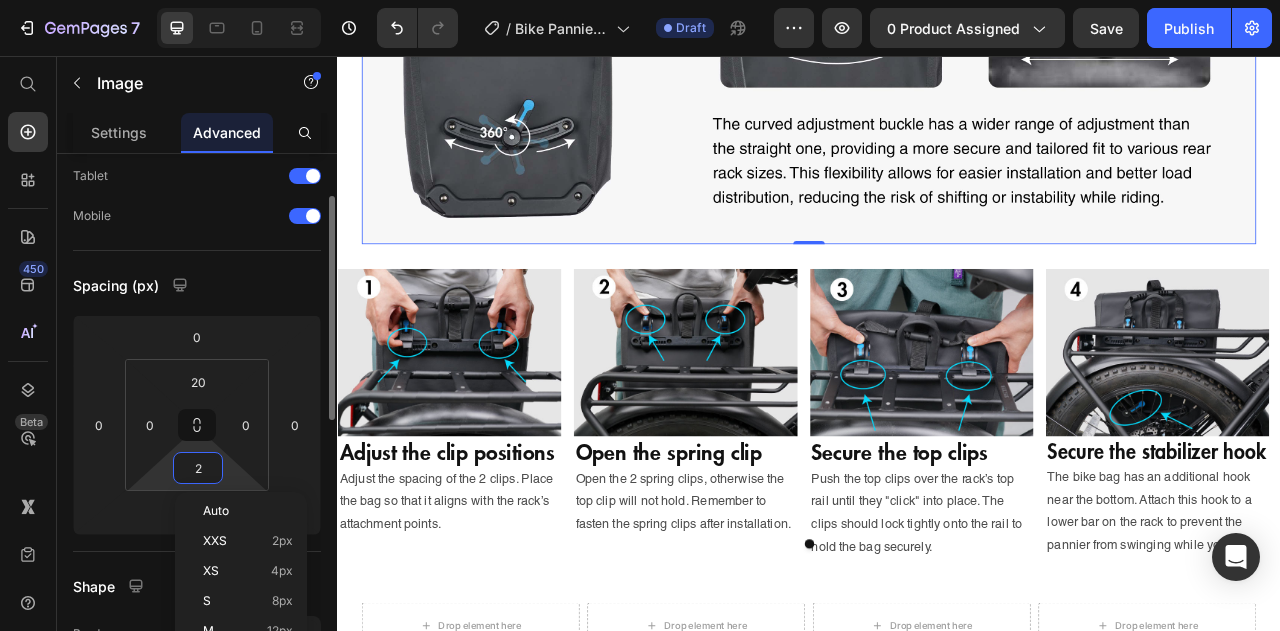 type on "20" 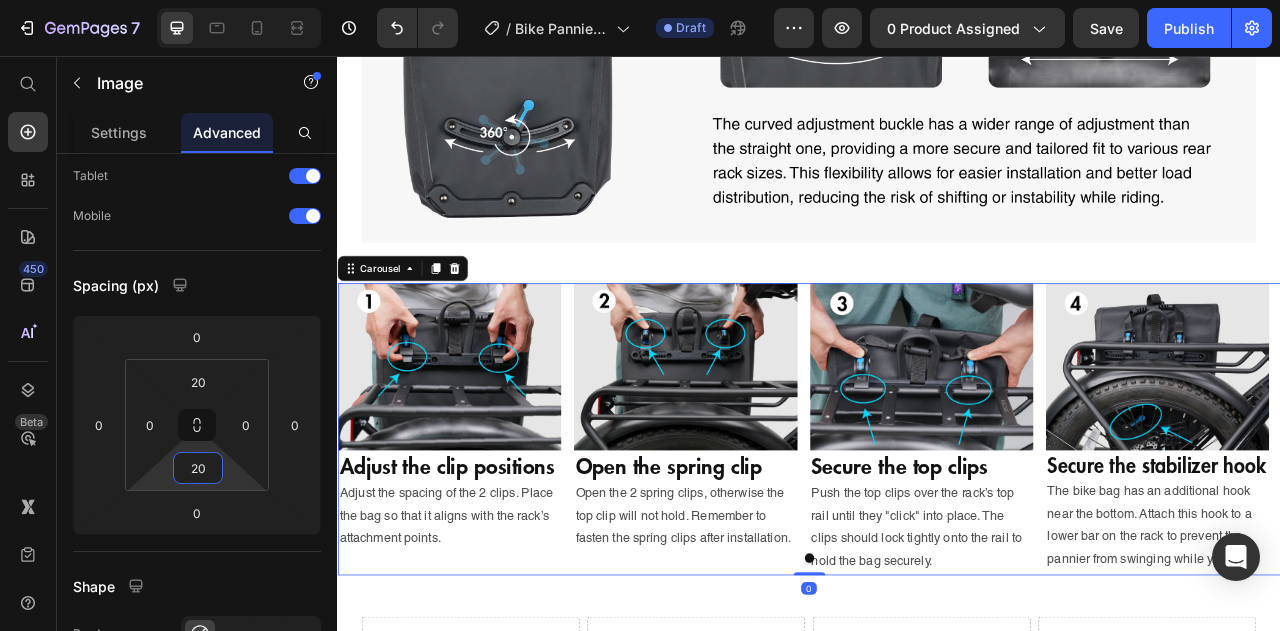 click at bounding box center [937, 695] 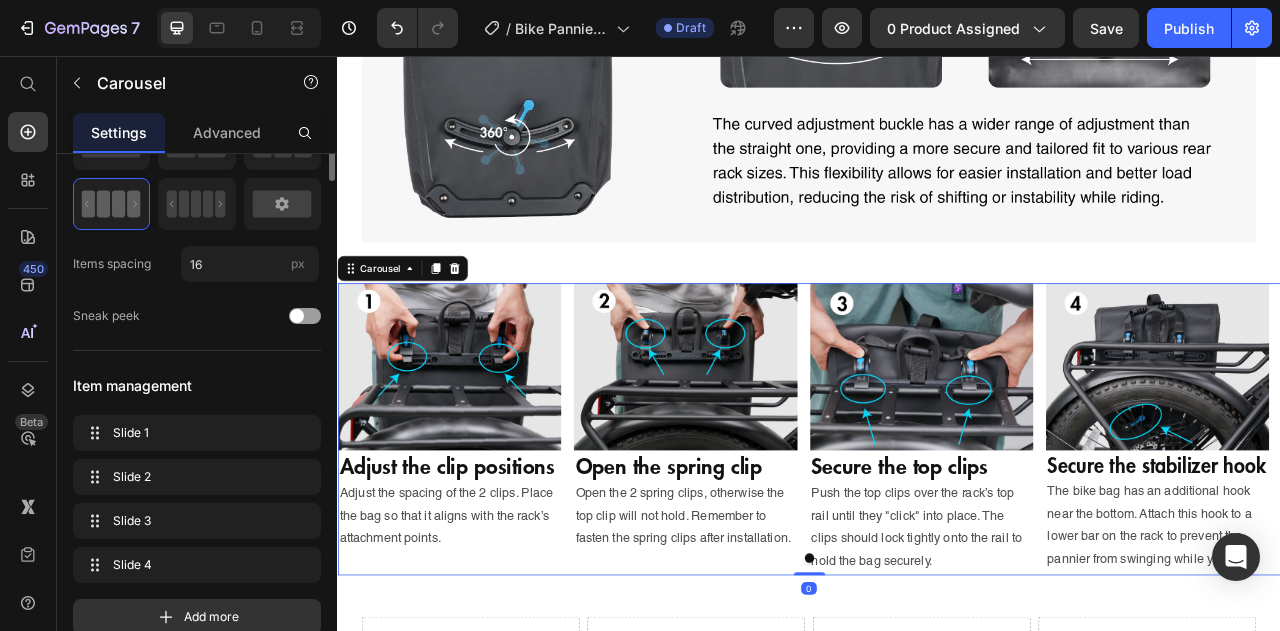 scroll, scrollTop: 0, scrollLeft: 0, axis: both 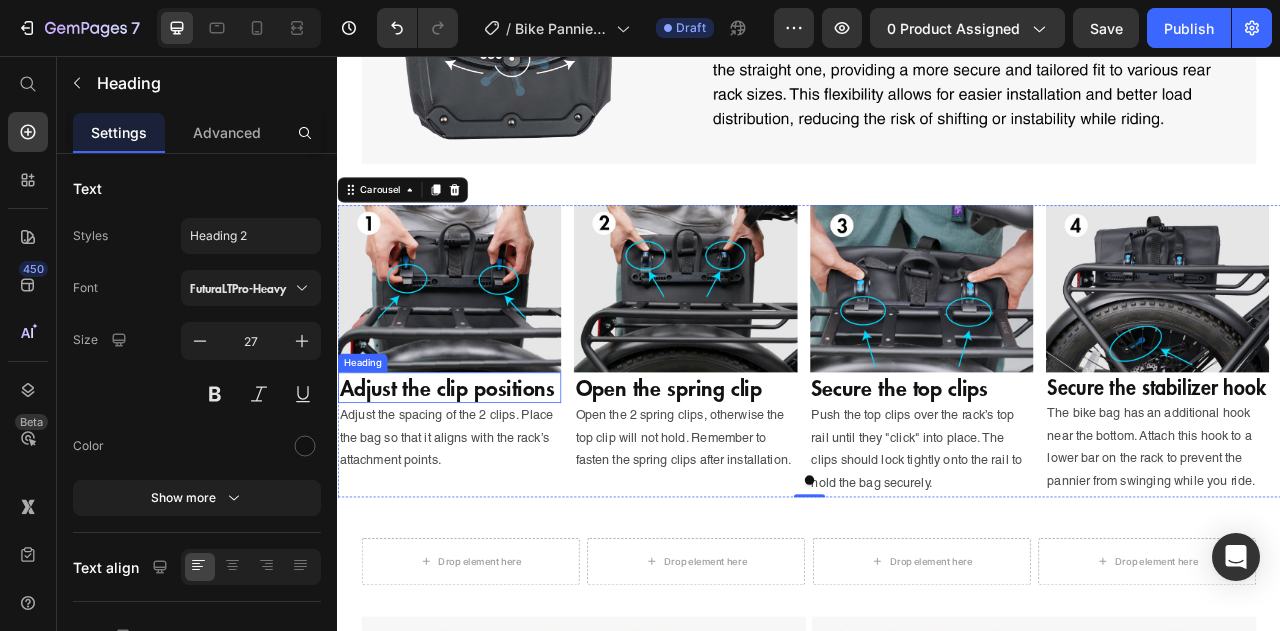 click on "Adjust the clip positions" at bounding box center (479, 477) 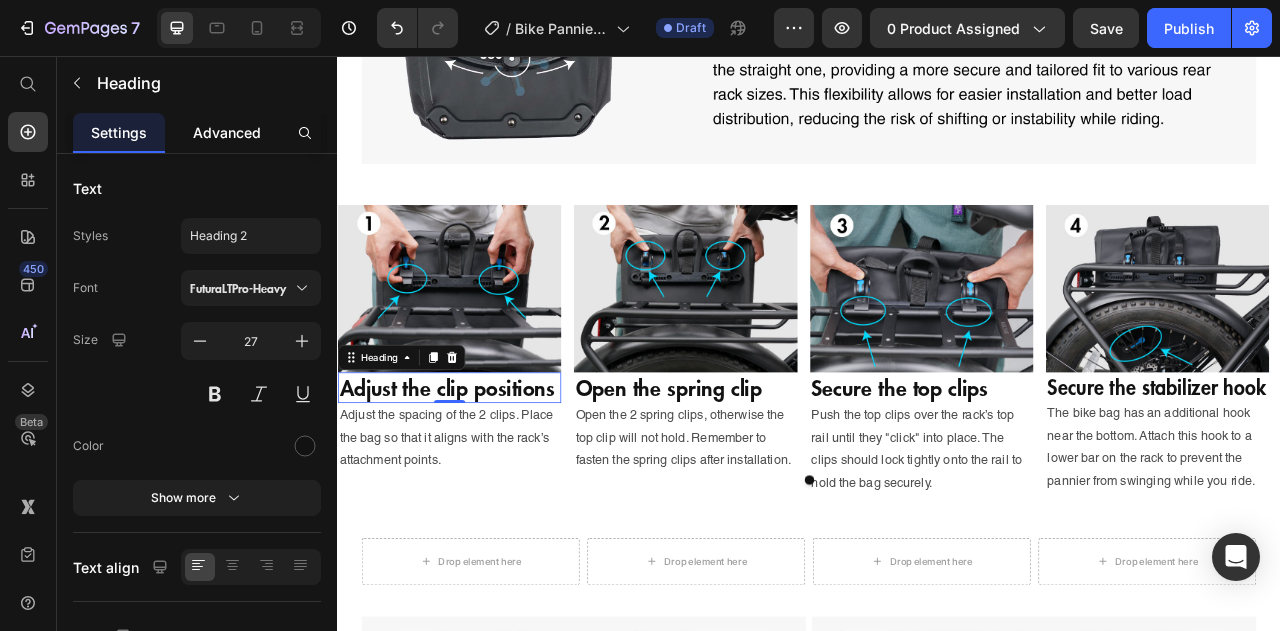 click on "Advanced" 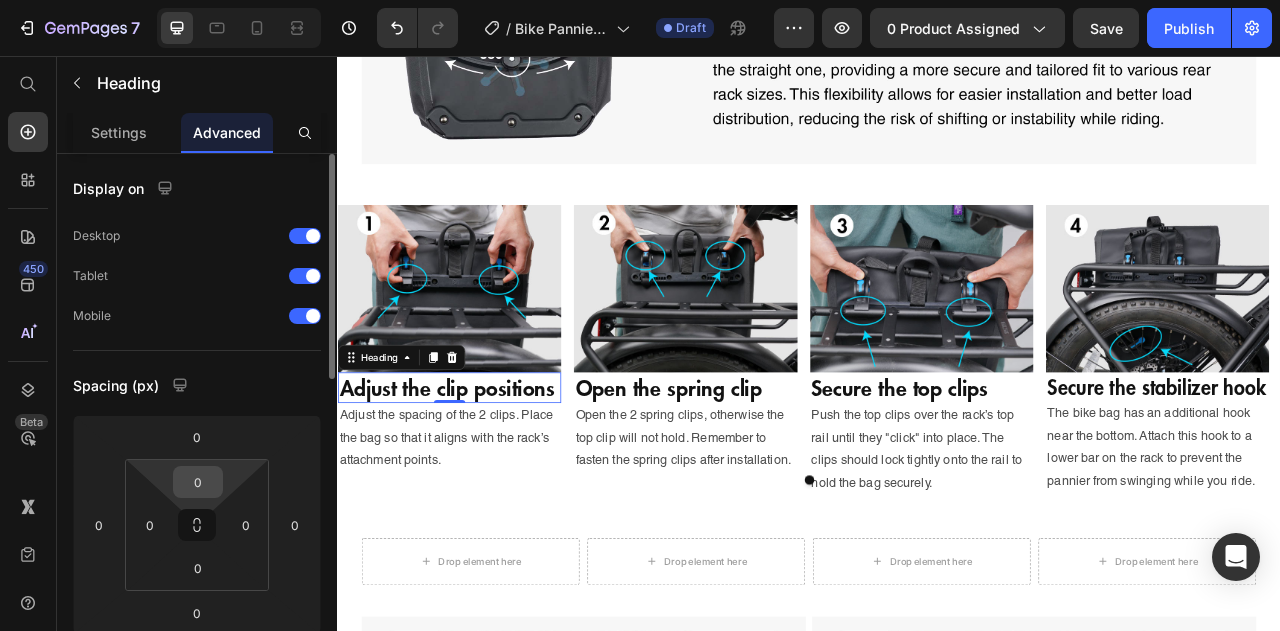 click on "0" at bounding box center [198, 482] 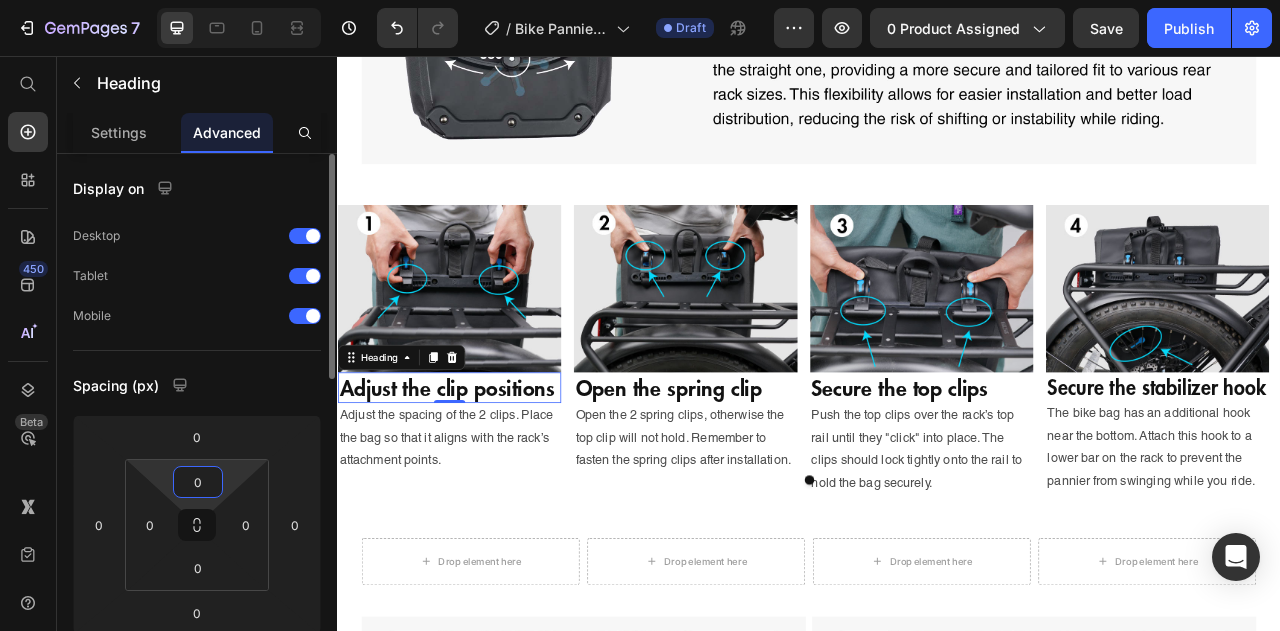 click on "0" at bounding box center (198, 482) 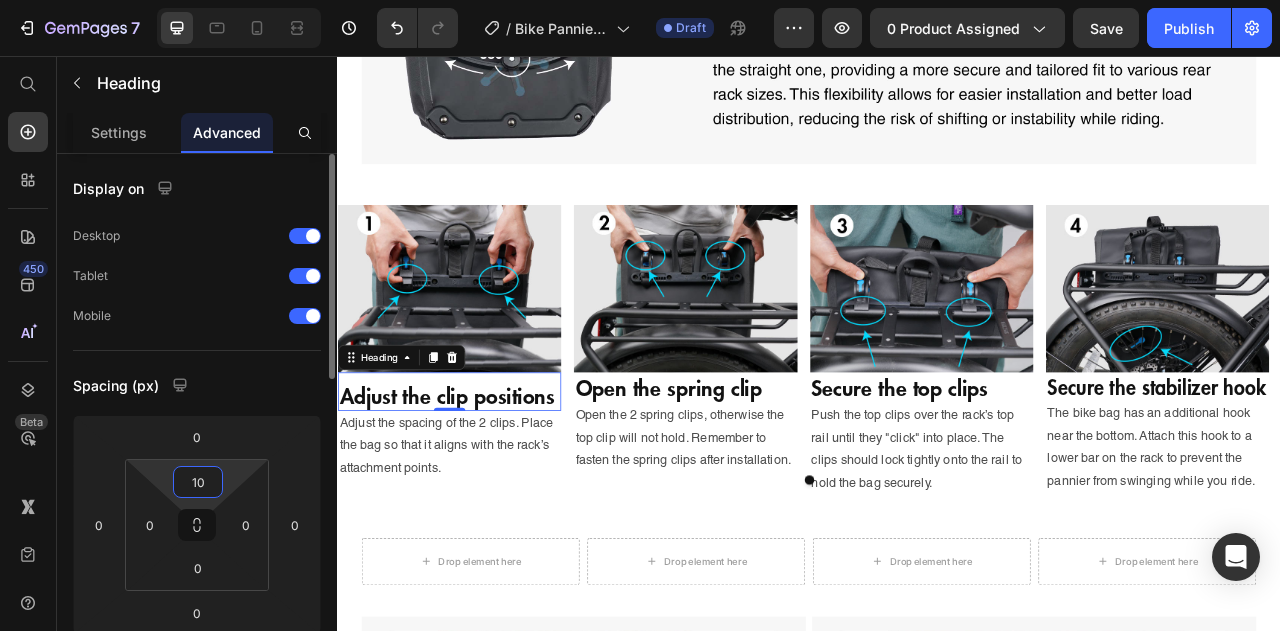 type on "1" 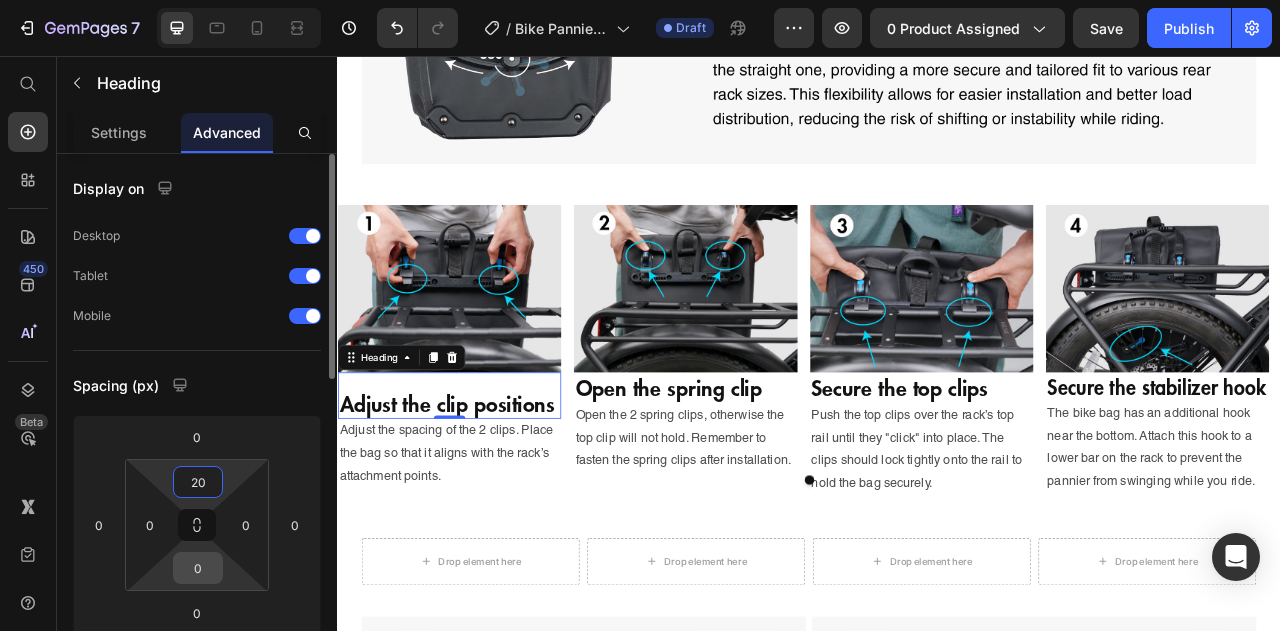 type on "20" 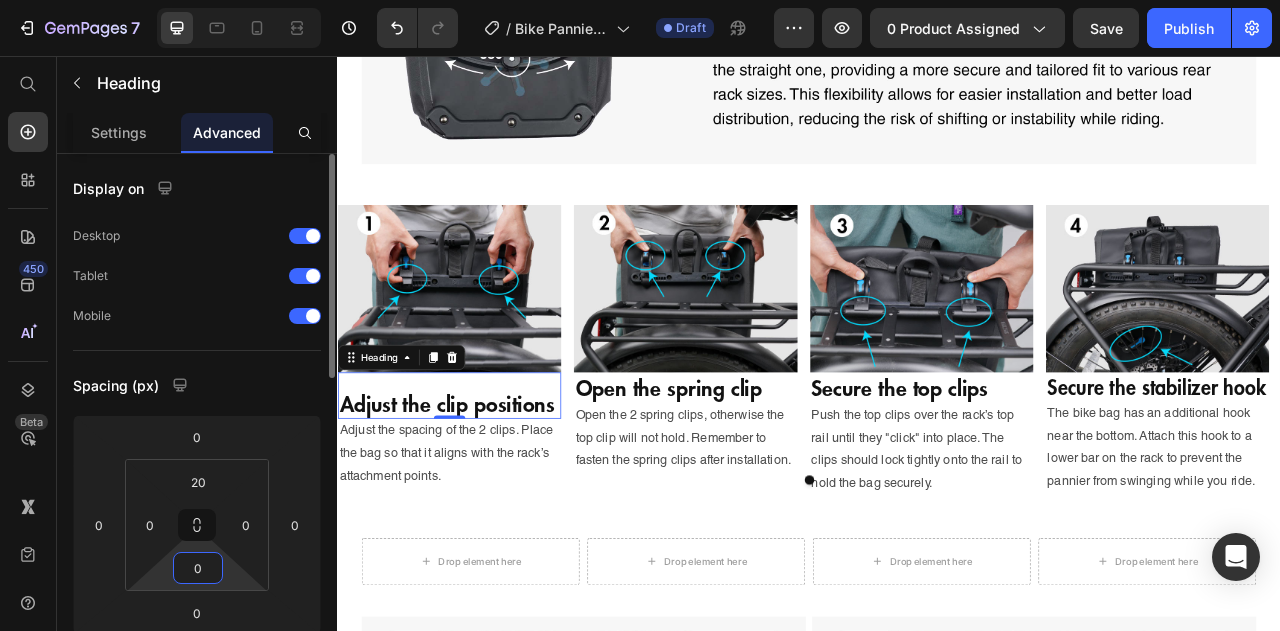 click on "0" at bounding box center (198, 568) 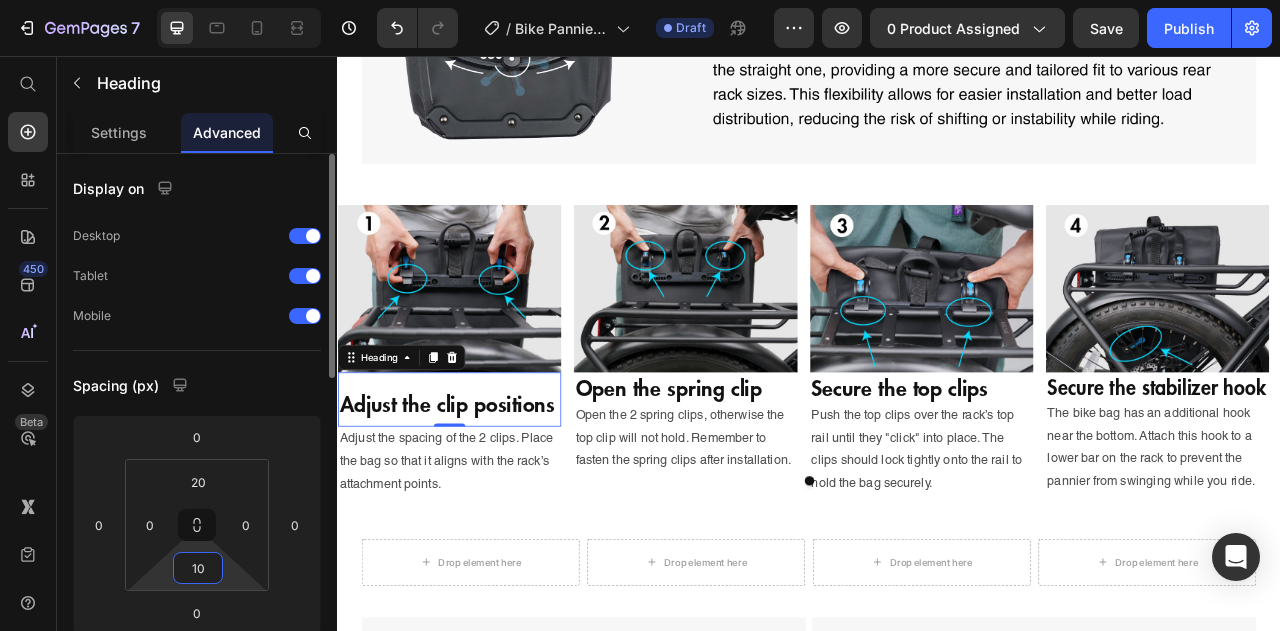 type on "1" 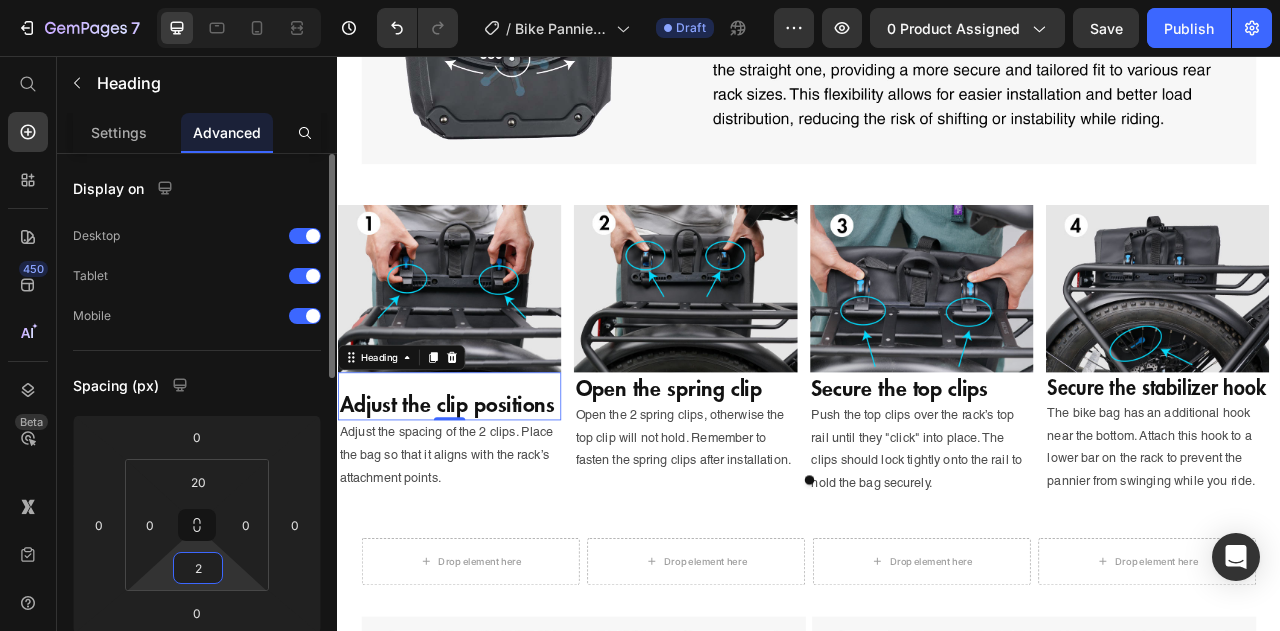 type on "20" 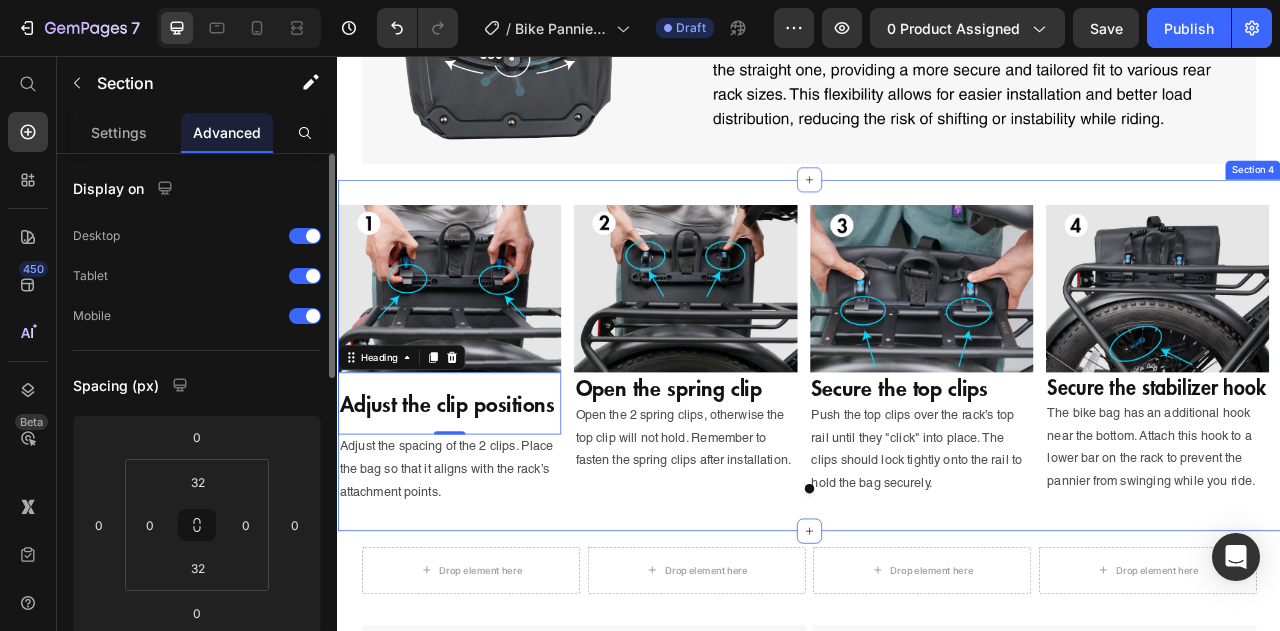 click on "Image Adjust the clip positions Heading   0 Adjust the spacing of the 2 clips. Place the bag so that it aligns with the rack’s attachment points. Text Block Image Open the spring clip Heading Open the 2 spring clips, otherwise the top clip will not hold. Remember to fasten the spring clips after installation. Text Block Image Secure the top clips Heading Push the top clips over the rack’s top rail until they "click" into place. The clips should lock tightly onto the rail to hold the bag securely. Text Block Image Secure the stabilizer hook Heading The bike bag has an additional hook near the bottom. Attach this hook to a lower bar on the rack to prevent the pannier from swinging while you ride. Text Block
Carousel Section 4" at bounding box center (937, 436) 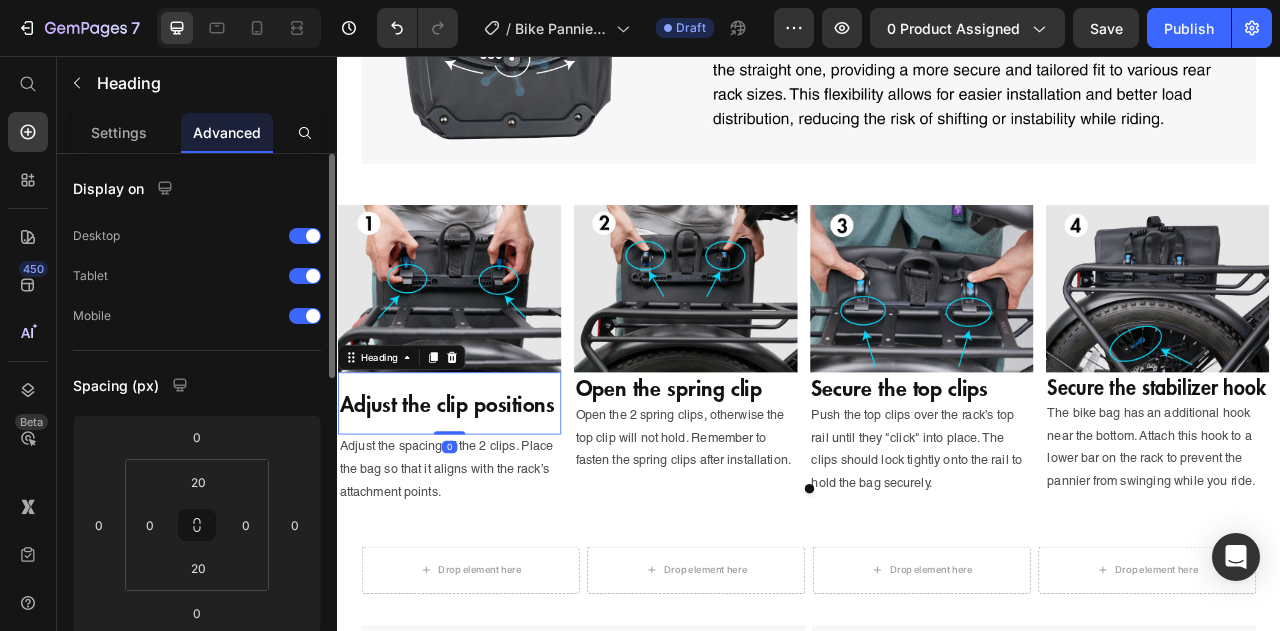 click on "Adjust the clip positions" at bounding box center [479, 497] 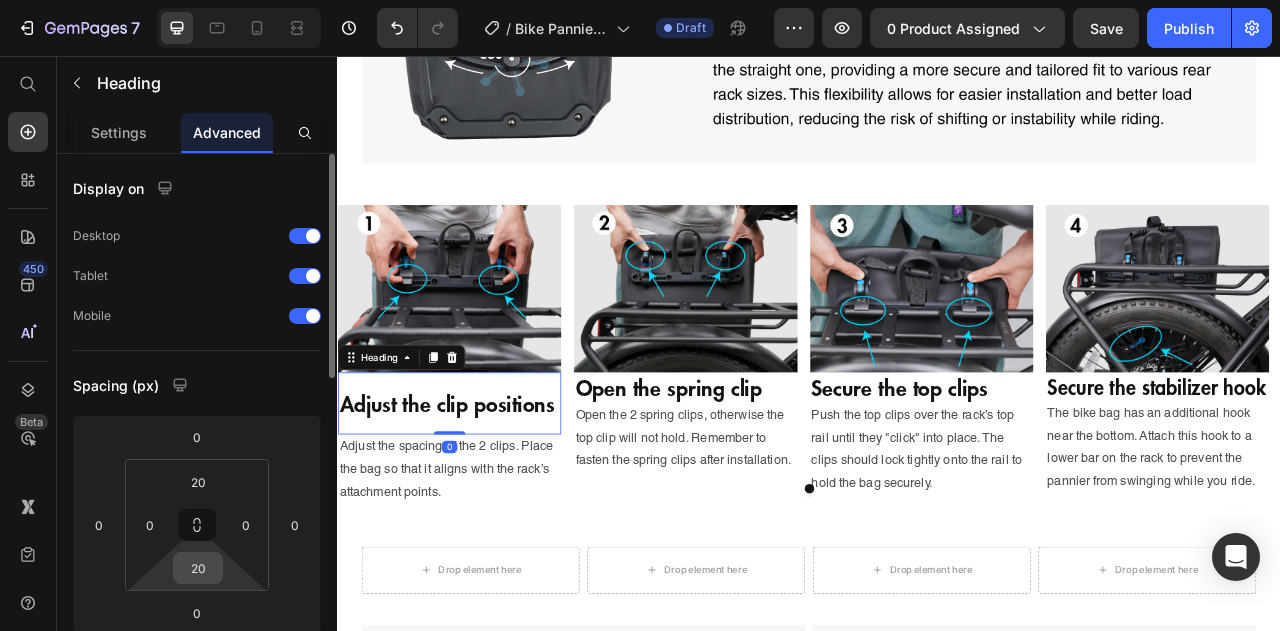 click on "20" at bounding box center (198, 568) 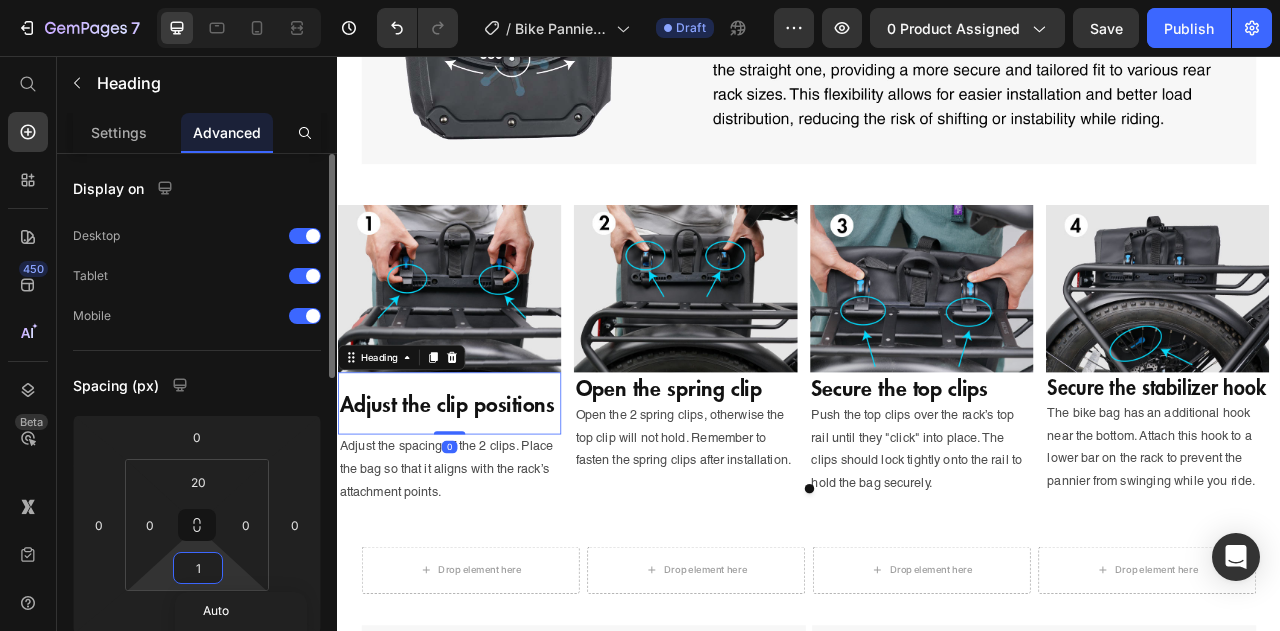 type on "10" 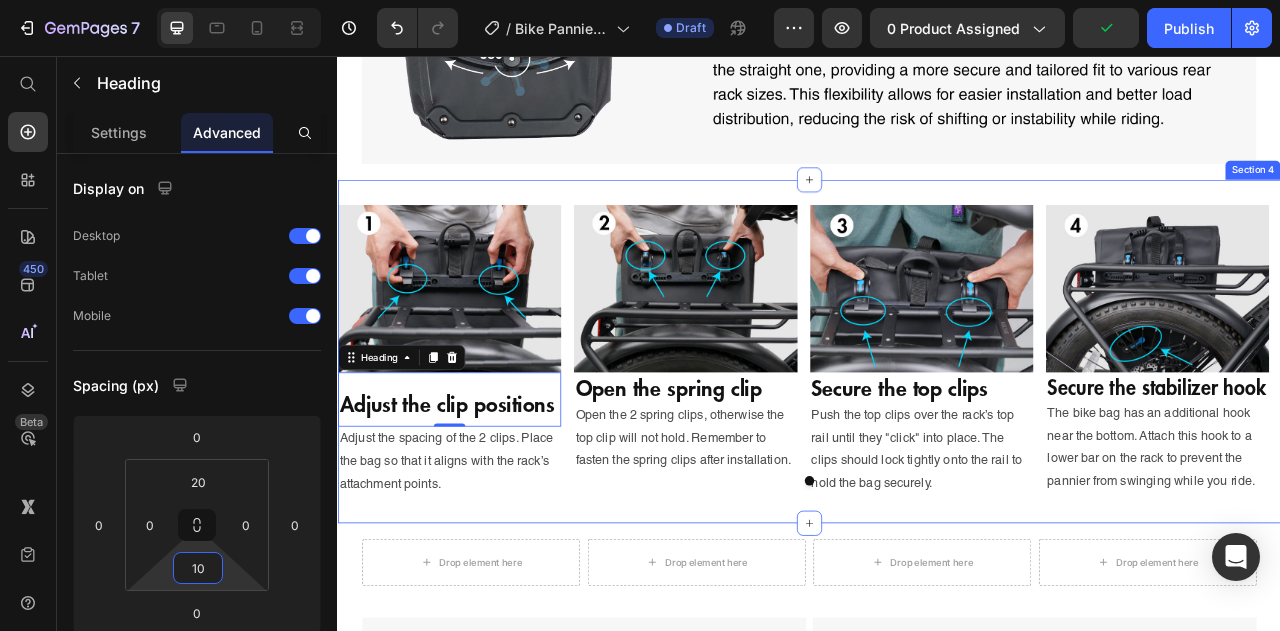 click on "Image Adjust the clip positions Heading   0 Adjust the spacing of the 2 clips. Place the bag so that it aligns with the rack’s attachment points. Text Block Image Open the spring clip Heading Open the 2 spring clips, otherwise the top clip will not hold. Remember to fasten the spring clips after installation. Text Block Image Secure the top clips Heading Push the top clips over the rack’s top rail until they "click" into place. The clips should lock tightly onto the rail to hold the bag securely. Text Block Image Secure the stabilizer hook Heading The bike bag has an additional hook near the bottom. Attach this hook to a lower bar on the rack to prevent the pannier from swinging while you ride. Text Block
Carousel Section 4" at bounding box center [937, 431] 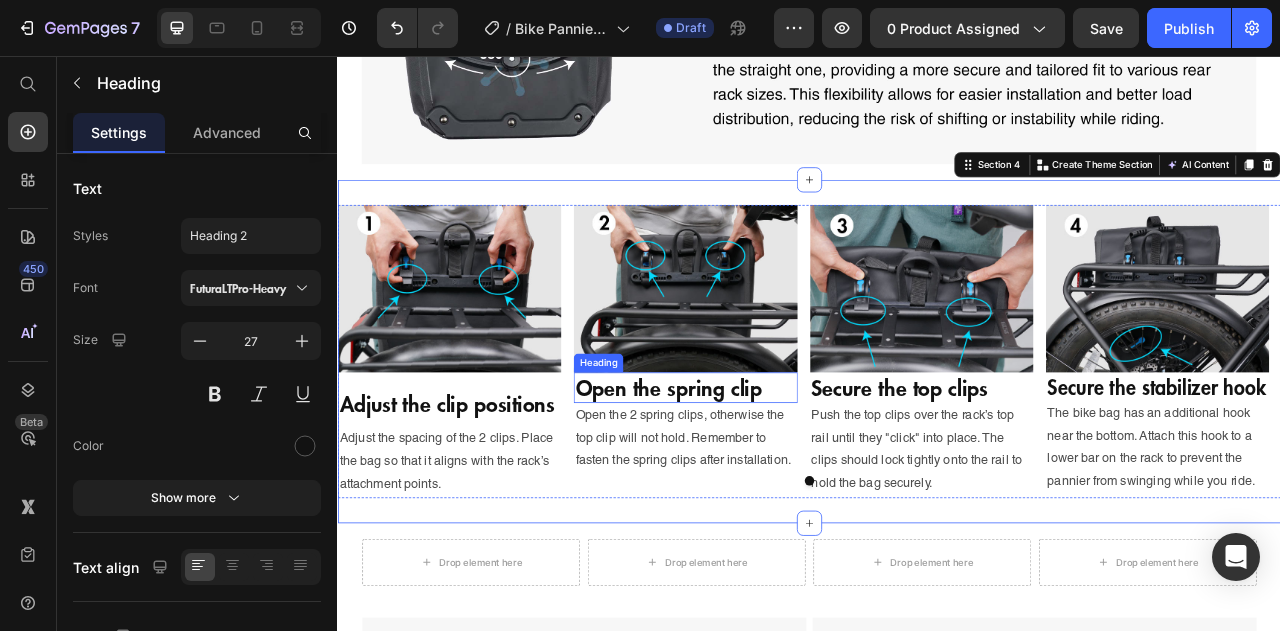 click on "Open the spring clip" at bounding box center (779, 477) 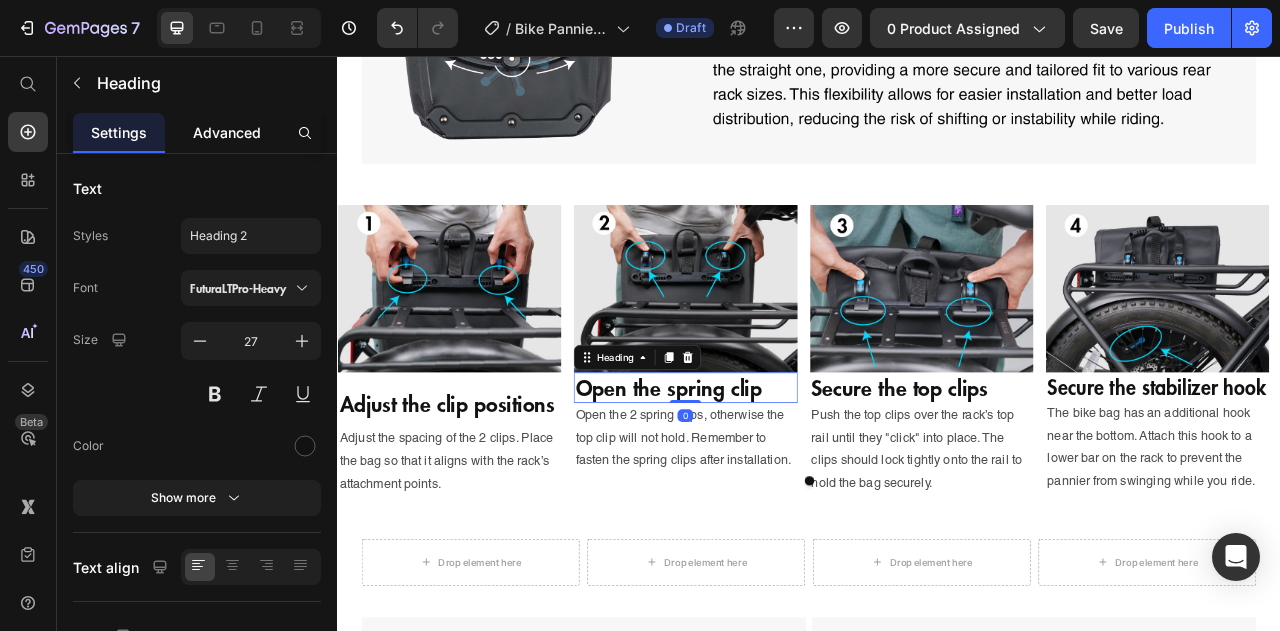 click on "Advanced" at bounding box center [227, 132] 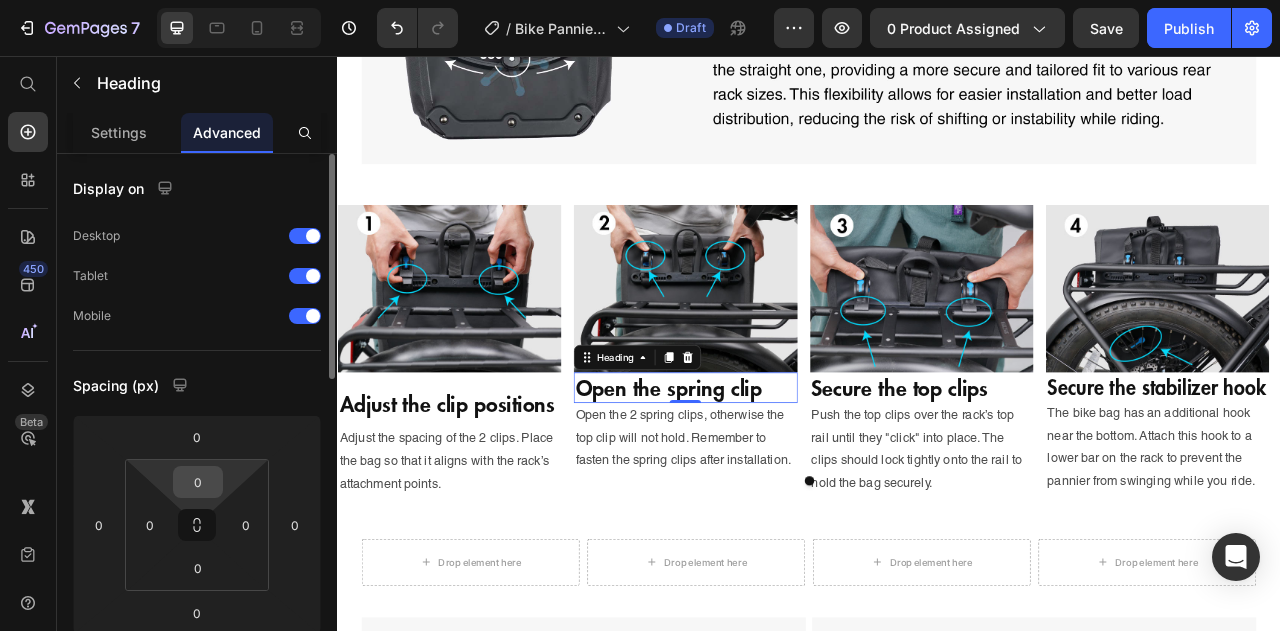 click on "0" at bounding box center [198, 482] 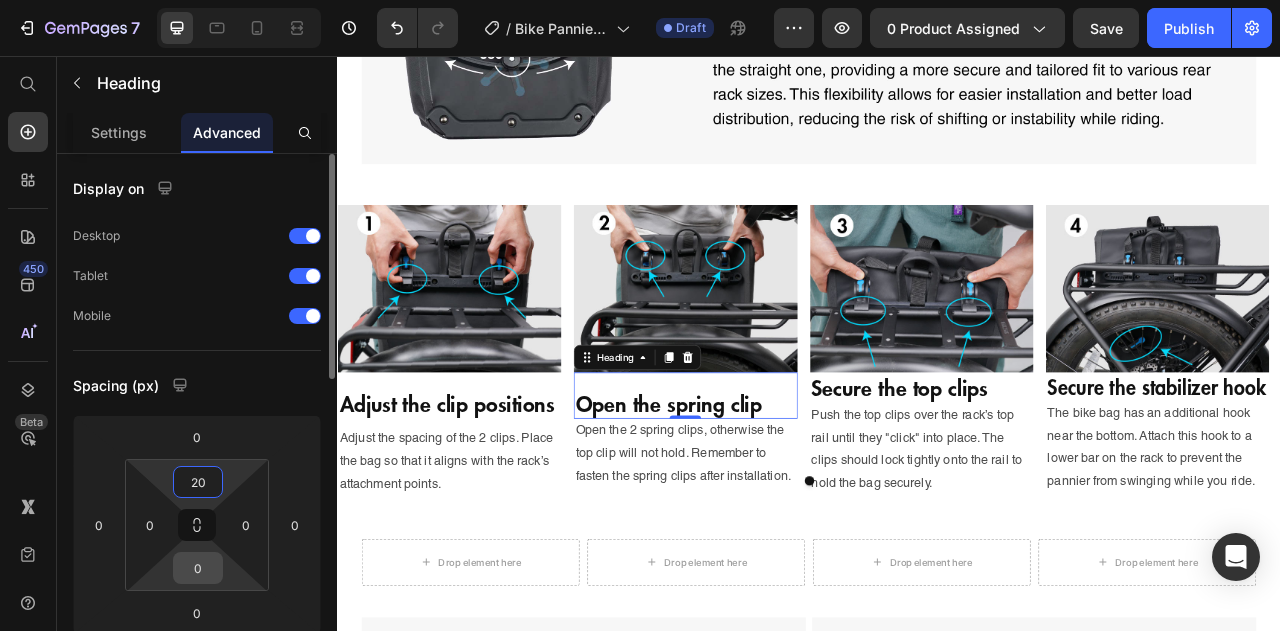type on "20" 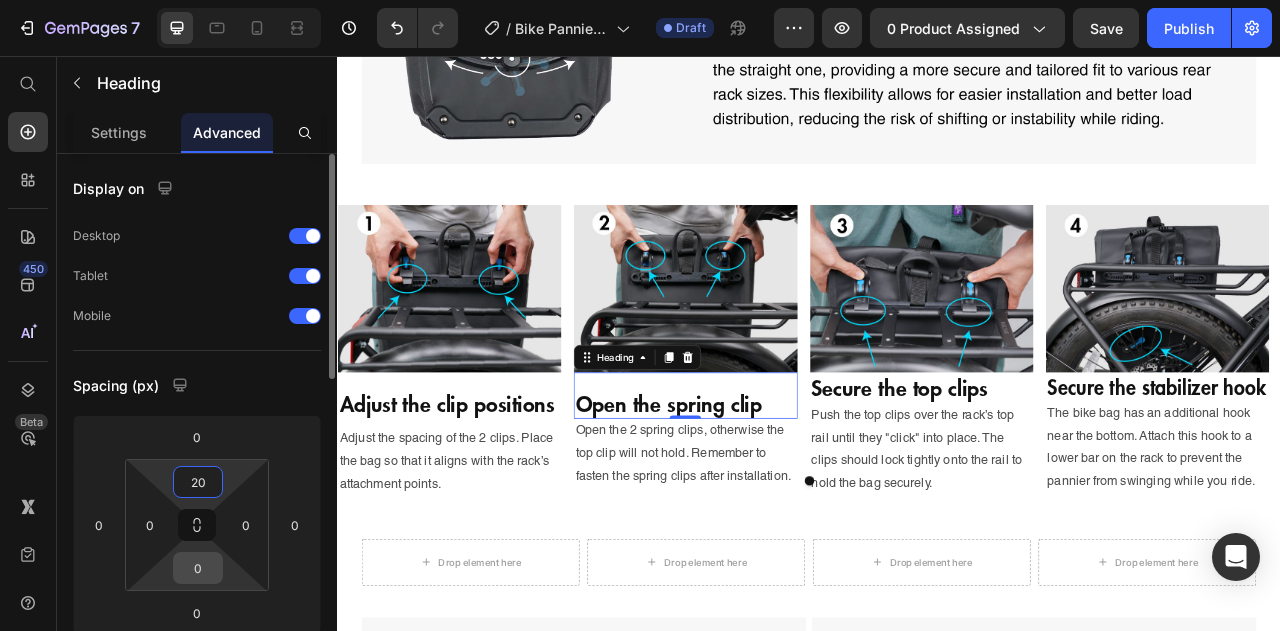 click on "0" at bounding box center (198, 568) 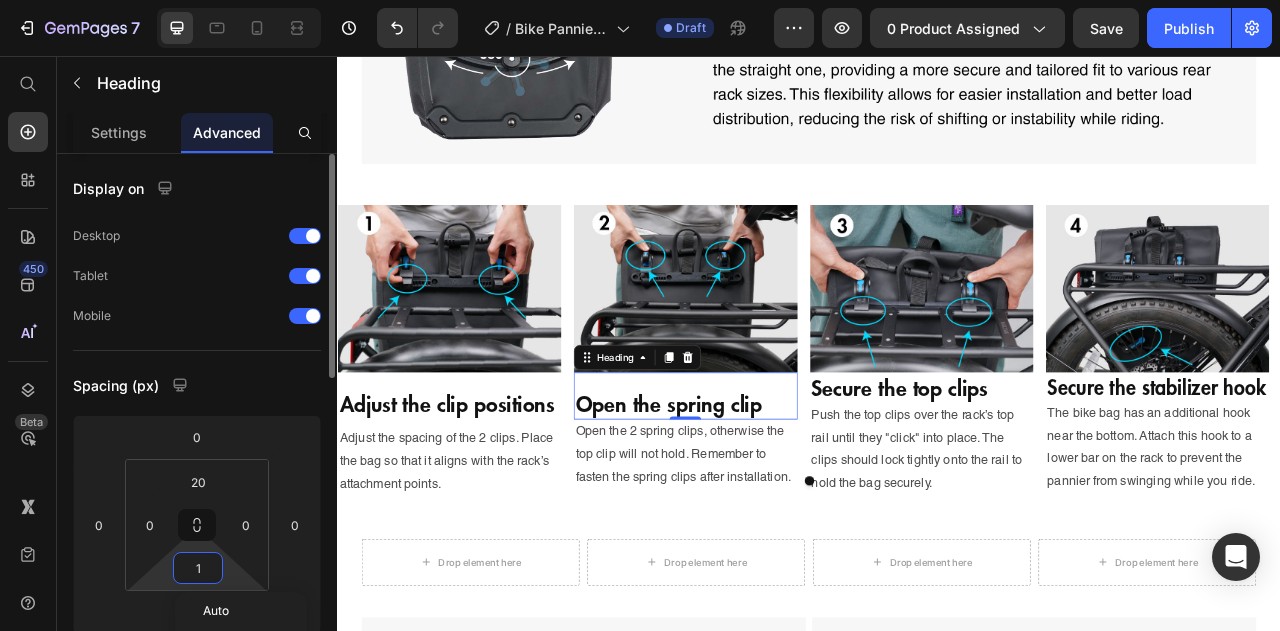 type on "10" 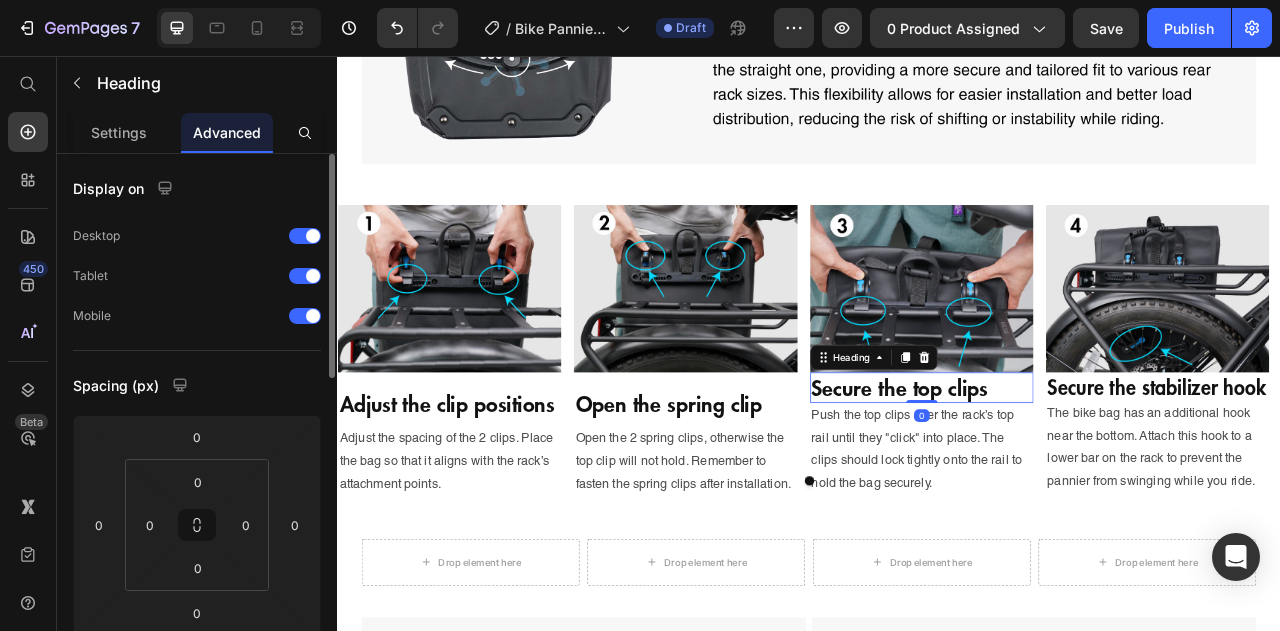 click on "Secure the top clips" at bounding box center (1080, 477) 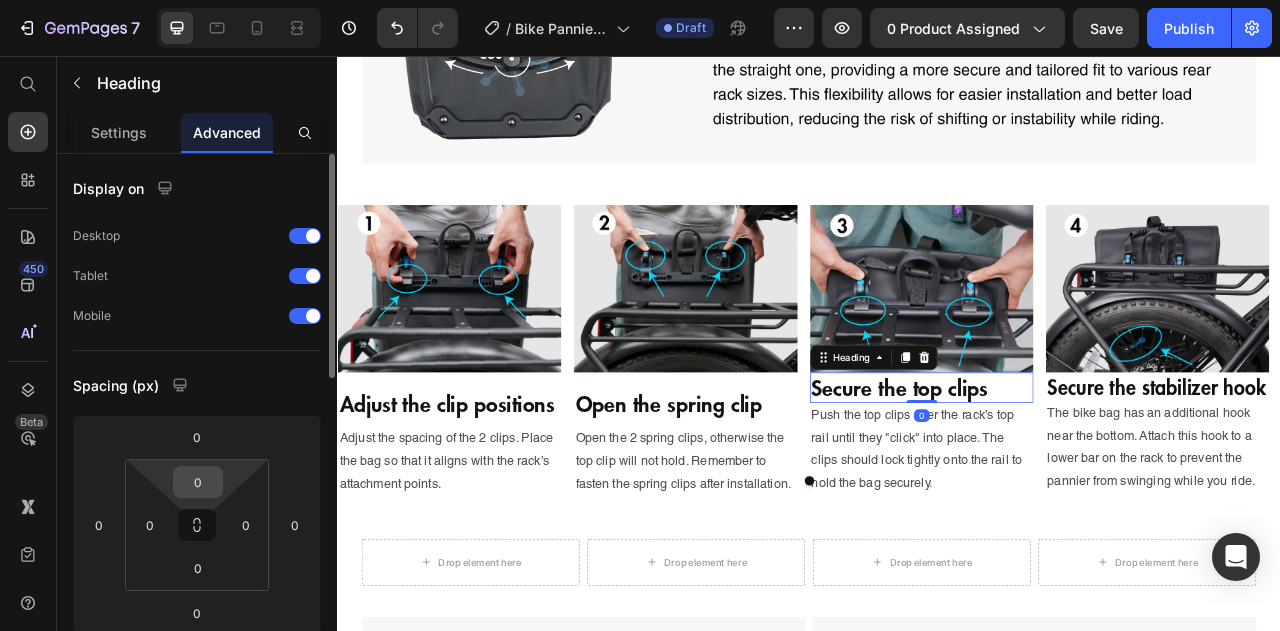 click on "0" at bounding box center [198, 482] 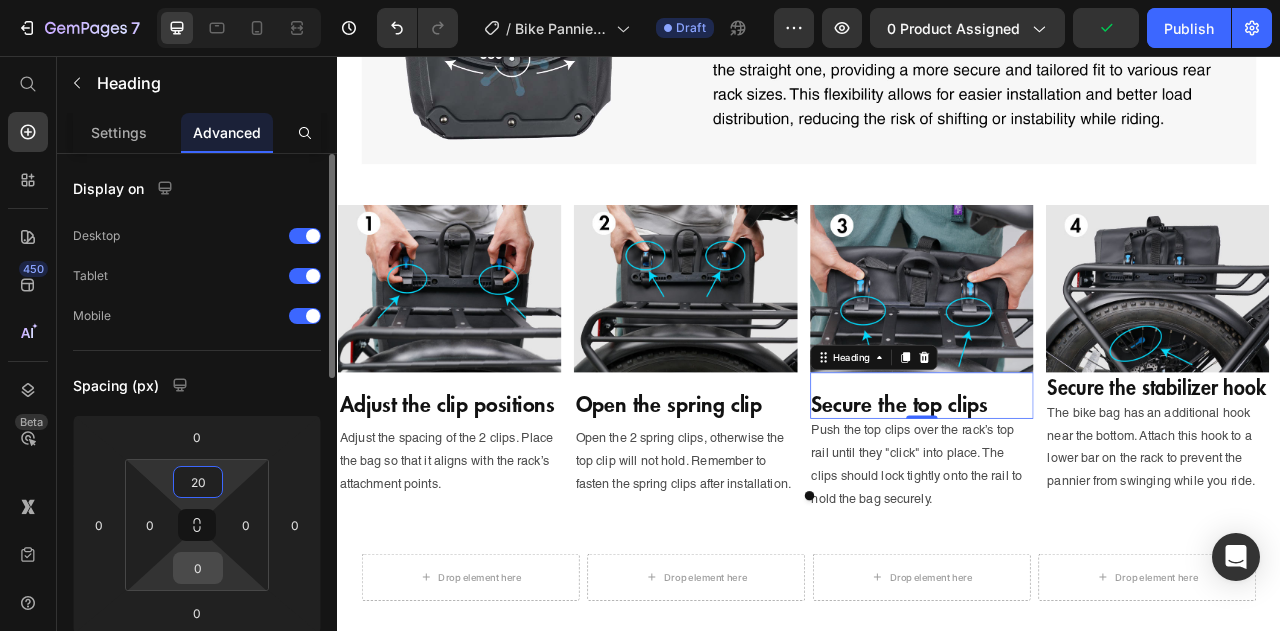 type on "20" 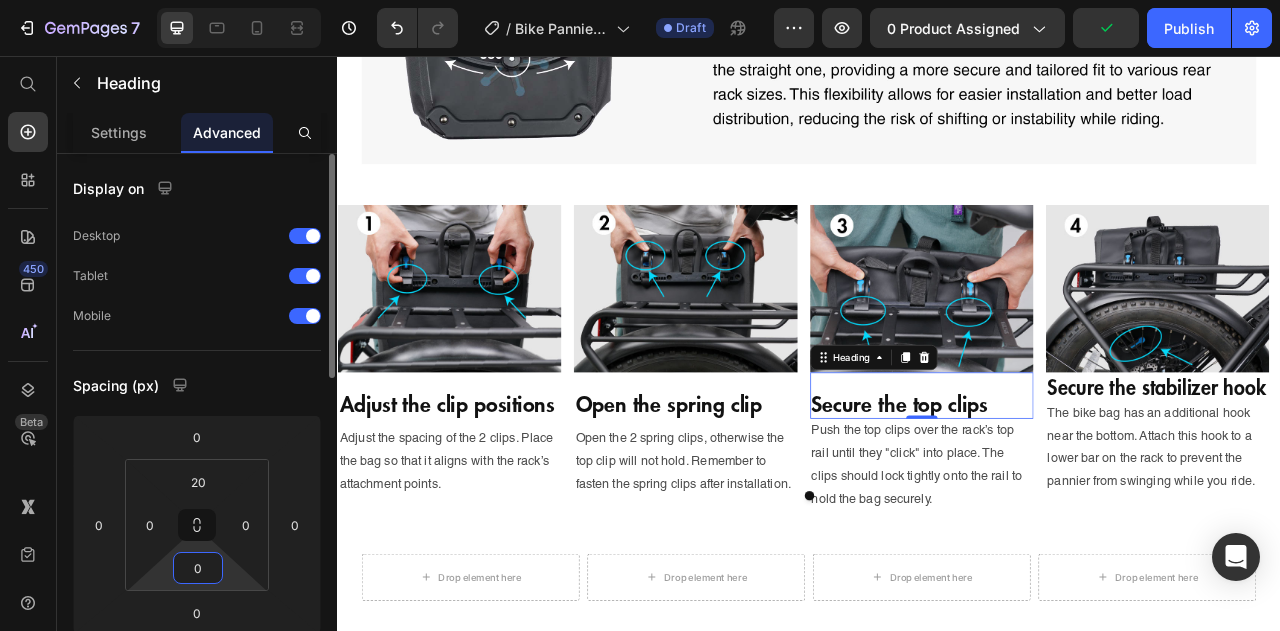 click on "0" at bounding box center (198, 568) 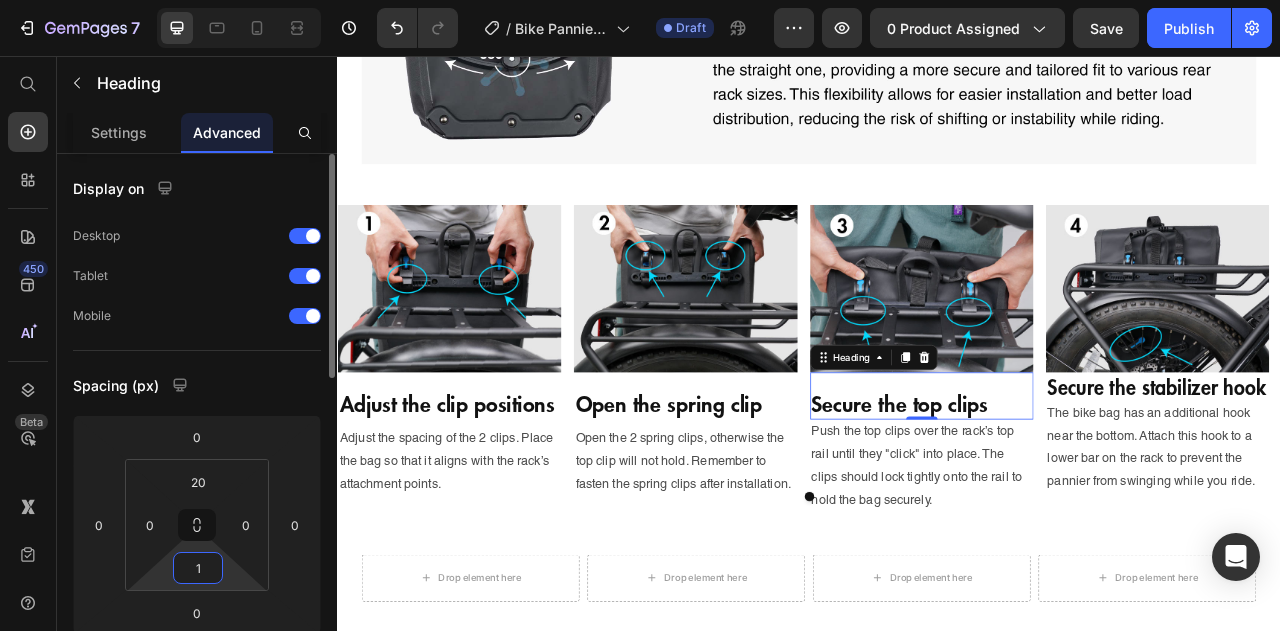 type on "10" 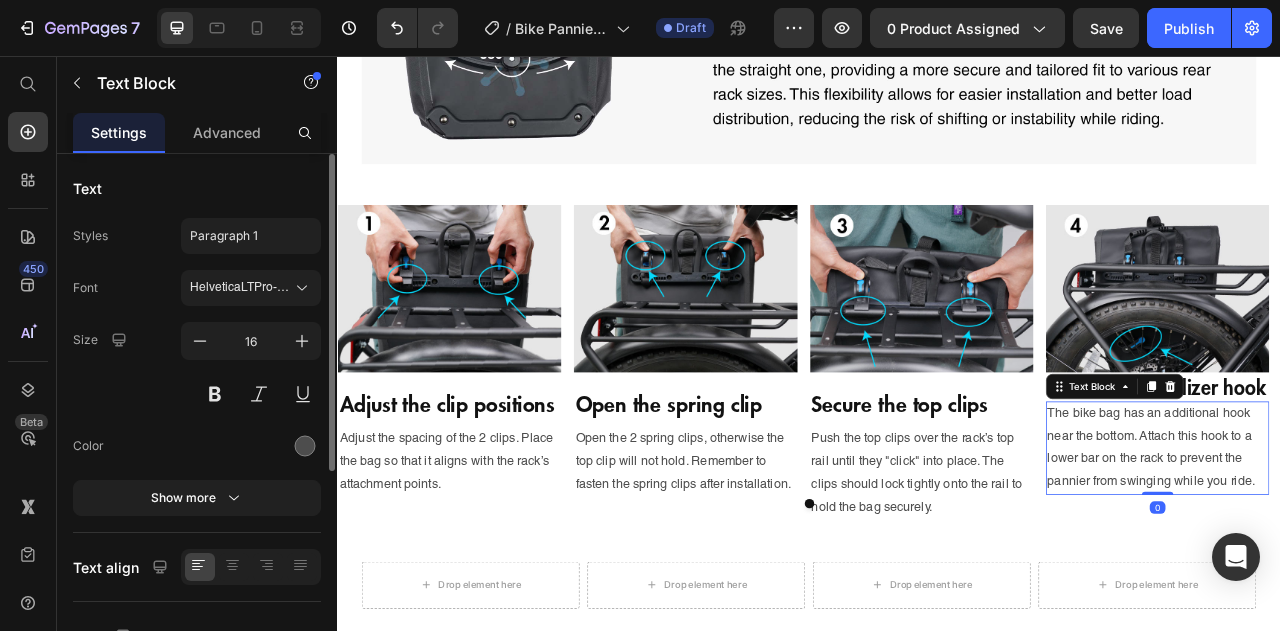 click on "The bike bag has an additional hook near the bottom. Attach this hook to a lower bar on the rack to prevent the pannier from swinging while you ride." at bounding box center [1380, 554] 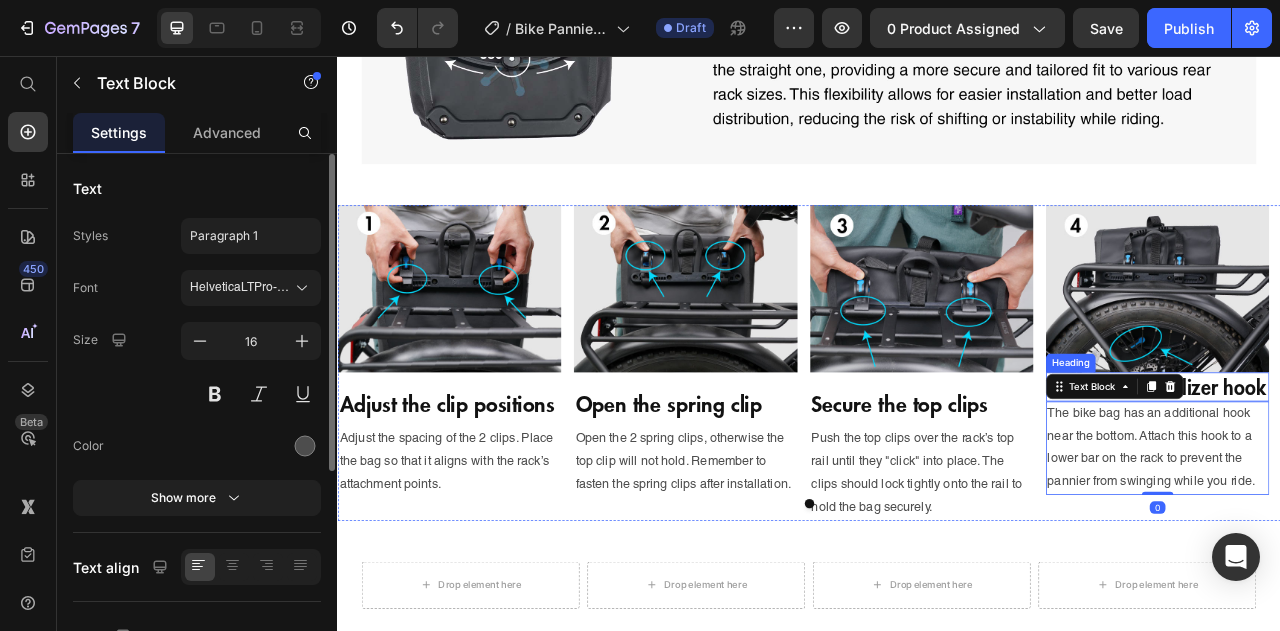 click on "Secure the stabilizer hook" at bounding box center [1380, 476] 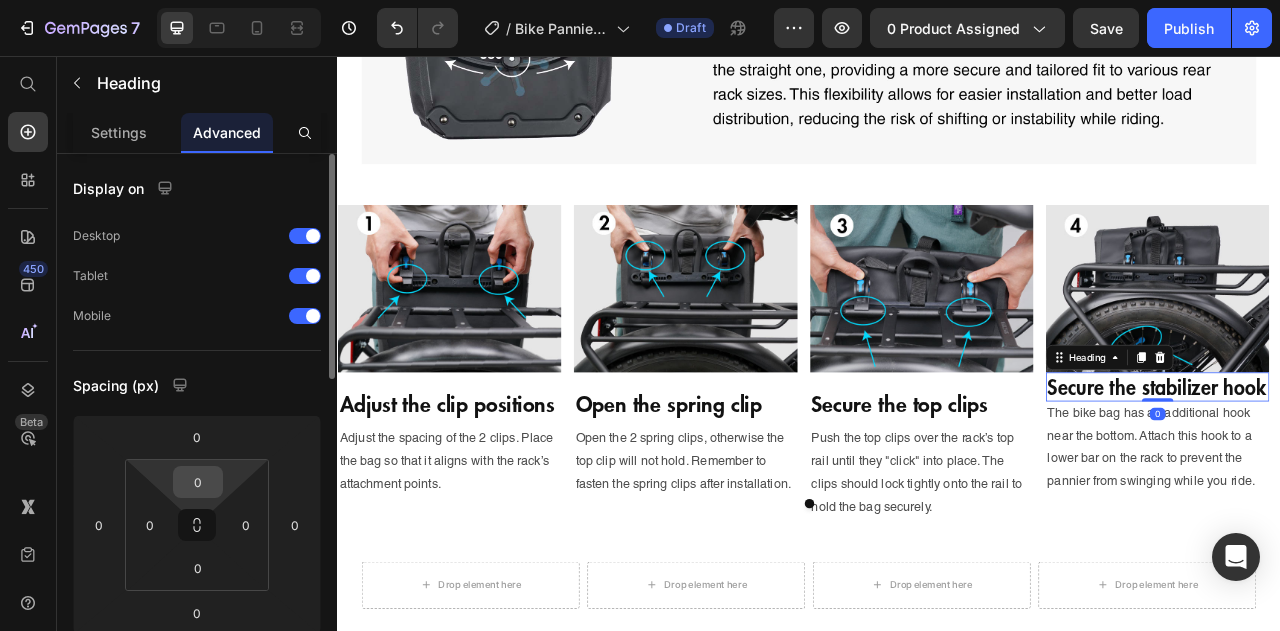 click on "0" at bounding box center [198, 482] 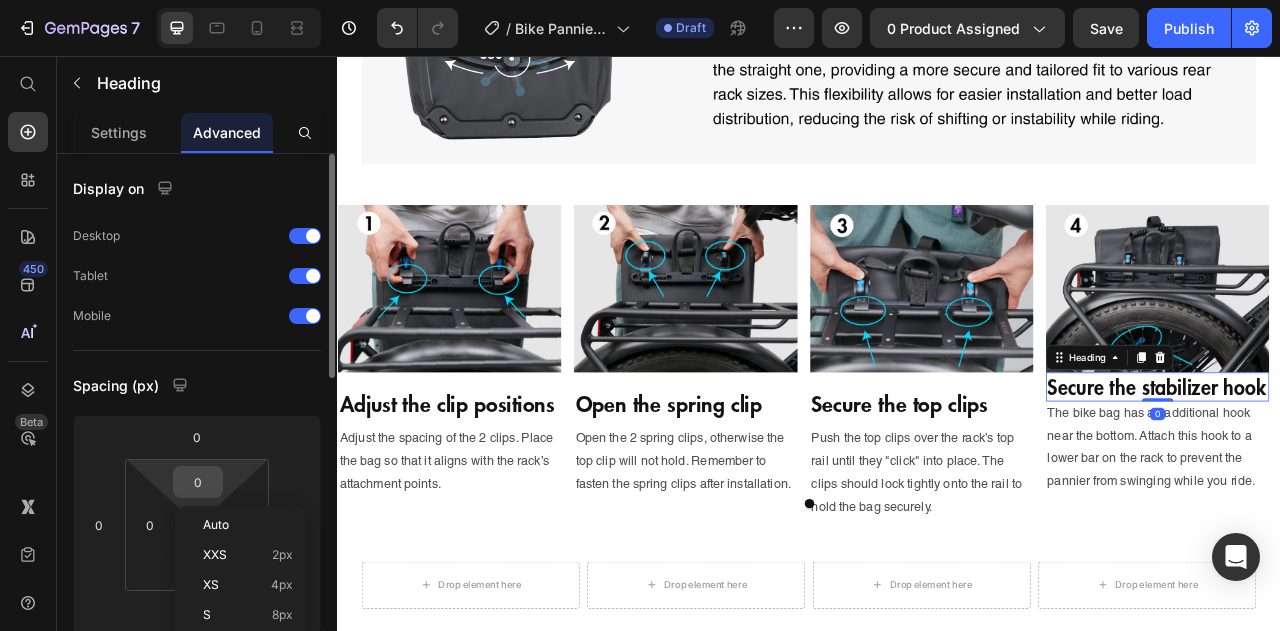click on "0" at bounding box center (198, 482) 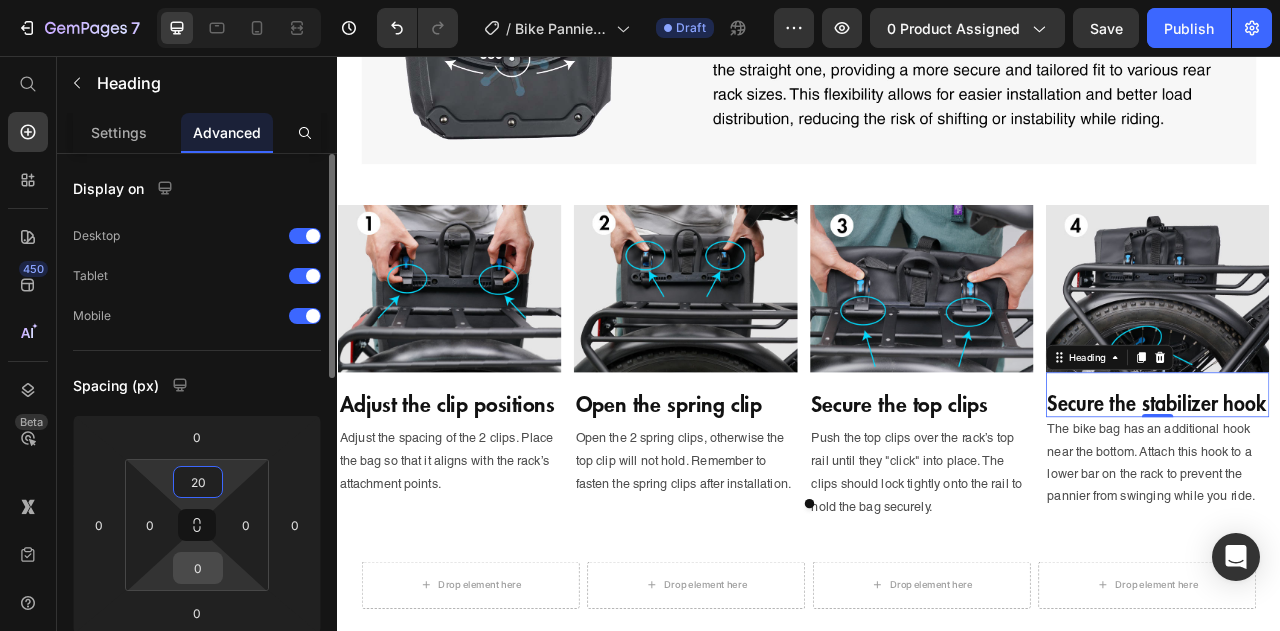 type on "20" 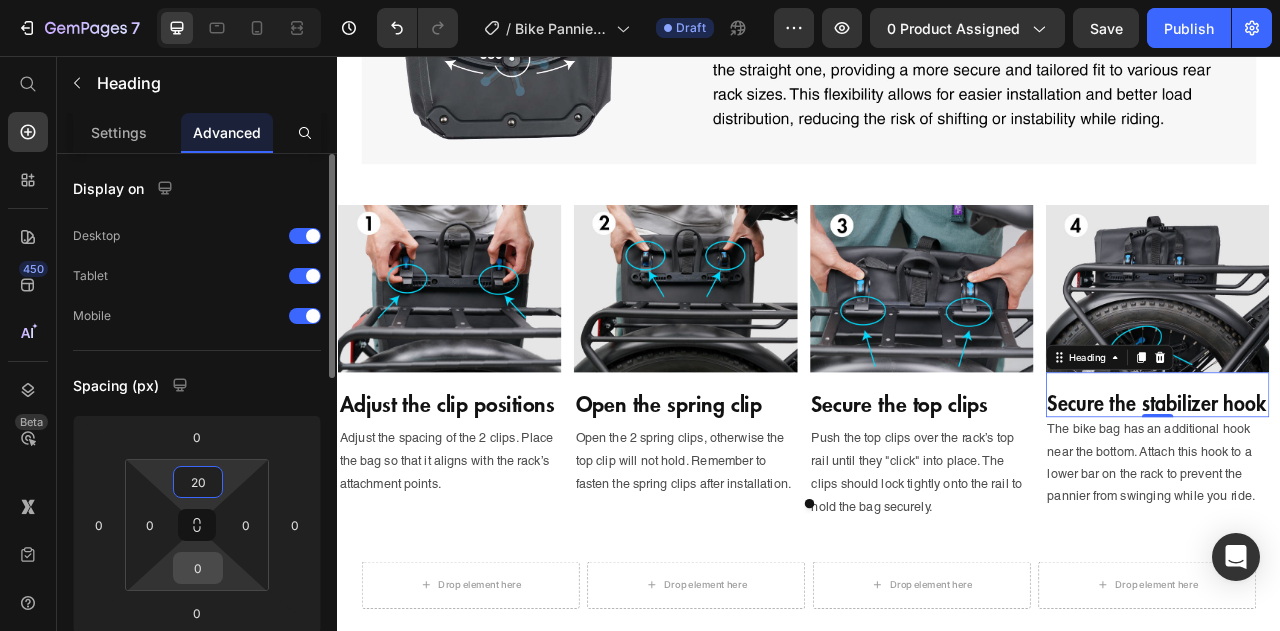 click on "0" at bounding box center [198, 568] 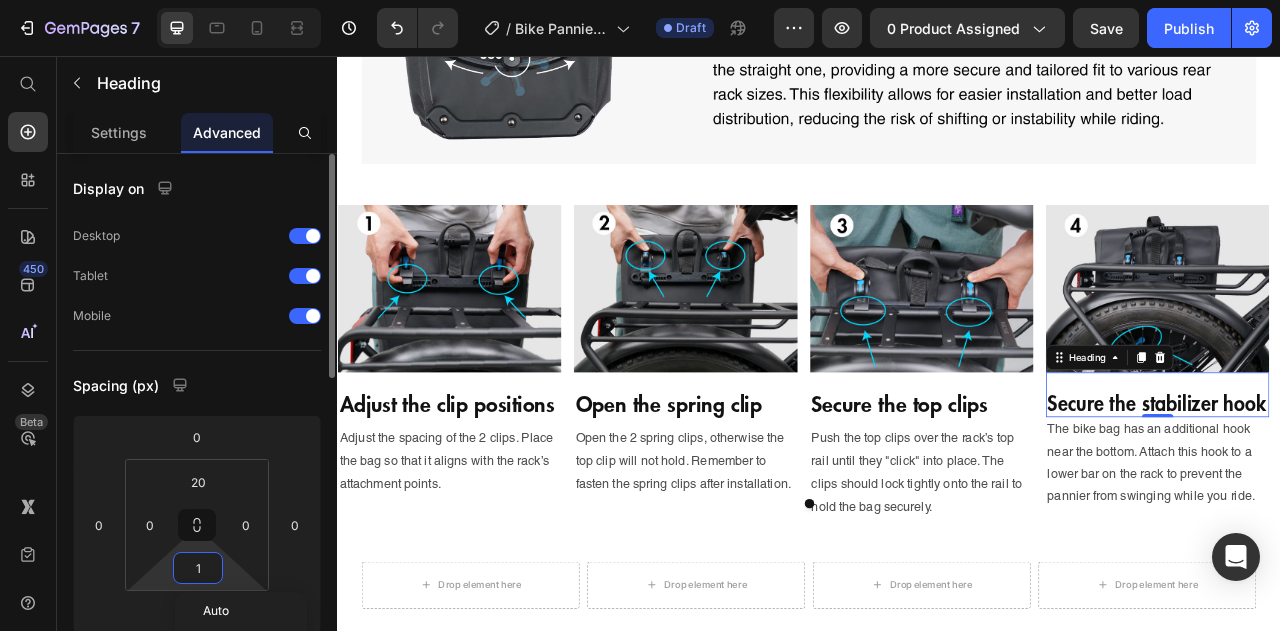 type on "10" 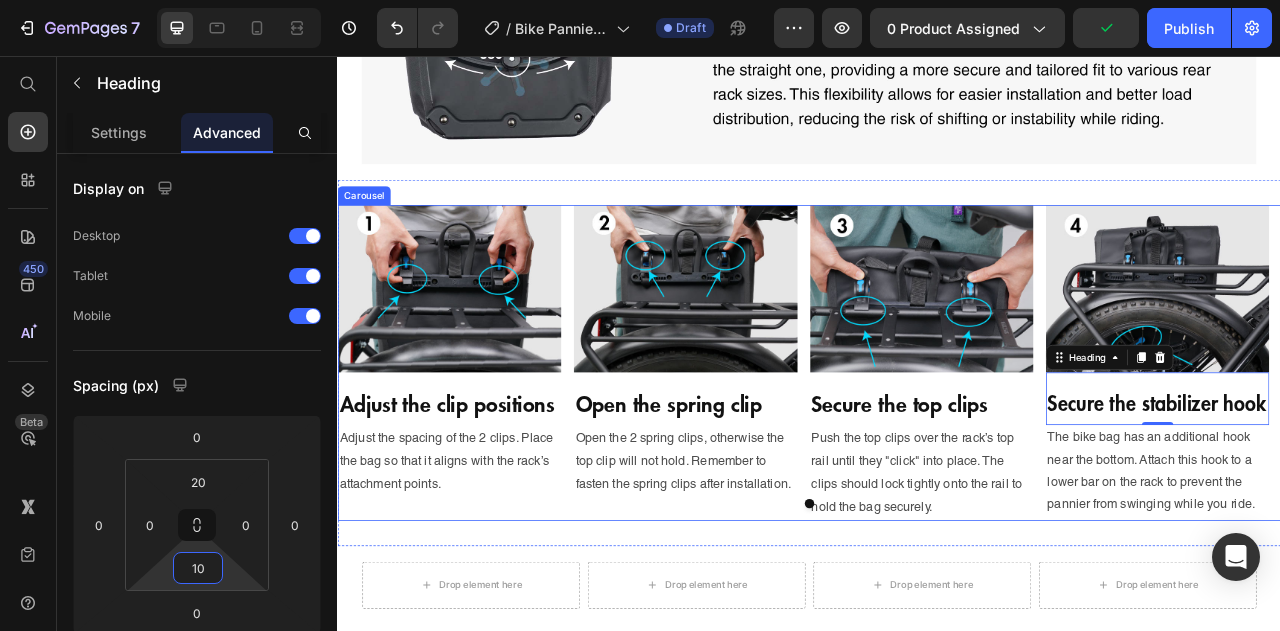 click on "Image Open the spring clip Heading Open the 2 spring clips, otherwise the top clip will not hold. Remember to fasten the spring clips after installation. Text Block" at bounding box center [779, 445] 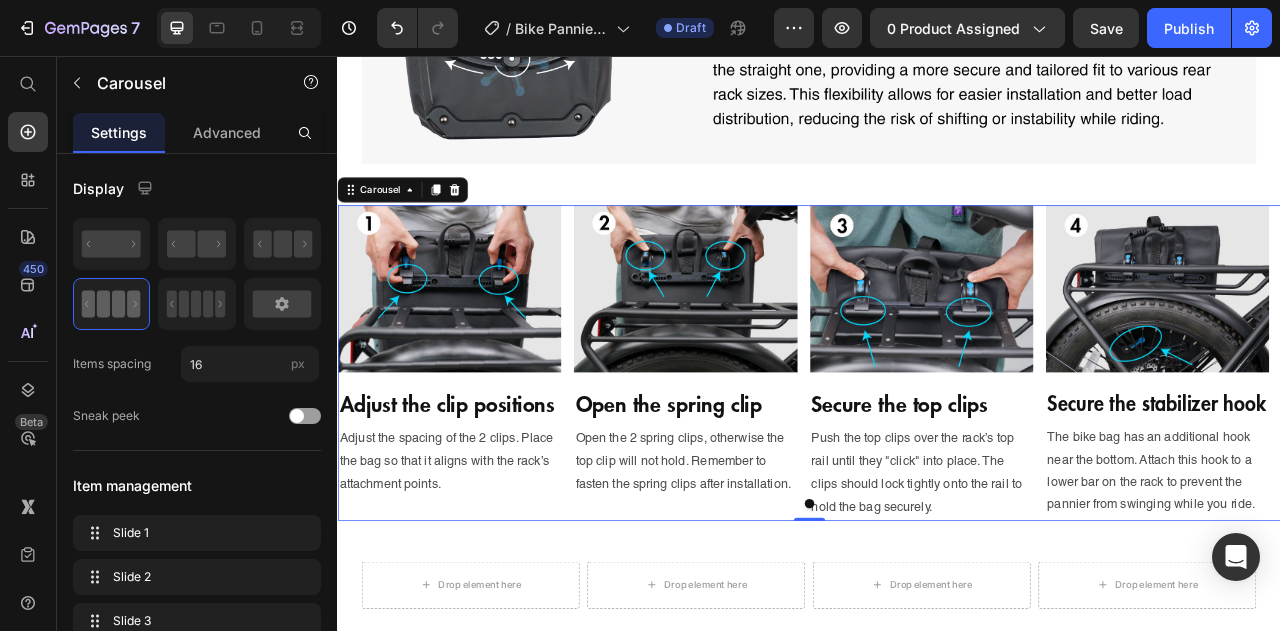 click at bounding box center (937, 625) 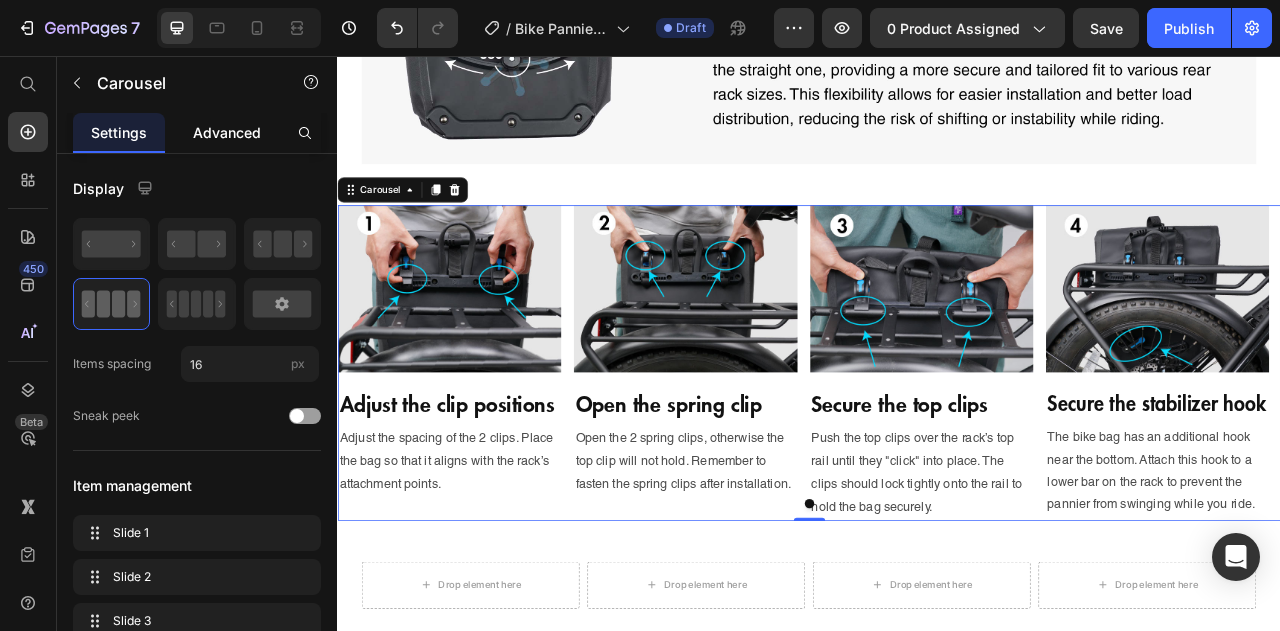 click on "Advanced" 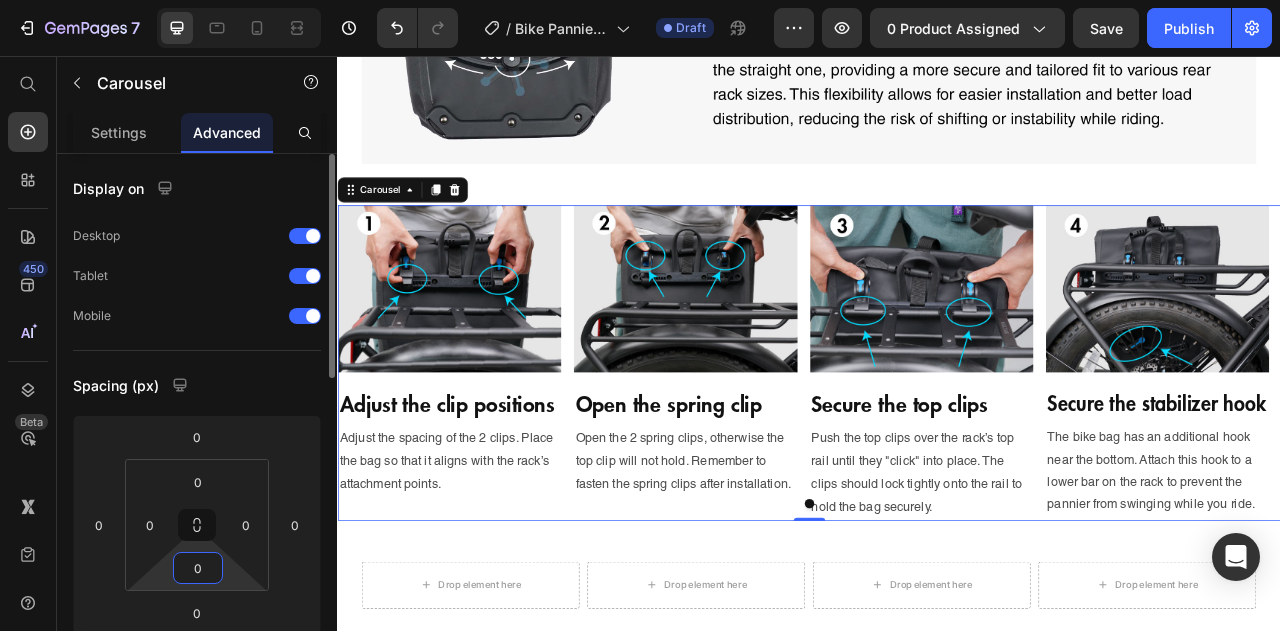 click on "0" at bounding box center [198, 568] 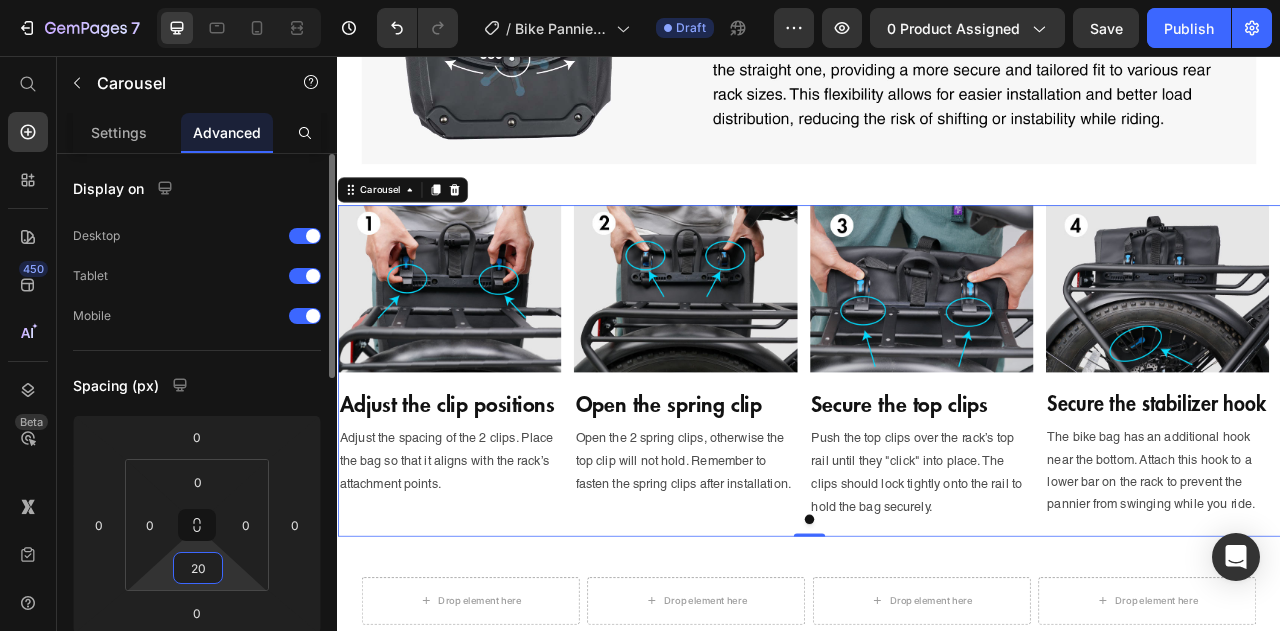 type on "2" 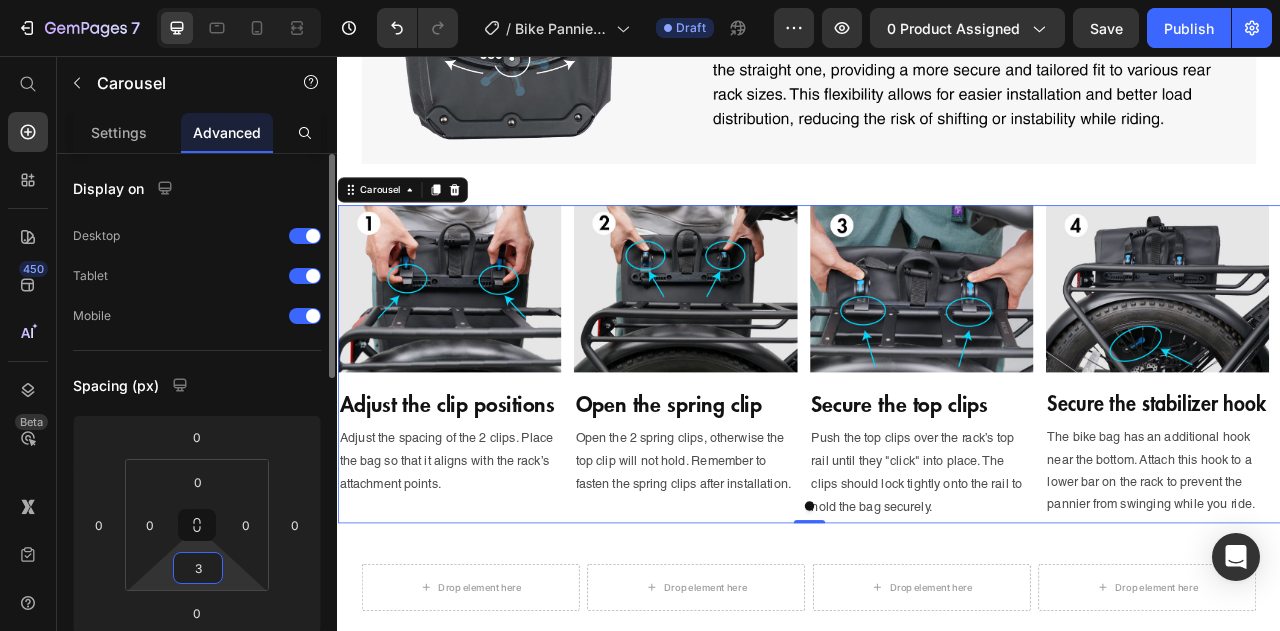 type on "35" 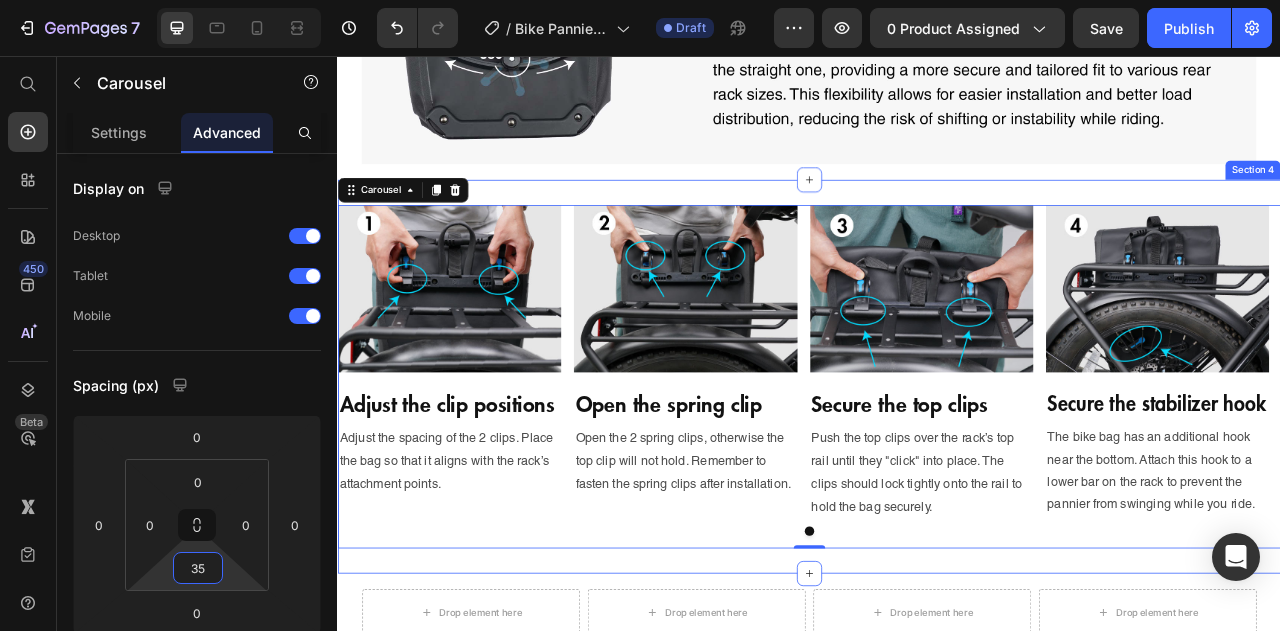 click on "Image Adjust the clip positions Heading Adjust the spacing of the 2 clips. Place the bag so that it aligns with the rack’s attachment points. Text Block Image Open the spring clip Heading Open the 2 spring clips, otherwise the top clip will not hold. Remember to fasten the spring clips after installation. Text Block Image Secure the top clips Heading Push the top clips over the rack’s top rail until they "click" into place. The clips should lock tightly onto the rail to hold the bag securely. Text Block Image Secure the stabilizer hook Heading The bike bag has an additional hook near the bottom. Attach this hook to a lower bar on the rack to prevent the pannier from swinging while you ride. Text Block
Carousel   0 Section 4" at bounding box center [937, 463] 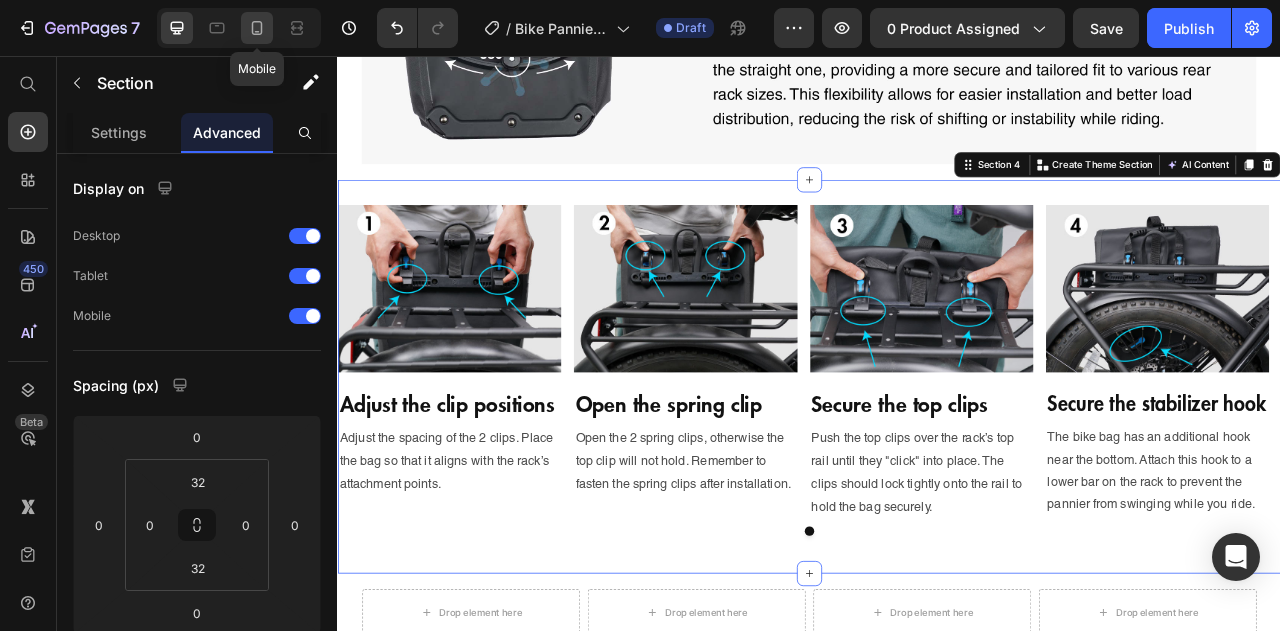 click 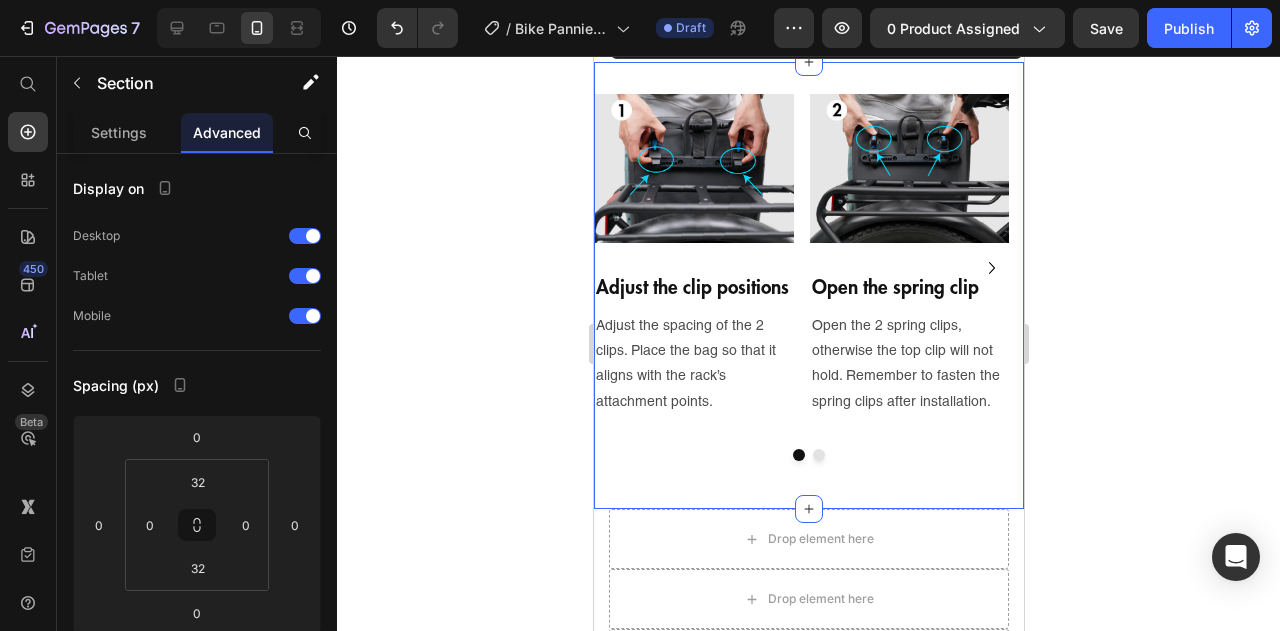 scroll, scrollTop: 1736, scrollLeft: 0, axis: vertical 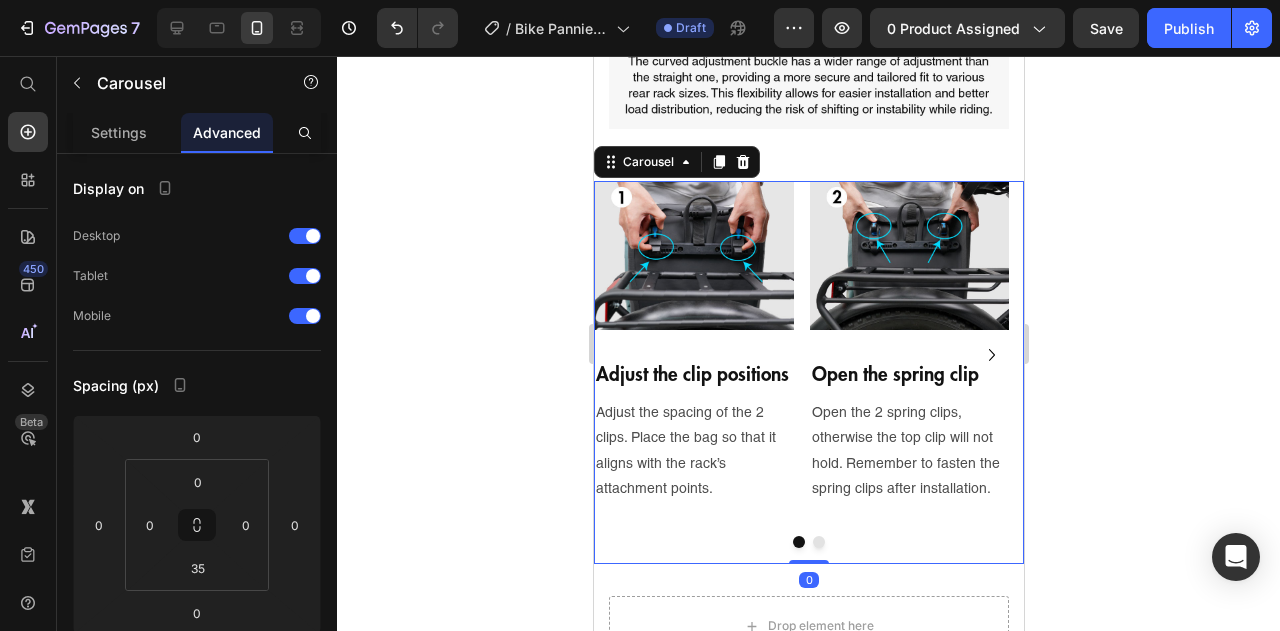 click at bounding box center [818, 542] 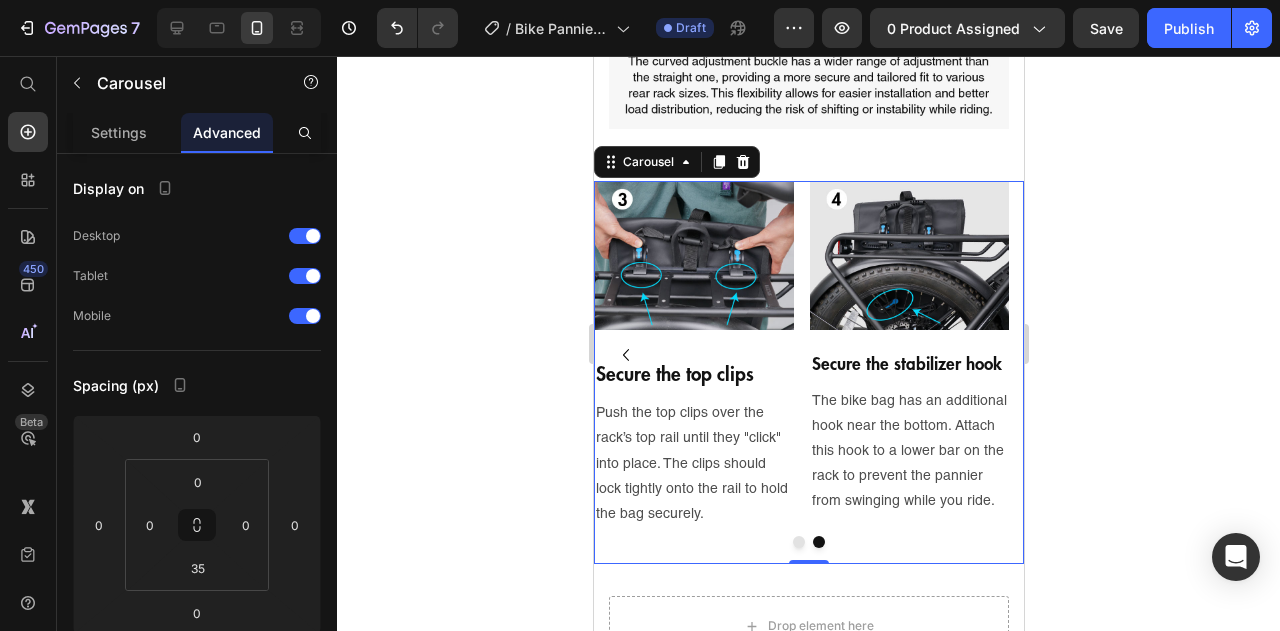 click at bounding box center [798, 542] 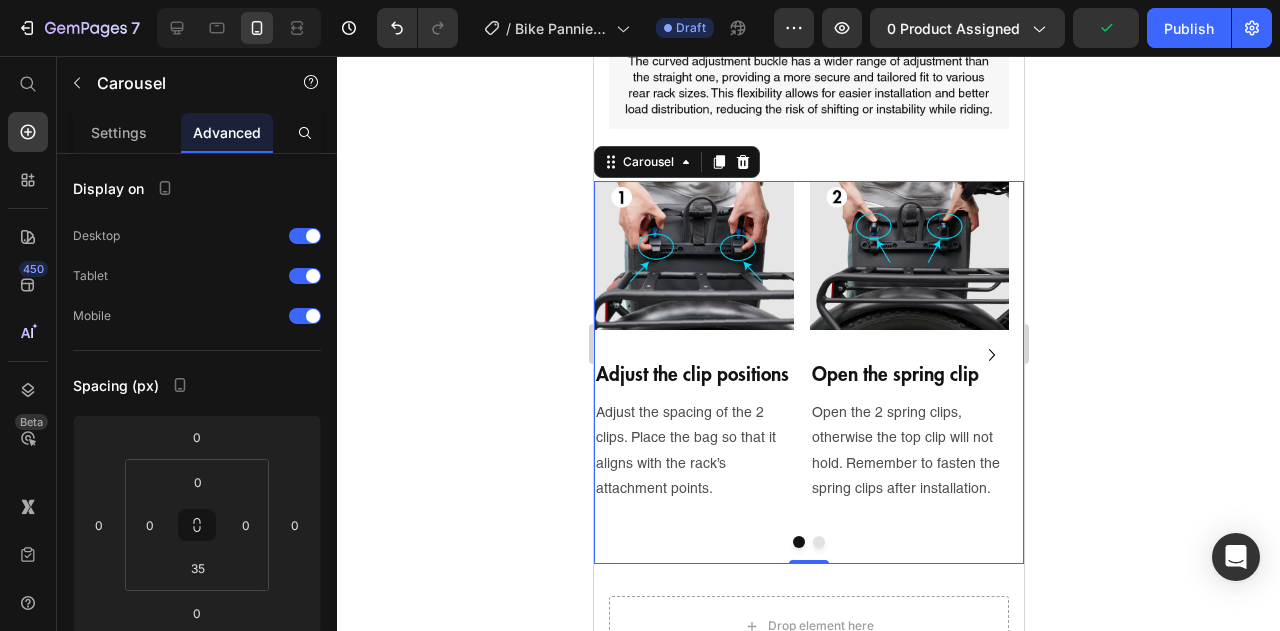 click at bounding box center [818, 542] 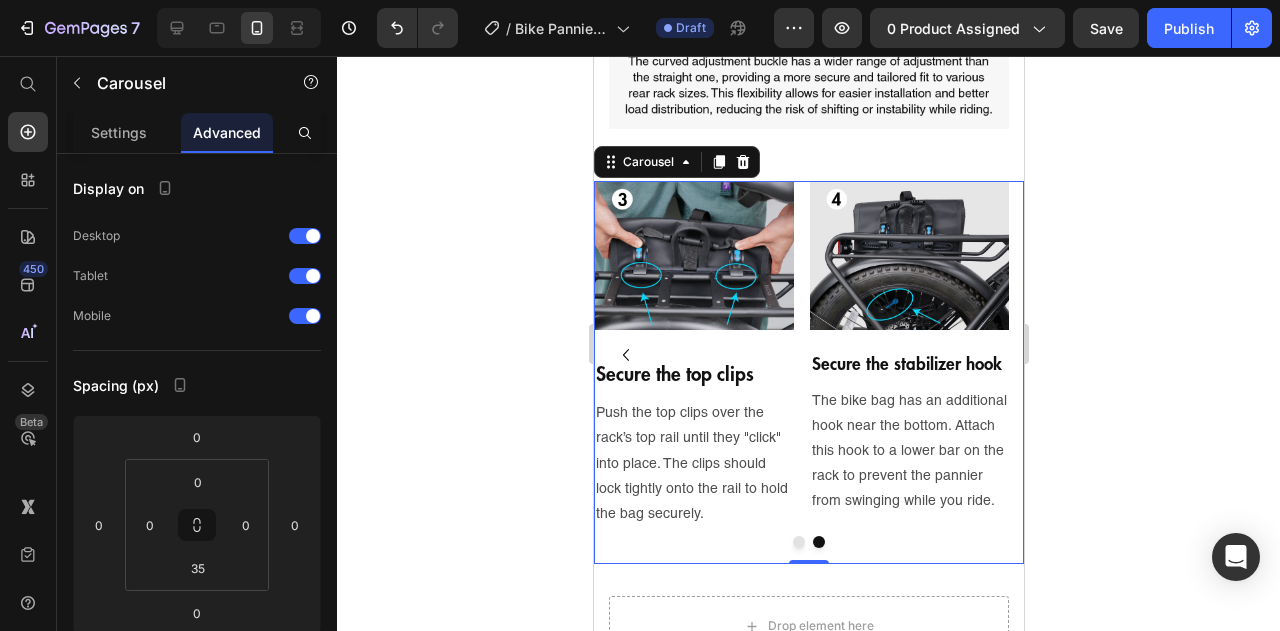 click at bounding box center (798, 542) 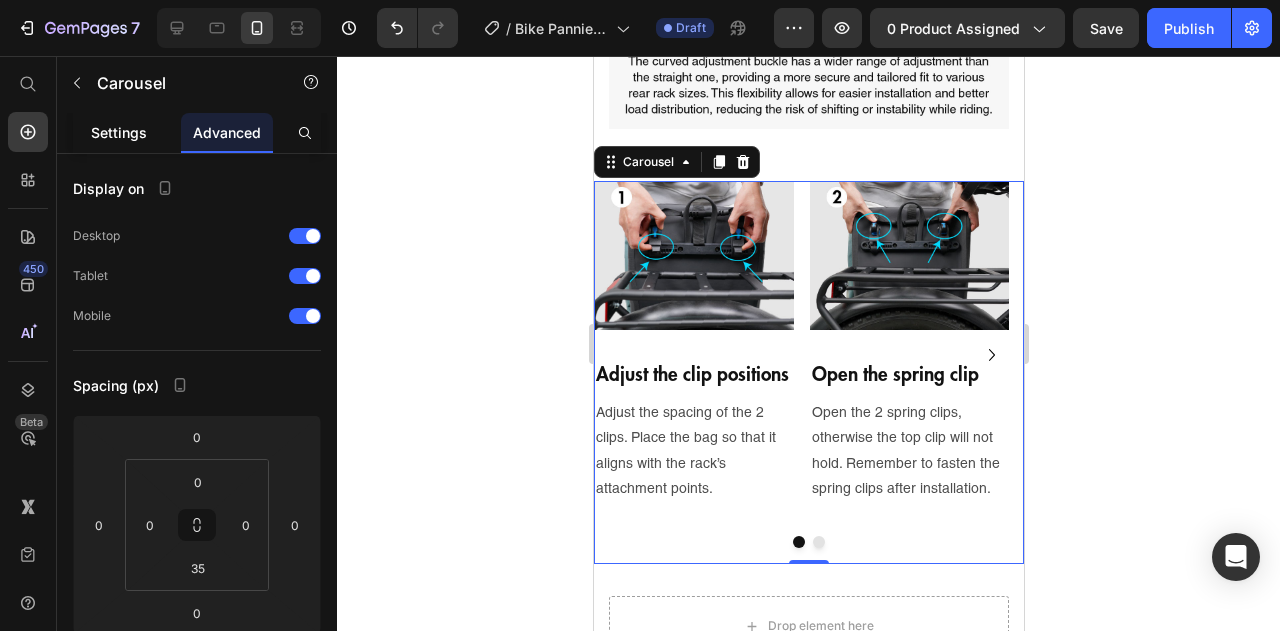 click on "Settings" at bounding box center [119, 132] 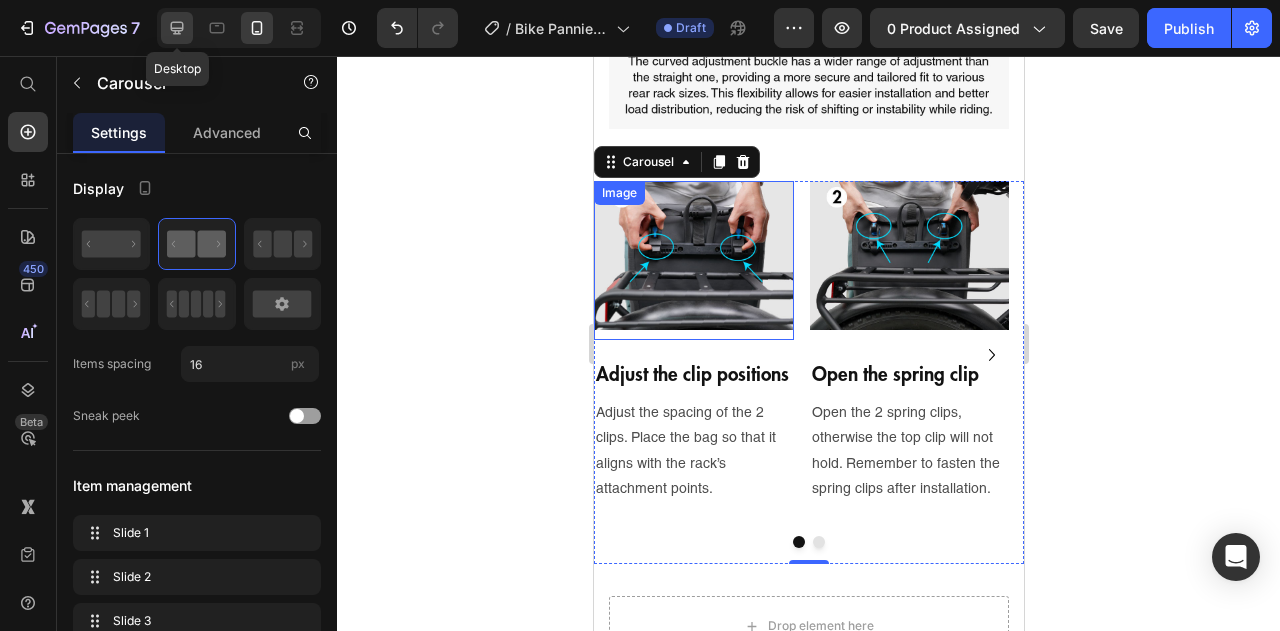 click 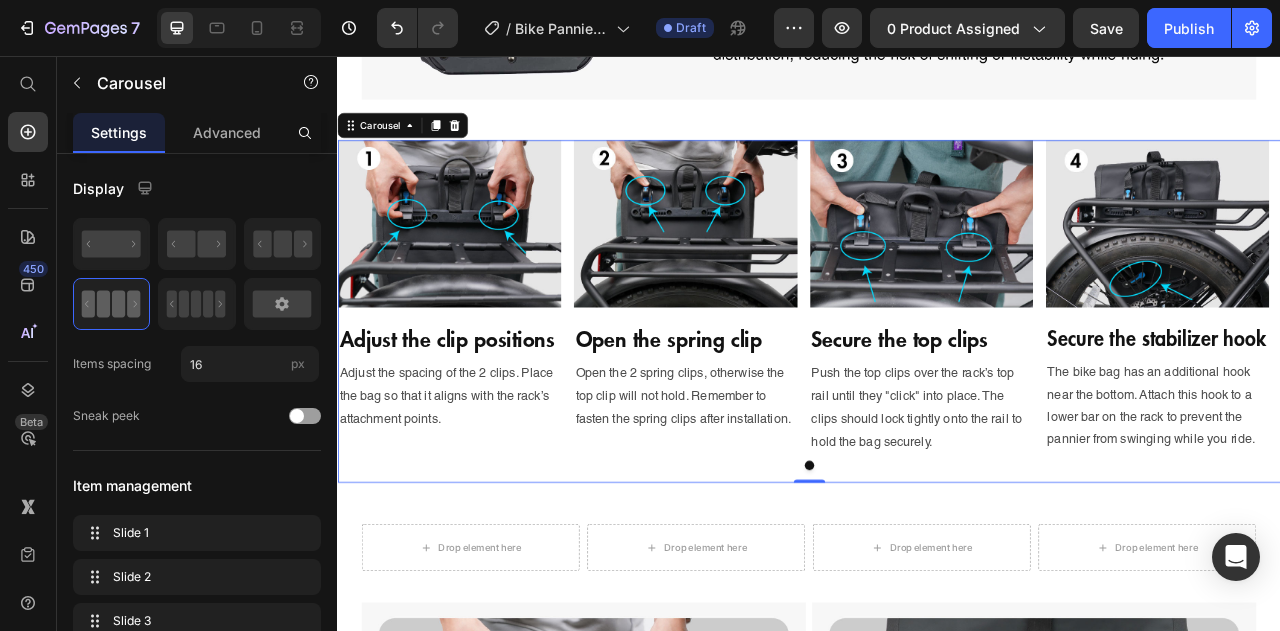 scroll, scrollTop: 2111, scrollLeft: 0, axis: vertical 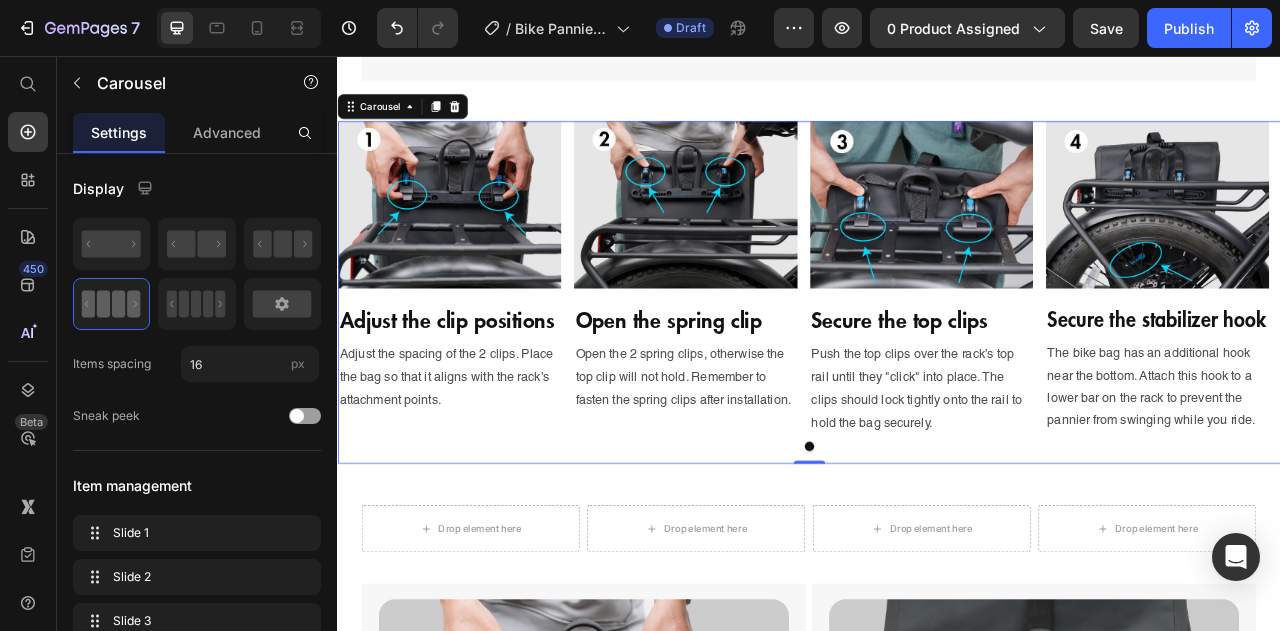 click on "Image Adjust the clip positions Heading Adjust the spacing of the 2 clips. Place the bag so that it aligns with the rack’s attachment points. Text Block Image Open the spring clip Heading Open the 2 spring clips, otherwise the top clip will not hold. Remember to fasten the spring clips after installation. Text Block Image Secure the top clips Heading Push the top clips over the rack’s top rail until they "click" into place. The clips should lock tightly onto the rail to hold the bag securely. Text Block Image Secure the stabilizer hook Heading The bike bag has an additional hook near the bottom. Attach this hook to a lower bar on the rack to prevent the pannier from swinging while you ride. Text Block
Carousel   0" at bounding box center (937, 357) 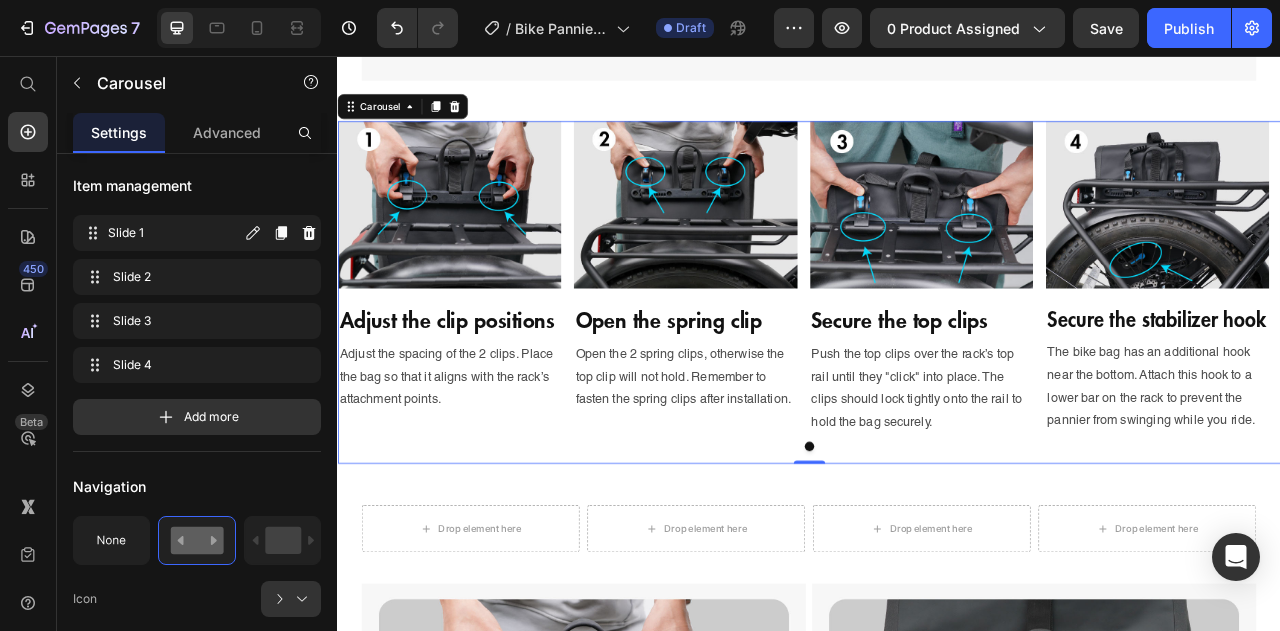 scroll, scrollTop: 0, scrollLeft: 0, axis: both 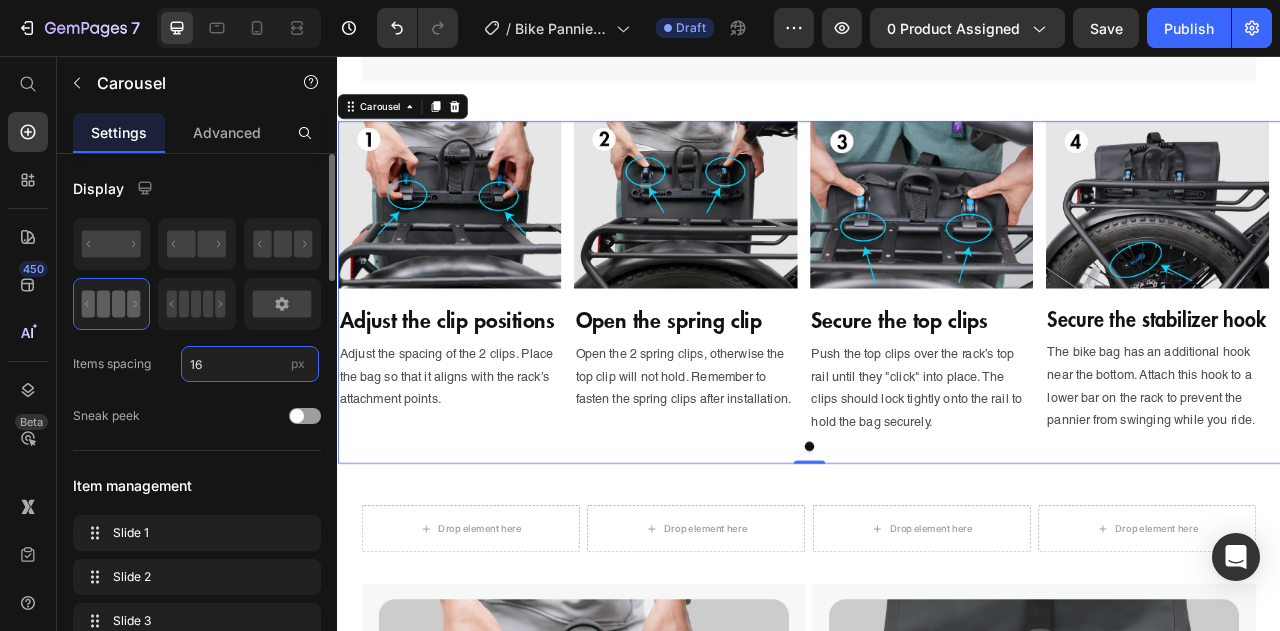 click on "16" at bounding box center [250, 364] 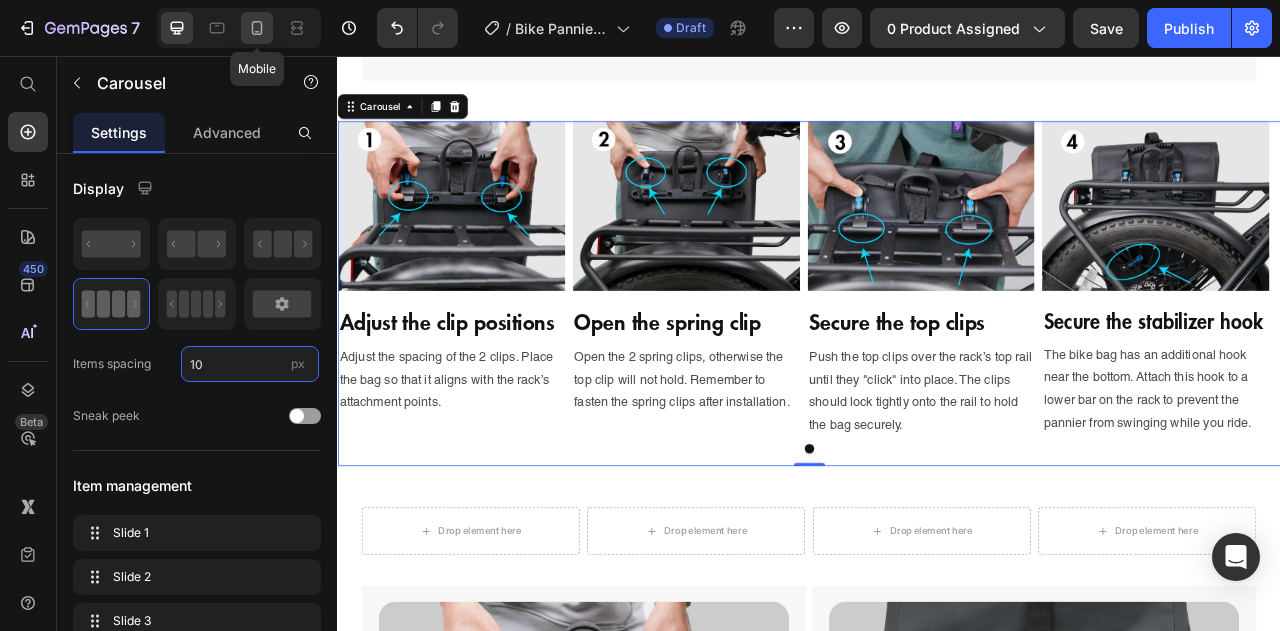 type on "10" 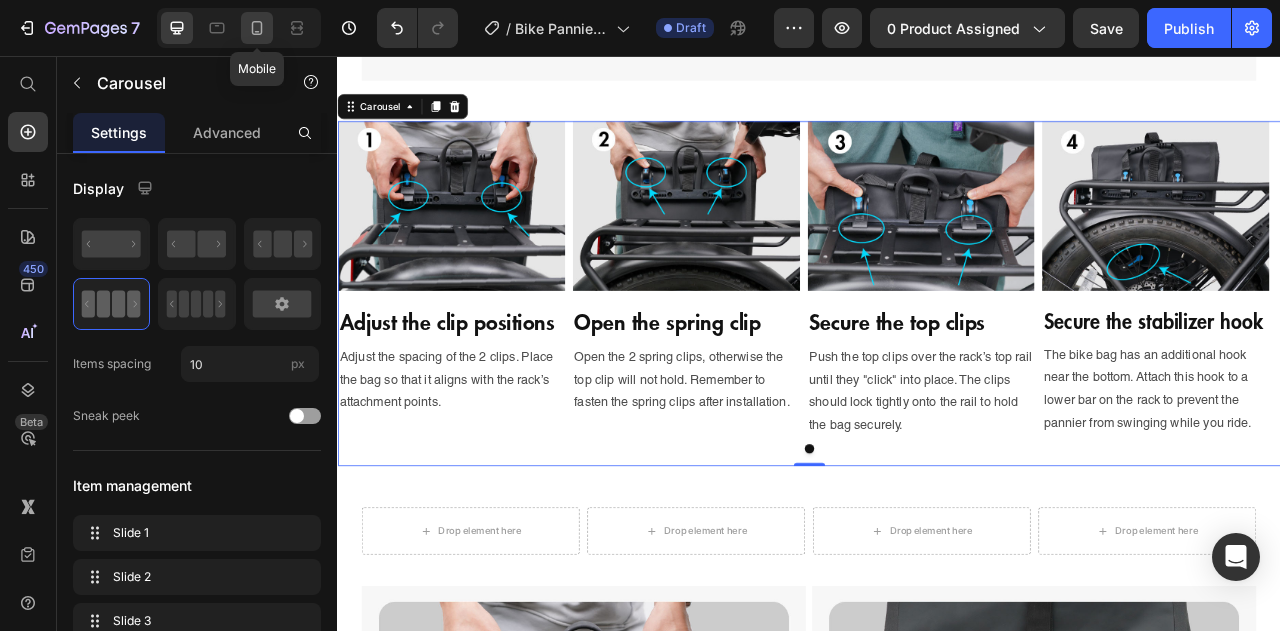 click 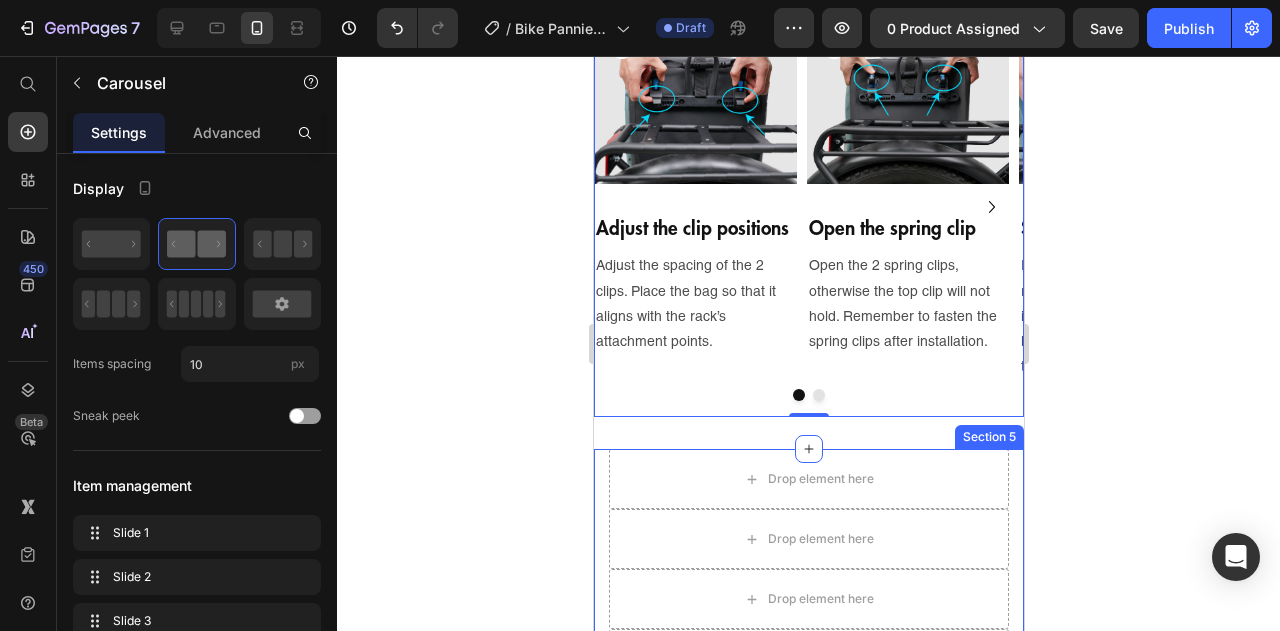 scroll, scrollTop: 1712, scrollLeft: 0, axis: vertical 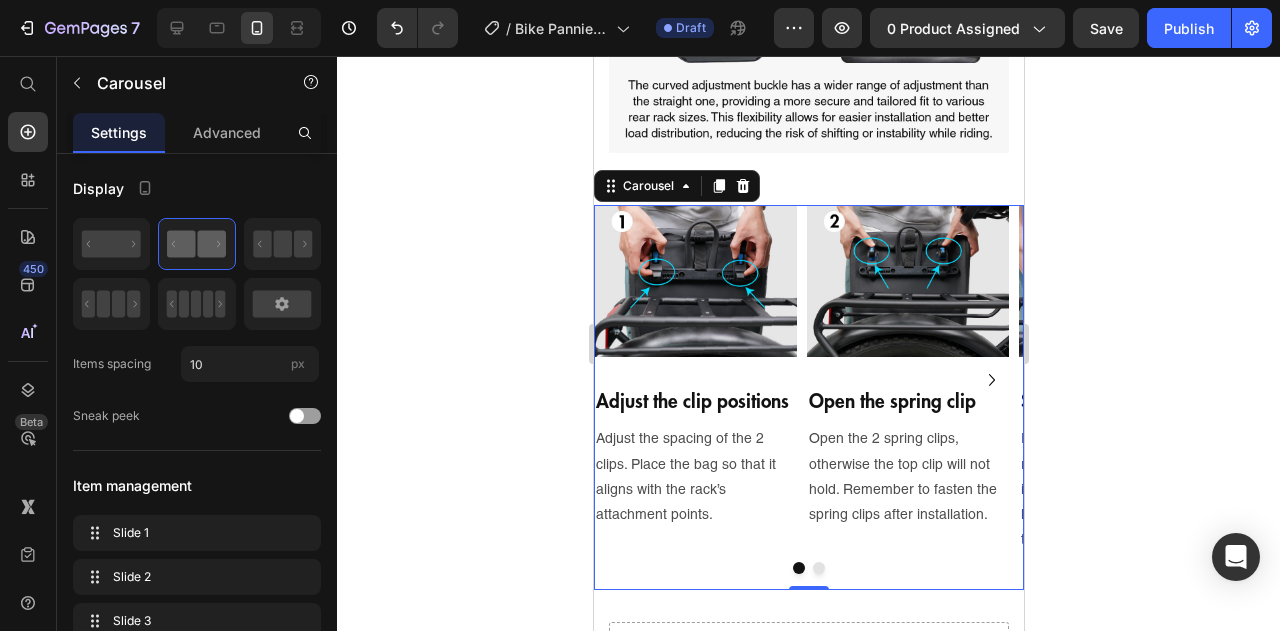 click at bounding box center (818, 568) 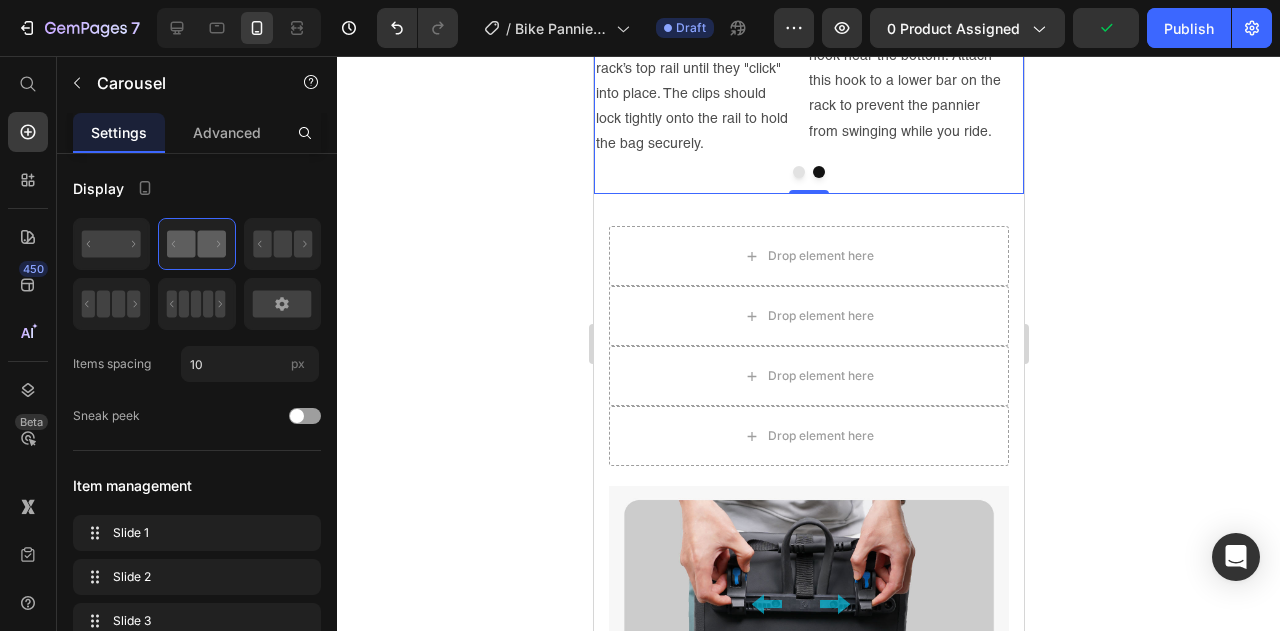 scroll, scrollTop: 2112, scrollLeft: 0, axis: vertical 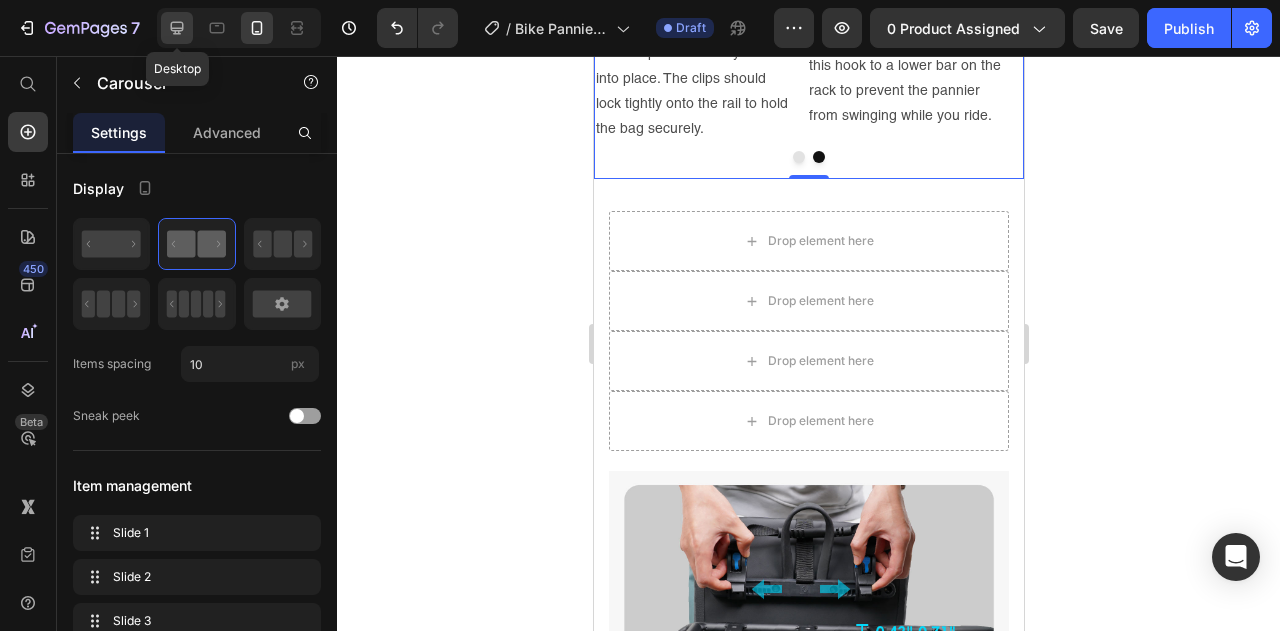 click 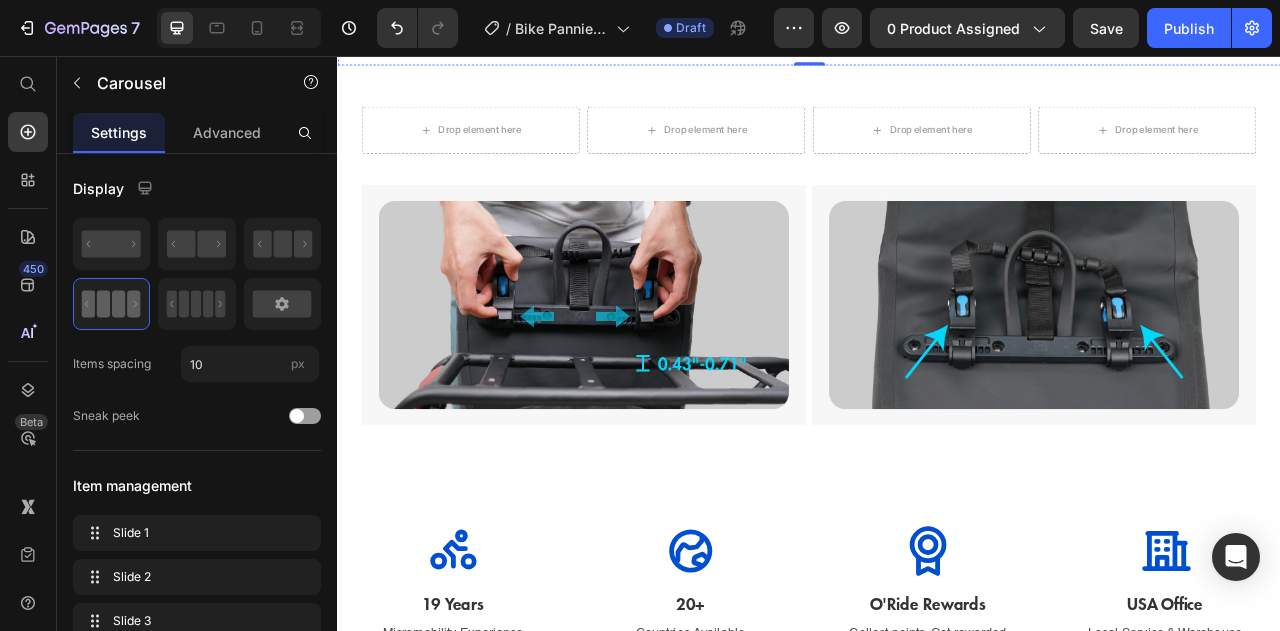 scroll, scrollTop: 2640, scrollLeft: 0, axis: vertical 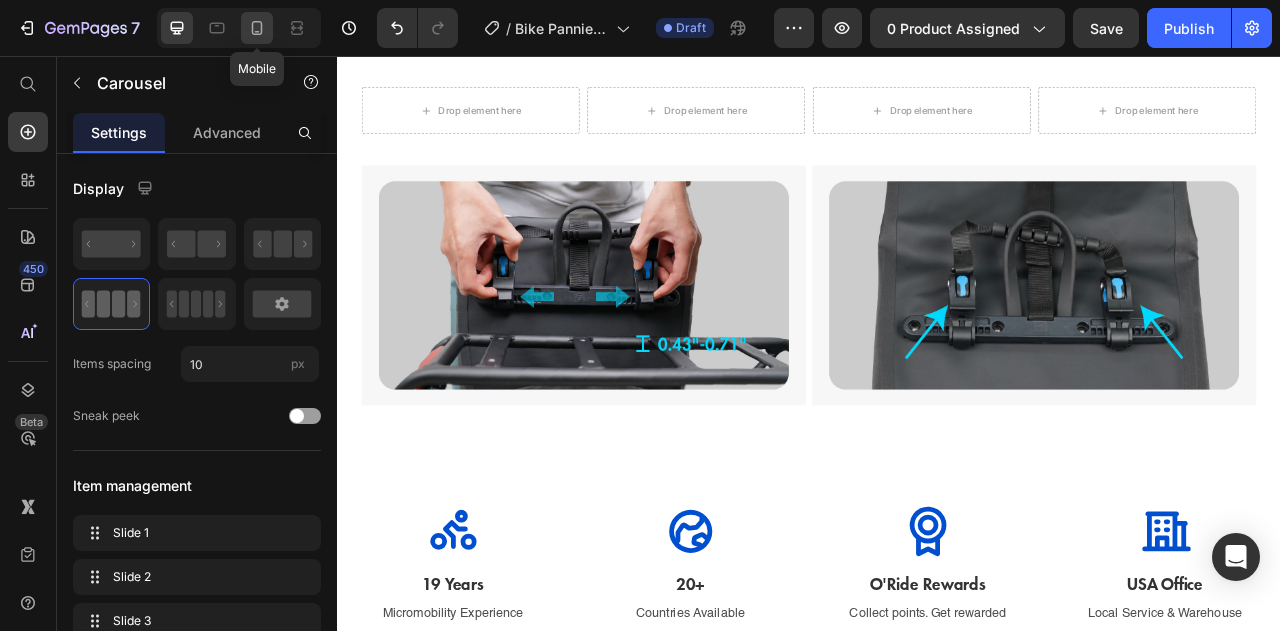 click 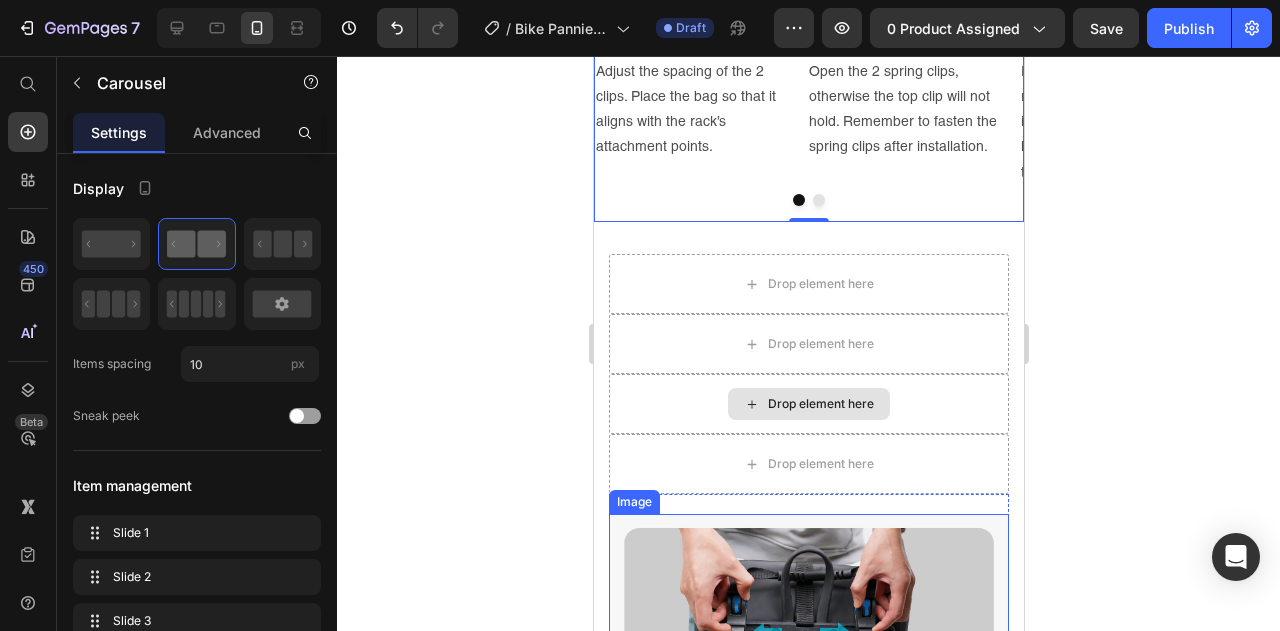 scroll, scrollTop: 2042, scrollLeft: 0, axis: vertical 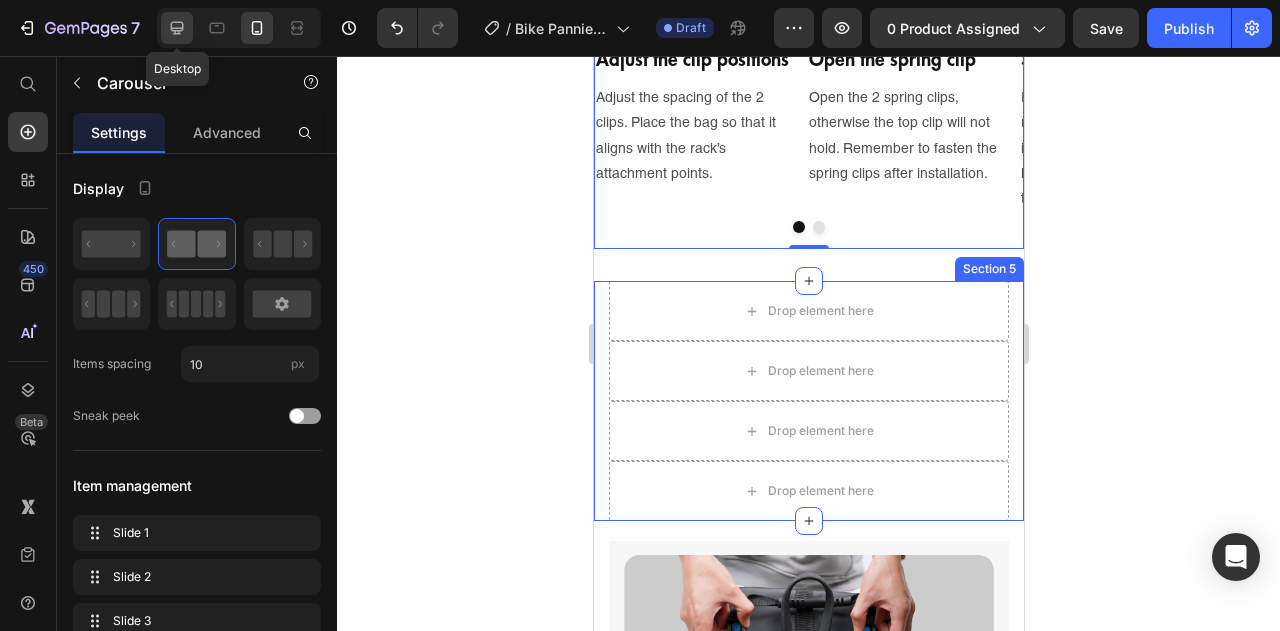 click 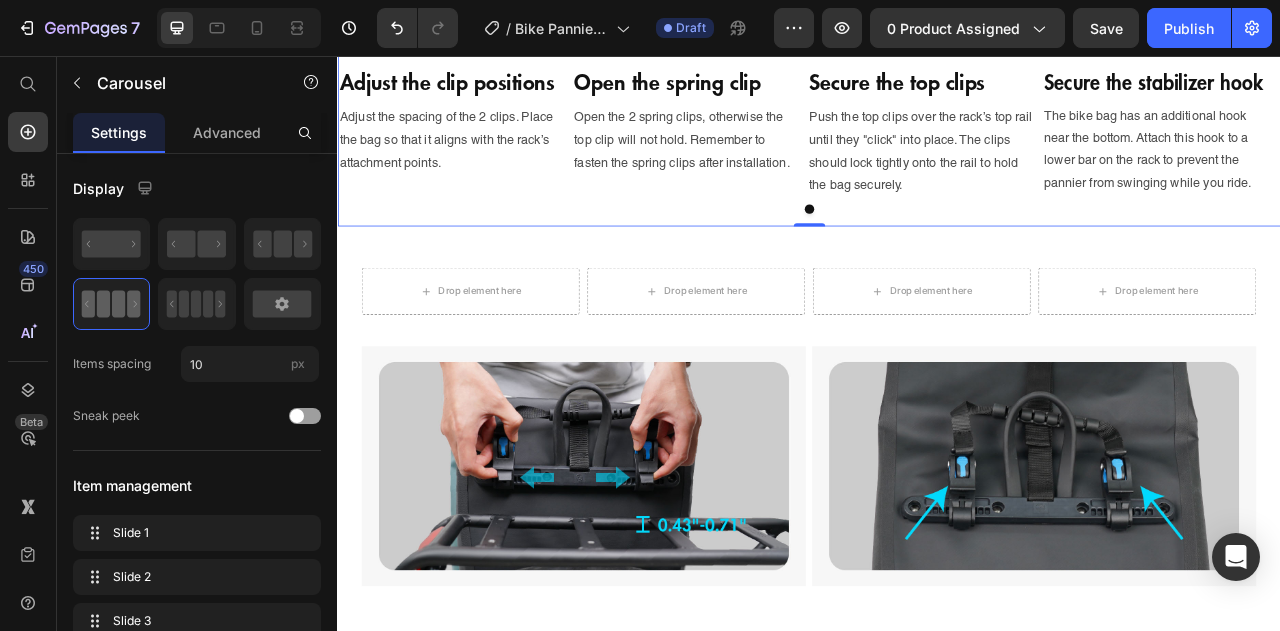 scroll, scrollTop: 2340, scrollLeft: 0, axis: vertical 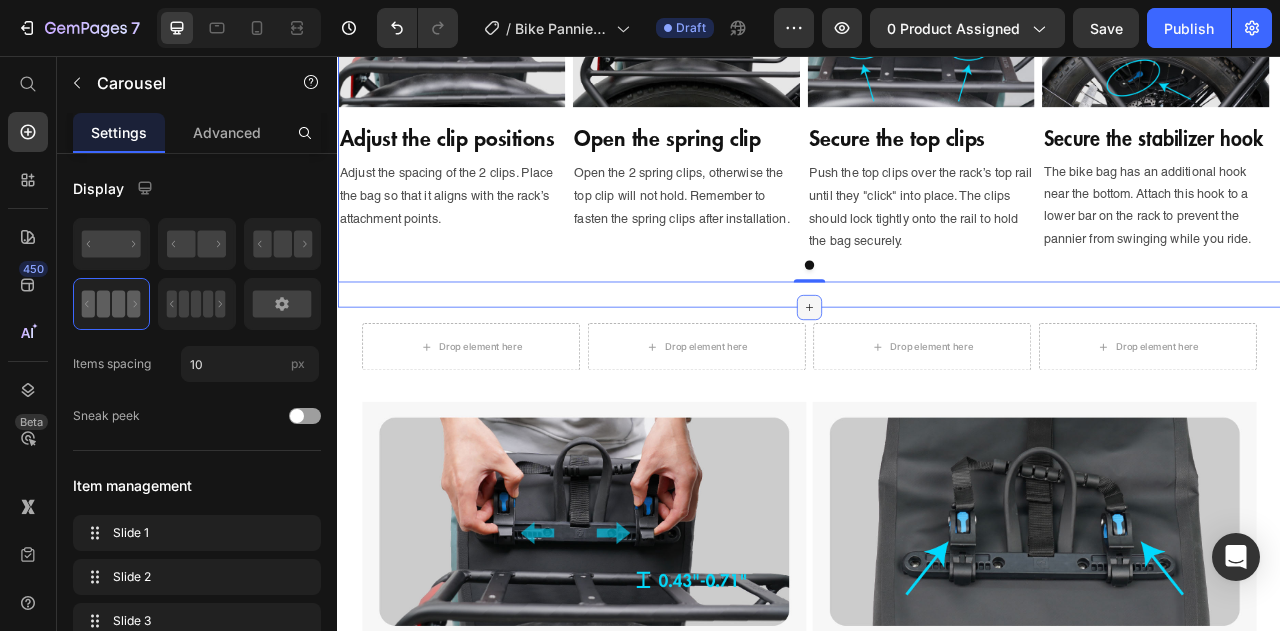 click 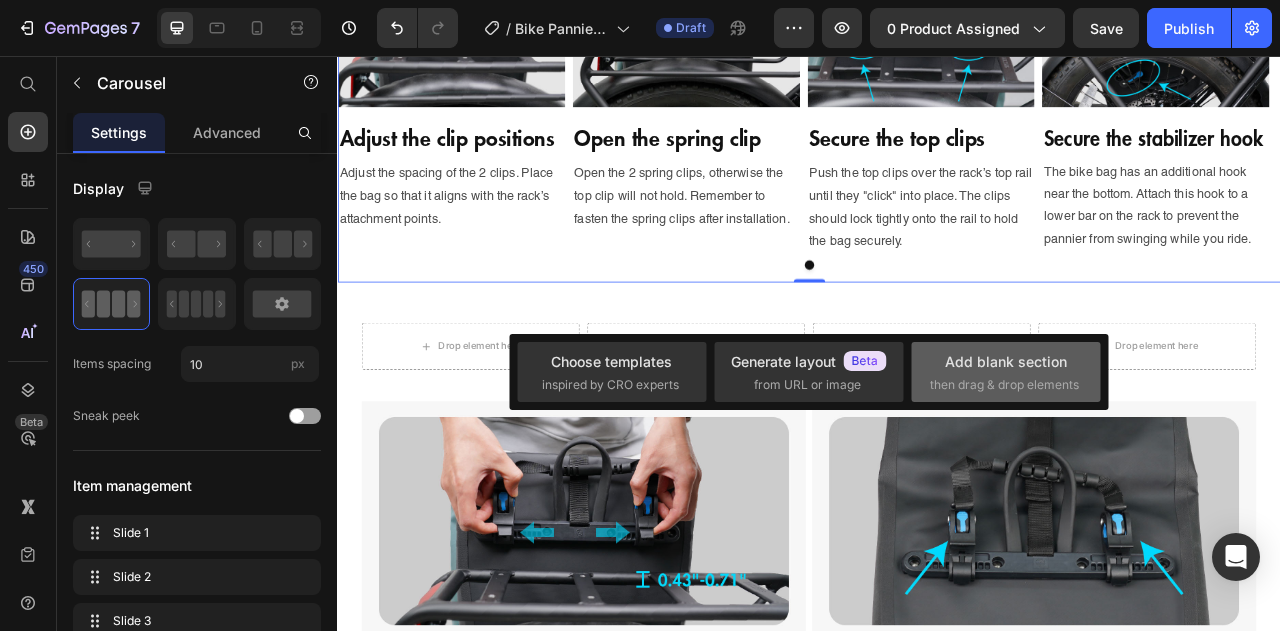 click on "Add blank section" at bounding box center [1006, 361] 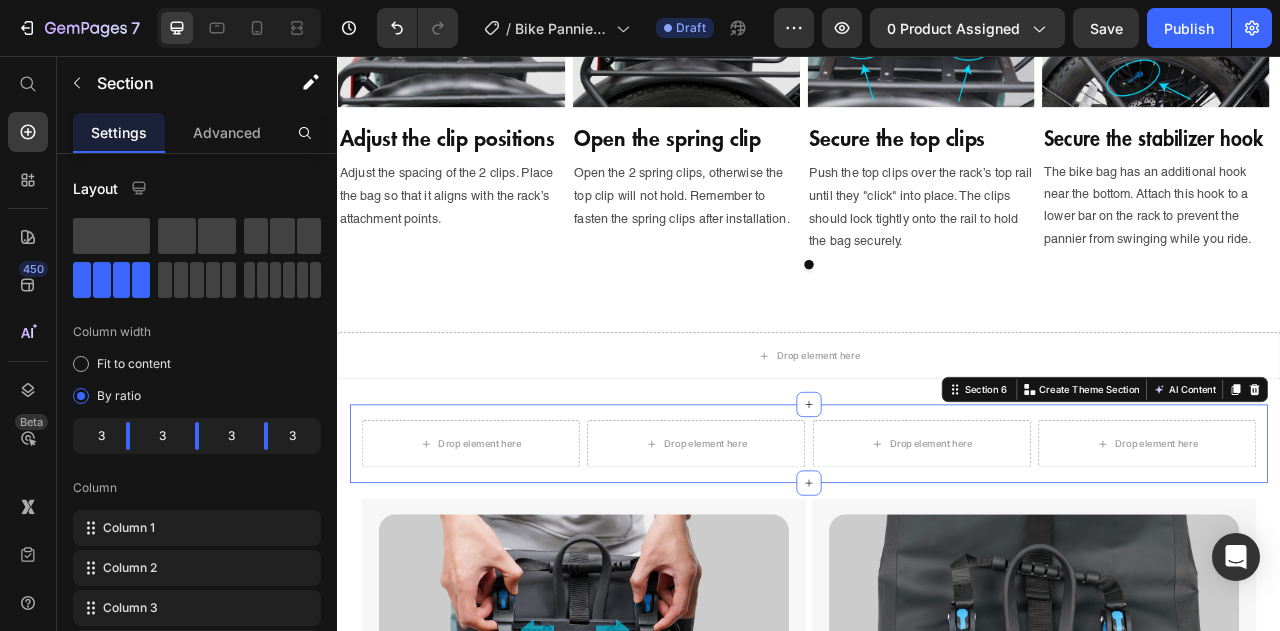 click on "Drop element here
Drop element here
Drop element here
Drop element here Section 6   Create Theme Section AI Content Write with GemAI What would you like to describe here? Tone and Voice Persuasive Product Shipping Protection Show more Generate" at bounding box center (937, 549) 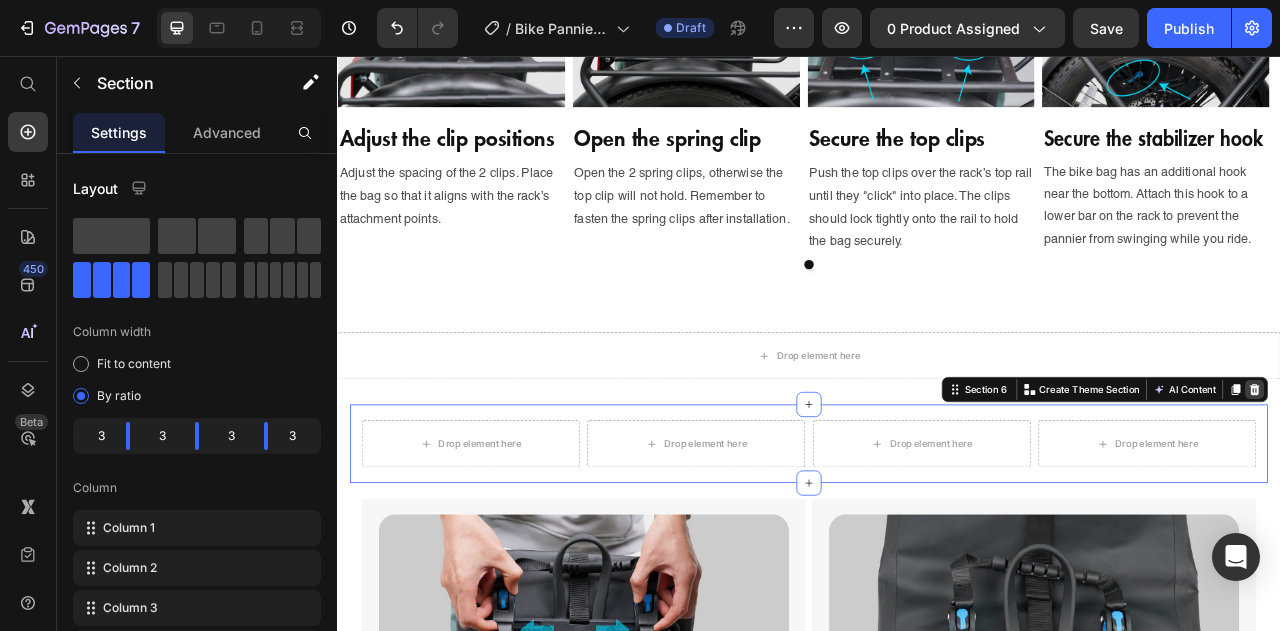 click at bounding box center (1504, 480) 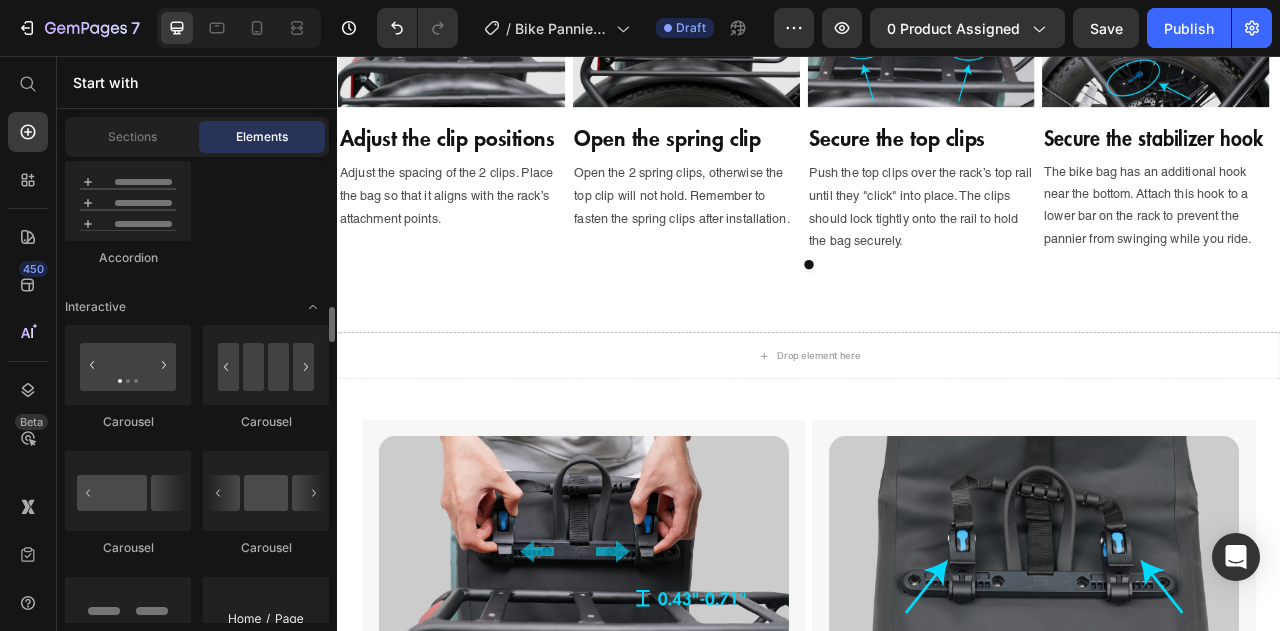scroll, scrollTop: 2100, scrollLeft: 0, axis: vertical 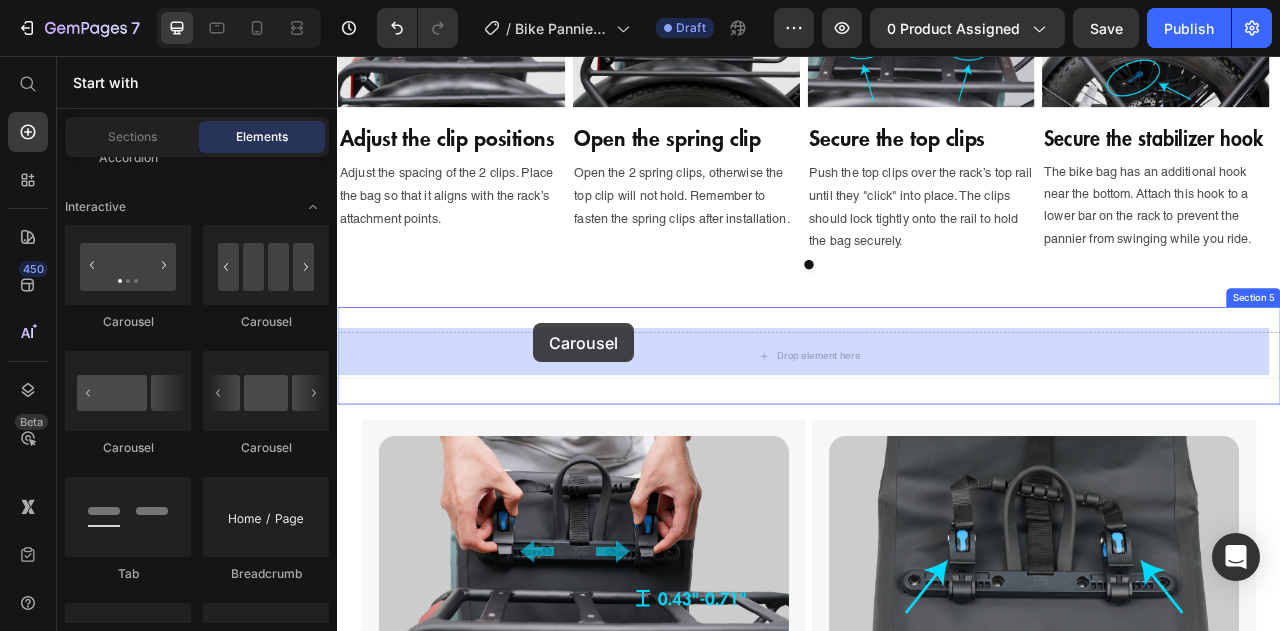 drag, startPoint x: 576, startPoint y: 299, endPoint x: 588, endPoint y: 398, distance: 99.724625 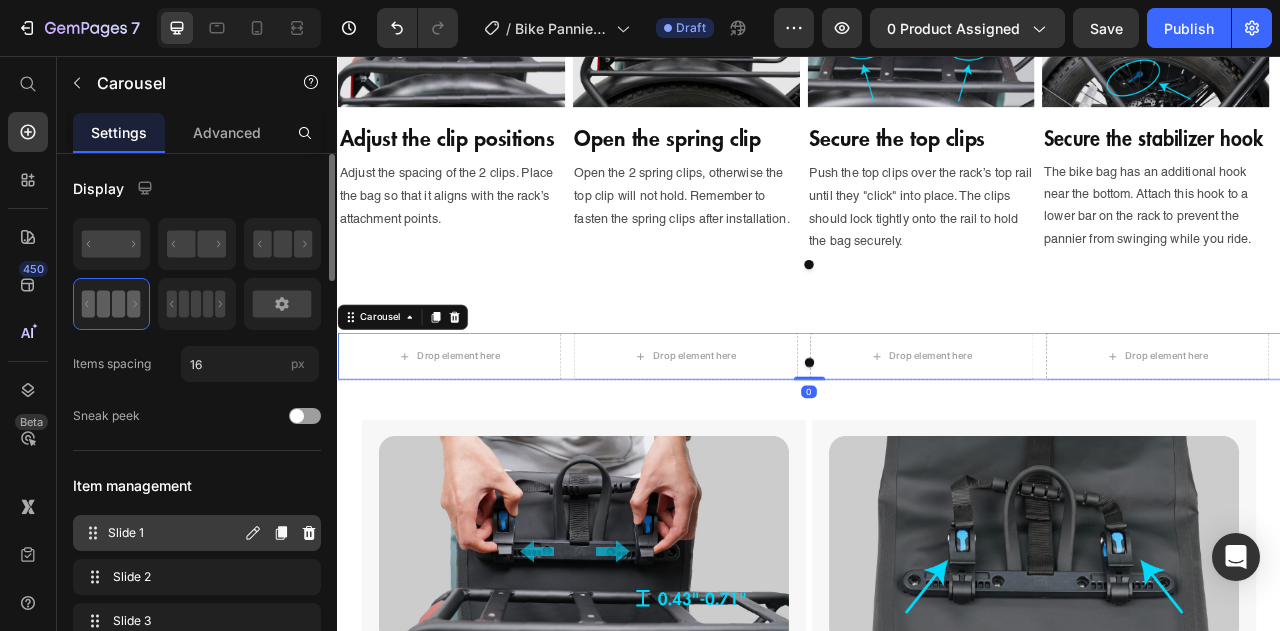 scroll, scrollTop: 100, scrollLeft: 0, axis: vertical 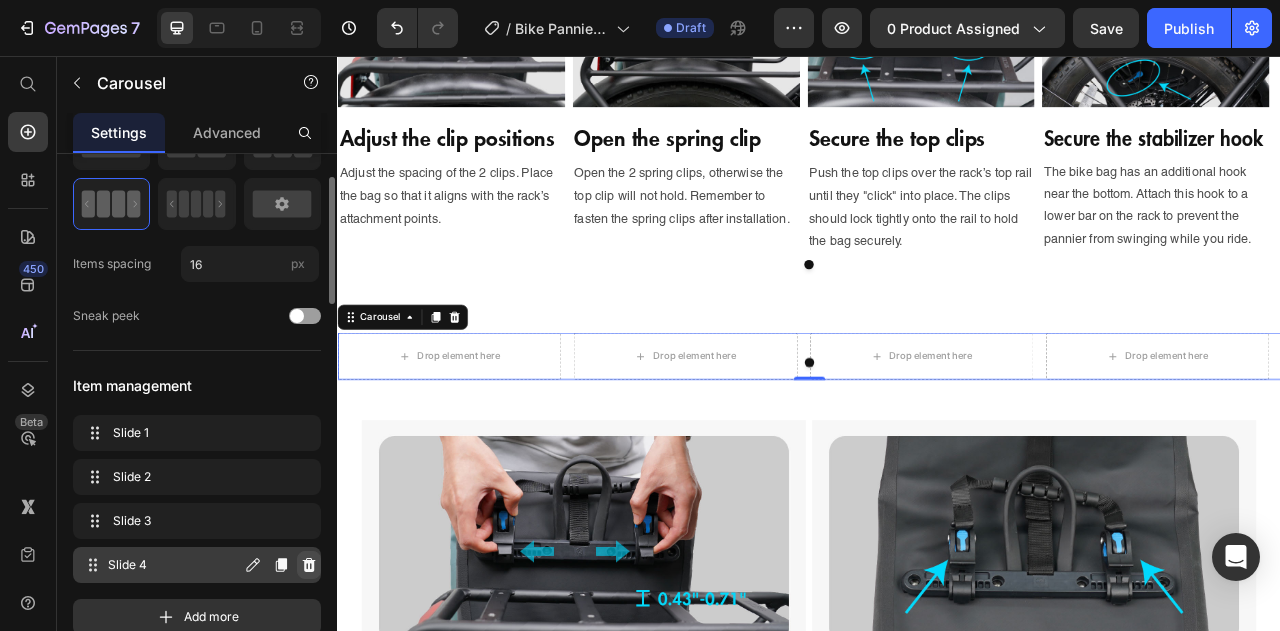 click 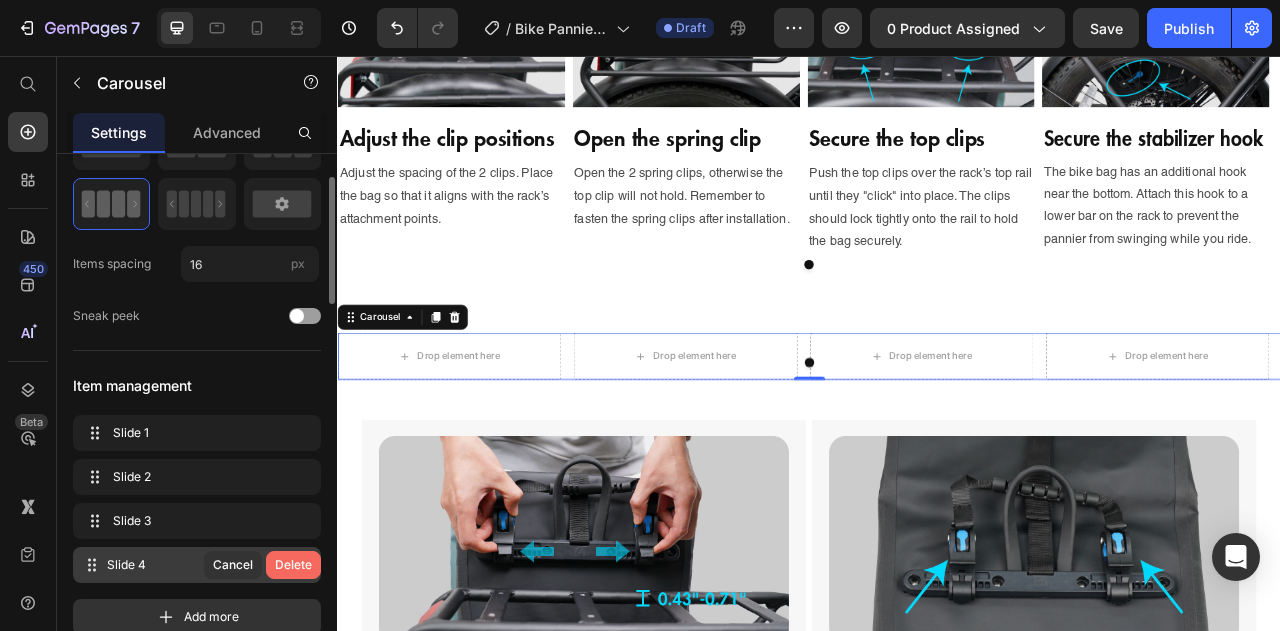 click on "Delete" at bounding box center (293, 565) 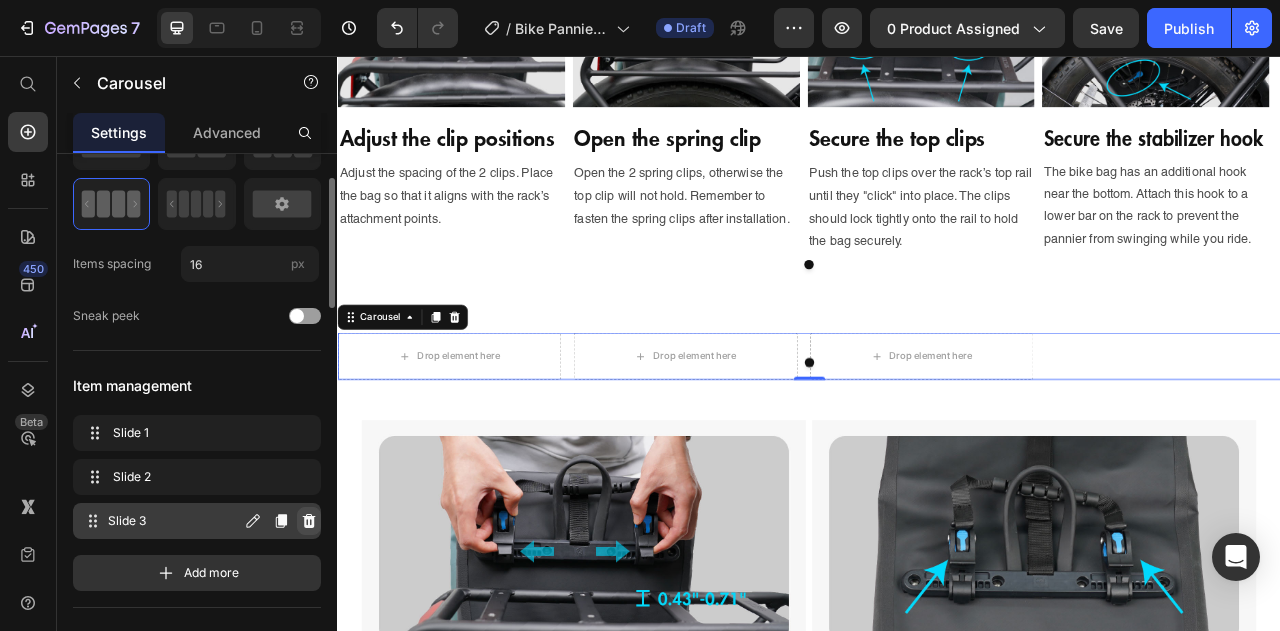 click 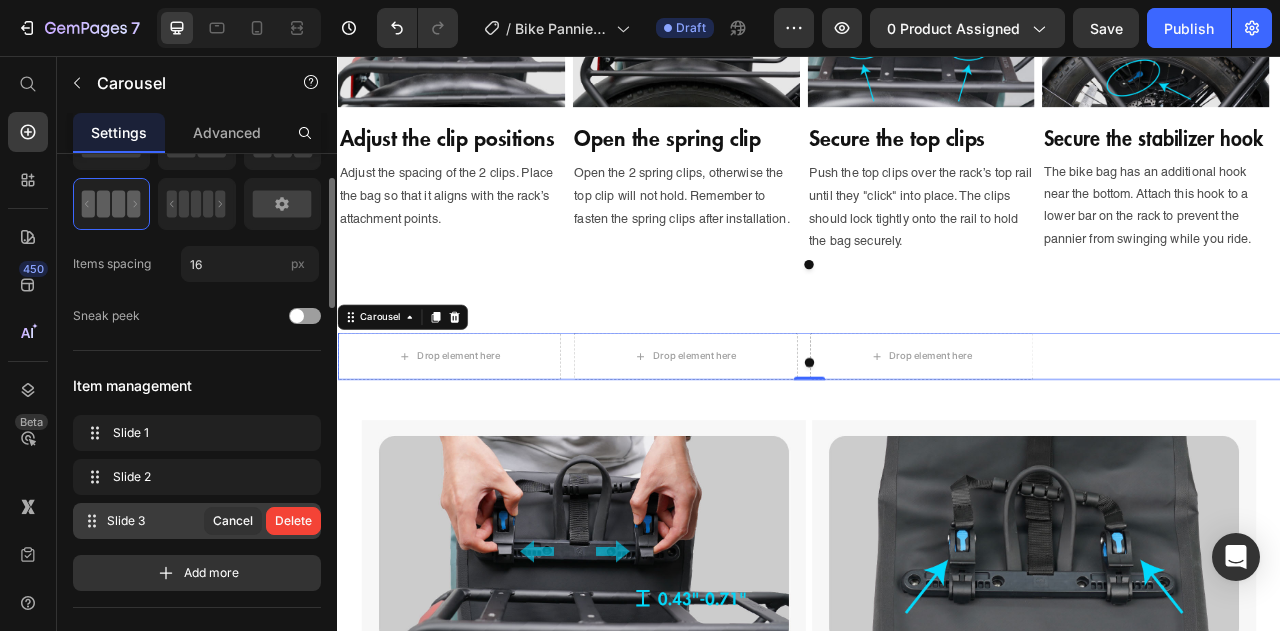 click on "Delete" at bounding box center [293, 521] 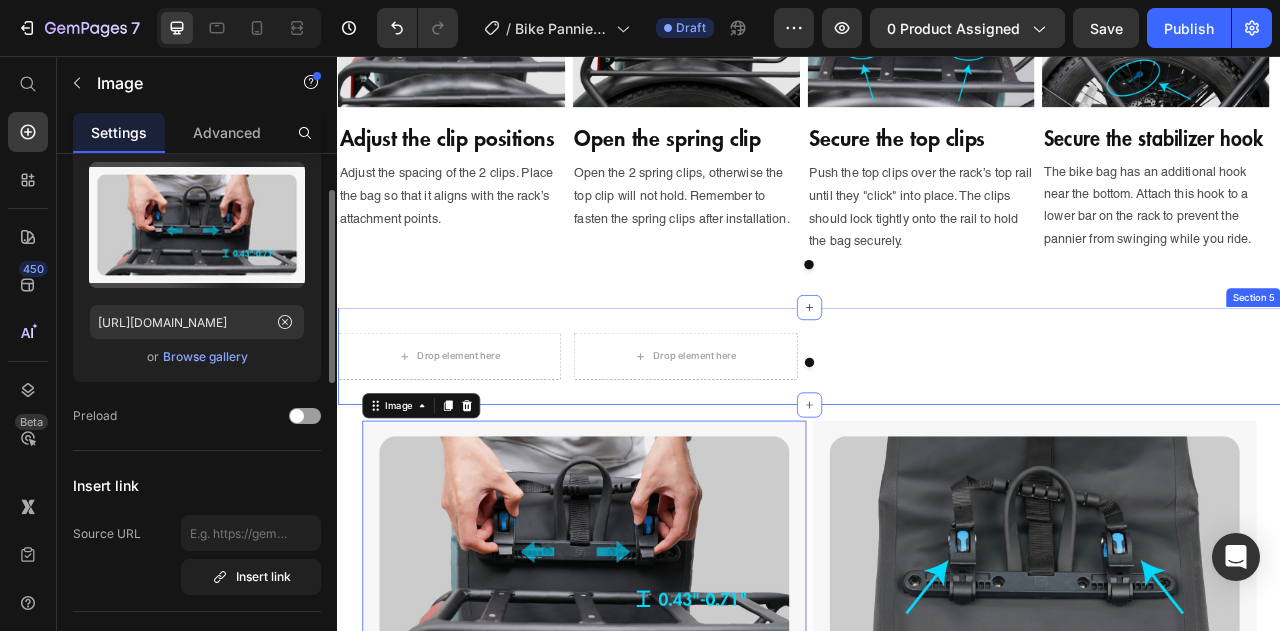 scroll, scrollTop: 0, scrollLeft: 0, axis: both 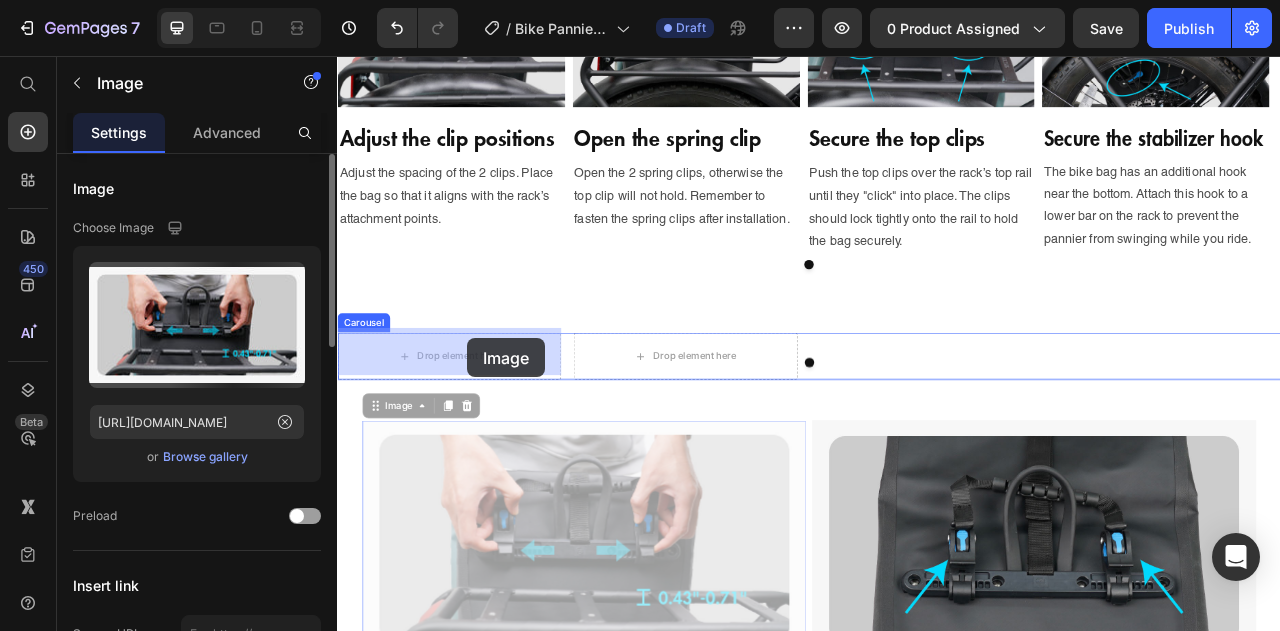 drag, startPoint x: 517, startPoint y: 558, endPoint x: 504, endPoint y: 424, distance: 134.62912 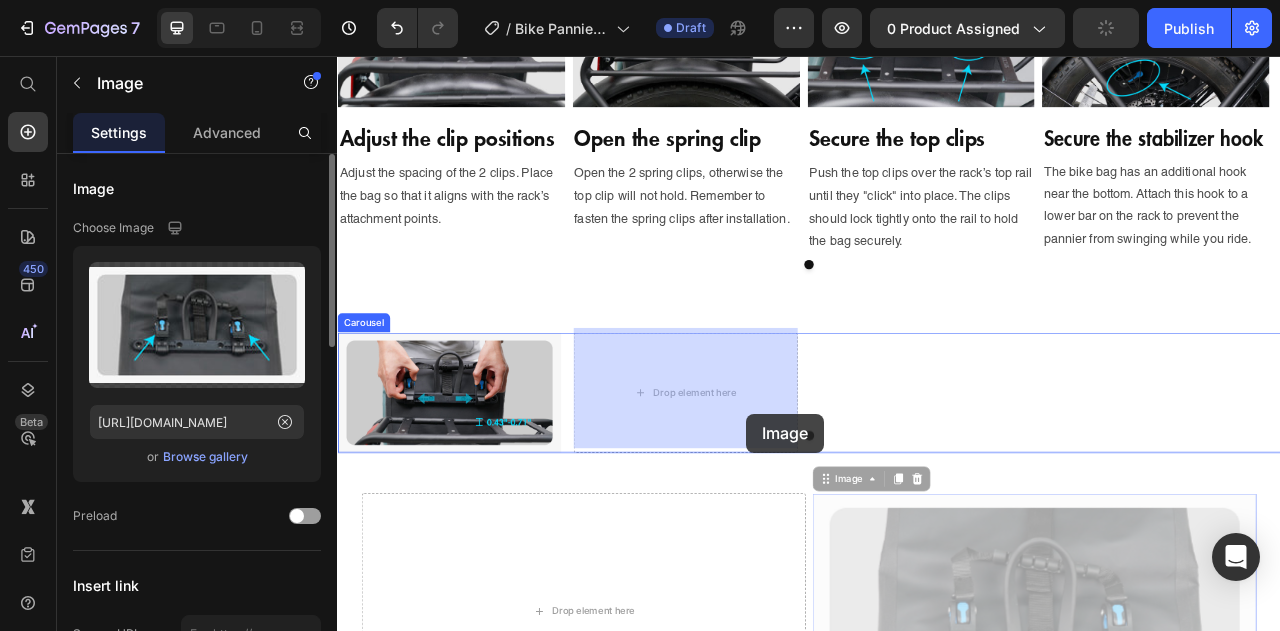 drag, startPoint x: 1162, startPoint y: 680, endPoint x: 835, endPoint y: 470, distance: 388.6245 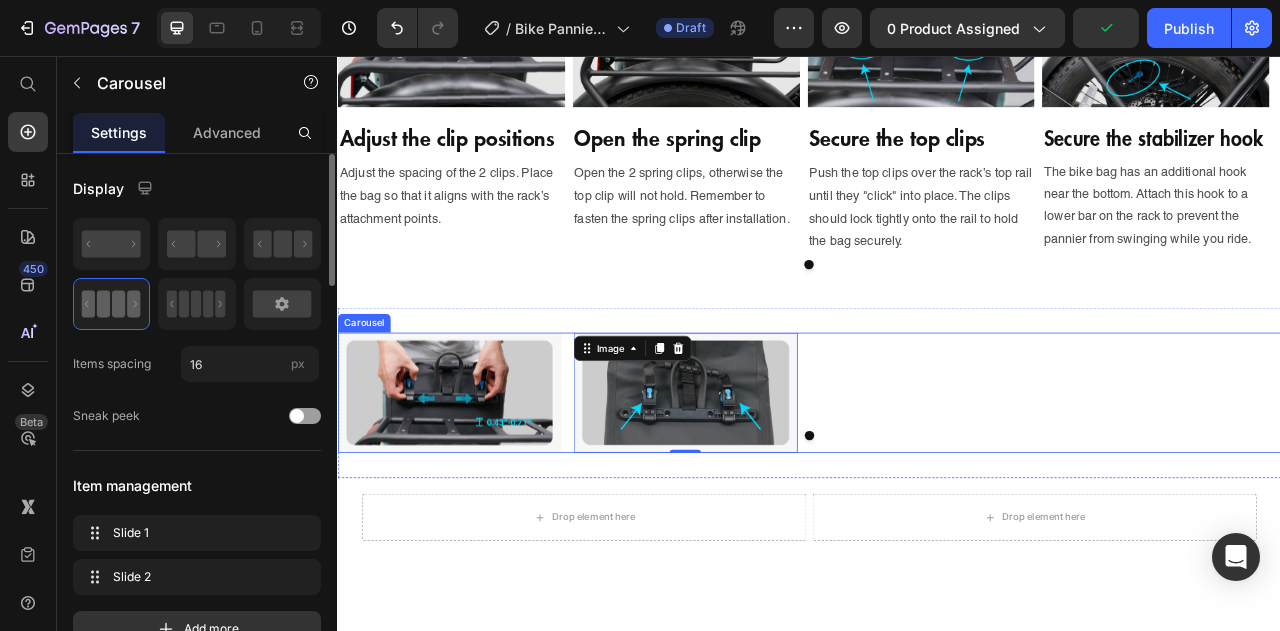 click on "Image Image   0" at bounding box center (937, 483) 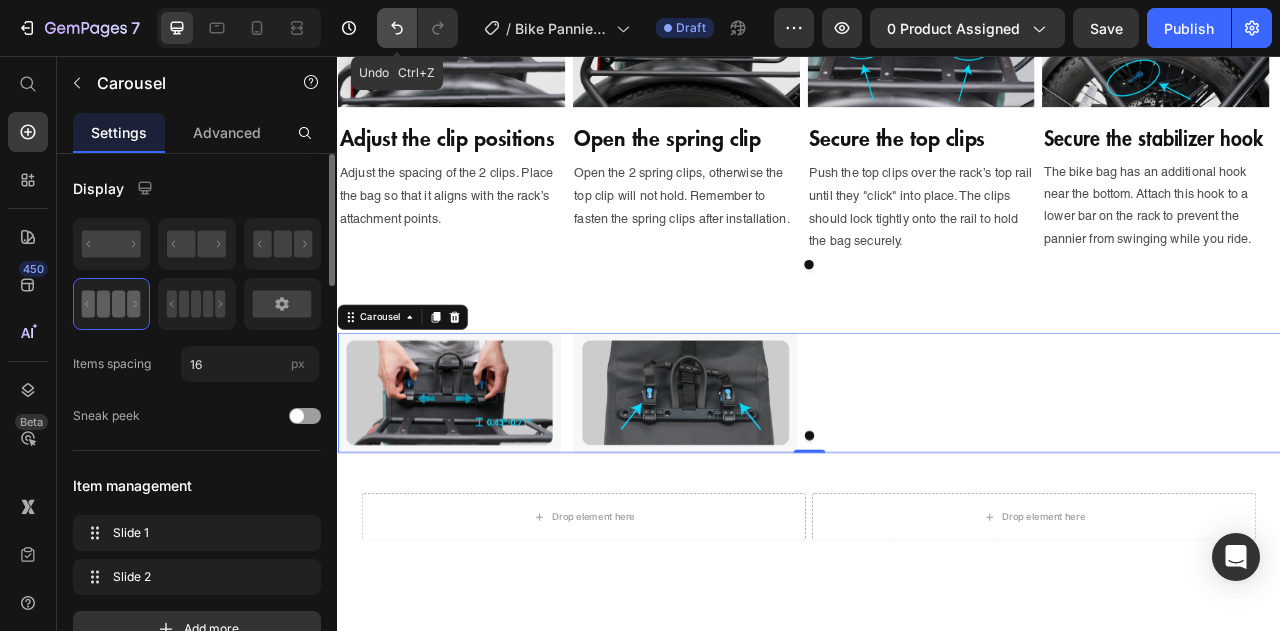 click 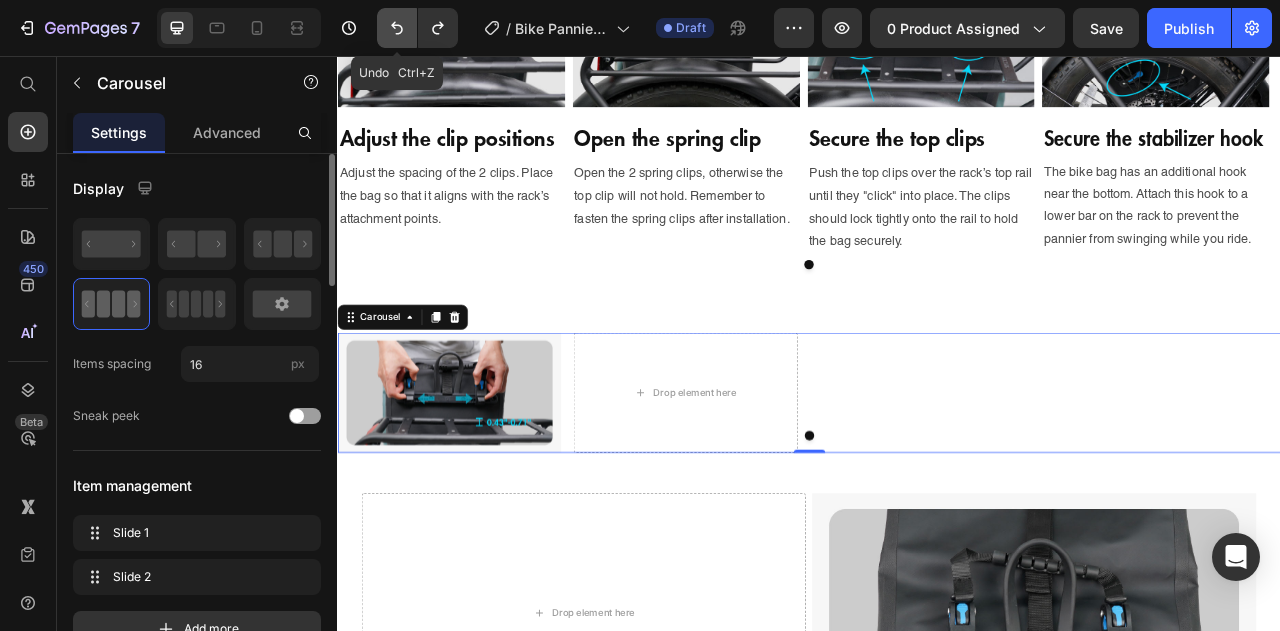click 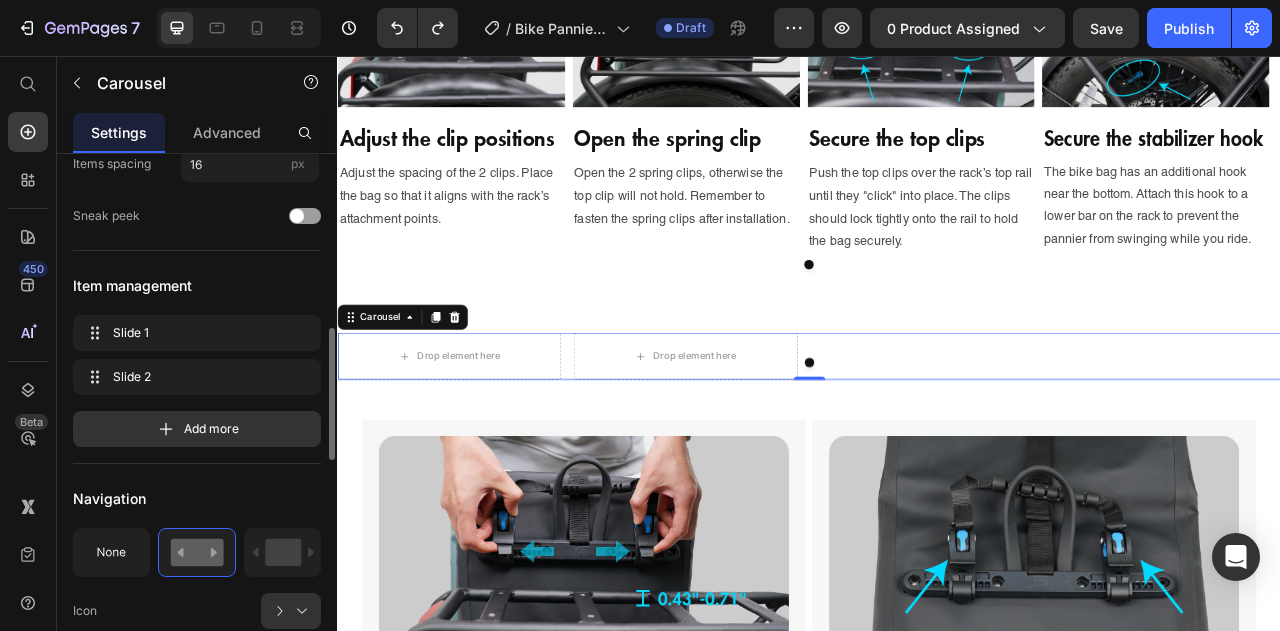 scroll, scrollTop: 300, scrollLeft: 0, axis: vertical 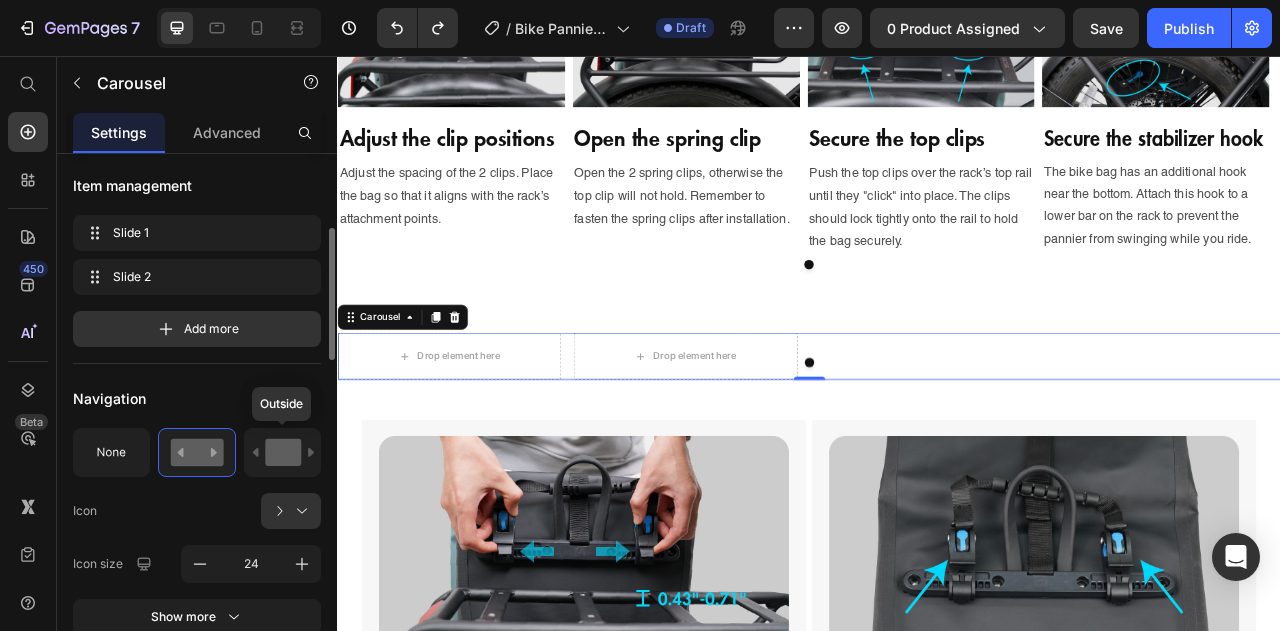 click 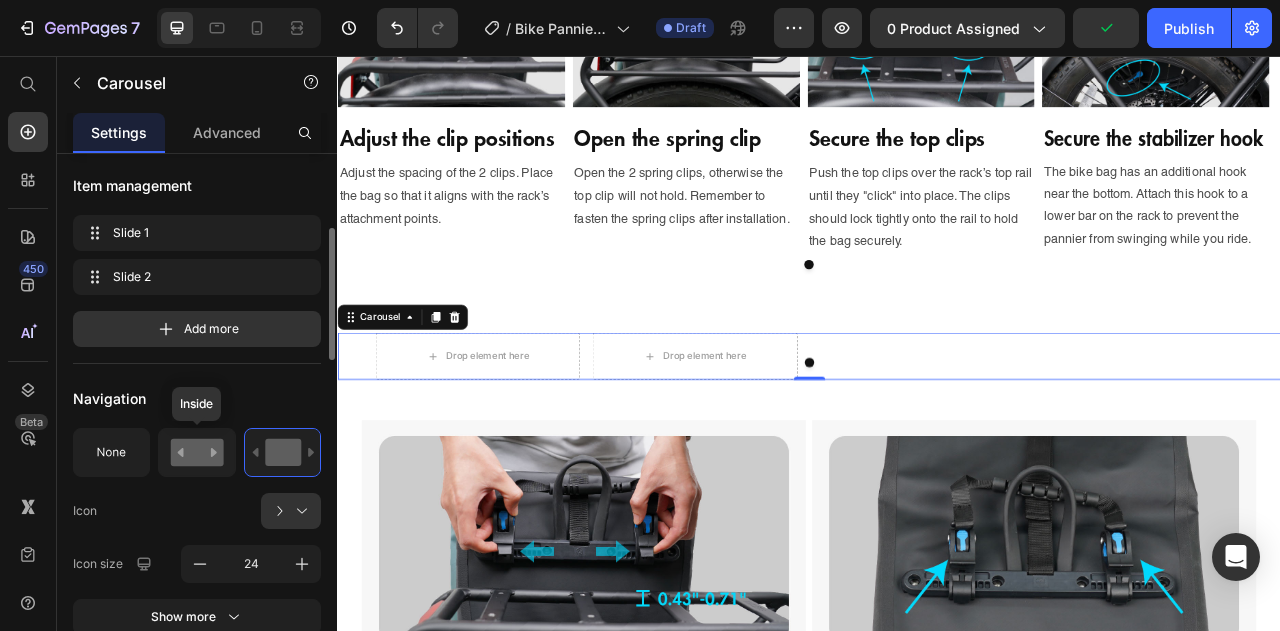 click 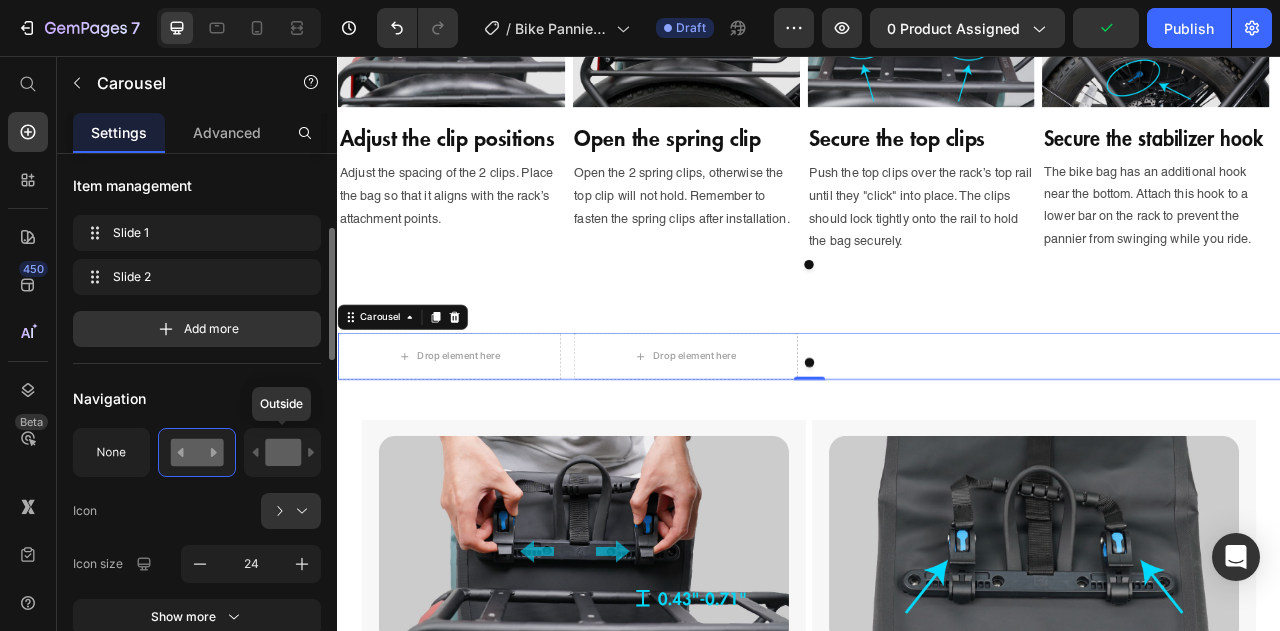 click 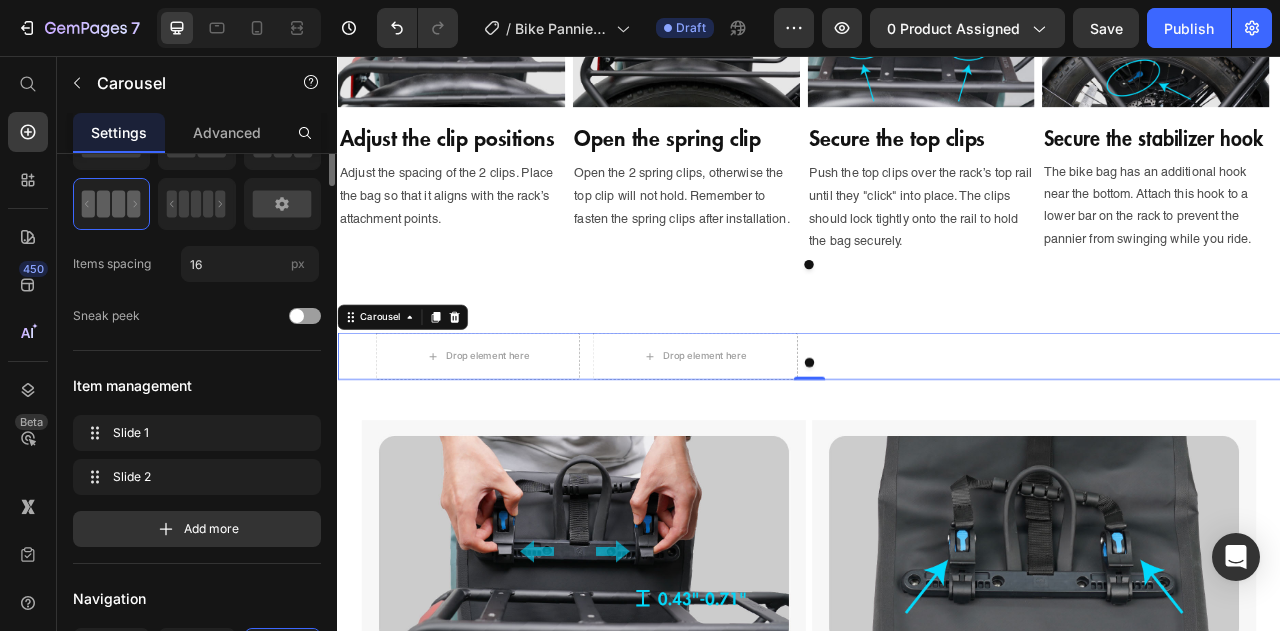 scroll, scrollTop: 0, scrollLeft: 0, axis: both 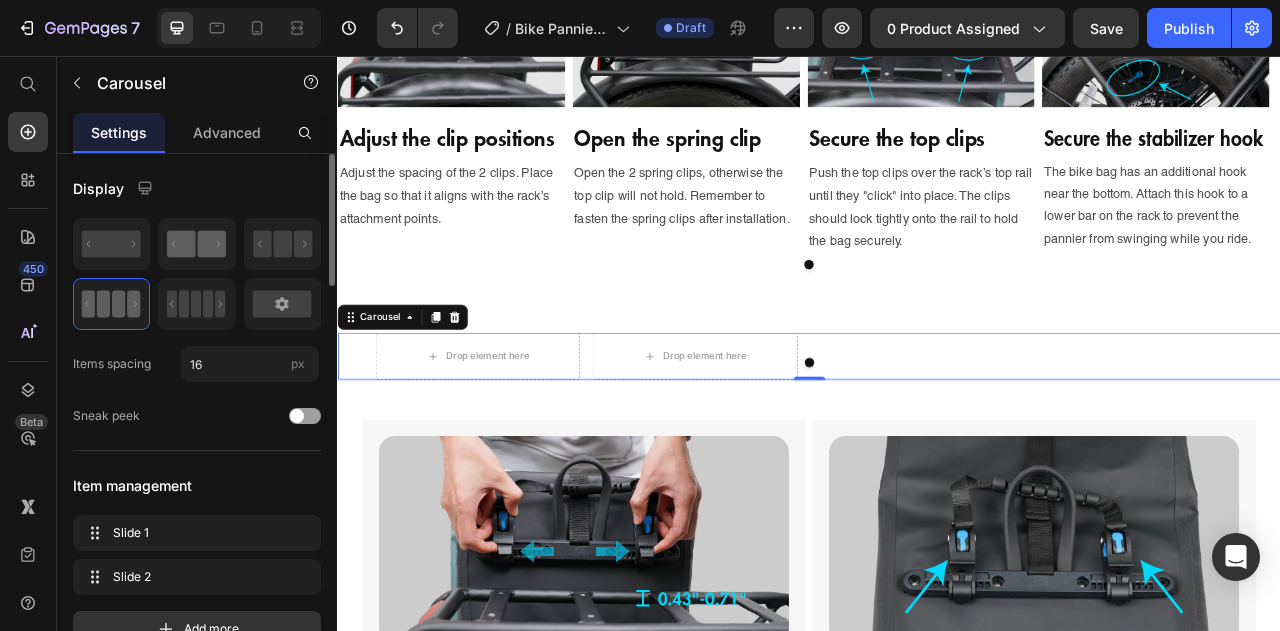 click 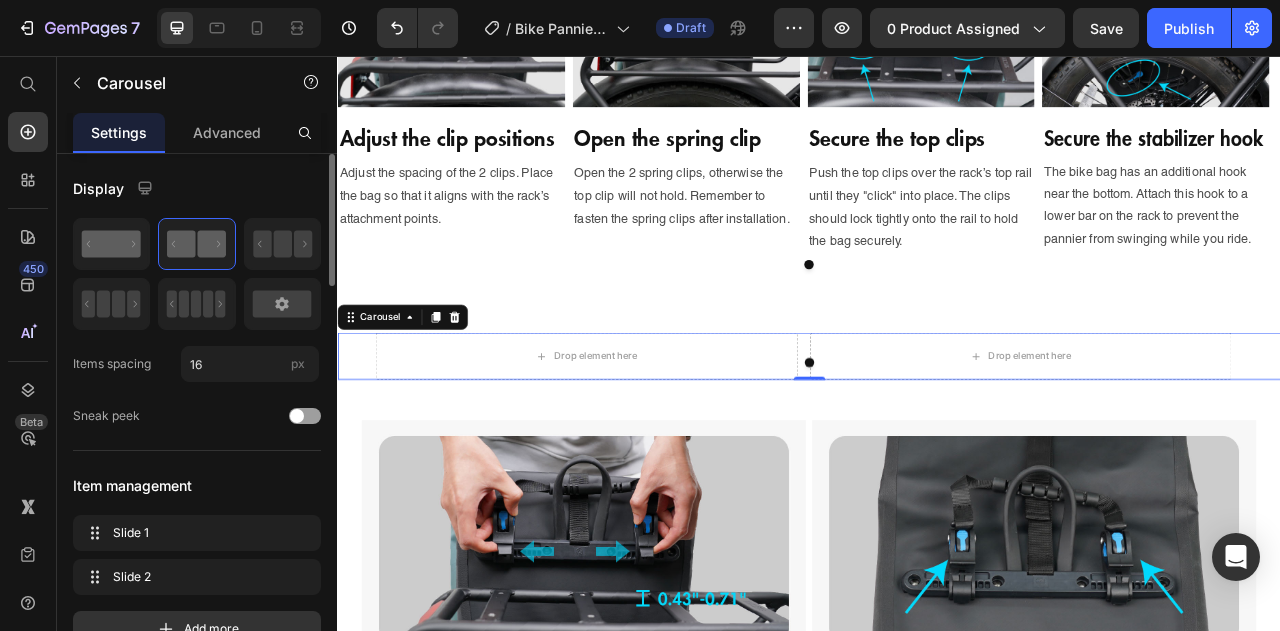 click 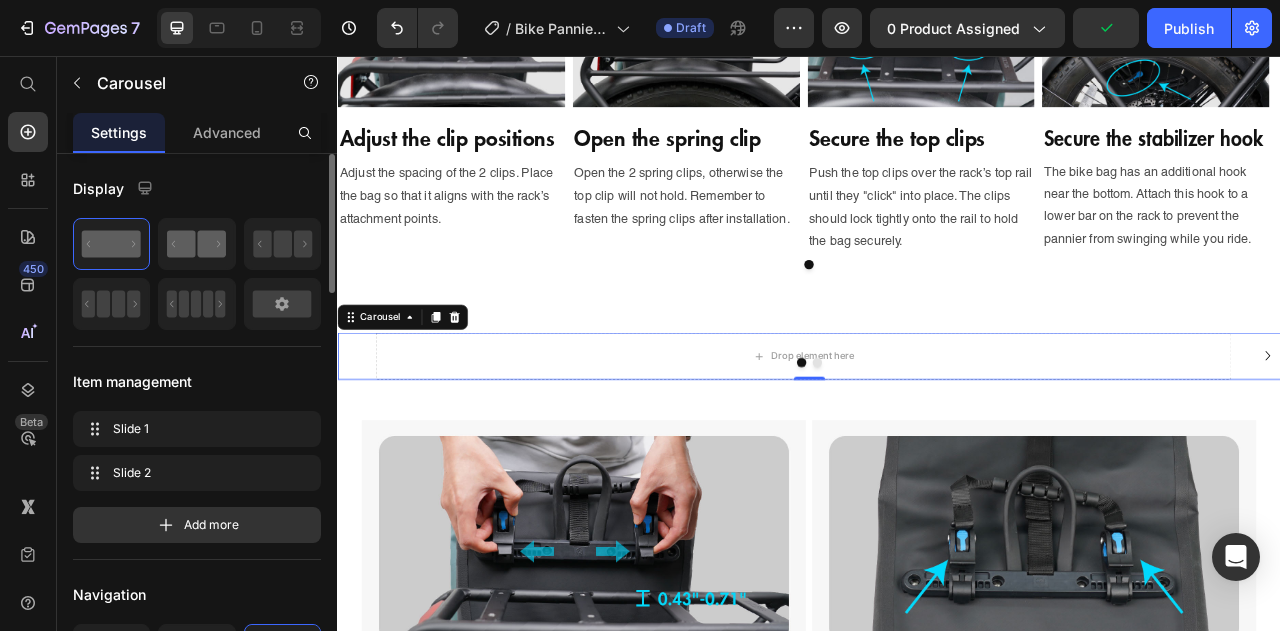 click 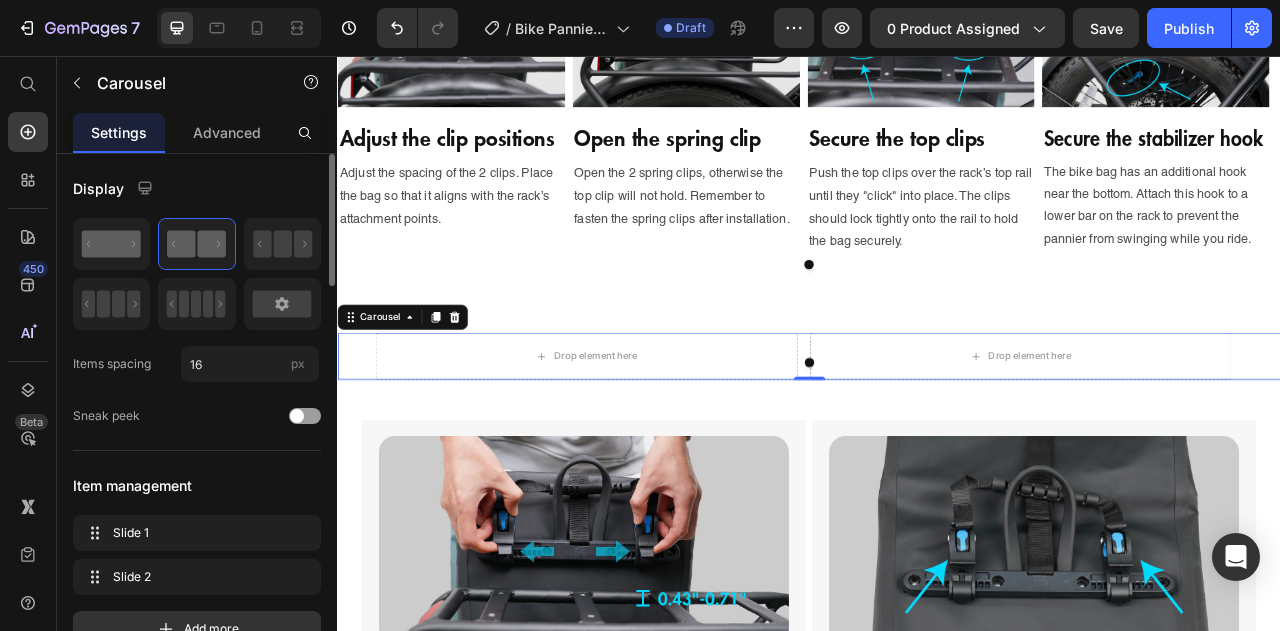 click 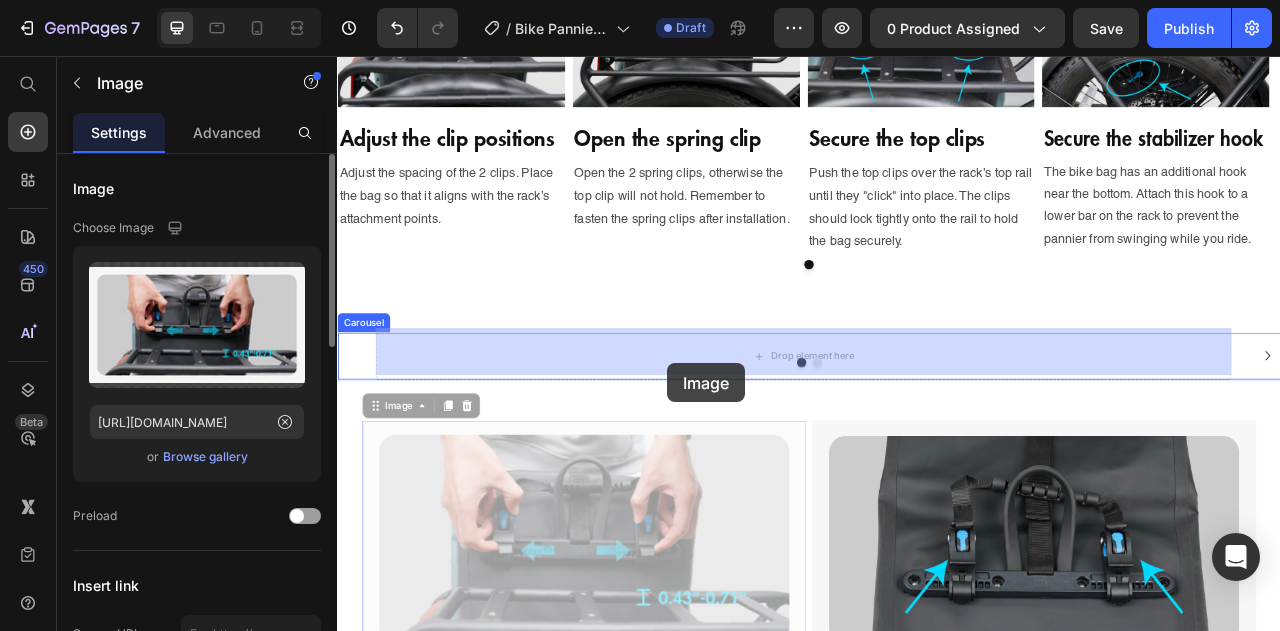 drag, startPoint x: 767, startPoint y: 735, endPoint x: 756, endPoint y: 451, distance: 284.21295 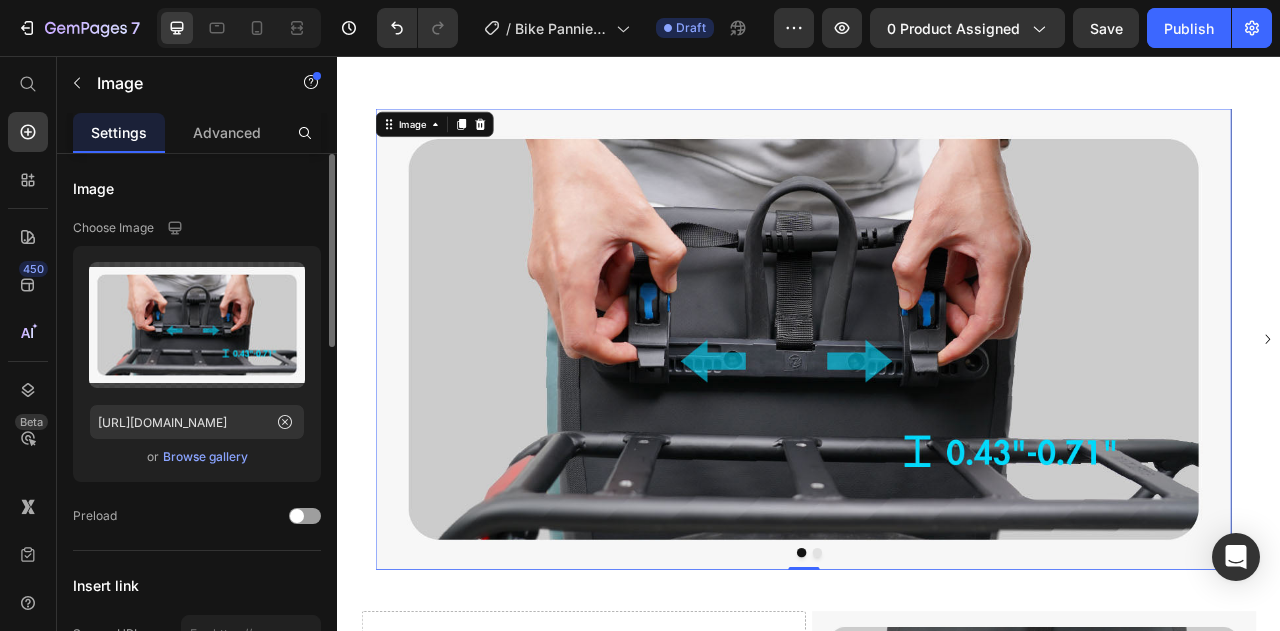 scroll, scrollTop: 2640, scrollLeft: 0, axis: vertical 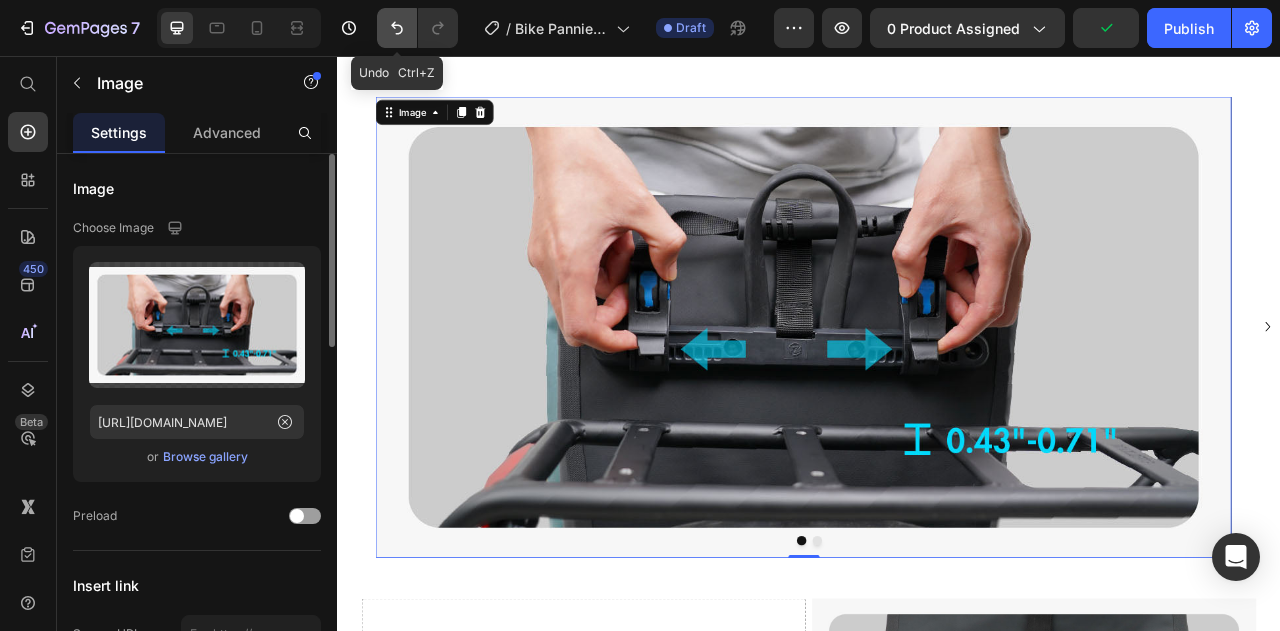click 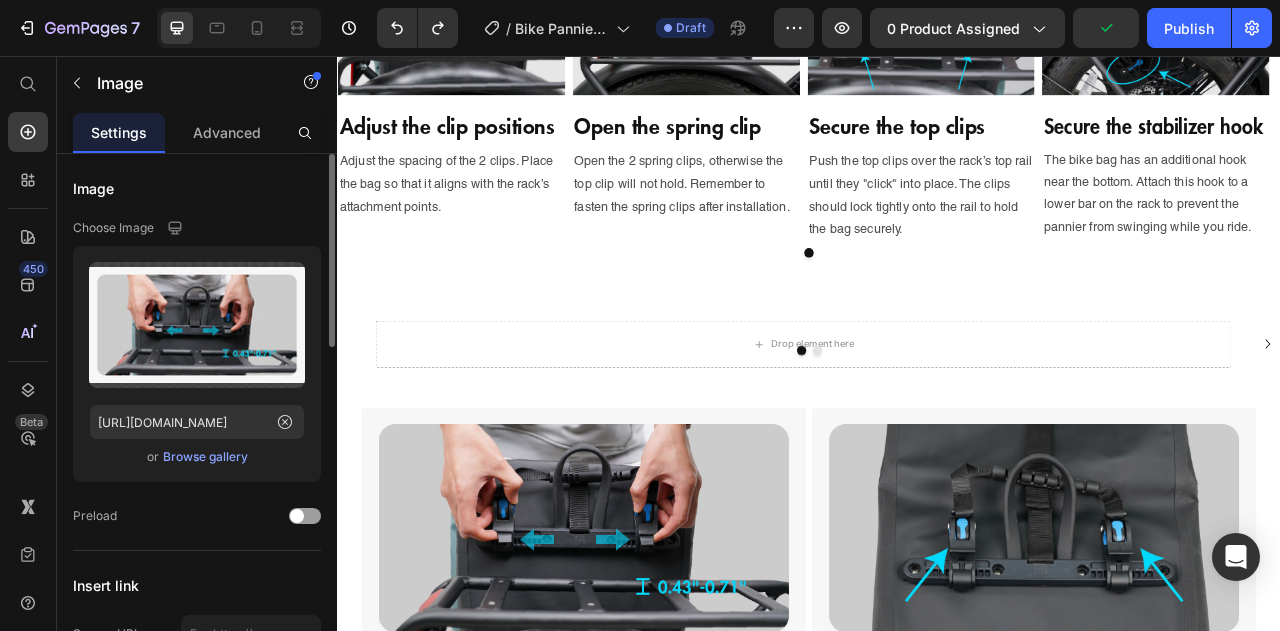scroll, scrollTop: 2340, scrollLeft: 0, axis: vertical 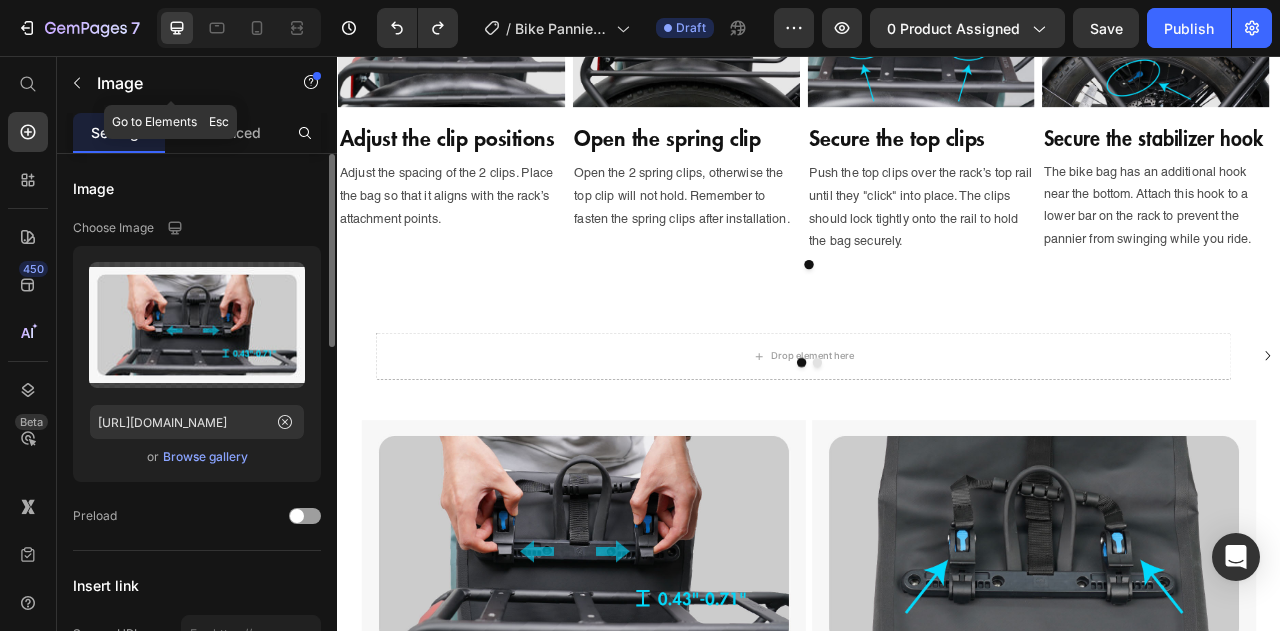 click 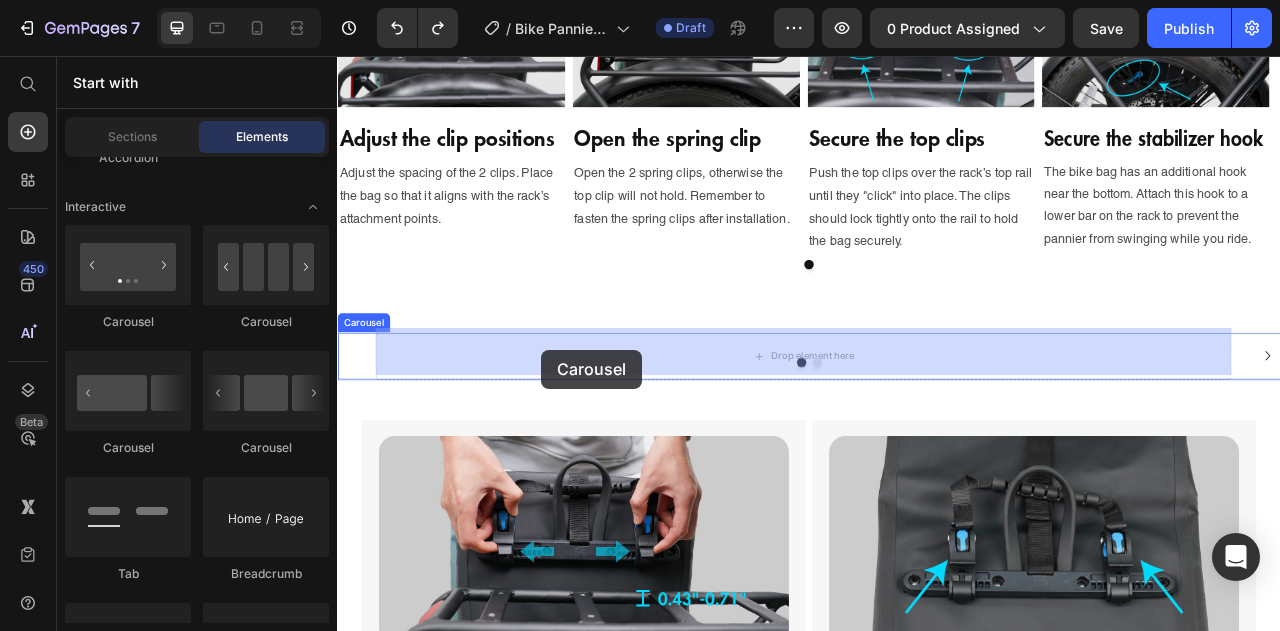 drag, startPoint x: 595, startPoint y: 335, endPoint x: 614, endPoint y: 430, distance: 96.88137 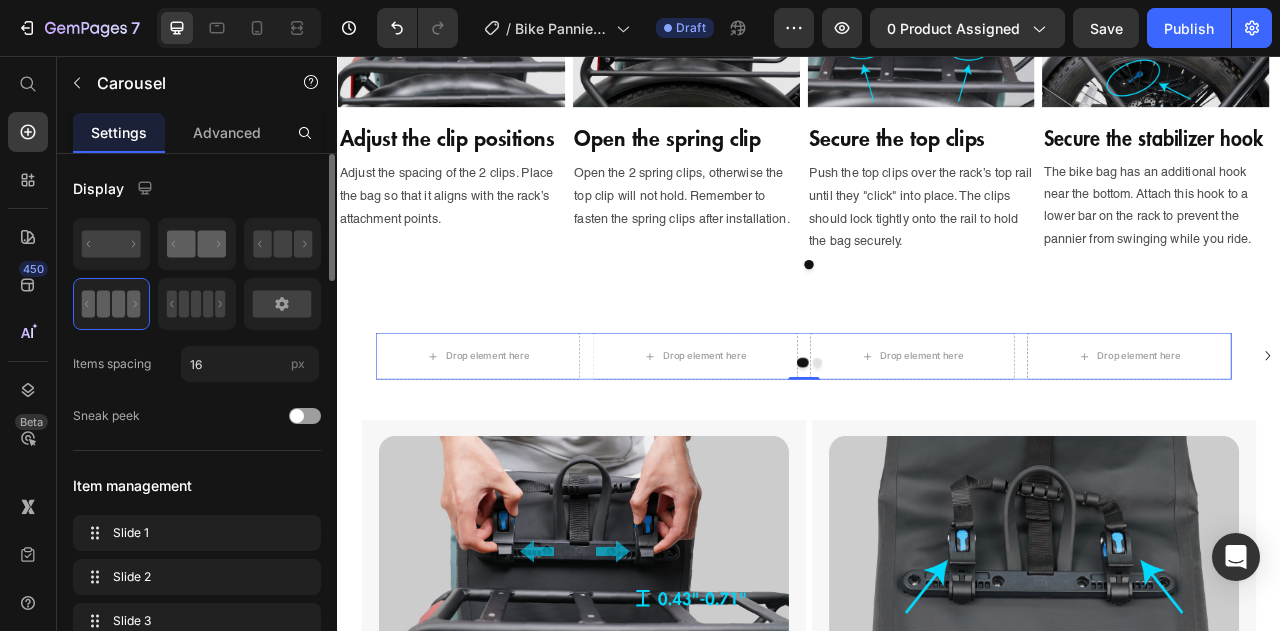 click 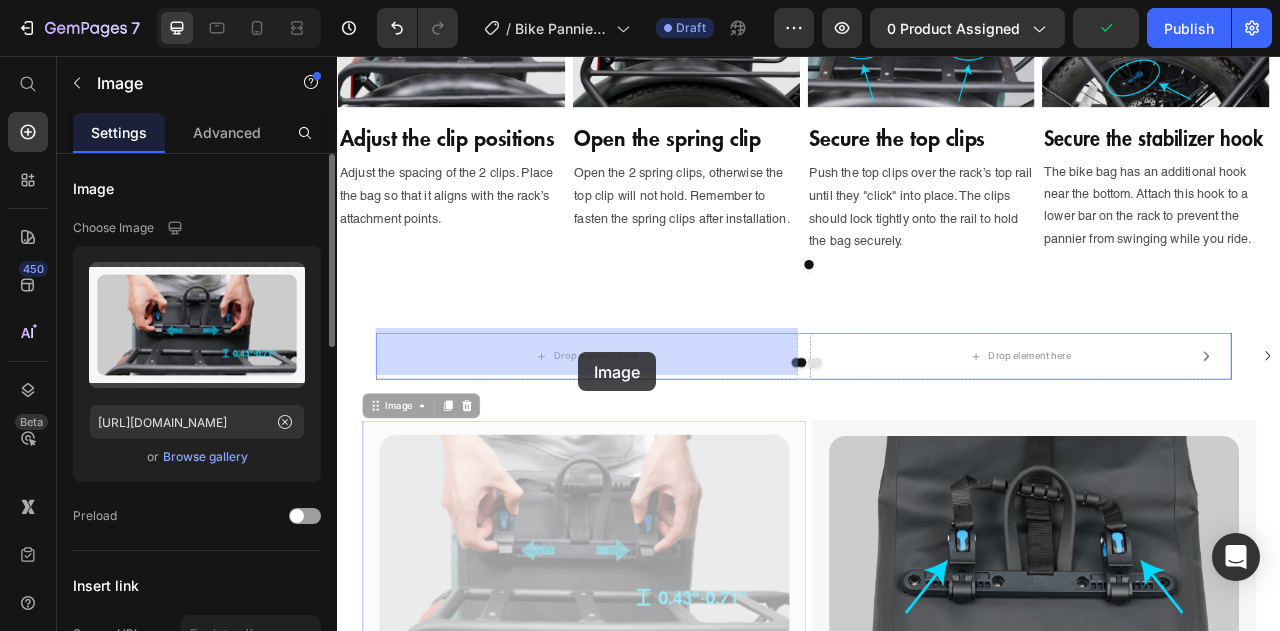 drag, startPoint x: 662, startPoint y: 675, endPoint x: 644, endPoint y: 433, distance: 242.6685 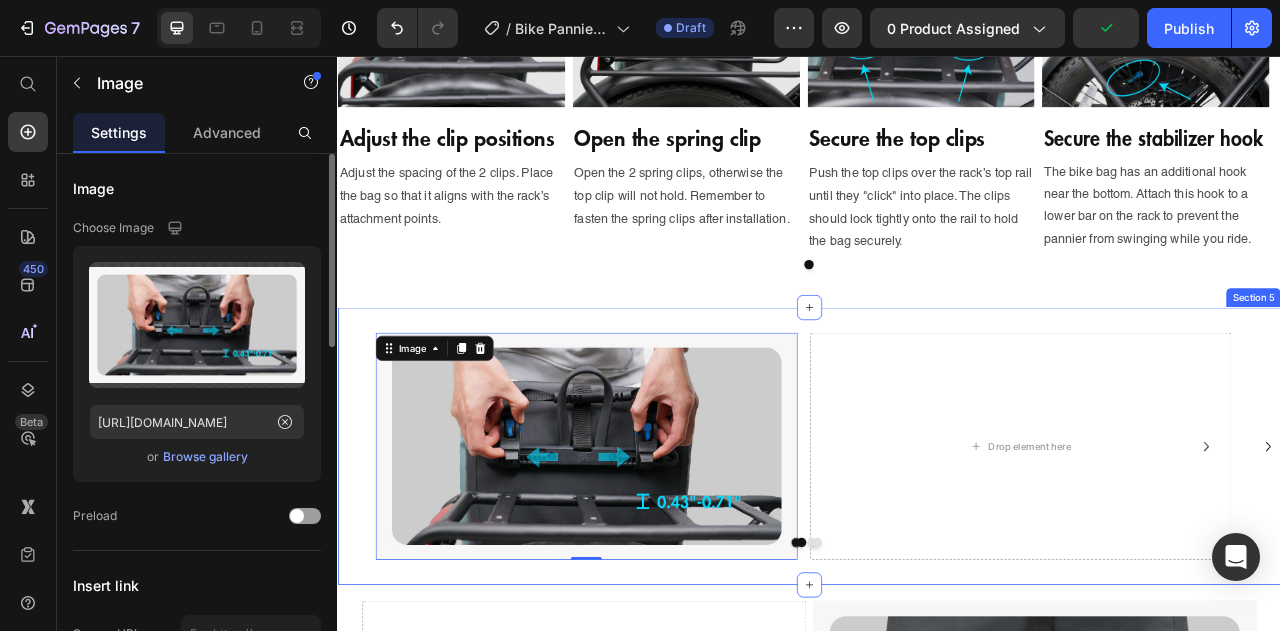 scroll, scrollTop: 2540, scrollLeft: 0, axis: vertical 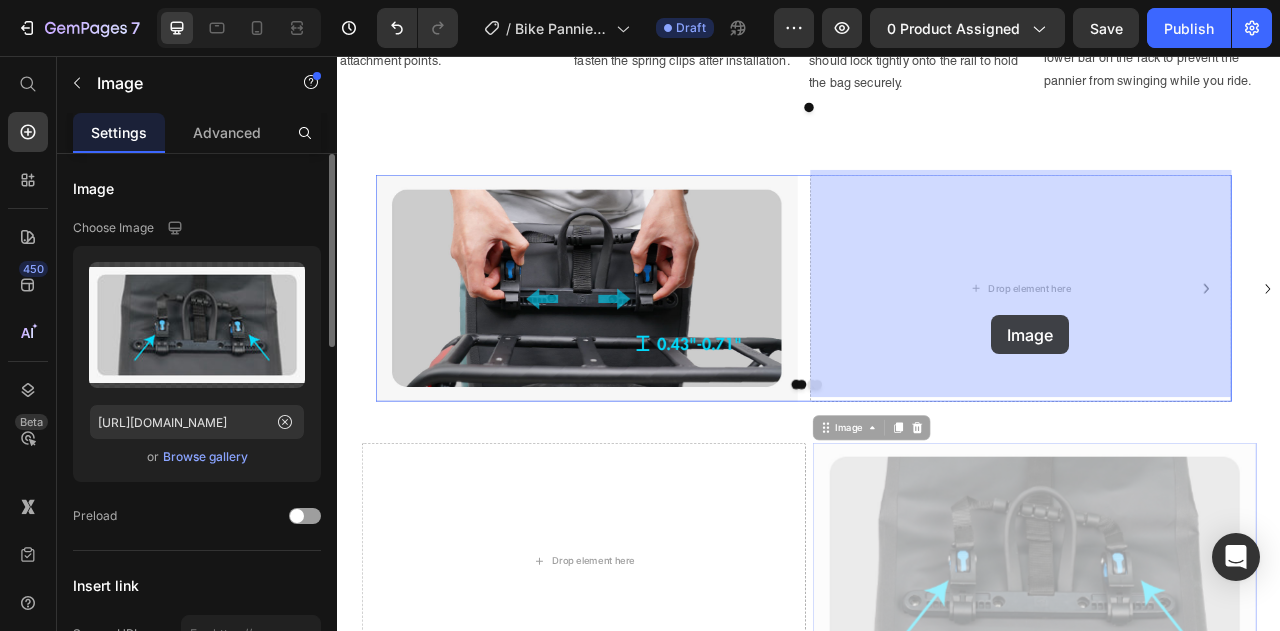 drag, startPoint x: 1181, startPoint y: 692, endPoint x: 1169, endPoint y: 397, distance: 295.24396 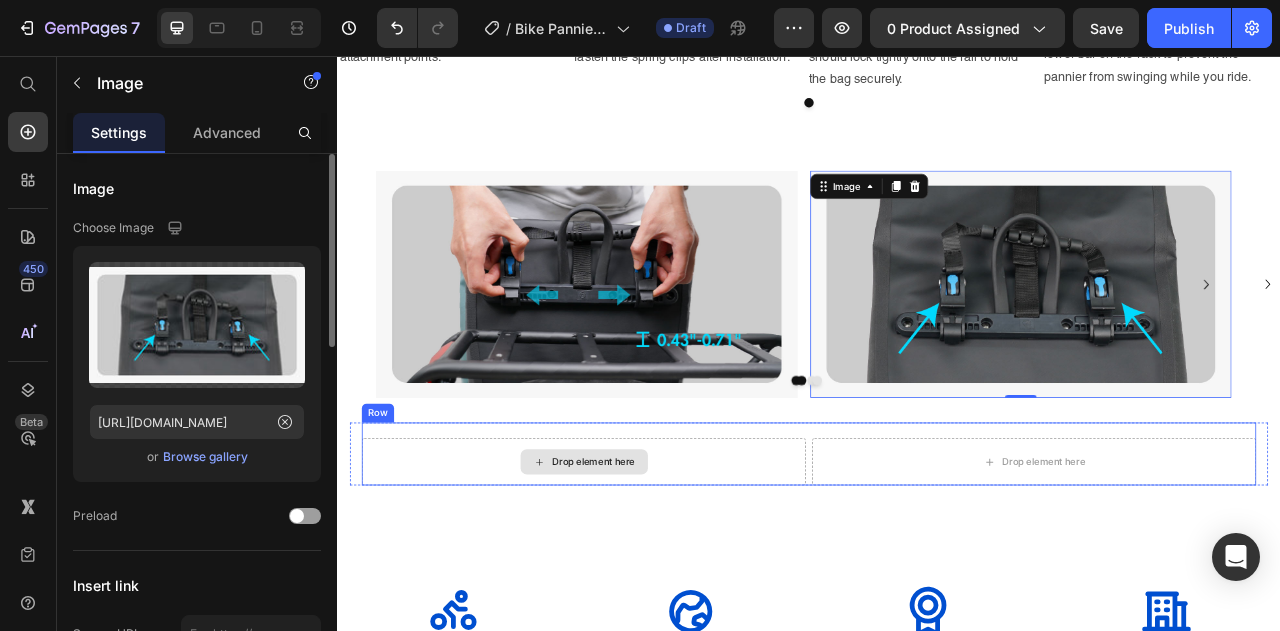scroll, scrollTop: 2640, scrollLeft: 0, axis: vertical 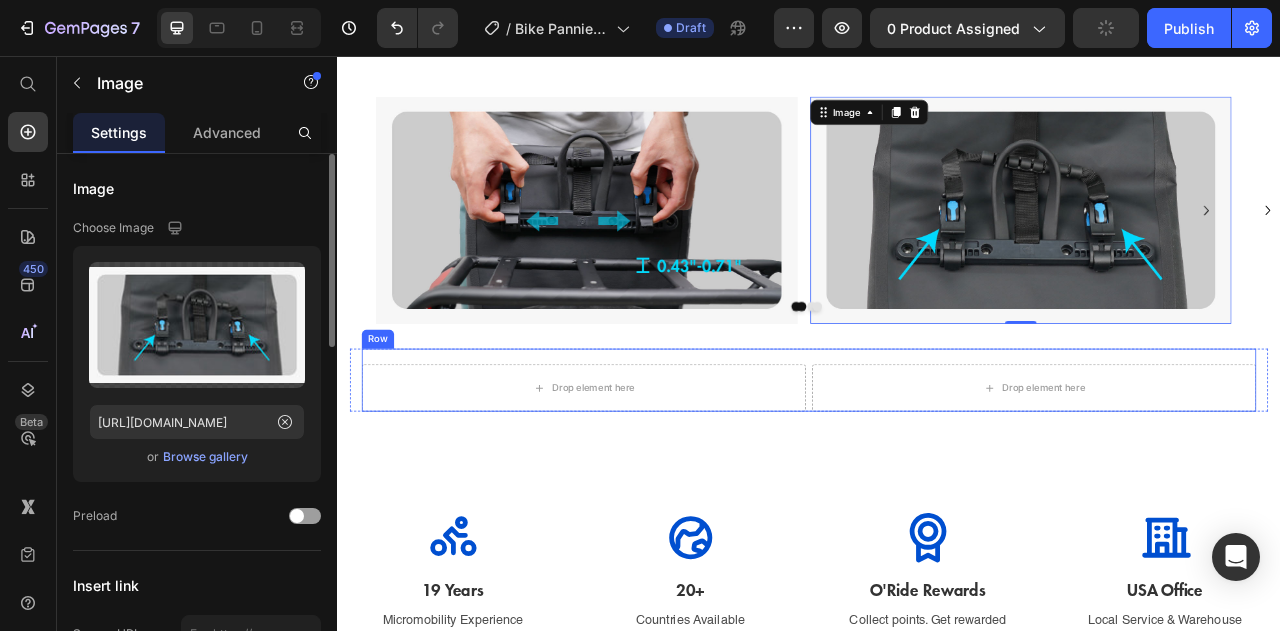 click on "Drop element here
Drop element here Row" at bounding box center (937, 468) 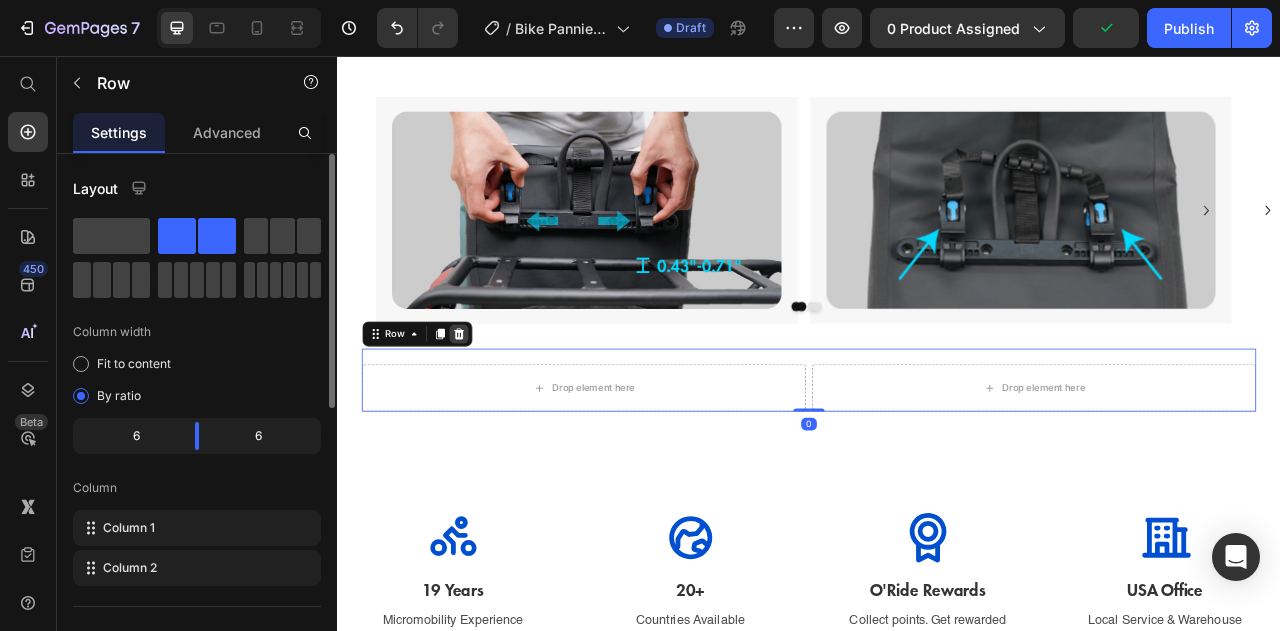 click 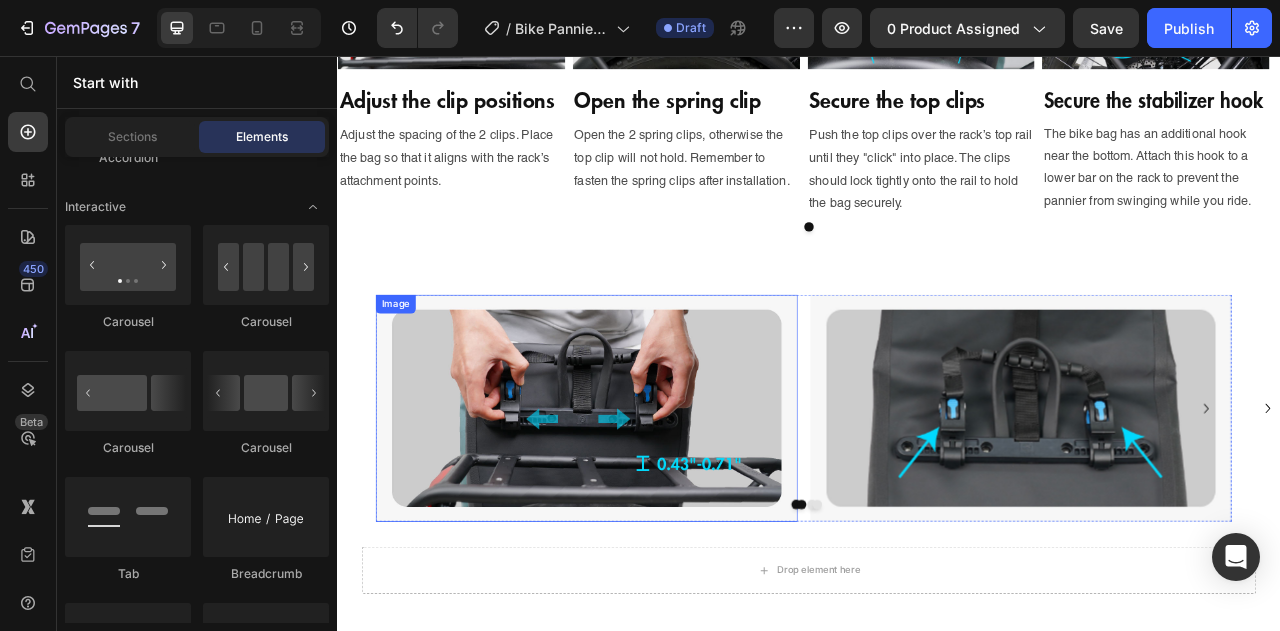 scroll, scrollTop: 2440, scrollLeft: 0, axis: vertical 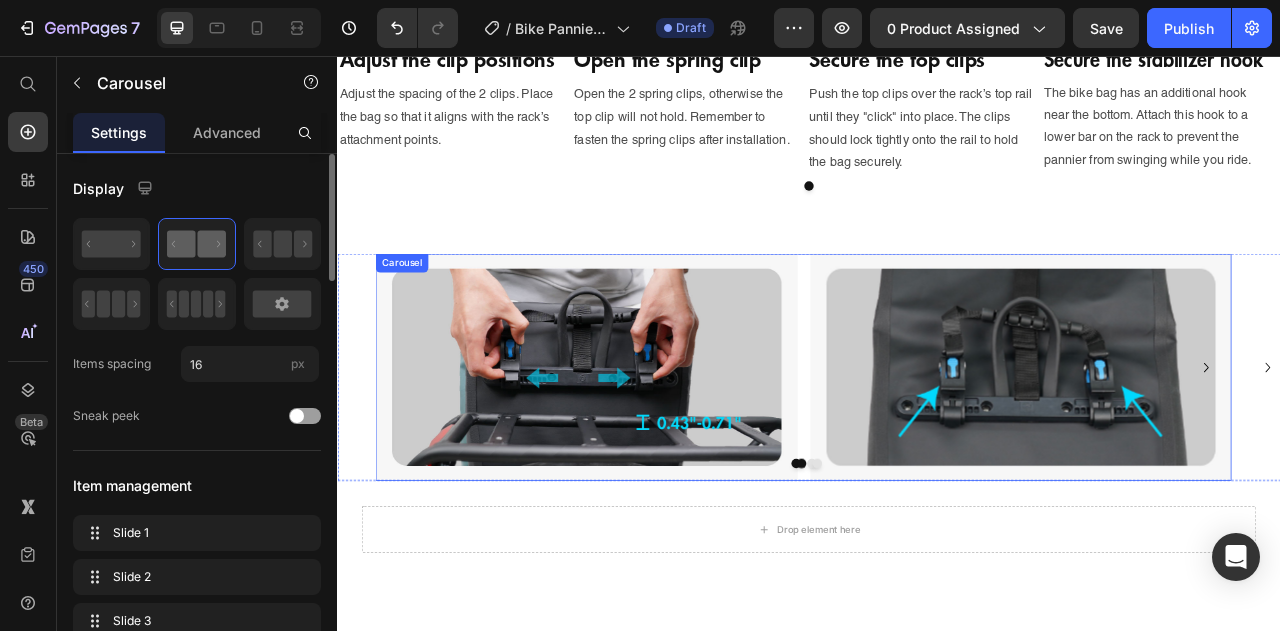 click on "Image Image
Drop element here
Drop element here" at bounding box center [929, 451] 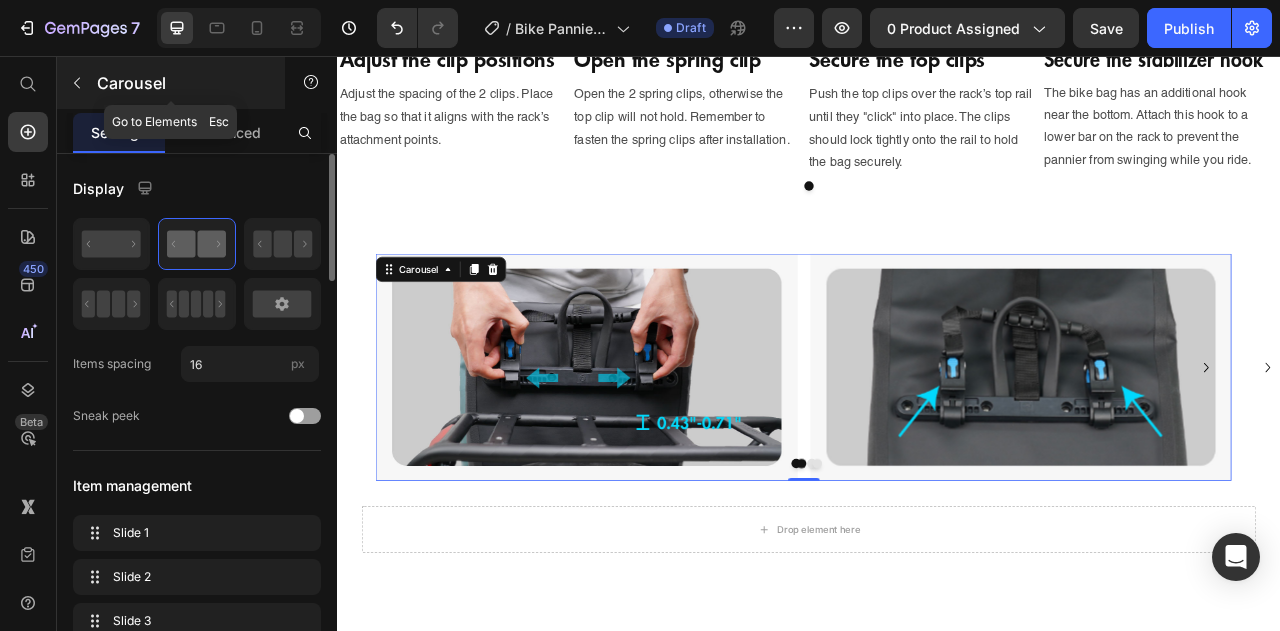 click 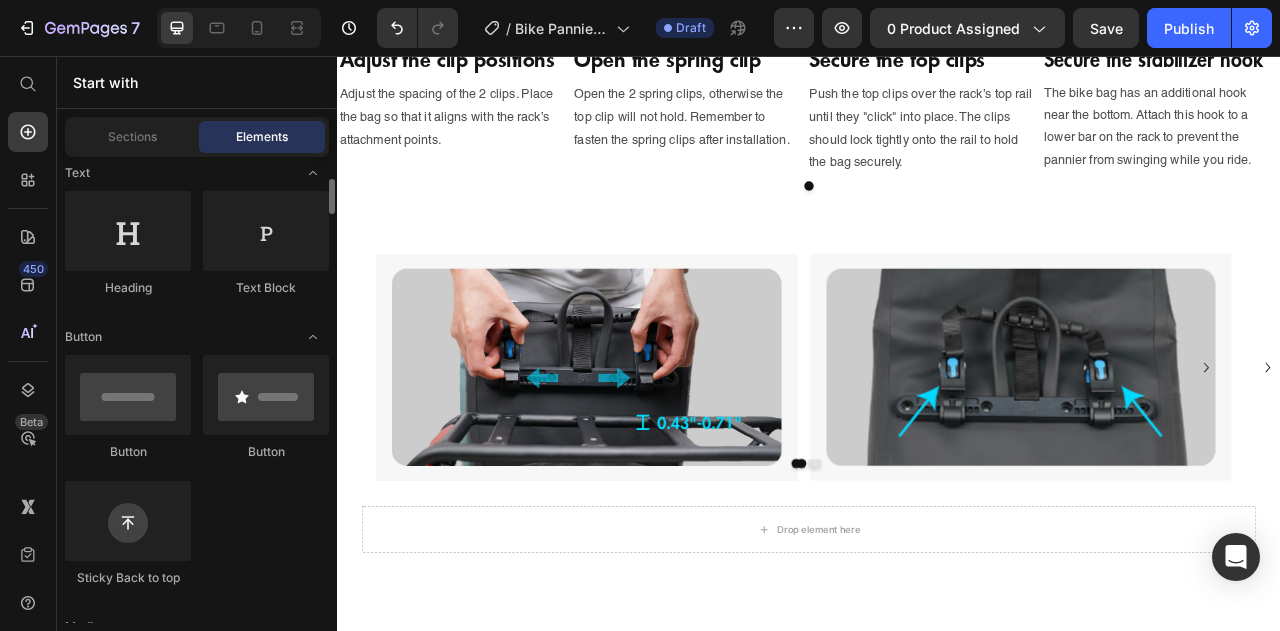 scroll, scrollTop: 100, scrollLeft: 0, axis: vertical 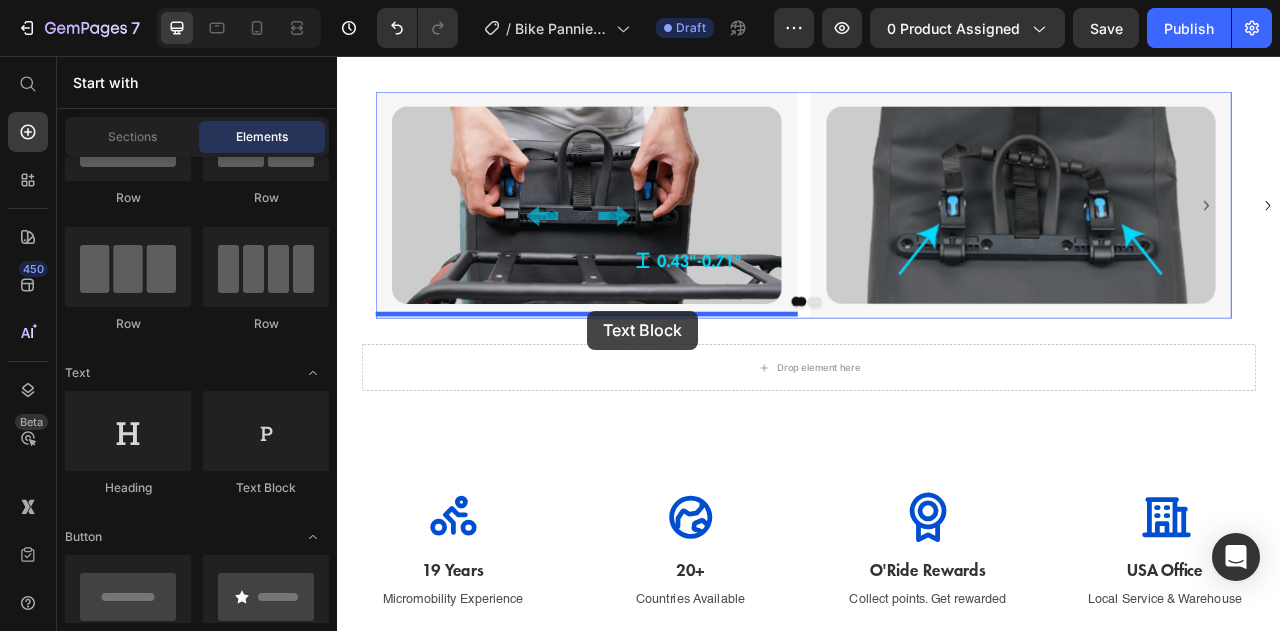 drag, startPoint x: 643, startPoint y: 497, endPoint x: 655, endPoint y: 380, distance: 117.61378 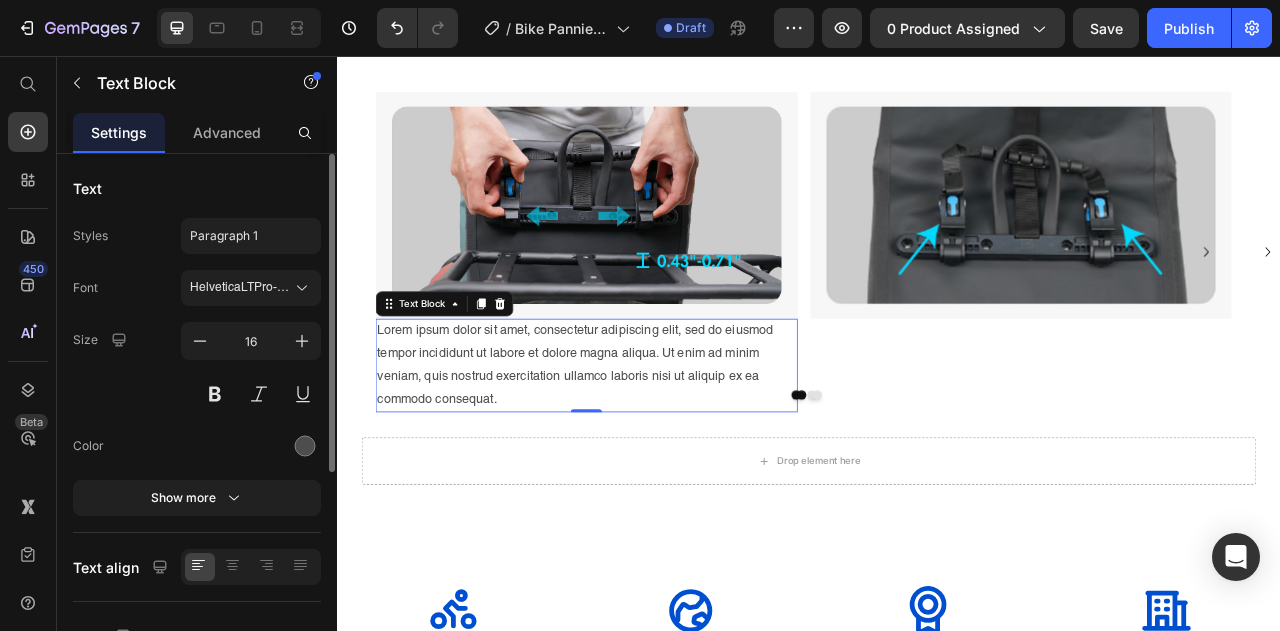 click on "Lorem ipsum dolor sit amet, consectetur adipiscing elit, sed do eiusmod tempor incididunt ut labore et dolore magna aliqua. Ut enim ad minim veniam, quis nostrud exercitation ullamco laboris nisi ut aliquip ex ea commodo consequat." at bounding box center (653, 449) 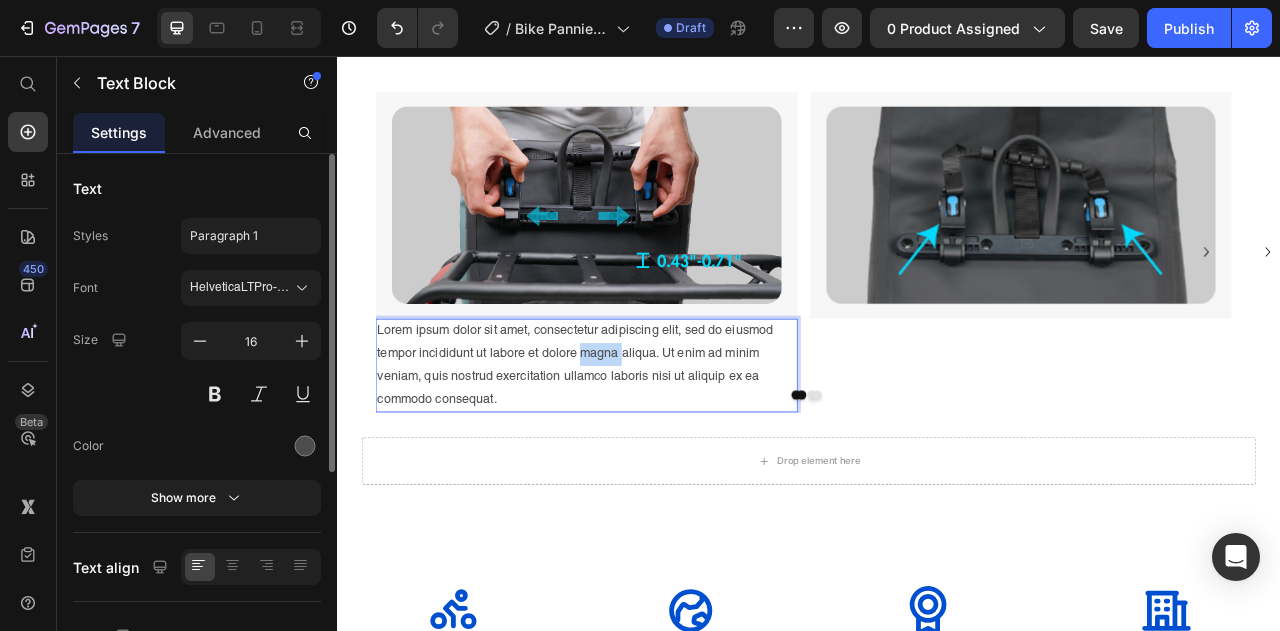 click on "Lorem ipsum dolor sit amet, consectetur adipiscing elit, sed do eiusmod tempor incididunt ut labore et dolore magna aliqua. Ut enim ad minim veniam, quis nostrud exercitation ullamco laboris nisi ut aliquip ex ea commodo consequat." at bounding box center [653, 449] 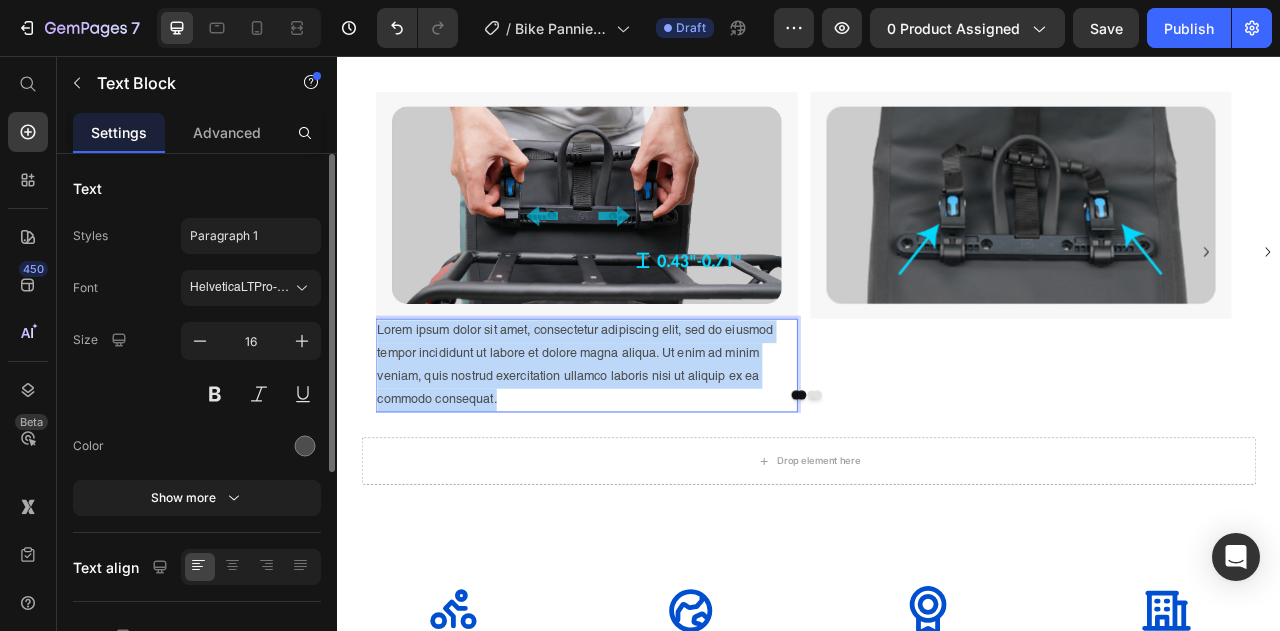 click on "Lorem ipsum dolor sit amet, consectetur adipiscing elit, sed do eiusmod tempor incididunt ut labore et dolore magna aliqua. Ut enim ad minim veniam, quis nostrud exercitation ullamco laboris nisi ut aliquip ex ea commodo consequat." at bounding box center [653, 449] 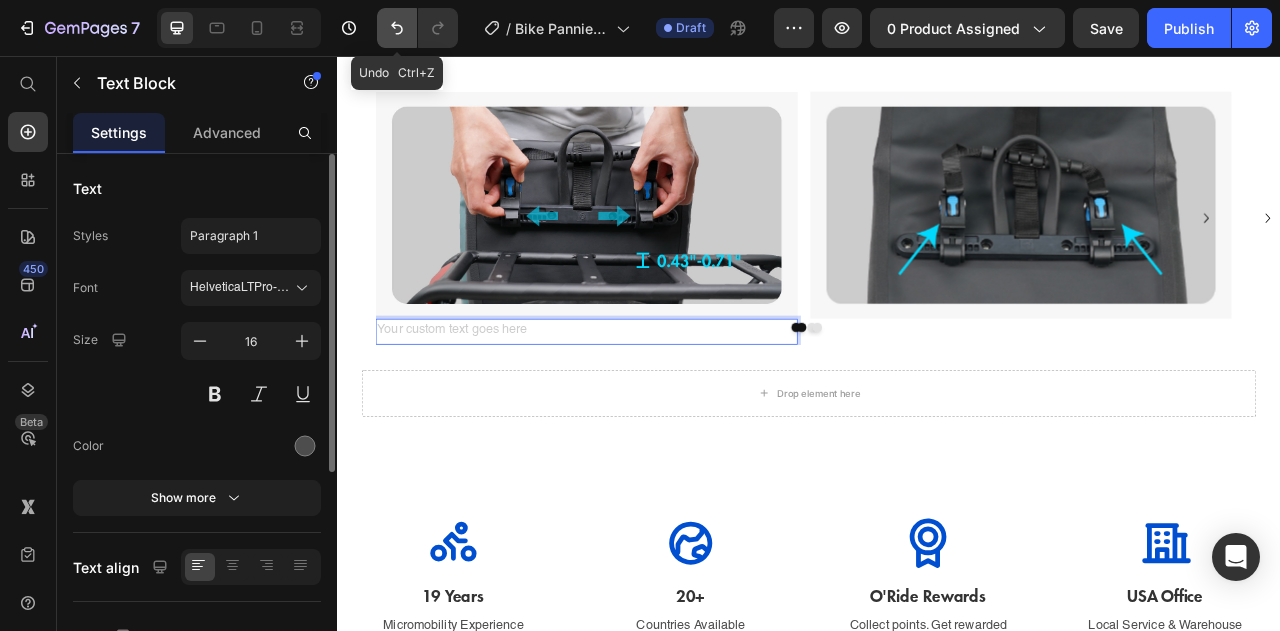 click 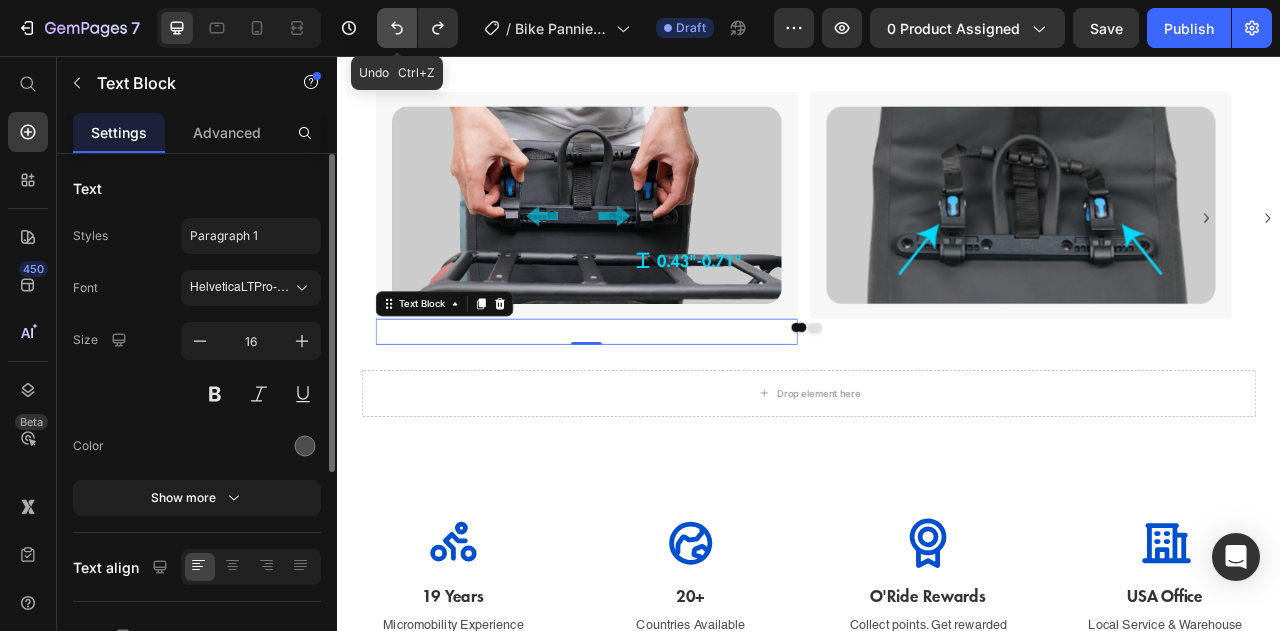 click 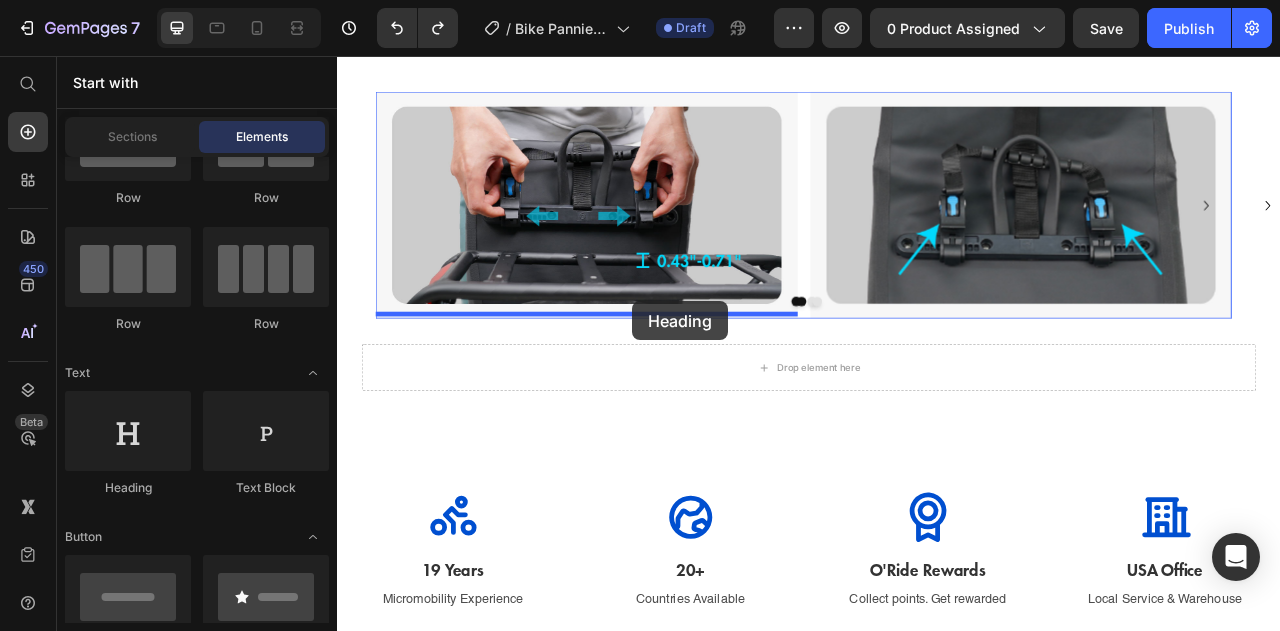 drag, startPoint x: 494, startPoint y: 503, endPoint x: 712, endPoint y: 368, distance: 256.41568 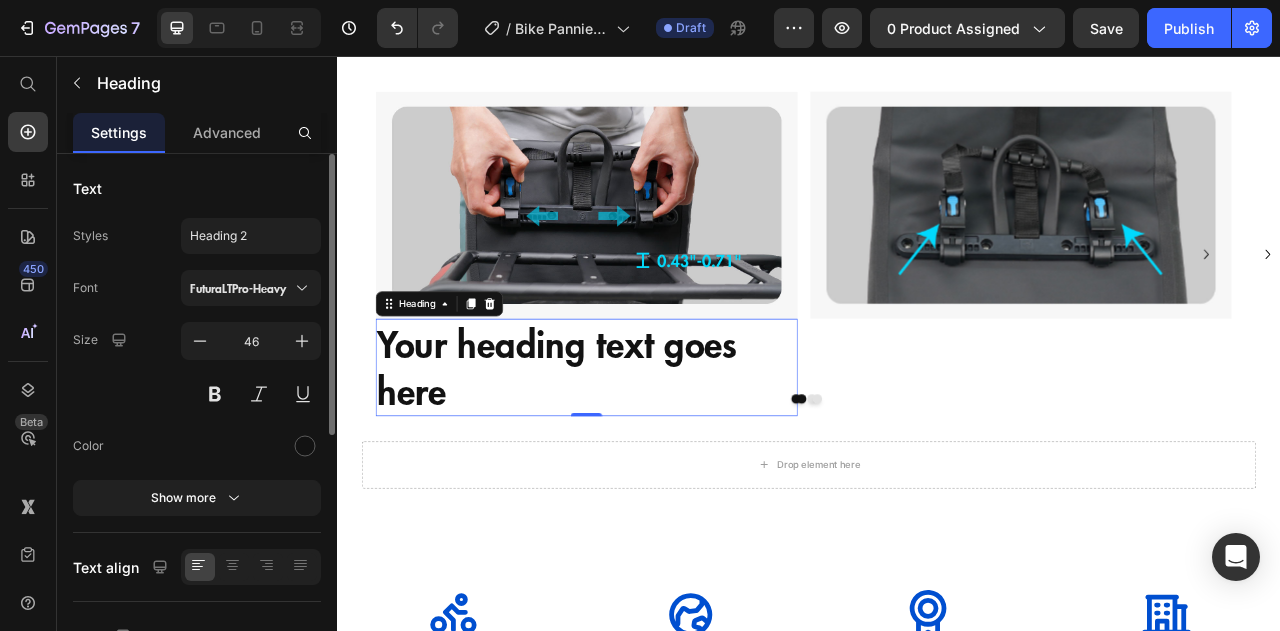 click on "Your heading text goes here" at bounding box center (653, 452) 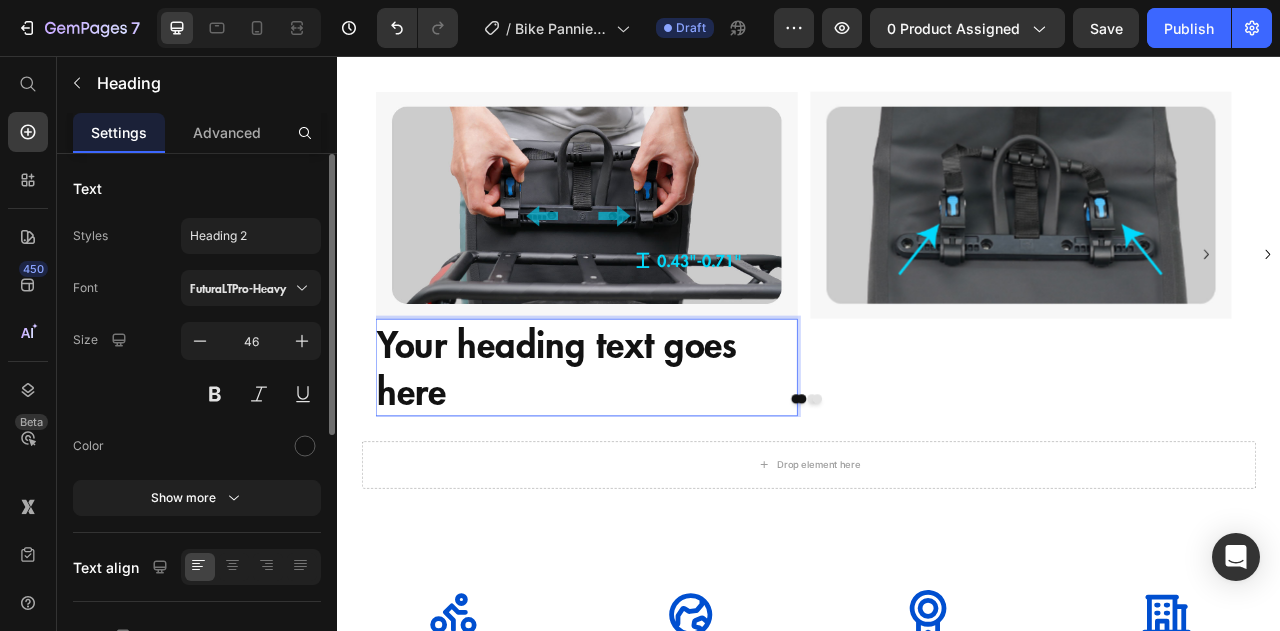 click on "Your heading text goes here" at bounding box center (653, 452) 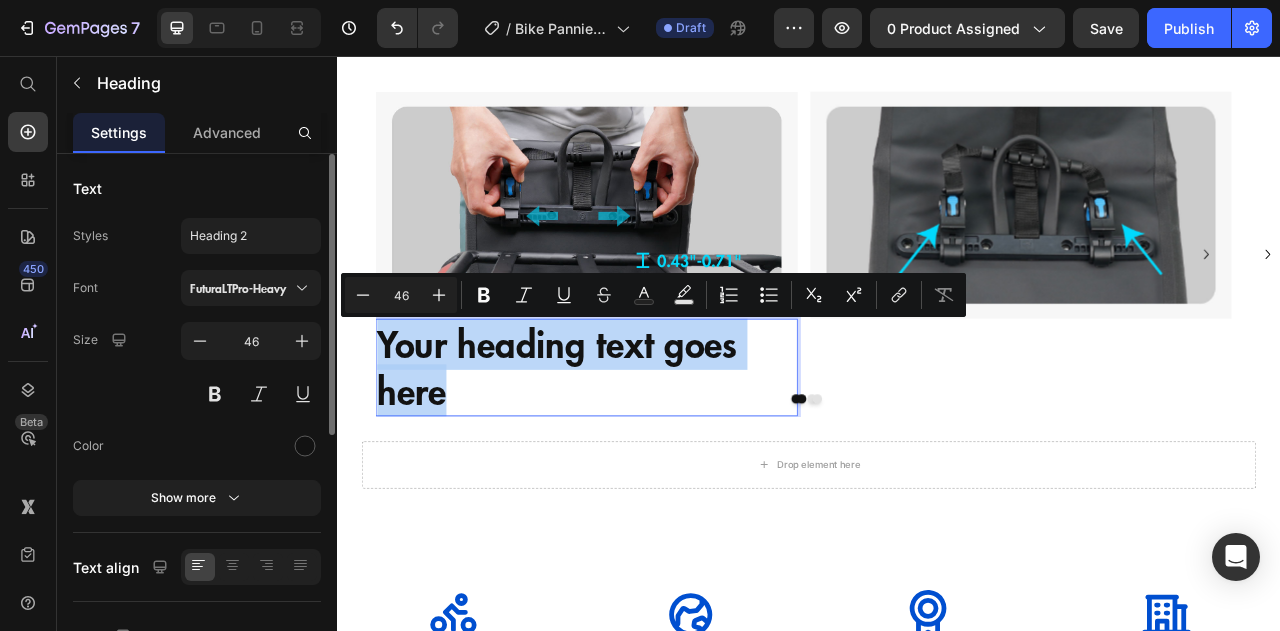 click on "Your heading text goes here" at bounding box center [653, 452] 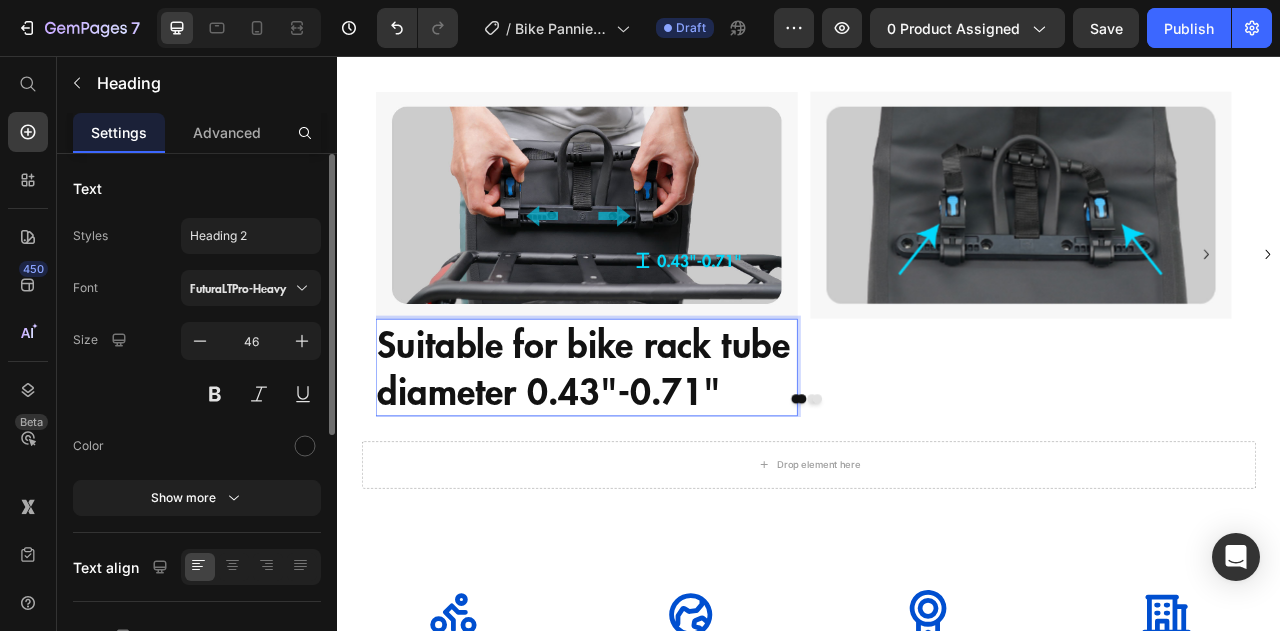click on "Suitable for bike rack tube diameter 0.43"-0.71"" at bounding box center [653, 452] 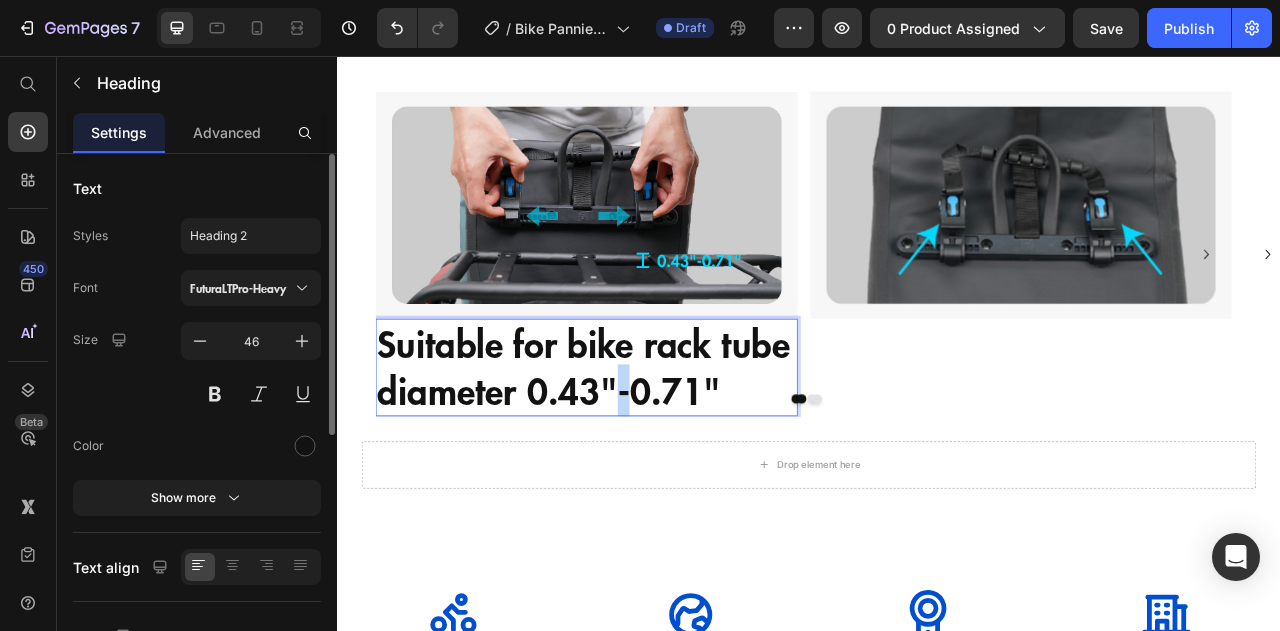 click on "Suitable for bike rack tube diameter 0.43"-0.71"" at bounding box center [653, 452] 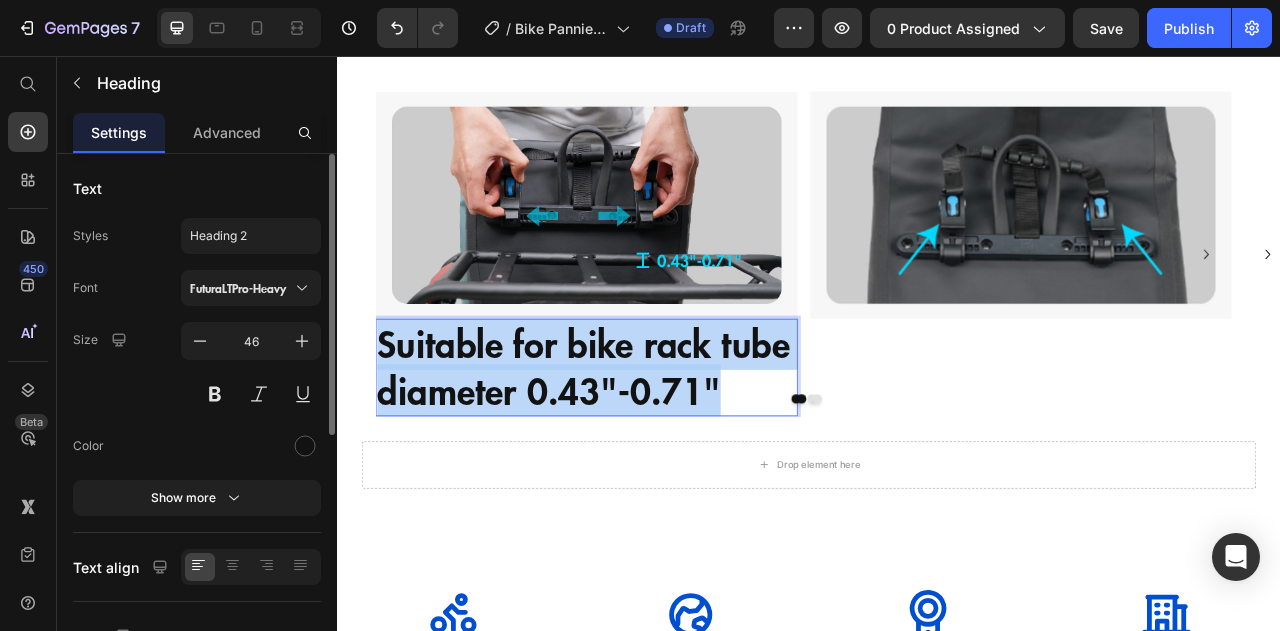 click on "Suitable for bike rack tube diameter 0.43"-0.71"" at bounding box center (653, 452) 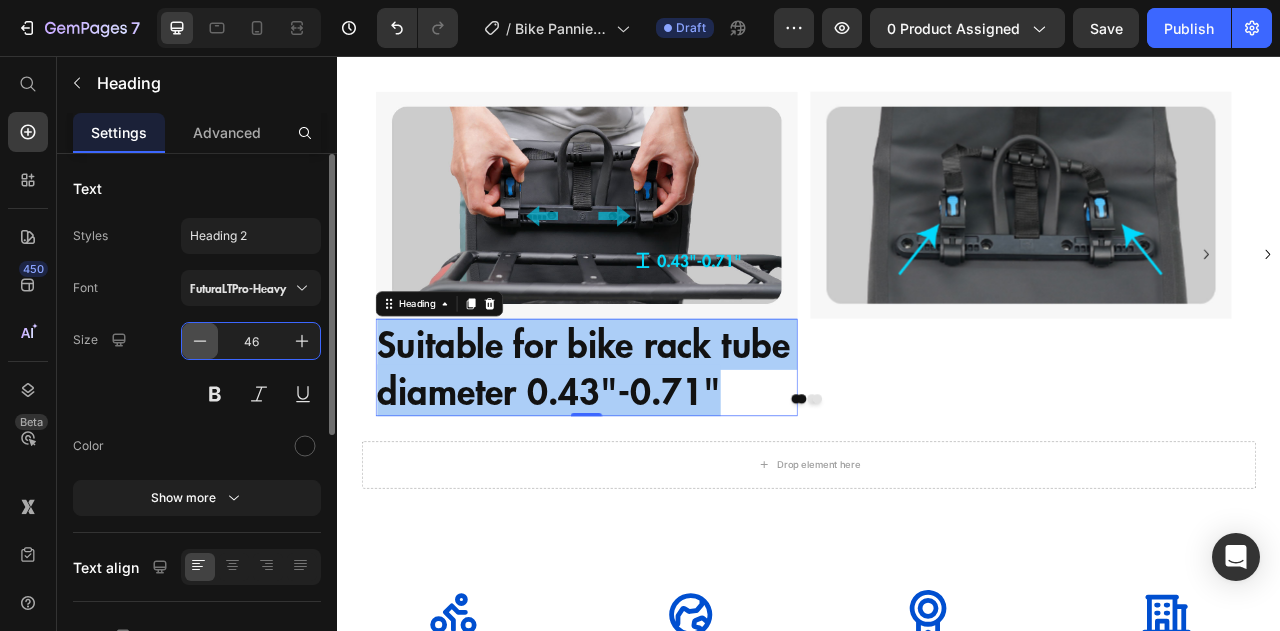 click 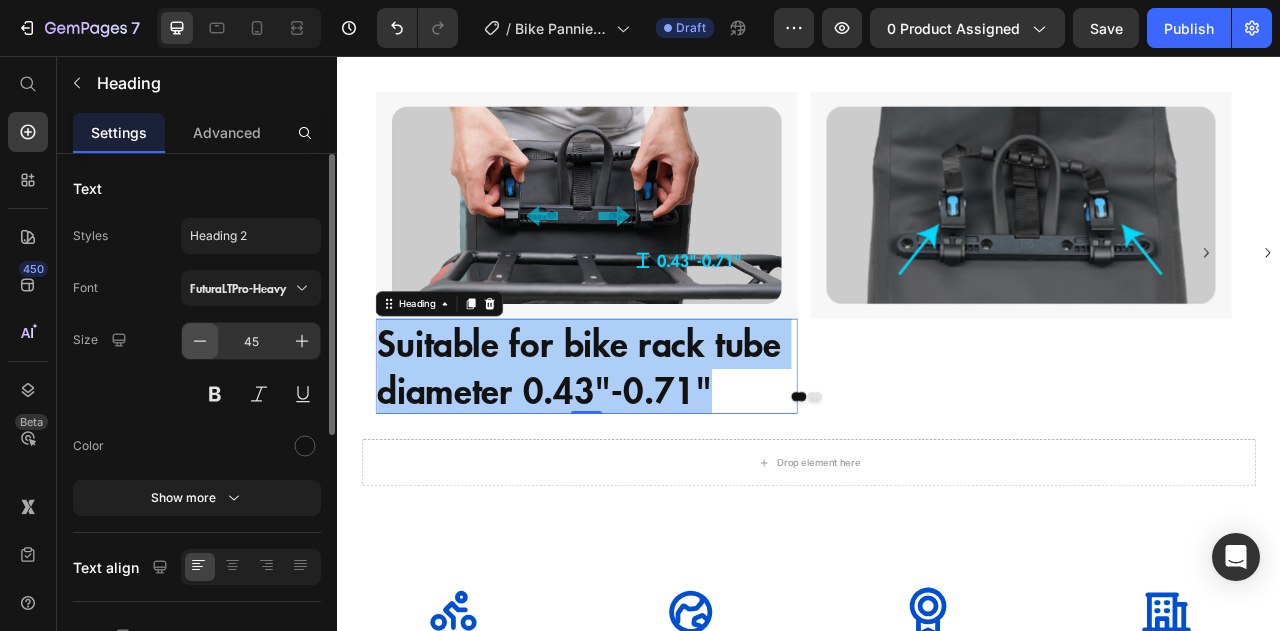 click 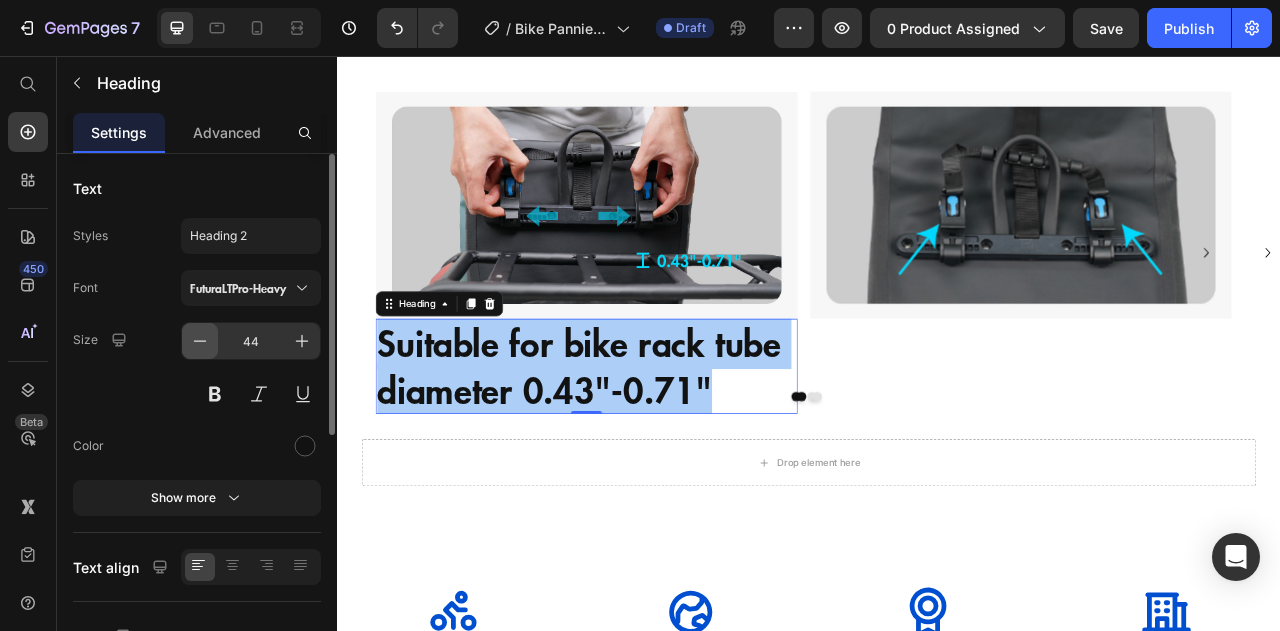 click 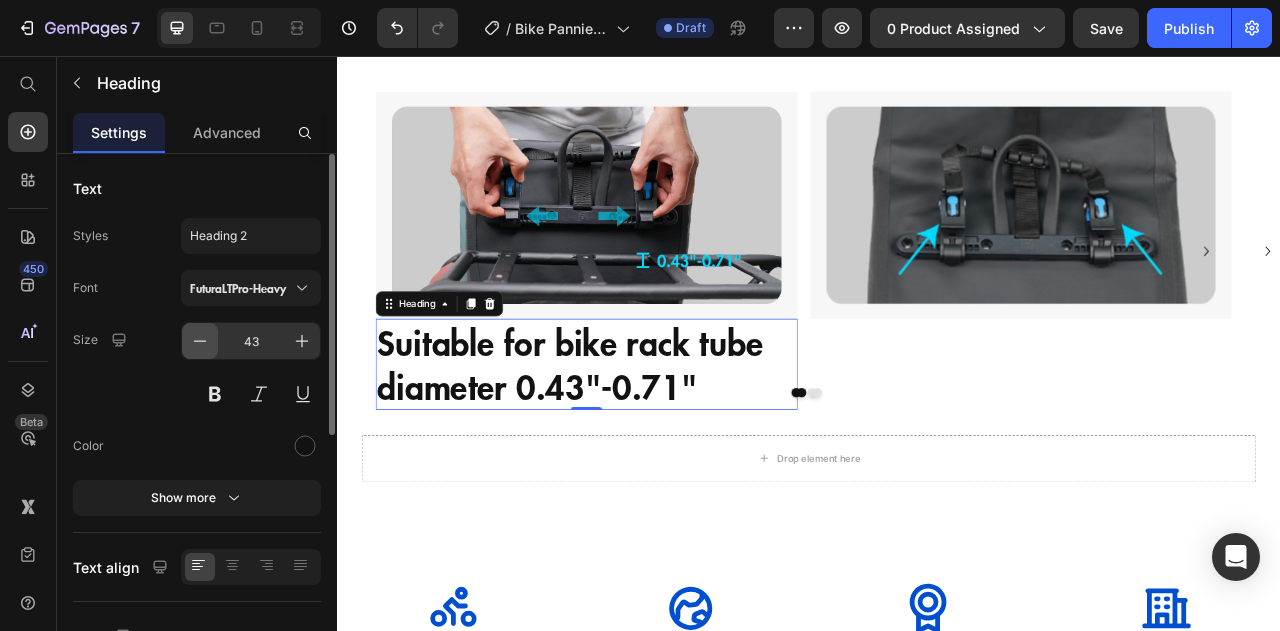 click 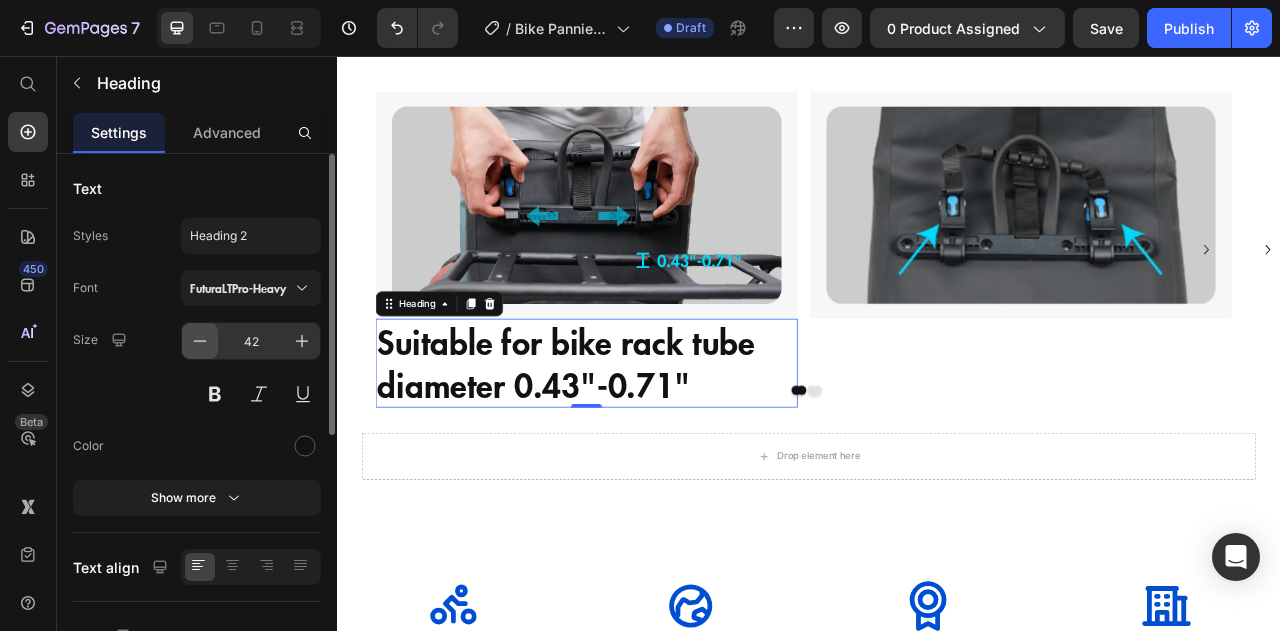 click 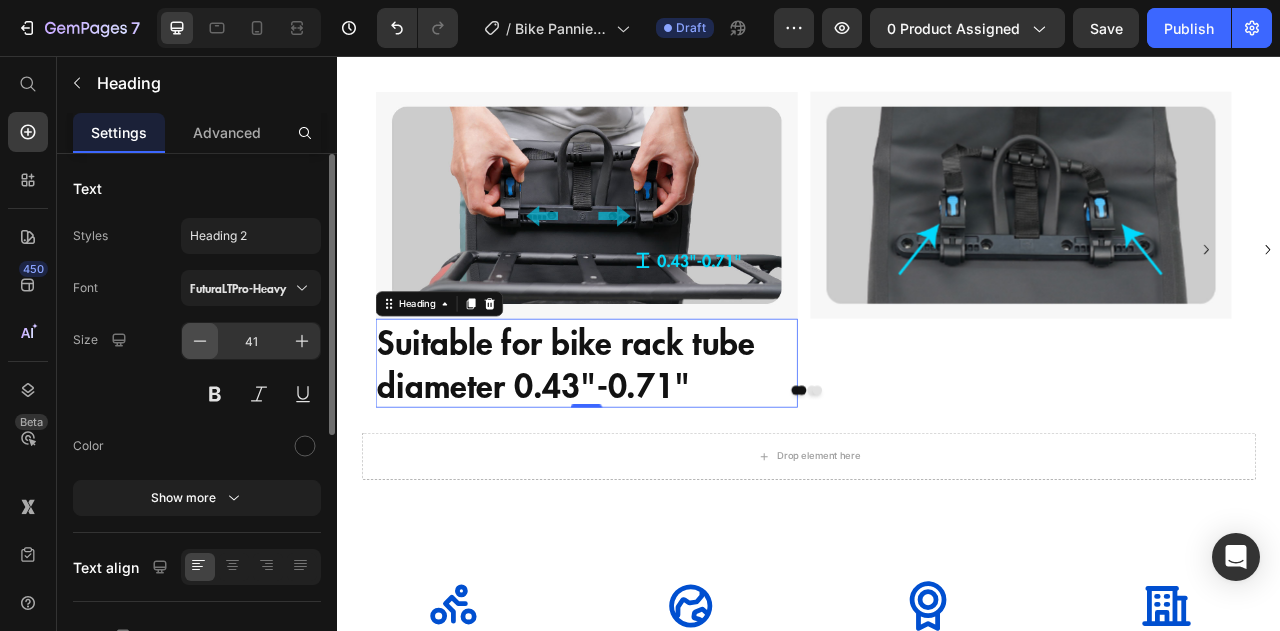 click 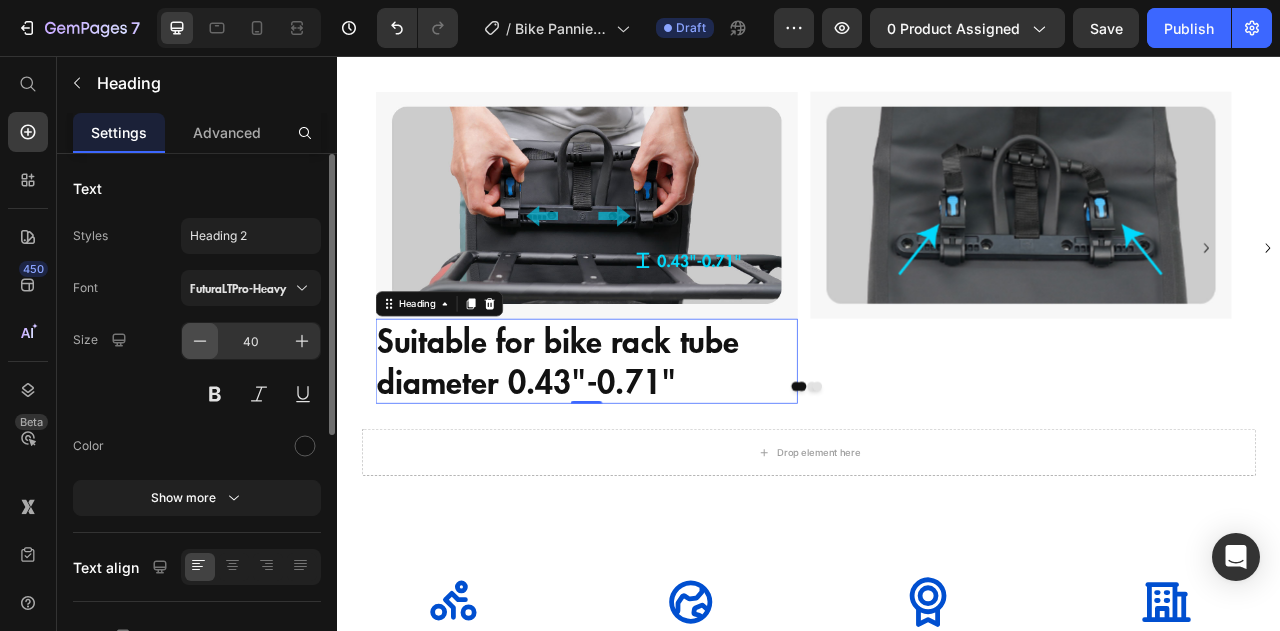 click 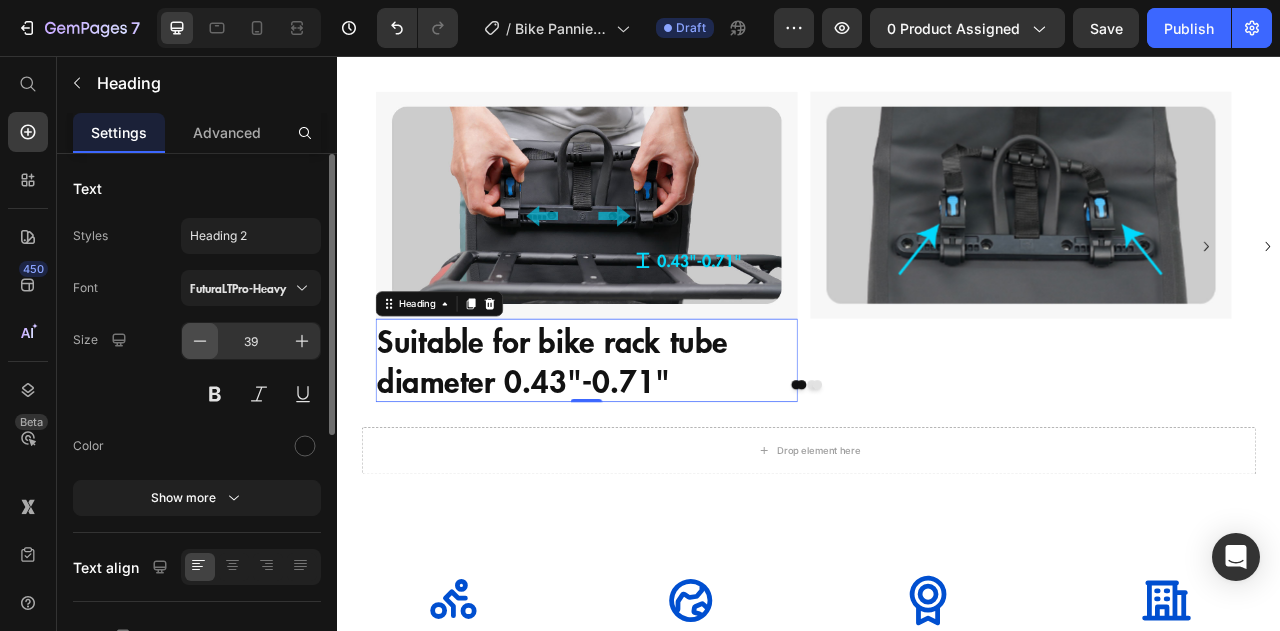 click 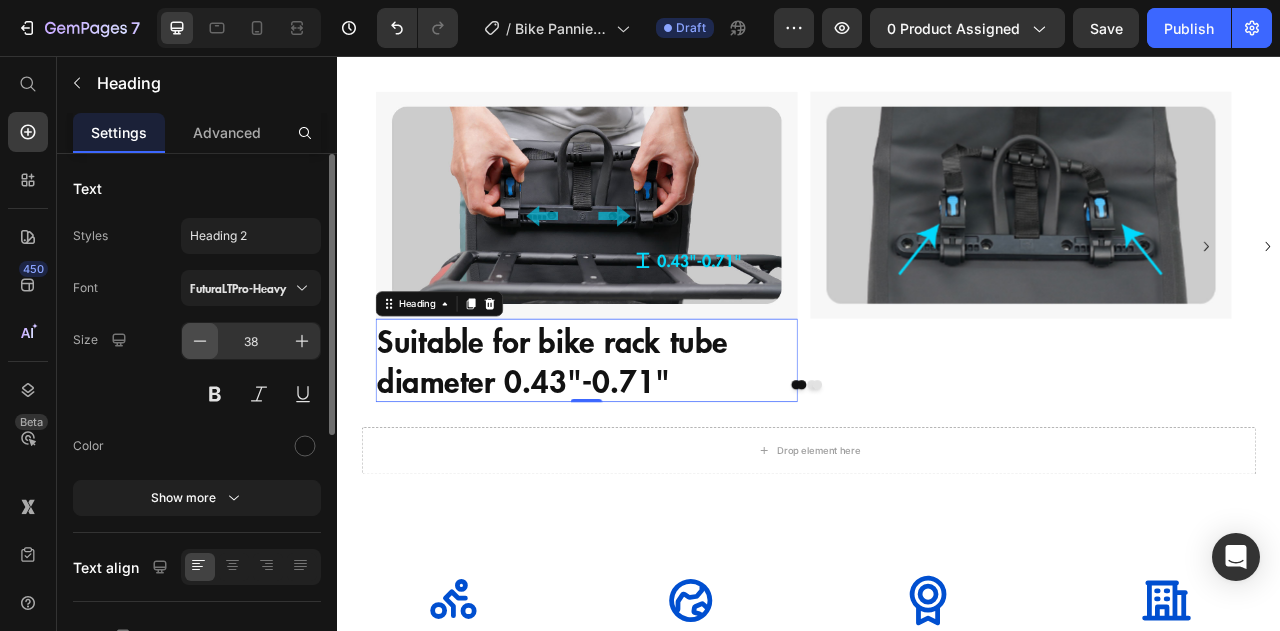 click 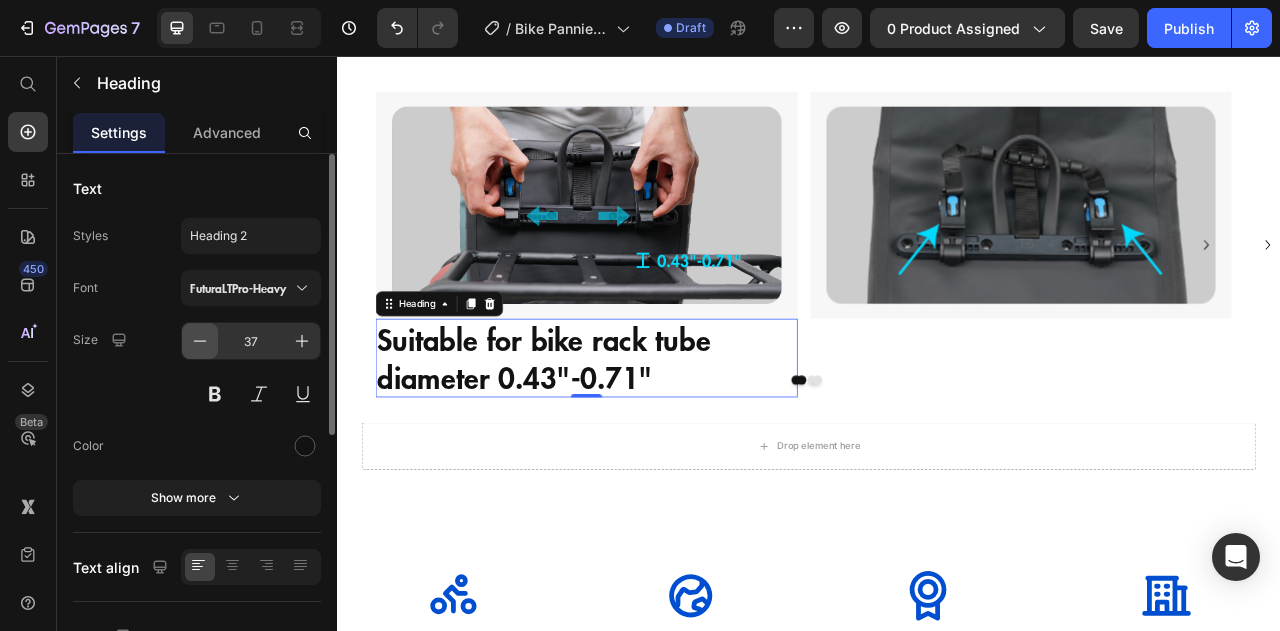 click 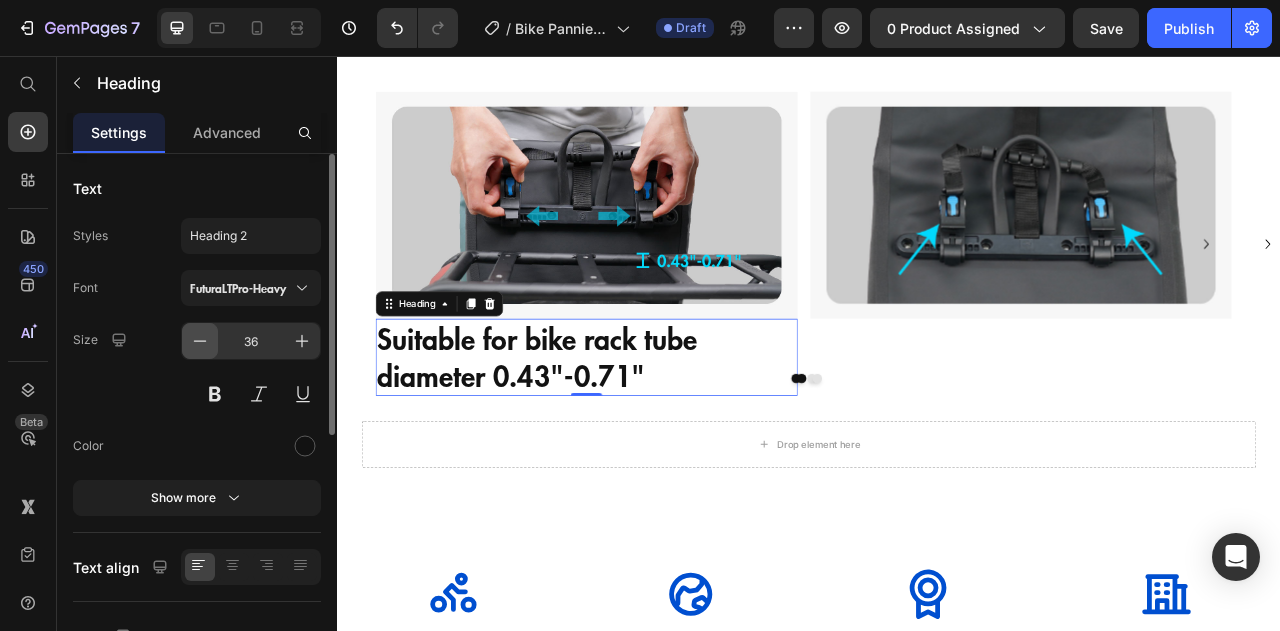click 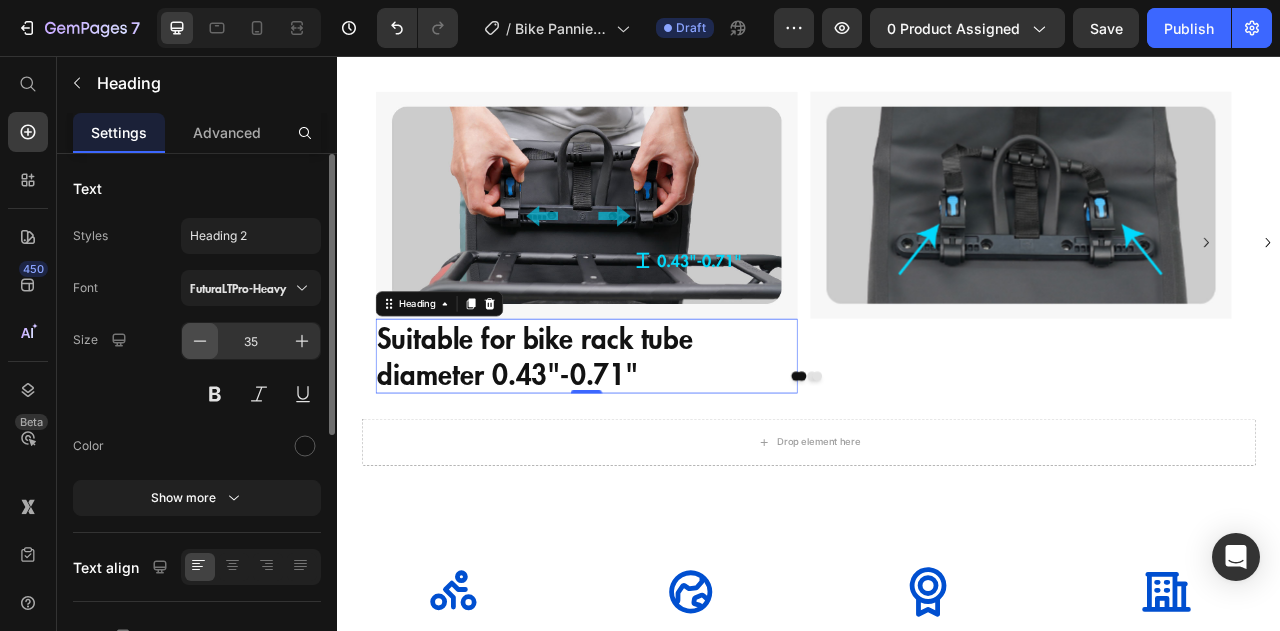 click 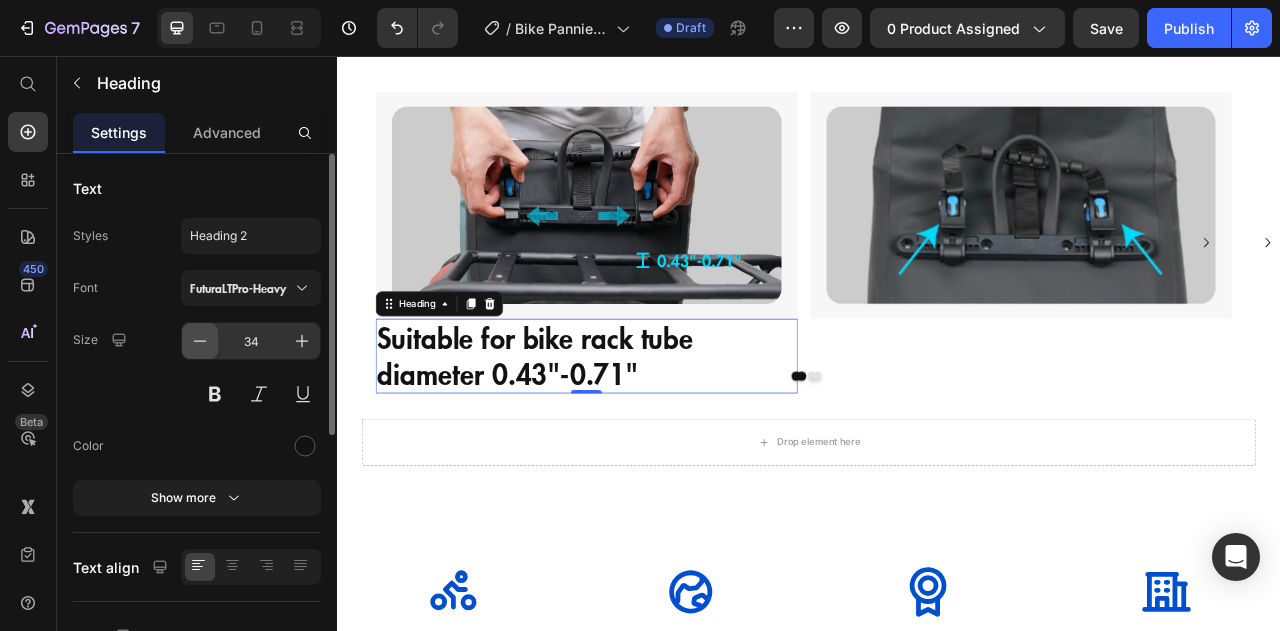 click 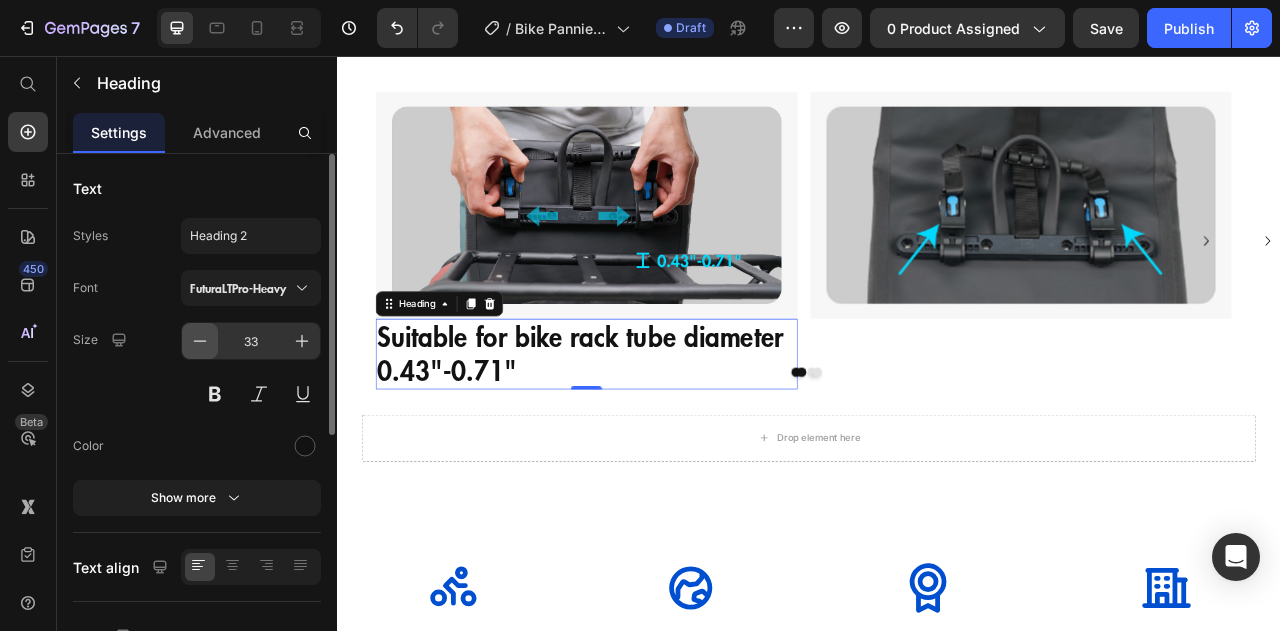 click 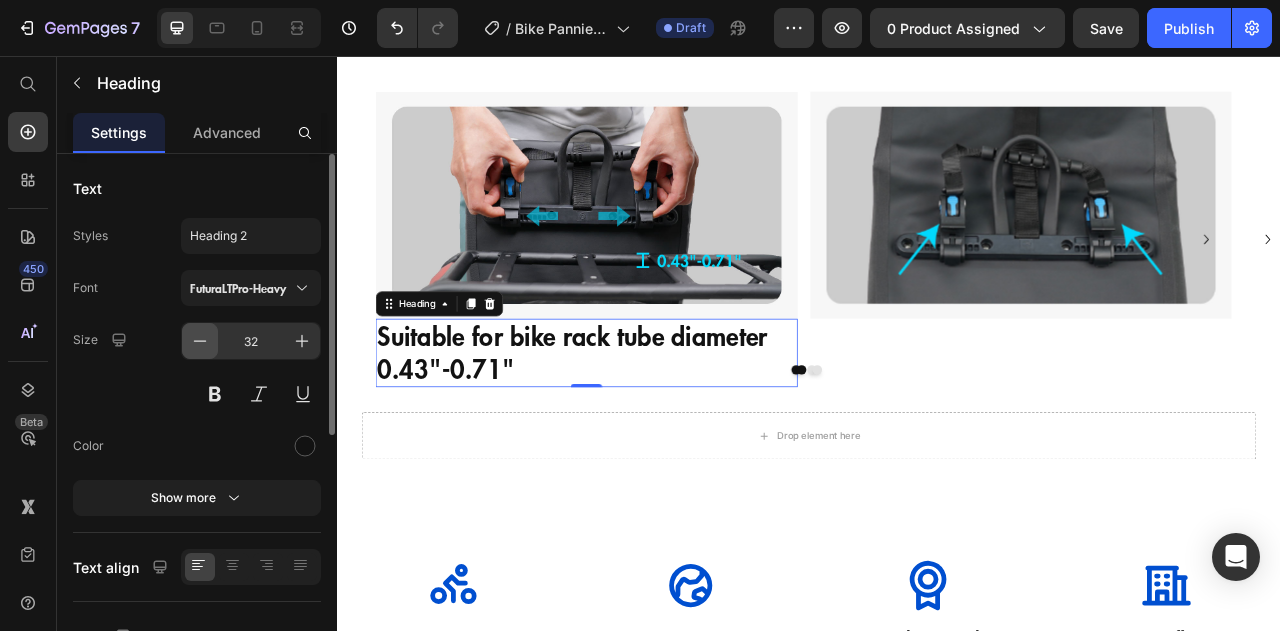click 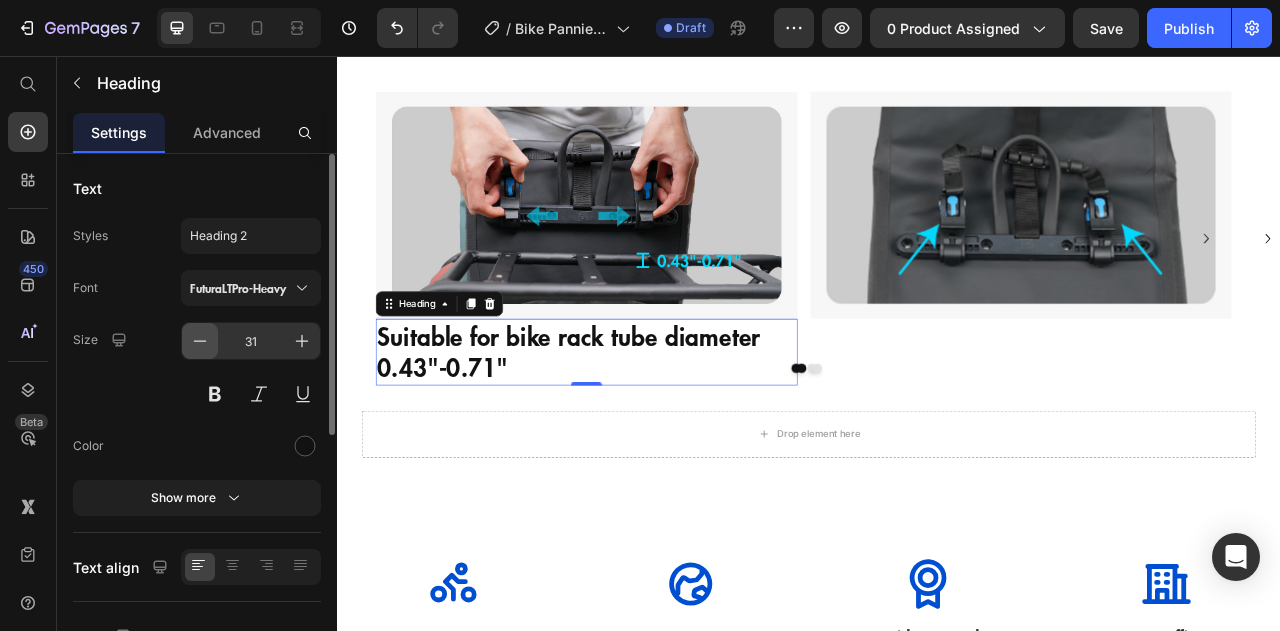 click 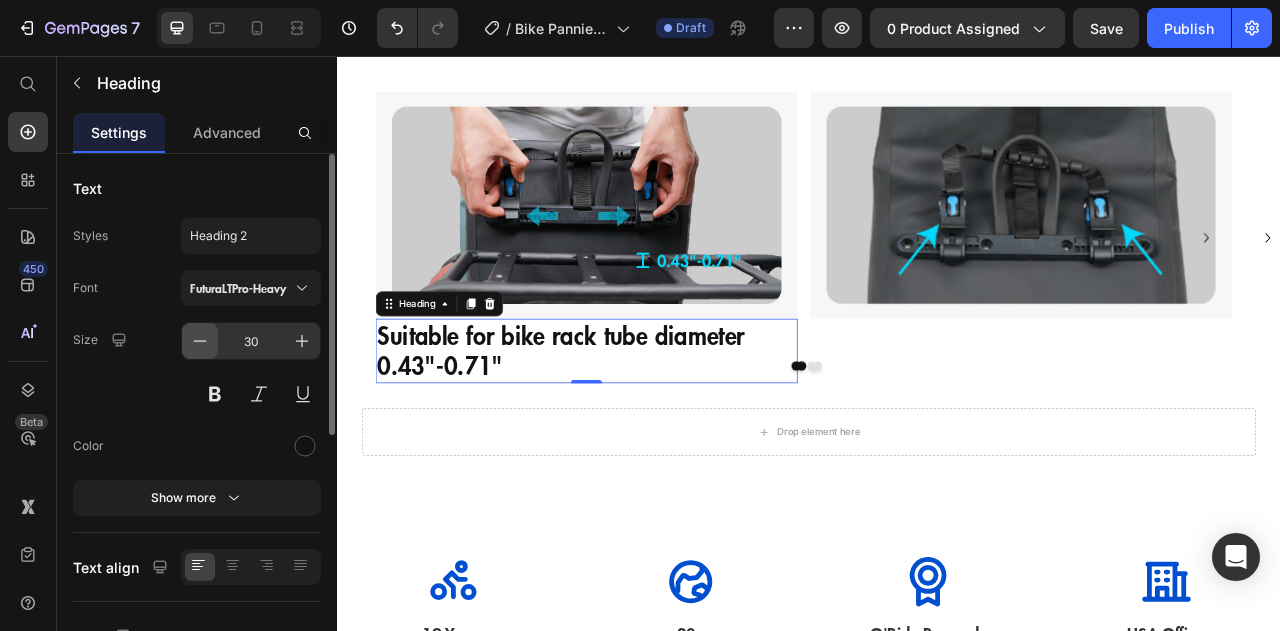 click 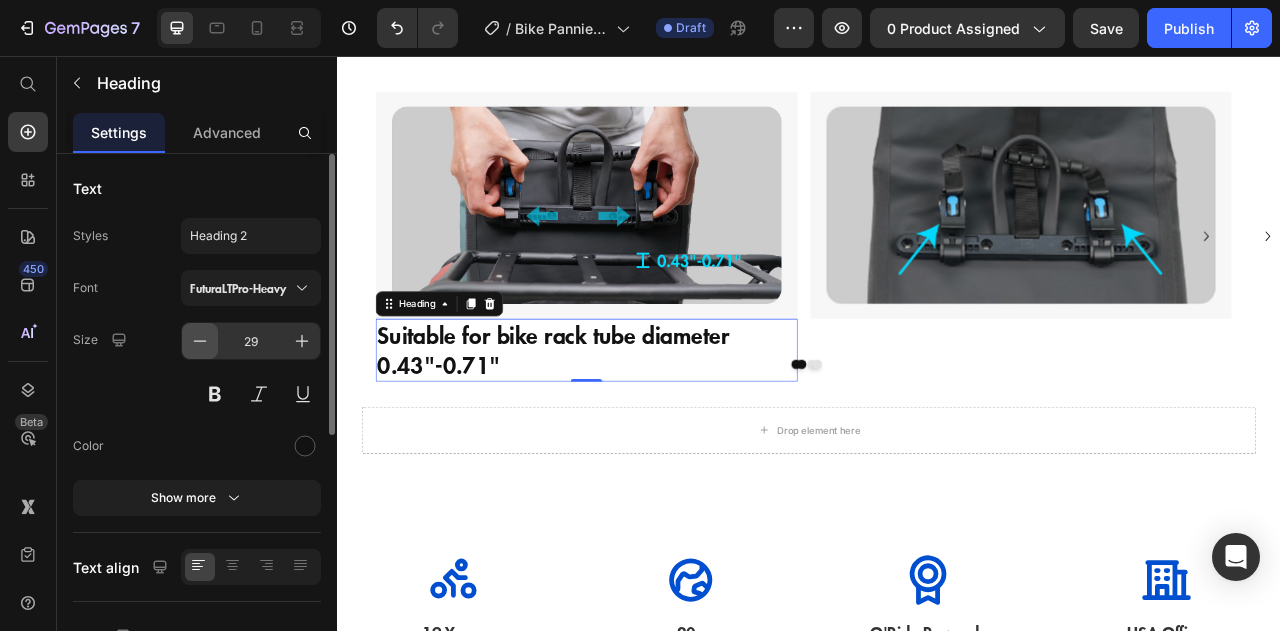 click 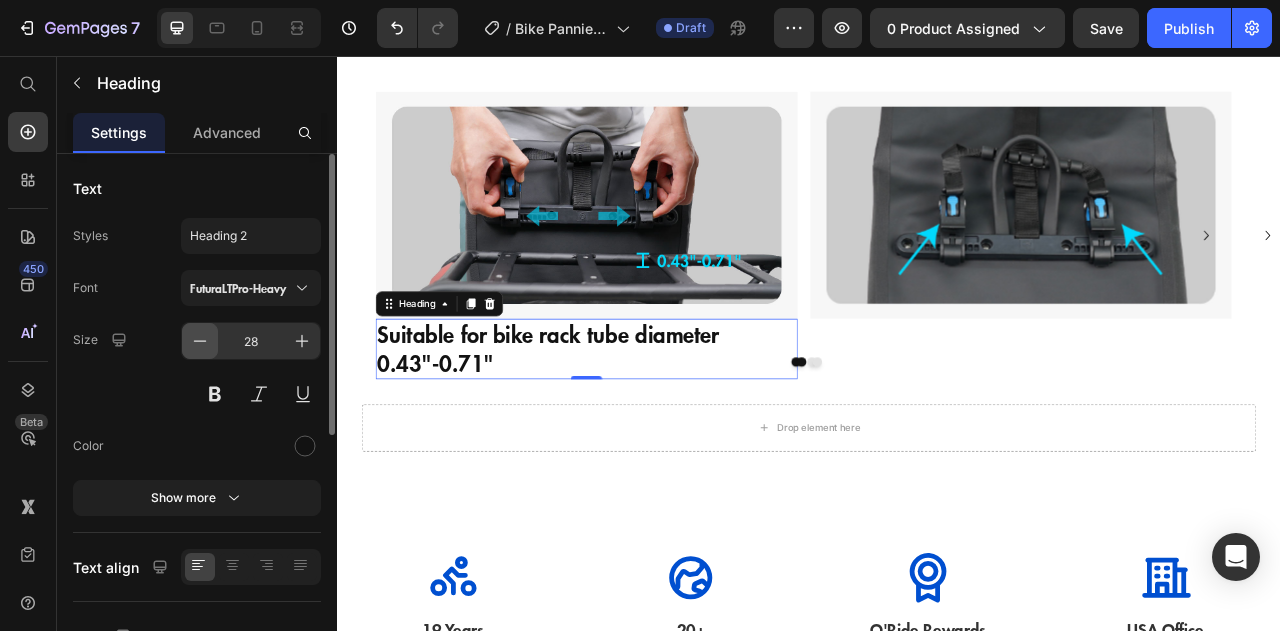 click 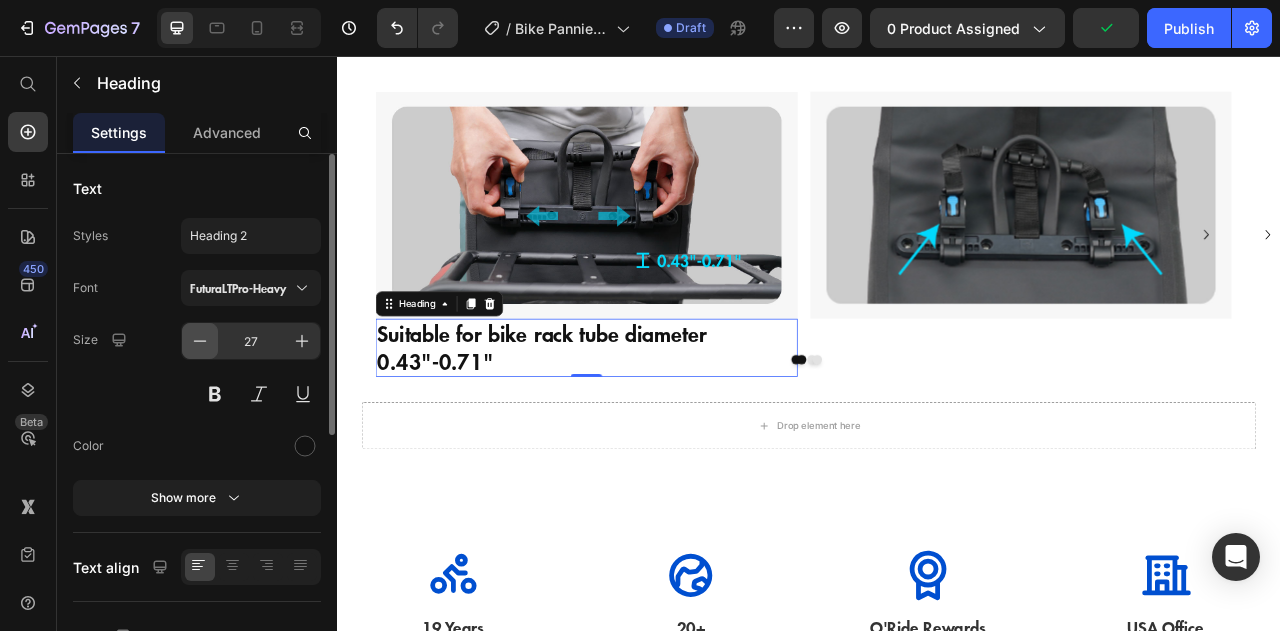 click 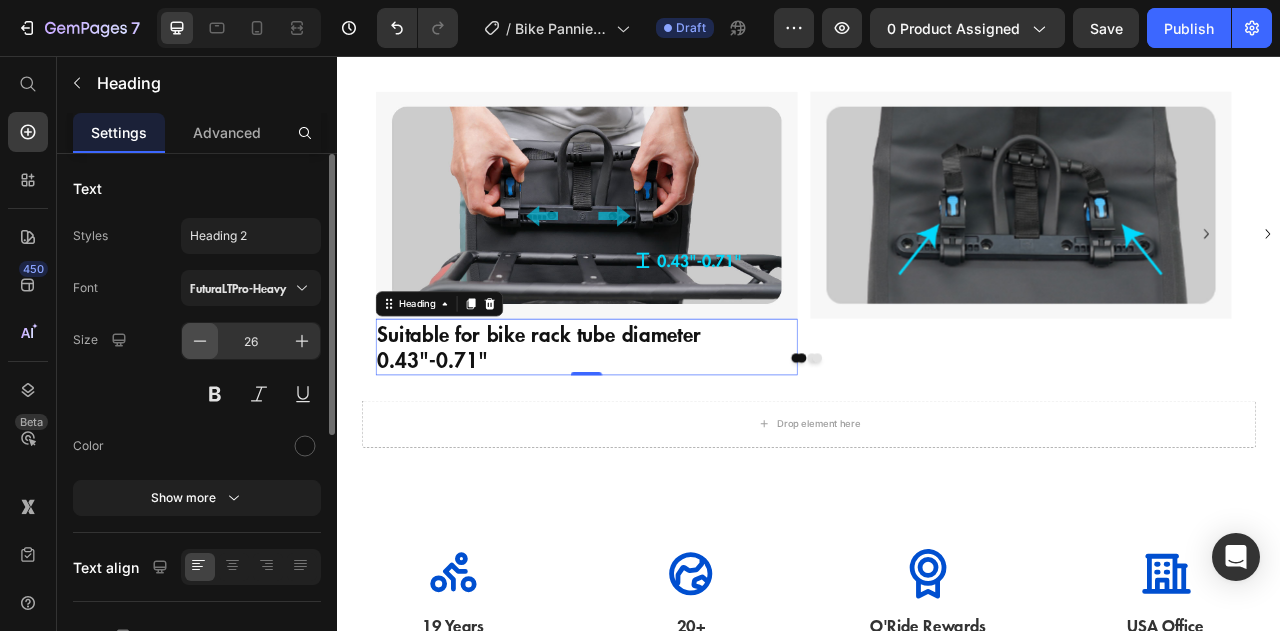 click 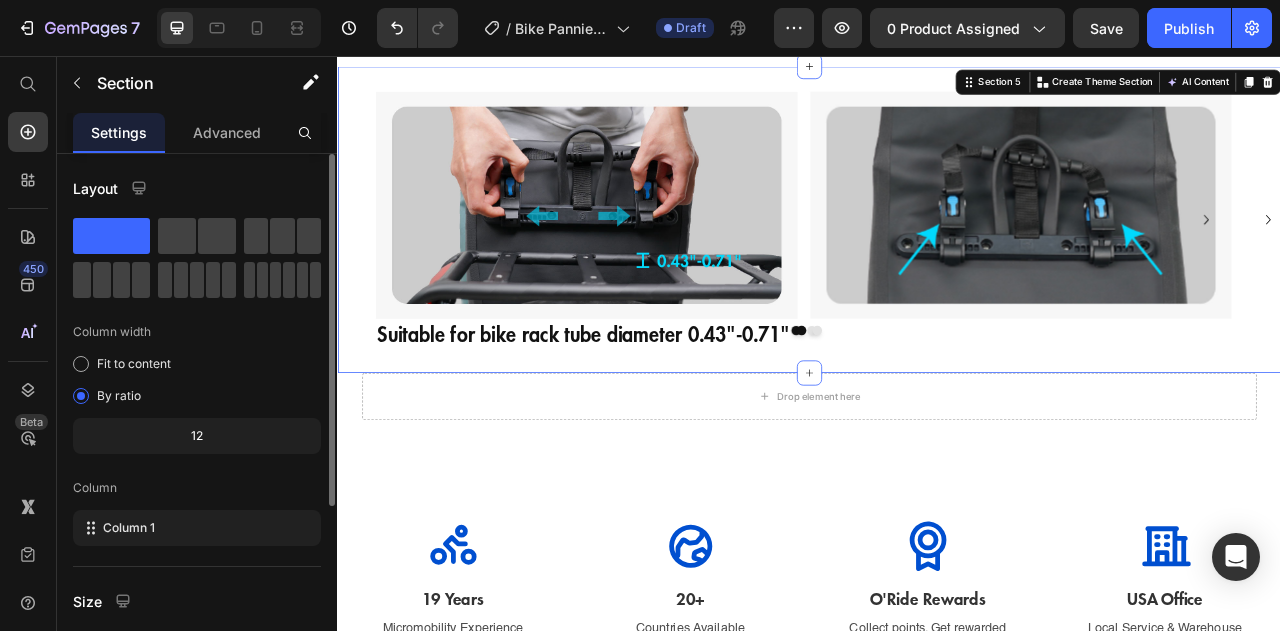 click on "Image Suitable for bike rack tube diameter 0.43"-0.71" Heading Image
Drop element here
Drop element here
Carousel
Drop element here
Carousel Section 5   Create Theme Section AI Content Write with GemAI What would you like to describe here? Tone and Voice Persuasive Product Shipping Protection Show more Generate" at bounding box center (937, 263) 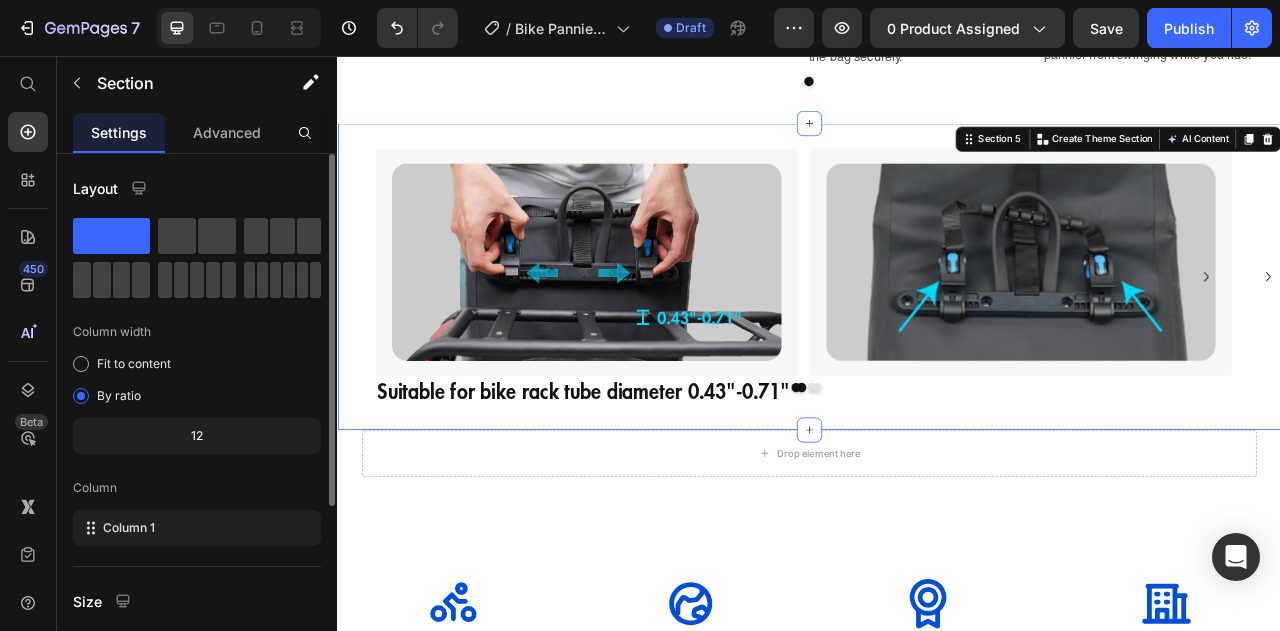 scroll, scrollTop: 2446, scrollLeft: 0, axis: vertical 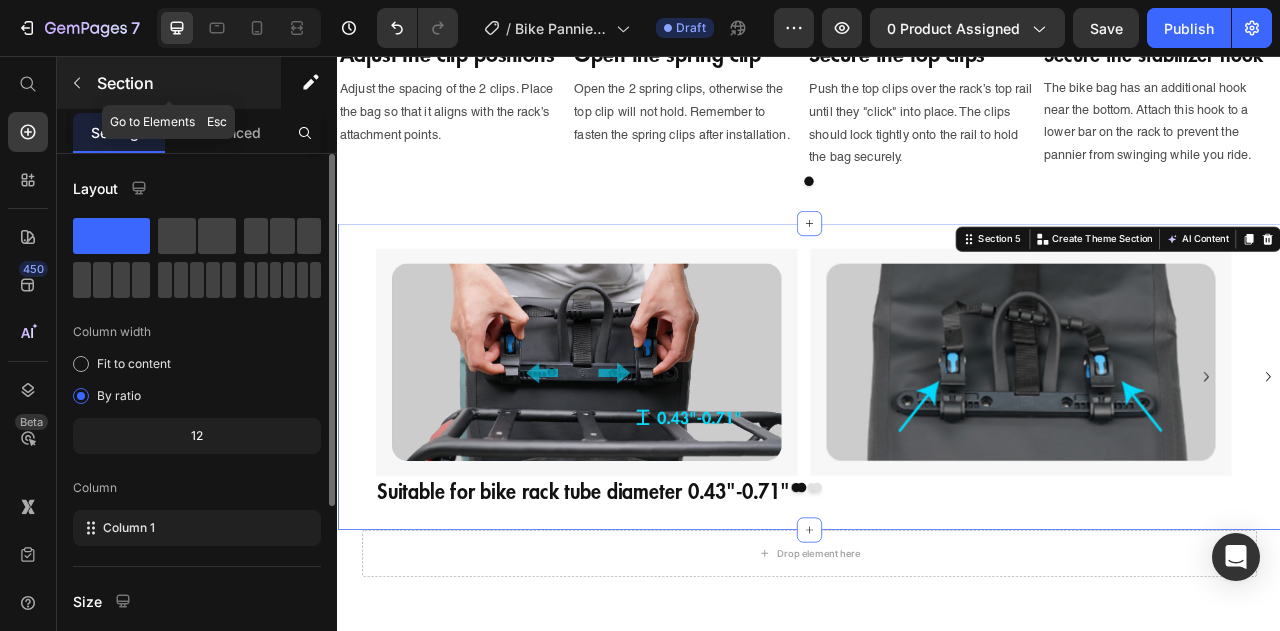 click at bounding box center (77, 83) 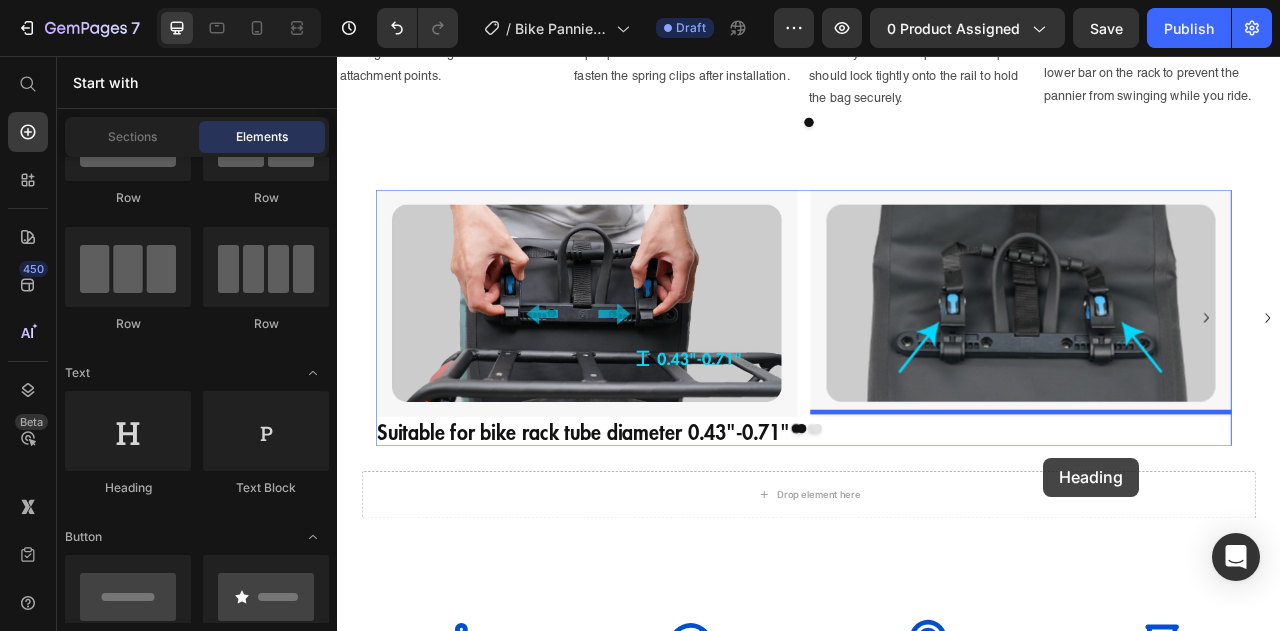 scroll, scrollTop: 2555, scrollLeft: 0, axis: vertical 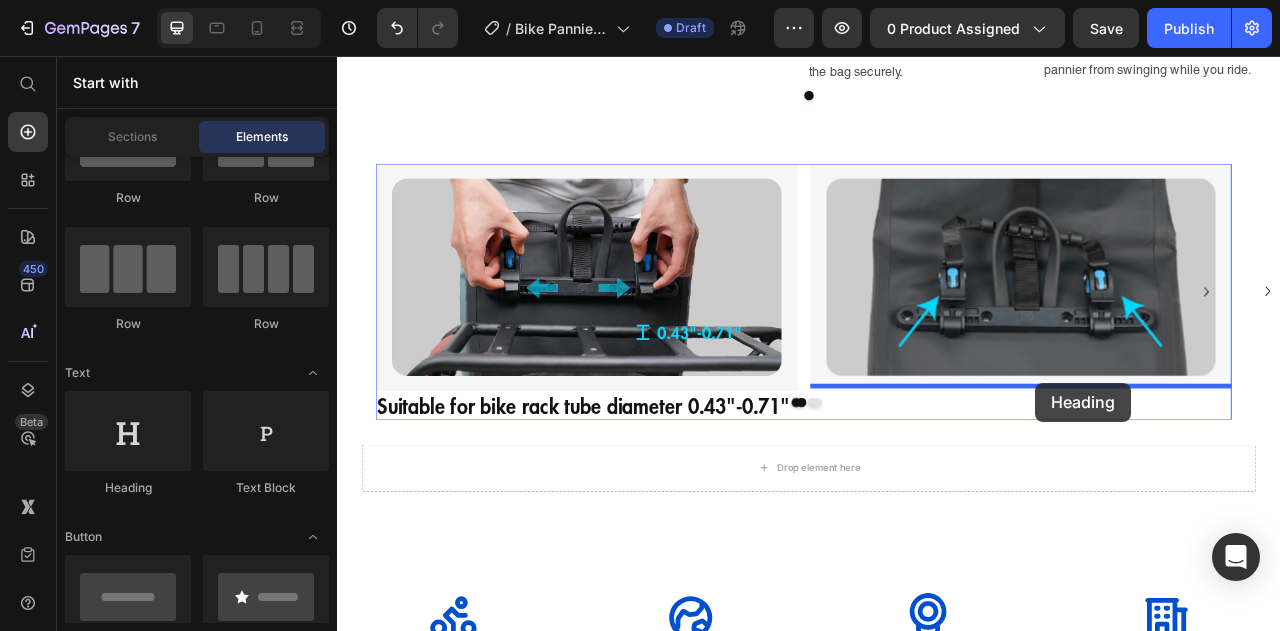 drag, startPoint x: 504, startPoint y: 501, endPoint x: 1225, endPoint y: 474, distance: 721.5054 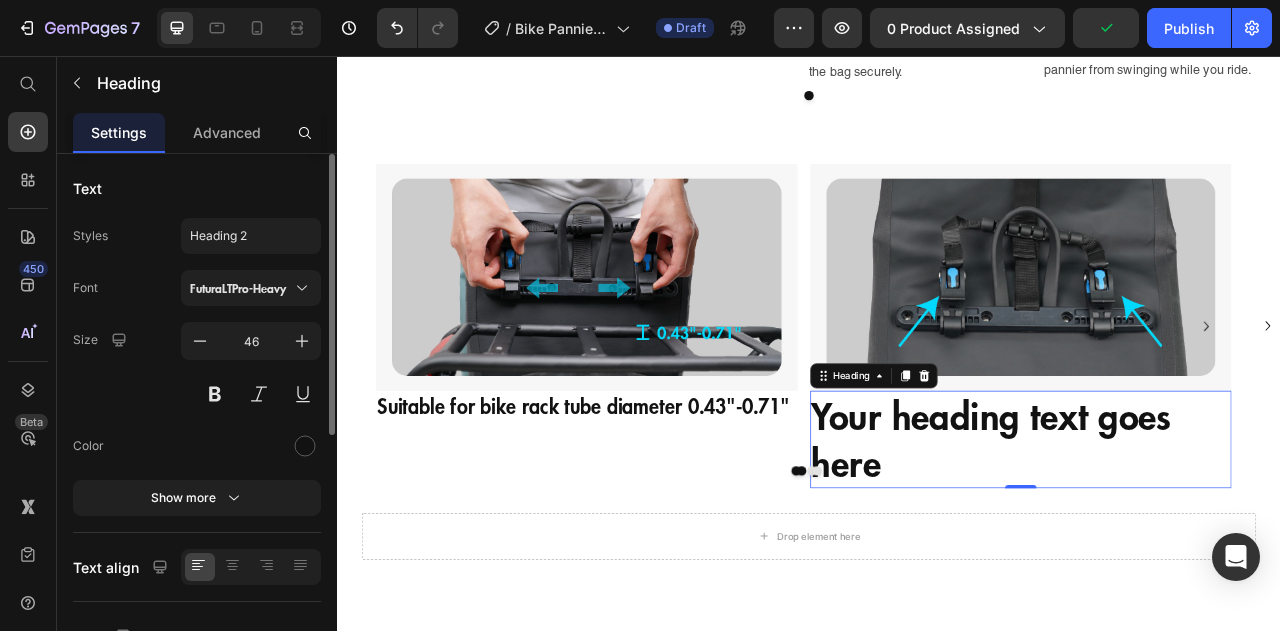 click on "Your heading text goes here" at bounding box center [1206, 543] 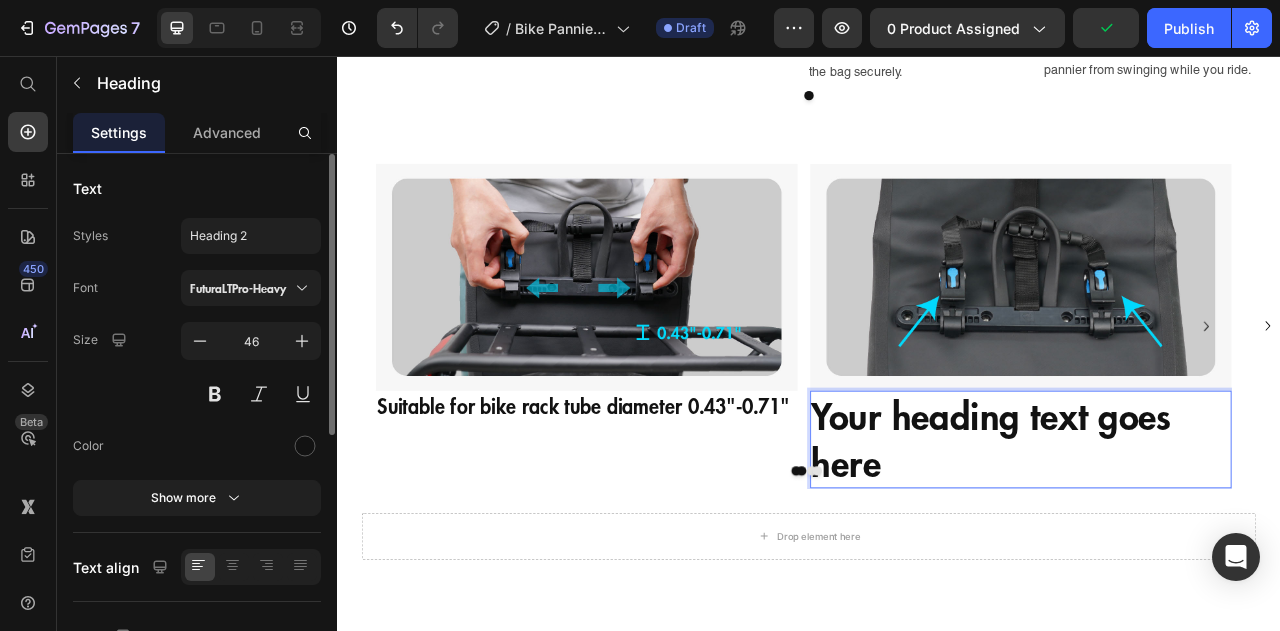click on "Your heading text goes here" at bounding box center [1206, 543] 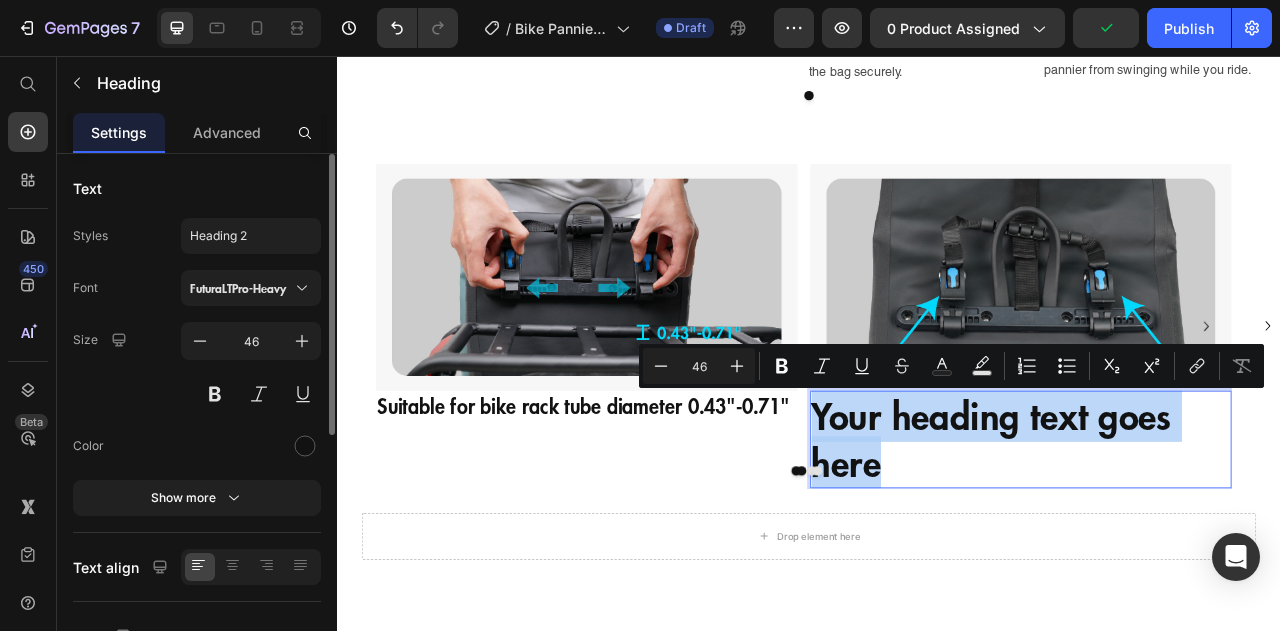 click on "Your heading text goes here" at bounding box center (1206, 543) 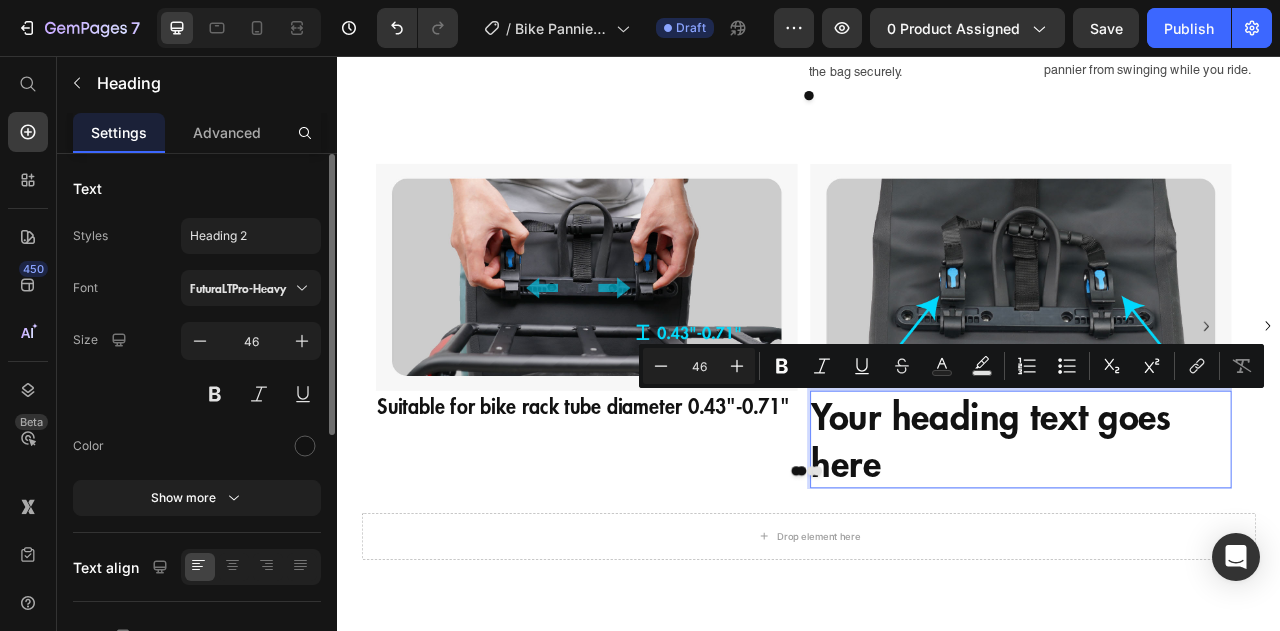 scroll, scrollTop: 45, scrollLeft: 0, axis: vertical 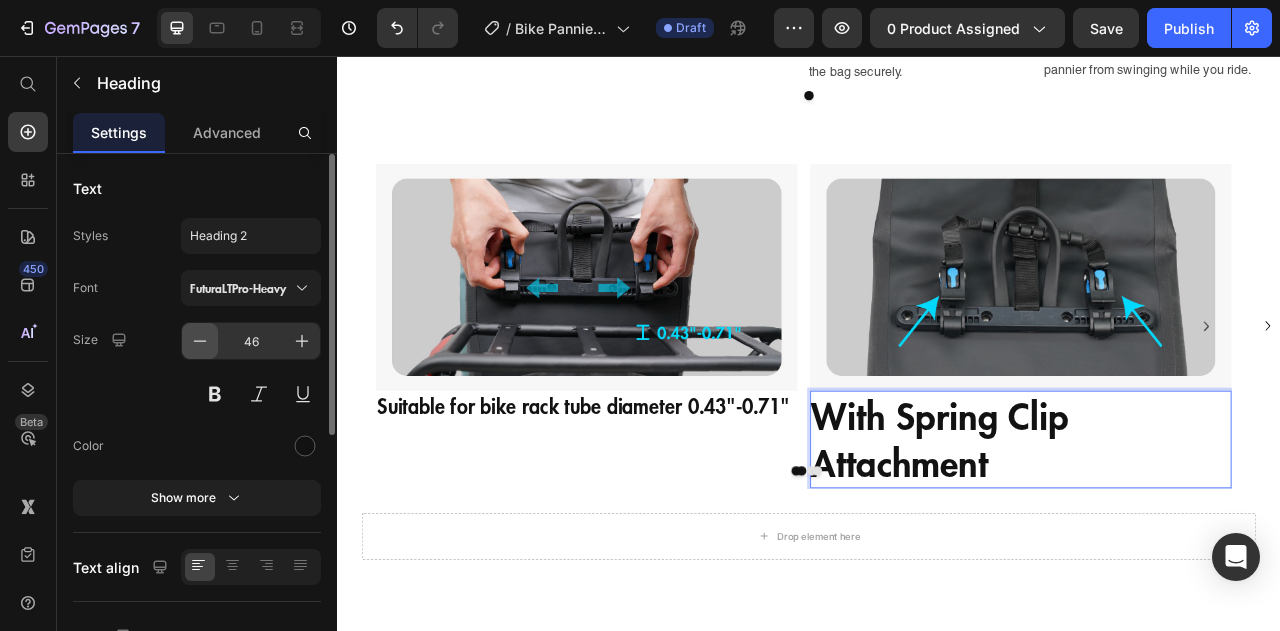 click 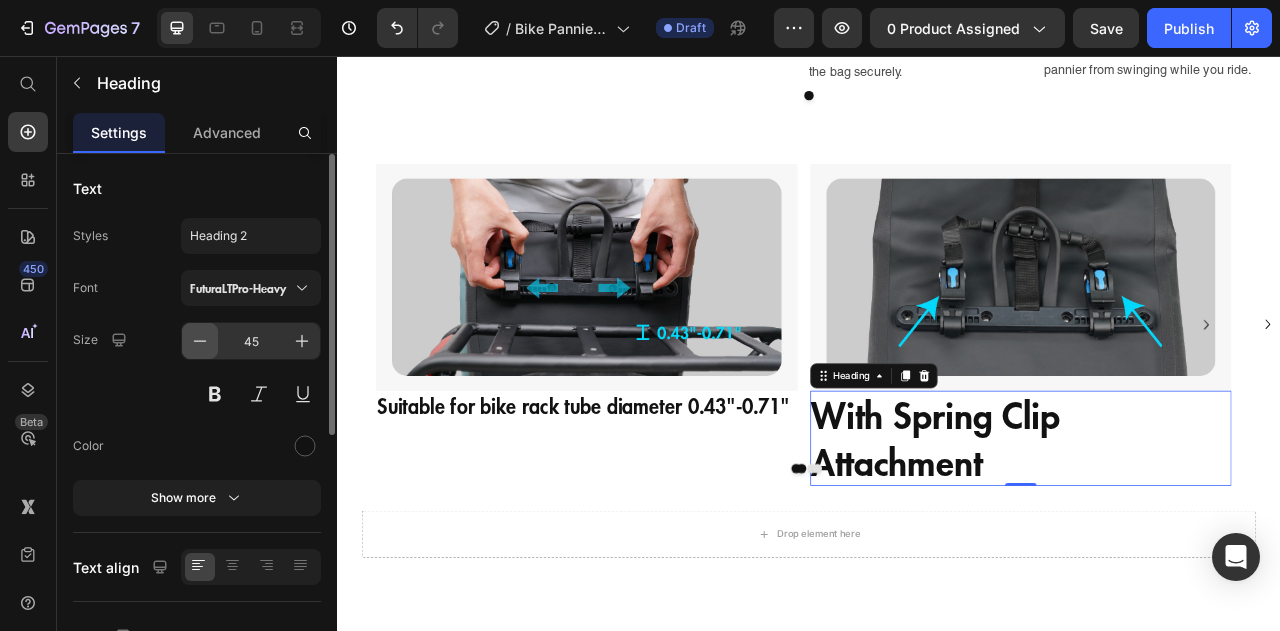 click 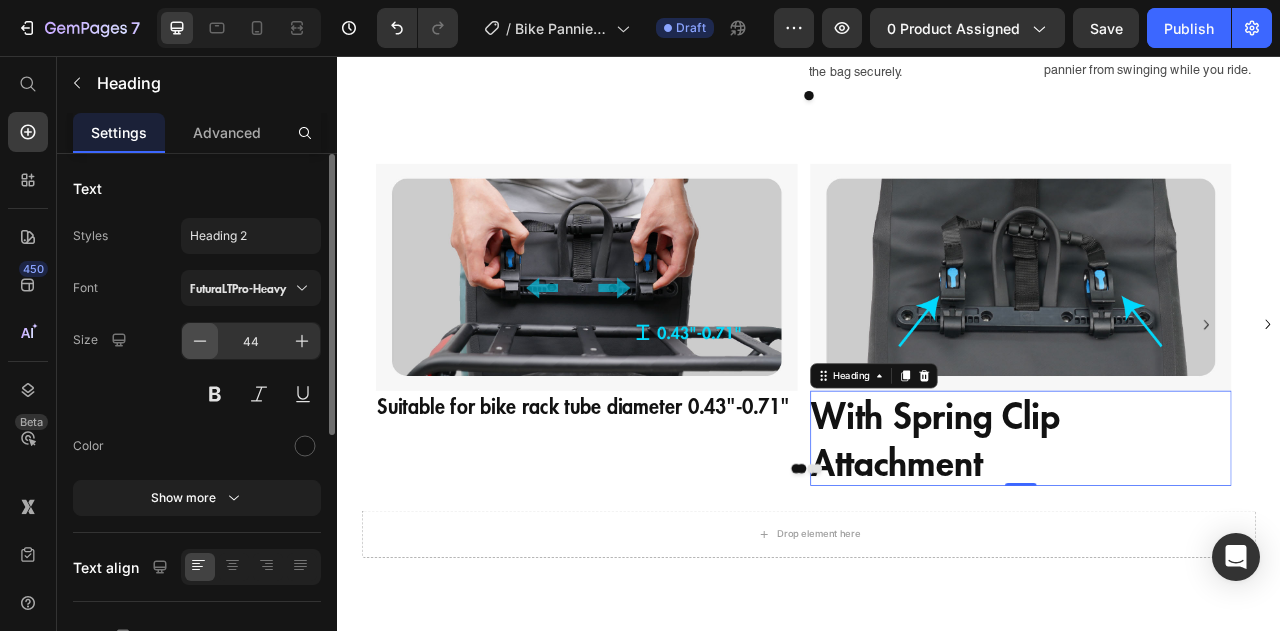 click 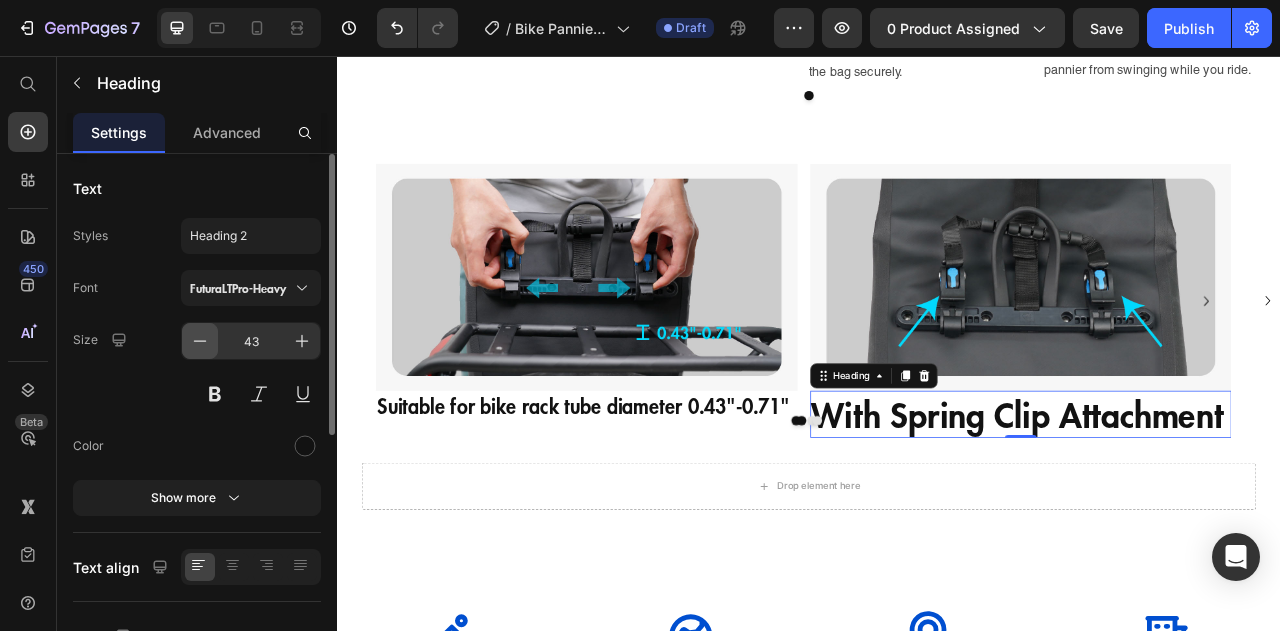 click 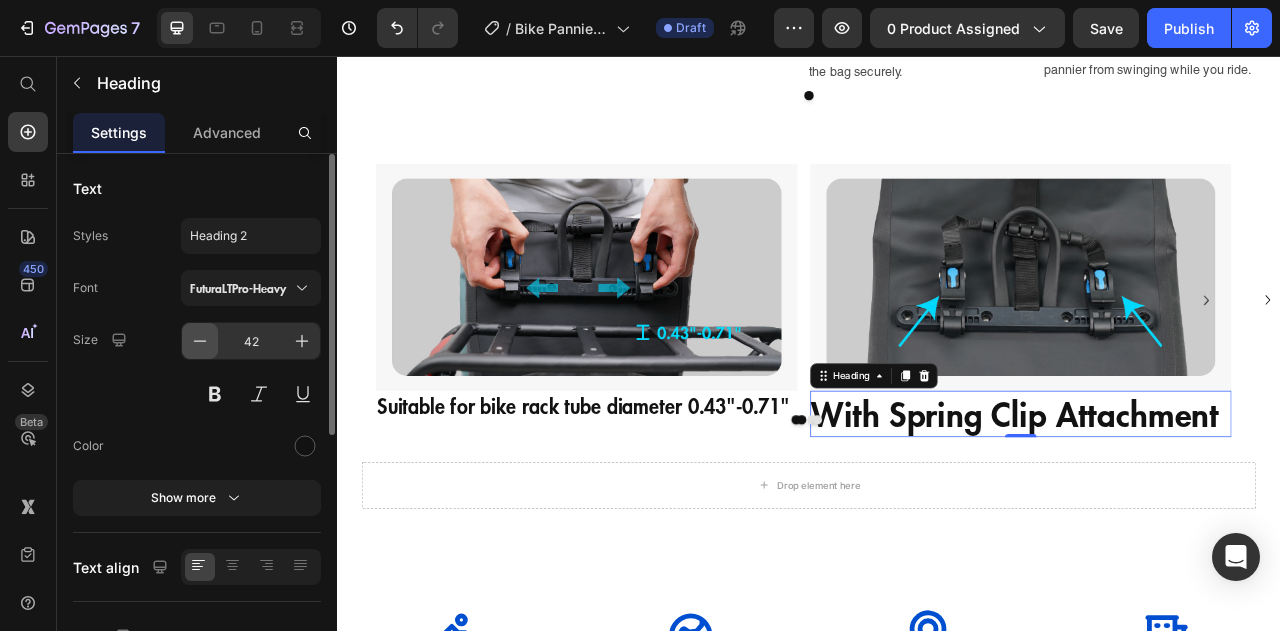 click 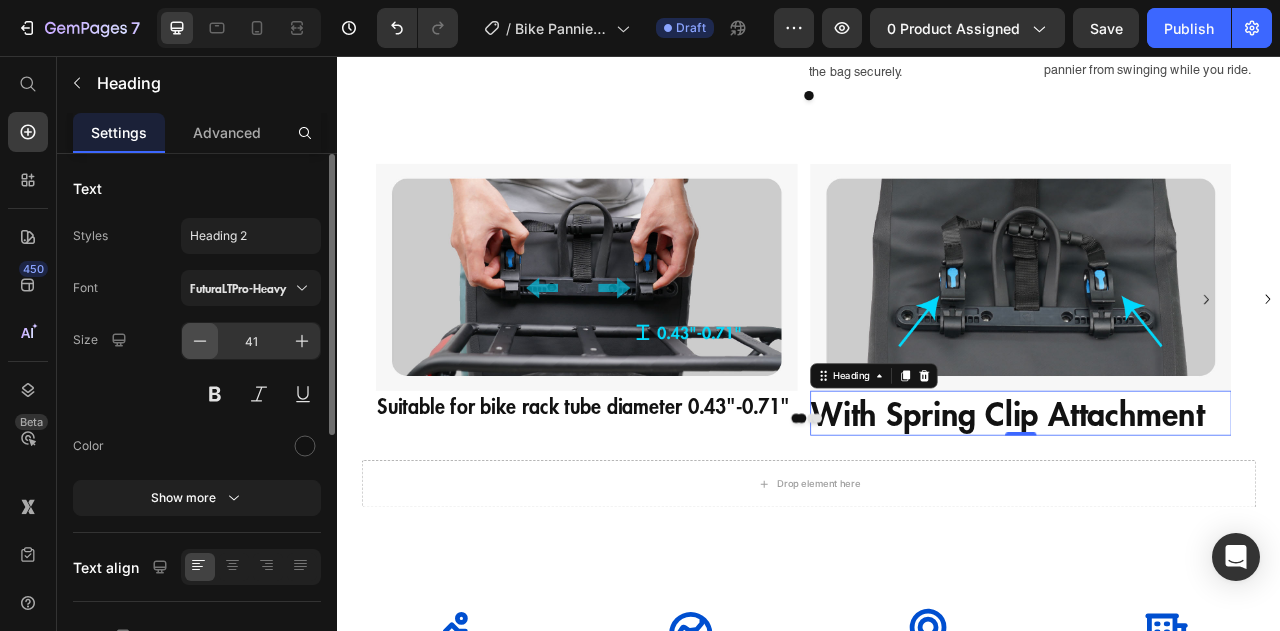 click 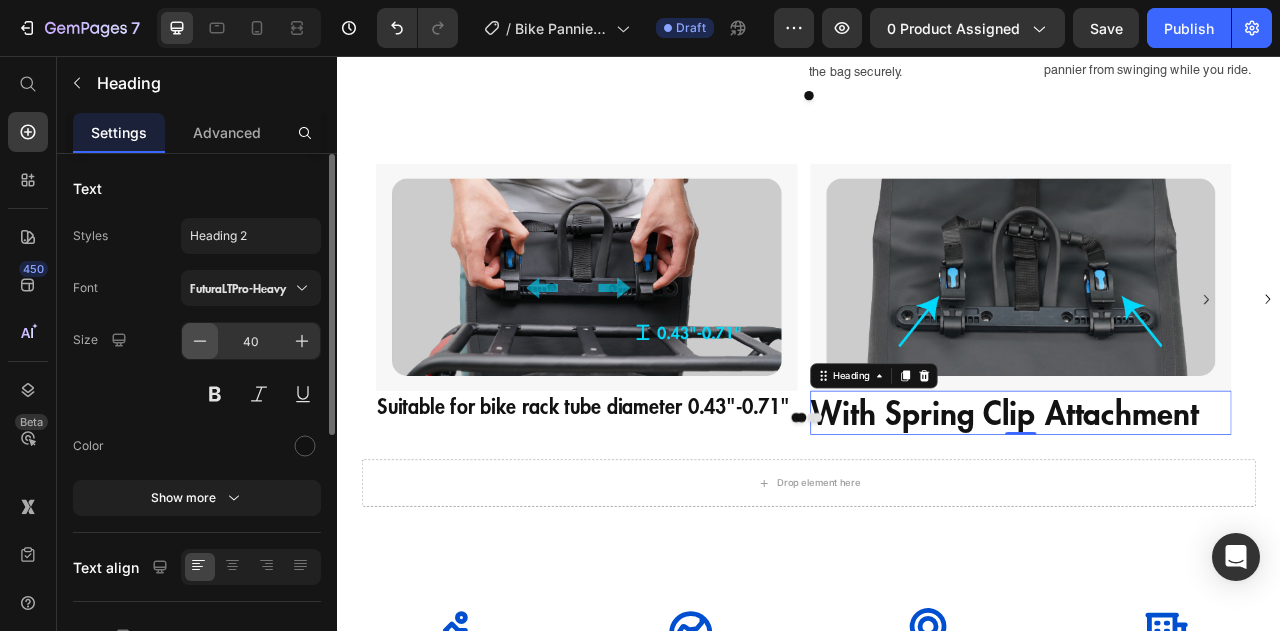 click 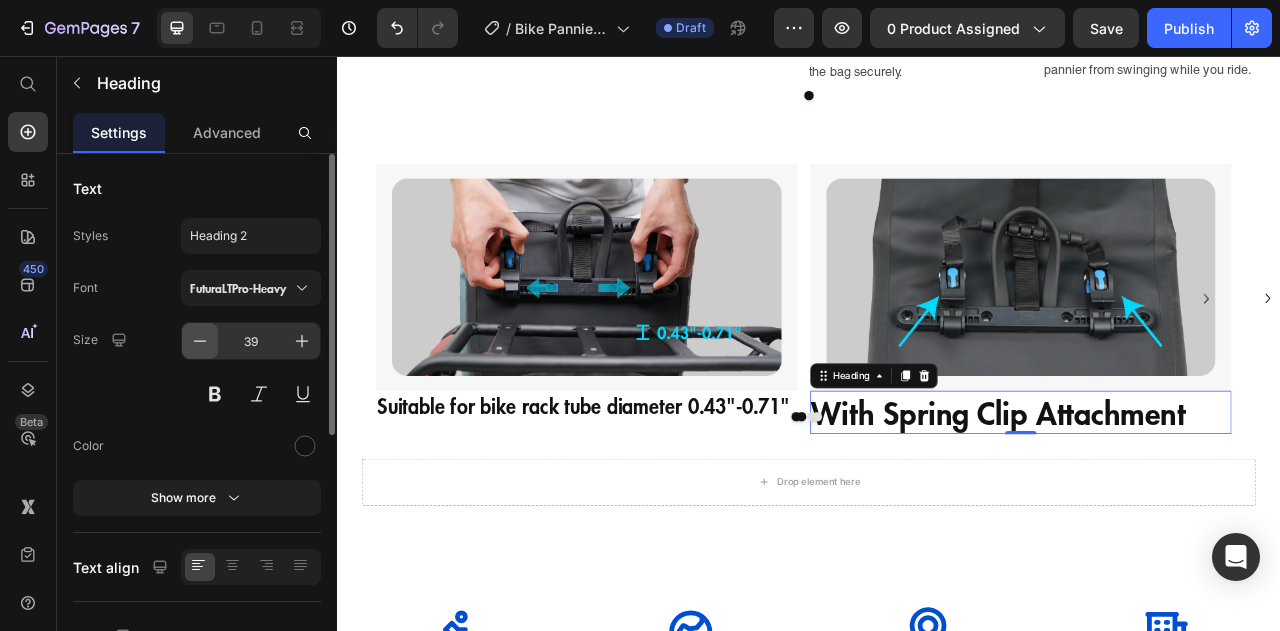 click 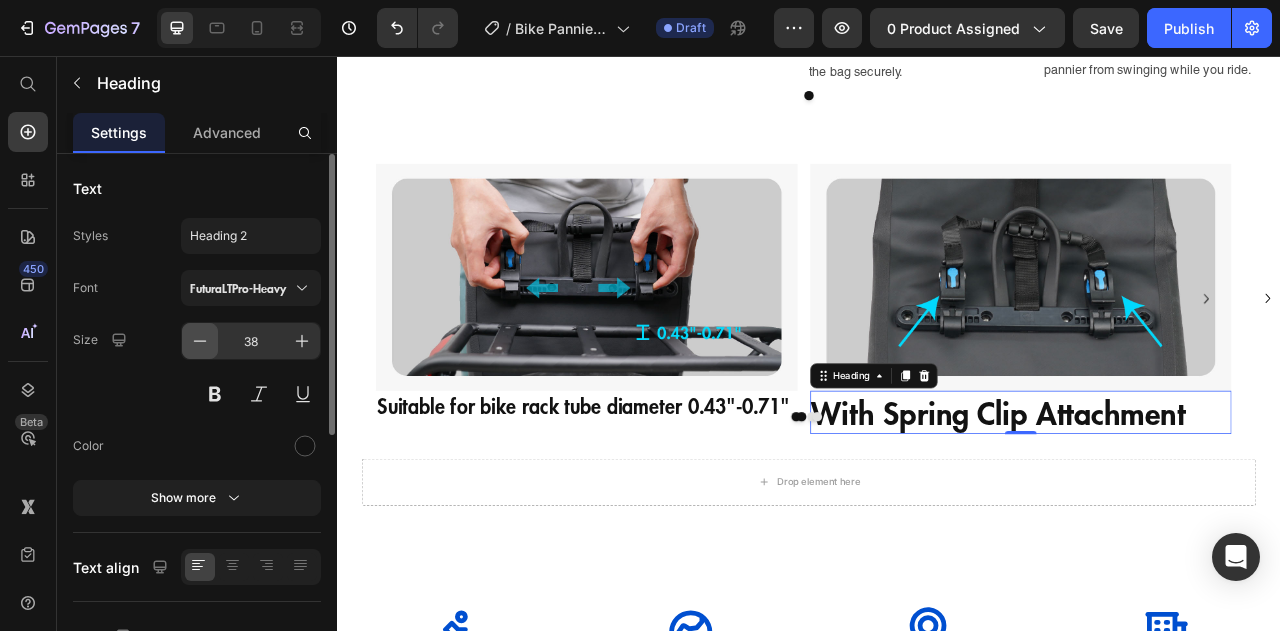 click 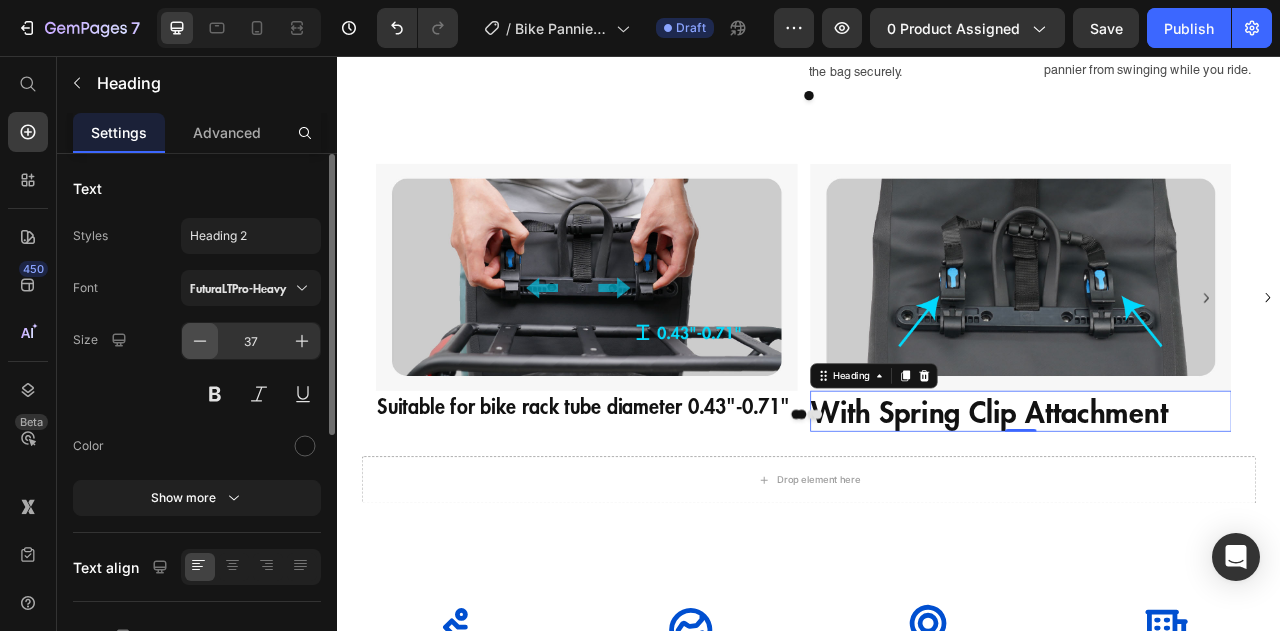 click 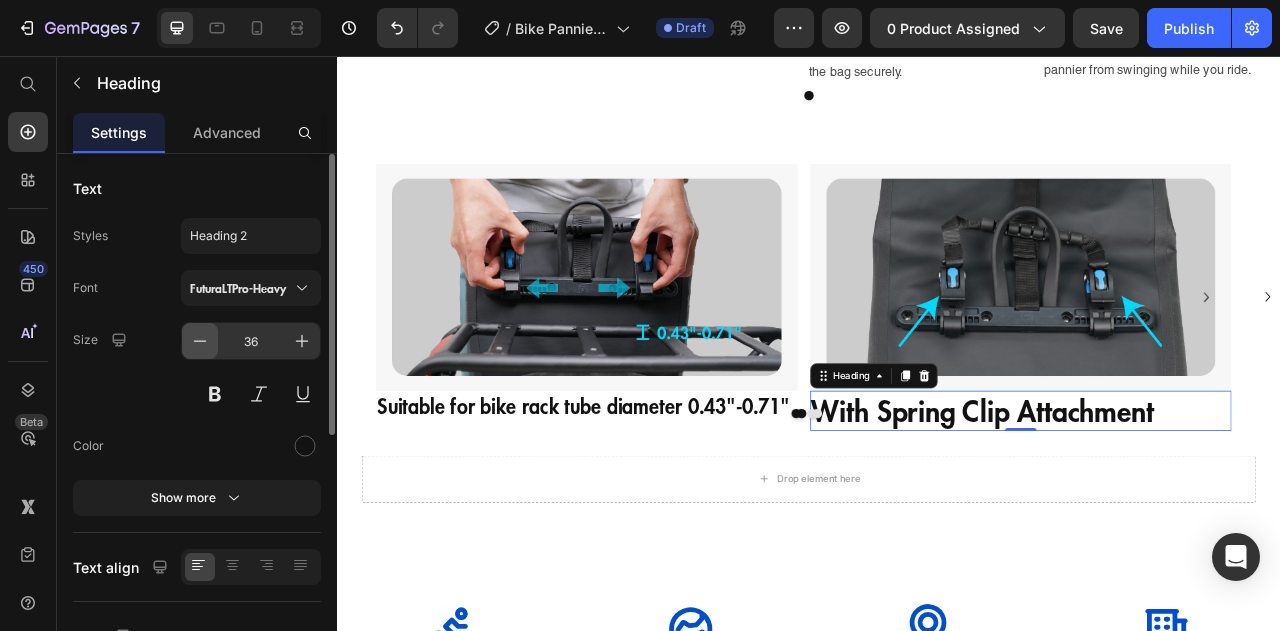 click 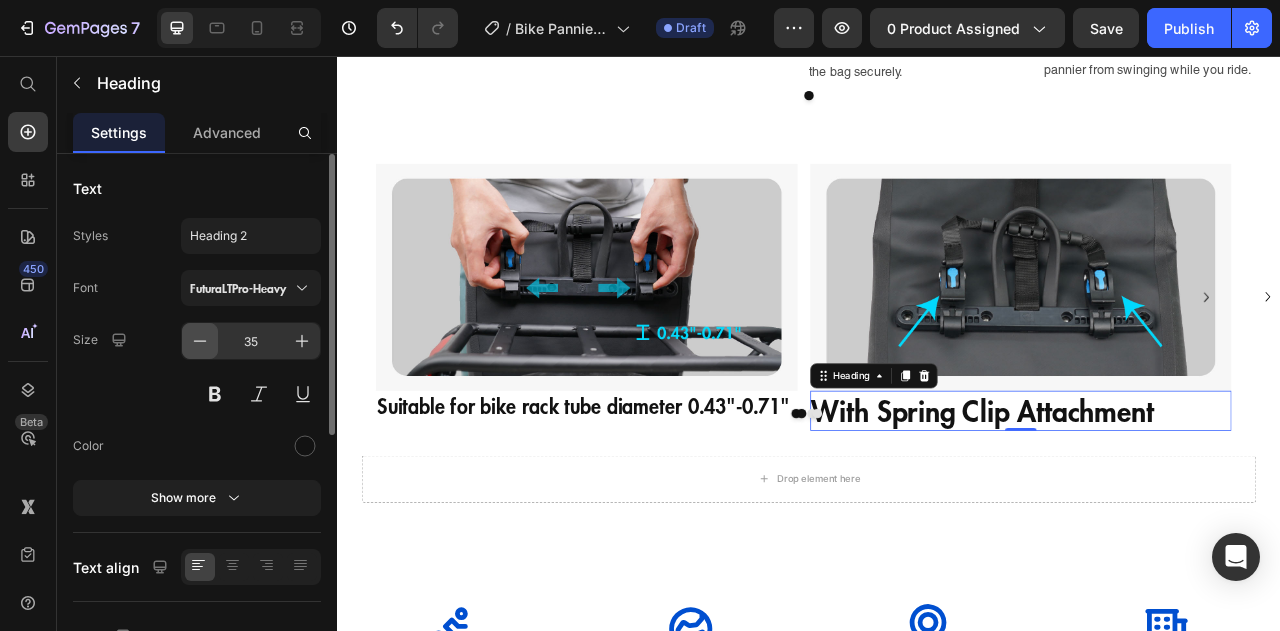 click 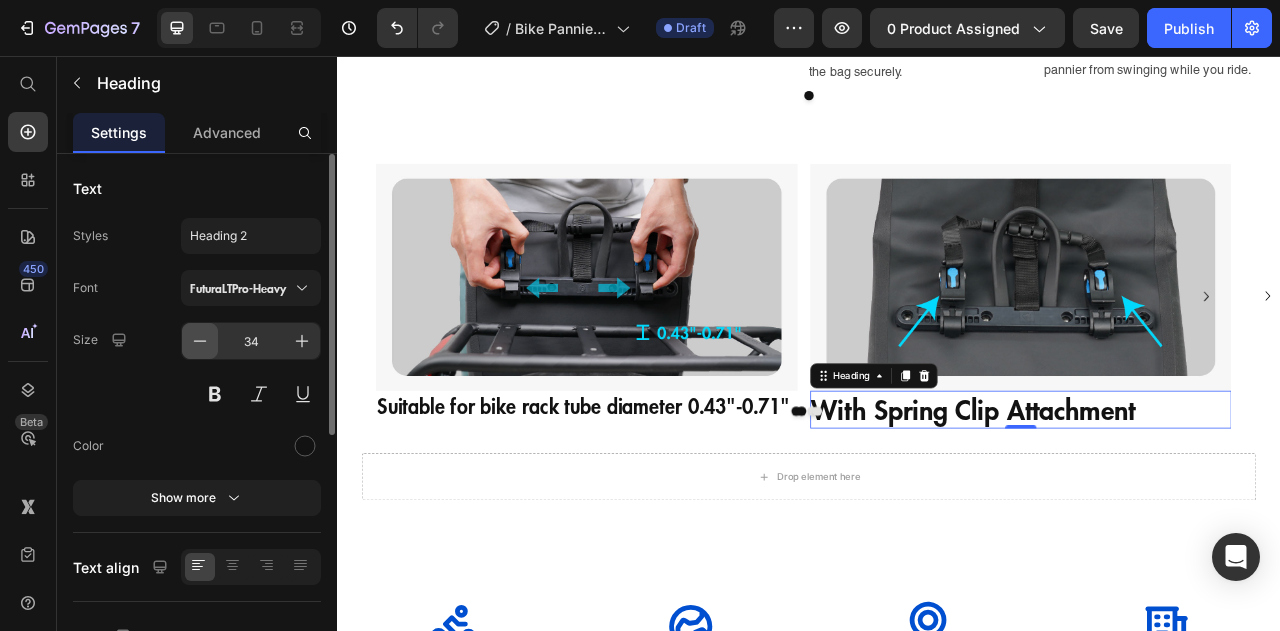 click 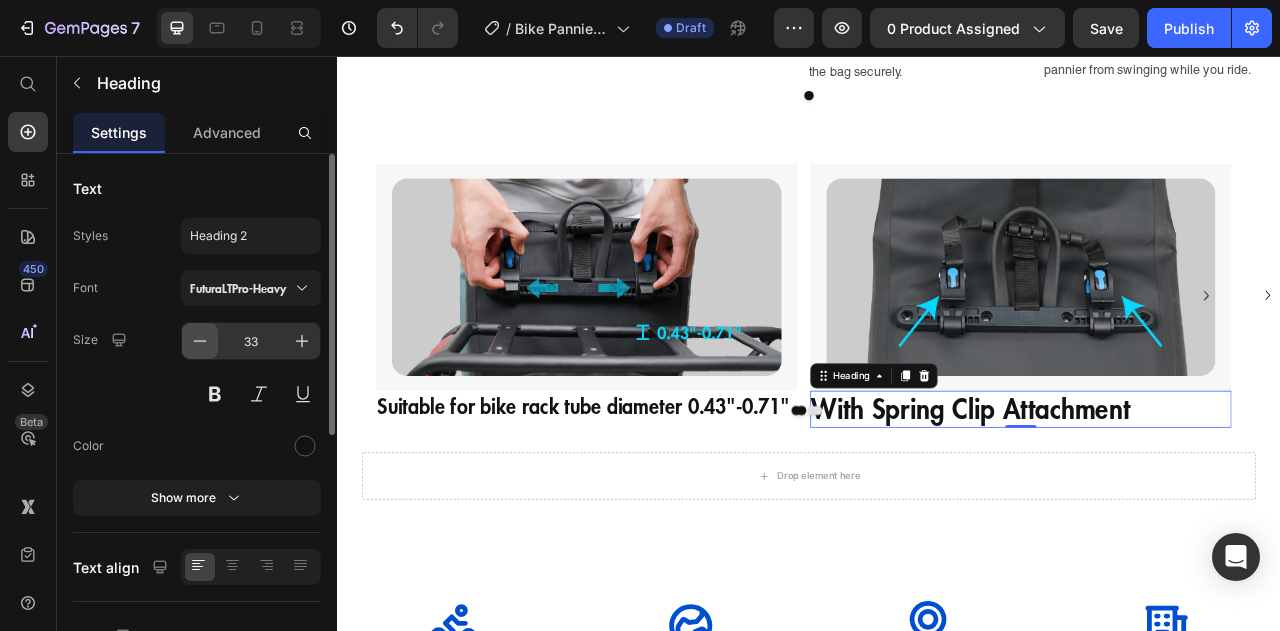click 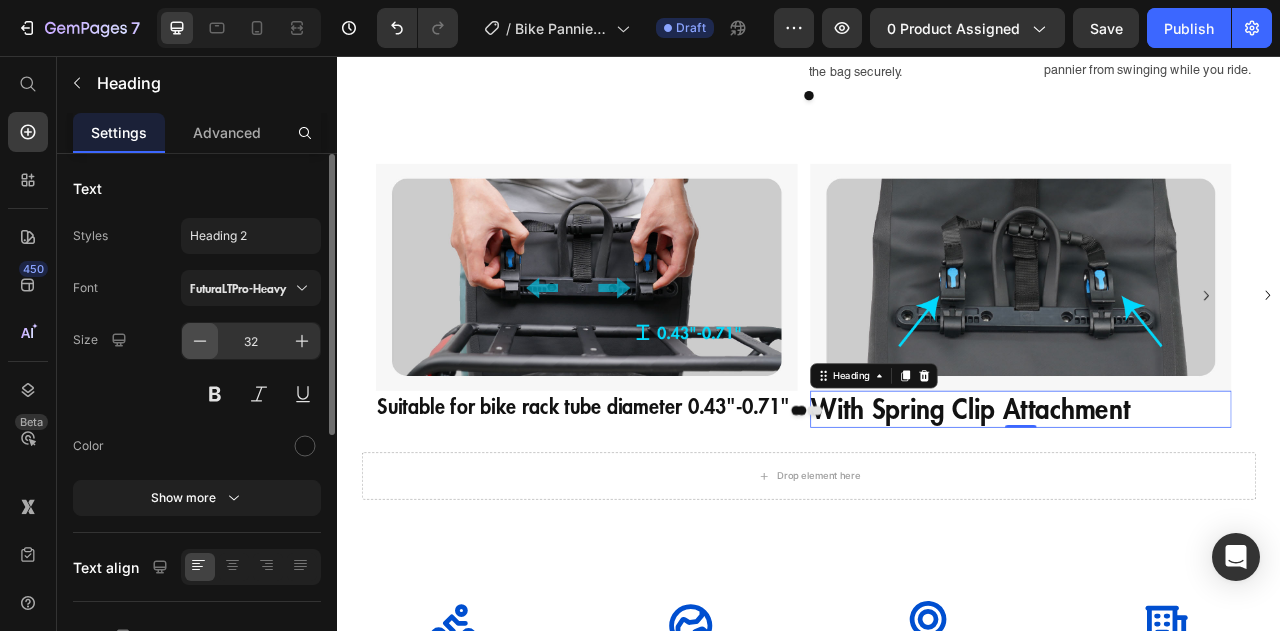 click 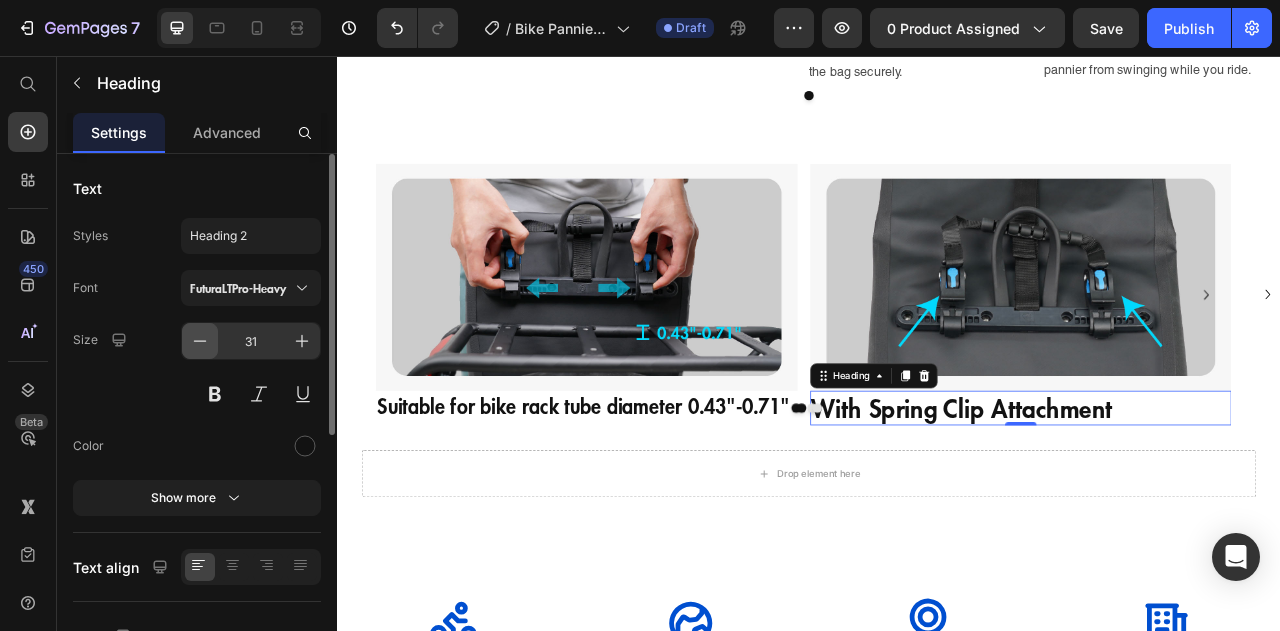 click 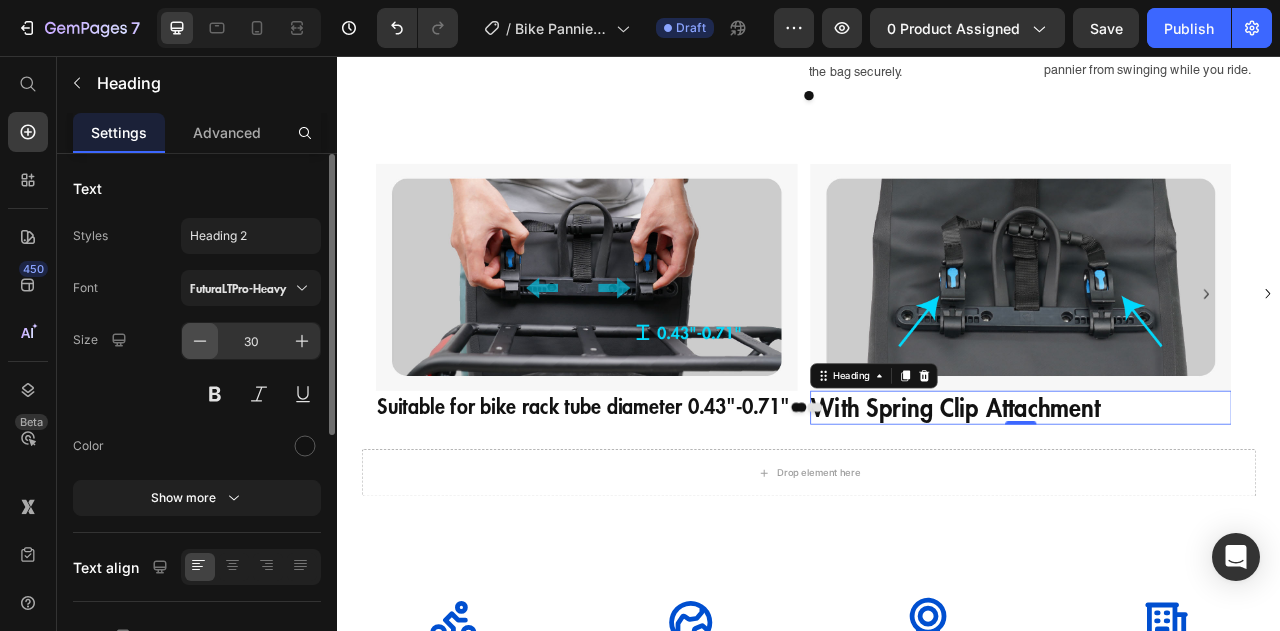 click 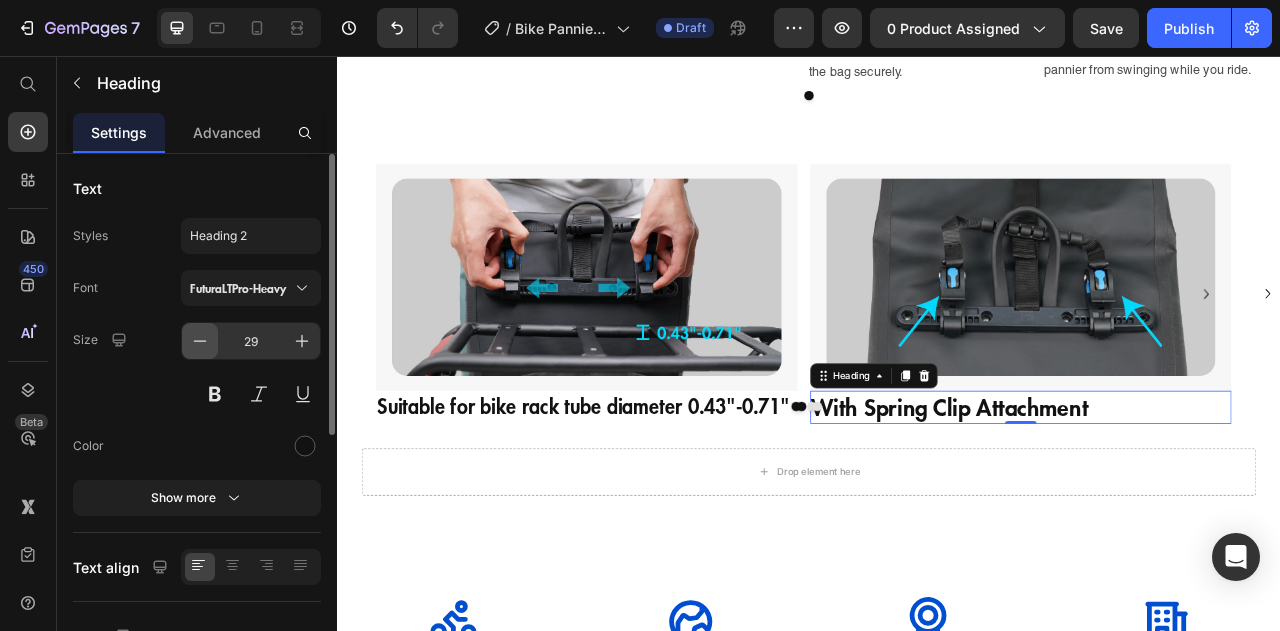 click 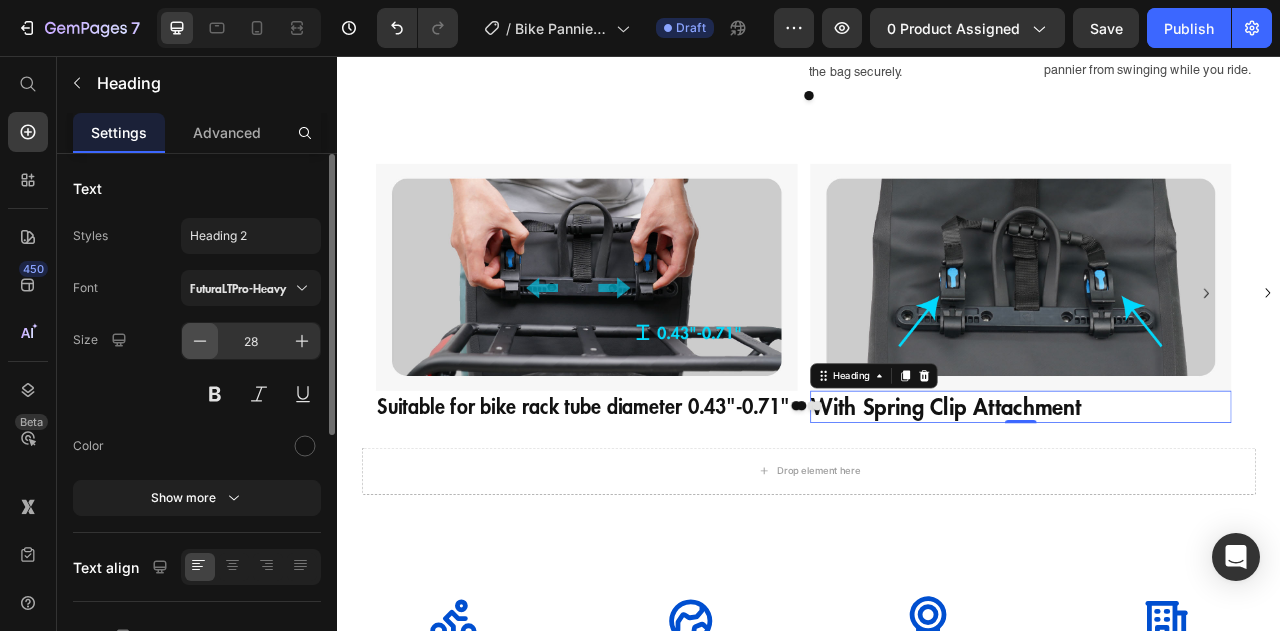 click 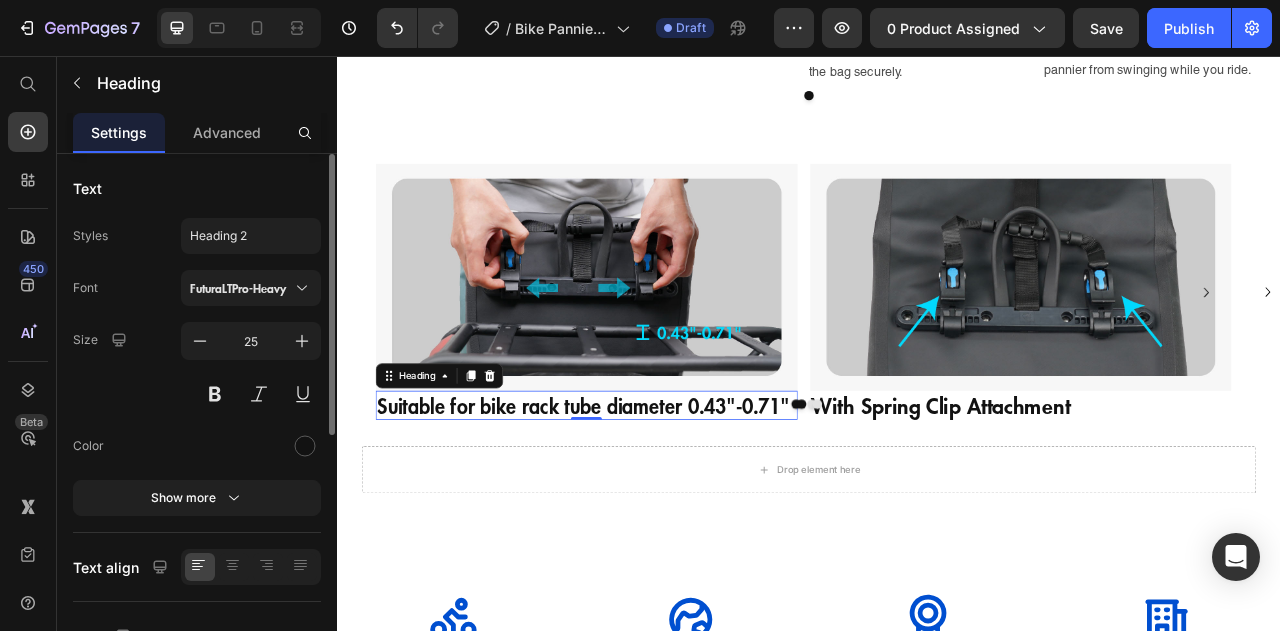 click on "Suitable for bike rack tube diameter 0.43"-0.71"" at bounding box center [653, 499] 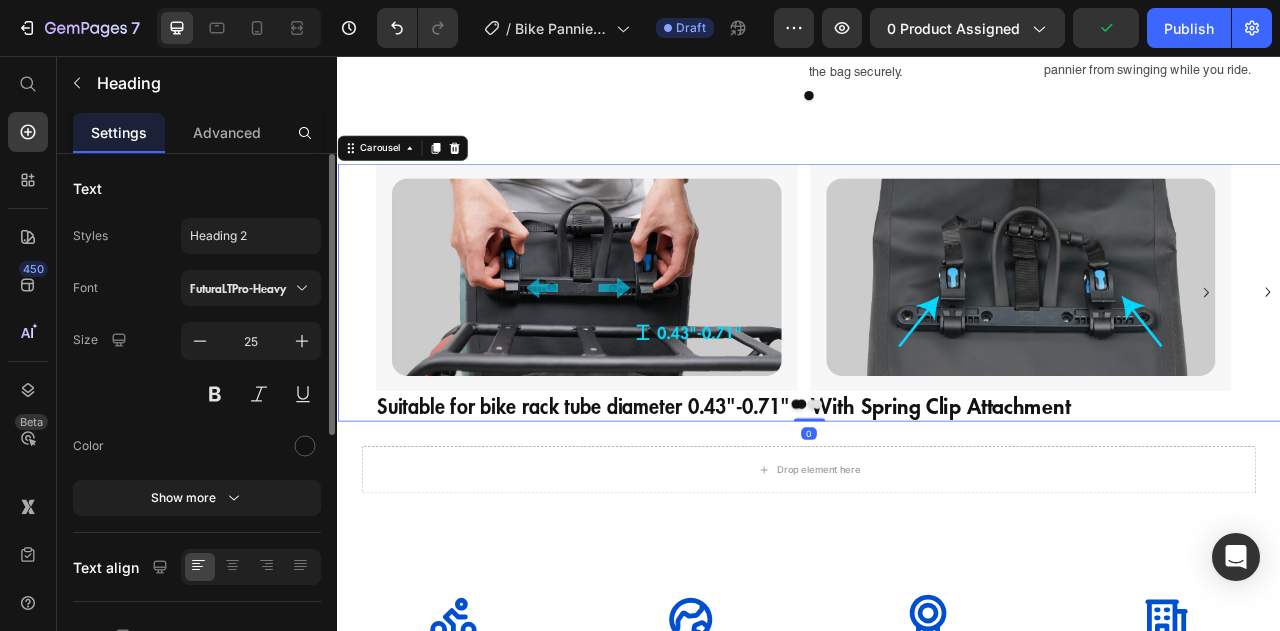 click at bounding box center (937, 498) 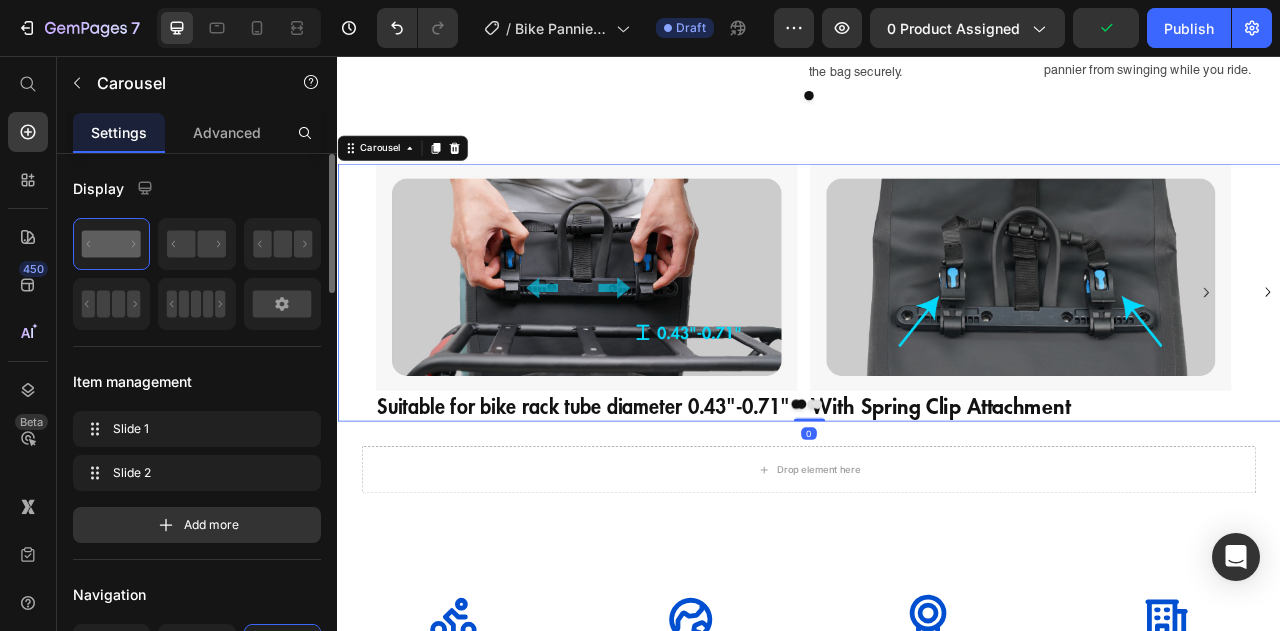 click at bounding box center [937, 498] 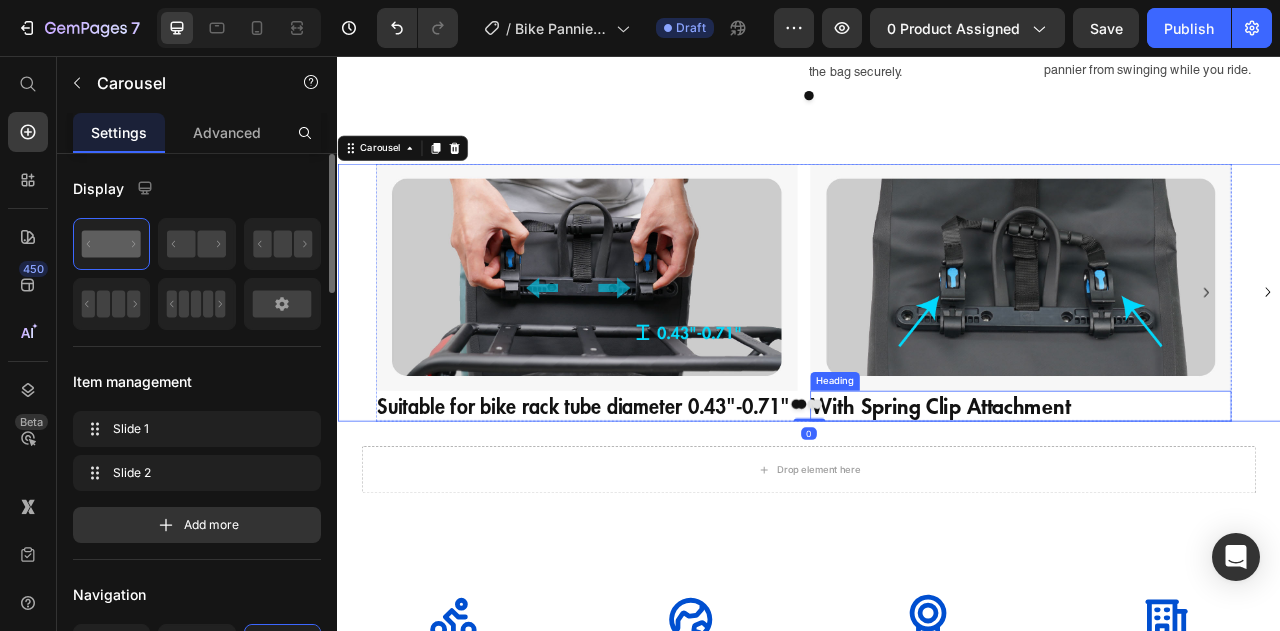 click on "With Spring Clip Attachment" at bounding box center [1206, 500] 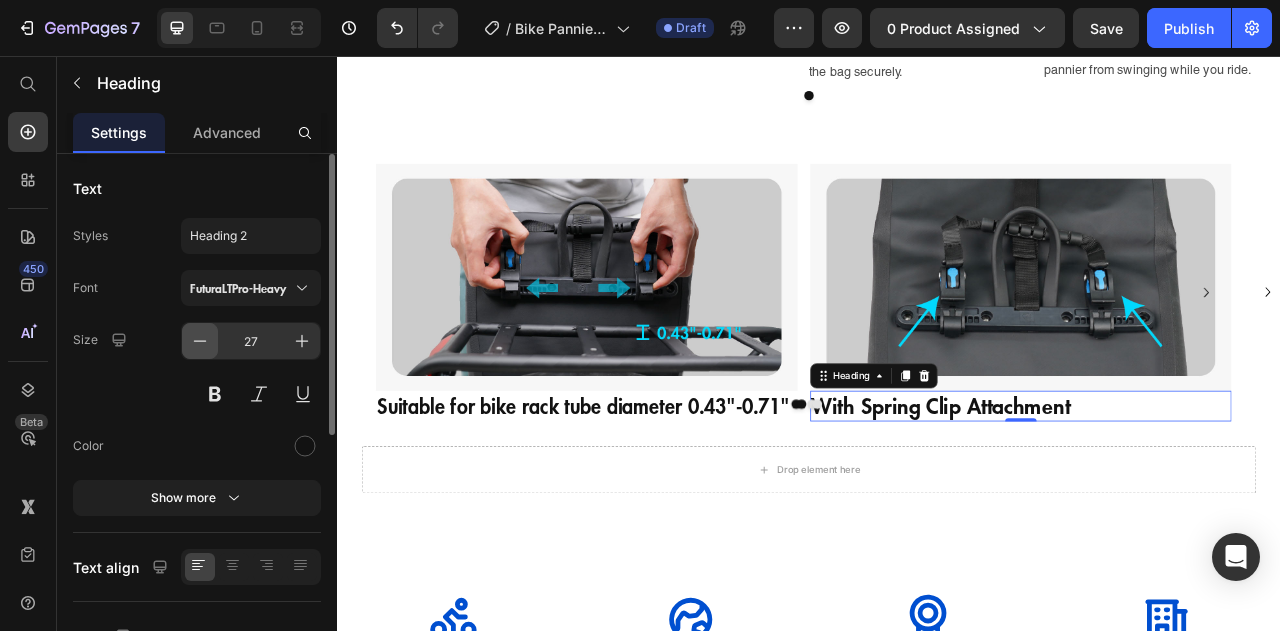 click 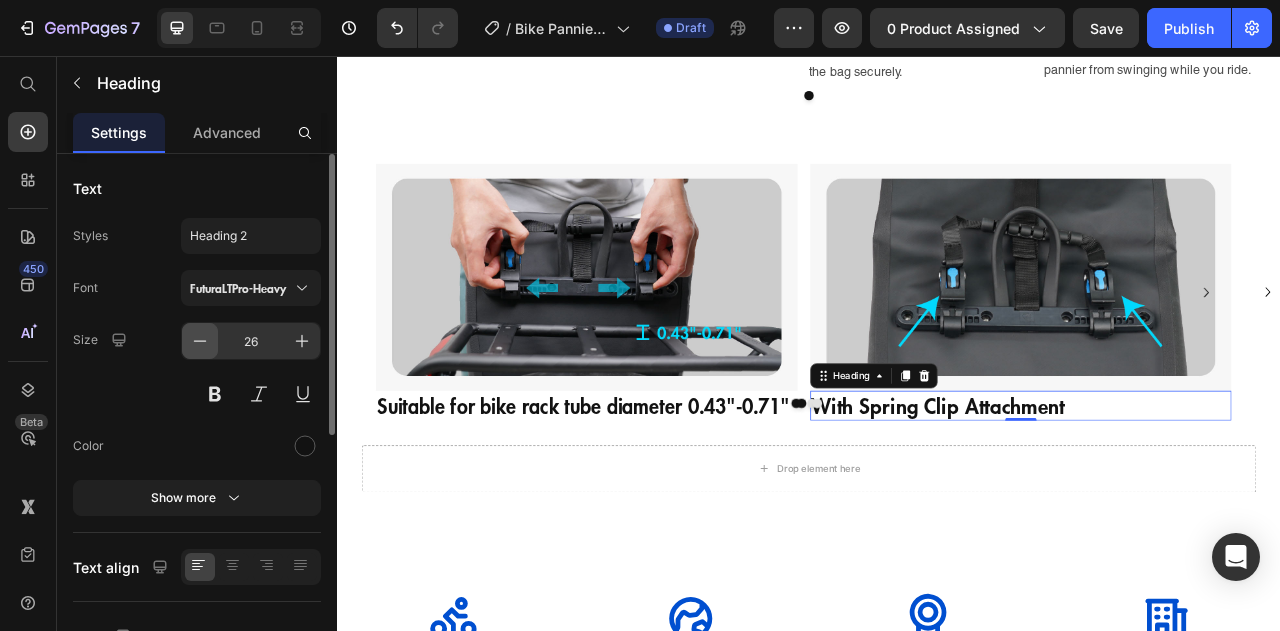 click 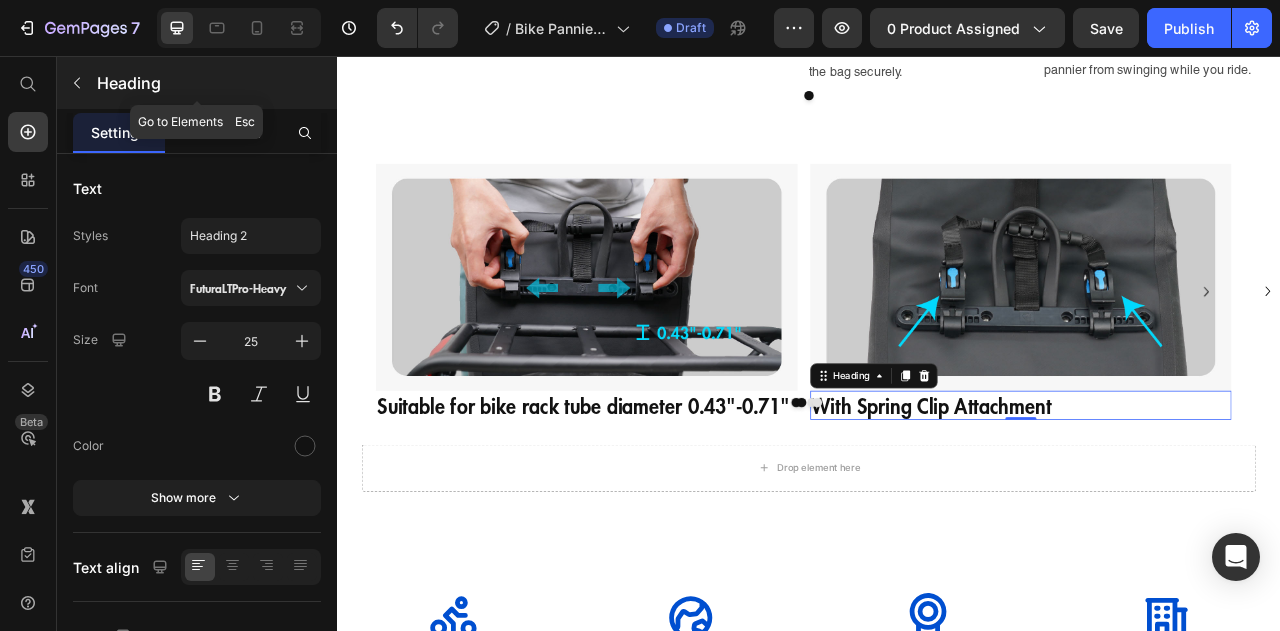 click at bounding box center [77, 83] 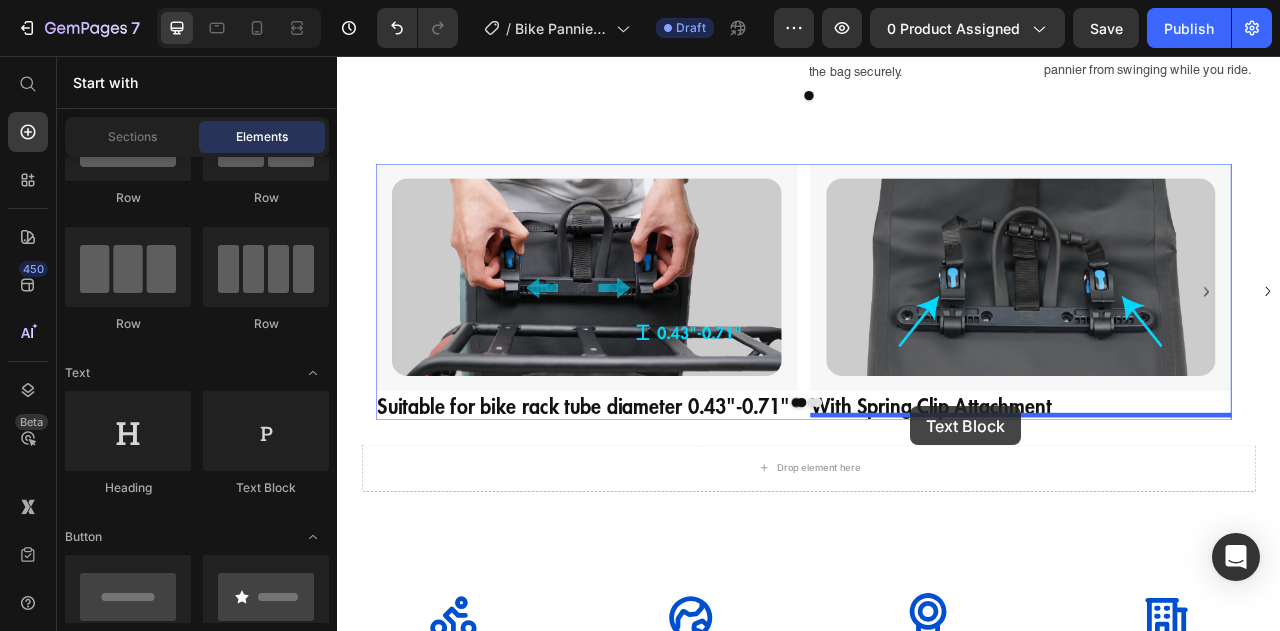 drag, startPoint x: 597, startPoint y: 496, endPoint x: 1066, endPoint y: 502, distance: 469.0384 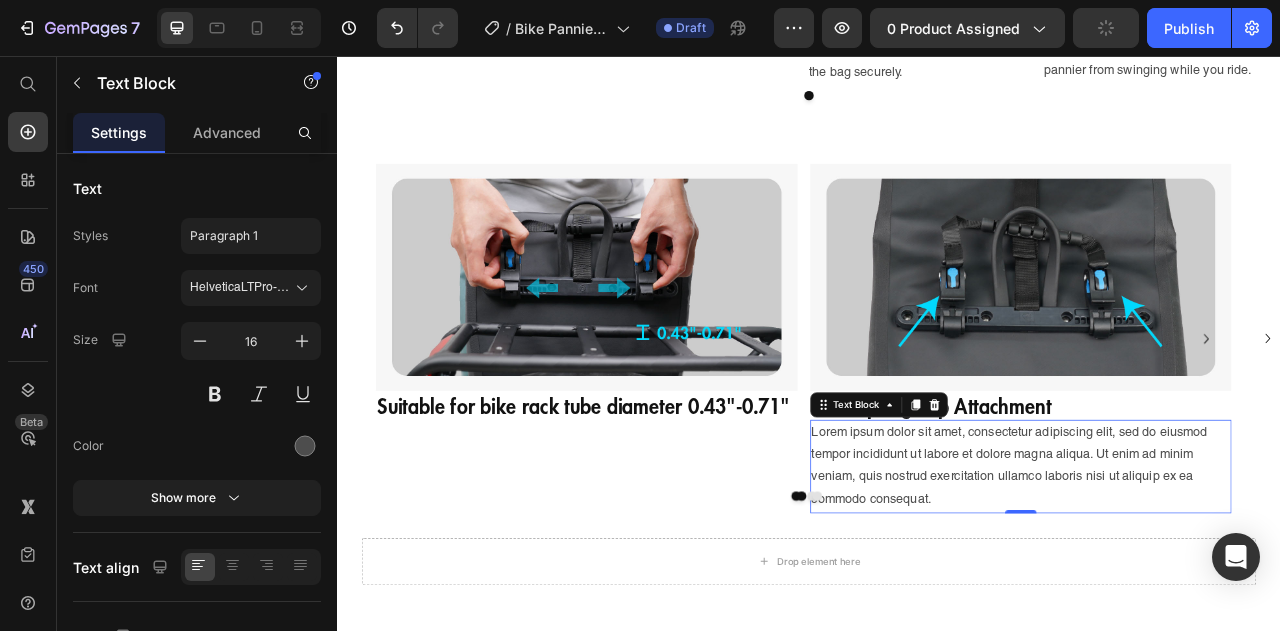 click on "Lorem ipsum dolor sit amet, consectetur adipiscing elit, sed do eiusmod tempor incididunt ut labore et dolore magna aliqua. Ut enim ad minim veniam, quis nostrud exercitation ullamco laboris nisi ut aliquip ex ea commodo consequat." at bounding box center [1206, 577] 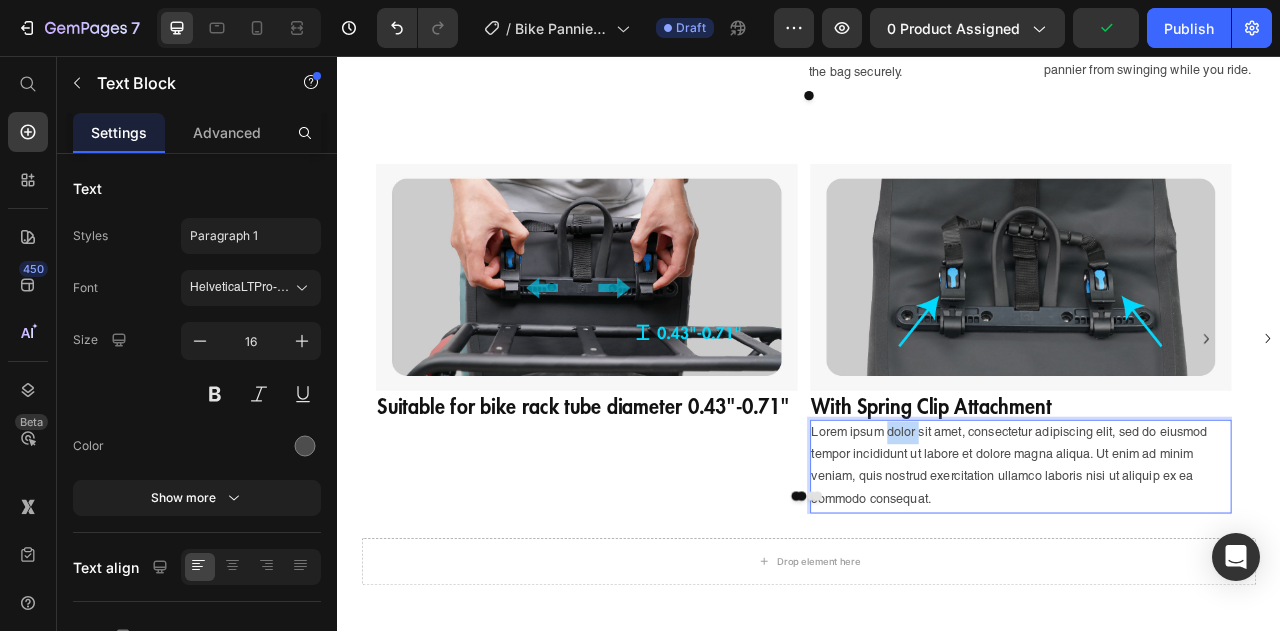 click on "Lorem ipsum dolor sit amet, consectetur adipiscing elit, sed do eiusmod tempor incididunt ut labore et dolore magna aliqua. Ut enim ad minim veniam, quis nostrud exercitation ullamco laboris nisi ut aliquip ex ea commodo consequat." at bounding box center (1206, 577) 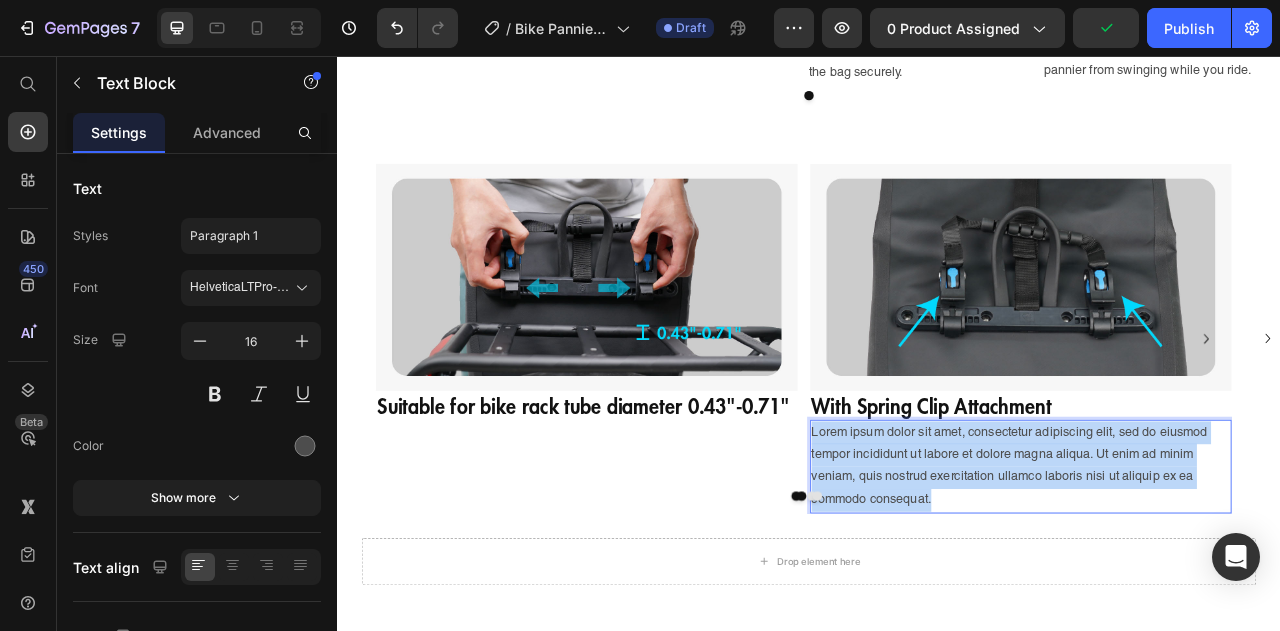 click on "Lorem ipsum dolor sit amet, consectetur adipiscing elit, sed do eiusmod tempor incididunt ut labore et dolore magna aliqua. Ut enim ad minim veniam, quis nostrud exercitation ullamco laboris nisi ut aliquip ex ea commodo consequat." at bounding box center [1206, 577] 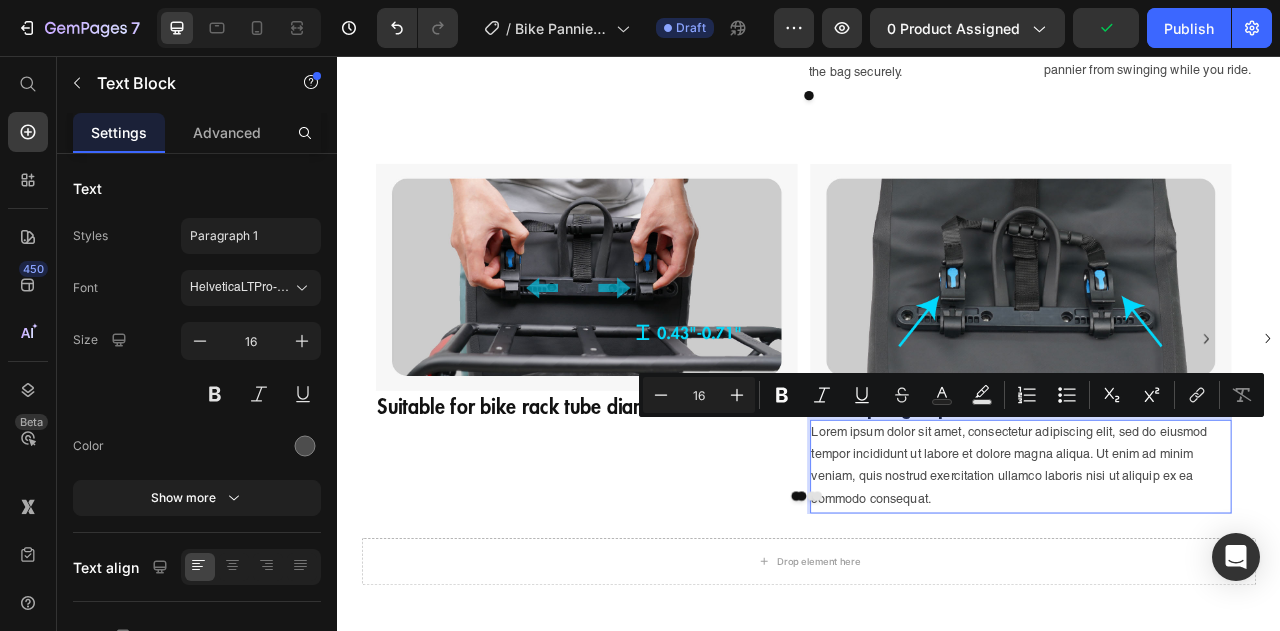 scroll, scrollTop: 18, scrollLeft: 0, axis: vertical 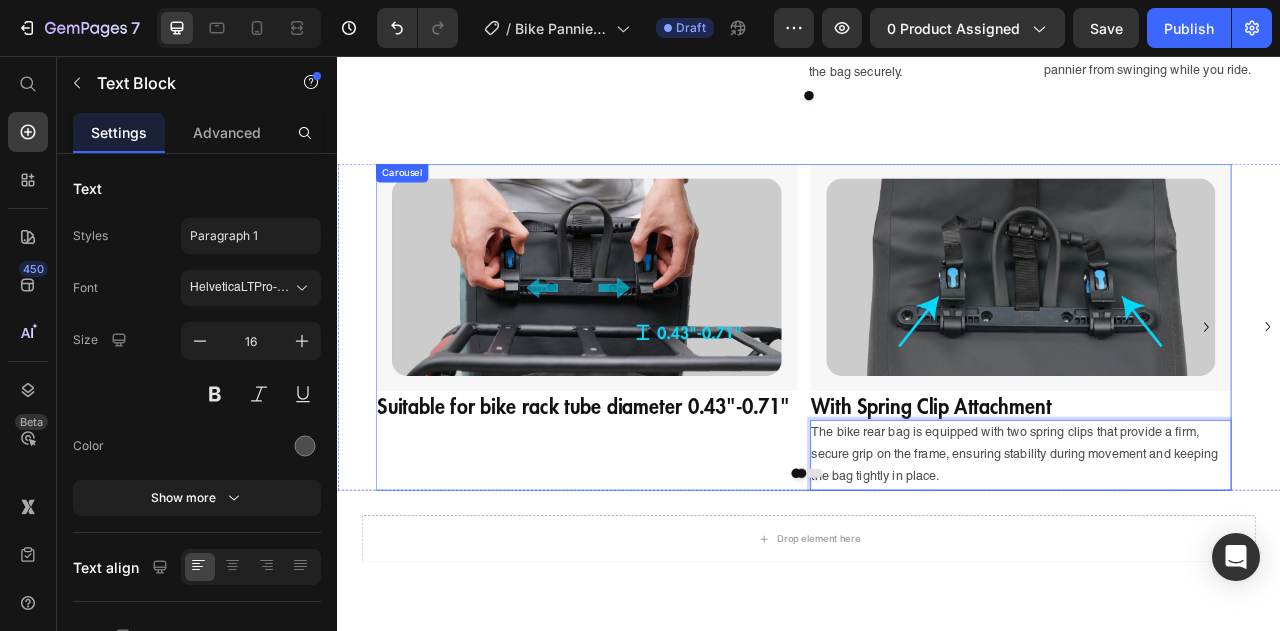click on "Image Suitable for bike rack tube diameter 0.43"-0.71" Heading" at bounding box center [653, 400] 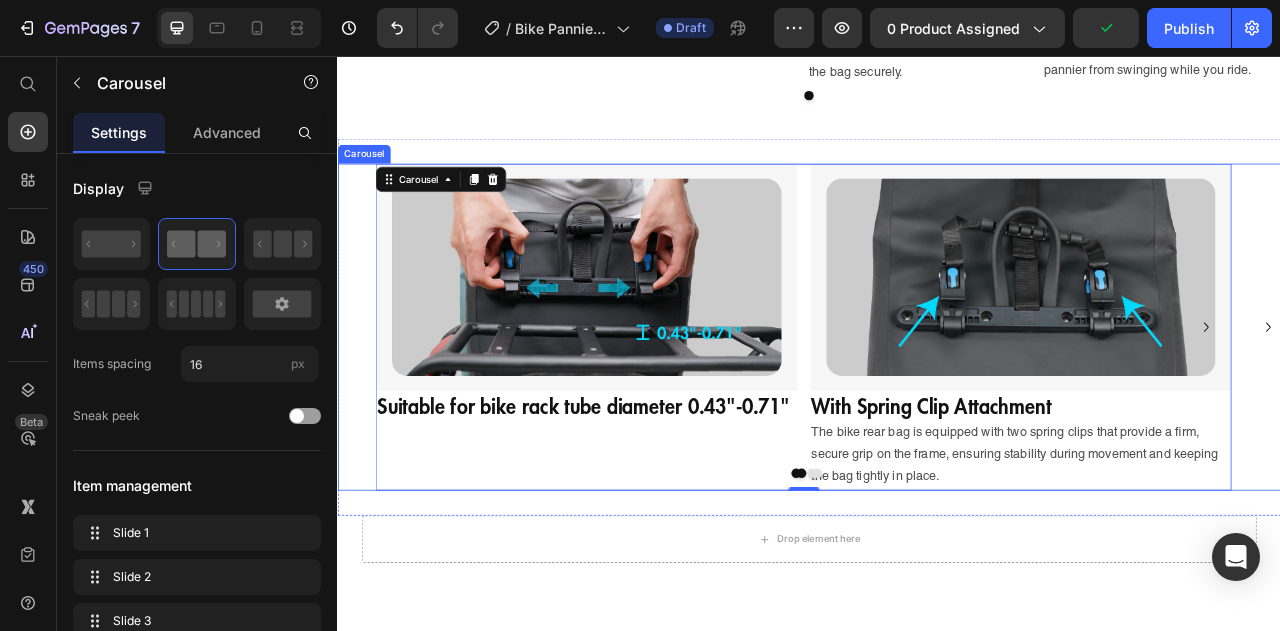 click at bounding box center [937, 586] 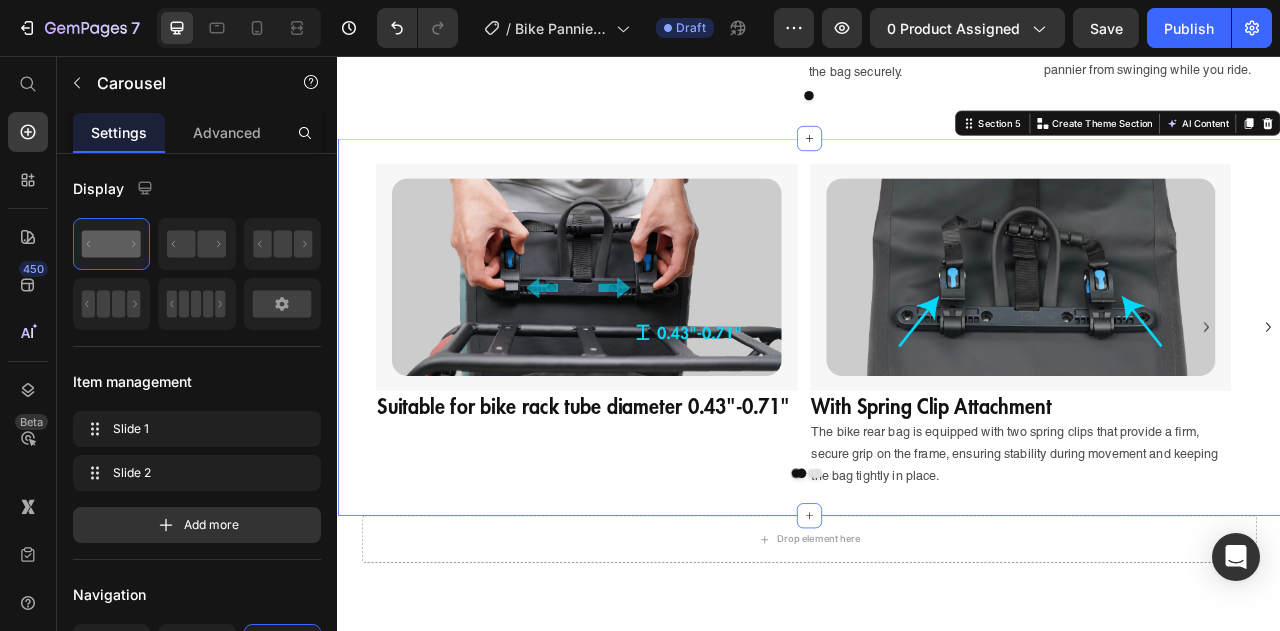 click on "Image Suitable for bike rack tube diameter 0.43"-0.71" Heading Image With Spring Clip Attachment Heading The bike rear bag is equipped with two spring clips that provide a firm, secure grip on the frame, ensuring stability during movement and keeping the bag tightly in place. Text Block
Drop element here
Drop element here
Carousel
Drop element here
Carousel Section 5   Create Theme Section AI Content Write with GemAI What would you like to describe here? Tone and Voice Persuasive Product Shipping Protection Show more Generate" at bounding box center [937, 400] 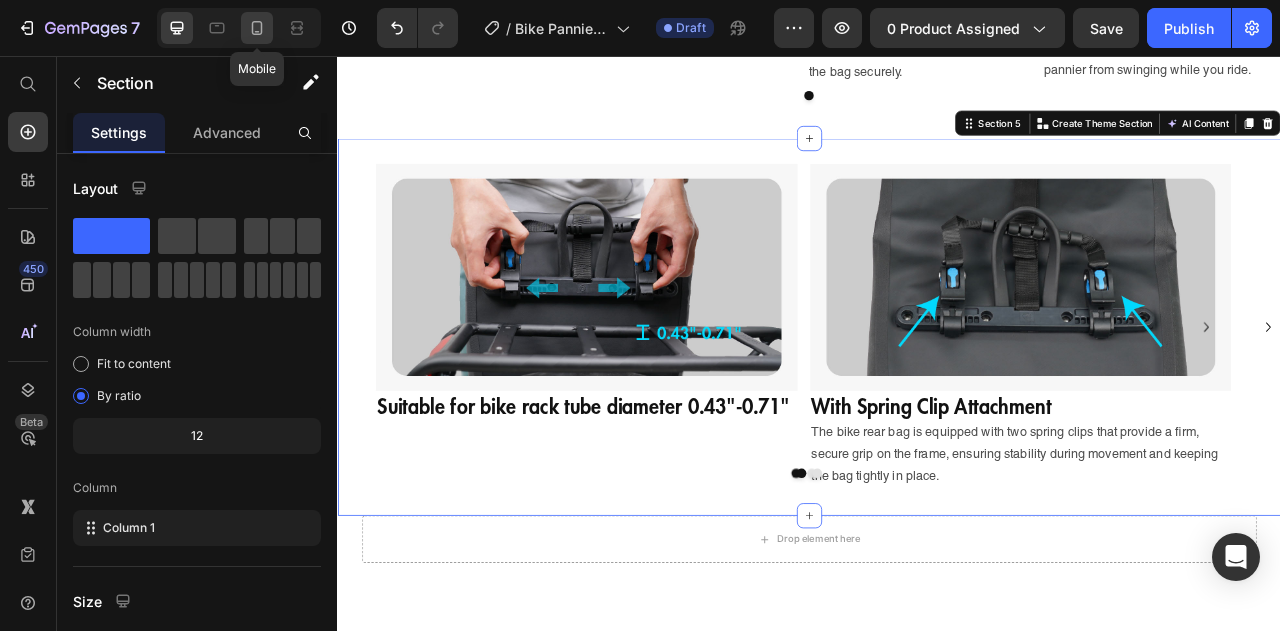 click 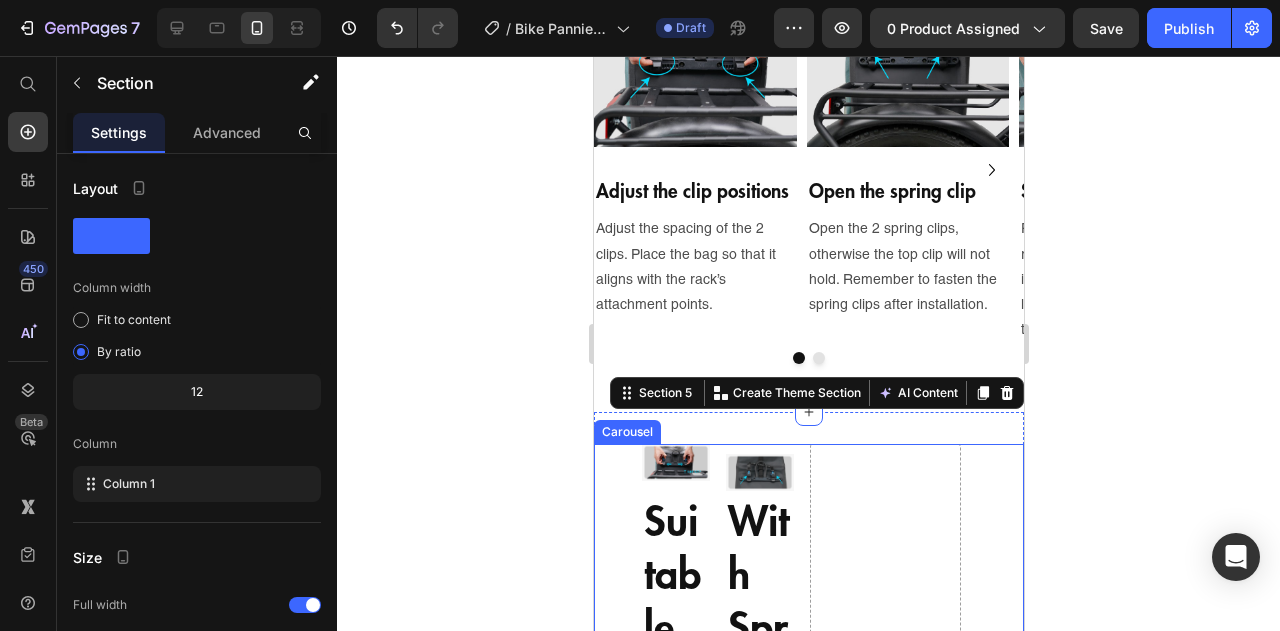 scroll, scrollTop: 1786, scrollLeft: 0, axis: vertical 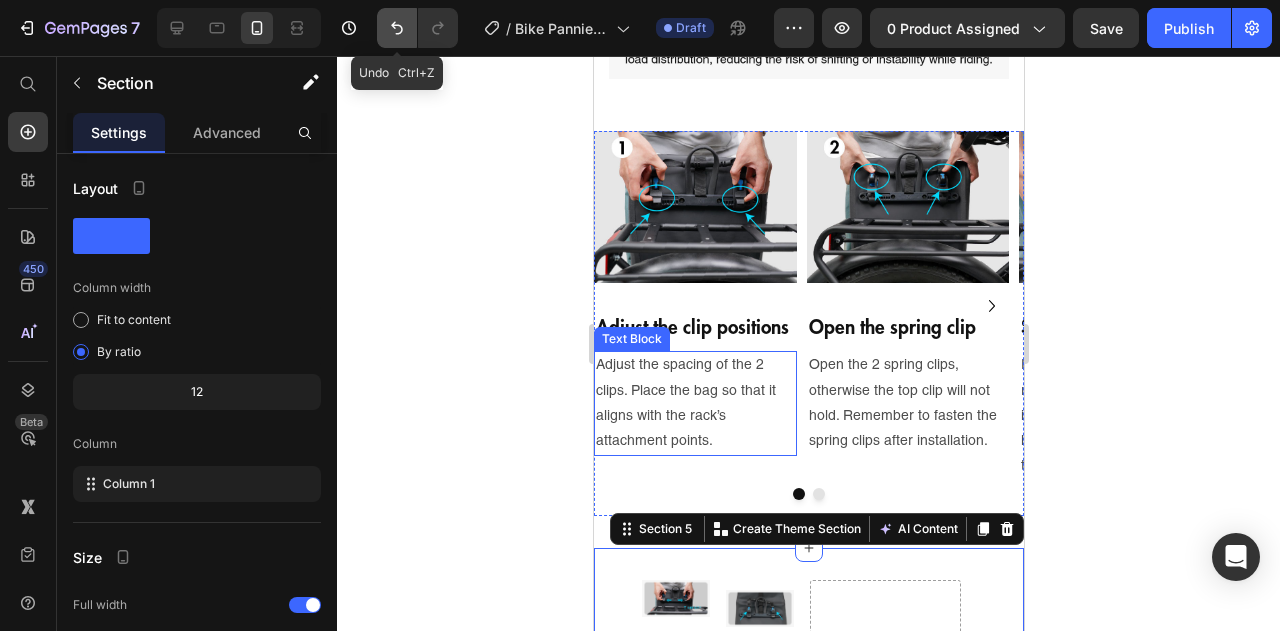 click 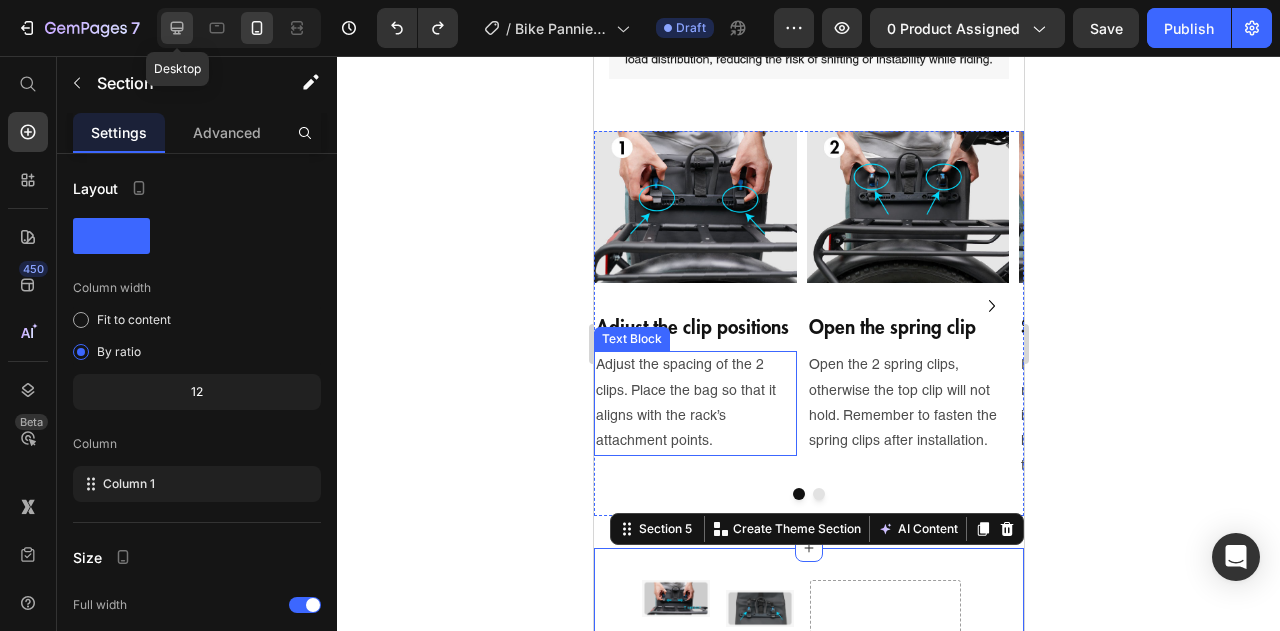 click 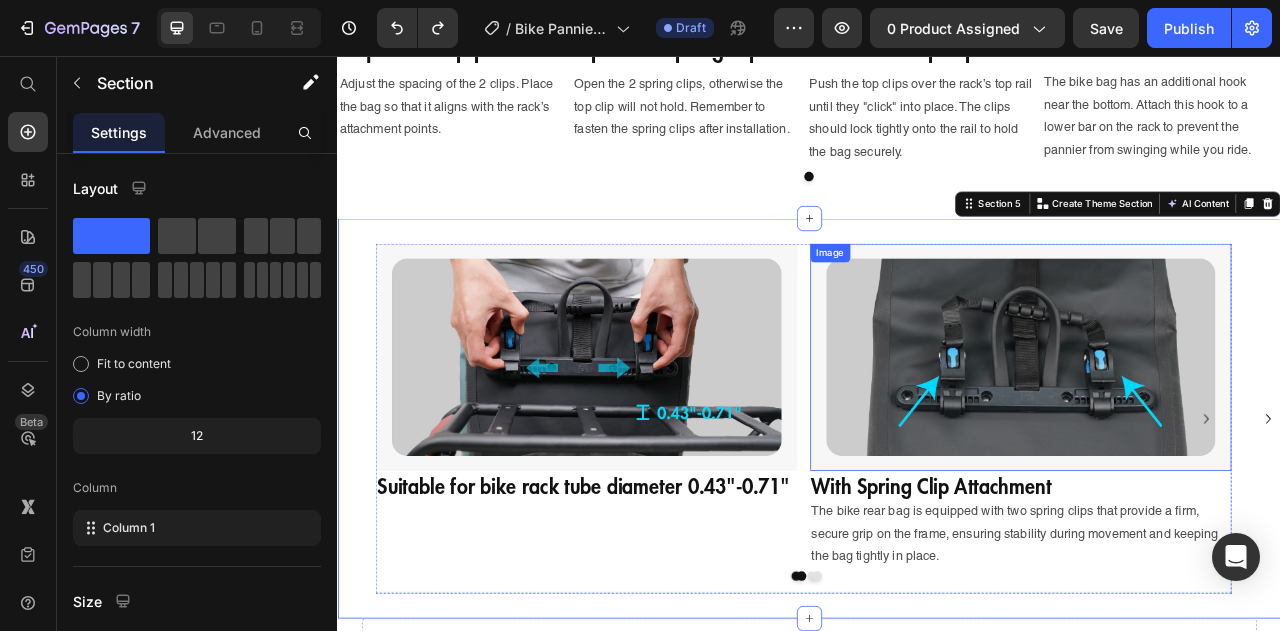 scroll, scrollTop: 2630, scrollLeft: 0, axis: vertical 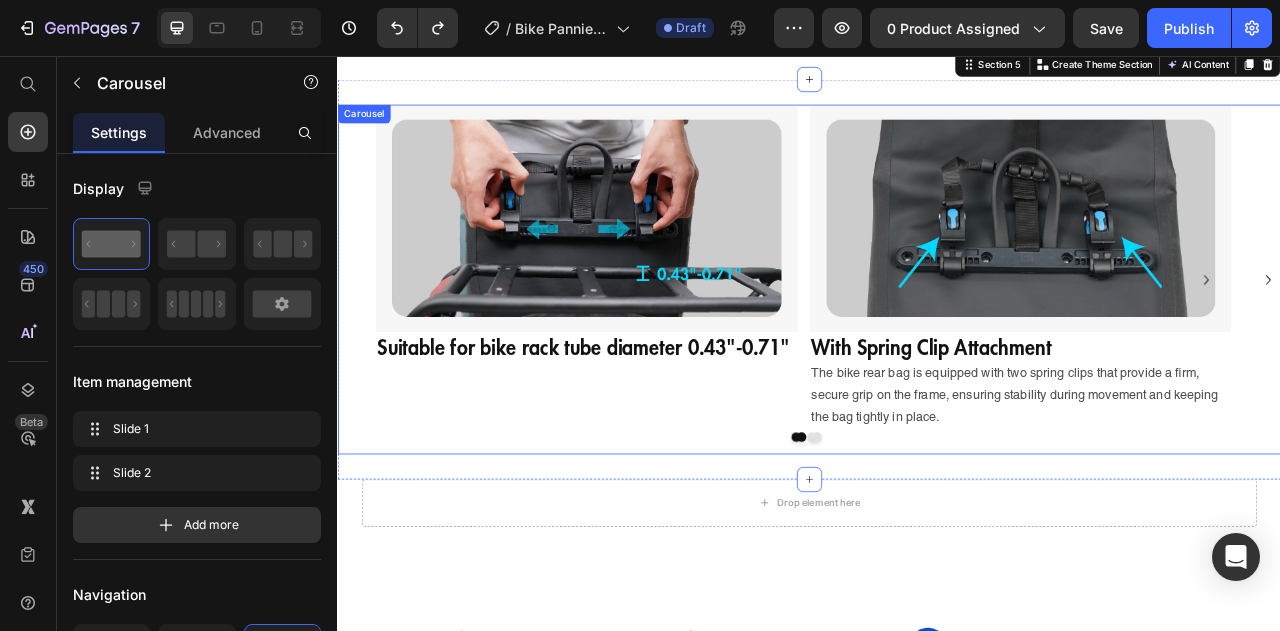 click at bounding box center (937, 540) 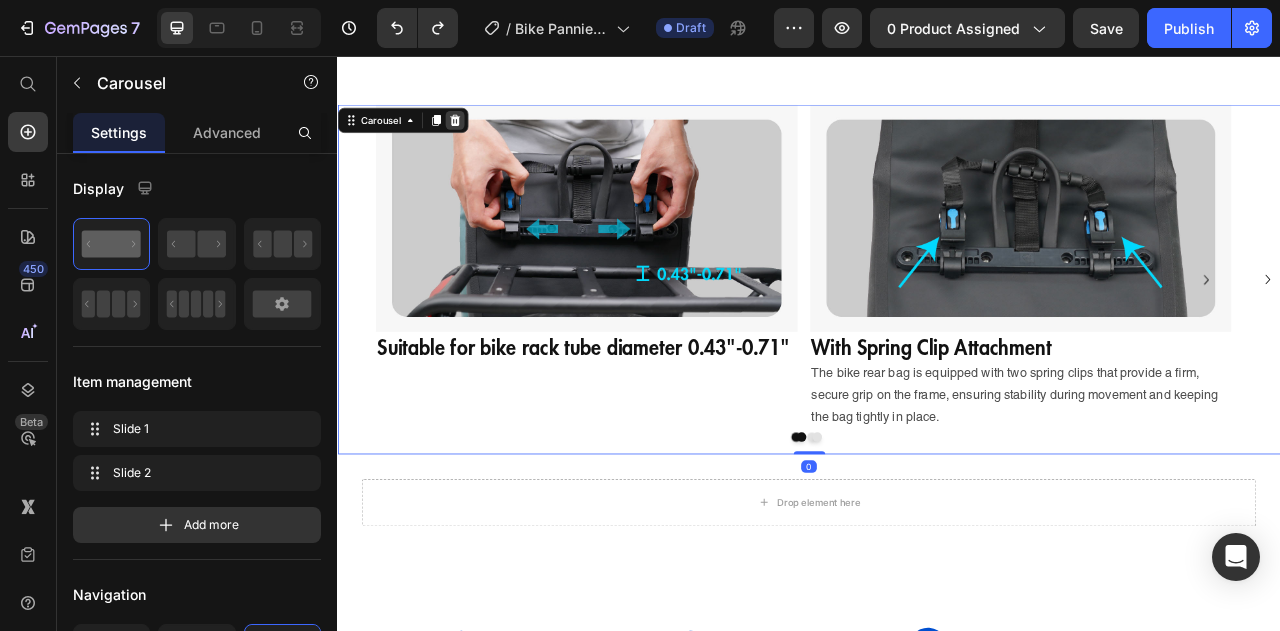 click 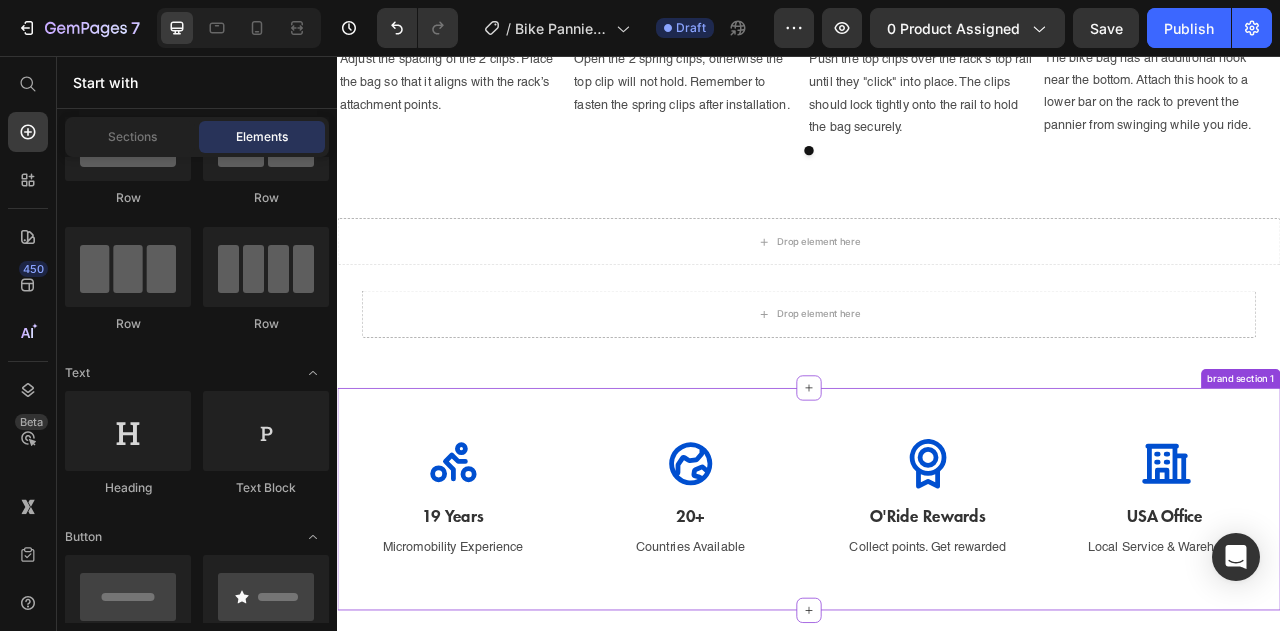 scroll, scrollTop: 2330, scrollLeft: 0, axis: vertical 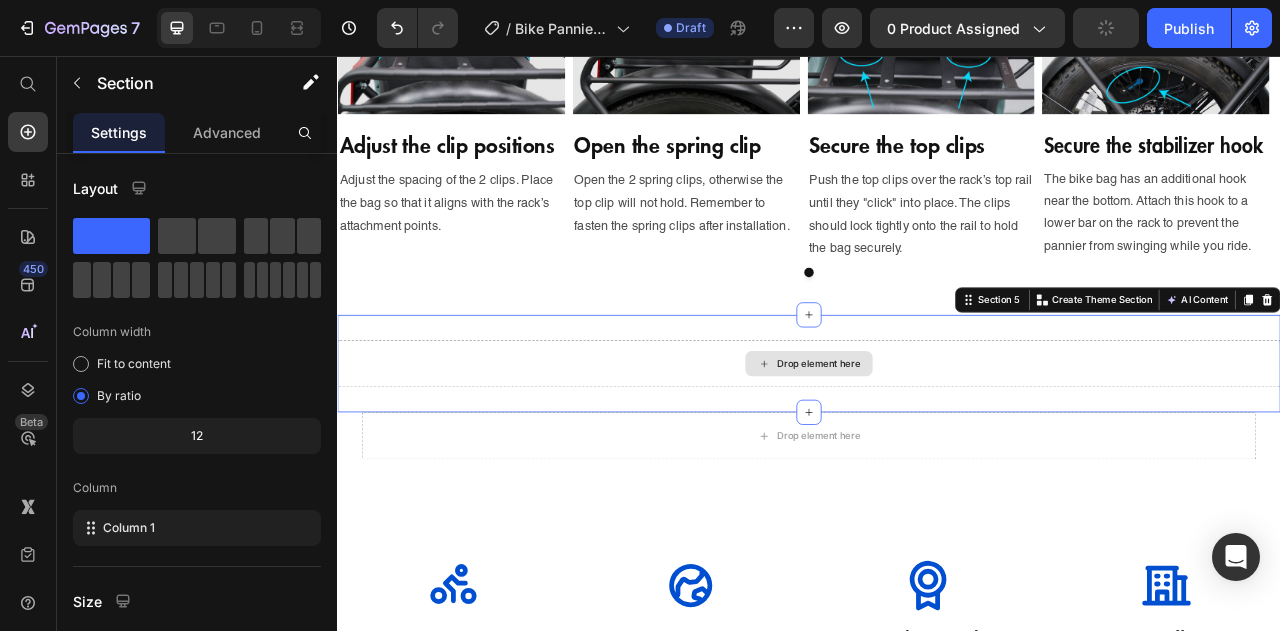 click on "Drop element here" at bounding box center (937, 447) 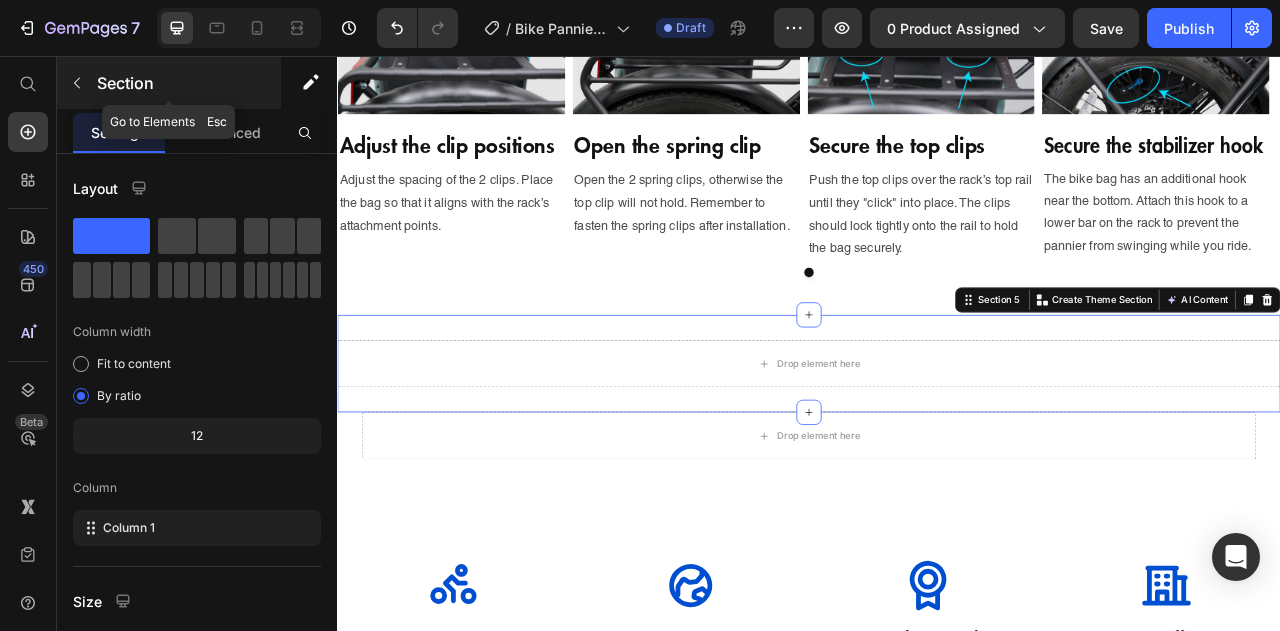 click at bounding box center (77, 83) 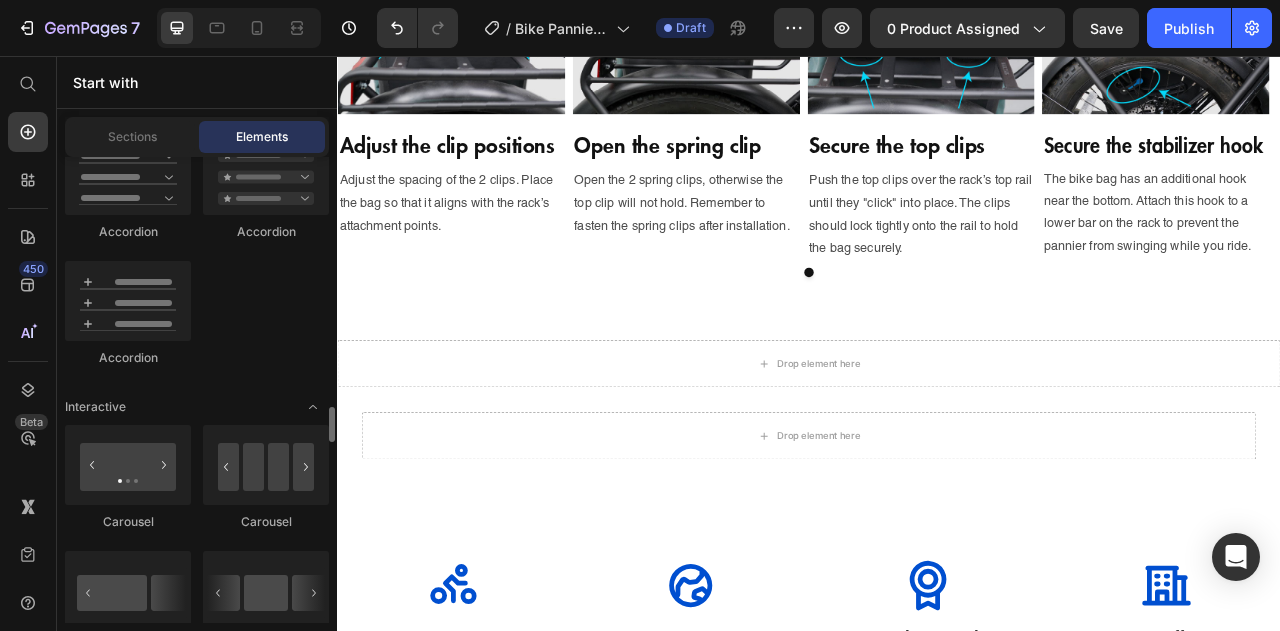 scroll, scrollTop: 2000, scrollLeft: 0, axis: vertical 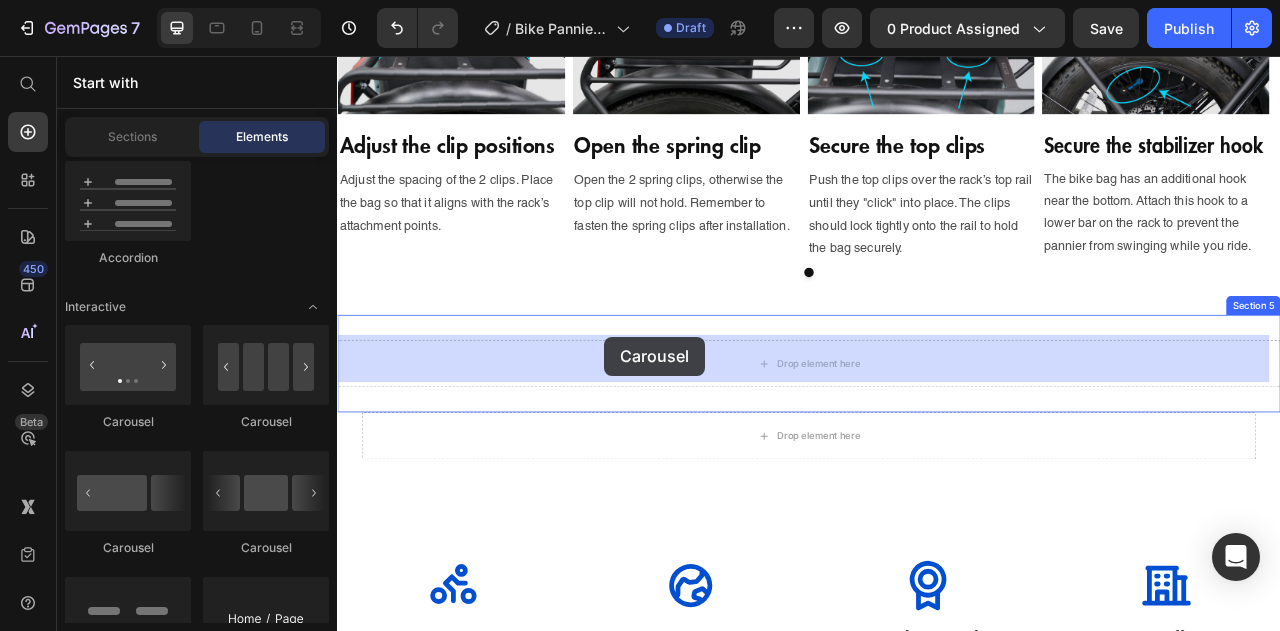 drag, startPoint x: 484, startPoint y: 517, endPoint x: 677, endPoint y: 413, distance: 219.23732 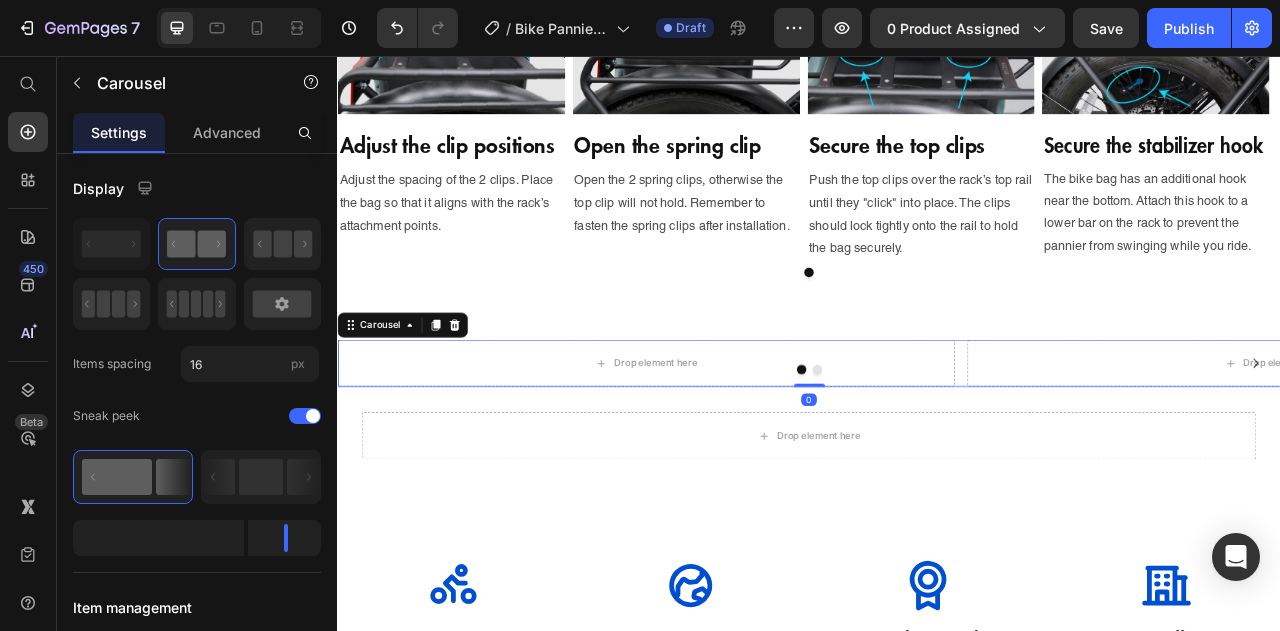 click at bounding box center (937, 455) 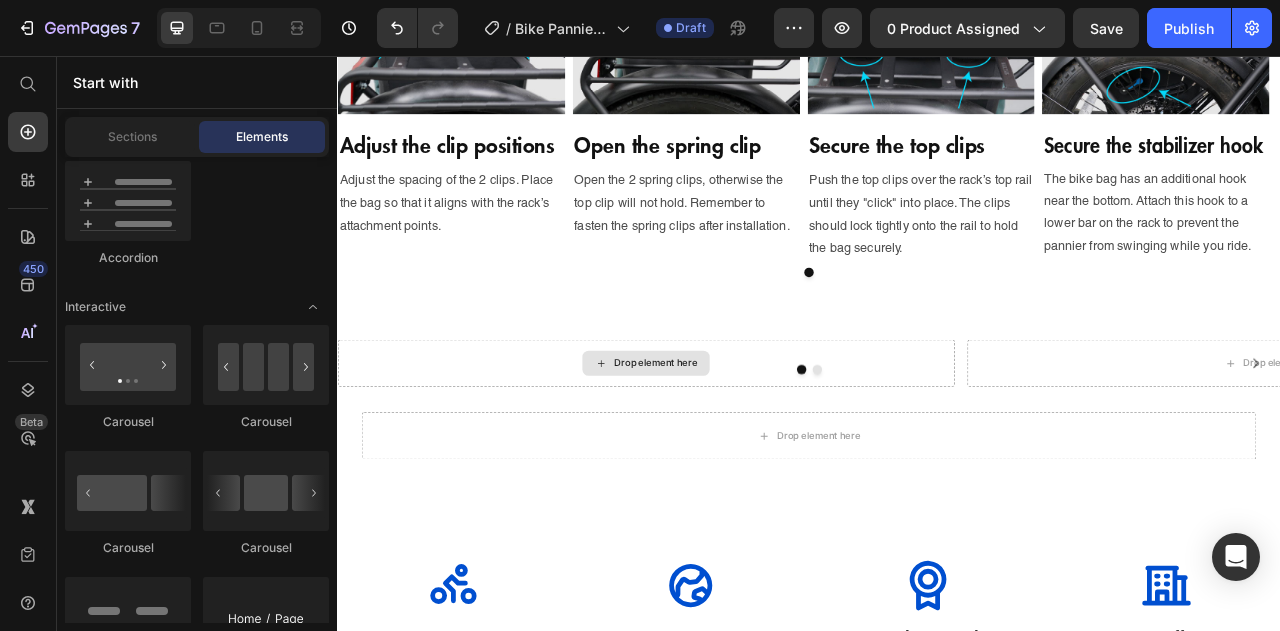 click on "Drop element here" at bounding box center [741, 447] 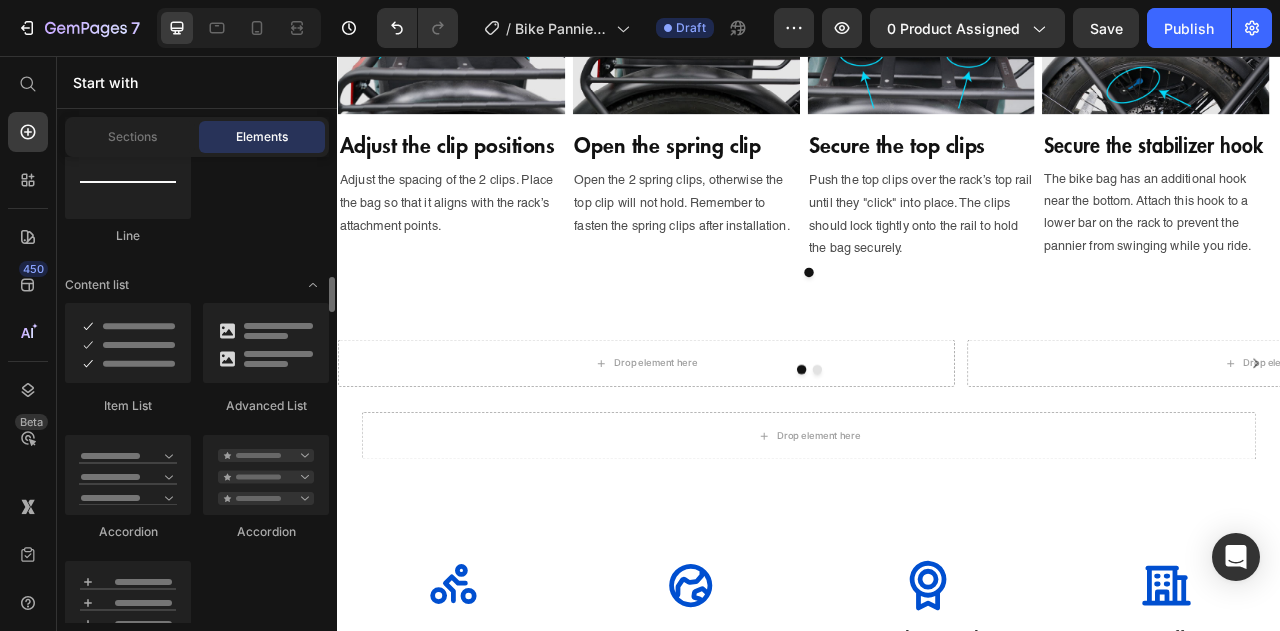 scroll, scrollTop: 1200, scrollLeft: 0, axis: vertical 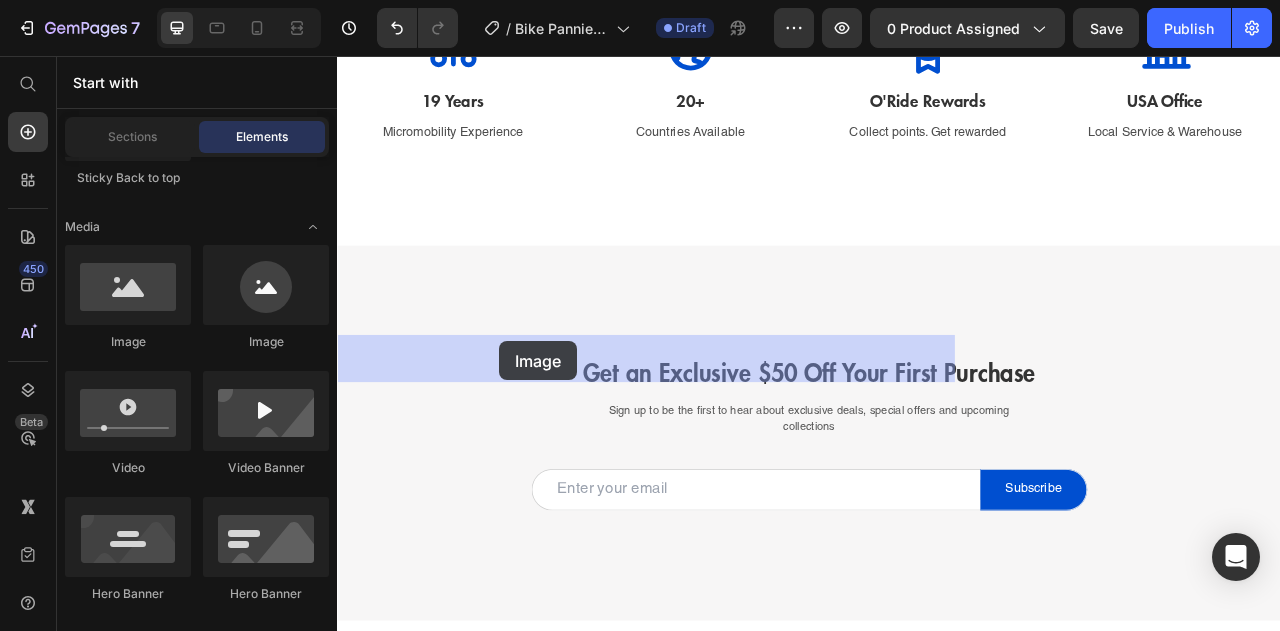 drag, startPoint x: 486, startPoint y: 364, endPoint x: 548, endPoint y: 419, distance: 82.87943 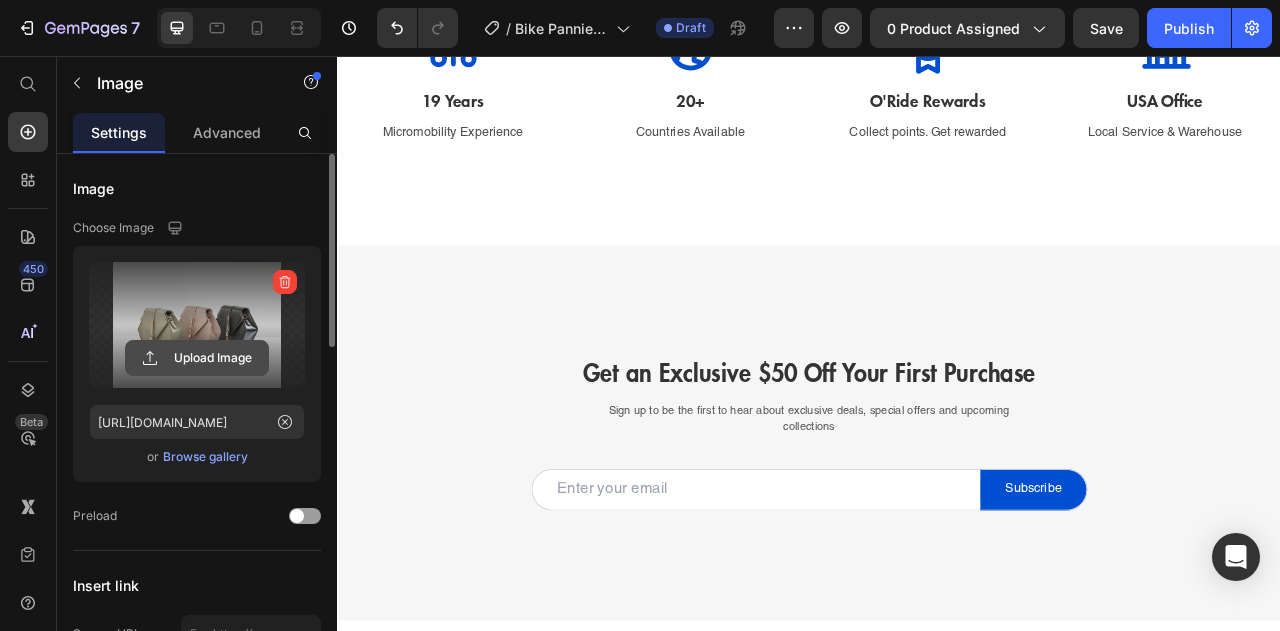 click 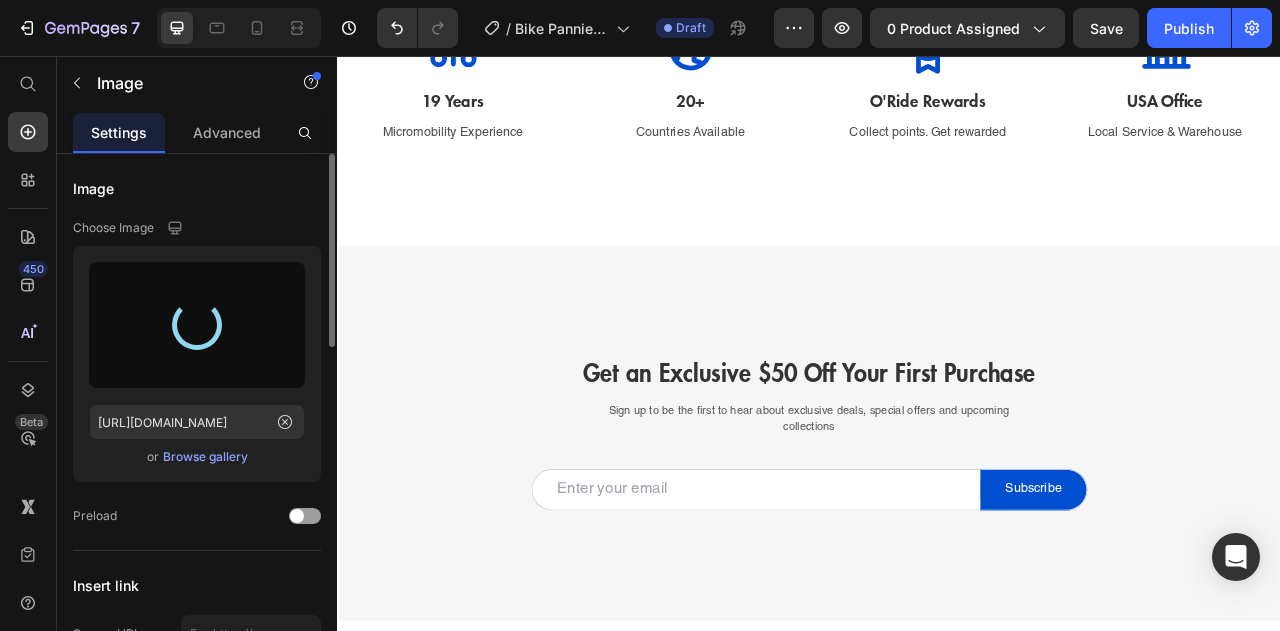 type on "[URL][DOMAIN_NAME]" 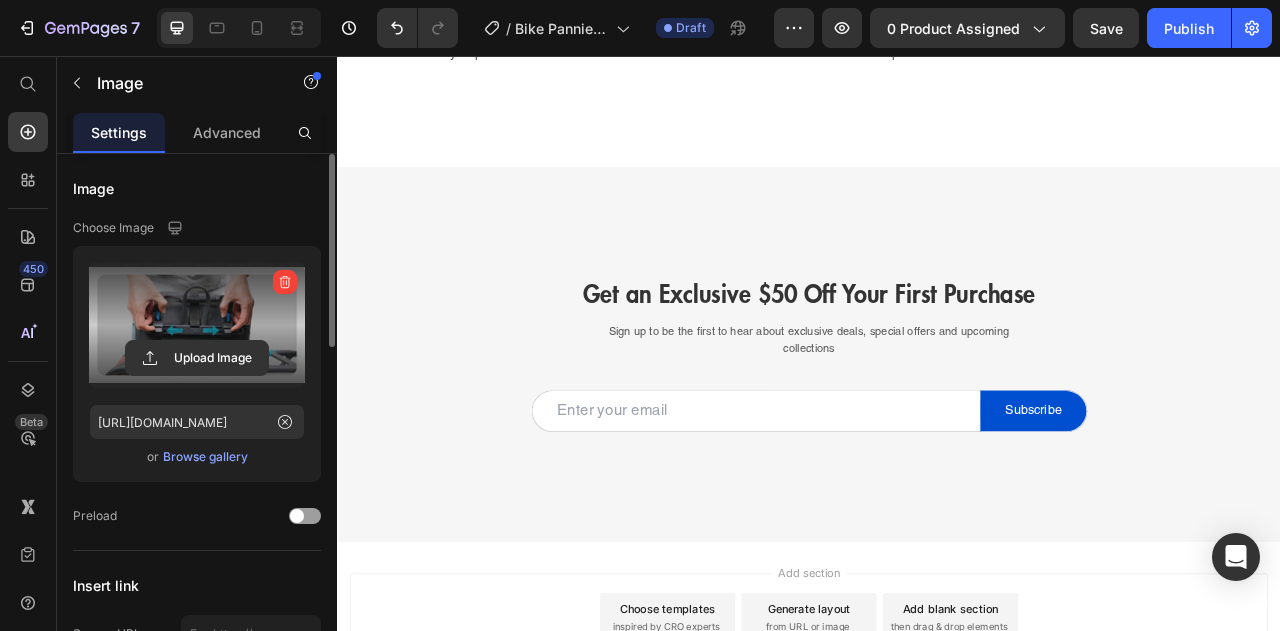 scroll, scrollTop: 2530, scrollLeft: 0, axis: vertical 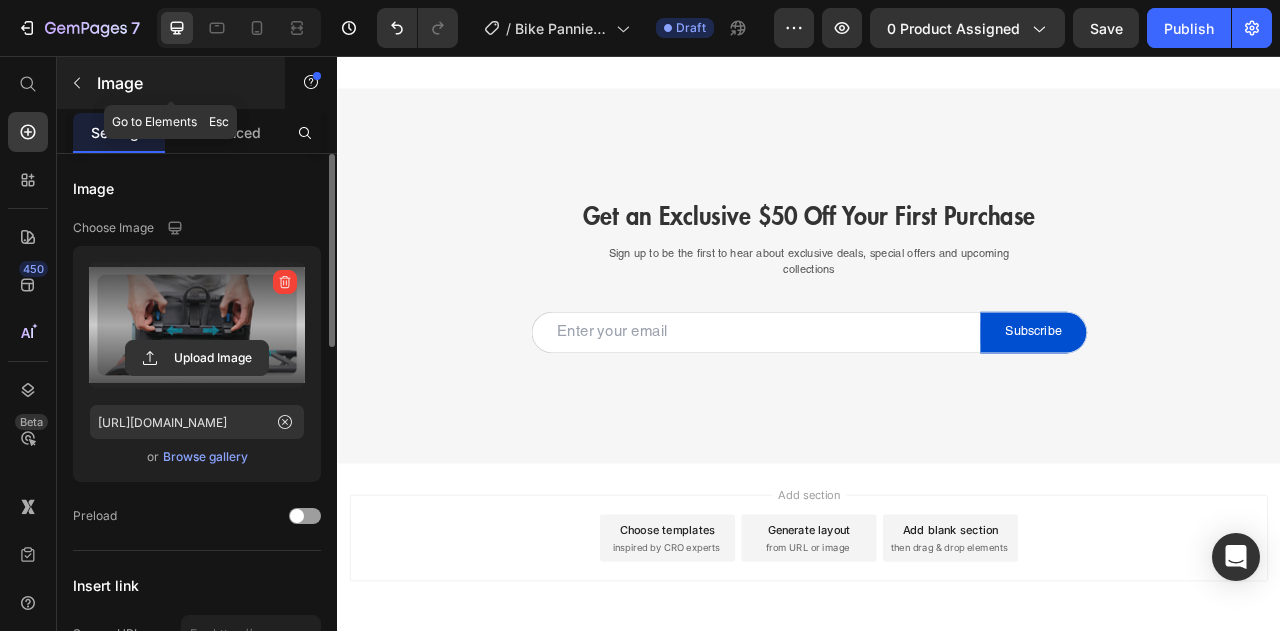 click 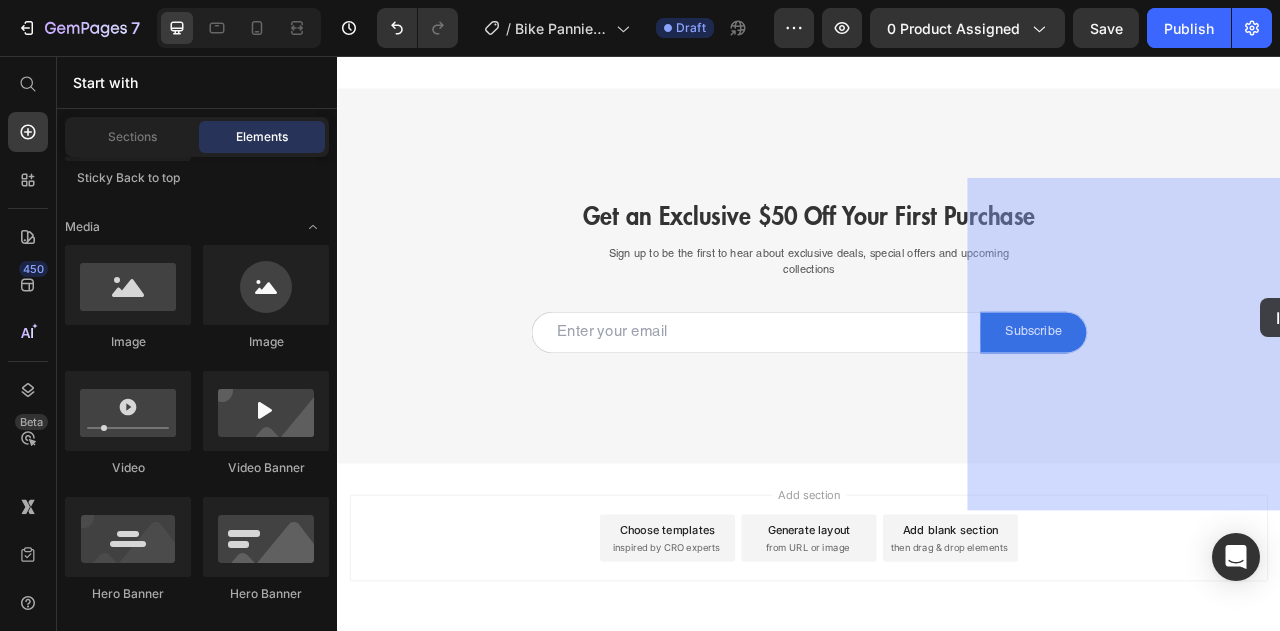 drag, startPoint x: 487, startPoint y: 349, endPoint x: 1512, endPoint y: 364, distance: 1025.1097 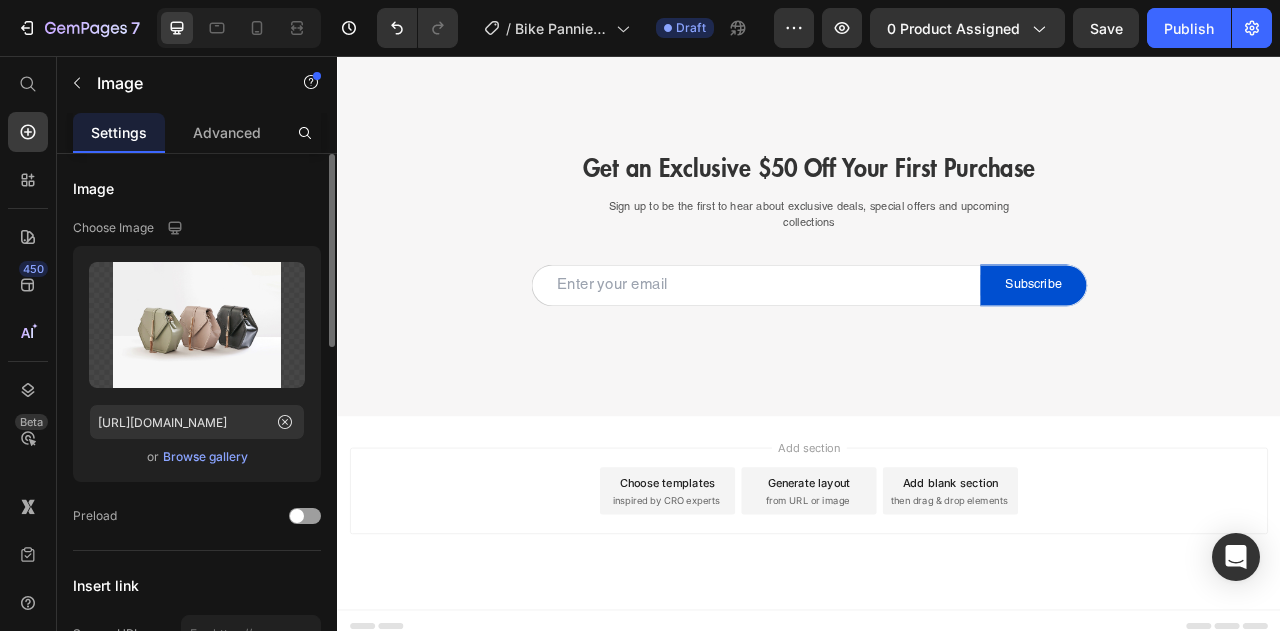 click on "Upload Image https://ucarecdn.com/ee6d5074-1640-4cc7-8933-47c8589c3dee/-/format/auto/  or   Browse gallery" 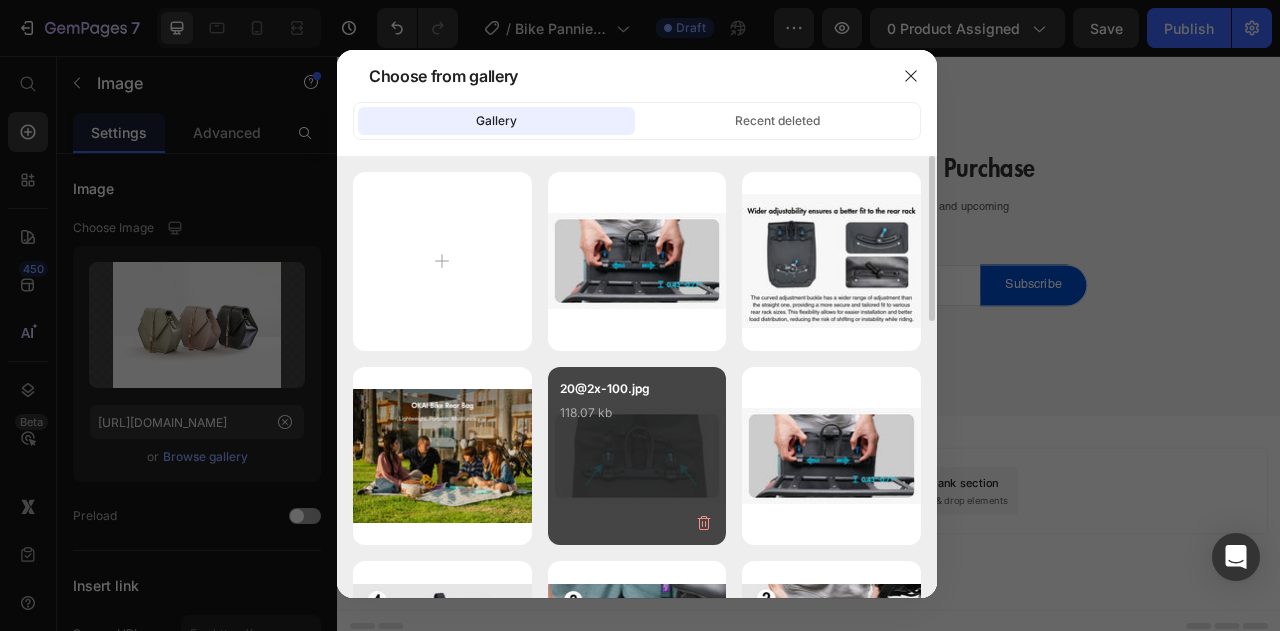 click on "20@2x-100.jpg 118.07 kb" at bounding box center [637, 419] 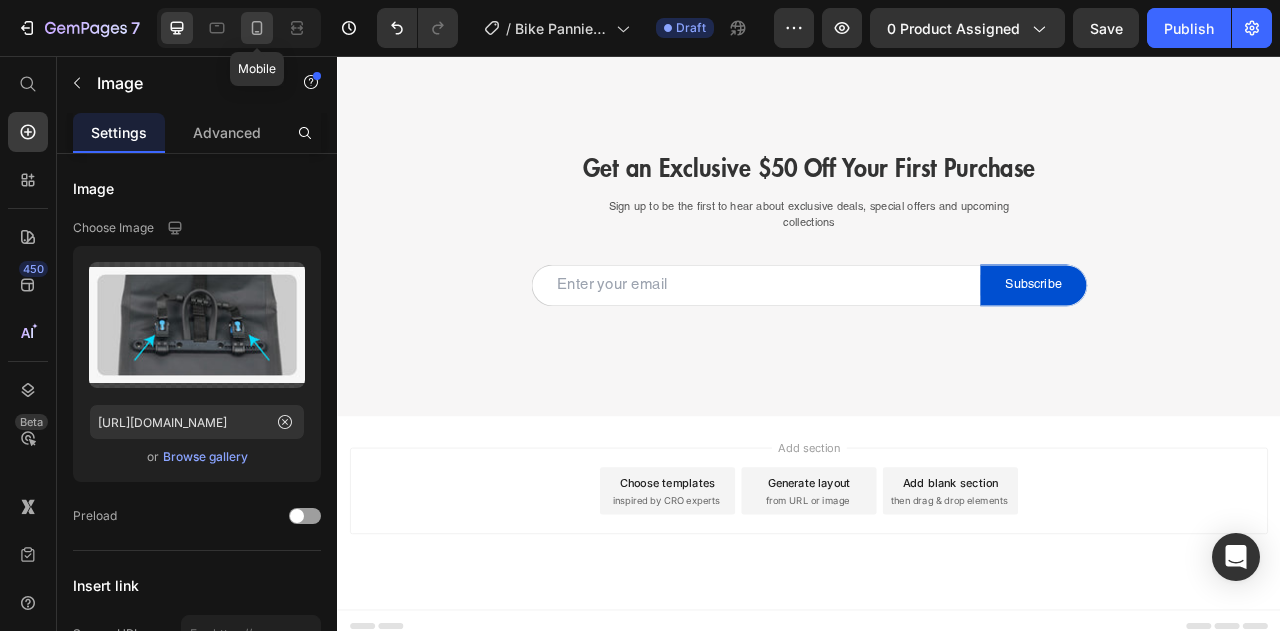 click 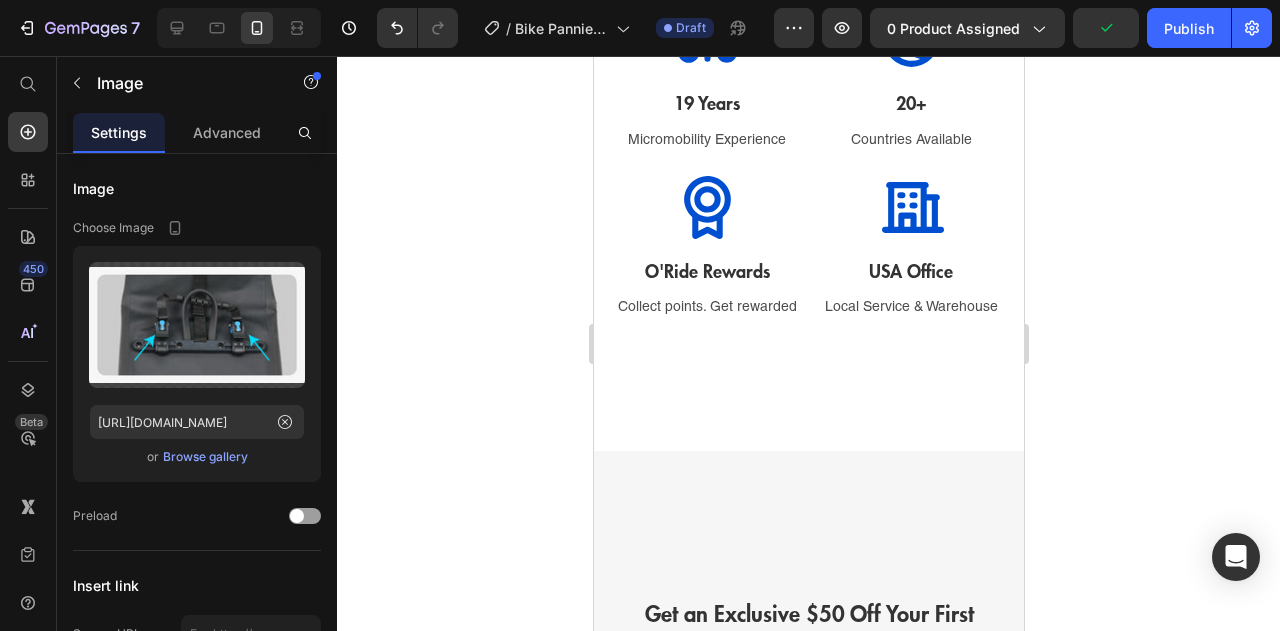 scroll, scrollTop: 2118, scrollLeft: 0, axis: vertical 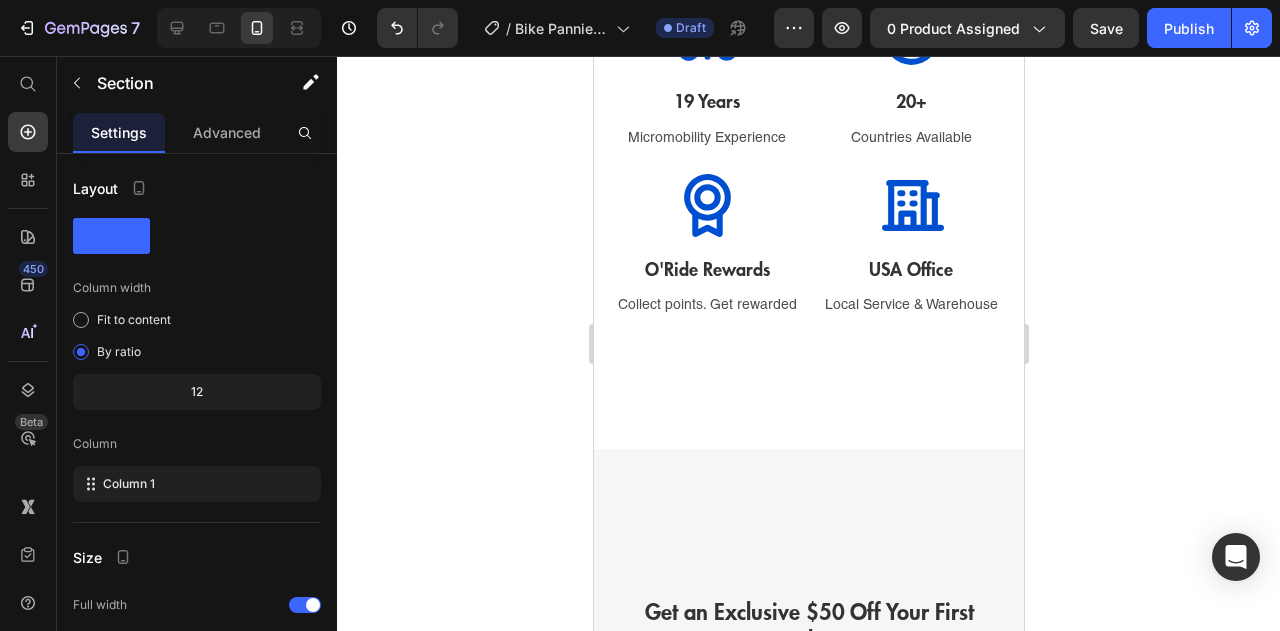 click on "Image Image   0
Carousel Section 5" at bounding box center (808, -215) 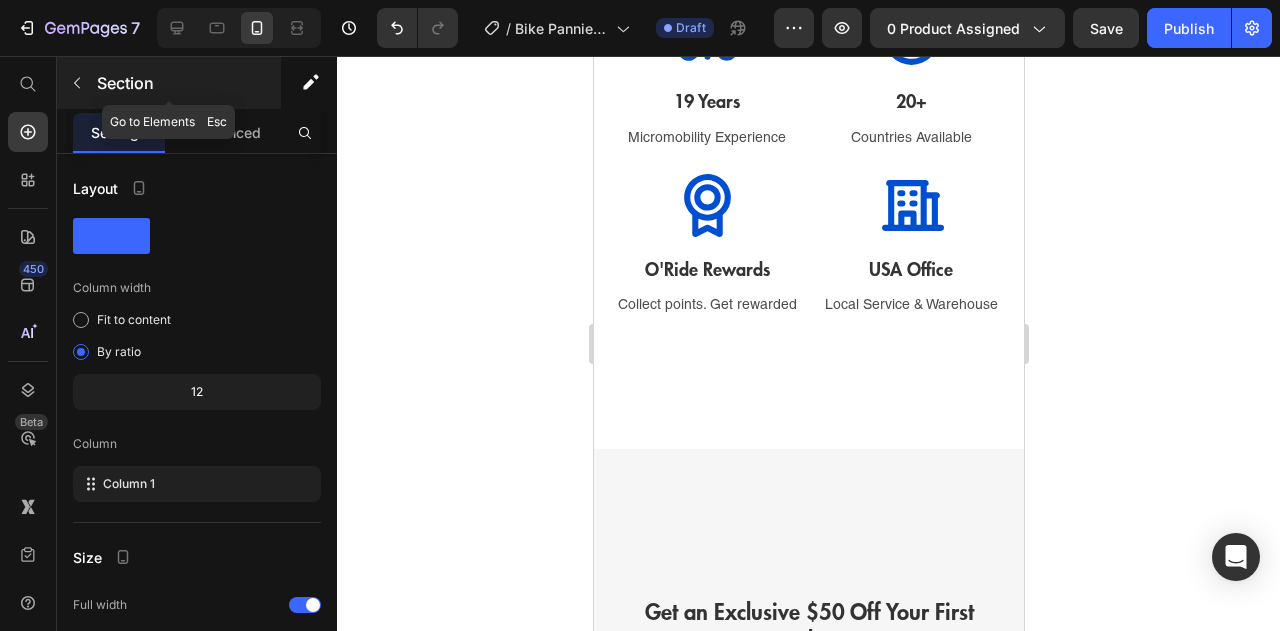 click at bounding box center [77, 83] 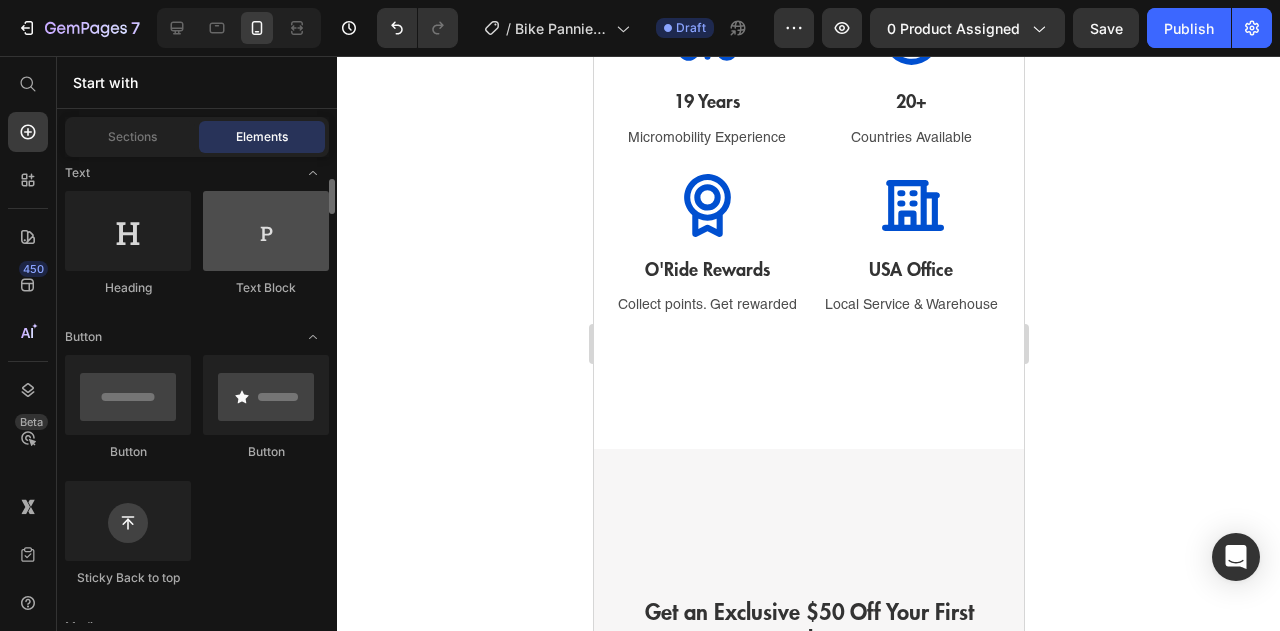 scroll, scrollTop: 0, scrollLeft: 0, axis: both 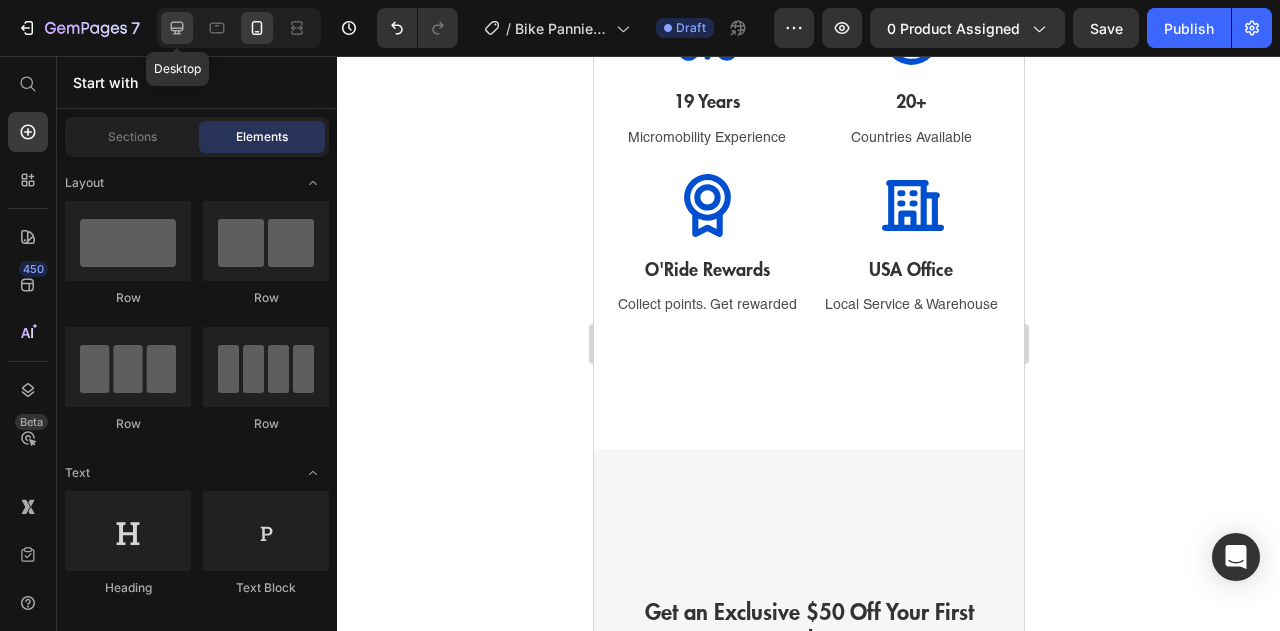 click 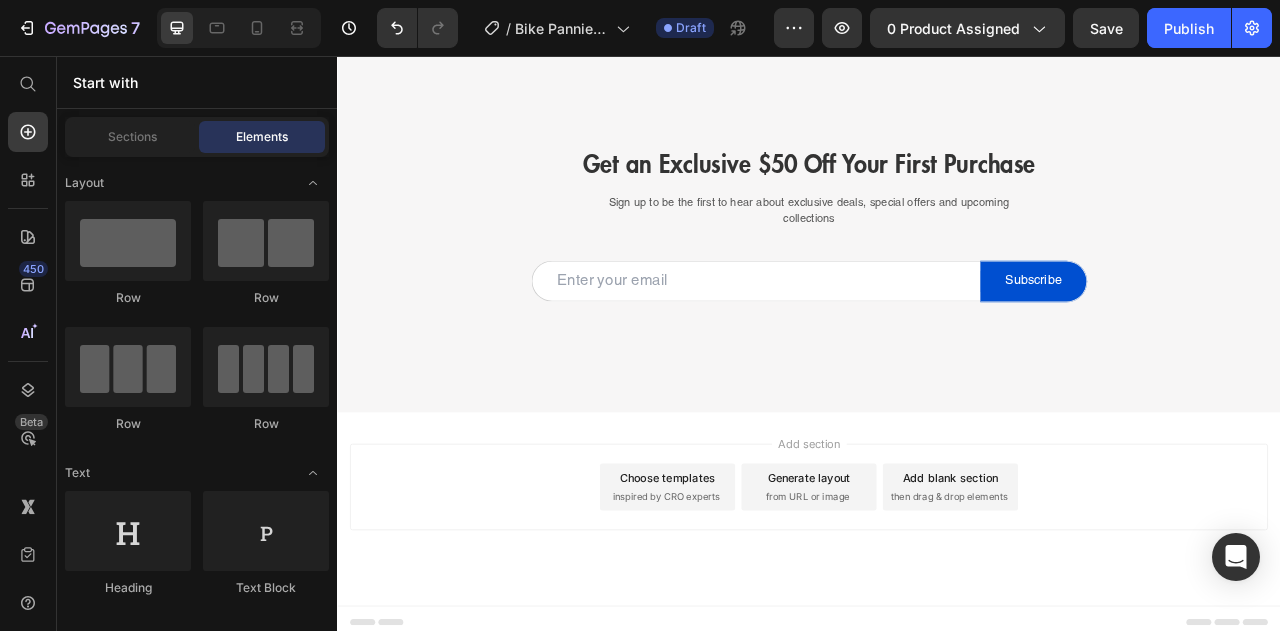 scroll, scrollTop: 2544, scrollLeft: 0, axis: vertical 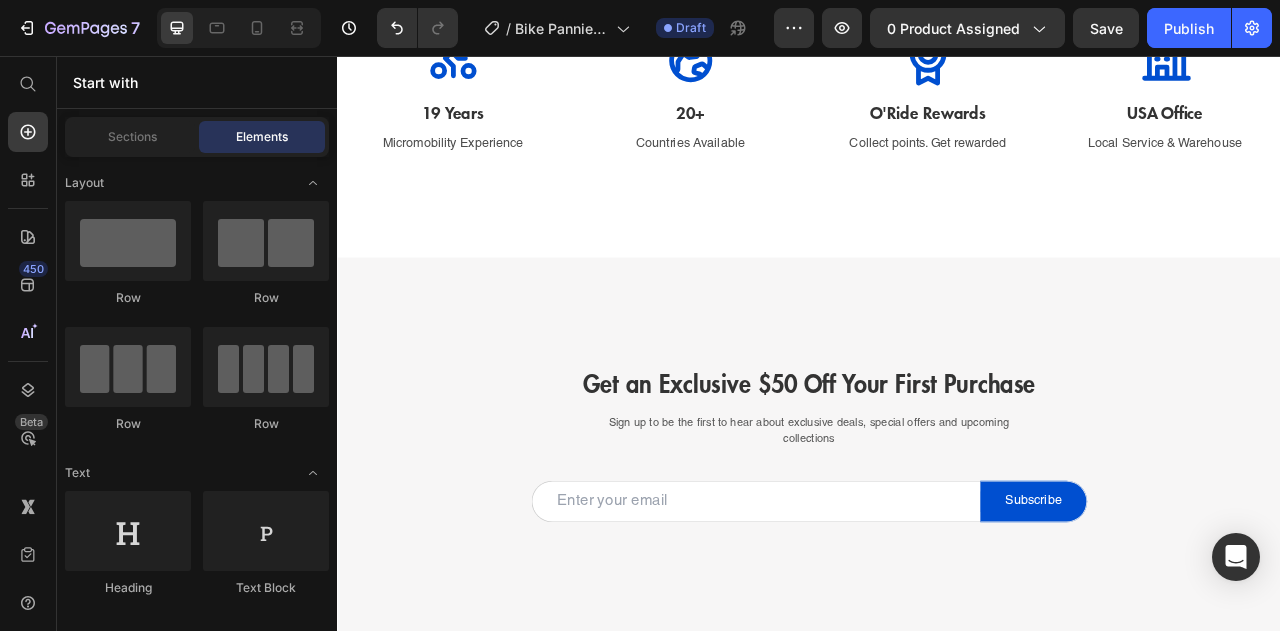 click 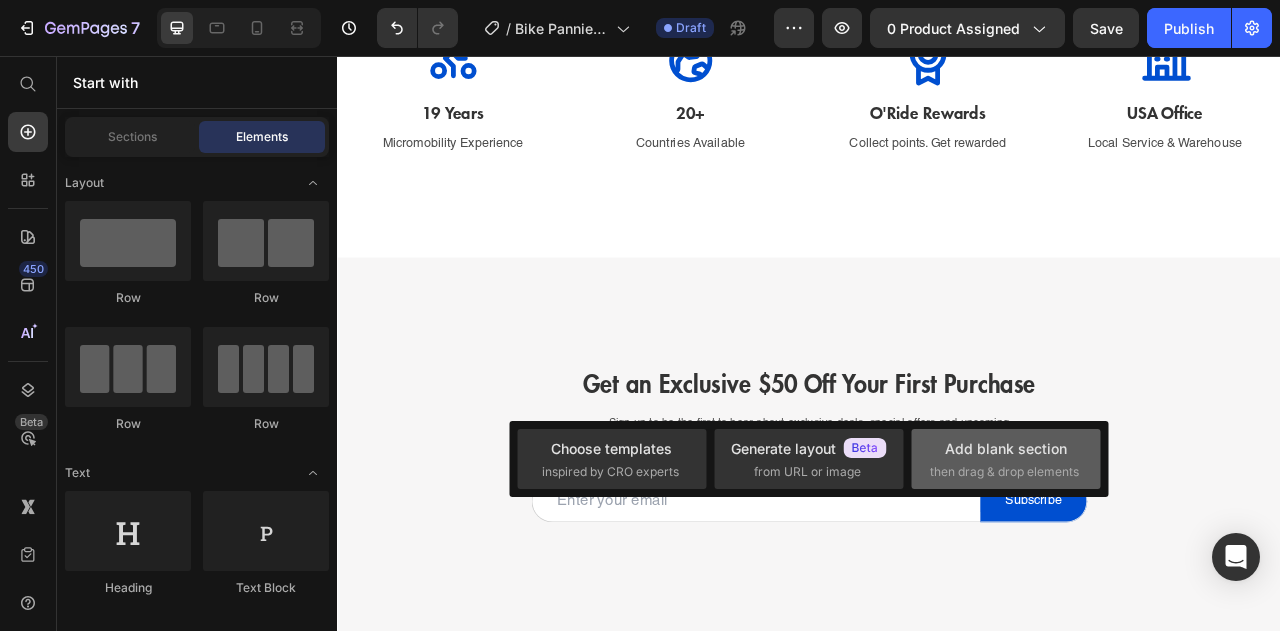 click on "Add blank section" at bounding box center [1006, 448] 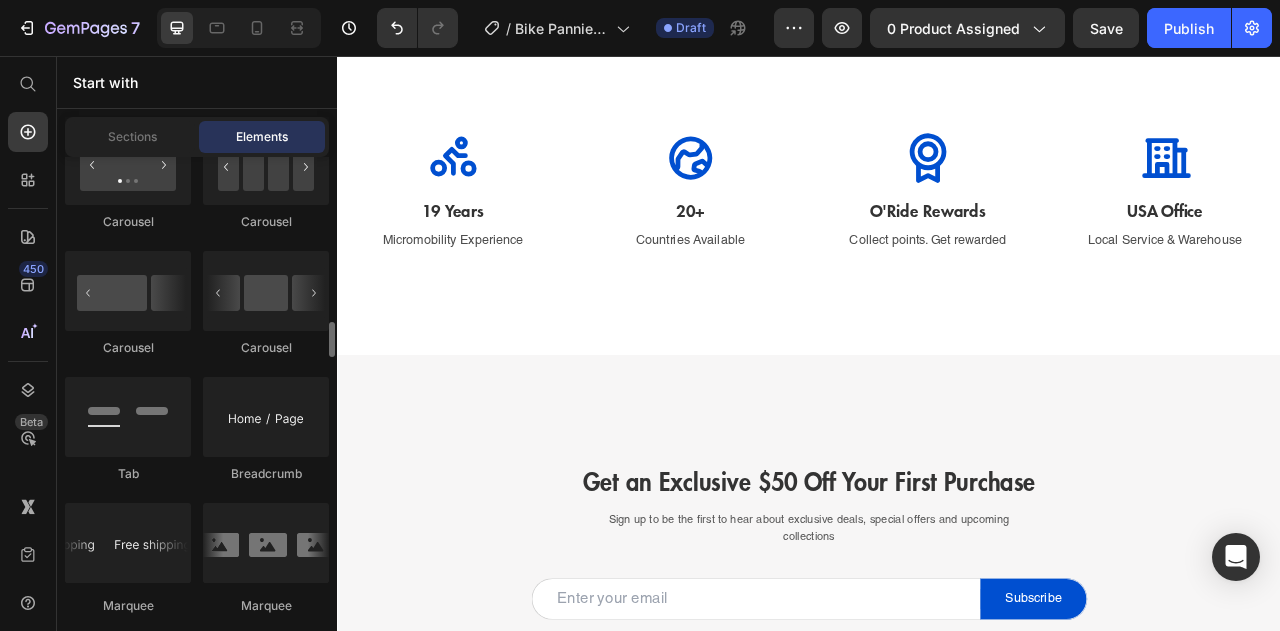 scroll, scrollTop: 2000, scrollLeft: 0, axis: vertical 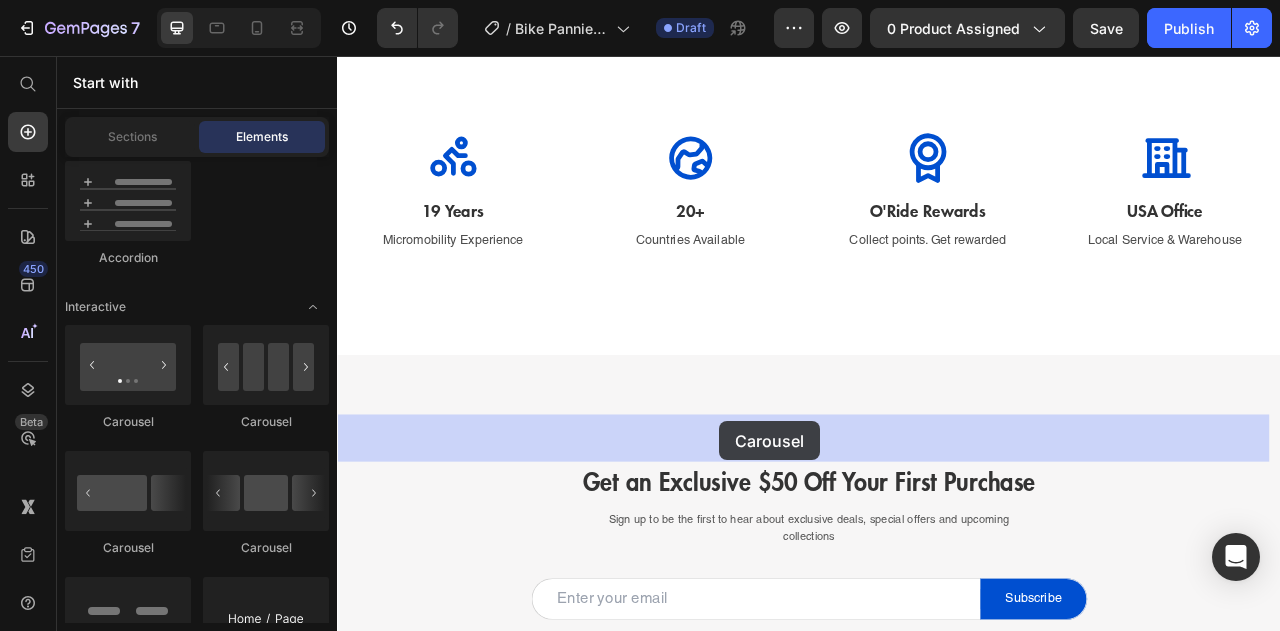 drag, startPoint x: 624, startPoint y: 439, endPoint x: 823, endPoint y: 521, distance: 215.23244 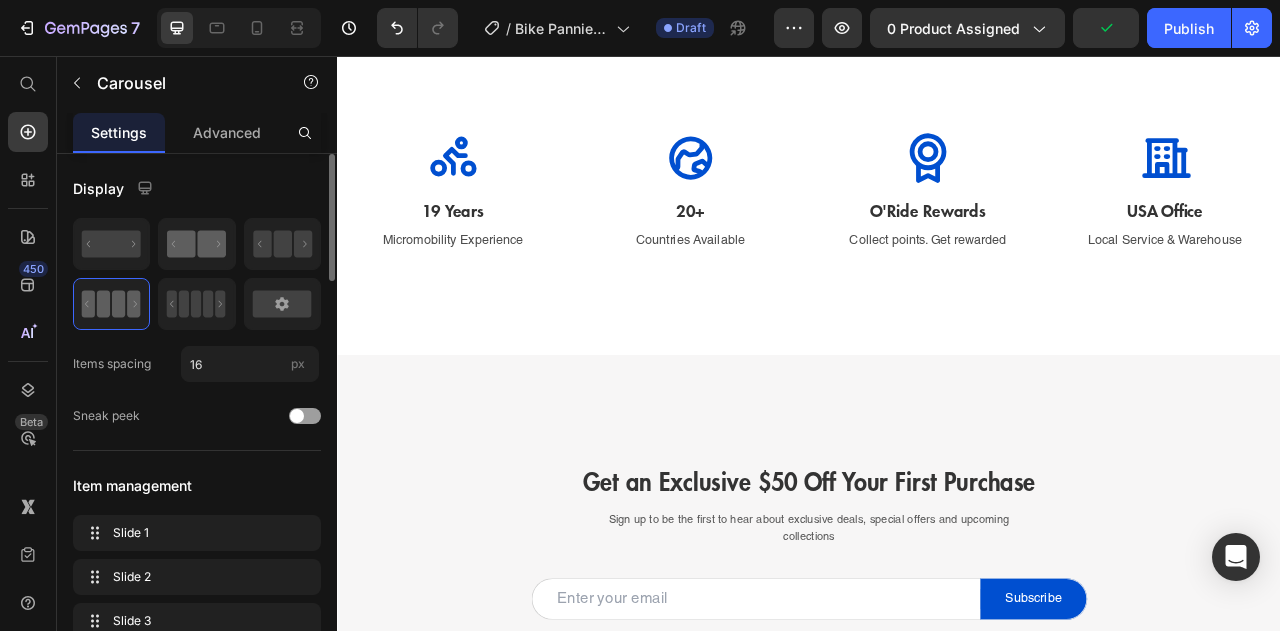 click 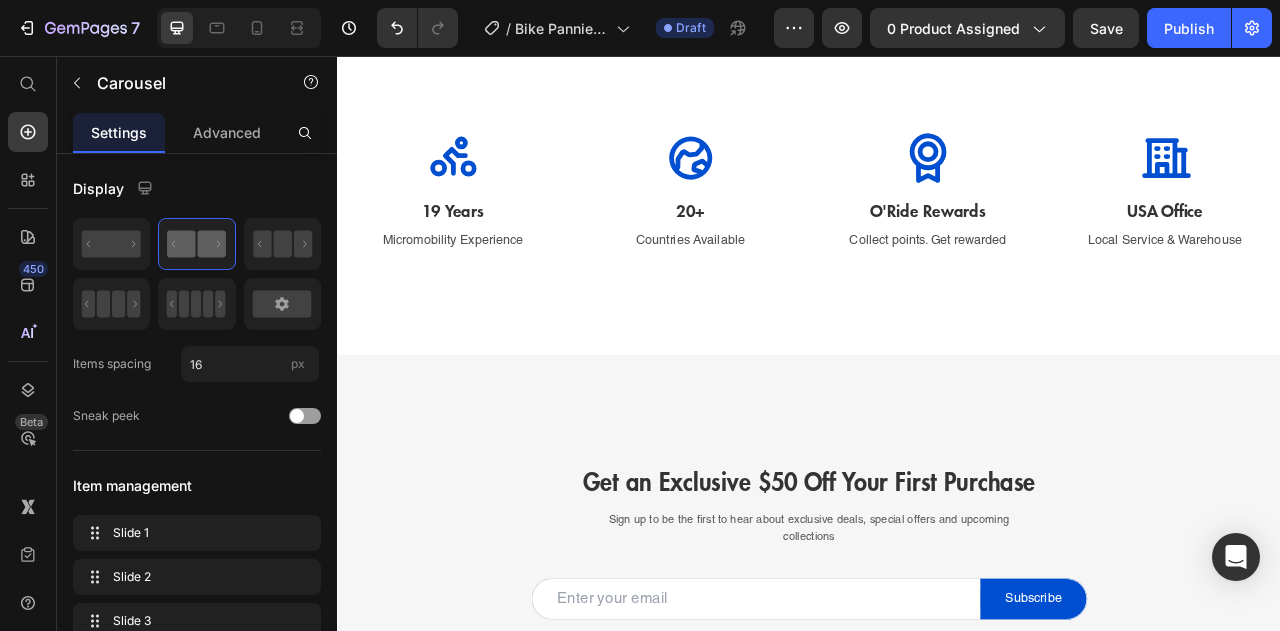 click at bounding box center [937, -89] 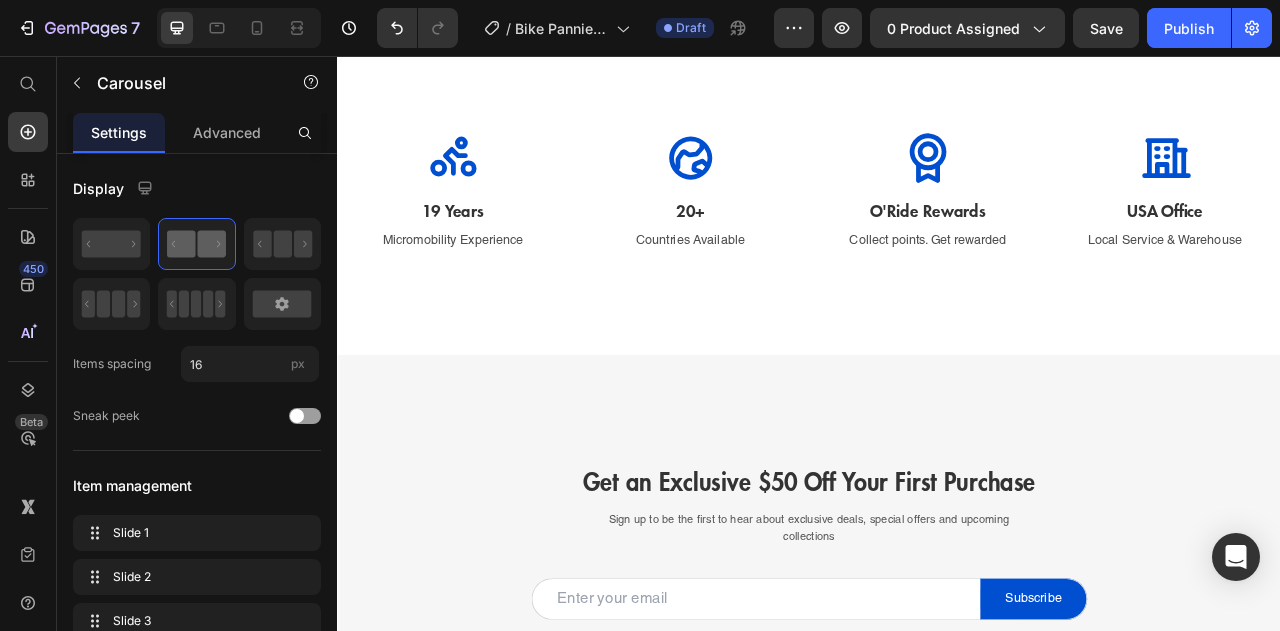 click at bounding box center (947, -89) 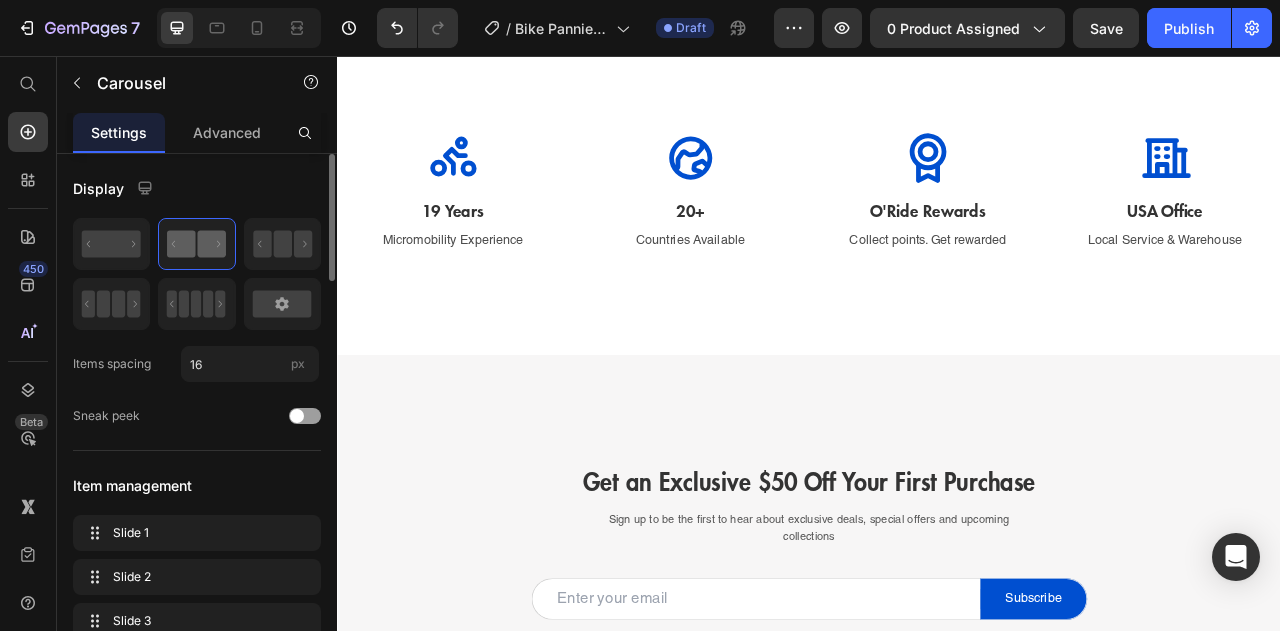 scroll, scrollTop: 200, scrollLeft: 0, axis: vertical 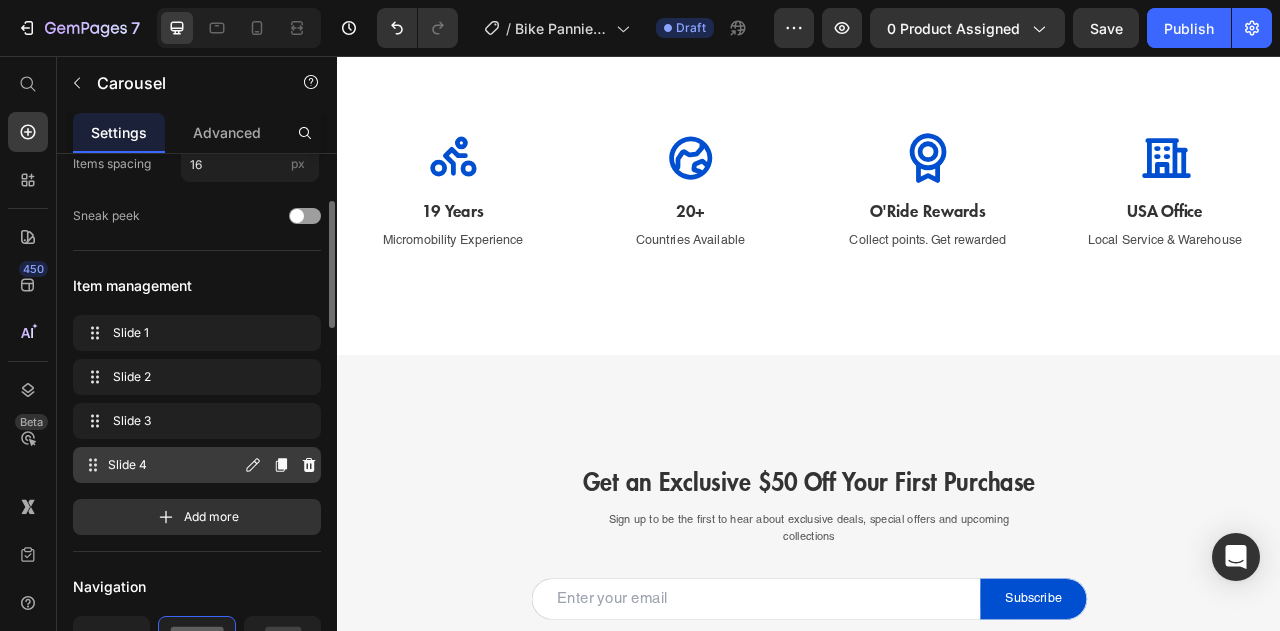 click on "Slide 4" at bounding box center [174, 465] 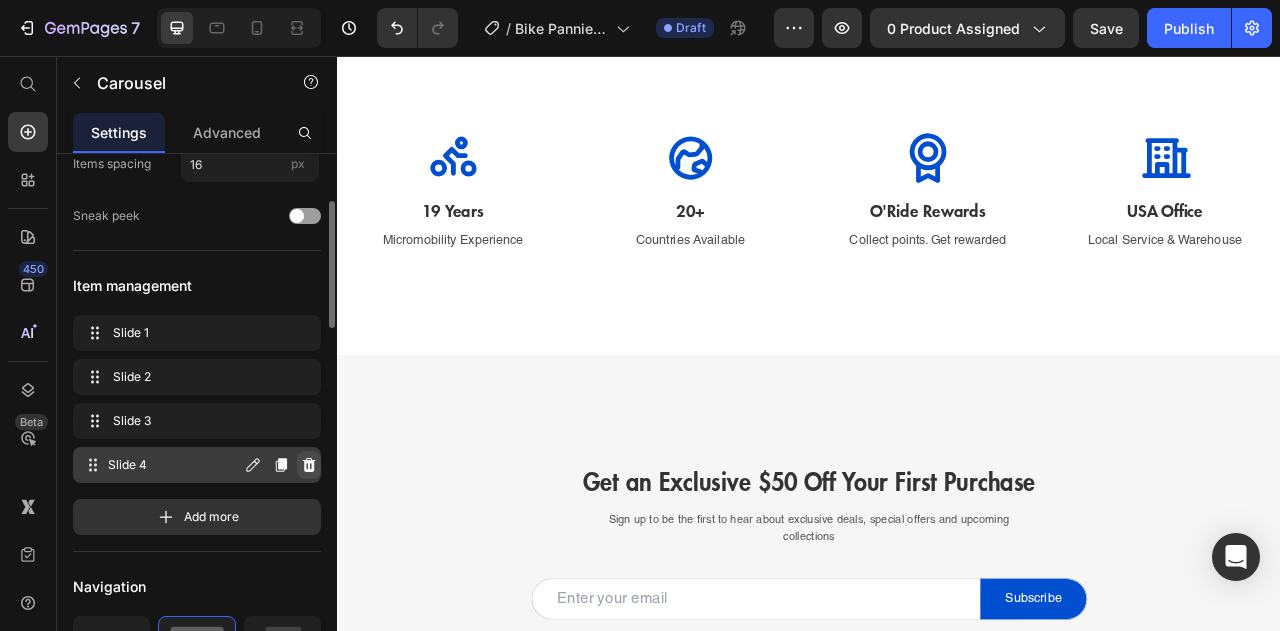 click 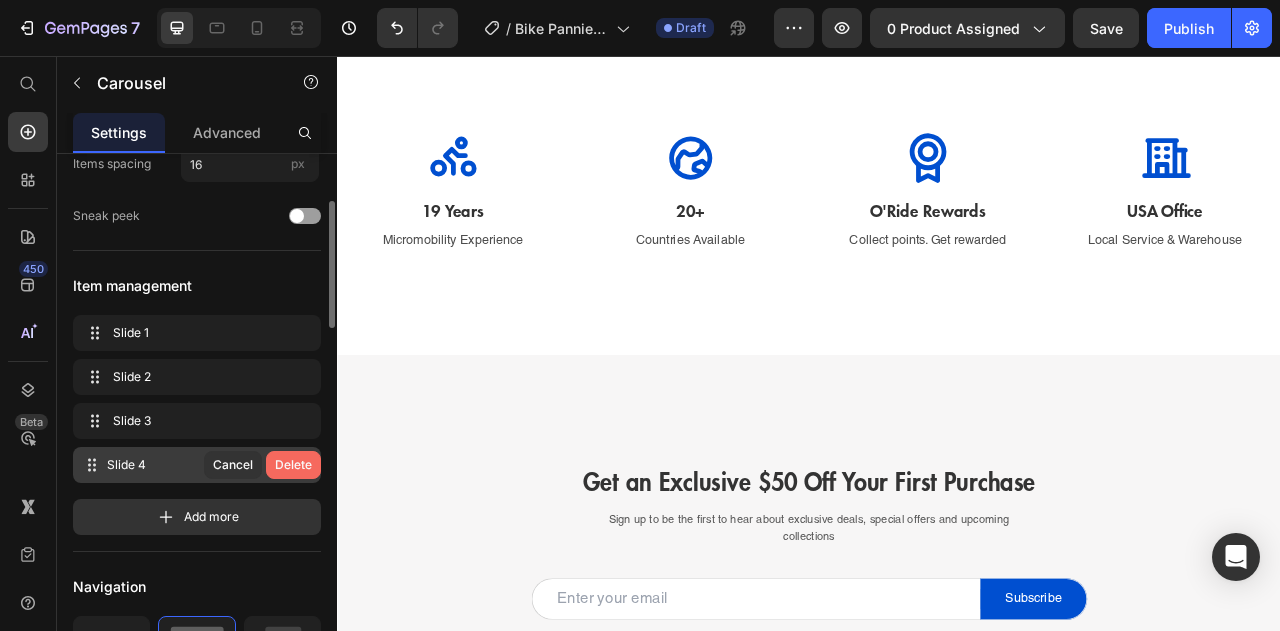 click on "Delete" at bounding box center (293, 465) 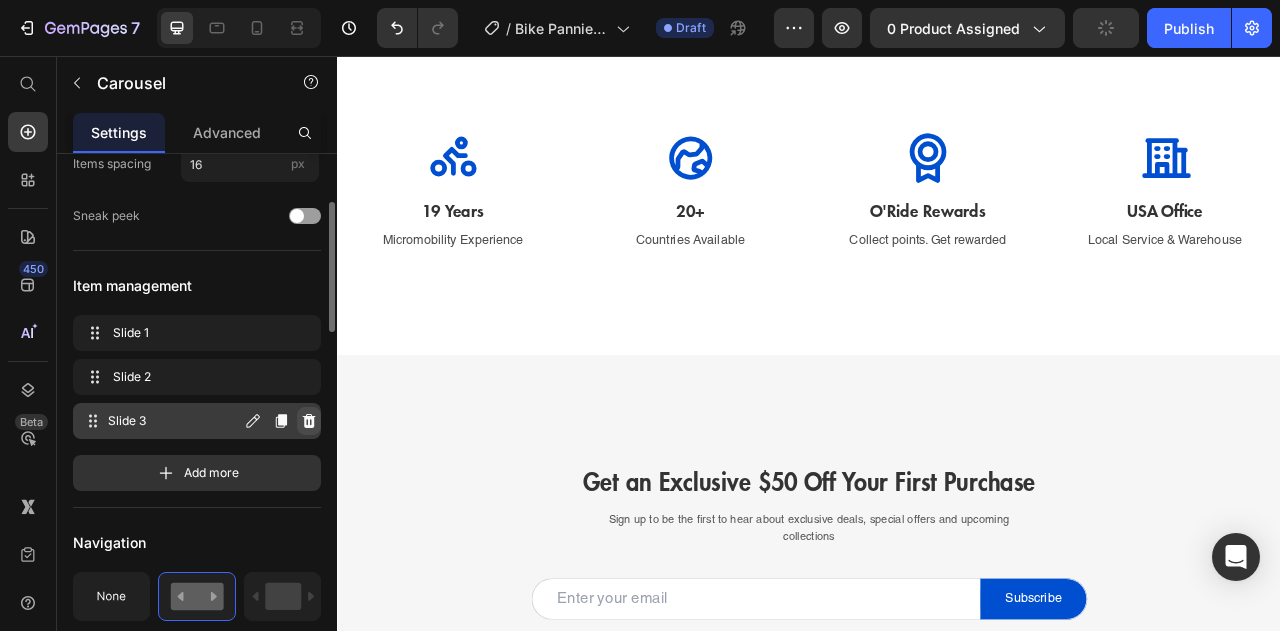 click 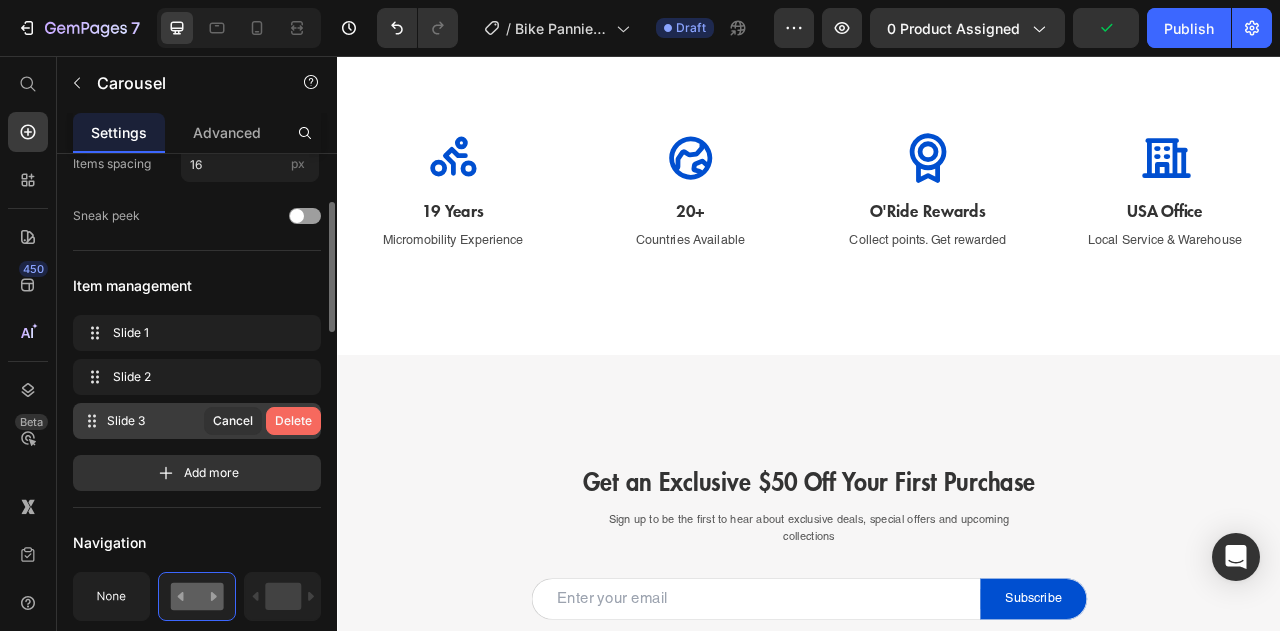 click on "Delete" at bounding box center (293, 421) 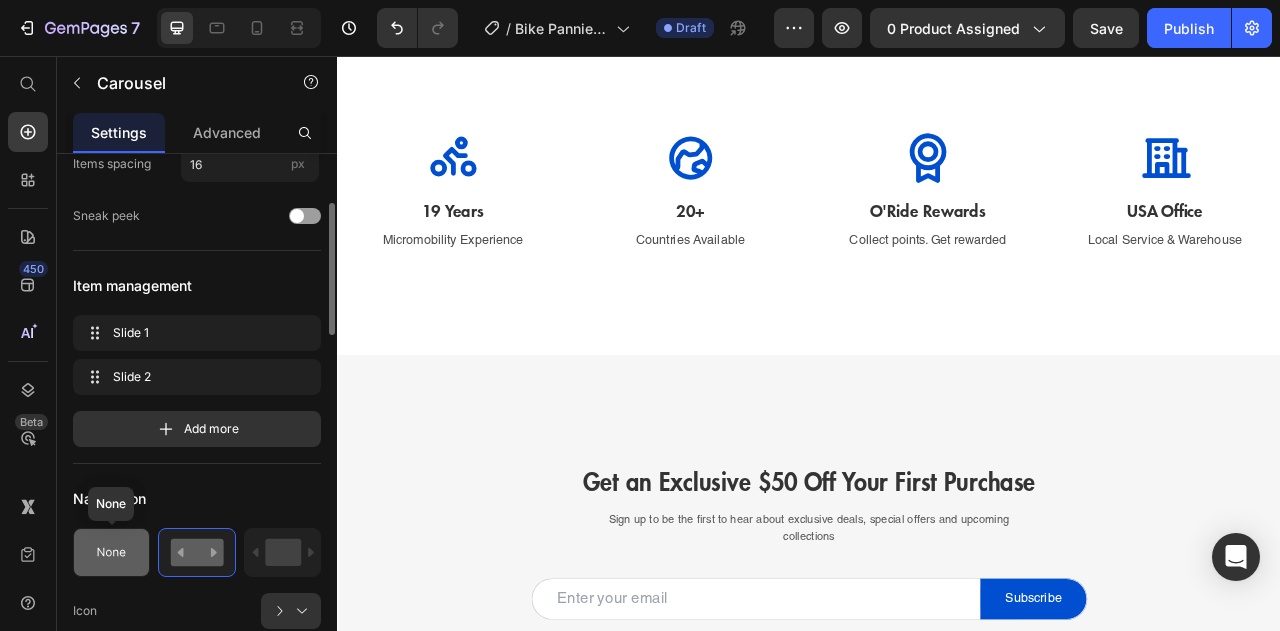 click 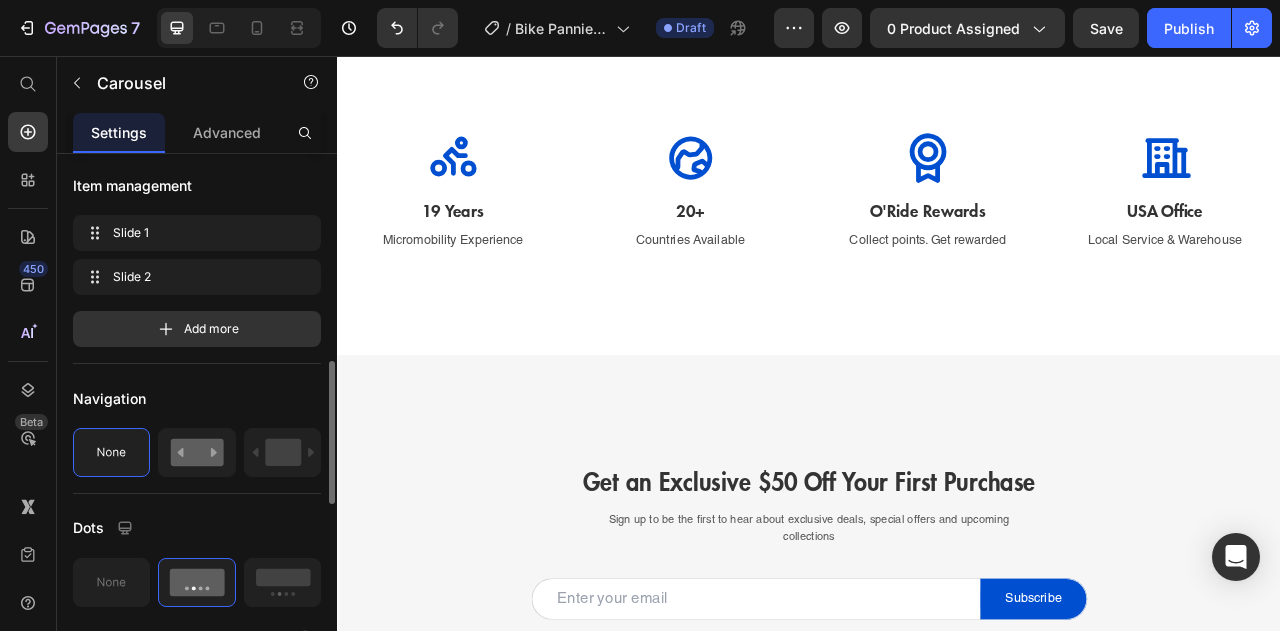 scroll, scrollTop: 400, scrollLeft: 0, axis: vertical 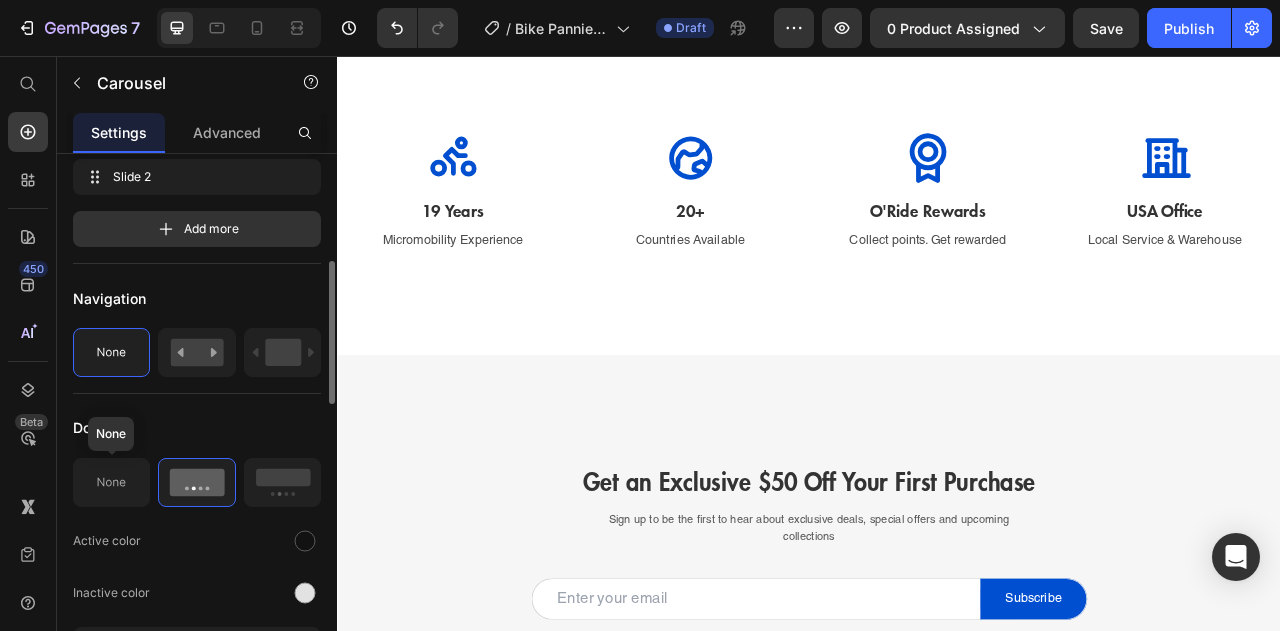 click 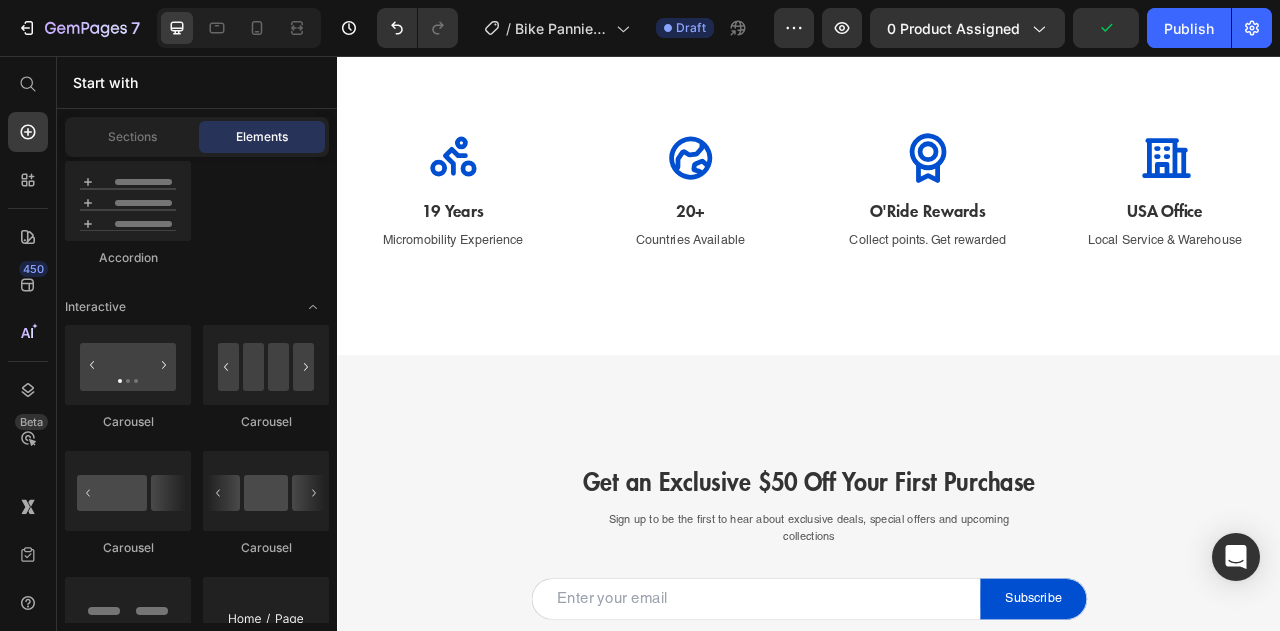 click on "Drop element here" at bounding box center [629, -97] 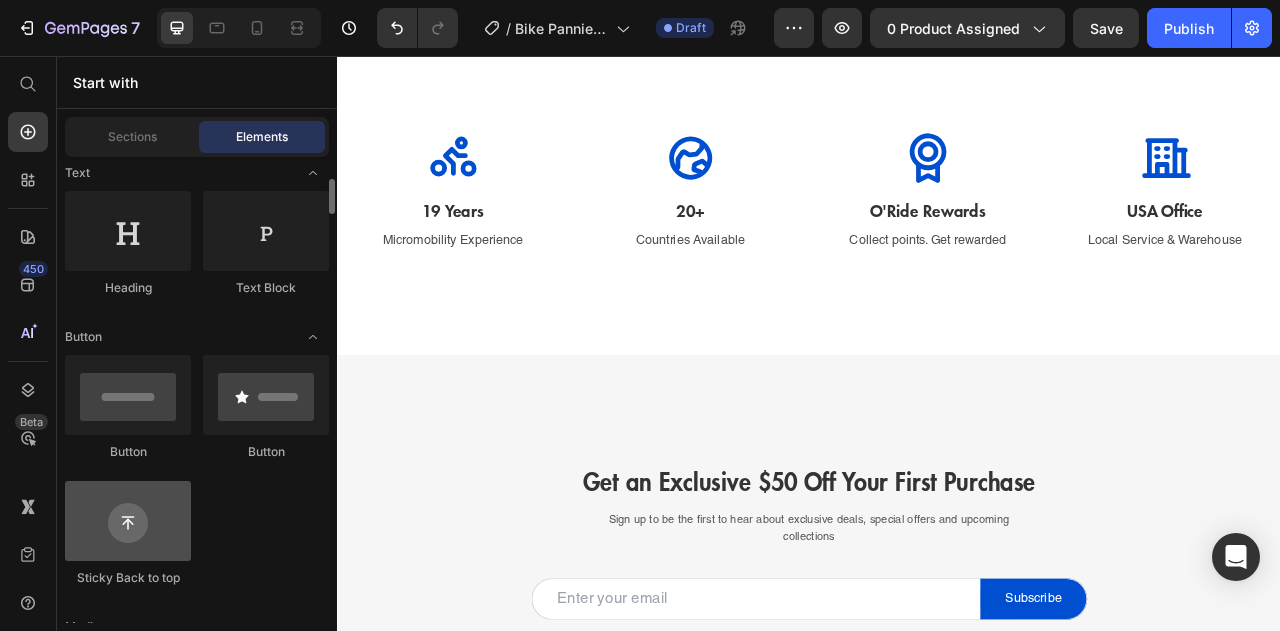 scroll, scrollTop: 600, scrollLeft: 0, axis: vertical 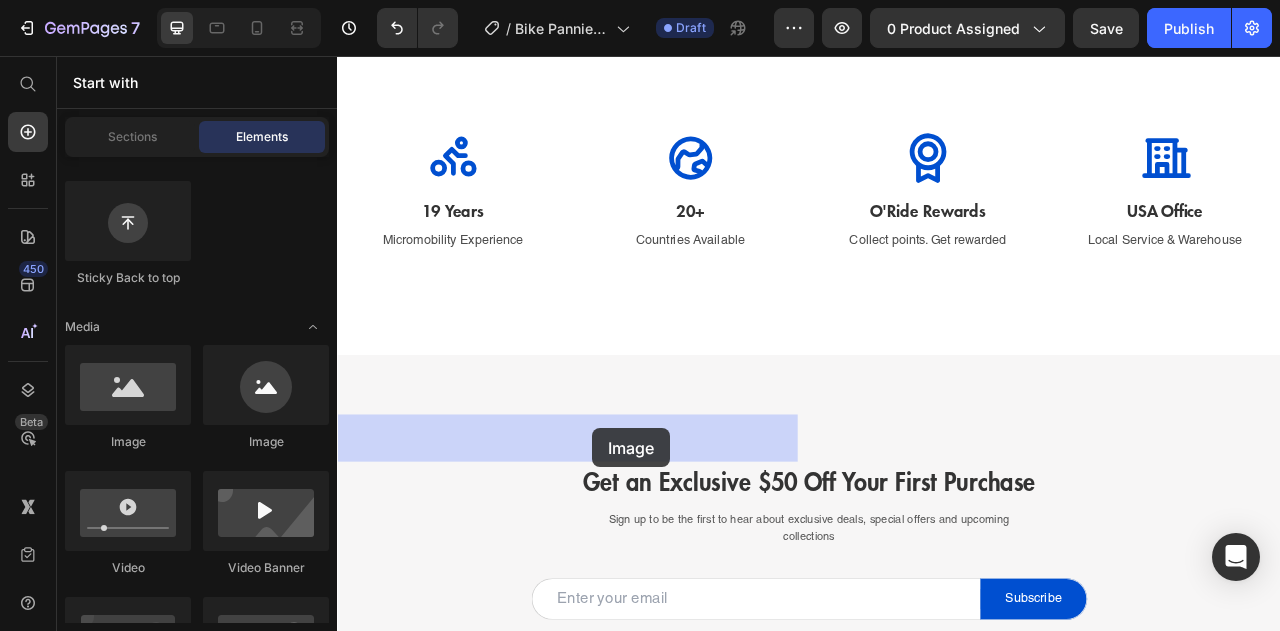 drag, startPoint x: 495, startPoint y: 451, endPoint x: 662, endPoint y: 530, distance: 184.74306 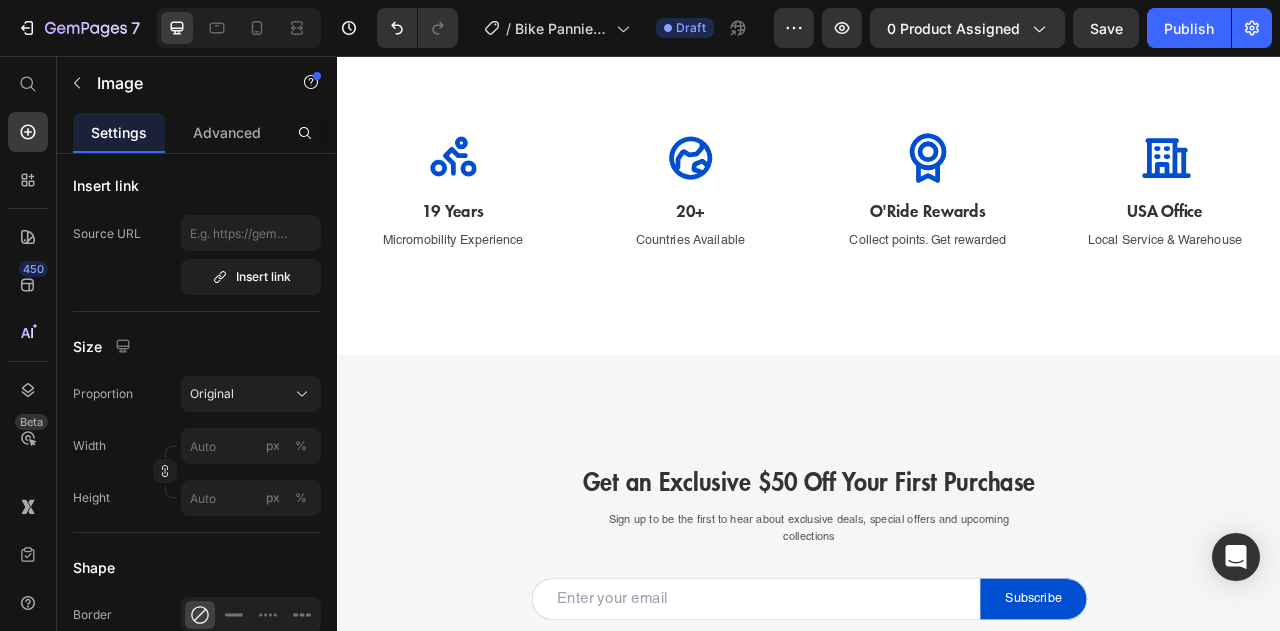 scroll, scrollTop: 0, scrollLeft: 0, axis: both 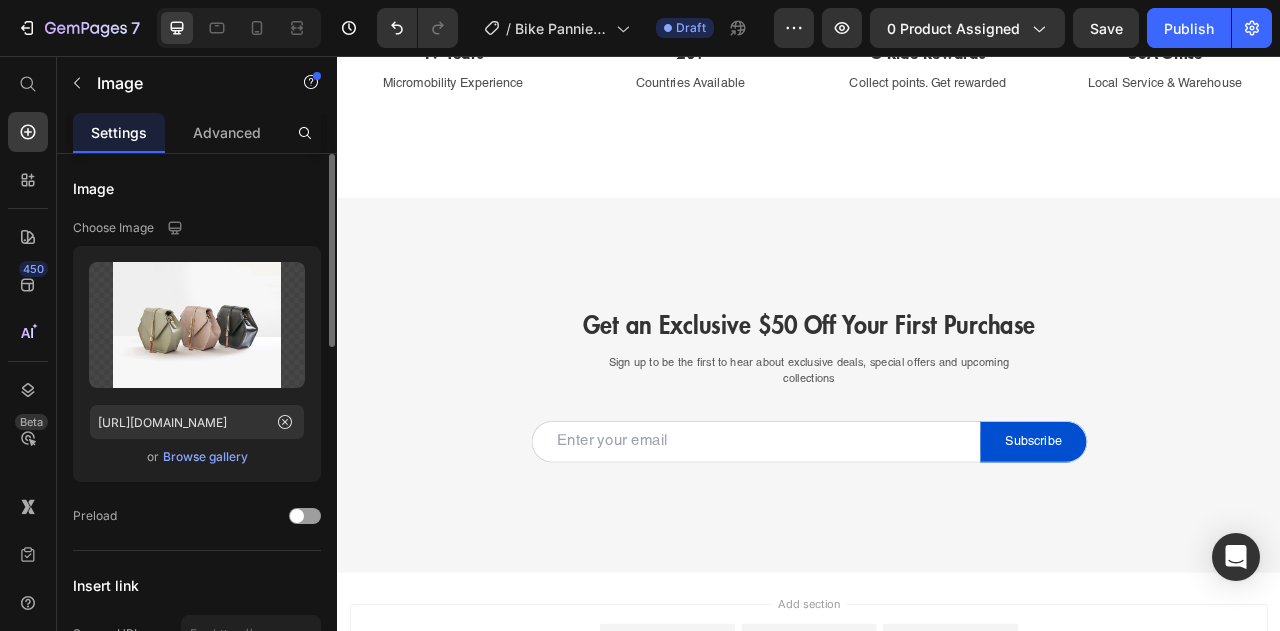 click on "Browse gallery" at bounding box center [205, 457] 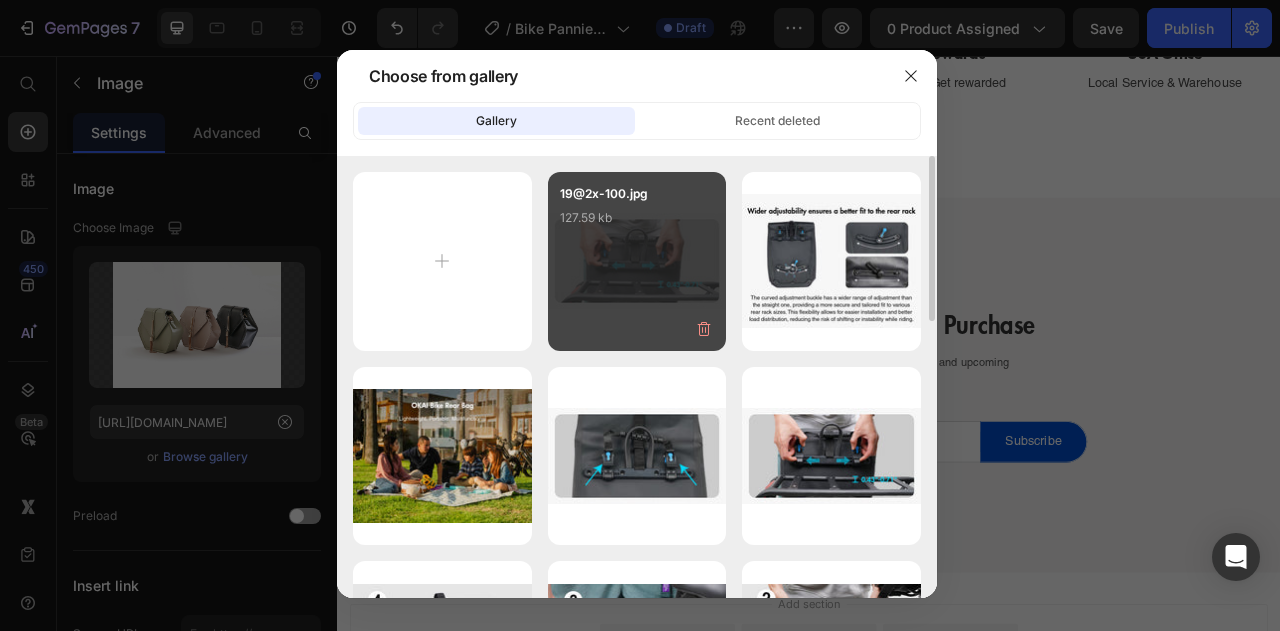 click on "19@2x-100.jpg 127.59 kb" at bounding box center (637, 261) 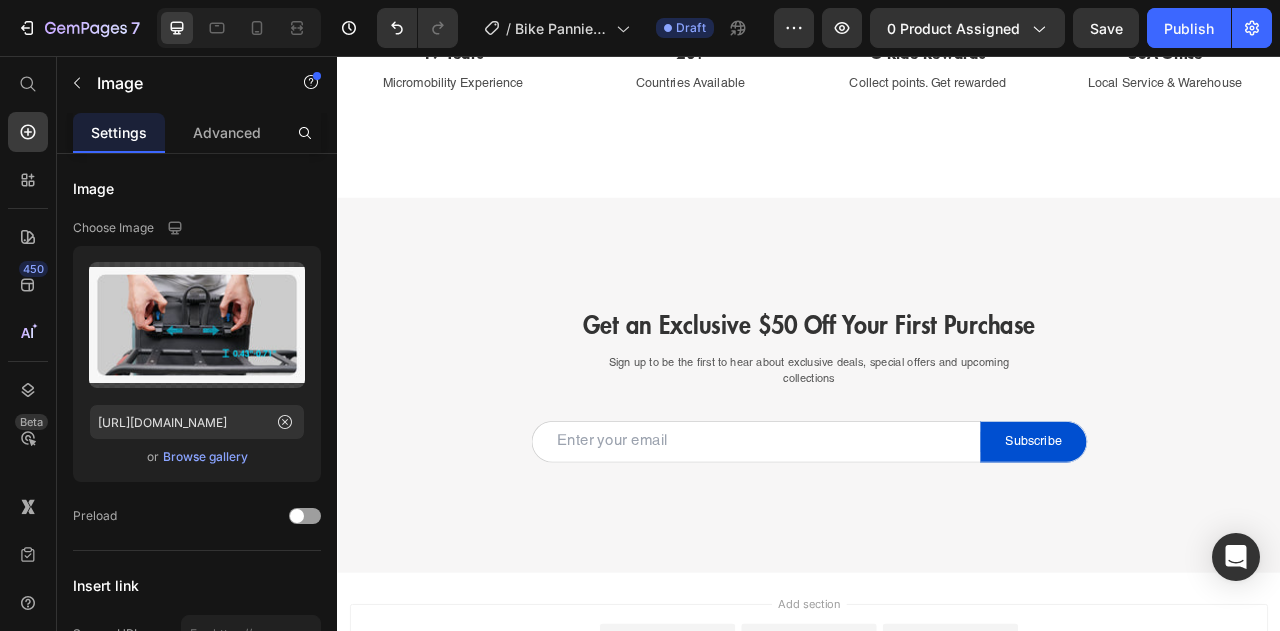 click on "Drop element here" at bounding box center [1242, -297] 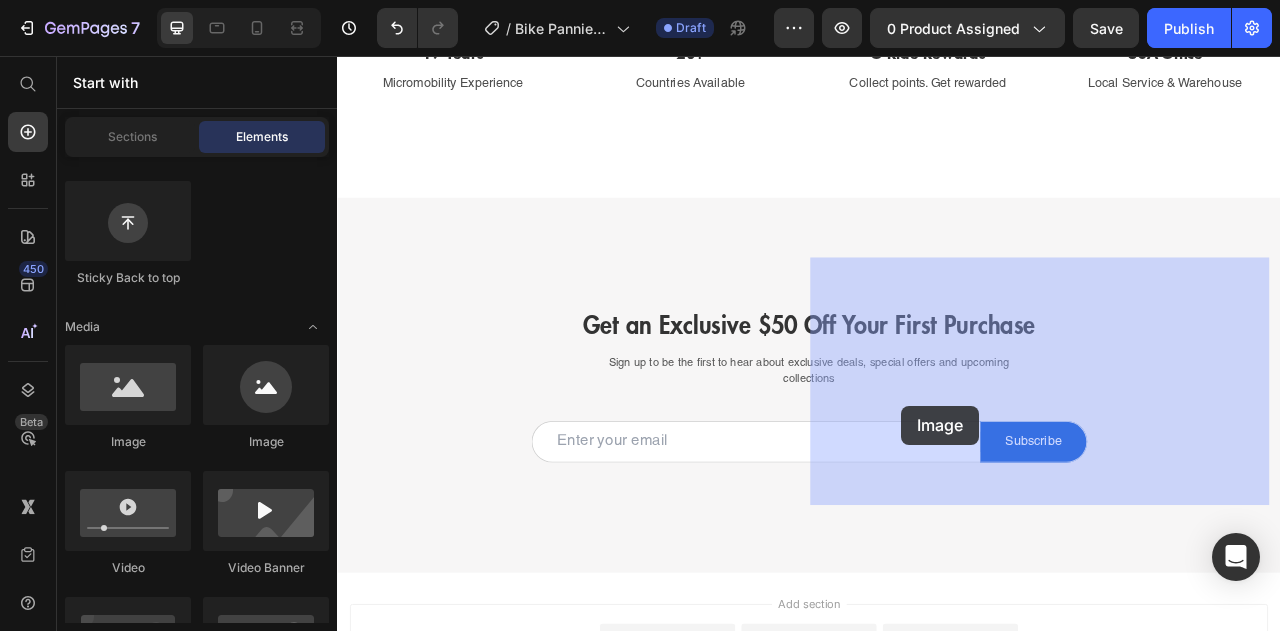 drag, startPoint x: 553, startPoint y: 458, endPoint x: 1109, endPoint y: 507, distance: 558.15497 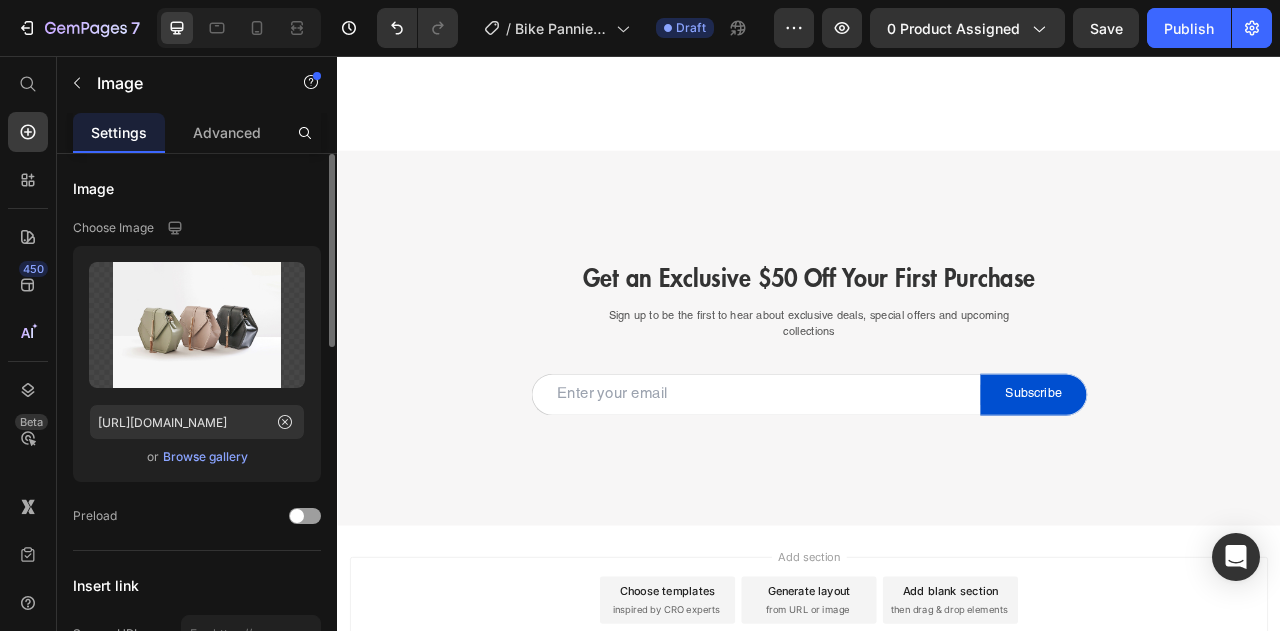 click on "Browse gallery" at bounding box center [205, 457] 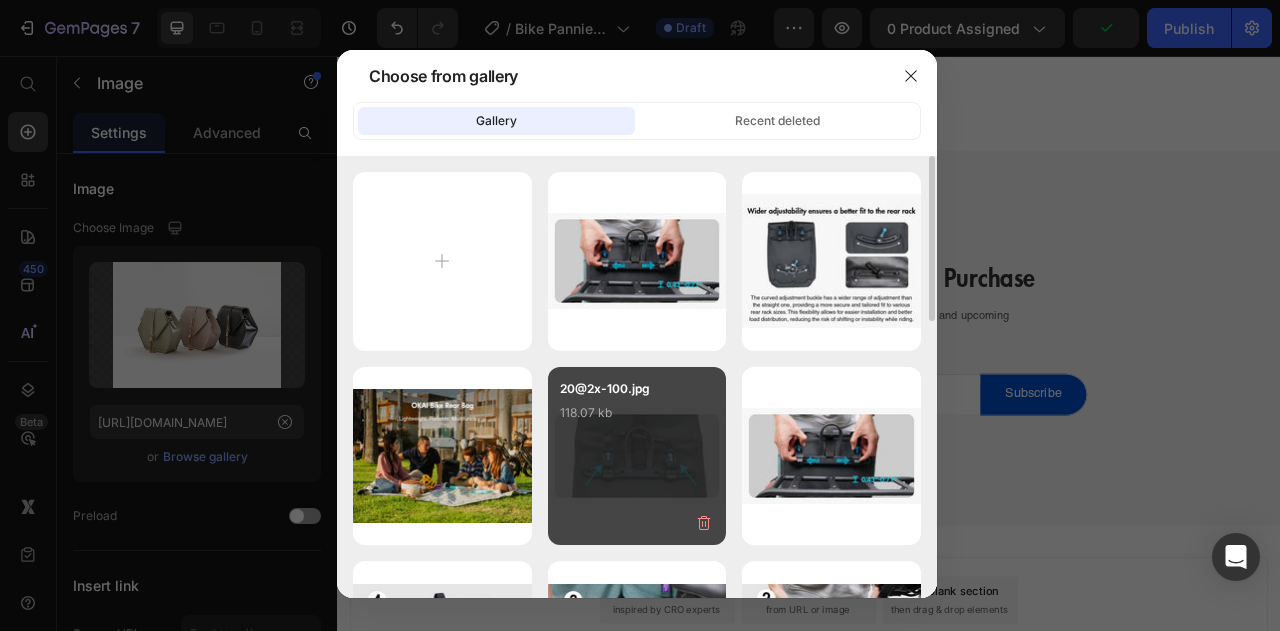 click on "20@2x-100.jpg 118.07 kb" at bounding box center [637, 456] 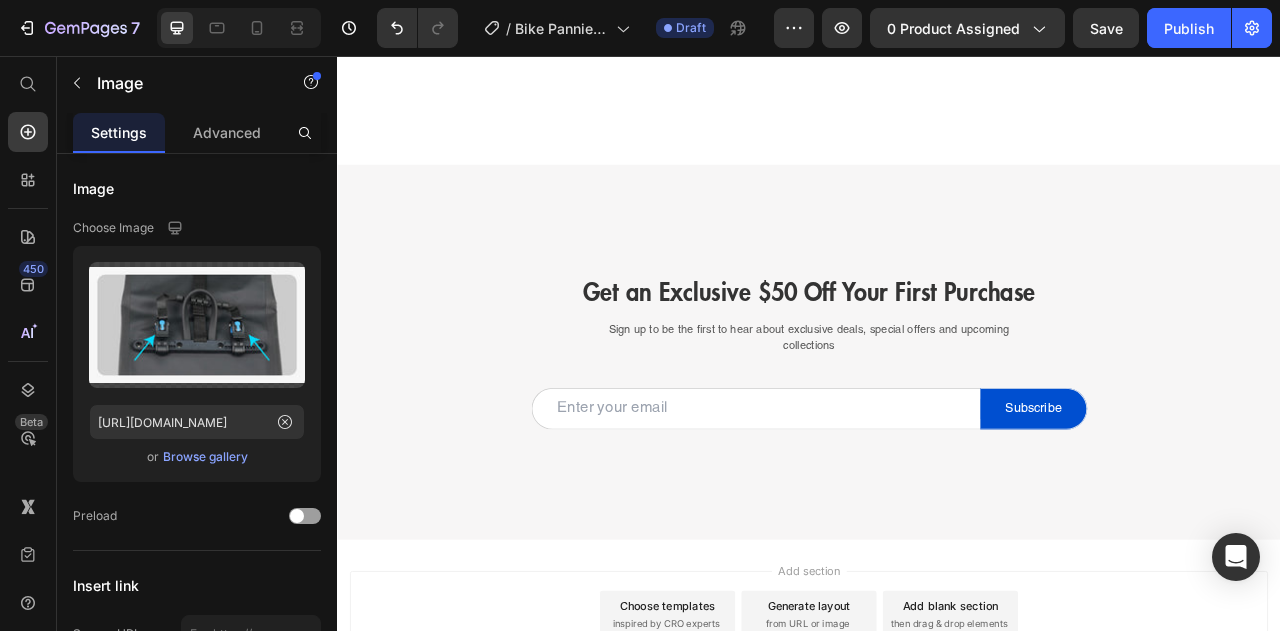 scroll, scrollTop: 2744, scrollLeft: 0, axis: vertical 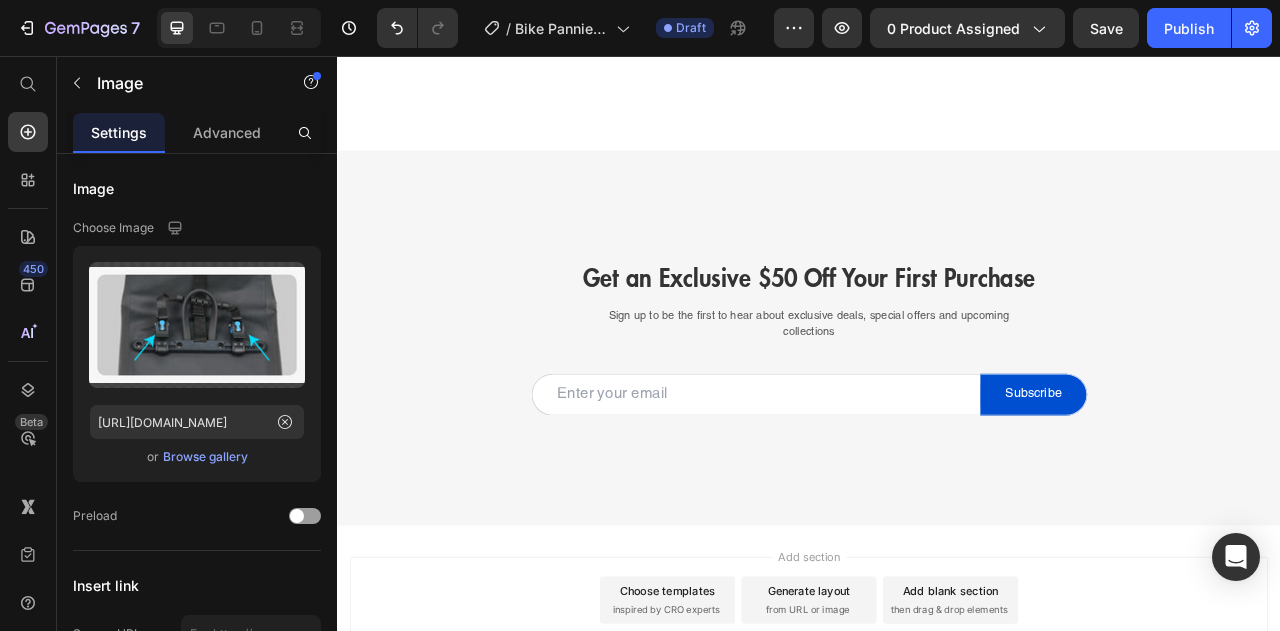 click at bounding box center [947, -413] 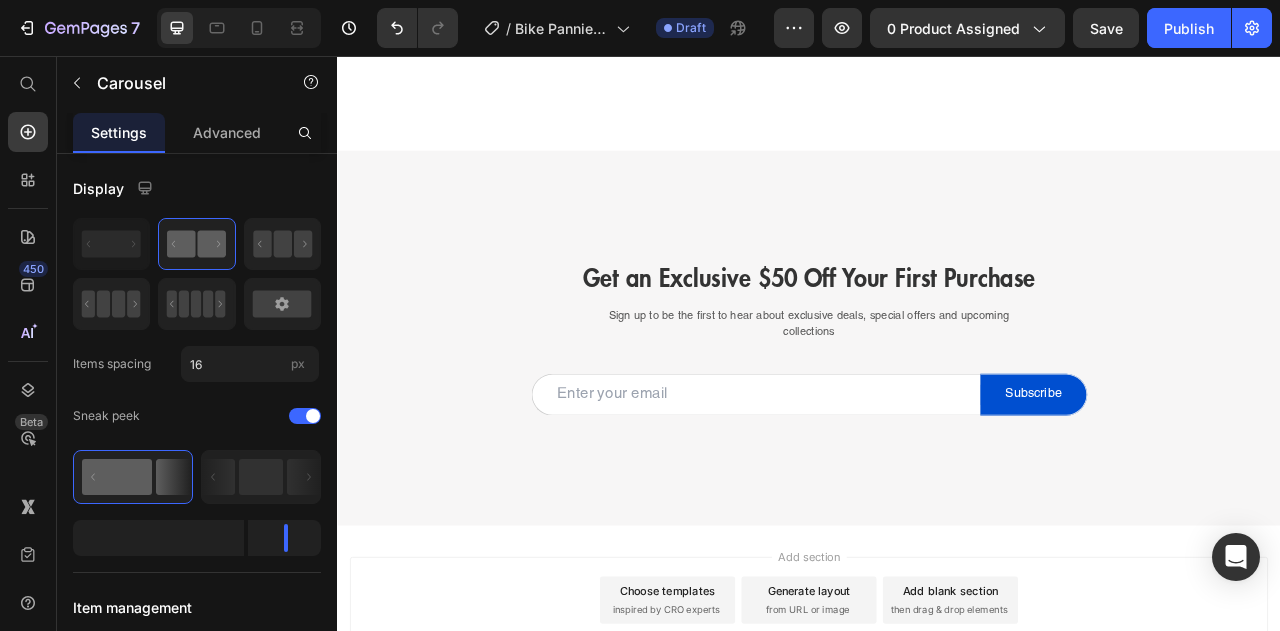 click on "Image Image Carousel" at bounding box center (937, -327) 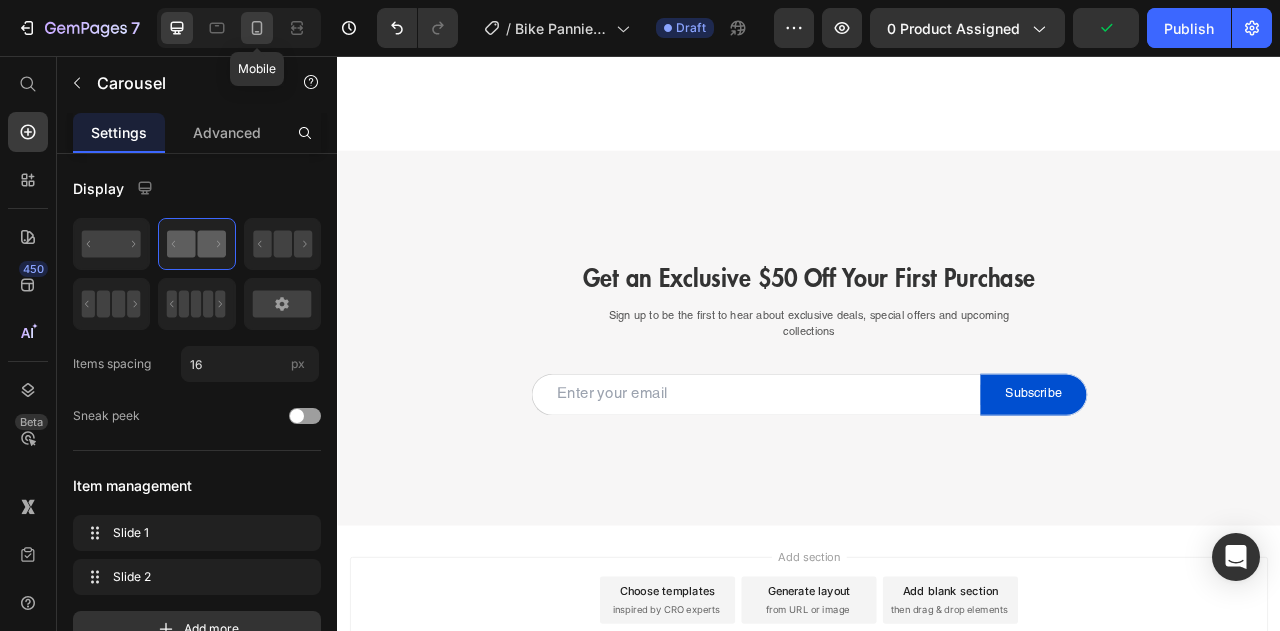 click 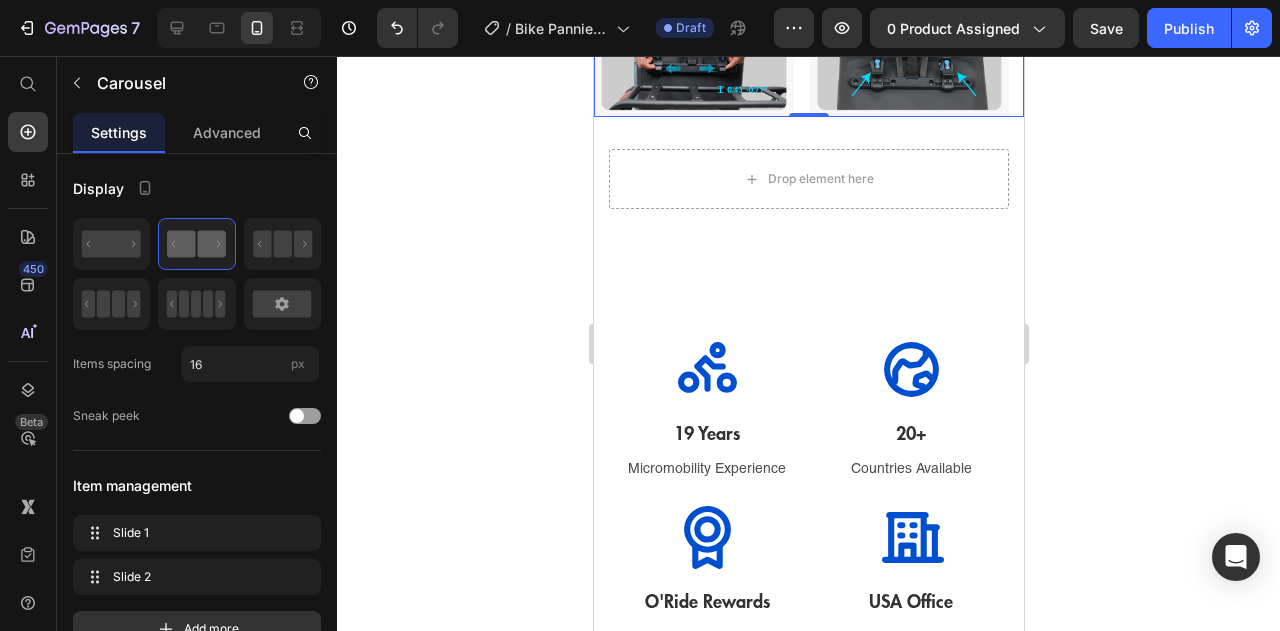 scroll, scrollTop: 1839, scrollLeft: 0, axis: vertical 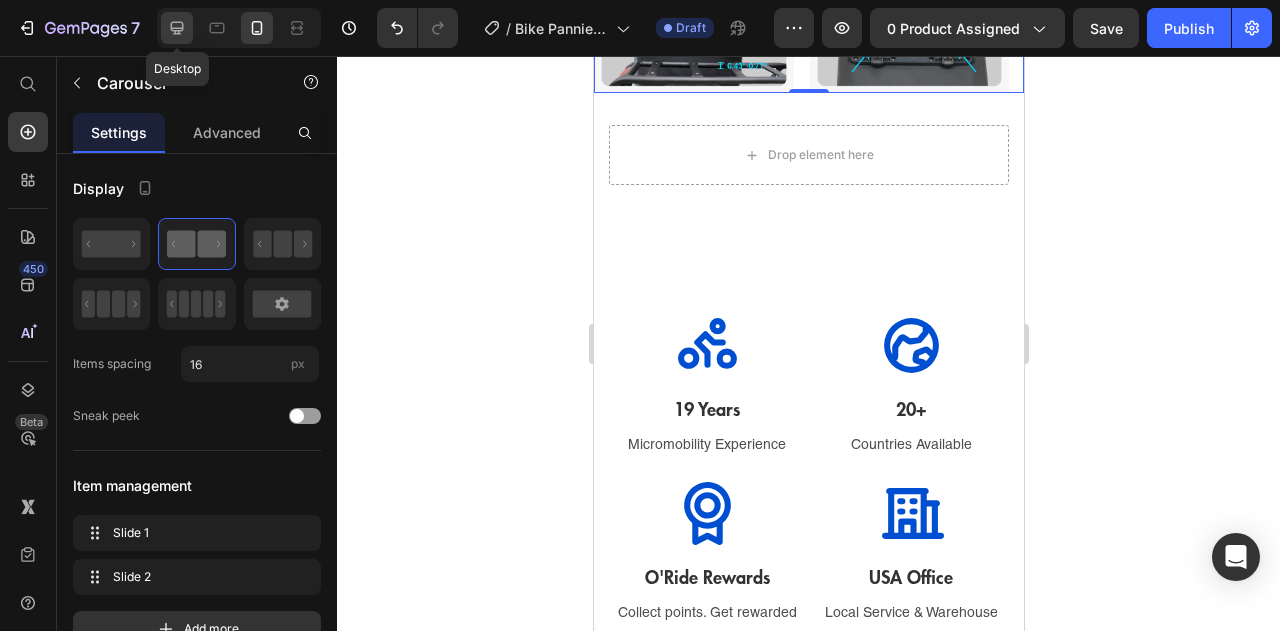 click 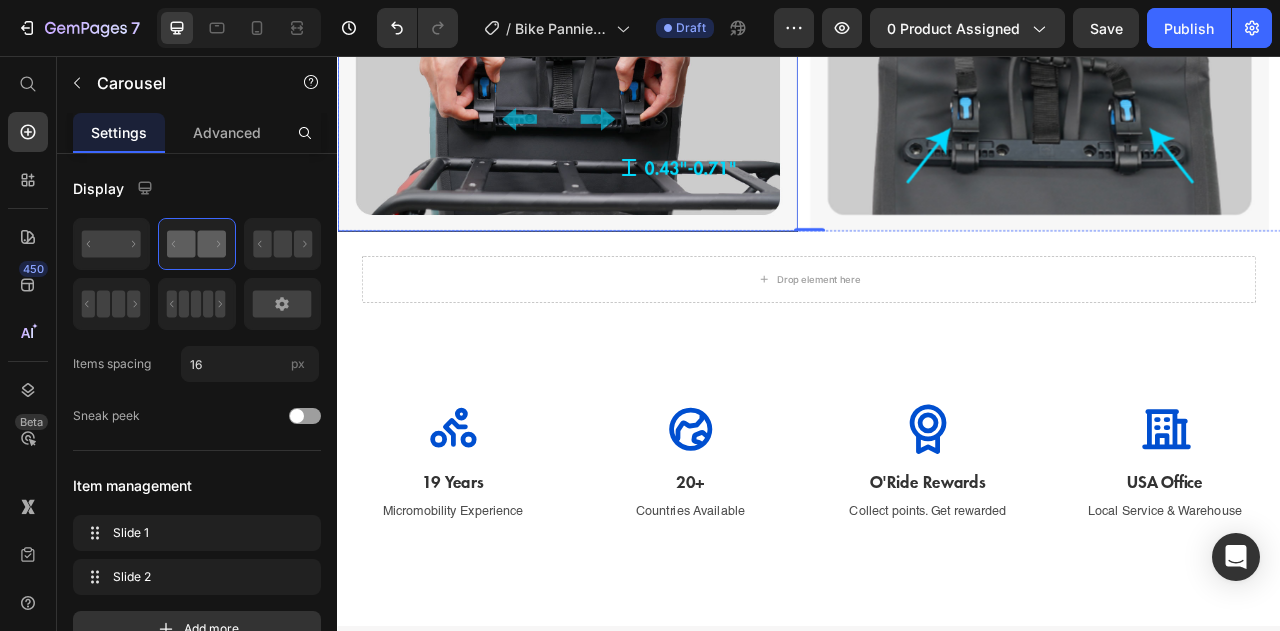 scroll, scrollTop: 2641, scrollLeft: 0, axis: vertical 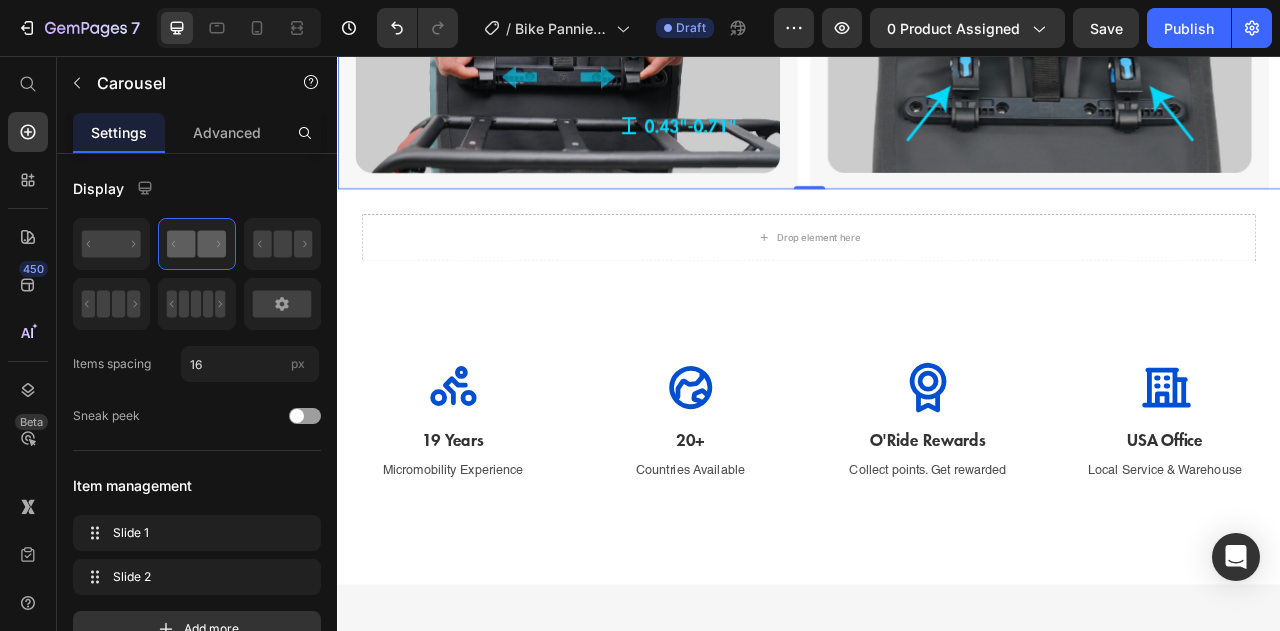 click on "Image Image" at bounding box center (937, 67) 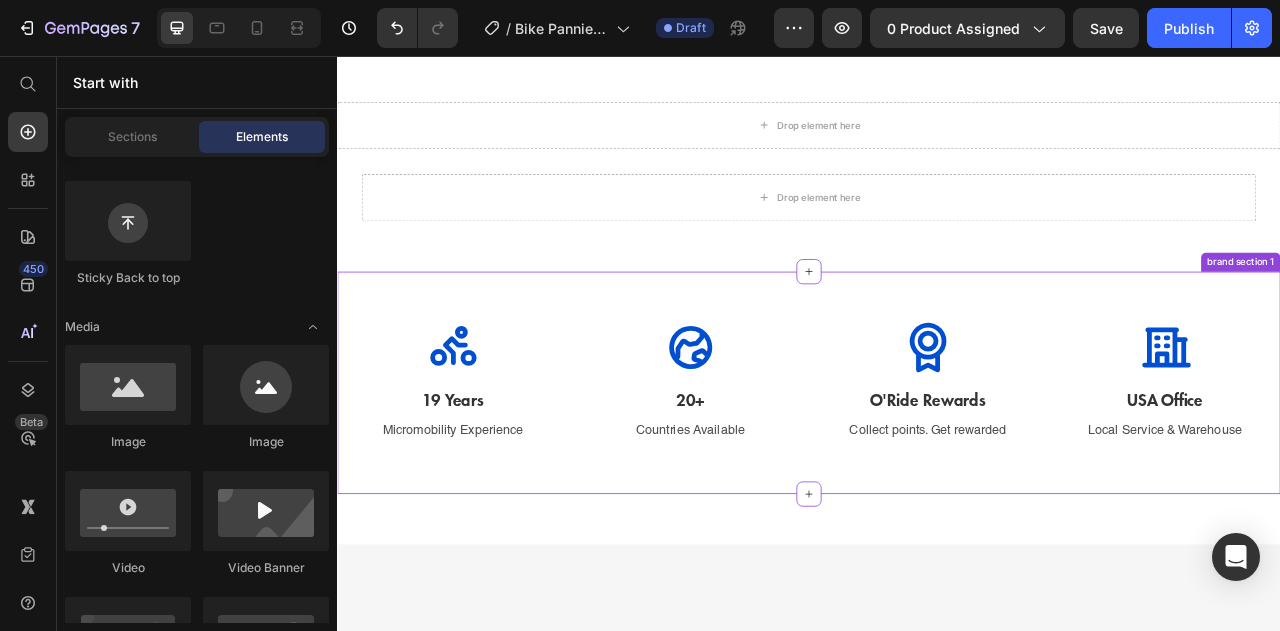scroll, scrollTop: 2241, scrollLeft: 0, axis: vertical 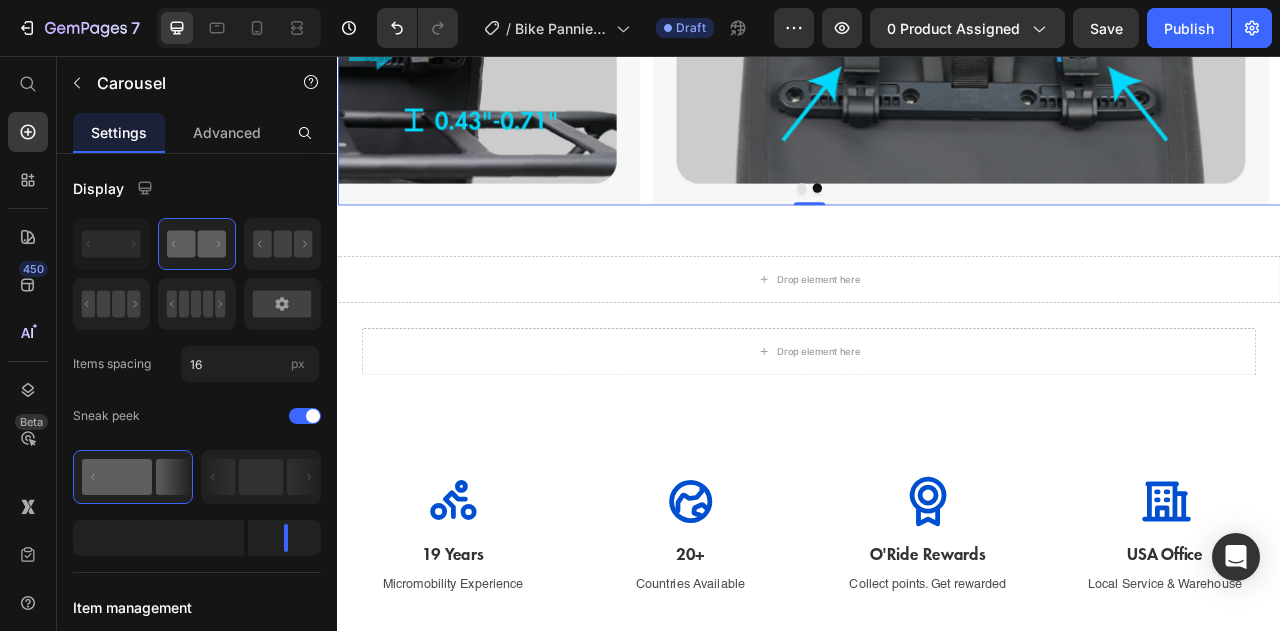 click at bounding box center (927, 224) 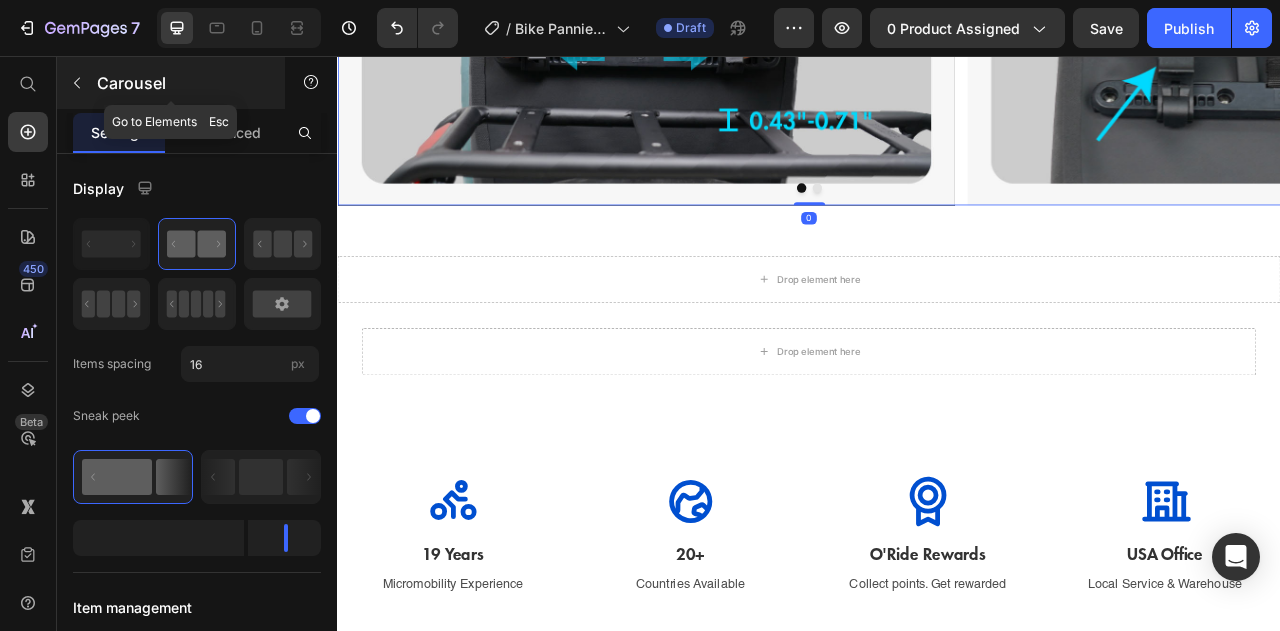 click 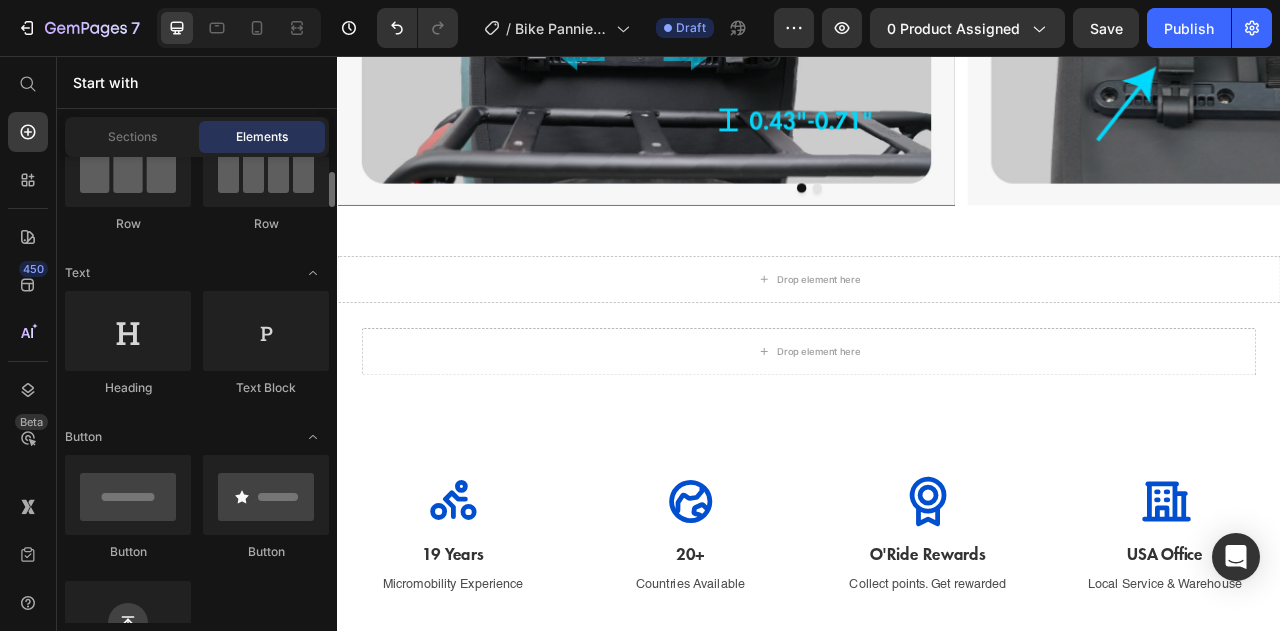 scroll, scrollTop: 0, scrollLeft: 0, axis: both 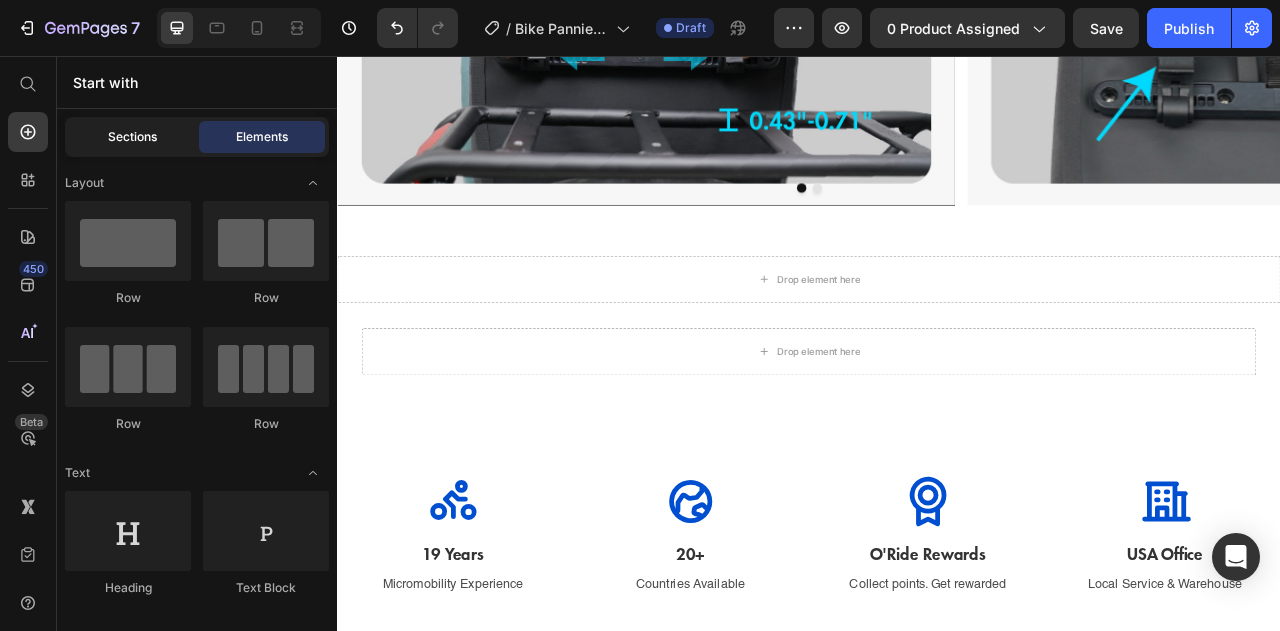 click on "Sections" 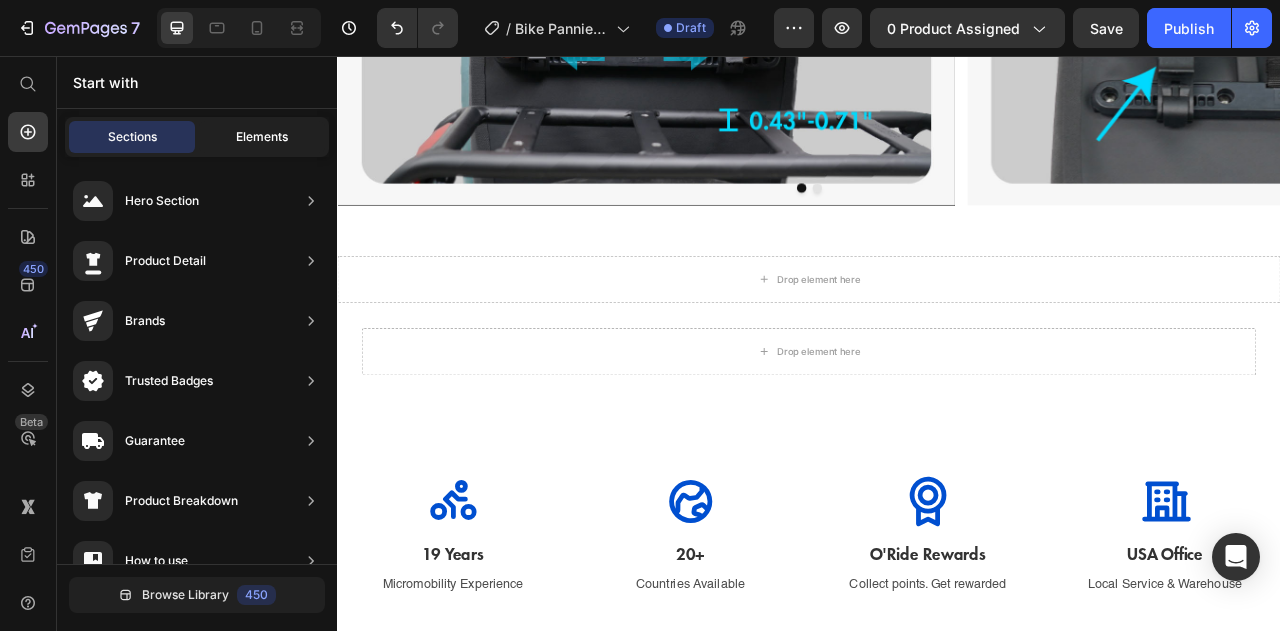 click on "Elements" at bounding box center (262, 137) 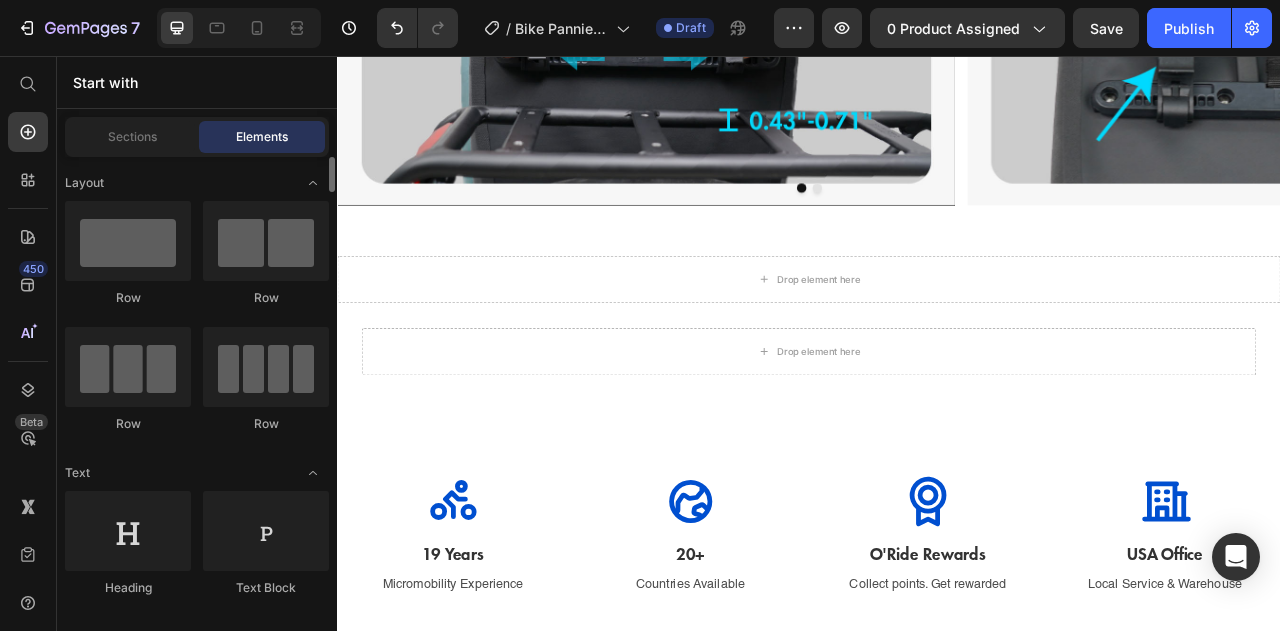 scroll, scrollTop: 100, scrollLeft: 0, axis: vertical 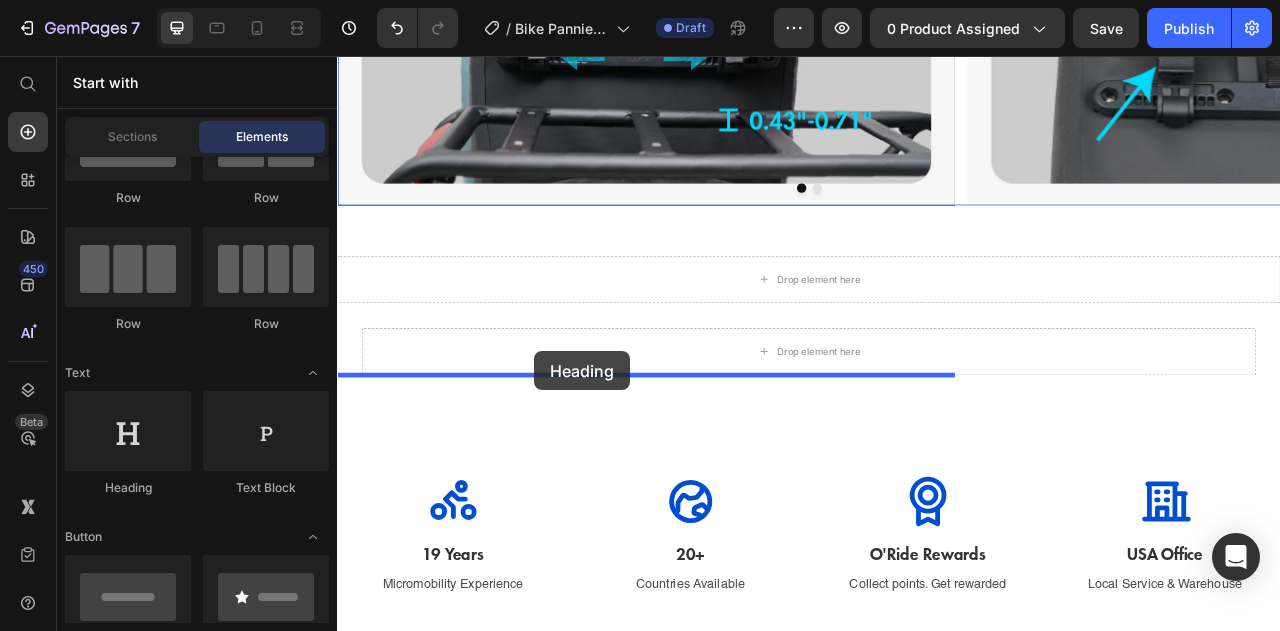 drag, startPoint x: 480, startPoint y: 475, endPoint x: 588, endPoint y: 432, distance: 116.24543 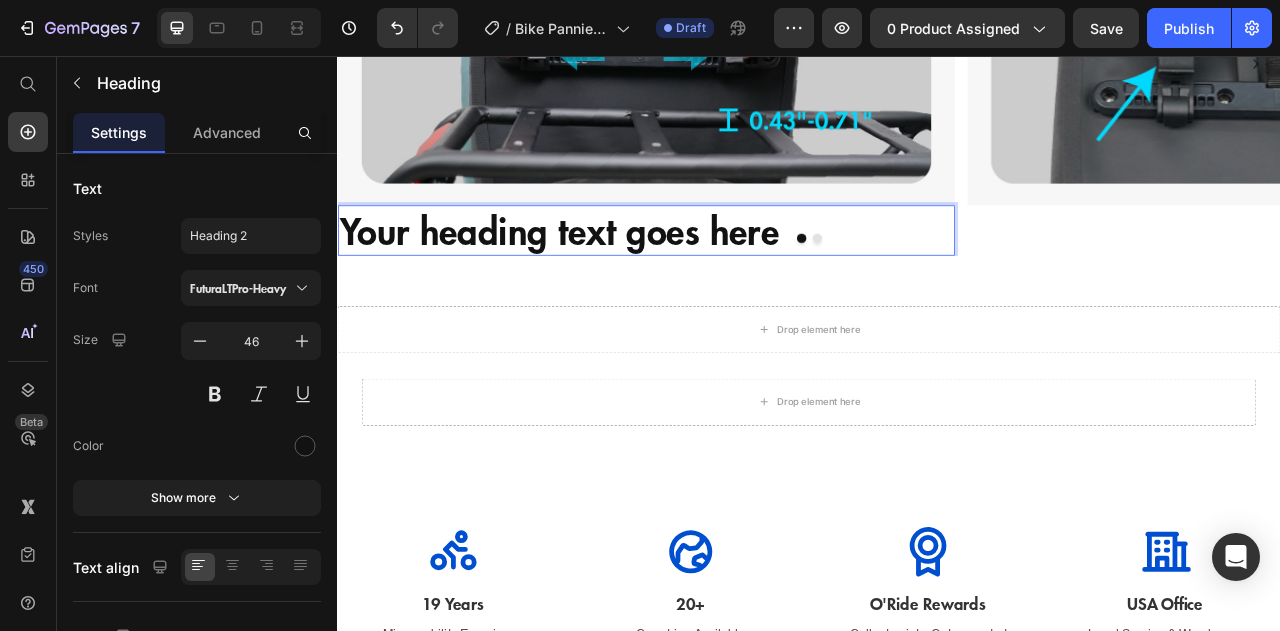 click on "Your heading text goes here" at bounding box center [729, 278] 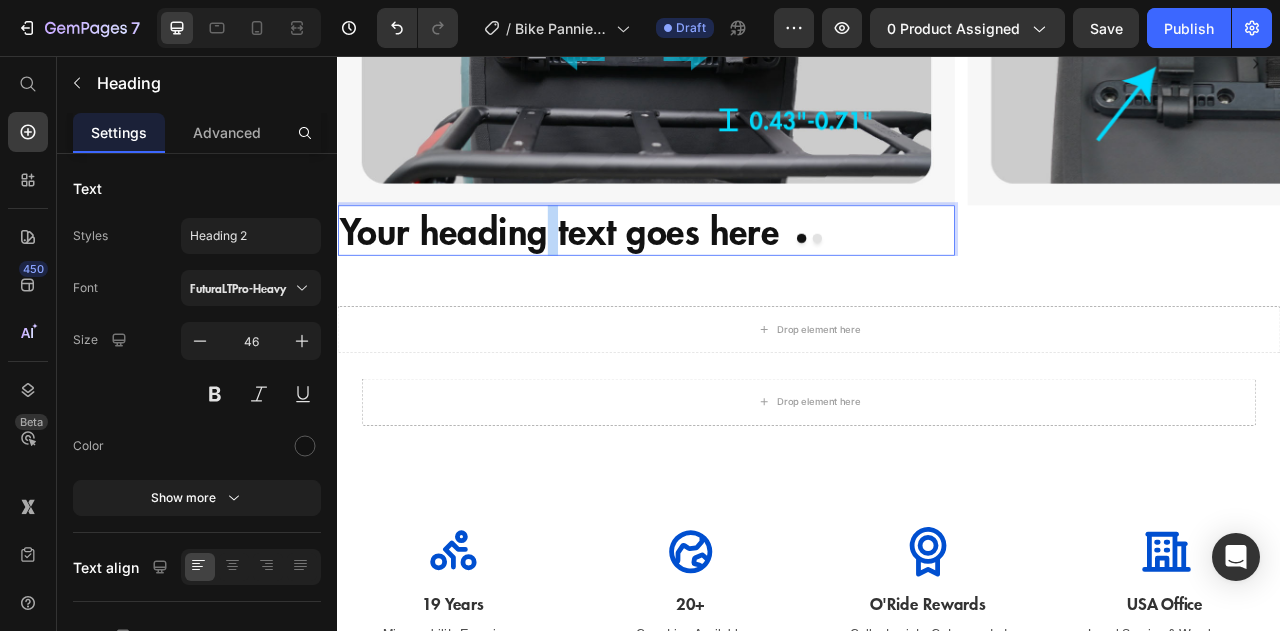 click on "Your heading text goes here" at bounding box center (729, 278) 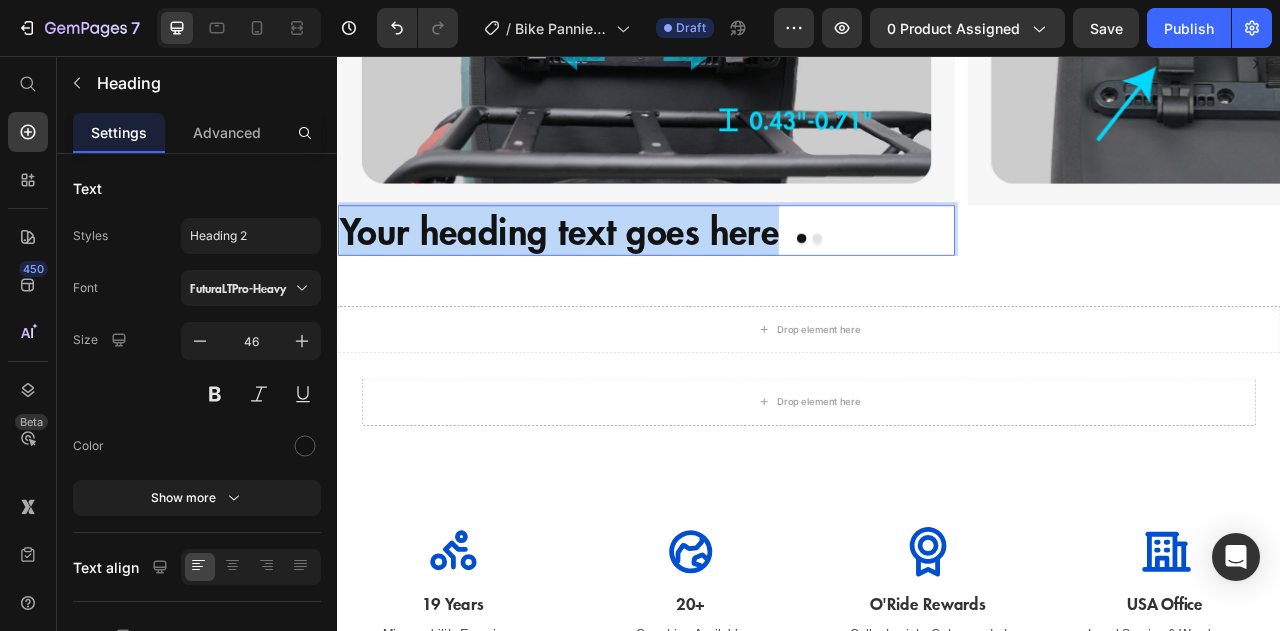 click on "Your heading text goes here" at bounding box center (729, 278) 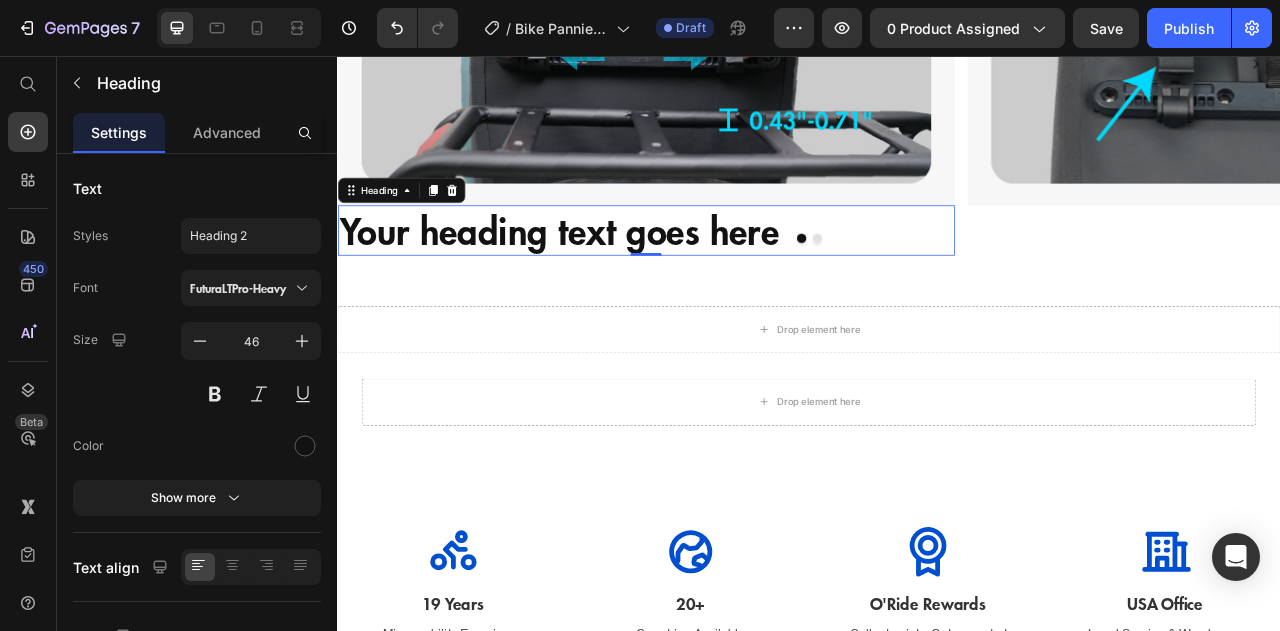 click on "Your heading text goes here" at bounding box center [729, 278] 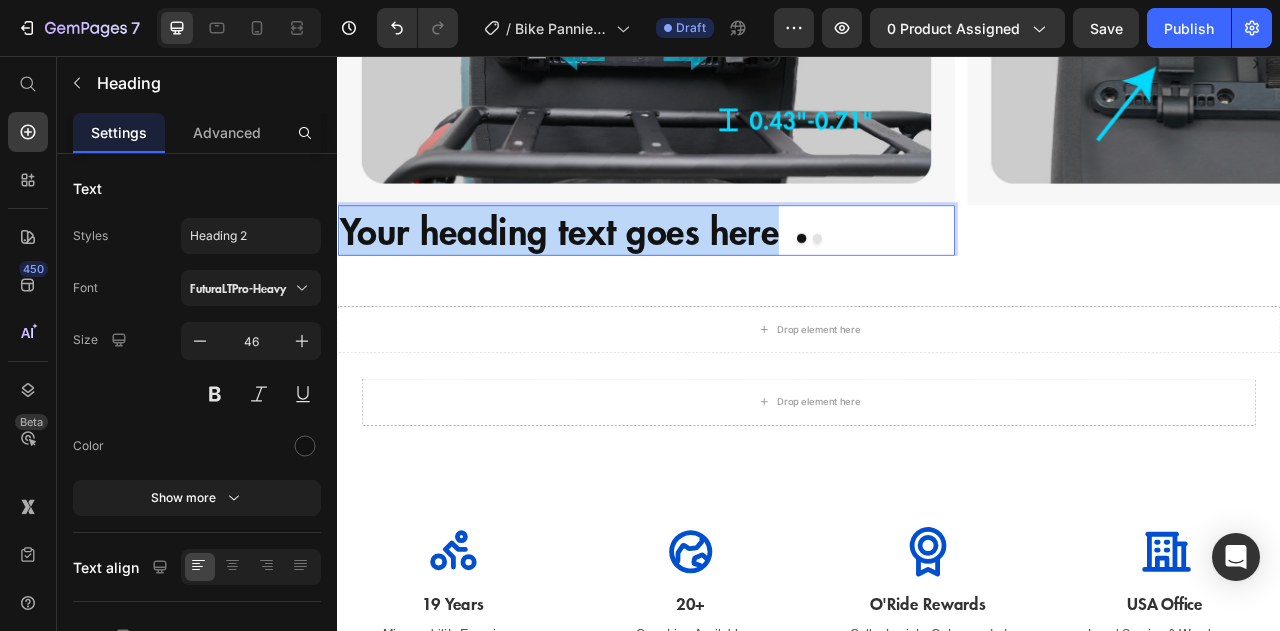 click on "Your heading text goes here" at bounding box center [729, 278] 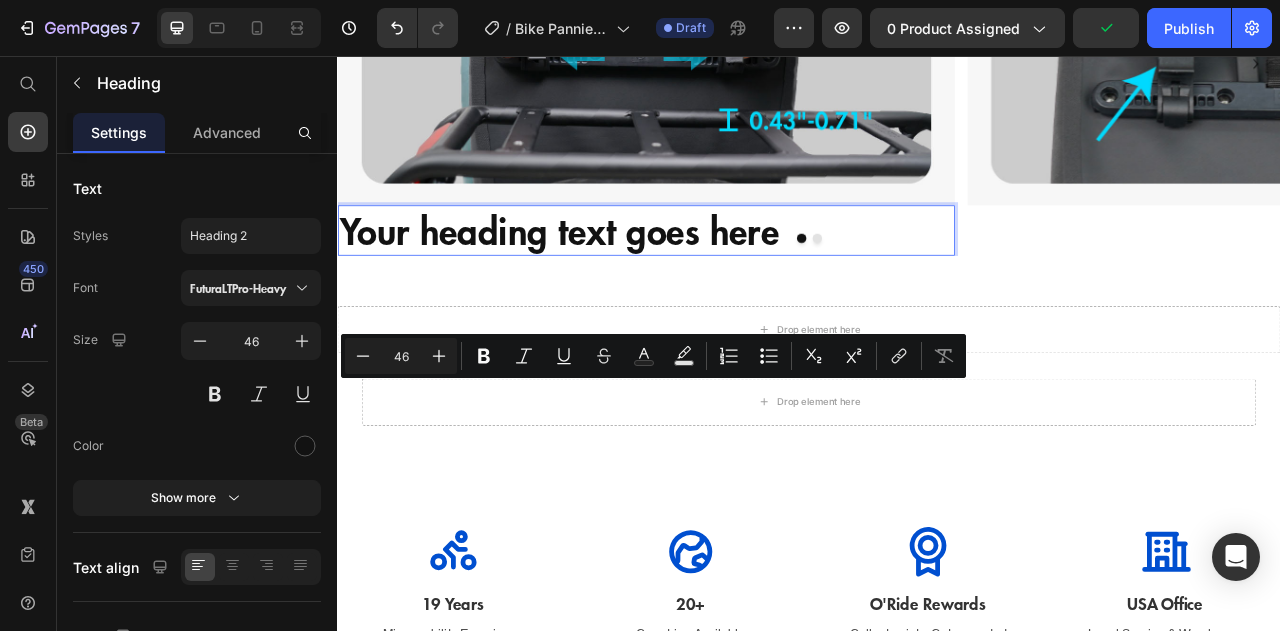 scroll, scrollTop: 32, scrollLeft: 0, axis: vertical 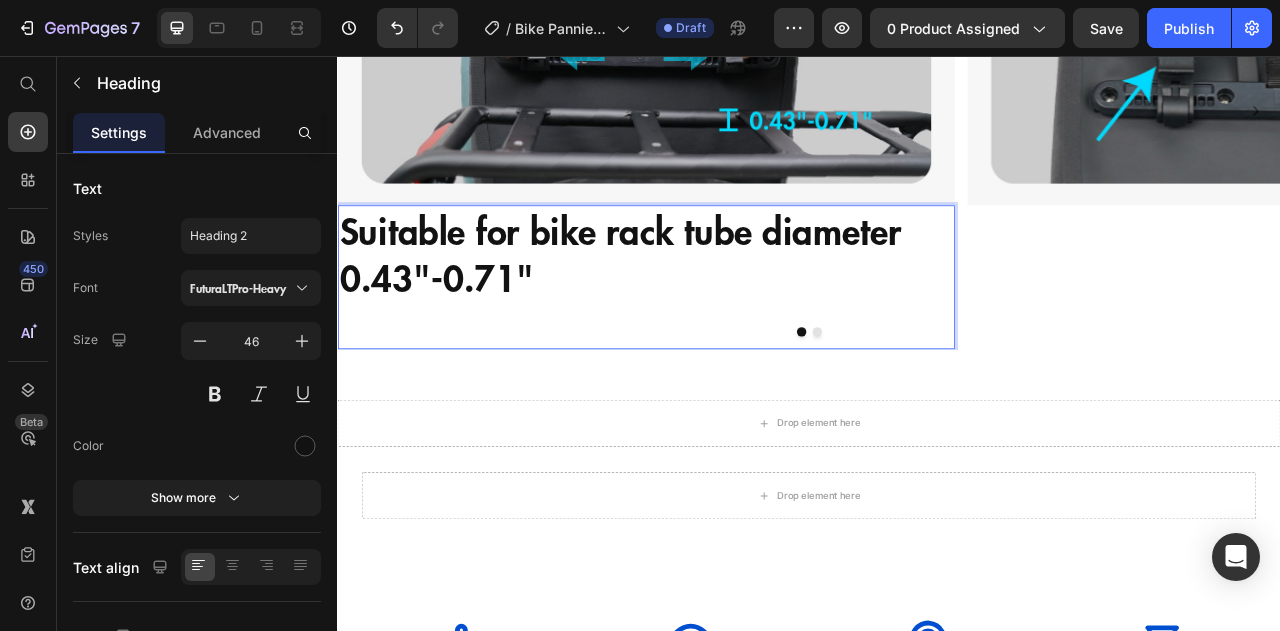 click on "Suitable for bike rack tube diameter 0.43"-0.71"" at bounding box center (729, 337) 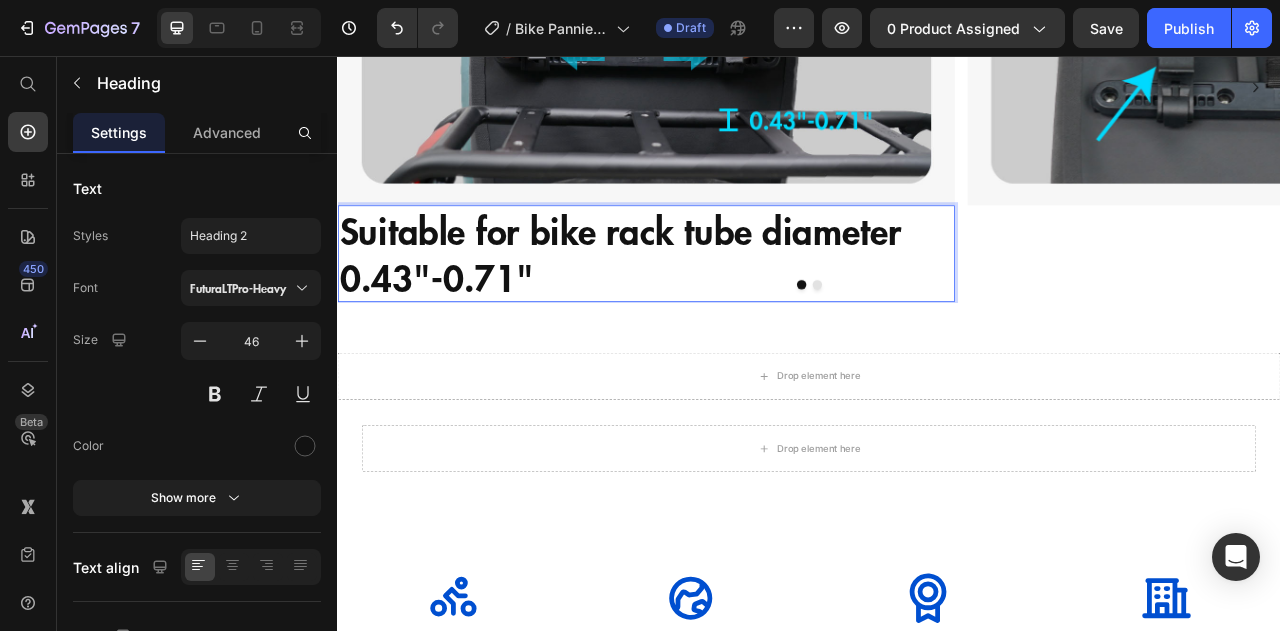 click on "Suitable for bike rack tube diameter 0.43"-0.71"" at bounding box center (729, 308) 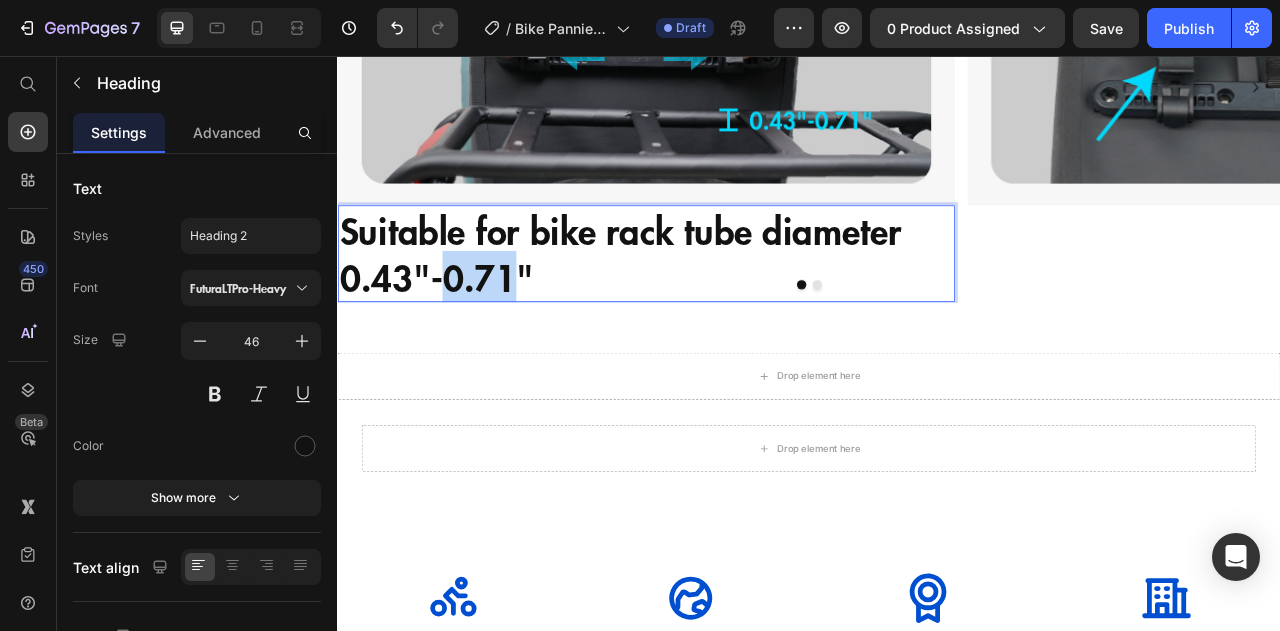 click on "Suitable for bike rack tube diameter 0.43"-0.71"" at bounding box center [729, 308] 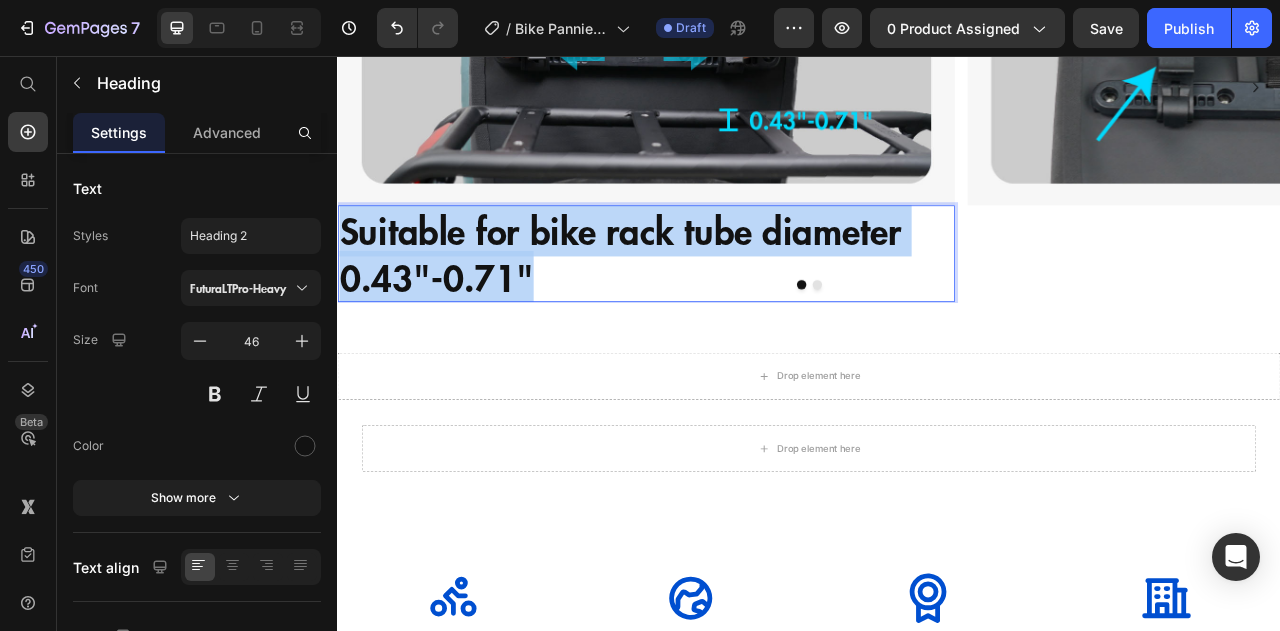click on "Suitable for bike rack tube diameter 0.43"-0.71"" at bounding box center [729, 308] 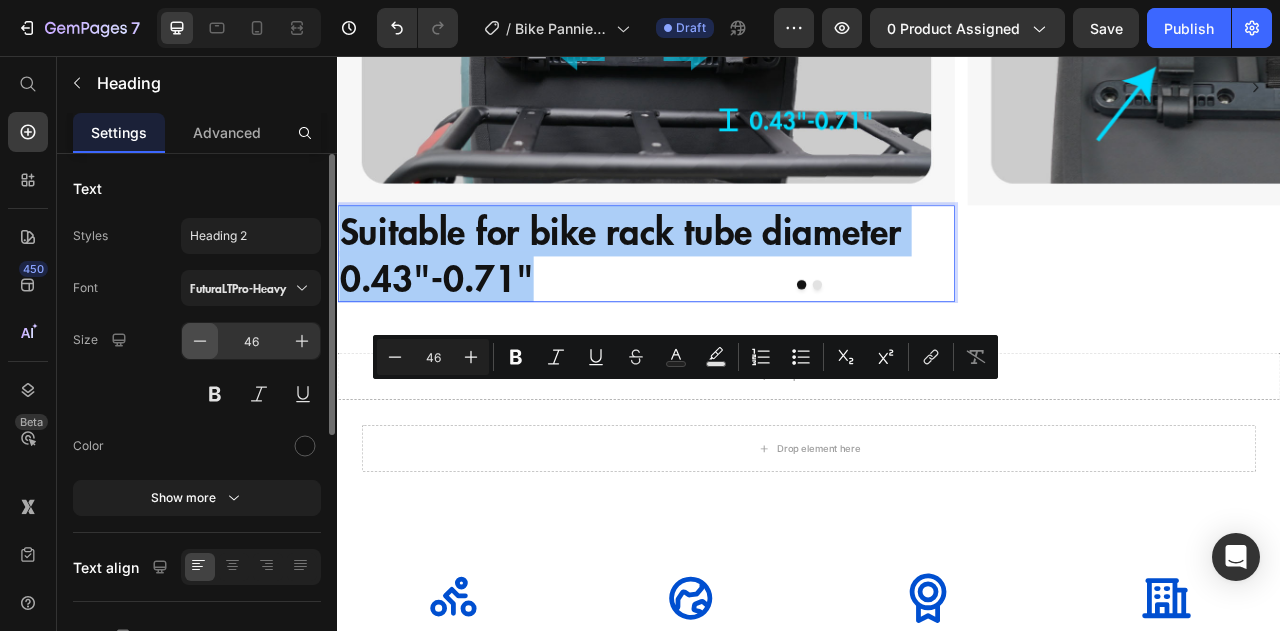 click 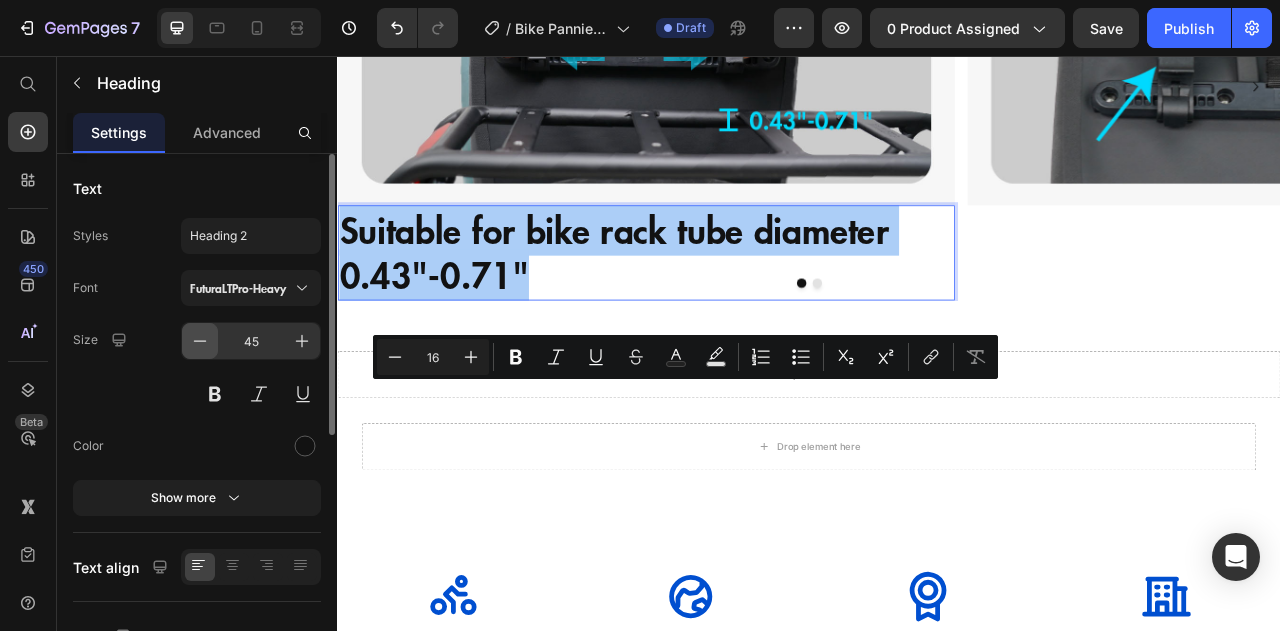 click 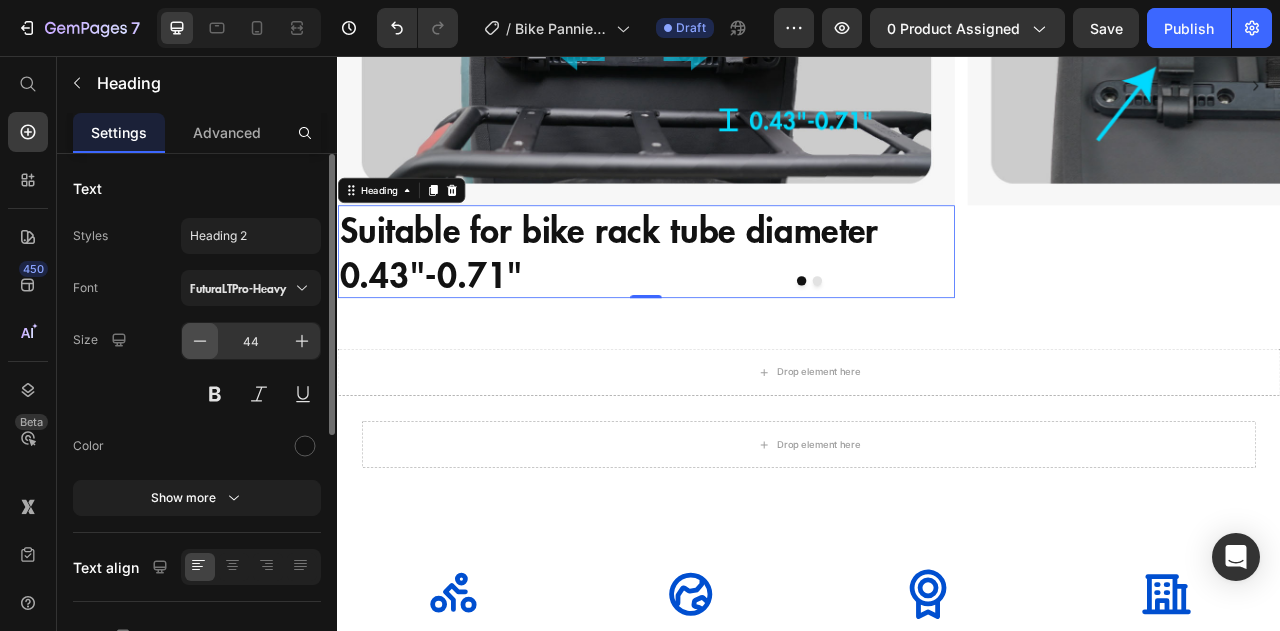 click 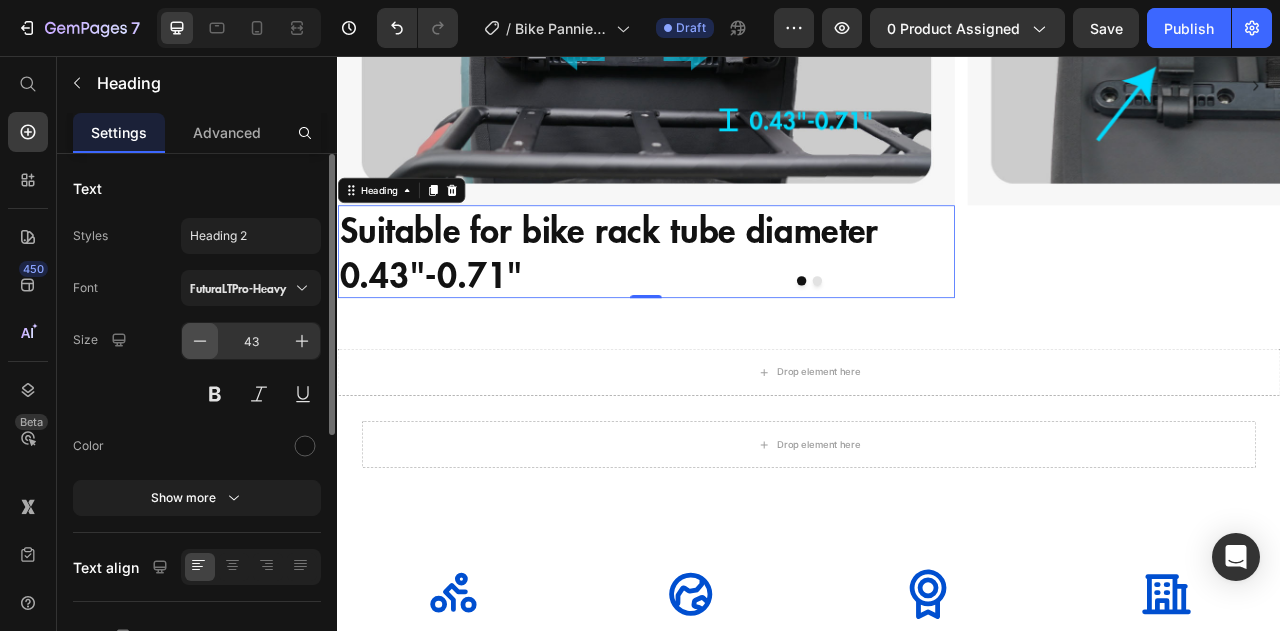 click 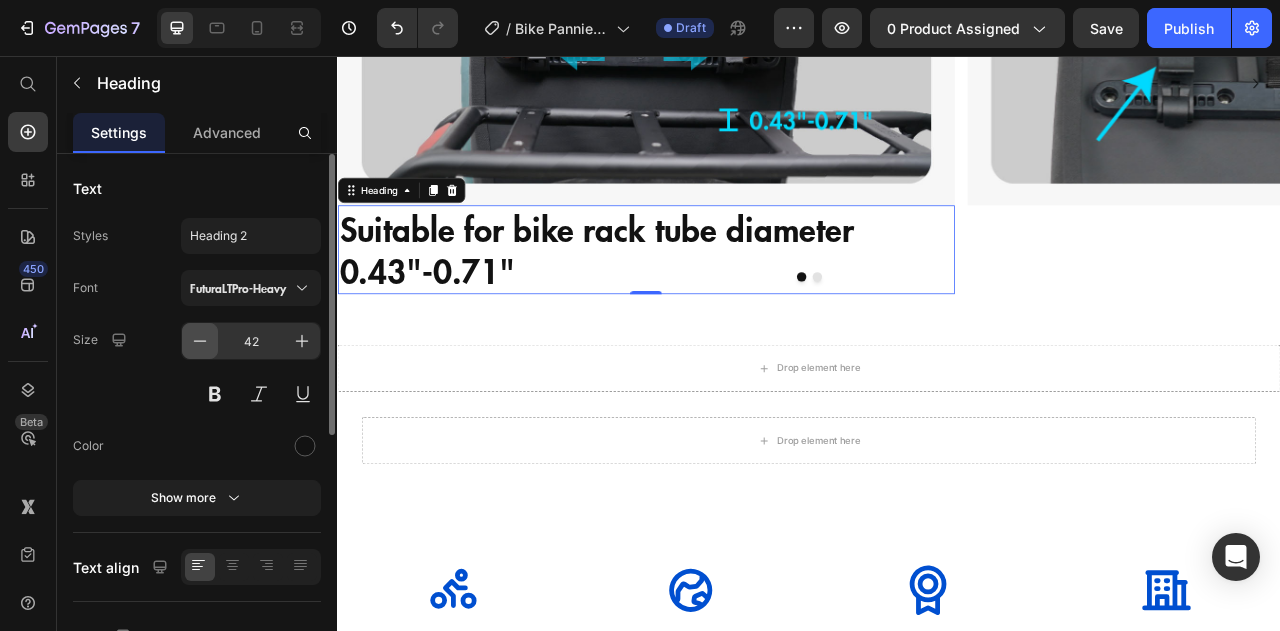 click 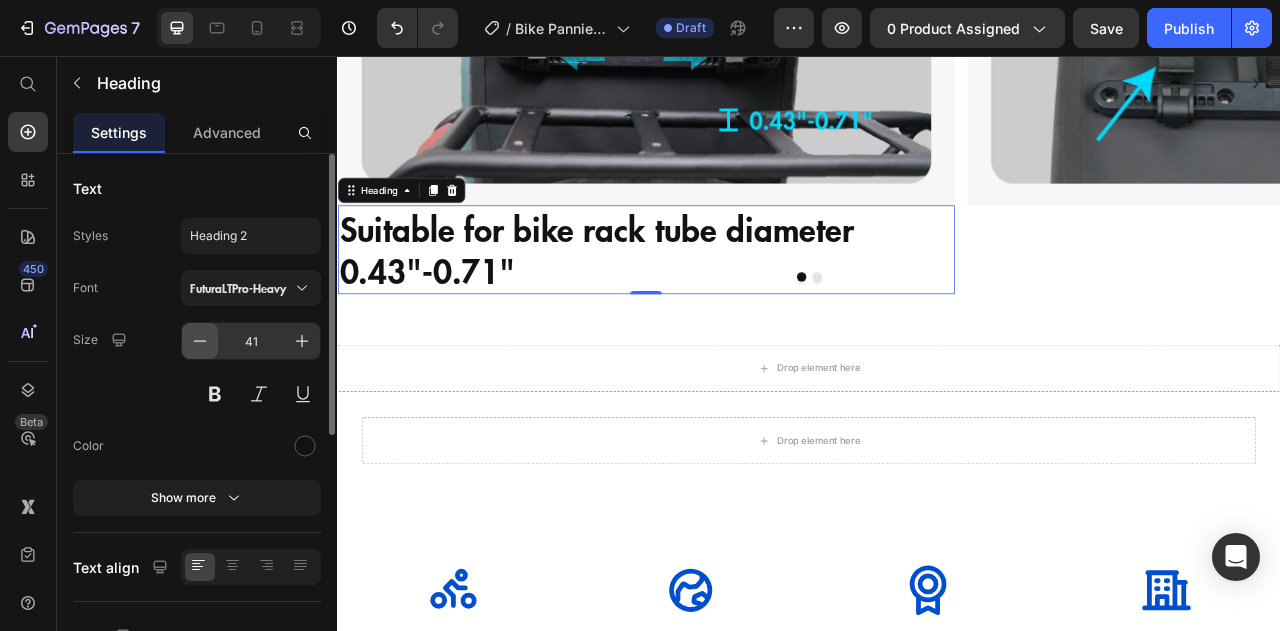 click 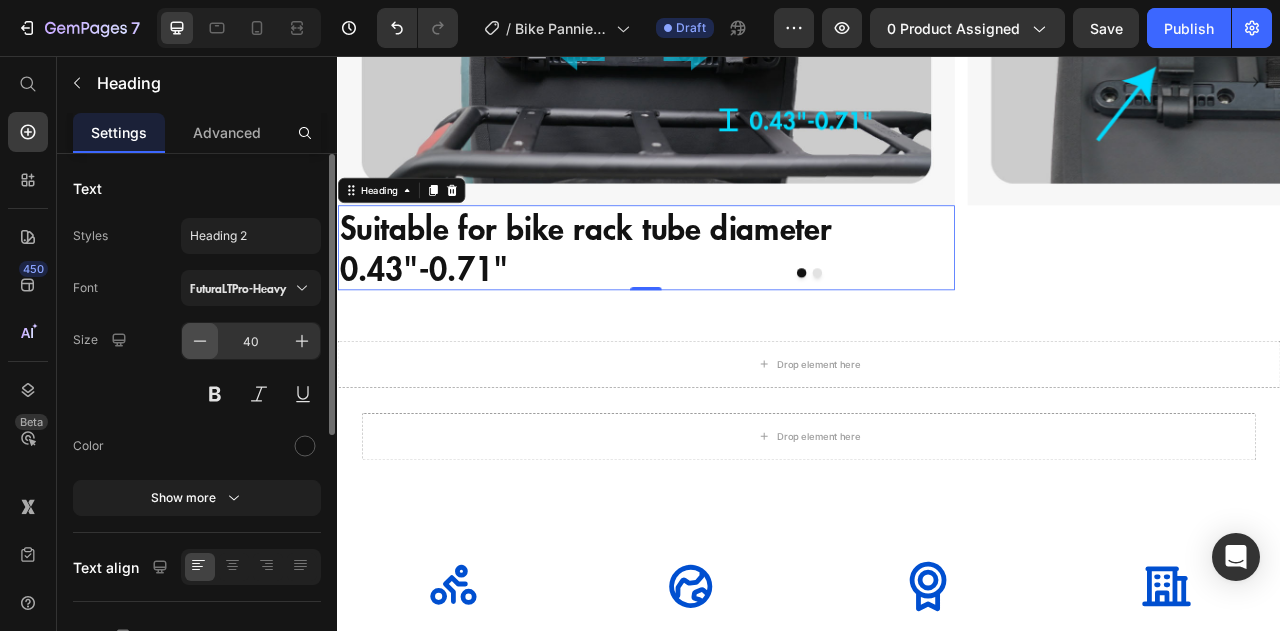 click 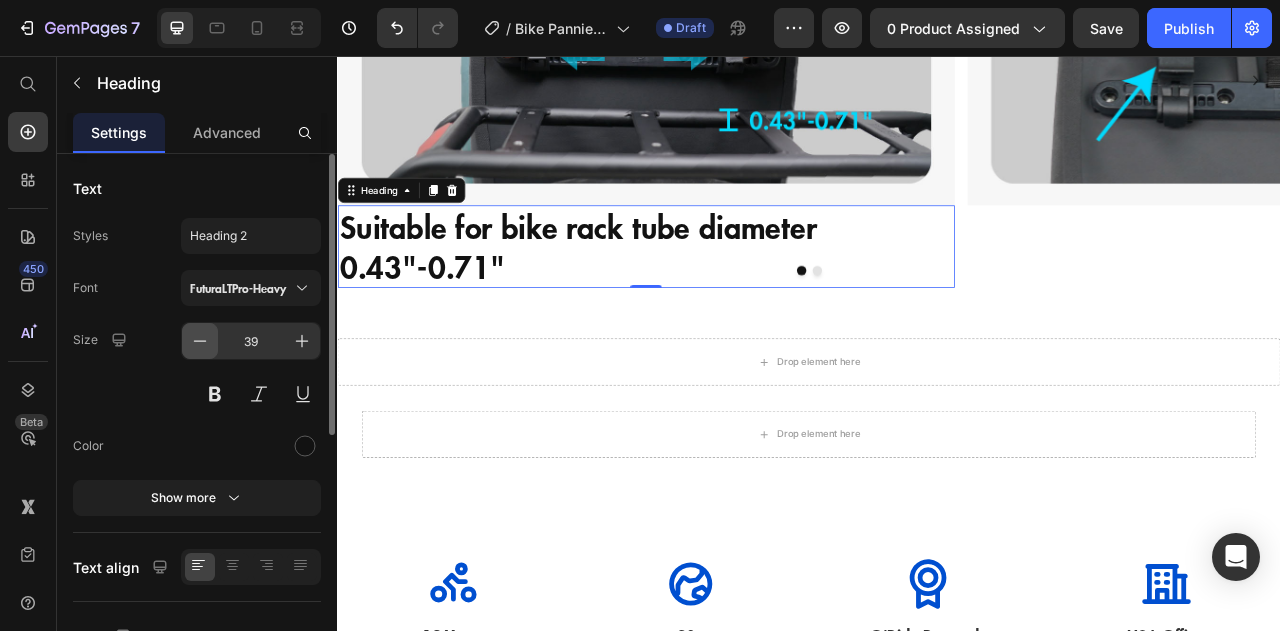click 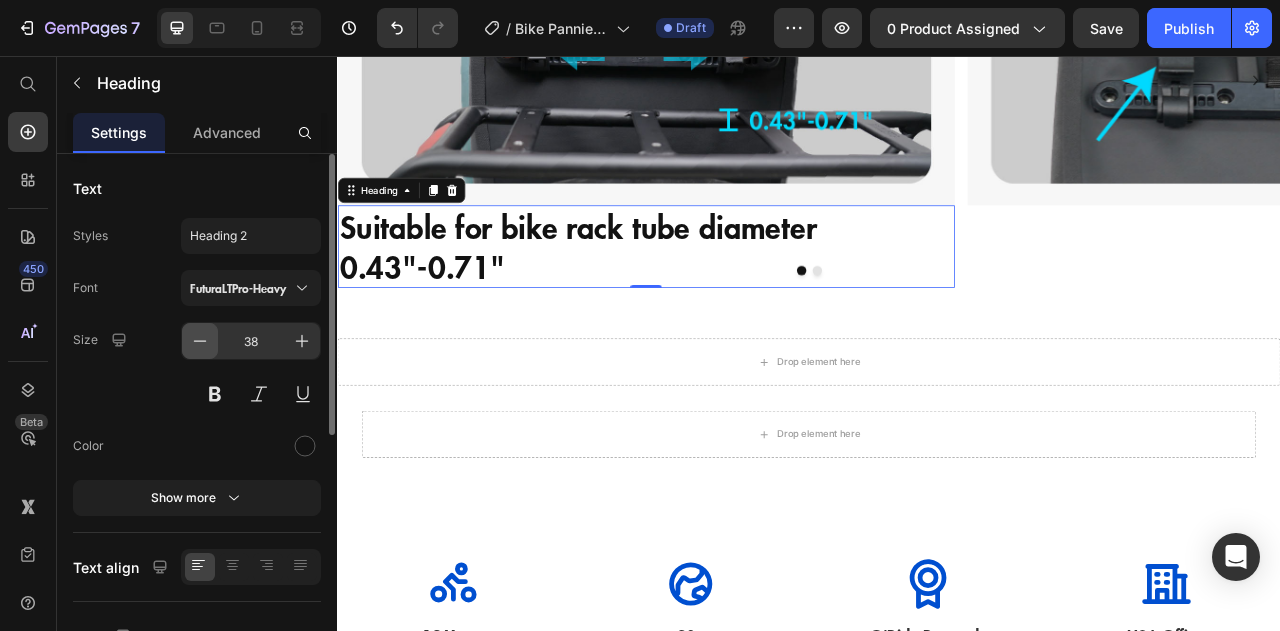 click 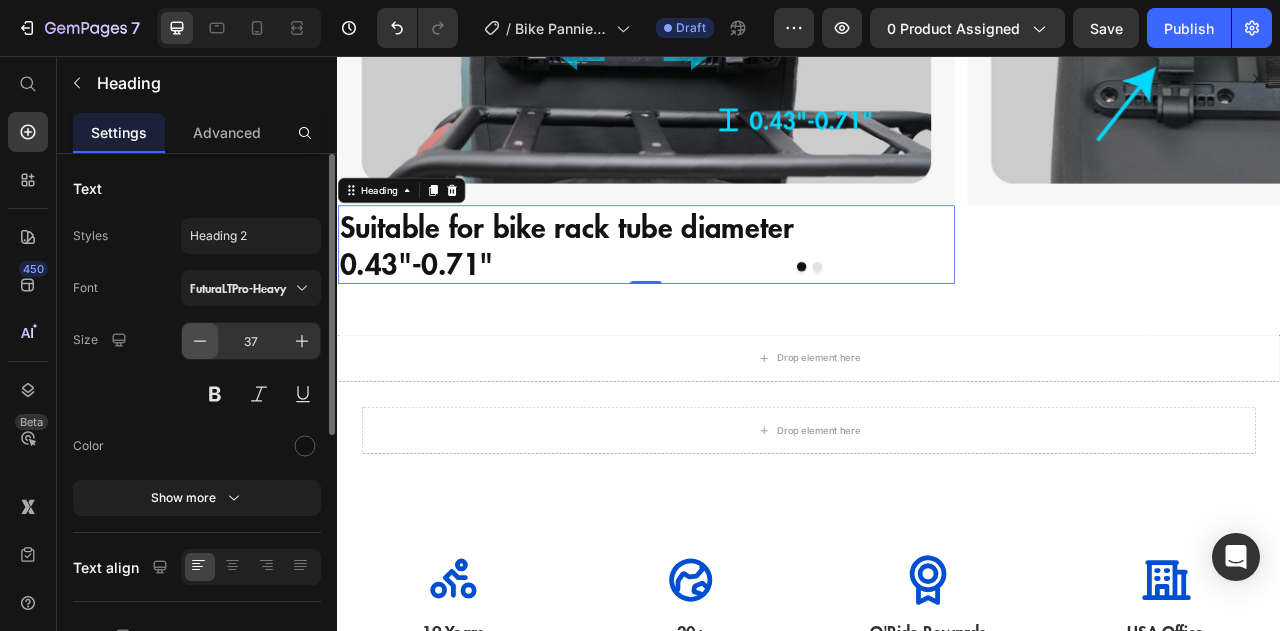click 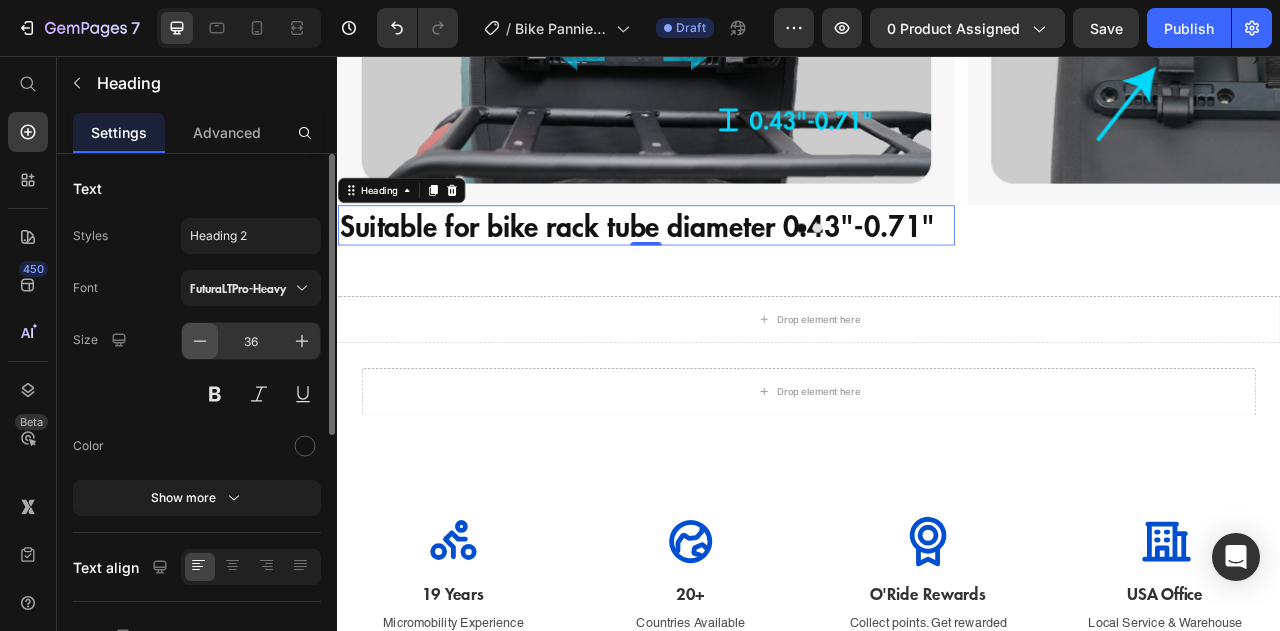 click 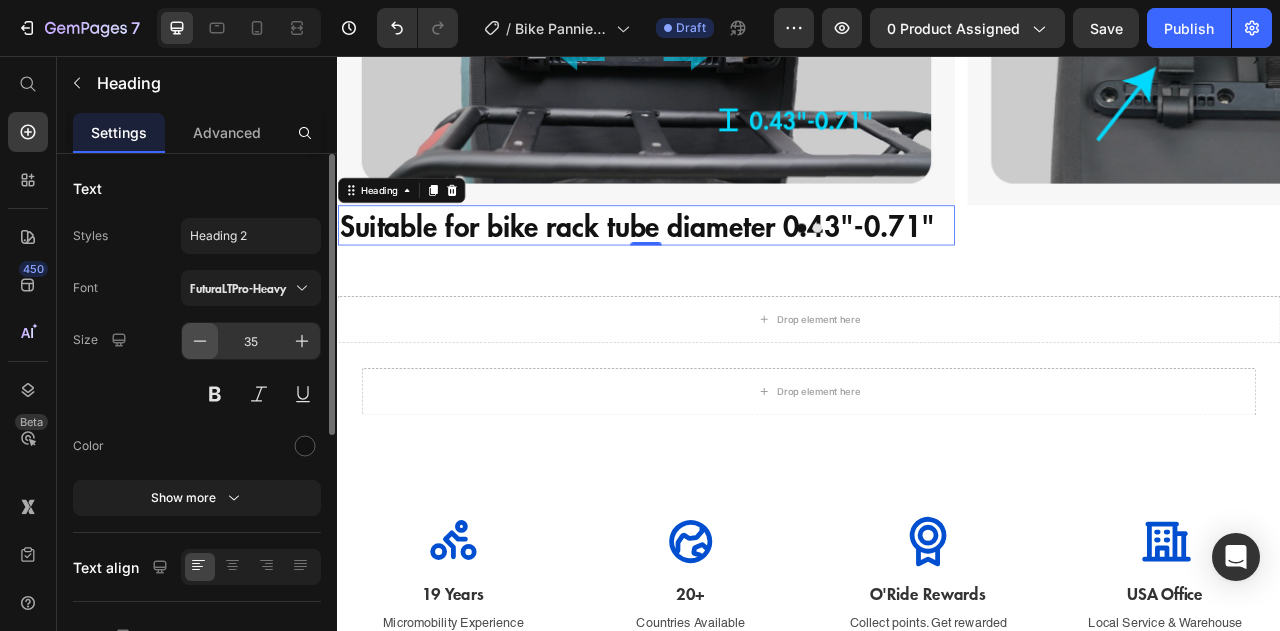 click 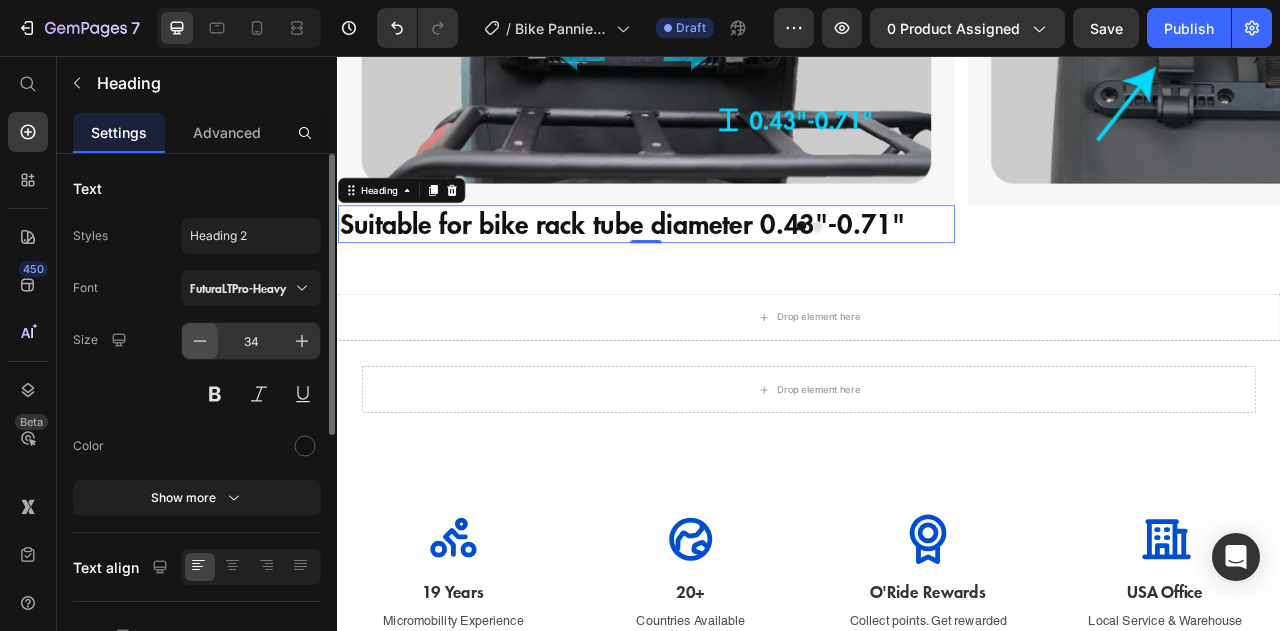 click 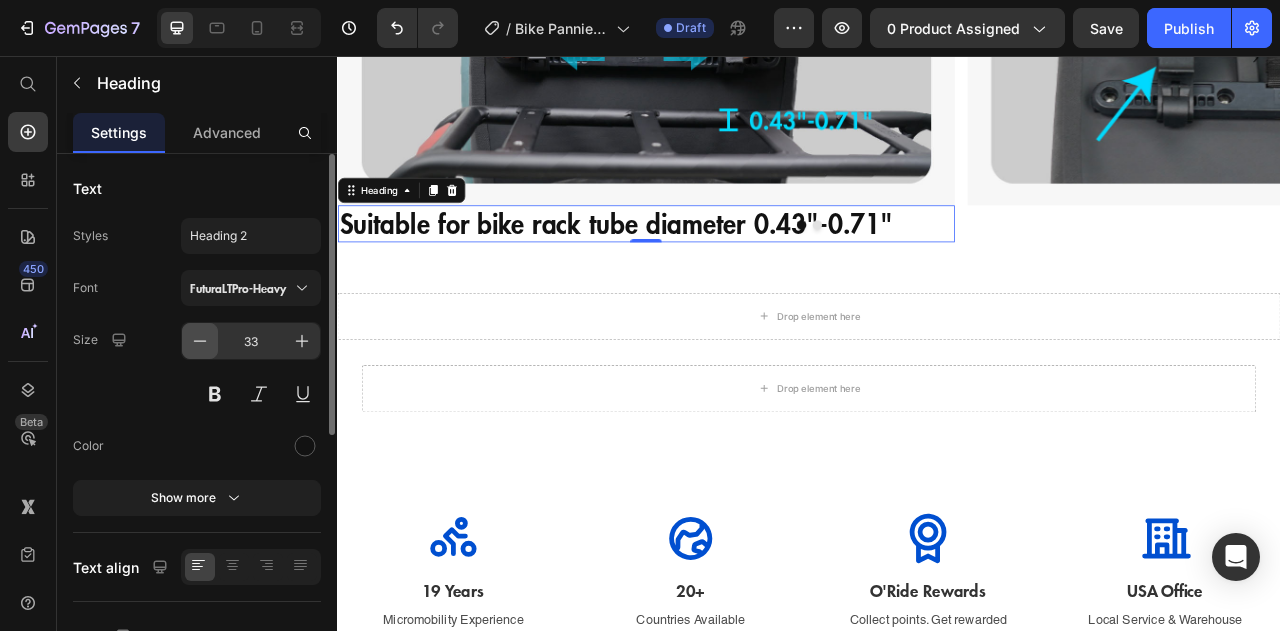 click 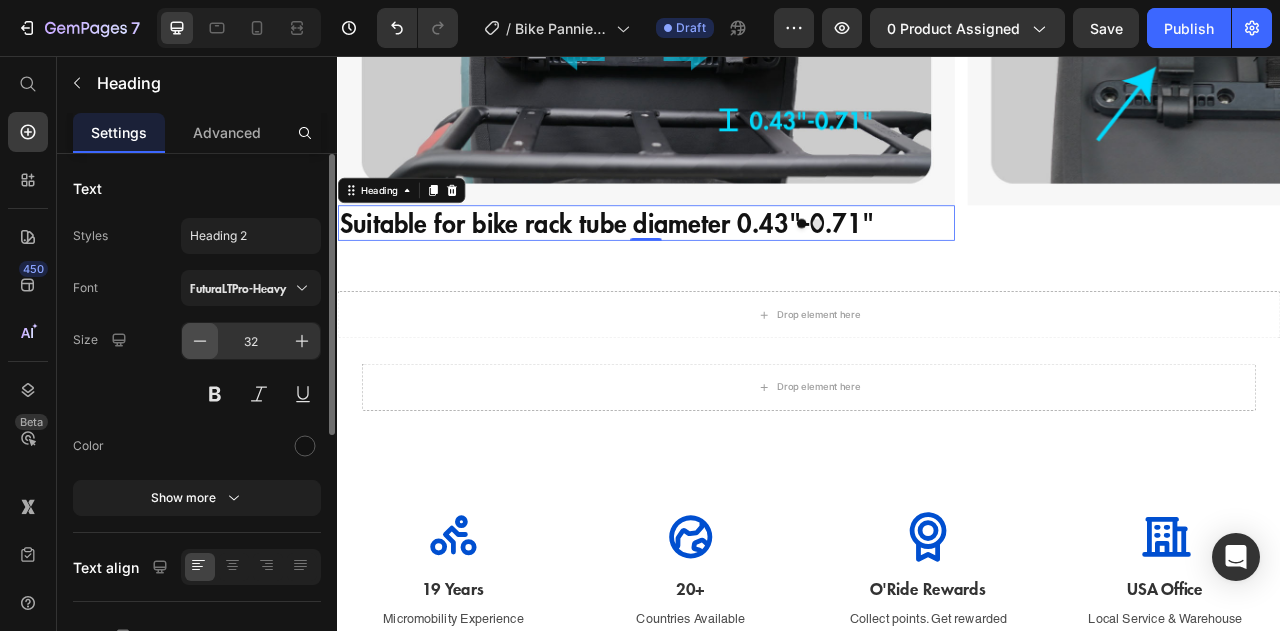 click 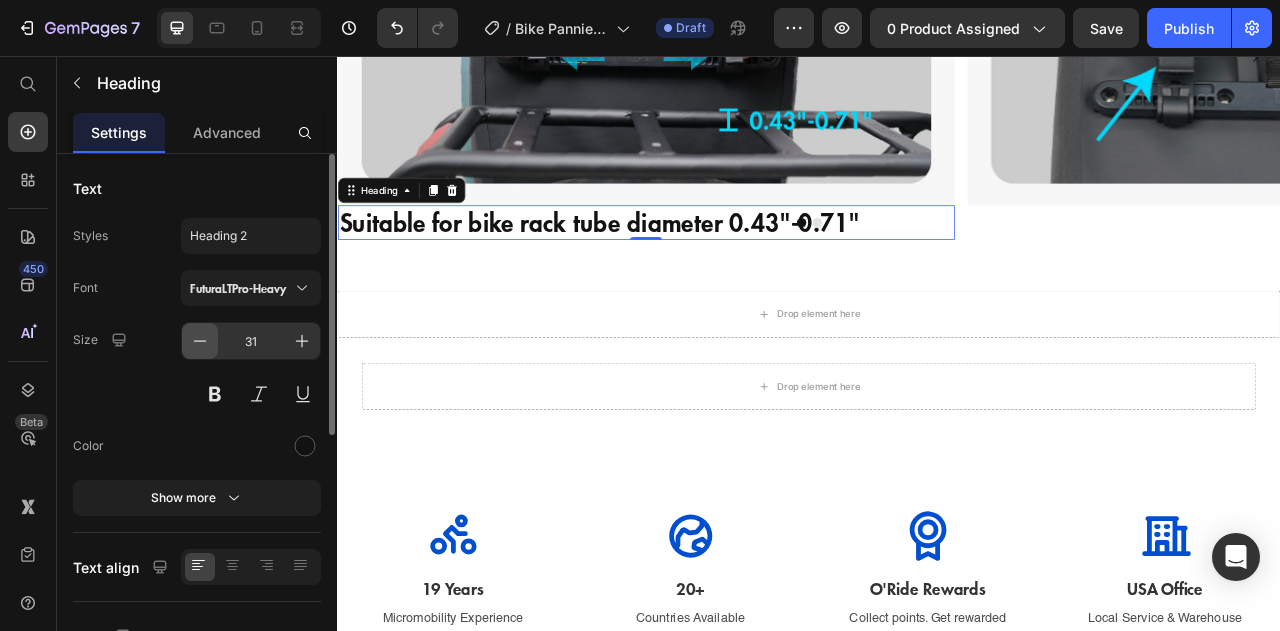 click 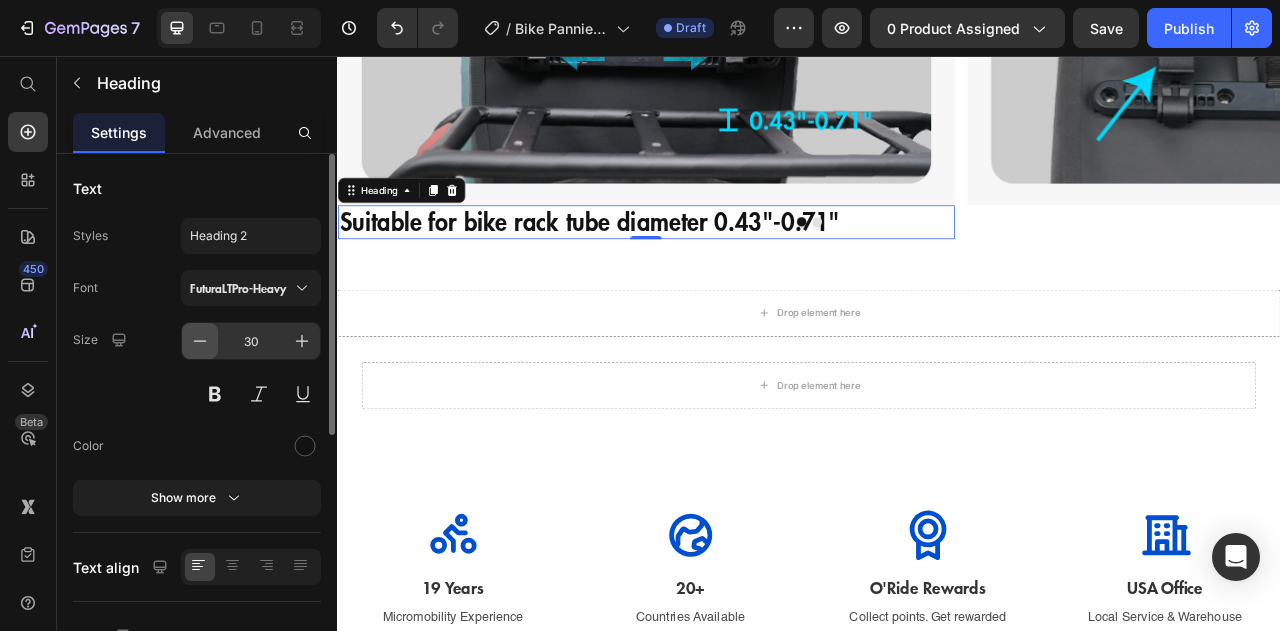click 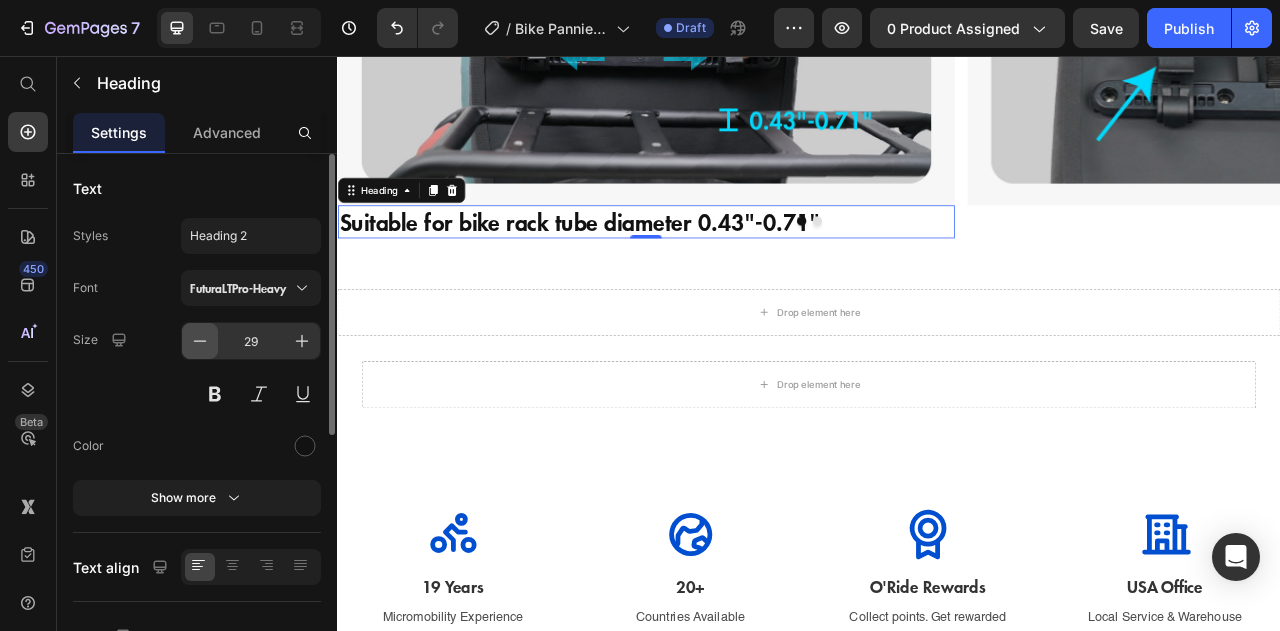 click 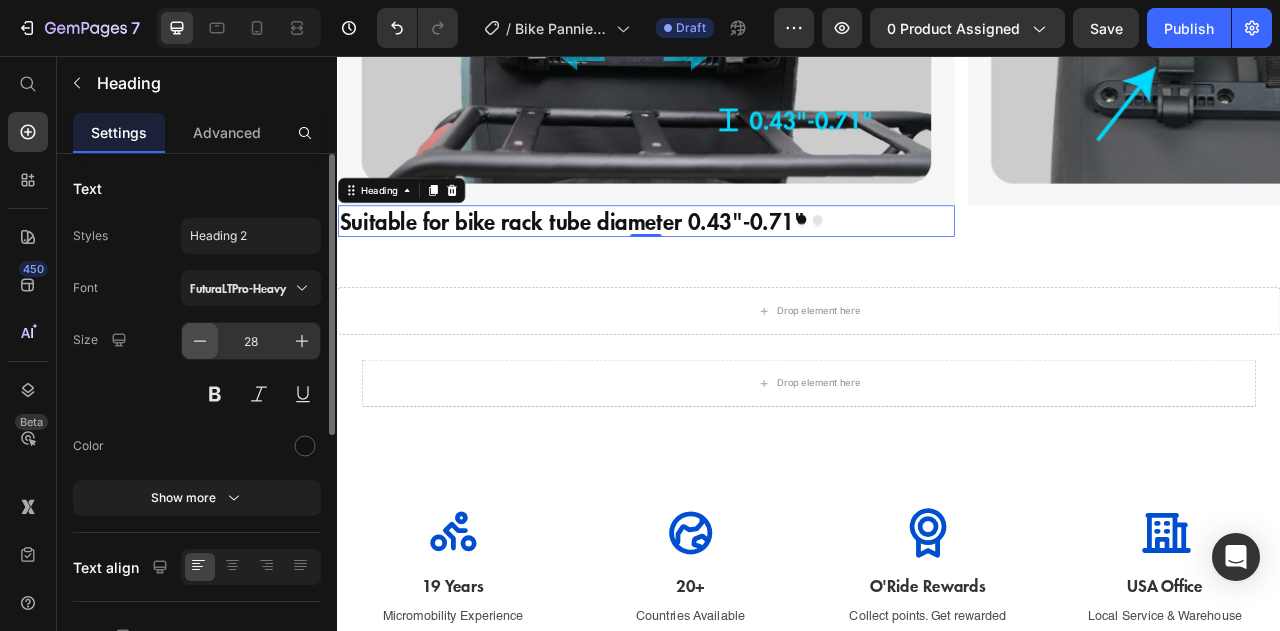 click 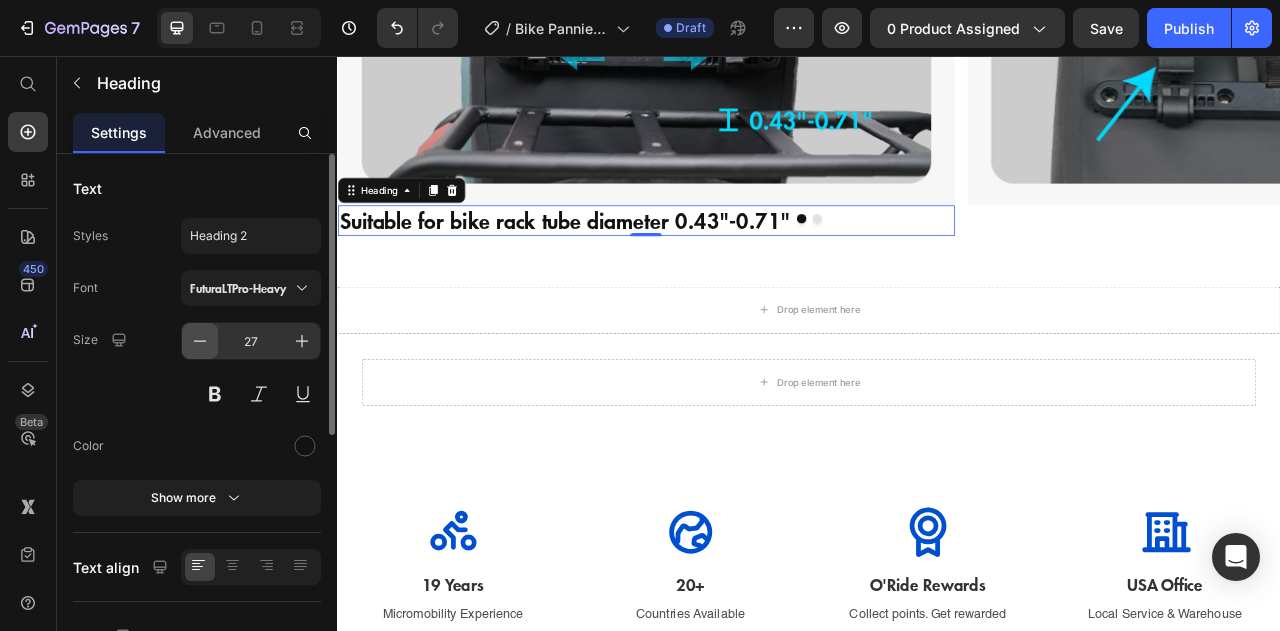 click 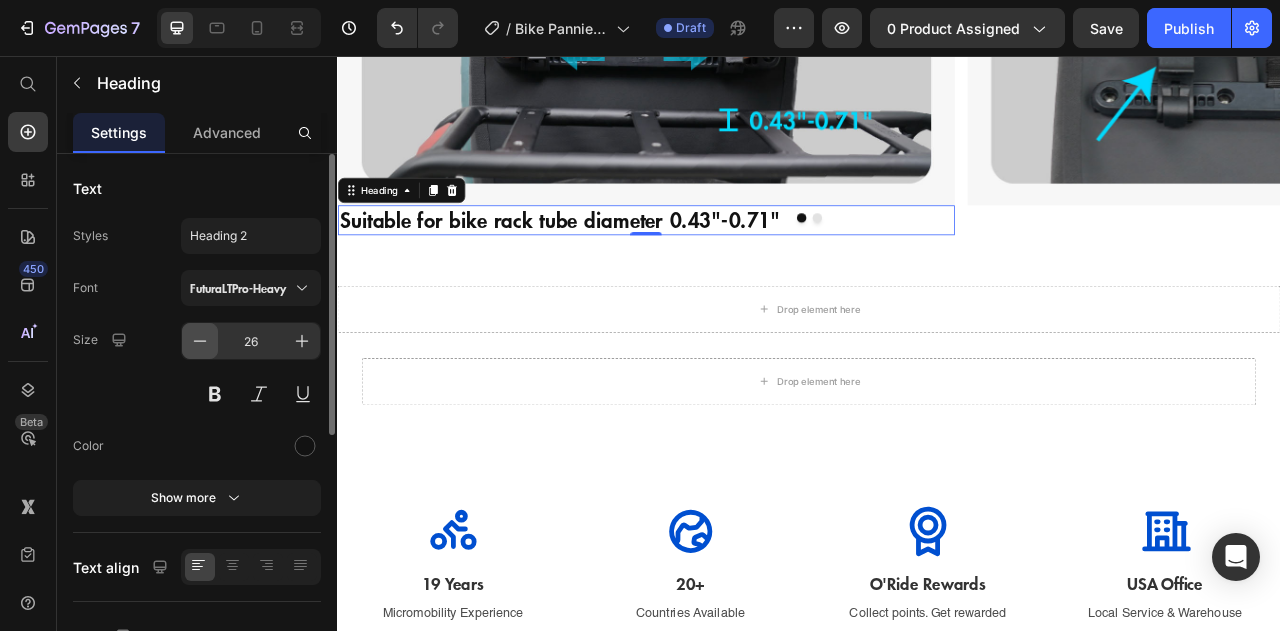 click 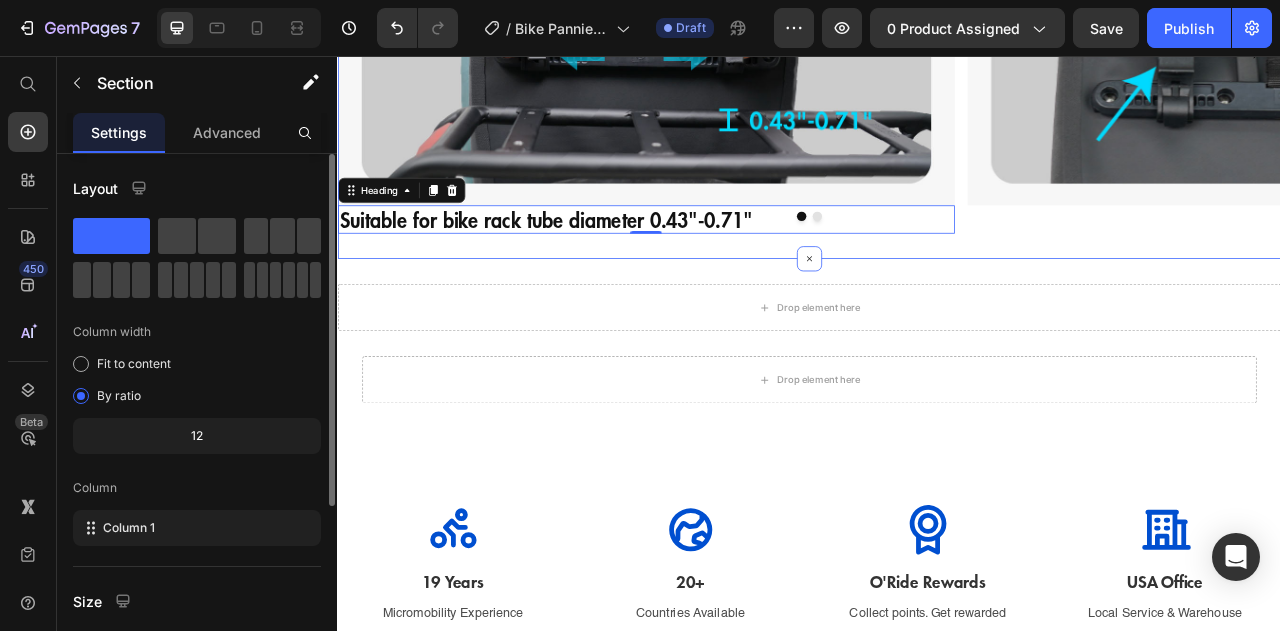 click on "Image Suitable for bike rack tube diameter 0.43"-0.71" Heading   0 Image
Carousel Section 5" at bounding box center [937, 52] 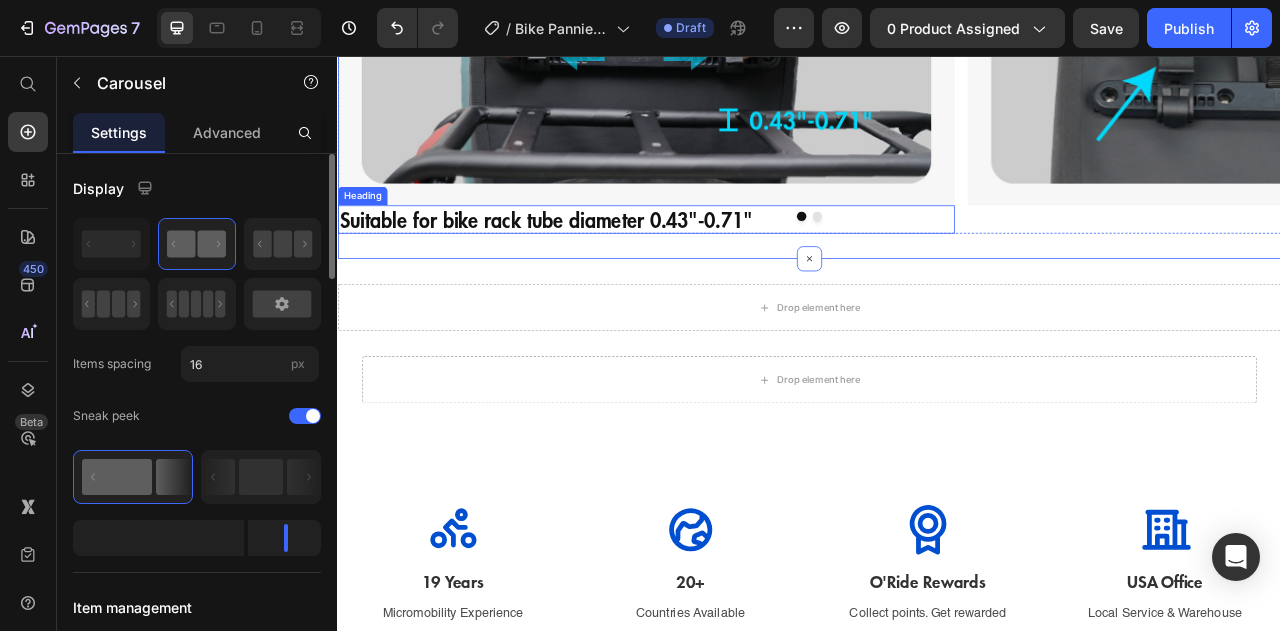 click at bounding box center (937, 260) 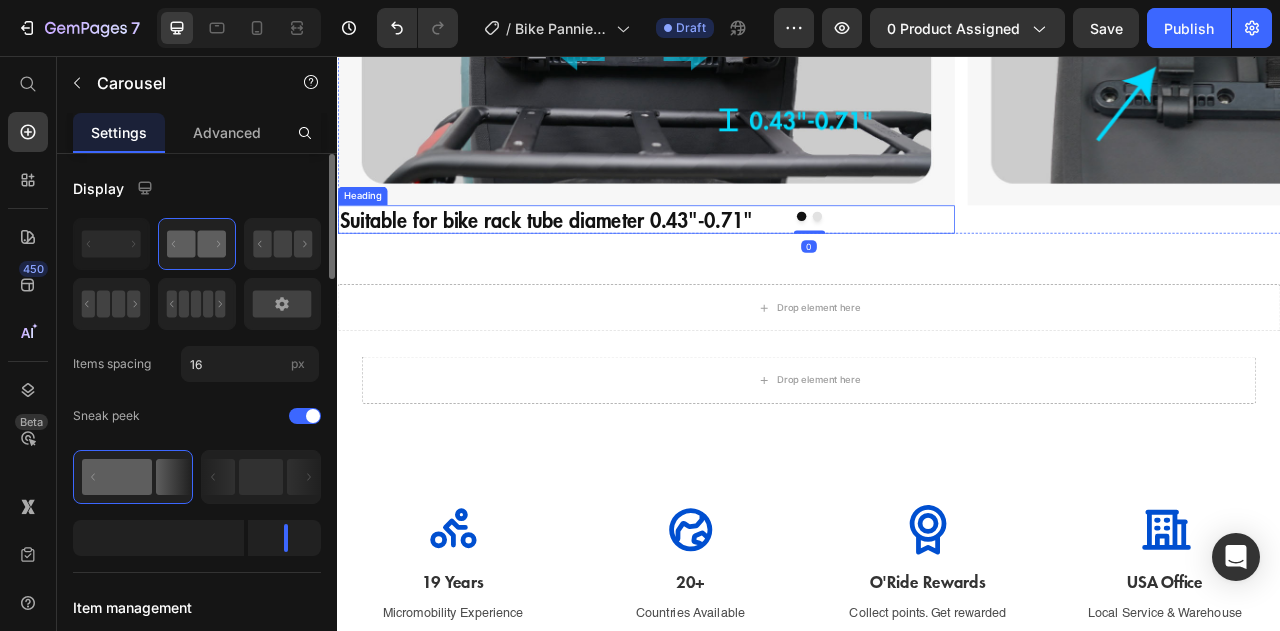 click on "Suitable for bike rack tube diameter 0.43"-0.71"" at bounding box center [729, 264] 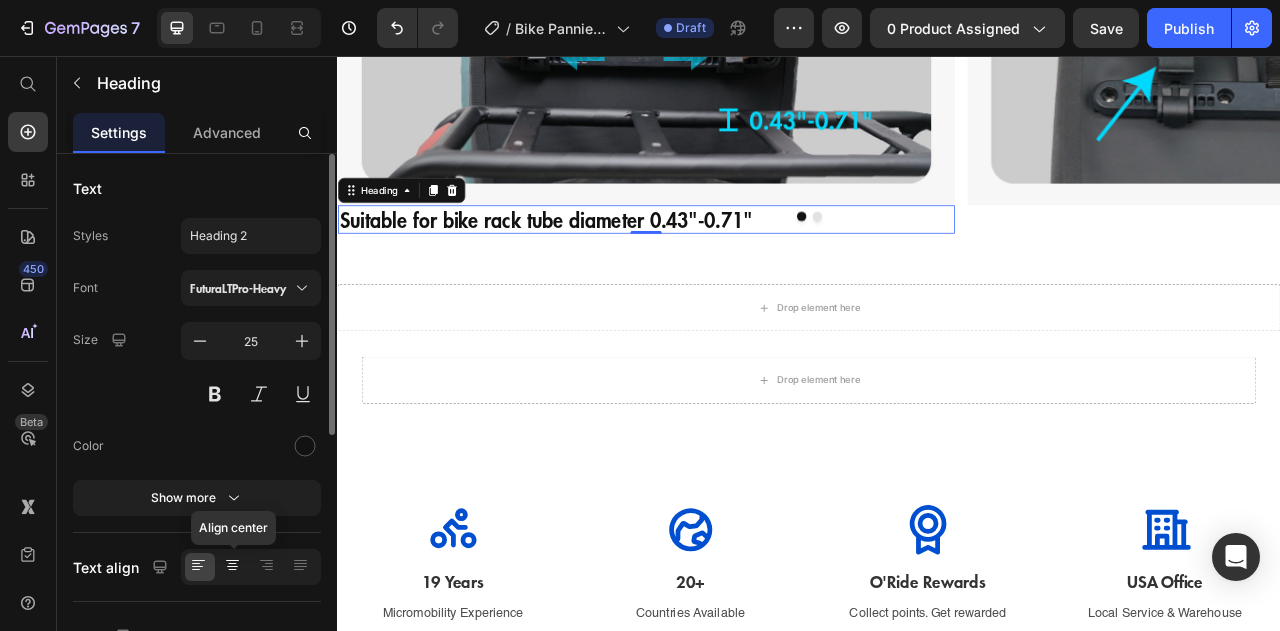 click 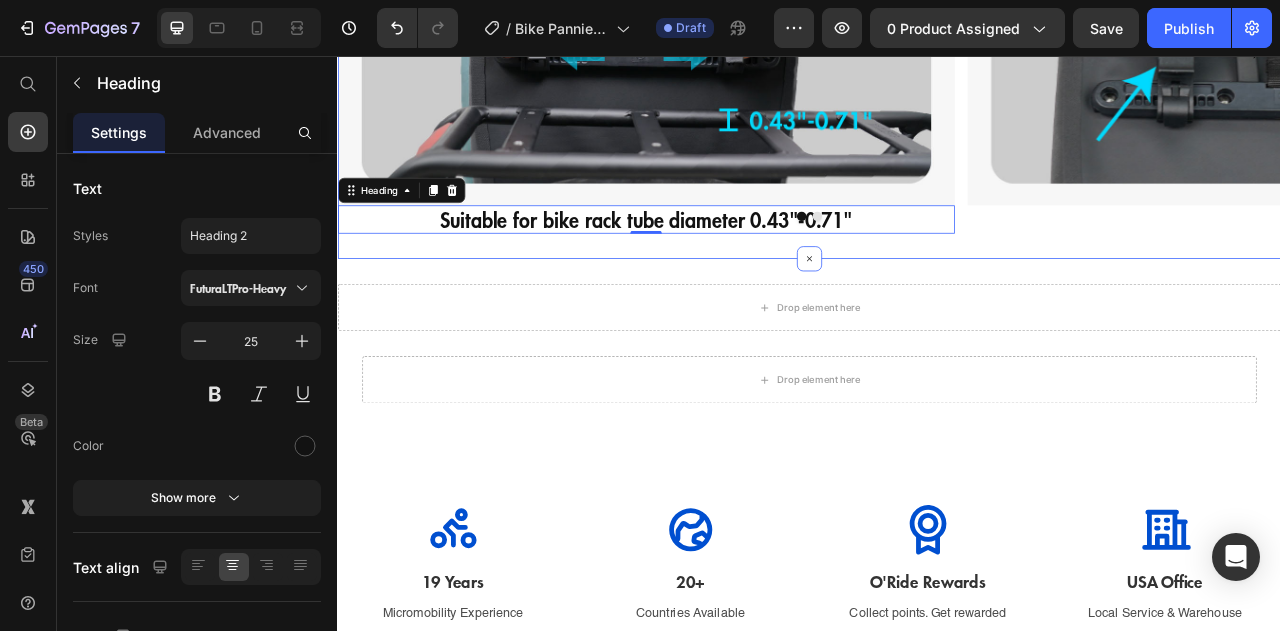 click on "Image Suitable for bike rack tube diameter 0.43"-0.71" Heading   0 Image
Carousel Section 5" at bounding box center [937, 52] 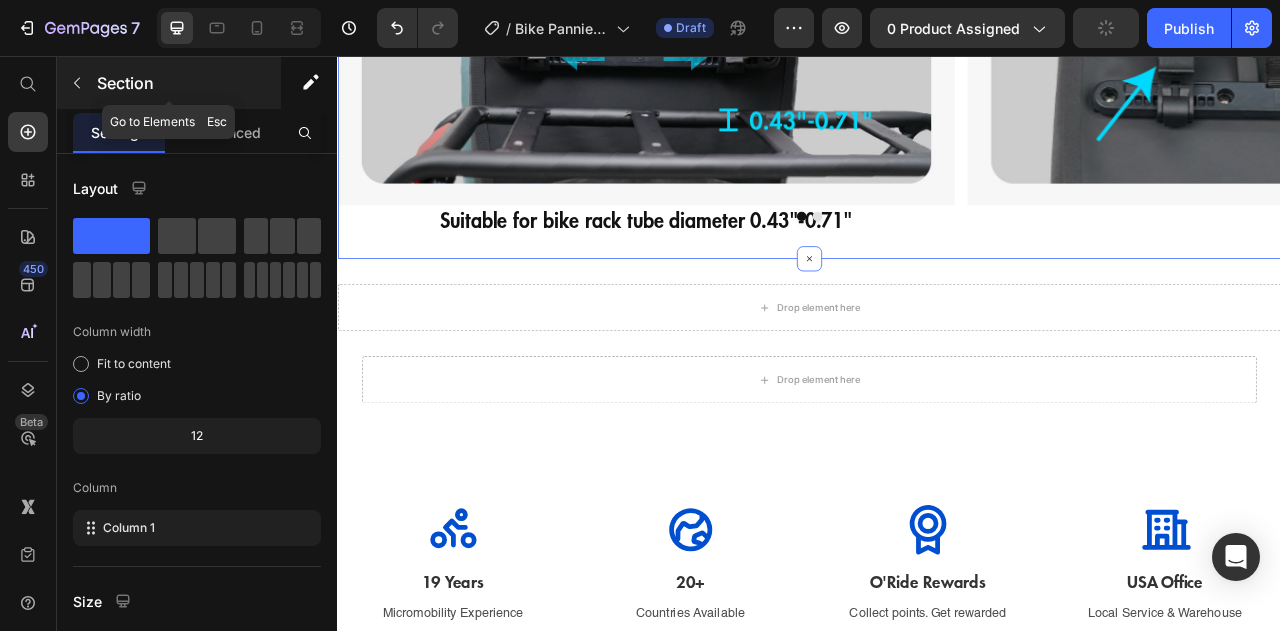 click 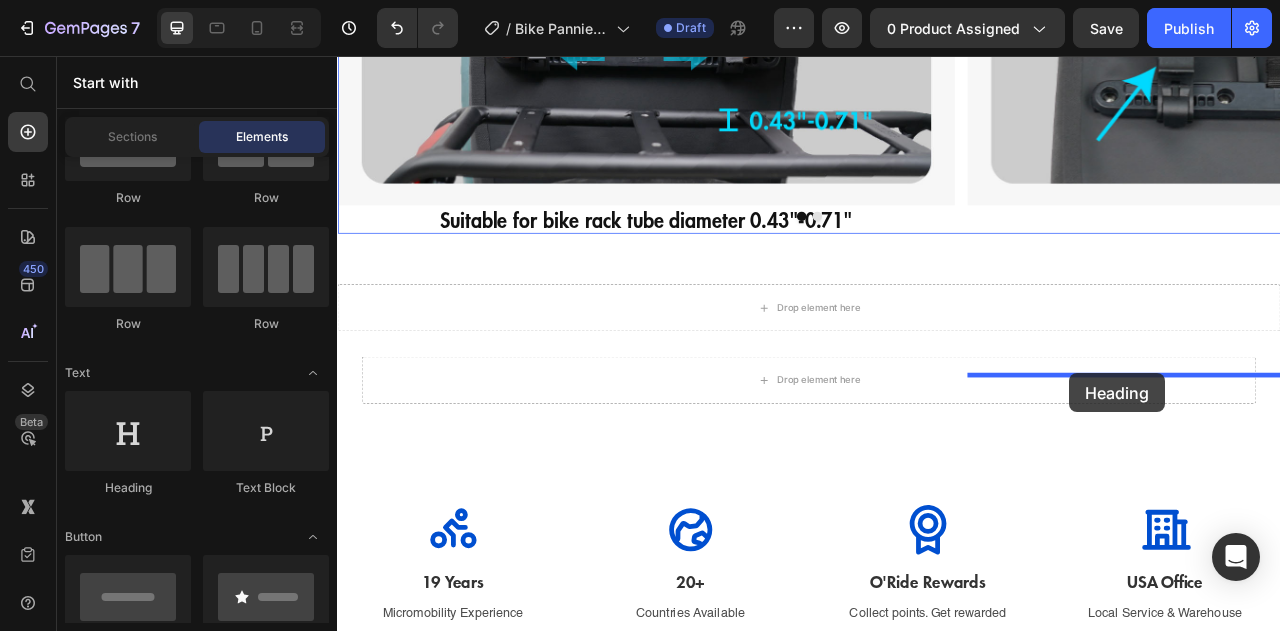 drag, startPoint x: 502, startPoint y: 503, endPoint x: 1269, endPoint y: 460, distance: 768.2044 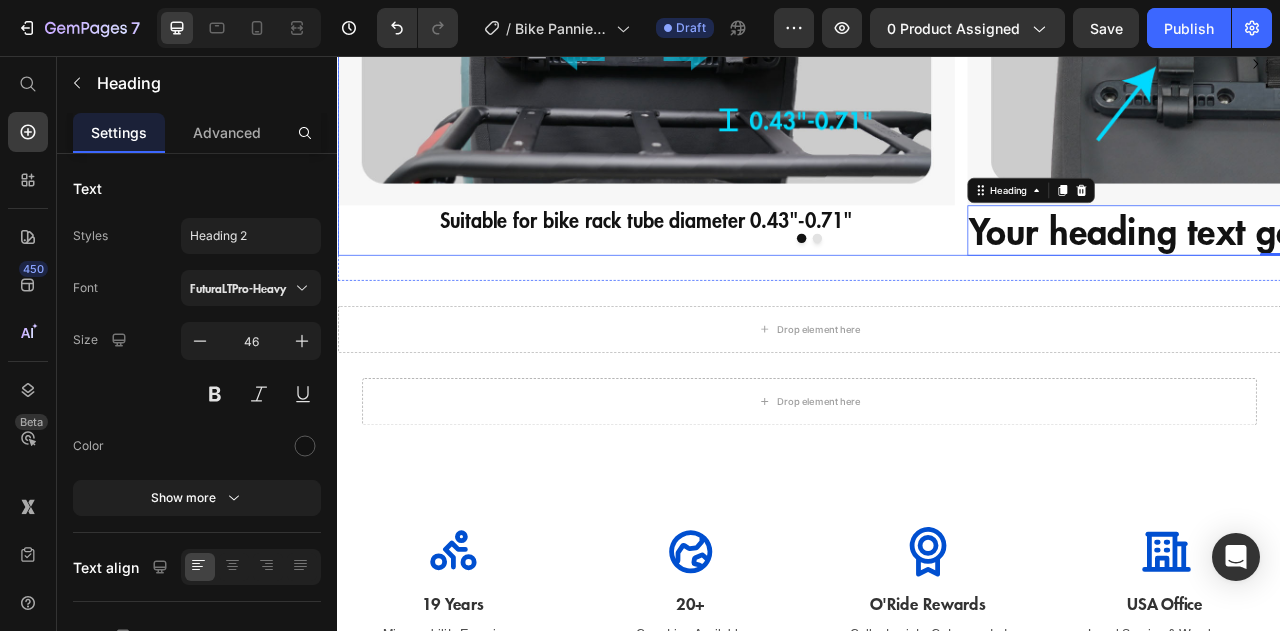 click at bounding box center (937, 288) 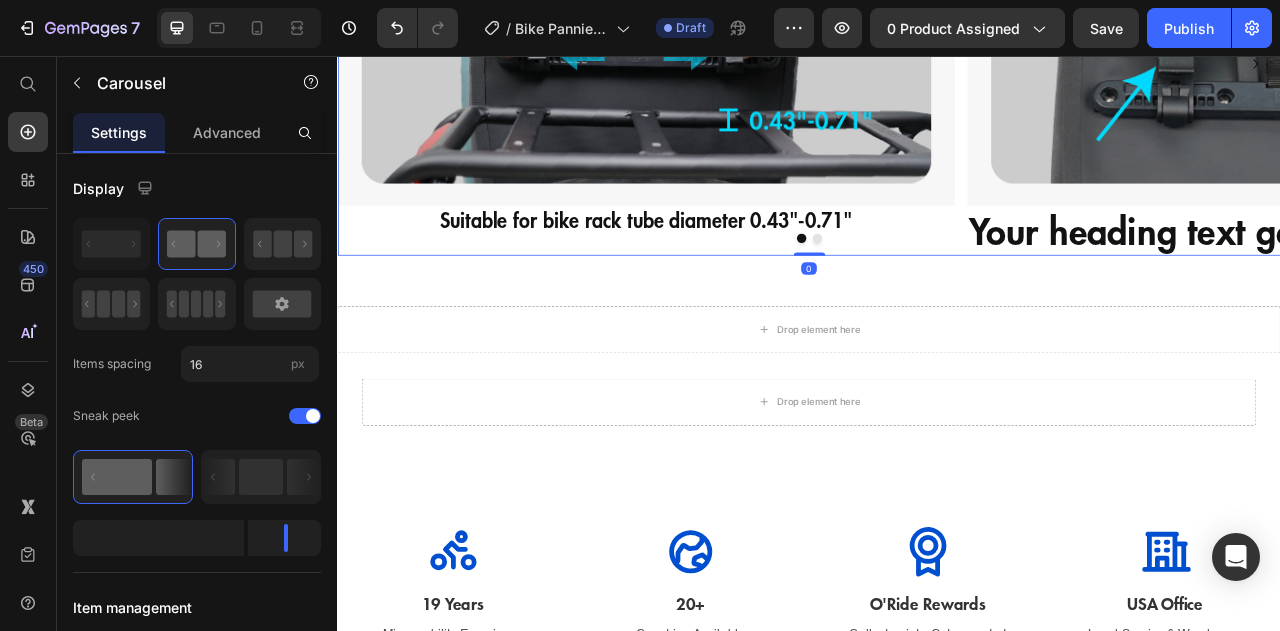 click at bounding box center [947, 288] 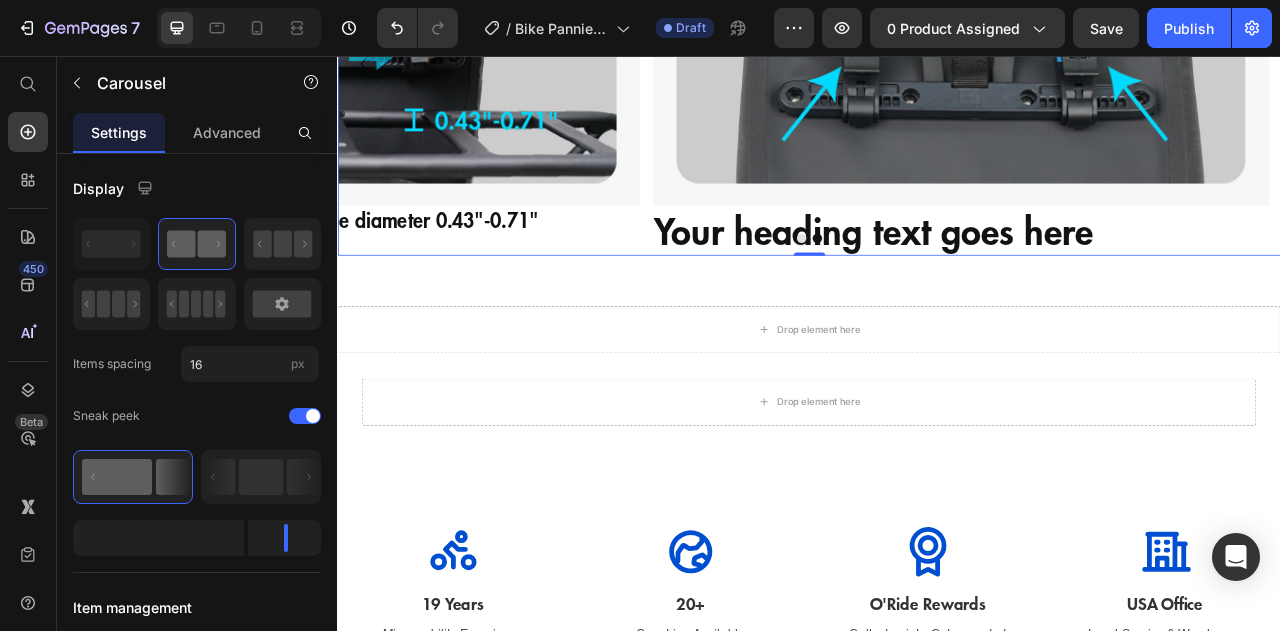 type 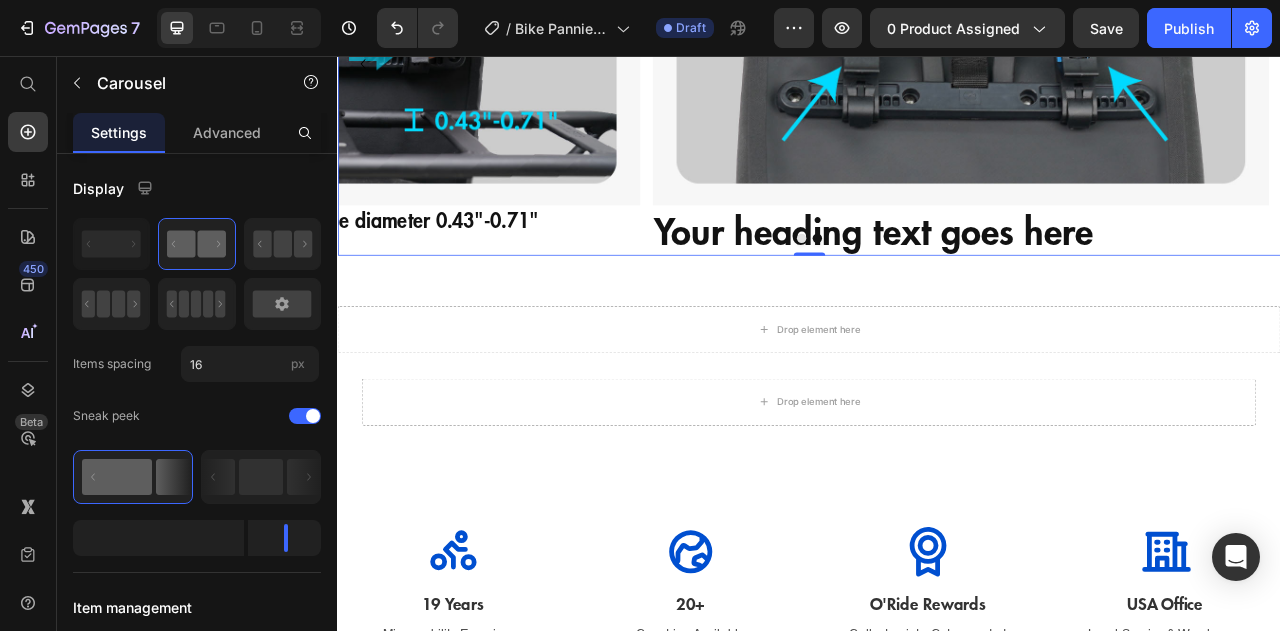 click on "Your heading text goes here" at bounding box center [1129, 278] 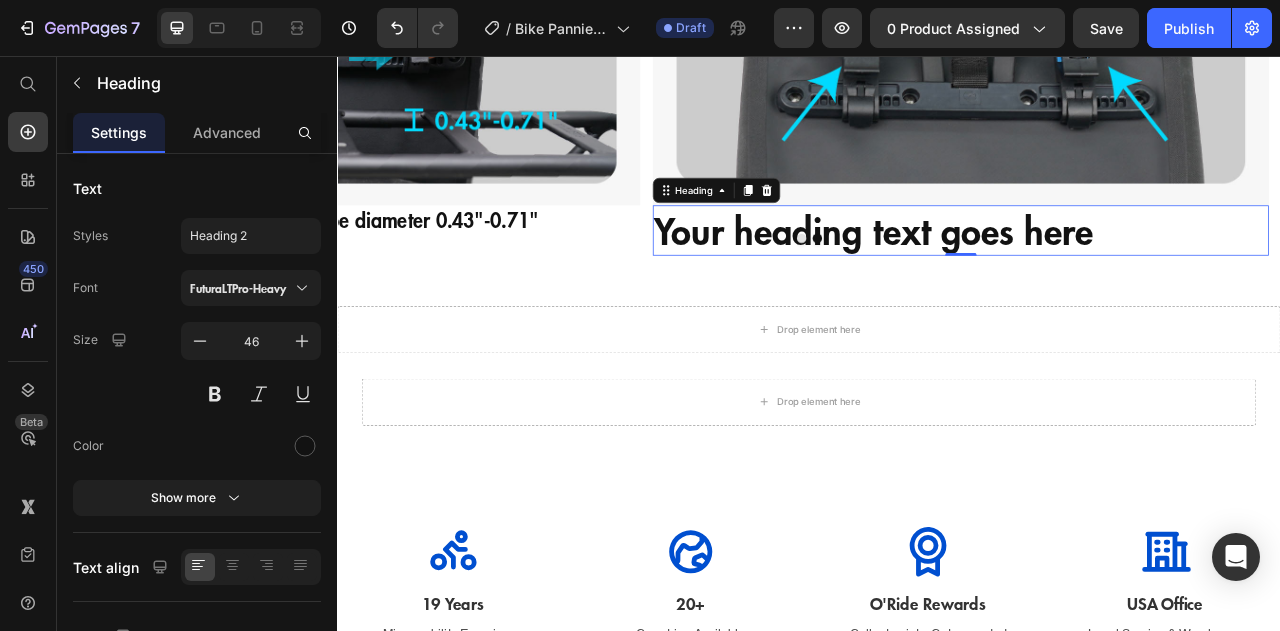 click on "Your heading text goes here" at bounding box center [1129, 278] 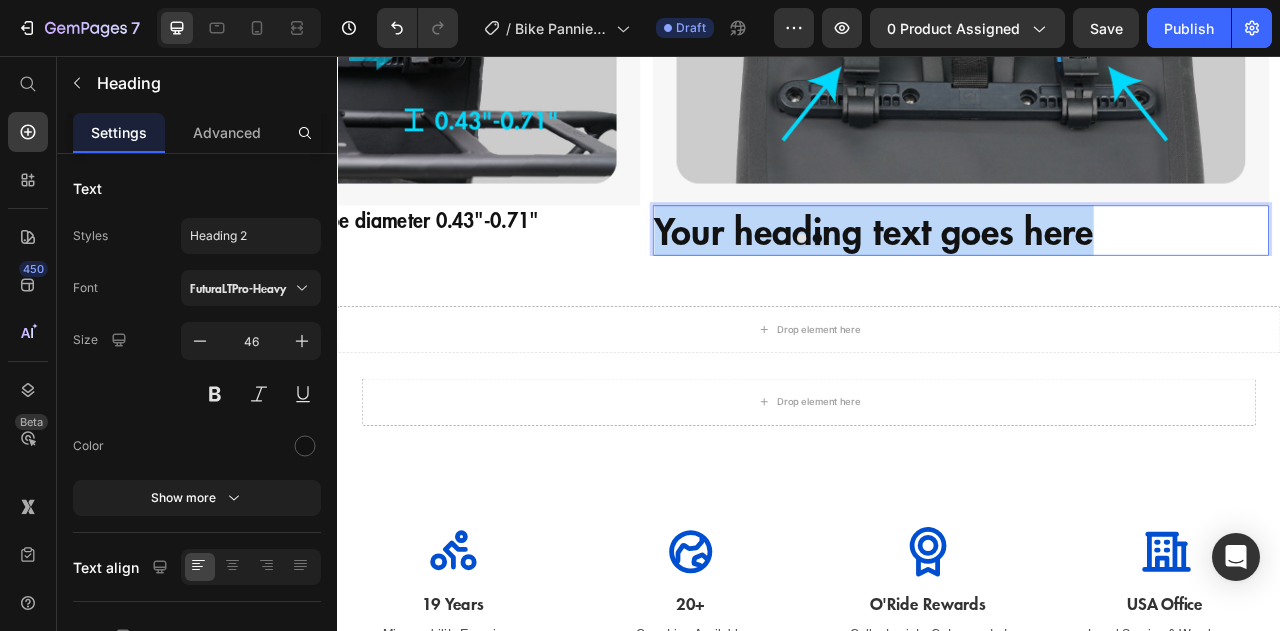 click on "Your heading text goes here" at bounding box center (1129, 278) 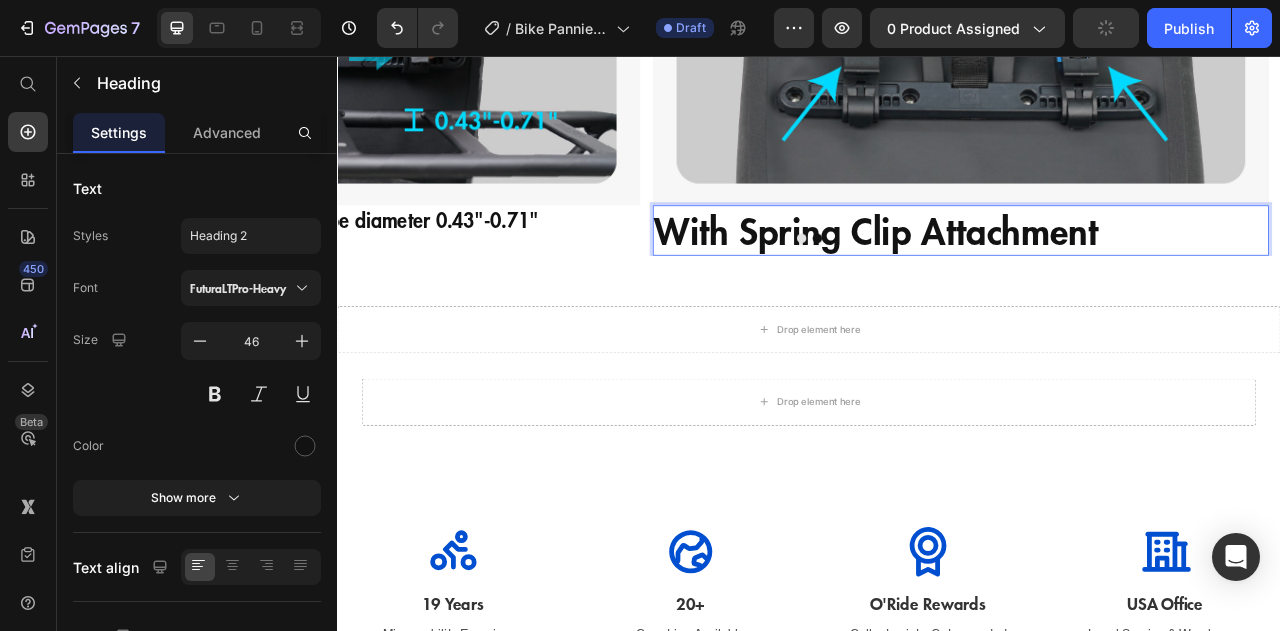 click on "With Spring Clip Attachment" at bounding box center (1129, 278) 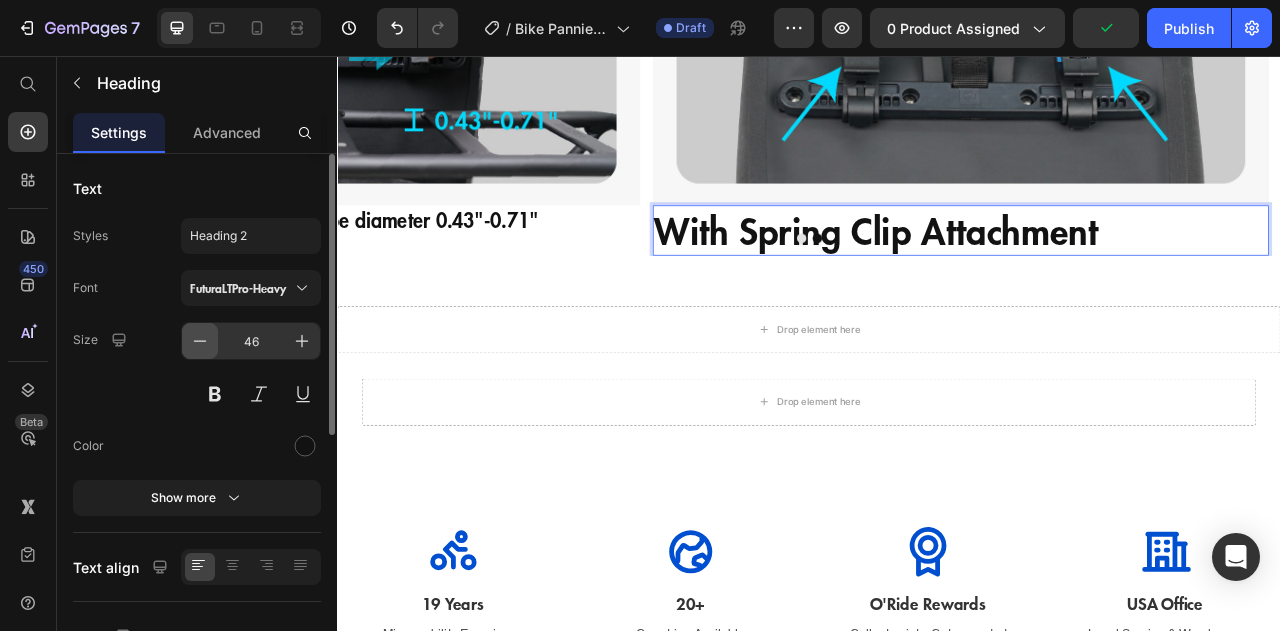 click 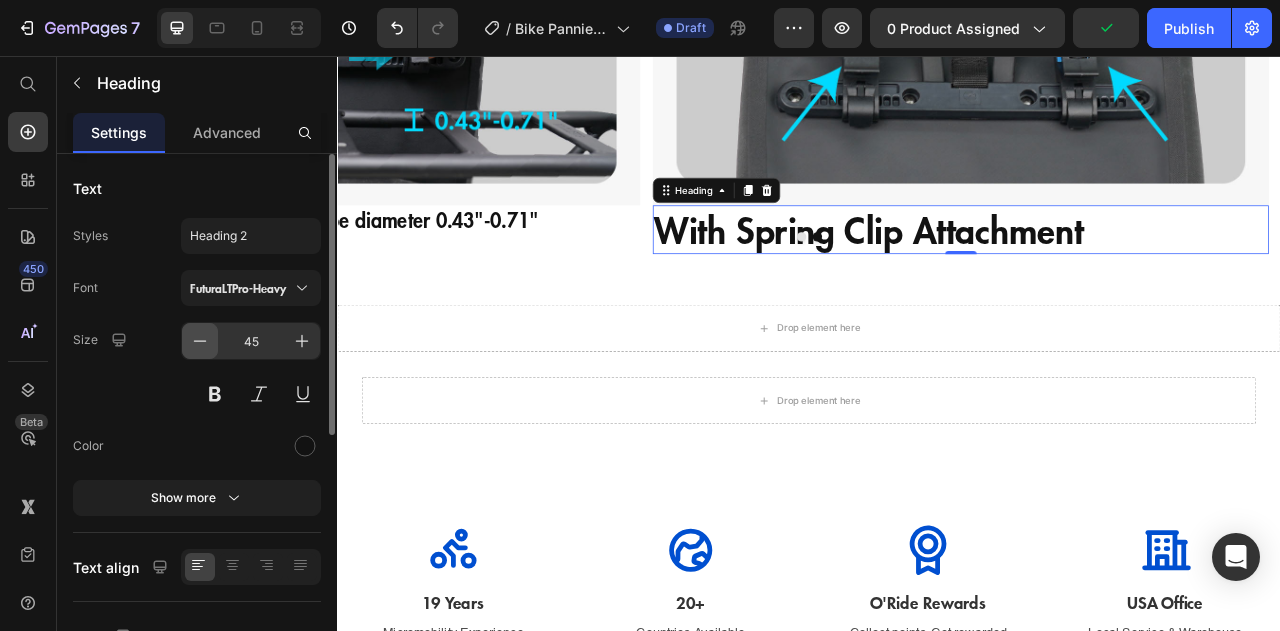 click 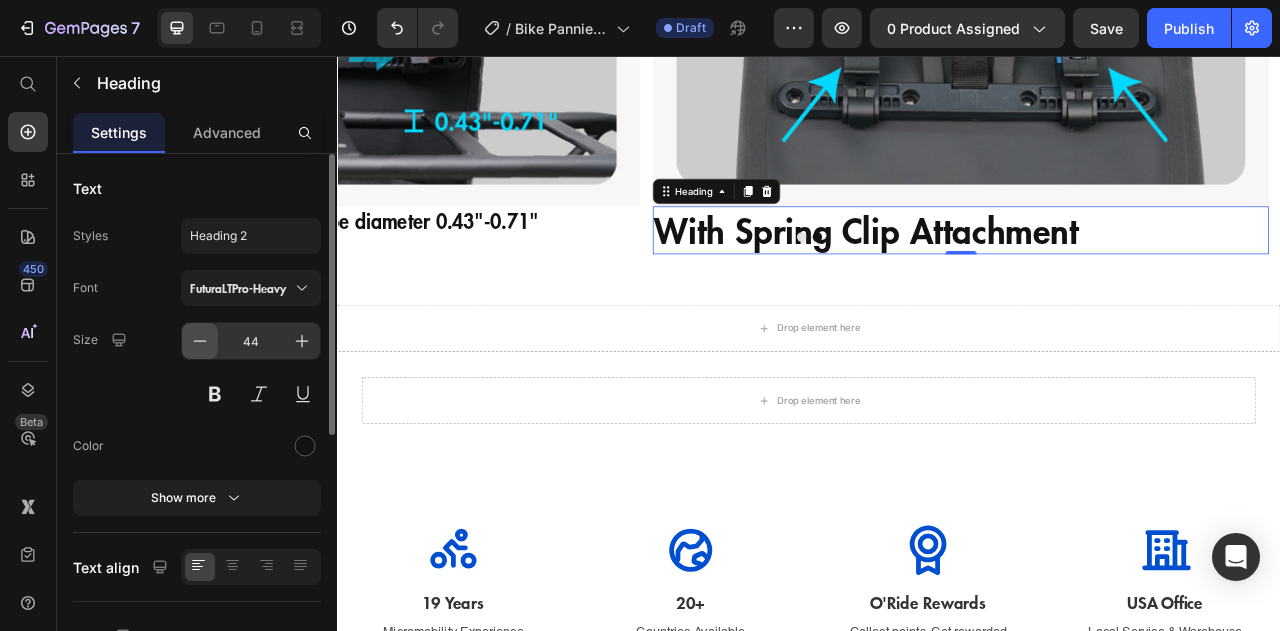 click 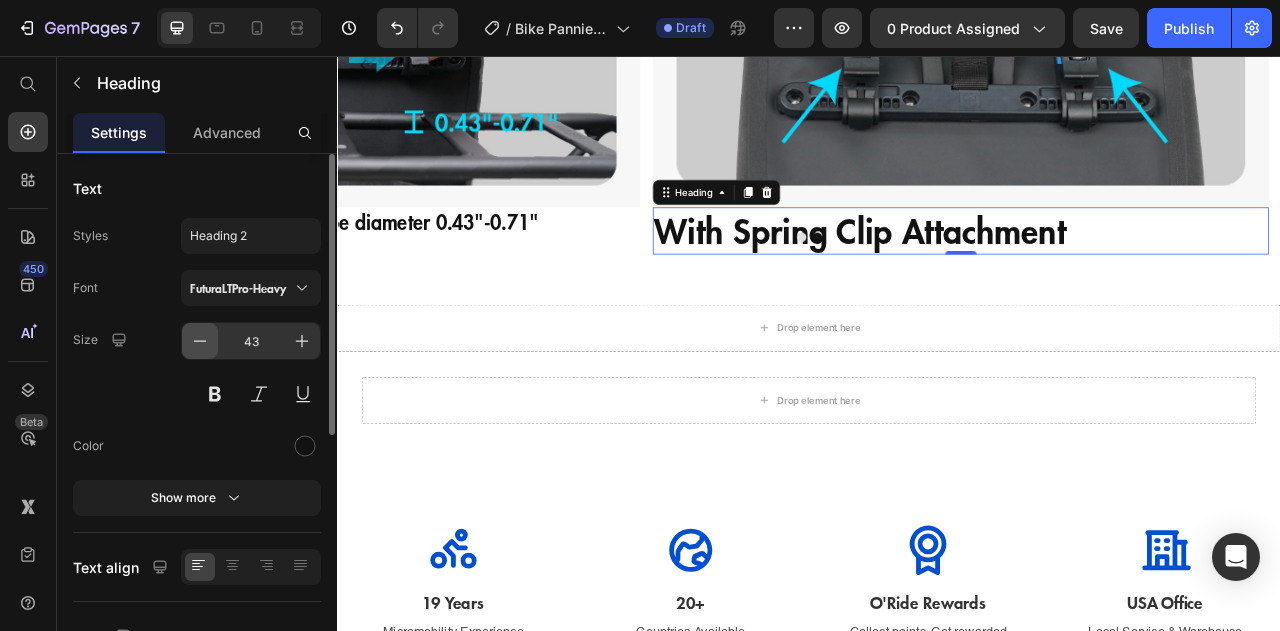 click 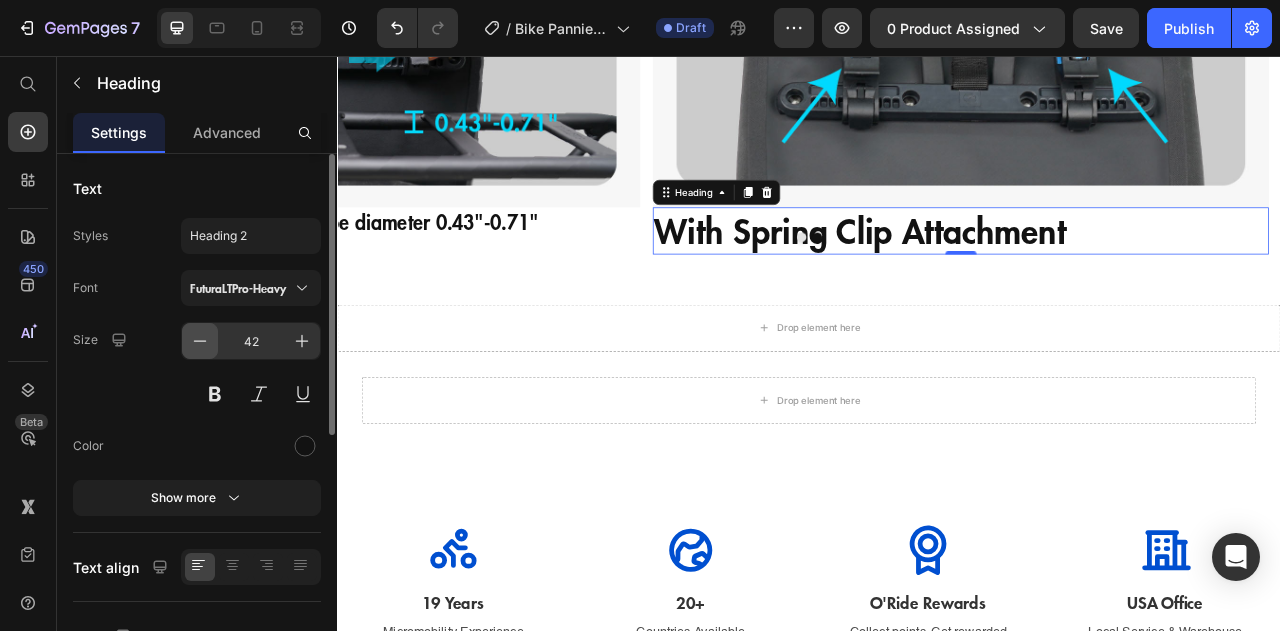 click 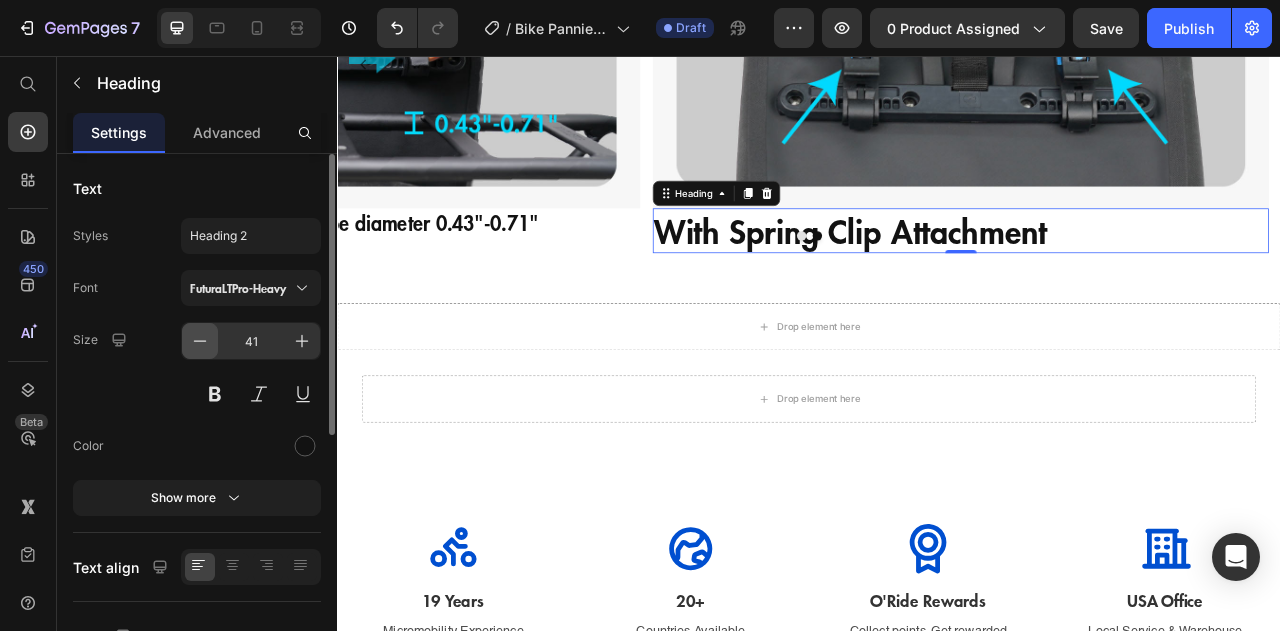 click 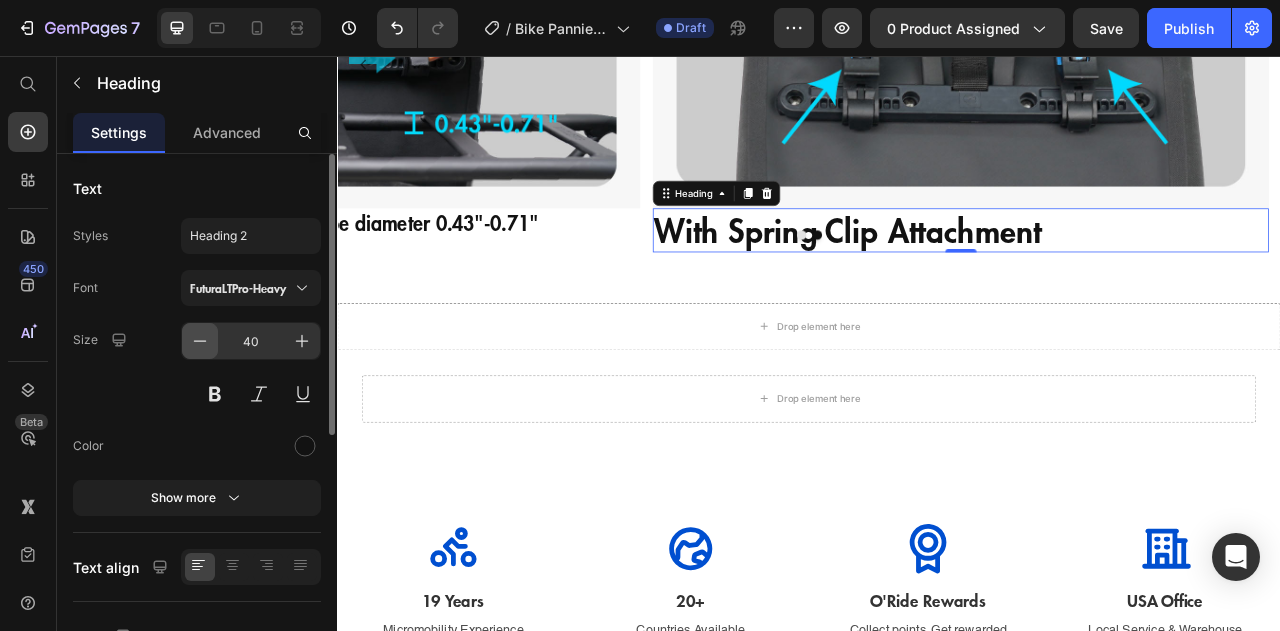 click 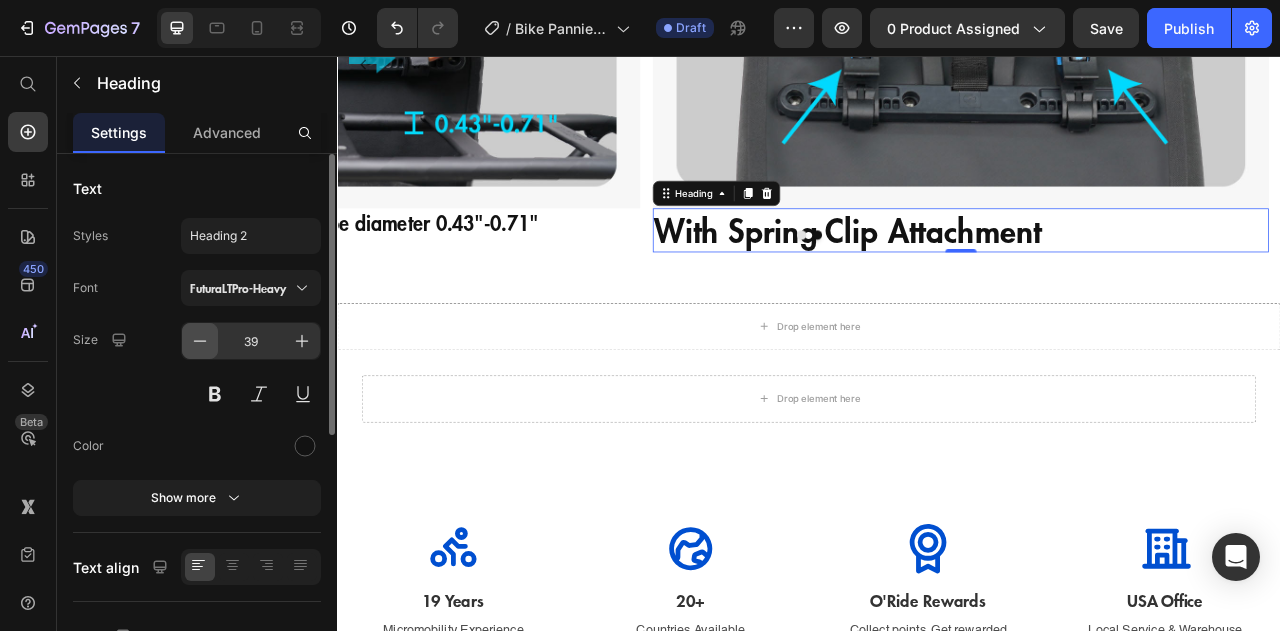 click 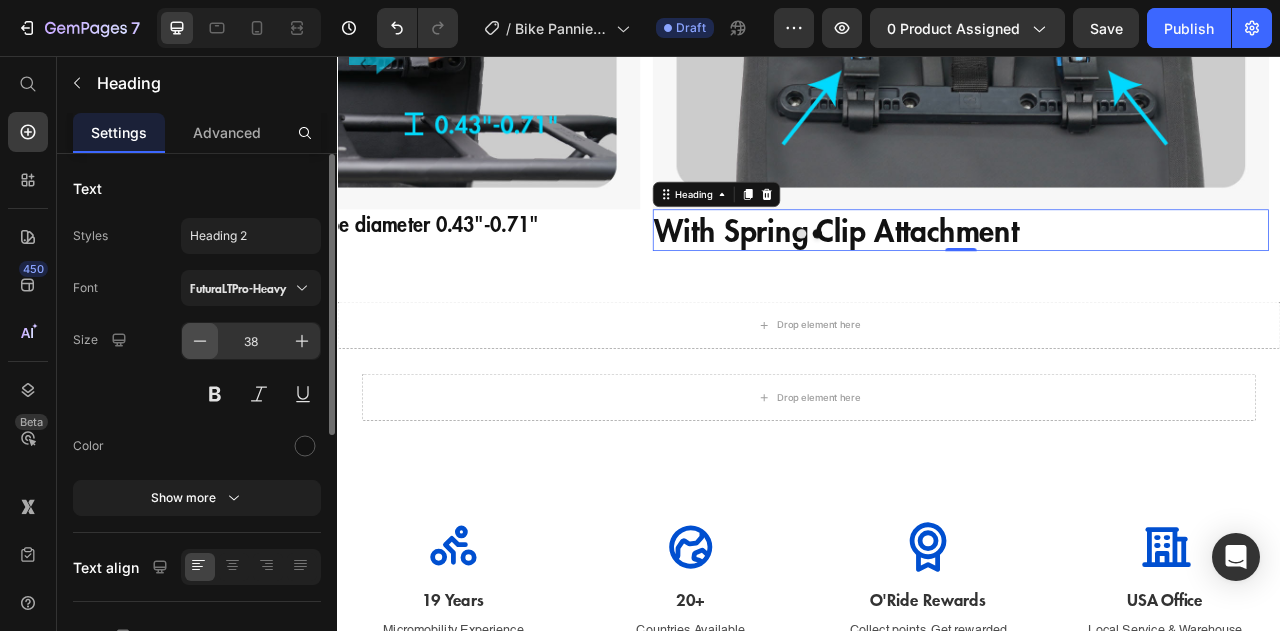 click 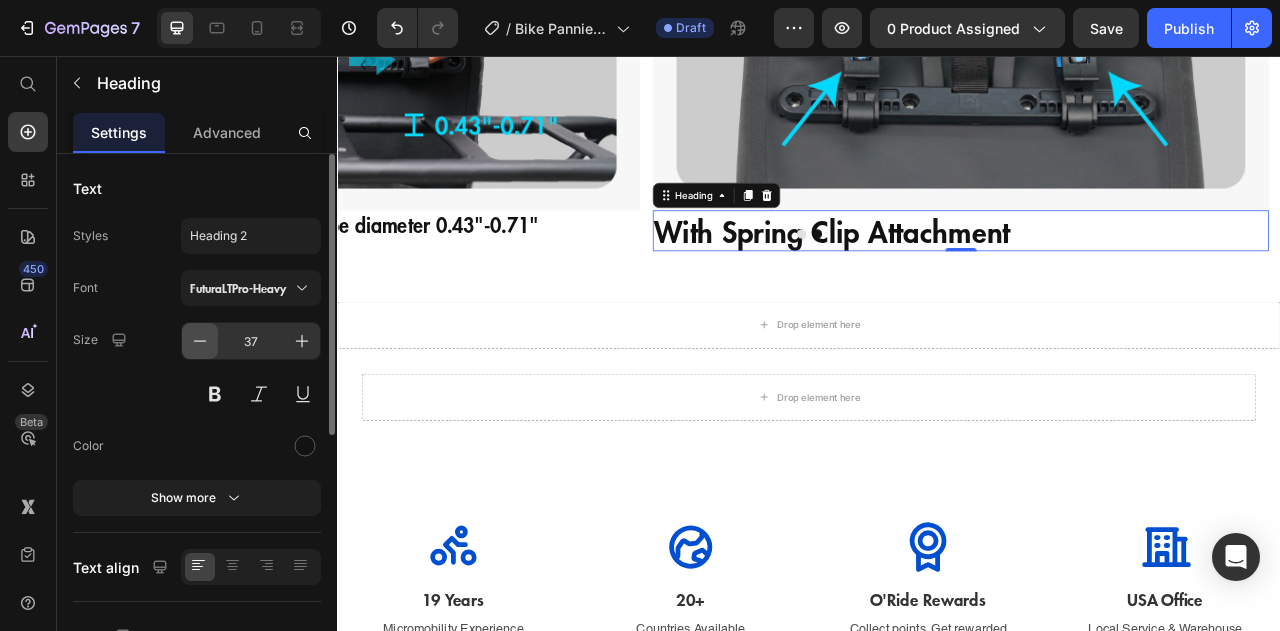 click 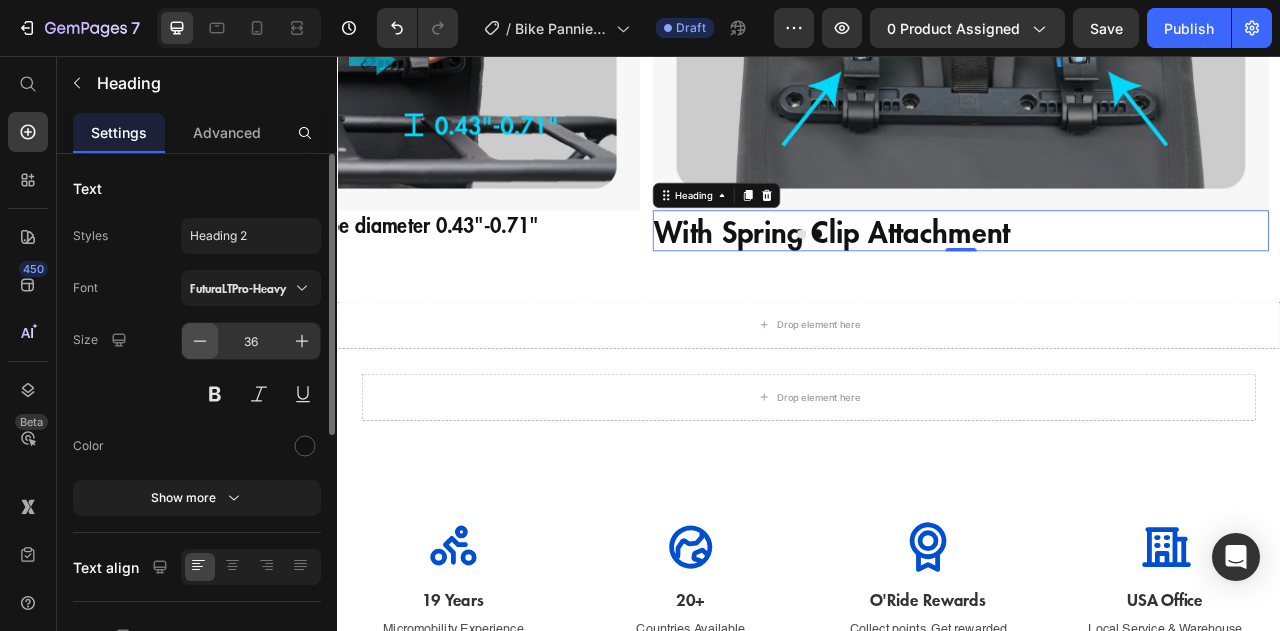click 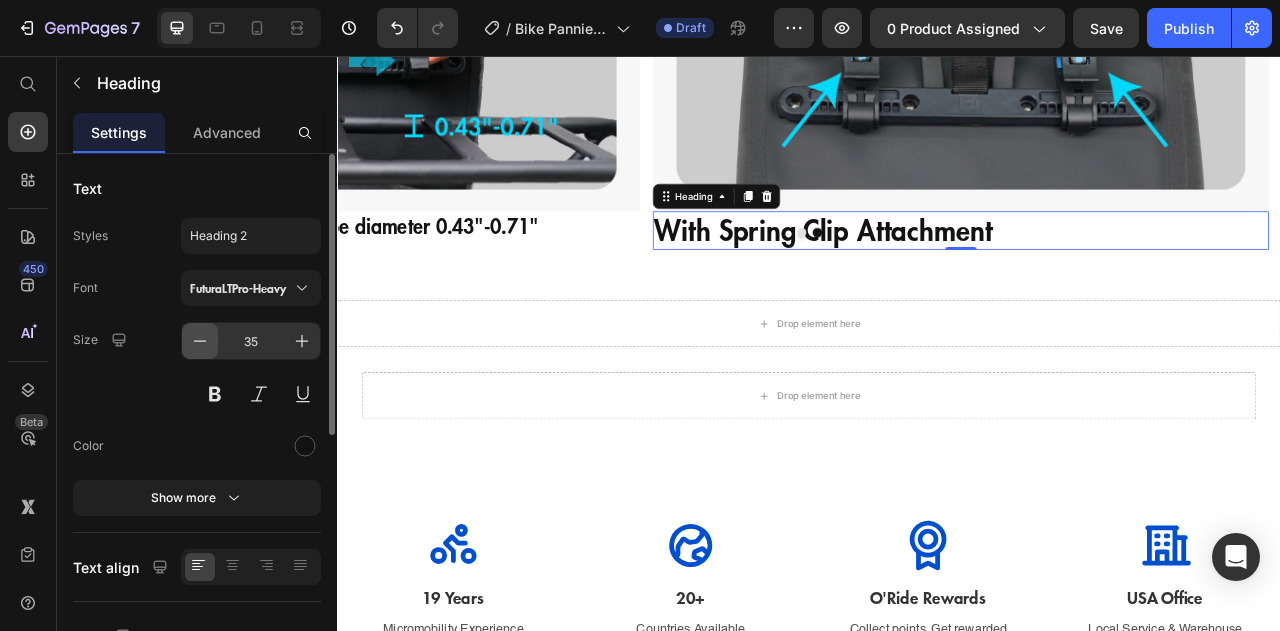 click 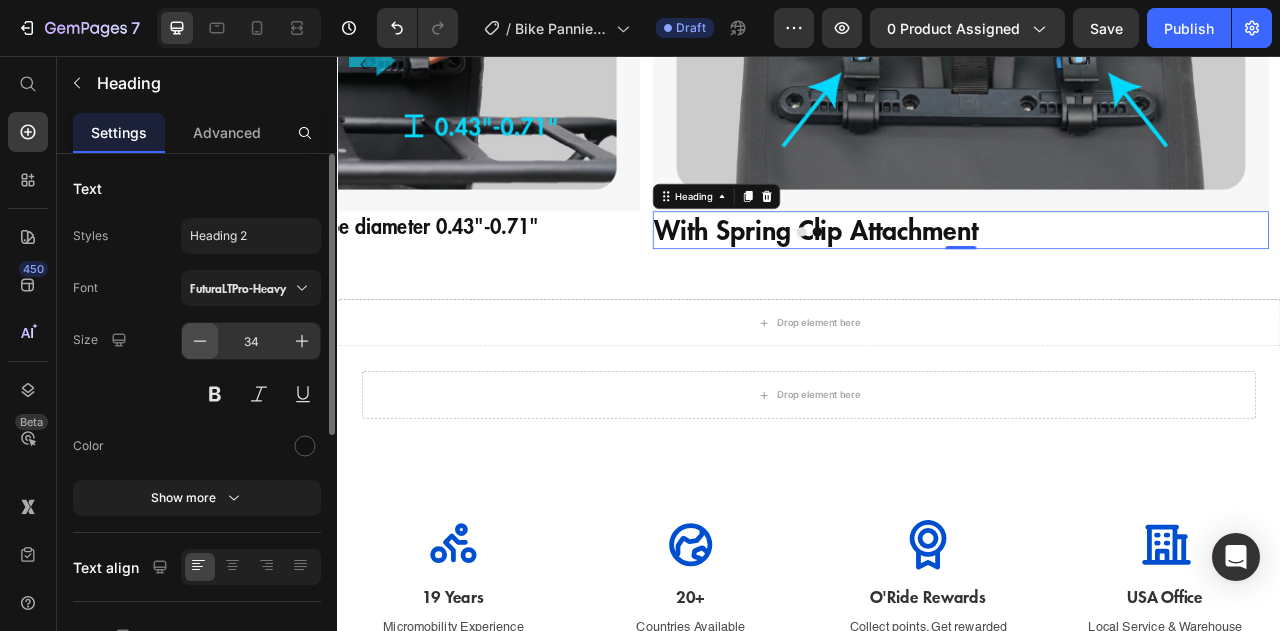 click 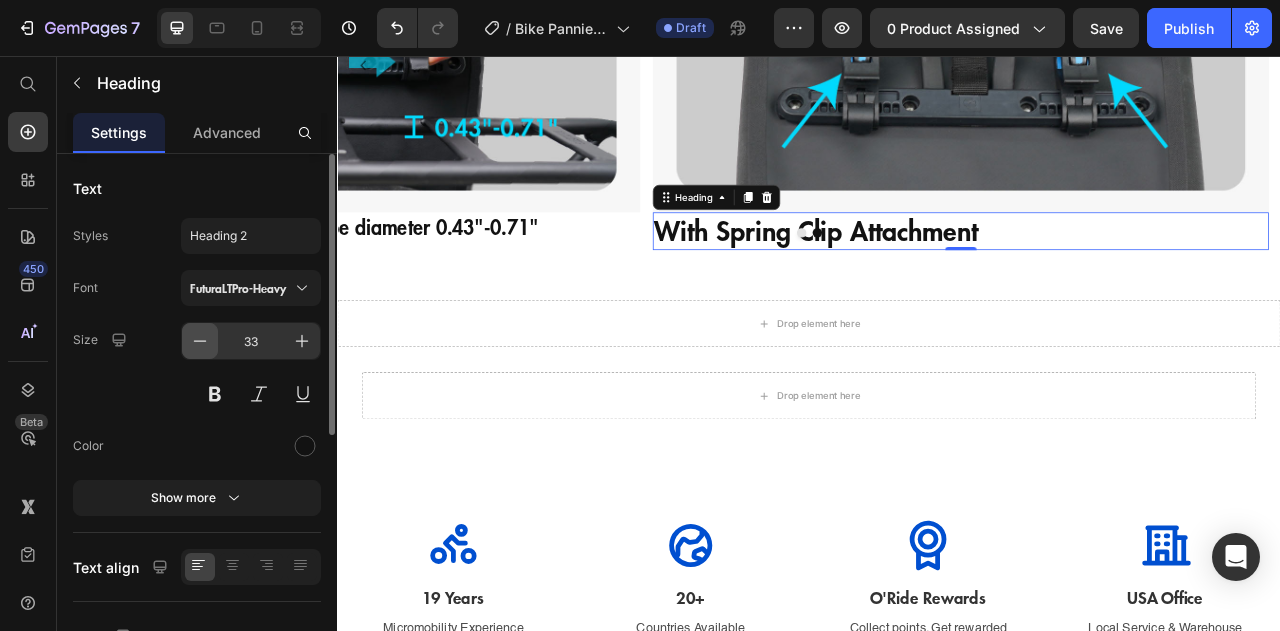 click 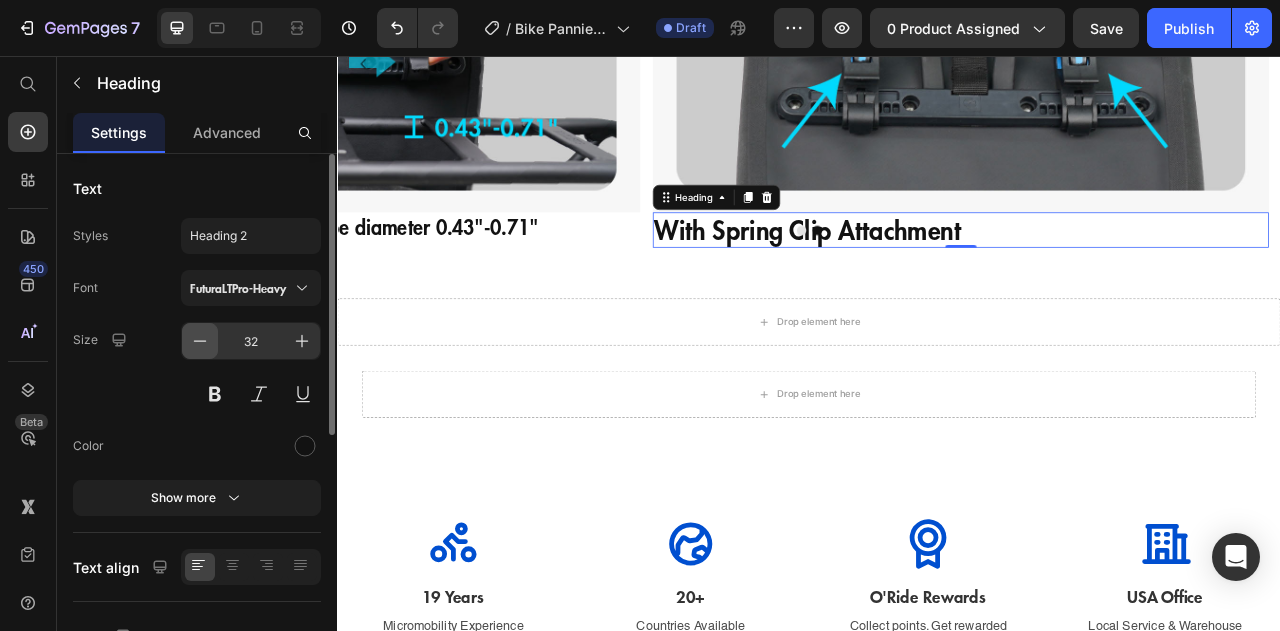 click 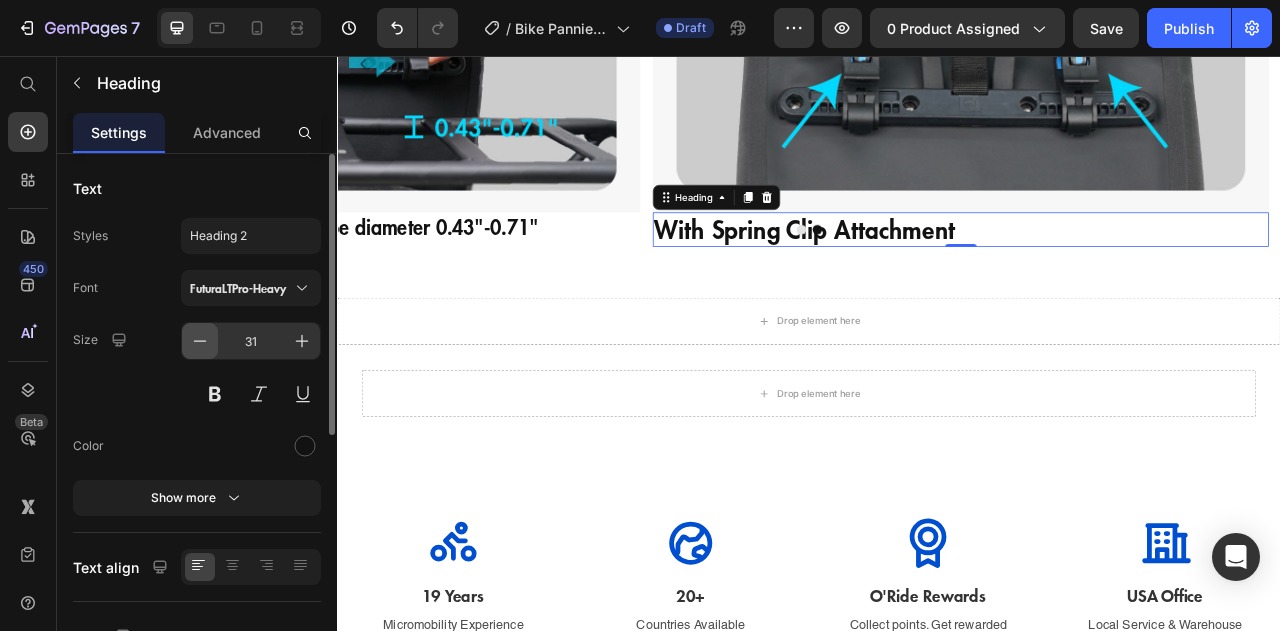 click 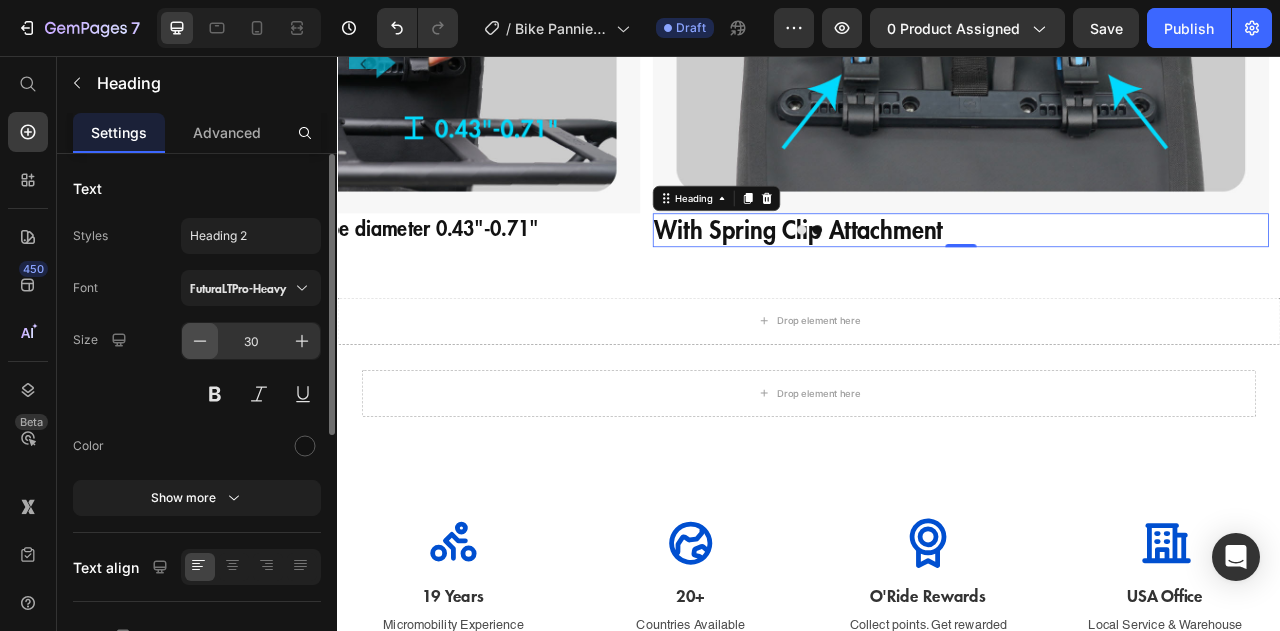 click 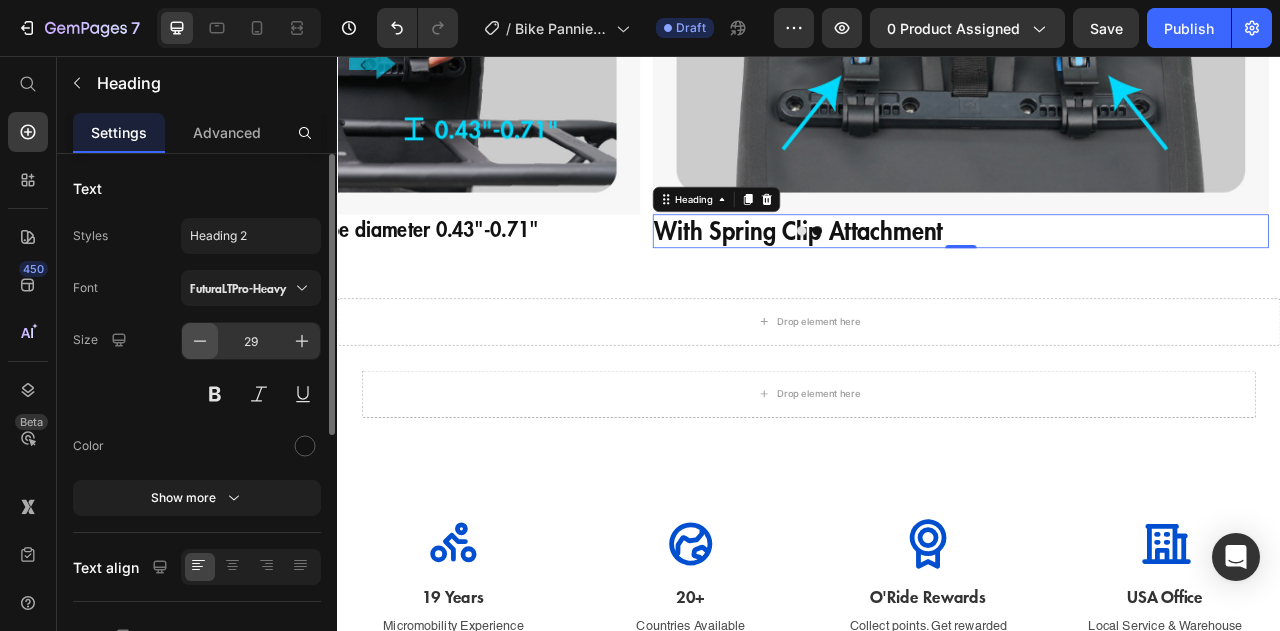 click 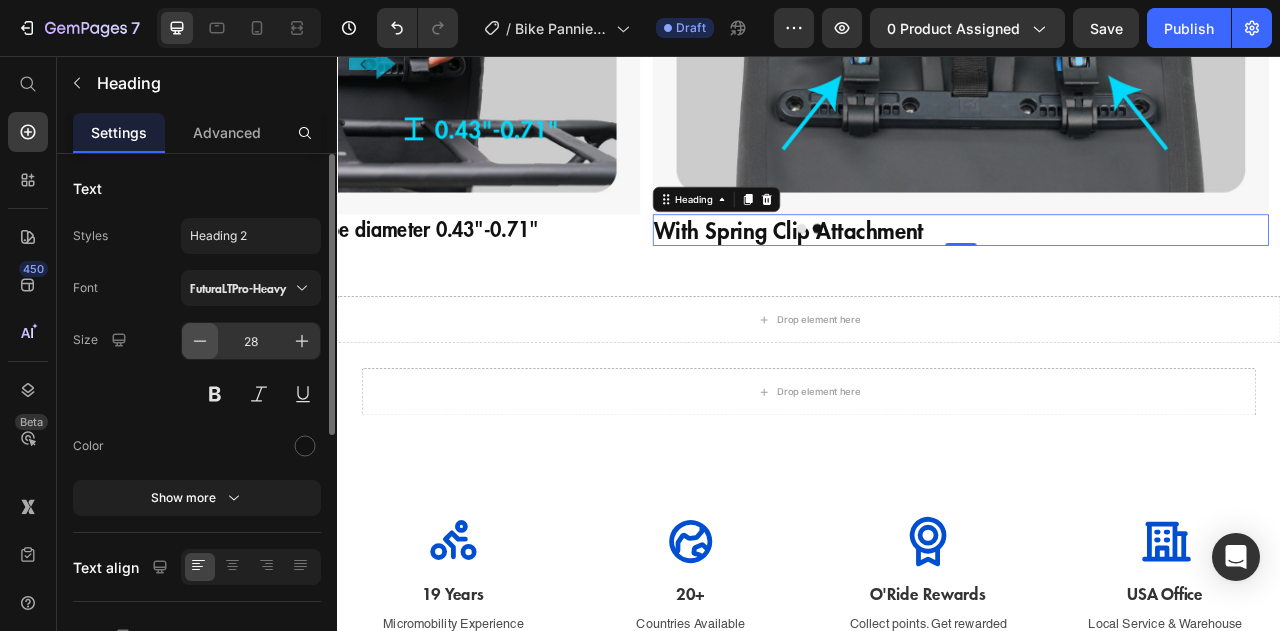 click 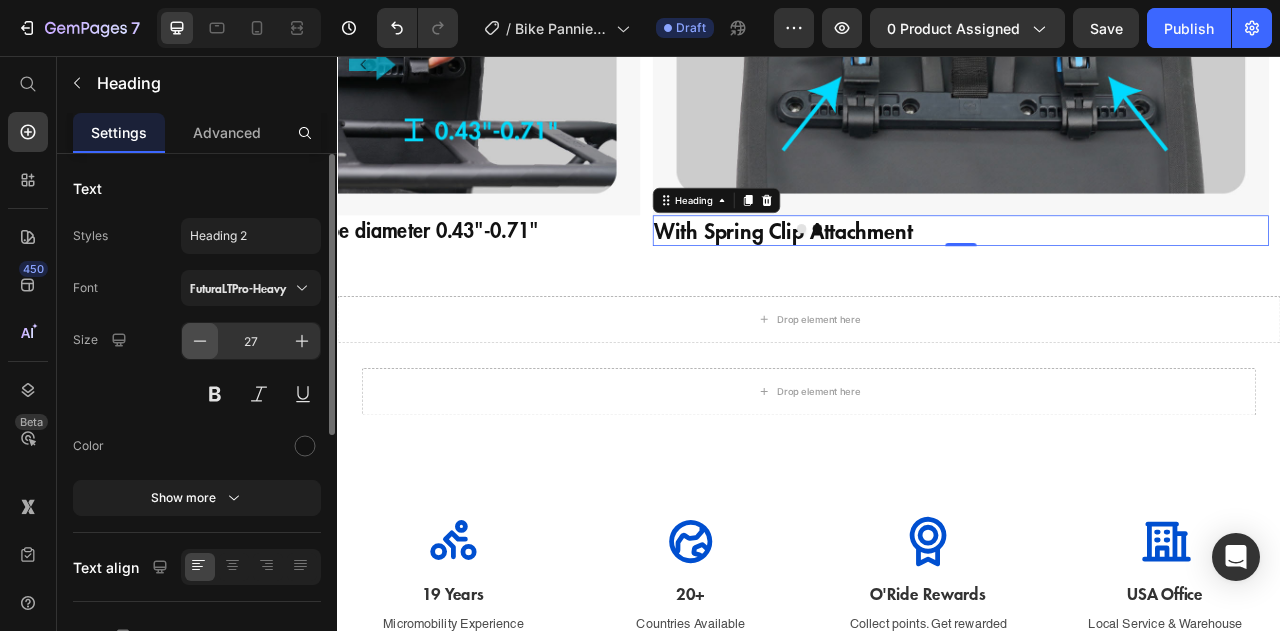 click 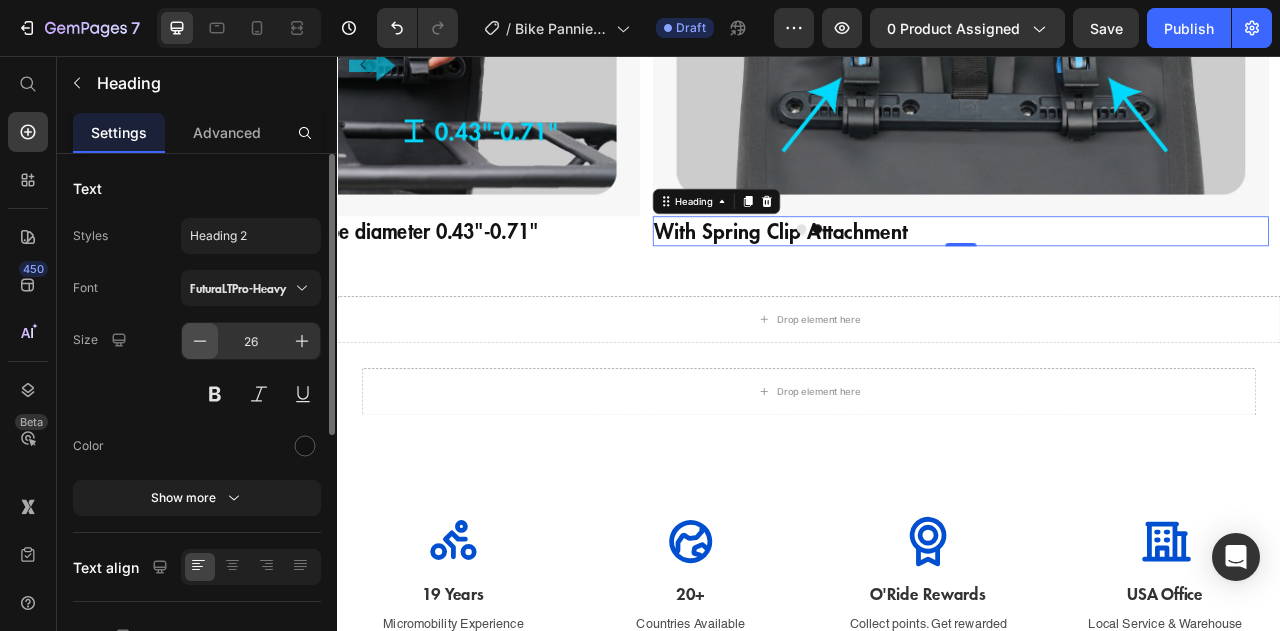 click 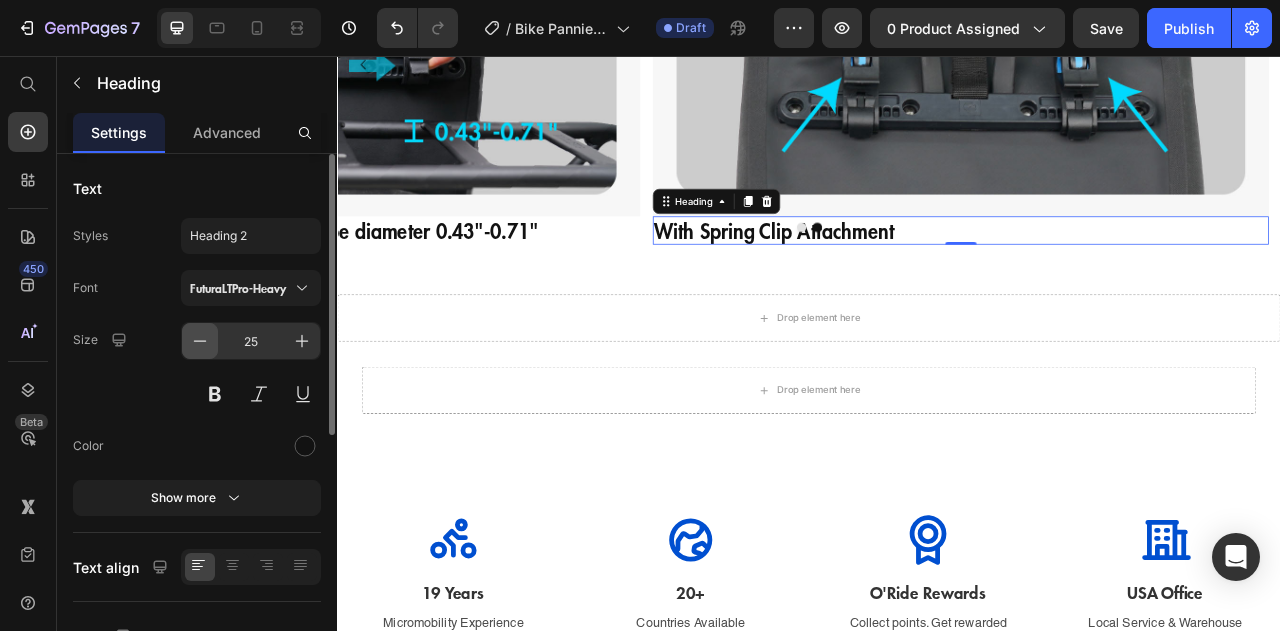 scroll, scrollTop: 2228, scrollLeft: 0, axis: vertical 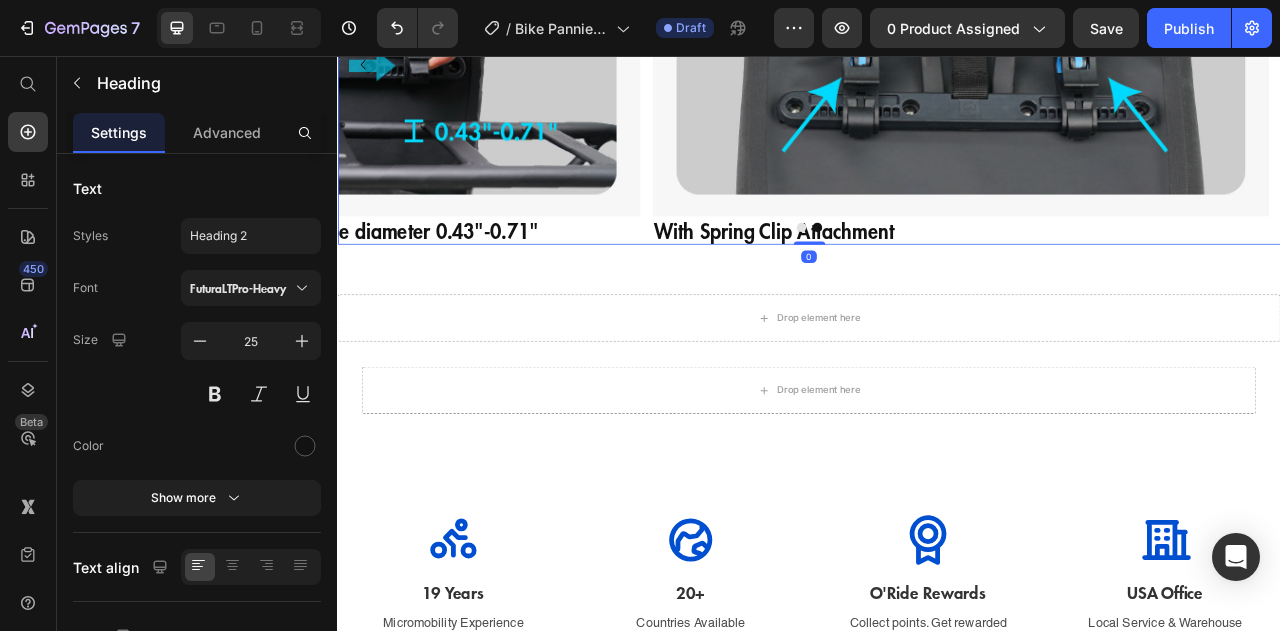 click at bounding box center (937, 273) 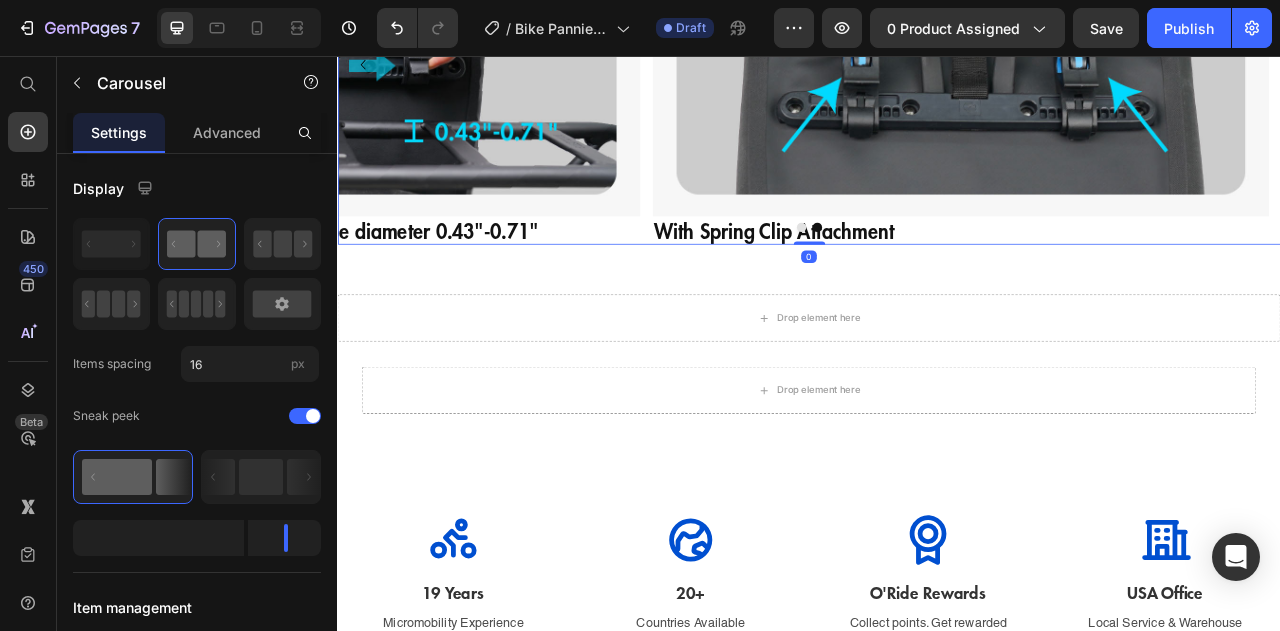click at bounding box center (937, 273) 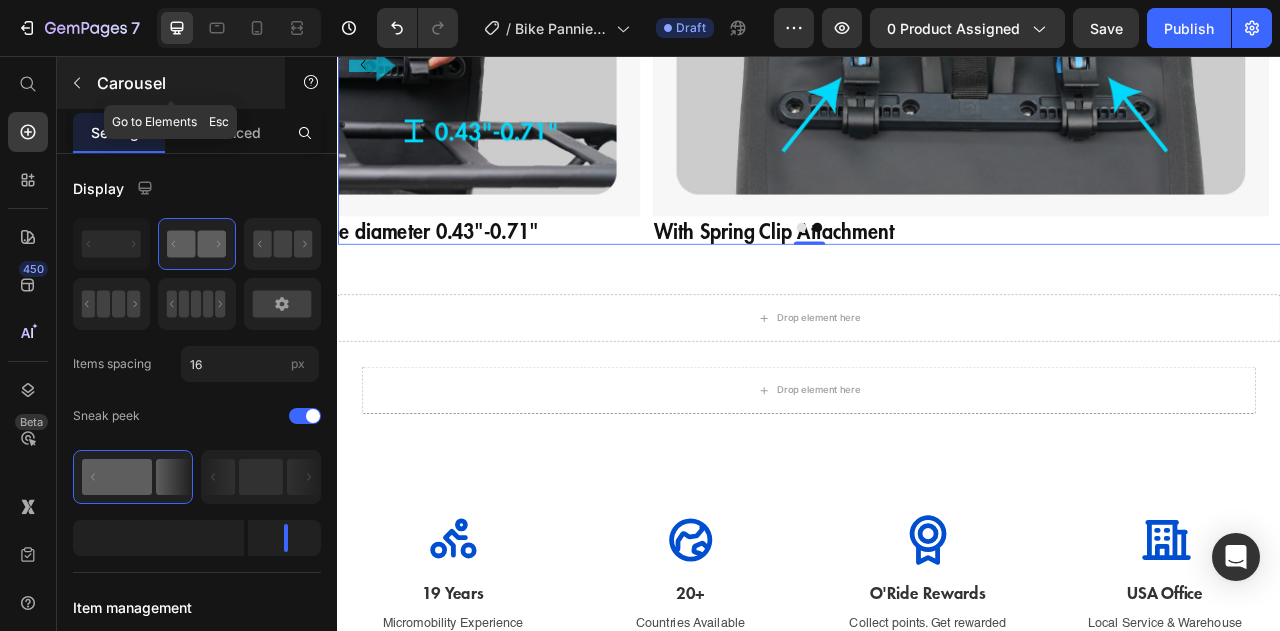 click at bounding box center (77, 83) 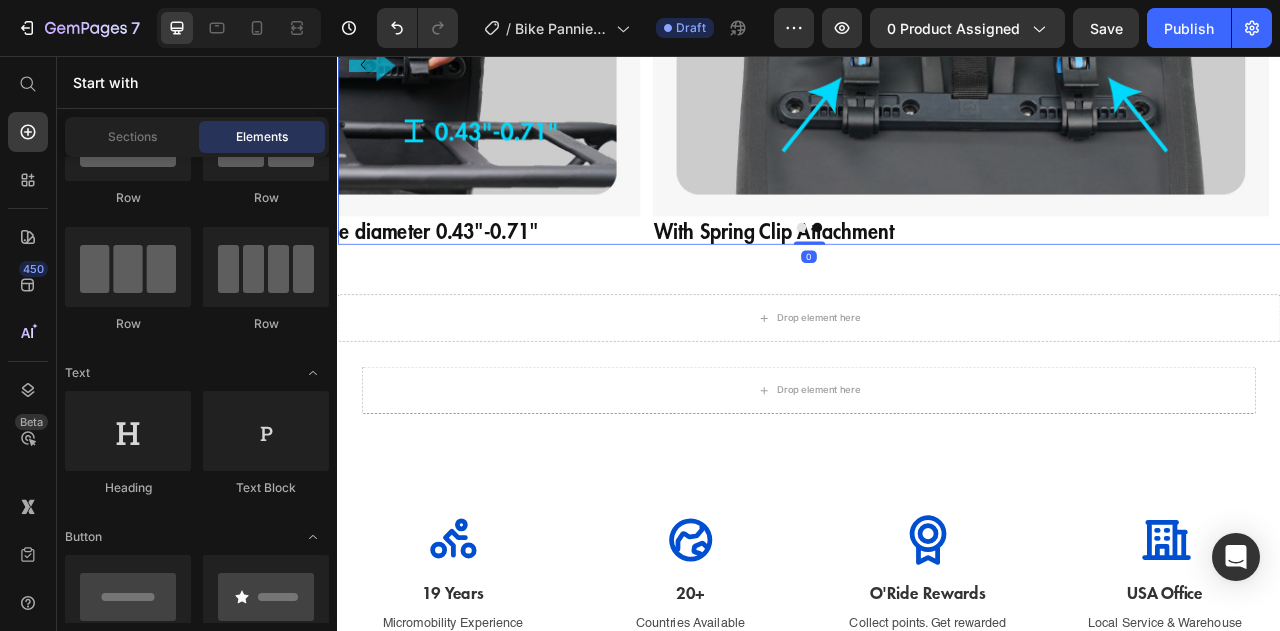 click at bounding box center (937, 273) 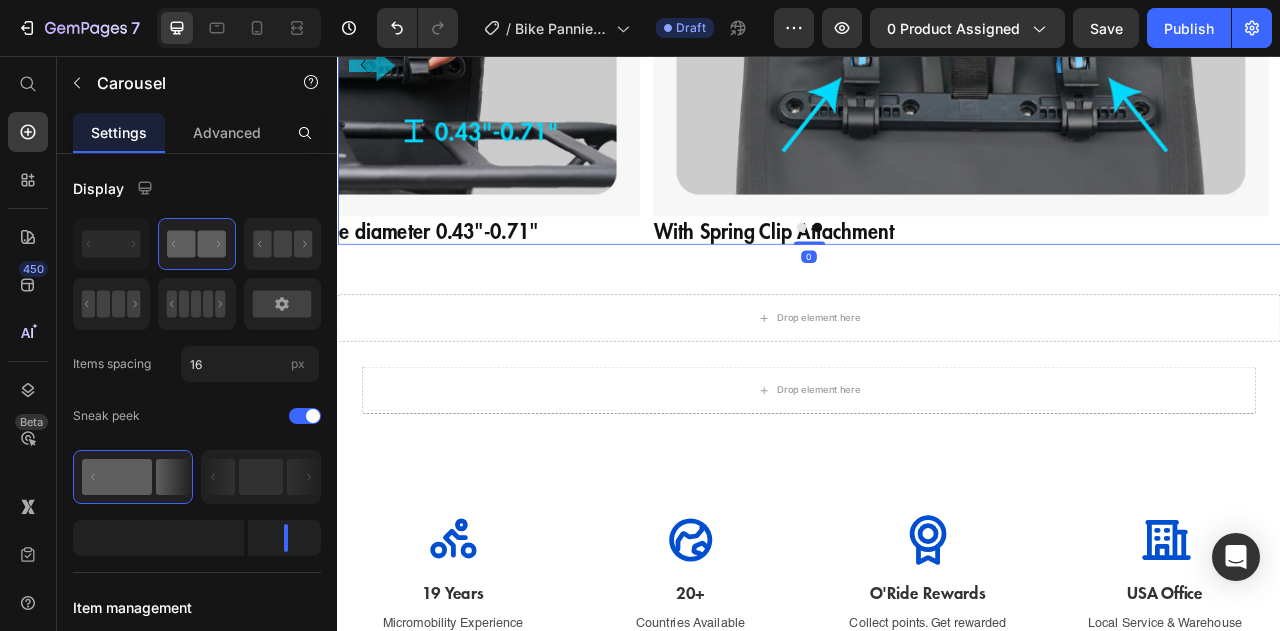 click at bounding box center [937, 273] 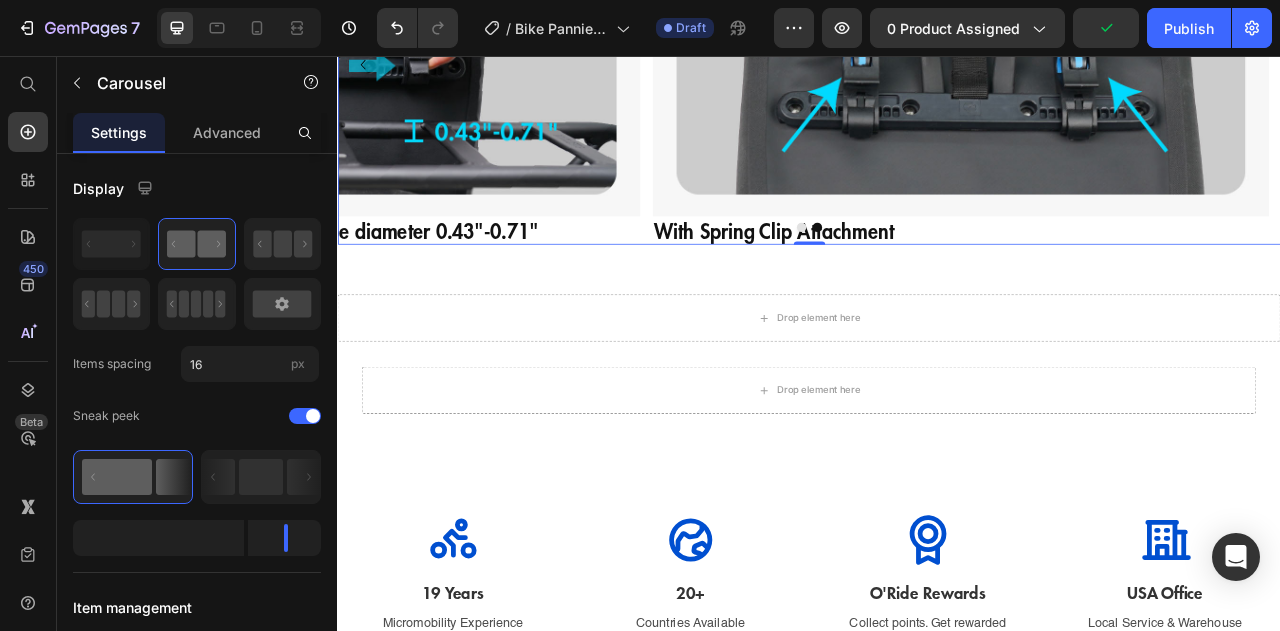 click at bounding box center (937, 273) 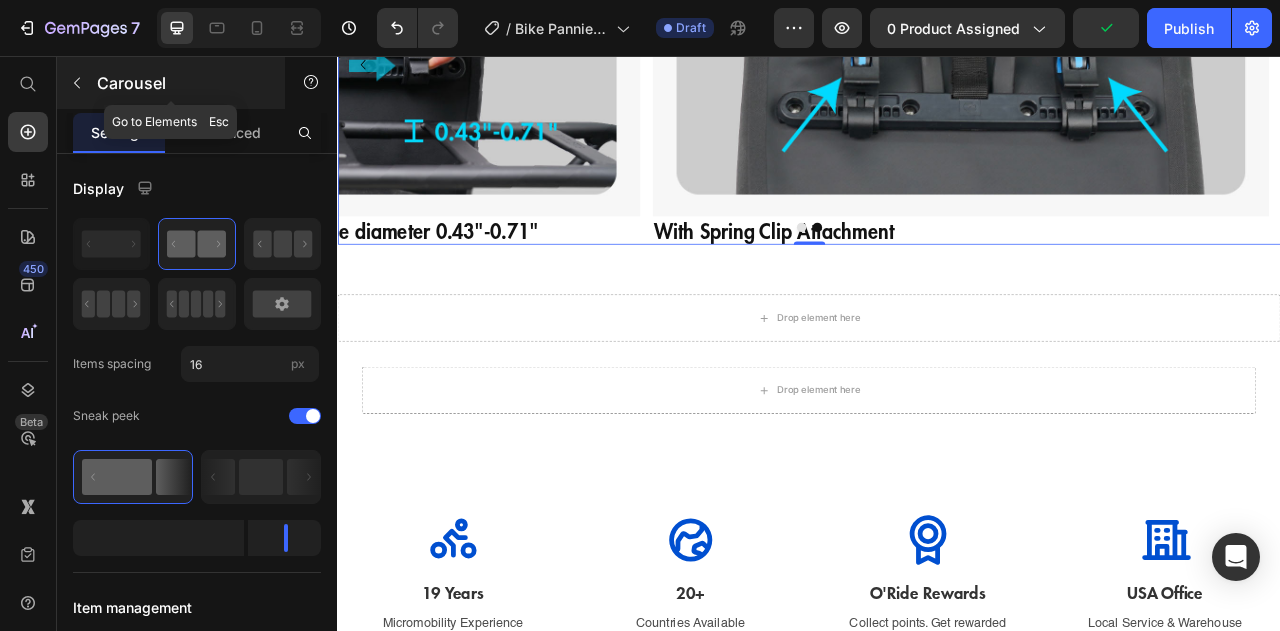 click 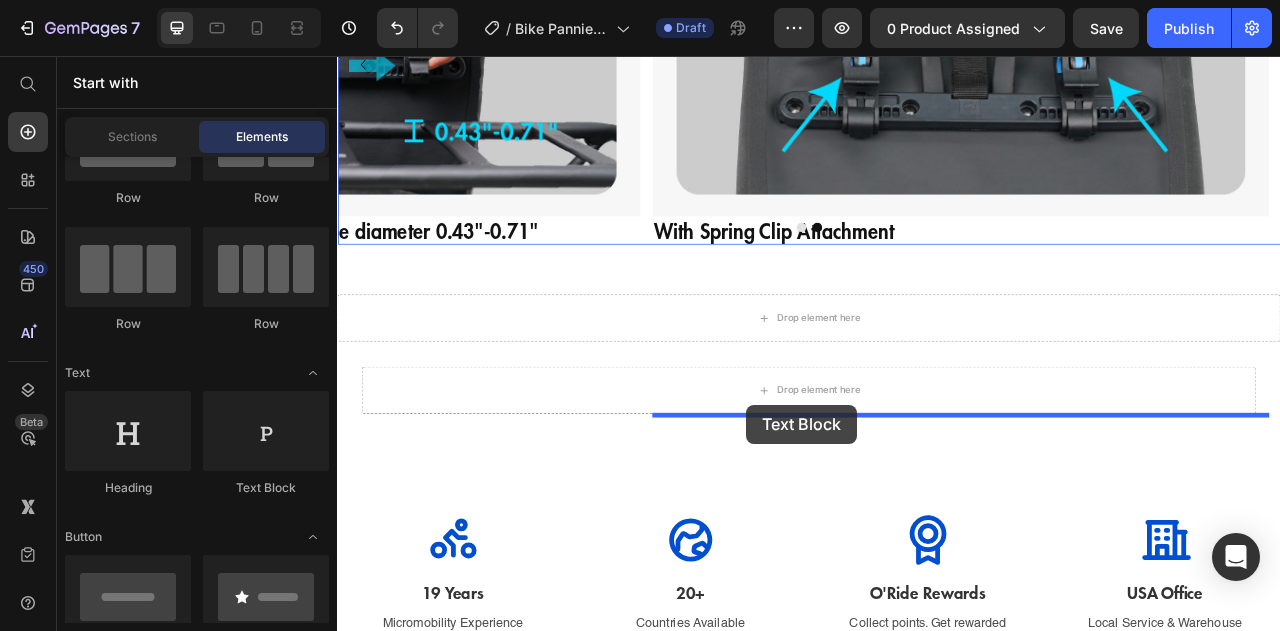 drag, startPoint x: 618, startPoint y: 492, endPoint x: 858, endPoint y: 500, distance: 240.1333 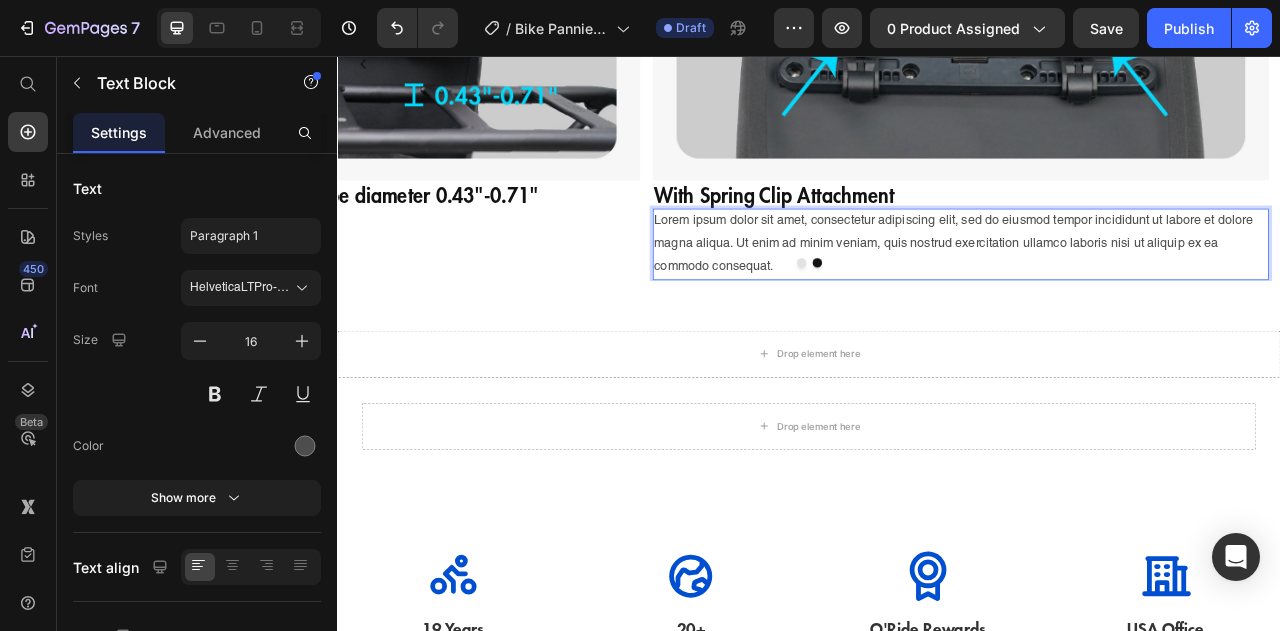 click on "Lorem ipsum dolor sit amet, consectetur adipiscing elit, sed do eiusmod tempor incididunt ut labore et dolore magna aliqua. Ut enim ad minim veniam, quis nostrud exercitation ullamco laboris nisi ut aliquip ex ea commodo consequat." at bounding box center [1129, 295] 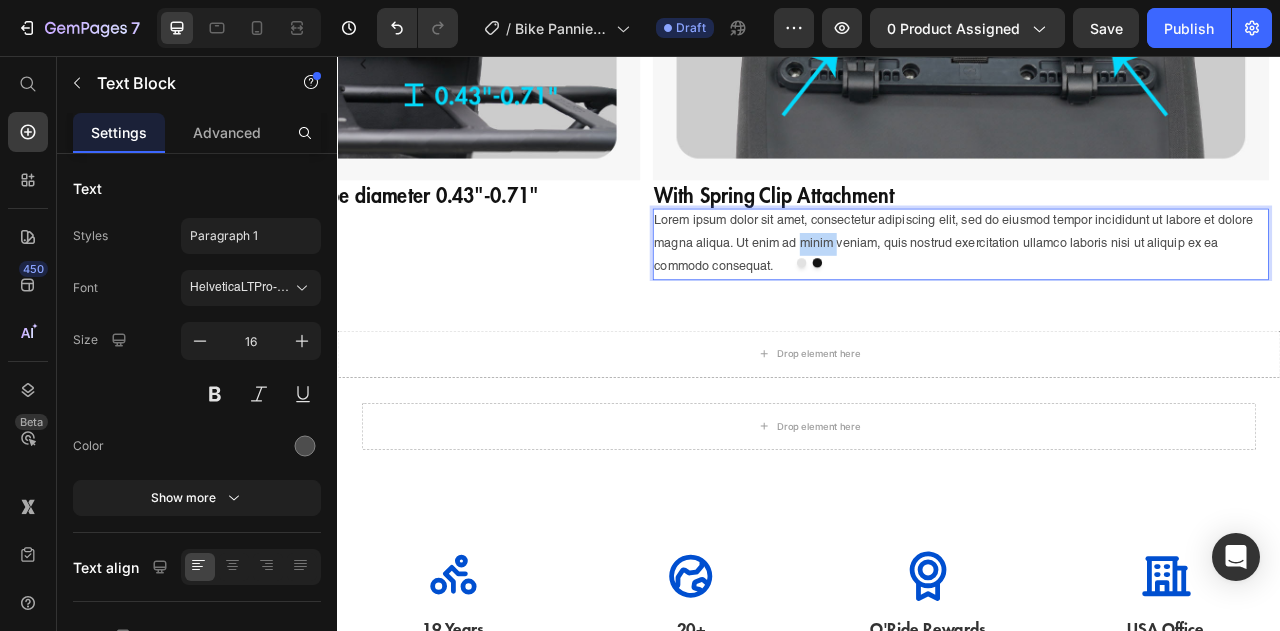 click on "Lorem ipsum dolor sit amet, consectetur adipiscing elit, sed do eiusmod tempor incididunt ut labore et dolore magna aliqua. Ut enim ad minim veniam, quis nostrud exercitation ullamco laboris nisi ut aliquip ex ea commodo consequat." at bounding box center (1129, 295) 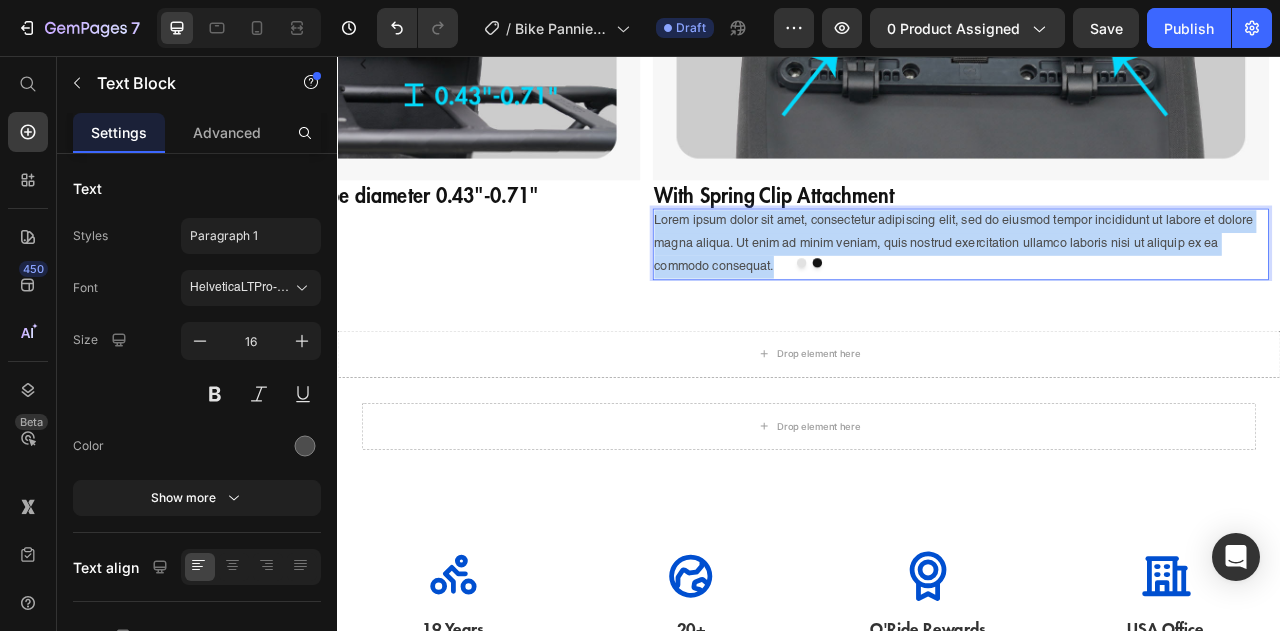 click on "Lorem ipsum dolor sit amet, consectetur adipiscing elit, sed do eiusmod tempor incididunt ut labore et dolore magna aliqua. Ut enim ad minim veniam, quis nostrud exercitation ullamco laboris nisi ut aliquip ex ea commodo consequat." at bounding box center (1129, 295) 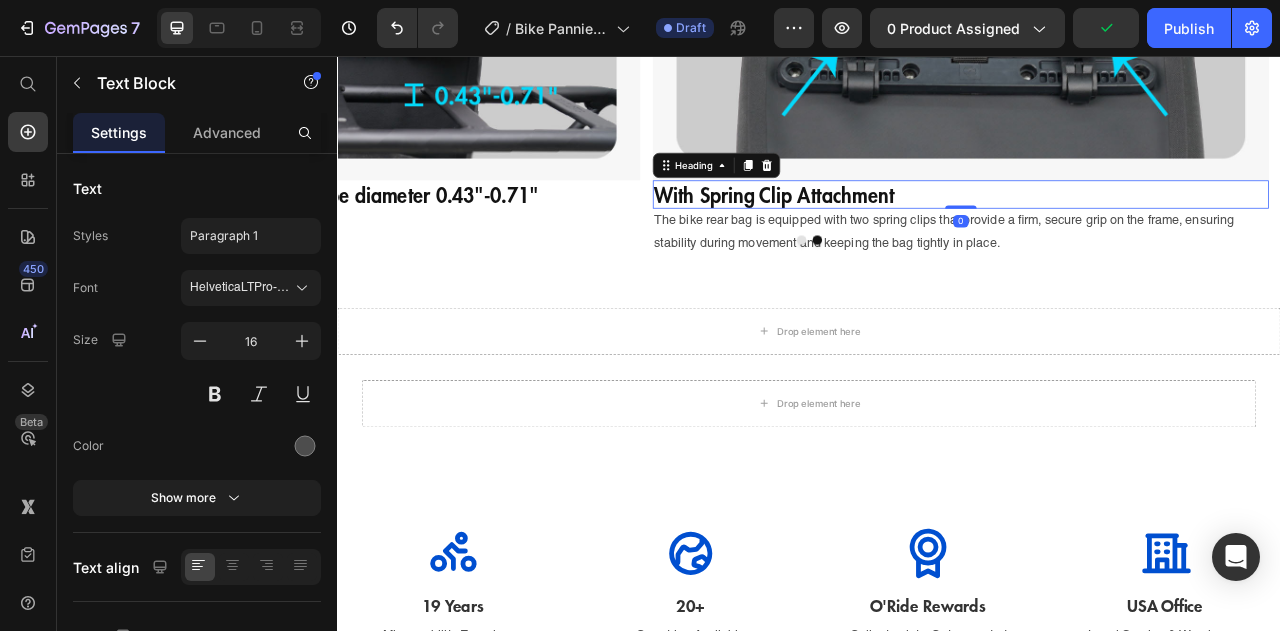 click on "With Spring Clip Attachment" at bounding box center [1129, 232] 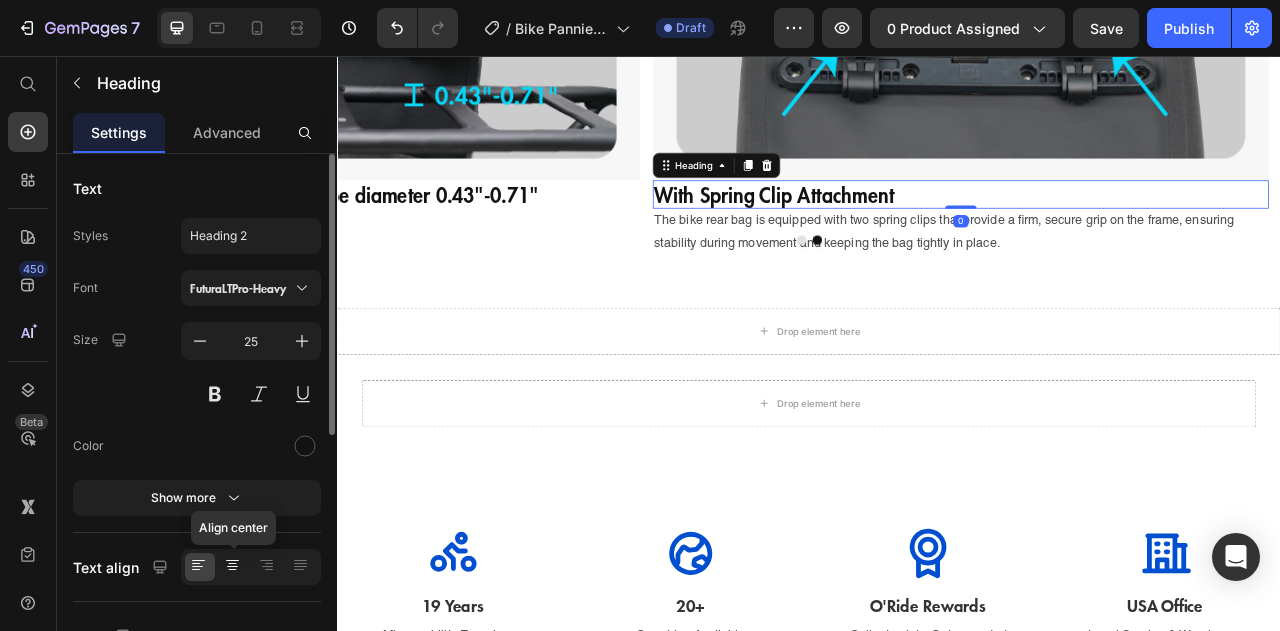 click 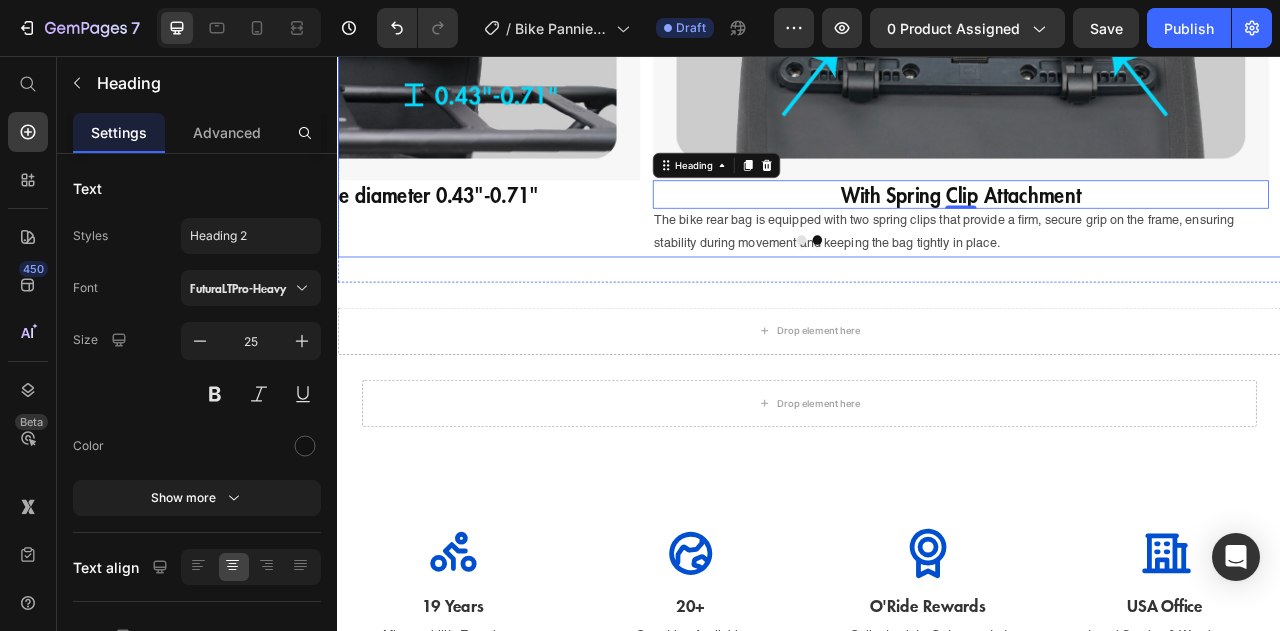 click at bounding box center (937, 290) 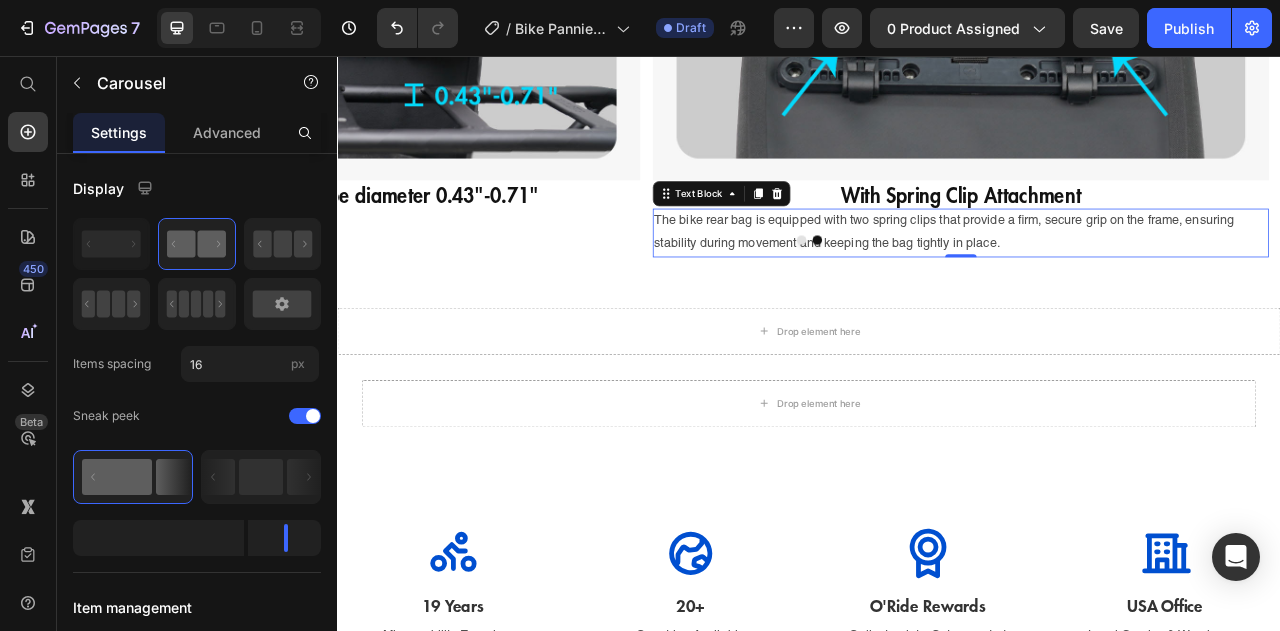 click on "The bike rear bag is equipped with two spring clips that provide a firm, secure grip on the frame, ensuring stability during movement and keeping the bag tightly in place." at bounding box center (1129, 281) 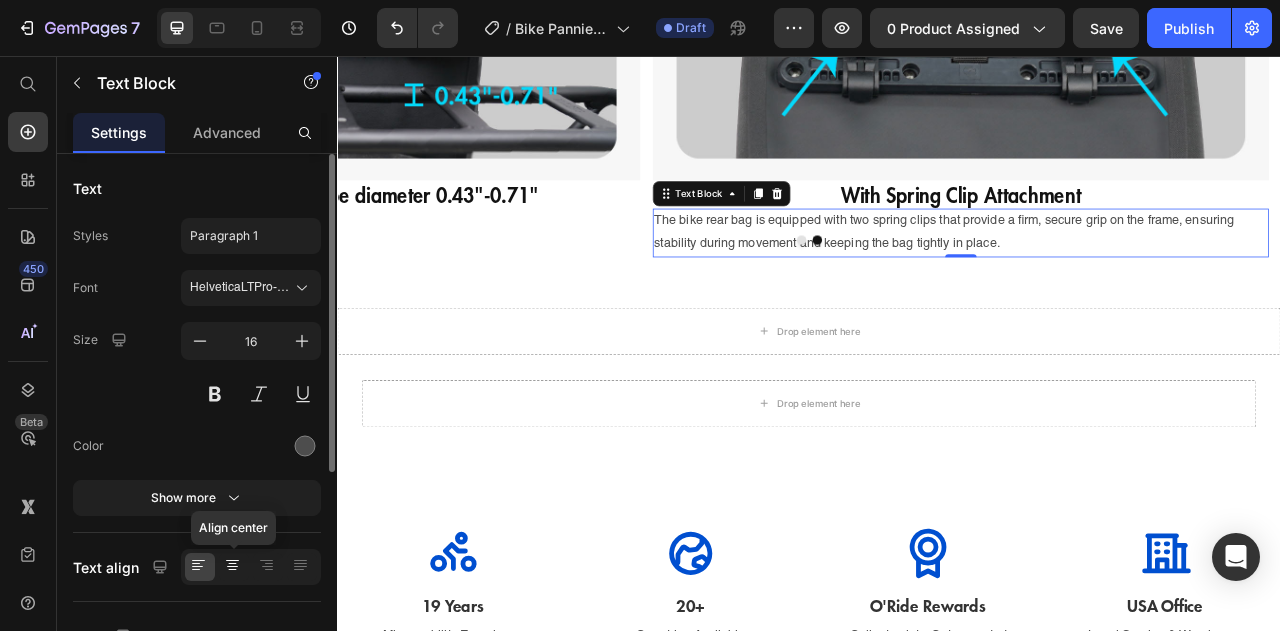 click 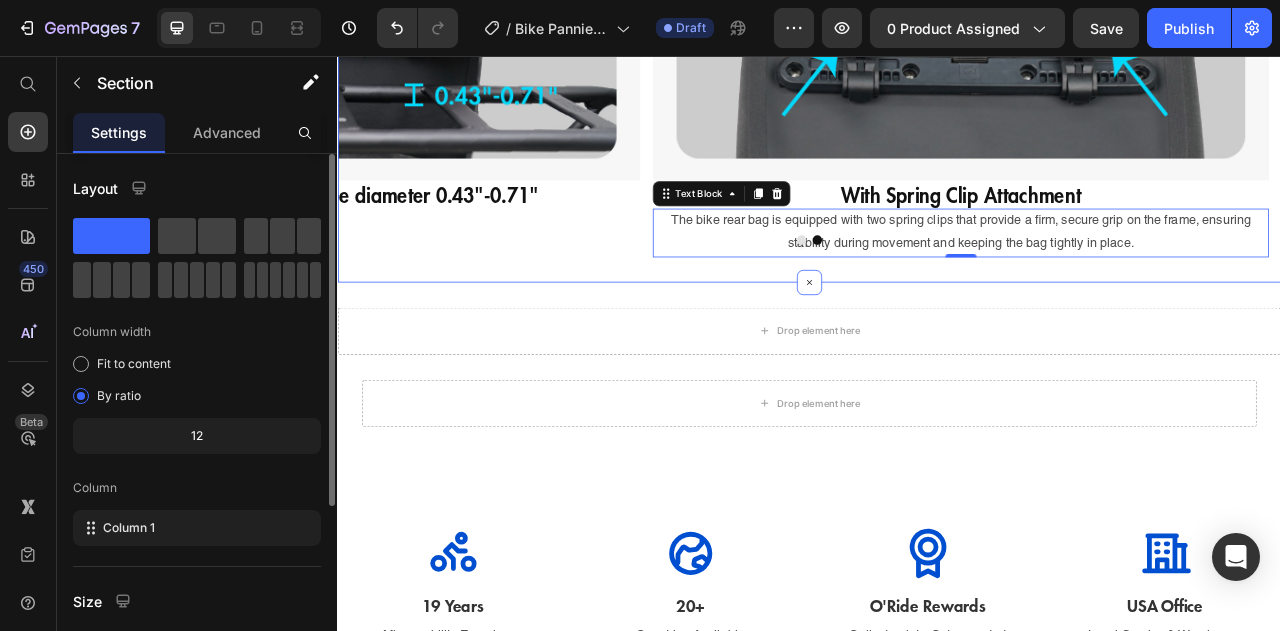 click on "Image Suitable for bike rack tube diameter 0.43"-0.71" Heading Image With Spring Clip Attachment Heading The bike rear bag is equipped with two spring clips that provide a firm, secure grip on the frame, ensuring stability during movement and keeping the bag tightly in place. Text Block   0
Carousel Section 5" at bounding box center [937, 51] 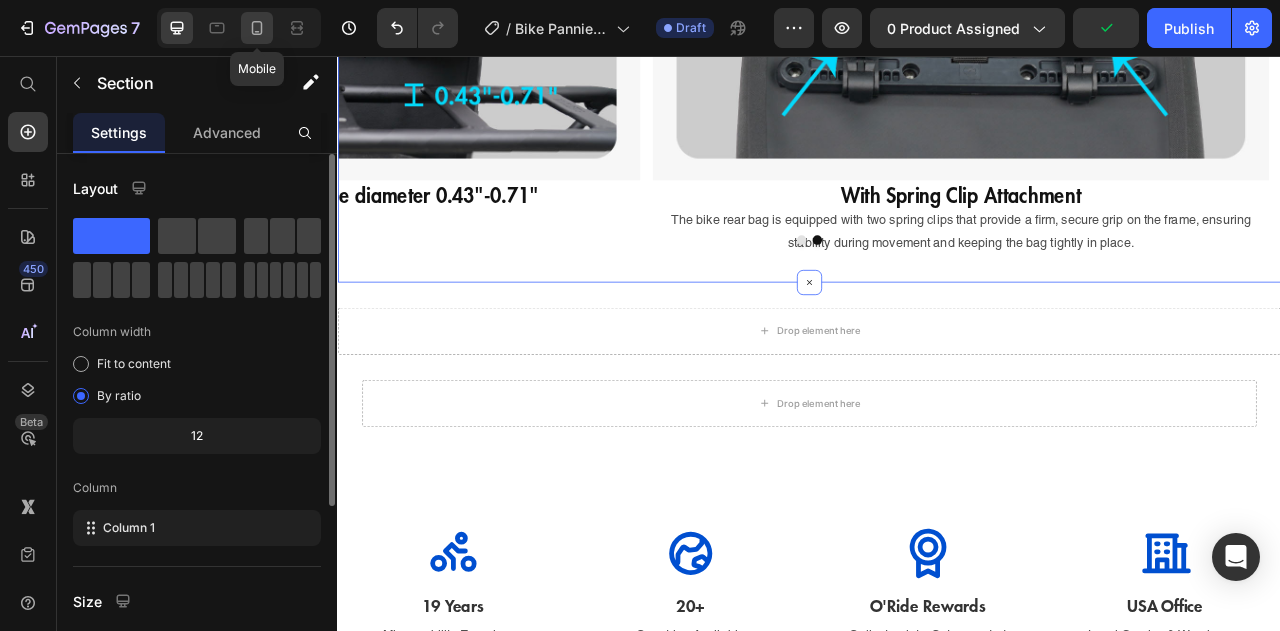 click 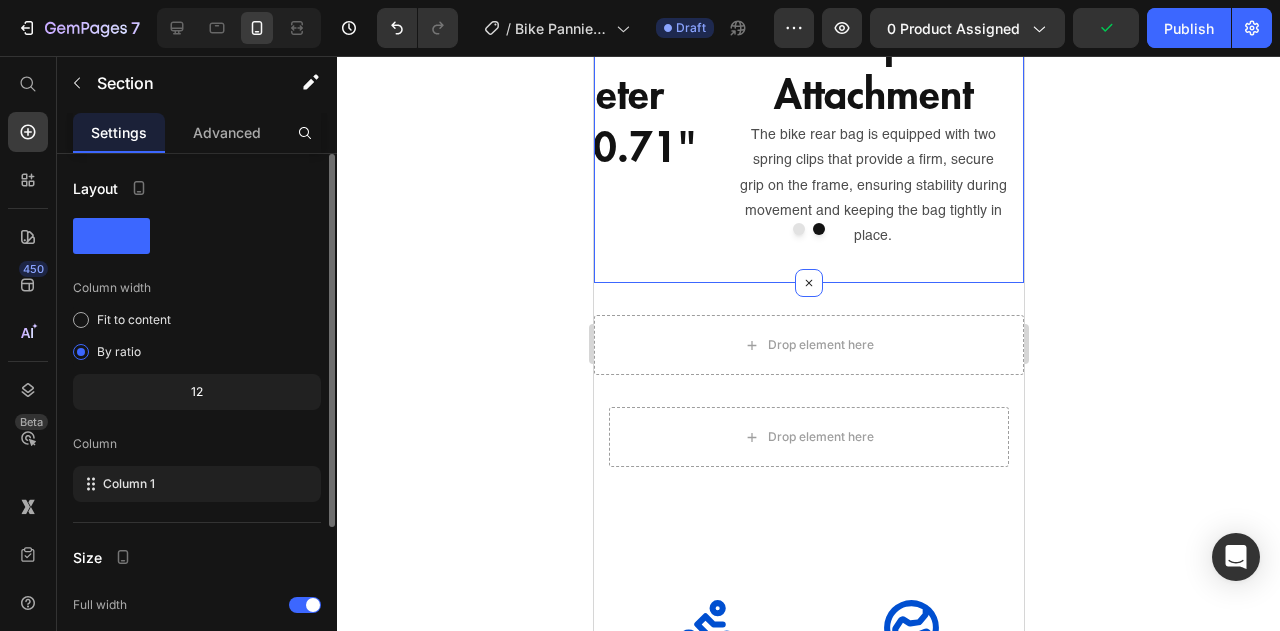 scroll, scrollTop: 2068, scrollLeft: 0, axis: vertical 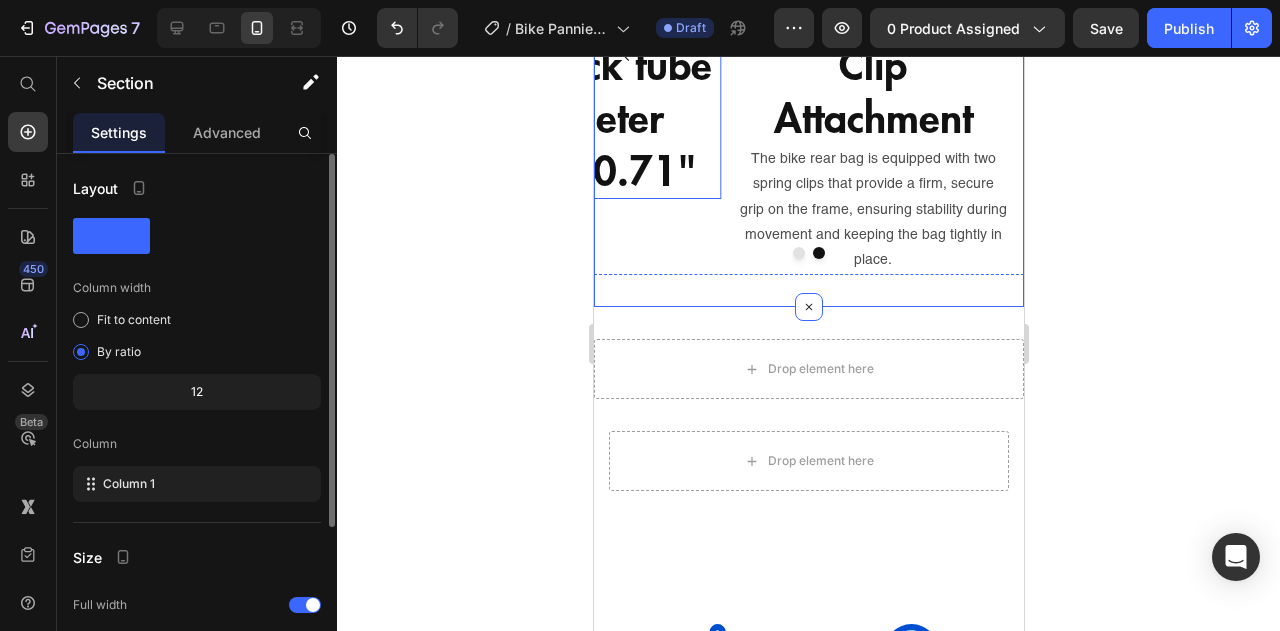 click on "Suitable for bike rack tube diameter 0.43"-0.71"" at bounding box center [584, 89] 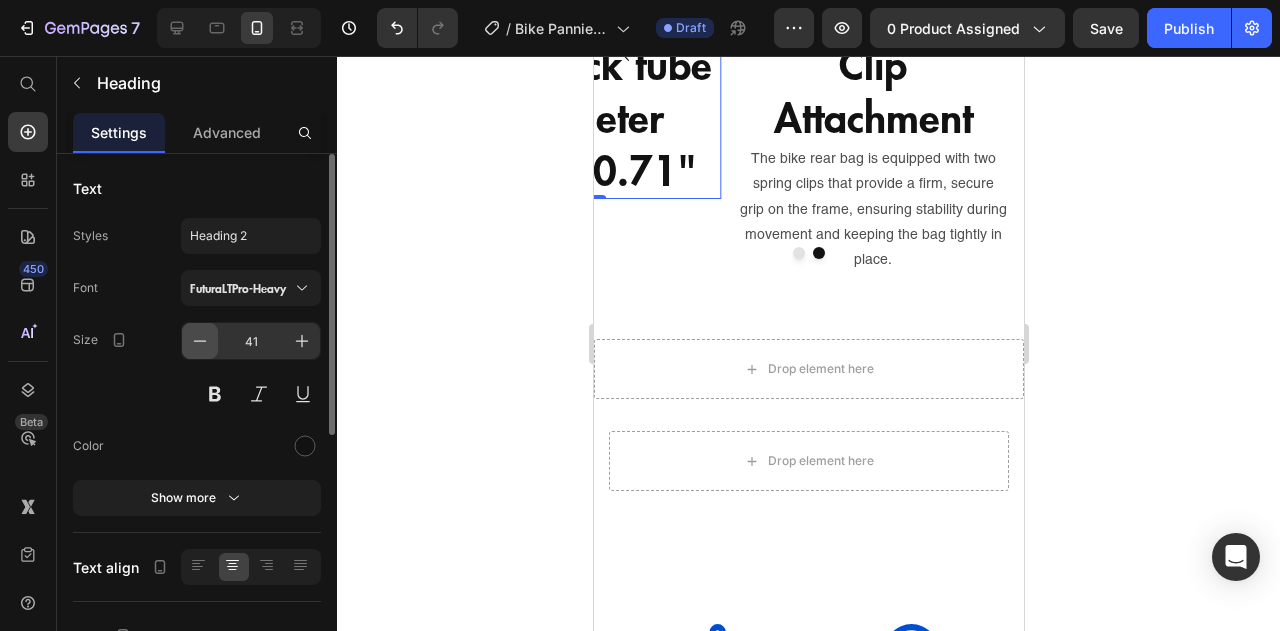 click 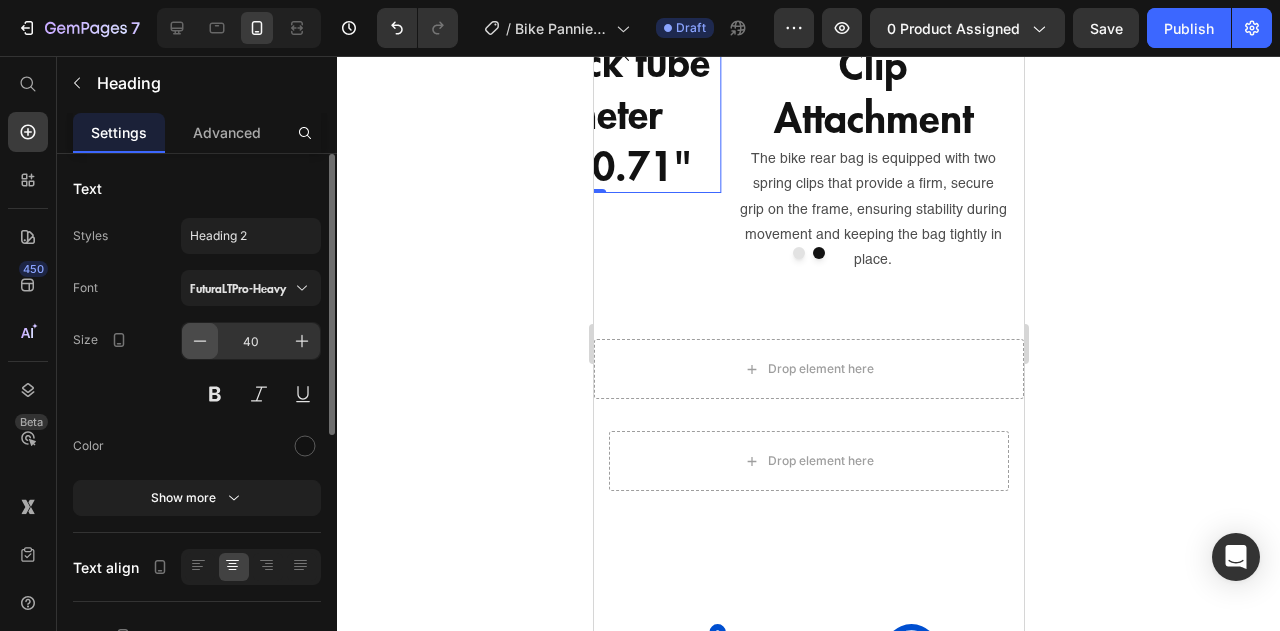 click 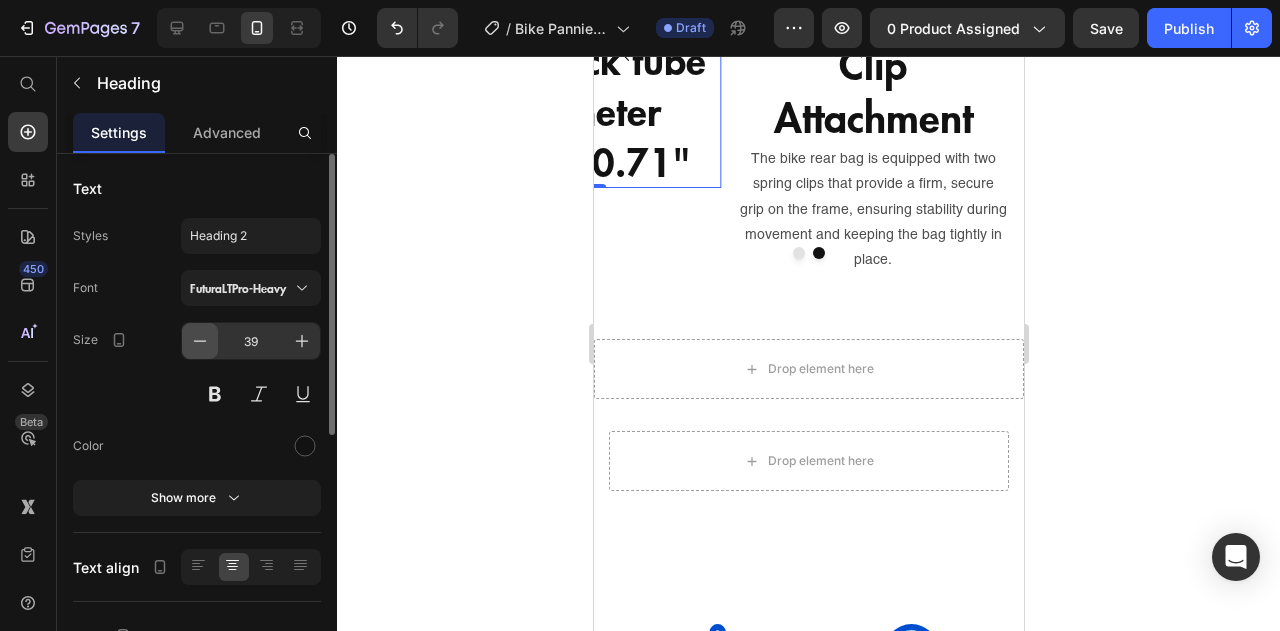 click 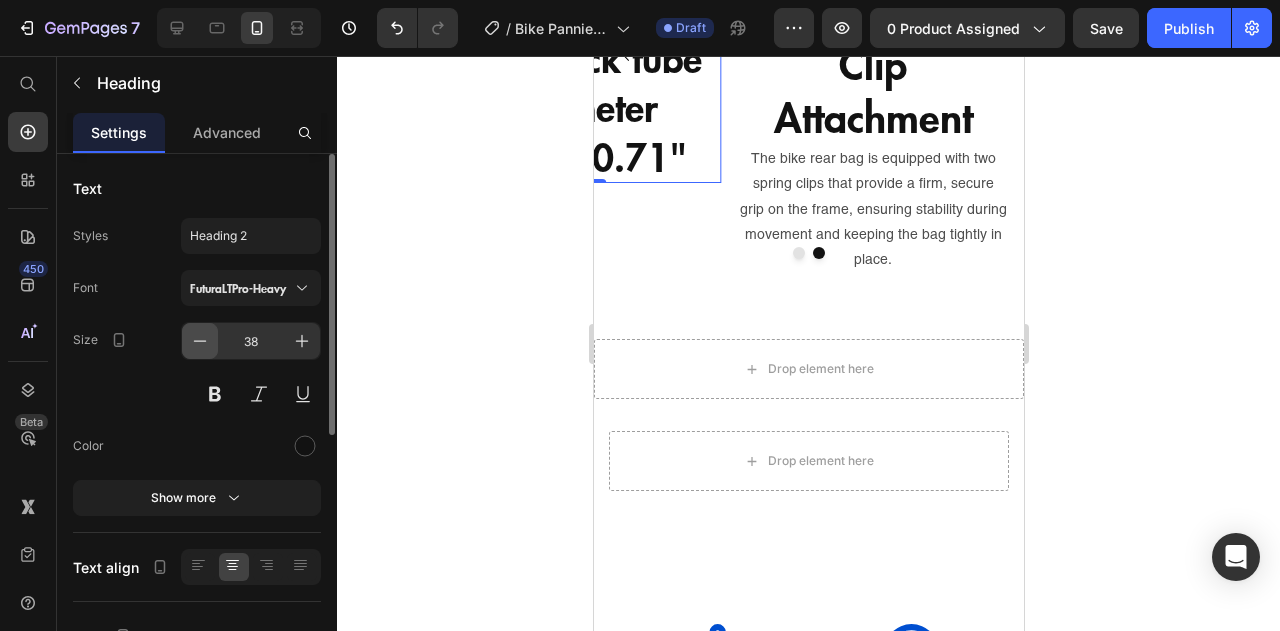 click 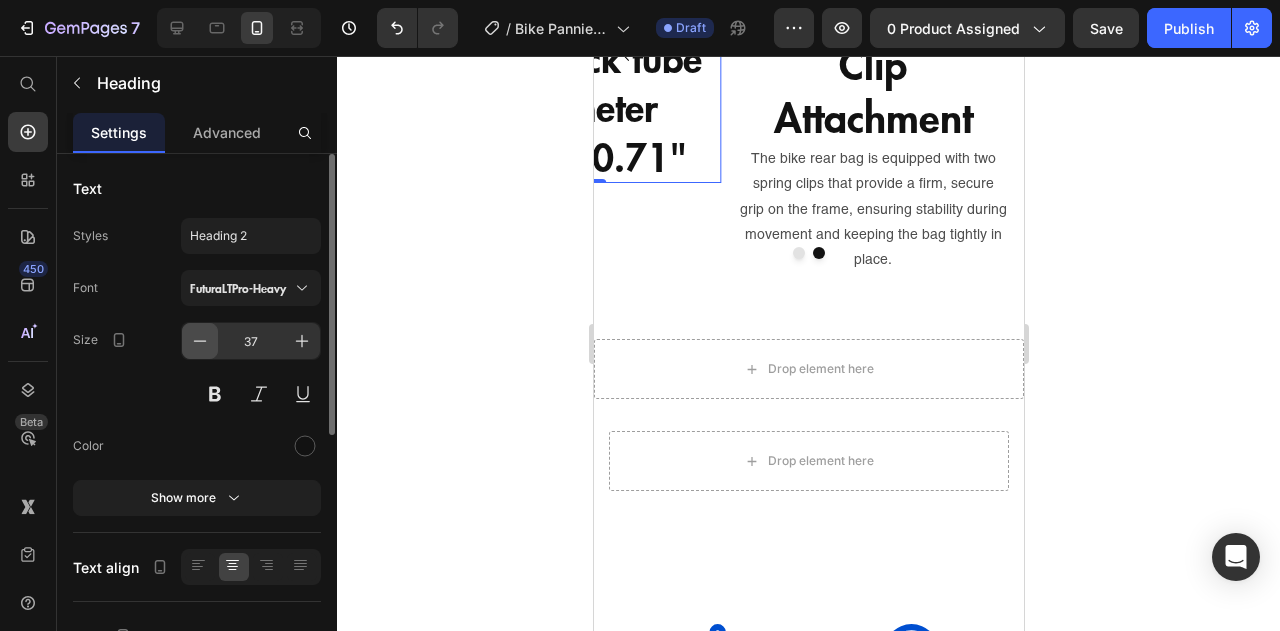 click 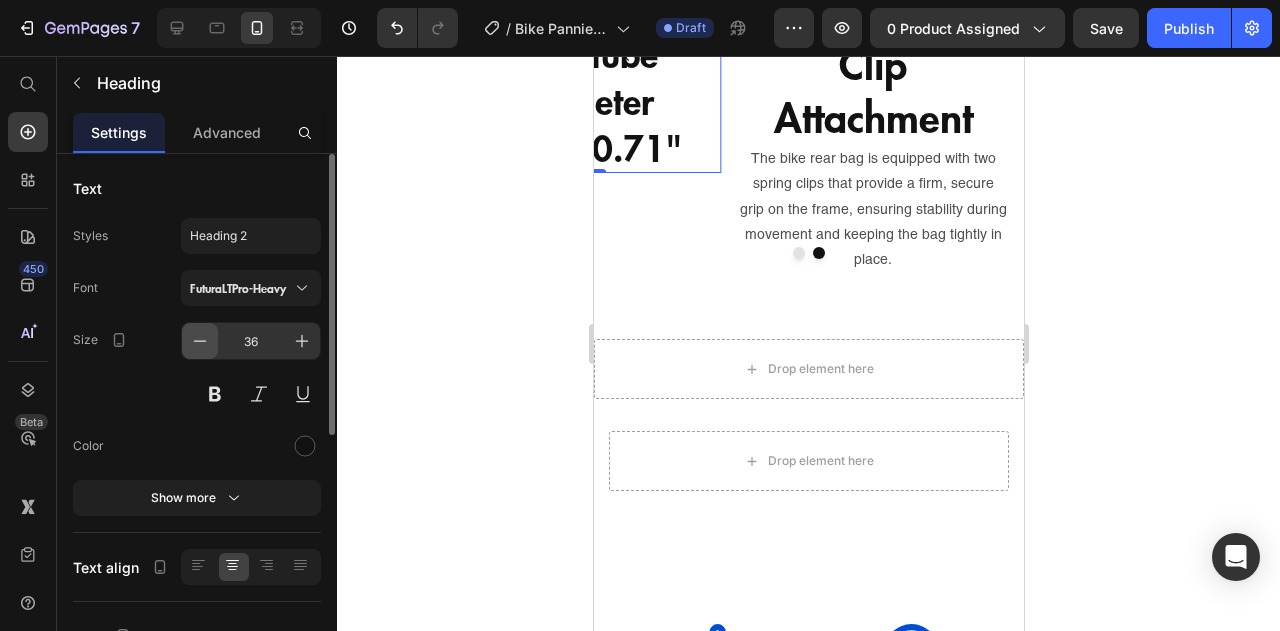 click 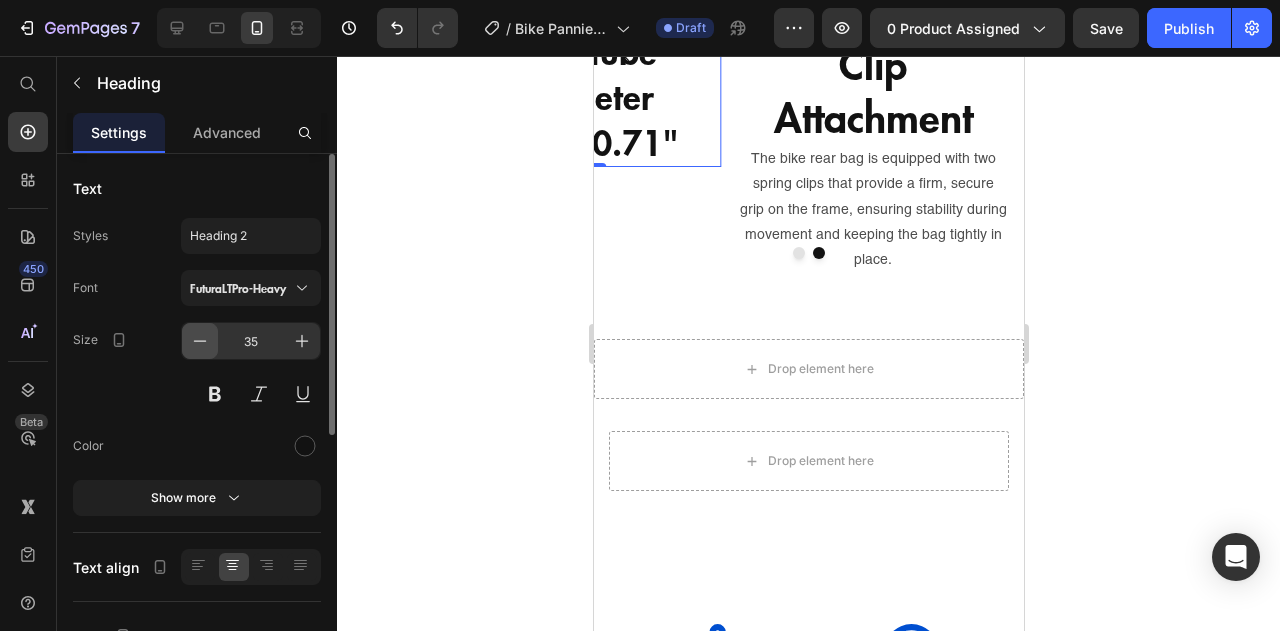 click 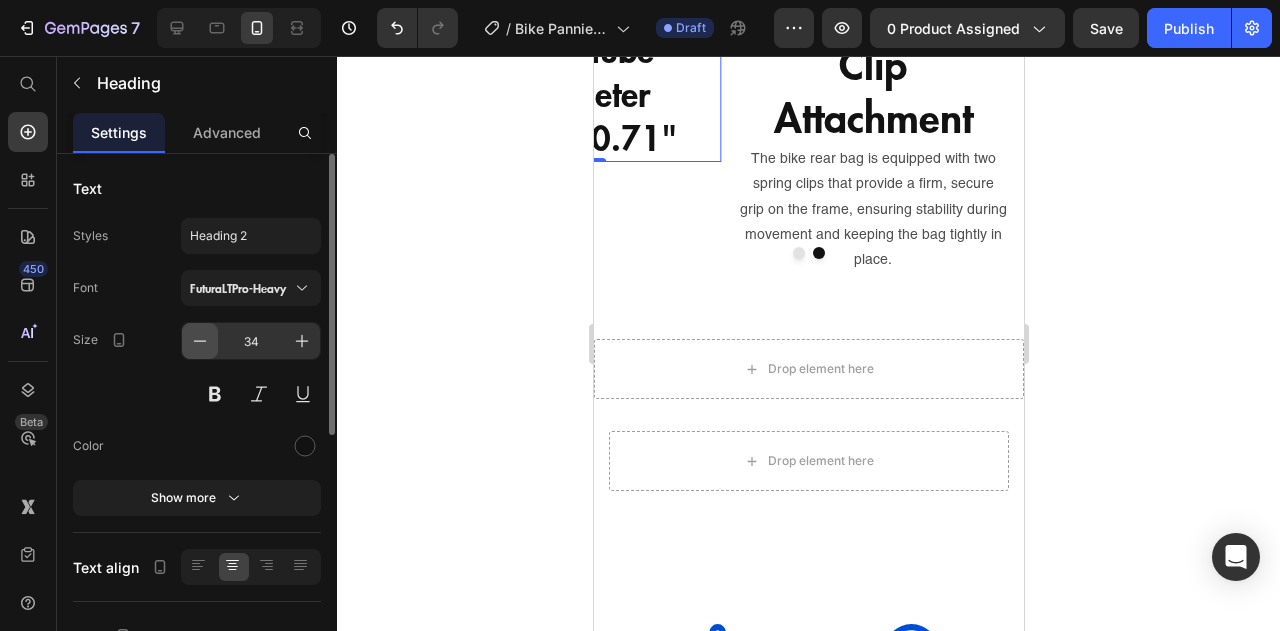 click 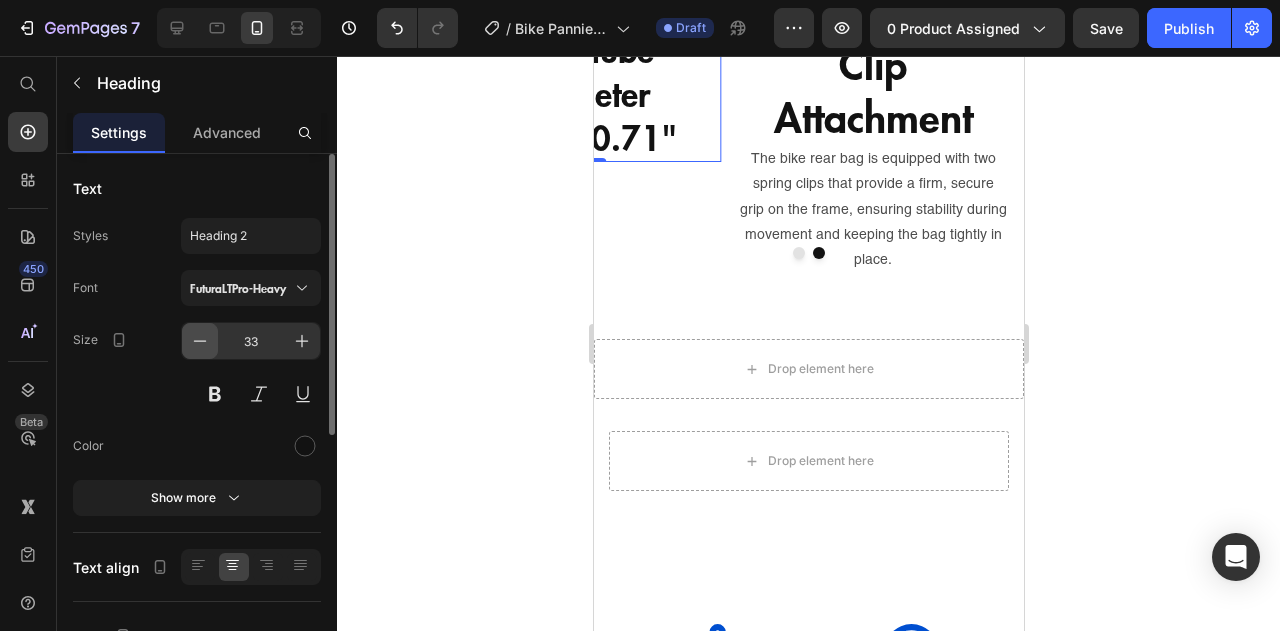 click 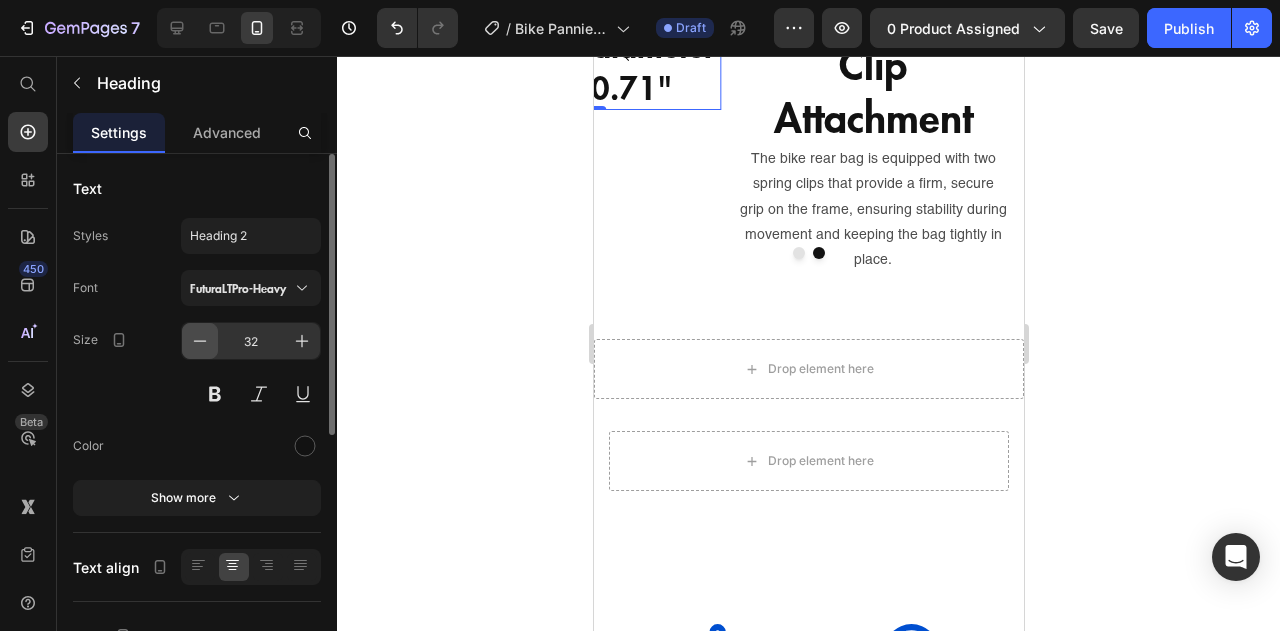 click 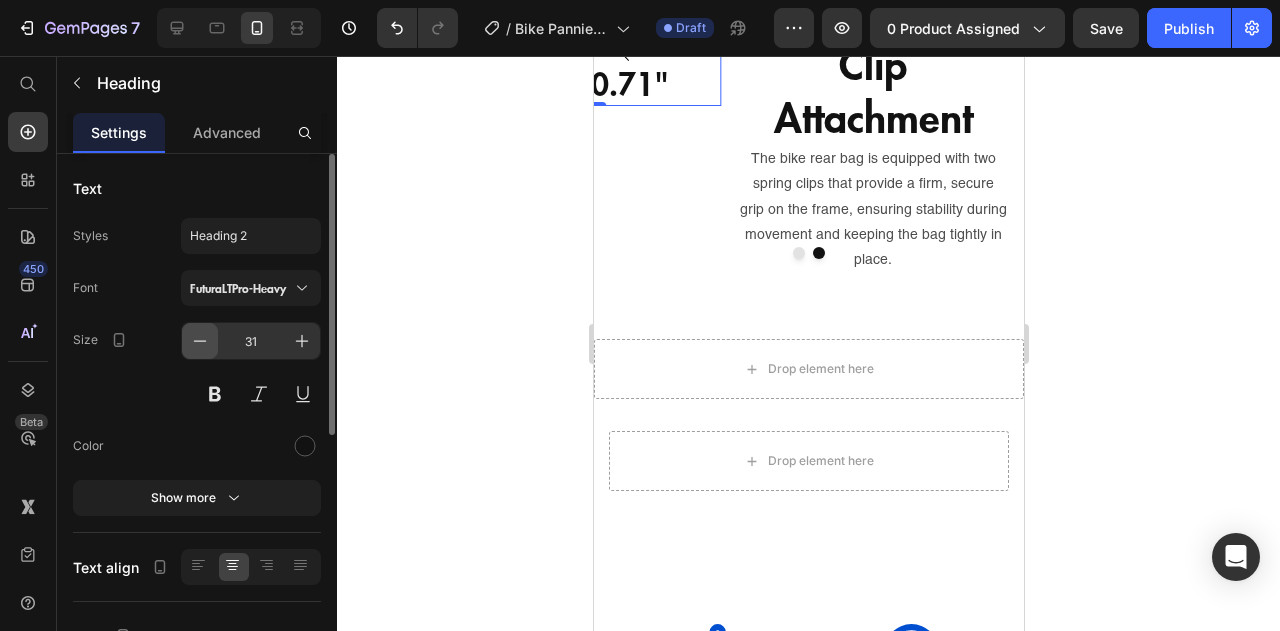 click 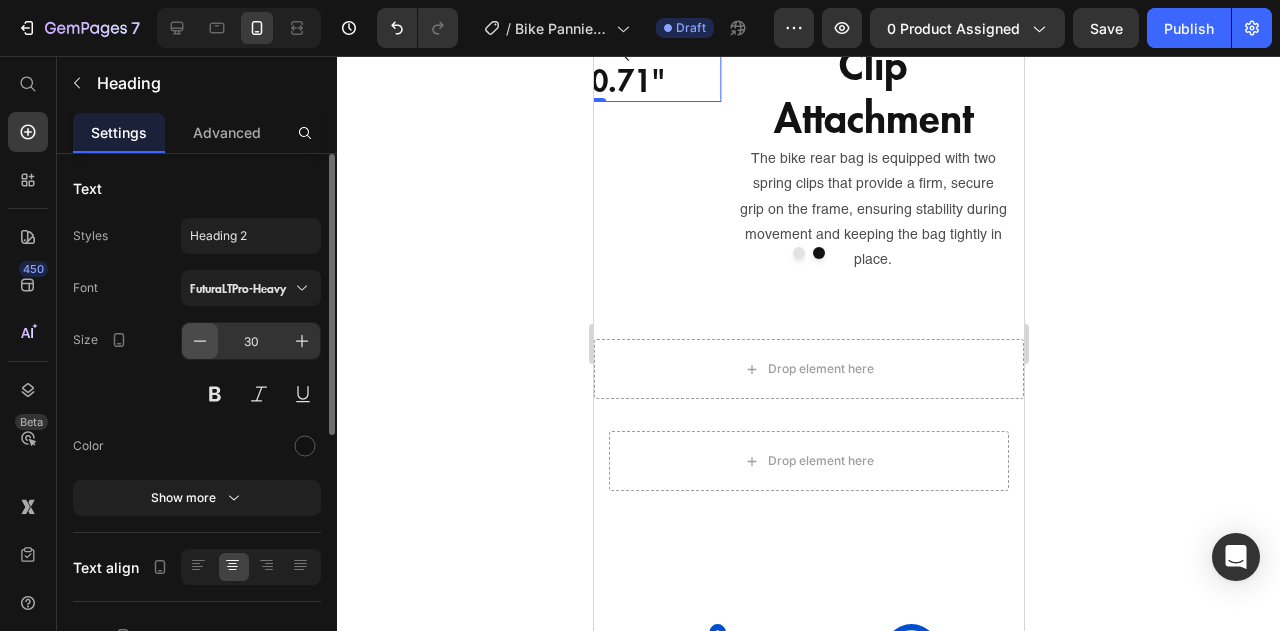 click 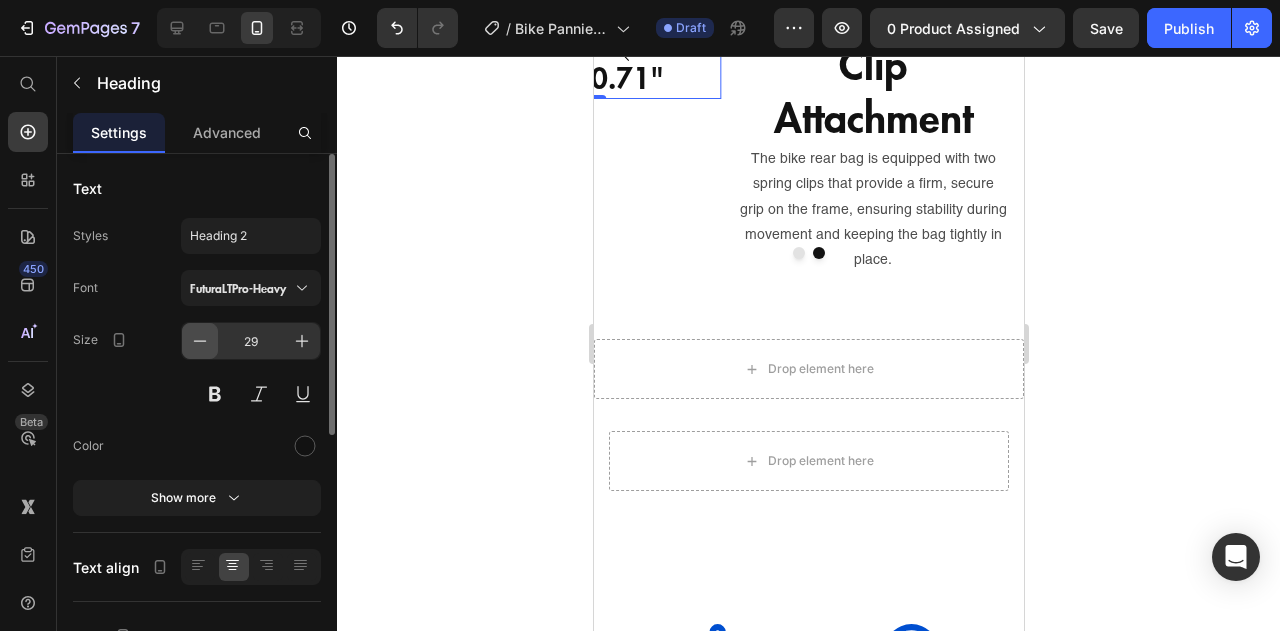 click 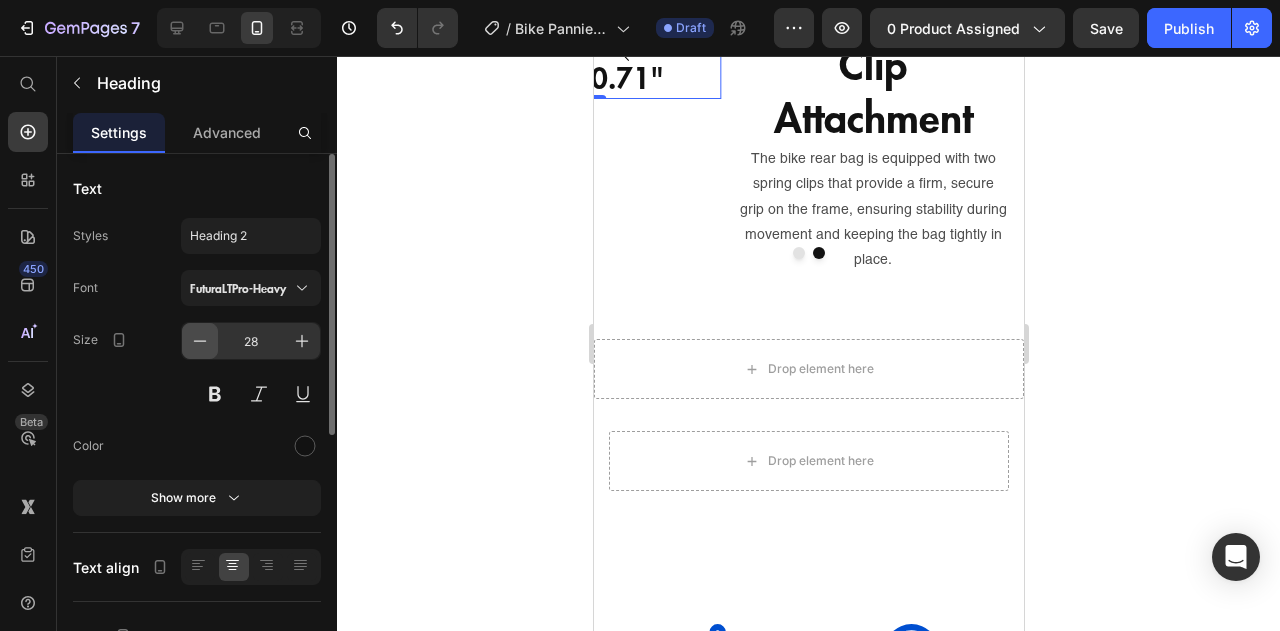 click 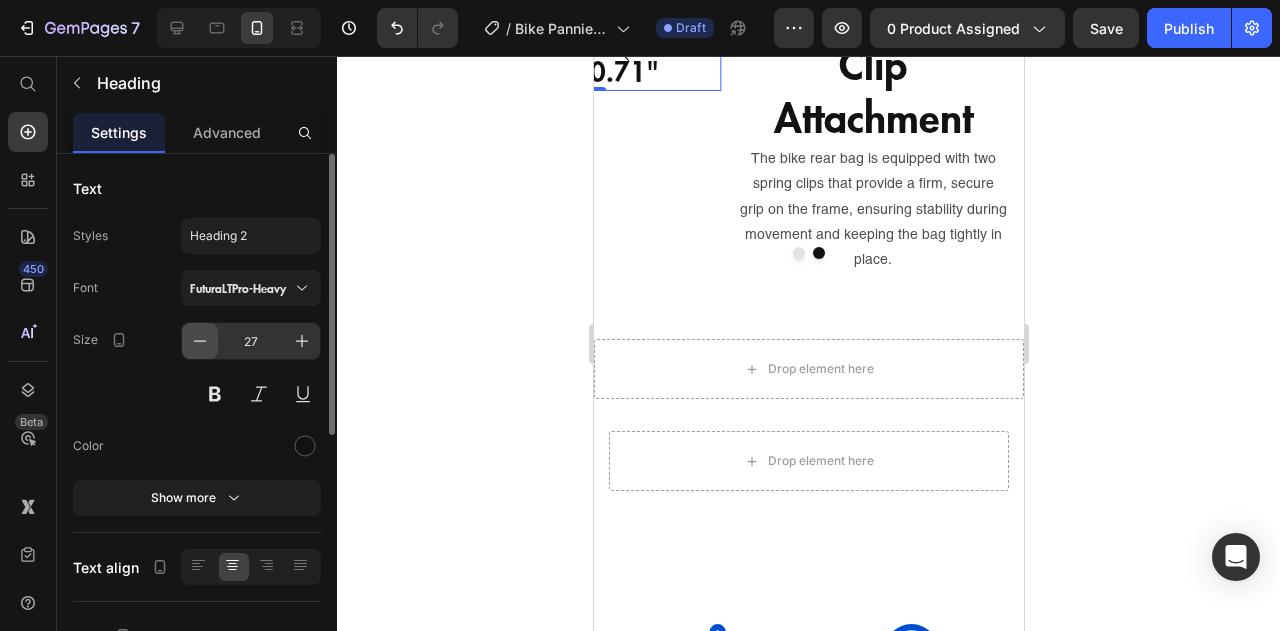 click 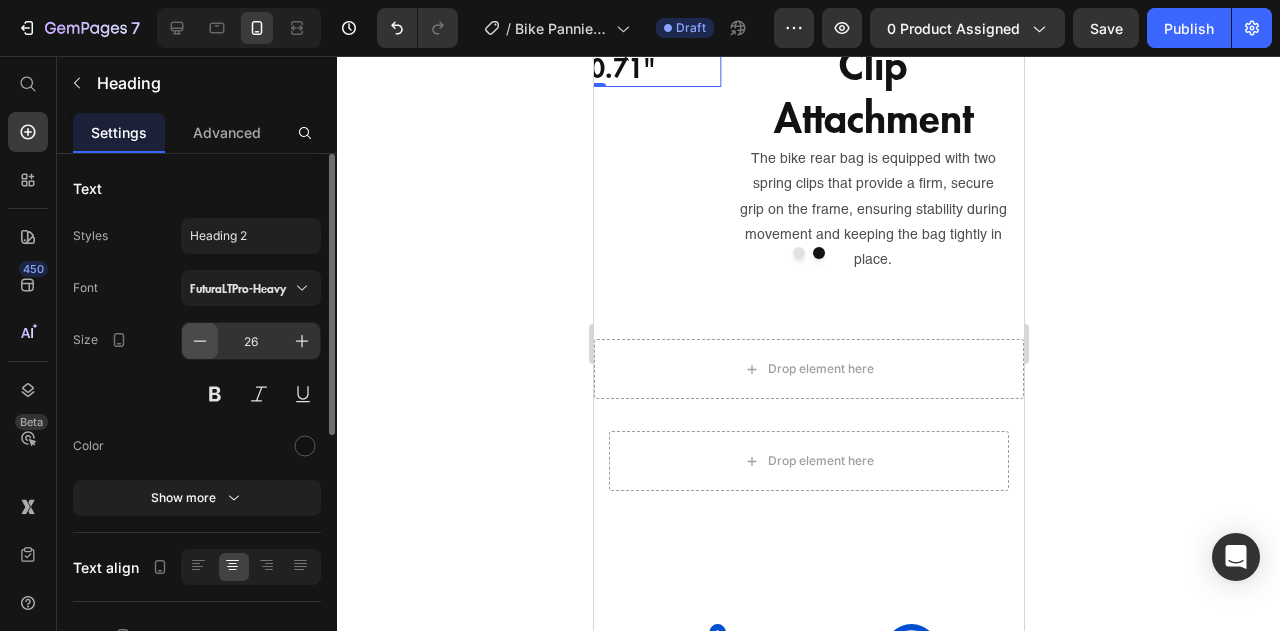 click 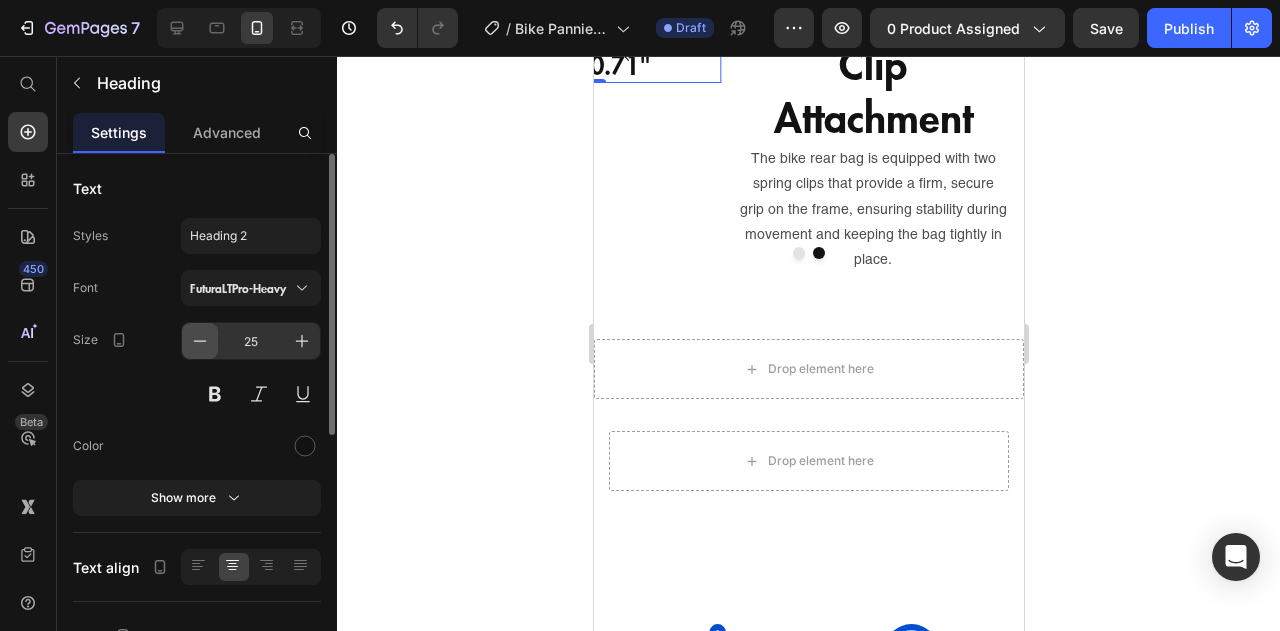click 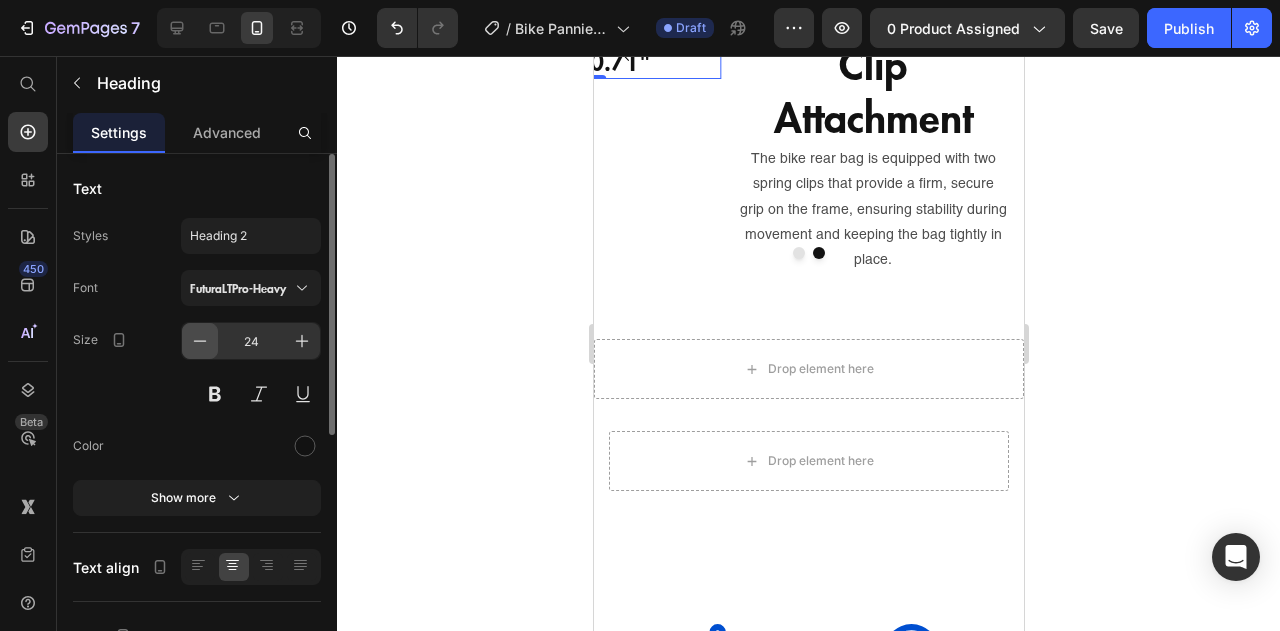 click 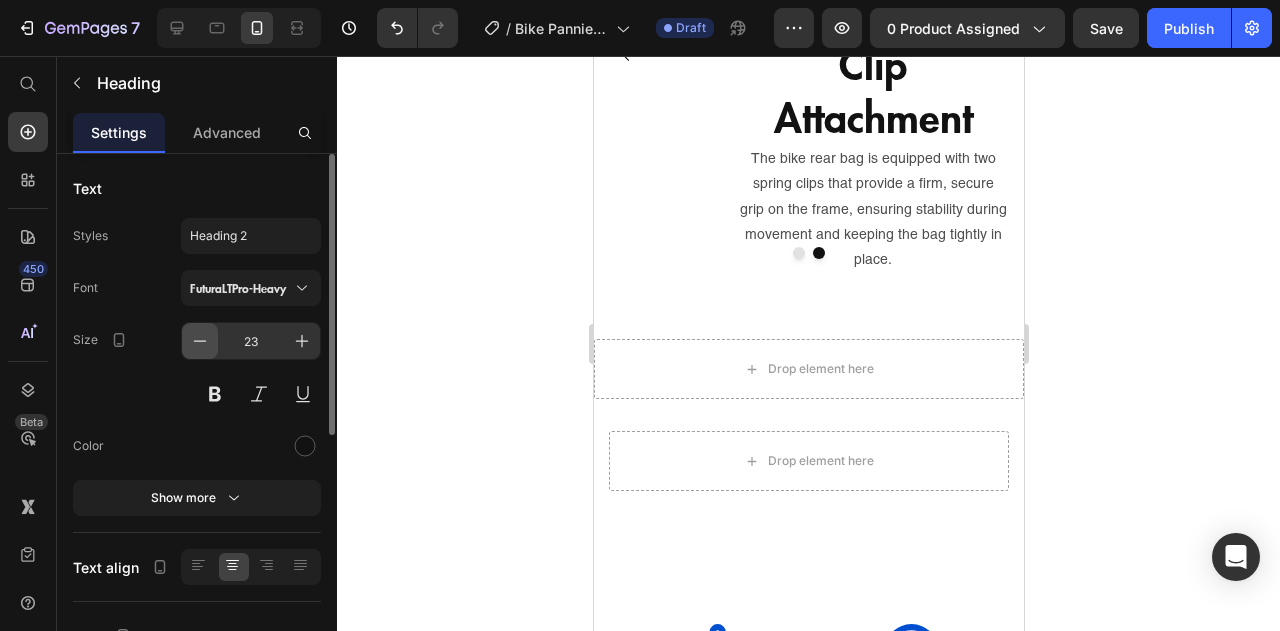 click 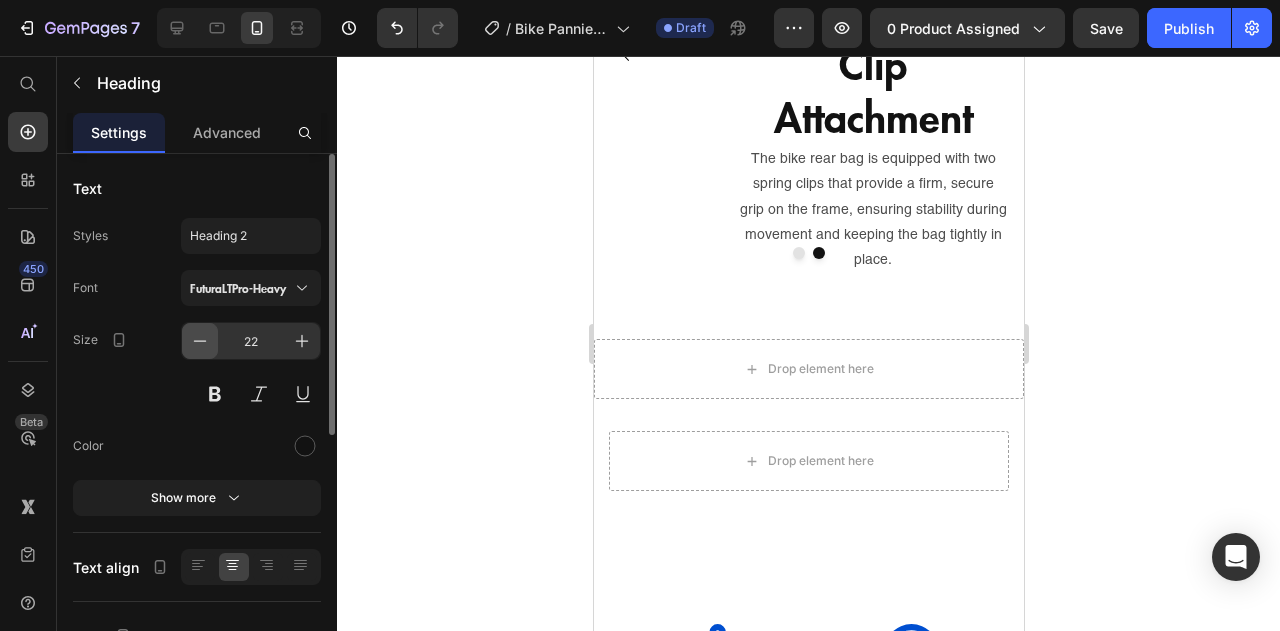 click 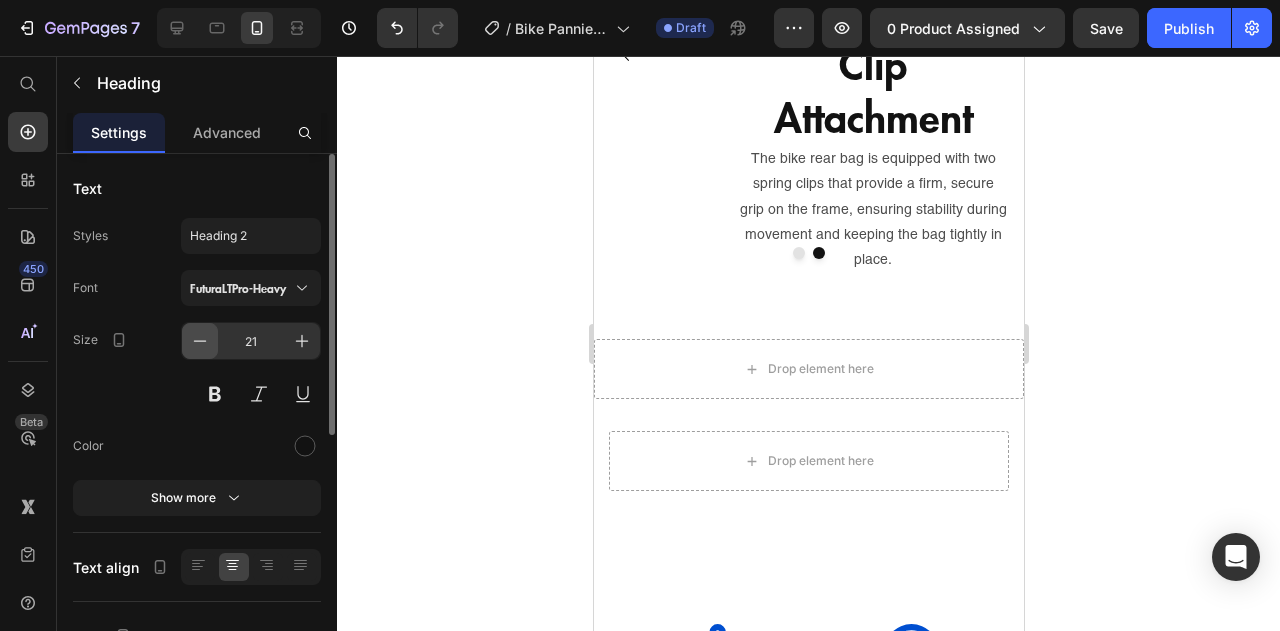 click 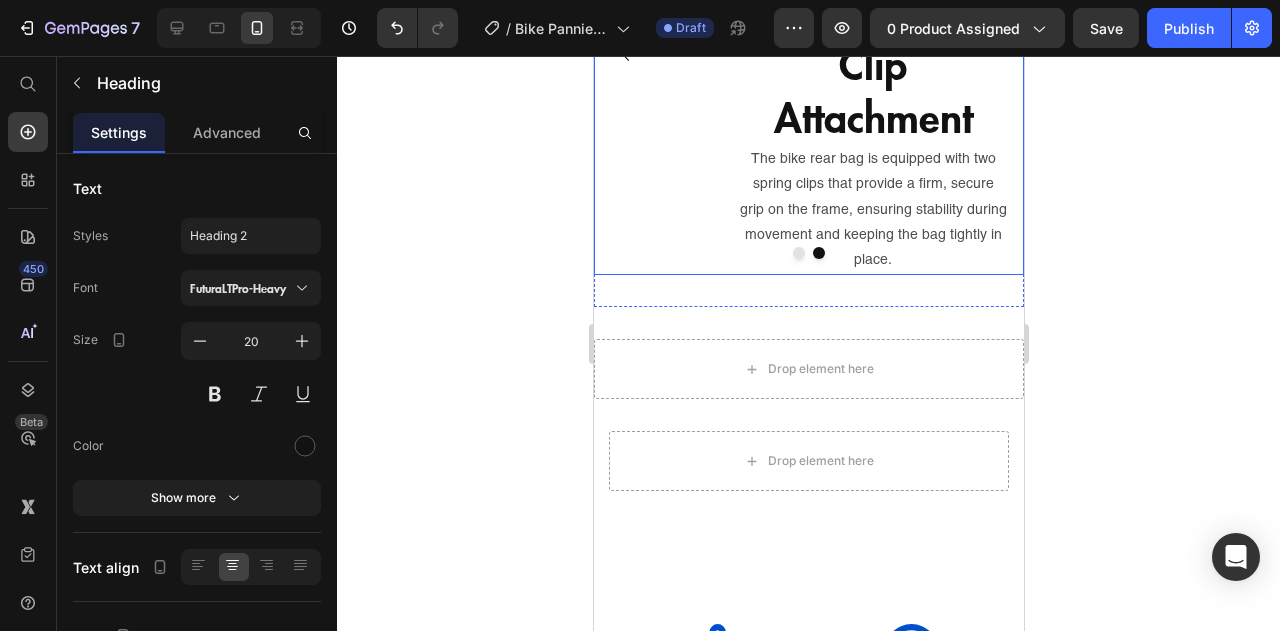 click at bounding box center (798, 253) 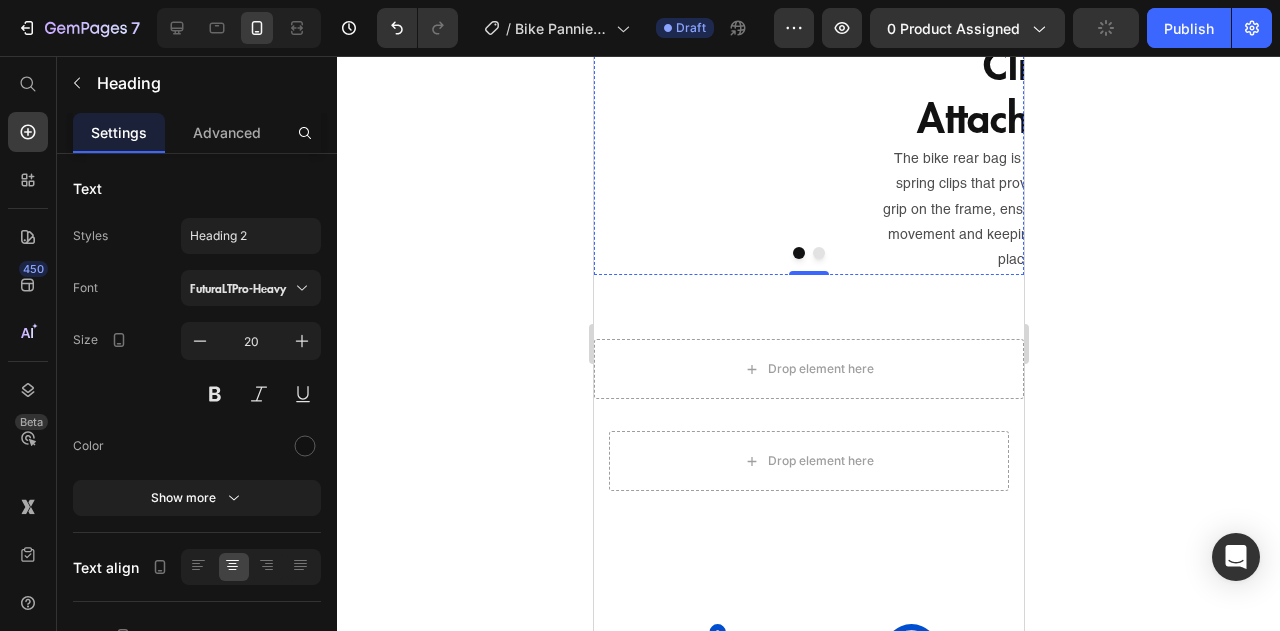 click on "Suitable for bike rack tube diameter 0.43"-0.71"" at bounding box center (728, 9) 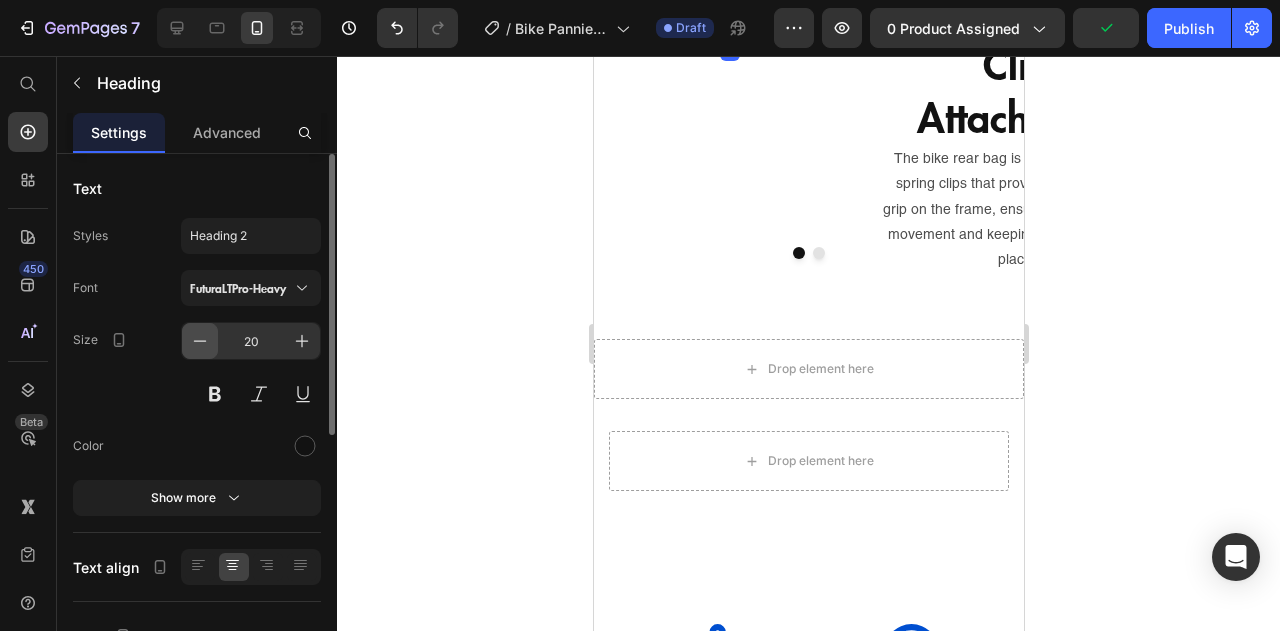 click 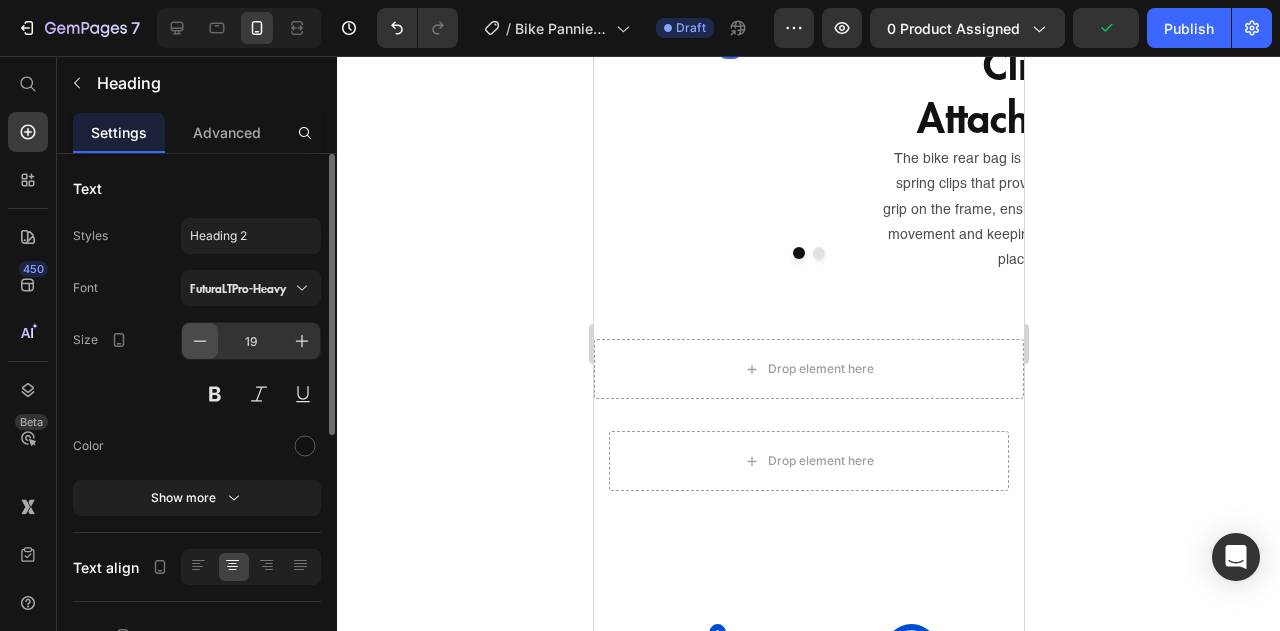 click 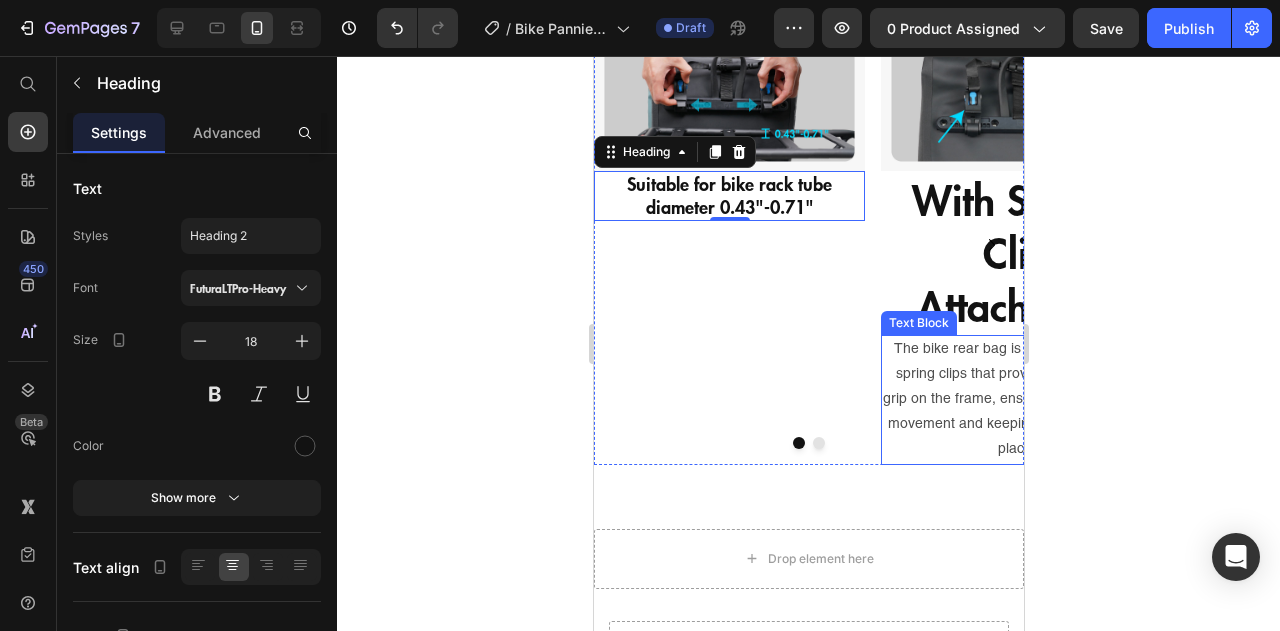 scroll, scrollTop: 1857, scrollLeft: 0, axis: vertical 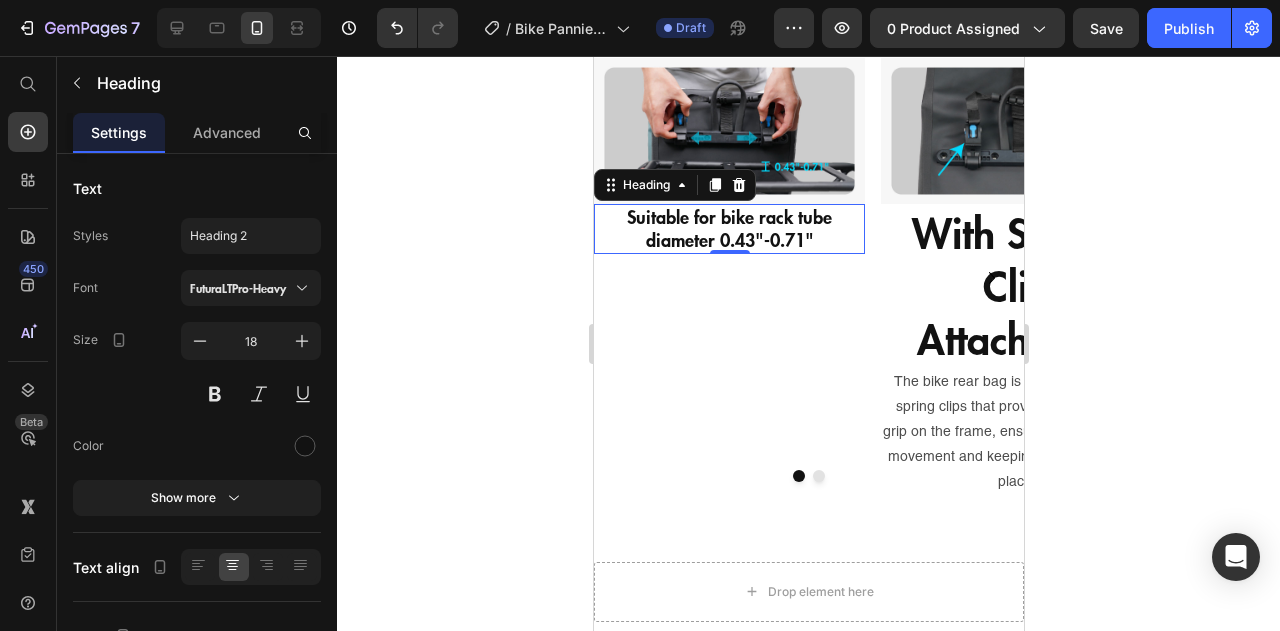 click on "Adjust the clip positions" at bounding box center [694, -196] 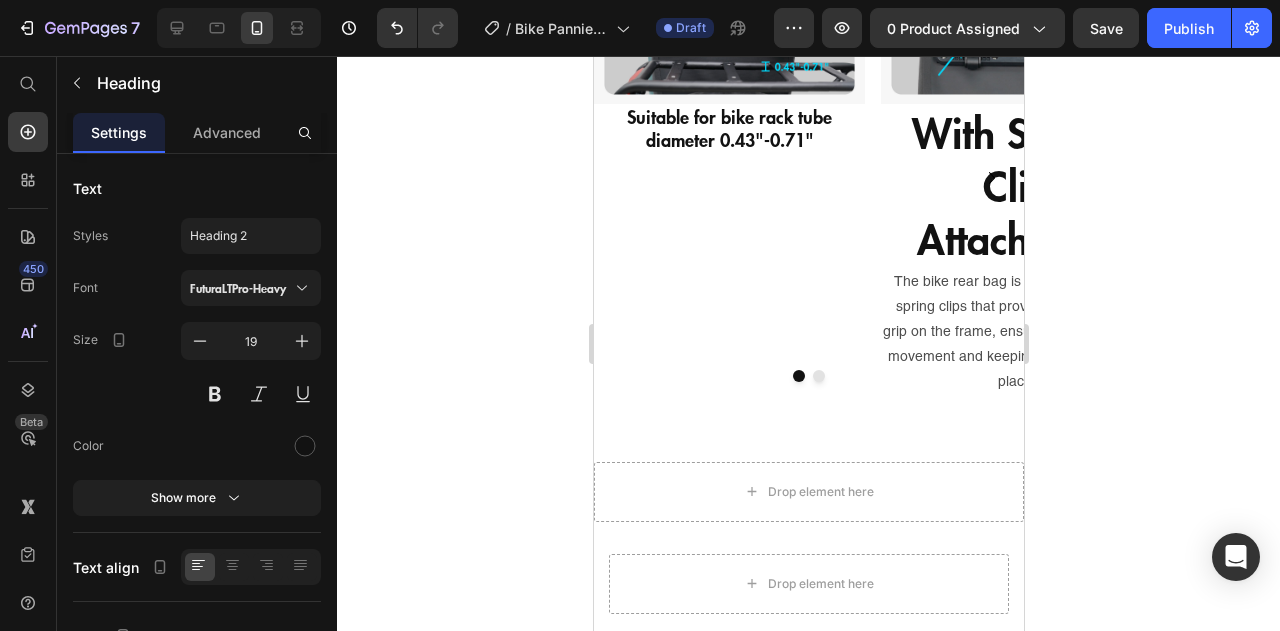 scroll, scrollTop: 2257, scrollLeft: 0, axis: vertical 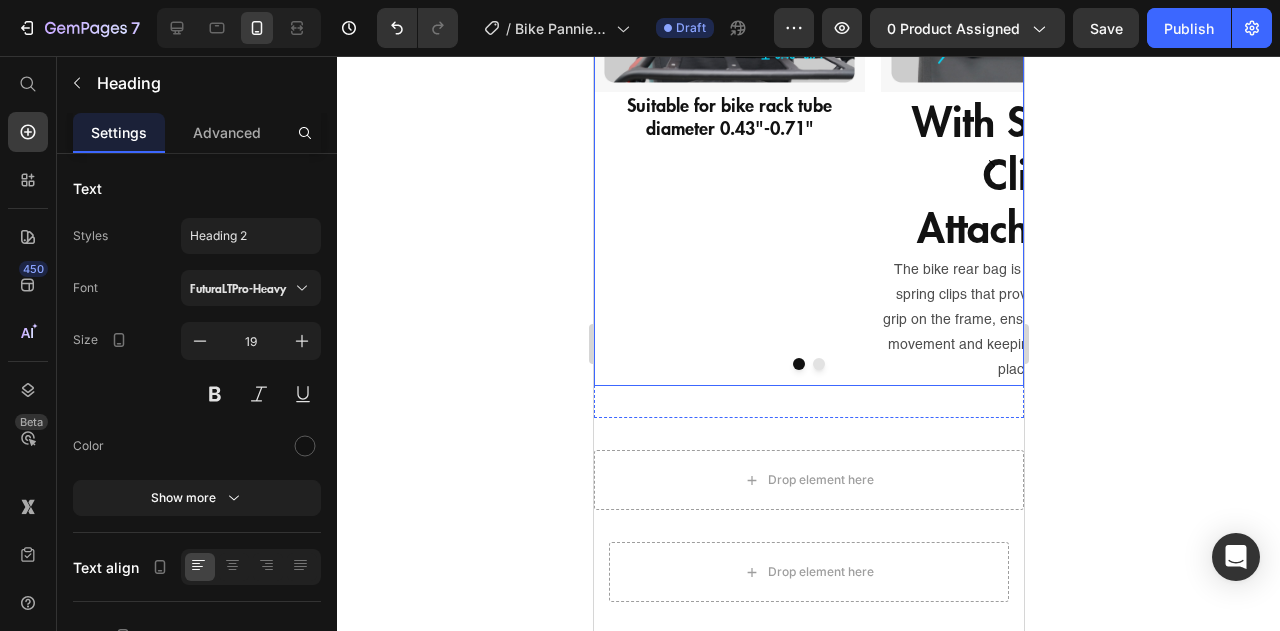 click on "Suitable for bike rack tube diameter 0.43"-0.71" Heading" at bounding box center [728, 117] 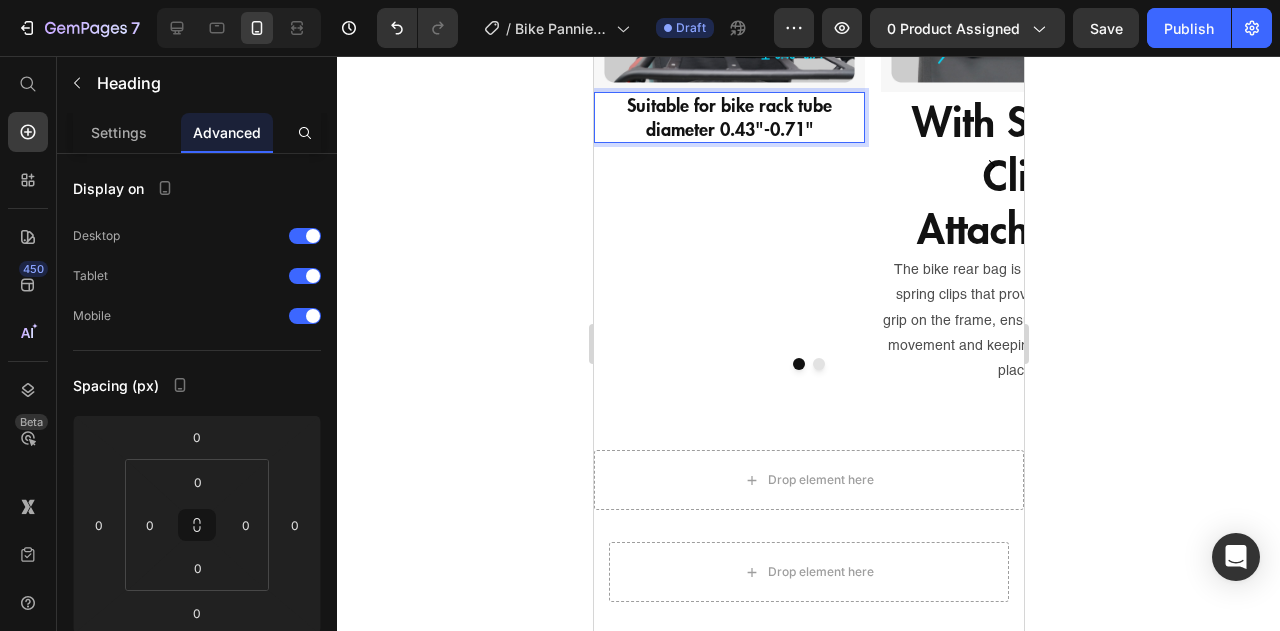 click on "Suitable for bike rack tube diameter 0.43"-0.71"" at bounding box center (728, 117) 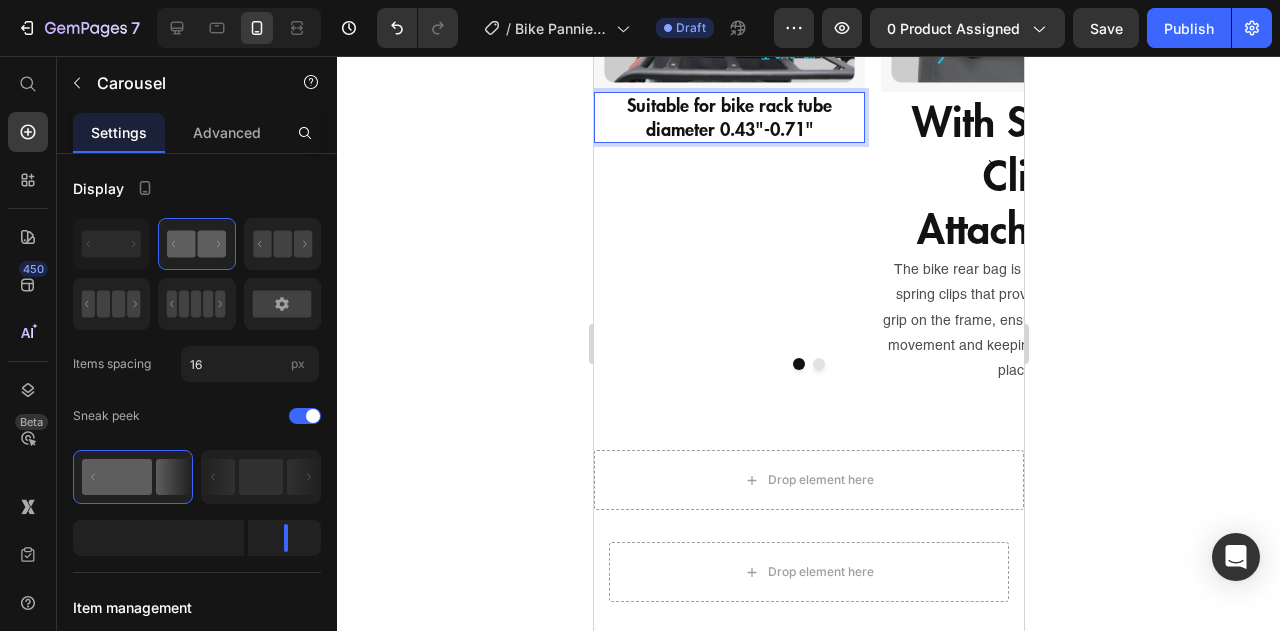 click on "Image Suitable for bike rack tube diameter 0.43"-0.71" Heading   0" at bounding box center (728, 166) 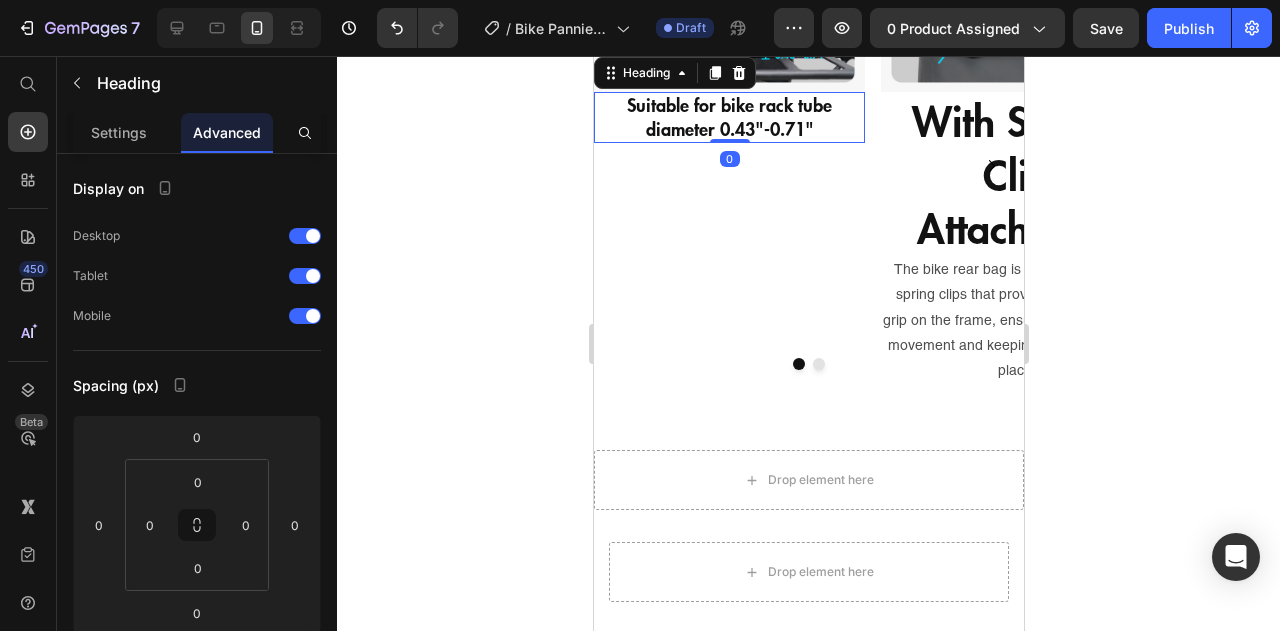 click on "Suitable for bike rack tube diameter 0.43"-0.71"" at bounding box center [728, 117] 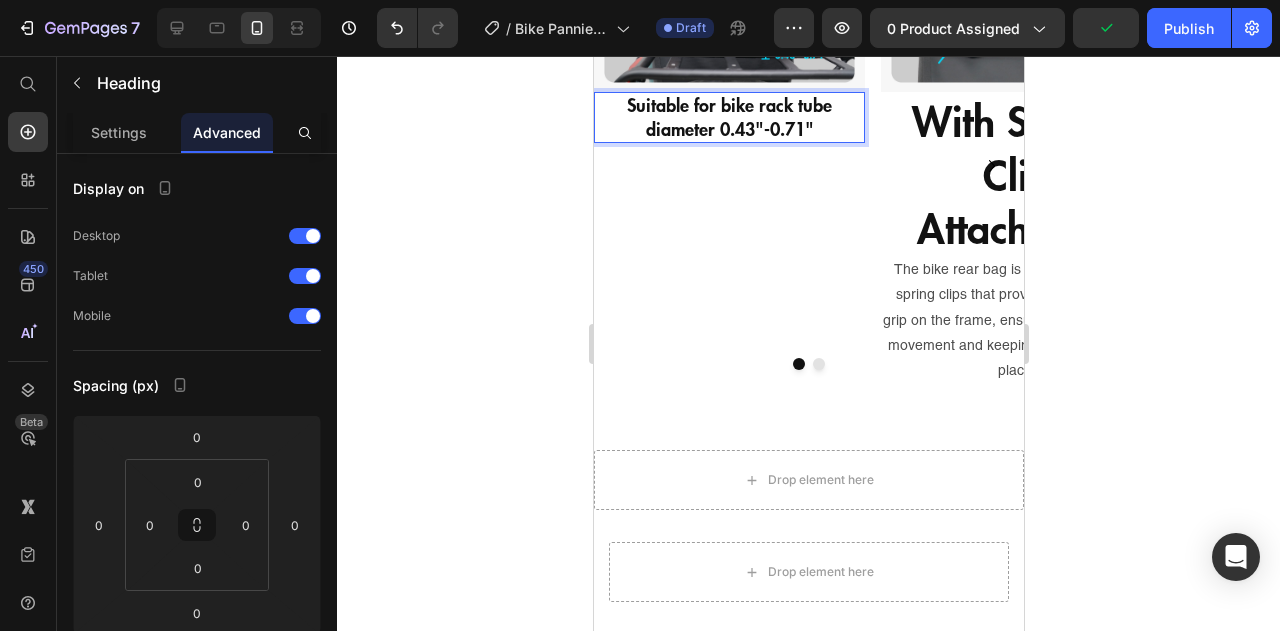 click on "Suitable for bike rack tube diameter 0.43"-0.71"" at bounding box center (728, 117) 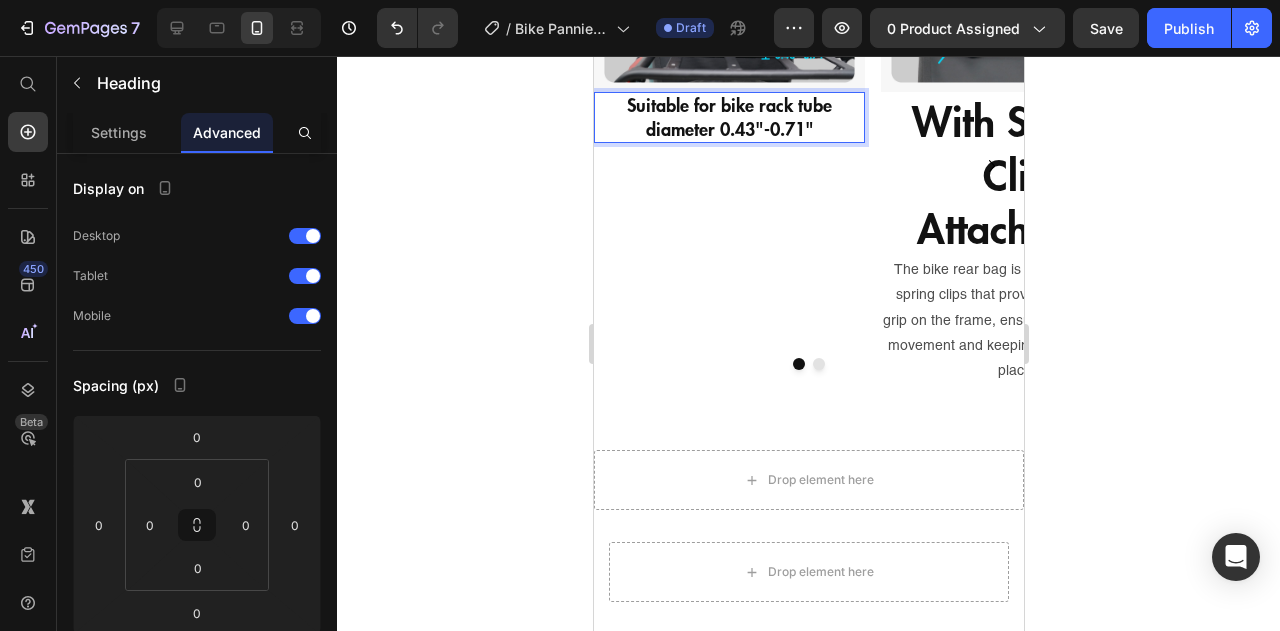 click on "Suitable for bike rack tube diameter 0.43"-0.71"" at bounding box center [728, 117] 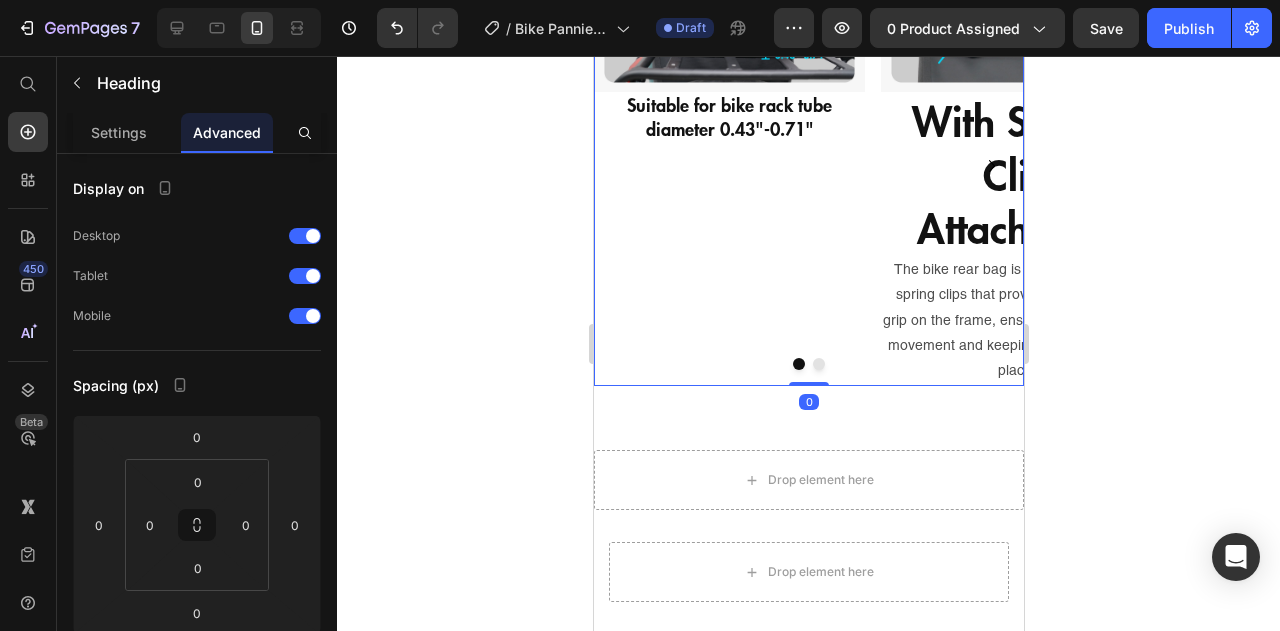 click on "Image Suitable for bike rack tube diameter 0.43"-0.71" Heading" at bounding box center (728, 166) 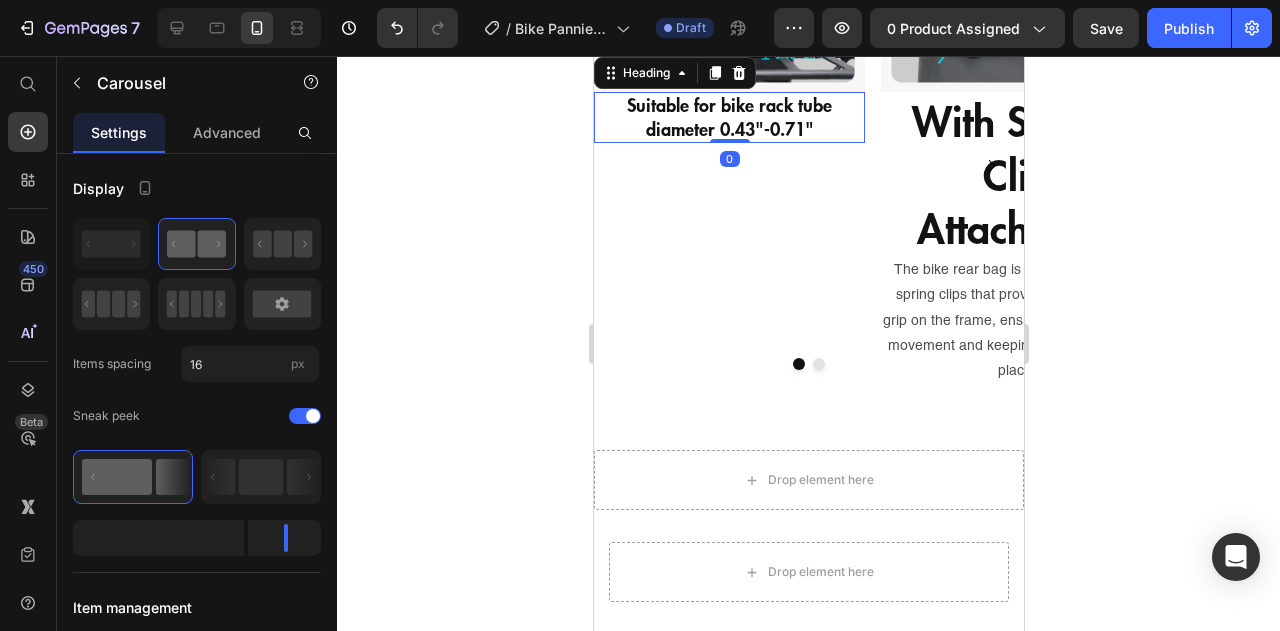 click on "Suitable for bike rack tube diameter 0.43"-0.71"" at bounding box center [728, 117] 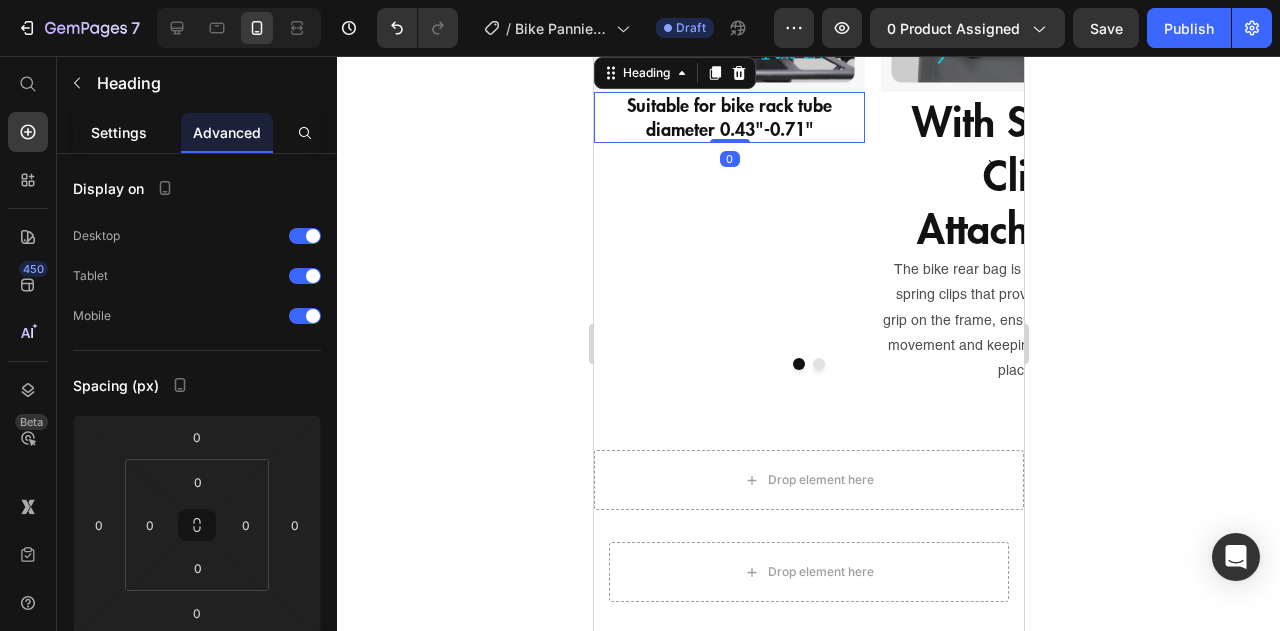 click on "Settings" at bounding box center (119, 132) 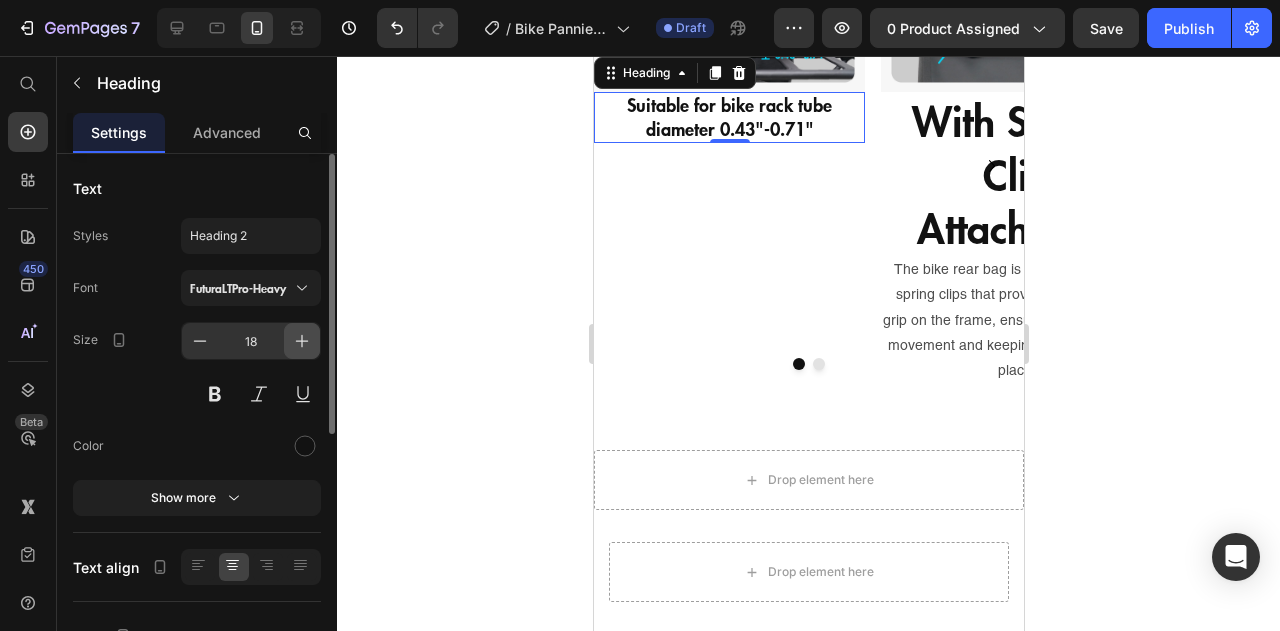 click at bounding box center [302, 341] 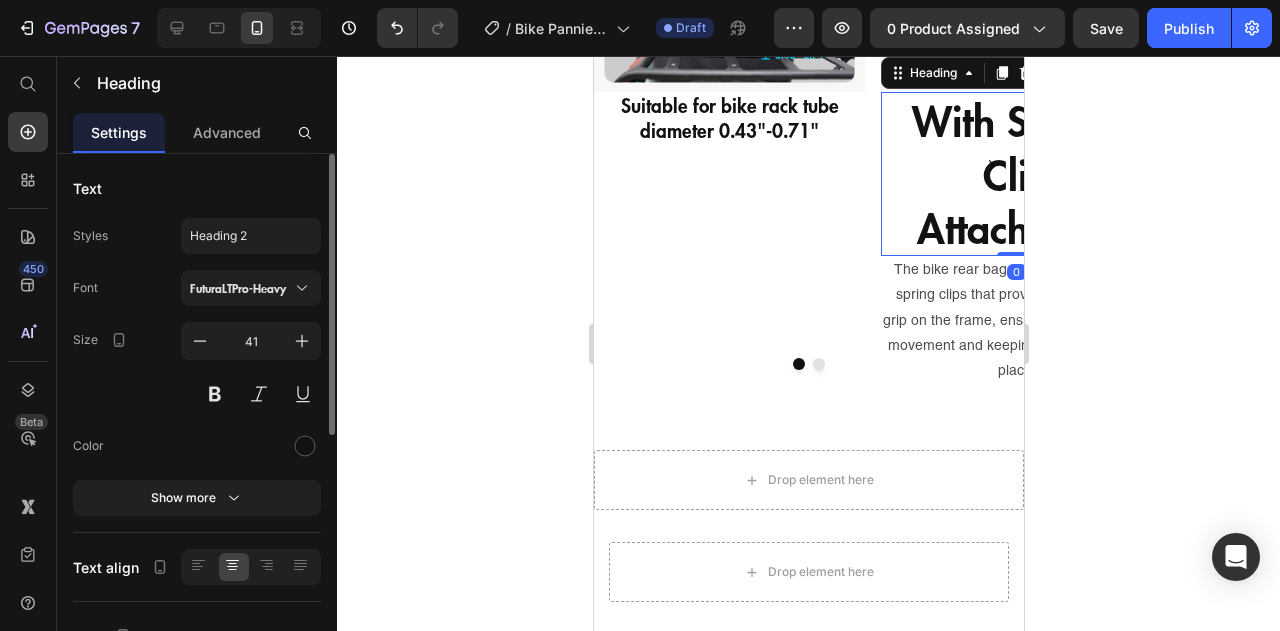 click on "With Spring Clip Attachment" at bounding box center (1015, 174) 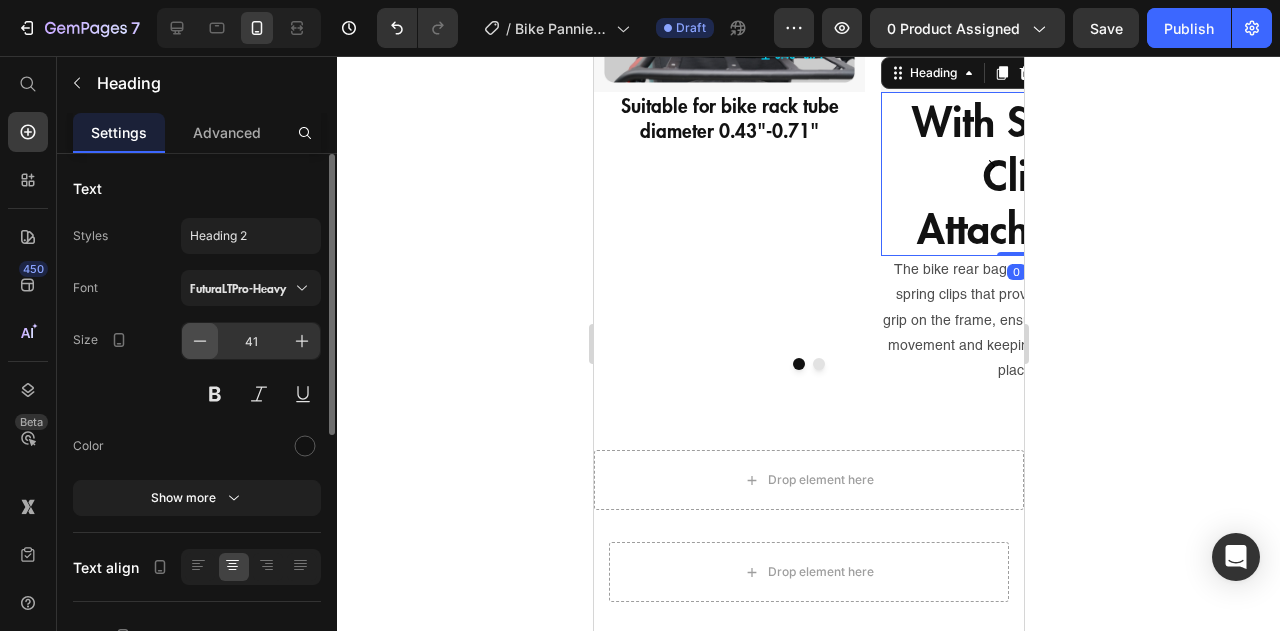 click 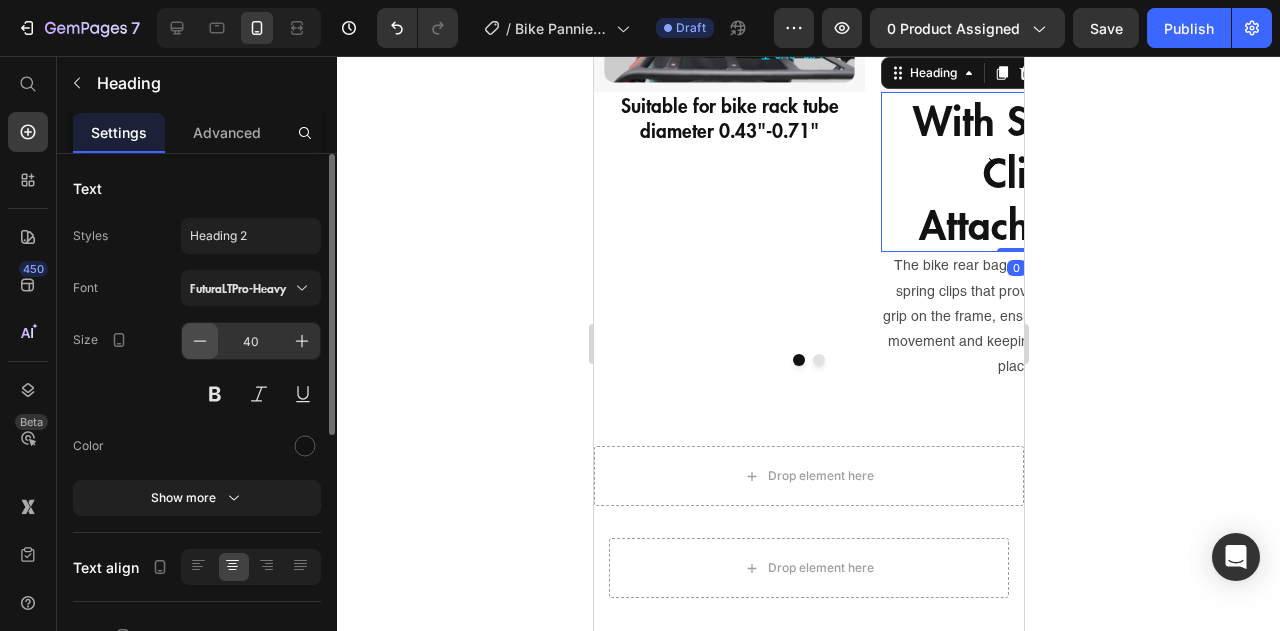 click 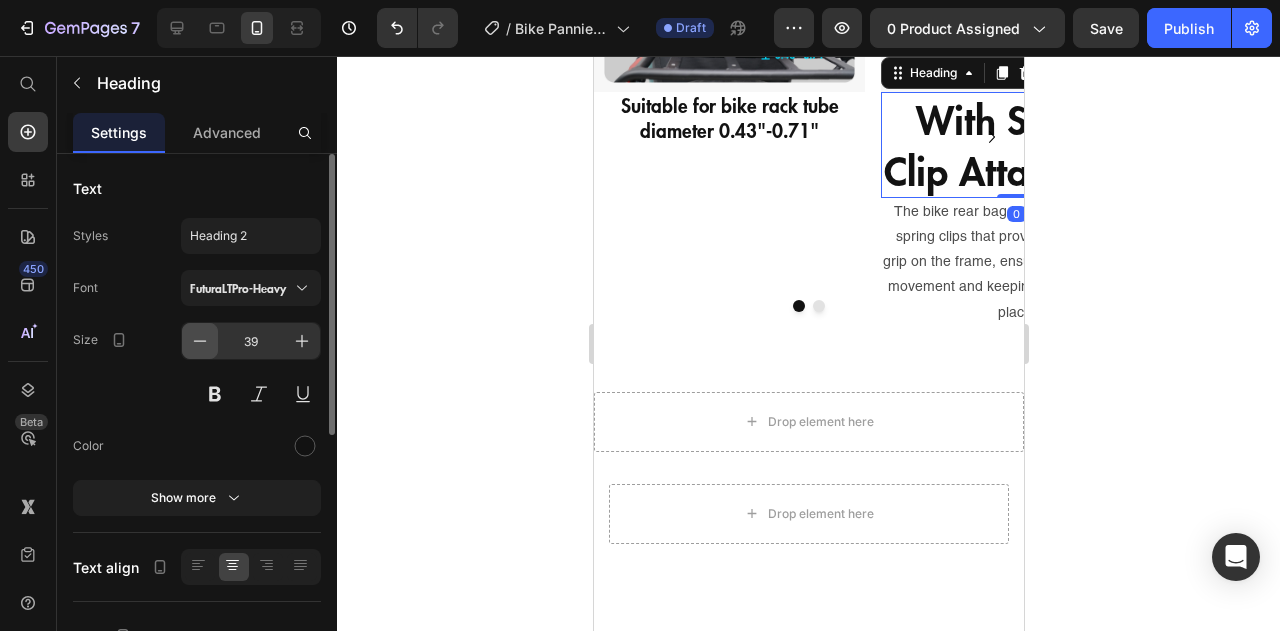 click 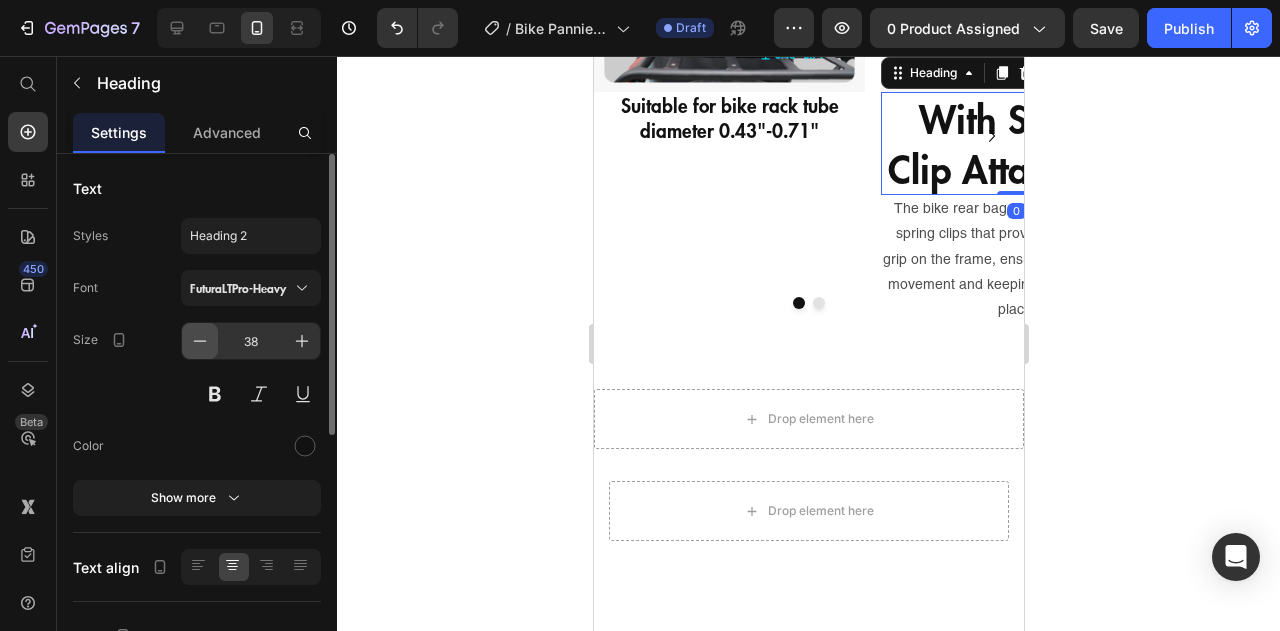click 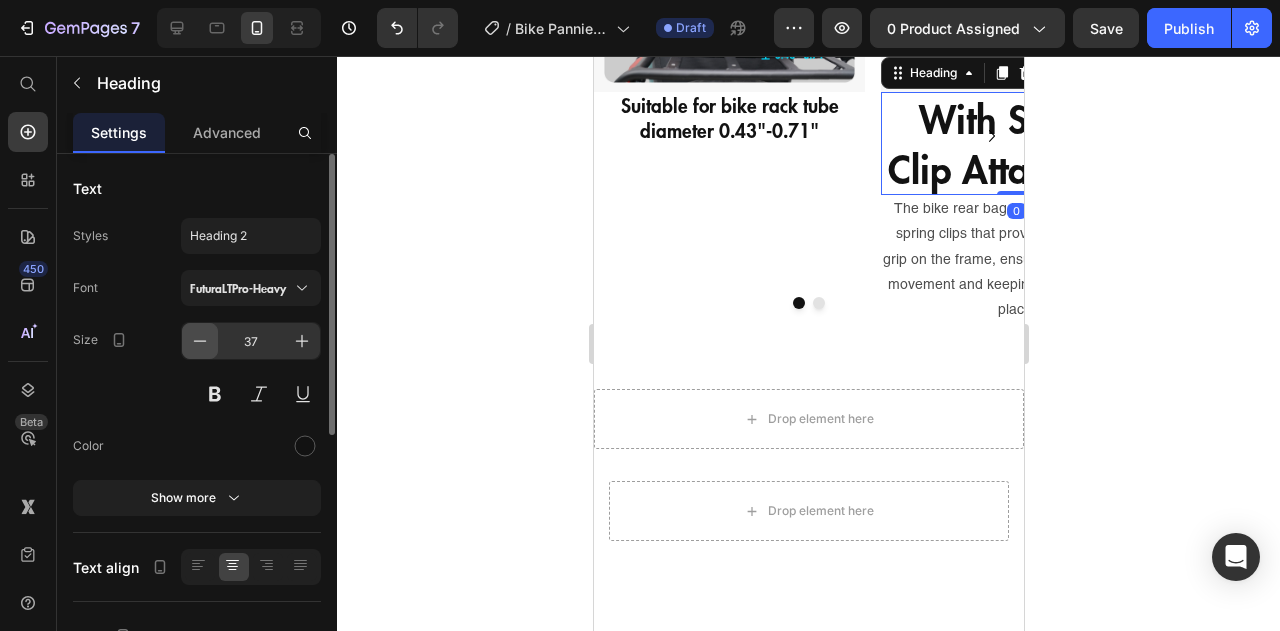 click 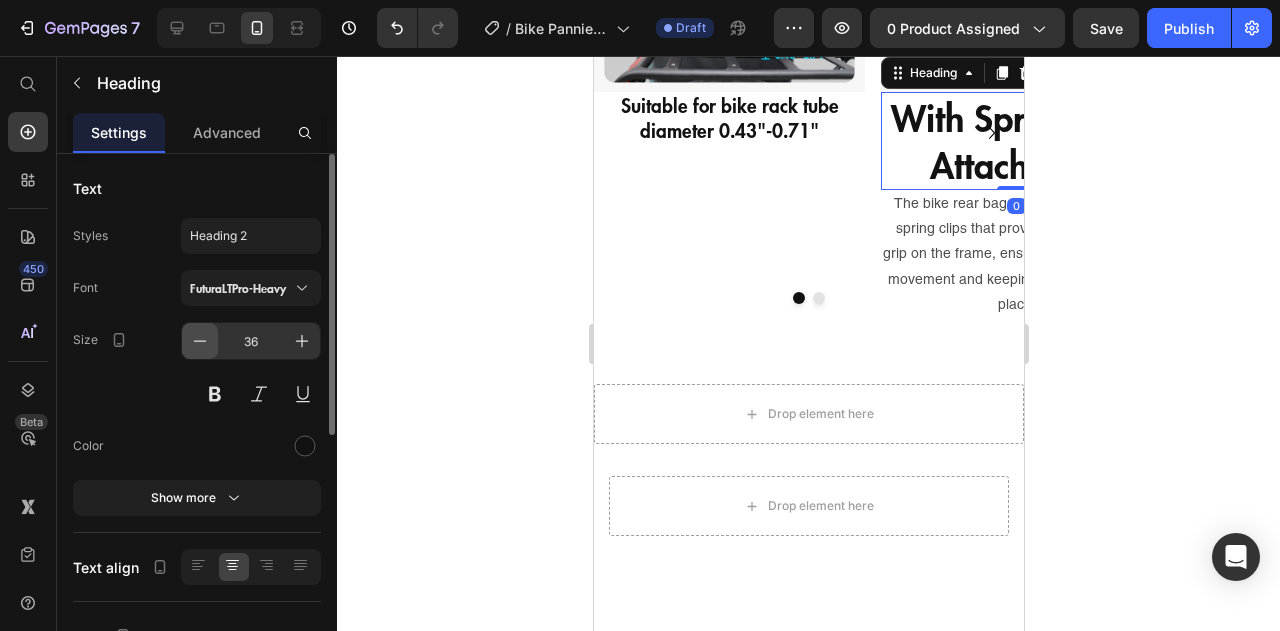 click 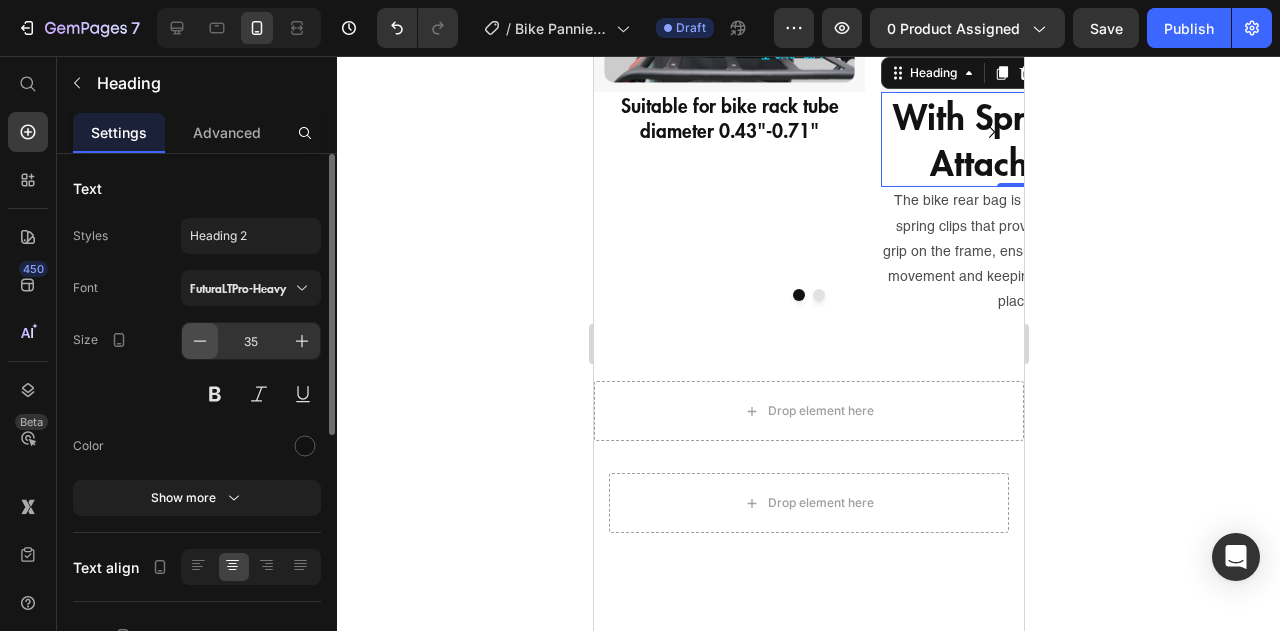click 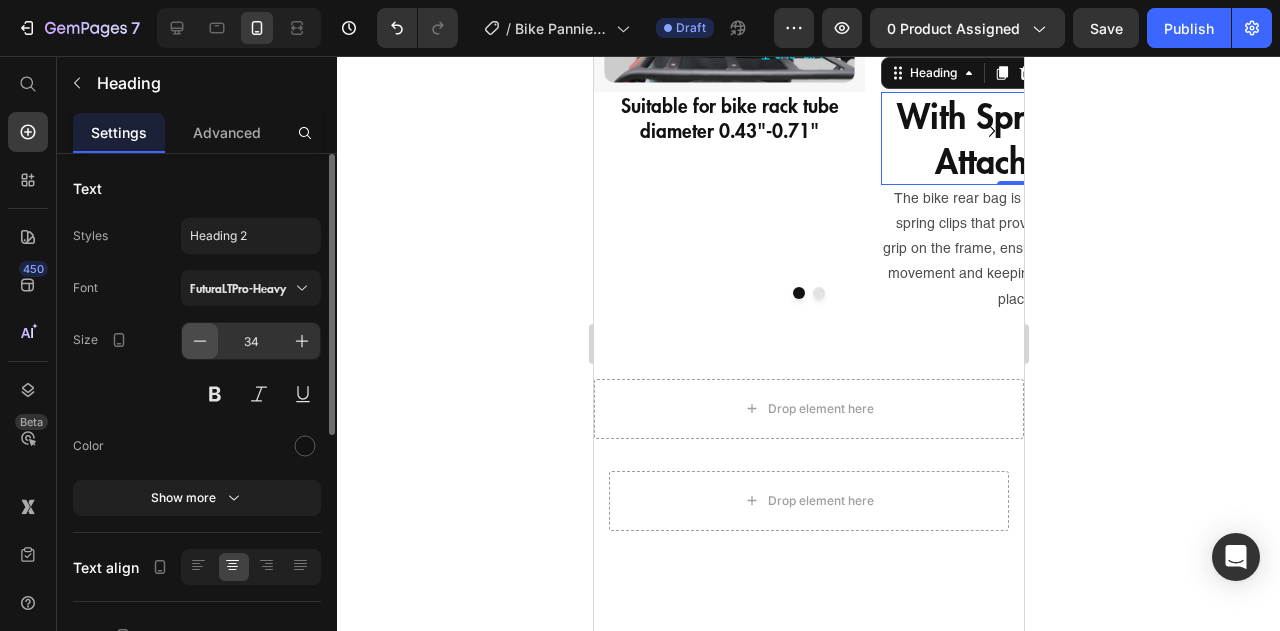 click 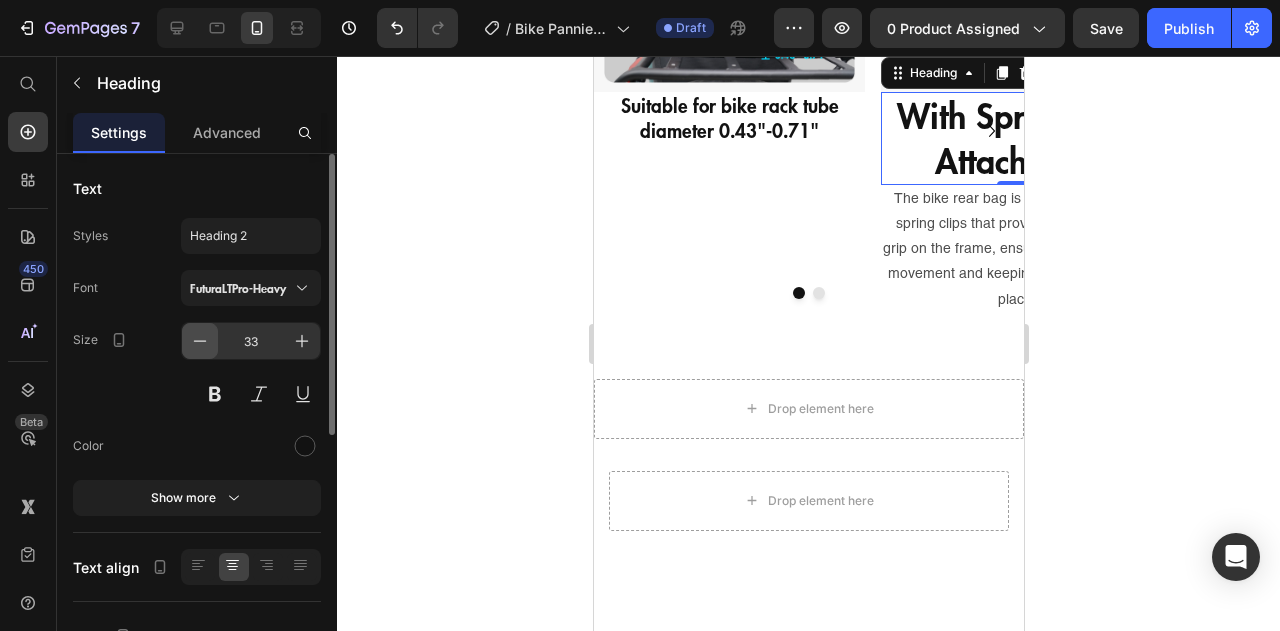 click 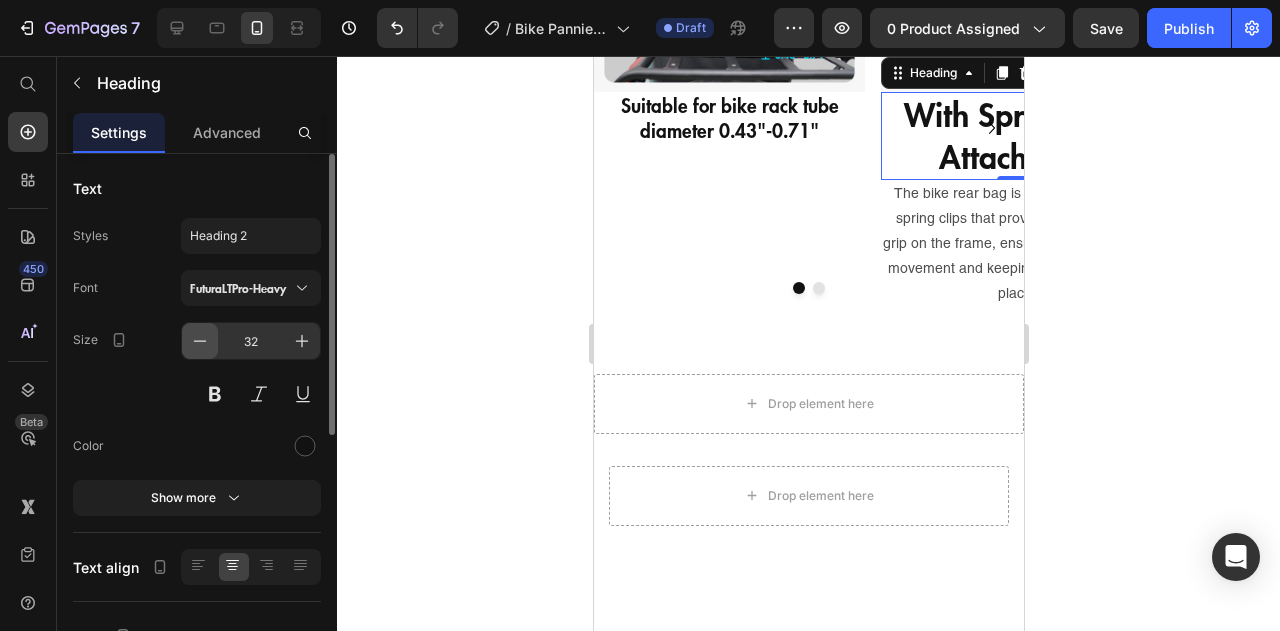 click 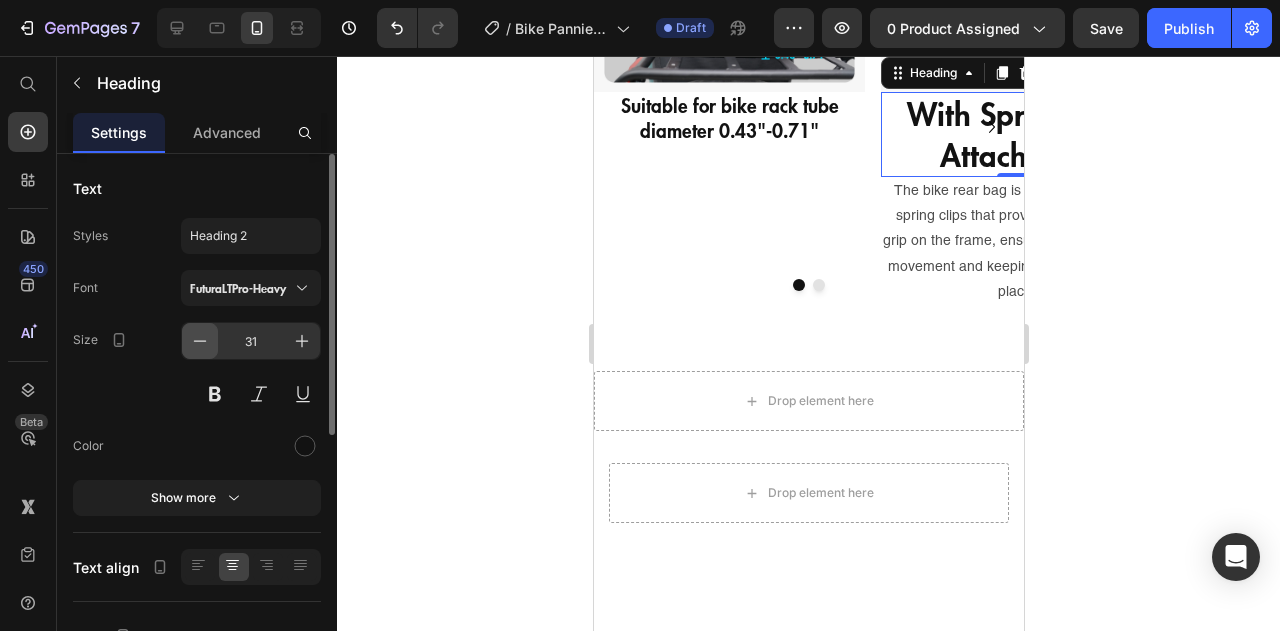 click 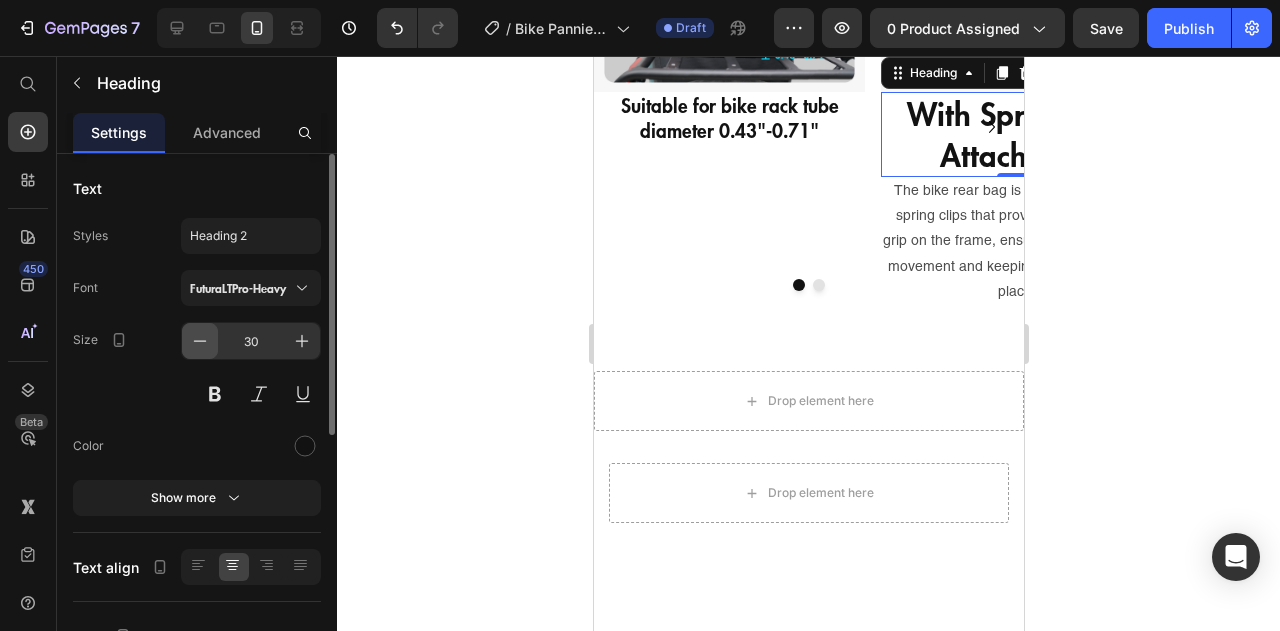 click 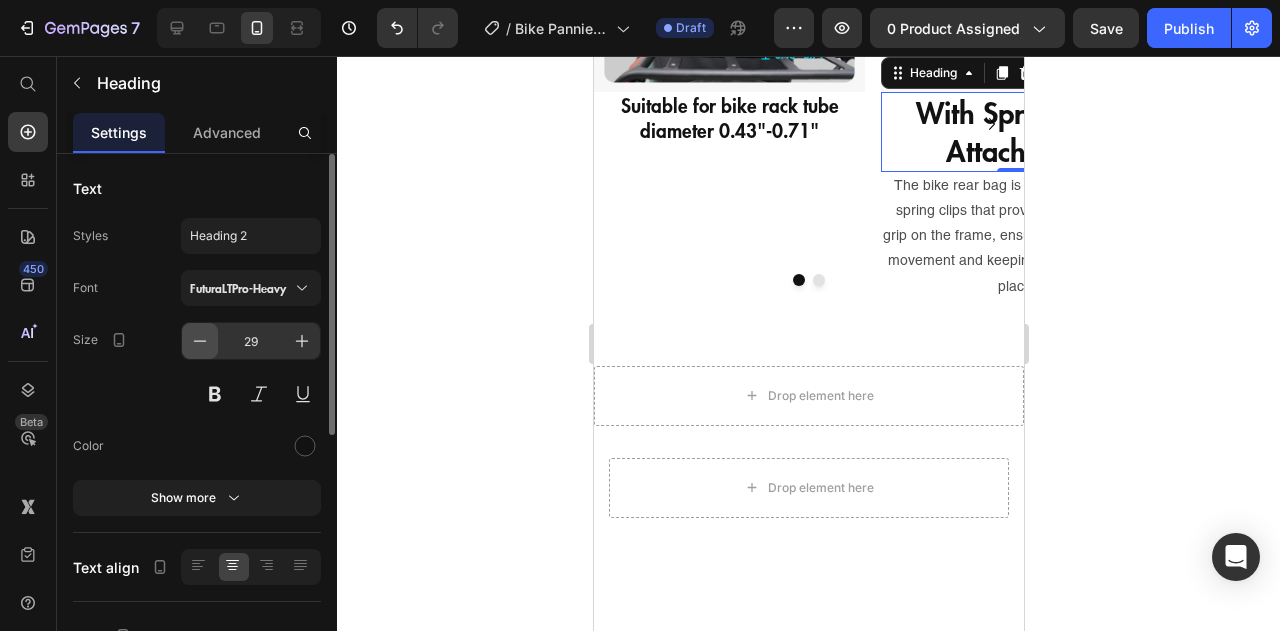 click 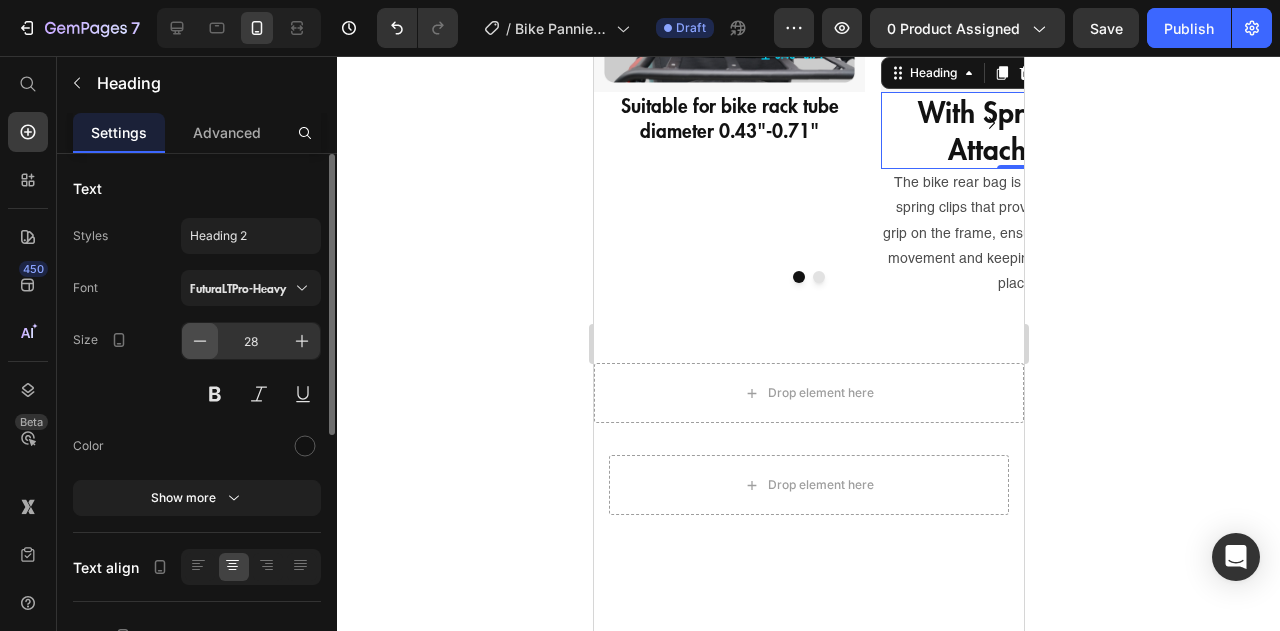 click 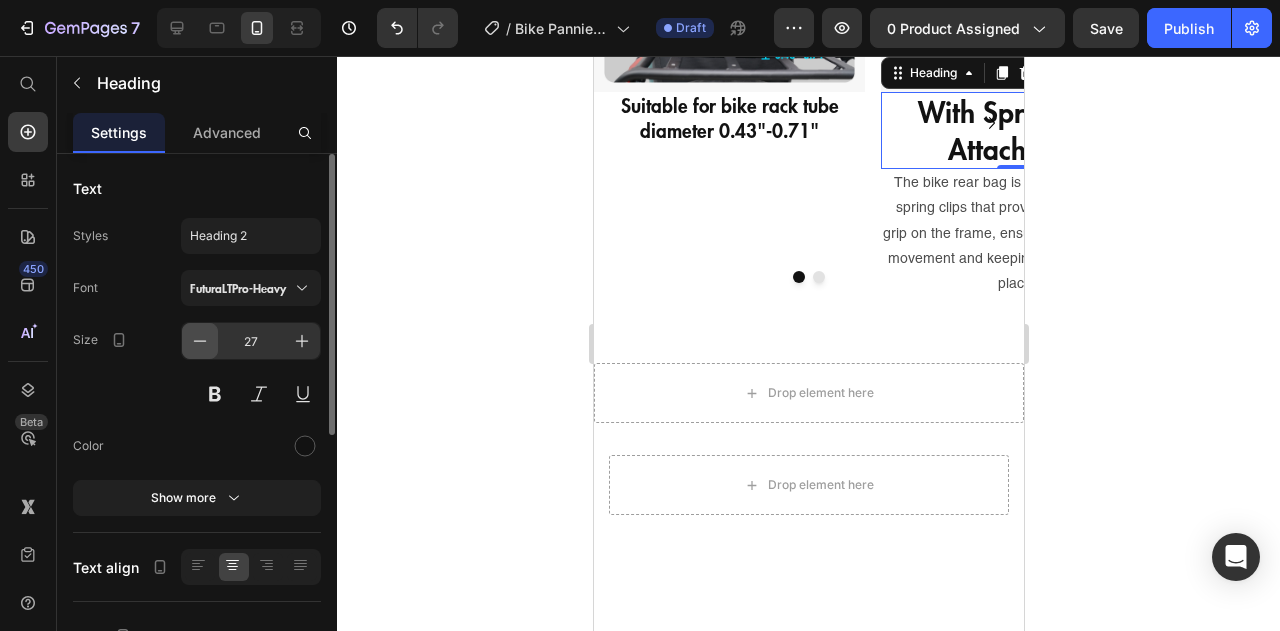 click 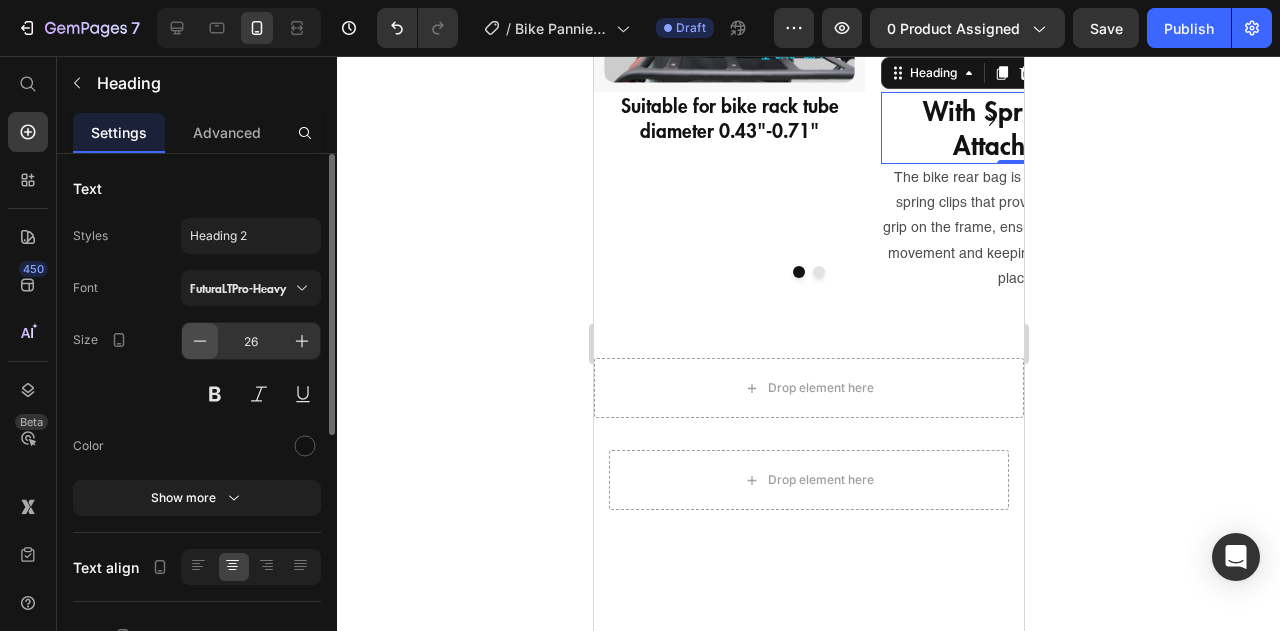 click 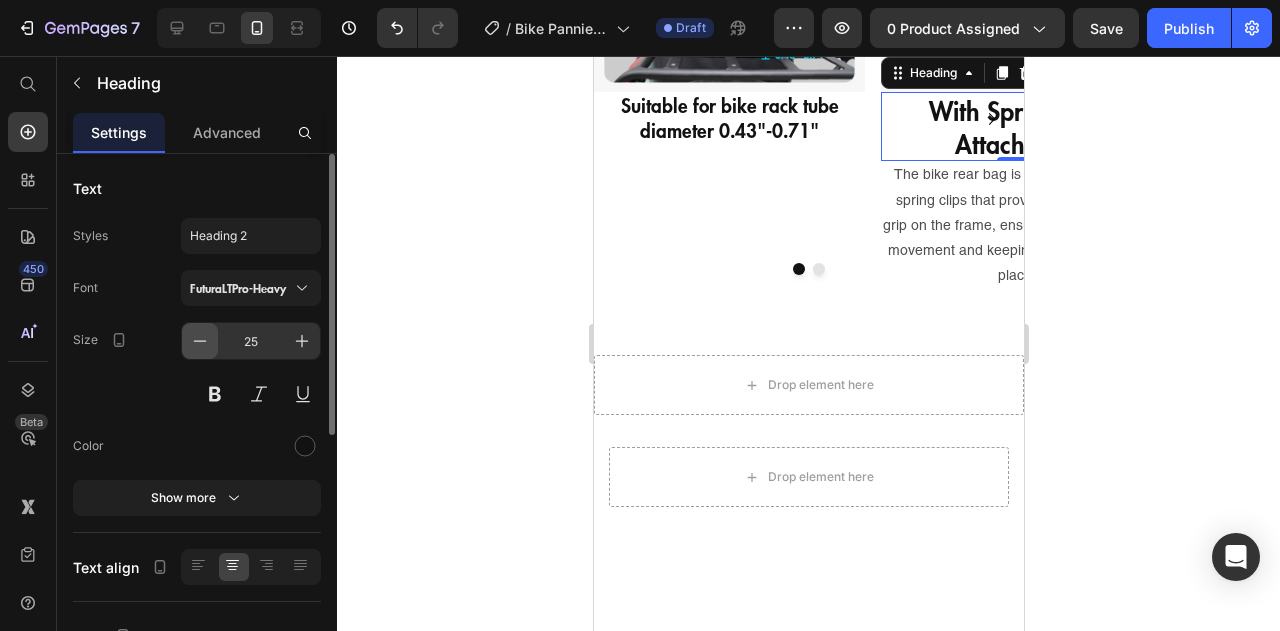 click 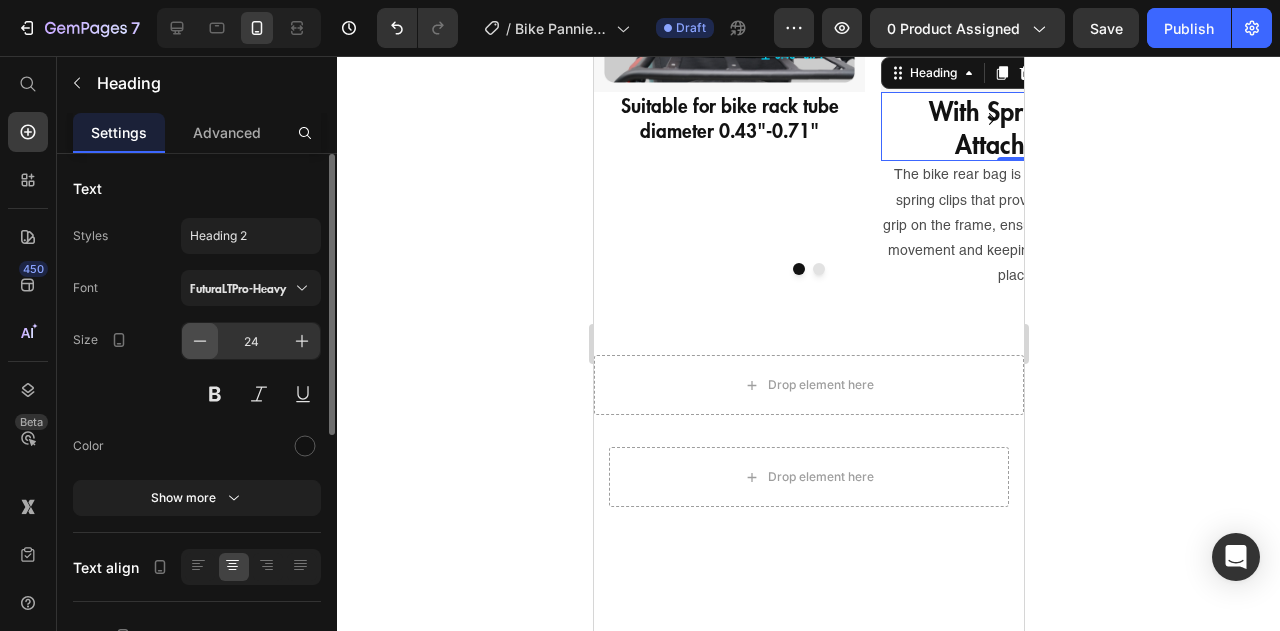 click 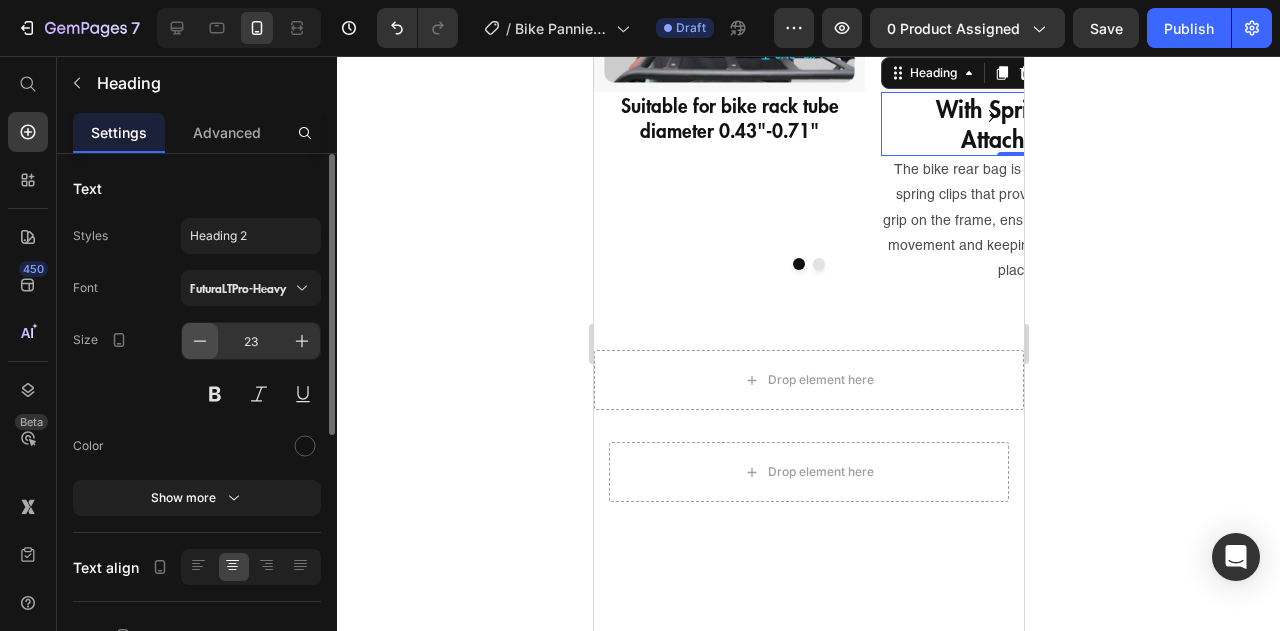 click 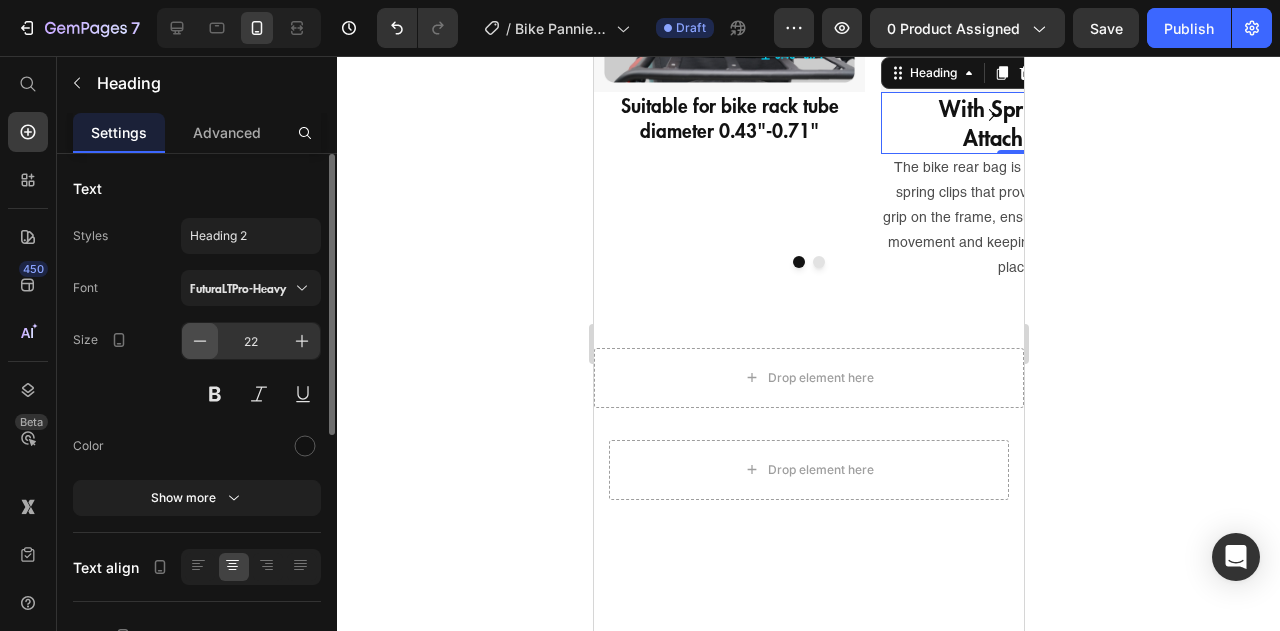 click 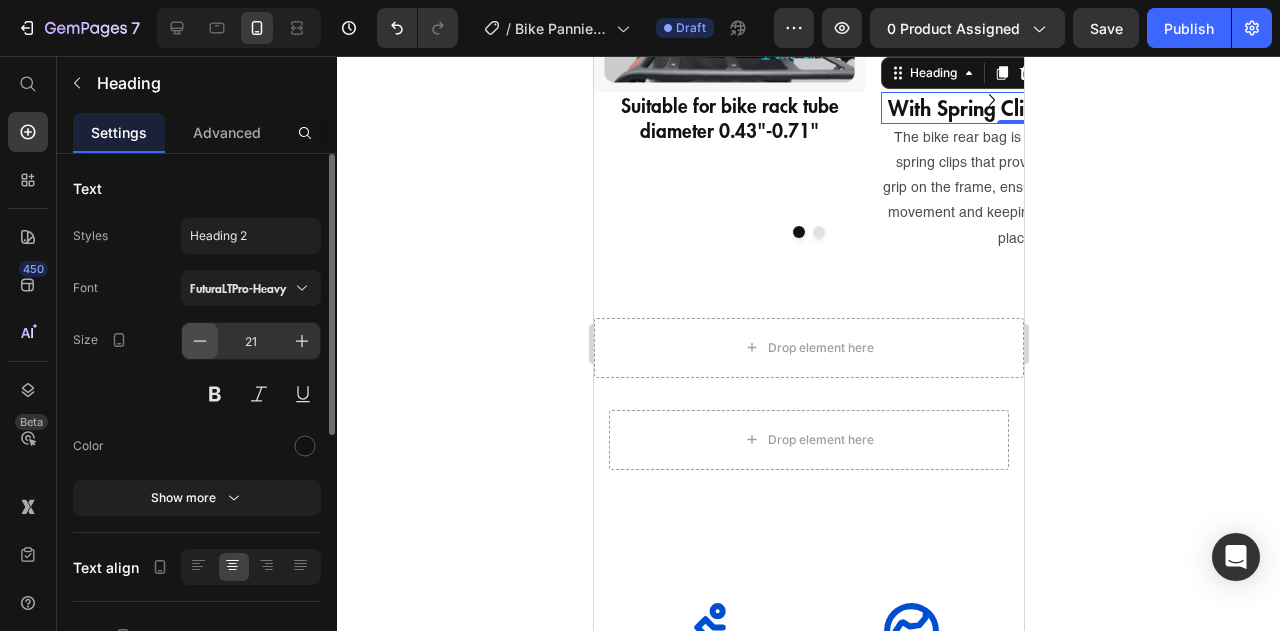 click 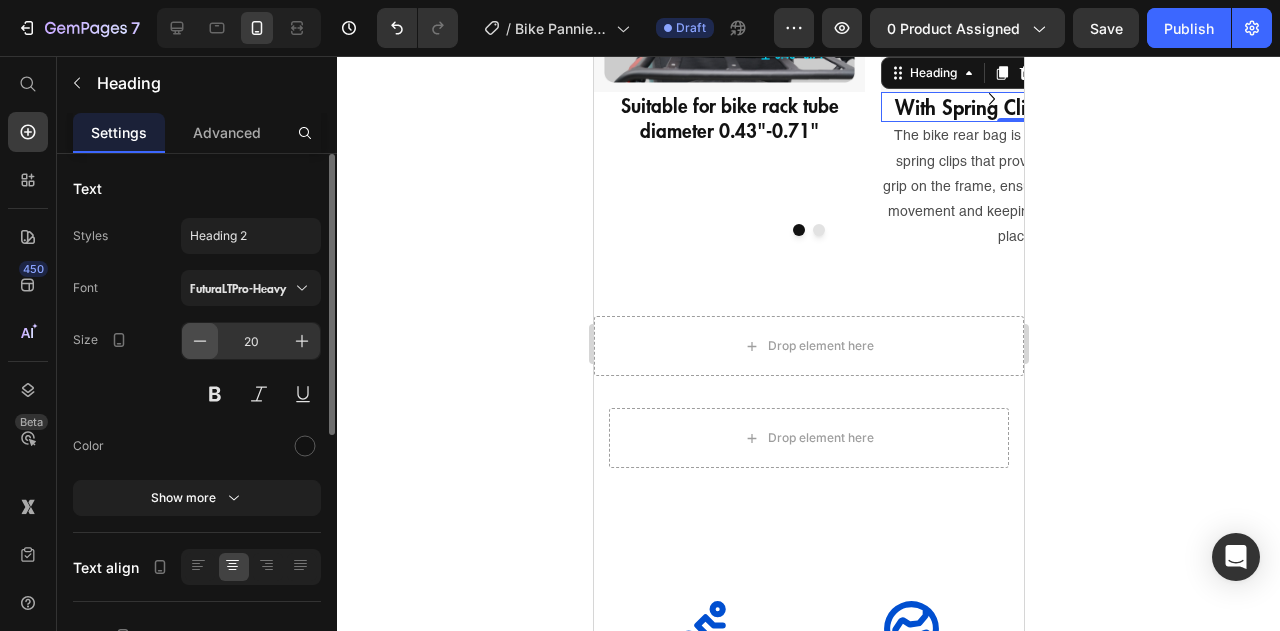 click 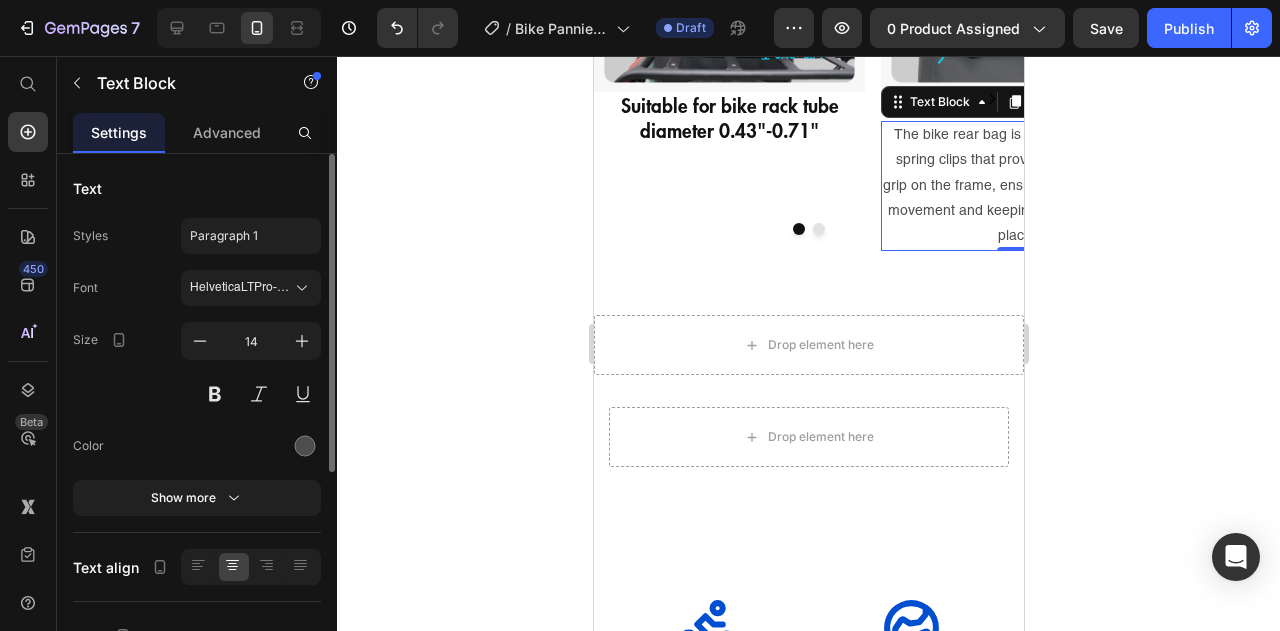 click on "The bike rear bag is equipped with two spring clips that provide a firm, secure grip on the frame, ensuring stability during movement and keeping the bag tightly in place." at bounding box center [1015, 186] 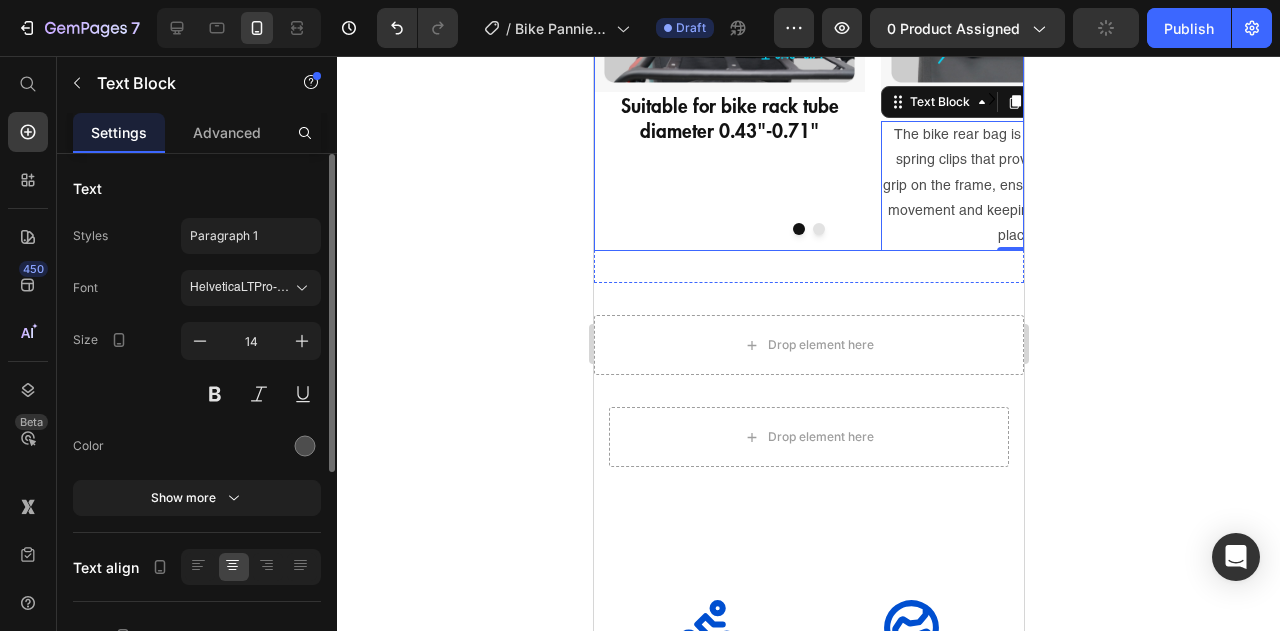 click at bounding box center (818, 229) 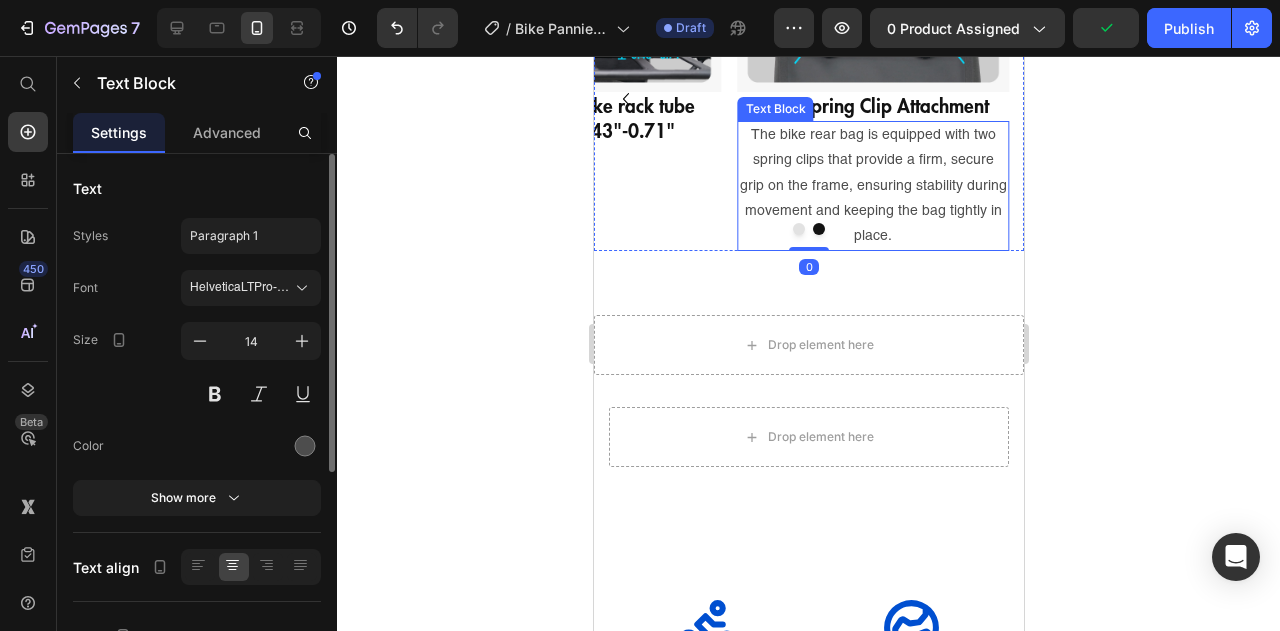 click on "The bike rear bag is equipped with two spring clips that provide a firm, secure grip on the frame, ensuring stability during movement and keeping the bag tightly in place." at bounding box center (872, 186) 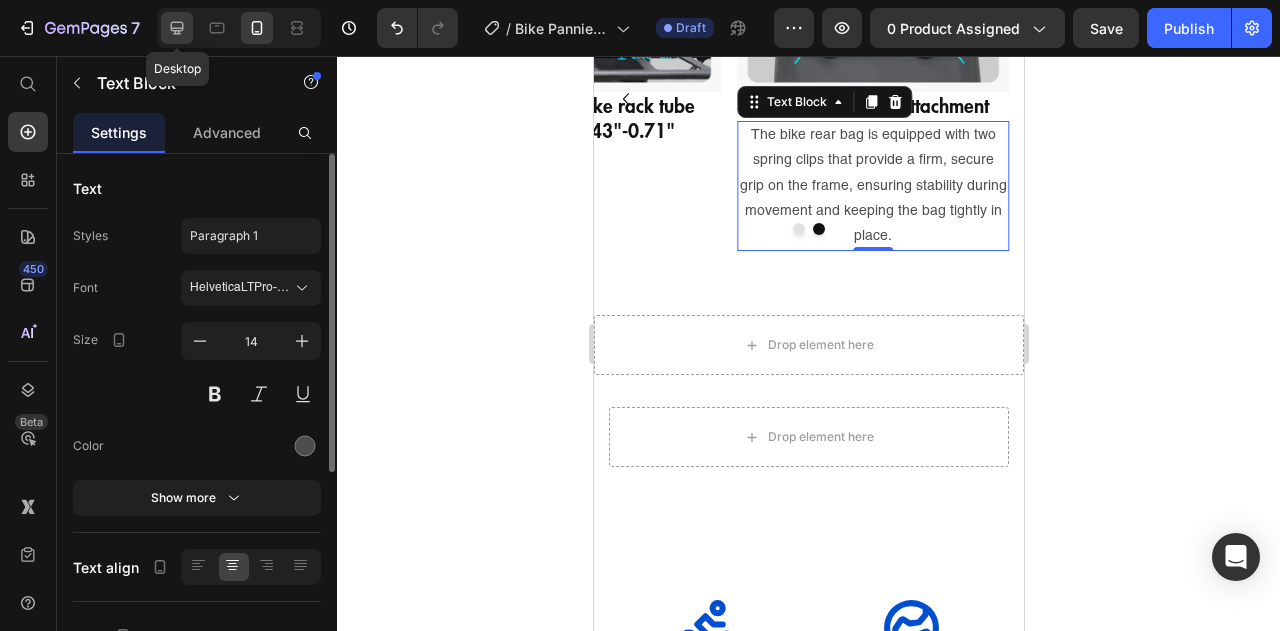 click 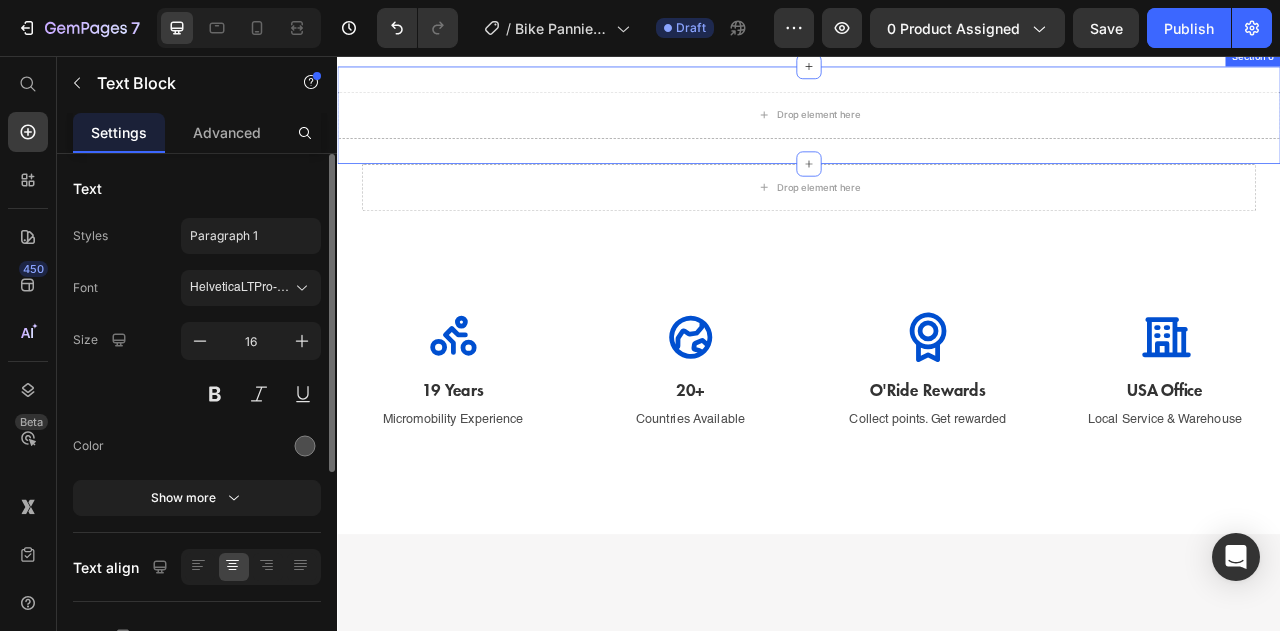 scroll, scrollTop: 2802, scrollLeft: 0, axis: vertical 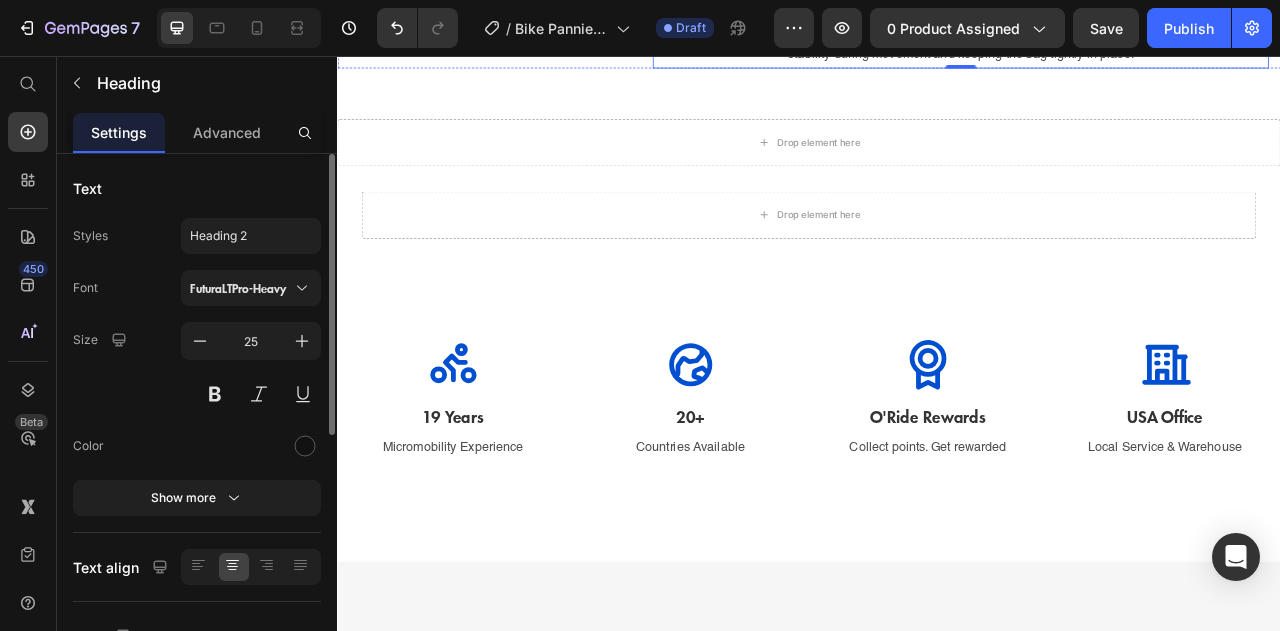 click on "Suitable for bike rack tube diameter 0.43"-0.71"" at bounding box center [329, -8] 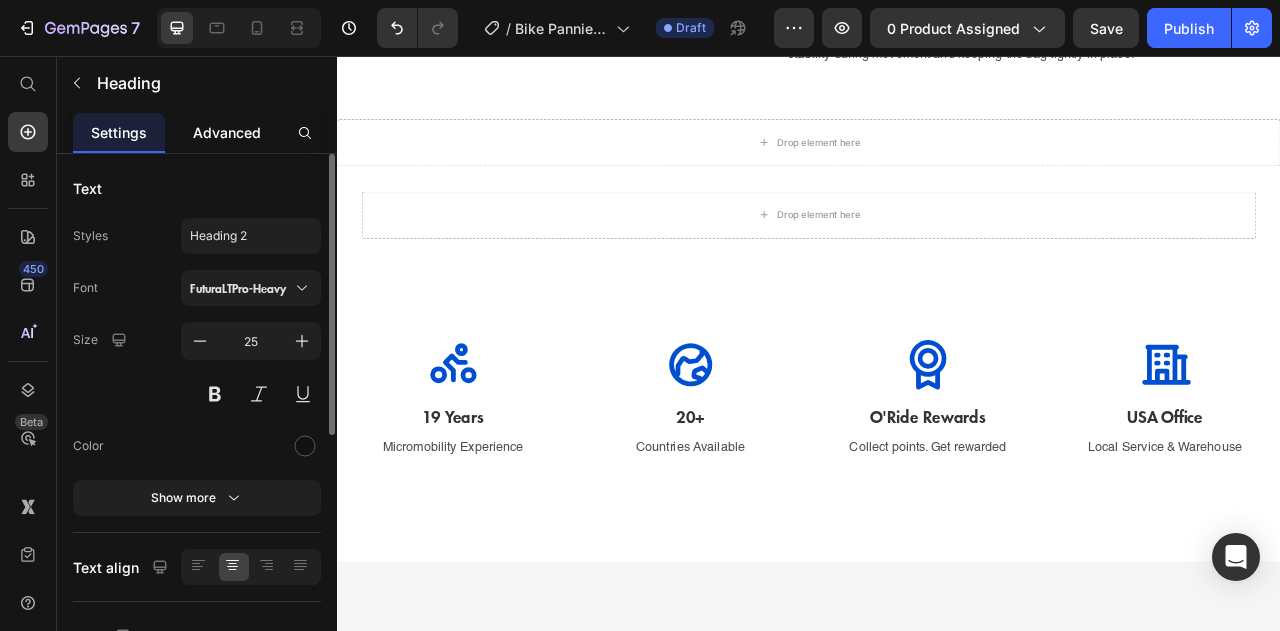 click on "Advanced" at bounding box center (227, 132) 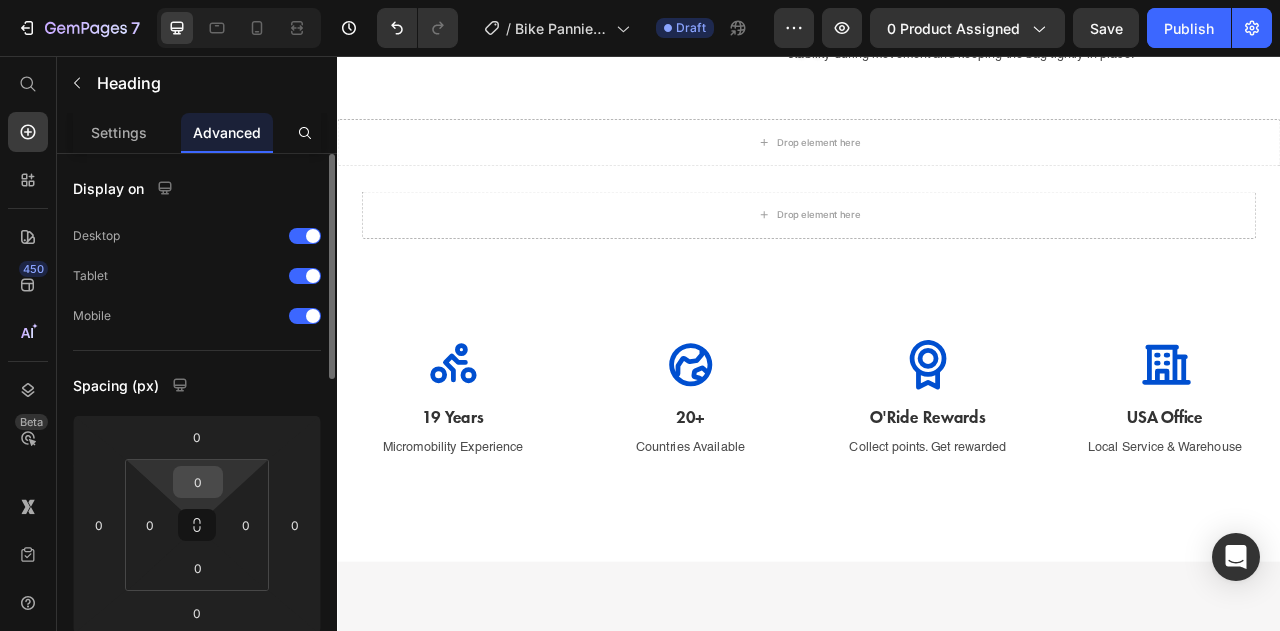 click on "0" at bounding box center (198, 482) 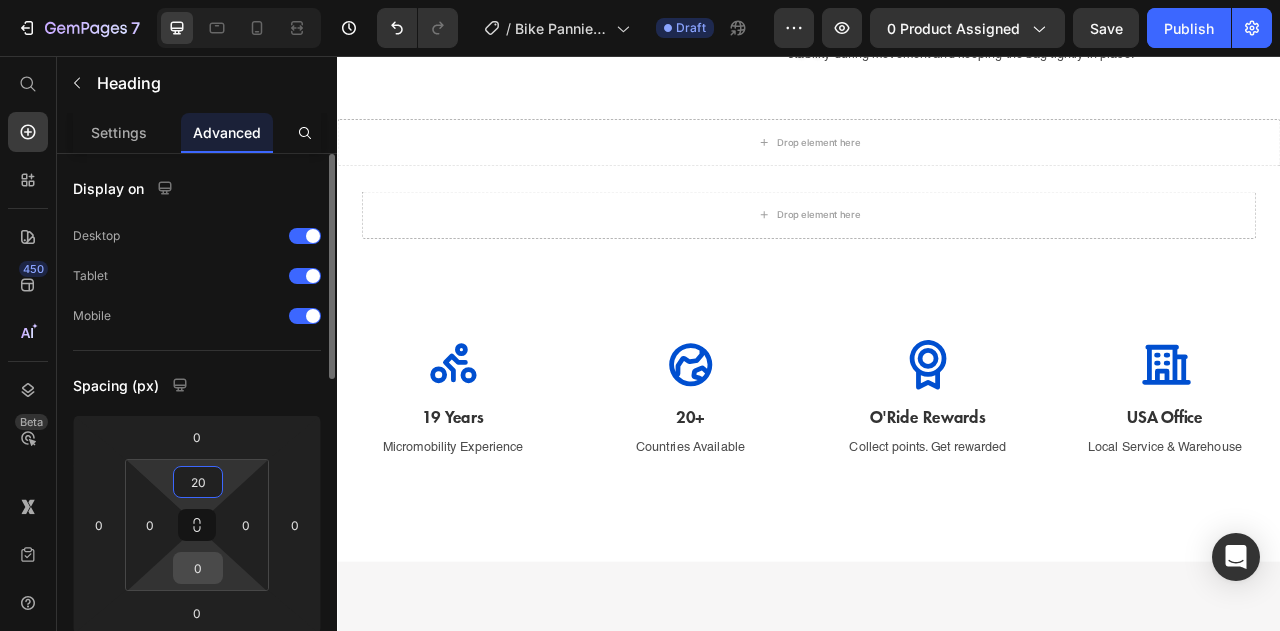type on "20" 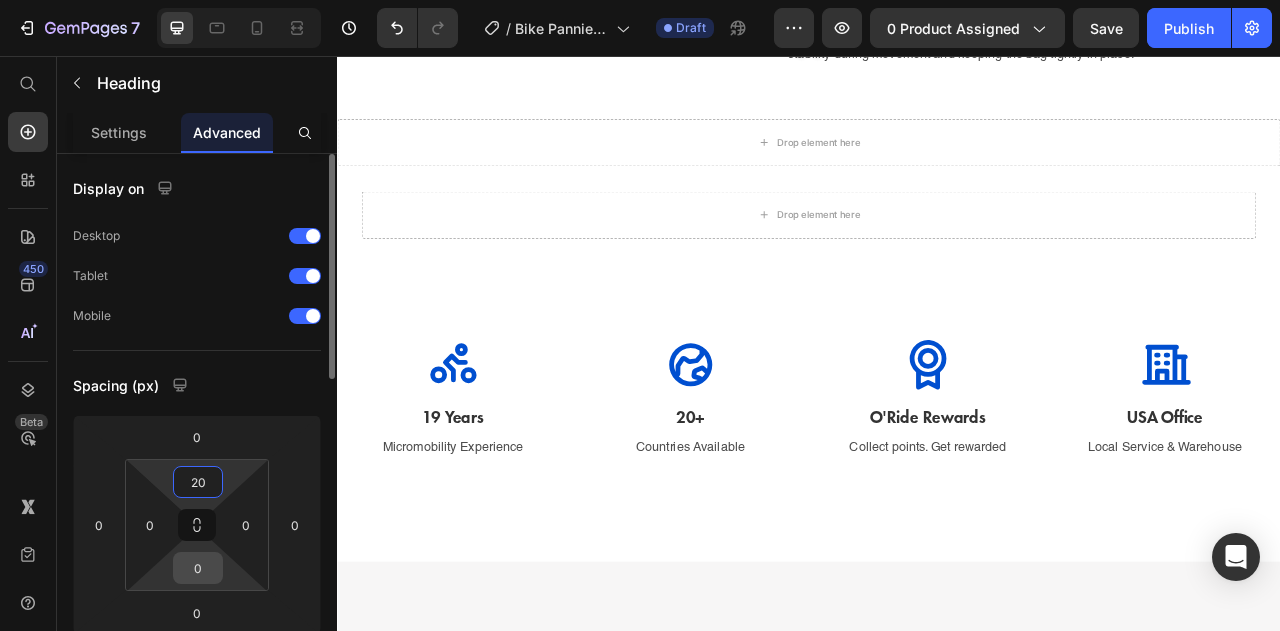 click on "0" at bounding box center (198, 568) 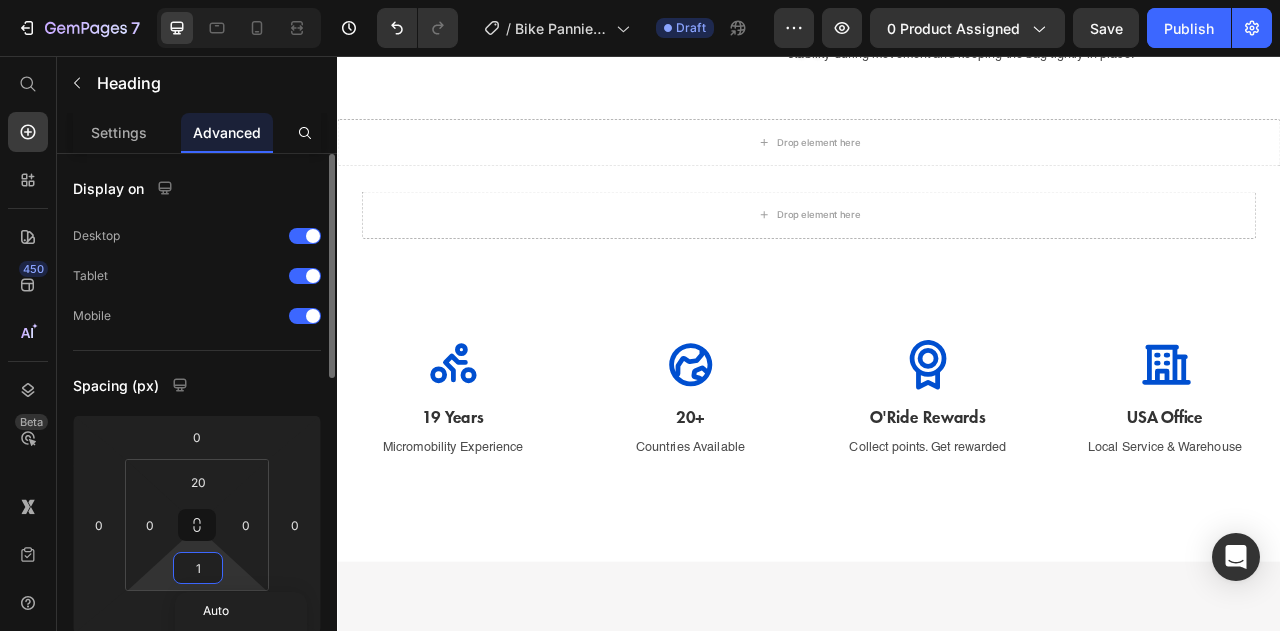 type on "10" 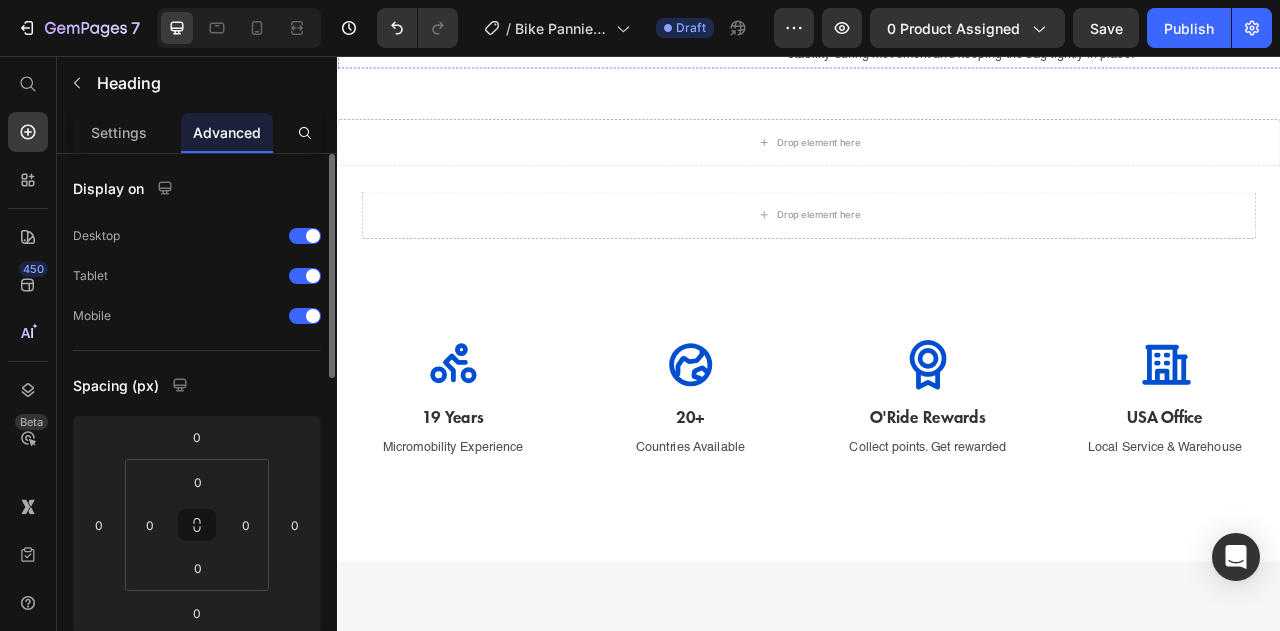 click on "With Spring Clip Attachment" at bounding box center (1129, -8) 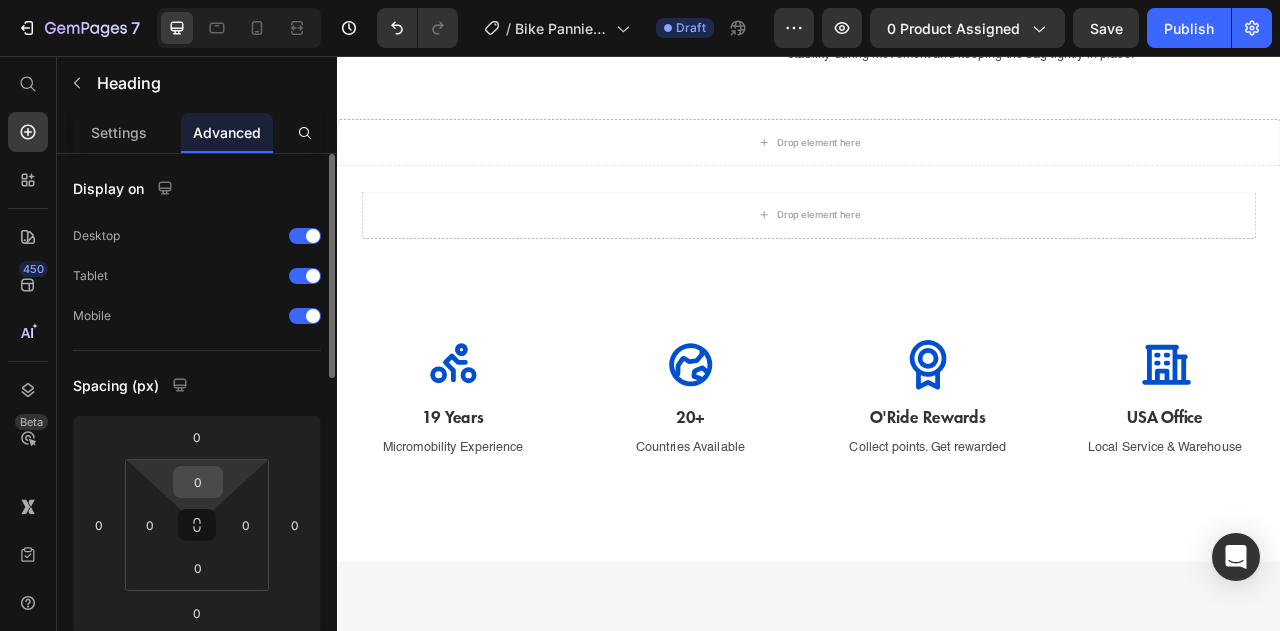 click on "0" at bounding box center [198, 482] 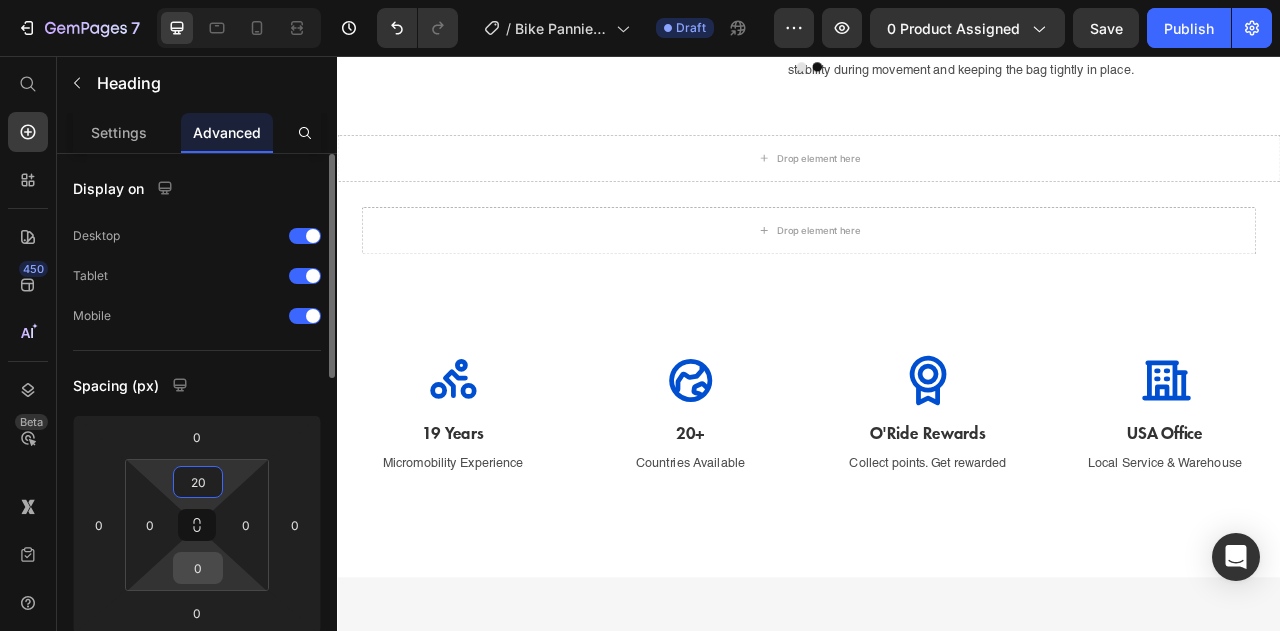type on "20" 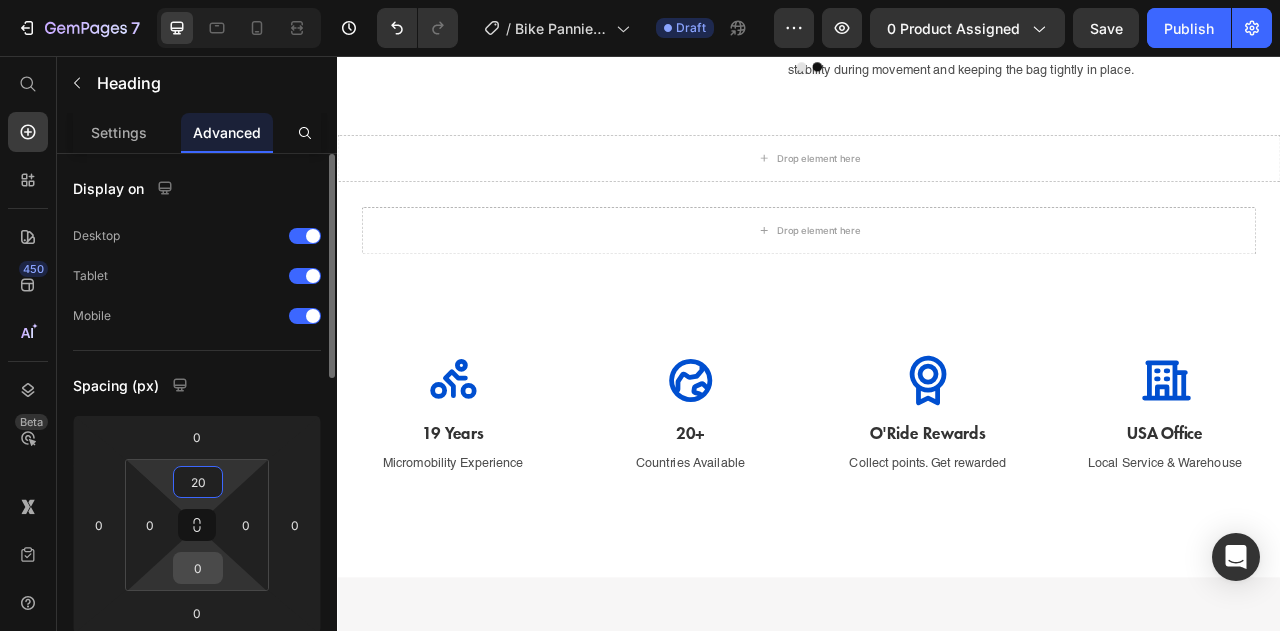 click on "0" at bounding box center (198, 568) 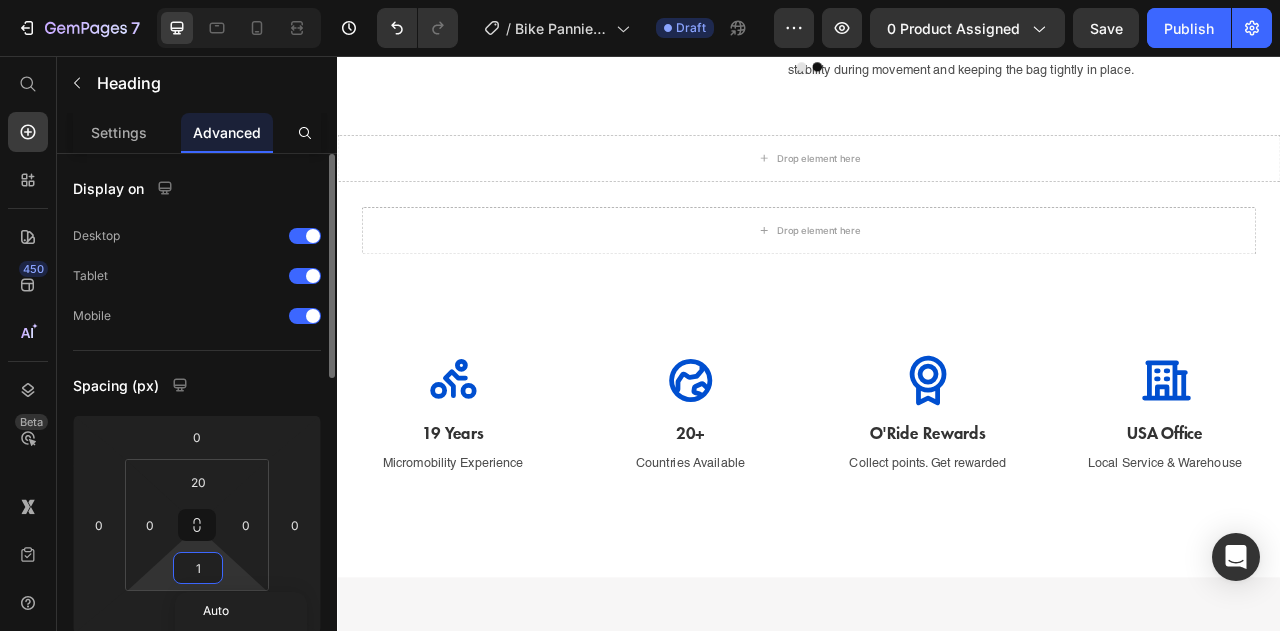 type on "10" 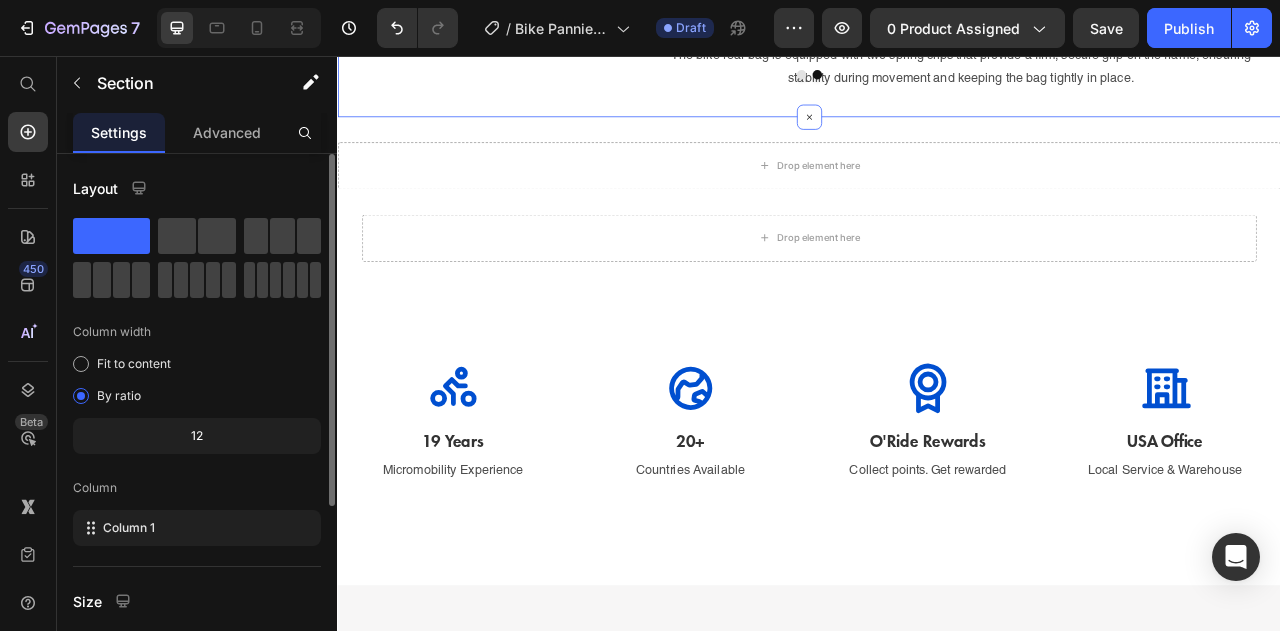 click on "Image Suitable for bike rack tube diameter 0.43"-0.71" Heading Image With Spring Clip Attachment Heading   0 The bike rear bag is equipped with two spring clips that provide a firm, secure grip on the frame, ensuring stability during movement and keeping the bag tightly in place. Text Block
Carousel Section 5" at bounding box center (937, -174) 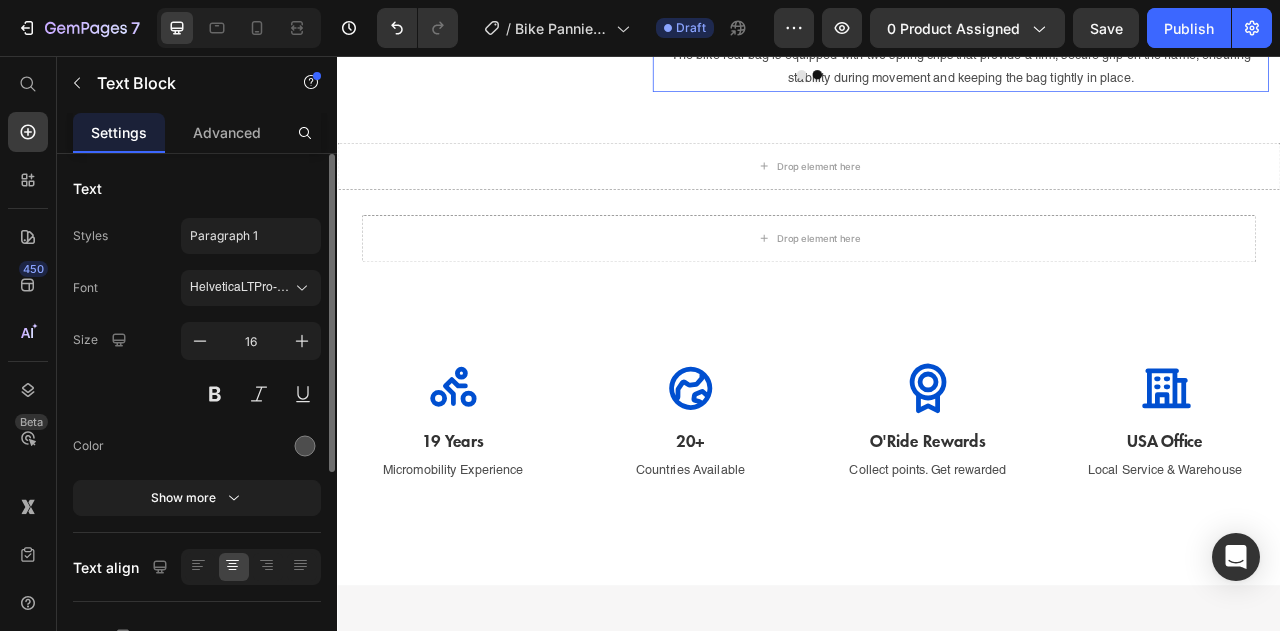 click on "The bike rear bag is equipped with two spring clips that provide a firm, secure grip on the frame, ensuring stability during movement and keeping the bag tightly in place." at bounding box center (1129, 71) 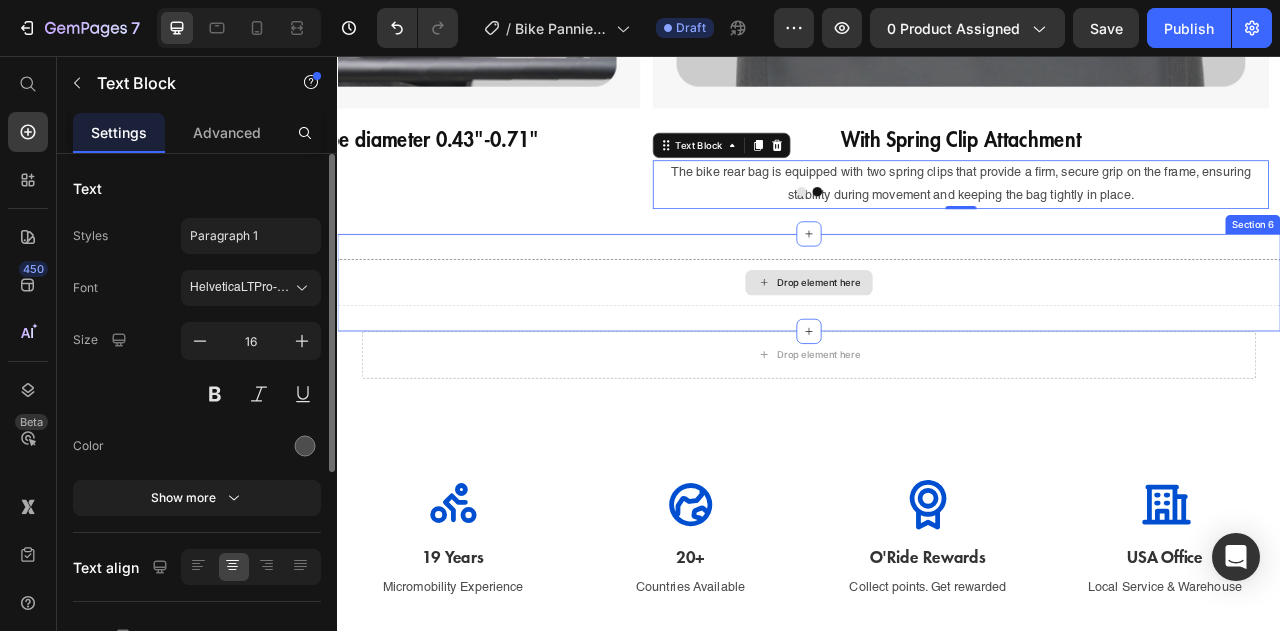 scroll, scrollTop: 2602, scrollLeft: 0, axis: vertical 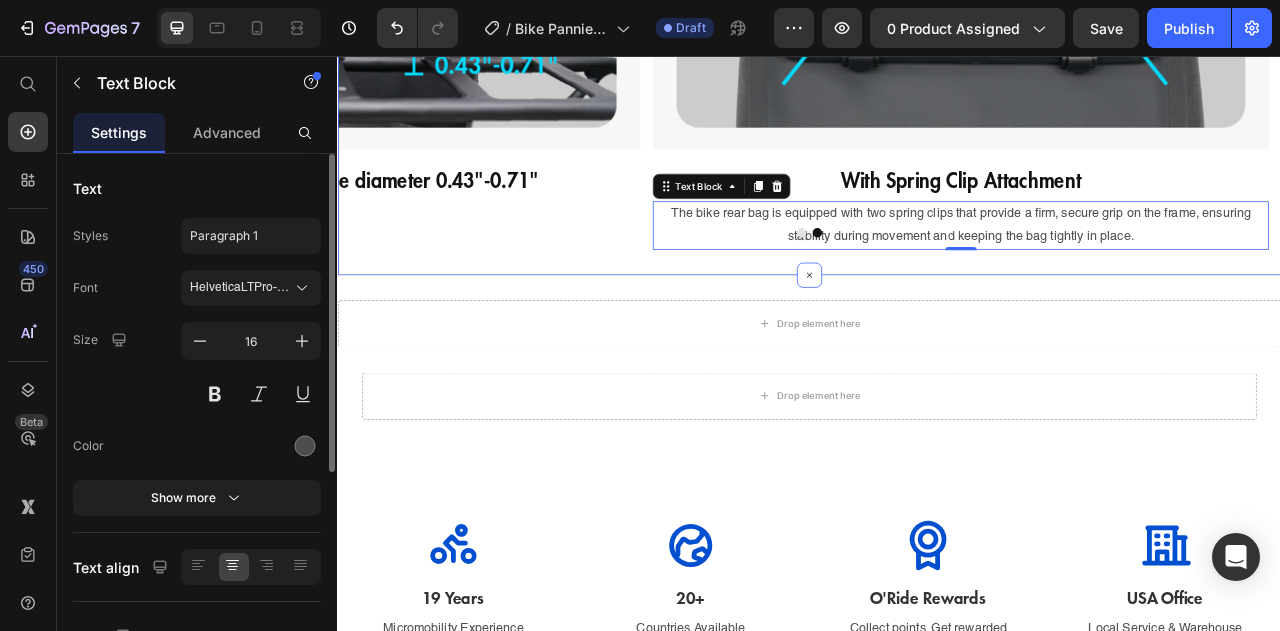 click on "Image Suitable for bike rack tube diameter 0.43"-0.71" Heading Image With Spring Clip Attachment Heading The bike rear bag is equipped with two spring clips that provide a firm, secure grip on the frame, ensuring stability during movement and keeping the bag tightly in place. Text Block   0
Carousel Section 5" at bounding box center (937, 26) 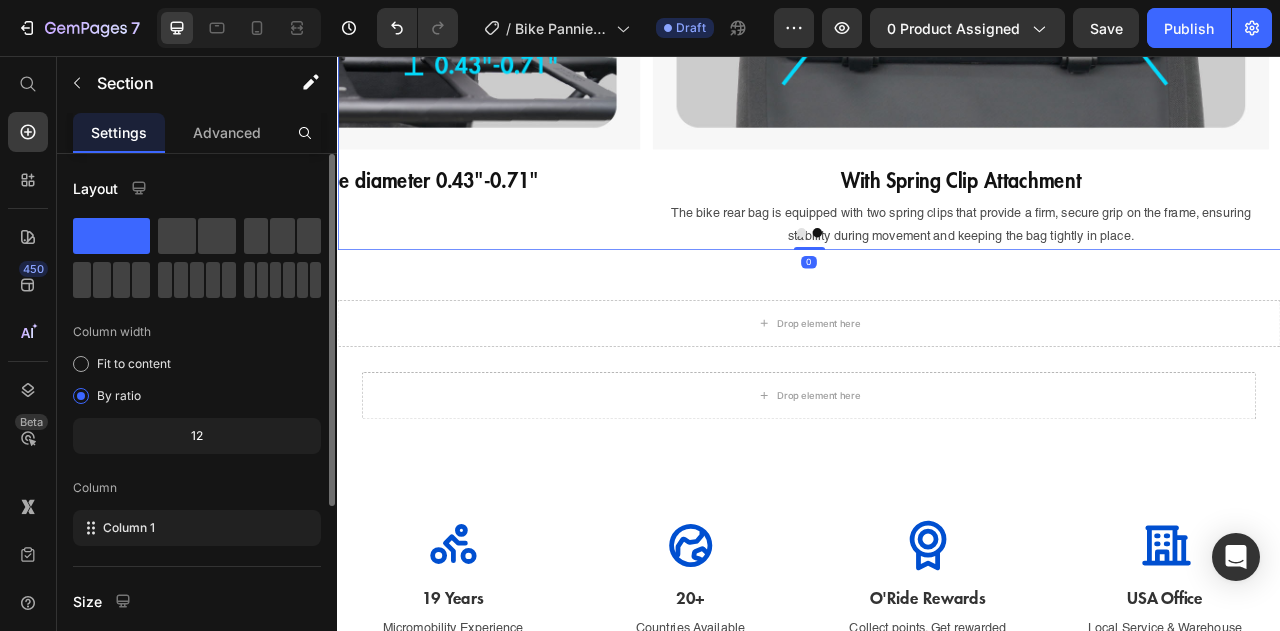 click at bounding box center (937, 280) 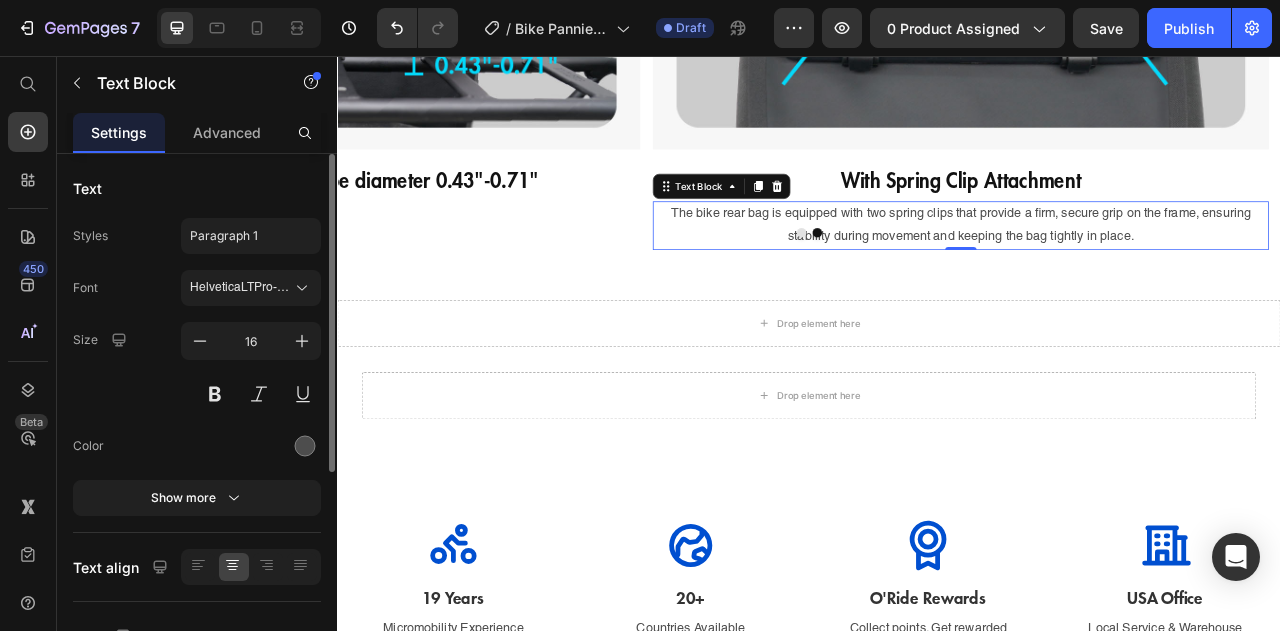 click on "The bike rear bag is equipped with two spring clips that provide a firm, secure grip on the frame, ensuring stability during movement and keeping the bag tightly in place." at bounding box center [1129, 271] 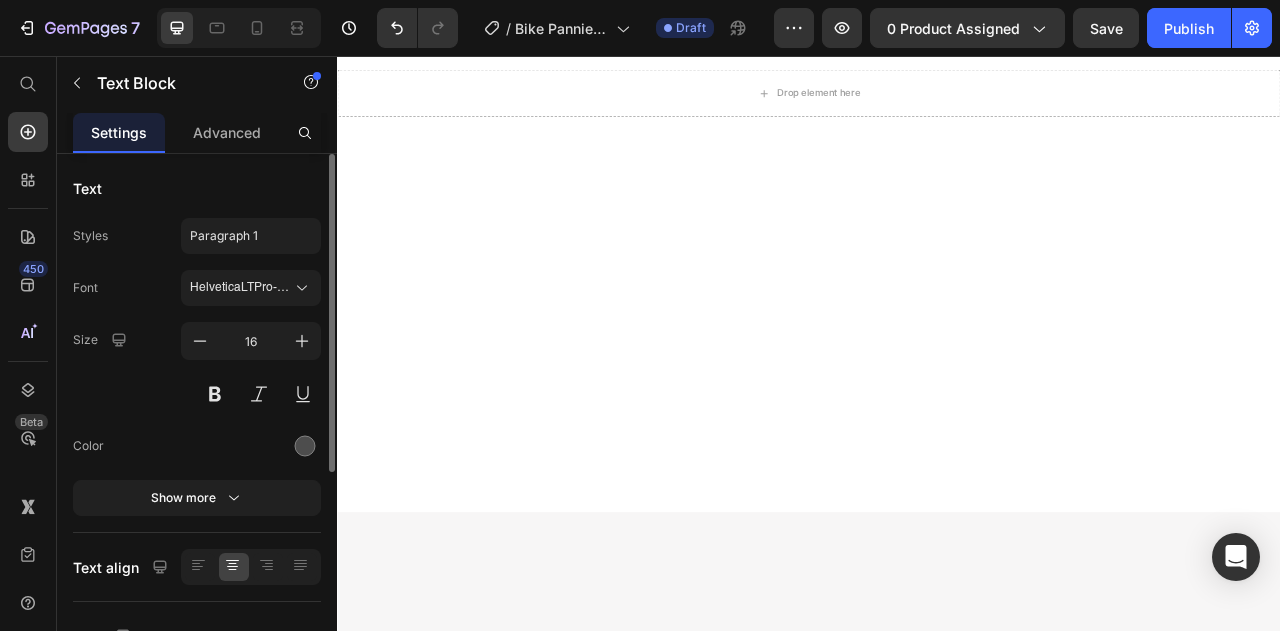 scroll, scrollTop: 1743, scrollLeft: 0, axis: vertical 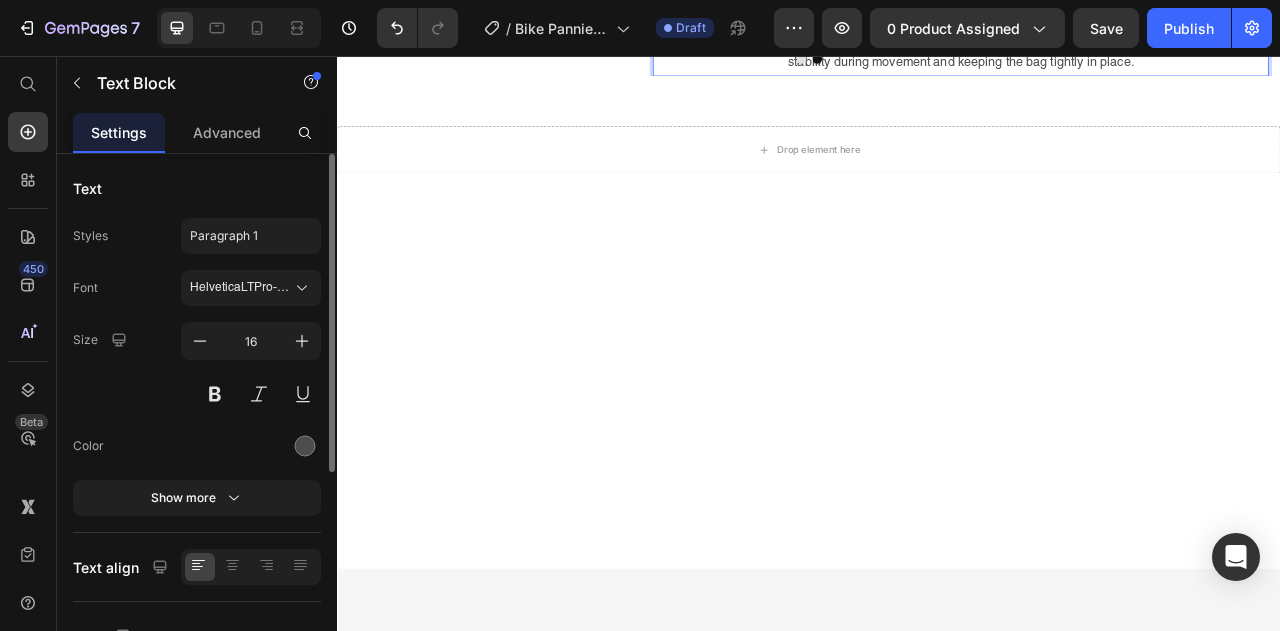 click on "Push the top clips over the rack’s top rail until they "click" into place. The clips should lock tightly onto the rail to hold the bag securely." at bounding box center (1079, -629) 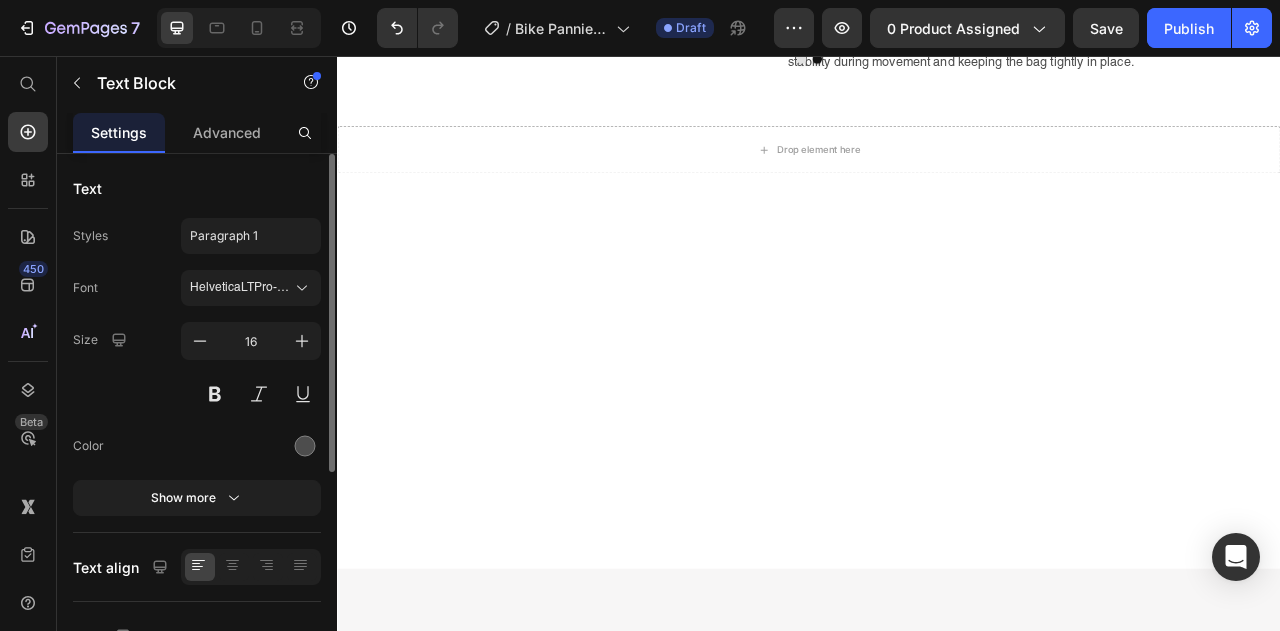 click on "Push the top clips over the rack’s top rail until they "click" into place. The clips should lock tightly onto the rail to hold the bag securely." at bounding box center [1079, -629] 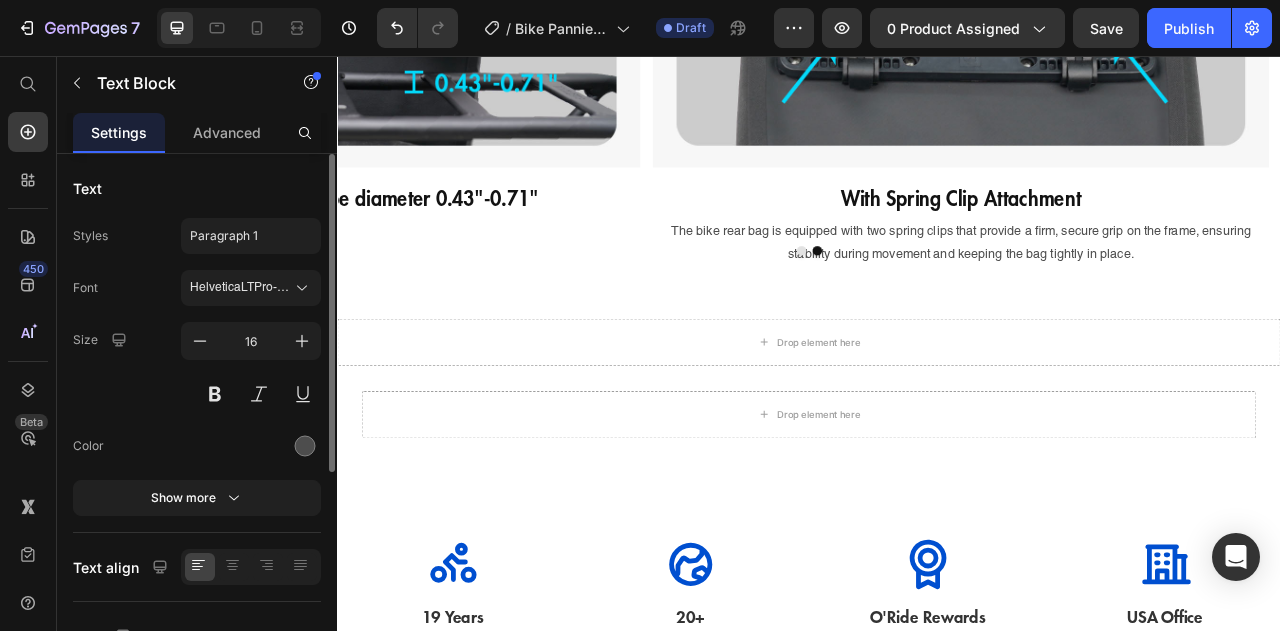 scroll, scrollTop: 2443, scrollLeft: 0, axis: vertical 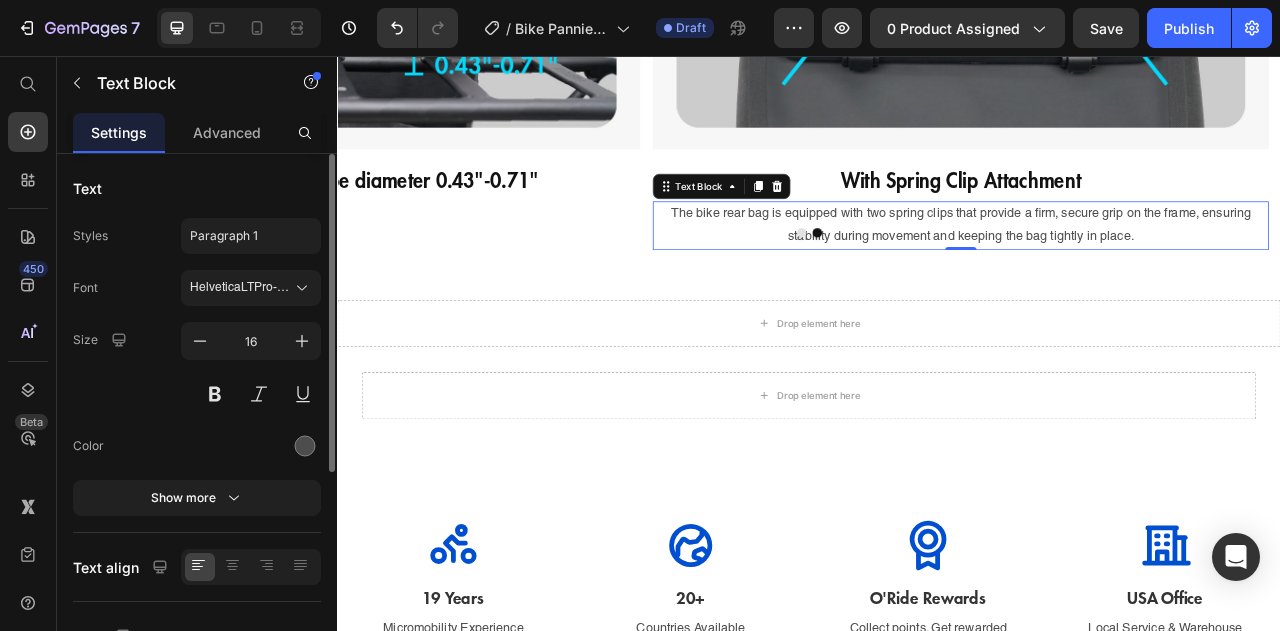 click on "The bike rear bag is equipped with two spring clips that provide a firm, secure grip on the frame, ensuring stability during movement and keeping the bag tightly in place." at bounding box center (1129, 271) 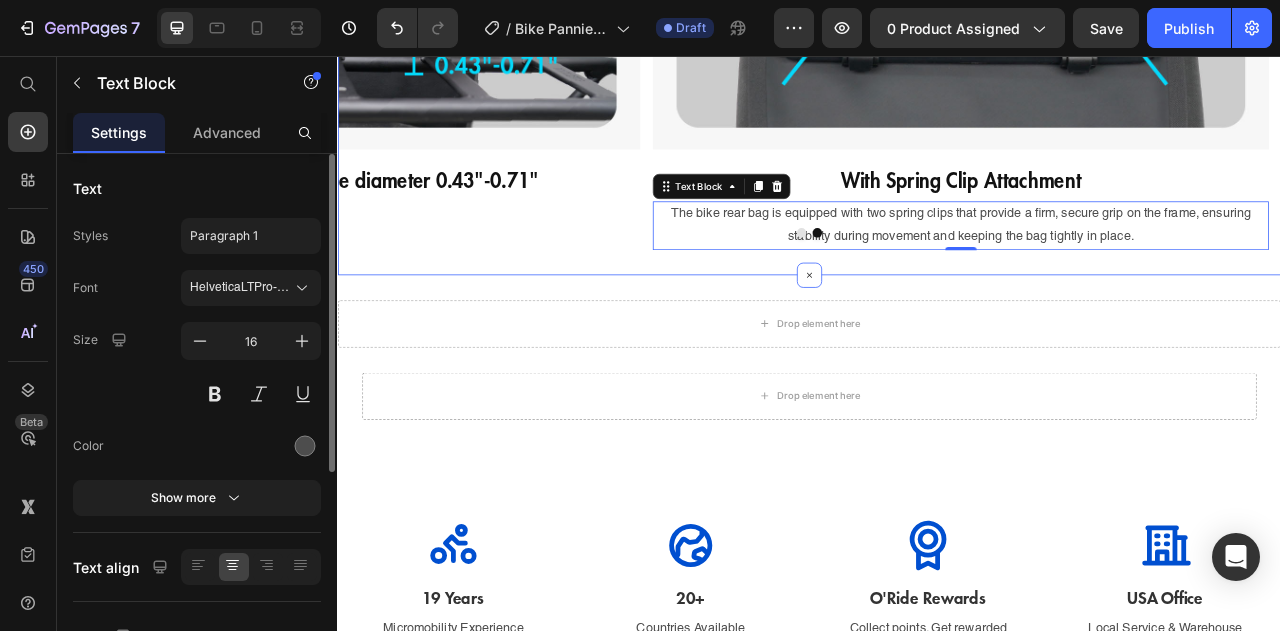 click on "Image Suitable for bike rack tube diameter 0.43"-0.71" Heading Image With Spring Clip Attachment Heading The bike rear bag is equipped with two spring clips that provide a firm, secure grip on the frame, ensuring stability during movement and keeping the bag tightly in place. Text Block   0
Carousel Section 5" at bounding box center [937, 26] 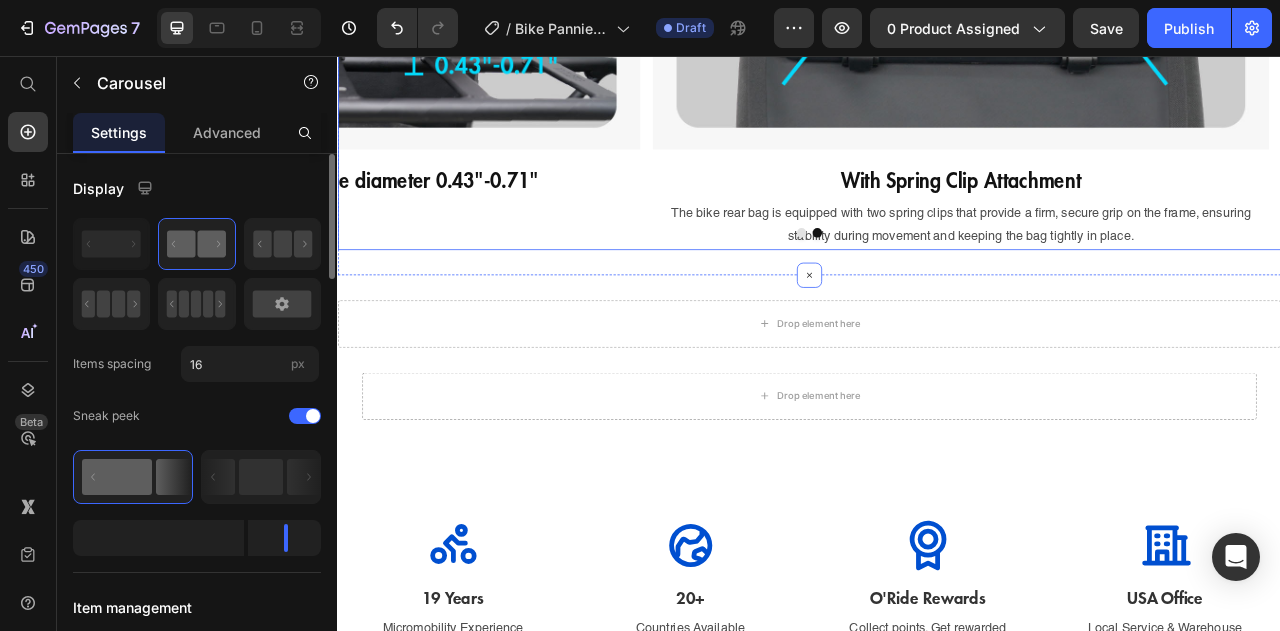 click at bounding box center [937, 280] 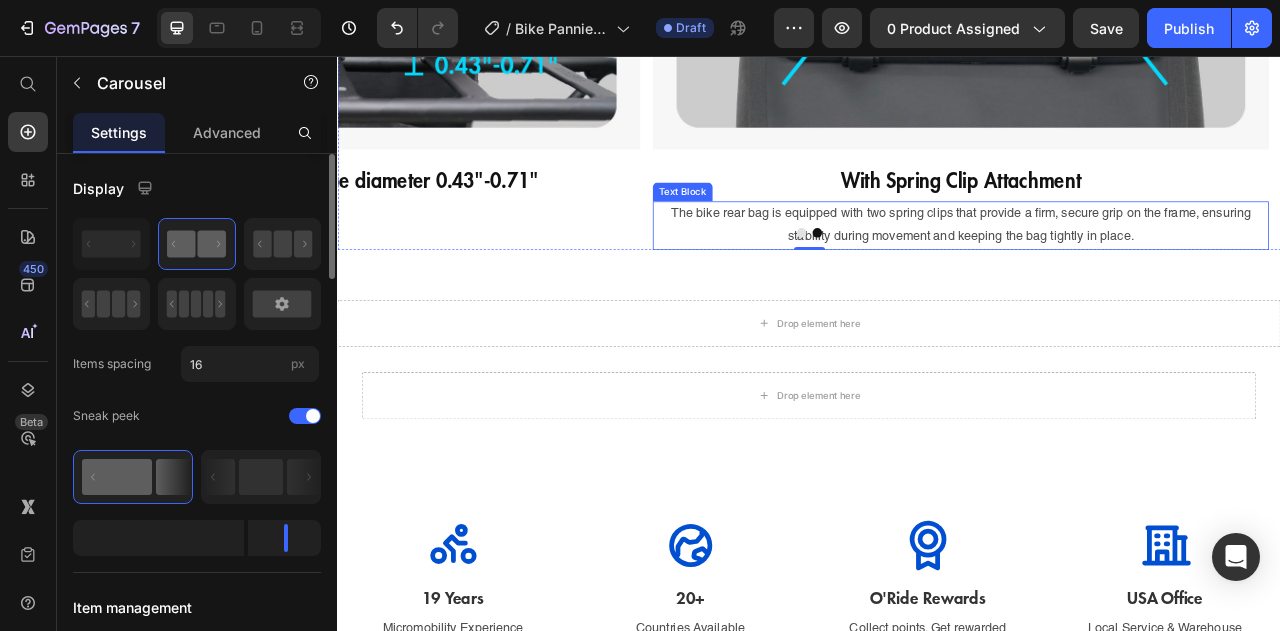 click on "The bike rear bag is equipped with two spring clips that provide a firm, secure grip on the frame, ensuring stability during movement and keeping the bag tightly in place." at bounding box center (1129, 271) 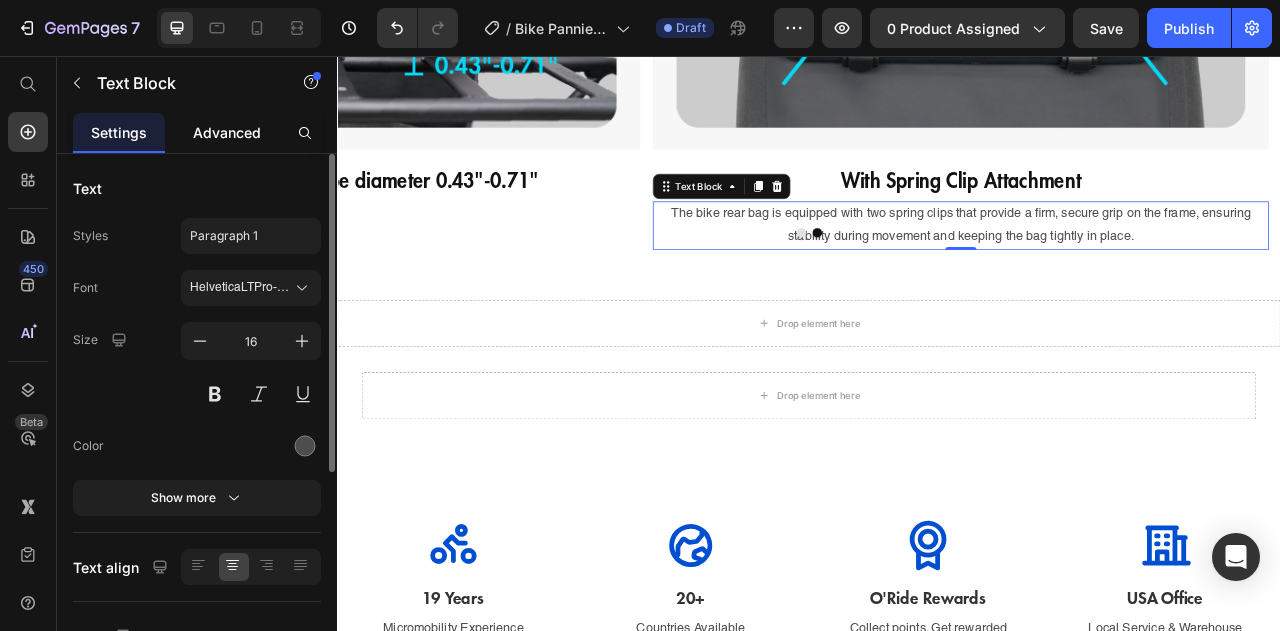 click on "Advanced" 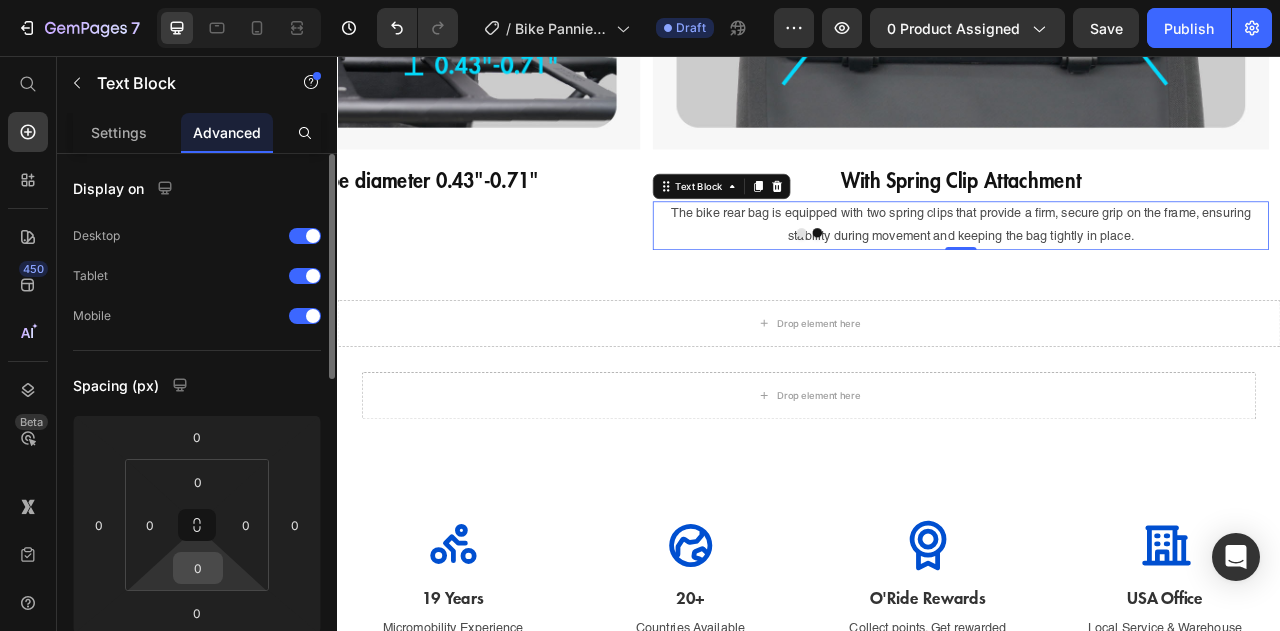 click on "0" at bounding box center [198, 568] 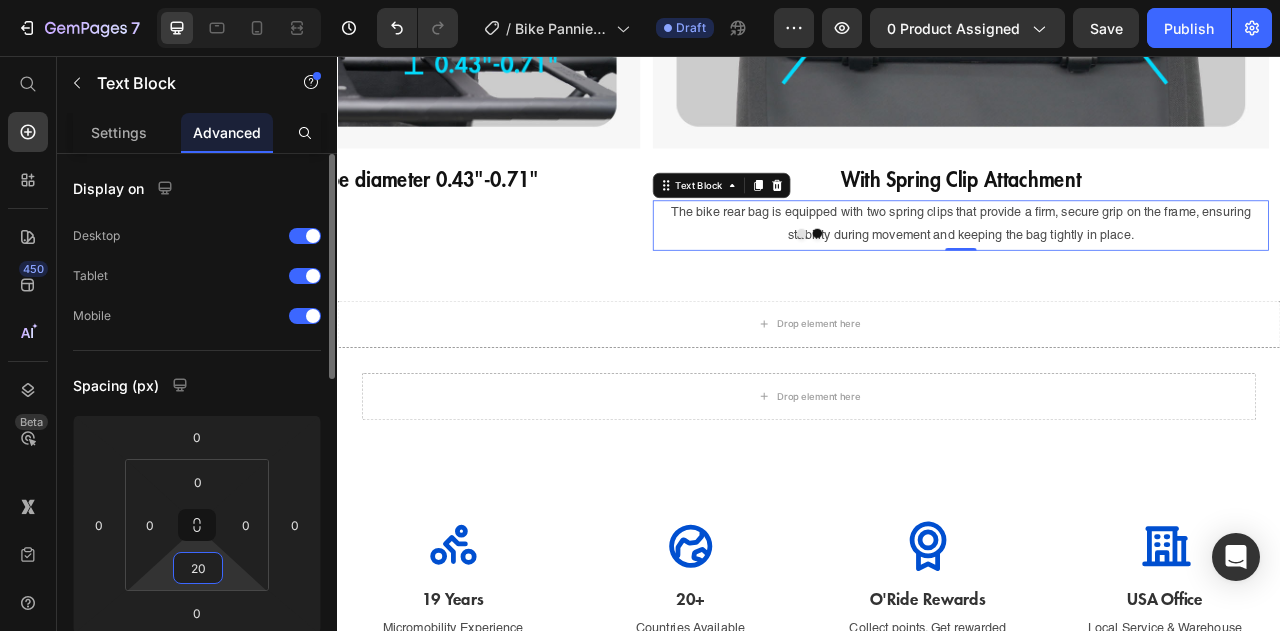 scroll, scrollTop: 2453, scrollLeft: 0, axis: vertical 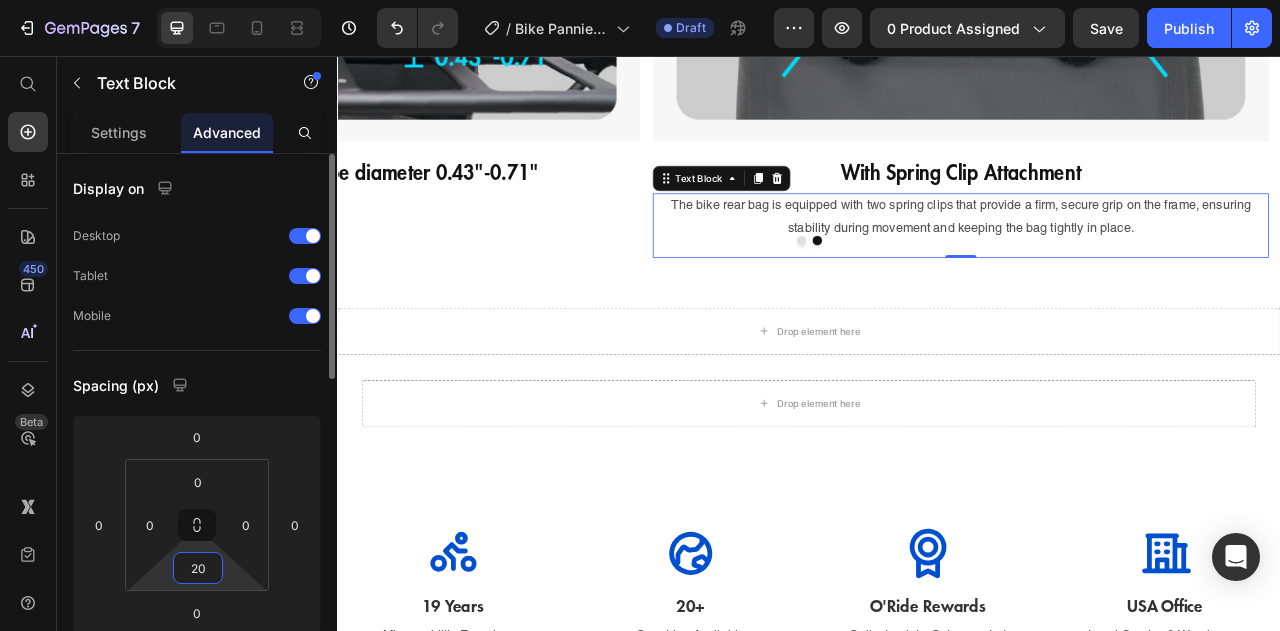 type on "2" 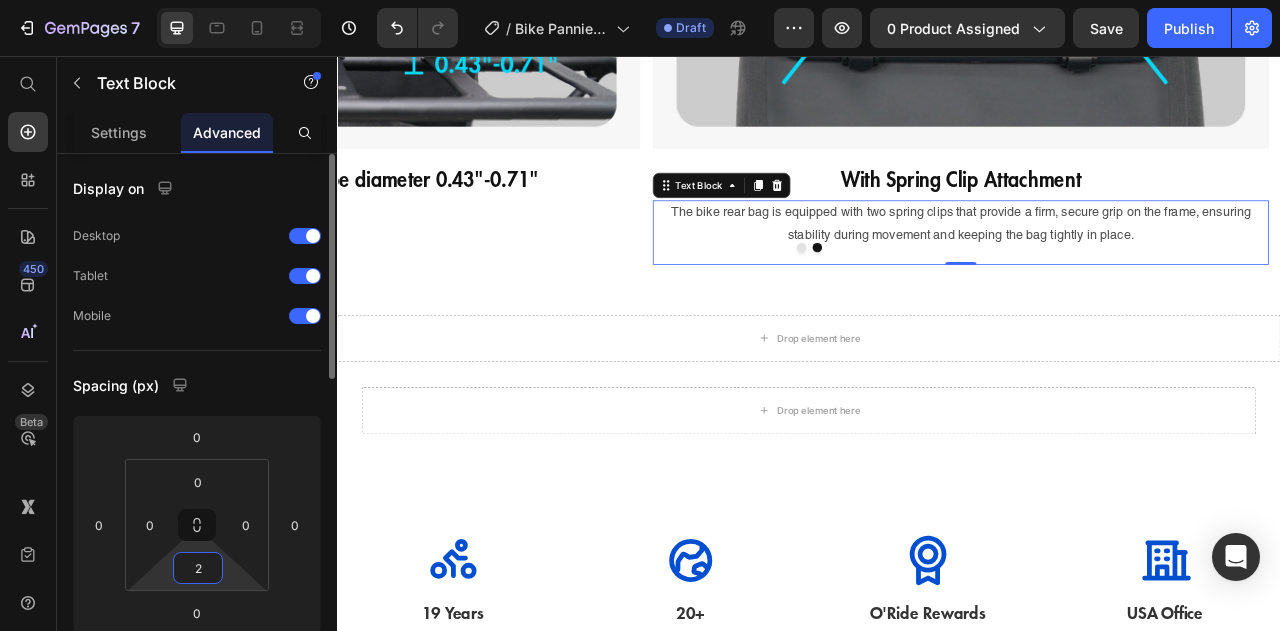type 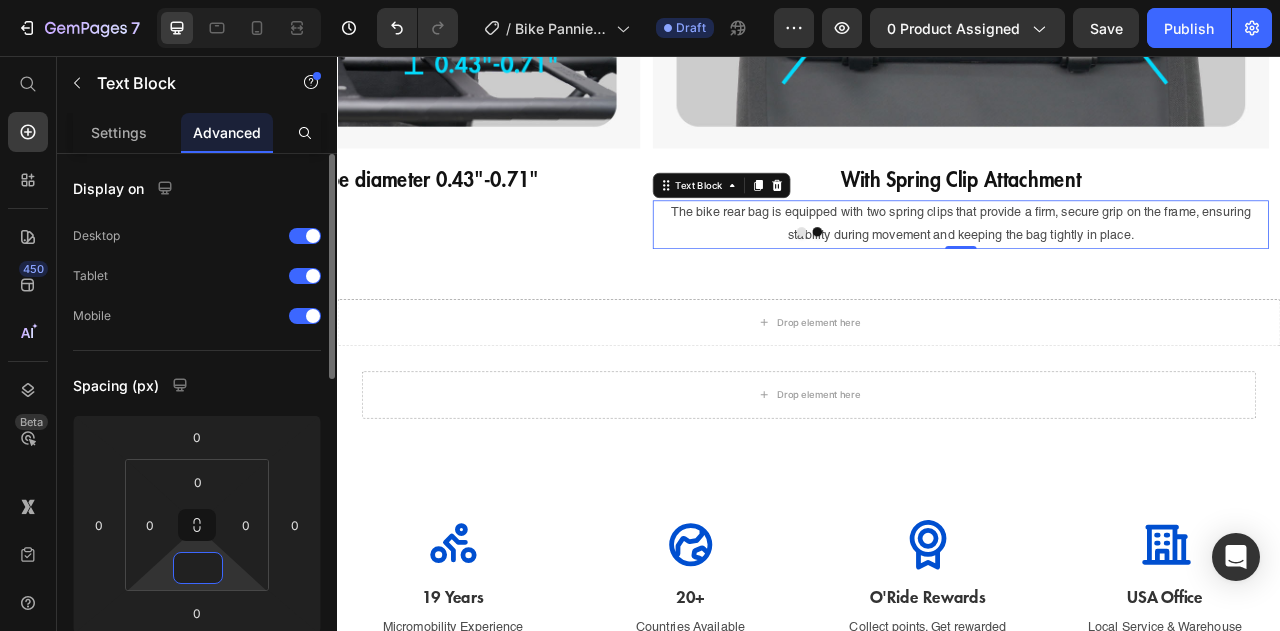 scroll, scrollTop: 2443, scrollLeft: 0, axis: vertical 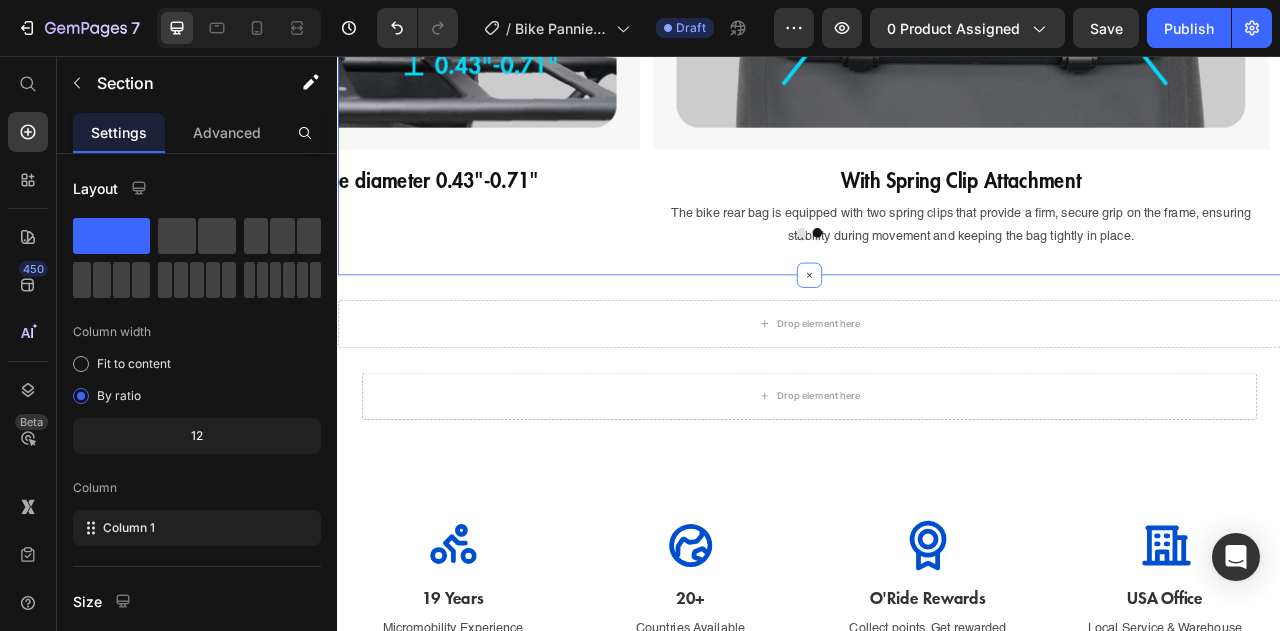 click on "Image Suitable for bike rack tube diameter 0.43"-0.71" Heading Image With Spring Clip Attachment Heading The bike rear bag is equipped with two spring clips that provide a firm, secure grip on the frame, ensuring stability during movement and keeping the bag tightly in place. Text Block
Carousel Section 5   Create Theme Section AI Content Write with GemAI What would you like to describe here? Tone and Voice Persuasive Product Shipping Protection Show more Generate" at bounding box center [937, 26] 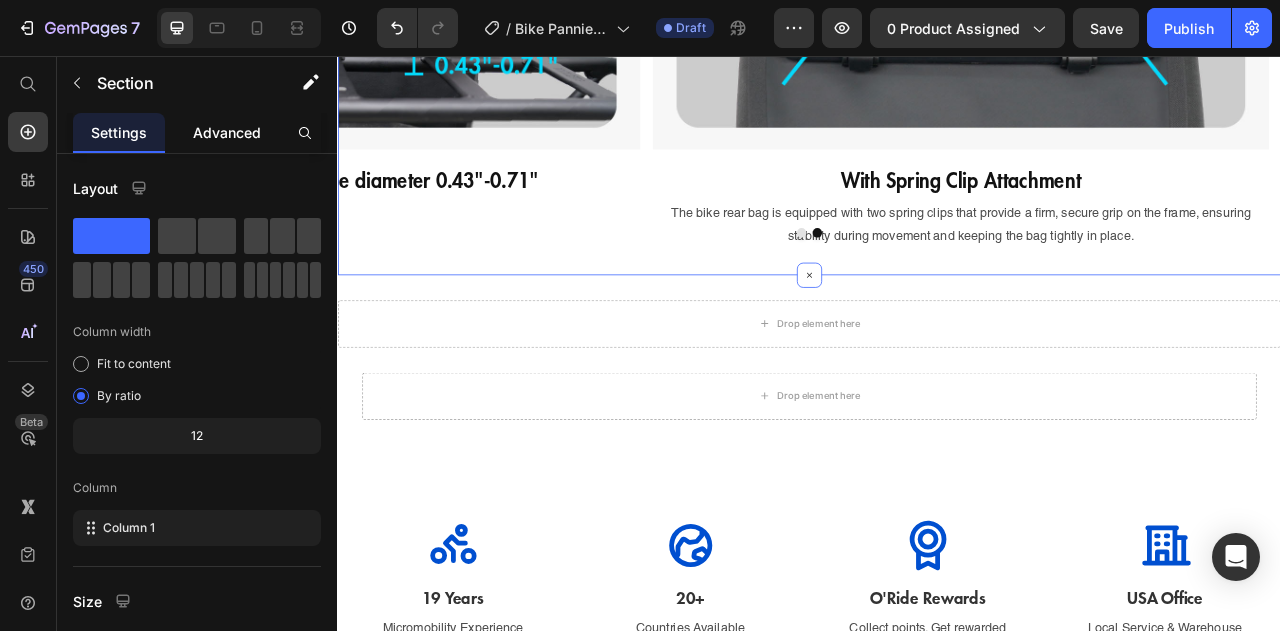 click on "Advanced" at bounding box center (227, 132) 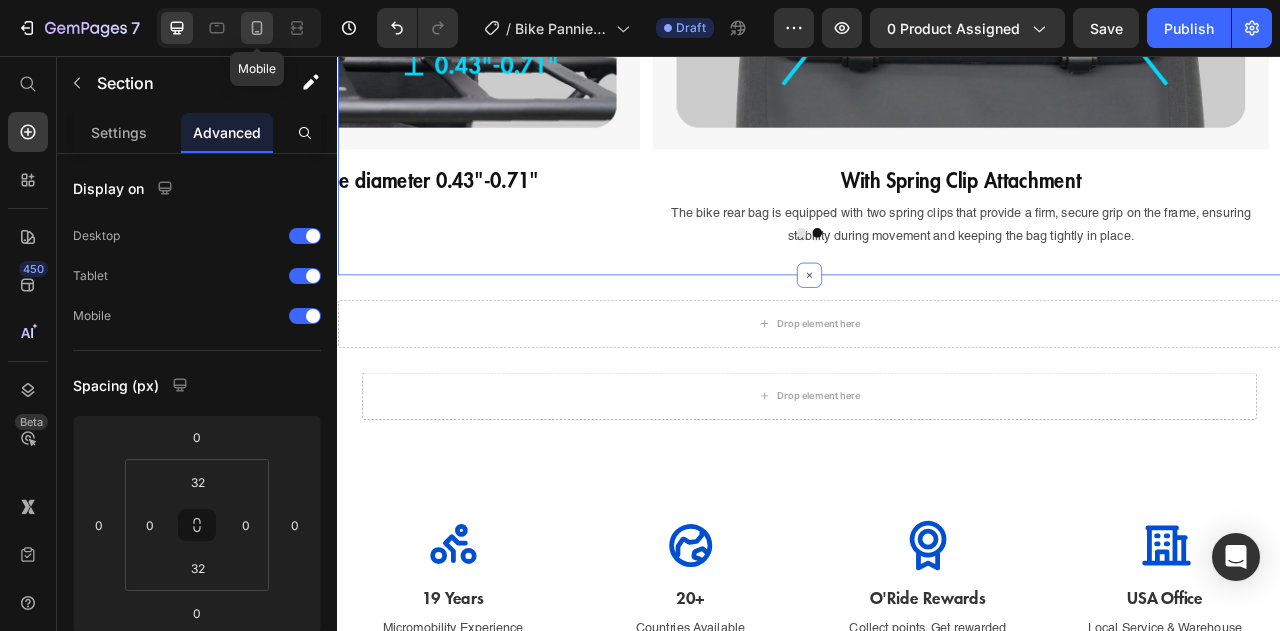 click 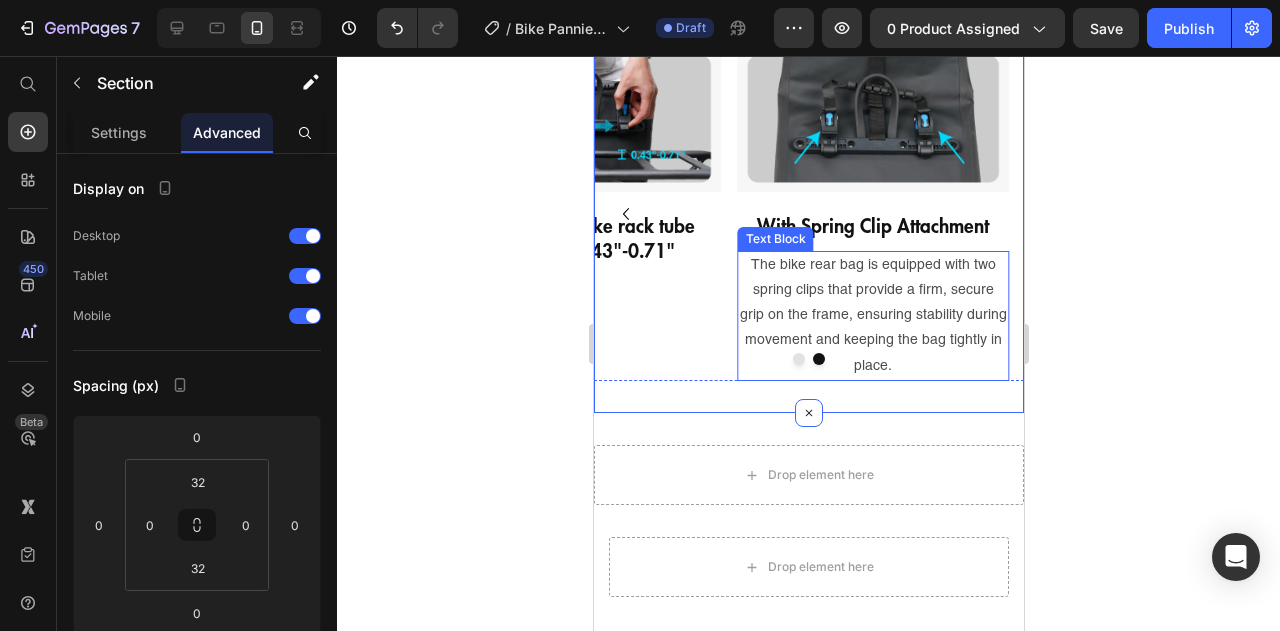 scroll, scrollTop: 1898, scrollLeft: 0, axis: vertical 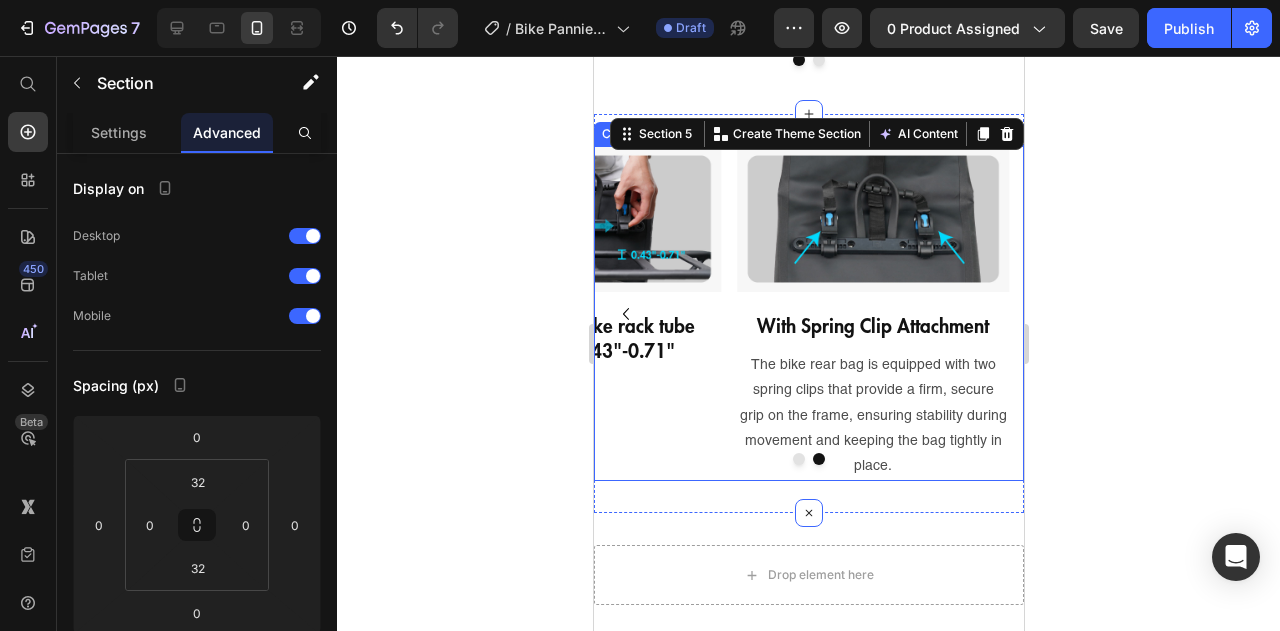 click at bounding box center [798, 459] 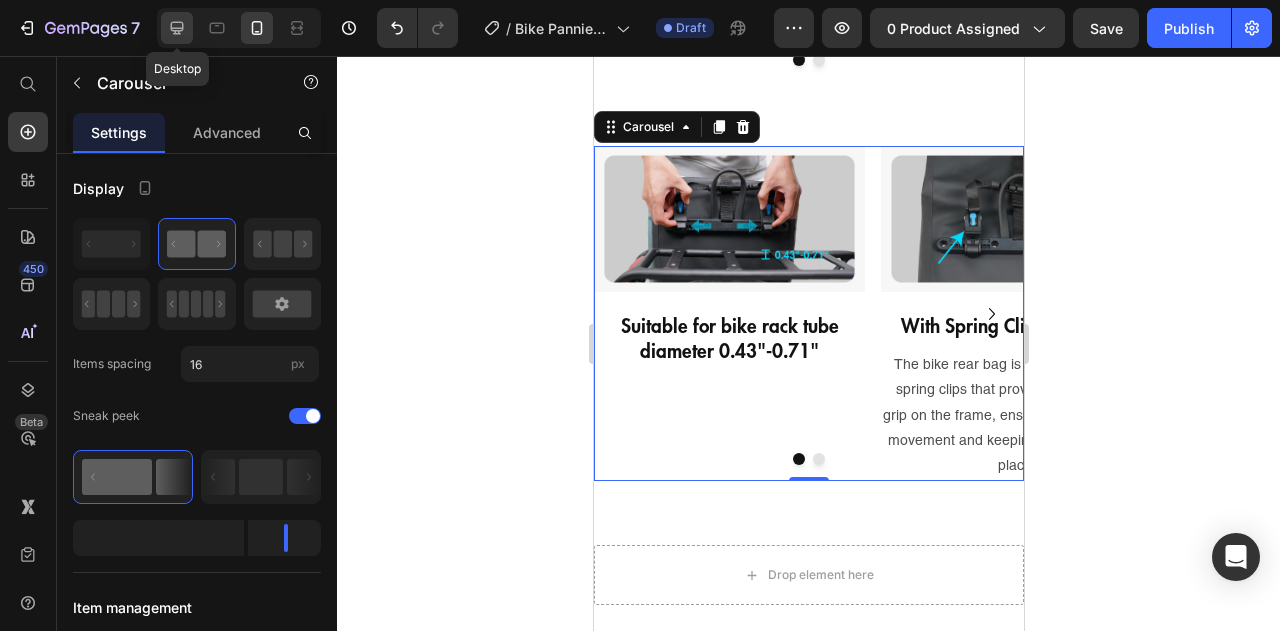 click 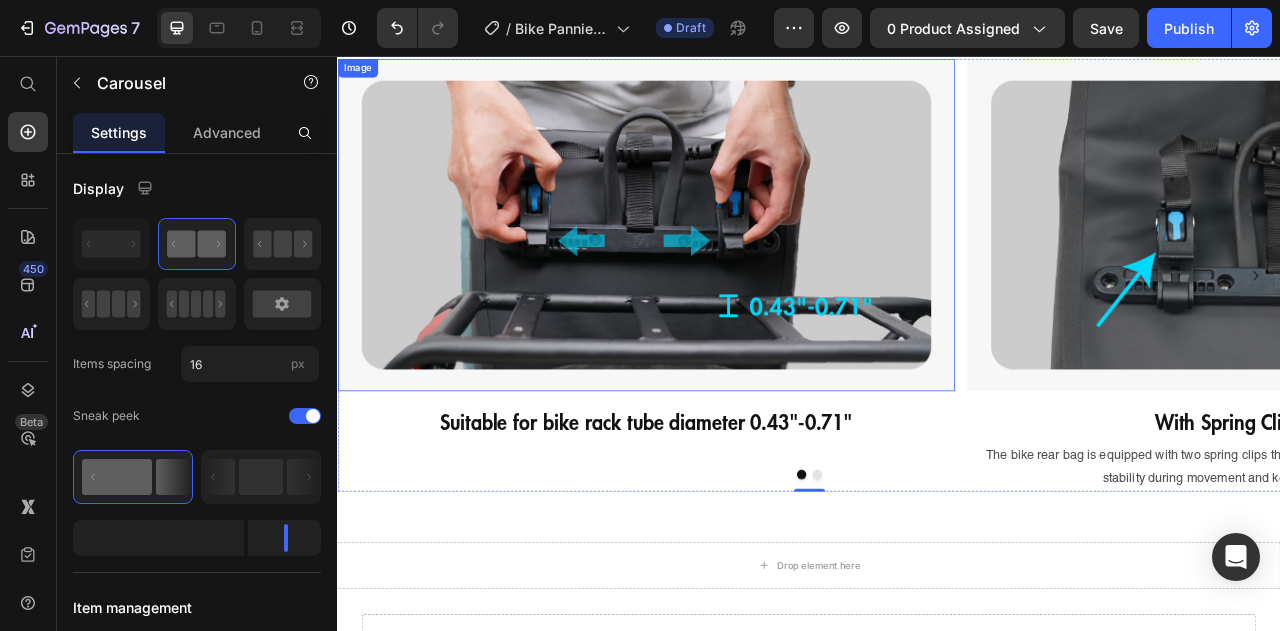 scroll, scrollTop: 2184, scrollLeft: 0, axis: vertical 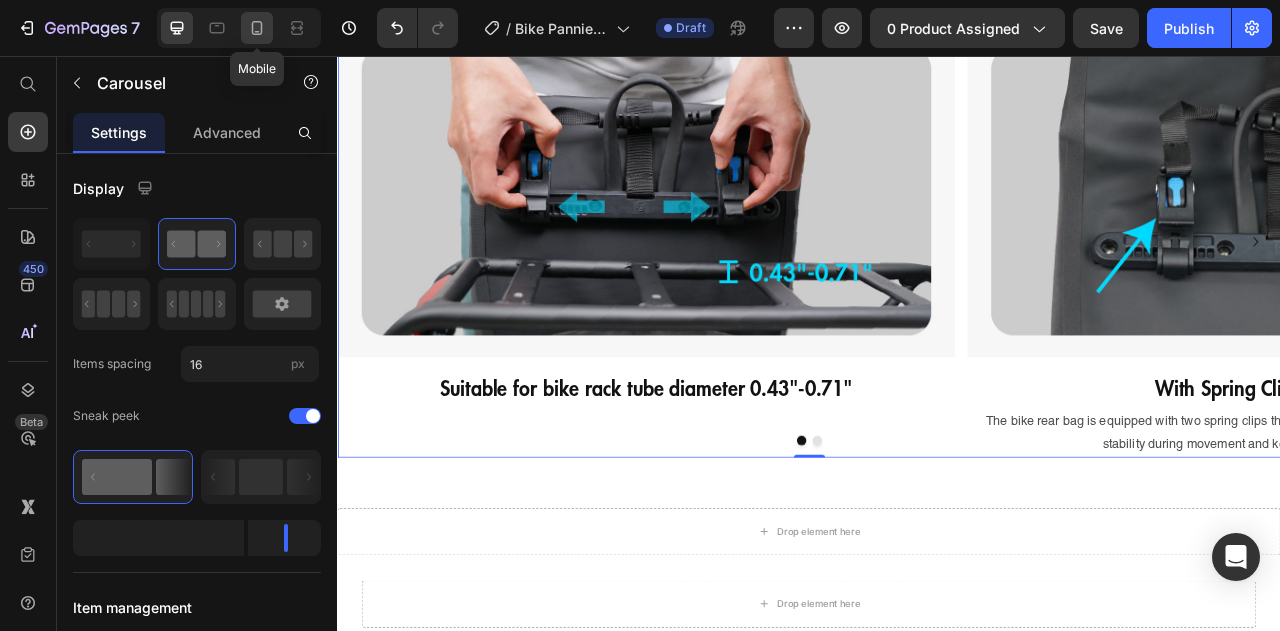 click 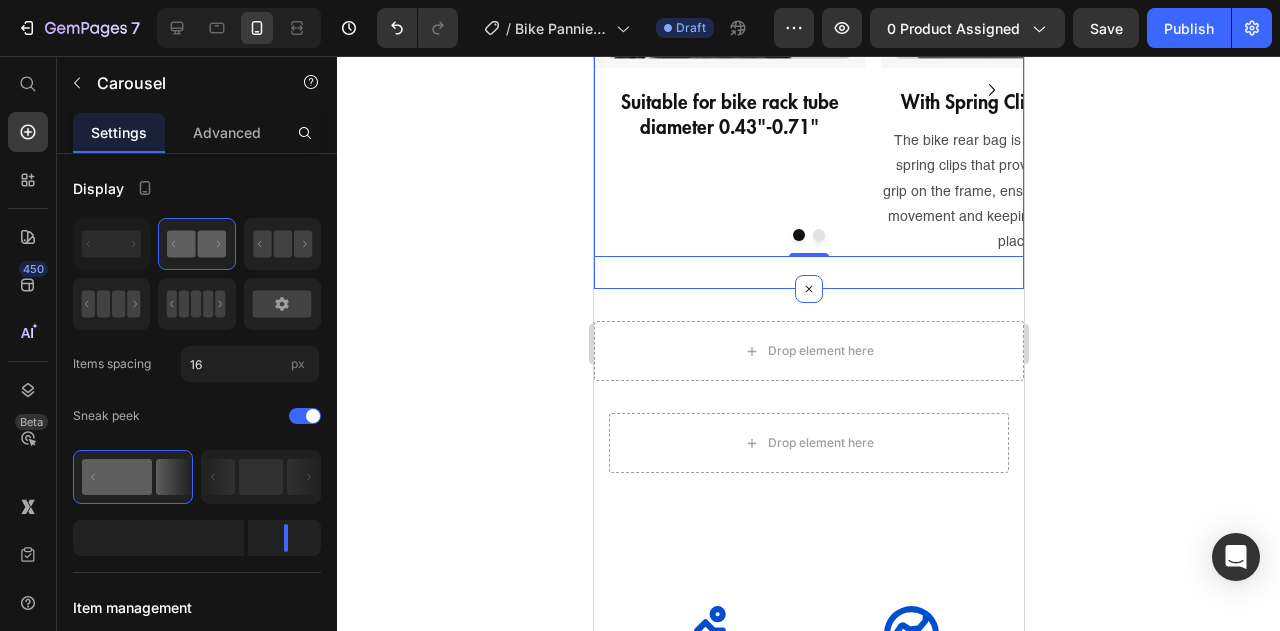 scroll, scrollTop: 2318, scrollLeft: 0, axis: vertical 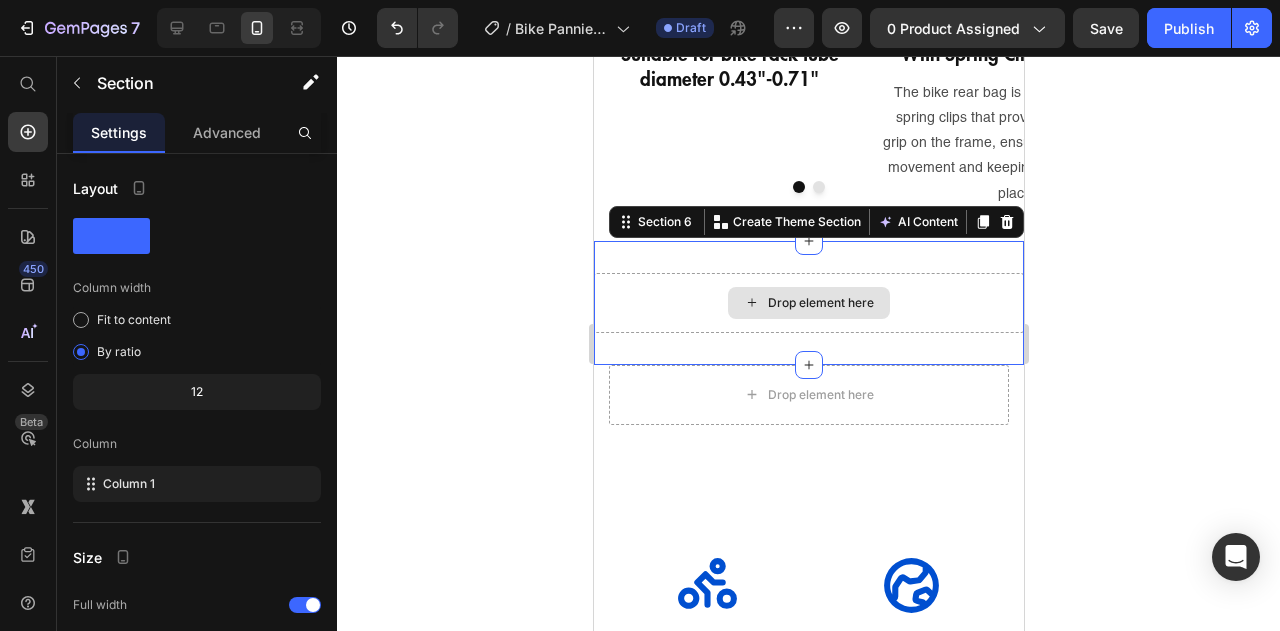 click on "Drop element here" at bounding box center [808, 303] 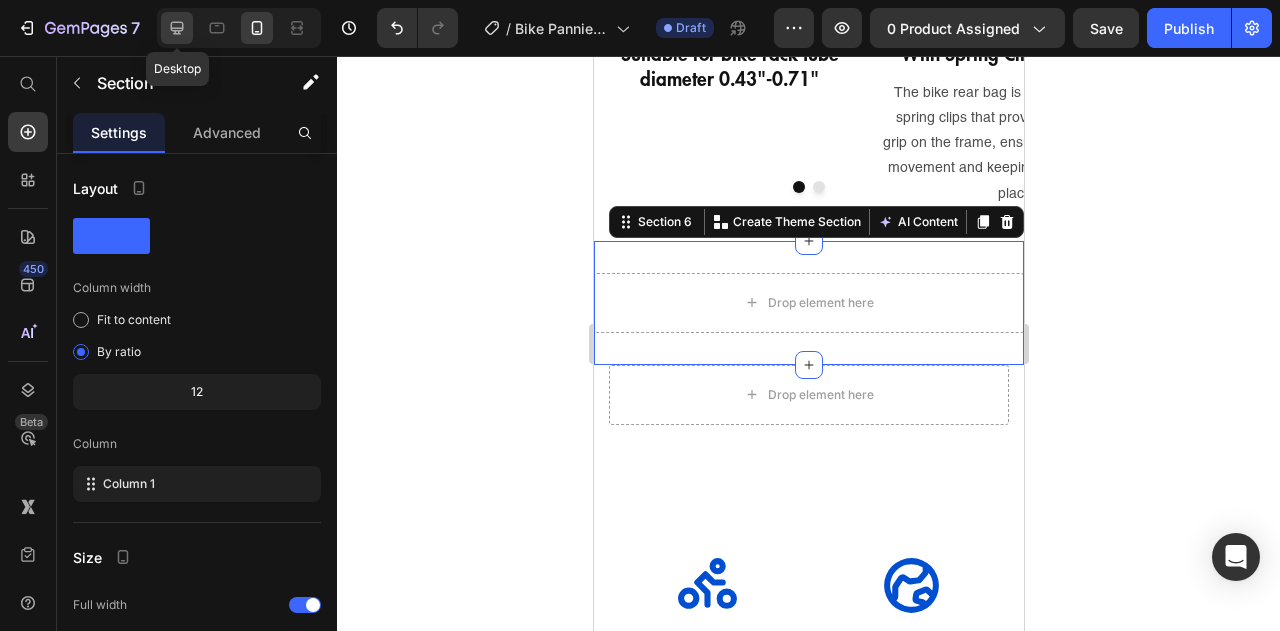 click 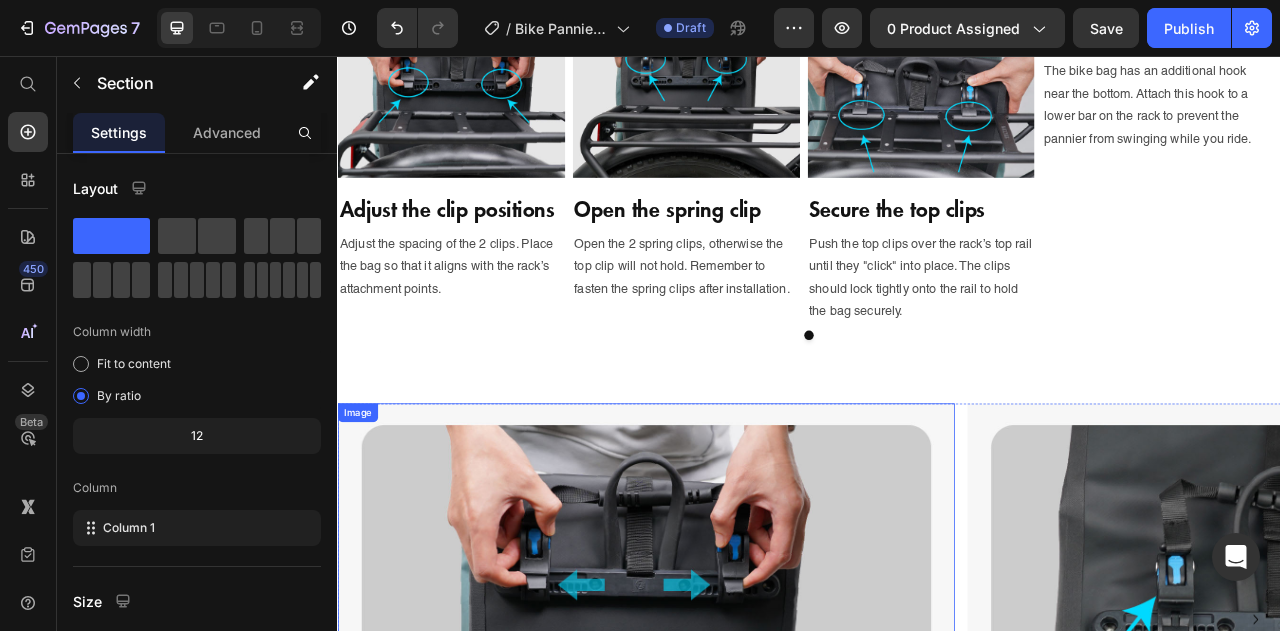 scroll, scrollTop: 1922, scrollLeft: 0, axis: vertical 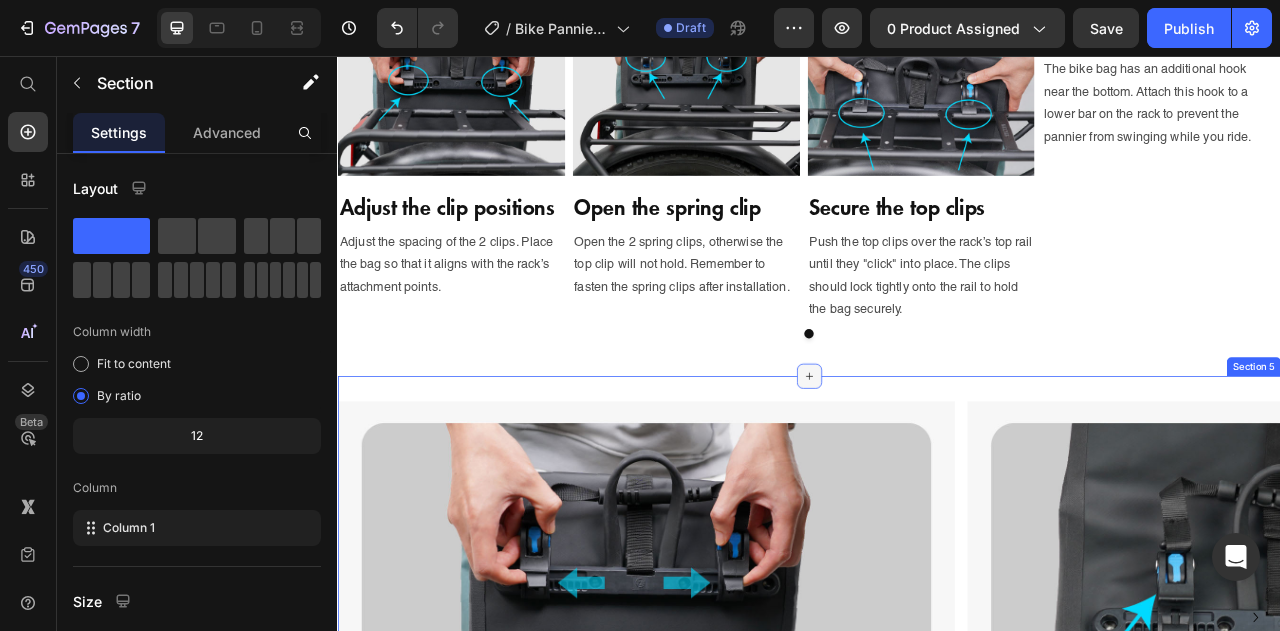 click 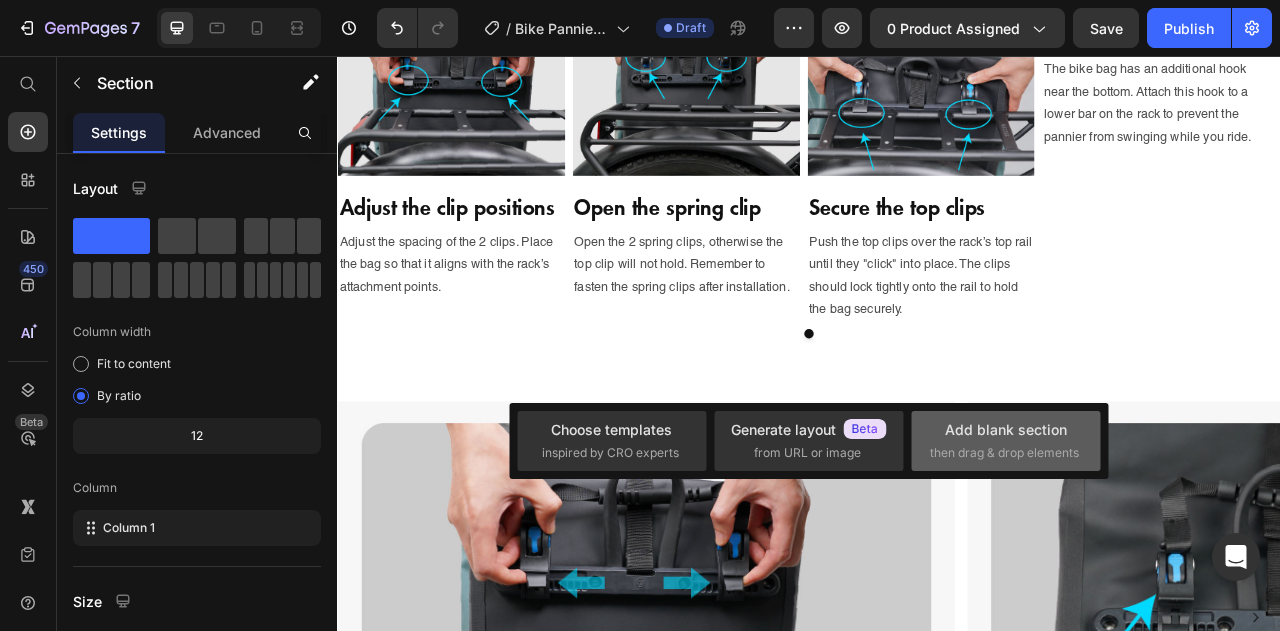 click on "then drag & drop elements" at bounding box center [1004, 453] 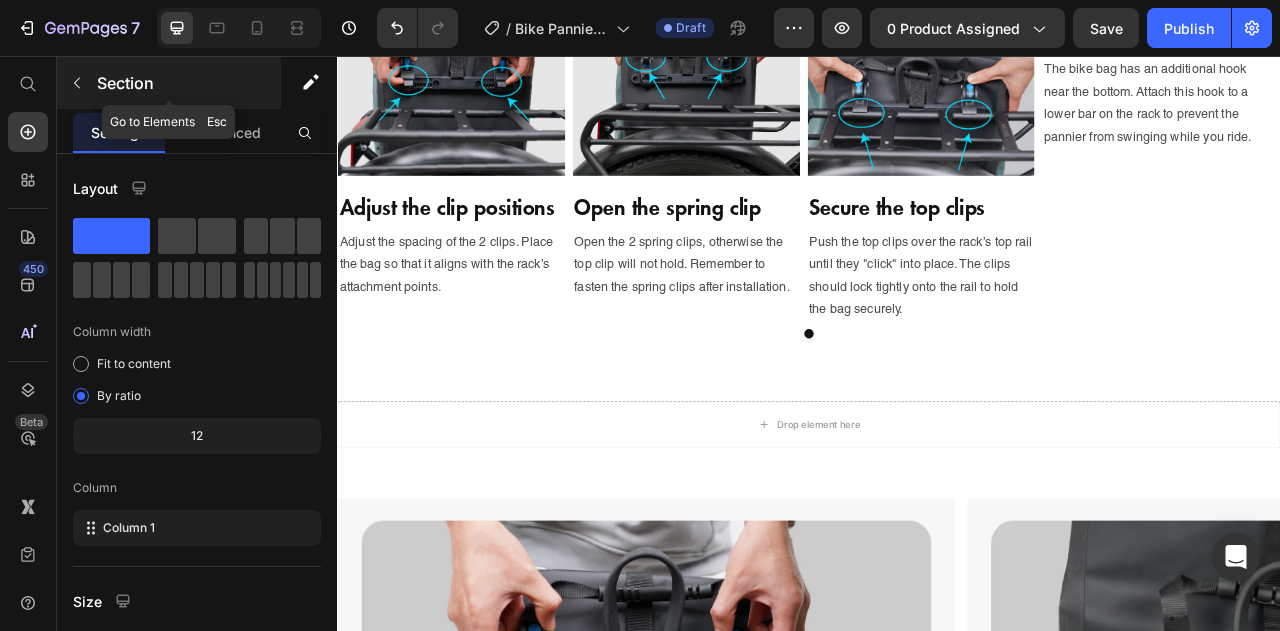 click 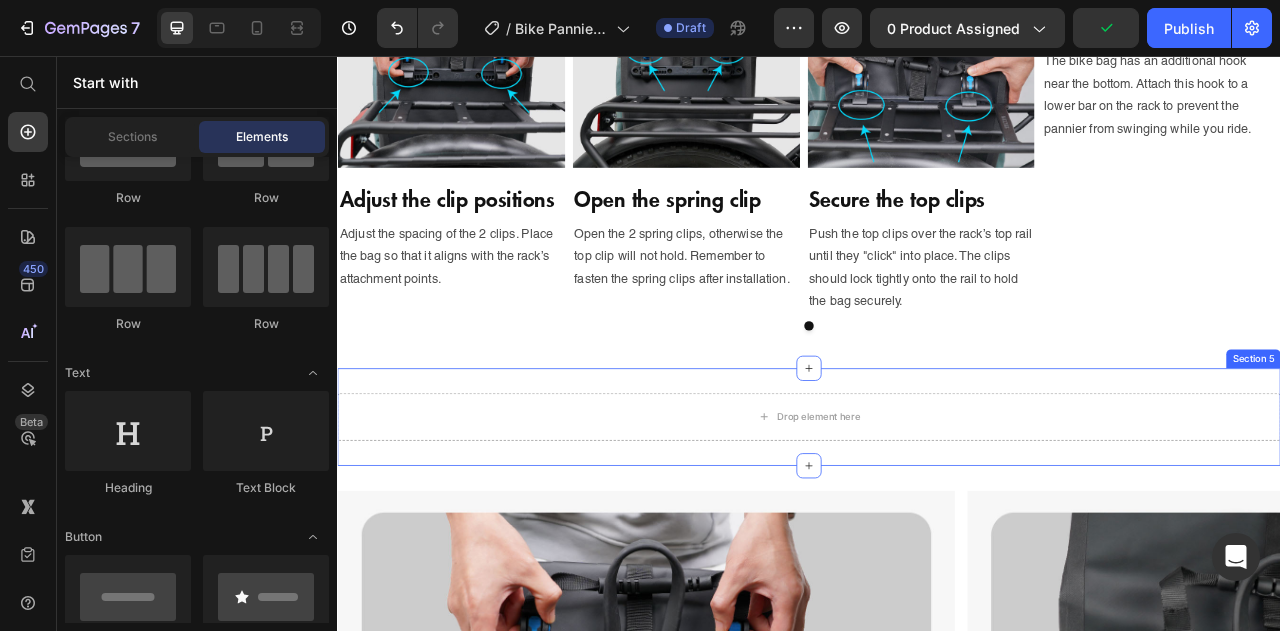 scroll, scrollTop: 2022, scrollLeft: 0, axis: vertical 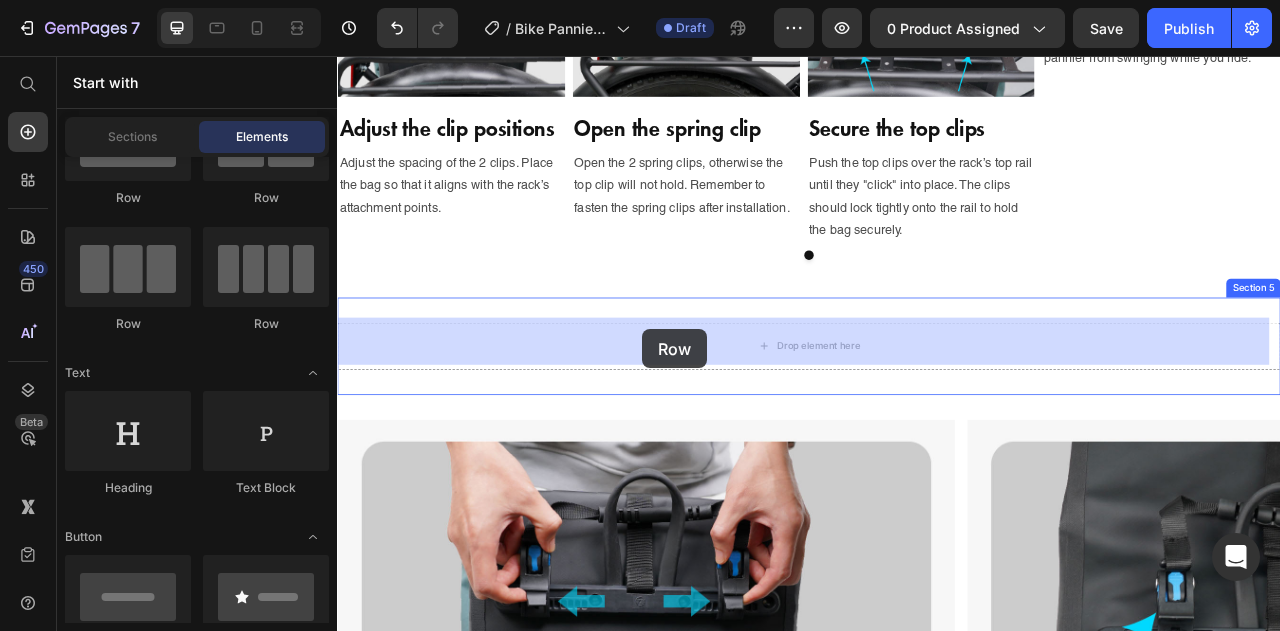 drag, startPoint x: 600, startPoint y: 341, endPoint x: 725, endPoint y: 404, distance: 139.97858 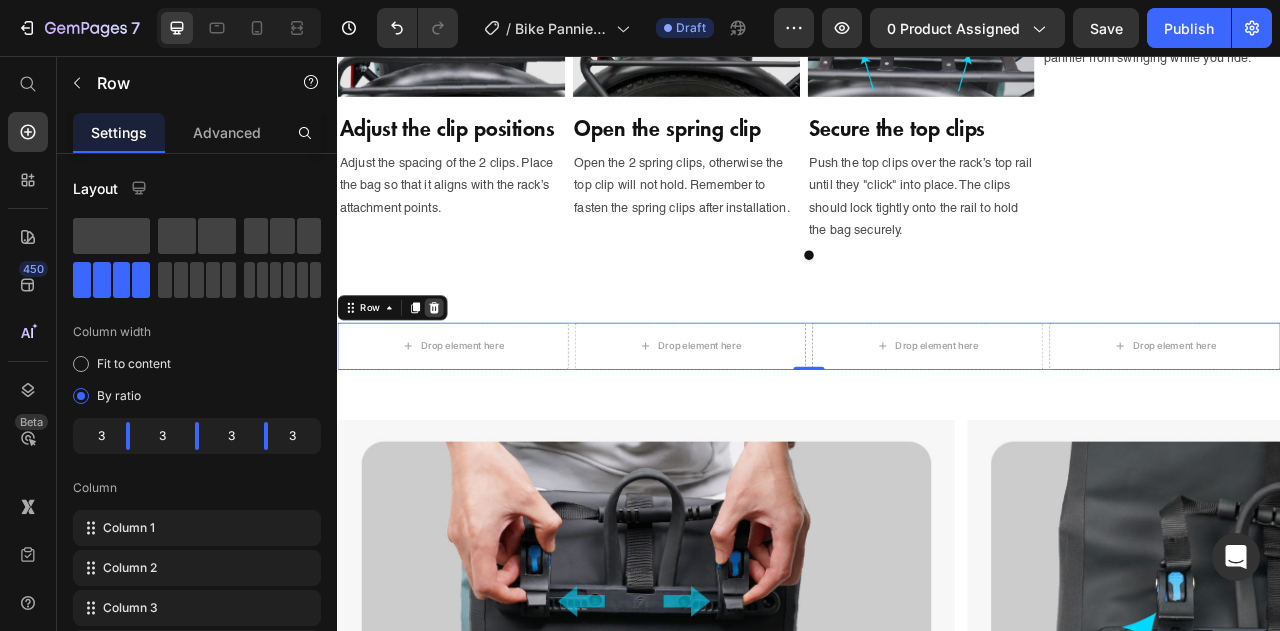 click 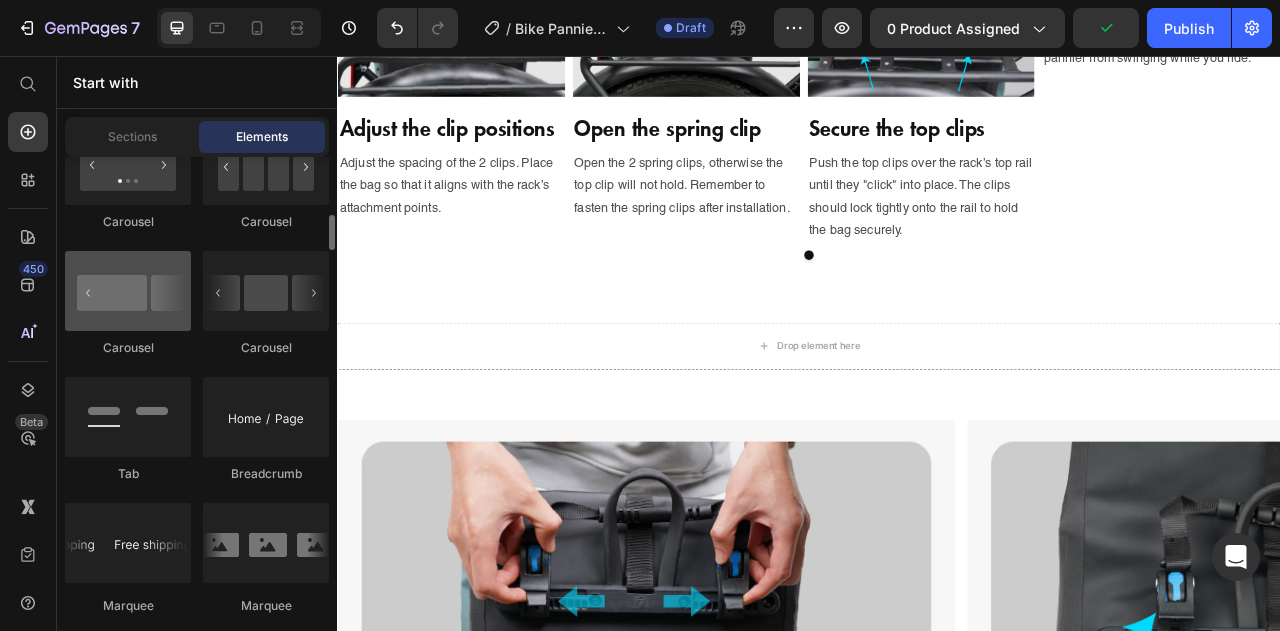 scroll, scrollTop: 2100, scrollLeft: 0, axis: vertical 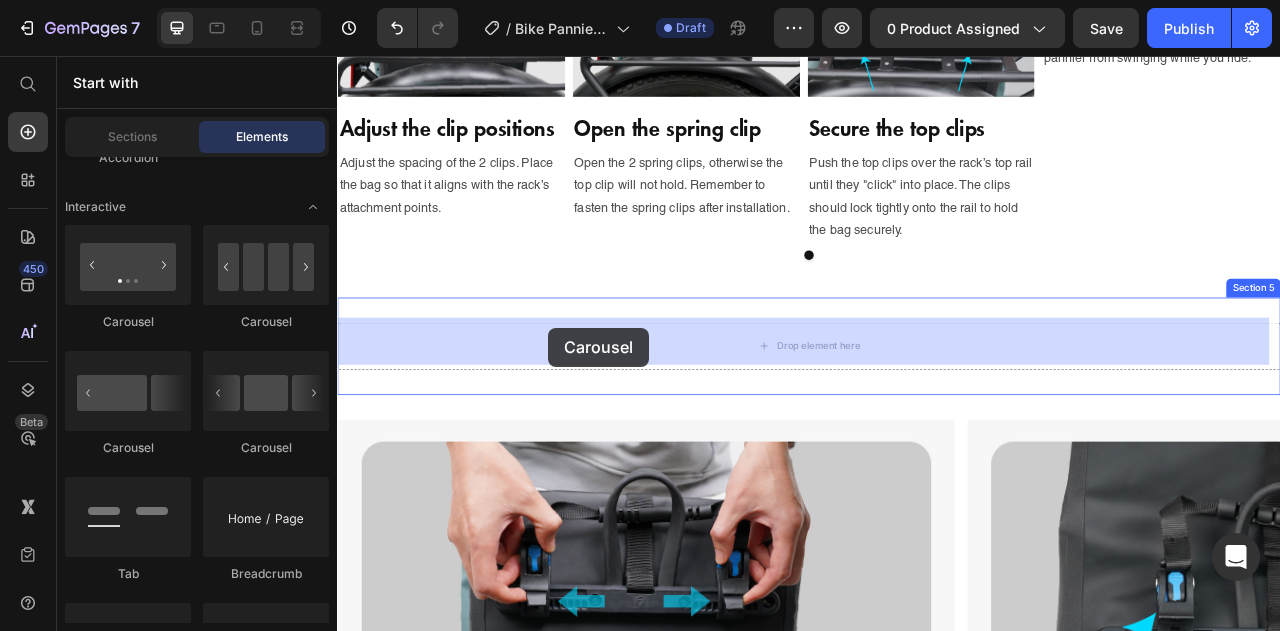 drag, startPoint x: 584, startPoint y: 347, endPoint x: 472, endPoint y: 386, distance: 118.595955 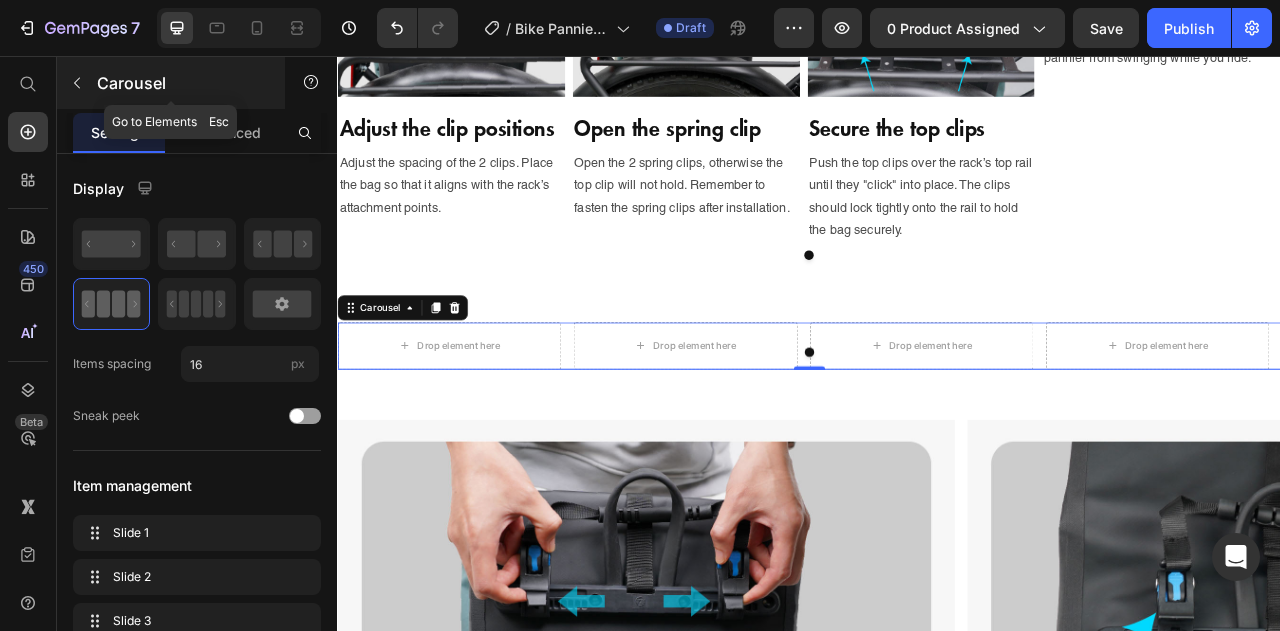 click 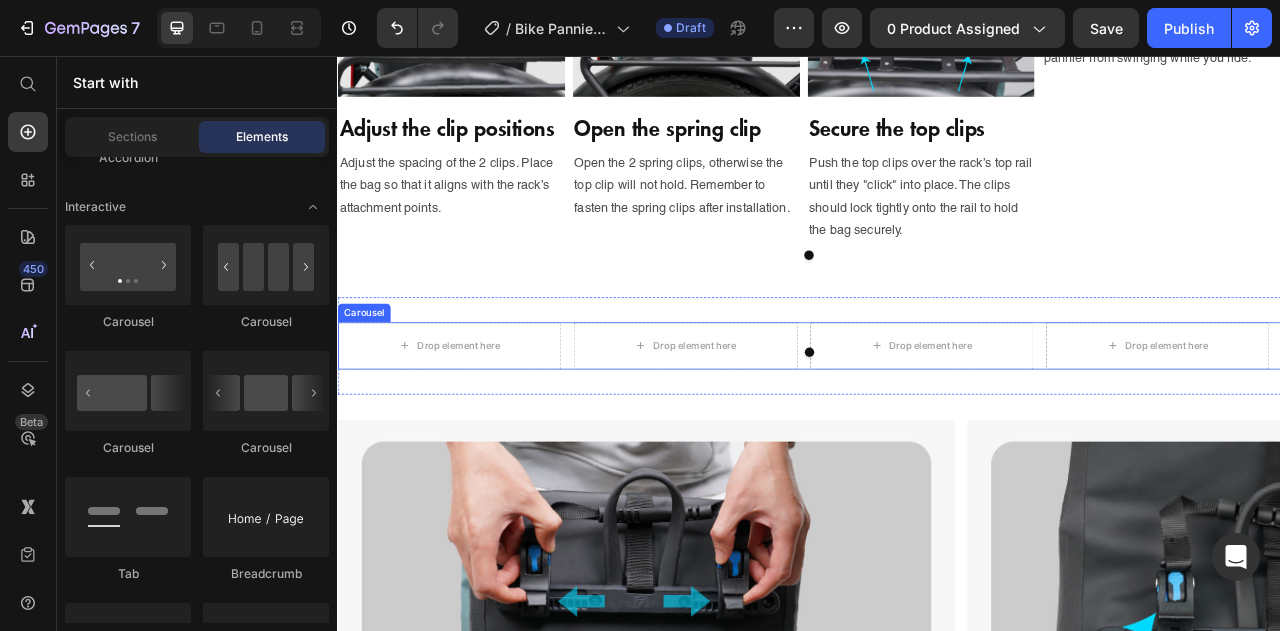 click at bounding box center [937, 433] 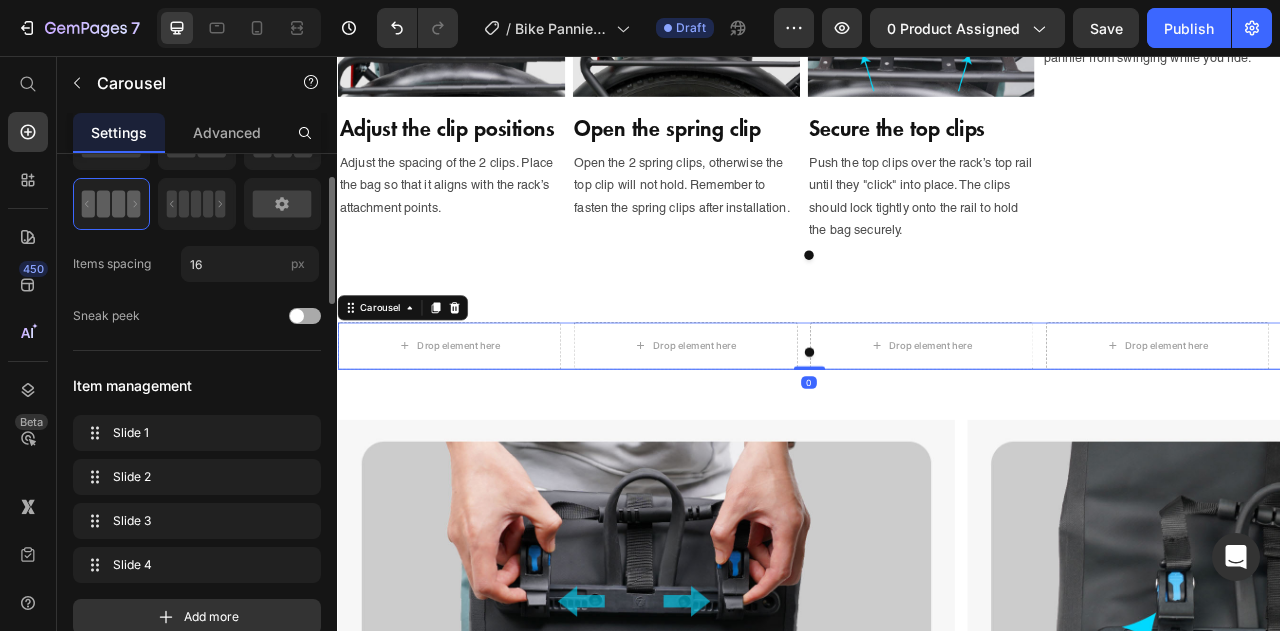 scroll, scrollTop: 0, scrollLeft: 0, axis: both 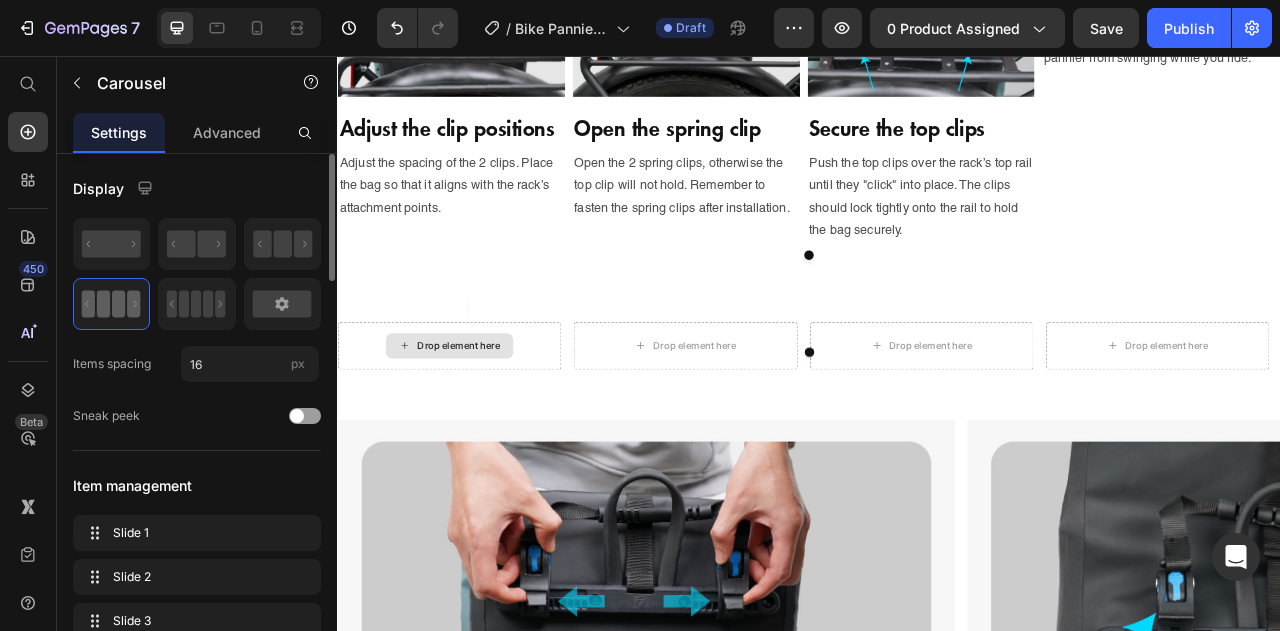 click on "Drop element here" at bounding box center [479, 425] 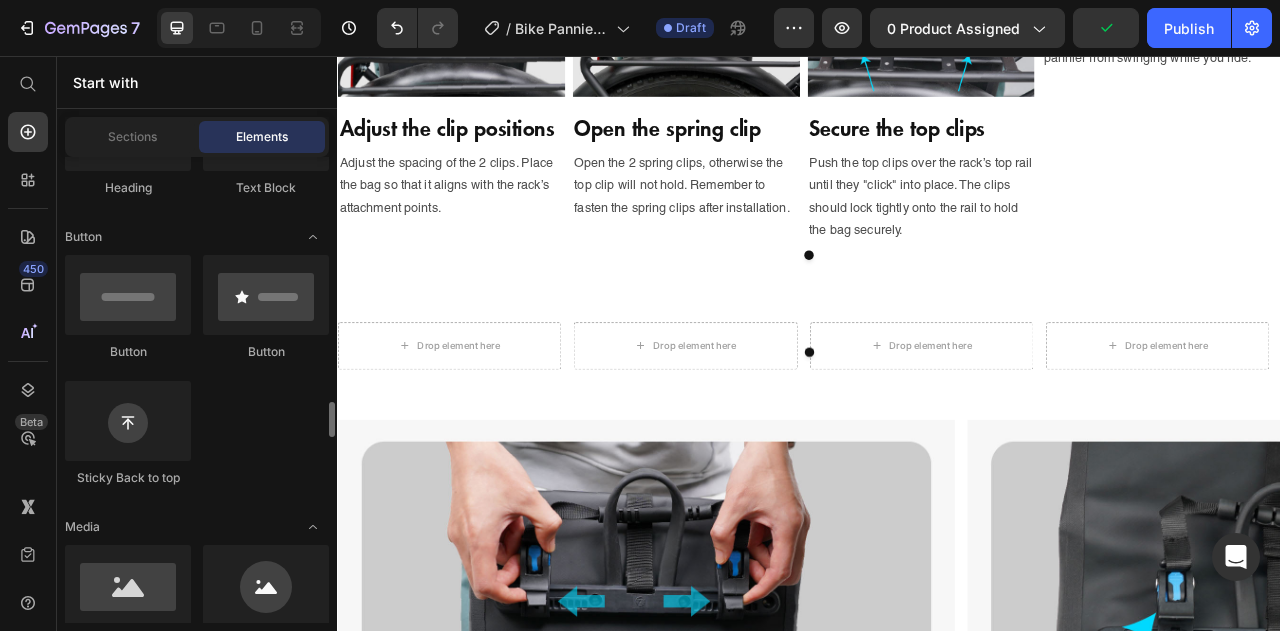 scroll, scrollTop: 600, scrollLeft: 0, axis: vertical 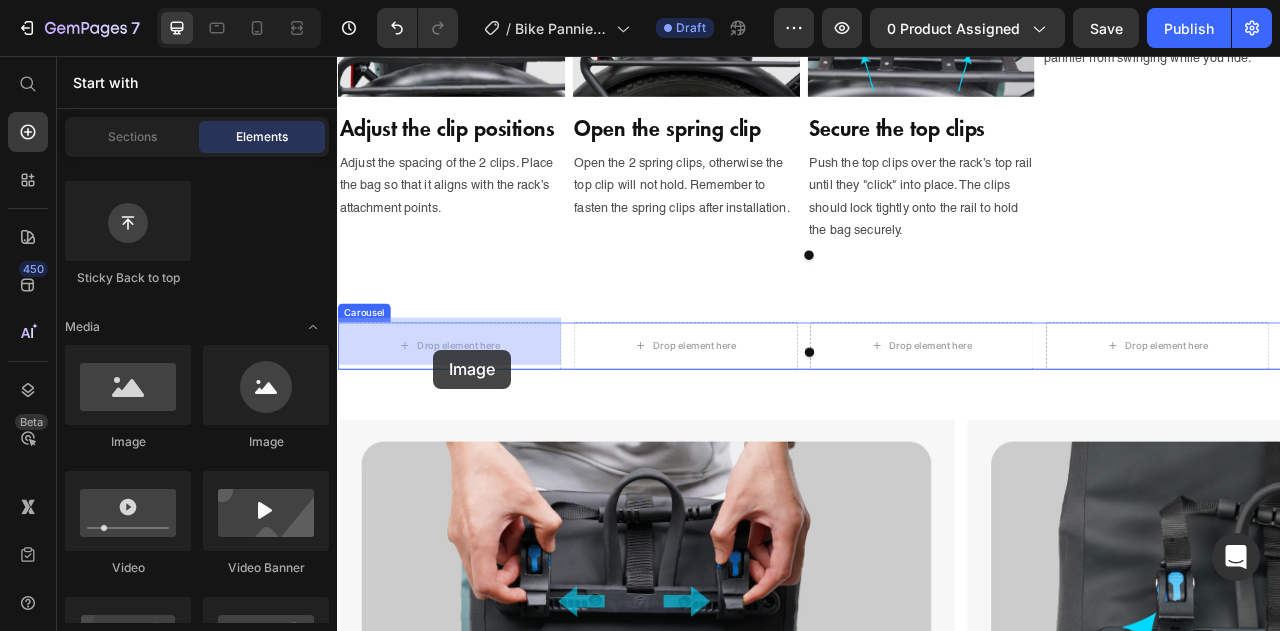 drag, startPoint x: 482, startPoint y: 446, endPoint x: 461, endPoint y: 425, distance: 29.698484 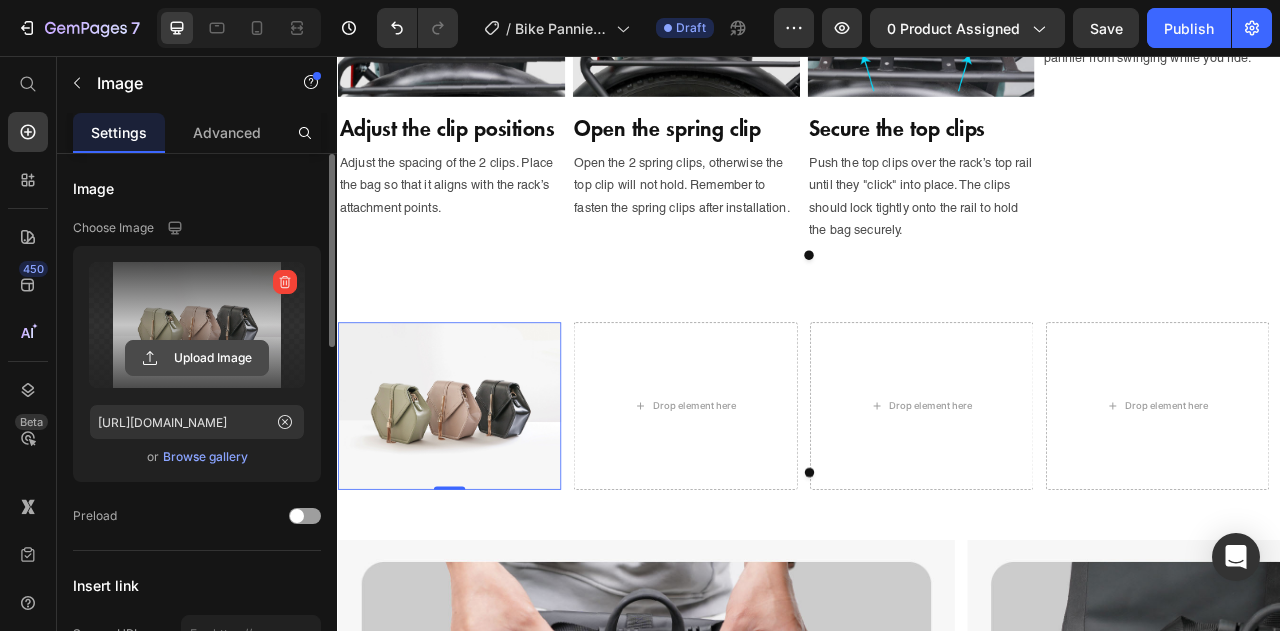 click 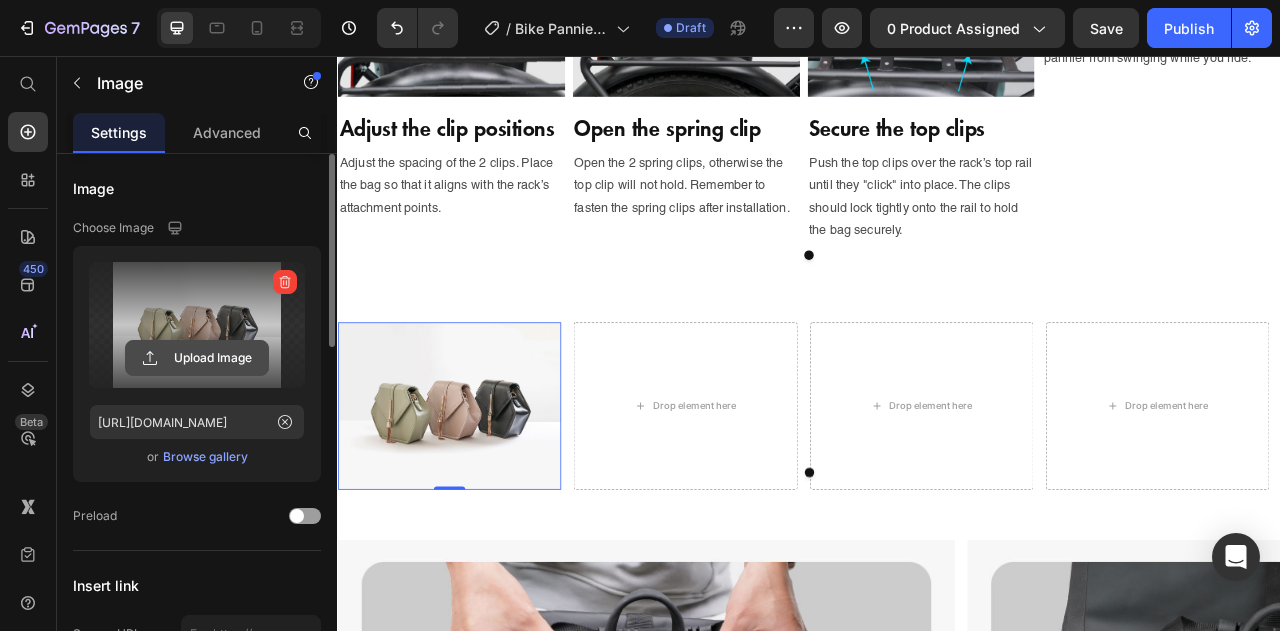 click 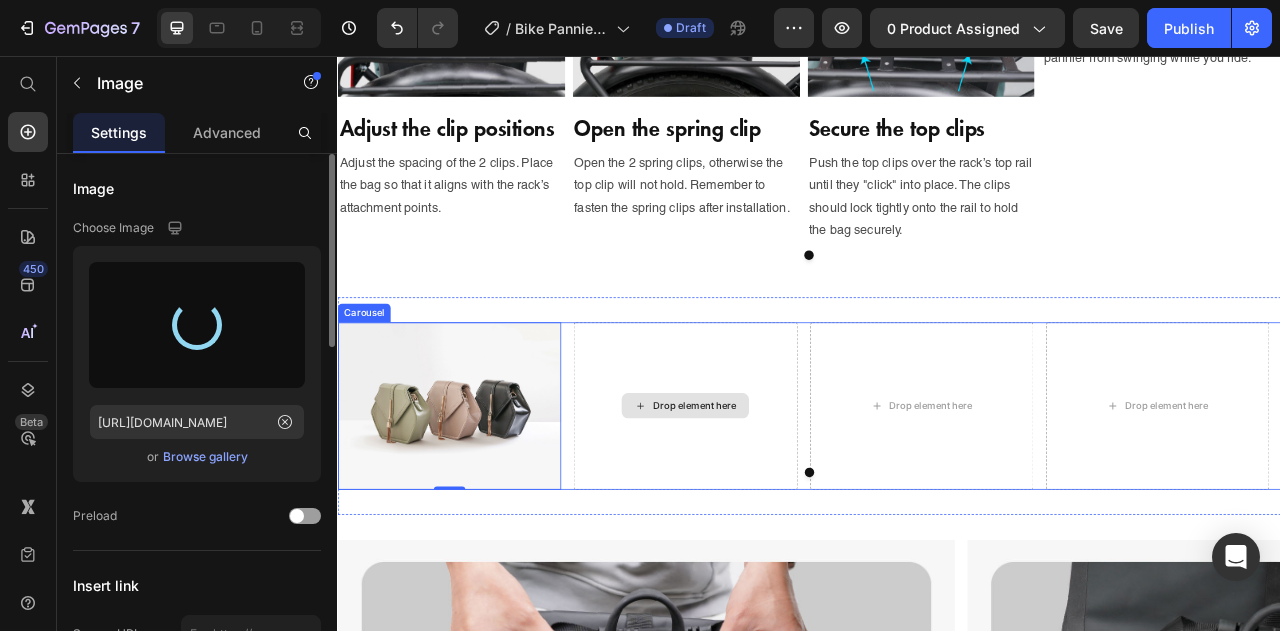 type on "https://cdn.shopify.com/s/files/1/0755/1814/8889/files/gempages_537945192087421948-1c8abac3-c95f-4a4a-8623-d793a6b44482.jpg" 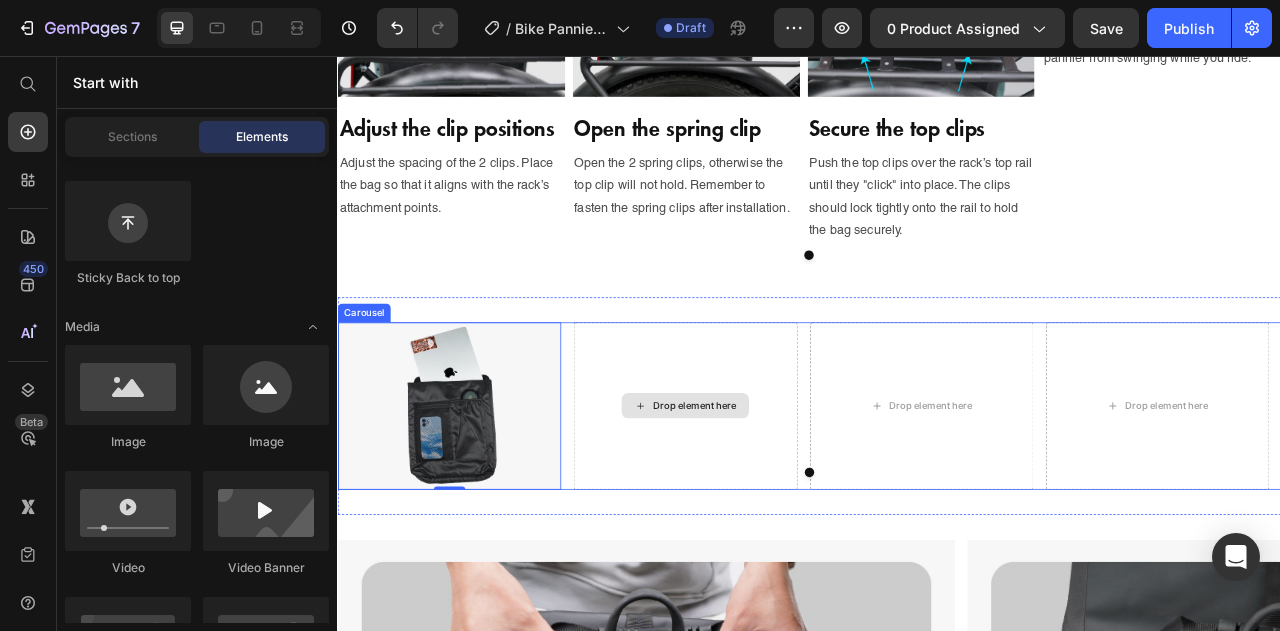 click 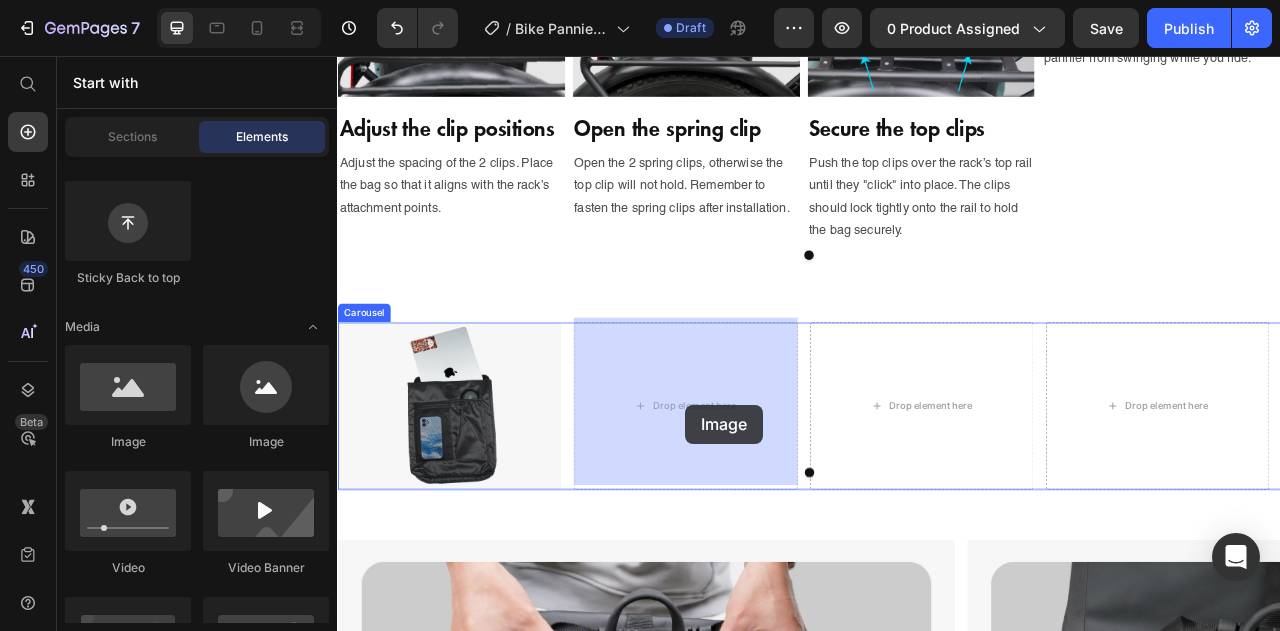 drag, startPoint x: 483, startPoint y: 456, endPoint x: 676, endPoint y: 495, distance: 196.90099 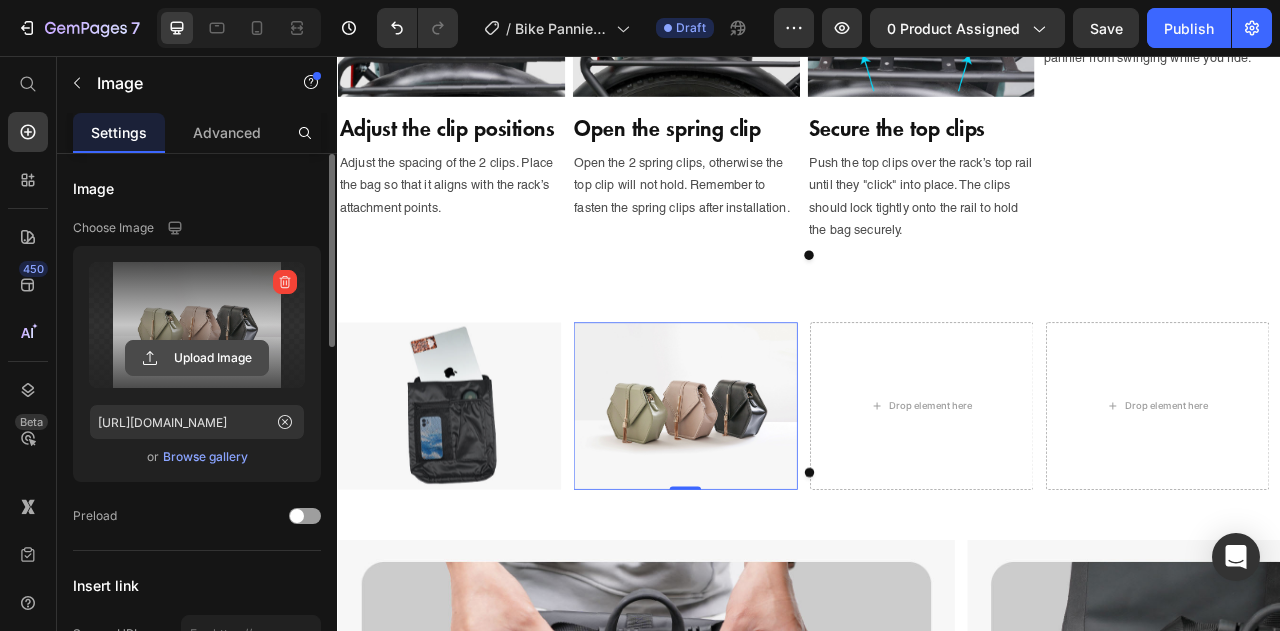 click 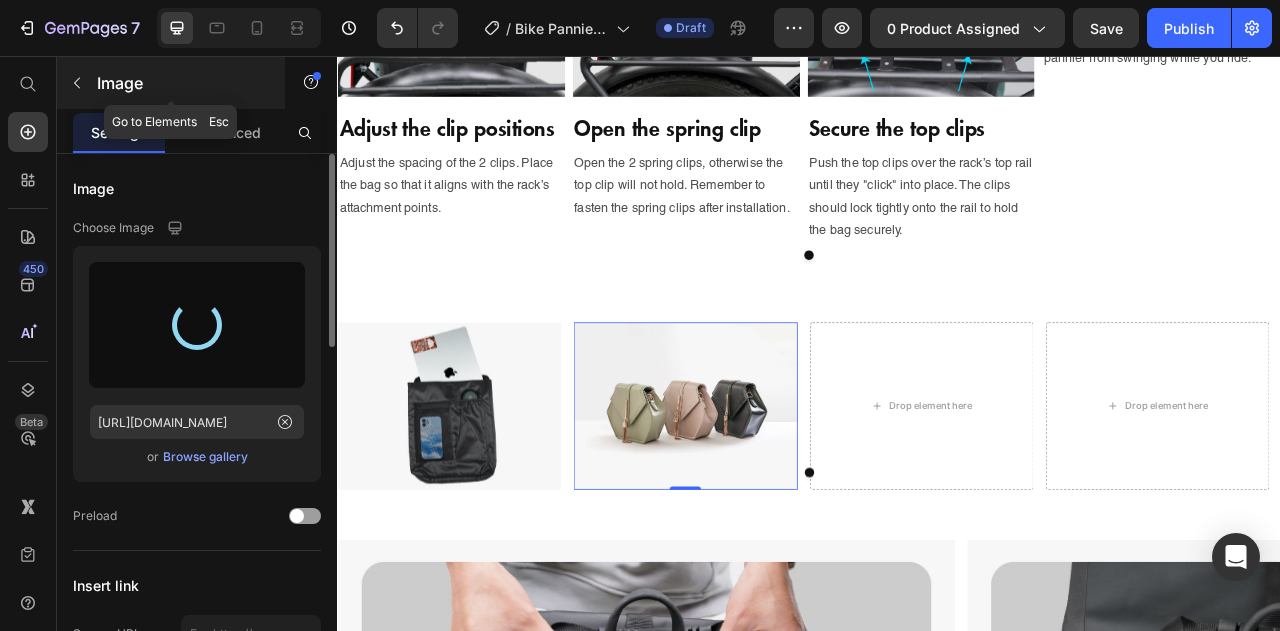 type on "https://cdn.shopify.com/s/files/1/0755/1814/8889/files/gempages_537945192087421948-93629415-608c-4fe9-964c-242fe1b10ab2.jpg" 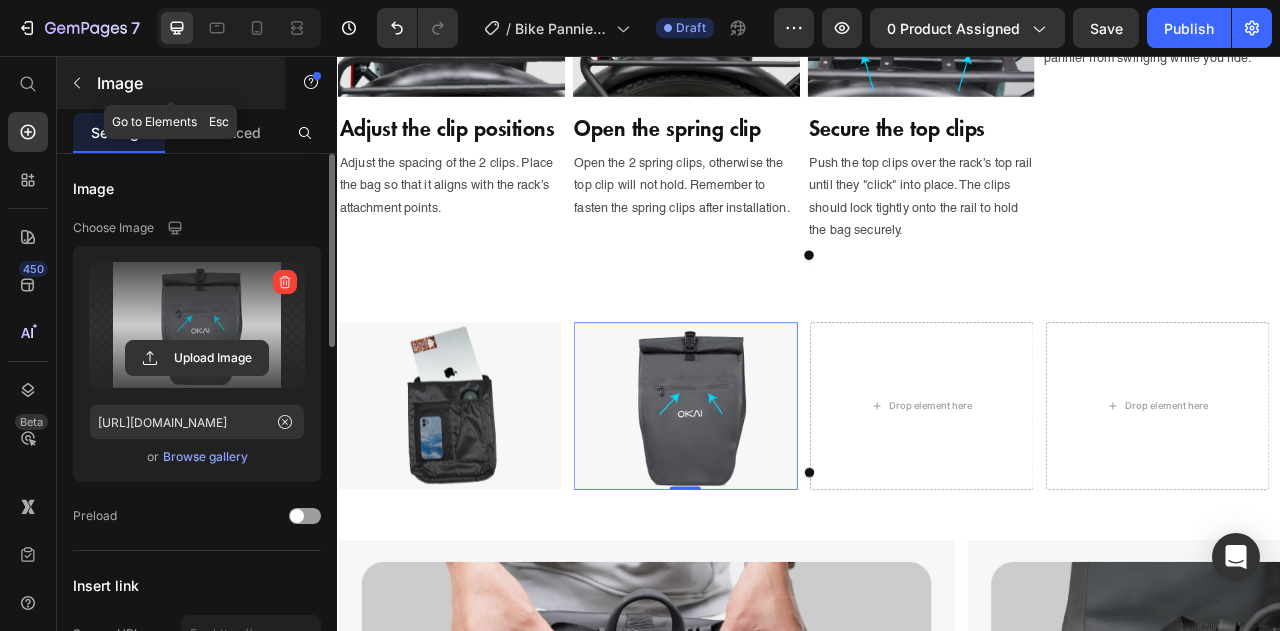 click 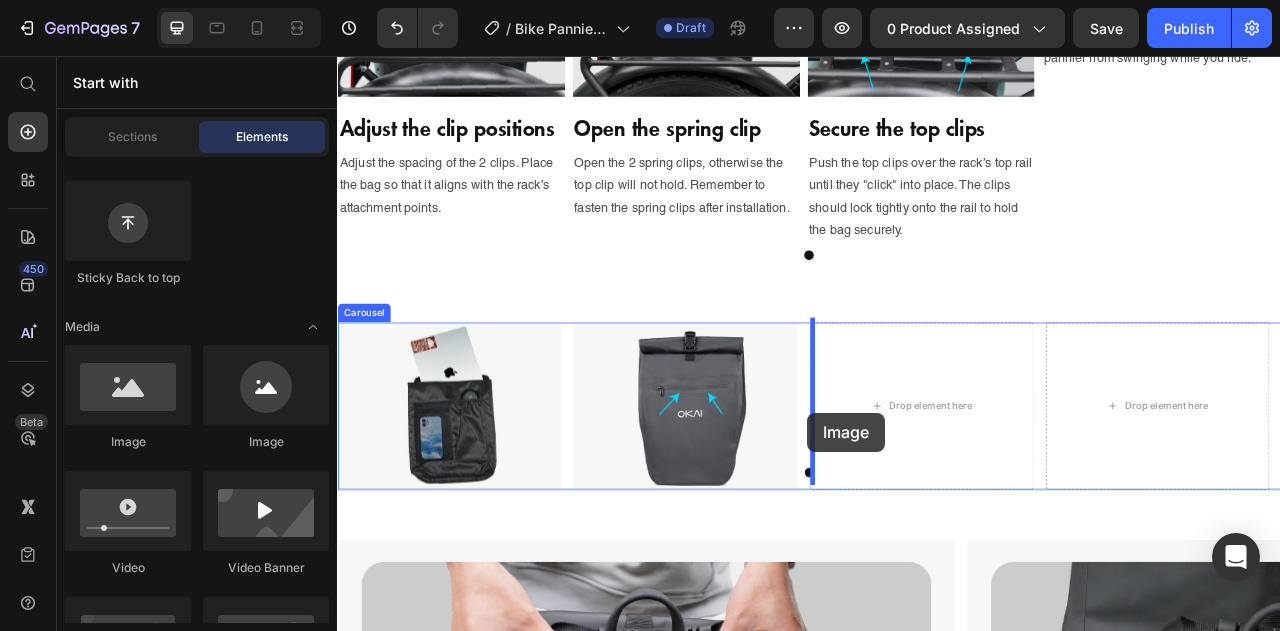 drag, startPoint x: 489, startPoint y: 466, endPoint x: 1020, endPoint y: 505, distance: 532.4303 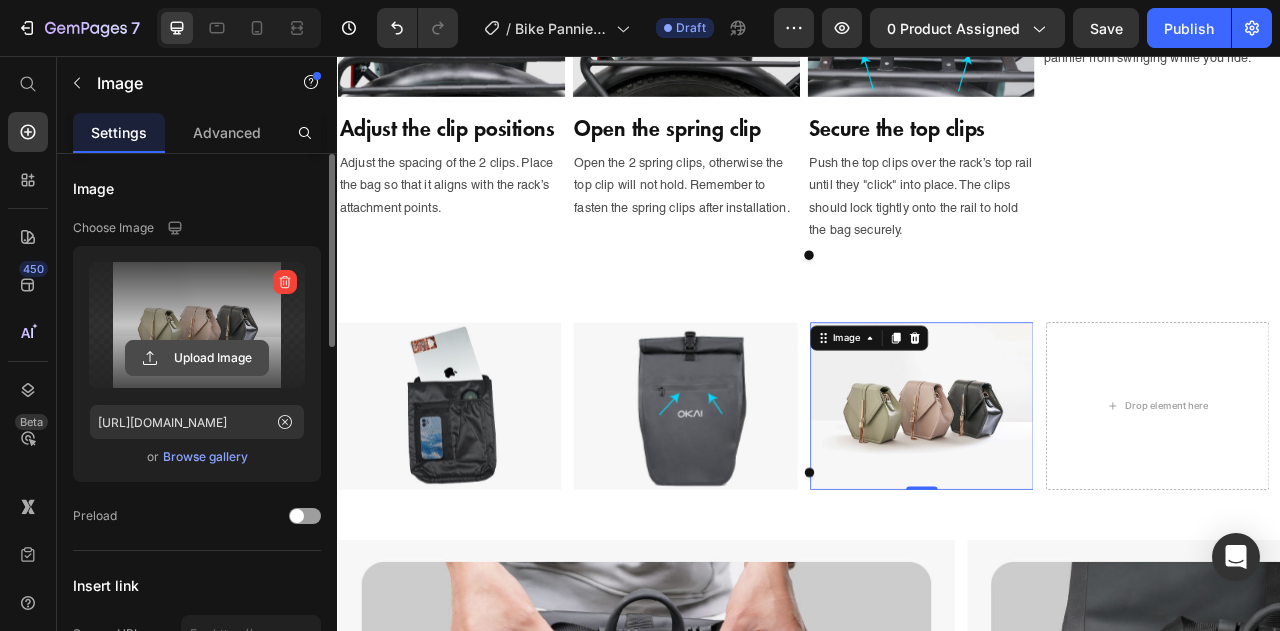 click 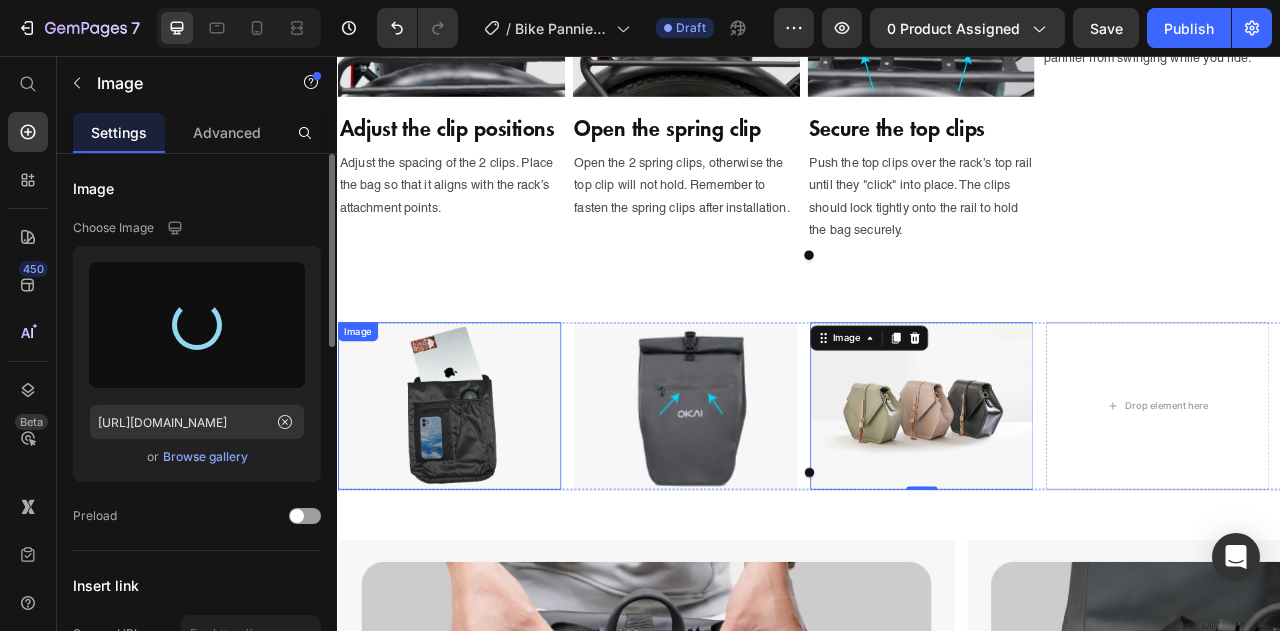 type on "https://cdn.shopify.com/s/files/1/0755/1814/8889/files/gempages_537945192087421948-587de3a2-48df-4471-9221-6a17850ff8b6.jpg" 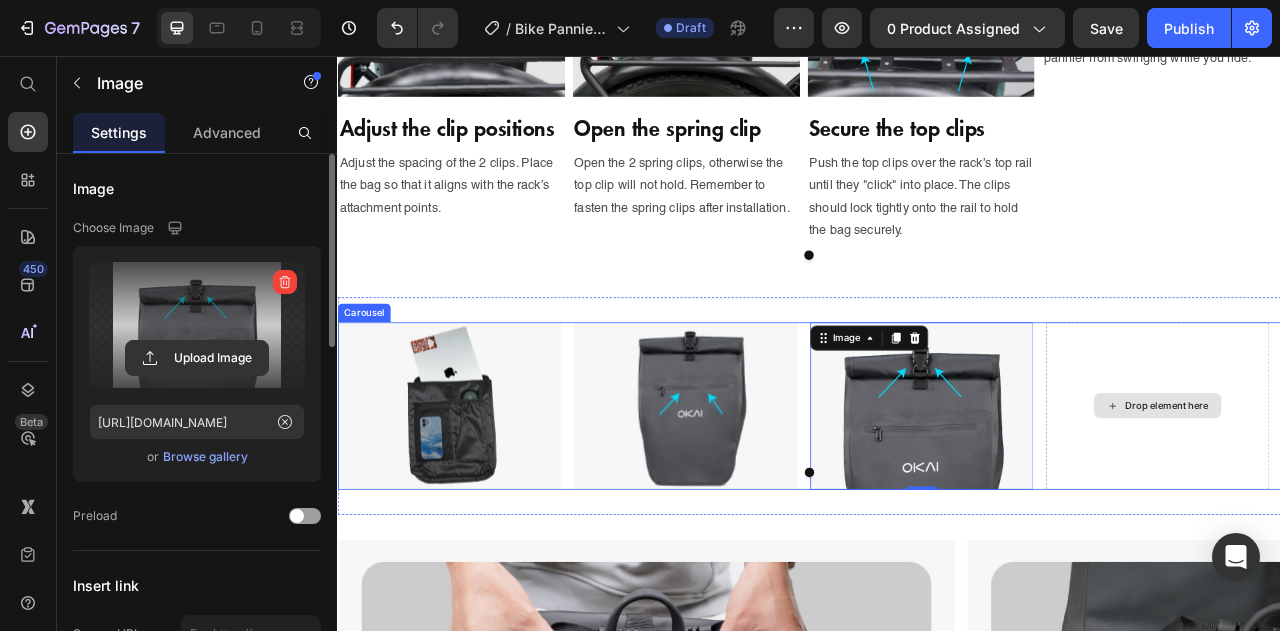 click 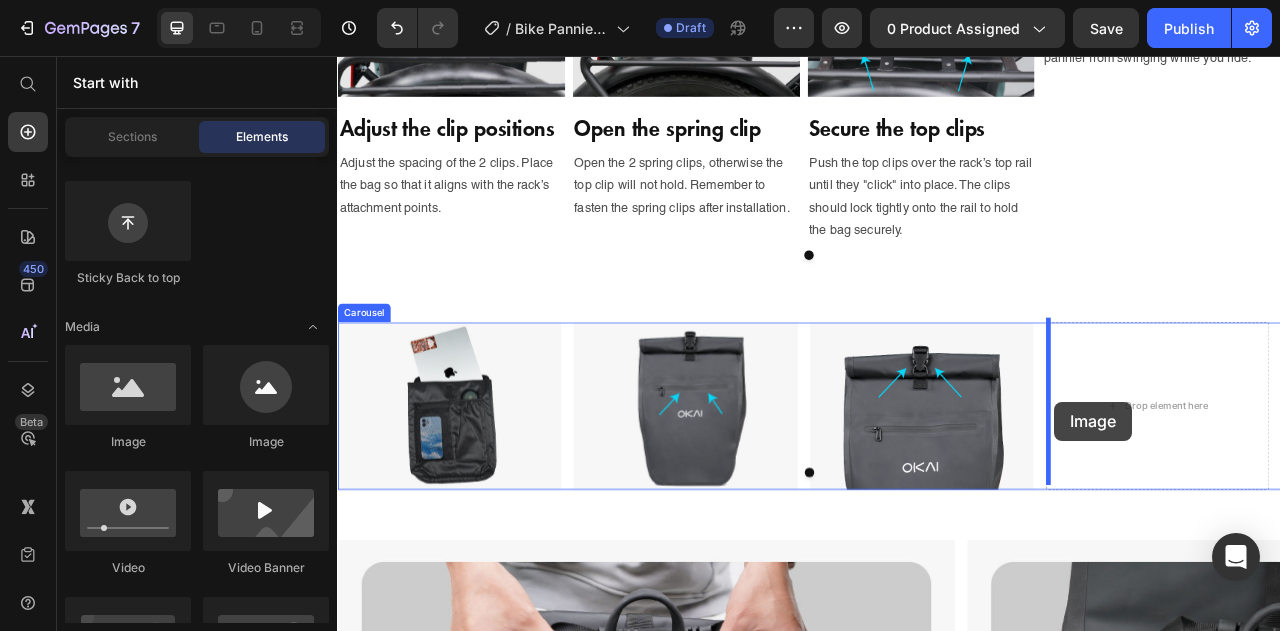 drag, startPoint x: 471, startPoint y: 460, endPoint x: 1260, endPoint y: 496, distance: 789.82086 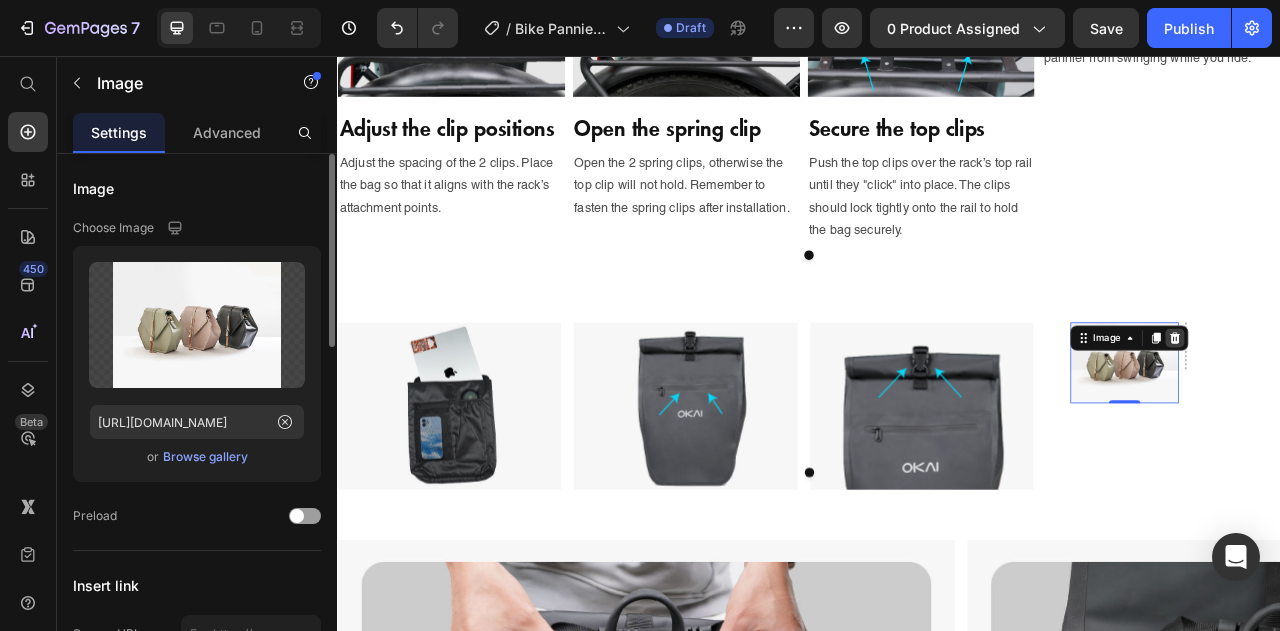 click 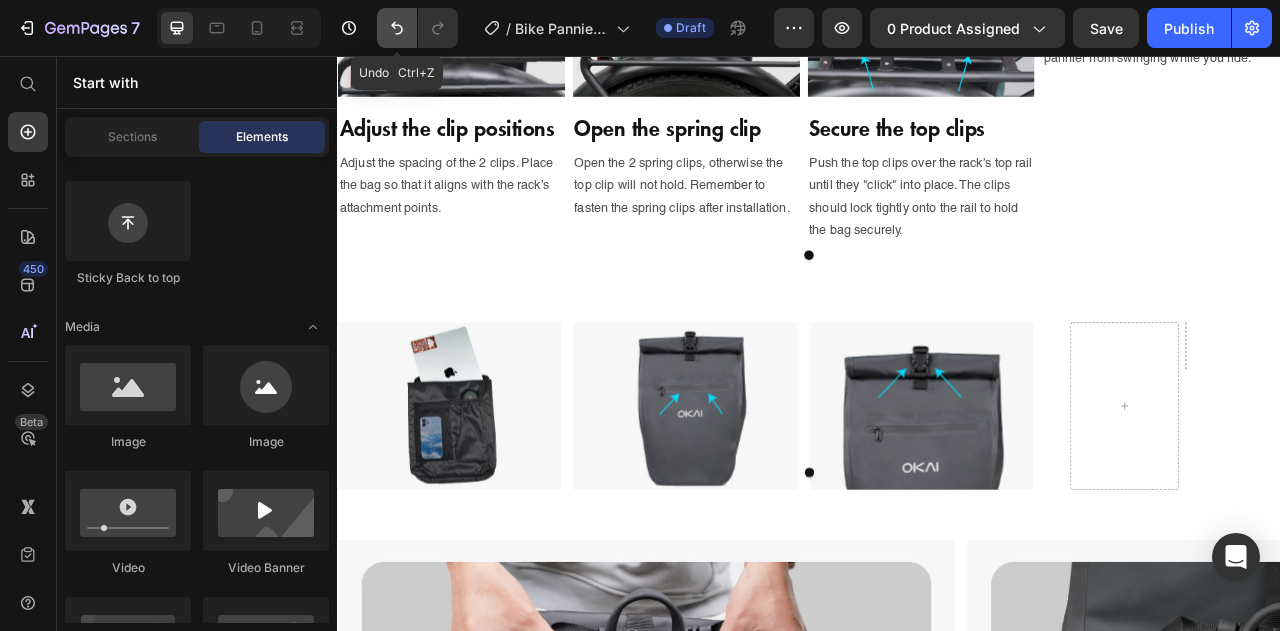 click 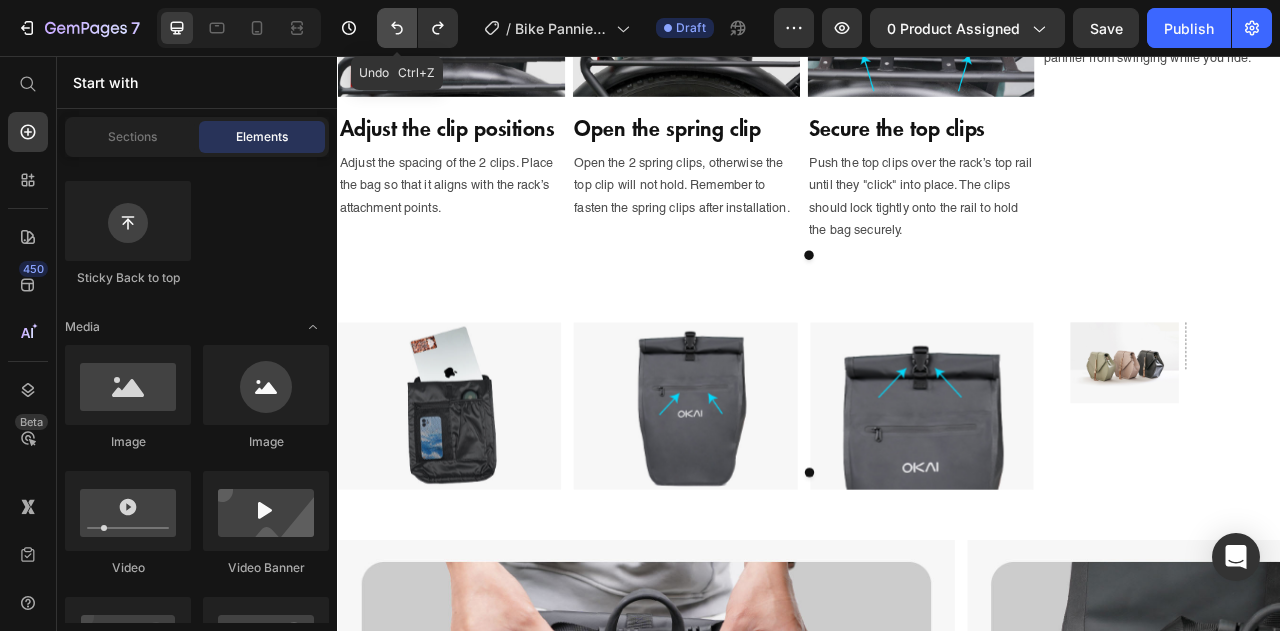 click 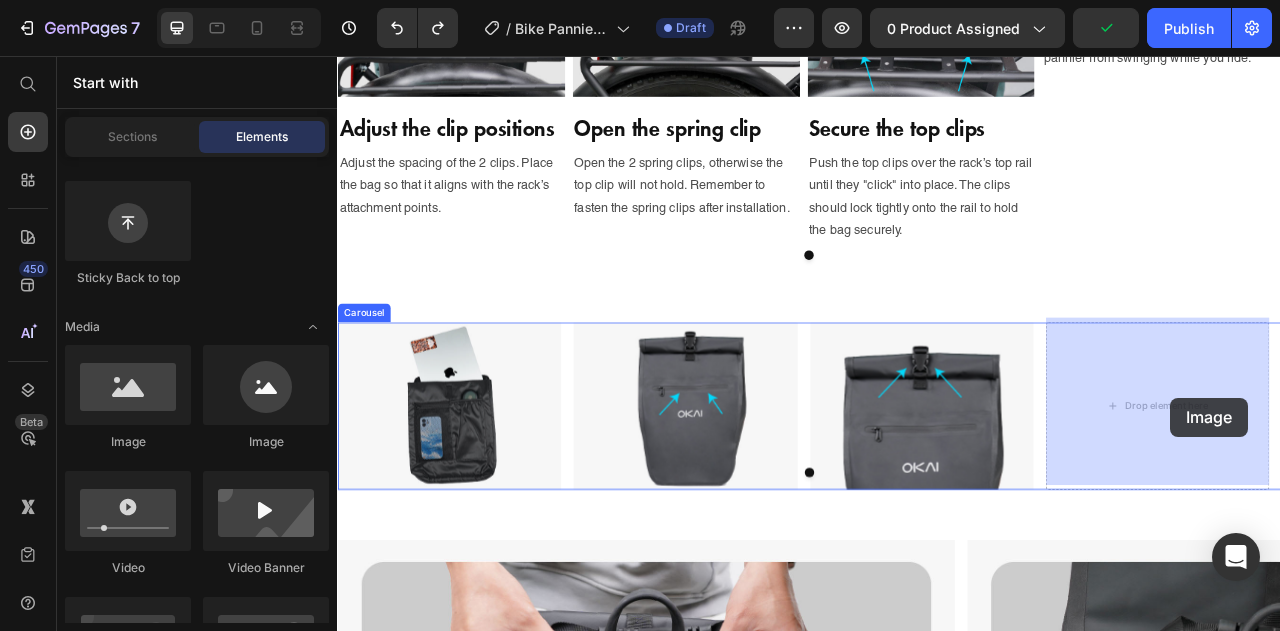 drag, startPoint x: 449, startPoint y: 460, endPoint x: 1397, endPoint y: 491, distance: 948.5067 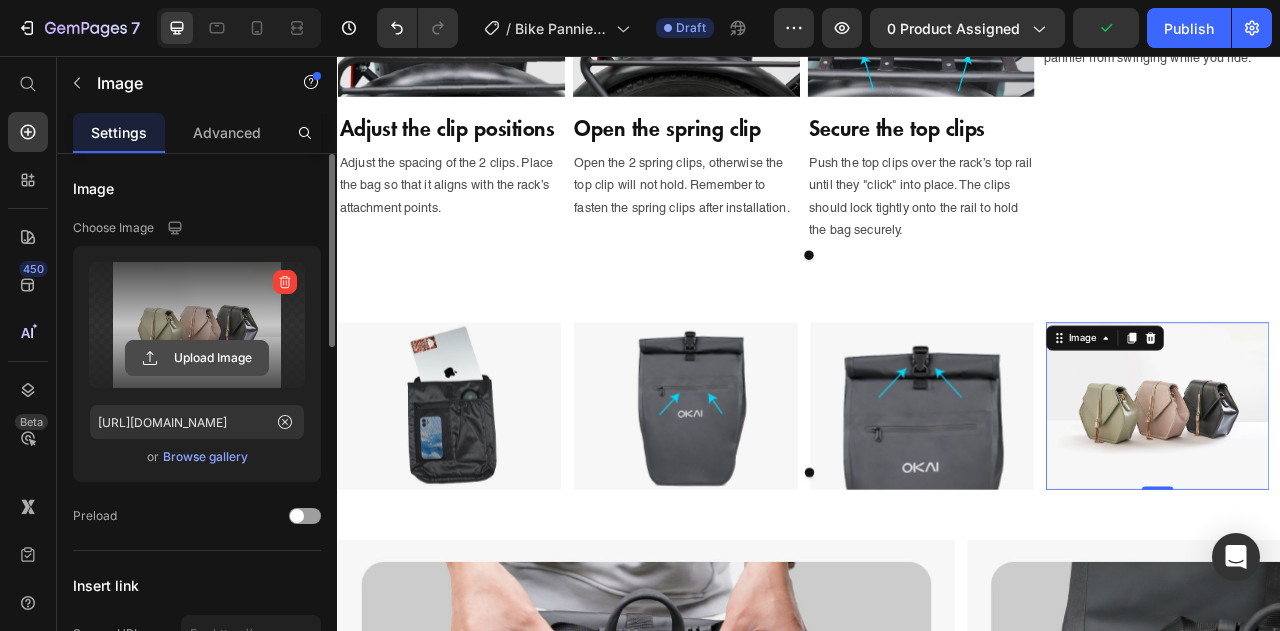 click 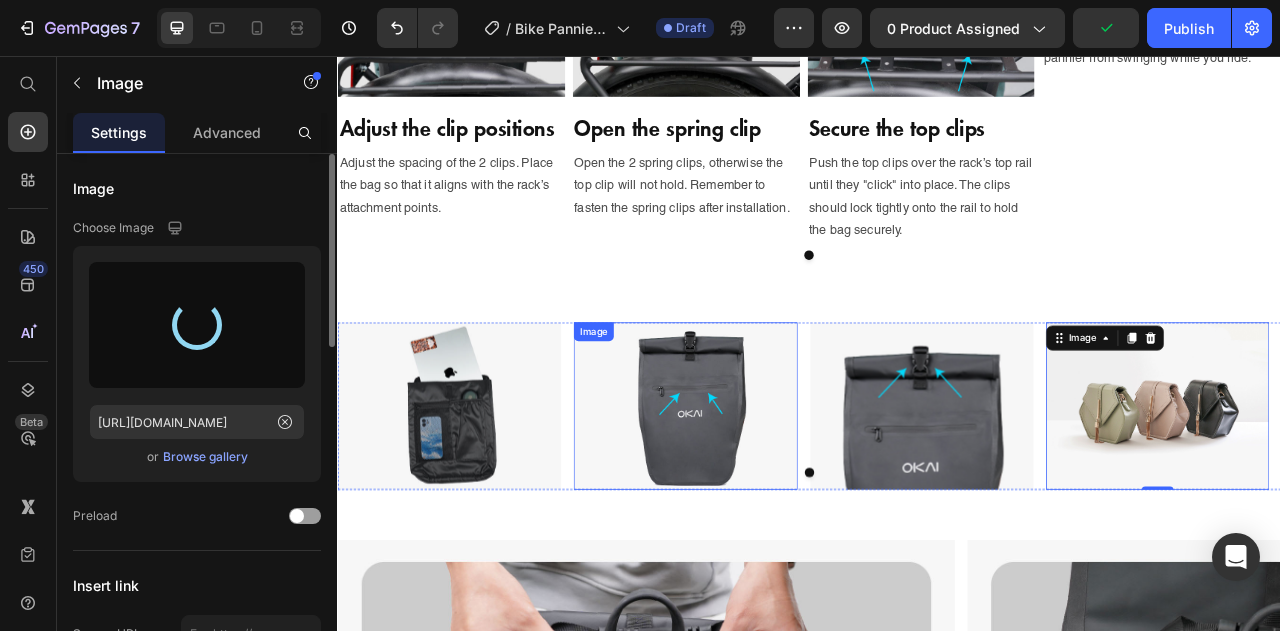 type on "https://cdn.shopify.com/s/files/1/0755/1814/8889/files/gempages_537945192087421948-2af4267b-e9e9-413d-8b50-fdb2c1549273.jpg" 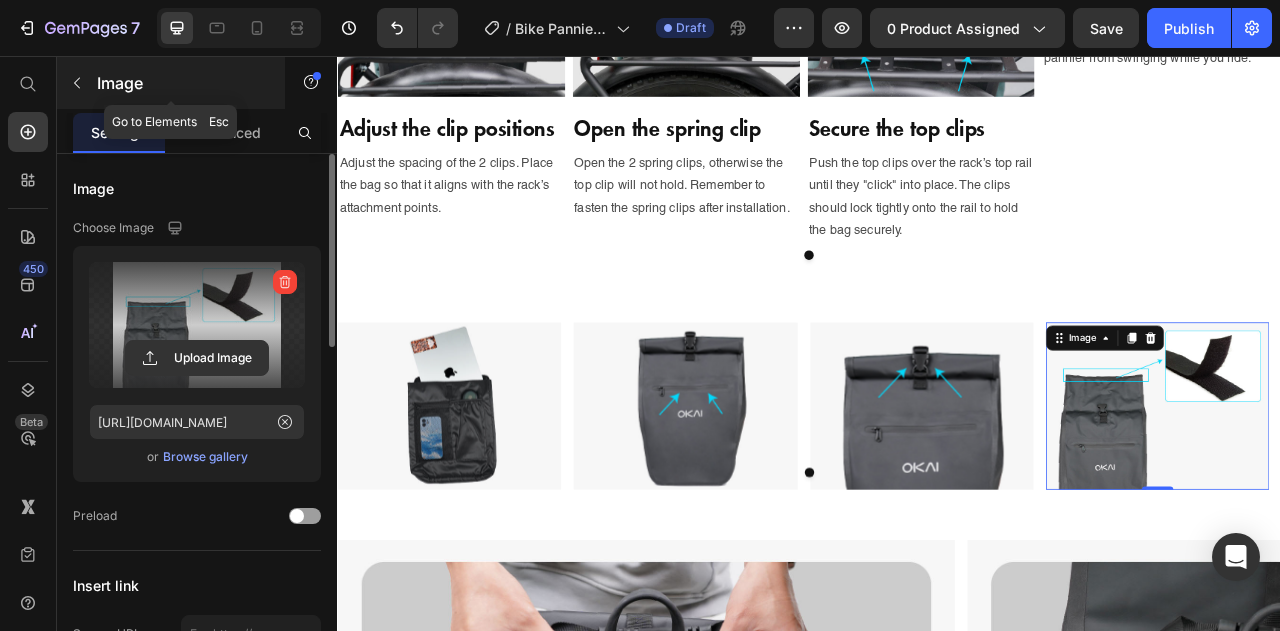 click 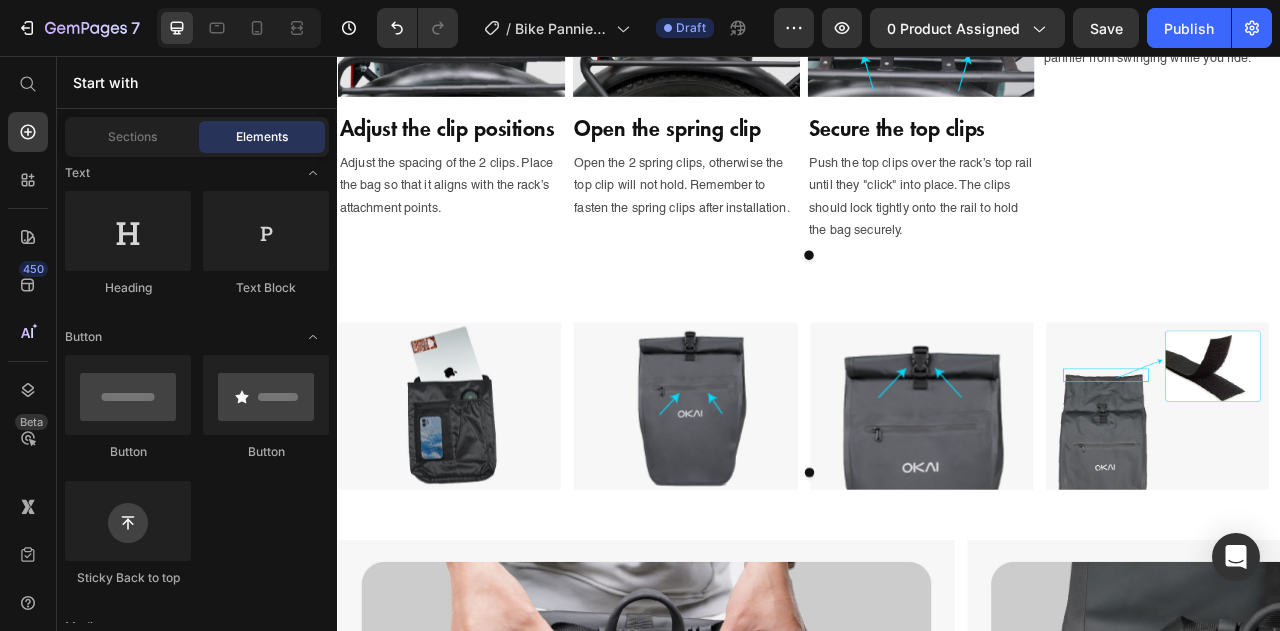 scroll, scrollTop: 200, scrollLeft: 0, axis: vertical 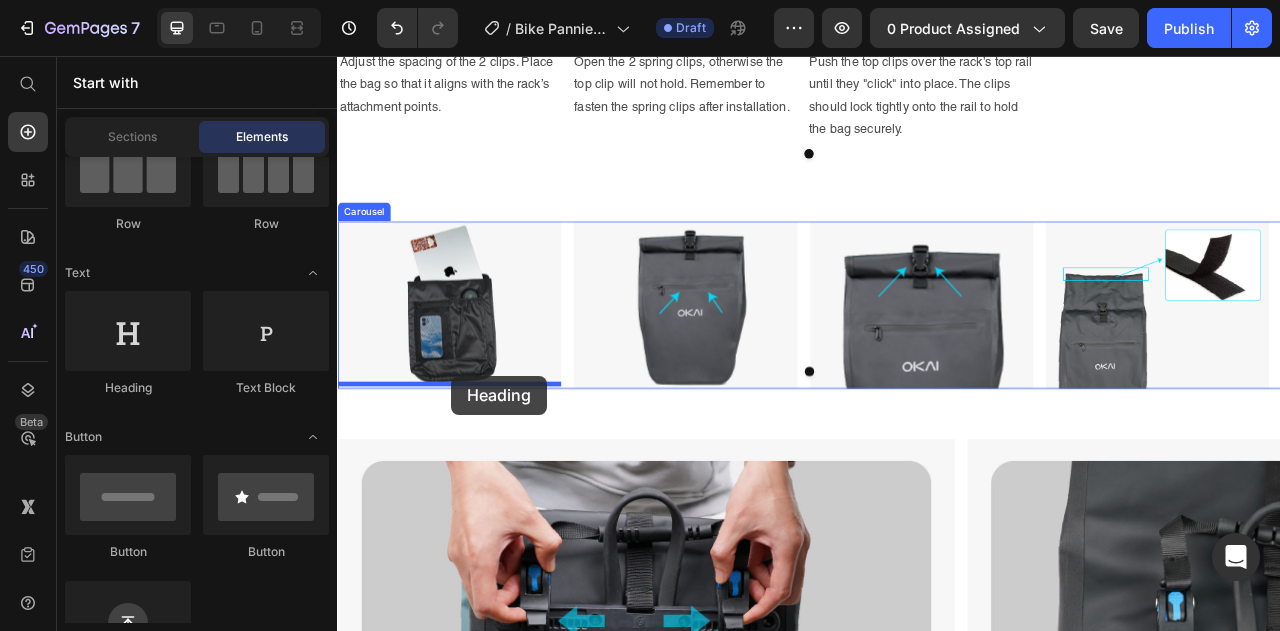 drag, startPoint x: 495, startPoint y: 402, endPoint x: 482, endPoint y: 463, distance: 62.369865 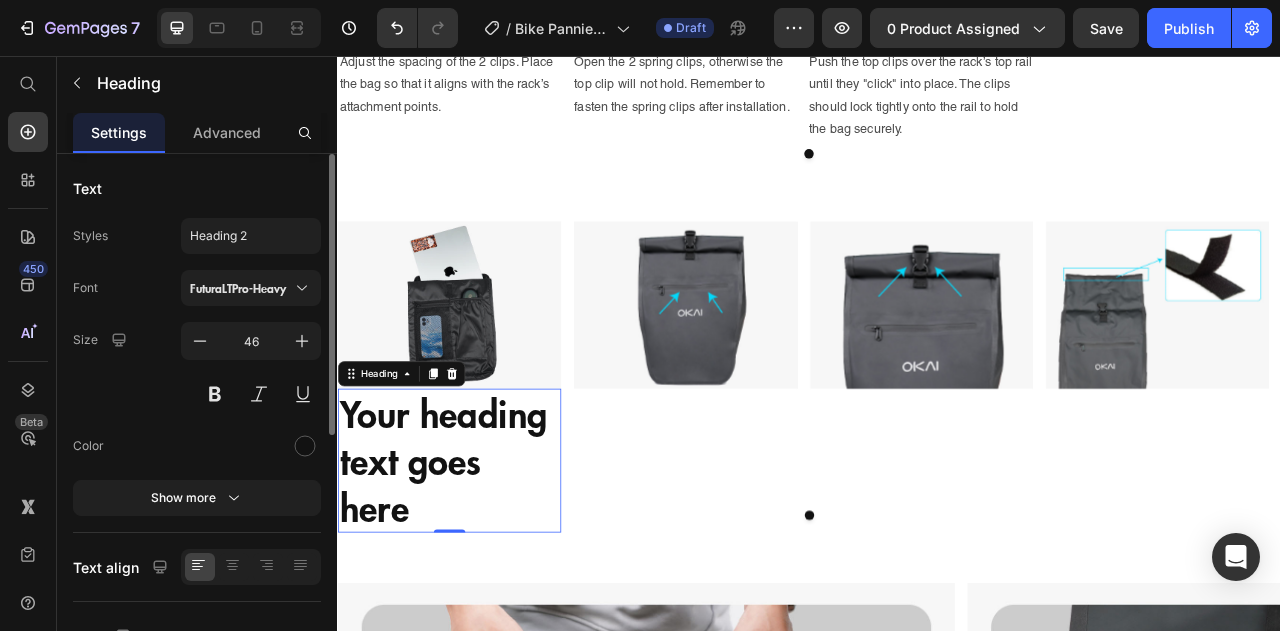 click on "Your heading text goes here" at bounding box center [479, 570] 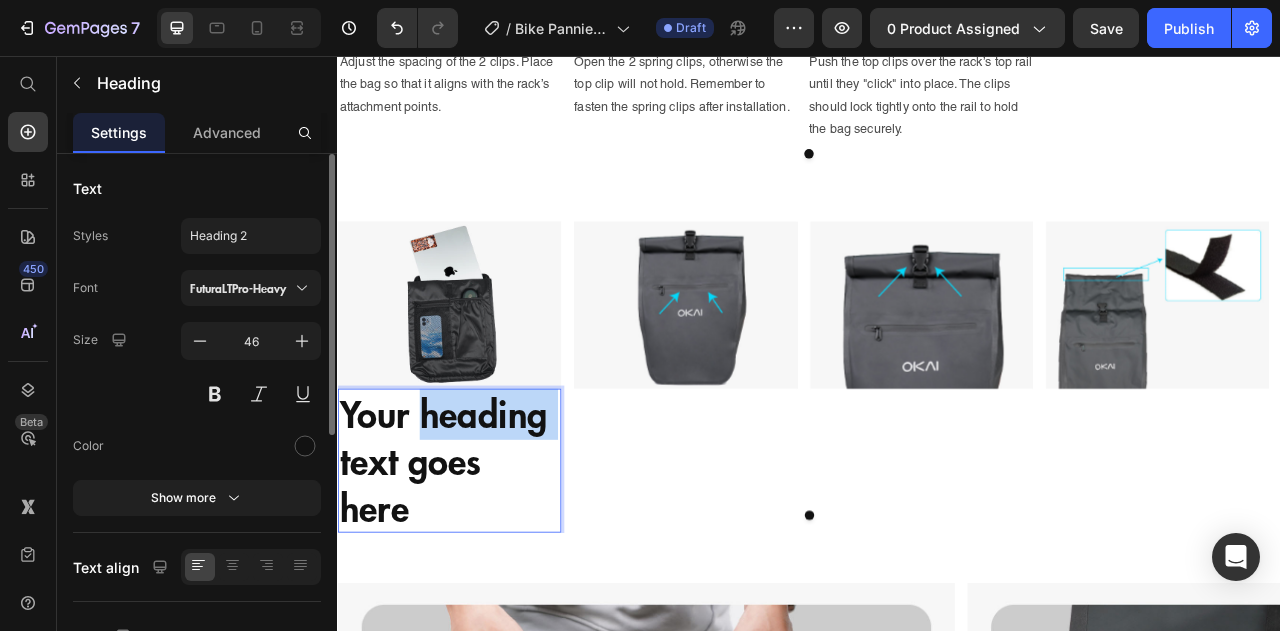 click on "Your heading text goes here" at bounding box center [479, 570] 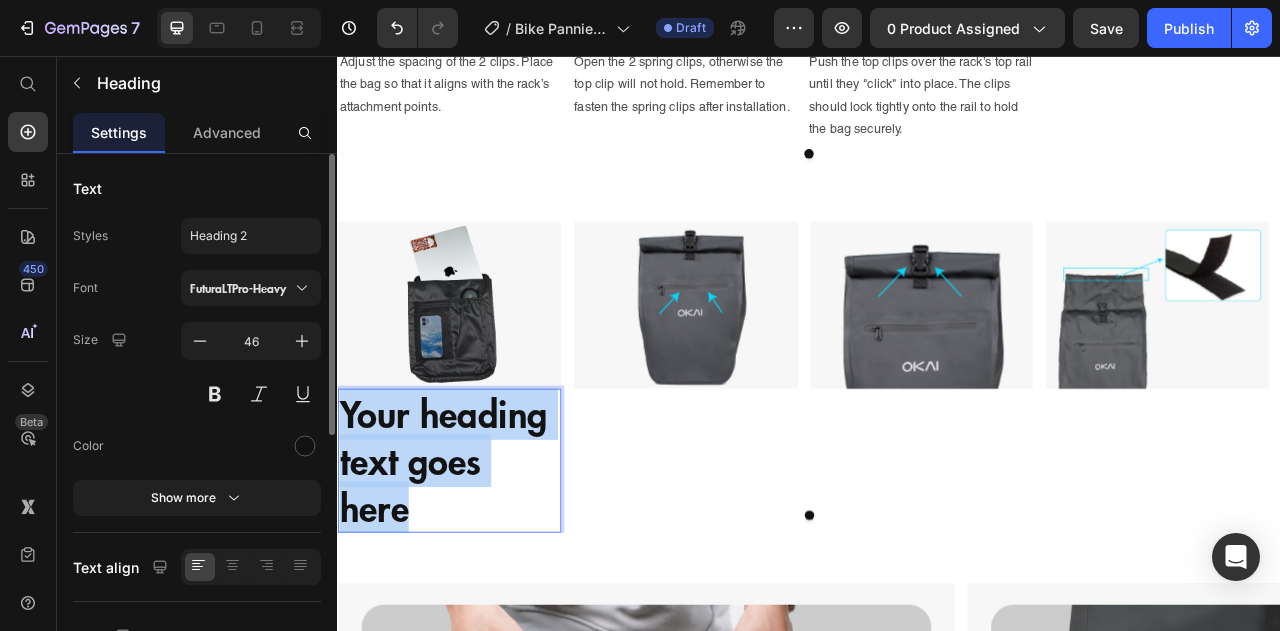 click on "Your heading text goes here" at bounding box center (479, 570) 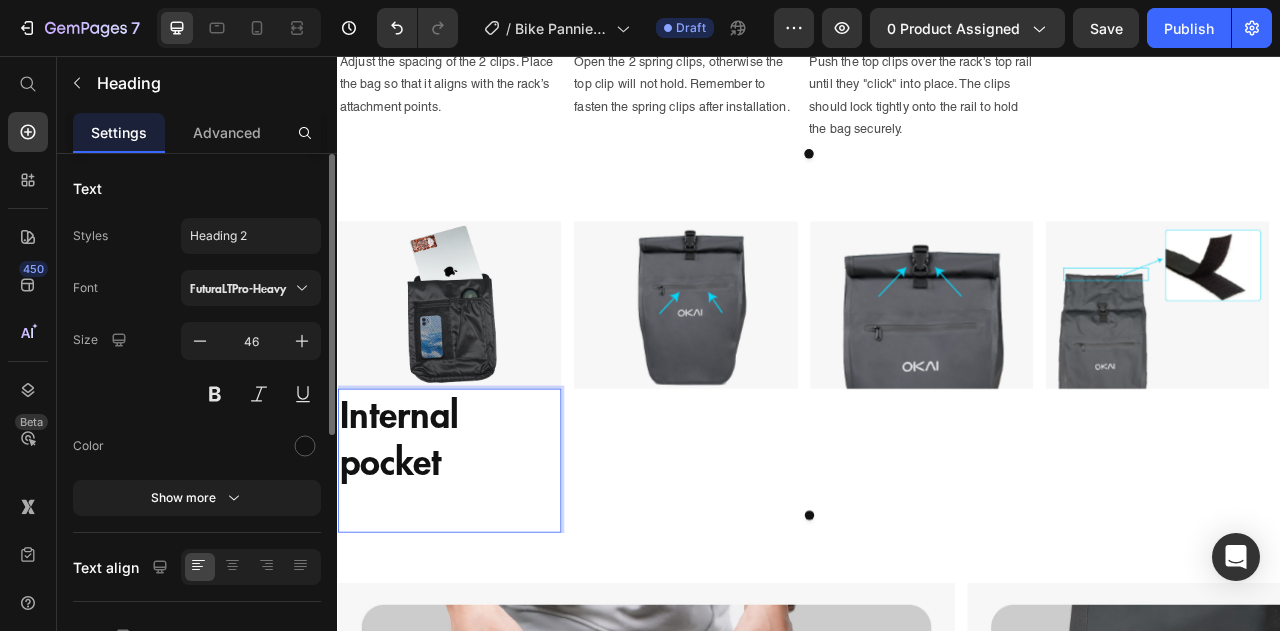 scroll, scrollTop: 43, scrollLeft: 0, axis: vertical 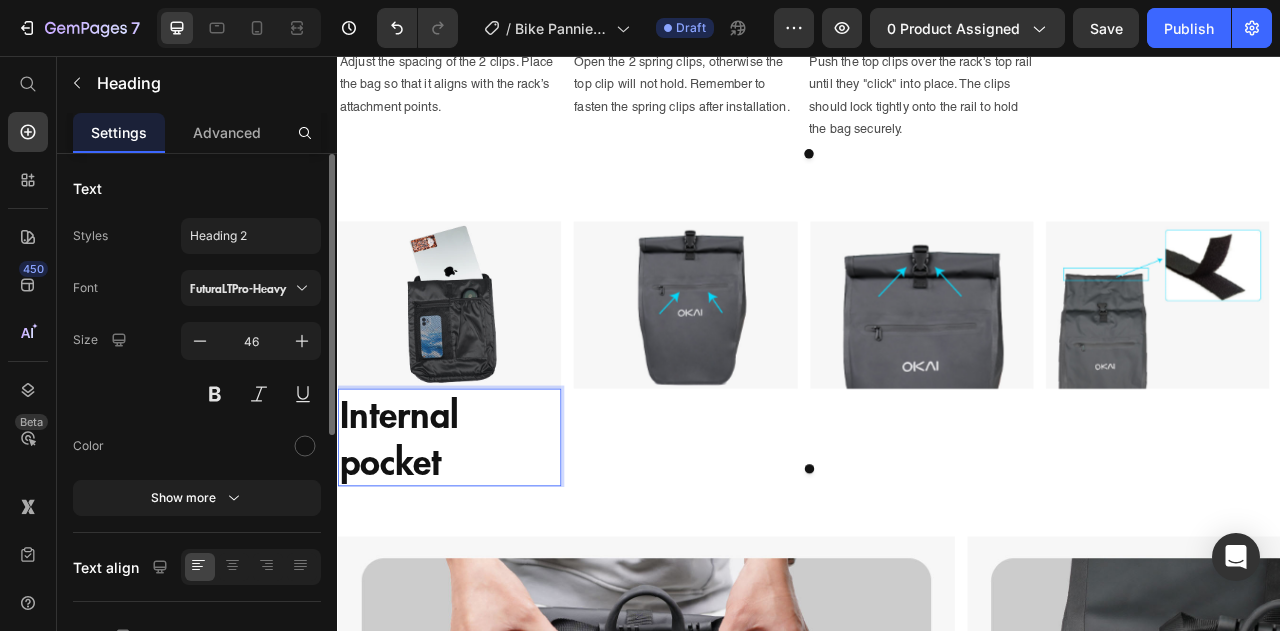 click on "Internal pocket" at bounding box center (479, 541) 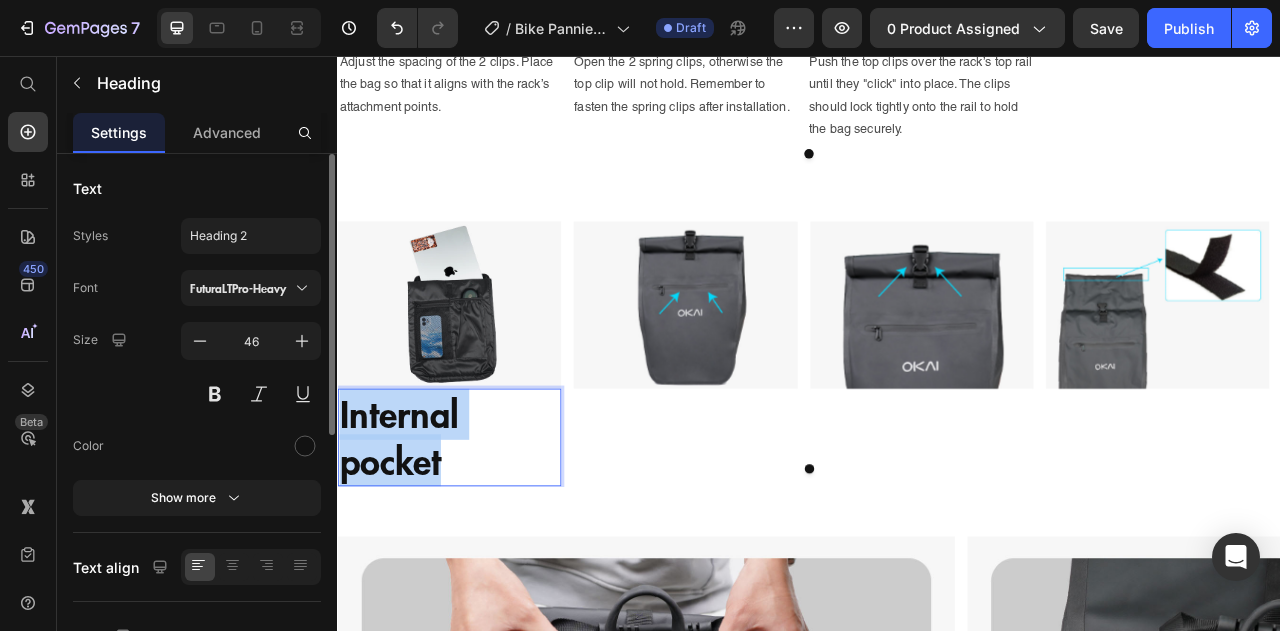 click on "Internal pocket" at bounding box center [479, 541] 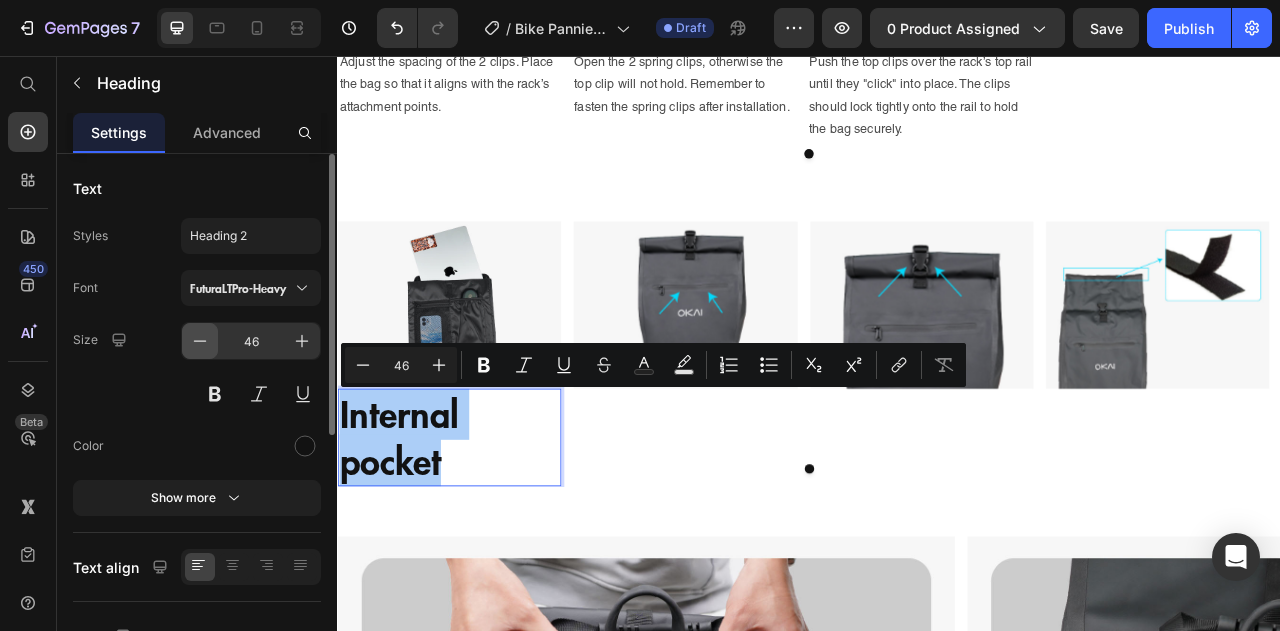 click at bounding box center [200, 341] 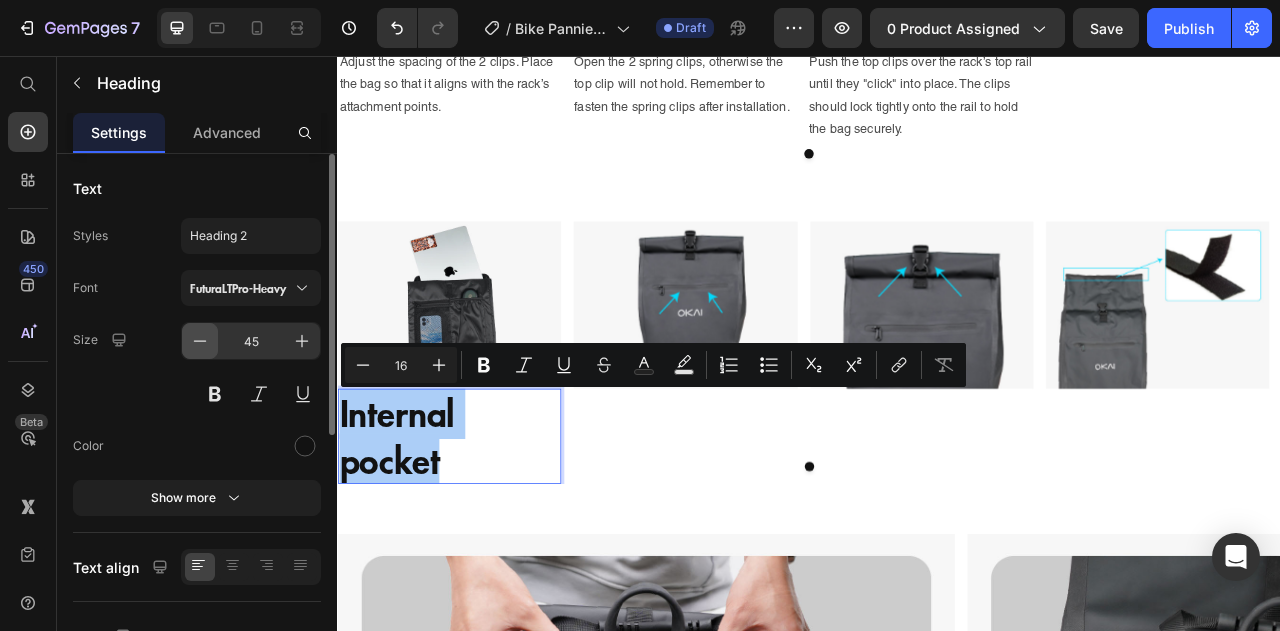 click at bounding box center (200, 341) 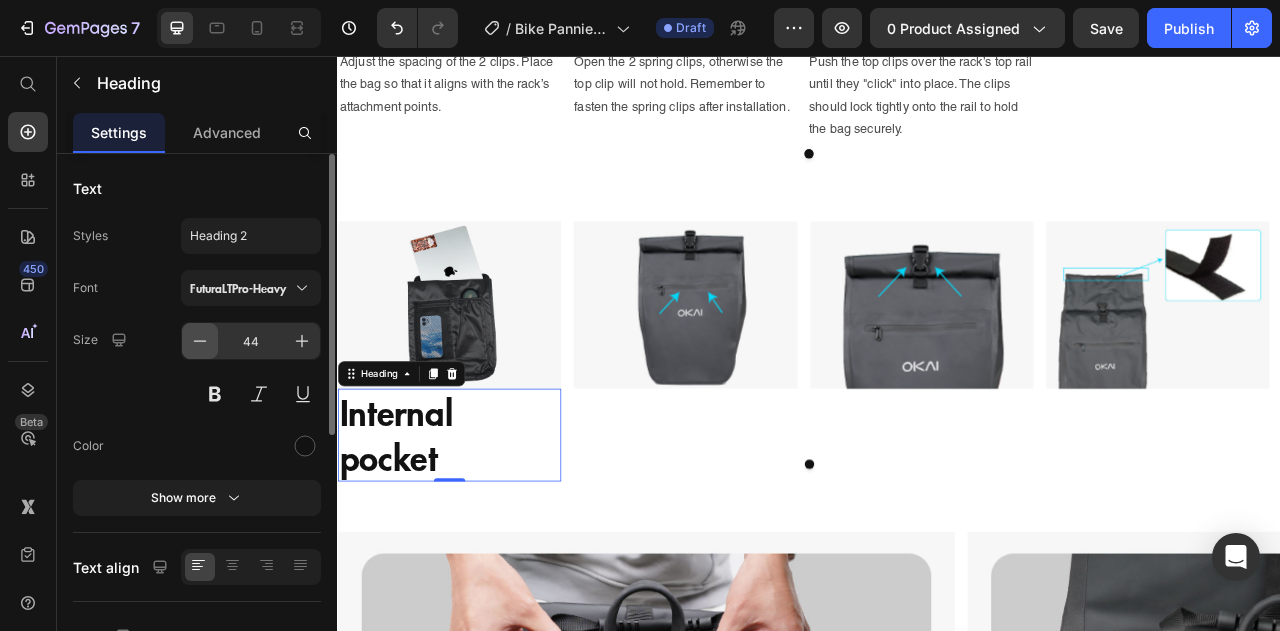 click at bounding box center [200, 341] 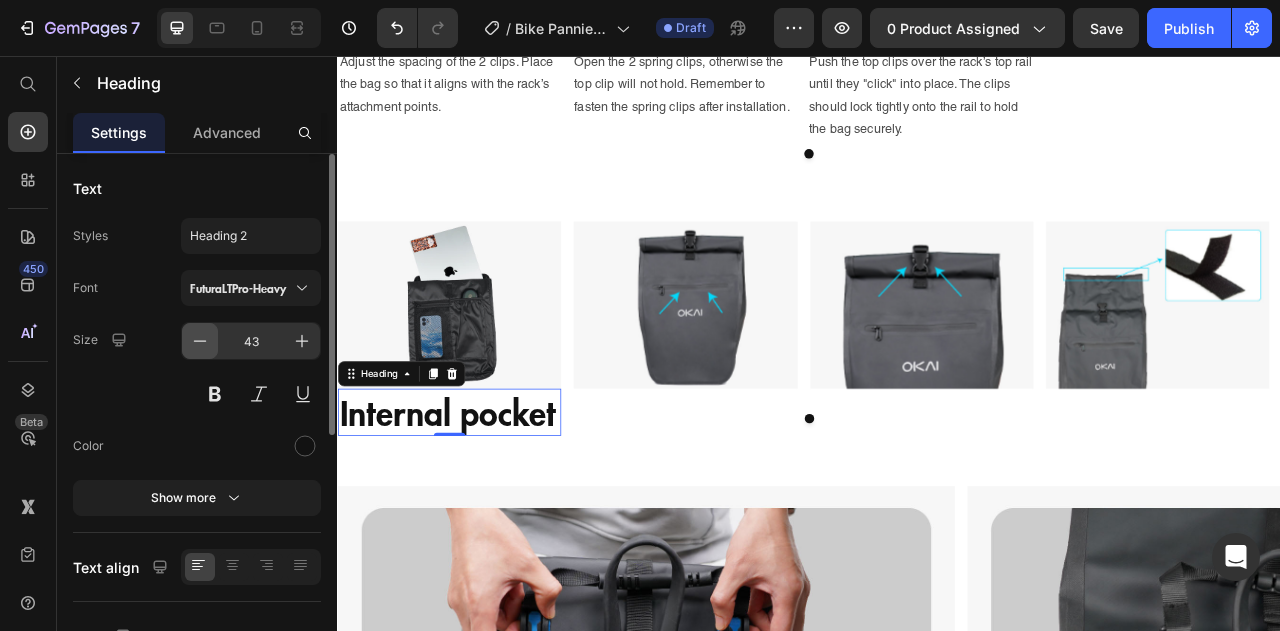 click at bounding box center [200, 341] 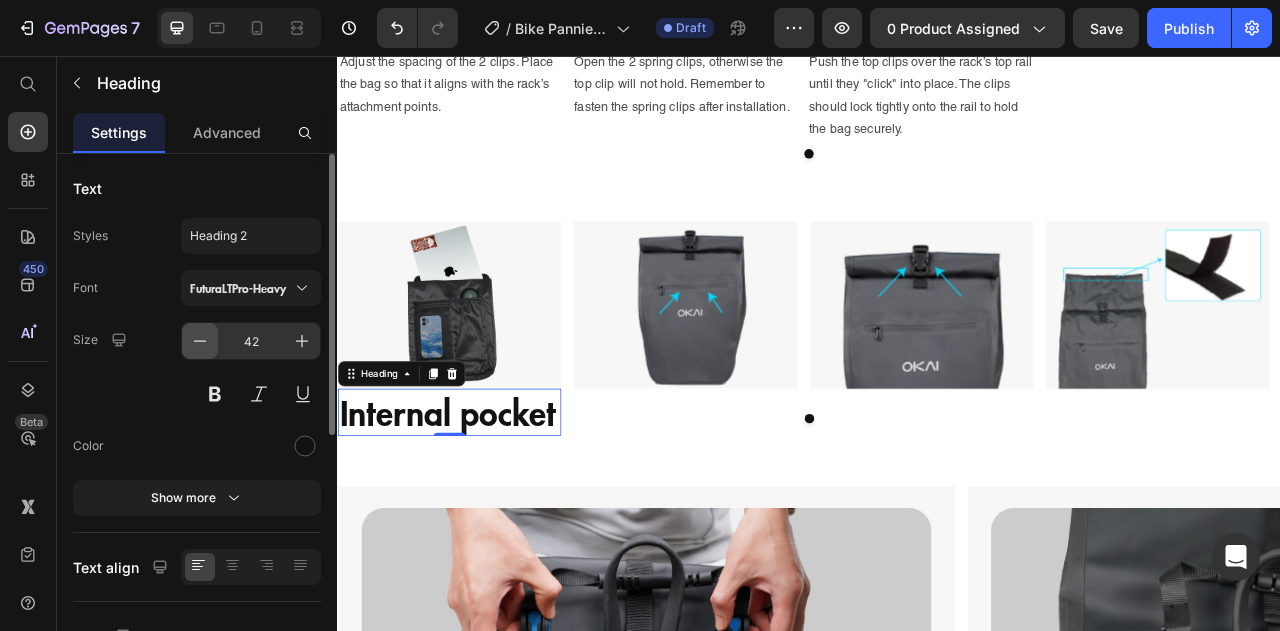 click at bounding box center [200, 341] 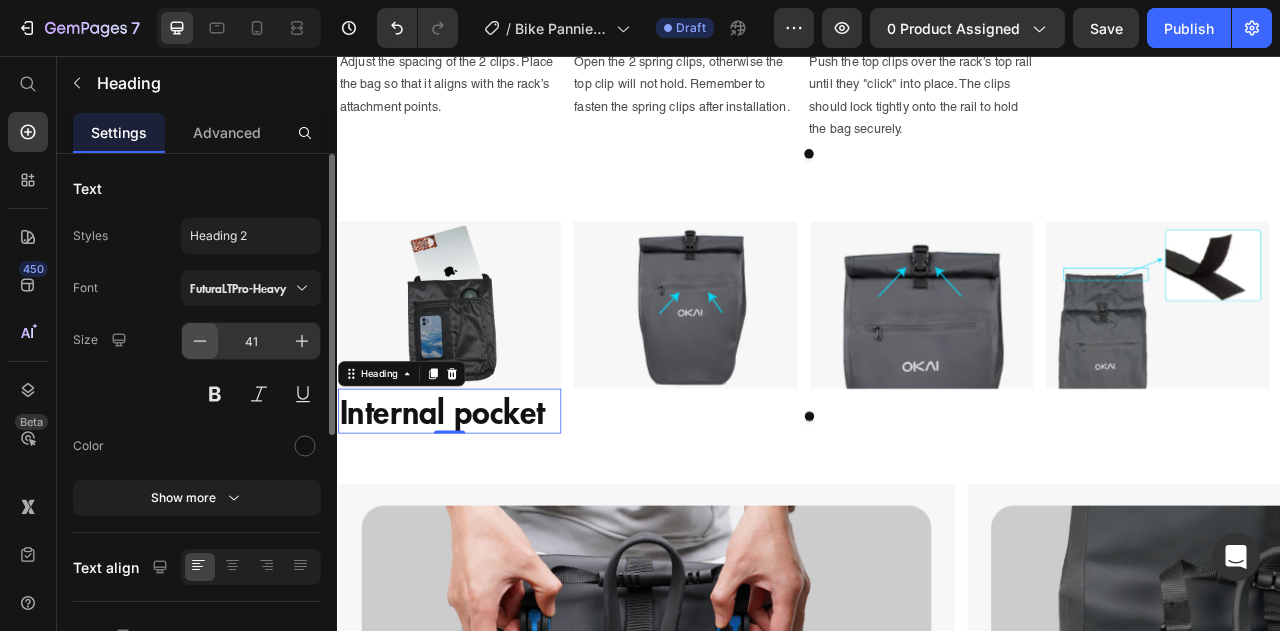 click at bounding box center (200, 341) 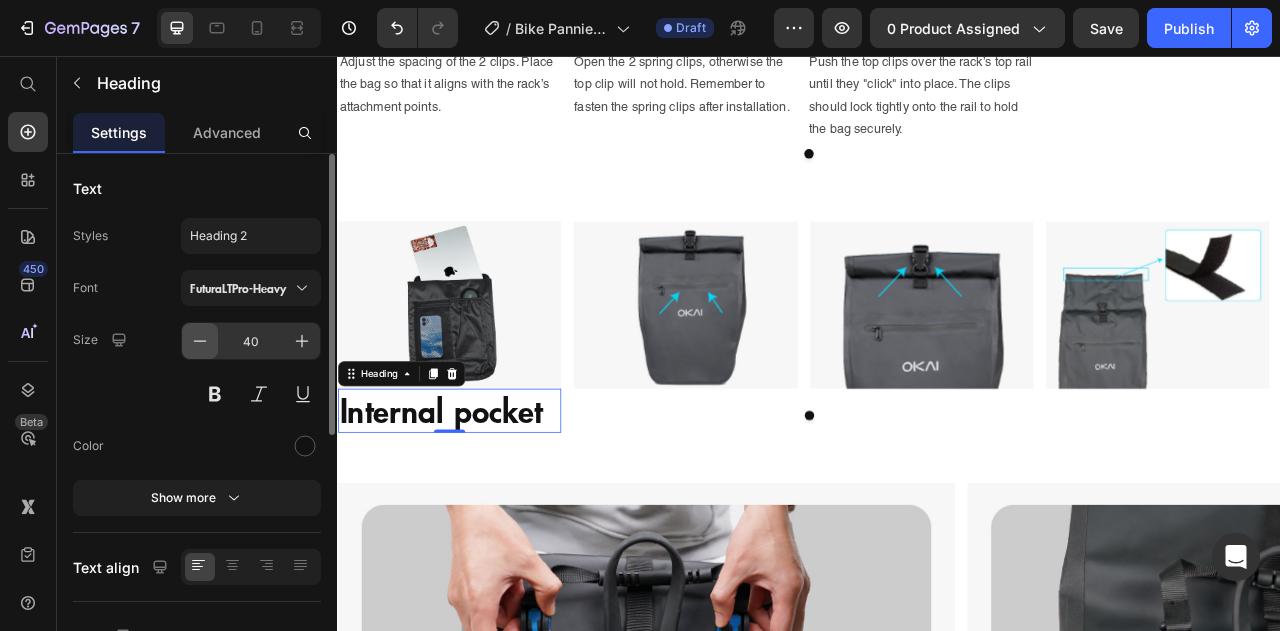 click at bounding box center (200, 341) 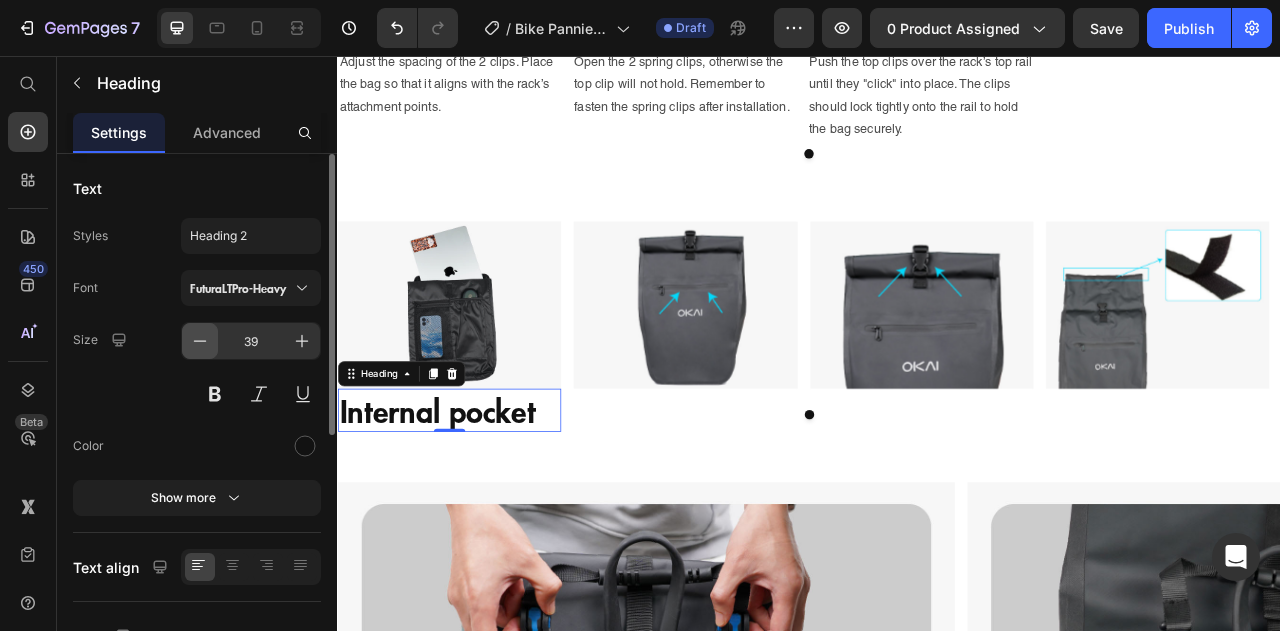 click at bounding box center [200, 341] 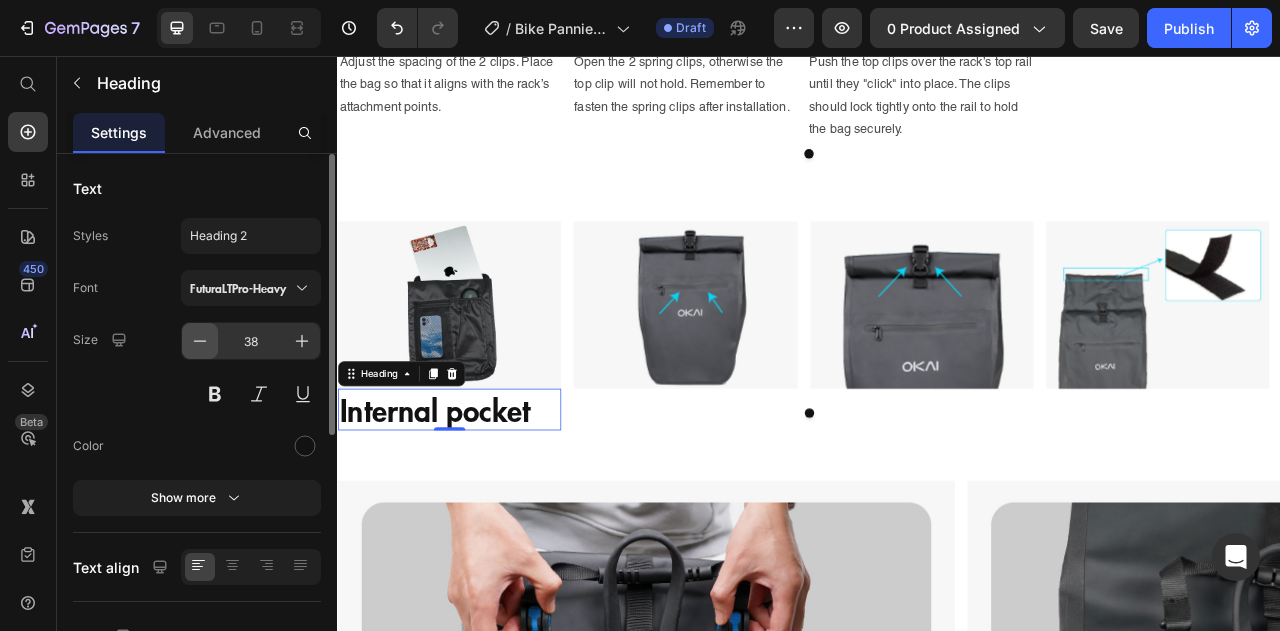 click at bounding box center (200, 341) 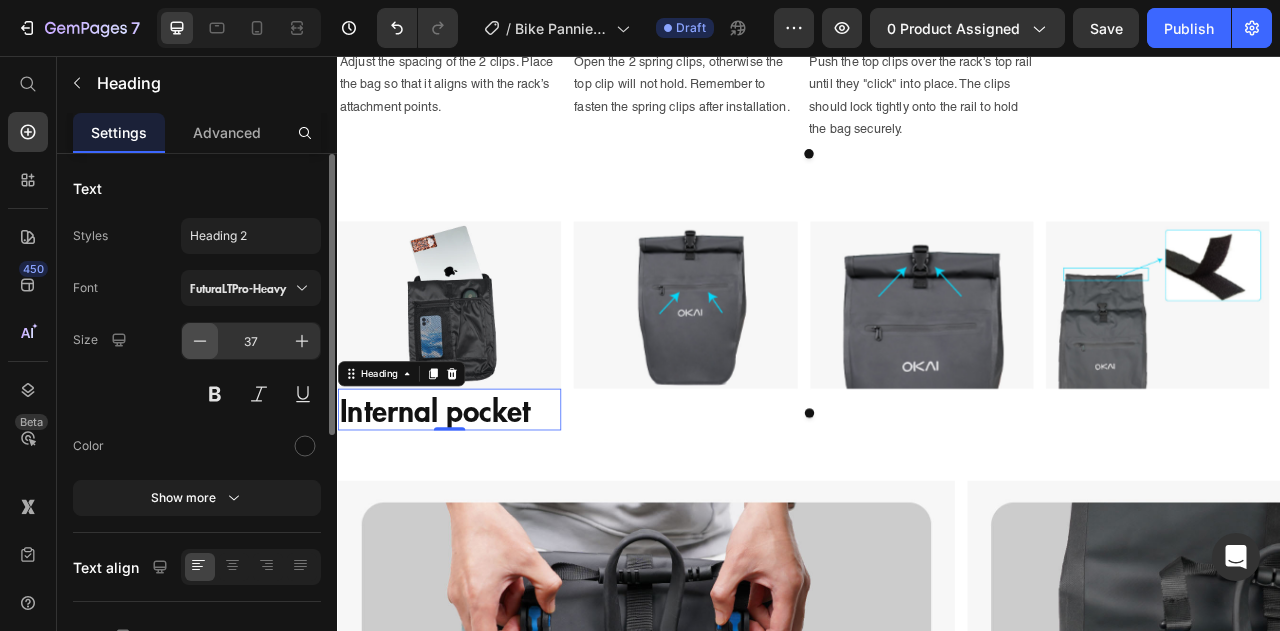 click at bounding box center (200, 341) 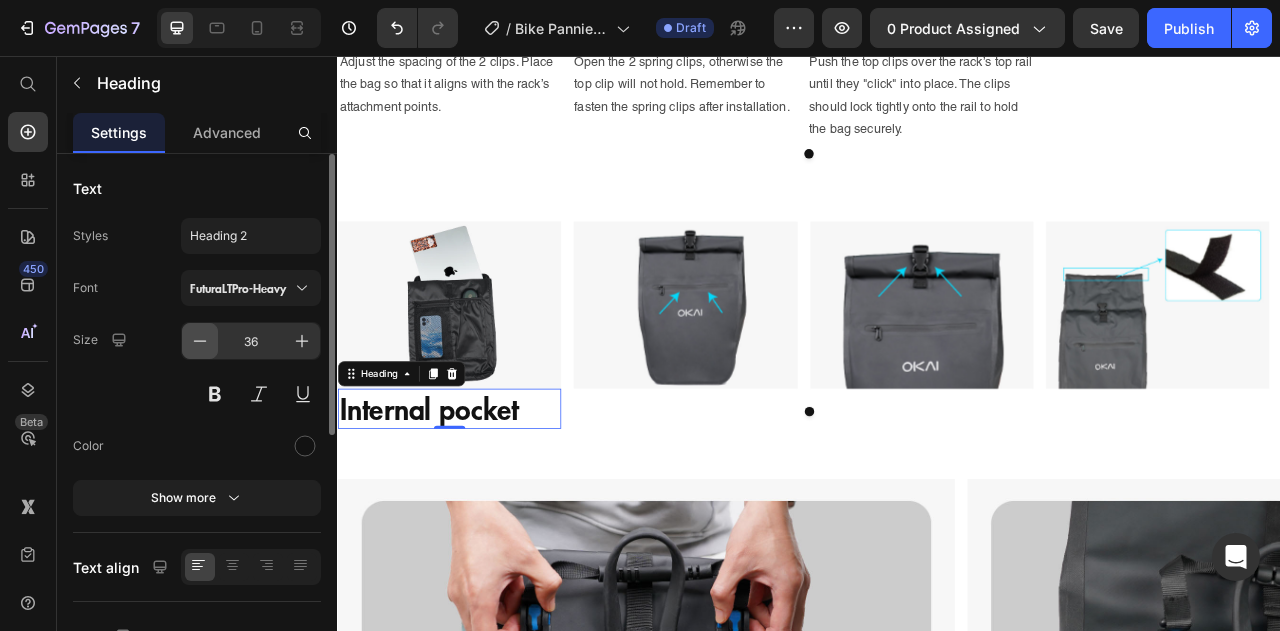 click at bounding box center (200, 341) 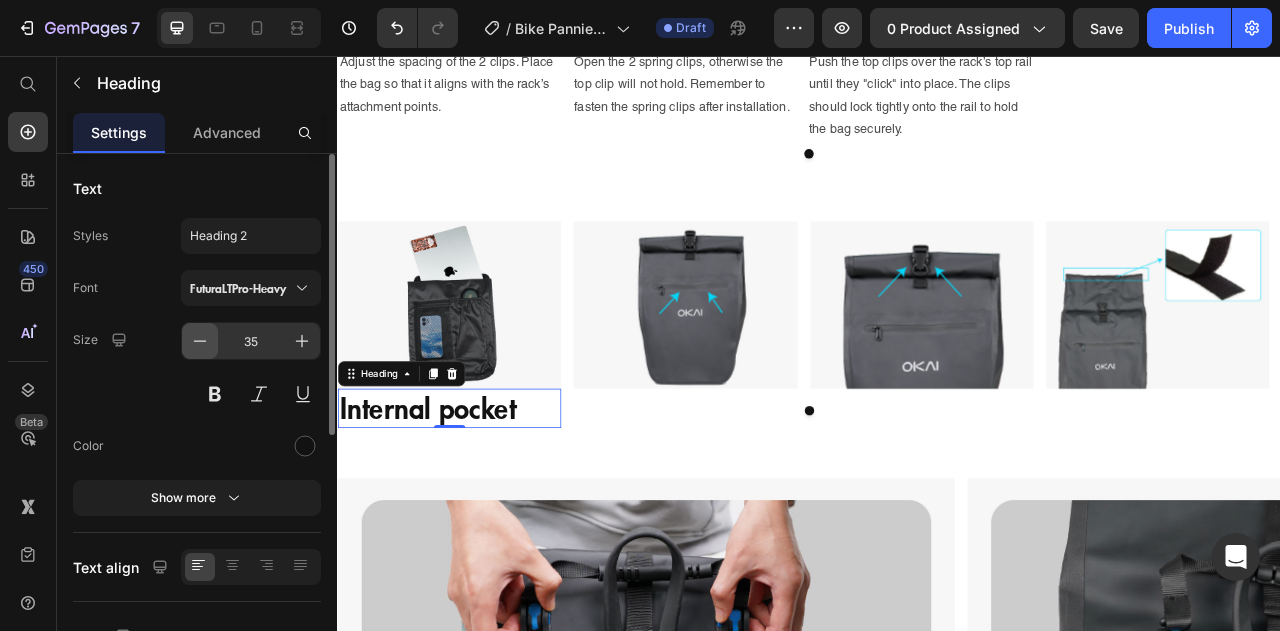 click at bounding box center (200, 341) 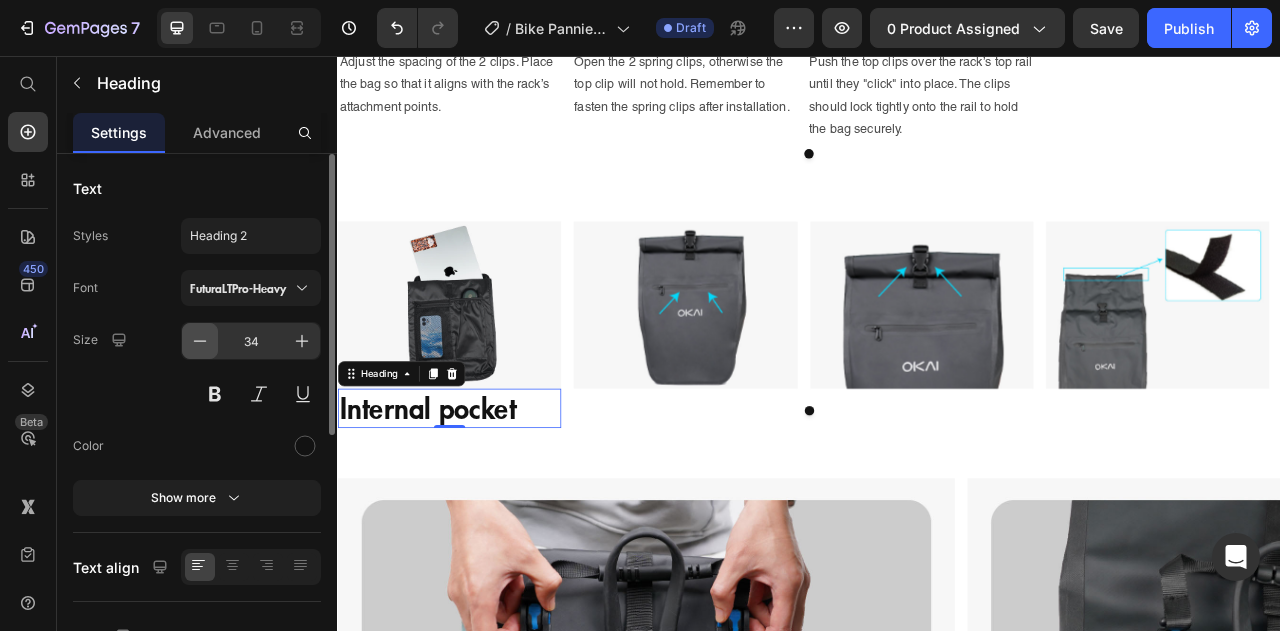 click at bounding box center (200, 341) 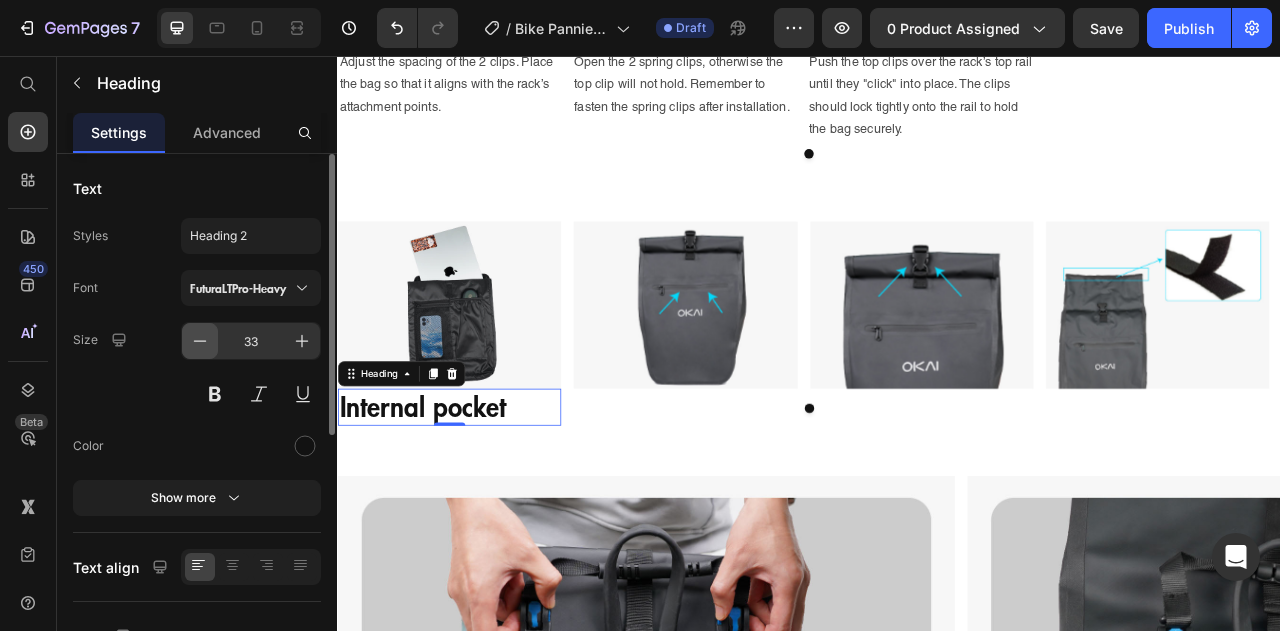 click at bounding box center [200, 341] 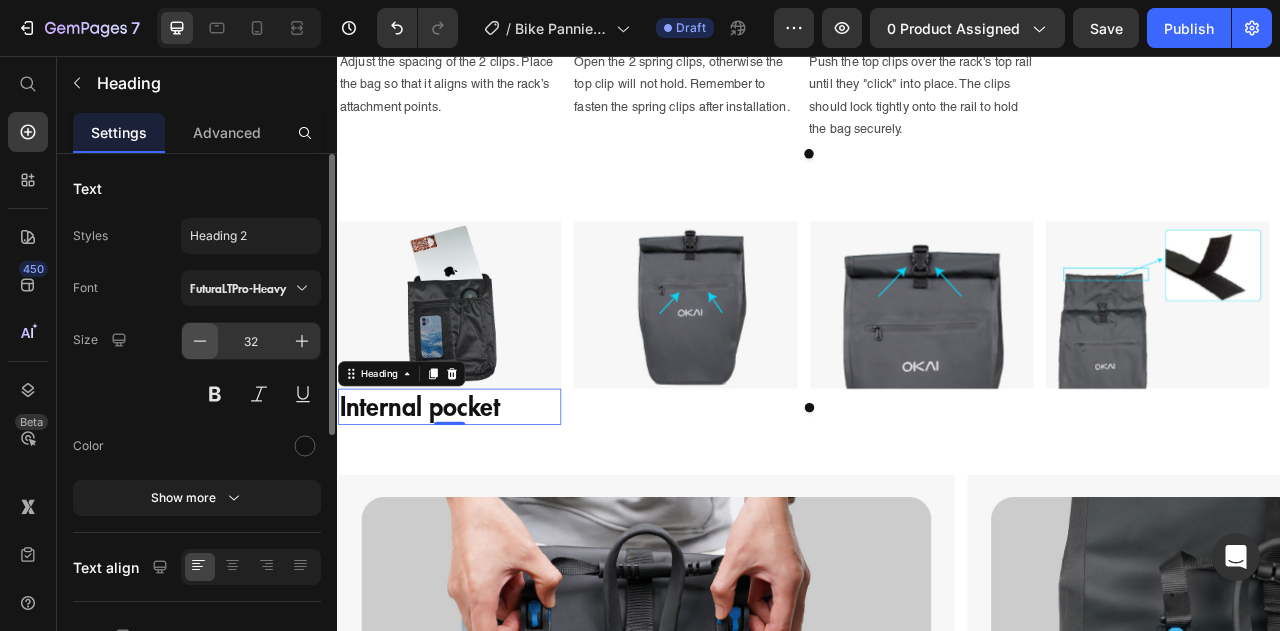 click at bounding box center [200, 341] 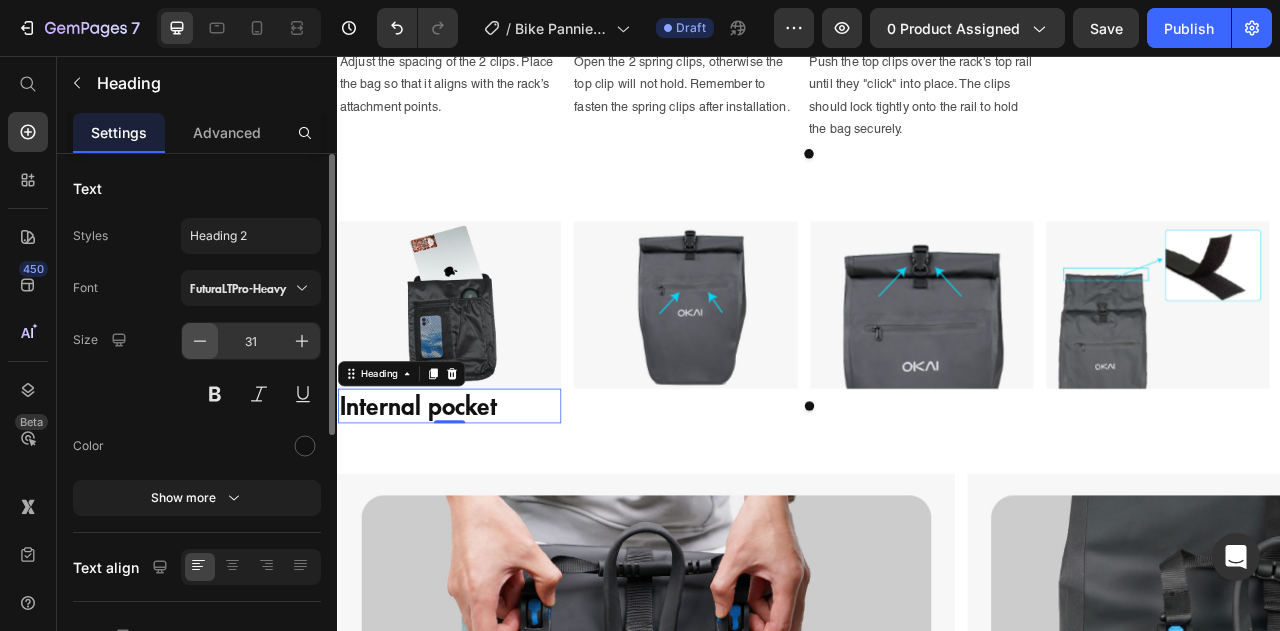 click at bounding box center [200, 341] 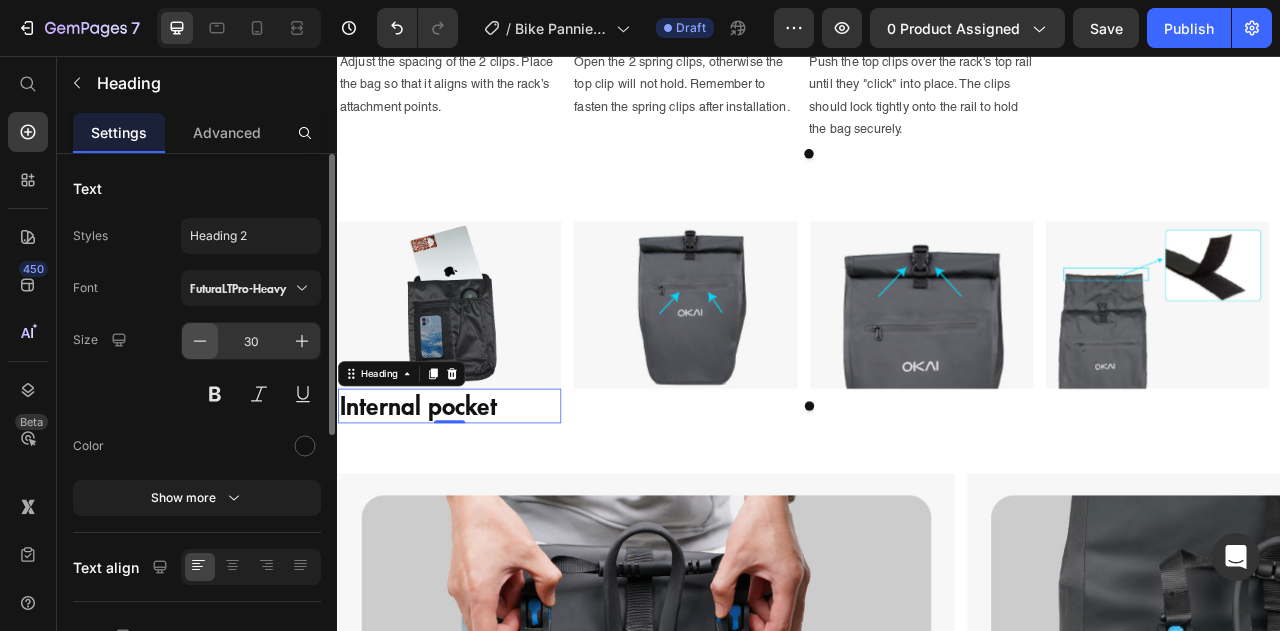 click at bounding box center [200, 341] 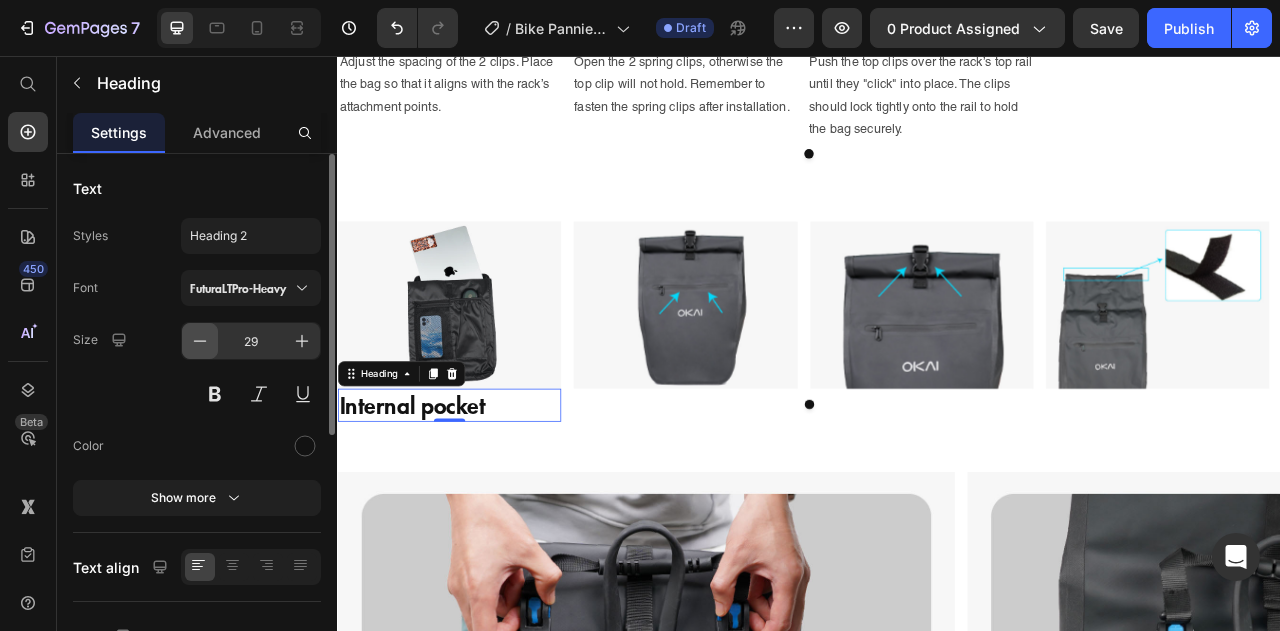 click at bounding box center [200, 341] 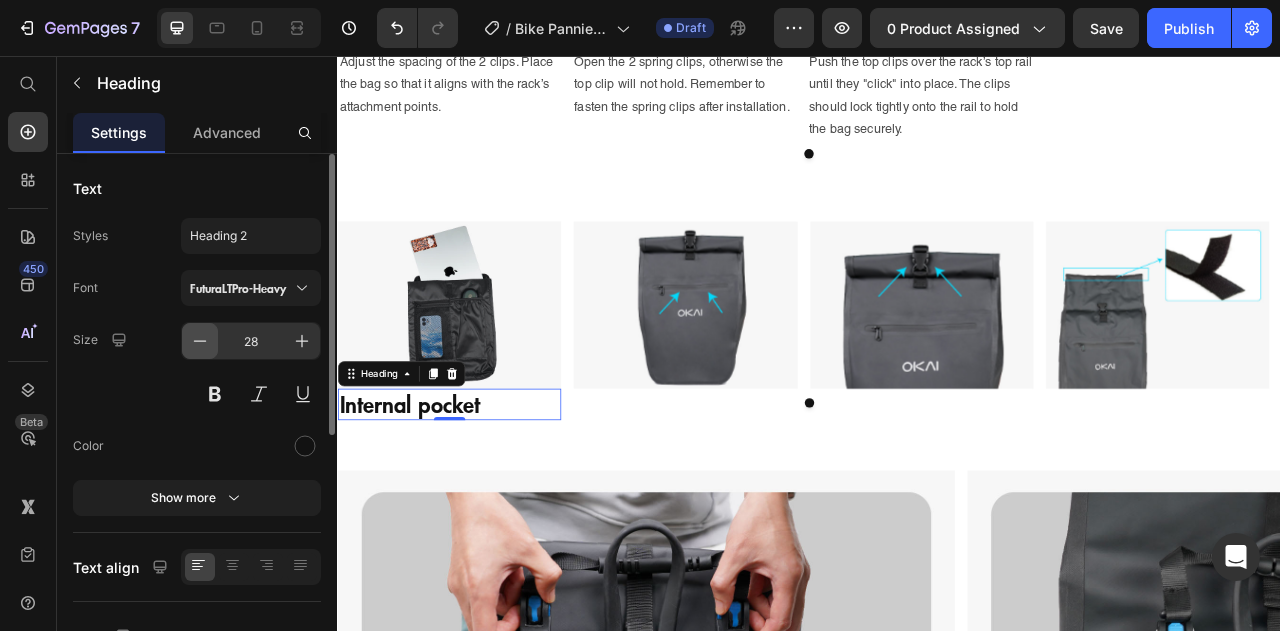 click at bounding box center [200, 341] 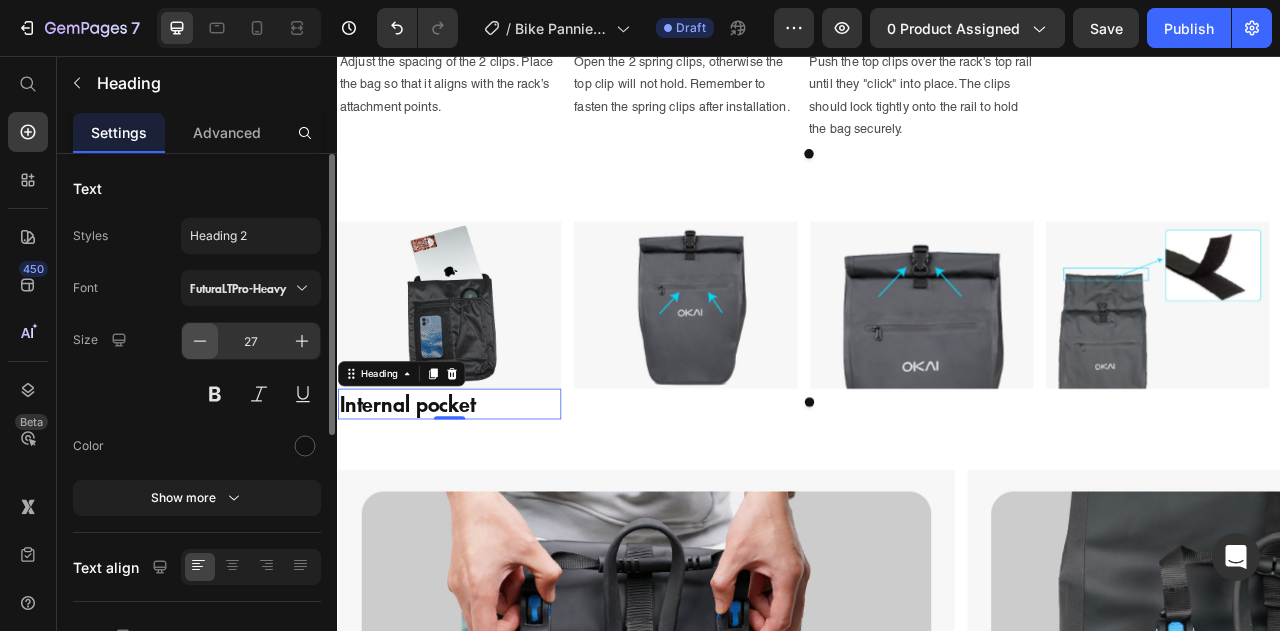 click at bounding box center [200, 341] 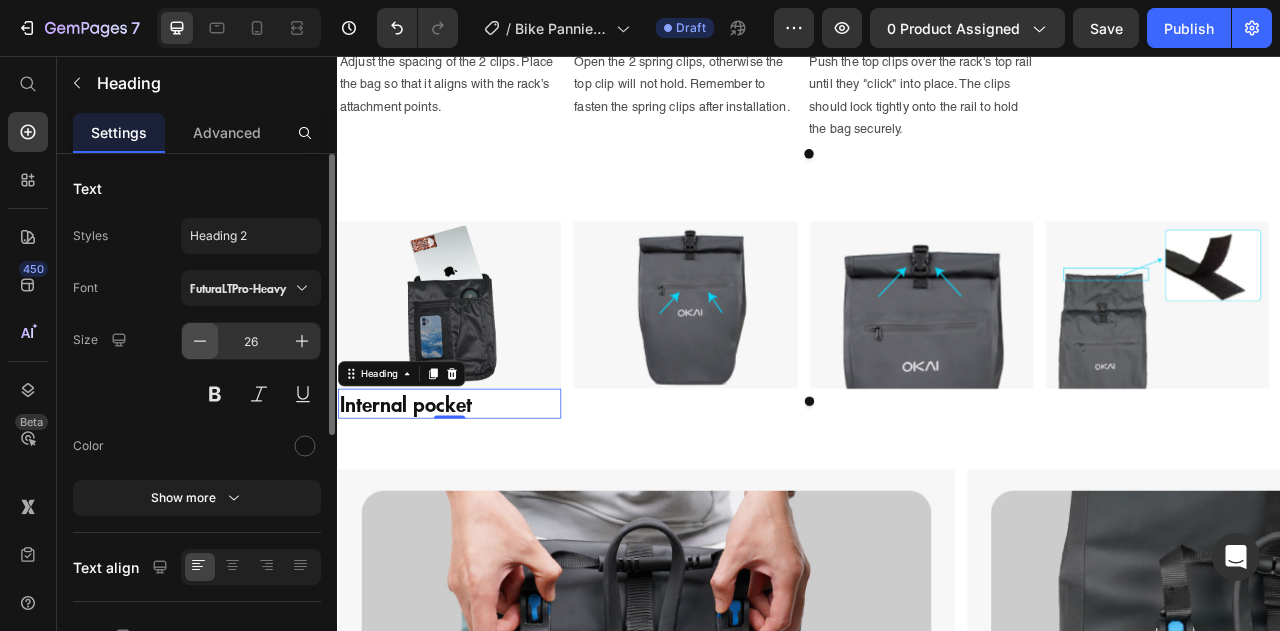 click at bounding box center (200, 341) 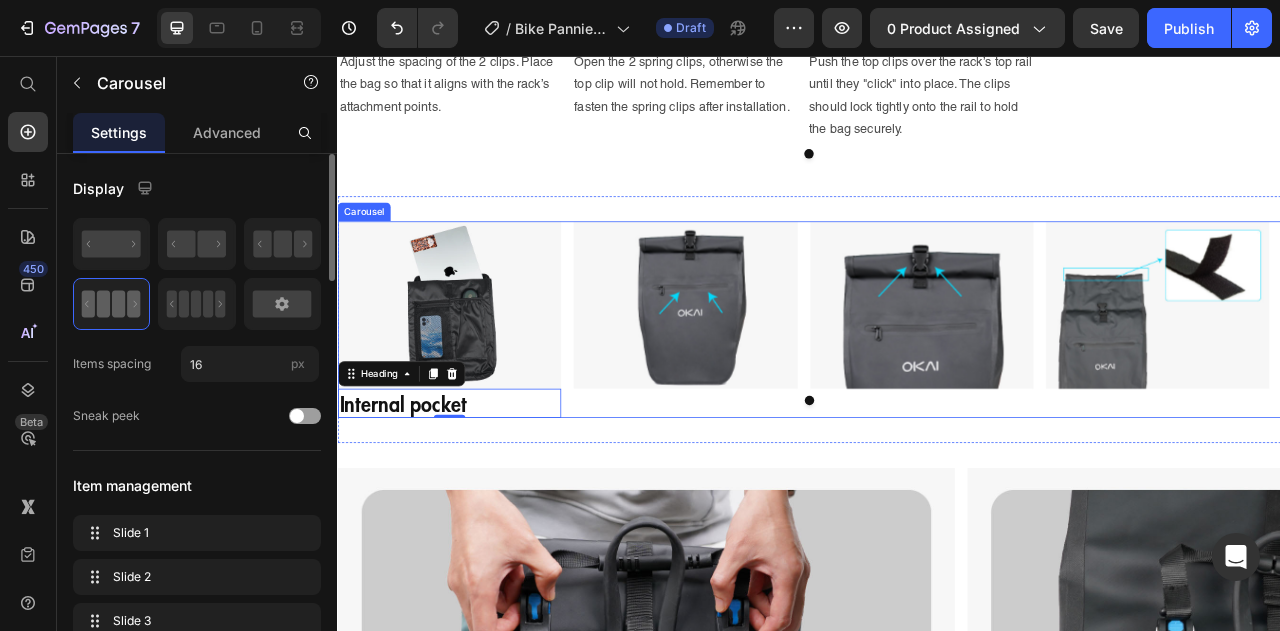 click on "Image" at bounding box center [779, 391] 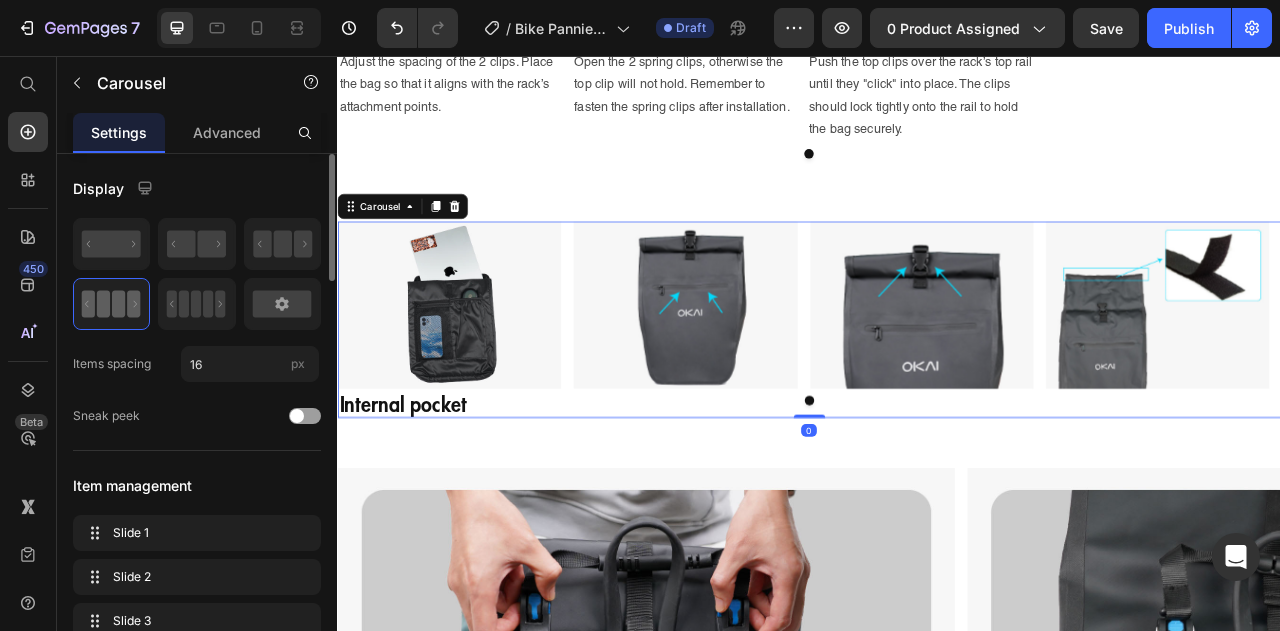 scroll, scrollTop: 0, scrollLeft: 0, axis: both 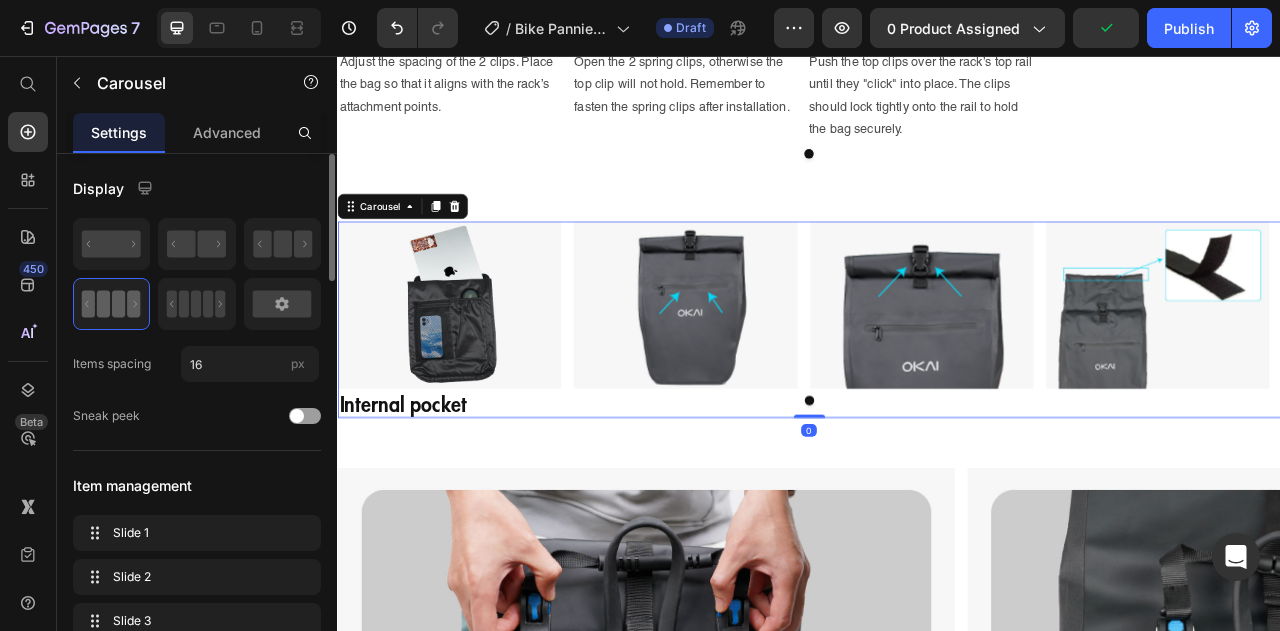 click on "7  Version history  /  Bike Pannier Bag - Product Page Draft Preview 0 product assigned  Publish" 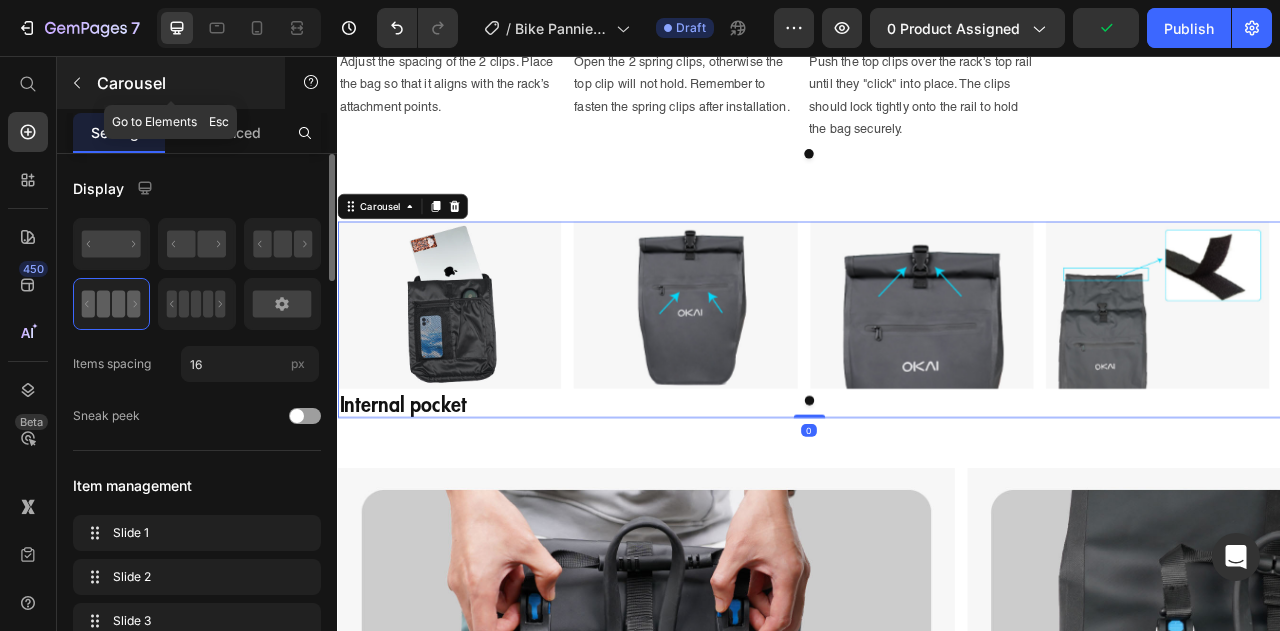 drag, startPoint x: 71, startPoint y: 88, endPoint x: 71, endPoint y: 99, distance: 11 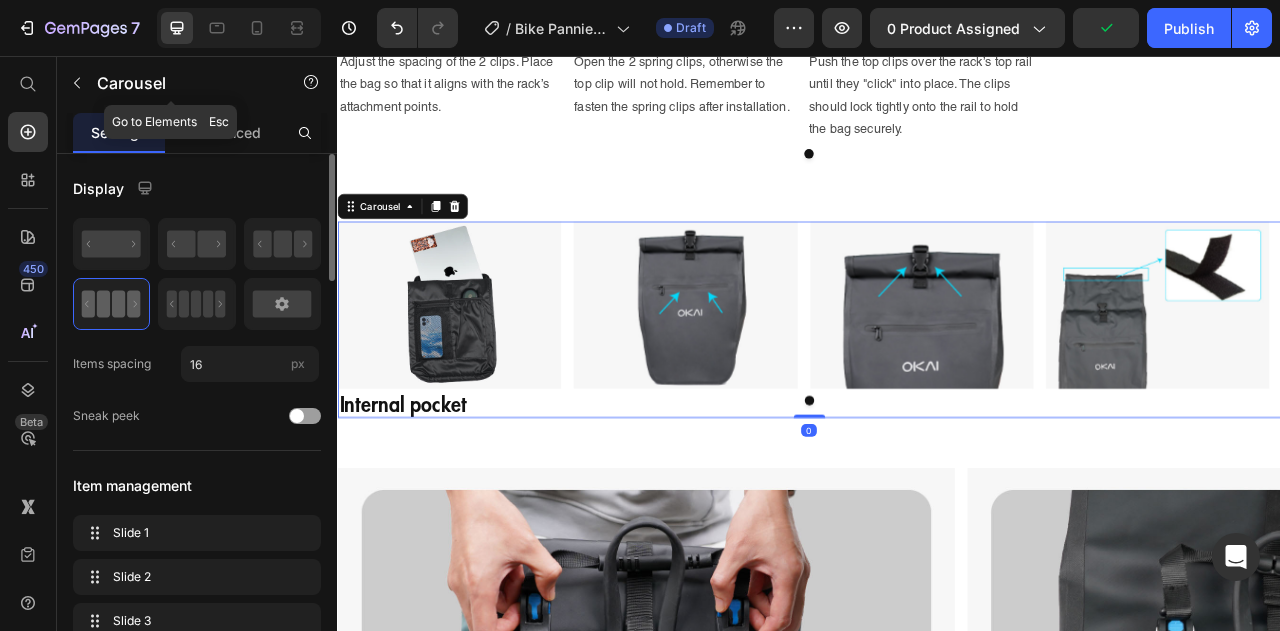 click 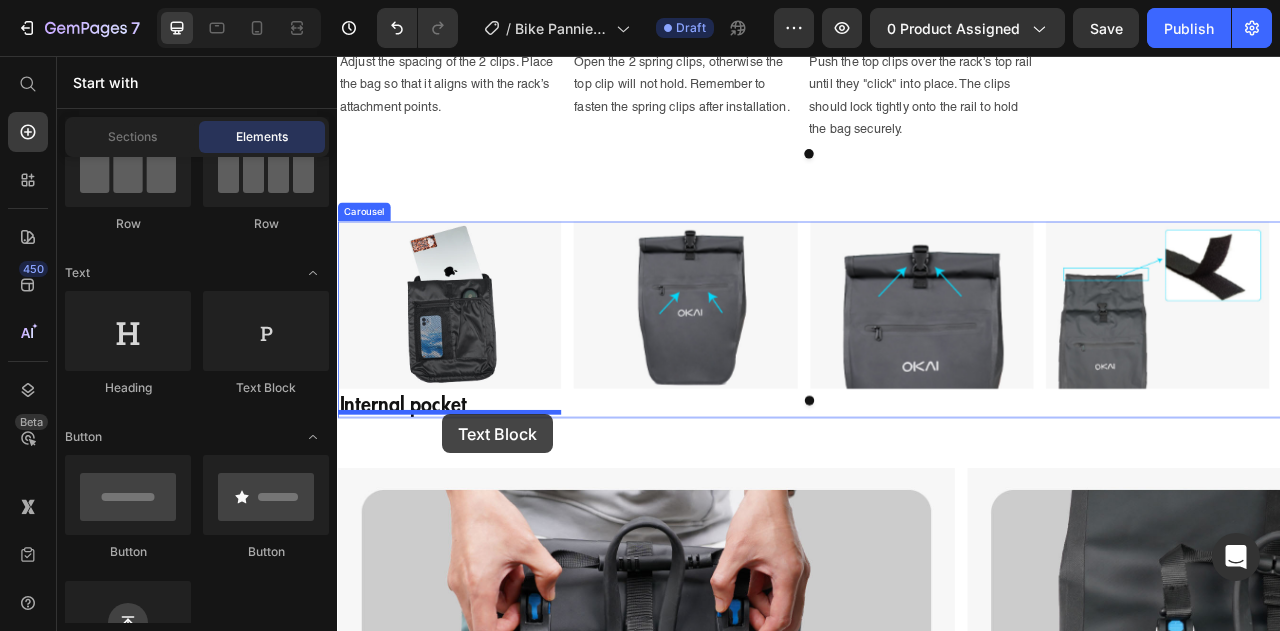 drag, startPoint x: 578, startPoint y: 381, endPoint x: 471, endPoint y: 512, distance: 169.14491 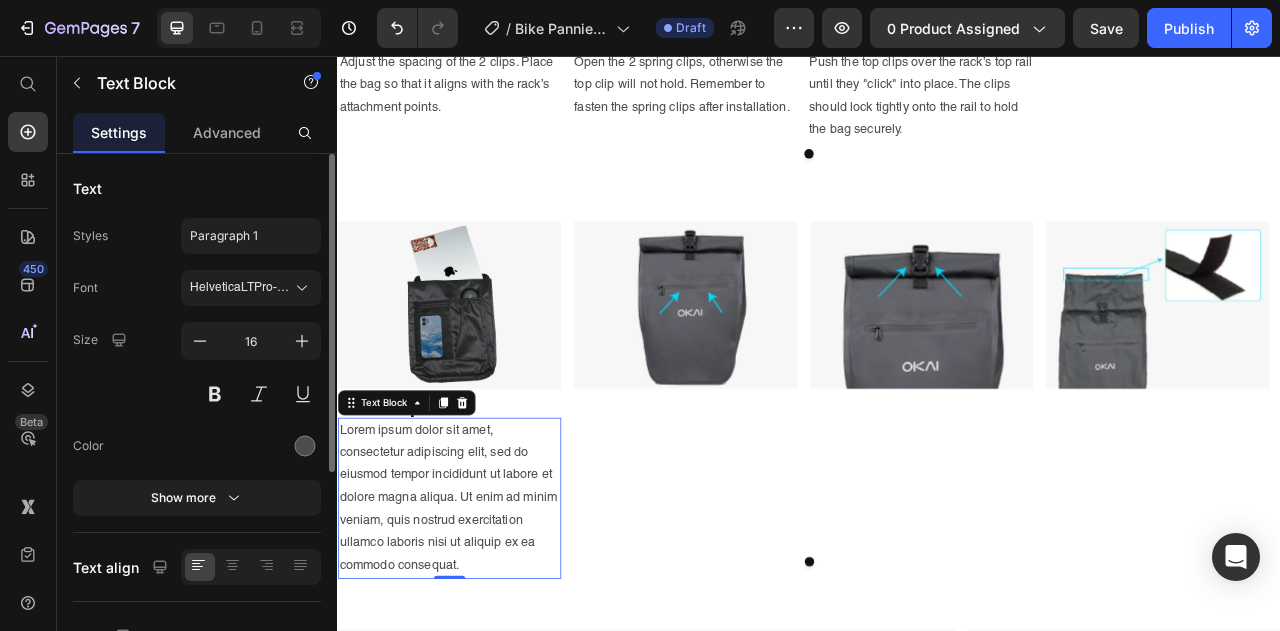 click on "Lorem ipsum dolor sit amet, consectetur adipiscing elit, sed do eiusmod tempor incididunt ut labore et dolore magna aliqua. Ut enim ad minim veniam, quis nostrud exercitation ullamco laboris nisi ut aliquip ex ea commodo consequat." at bounding box center (479, 619) 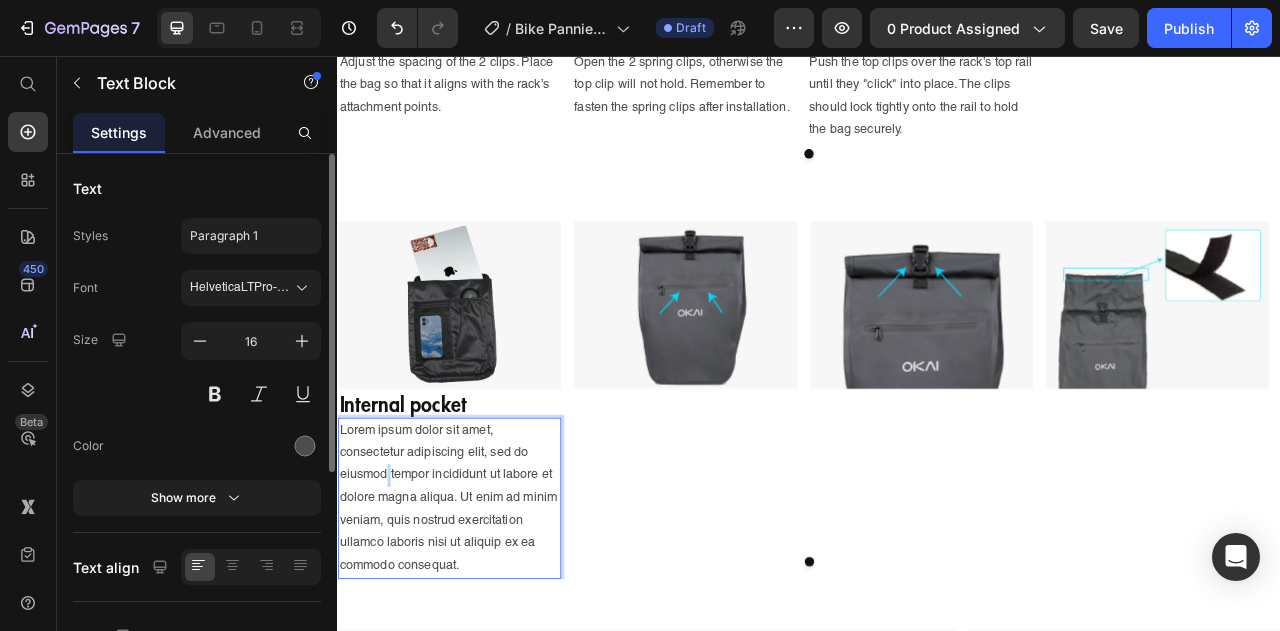 click on "Lorem ipsum dolor sit amet, consectetur adipiscing elit, sed do eiusmod tempor incididunt ut labore et dolore magna aliqua. Ut enim ad minim veniam, quis nostrud exercitation ullamco laboris nisi ut aliquip ex ea commodo consequat." at bounding box center [479, 619] 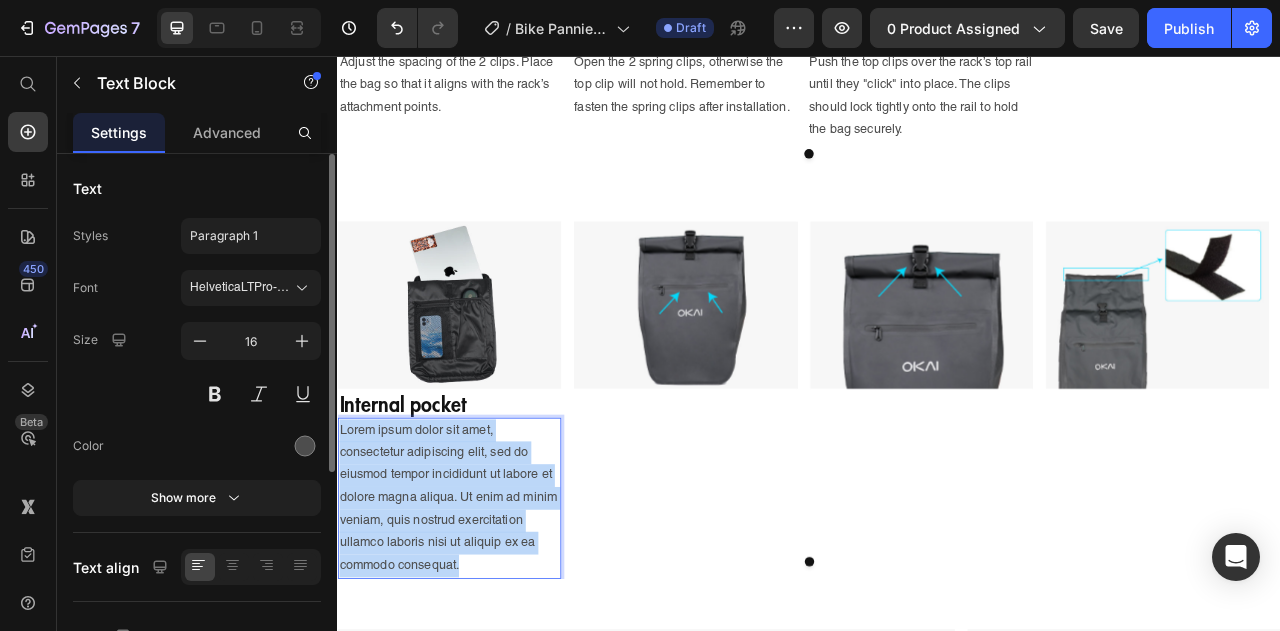 click on "Lorem ipsum dolor sit amet, consectetur adipiscing elit, sed do eiusmod tempor incididunt ut labore et dolore magna aliqua. Ut enim ad minim veniam, quis nostrud exercitation ullamco laboris nisi ut aliquip ex ea commodo consequat." at bounding box center [479, 619] 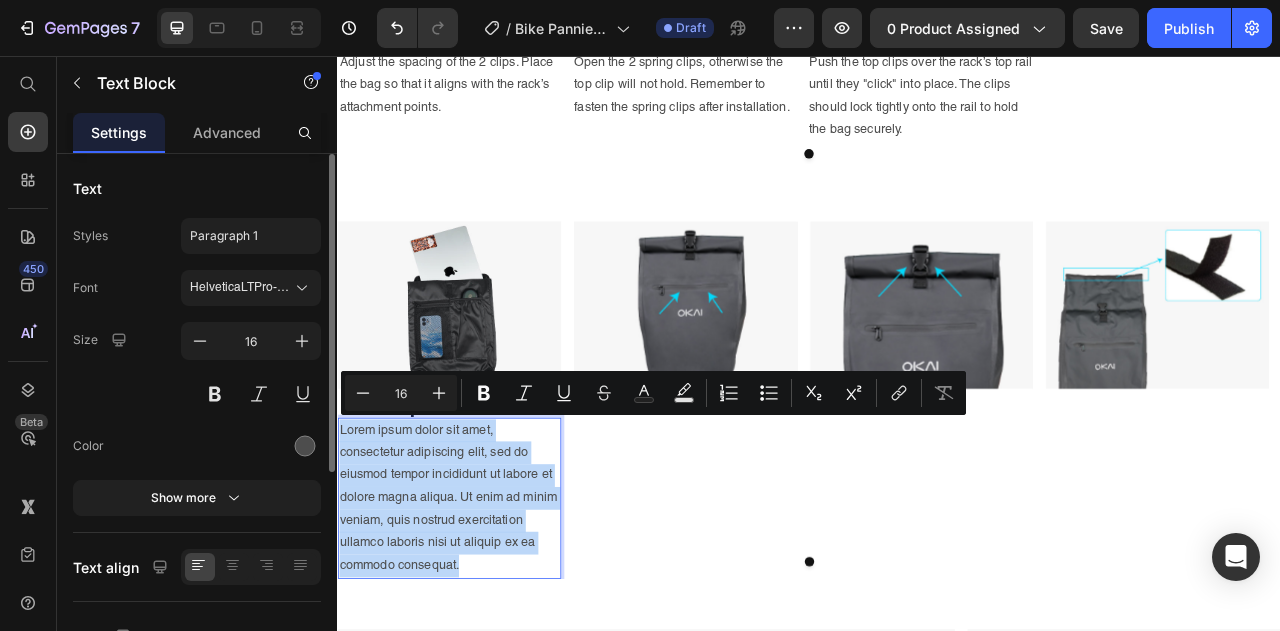 click on "Lorem ipsum dolor sit amet, consectetur adipiscing elit, sed do eiusmod tempor incididunt ut labore et dolore magna aliqua. Ut enim ad minim veniam, quis nostrud exercitation ullamco laboris nisi ut aliquip ex ea commodo consequat." at bounding box center (479, 619) 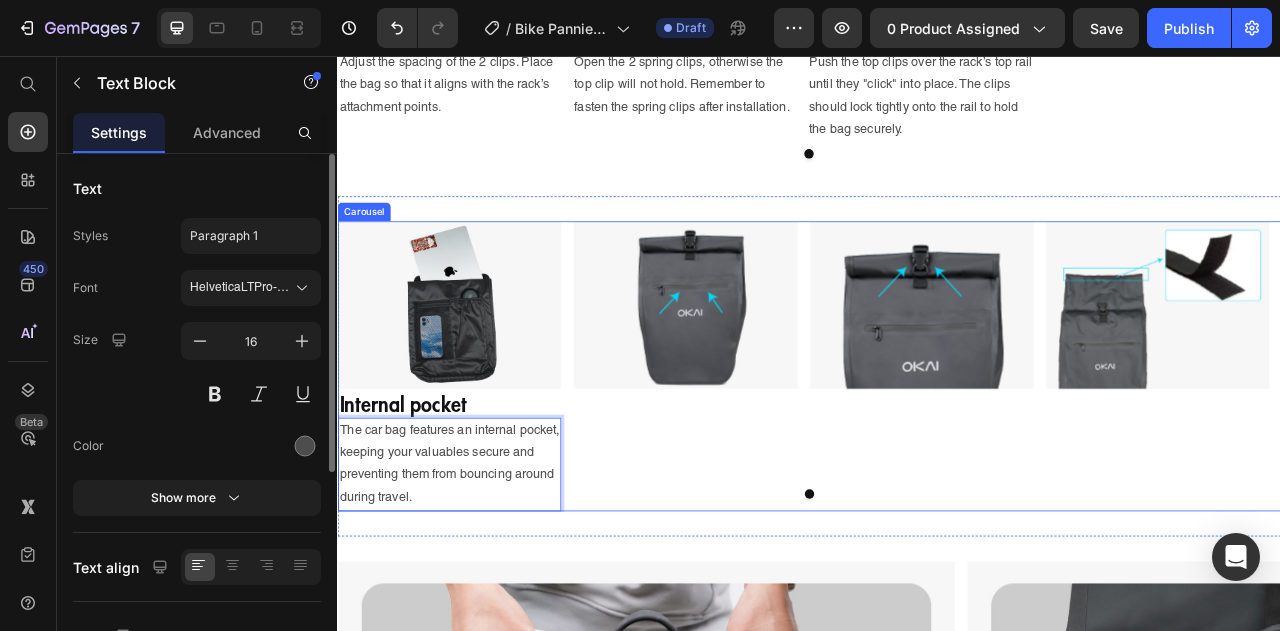 scroll, scrollTop: 0, scrollLeft: 0, axis: both 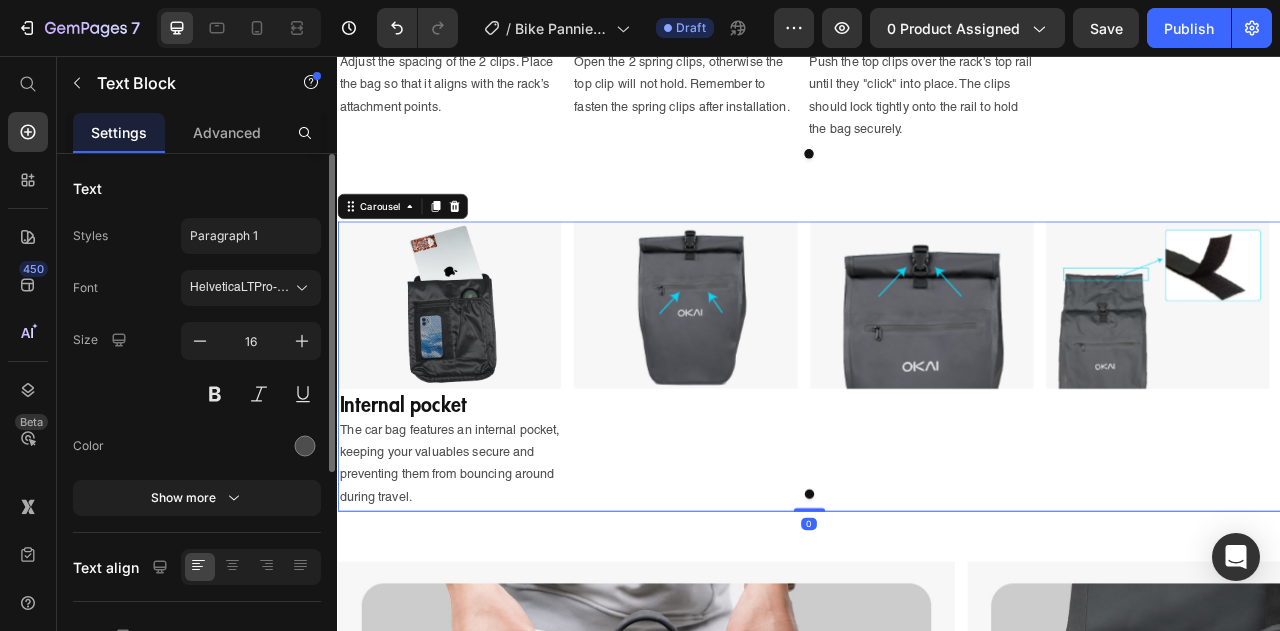 click on "Image" at bounding box center [779, 450] 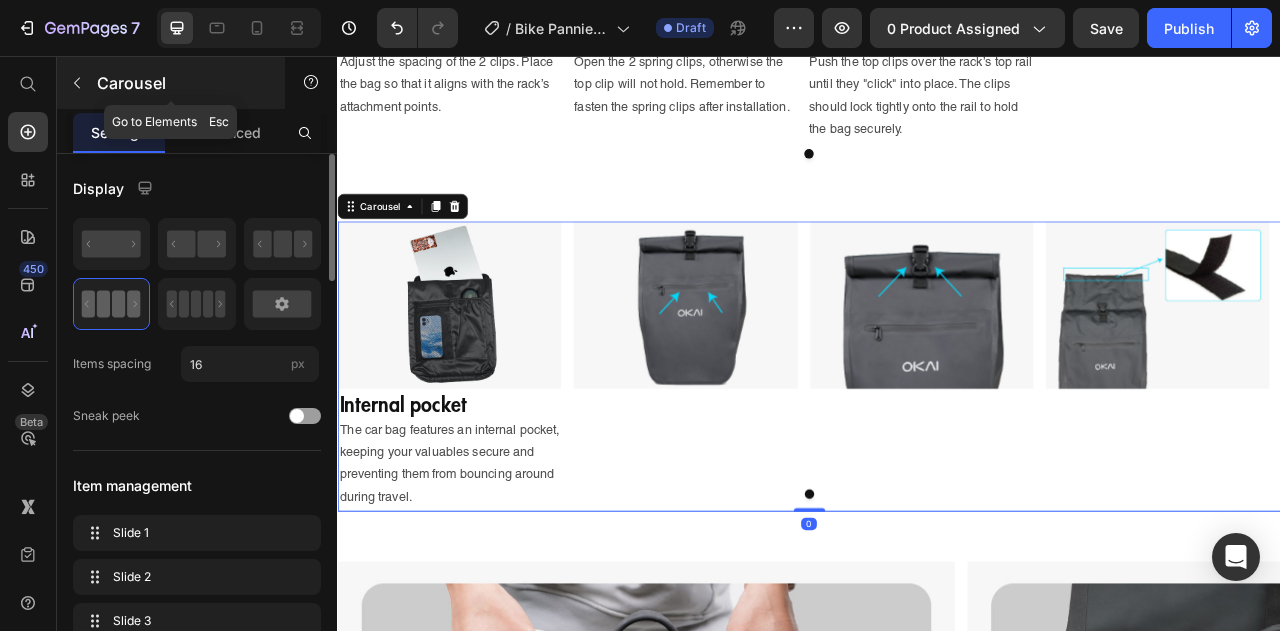 click at bounding box center [77, 83] 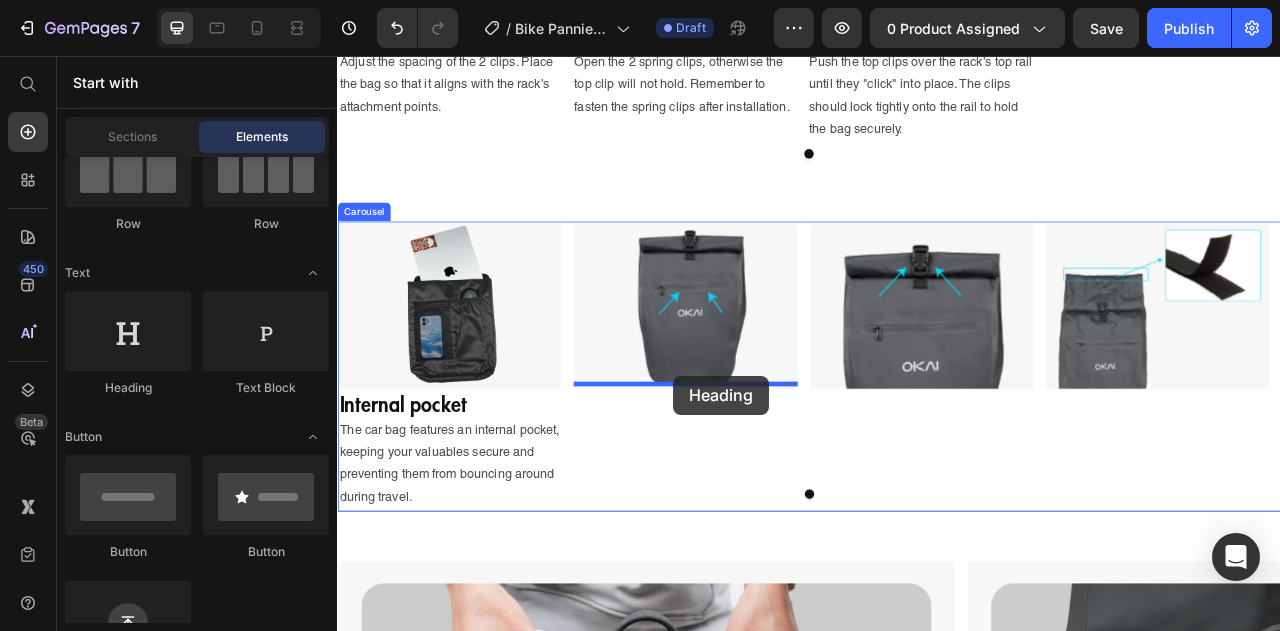 drag, startPoint x: 493, startPoint y: 393, endPoint x: 765, endPoint y: 463, distance: 280.86295 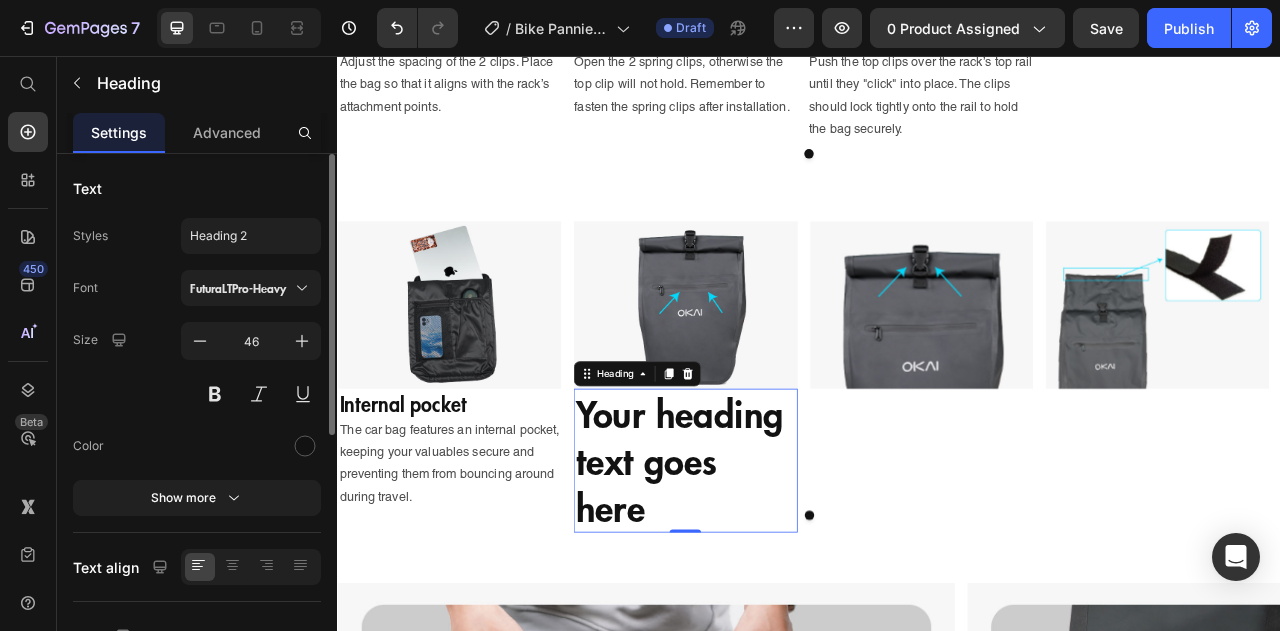 click on "Your heading text goes here" at bounding box center (779, 570) 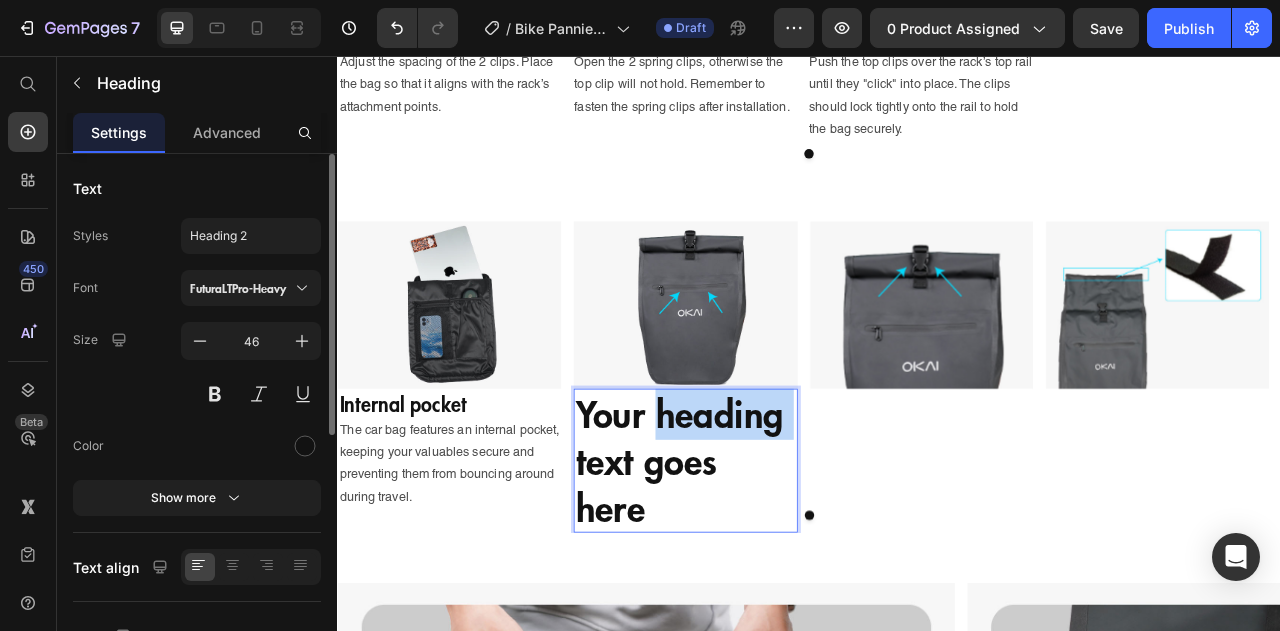 click on "Your heading text goes here" at bounding box center [779, 570] 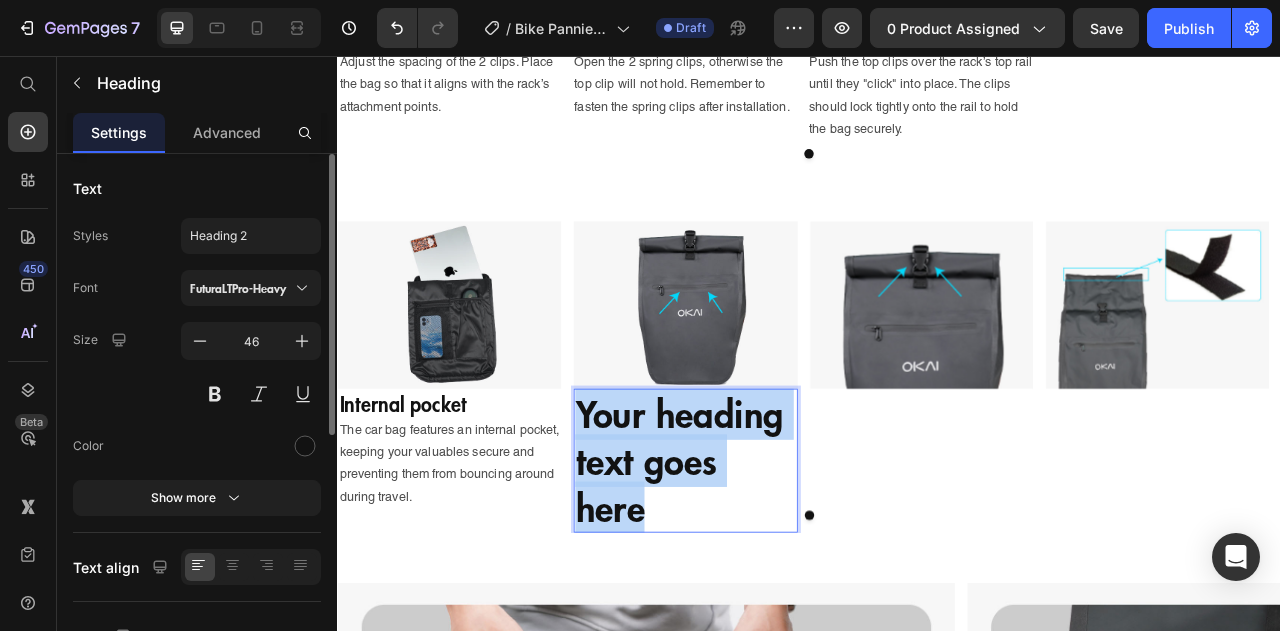 click on "Your heading text goes here" at bounding box center (779, 570) 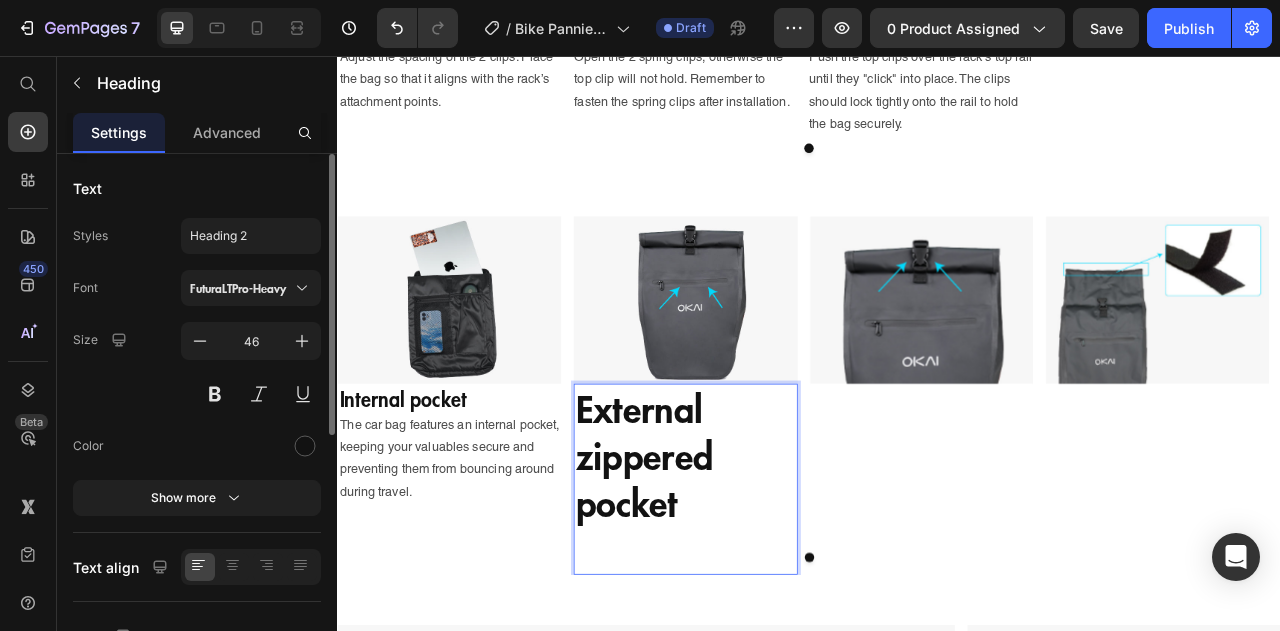scroll, scrollTop: 272, scrollLeft: 0, axis: vertical 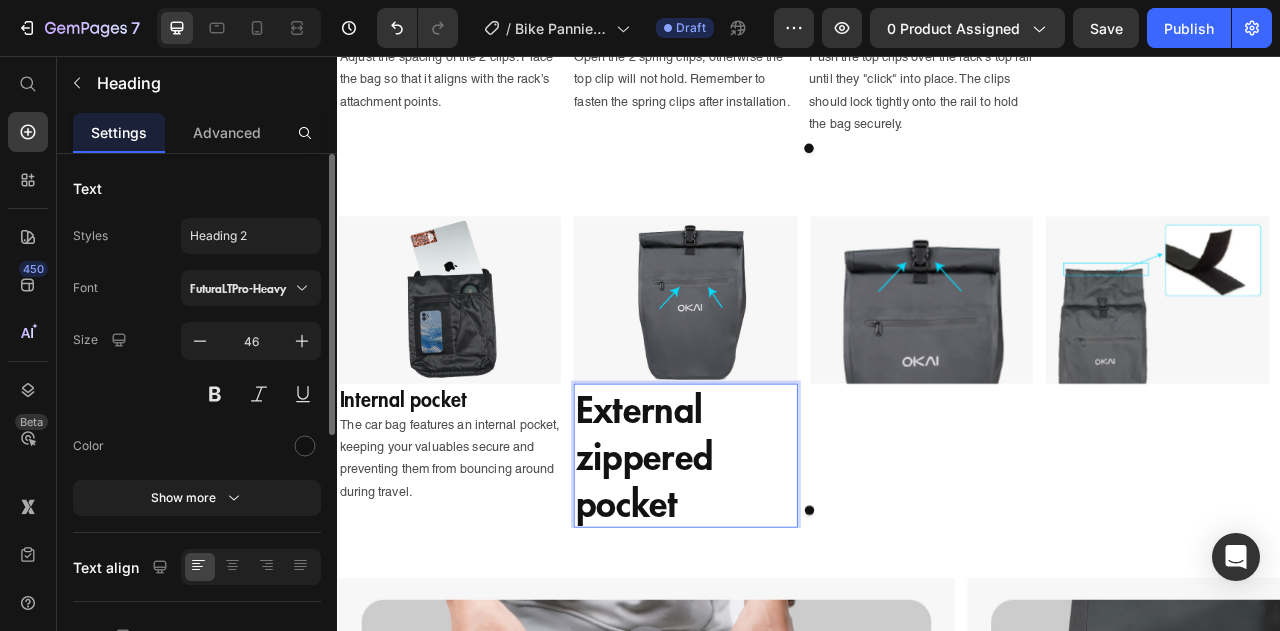 click on "External zippered pocket" at bounding box center [779, 563] 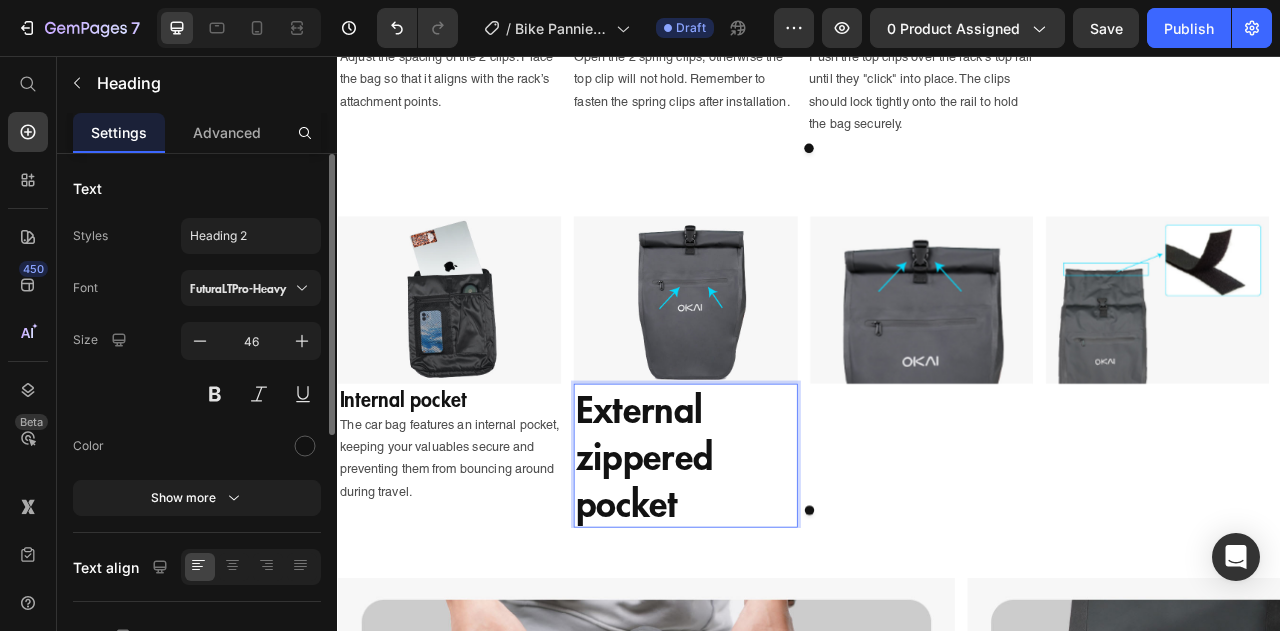 click on "External zippered pocket" at bounding box center [779, 563] 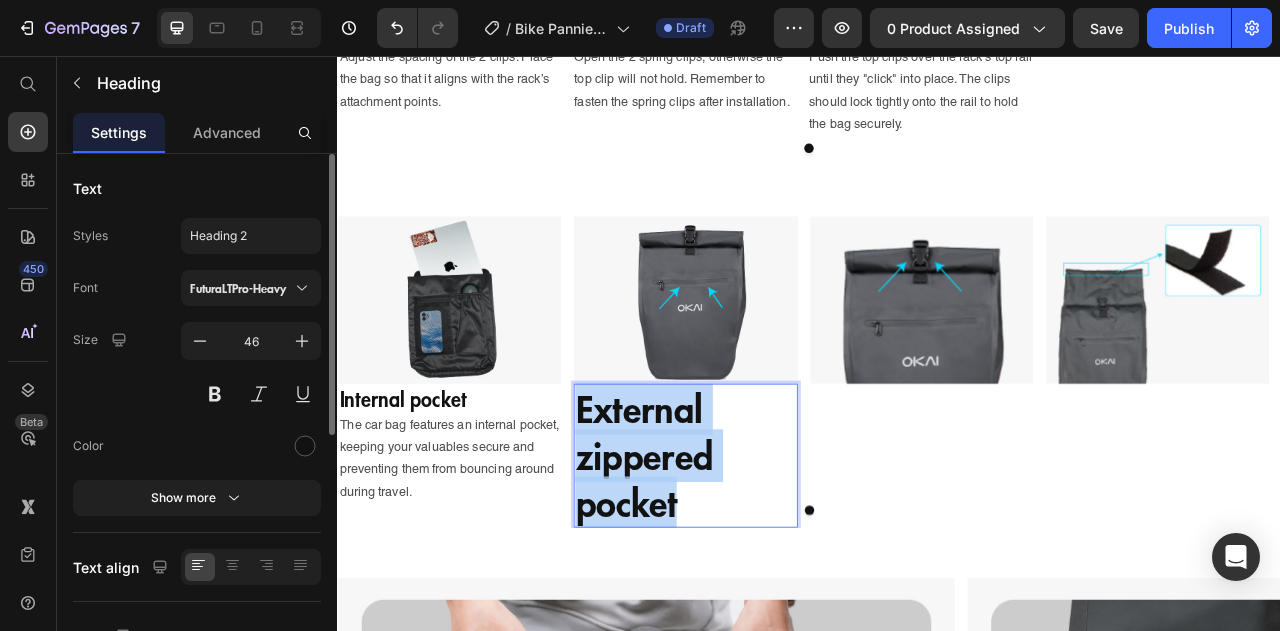 click on "External zippered pocket" at bounding box center [779, 563] 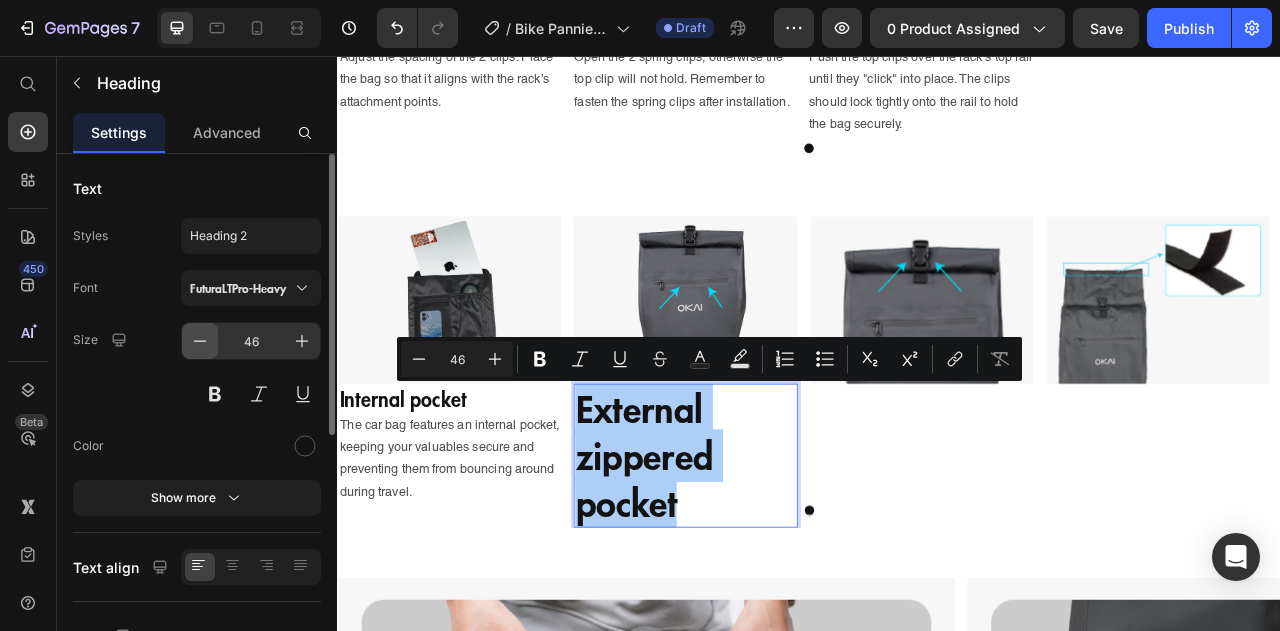 drag, startPoint x: 465, startPoint y: 493, endPoint x: 188, endPoint y: 342, distance: 315.48376 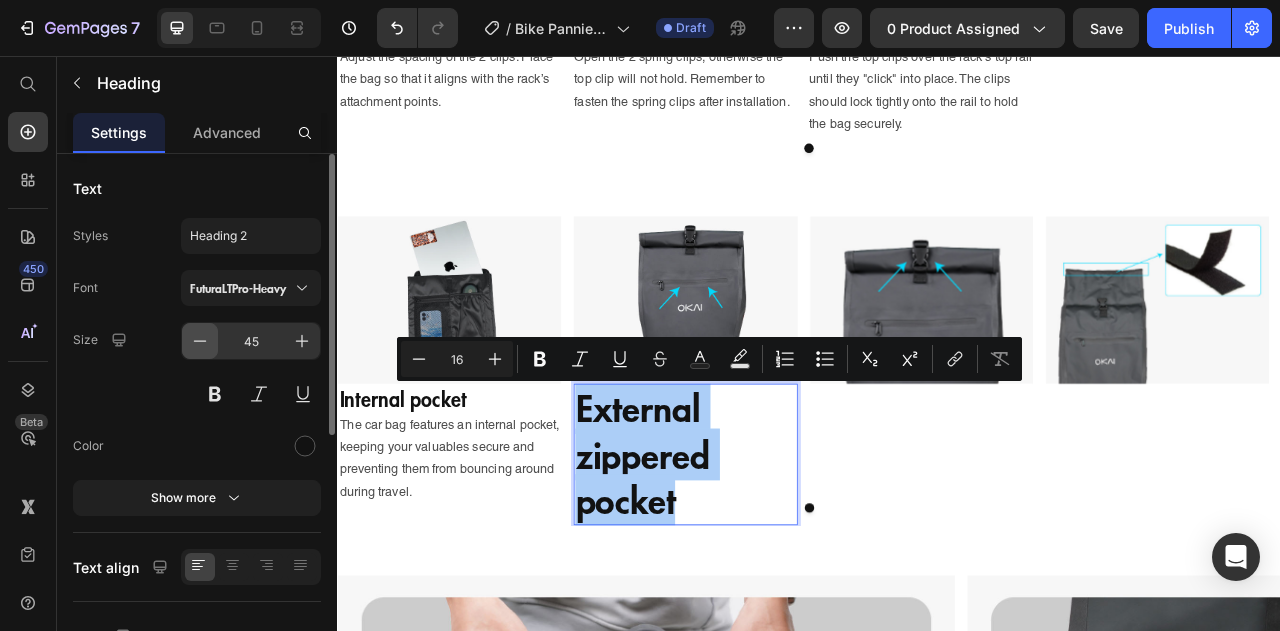 click at bounding box center (200, 341) 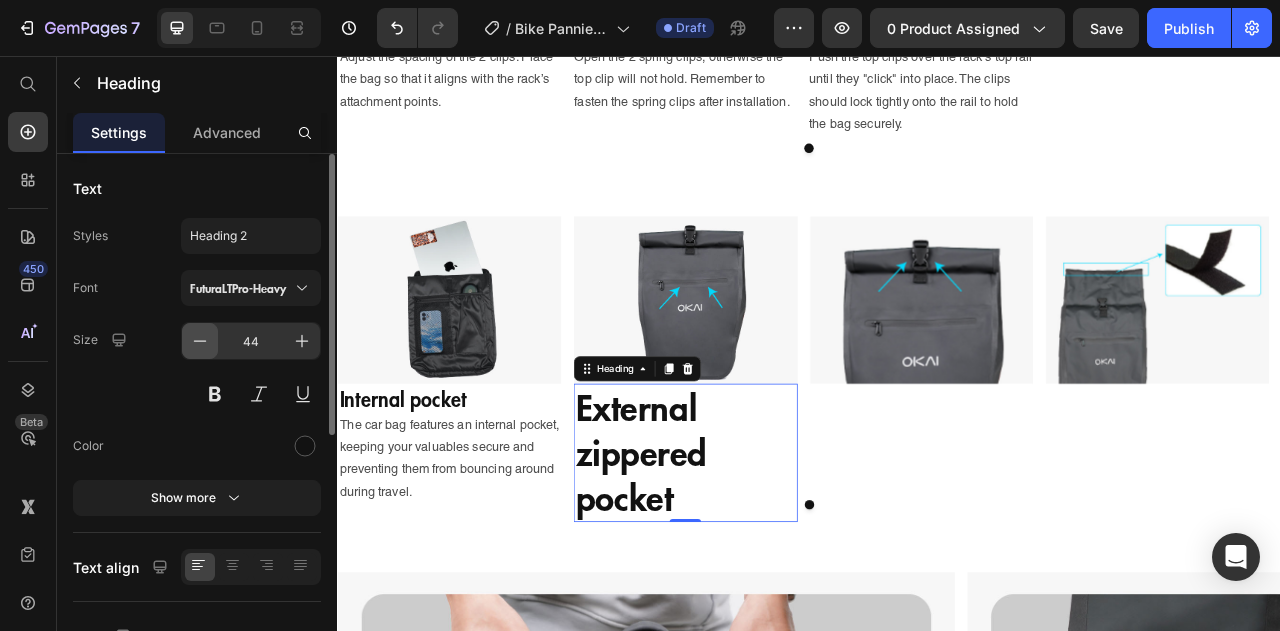 click at bounding box center (200, 341) 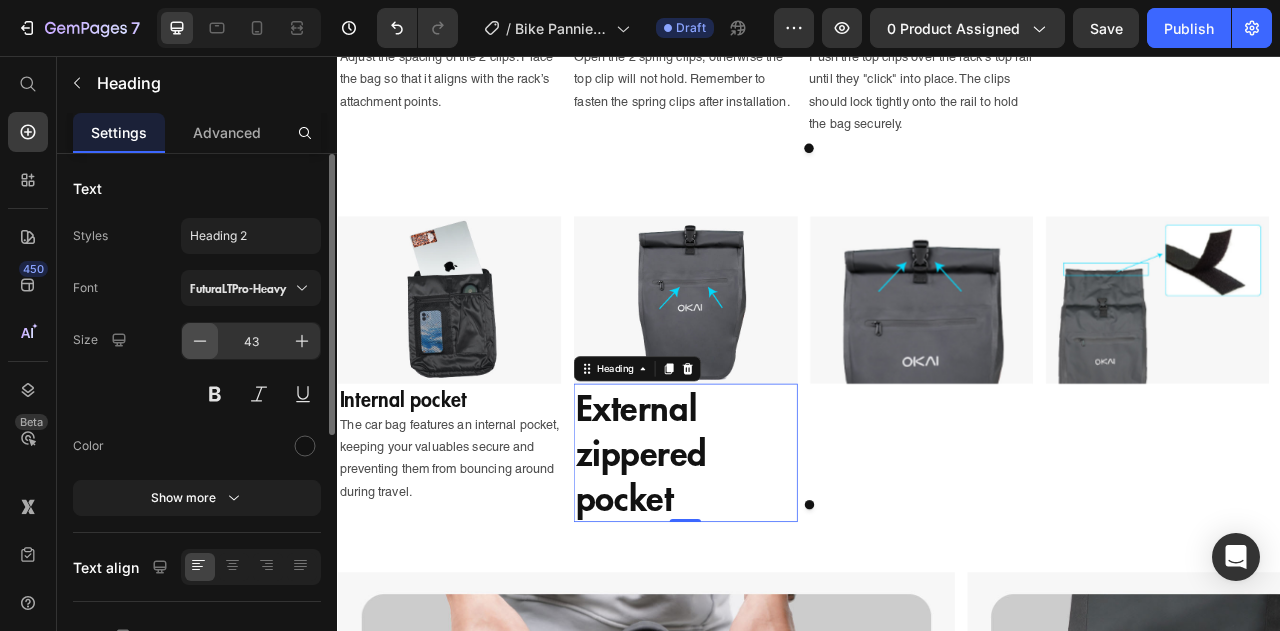 click at bounding box center (200, 341) 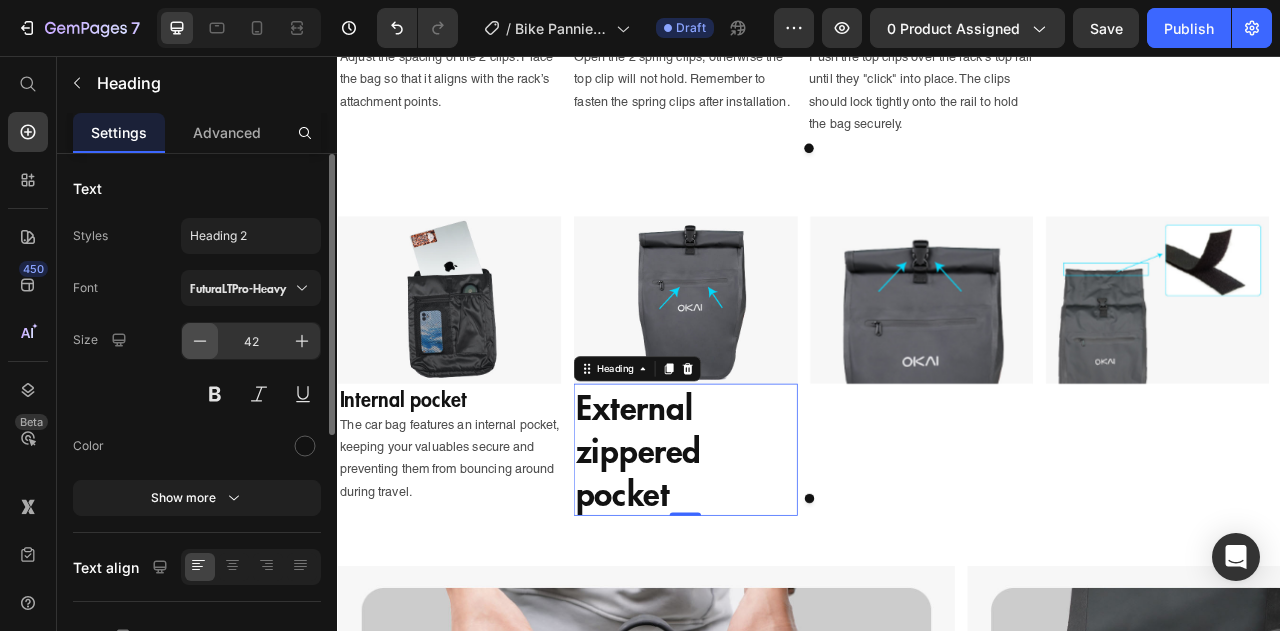 click at bounding box center [200, 341] 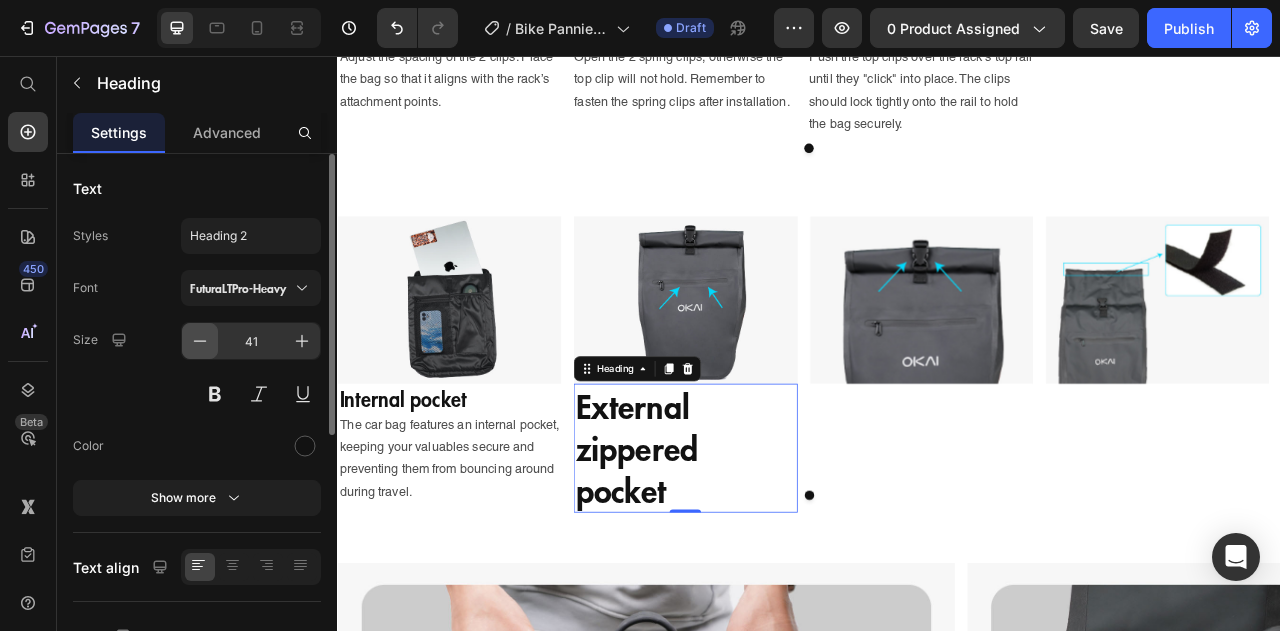 click at bounding box center [200, 341] 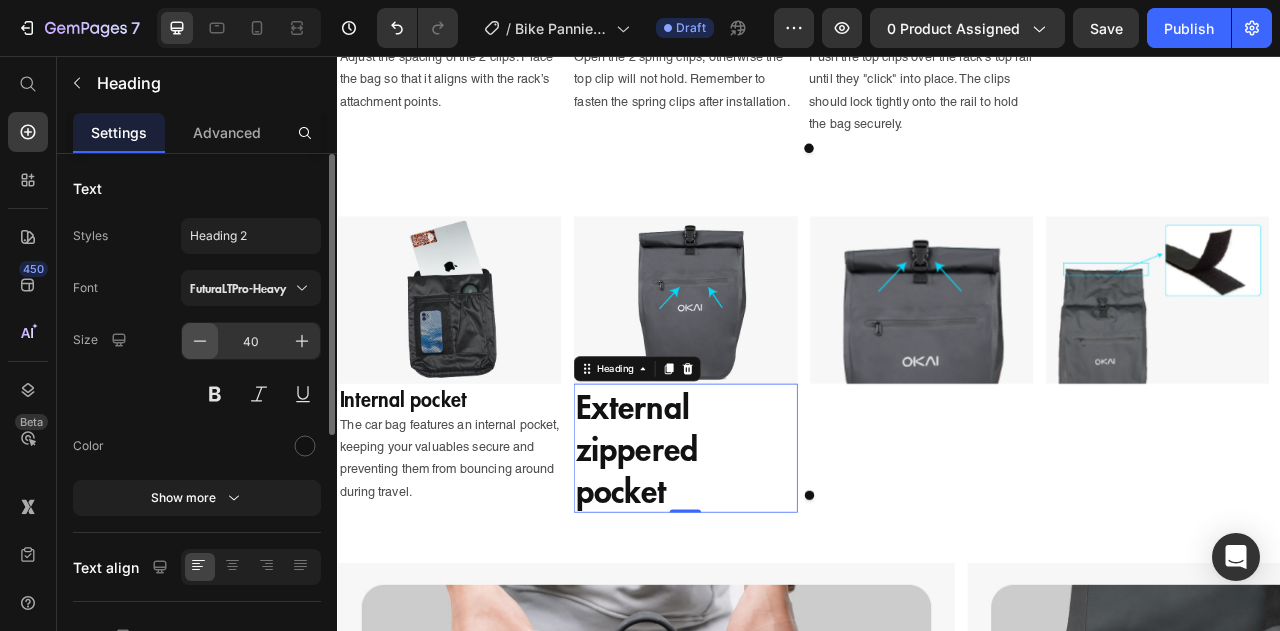 click at bounding box center (200, 341) 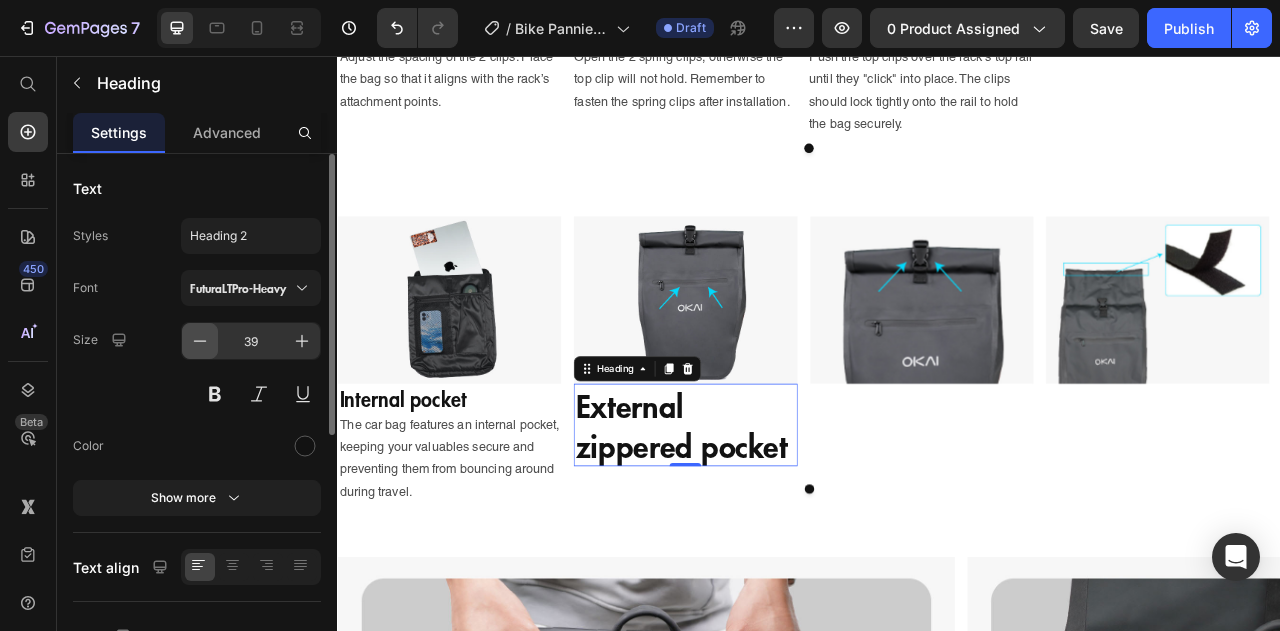click at bounding box center [200, 341] 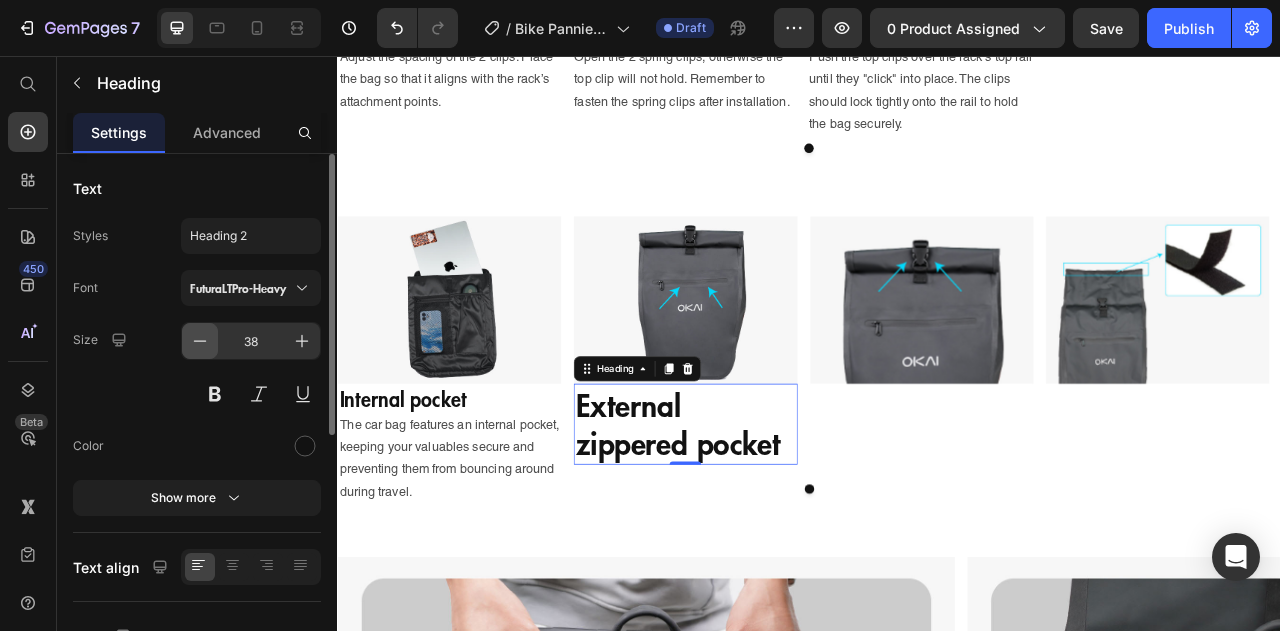 click at bounding box center [200, 341] 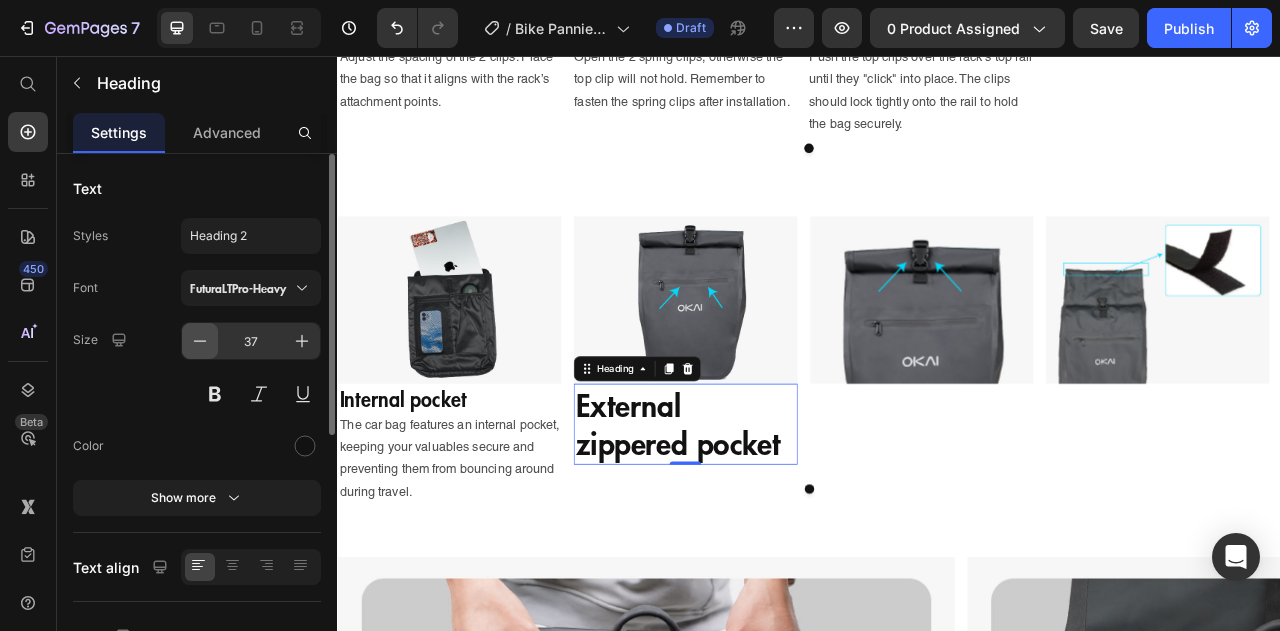click at bounding box center (200, 341) 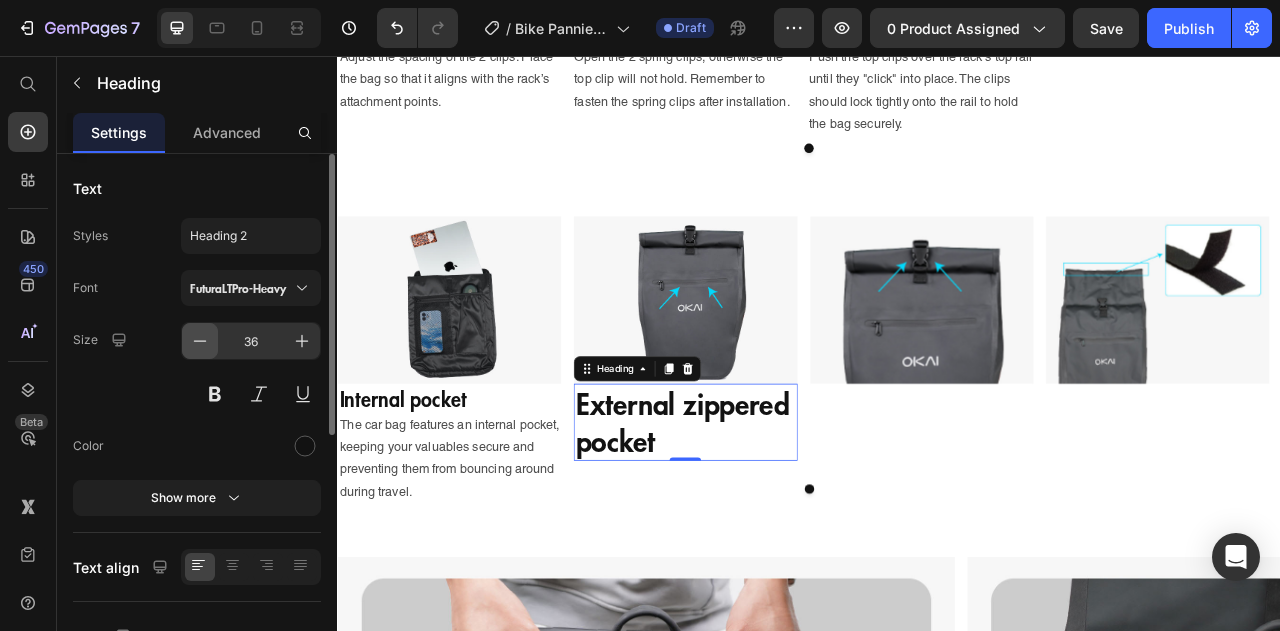 click at bounding box center [200, 341] 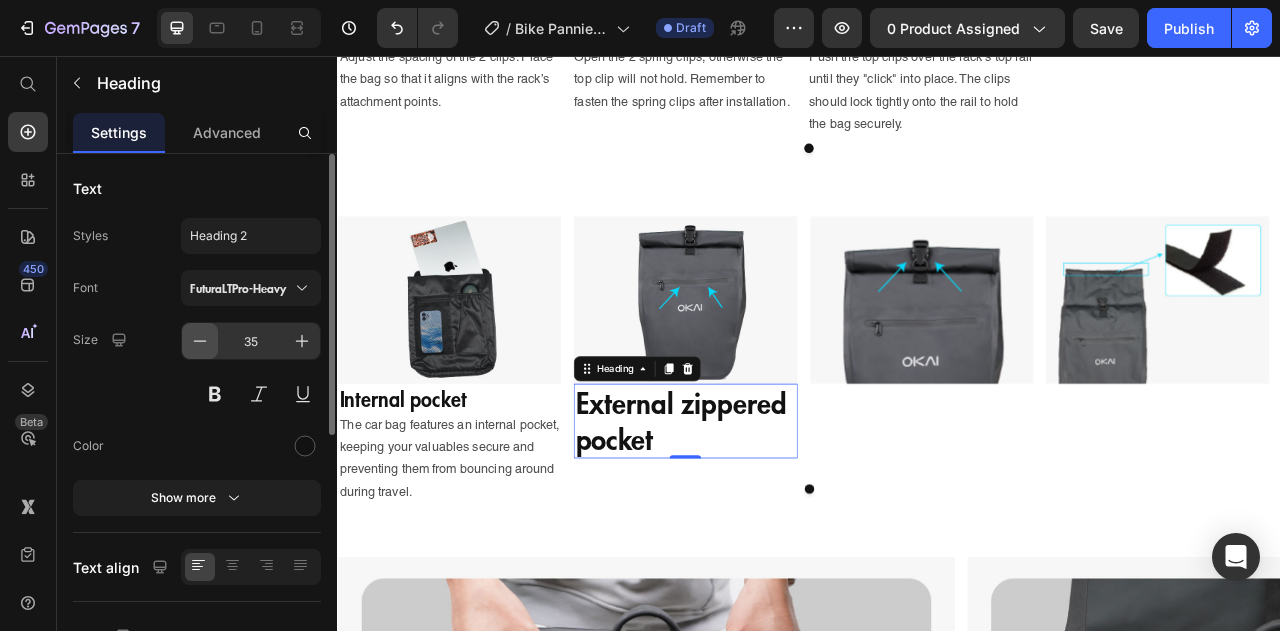 click at bounding box center (200, 341) 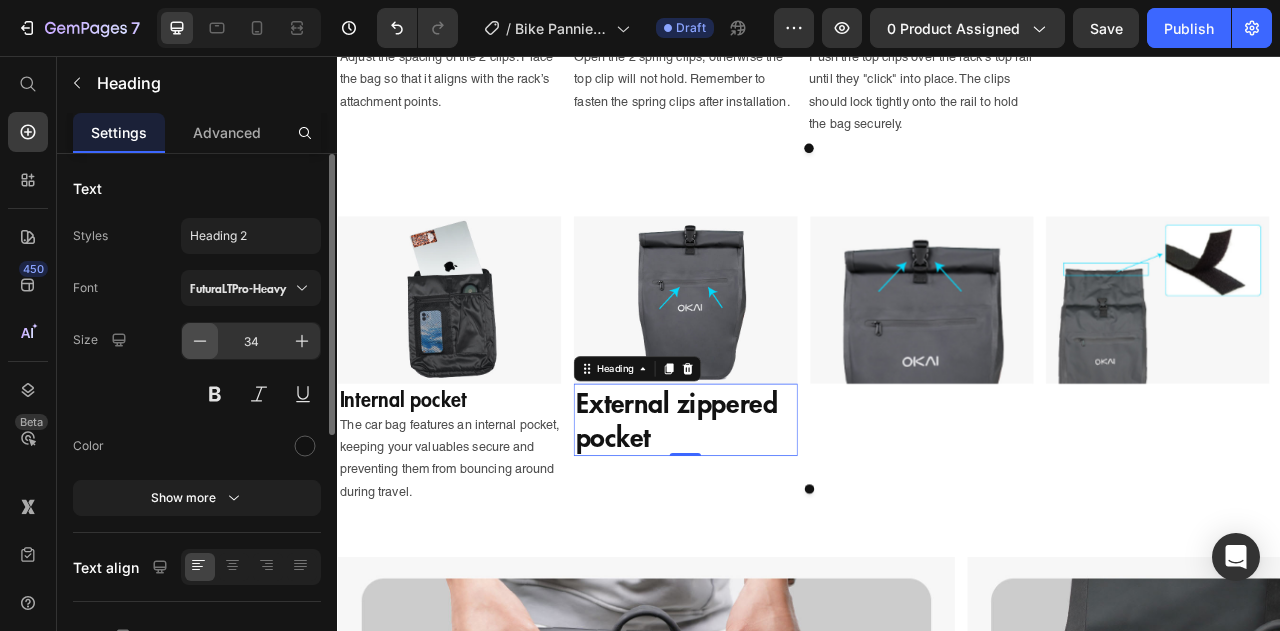 click at bounding box center (200, 341) 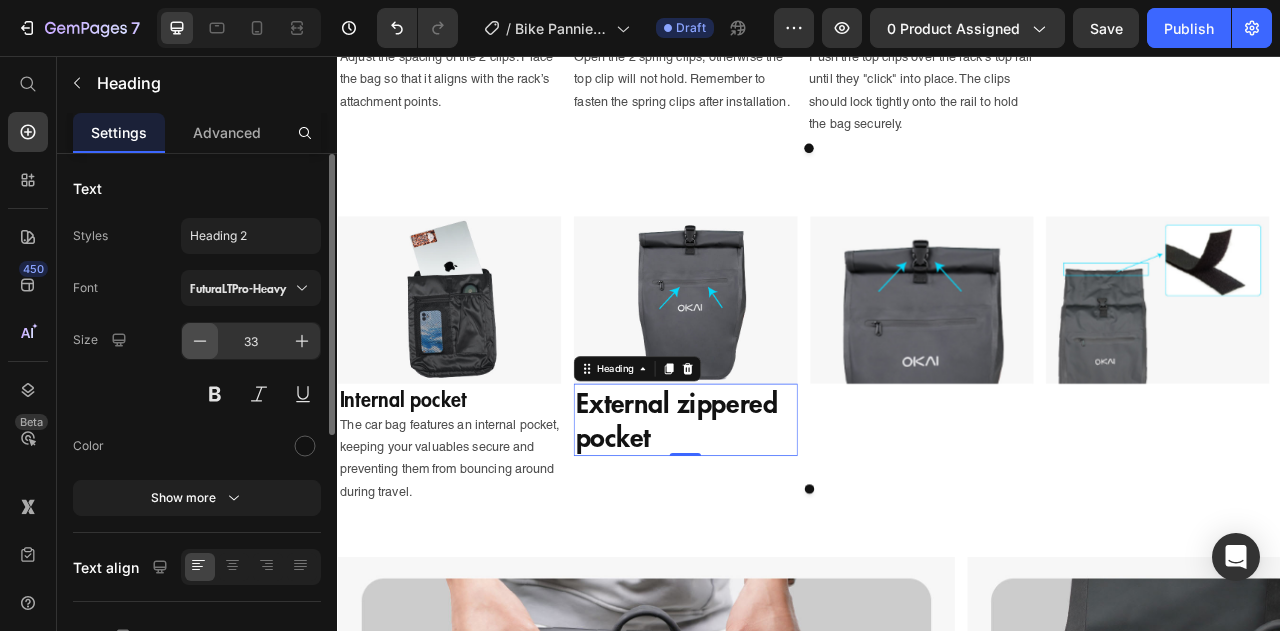 click at bounding box center [200, 341] 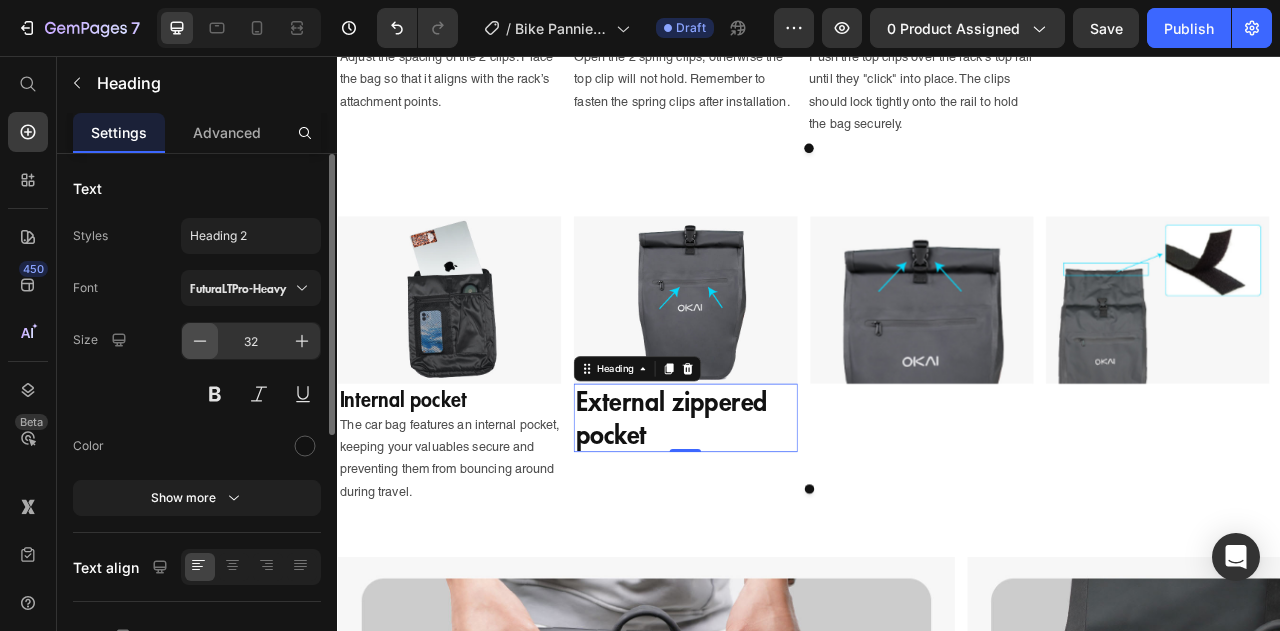 click at bounding box center [200, 341] 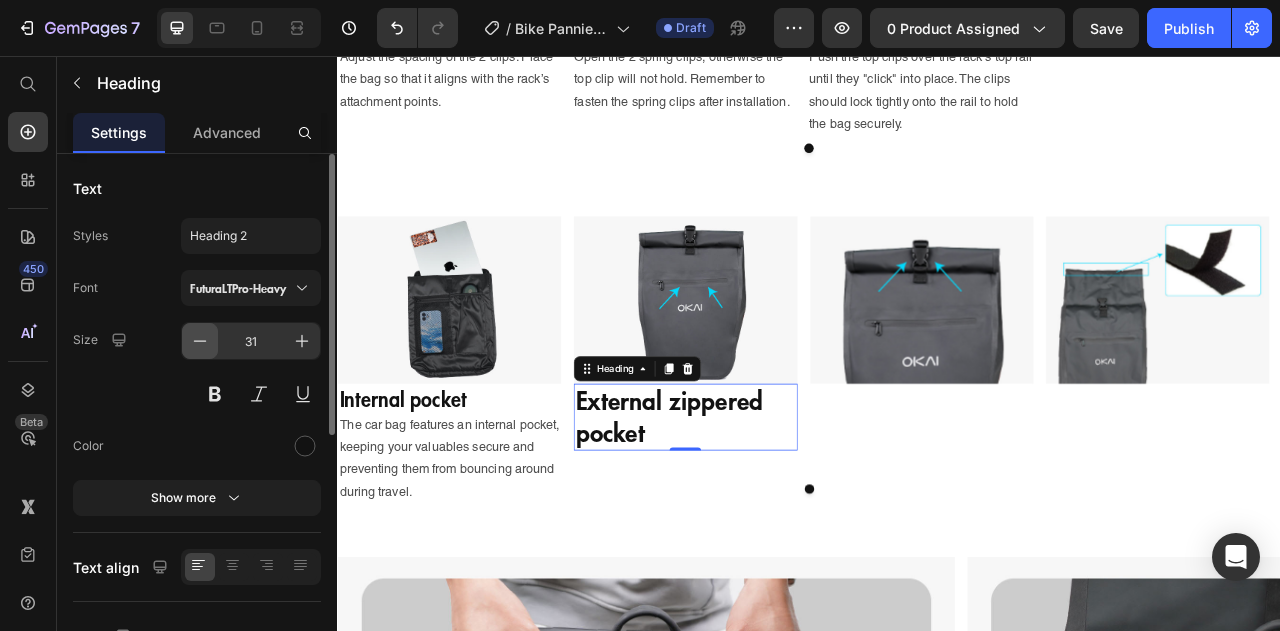 click at bounding box center (200, 341) 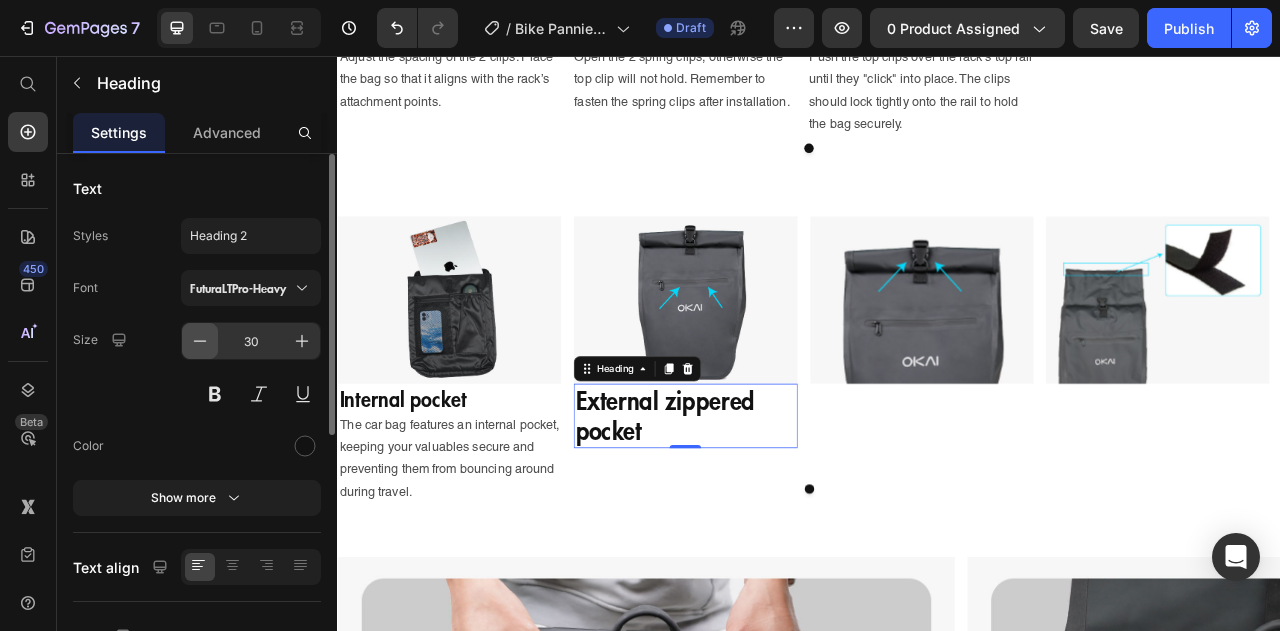 click at bounding box center (200, 341) 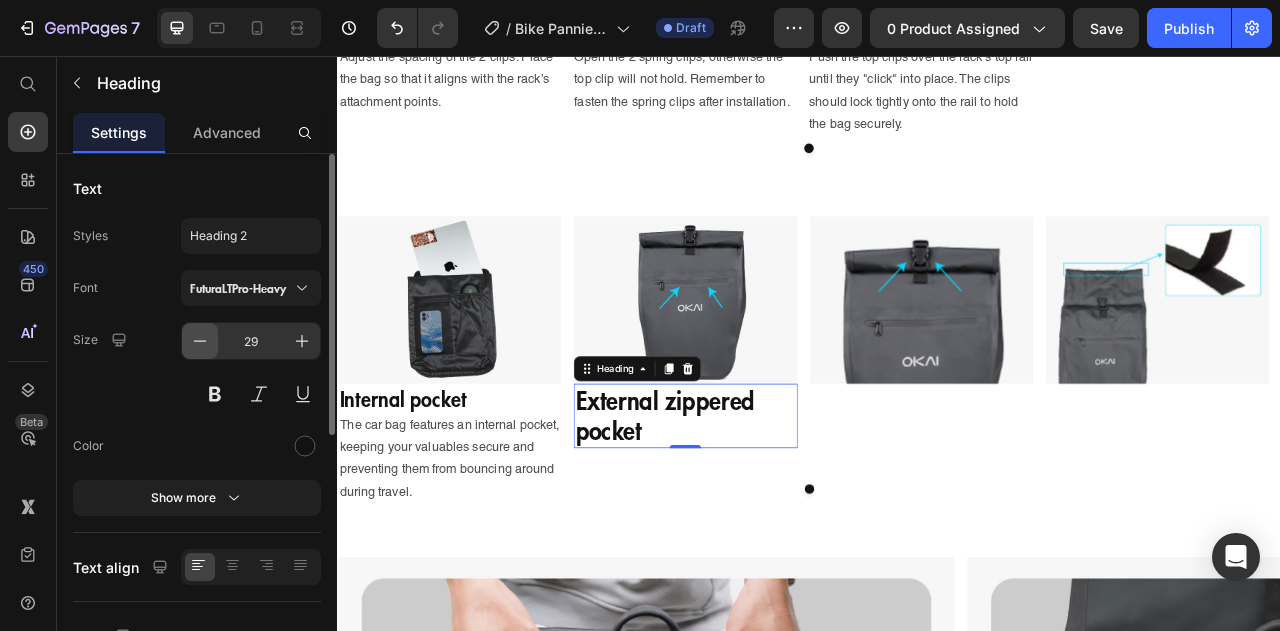 click at bounding box center (200, 341) 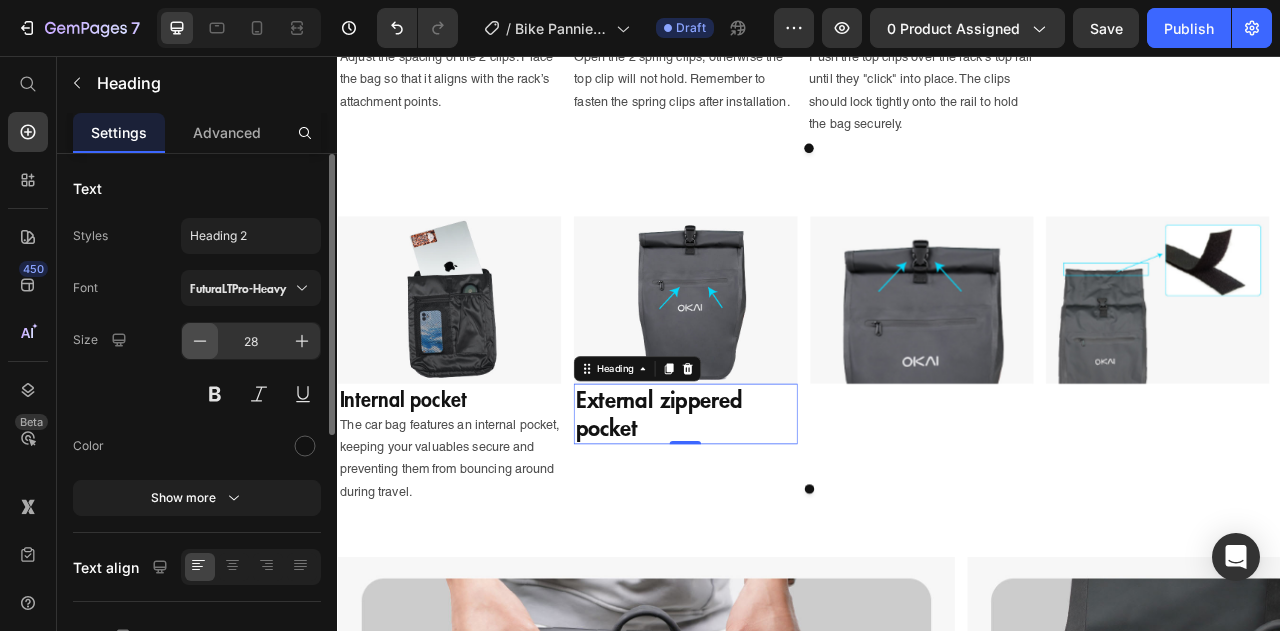 click at bounding box center [200, 341] 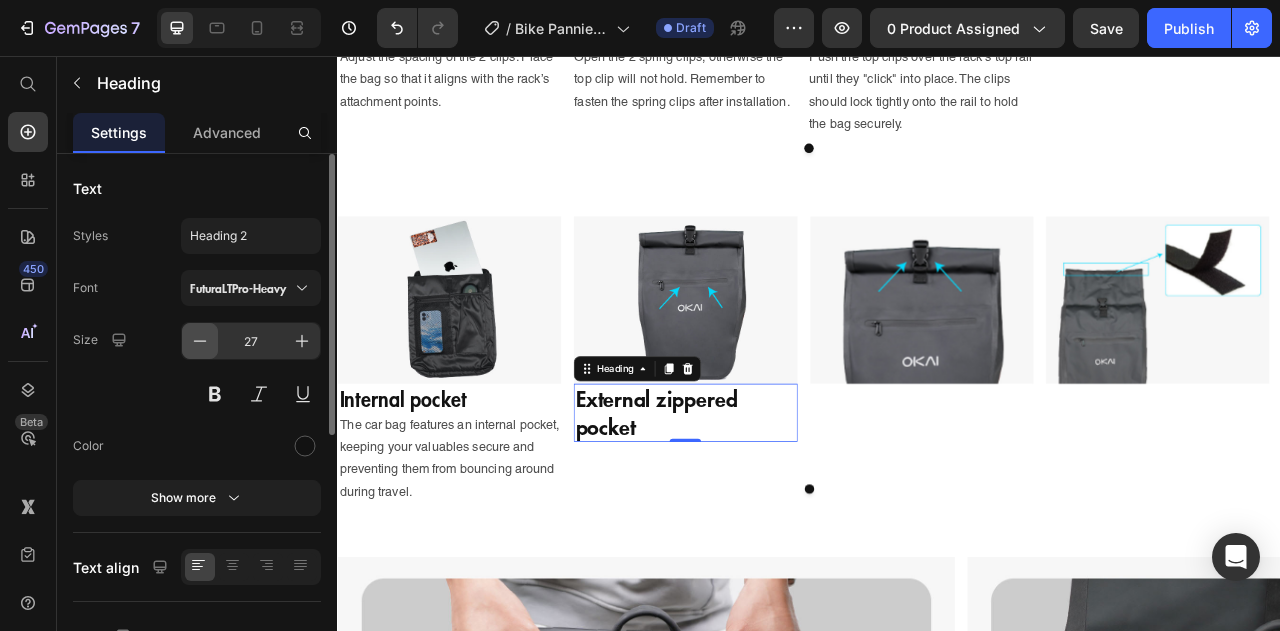 click at bounding box center [200, 341] 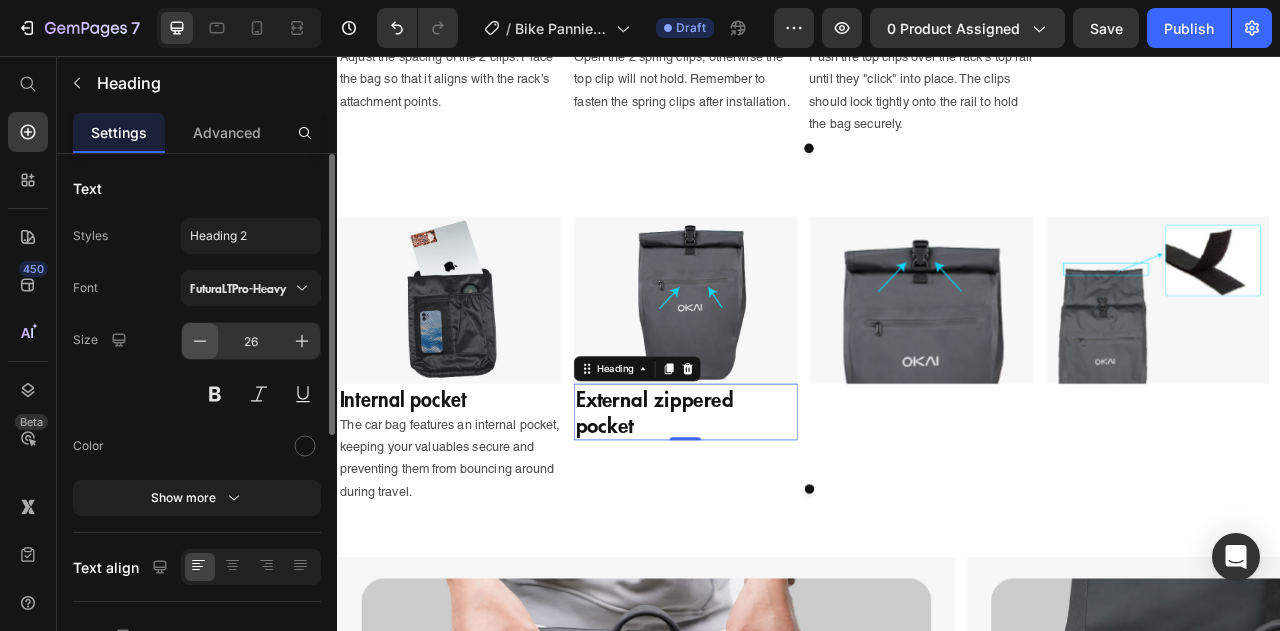 click at bounding box center [200, 341] 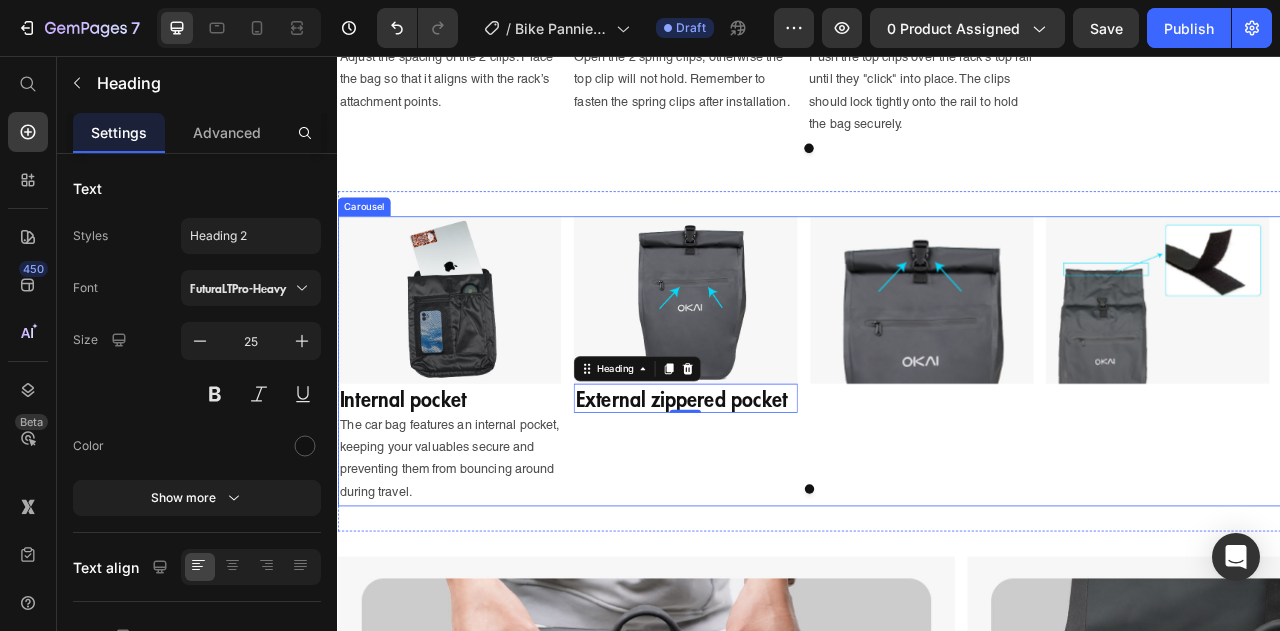 click on "Image External zippered pocket Heading   0" at bounding box center [779, 443] 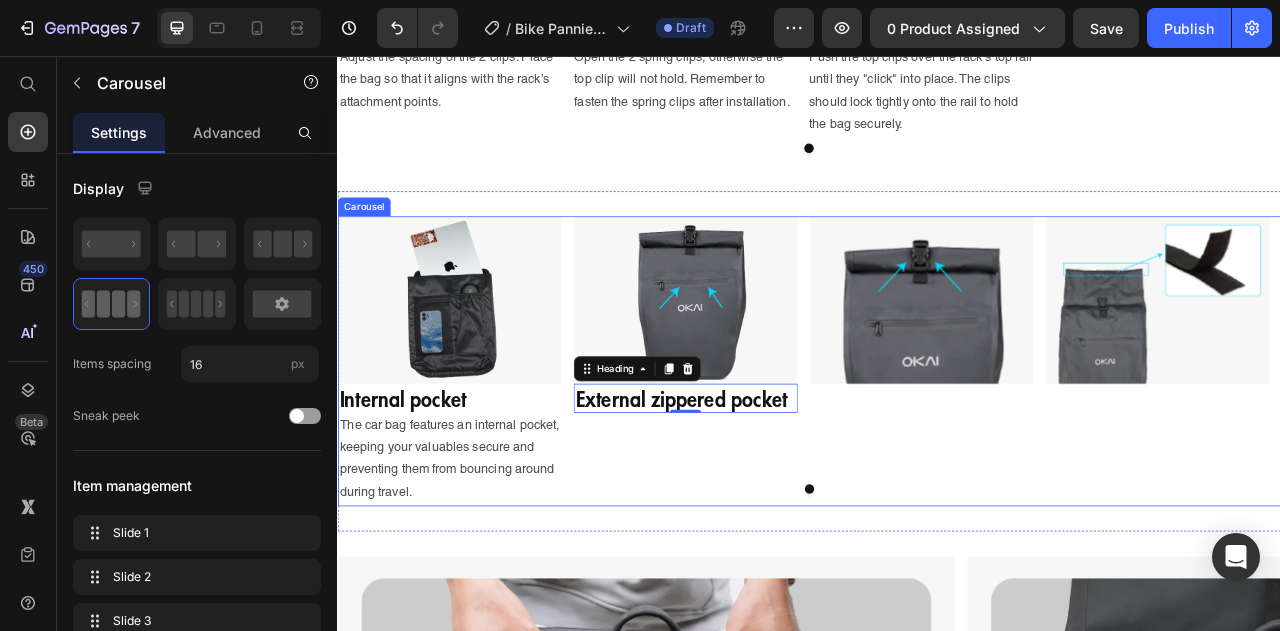 scroll, scrollTop: 0, scrollLeft: 0, axis: both 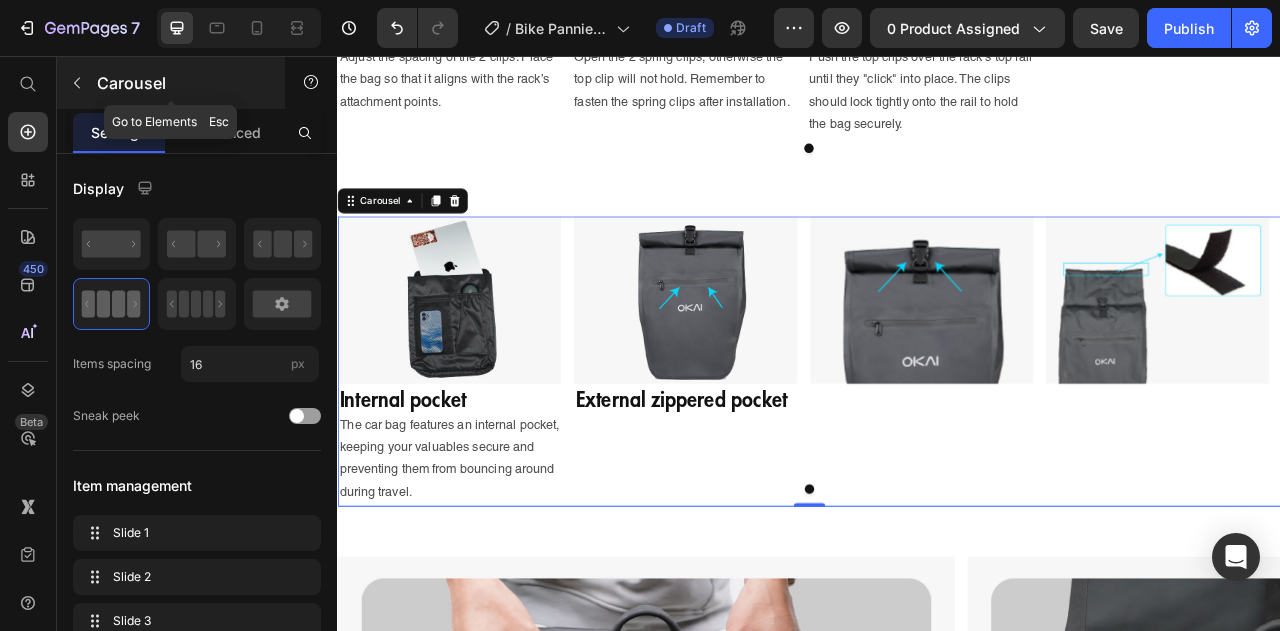 click 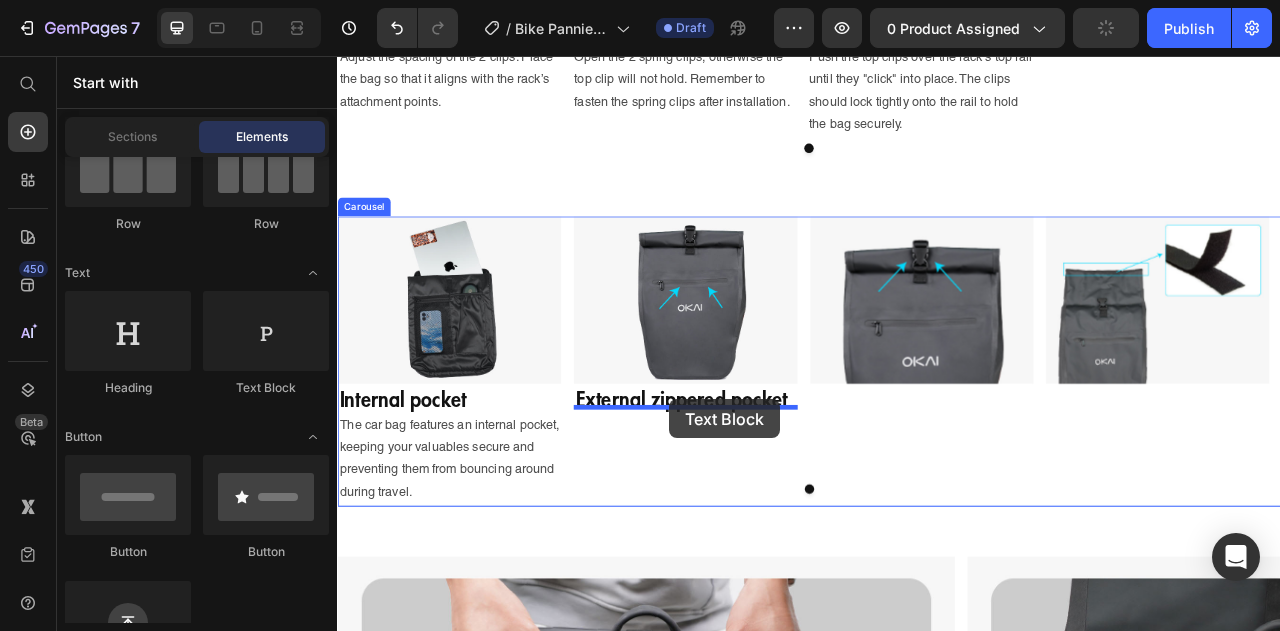 drag, startPoint x: 582, startPoint y: 415, endPoint x: 760, endPoint y: 493, distance: 194.3399 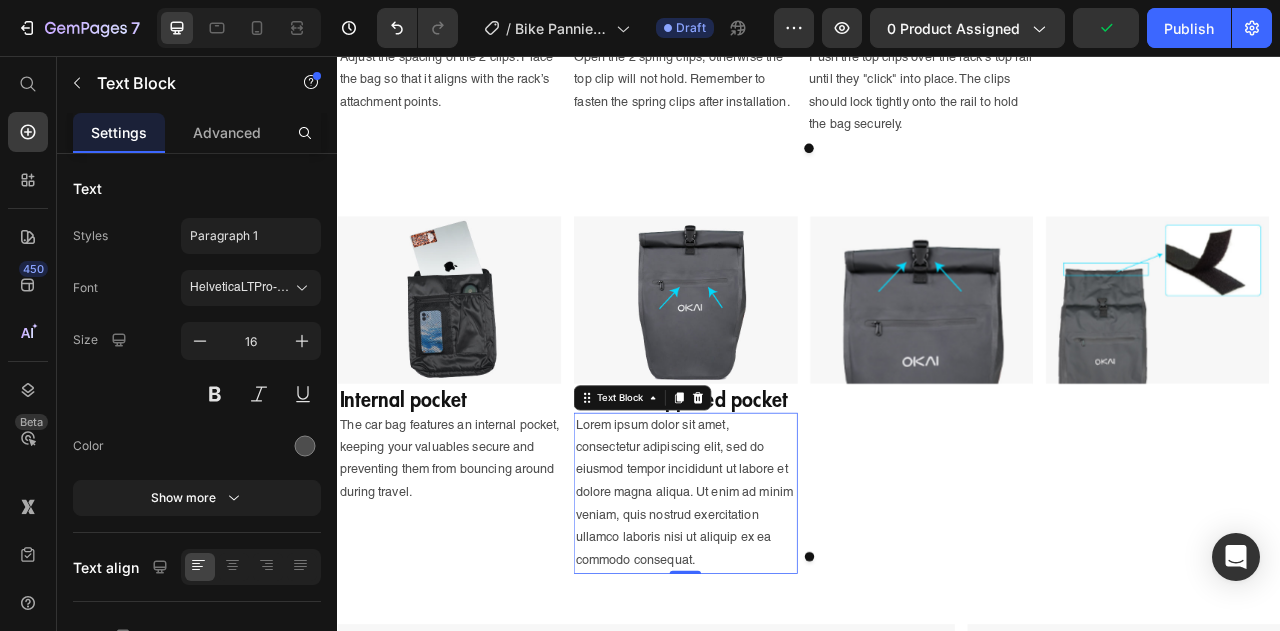 click on "Lorem ipsum dolor sit amet, consectetur adipiscing elit, sed do eiusmod tempor incididunt ut labore et dolore magna aliqua. Ut enim ad minim veniam, quis nostrud exercitation ullamco laboris nisi ut aliquip ex ea commodo consequat." at bounding box center [779, 612] 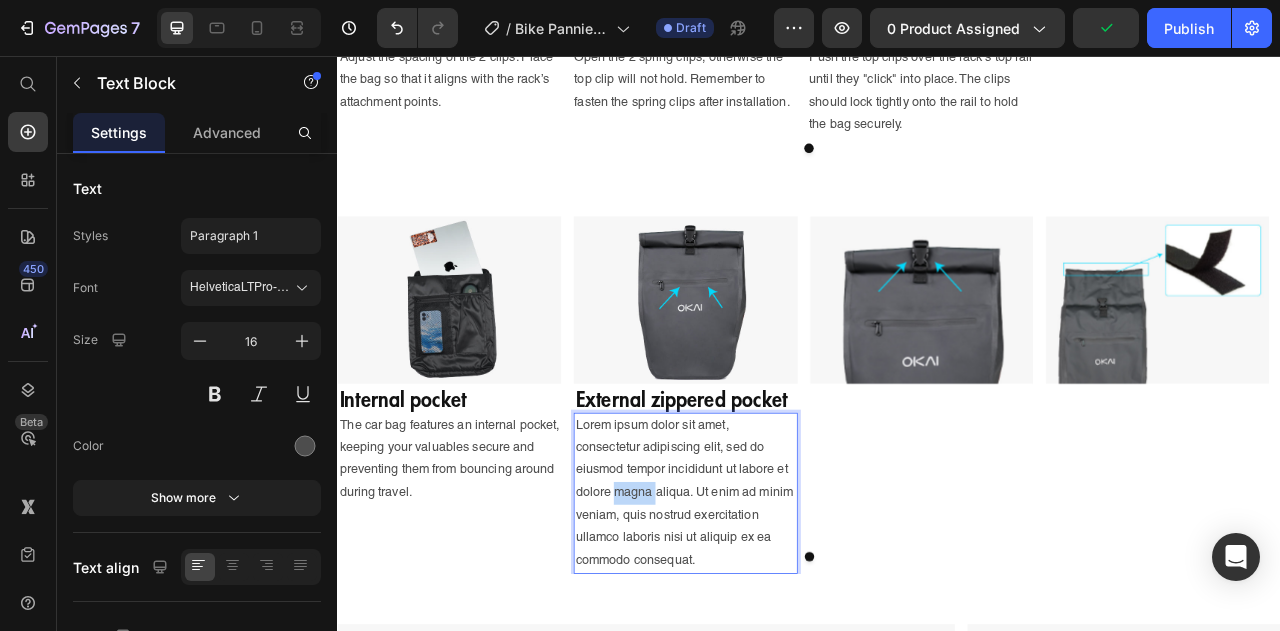click on "Lorem ipsum dolor sit amet, consectetur adipiscing elit, sed do eiusmod tempor incididunt ut labore et dolore magna aliqua. Ut enim ad minim veniam, quis nostrud exercitation ullamco laboris nisi ut aliquip ex ea commodo consequat." at bounding box center (779, 612) 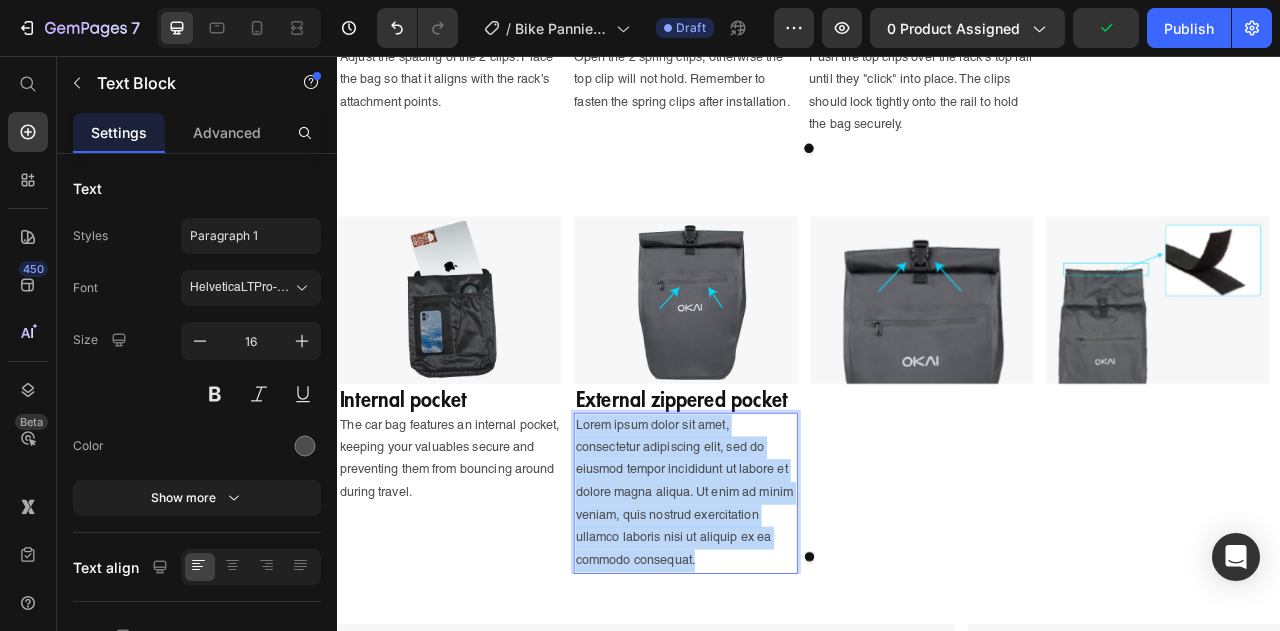 click on "Lorem ipsum dolor sit amet, consectetur adipiscing elit, sed do eiusmod tempor incididunt ut labore et dolore magna aliqua. Ut enim ad minim veniam, quis nostrud exercitation ullamco laboris nisi ut aliquip ex ea commodo consequat." at bounding box center [779, 612] 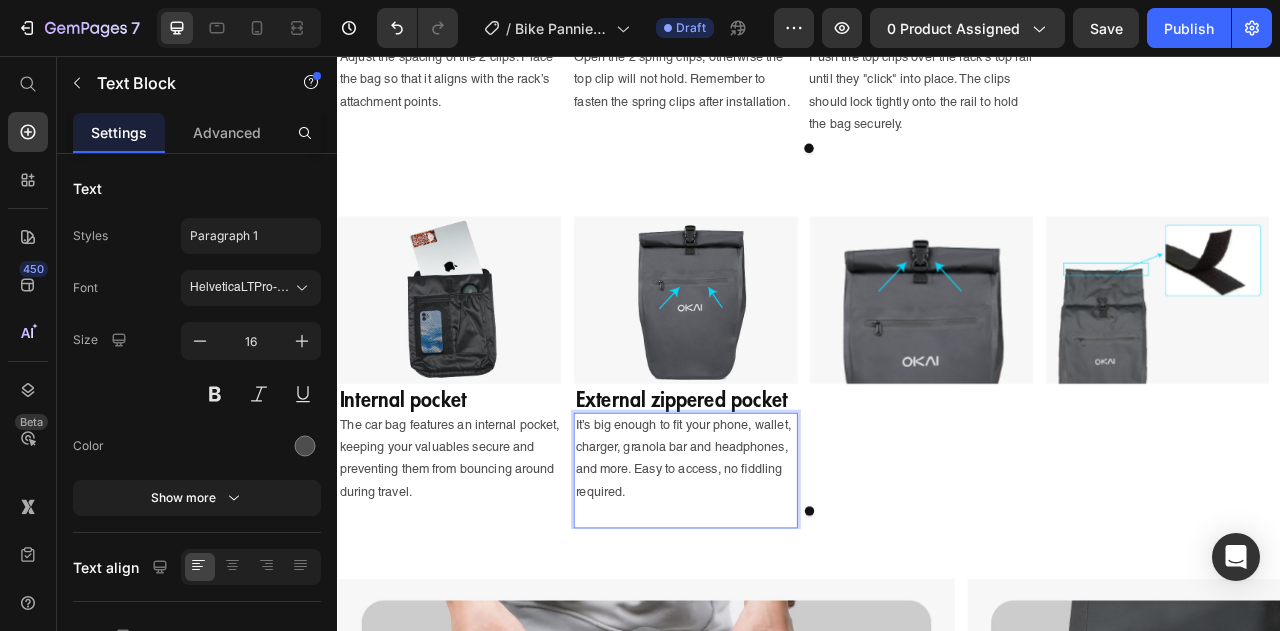 scroll, scrollTop: 39, scrollLeft: 0, axis: vertical 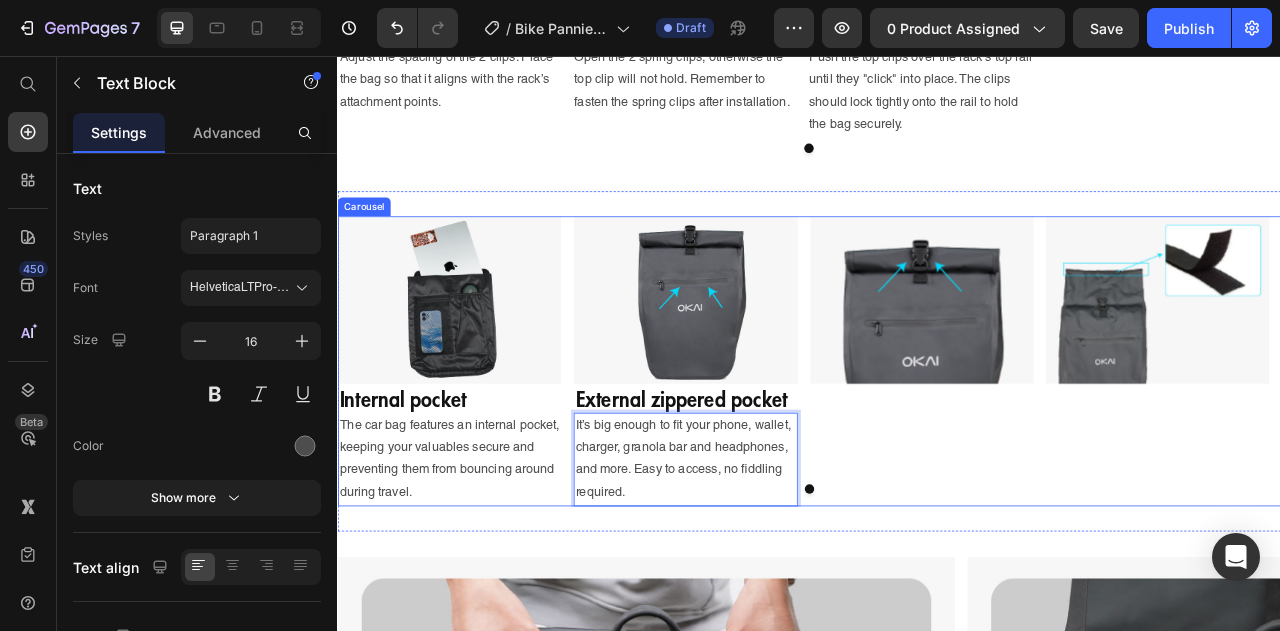 click on "Image" at bounding box center (1080, 443) 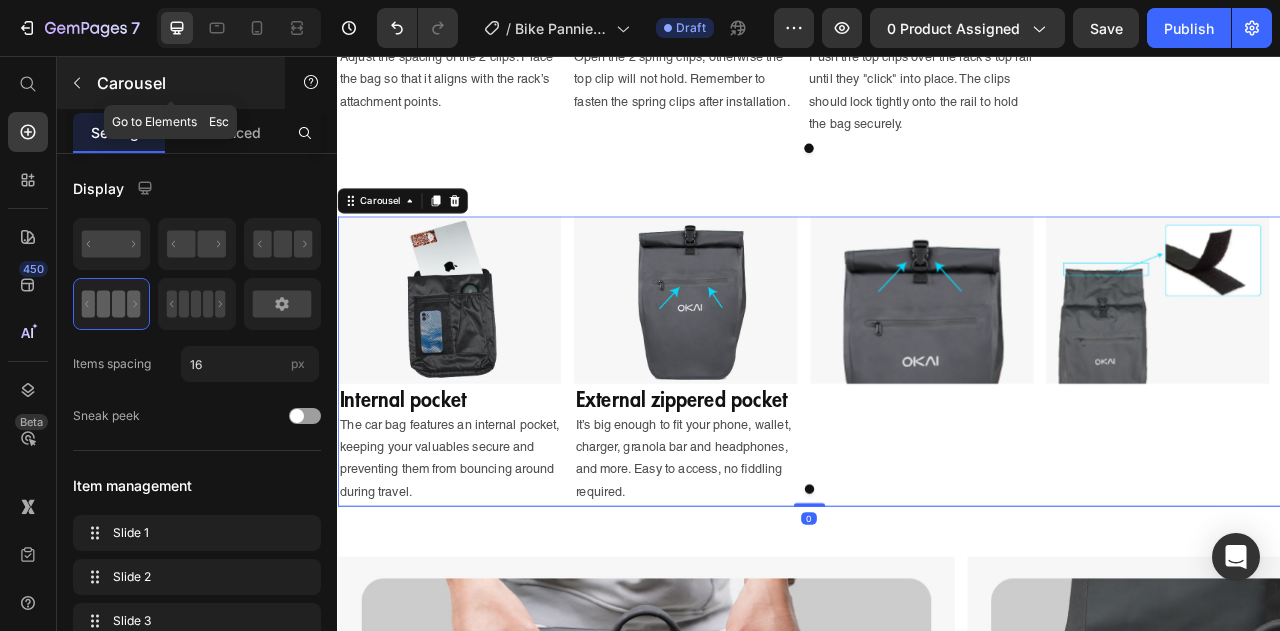 click at bounding box center [77, 83] 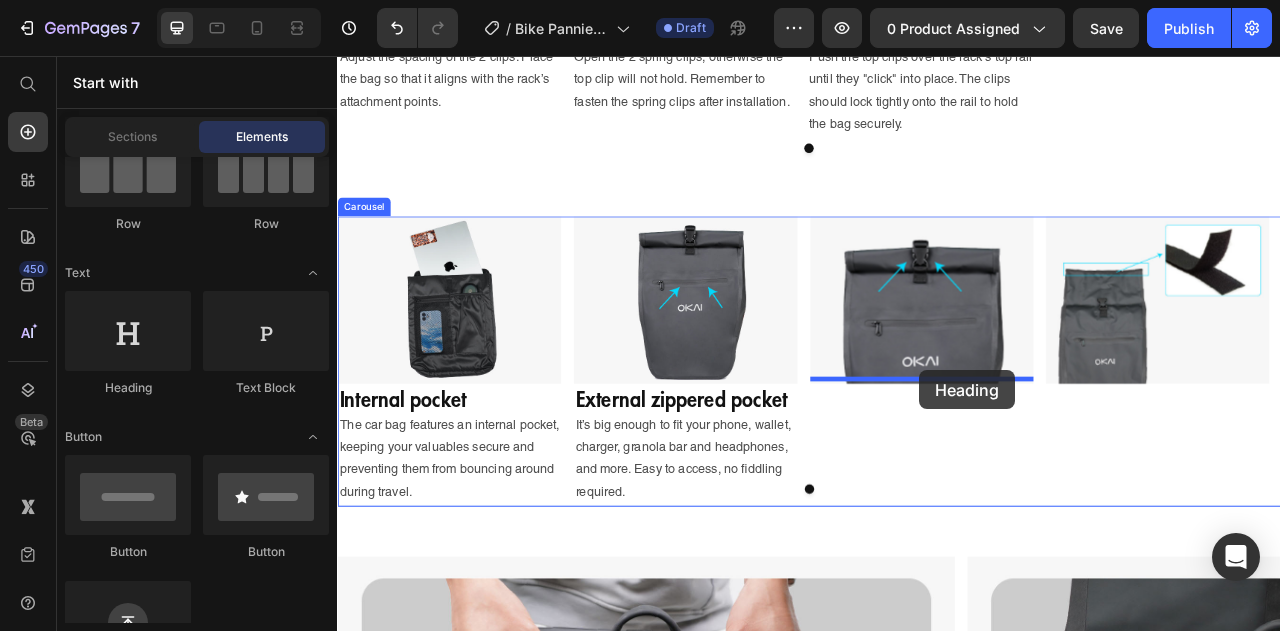 drag, startPoint x: 457, startPoint y: 387, endPoint x: 1077, endPoint y: 456, distance: 623.8277 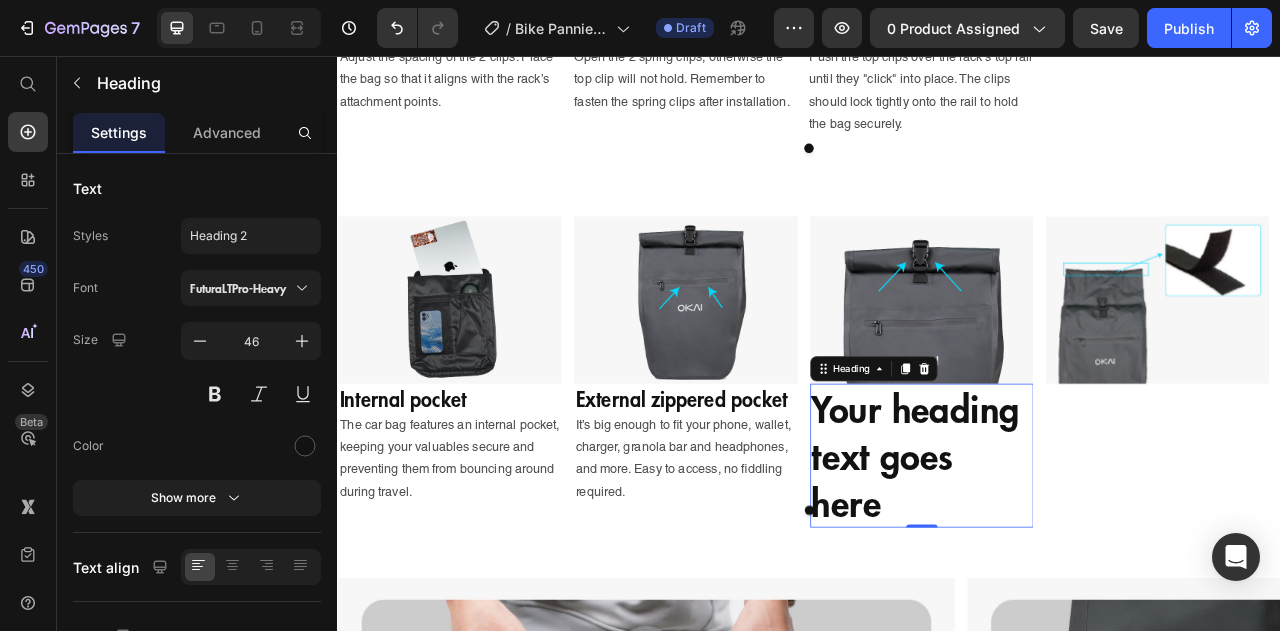 click on "Your heading text goes here" at bounding box center (1080, 563) 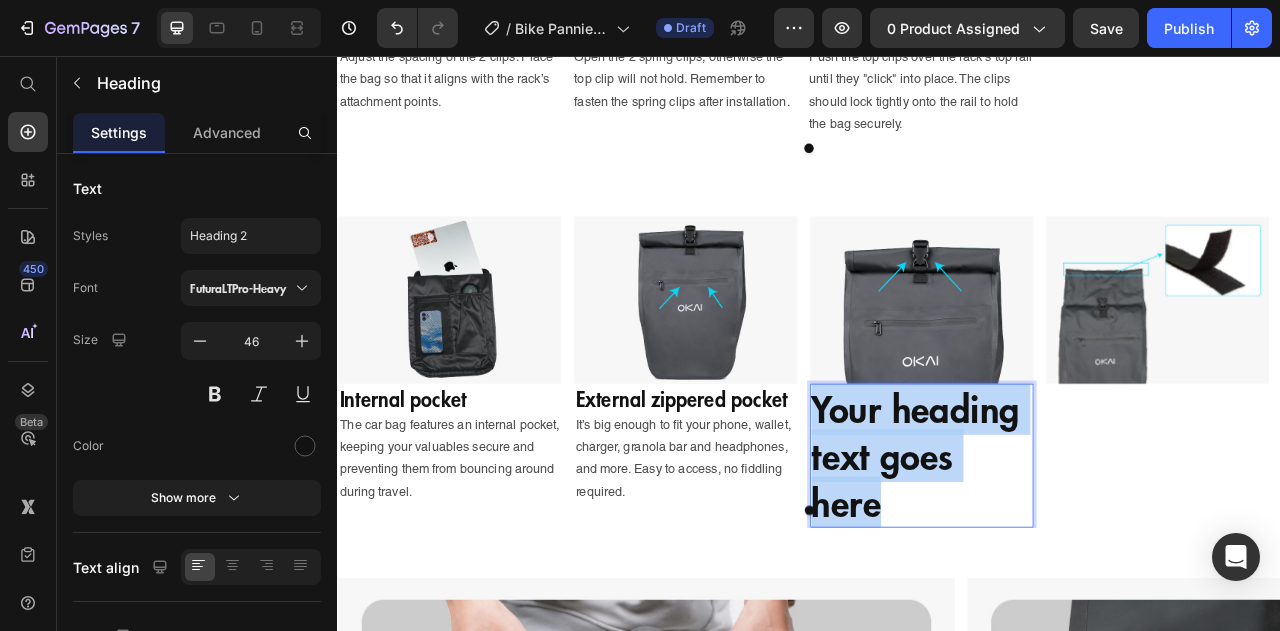 click on "Your heading text goes here" at bounding box center (1080, 563) 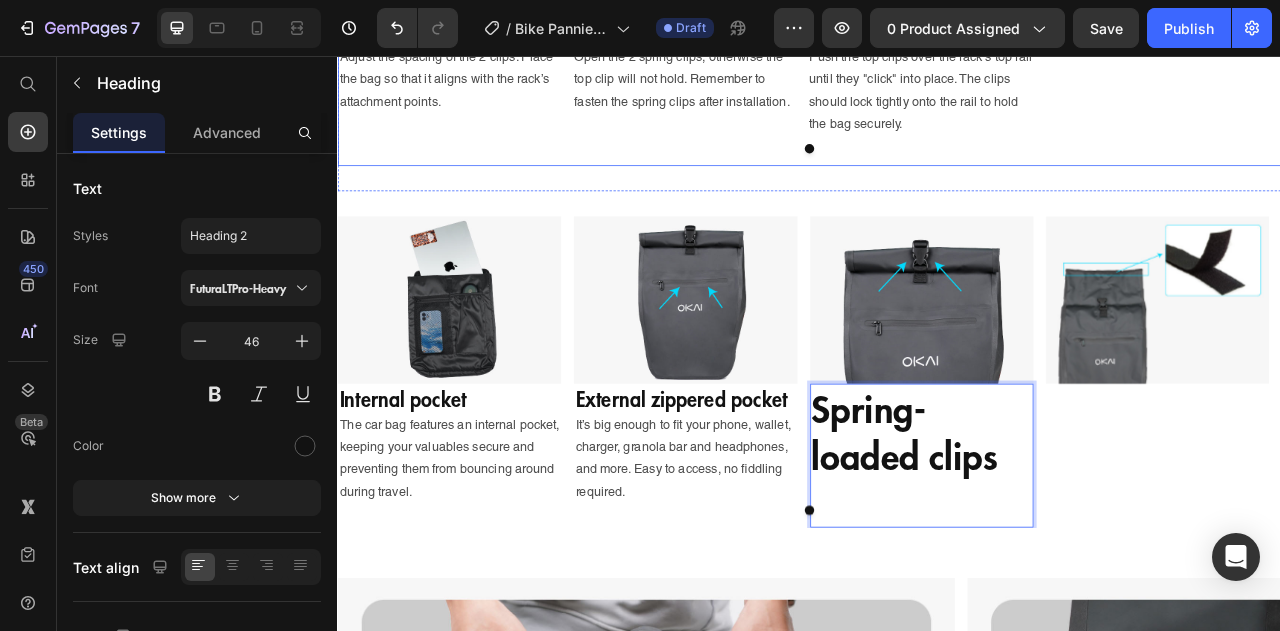 scroll, scrollTop: 36, scrollLeft: 0, axis: vertical 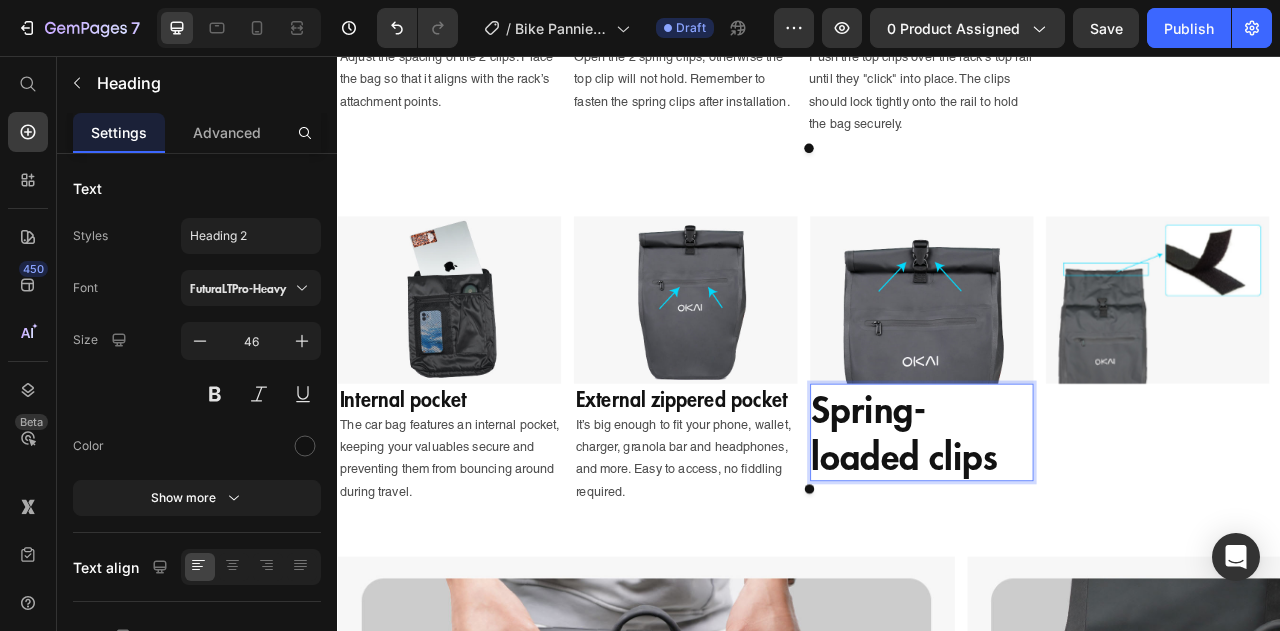 click on "Spring-loaded clips" at bounding box center [1080, 534] 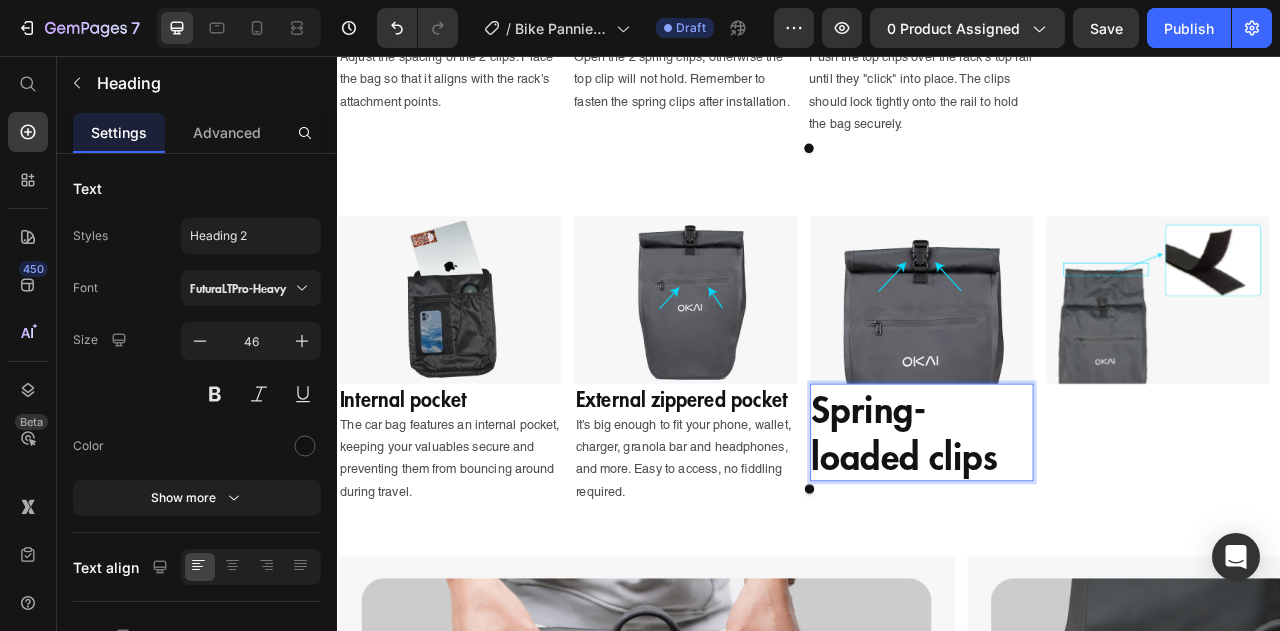 click on "Spring-loaded clips" at bounding box center (1080, 534) 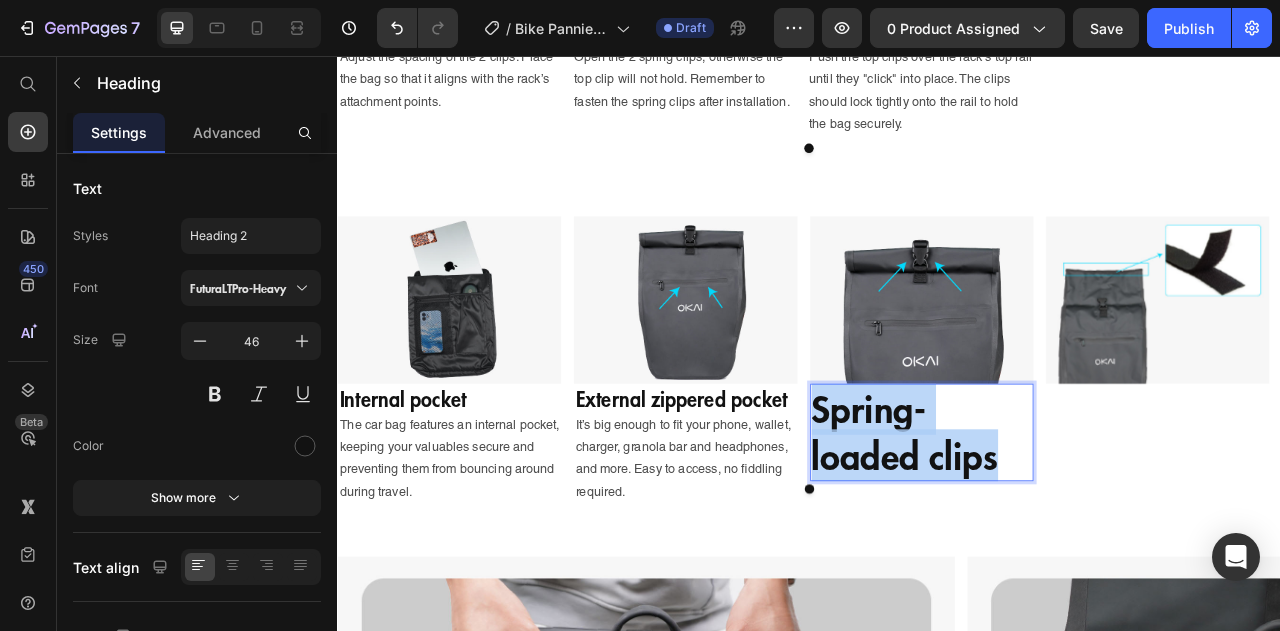 click on "Spring-loaded clips" at bounding box center (1080, 534) 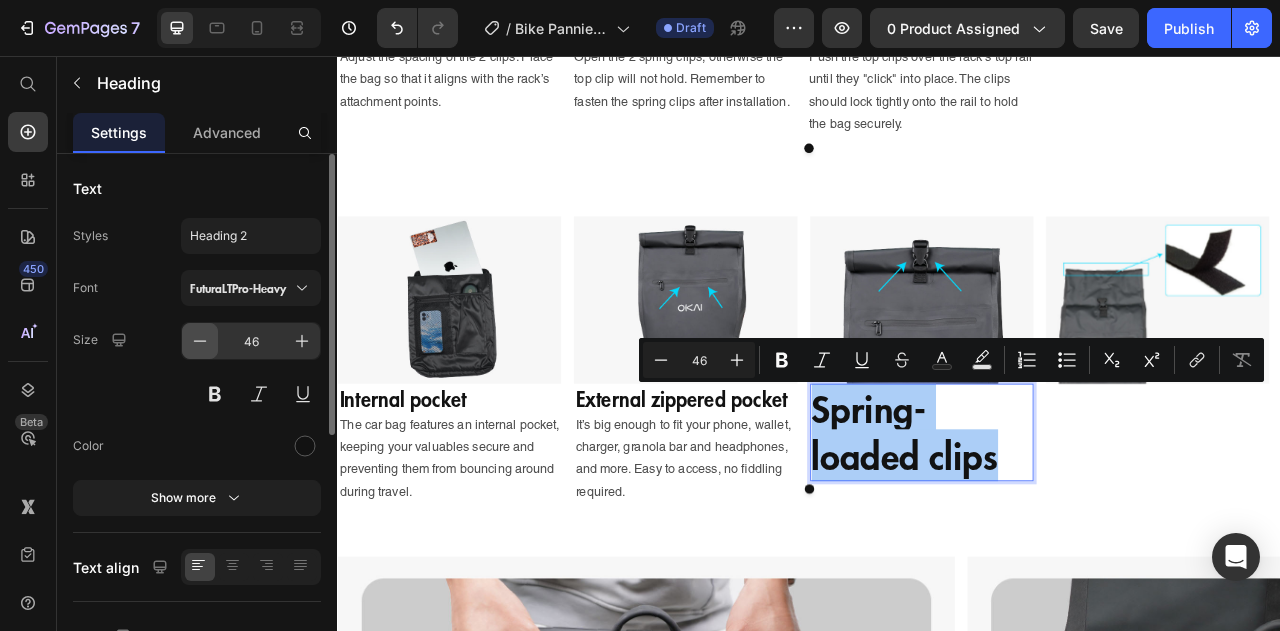 click 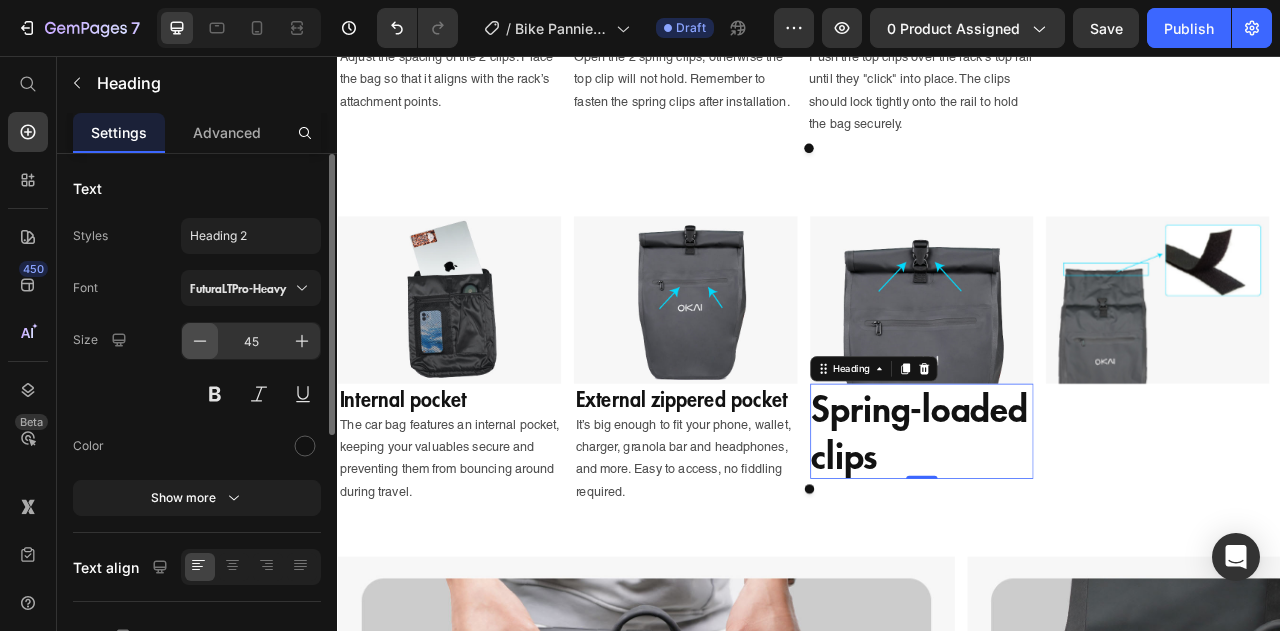 click 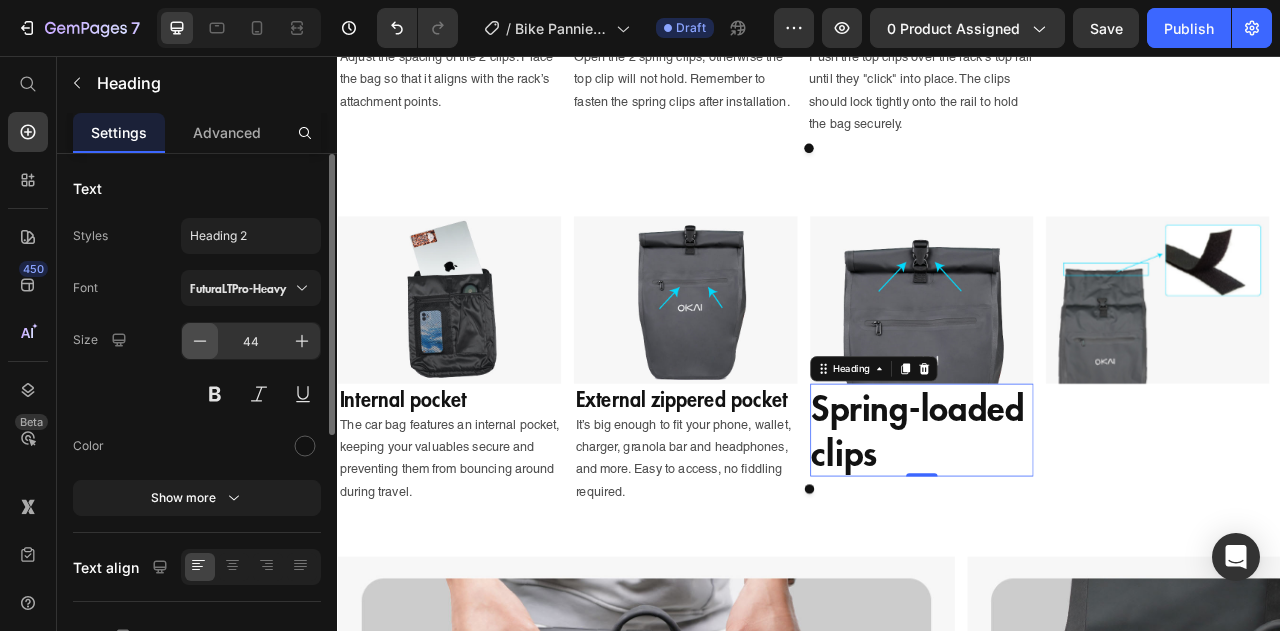click 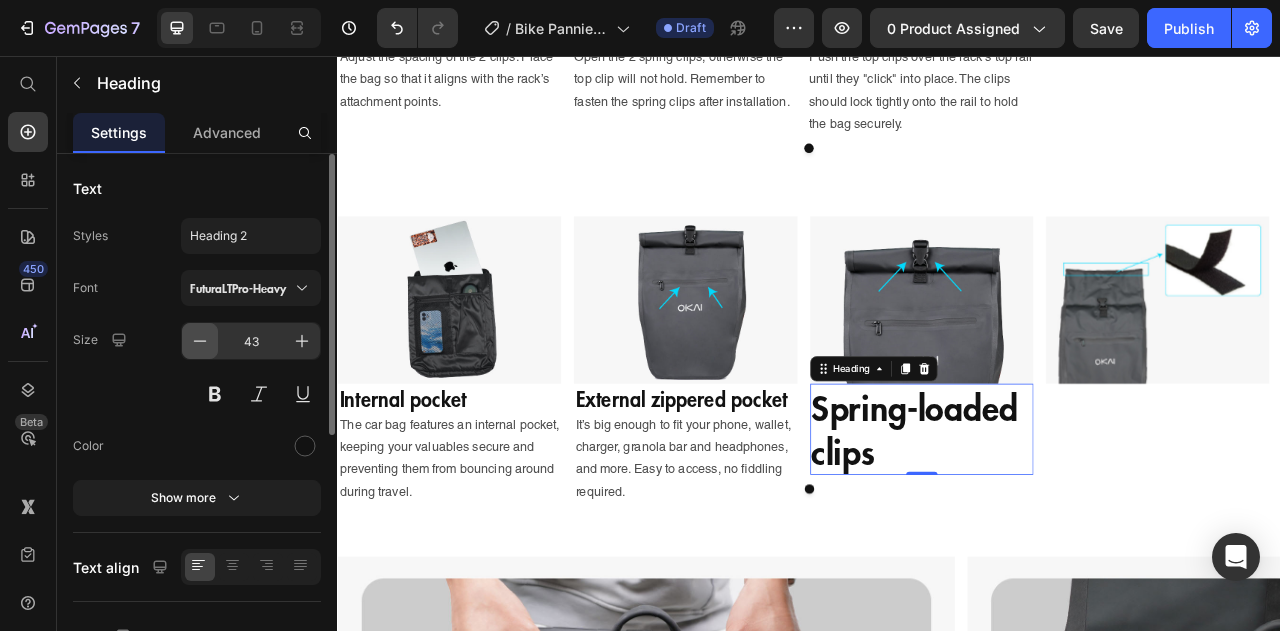 click 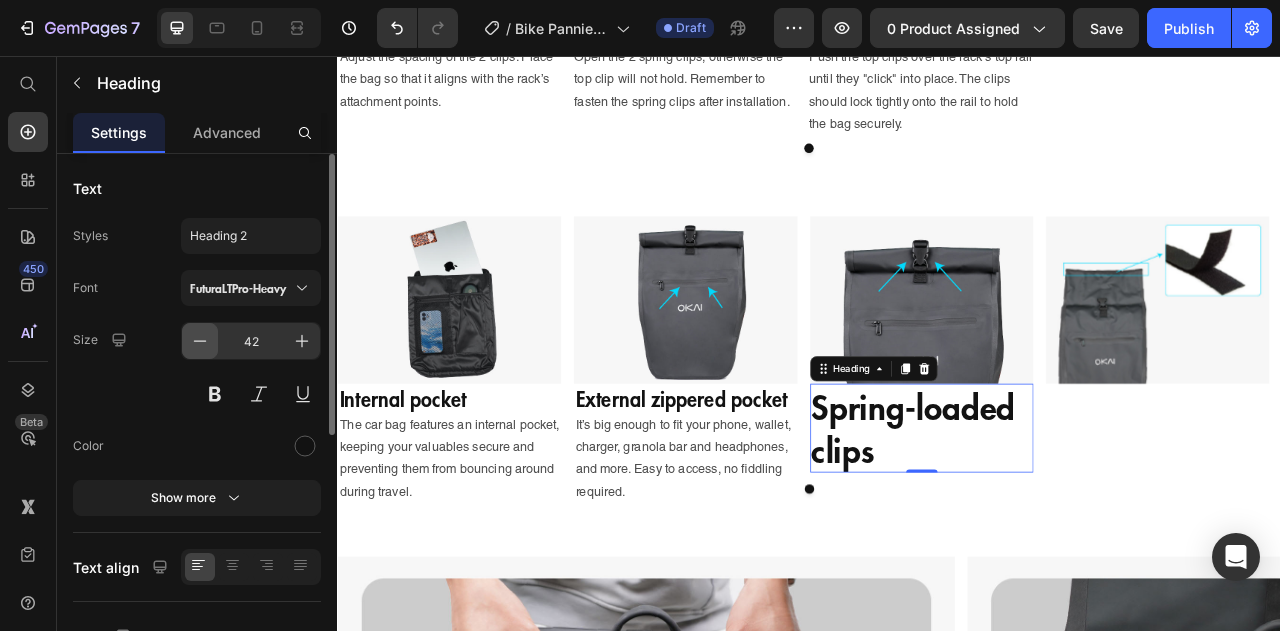 click 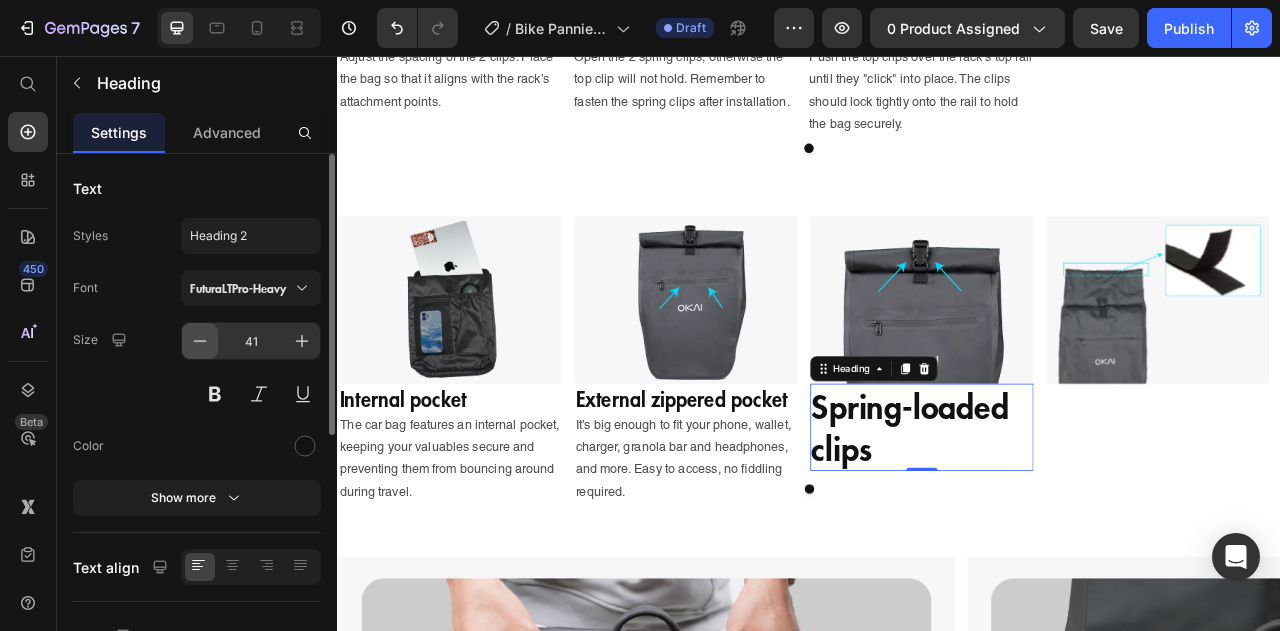 click 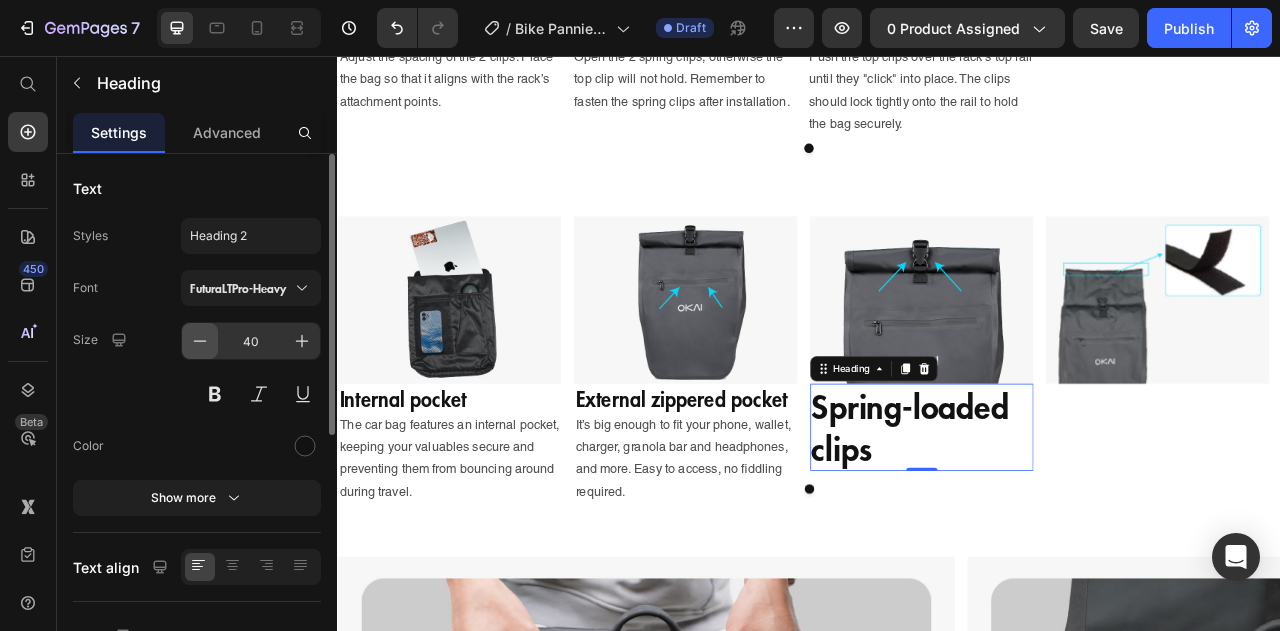 click 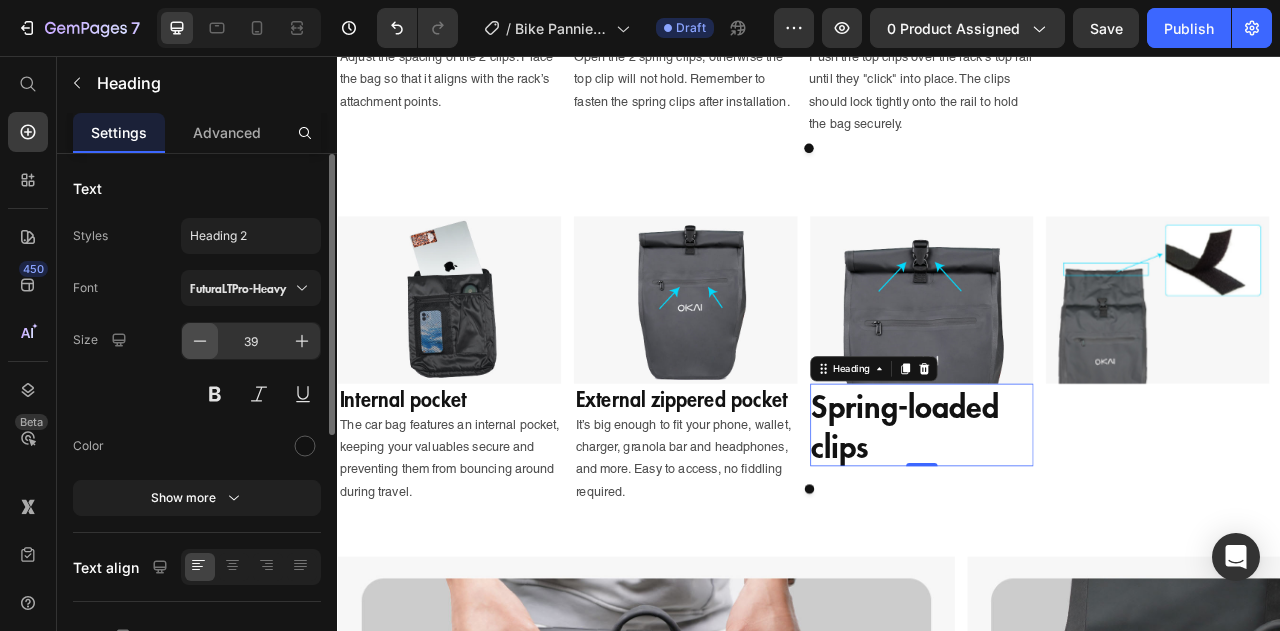 click 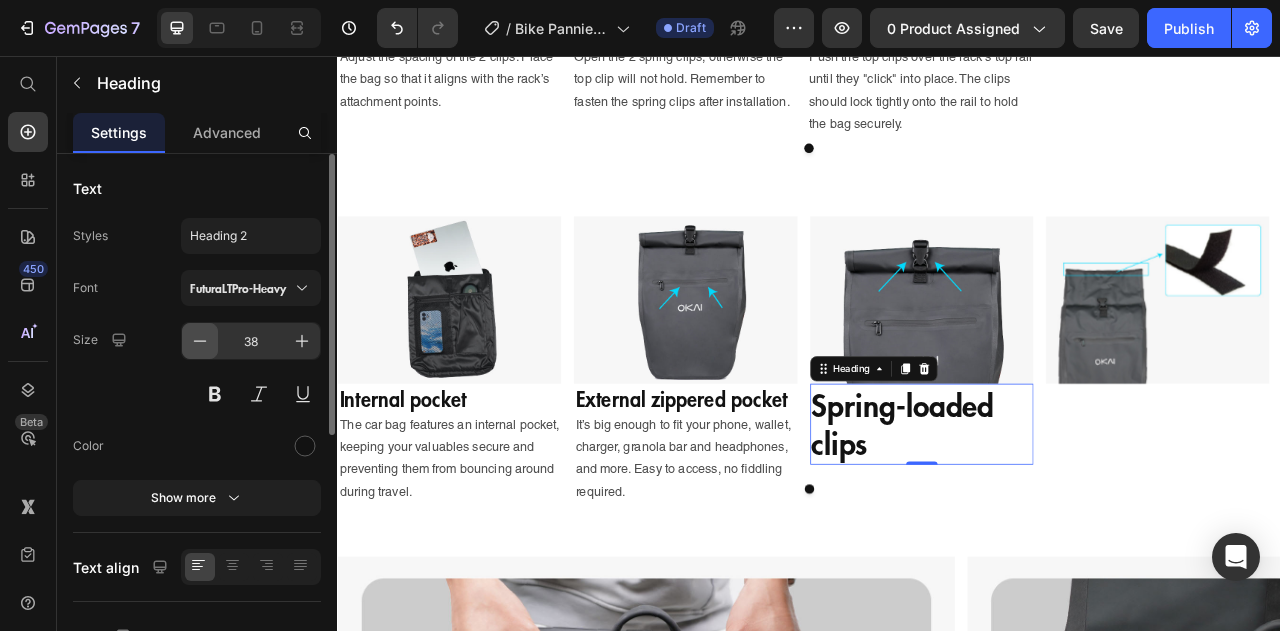 click 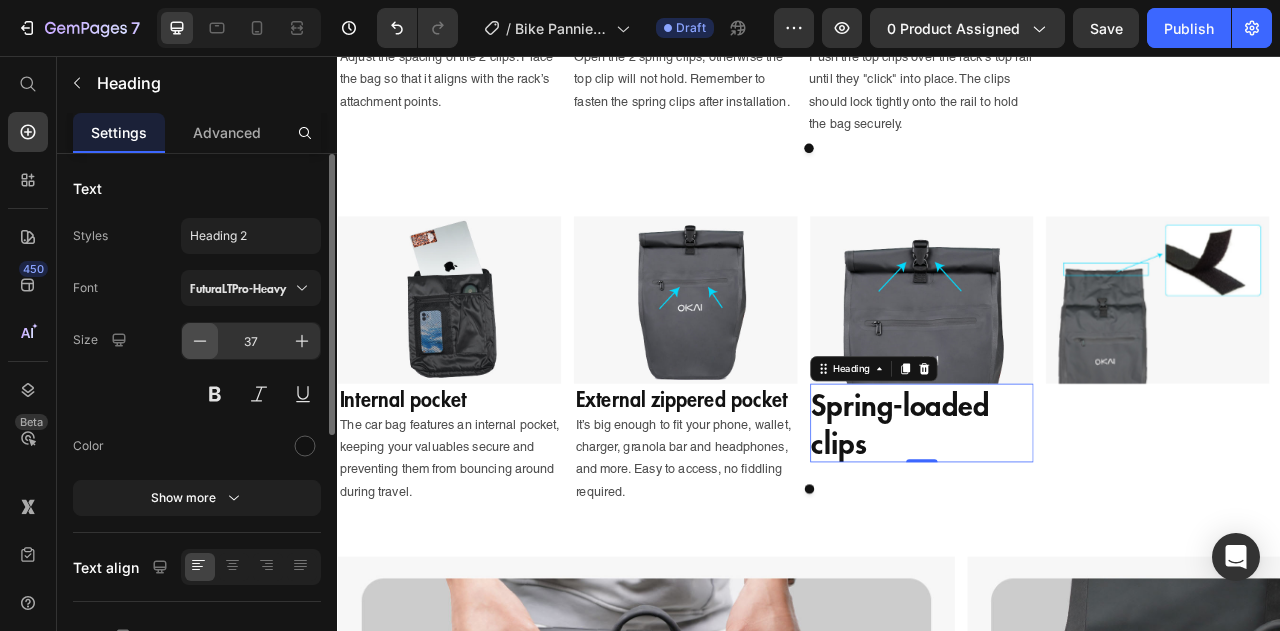 click 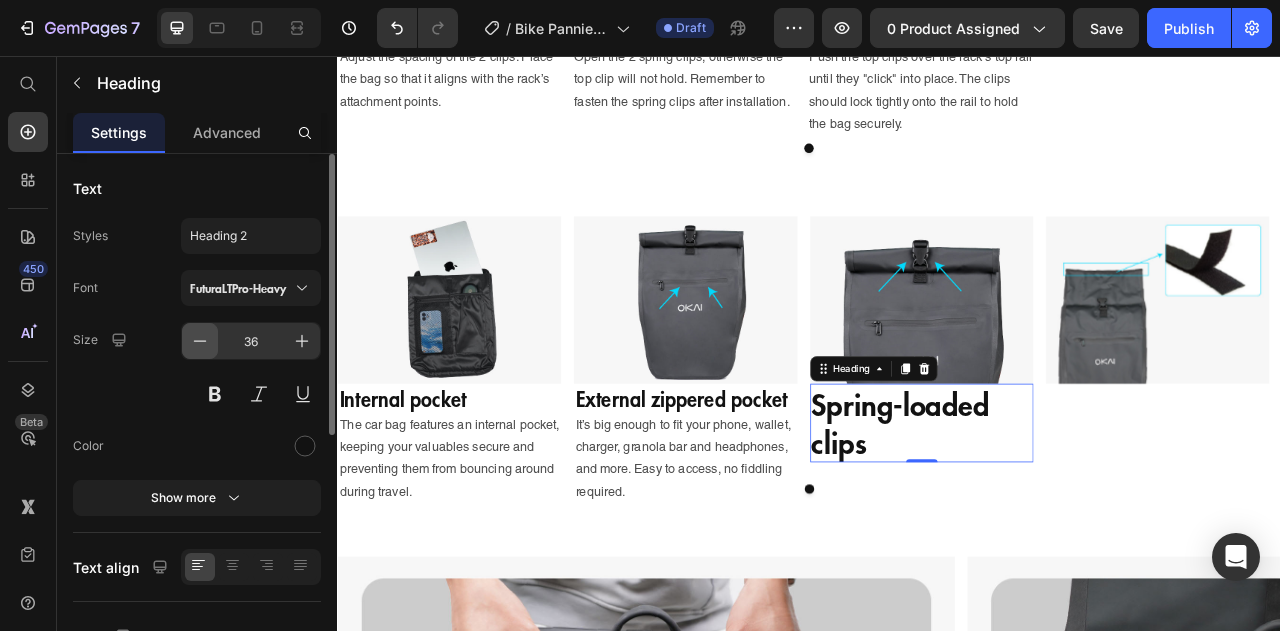 click 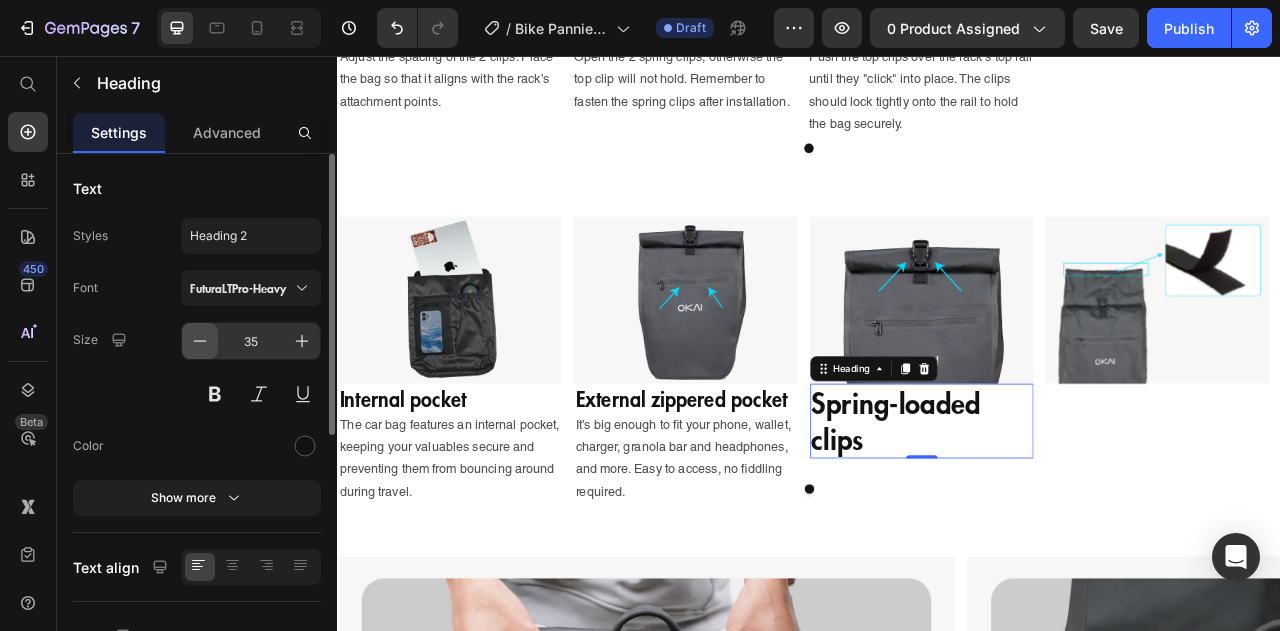 click 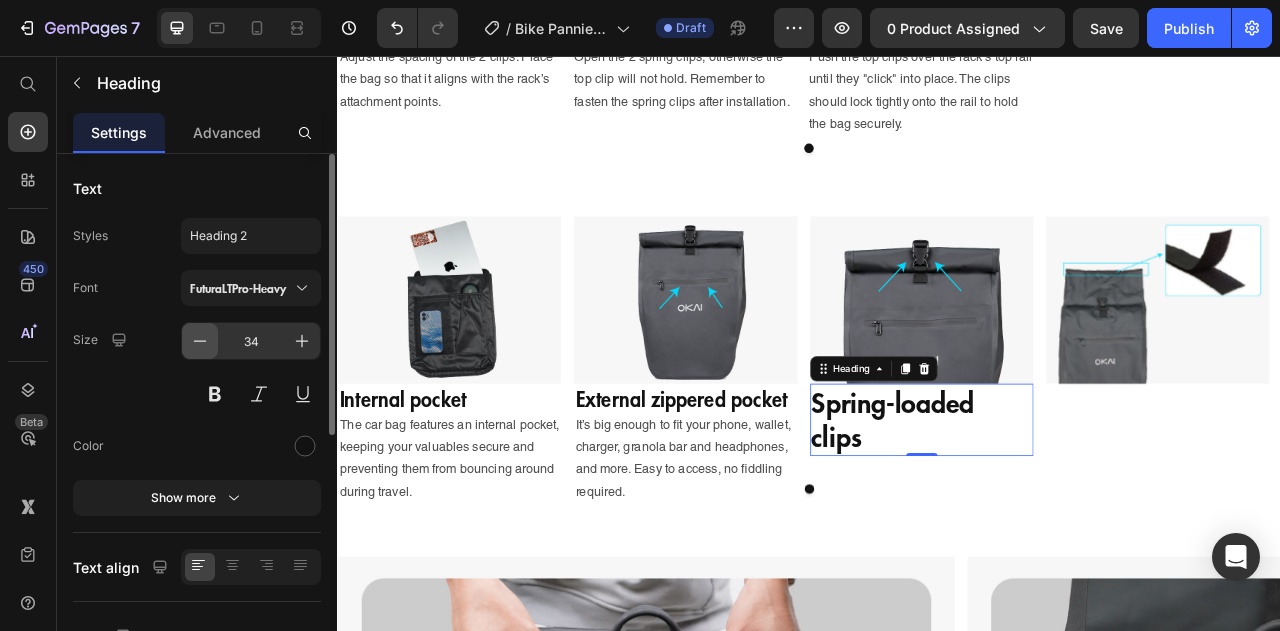click 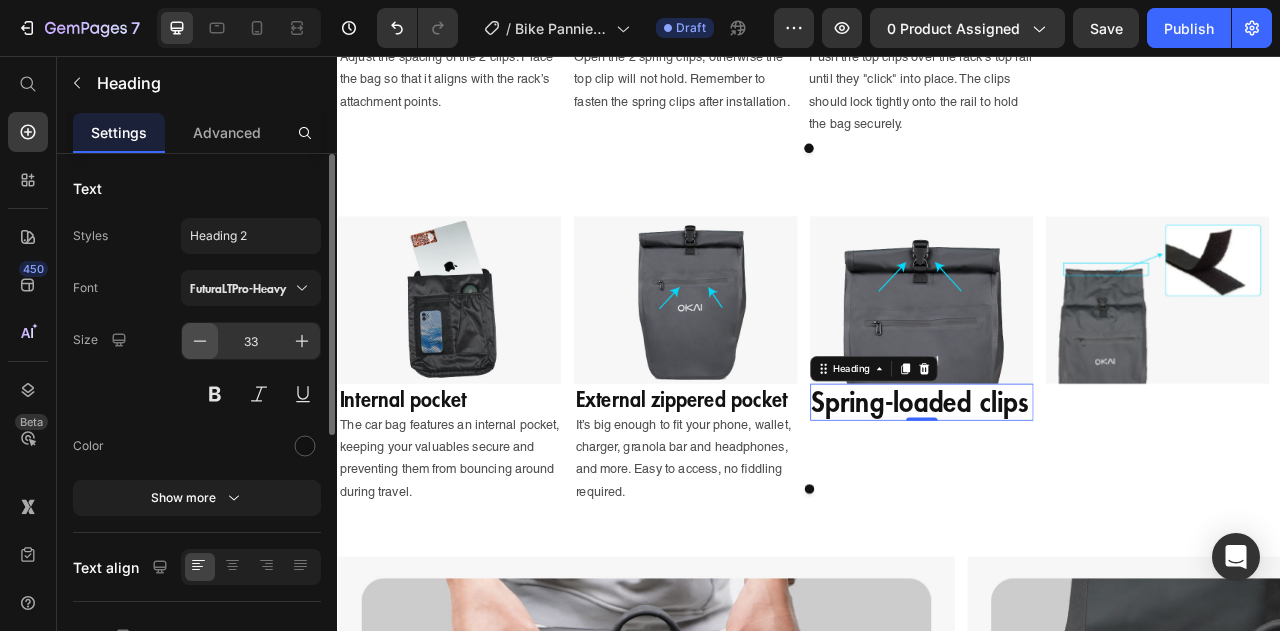 click 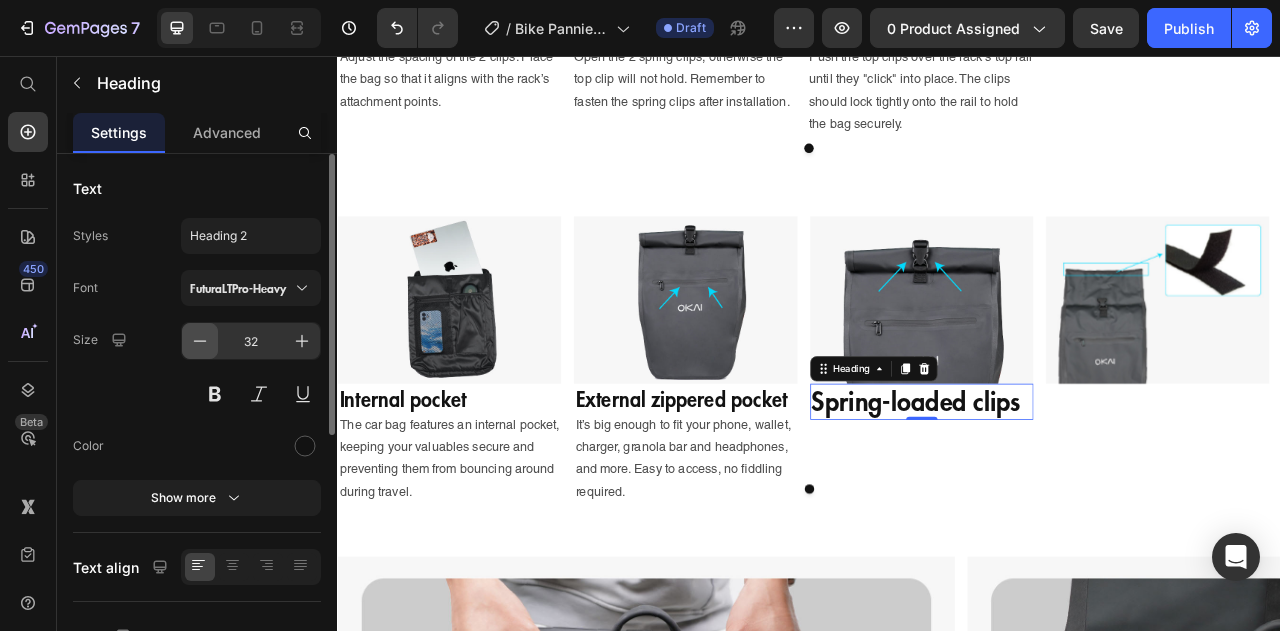 click 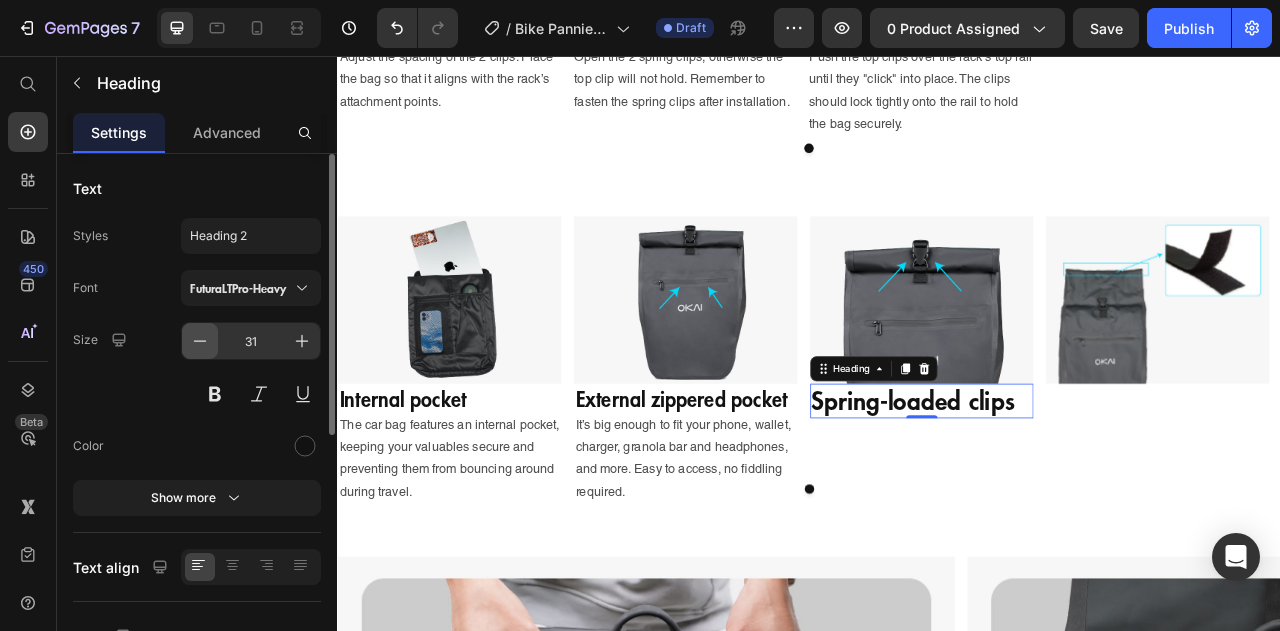 click 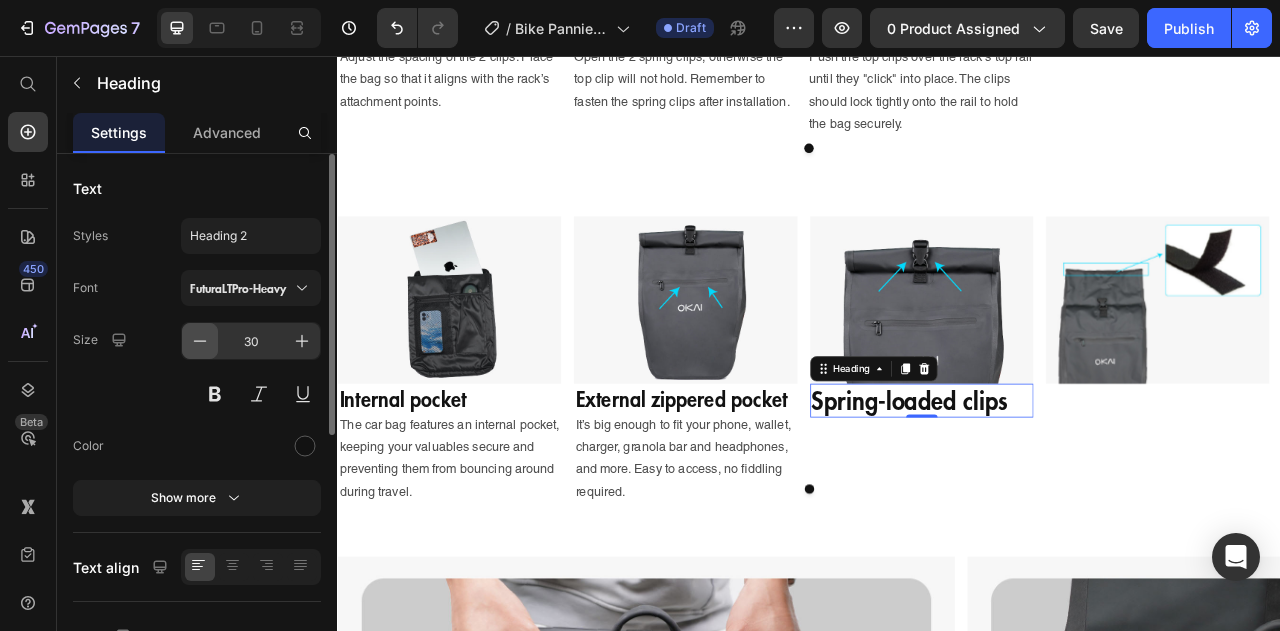 click 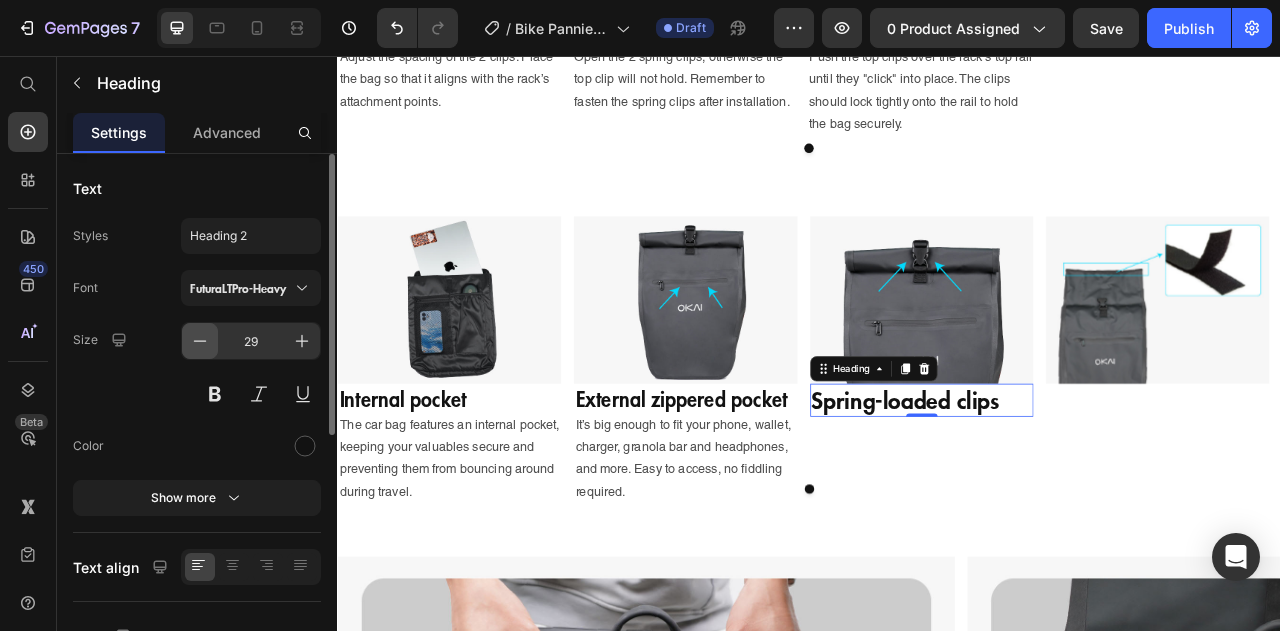 click 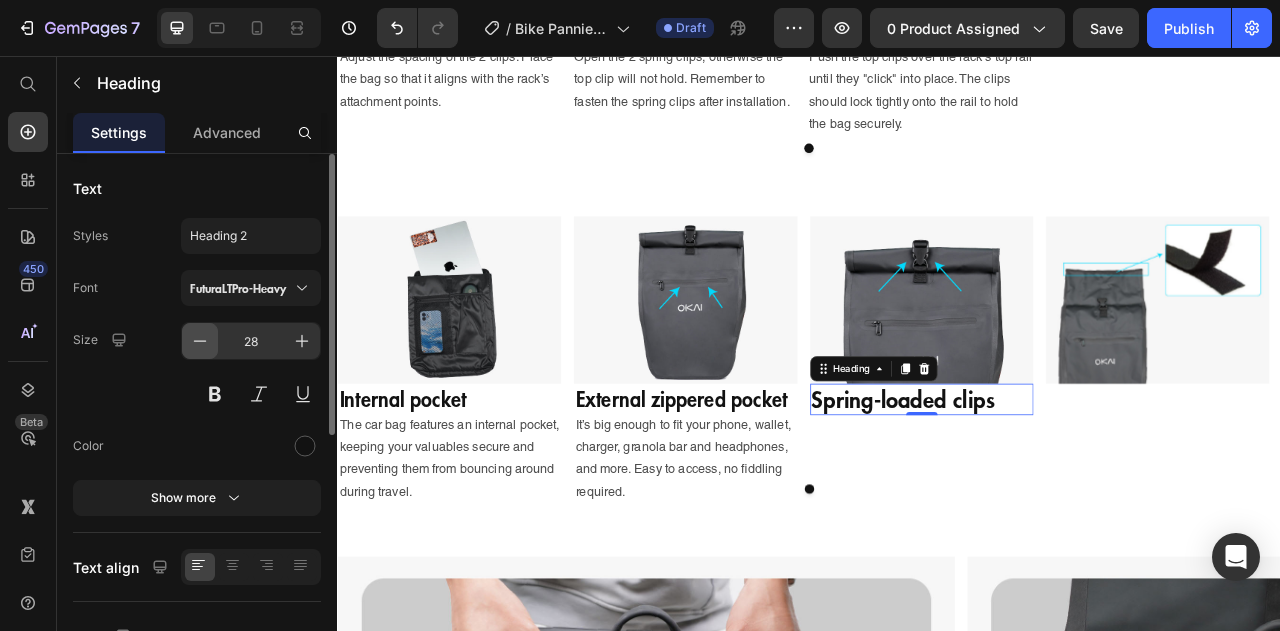 click 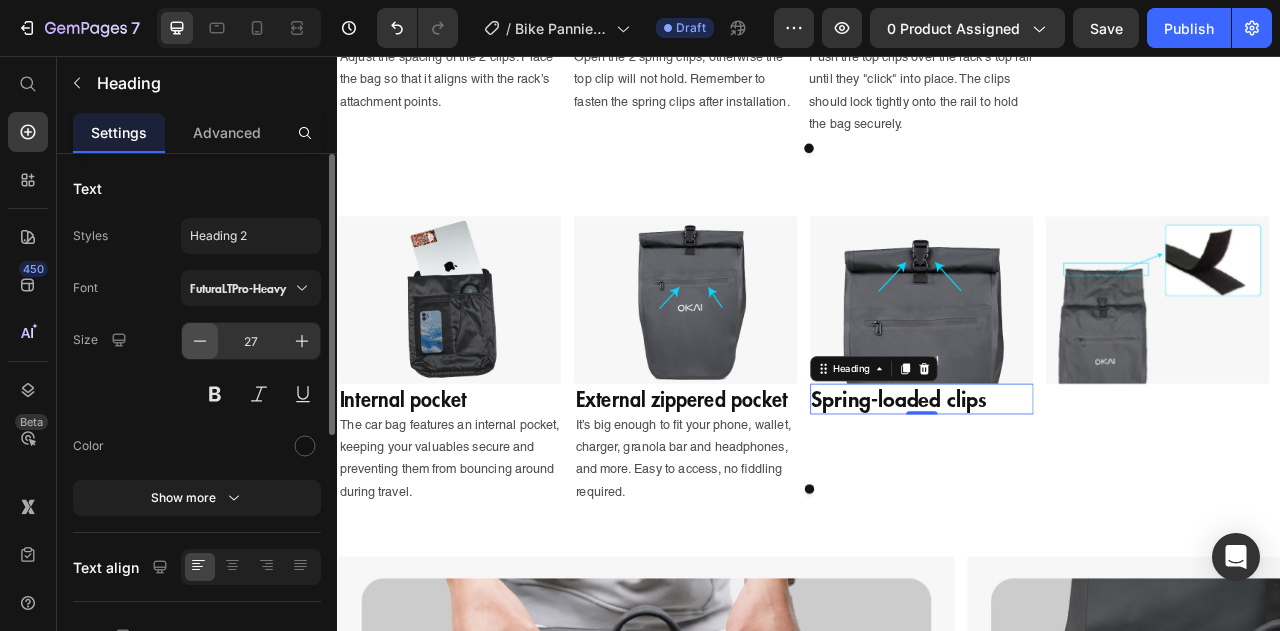 click 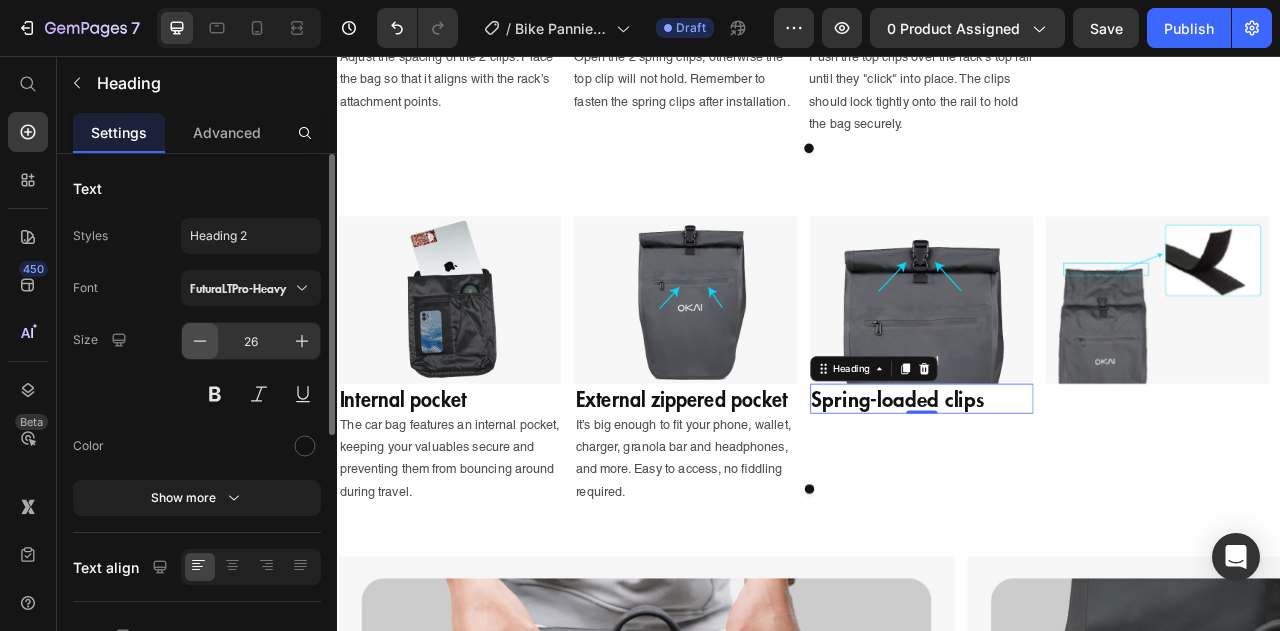 click 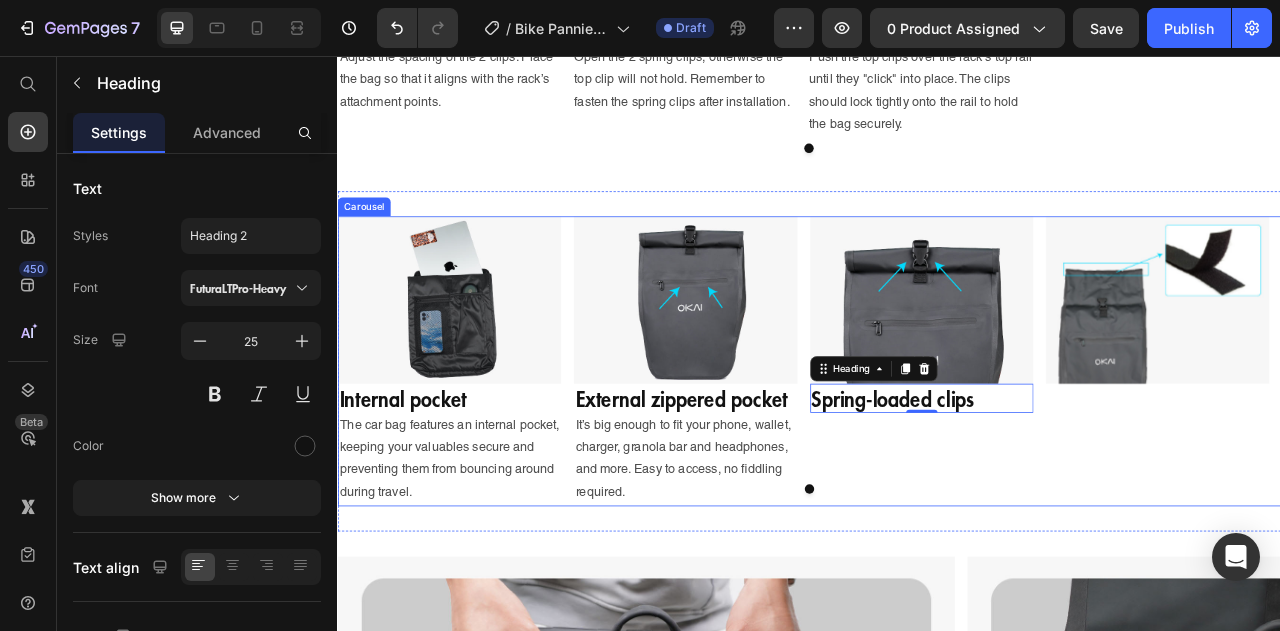 click on "Image Spring-loaded clips Heading   0" at bounding box center [1080, 443] 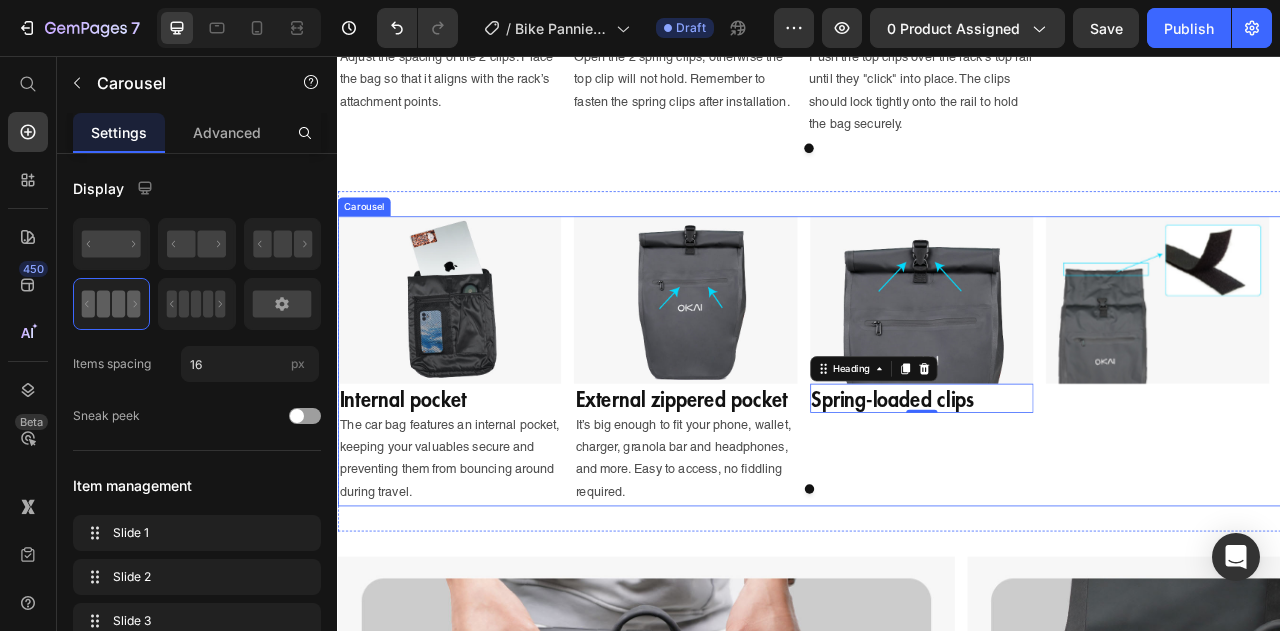 scroll, scrollTop: 0, scrollLeft: 0, axis: both 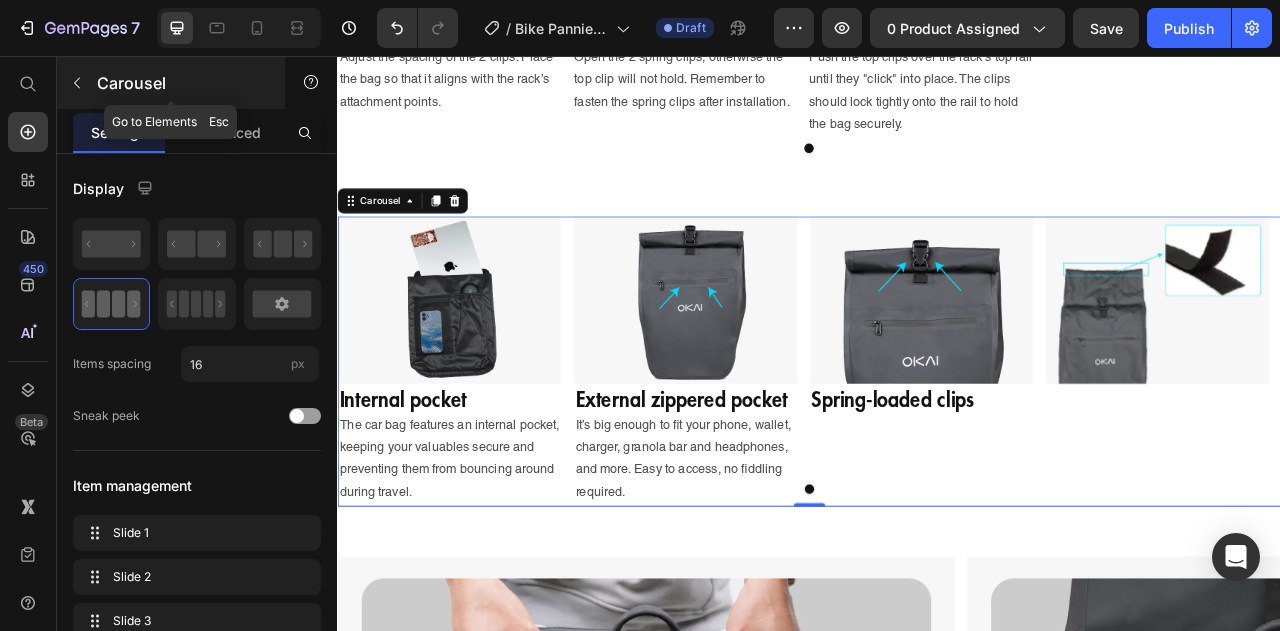 click 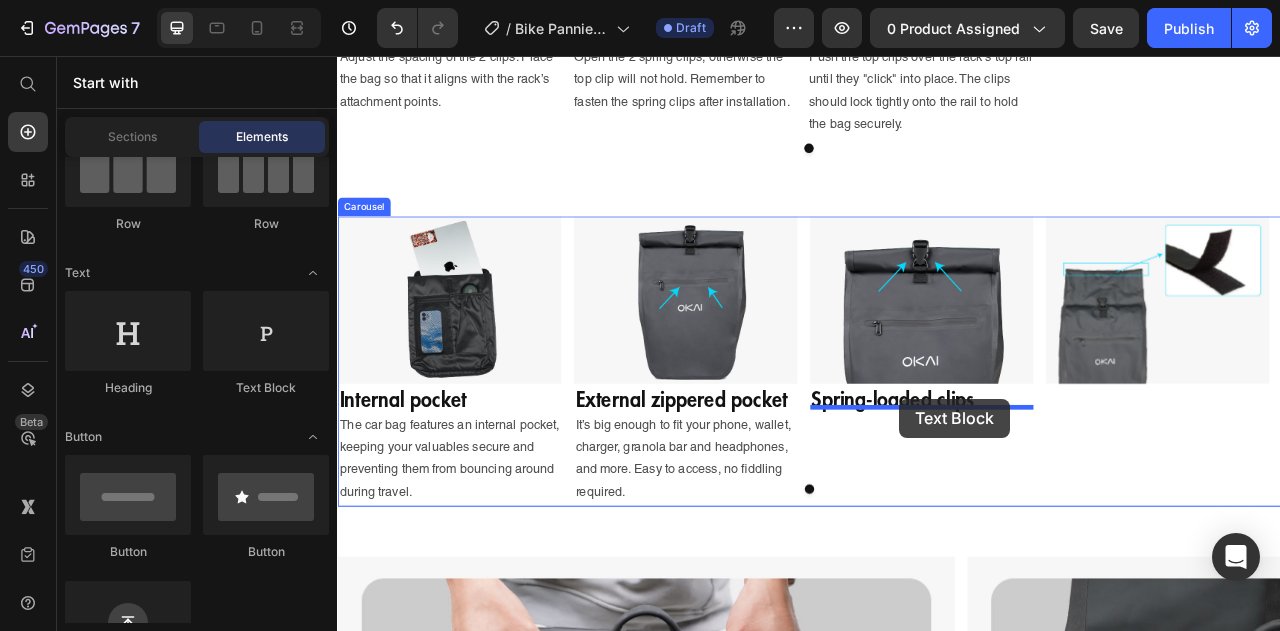drag, startPoint x: 599, startPoint y: 371, endPoint x: 1052, endPoint y: 492, distance: 468.88165 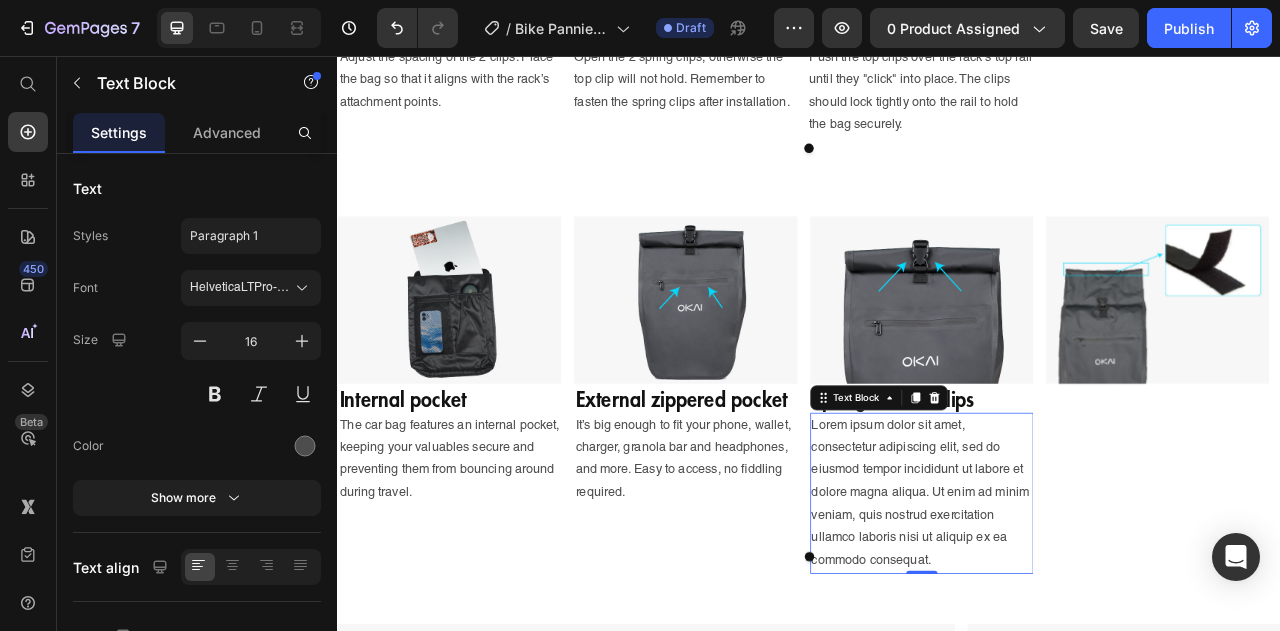 click on "Lorem ipsum dolor sit amet, consectetur adipiscing elit, sed do eiusmod tempor incididunt ut labore et dolore magna aliqua. Ut enim ad minim veniam, quis nostrud exercitation ullamco laboris nisi ut aliquip ex ea commodo consequat." at bounding box center [1080, 612] 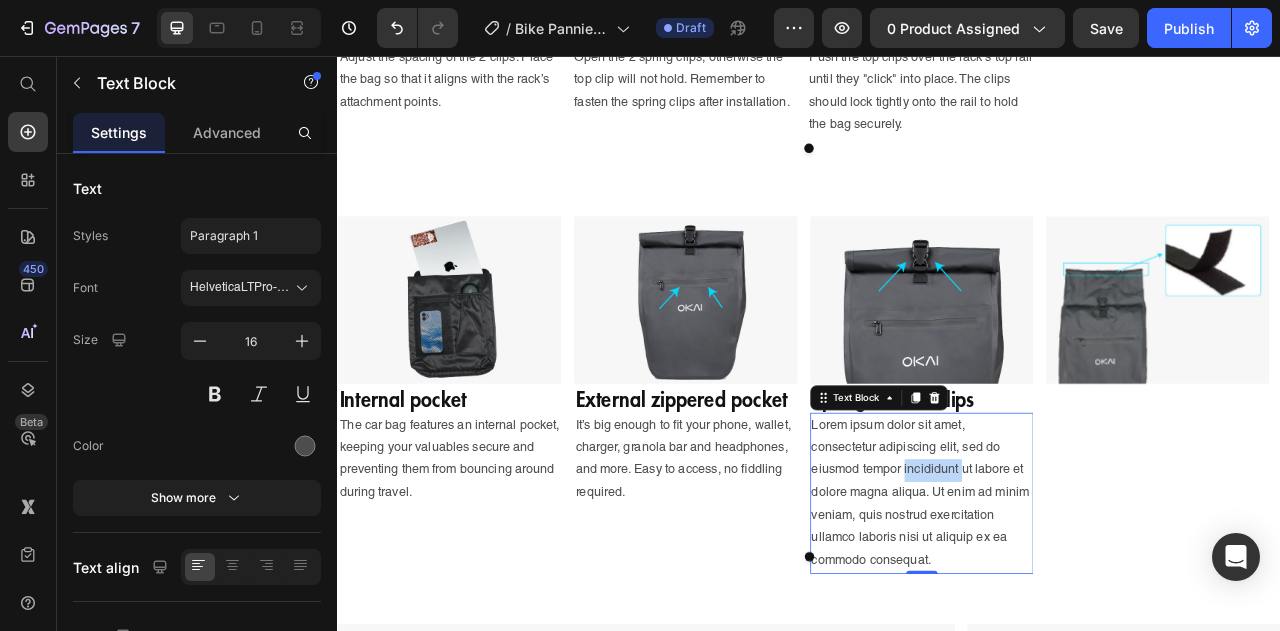 click on "Lorem ipsum dolor sit amet, consectetur adipiscing elit, sed do eiusmod tempor incididunt ut labore et dolore magna aliqua. Ut enim ad minim veniam, quis nostrud exercitation ullamco laboris nisi ut aliquip ex ea commodo consequat." at bounding box center [1080, 612] 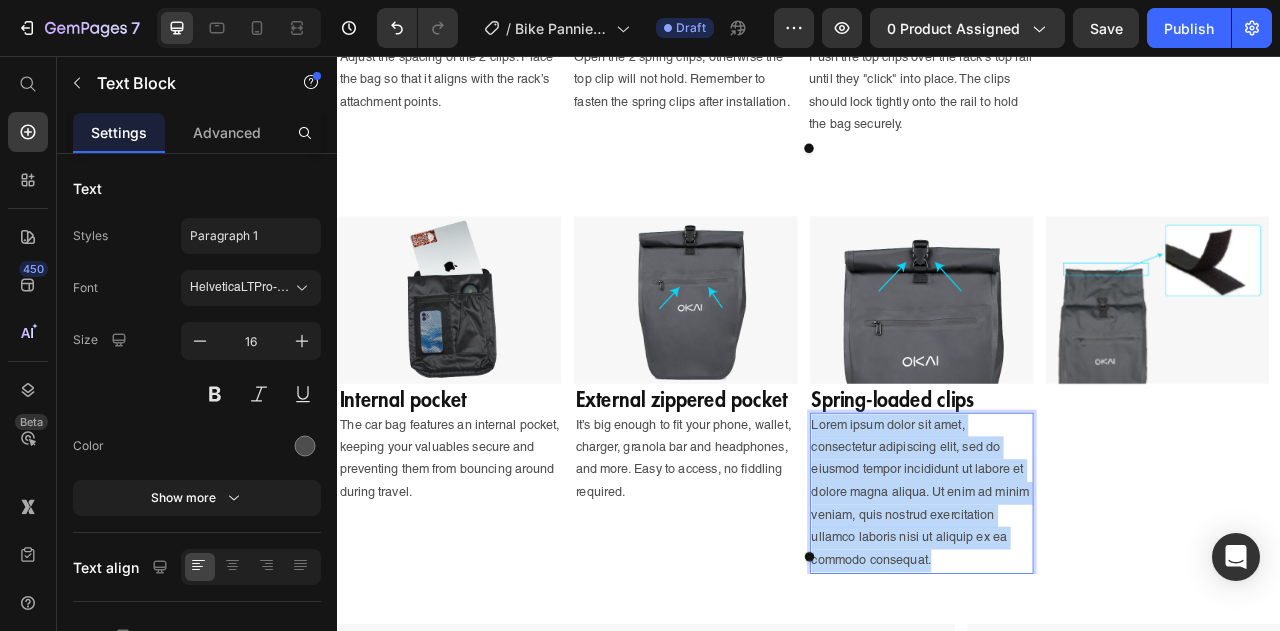 click on "Lorem ipsum dolor sit amet, consectetur adipiscing elit, sed do eiusmod tempor incididunt ut labore et dolore magna aliqua. Ut enim ad minim veniam, quis nostrud exercitation ullamco laboris nisi ut aliquip ex ea commodo consequat." at bounding box center [1080, 612] 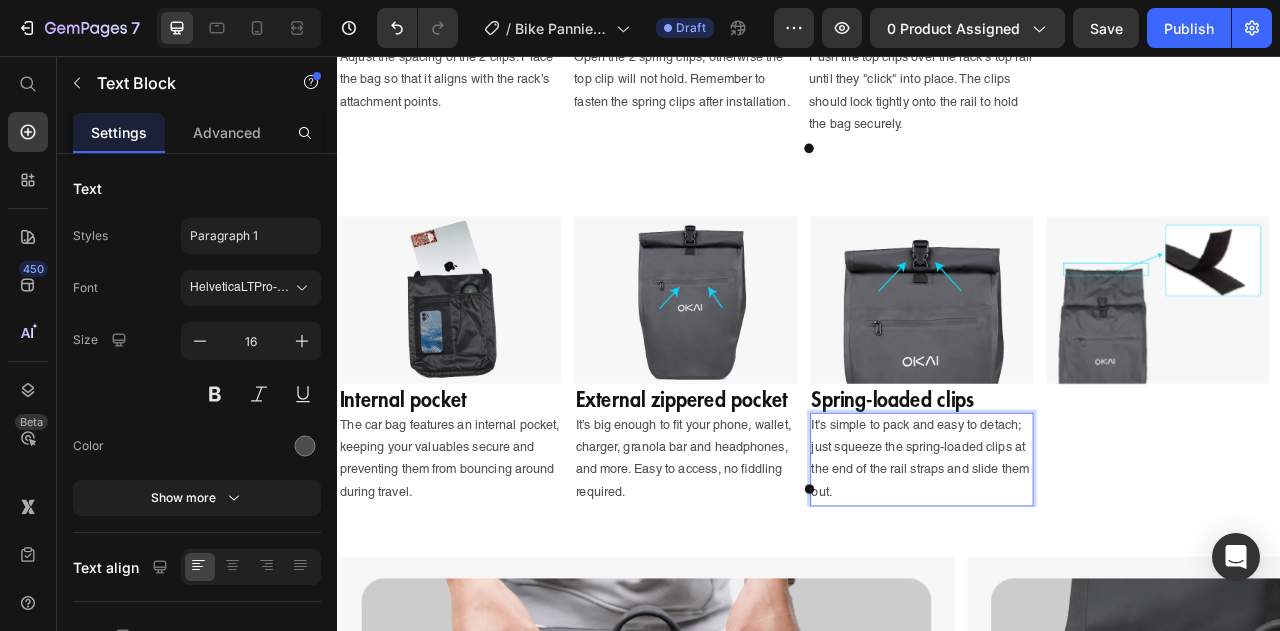 scroll, scrollTop: 39, scrollLeft: 0, axis: vertical 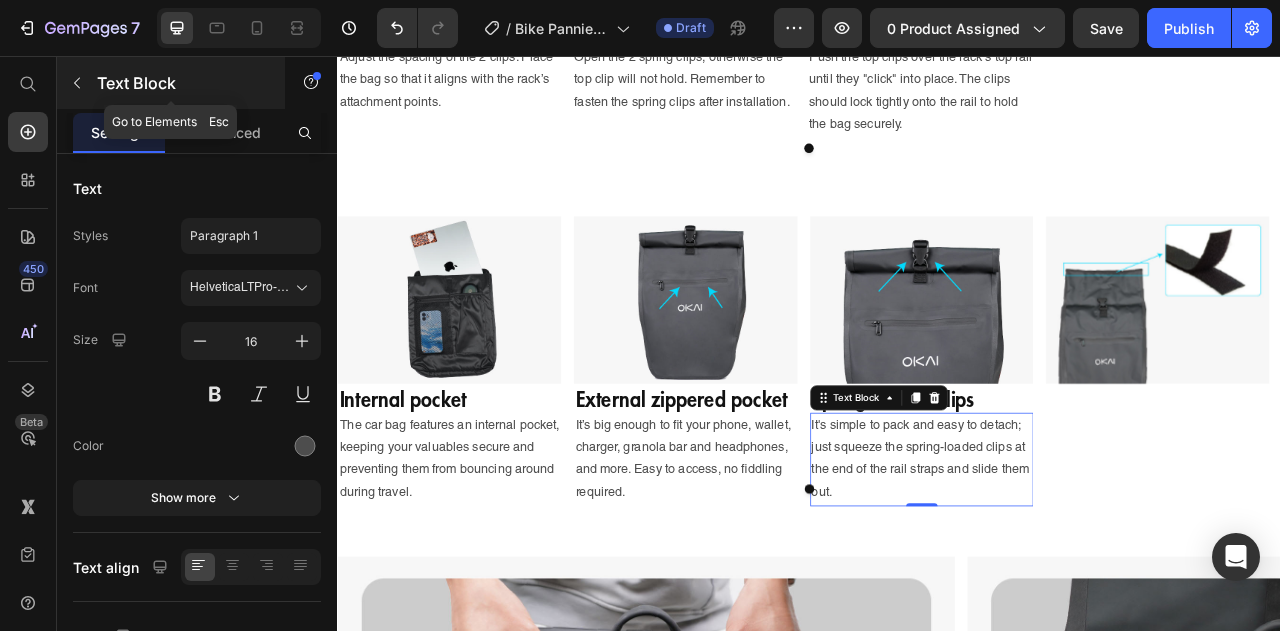 click at bounding box center [77, 83] 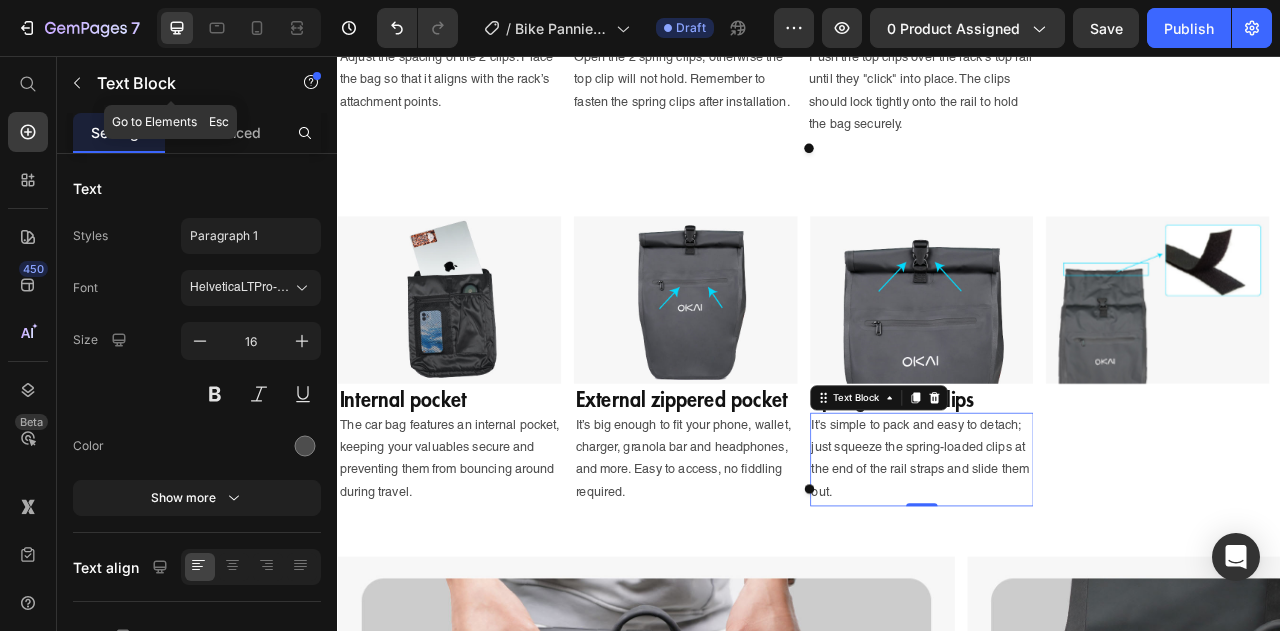 scroll, scrollTop: 0, scrollLeft: 0, axis: both 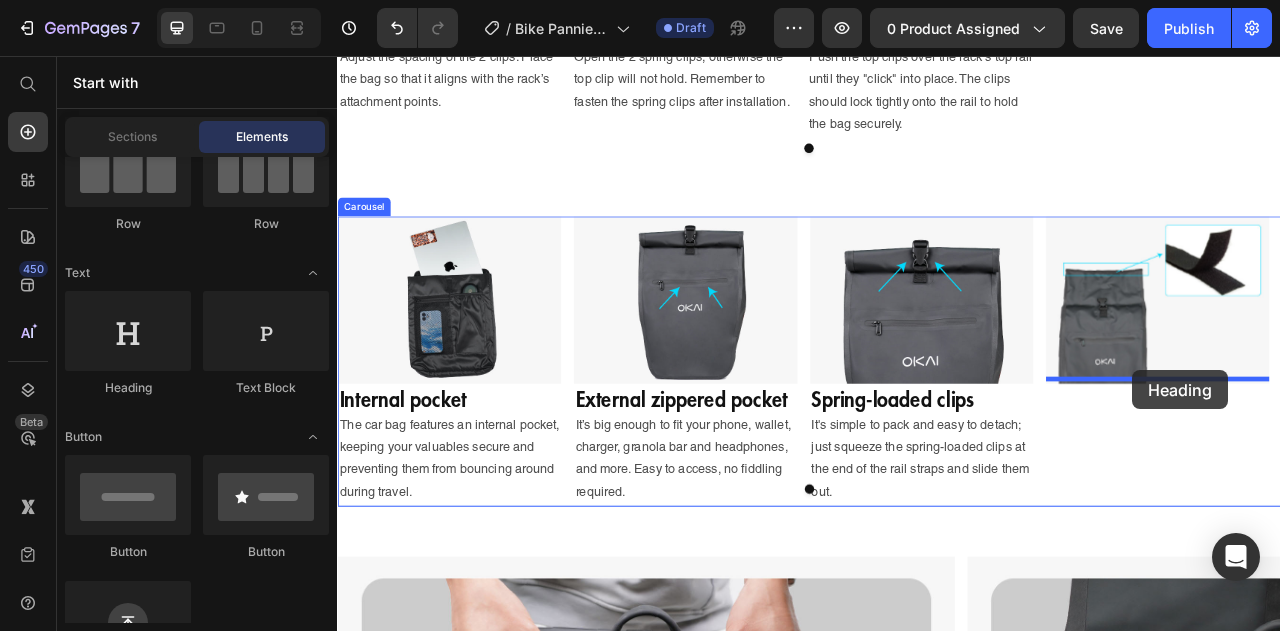 drag, startPoint x: 485, startPoint y: 415, endPoint x: 1349, endPoint y: 456, distance: 864.9722 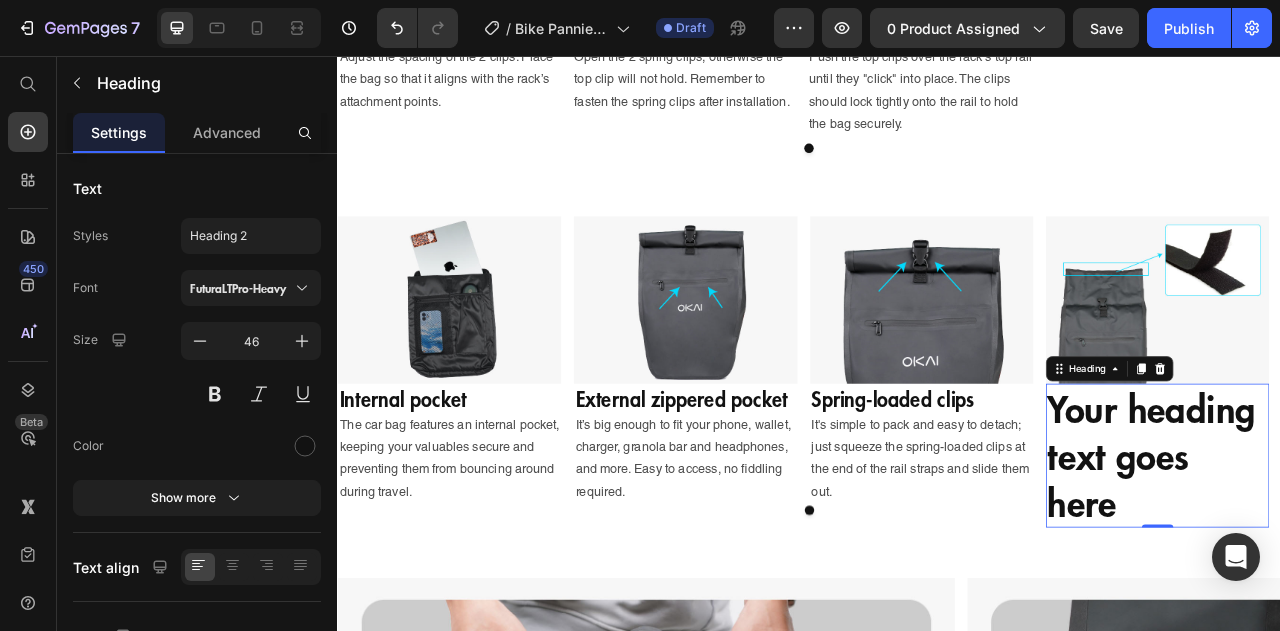 click on "Your heading text goes here" at bounding box center [1380, 563] 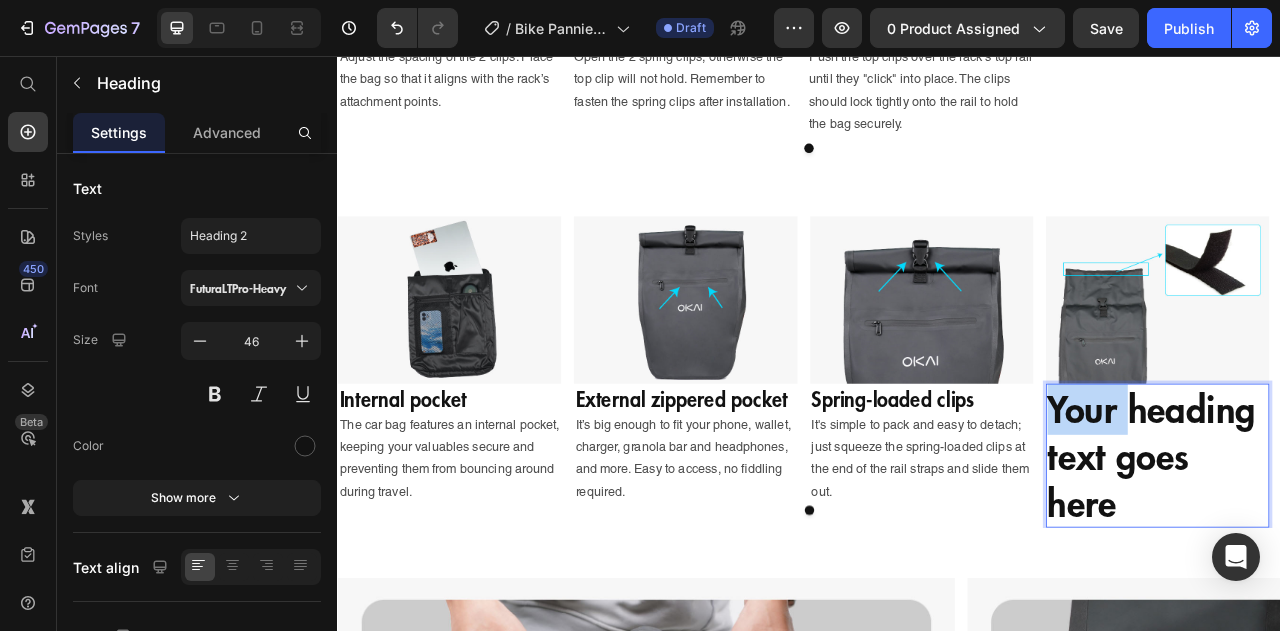 click on "Your heading text goes here" at bounding box center (1380, 563) 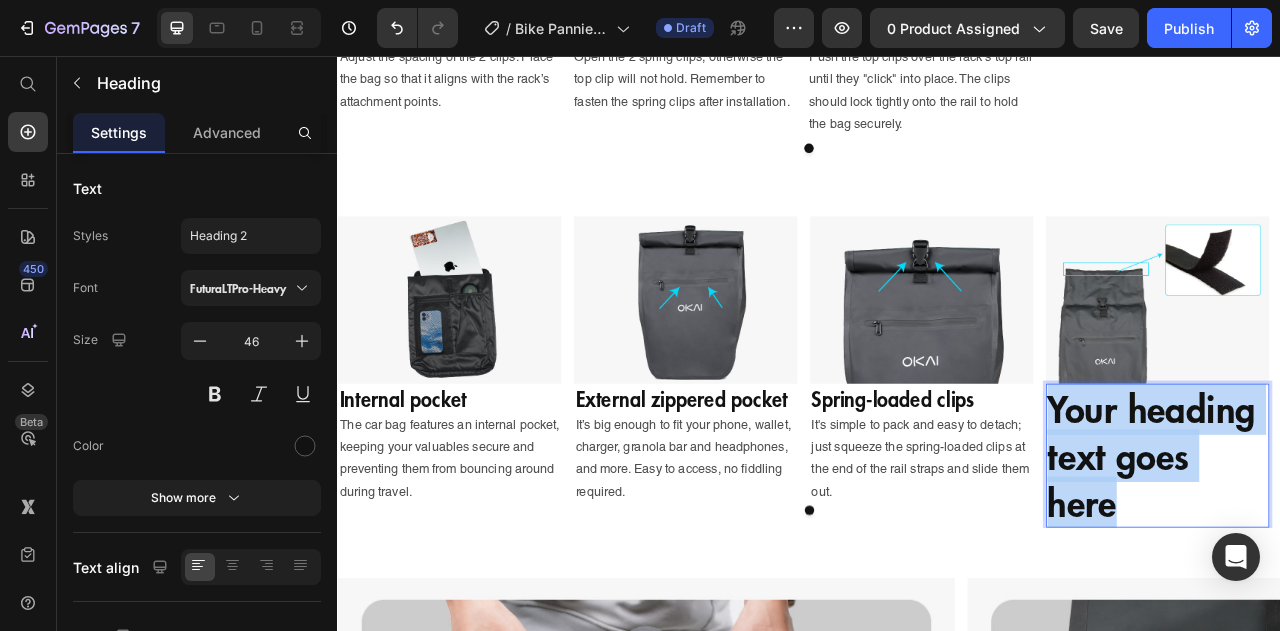 click on "Your heading text goes here" at bounding box center (1380, 563) 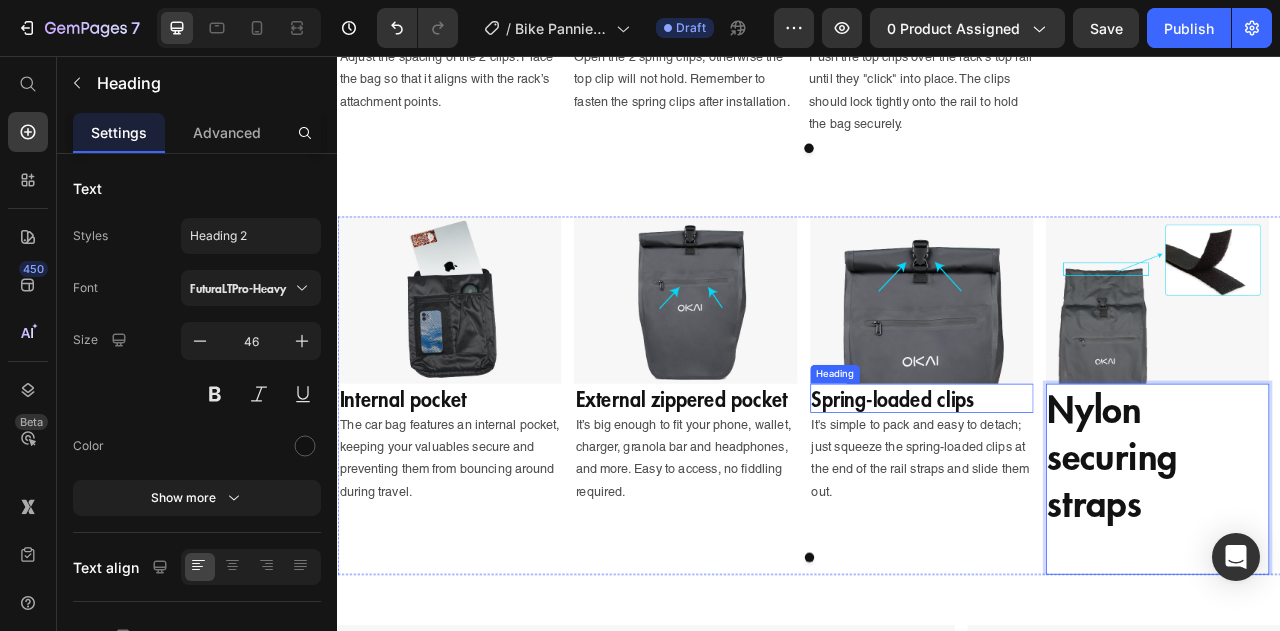 scroll, scrollTop: 125, scrollLeft: 0, axis: vertical 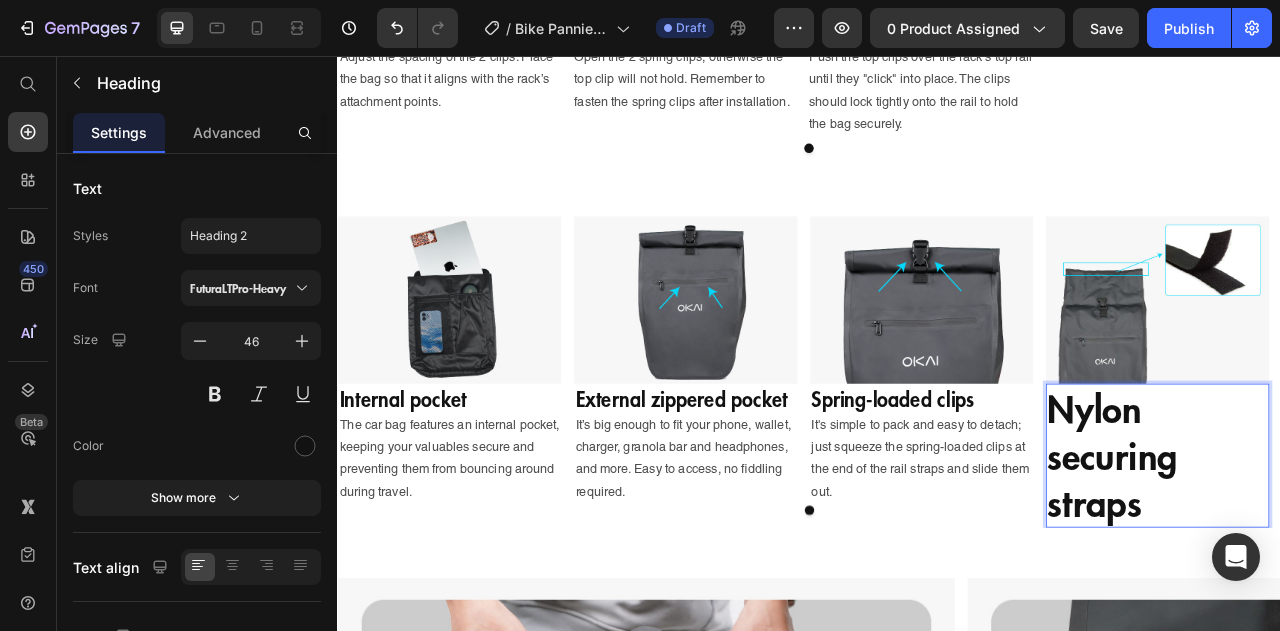 click on "Nylon securing straps" at bounding box center (1380, 563) 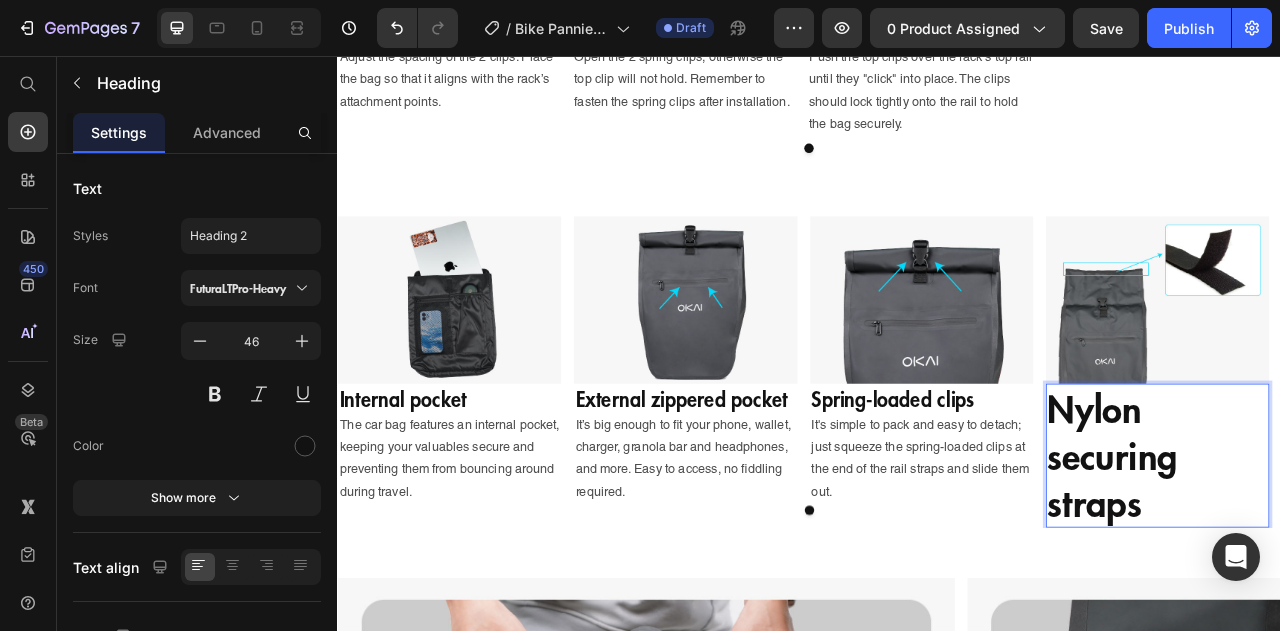 click on "Nylon securing straps" at bounding box center [1380, 563] 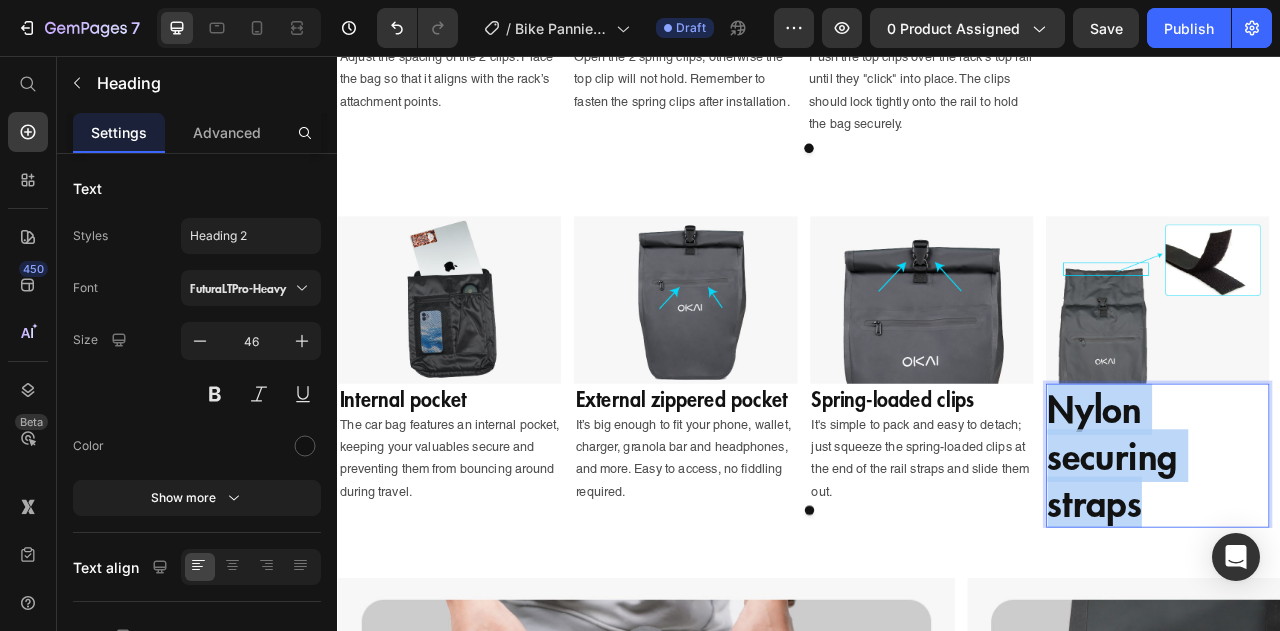 click on "Nylon securing straps" at bounding box center [1380, 563] 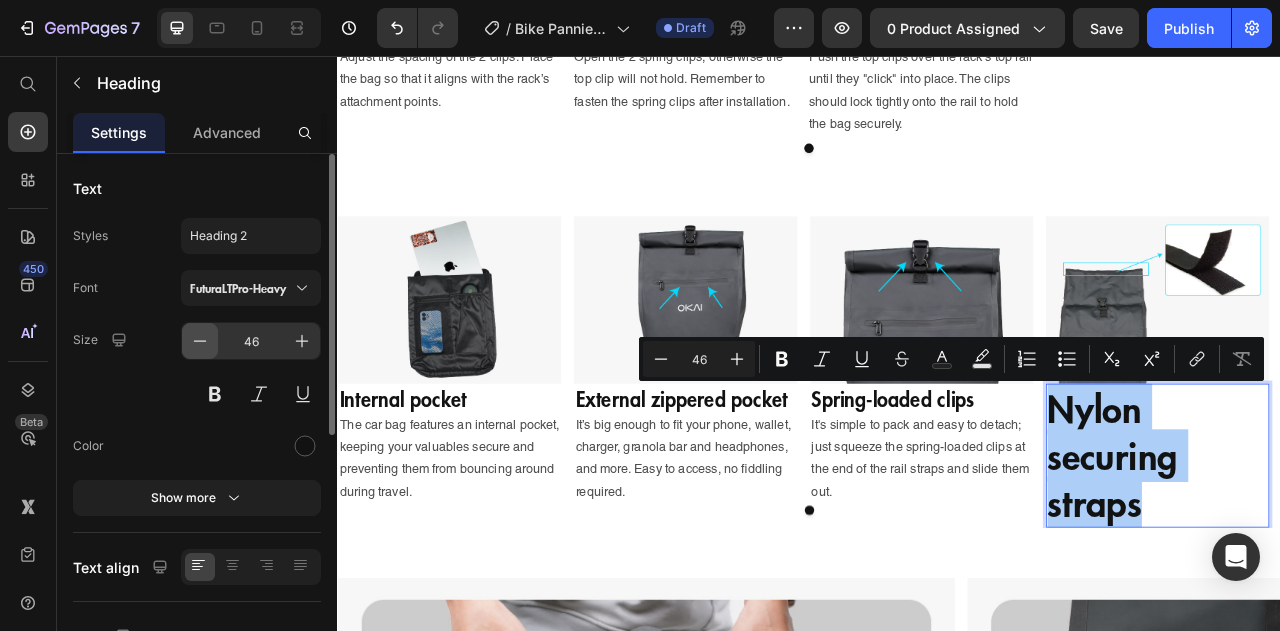 click at bounding box center [200, 341] 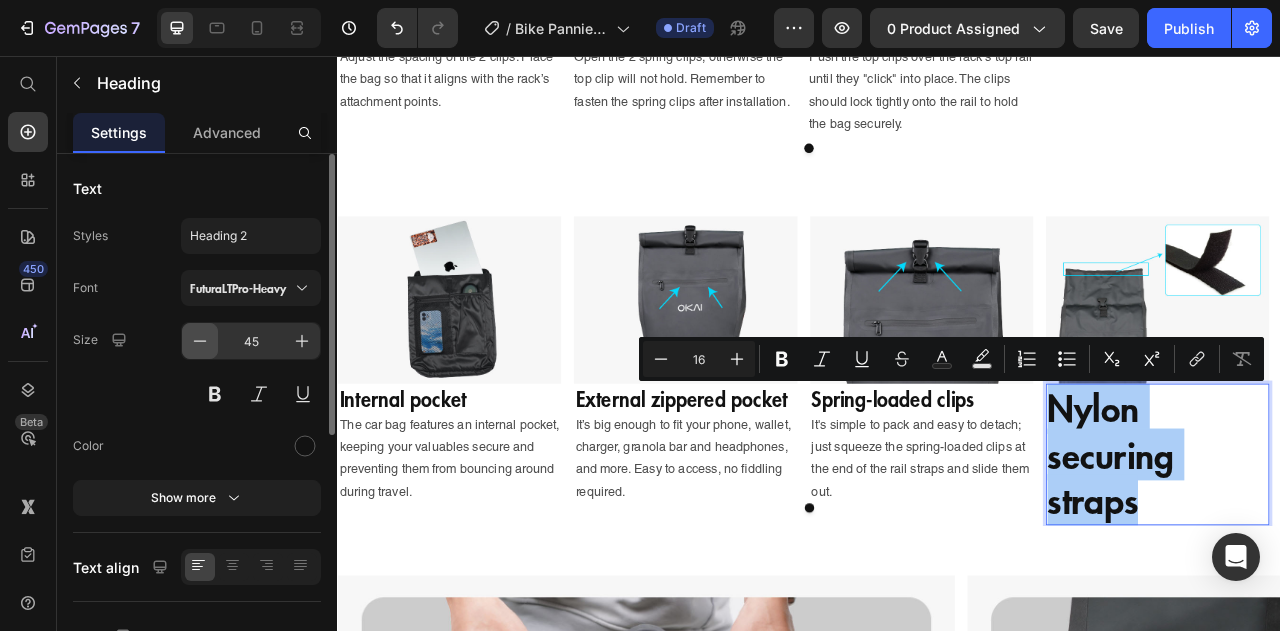 click at bounding box center (200, 341) 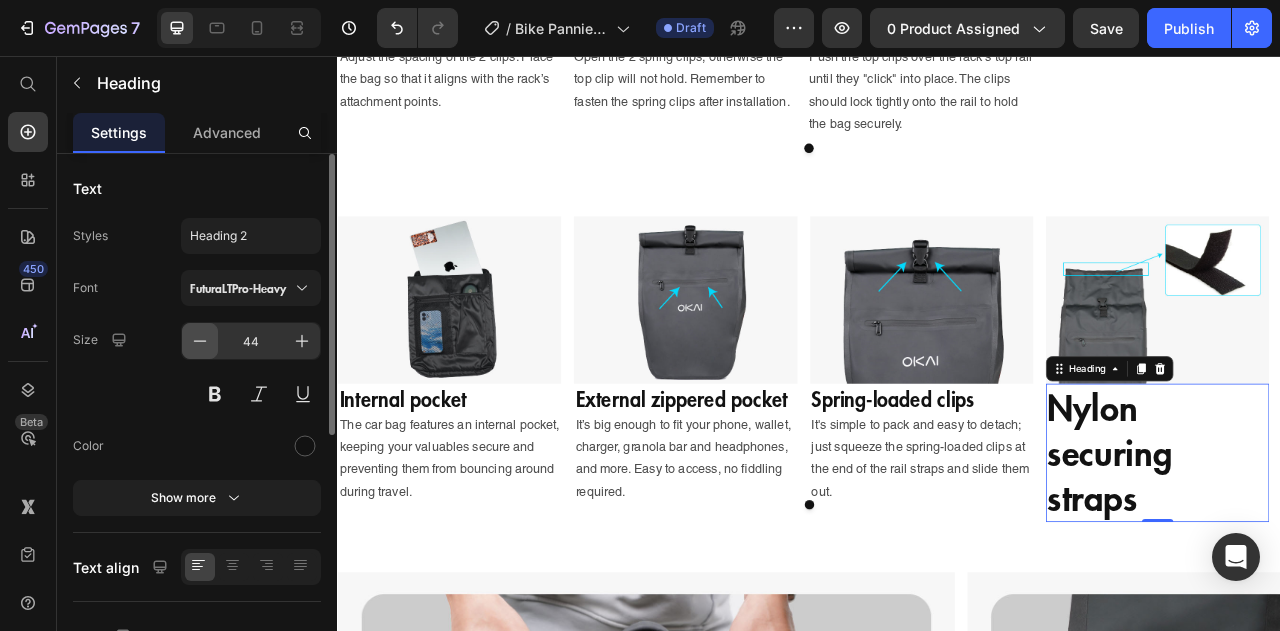 click at bounding box center [200, 341] 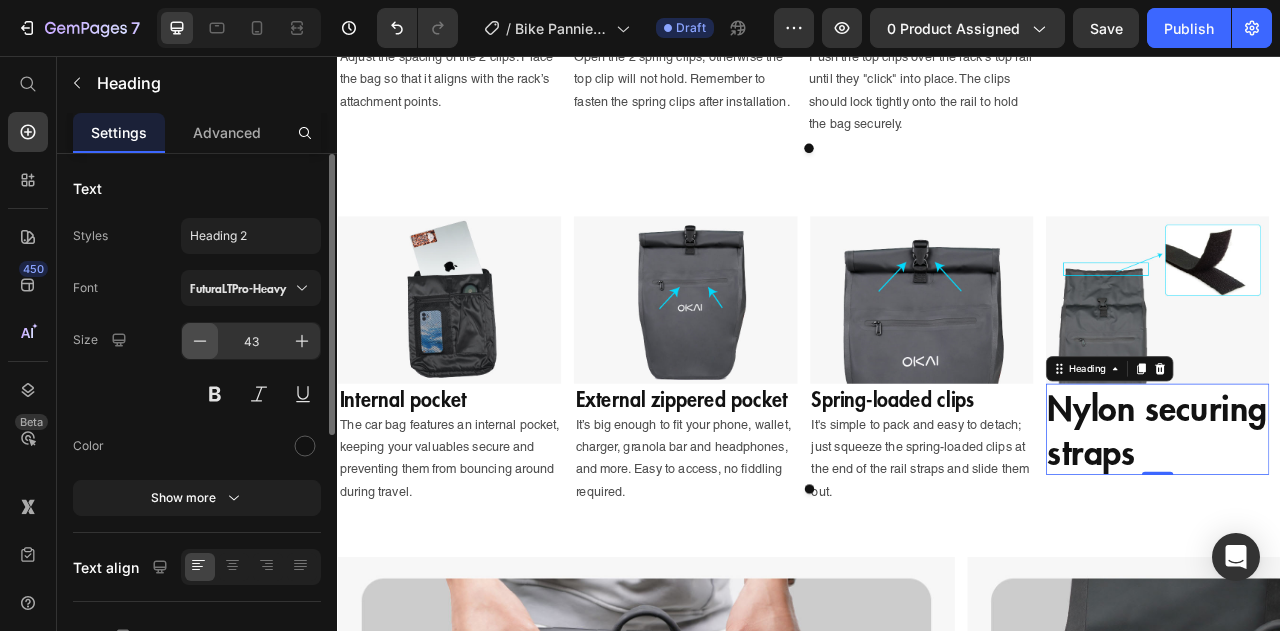 click at bounding box center (200, 341) 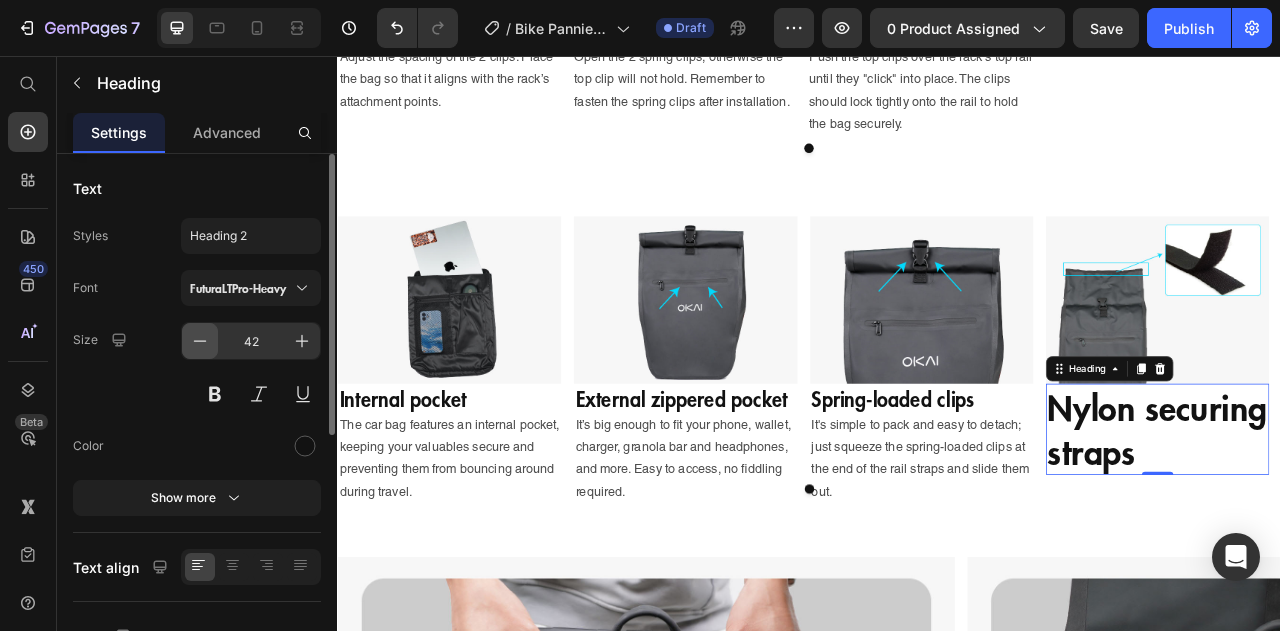 click at bounding box center [200, 341] 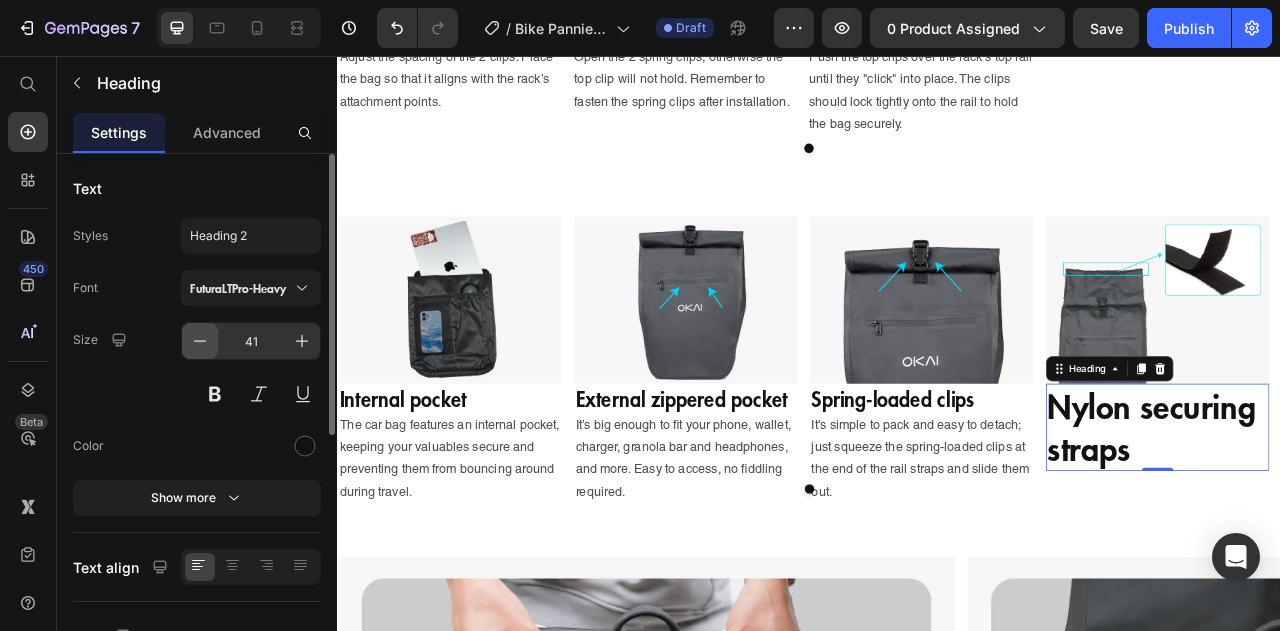 click at bounding box center (200, 341) 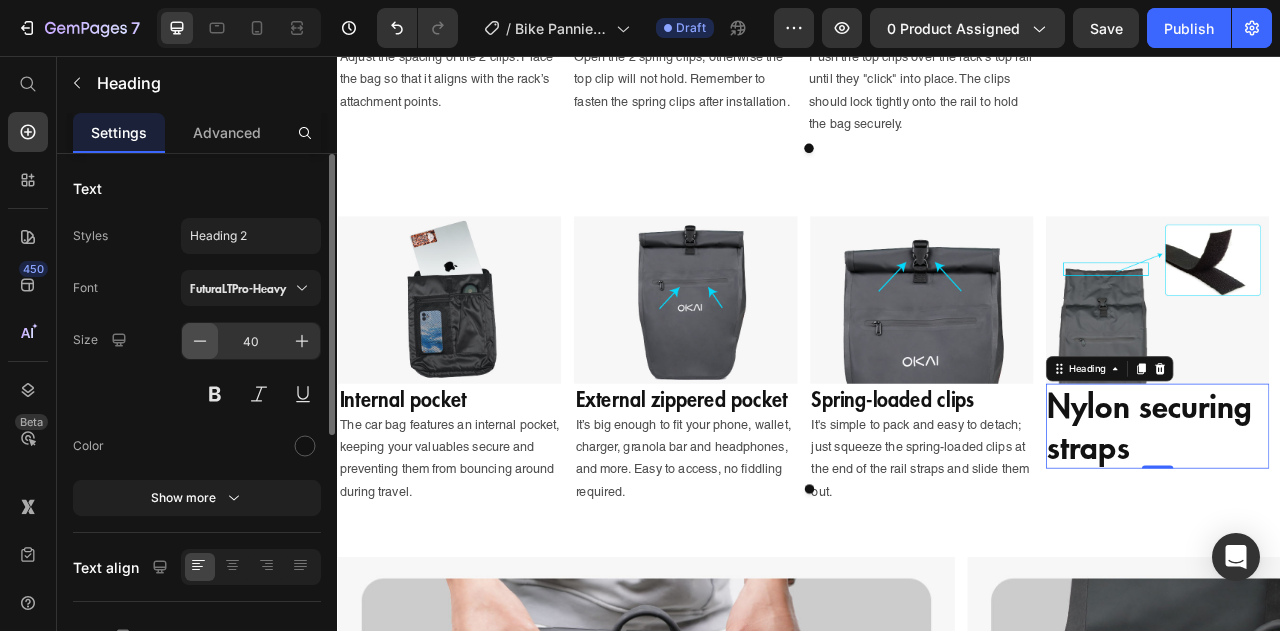 click at bounding box center [200, 341] 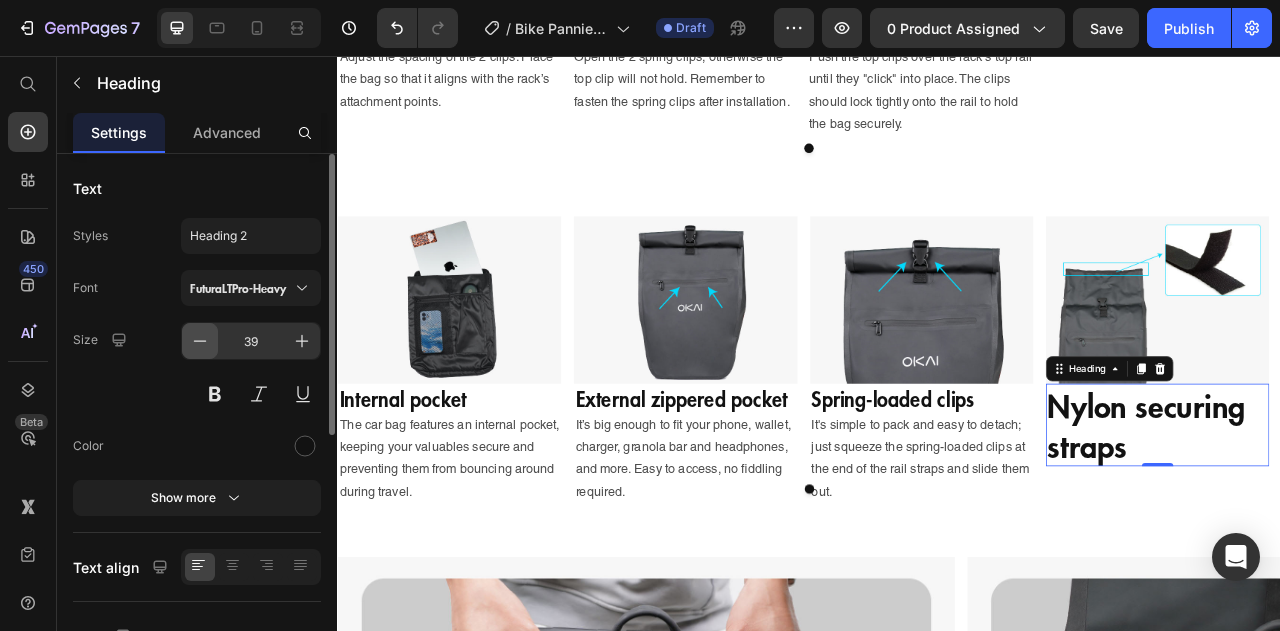 click at bounding box center (200, 341) 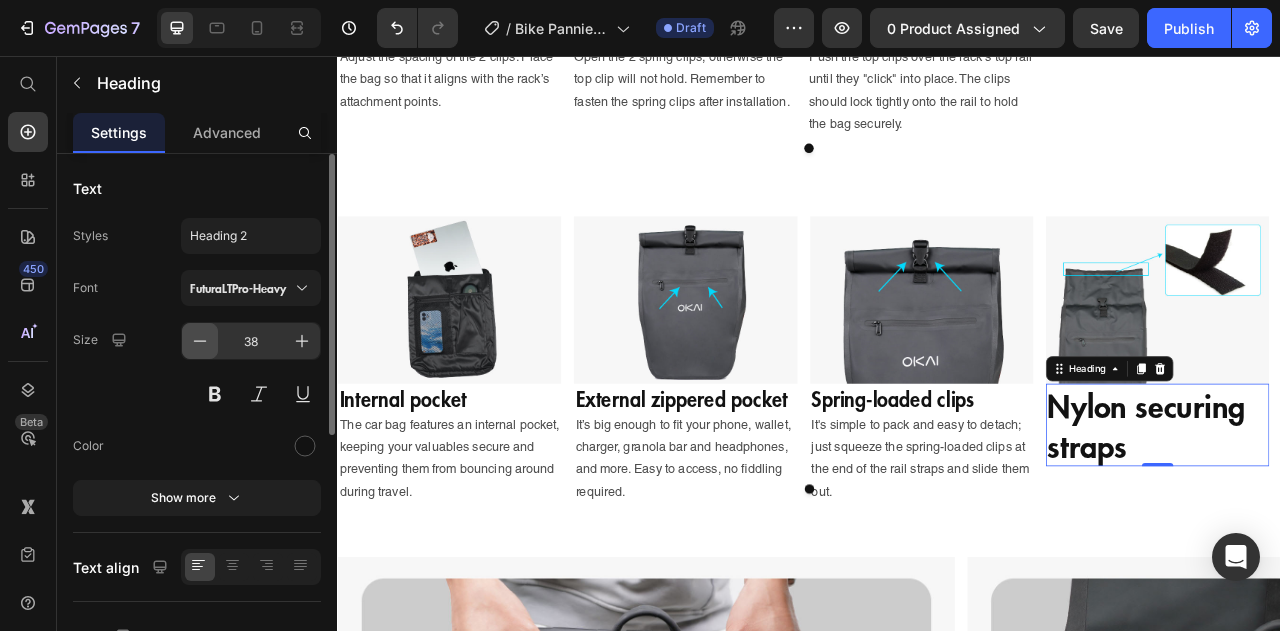 click at bounding box center (200, 341) 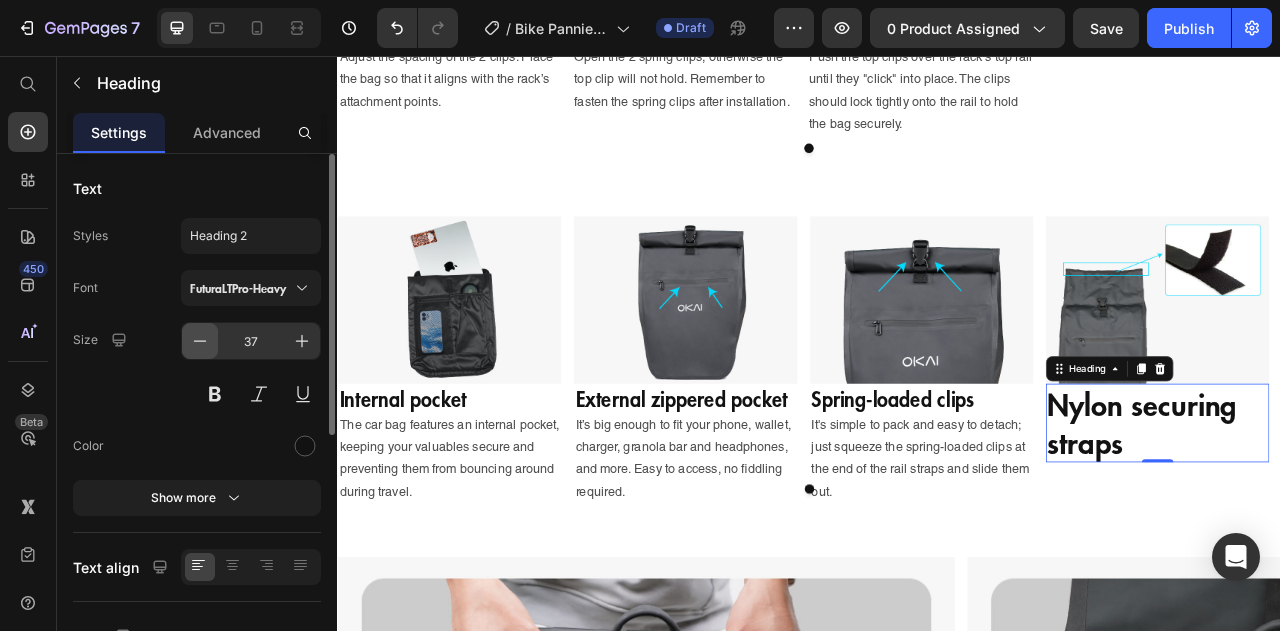 click at bounding box center (200, 341) 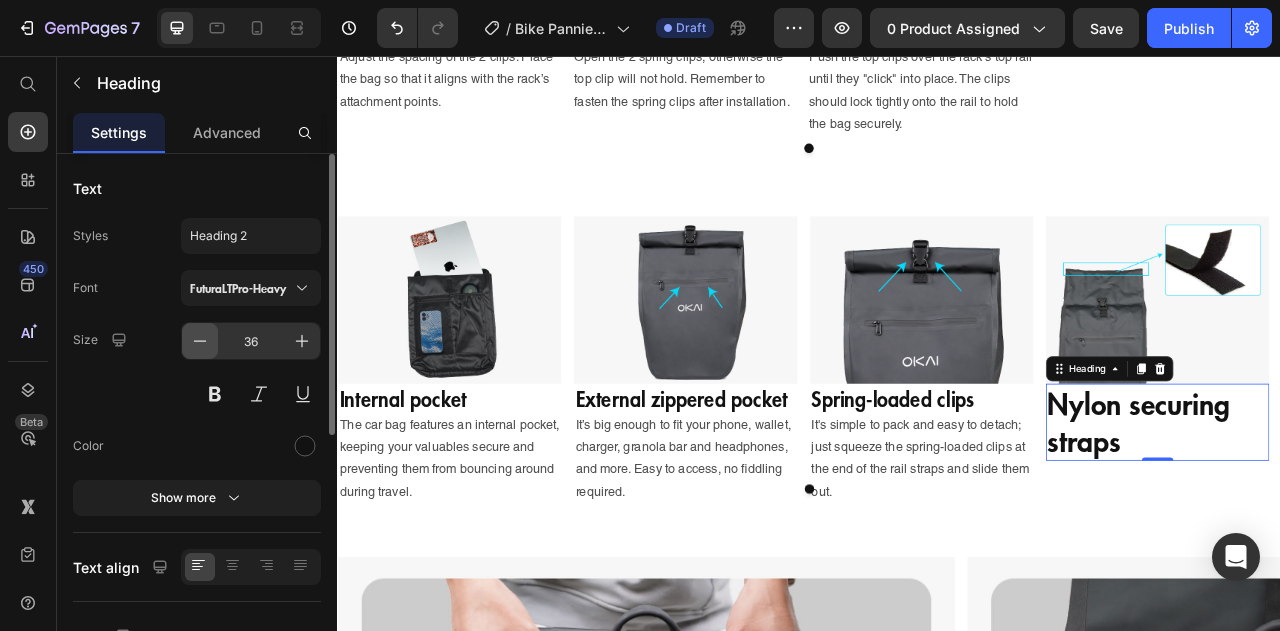 click at bounding box center (200, 341) 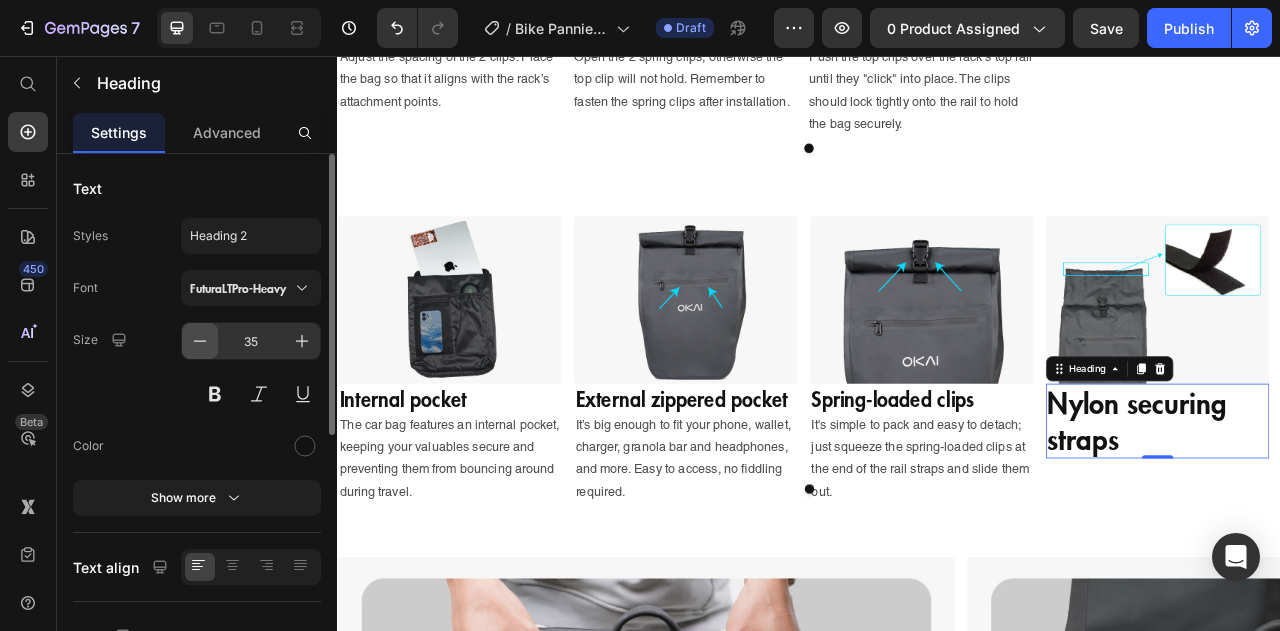click at bounding box center [200, 341] 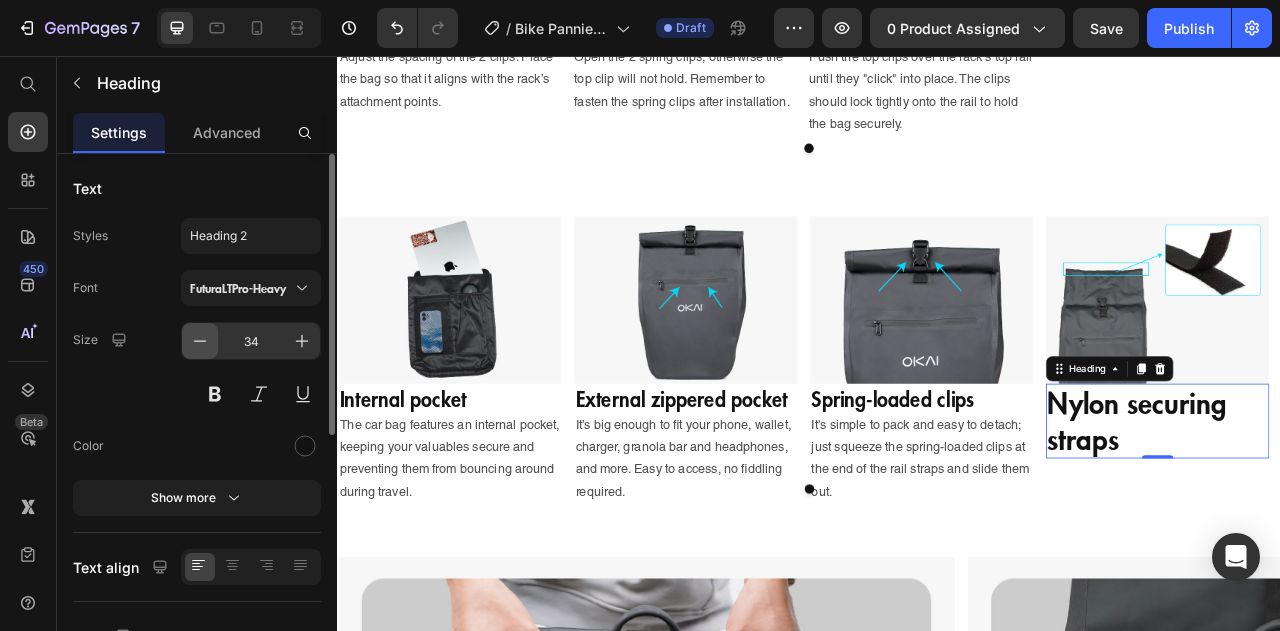 click at bounding box center (200, 341) 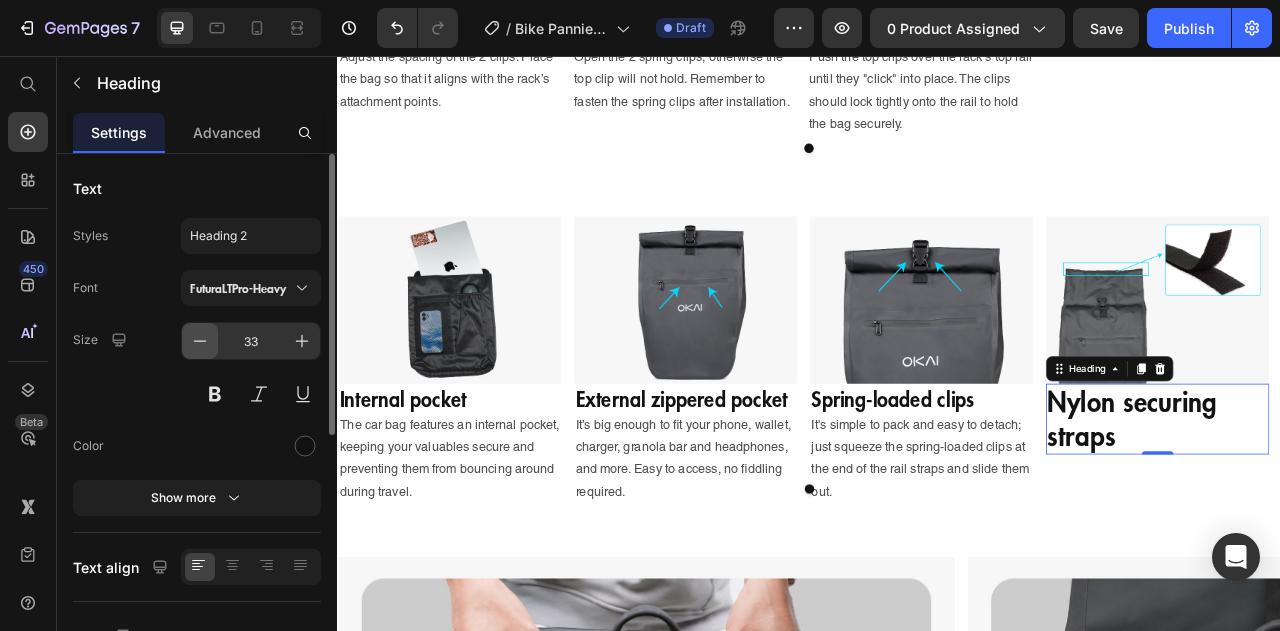 click at bounding box center (200, 341) 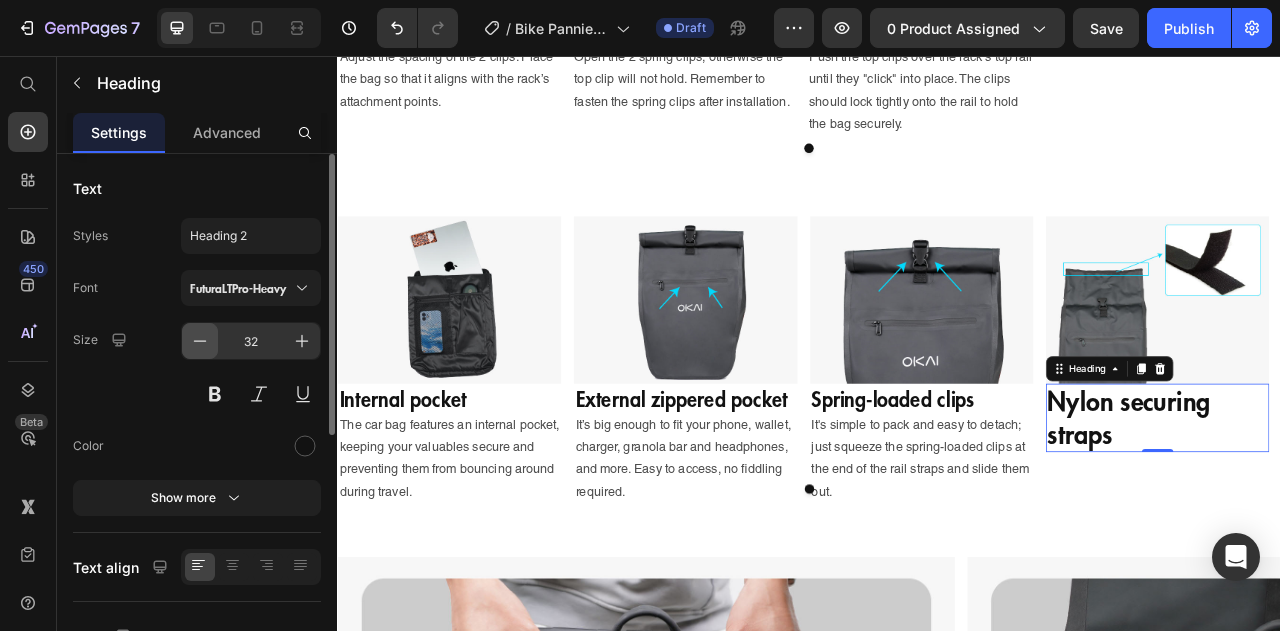 click at bounding box center [200, 341] 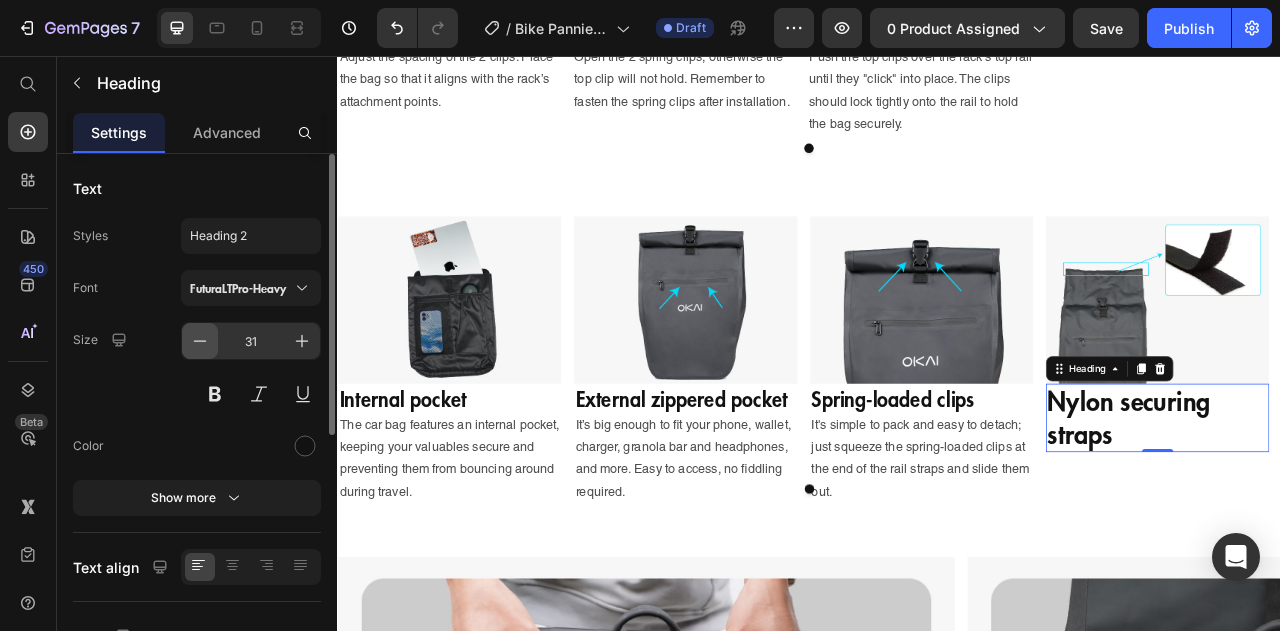 click at bounding box center (200, 341) 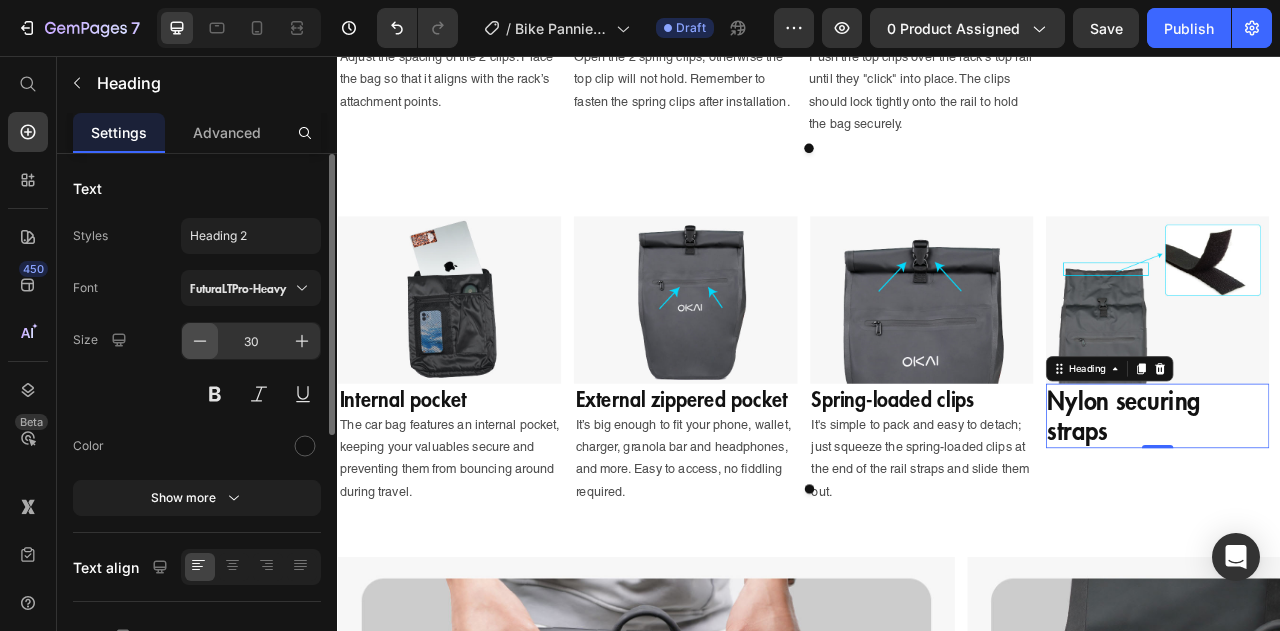 click at bounding box center (200, 341) 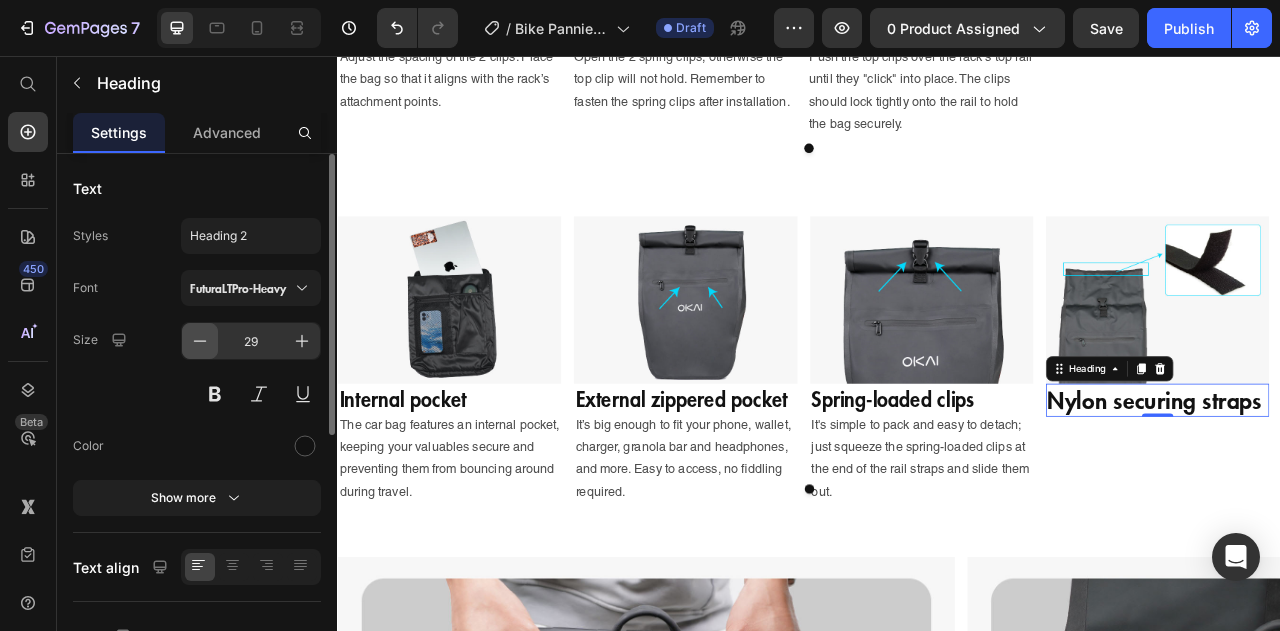 click at bounding box center (200, 341) 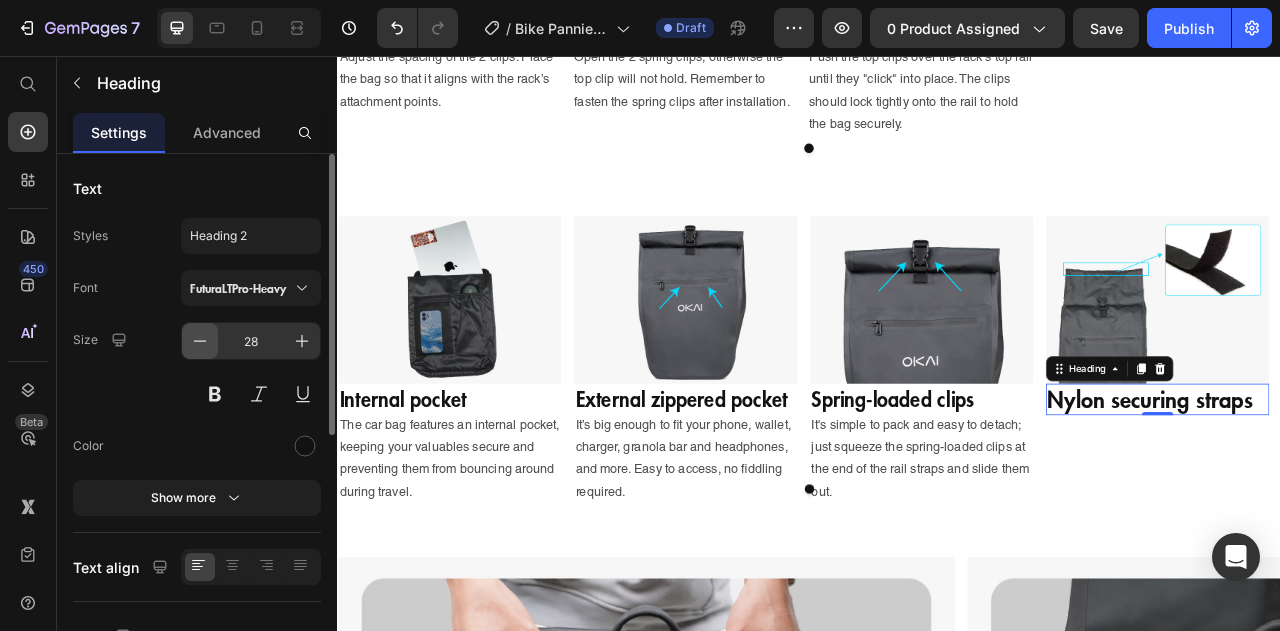 click at bounding box center [200, 341] 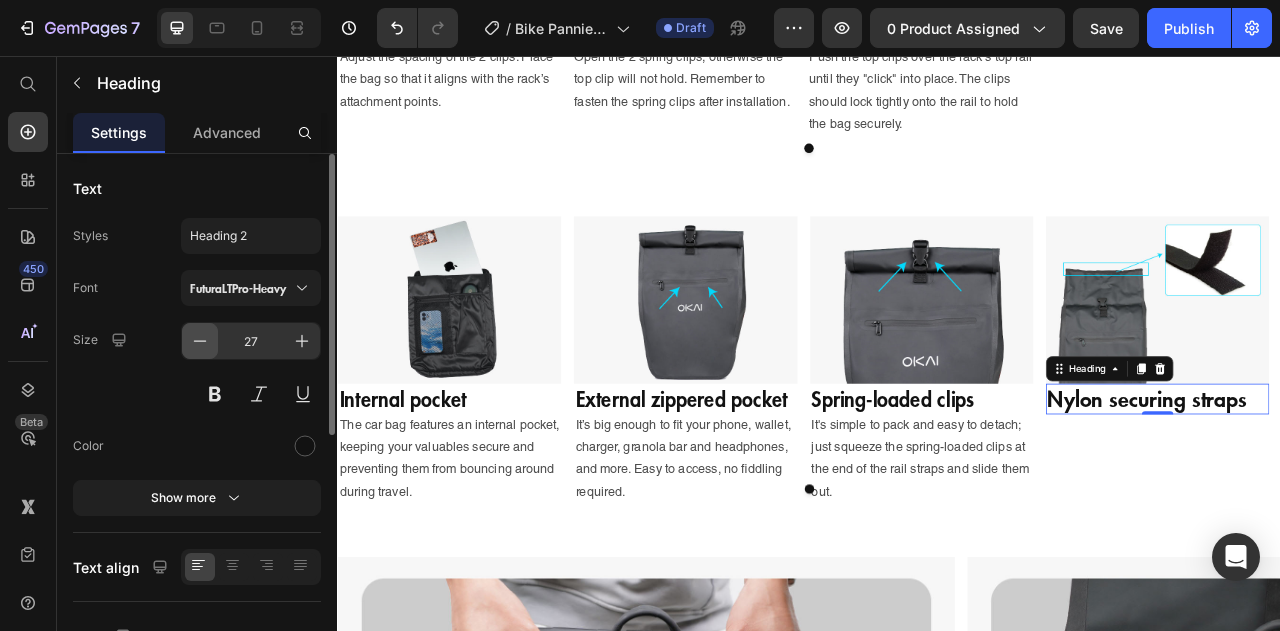click at bounding box center [200, 341] 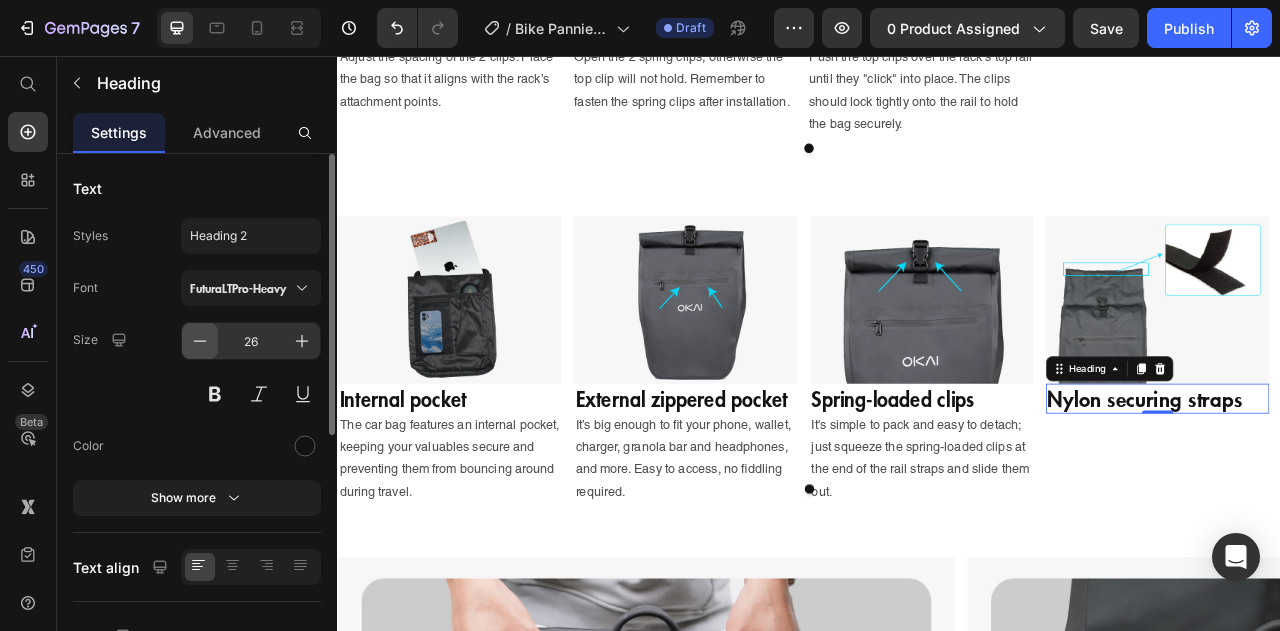 click at bounding box center [200, 341] 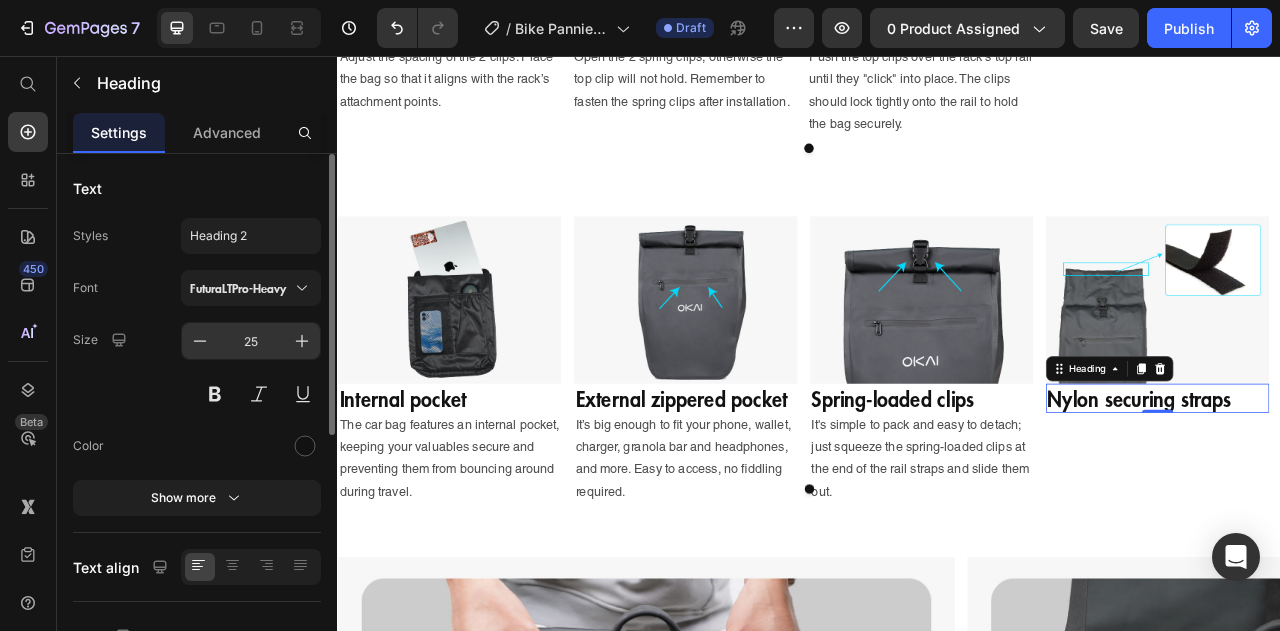 type 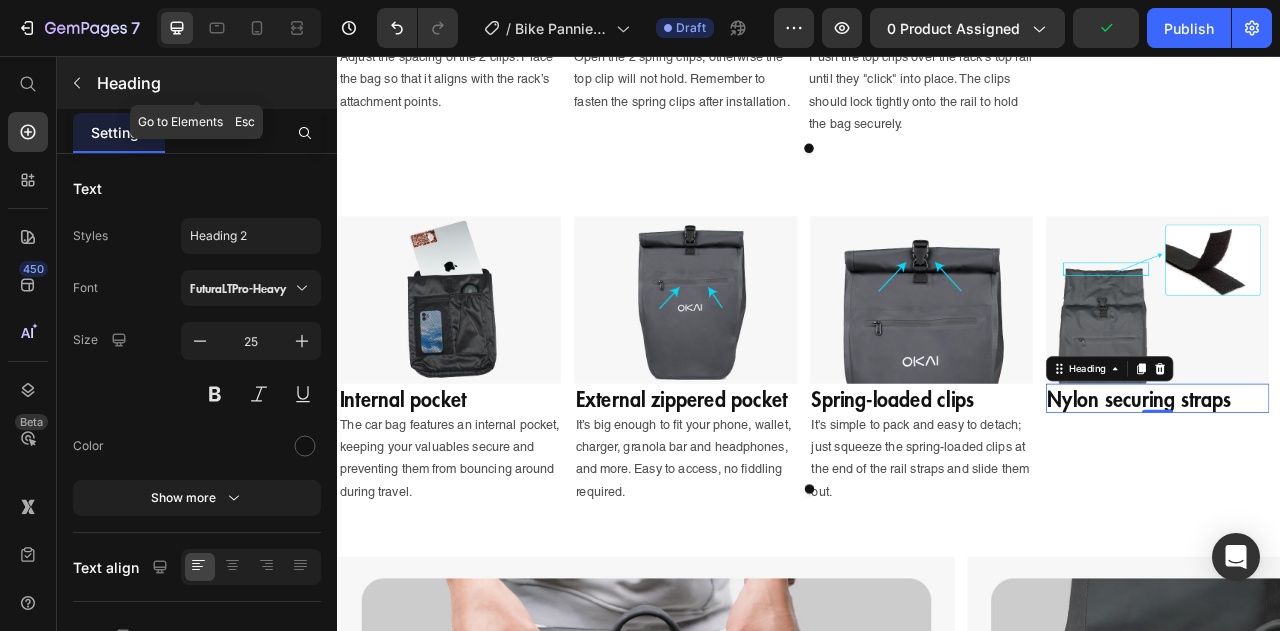 click 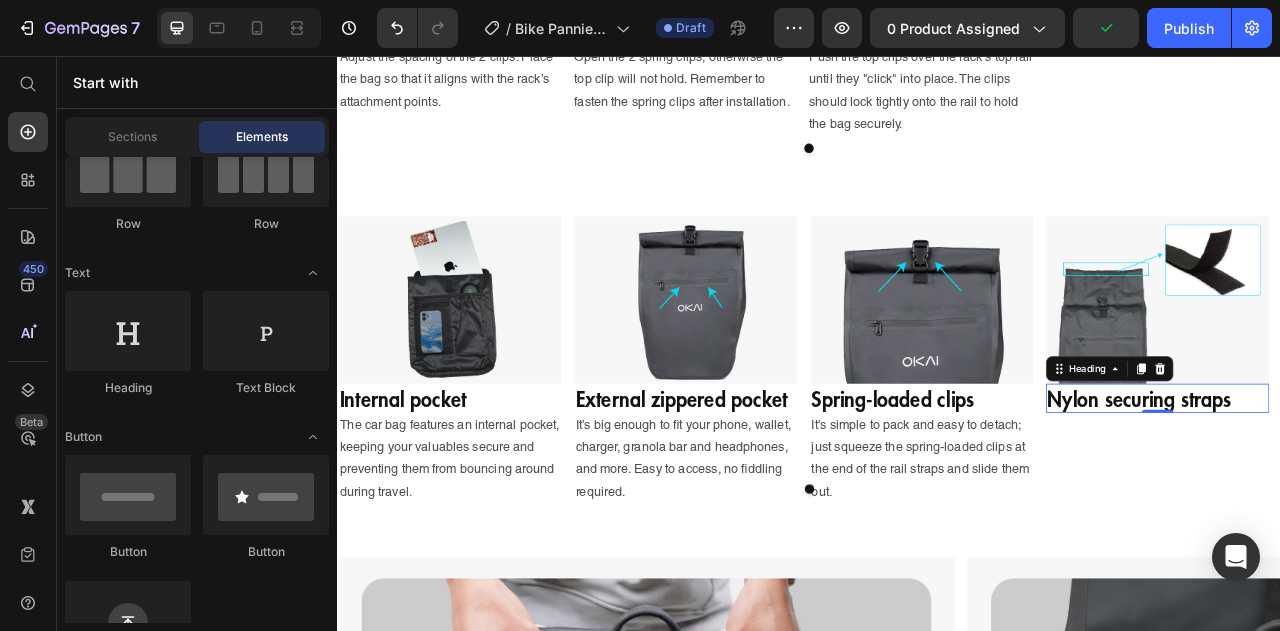 scroll, scrollTop: 0, scrollLeft: 0, axis: both 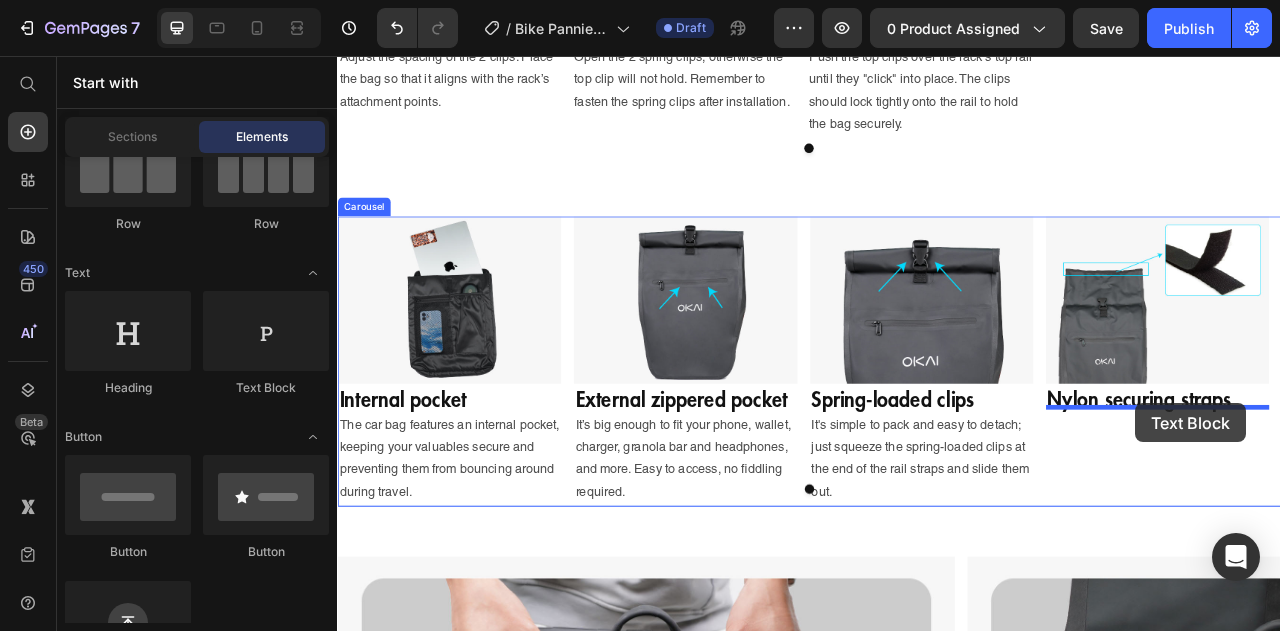 drag, startPoint x: 603, startPoint y: 419, endPoint x: 1353, endPoint y: 498, distance: 754.1492 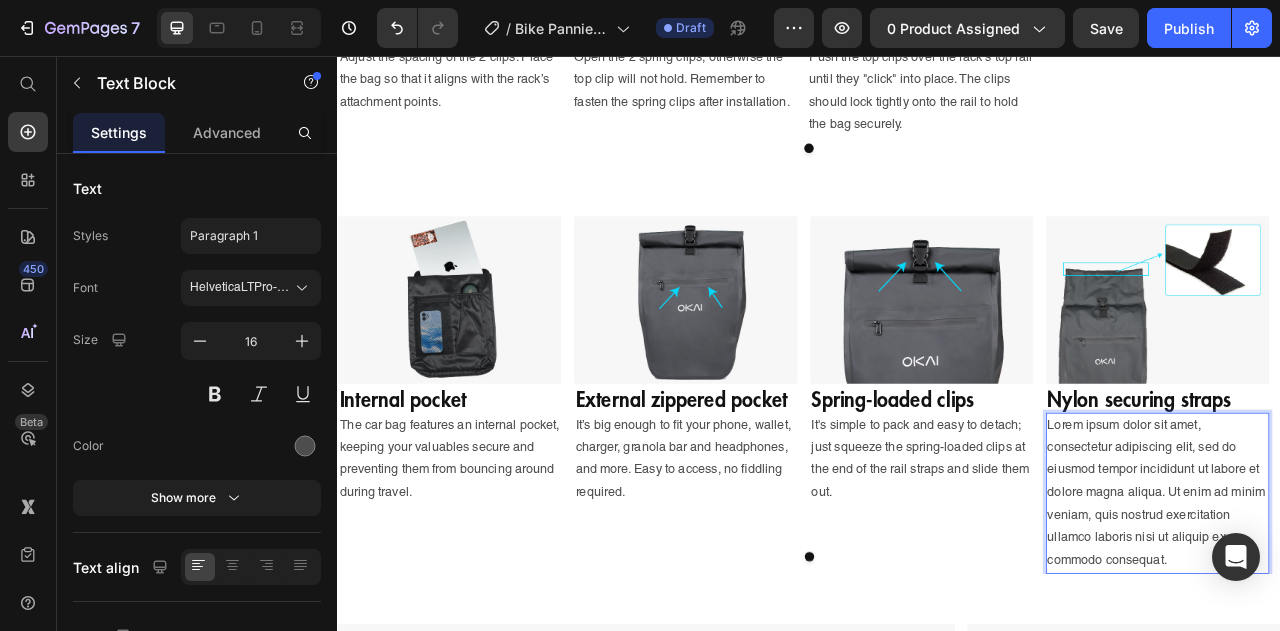 click on "Lorem ipsum dolor sit amet, consectetur adipiscing elit, sed do eiusmod tempor incididunt ut labore et dolore magna aliqua. Ut enim ad minim veniam, quis nostrud exercitation ullamco laboris nisi ut aliquip ex ea commodo consequat." at bounding box center [1380, 612] 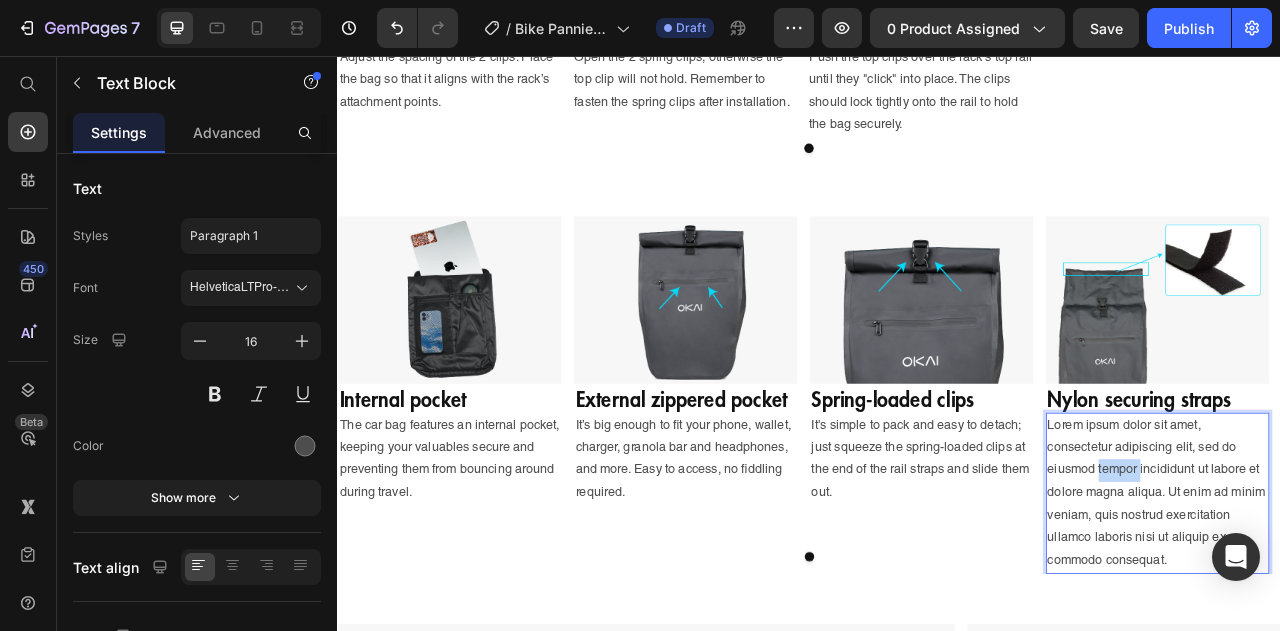 click on "Lorem ipsum dolor sit amet, consectetur adipiscing elit, sed do eiusmod tempor incididunt ut labore et dolore magna aliqua. Ut enim ad minim veniam, quis nostrud exercitation ullamco laboris nisi ut aliquip ex ea commodo consequat." at bounding box center [1380, 612] 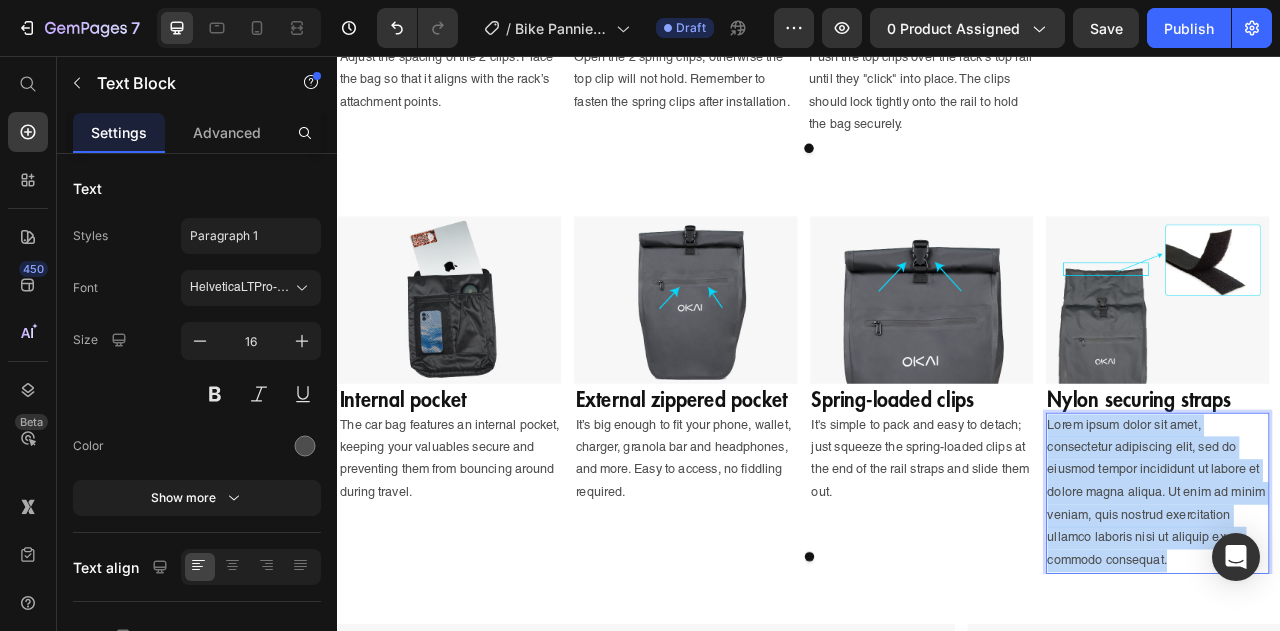 click on "Lorem ipsum dolor sit amet, consectetur adipiscing elit, sed do eiusmod tempor incididunt ut labore et dolore magna aliqua. Ut enim ad minim veniam, quis nostrud exercitation ullamco laboris nisi ut aliquip ex ea commodo consequat." at bounding box center (1380, 612) 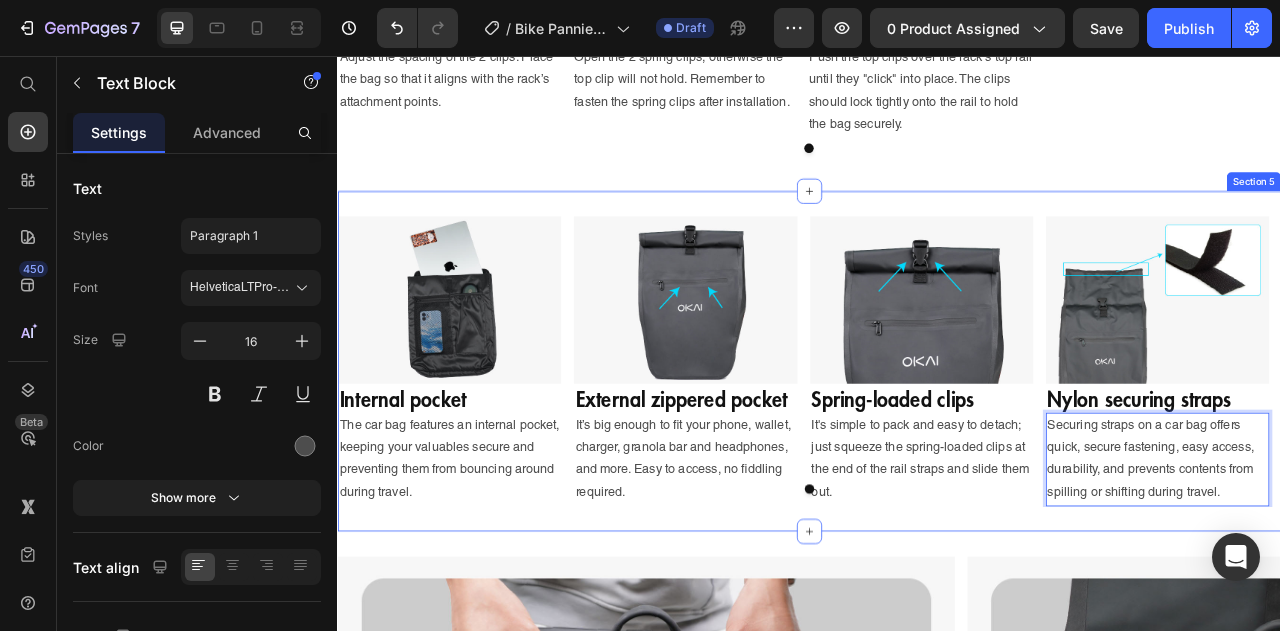 scroll, scrollTop: 0, scrollLeft: 0, axis: both 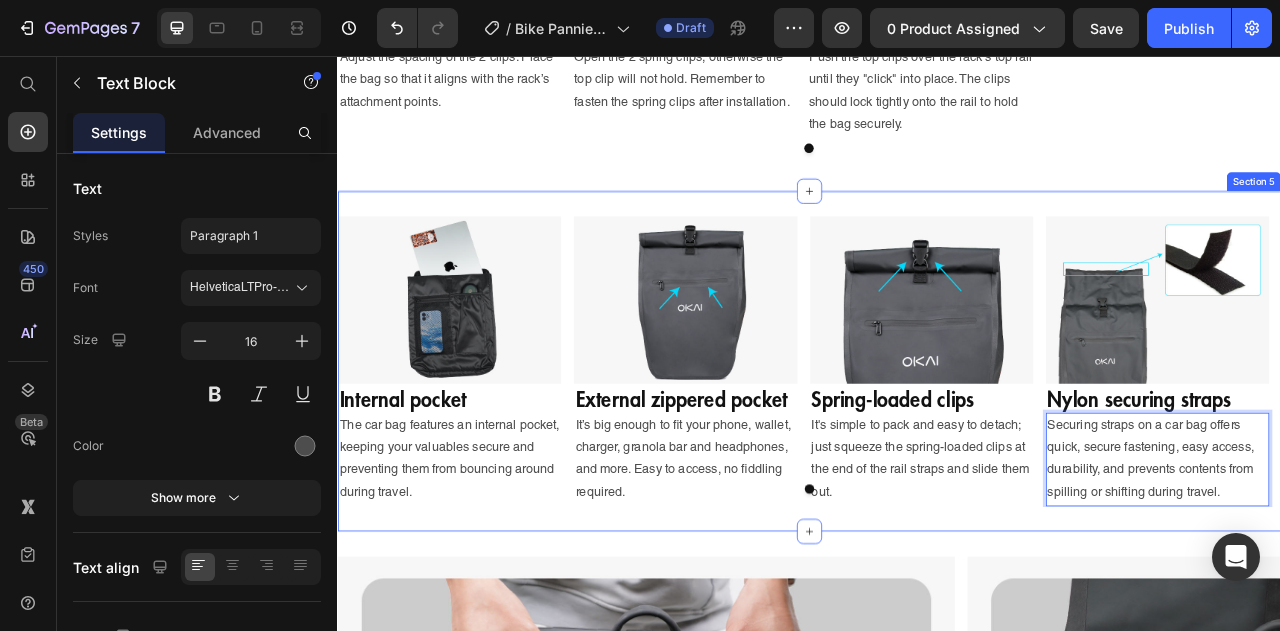 click on "Image Internal pocket Heading The car bag features an internal pocket, keeping your valuables secure and preventing them from bouncing around during travel. Text Block Image External zippered pocket Heading It’s big enough to fit your phone, wallet, charger, granola bar and headphones, and more. Easy to access, no fiddling required. Text Block Image Spring-loaded clips Heading It's simple to pack and easy to detach; just squeeze the spring-loaded clips at the end of the rail straps and slide them out. Text Block Image Nylon securing straps Heading Securing straps on a car bag offers quick, secure fastening, easy access, durability, and prevents contents from spilling or shifting during travel. Text Block   0
Carousel Section 5" at bounding box center (937, 443) 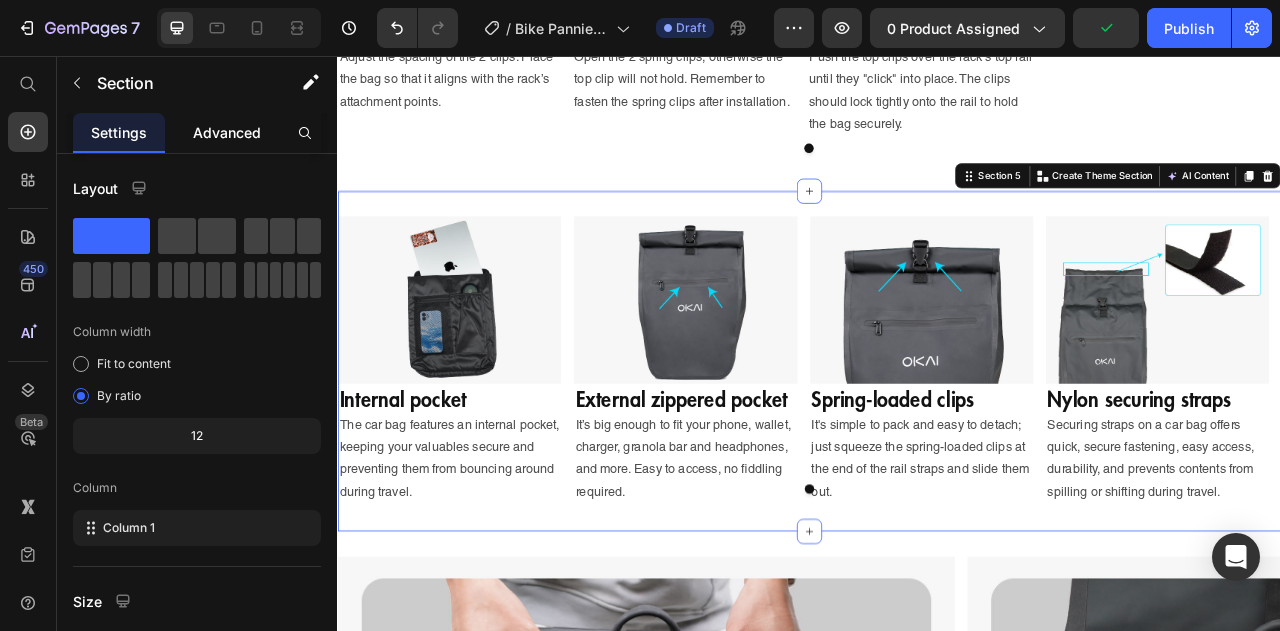 click on "Advanced" at bounding box center (227, 132) 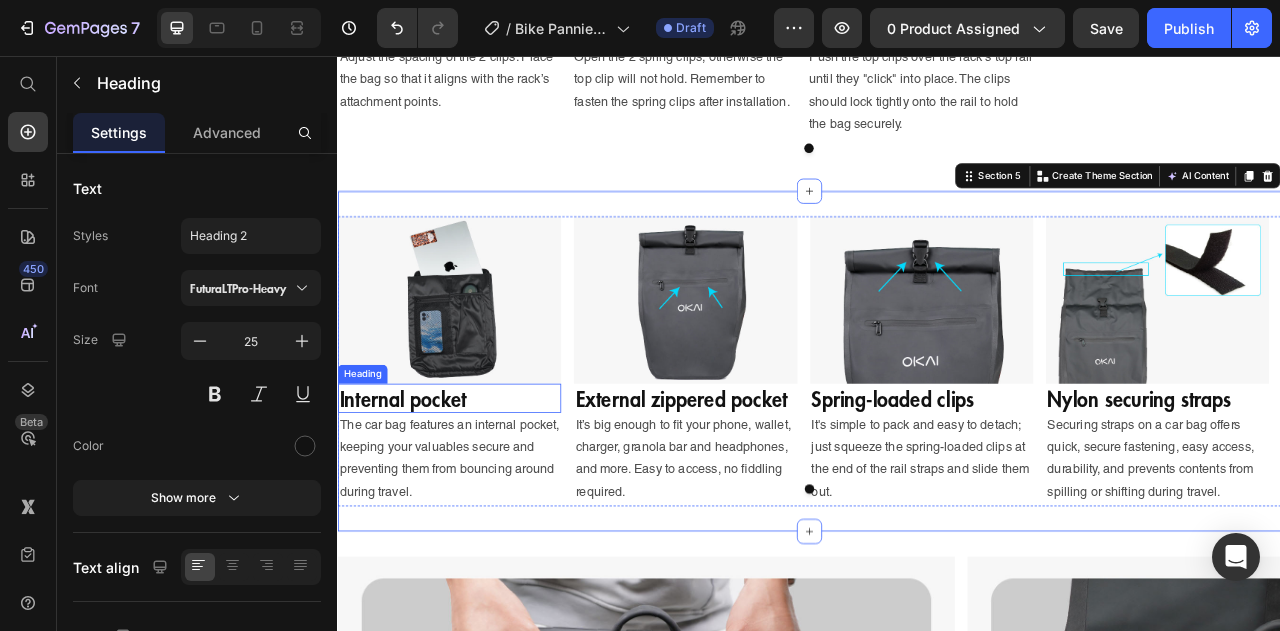 click on "Internal pocket" at bounding box center (479, 490) 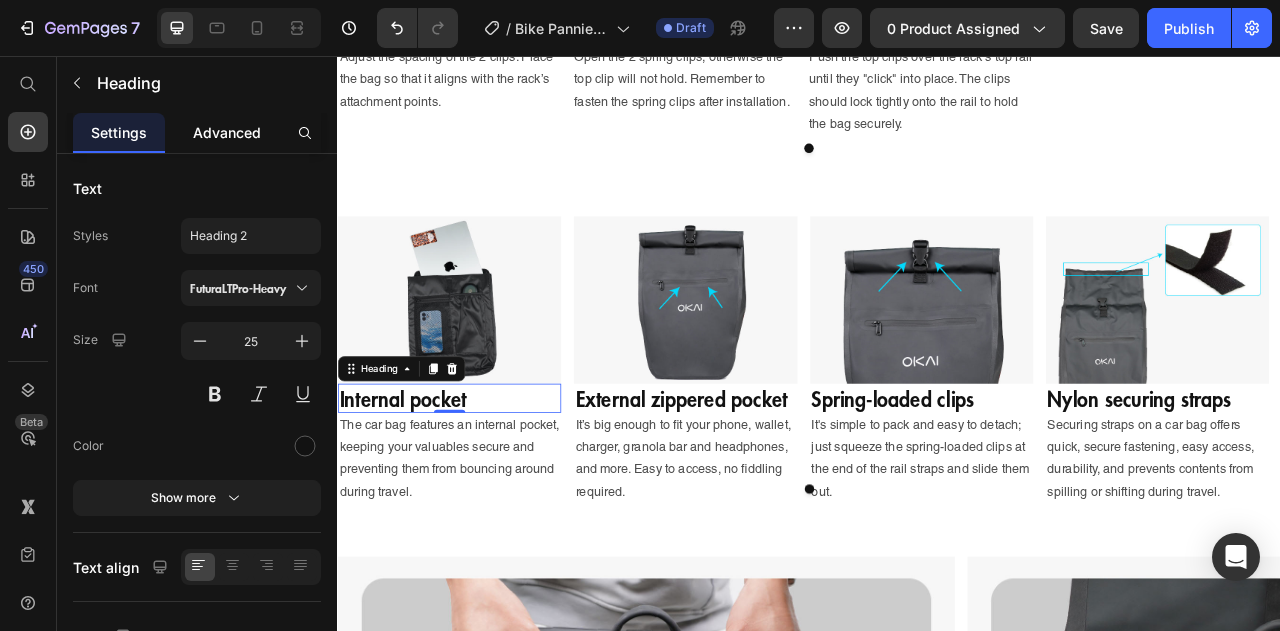 click on "Advanced" at bounding box center (227, 132) 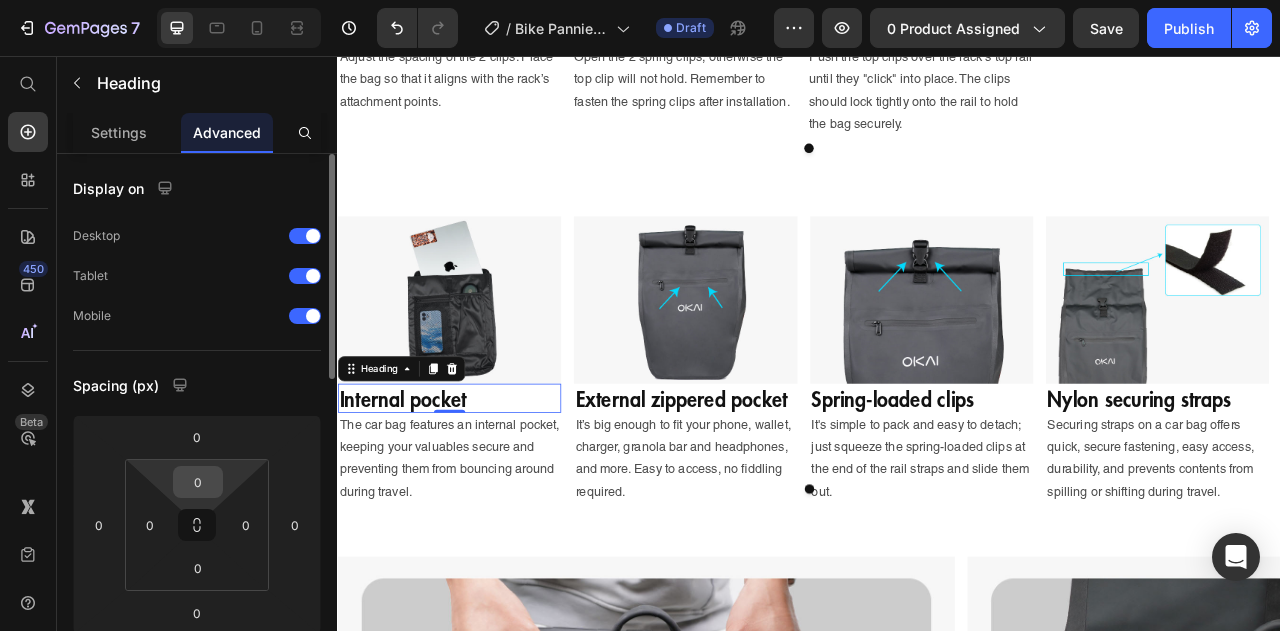 click on "0" at bounding box center [198, 482] 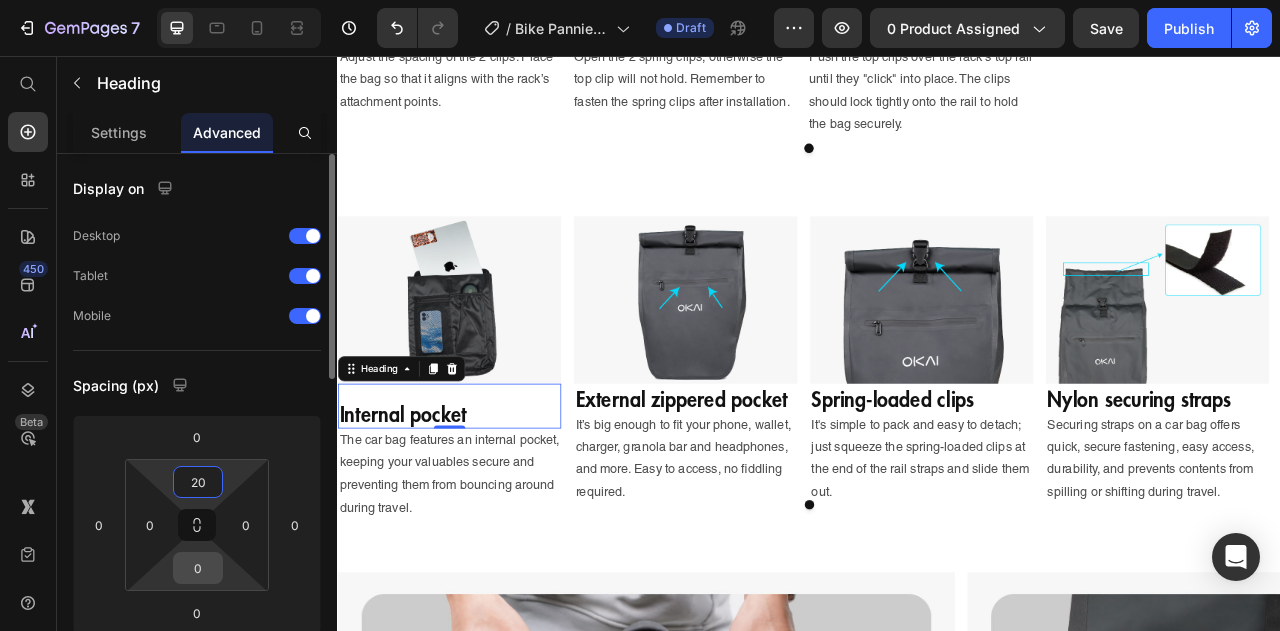 type on "20" 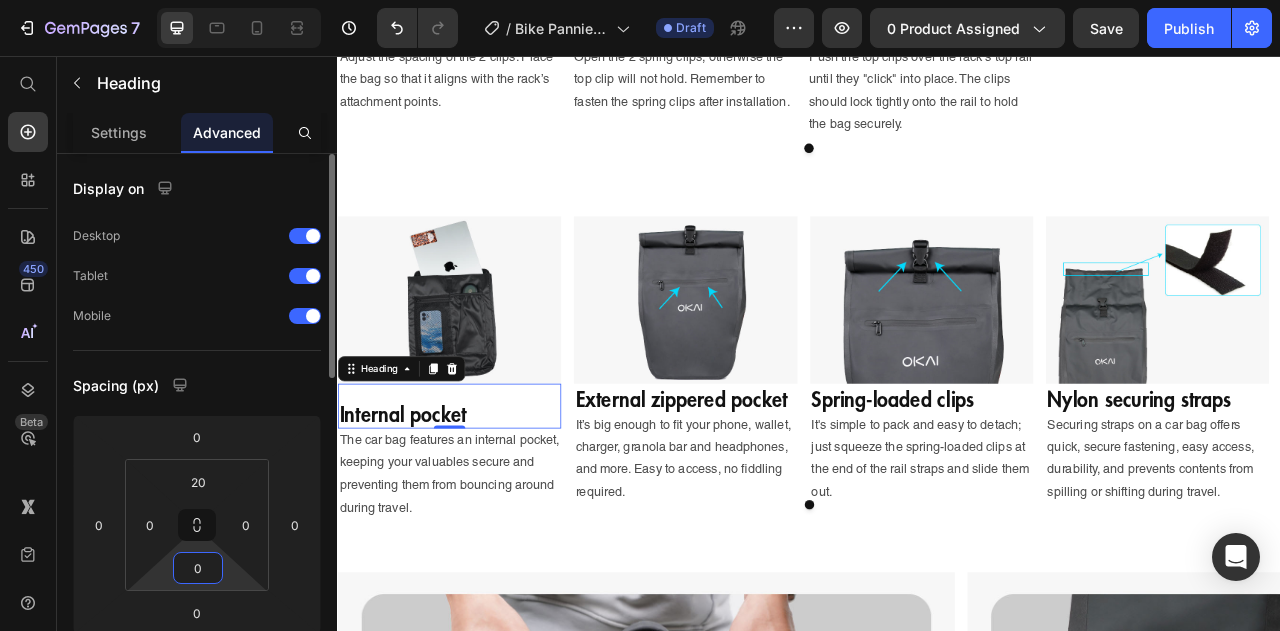 click on "0" at bounding box center (198, 568) 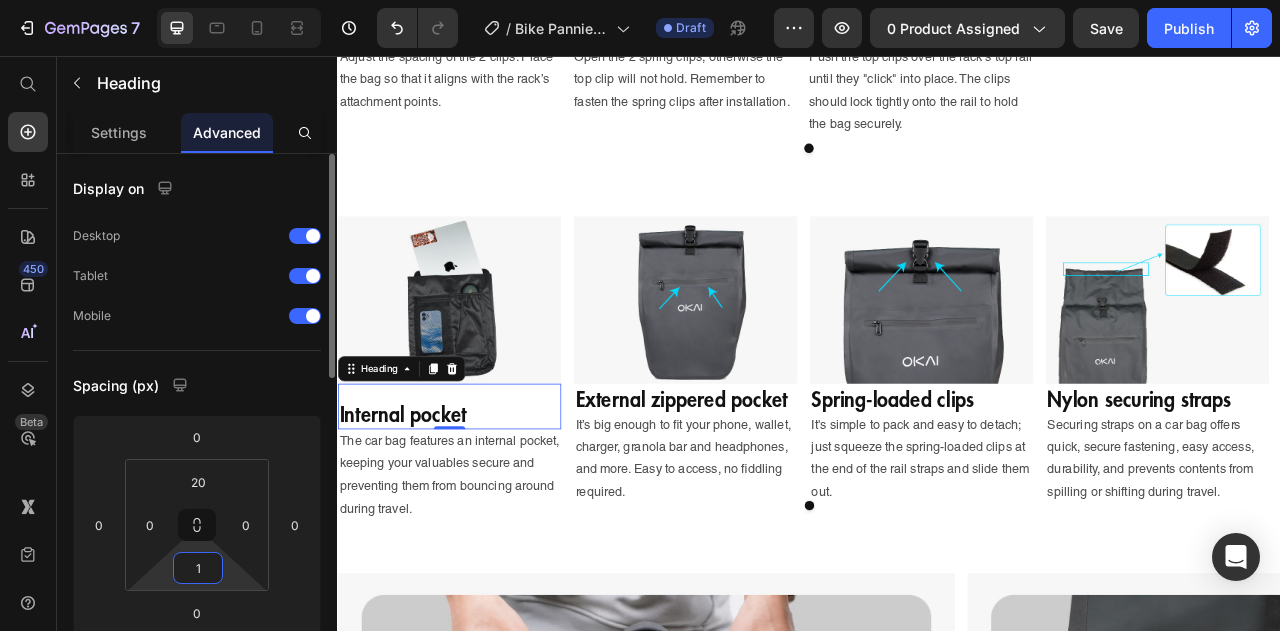 type on "10" 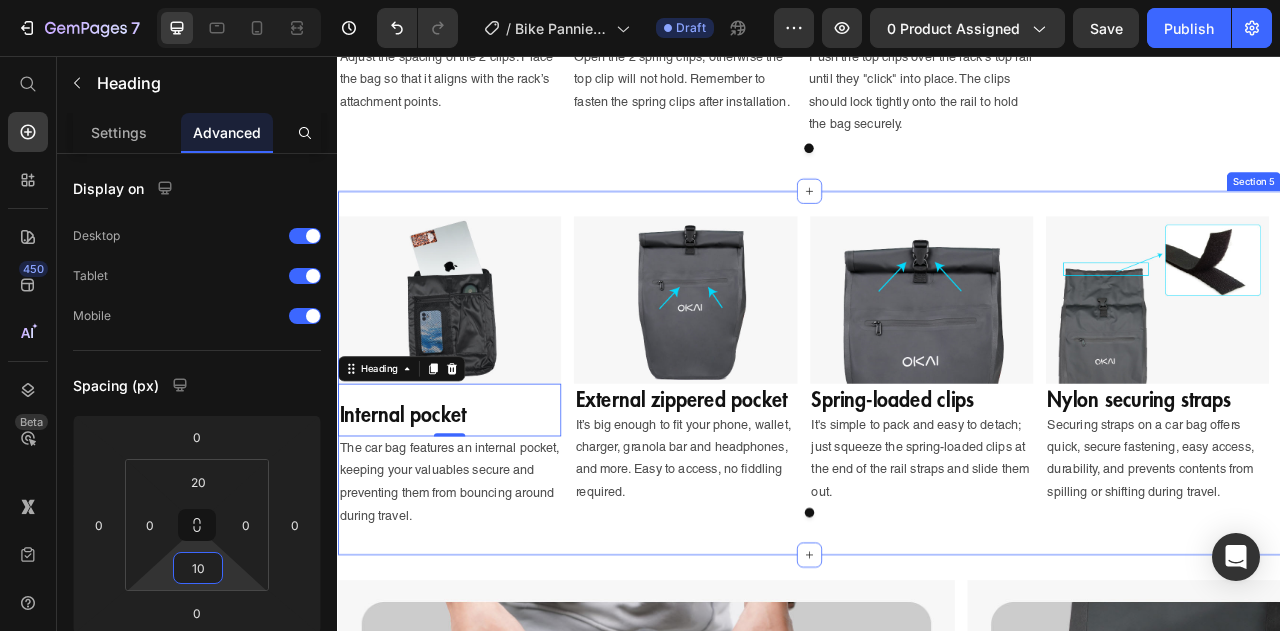 click on "Image Internal pocket Heading   0 The car bag features an internal pocket, keeping your valuables secure and preventing them from bouncing around during travel. Text Block Image External zippered pocket Heading It’s big enough to fit your phone, wallet, charger, granola bar and headphones, and more. Easy to access, no fiddling required. Text Block Image Spring-loaded clips Heading It's simple to pack and easy to detach; just squeeze the spring-loaded clips at the end of the rail straps and slide them out. Text Block Image Nylon securing straps Heading Securing straps on a car bag offers quick, secure fastening, easy access, durability, and prevents contents from spilling or shifting during travel. Text Block
Carousel Section 5" at bounding box center [937, 458] 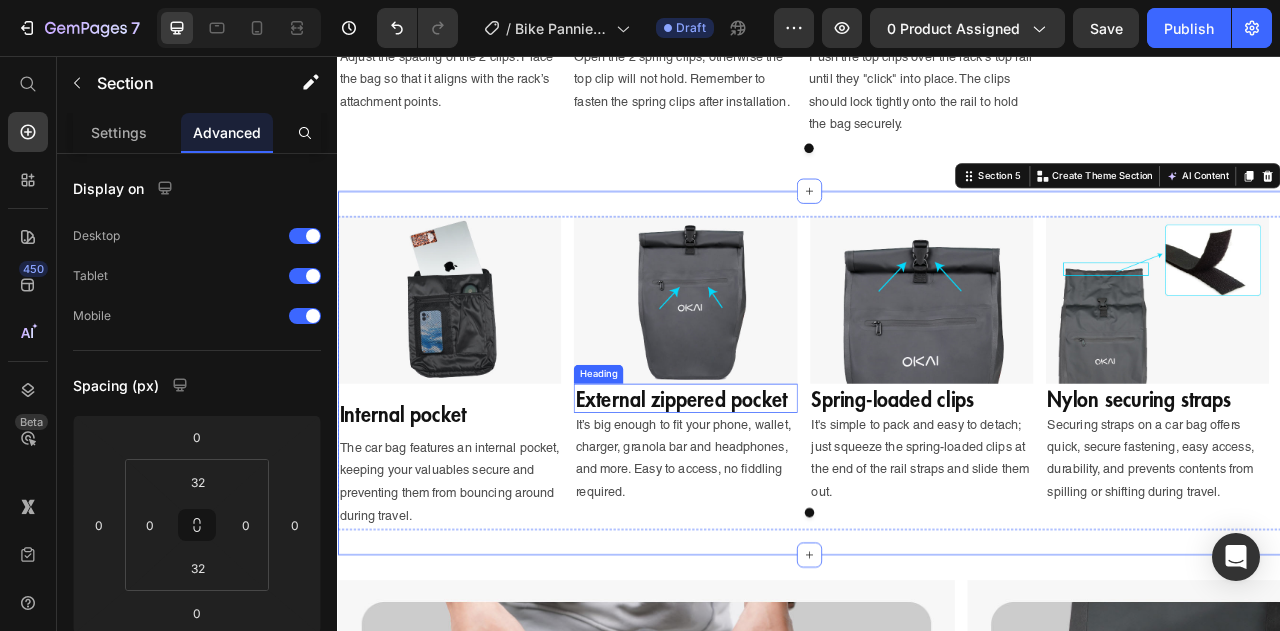 click on "External zippered pocket" at bounding box center (779, 490) 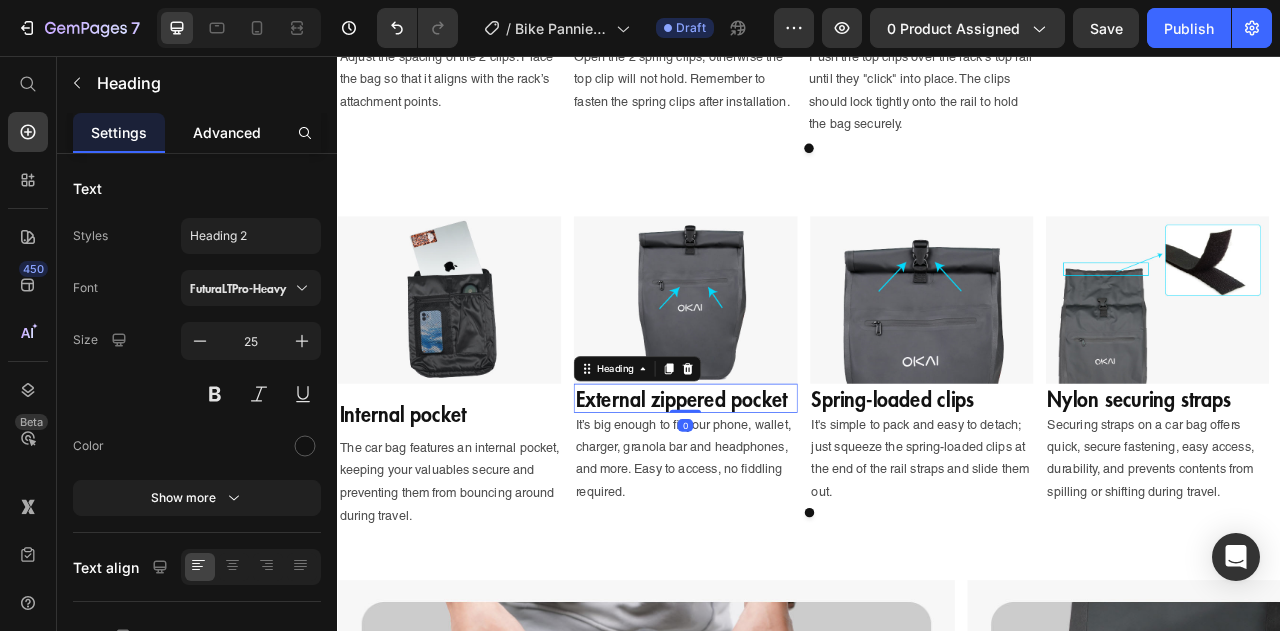 click on "Advanced" at bounding box center [227, 132] 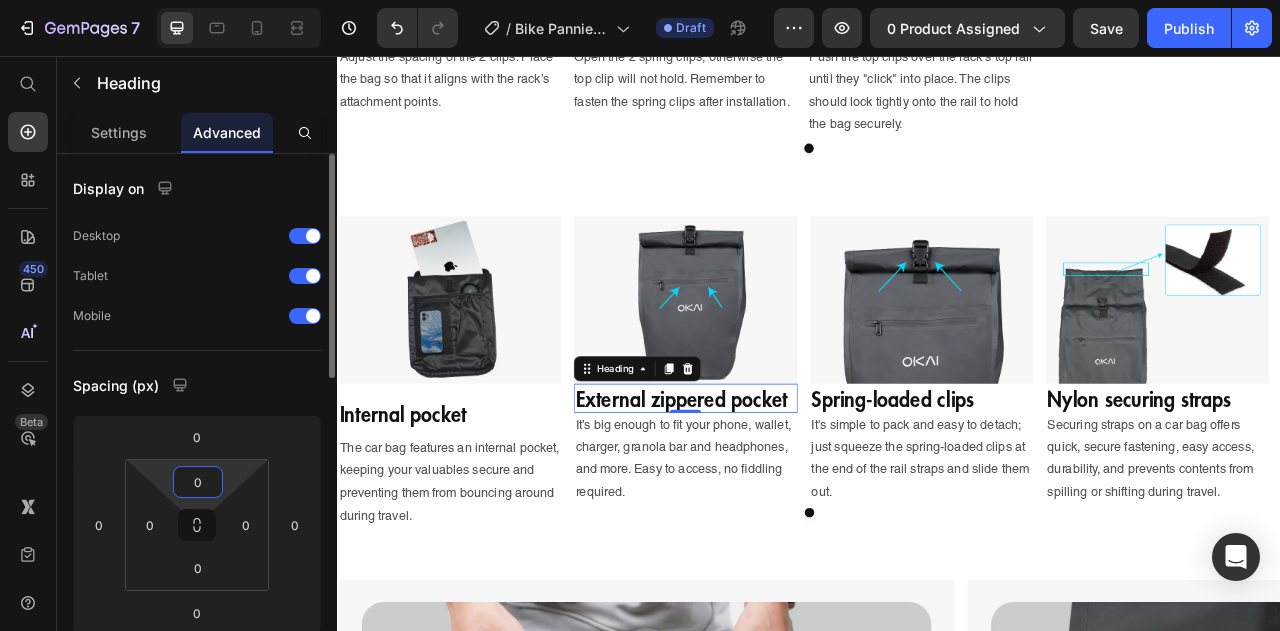 click on "7  Version history  /  Bike Pannier Bag - Product Page Draft Preview 0 product assigned  Save   Publish  450 Beta Start with Sections Elements Hero Section Product Detail Brands Trusted Badges Guarantee Product Breakdown How to use Testimonials Compare Bundle FAQs Social Proof Brand Story Product List Collection Blog List Contact Sticky Add to Cart Custom Footer Browse Library 450 Layout
Row
Row
Row
Row Text
Heading
Text Block Button
Button
Button
Sticky Back to top Media" at bounding box center [640, 0] 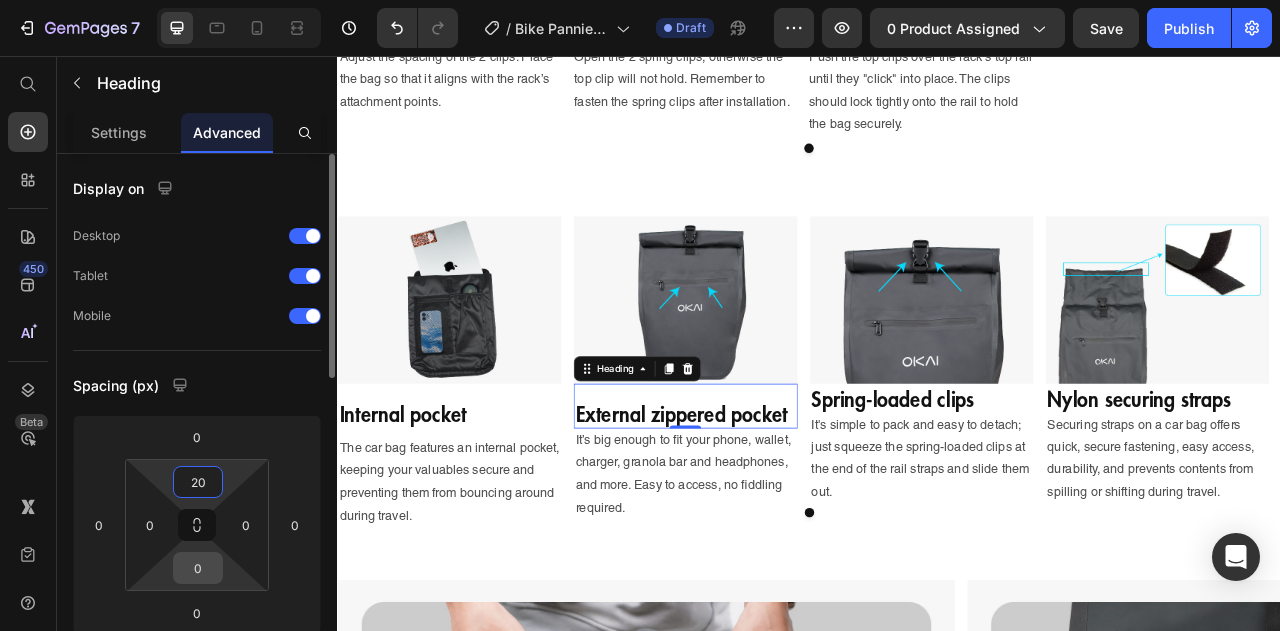 type on "20" 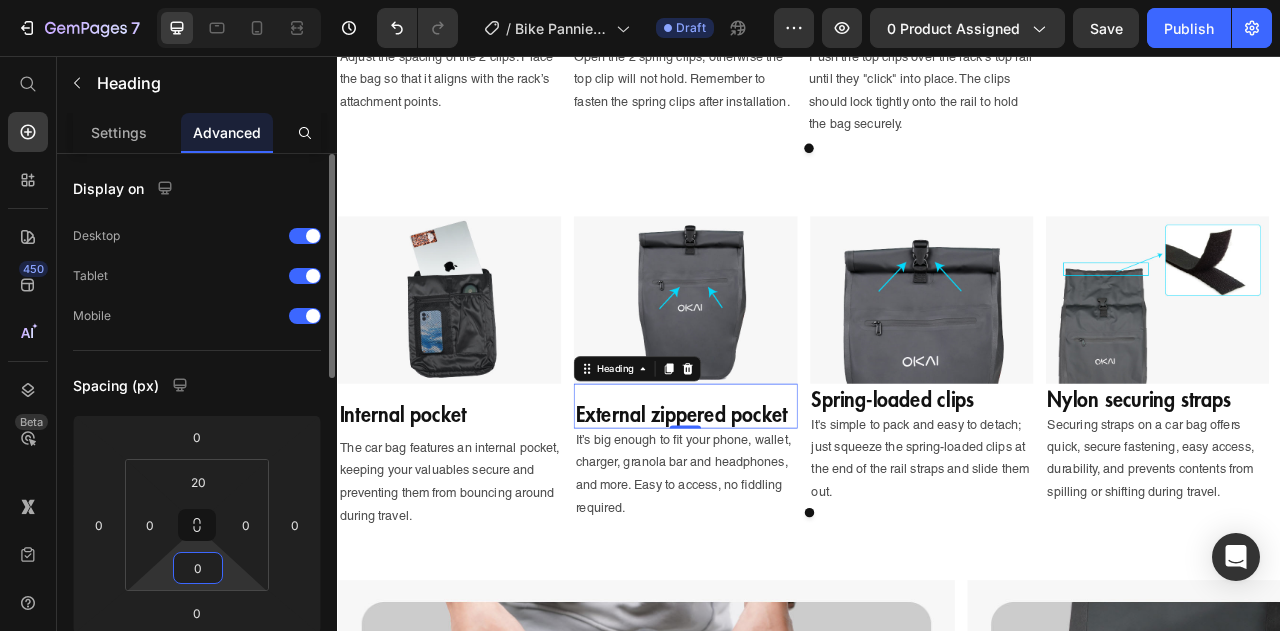 click on "0" at bounding box center [198, 568] 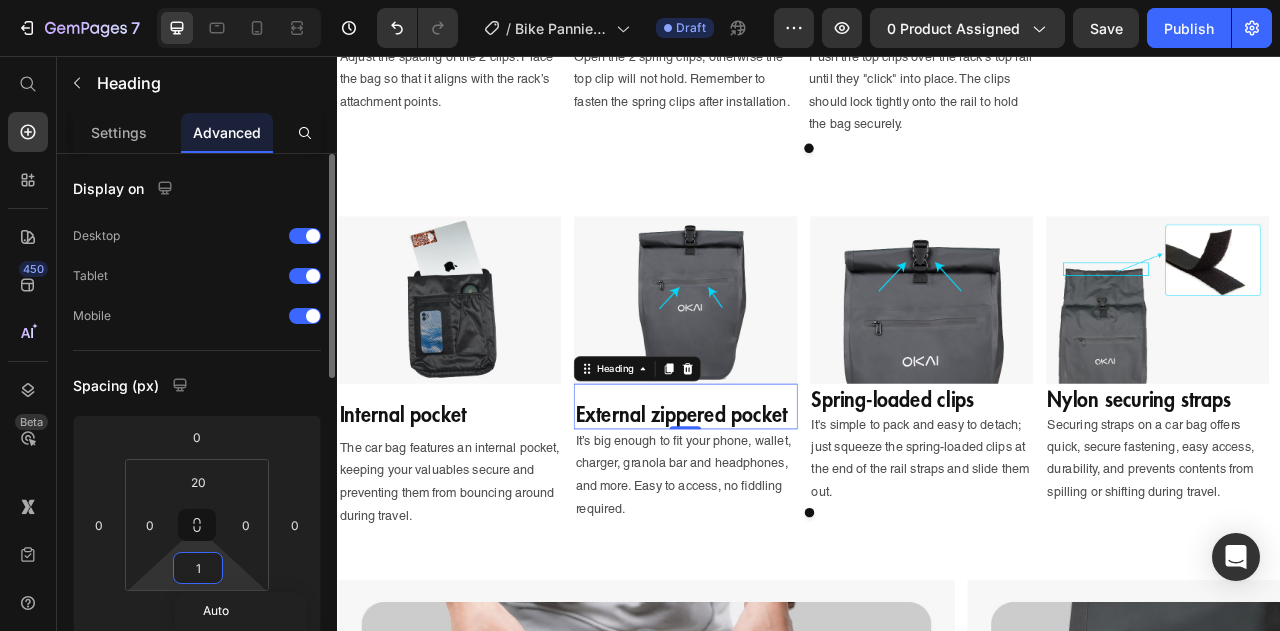 type on "10" 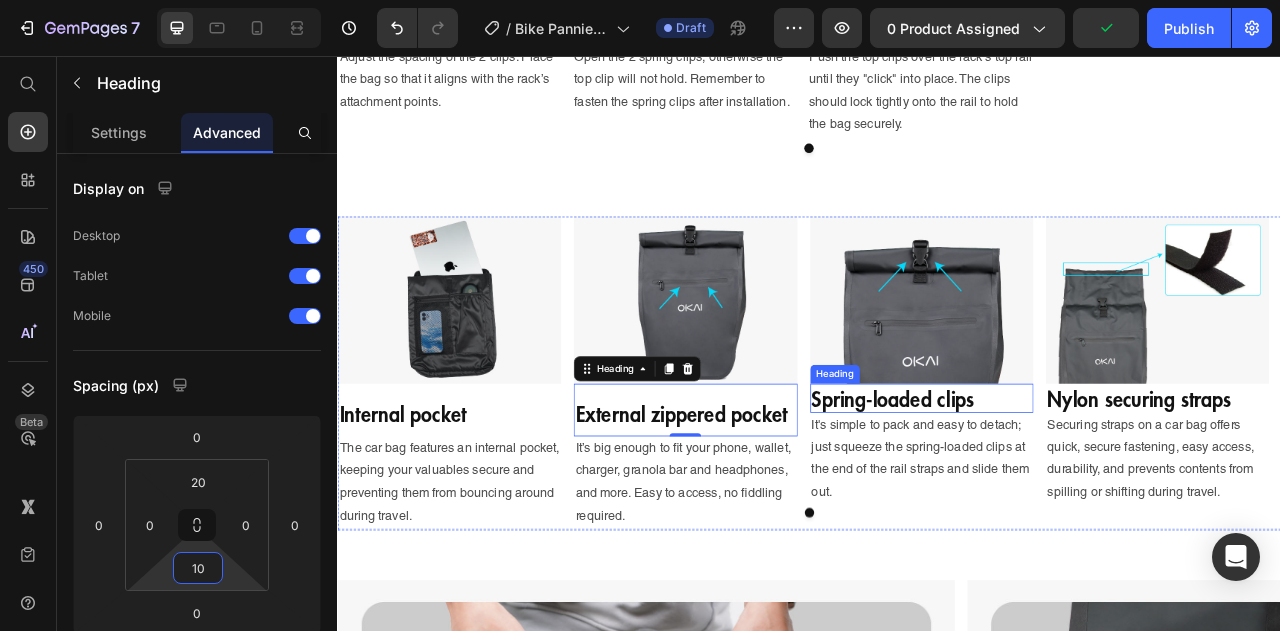 click on "Spring-loaded clips" at bounding box center [1080, 490] 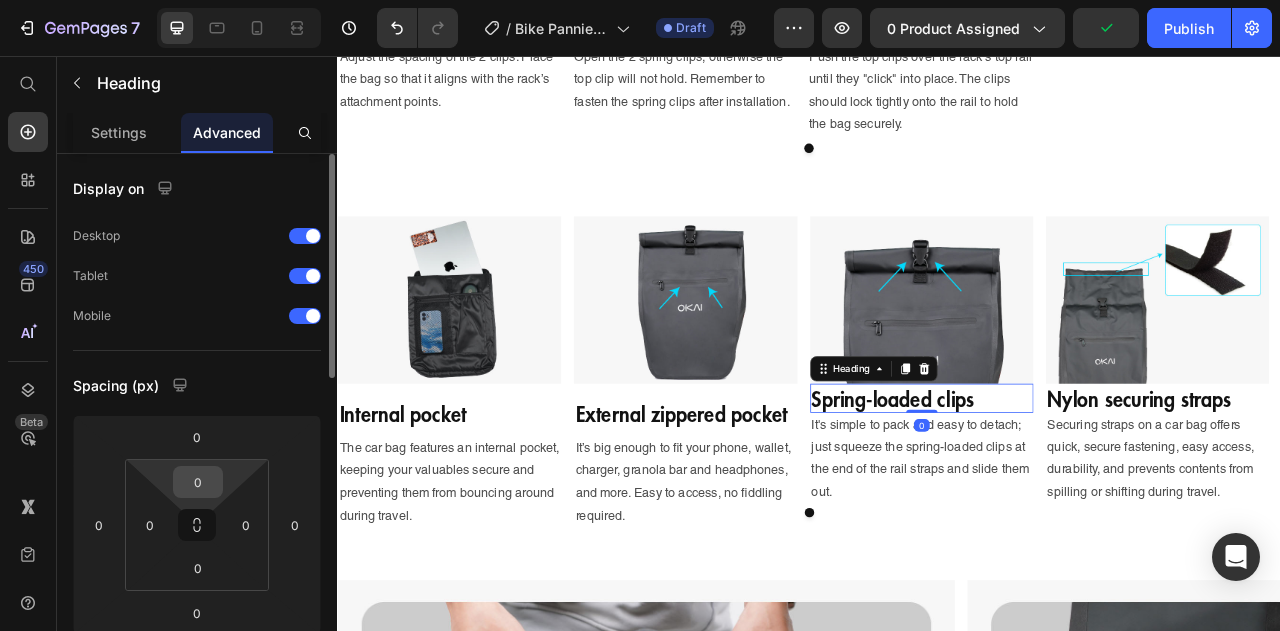 click on "0" at bounding box center (198, 482) 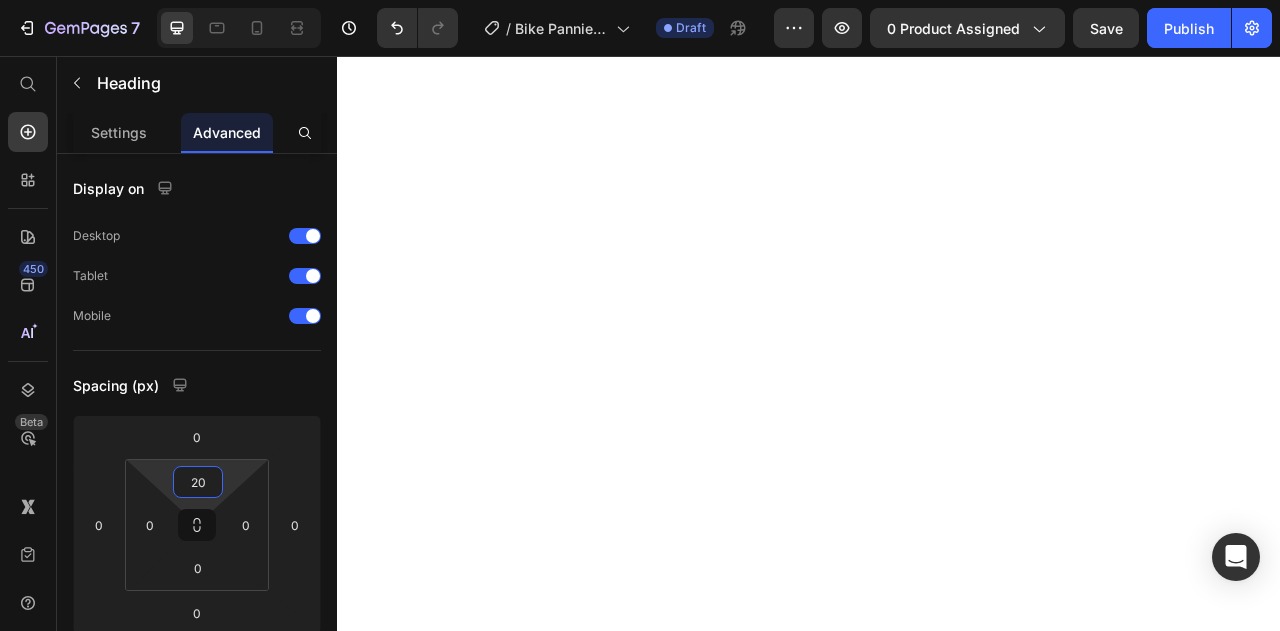 scroll, scrollTop: 0, scrollLeft: 0, axis: both 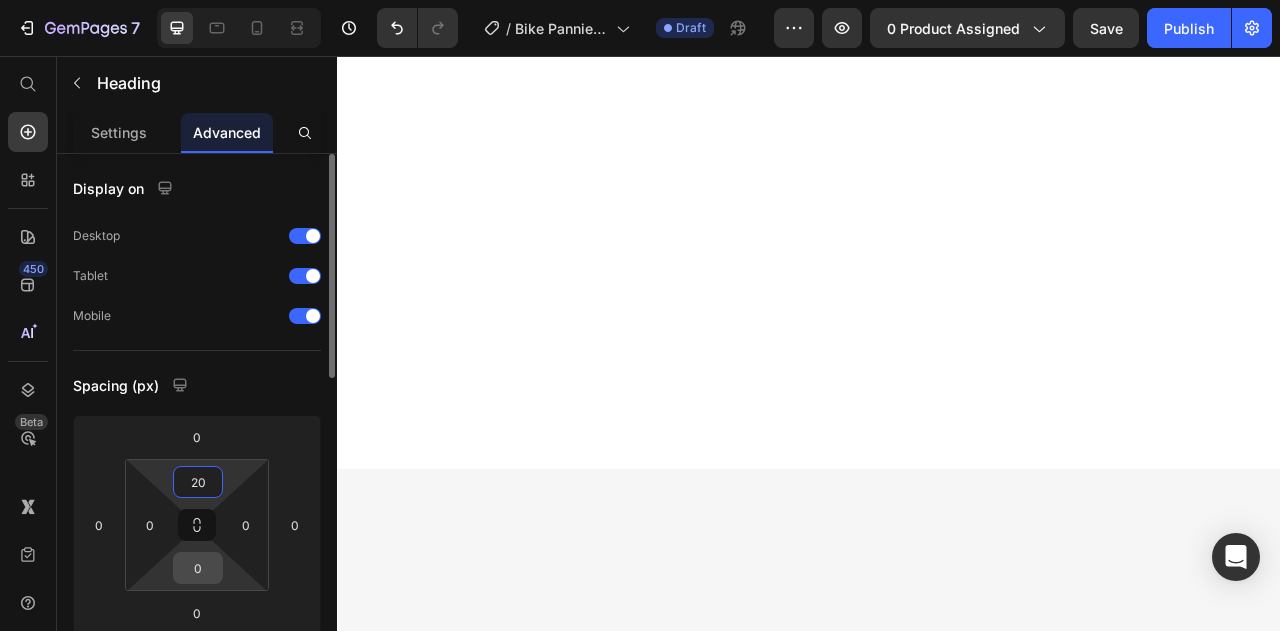 type on "20" 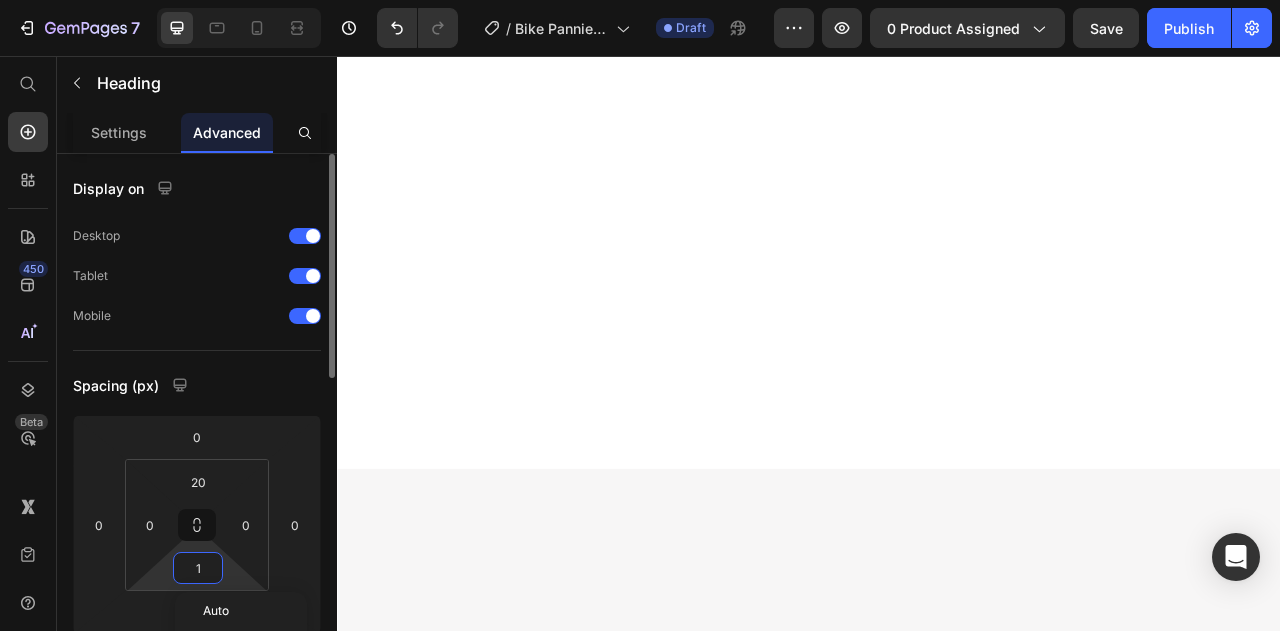 type on "10" 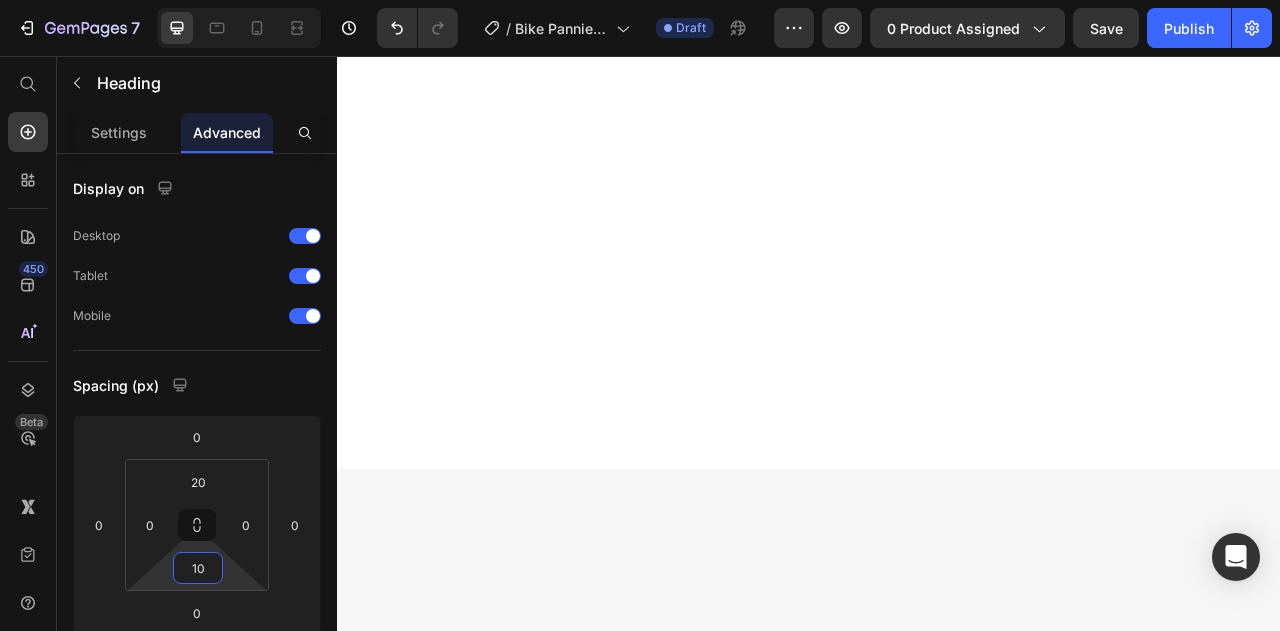click on "Nylon securing straps" at bounding box center (1380, -406) 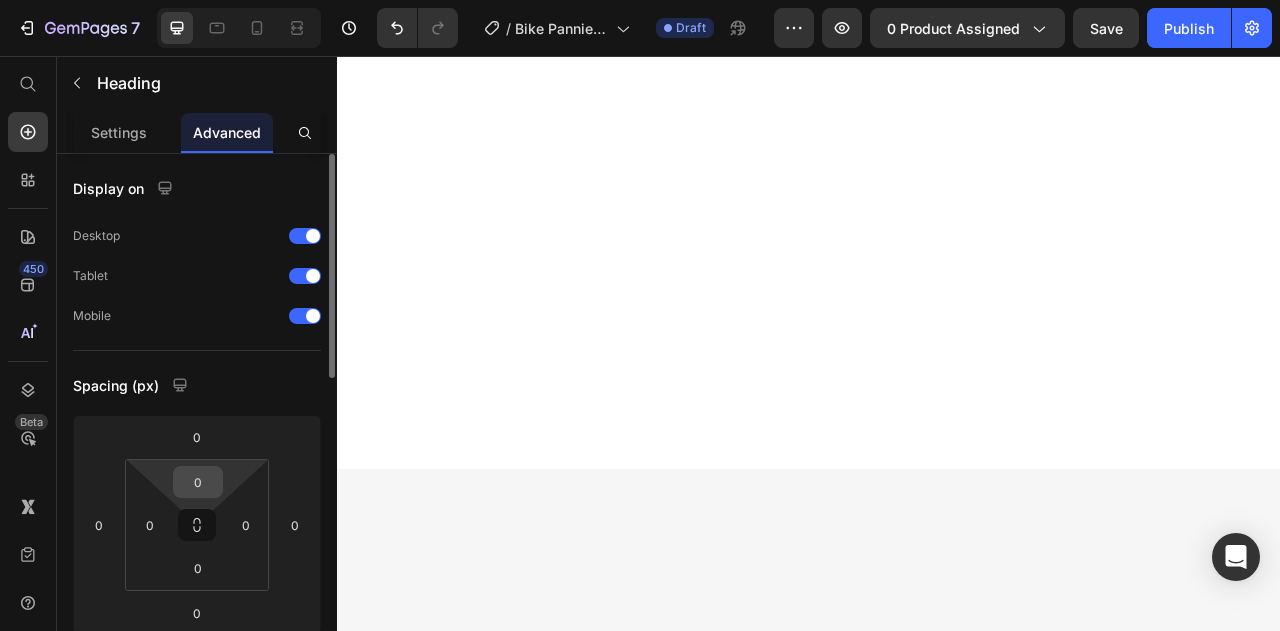 click on "0" at bounding box center [198, 482] 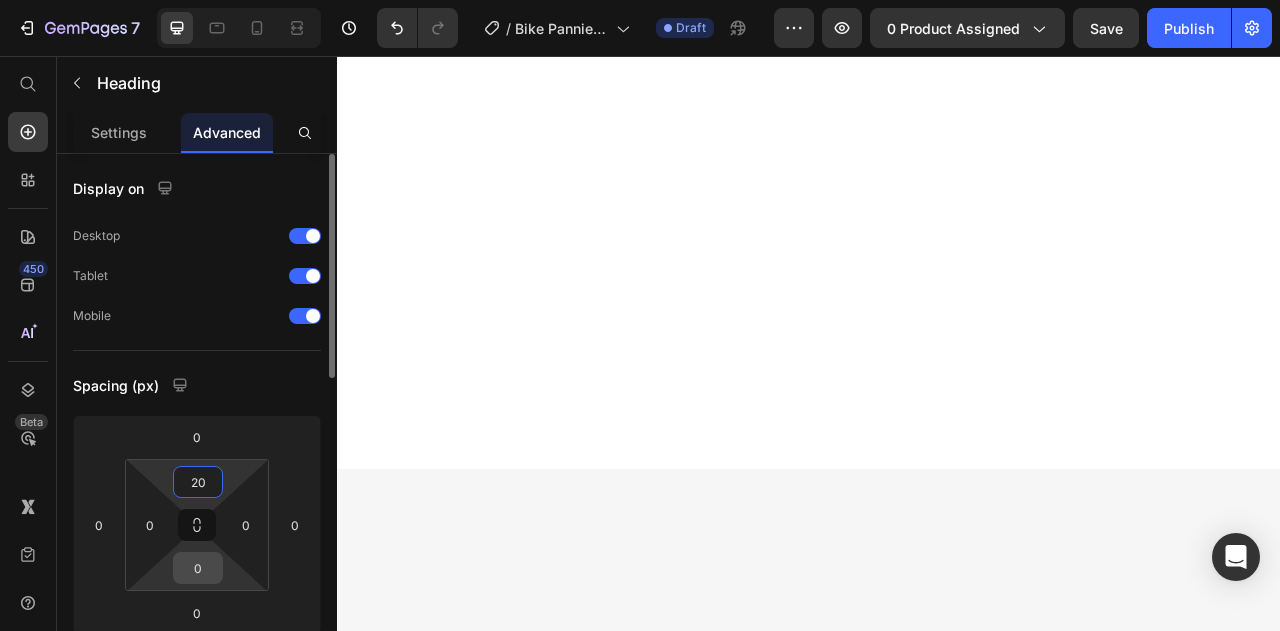 type on "20" 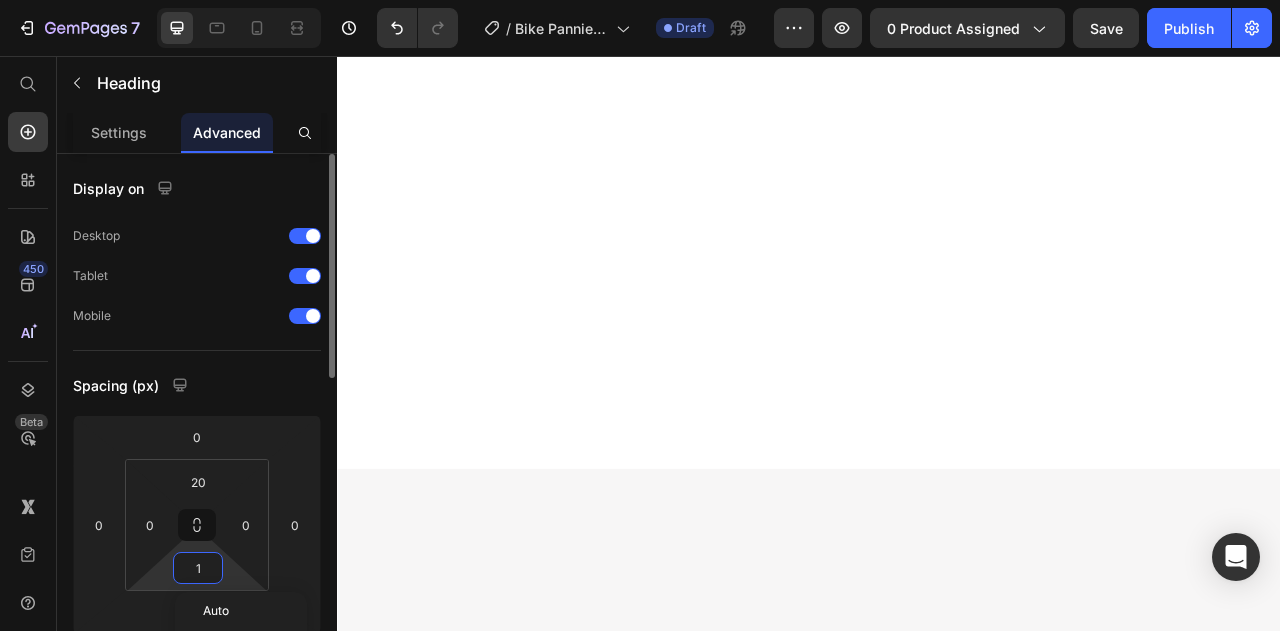 type on "10" 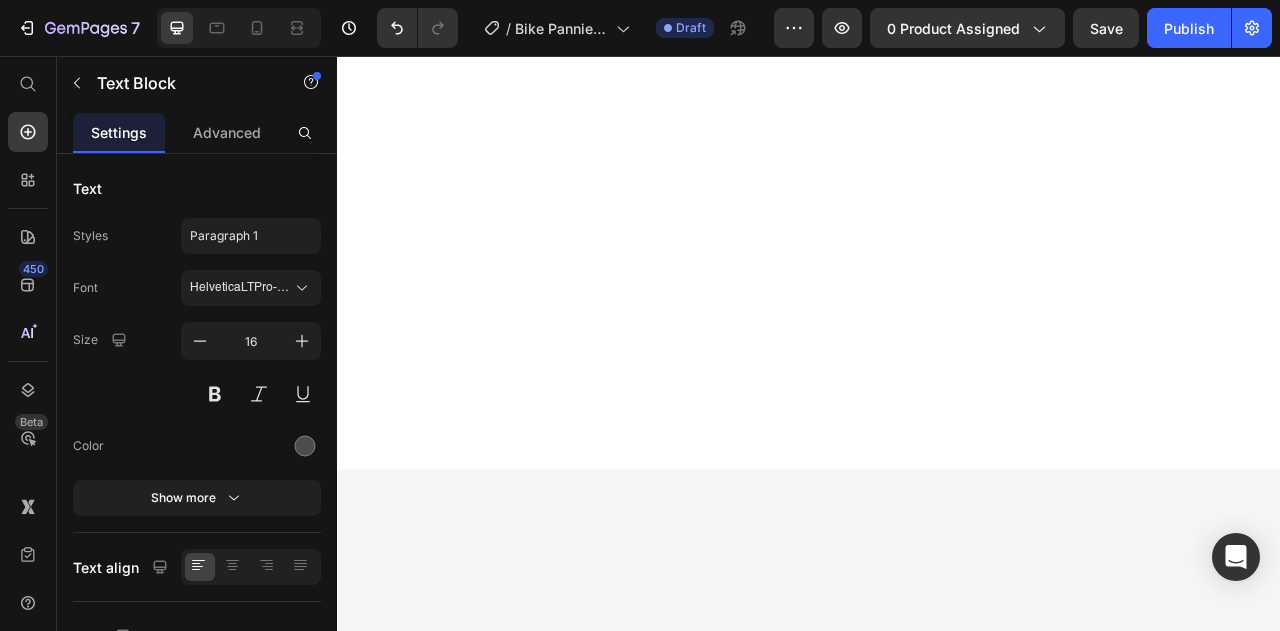 click on "It's simple to pack and easy to detach; just squeeze the spring-loaded clips at the end of the rail straps and slide them out." at bounding box center [1080, -299] 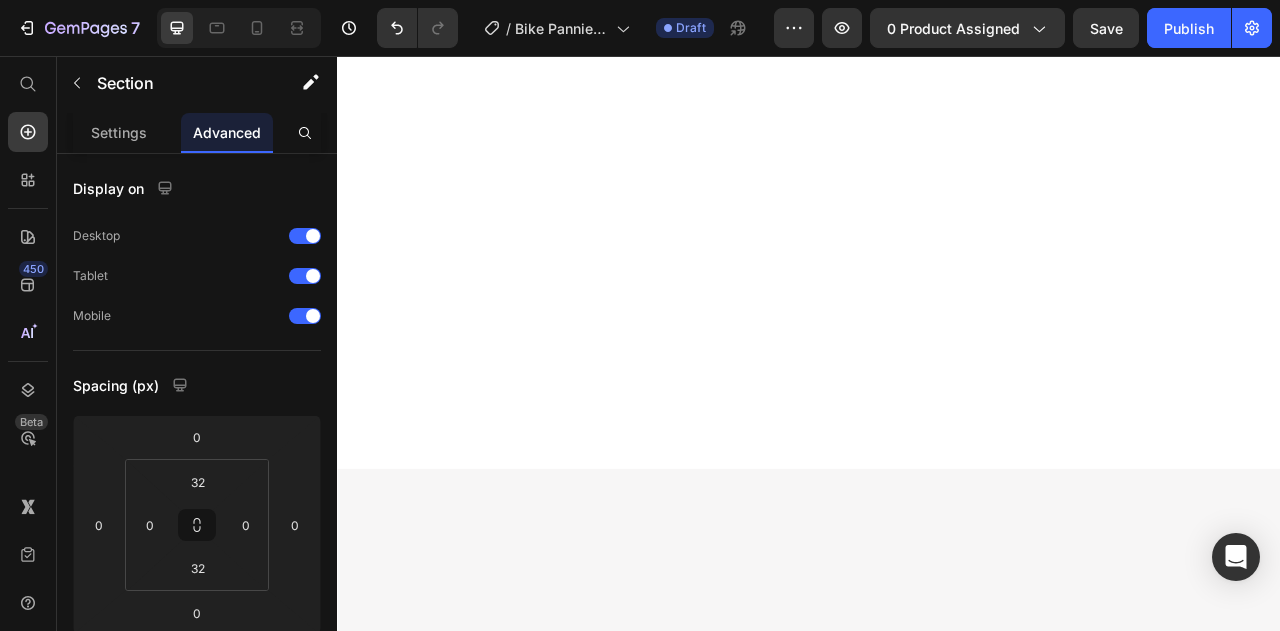 click on "Image Internal pocket Heading The car bag features an internal pocket, keeping your valuables secure and preventing them from bouncing around during travel. Text Block Image External zippered pocket Heading It’s big enough to fit your phone, wallet, charger, granola bar and headphones, and more. Easy to access, no fiddling required. Text Block Image Spring-loaded clips Heading It's simple to pack and easy to detach; just squeeze the spring-loaded clips at the end of the rail straps and slide them out. Text Block Image Nylon securing straps Heading Securing straps on a car bag offers quick, secure fastening, easy access, durability, and prevents contents from spilling or shifting during travel. Text Block
Carousel Section 5   Create Theme Section AI Content Write with GemAI What would you like to describe here? Tone and Voice Persuasive Product Shipping Protection Show more Generate" at bounding box center (937, -331) 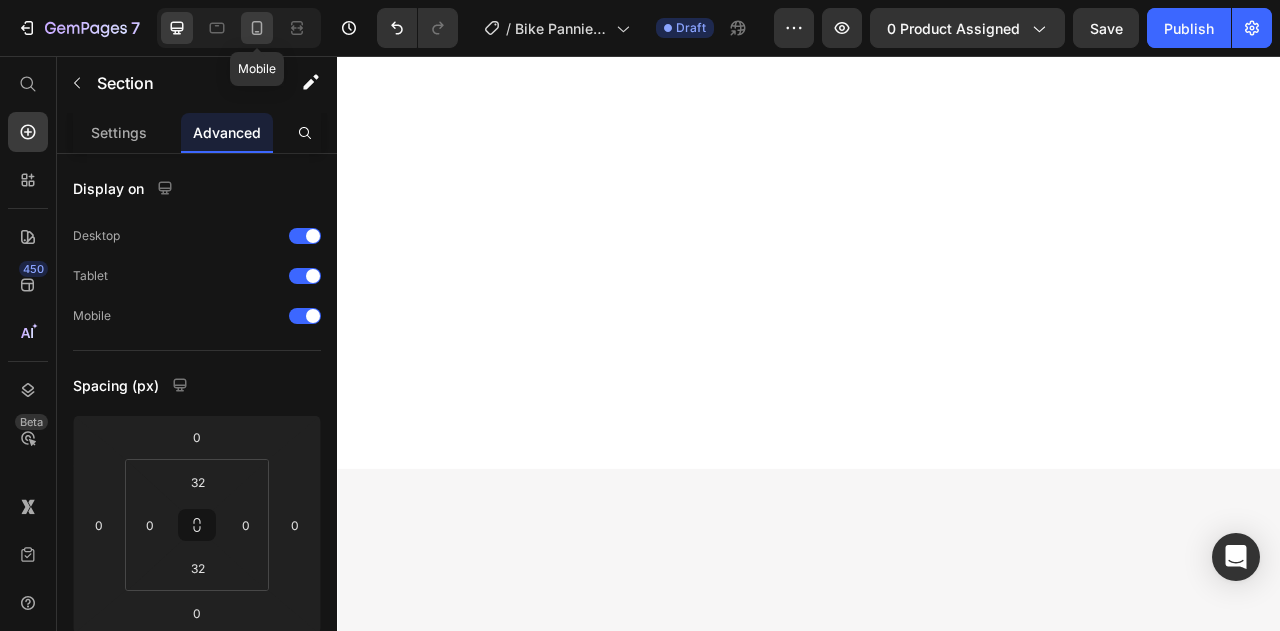 click 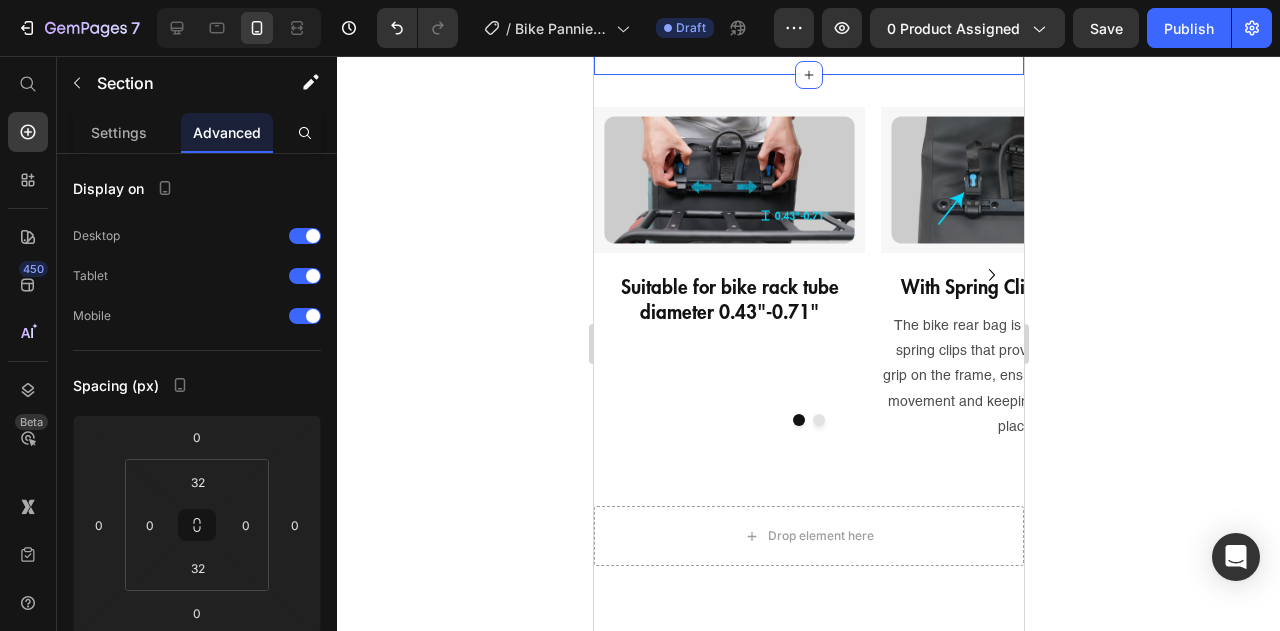 scroll, scrollTop: 2027, scrollLeft: 0, axis: vertical 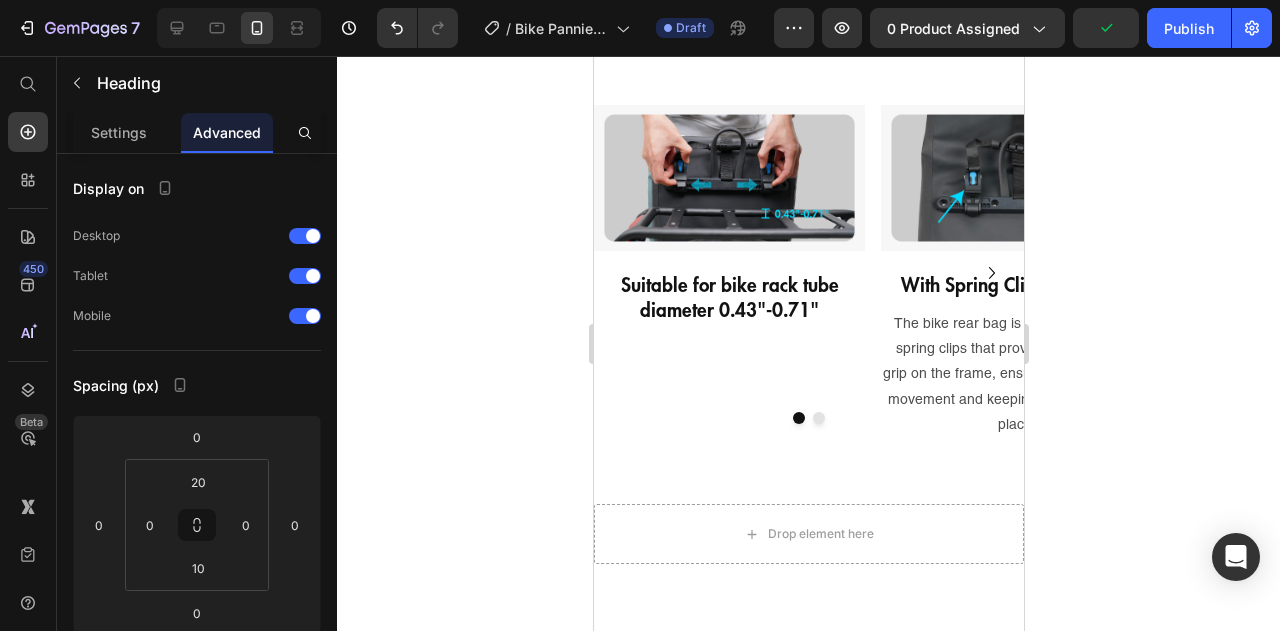 drag, startPoint x: 628, startPoint y: 388, endPoint x: 1179, endPoint y: 445, distance: 553.9404 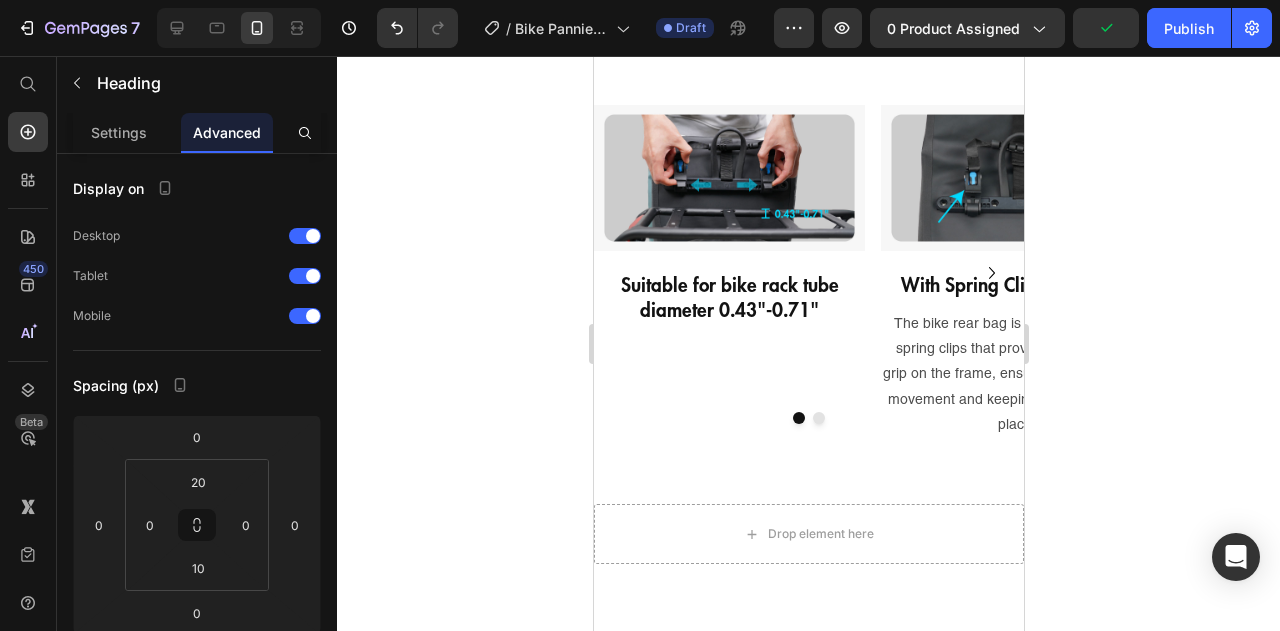click on "Internal pocket" at bounding box center [693, -208] 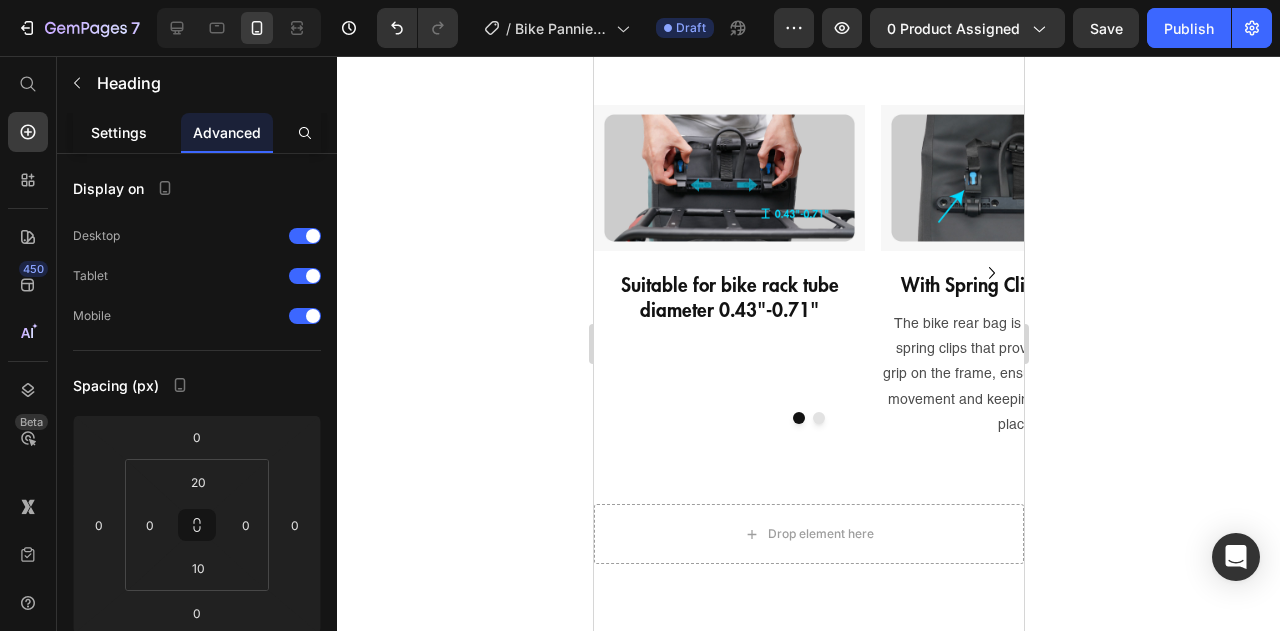click on "Settings" at bounding box center (119, 132) 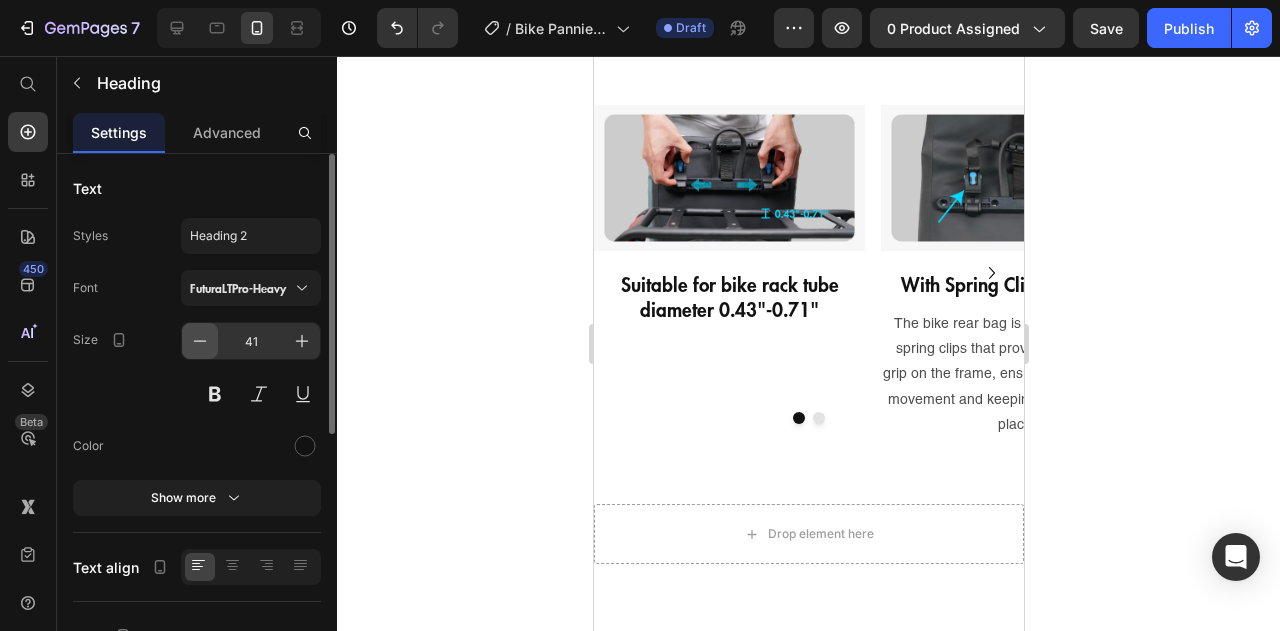 click 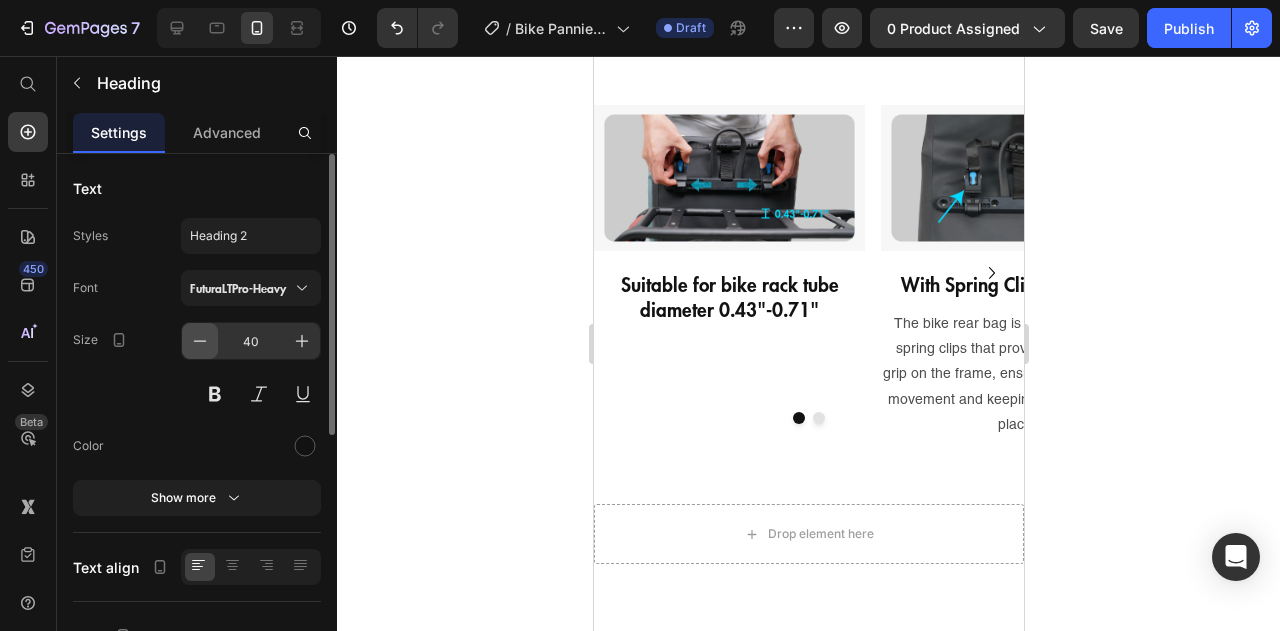 click 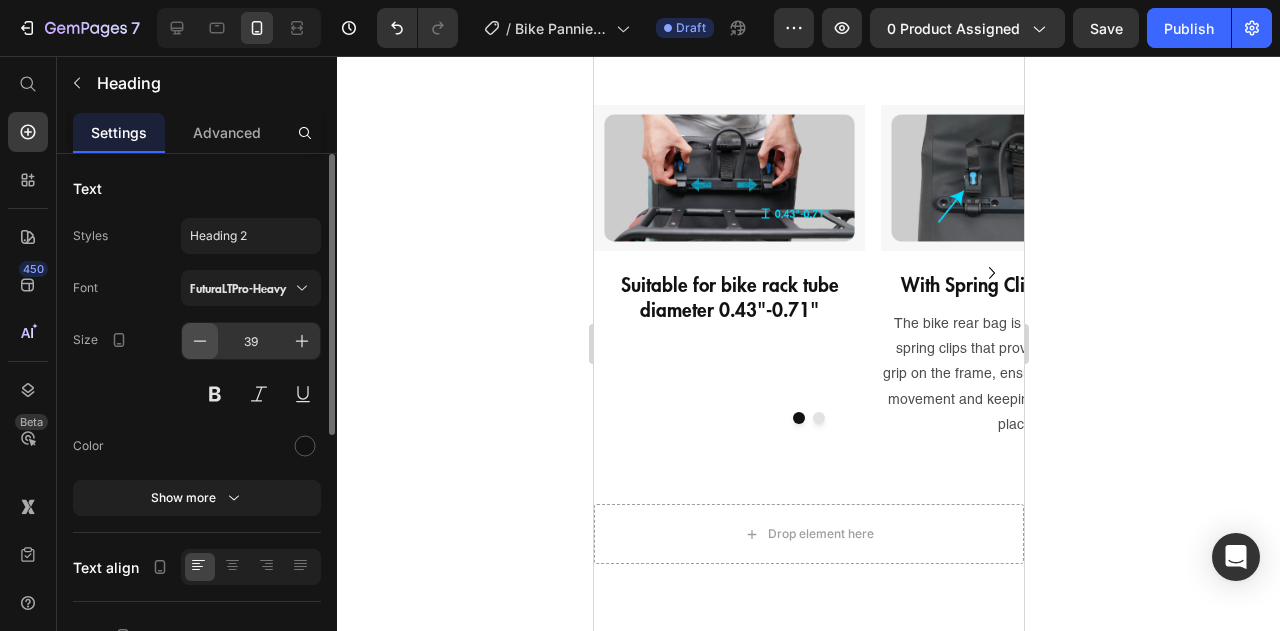 click 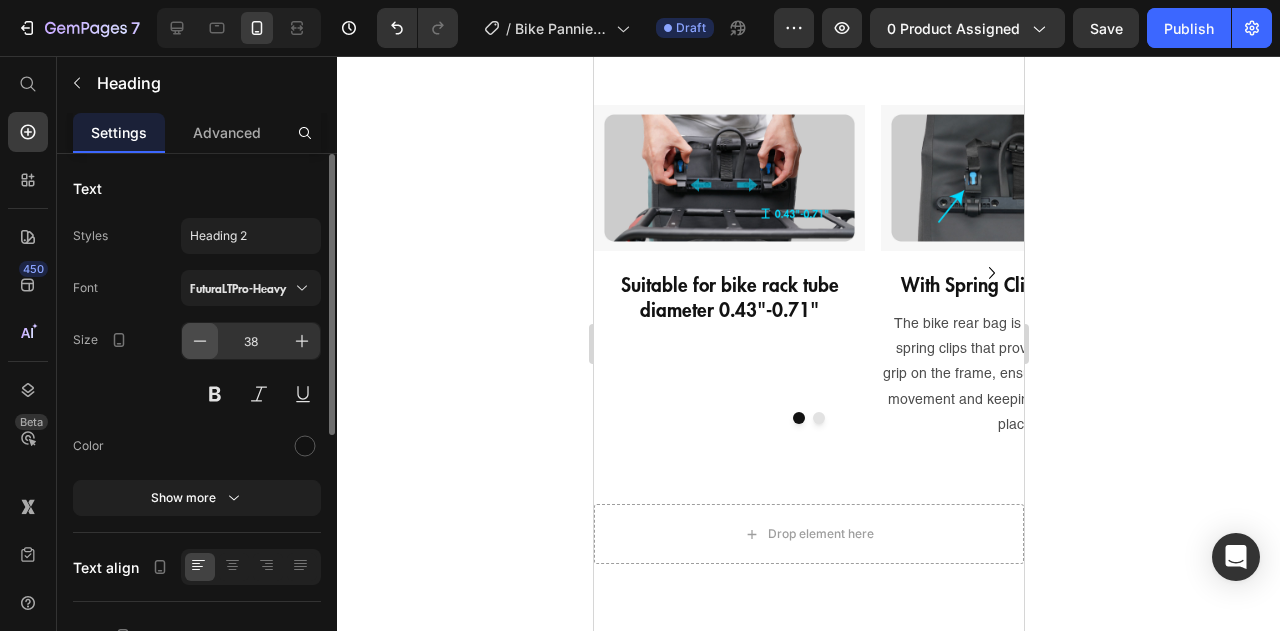 click 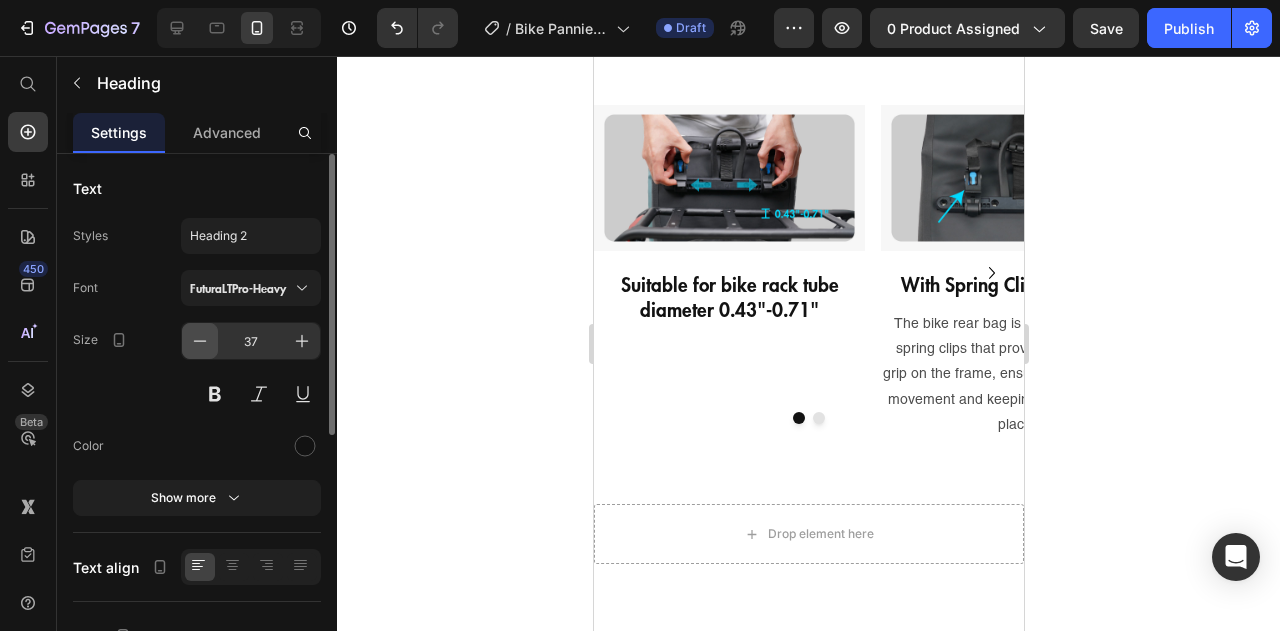 click 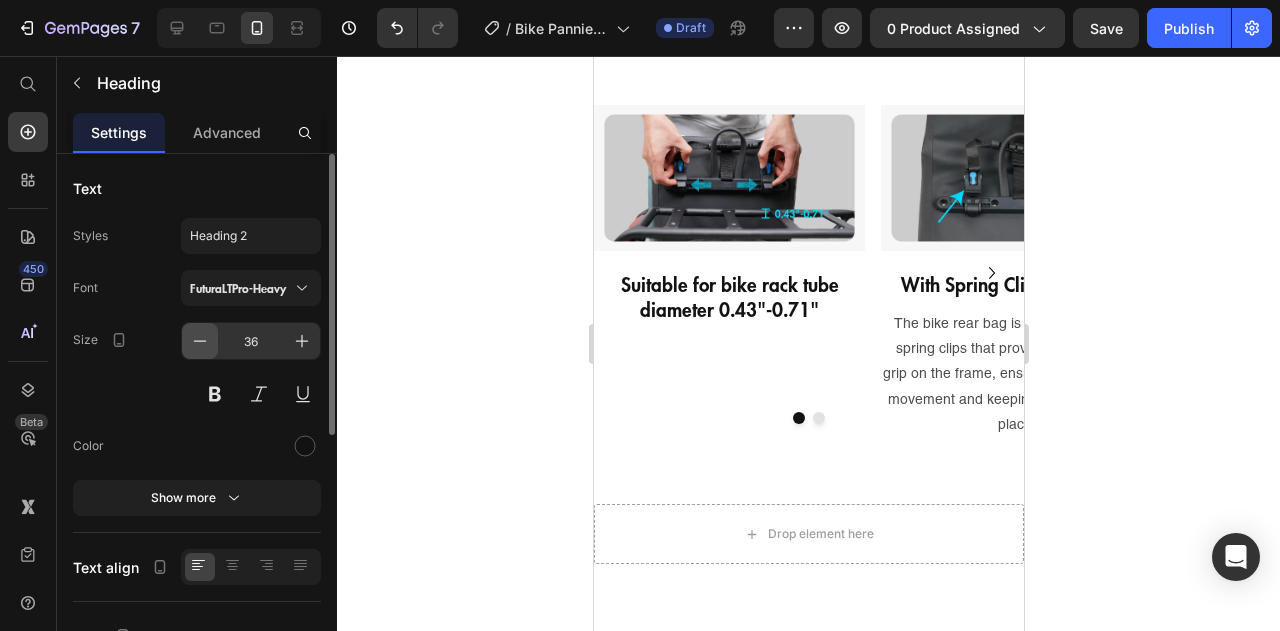 click 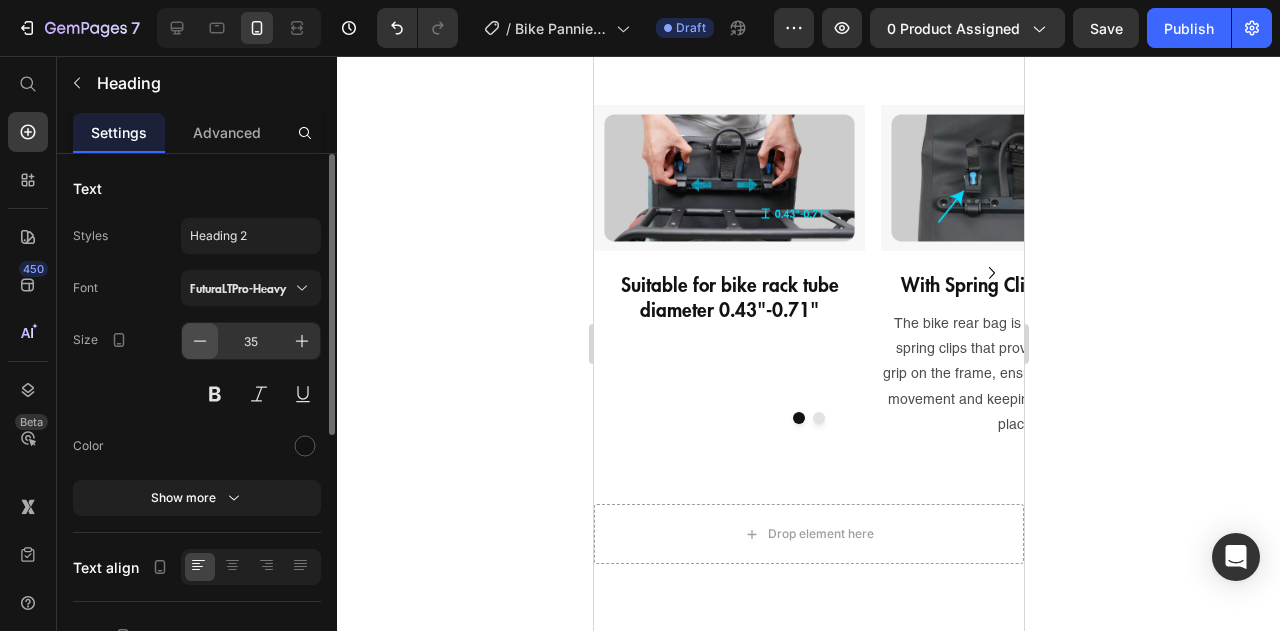 click 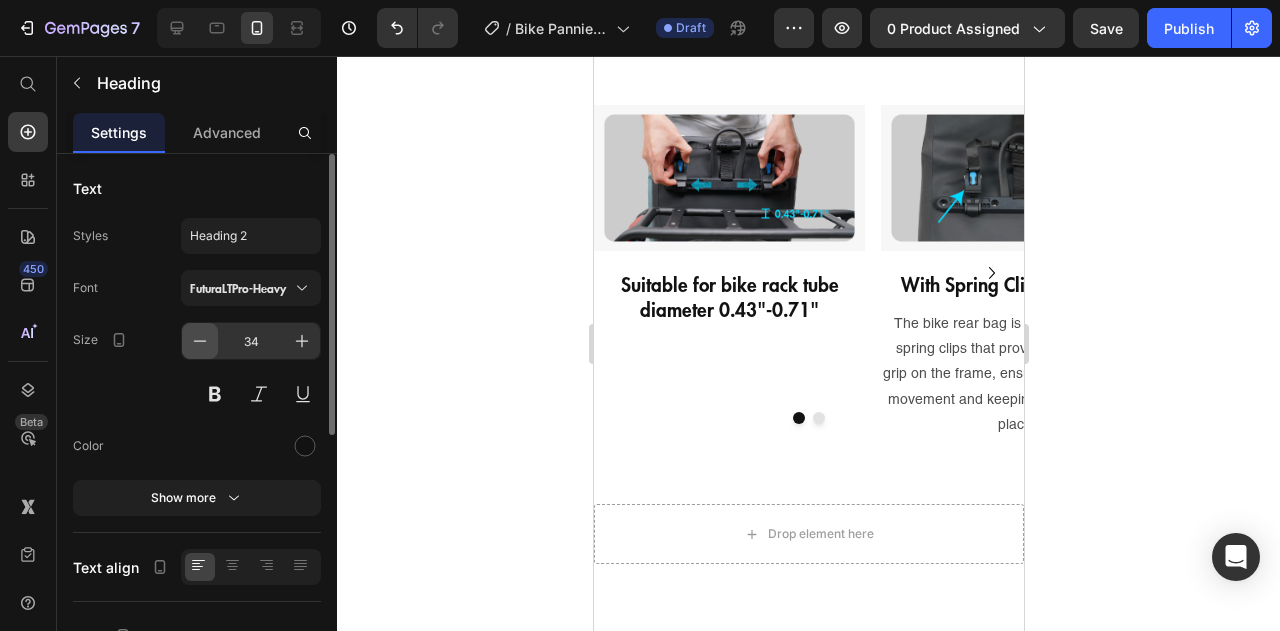 click 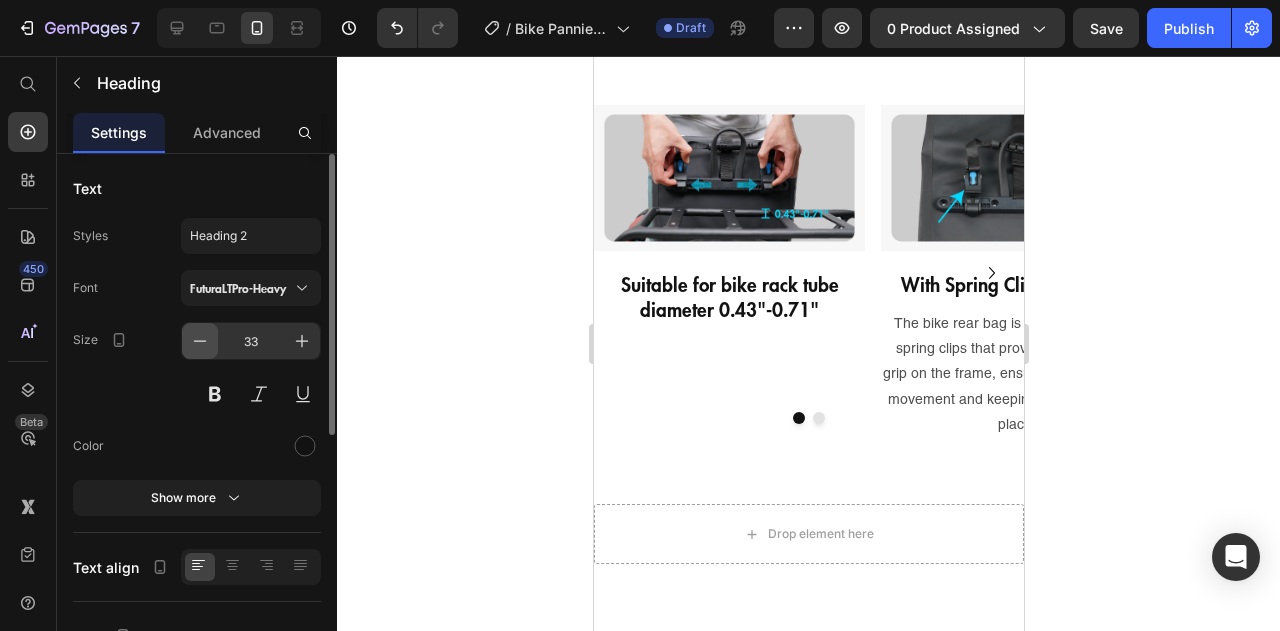 click 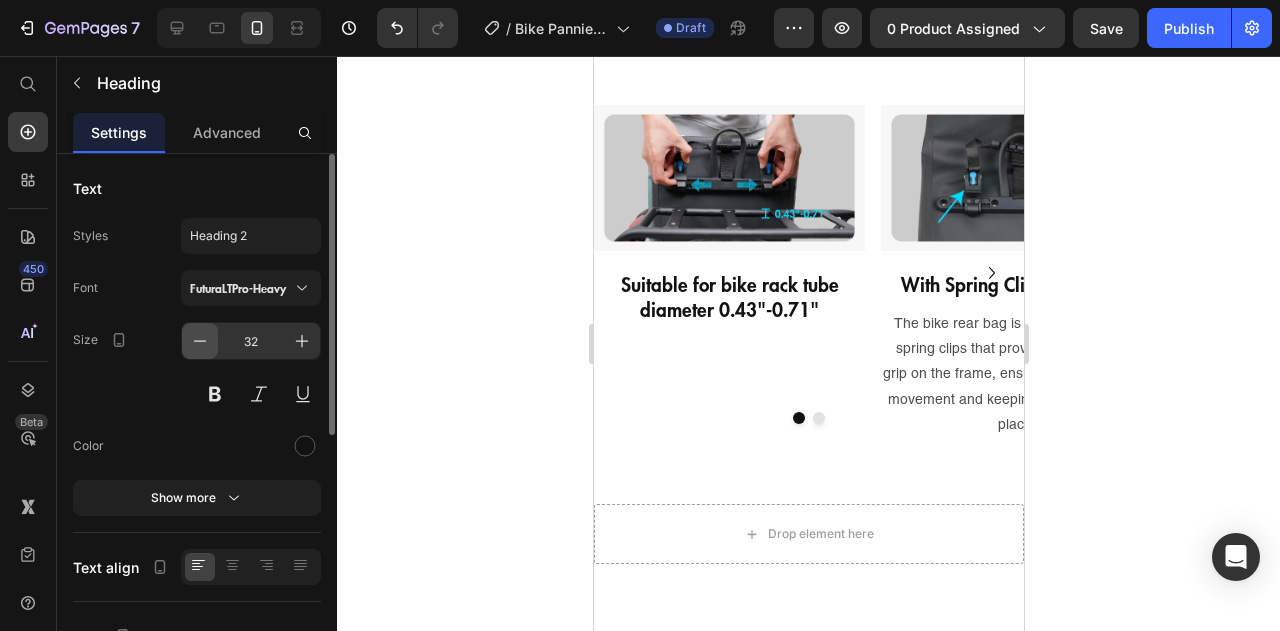 click 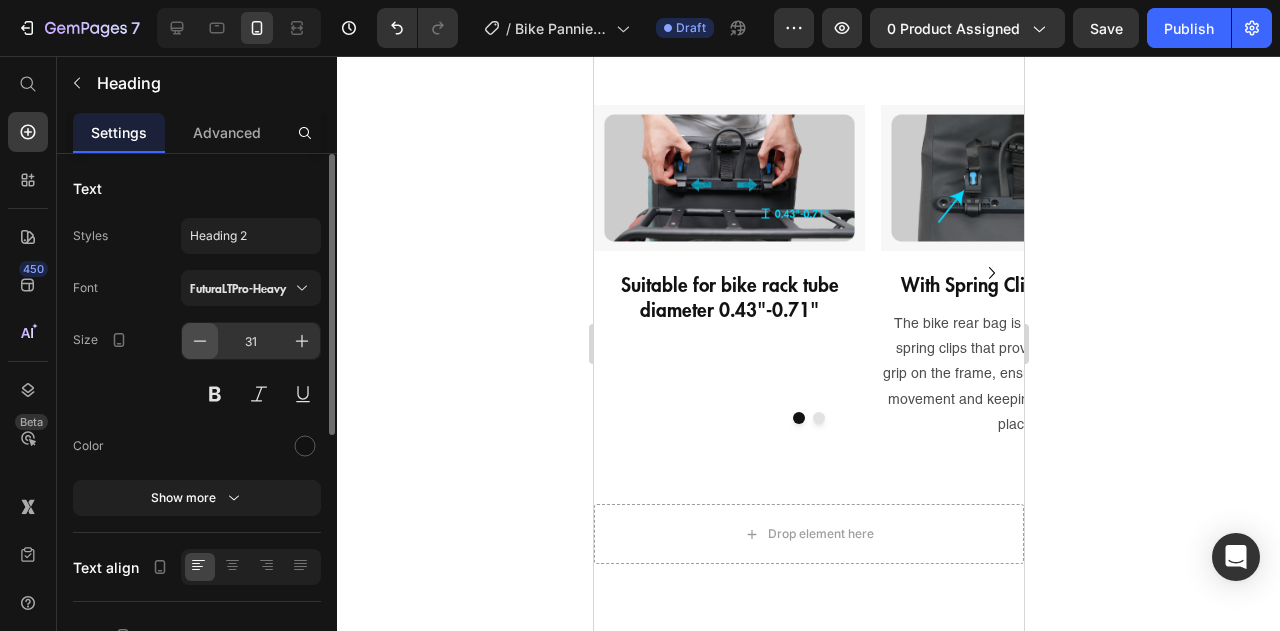 click 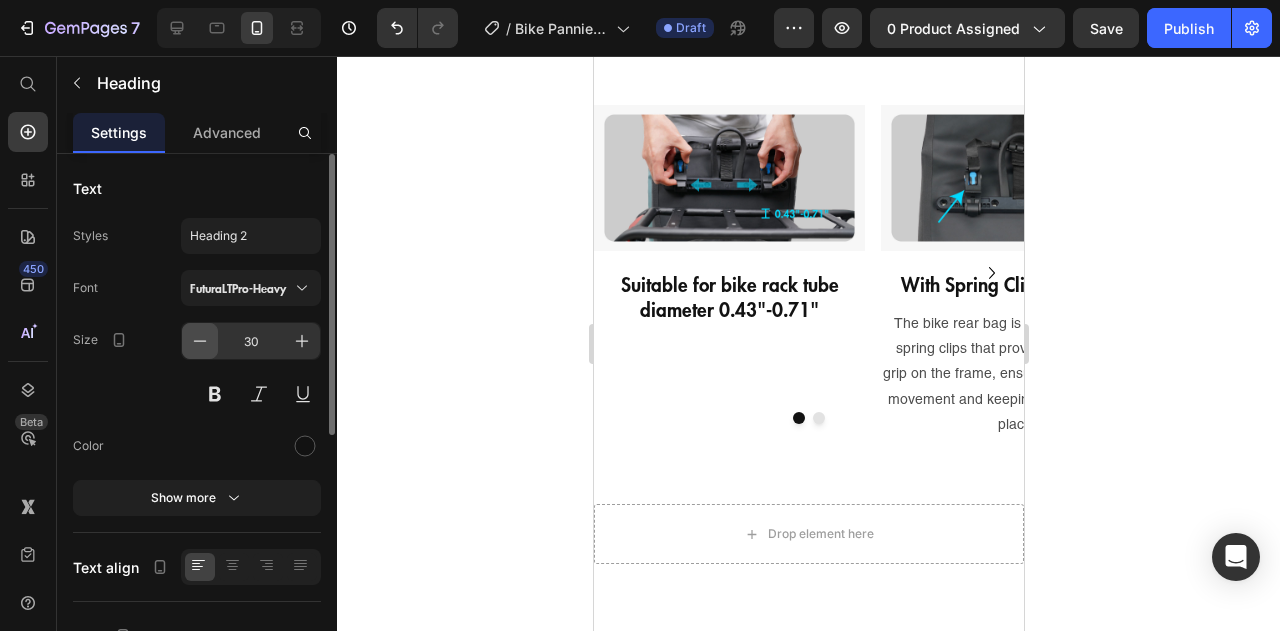 click 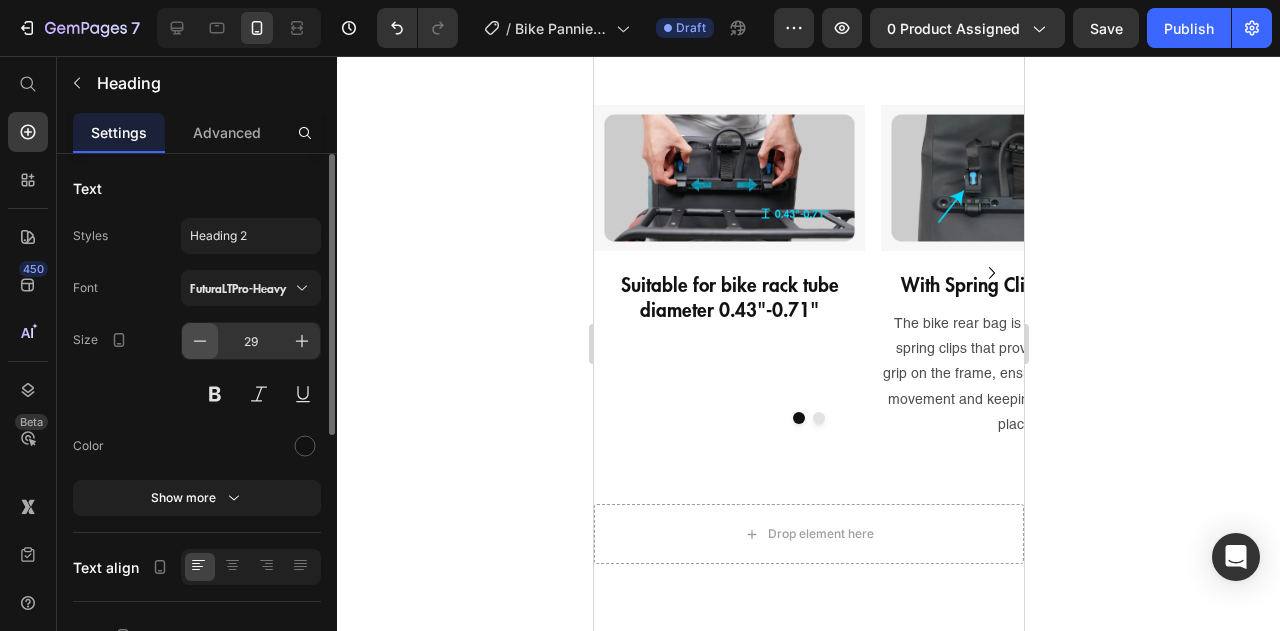 click 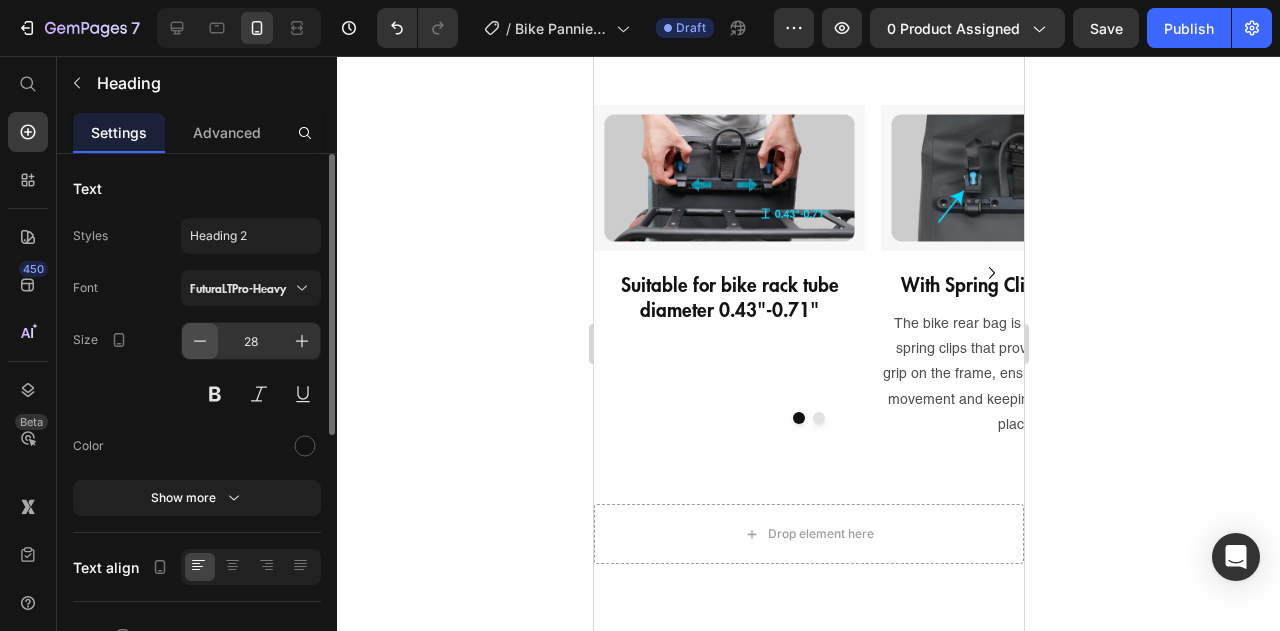 click 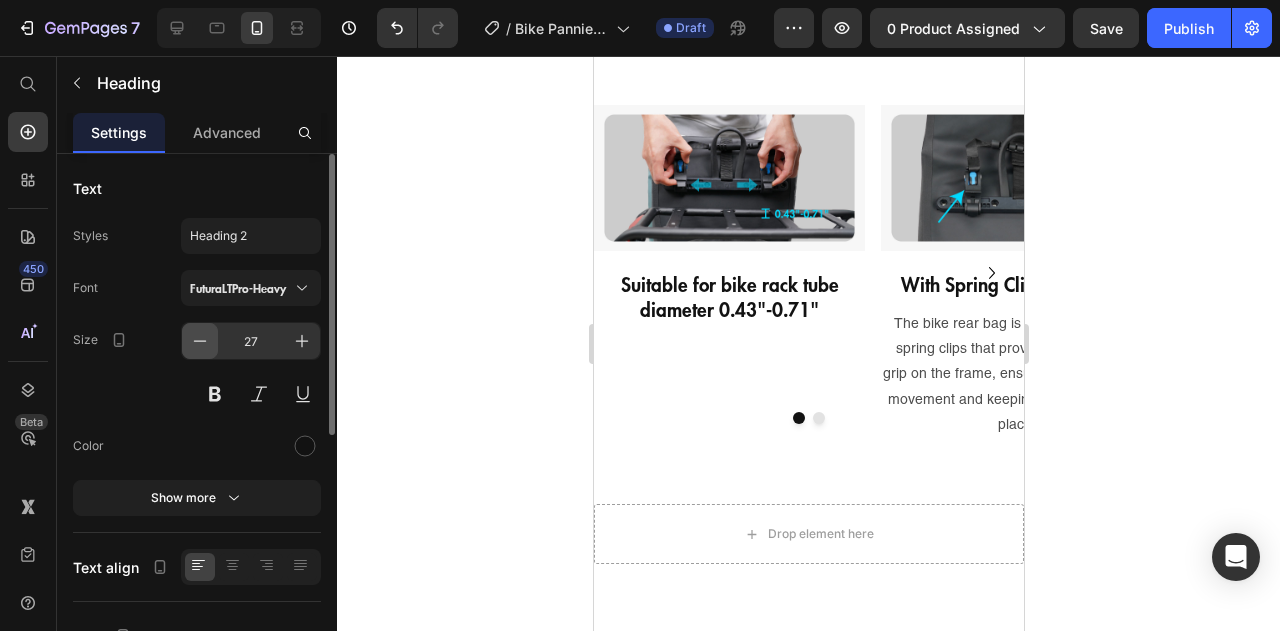 click 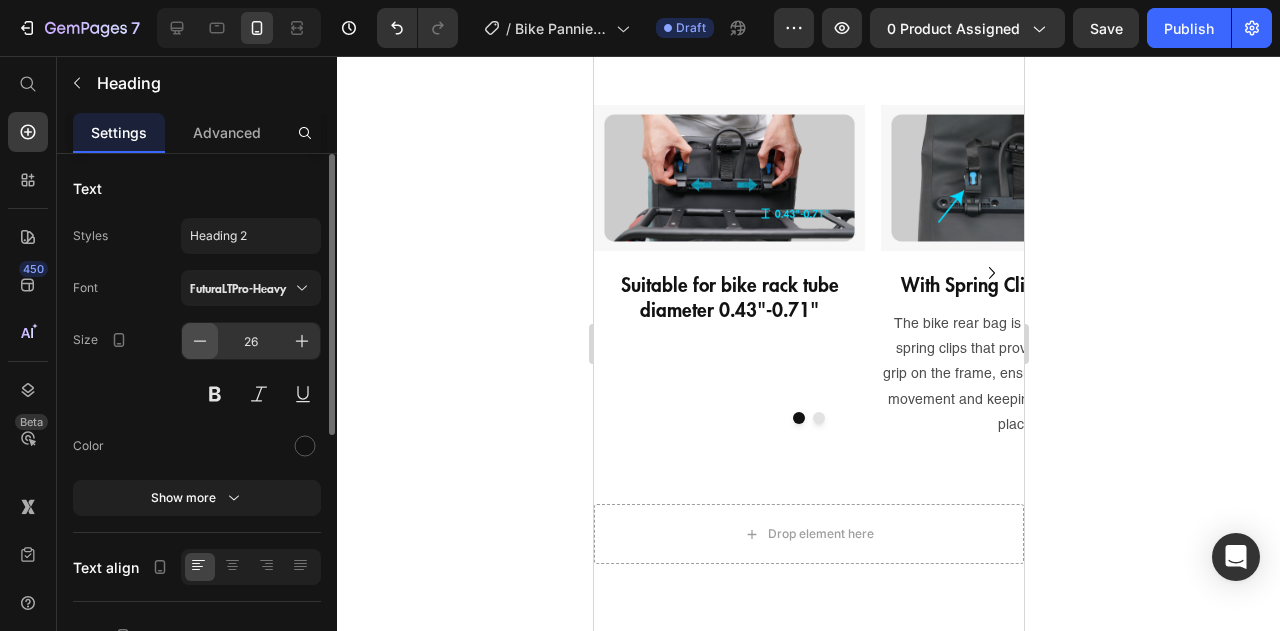 click 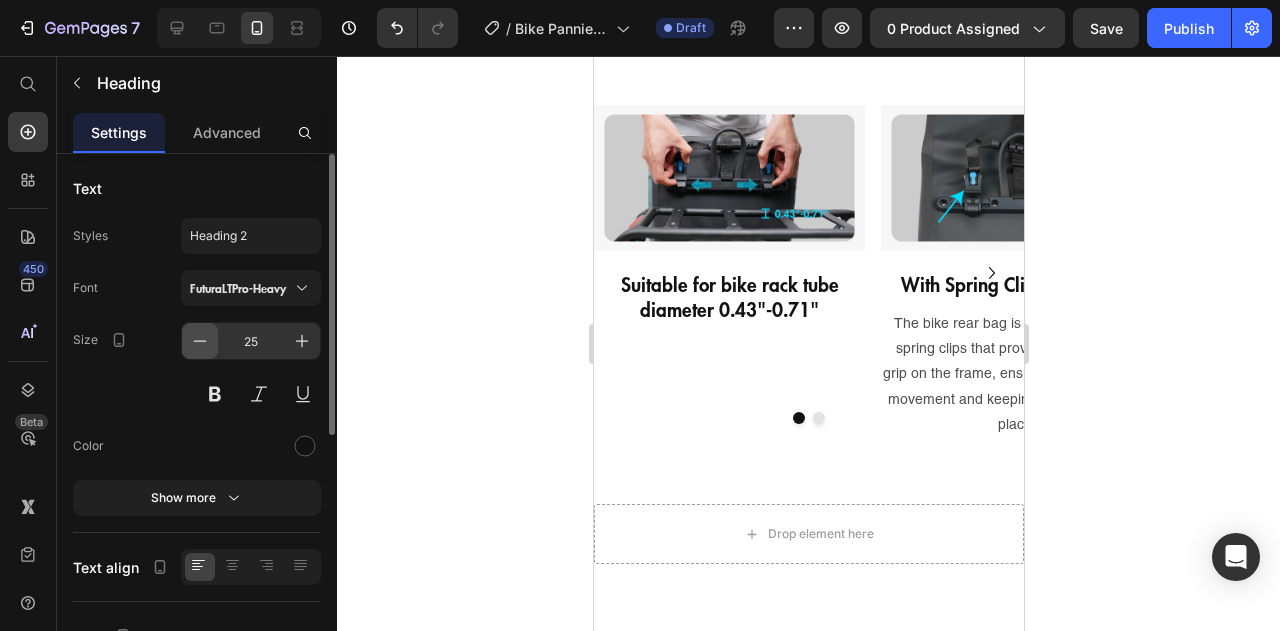click 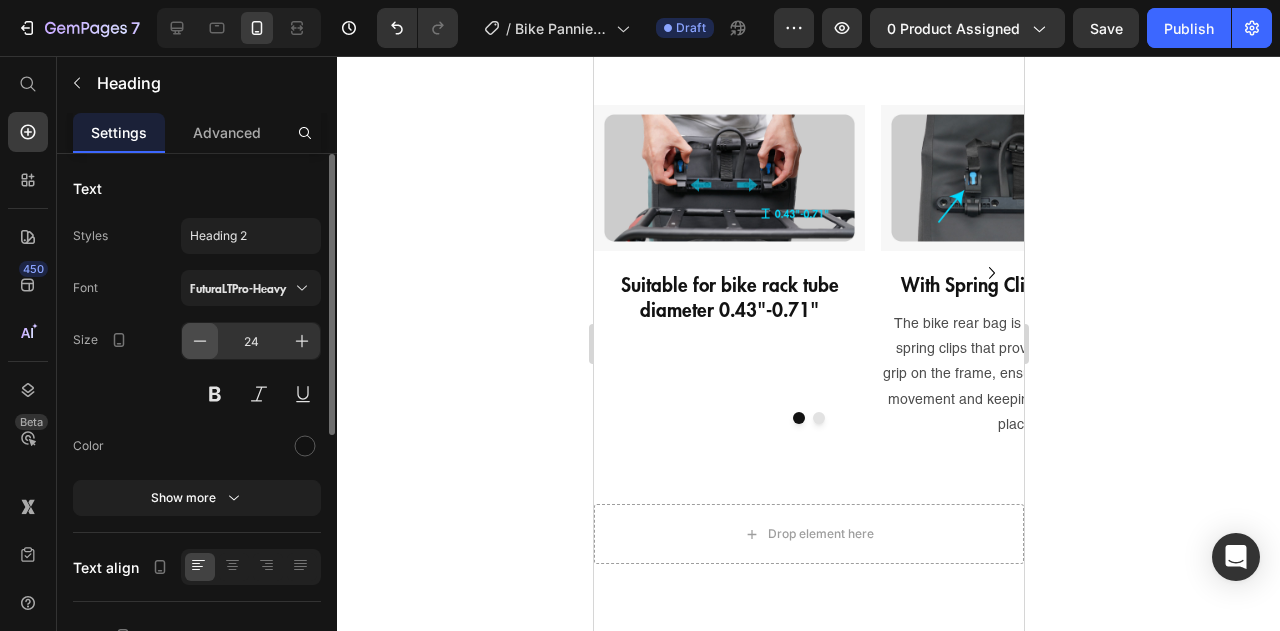 click 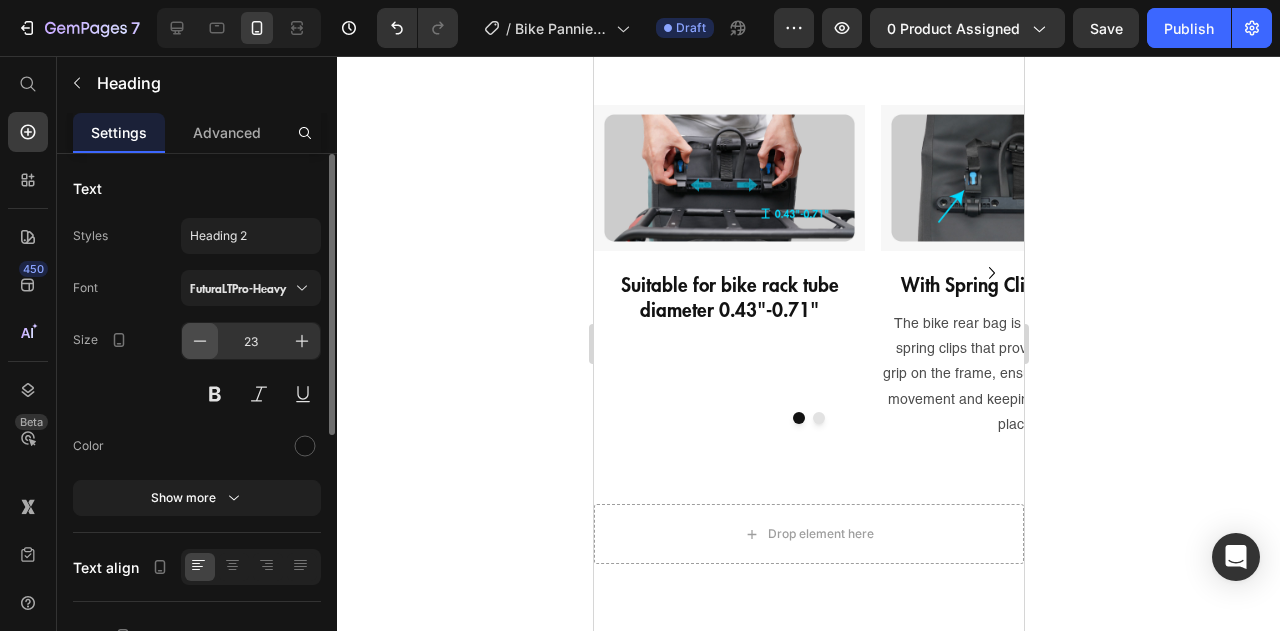 click 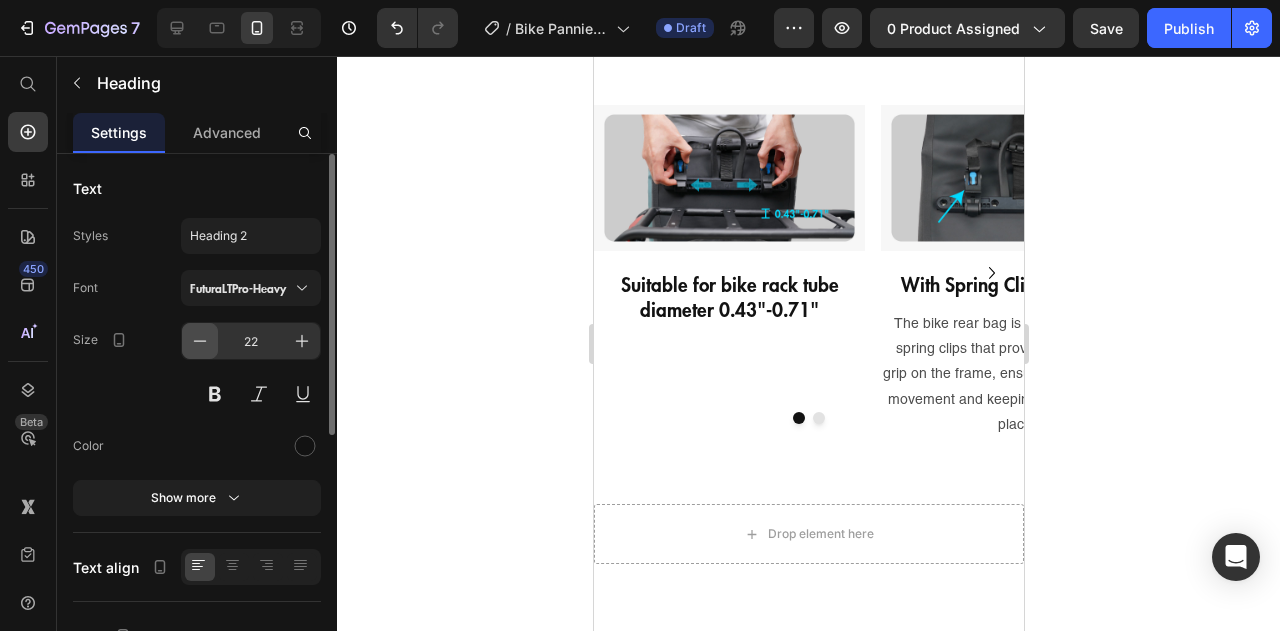 click 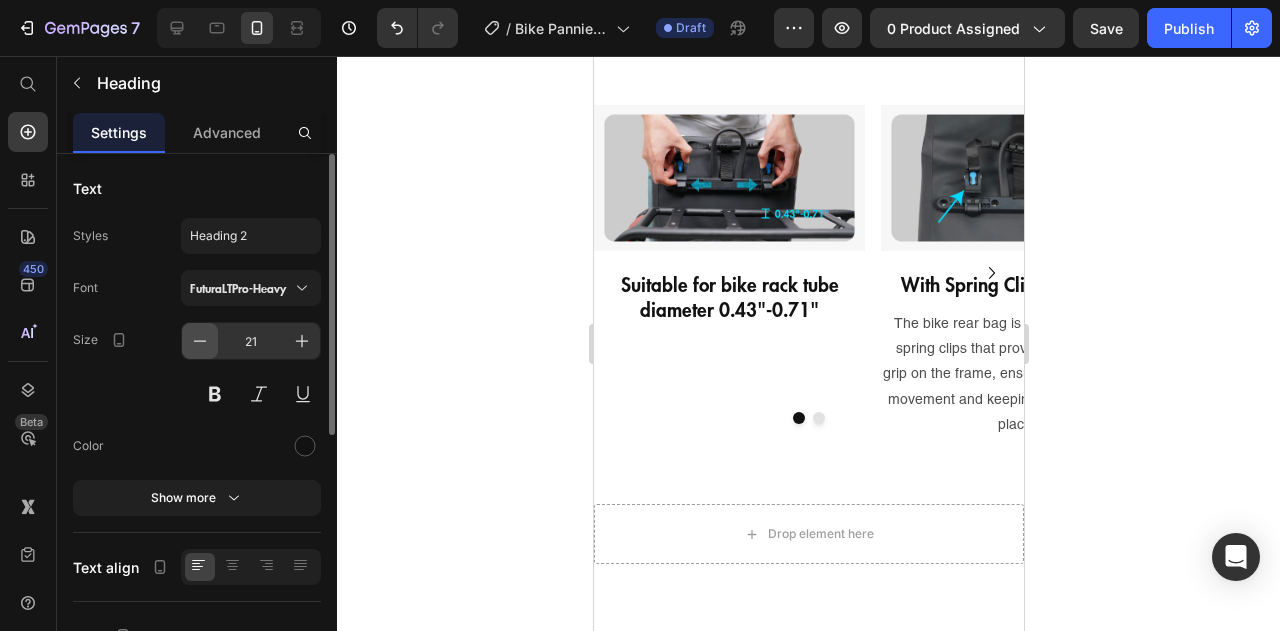 click 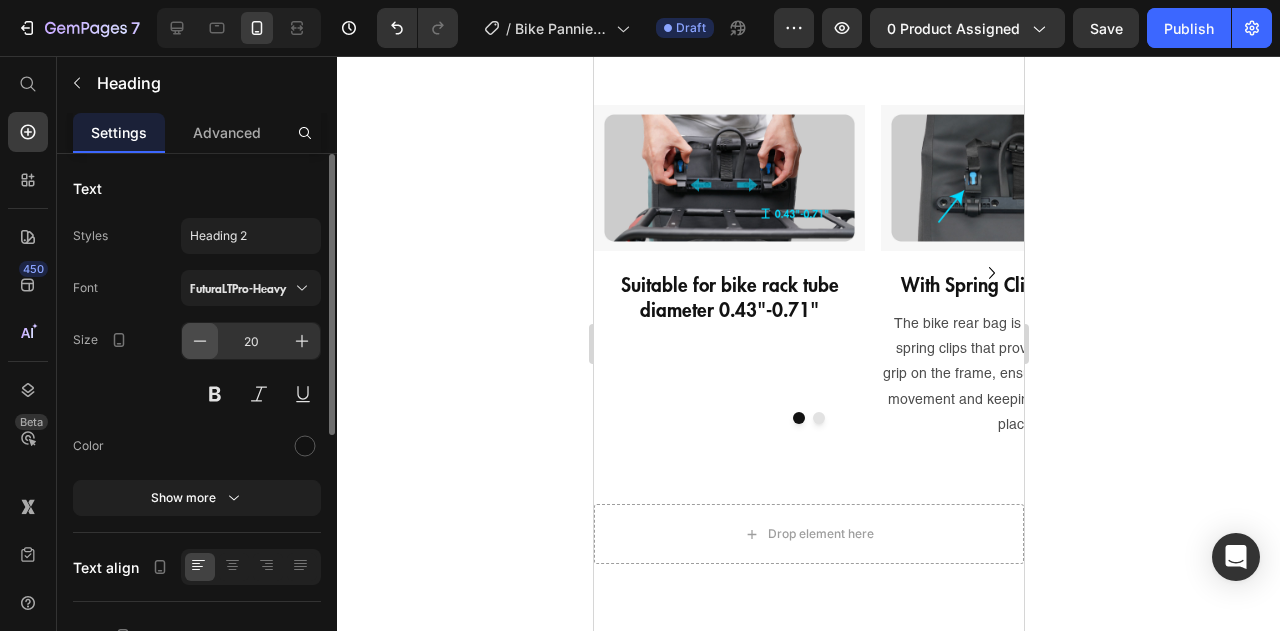 click 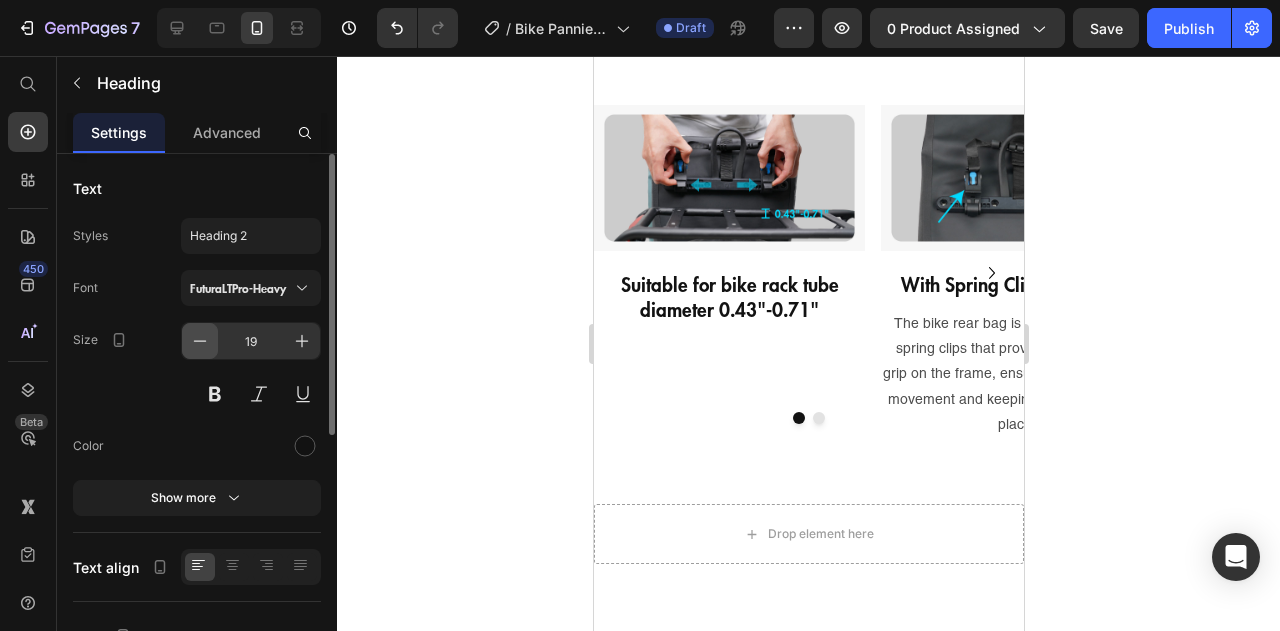click 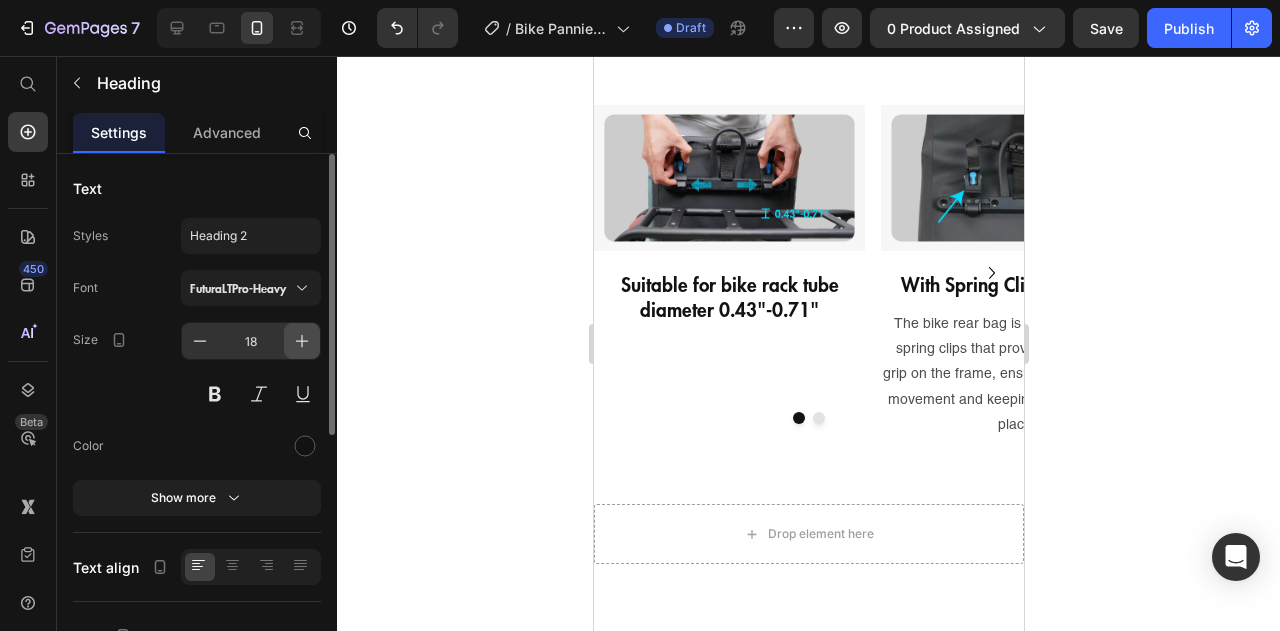 click 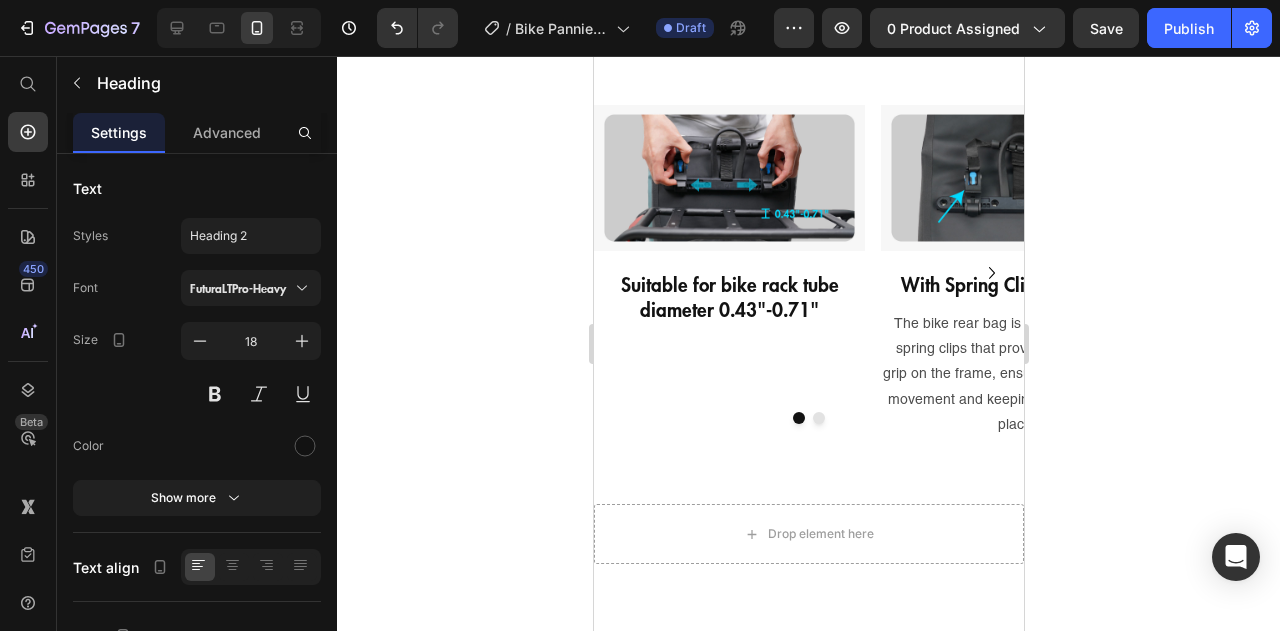 type on "19" 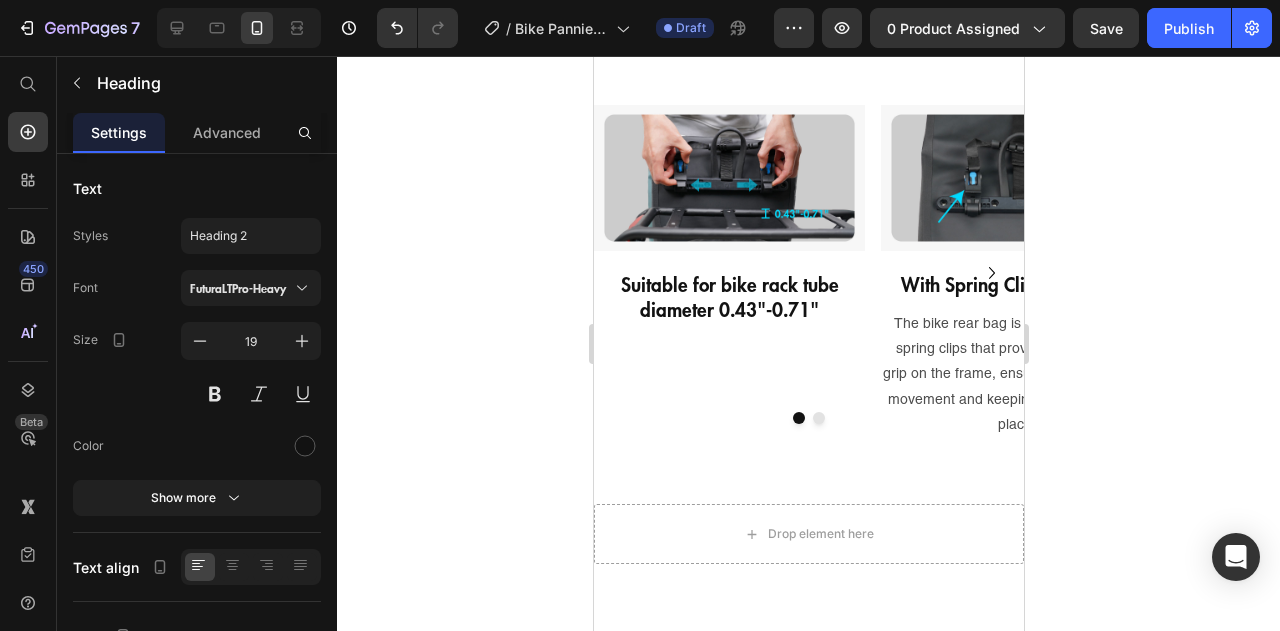 click on "External zippered pocket" at bounding box center [909, -181] 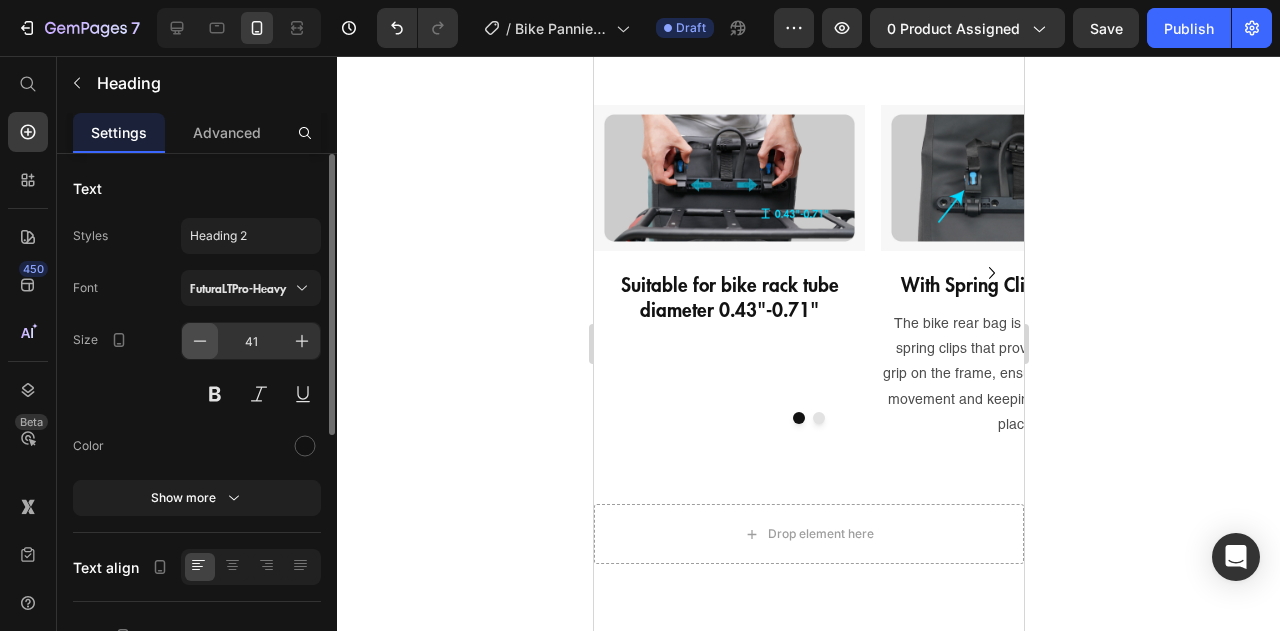 click 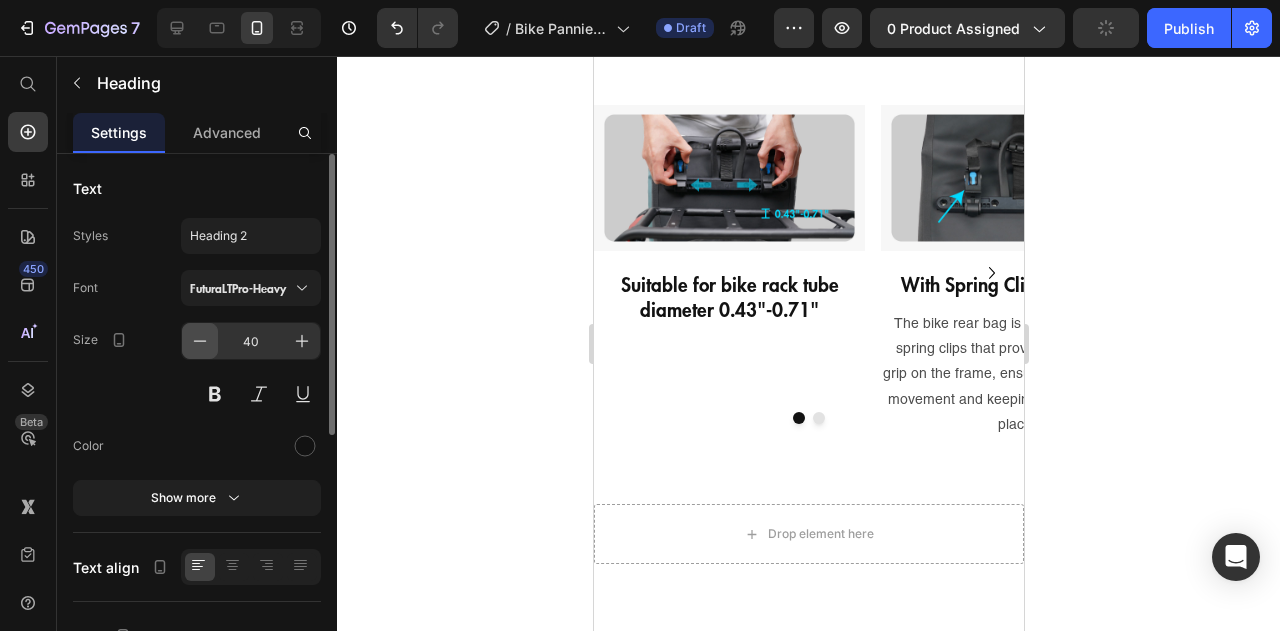 click 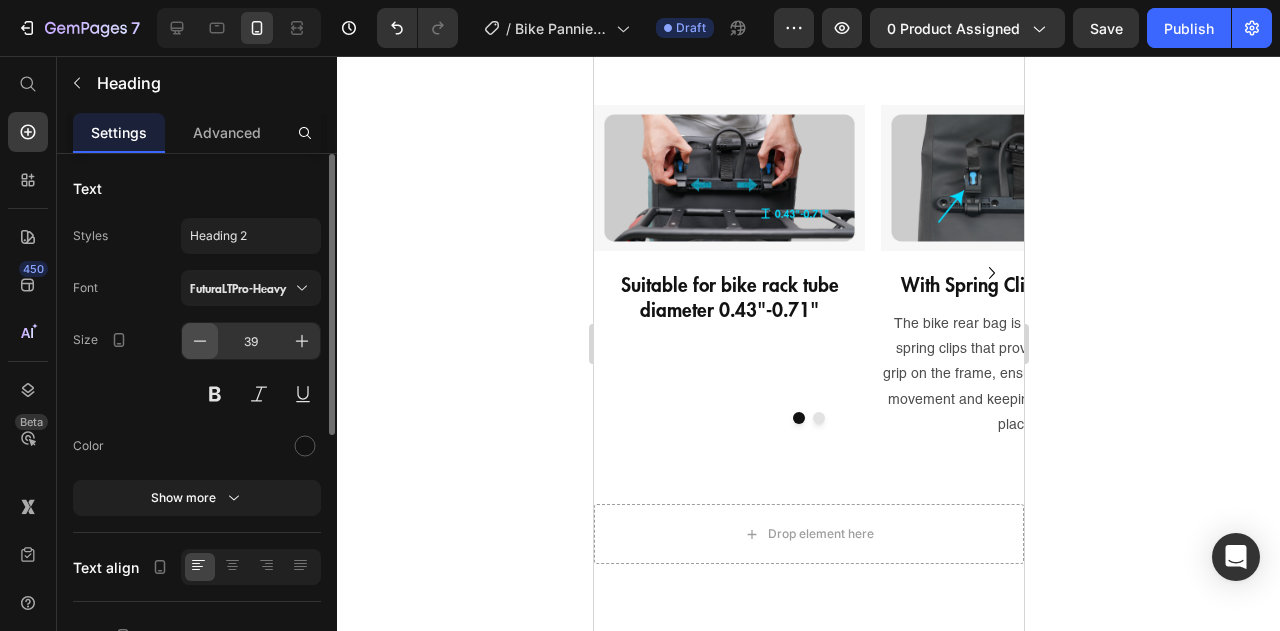 click 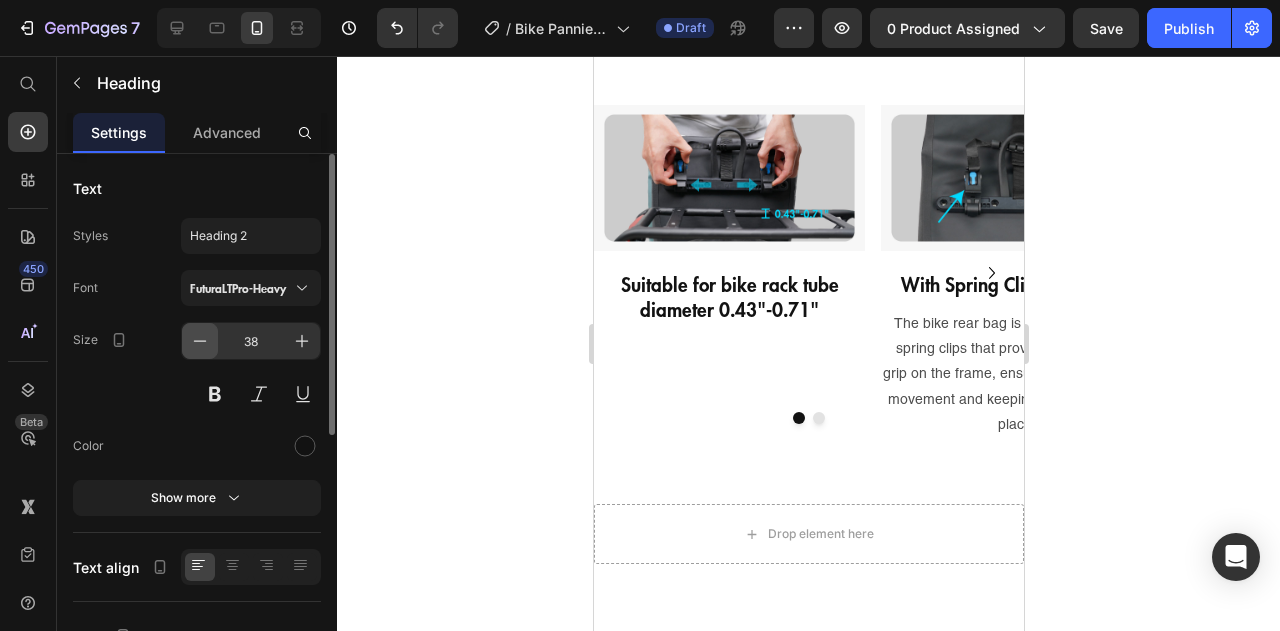 click 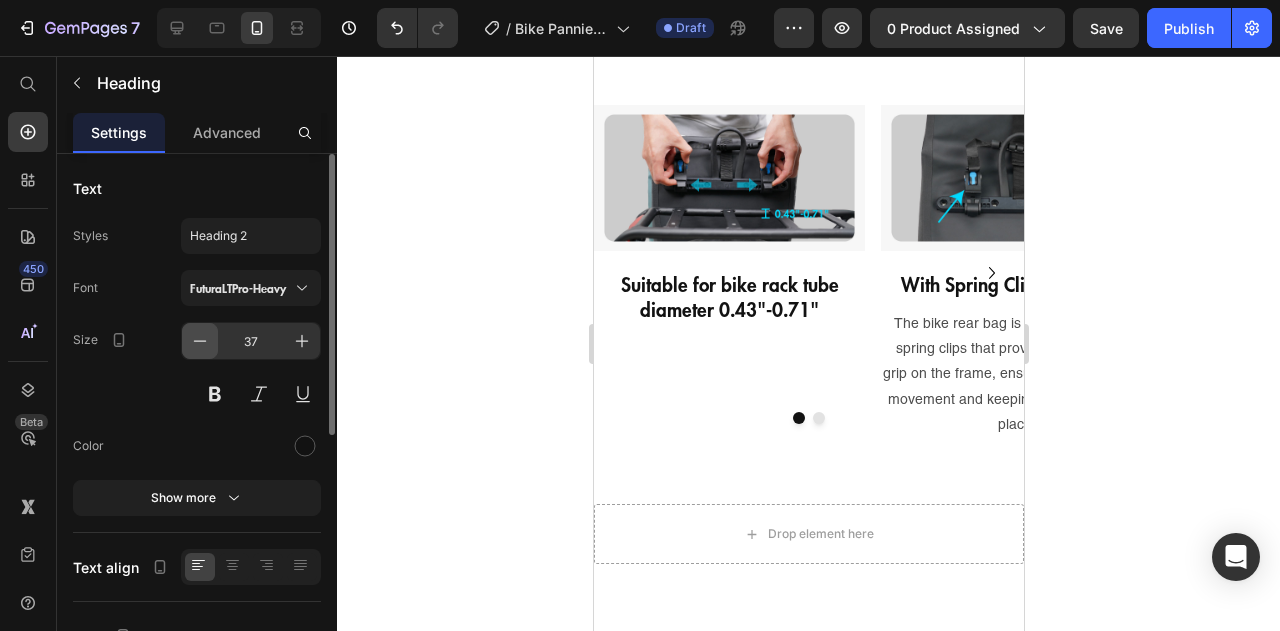 click 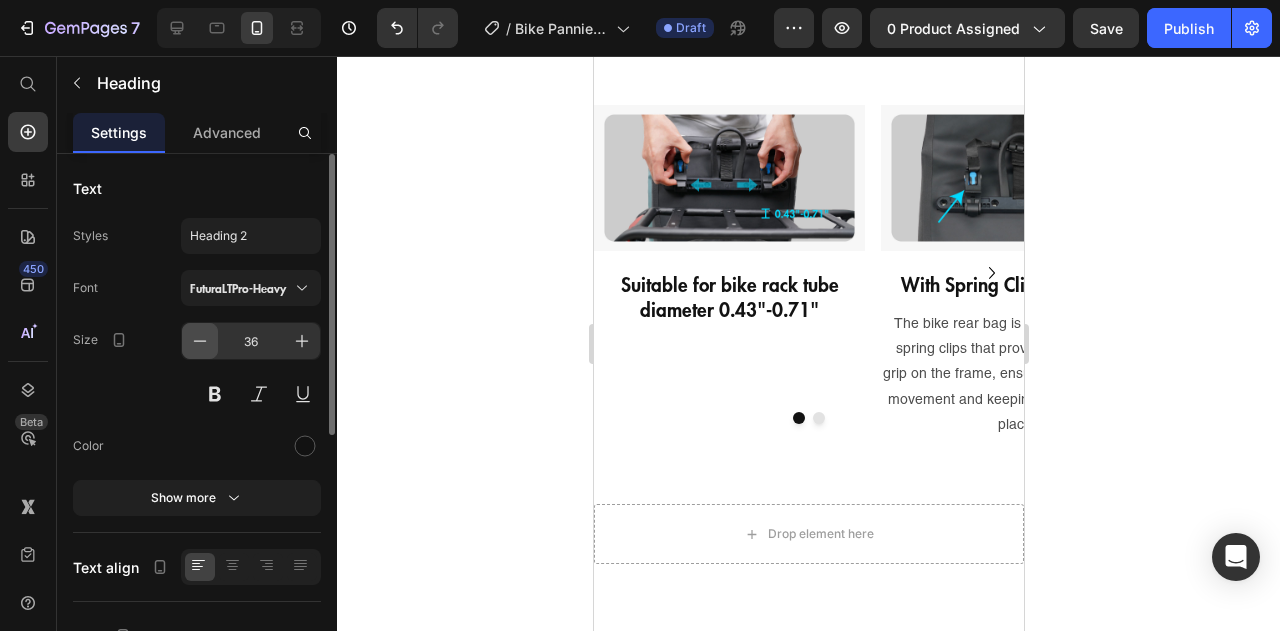 click 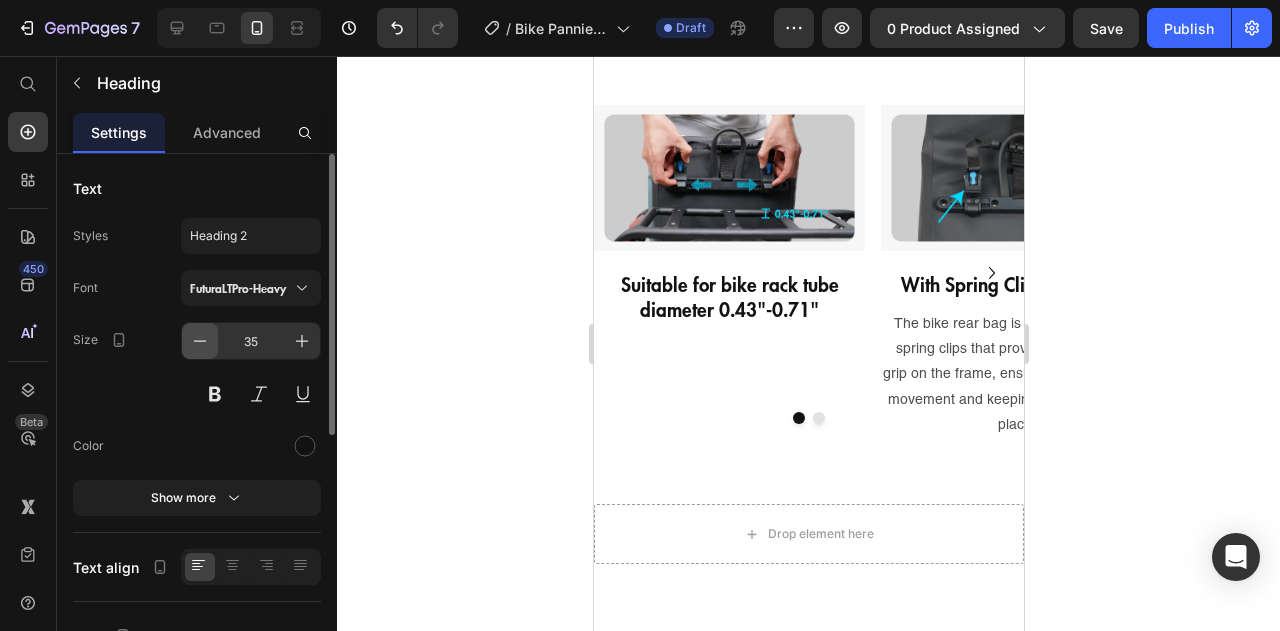 click 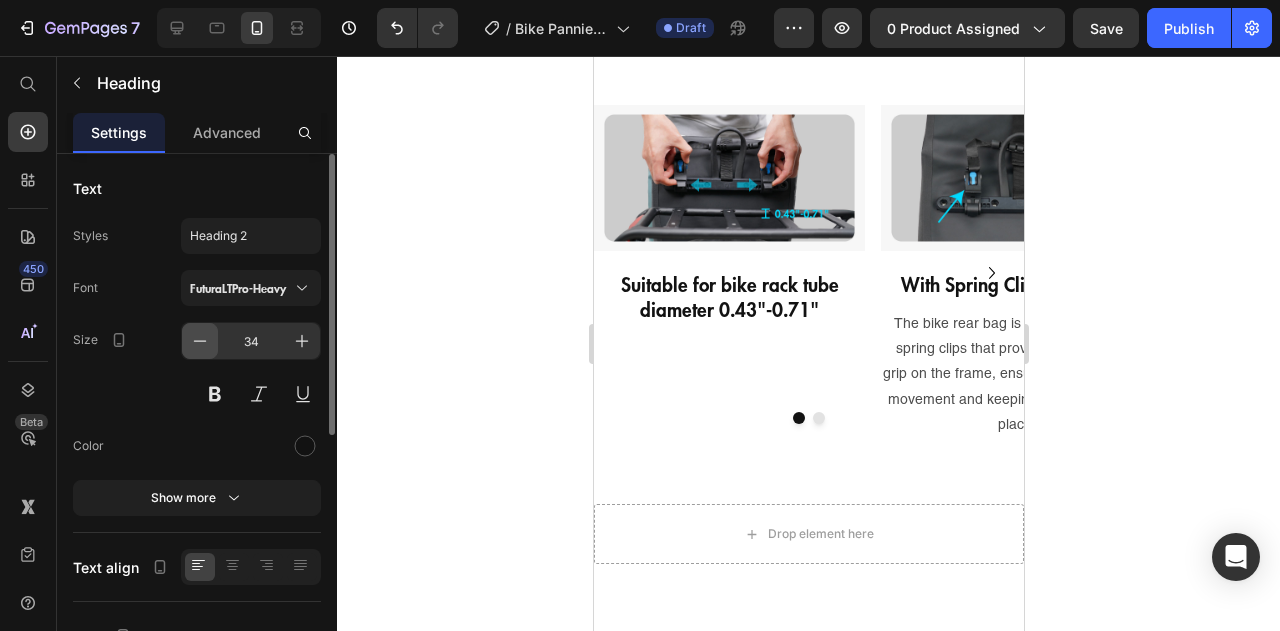 click 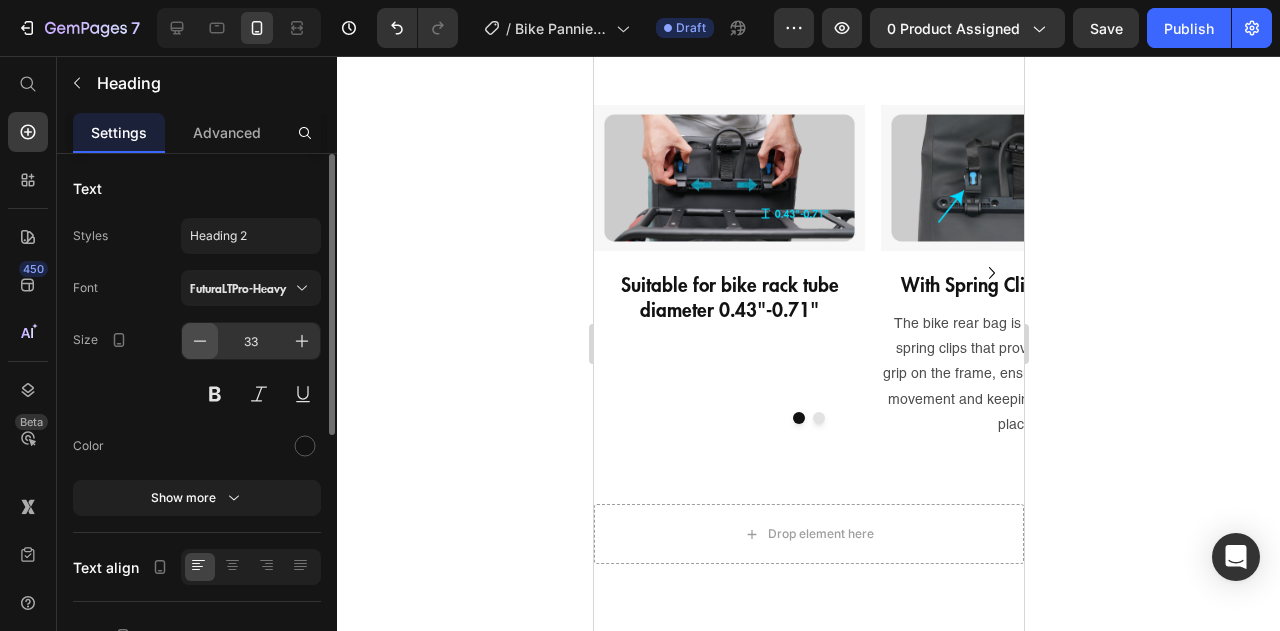 click 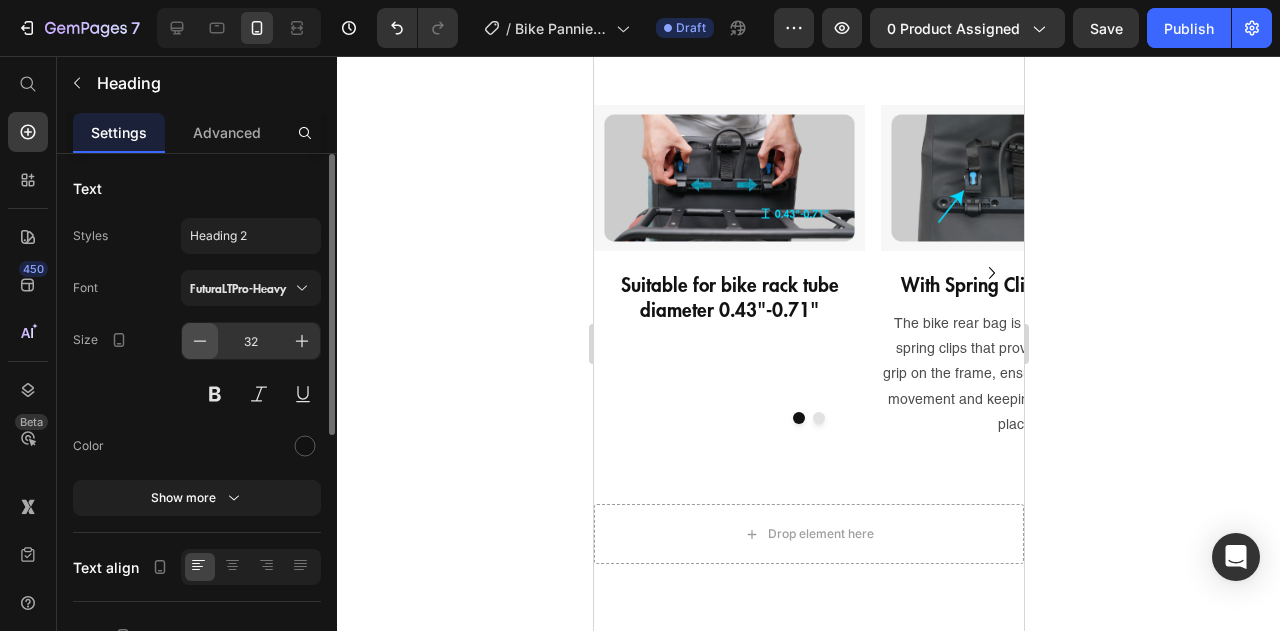 click 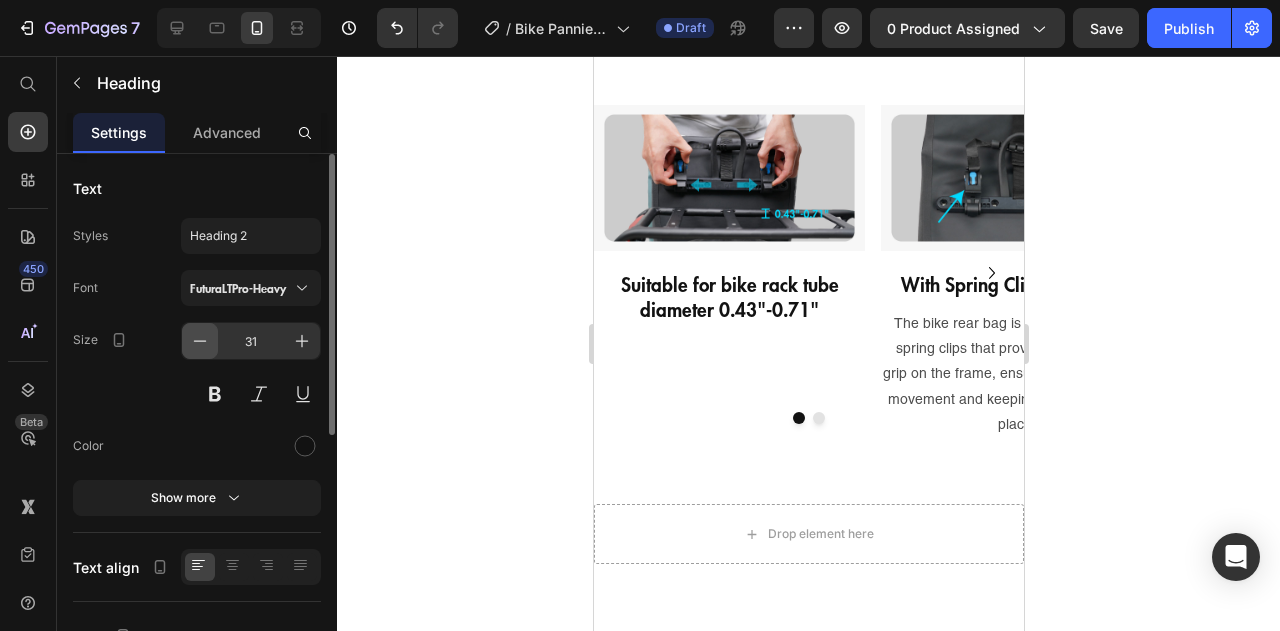 click 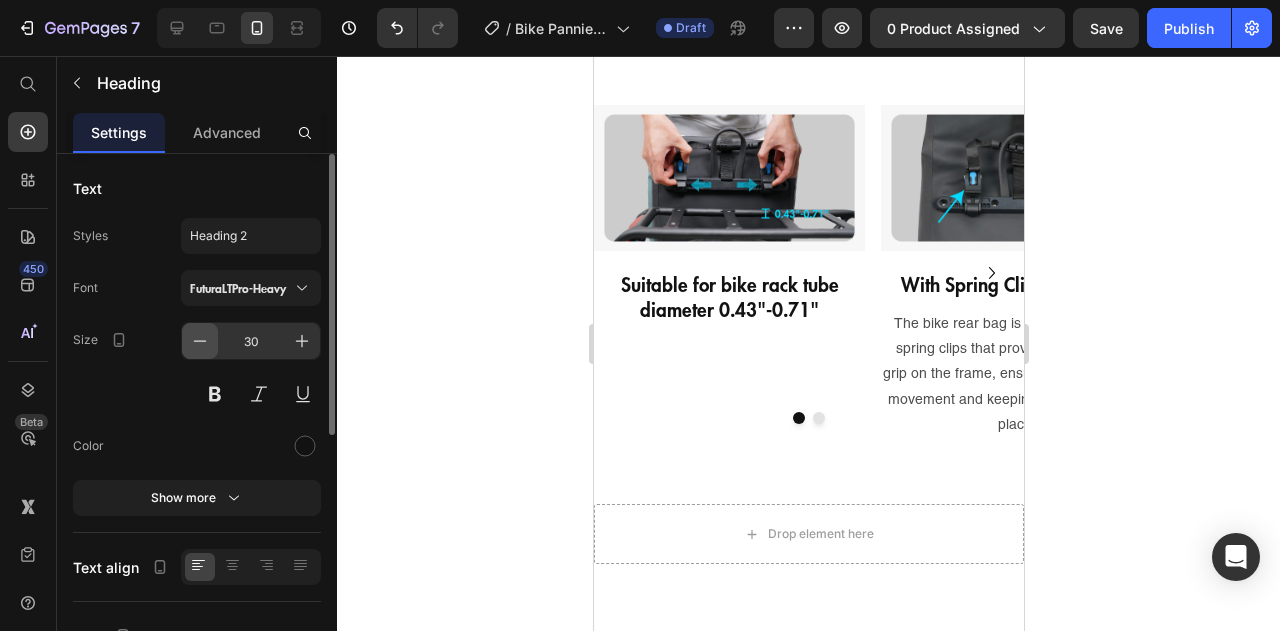 click 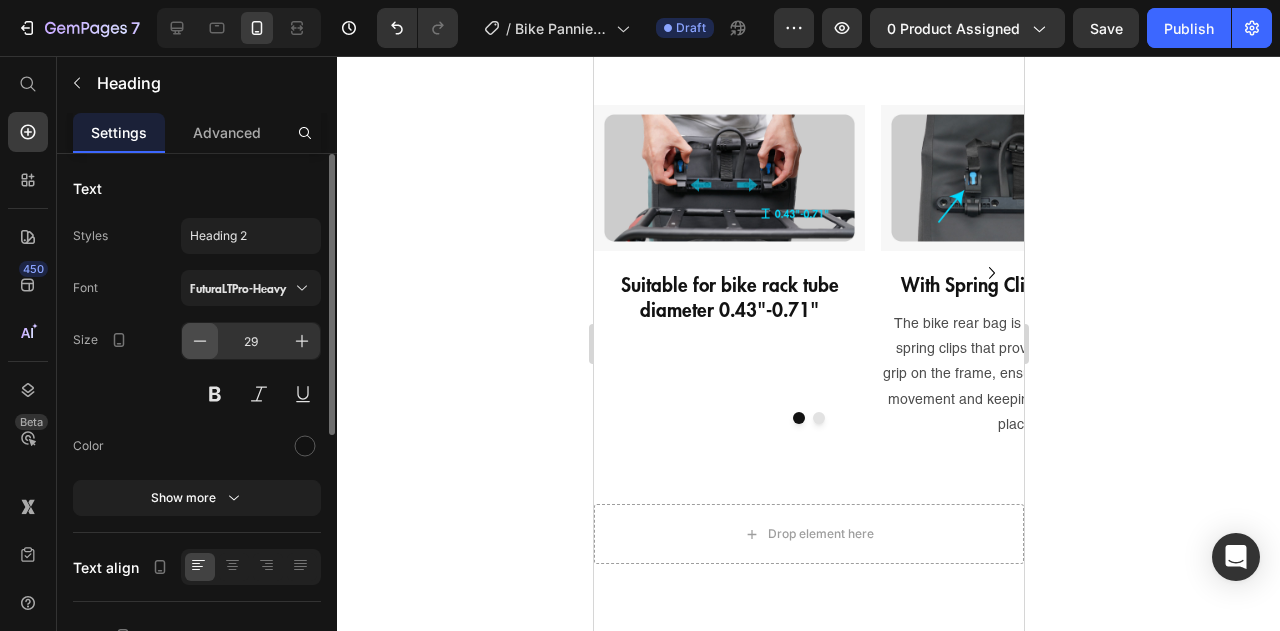 click 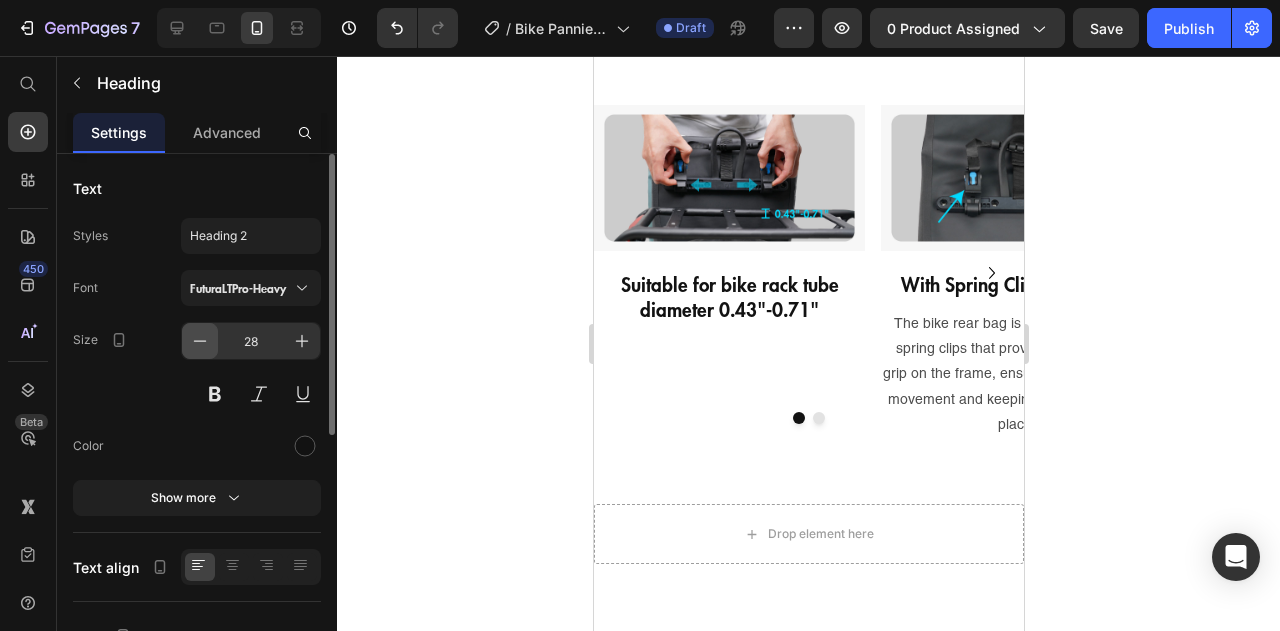 click 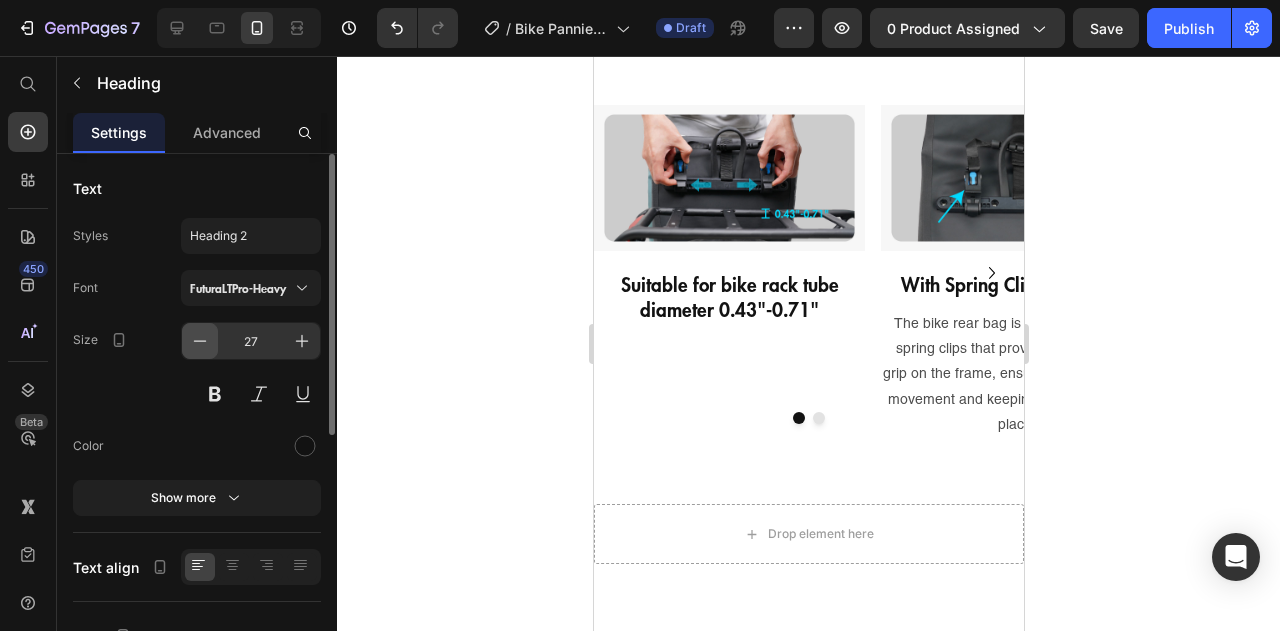click 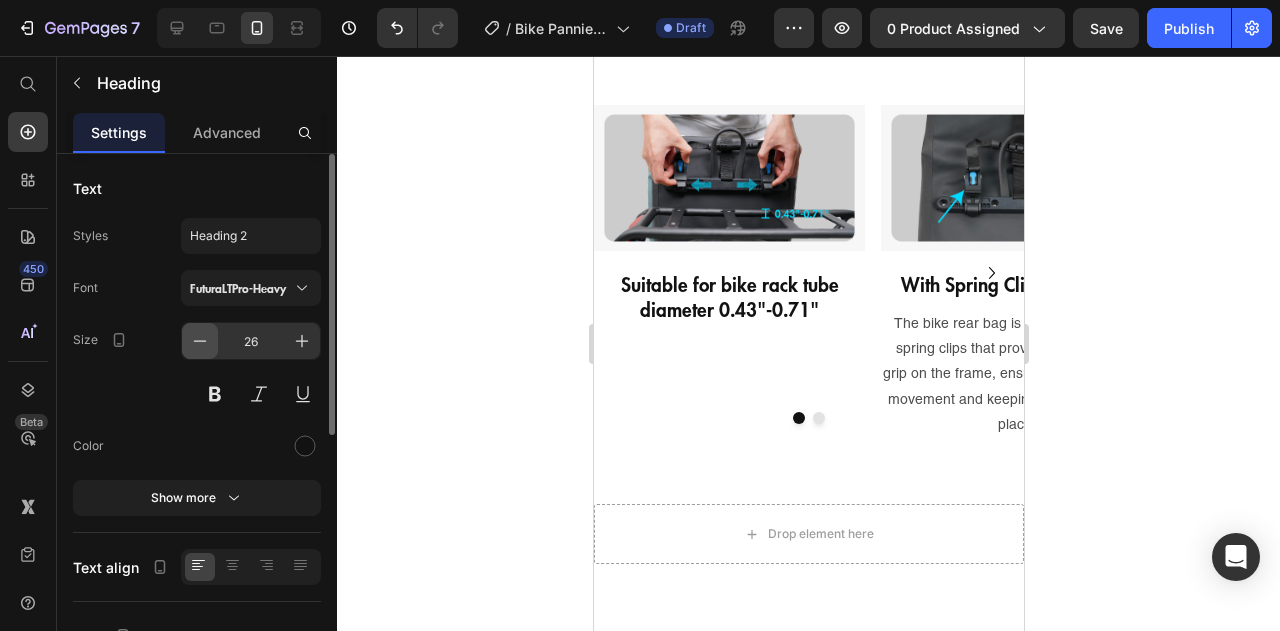 click 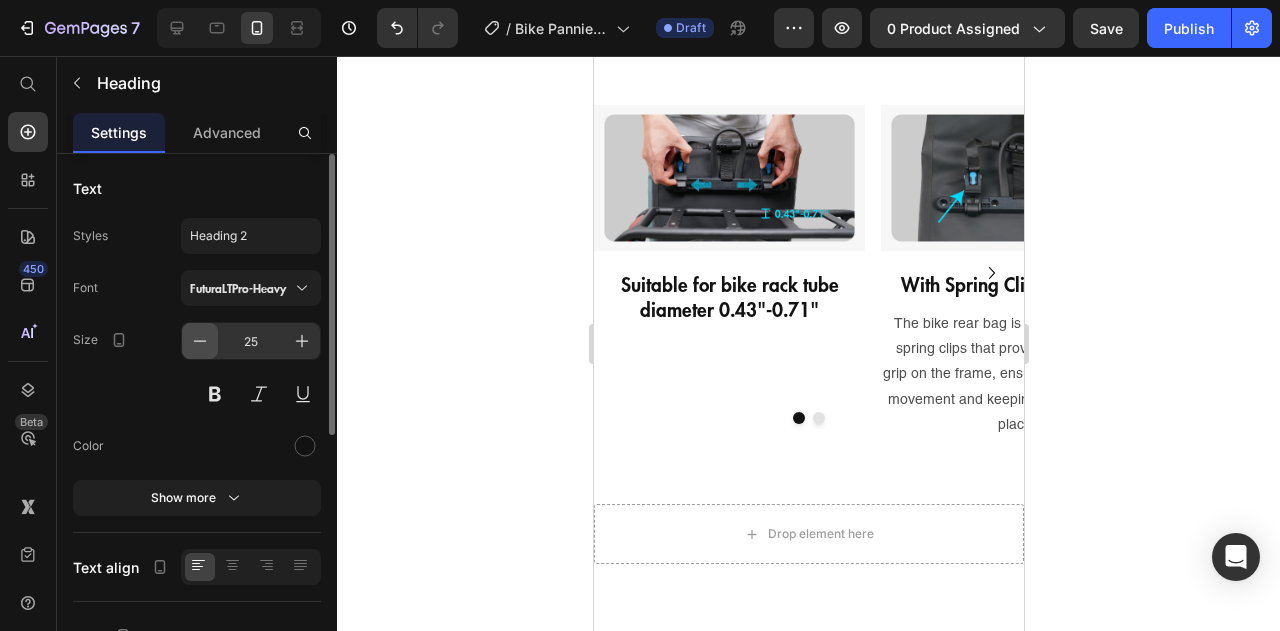 click 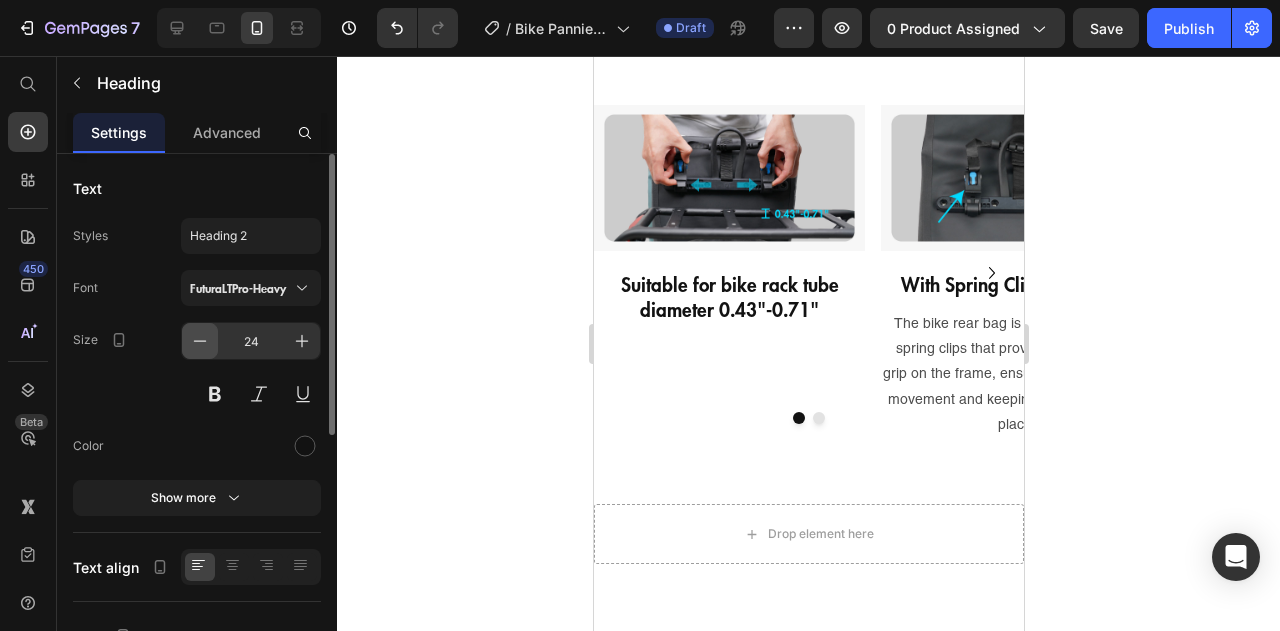 click 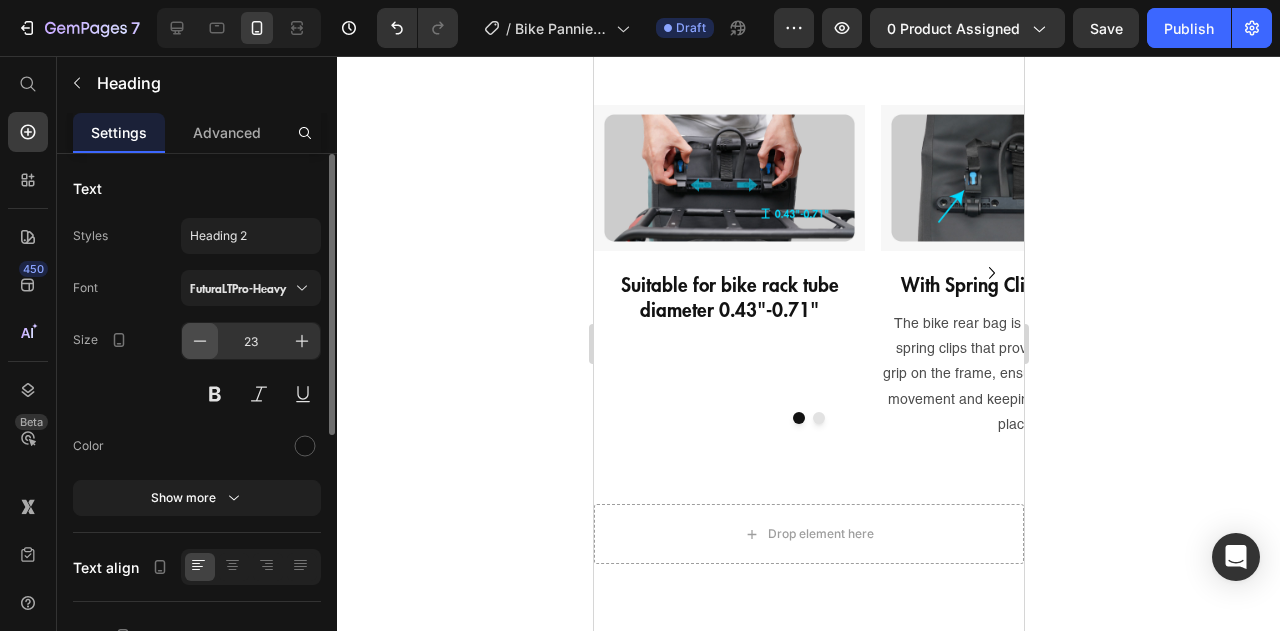 click 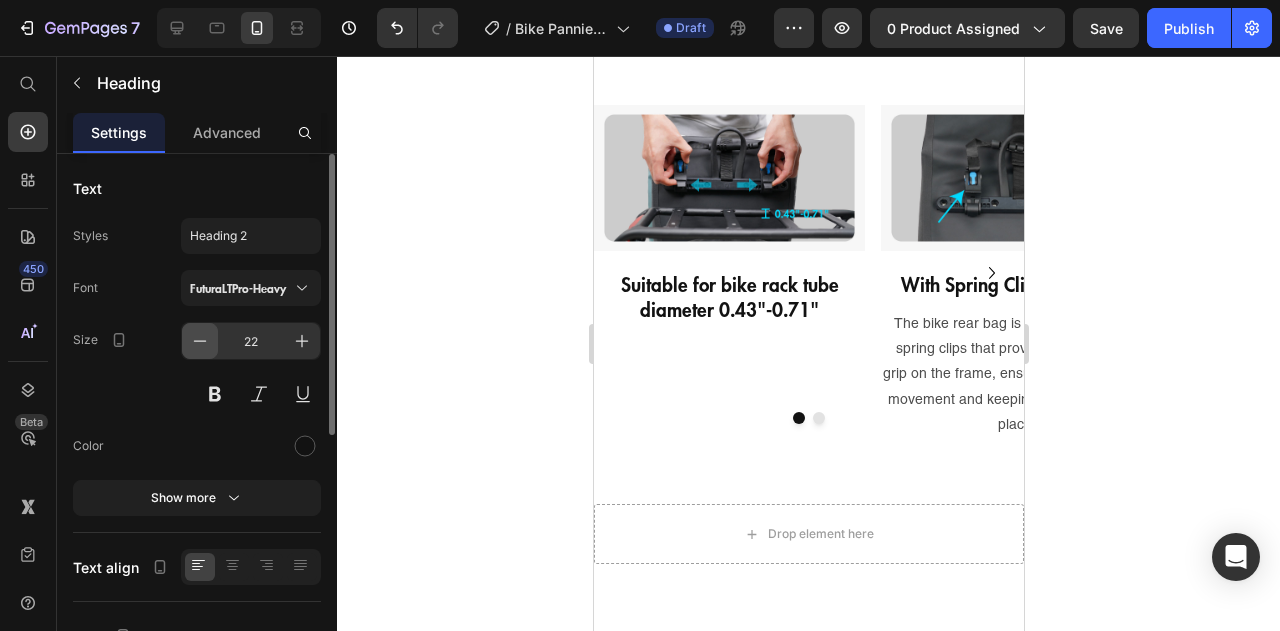 click 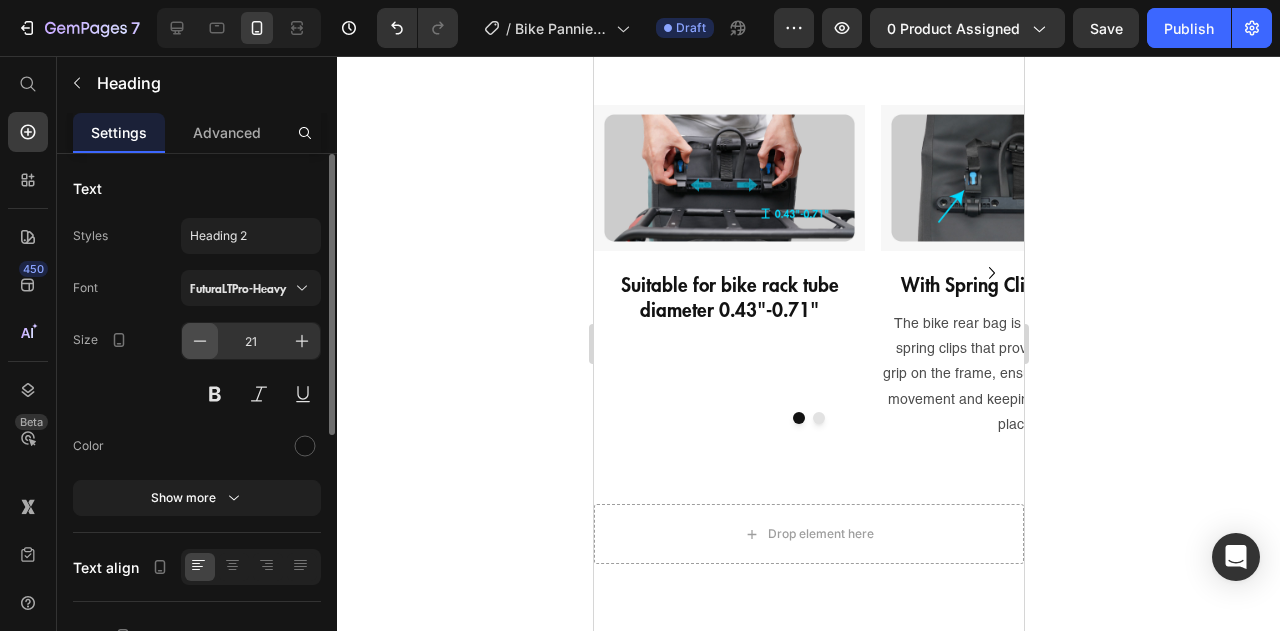 click 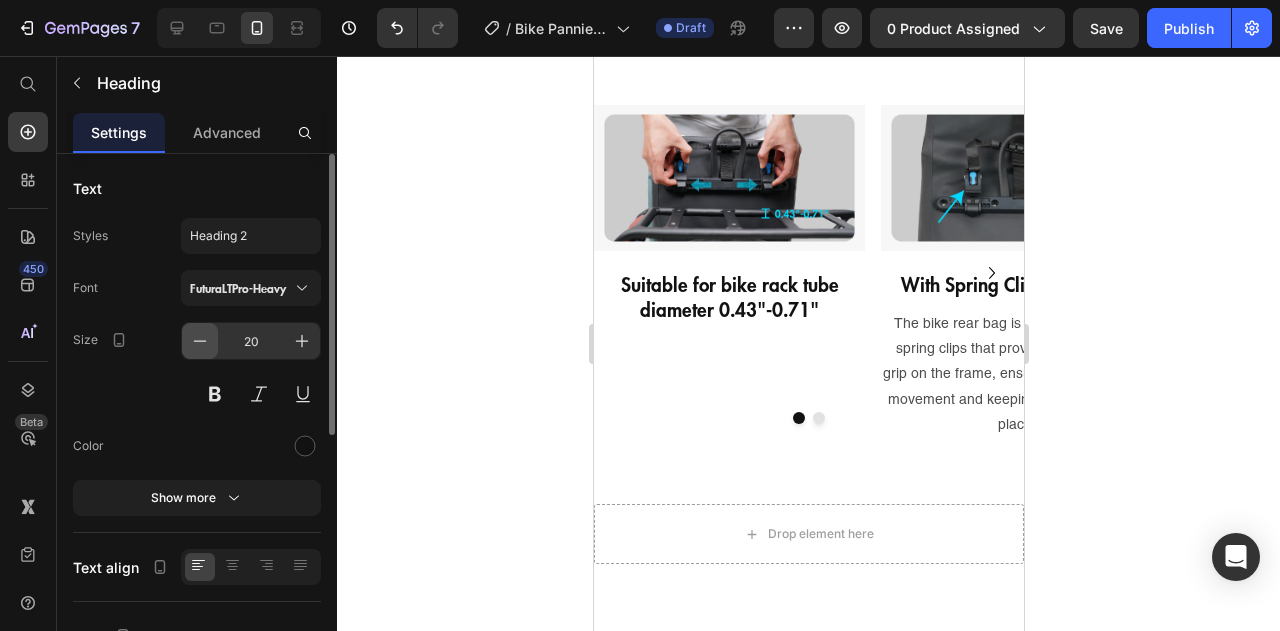 click 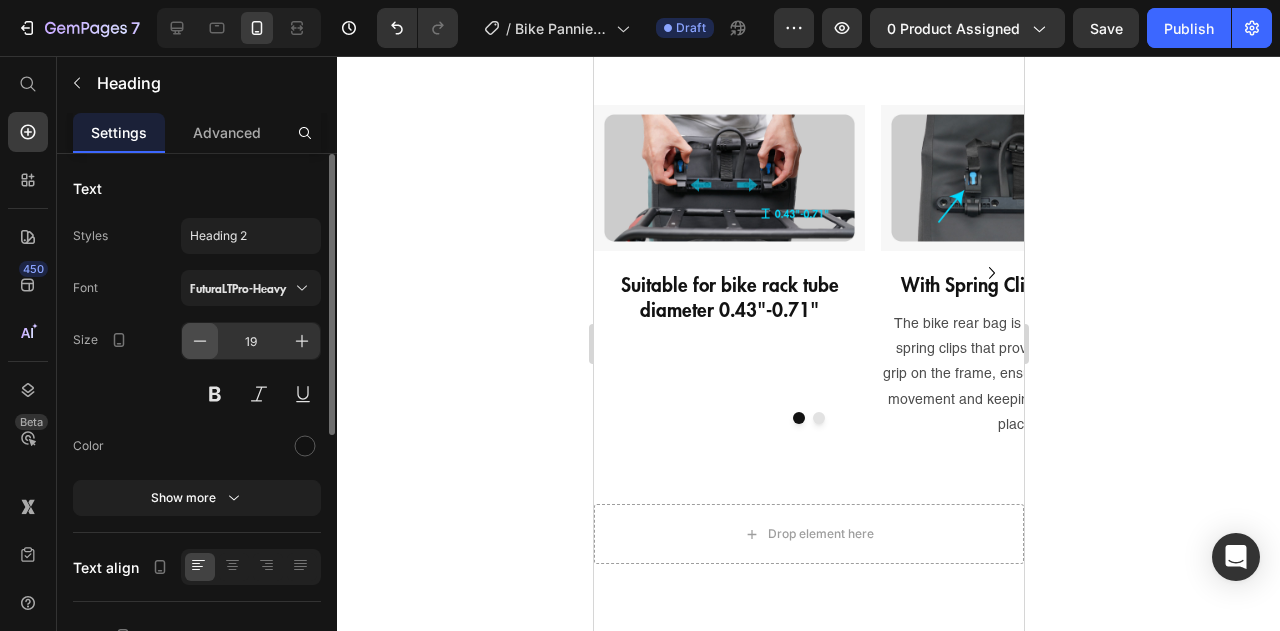 click 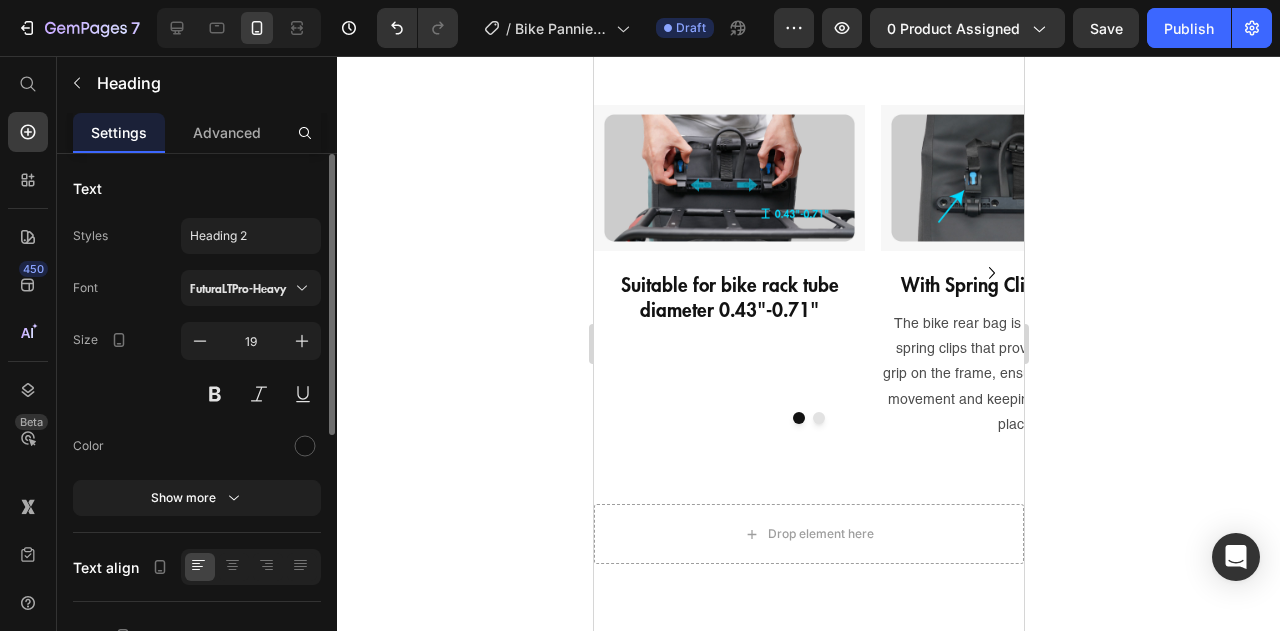 click on "Internal pocket" at bounding box center (693, -249) 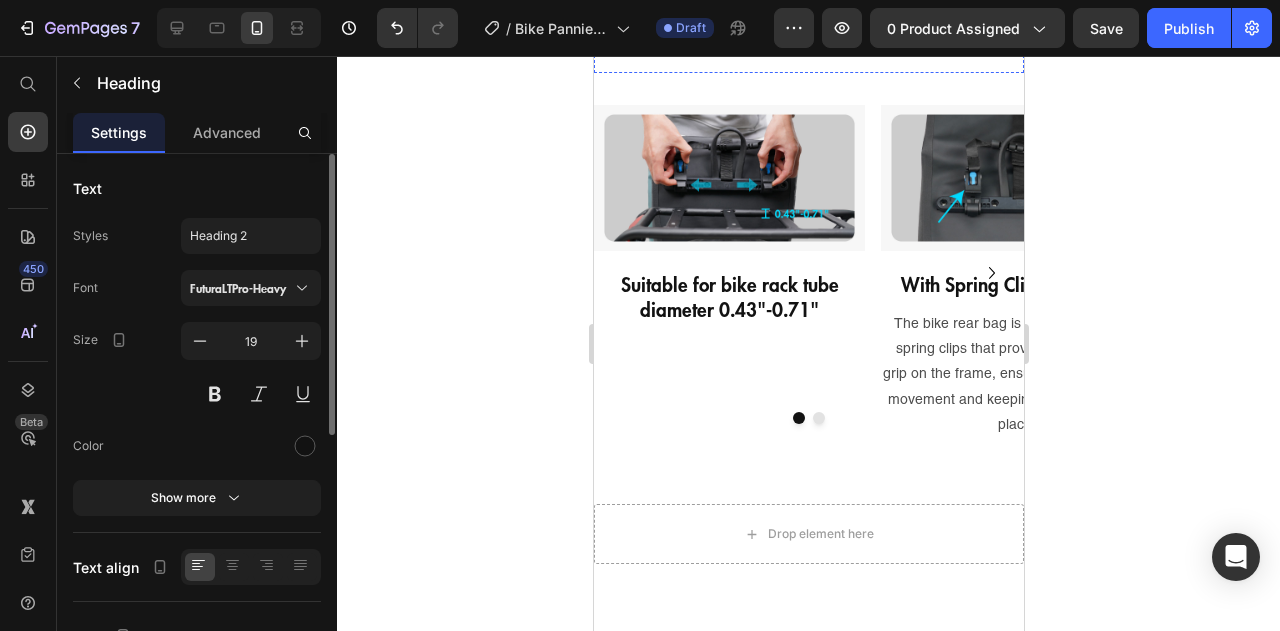 click at bounding box center (818, 19) 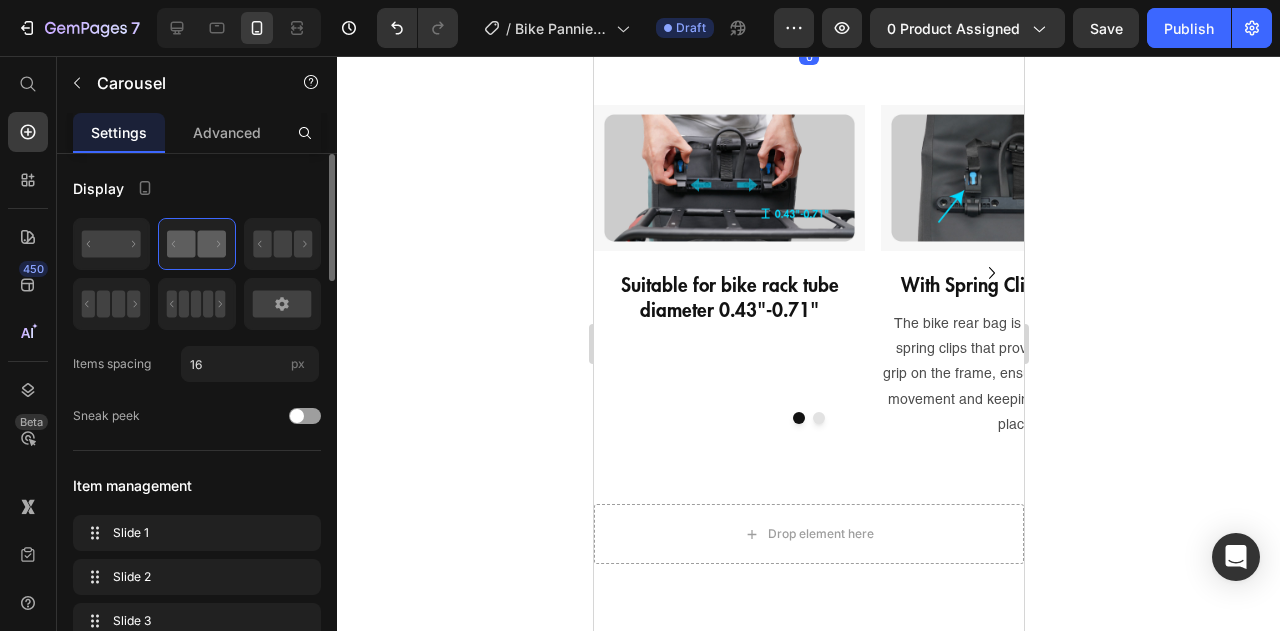 click on "Spring-loaded clips" at bounding box center [693, -181] 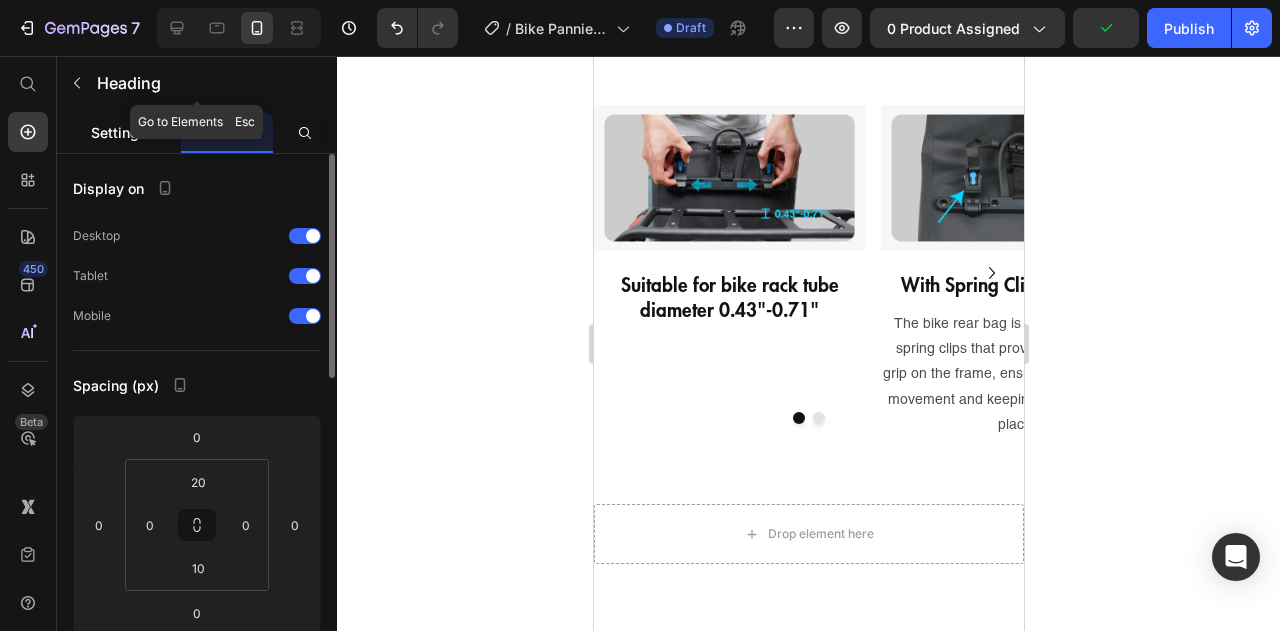 click on "Settings" at bounding box center [119, 132] 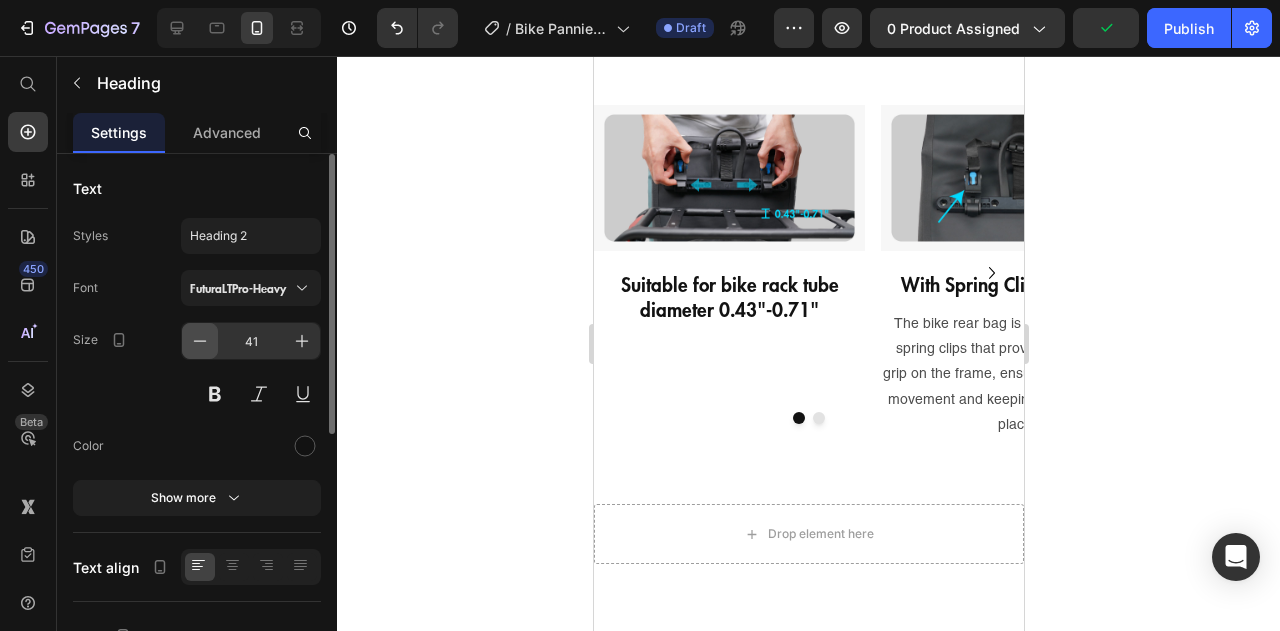 click 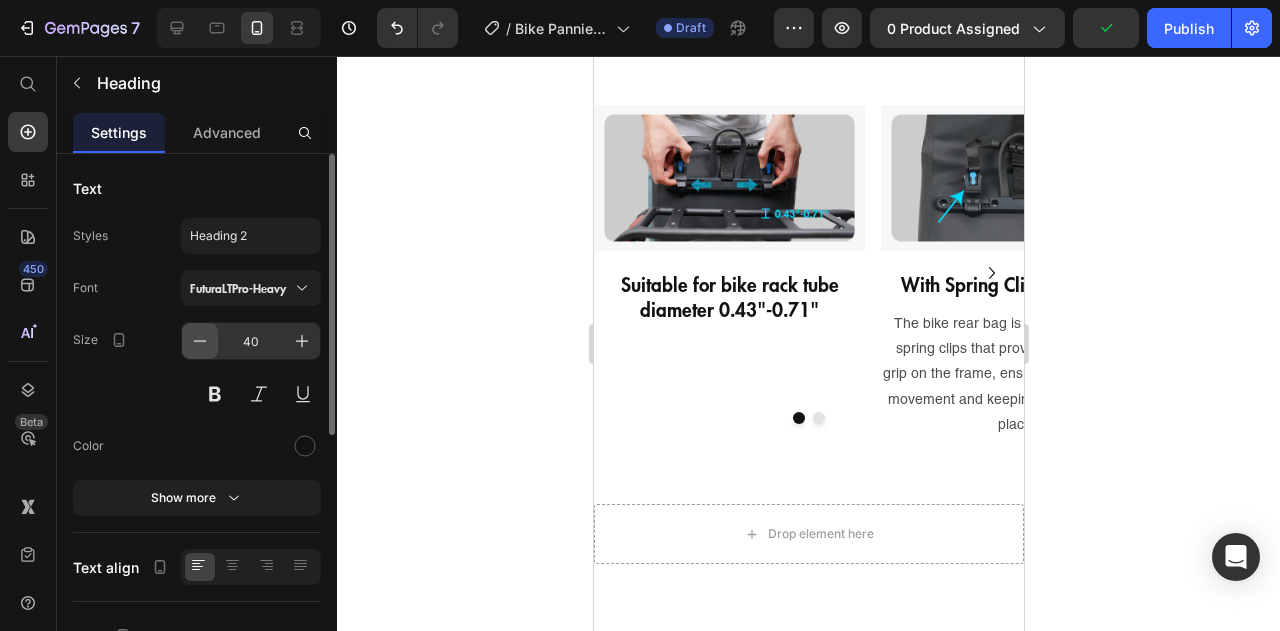 click 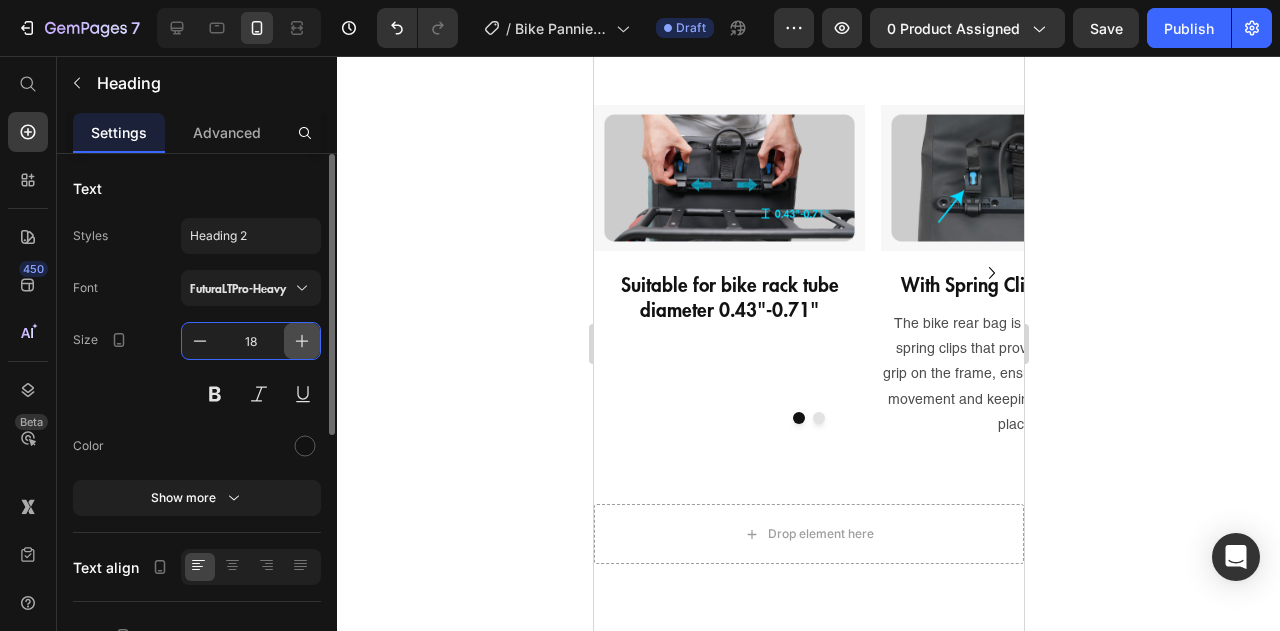 click 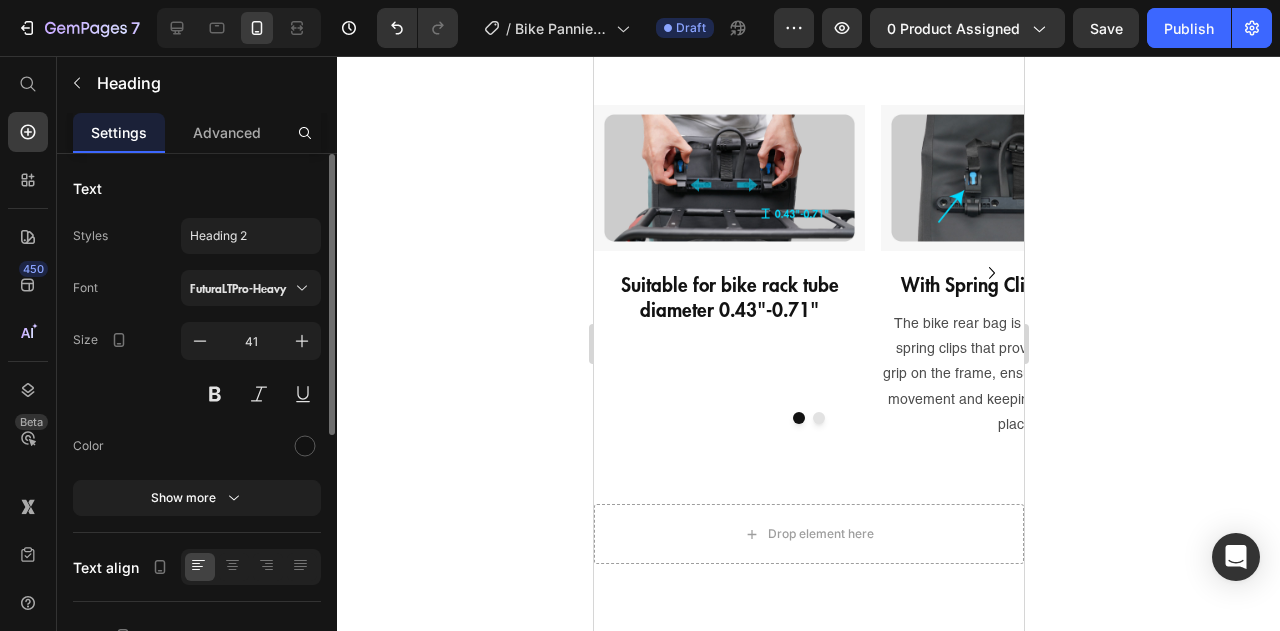 click on "Nylon securing straps" at bounding box center [909, -181] 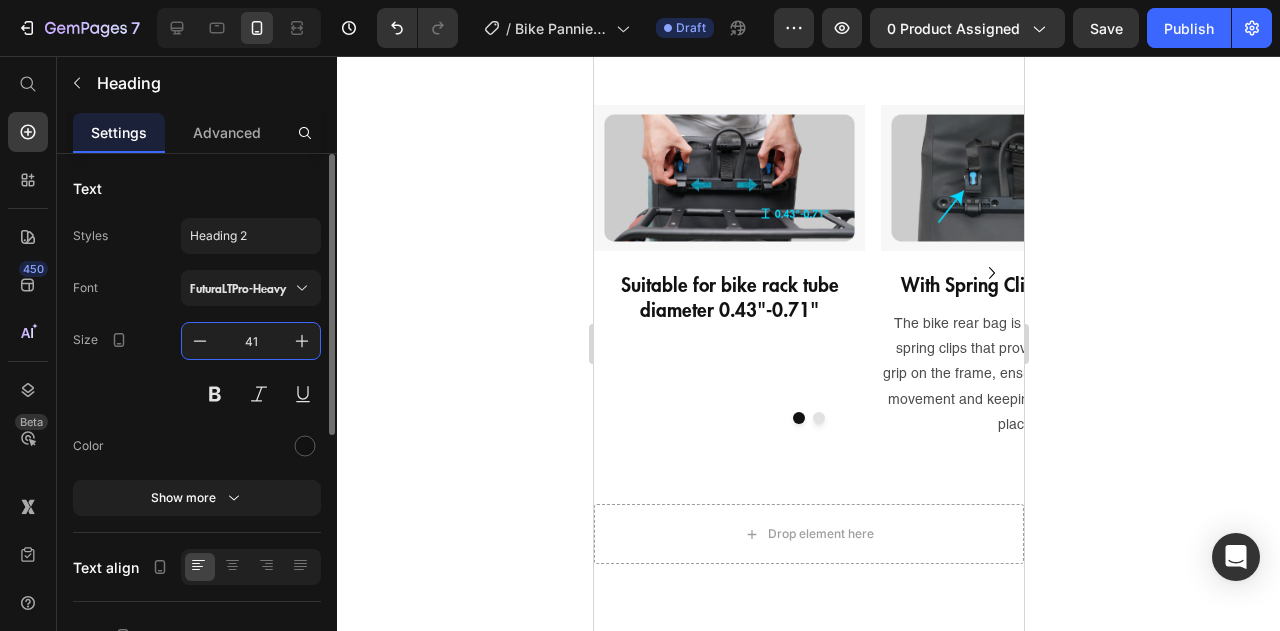 click on "41" at bounding box center [251, 341] 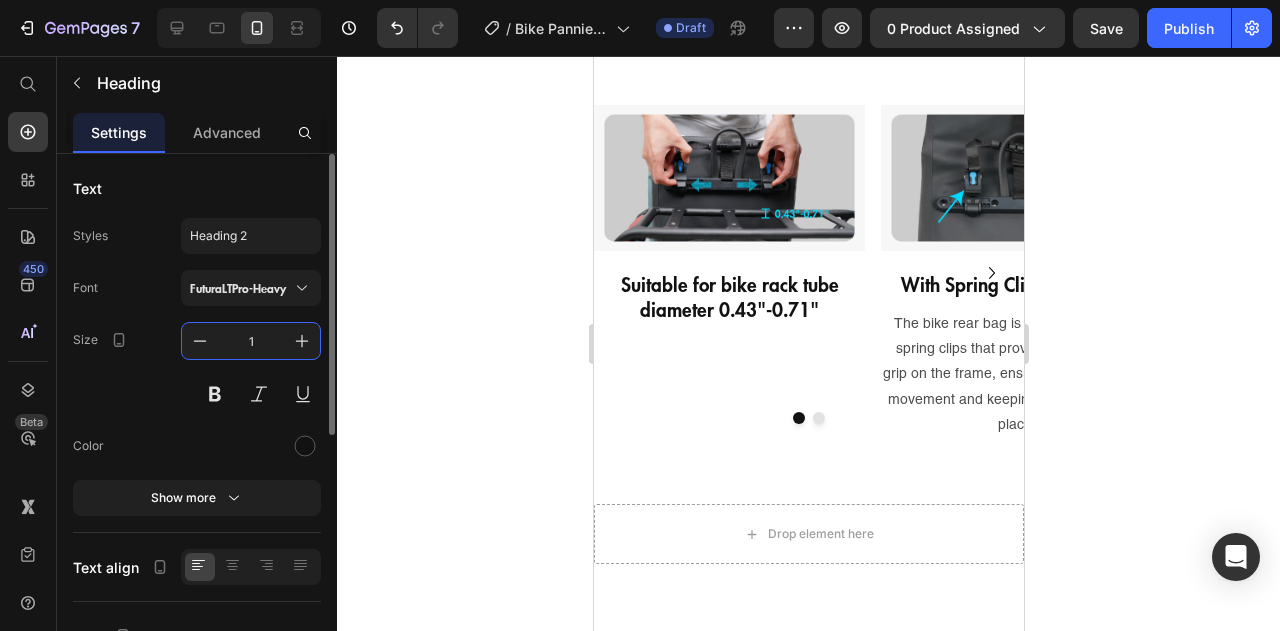 type on "19" 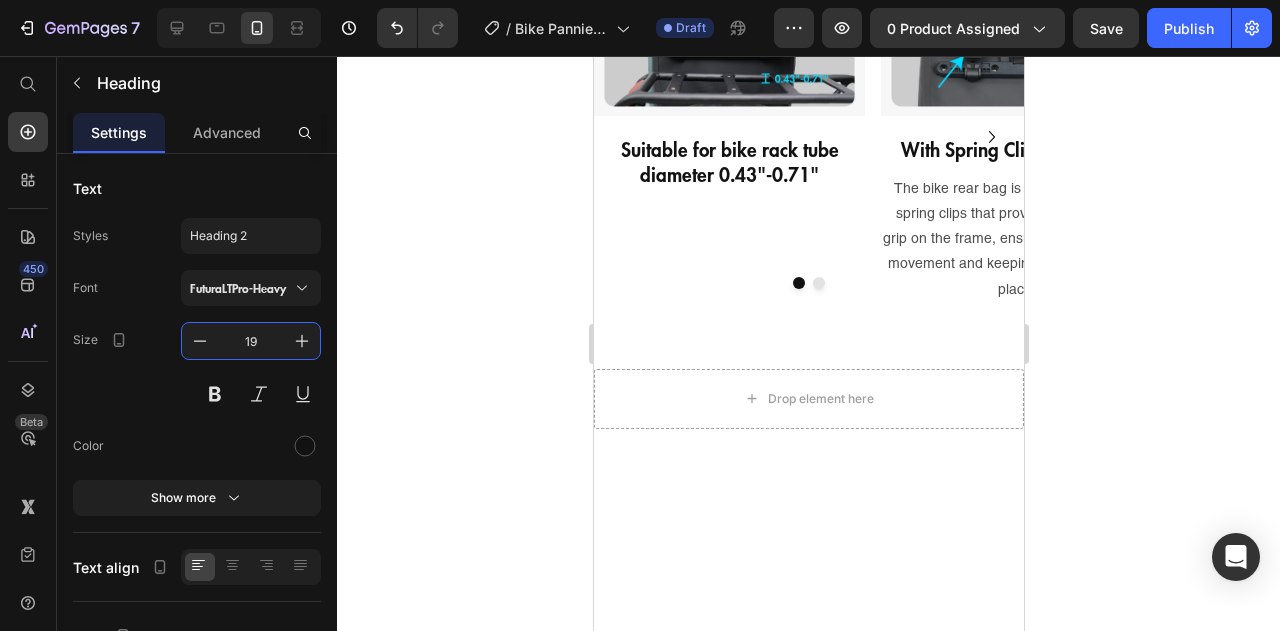 click on "Image Internal pocket Heading The car bag features an internal pocket, keeping your valuables secure and preventing them from bouncing around during travel. Text Block Image External zippered pocket Heading It’s big enough to fit your phone, wallet, charger, granola bar and headphones, and more. Easy to access, no fiddling required. Text Block Image Spring-loaded clips Heading It's simple to pack and easy to detach; just squeeze the spring-loaded clips at the end of the rail straps and slide them out. Text Block Image Nylon securing straps Heading   0 Securing straps on a car bag offers quick, secure fastening, easy access, durability, and prevents contents from spilling or shifting during travel. Text Block
Carousel Section 5" at bounding box center (808, -189) 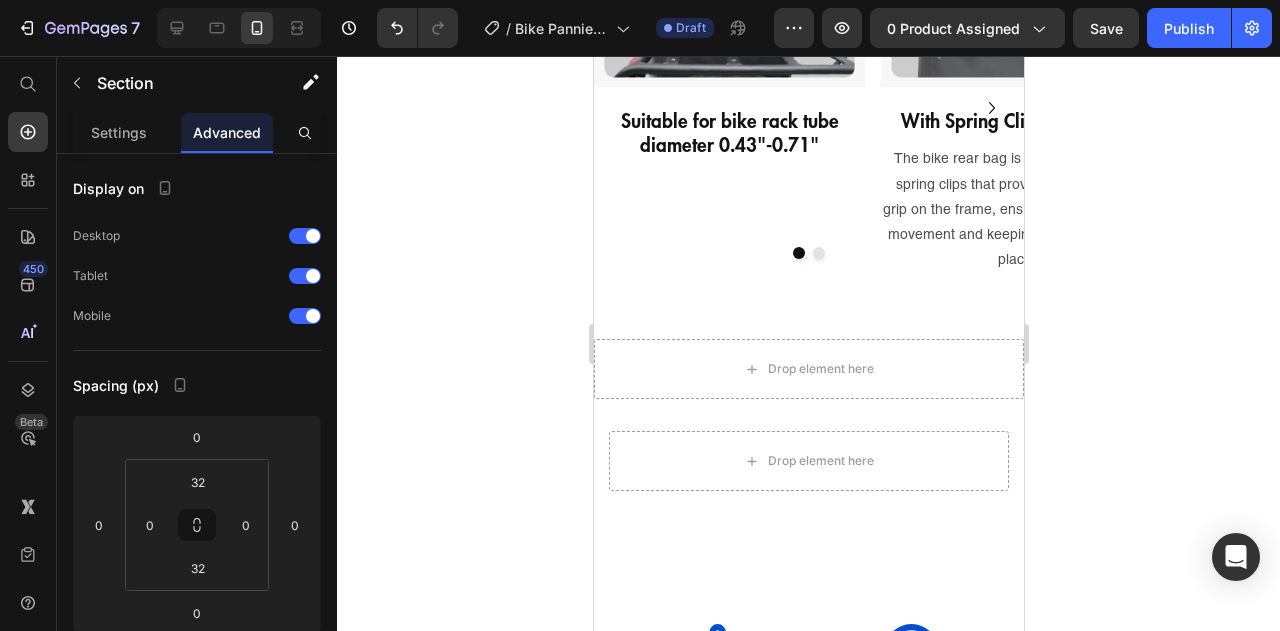 scroll, scrollTop: 1955, scrollLeft: 0, axis: vertical 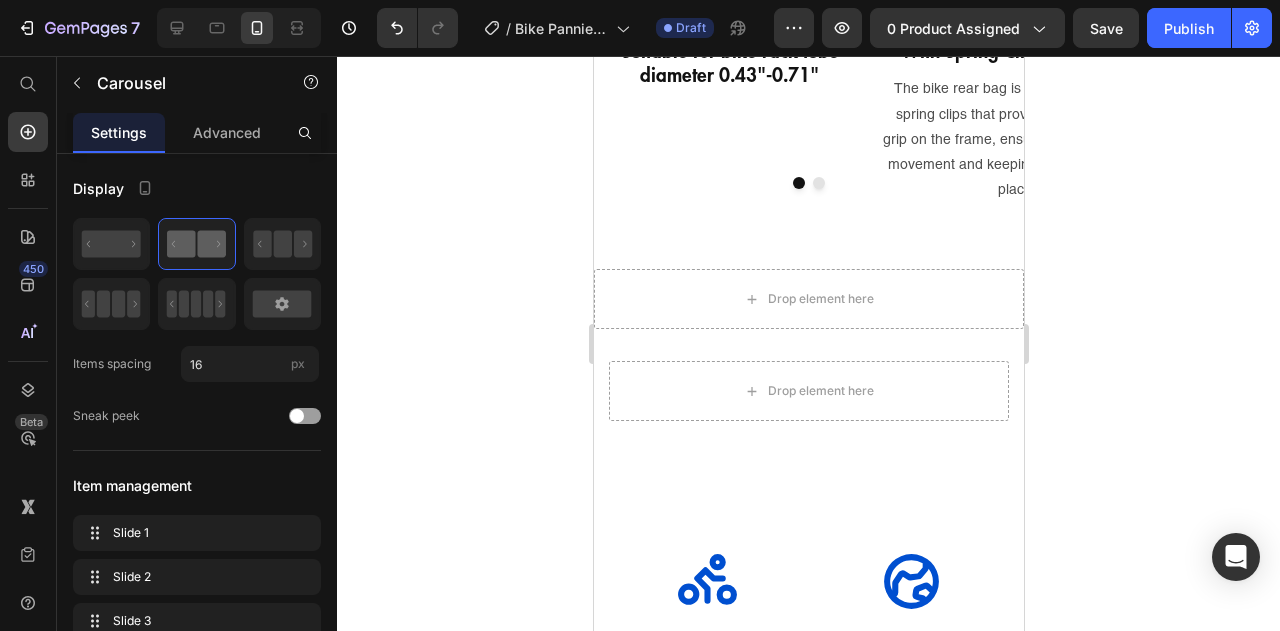 click at bounding box center [798, -215] 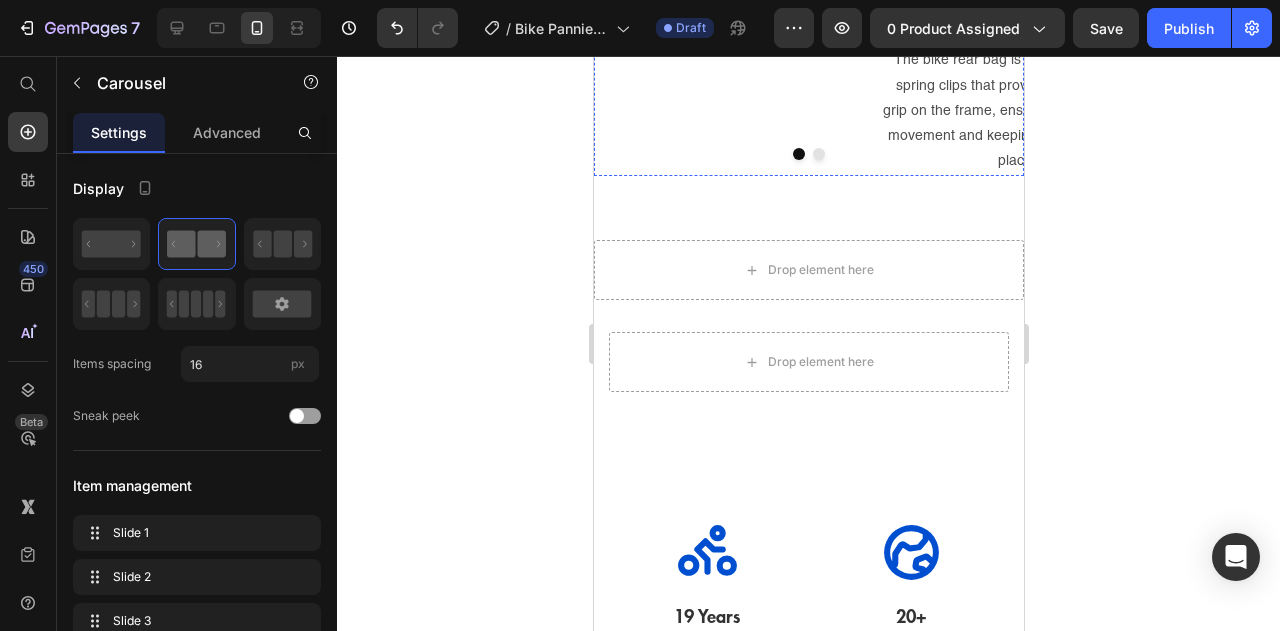 scroll, scrollTop: 2786, scrollLeft: 0, axis: vertical 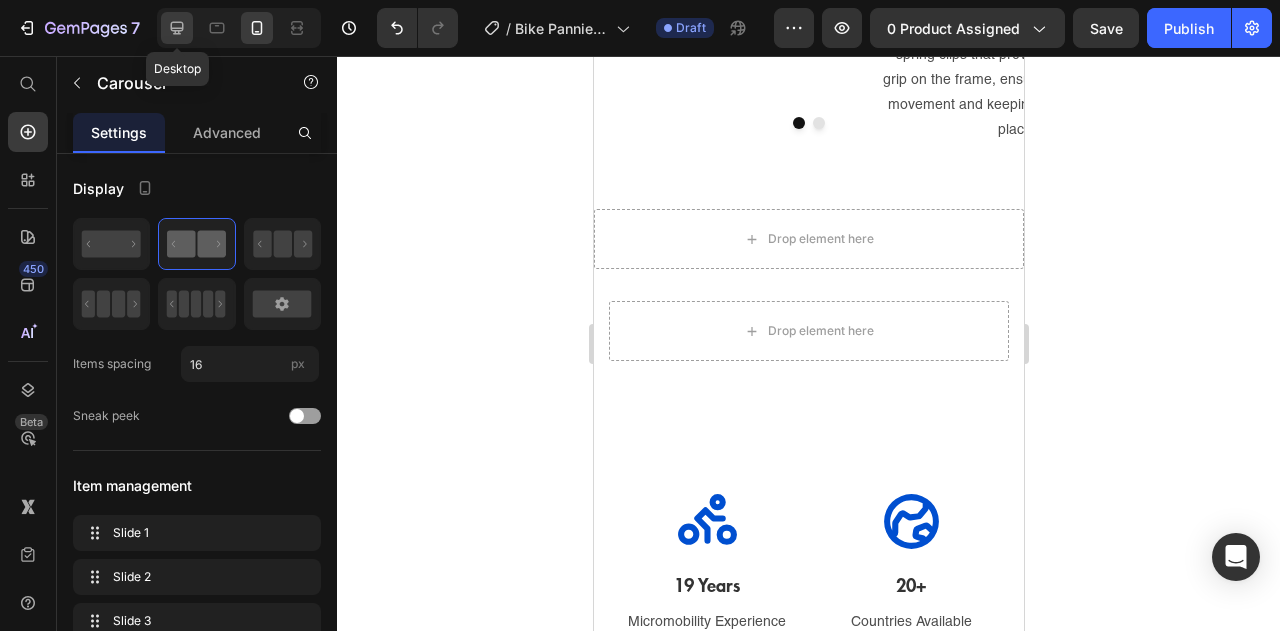 click 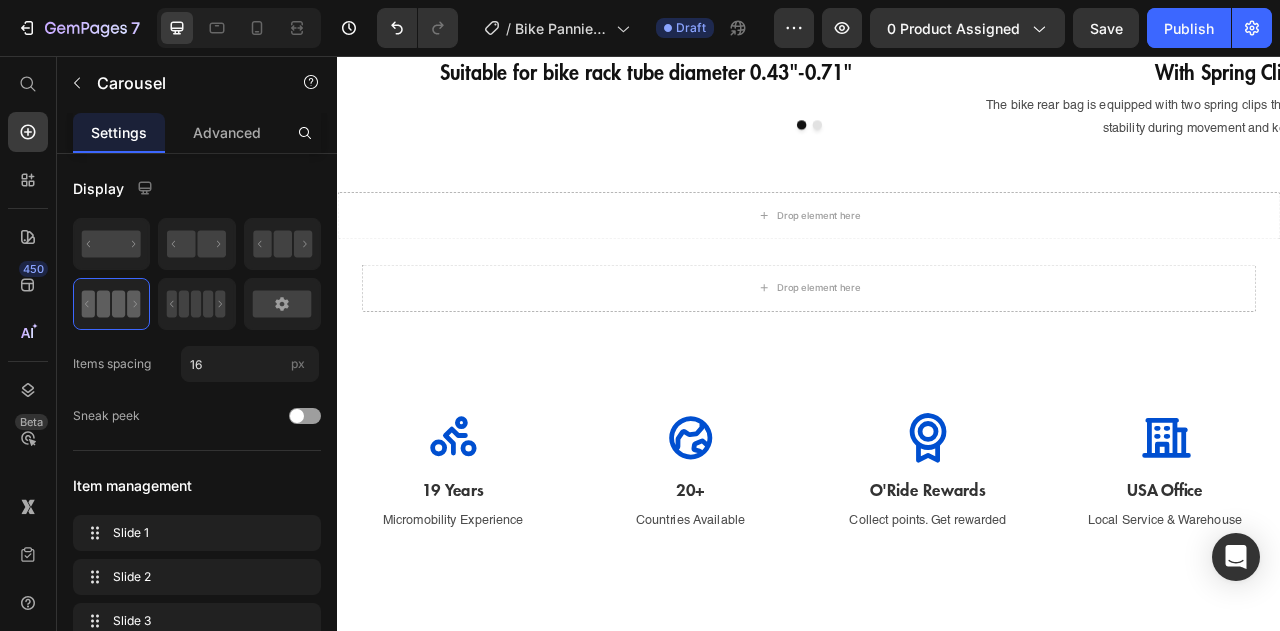 scroll, scrollTop: 3059, scrollLeft: 0, axis: vertical 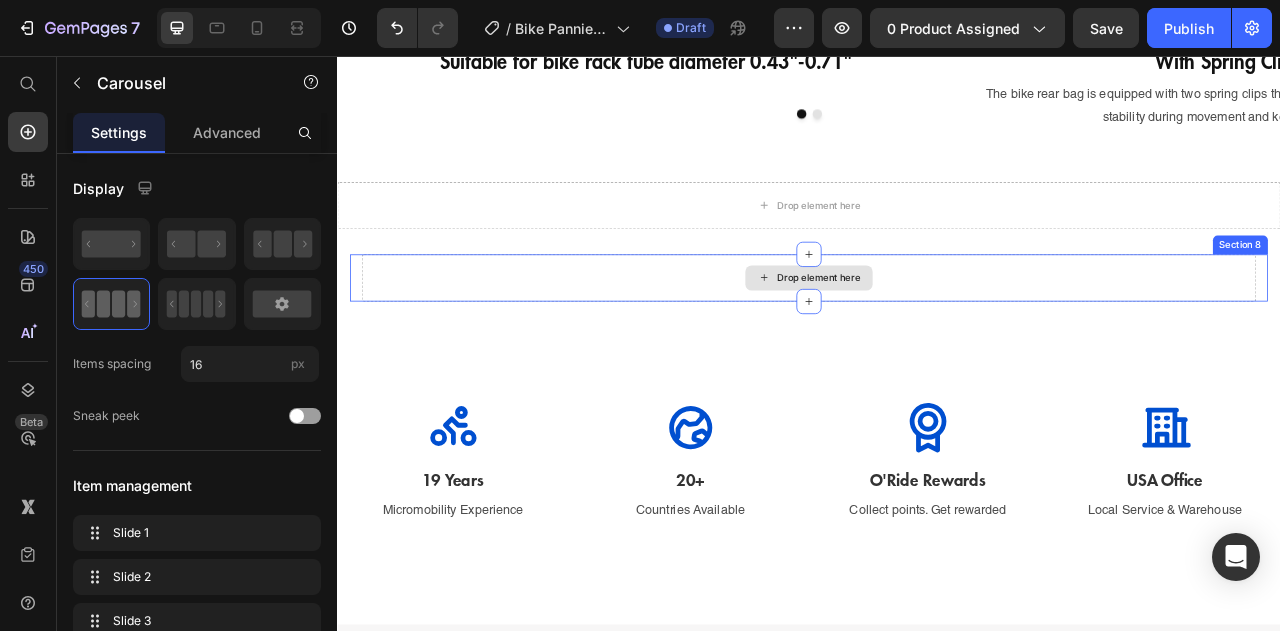 click on "Drop element here" at bounding box center (937, 338) 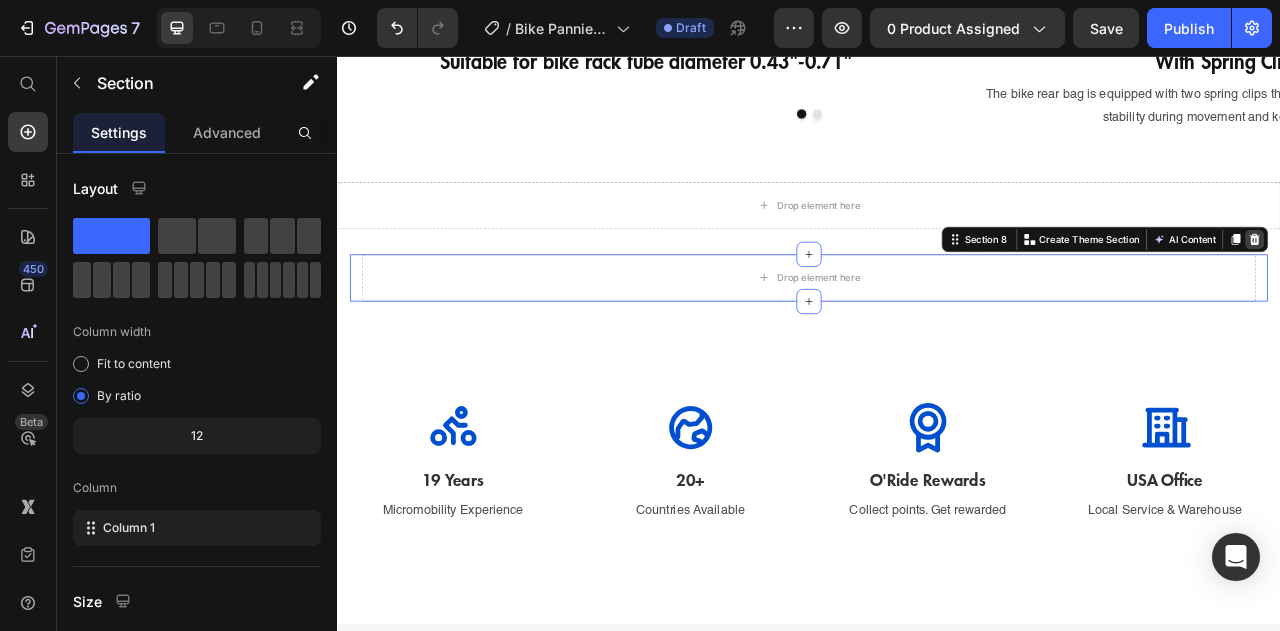 click at bounding box center [1504, 289] 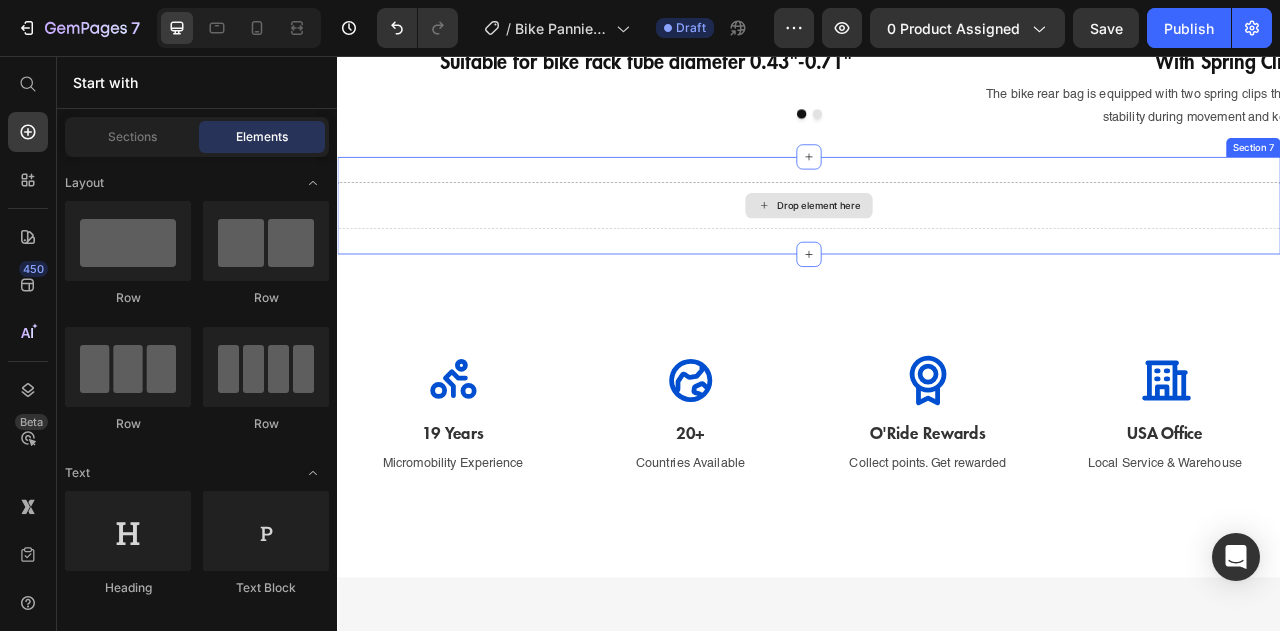 click on "Drop element here" at bounding box center [937, 246] 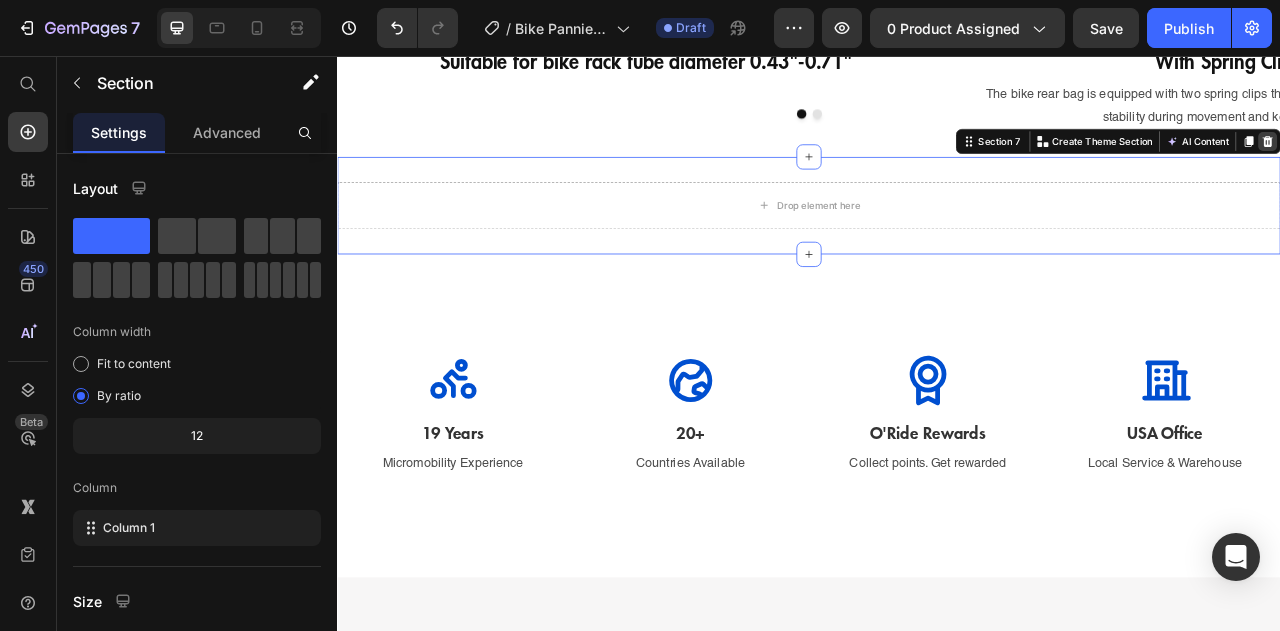 click 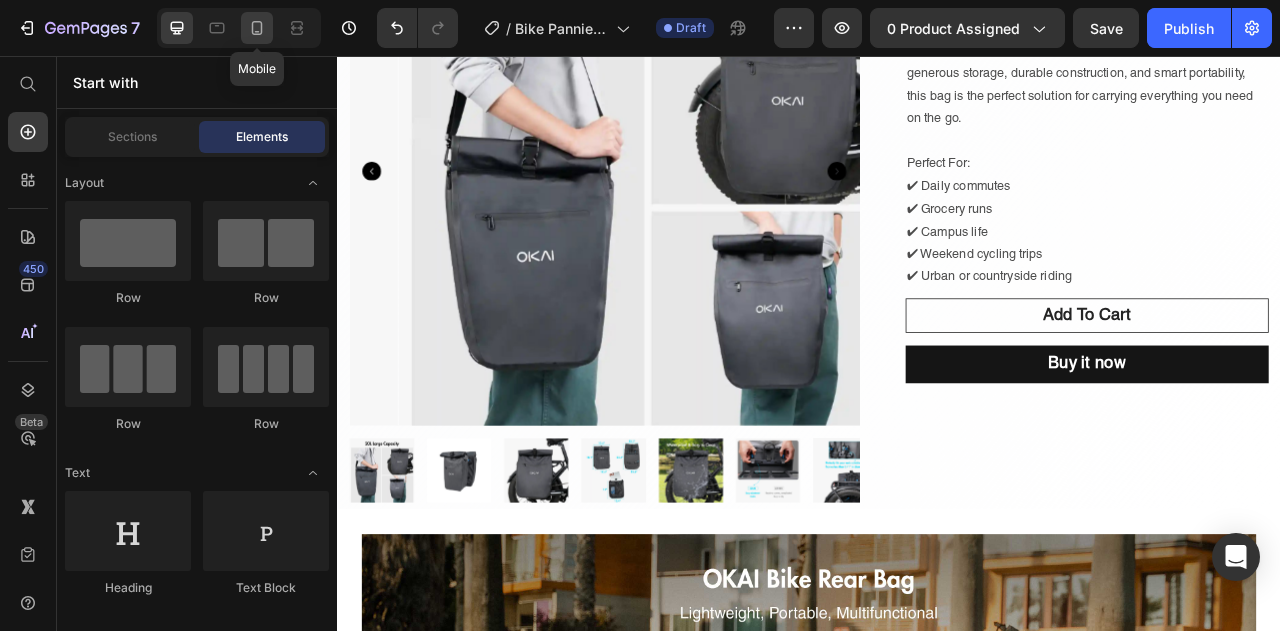 click 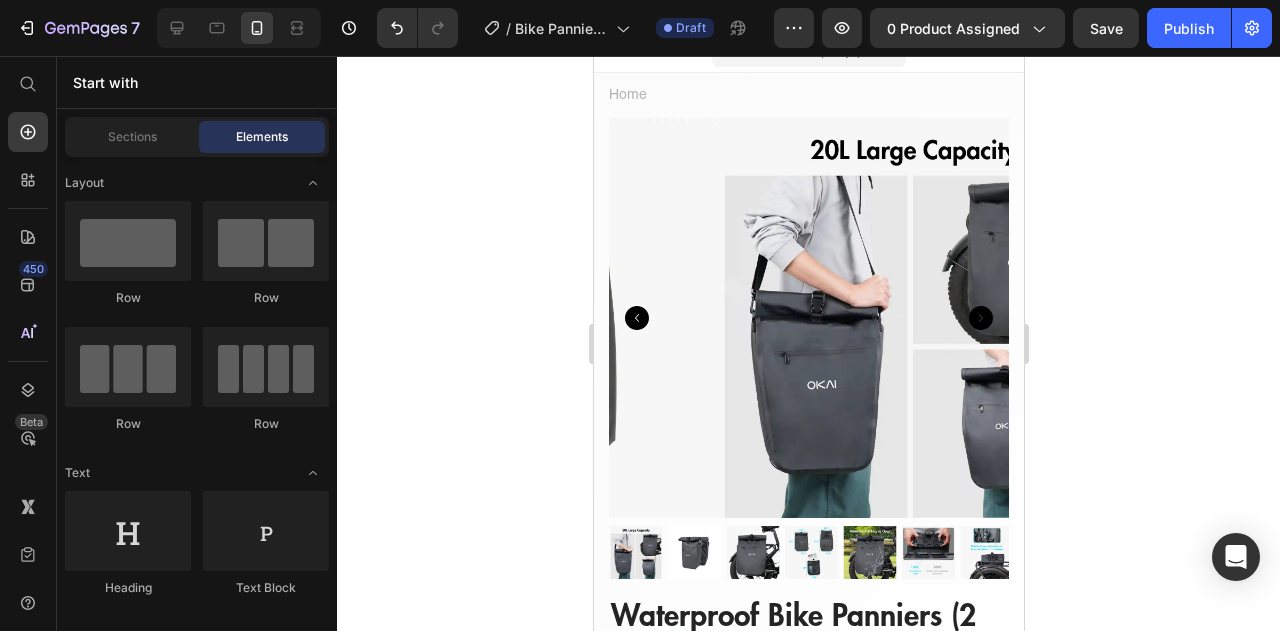 scroll, scrollTop: 0, scrollLeft: 0, axis: both 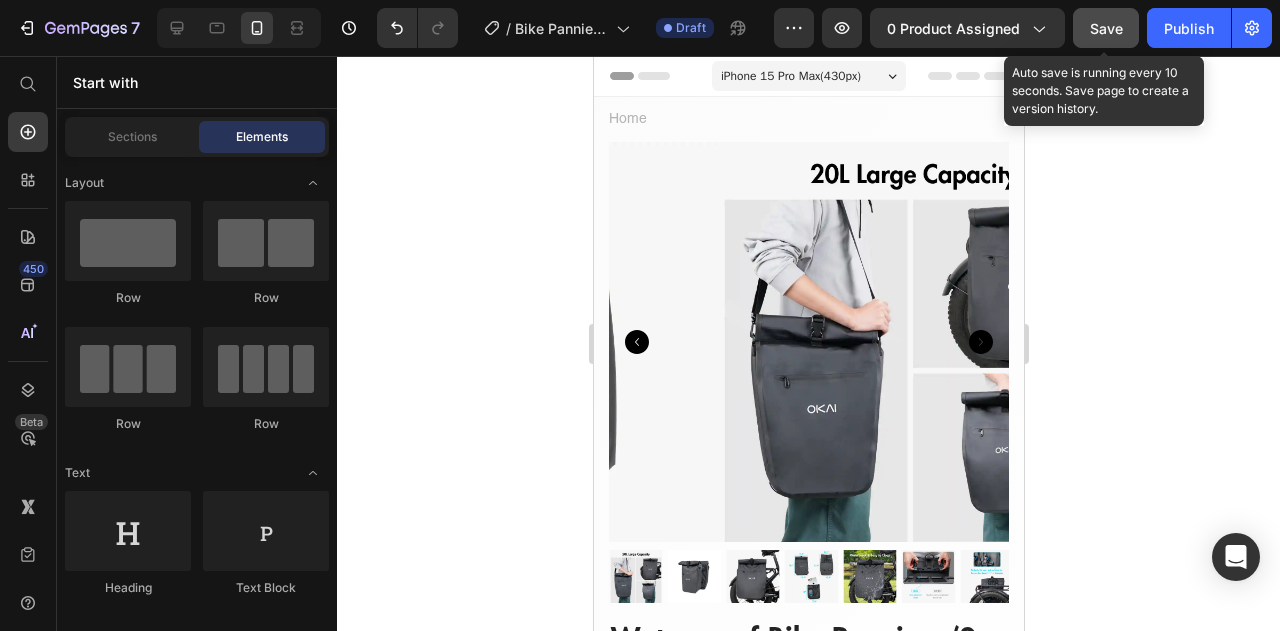 click on "Save" at bounding box center [1106, 28] 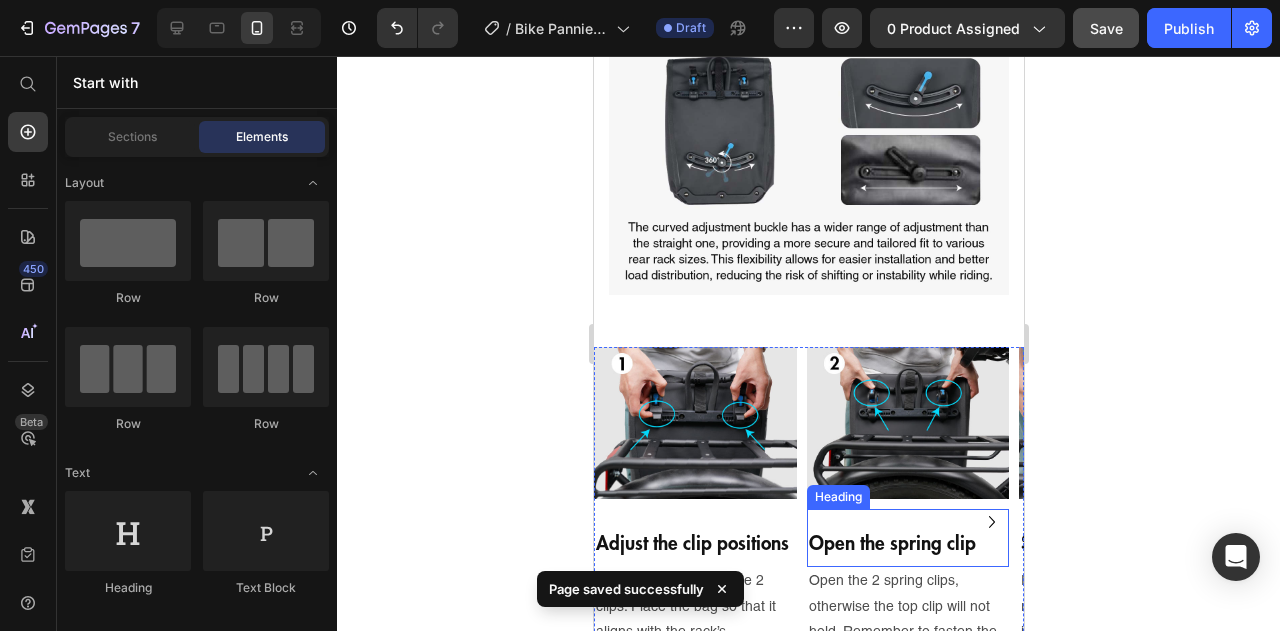 scroll, scrollTop: 1700, scrollLeft: 0, axis: vertical 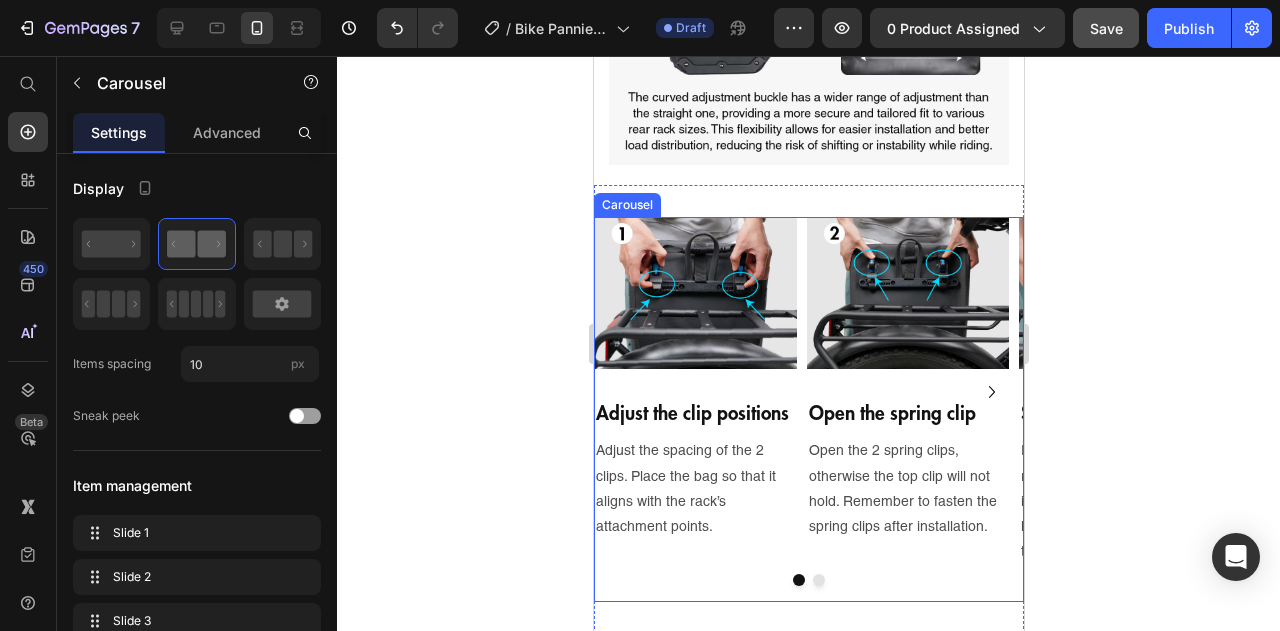 click at bounding box center (818, 580) 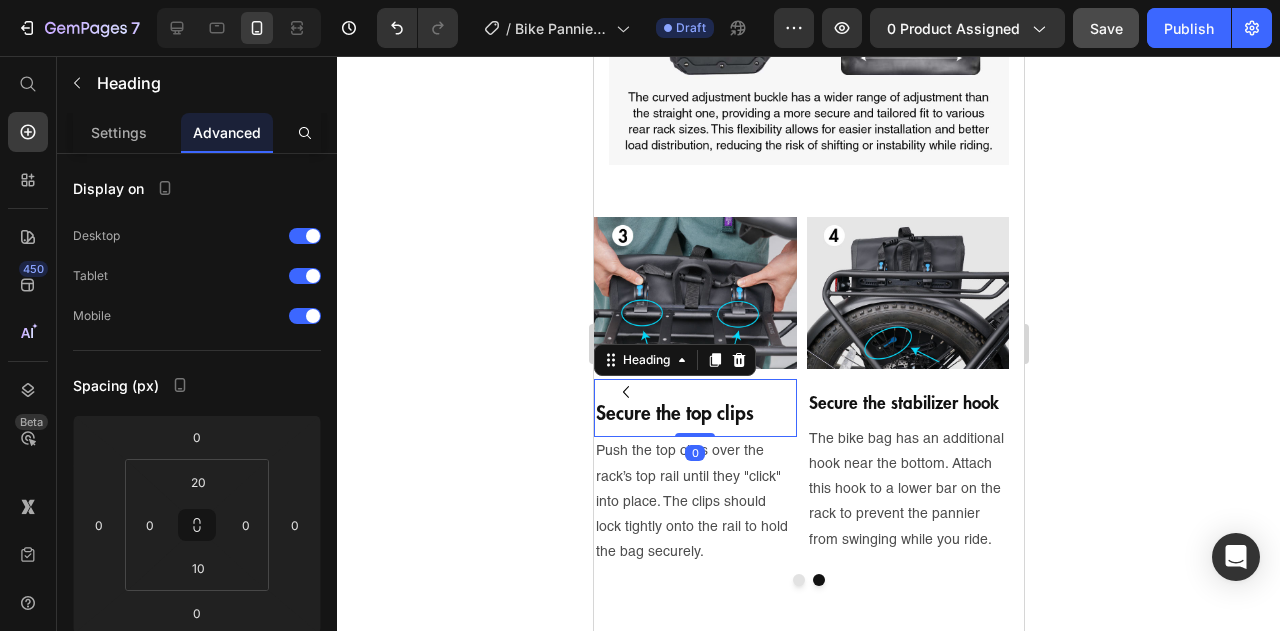 click on "Secure the top clips" at bounding box center [694, 413] 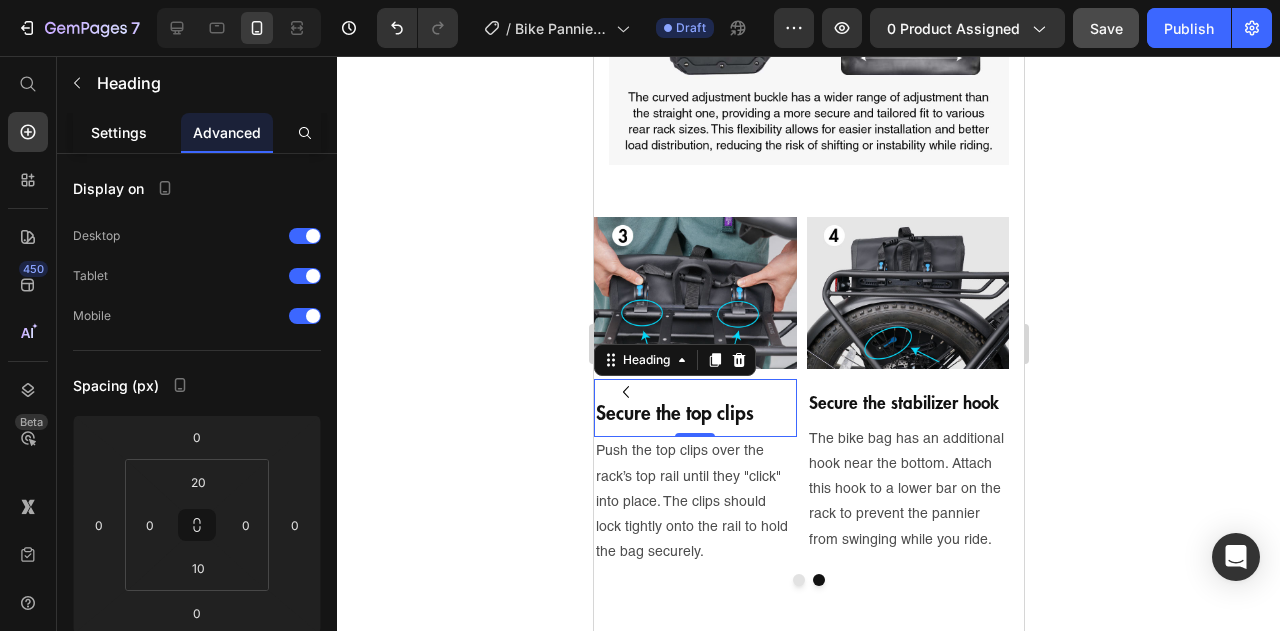 click on "Settings" at bounding box center [119, 132] 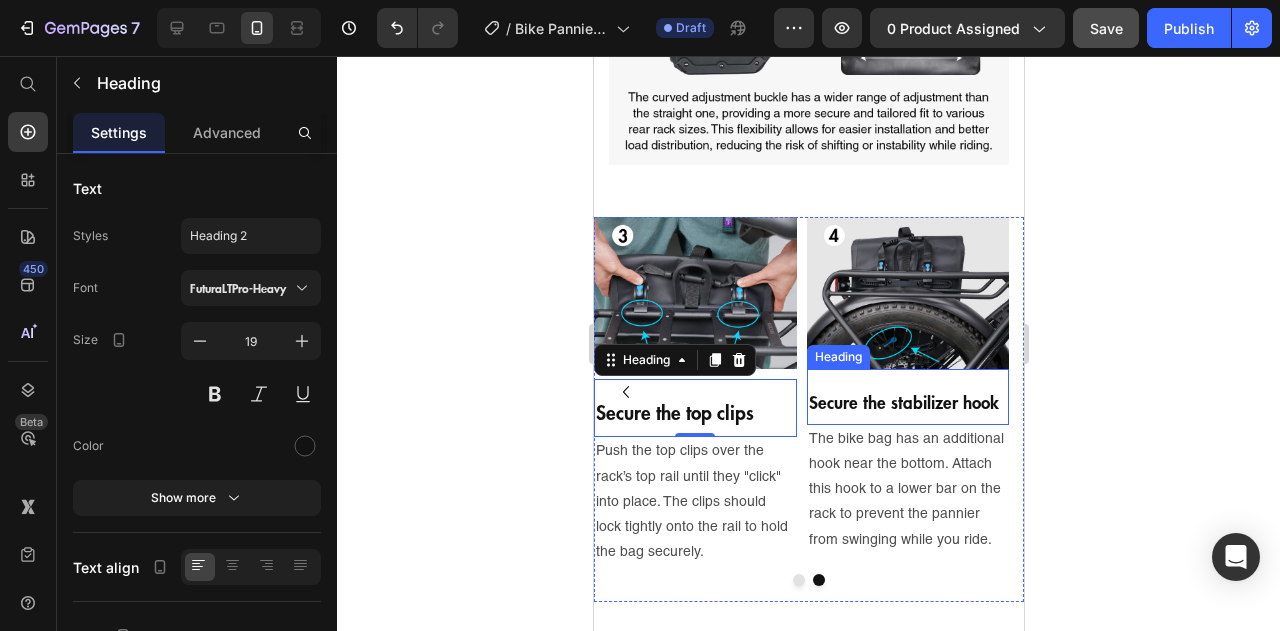 click on "Secure the stabilizer hook" at bounding box center (907, 402) 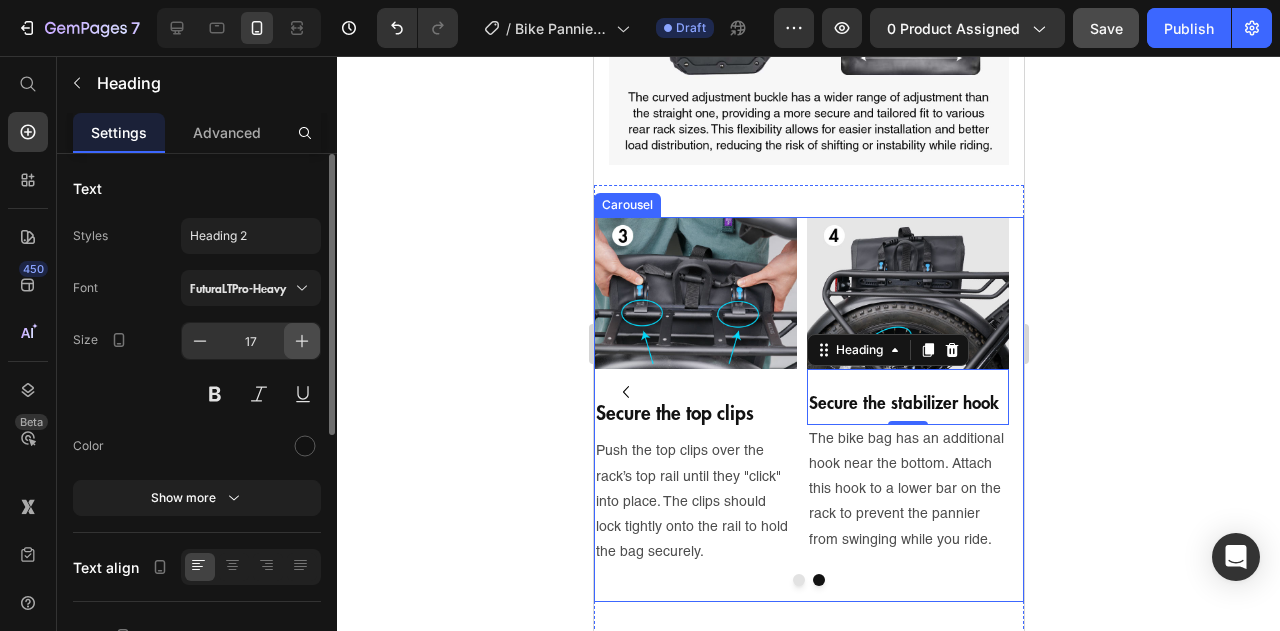 click 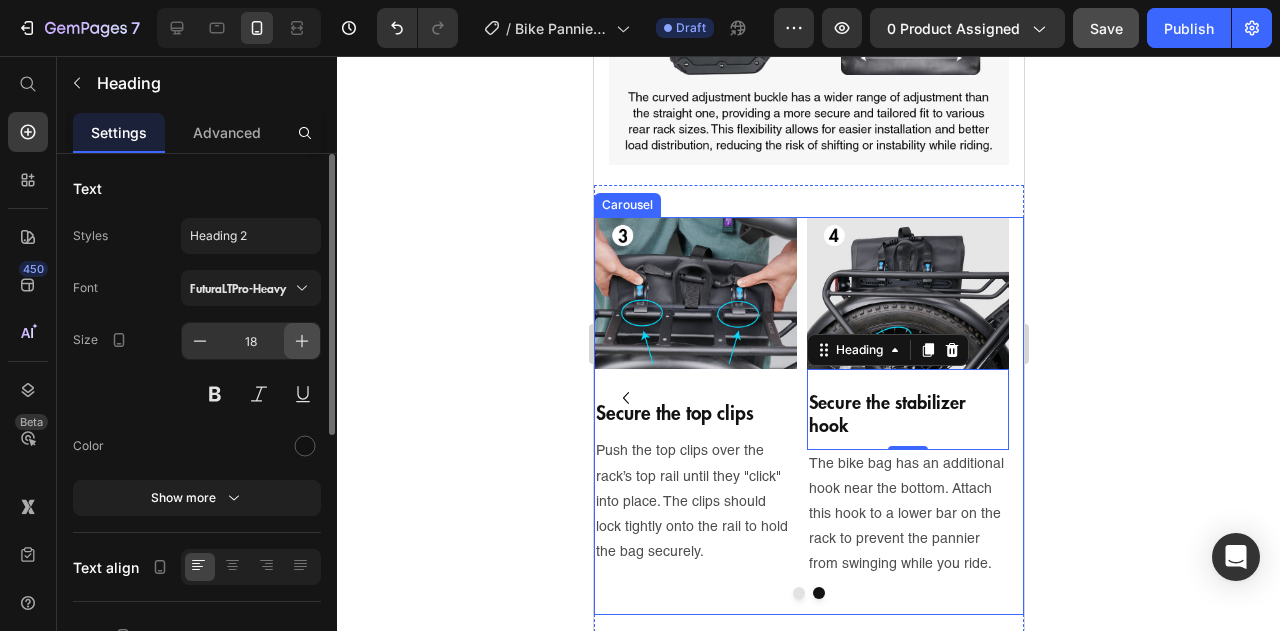 click 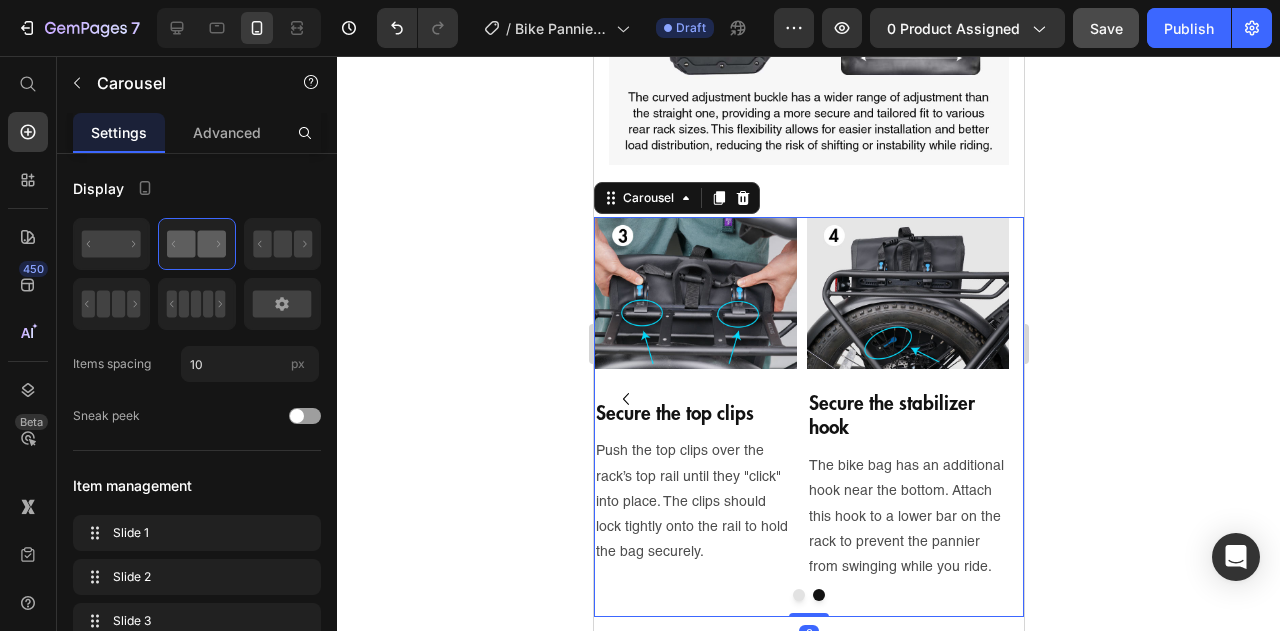 click on "Image Secure the top clips Heading Push the top clips over the rack’s top rail until they "click" into place. The clips should lock tightly onto the rail to hold the bag securely. Text Block" at bounding box center (694, 399) 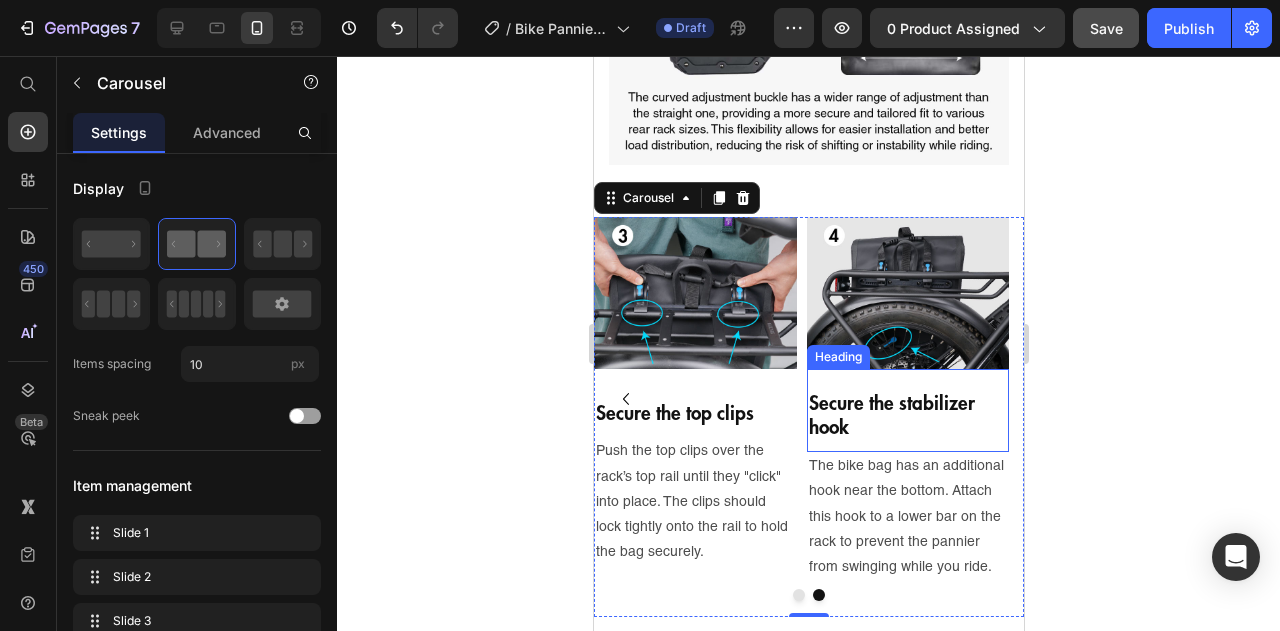click on "Secure the stabilizer hook" at bounding box center [907, 415] 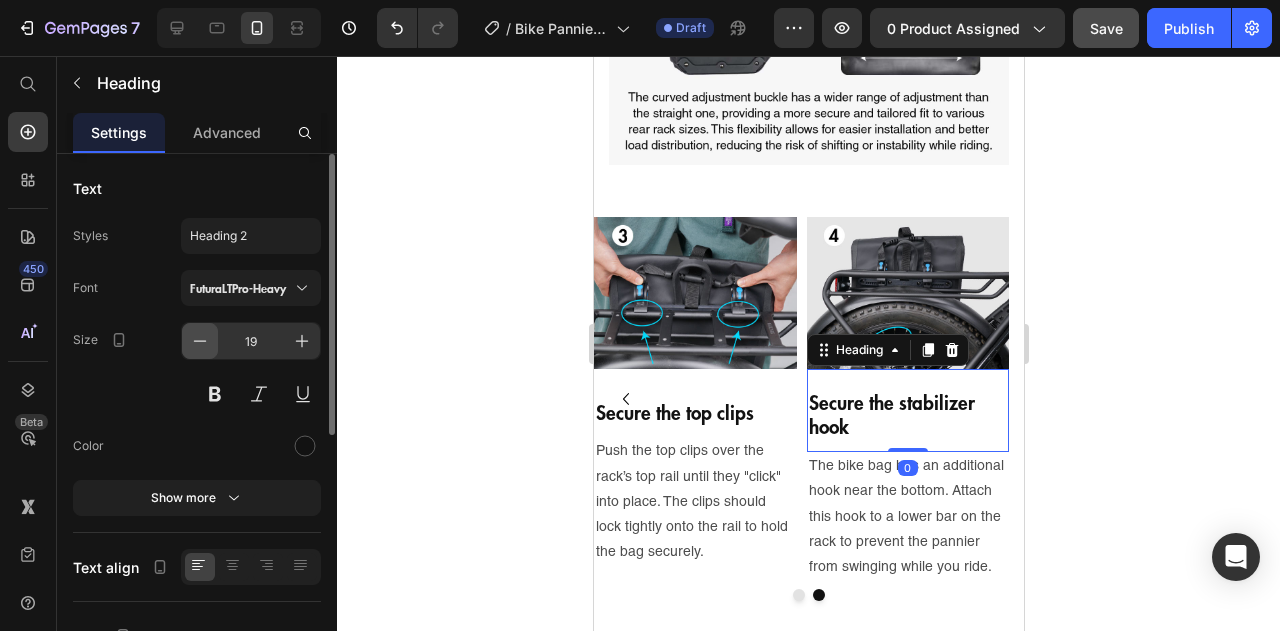 click 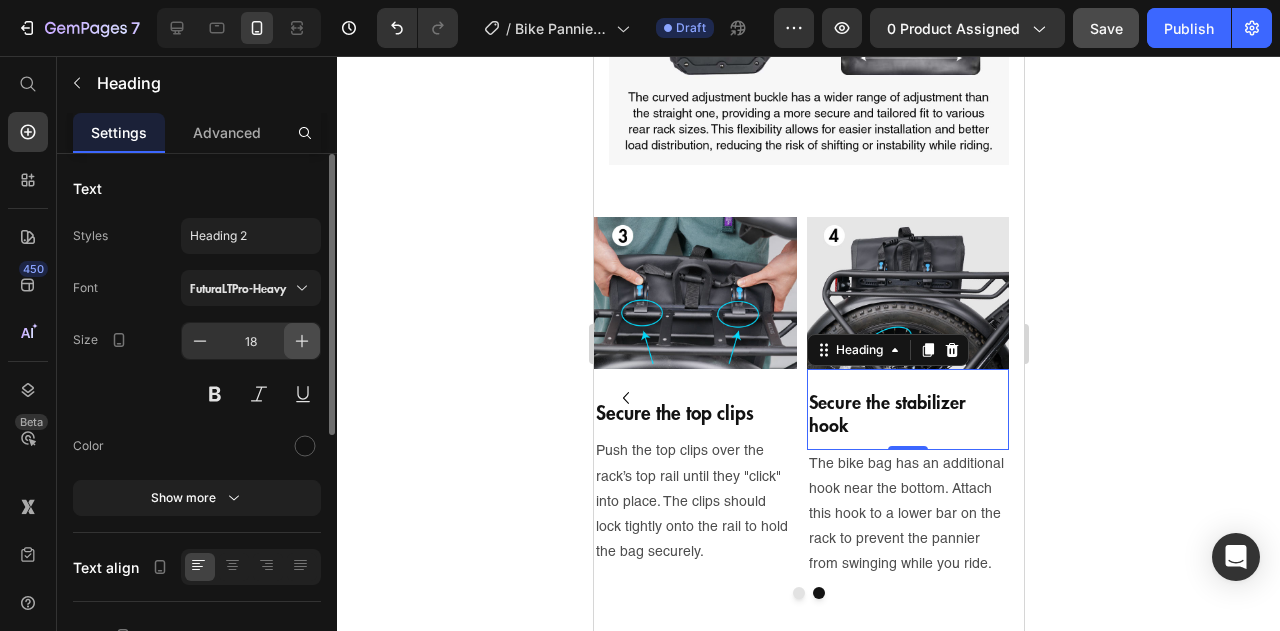 click 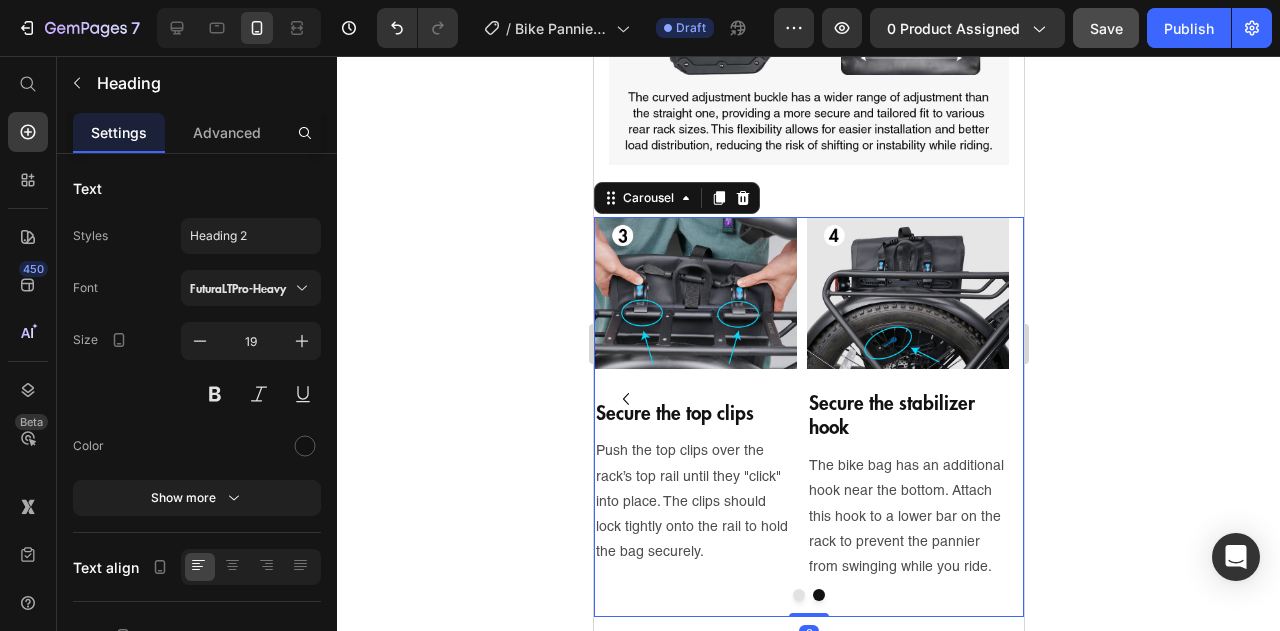 click on "Image Adjust the clip positions Heading Adjust the spacing of the 2 clips. Place the bag so that it aligns with the rack’s attachment points. Text Block Image Open the spring clip Heading Open the 2 spring clips, otherwise the top clip will not hold. Remember to fasten the spring clips after installation. Text Block Image Secure the top clips Heading Push the top clips over the rack’s top rail until they "click" into place. The clips should lock tightly onto the rail to hold the bag securely. Text Block Image Secure the stabilizer hook Heading The bike bag has an additional hook near the bottom. Attach this hook to a lower bar on the rack to prevent the pannier from swinging while you ride. Text Block
Carousel   0" at bounding box center (808, 417) 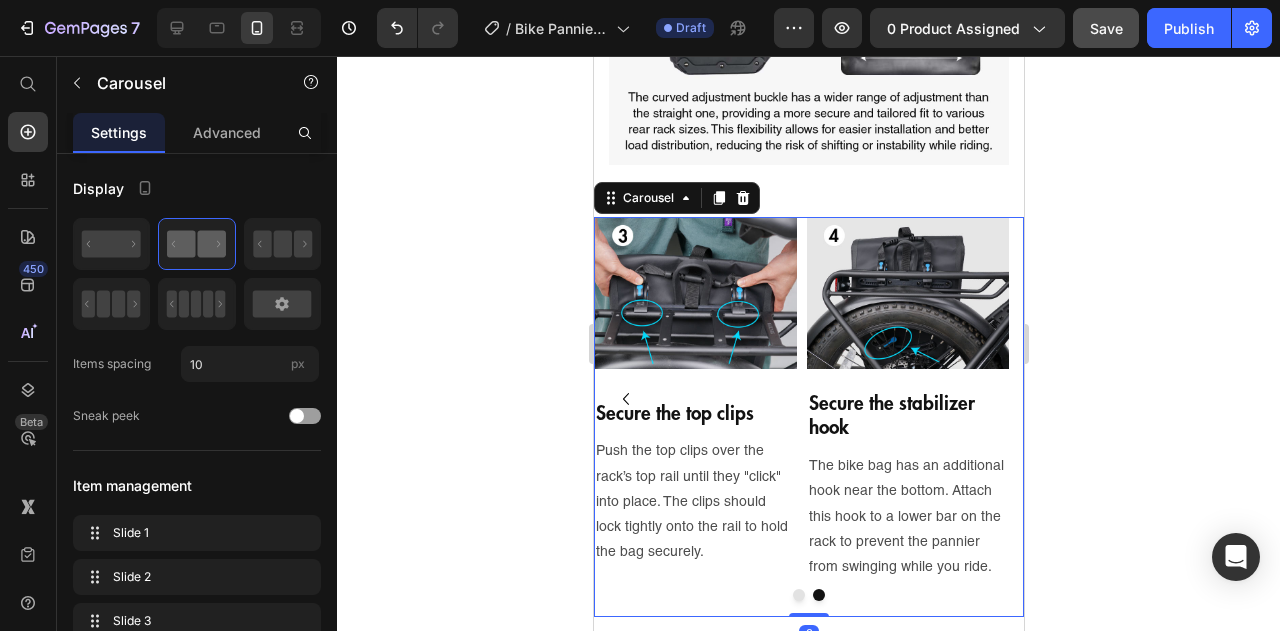 click at bounding box center [798, 595] 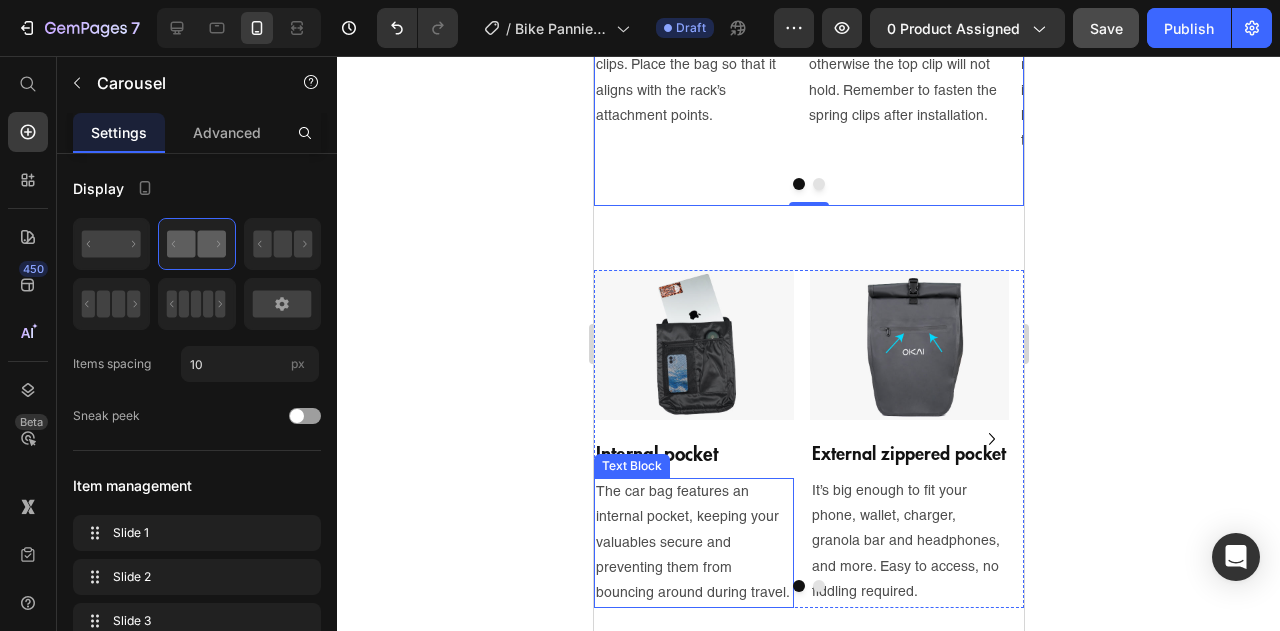 scroll, scrollTop: 2300, scrollLeft: 0, axis: vertical 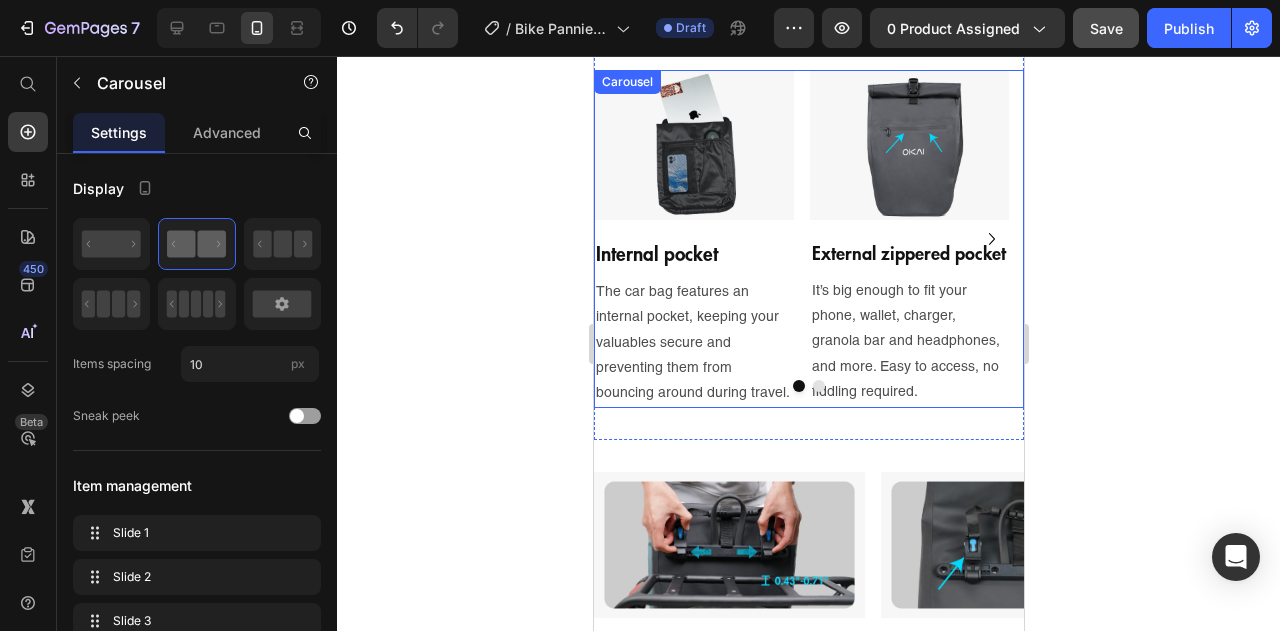 click at bounding box center [818, 386] 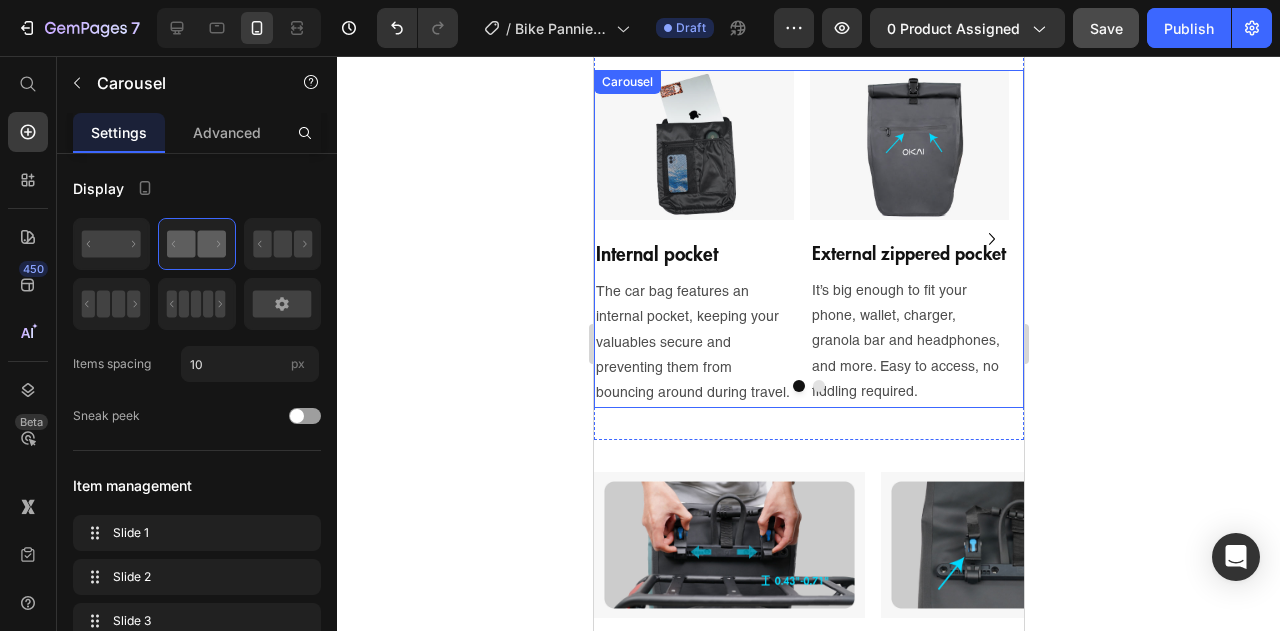 click at bounding box center [818, 386] 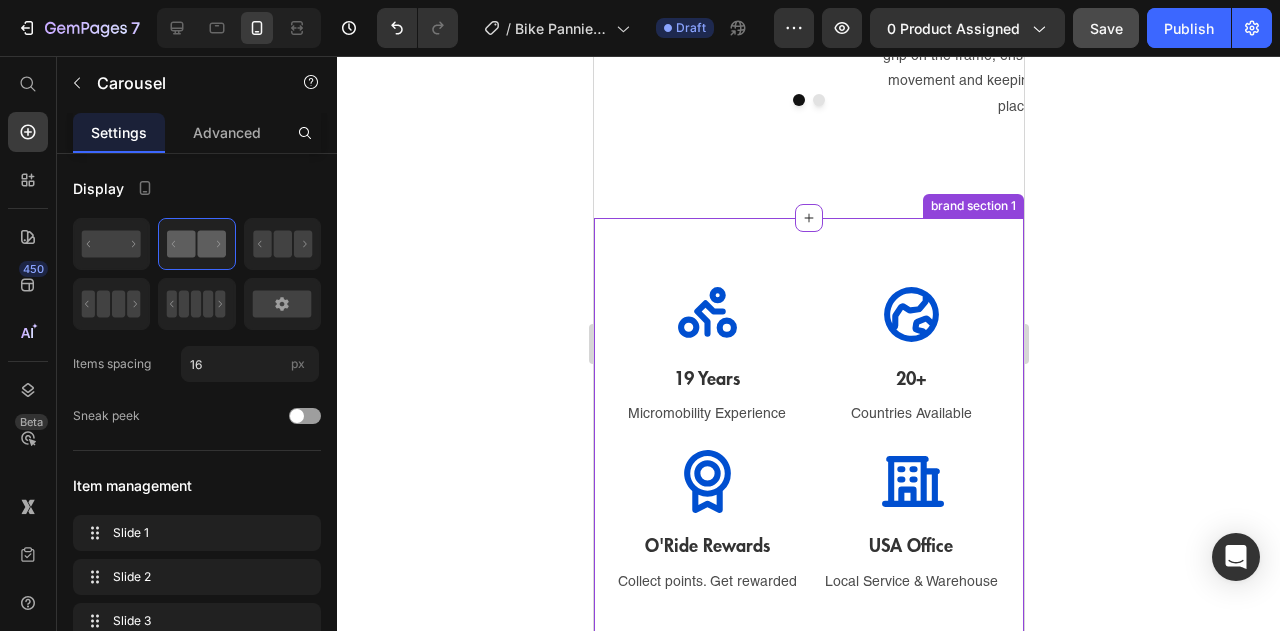 scroll, scrollTop: 2900, scrollLeft: 0, axis: vertical 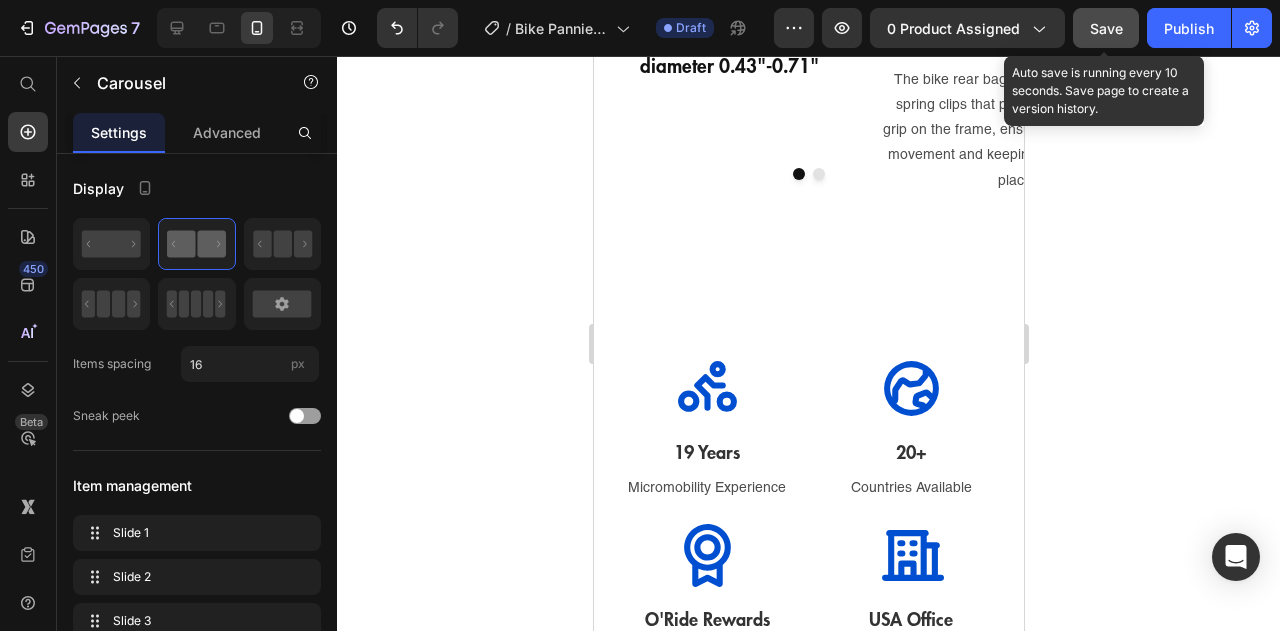 click on "Save" at bounding box center [1106, 28] 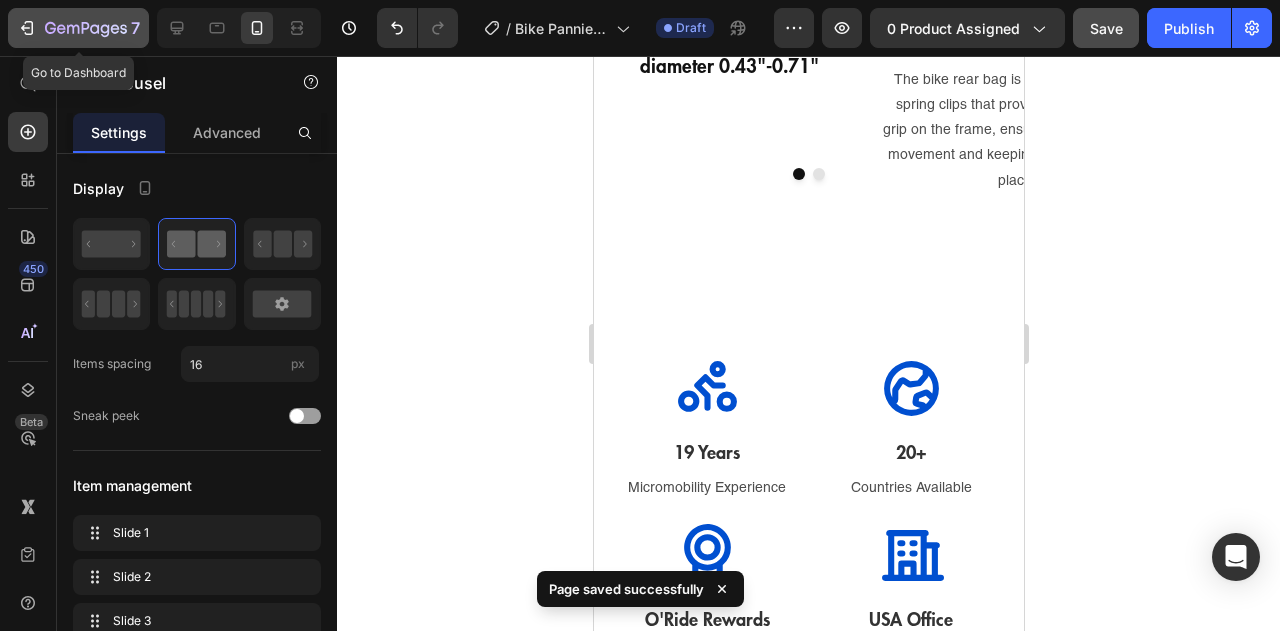 click 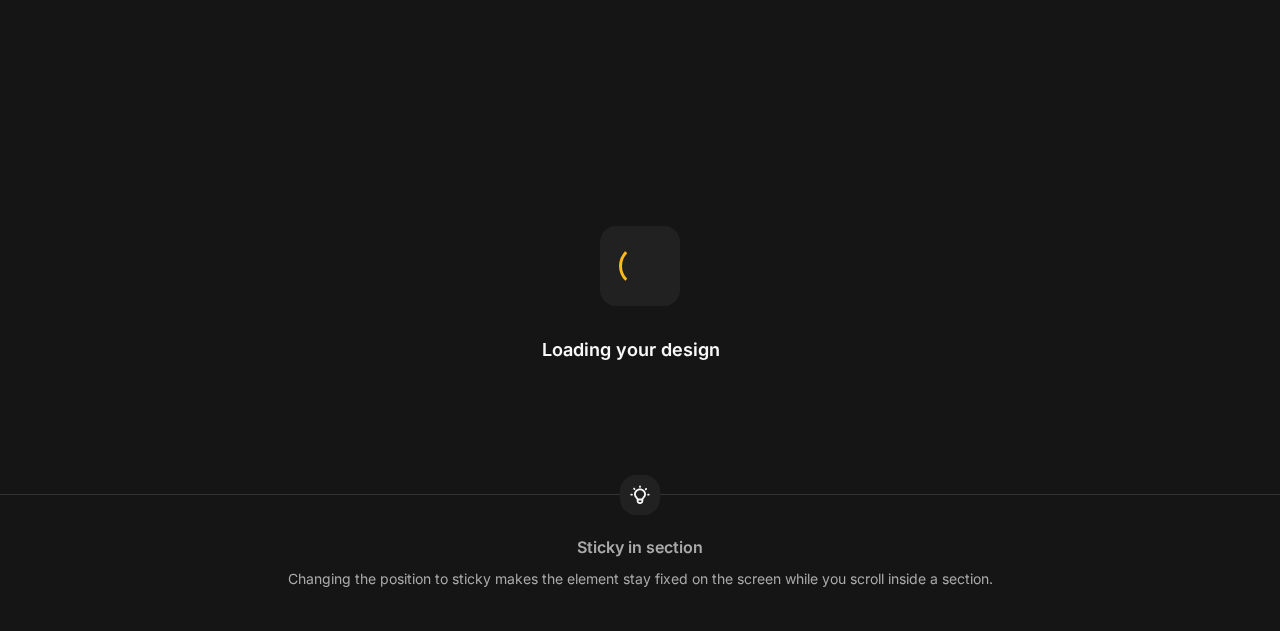scroll, scrollTop: 0, scrollLeft: 0, axis: both 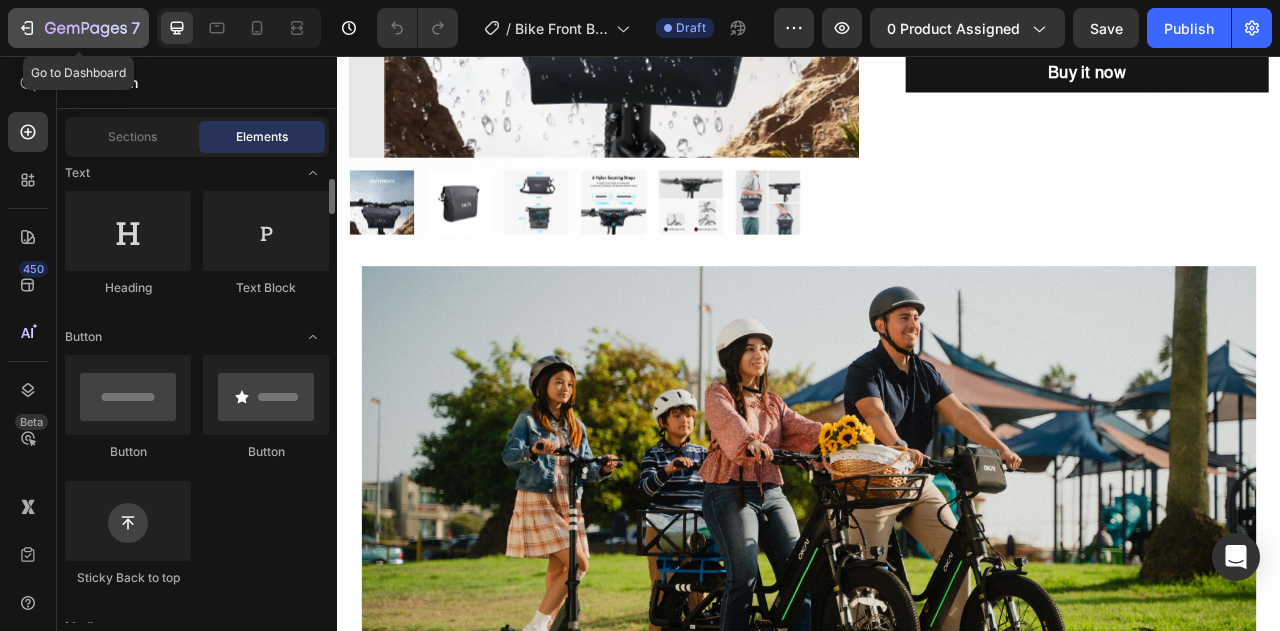click 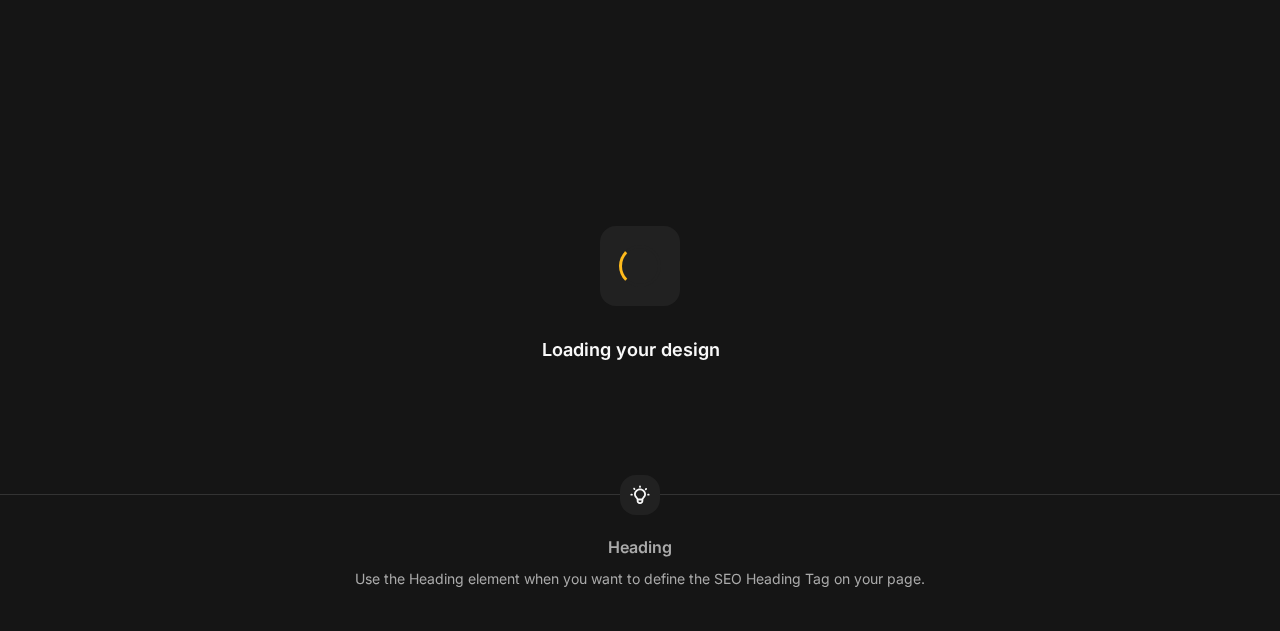 scroll, scrollTop: 0, scrollLeft: 0, axis: both 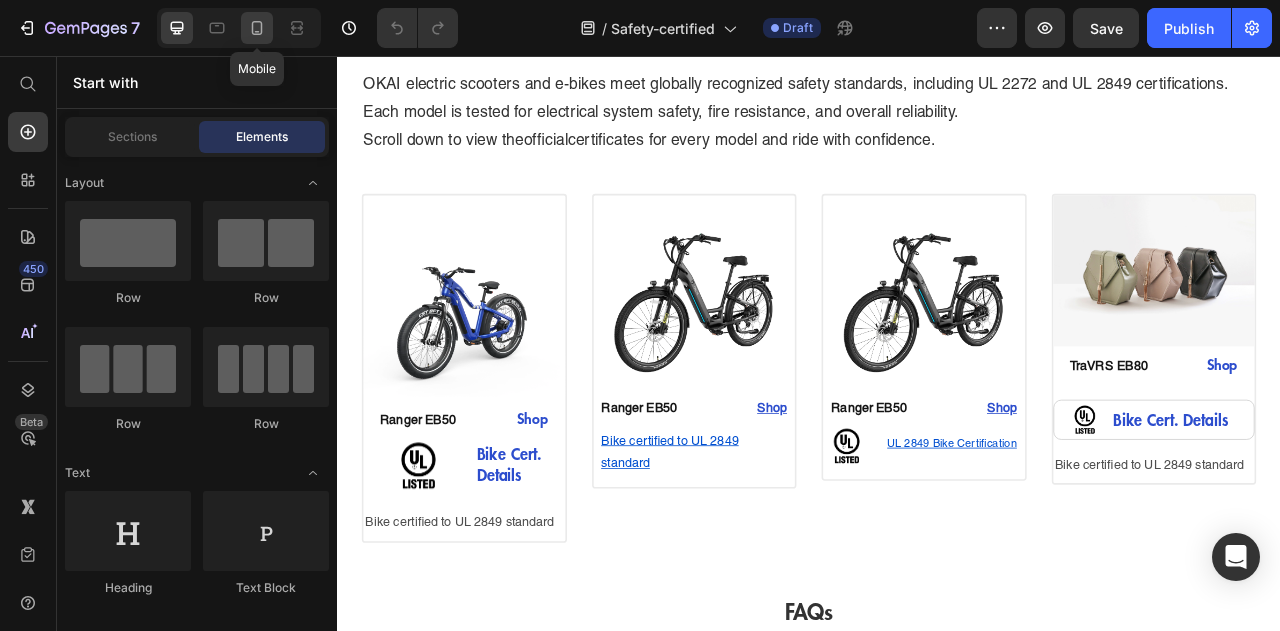 click 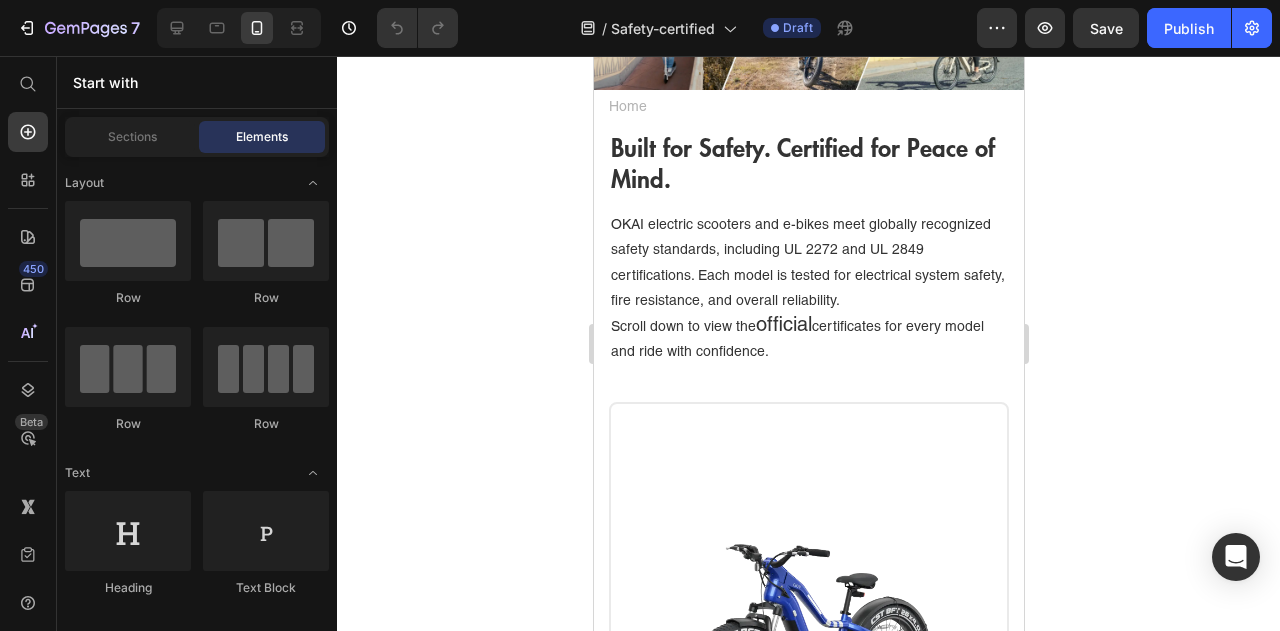 scroll, scrollTop: 0, scrollLeft: 0, axis: both 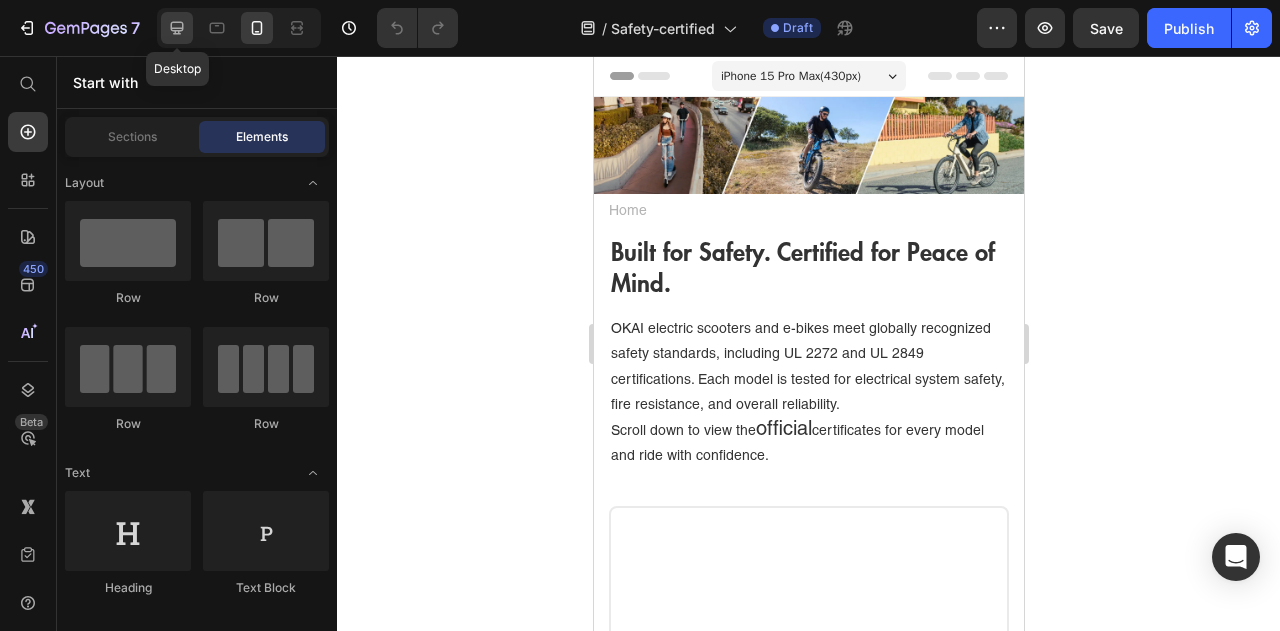 click 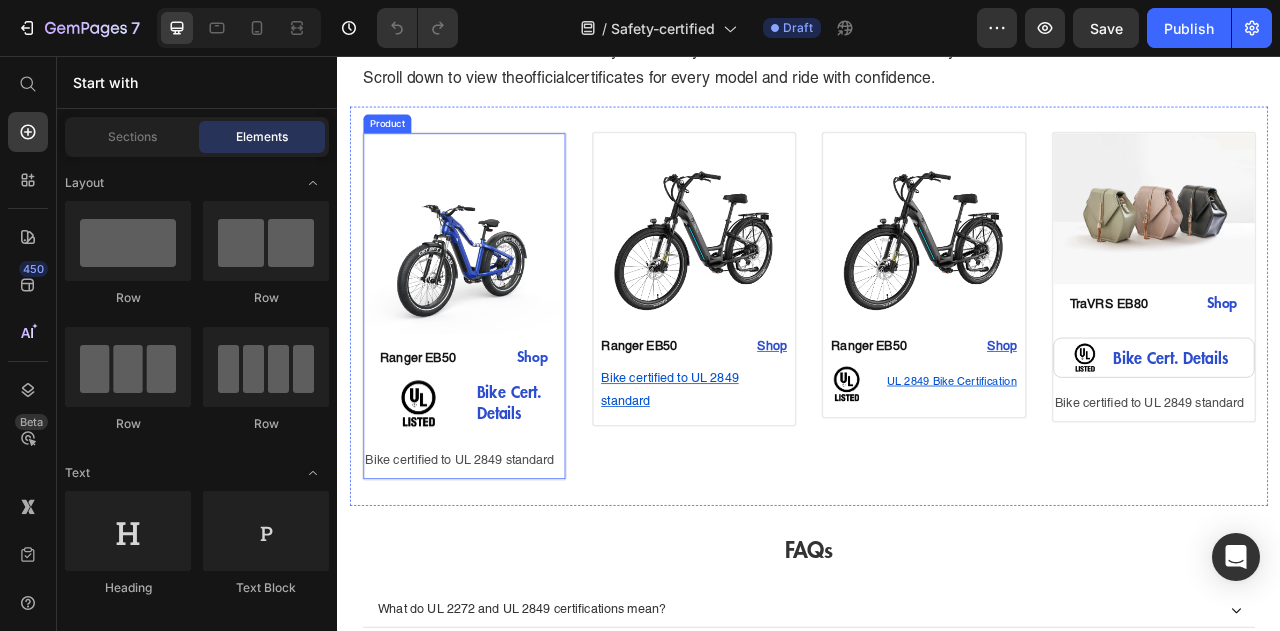 scroll, scrollTop: 500, scrollLeft: 0, axis: vertical 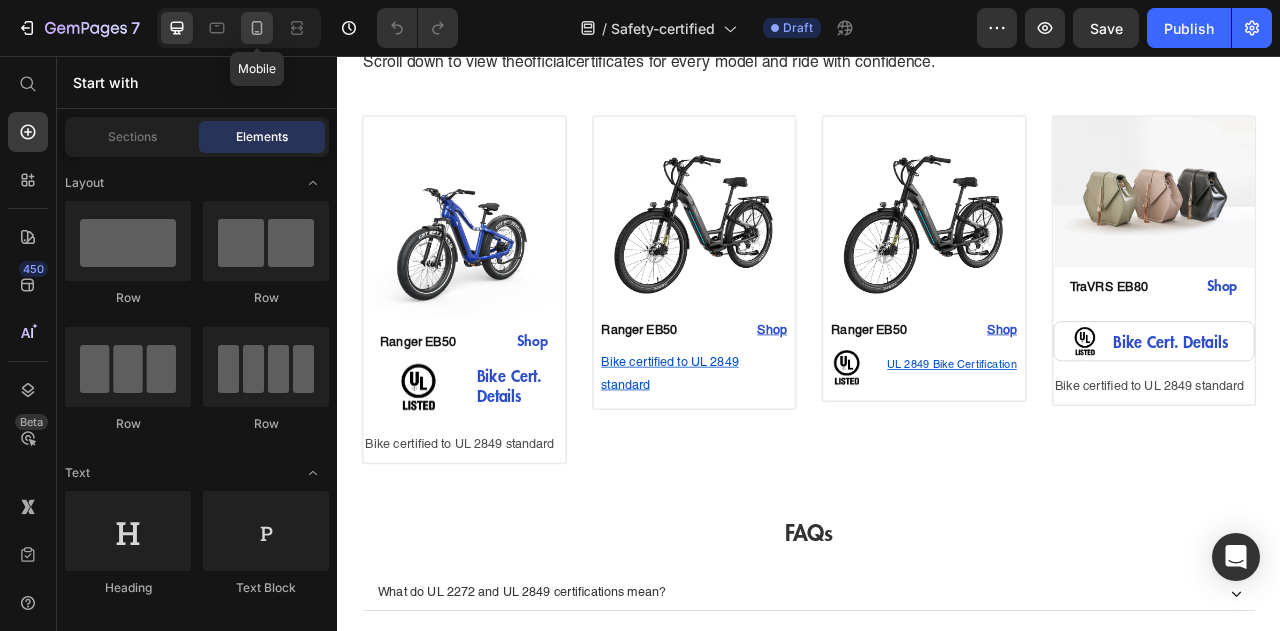 click 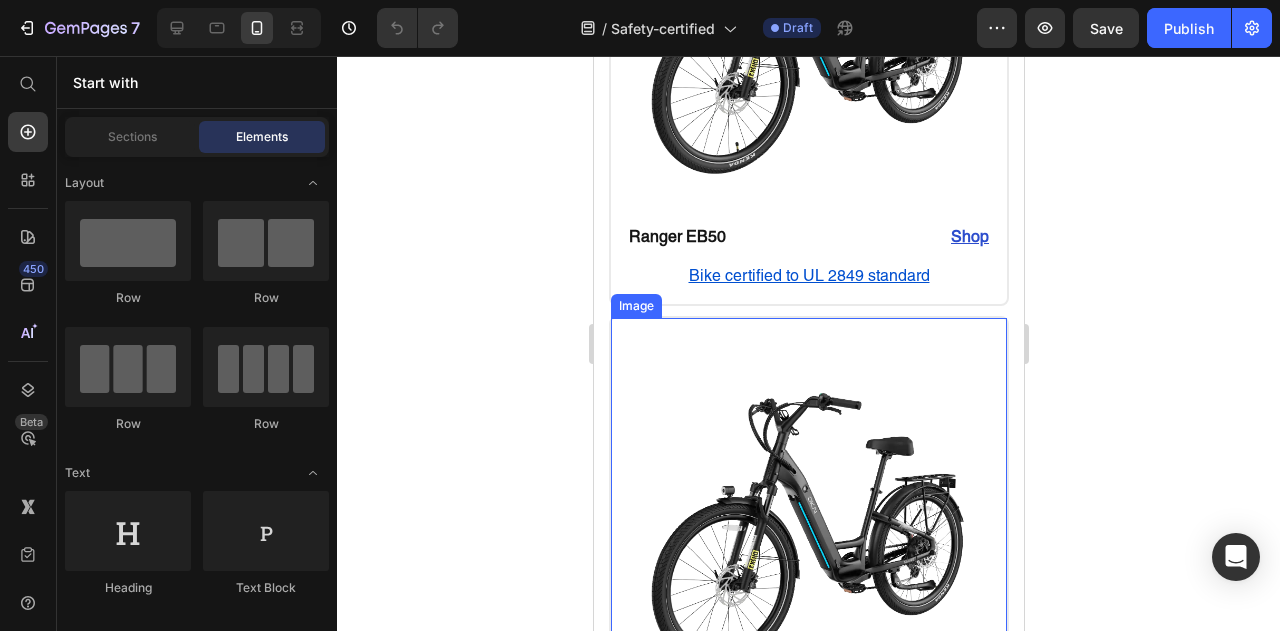 scroll, scrollTop: 1696, scrollLeft: 0, axis: vertical 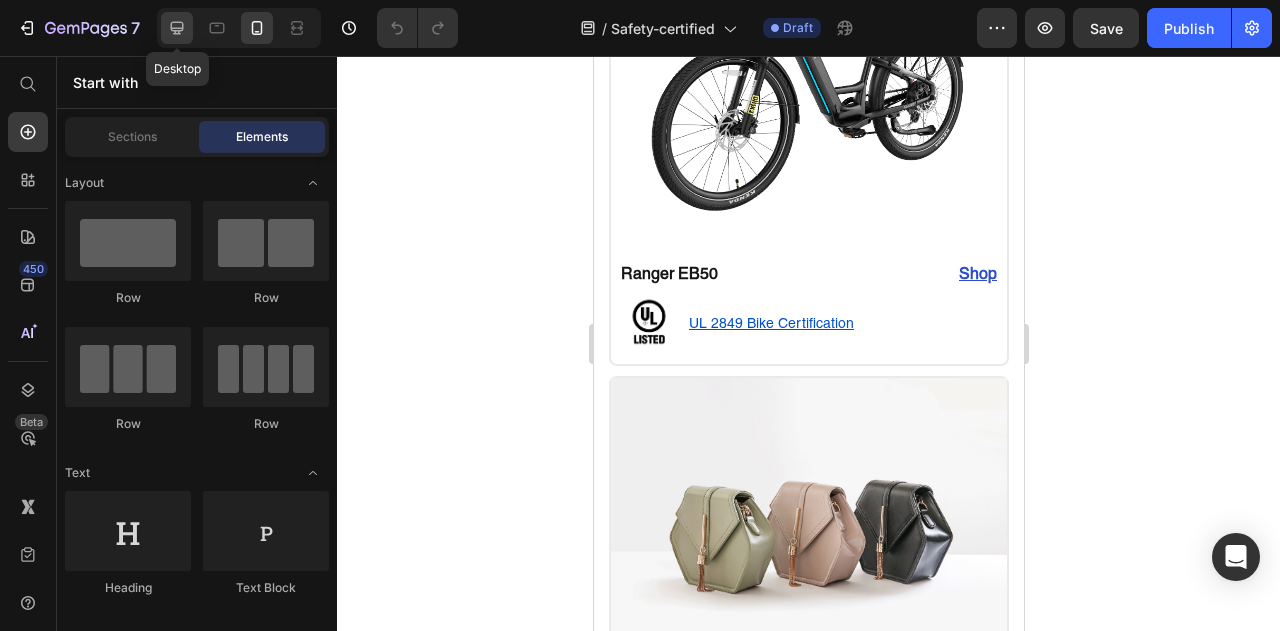 click 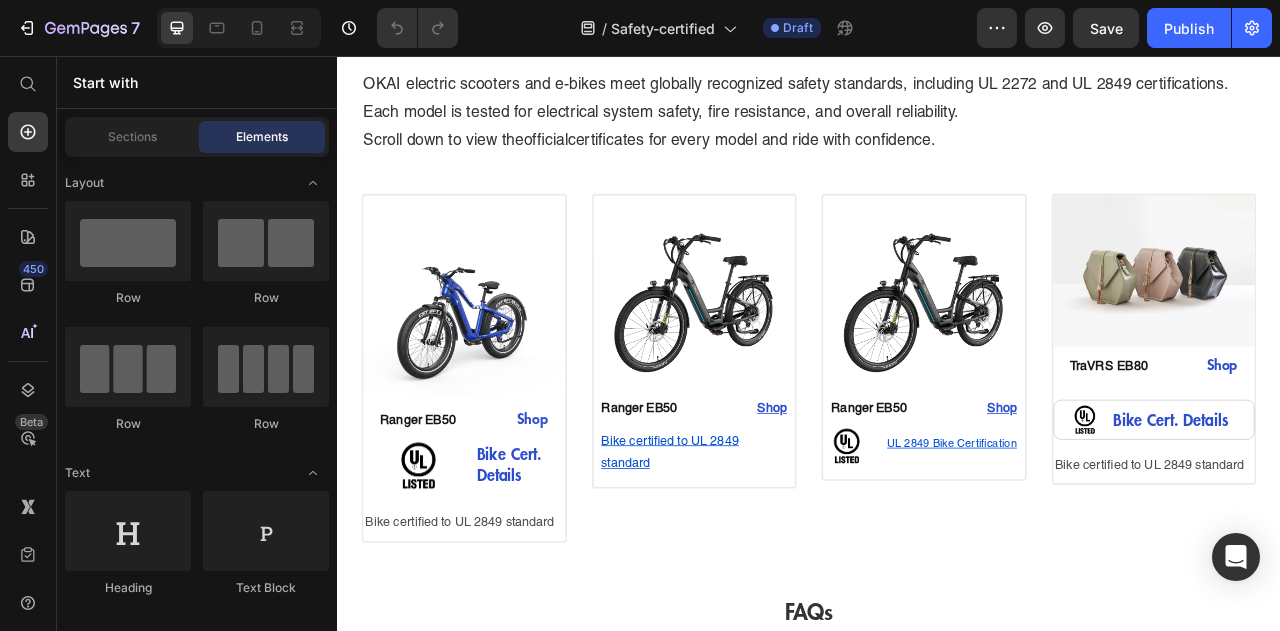 scroll, scrollTop: 500, scrollLeft: 0, axis: vertical 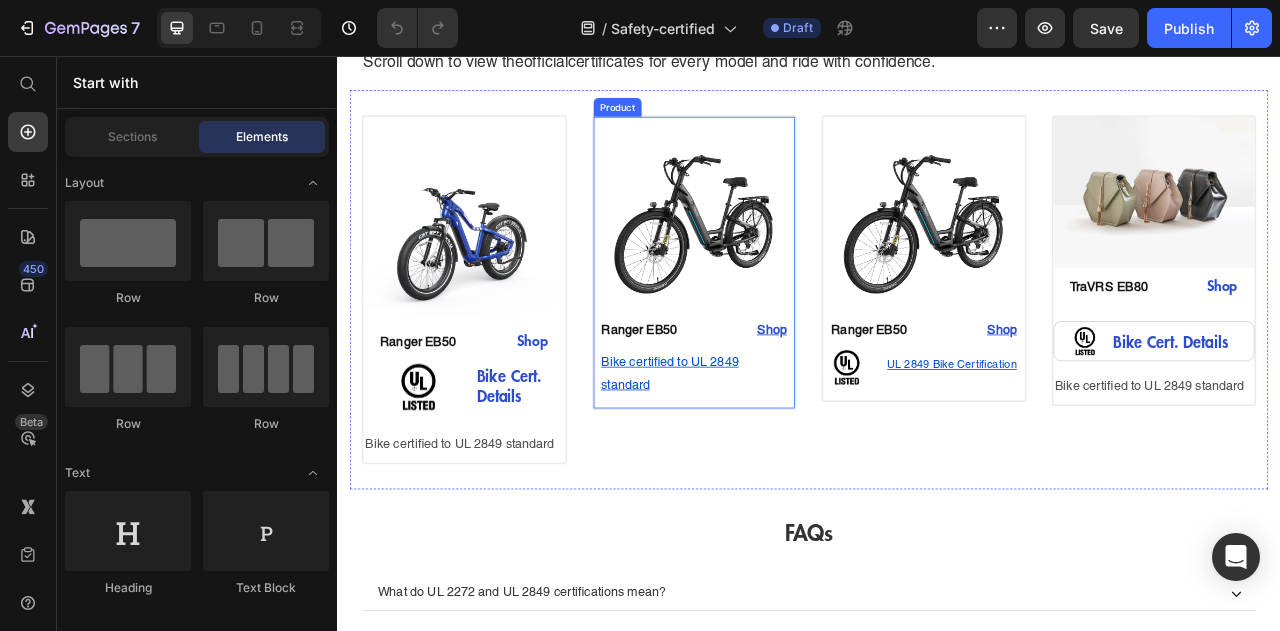 click on "Image Ranger EB50 Text Block Shop Heading Row Bike certified to UL 2849 standard Text Block" at bounding box center [791, 318] 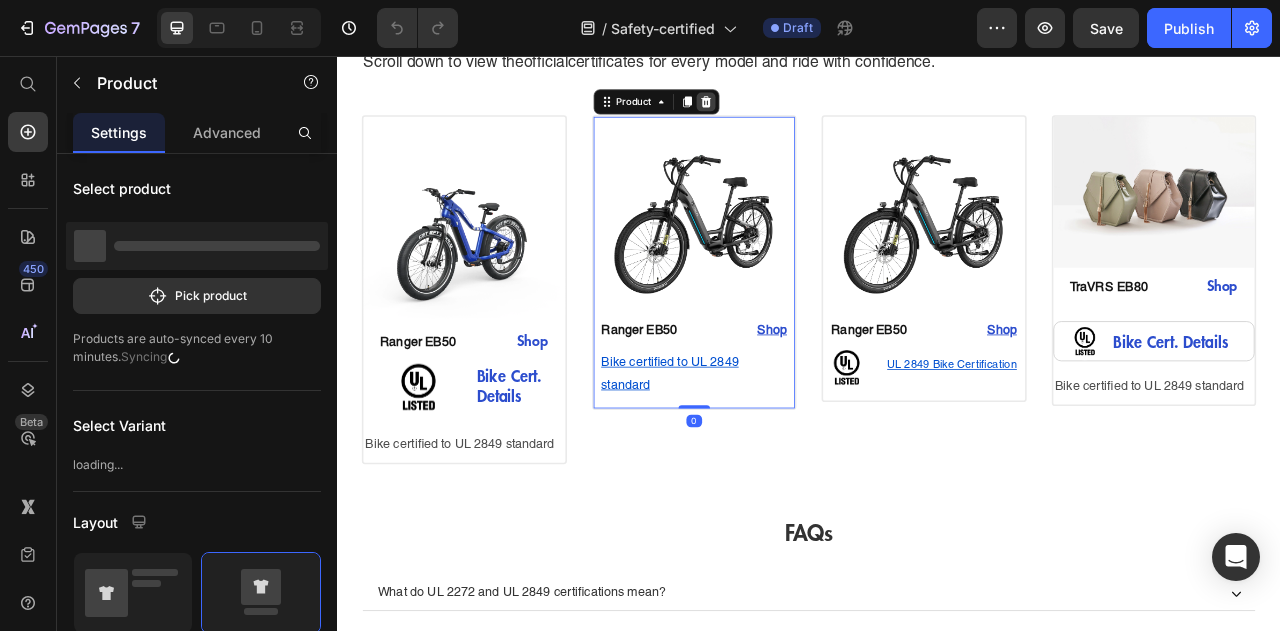 click 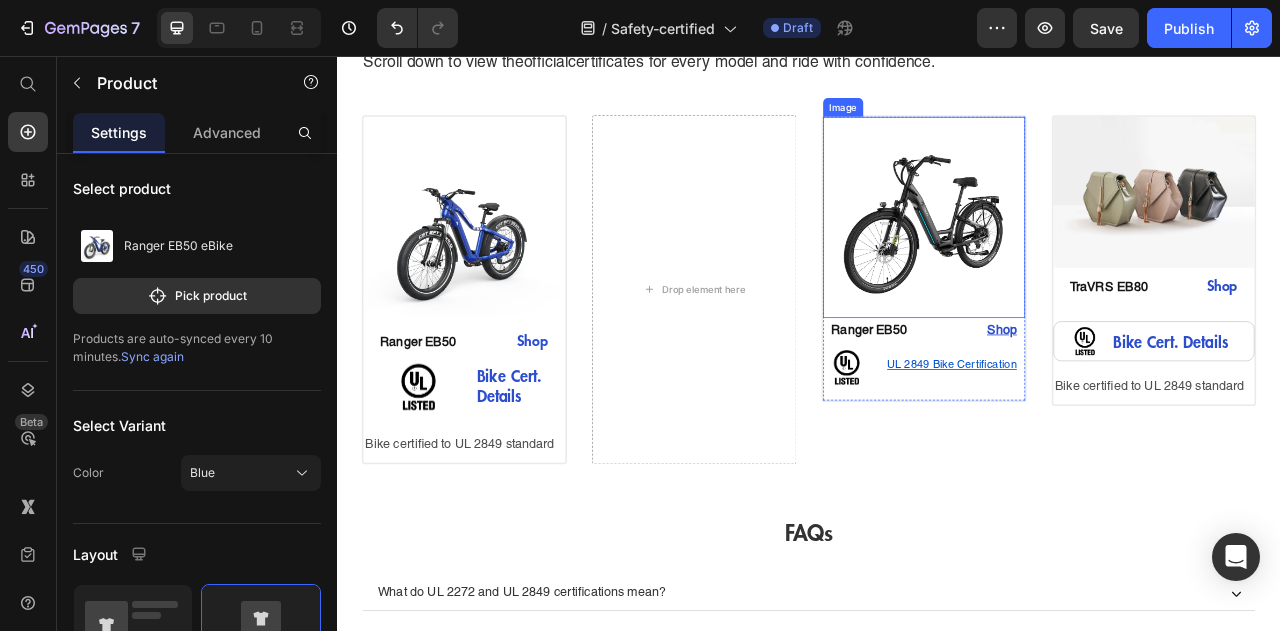 click at bounding box center [1083, 261] 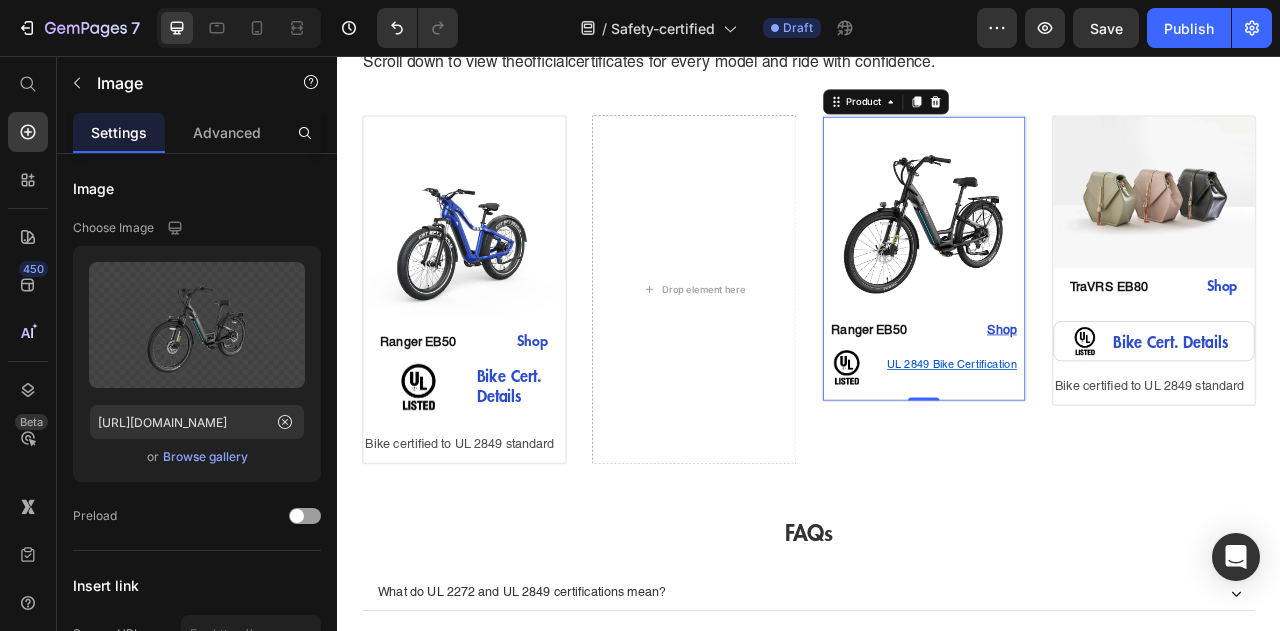 click on "Image Ranger EB50 Text Block Shop Heading Row Image UL 2849 Bike Certification Text Block Row Row Product   0" at bounding box center [1083, 313] 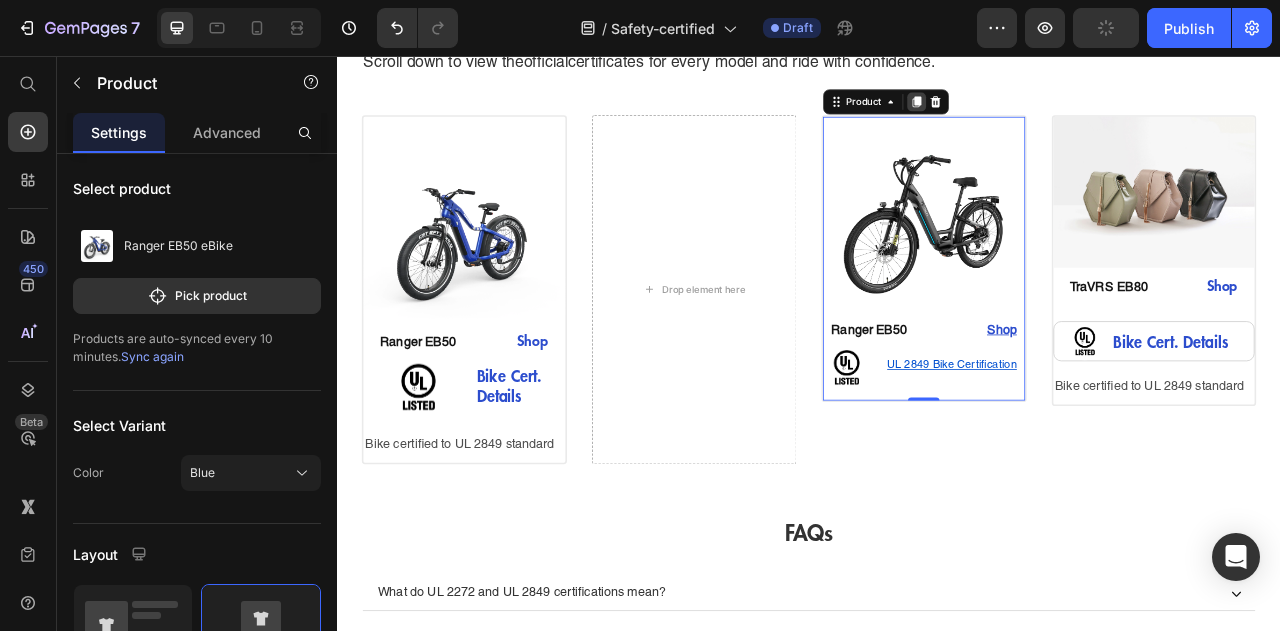 click 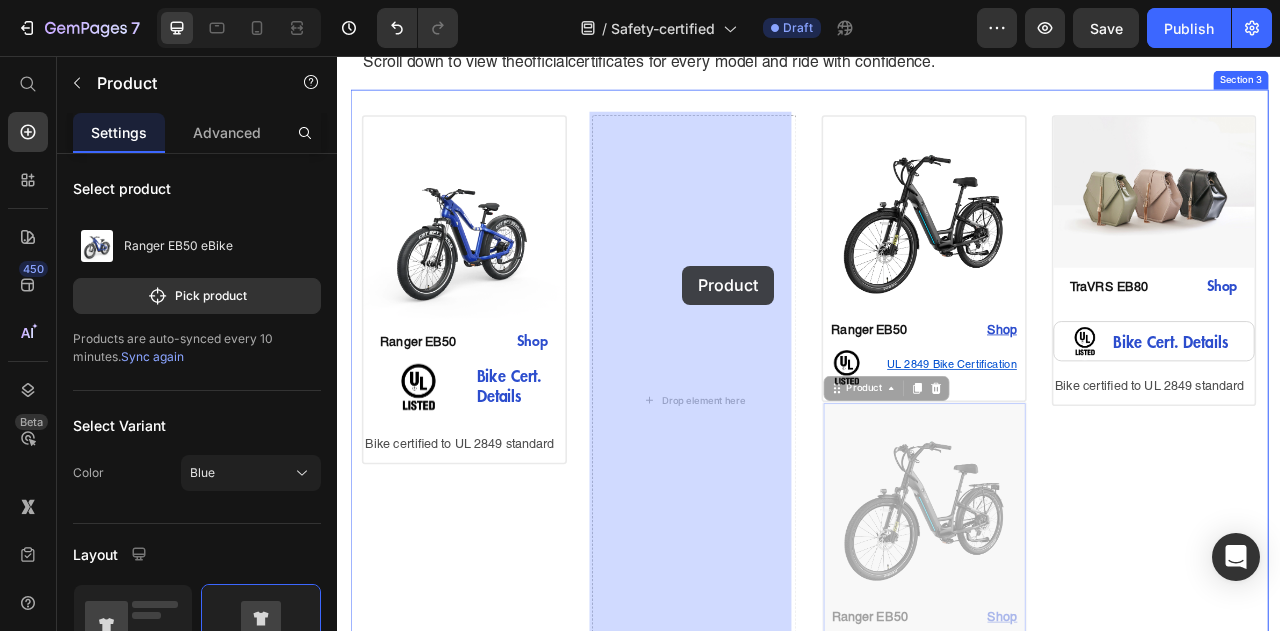 drag, startPoint x: 959, startPoint y: 481, endPoint x: 776, endPoint y: 323, distance: 241.77055 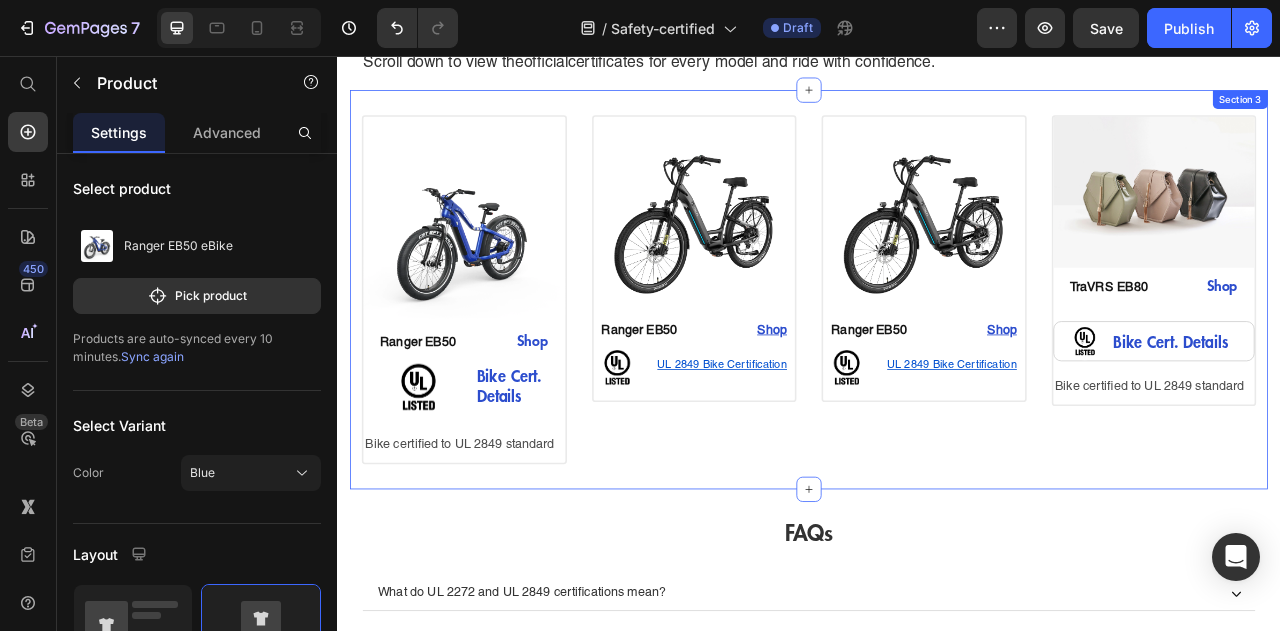 click on "Image Ranger EB50 Text Block Shop Heading Row Image Bike Cert. Details Heading Row Bike certified to UL 2849 standard Text Block Product" at bounding box center (498, 353) 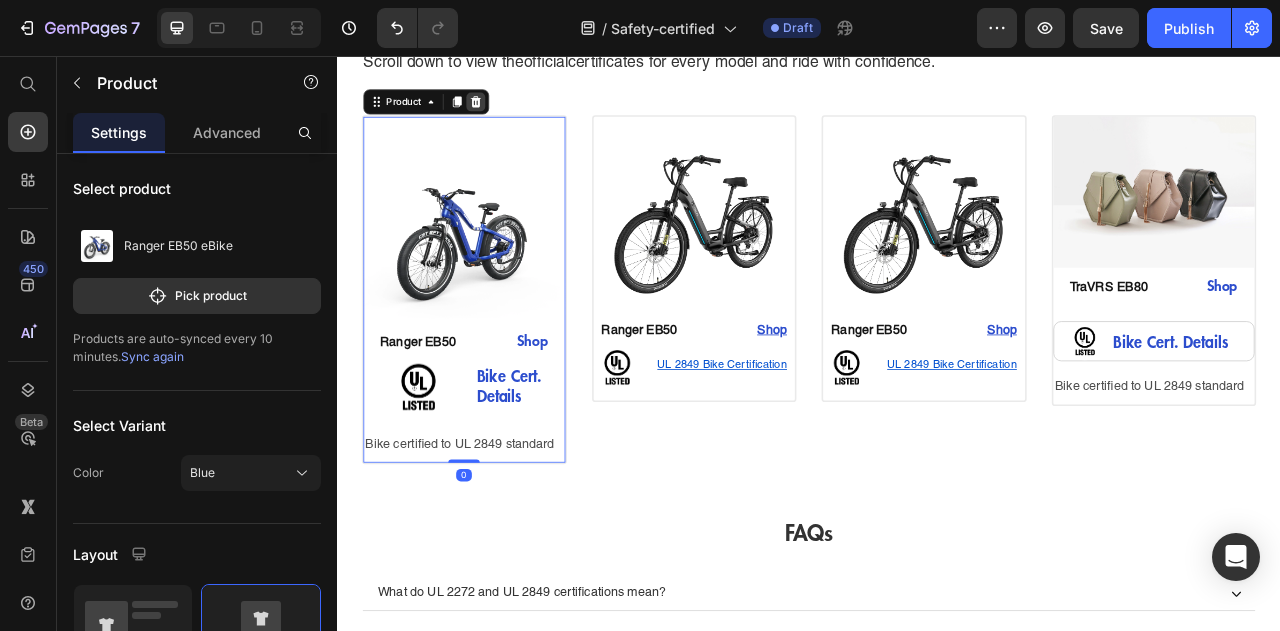 click at bounding box center [513, 114] 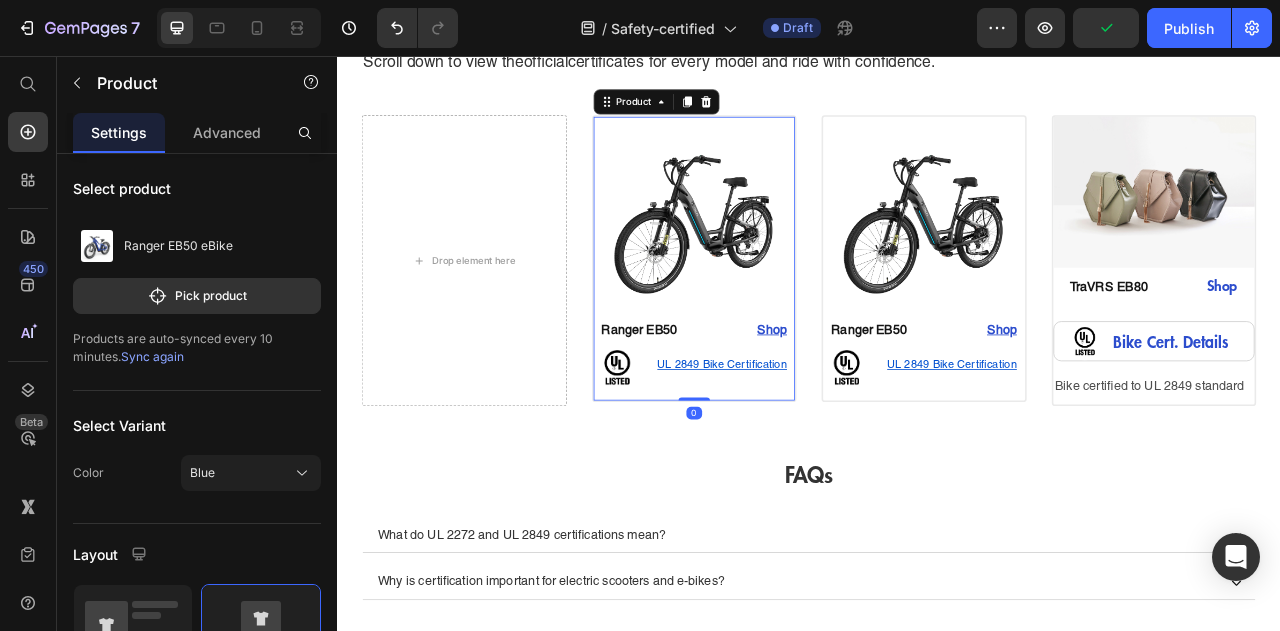 click on "Image Ranger EB50 Text Block Shop Heading Row Image UL 2849 Bike Certification Text Block Row Row Product   0" at bounding box center (791, 313) 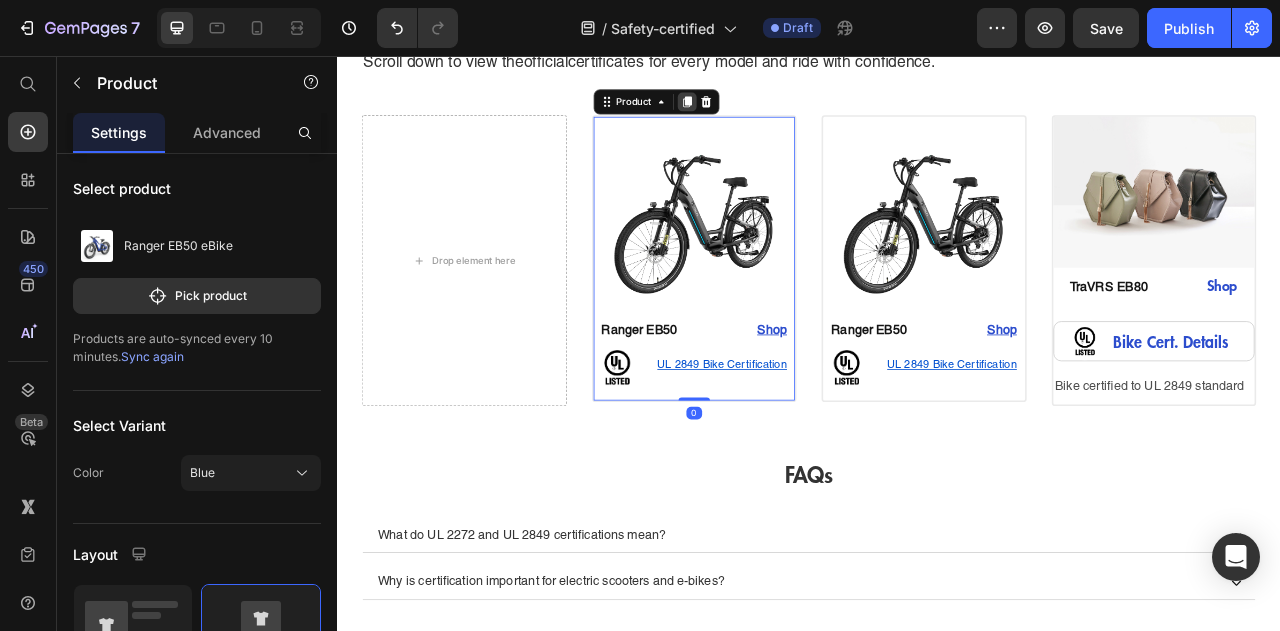 click 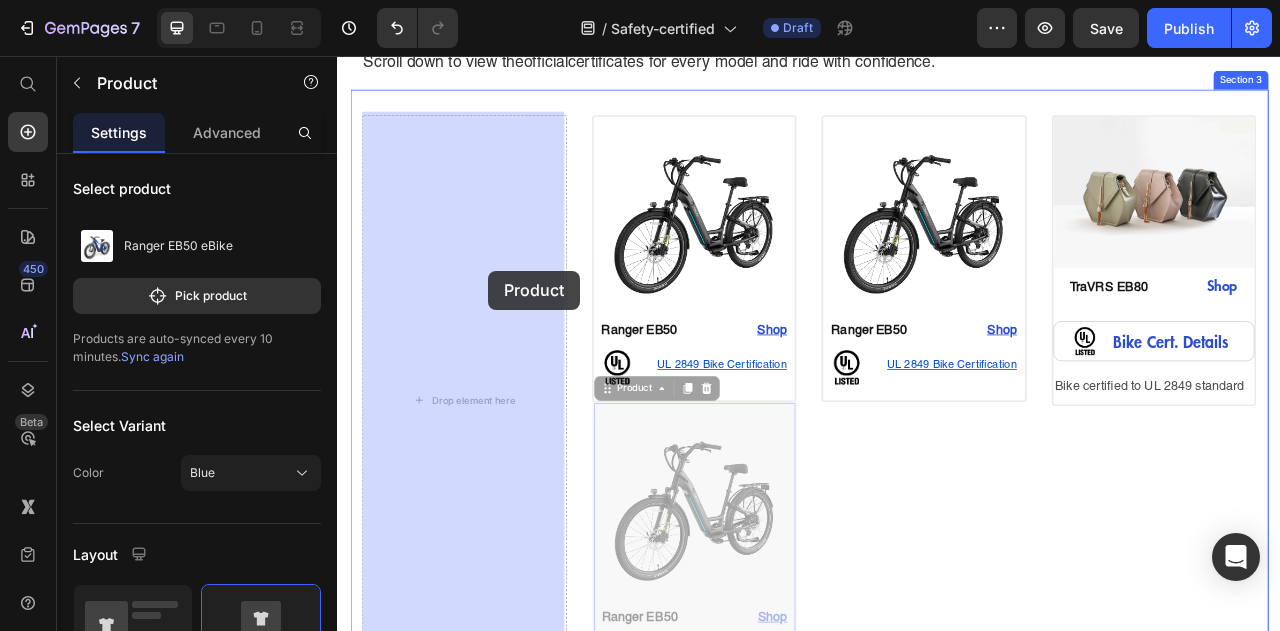 drag, startPoint x: 678, startPoint y: 480, endPoint x: 529, endPoint y: 329, distance: 212.13675 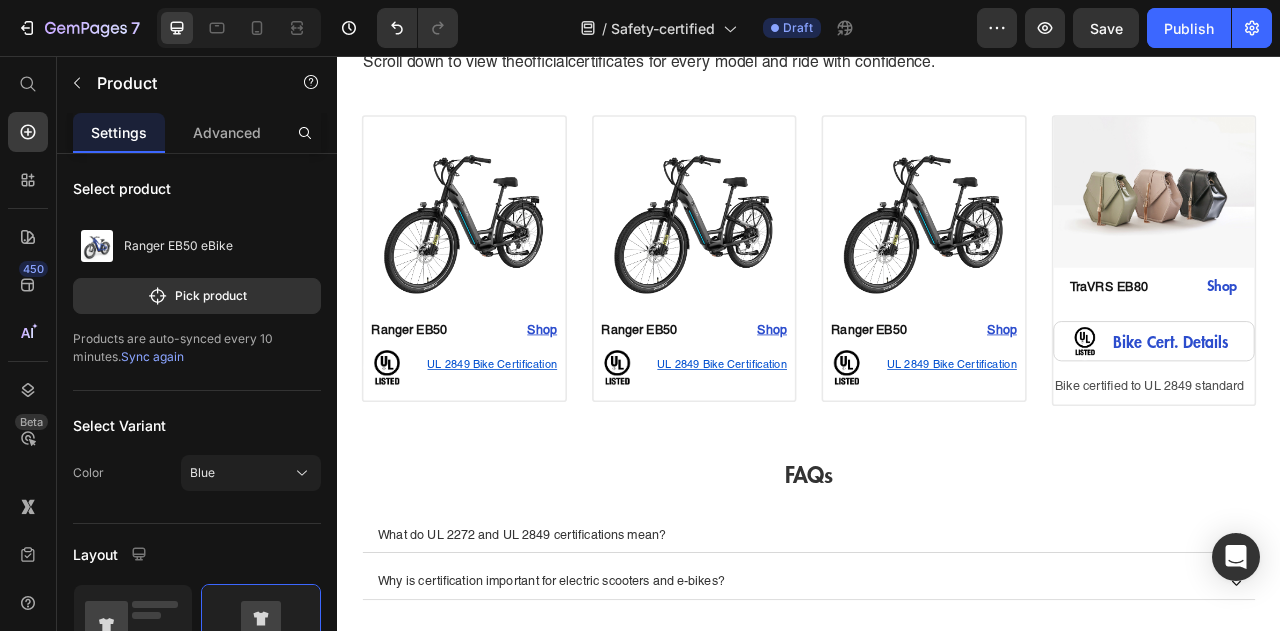 click on "Image Section 1 Home
Safety-certified Breadcrumb Built for Safety. Certified for Peace of Mind. Heading OKAI electric scooters and e-bikes meet globally recognized safety standards, including UL 2272 and UL 2849 certifications. Each model is tested for electrical system safety, fire resistance, and overall reliability. Scroll down to view the  official  certificates for every model and ride with confidence. Text Block Row Section 2 Image Ranger EB50 Text Block Shop Heading Row Image UL 2849 Bike Certification Text Block Row Row Product   0 Image Ranger EB50 Text Block Shop Heading Row Image UL 2849 Bike Certification Text Block Row Row Product Image Ranger EB50 Text Block Shop Heading Row Image UL 2849 Bike Certification Text Block Row Row Product Image TraVRS EB80 Text Block Shop Heading Row Image Bike Cert. Details Heading Row Bike certified to UL 2849 standard Text Block Product Section 3 FAQs Heading
Accordion Row" at bounding box center (937, 649) 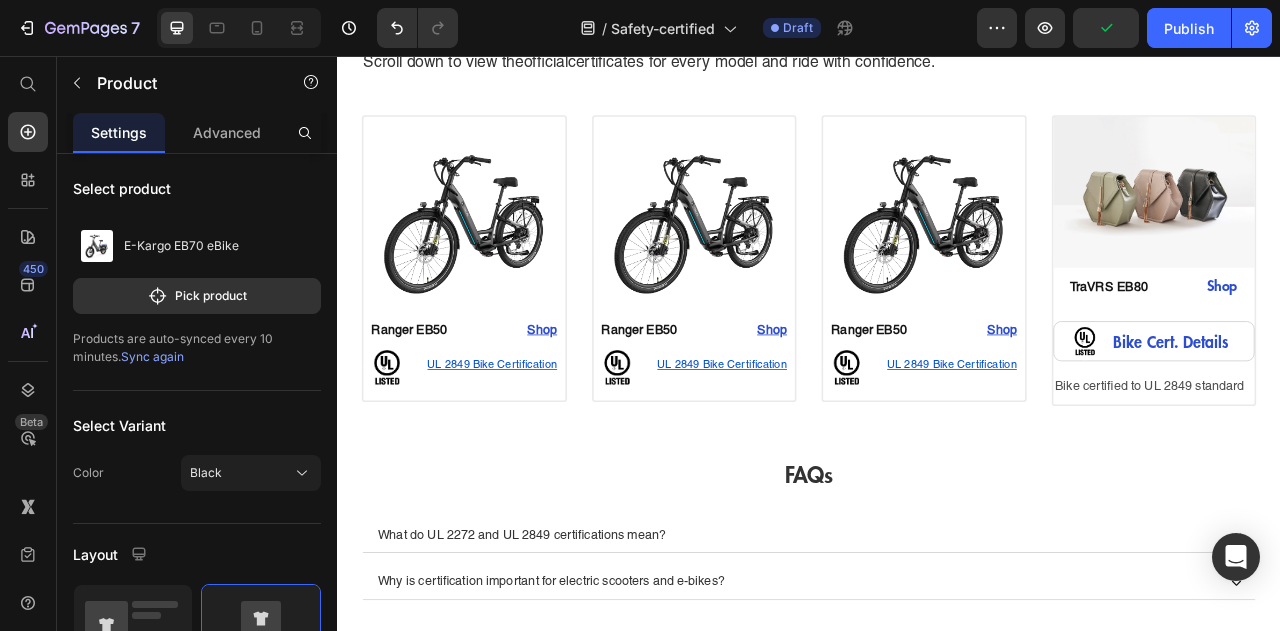 click on "Image TraVRS EB80 Text Block Shop Heading Row Image Bike Cert. Details Heading Row Bike certified to UL 2849 standard Text Block" at bounding box center (1376, 316) 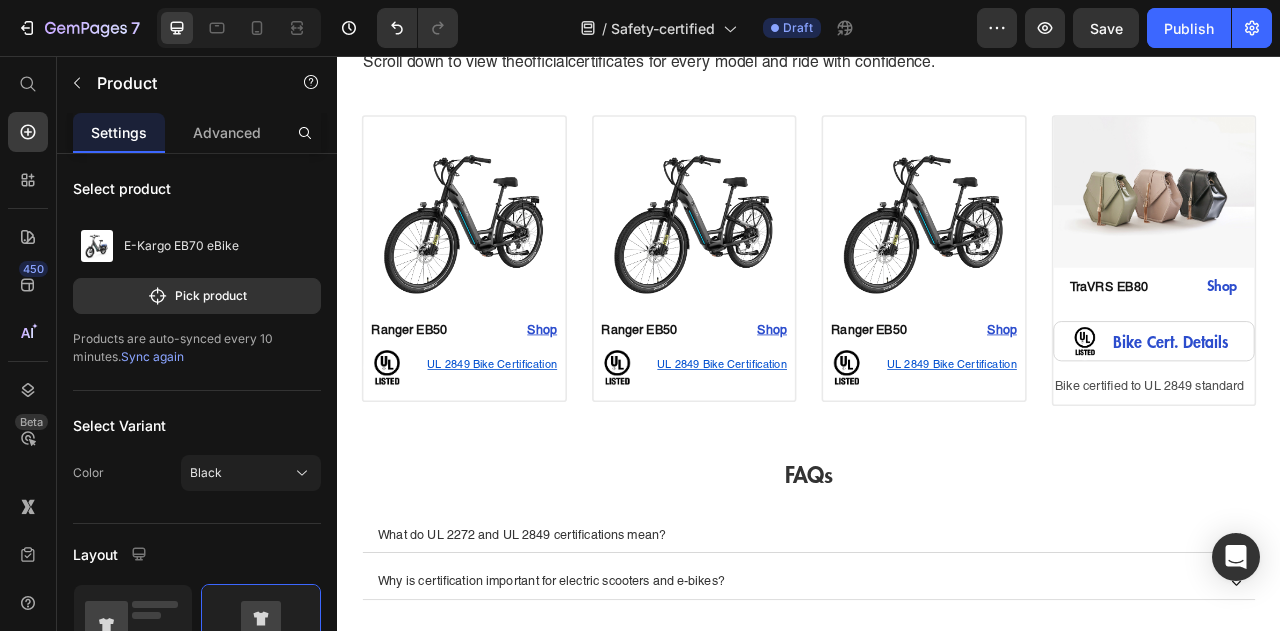 click on "Image TraVRS EB80 Text Block Shop Heading Row Image Bike Cert. Details Heading Row Bike certified to UL 2849 standard Text Block" at bounding box center [1376, 316] 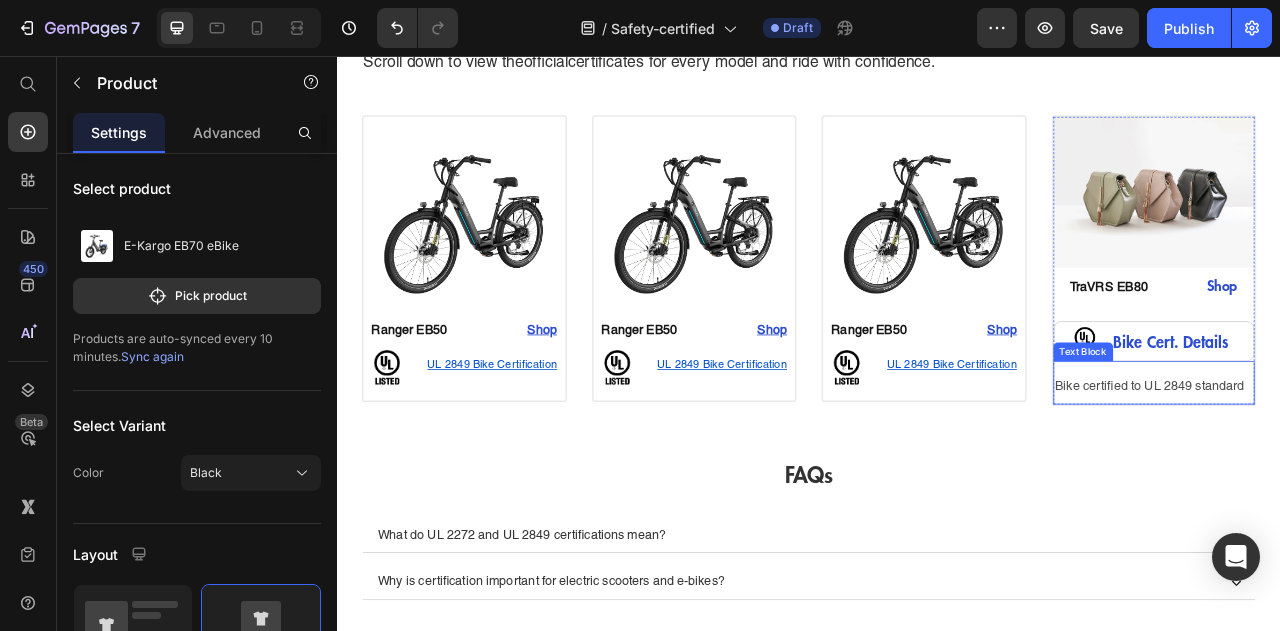 click on "Bike certified to UL 2849 standard" at bounding box center [1376, 477] 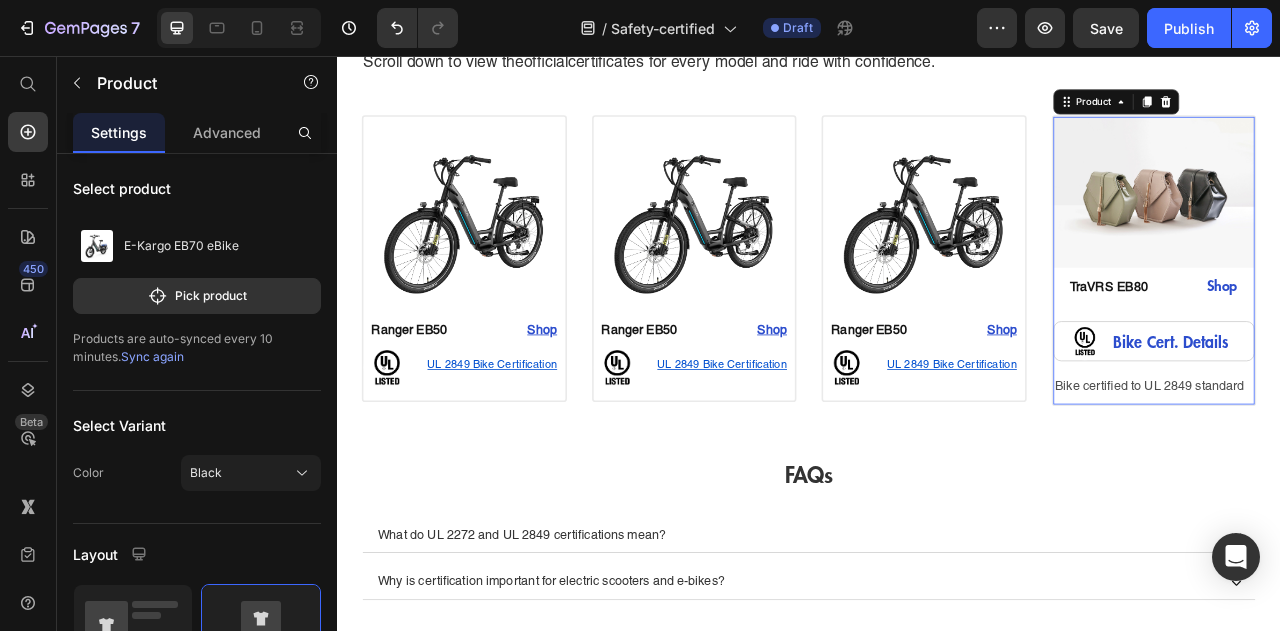 click on "Image TraVRS EB80 Text Block Shop Heading Row Image Bike Cert. Details Heading Row Bike certified to UL 2849 standard Text Block Product   0" at bounding box center (1376, 316) 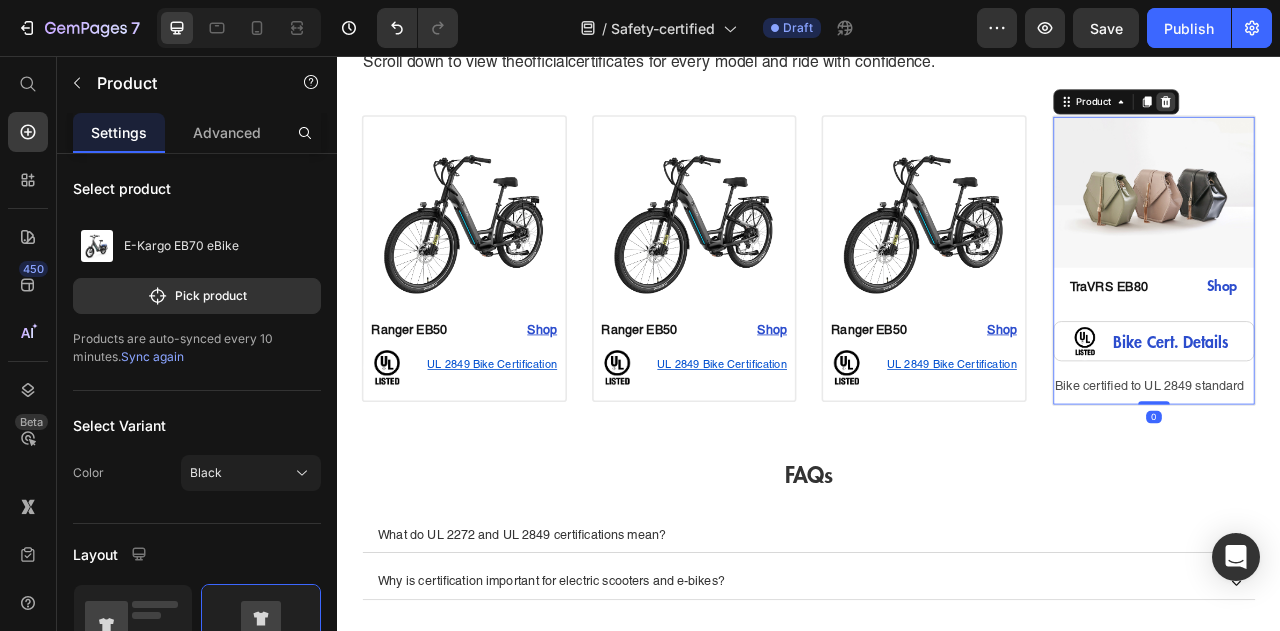 click 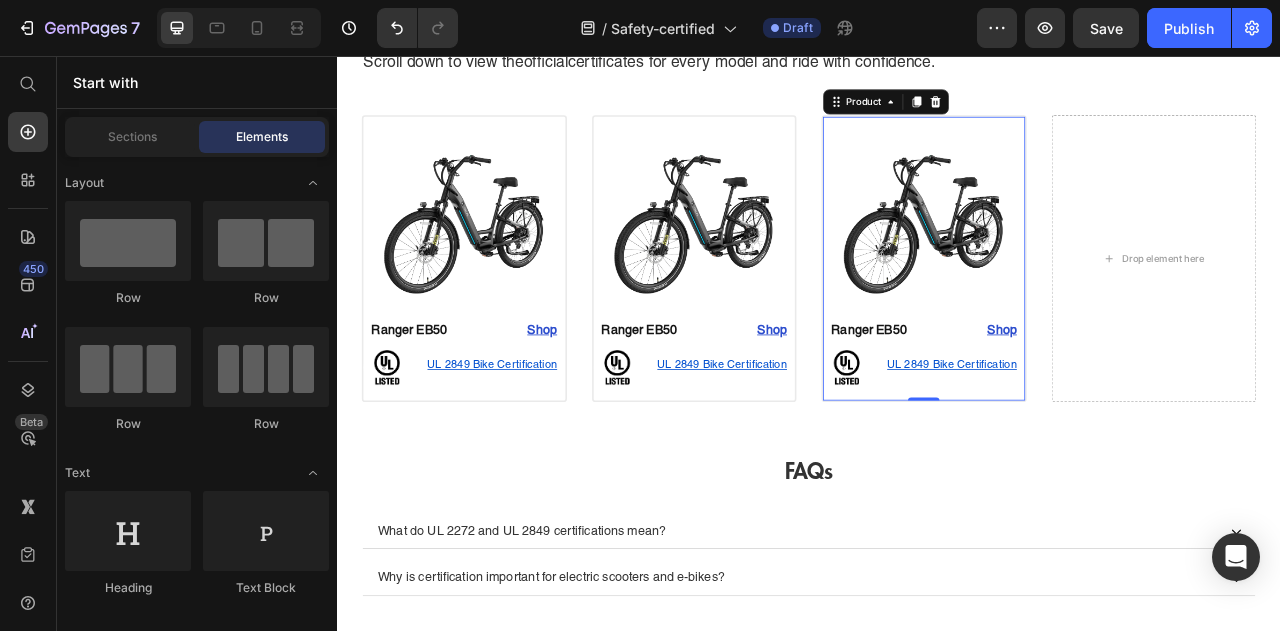 click on "Image Ranger EB50 Text Block Shop Heading Row Image UL 2849 Bike Certification Text Block Row Row Product   0" at bounding box center [1083, 313] 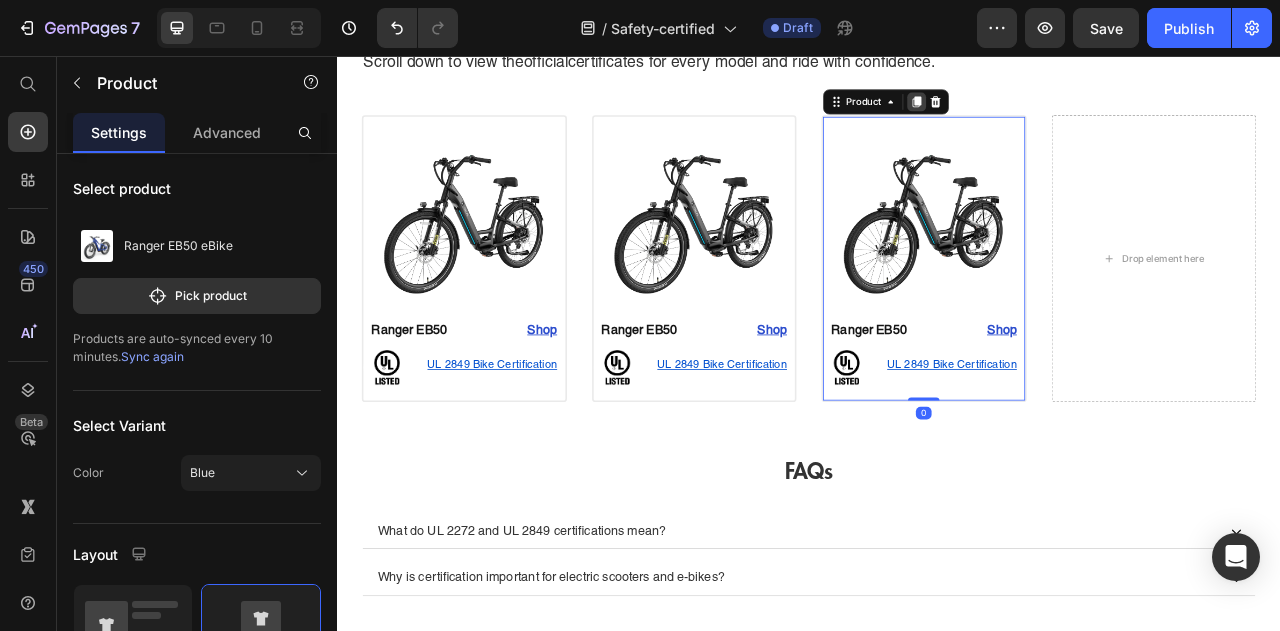 click 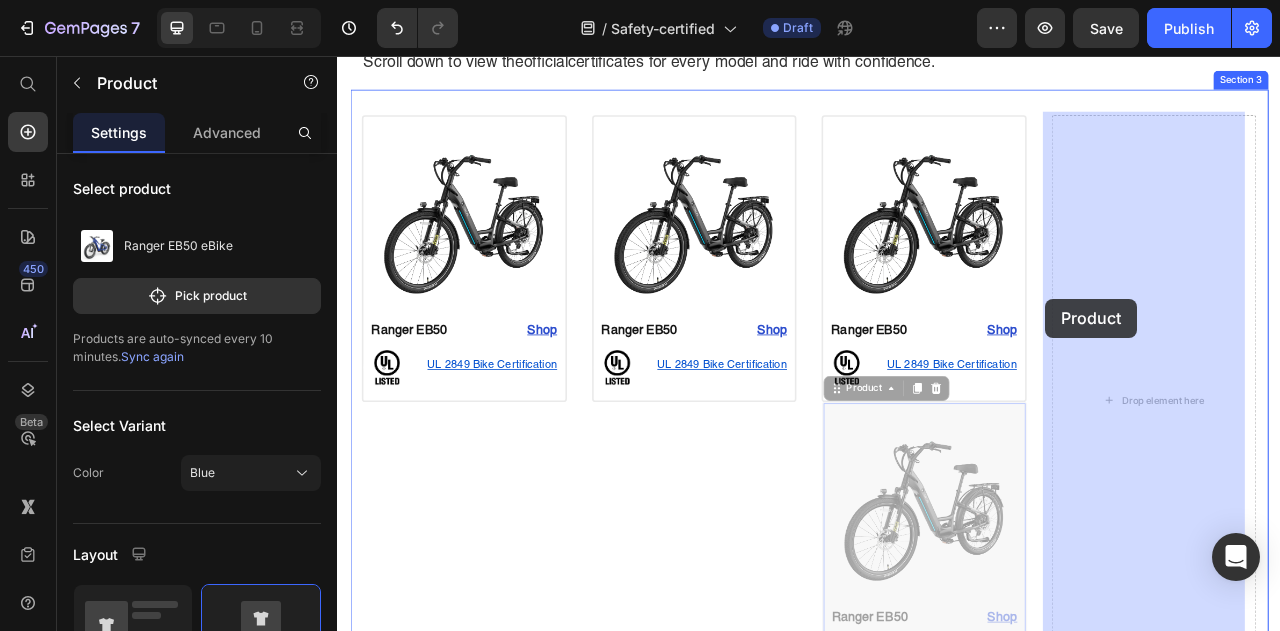 drag, startPoint x: 970, startPoint y: 479, endPoint x: 1238, endPoint y: 365, distance: 291.23874 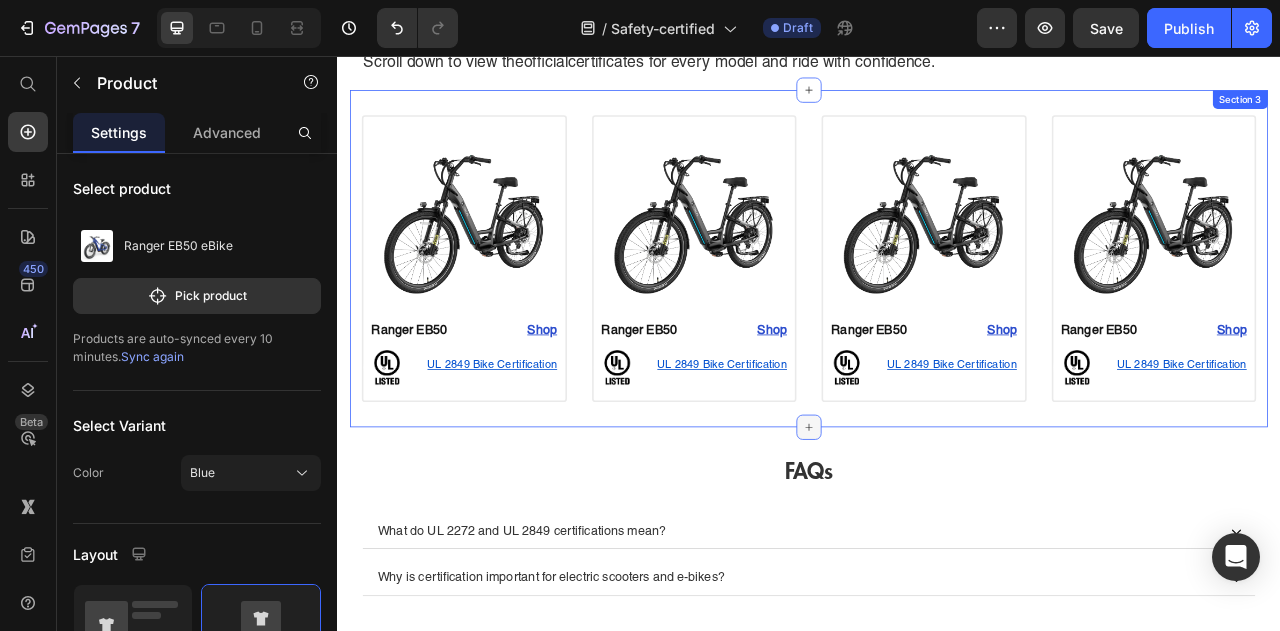 click 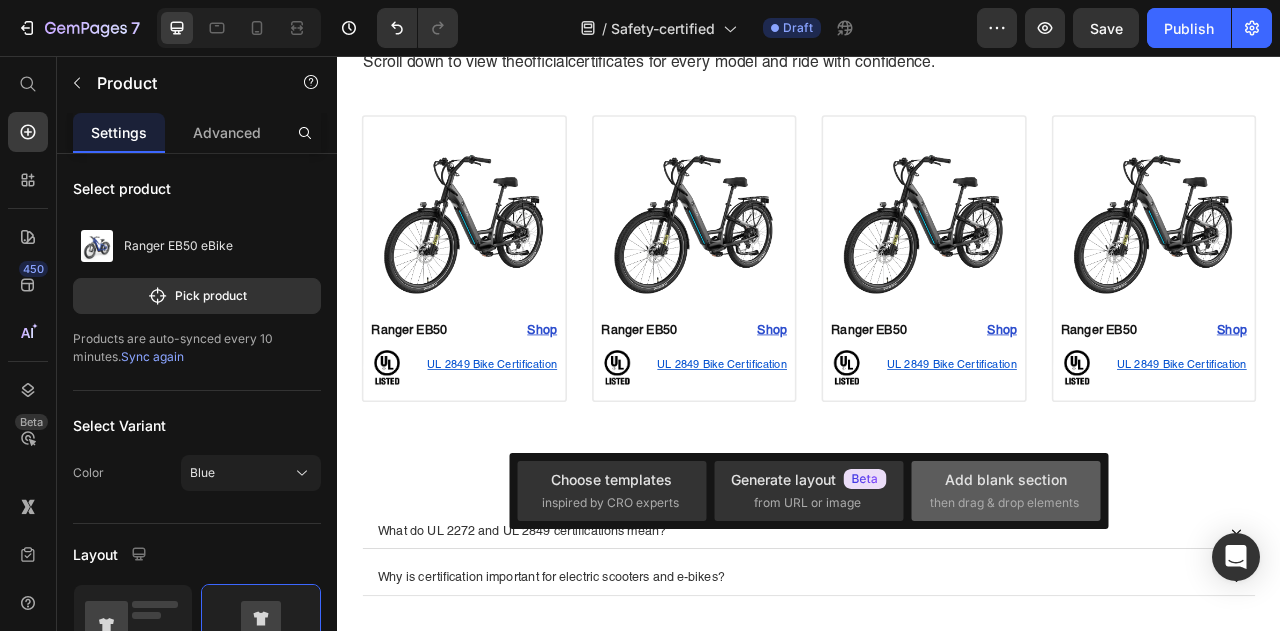 click on "Add blank section" at bounding box center (1006, 479) 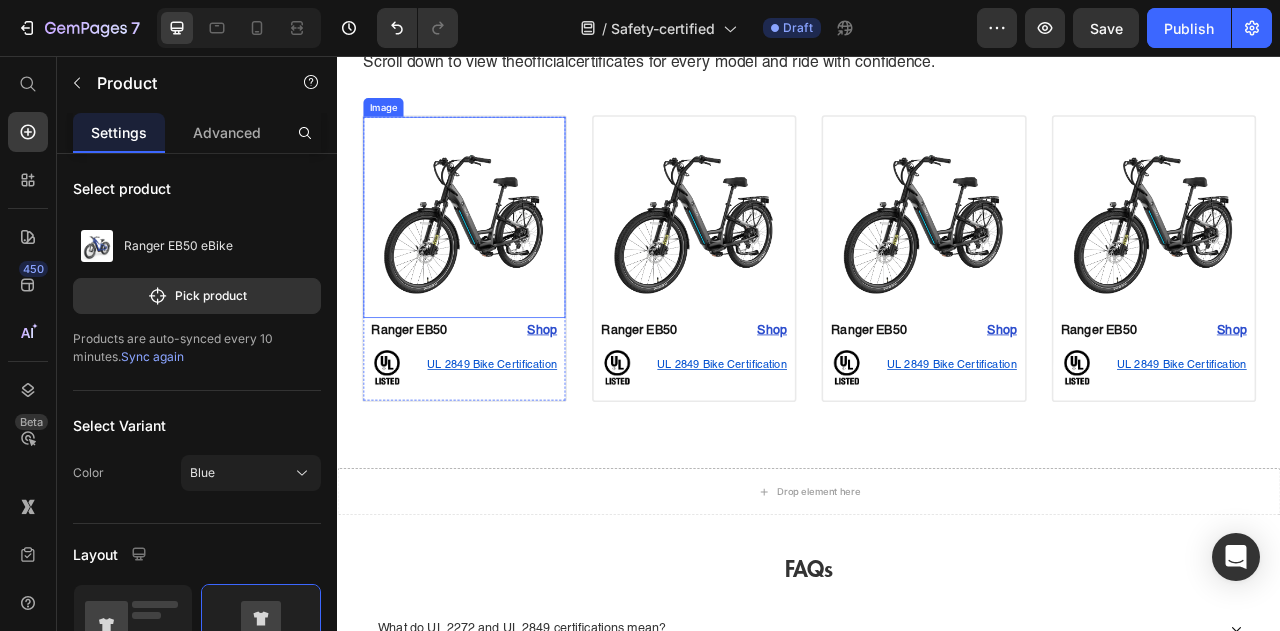 click at bounding box center (498, 261) 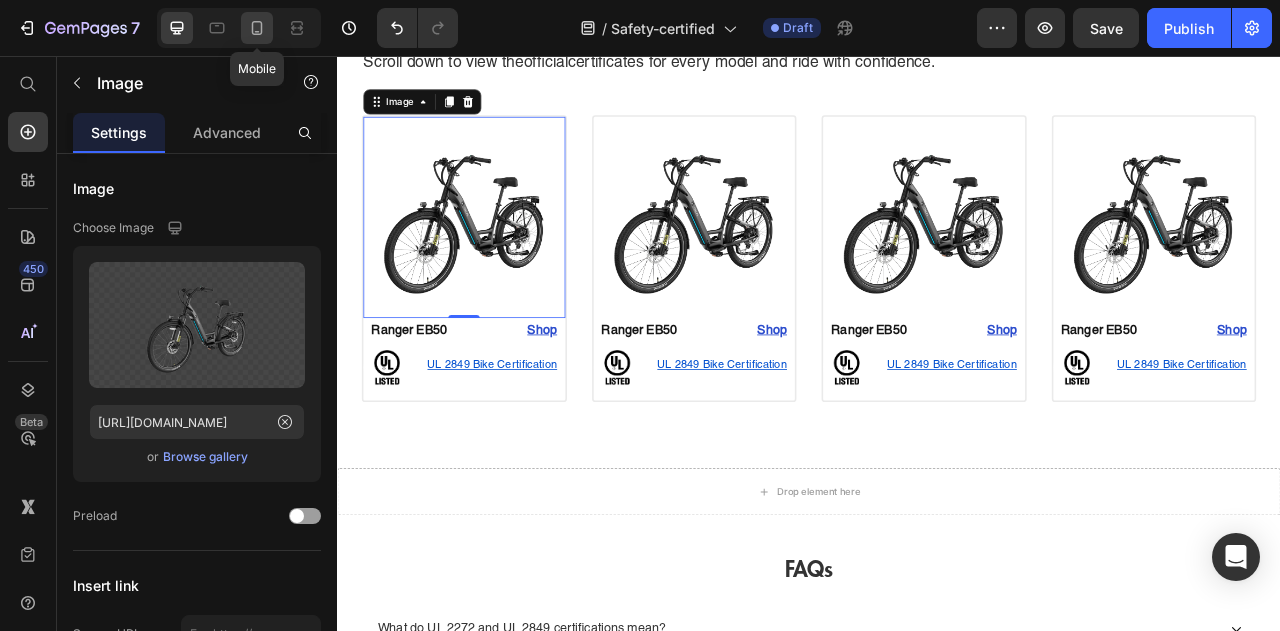 click 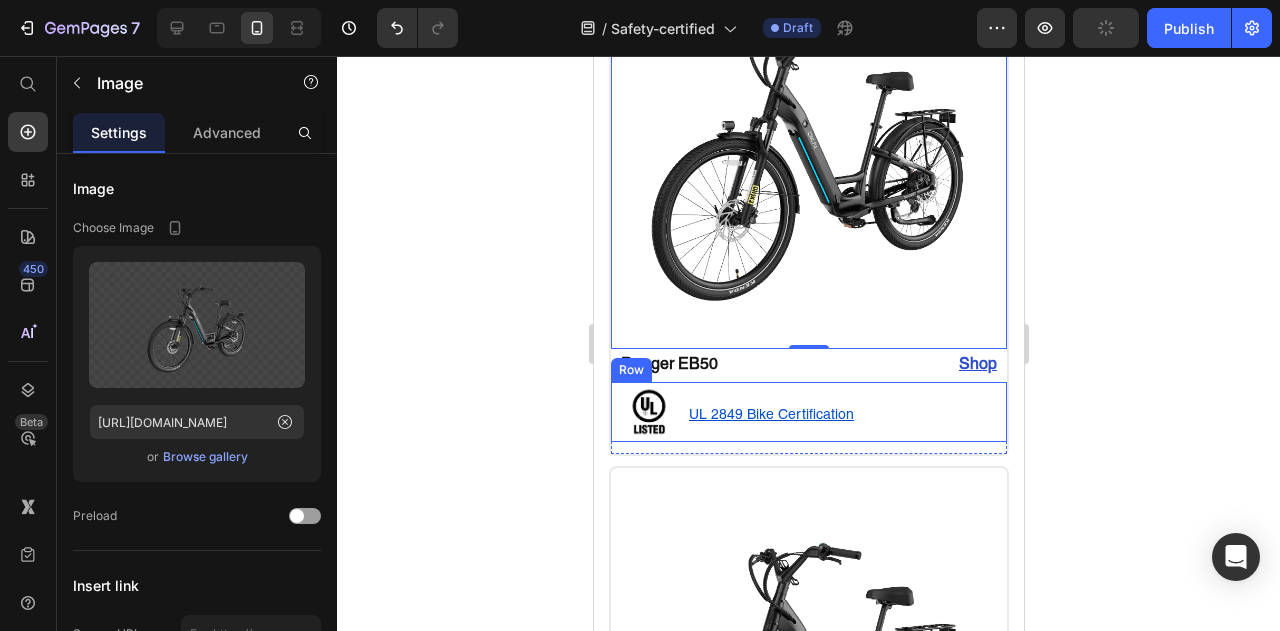 scroll, scrollTop: 579, scrollLeft: 0, axis: vertical 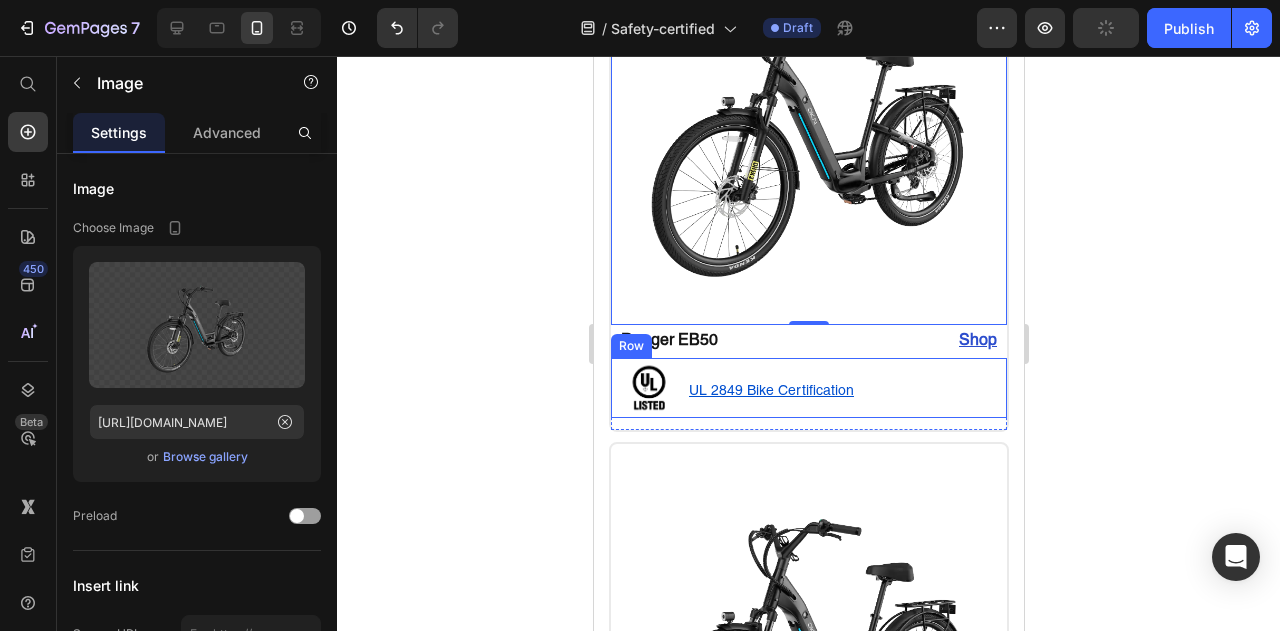 click on "Image UL 2849 Bike Certification Text Block Row" at bounding box center [808, 388] 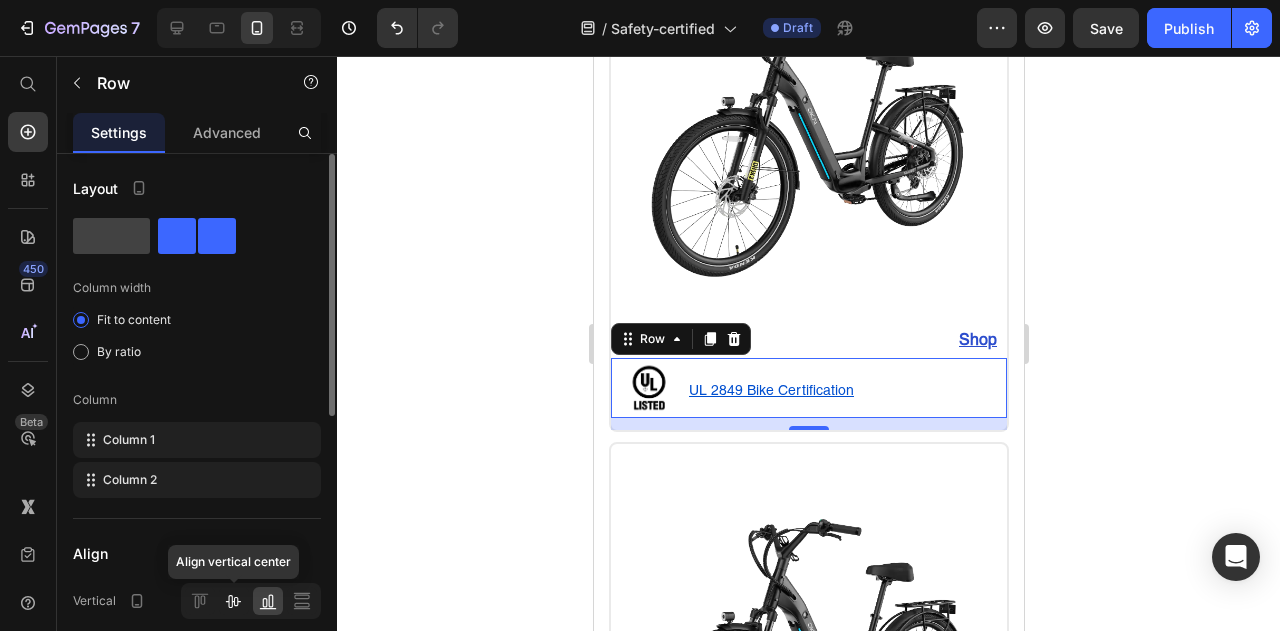 click 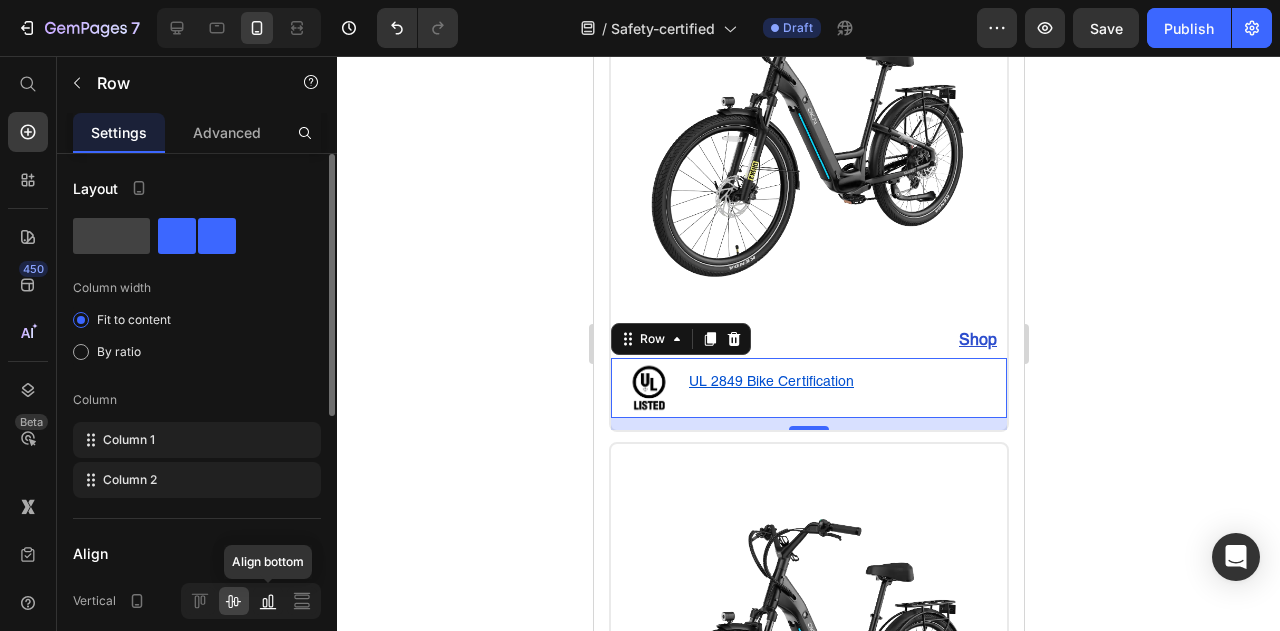 click 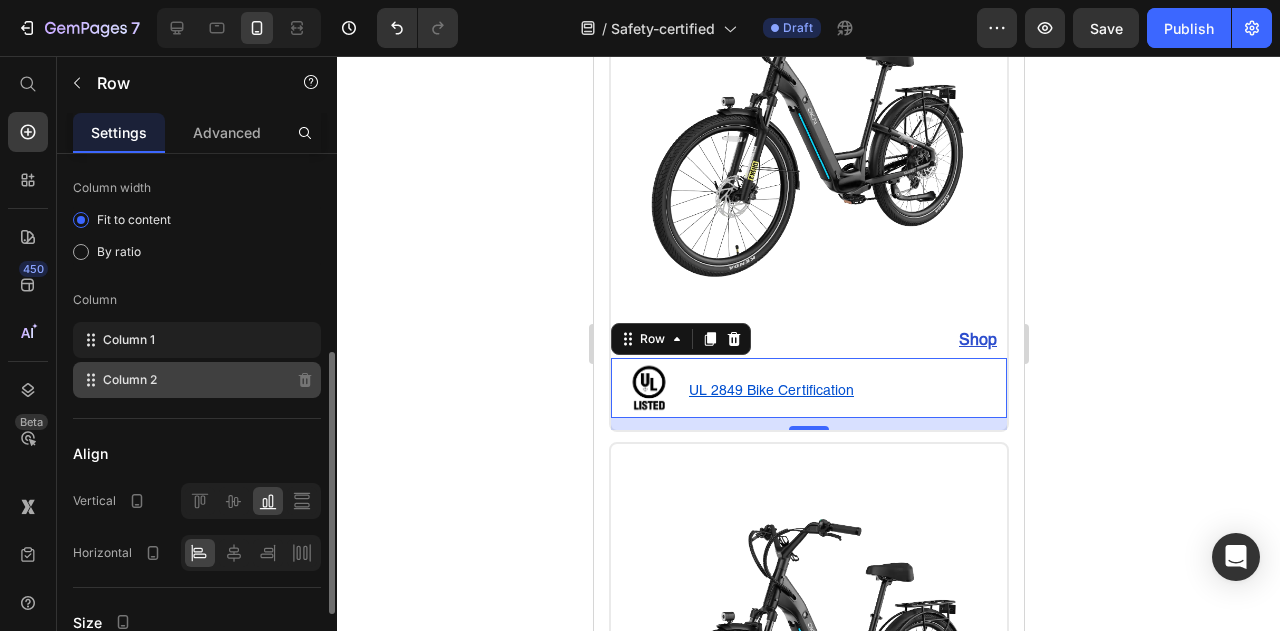 scroll, scrollTop: 200, scrollLeft: 0, axis: vertical 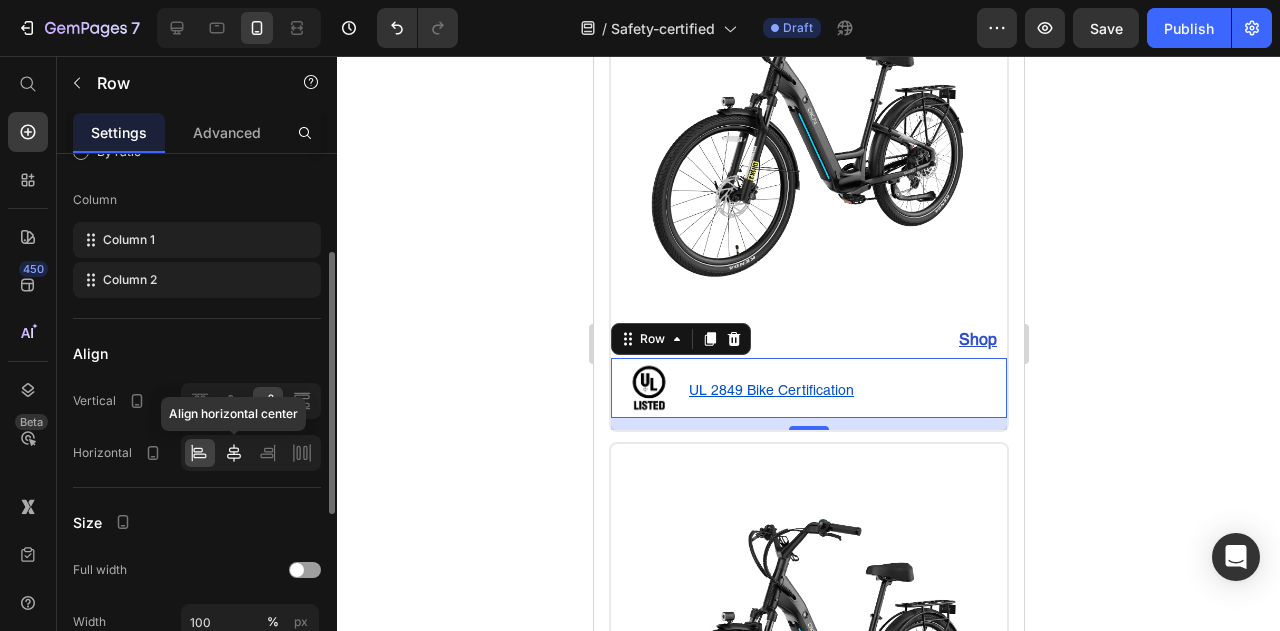 click 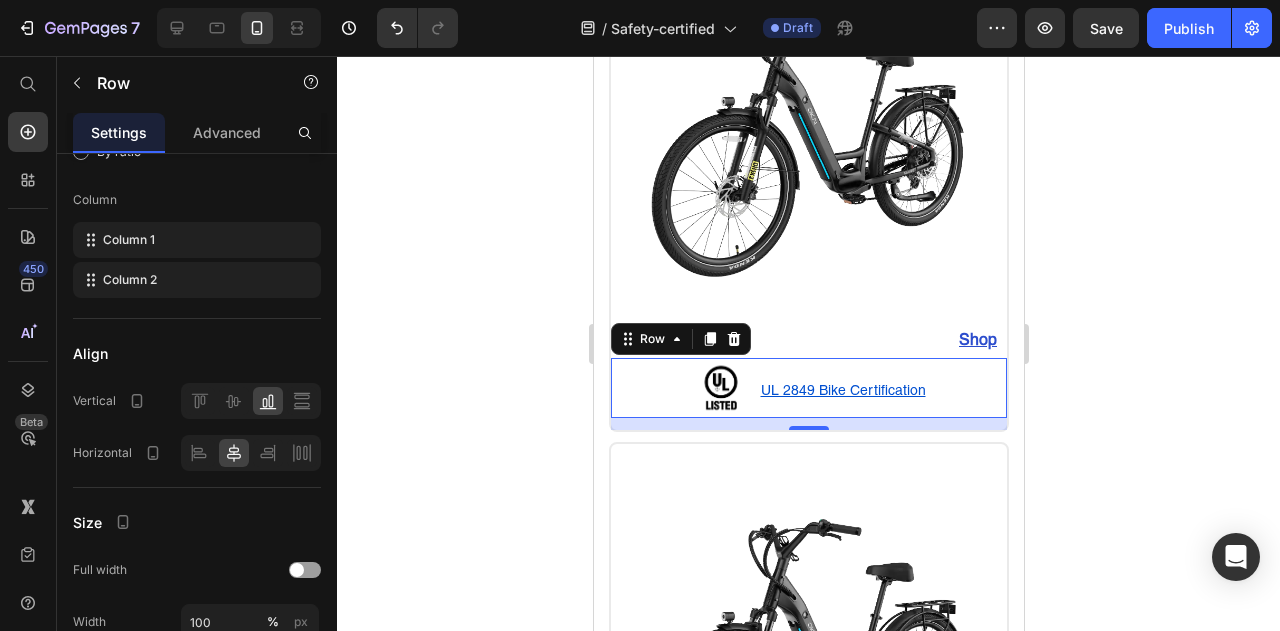 click 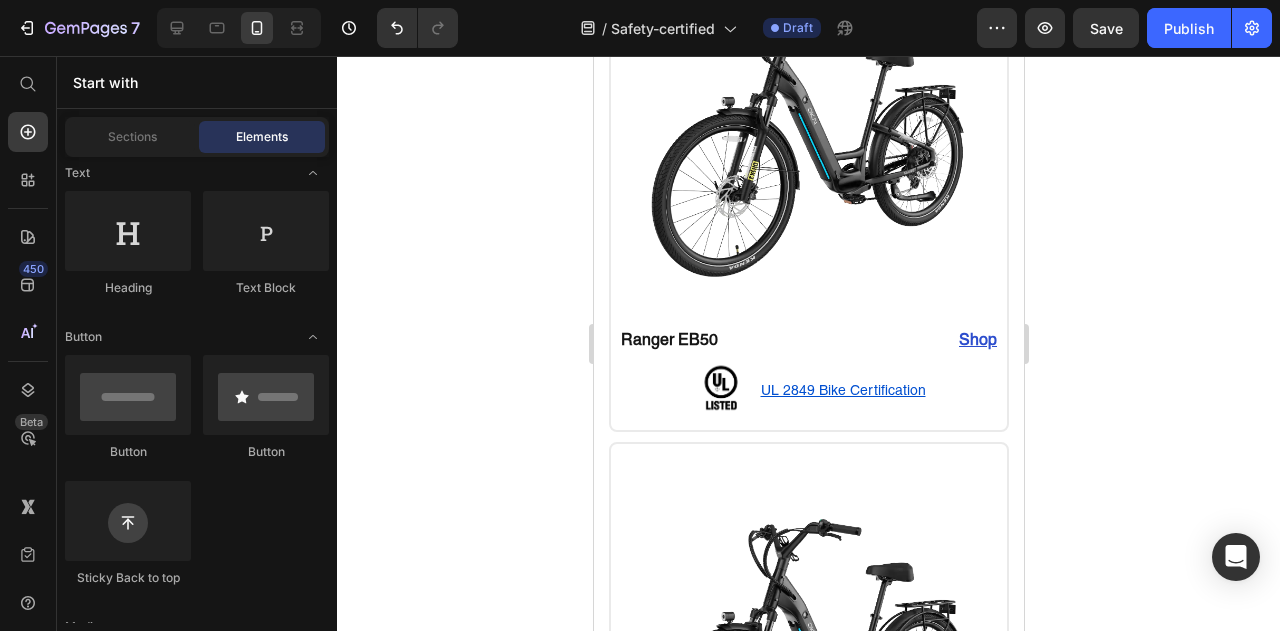 scroll, scrollTop: 0, scrollLeft: 0, axis: both 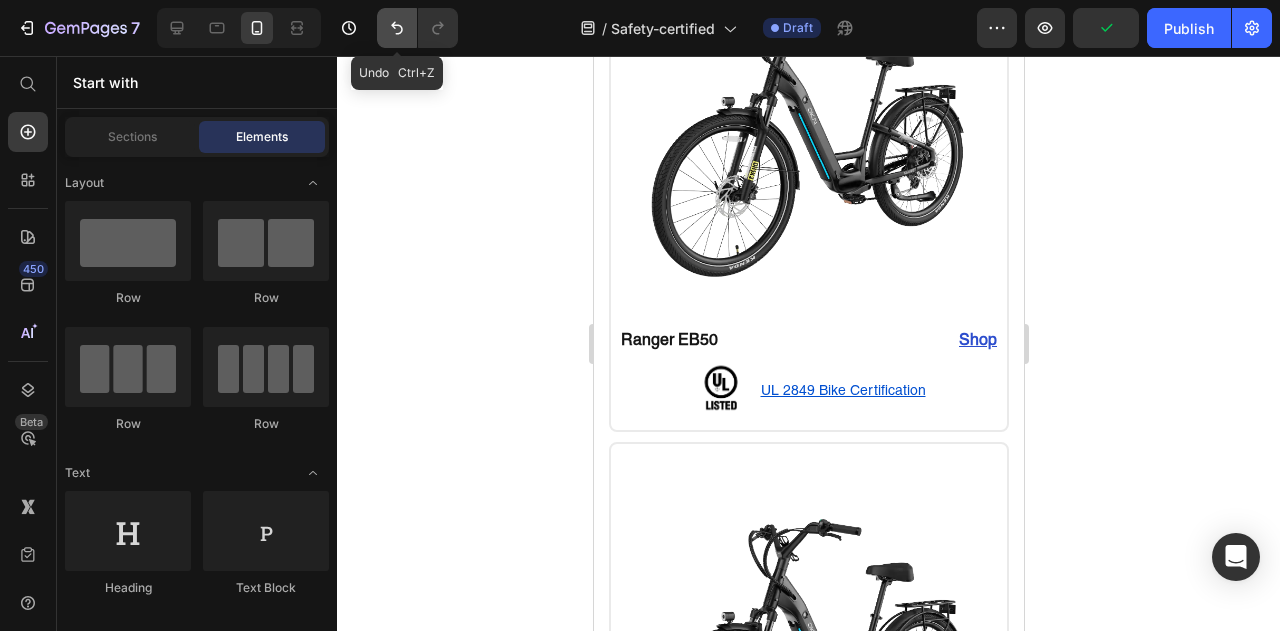 click 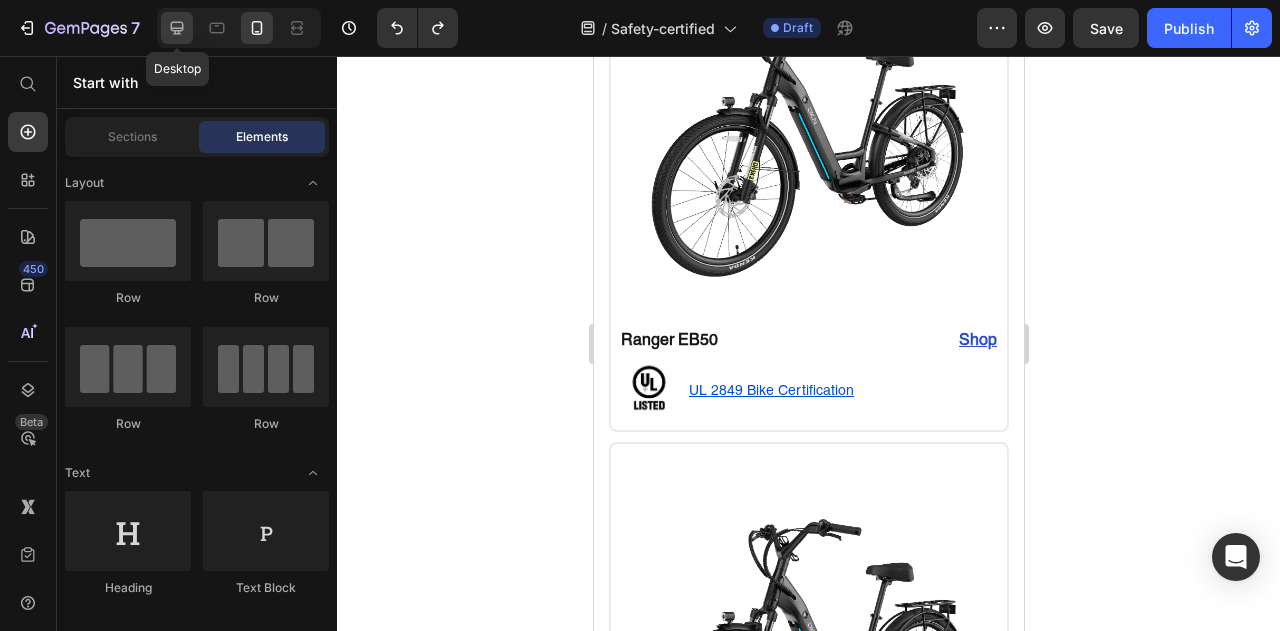 click 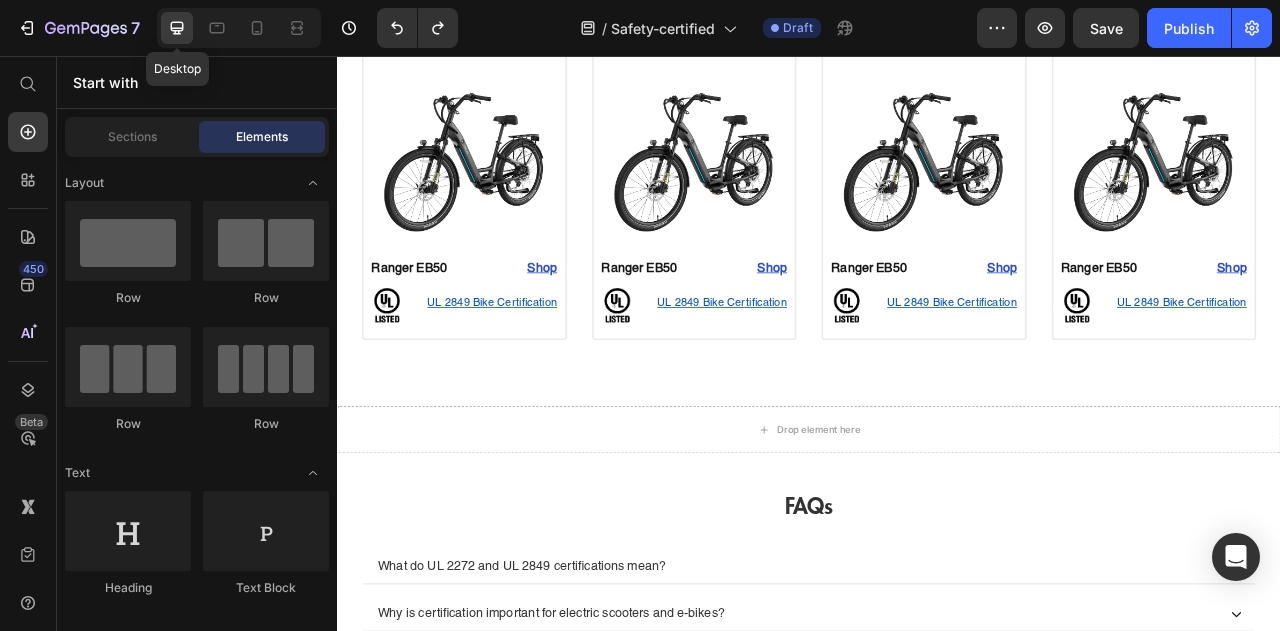 scroll, scrollTop: 613, scrollLeft: 0, axis: vertical 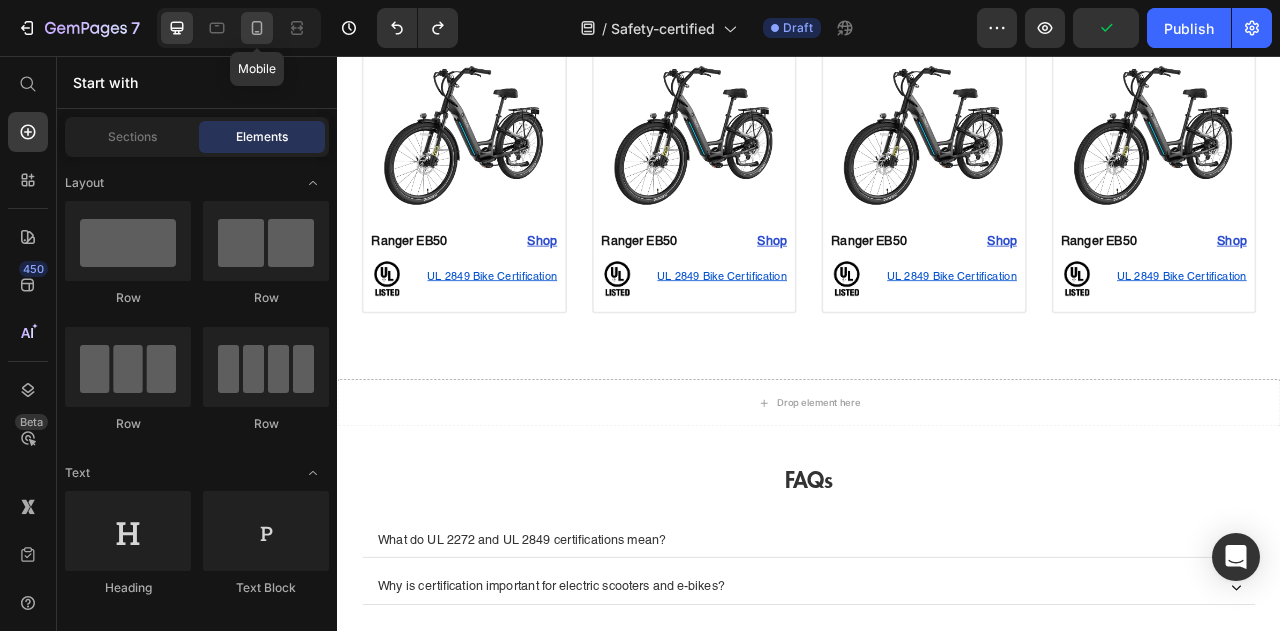 click 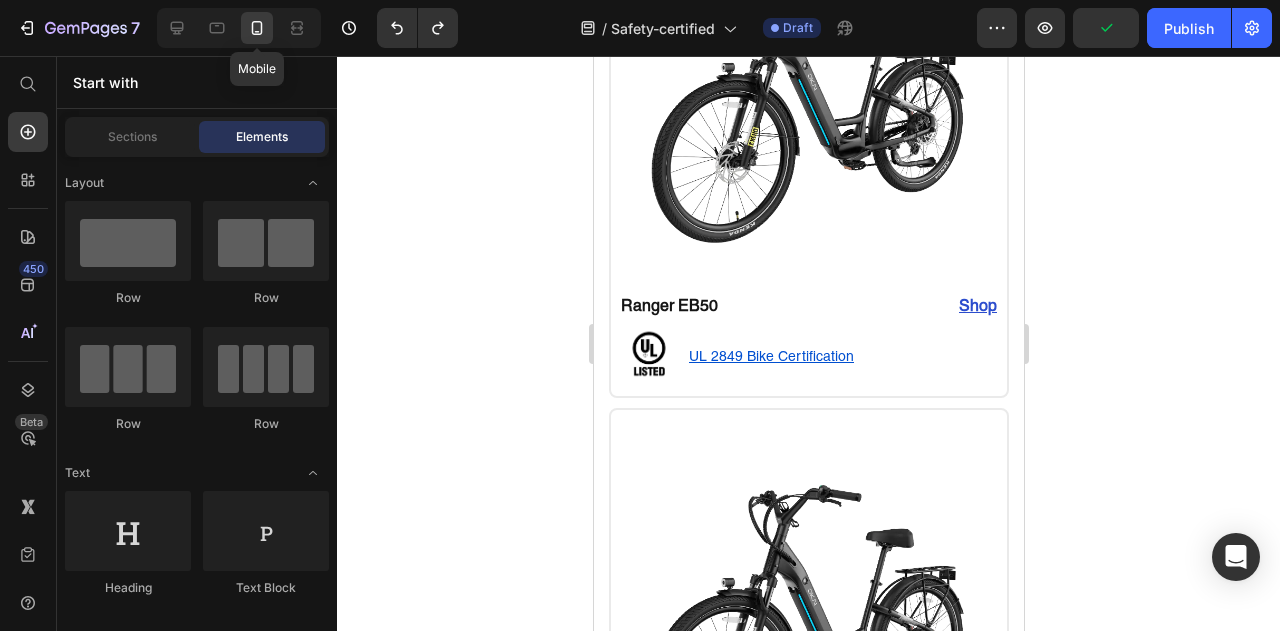 scroll, scrollTop: 623, scrollLeft: 0, axis: vertical 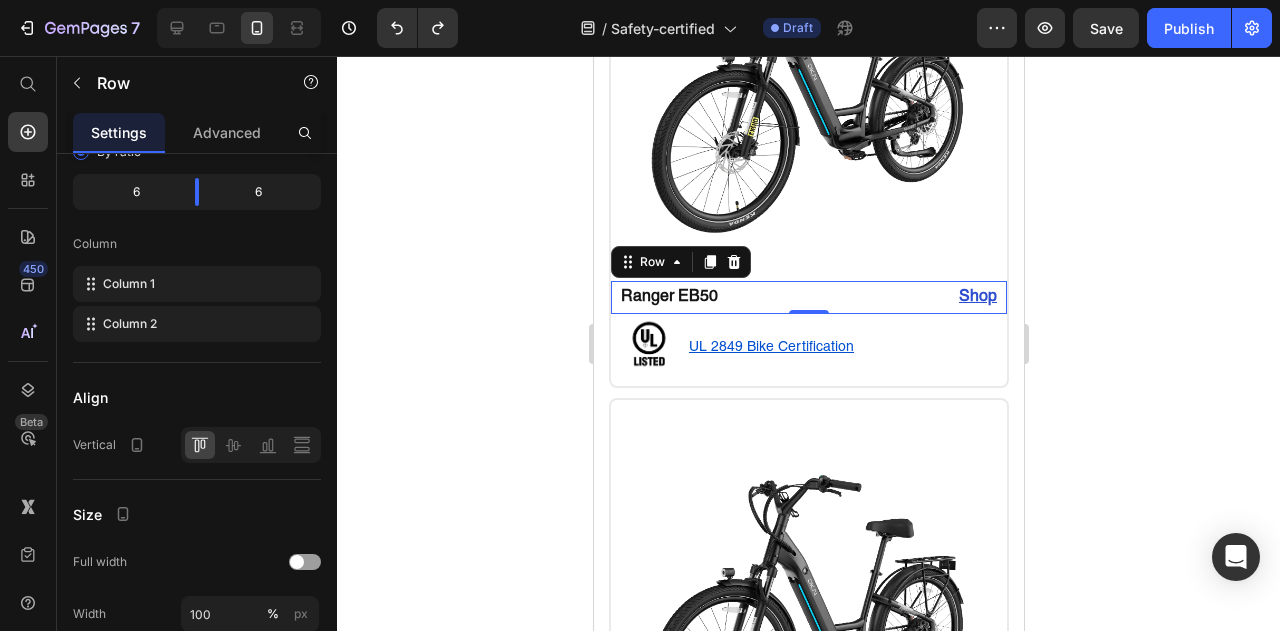 click on "Ranger EB50 Text Block Shop Heading Row   0" at bounding box center (808, 297) 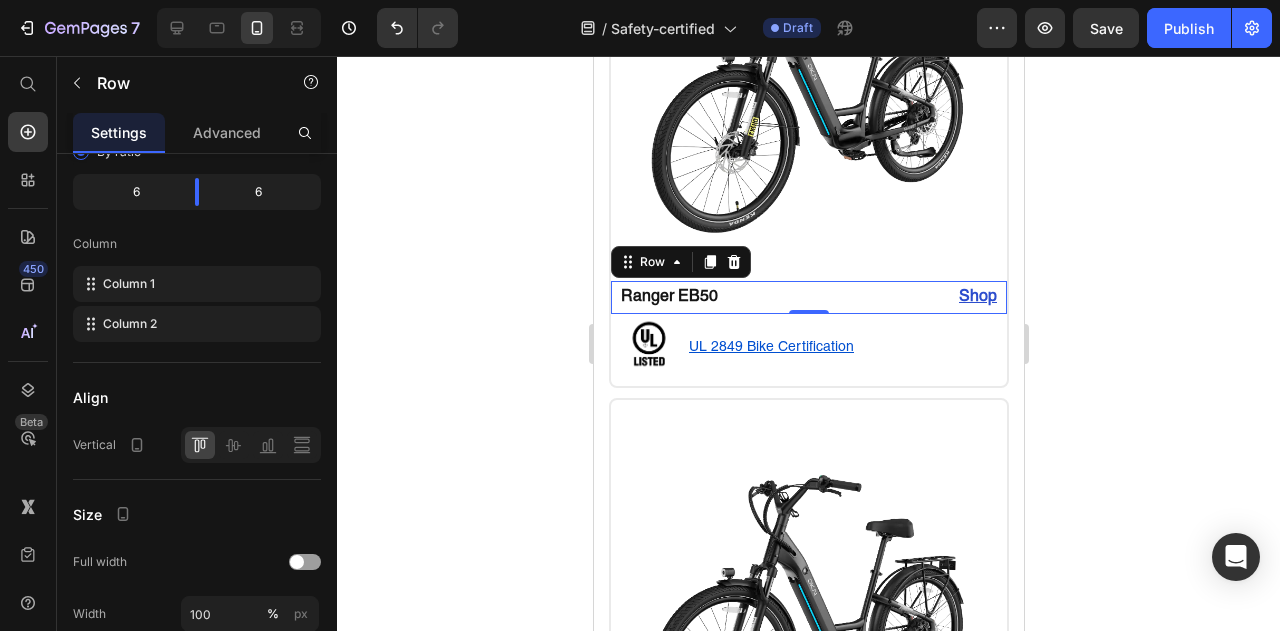 click 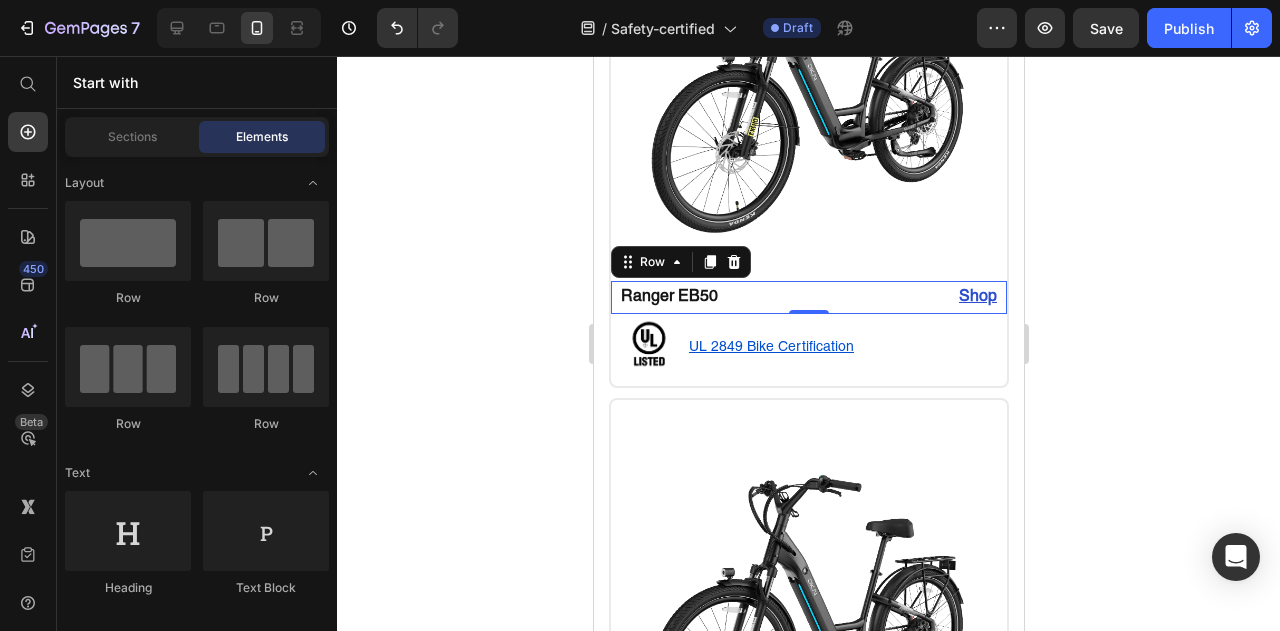 click on "Ranger EB50 Text Block Shop Heading Row   0" at bounding box center [808, 297] 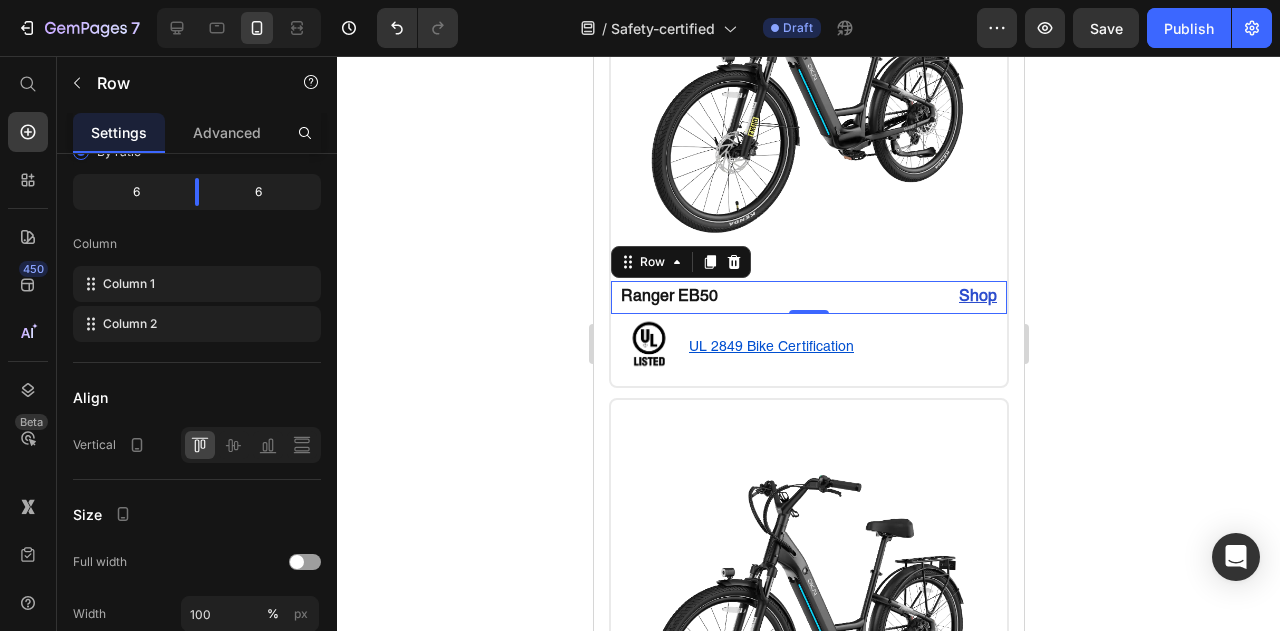 click 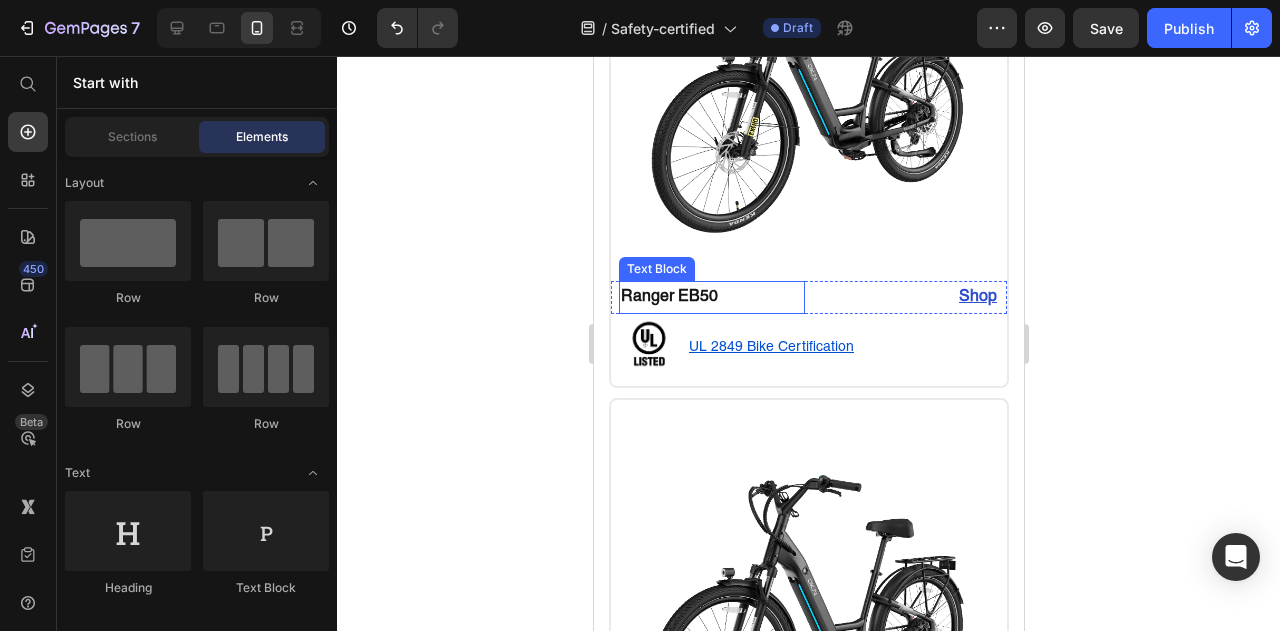 click on "Ranger EB50" at bounding box center (711, 297) 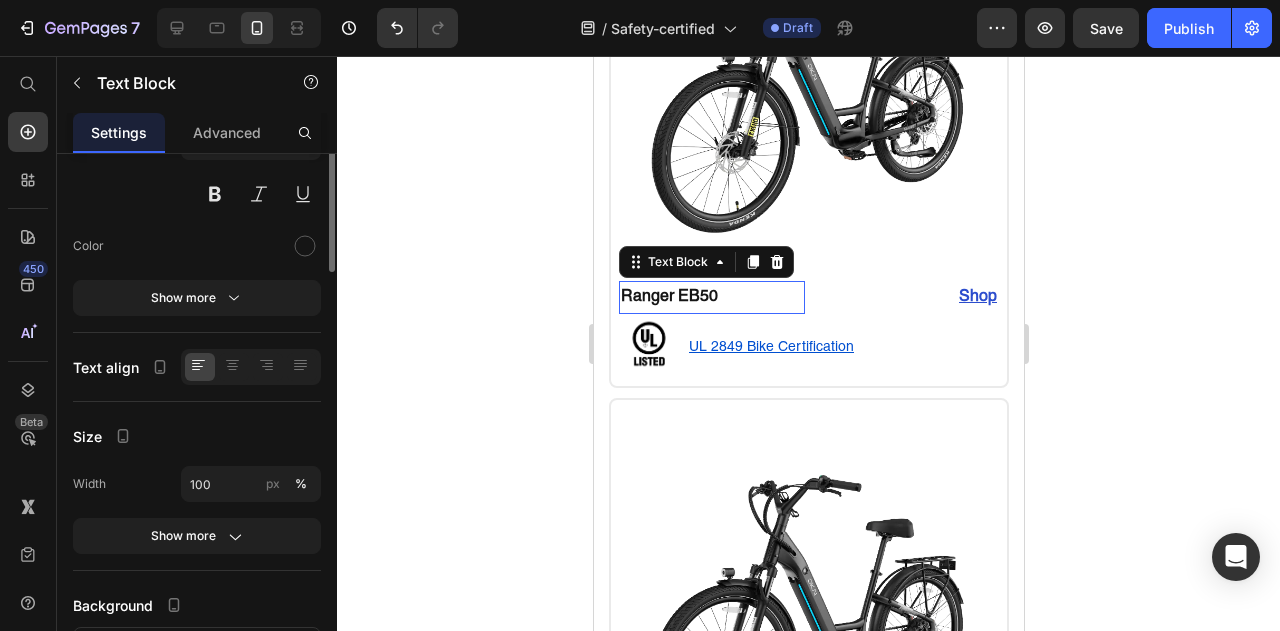 scroll, scrollTop: 0, scrollLeft: 0, axis: both 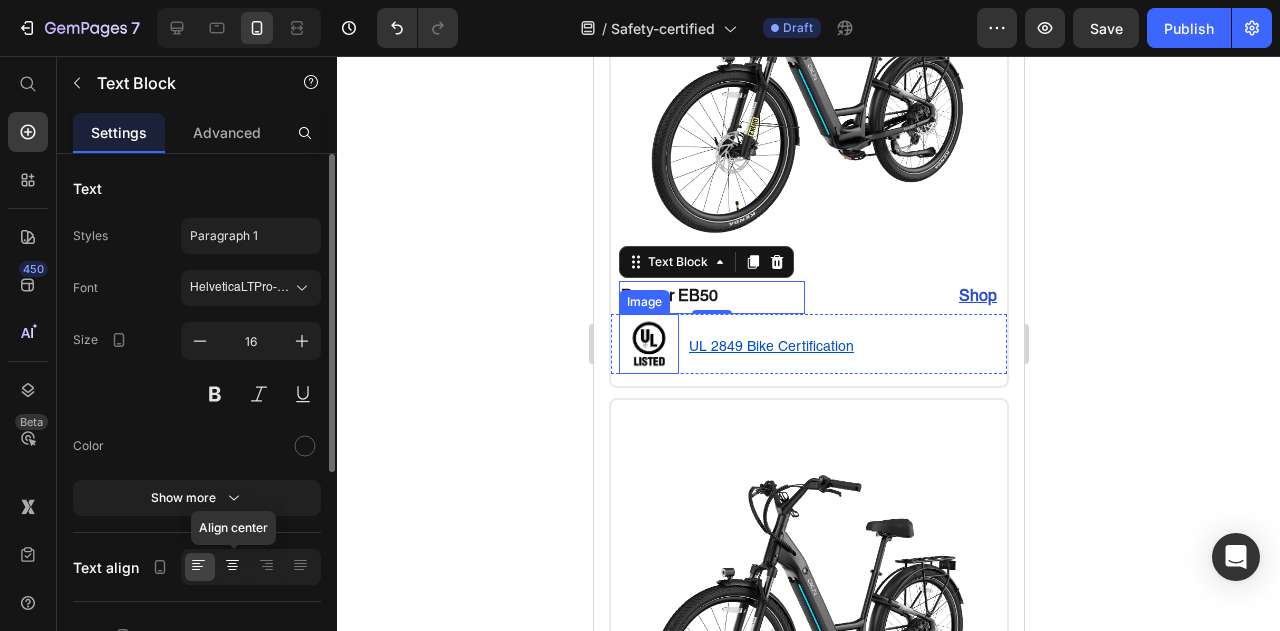 click 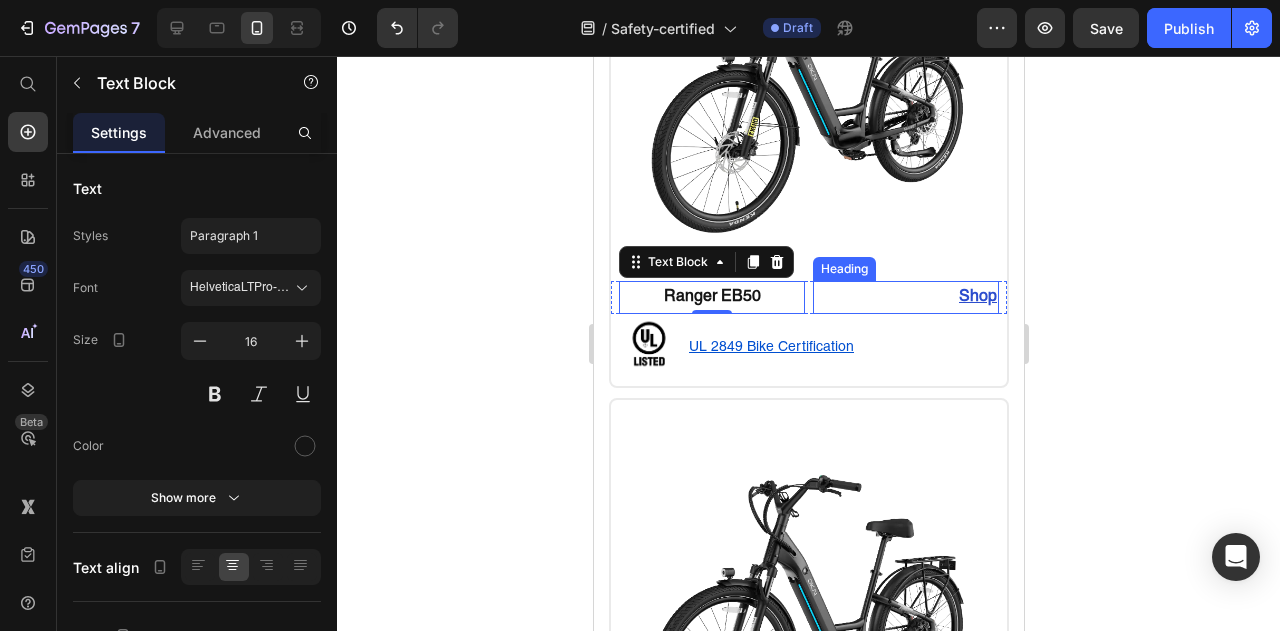 click on "Shop" at bounding box center [905, 297] 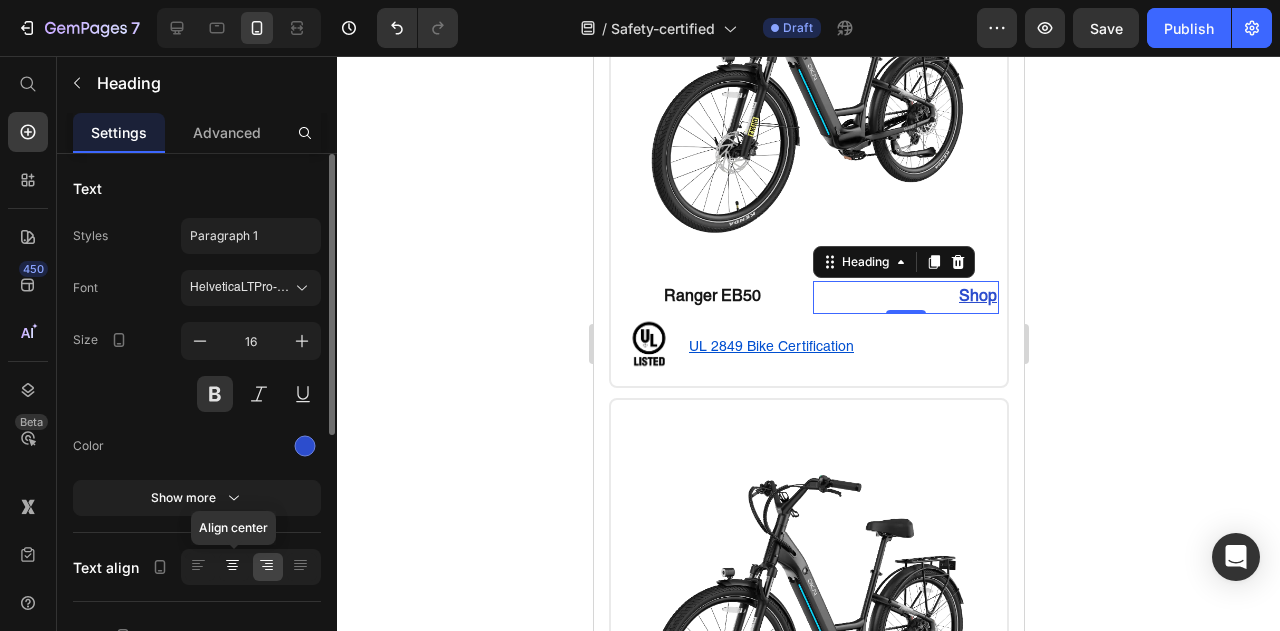 click 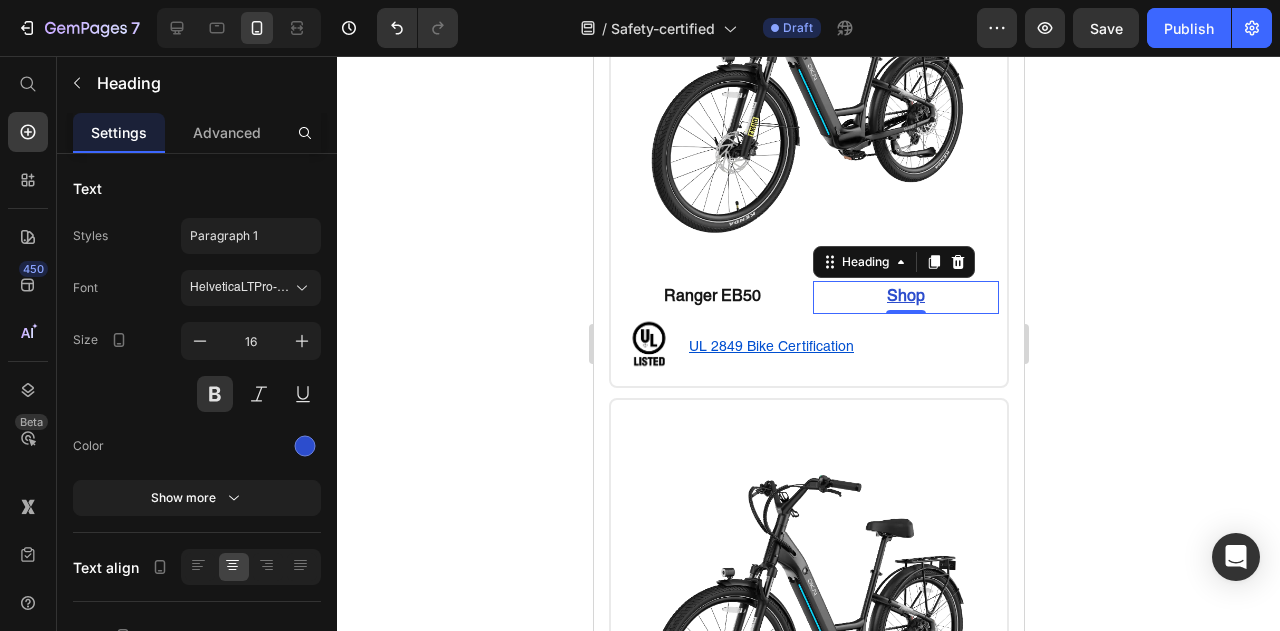 click 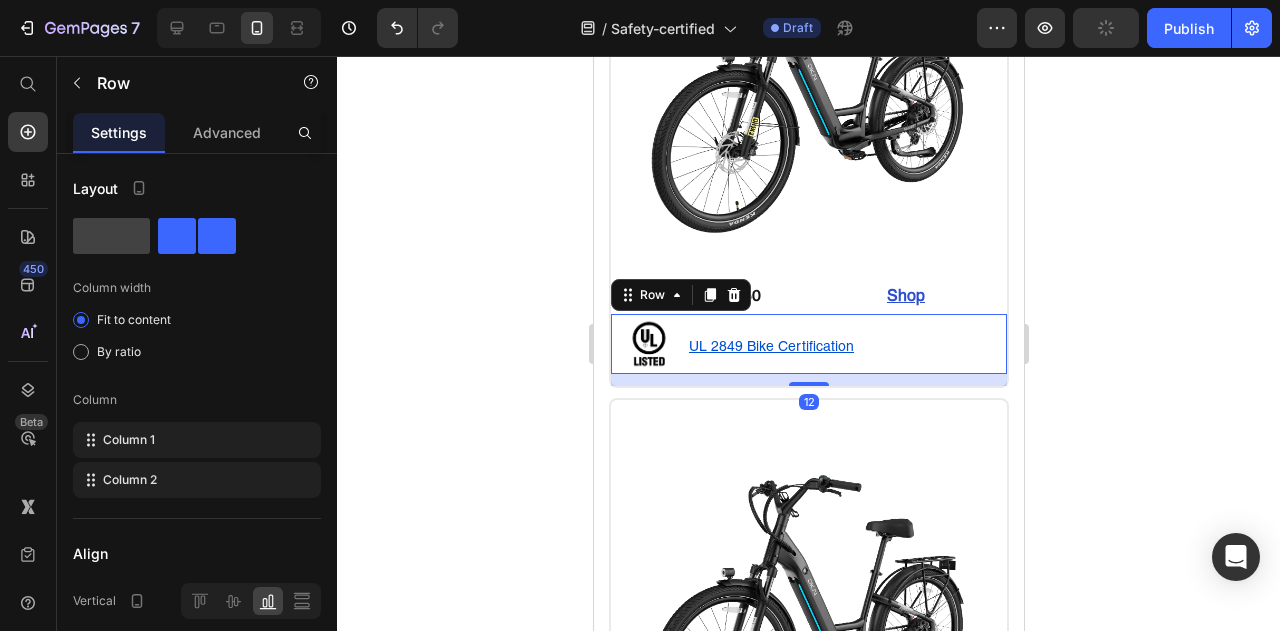 click on "Image UL 2849 Bike Certification Text Block Row   12" at bounding box center (808, 344) 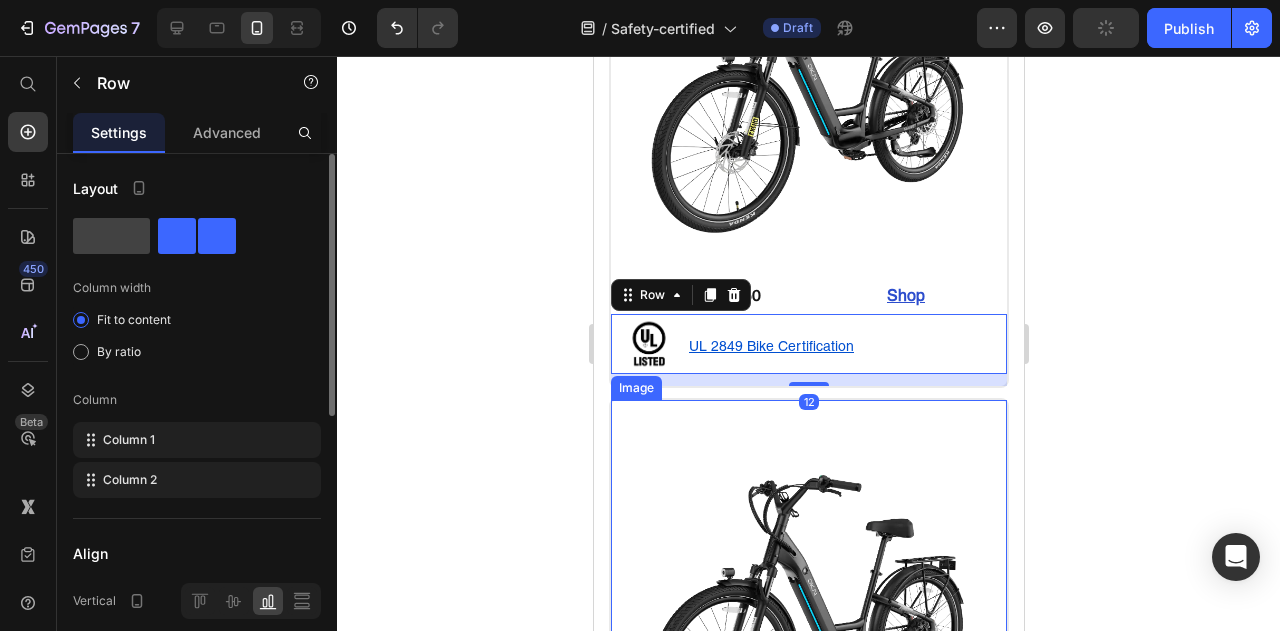 scroll, scrollTop: 100, scrollLeft: 0, axis: vertical 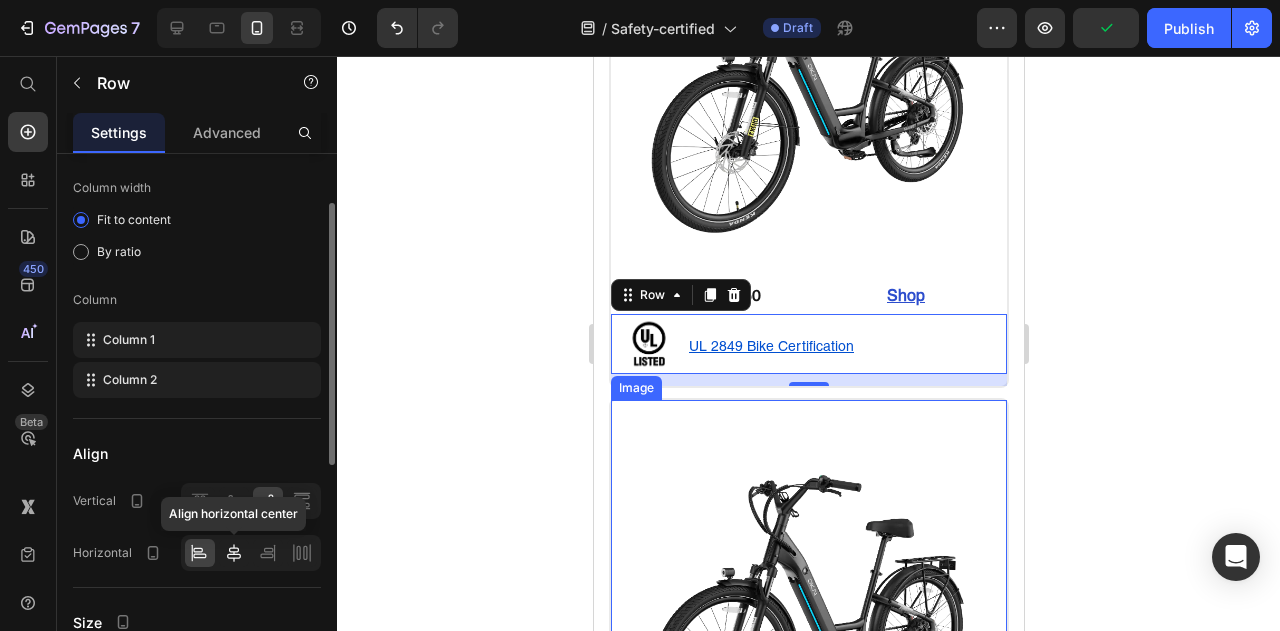 click 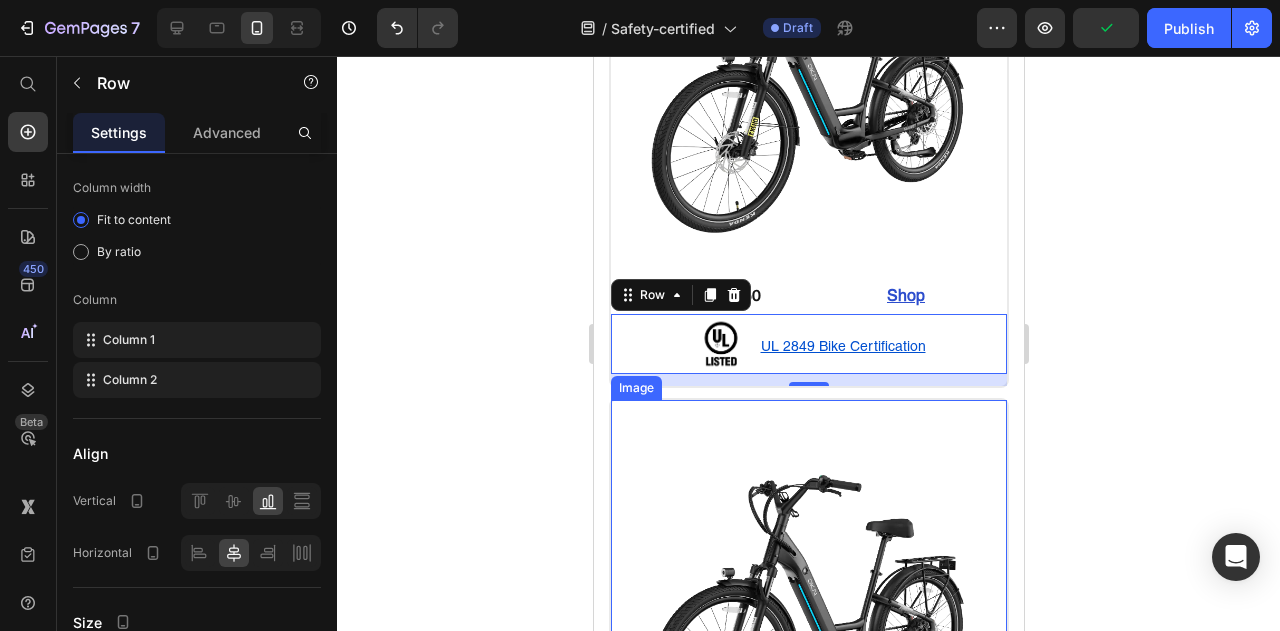 click 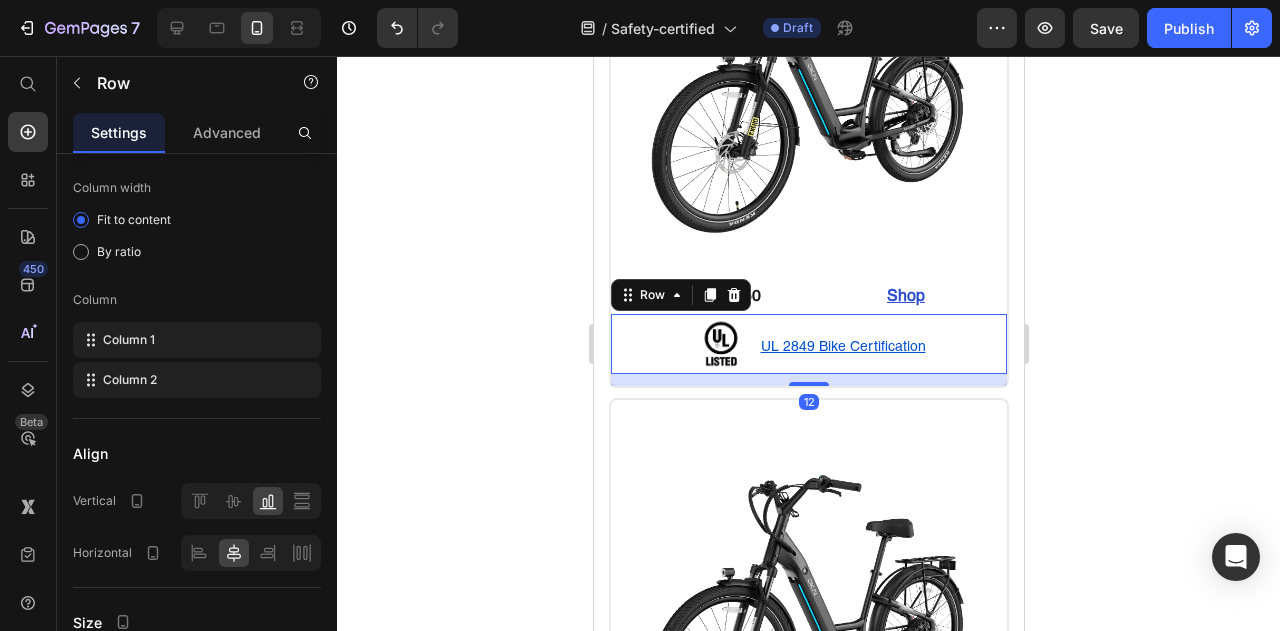 drag, startPoint x: 656, startPoint y: 344, endPoint x: 1186, endPoint y: 421, distance: 535.5642 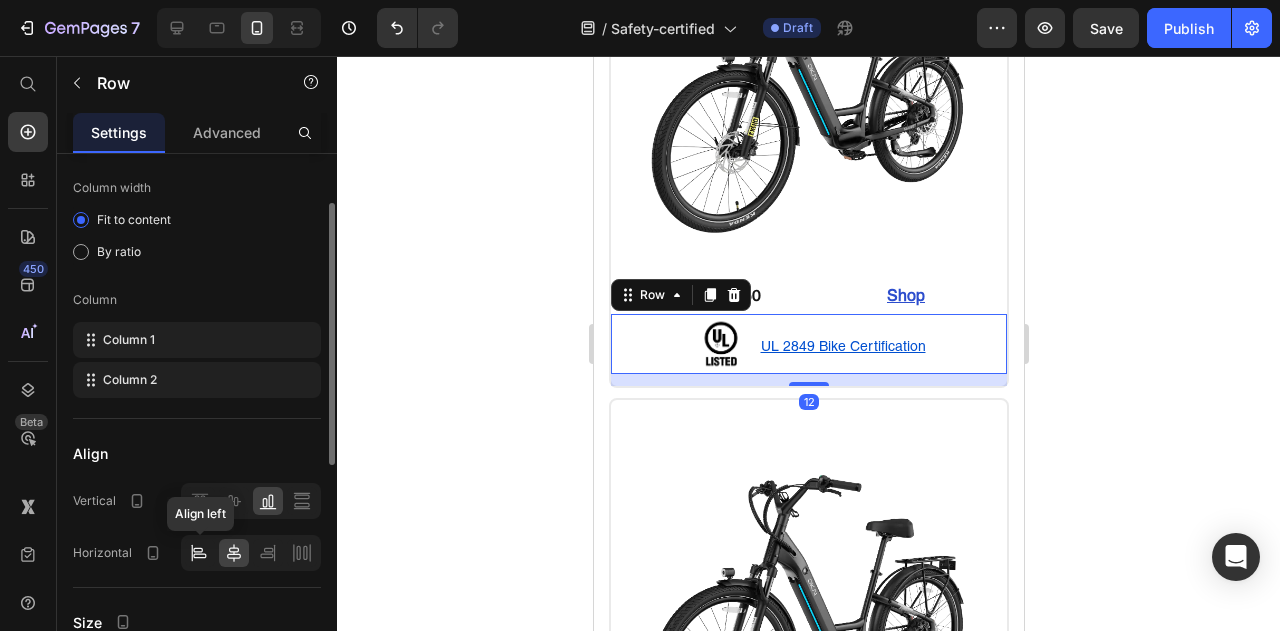 click 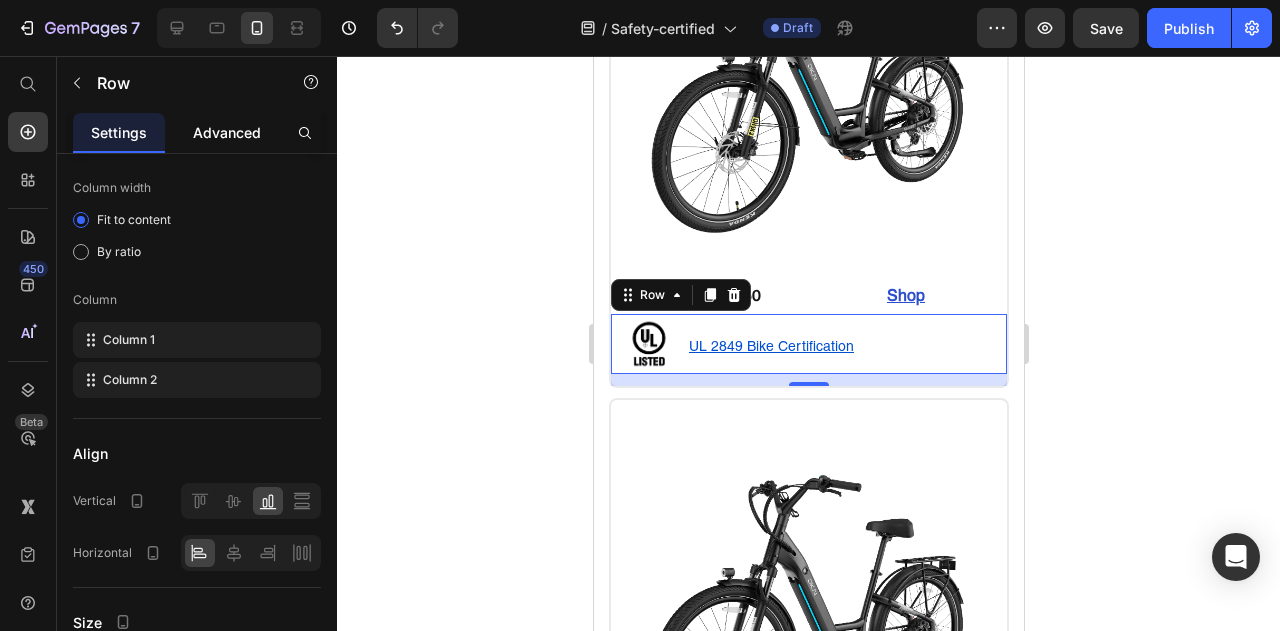 click on "Advanced" at bounding box center (227, 132) 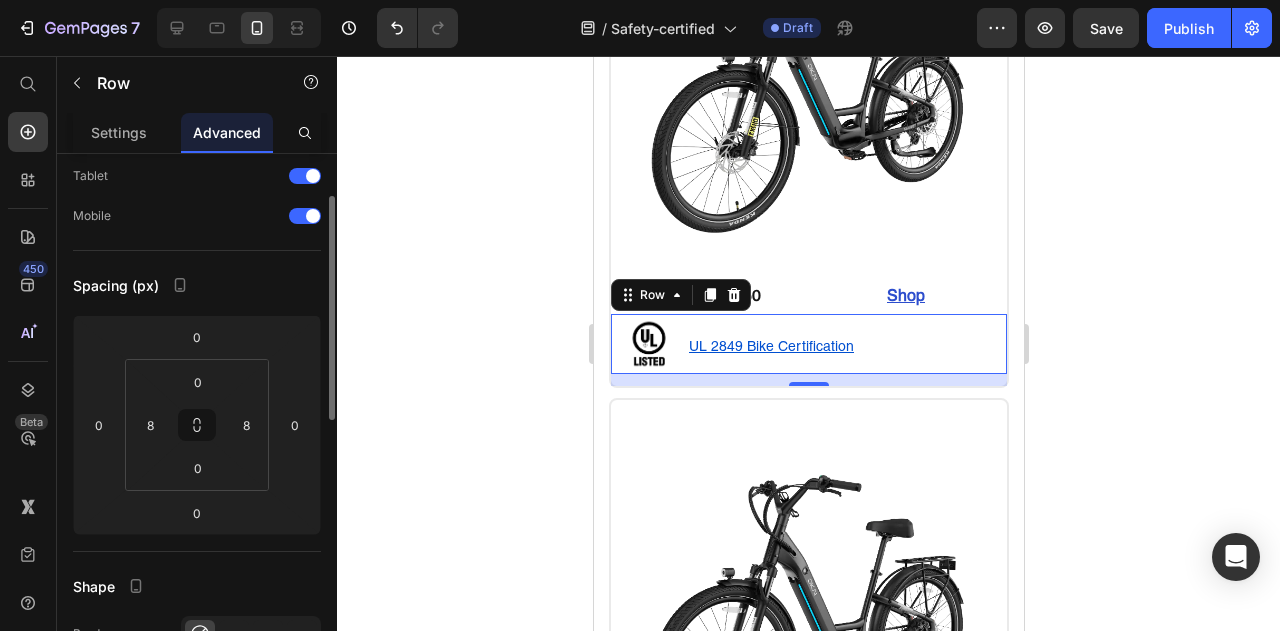 scroll, scrollTop: 0, scrollLeft: 0, axis: both 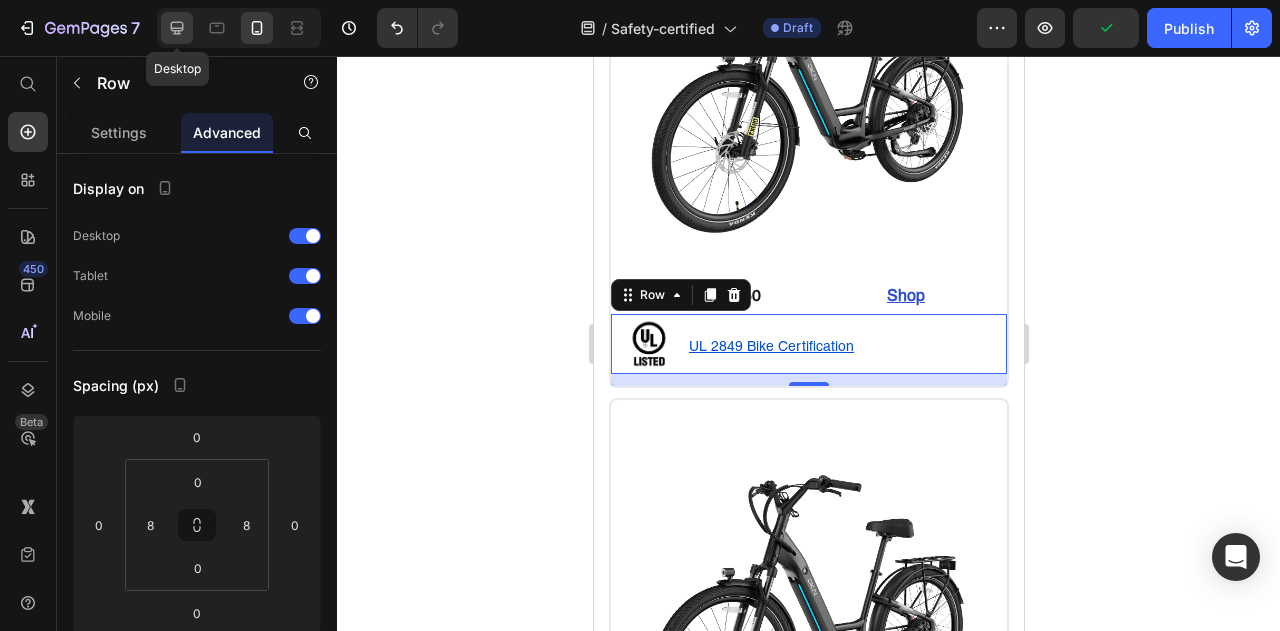 click 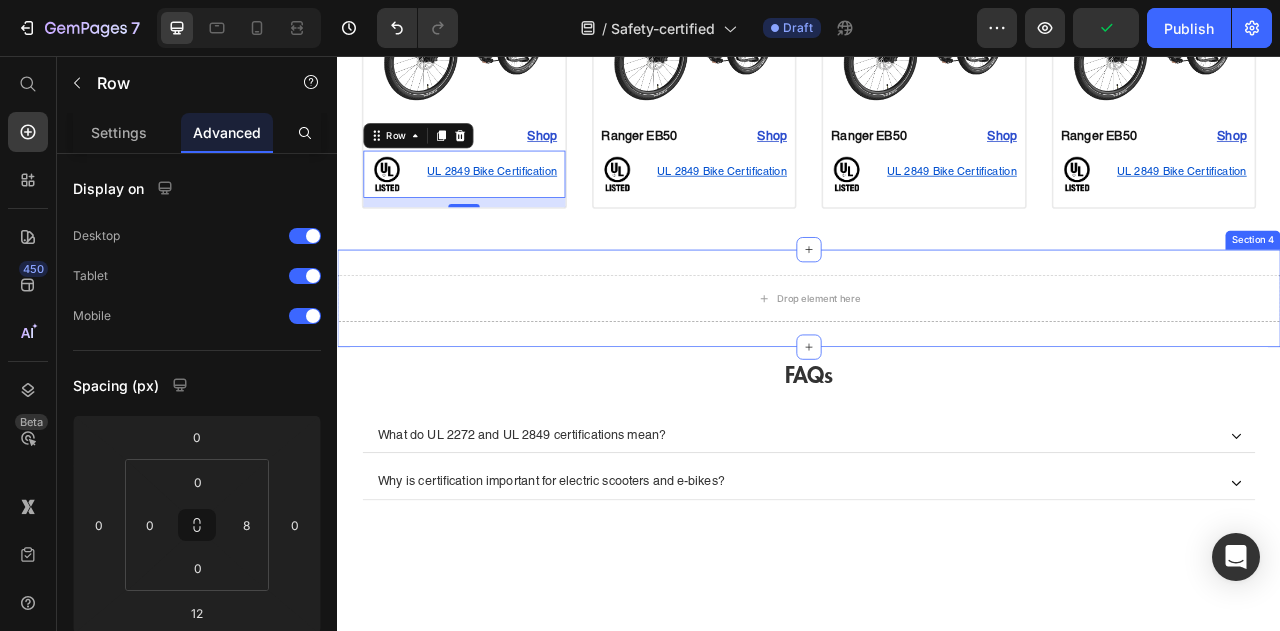 scroll, scrollTop: 789, scrollLeft: 0, axis: vertical 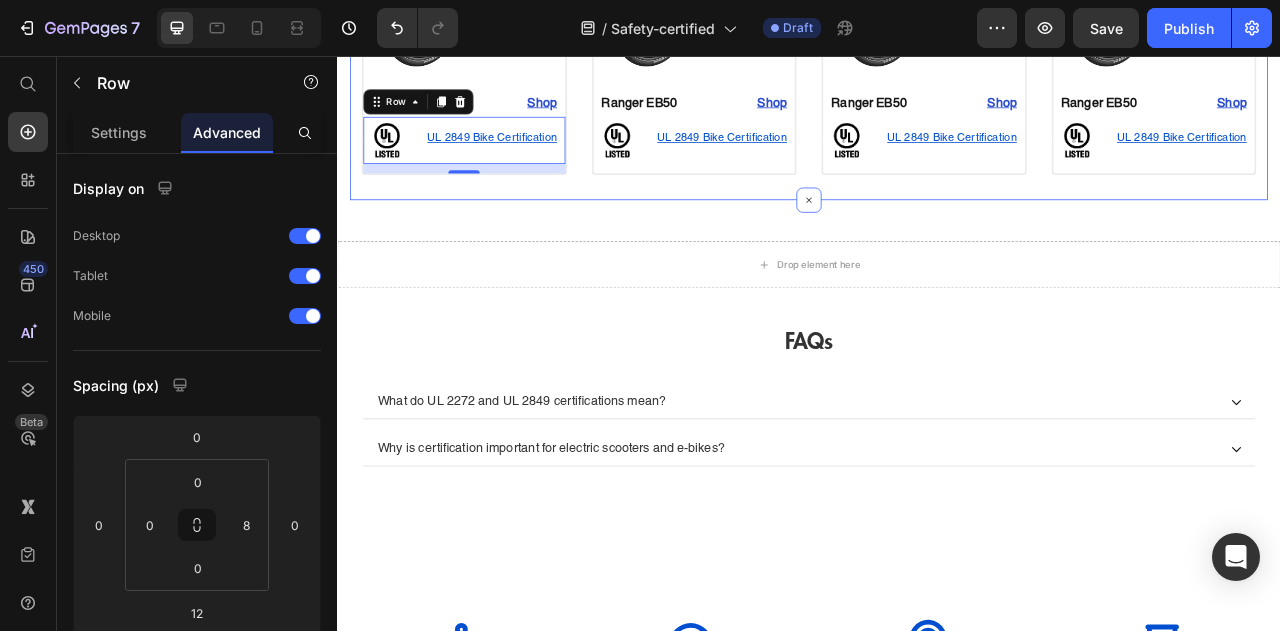 click on "Image Ranger EB50 Text Block Shop Heading Row Image UL 2849 Bike Certification Text Block Row   12 Row Product Image Ranger EB50 Text Block Shop Heading Row Image UL 2849 Bike Certification Text Block Row Row Product Image Ranger EB50 Text Block Shop Heading Row Image UL 2849 Bike Certification Text Block Row Row Product Image Ranger EB50 Text Block Shop Heading Row Image UL 2849 Bike Certification Text Block Row Row Product Section 3" at bounding box center [937, 24] 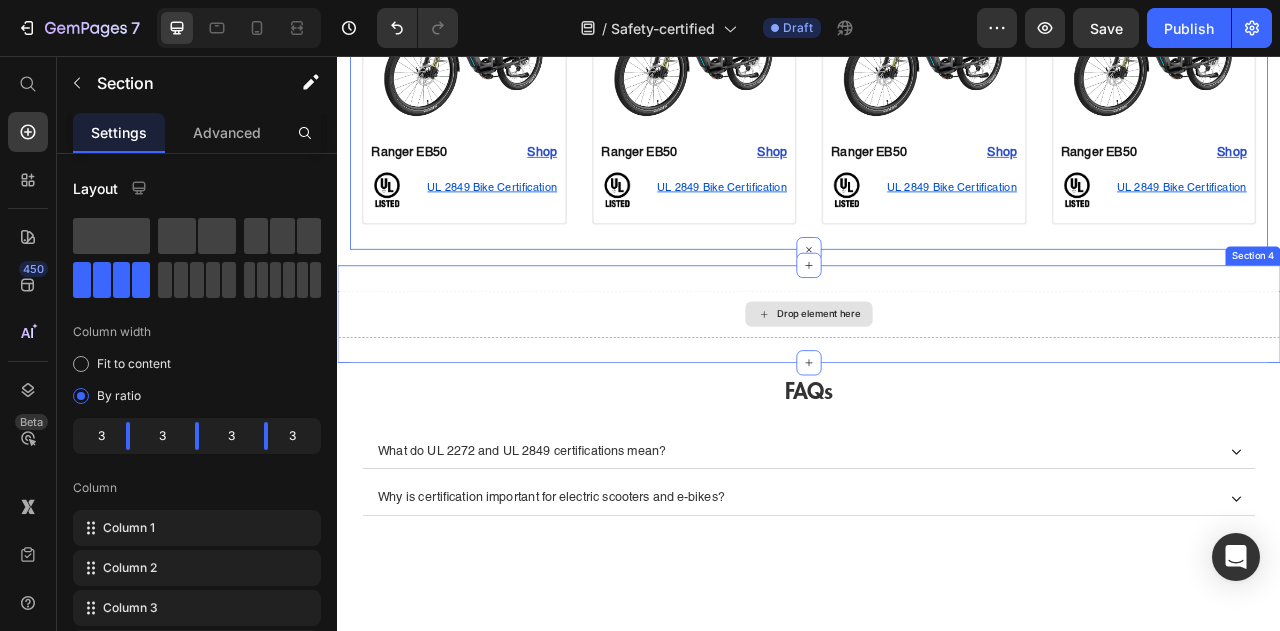 scroll, scrollTop: 689, scrollLeft: 0, axis: vertical 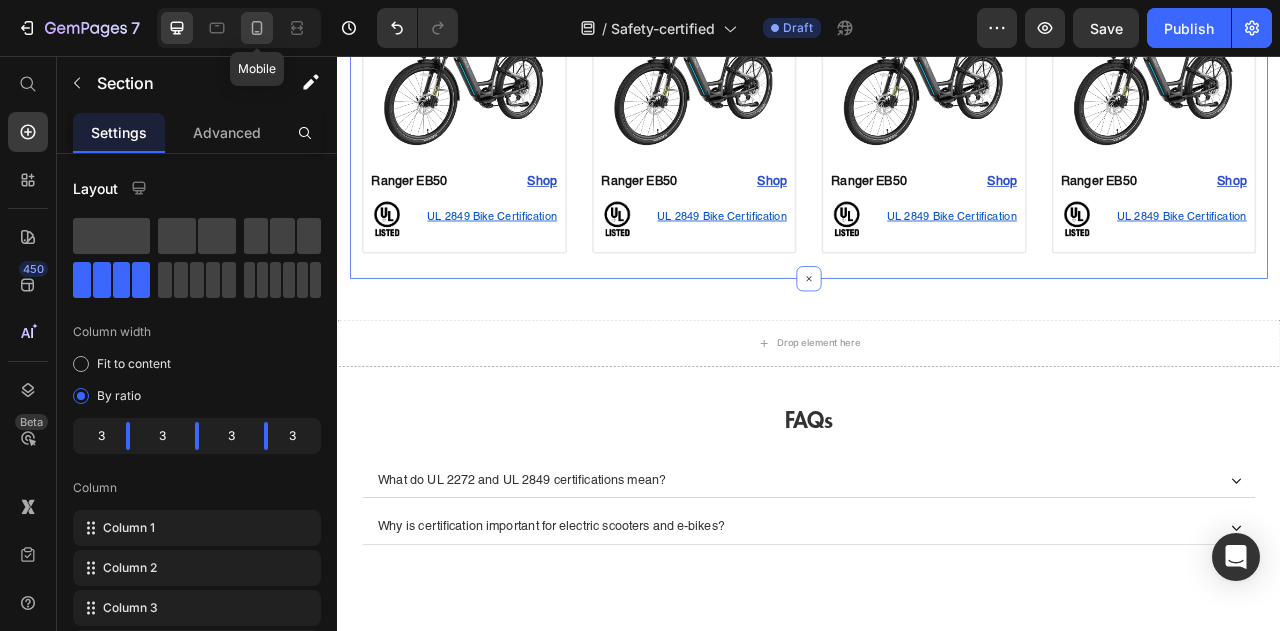 click 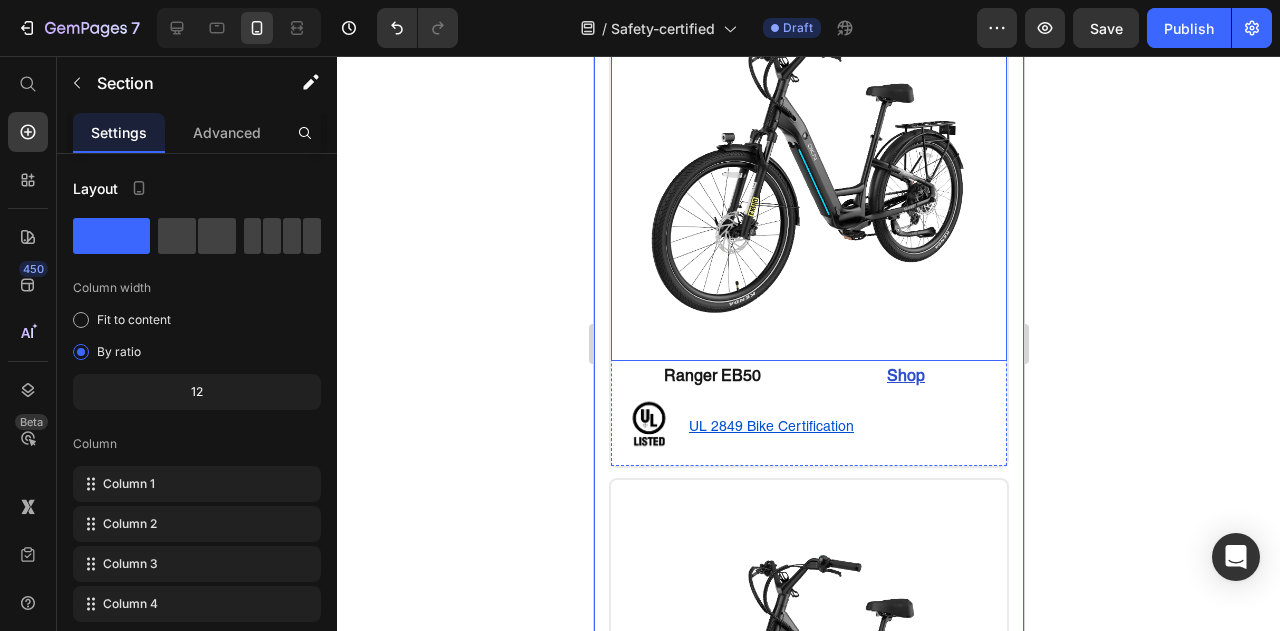 scroll, scrollTop: 567, scrollLeft: 0, axis: vertical 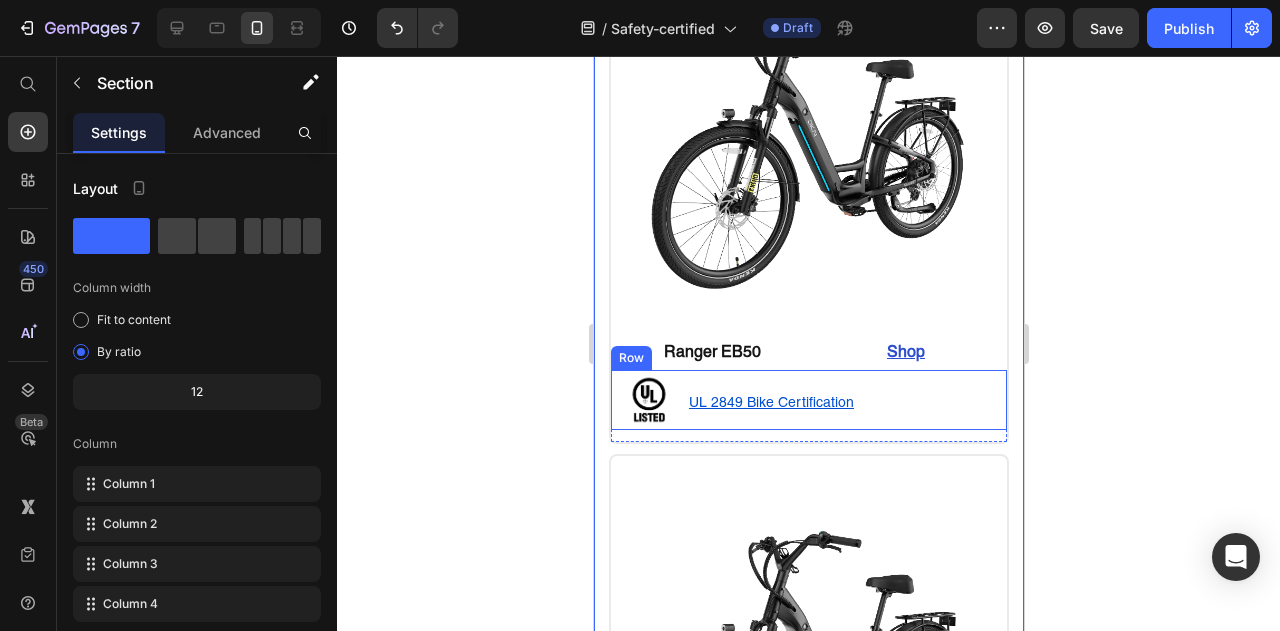 click on "UL 2849 Bike Certification Text Block" at bounding box center (770, 400) 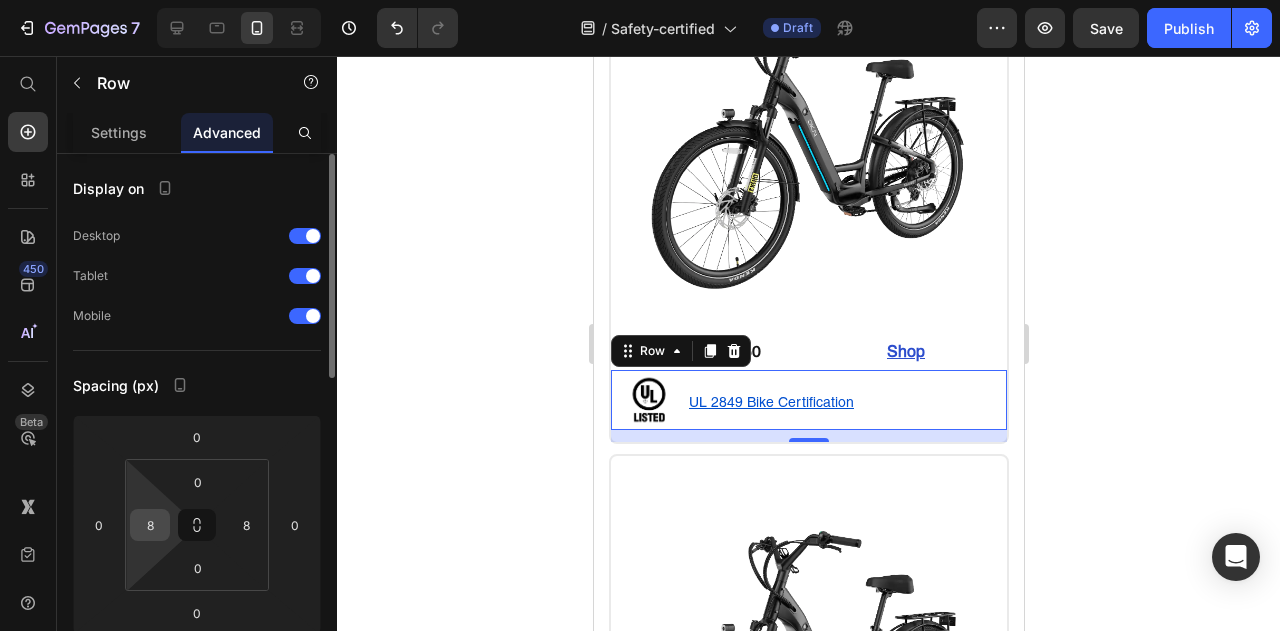click on "8" at bounding box center (150, 525) 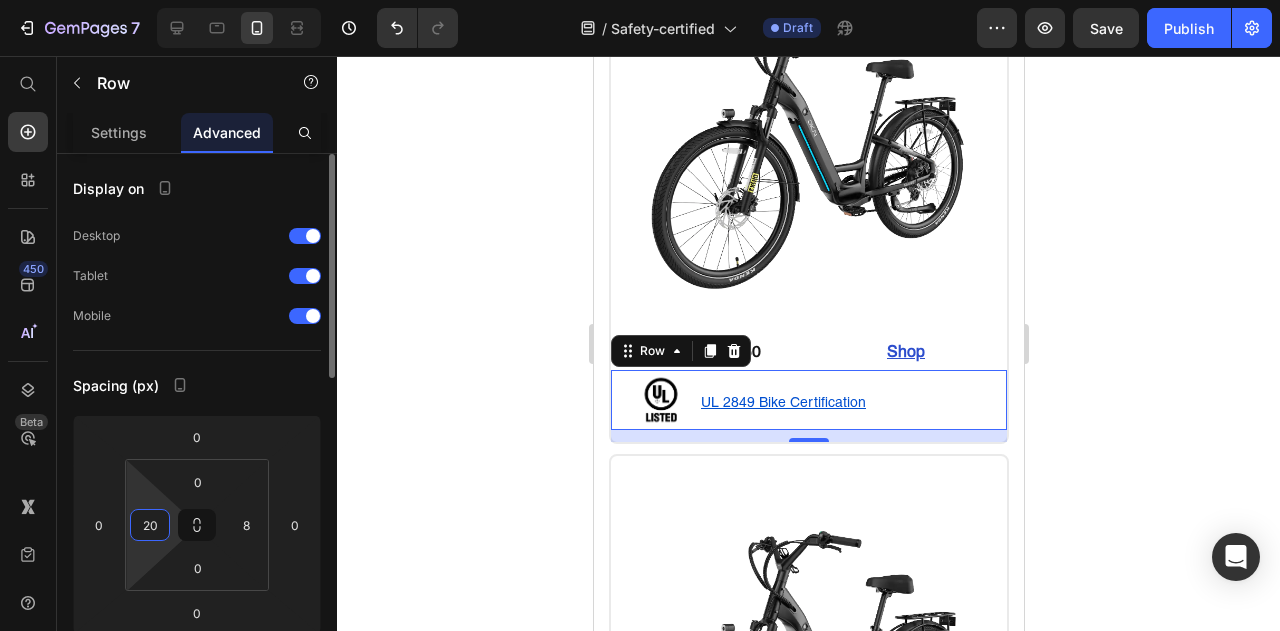 type on "2" 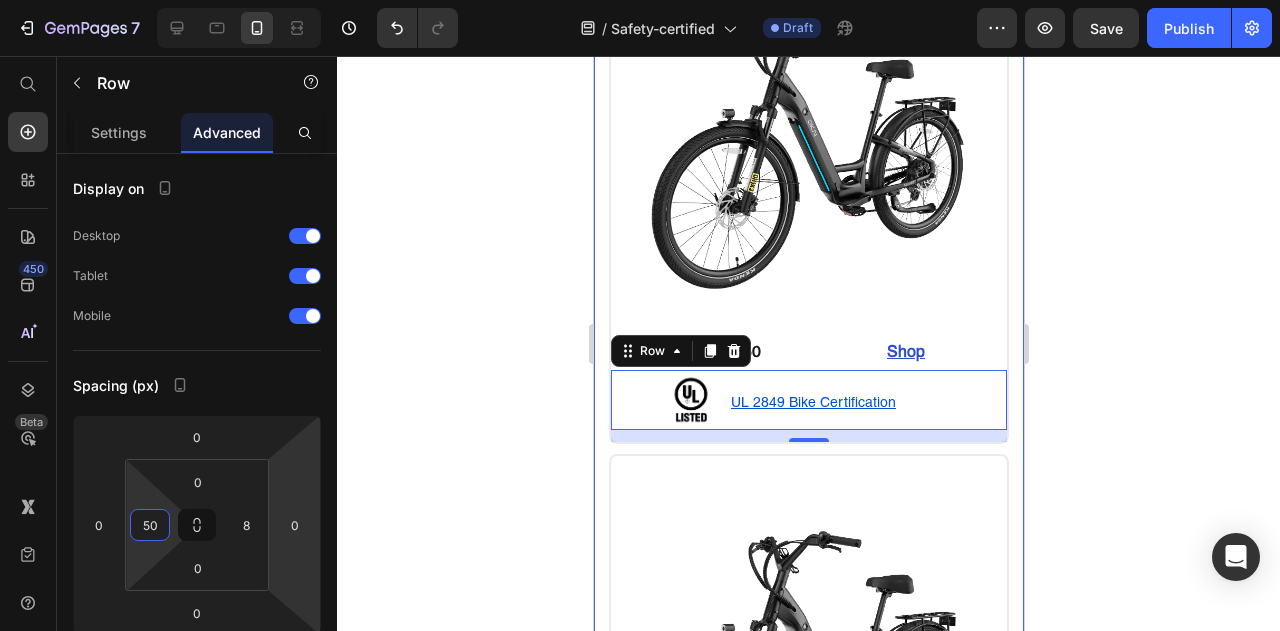 type on "50" 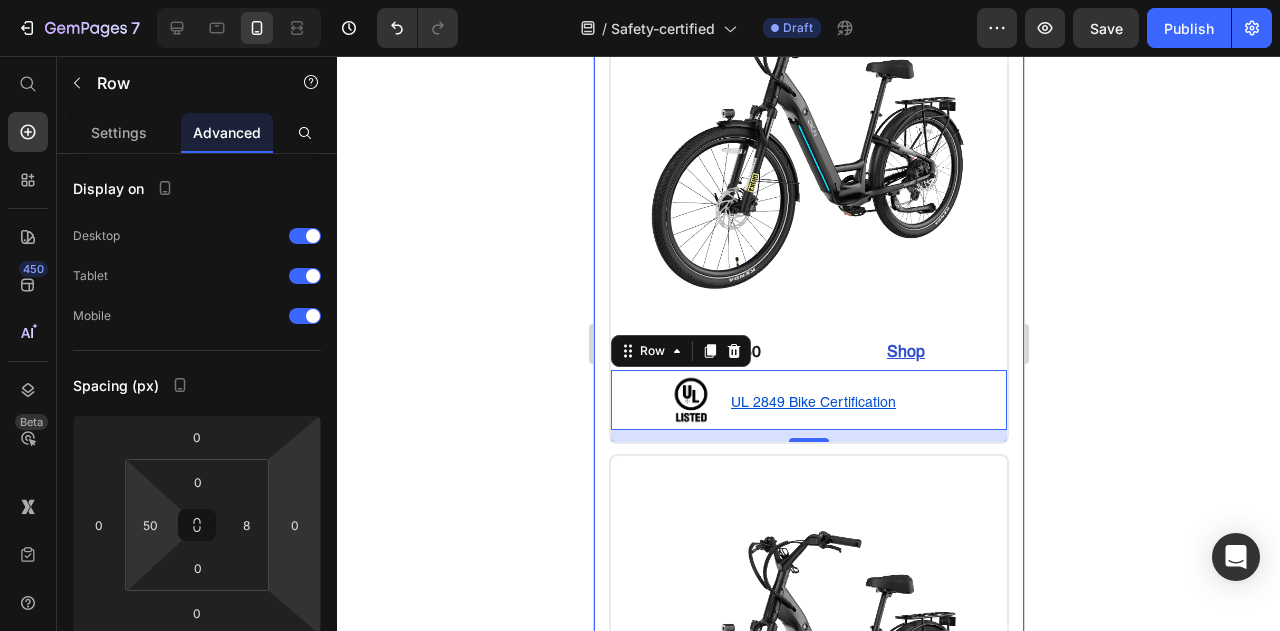 click 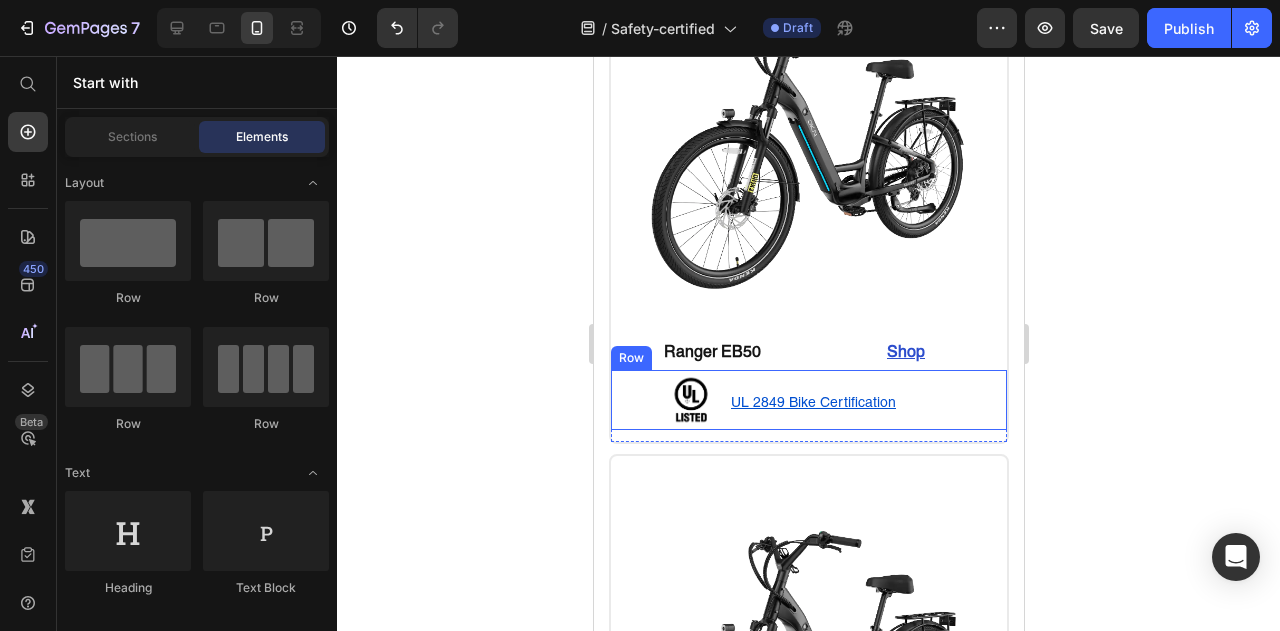 click at bounding box center (690, 400) 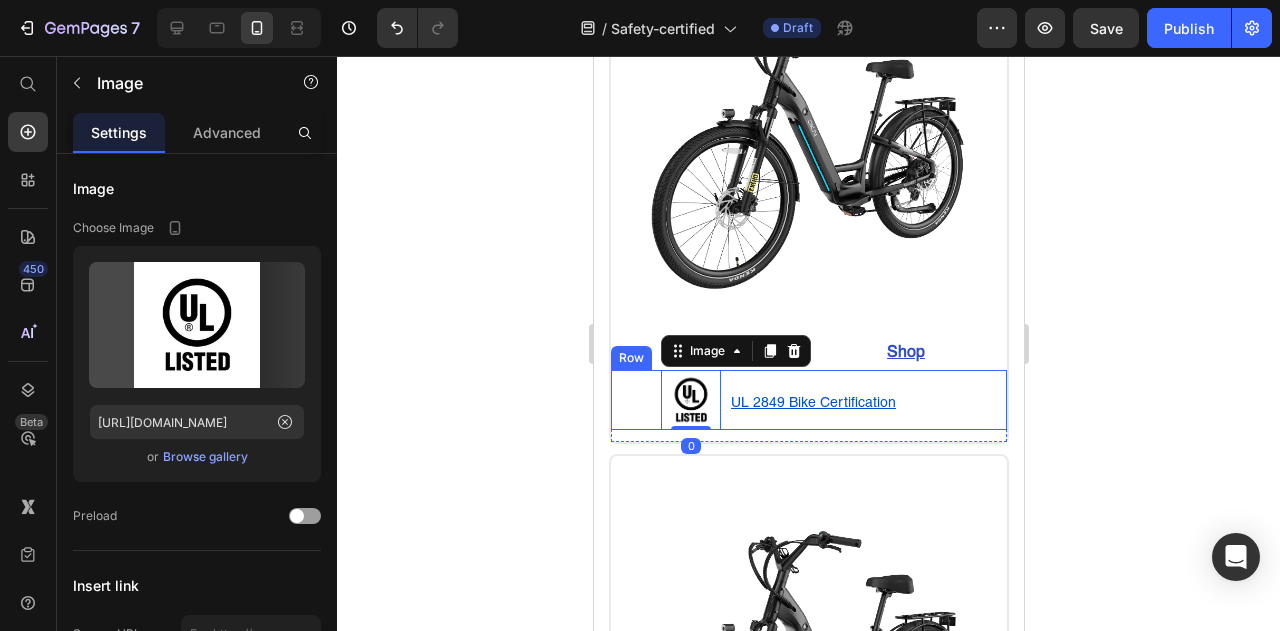 click on "Image   0 UL 2849 Bike Certification Text Block Row" at bounding box center (808, 400) 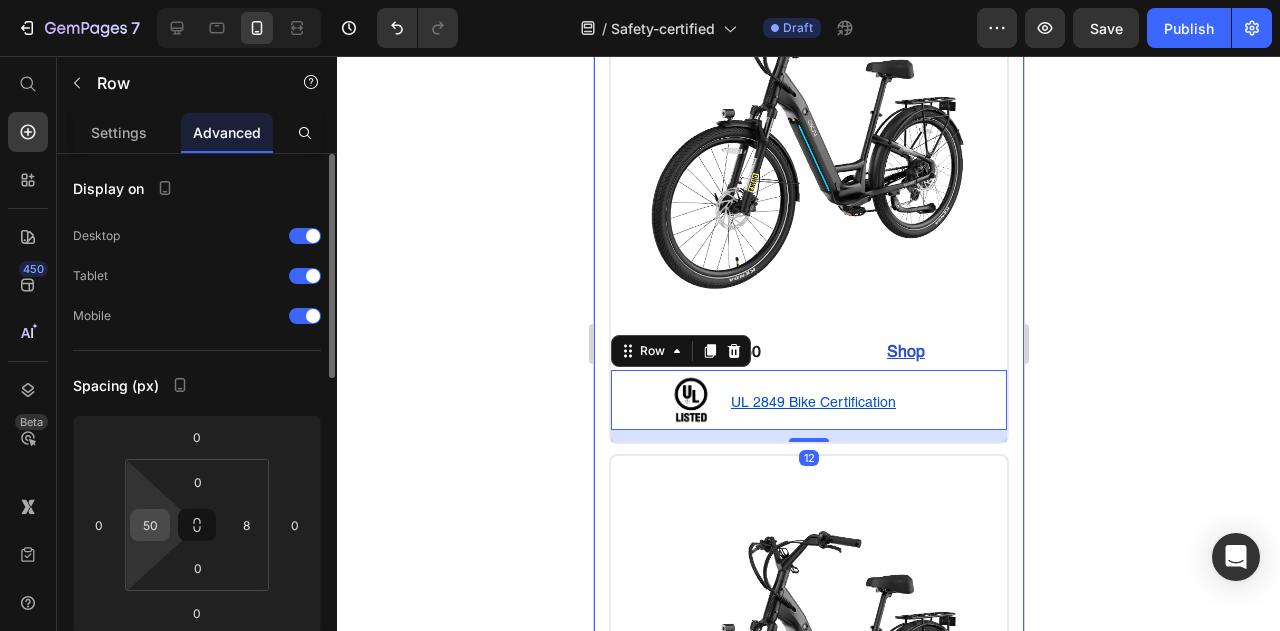 click on "50" at bounding box center [150, 525] 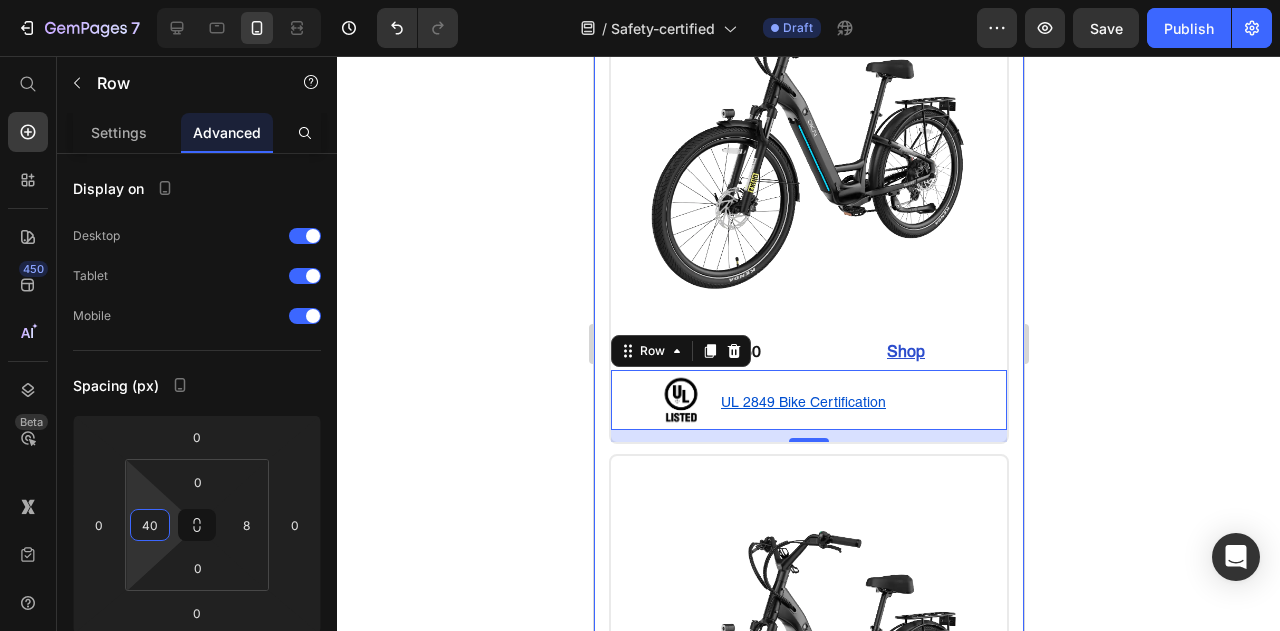 type on "40" 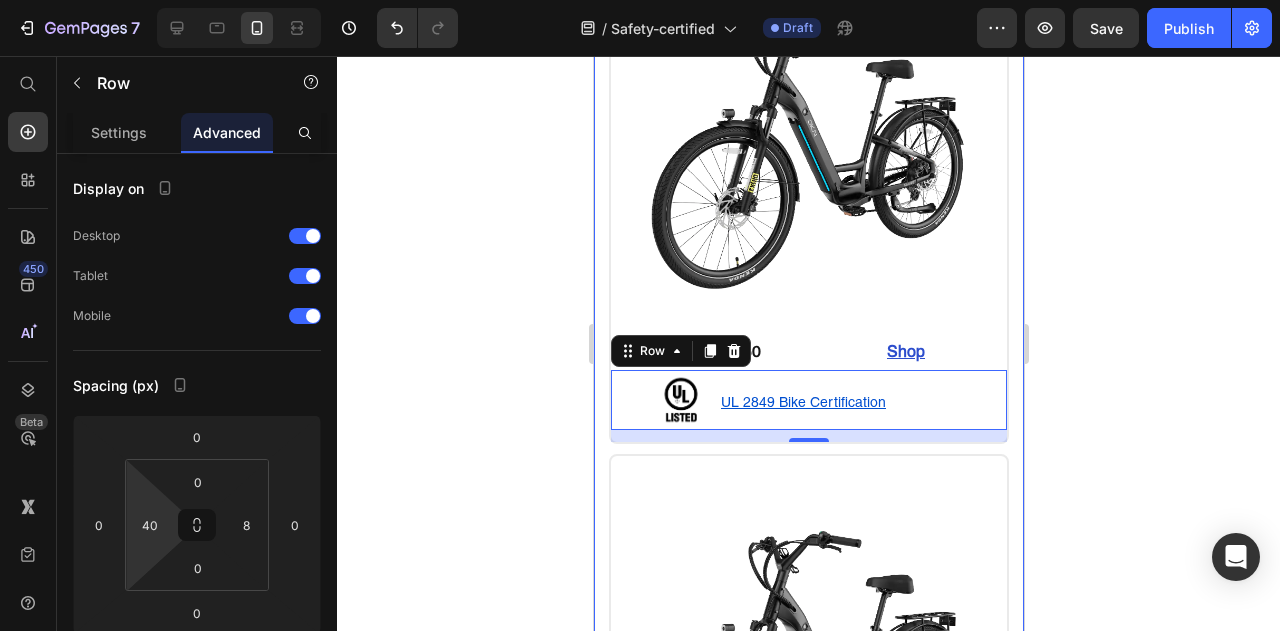 click 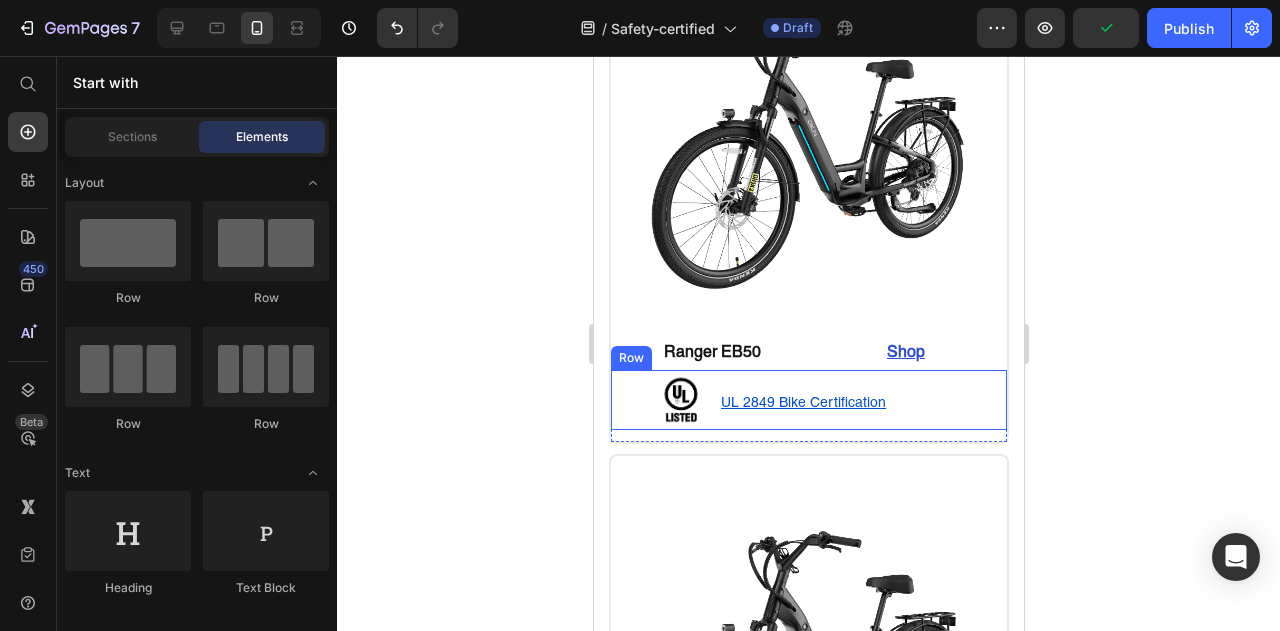 click on "Image UL 2849 Bike Certification Text Block Row" at bounding box center [808, 400] 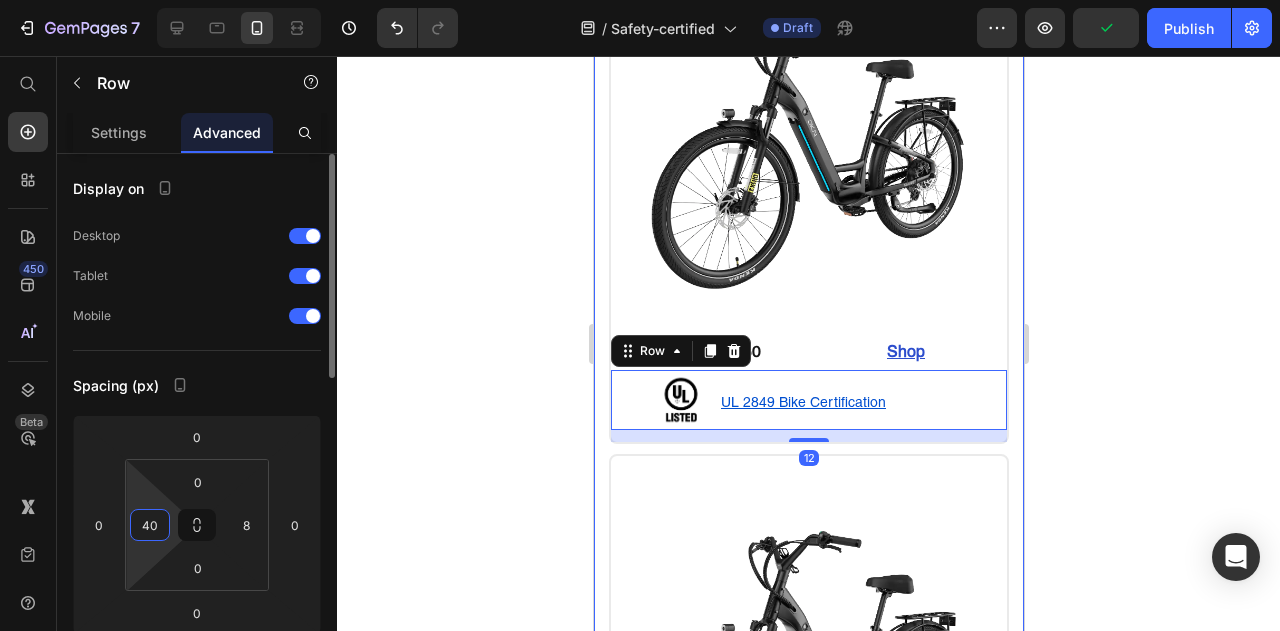 click on "40" at bounding box center (150, 525) 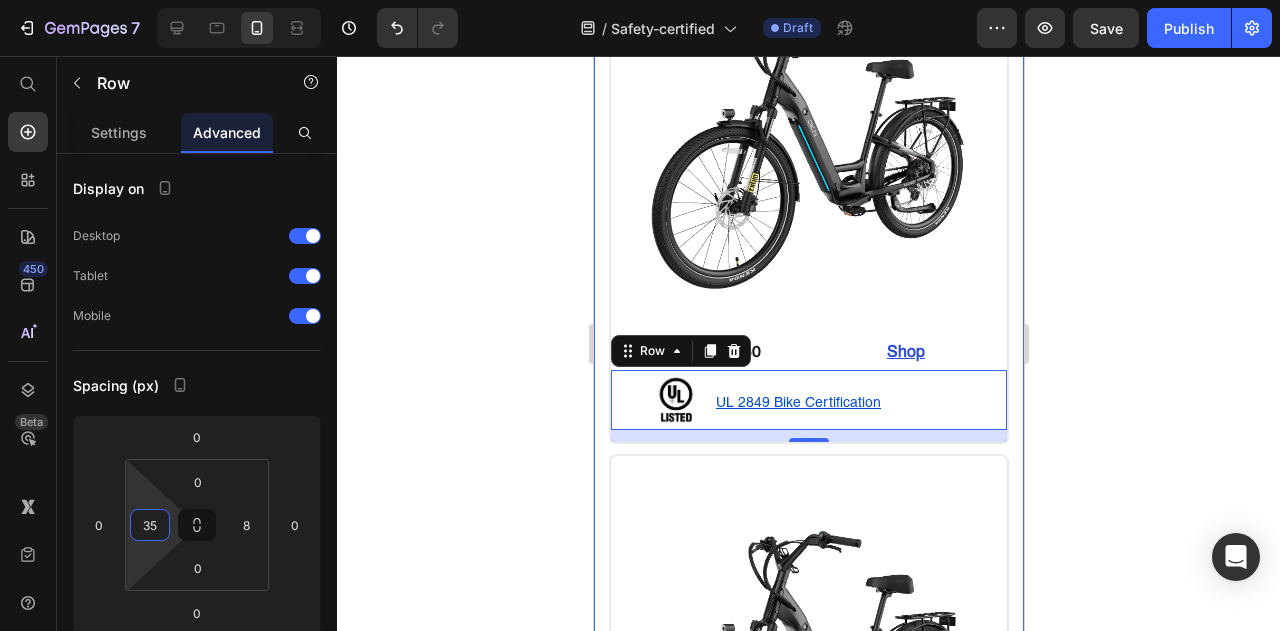 type on "35" 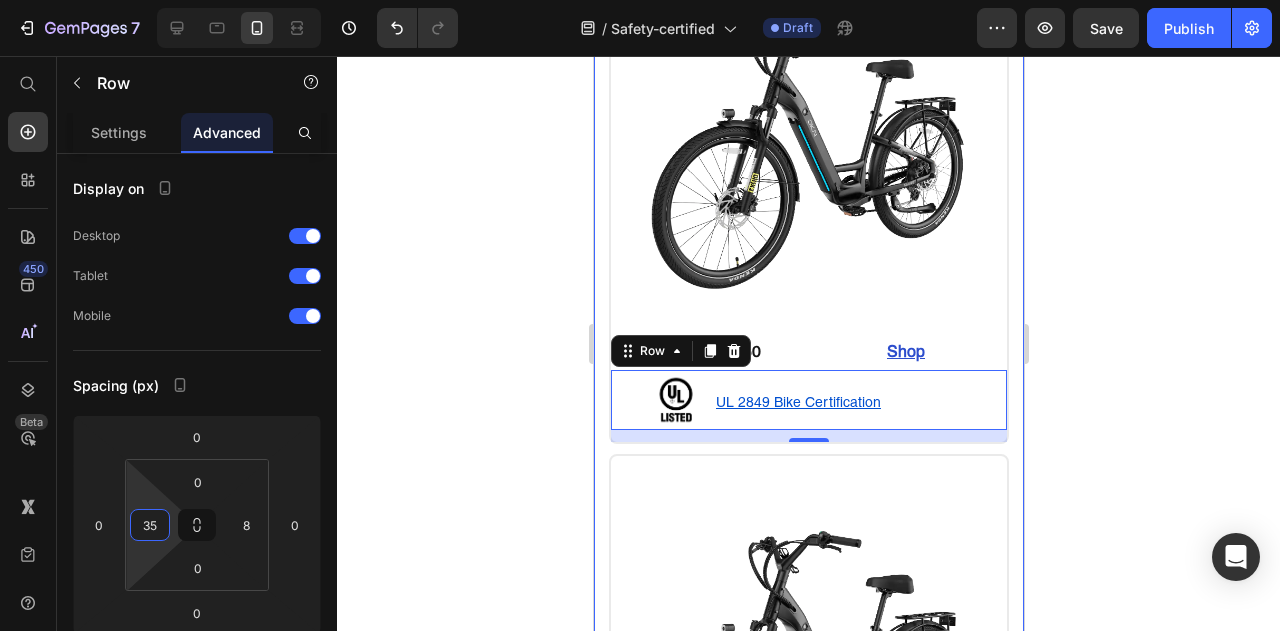 click 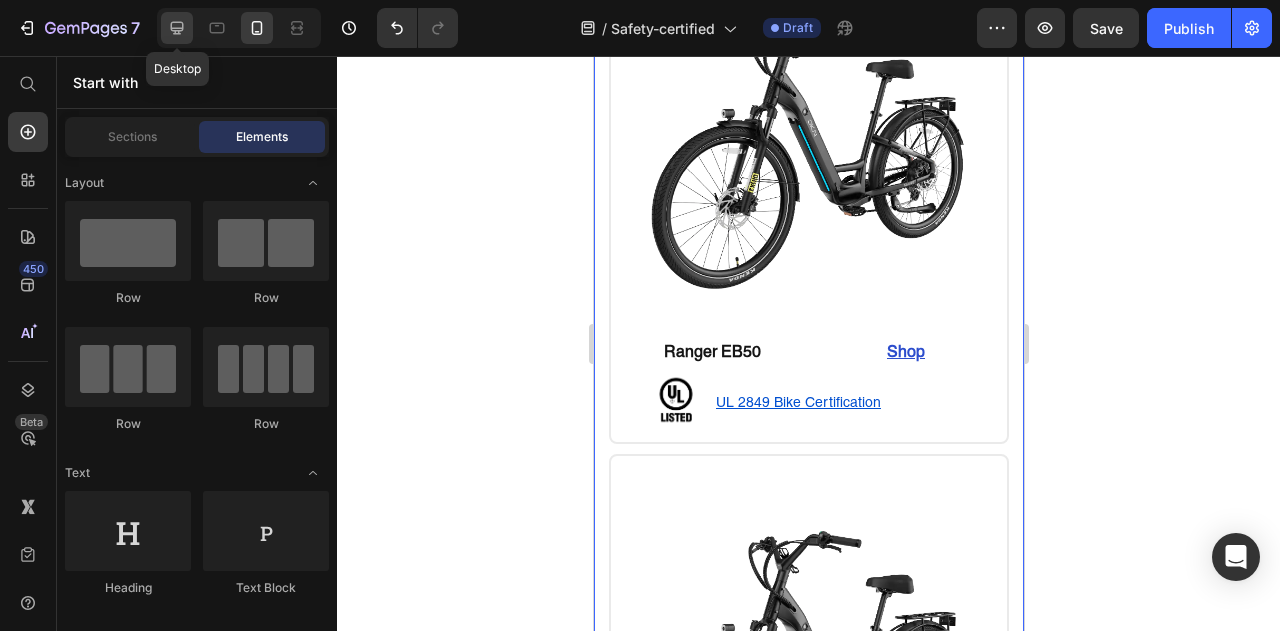 click 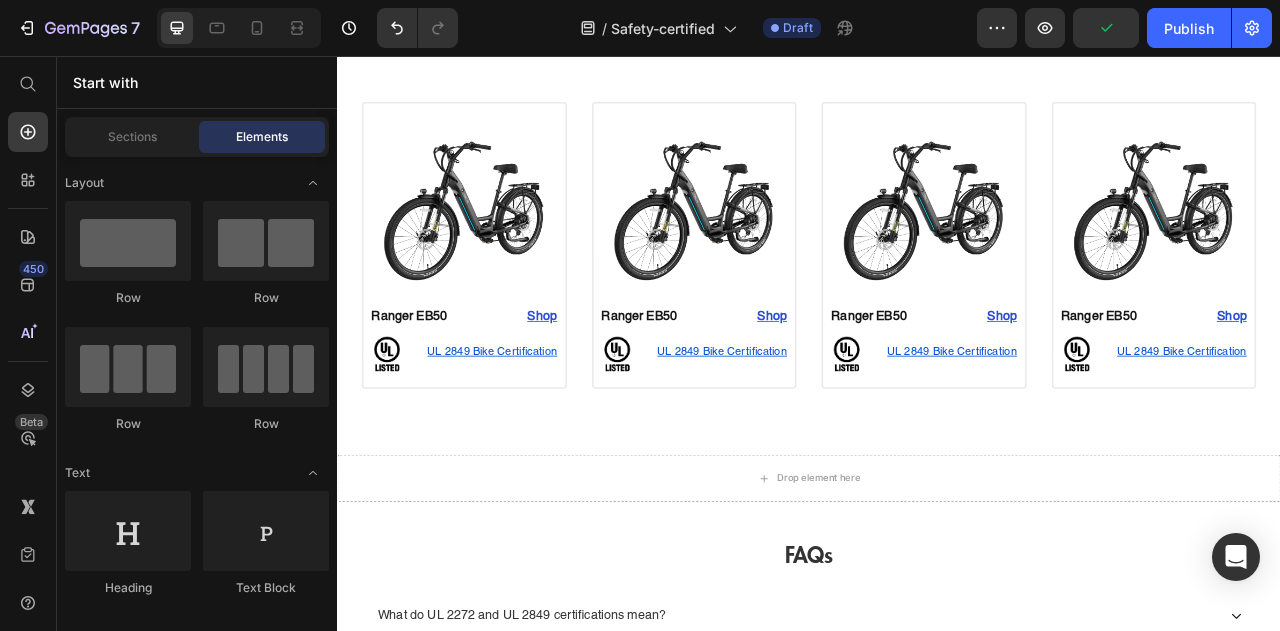 scroll, scrollTop: 558, scrollLeft: 0, axis: vertical 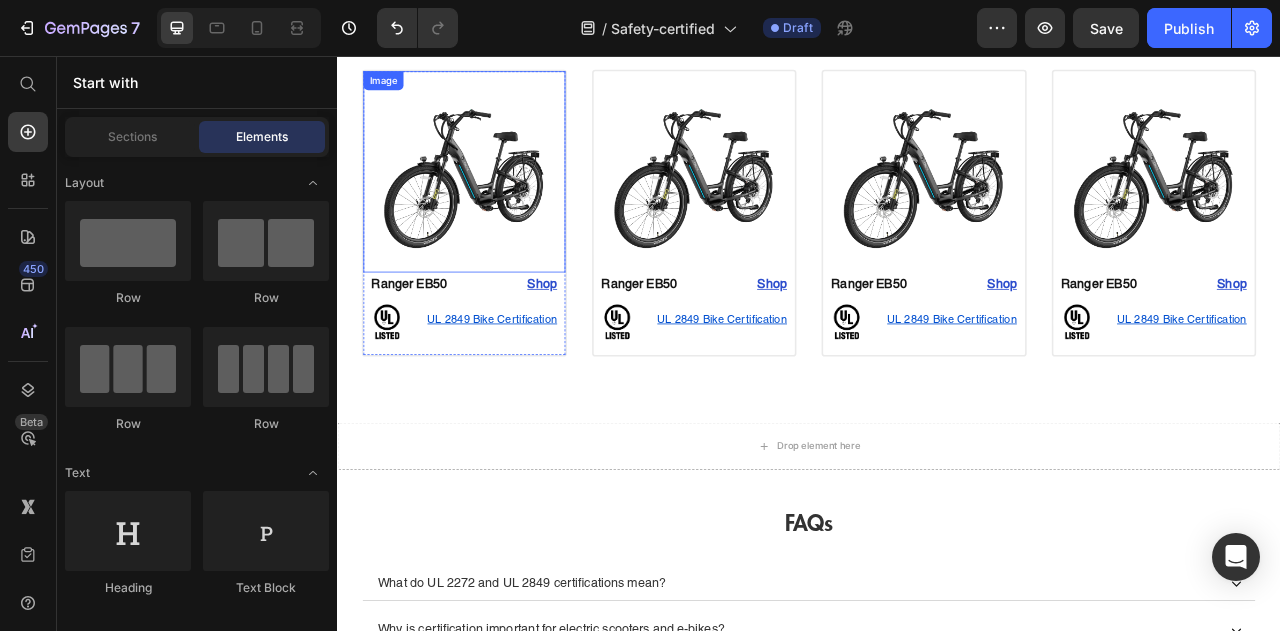 click at bounding box center [498, 203] 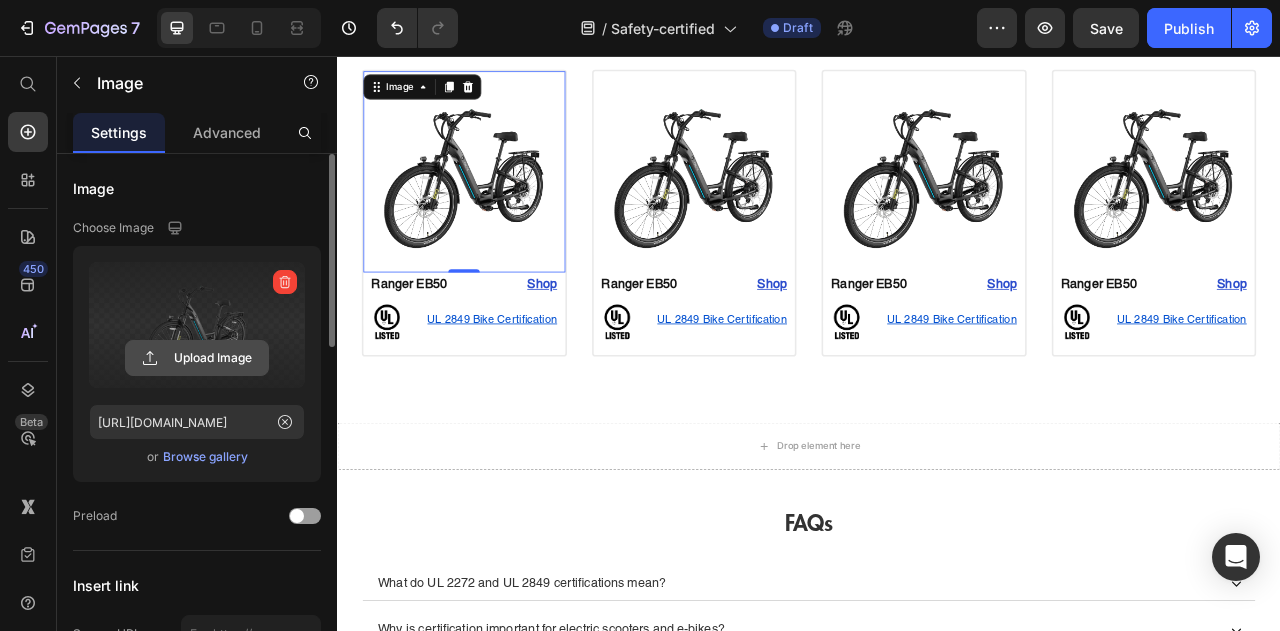 click 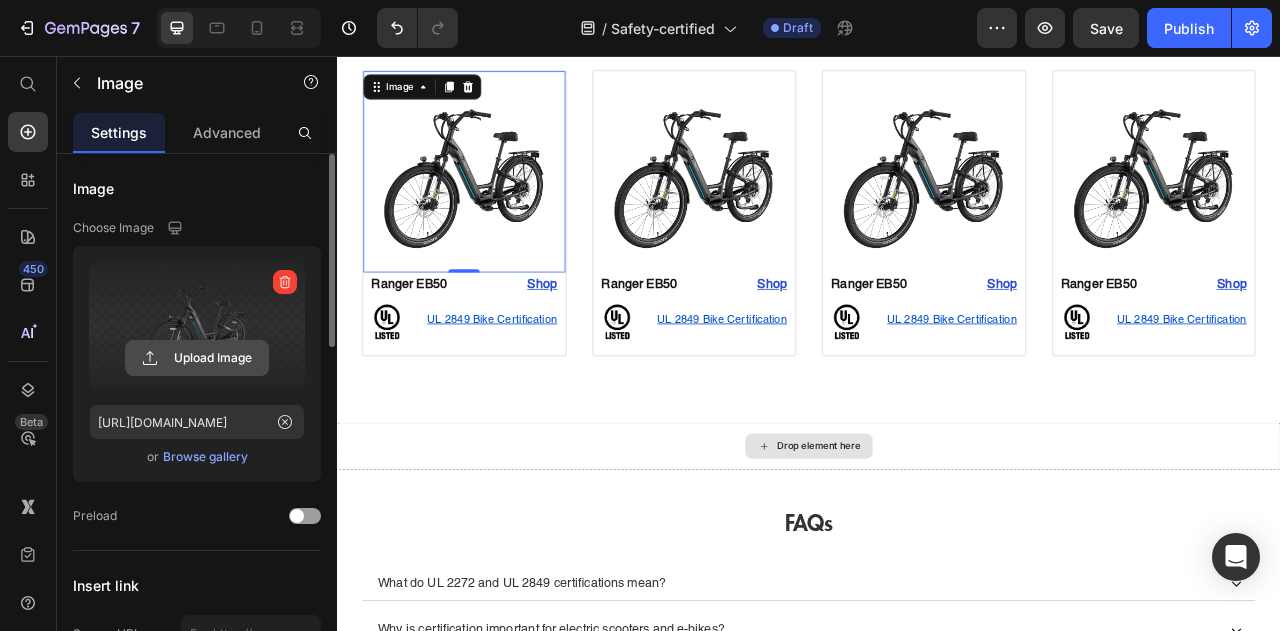 click on "Upload Image" at bounding box center (197, 358) 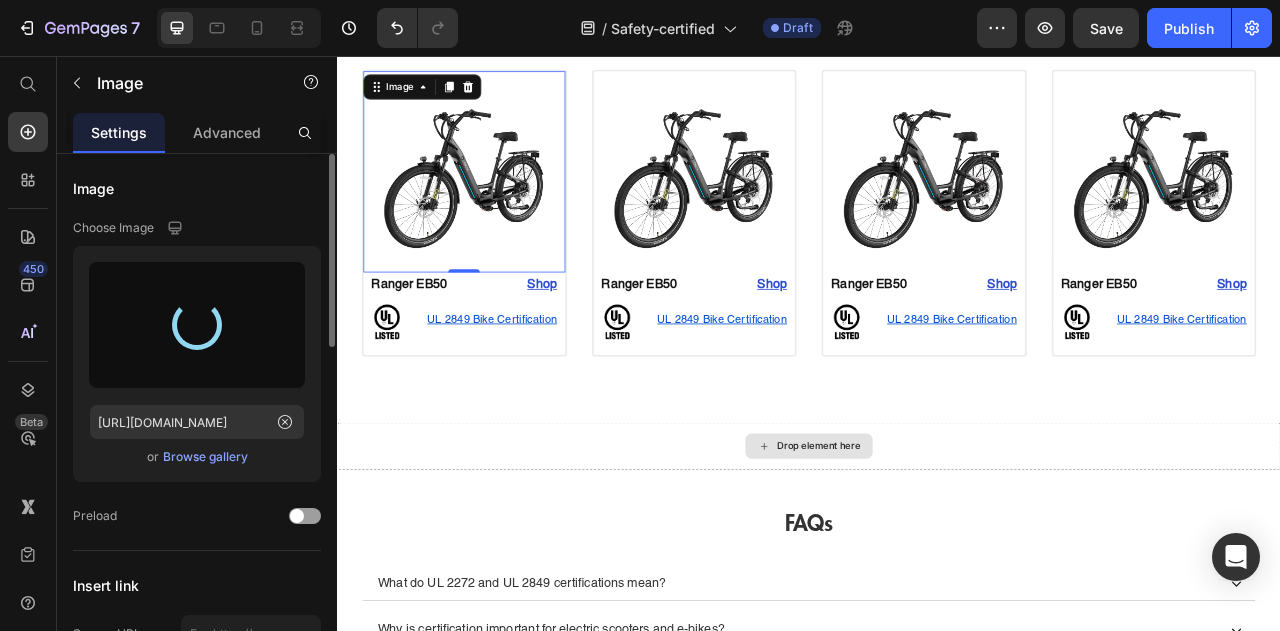 type on "https://cdn.shopify.com/s/files/1/0755/1814/8889/files/gempages_537945192087421948-0feda0a2-e785-44b2-98cf-af0fac17cd94.jpg" 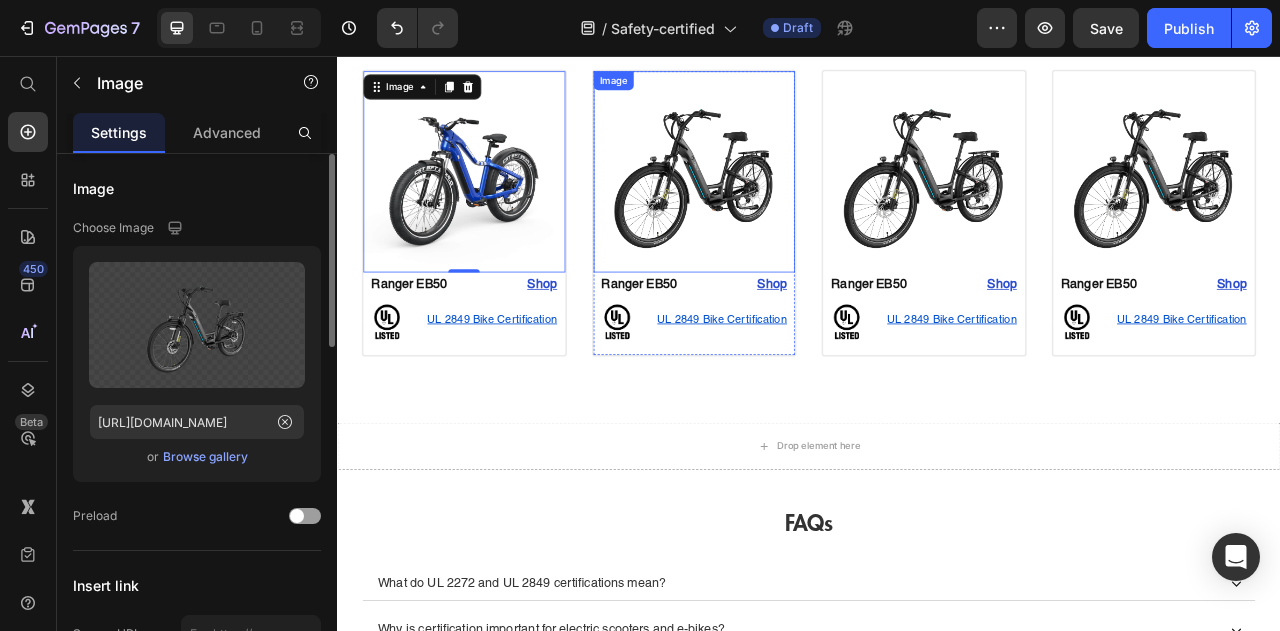 click at bounding box center [791, 203] 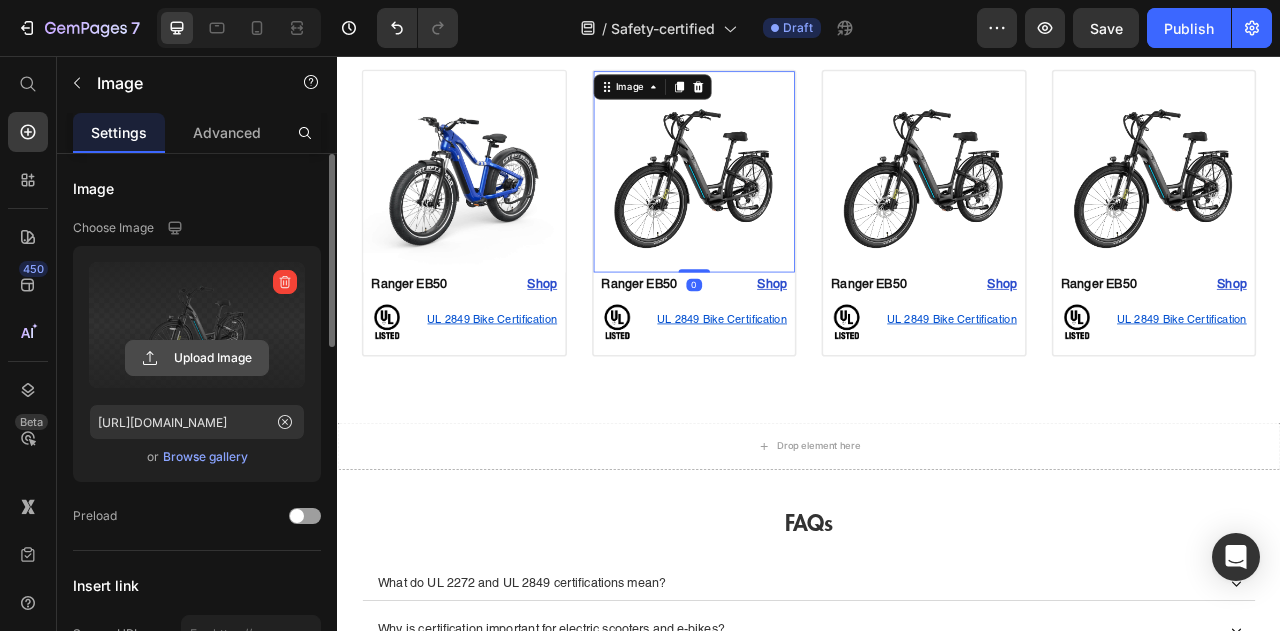 click 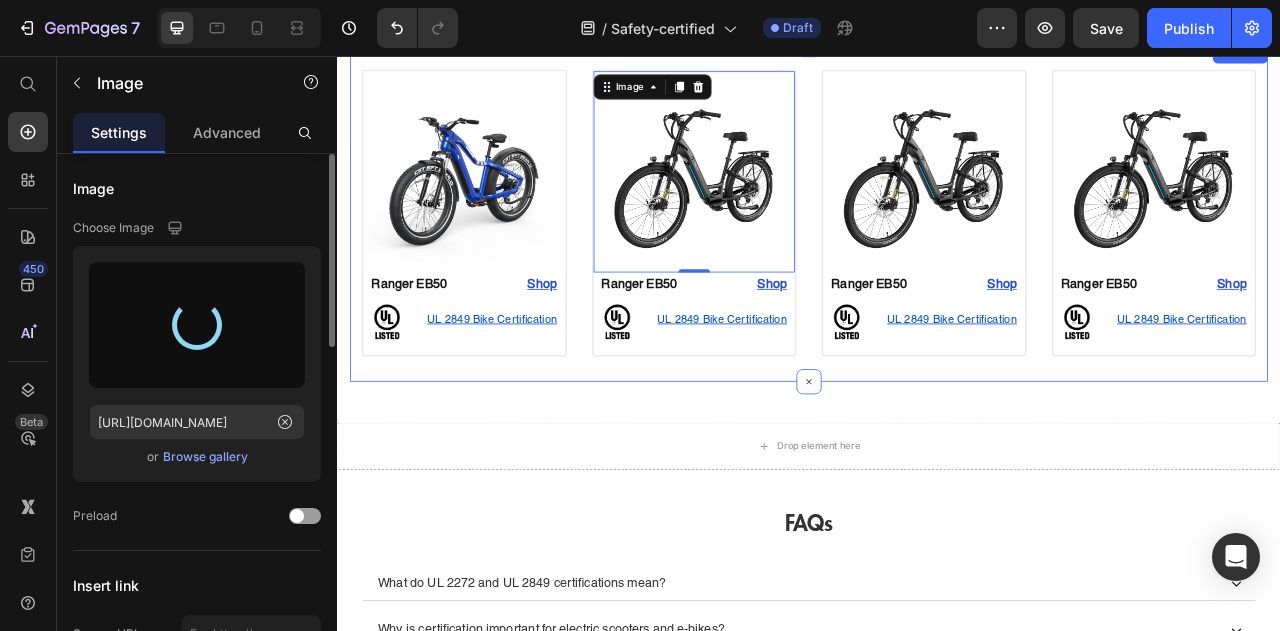 type on "https://cdn.shopify.com/s/files/1/0755/1814/8889/files/gempages_537945192087421948-19bc8cd2-e728-47d7-902e-fb7f6ba786e0.jpg" 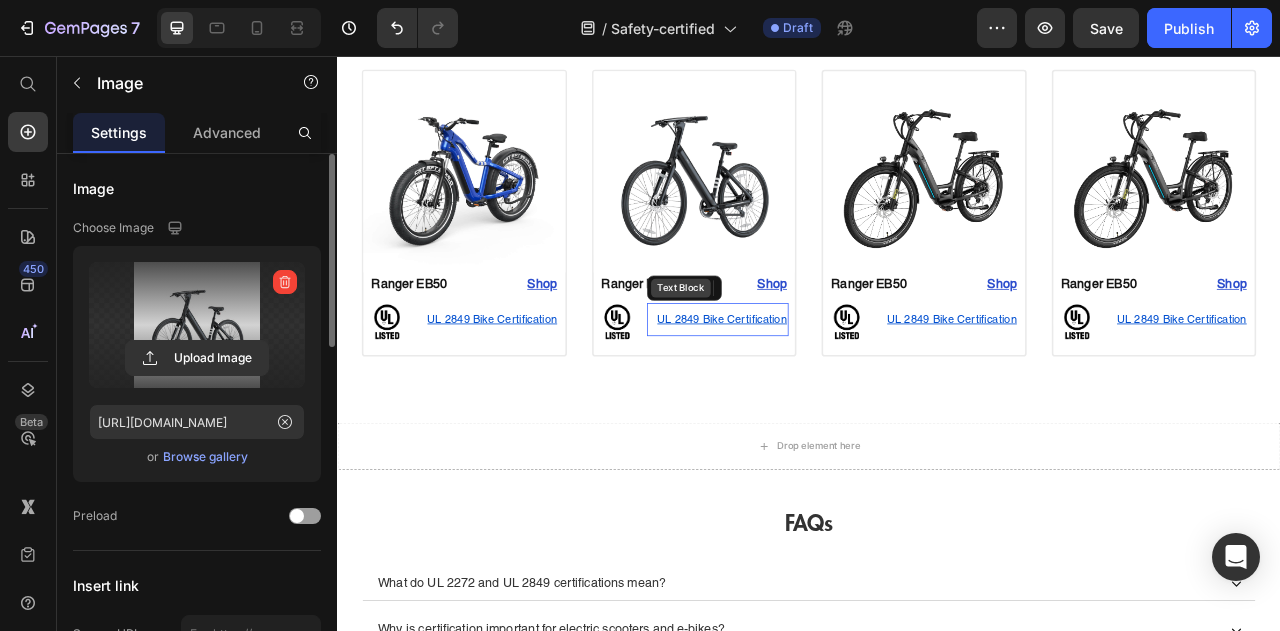 click on "Text Block" at bounding box center [774, 351] 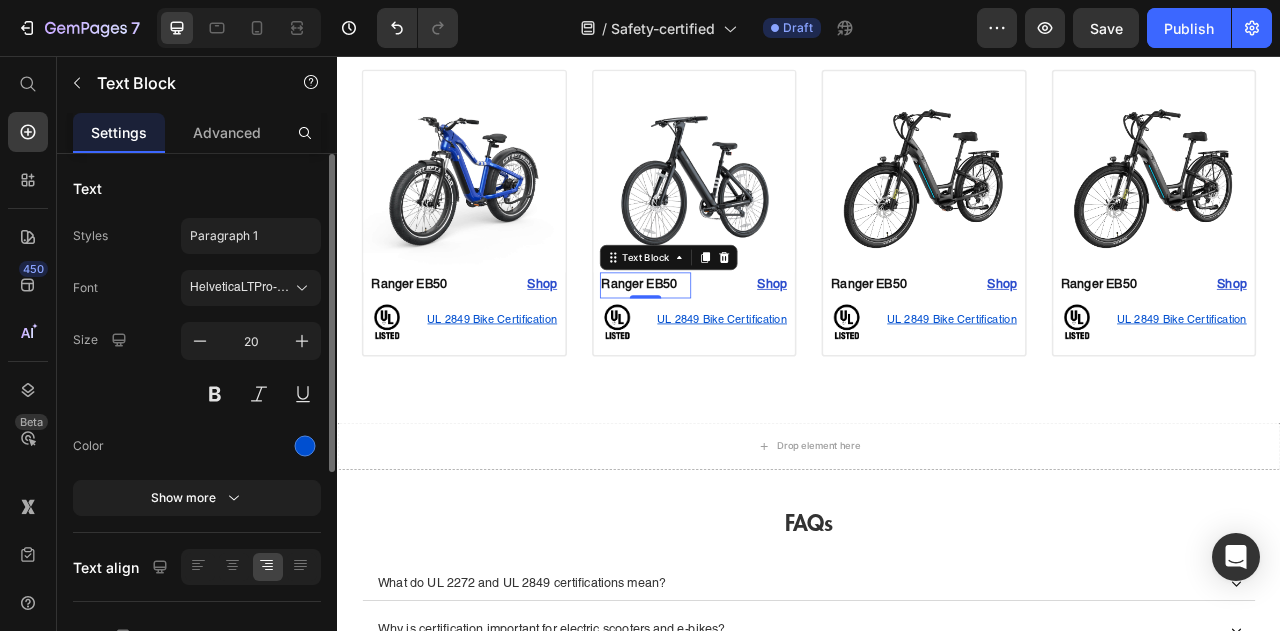 click on "Ranger EB50" at bounding box center [729, 347] 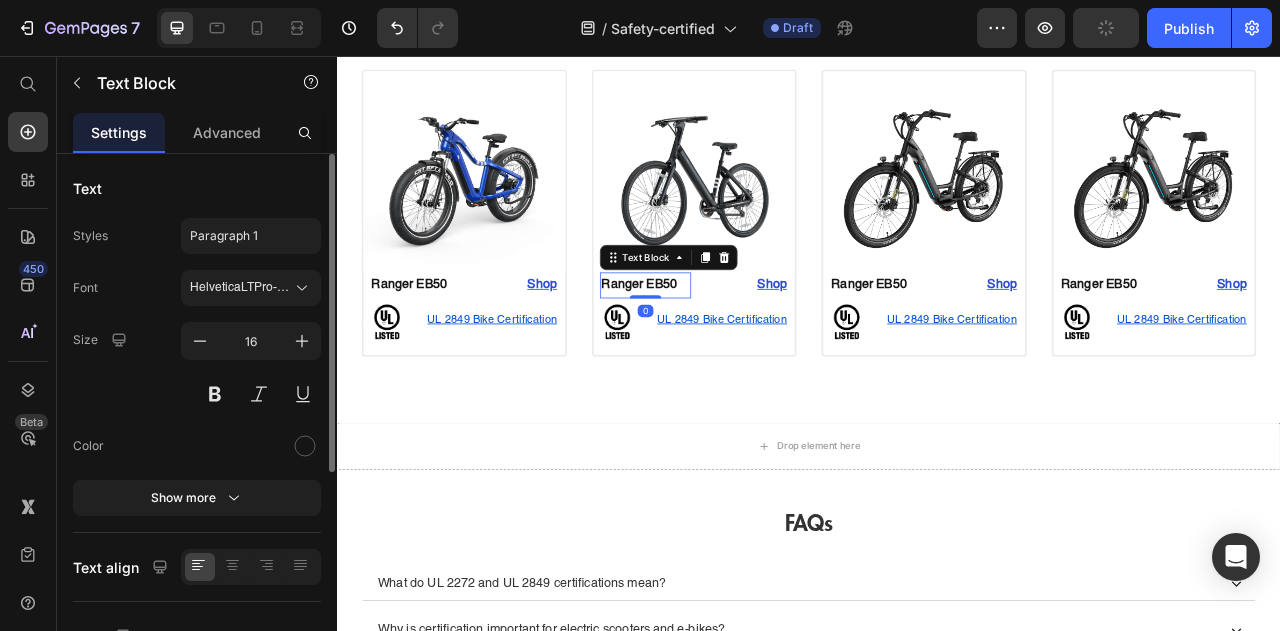 click on "Ranger EB50" at bounding box center (721, 347) 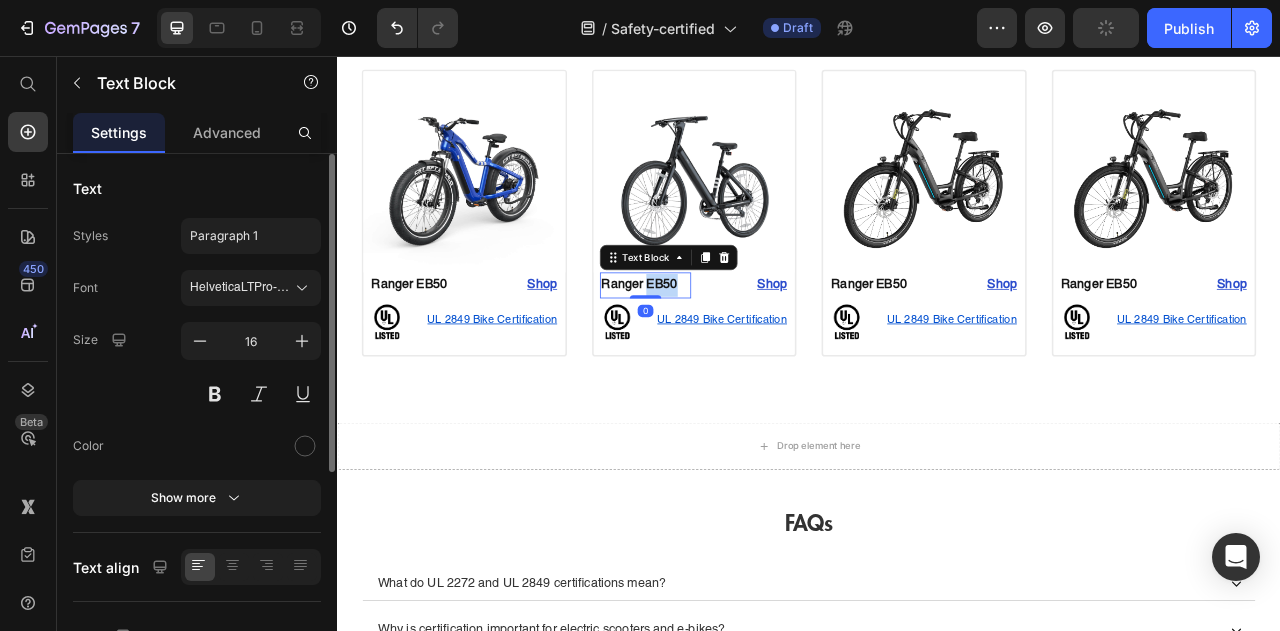 click on "Ranger EB50" at bounding box center [721, 347] 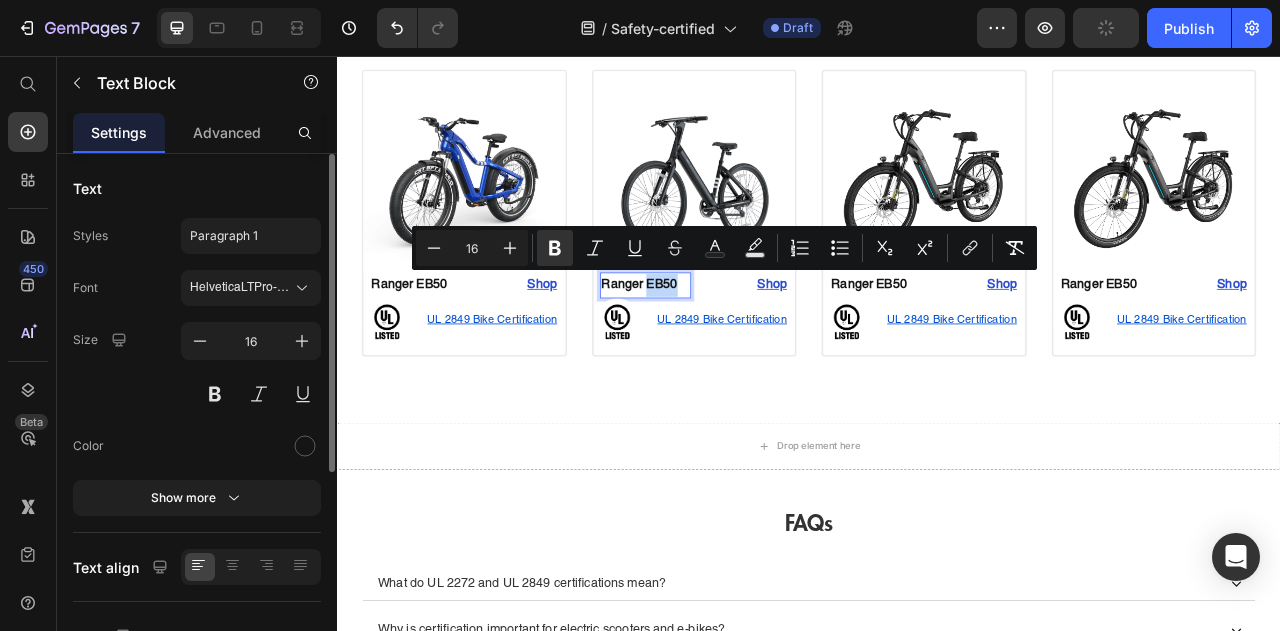 click on "Ranger EB50" at bounding box center [721, 347] 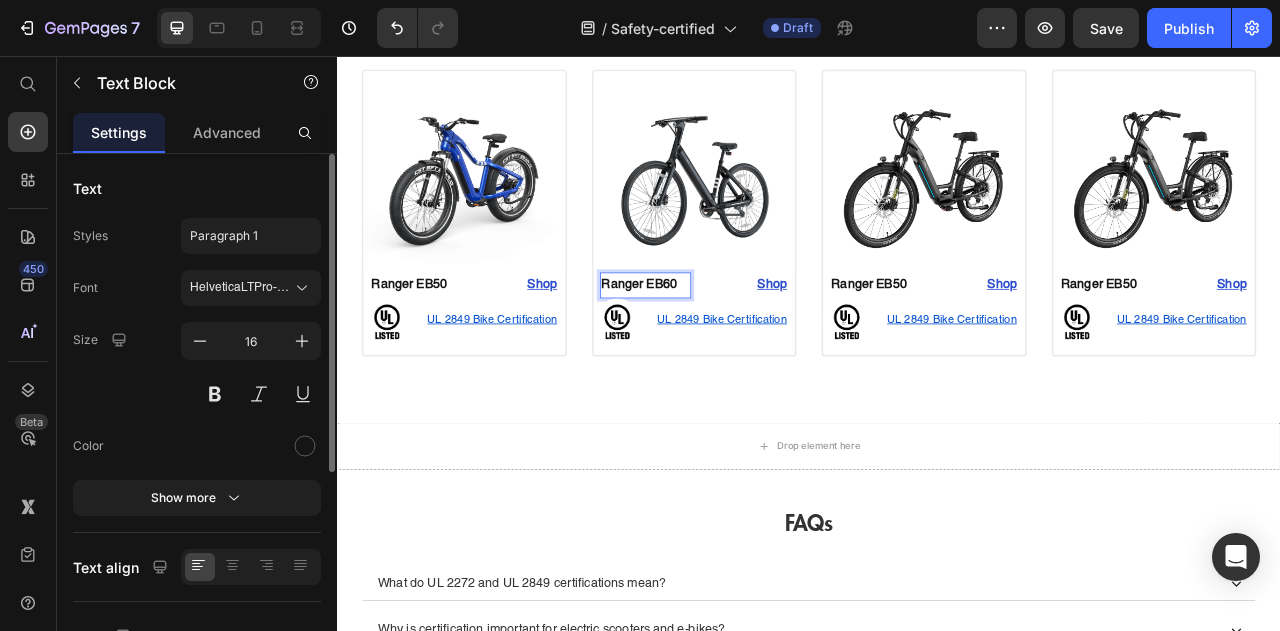 click on "Ranger EB60" at bounding box center [729, 347] 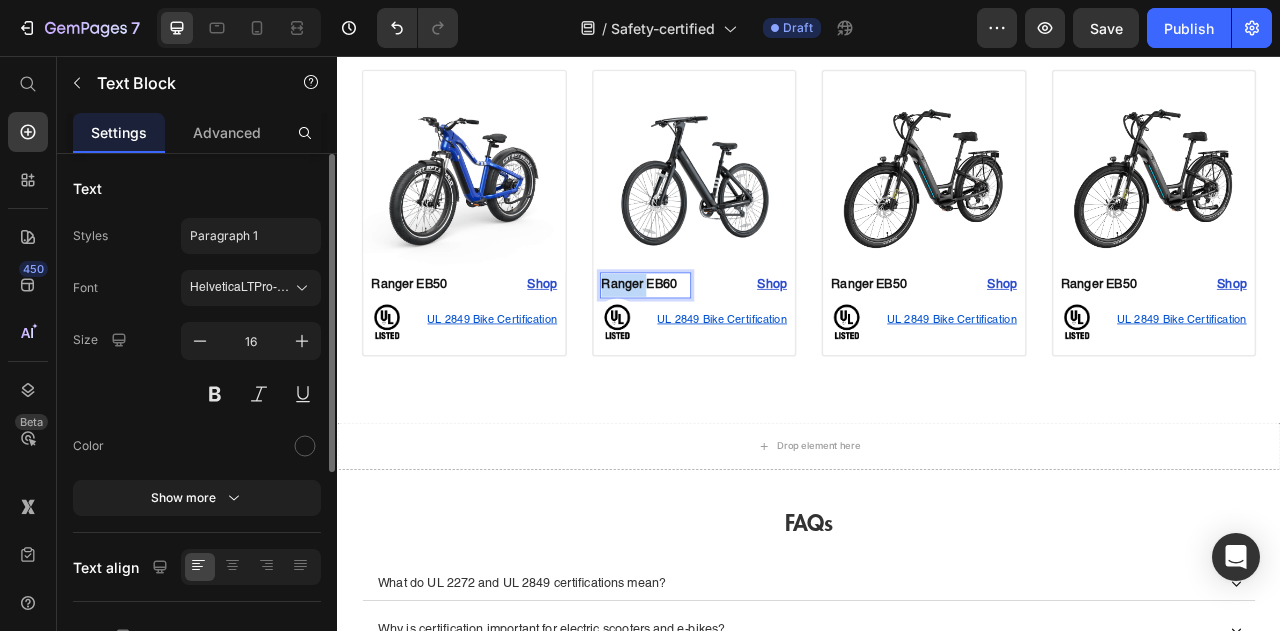 click on "Ranger EB60" at bounding box center [721, 347] 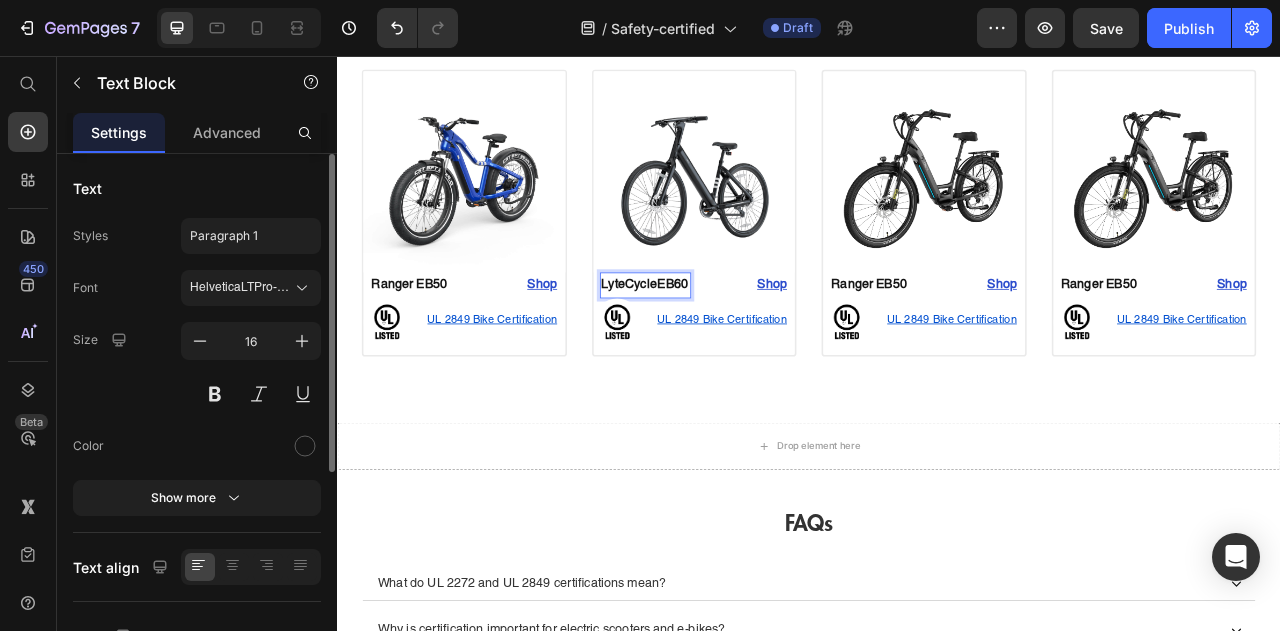 click on "LyteCycle" at bounding box center [708, 347] 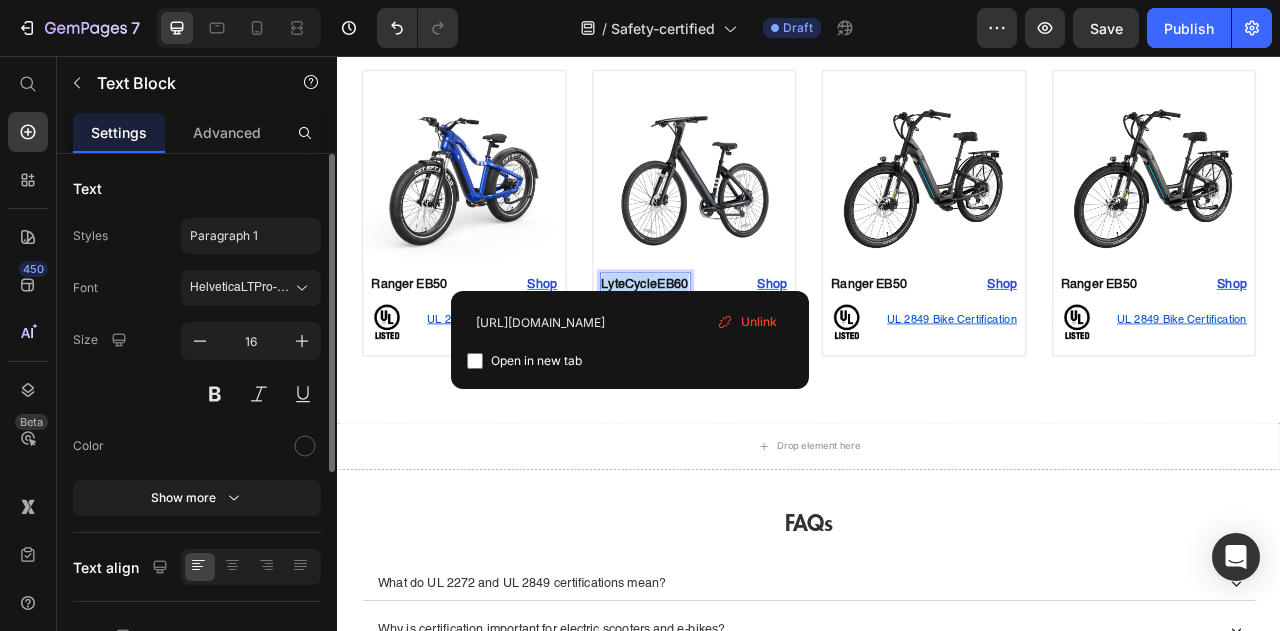 click on "LyteCycle" at bounding box center [708, 347] 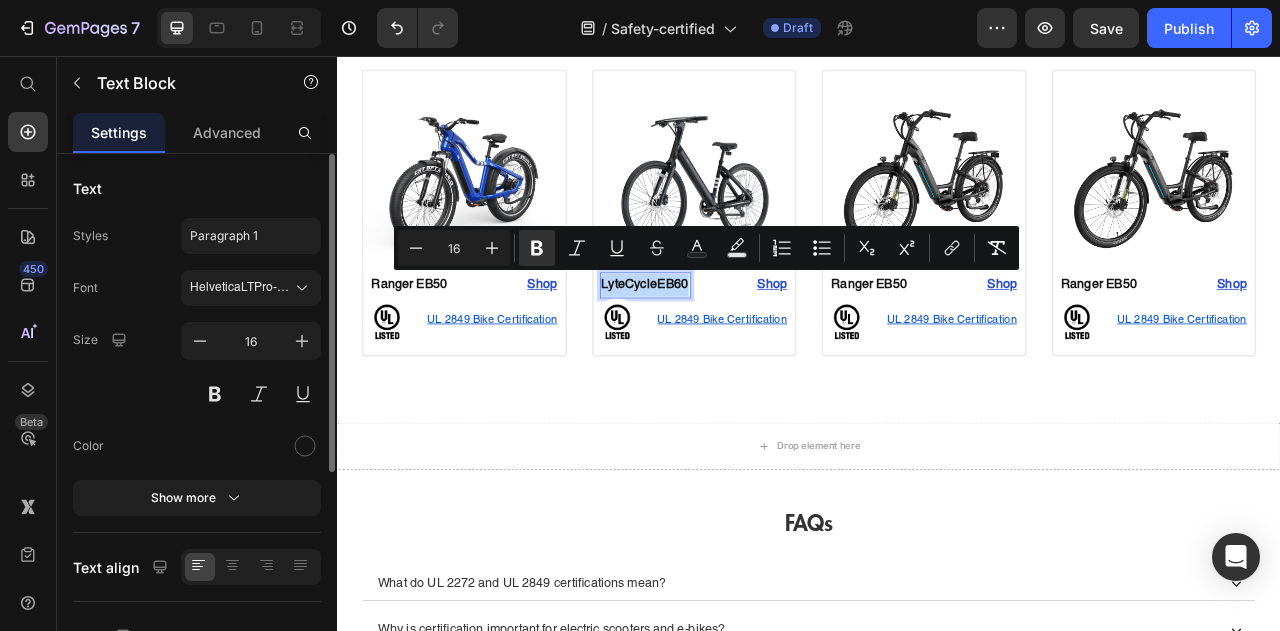 click on "LyteCycle" at bounding box center (708, 347) 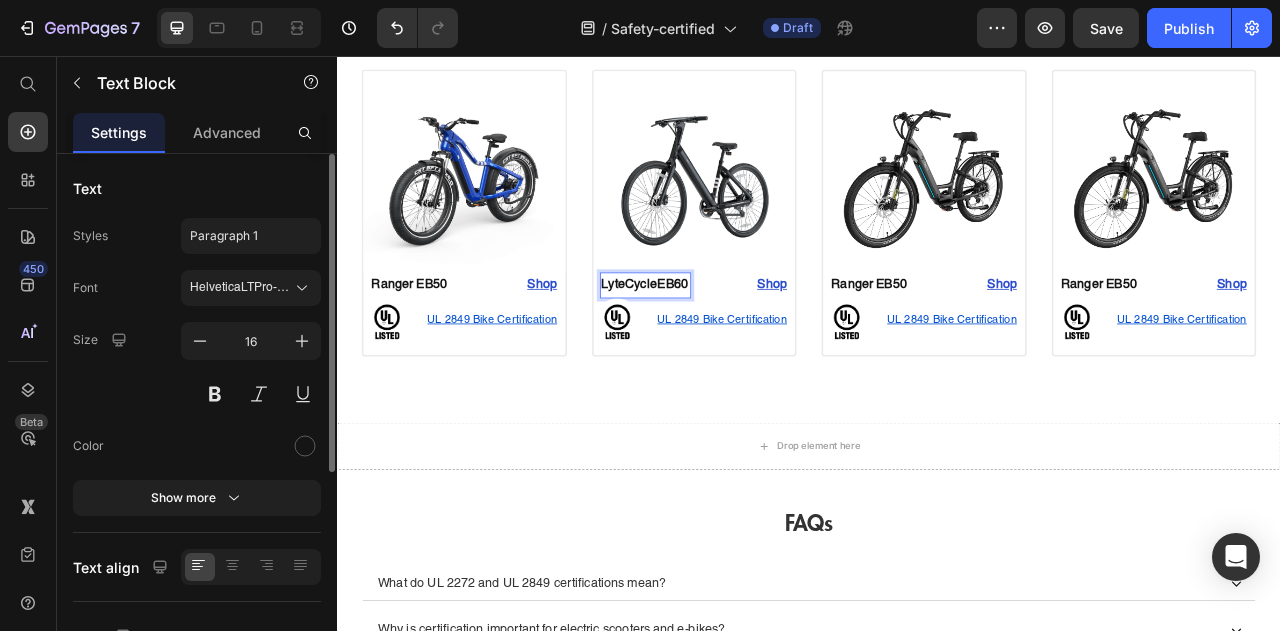 click on "⁠⁠⁠⁠⁠⁠⁠ EB60" at bounding box center (764, 347) 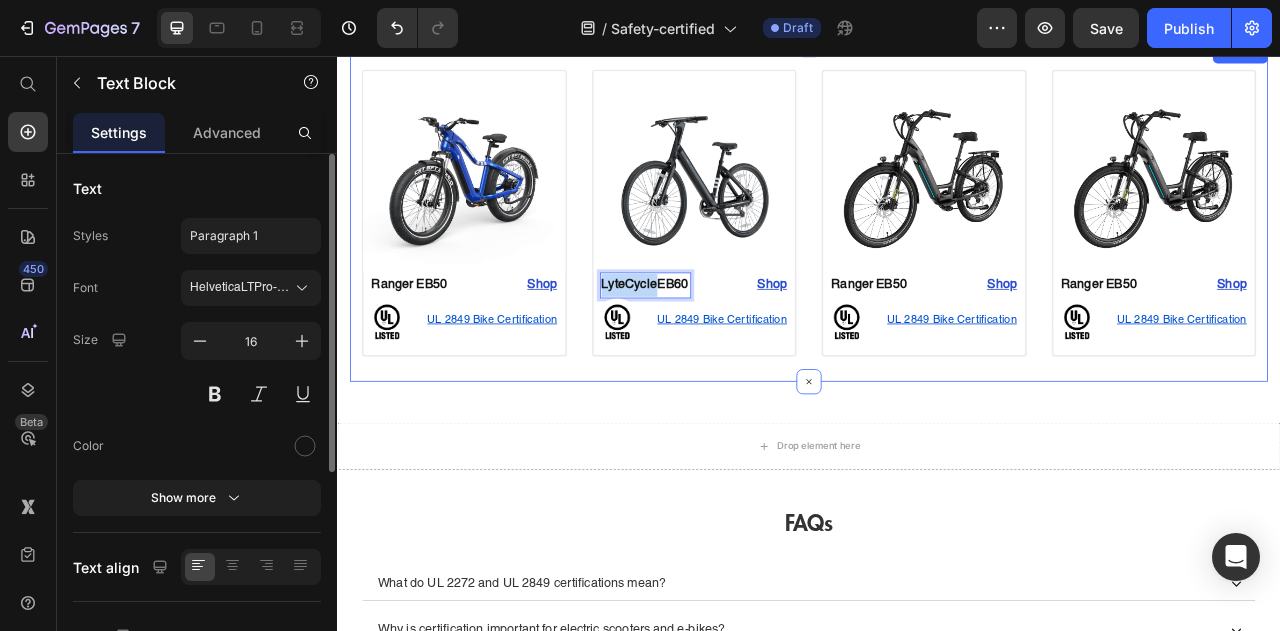 drag, startPoint x: 734, startPoint y: 339, endPoint x: 640, endPoint y: 339, distance: 94 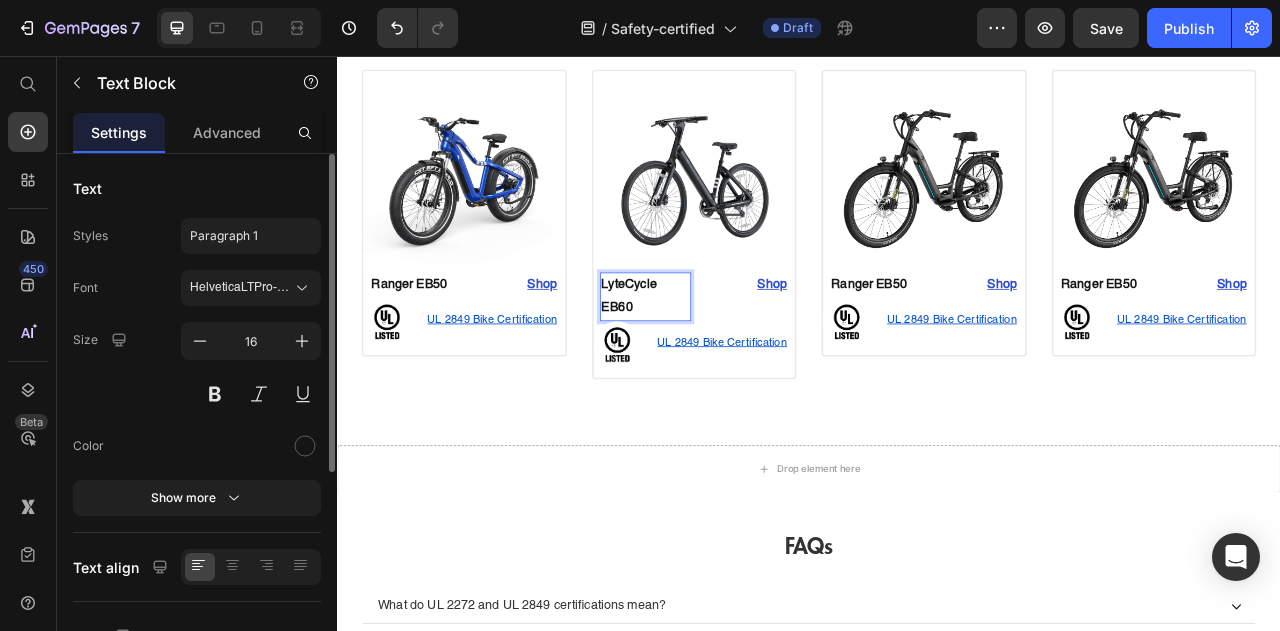 click on "LyteCycle EB60" at bounding box center (708, 361) 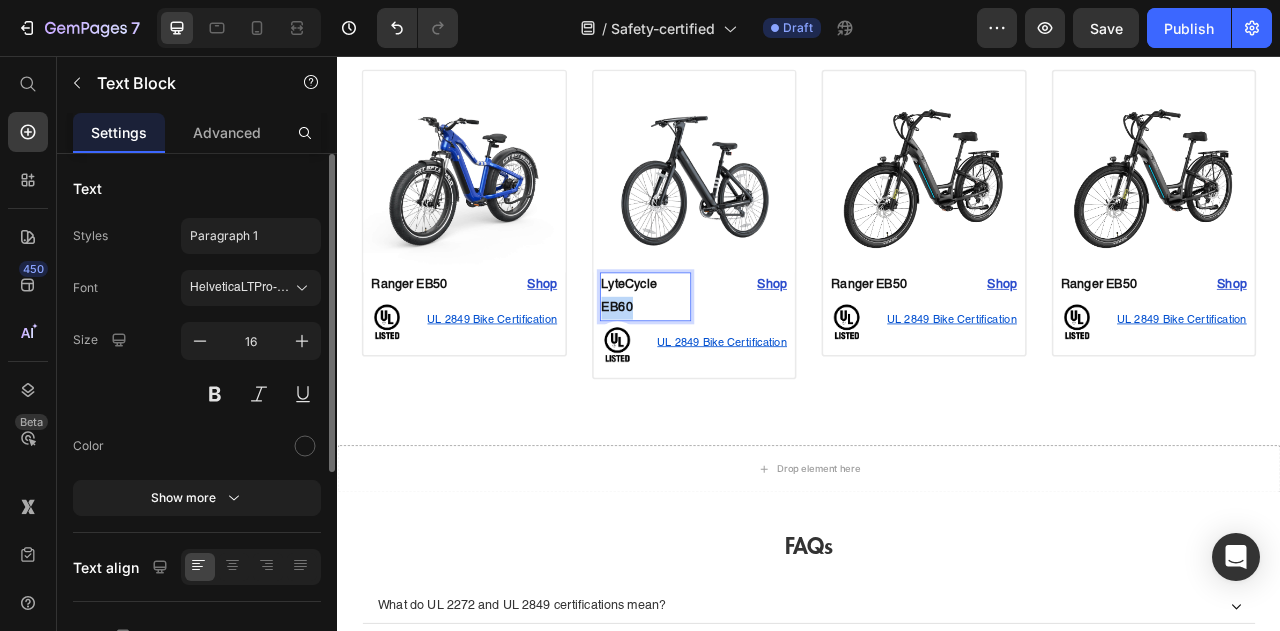 click on "LyteCycle EB60" at bounding box center [708, 361] 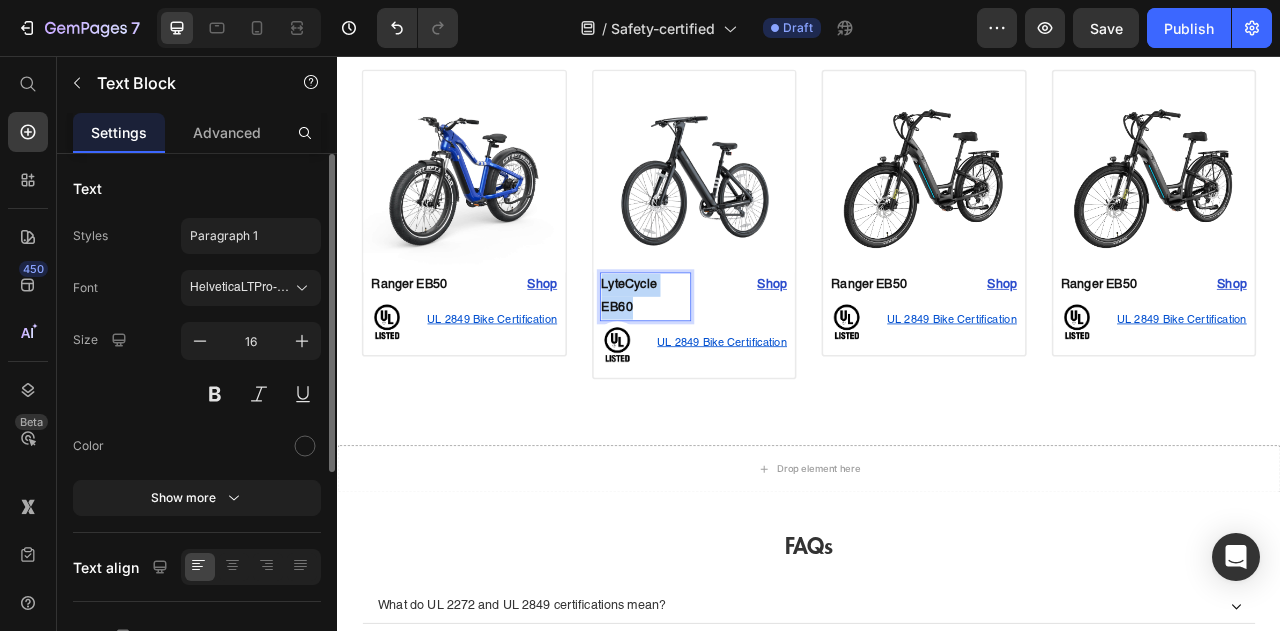 click on "LyteCycle EB60" at bounding box center (708, 361) 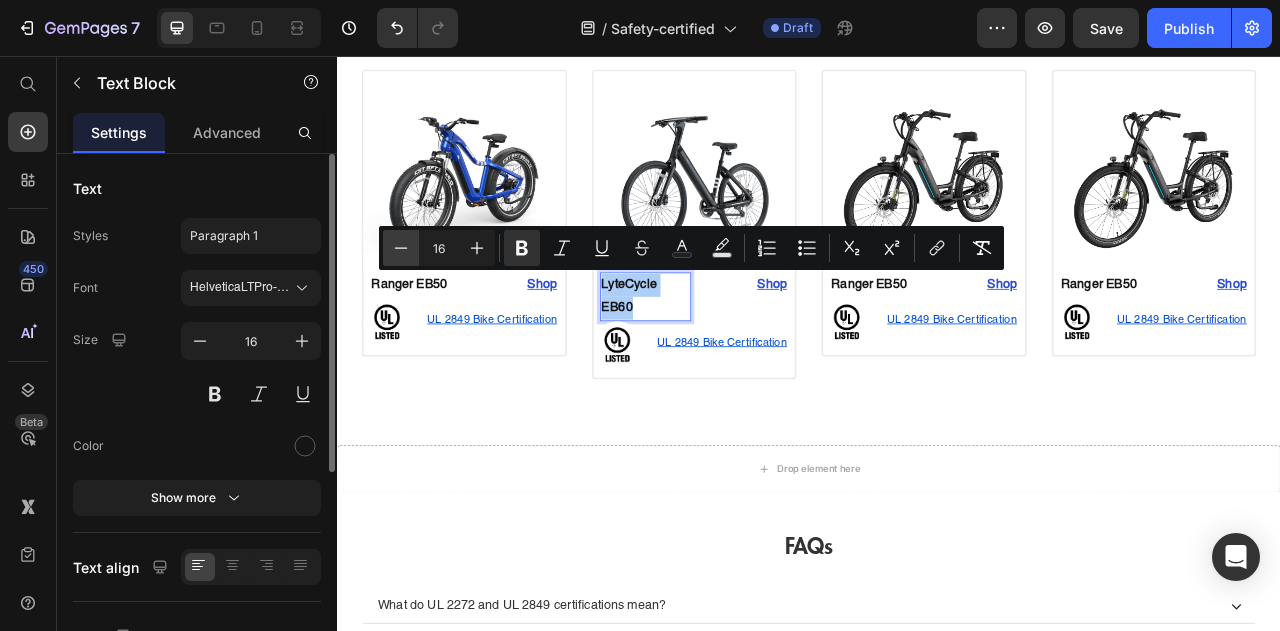 click on "Minus" at bounding box center (401, 248) 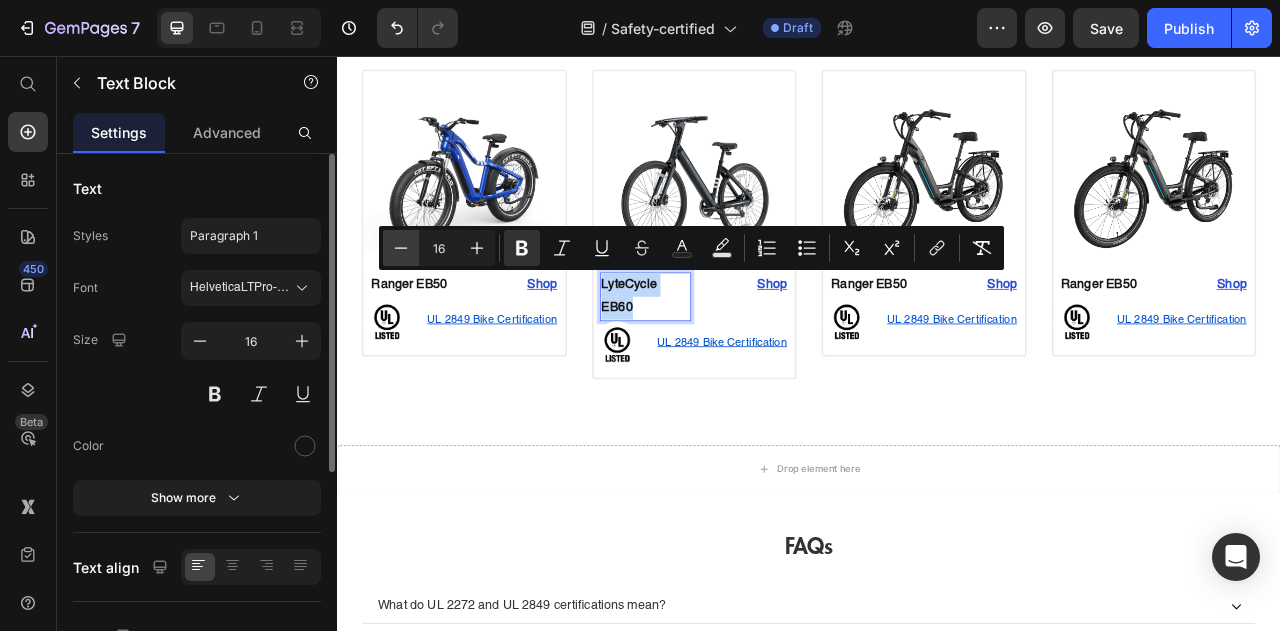 type on "15" 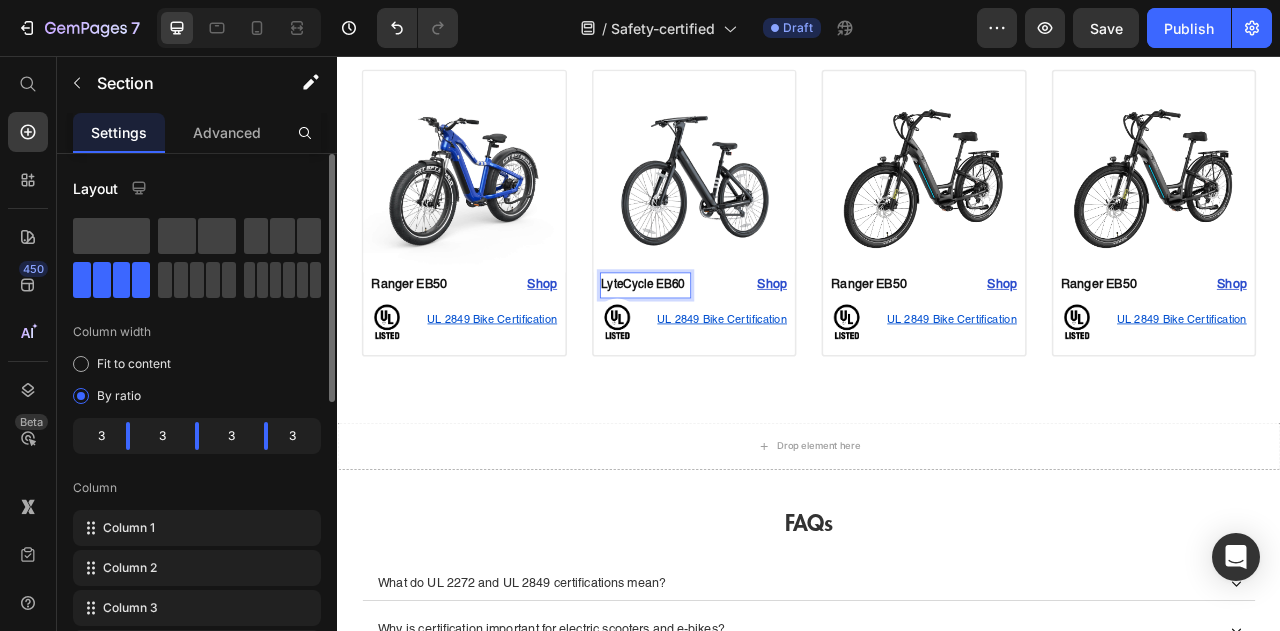 click on "Image Ranger EB50 Text Block Shop Heading Row Image UL 2849 Bike Certification Text Block Row Row Product Image LyteCycle EB60 Text Block   0 Shop Heading Row Image UL 2849 Bike Certification Text Block Row Row Product Image Ranger EB50 Text Block Shop Heading Row Image UL 2849 Bike Certification Text Block Row Row Product Image Ranger EB50 Text Block Shop Heading Row Image UL 2849 Bike Certification Text Block Row Row Product Section 3" at bounding box center [937, 255] 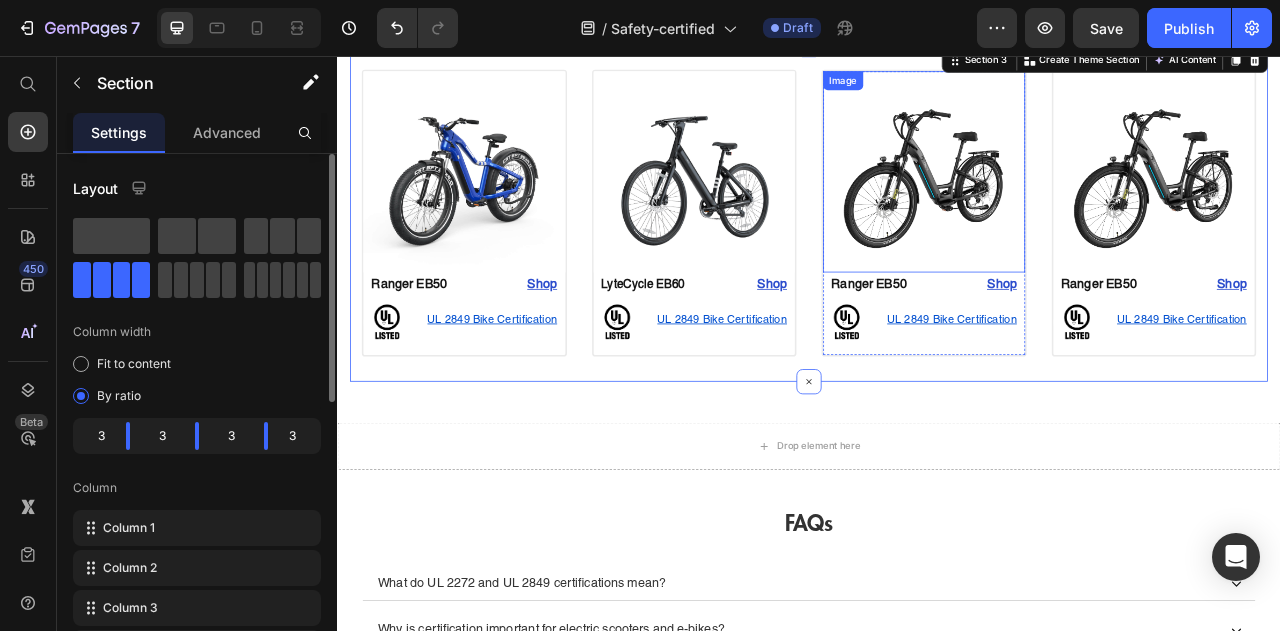 click at bounding box center [1083, 203] 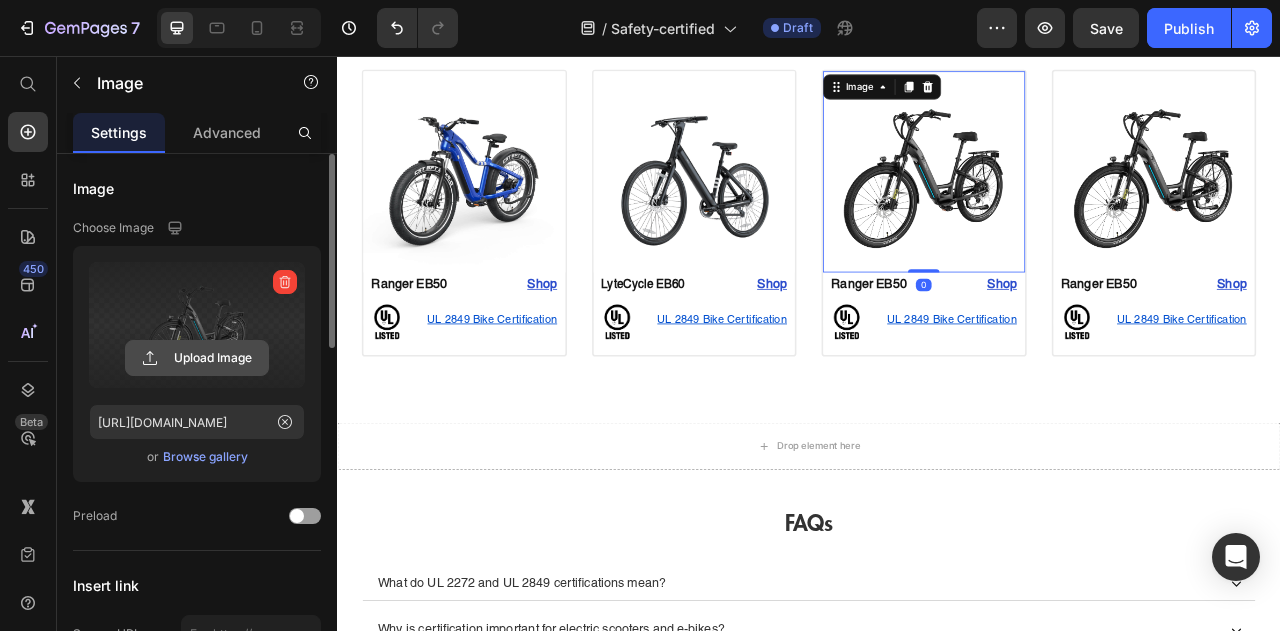 click 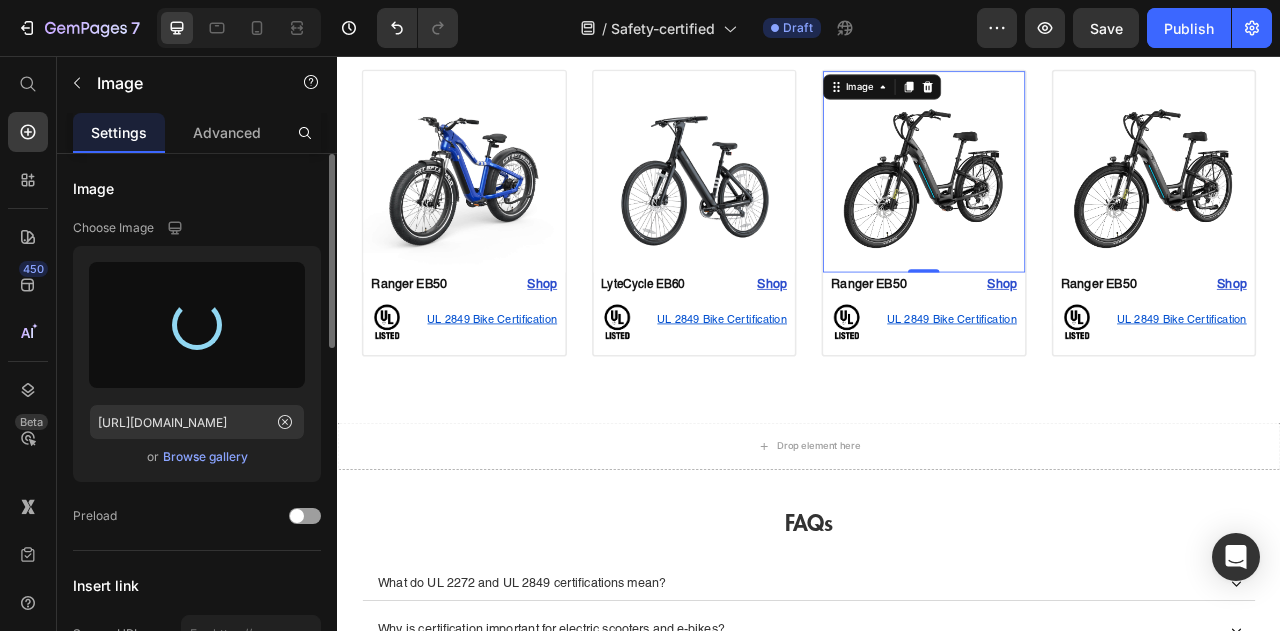 type on "https://cdn.shopify.com/s/files/1/0755/1814/8889/files/gempages_537945192087421948-cc4be507-d8ff-4f7e-9e0d-c163d9e0e124.jpg" 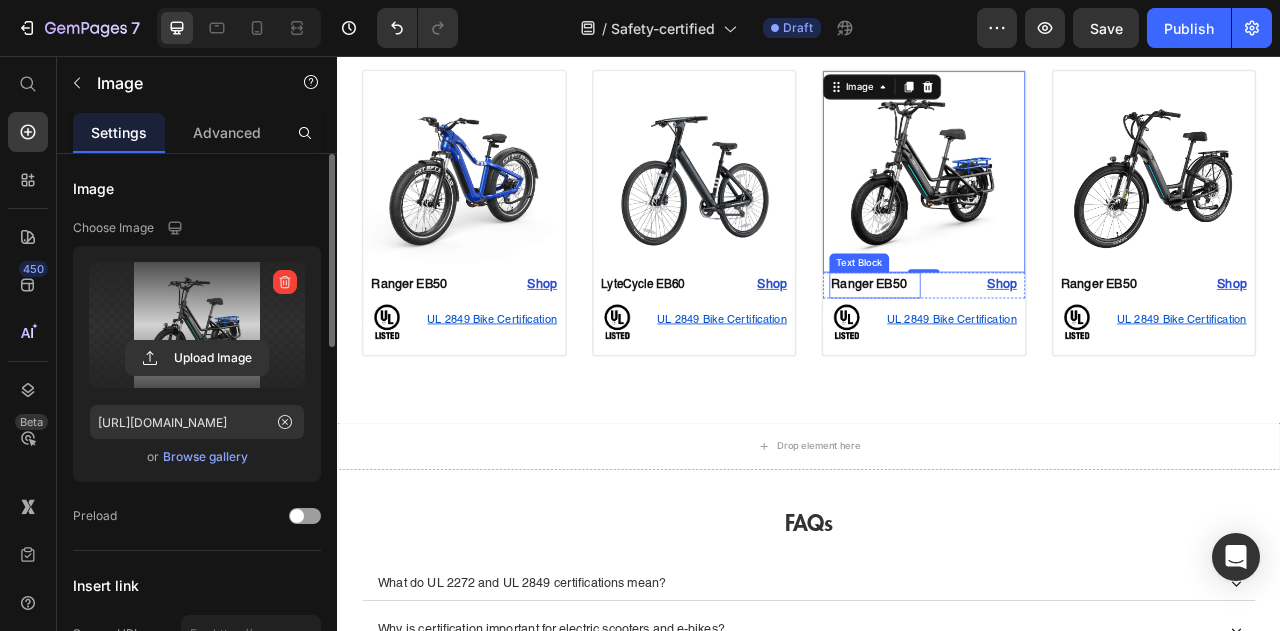 click on "Ranger EB50" at bounding box center (1013, 347) 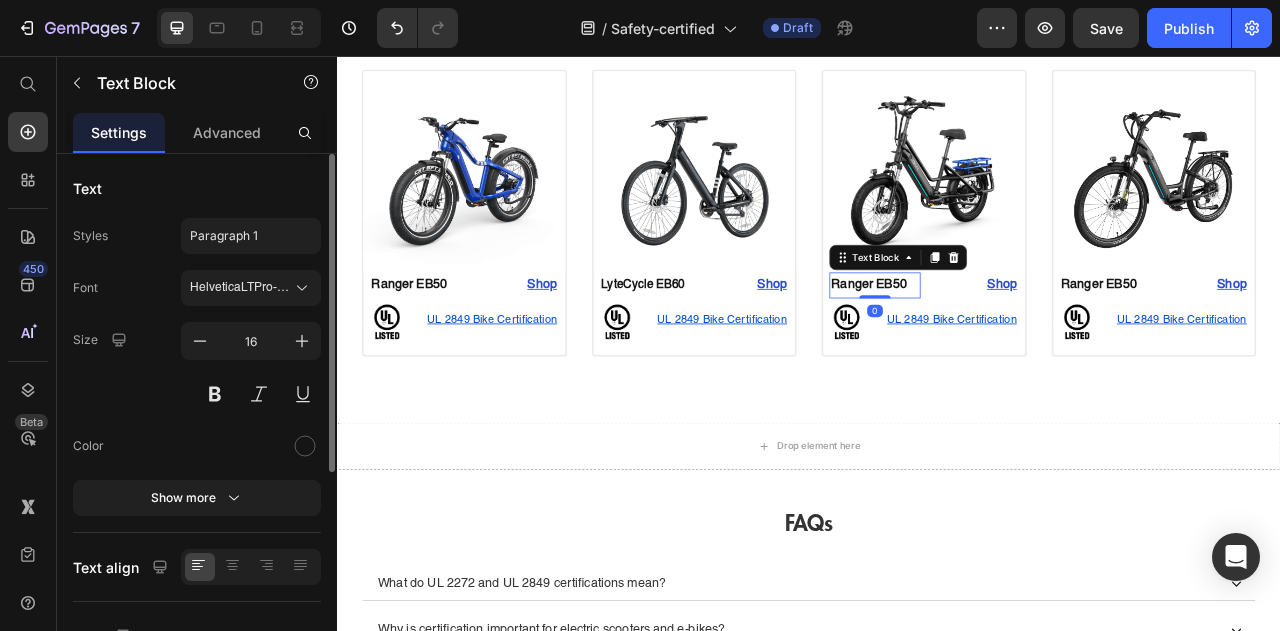 click on "Ranger EB50" at bounding box center [1013, 347] 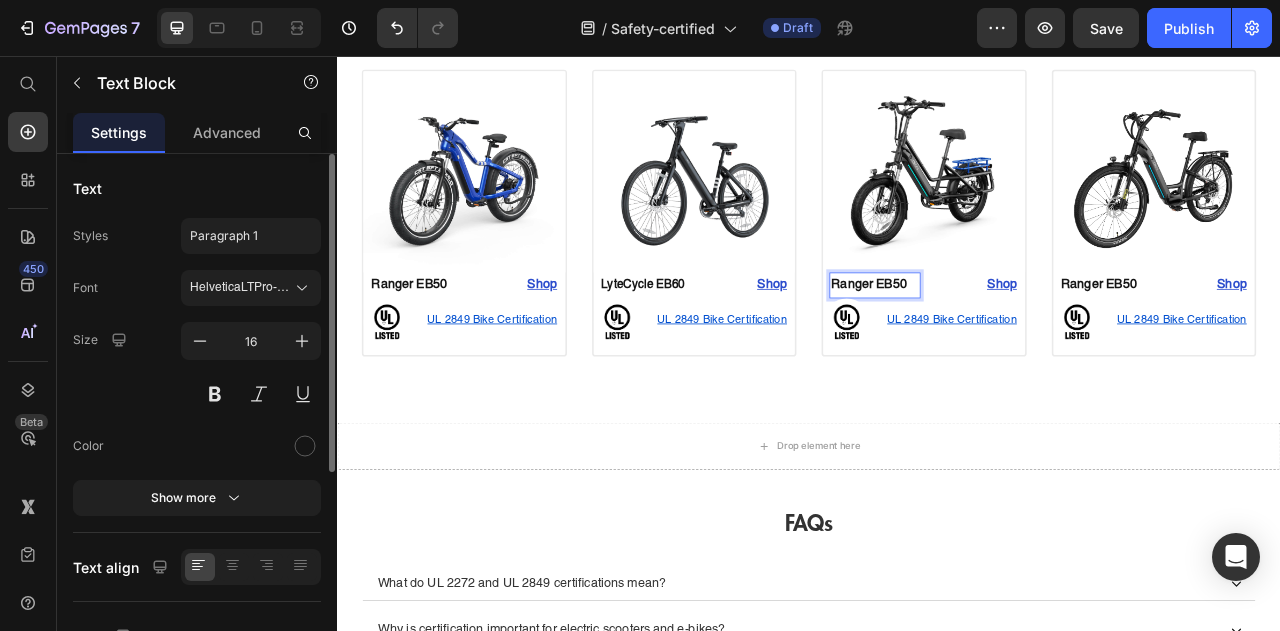 click on "Ranger EB50" at bounding box center (1013, 347) 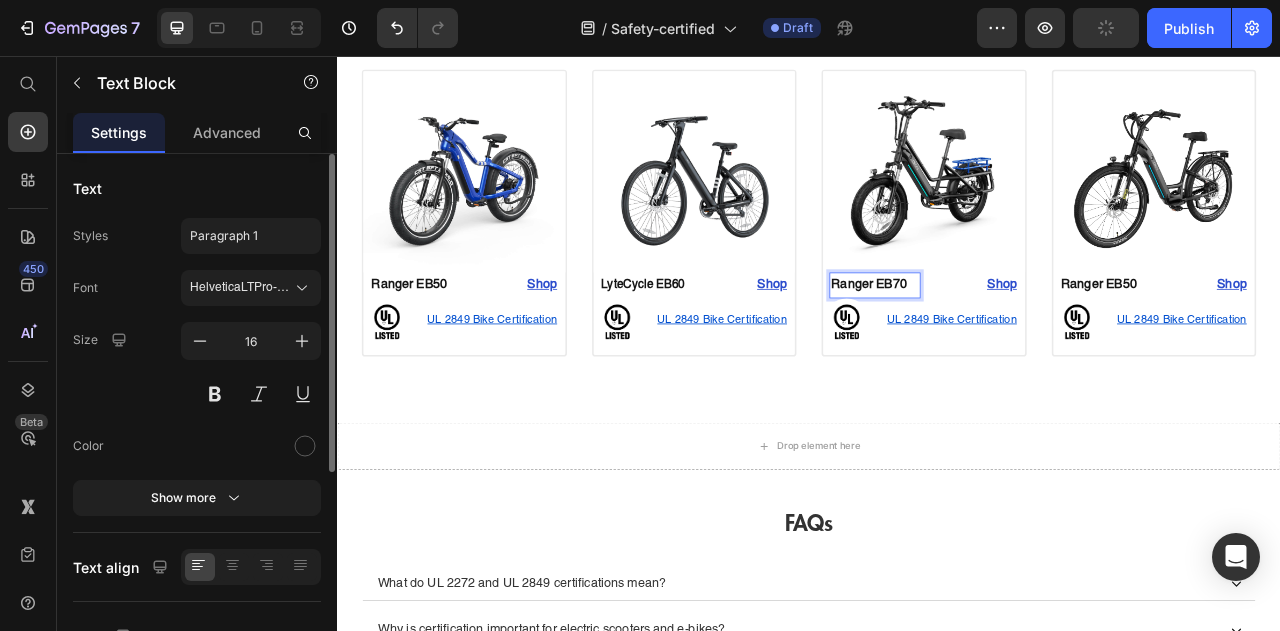 click on "Ranger EB70" at bounding box center (1013, 347) 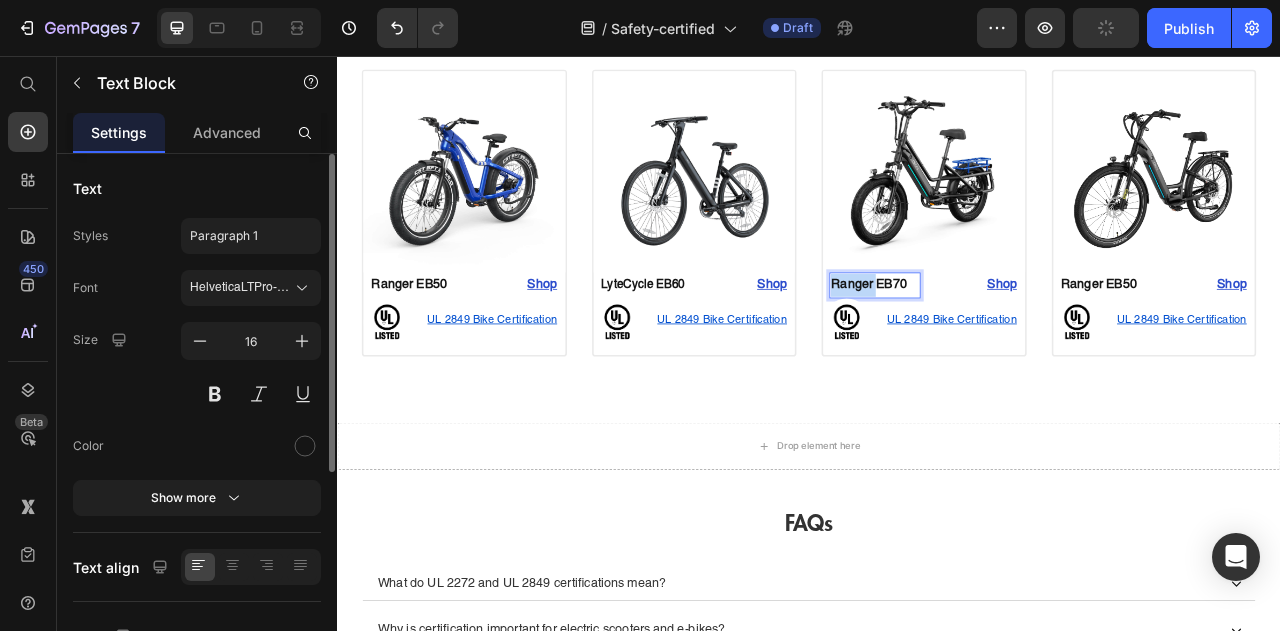 click on "Ranger EB70" at bounding box center [1013, 347] 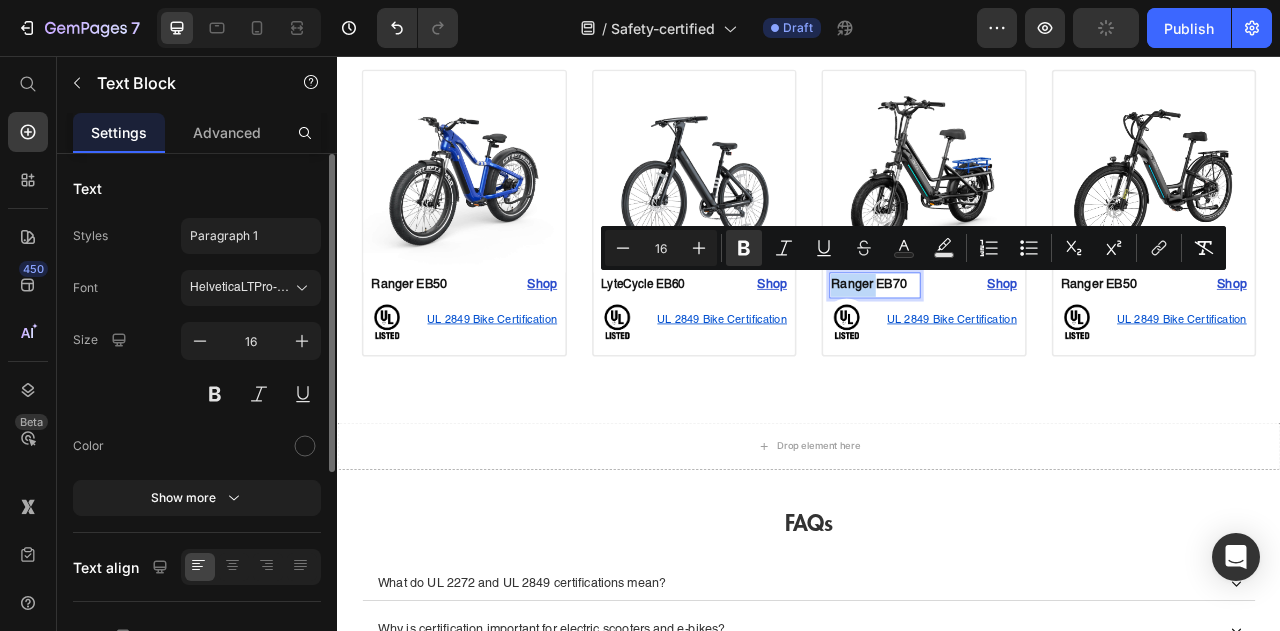 click on "Ranger EB70" at bounding box center [1013, 347] 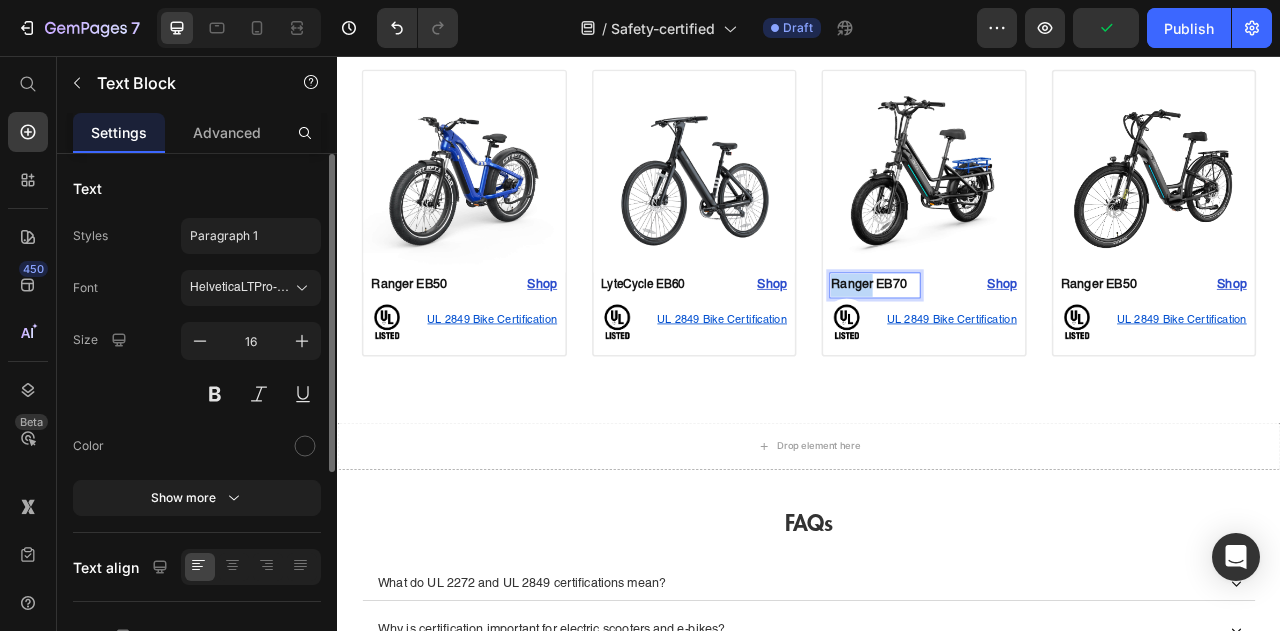 drag, startPoint x: 1008, startPoint y: 339, endPoint x: 960, endPoint y: 340, distance: 48.010414 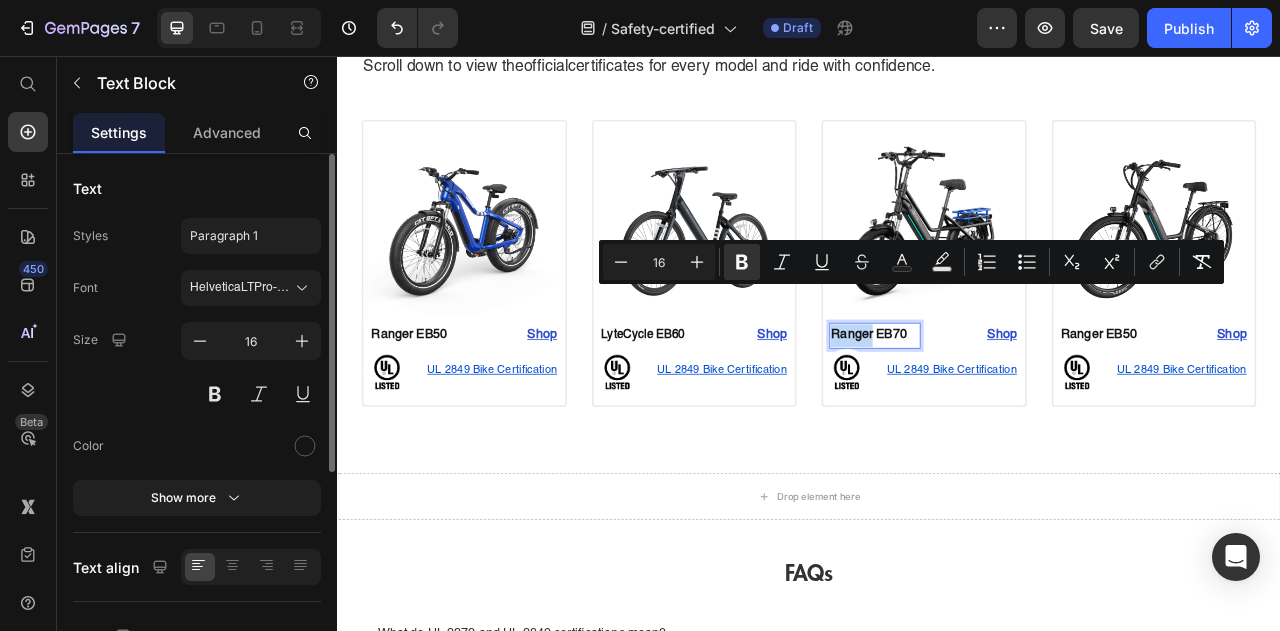 scroll, scrollTop: 458, scrollLeft: 0, axis: vertical 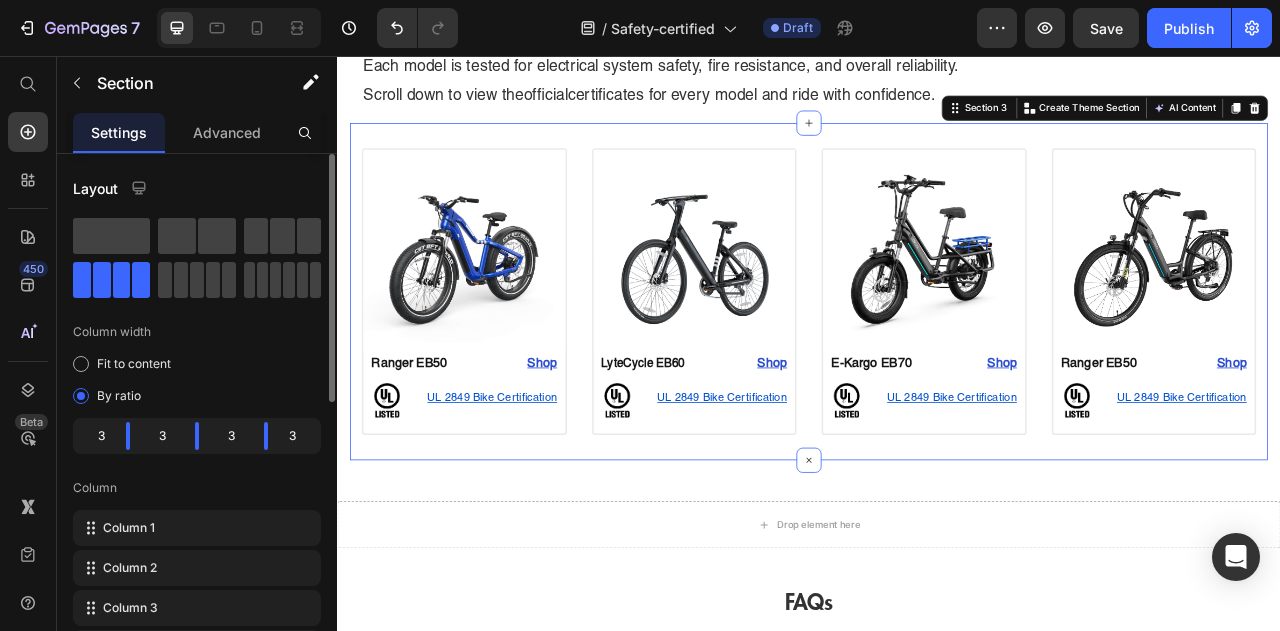 click on "Image Ranger EB50 Text Block Shop Heading Row Image UL 2849 Bike Certification Text Block Row Row Product Image LyteCycle EB60 Text Block Shop Heading Row Image UL 2849 Bike Certification Text Block Row Row Product Image E-Kargo EB70 Text Block Shop Heading Row Image UL 2849 Bike Certification Text Block Row Row Product Image Ranger EB50 Text Block Shop Heading Row Image UL 2849 Bike Certification Text Block Row Row Product Section 3   Create Theme Section AI Content Write with GemAI What would you like to describe here? Tone and Voice Persuasive Product Shipping Protection Show more Generate" at bounding box center (937, 355) 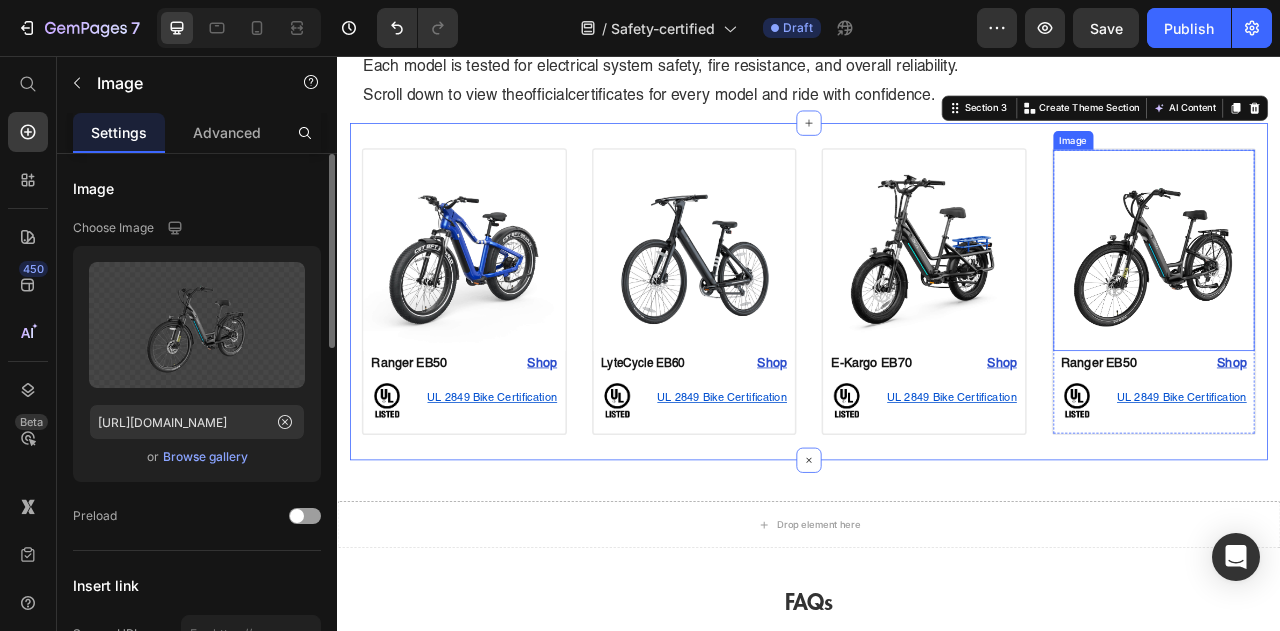 click at bounding box center [1376, 303] 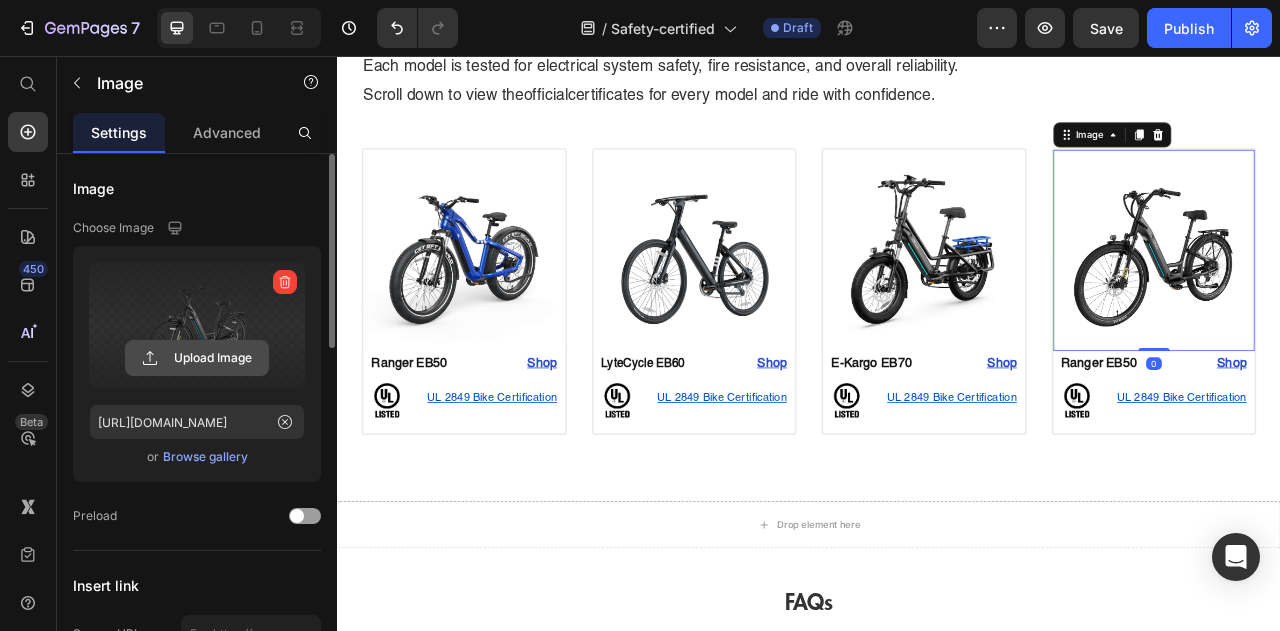 click 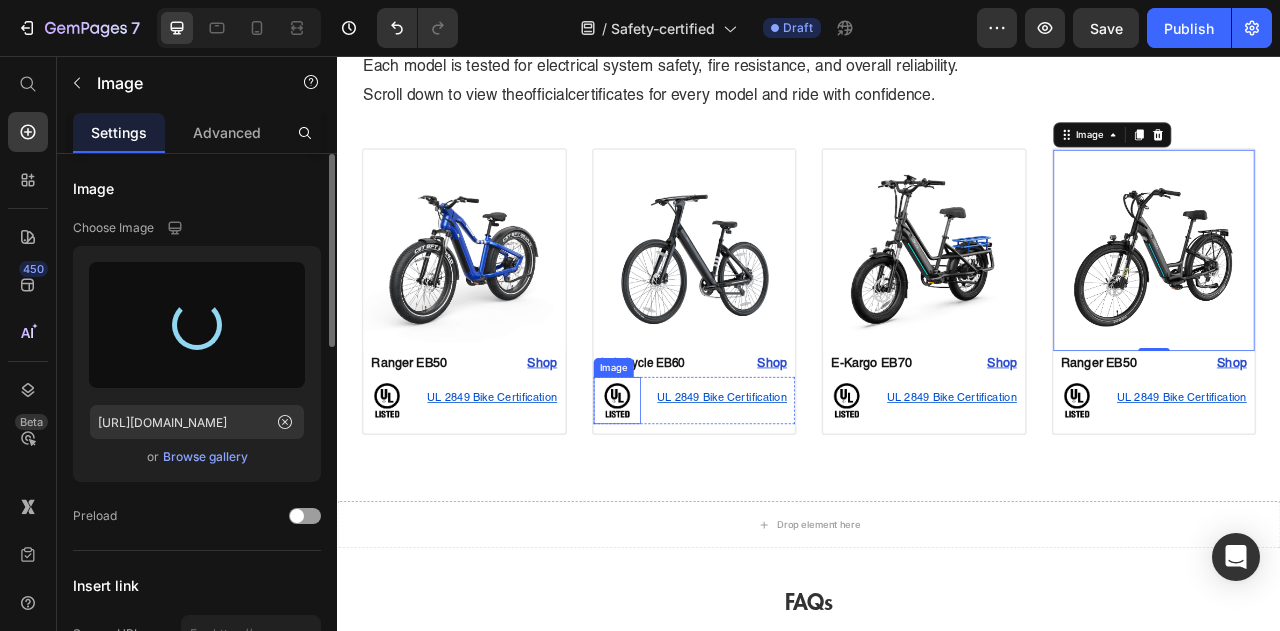 type on "[URL][DOMAIN_NAME]" 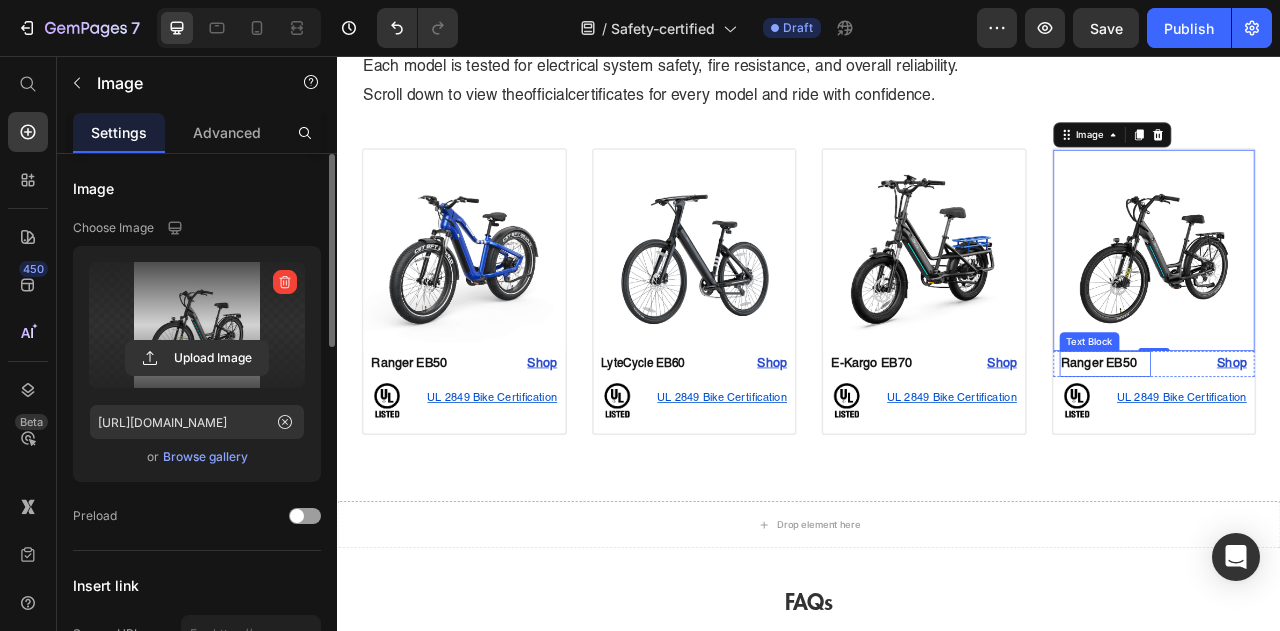 click on "Ranger EB50" at bounding box center [1306, 447] 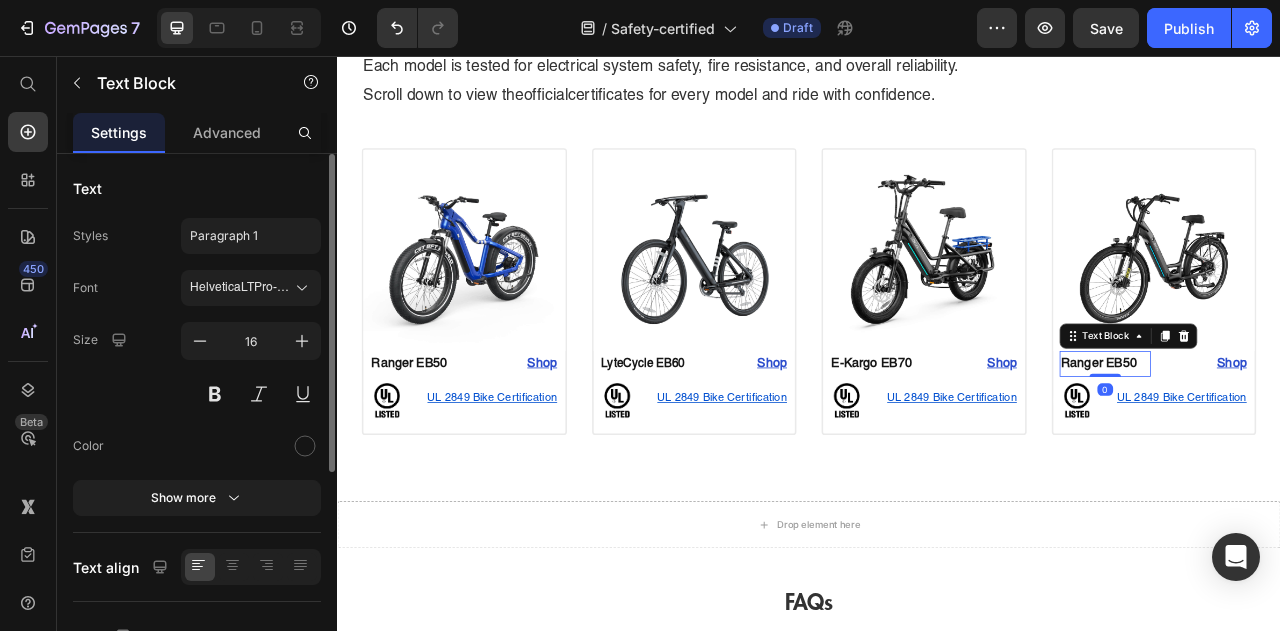 click on "Ranger EB50" at bounding box center [1306, 447] 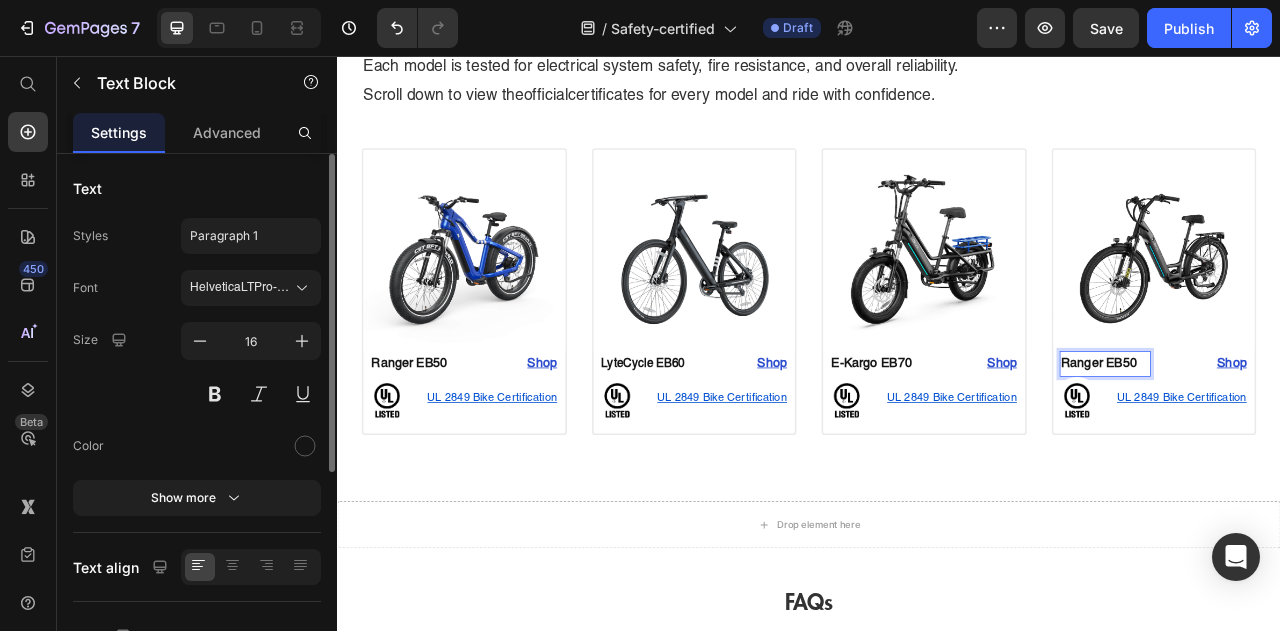 click on "Ranger EB50" at bounding box center (1306, 447) 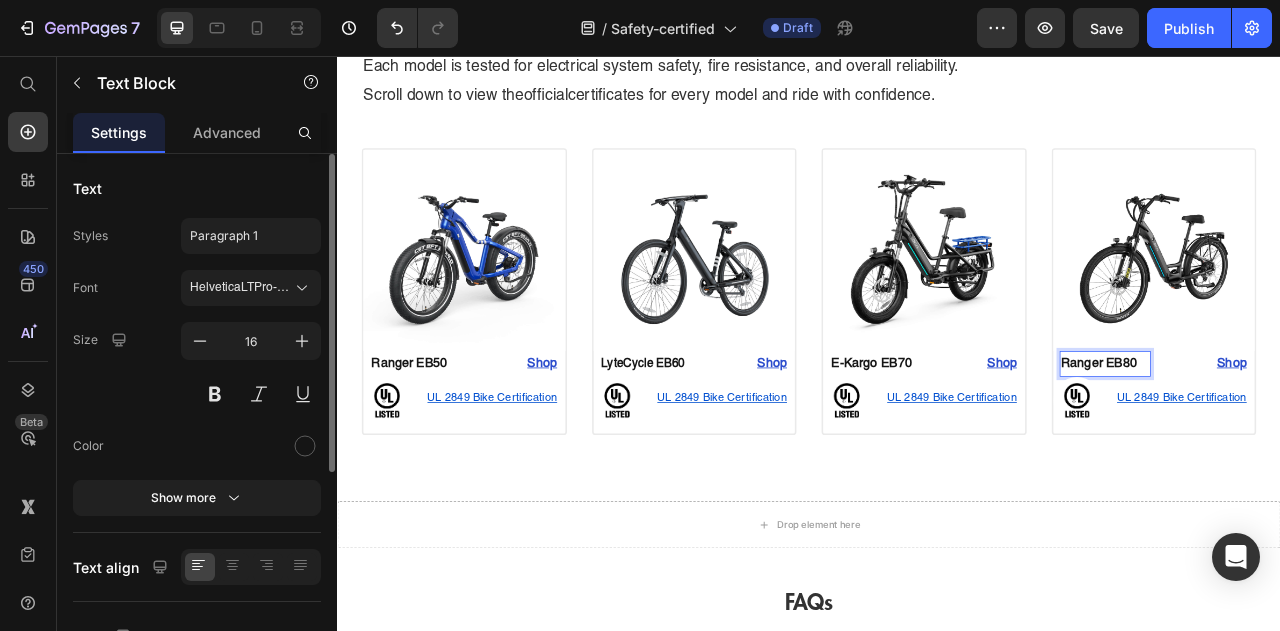 click on "Ranger EB80" at bounding box center (1306, 447) 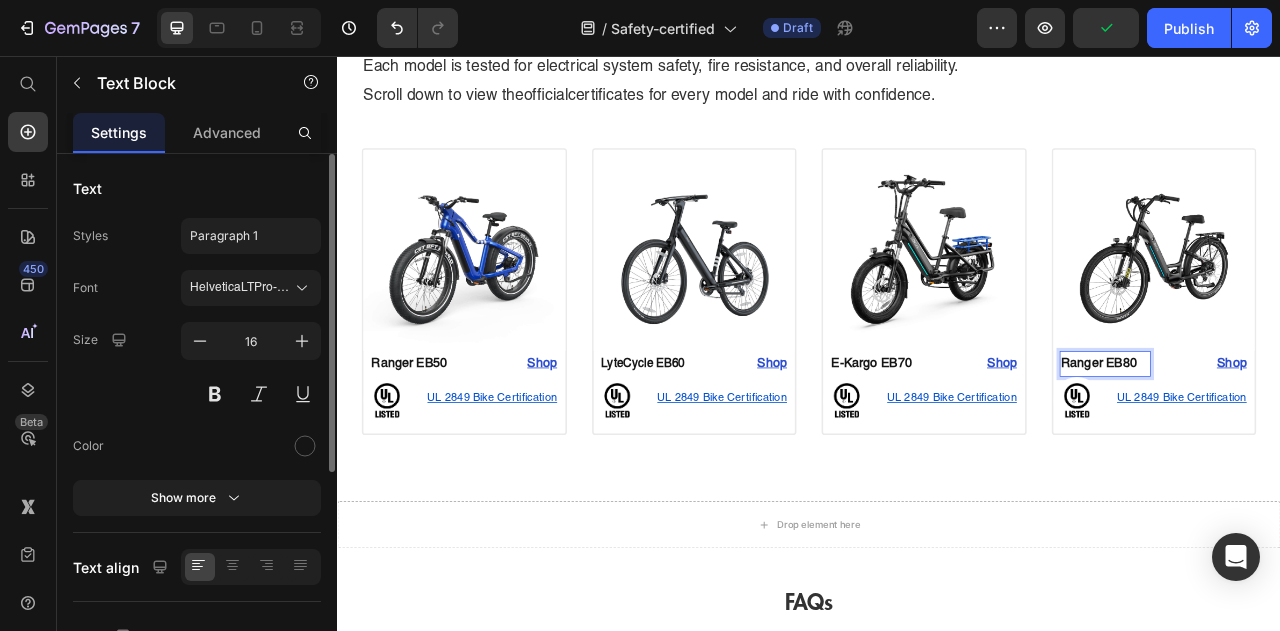 click on "Ranger EB80" at bounding box center (1306, 447) 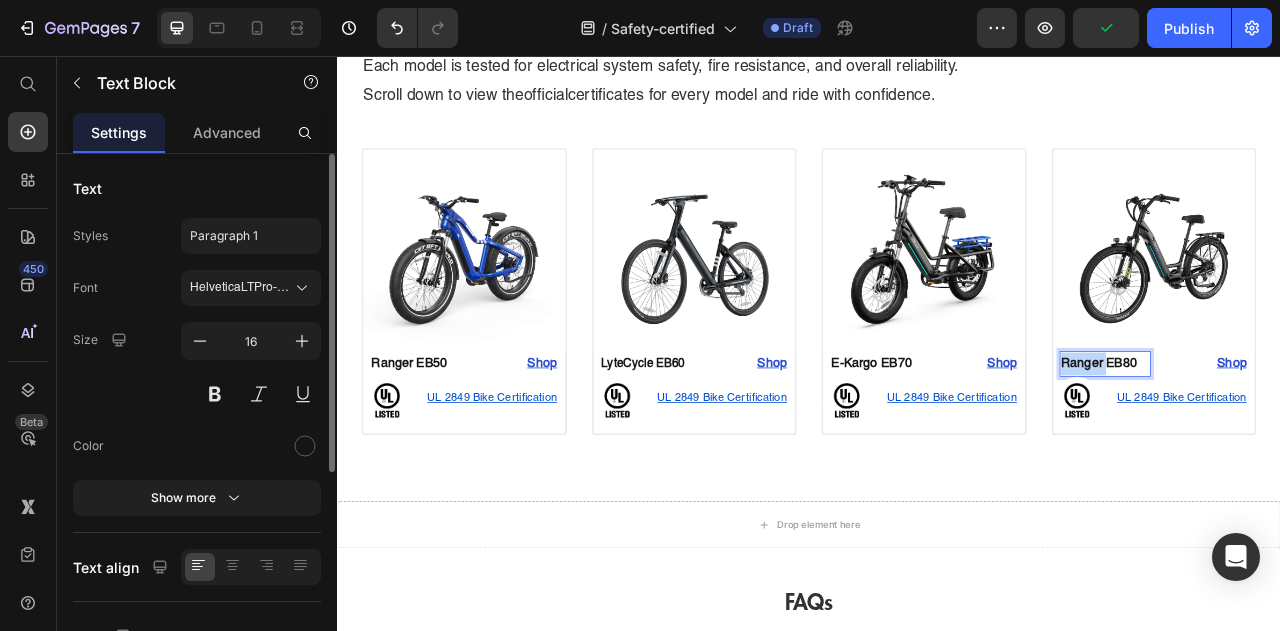 click on "Ranger EB80" at bounding box center [1306, 447] 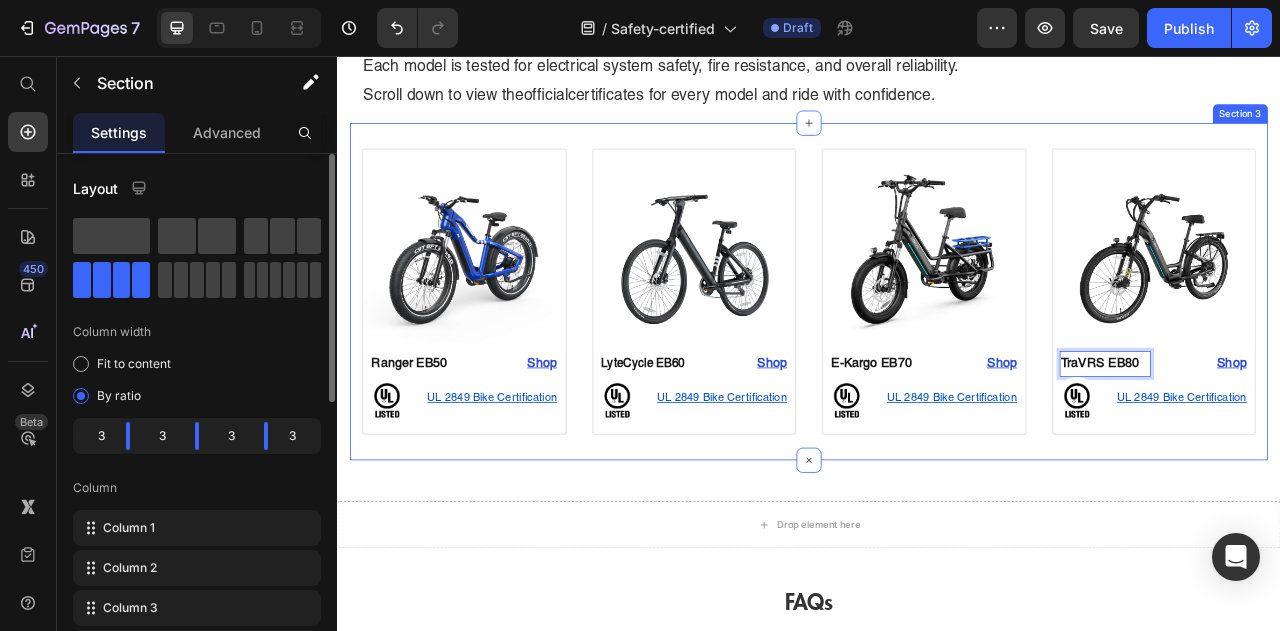 click on "Image Ranger EB50 Text Block Shop Heading Row Image UL 2849 Bike Certification Text Block Row Row Product Image LyteCycle EB60 Text Block Shop Heading Row Image UL 2849 Bike Certification Text Block Row Row Product Image E-Kargo EB70 Text Block Shop Heading Row Image UL 2849 Bike Certification Text Block Row Row Product Image TraVRS EB80 Text Block   0 Shop Heading Row Image UL 2849 Bike Certification Text Block Row Row Product Section 3" at bounding box center [937, 355] 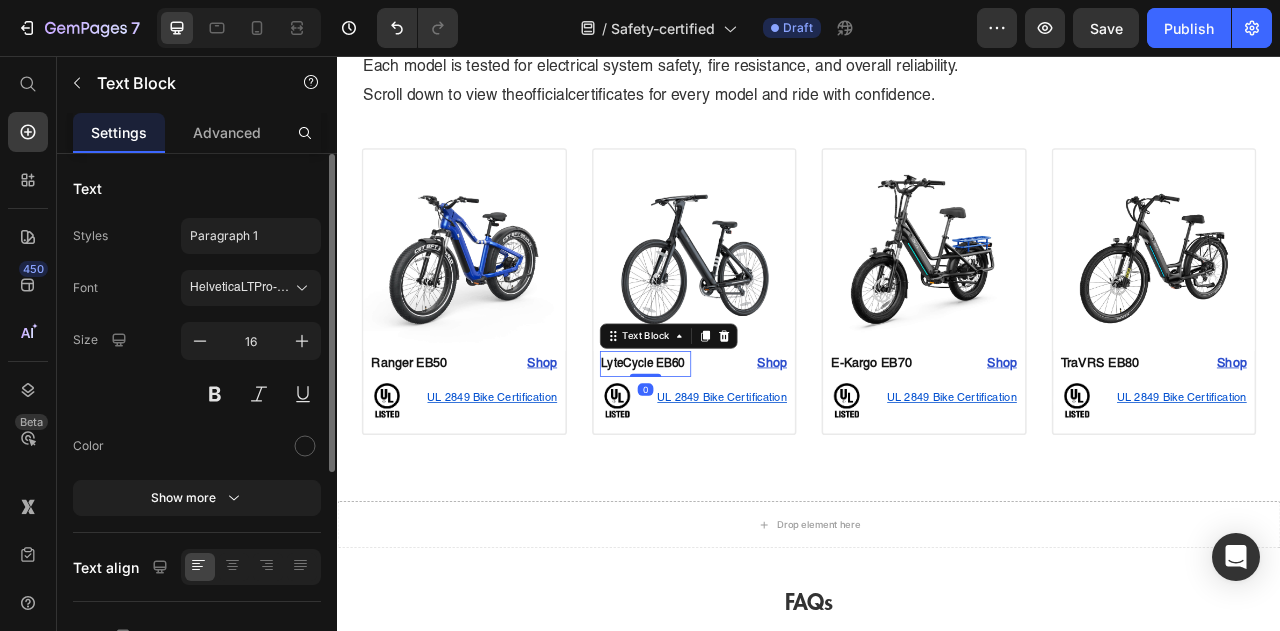 click on "LyteCycle EB60" at bounding box center [726, 447] 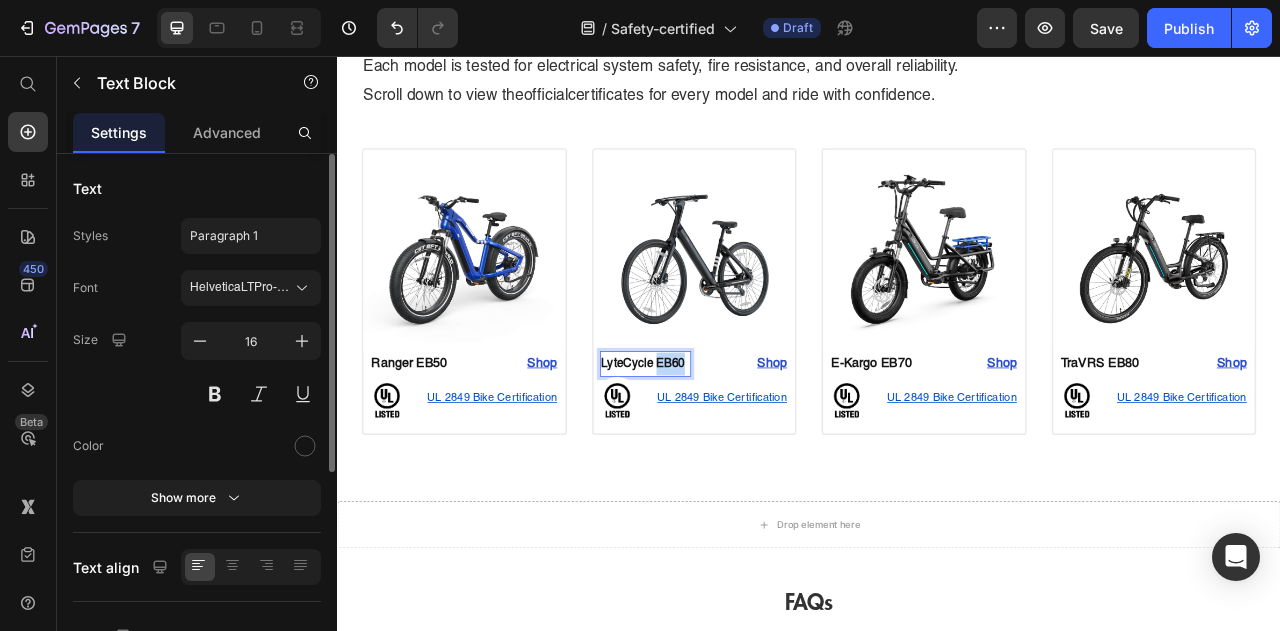 click on "LyteCycle EB60" at bounding box center [726, 447] 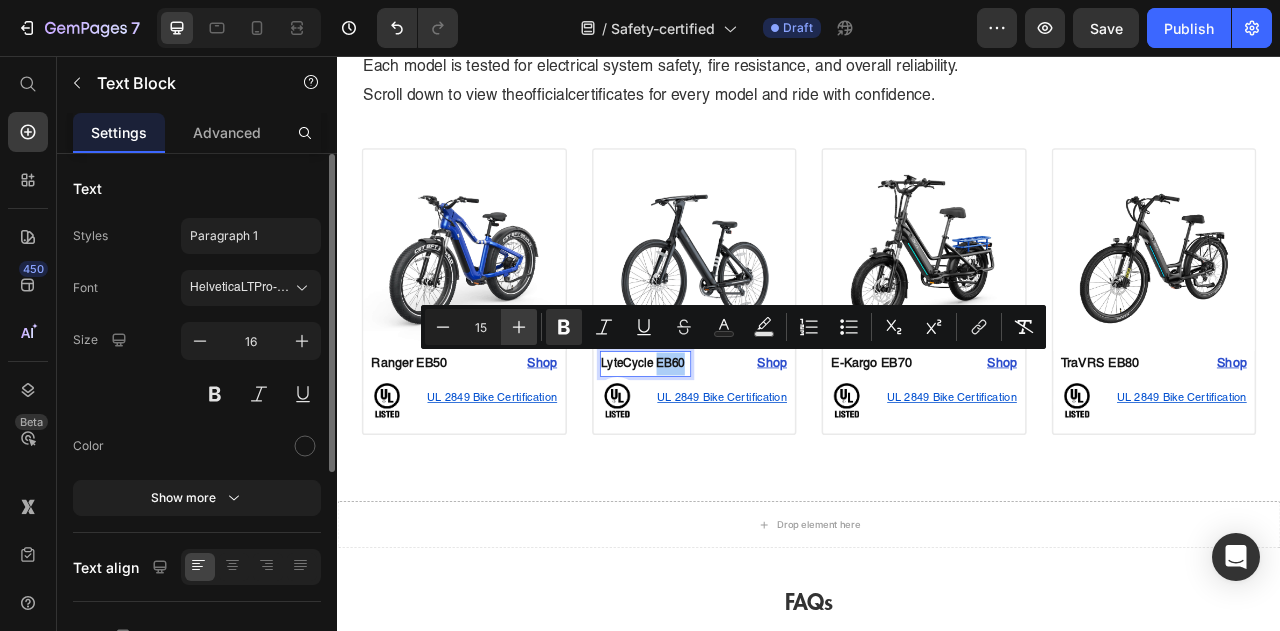 click 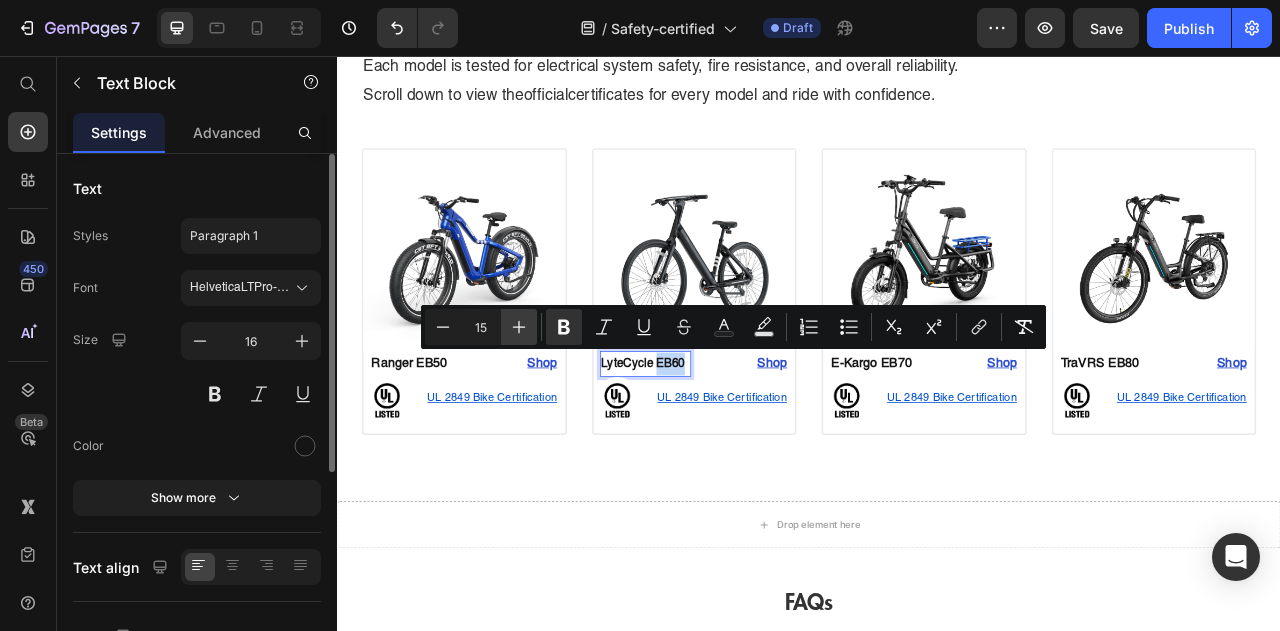 type on "16" 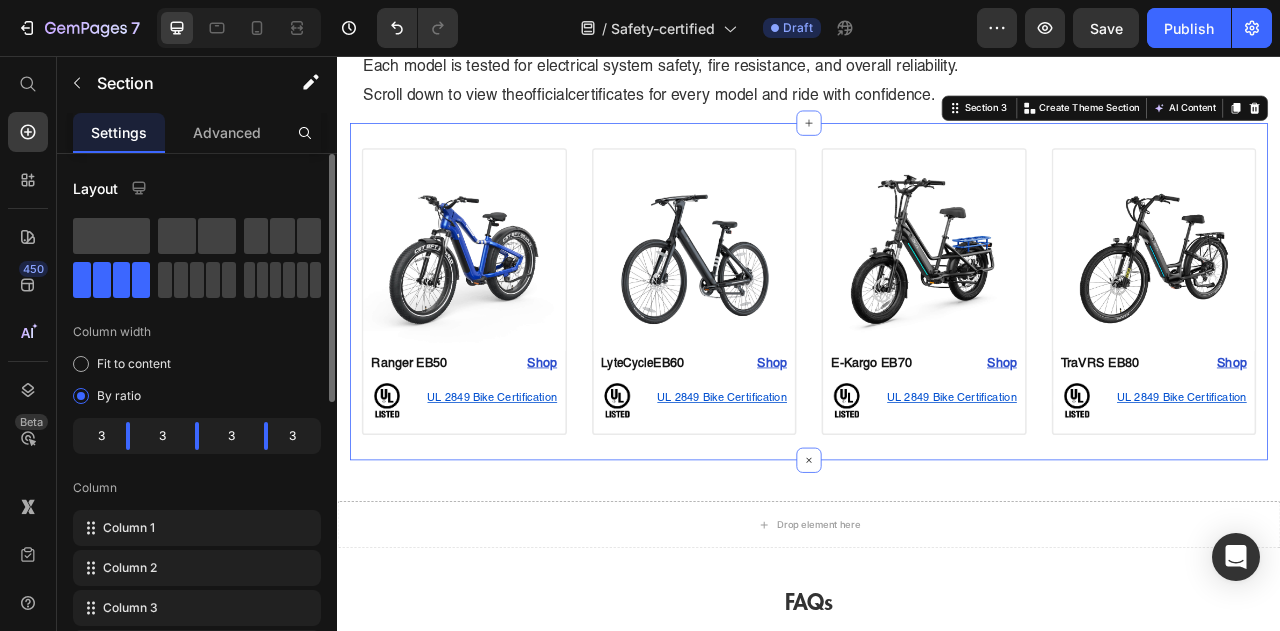 click on "Image Ranger EB50 Text Block Shop Heading Row Image UL 2849 Bike Certification Text Block Row Row Product Image LyteCycle  EB60 Text Block Shop Heading Row Image UL 2849 Bike Certification Text Block Row Row Product Image E-Kargo EB70 Text Block Shop Heading Row Image UL 2849 Bike Certification Text Block Row Row Product Image TraVRS EB80 Text Block Shop Heading Row Image UL 2849 Bike Certification Text Block Row Row Product Section 3   Create Theme Section AI Content Write with GemAI What would you like to describe here? Tone and Voice Persuasive Product Shipping Protection Show more Generate" at bounding box center [937, 355] 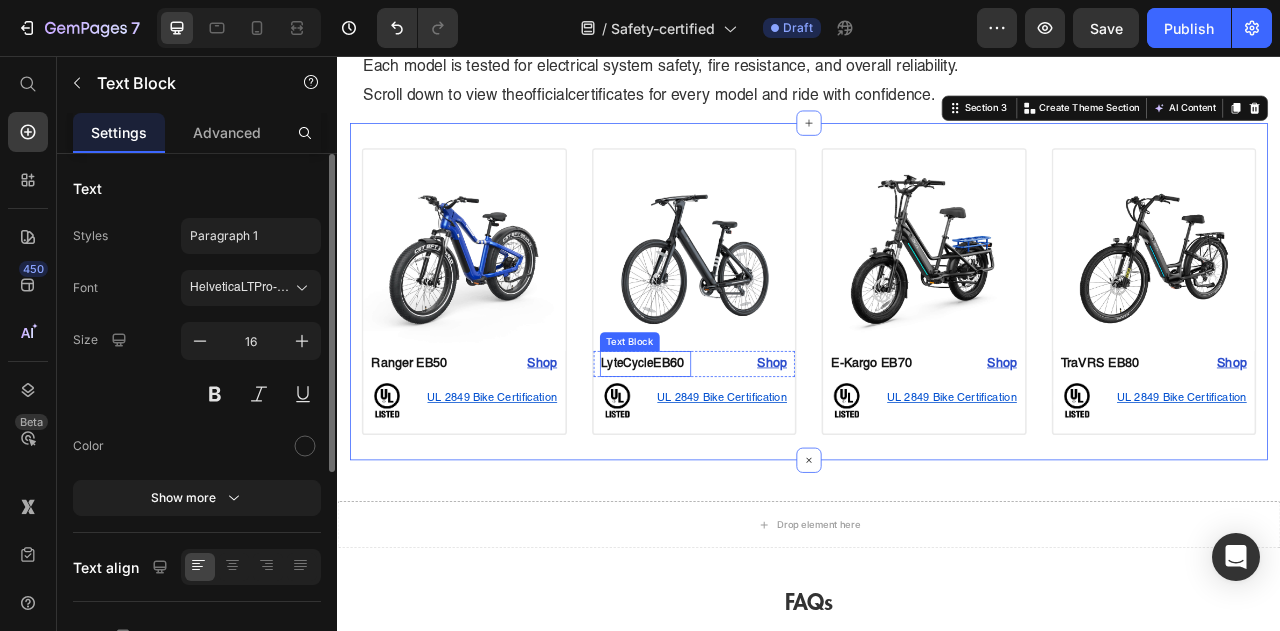 click on "LyteCycle" at bounding box center [706, 447] 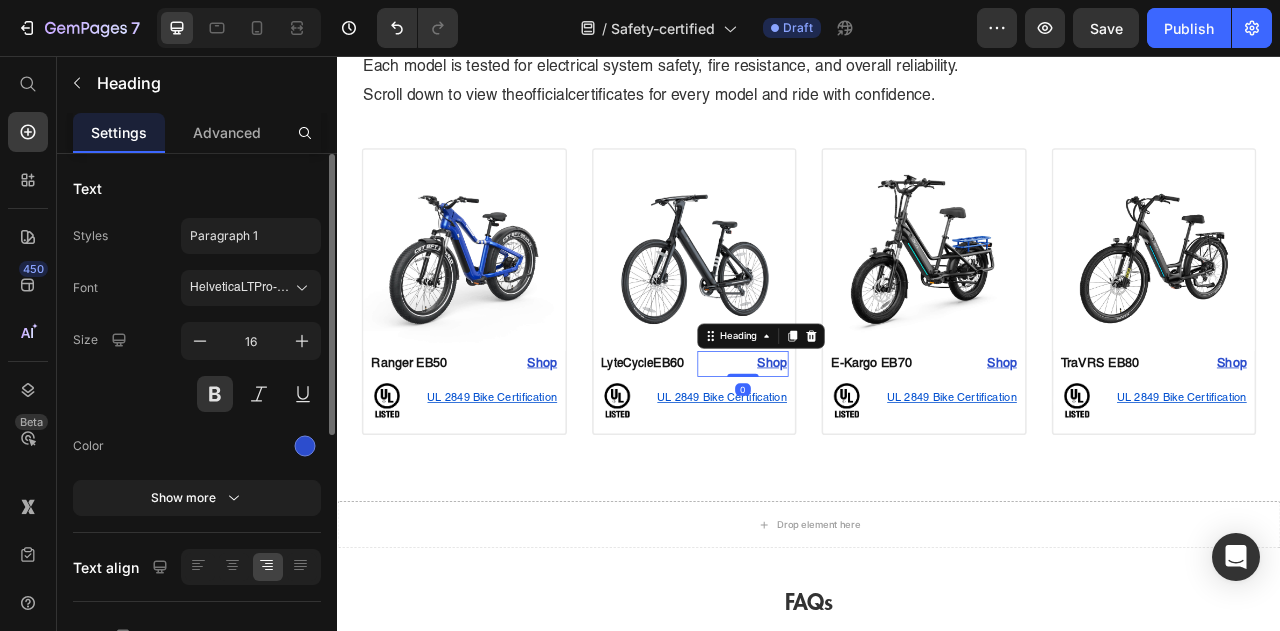 click on "Shop" at bounding box center (853, 447) 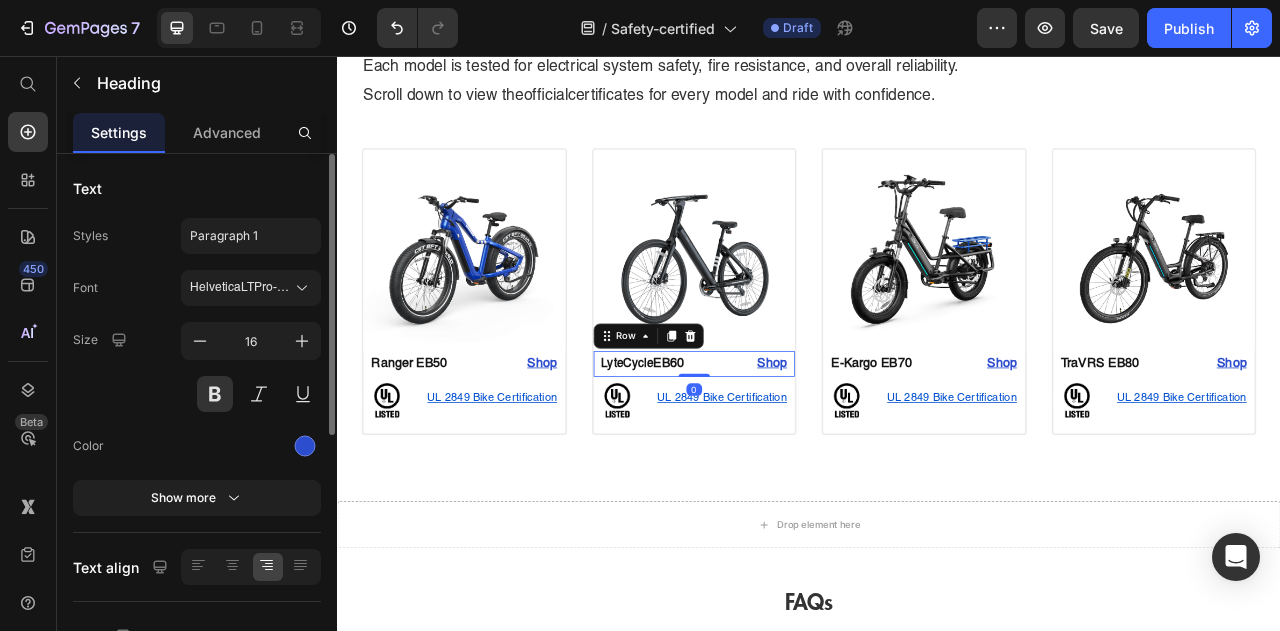 click on "LyteCycle  EB60 Text Block Shop Heading Row   0" at bounding box center [791, 447] 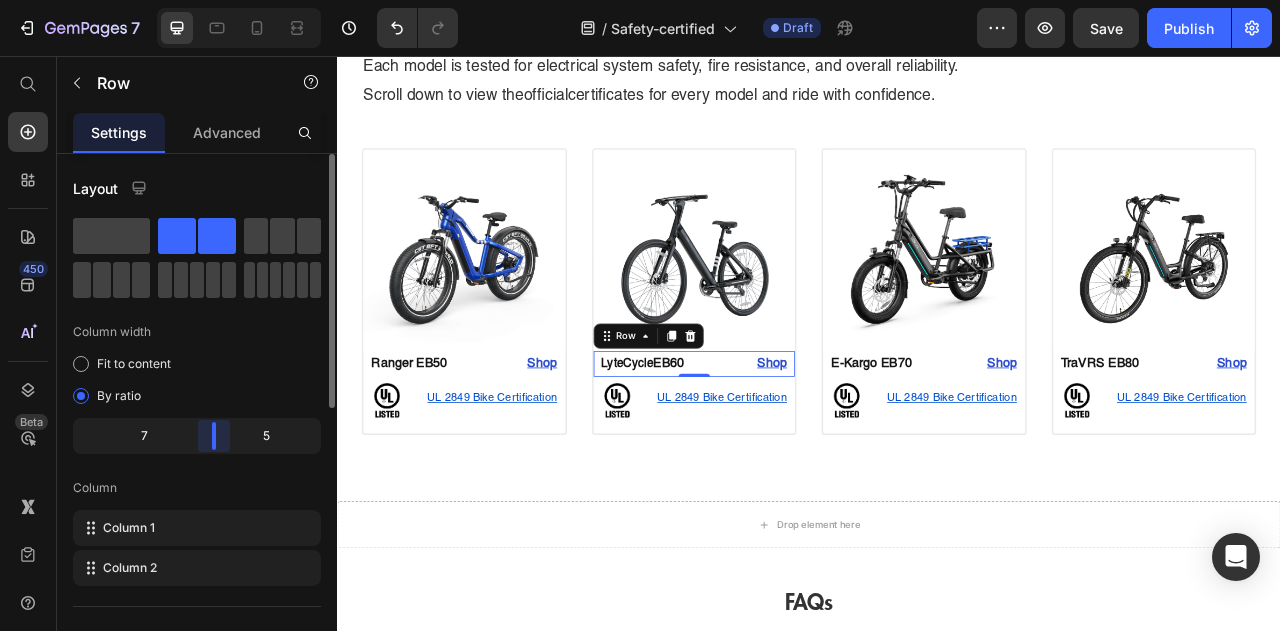 drag, startPoint x: 197, startPoint y: 434, endPoint x: 215, endPoint y: 436, distance: 18.110771 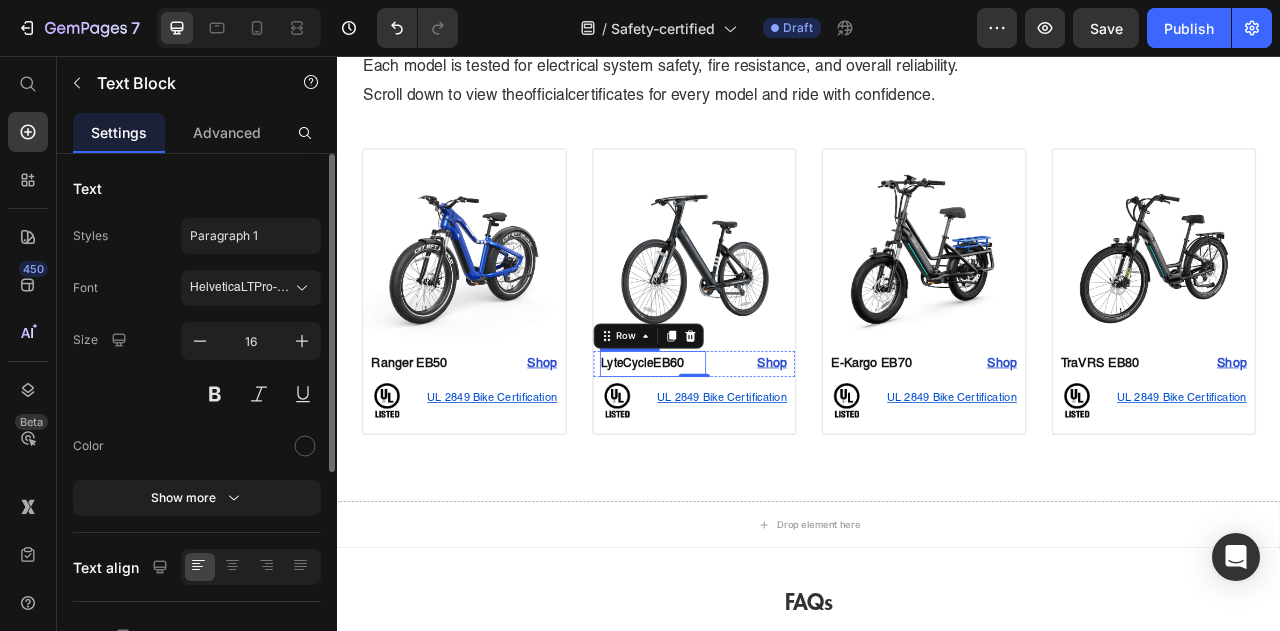 click on "LyteCycle" at bounding box center (706, 447) 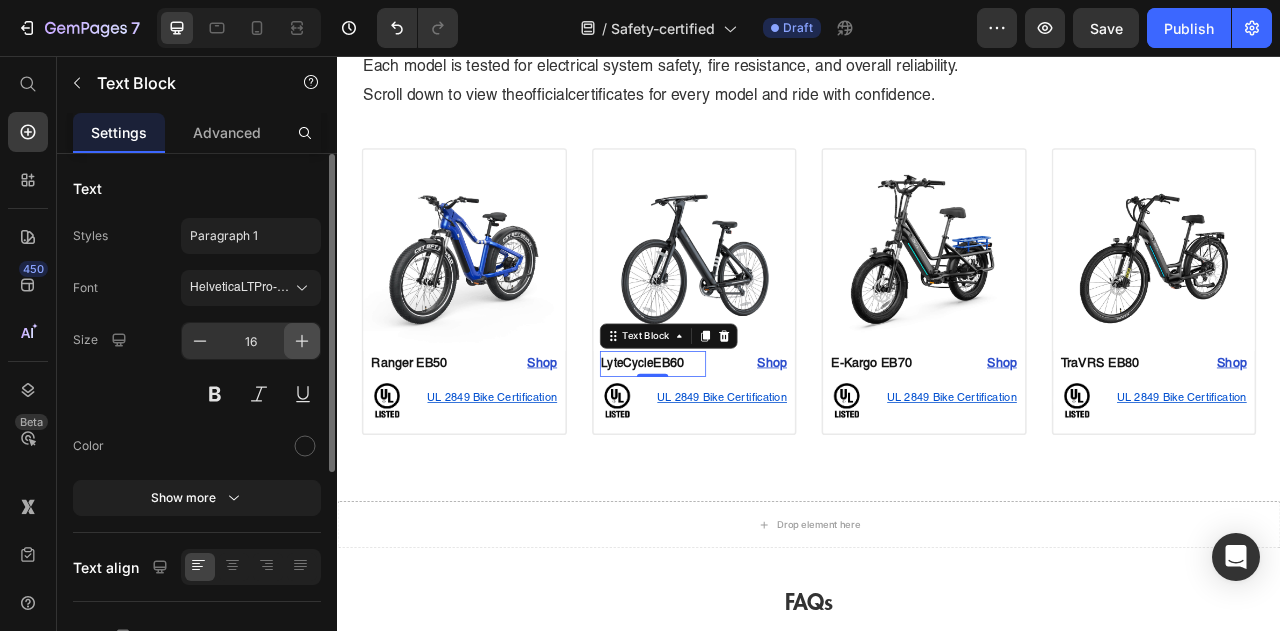 click 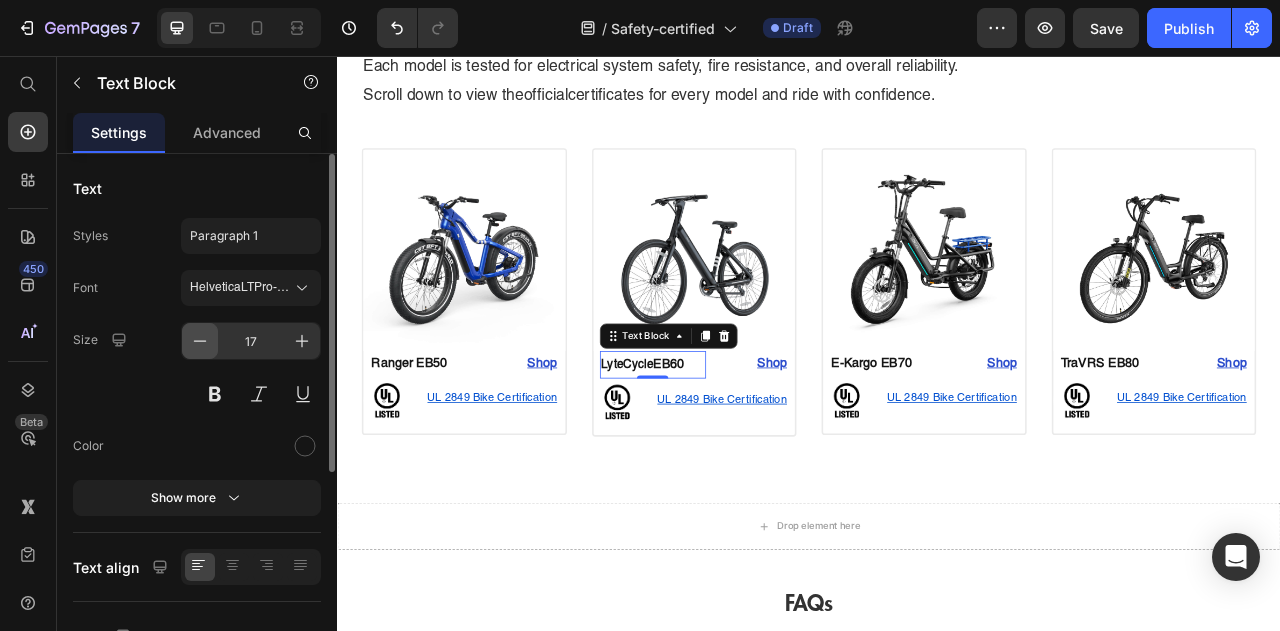 click 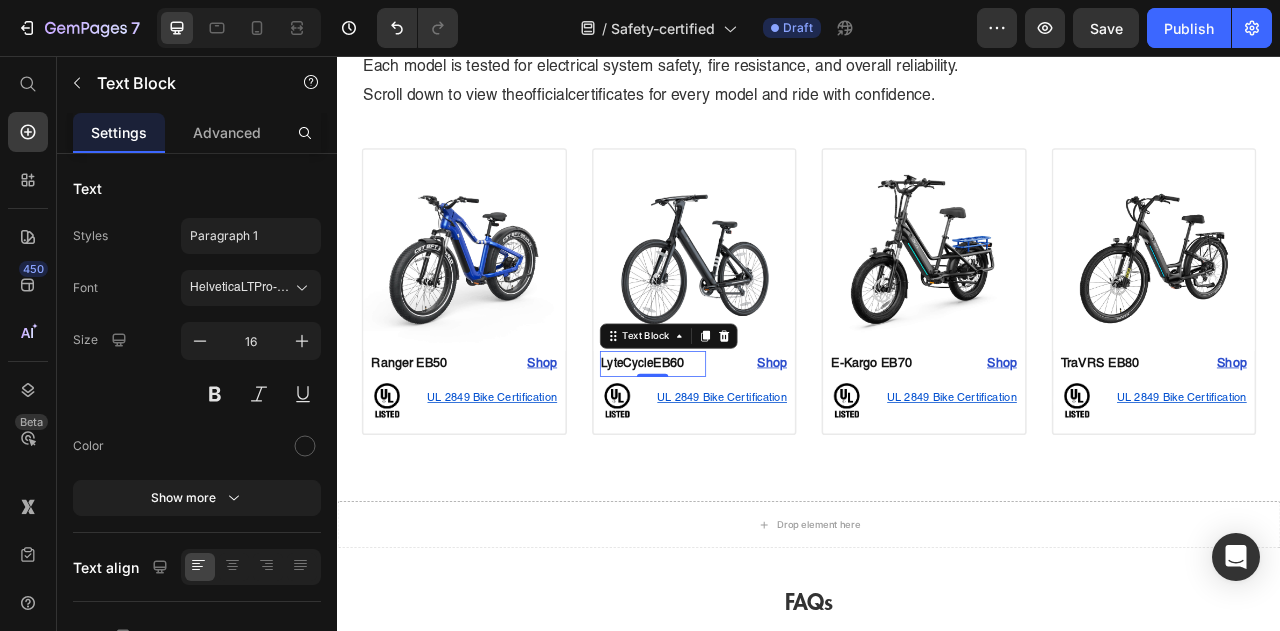 click on "EB60" at bounding box center [759, 447] 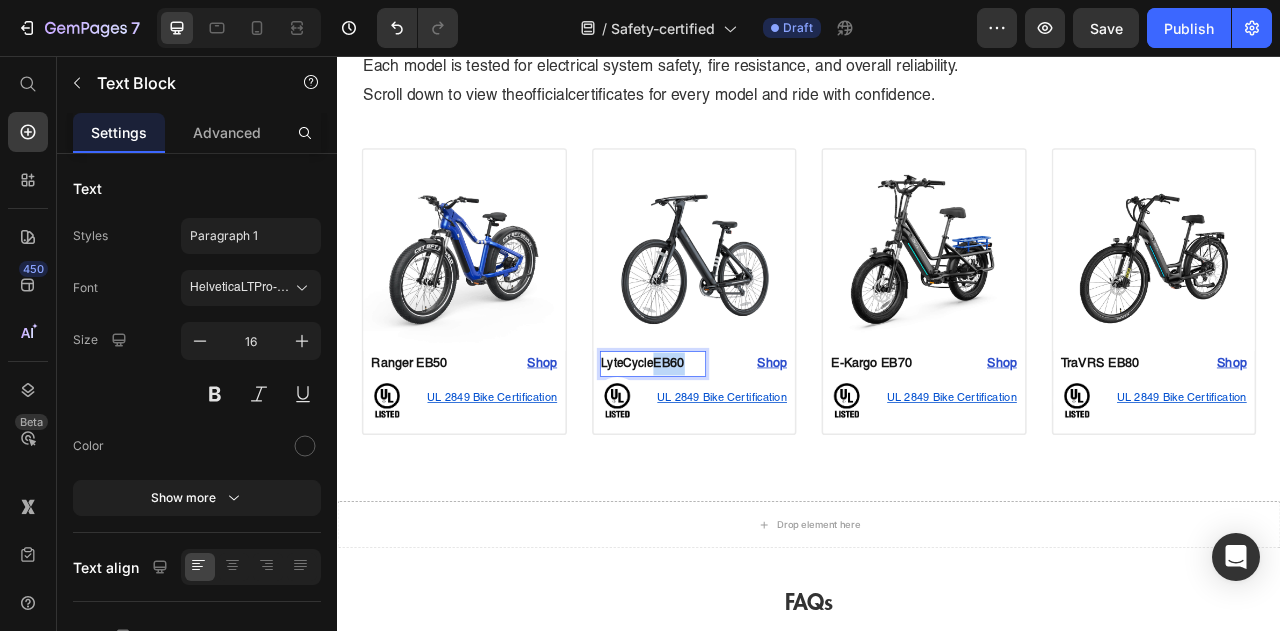 click on "EB60" at bounding box center (759, 447) 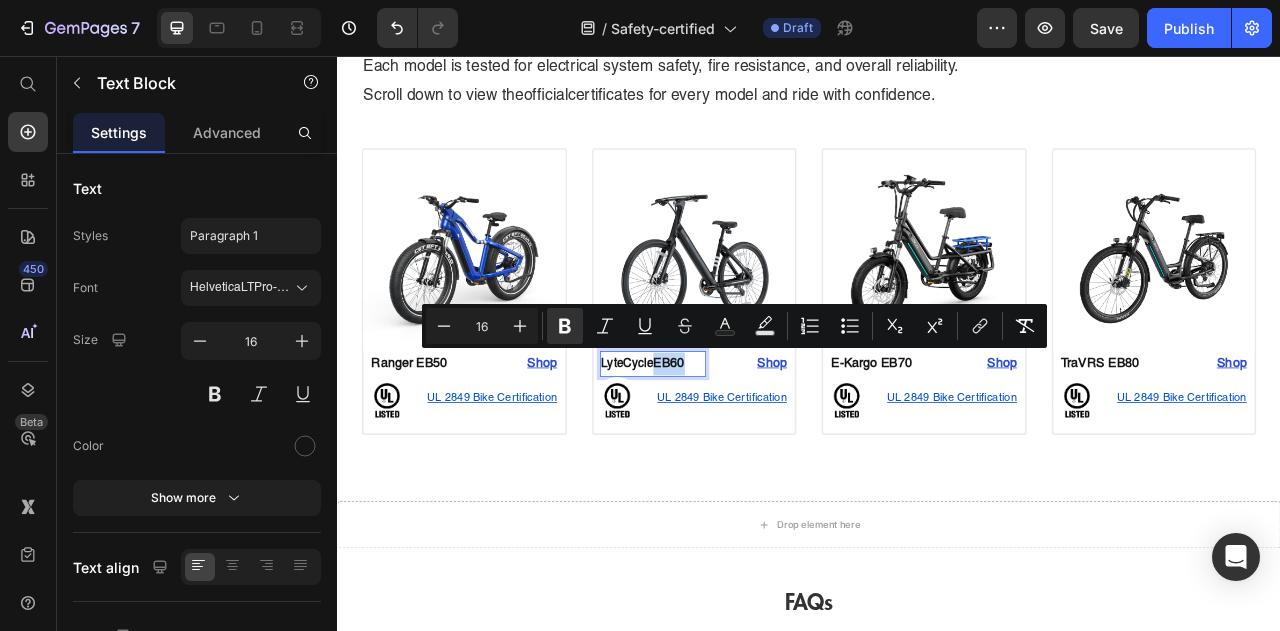type on "15" 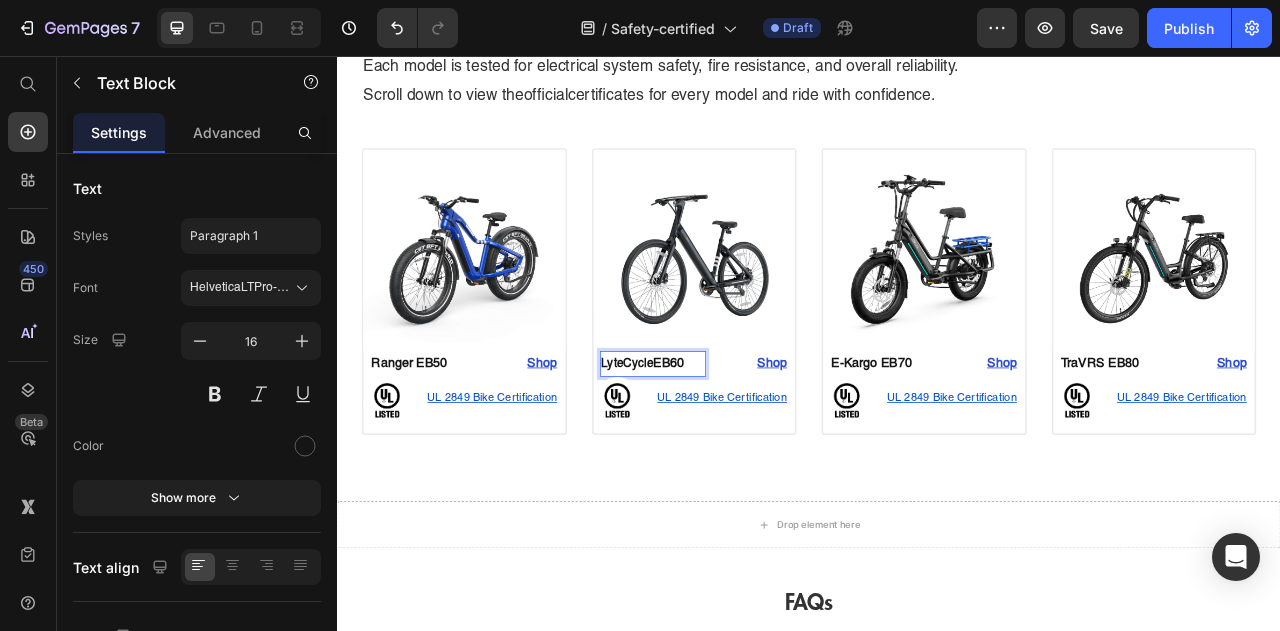 click on "LyteCycle" at bounding box center (706, 447) 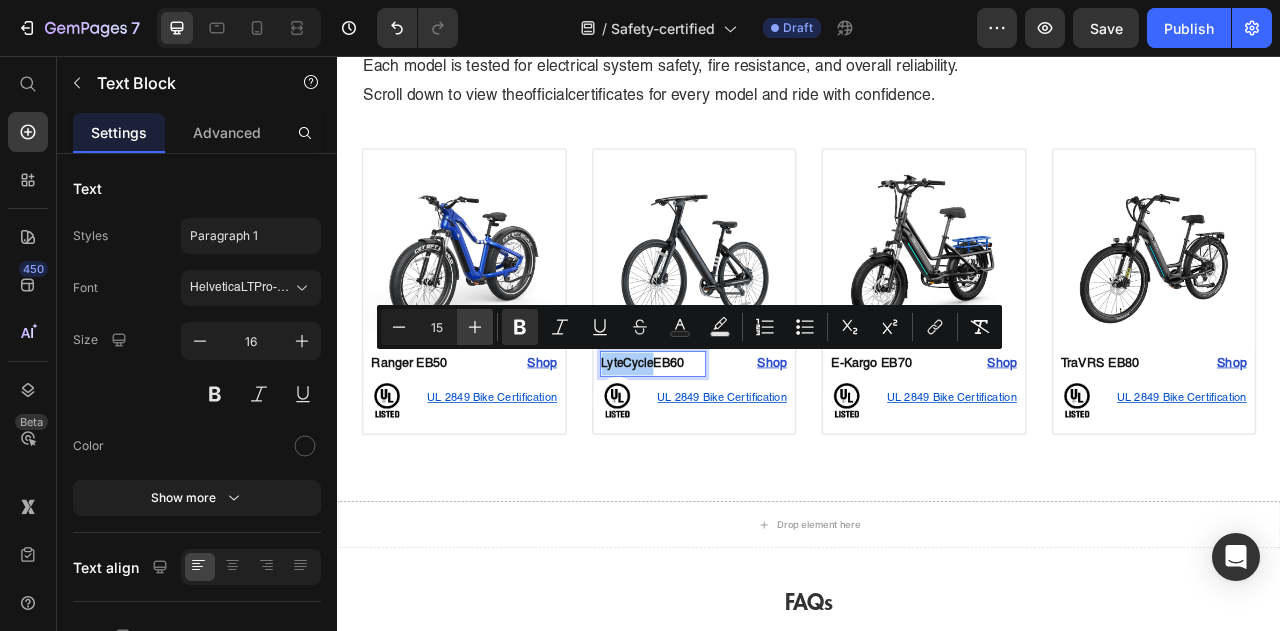 click 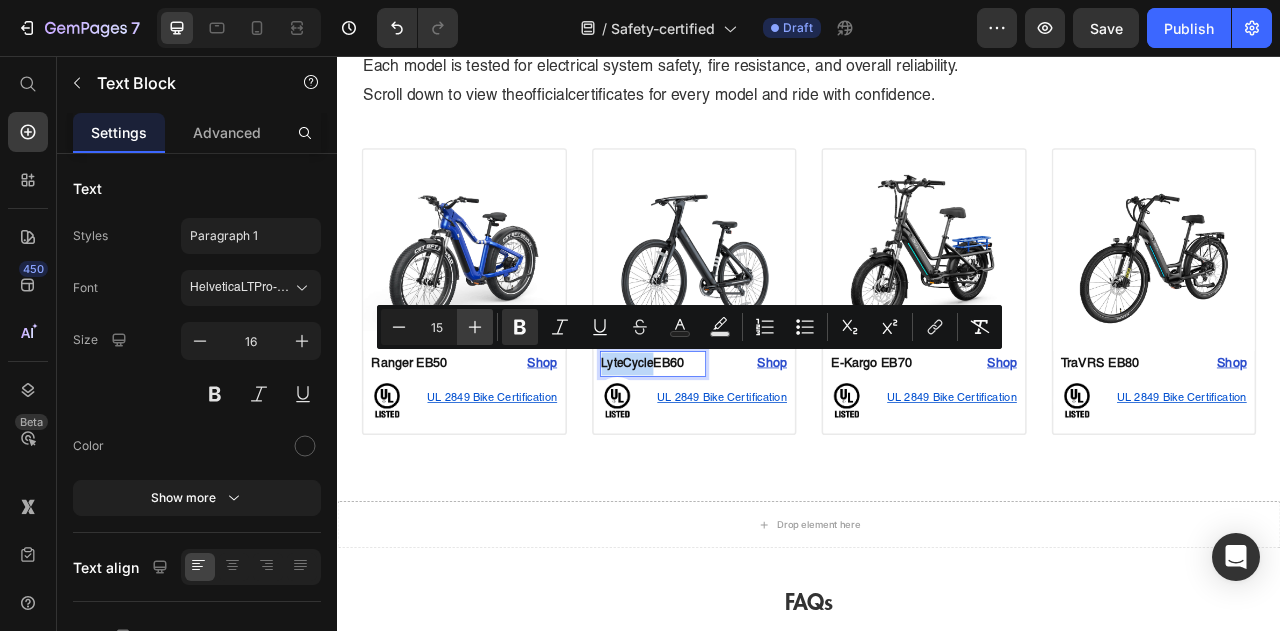 type on "16" 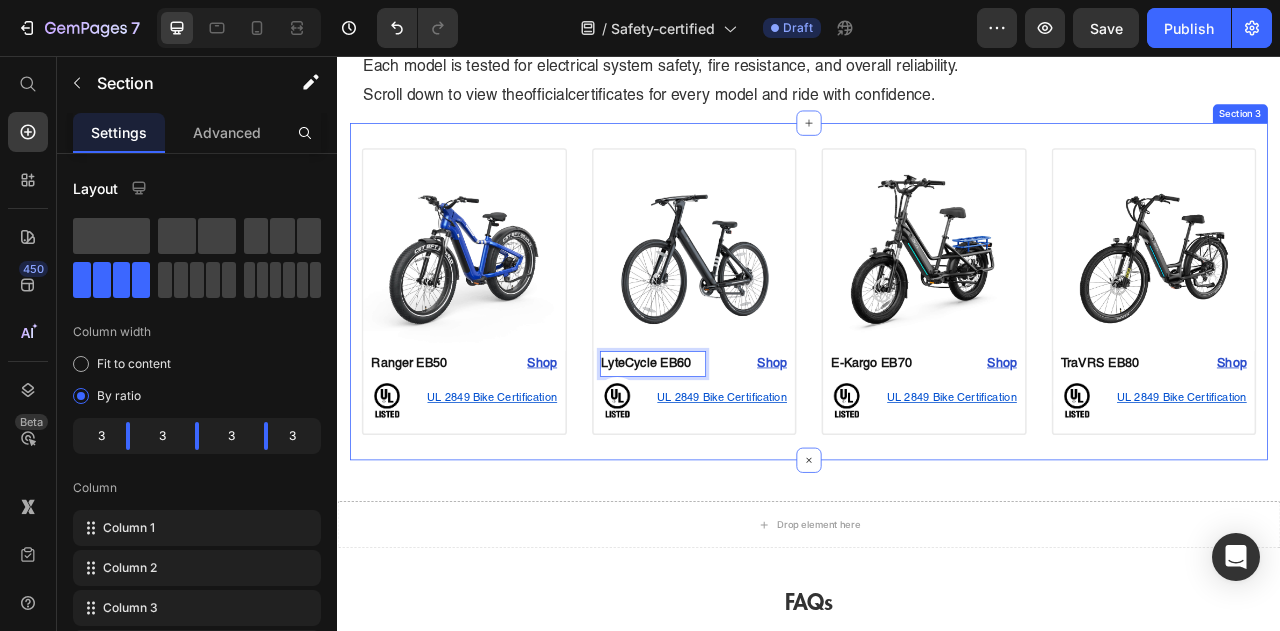 click on "Image Ranger EB50 Text Block Shop Heading Row Image UL 2849 Bike Certification Text Block Row Row Product Image LyteCycle   EB60 Text Block   0 Shop Heading Row Image UL 2849 Bike Certification Text Block Row Row Product Image E-Kargo EB70 Text Block Shop Heading Row Image UL 2849 Bike Certification Text Block Row Row Product Image TraVRS EB80 Text Block Shop Heading Row Image UL 2849 Bike Certification Text Block Row Row Product Section 3" at bounding box center (937, 355) 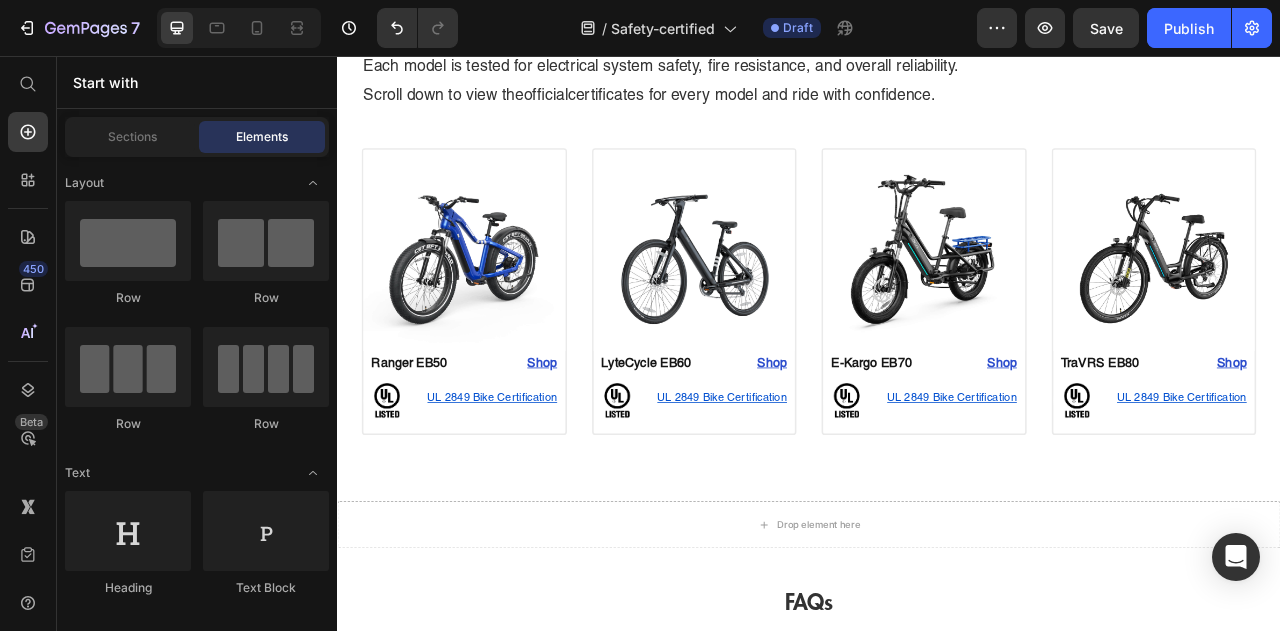 click on "Image Section 1 Home
Safety-certified Breadcrumb Built for Safety. Certified for Peace of Mind. Heading OKAI electric scooters and e-bikes meet globally recognized safety standards, including UL 2272 and UL 2849 certifications. Each model is tested for electrical system safety, fire resistance, and overall reliability. Scroll down to view the  official  certificates for every model and ride with confidence. Text Block Row Section 2 Image Ranger EB50 Text Block Shop Heading Row Image UL 2849 Bike Certification Text Block Row Row Product Image LyteCycle   EB60 Text Block Shop Heading Row Image UL 2849 Bike Certification Text Block Row Row Product Image E-Kargo EB70 Text Block Shop Heading Row Image UL 2849 Bike Certification Text Block Row Row Product Image TraVRS EB80 Text Block Shop Heading Row Image UL 2849 Bike Certification Text Block Row Row Product Section 3
Drop element here Section 4 FAQs Heading
Accordion Row" at bounding box center [937, 751] 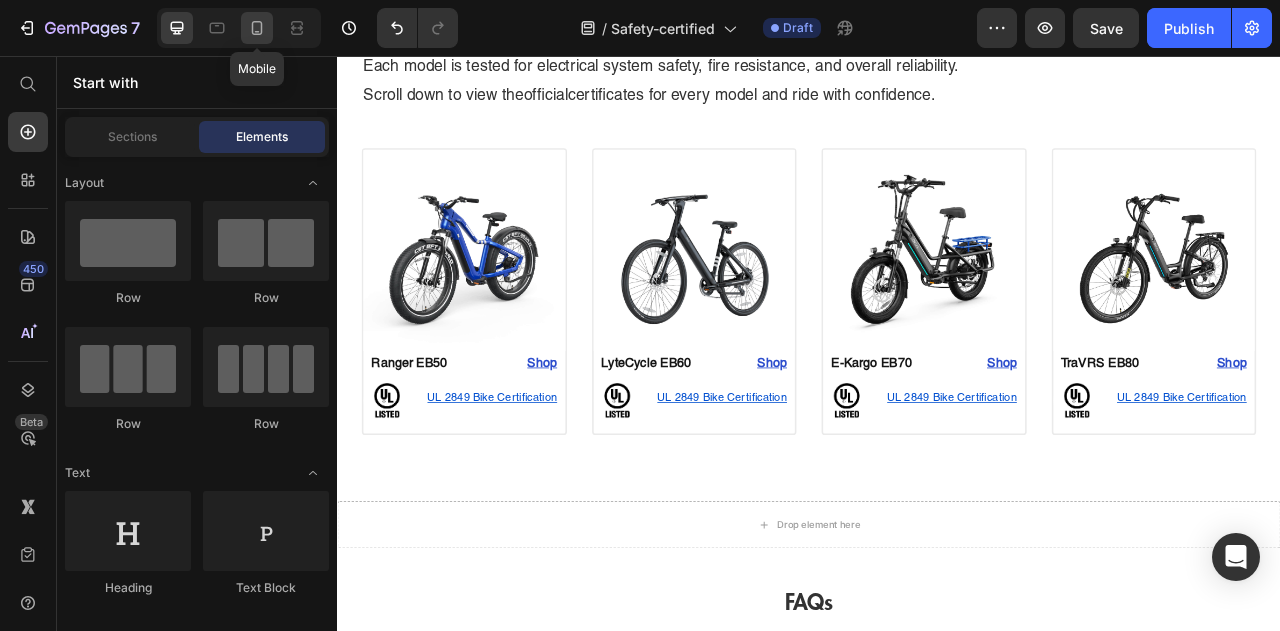 click 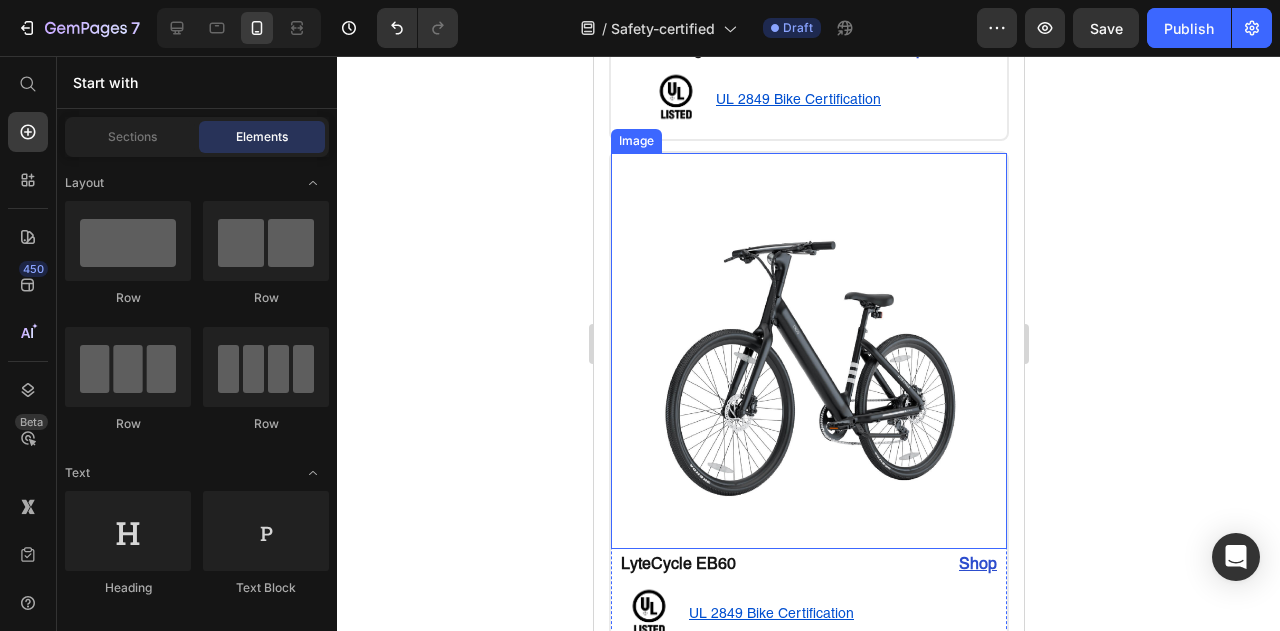 scroll, scrollTop: 1067, scrollLeft: 0, axis: vertical 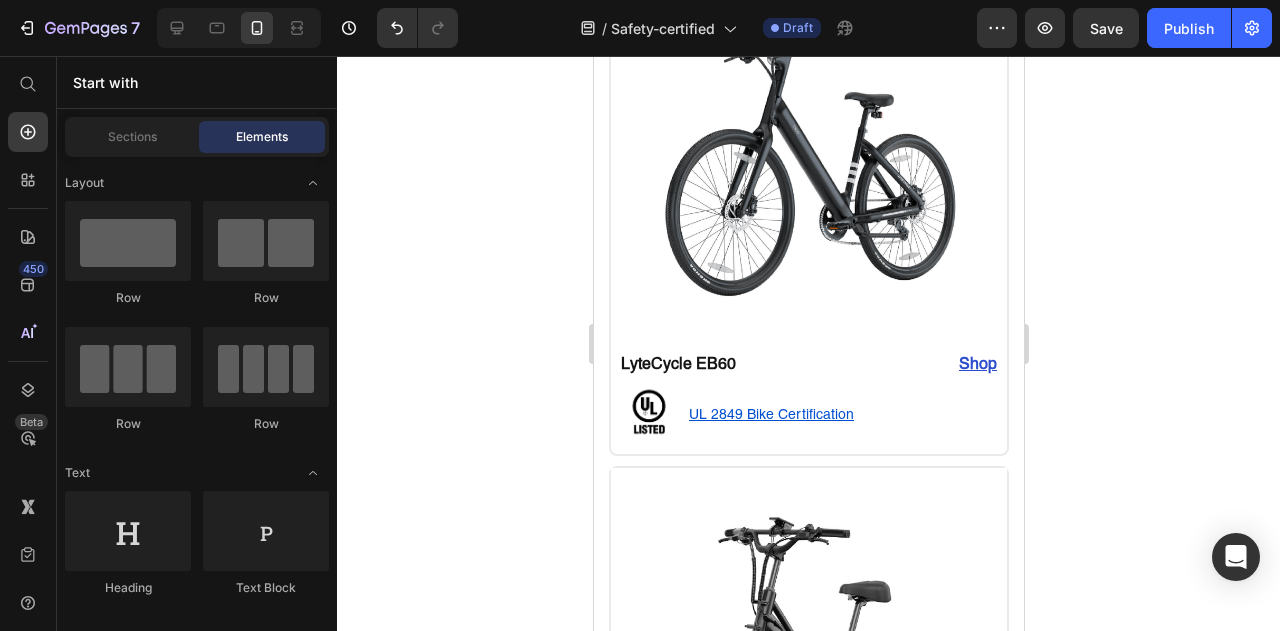 click 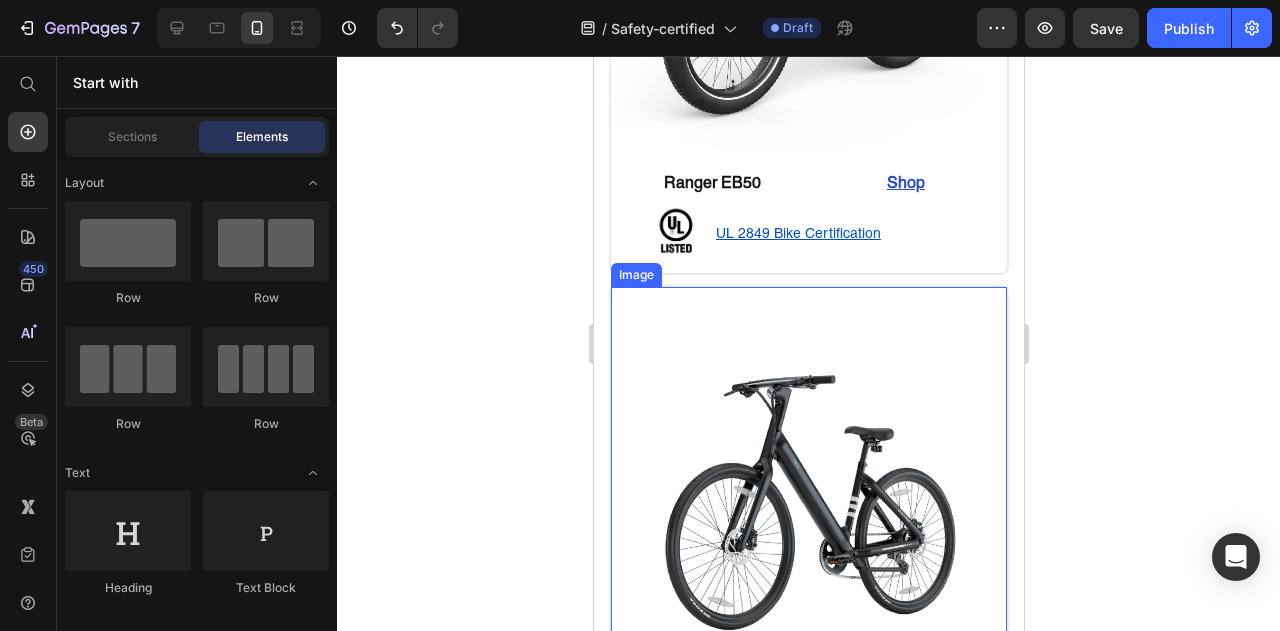 scroll, scrollTop: 667, scrollLeft: 0, axis: vertical 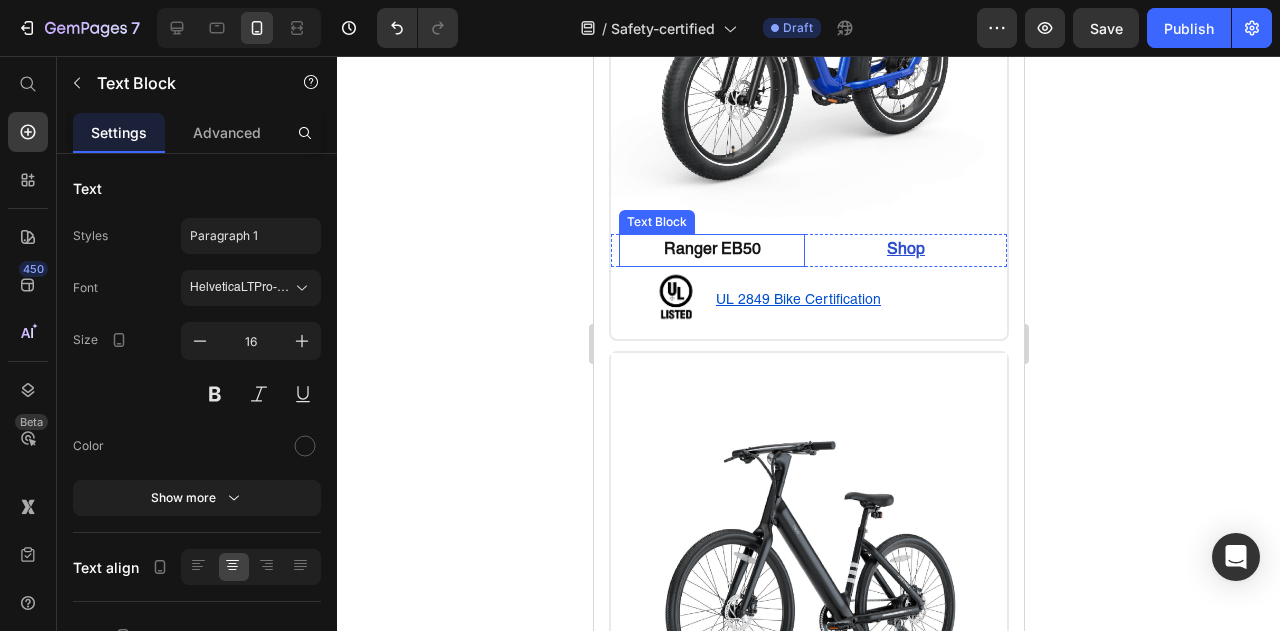 click on "Ranger EB50" at bounding box center (711, 250) 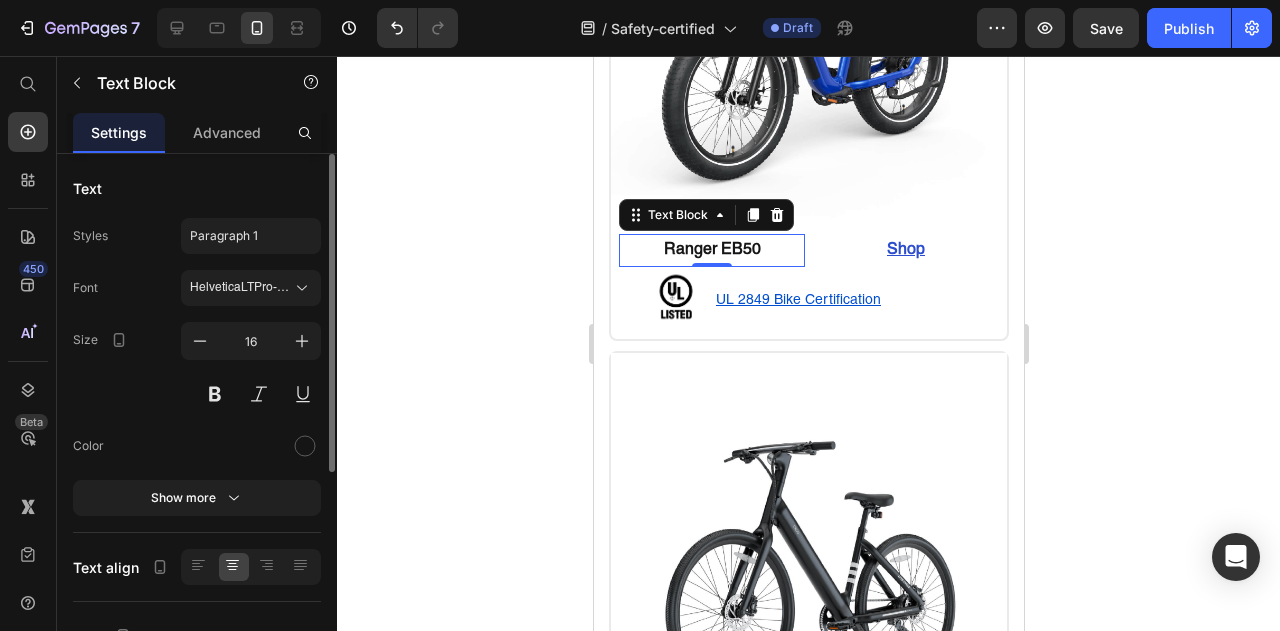 click 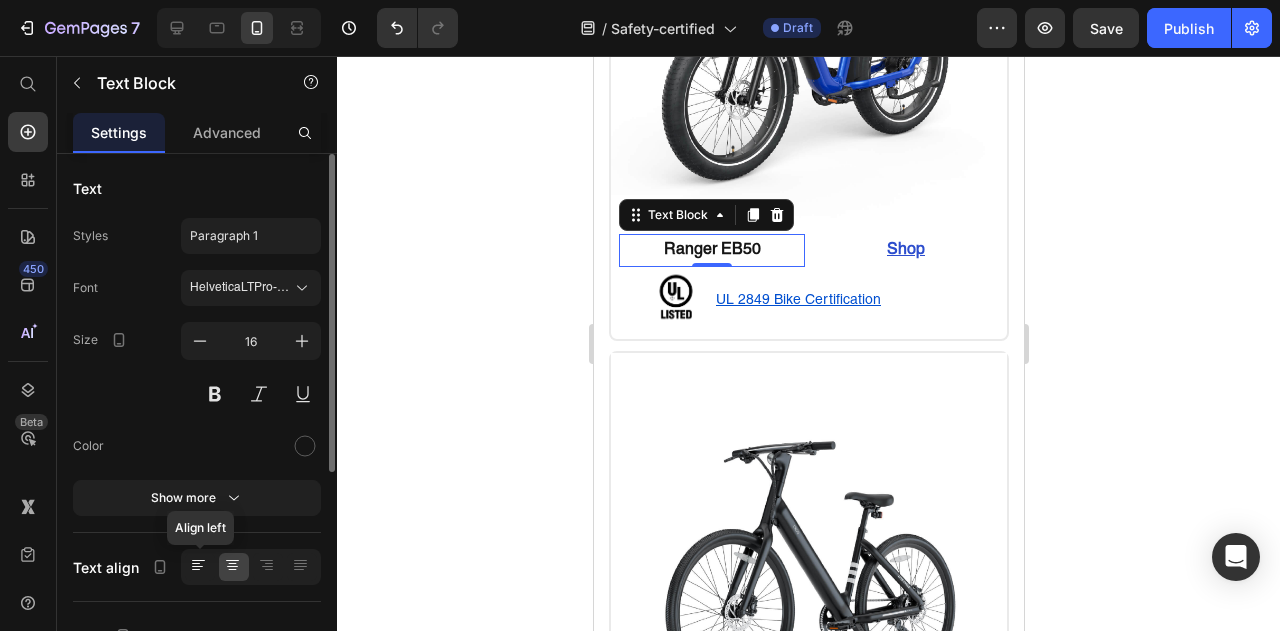 click 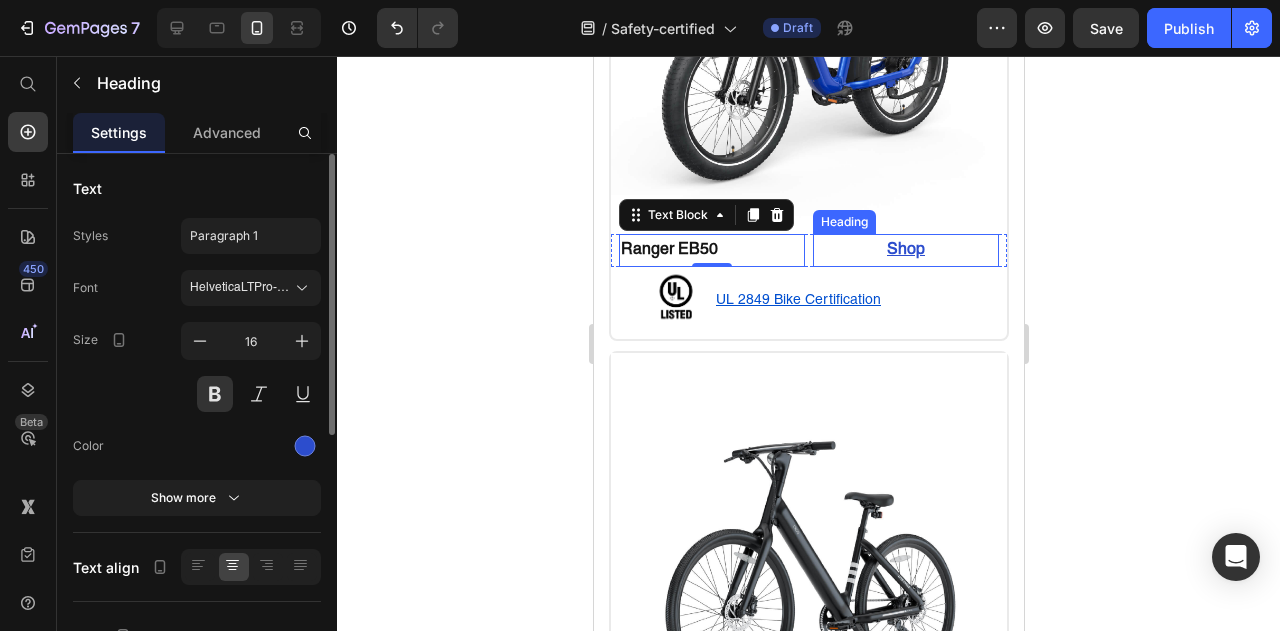 click on "Shop" at bounding box center [905, 250] 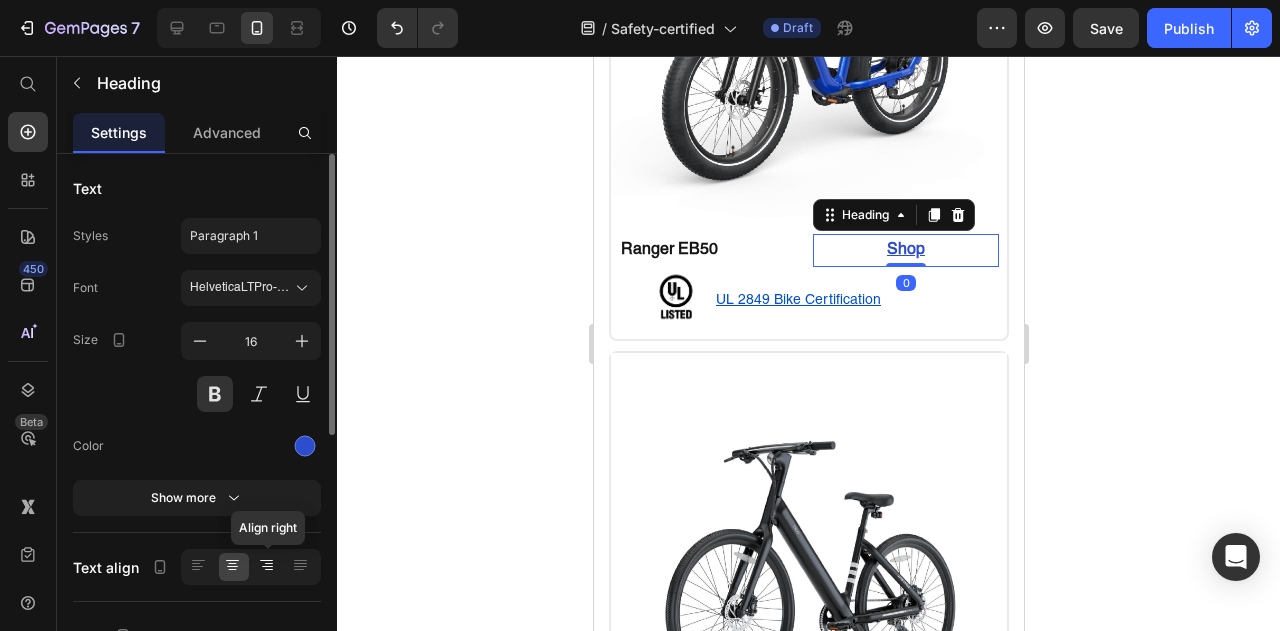 click 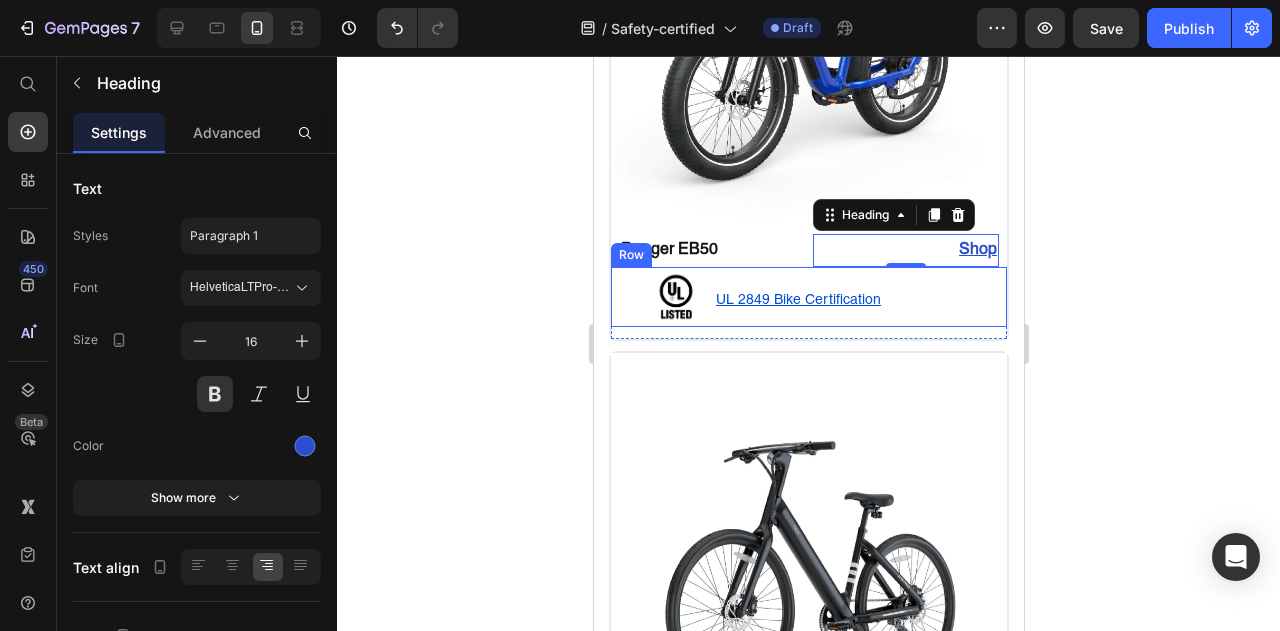 click on "UL 2849 Bike Certification Text Block" at bounding box center (797, 297) 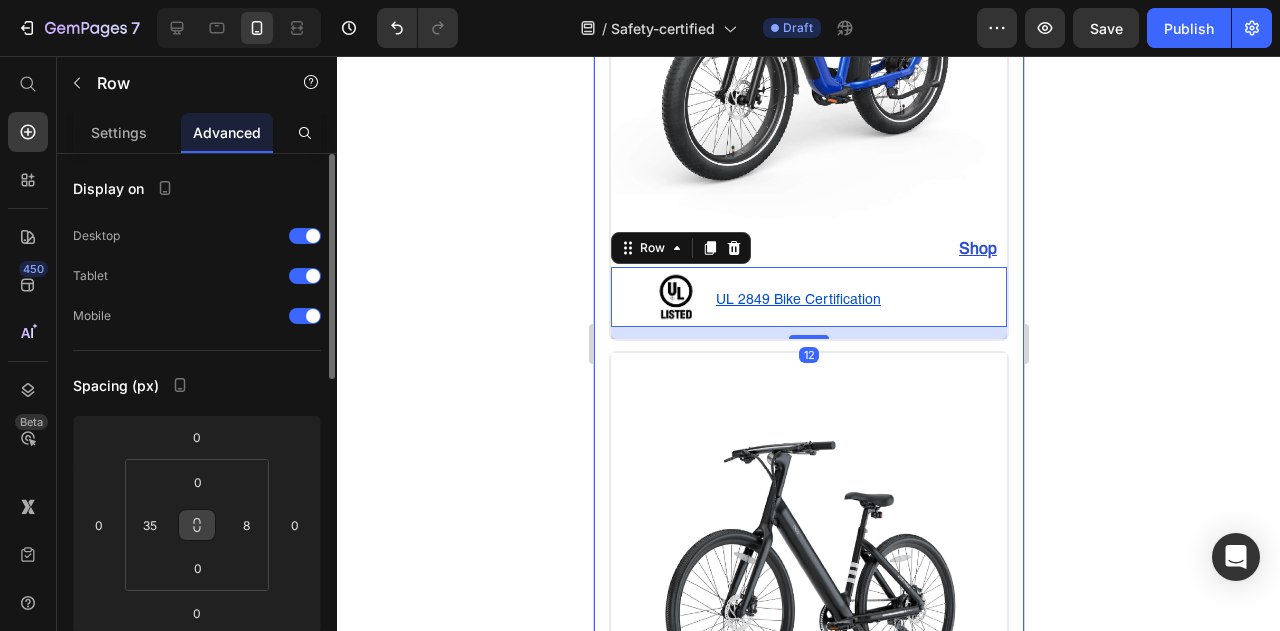scroll, scrollTop: 100, scrollLeft: 0, axis: vertical 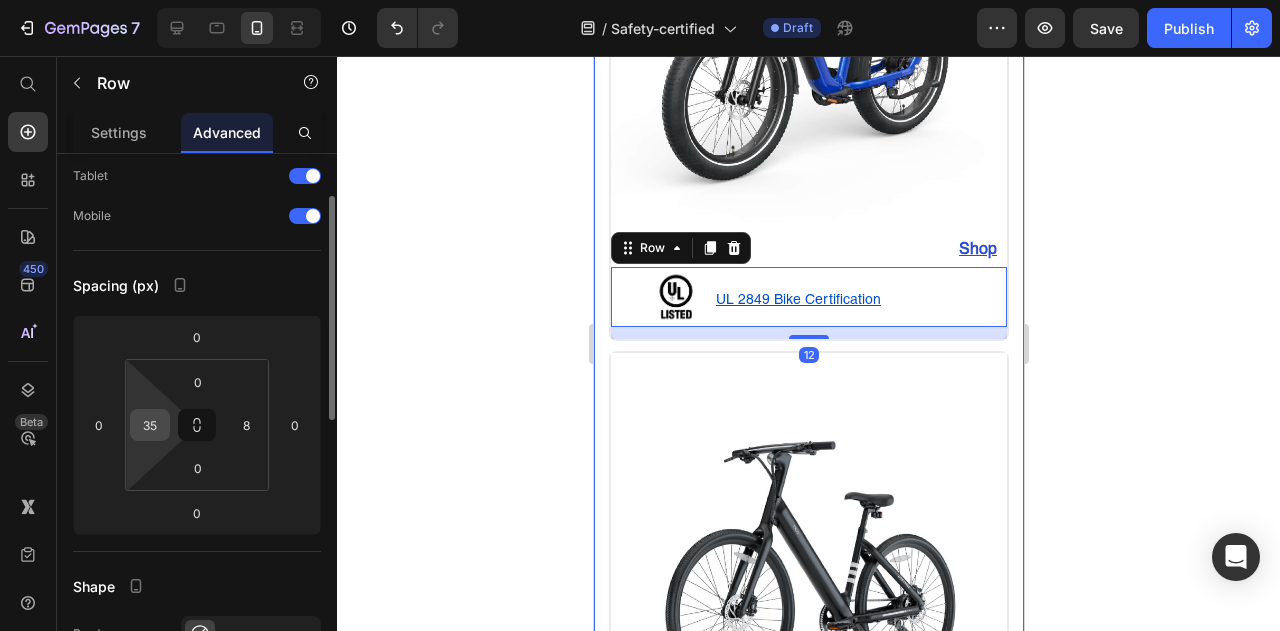 click on "35" at bounding box center [150, 425] 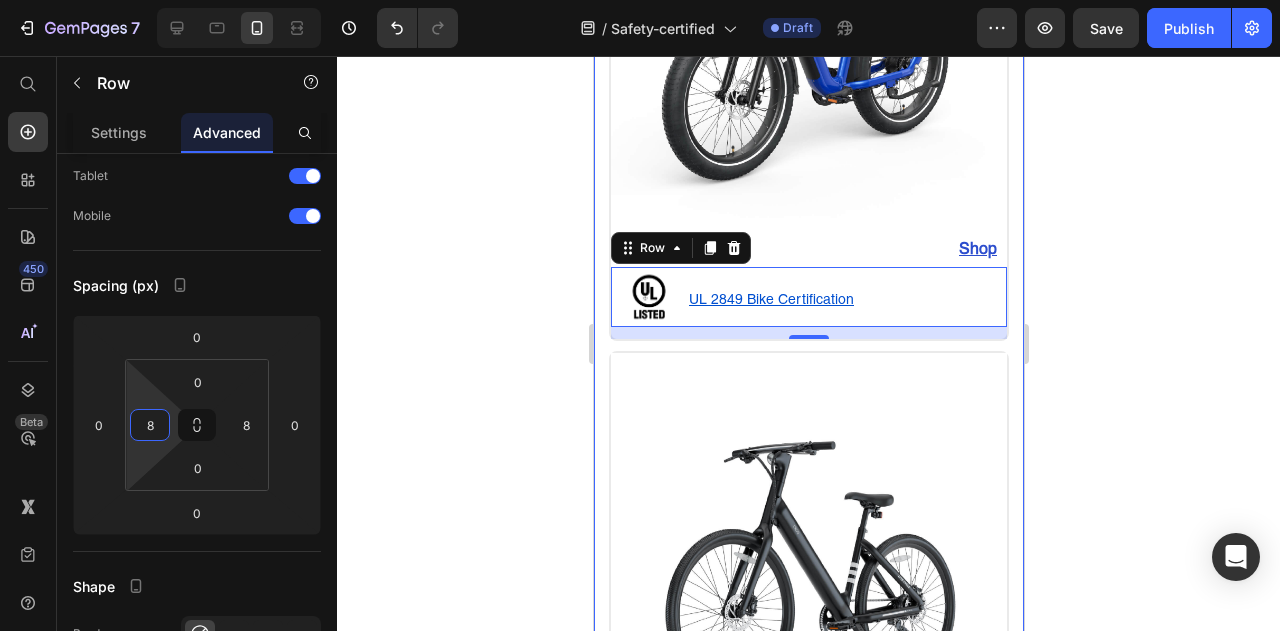 type on "8" 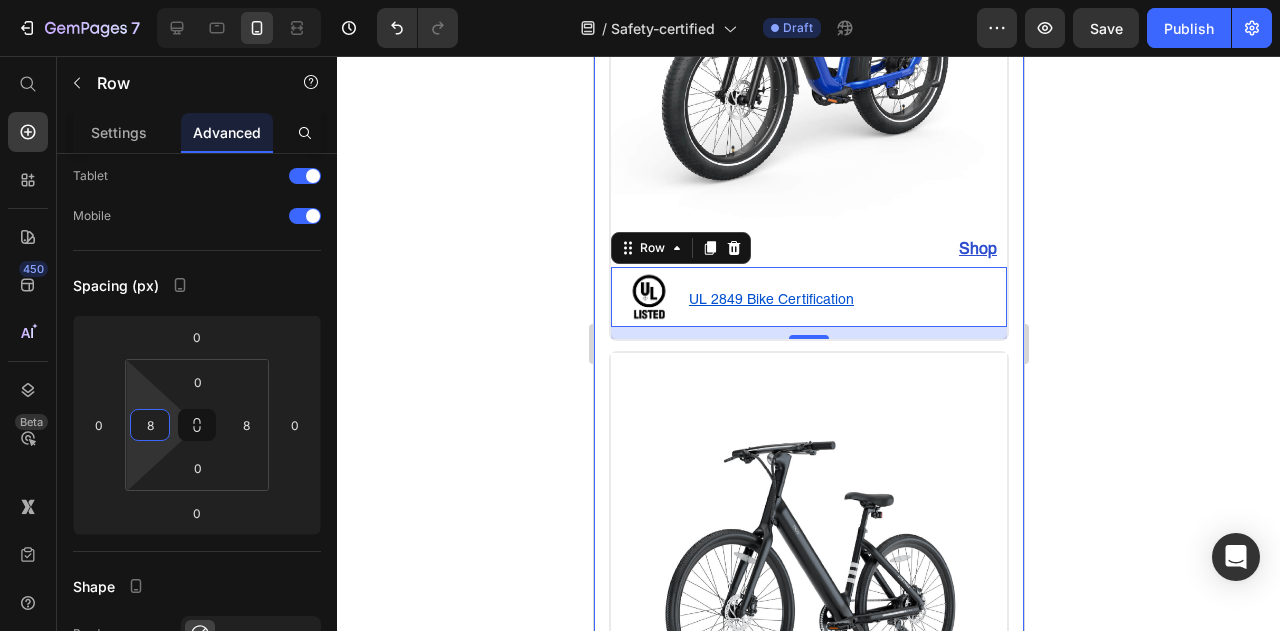click 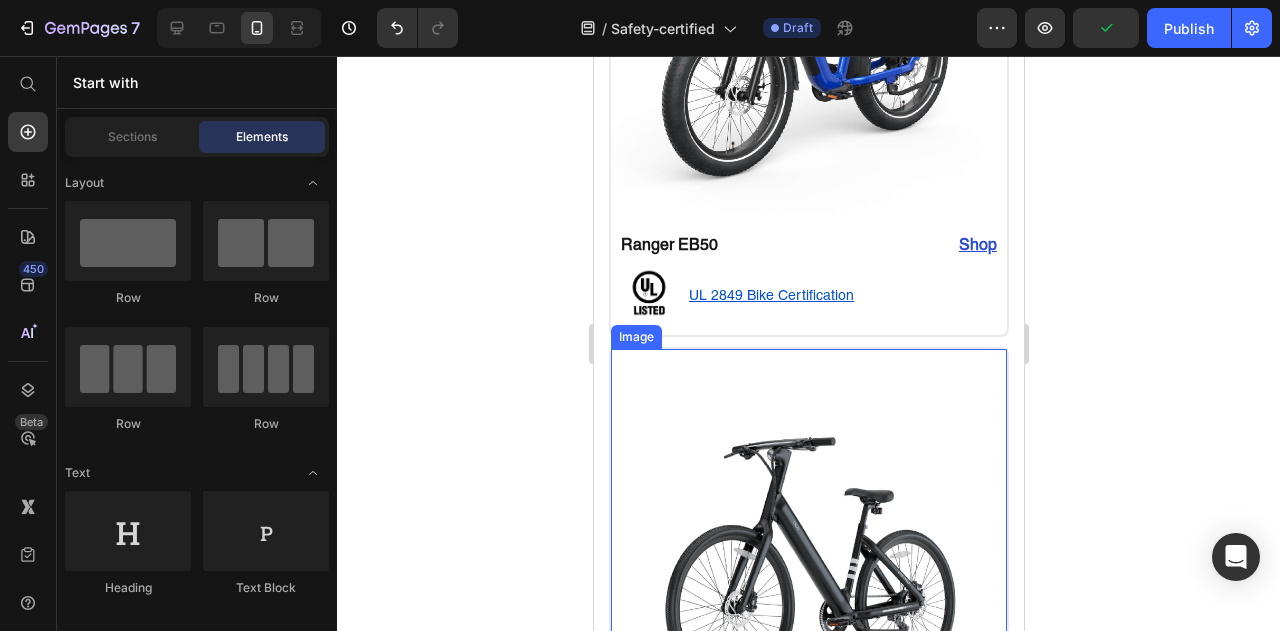 scroll, scrollTop: 667, scrollLeft: 0, axis: vertical 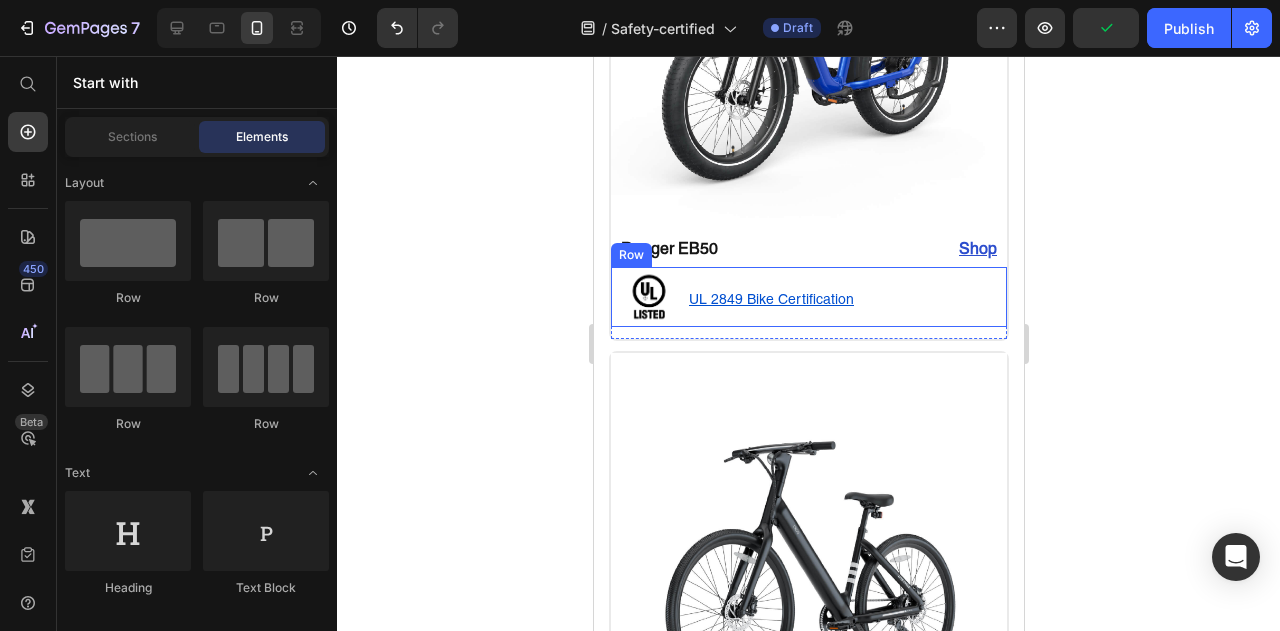 click on "Image UL 2849 Bike Certification Text Block Row" at bounding box center [808, 297] 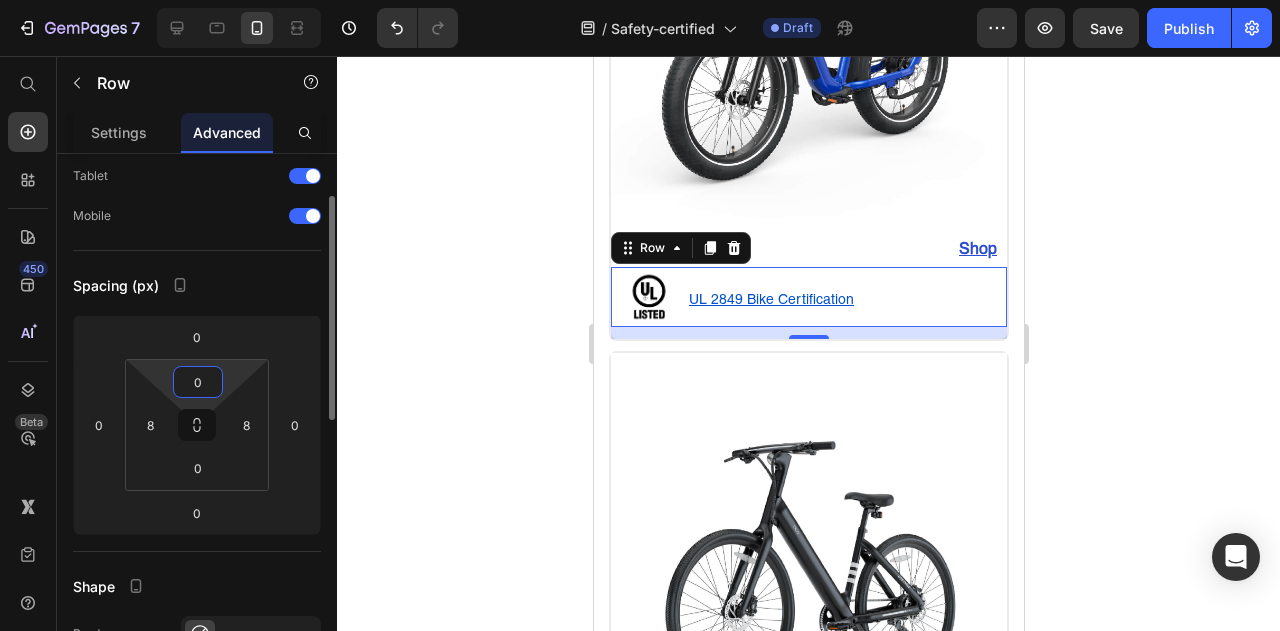 click on "0" at bounding box center (198, 382) 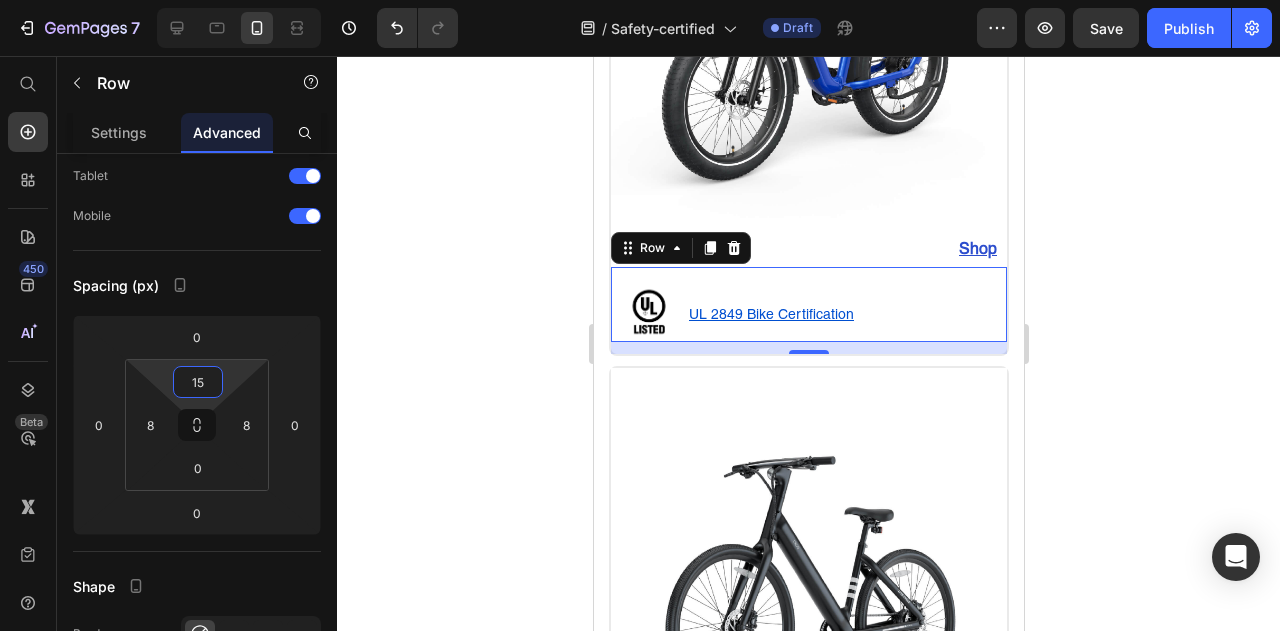 type on "15" 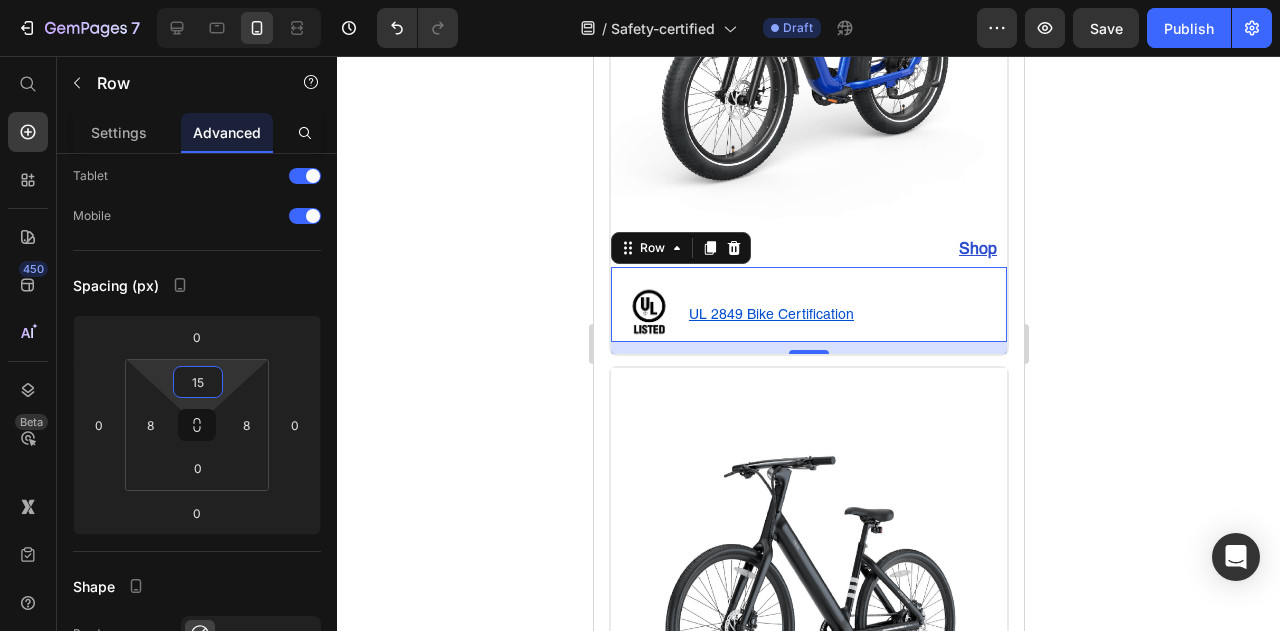 click 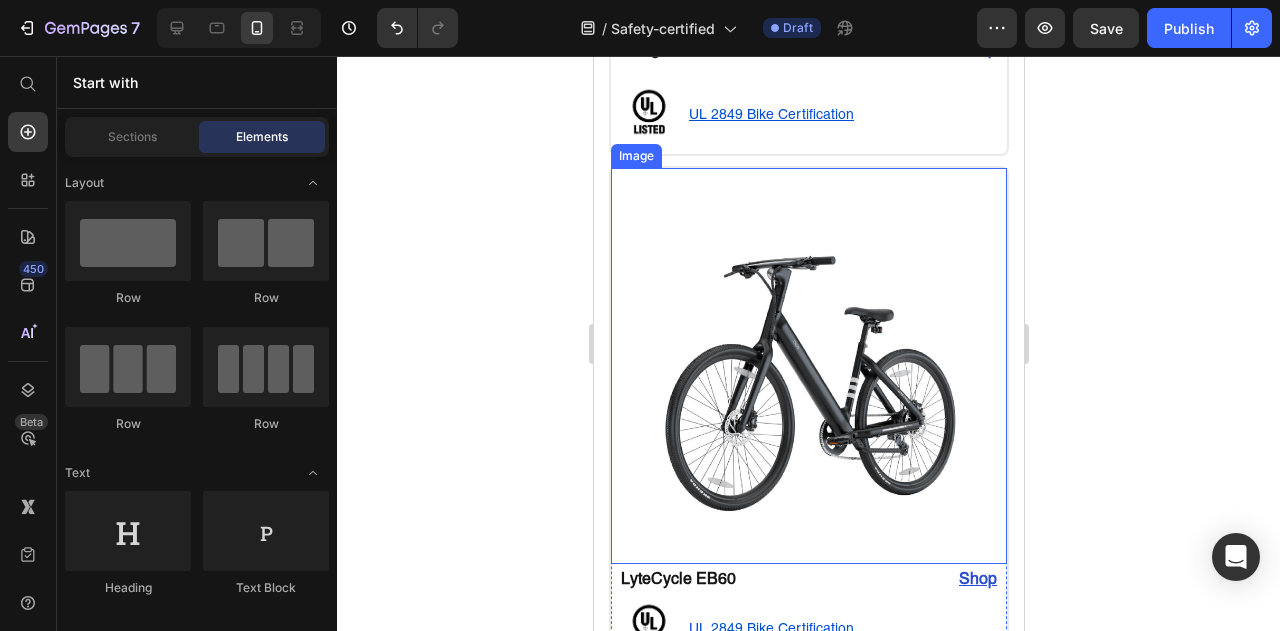 scroll, scrollTop: 1067, scrollLeft: 0, axis: vertical 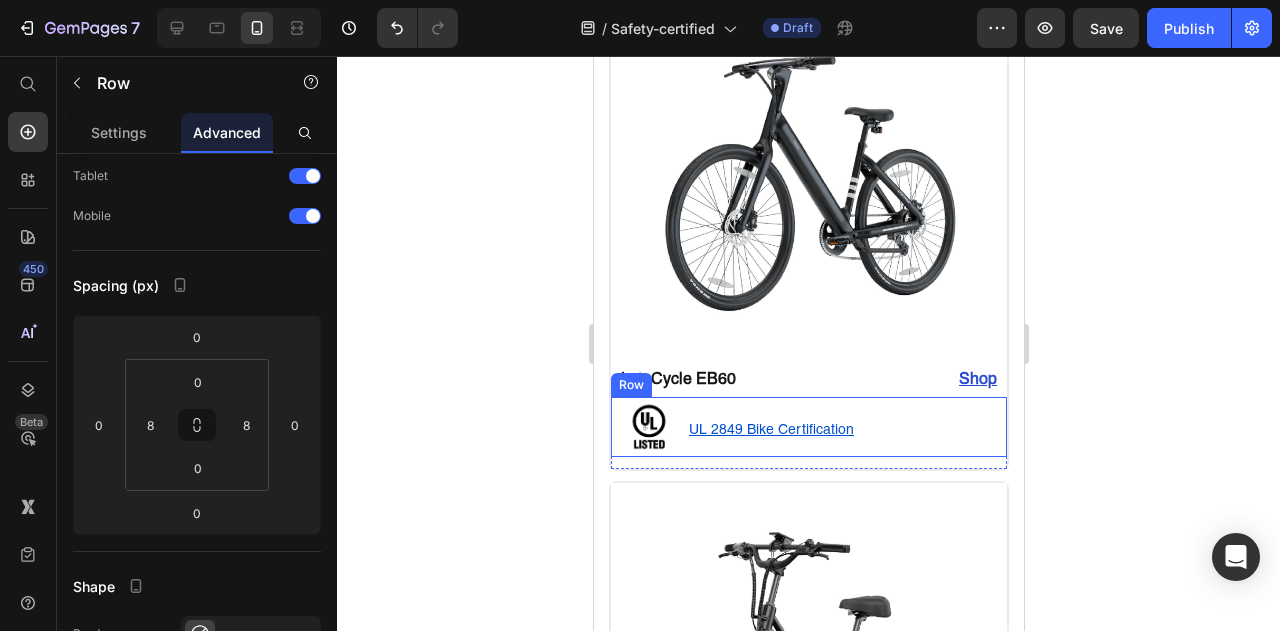 click on "Image UL 2849 Bike Certification Text Block Row" at bounding box center (808, 427) 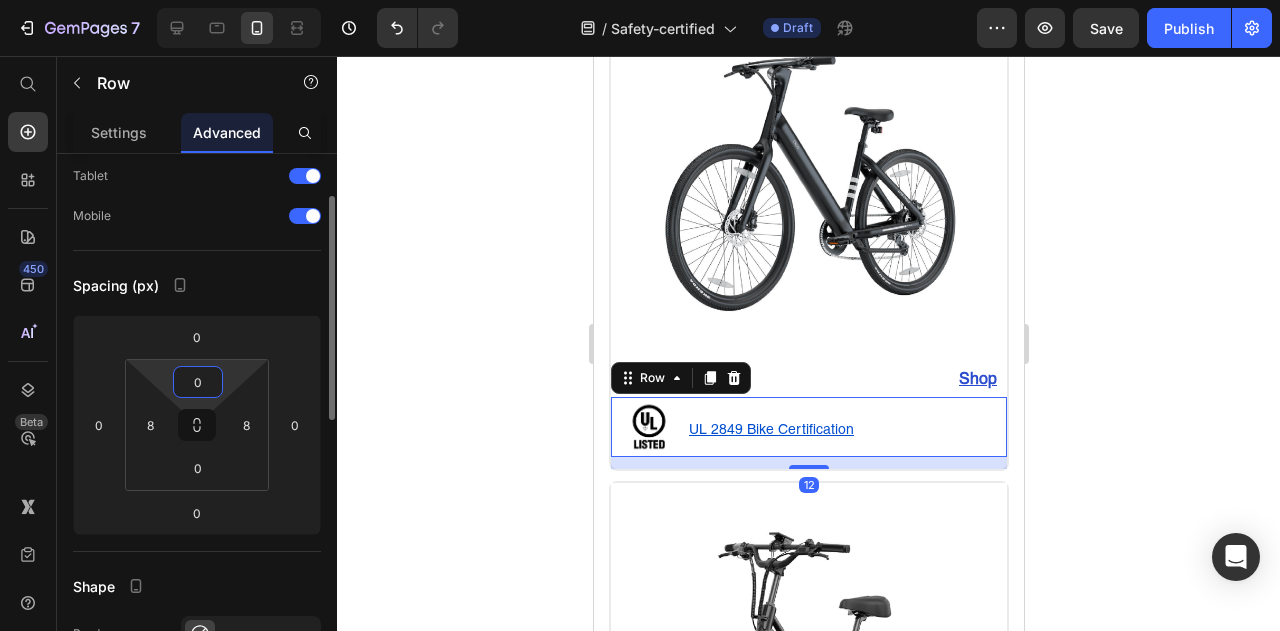 click on "0" at bounding box center [198, 382] 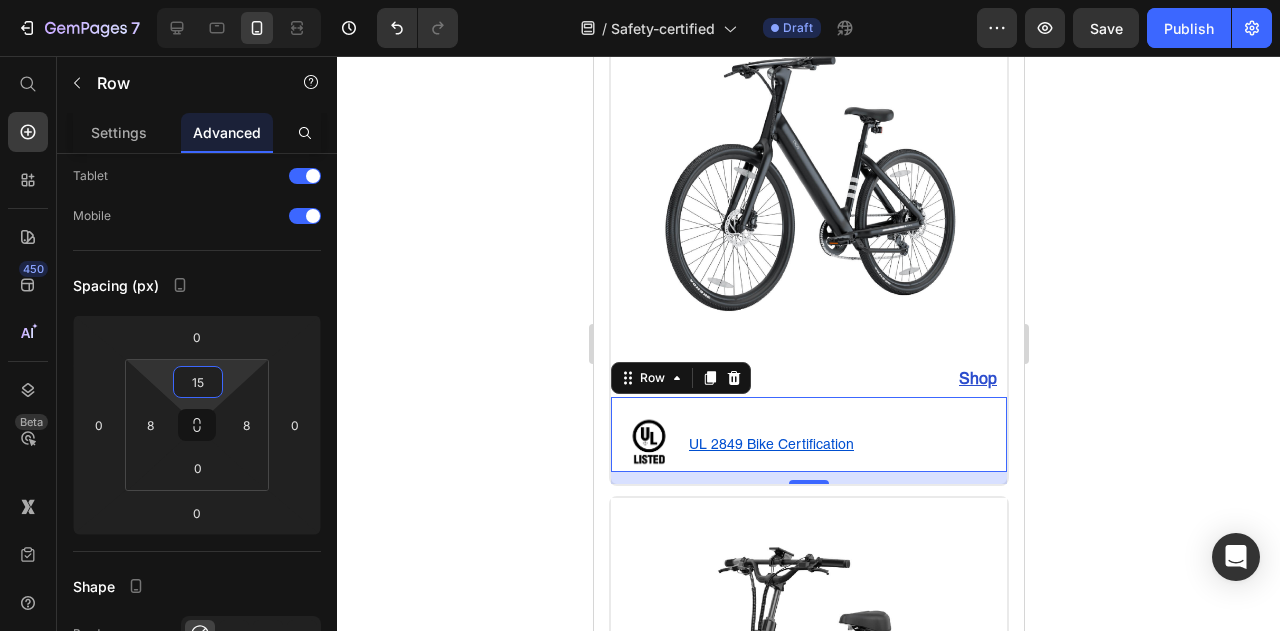 type on "15" 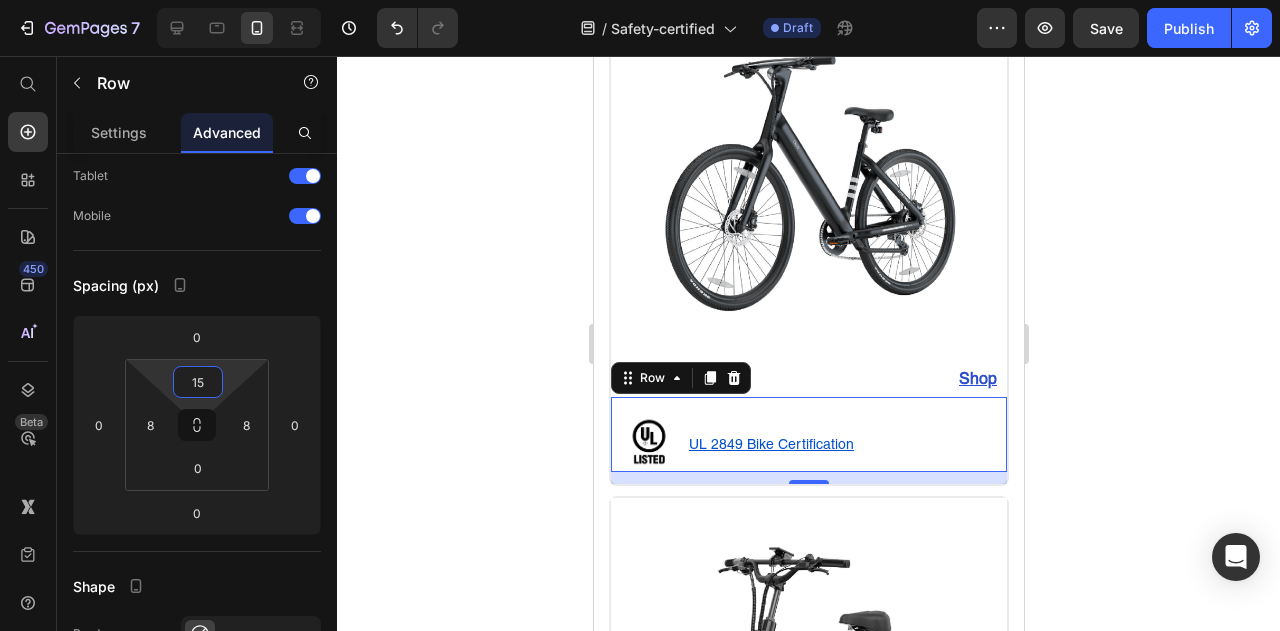 click 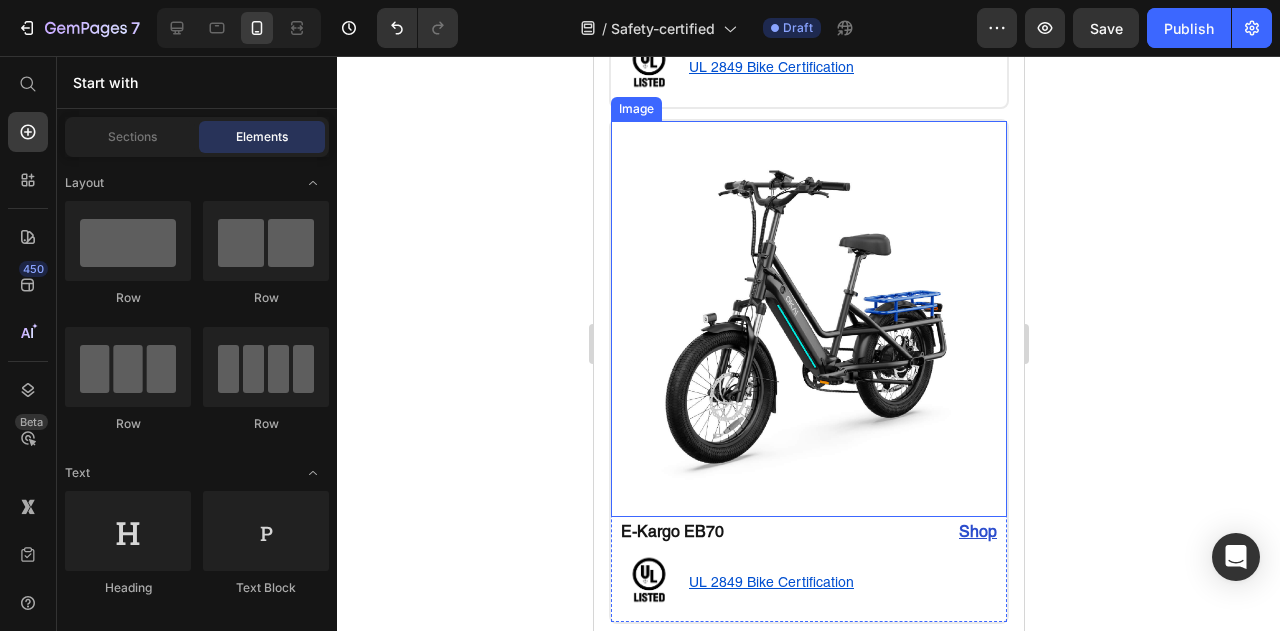 scroll, scrollTop: 1467, scrollLeft: 0, axis: vertical 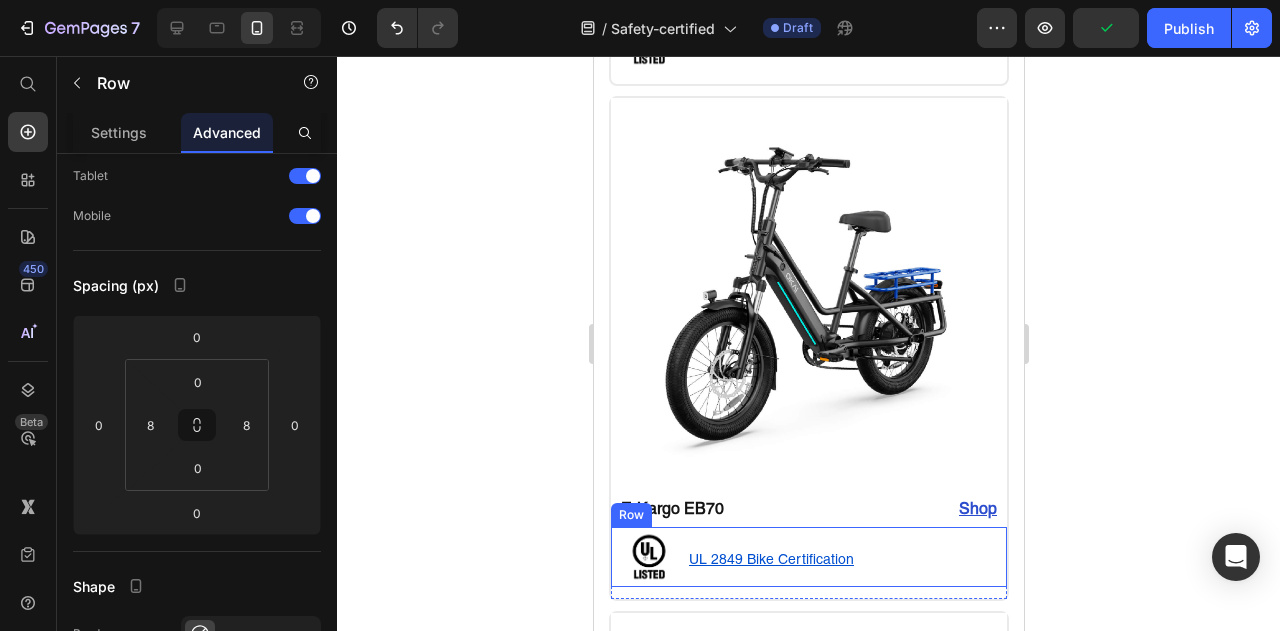 click on "Image UL 2849 Bike Certification Text Block Row" at bounding box center [808, 557] 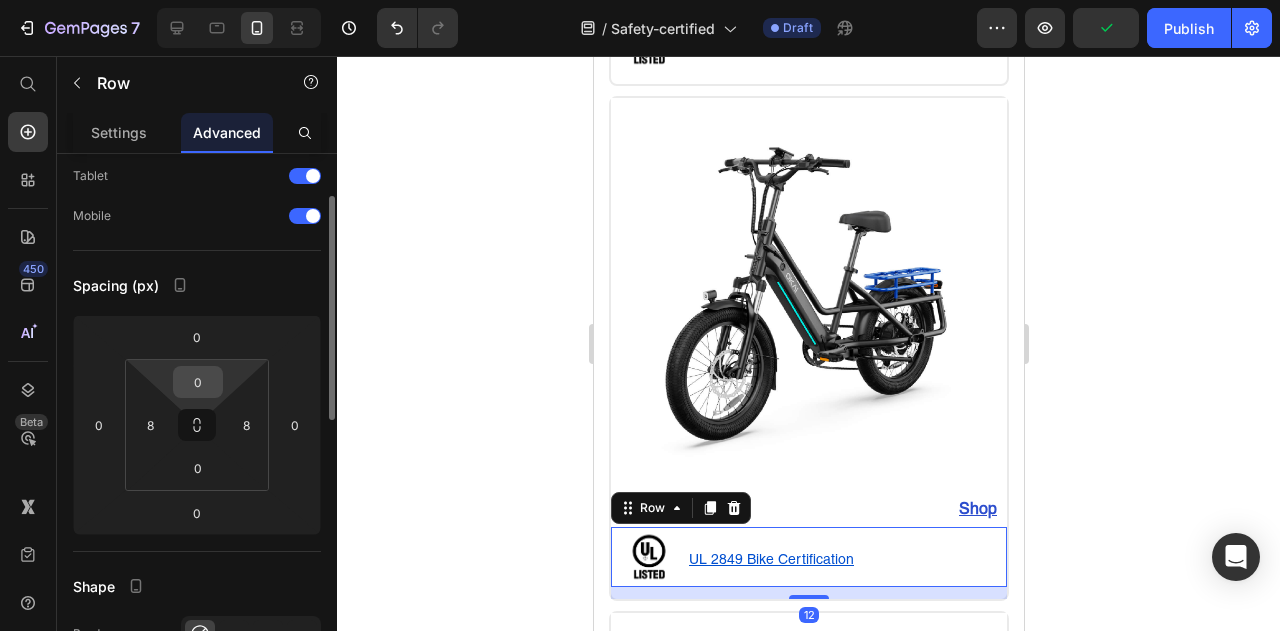 click on "0" at bounding box center (198, 382) 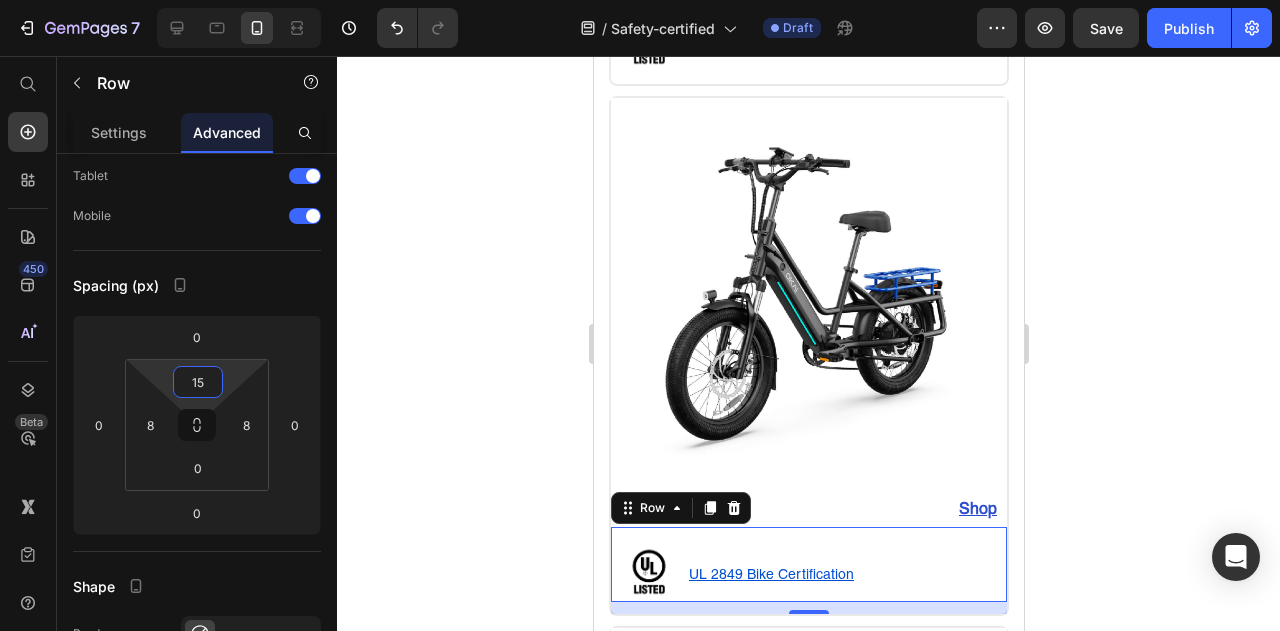 type on "15" 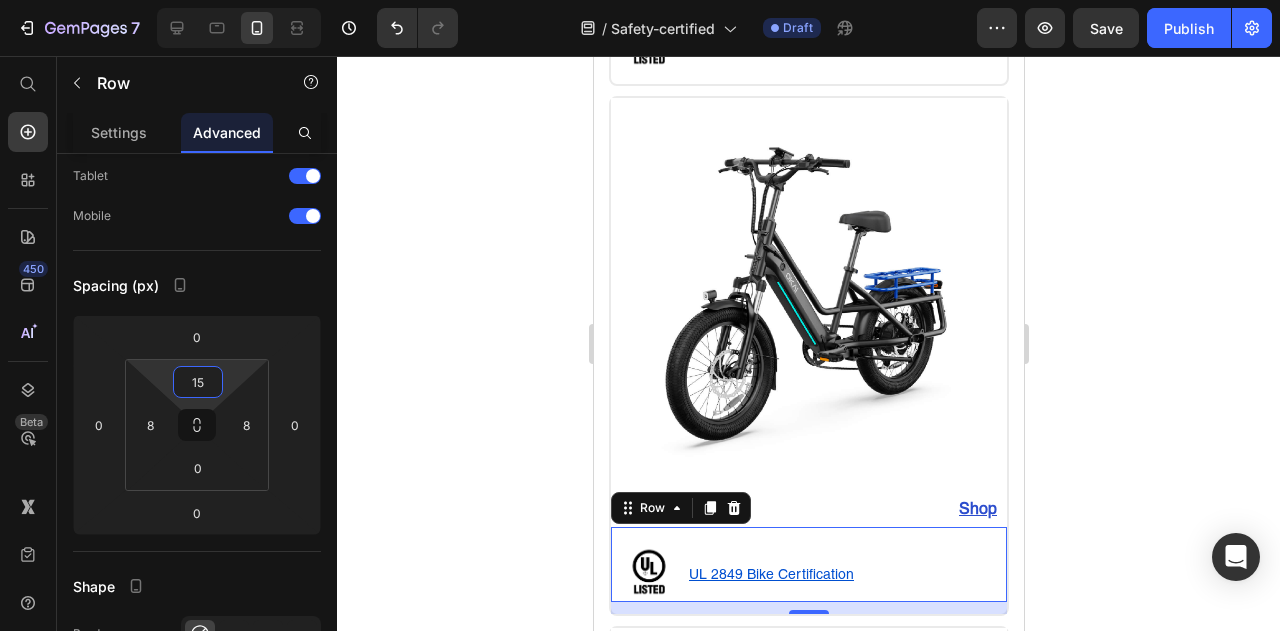 click 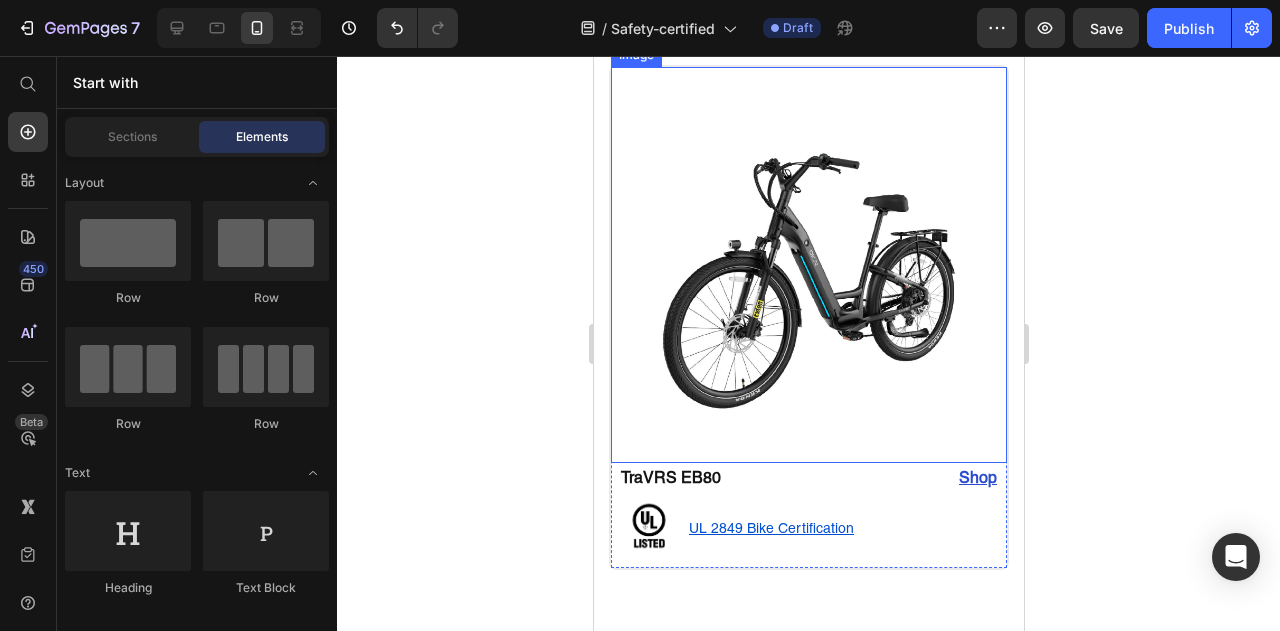 scroll, scrollTop: 2067, scrollLeft: 0, axis: vertical 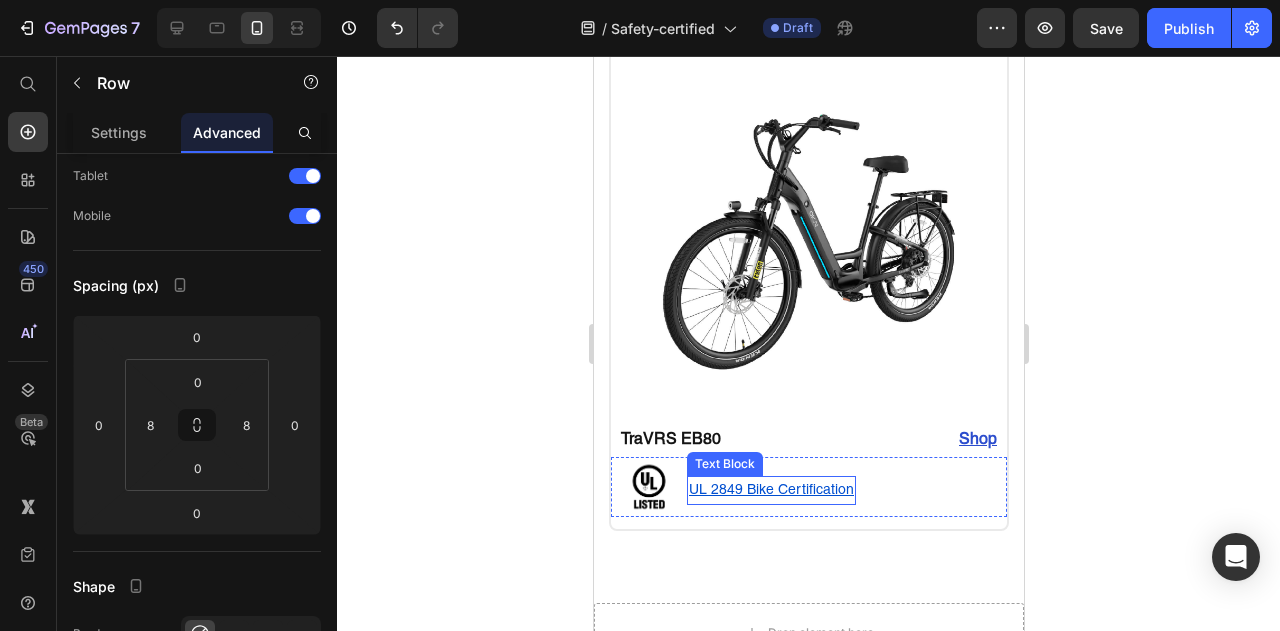 click on "Image UL 2849 Bike Certification Text Block Row" at bounding box center (808, 487) 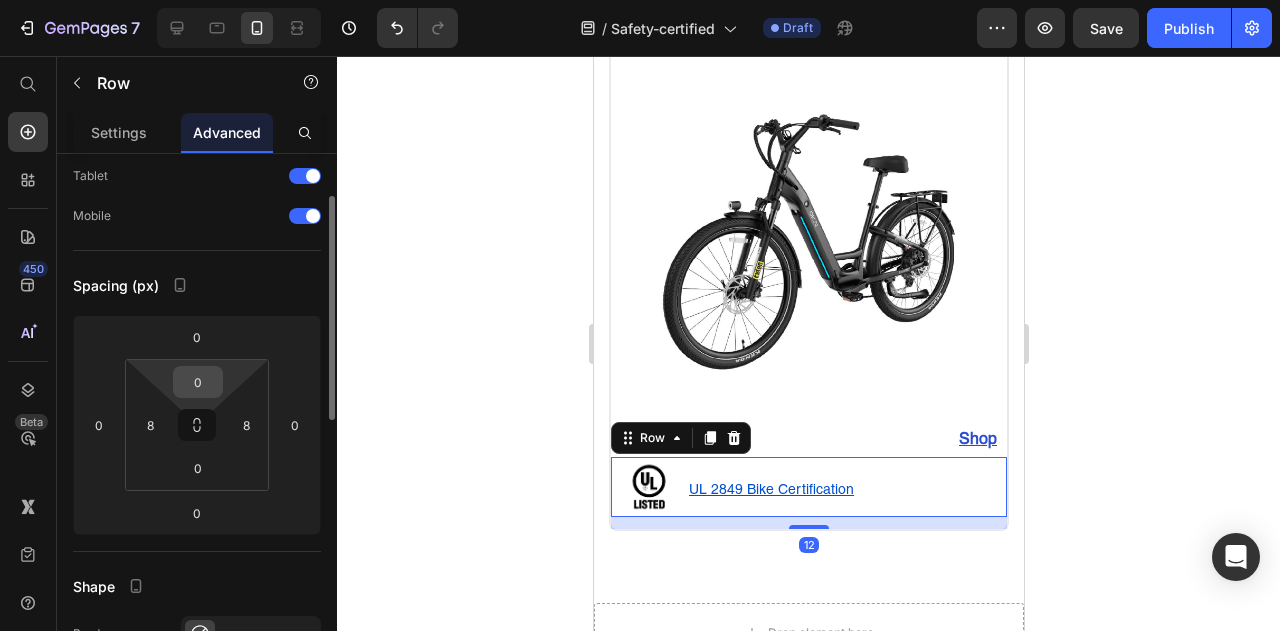 click on "0" at bounding box center (198, 382) 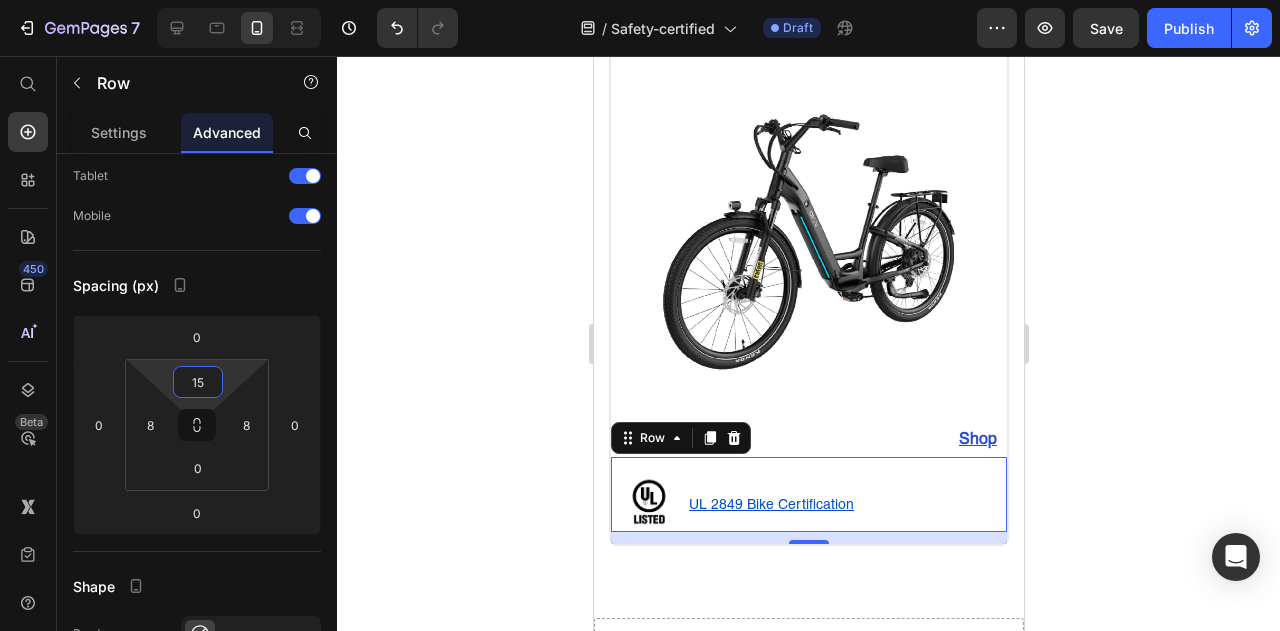 type on "15" 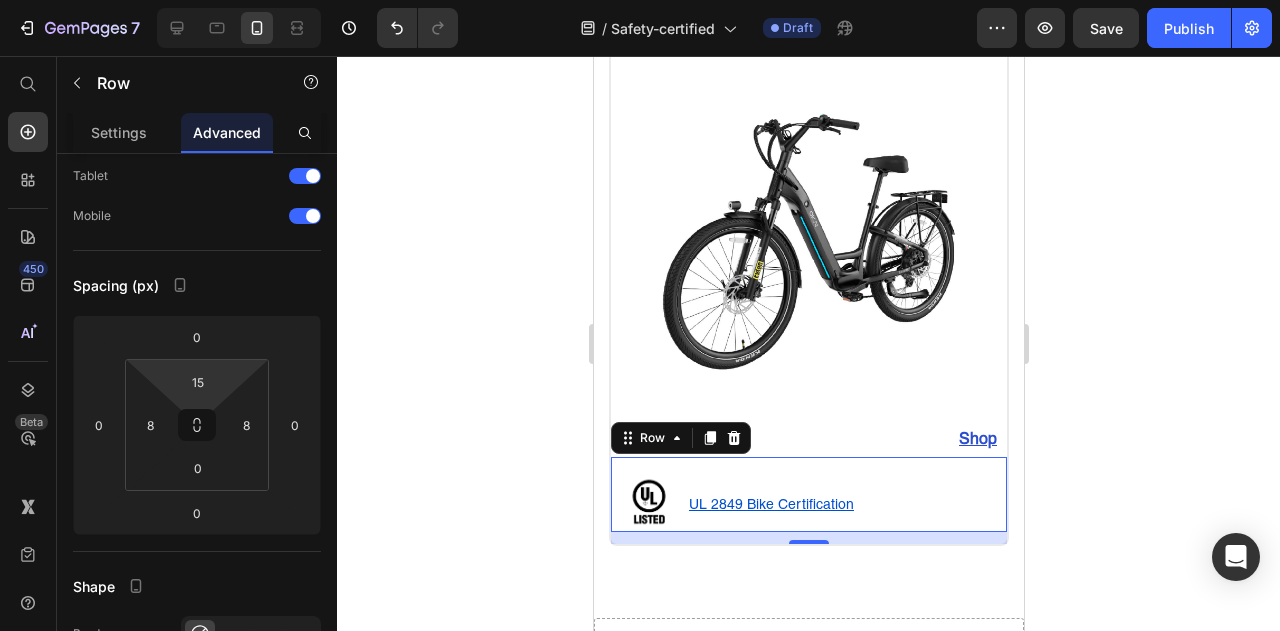 click 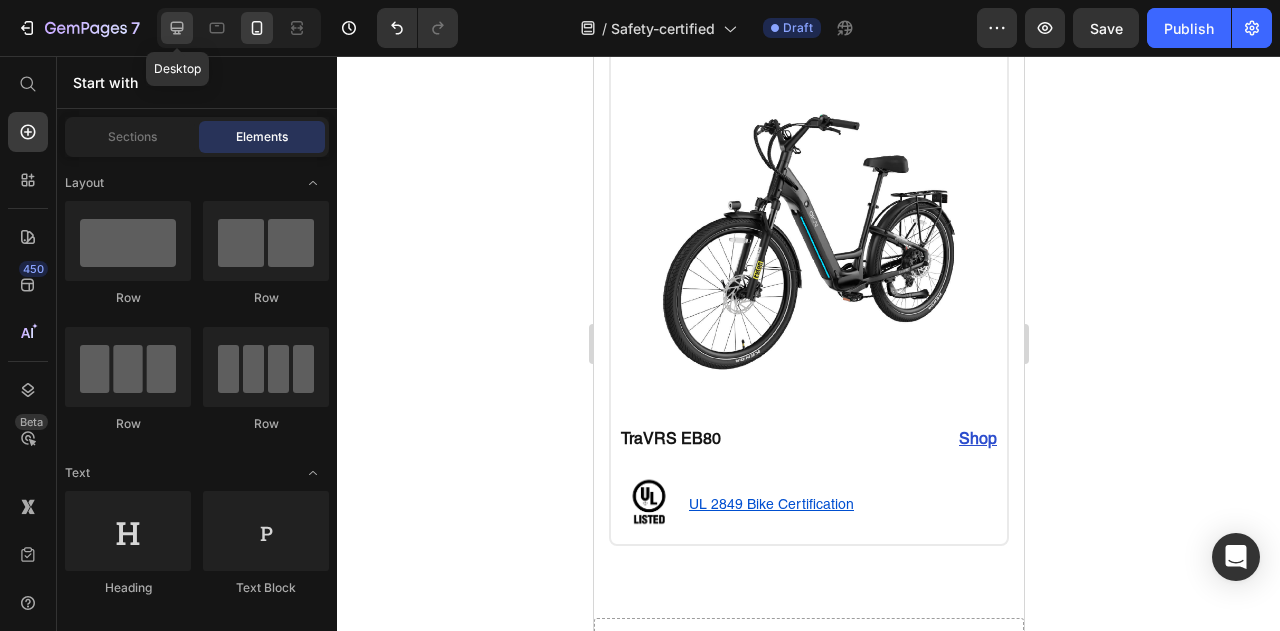 click 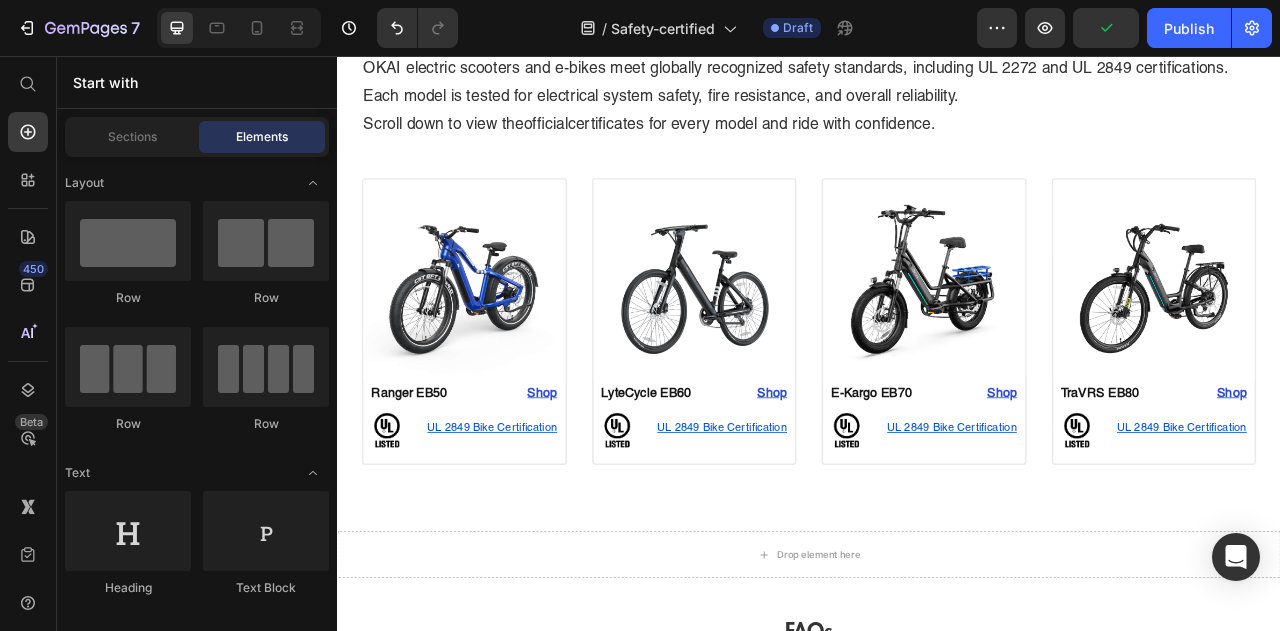 scroll, scrollTop: 514, scrollLeft: 0, axis: vertical 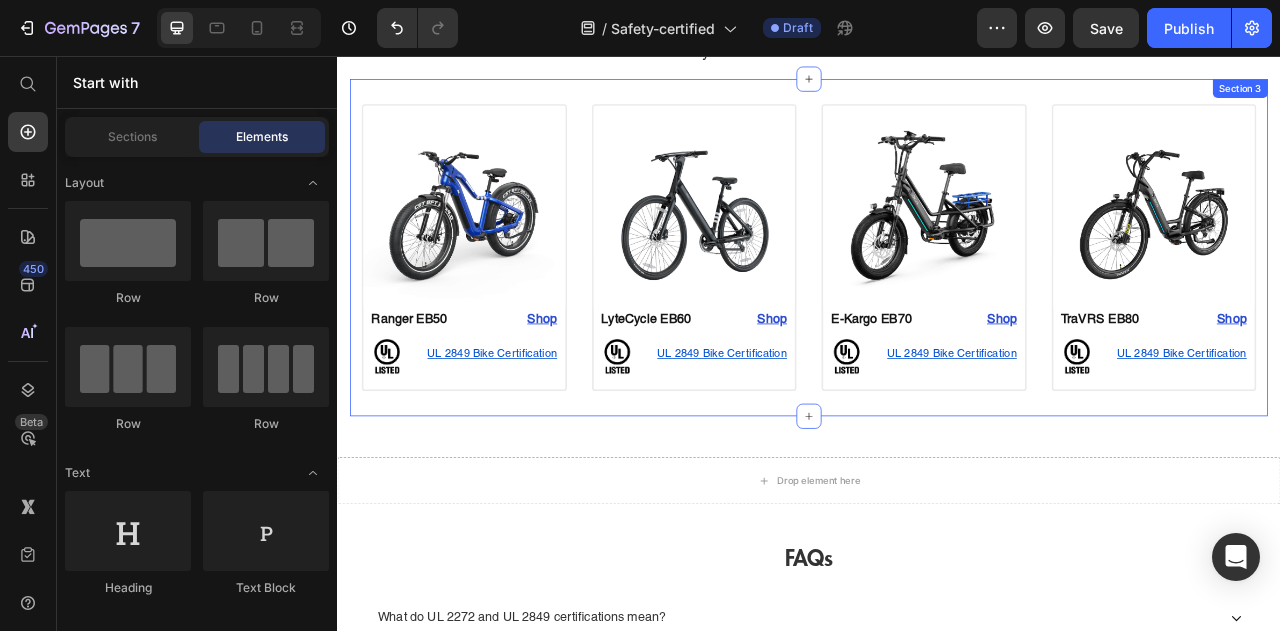 click on "Image Ranger EB50 Text Block Shop Heading Row Image UL 2849 Bike Certification Text Block Row Row Product Image LyteCycle   EB60 Text Block Shop Heading Row Image UL 2849 Bike Certification Text Block Row Row Product Image E-Kargo EB70 Text Block Shop Heading Row Image UL 2849 Bike Certification Text Block Row Row Product Image TraVRS EB80 Text Block Shop Heading Row Image UL 2849 Bike Certification Text Block Row Row Product Section 3" at bounding box center [937, 299] 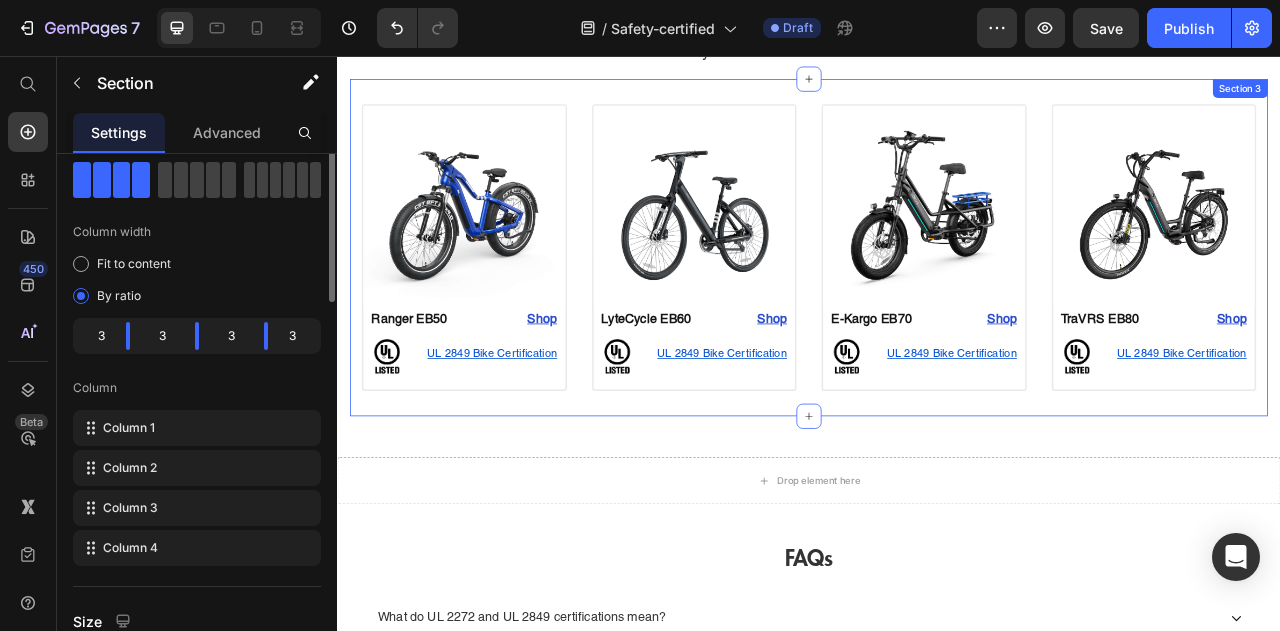 scroll, scrollTop: 0, scrollLeft: 0, axis: both 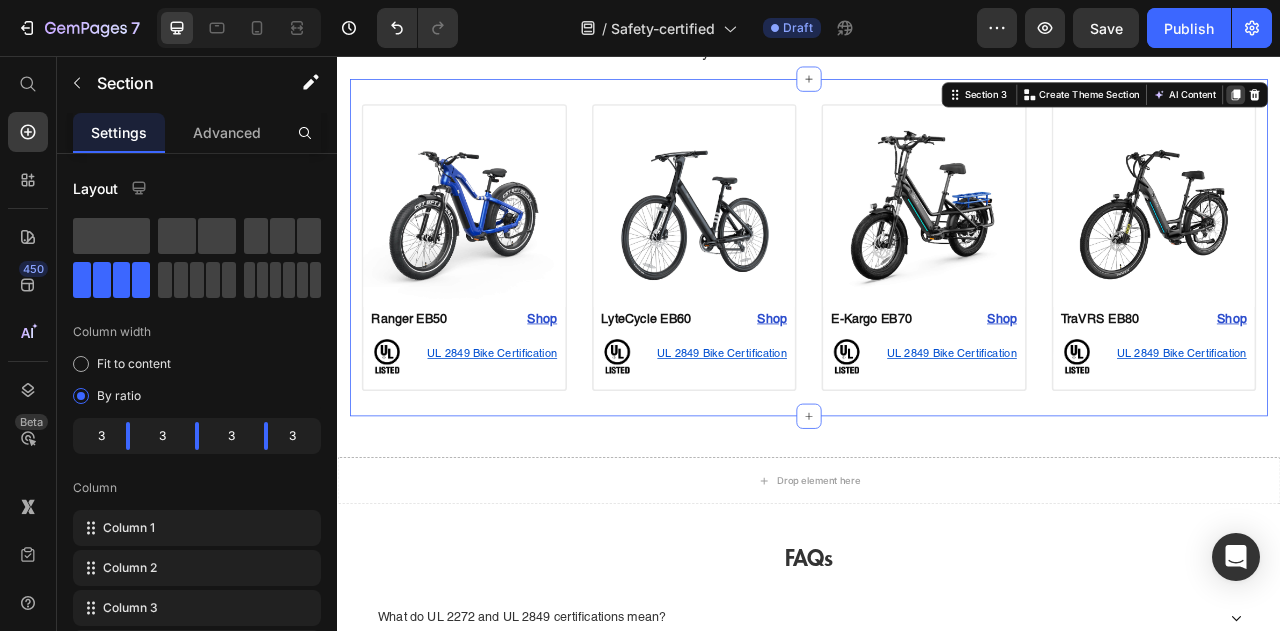 click 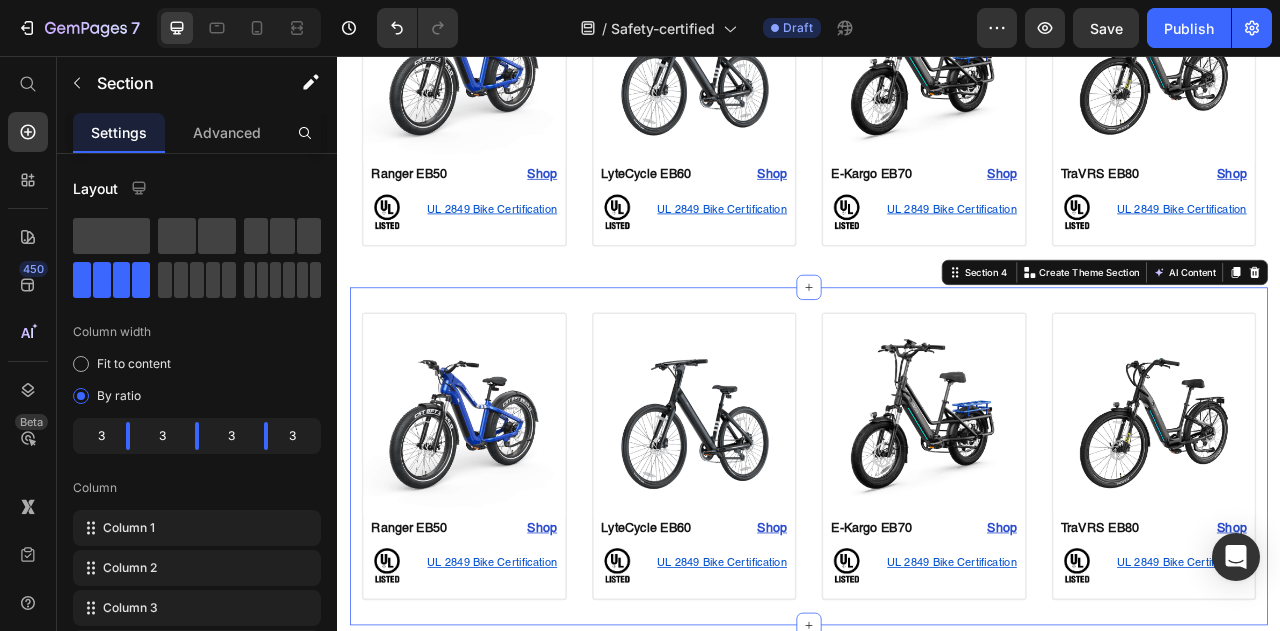 scroll, scrollTop: 814, scrollLeft: 0, axis: vertical 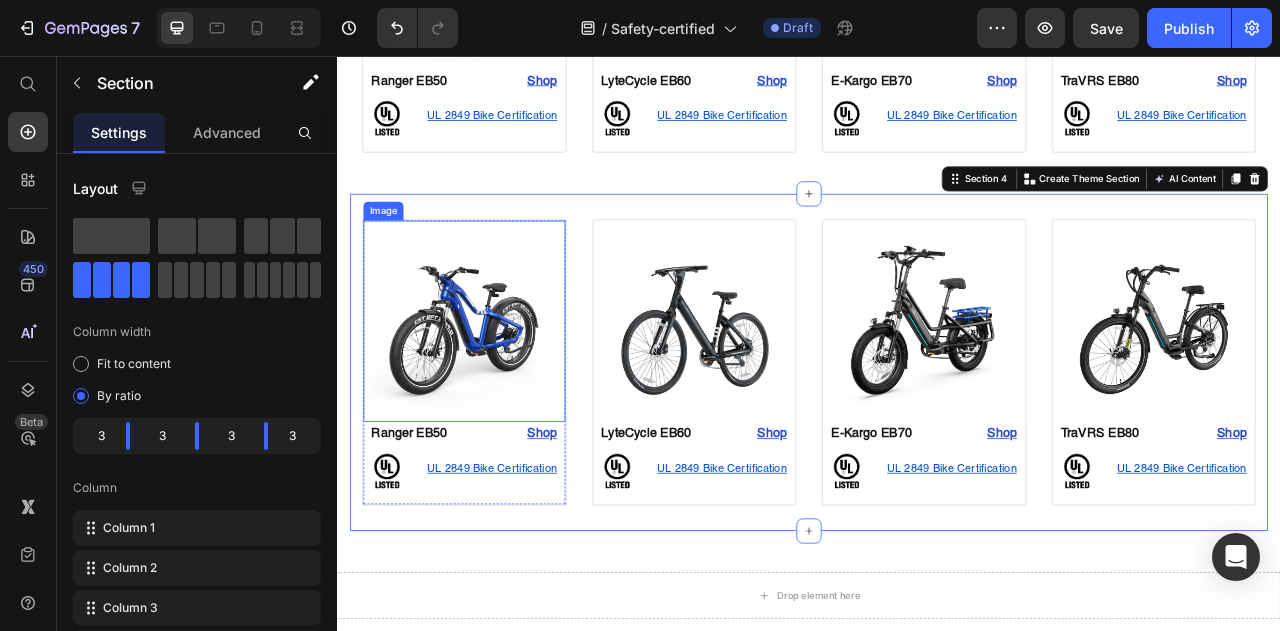 click at bounding box center [498, 393] 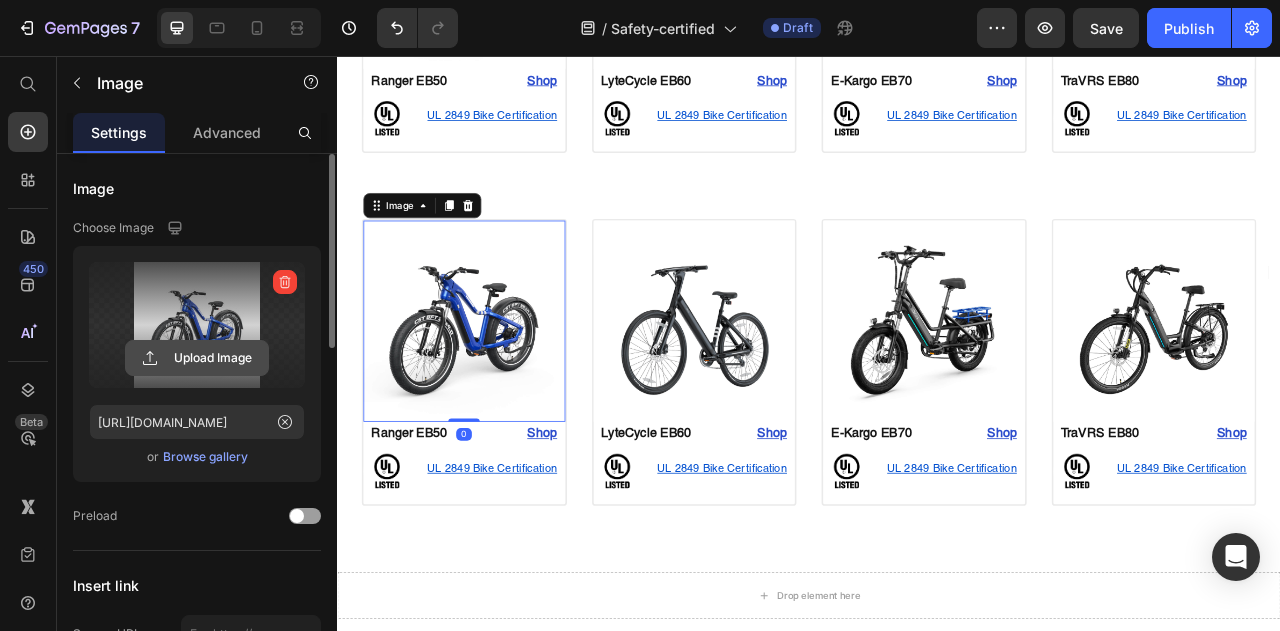 click 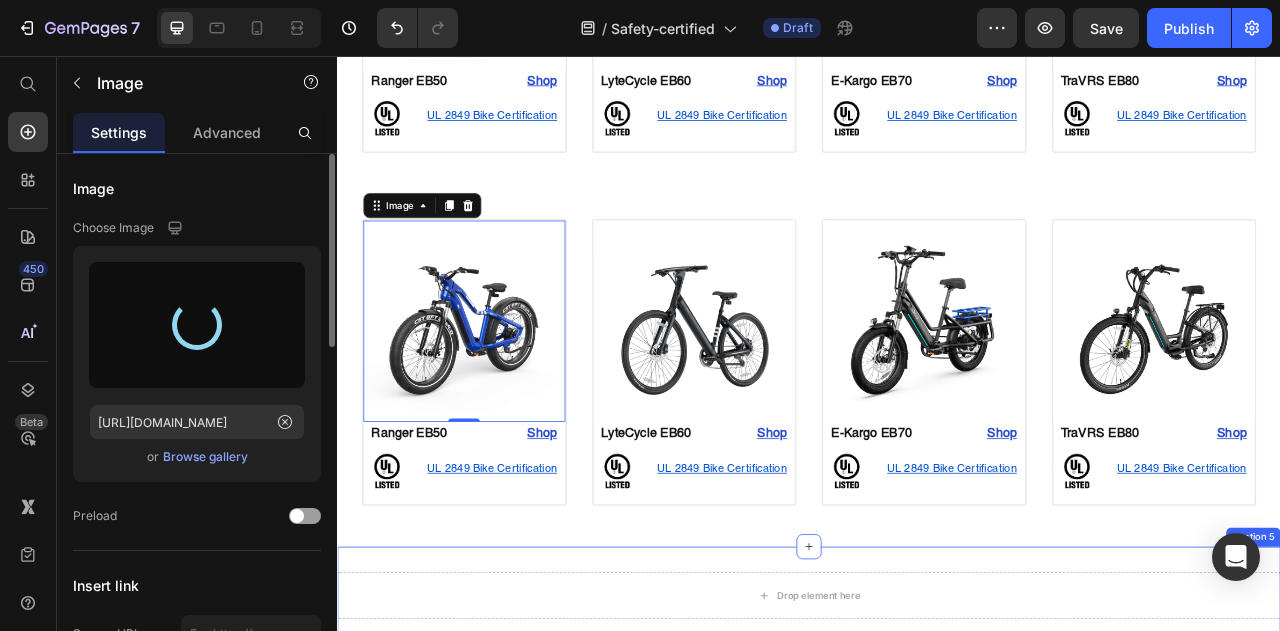 type on "https://cdn.shopify.com/s/files/1/0755/1814/8889/files/gempages_537945192087421948-927d61c2-373a-4fac-bf89-1366125c70b6.jpg" 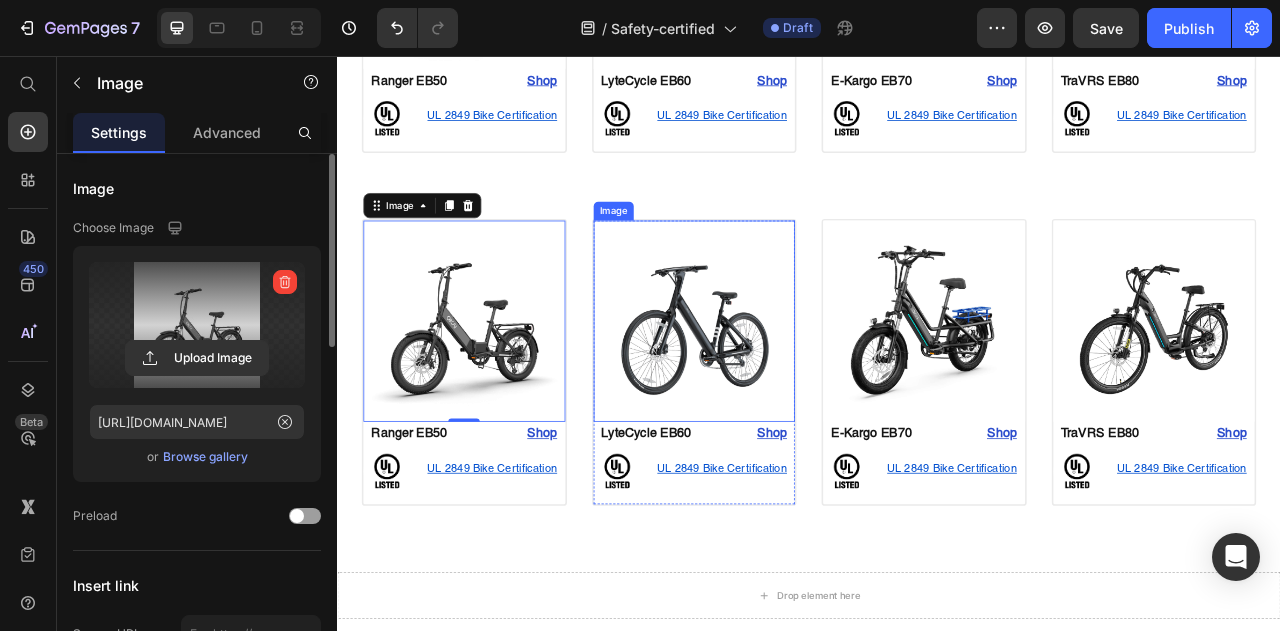 click at bounding box center [791, 393] 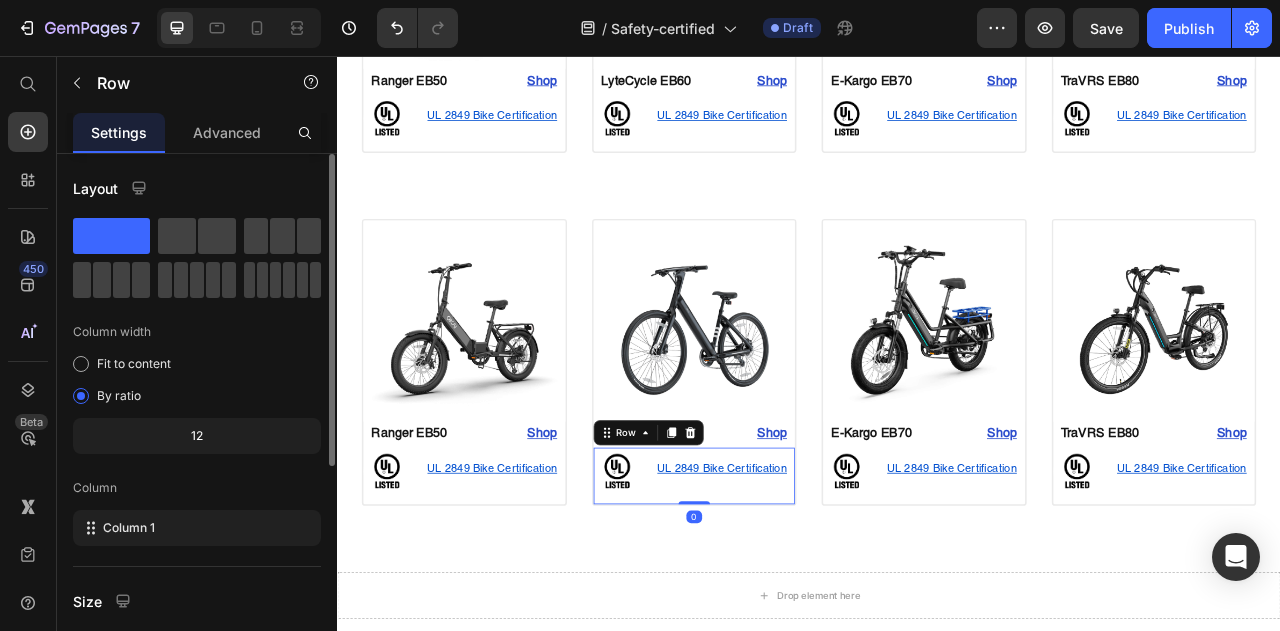 click on "Image UL 2849 Bike Certification Text Block Row" at bounding box center [791, 590] 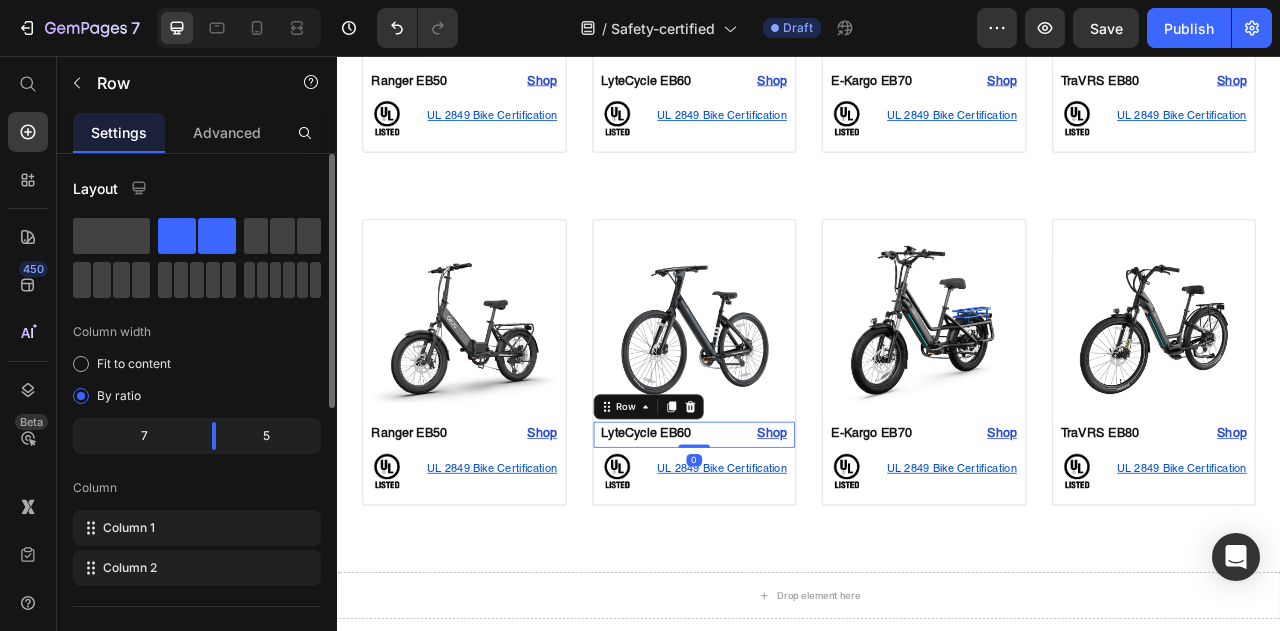 click on "LyteCycle   EB60 Text Block Shop Heading Row   0" at bounding box center [791, 537] 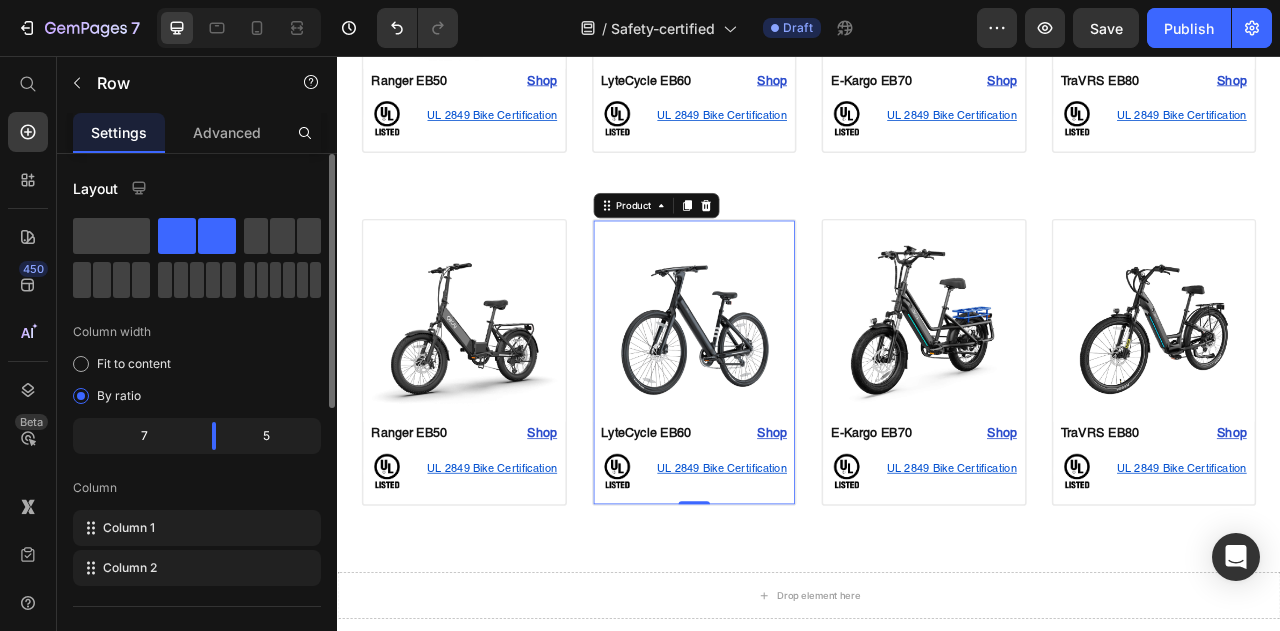 click on "Image LyteCycle   EB60 Text Block Shop Heading Row Image UL 2849 Bike Certification Text Block Row Row Product   0" at bounding box center [791, 445] 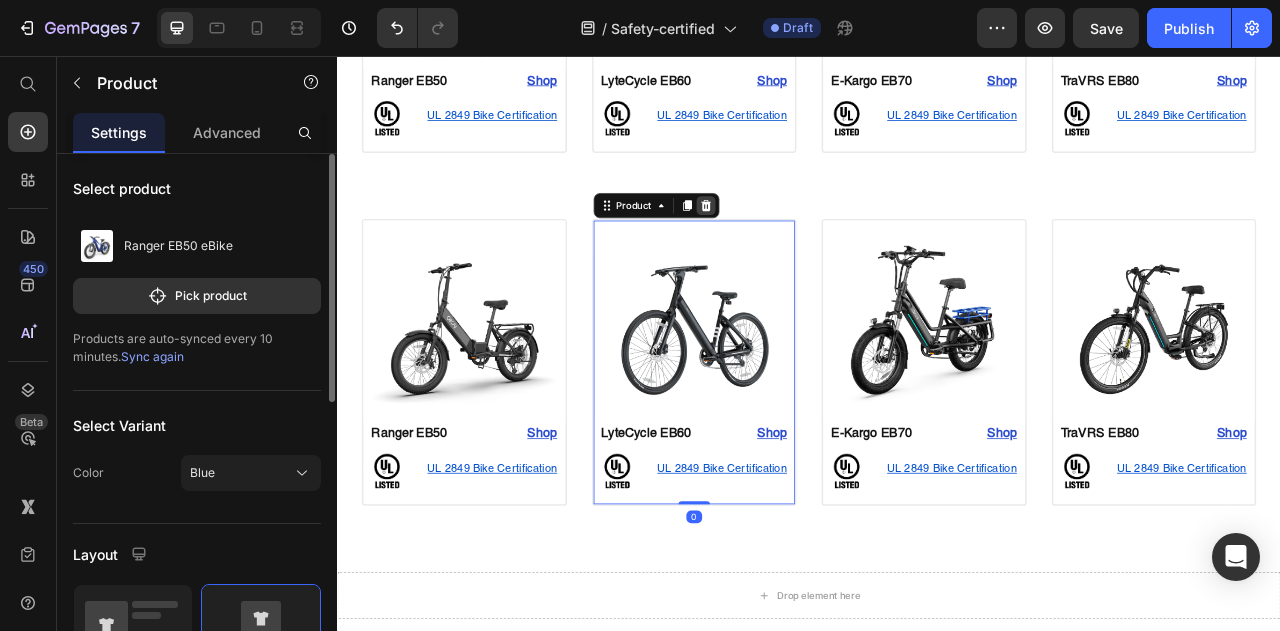 click 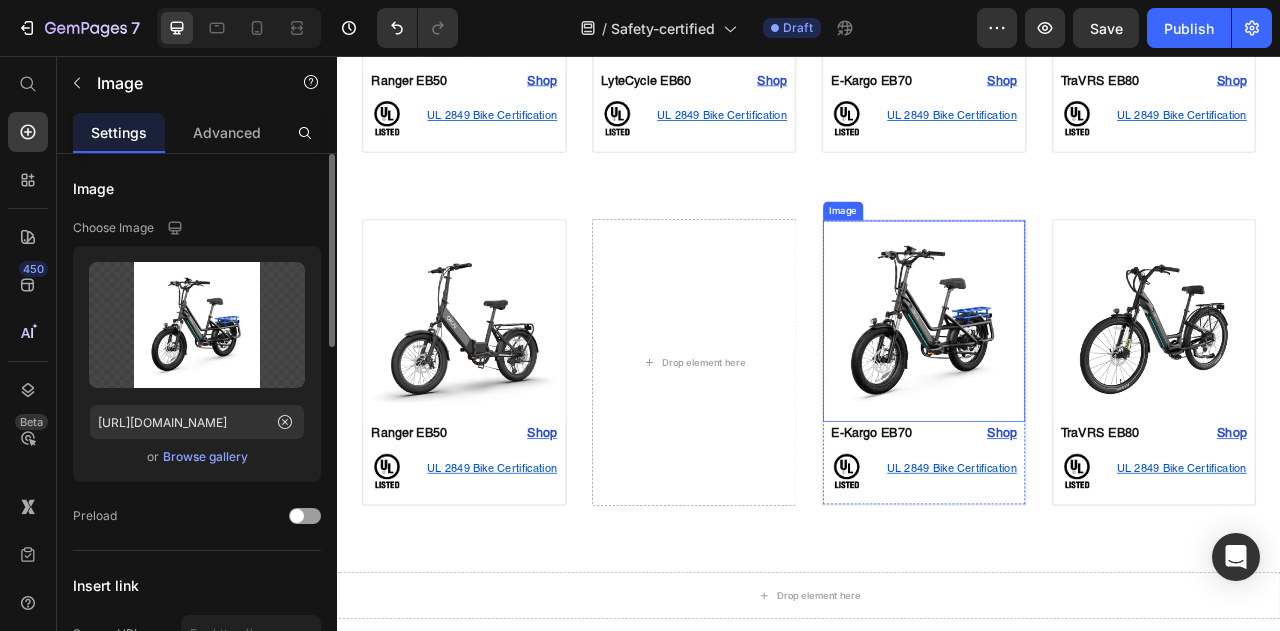 click at bounding box center [1083, 393] 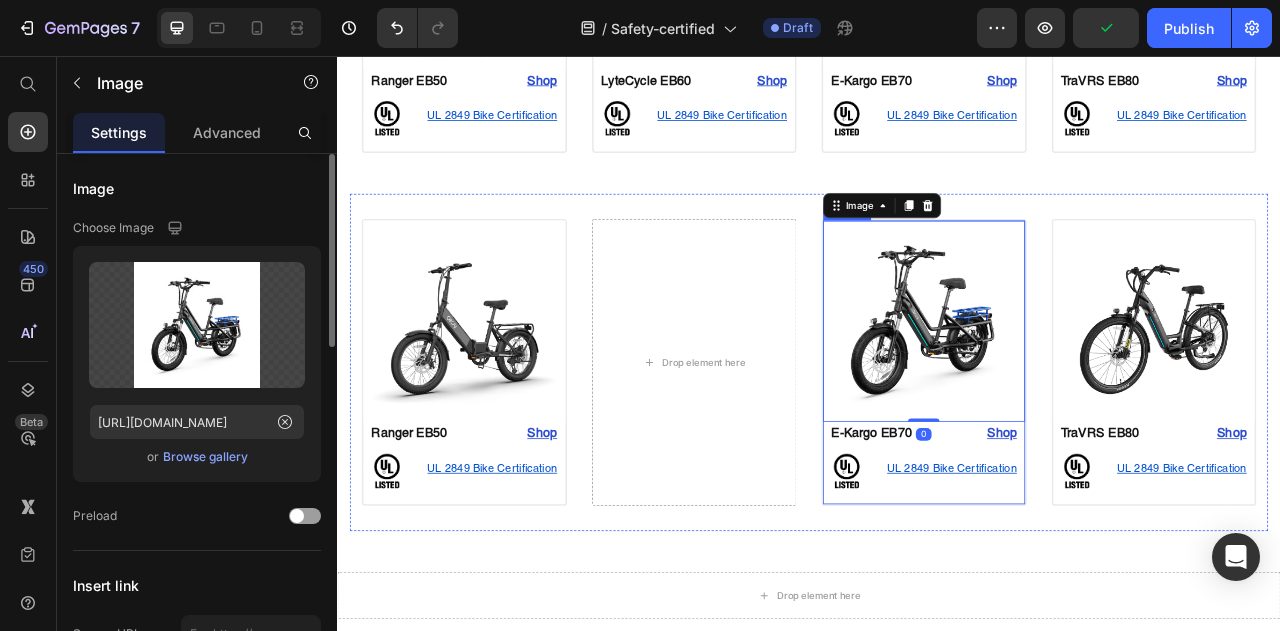 click on "Image   0 E-Kargo EB70 Text Block Shop Heading Row Image UL 2849 Bike Certification Text Block Row Row Product" at bounding box center [1083, 445] 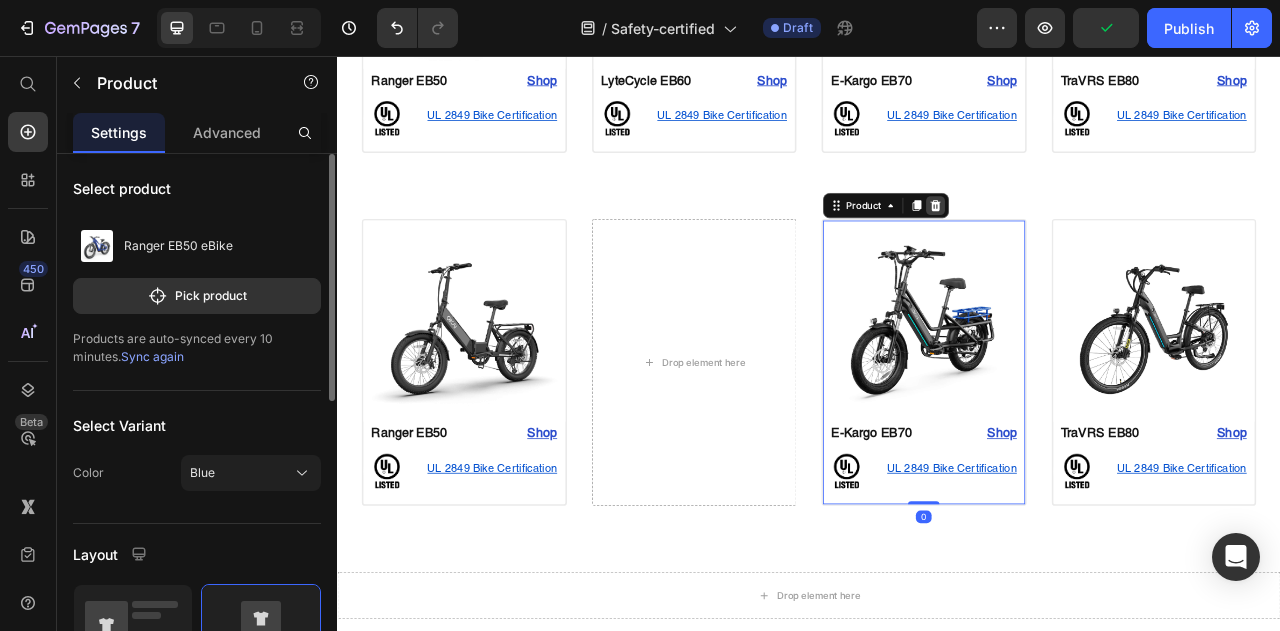 click 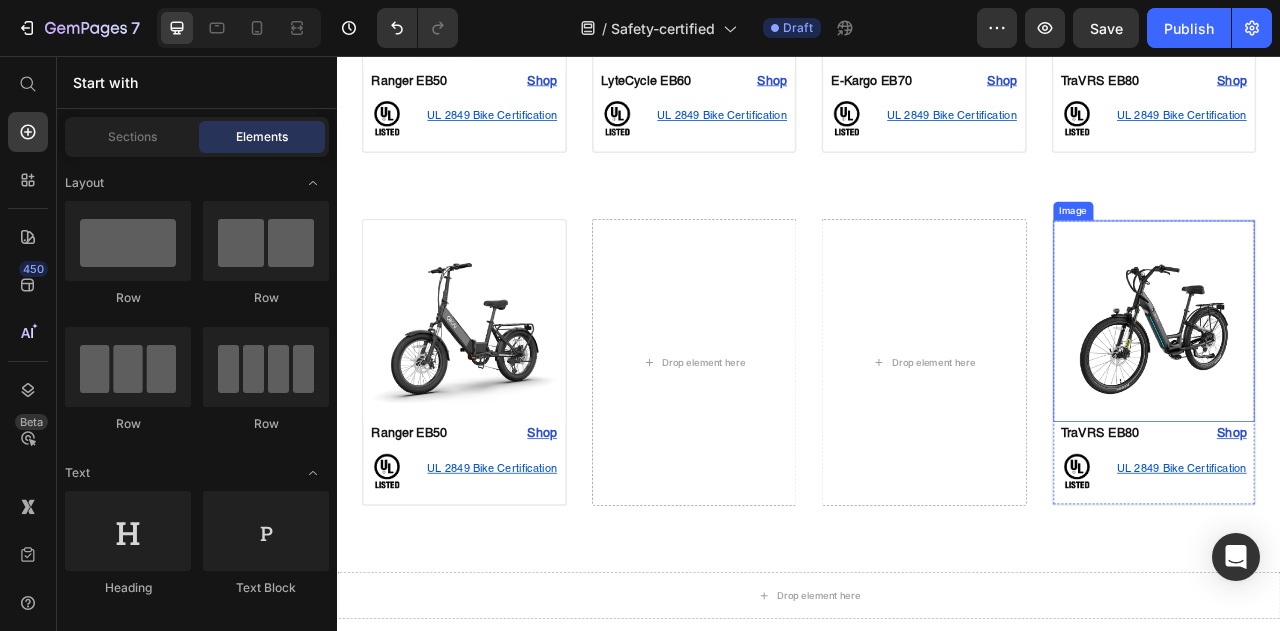 click at bounding box center (1376, 393) 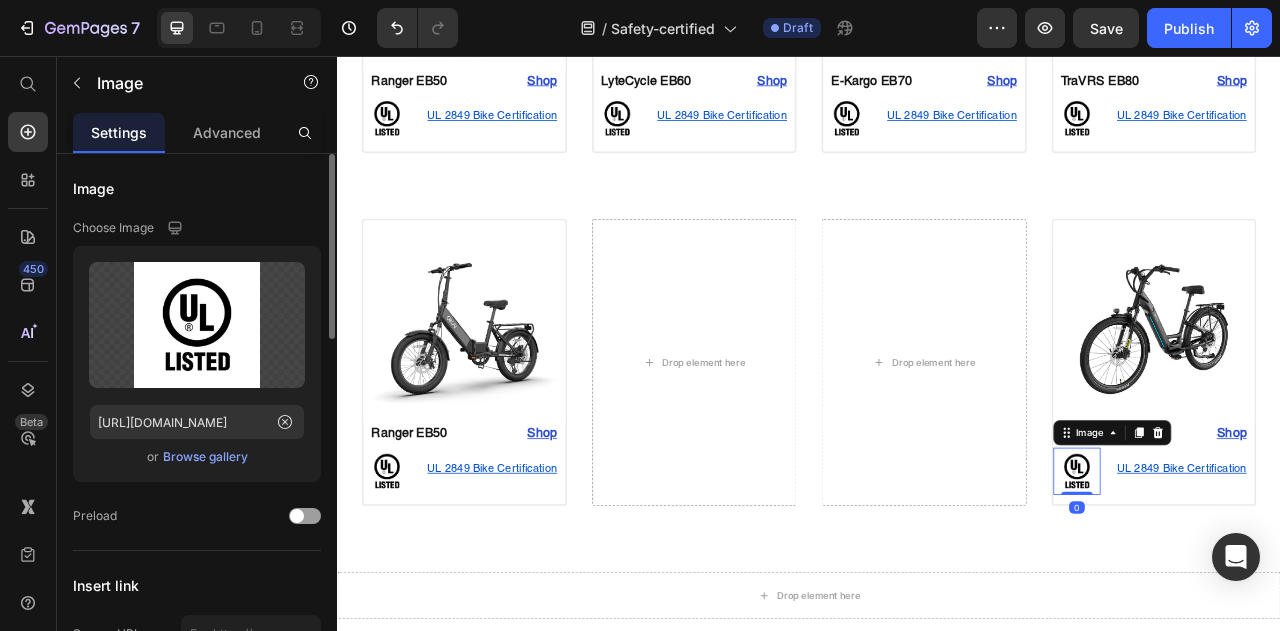 click at bounding box center (1278, 584) 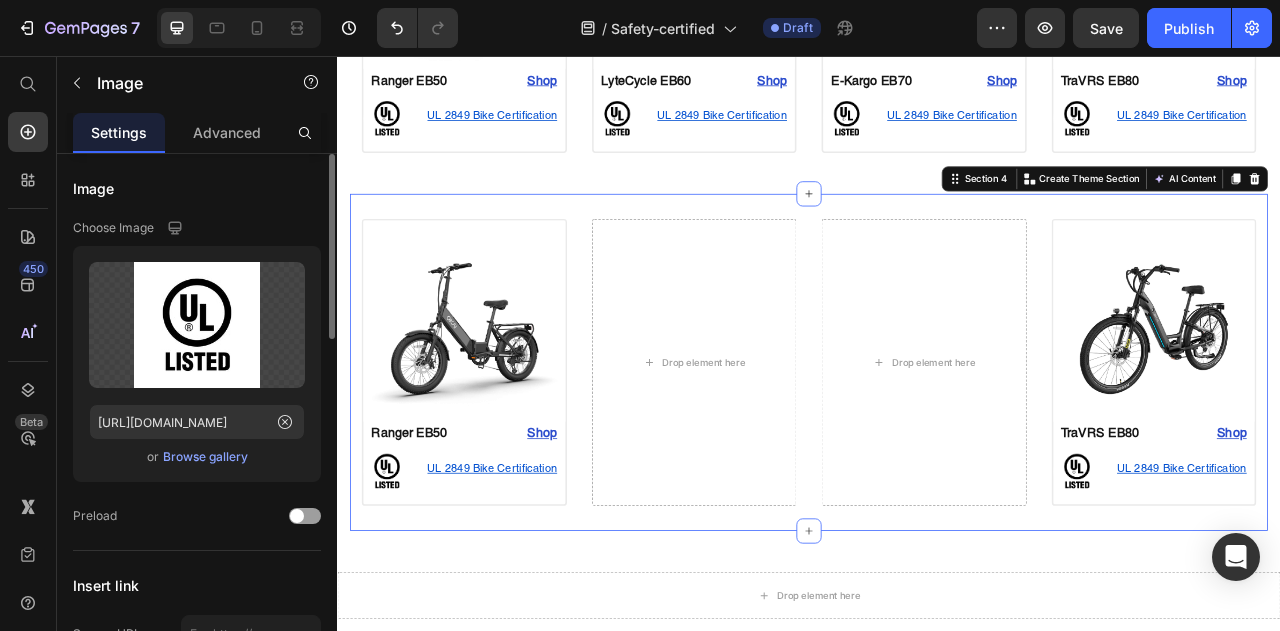 click on "Image Ranger EB50 Text Block Shop Heading Row Image UL 2849 Bike Certification Text Block Row Row Product
Drop element here
Drop element here Image TraVRS EB80 Text Block Shop Heading Row Image UL 2849 Bike Certification Text Block Row Row Product Section 4   Create Theme Section AI Content Write with GemAI What would you like to describe here? Tone and Voice Persuasive Product Show more Generate" at bounding box center [937, 445] 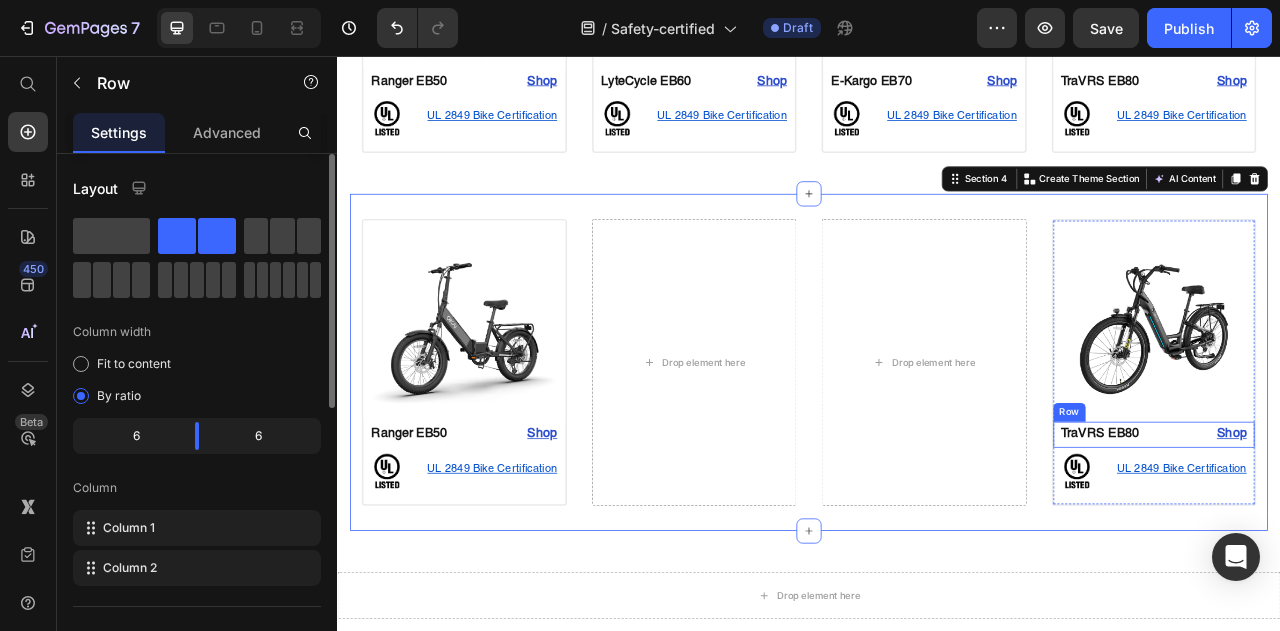 click on "Row" at bounding box center (1268, 509) 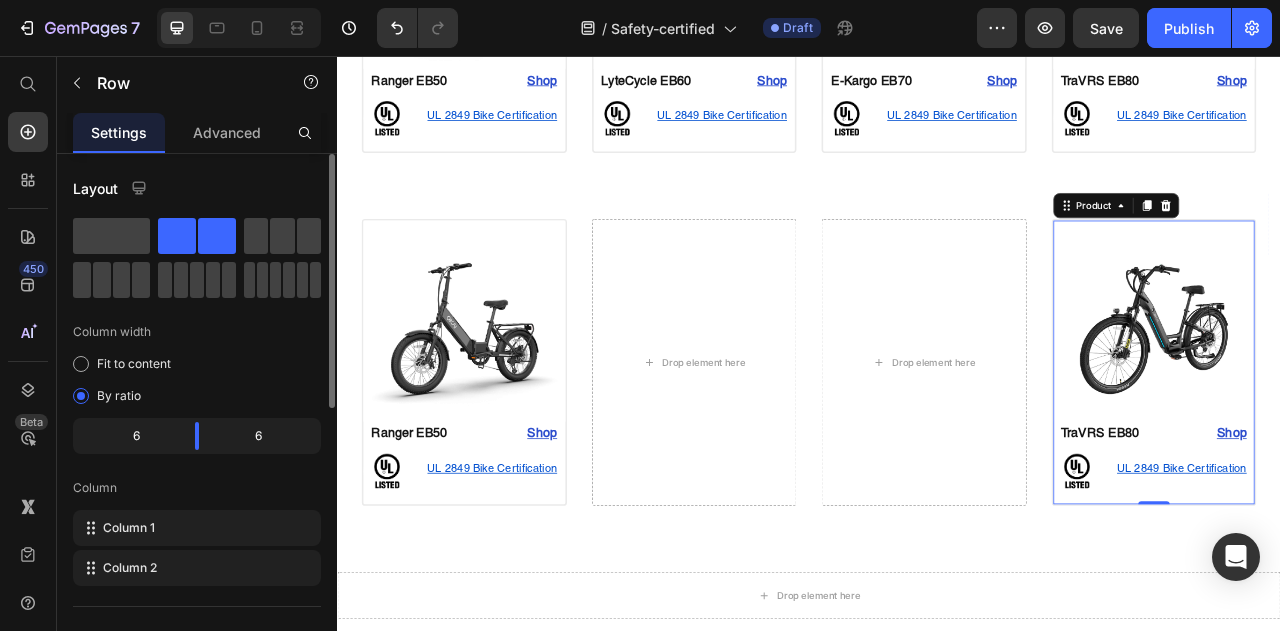click on "Image TraVRS EB80 Text Block Shop Heading Row Image UL 2849 Bike Certification Text Block Row Row Product   0" at bounding box center (1376, 445) 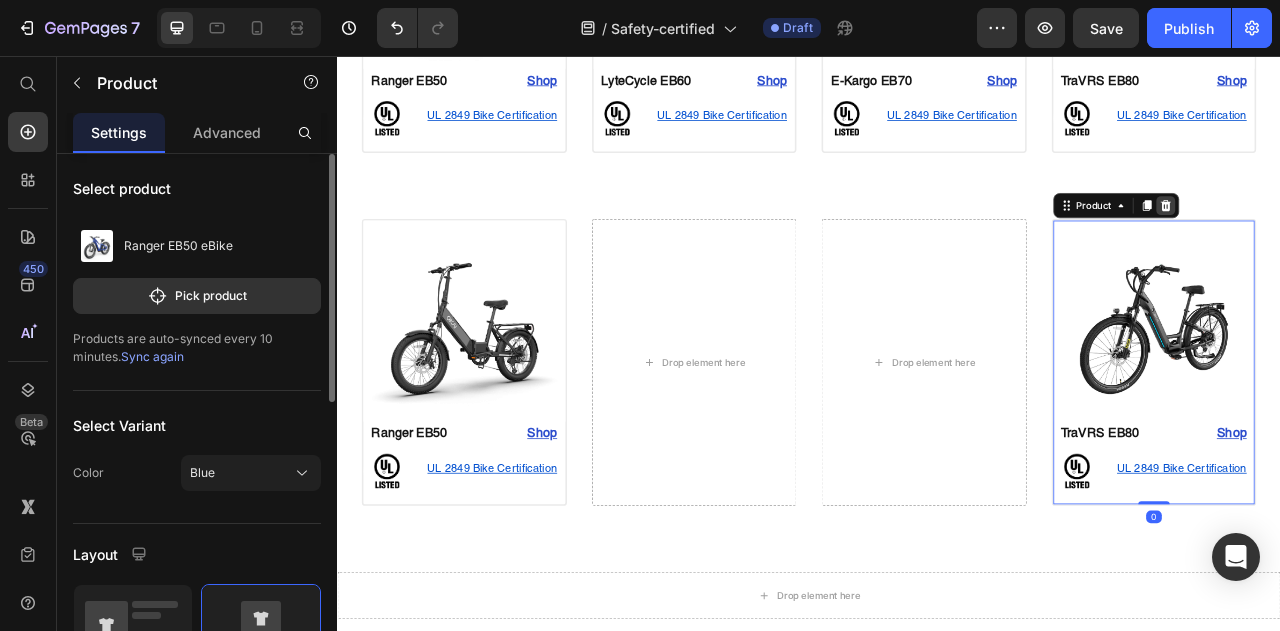 click 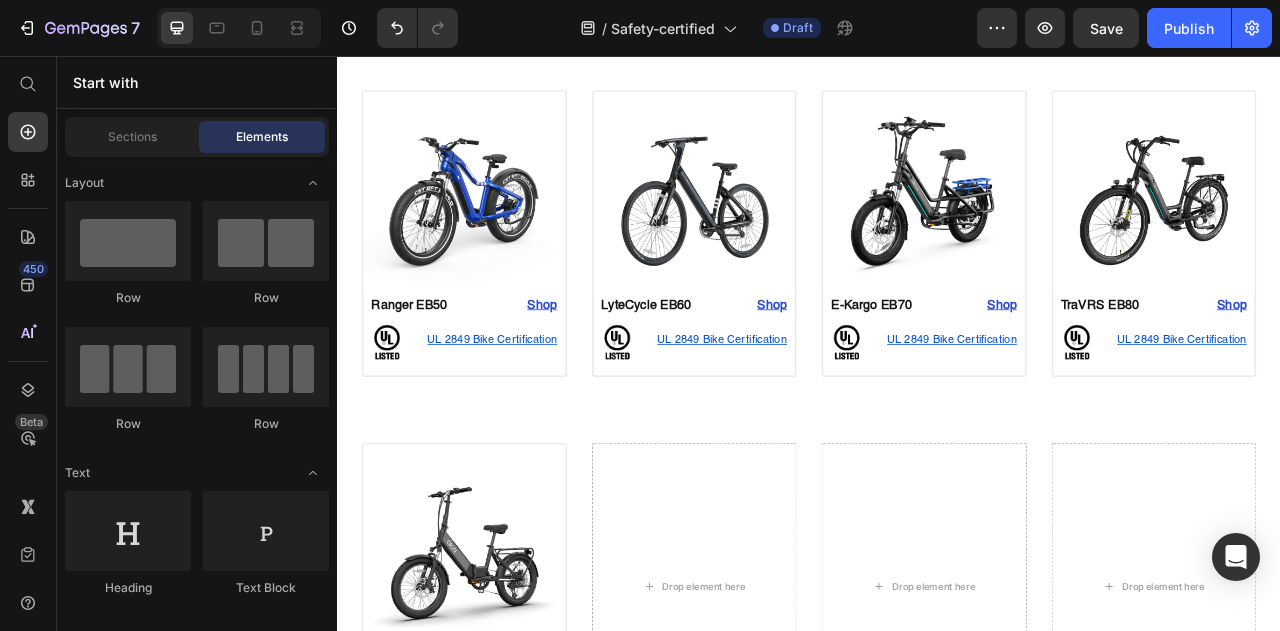 scroll, scrollTop: 514, scrollLeft: 0, axis: vertical 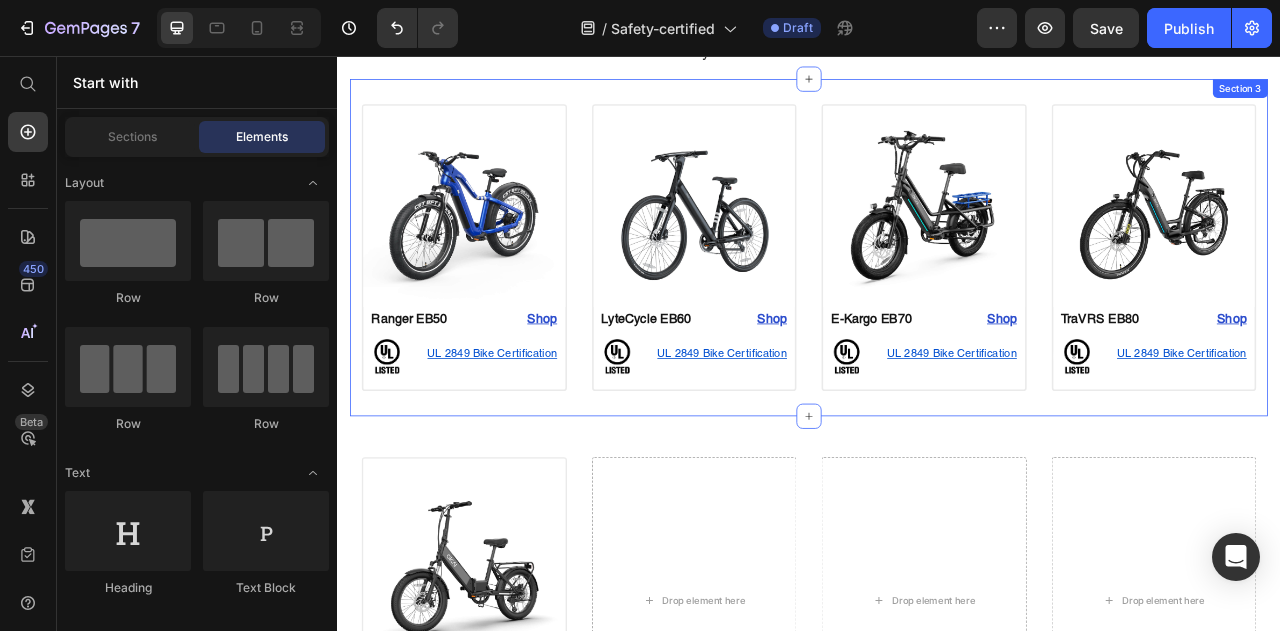 click on "Image Ranger EB50 Text Block Shop Heading Row Image UL 2849 Bike Certification Text Block Row Row Product Image LyteCycle   EB60 Text Block Shop Heading Row Image UL 2849 Bike Certification Text Block Row Row Product Image E-Kargo EB70 Text Block Shop Heading Row Image UL 2849 Bike Certification Text Block Row Row Product Image TraVRS EB80 Text Block Shop Heading Row Image UL 2849 Bike Certification Text Block Row Row Product Section 3" at bounding box center [937, 299] 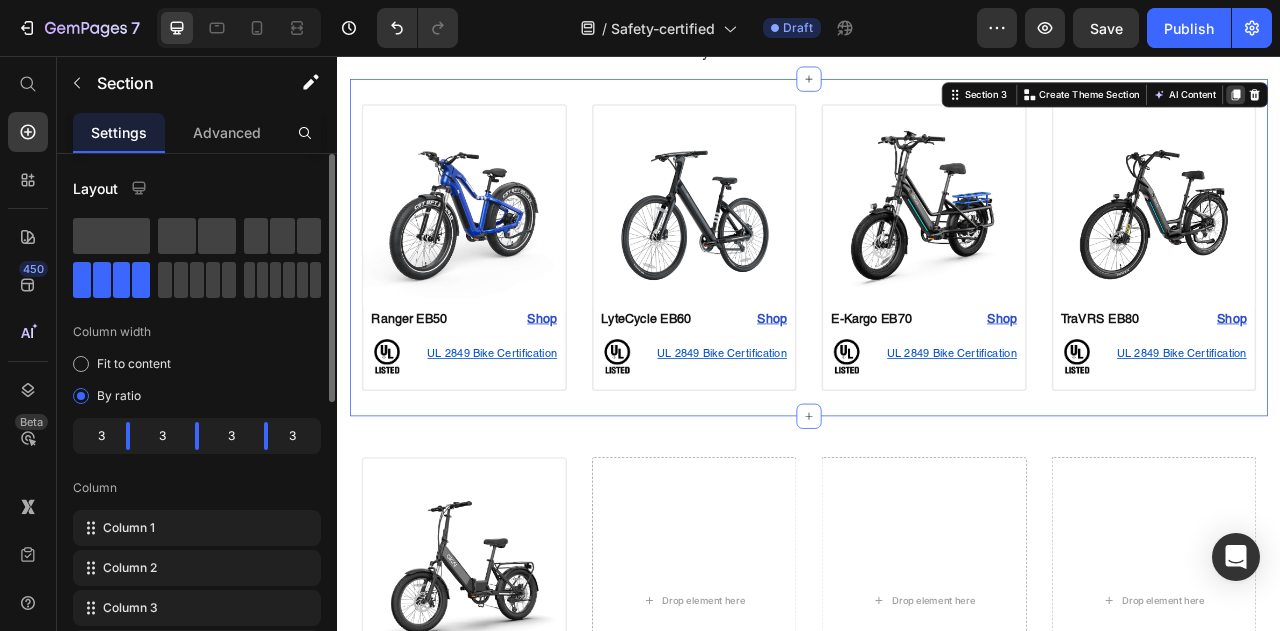 click 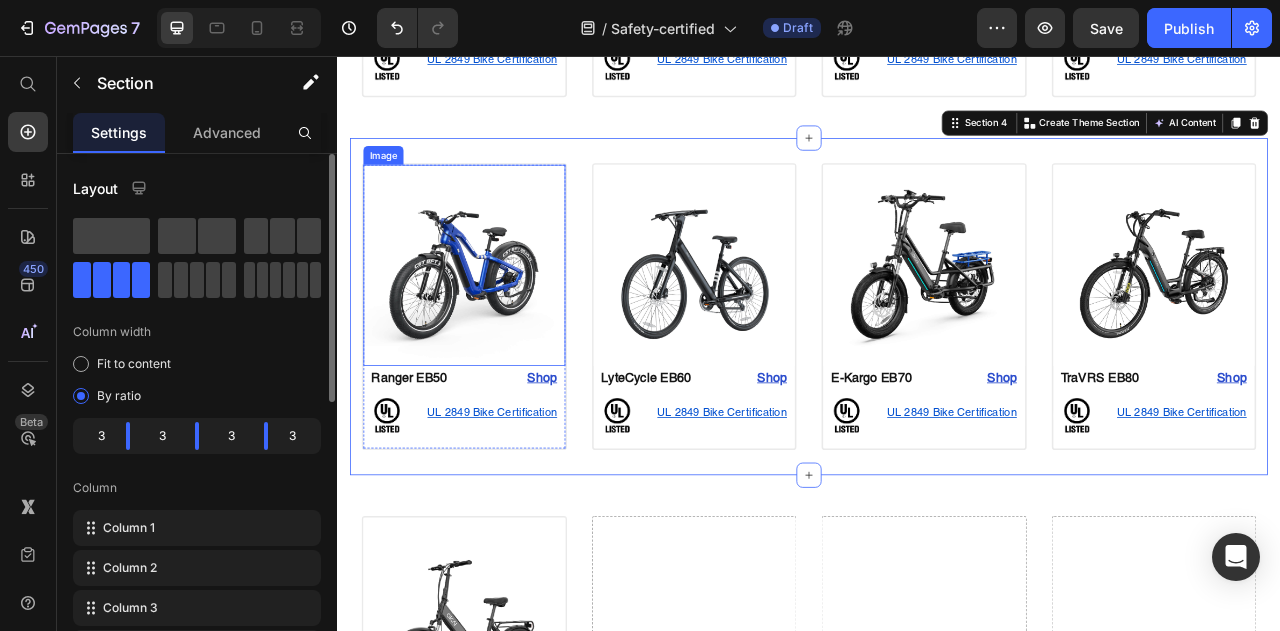 scroll, scrollTop: 914, scrollLeft: 0, axis: vertical 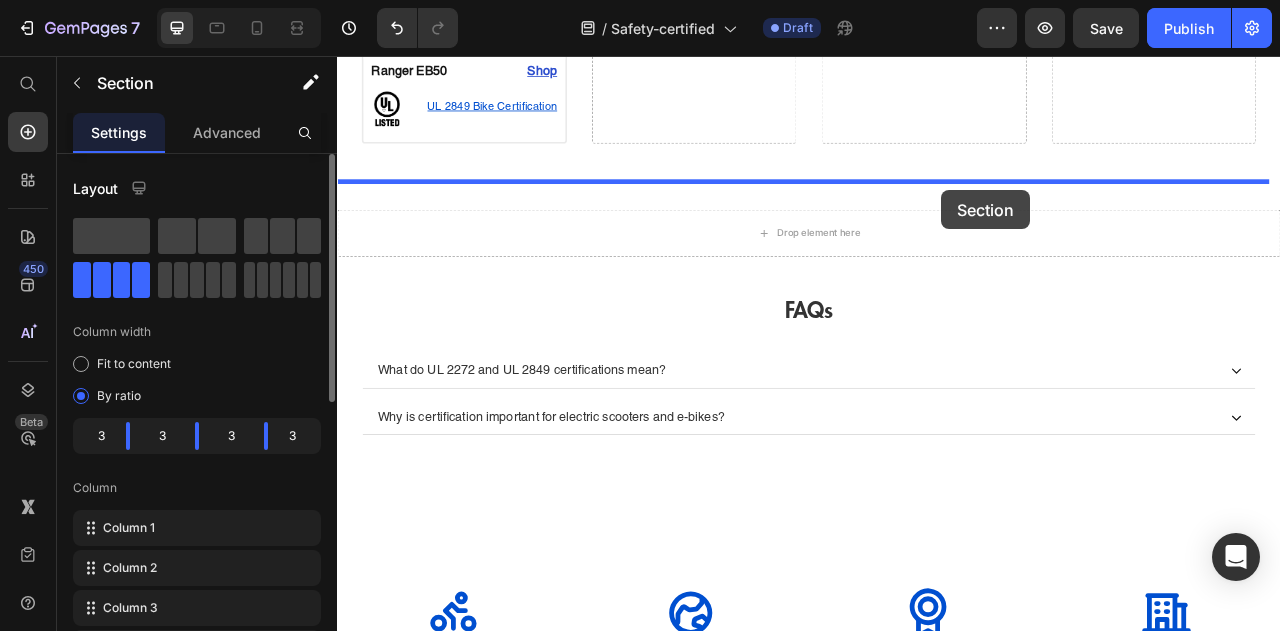 drag, startPoint x: 1106, startPoint y: 109, endPoint x: 1105, endPoint y: 227, distance: 118.004234 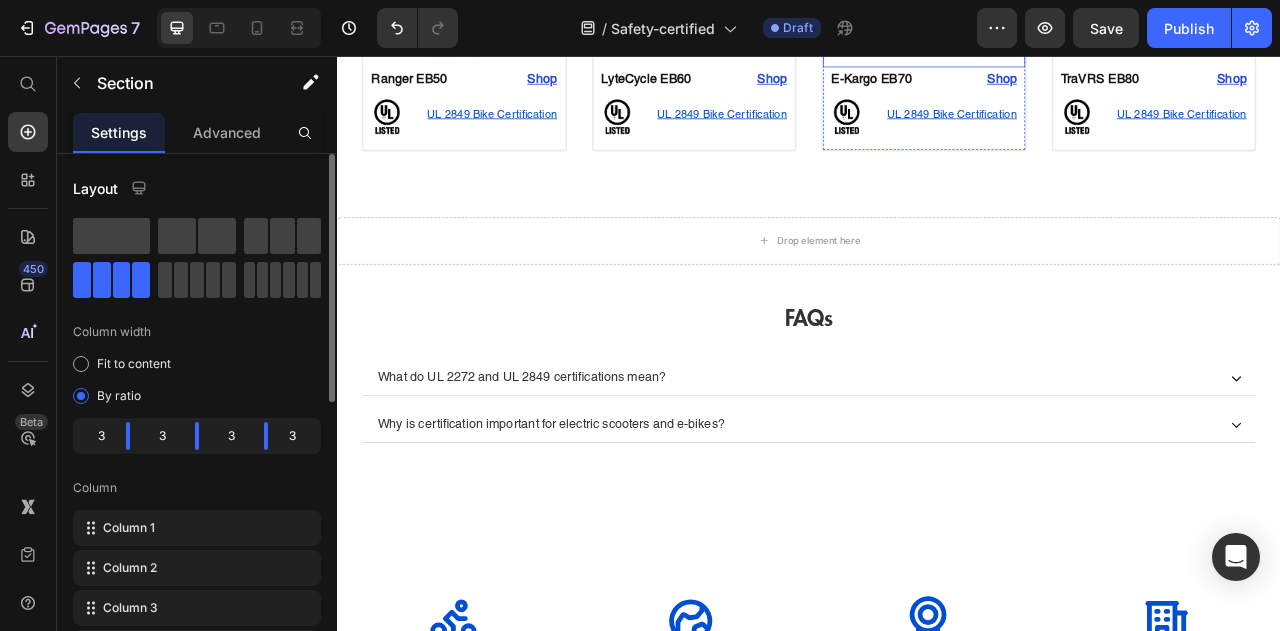 scroll, scrollTop: 1270, scrollLeft: 0, axis: vertical 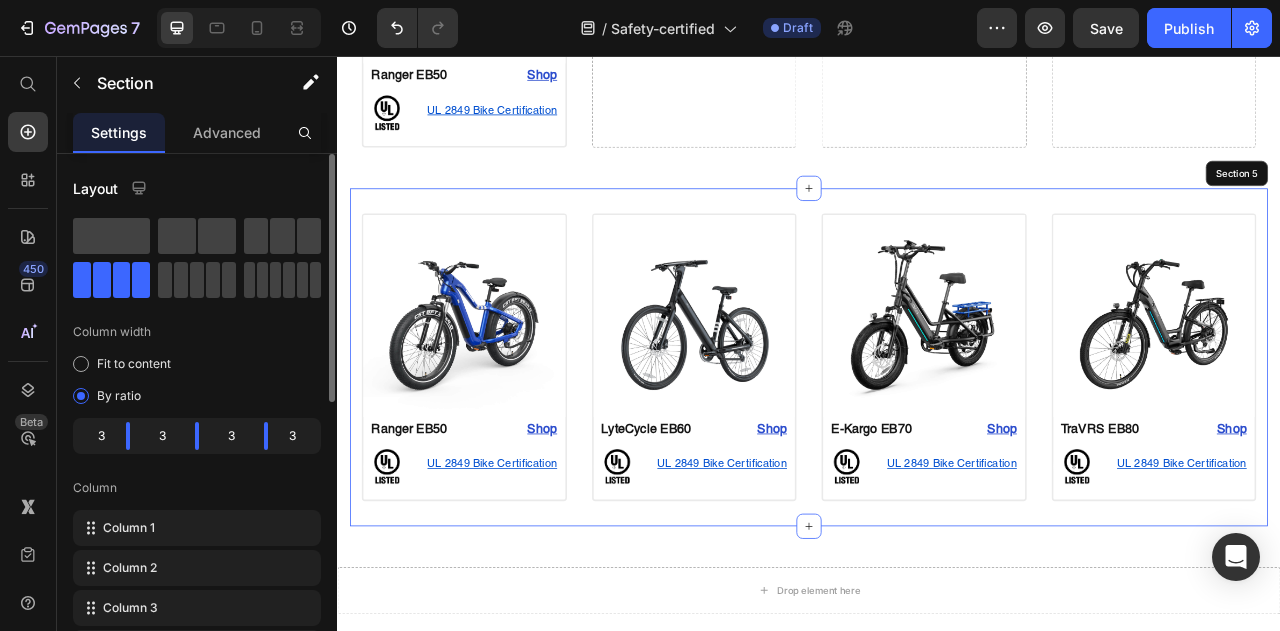 click on "Image Ranger EB50 Text Block Shop Heading Row Image UL 2849 Bike Certification Text Block Row Row Product Image LyteCycle   EB60 Text Block Shop Heading Row Image UL 2849 Bike Certification Text Block Row Row Product Image E-Kargo EB70 Text Block Shop Heading Row Image UL 2849 Bike Certification Text Block Row Row Product Image TraVRS EB80 Text Block Shop Heading Row Image UL 2849 Bike Certification Text Block Row Row Product Section 5" at bounding box center (937, 438) 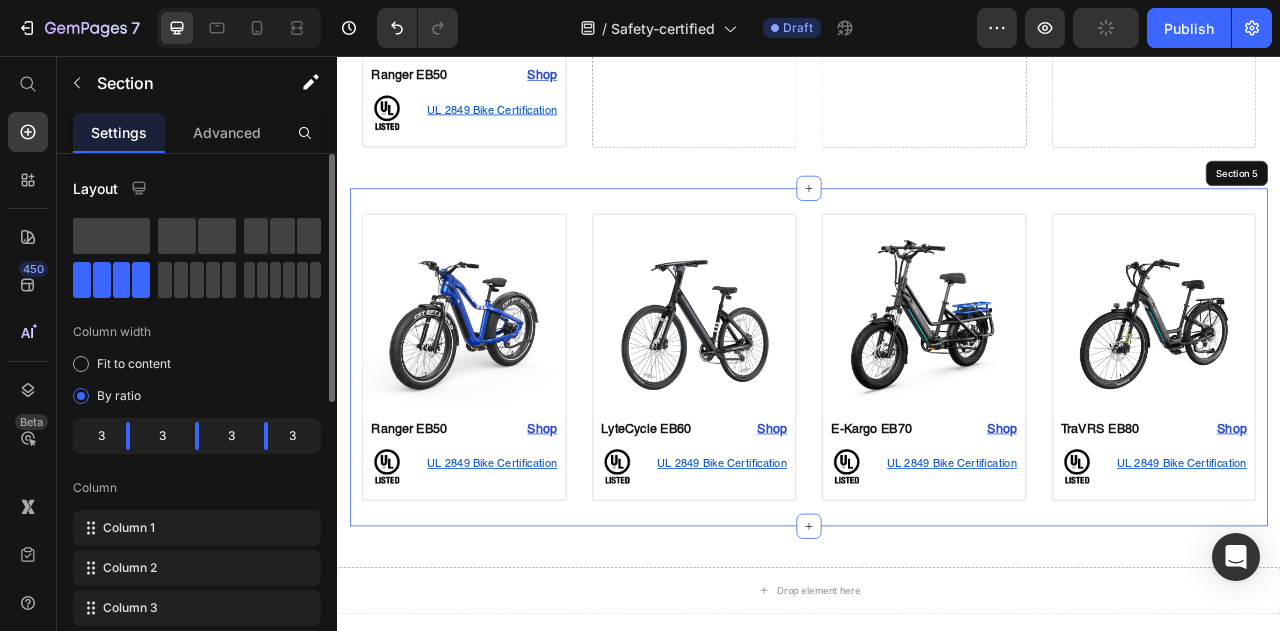 click on "Image Ranger EB50 Text Block Shop Heading Row Image UL 2849 Bike Certification Text Block Row Row Product Image LyteCycle   EB60 Text Block Shop Heading Row Image UL 2849 Bike Certification Text Block Row Row Product Image E-Kargo EB70 Text Block Shop Heading Row Image UL 2849 Bike Certification Text Block Row Row Product Image TraVRS EB80 Text Block Shop Heading Row Image UL 2849 Bike Certification Text Block Row Row Product Section 5" at bounding box center [937, 438] 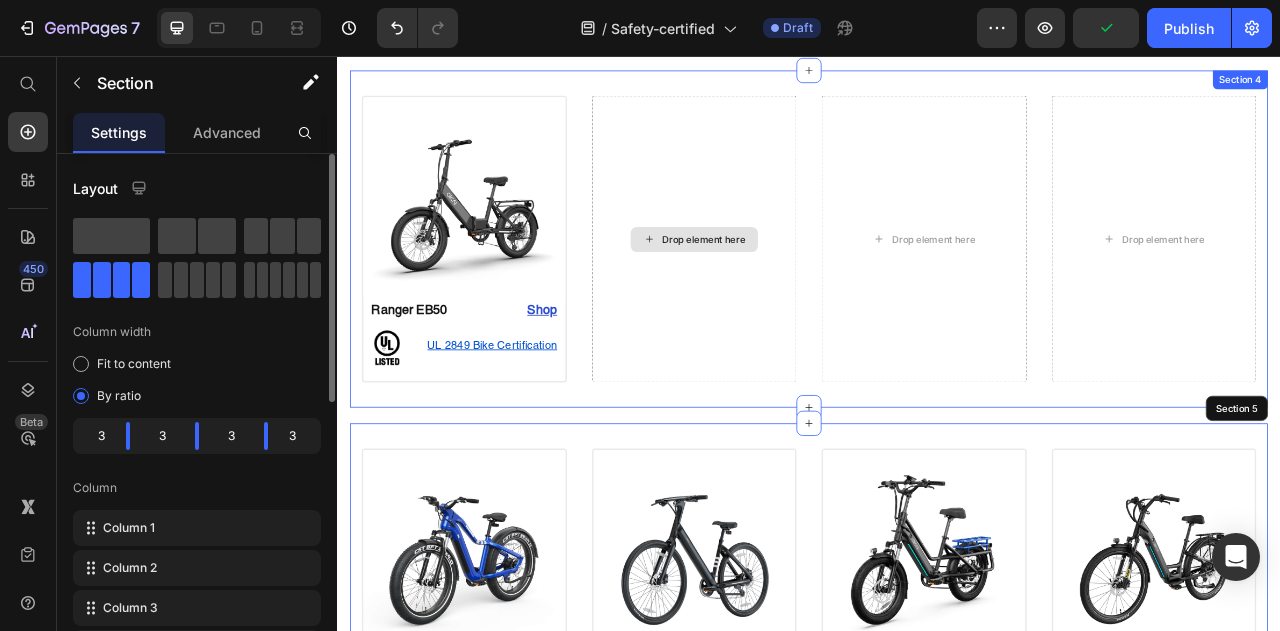 scroll, scrollTop: 970, scrollLeft: 0, axis: vertical 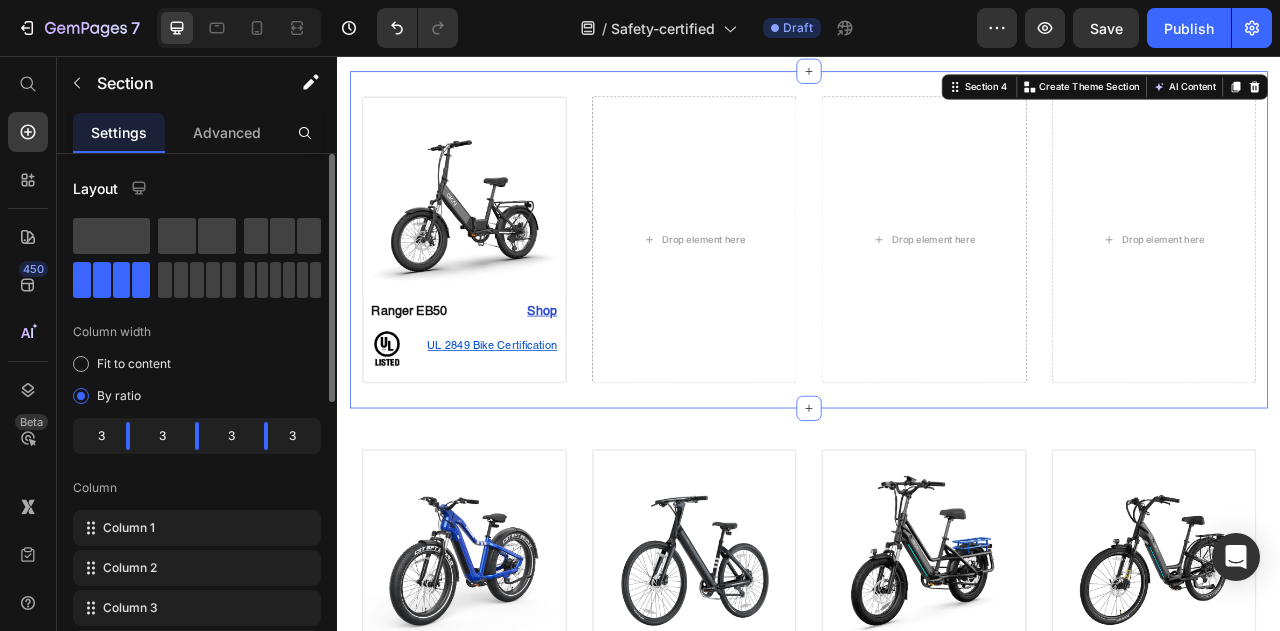 click on "Image Ranger EB50 Text Block Shop Heading Row Image UL 2849 Bike Certification Text Block Row Row Product
Drop element here
Drop element here
Drop element here Section 4   Create Theme Section AI Content Write with GemAI What would you like to describe here? Tone and Voice Persuasive Product Shipping Protection Show more Generate" at bounding box center (937, 289) 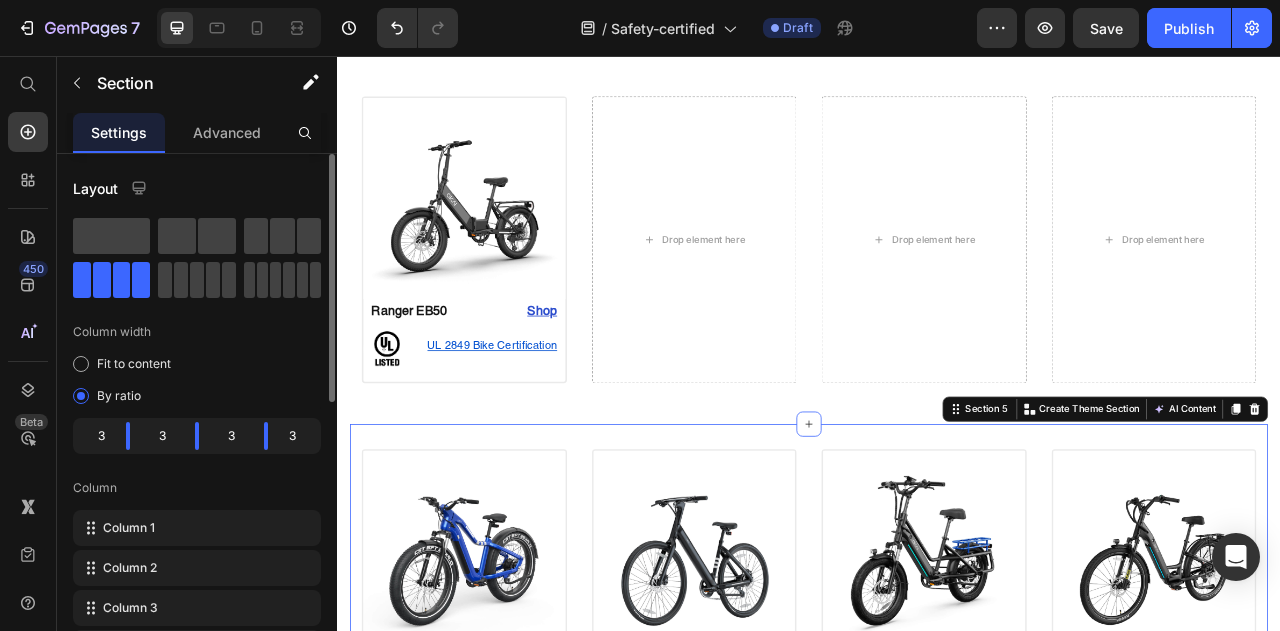 click on "Image Ranger EB50 Text Block Shop Heading Row Image UL 2849 Bike Certification Text Block Row Row Product Image LyteCycle   EB60 Text Block Shop Heading Row Image UL 2849 Bike Certification Text Block Row Row Product Image E-Kargo EB70 Text Block Shop Heading Row Image UL 2849 Bike Certification Text Block Row Row Product Image TraVRS EB80 Text Block Shop Heading Row Image UL 2849 Bike Certification Text Block Row Row Product Section 5   Create Theme Section AI Content Write with GemAI What would you like to describe here? Tone and Voice Persuasive Product Shipping Protection Show more Generate" at bounding box center [937, 738] 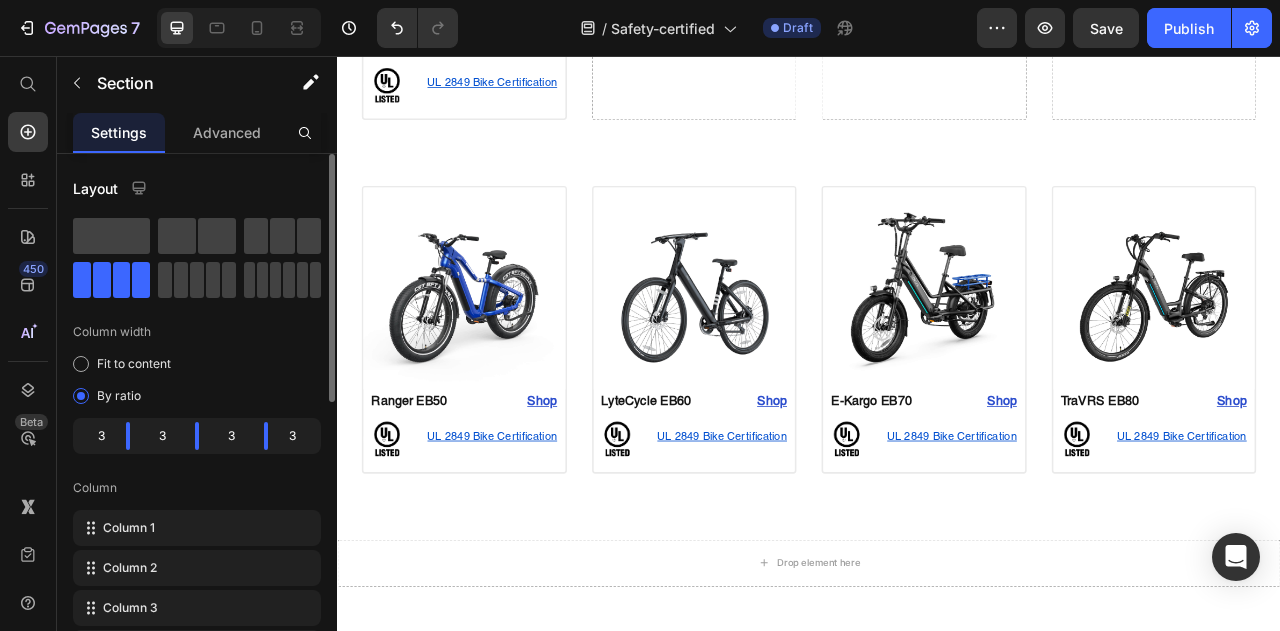 scroll, scrollTop: 1370, scrollLeft: 0, axis: vertical 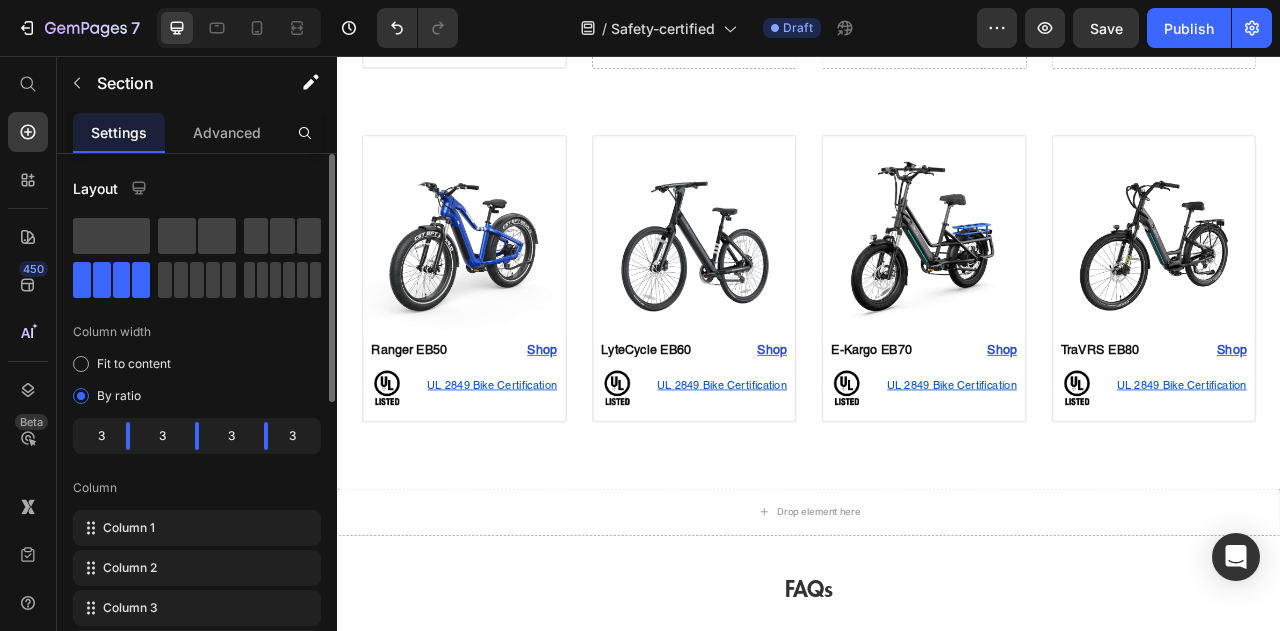 click on "Image Ranger EB50 Text Block Shop Heading Row Image UL 2849 Bike Certification Text Block Row Row Product Image LyteCycle   EB60 Text Block Shop Heading Row Image UL 2849 Bike Certification Text Block Row Row Product Image E-Kargo EB70 Text Block Shop Heading Row Image UL 2849 Bike Certification Text Block Row Row Product Image TraVRS EB80 Text Block Shop Heading Row Image UL 2849 Bike Certification Text Block Row Row Product Section 5" at bounding box center (937, 338) 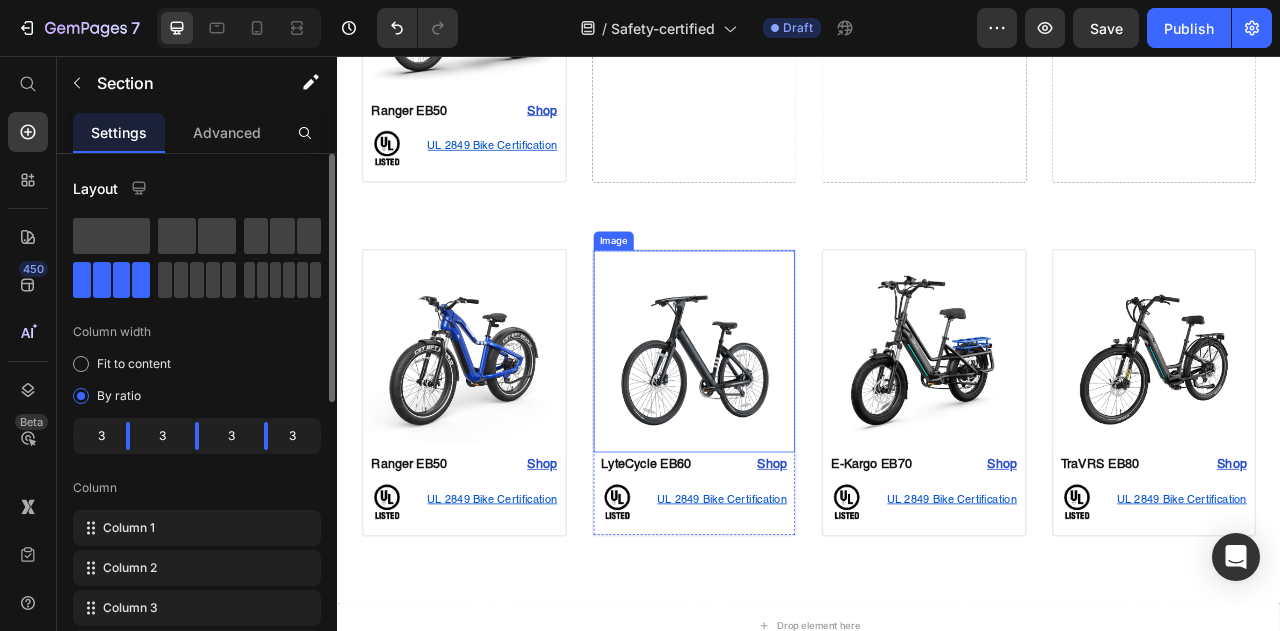 scroll, scrollTop: 1070, scrollLeft: 0, axis: vertical 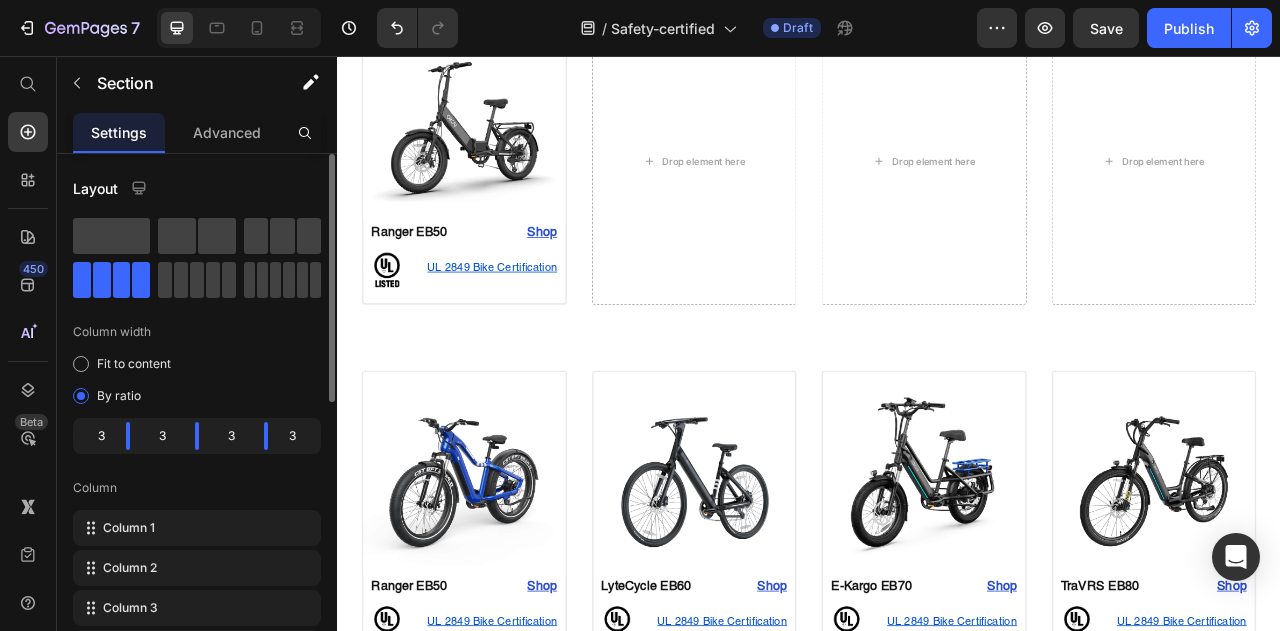 click on "Image Ranger EB50 Text Block Shop Heading Row Image UL 2849 Bike Certification Text Block Row Row Product Image LyteCycle   EB60 Text Block Shop Heading Row Image UL 2849 Bike Certification Text Block Row Row Product Image E-Kargo EB70 Text Block Shop Heading Row Image UL 2849 Bike Certification Text Block Row Row Product Image TraVRS EB80 Text Block Shop Heading Row Image UL 2849 Bike Certification Text Block Row Row Product Section 5" at bounding box center (937, 638) 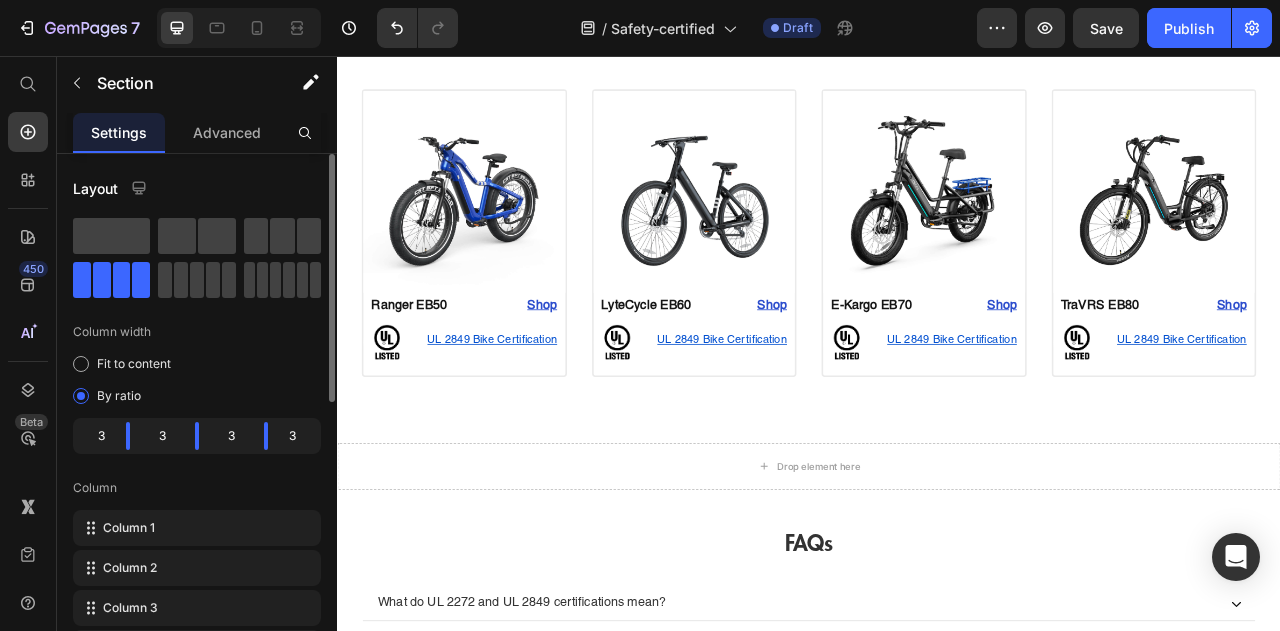 scroll, scrollTop: 1470, scrollLeft: 0, axis: vertical 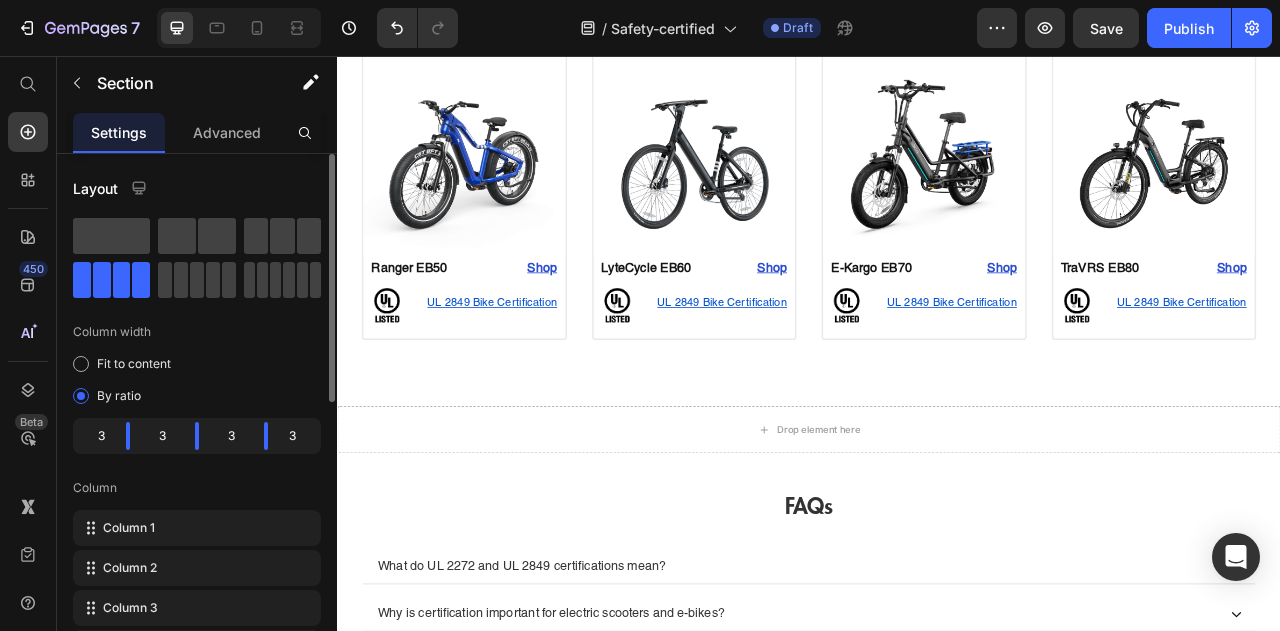 click on "Image Ranger EB50 Text Block Shop Heading Row Image UL 2849 Bike Certification Text Block Row Row Product Image LyteCycle   EB60 Text Block Shop Heading Row Image UL 2849 Bike Certification Text Block Row Row Product Image E-Kargo EB70 Text Block Shop Heading Row Image UL 2849 Bike Certification Text Block Row Row Product Image TraVRS EB80 Text Block Shop Heading Row Image UL 2849 Bike Certification Text Block Row Row Product Section 5" at bounding box center (937, 234) 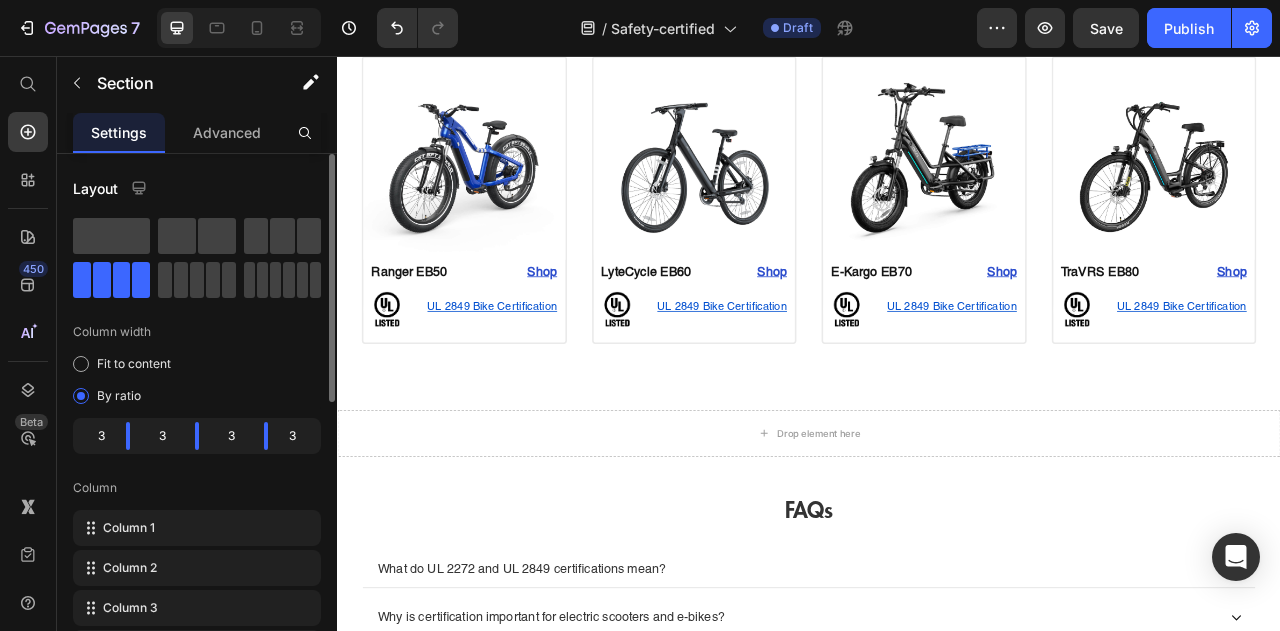 scroll, scrollTop: 1170, scrollLeft: 0, axis: vertical 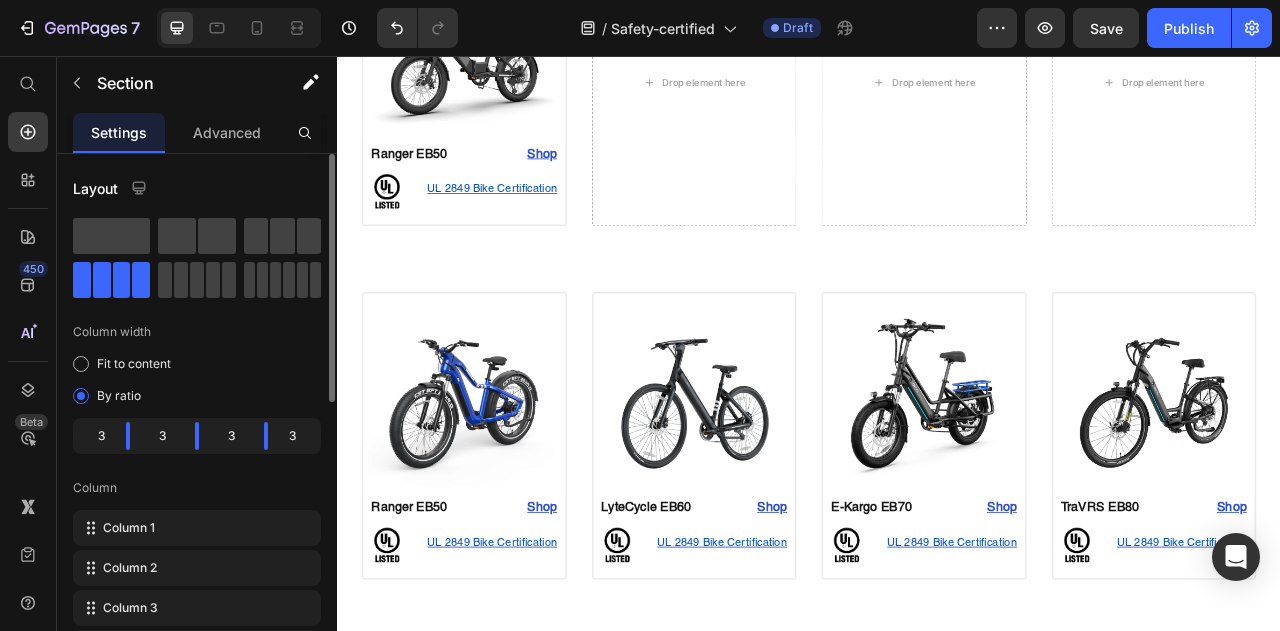 click on "Image Ranger EB50 Text Block Shop Heading Row Image UL 2849 Bike Certification Text Block Row Row Product Image LyteCycle   EB60 Text Block Shop Heading Row Image UL 2849 Bike Certification Text Block Row Row Product Image E-Kargo EB70 Text Block Shop Heading Row Image UL 2849 Bike Certification Text Block Row Row Product Image TraVRS EB80 Text Block Shop Heading Row Image UL 2849 Bike Certification Text Block Row Row Product Section 5" at bounding box center (937, 538) 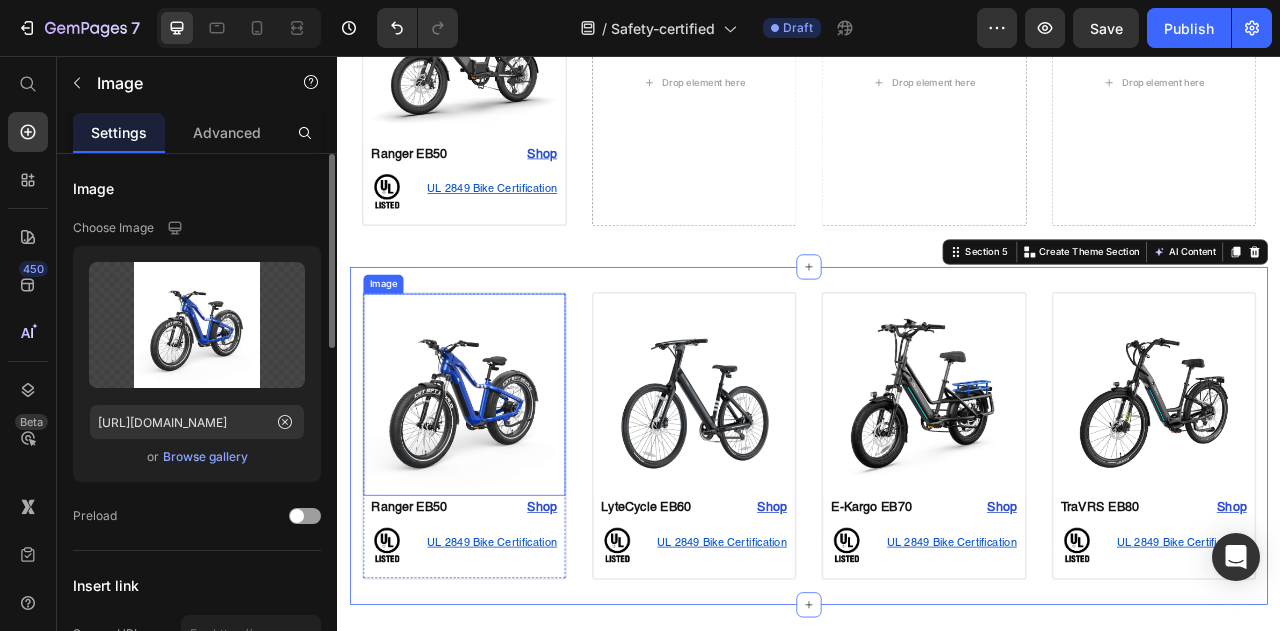 click at bounding box center [498, 486] 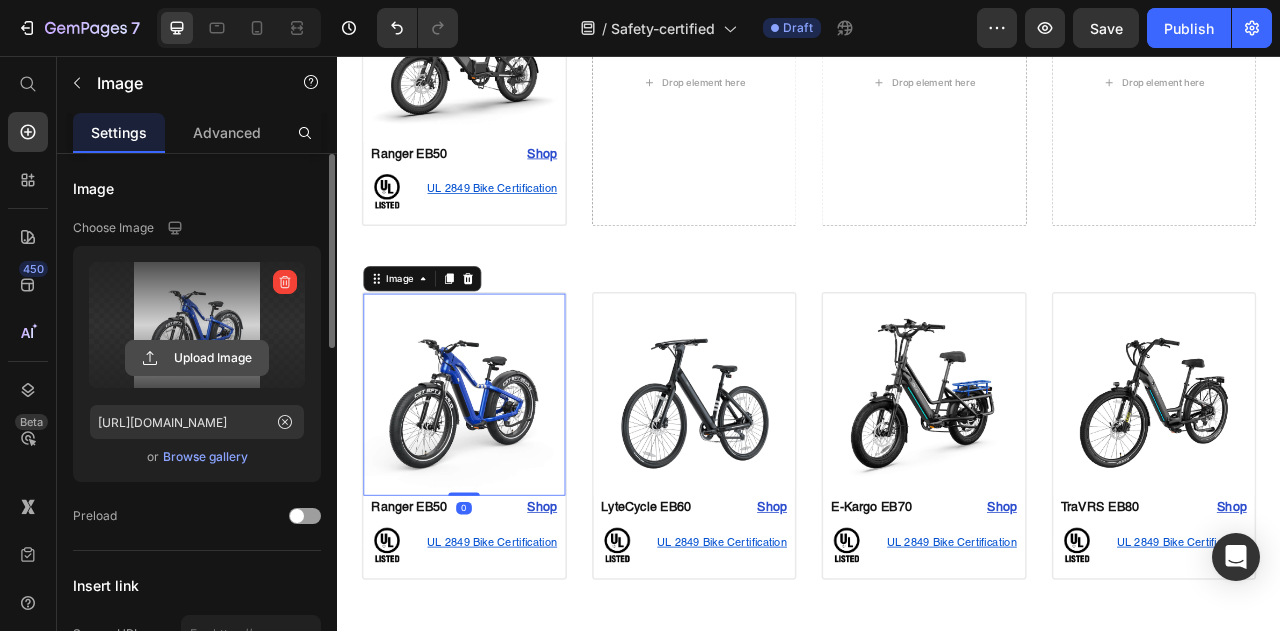 click 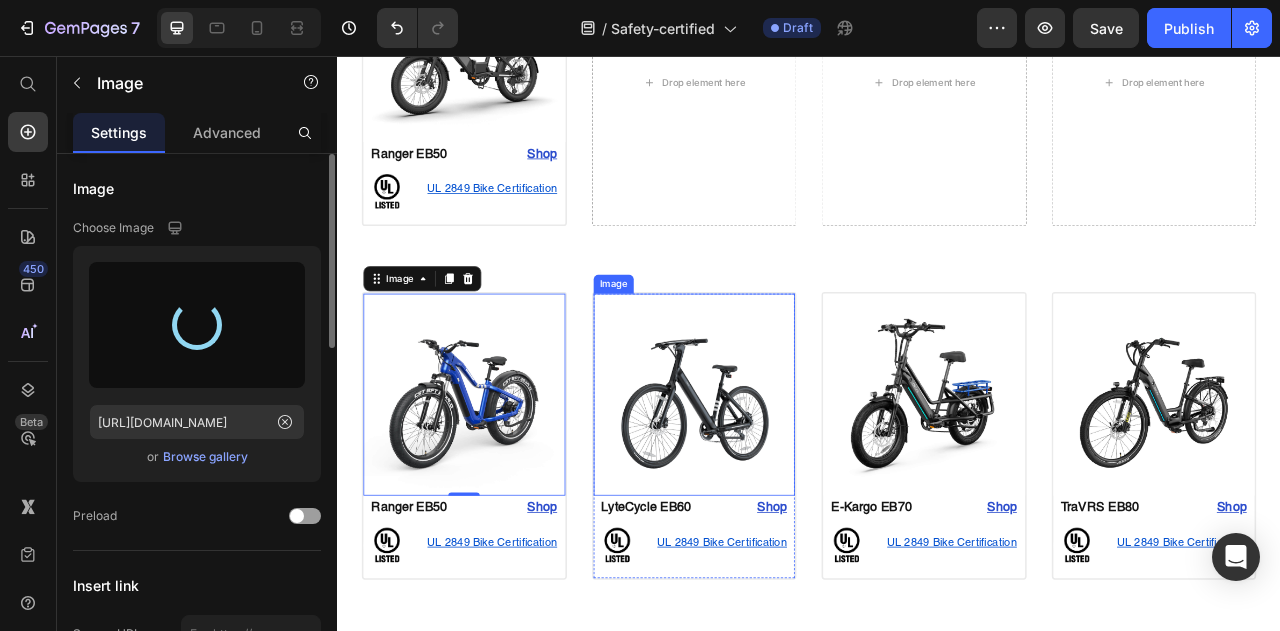 type on "[URL][DOMAIN_NAME]" 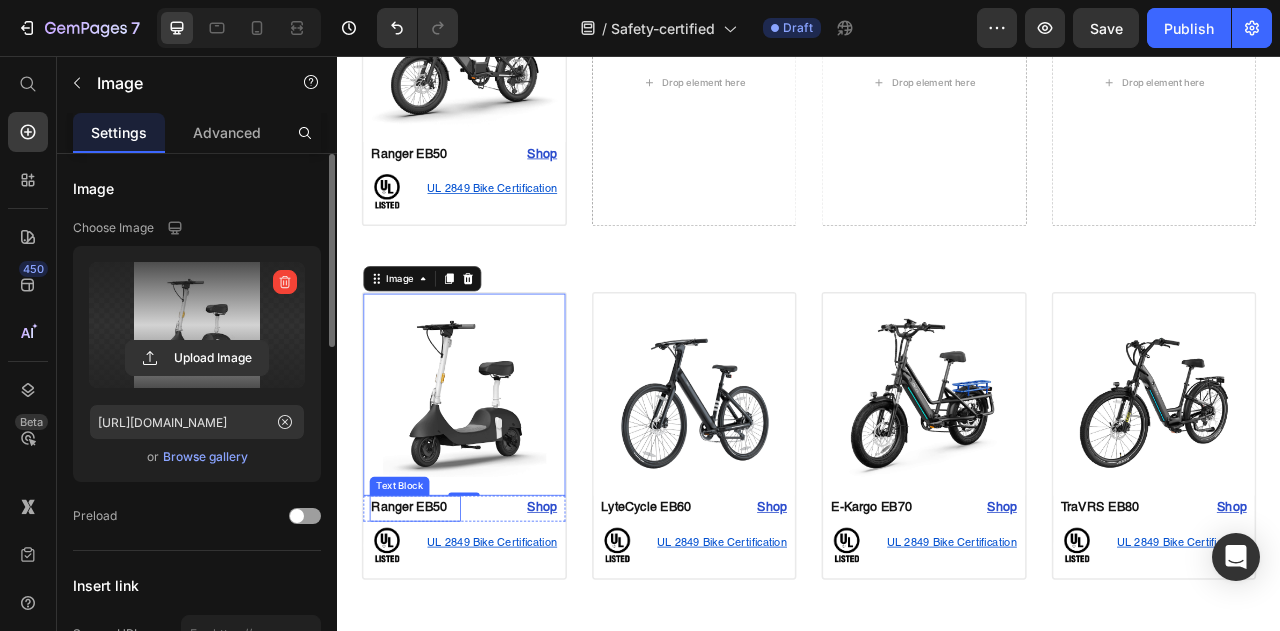 click on "Ranger EB50" at bounding box center (428, 631) 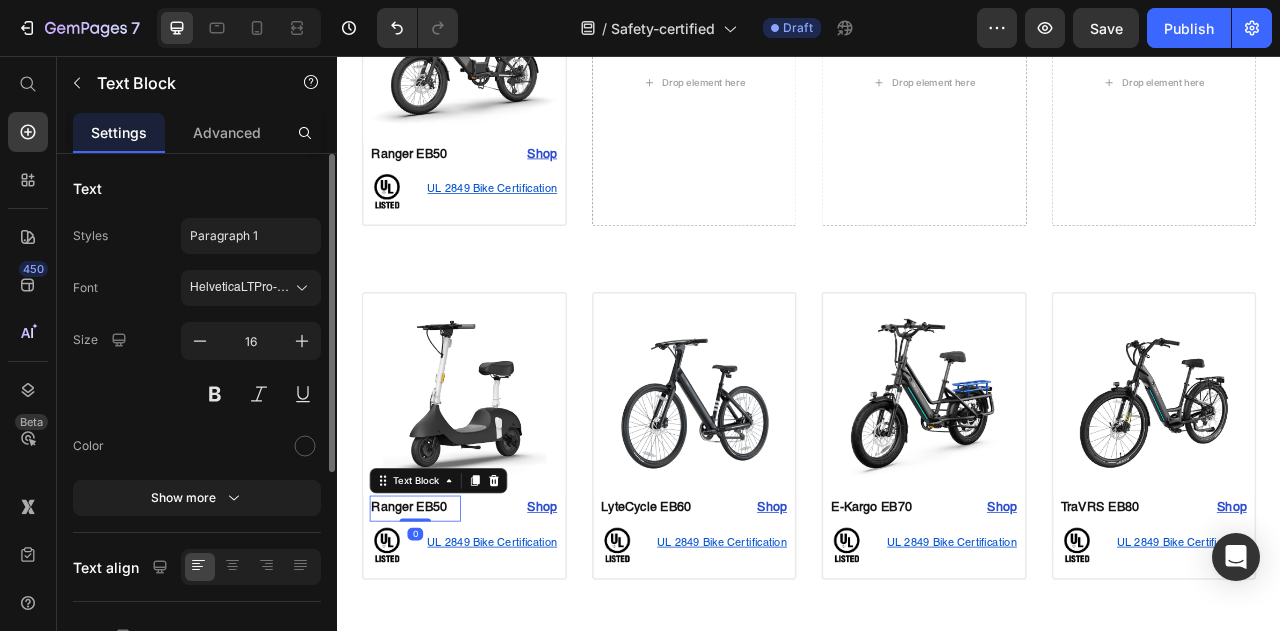 click on "Ranger EB50" at bounding box center [428, 631] 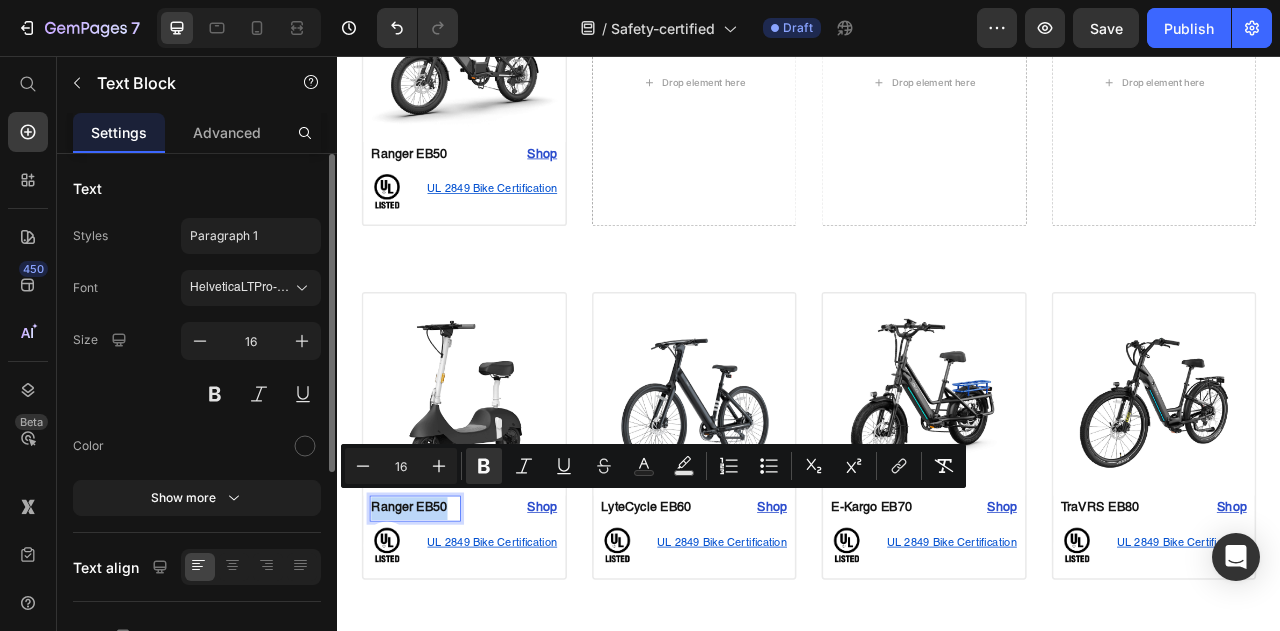 click on "Ranger EB50" at bounding box center (428, 631) 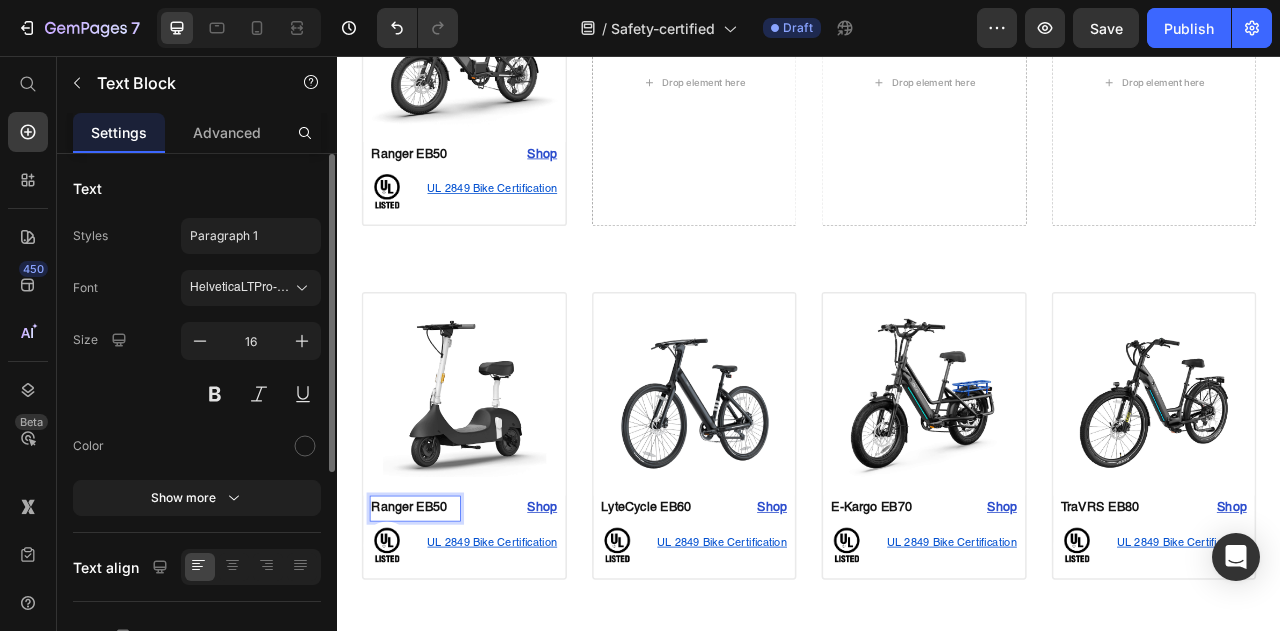 scroll, scrollTop: 43, scrollLeft: 0, axis: vertical 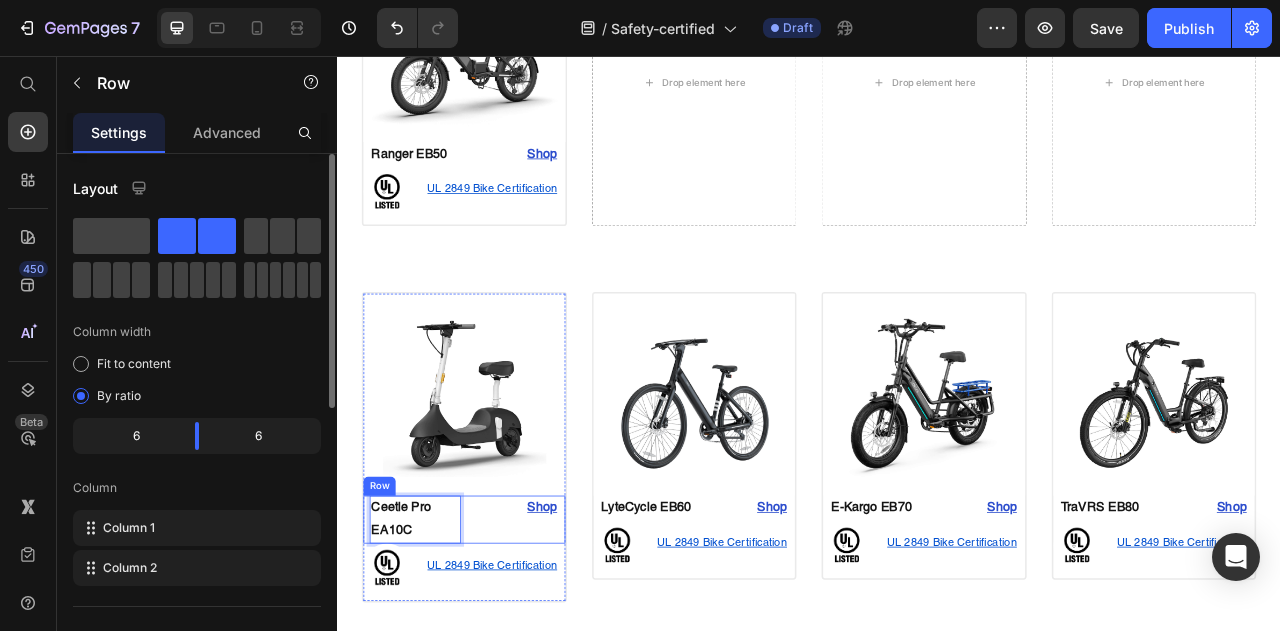 click on "Ceetle Pro EA10C Text Block   0 Shop Heading Row" at bounding box center [498, 646] 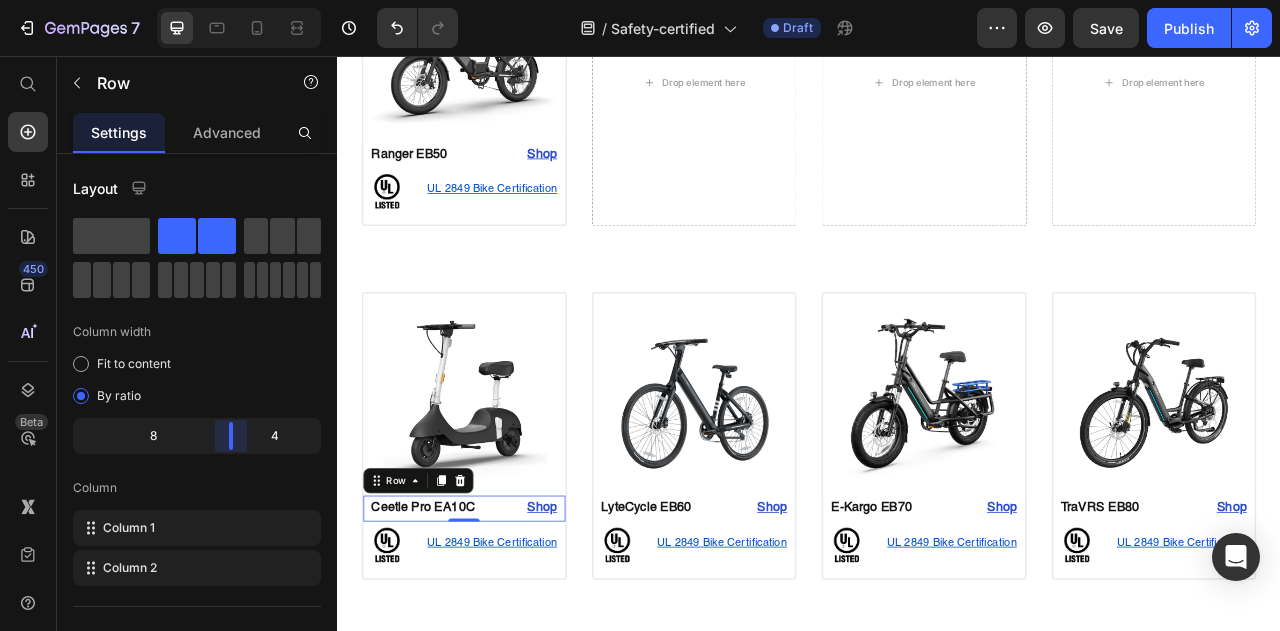 drag, startPoint x: 202, startPoint y: 433, endPoint x: 245, endPoint y: 432, distance: 43.011627 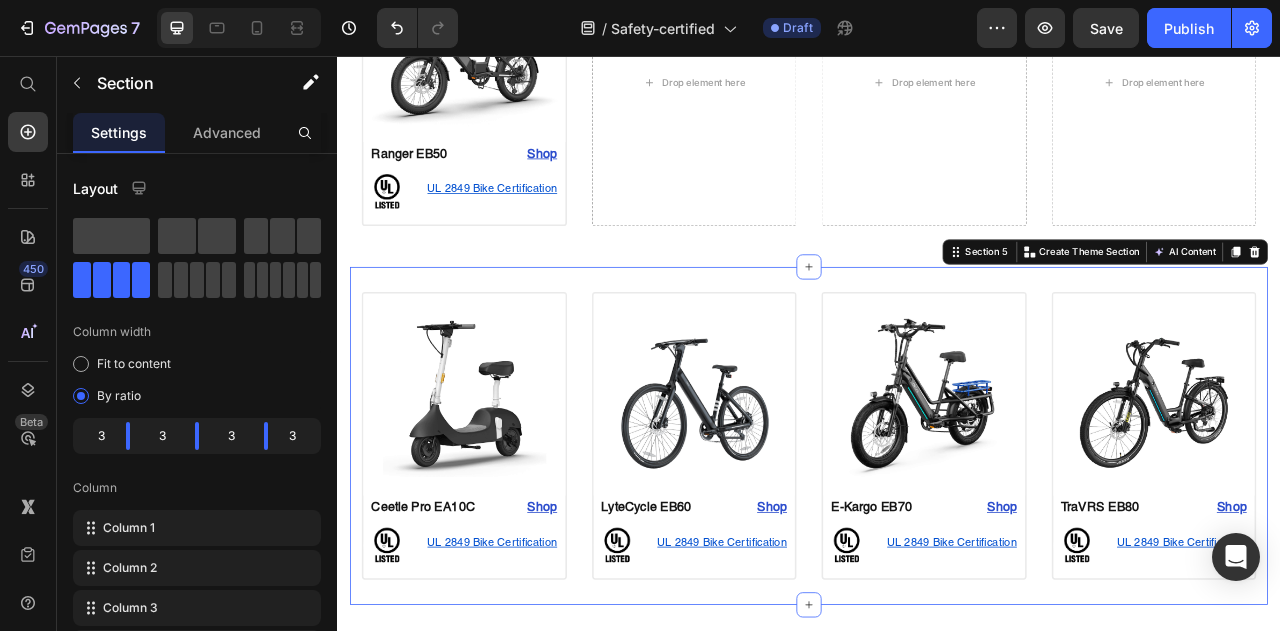 click on "Image Ceetle Pro EA10C Text Block Shop Heading Row Image UL 2849 Bike Certification Text Block Row Row Product Image LyteCycle   EB60 Text Block Shop Heading Row Image UL 2849 Bike Certification Text Block Row Row Product Image E-Kargo EB70 Text Block Shop Heading Row Image UL 2849 Bike Certification Text Block Row Row Product Image TraVRS EB80 Text Block Shop Heading Row Image UL 2849 Bike Certification Text Block Row Row Product Section 5   Create Theme Section AI Content Write with GemAI What would you like to describe here? Tone and Voice Persuasive Product Shipping Protection Show more Generate" at bounding box center [937, 538] 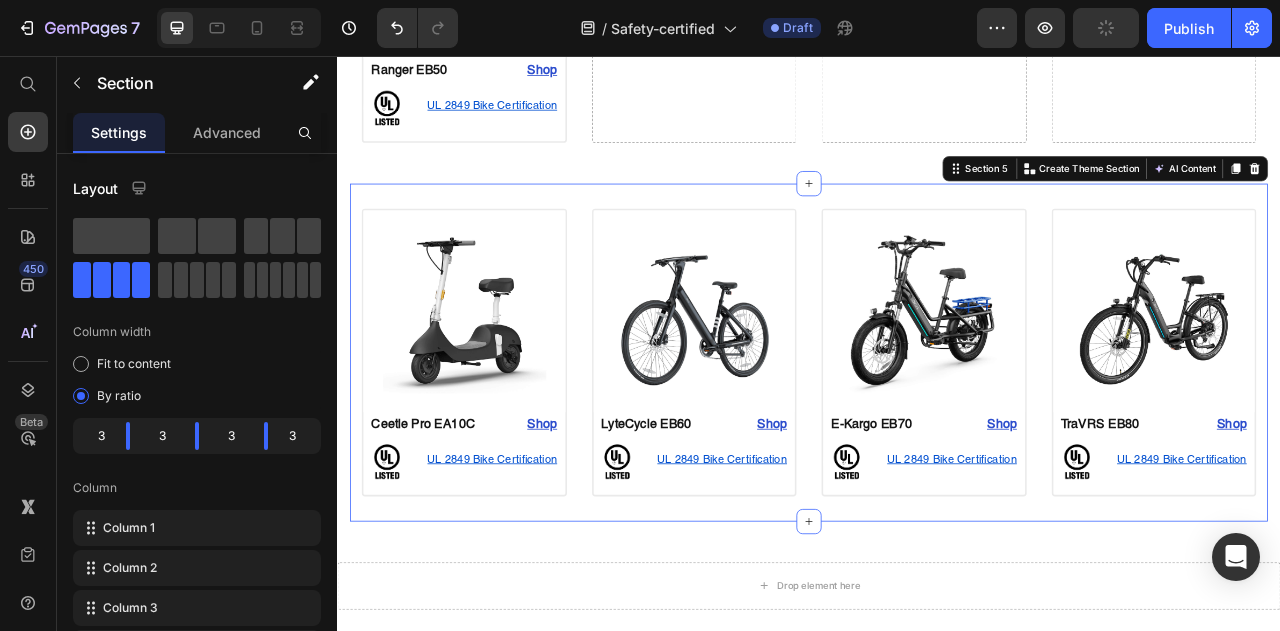 scroll, scrollTop: 1270, scrollLeft: 0, axis: vertical 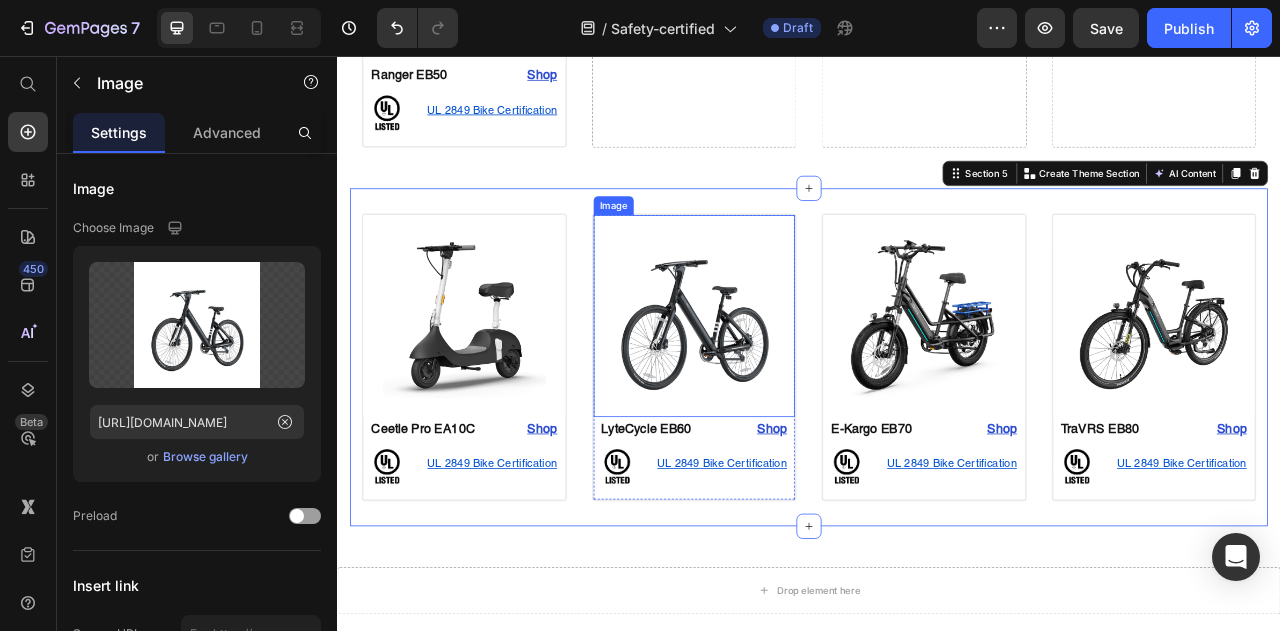click at bounding box center [791, 386] 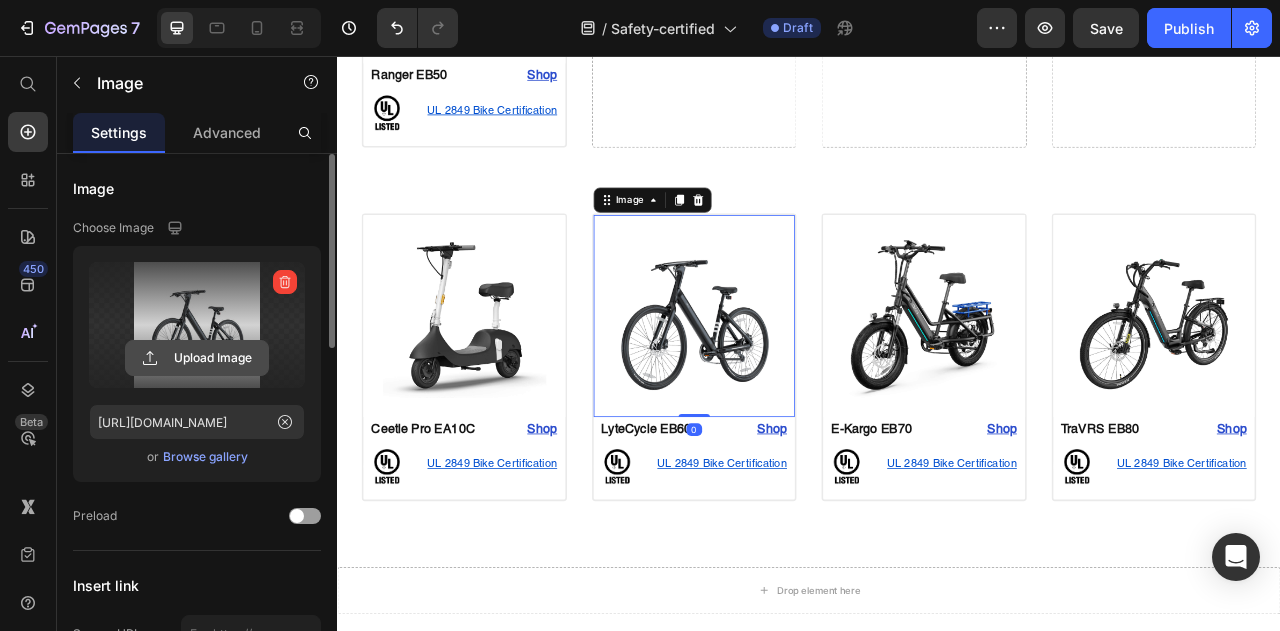 click on "Upload Image" at bounding box center [197, 358] 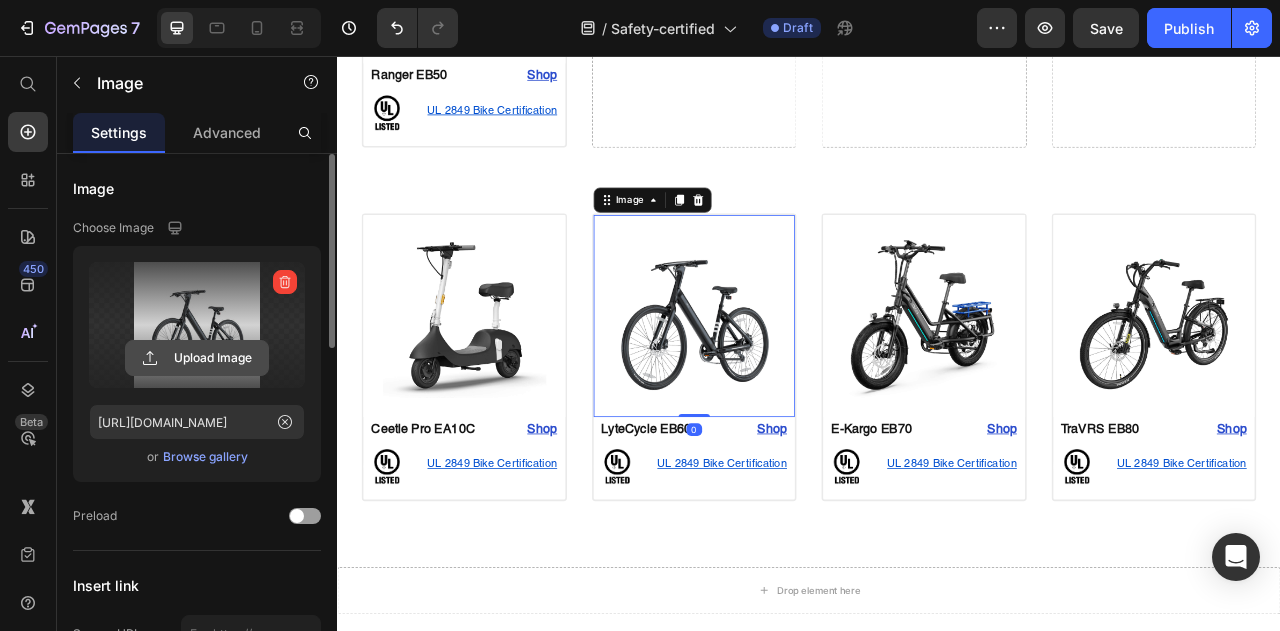 click on "Upload Image" at bounding box center [197, 358] 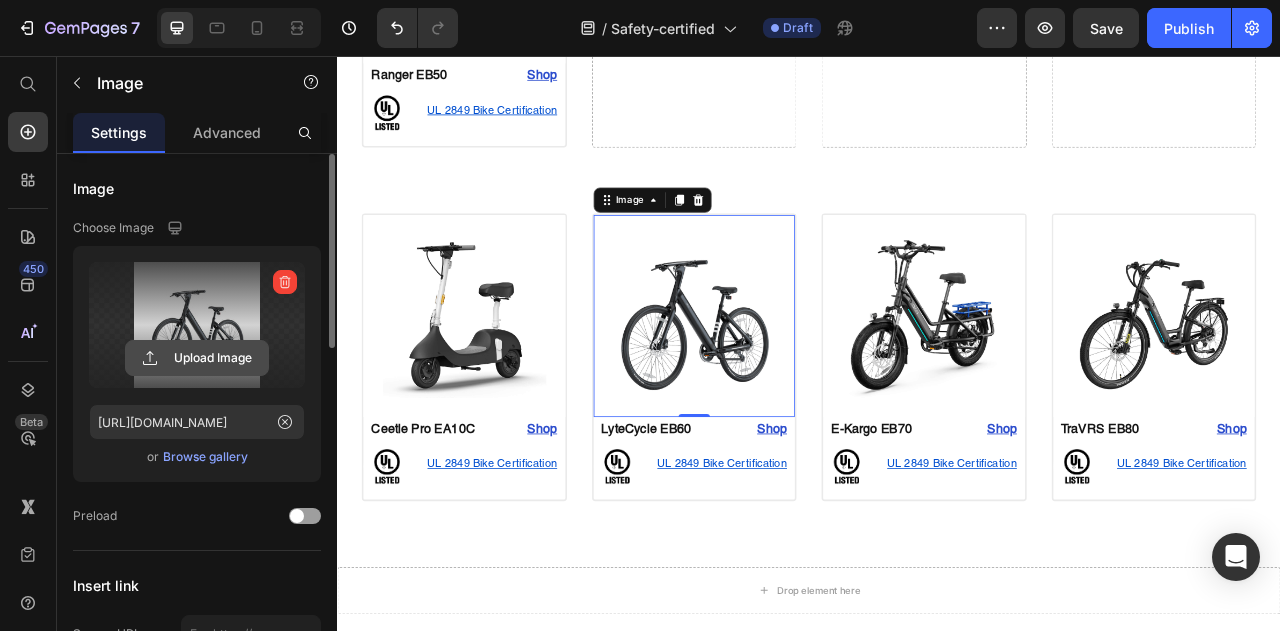 click 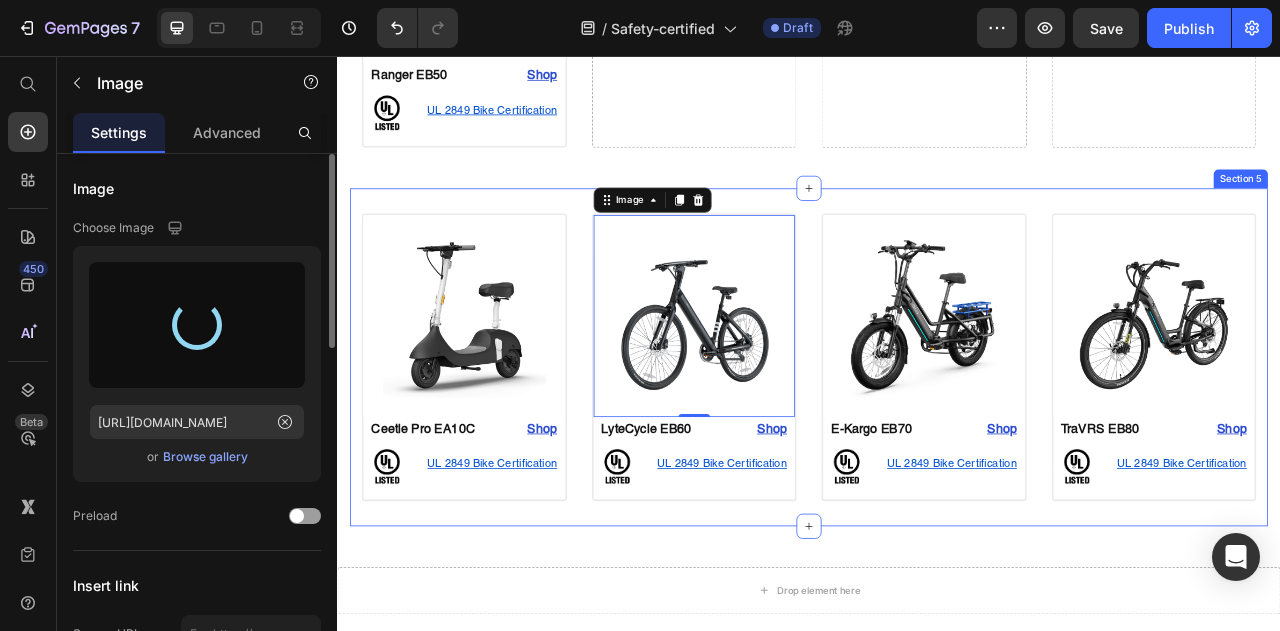 type on "[URL][DOMAIN_NAME]" 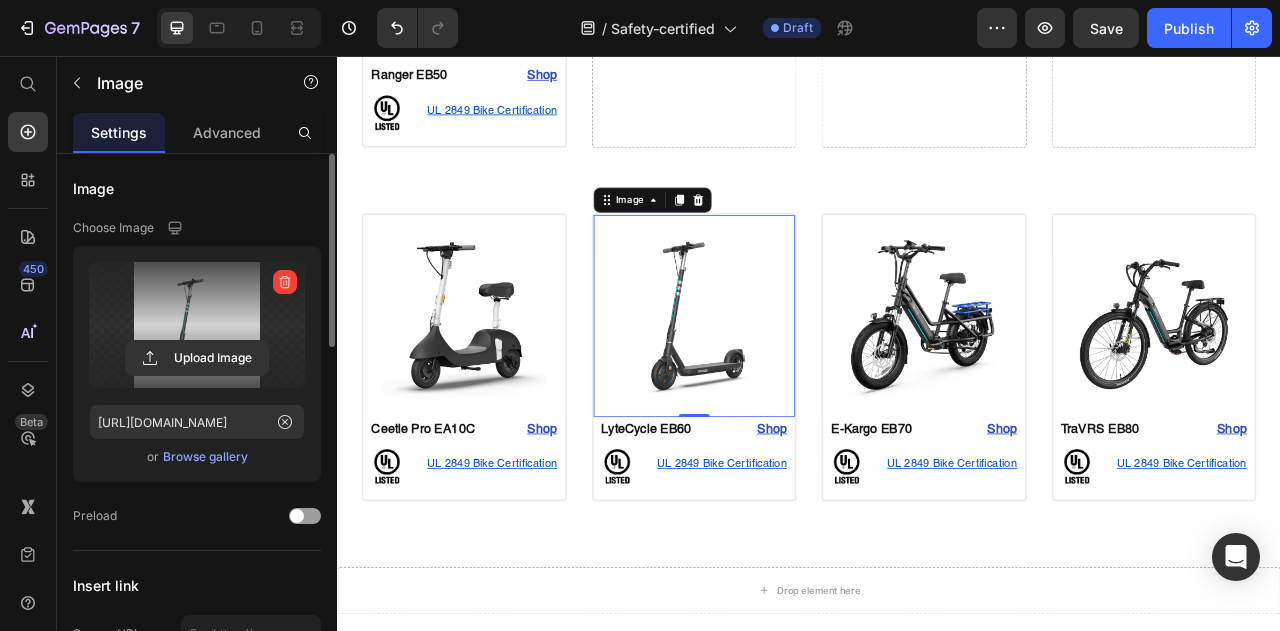 click on "LyteCycle" at bounding box center (708, 531) 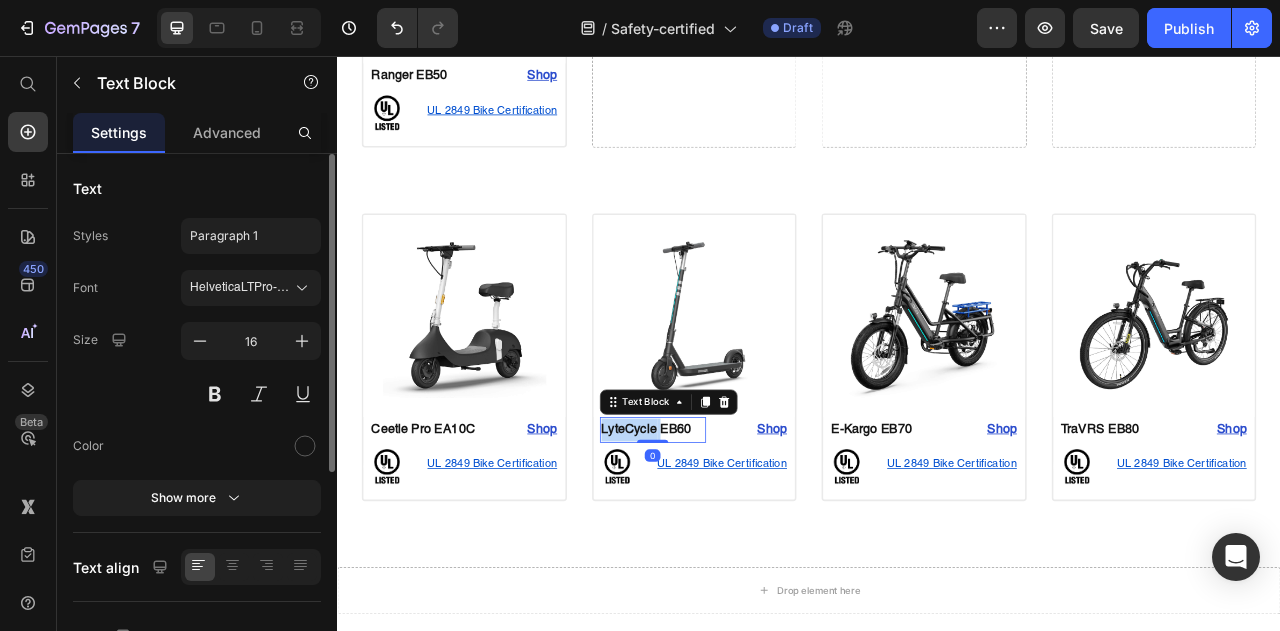 click on "LyteCycle" at bounding box center (708, 531) 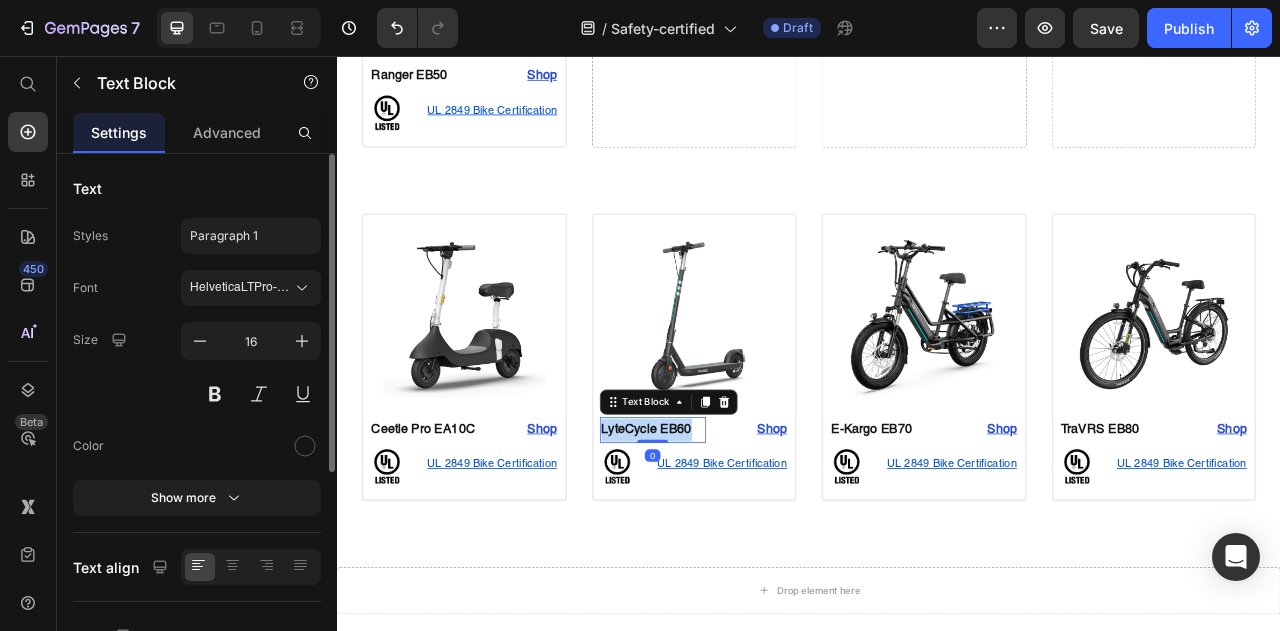 click on "LyteCycle" at bounding box center [708, 531] 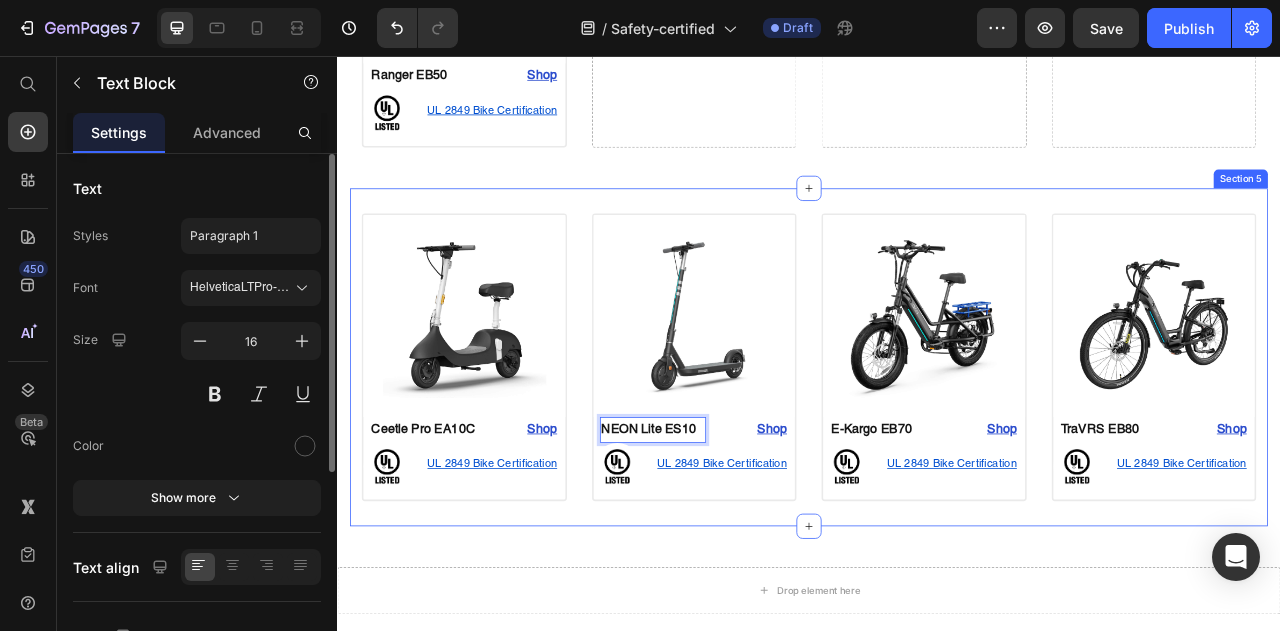 click on "Image Ceetle Pro EA10C Text Block Shop Heading Row Image UL 2849 Bike Certification Text Block Row Row Product Image NEON Lite ES10 Text Block   0 Shop Heading Row Image UL 2849 Bike Certification Text Block Row Row Product Image E-Kargo EB70 Text Block Shop Heading Row Image UL 2849 Bike Certification Text Block Row Row Product Image TraVRS EB80 Text Block Shop Heading Row Image UL 2849 Bike Certification Text Block Row Row Product Section 5" at bounding box center (937, 438) 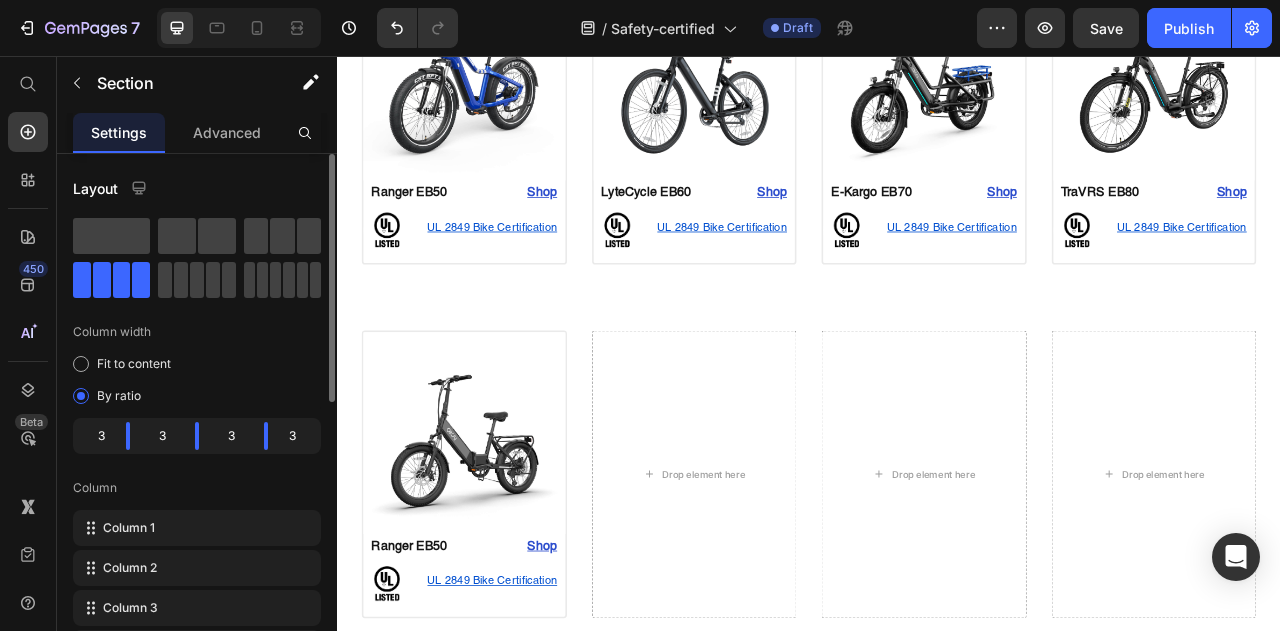 scroll, scrollTop: 570, scrollLeft: 0, axis: vertical 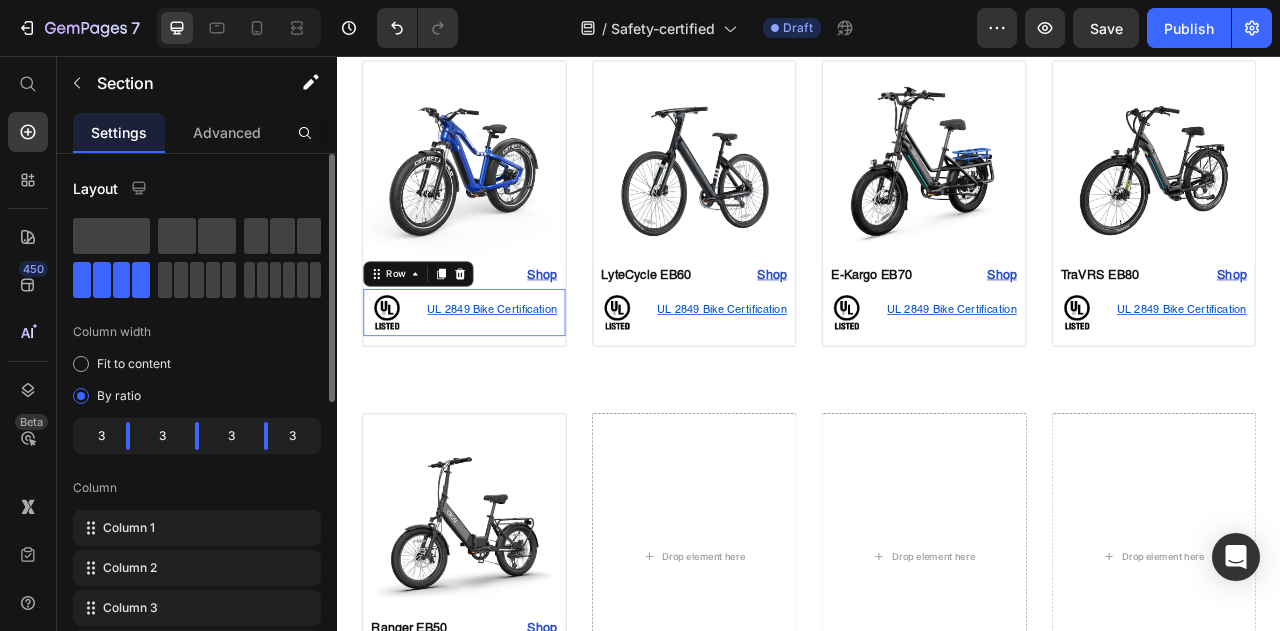 click on "Image UL 2849 Bike Certification Text Block Row   0" at bounding box center [498, 382] 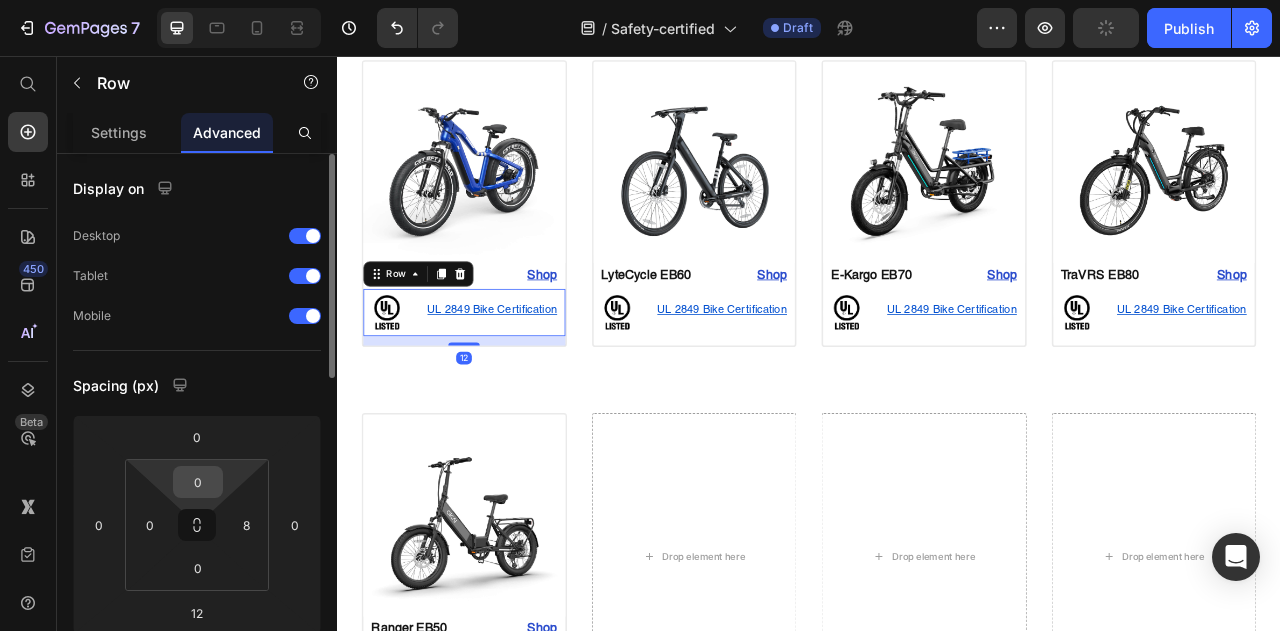 click on "0" at bounding box center [198, 482] 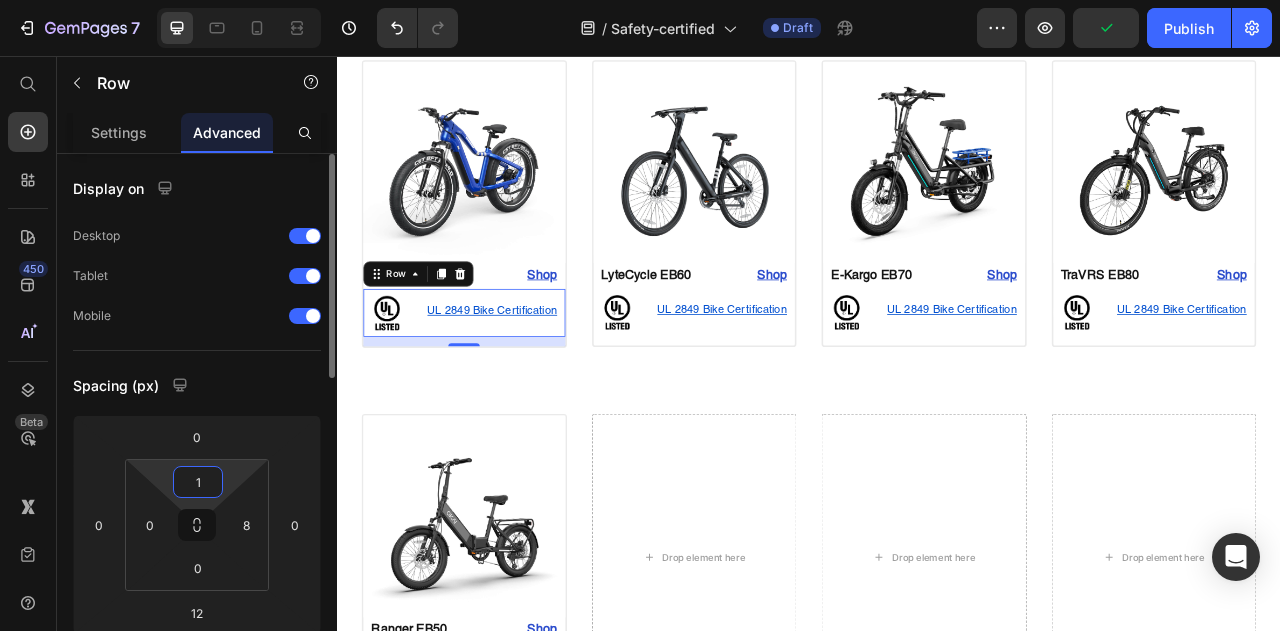 type on "15" 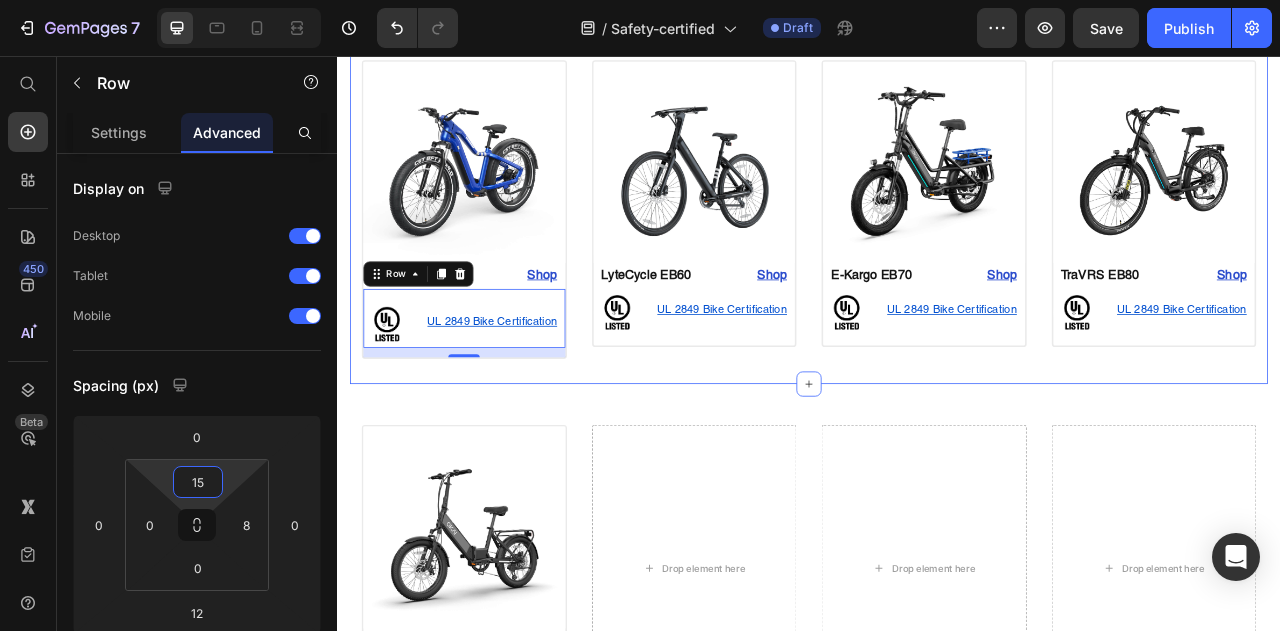 click on "Image Ranger EB50 Text Block Shop Heading Row Image UL 2849 Bike Certification Text Block Row   12 Row Product Image LyteCycle   EB60 Text Block Shop Heading Row Image UL 2849 Bike Certification Text Block Row Row Product Image E-Kargo EB70 Text Block Shop Heading Row Image UL 2849 Bike Certification Text Block Row Row Product Image TraVRS EB80 Text Block Shop Heading Row Image UL 2849 Bike Certification Text Block Row Row Product Section 3" at bounding box center [937, 251] 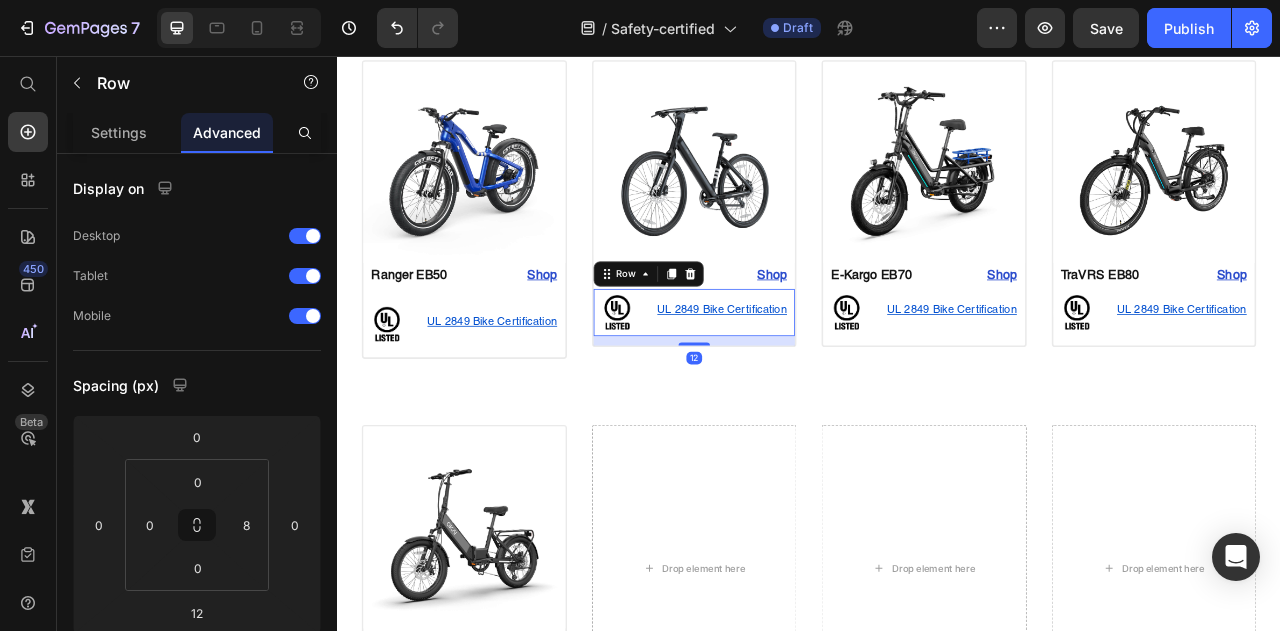 click on "Image UL 2849 Bike Certification Text Block Row   12" at bounding box center [791, 382] 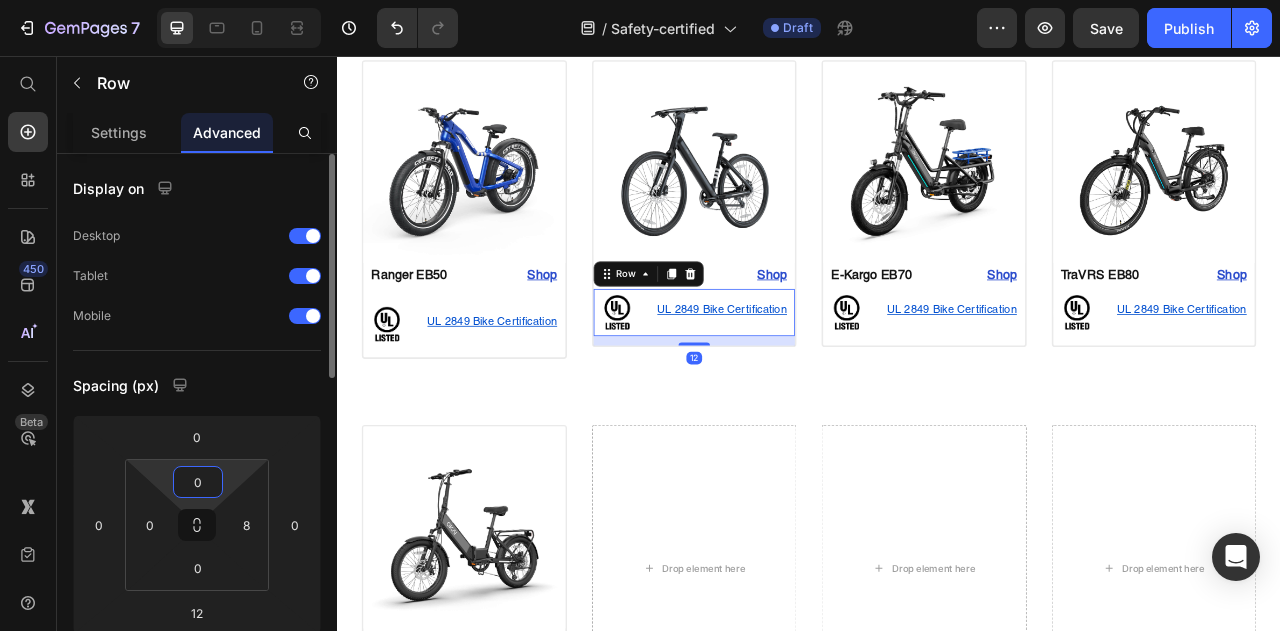 click on "0" at bounding box center [198, 482] 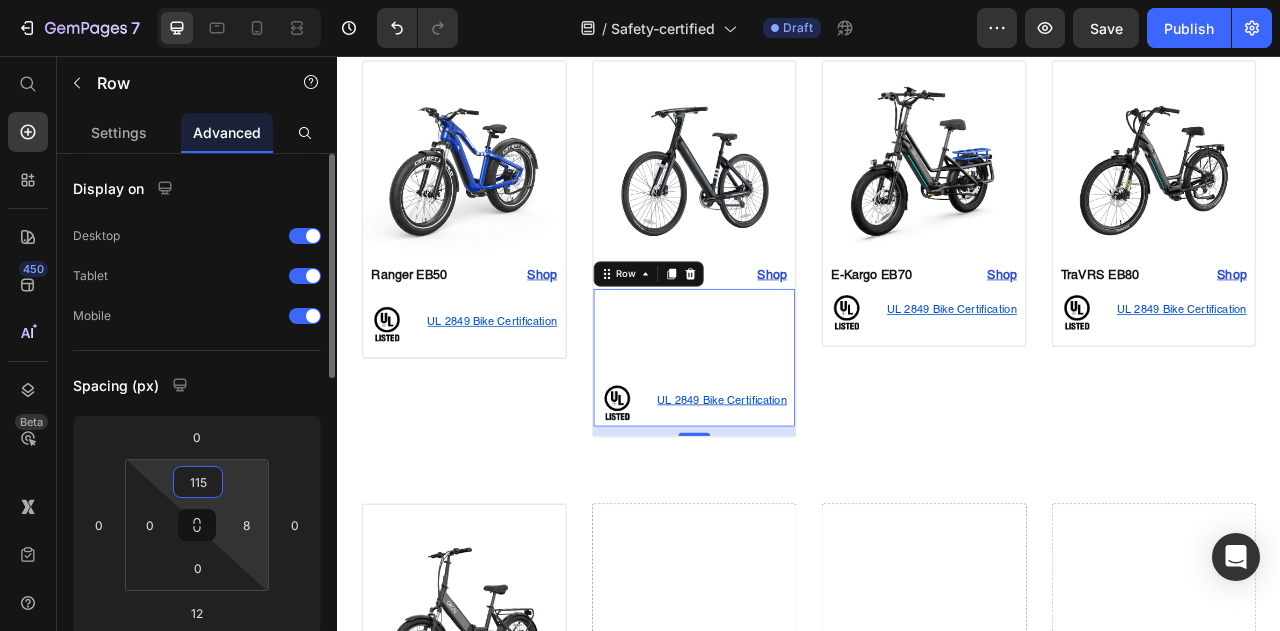 drag, startPoint x: 198, startPoint y: 483, endPoint x: 256, endPoint y: 494, distance: 59.03389 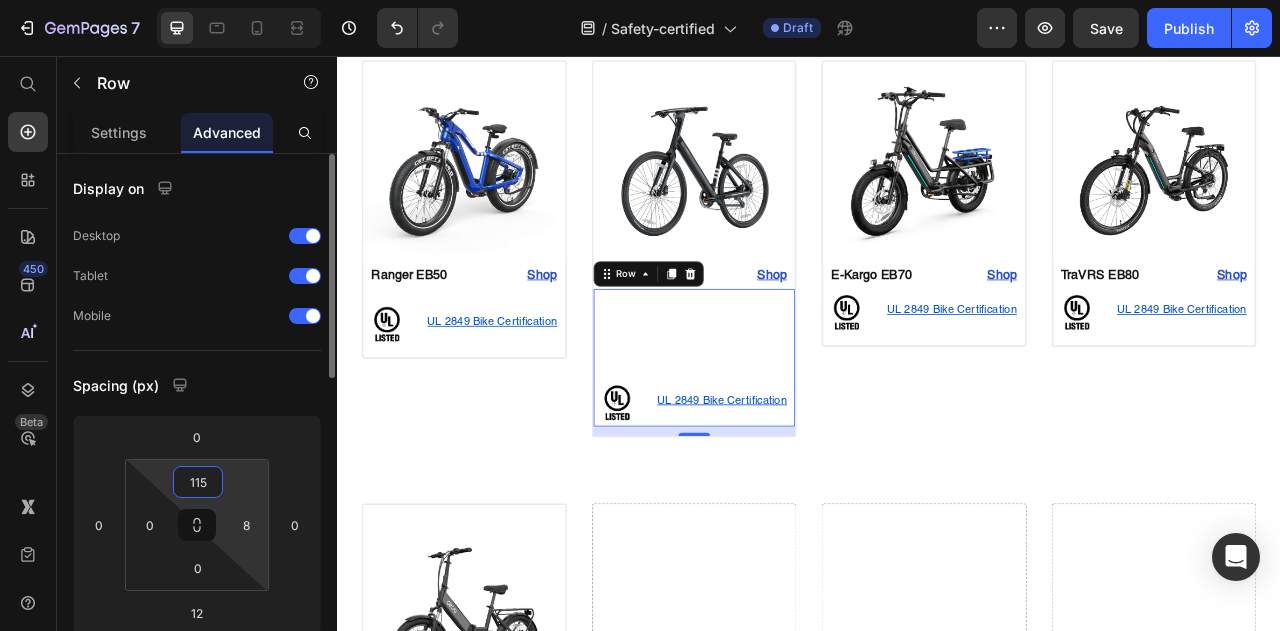 click on "115" at bounding box center [198, 482] 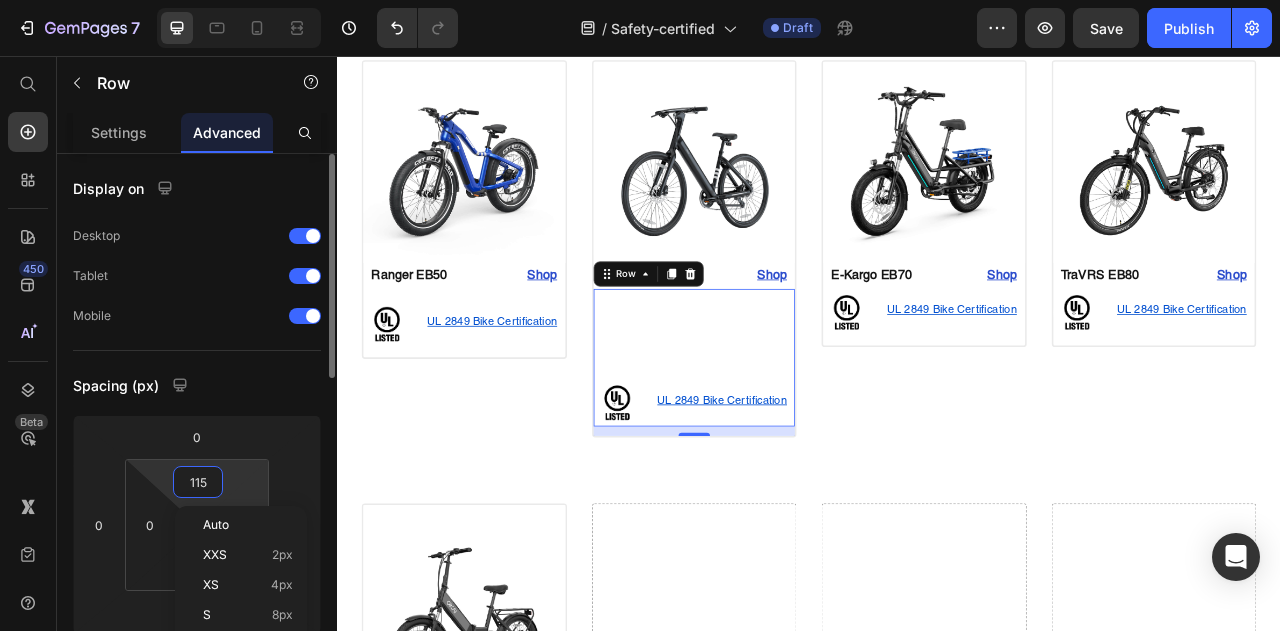 type on "15" 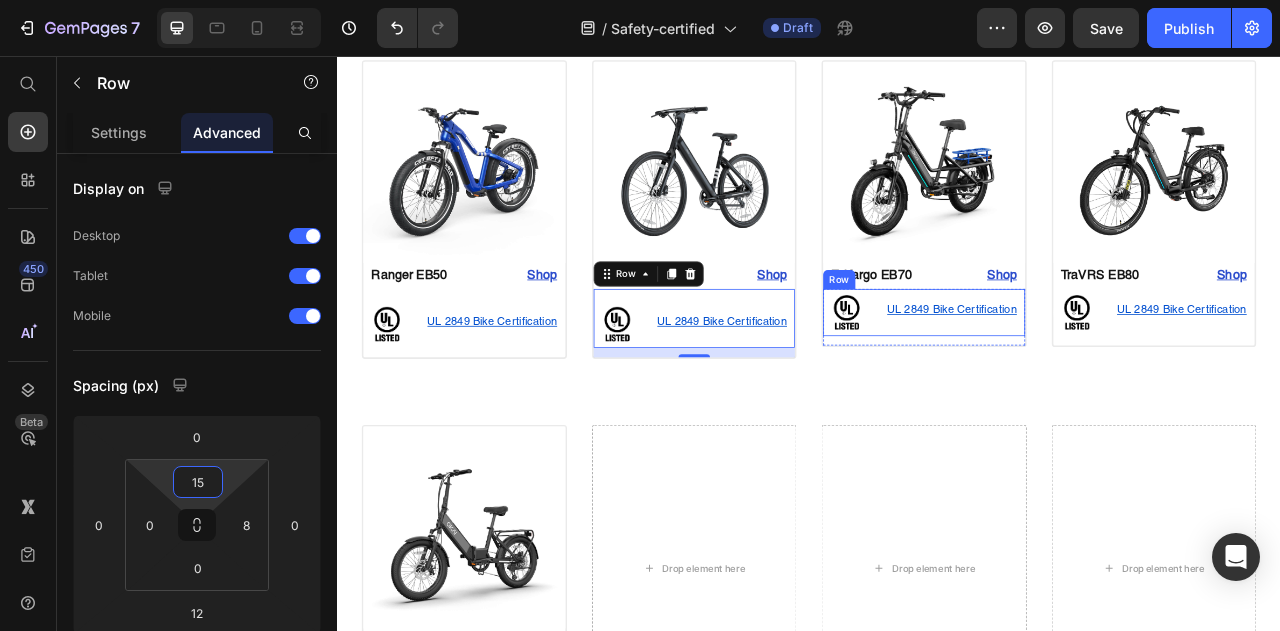 click on "Image UL 2849 Bike Certification Text Block Row" at bounding box center (1083, 382) 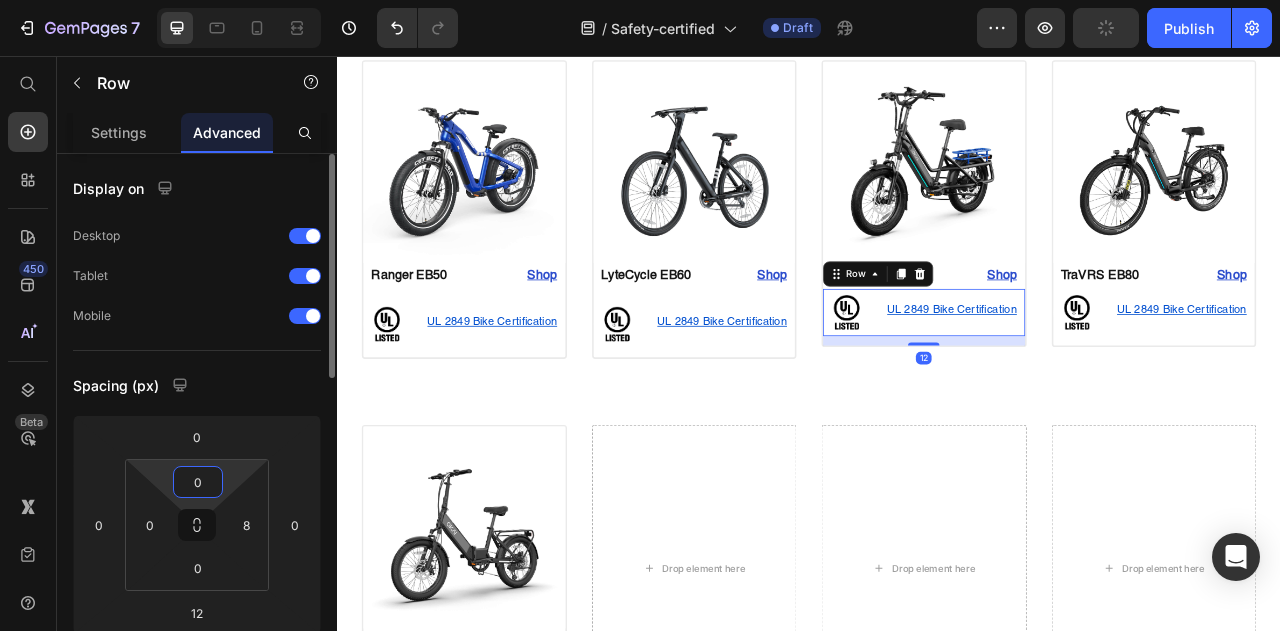 click on "0" at bounding box center (198, 482) 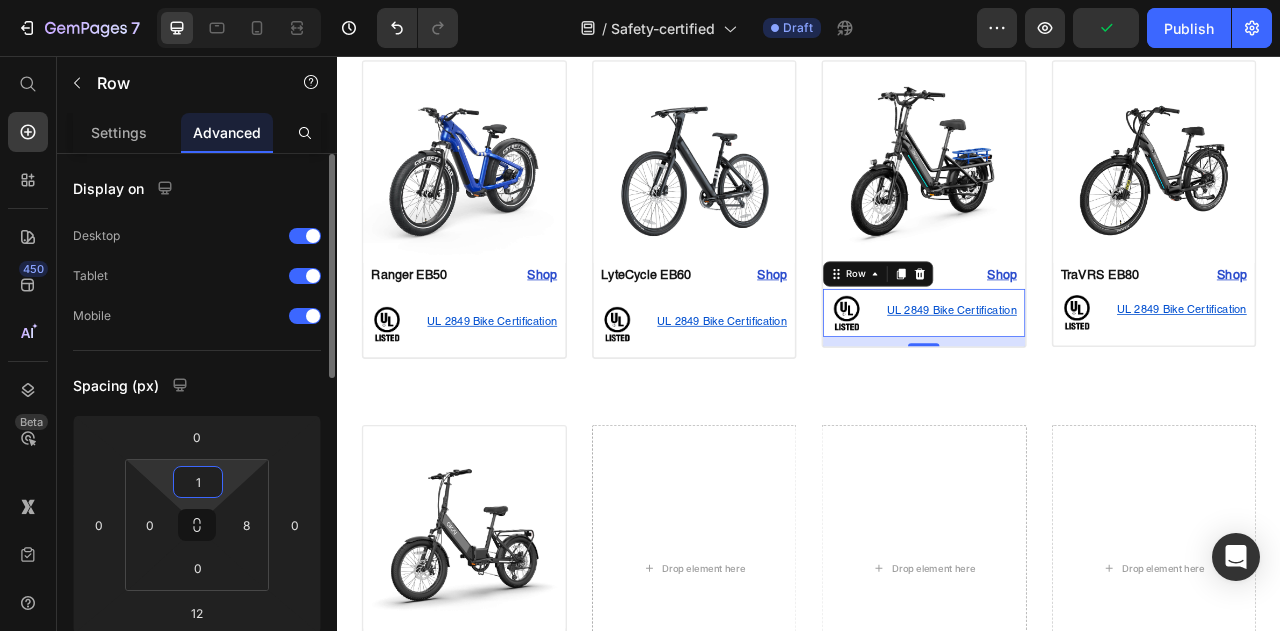 type on "15" 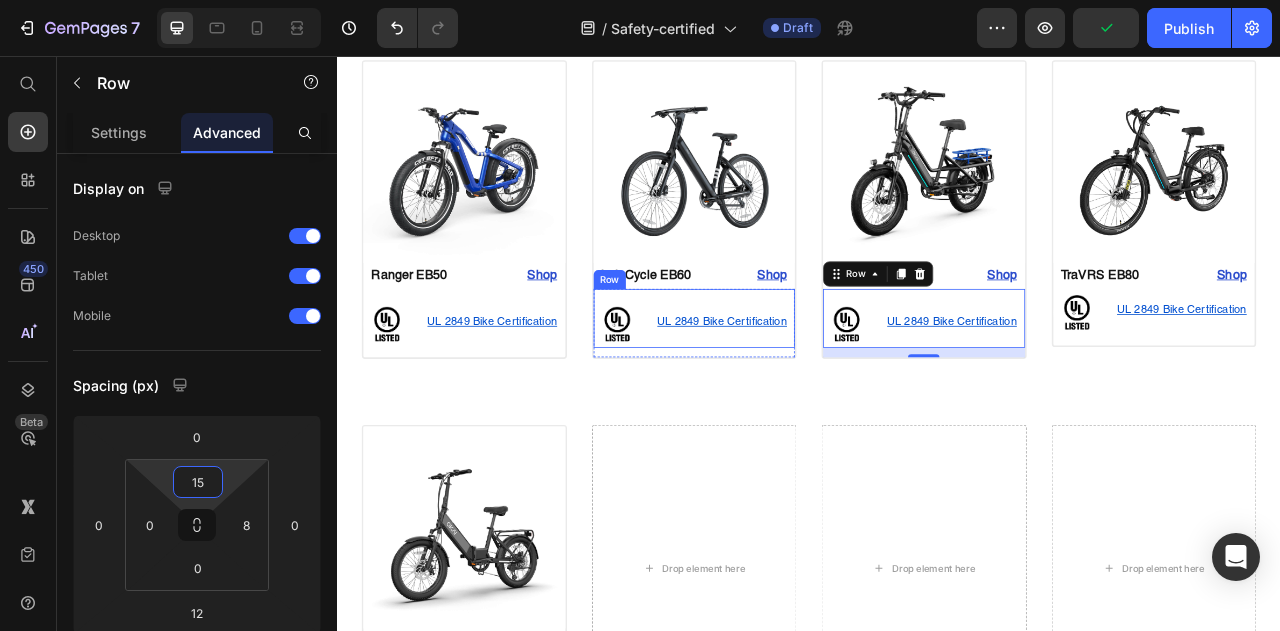 click on "Image Ranger EB50 Text Block Shop Heading Row Image UL 2849 Bike Certification Text Block Row Row Product Image LyteCycle   EB60 Text Block Shop Heading Row Image UL 2849 Bike Certification Text Block Row Row Product Image E-Kargo EB70 Text Block Shop Heading Row Image UL 2849 Bike Certification Text Block Row   12 Row Product Image TraVRS EB80 Text Block Shop Heading Row Image UL 2849 Bike Certification Text Block Row Row Product Section 3" at bounding box center [937, 251] 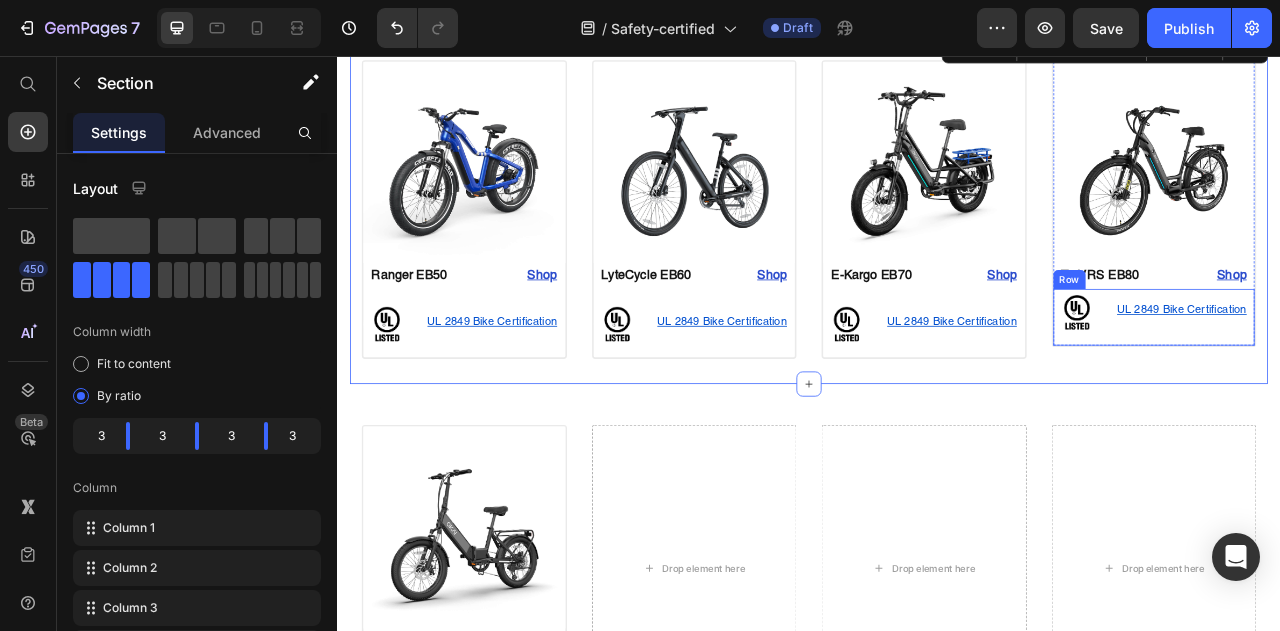 click on "Image UL 2849 Bike Certification Text Block Row" at bounding box center [1376, 388] 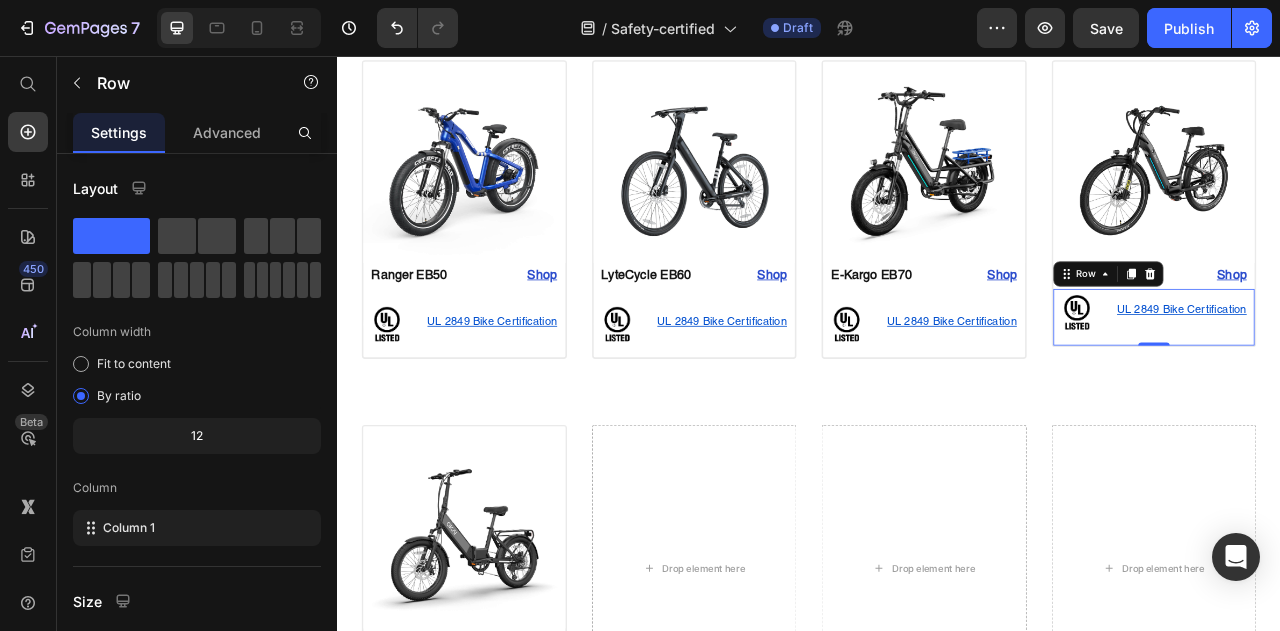 click on "Image UL 2849 Bike Certification Text Block Row" at bounding box center [1376, 388] 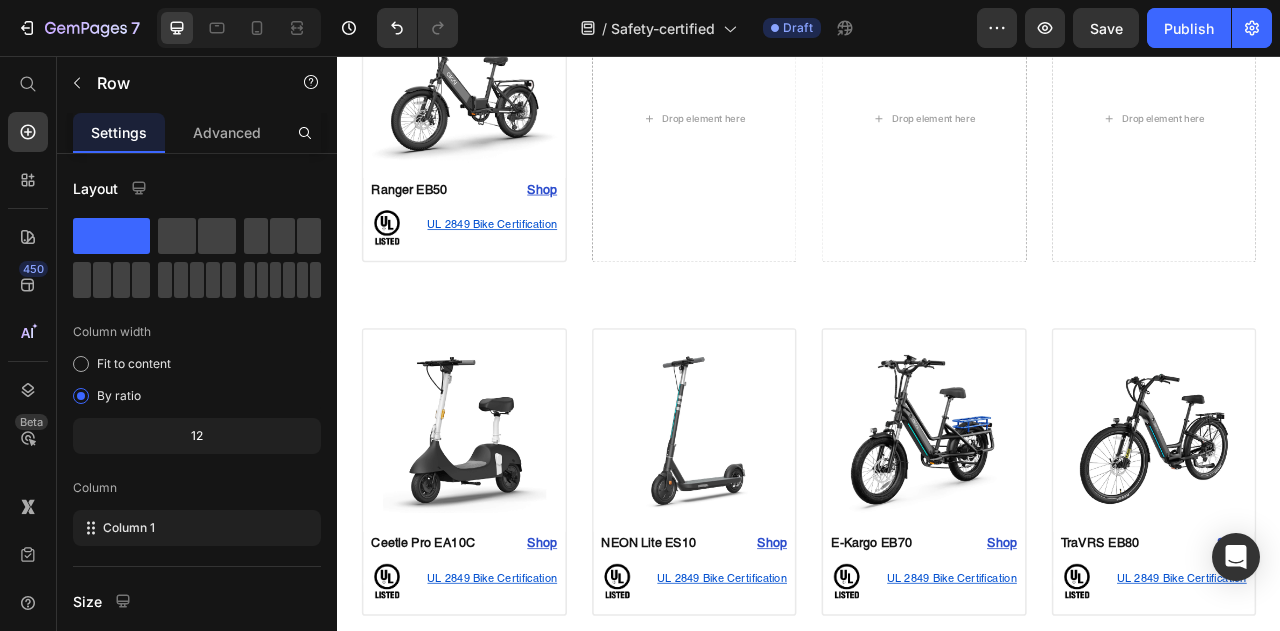 scroll, scrollTop: 1170, scrollLeft: 0, axis: vertical 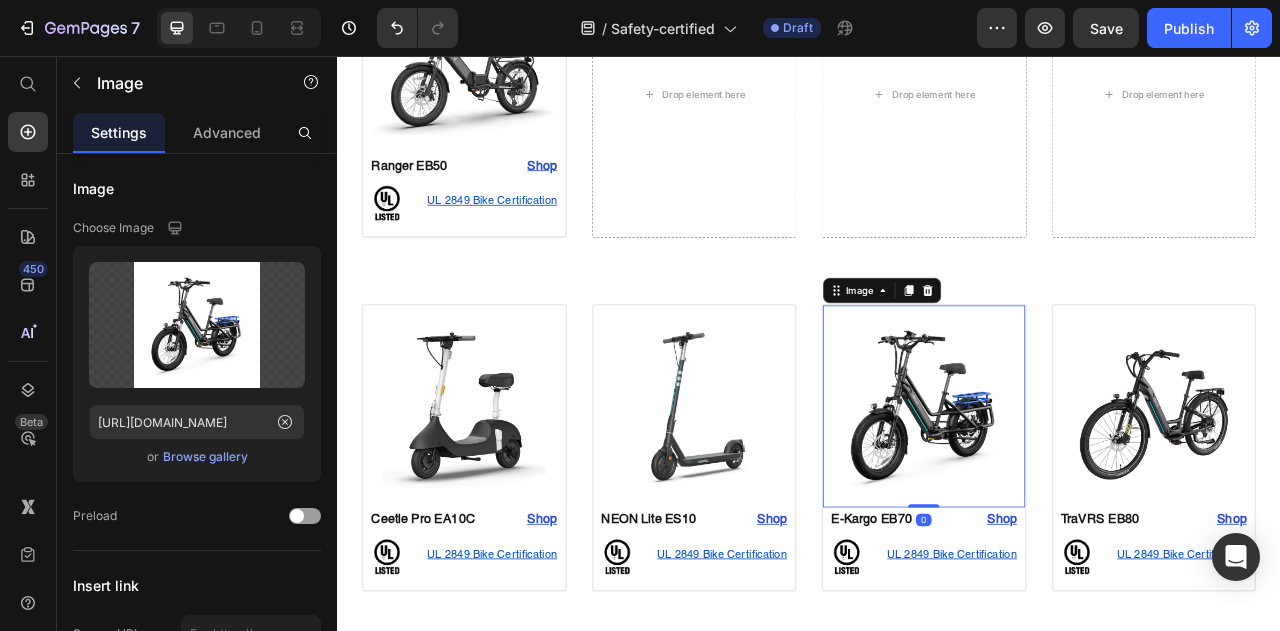 click at bounding box center (1083, 501) 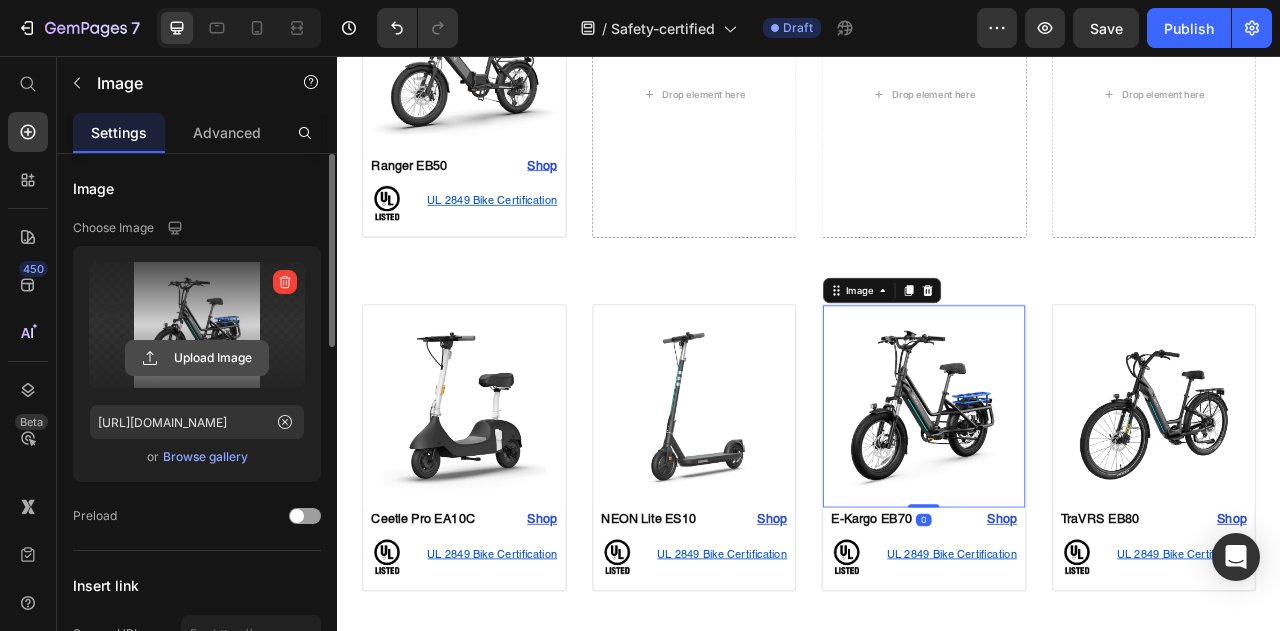 click 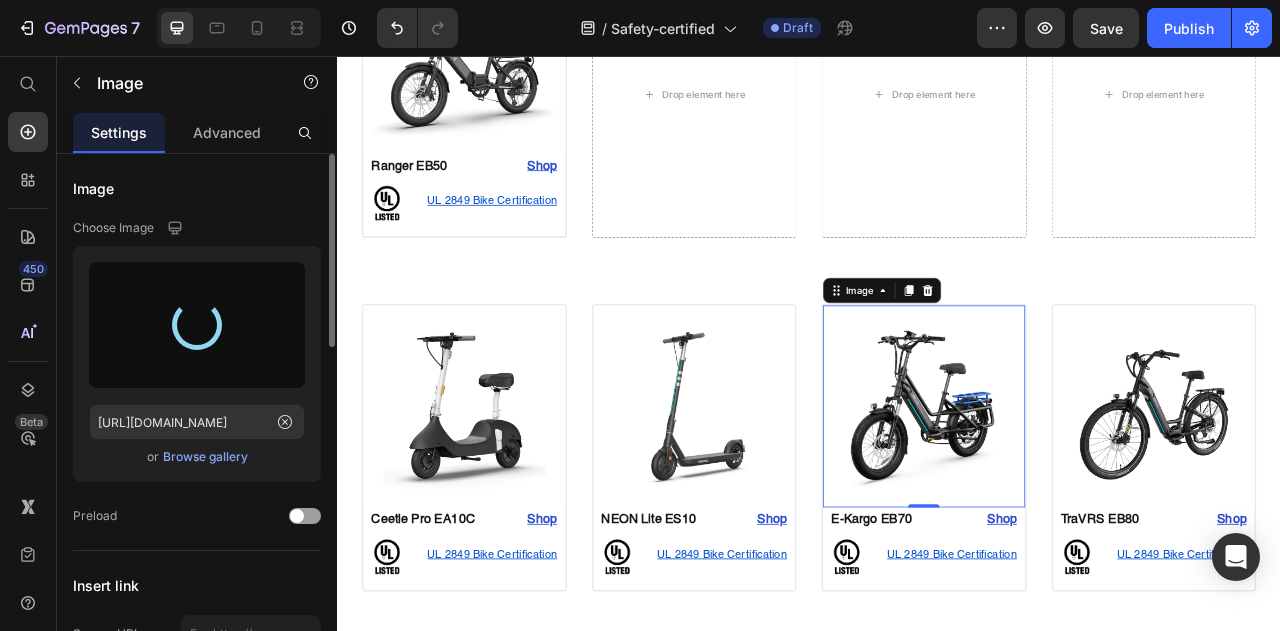 type on "[URL][DOMAIN_NAME]" 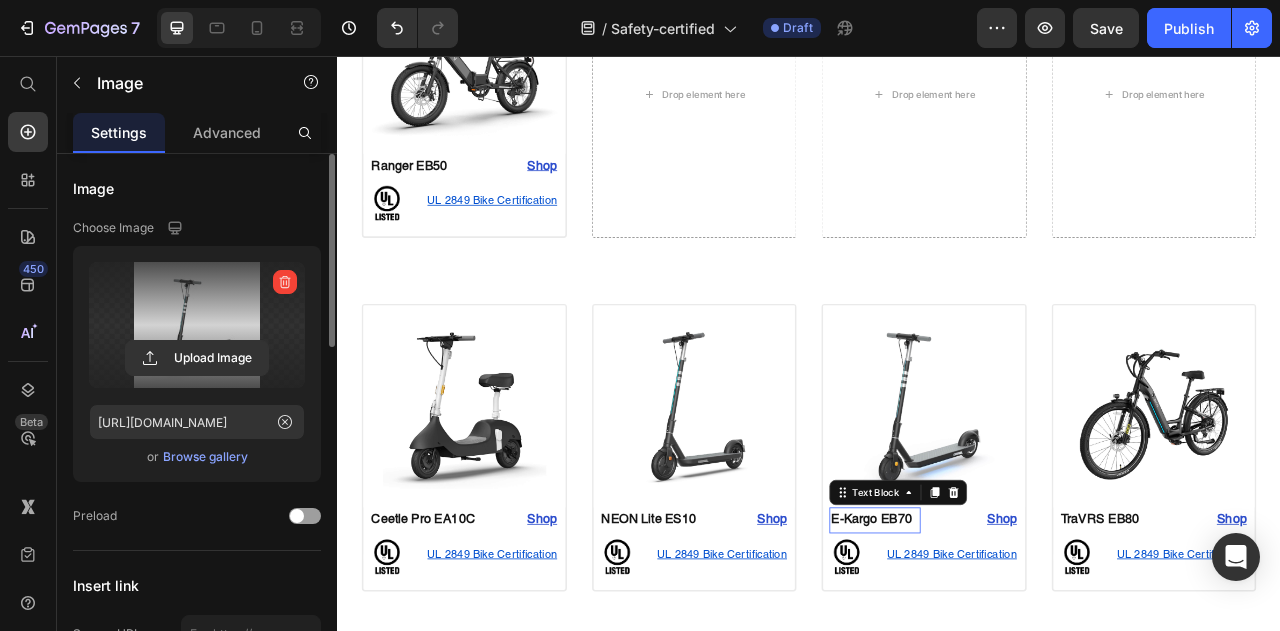 click on "E-Kargo EB70" at bounding box center (1016, 646) 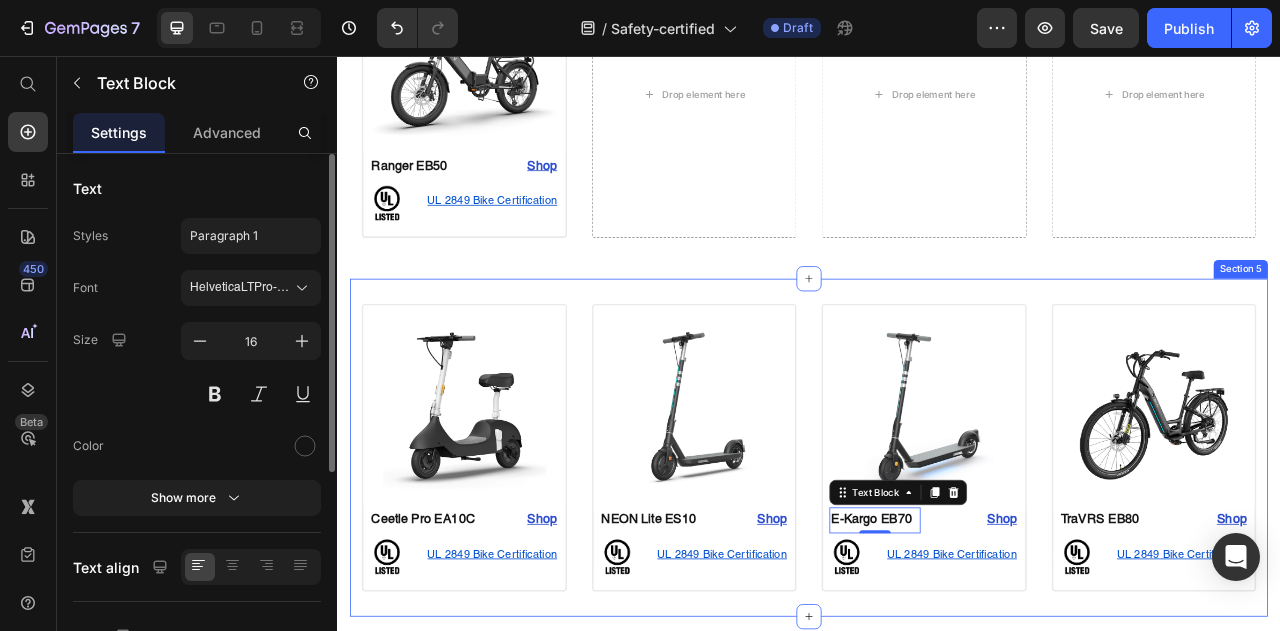 click on "Image Ceetle Pro EA10C Text Block Shop Heading Row Image UL 2849 Bike Certification Text Block Row Row Product Image NEON Lite ES10 Text Block Shop Heading Row Image UL 2849 Bike Certification Text Block Row Row Product Image E-Kargo EB70 Text Block   0 Shop Heading Row Image UL 2849 Bike Certification Text Block Row Row Product Image TraVRS EB80 Text Block Shop Heading Row Image UL 2849 Bike Certification Text Block Row Row Product Section 5" at bounding box center (937, 553) 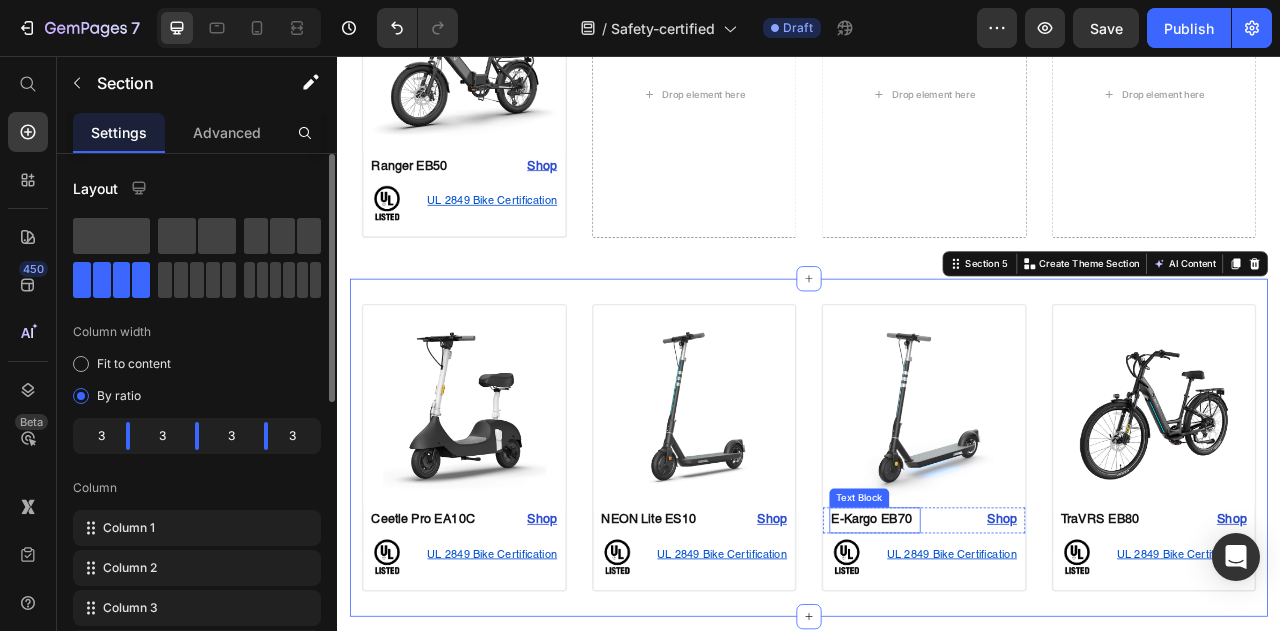 click on "E-Kargo EB70" at bounding box center (1016, 646) 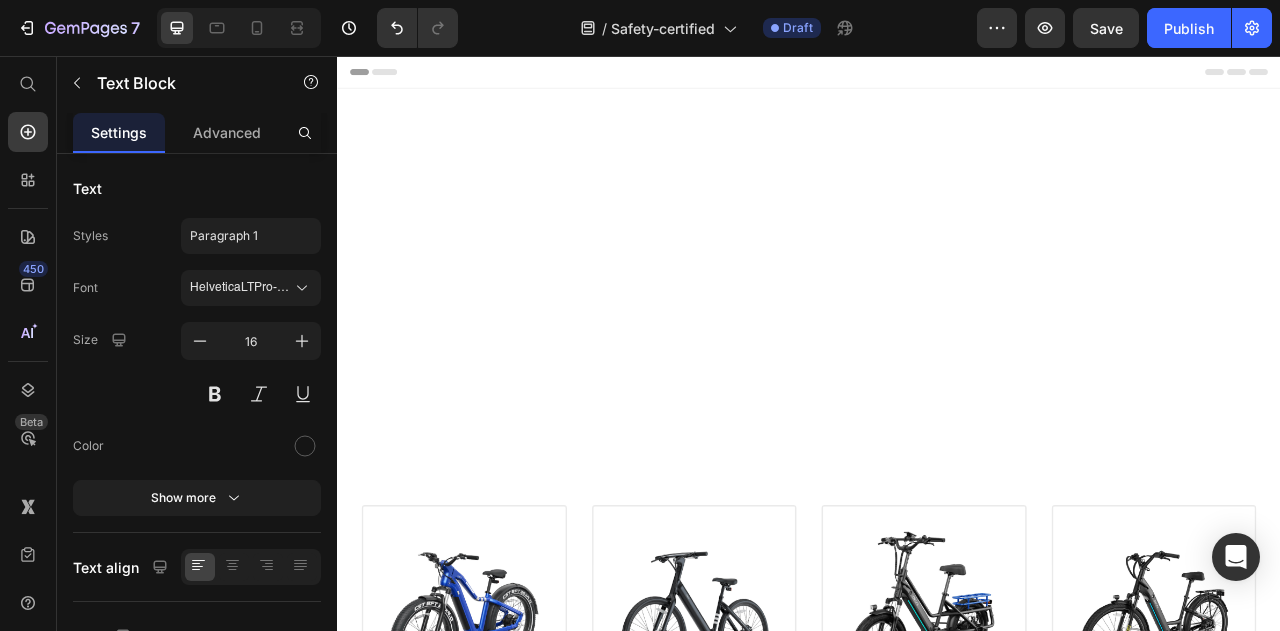 scroll, scrollTop: 0, scrollLeft: 0, axis: both 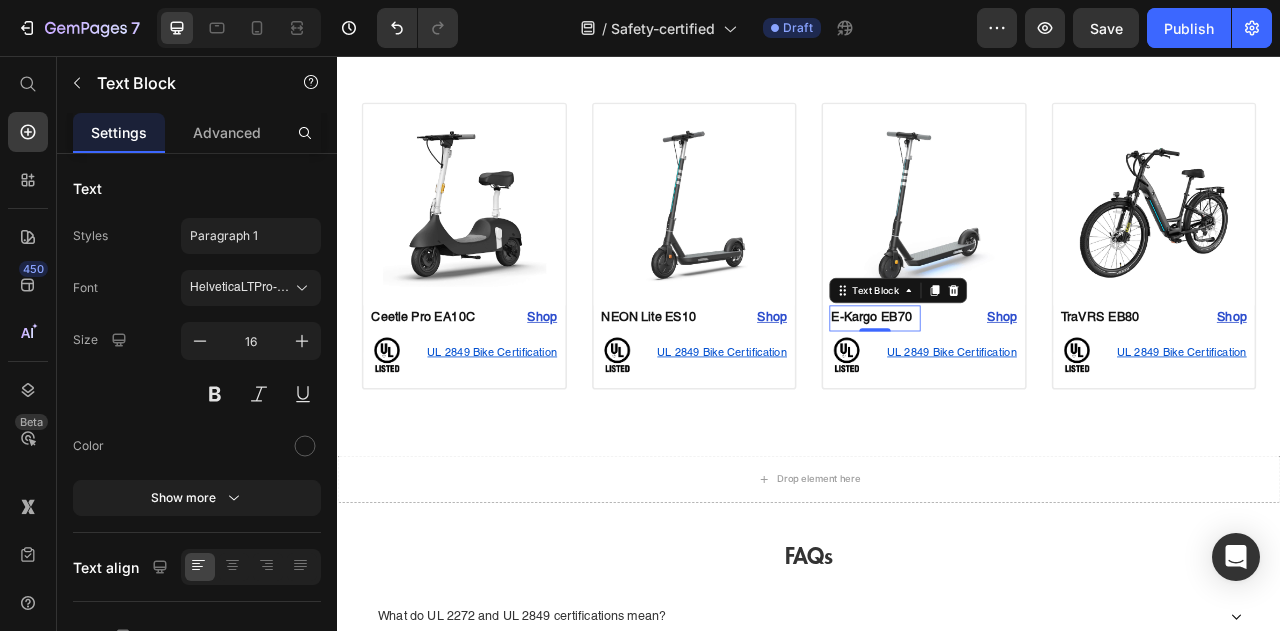 click on "E-Kargo EB70" at bounding box center (1016, 389) 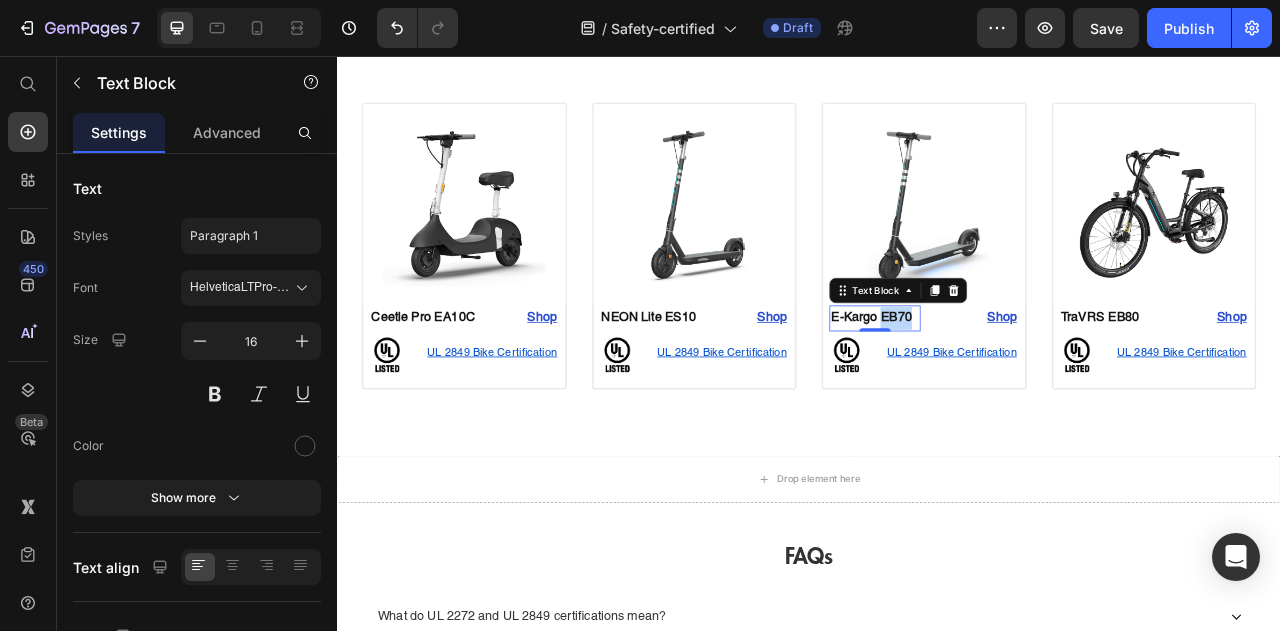 click on "E-Kargo EB70" at bounding box center [1016, 389] 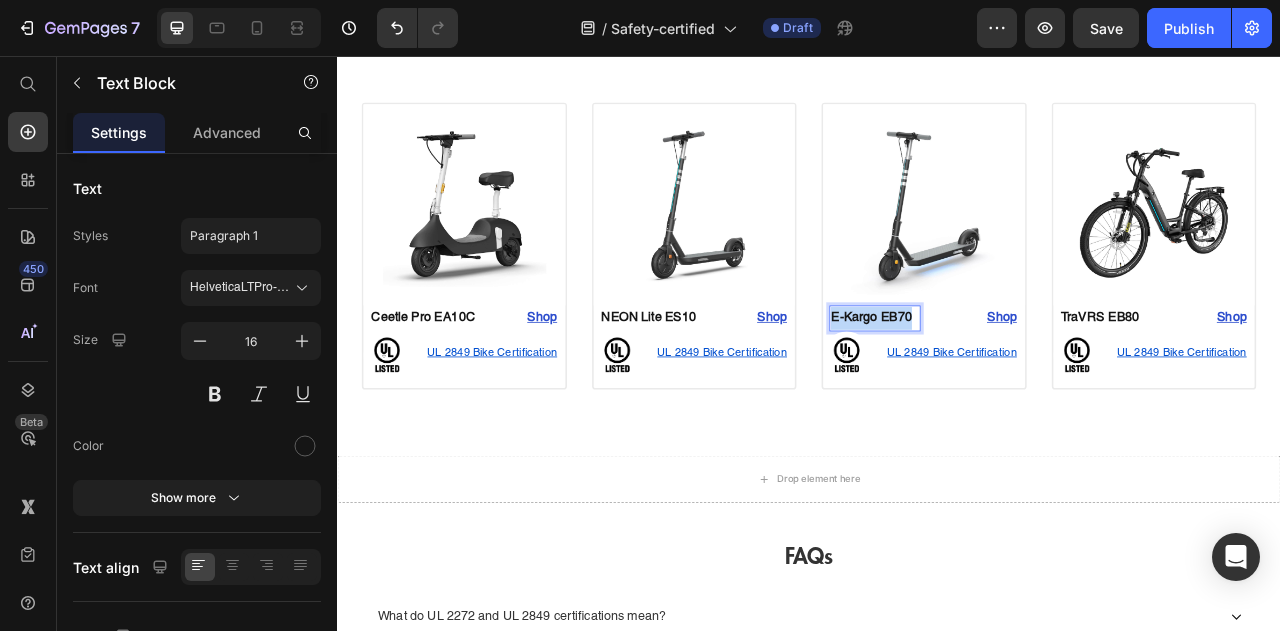 click on "E-Kargo EB70" at bounding box center [1016, 389] 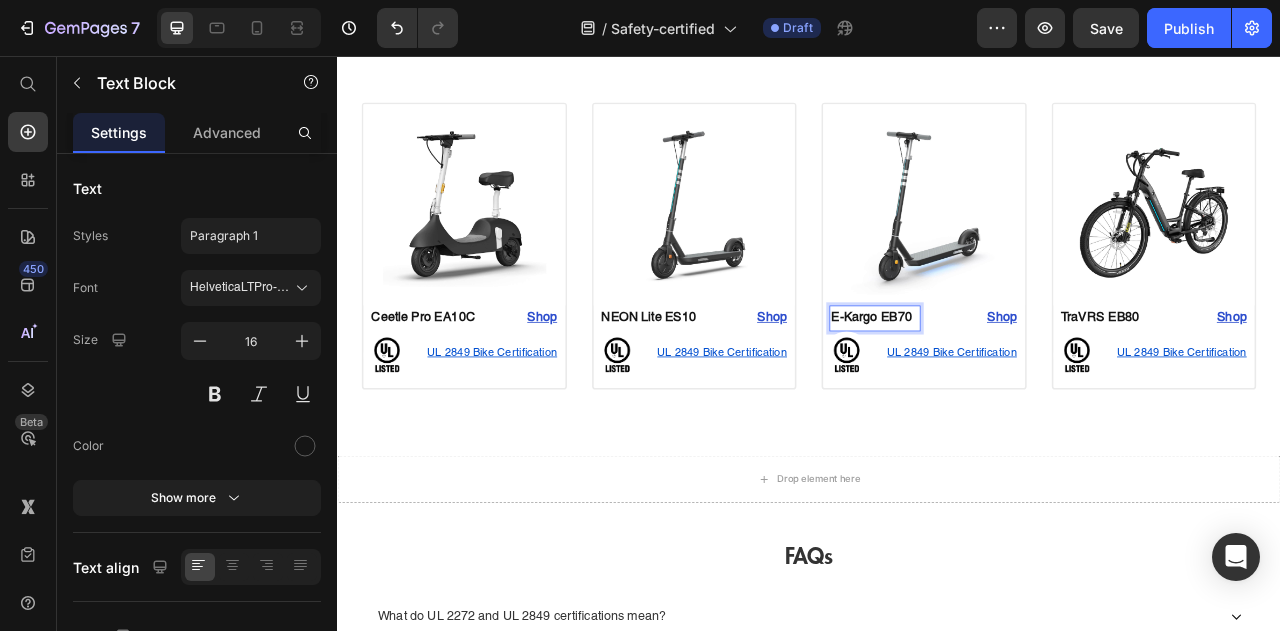 scroll, scrollTop: 29, scrollLeft: 0, axis: vertical 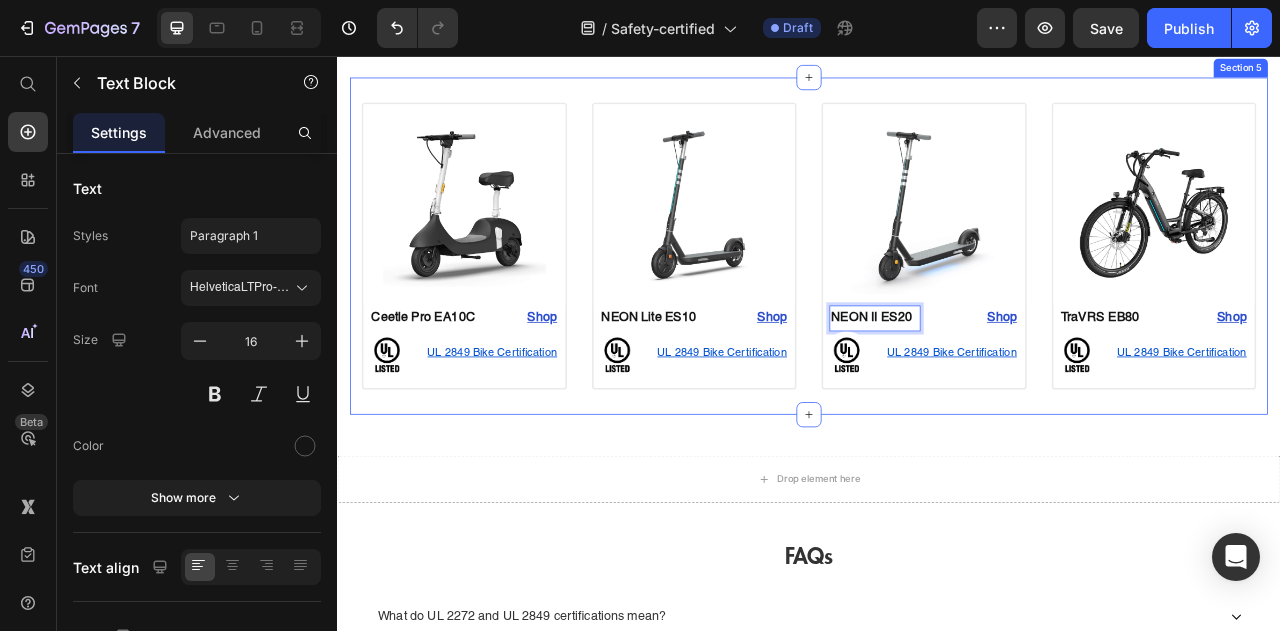 click on "Image Ceetle Pro EA10C Text Block Shop Heading Row Image UL 2849 Bike Certification Text Block Row Row Product Image NEON Lite ES10 Text Block Shop Heading Row Image UL 2849 Bike Certification Text Block Row Row Product Image NEON II ES20 ⁠⁠⁠⁠⁠⁠⁠ Text Block   0 Shop Heading Row Image UL 2849 Bike Certification Text Block Row Row Product Image TraVRS EB80 Text Block Shop Heading Row Image UL 2849 Bike Certification Text Block Row Row Product Section 5" at bounding box center (937, 297) 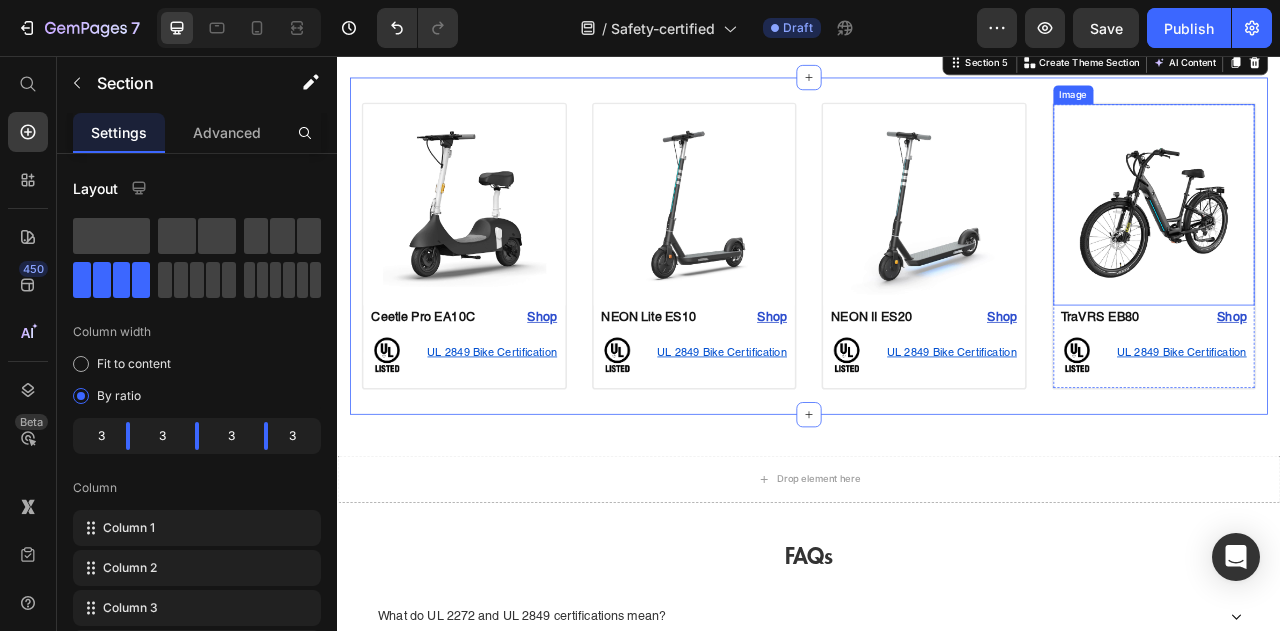 scroll, scrollTop: 1270, scrollLeft: 0, axis: vertical 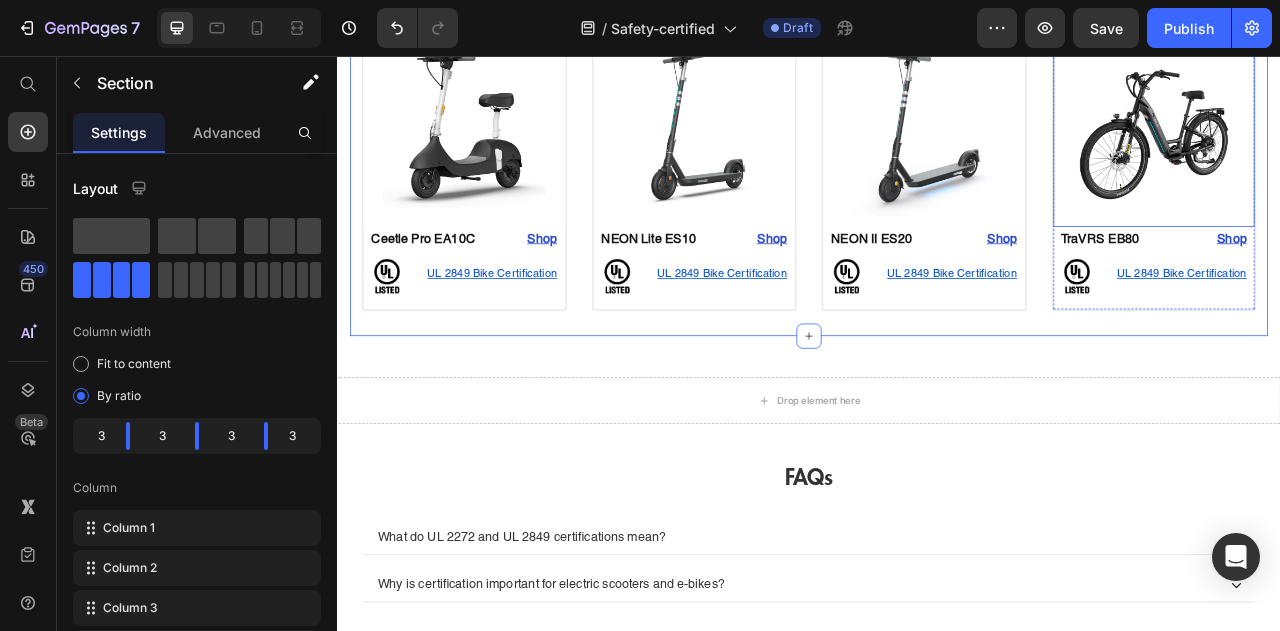 click at bounding box center (1376, 145) 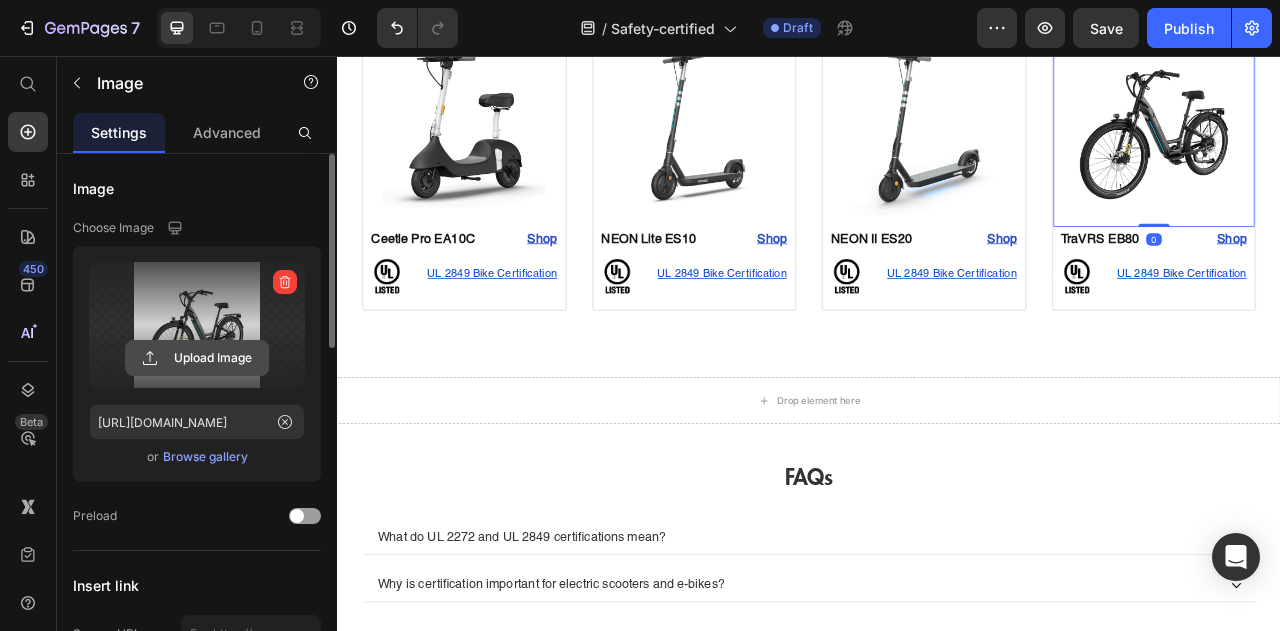 click 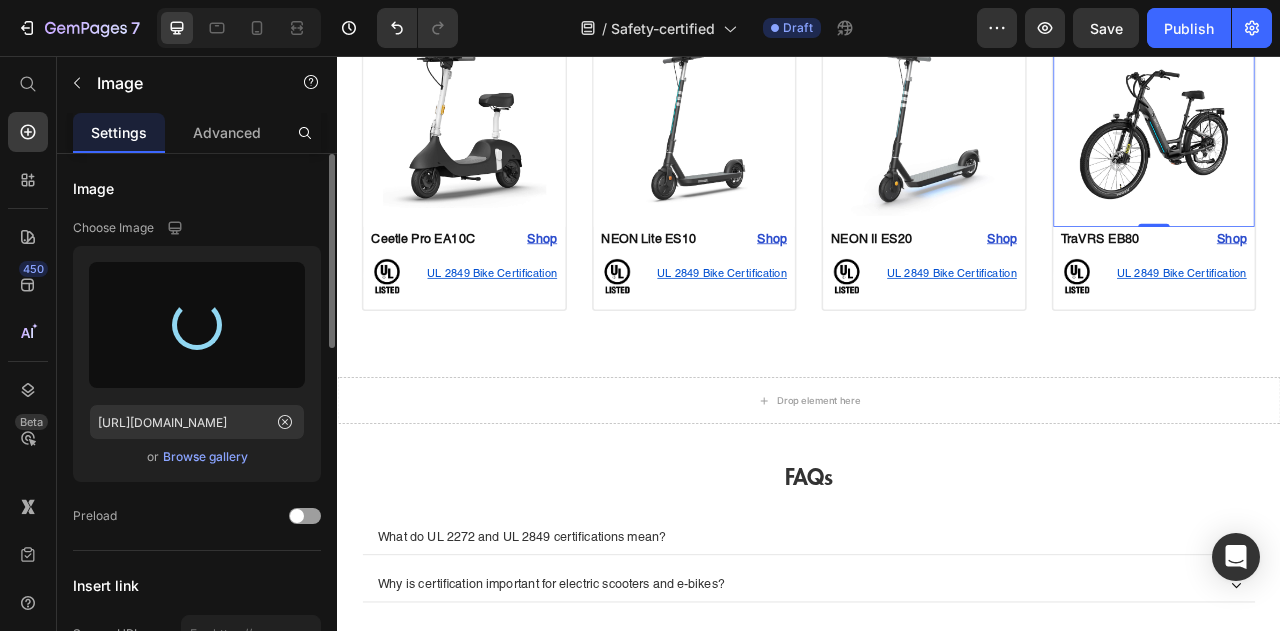 type on "[URL][DOMAIN_NAME]" 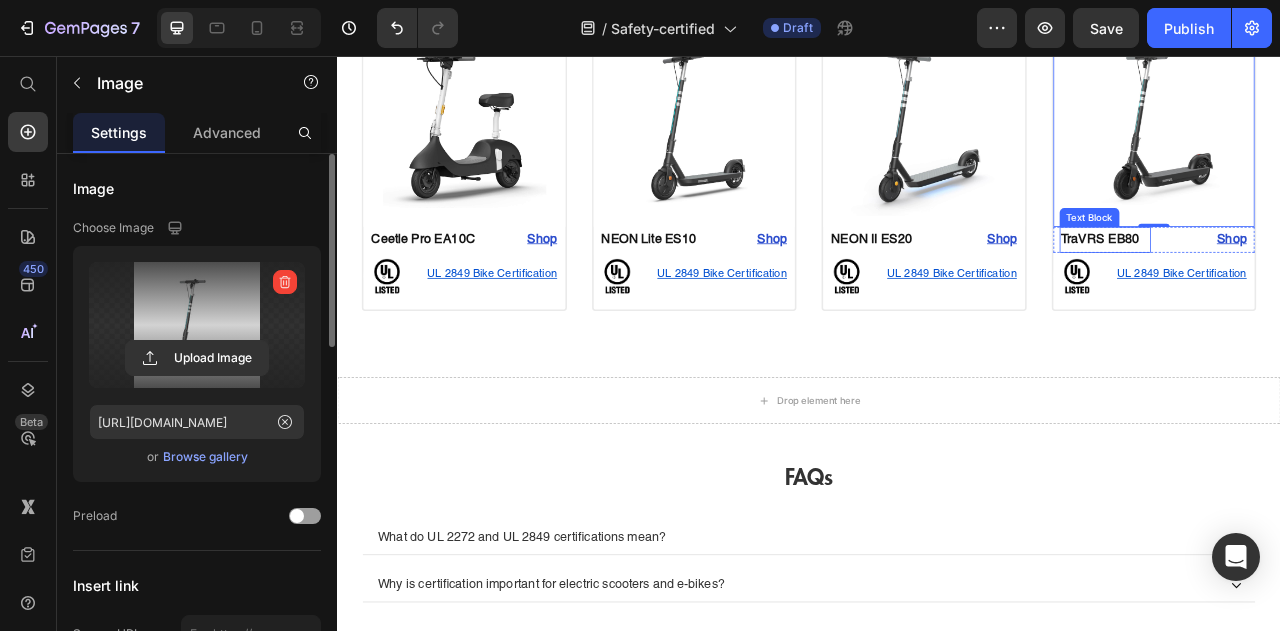 click on "TraVRS EB80" at bounding box center (1308, 289) 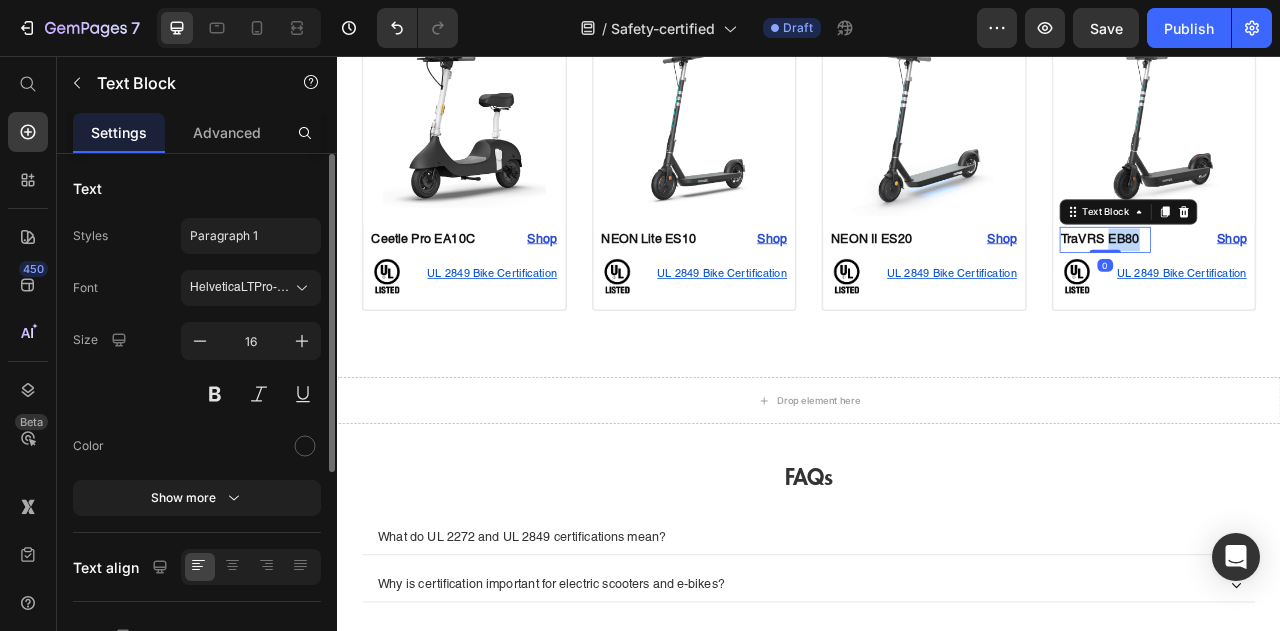 click on "TraVRS EB80" at bounding box center (1308, 289) 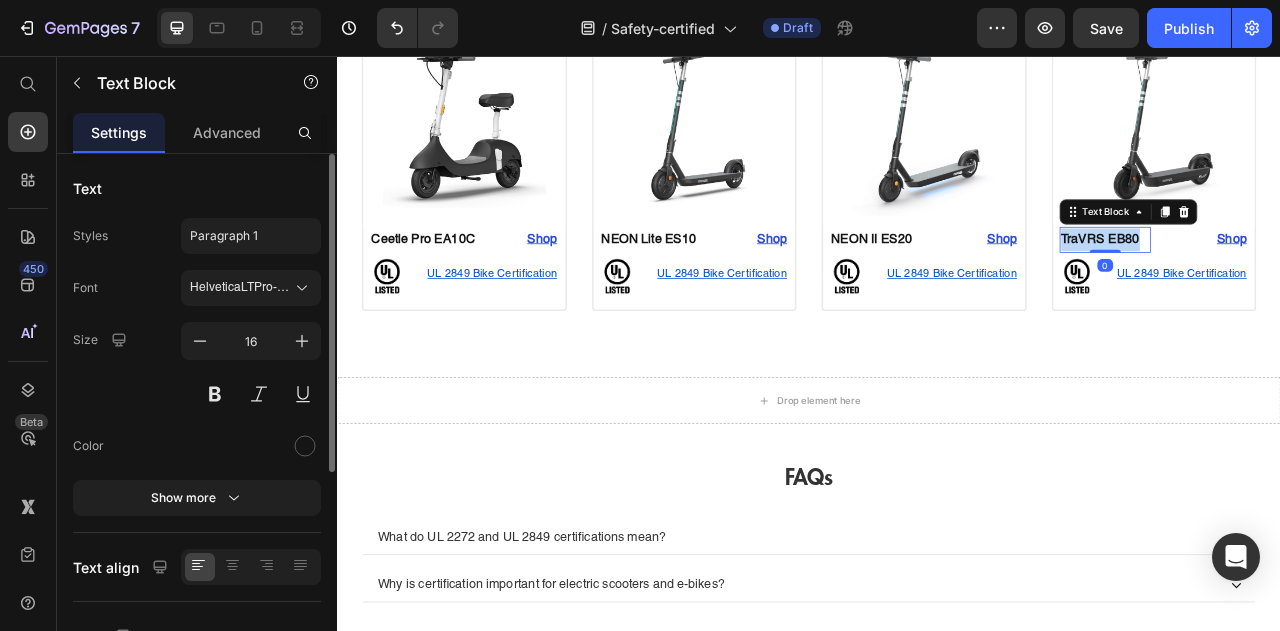 click on "TraVRS EB80" at bounding box center (1308, 289) 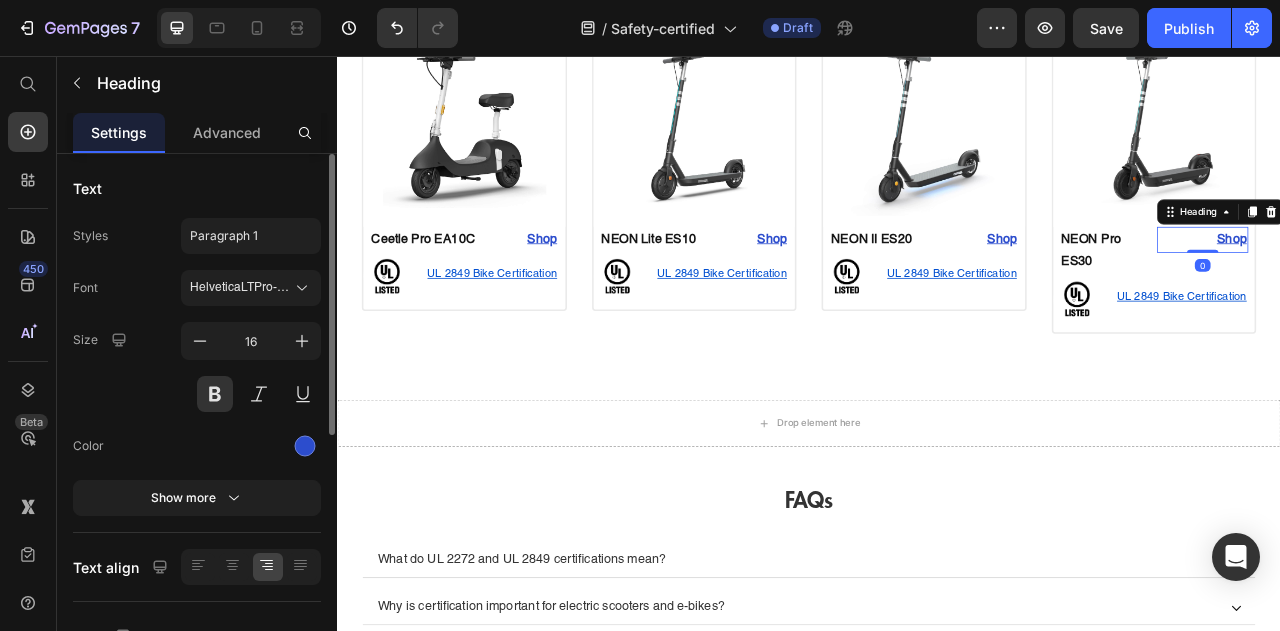 click on "Shop" at bounding box center [1438, 289] 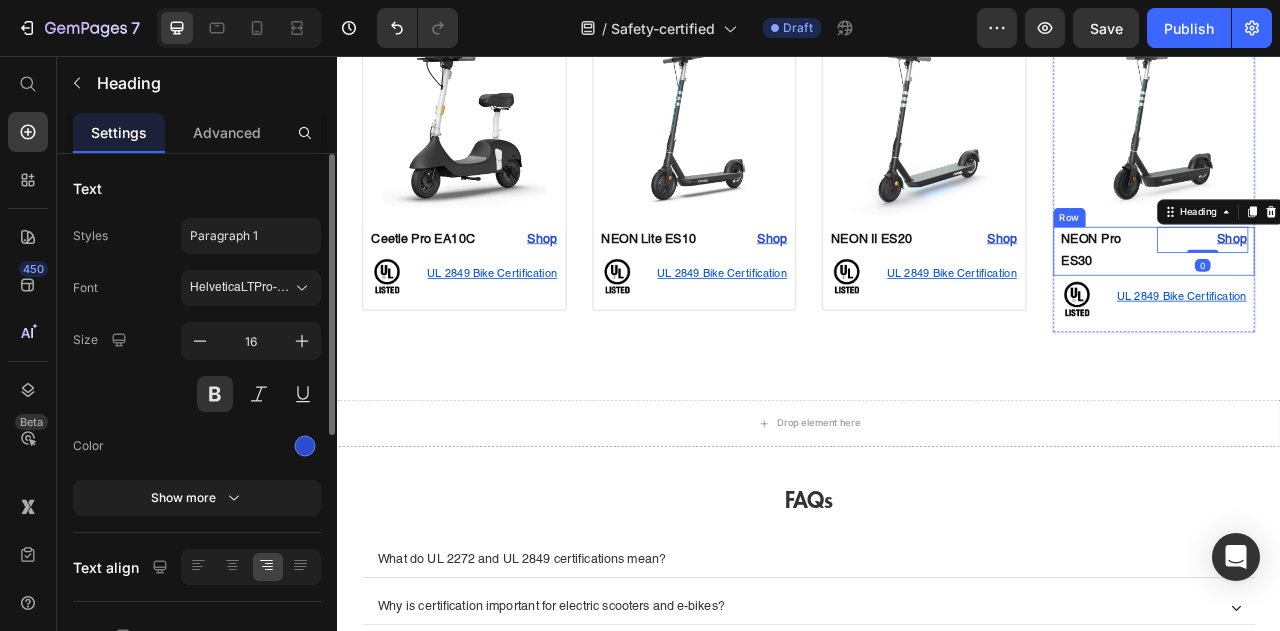 click on "Shop Heading   0" at bounding box center [1438, 304] 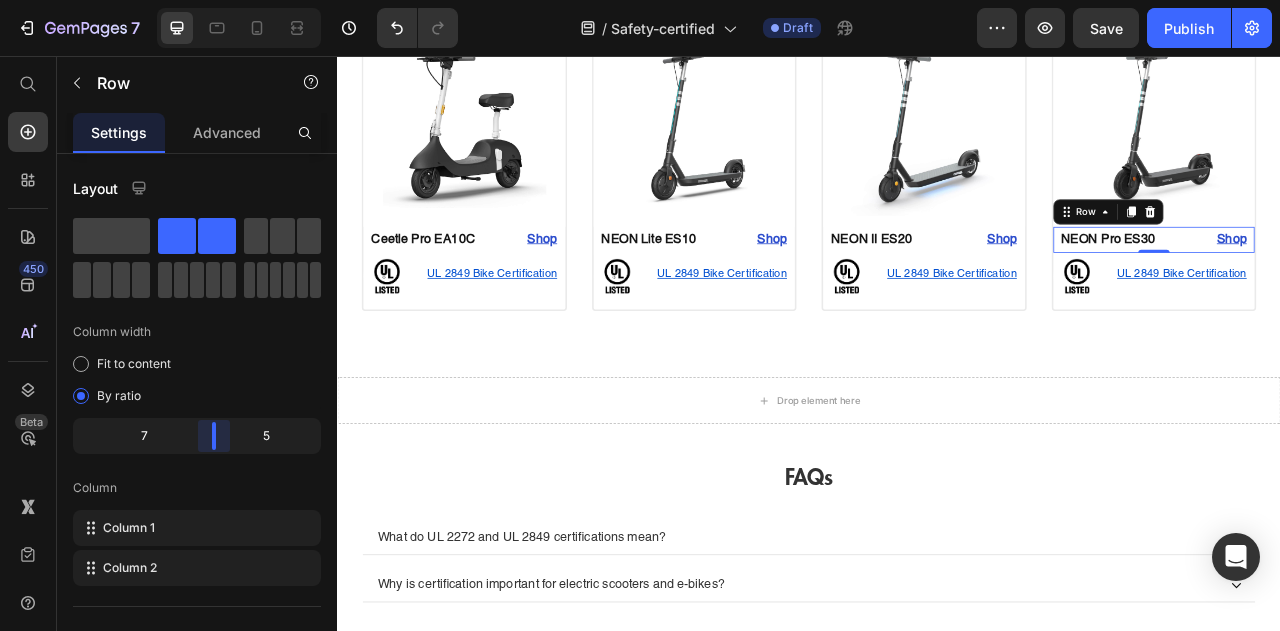 drag, startPoint x: 203, startPoint y: 437, endPoint x: 215, endPoint y: 437, distance: 12 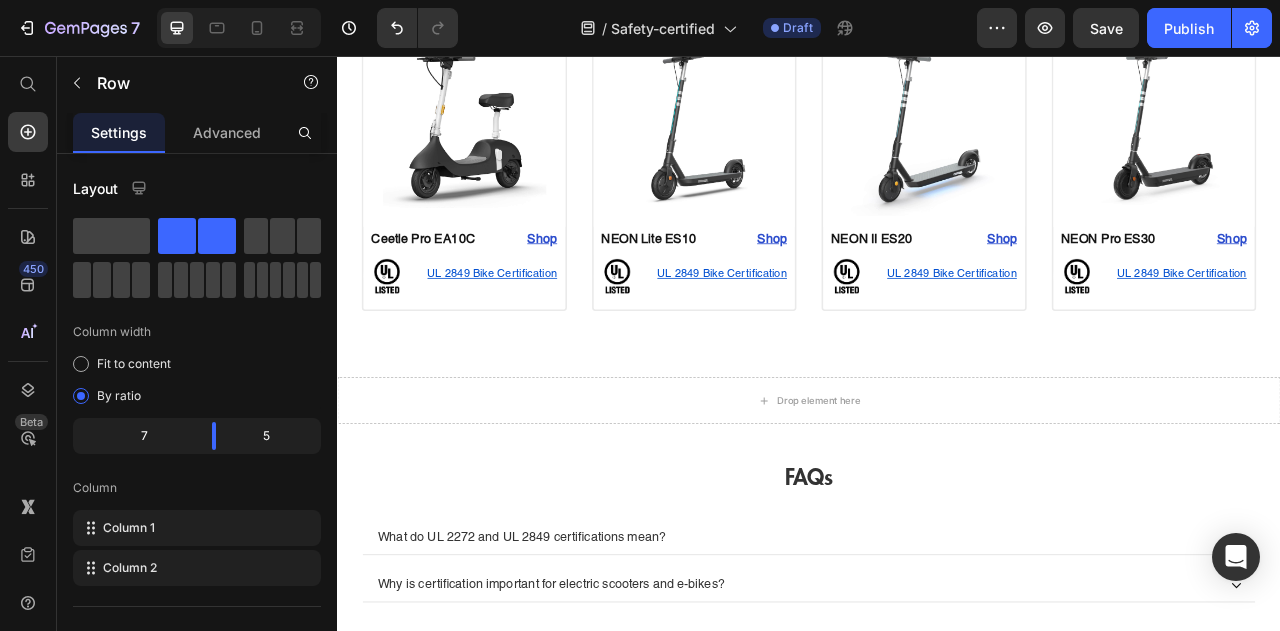 click on "Image Ranger EB50 Text Block Shop Heading Row Image UL 2849 Bike Certification Text Block Row Row Product Image LyteCycle   EB60 Text Block Shop Heading Row Image UL 2849 Bike Certification Text Block Row Row Product Image E-Kargo EB70 Text Block Shop Heading Row Image UL 2849 Bike Certification Text Block Row Row Product Image TraVRS EB80 Text Block Shop Heading Row Image UL 2849 Bike Certification Text Block Row Row Product Section 3 Image Ranger EB50 Text Block Shop Heading Row Image UL 2849 Bike Certification Text Block Row Row Product
Drop element here
Drop element here
Drop element here Section 4 Image Ceetle Pro EA10C Text Block Shop Heading Row Image UL 2849 Bike Certification Text Block Row Row Product Image NEON Lite ES10 Text Block Shop Heading Row Image UL 2849 Bike Certification Text Block Row Row Product Image NEON II ES20 ⁠⁠⁠⁠⁠⁠⁠ Text Block Shop Heading Row Image UL 2849 Bike Certification Text Block Row Row Product Image Shop" at bounding box center (937, 266) 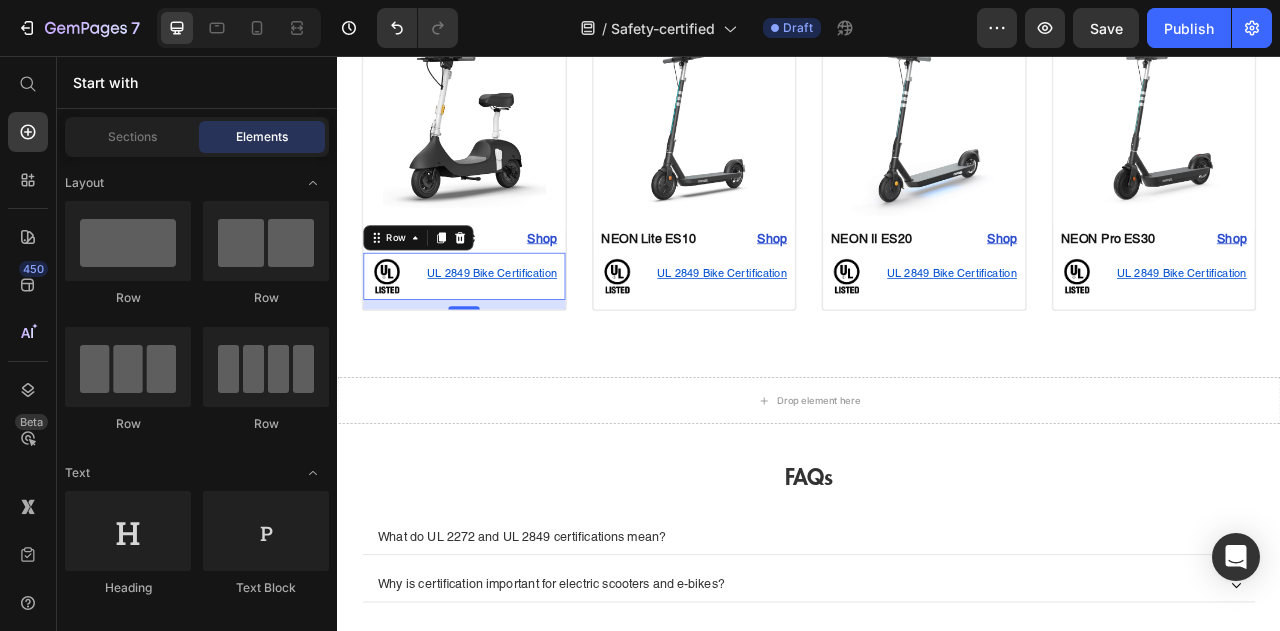 click on "UL 2849 Bike Certification Text Block" at bounding box center [528, 336] 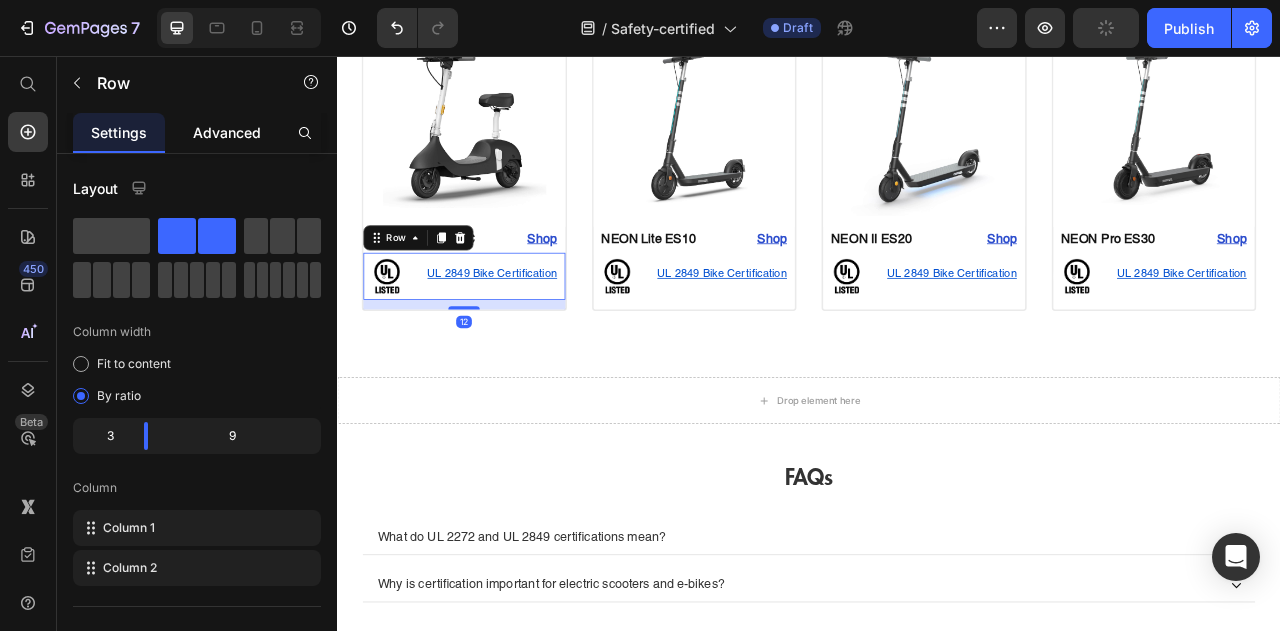 click on "Advanced" at bounding box center [227, 132] 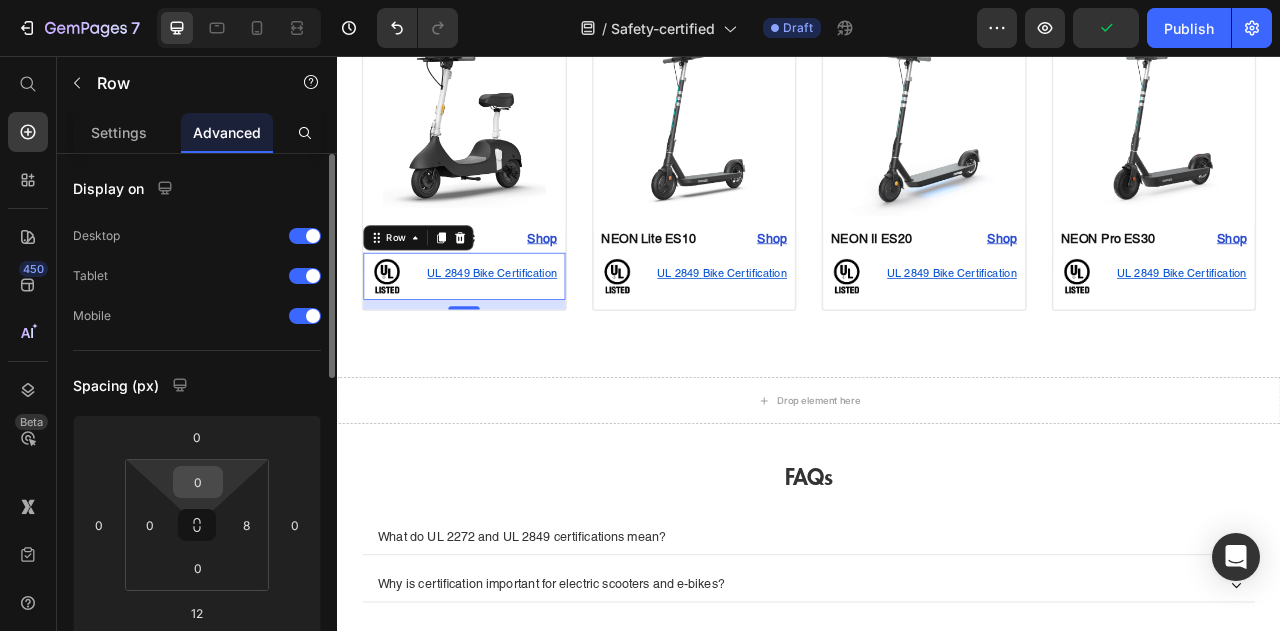 click on "0" at bounding box center (198, 482) 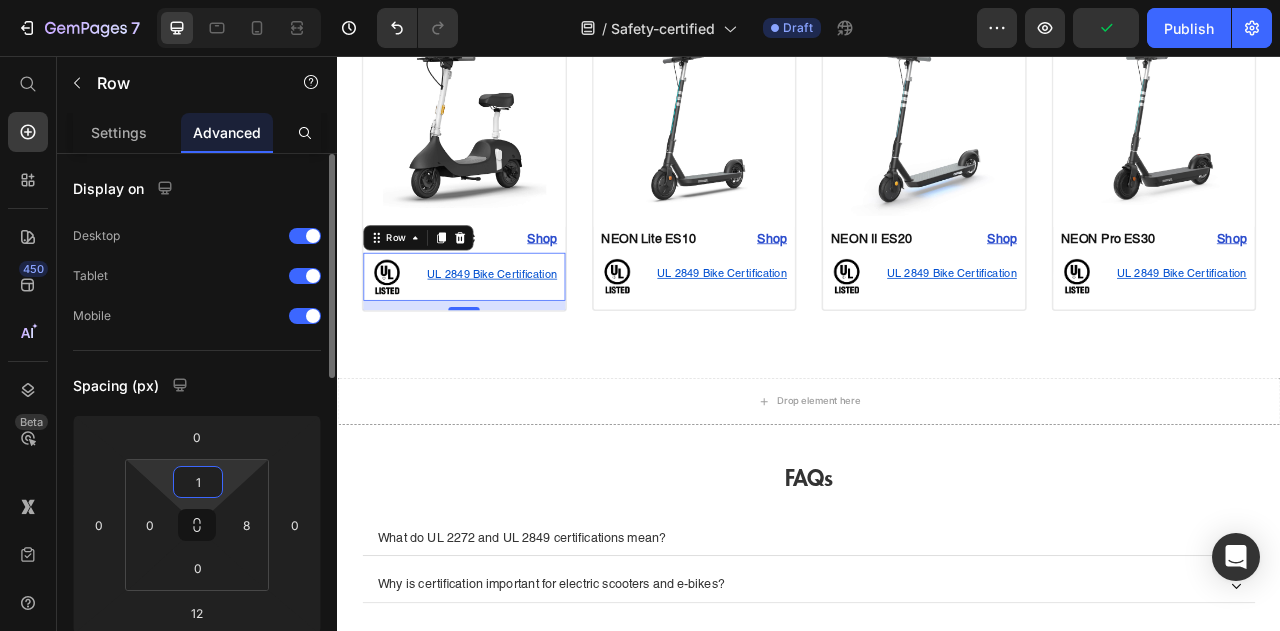 type on "15" 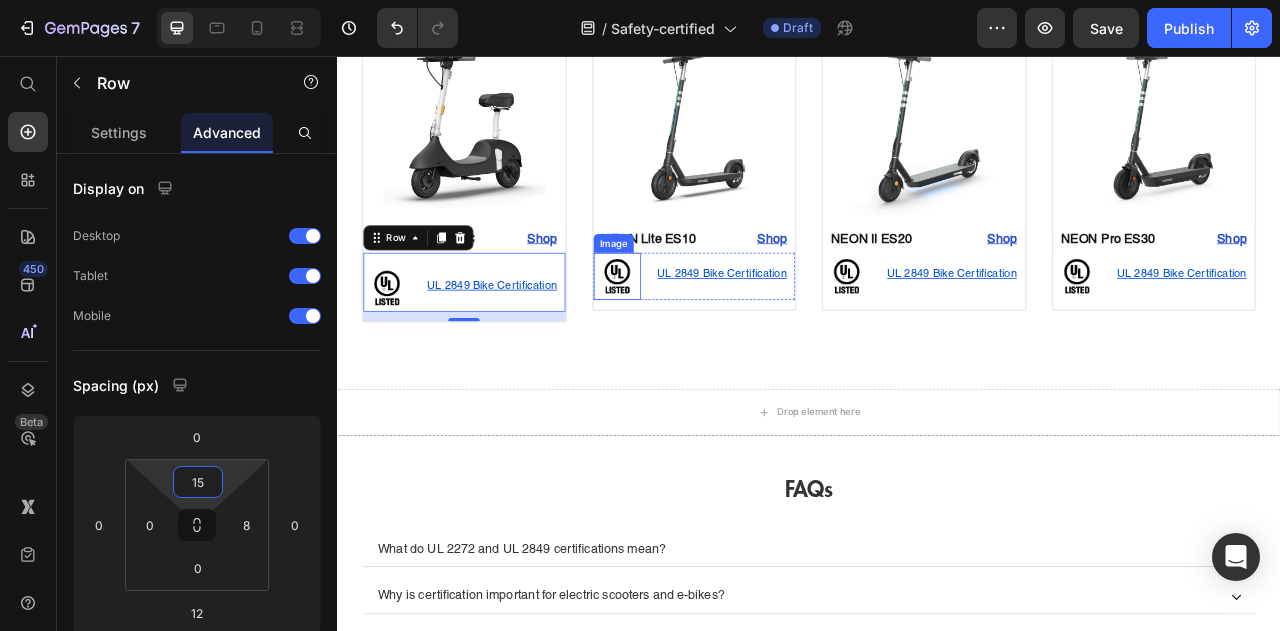 click at bounding box center [693, 336] 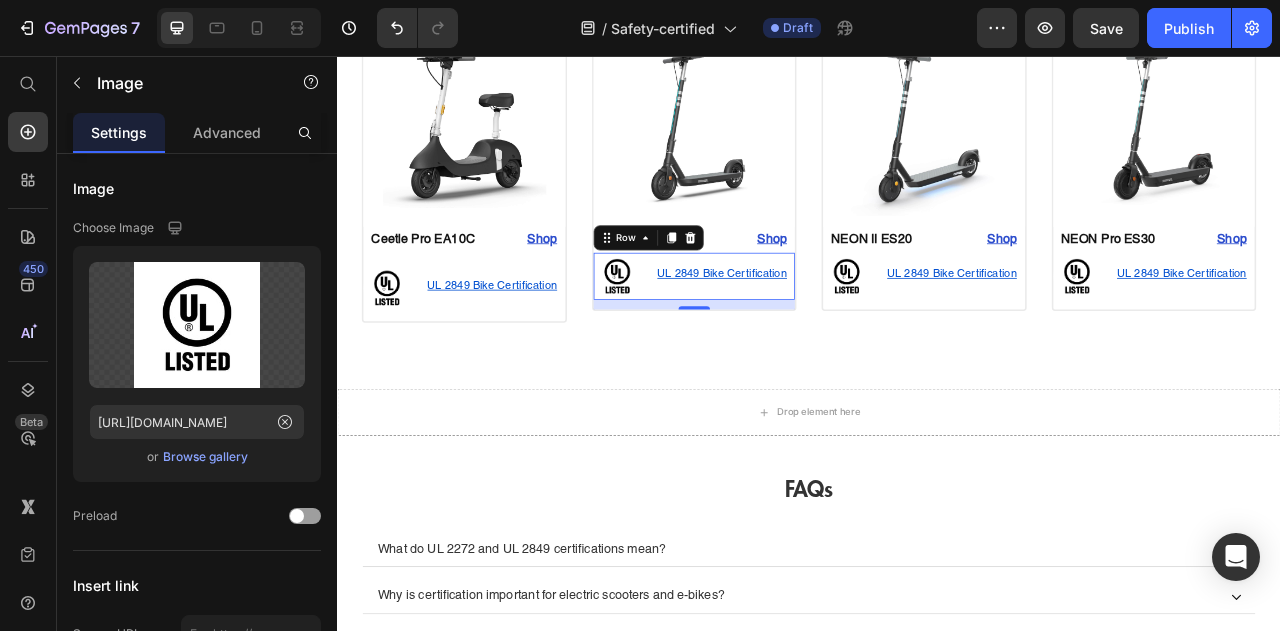 click on "UL 2849 Bike Certification Text Block" at bounding box center [821, 336] 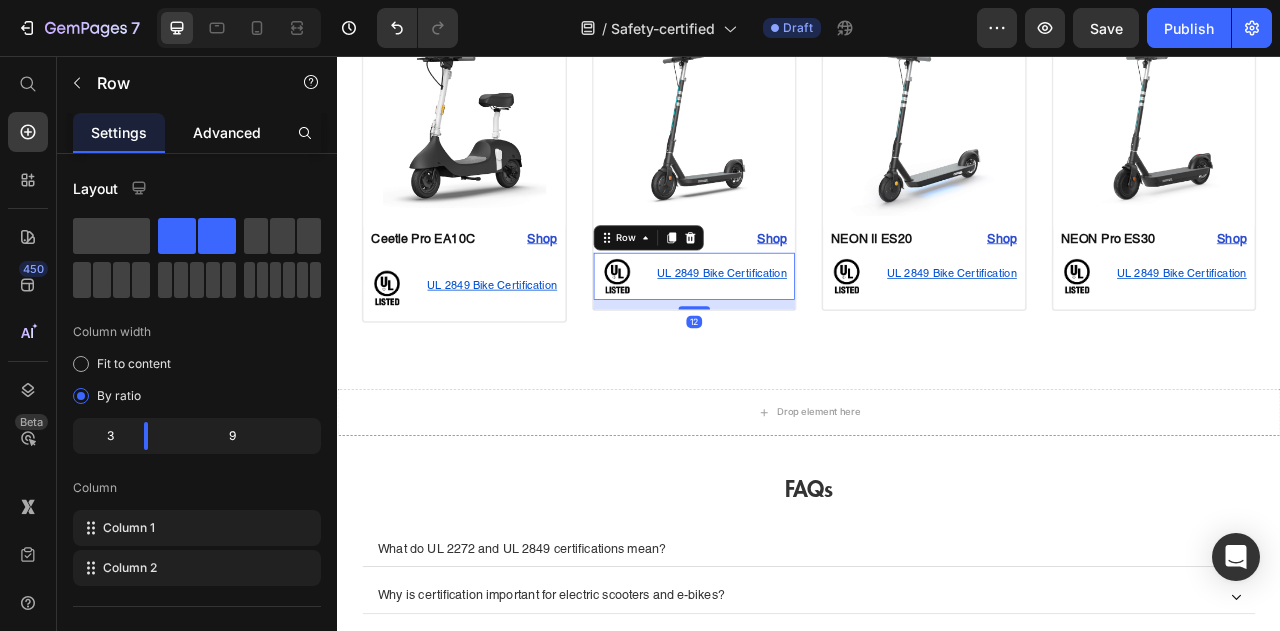 click on "Advanced" at bounding box center [227, 132] 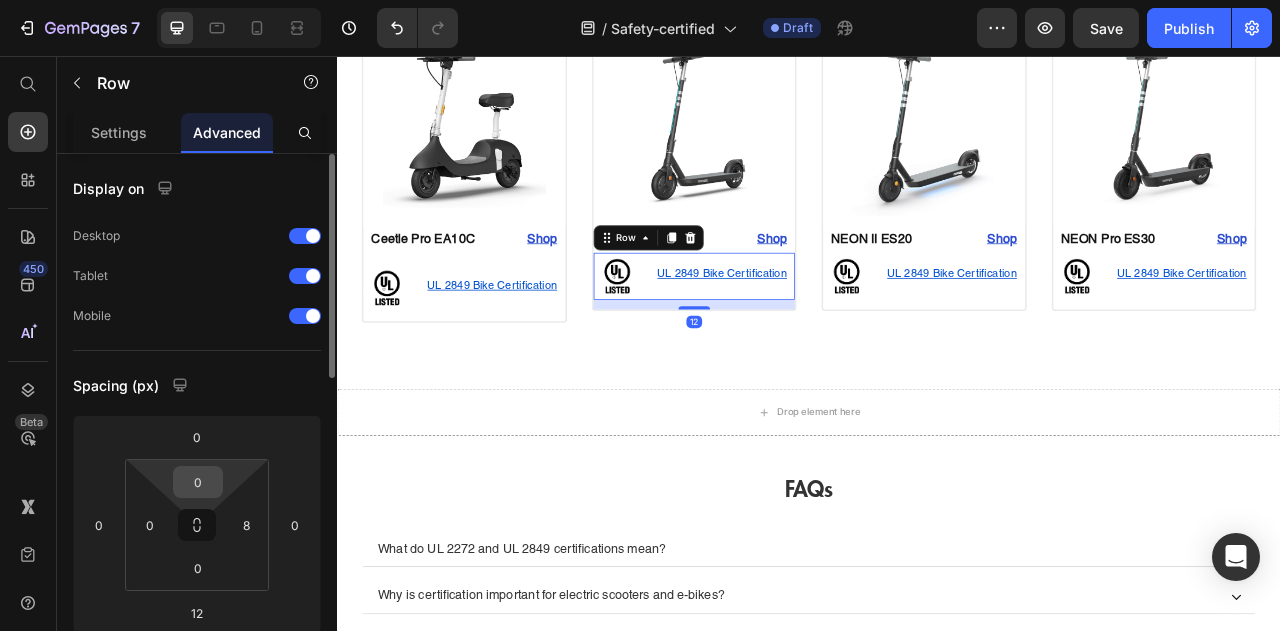 click on "0" at bounding box center [198, 482] 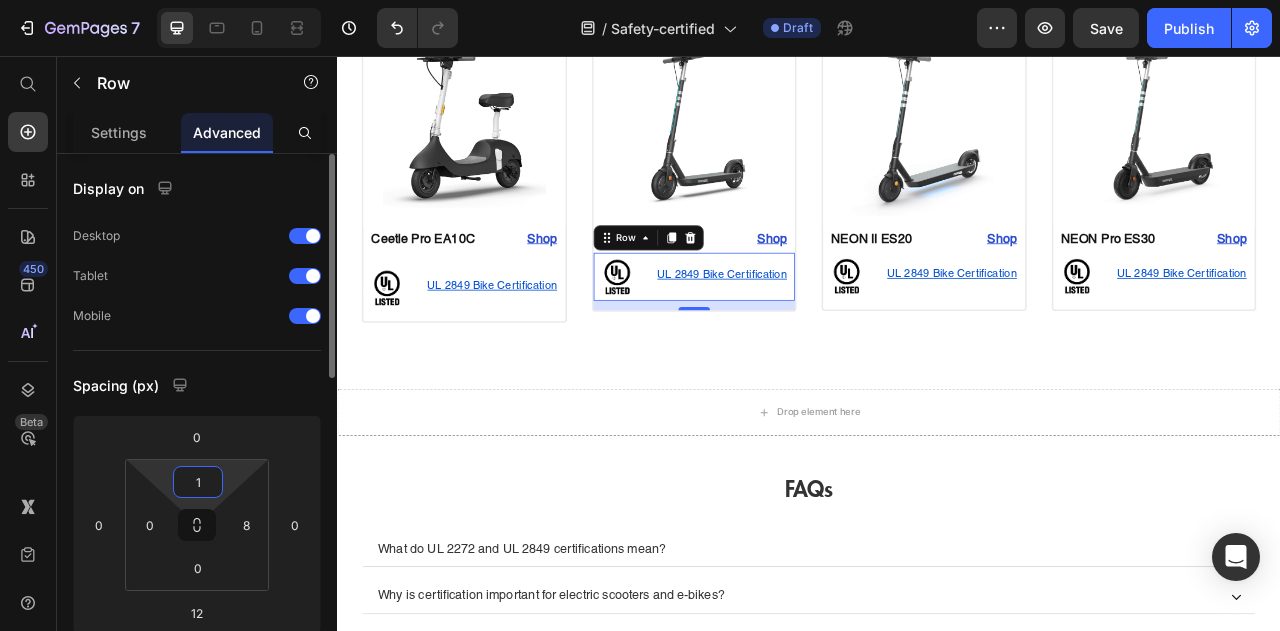 type on "15" 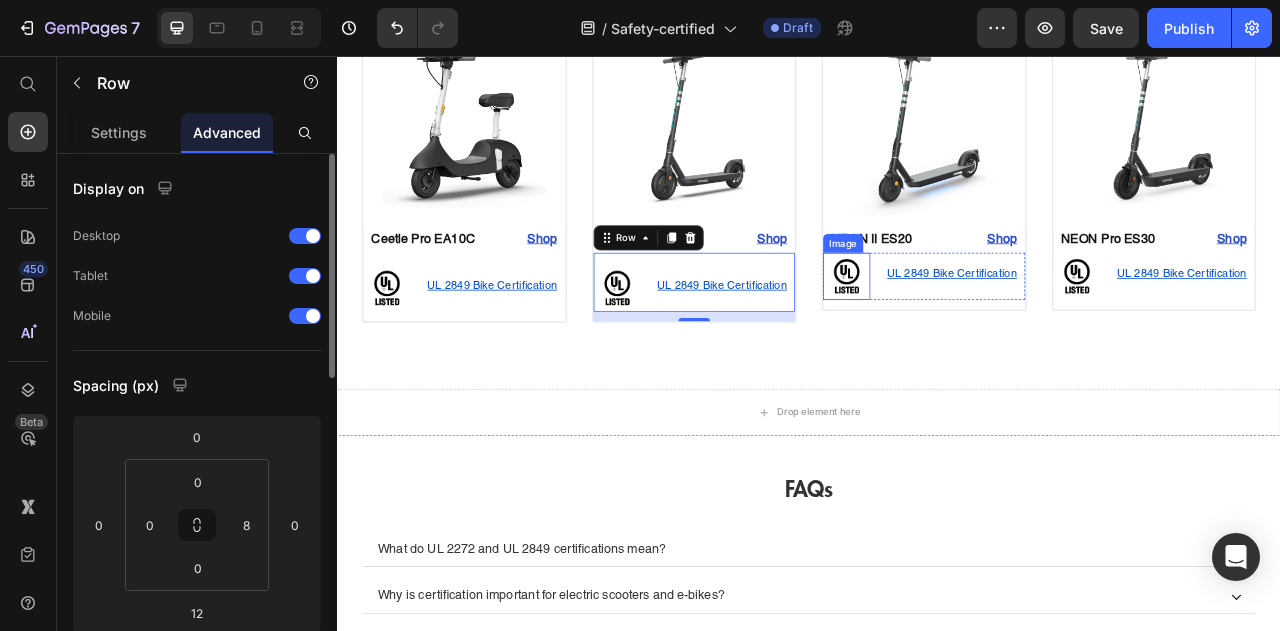 click on "Image UL 2849 Bike Certification Text Block Row" at bounding box center [1083, 336] 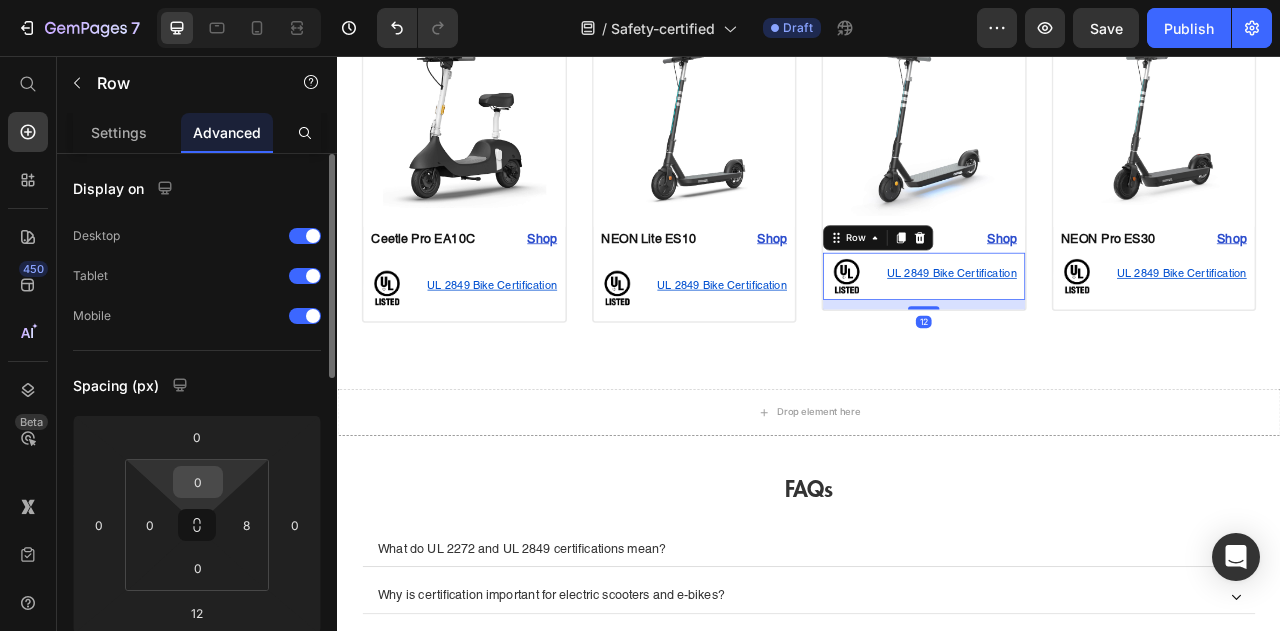 click on "0" at bounding box center (198, 482) 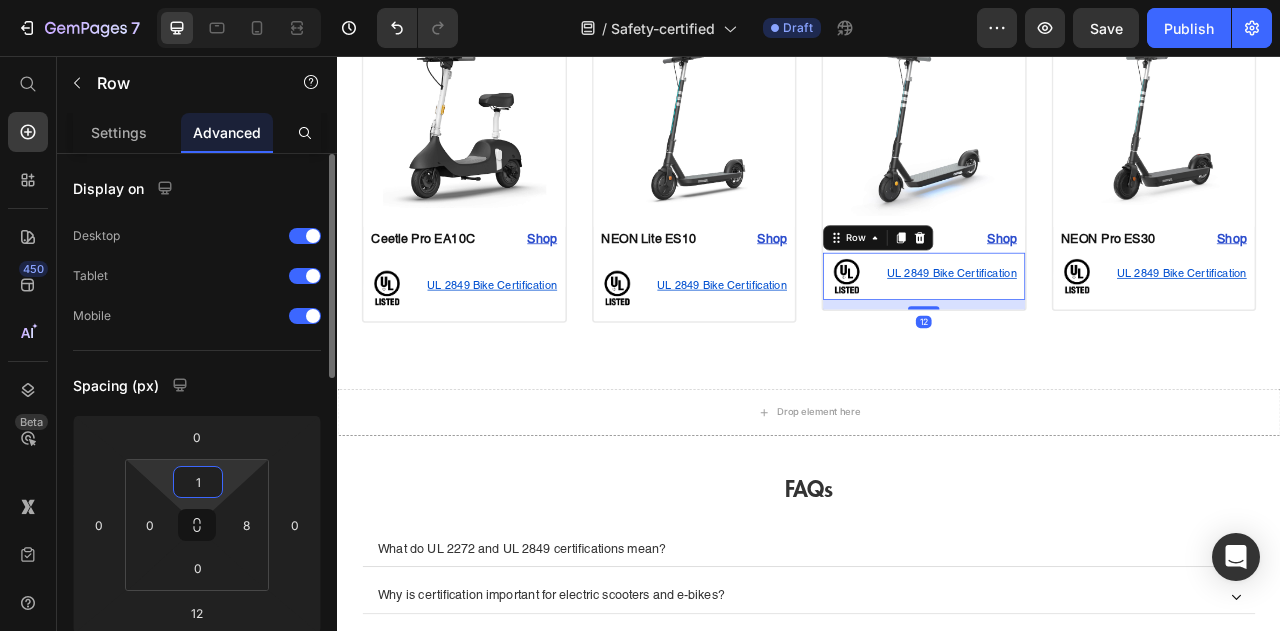 type on "15" 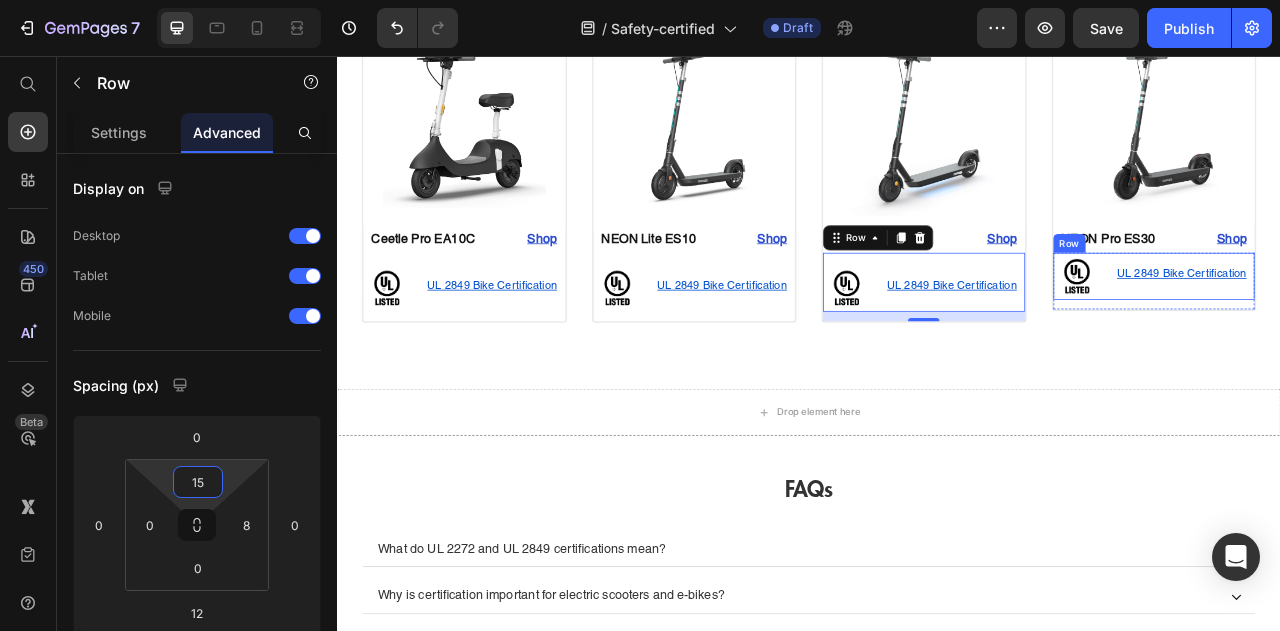 click on "UL 2849 Bike Certification Text Block" at bounding box center (1406, 336) 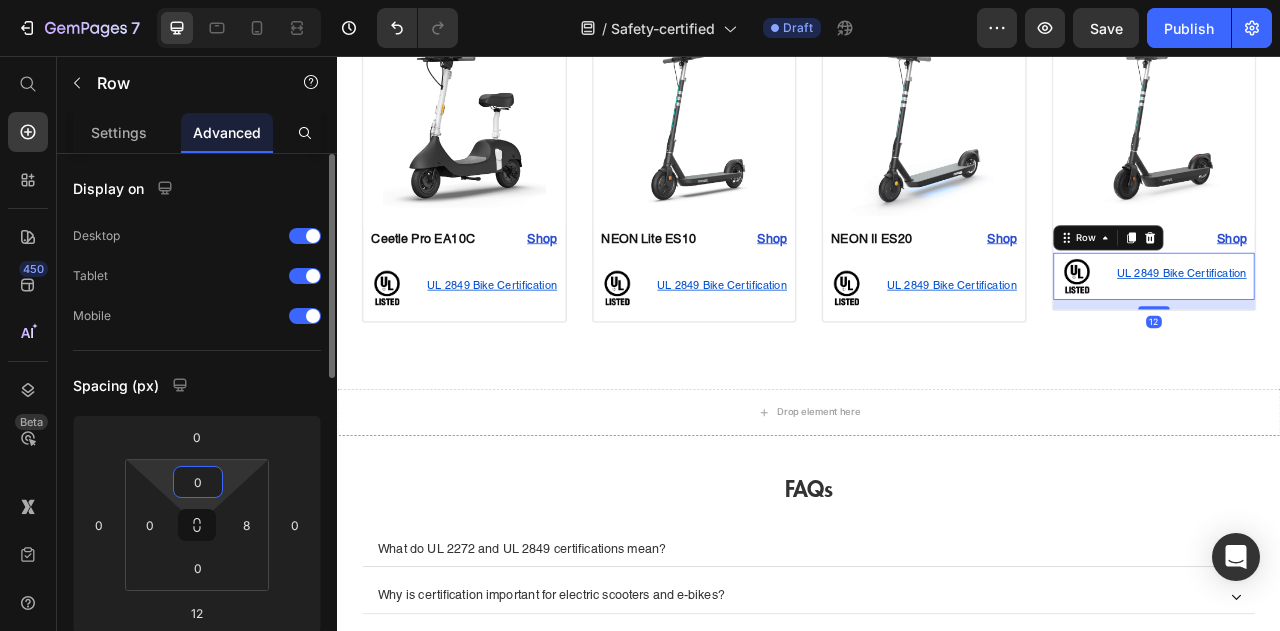 click on "0" at bounding box center (198, 482) 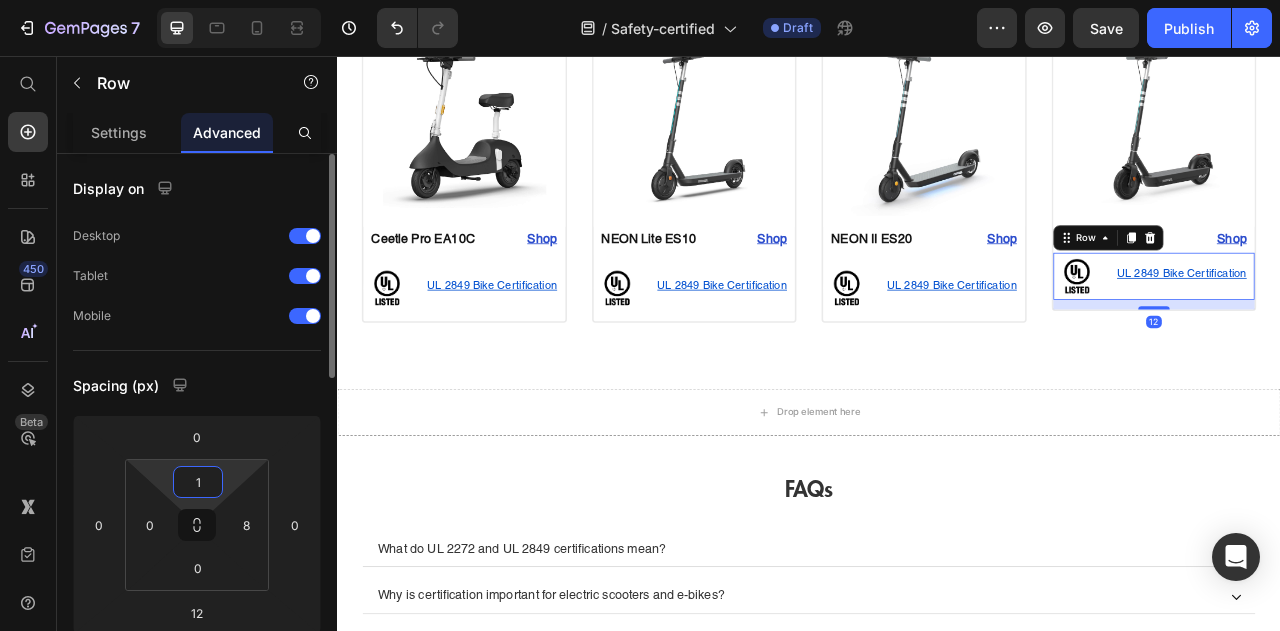 type on "15" 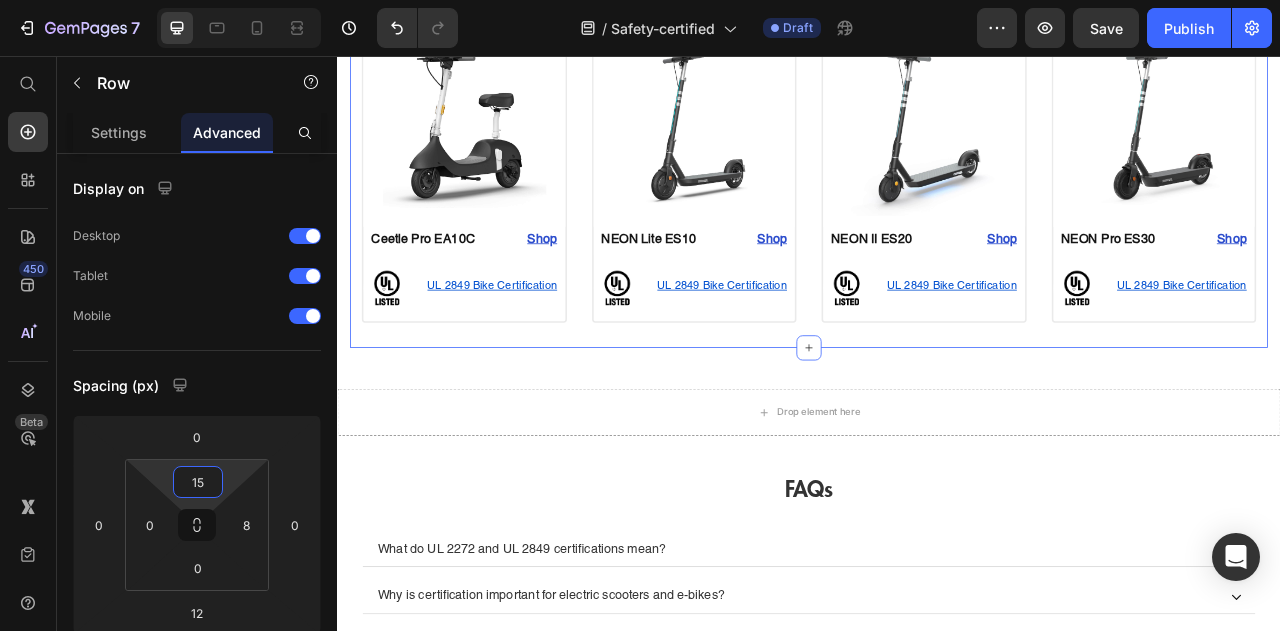click on "Image Ceetle Pro EA10C Text Block Shop Heading Row Image UL 2849 Bike Certification Text Block Row Row Product Image NEON Lite ES10 Text Block Shop Heading Row Image UL 2849 Bike Certification Text Block Row Row Product Image NEON II ES20 ⁠⁠⁠⁠⁠⁠⁠ Text Block Shop Heading Row Image UL 2849 Bike Certification Text Block Row Row Product Image NEON Pro ES30 Text Block Shop Heading Row Image UL 2849 Bike Certification Text Block Row Row Product Section 5   Create Theme Section AI Content Write with GemAI What would you like to describe here? Tone and Voice Persuasive Product Show more Generate" at bounding box center [937, 205] 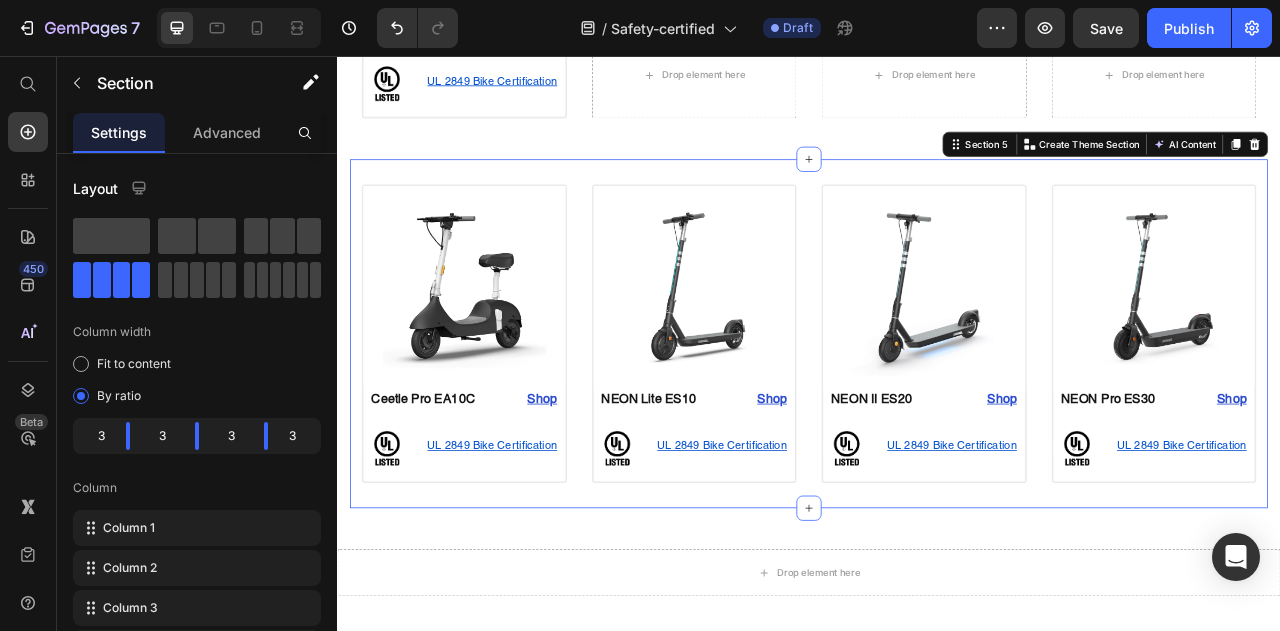 scroll, scrollTop: 970, scrollLeft: 0, axis: vertical 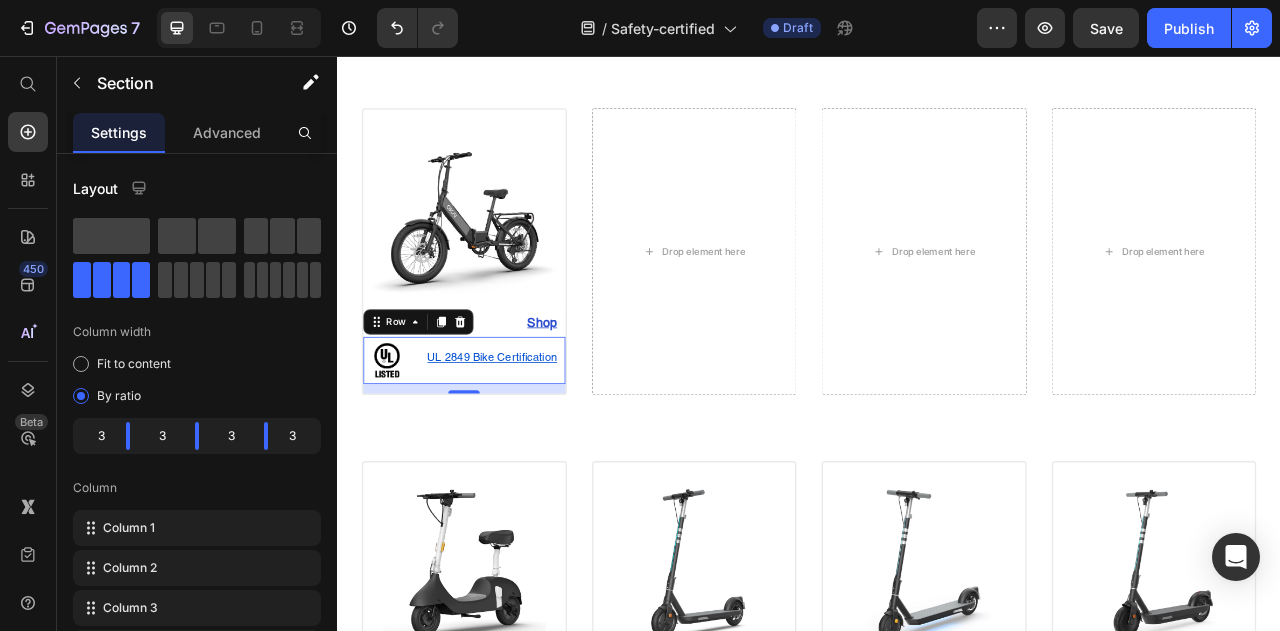 click on "Image UL 2849 Bike Certification Text Block Row   0" at bounding box center [498, 443] 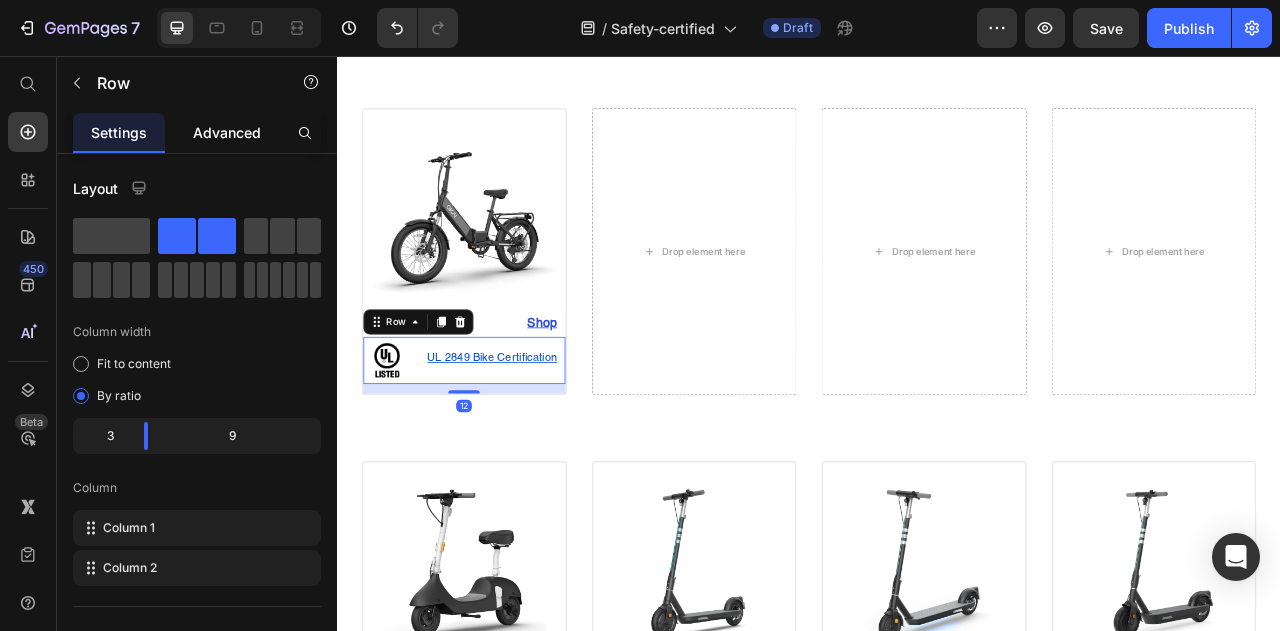 click on "Advanced" at bounding box center (227, 132) 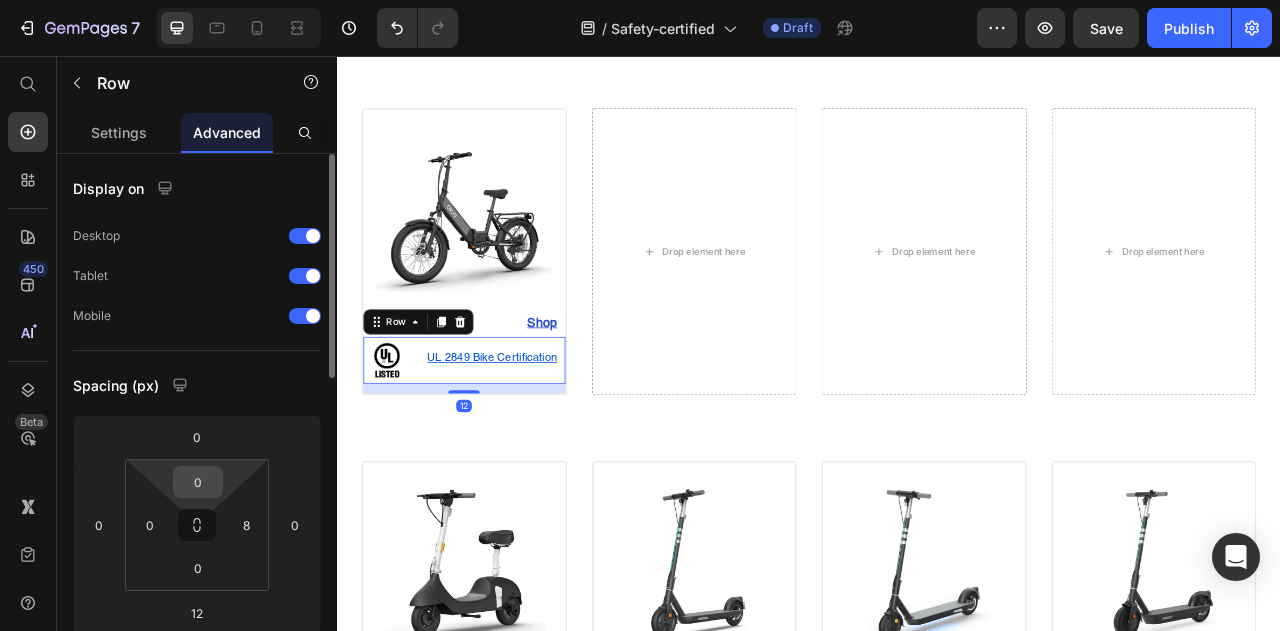 click on "0" at bounding box center [198, 482] 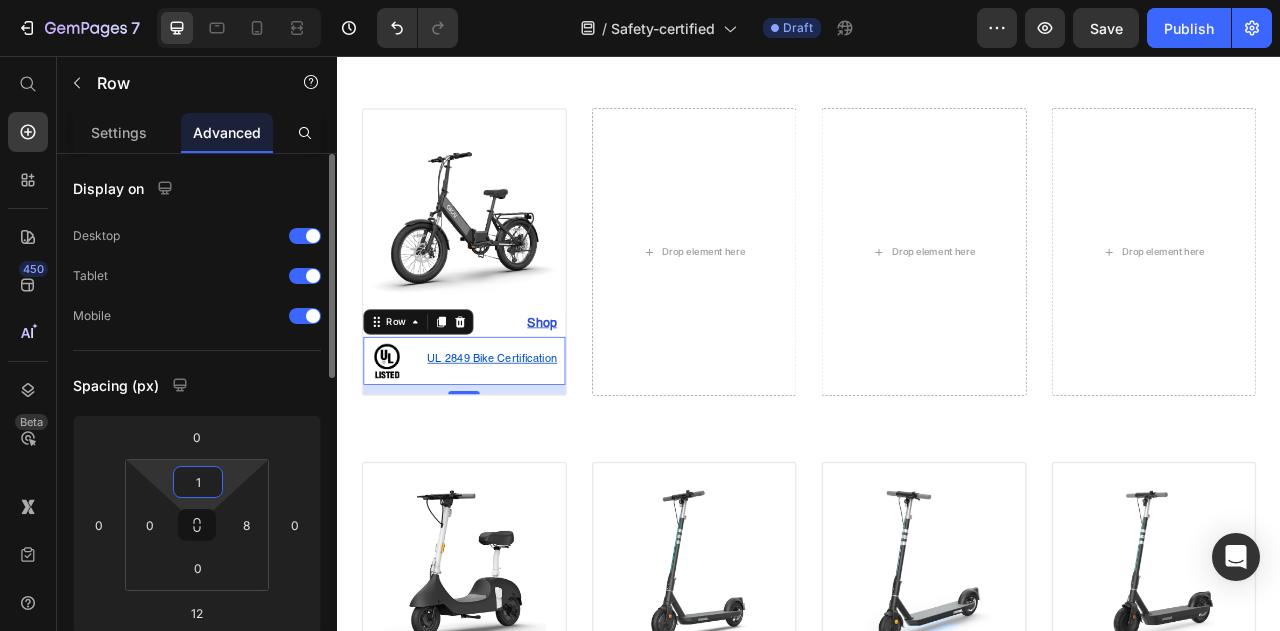 type on "15" 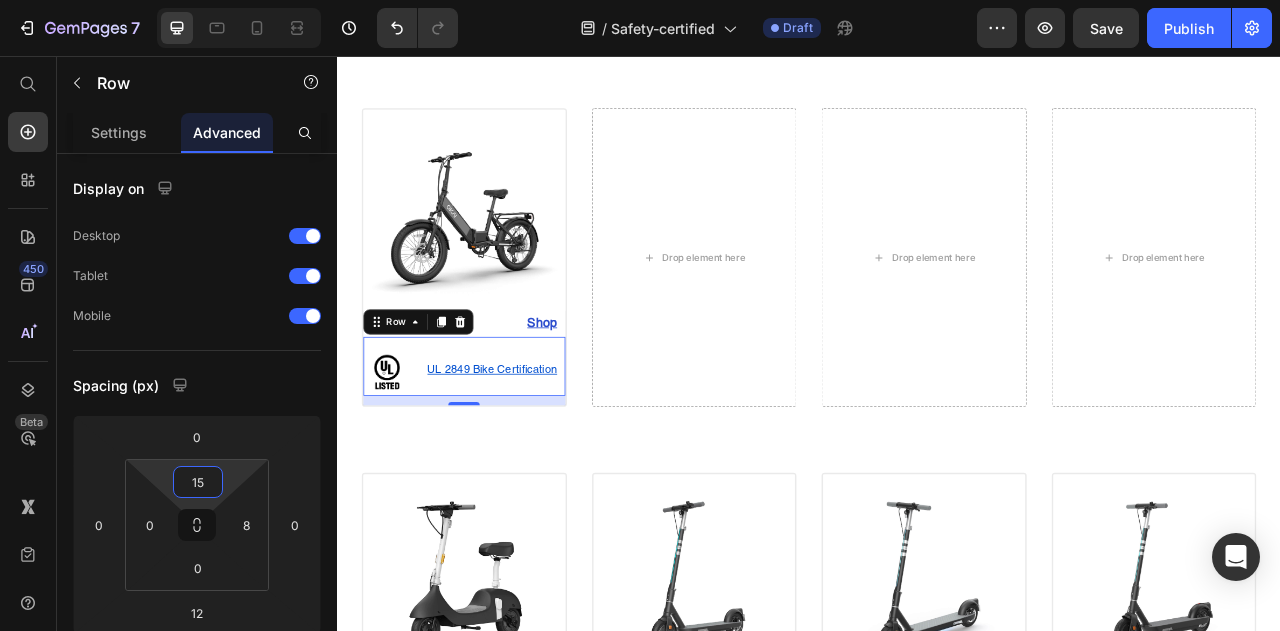 click on "Image Ranger EB50 Text Block Shop Heading Row Image UL 2849 Bike Certification Text Block Row   12 Row Product
Drop element here
Drop element here
Drop element here Section 4" at bounding box center [937, 312] 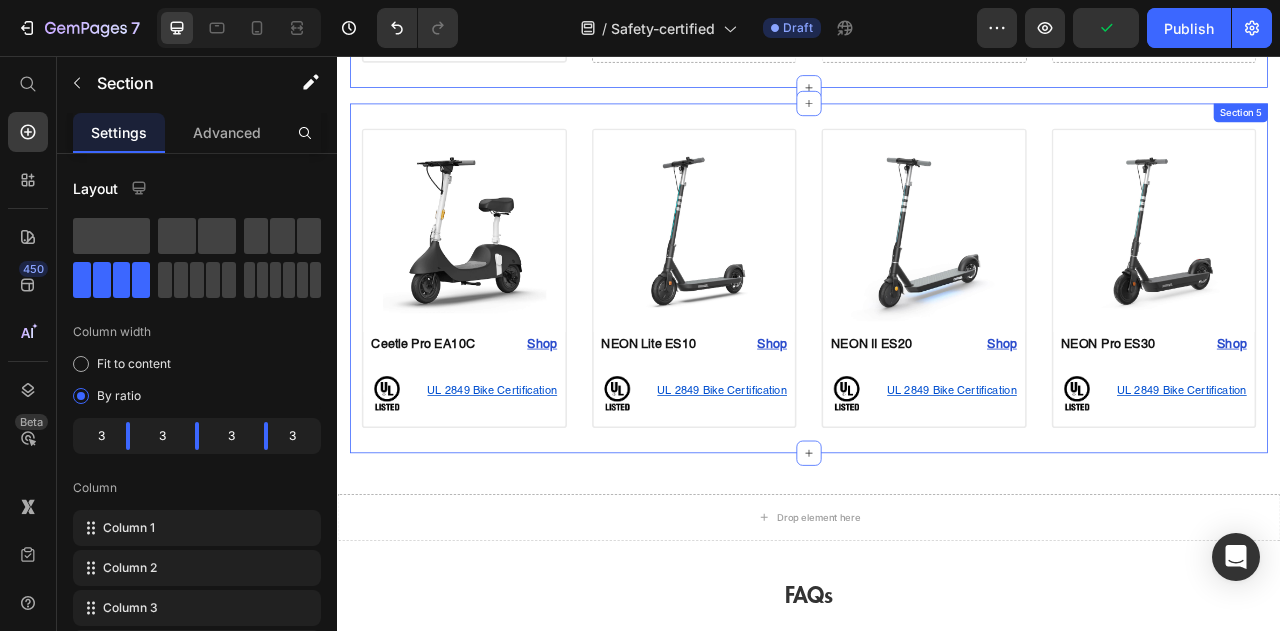 scroll, scrollTop: 1270, scrollLeft: 0, axis: vertical 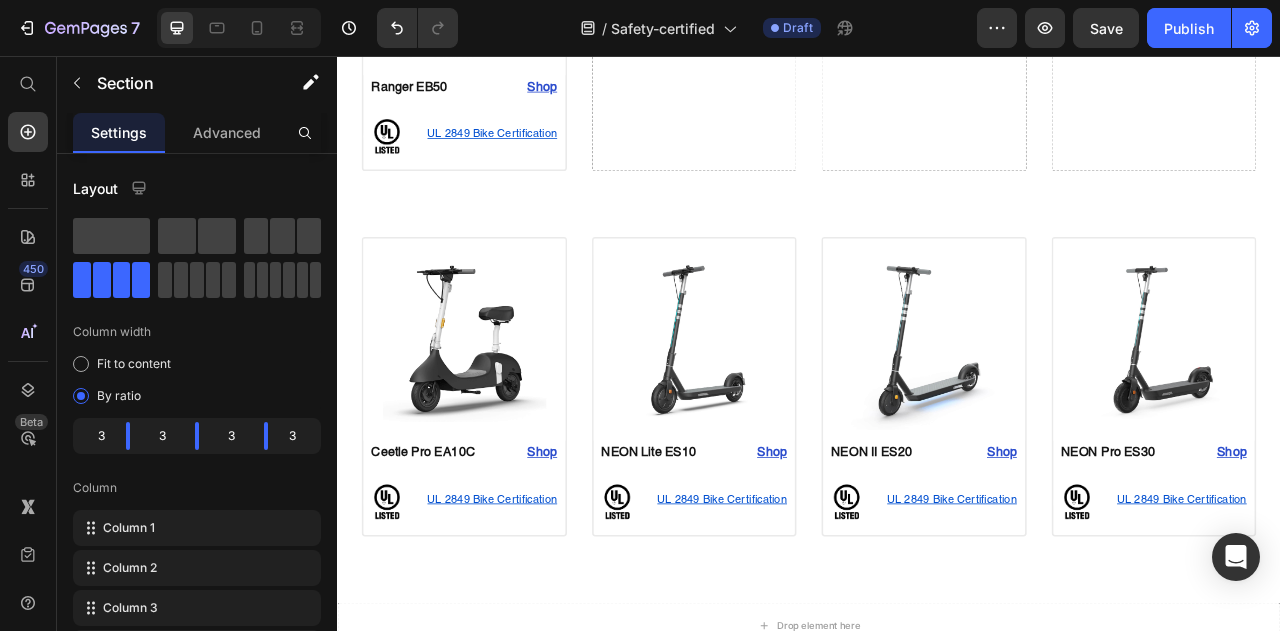 click on "Image Ranger EB50 Text Block Shop Heading Row Image UL 2849 Bike Certification Text Block Row Row Product Image LyteCycle   EB60 Text Block Shop Heading Row Image UL 2849 Bike Certification Text Block Row Row Product Image E-Kargo EB70 Text Block Shop Heading Row Image UL 2849 Bike Certification Text Block Row Row Product Image TraVRS EB80 Text Block Shop Heading Row Image UL 2849 Bike Certification Text Block Row Row Product Section 3 Image Ranger EB50 Text Block Shop Heading Row Image UL 2849 Bike Certification Text Block Row Row Product
Drop element here
Drop element here
Drop element here Section 4 Image Ceetle Pro EA10C Text Block Shop Heading Row Image UL 2849 Bike Certification Text Block Row Row Product Image NEON Lite ES10 Text Block Shop Heading Row Image UL 2849 Bike Certification Text Block Row Row Product Image NEON II ES20 ⁠⁠⁠⁠⁠⁠⁠ Text Block Shop Heading Row Image UL 2849 Bike Certification Text Block Row Row Product Image Shop" at bounding box center [937, 409] 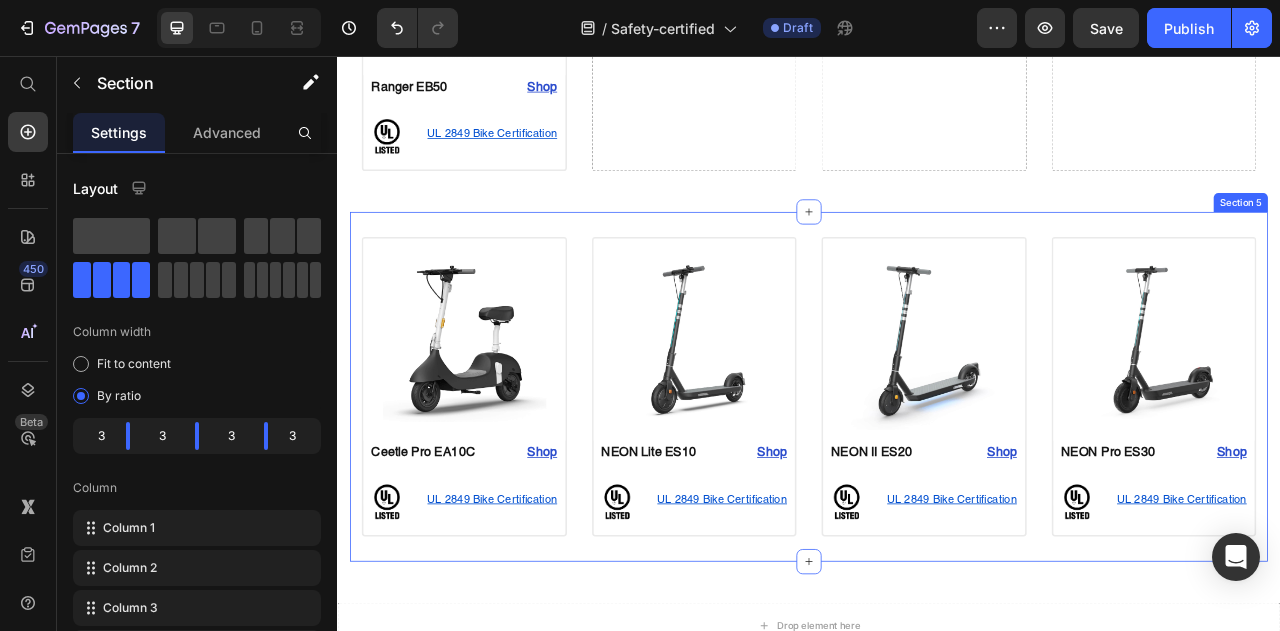 click on "Image Ceetle Pro EA10C Text Block Shop Heading Row Image UL 2849 Bike Certification Text Block Row Row Product Image NEON Lite ES10 Text Block Shop Heading Row Image UL 2849 Bike Certification Text Block Row Row Product Image NEON II ES20 ⁠⁠⁠⁠⁠⁠⁠ Text Block Shop Heading Row Image UL 2849 Bike Certification Text Block Row Row Product Image NEON Pro ES30 Text Block Shop Heading Row Image UL 2849 Bike Certification Text Block Row Row Product Section 5" at bounding box center (937, 476) 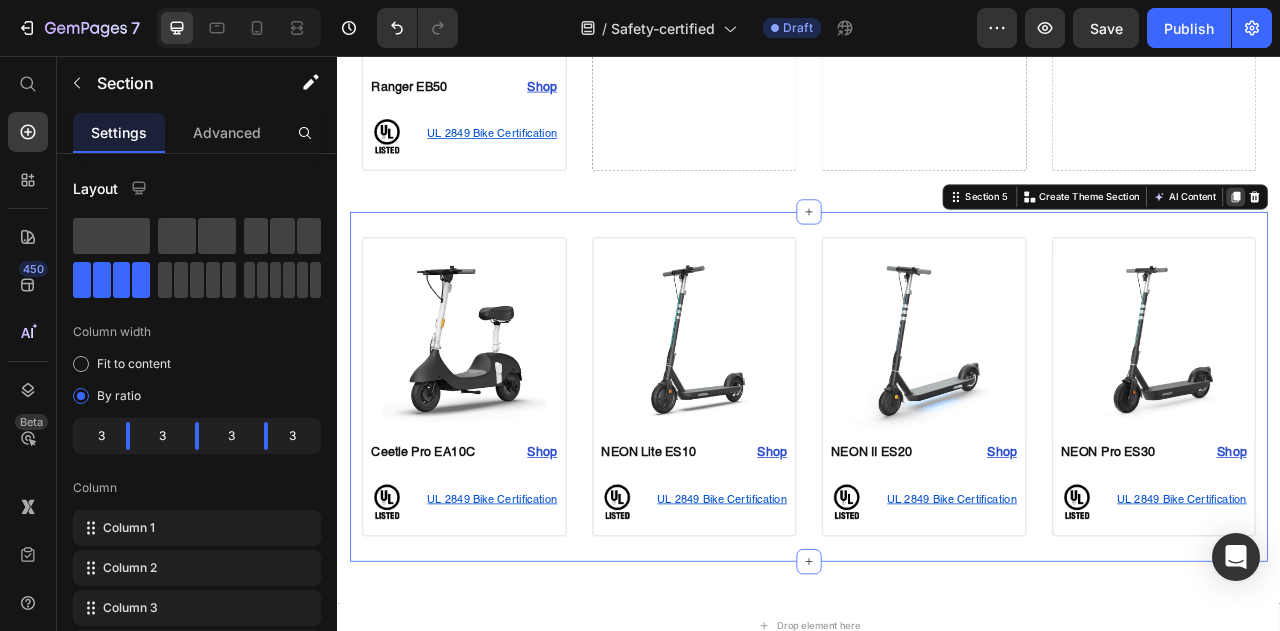 click 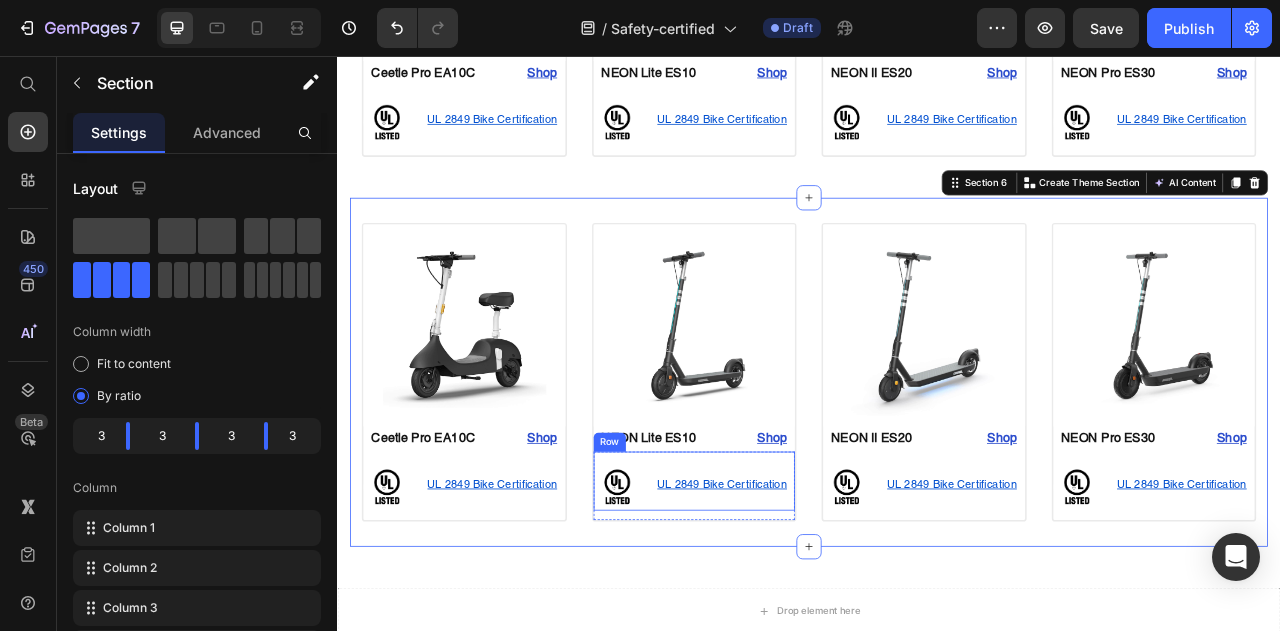 scroll, scrollTop: 1748, scrollLeft: 0, axis: vertical 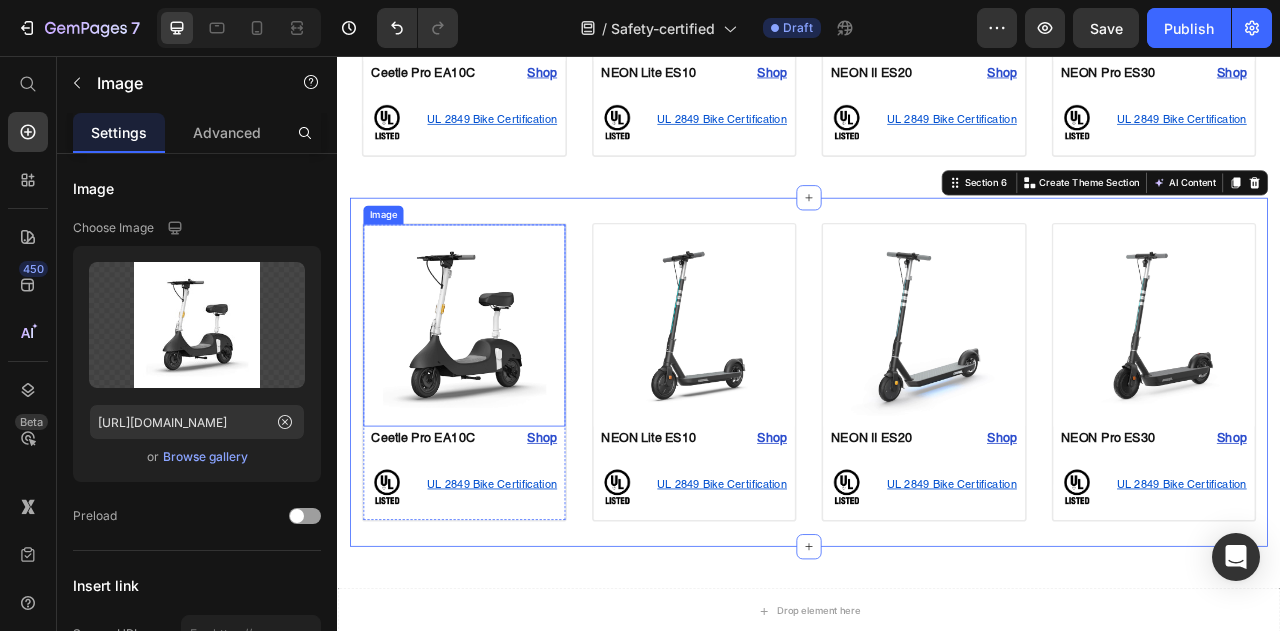 click at bounding box center [498, 398] 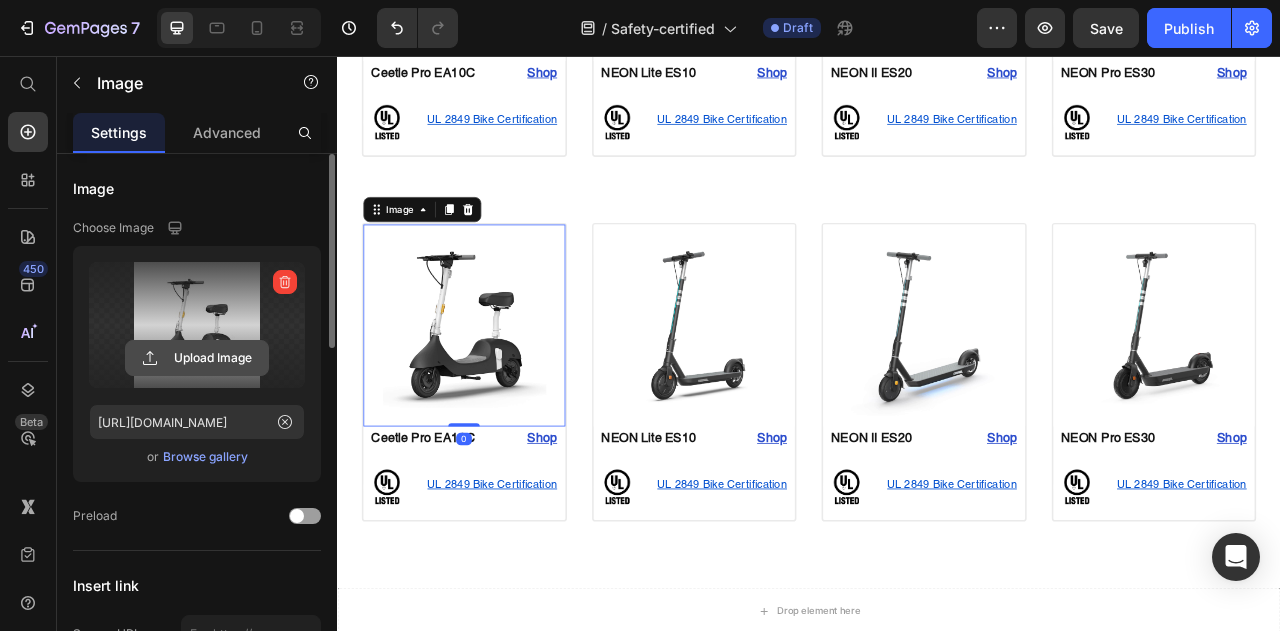 click 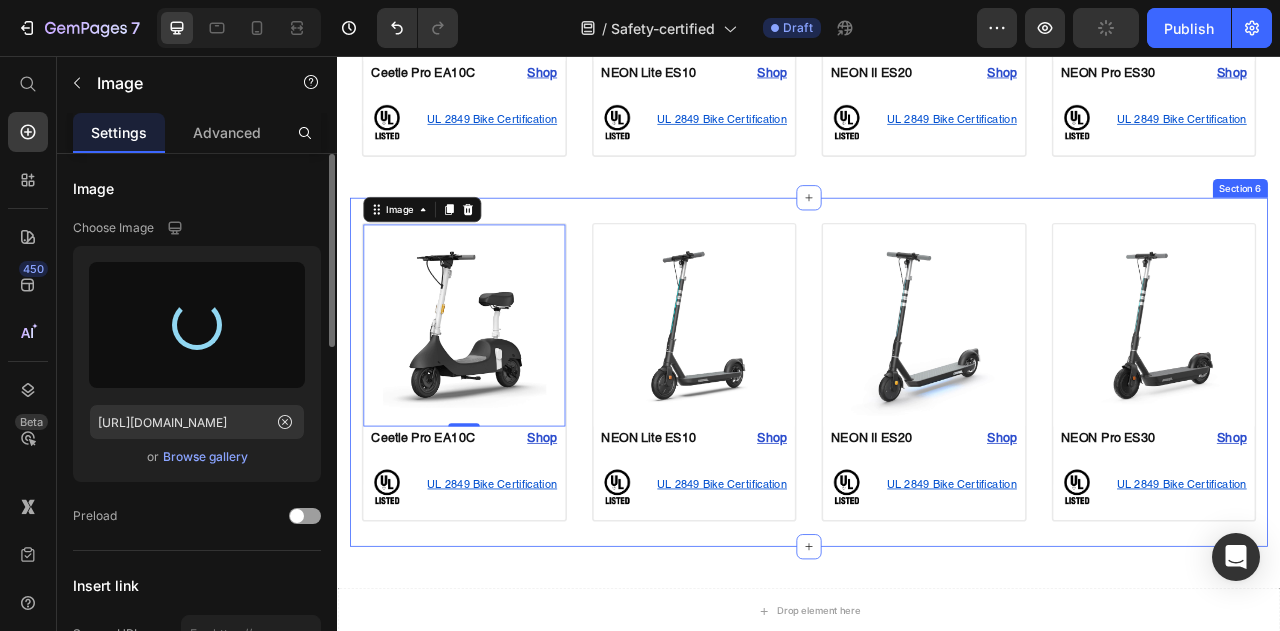 type on "[URL][DOMAIN_NAME]" 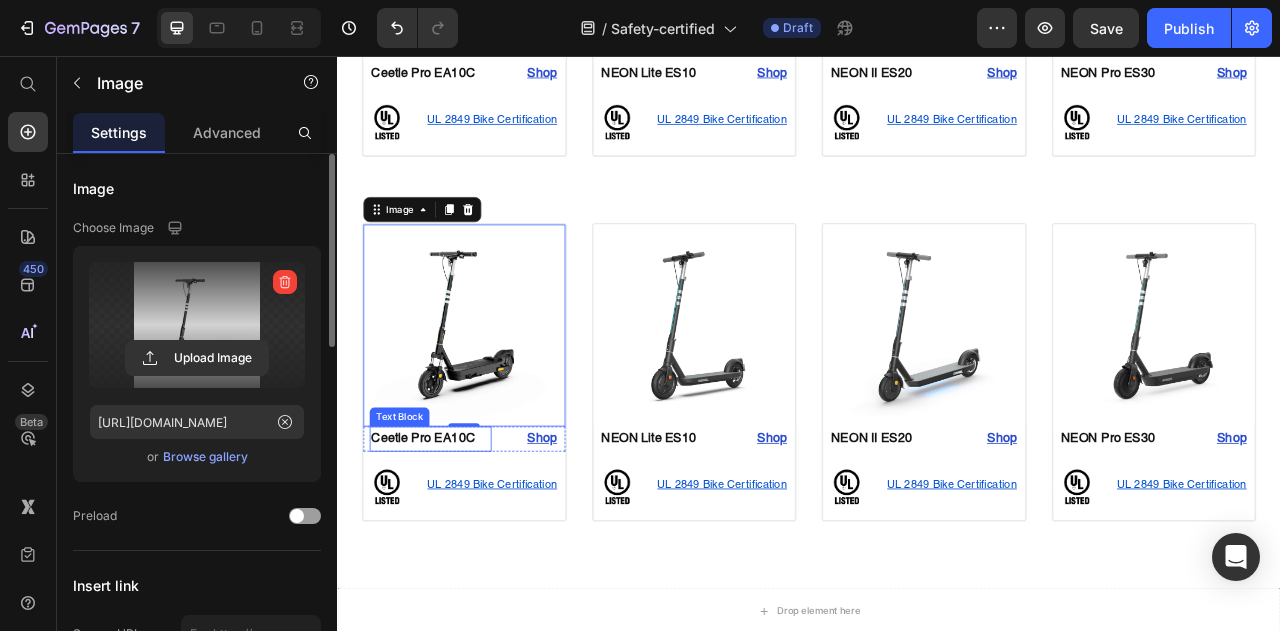click on "Ceetle Pro EA10C" at bounding box center [446, 543] 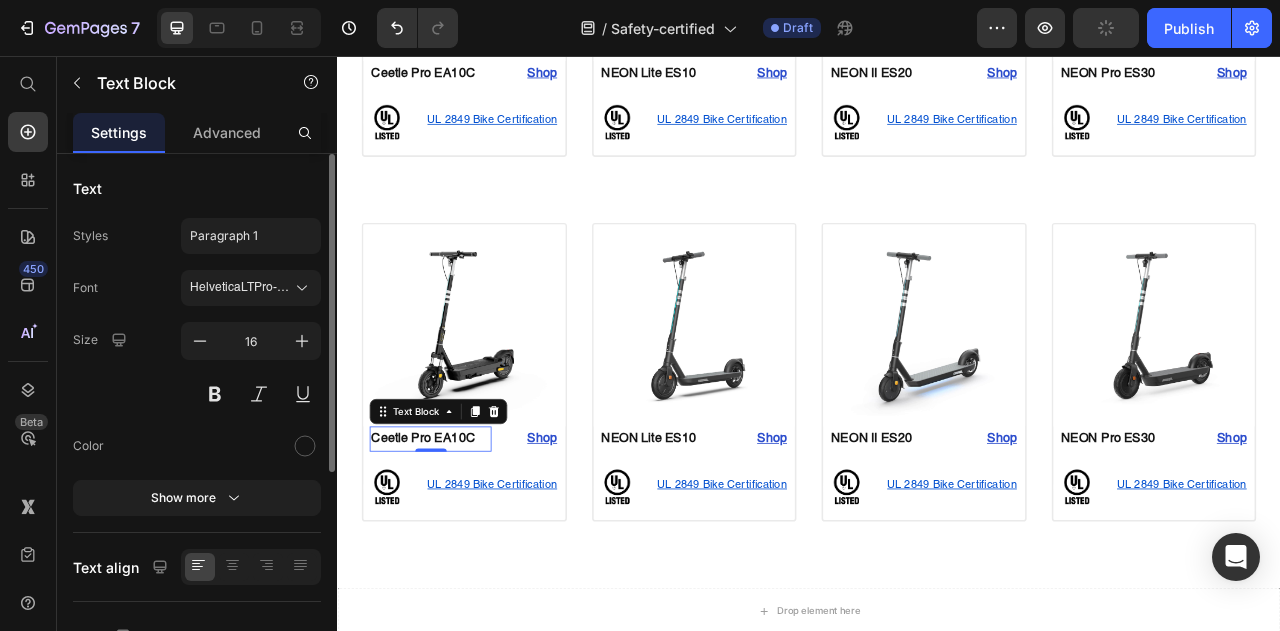 click on "Ceetle Pro EA10C" at bounding box center [446, 543] 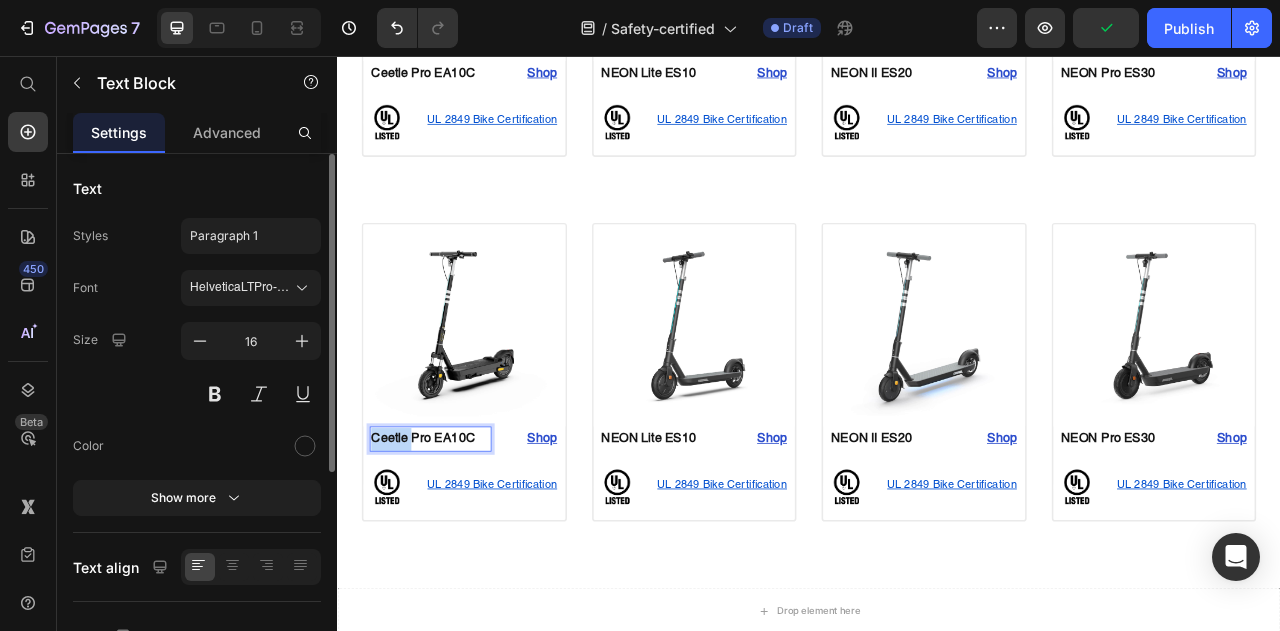 click on "Ceetle Pro EA10C" at bounding box center [446, 543] 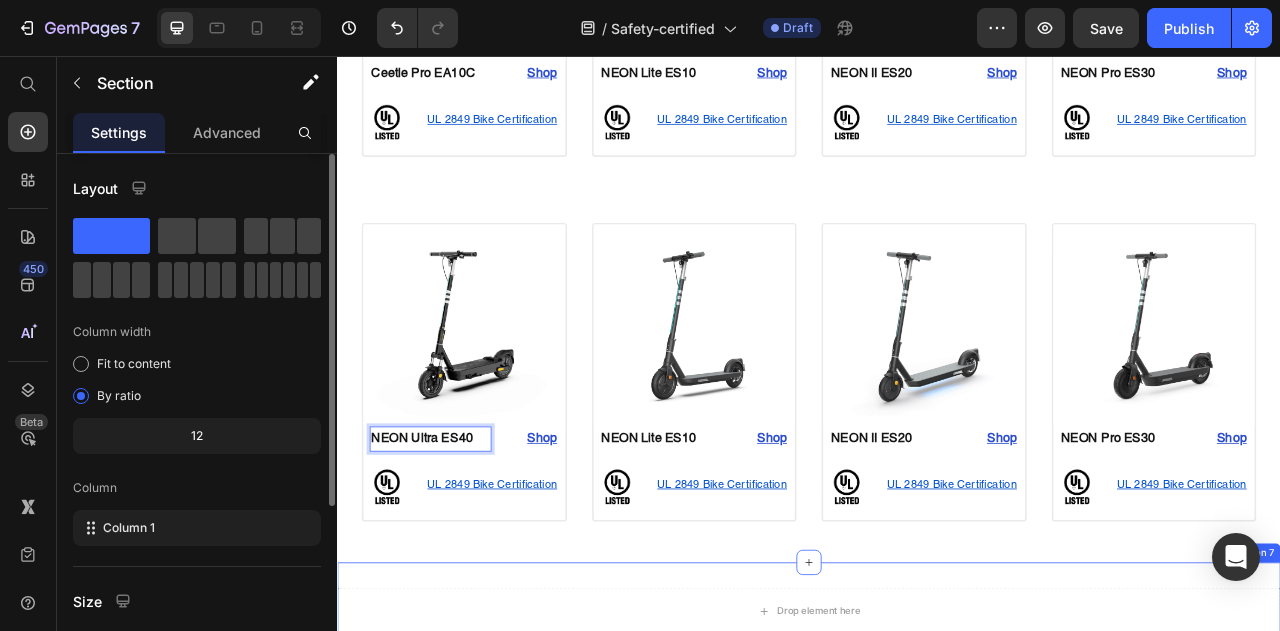 click on "Drop element here Section 7" at bounding box center [937, 762] 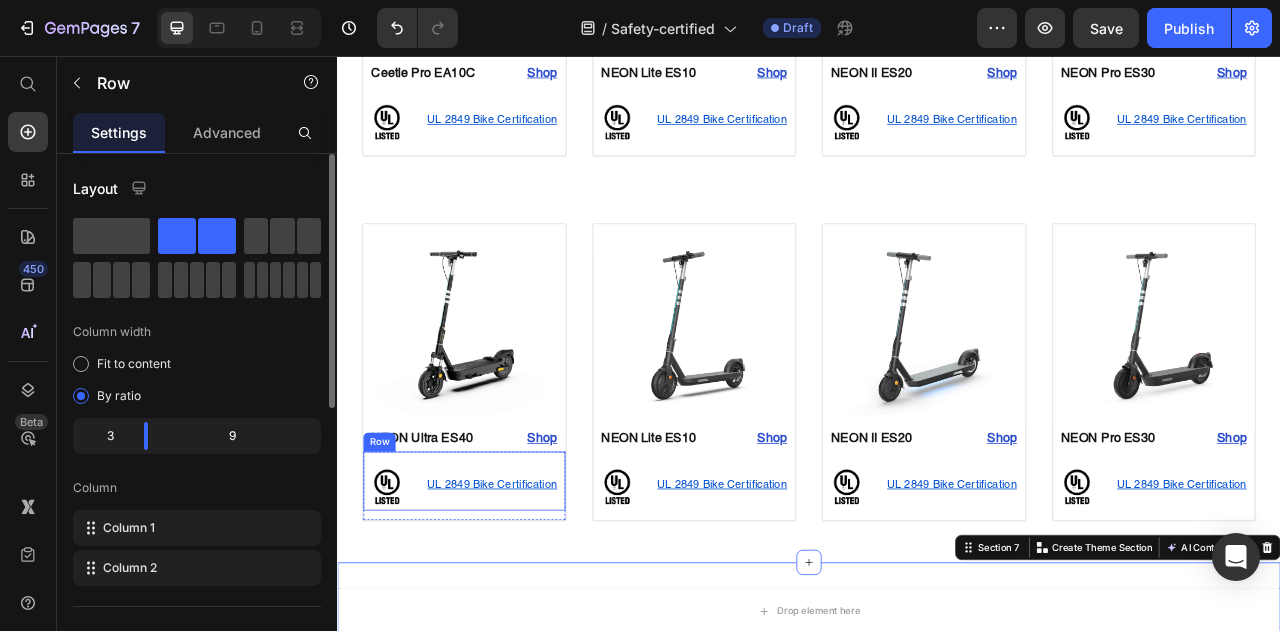 click on "Image UL 2849 Bike Certification Text Block Row" at bounding box center [498, 596] 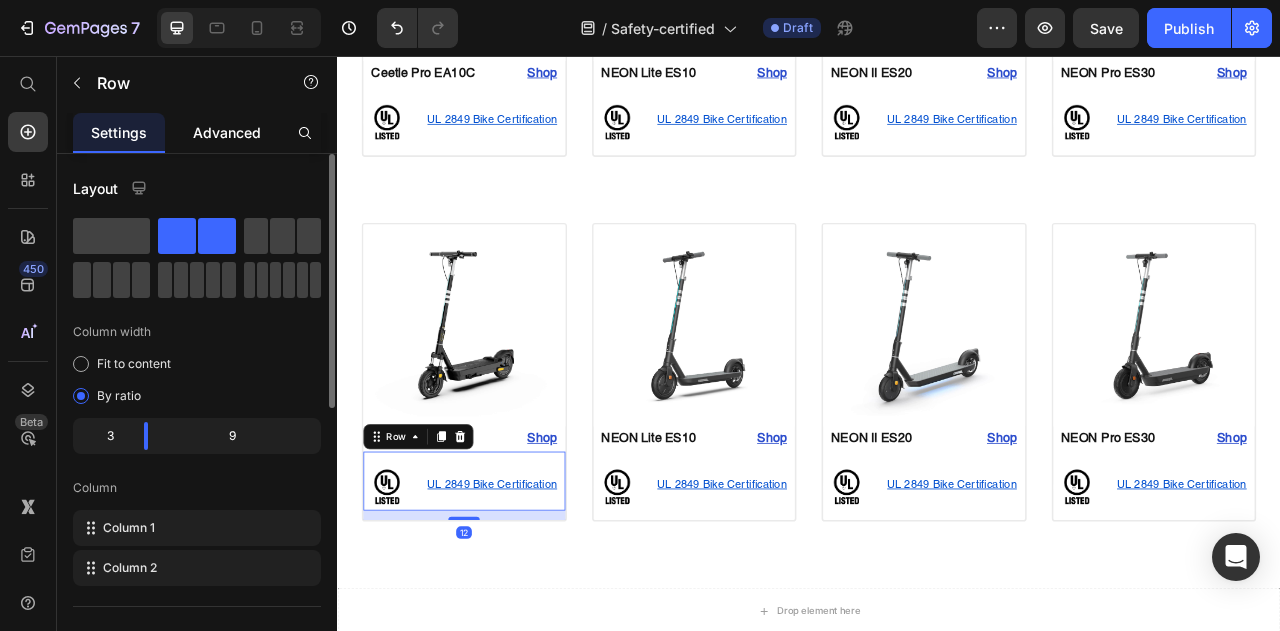click on "Advanced" at bounding box center [227, 132] 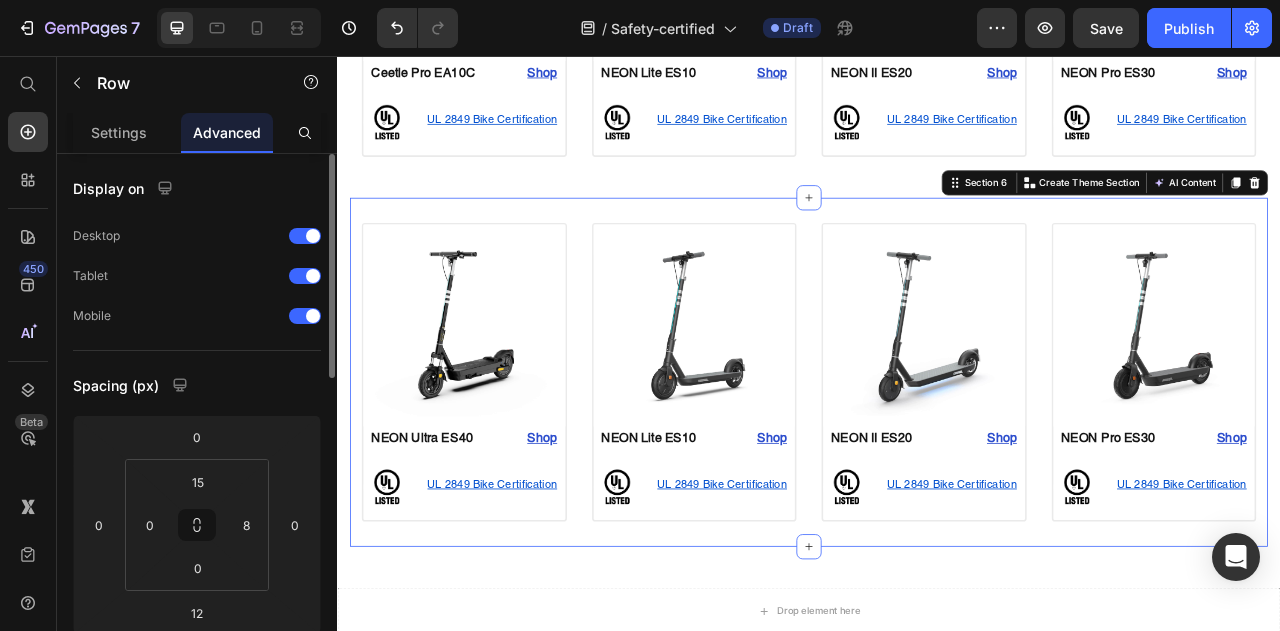 click on "Image NEON Ultra ES40 Text Block Shop Heading Row Image UL 2849 Bike Certification Text Block Row Row Product Image NEON Lite ES10 Text Block Shop Heading Row Image UL 2849 Bike Certification Text Block Row Row Product Image NEON II ES20 Text Block Shop Heading Row Image UL 2849 Bike Certification Text Block Row Row Product Image NEON Pro ES30 Text Block Shop Heading Row Image UL 2849 Bike Certification Text Block Row Row Product Section 6   Create Theme Section AI Content Write with GemAI What would you like to describe here? Tone and Voice Persuasive Product Shipping Protection Show more Generate" at bounding box center [937, 458] 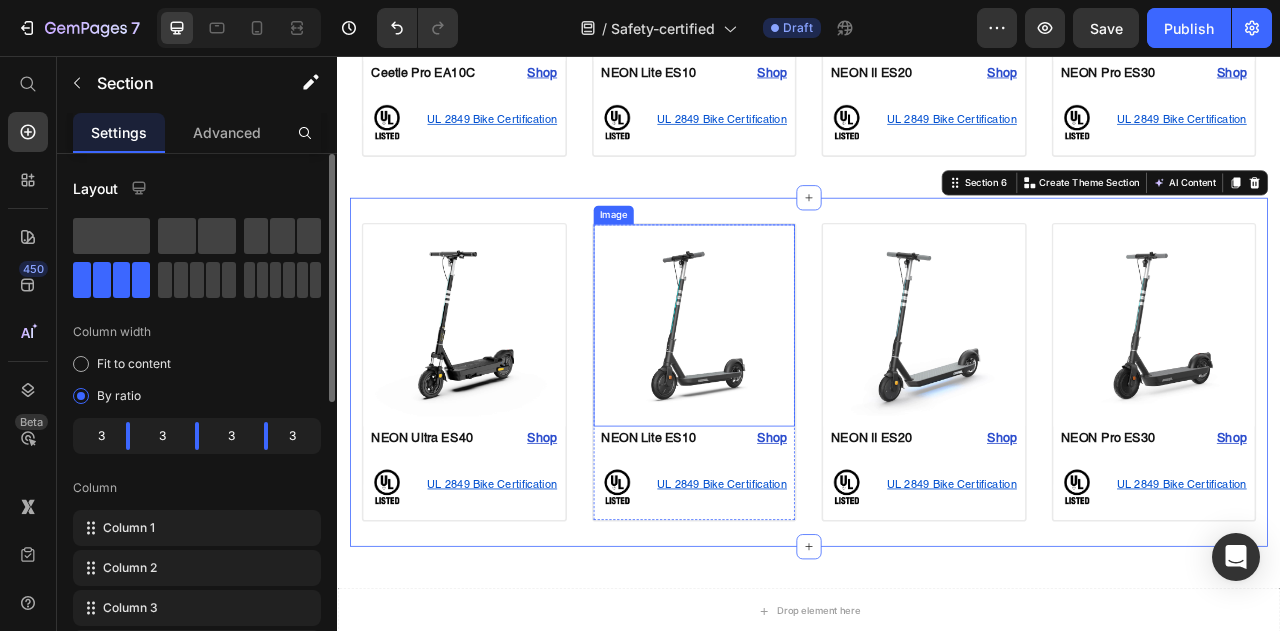 click at bounding box center (791, 398) 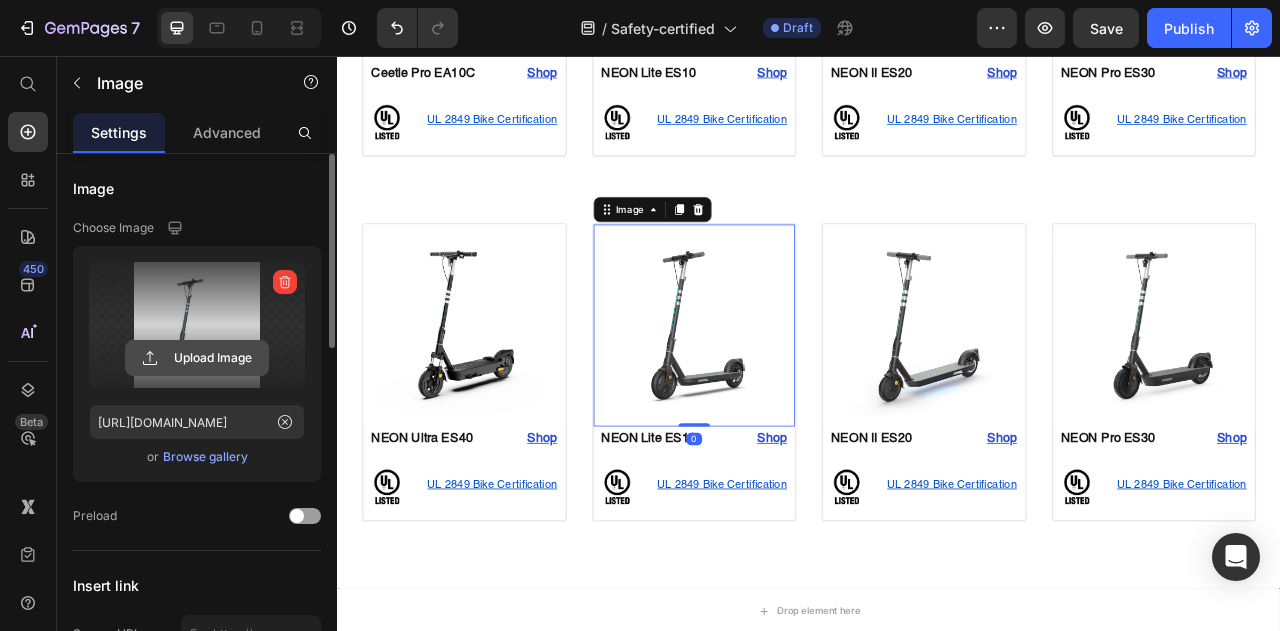 click 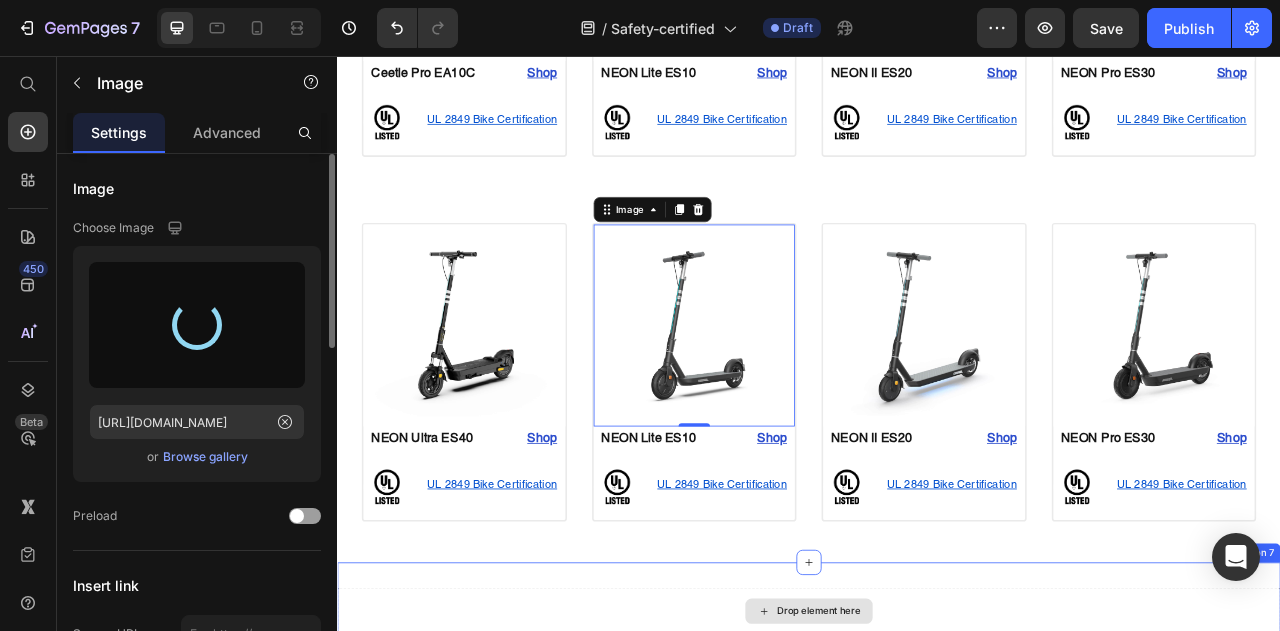 type on "[URL][DOMAIN_NAME]" 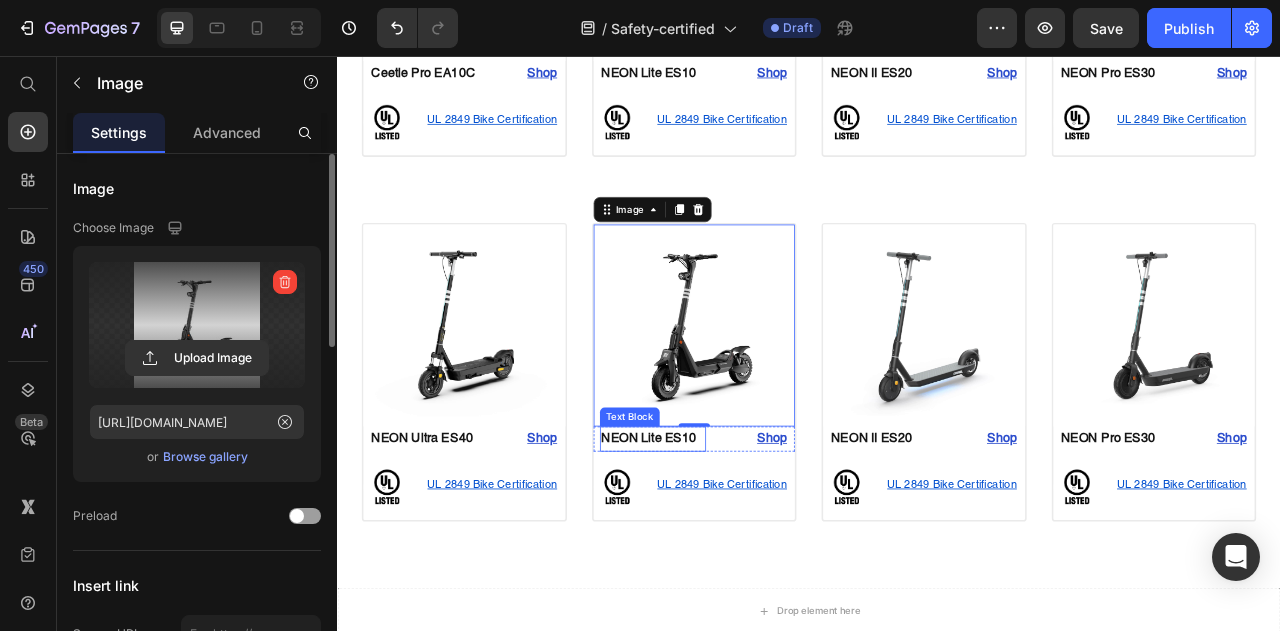 click on "NEON Lite ES10" at bounding box center (733, 543) 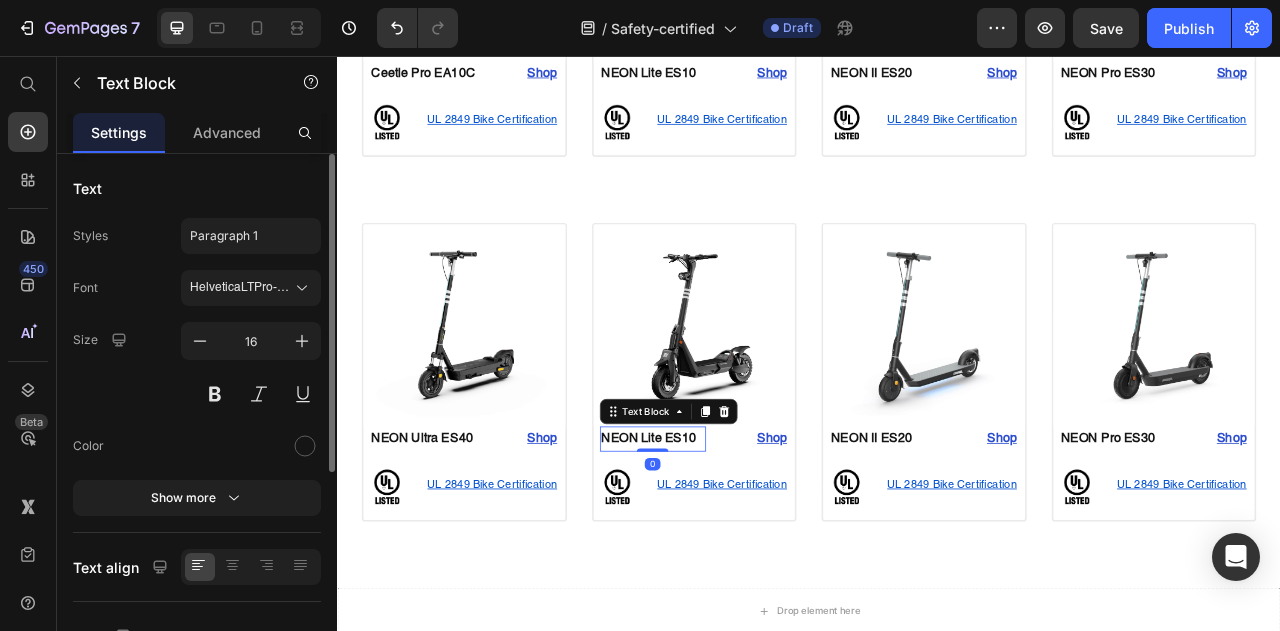 click on "NEON Lite ES10" at bounding box center [733, 543] 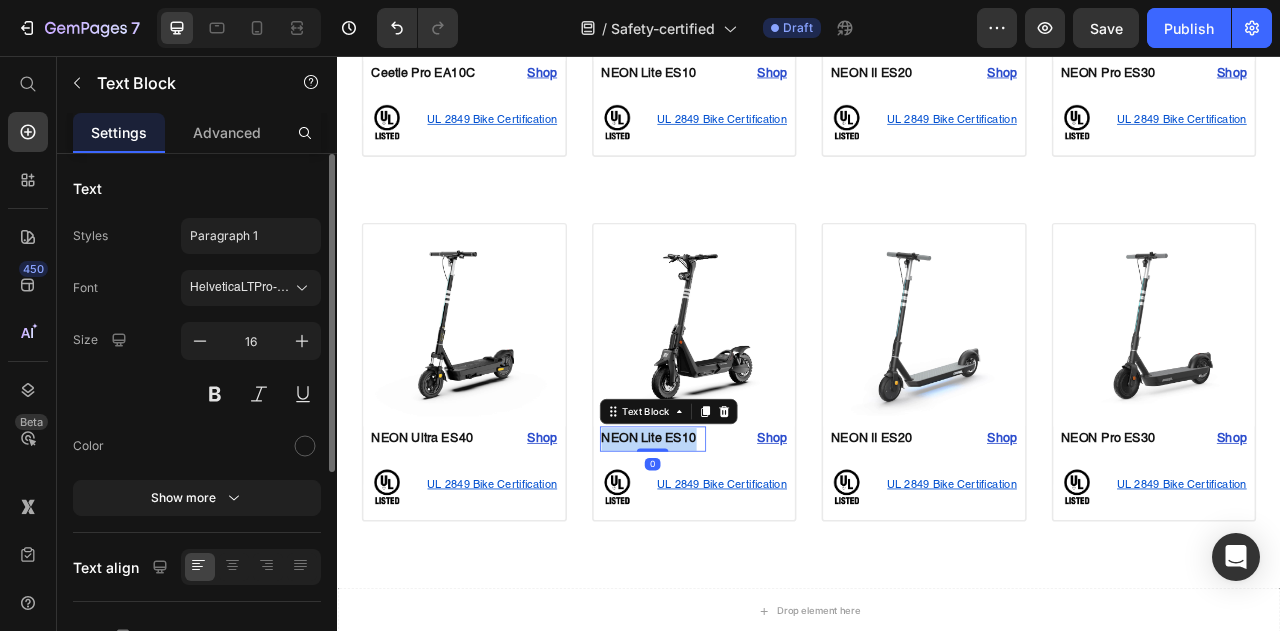 click on "NEON Lite ES10" at bounding box center (733, 543) 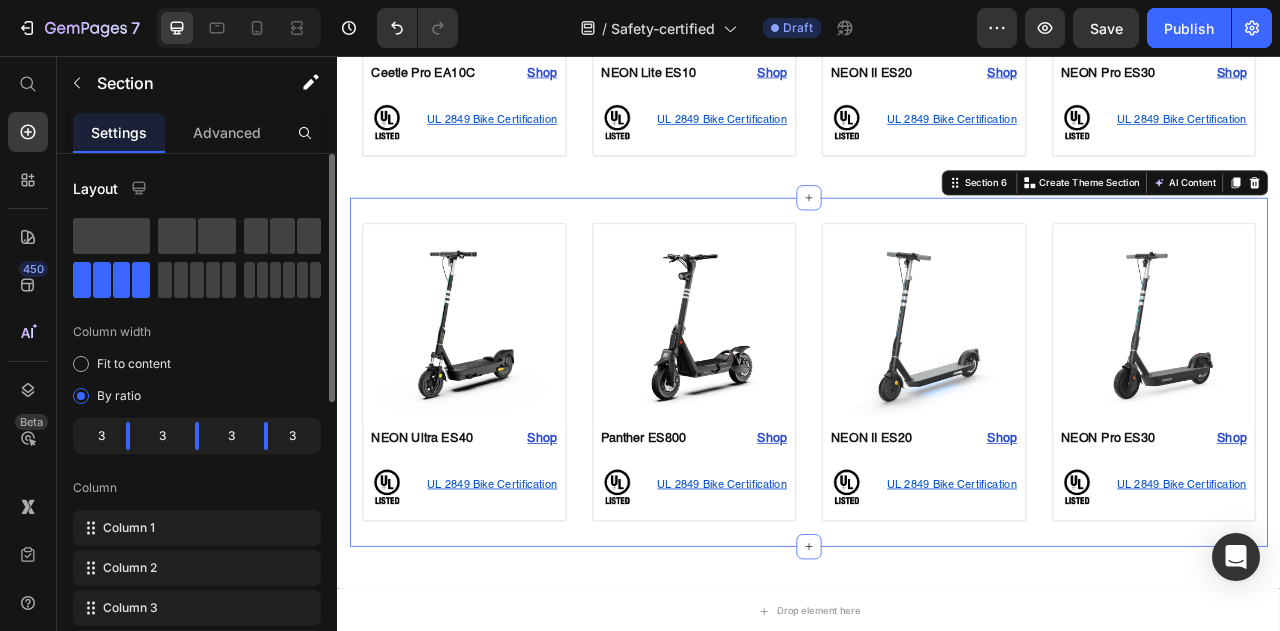 click on "Image NEON Ultra ES40 Text Block Shop Heading Row Image UL 2849 Bike Certification Text Block Row Row Product Image Panther ES800 Text Block Shop Heading Row Image UL 2849 Bike Certification Text Block Row Row Product Image NEON II ES20 Text Block Shop Heading Row Image UL 2849 Bike Certification Text Block Row Row Product Image NEON Pro ES30 Text Block Shop Heading Row Image UL 2849 Bike Certification Text Block Row Row Product Section 6   Create Theme Section AI Content Write with GemAI What would you like to describe here? Tone and Voice Persuasive Product Shipping Protection Show more Generate" at bounding box center (937, 458) 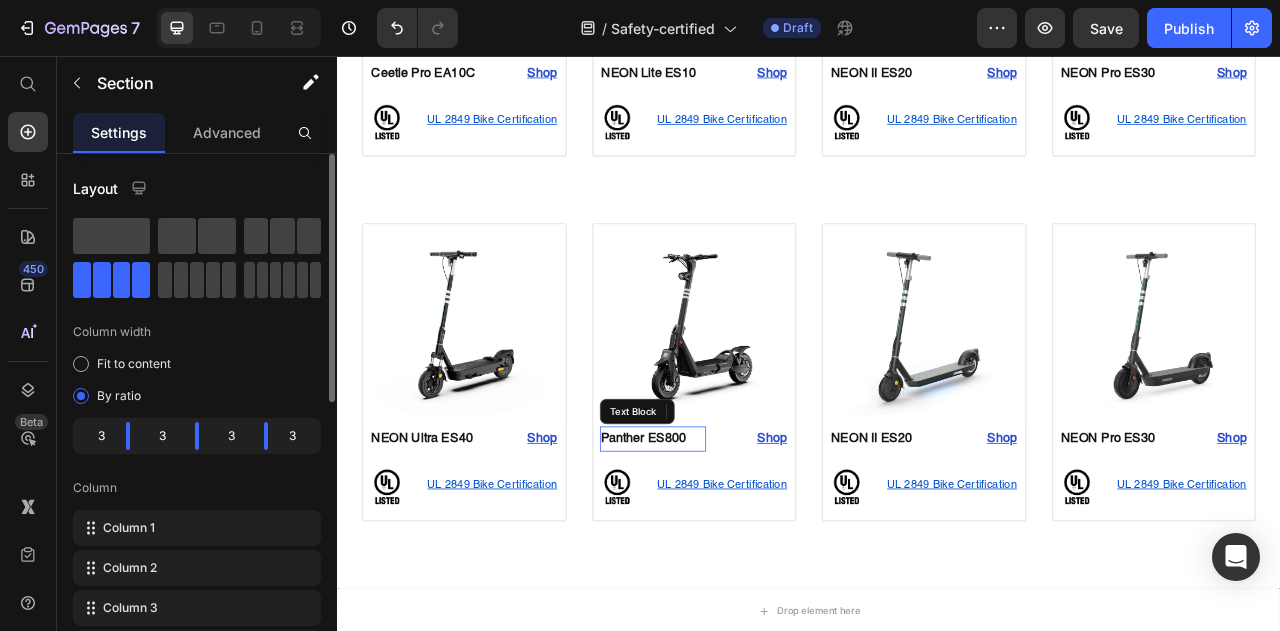 click on "Panther ES800" at bounding box center (739, 543) 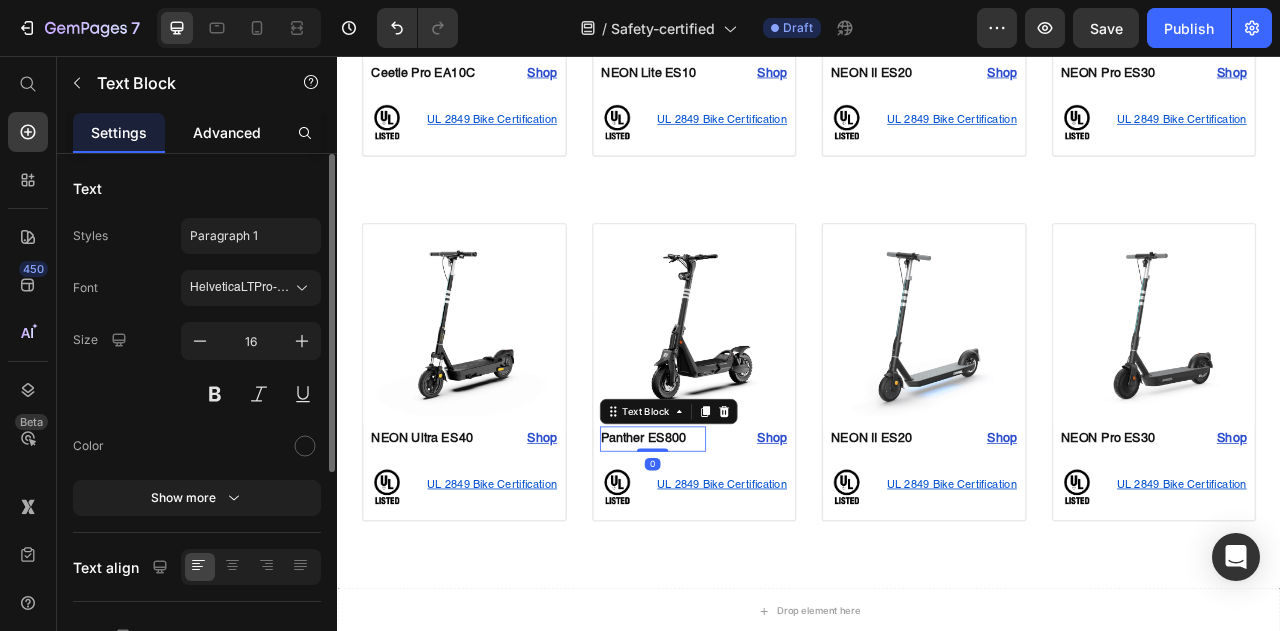 click on "Advanced" at bounding box center [227, 132] 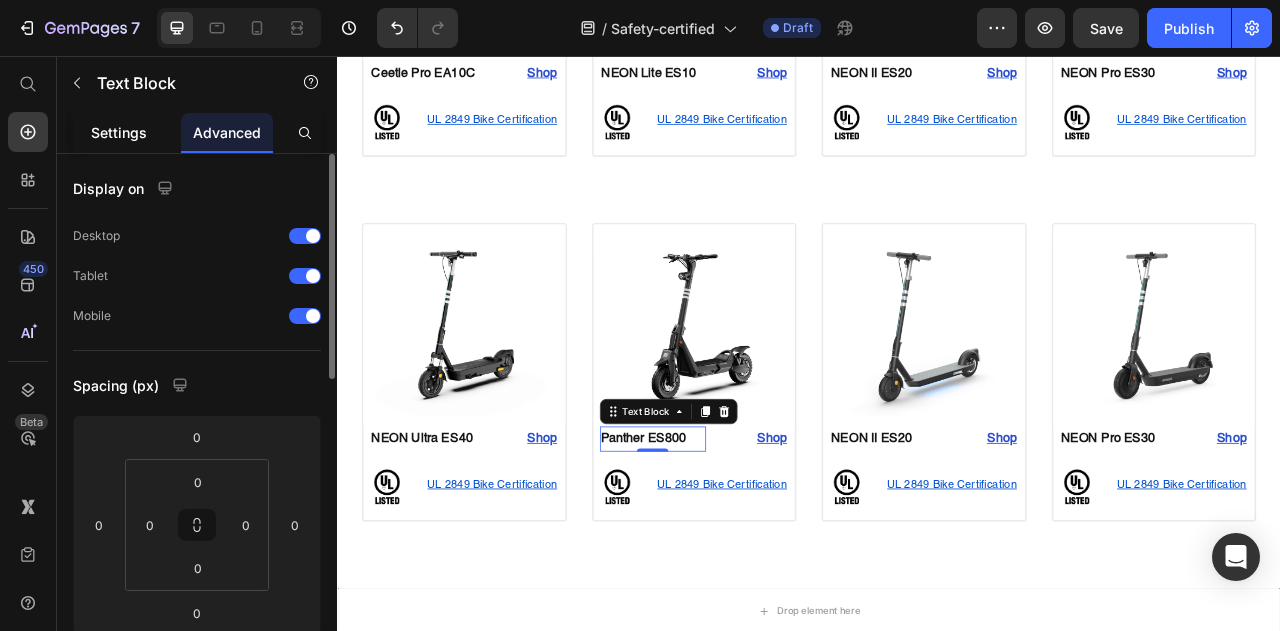 click on "Settings" 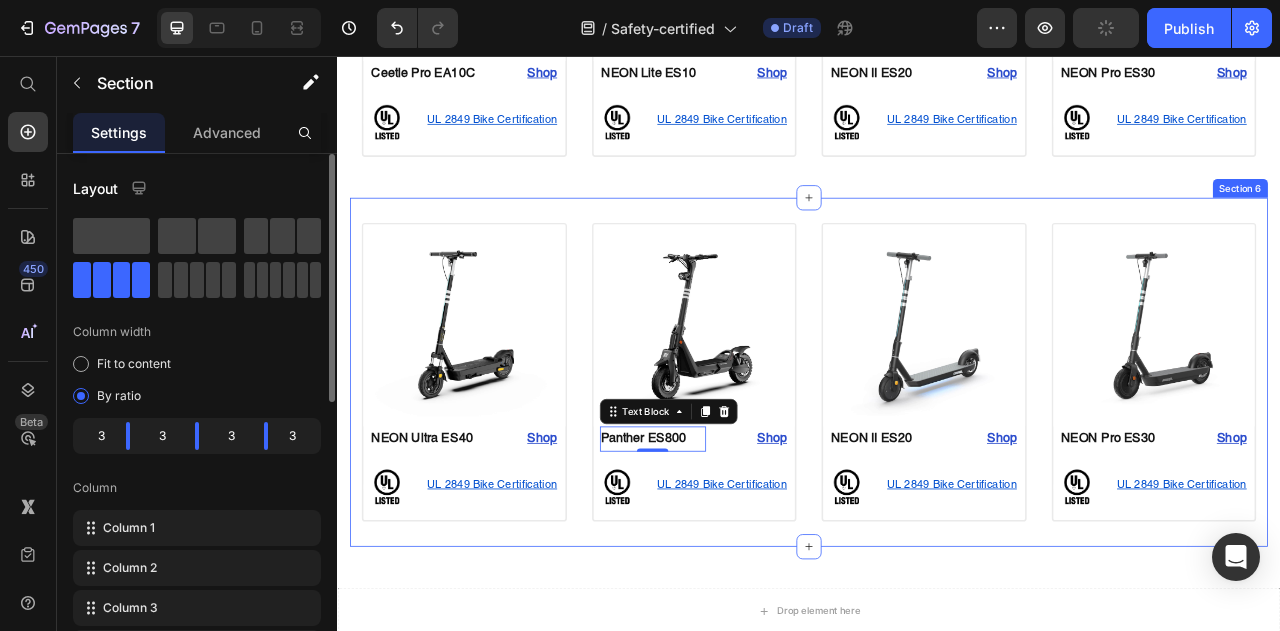 click on "Image NEON Ultra ES40 Text Block Shop Heading Row Image UL 2849 Bike Certification Text Block Row Row Product Image Panther ES800 Text Block   0 Shop Heading Row Image UL 2849 Bike Certification Text Block Row Row Product Image NEON II ES20 Text Block Shop Heading Row Image UL 2849 Bike Certification Text Block Row Row Product Image NEON Pro ES30 Text Block Shop Heading Row Image UL 2849 Bike Certification Text Block Row Row Product Section 6" at bounding box center (937, 458) 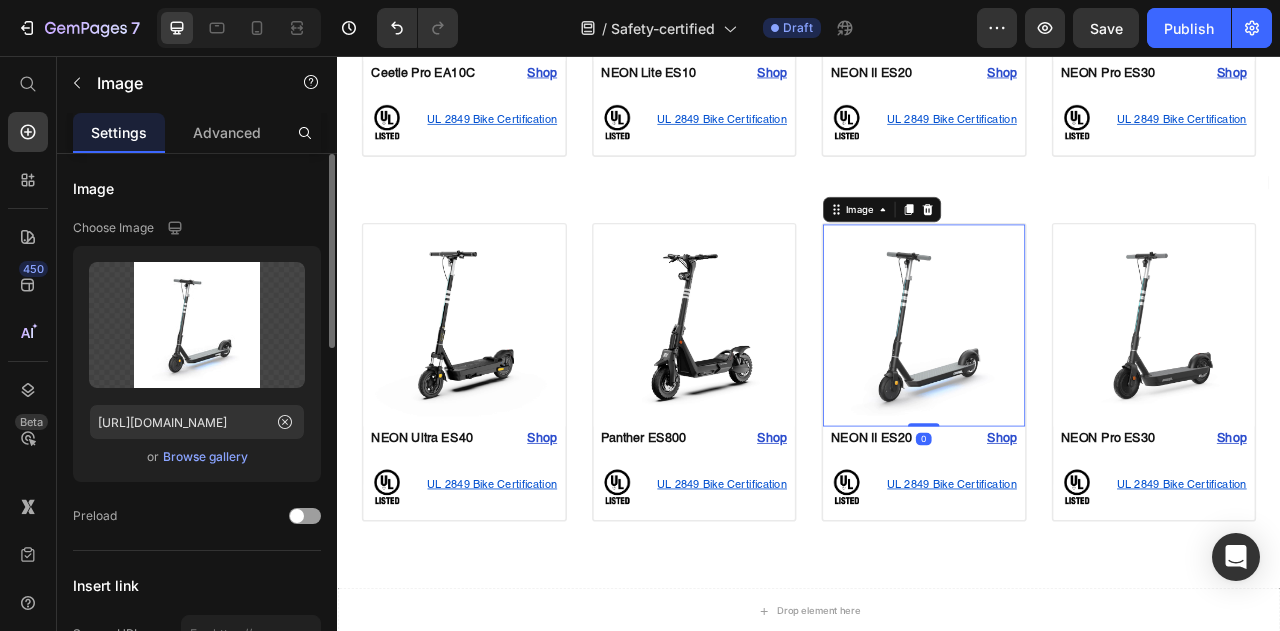 click at bounding box center [1083, 398] 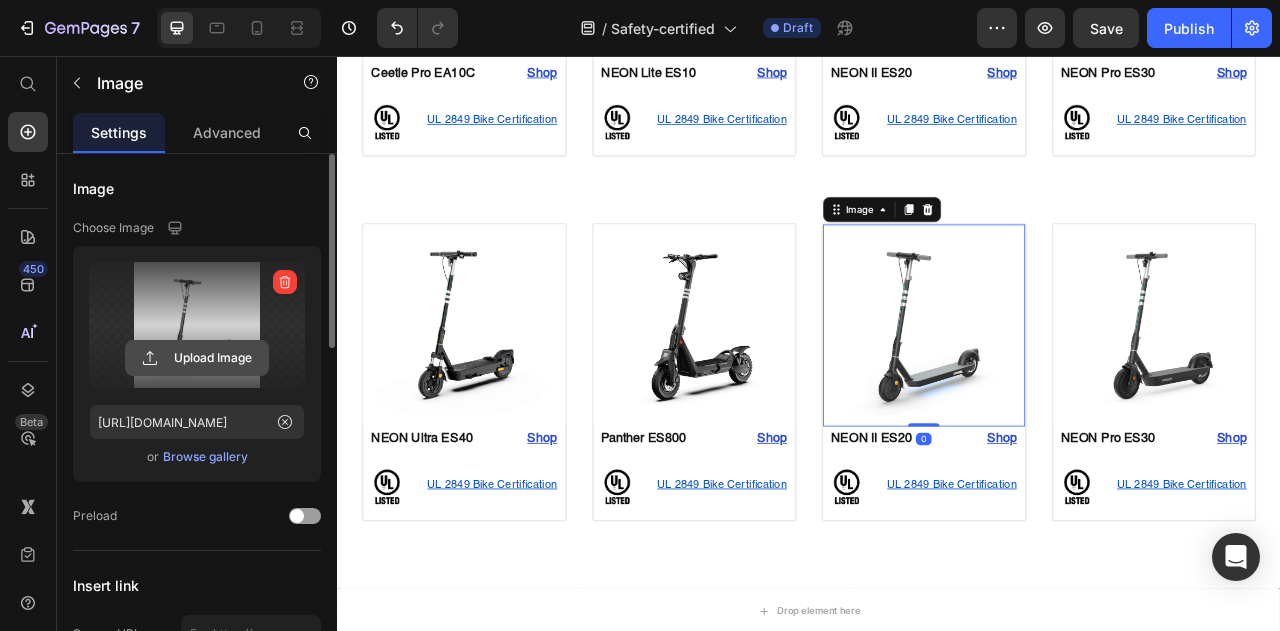 click 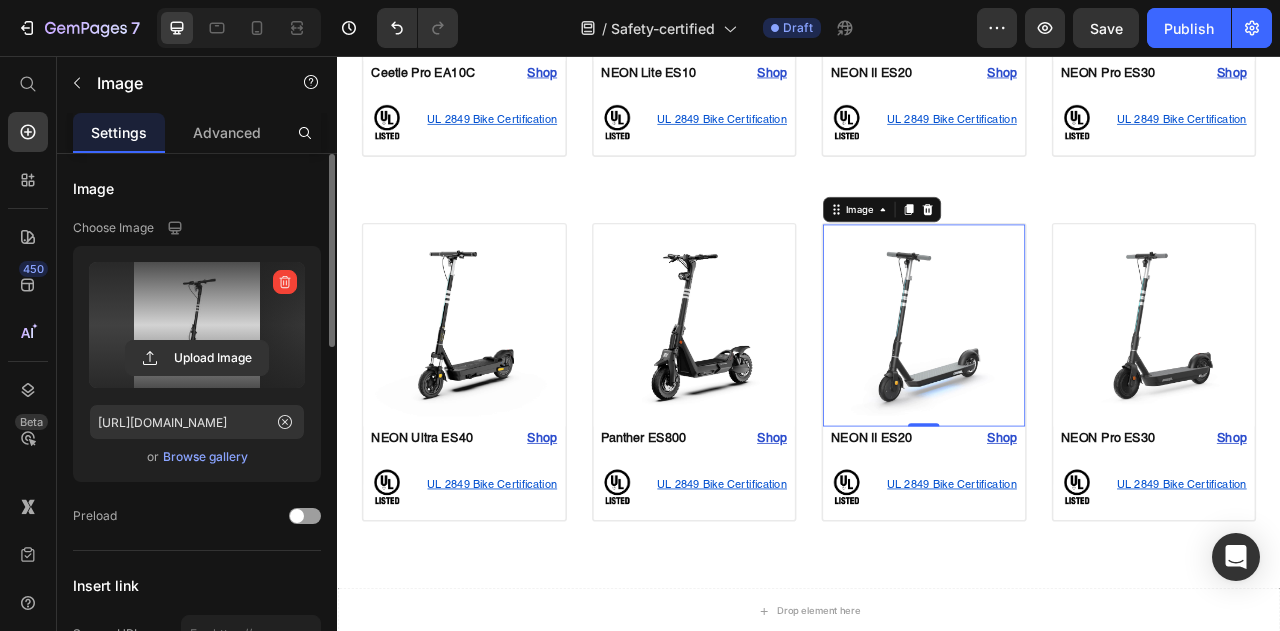 type on "[URL][DOMAIN_NAME]" 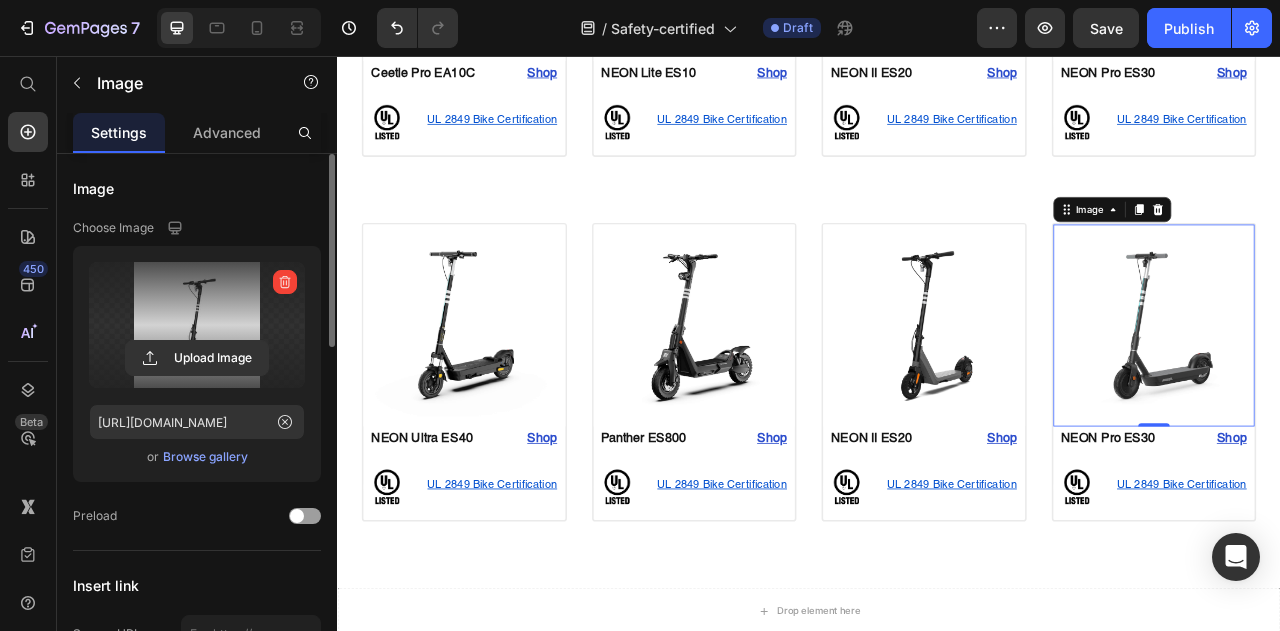 click at bounding box center [1376, 398] 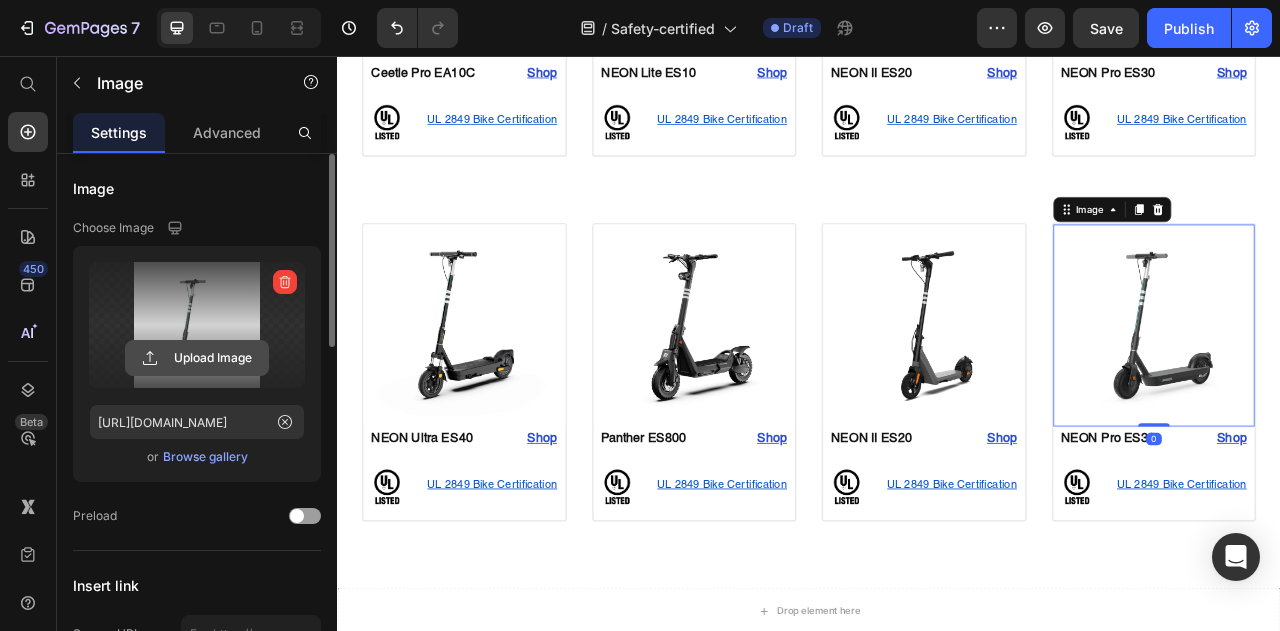 click 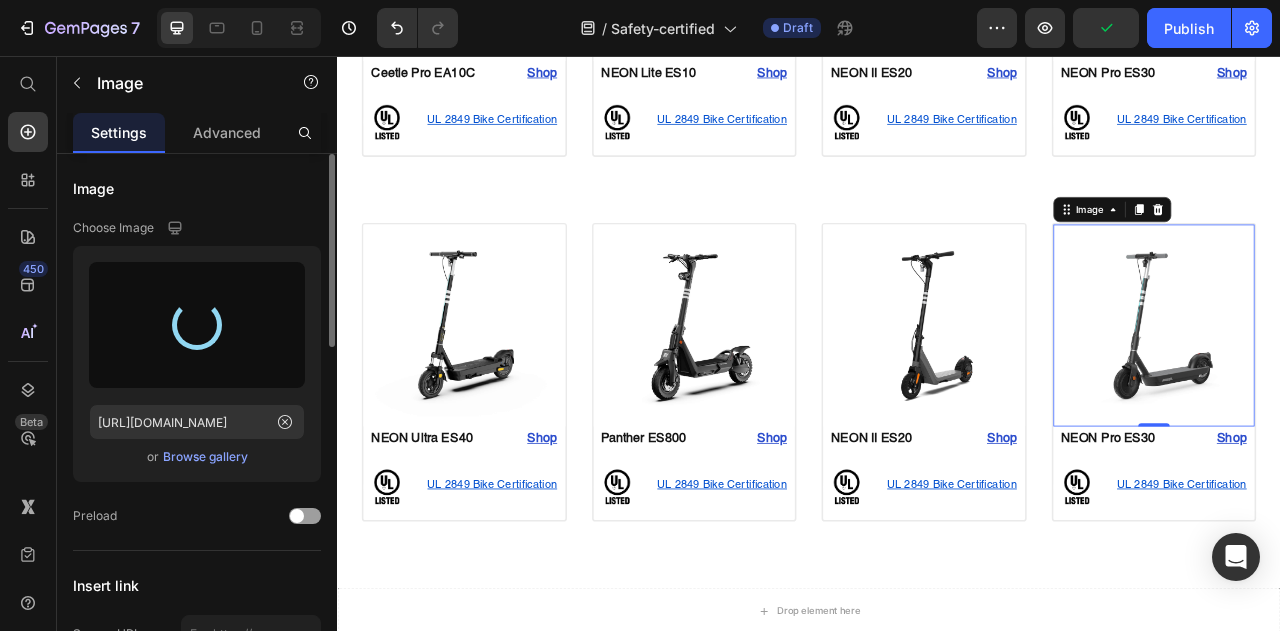type on "[URL][DOMAIN_NAME]" 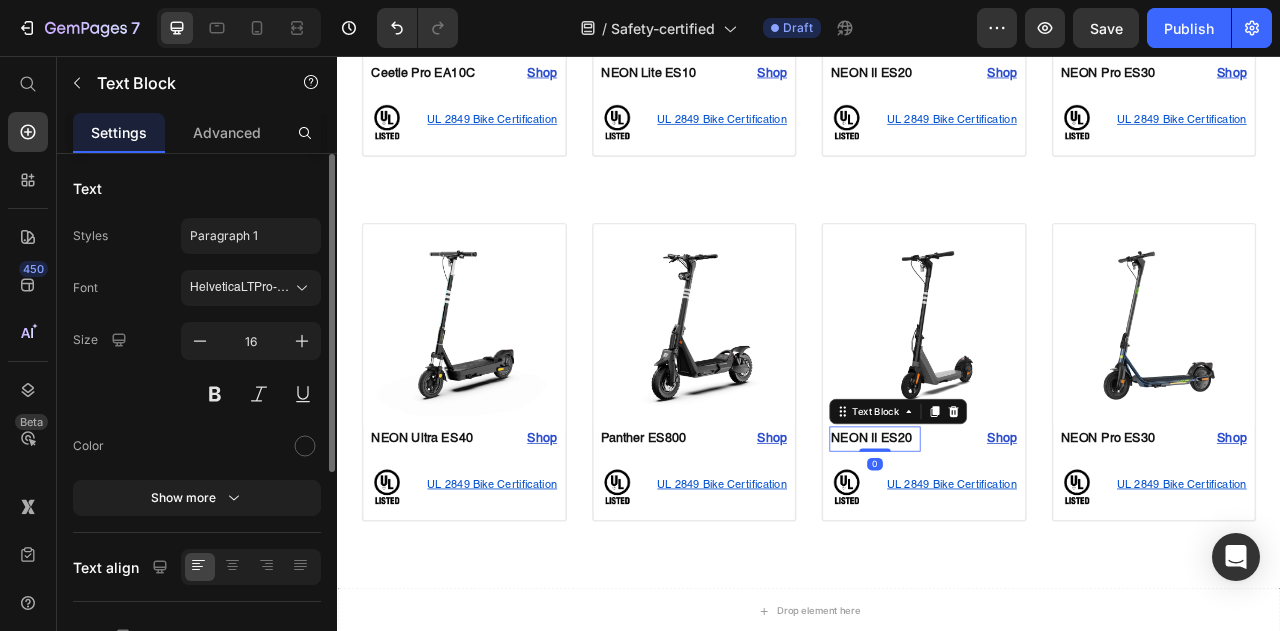 click on "NEON II ES20" at bounding box center [1016, 543] 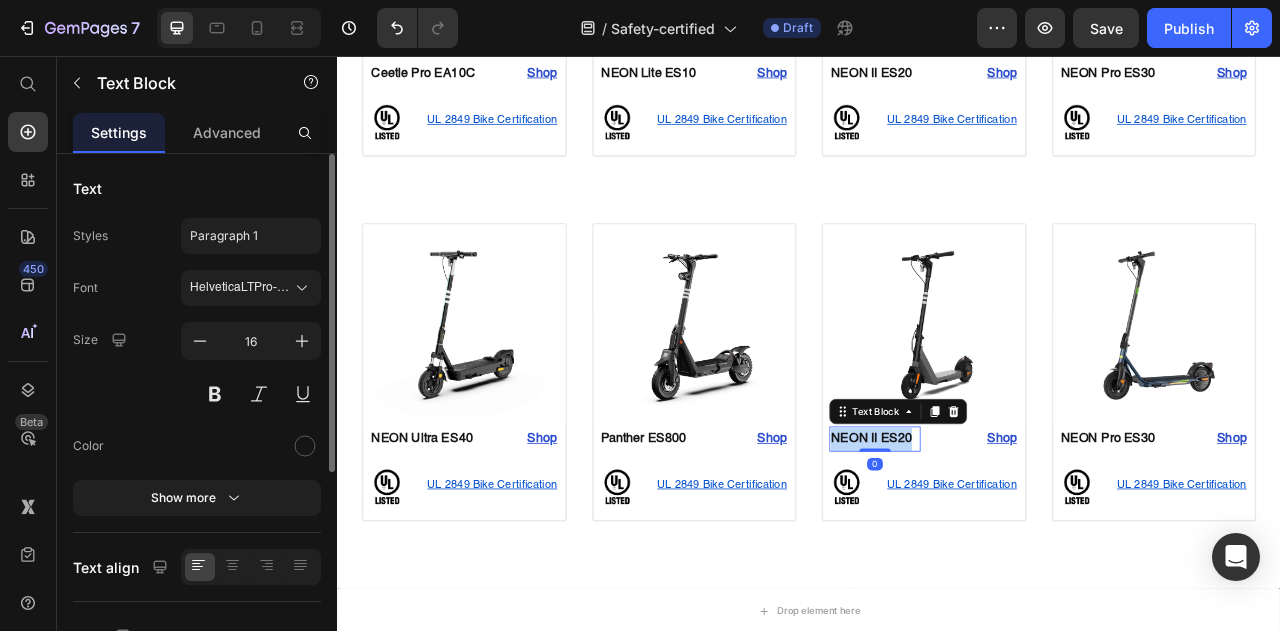 click on "NEON II ES20" at bounding box center (1016, 543) 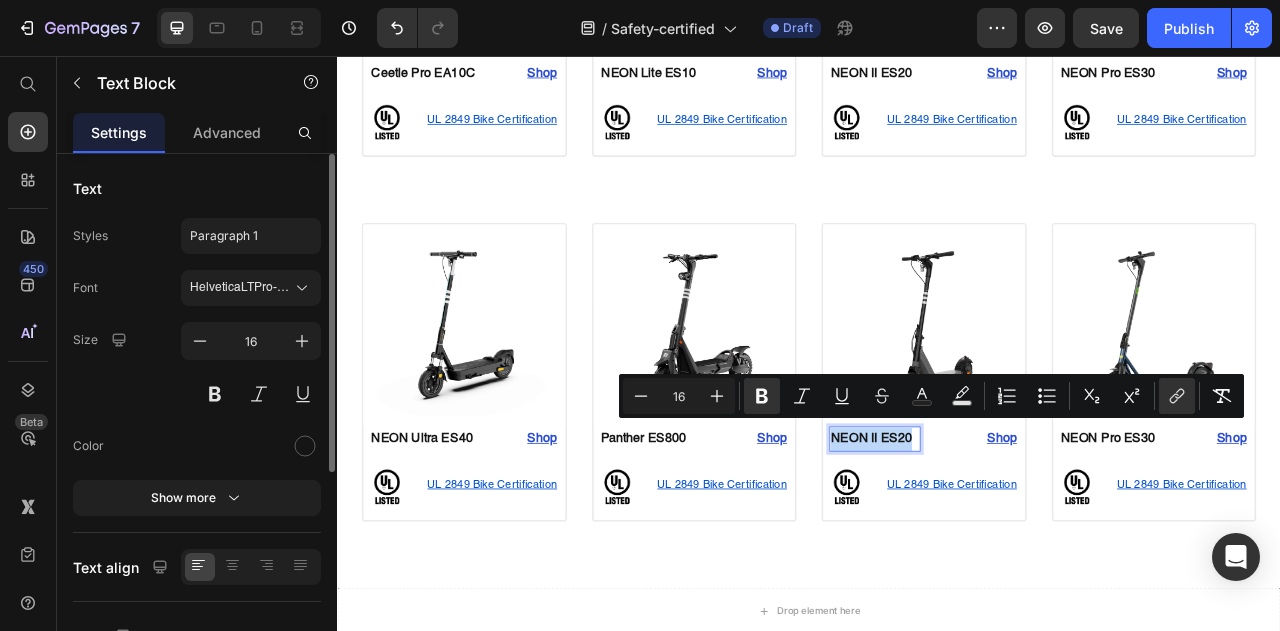 copy on "NEON II ES20" 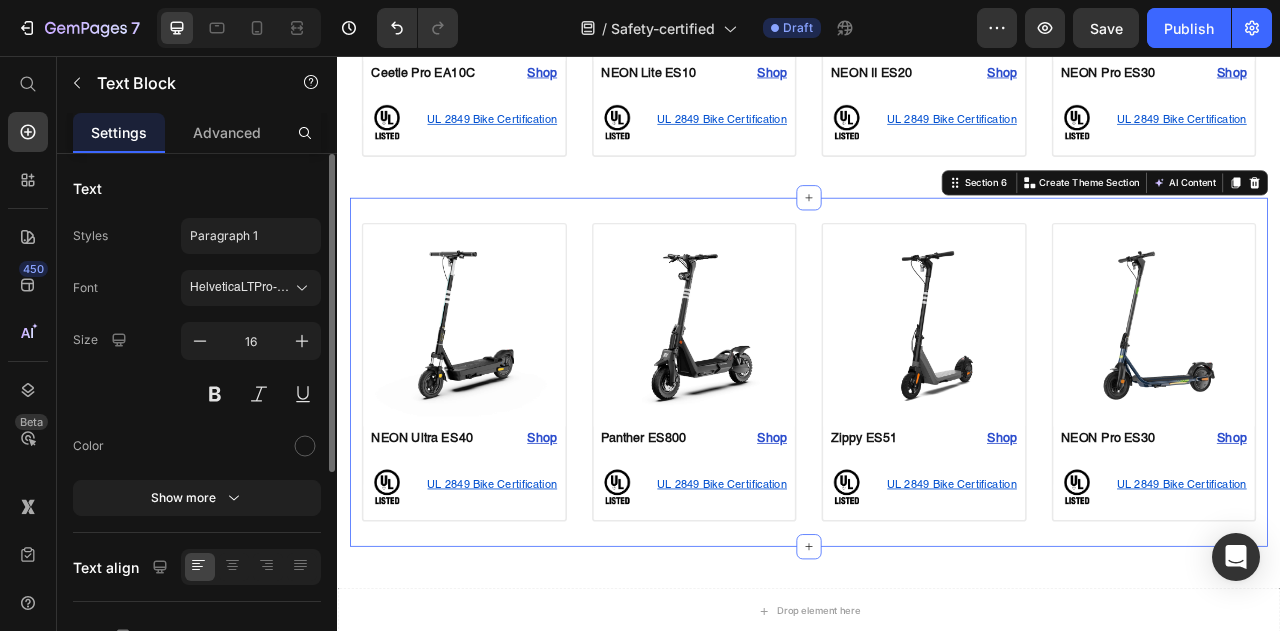click on "Image NEON Ultra ES40 Text Block Shop Heading Row Image UL 2849 Bike Certification Text Block Row Row Product Image Panther ES800 Text Block Shop Heading Row Image UL 2849 Bike Certification Text Block Row Row Product Image Zippy ES51 Text Block Shop Heading Row Image UL 2849 Bike Certification Text Block Row Row Product Image NEON Pro ES30 Text Block Shop Heading Row Image UL 2849 Bike Certification Text Block Row Row Product Section 6   Create Theme Section AI Content Write with GemAI What would you like to describe here? Tone and Voice Persuasive Product Show more Generate" at bounding box center [937, 458] 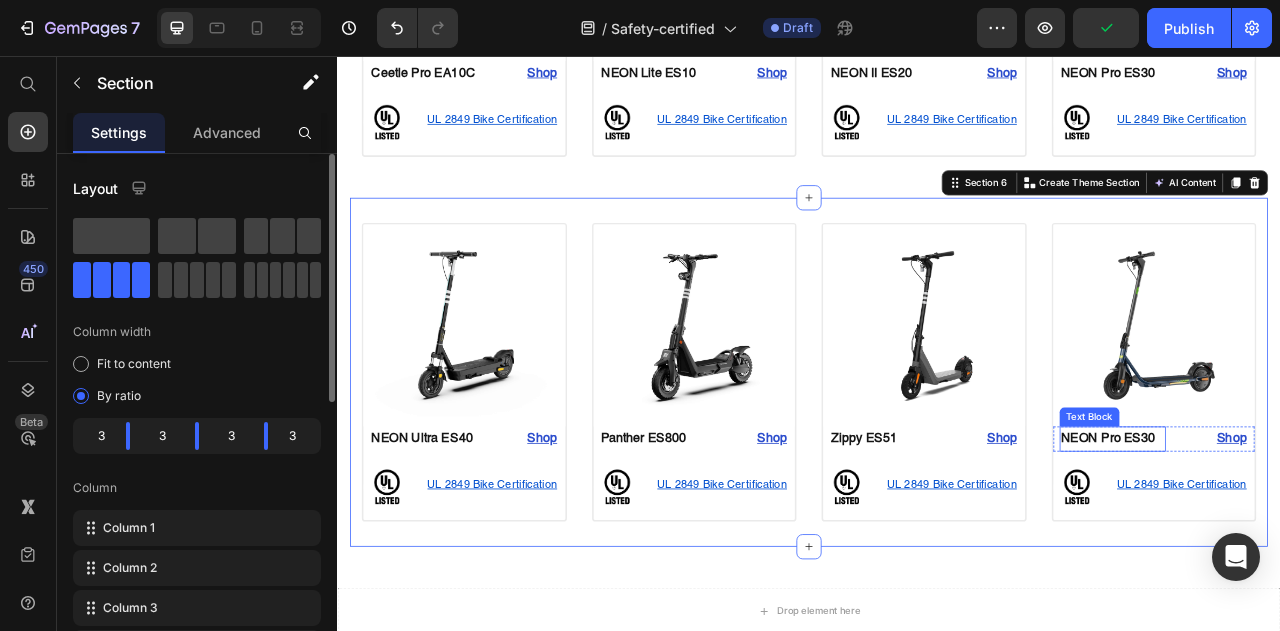 click on "NEON Pro ES30" at bounding box center (1318, 543) 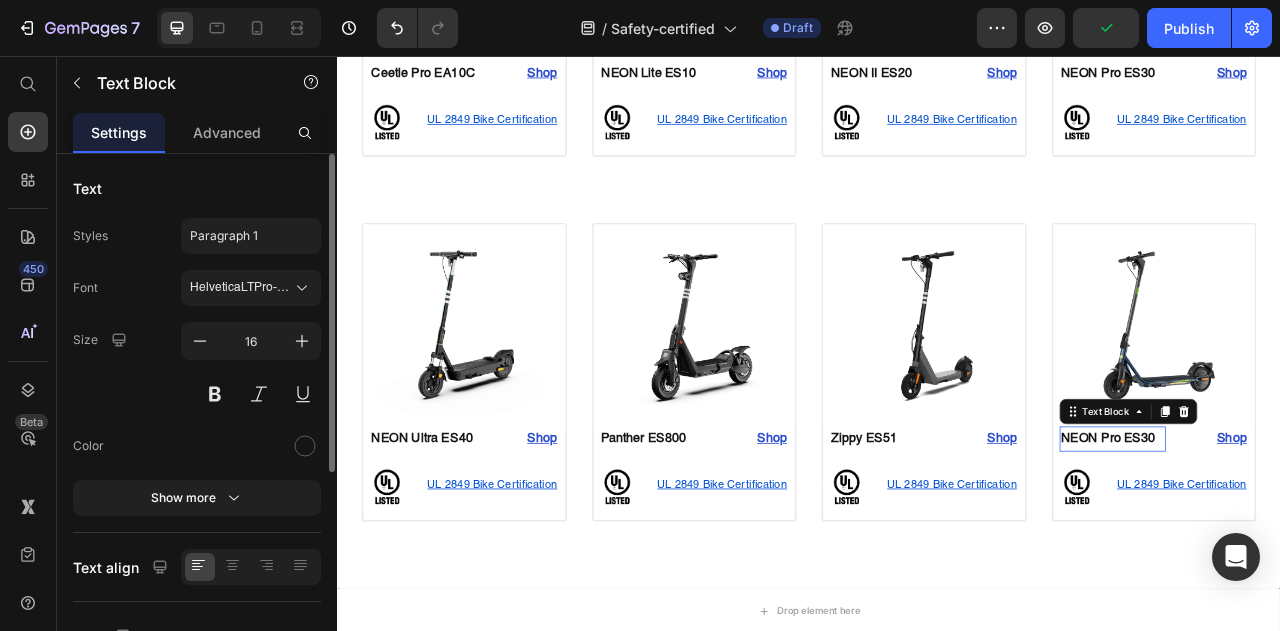 click on "NEON Pro ES30" at bounding box center (1318, 543) 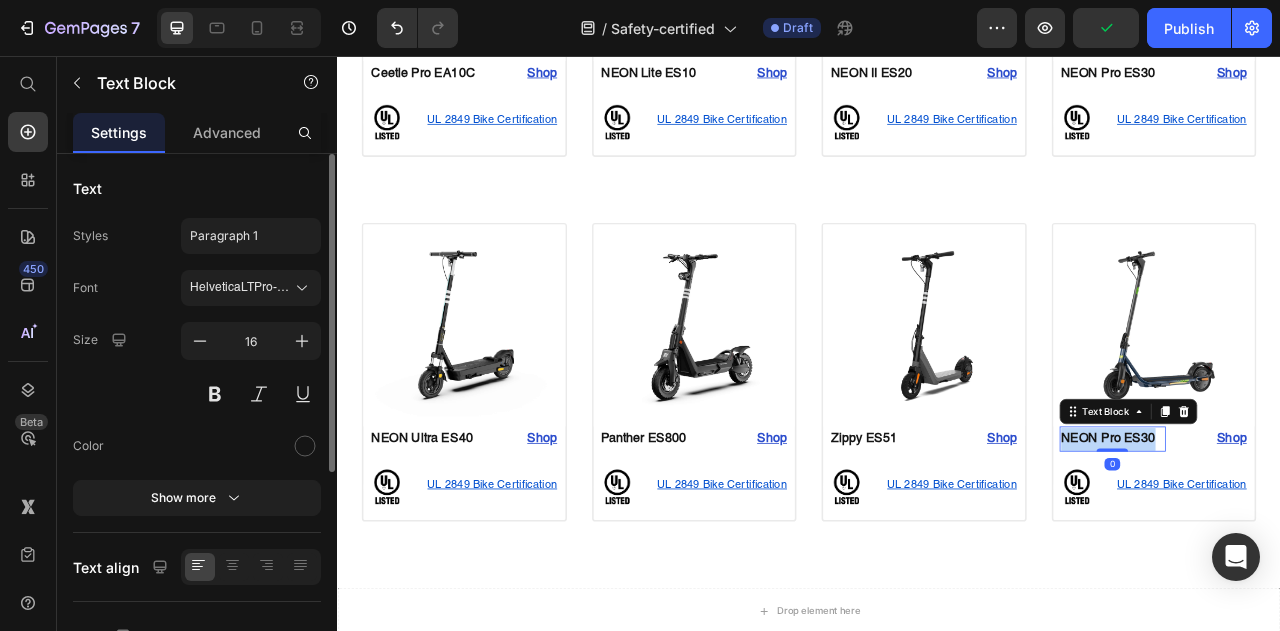 click on "NEON Pro ES30" at bounding box center (1318, 543) 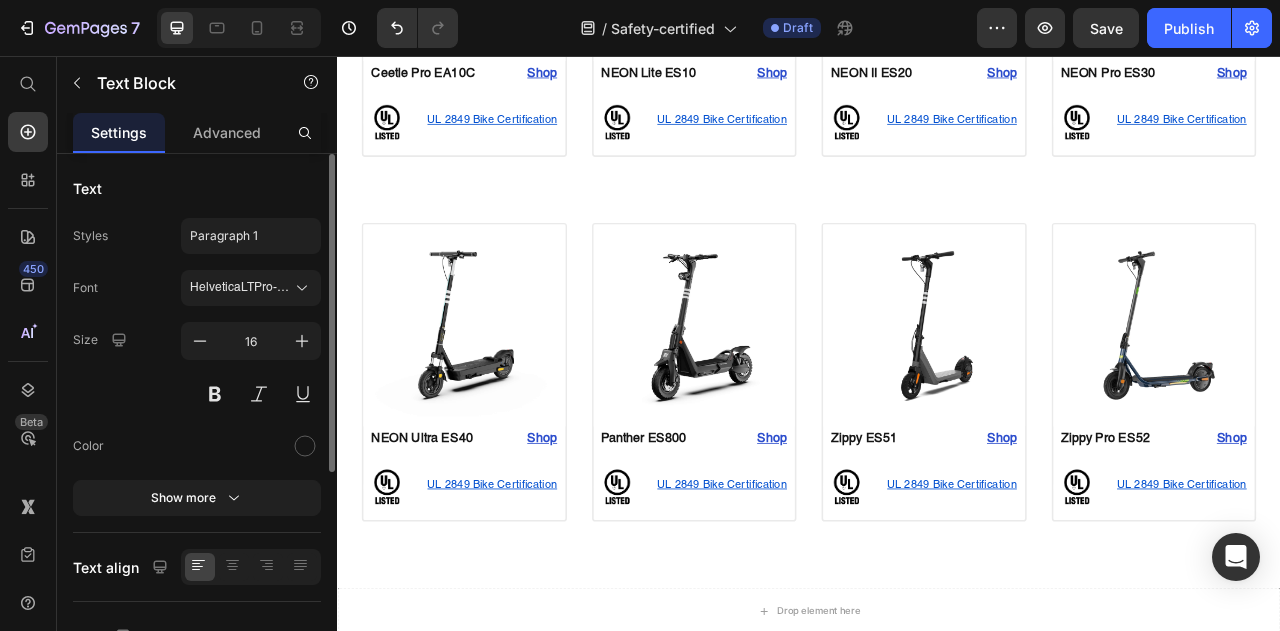 click on "Image Ranger EB50 Text Block Shop Heading Row Image UL 2849 Bike Certification Text Block Row Row Product
Drop element here
Drop element here
Drop element here Section 4 Image Ceetle Pro EA10C Text Block Shop Heading Row Image UL 2849 Bike Certification Text Block Row Row Product Image NEON Lite ES10 Text Block Shop Heading Row Image UL 2849 Bike Certification Text Block Row Row Product Image NEON II ES20 ⁠⁠⁠⁠⁠⁠⁠ Text Block Shop Heading Row Image UL 2849 Bike Certification Text Block Row Row Product Image NEON Pro ES30 Text Block Shop Heading Row Image UL 2849 Bike Certification Text Block Row Row Product Section 5 Image NEON Ultra ES40 Text Block Shop Heading Row Image UL 2849 Bike Certification Text Block Row Row Product Image Panther ES800 Text Block Shop Heading Row Image UL 2849 Bike Certification Text Block Row Row Product Image Zippy ES51 Text Block Shop Heading Row Image UL 2849 Bike Certification Text Block Row Row Product Image Shop" at bounding box center (937, 161) 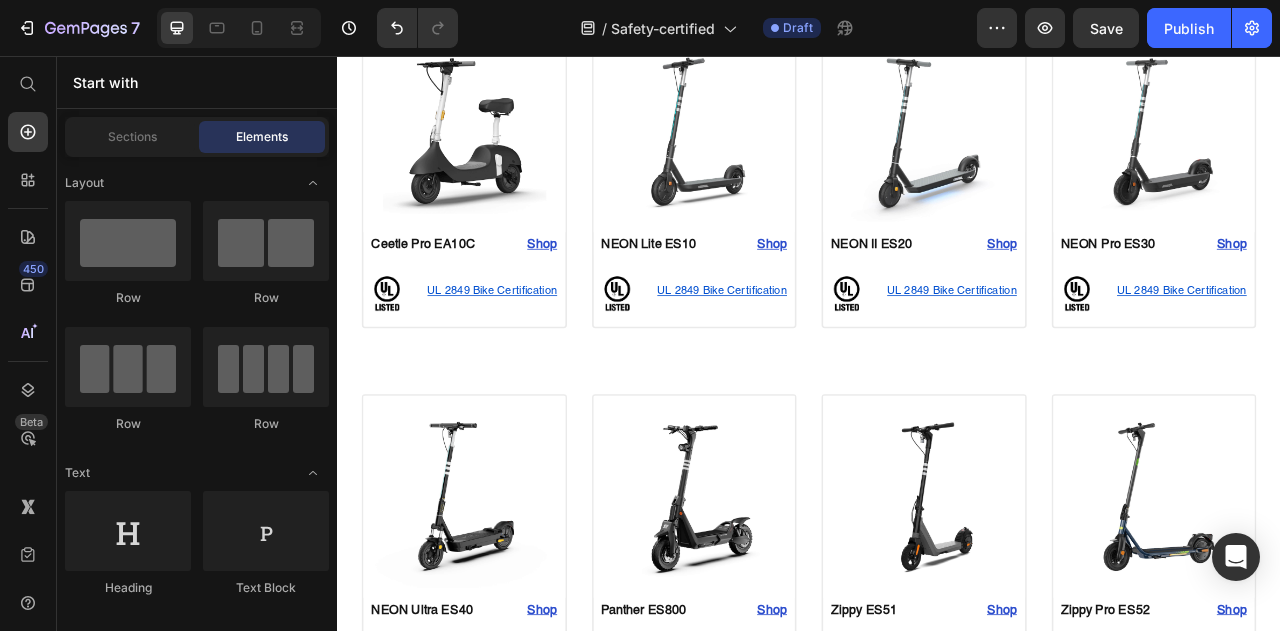 scroll, scrollTop: 1748, scrollLeft: 0, axis: vertical 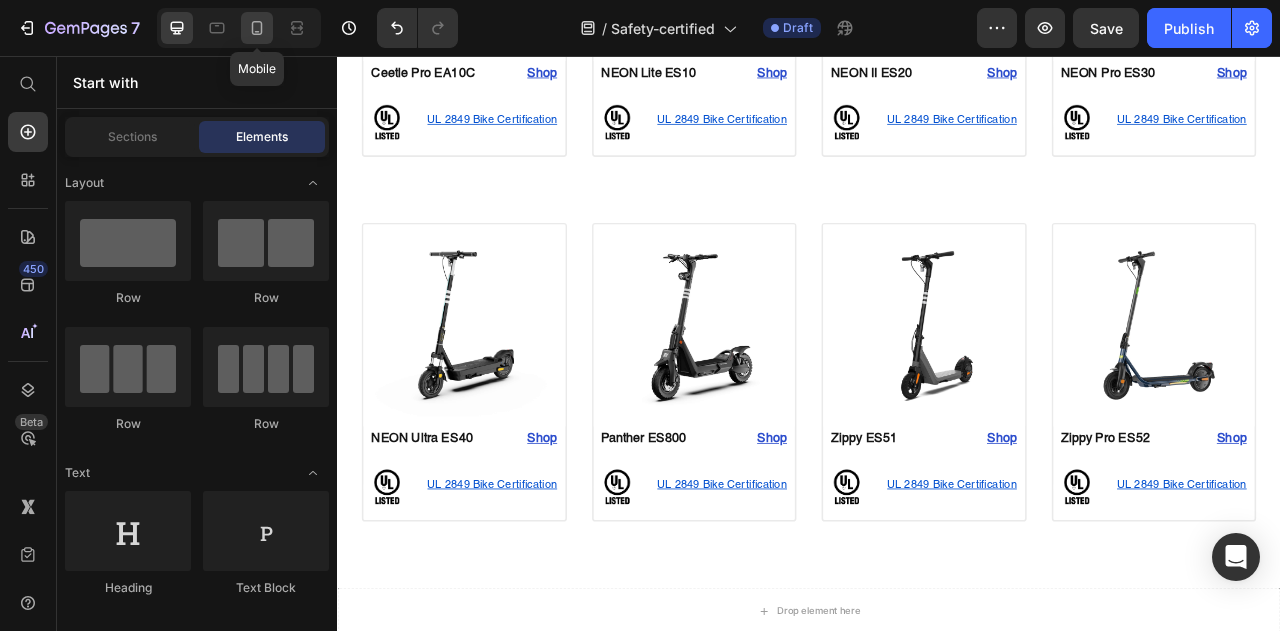click 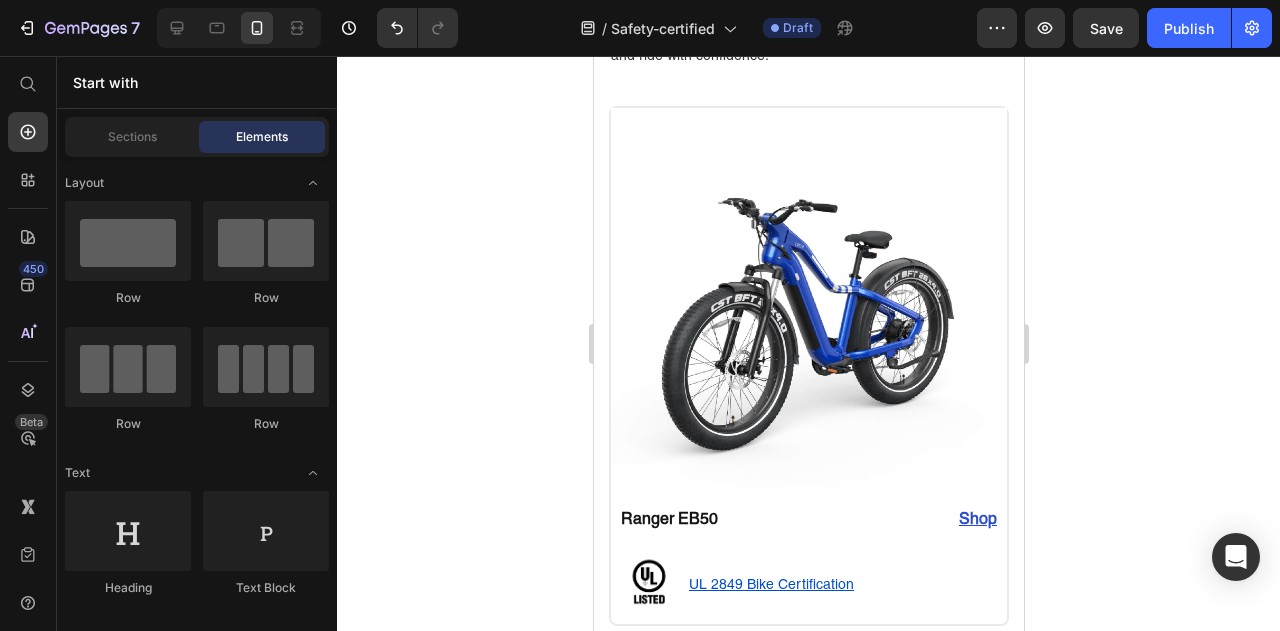 scroll, scrollTop: 500, scrollLeft: 0, axis: vertical 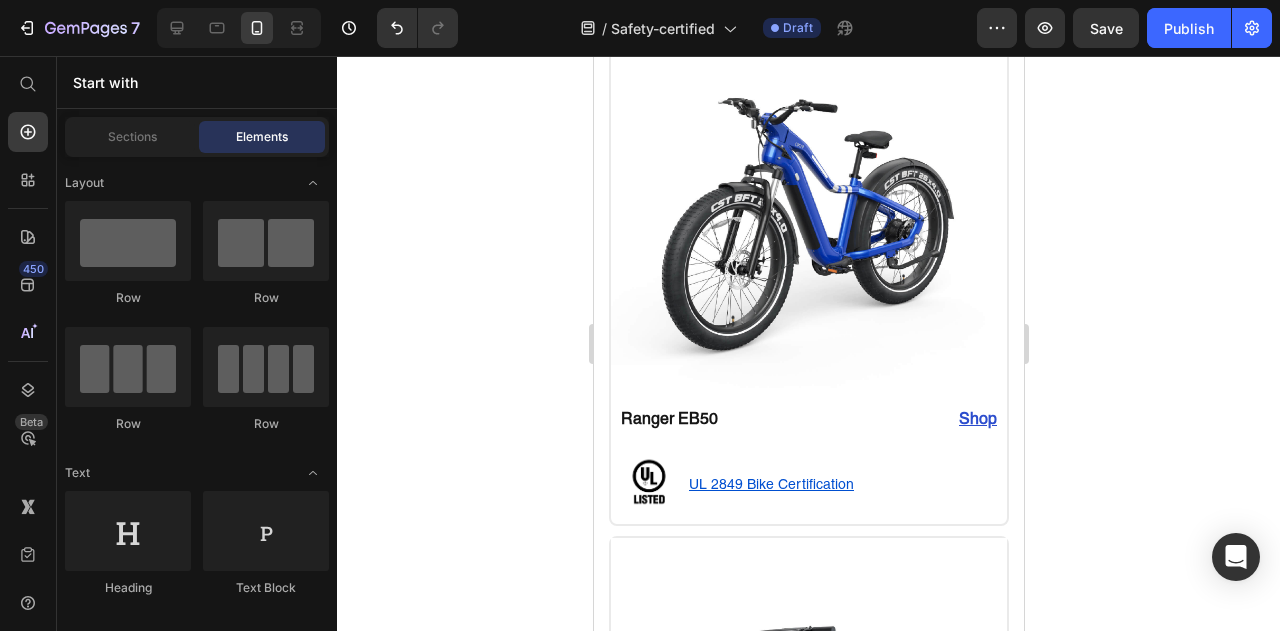 click at bounding box center (239, 28) 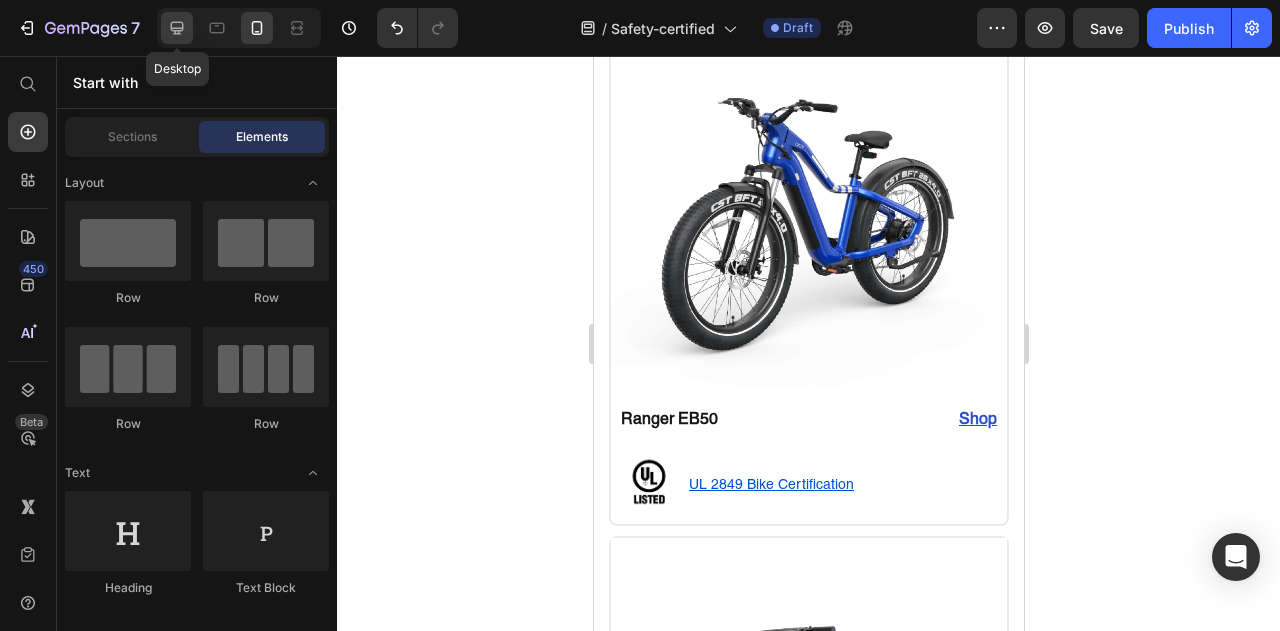 click 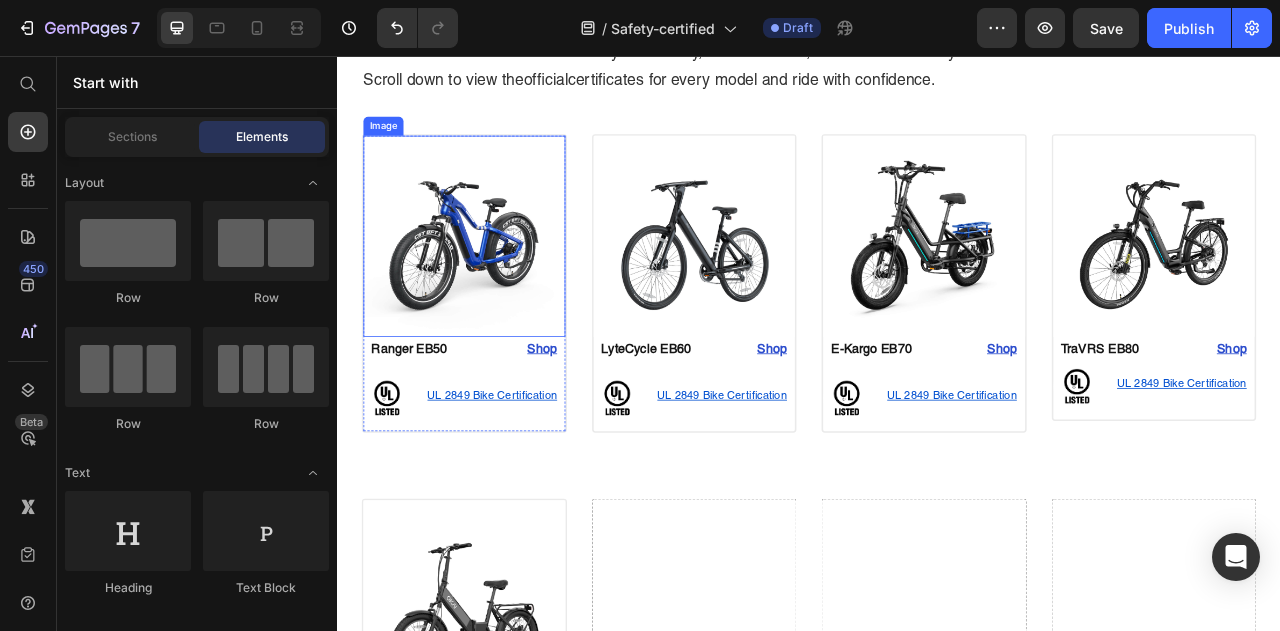 scroll, scrollTop: 498, scrollLeft: 0, axis: vertical 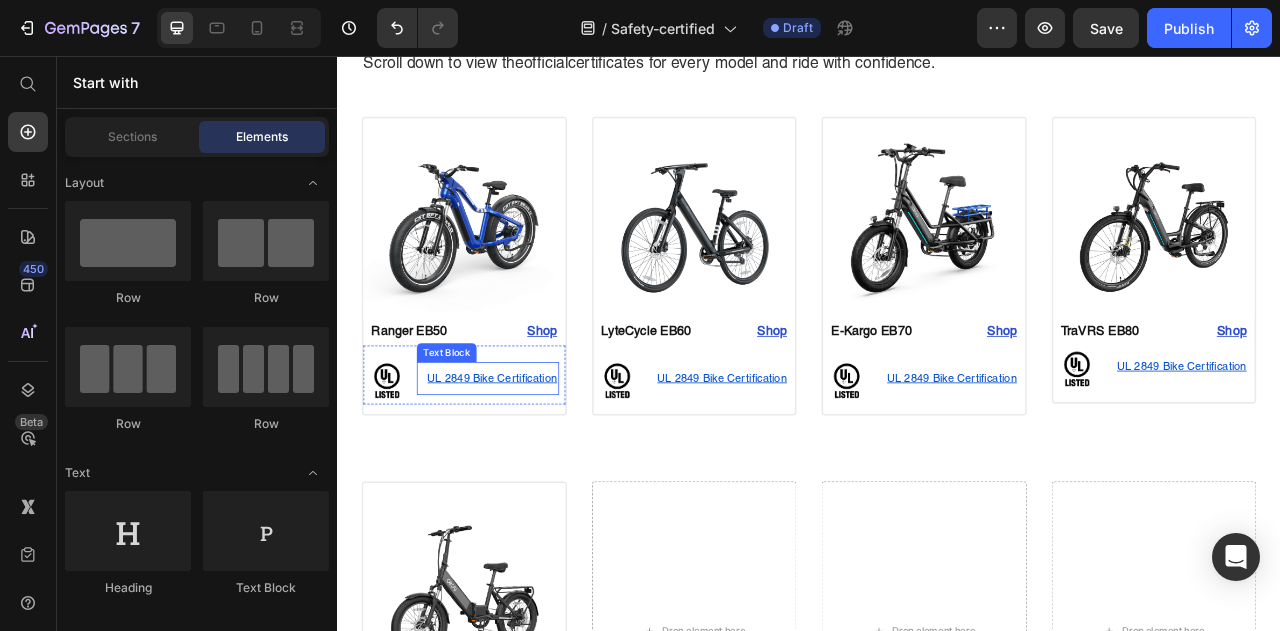 click on "UL 2849 Bike Certification" at bounding box center [528, 466] 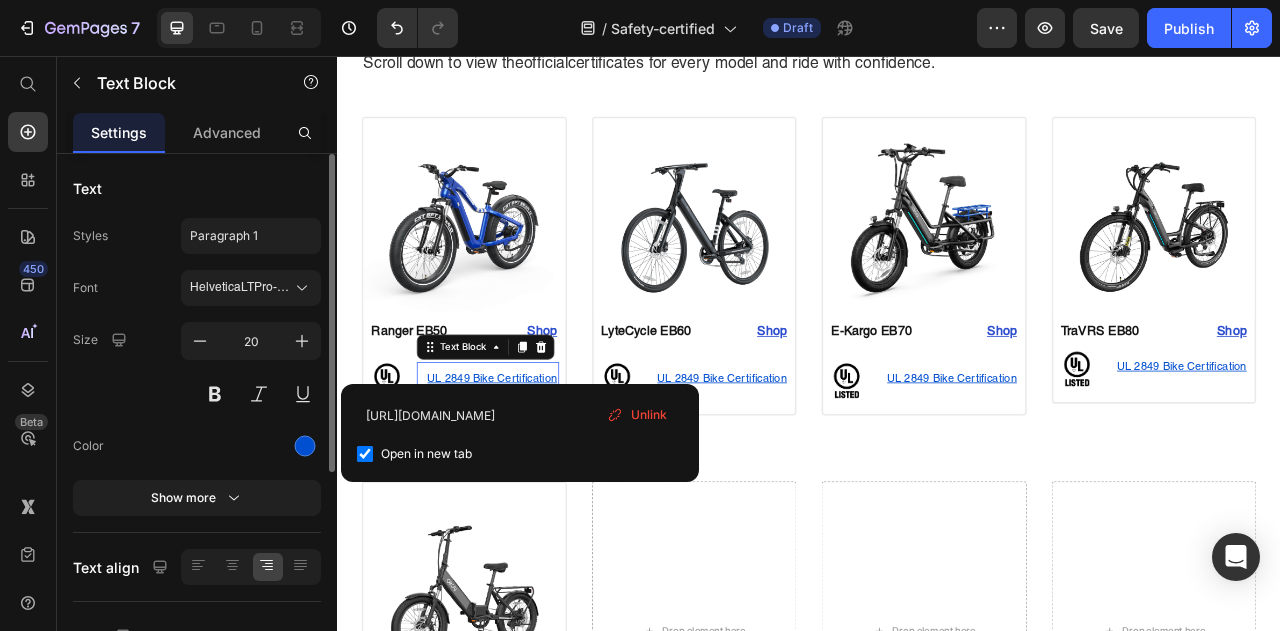 click on "UL 2849 Bike Certification" at bounding box center [528, 466] 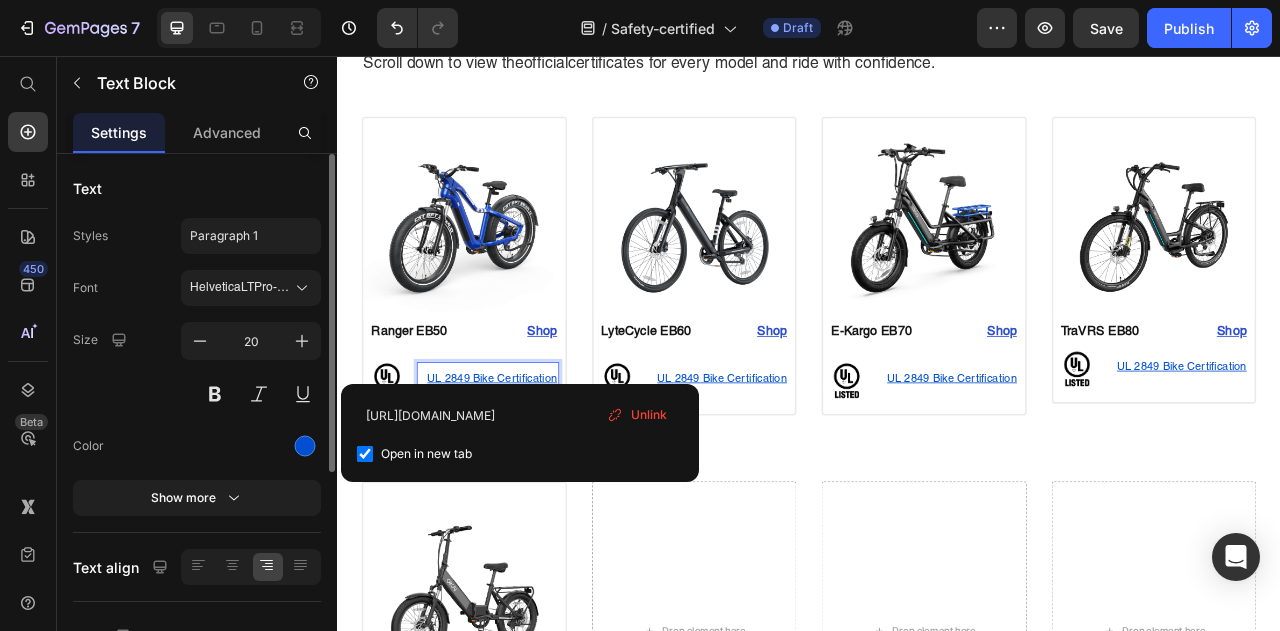 click on "UL 2849 Bike Certification" at bounding box center [528, 466] 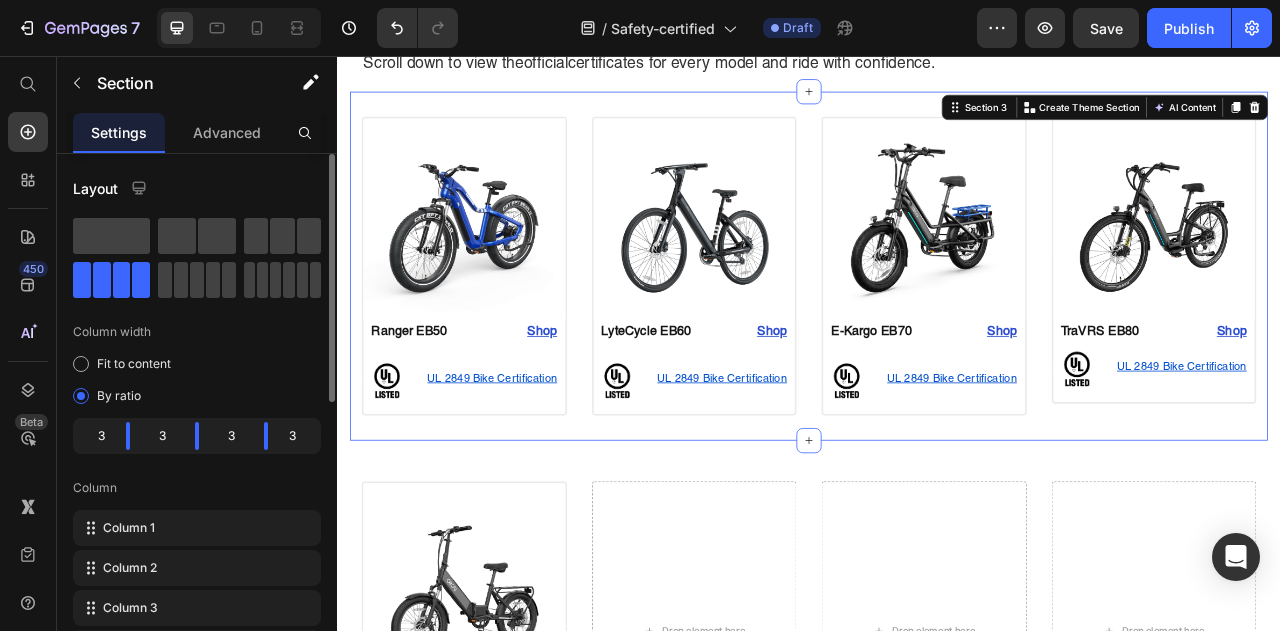 click on "Image Ranger EB50 Text Block Shop Heading Row Image UL 2849 Bike Certification Text Block Row Row Product Image LyteCycle   EB60 Text Block Shop Heading Row Image UL 2849 Bike Certification Text Block Row Row Product Image E-Kargo EB70 Text Block Shop Heading Row Image UL 2849 Bike Certification Text Block Row Row Product Image TraVRS EB80 Text Block Shop Heading Row Image UL 2849 Bike Certification Text Block Row Row Product Section 3   Create Theme Section AI Content Write with GemAI What would you like to describe here? Tone and Voice Persuasive Product Shipping Protection Show more Generate" at bounding box center (937, 323) 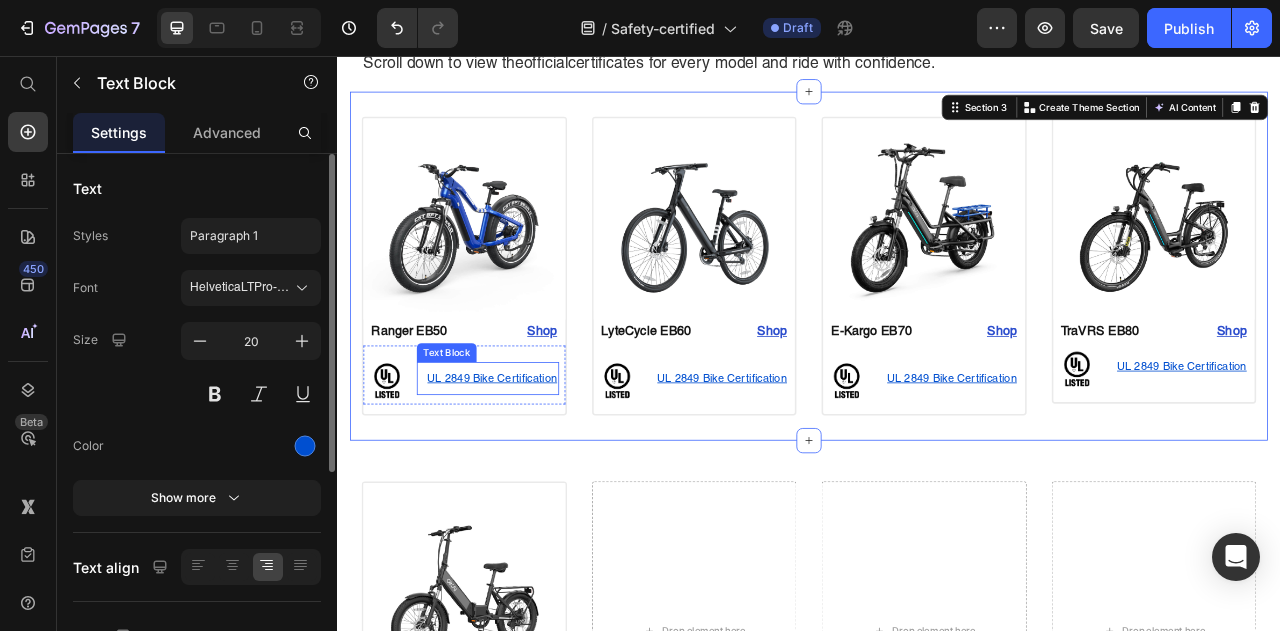 click on "UL 2849 Bike Certification" at bounding box center [528, 466] 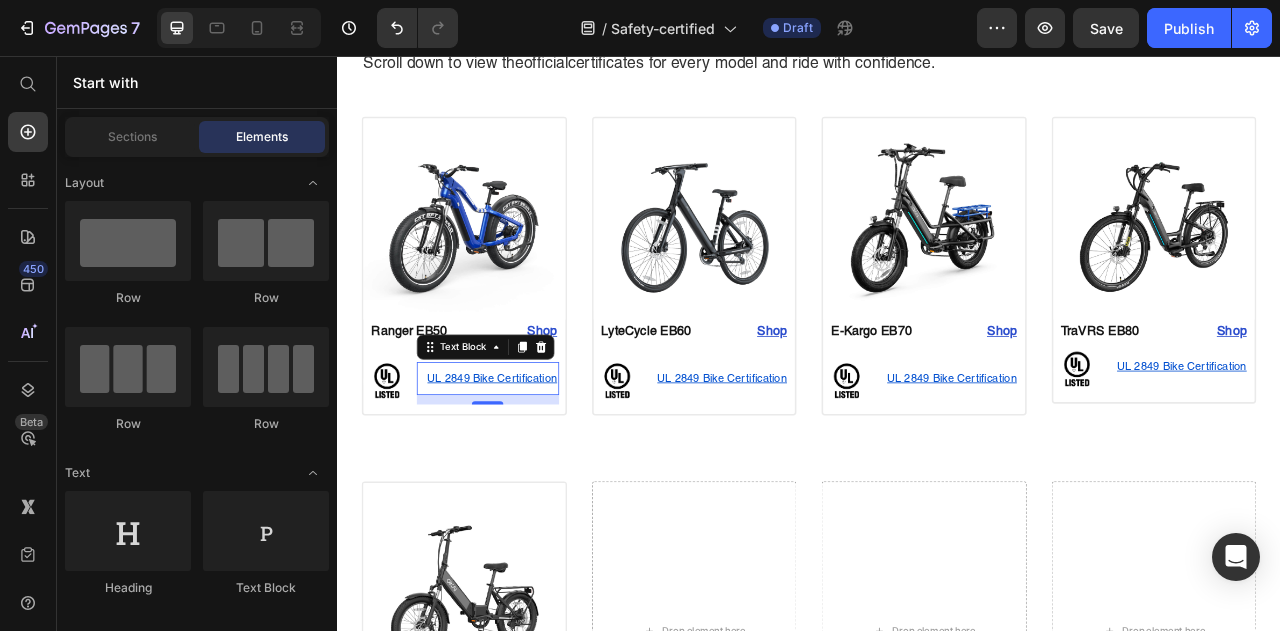 click on "Image Section 1 Home
Safety-certified Breadcrumb Built for Safety. Certified for Peace of Mind. Heading OKAI electric scooters and e-bikes meet globally recognized safety standards, including UL 2272 and UL 2849 certifications. Each model is tested for electrical system safety, fire resistance, and overall reliability. Scroll down to view the  official  certificates for every model and ride with confidence. Text Block Row Section 2 Image Ranger EB50 Text Block Shop Heading Row Image UL 2849 Bike Certification Text Block   12 Row Row Product Image LyteCycle   EB60 Text Block Shop Heading Row Image UL 2849 Bike Certification Text Block Row Row Product Image E-Kargo EB70 Text Block Shop Heading Row Image UL 2849 Bike Certification Text Block Row Row Product Image TraVRS EB80 Text Block Shop Heading Row Image UL 2849 Bike Certification Text Block Row Row Product Section 3 Image Ranger EB50 Text Block Shop Heading Row Image UL 2849 Bike Certification Row" at bounding box center [937, 2345] 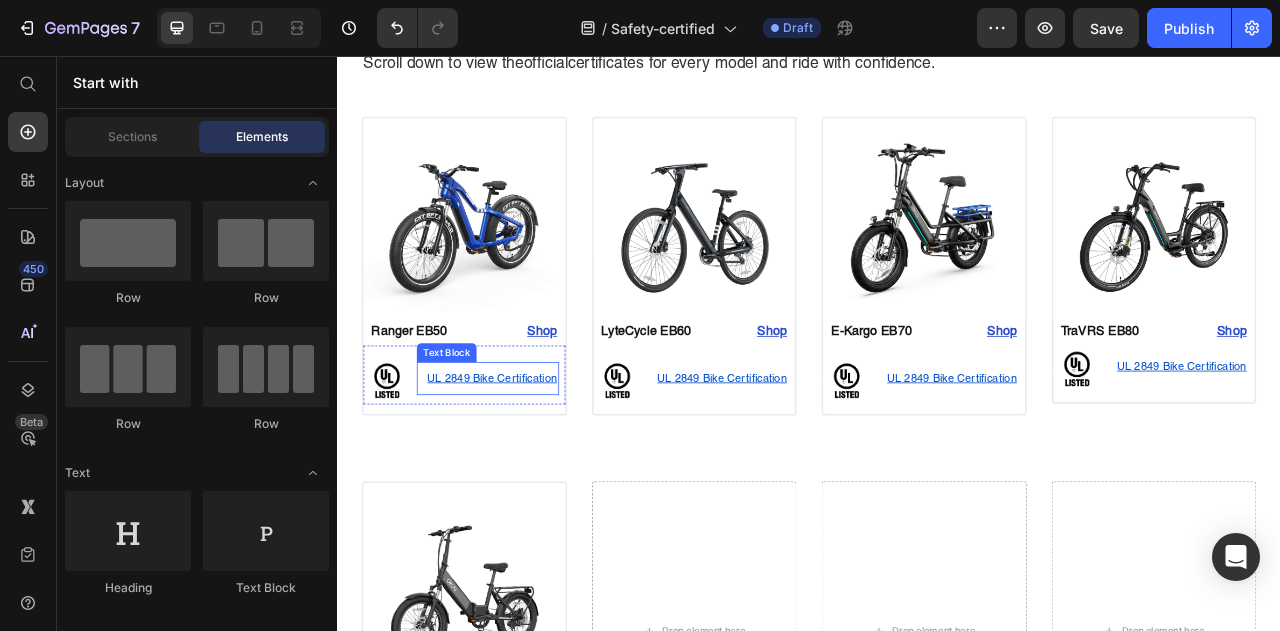 click on "UL 2849 Bike Certification" at bounding box center [528, 466] 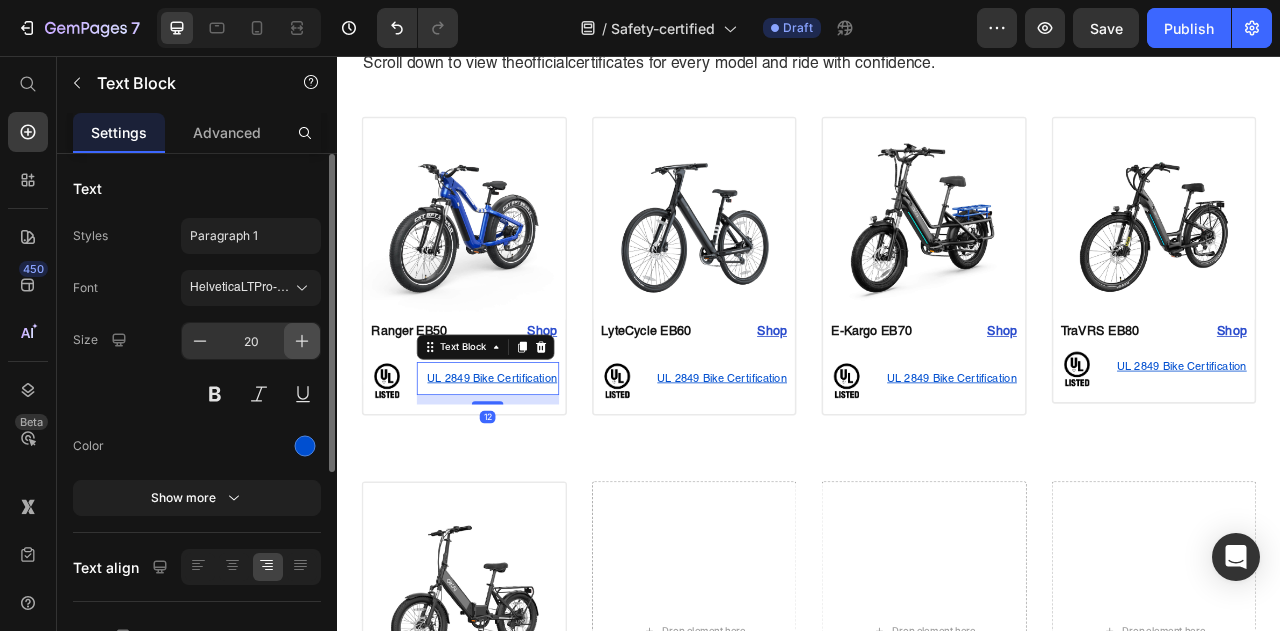 click 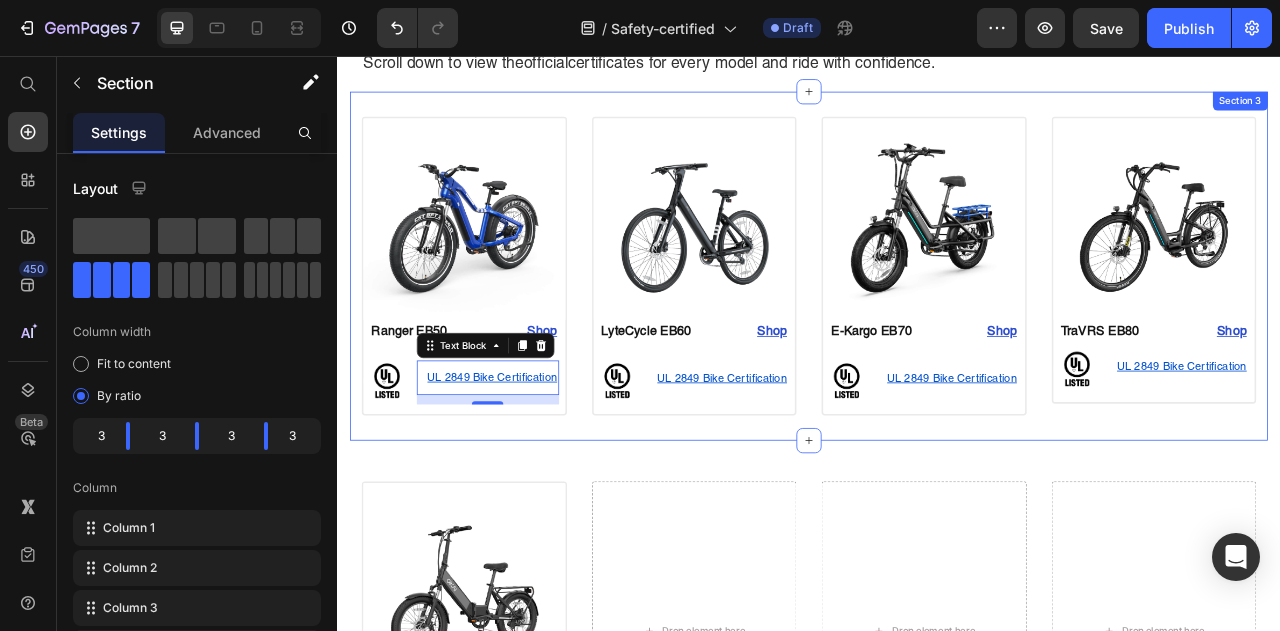 click on "Image Ranger EB50 Text Block Shop Heading Row Image UL 2849 Bike Certification Text Block   12 Row Row Product Image LyteCycle   EB60 Text Block Shop Heading Row Image UL 2849 Bike Certification Text Block Row Row Product Image E-Kargo EB70 Text Block Shop Heading Row Image UL 2849 Bike Certification Text Block Row Row Product Image TraVRS EB80 Text Block Shop Heading Row Image UL 2849 Bike Certification Text Block Row Row Product Section 3" at bounding box center (937, 323) 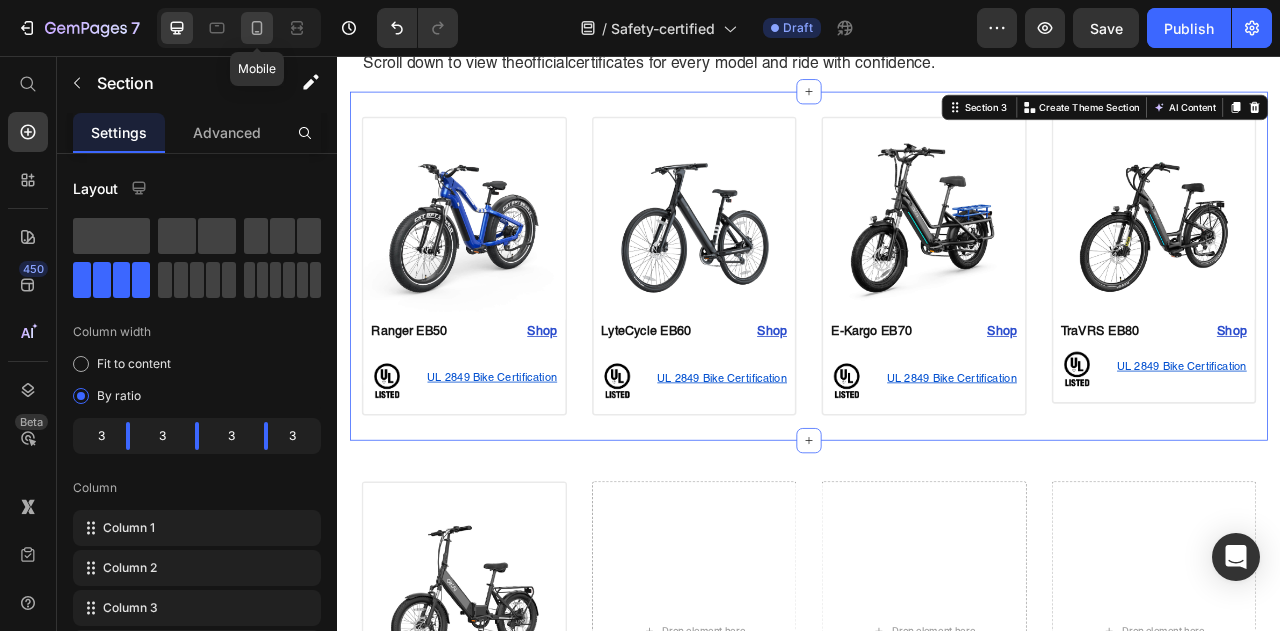 click 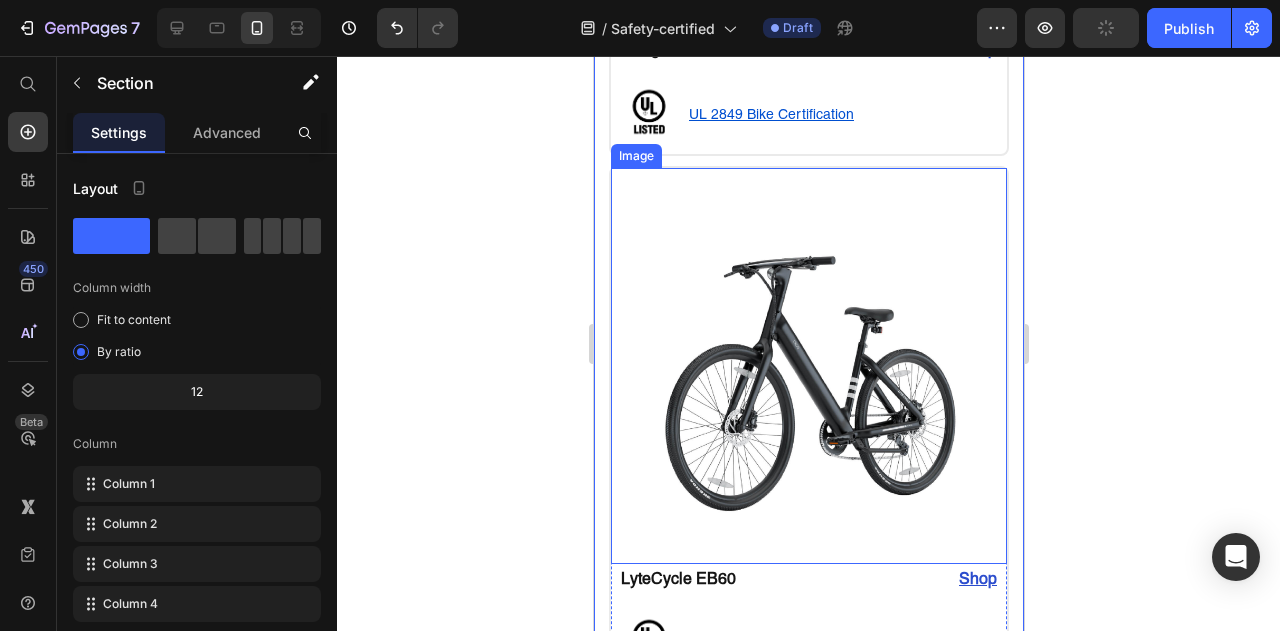 scroll, scrollTop: 567, scrollLeft: 0, axis: vertical 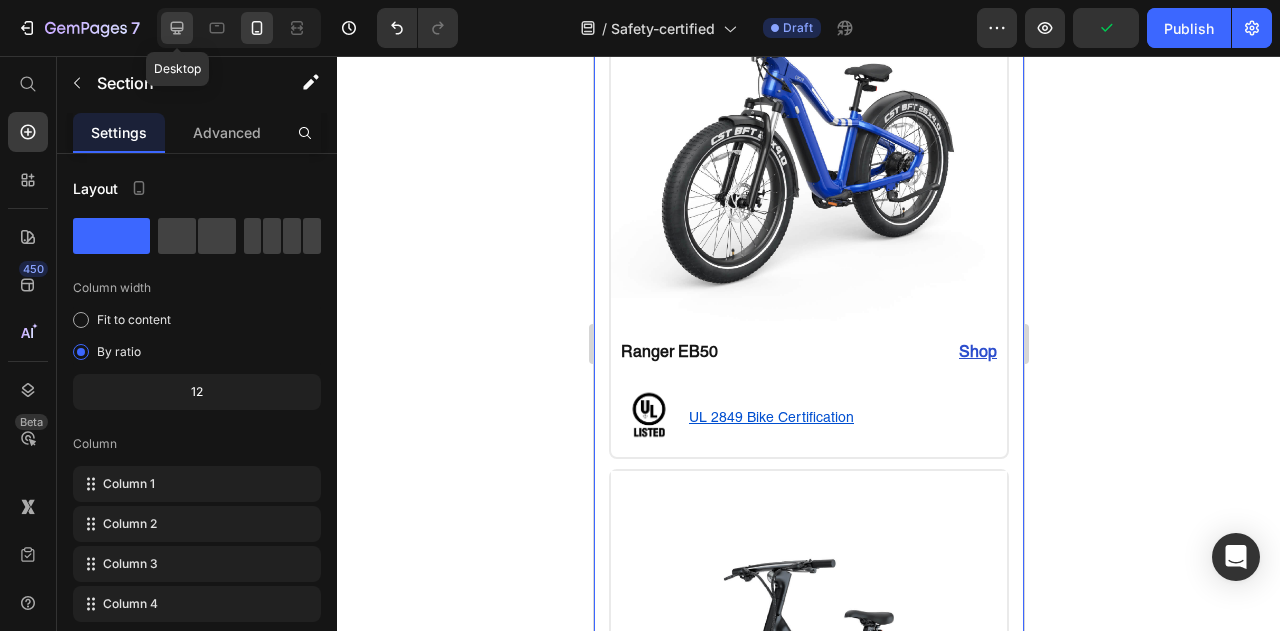 click 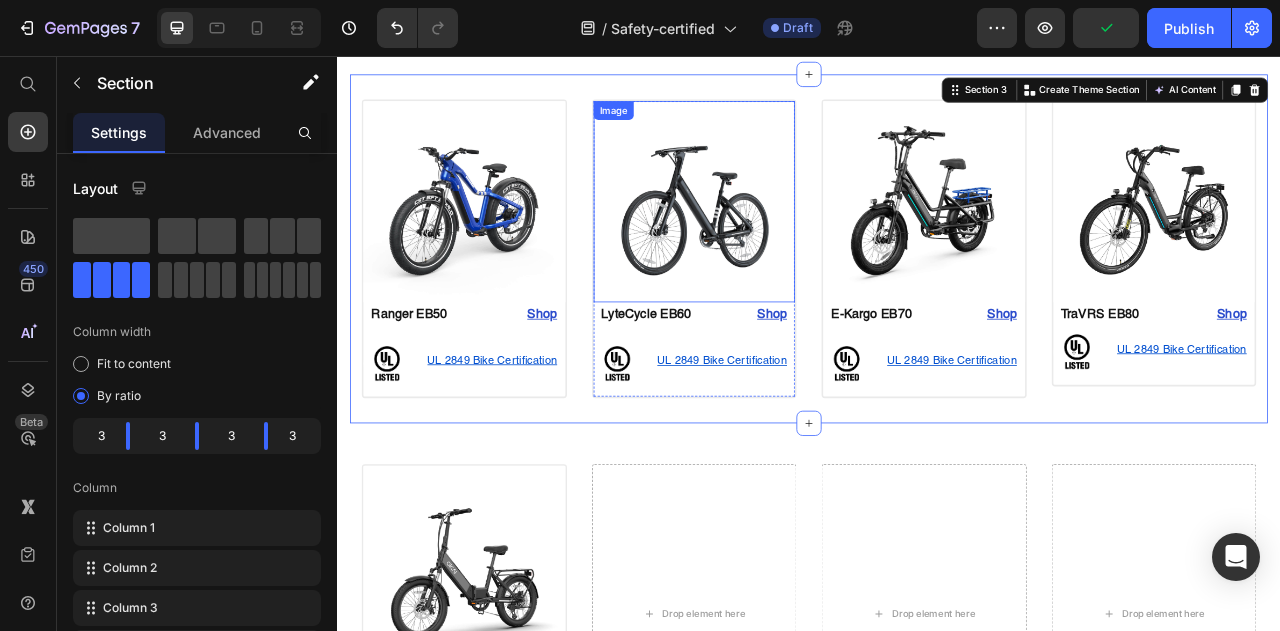 scroll, scrollTop: 469, scrollLeft: 0, axis: vertical 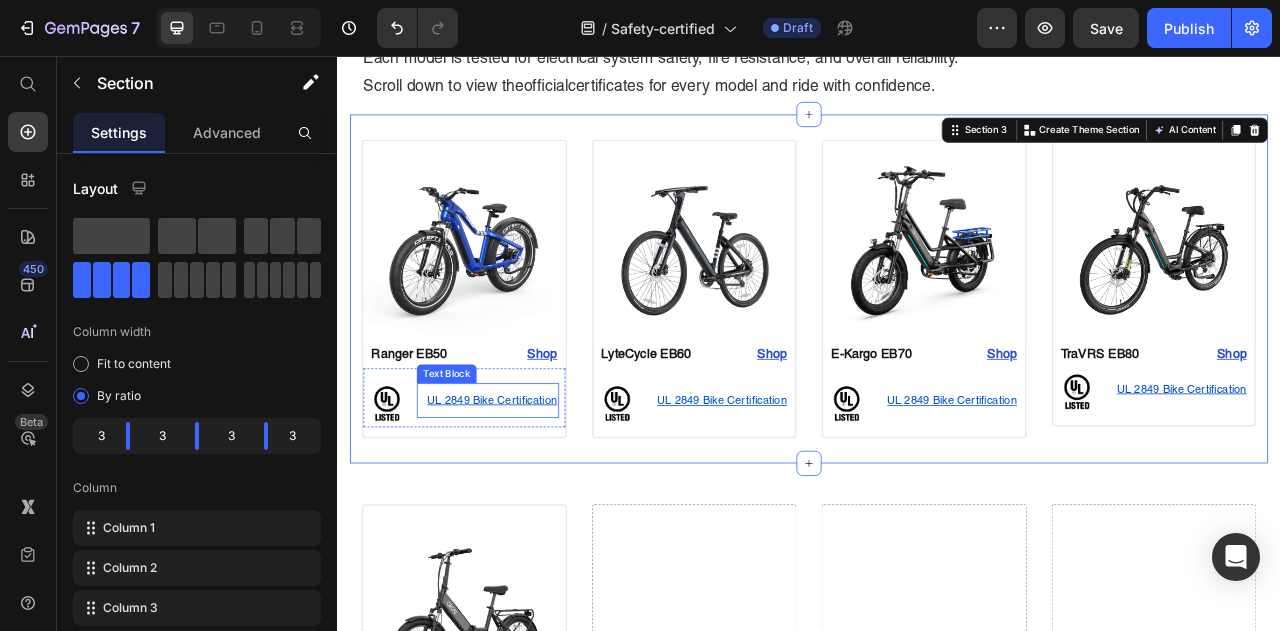 click on "UL 2849 Bike Certification" at bounding box center [528, 494] 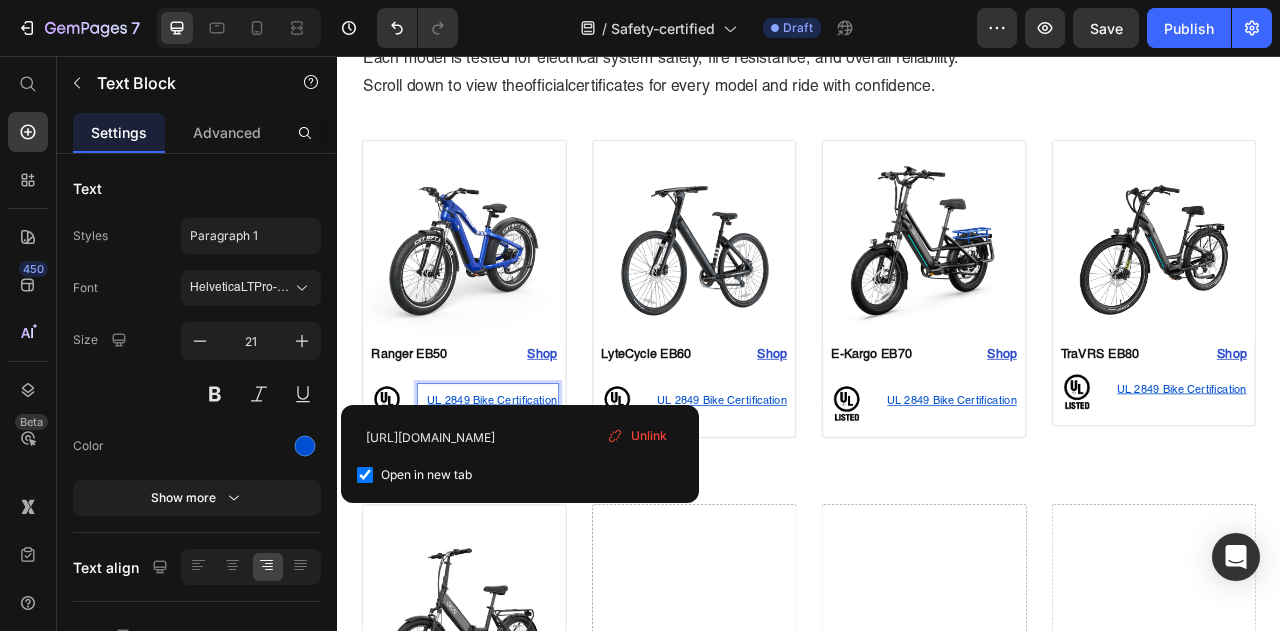click on "UL 2849 Bike Certification" at bounding box center (528, 494) 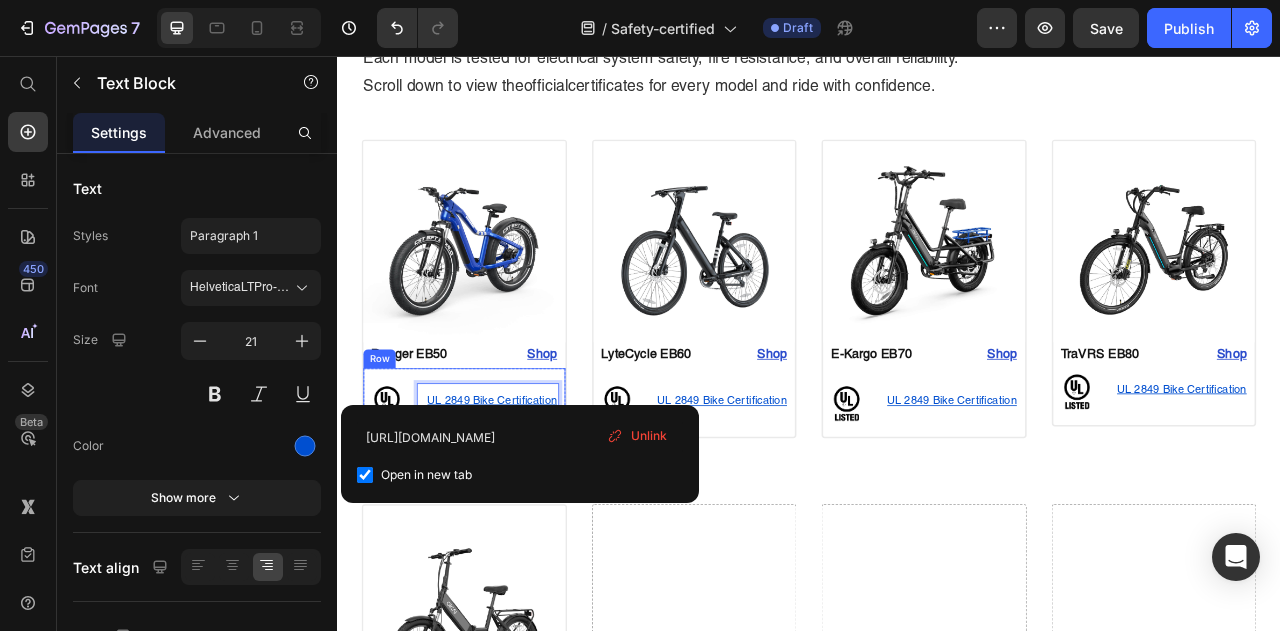 click on "Image ⁠⁠⁠⁠⁠⁠⁠ UL 2849 Bike Certification Text Block   12 Row" at bounding box center (498, 490) 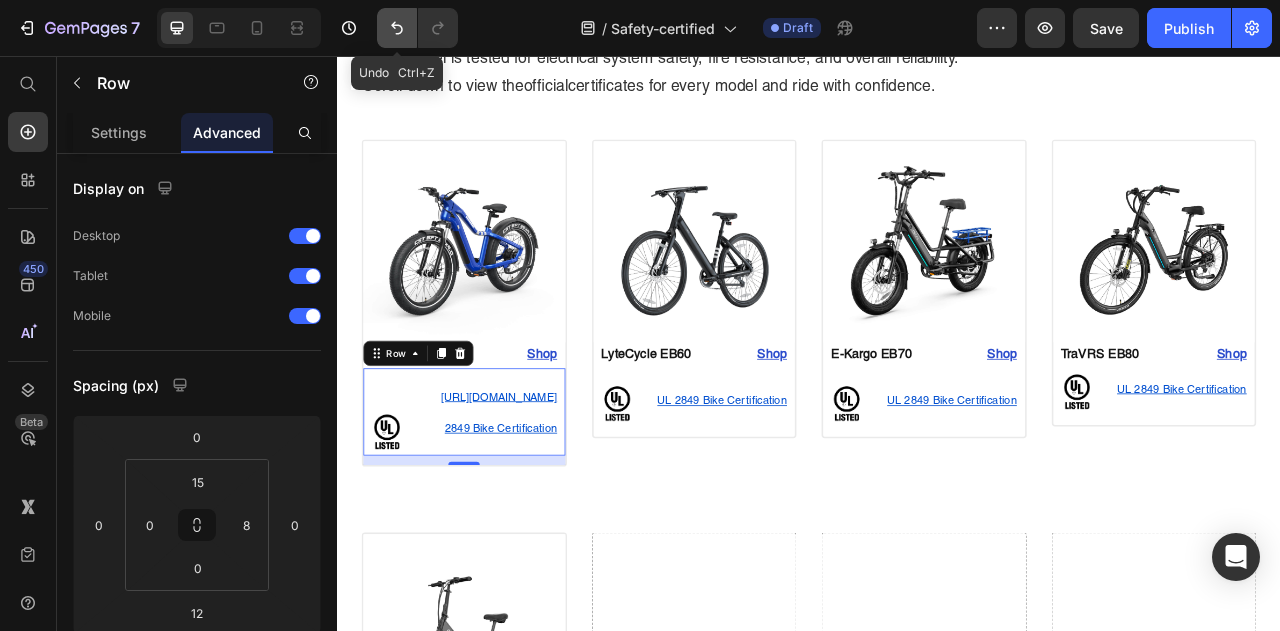 click 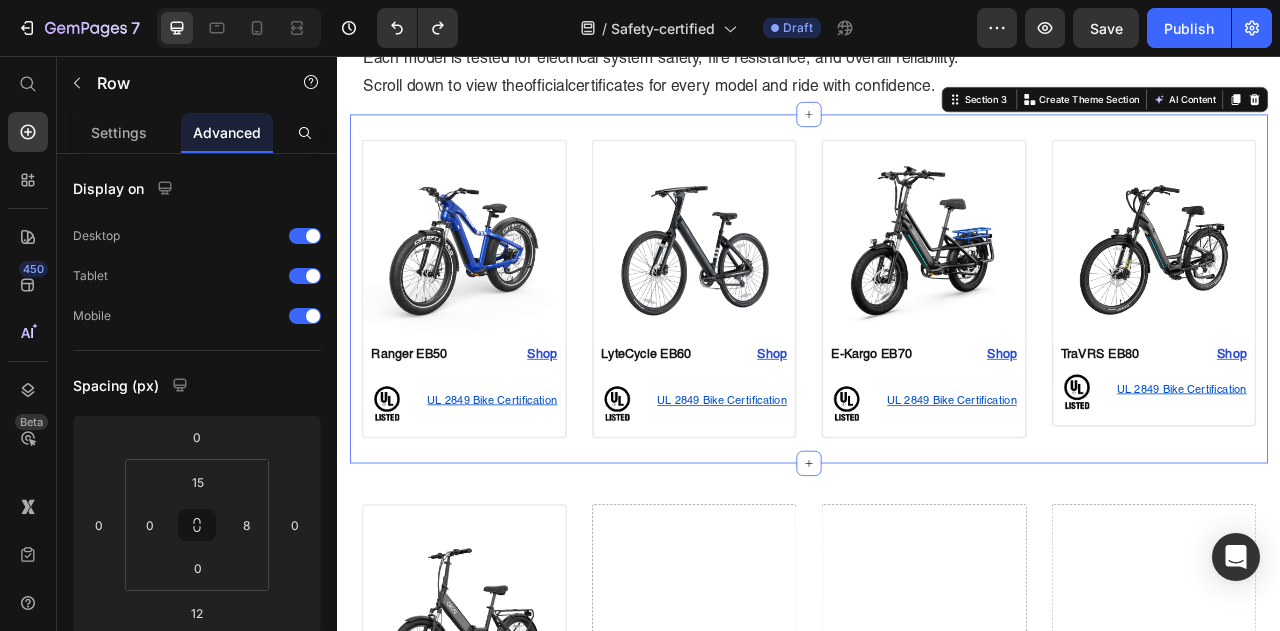 click on "Image Ranger EB50 Text Block Shop Heading Row Image UL 2849 Bike Certification Text Block Row Row Product Image LyteCycle   EB60 Text Block Shop Heading Row Image UL 2849 Bike Certification Text Block Row Row Product Image E-Kargo EB70 Text Block Shop Heading Row Image UL 2849 Bike Certification Text Block Row Row Product Image TraVRS EB80 Text Block Shop Heading Row Image UL 2849 Bike Certification Text Block Row Row Product Section 3   Create Theme Section AI Content Write with GemAI What would you like to describe here? Tone and Voice Persuasive Product Show more Generate" at bounding box center (937, 352) 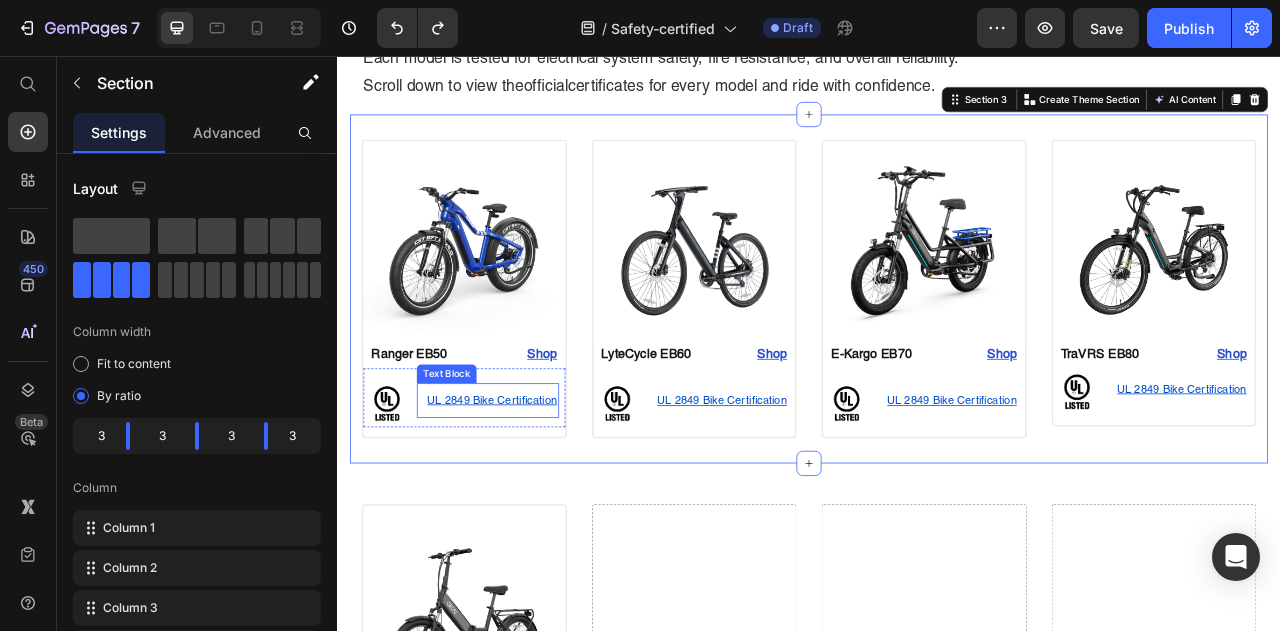 click on "UL 2849 Bike Certification" at bounding box center [528, 494] 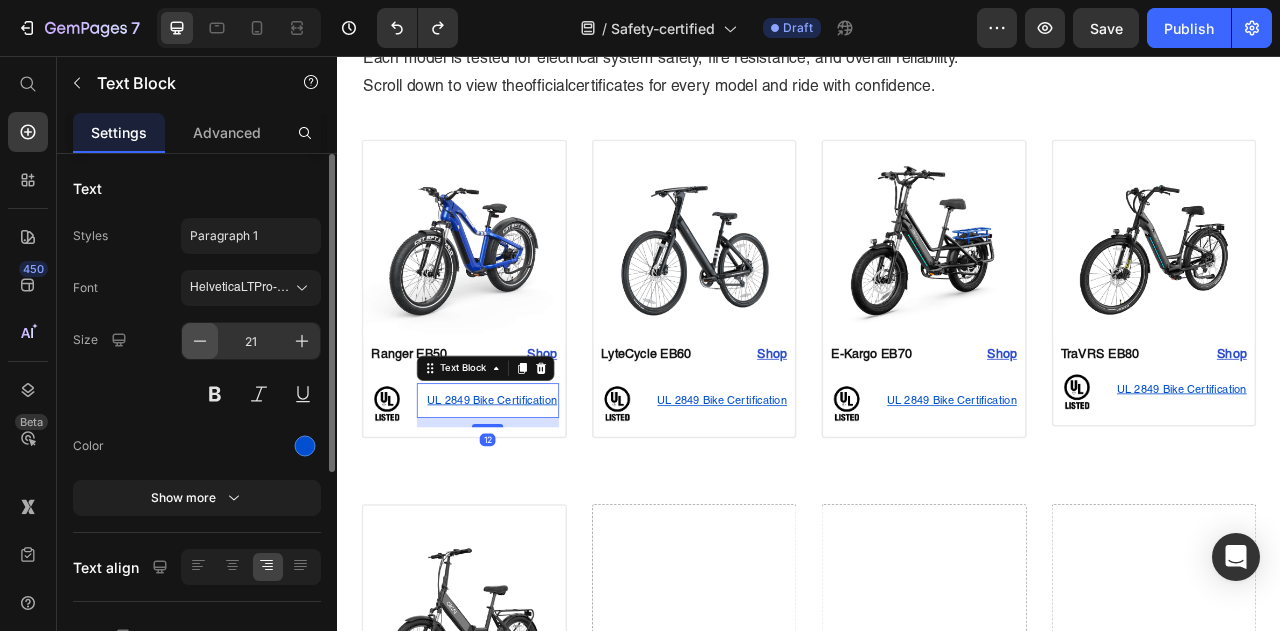 click 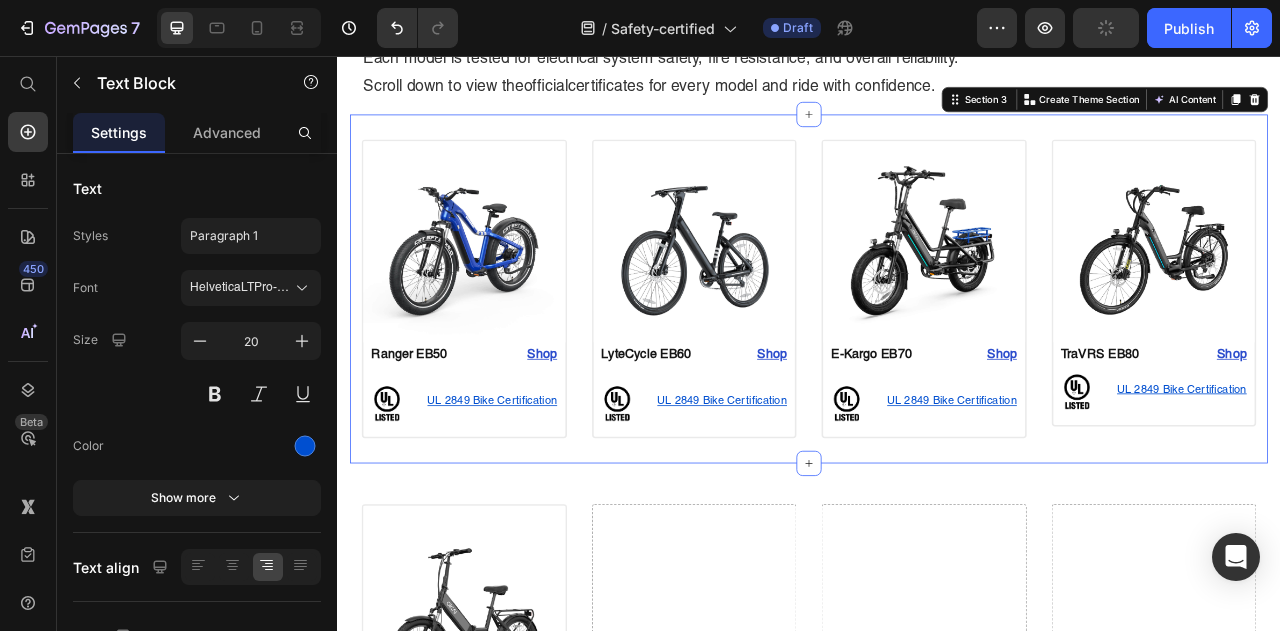 click on "Image Ranger EB50 Text Block Shop Heading Row Image UL 2849 Bike Certification Text Block Row Row Product Image LyteCycle   EB60 Text Block Shop Heading Row Image UL 2849 Bike Certification Text Block Row Row Product Image E-Kargo EB70 Text Block Shop Heading Row Image UL 2849 Bike Certification Text Block Row Row Product Image TraVRS EB80 Text Block Shop Heading Row Image UL 2849 Bike Certification Text Block Row Row Product Section 3   Create Theme Section AI Content Write with GemAI What would you like to describe here? Tone and Voice Persuasive Product Shipping Protection Show more Generate" at bounding box center [937, 352] 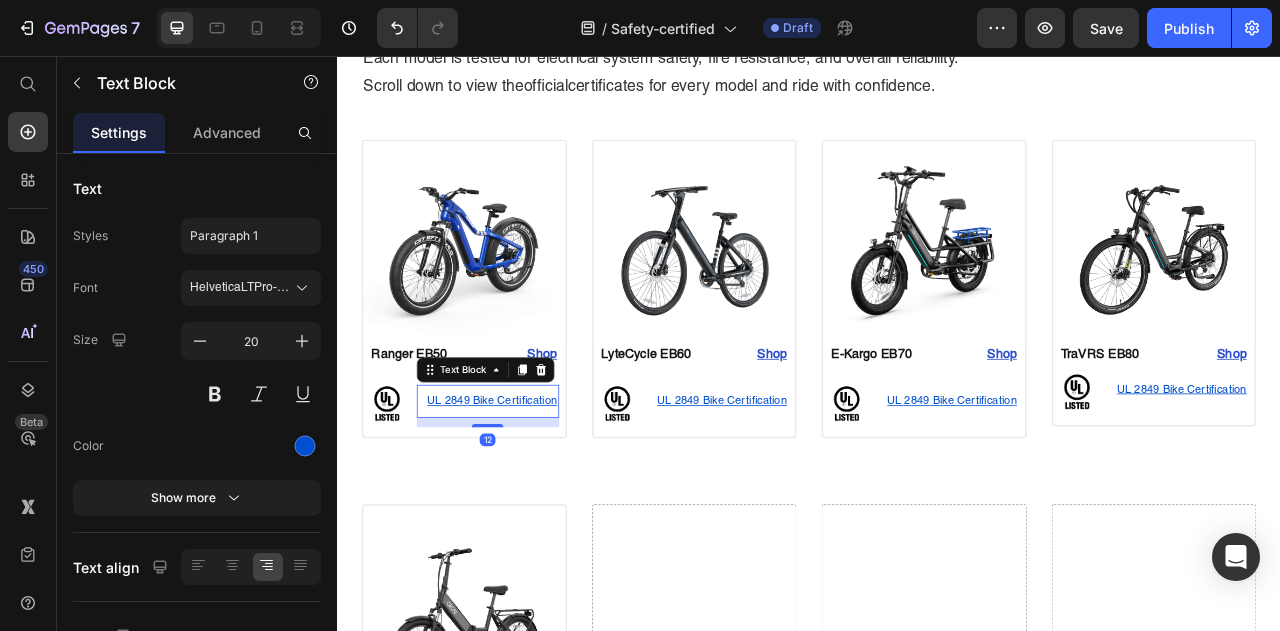 click on "UL 2849 Bike Certification" at bounding box center [528, 495] 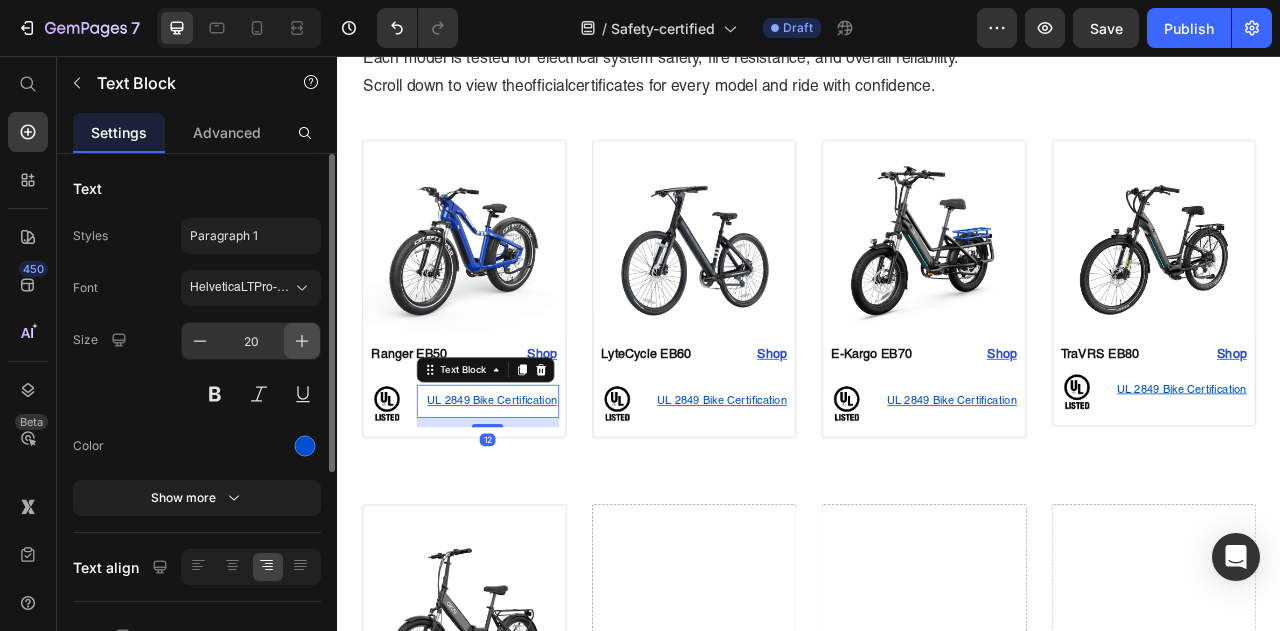 click at bounding box center [302, 341] 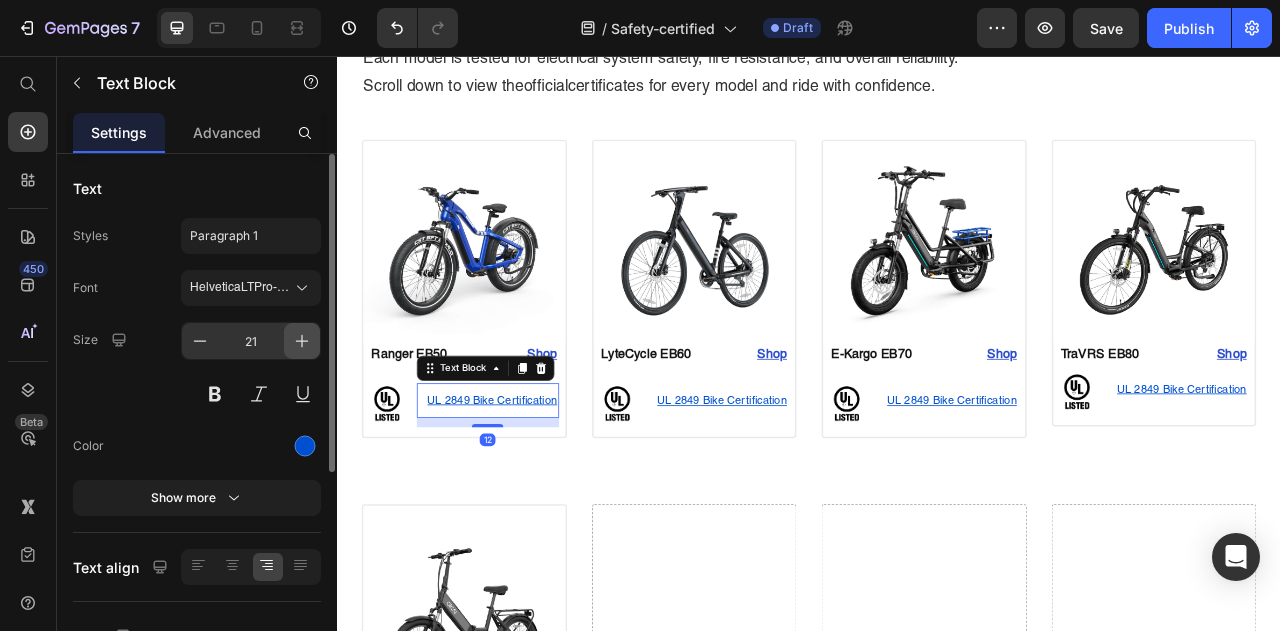 click at bounding box center (302, 341) 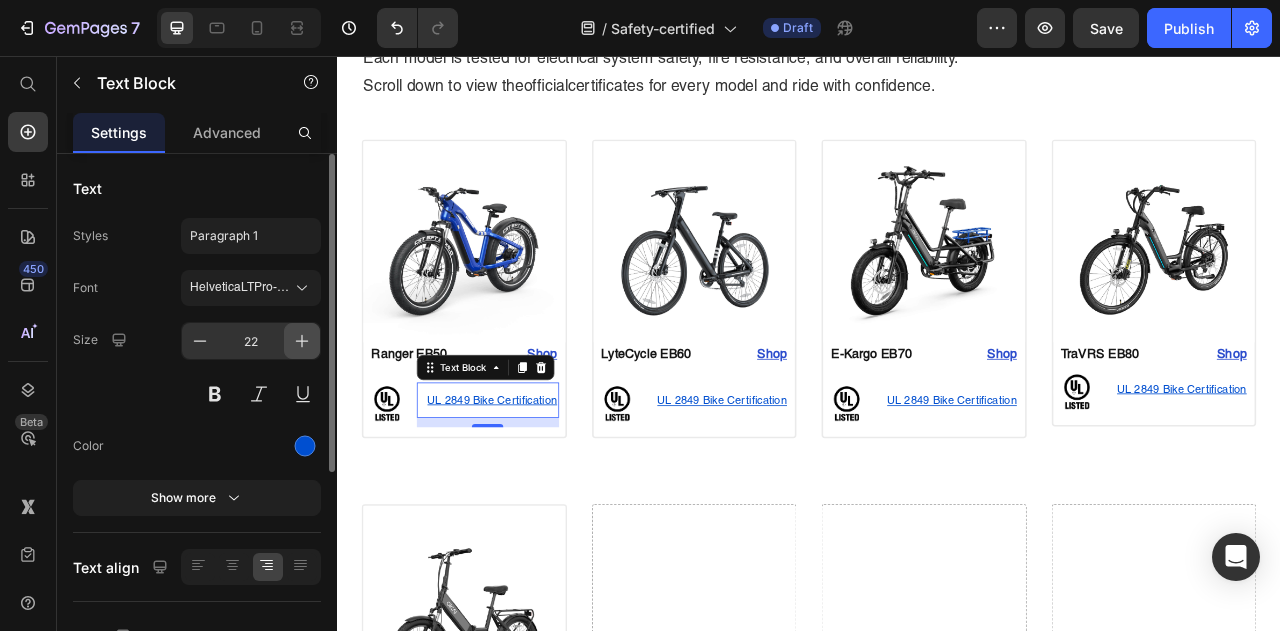 click at bounding box center (302, 341) 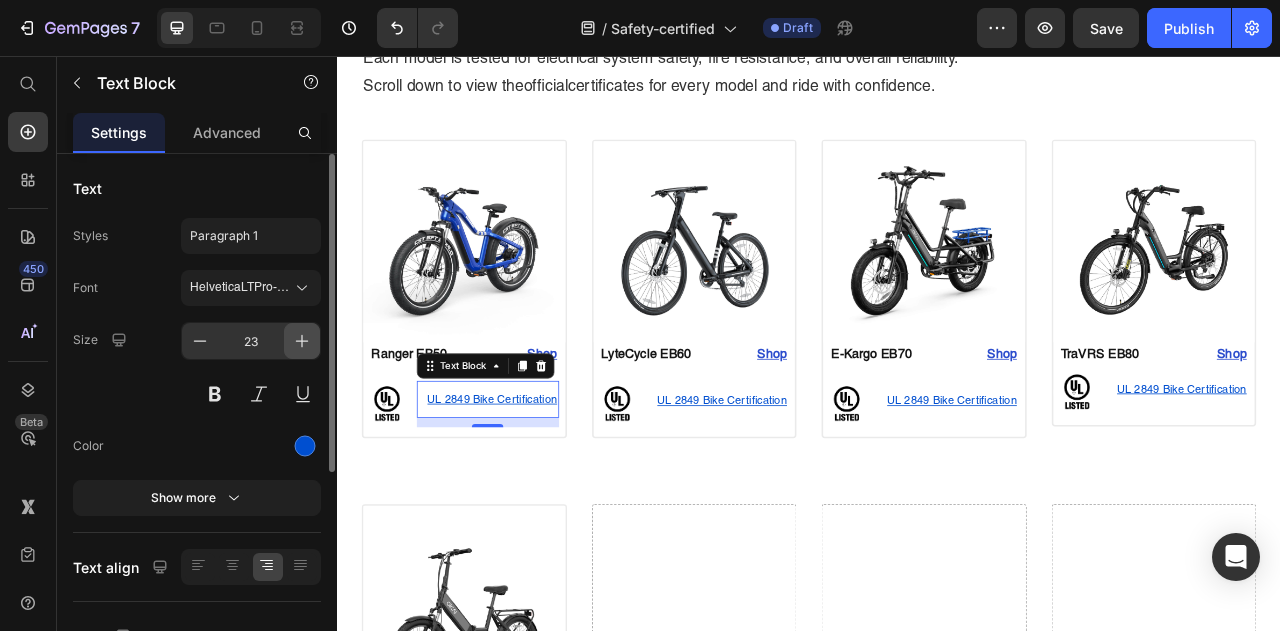 click at bounding box center (302, 341) 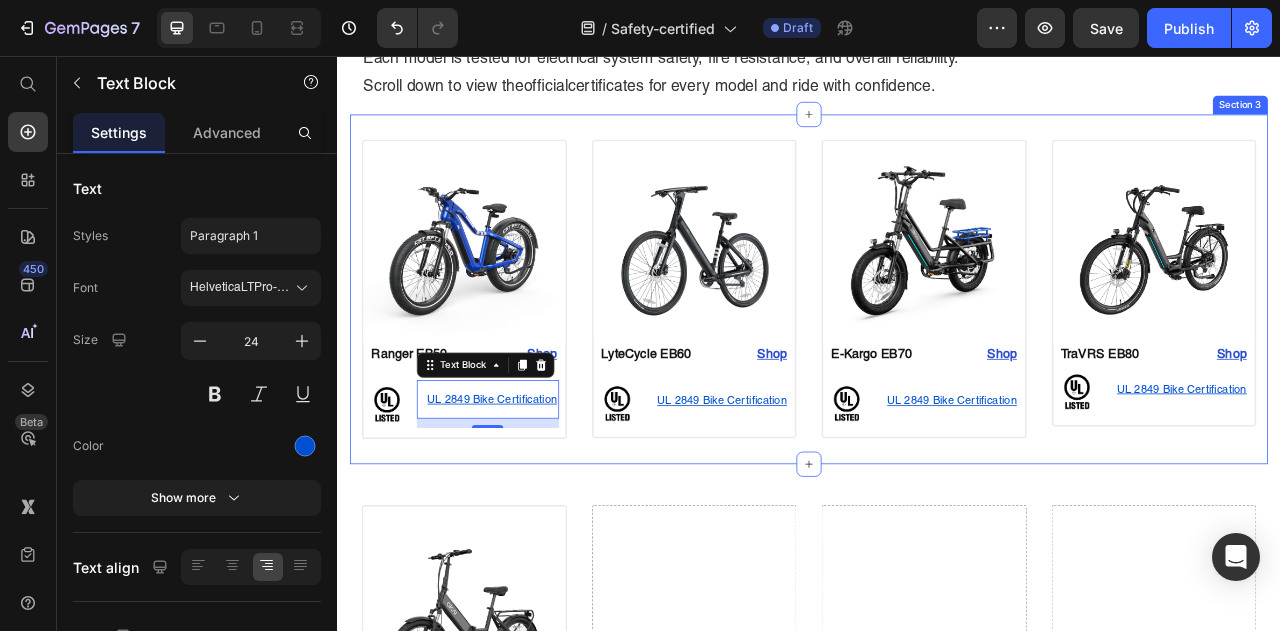 click on "Image Ranger EB50 Text Block Shop Heading Row Image UL 2849 Bike Certification Text Block   12 Row Row Product Image LyteCycle   EB60 Text Block Shop Heading Row Image UL 2849 Bike Certification Text Block Row Row Product Image E-Kargo EB70 Text Block Shop Heading Row Image UL 2849 Bike Certification Text Block Row Row Product Image TraVRS EB80 Text Block Shop Heading Row Image UL 2849 Bike Certification Text Block Row Row Product Section 3" at bounding box center (937, 353) 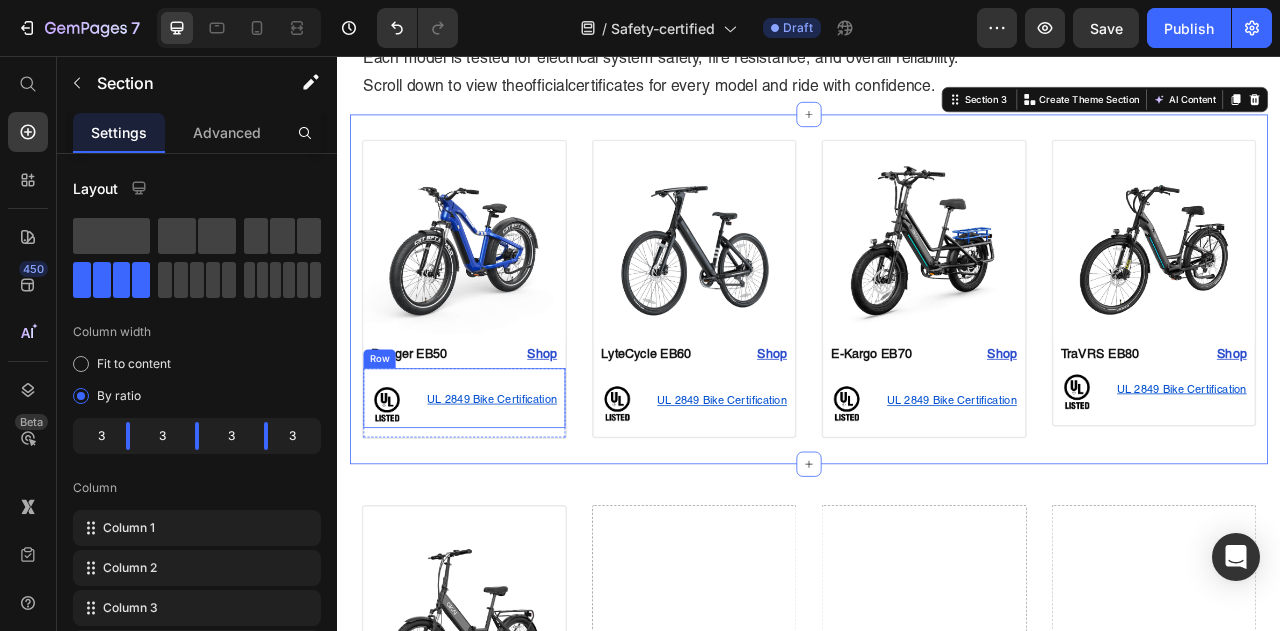 click on "UL 2849 Bike Certification Text Block" at bounding box center (528, 498) 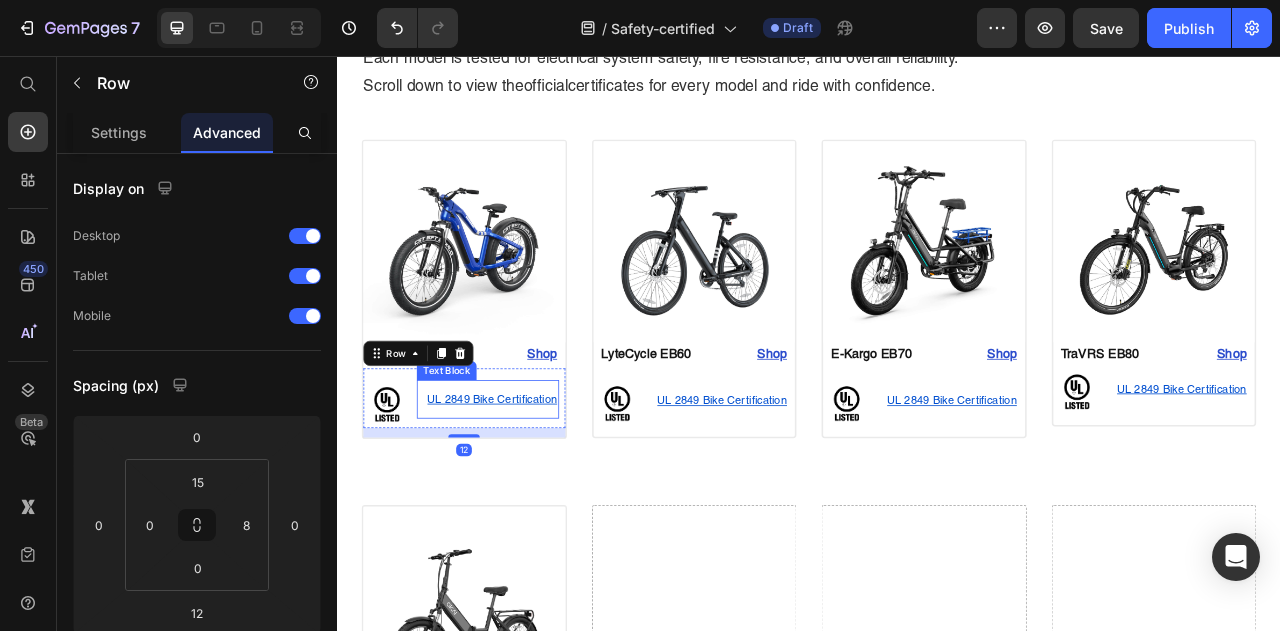 click on "UL 2849 Bike Certification" at bounding box center [528, 492] 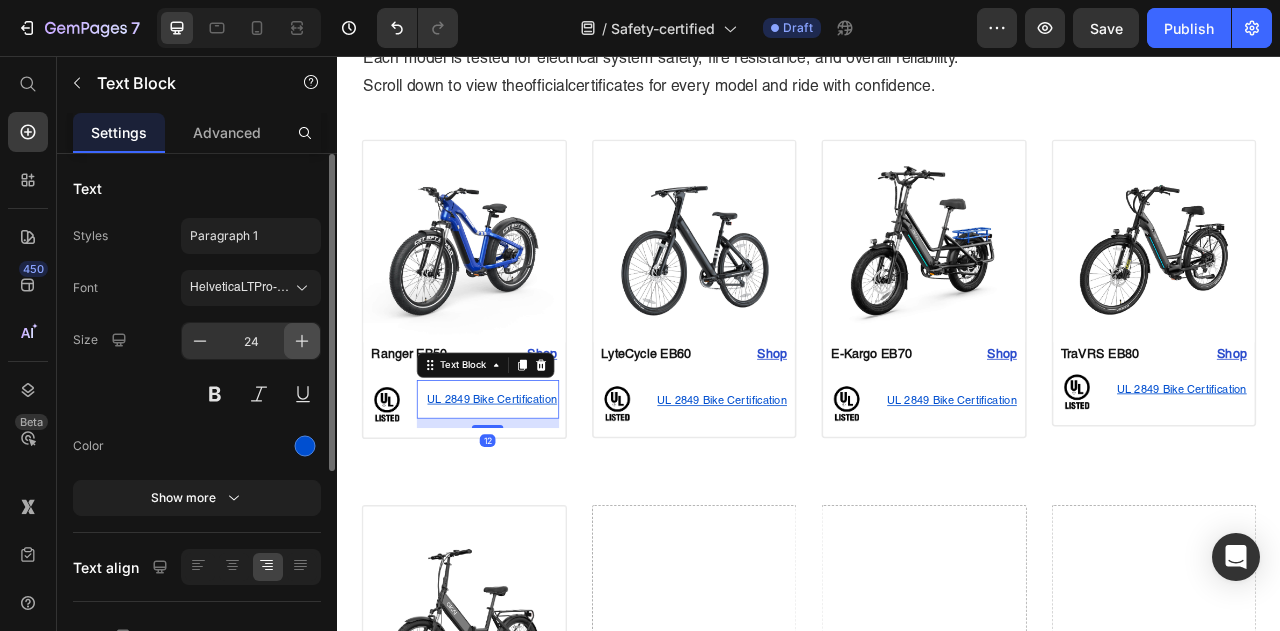 click 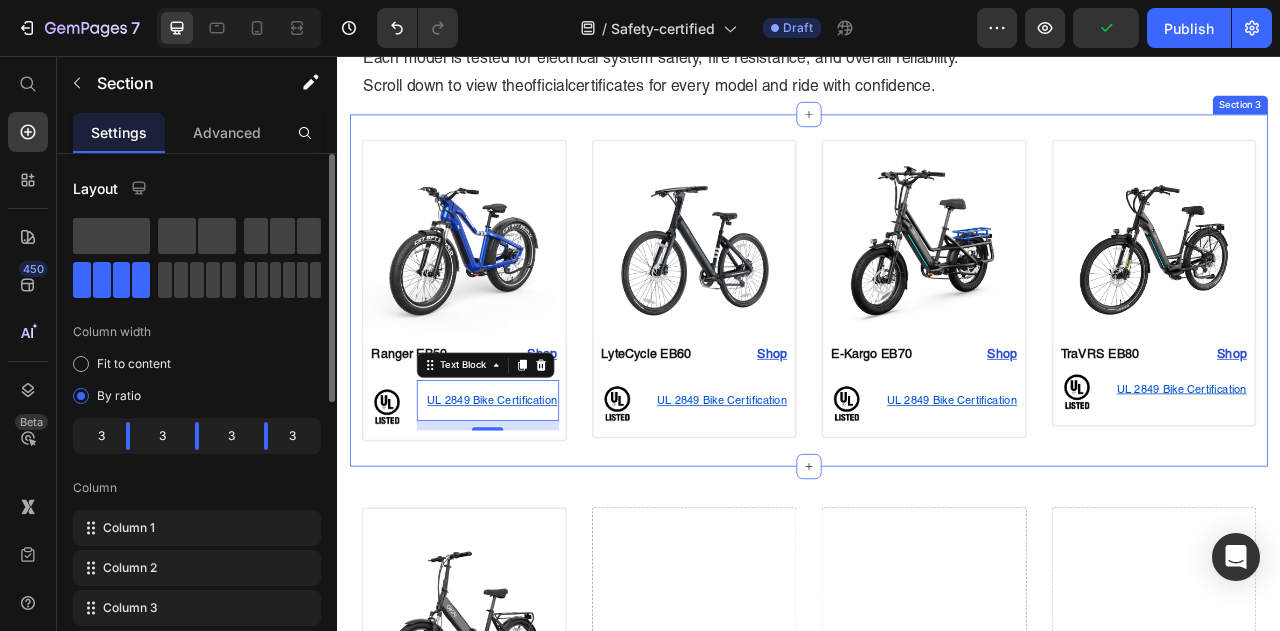 click on "Image Ranger EB50 Text Block Shop Heading Row Image UL 2849 Bike Certification Text Block   12 Row Row Product Image LyteCycle   EB60 Text Block Shop Heading Row Image UL 2849 Bike Certification Text Block Row Row Product Image E-Kargo EB70 Text Block Shop Heading Row Image UL 2849 Bike Certification Text Block Row Row Product Image TraVRS EB80 Text Block Shop Heading Row Image UL 2849 Bike Certification Text Block Row Row Product Section 3" at bounding box center [937, 354] 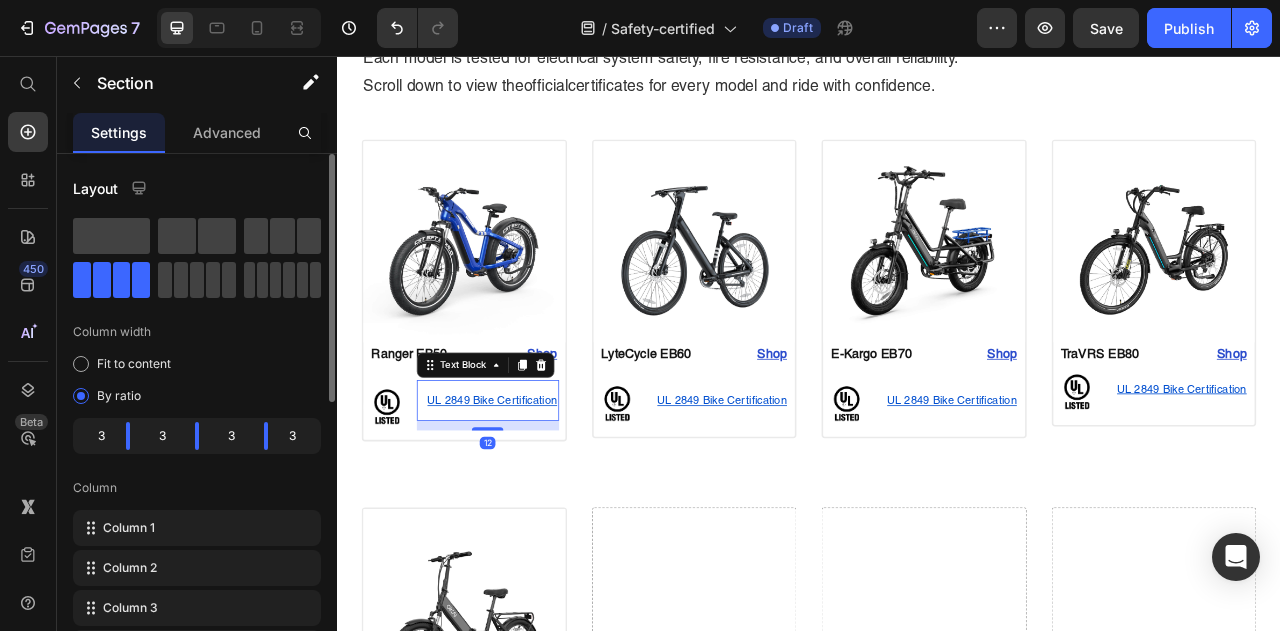 click on "UL 2849 Bike Certification" at bounding box center (528, 494) 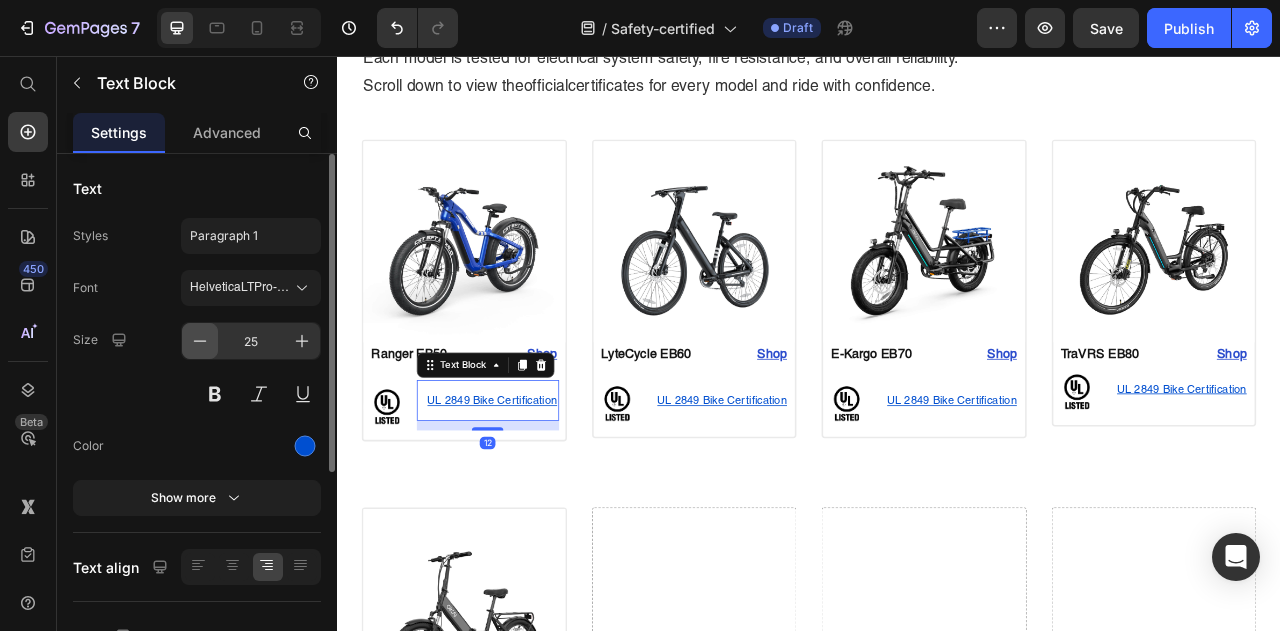 click 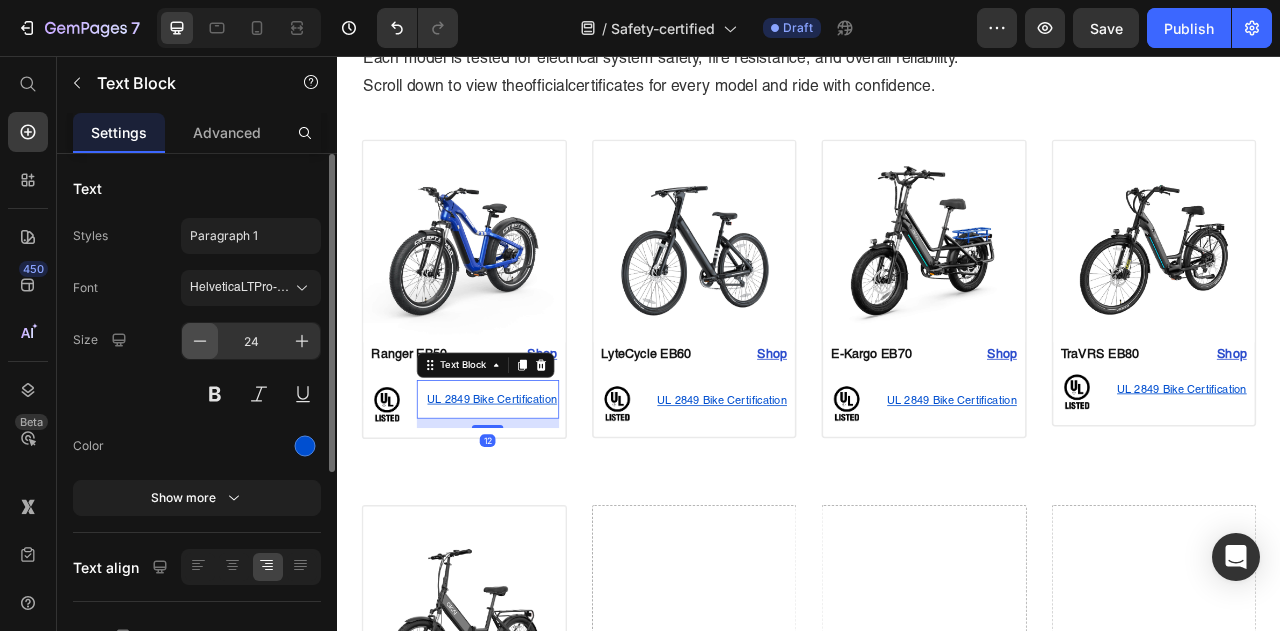 click 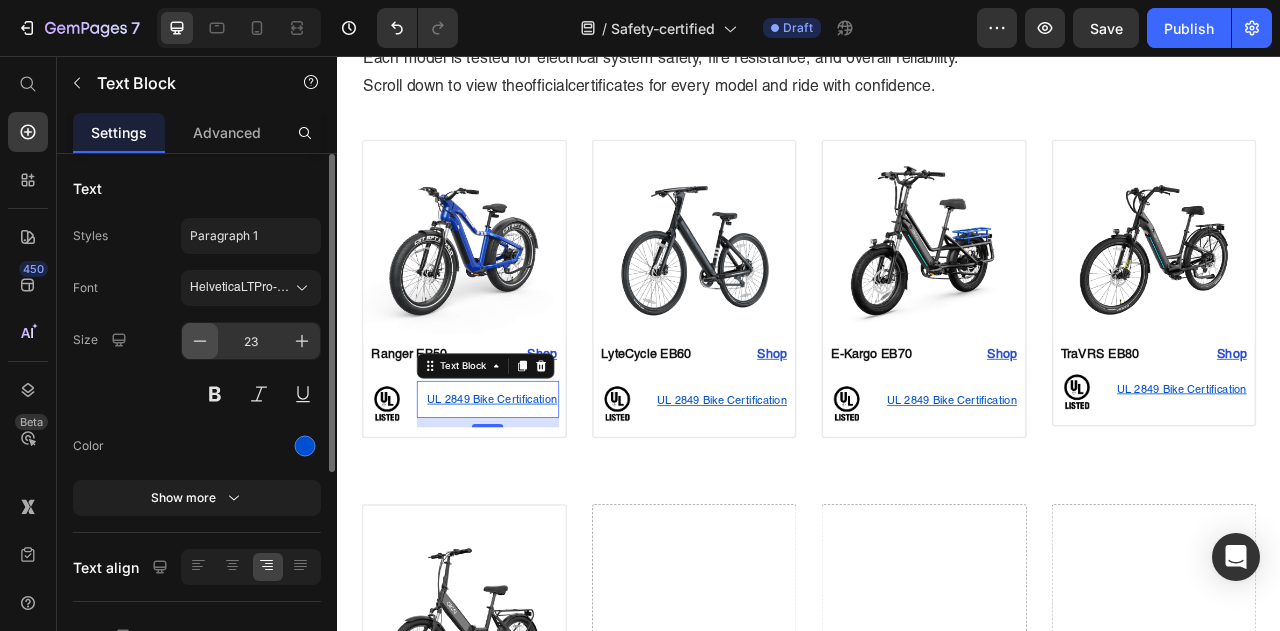 click 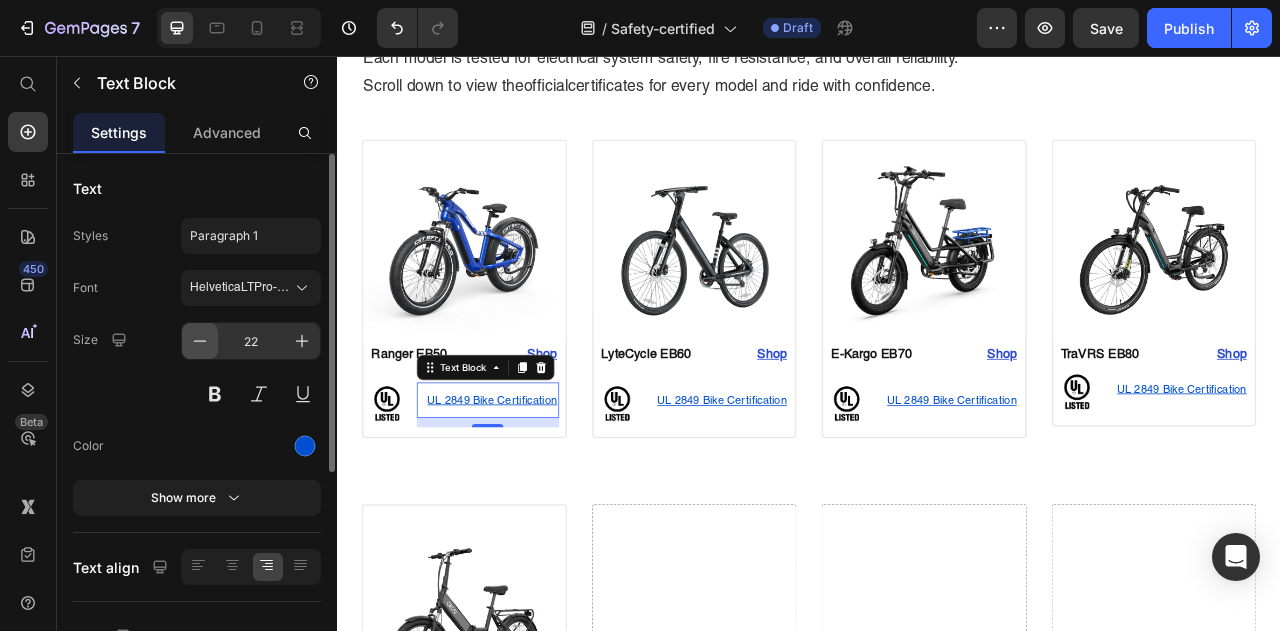 click 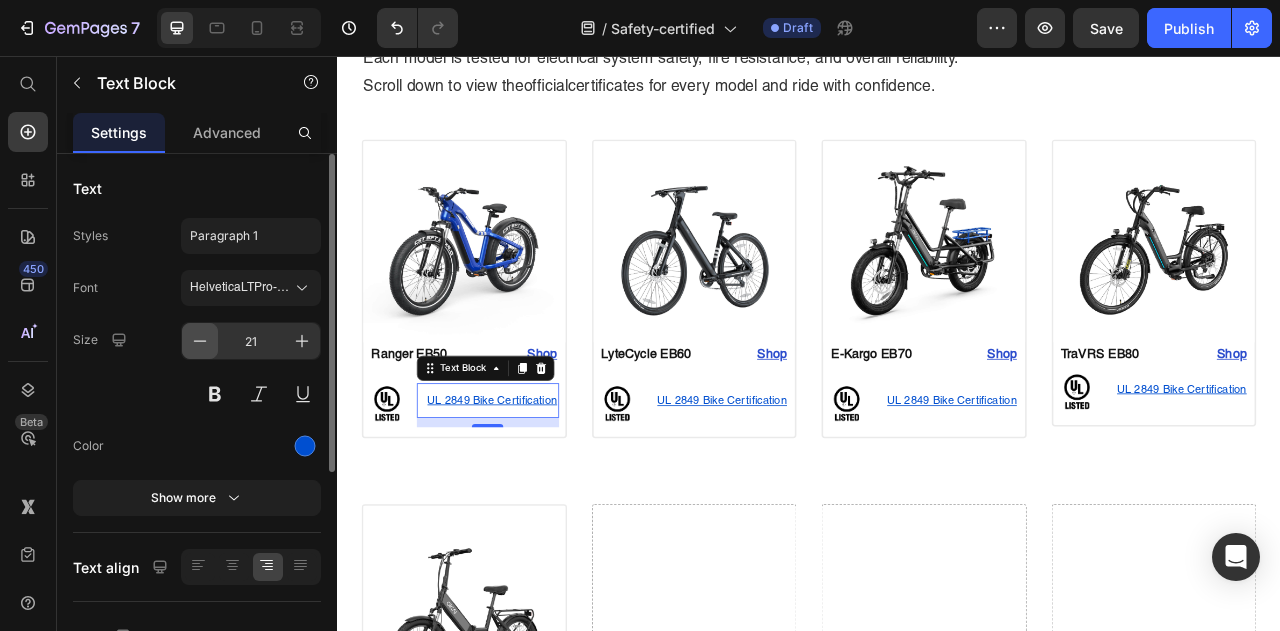 click 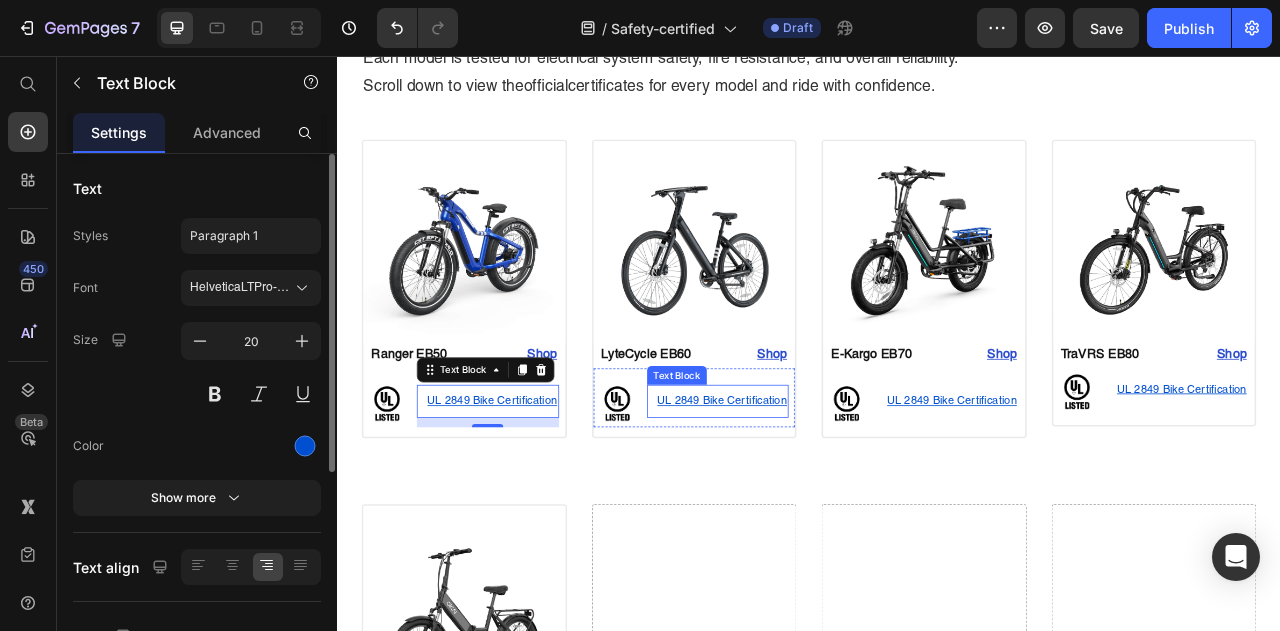 click on "UL 2849 Bike Certification" at bounding box center (821, 495) 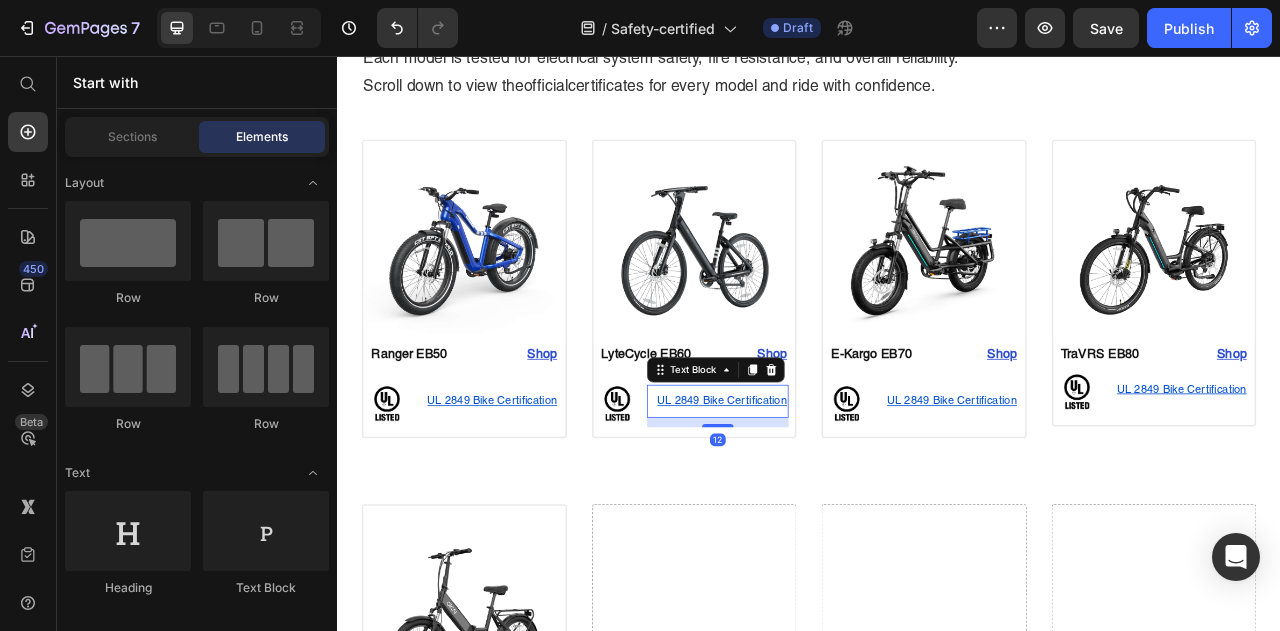 click on "Image Section 1 Home
Safety-certified Breadcrumb Built for Safety. Certified for Peace of Mind. Heading OKAI electric scooters and e-bikes meet globally recognized safety standards, including UL 2272 and UL 2849 certifications. Each model is tested for electrical system safety, fire resistance, and overall reliability. Scroll down to view the  official  certificates for every model and ride with confidence. Text Block Row Section 2 Image Ranger EB50 Text Block Shop Heading Row Image UL 2849 Bike Certification Text Block Row Row Product Image LyteCycle   EB60 Text Block Shop Heading Row Image UL 2849 Bike Certification Text Block   12 Row Row Product Image E-Kargo EB70 Text Block Shop Heading Row Image UL 2849 Bike Certification Text Block Row Row Product Image TraVRS EB80 Text Block Shop Heading Row Image UL 2849 Bike Certification Text Block Row Row Product Section 3 Image Ranger EB50 Text Block Shop Heading Row Image UL 2849 Bike Certification Row" at bounding box center (937, 2374) 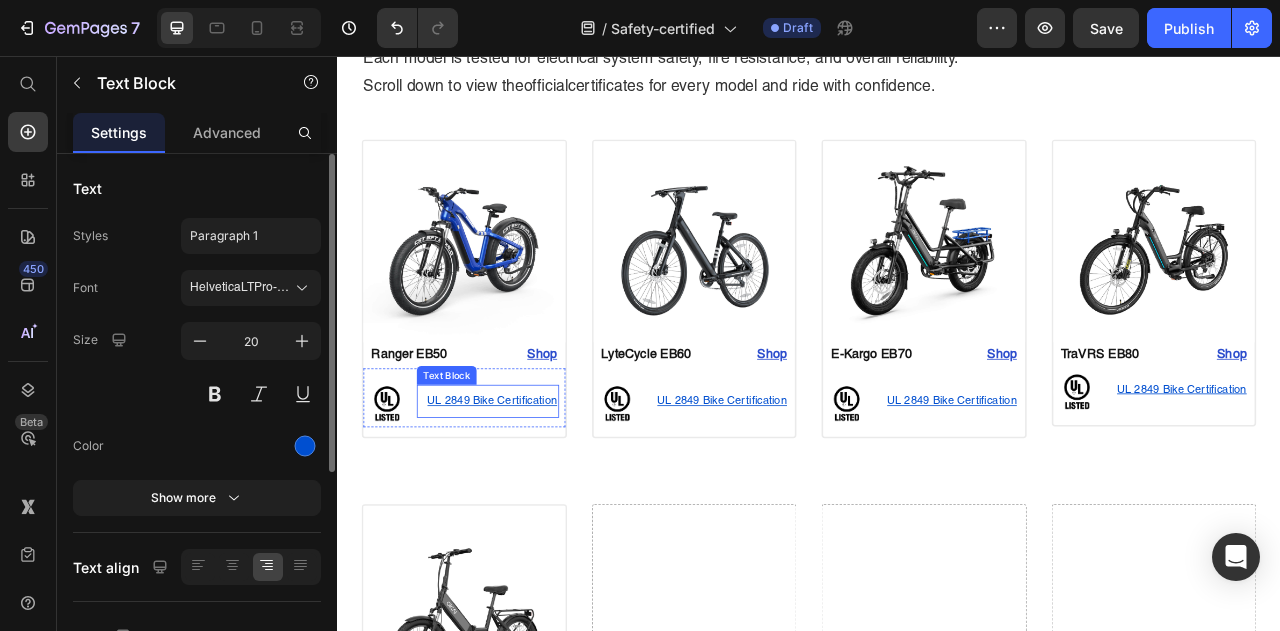 click on "UL 2849 Bike Certification" at bounding box center [528, 495] 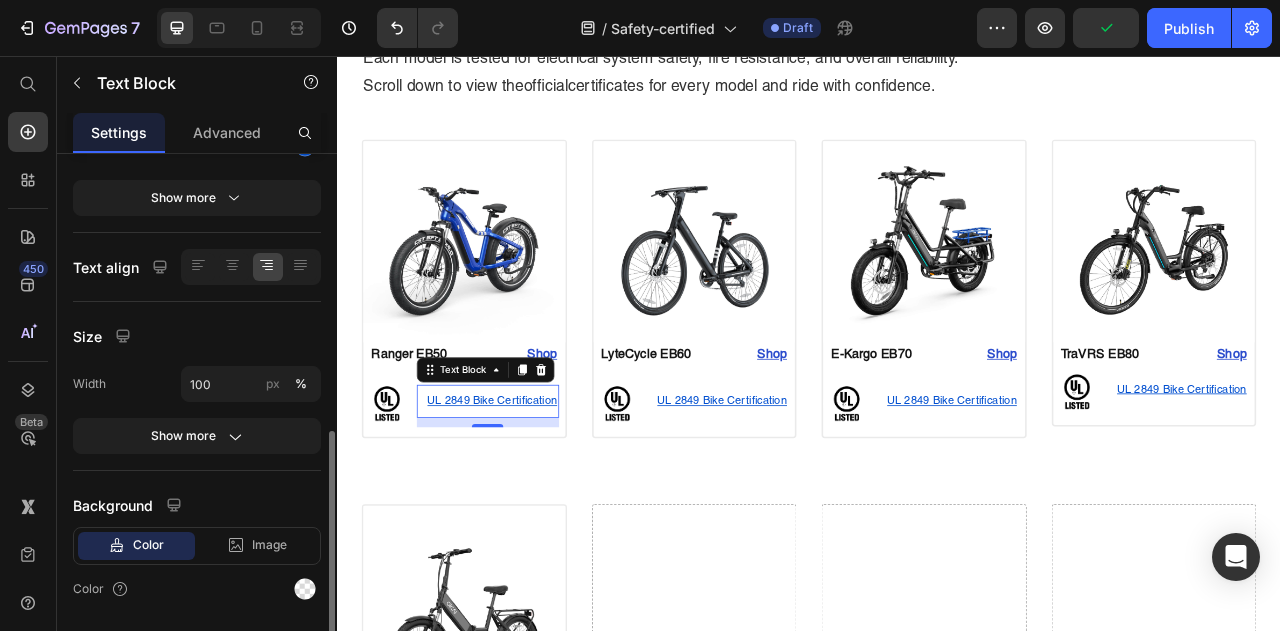 scroll, scrollTop: 361, scrollLeft: 0, axis: vertical 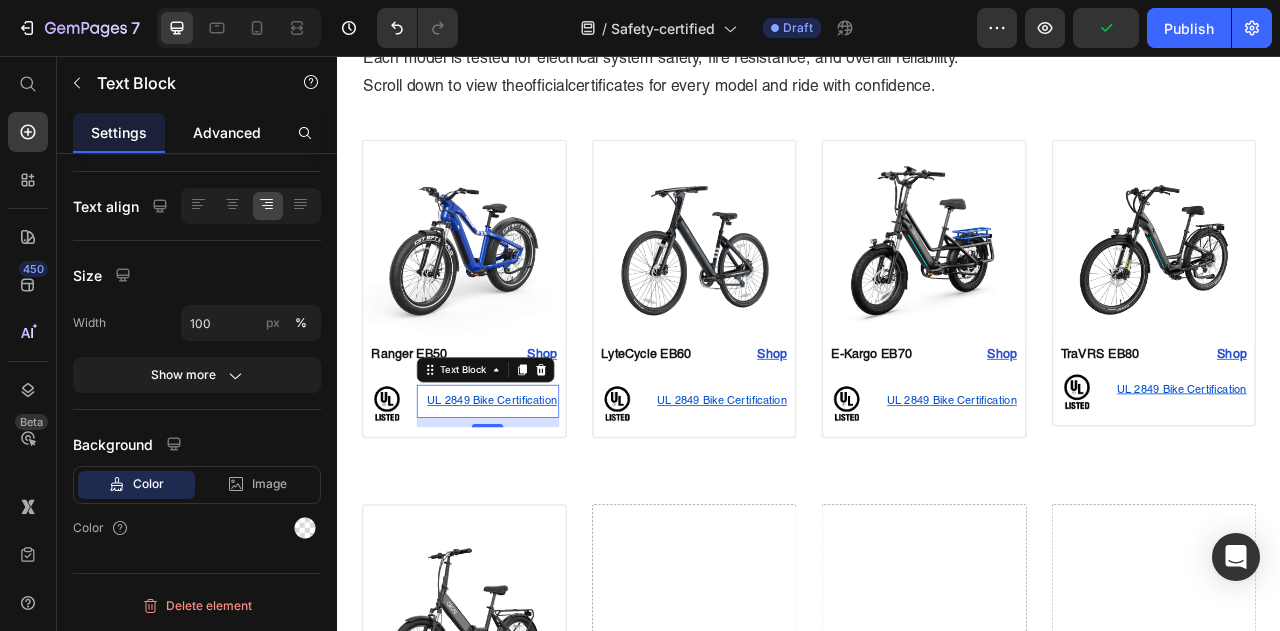click on "Advanced" at bounding box center (227, 132) 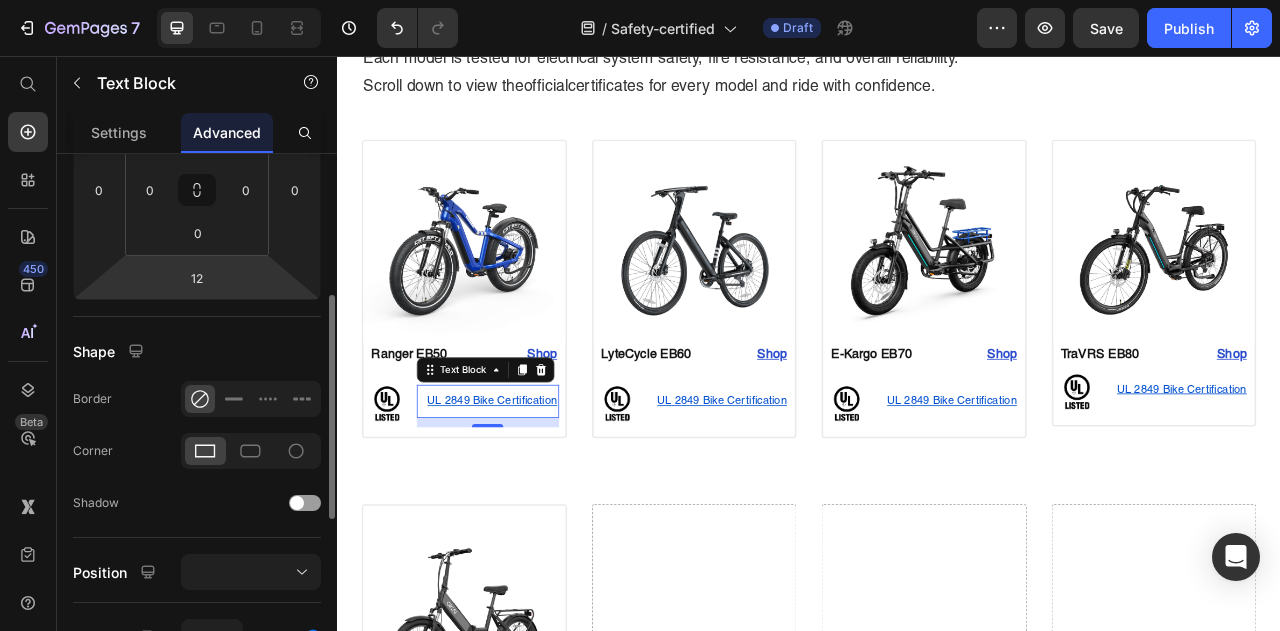 scroll, scrollTop: 0, scrollLeft: 0, axis: both 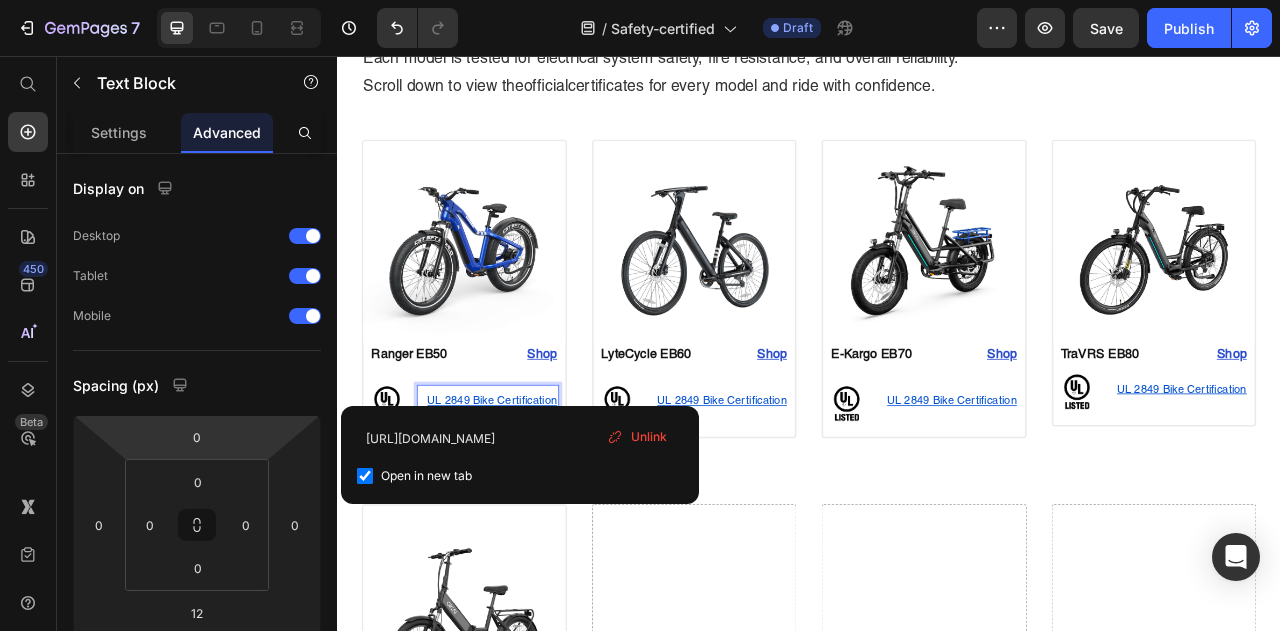 click on "UL 2849 Bike Certification" at bounding box center (534, 495) 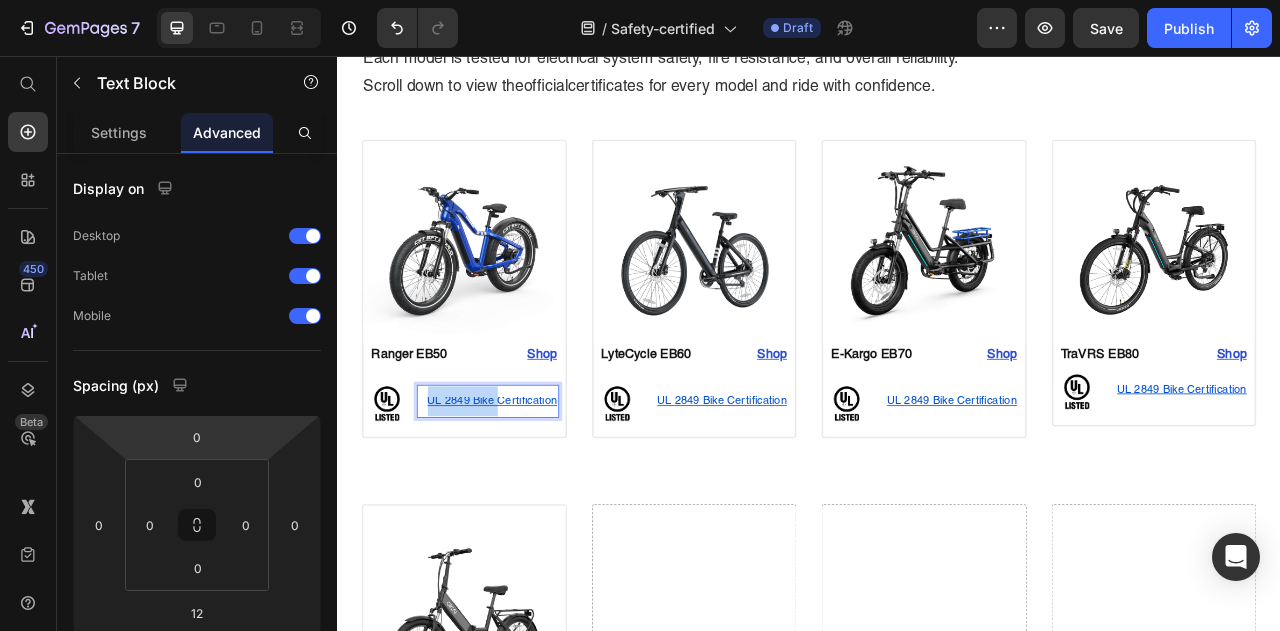 click on "UL 2849 Bike Certification" at bounding box center [534, 495] 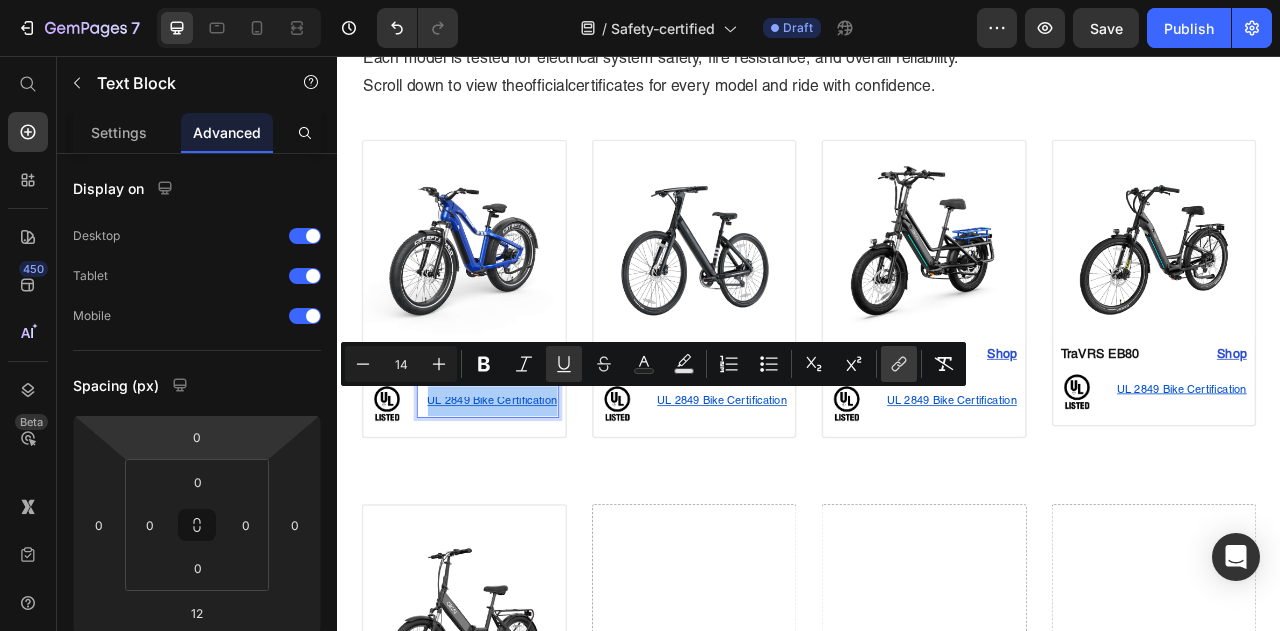 click 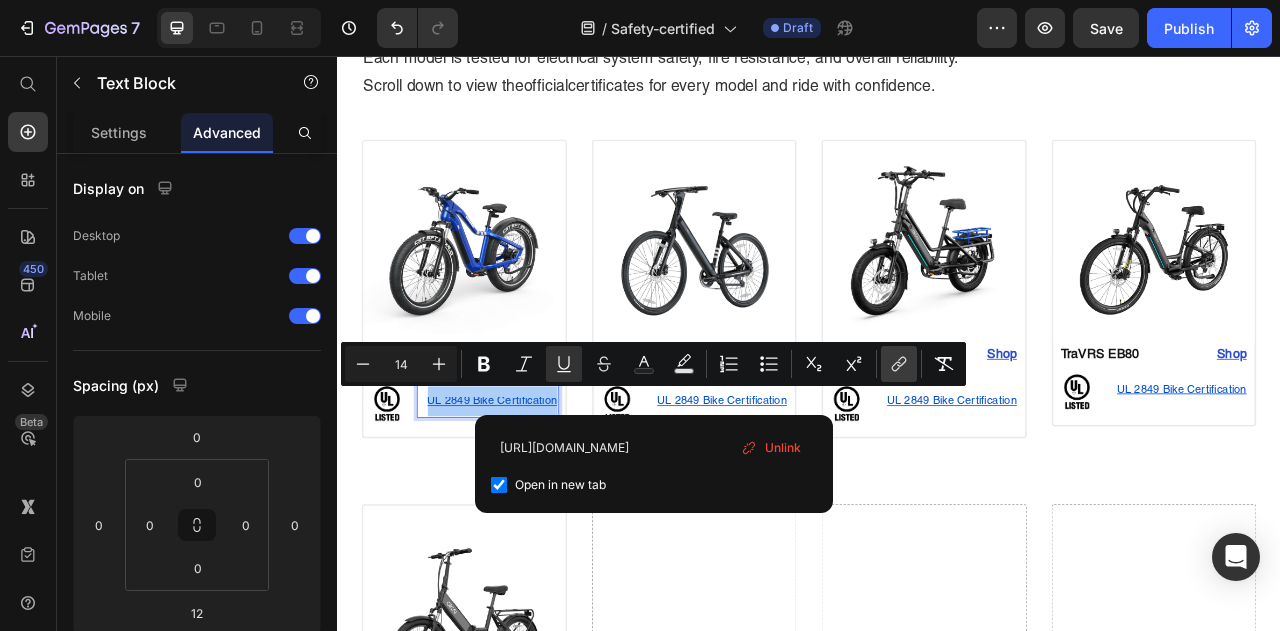 scroll, scrollTop: 0, scrollLeft: 304, axis: horizontal 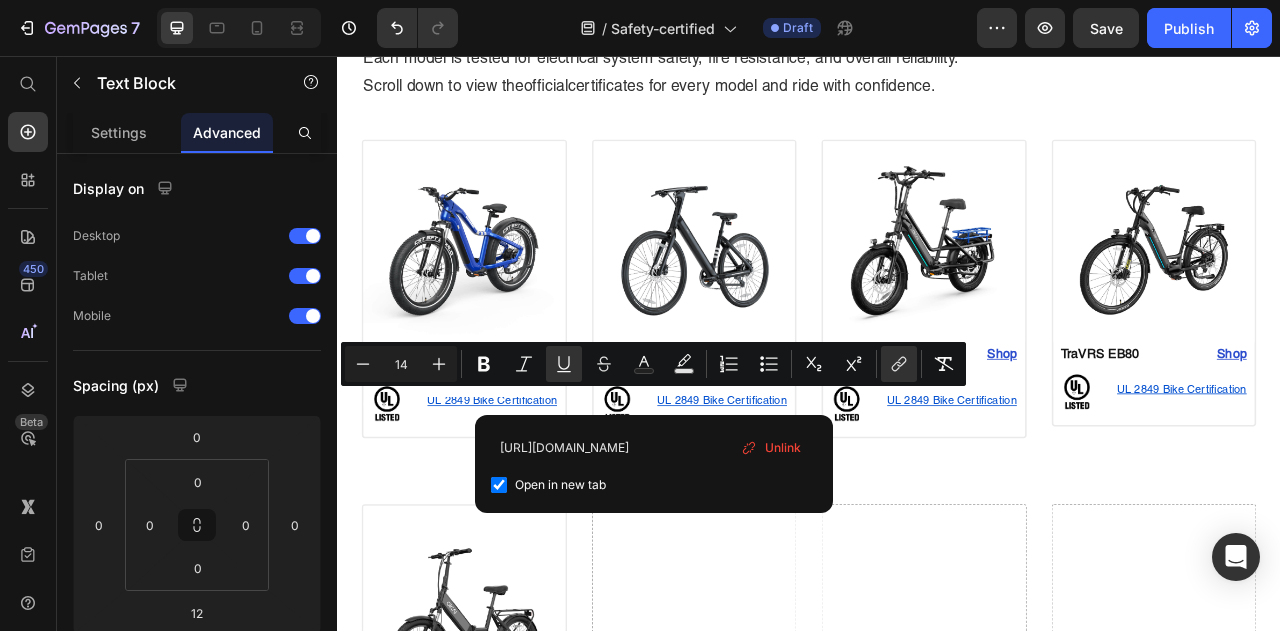 click on "Image Section 1 Home
Safety-certified Breadcrumb Built for Safety. Certified for Peace of Mind. Heading OKAI electric scooters and e-bikes meet globally recognized safety standards, including UL 2272 and UL 2849 certifications. Each model is tested for electrical system safety, fire resistance, and overall reliability. Scroll down to view the  official  certificates for every model and ride with confidence. Text Block Row Section 2 Image Ranger EB50 Text Block Shop Heading Row Image UL 2849 Bike Certification Text Block Row Row Product Image LyteCycle   EB60 Text Block Shop Heading Row Image UL 2849 Bike Certification Text Block Row Row Product Image E-Kargo EB70 Text Block Shop Heading Row Image UL 2849 Bike Certification Text Block Row Row Product Image TraVRS EB80 Text Block Shop Heading Row Image UL 2849 Bike Certification Text Block Row Row Product Section 3 Image Ranger EB50 Text Block Shop Heading Row Image UL 2849 Bike Certification Row Row" at bounding box center [937, 2374] 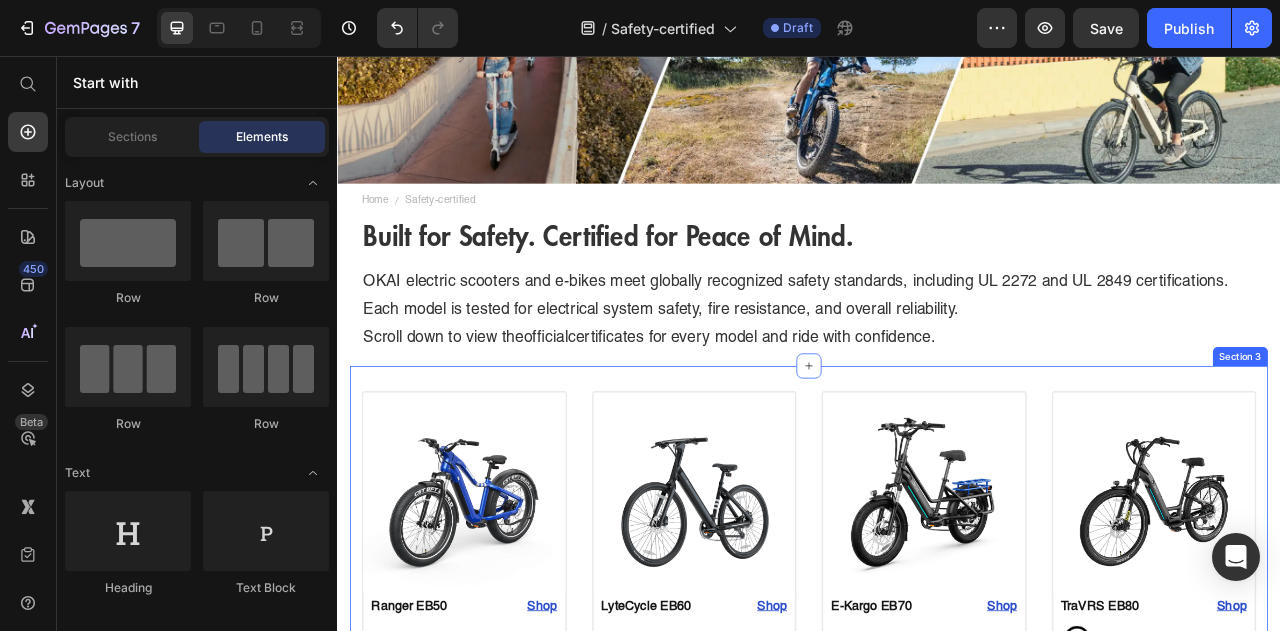 scroll, scrollTop: 469, scrollLeft: 0, axis: vertical 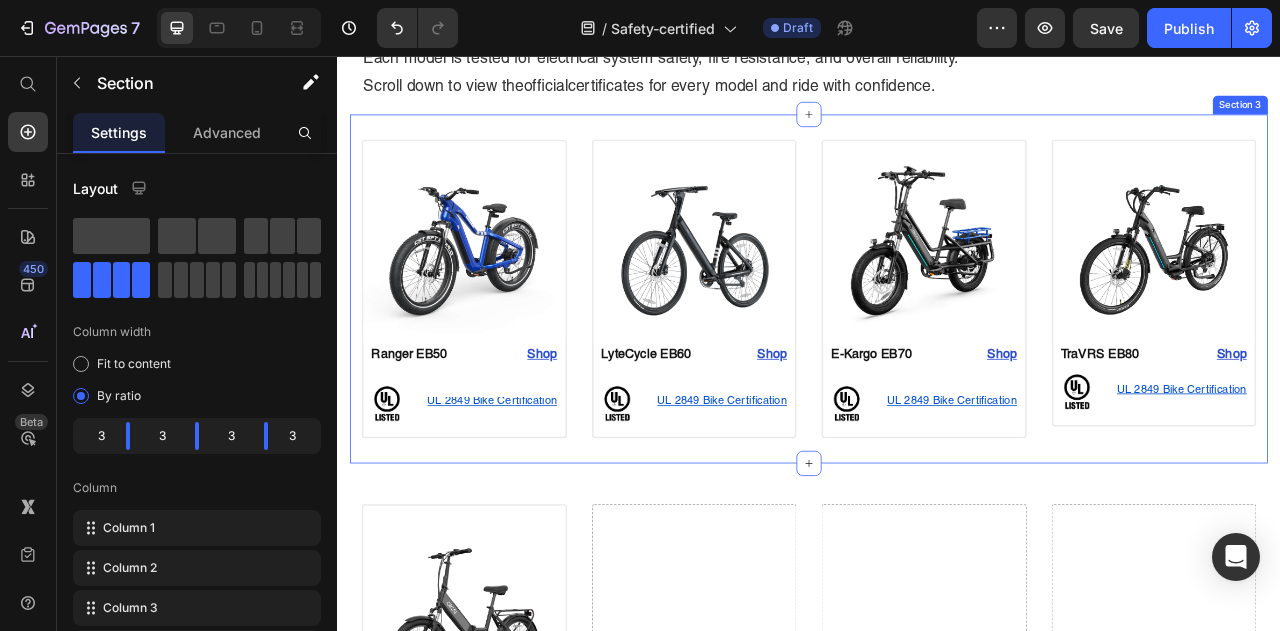 click on "Image Ranger EB50 Text Block Shop Heading Row Image UL 2849 Bike Certification Text Block Row Row Product Image LyteCycle   EB60 Text Block Shop Heading Row Image UL 2849 Bike Certification Text Block Row Row Product Image E-Kargo EB70 Text Block Shop Heading Row Image UL 2849 Bike Certification Text Block Row Row Product Image TraVRS EB80 Text Block Shop Heading Row Image UL 2849 Bike Certification Text Block Row Row Product Section 3" at bounding box center (937, 352) 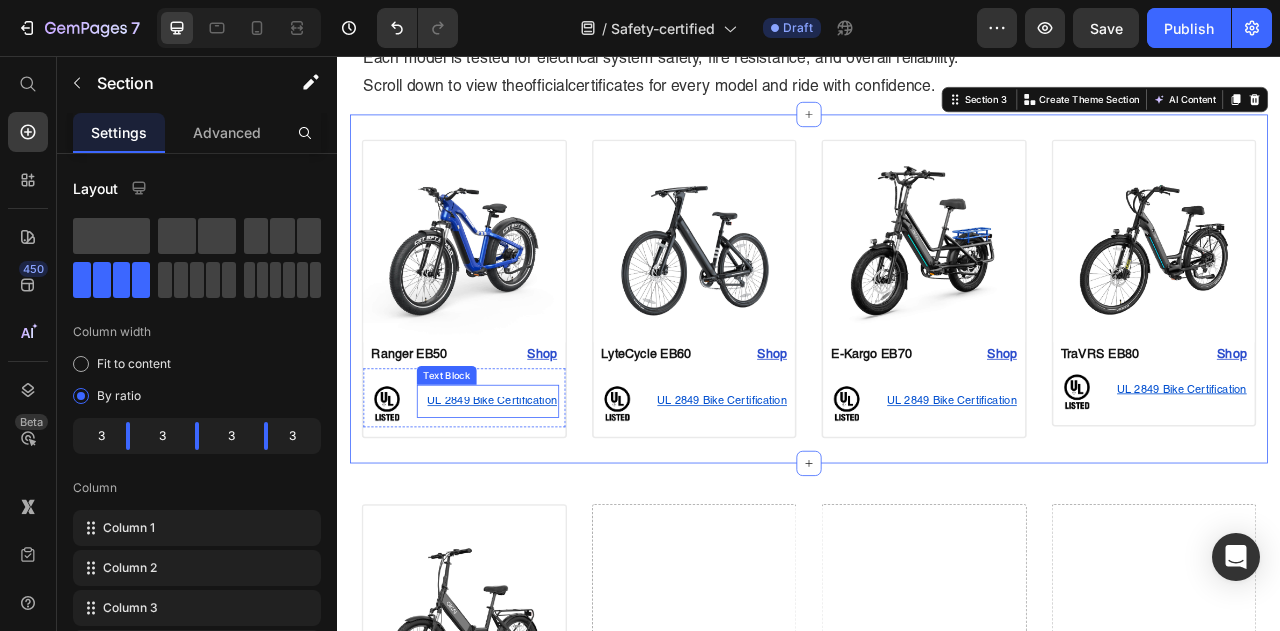 click on "UL 2849 Bike Certification" at bounding box center (528, 495) 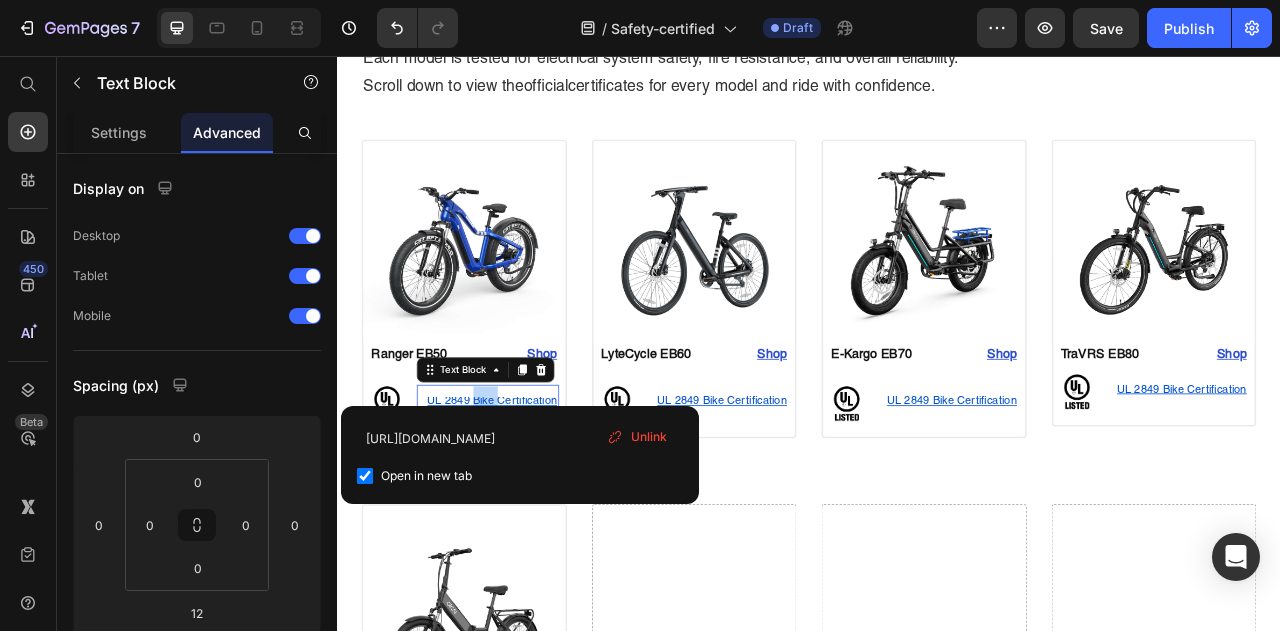 click on "UL 2849 Bike Certification" at bounding box center (528, 495) 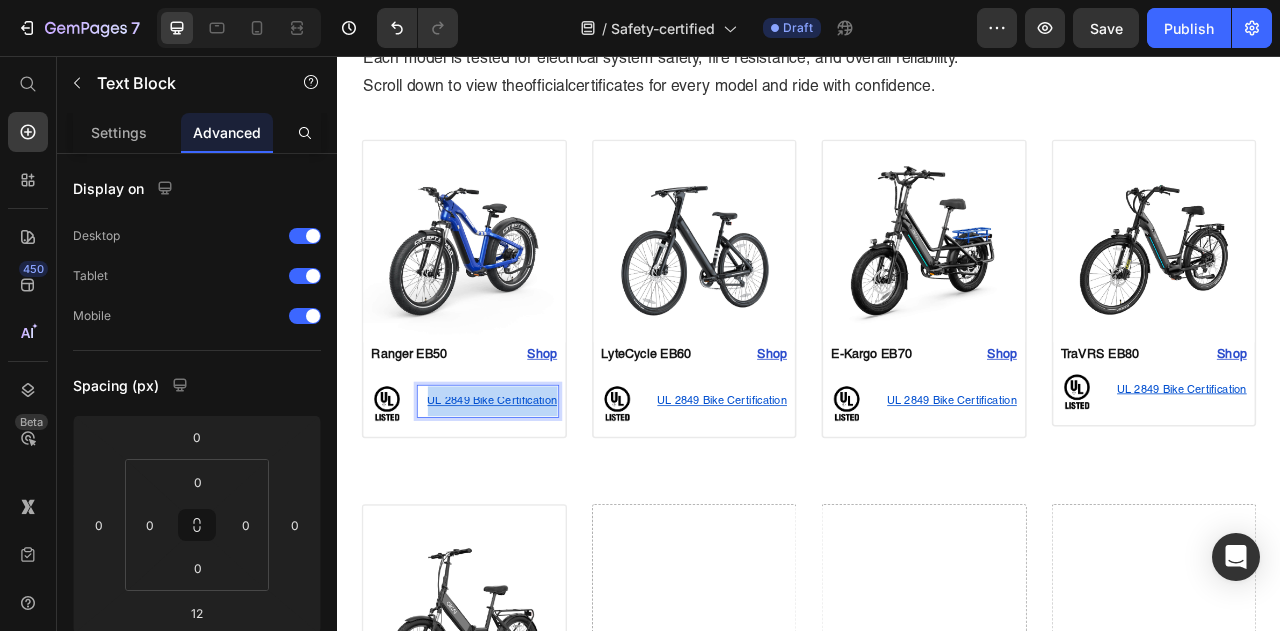 click on "UL 2849 Bike Certification" at bounding box center [528, 495] 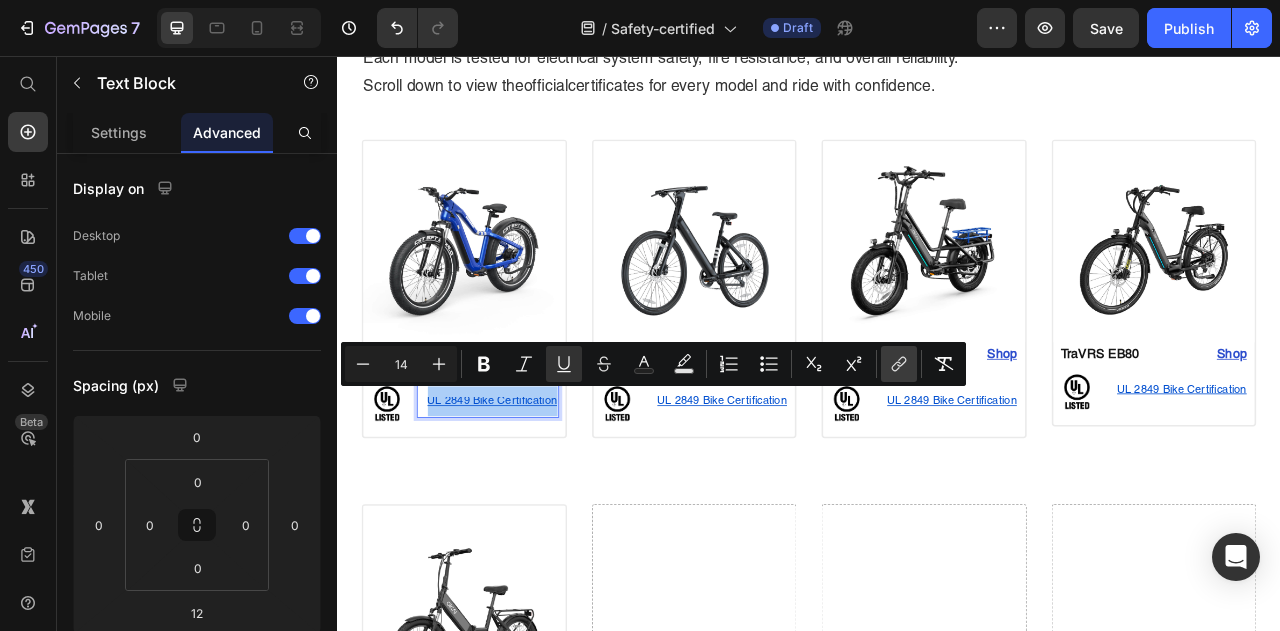 click on "link" at bounding box center [899, 364] 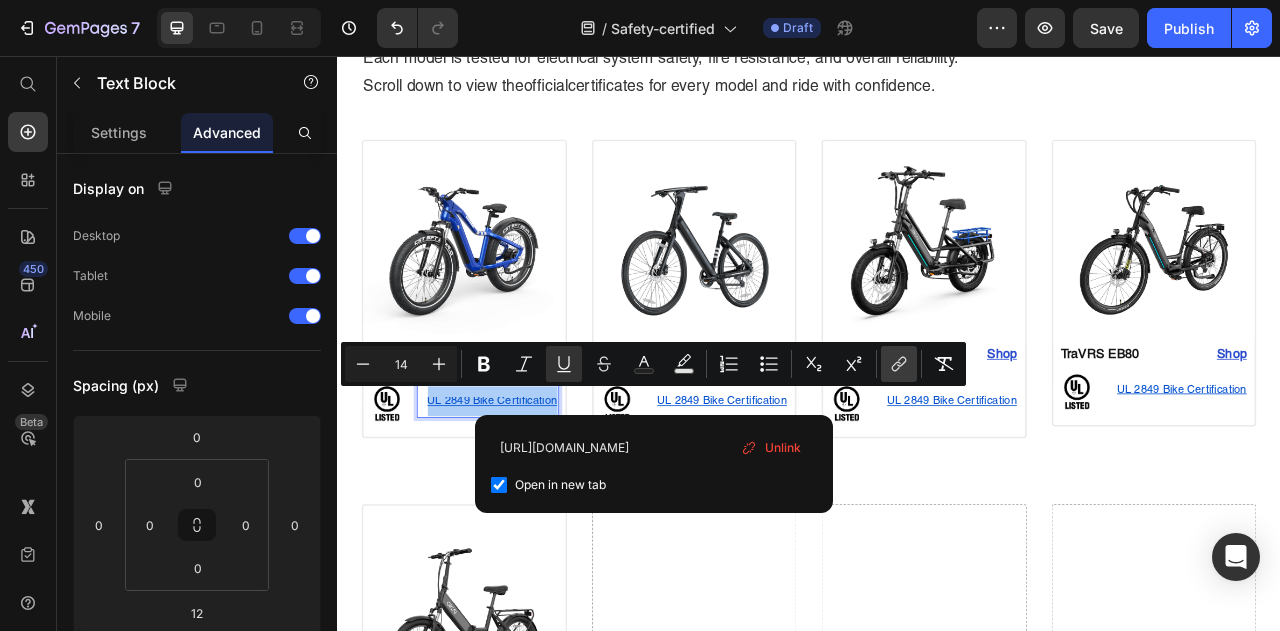 scroll, scrollTop: 0, scrollLeft: 304, axis: horizontal 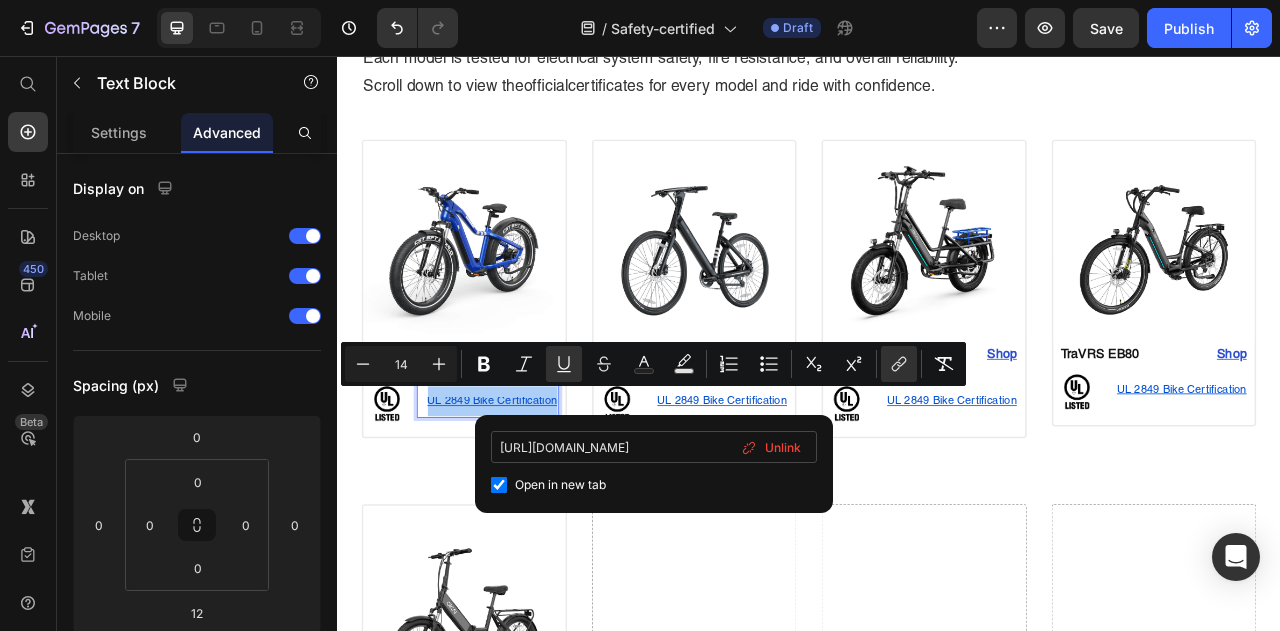 click on "[URL][DOMAIN_NAME]" at bounding box center [654, 447] 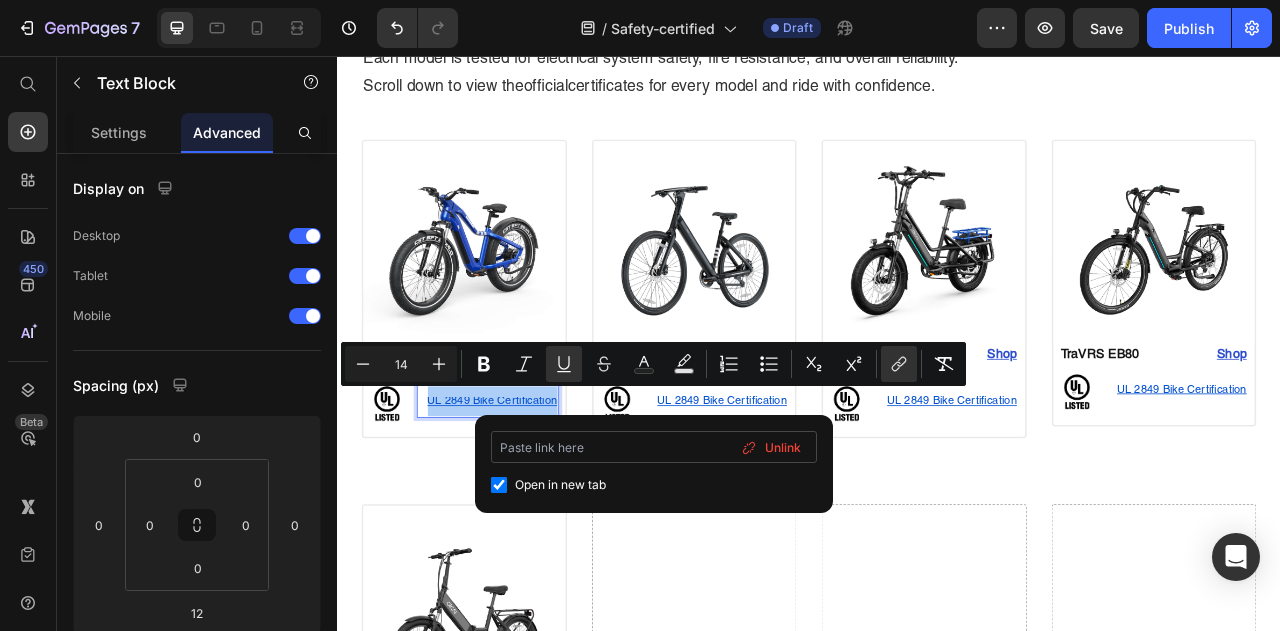 scroll, scrollTop: 0, scrollLeft: 0, axis: both 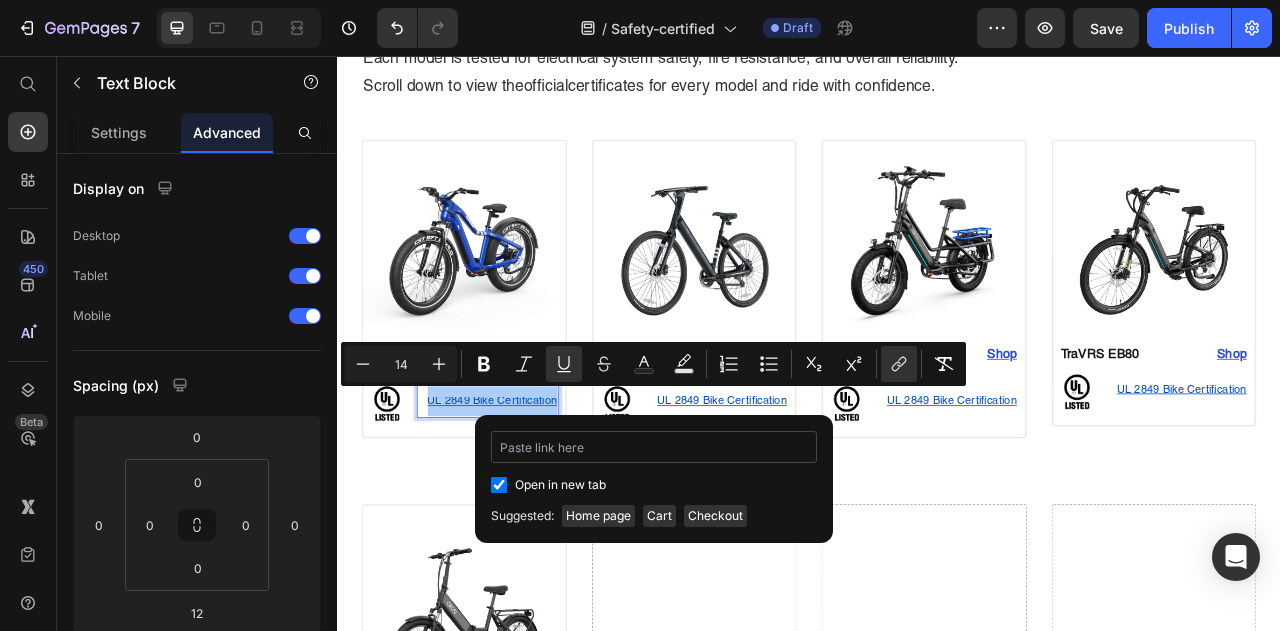 click at bounding box center [654, 447] 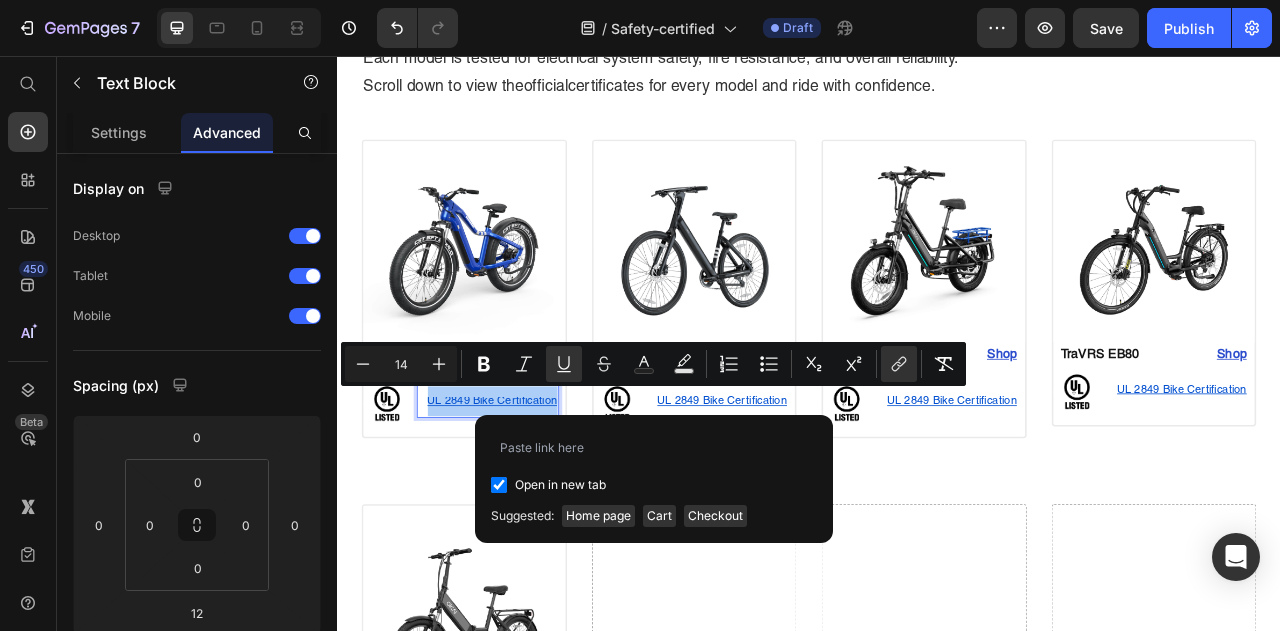 type 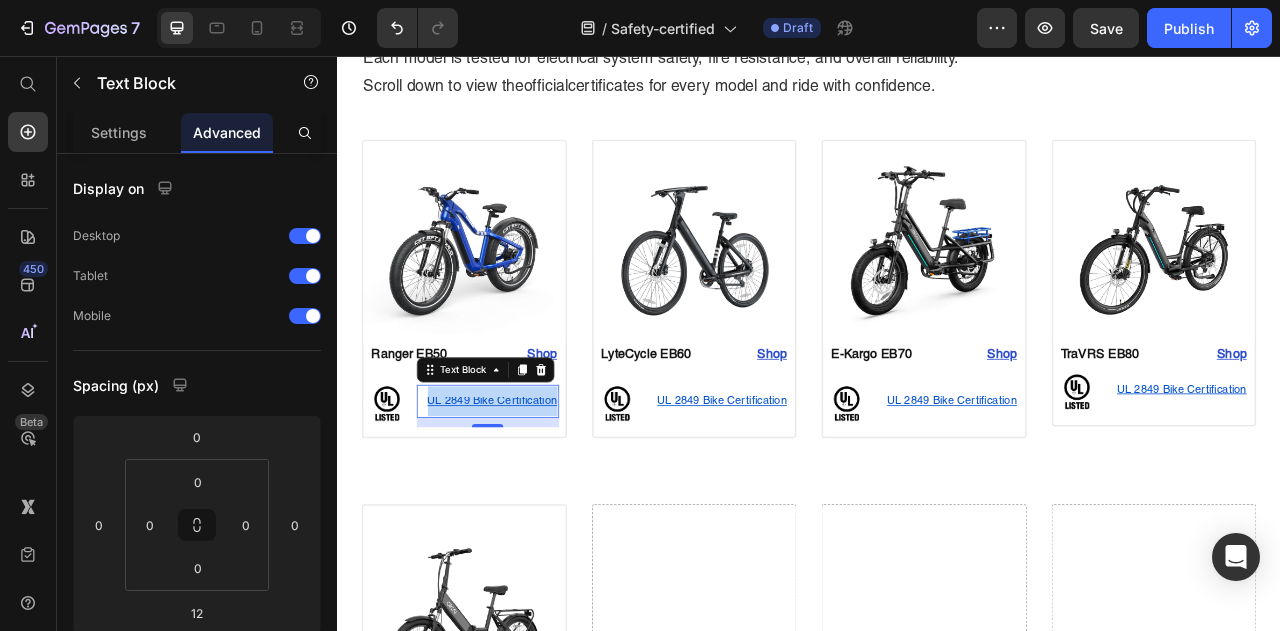 click on "UL 2849 Bike Certification" at bounding box center [534, 494] 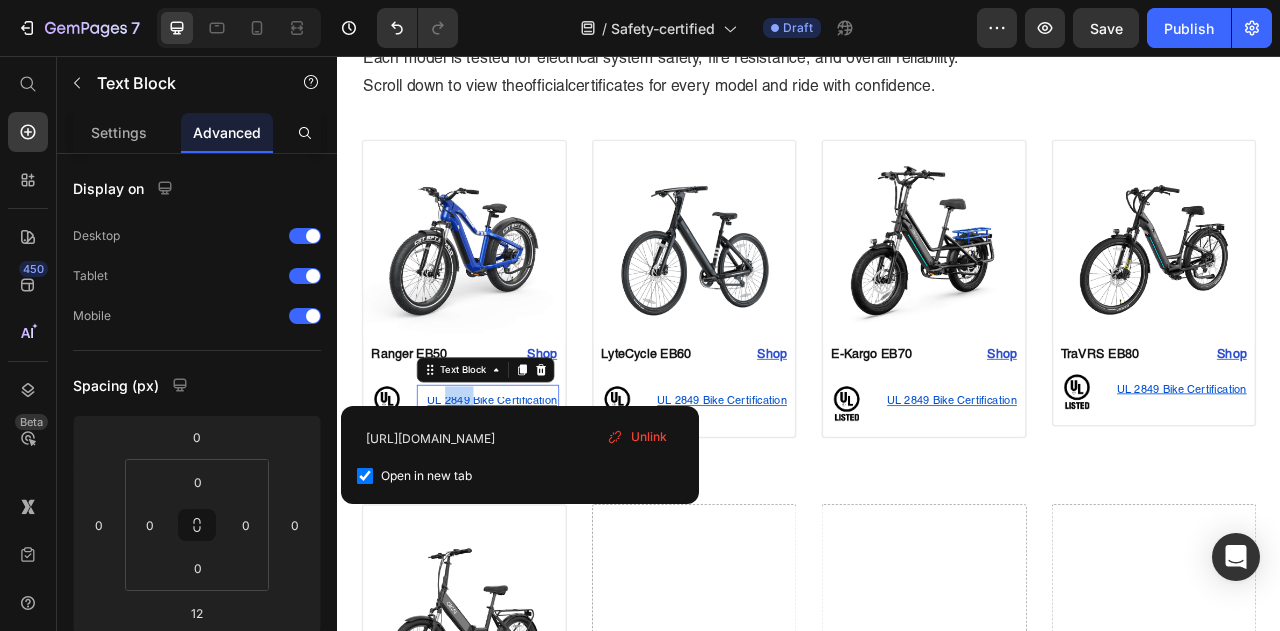 click on "UL 2849 Bike Certification" at bounding box center (534, 494) 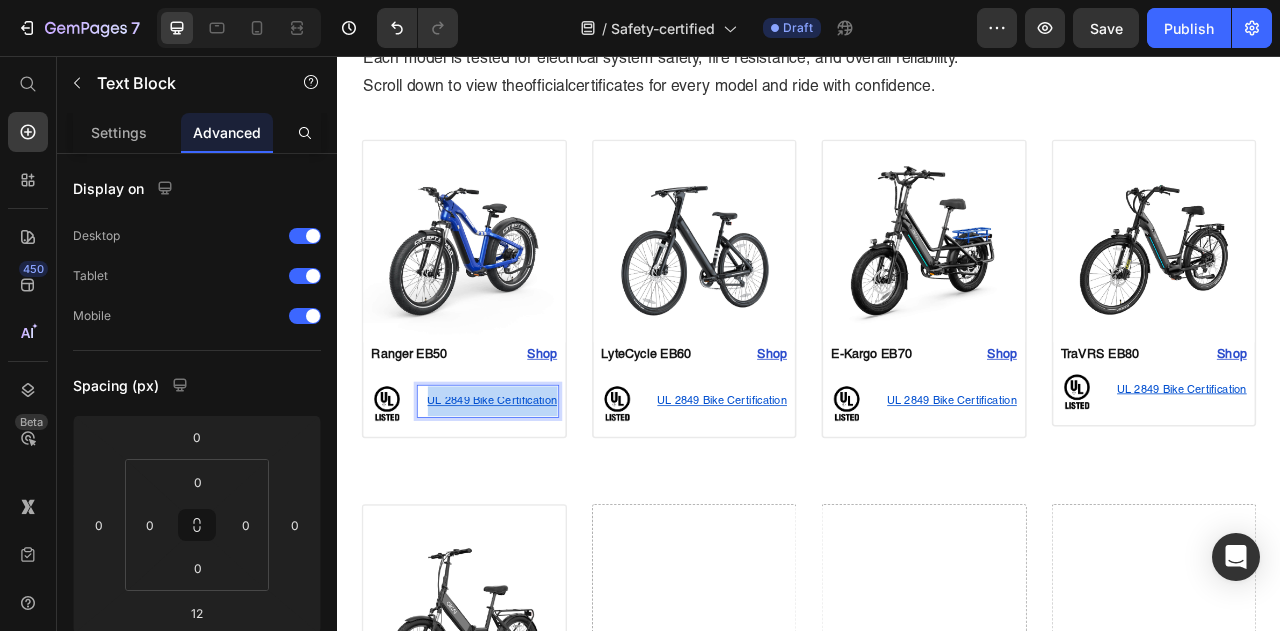 click on "UL 2849 Bike Certification" at bounding box center (534, 494) 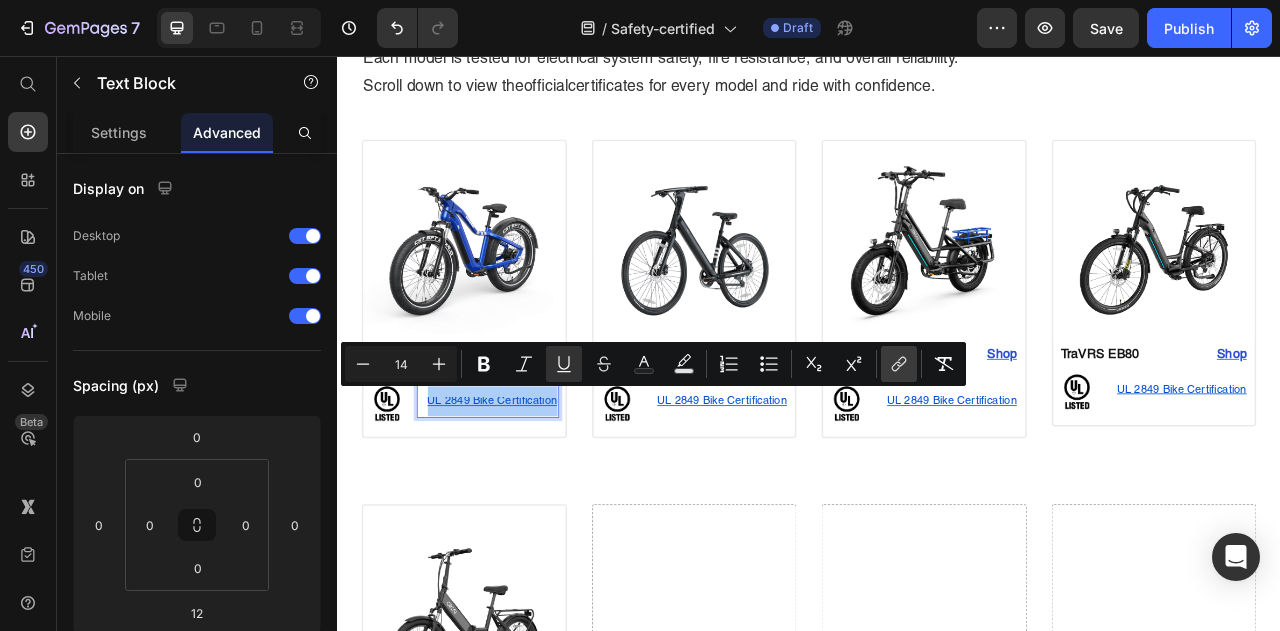 click 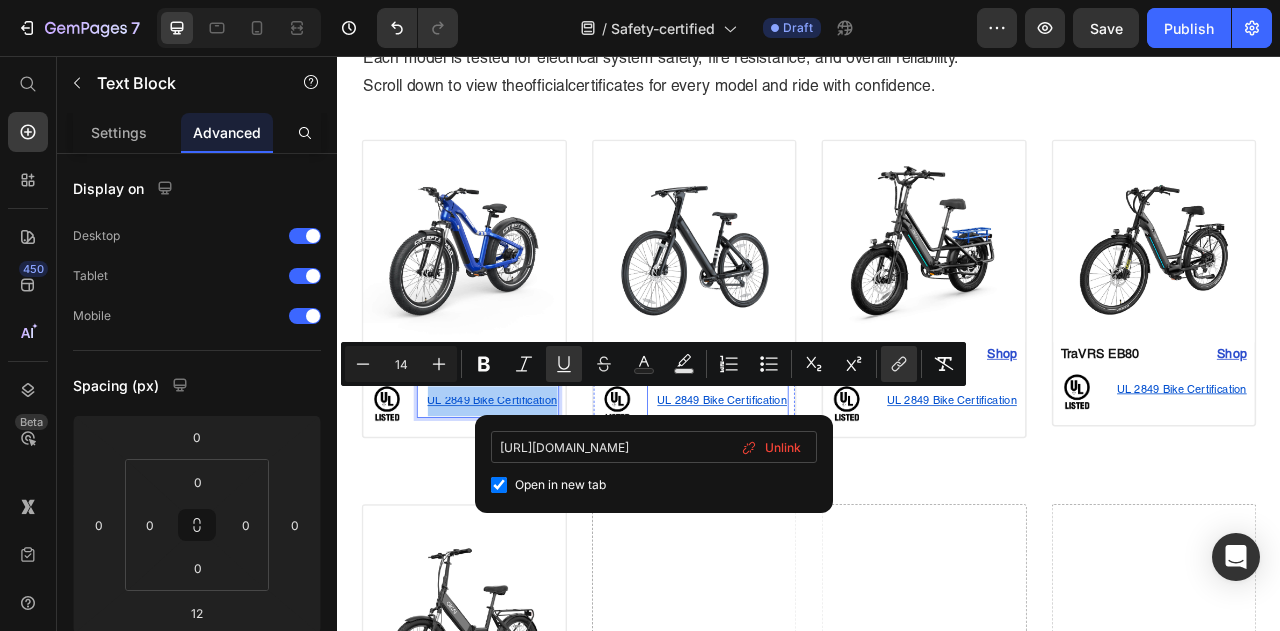 scroll, scrollTop: 0, scrollLeft: 304, axis: horizontal 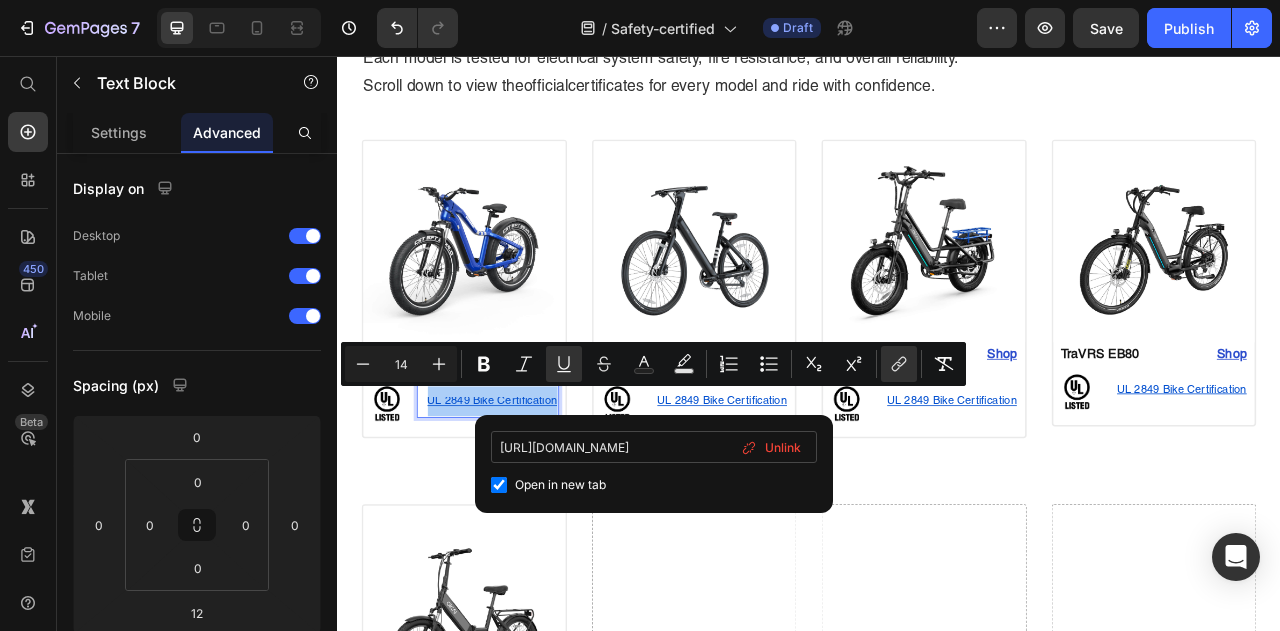 click on "[URL][DOMAIN_NAME]" at bounding box center (654, 447) 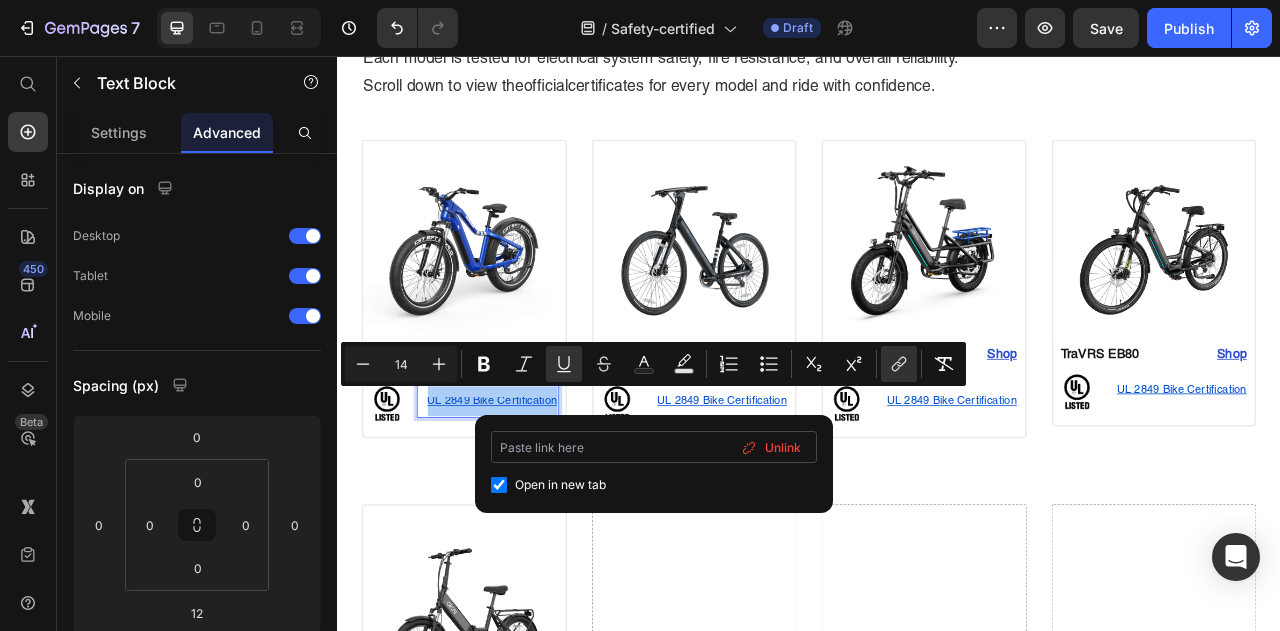 scroll, scrollTop: 0, scrollLeft: 0, axis: both 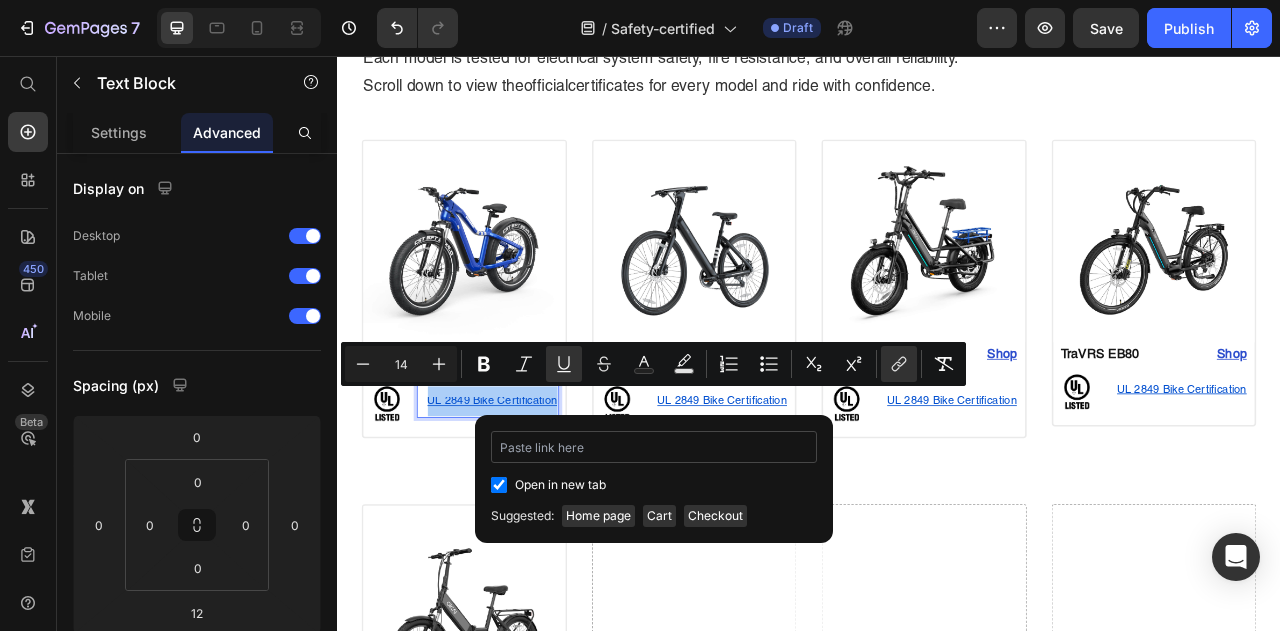 type on "[URL][DOMAIN_NAME]" 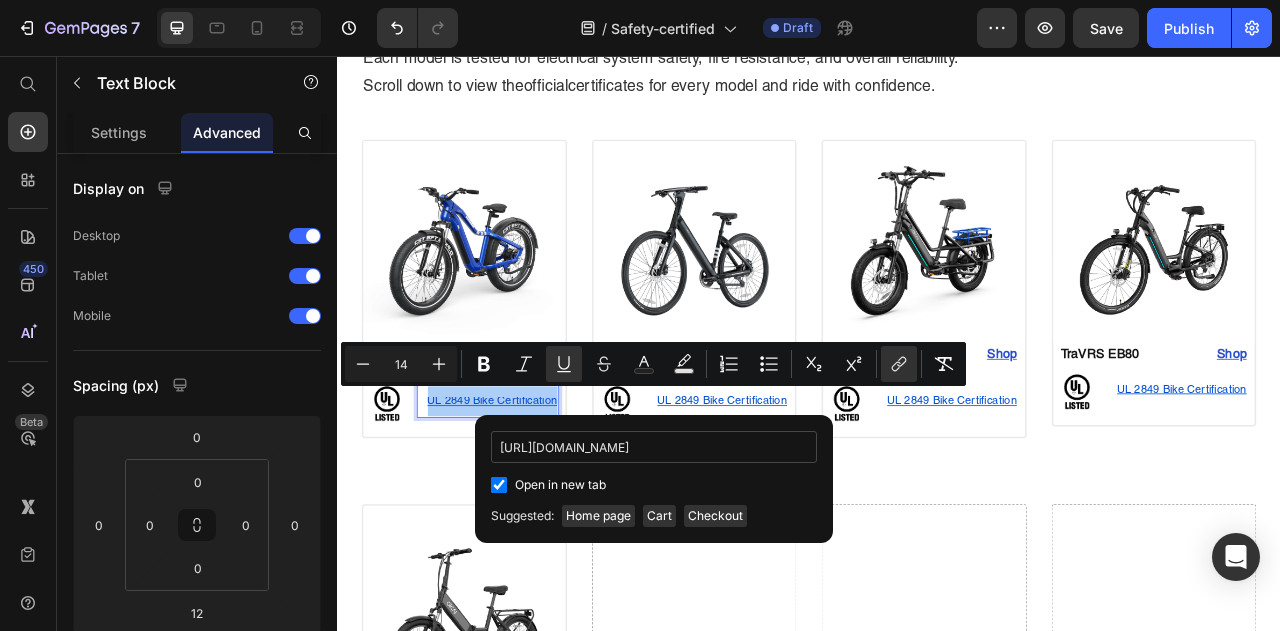 scroll, scrollTop: 0, scrollLeft: 305, axis: horizontal 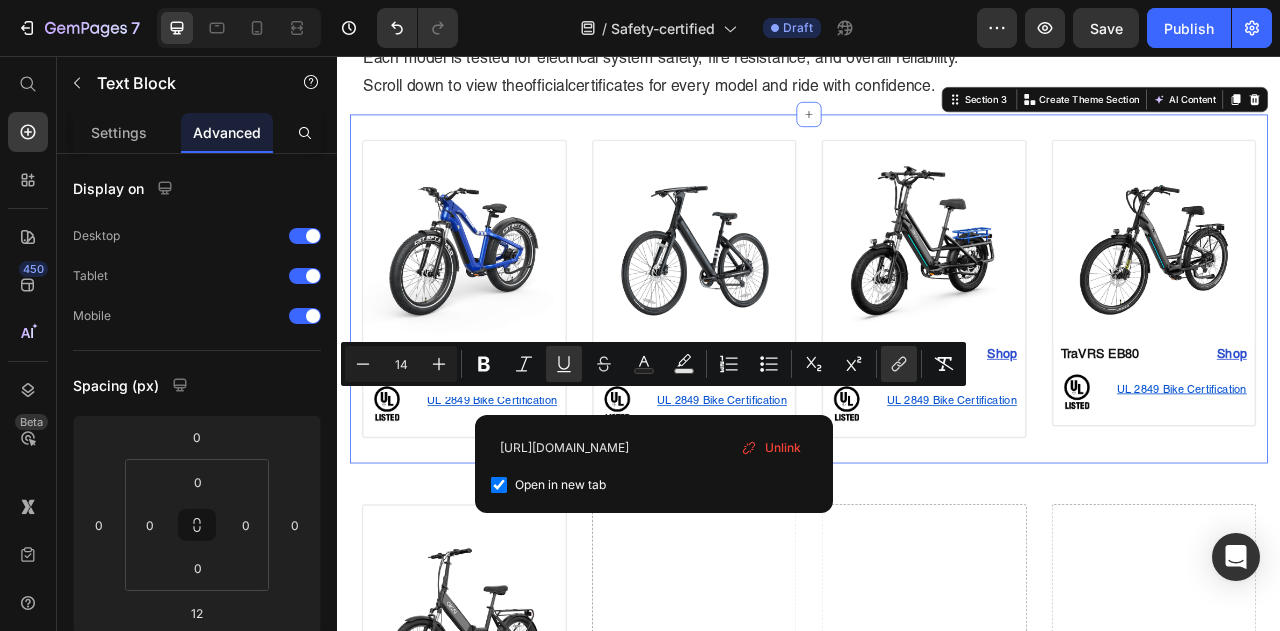 click on "Image Ranger EB50 Text Block Shop Heading Row Image UL 2849 Bike Certification Text Block Row Row Product Image LyteCycle   EB60 Text Block Shop Heading Row Image UL 2849 Bike Certification Text Block Row Row Product Image E-Kargo EB70 Text Block Shop Heading Row Image UL 2849 Bike Certification Text Block Row Row Product Image TraVRS EB80 Text Block Shop Heading Row Image UL 2849 Bike Certification Text Block Row Row Product Section 3   Create Theme Section AI Content Write with GemAI What would you like to describe here? Tone and Voice Persuasive Product Show more Generate" at bounding box center [937, 352] 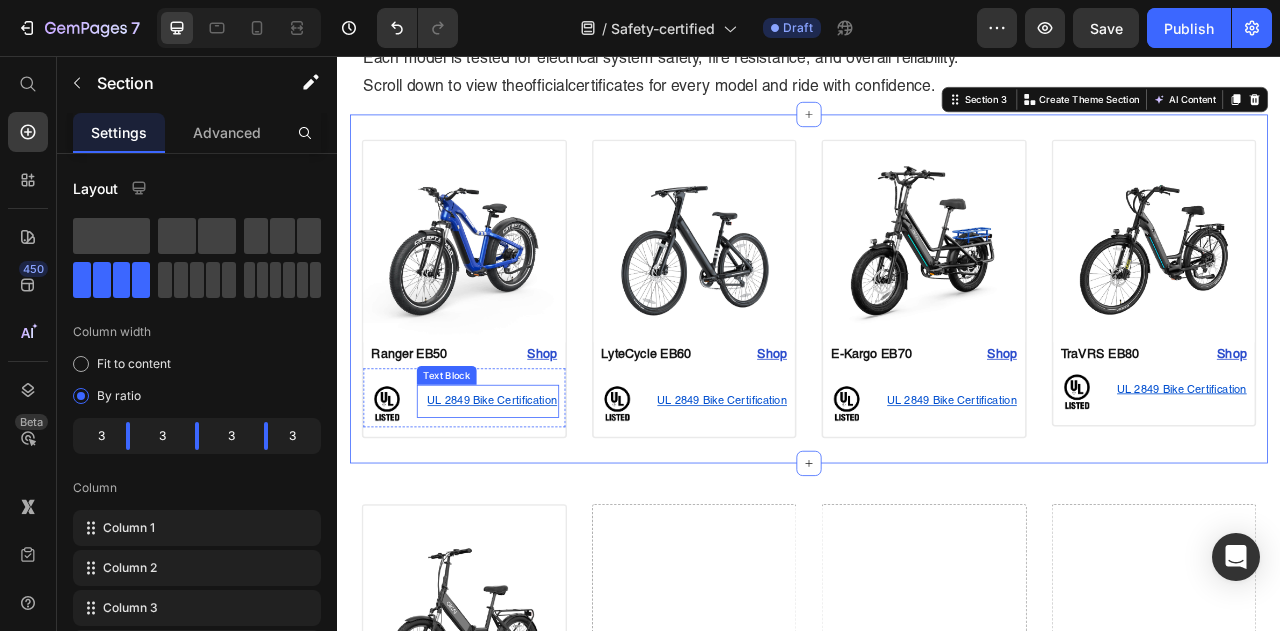 click on "UL 2849 Bike Certification" at bounding box center (534, 495) 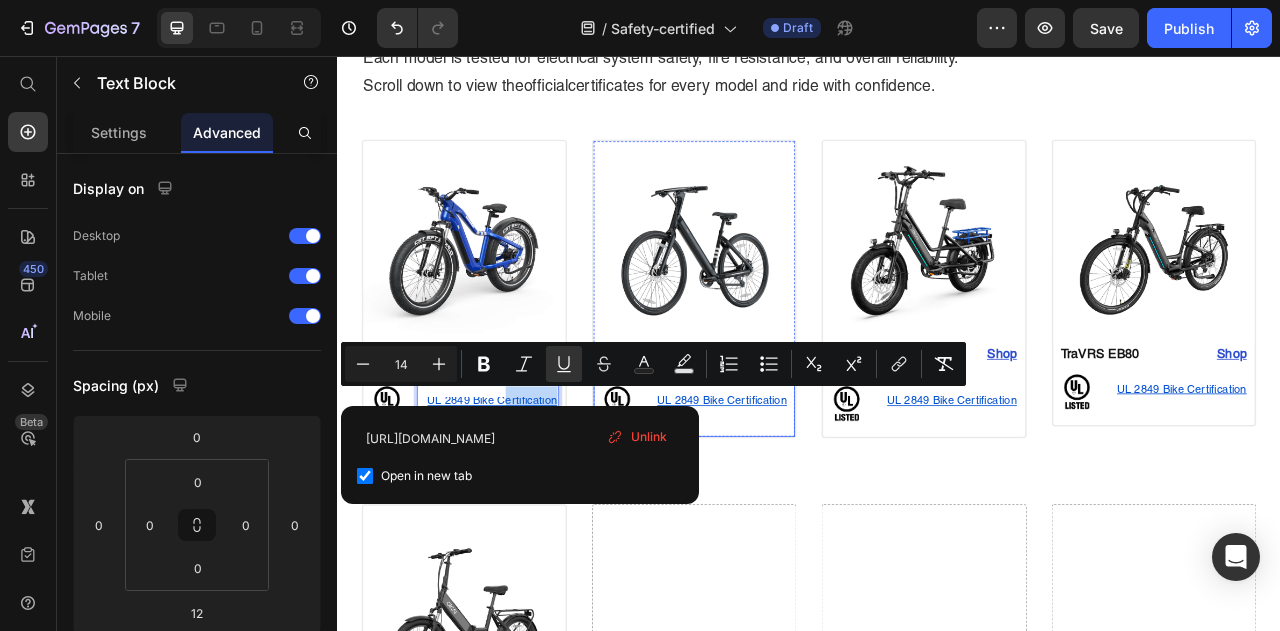 click on "Image UL 2849 Bike Certification Text Block Row" at bounding box center (791, 496) 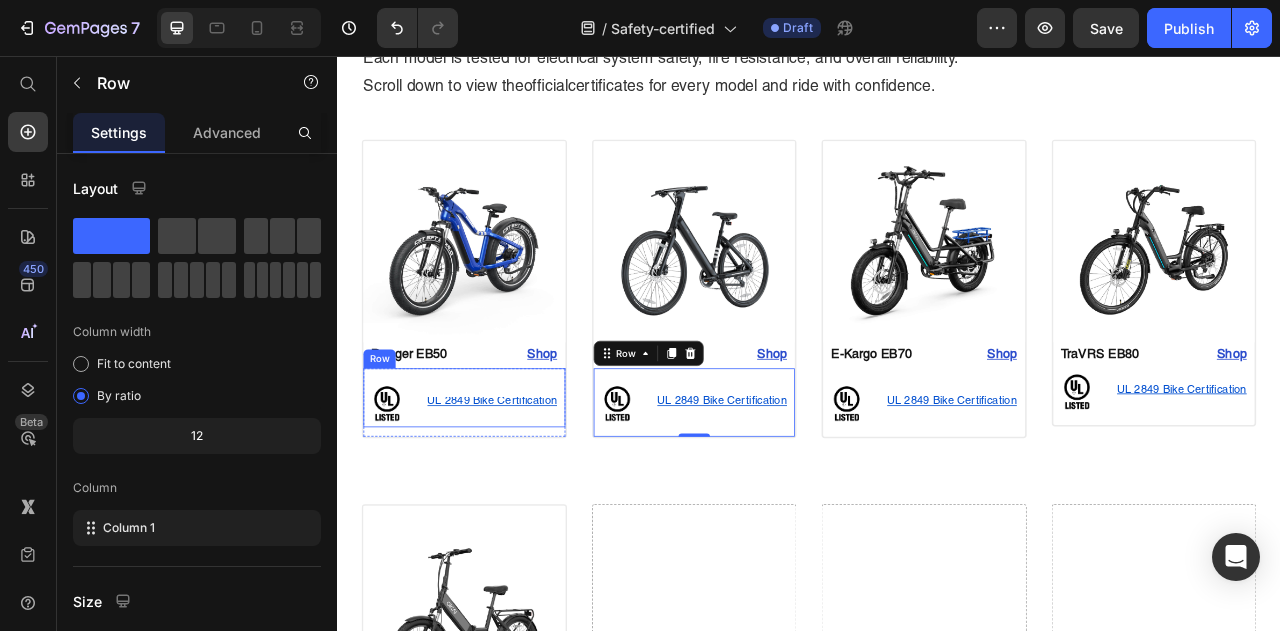 click on "Image UL 2849 Bike Certification Text Block Row" at bounding box center (498, 490) 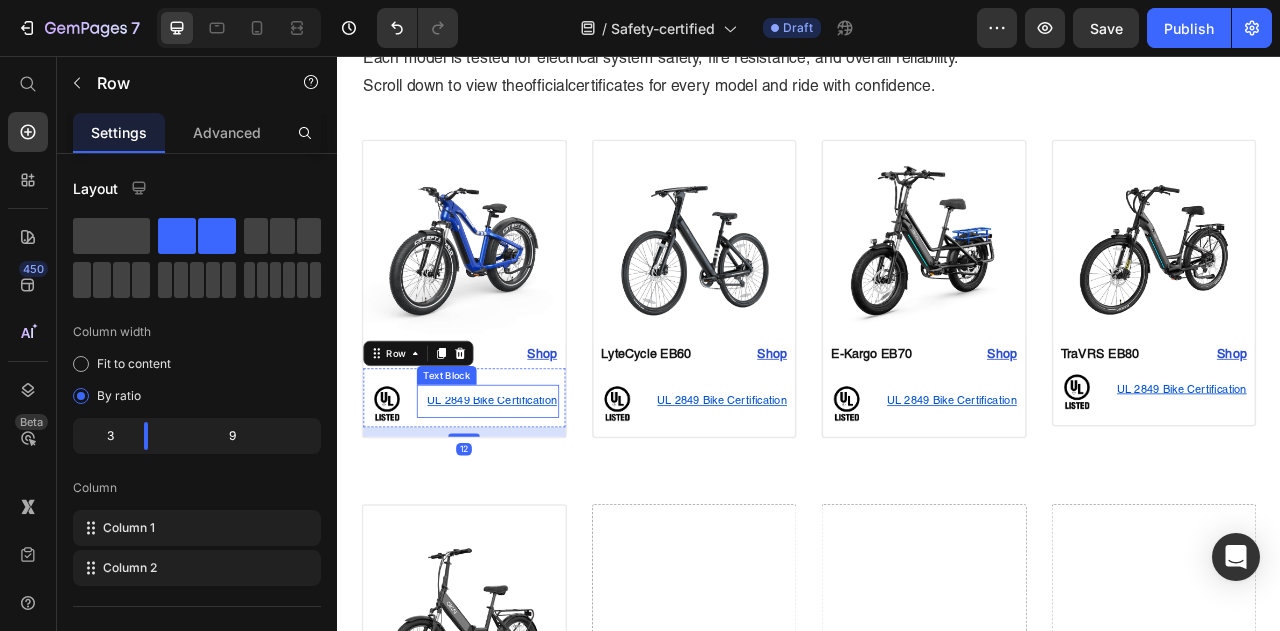 click on "UL 2849 Bike Certification" at bounding box center (528, 495) 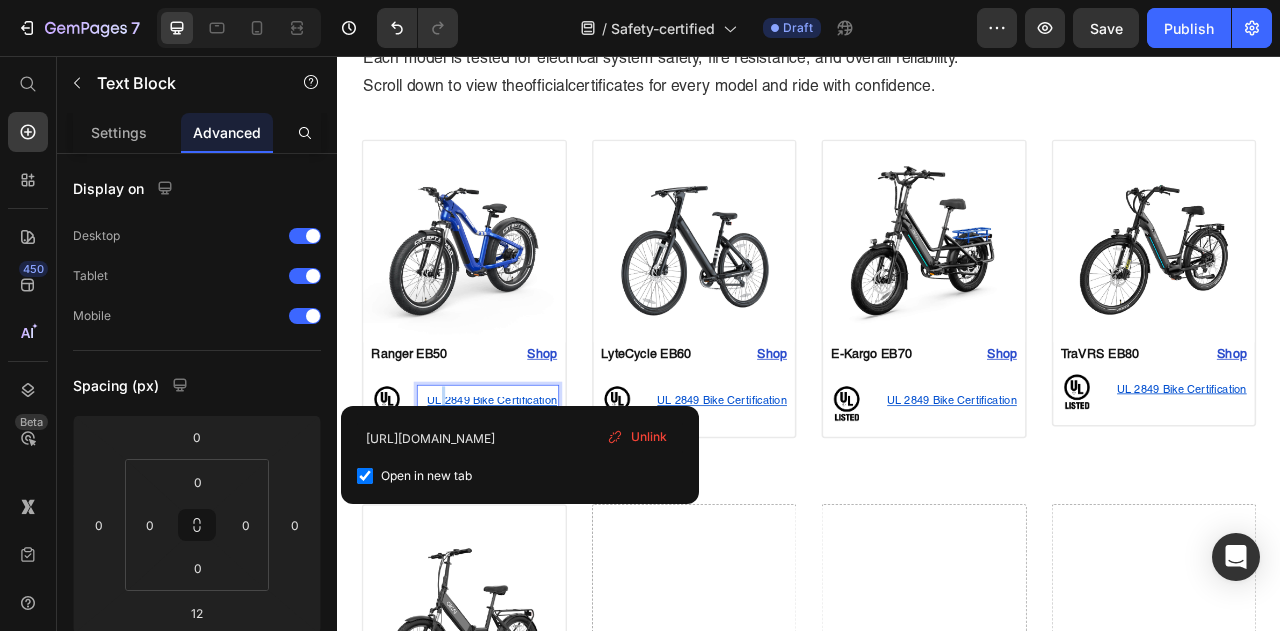 click on "UL 2849 Bike Certification" at bounding box center (534, 495) 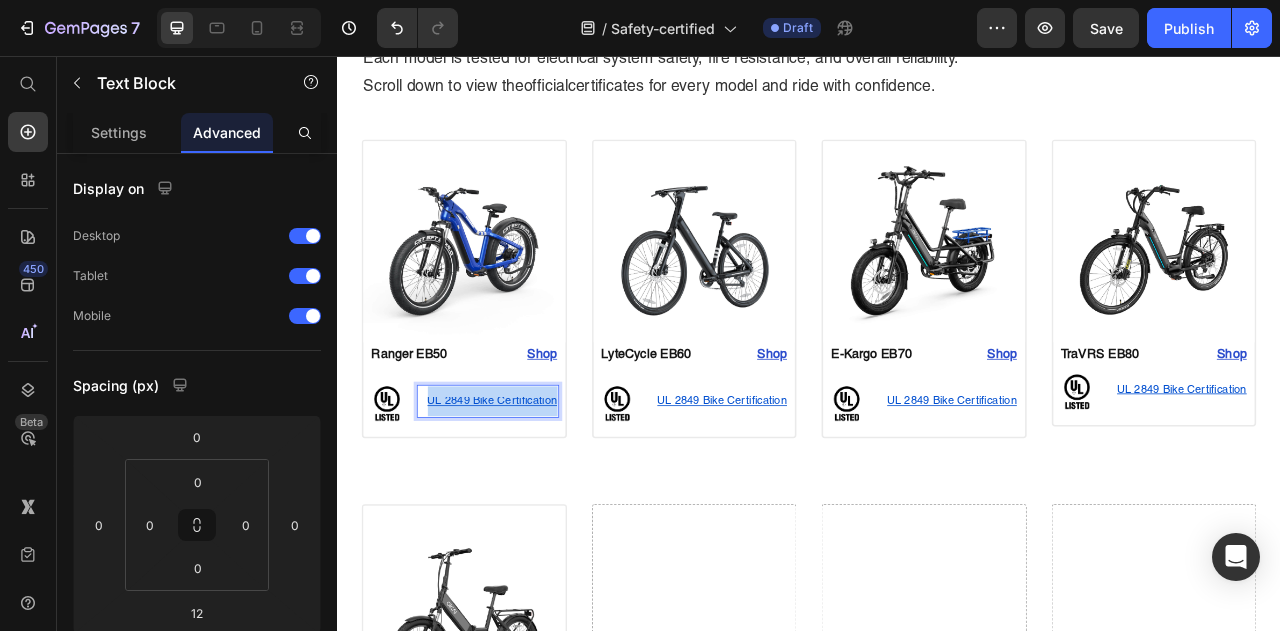 click on "UL 2849 Bike Certification" at bounding box center [534, 495] 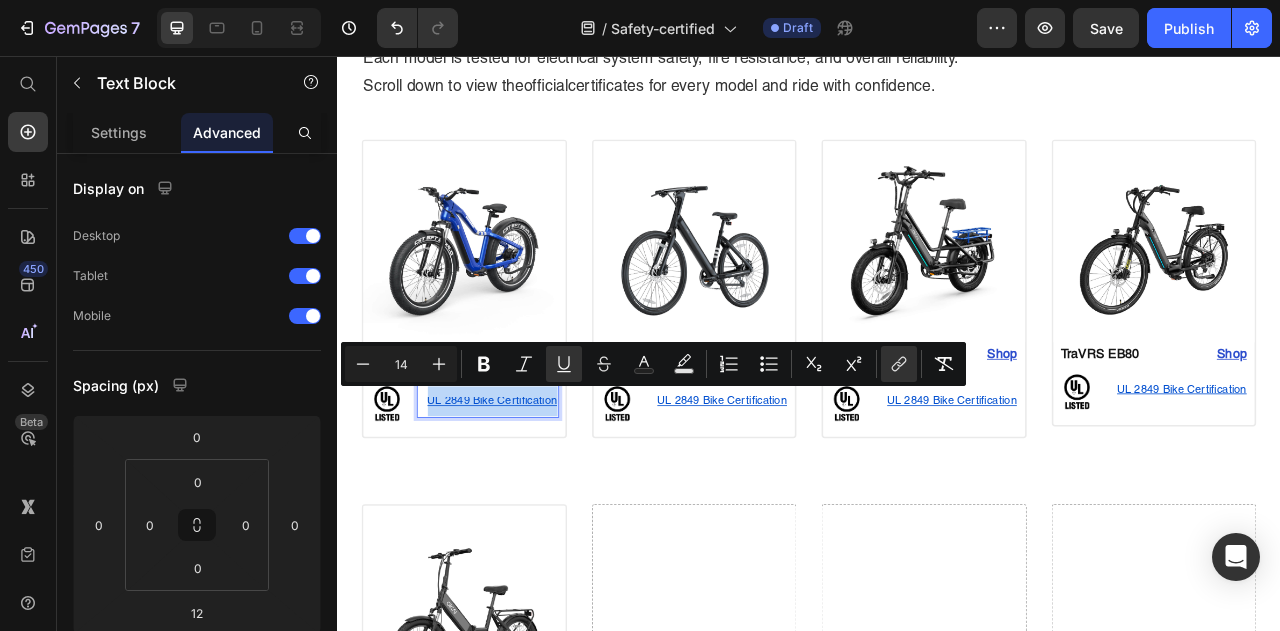 click on "Image UL 2849 Bike Certification Text Block   12 Row" at bounding box center [498, 496] 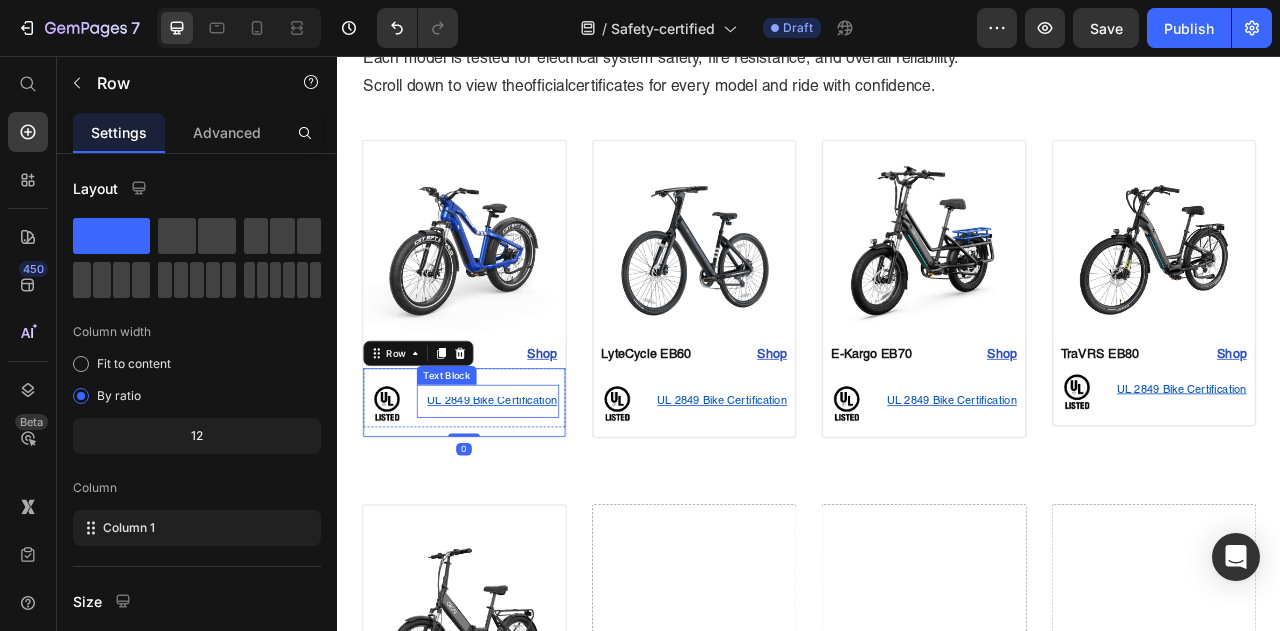 click on "UL 2849 Bike Certification" at bounding box center (534, 495) 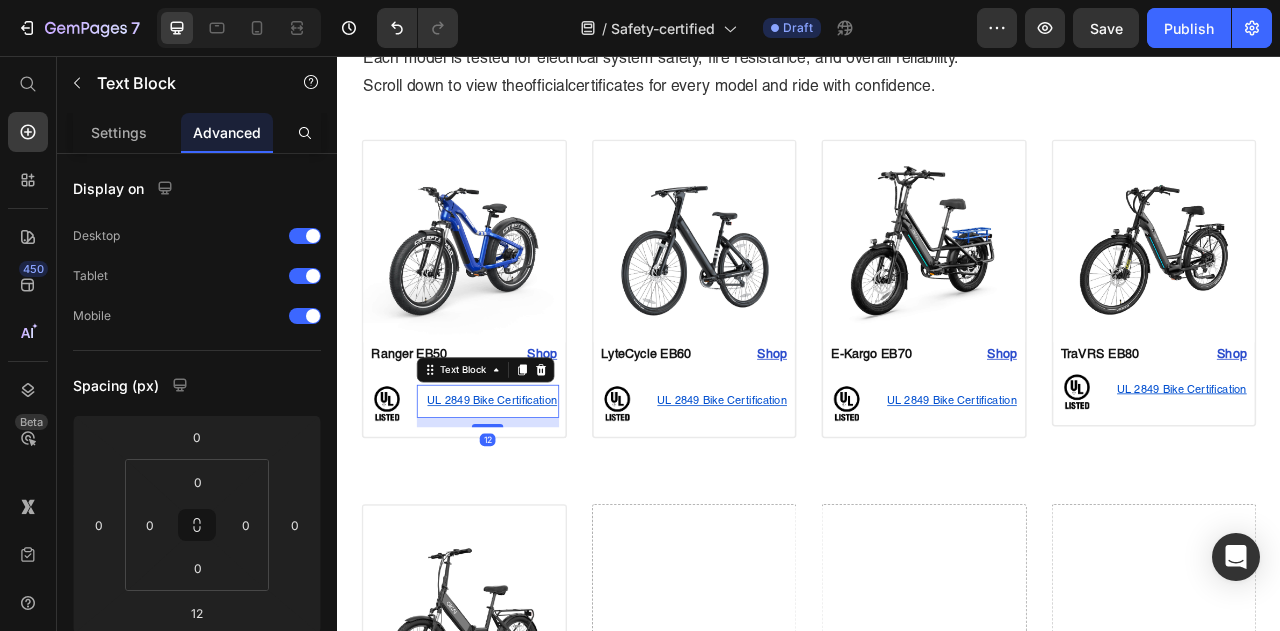 click on "UL 2849 Bike Certification" at bounding box center [534, 495] 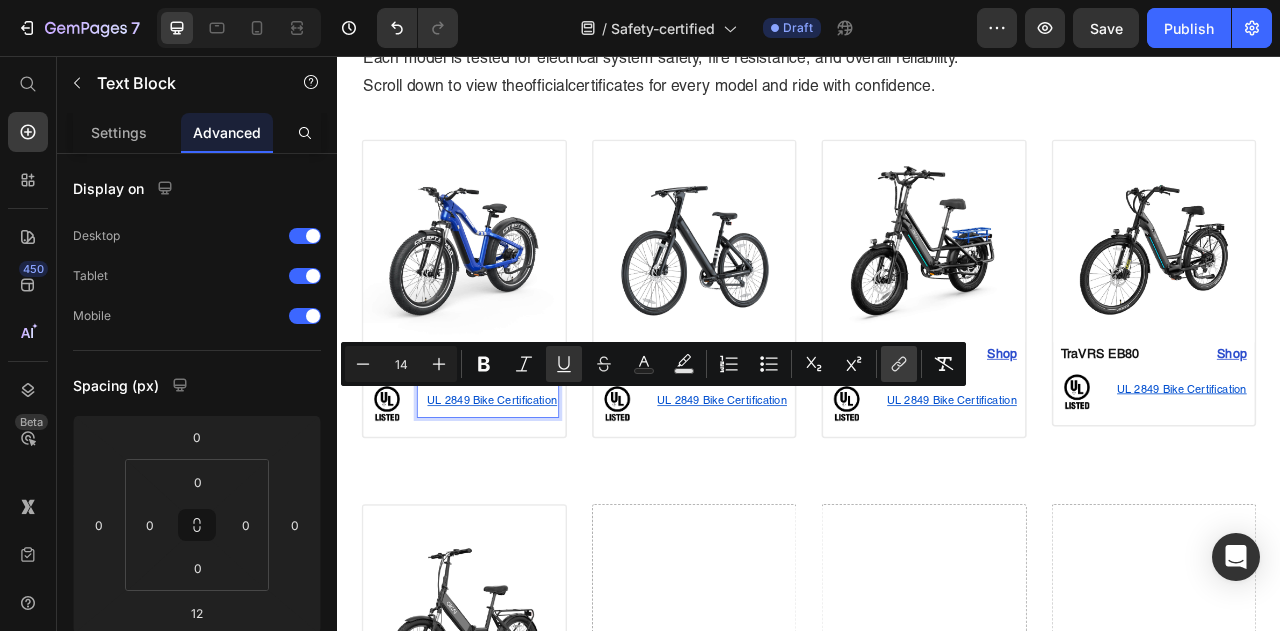 click 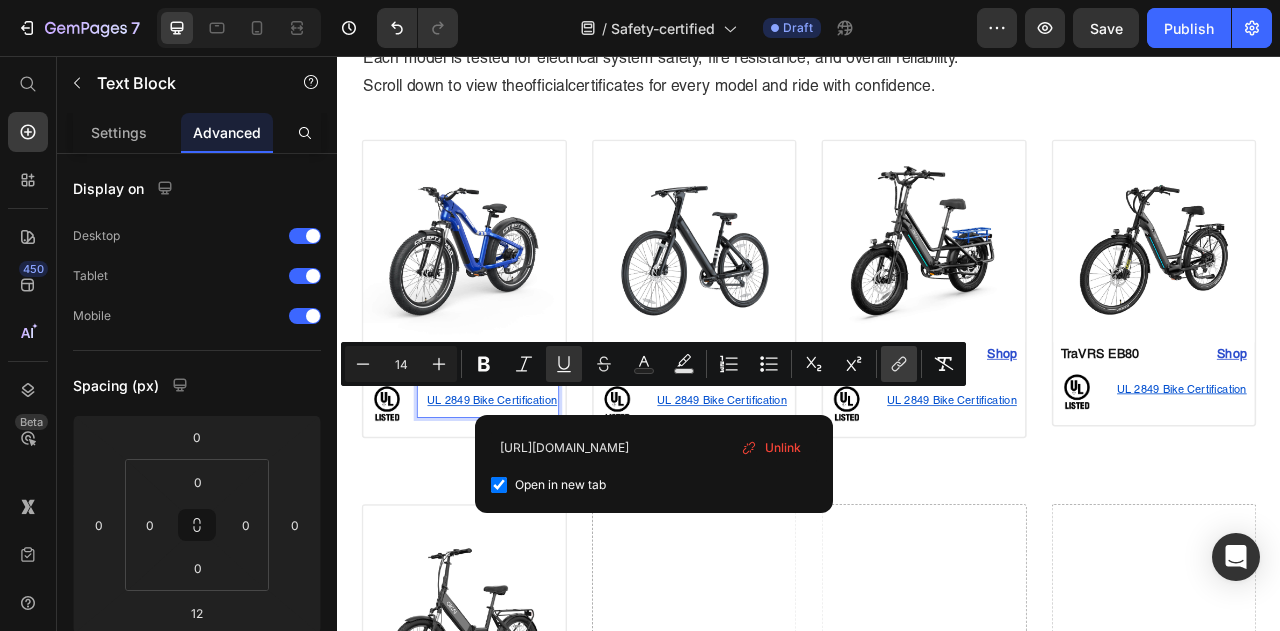 scroll, scrollTop: 0, scrollLeft: 305, axis: horizontal 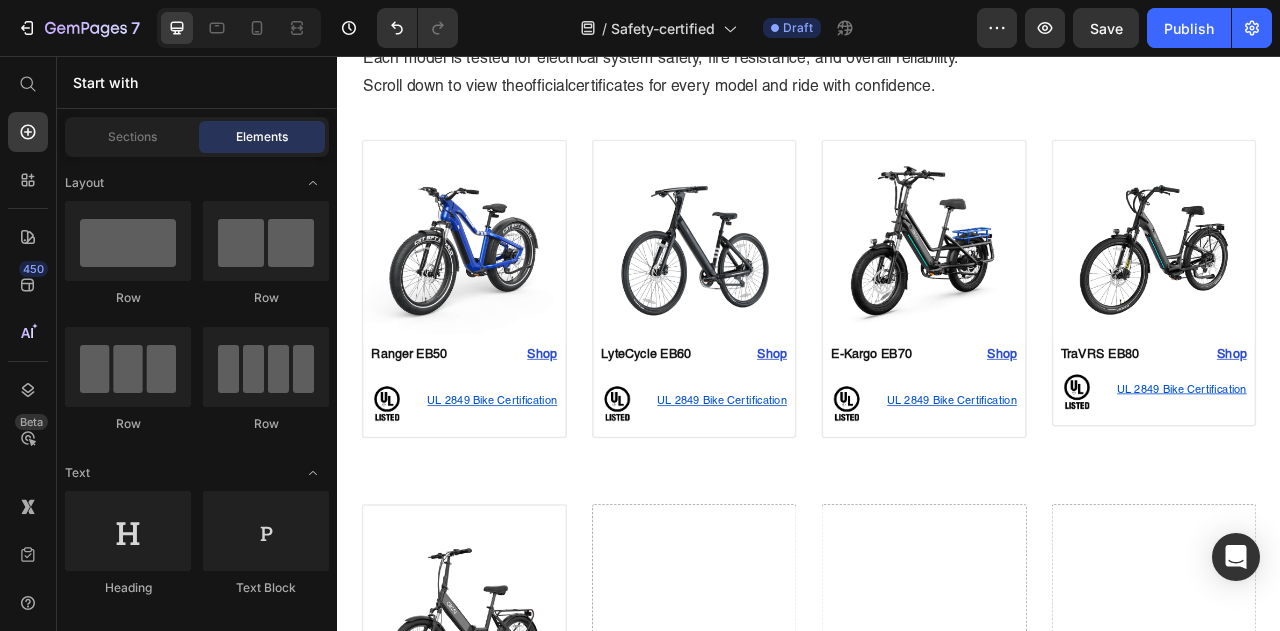 click on "Image Section 1 Home
Safety-certified Breadcrumb Built for Safety. Certified for Peace of Mind. Heading OKAI electric scooters and e-bikes meet globally recognized safety standards, including UL 2272 and UL 2849 certifications. Each model is tested for electrical system safety, fire resistance, and overall reliability. Scroll down to view the  official  certificates for every model and ride with confidence. Text Block Row Section 2 Image Ranger EB50 Text Block Shop Heading Row Image UL 2849 Bike Certification Text Block Row Row Product Image LyteCycle   EB60 Text Block Shop Heading Row Image UL 2849 Bike Certification Text Block Row Row Product Image E-Kargo EB70 Text Block Shop Heading Row Image UL 2849 Bike Certification Text Block Row Row Product Image TraVRS EB80 Text Block Shop Heading Row Image UL 2849 Bike Certification Text Block Row Row Product Section 3 Image Ranger EB50 Text Block Shop Heading Row Image UL 2849 Bike Certification Row Row" at bounding box center [937, 2374] 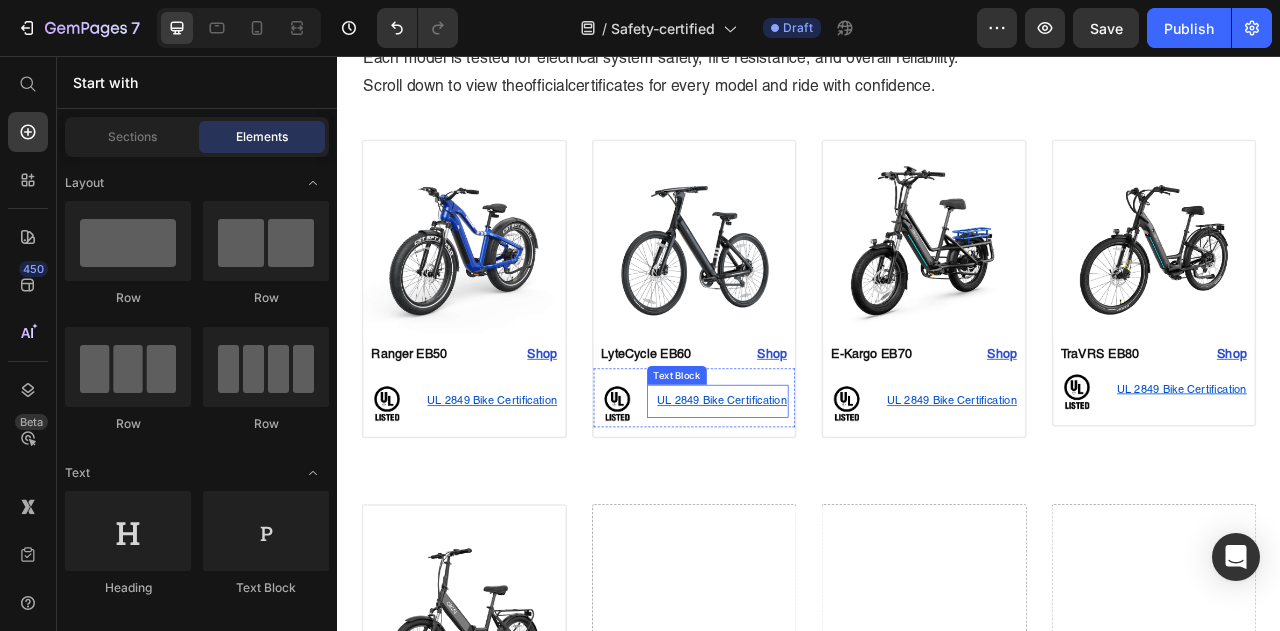 click on "UL 2849 Bike Certification" at bounding box center [826, 495] 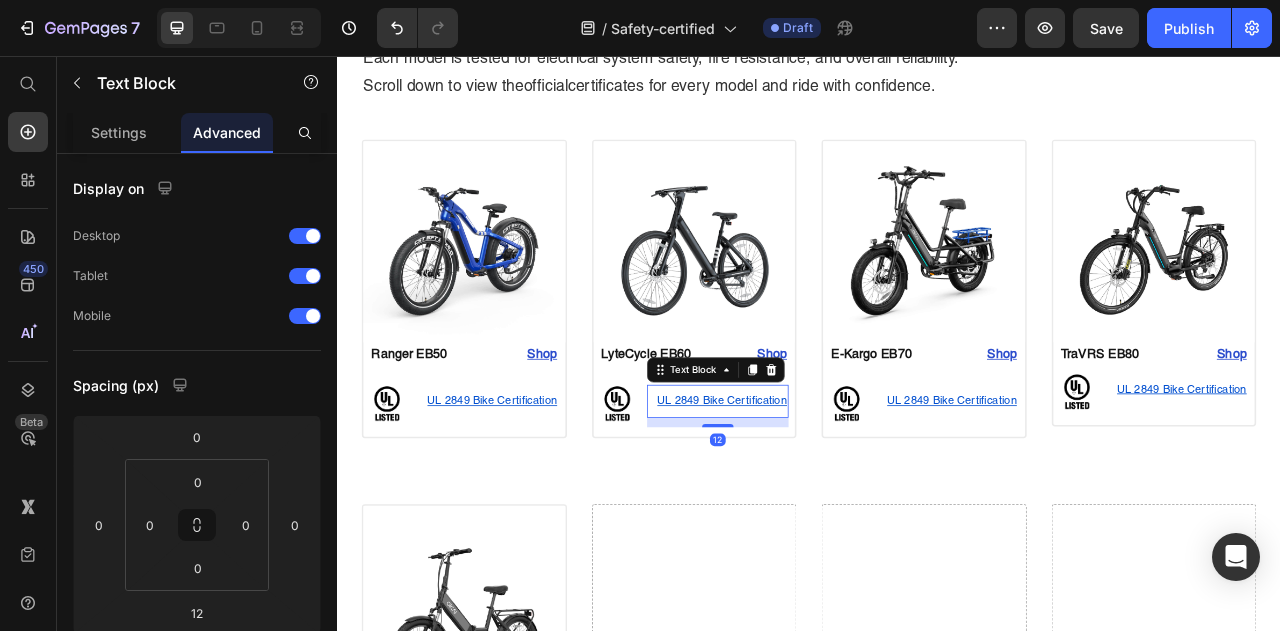 click on "UL 2849 Bike Certification" at bounding box center (826, 495) 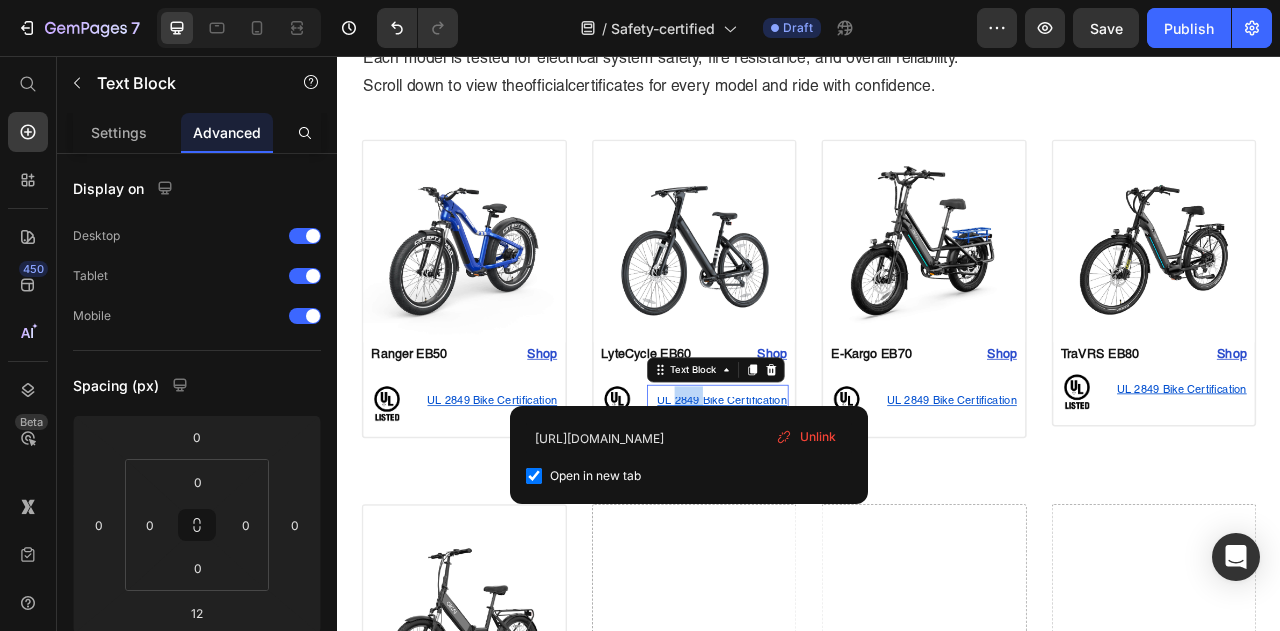 click on "UL 2849 Bike Certification" at bounding box center (826, 495) 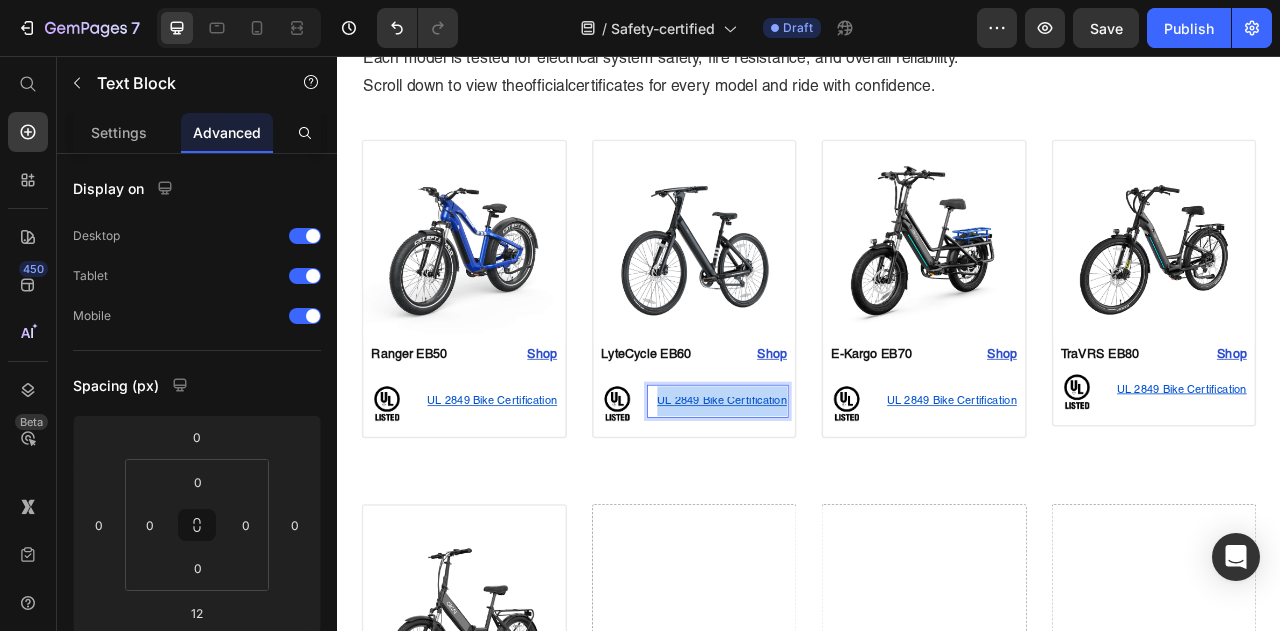 click on "UL 2849 Bike Certification" at bounding box center (826, 495) 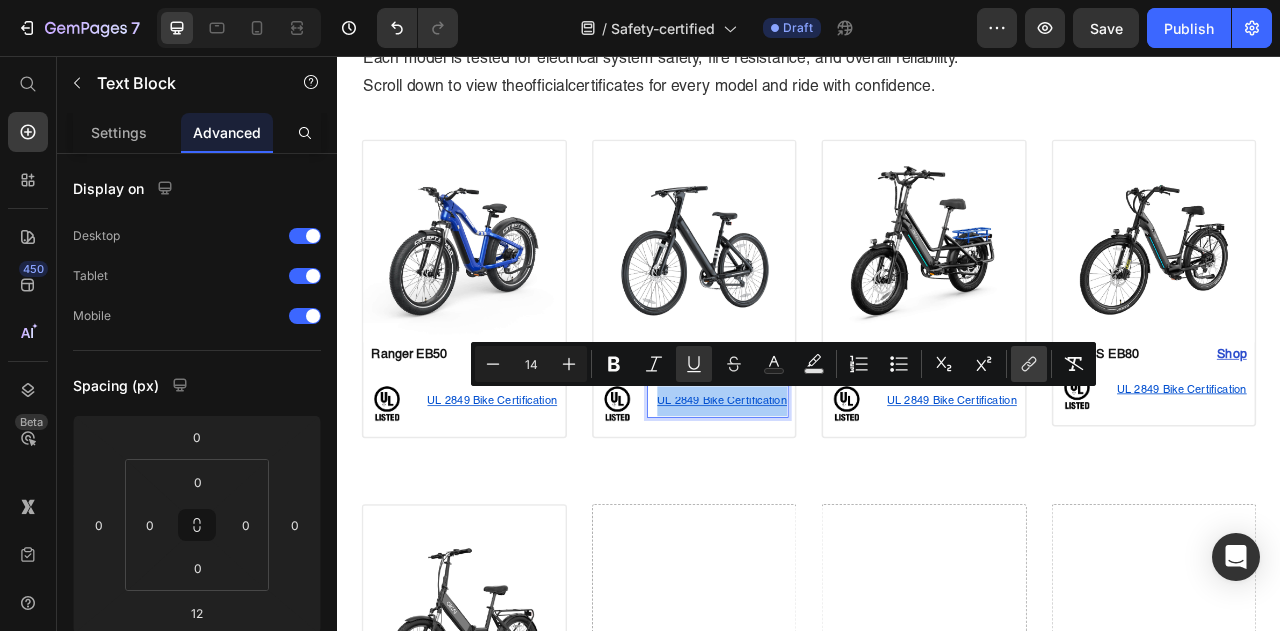 click 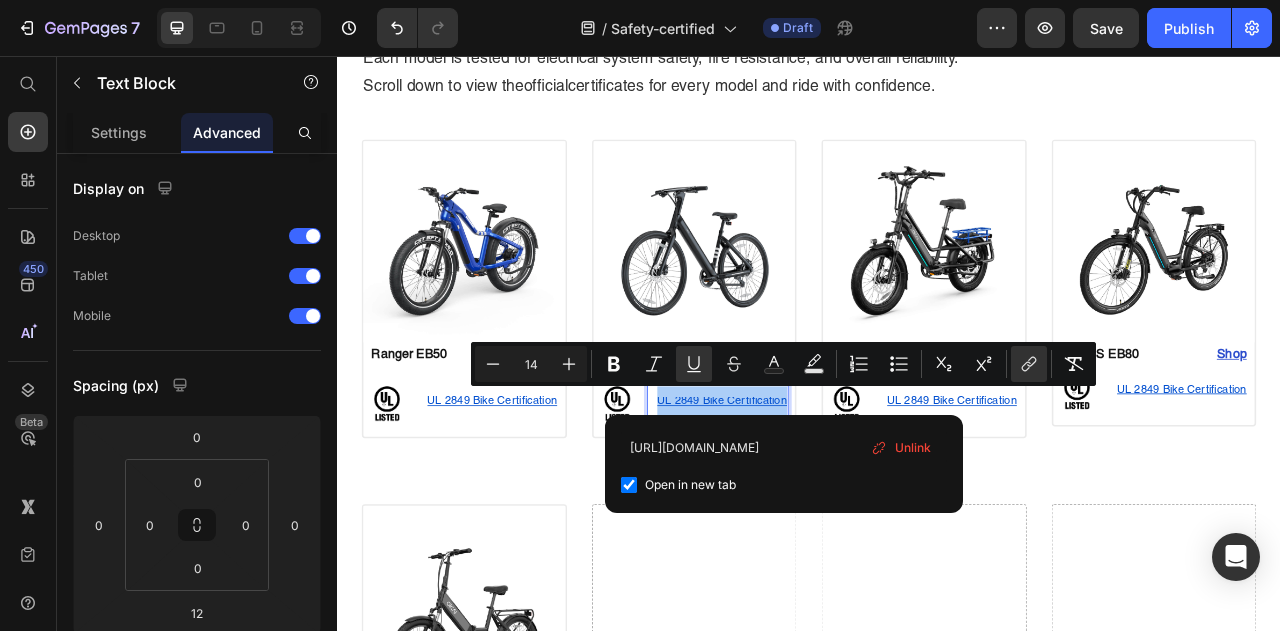 scroll, scrollTop: 0, scrollLeft: 304, axis: horizontal 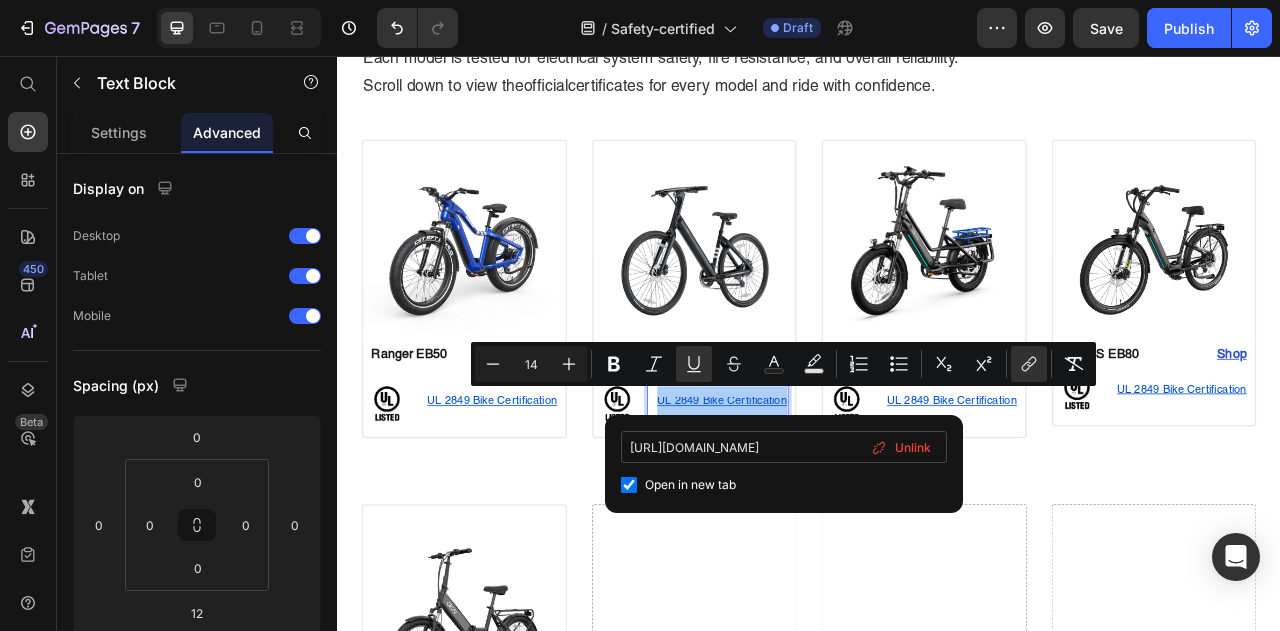 click on "[URL][DOMAIN_NAME]" at bounding box center [784, 447] 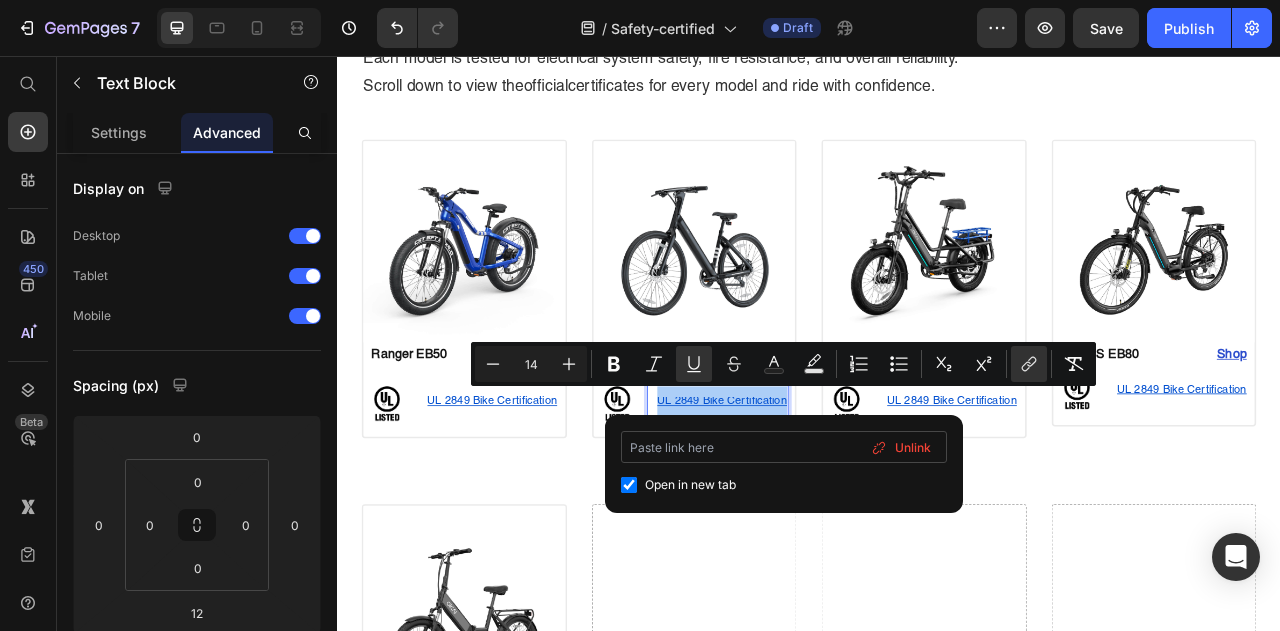 scroll, scrollTop: 0, scrollLeft: 0, axis: both 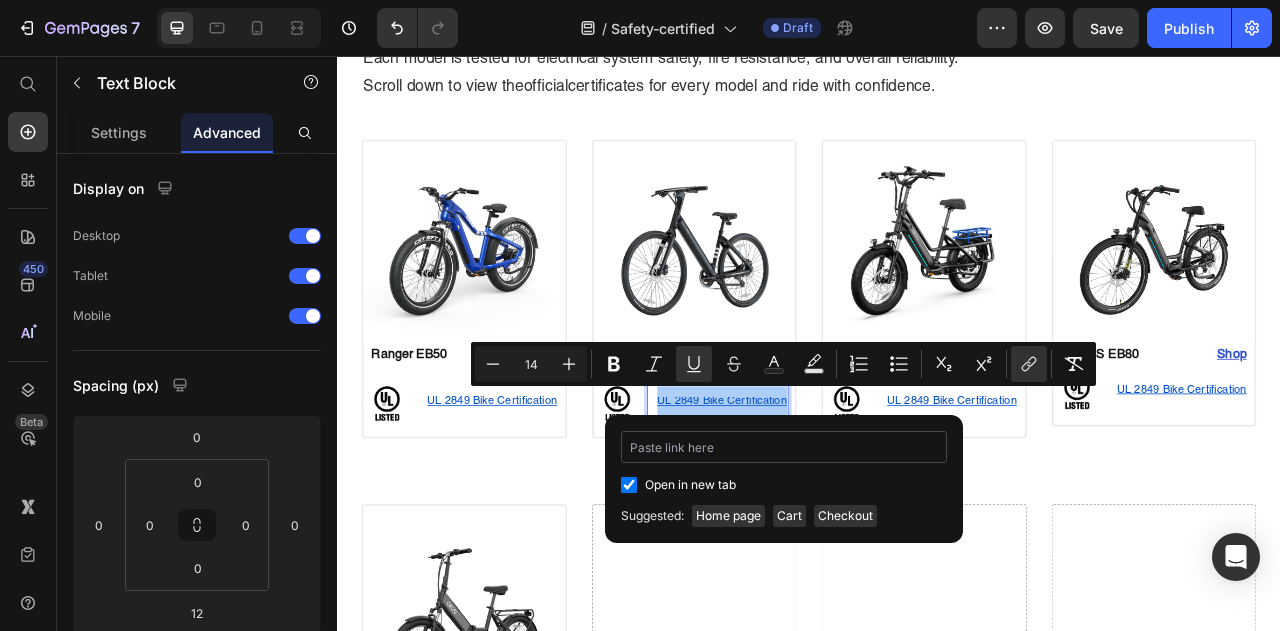 type on "[URL][DOMAIN_NAME]" 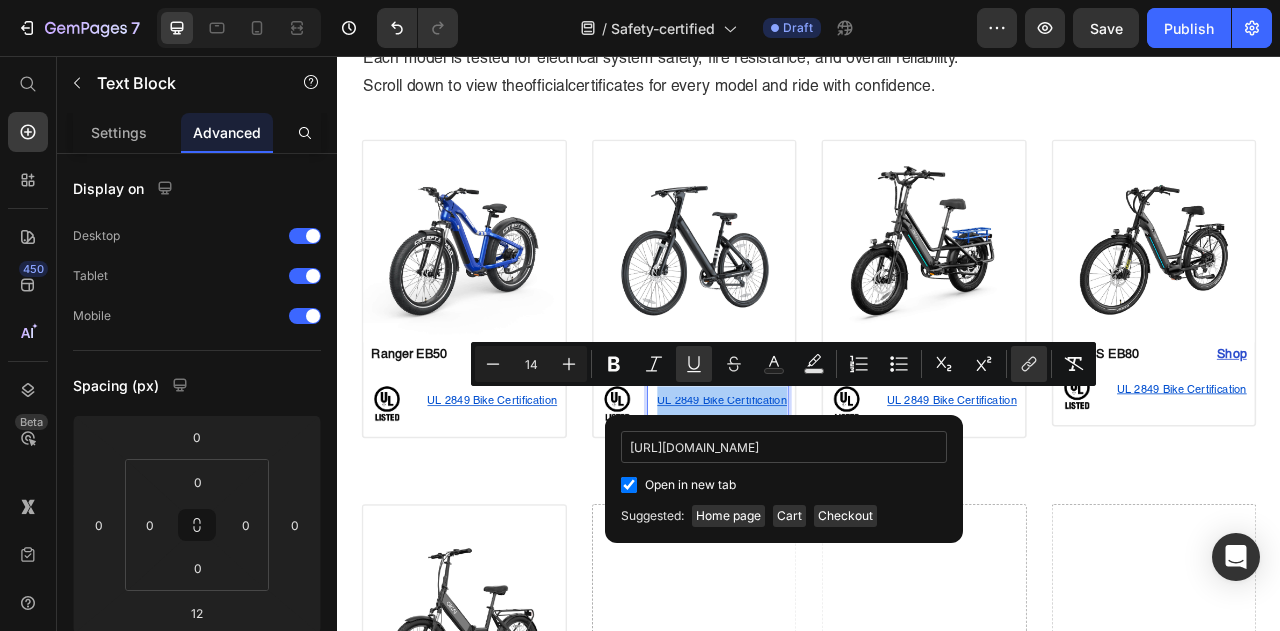 scroll, scrollTop: 0, scrollLeft: 298, axis: horizontal 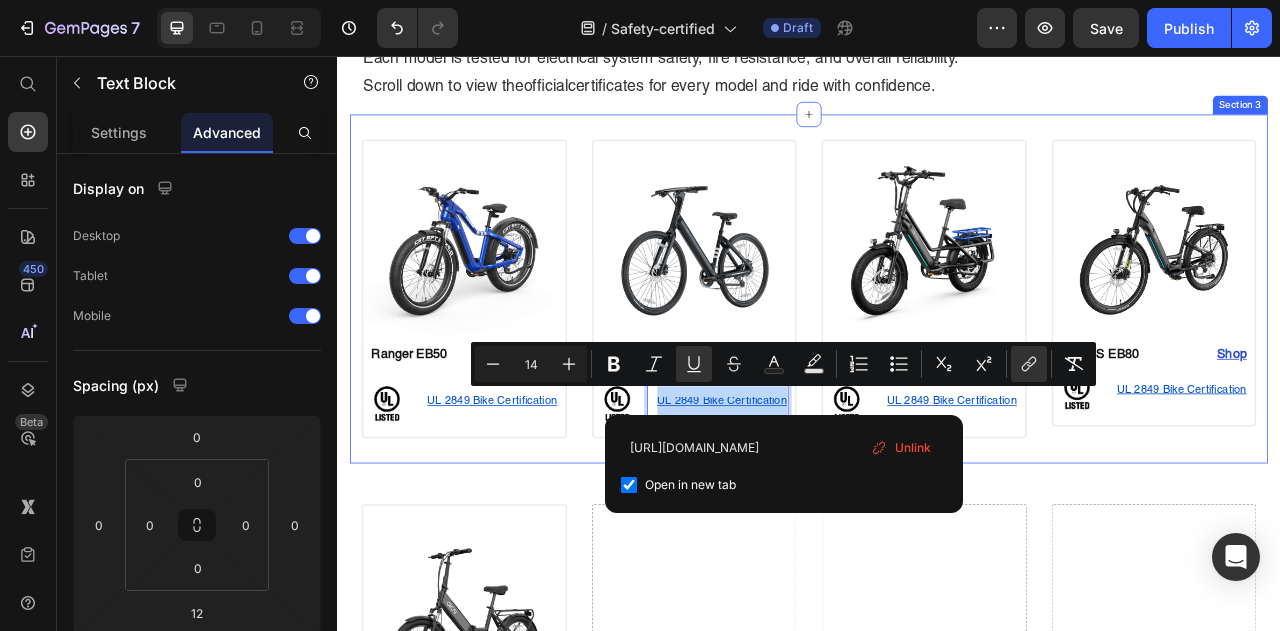 click on "Image Ranger EB50 Text Block Shop Heading Row Image UL 2849 Bike Certification Text Block Row Row Product Image LyteCycle   EB60 Text Block Shop Heading Row Image UL 2849 Bike Certification Text Block   12 Row Row Product Image E-Kargo EB70 Text Block Shop Heading Row Image UL 2849 Bike Certification Text Block Row Row Product Image TraVRS EB80 Text Block Shop Heading Row Image UL 2849 Bike Certification Text Block Row Row Product Section 3" at bounding box center [937, 352] 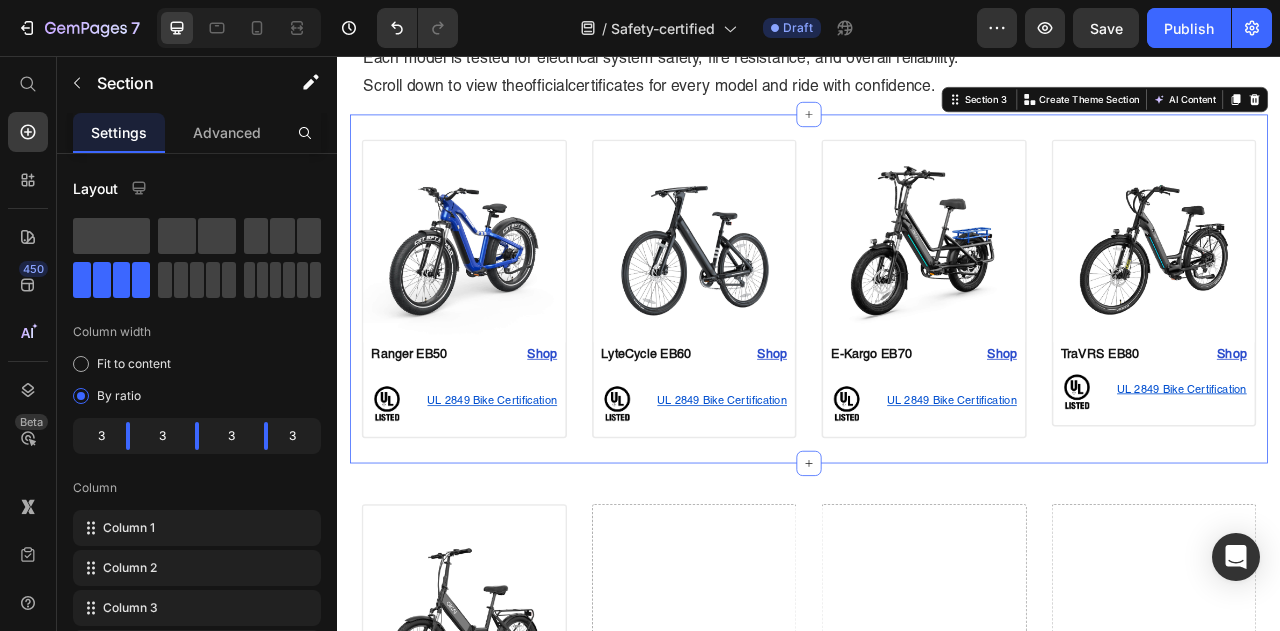 click on "Image Ranger EB50 Text Block Shop Heading Row Image UL 2849 Bike Certification Text Block Row Row Product Image LyteCycle   EB60 Text Block Shop Heading Row Image UL 2849 Bike Certification Text Block Row Row Product Image E-Kargo EB70 Text Block Shop Heading Row Image UL 2849 Bike Certification Text Block Row Row Product Image TraVRS EB80 Text Block Shop Heading Row Image UL 2849 Bike Certification Text Block Row Row Product Section 3   Create Theme Section AI Content Write with GemAI What would you like to describe here? Tone and Voice Persuasive Product Shipping Protection Show more Generate" at bounding box center [937, 352] 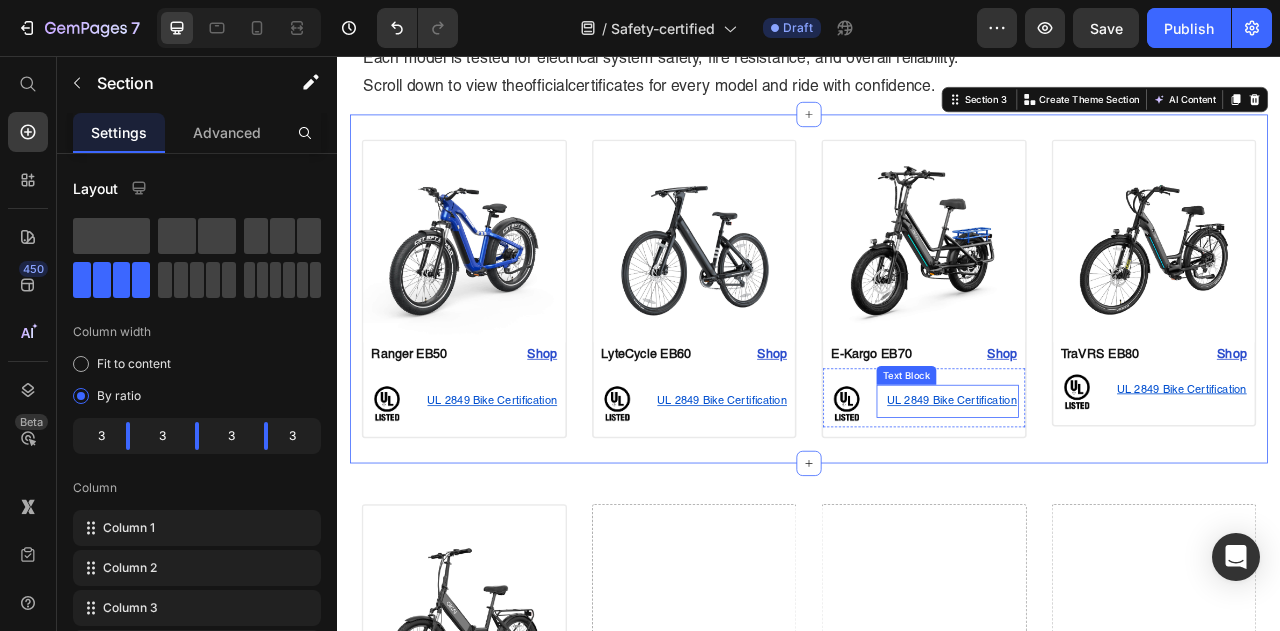 click on "UL 2849 Bike Certification" at bounding box center [1119, 495] 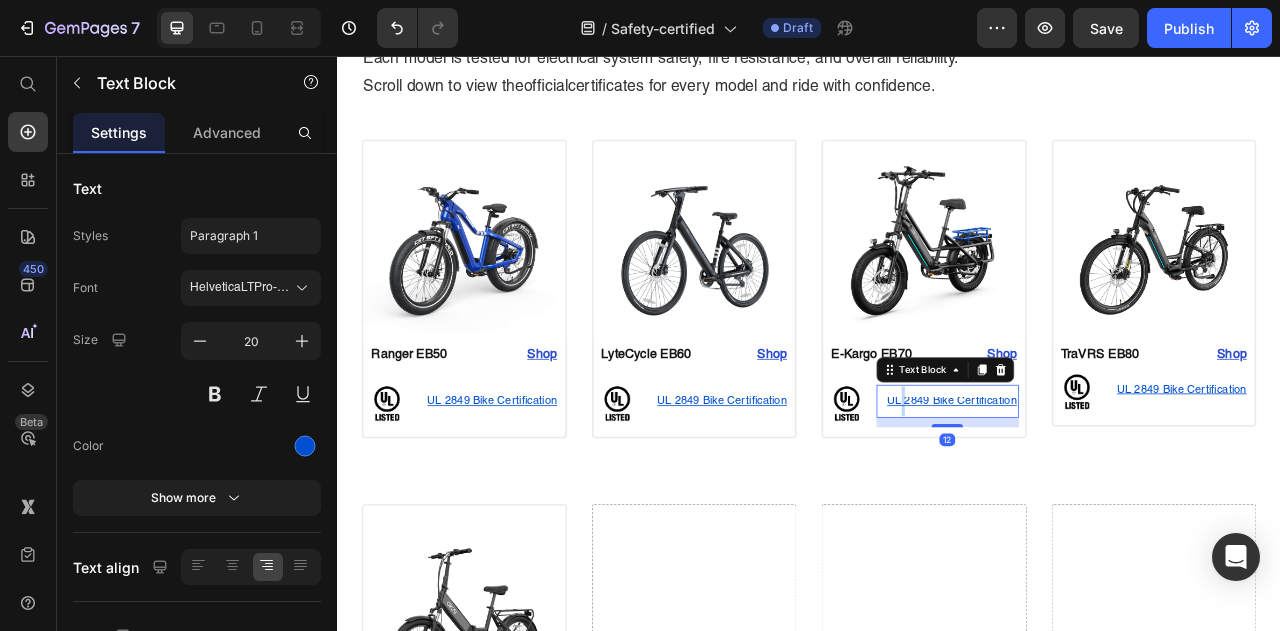 click on "UL 2849 Bike Certification" at bounding box center (1119, 495) 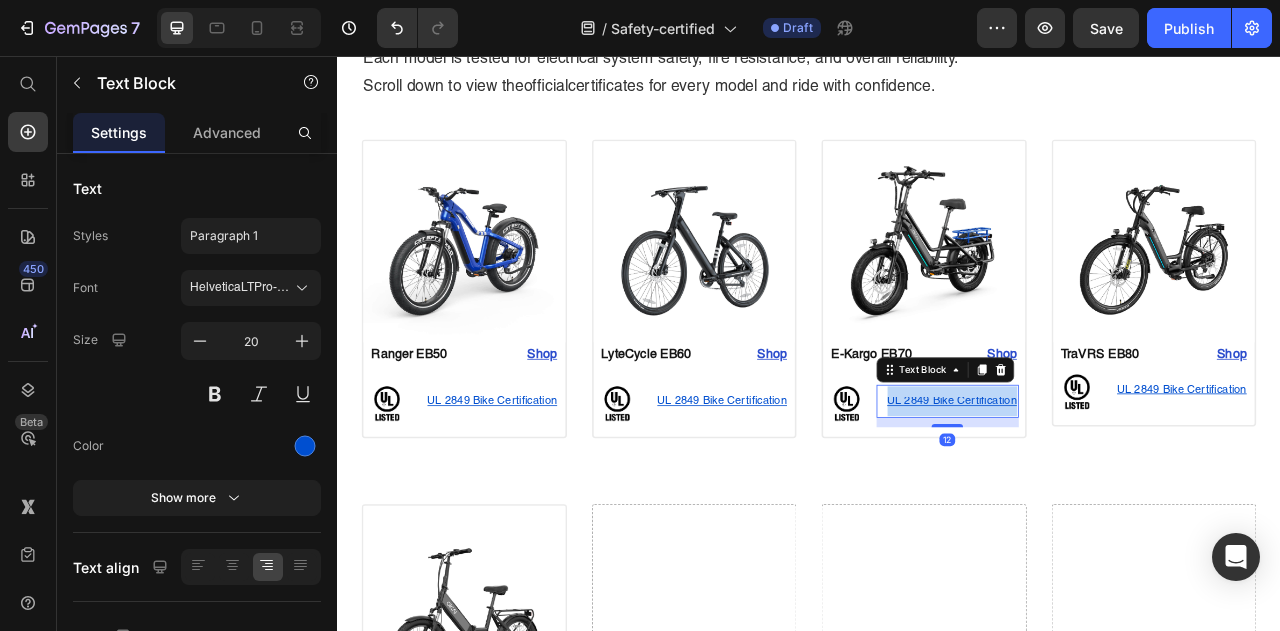 click on "UL 2849 Bike Certification" at bounding box center [1119, 495] 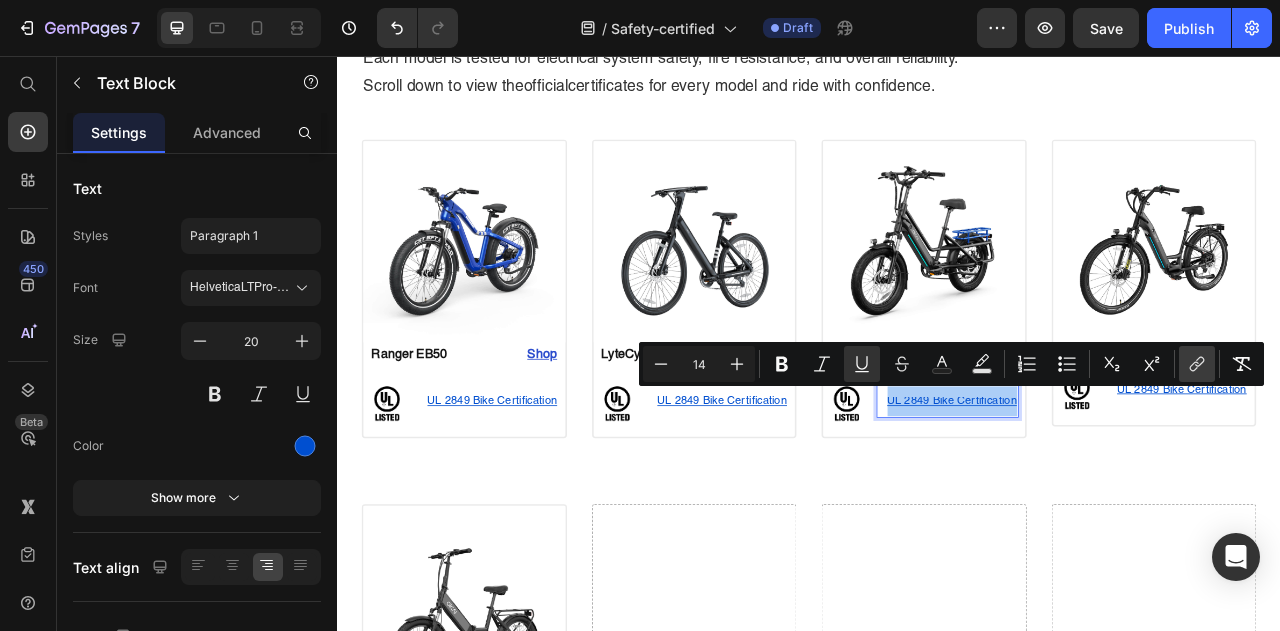 click 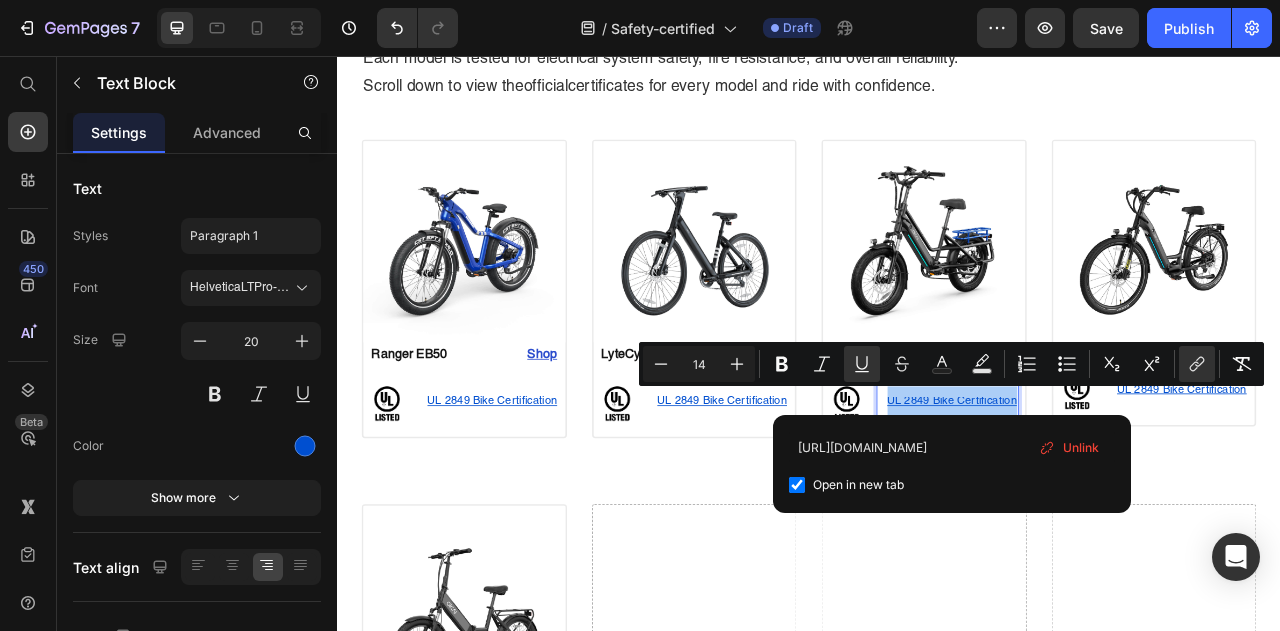 scroll, scrollTop: 0, scrollLeft: 304, axis: horizontal 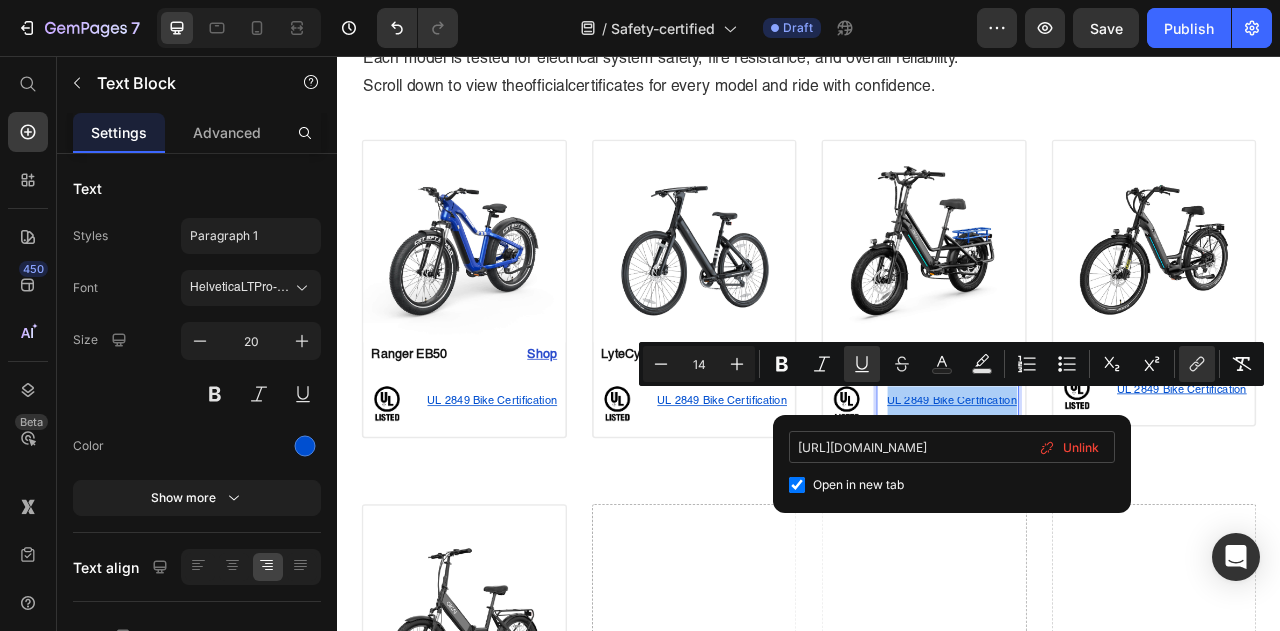 click on "[URL][DOMAIN_NAME]" at bounding box center [952, 447] 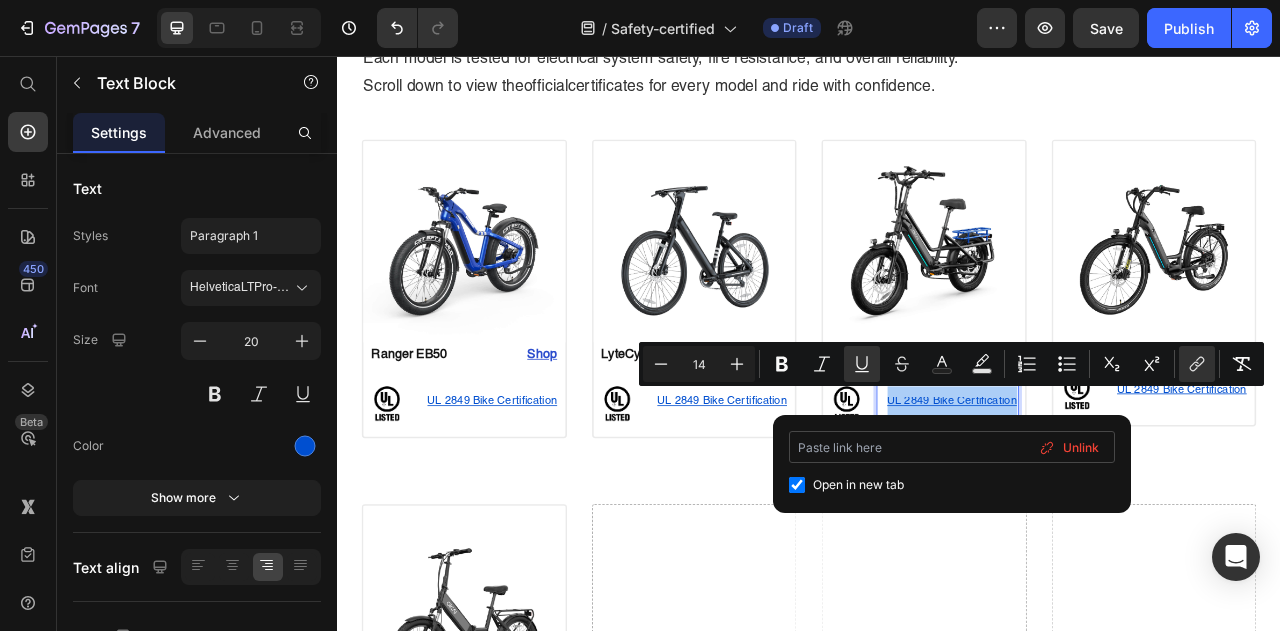 scroll, scrollTop: 0, scrollLeft: 0, axis: both 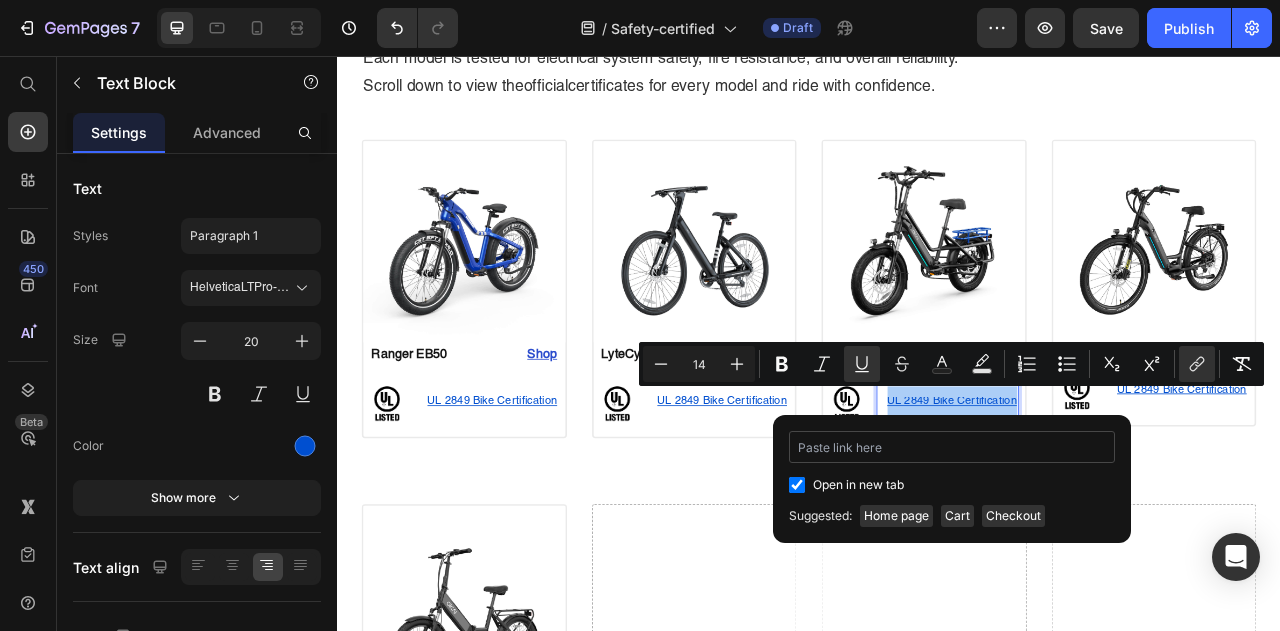type on "[URL][DOMAIN_NAME]" 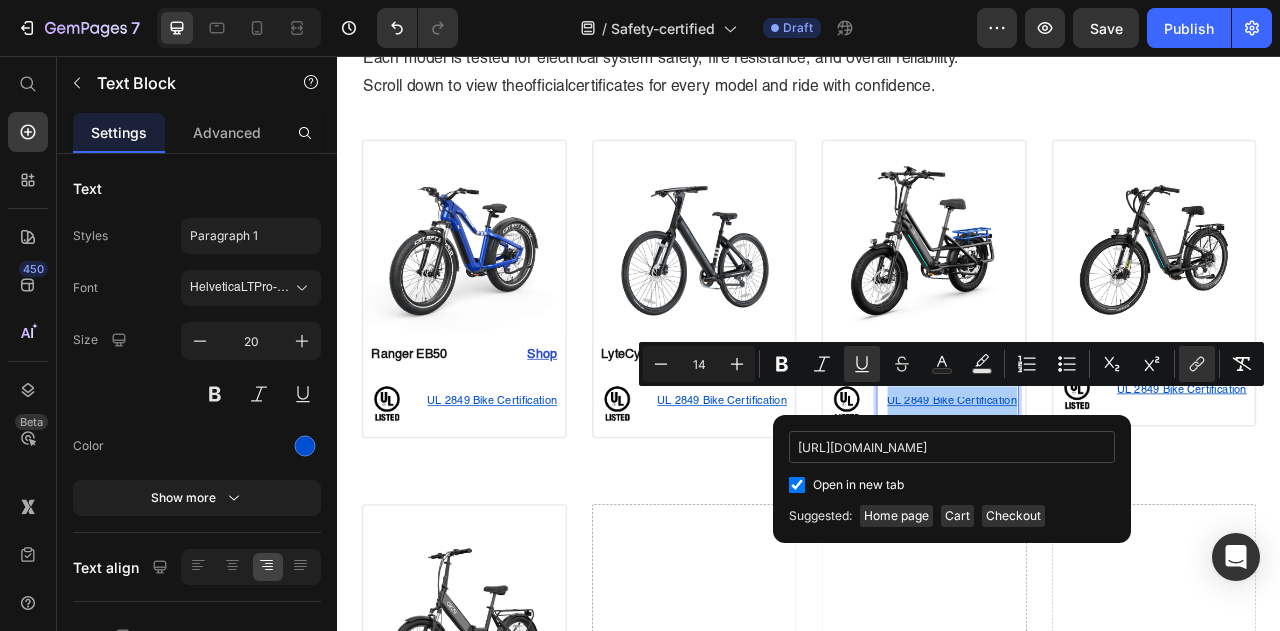 scroll, scrollTop: 0, scrollLeft: 307, axis: horizontal 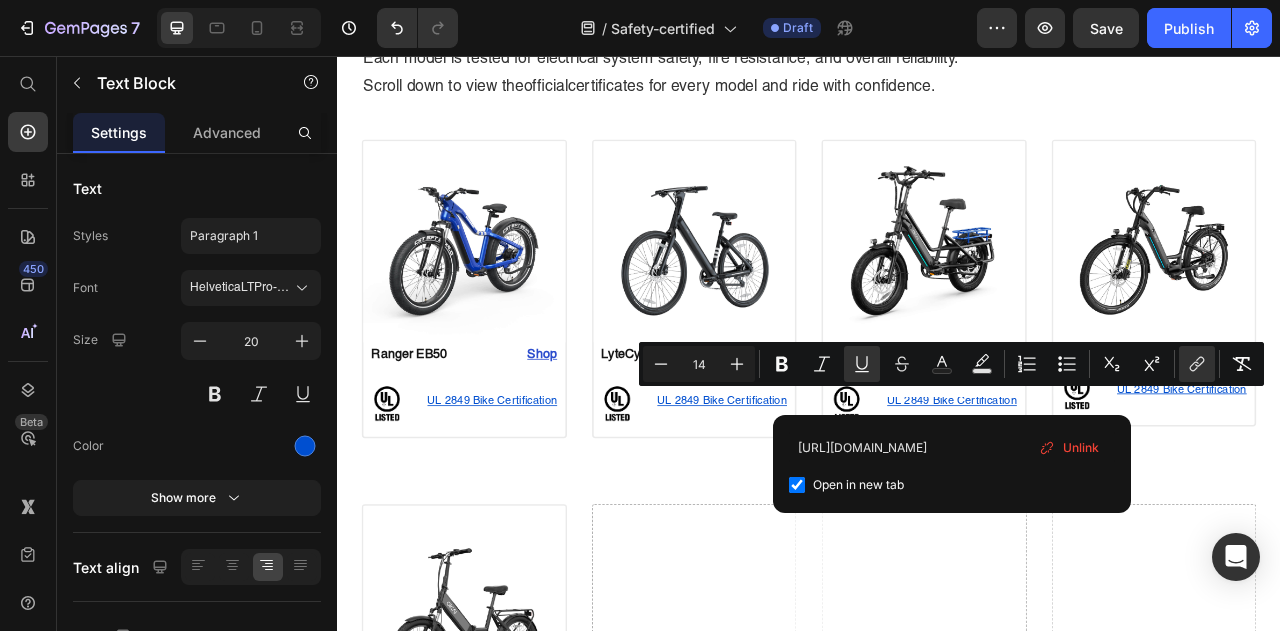 click on "Image Section 1 Home
Safety-certified Breadcrumb Built for Safety. Certified for Peace of Mind. Heading OKAI electric scooters and e-bikes meet globally recognized safety standards, including UL 2272 and UL 2849 certifications. Each model is tested for electrical system safety, fire resistance, and overall reliability. Scroll down to view the  official  certificates for every model and ride with confidence. Text Block Row Section 2 Image Ranger EB50 Text Block Shop Heading Row Image UL 2849 Bike Certification Text Block Row Row Product Image LyteCycle   EB60 Text Block Shop Heading Row Image UL 2849 Bike Certification Text Block Row Row Product Image E-Kargo EB70 Text Block Shop Heading Row Image UL 2849 Bike Certification Text Block Row Row Product Image TraVRS EB80 Text Block Shop Heading Row Image UL 2849 Bike Certification Text Block Row Row Product Section 3 Image Ranger EB50 Text Block Shop Heading Row Image UL 2849 Bike Certification Row Row" at bounding box center (937, 2374) 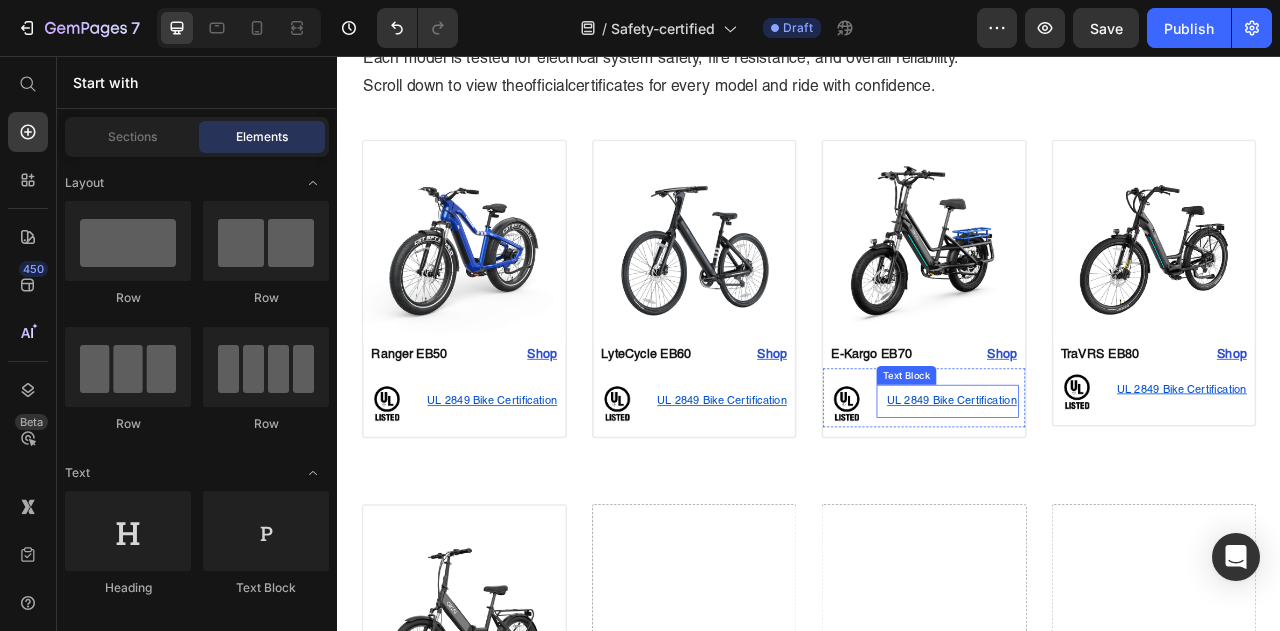 click on "UL 2849 Bike Certification" at bounding box center (1113, 495) 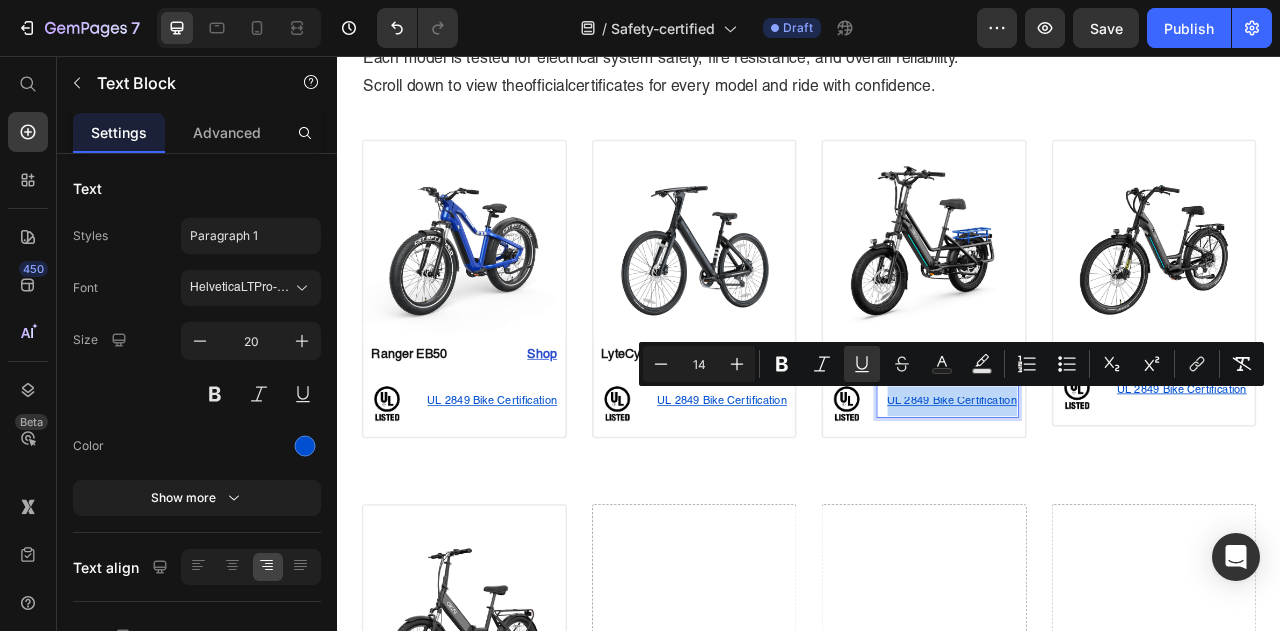 click on "UL 2849 Bike Certification" at bounding box center [1113, 495] 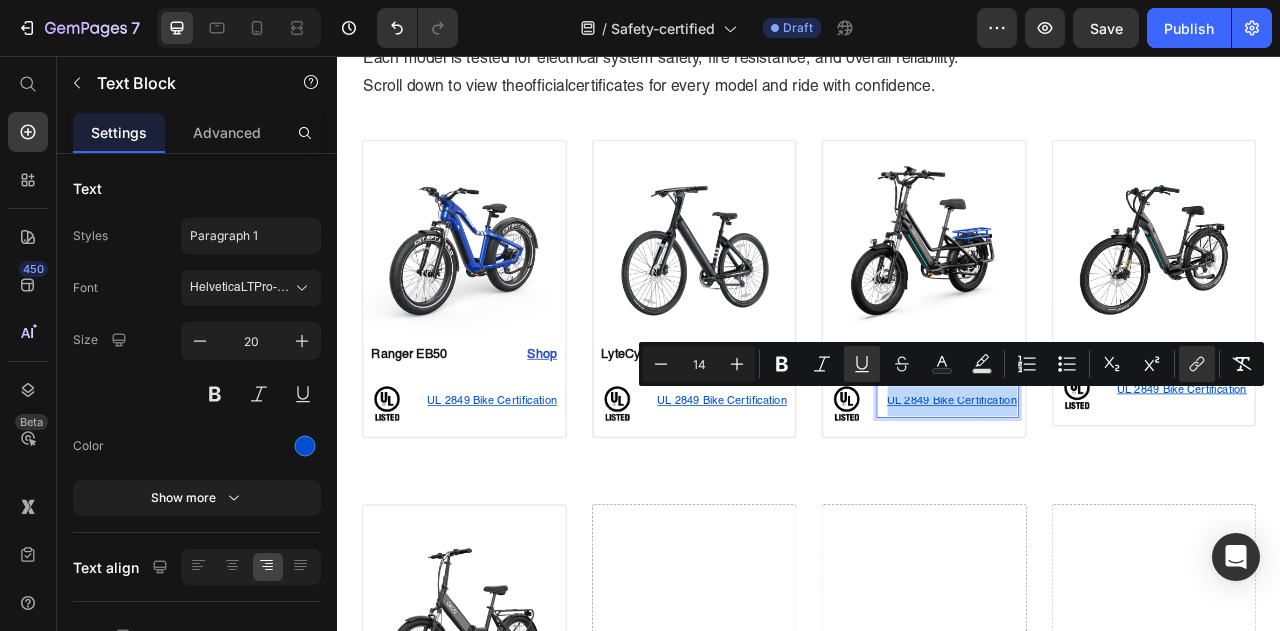 click on "UL 2849 Bike Certification" at bounding box center [1113, 495] 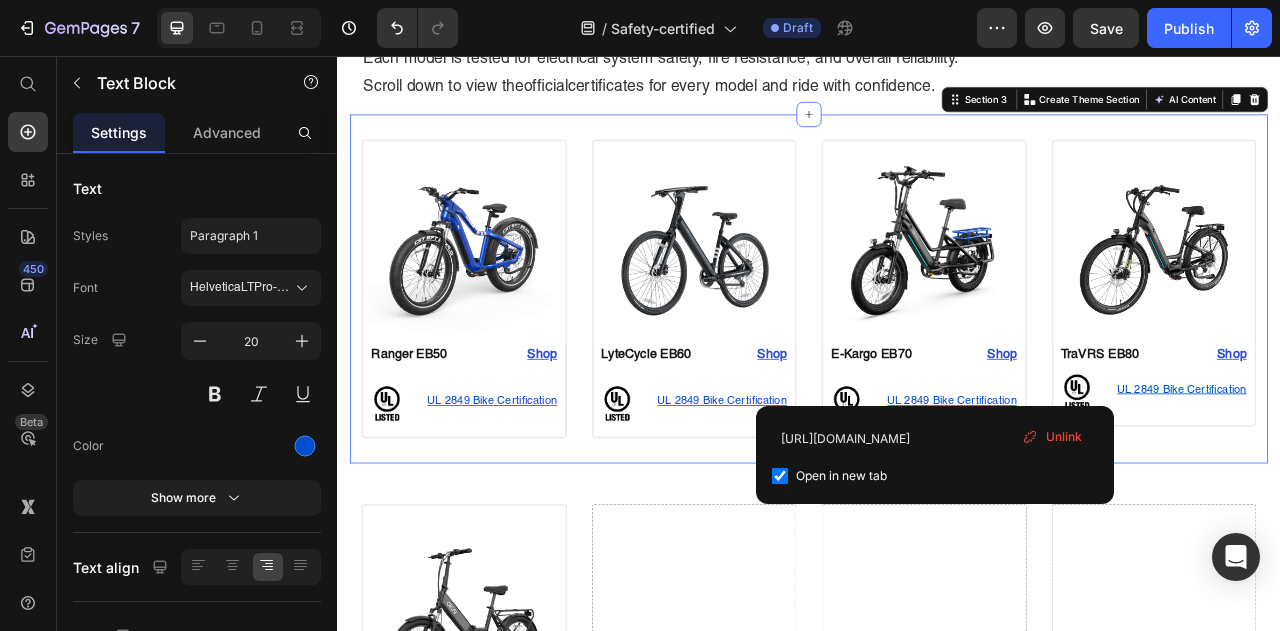 click on "Image Ranger EB50 Text Block Shop Heading Row Image UL 2849 Bike Certification Text Block Row Row Product Image LyteCycle   EB60 Text Block Shop Heading Row Image UL 2849 Bike Certification Text Block Row Row Product Image E-Kargo EB70 Text Block Shop Heading Row Image UL 2849 Bike Certification Text Block Row Row Product Image TraVRS EB80 Text Block Shop Heading Row Image UL 2849 Bike Certification Text Block Row Row Product Section 3   Create Theme Section AI Content Write with GemAI What would you like to describe here? Tone and Voice Persuasive Product Show more Generate" at bounding box center [937, 352] 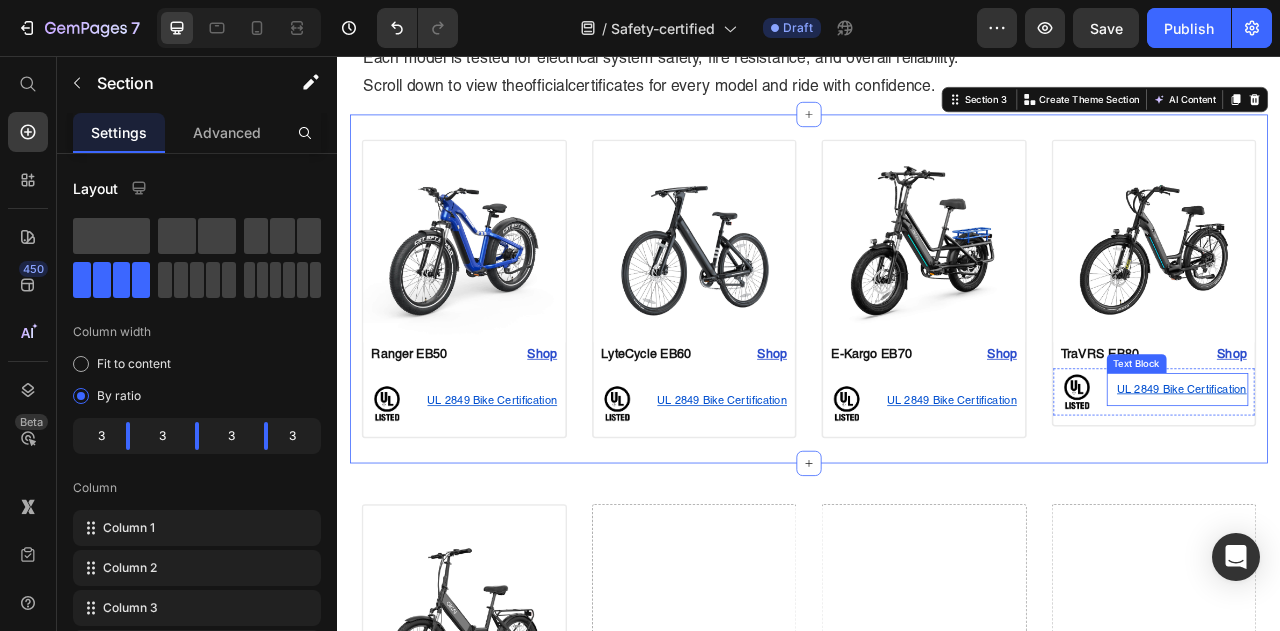 click on "UL 2849 Bike Certification" at bounding box center (1406, 480) 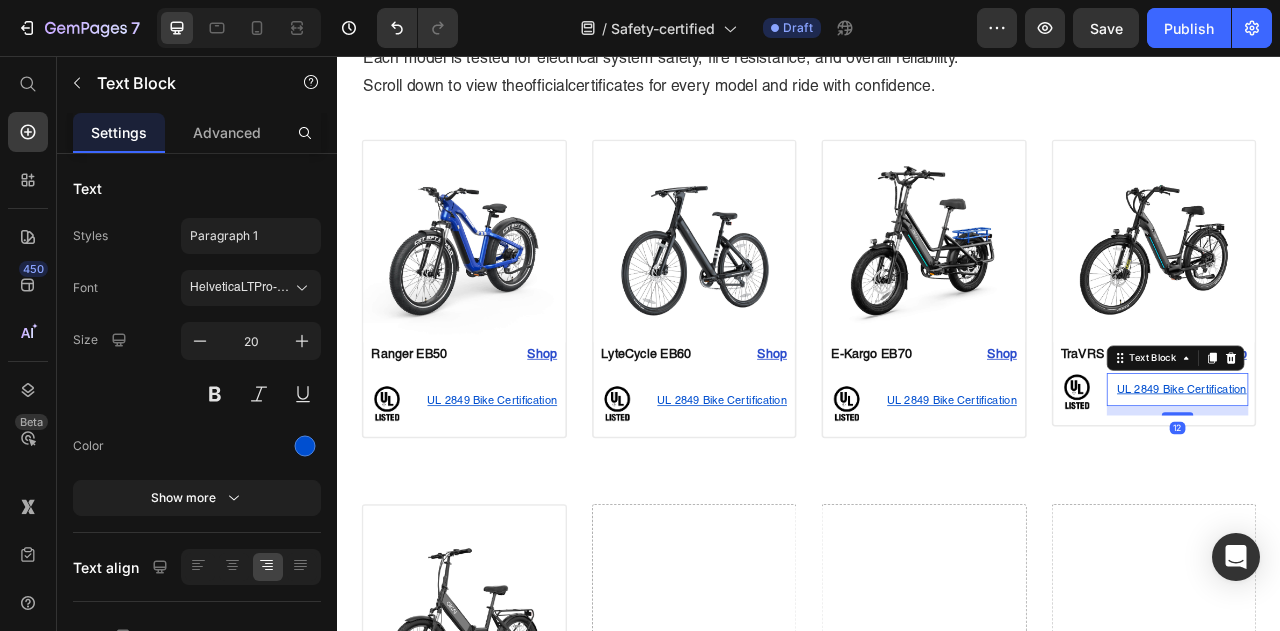 click on "UL 2849 Bike Certification" at bounding box center (1411, 480) 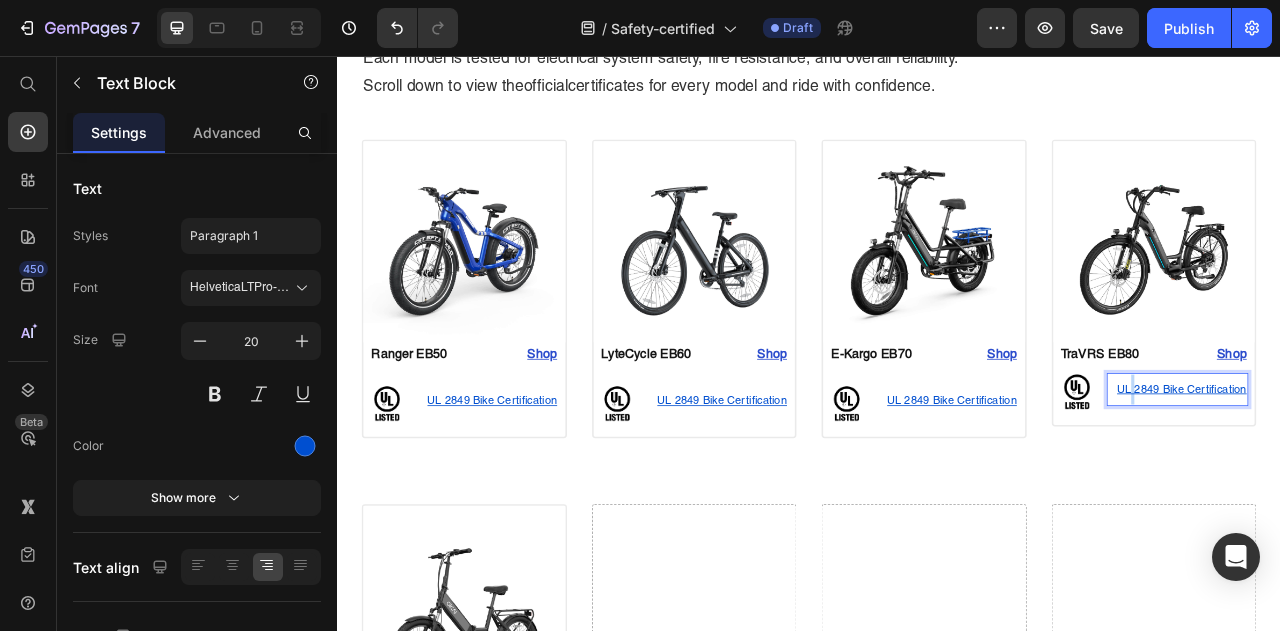 click on "UL 2849 Bike Certification" at bounding box center [1411, 480] 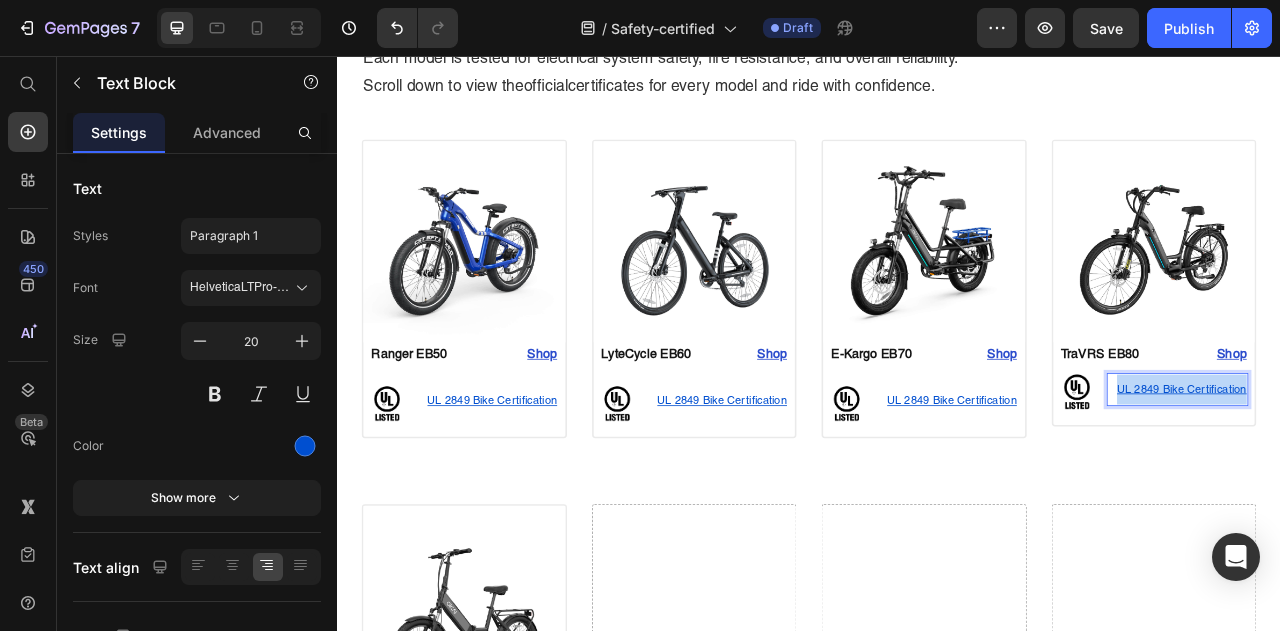 click on "UL 2849 Bike Certification" at bounding box center [1411, 480] 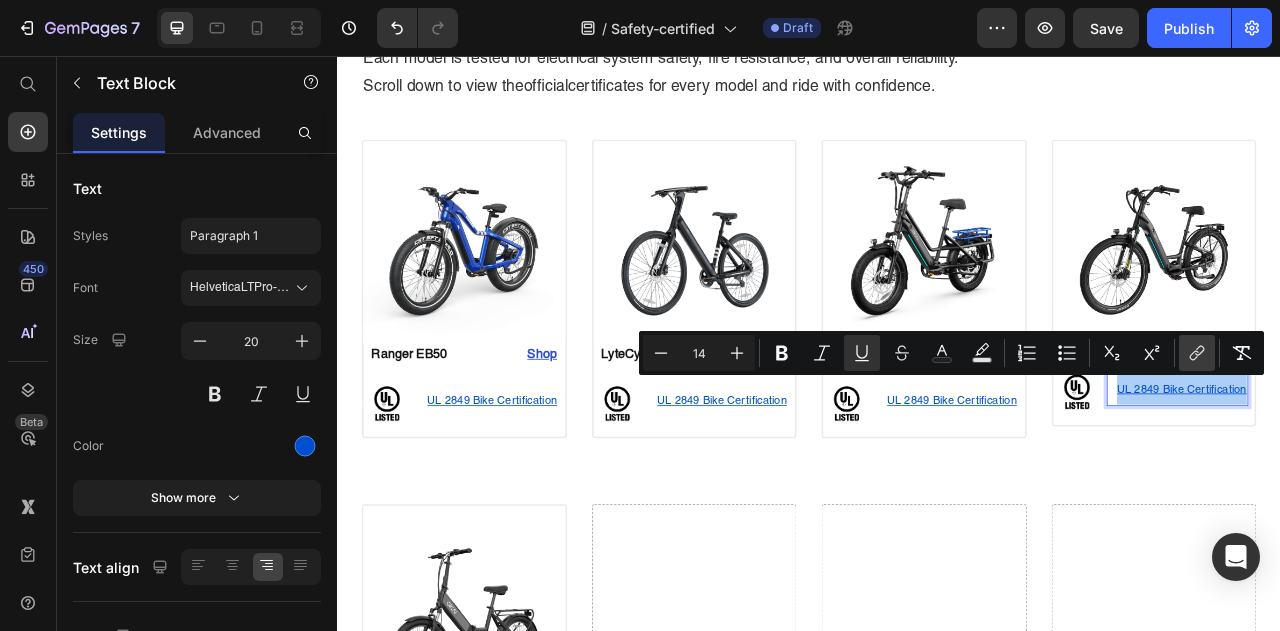 click on "link" at bounding box center (1197, 353) 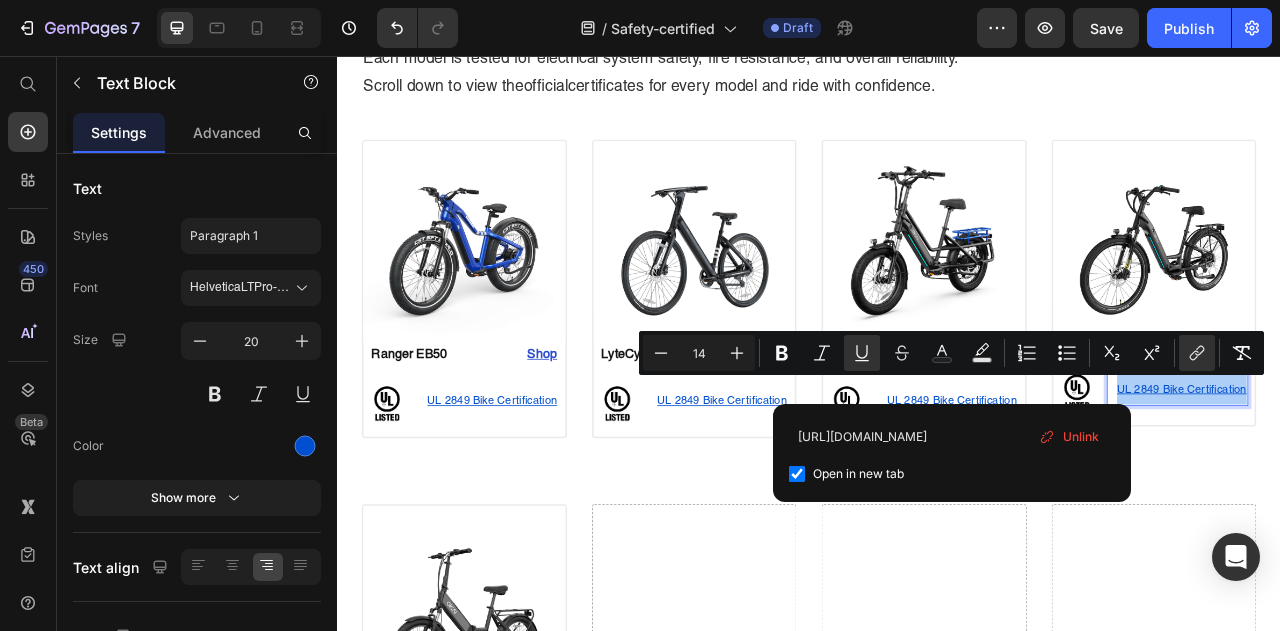 scroll, scrollTop: 0, scrollLeft: 304, axis: horizontal 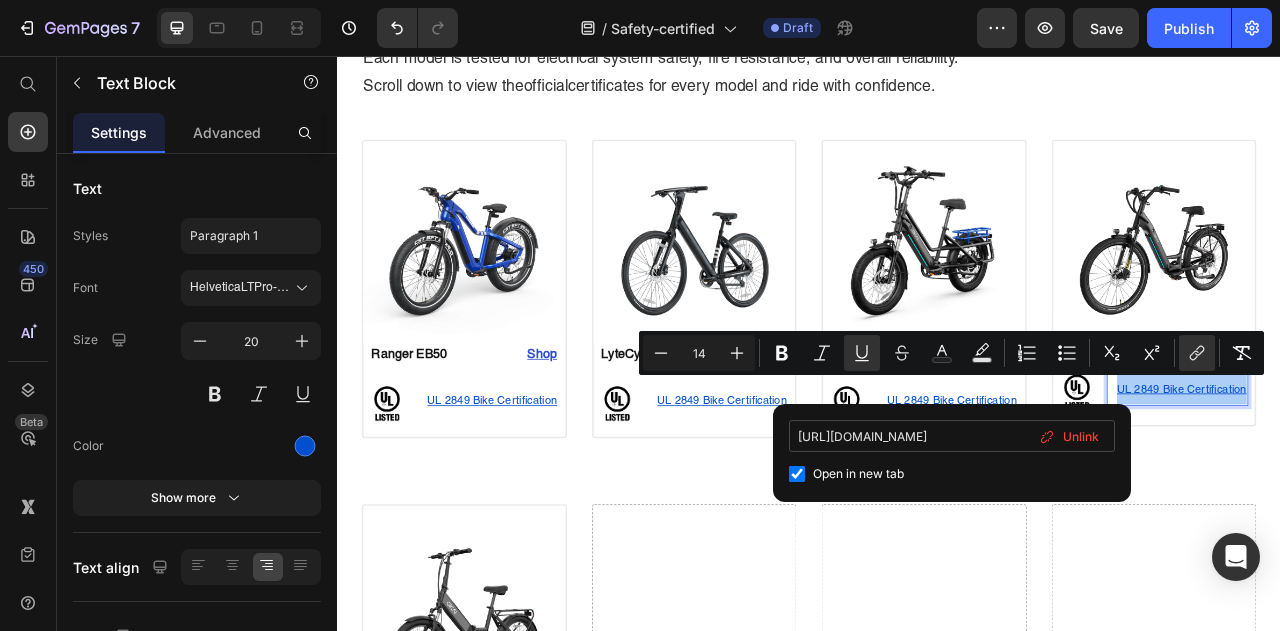 click on "[URL][DOMAIN_NAME]" at bounding box center (952, 436) 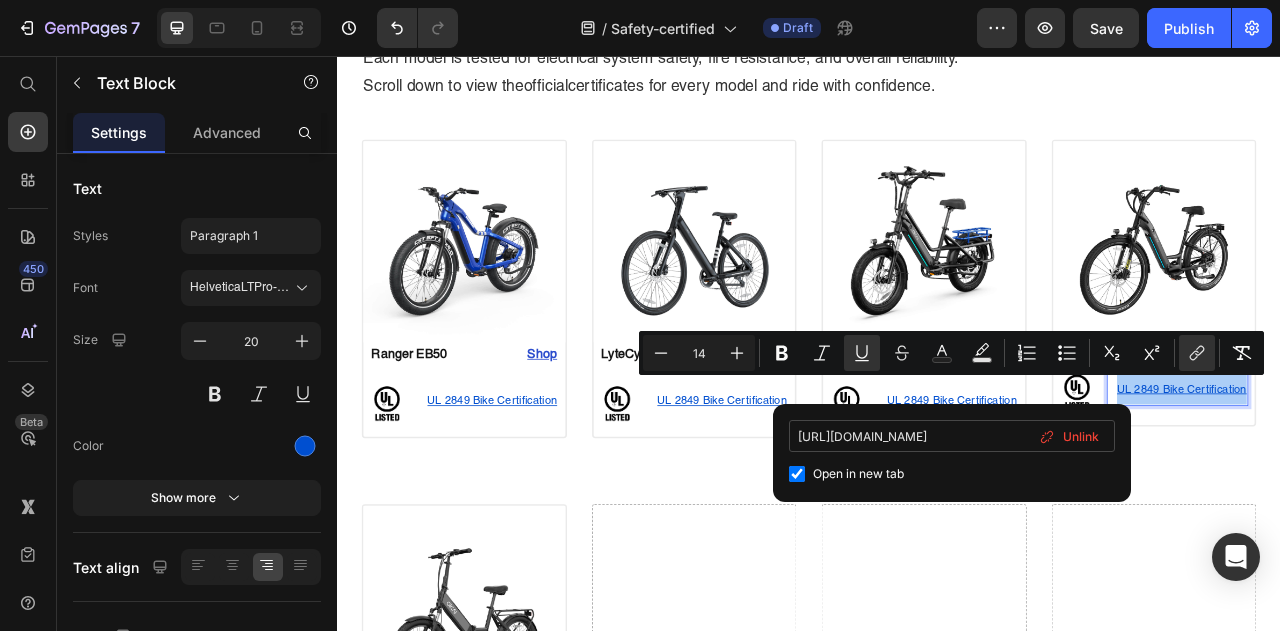 type on "[URL][DOMAIN_NAME]" 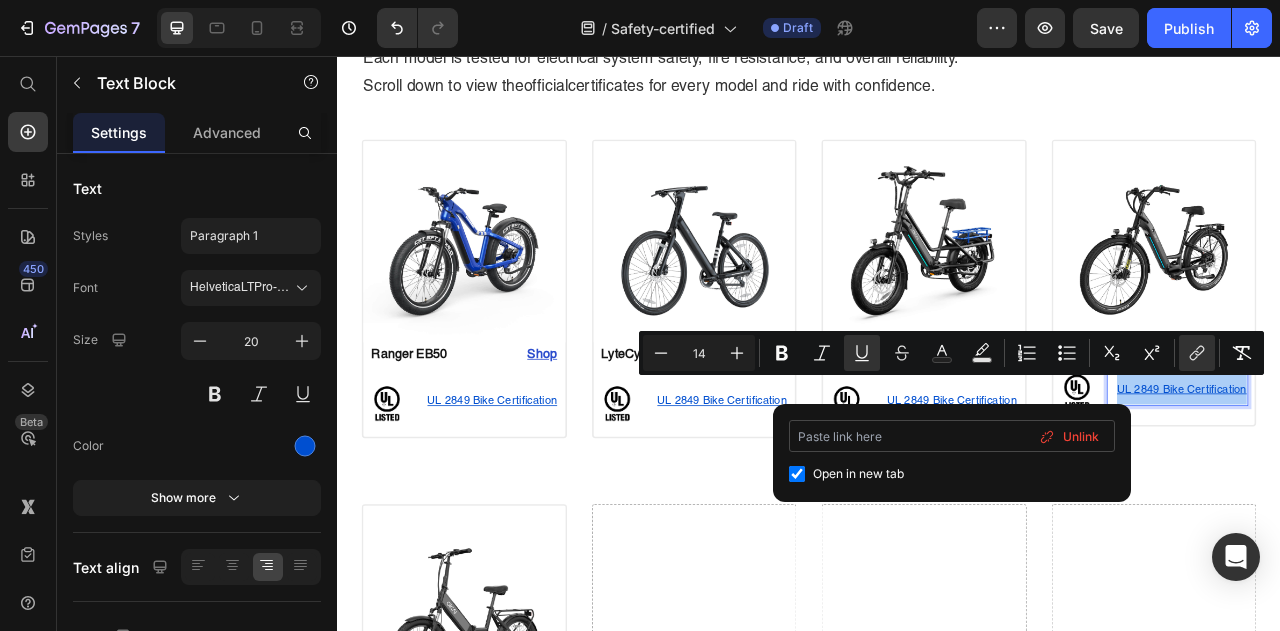 scroll, scrollTop: 0, scrollLeft: 0, axis: both 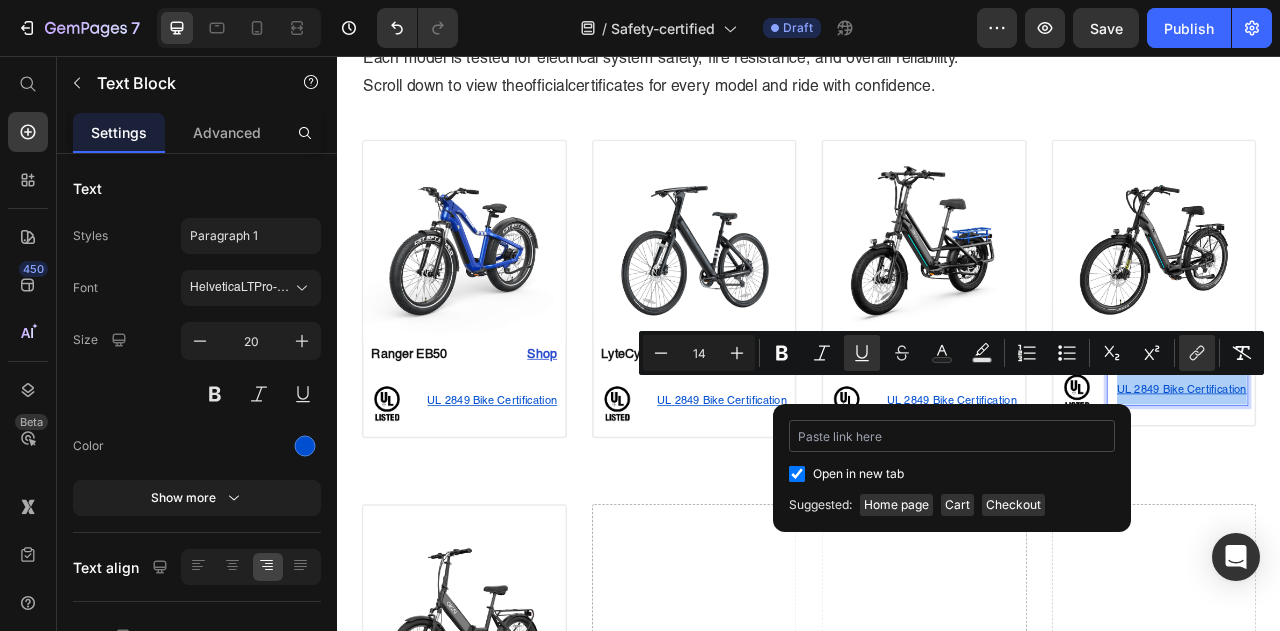 type on "[URL][DOMAIN_NAME]" 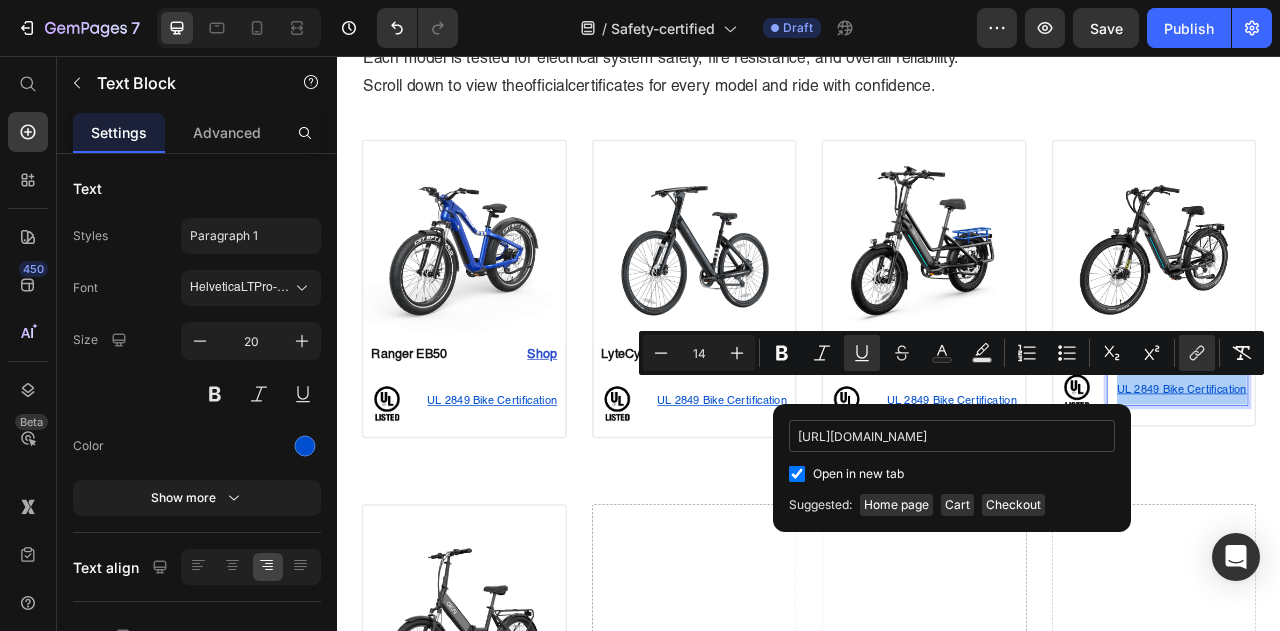 scroll, scrollTop: 0, scrollLeft: 304, axis: horizontal 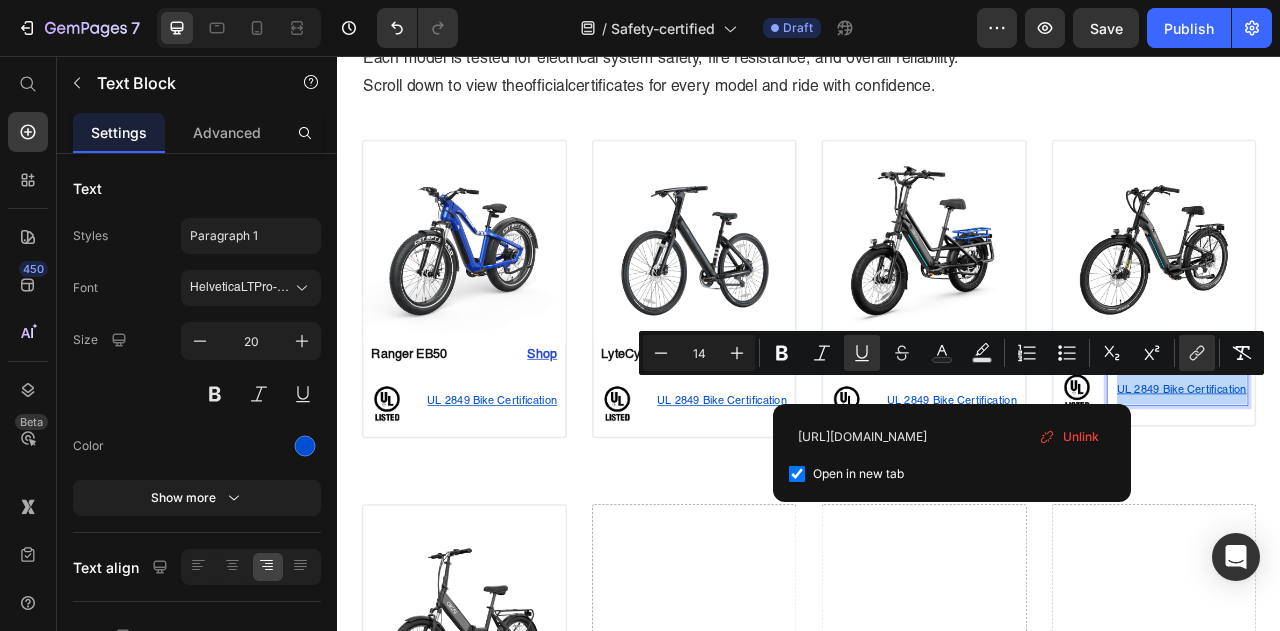 click on "Image Section 1 Home
Safety-certified Breadcrumb Built for Safety. Certified for Peace of Mind. Heading OKAI electric scooters and e-bikes meet globally recognized safety standards, including UL 2272 and UL 2849 certifications. Each model is tested for electrical system safety, fire resistance, and overall reliability. Scroll down to view the  official  certificates for every model and ride with confidence. Text Block Row Section 2 Image Ranger EB50 Text Block Shop Heading Row Image UL 2849 Bike Certification Text Block Row Row Product Image LyteCycle   EB60 Text Block Shop Heading Row Image UL 2849 Bike Certification Text Block Row Row Product Image E-Kargo EB70 Text Block Shop Heading Row Image UL 2849 Bike Certification Text Block Row Row Product Image TraVRS EB80 Text Block Shop Heading Row Image UL 2849 Bike Certification Text Block   12 Row Row Product Section 3 Image Ranger EB50 Text Block Shop Heading Row Image UL 2849 Bike Certification Row" at bounding box center (937, 2374) 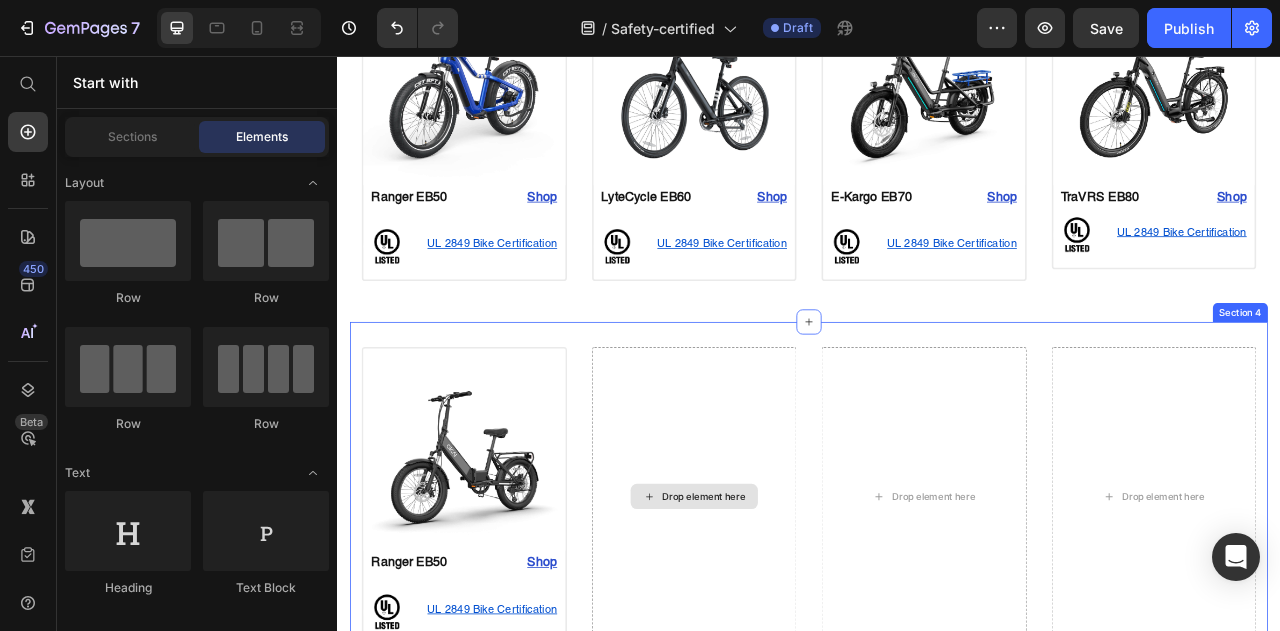 scroll, scrollTop: 769, scrollLeft: 0, axis: vertical 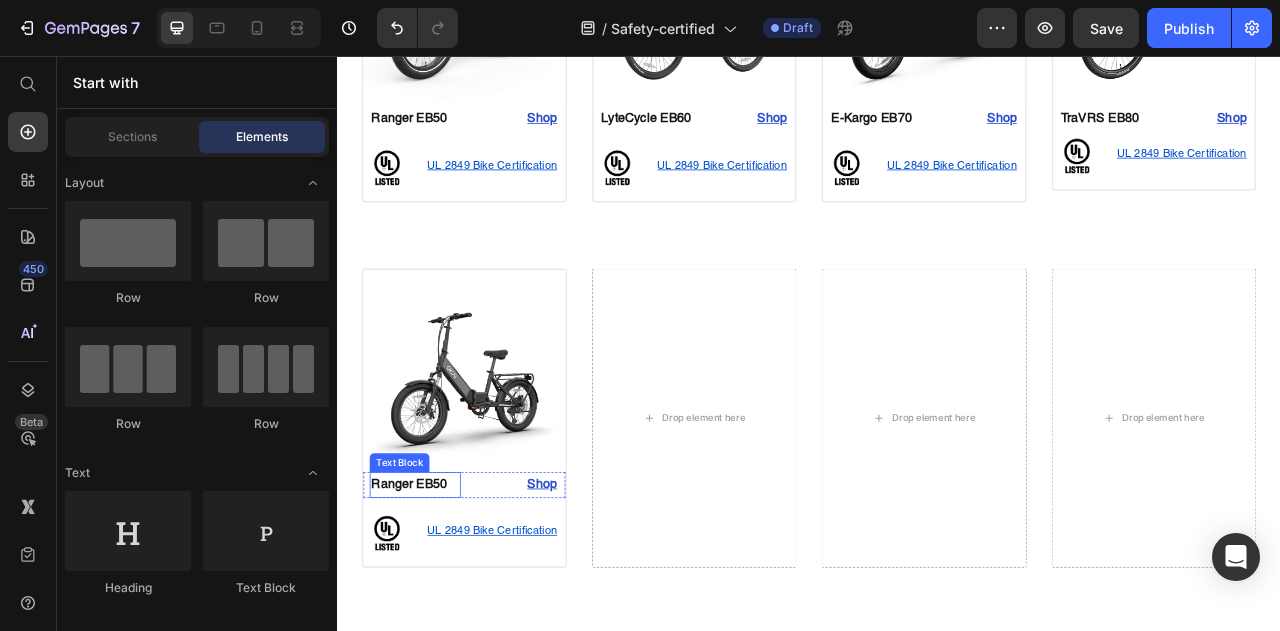 click on "Ranger EB50" at bounding box center [436, 601] 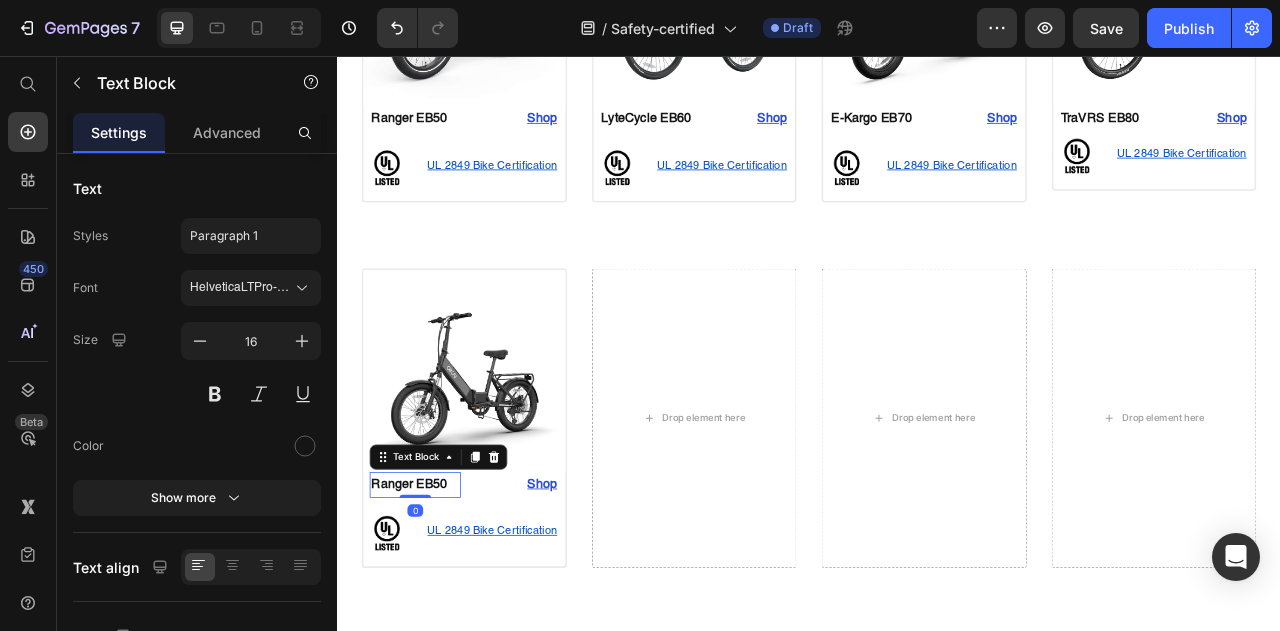 click on "Ranger EB50" at bounding box center (436, 601) 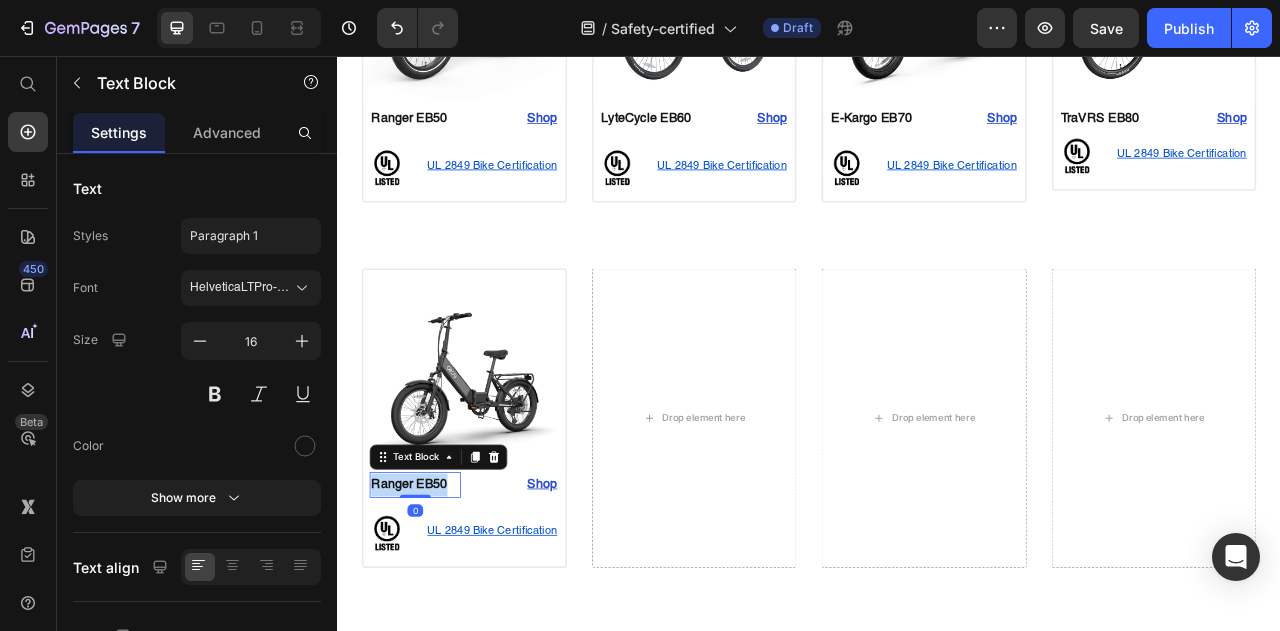 click on "Ranger EB50" at bounding box center (436, 601) 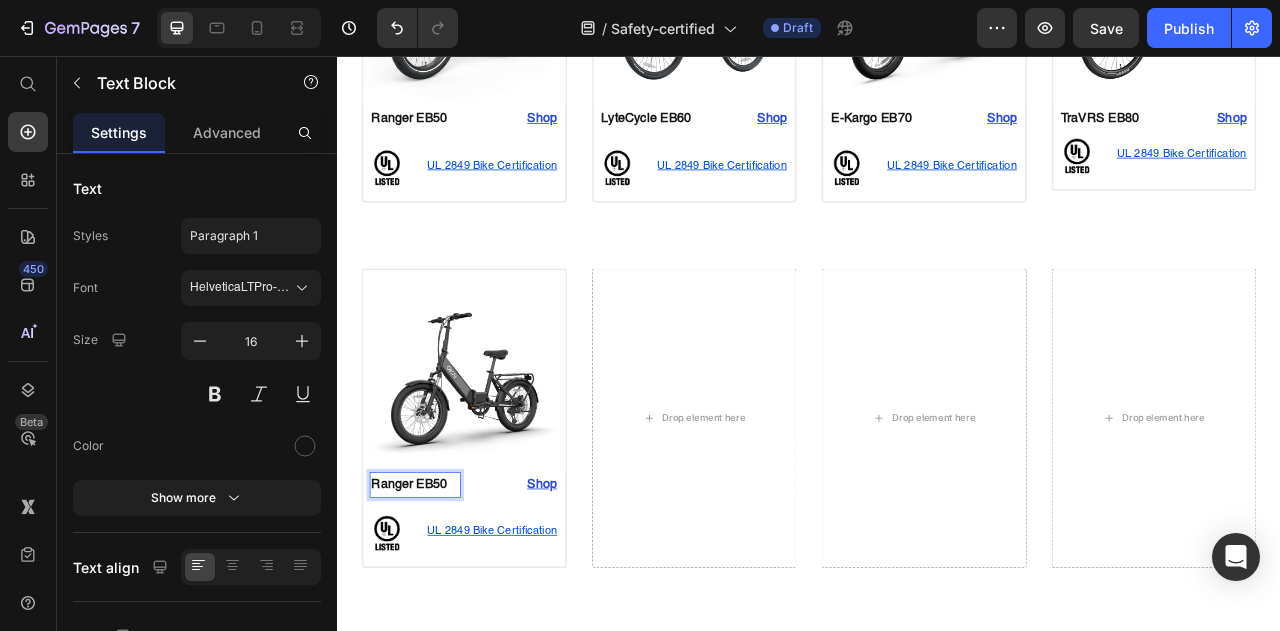 scroll, scrollTop: 13, scrollLeft: 0, axis: vertical 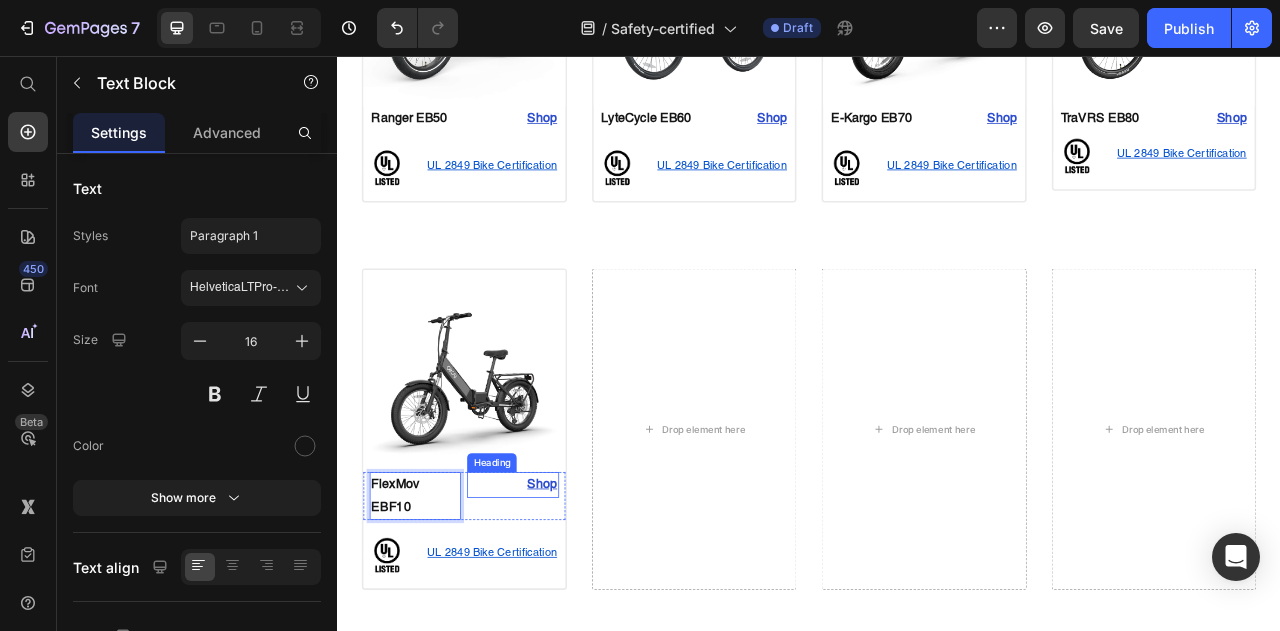 click on "Shop" at bounding box center [560, 601] 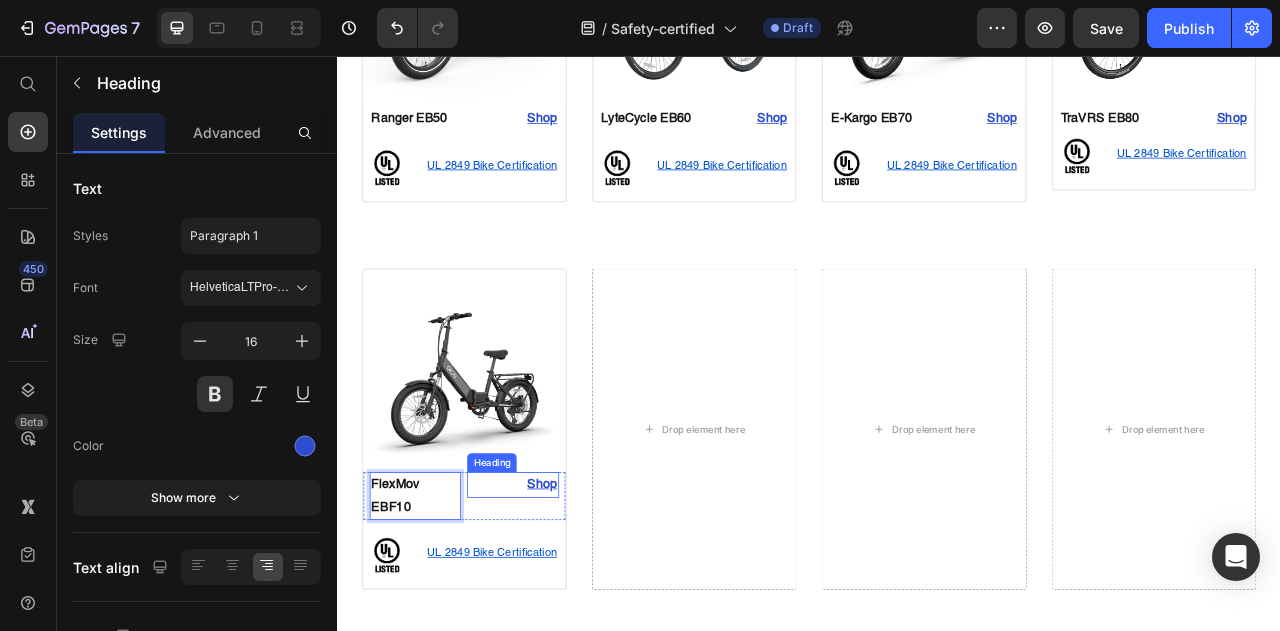 scroll, scrollTop: 0, scrollLeft: 0, axis: both 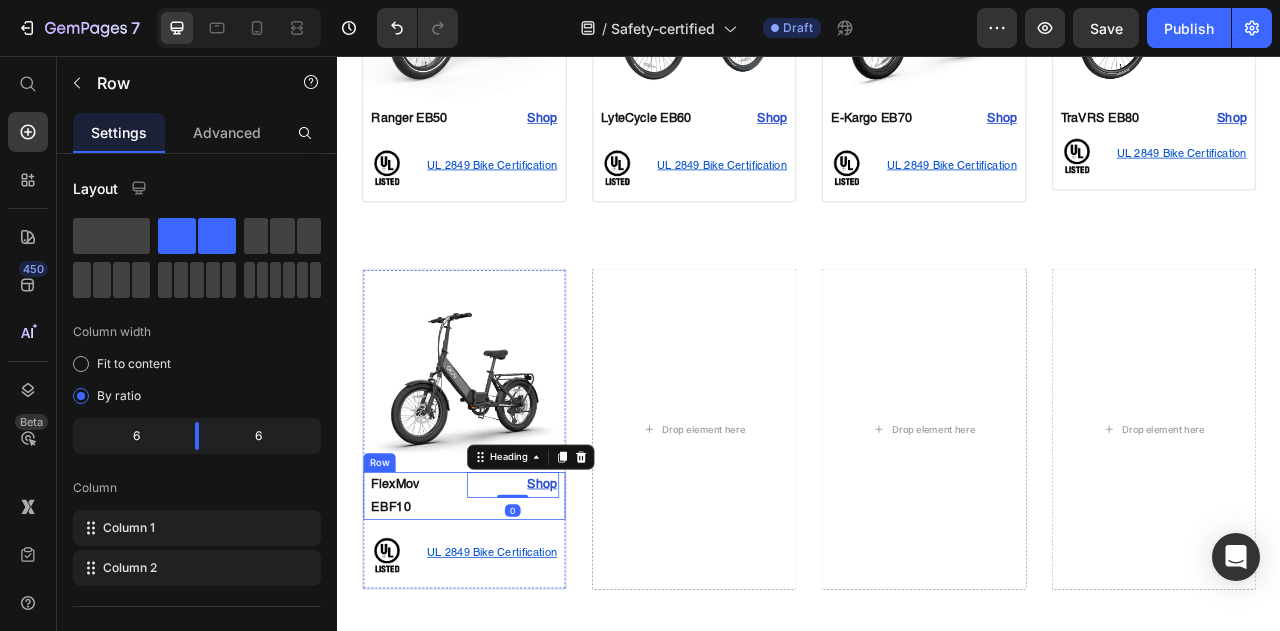 click on "Shop Heading   0" at bounding box center [560, 616] 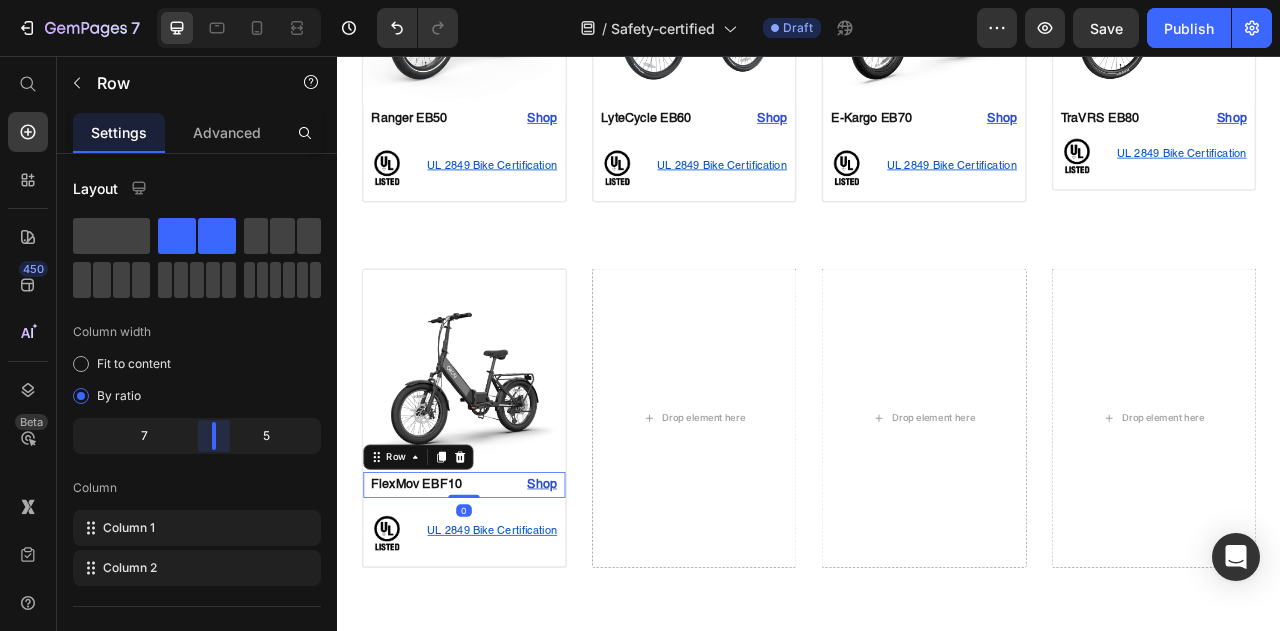 drag, startPoint x: 196, startPoint y: 435, endPoint x: 227, endPoint y: 435, distance: 31 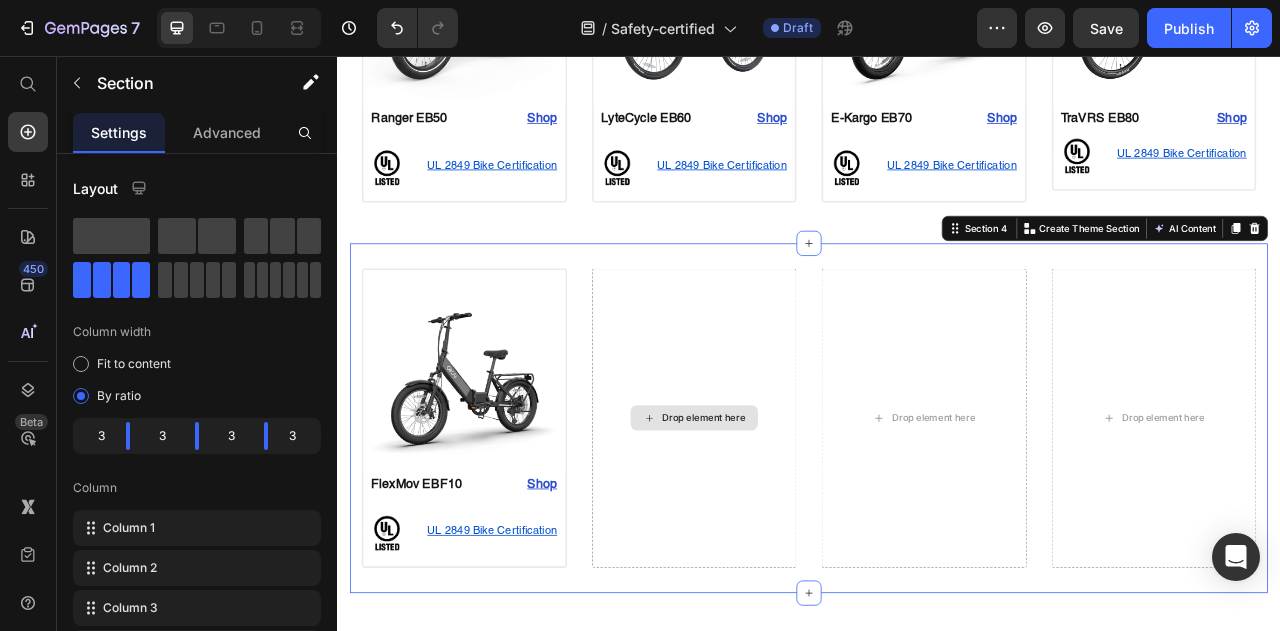 click on "Drop element here" at bounding box center [791, 516] 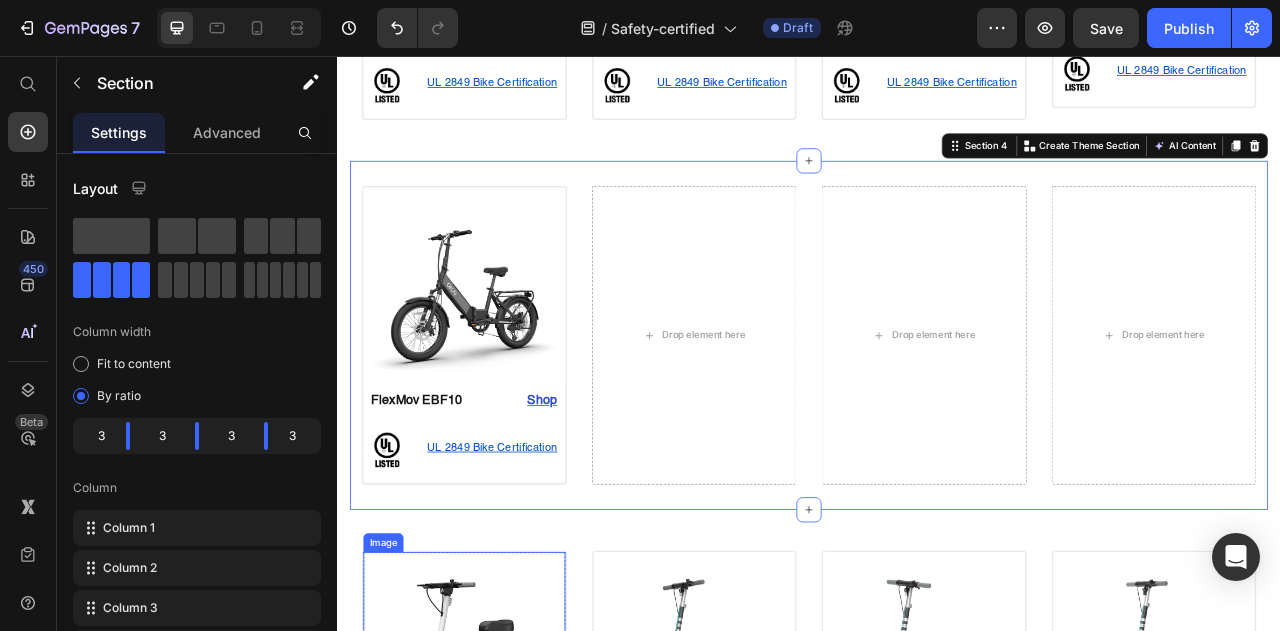scroll, scrollTop: 969, scrollLeft: 0, axis: vertical 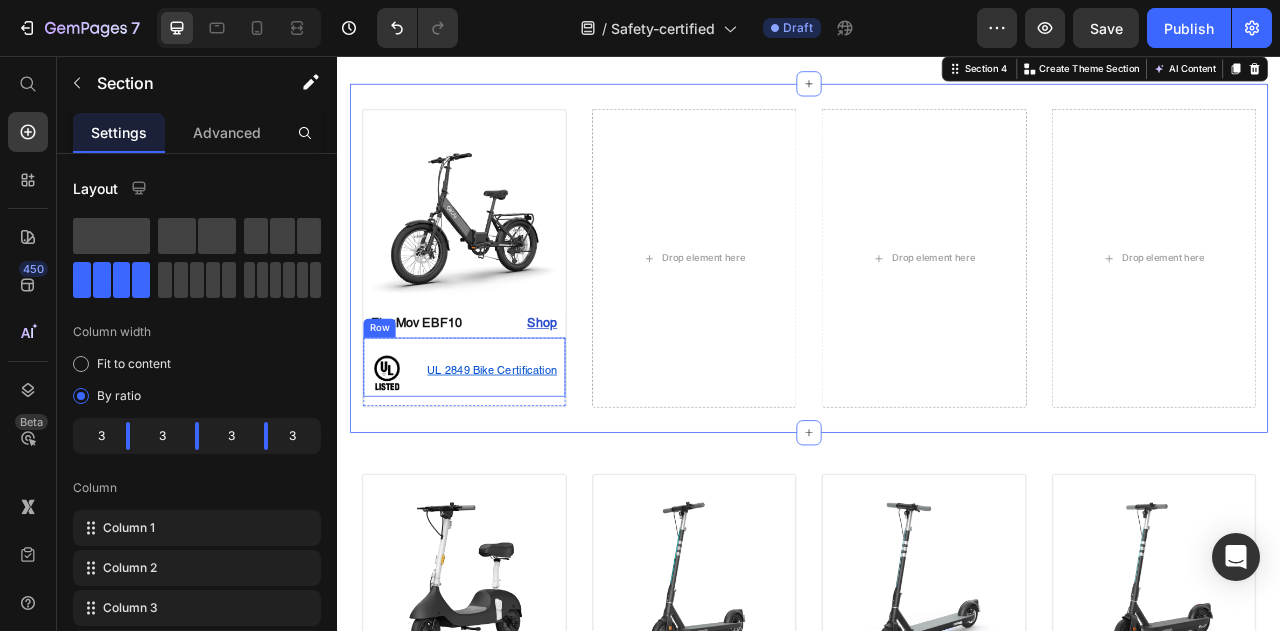 click on "UL 2849 Bike Certification Text Block" at bounding box center [528, 459] 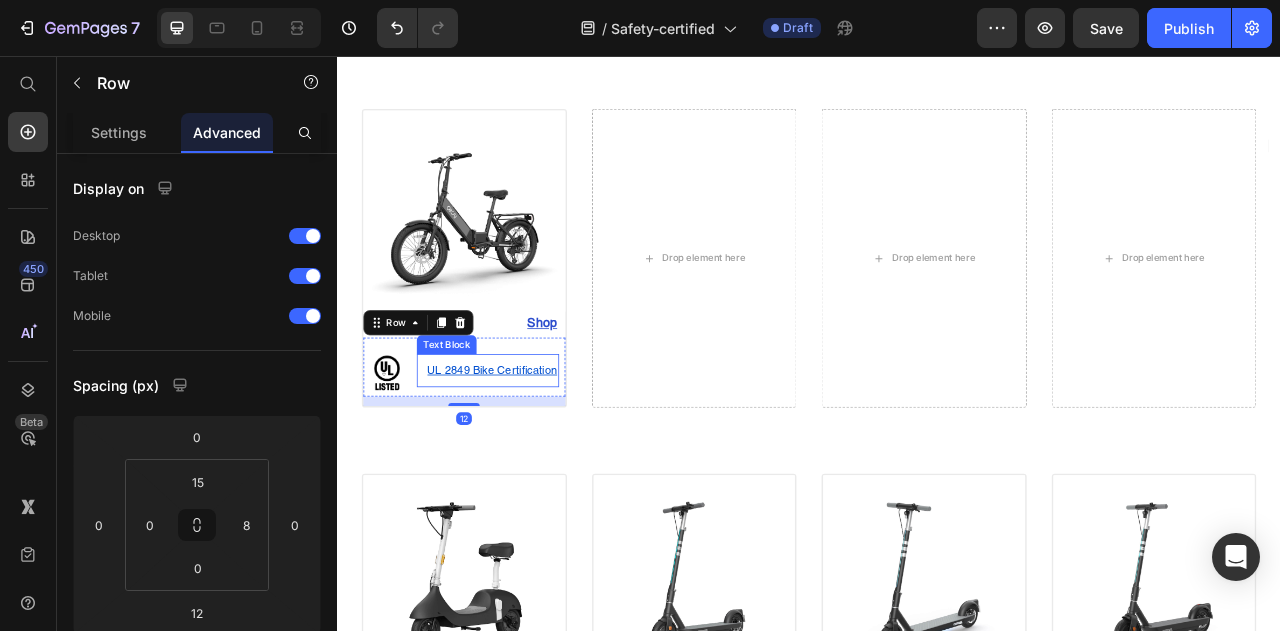 click on "UL 2849 Bike Certification" at bounding box center (528, 456) 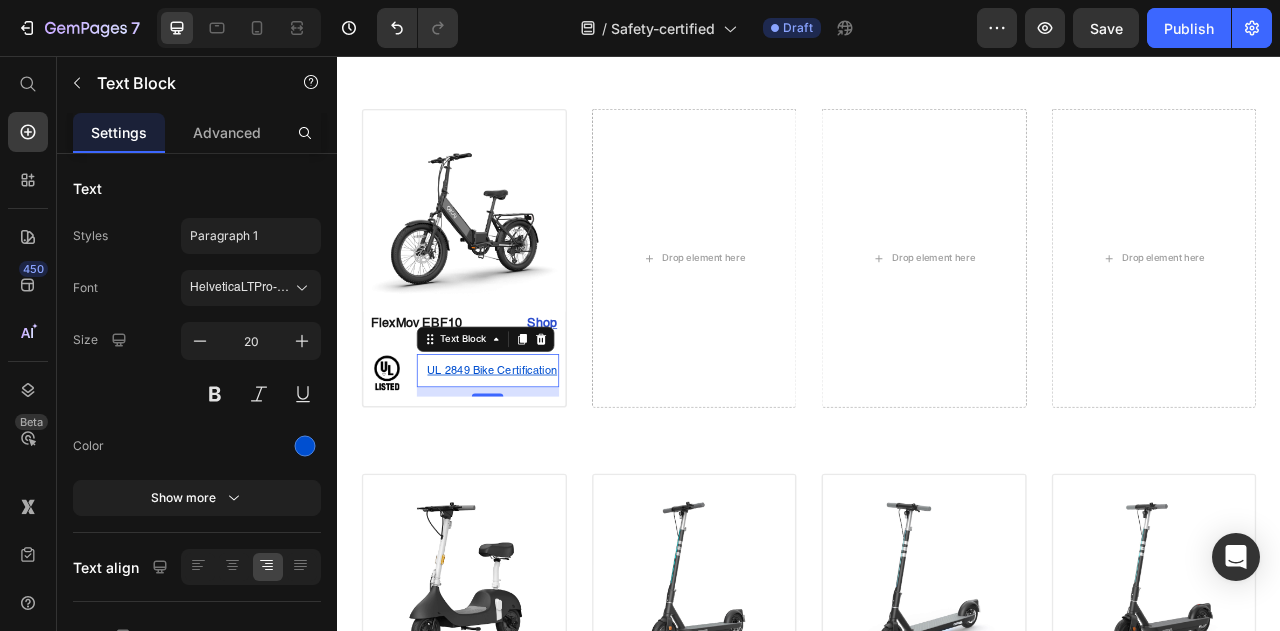 click on "UL 2849 Bike Certification" at bounding box center [528, 456] 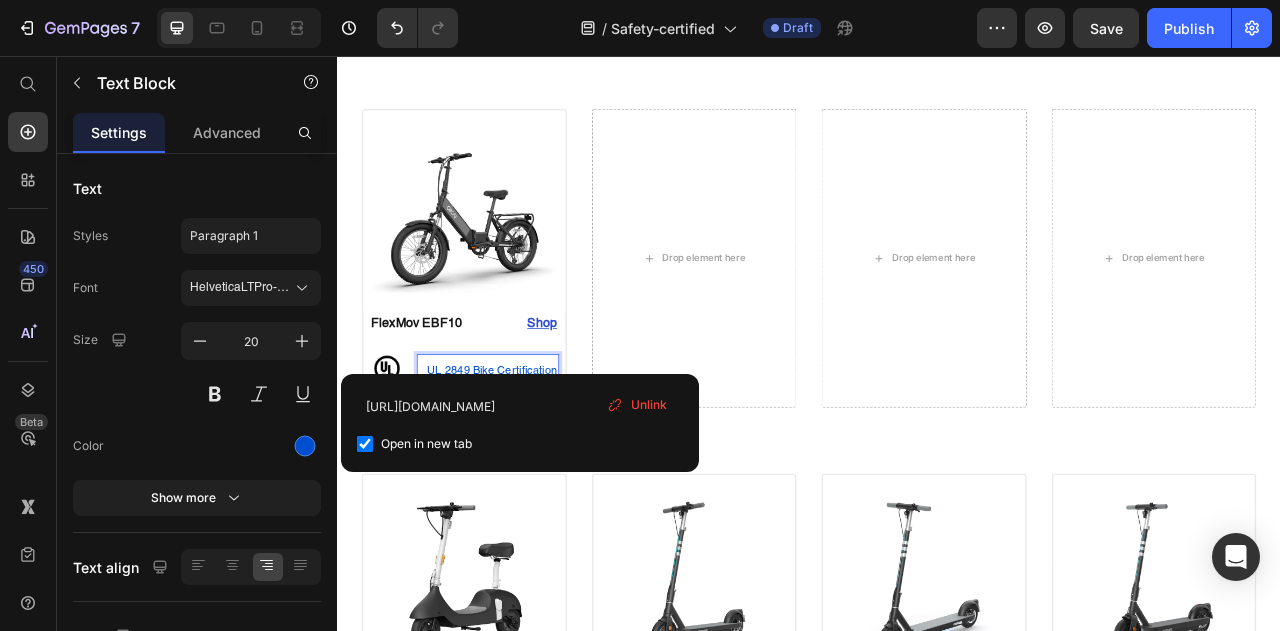 click on "UL 2849 Bike Certification" at bounding box center (534, 455) 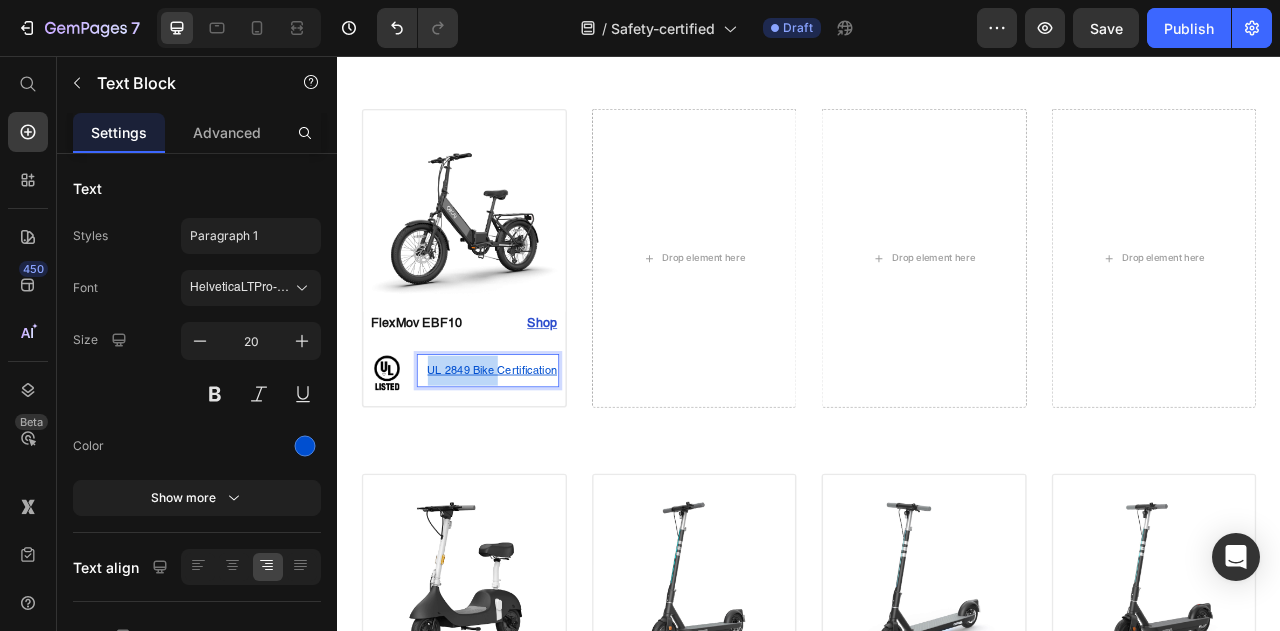 click on "UL 2849 Bike Certification" at bounding box center [534, 455] 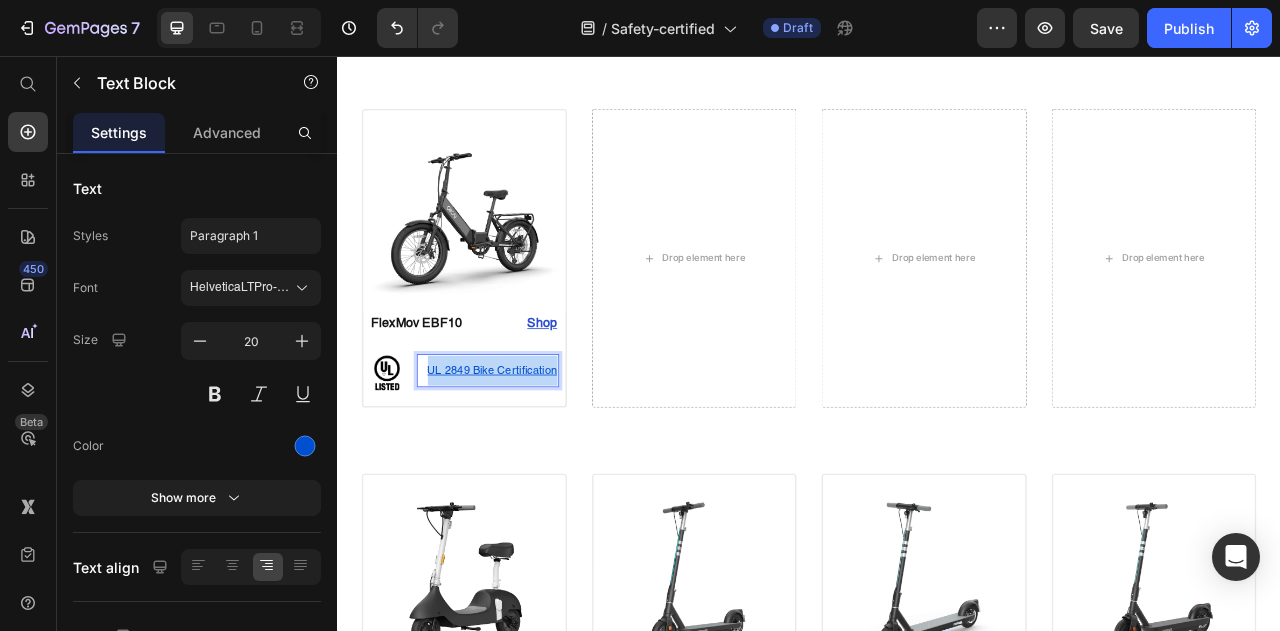 click on "UL 2849 Bike Certification" at bounding box center (534, 455) 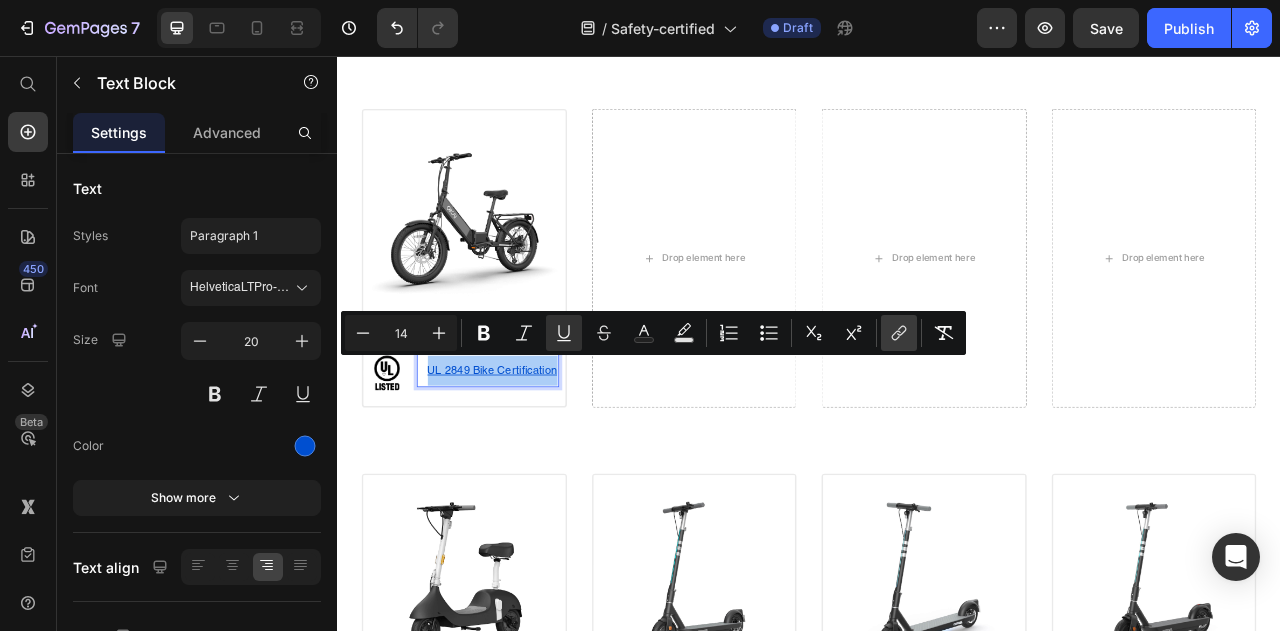 click 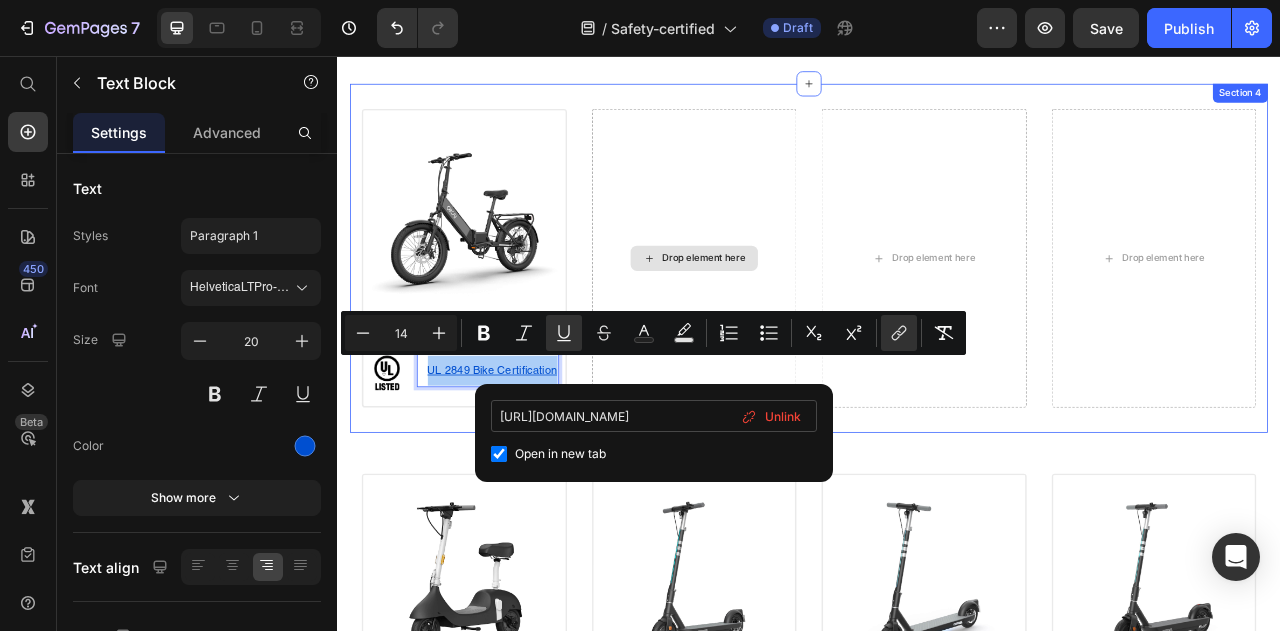 scroll, scrollTop: 0, scrollLeft: 304, axis: horizontal 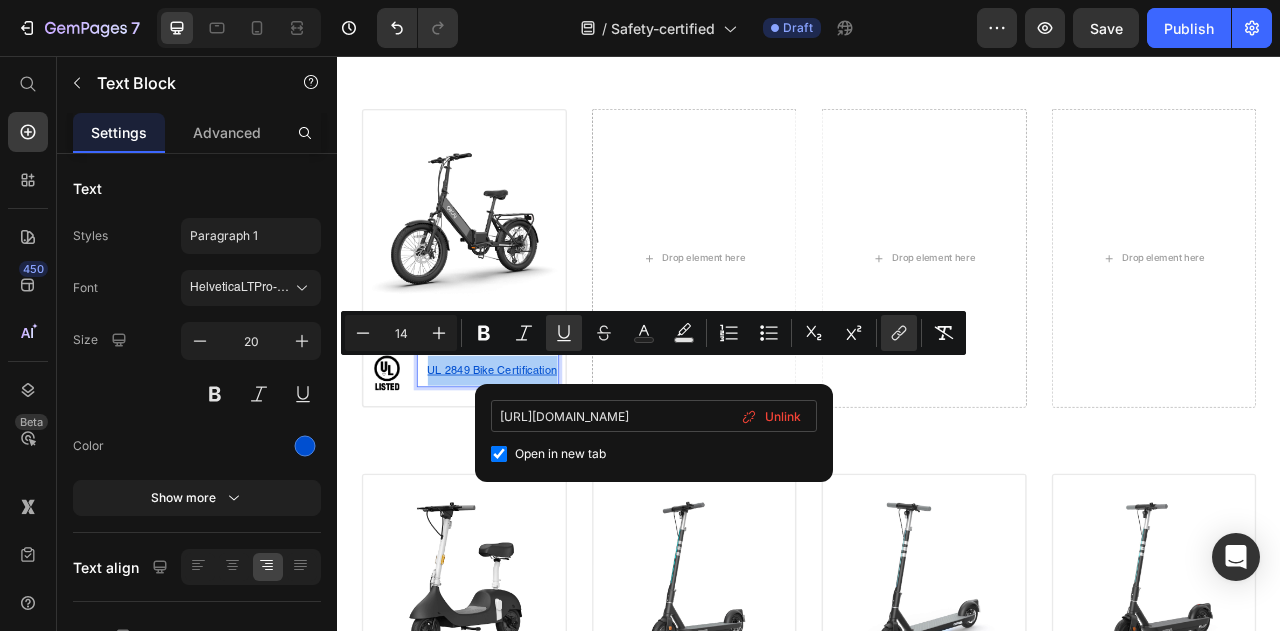 click on "[URL][DOMAIN_NAME]" at bounding box center (654, 416) 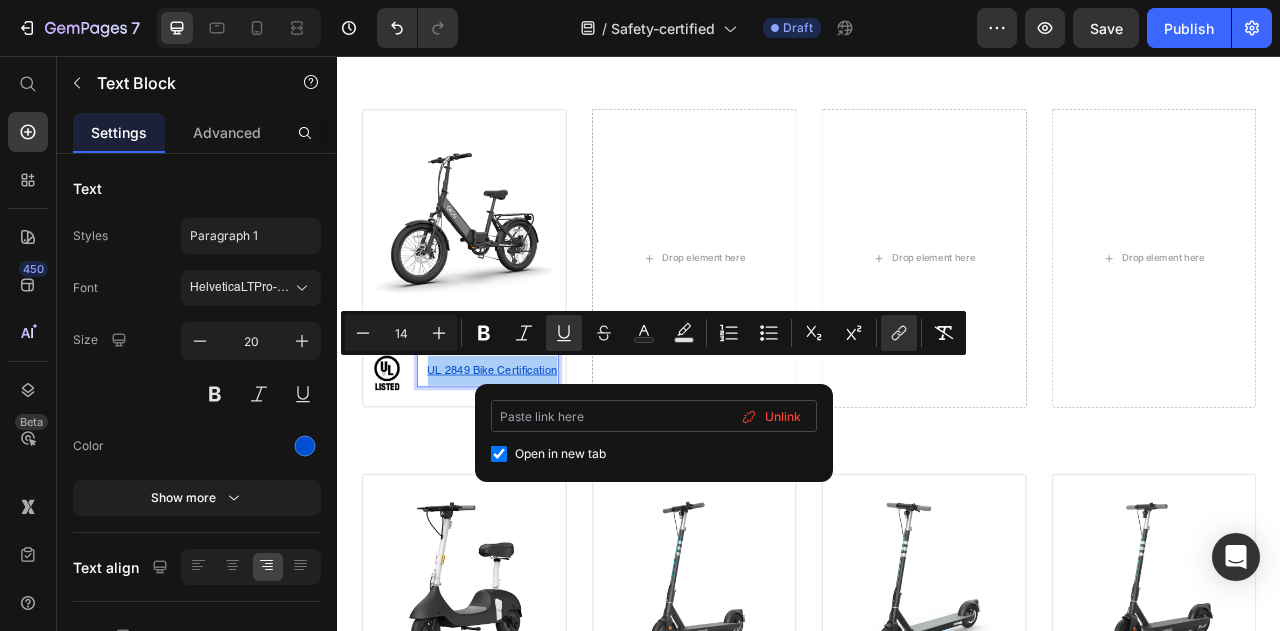 scroll, scrollTop: 0, scrollLeft: 0, axis: both 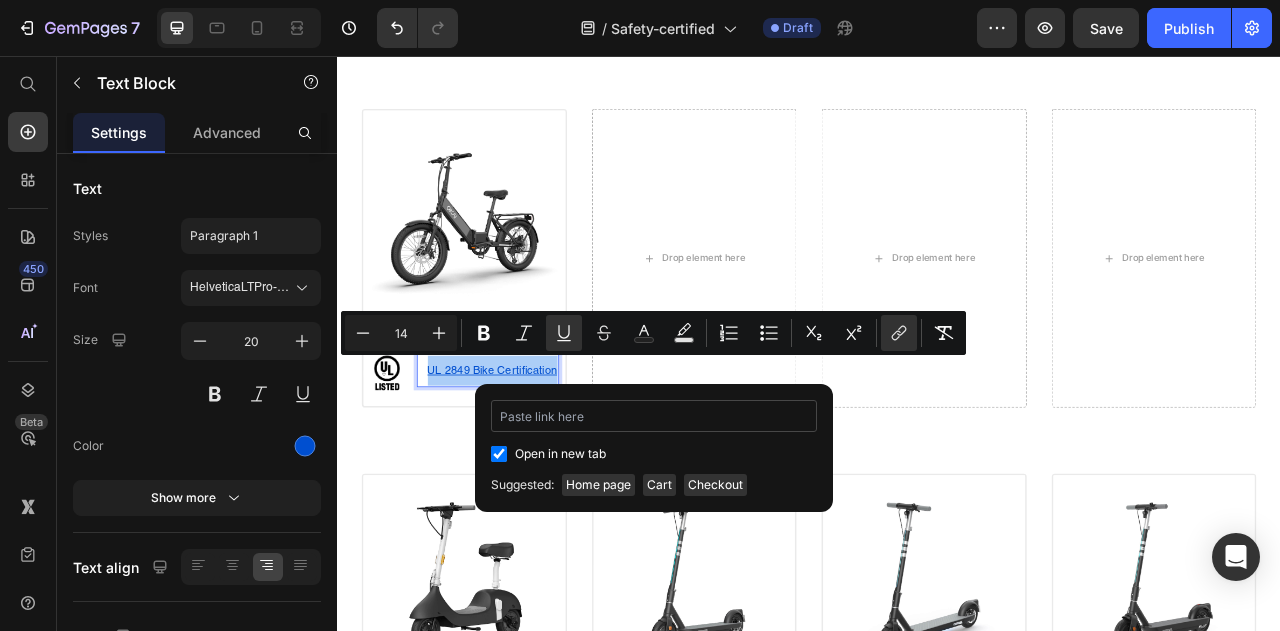 type on "[URL][DOMAIN_NAME]" 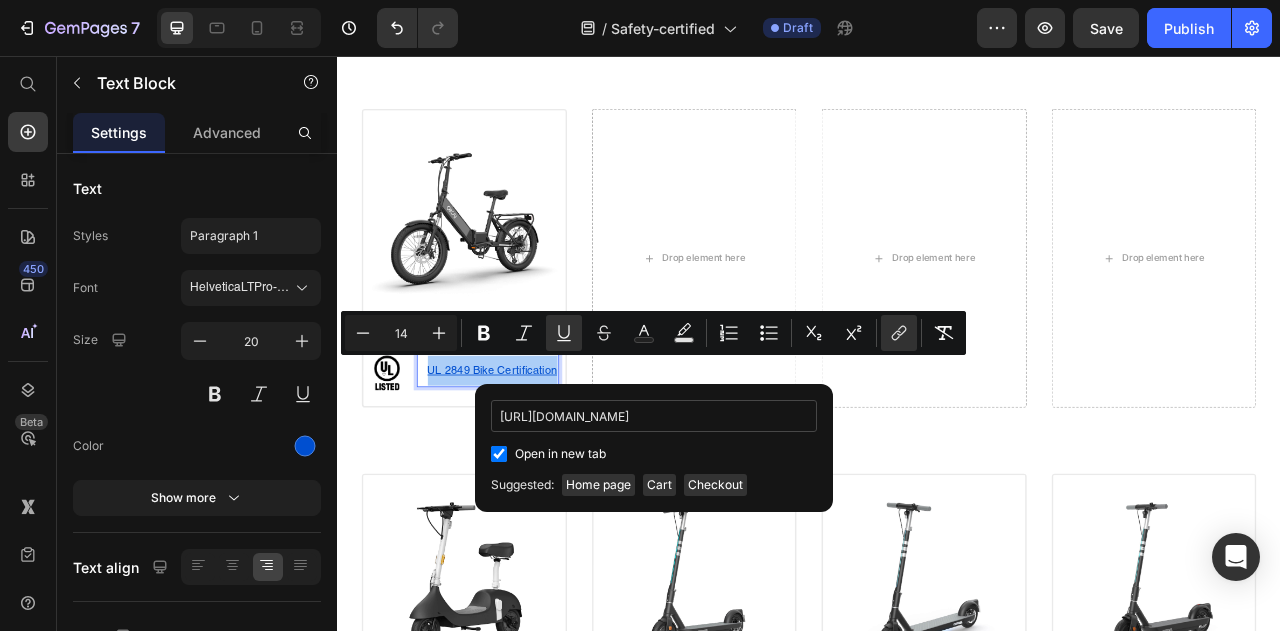 scroll, scrollTop: 0, scrollLeft: 292, axis: horizontal 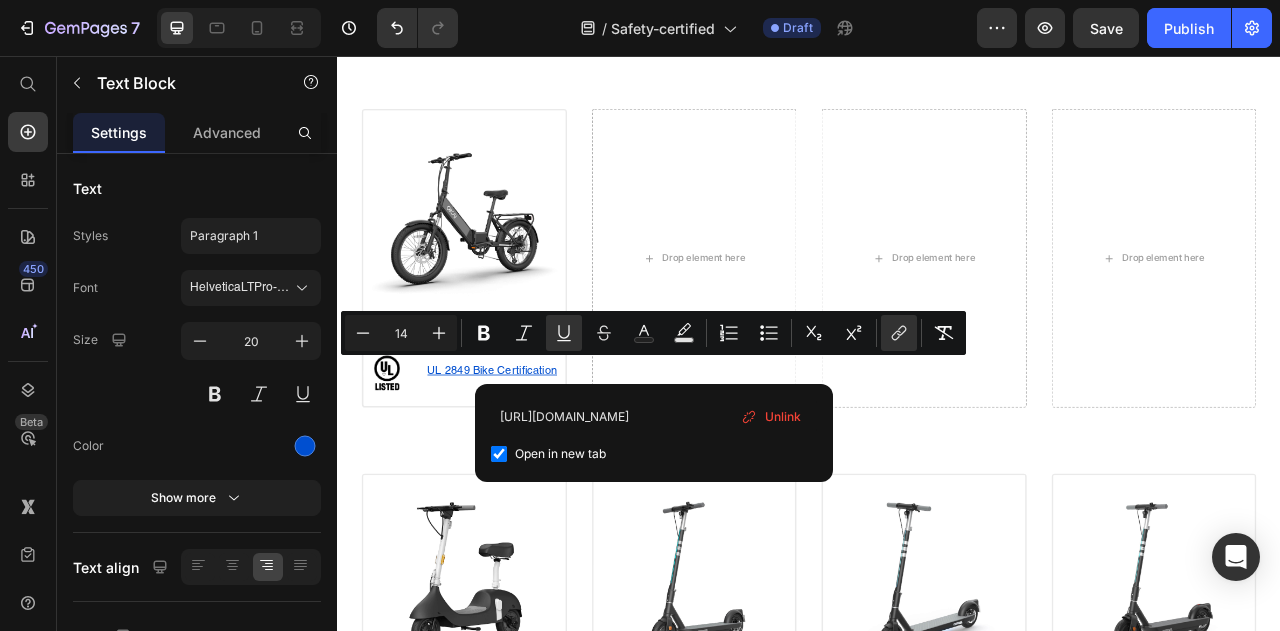 click on "Home
Safety-certified Breadcrumb Built for Safety. Certified for Peace of Mind. Heading OKAI electric scooters and e-bikes meet globally recognized safety standards, including UL 2272 and UL 2849 certifications. Each model is tested for electrical system safety, fire resistance, and overall reliability. Scroll down to view the  official  certificates for every model and ride with confidence. Text Block Row Section 2 Image Ranger EB50 Text Block Shop Heading Row Image UL 2849 Bike Certification Text Block Row Row Product Image LyteCycle   EB60 Text Block Shop Heading Row Image UL 2849 Bike Certification Text Block Row Row Product Image E-Kargo EB70 Text Block Shop Heading Row Image UL 2849 Bike Certification Text Block Row Row Product Image TraVRS EB80 Text Block Shop Heading Row Image UL 2849 Bike Certification Text Block Row Row Product Section 3 Image FlexMov EBF10 Text Block Shop Heading Row Image UL 2849 Bike Certification Text Block Row Row Shop" at bounding box center (937, 1033) 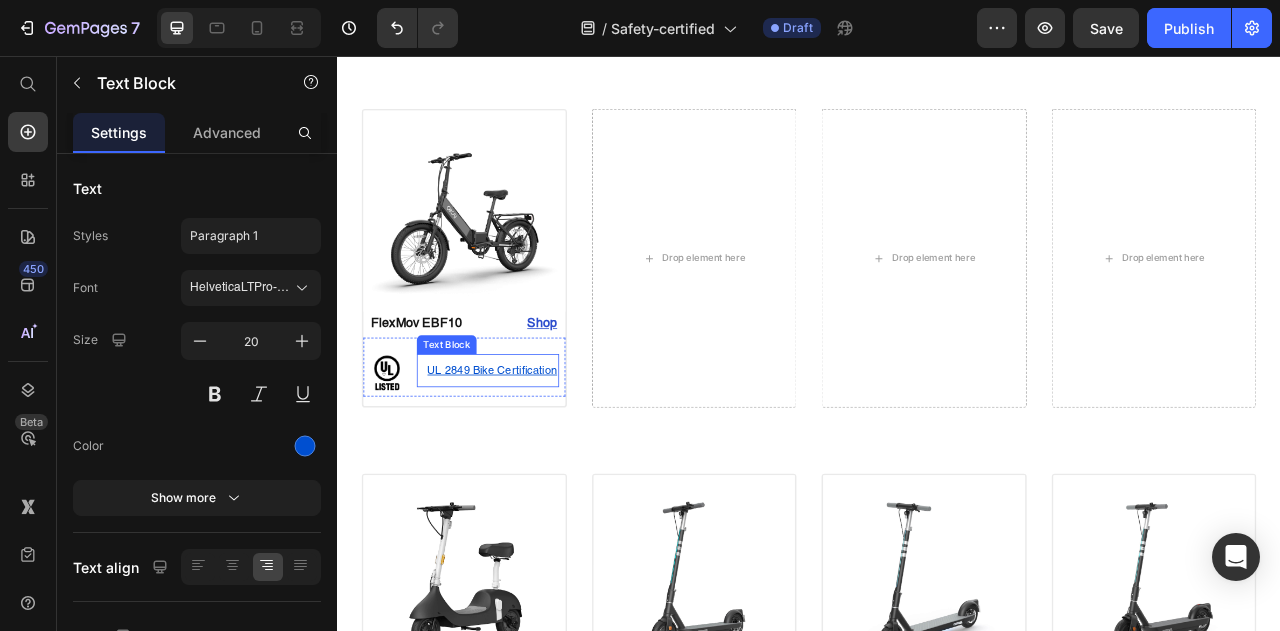 click on "UL 2849 Bike Certification" at bounding box center (528, 456) 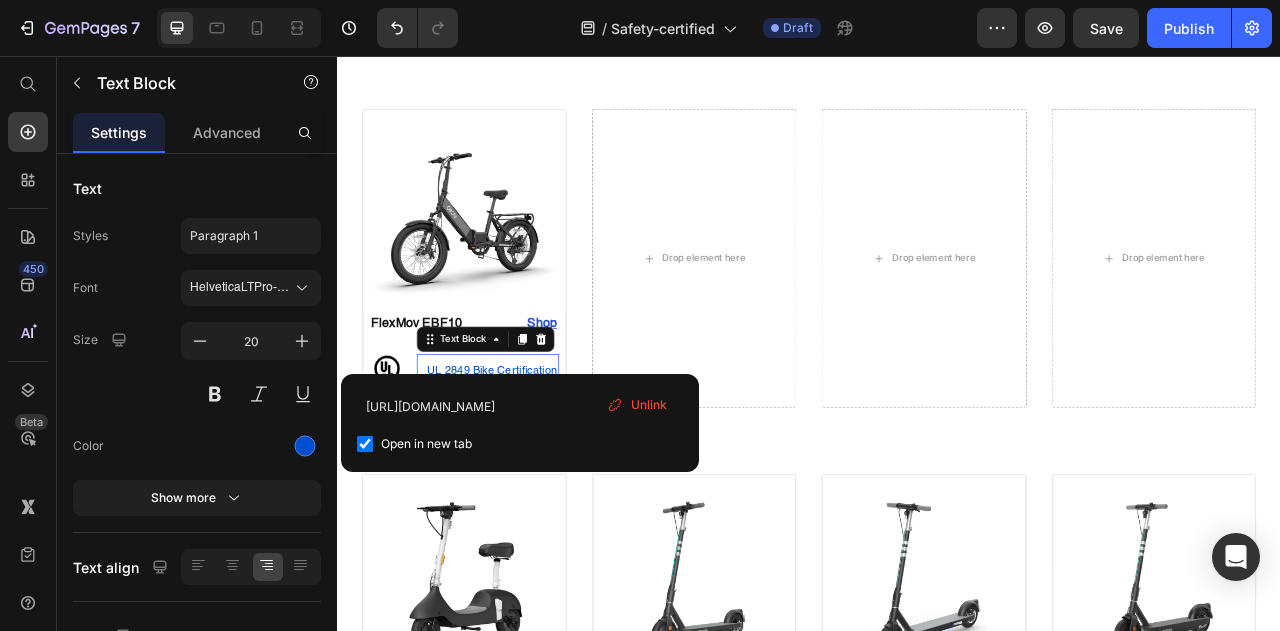 click on "UL 2849 Bike Certification" at bounding box center [528, 456] 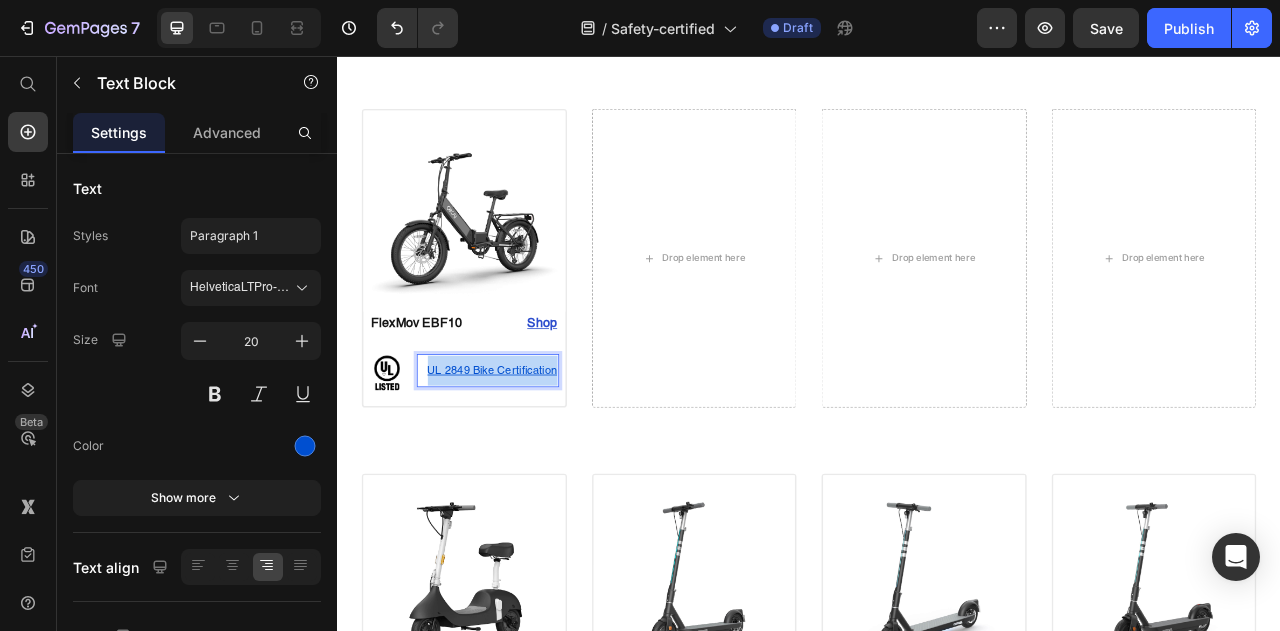 click on "UL 2849 Bike Certification" at bounding box center [528, 456] 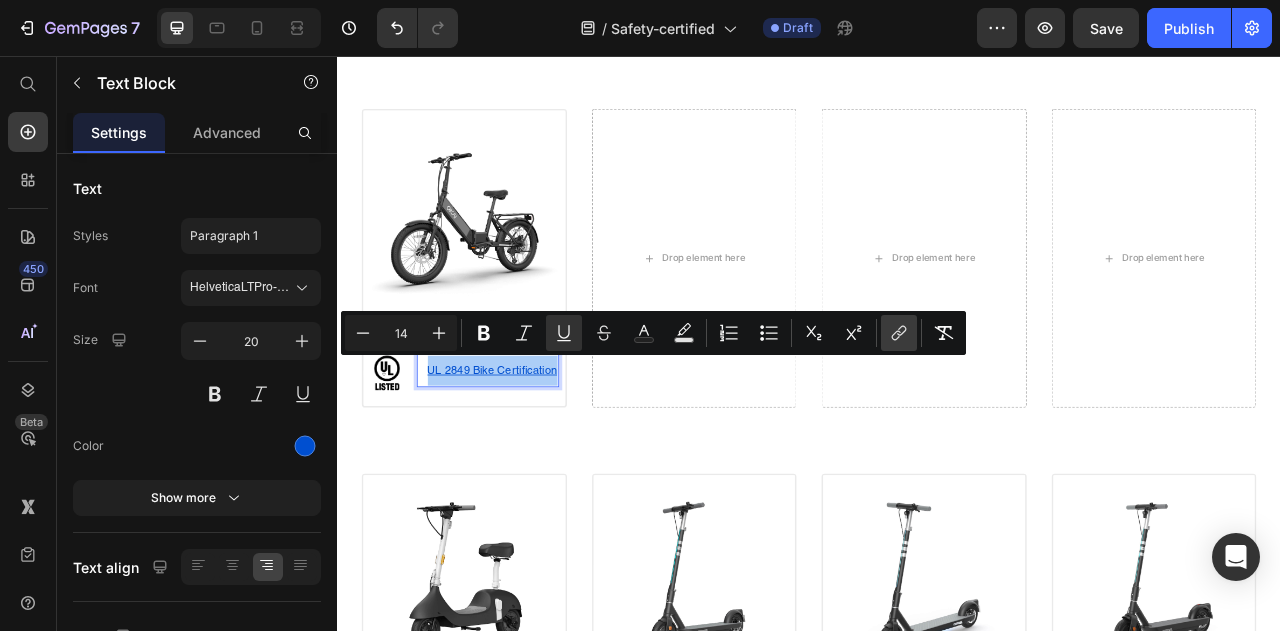 click 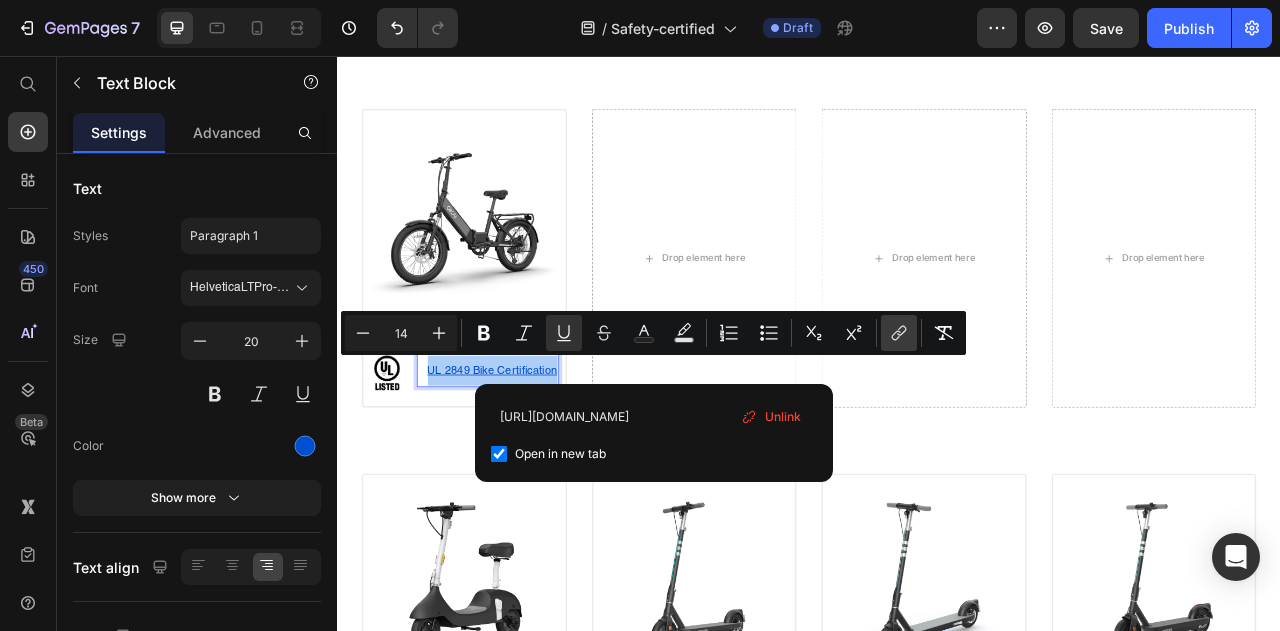 scroll, scrollTop: 0, scrollLeft: 292, axis: horizontal 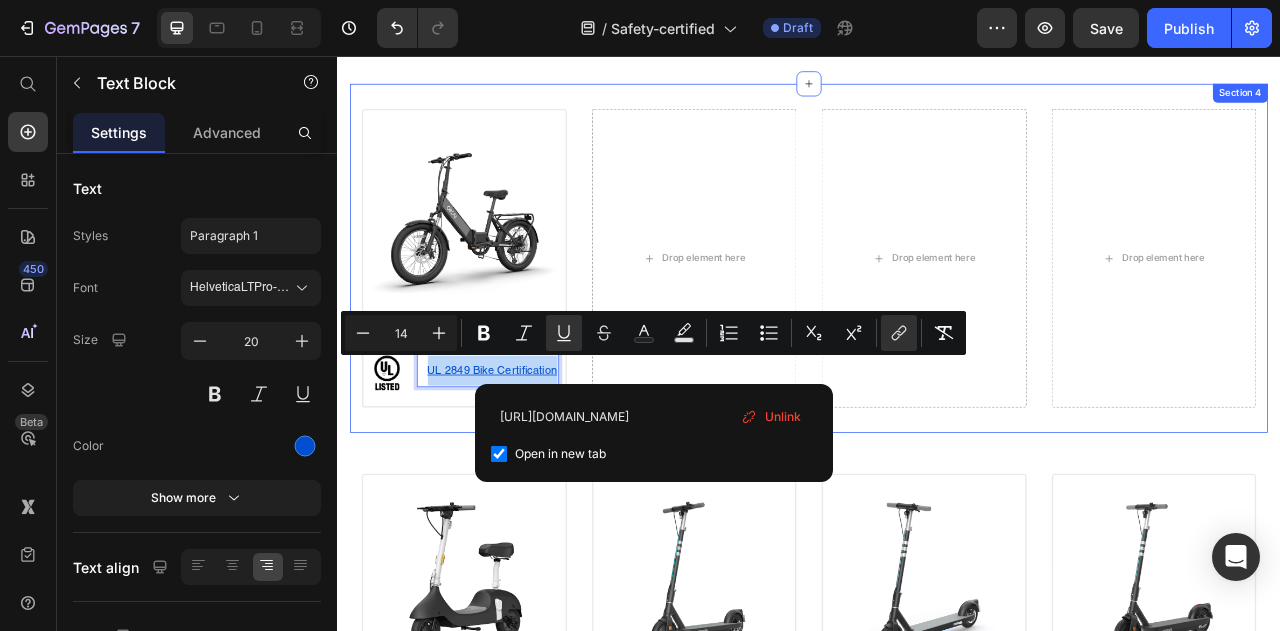 click on "Image FlexMov EBF10 Text Block Shop Heading Row Image UL 2849 Bike Certification Text Block   12 Row Row Product
Drop element here
Drop element here
Drop element here Section 4" at bounding box center (937, 313) 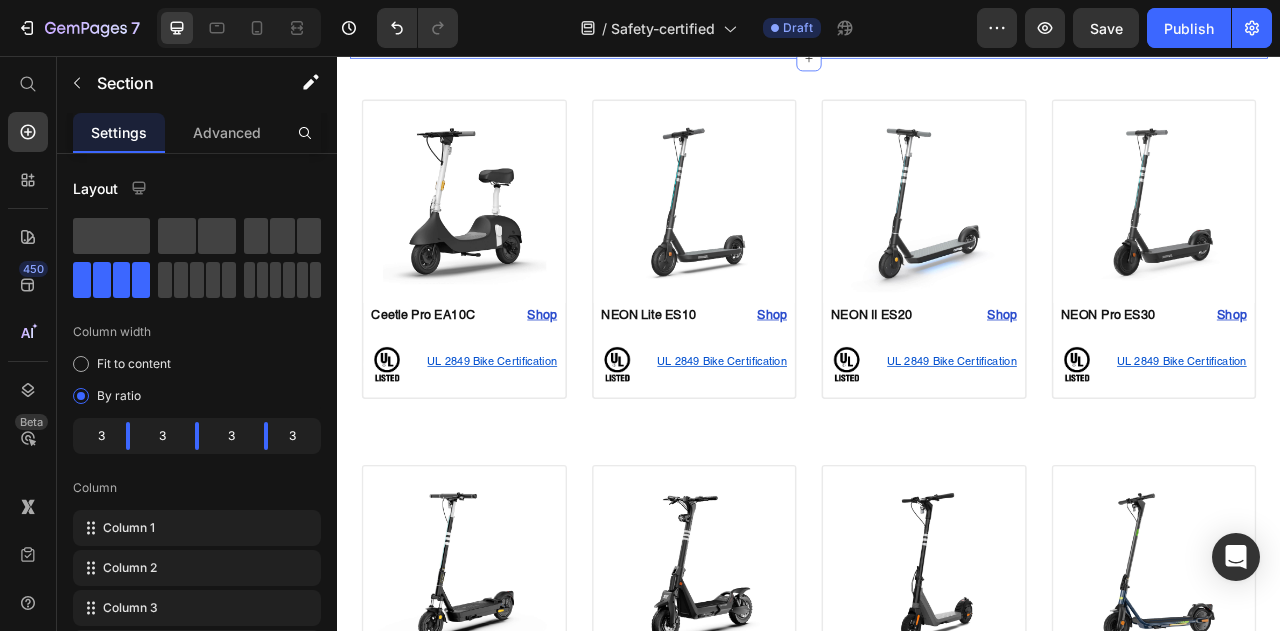 scroll, scrollTop: 1469, scrollLeft: 0, axis: vertical 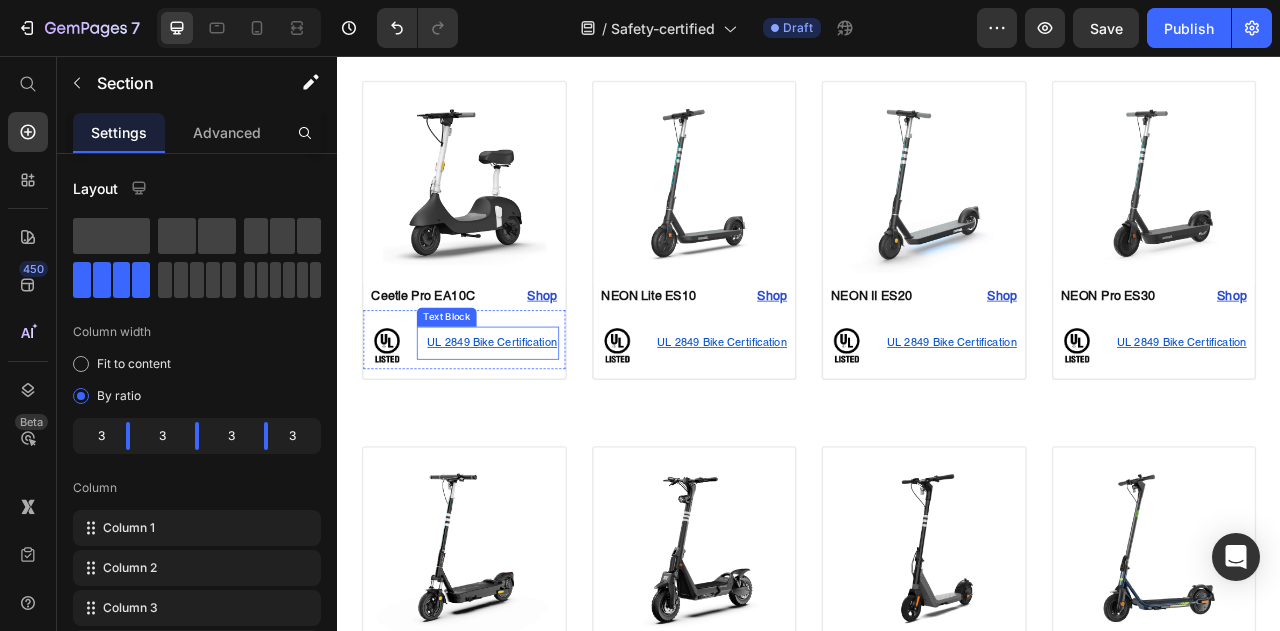 click on "UL 2849 Bike Certification" at bounding box center (534, 421) 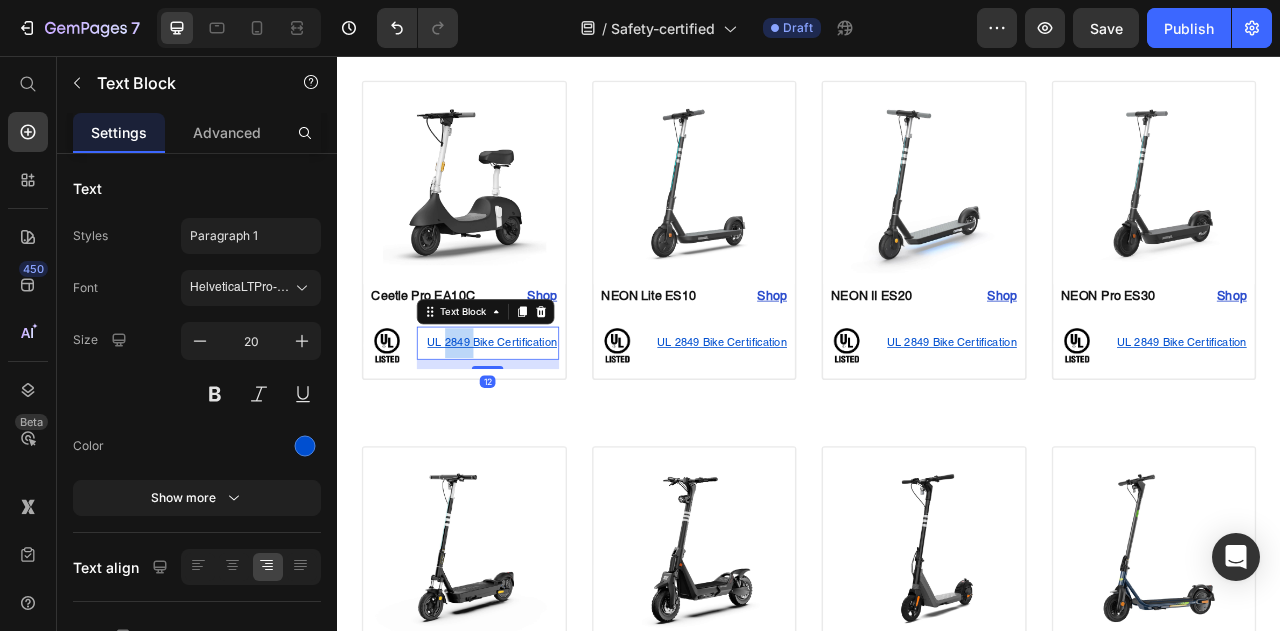 click on "UL 2849 Bike Certification" at bounding box center [534, 421] 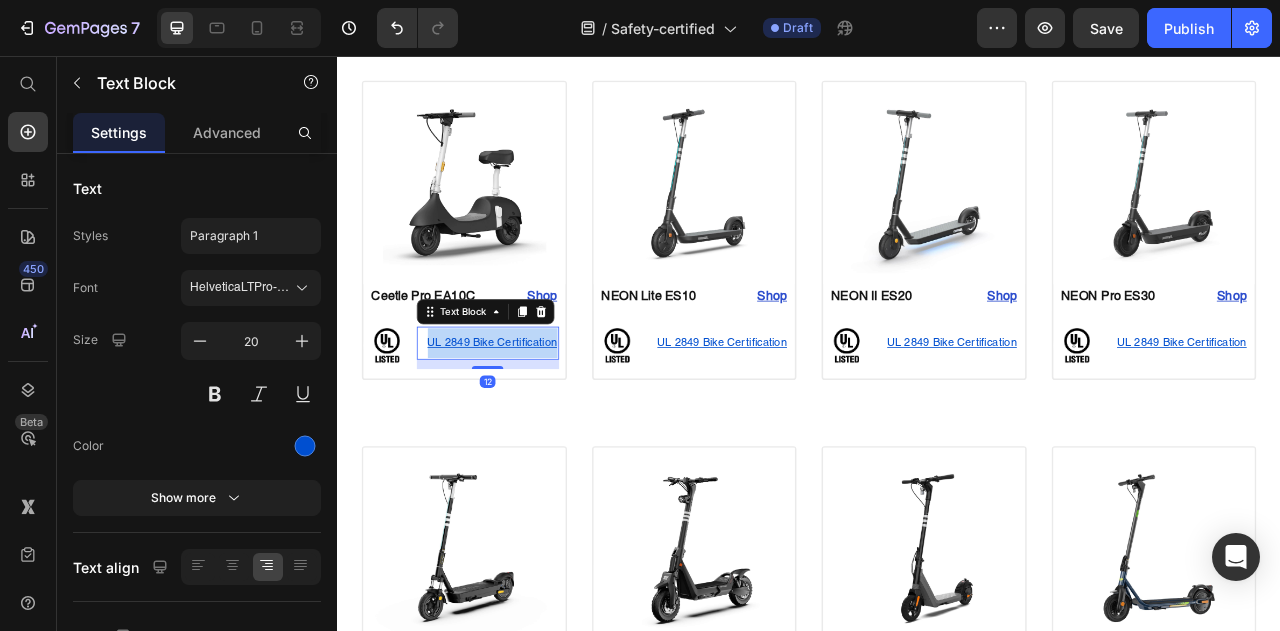 click on "UL 2849 Bike Certification" at bounding box center [534, 421] 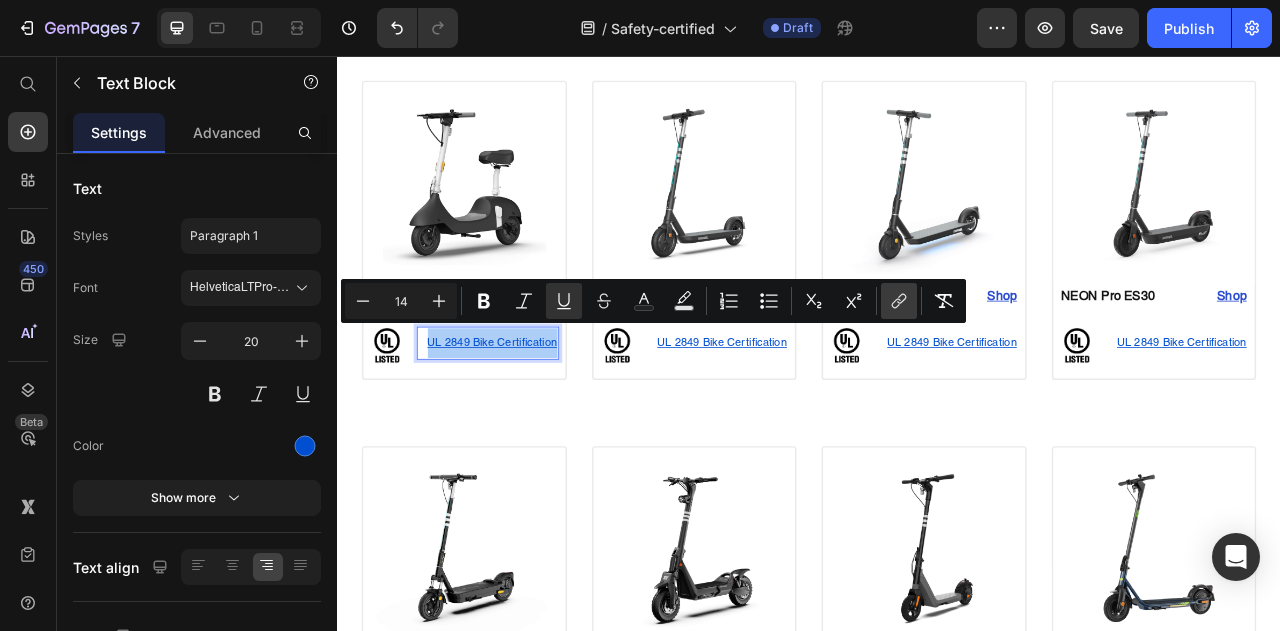 click 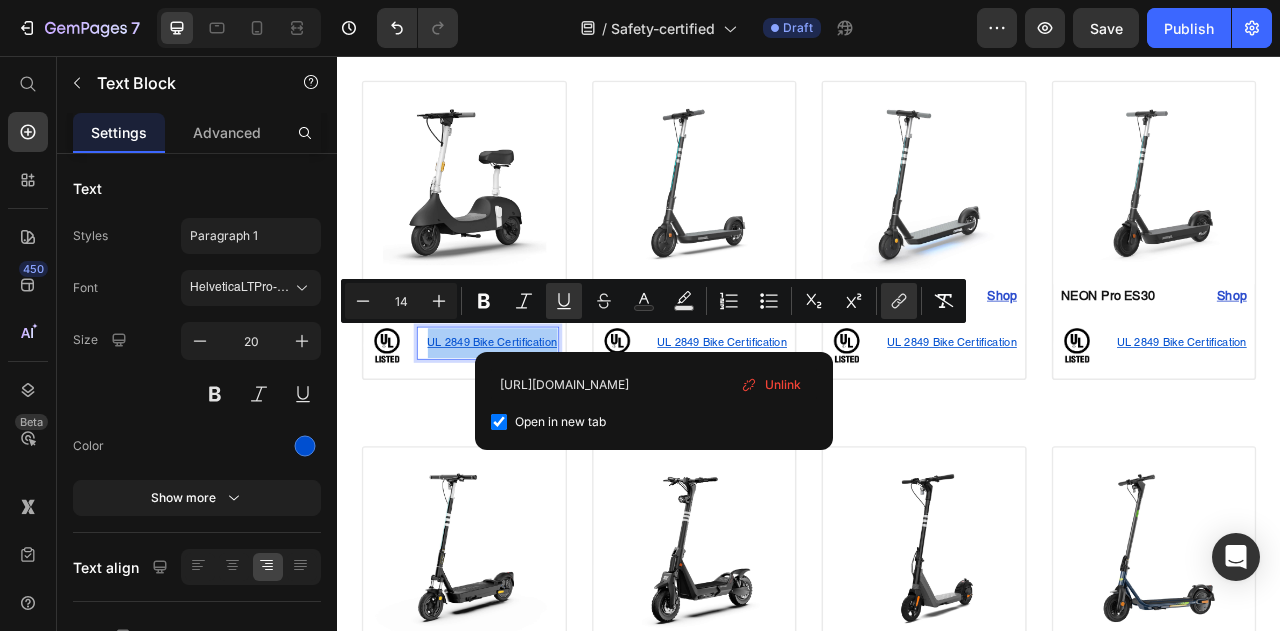 scroll, scrollTop: 0, scrollLeft: 304, axis: horizontal 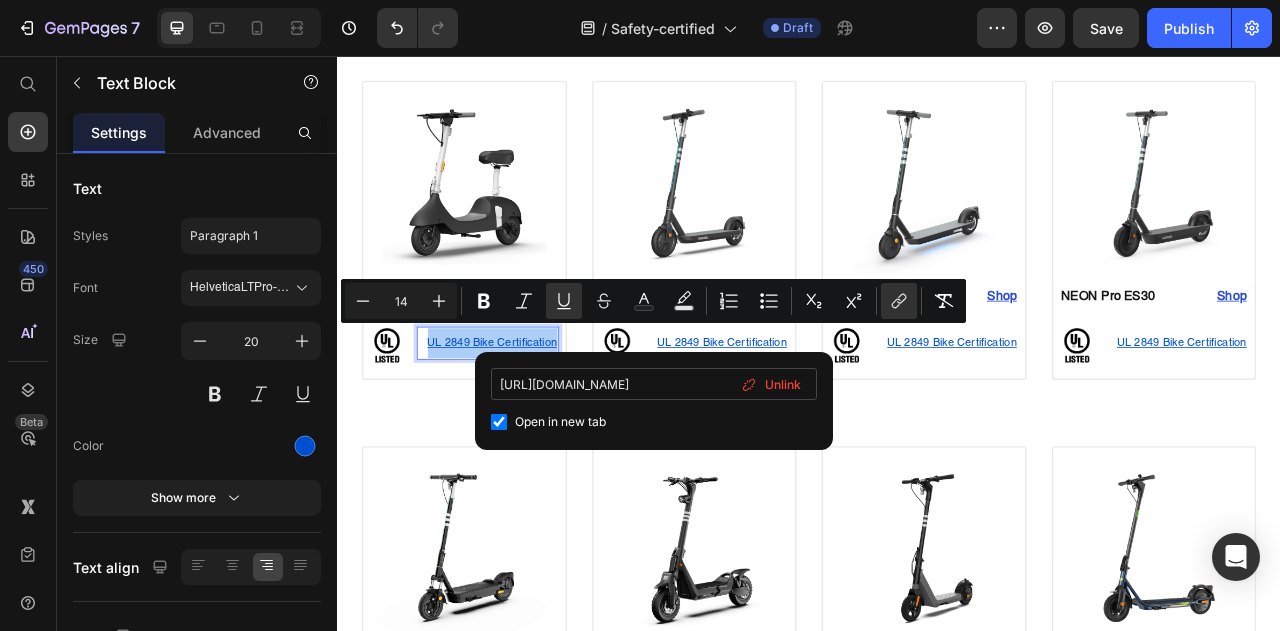 click on "[URL][DOMAIN_NAME]" at bounding box center [654, 384] 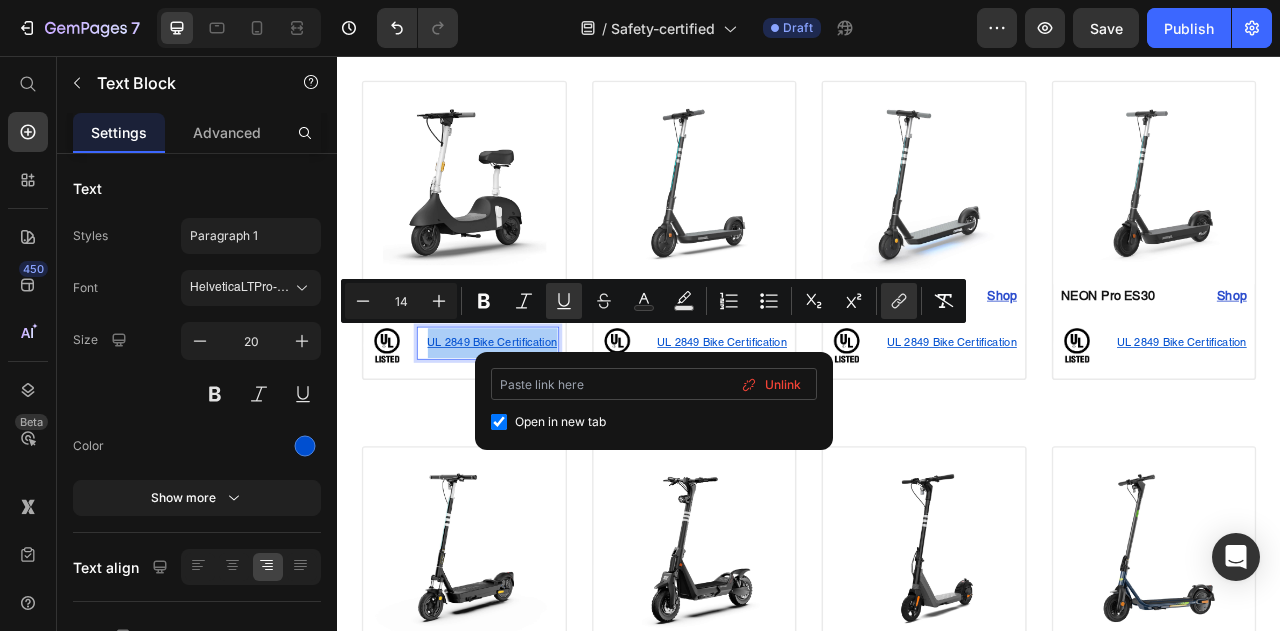 scroll, scrollTop: 0, scrollLeft: 0, axis: both 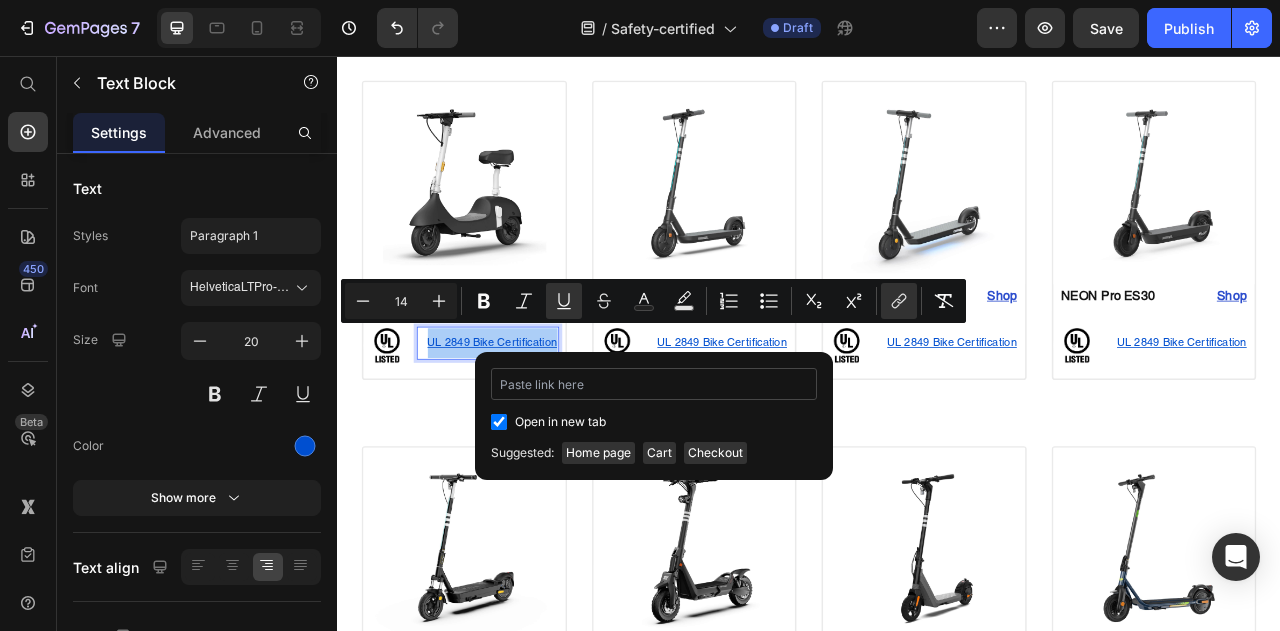 type on "[URL][DOMAIN_NAME]" 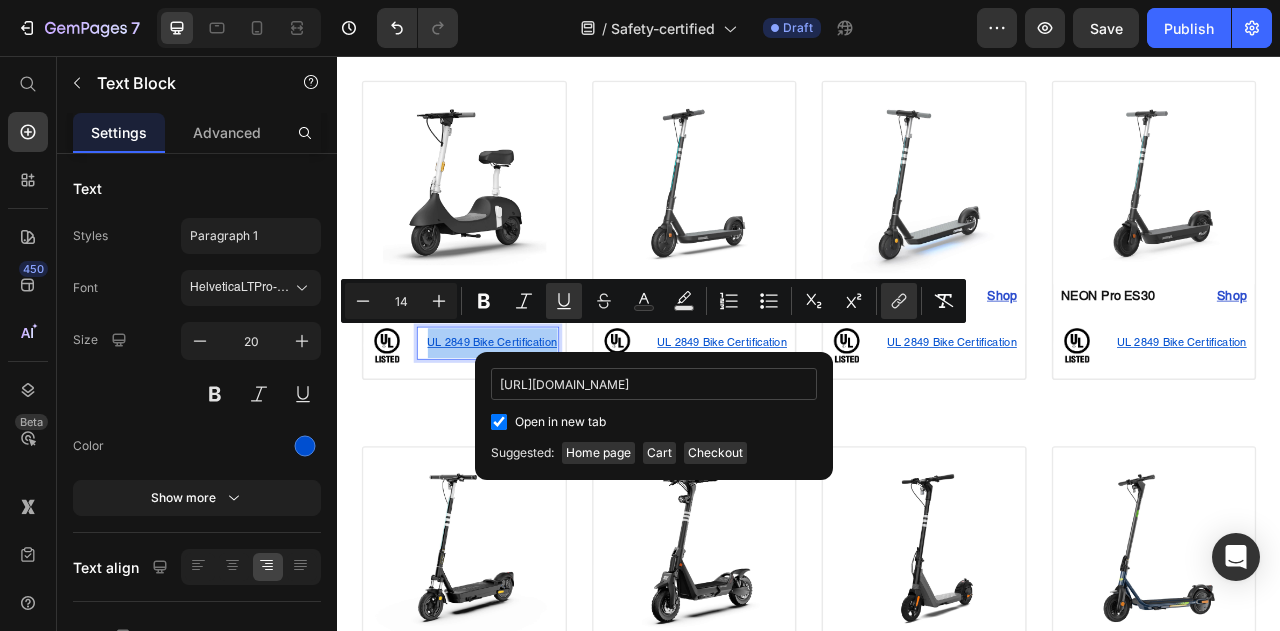 scroll, scrollTop: 0, scrollLeft: 297, axis: horizontal 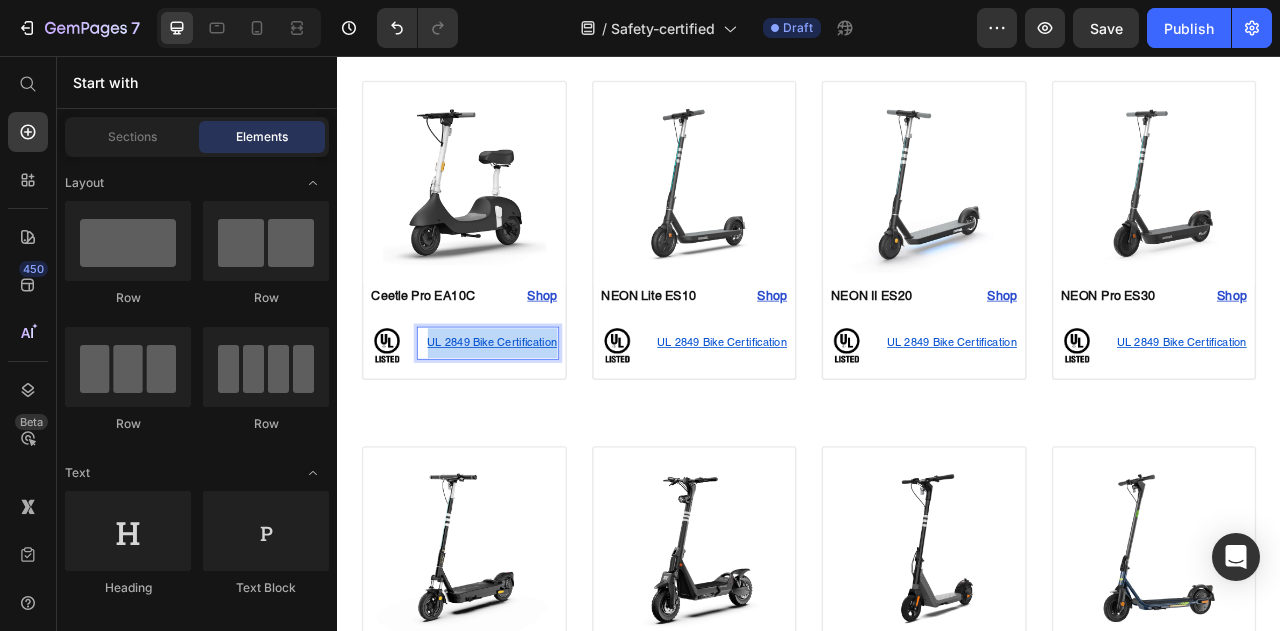 click on "Image Ranger EB50 Text Block Shop Heading Row Image UL 2849 Bike Certification Text Block Row Row Product Image LyteCycle   EB60 Text Block Shop Heading Row Image UL 2849 Bike Certification Text Block Row Row Product Image E-Kargo EB70 Text Block Shop Heading Row Image UL 2849 Bike Certification Text Block Row Row Product Image TraVRS EB80 Text Block Shop Heading Row Image UL 2849 Bike Certification Text Block Row Row Product Section 3 Image FlexMov EBF10 Text Block Shop Heading Row Image UL 2849 Bike Certification Text Block Row Row Product
Drop element here
Drop element here
Drop element here Section 4 Image Ceetle Pro EA10C Text Block Shop Heading Row Image UL 2849 Bike Certification Text Block   12 Row Row Product Image NEON Lite ES10 Text Block Shop Heading Row Image UL 2849 Bike Certification Text Block Row Row Product Image NEON II ES20 Text Block Shop Heading Row Image UL 2849 Bike Certification Text Block Row Row Product Image NEON Pro ES30 Shop" at bounding box center (937, 522) 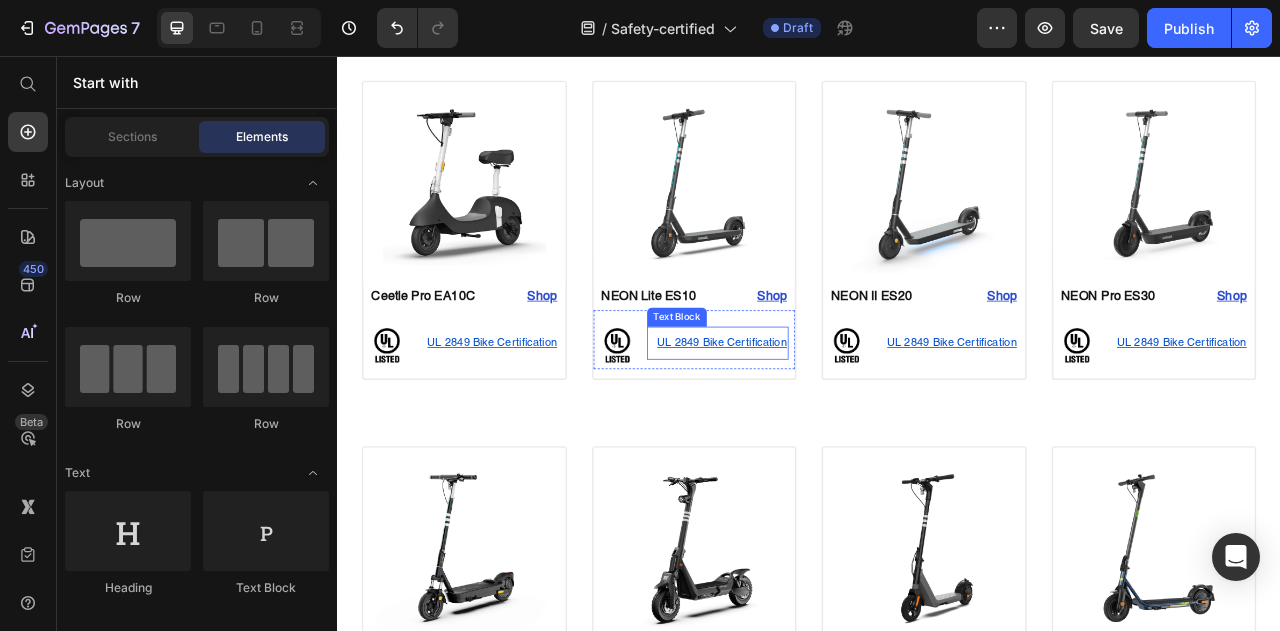 click on "UL 2849 Bike Certification" at bounding box center [826, 421] 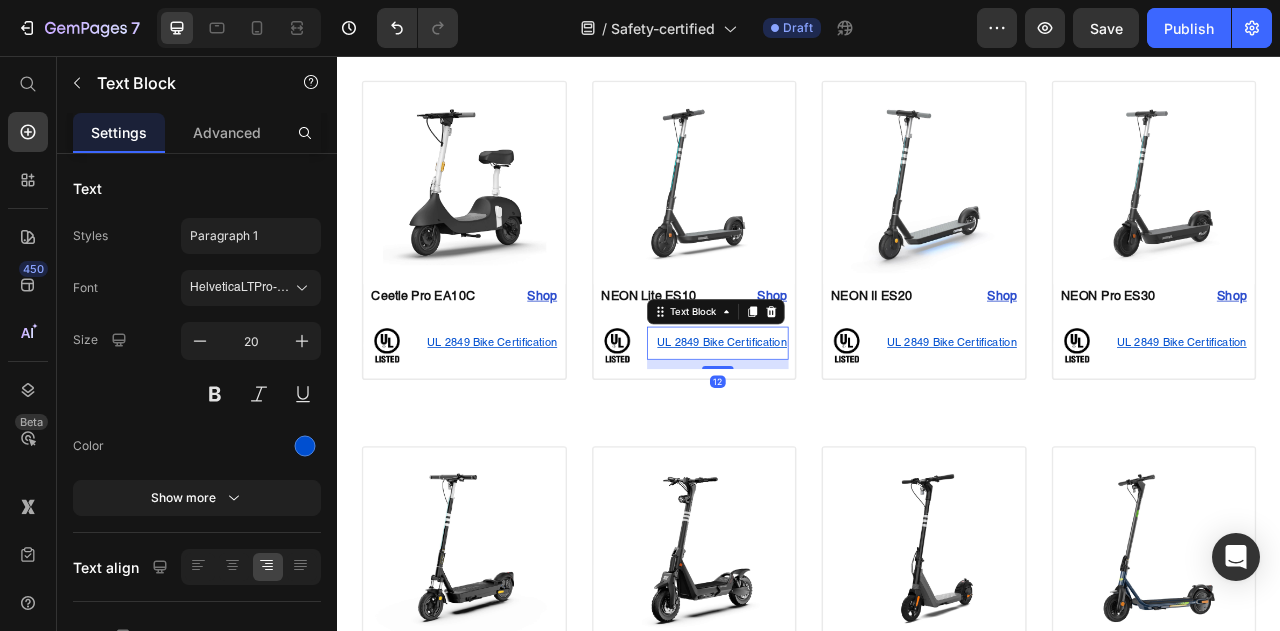 click on "UL 2849 Bike Certification" at bounding box center [826, 421] 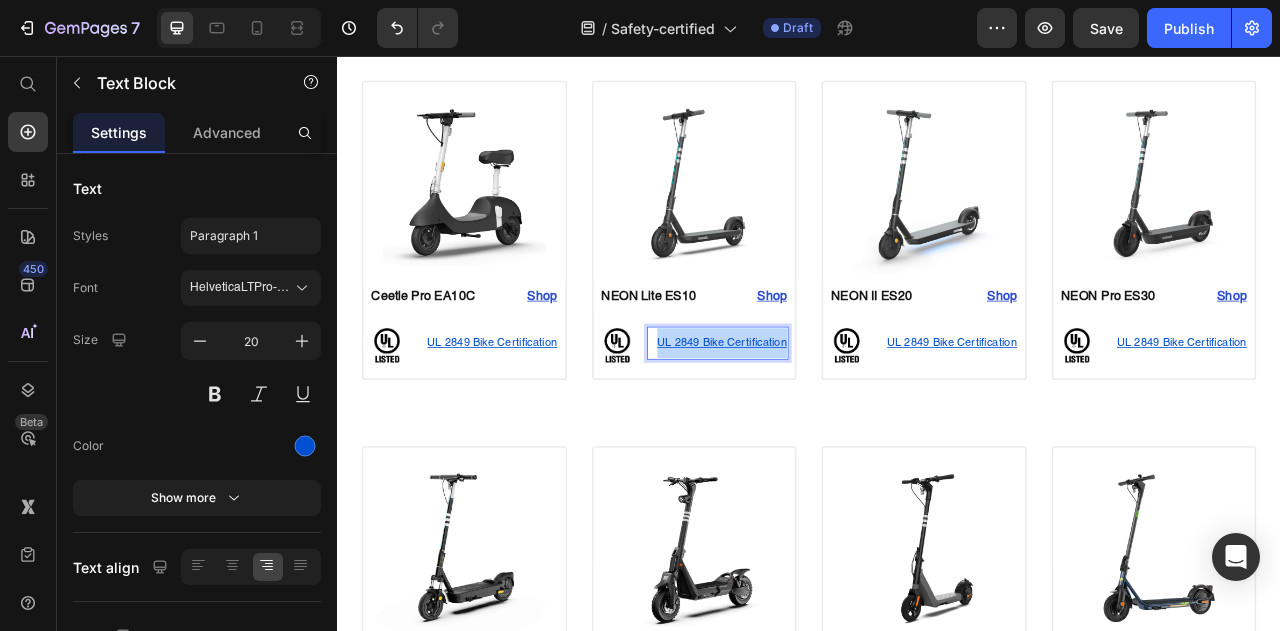 click on "UL 2849 Bike Certification" at bounding box center [826, 421] 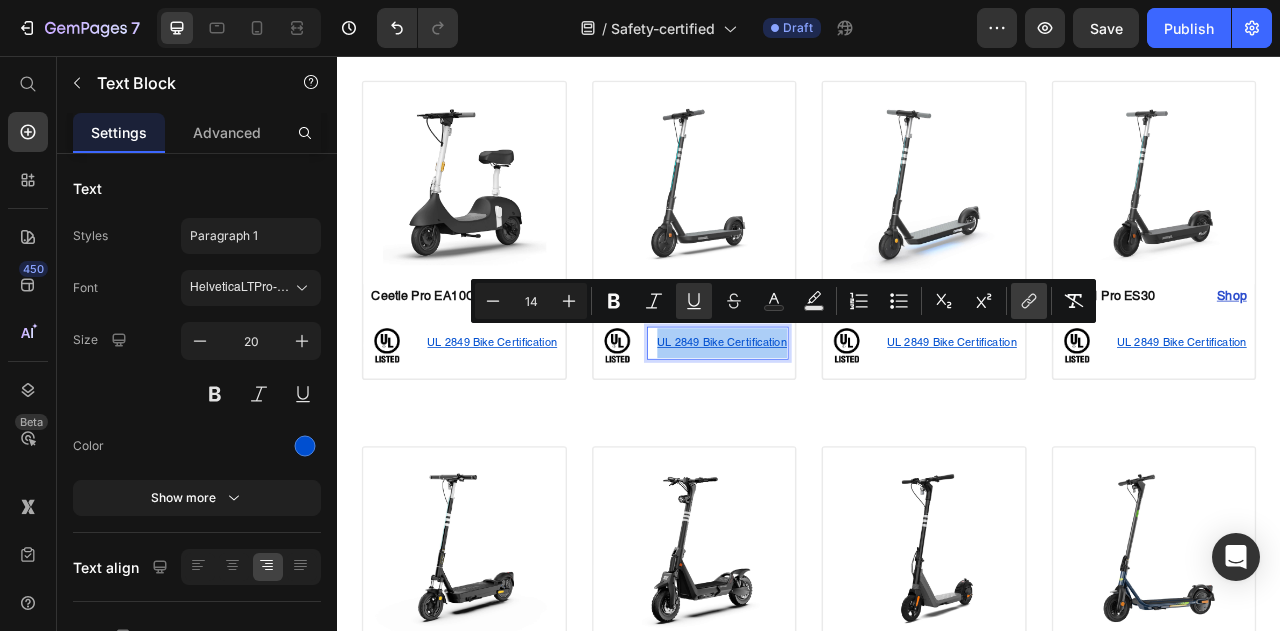 click 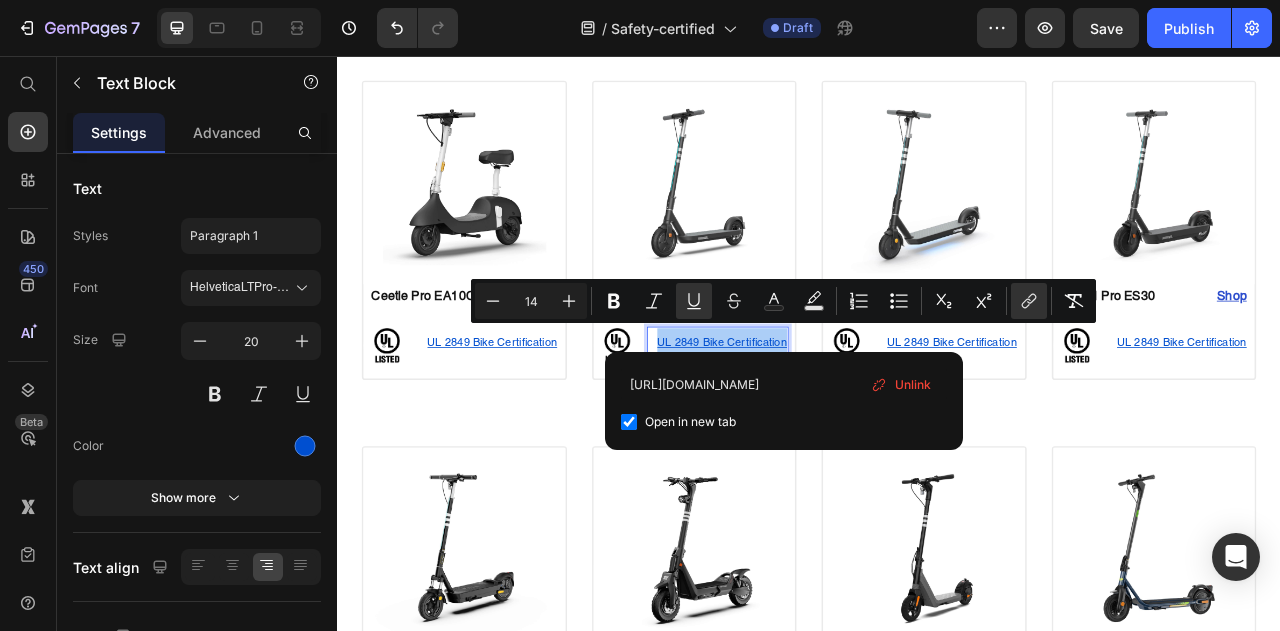 scroll, scrollTop: 0, scrollLeft: 304, axis: horizontal 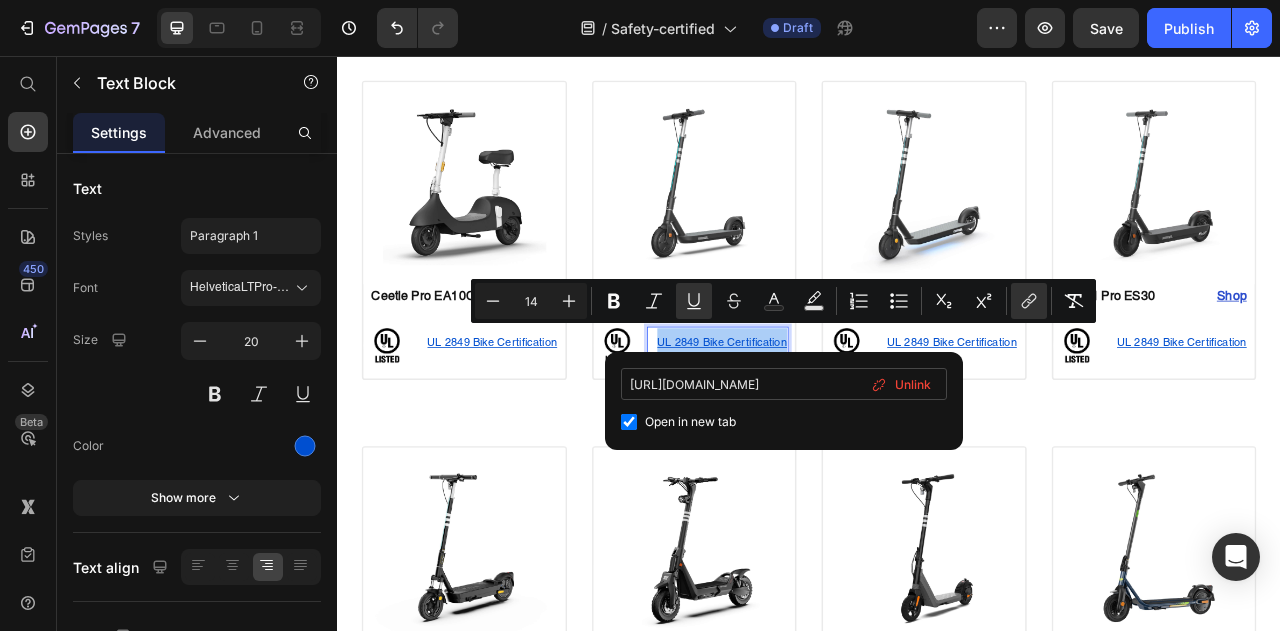 click on "[URL][DOMAIN_NAME]" at bounding box center (784, 384) 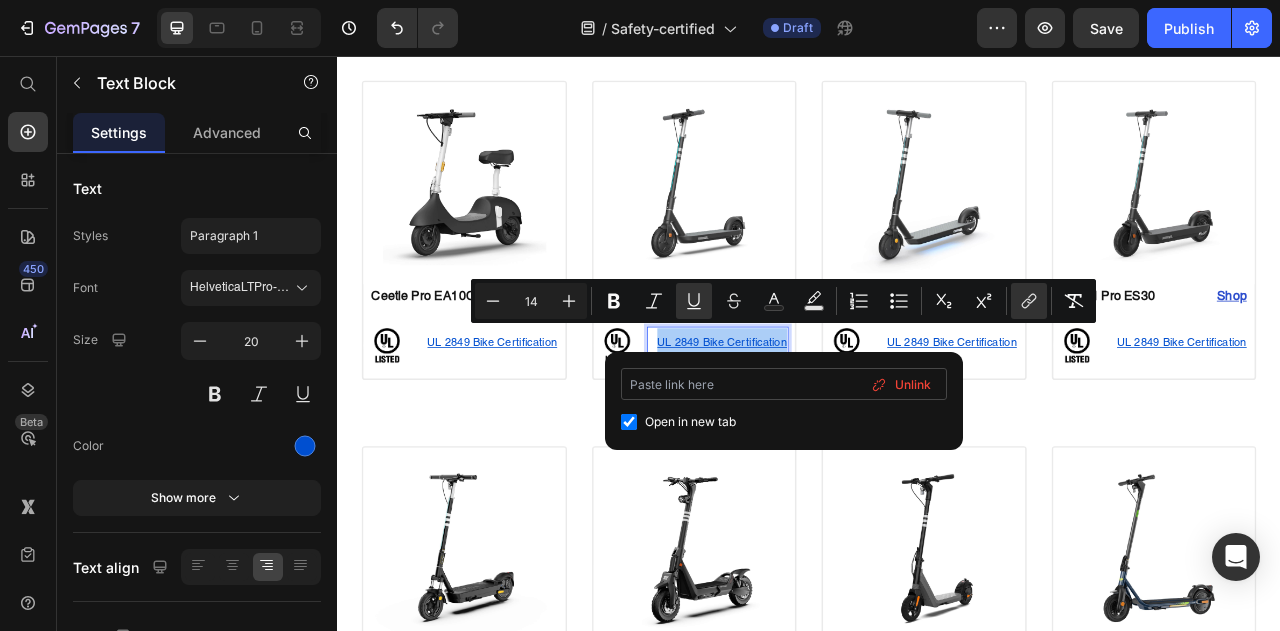 scroll, scrollTop: 0, scrollLeft: 0, axis: both 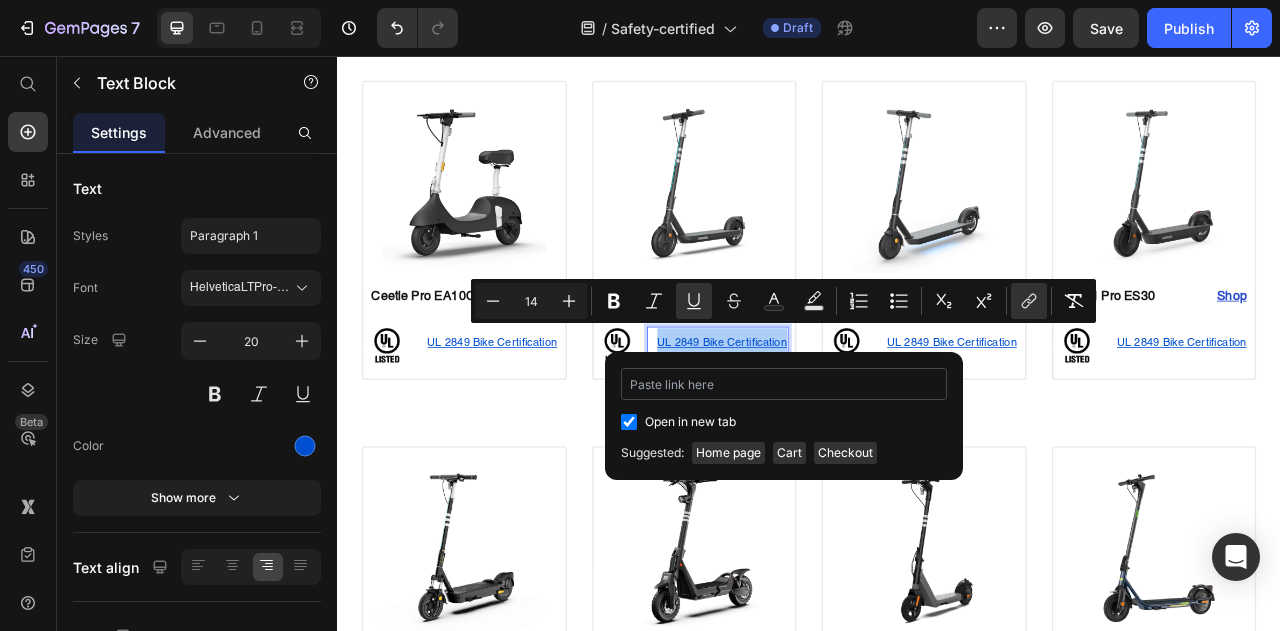 type on "[URL][DOMAIN_NAME]" 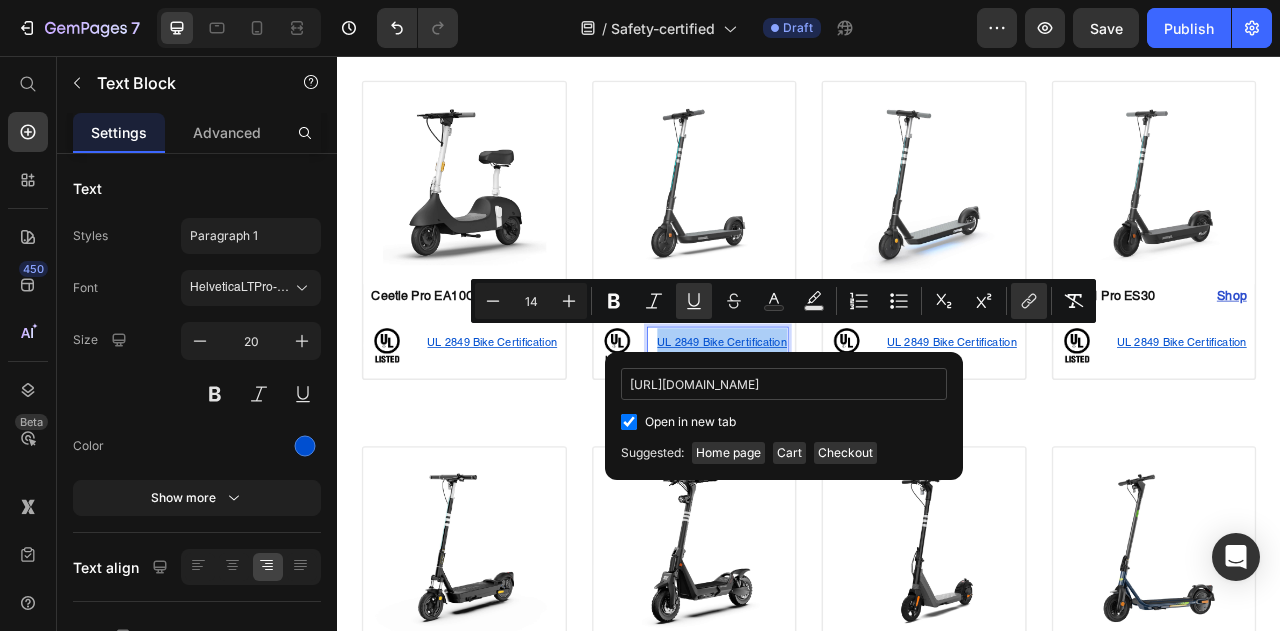 scroll, scrollTop: 0, scrollLeft: 304, axis: horizontal 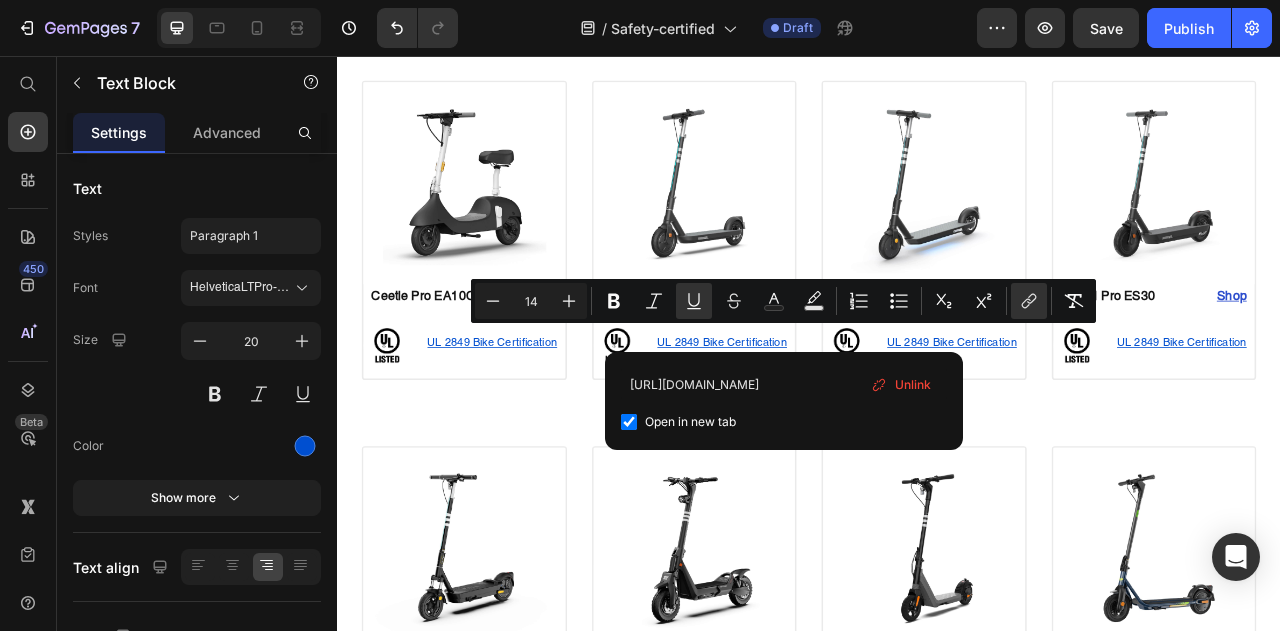click on "Image Ranger EB50 Text Block Shop Heading Row Image UL 2849 Bike Certification Text Block Row Row Product Image LyteCycle   EB60 Text Block Shop Heading Row Image UL 2849 Bike Certification Text Block Row Row Product Image E-Kargo EB70 Text Block Shop Heading Row Image UL 2849 Bike Certification Text Block Row Row Product Image TraVRS EB80 Text Block Shop Heading Row Image UL 2849 Bike Certification Text Block Row Row Product Section 3 Image FlexMov EBF10 Text Block Shop Heading Row Image UL 2849 Bike Certification Text Block Row Row Product
Drop element here
Drop element here
Drop element here Section 4 Image Ceetle Pro EA10C Text Block Shop Heading Row Image UL 2849 Bike Certification Text Block Row Row Product Image NEON Lite ES10 Text Block Shop Heading Row Image UL 2849 Bike Certification Text Block Row Row Product Image NEON II ES20 Text Block Shop Heading Row Image UL 2849 Bike Certification Text Block Row Row Product Image NEON Pro ES30 Text Block" at bounding box center [937, 522] 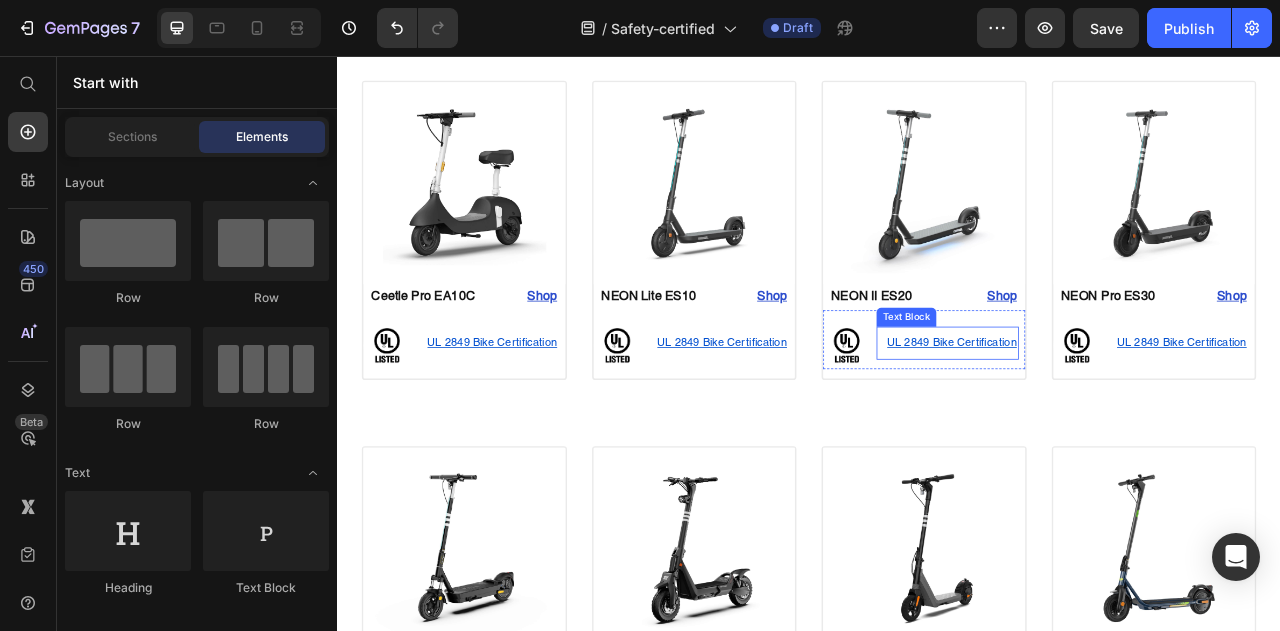 click on "UL 2849 Bike Certification" at bounding box center (1119, 421) 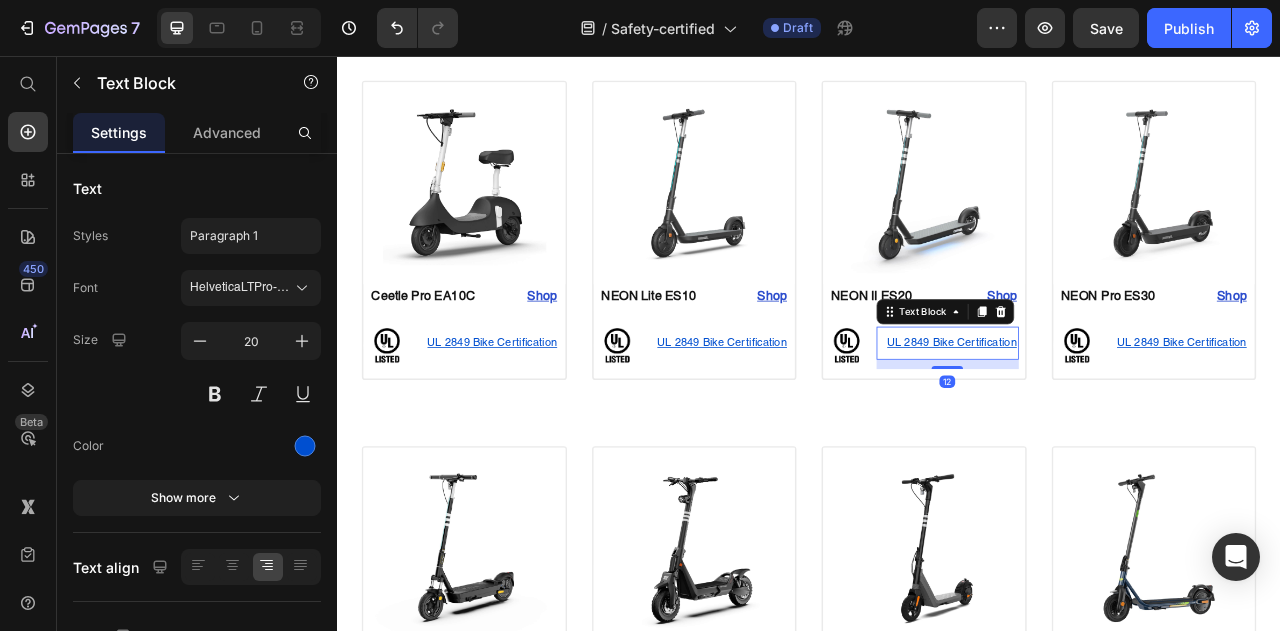 click on "UL 2849 Bike Certification" at bounding box center [1119, 421] 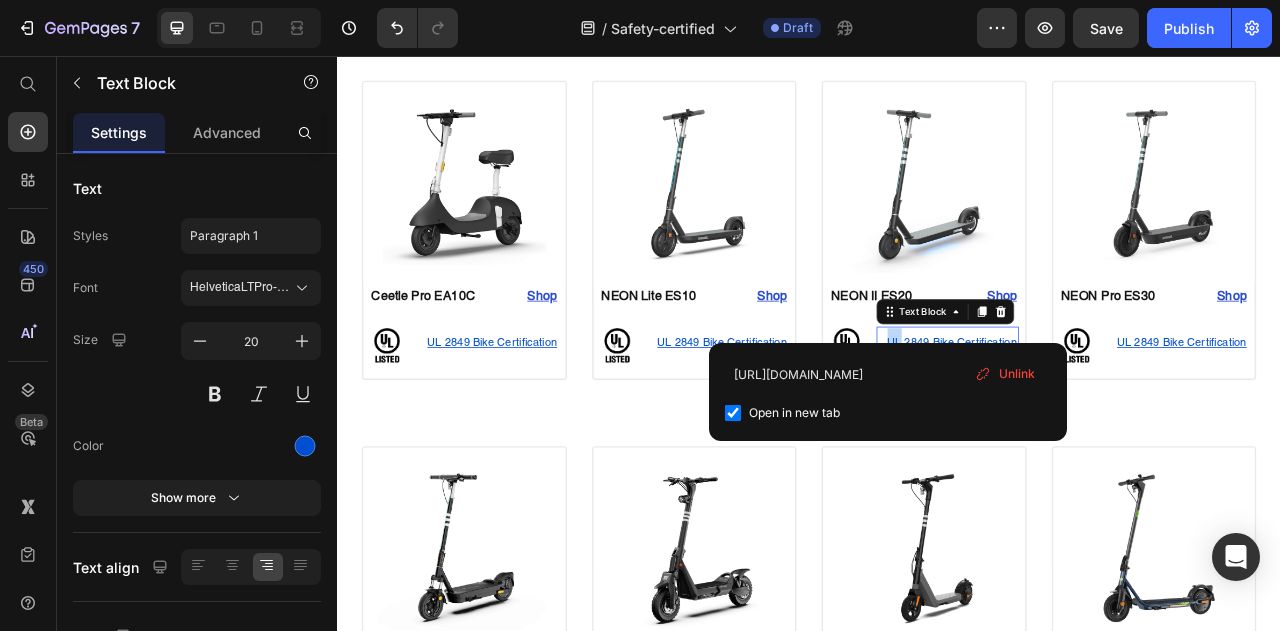 click on "UL 2849 Bike Certification" at bounding box center (1119, 421) 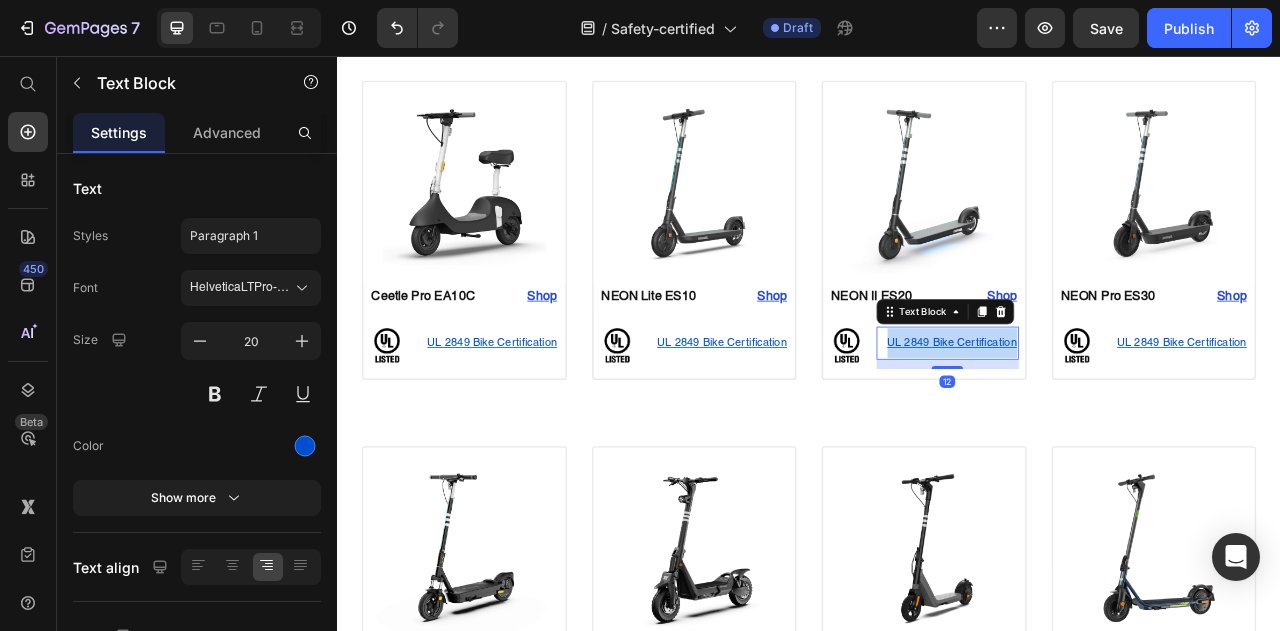 click on "UL 2849 Bike Certification" at bounding box center (1119, 421) 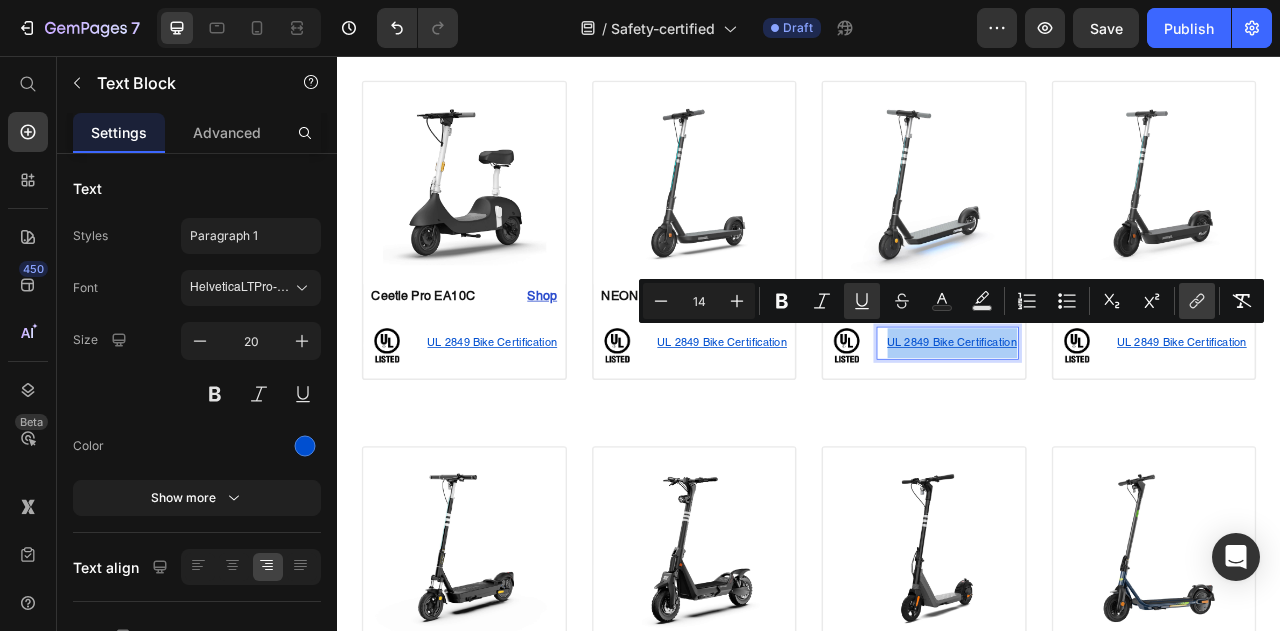 click 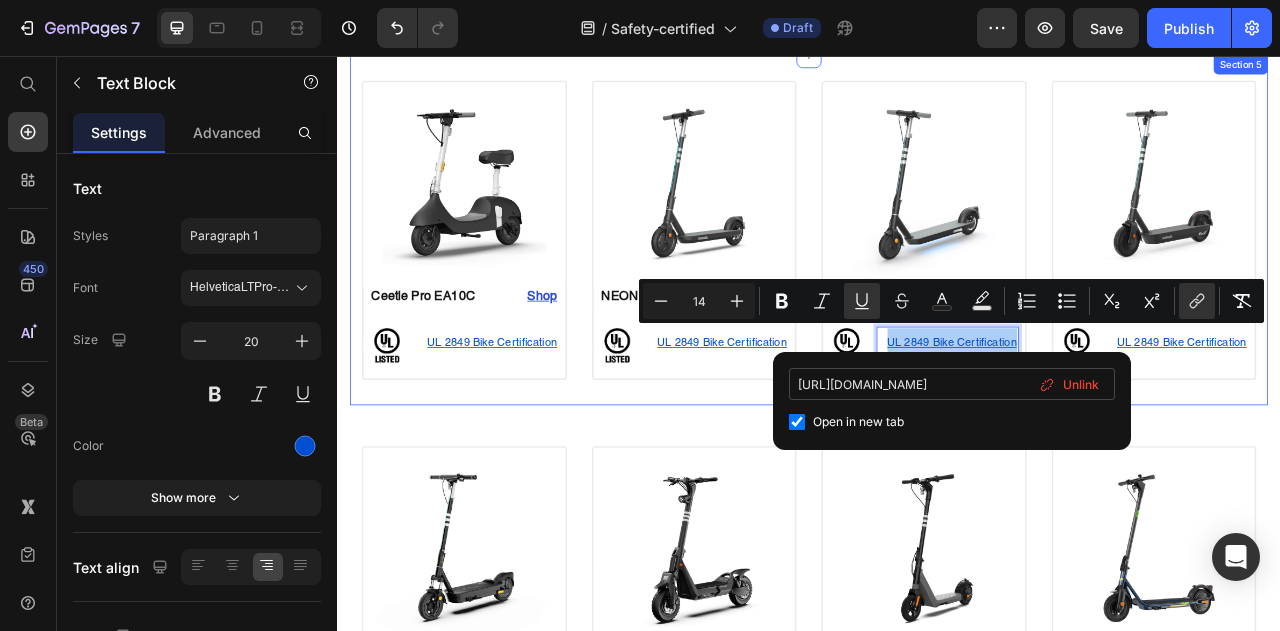 scroll, scrollTop: 0, scrollLeft: 304, axis: horizontal 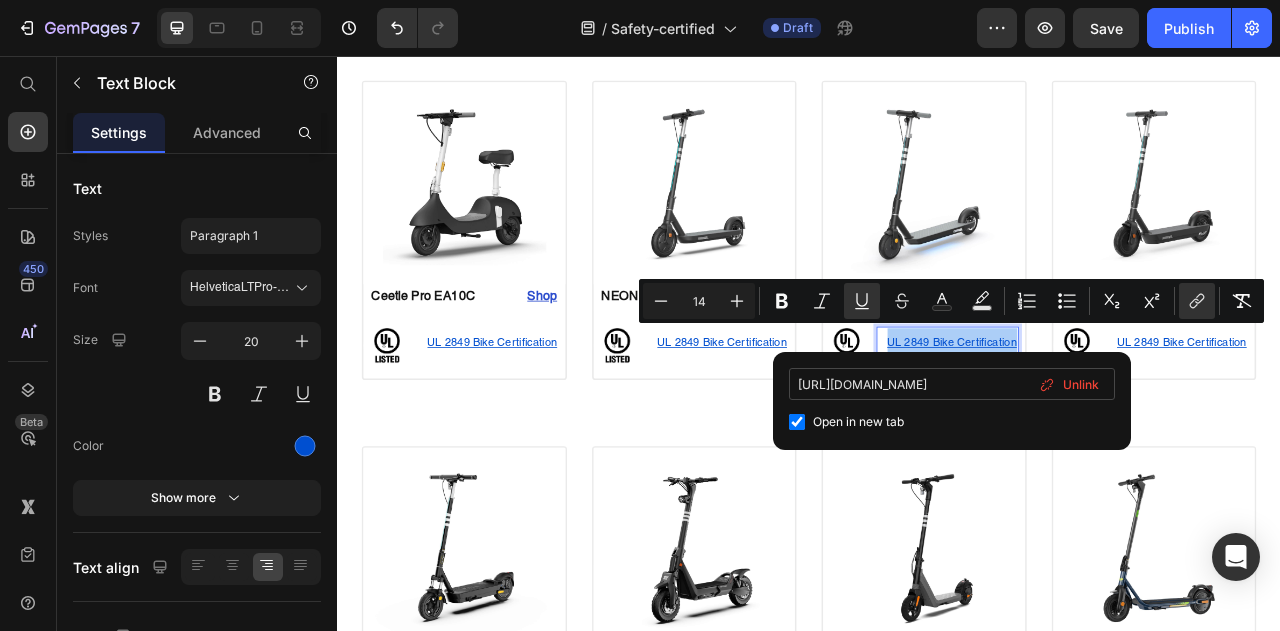 click on "[URL][DOMAIN_NAME]" at bounding box center (952, 384) 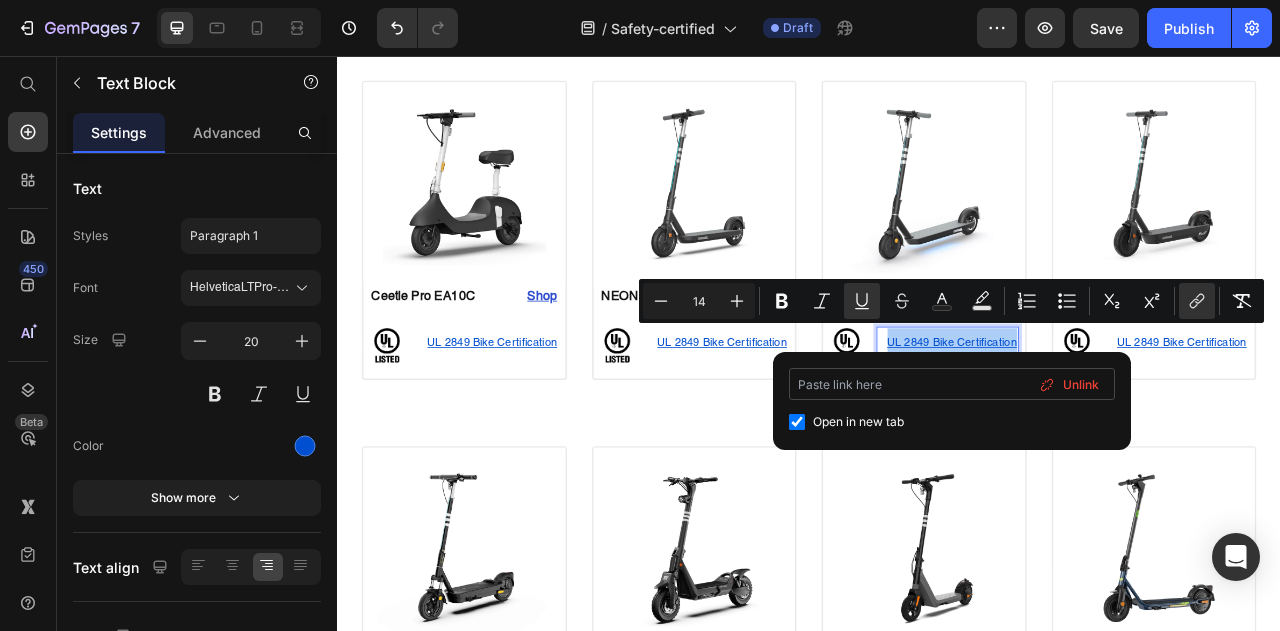scroll, scrollTop: 0, scrollLeft: 0, axis: both 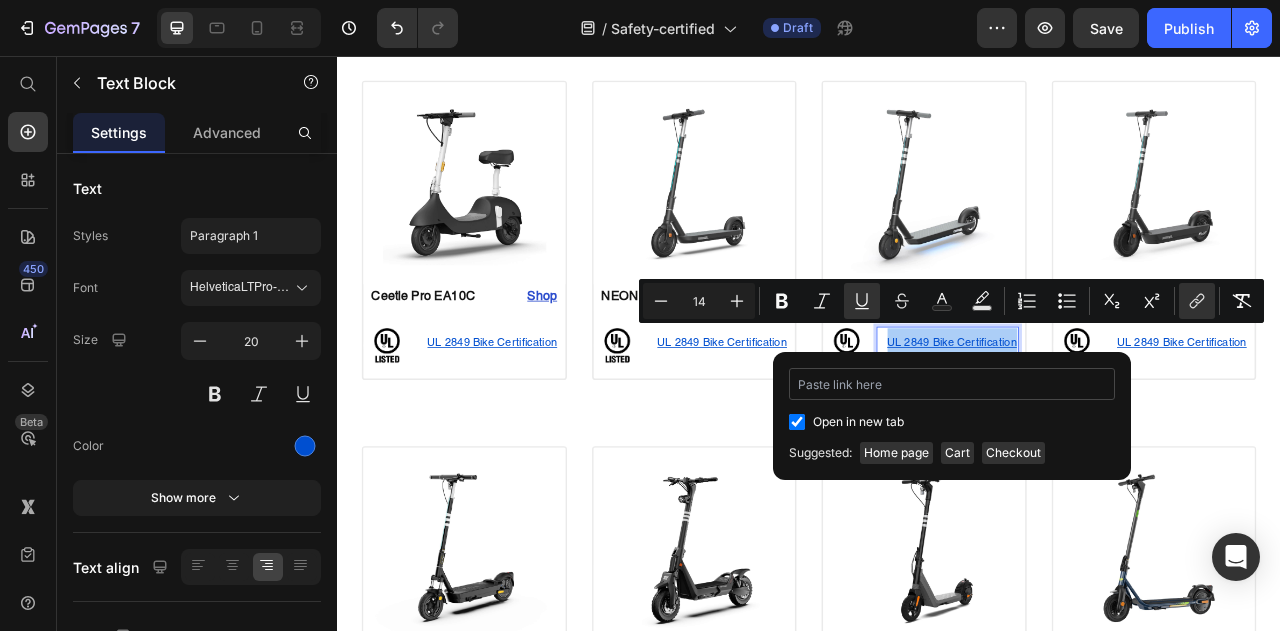 type on "[URL][DOMAIN_NAME]" 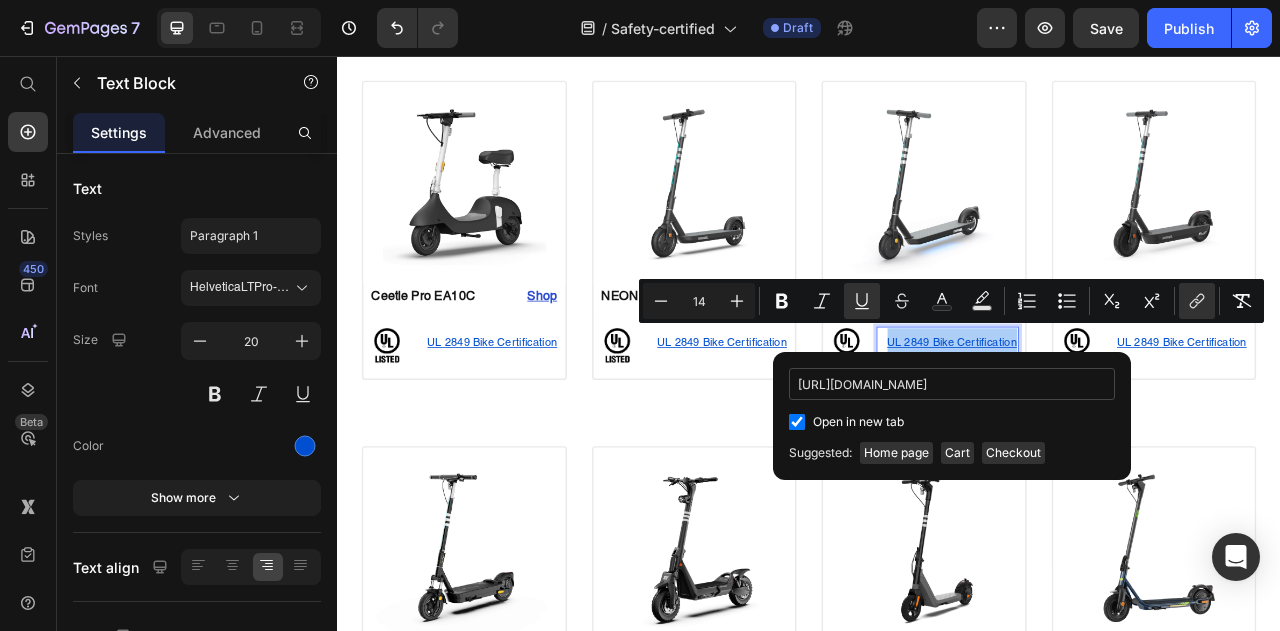 scroll, scrollTop: 0, scrollLeft: 295, axis: horizontal 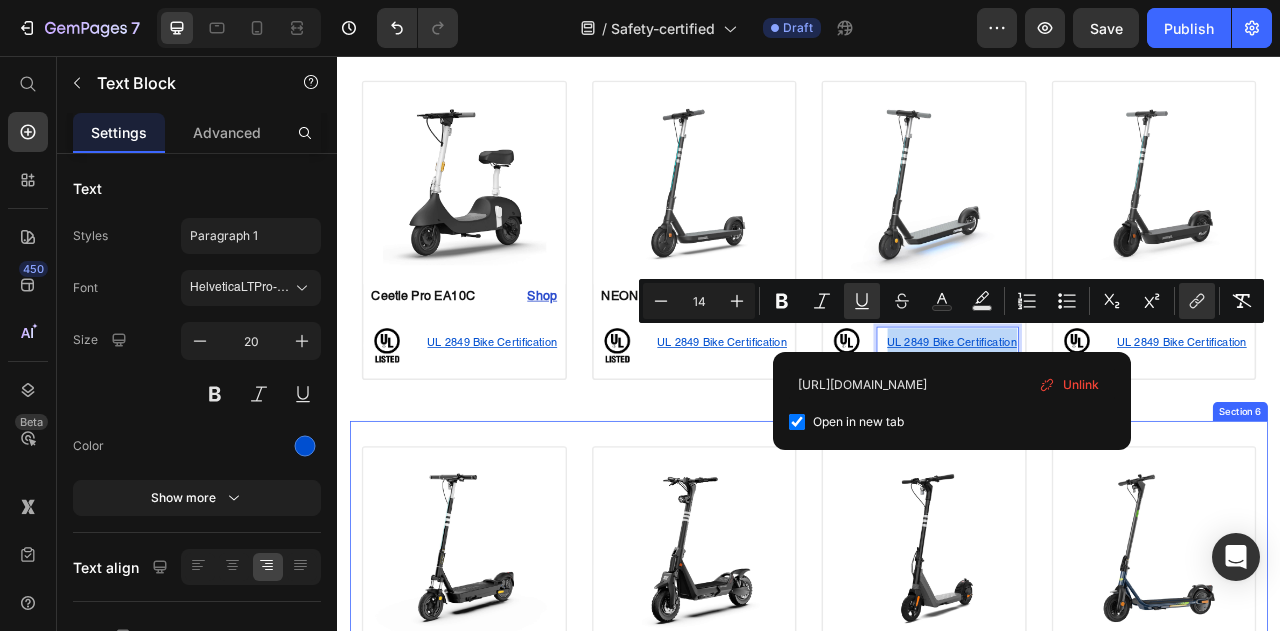 click on "Image NEON Ultra ES40 Text Block Shop Heading Row Image UL 2849 Bike Certification Text Block Row Row Product Image Panther ES800 Text Block Shop Heading Row Image UL 2849 Bike Certification Text Block Row Row Product Image Zippy ES51 Text Block Shop Heading Row Image UL 2849 Bike Certification Text Block Row Row Product Image Zippy Pro ES52 Text Block Shop Heading Row Image UL 2849 Bike Certification Text Block Row Row Product Section 6" at bounding box center [937, 742] 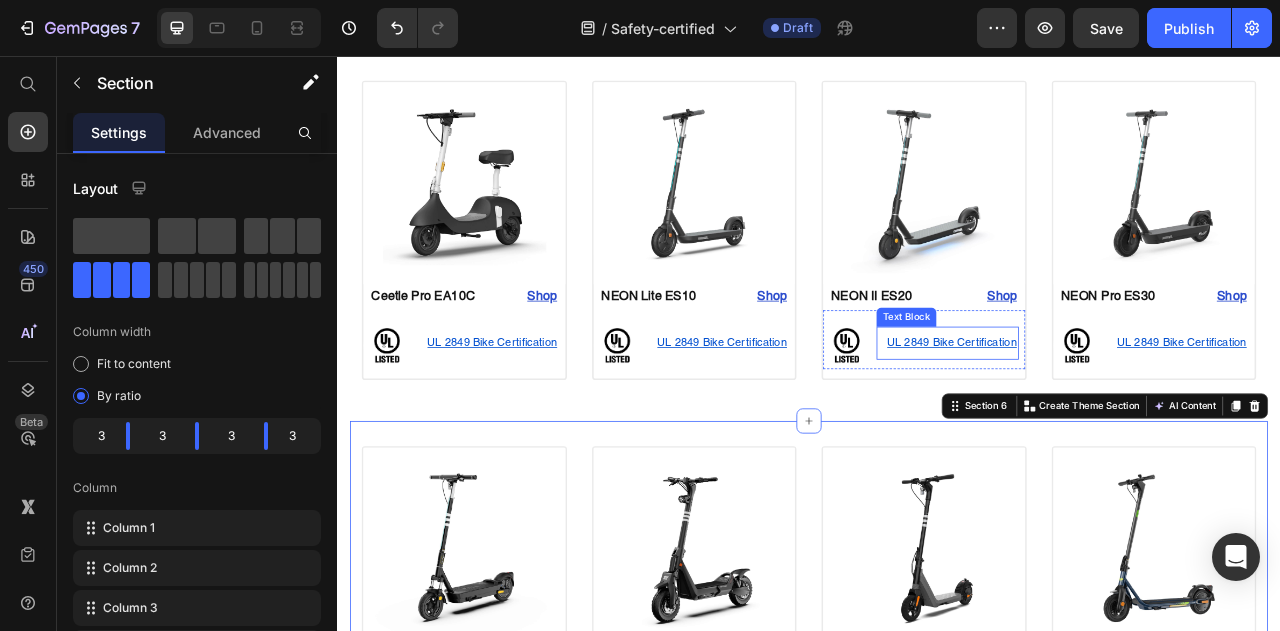click on "UL 2849 Bike Certification" at bounding box center (1119, 421) 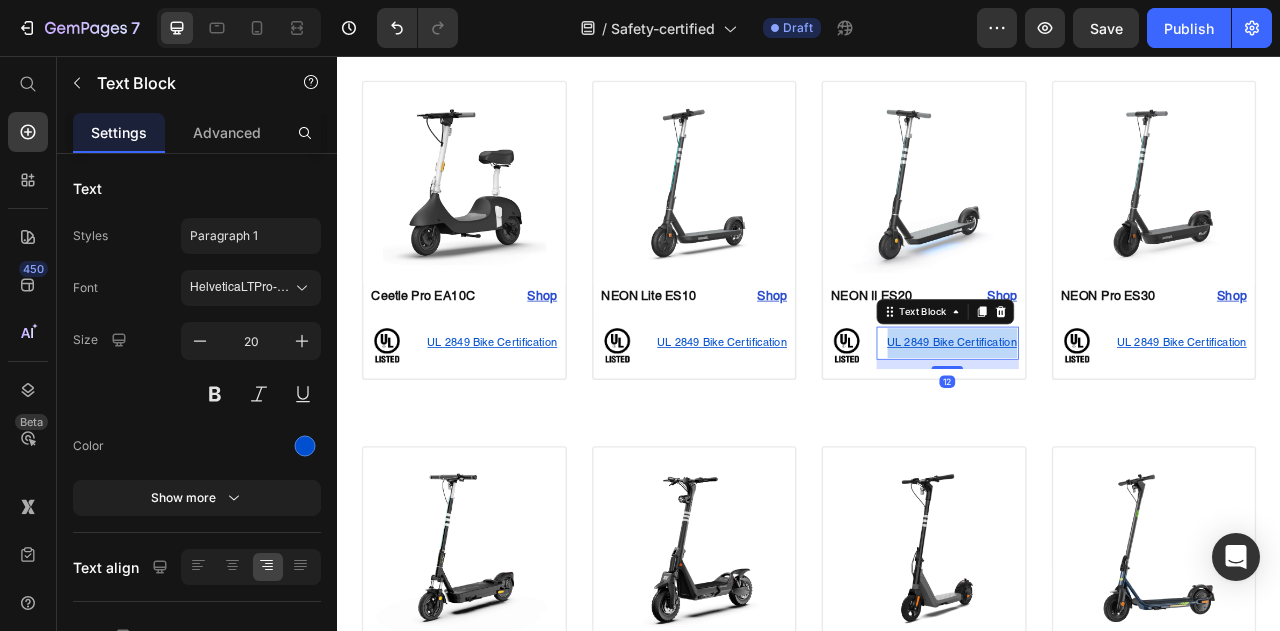 click on "UL 2849 Bike Certification" at bounding box center (1119, 421) 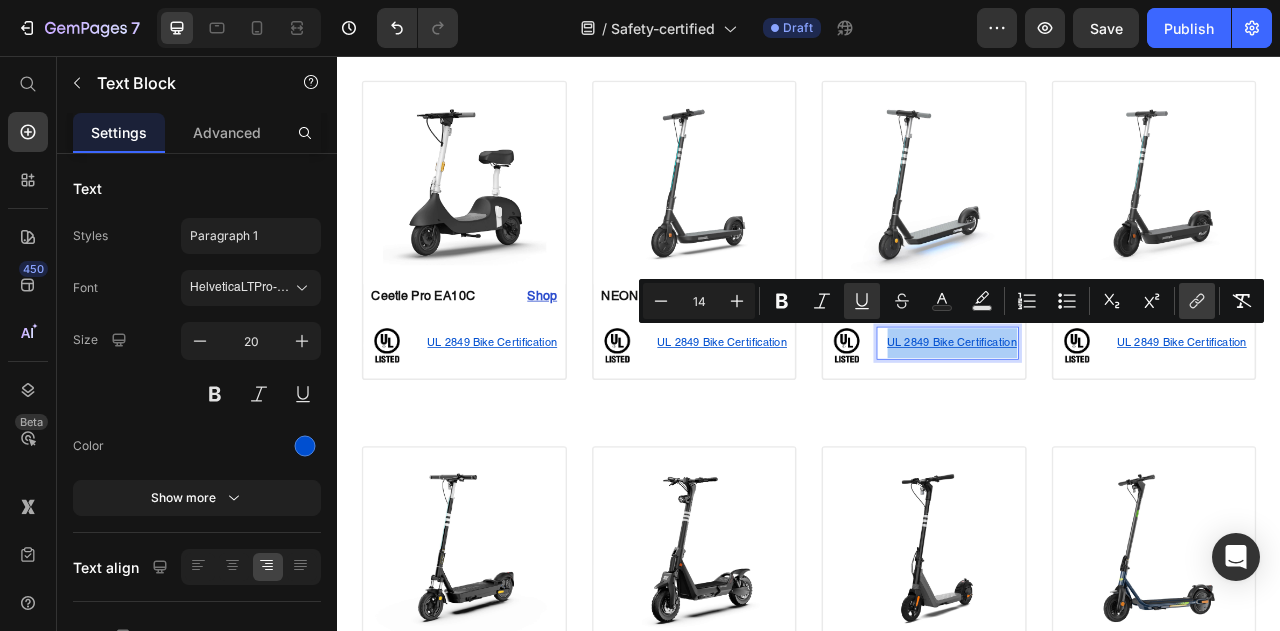 click 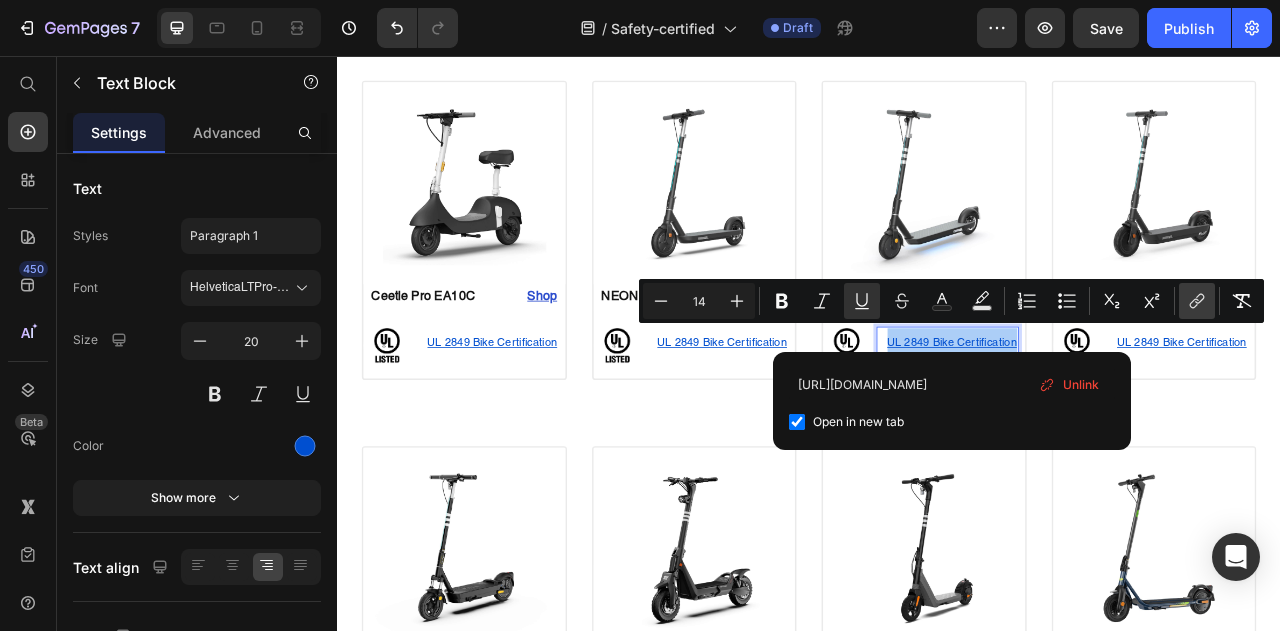 scroll, scrollTop: 0, scrollLeft: 296, axis: horizontal 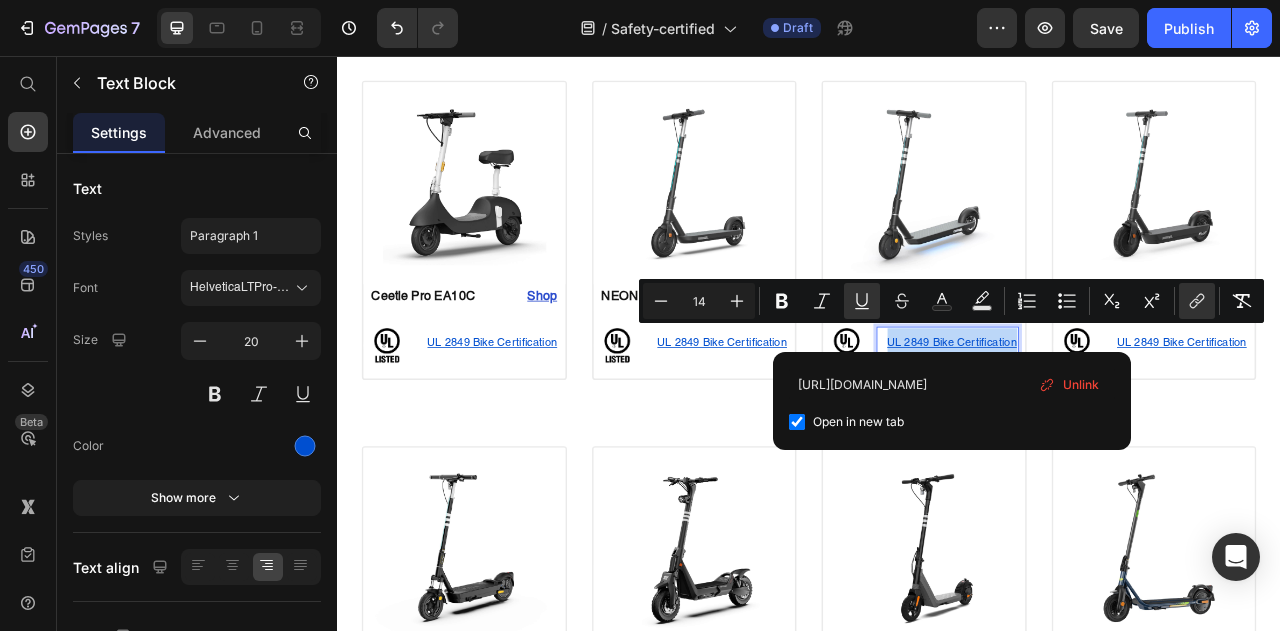 click on "Image Ranger EB50 Text Block Shop Heading Row Image UL 2849 Bike Certification Text Block Row Row Product Image LyteCycle   EB60 Text Block Shop Heading Row Image UL 2849 Bike Certification Text Block Row Row Product Image E-Kargo EB70 Text Block Shop Heading Row Image UL 2849 Bike Certification Text Block Row Row Product Image TraVRS EB80 Text Block Shop Heading Row Image UL 2849 Bike Certification Text Block Row Row Product Section 3 Image FlexMov EBF10 Text Block Shop Heading Row Image UL 2849 Bike Certification Text Block Row Row Product
Drop element here
Drop element here
Drop element here Section 4 Image Ceetle Pro EA10C Text Block Shop Heading Row Image UL 2849 Bike Certification Text Block Row Row Product Image NEON Lite ES10 Text Block Shop Heading Row Image UL 2849 Bike Certification Text Block Row Row Product Image NEON II ES20 Text Block Shop Heading Row Image UL 2849 Bike Certification Text Block   12 Row Row Product Image NEON Pro ES30 Shop" at bounding box center (937, 522) 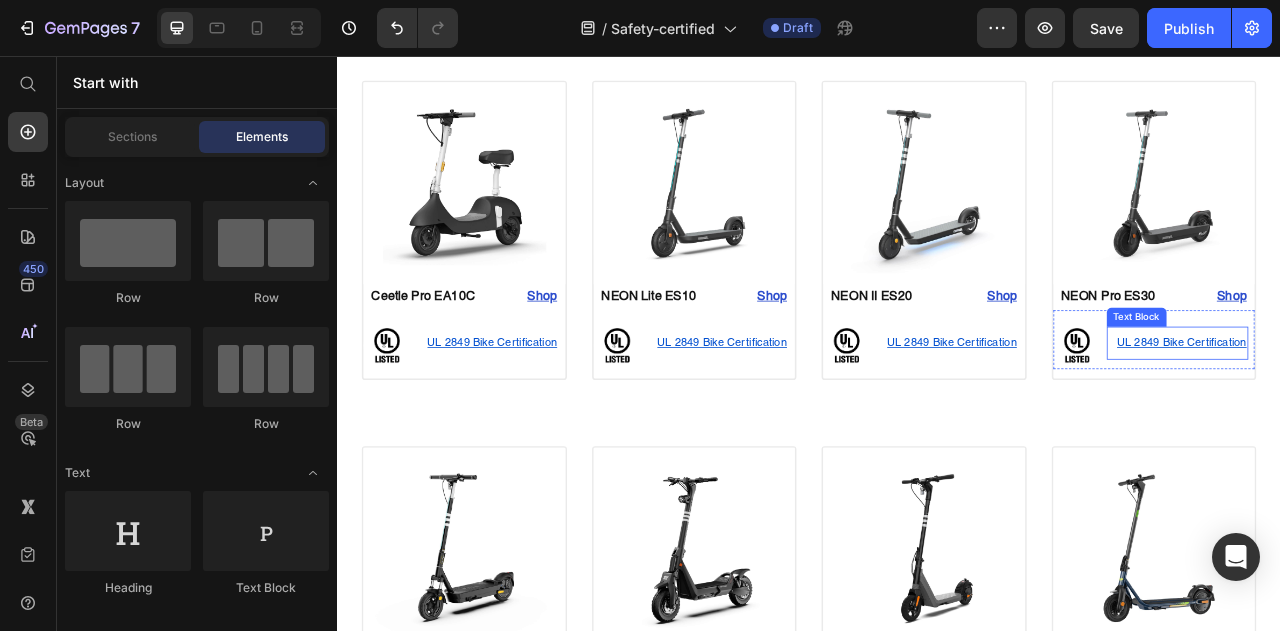 click on "UL 2849 Bike Certification" at bounding box center [1411, 421] 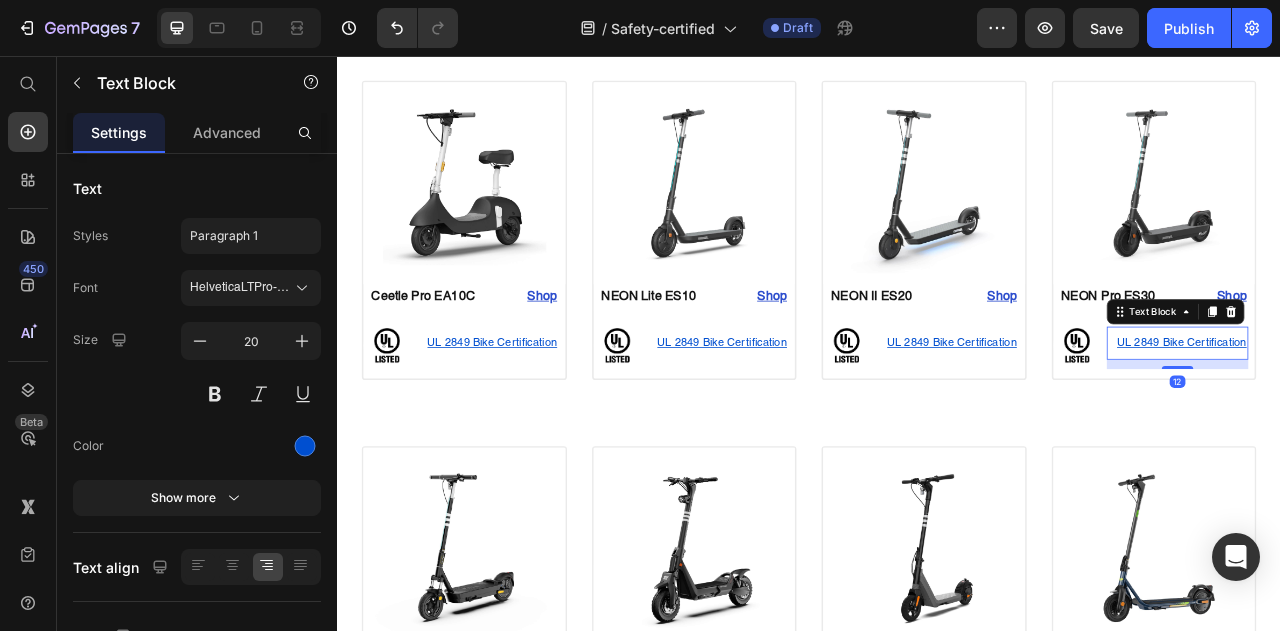 click on "UL 2849 Bike Certification" at bounding box center [1411, 421] 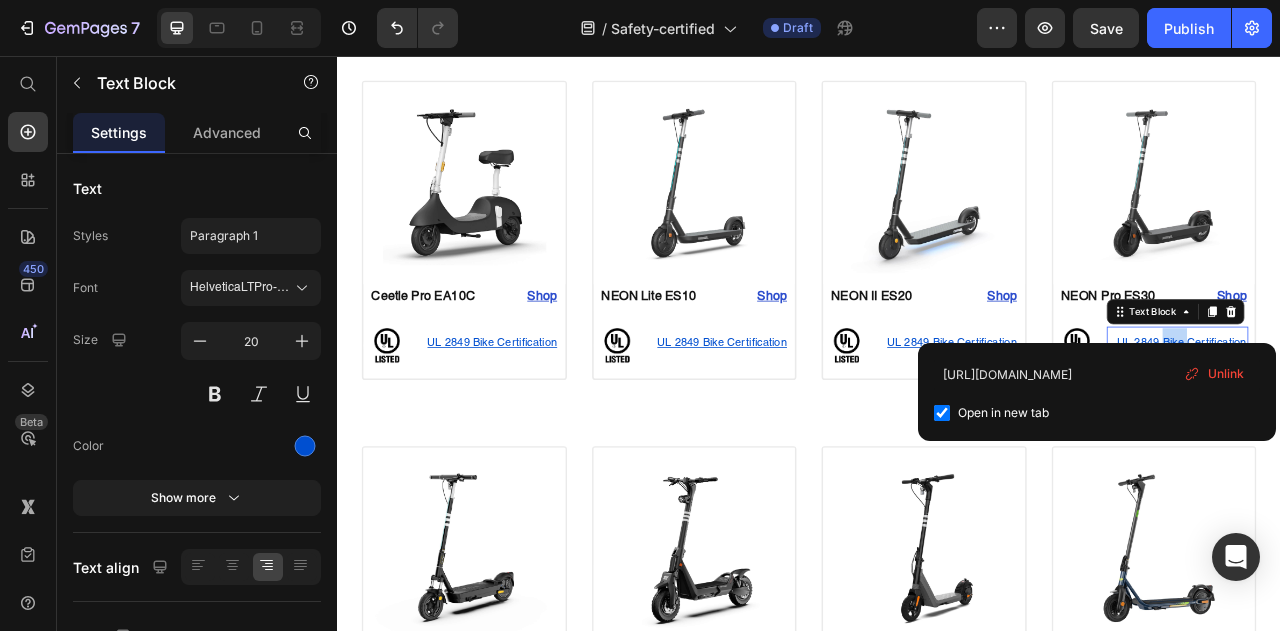 click on "UL 2849 Bike Certification" at bounding box center (1411, 421) 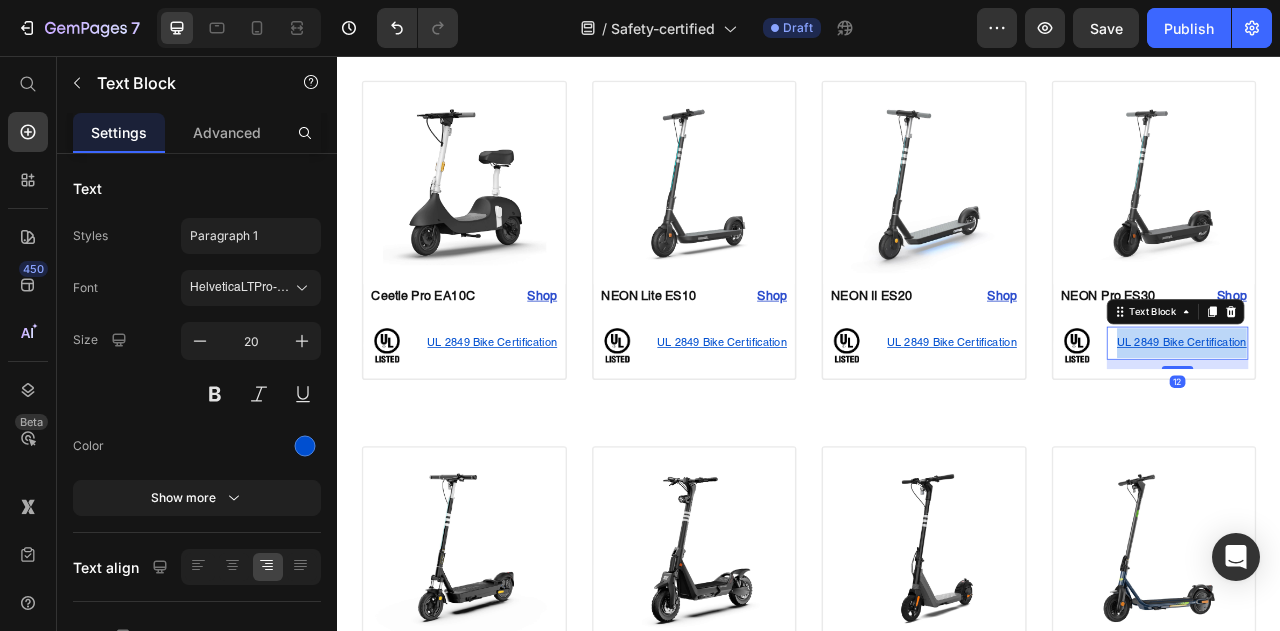 click on "UL 2849 Bike Certification" at bounding box center (1411, 421) 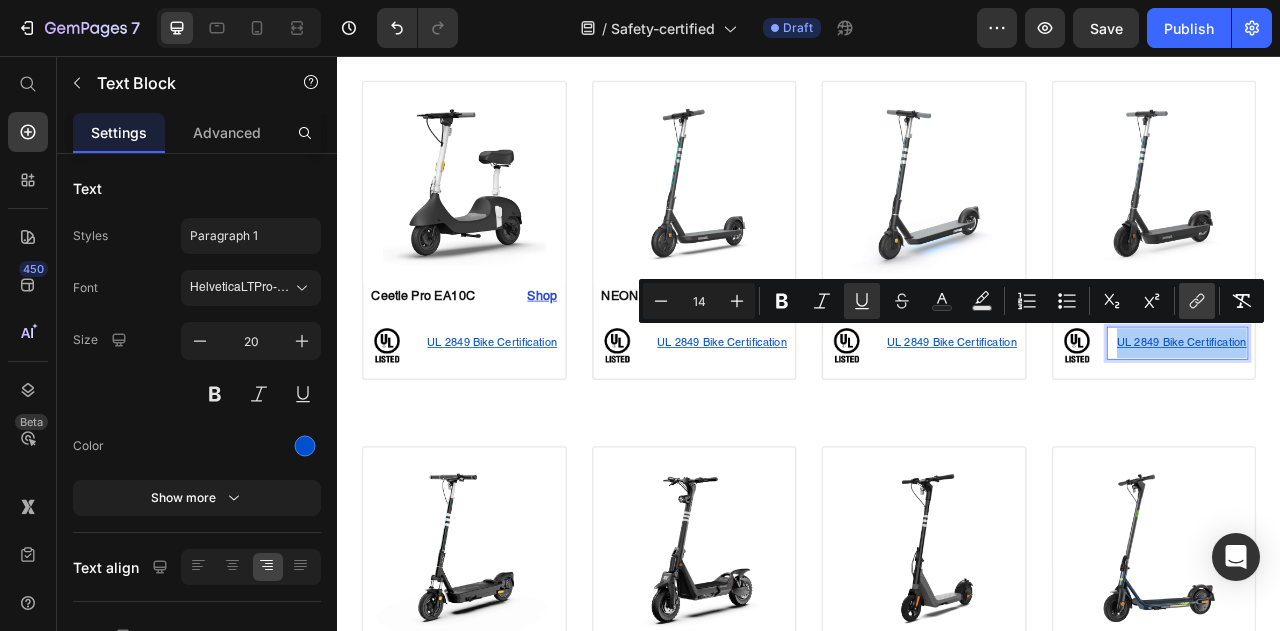 click on "link" at bounding box center (1197, 301) 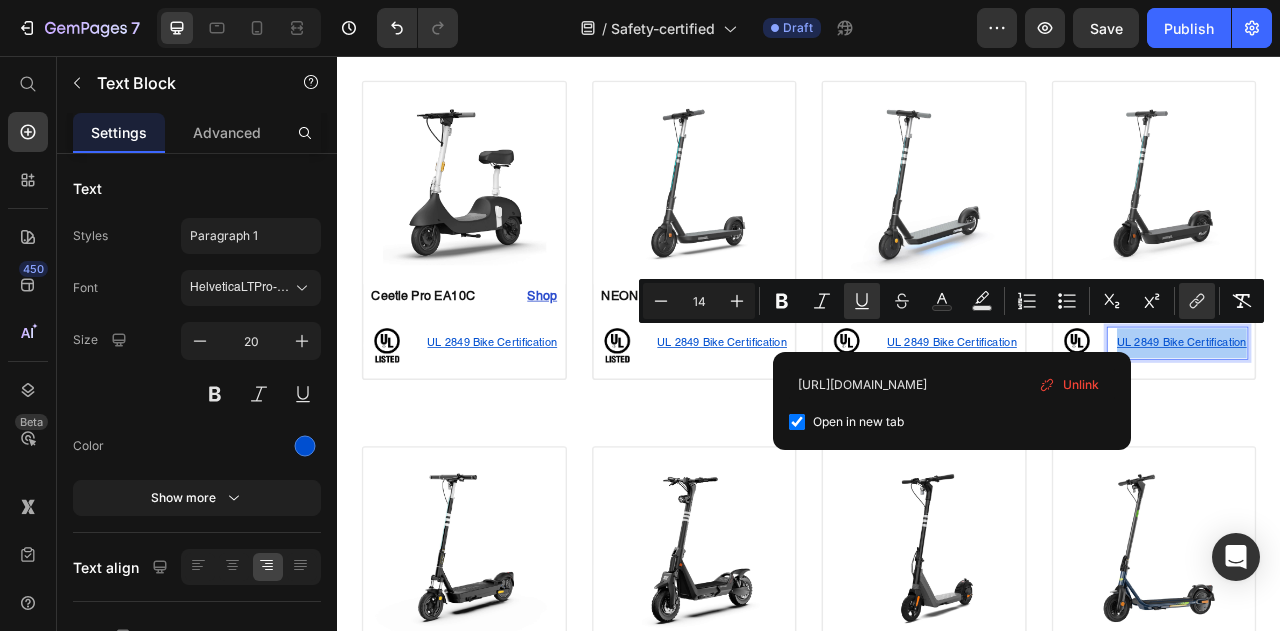 scroll, scrollTop: 0, scrollLeft: 304, axis: horizontal 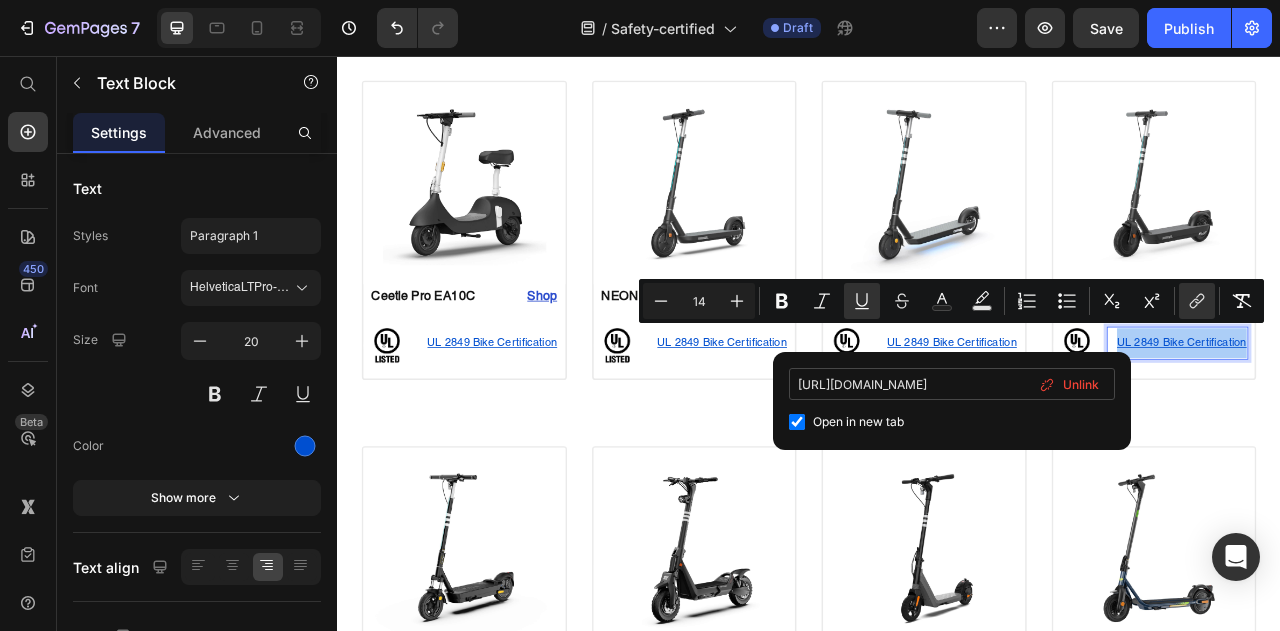 click on "[URL][DOMAIN_NAME]" at bounding box center [952, 384] 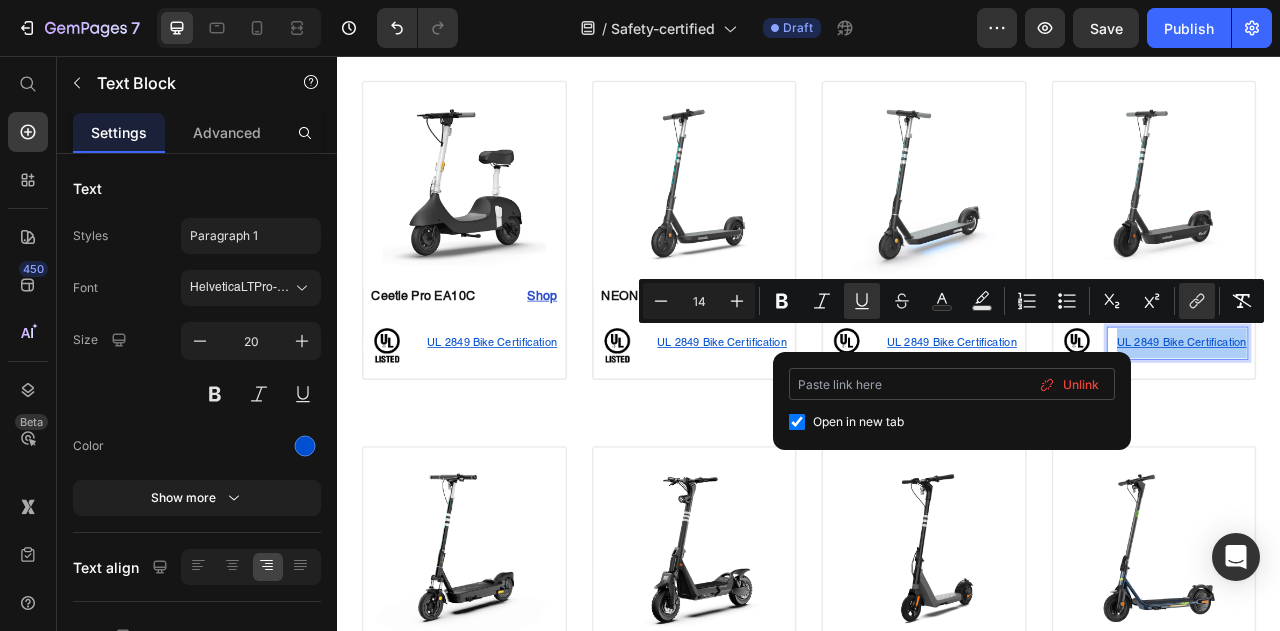 scroll, scrollTop: 0, scrollLeft: 0, axis: both 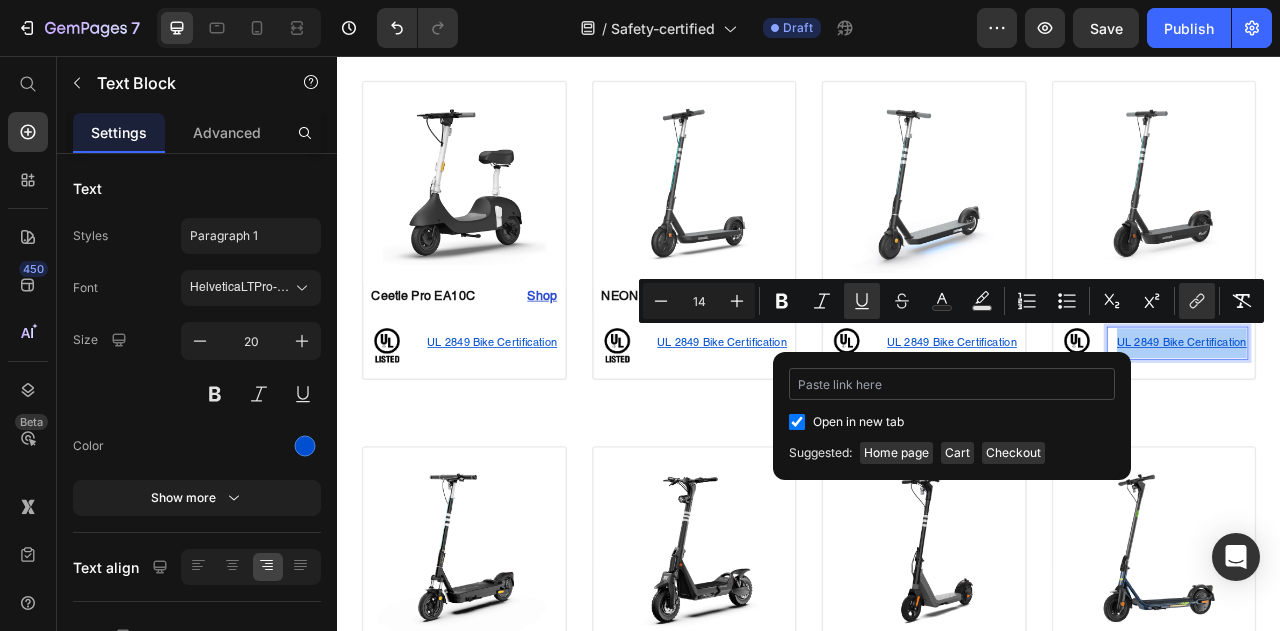 type on "[URL][DOMAIN_NAME]" 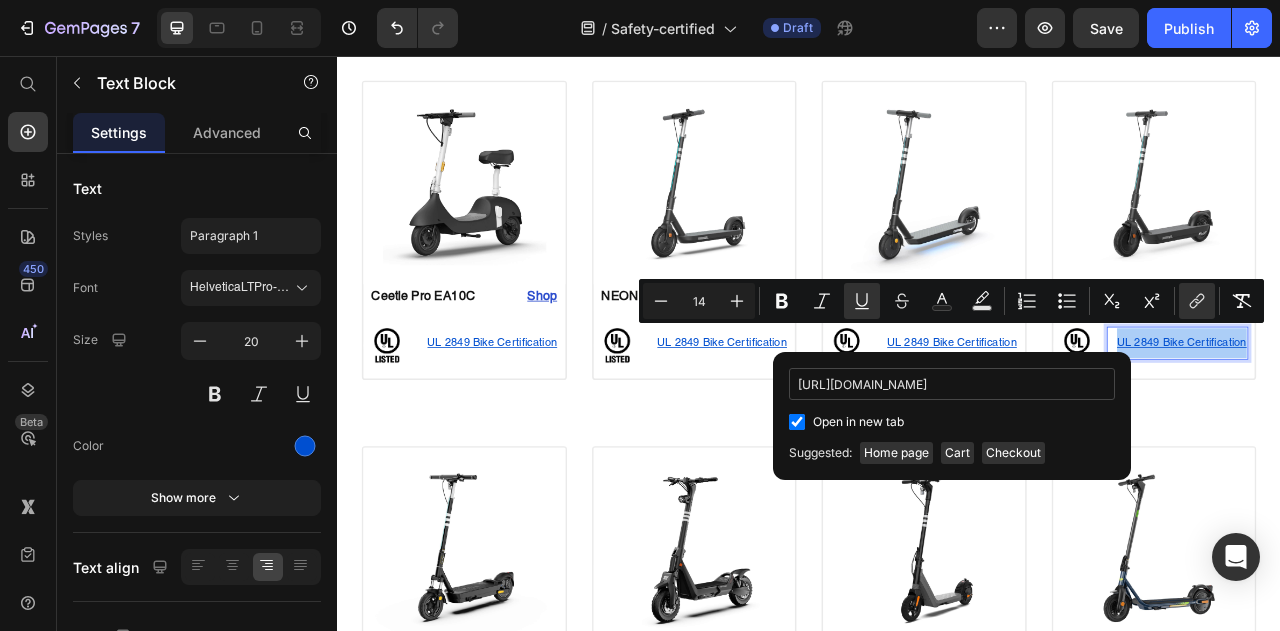 scroll, scrollTop: 0, scrollLeft: 290, axis: horizontal 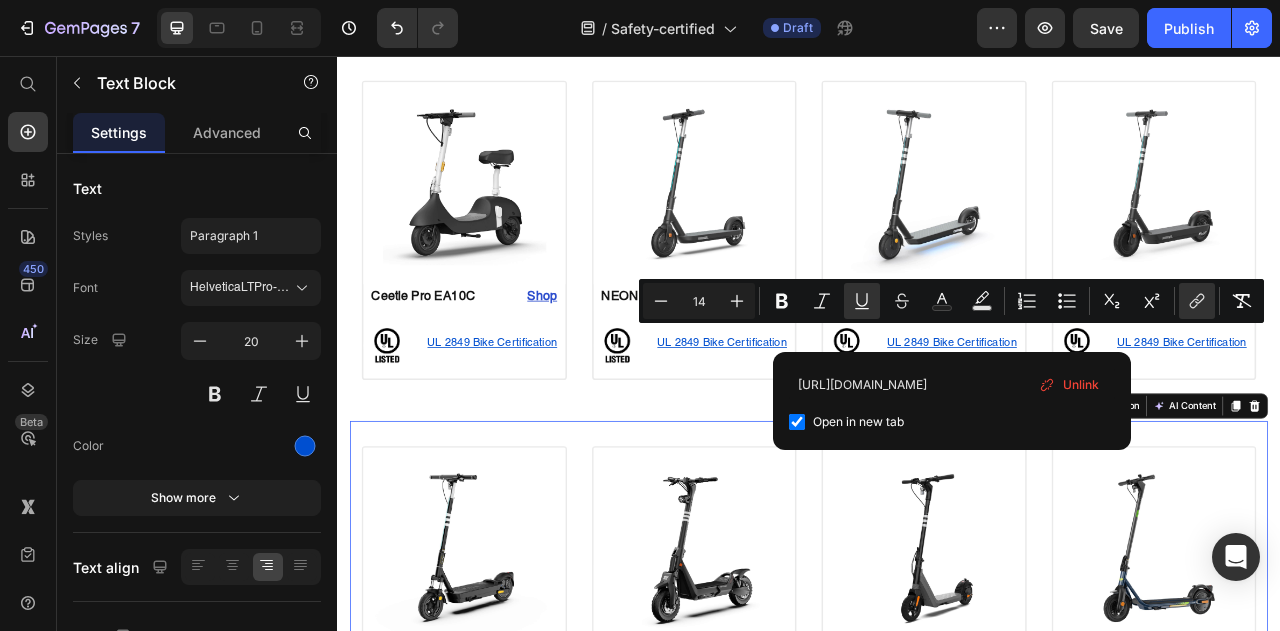 click on "Image NEON Ultra ES40 Text Block Shop Heading Row Image UL 2849 Bike Certification Text Block Row Row Product Image Panther ES800 Text Block Shop Heading Row Image UL 2849 Bike Certification Text Block Row Row Product Image Zippy ES51 Text Block Shop Heading Row Image UL 2849 Bike Certification Text Block Row Row Product Image Zippy Pro ES52 Text Block Shop Heading Row Image UL 2849 Bike Certification Text Block Row Row Product Section 6   Create Theme Section AI Content Write with GemAI What would you like to describe here? Tone and Voice Persuasive Product Show more Generate" at bounding box center [937, 742] 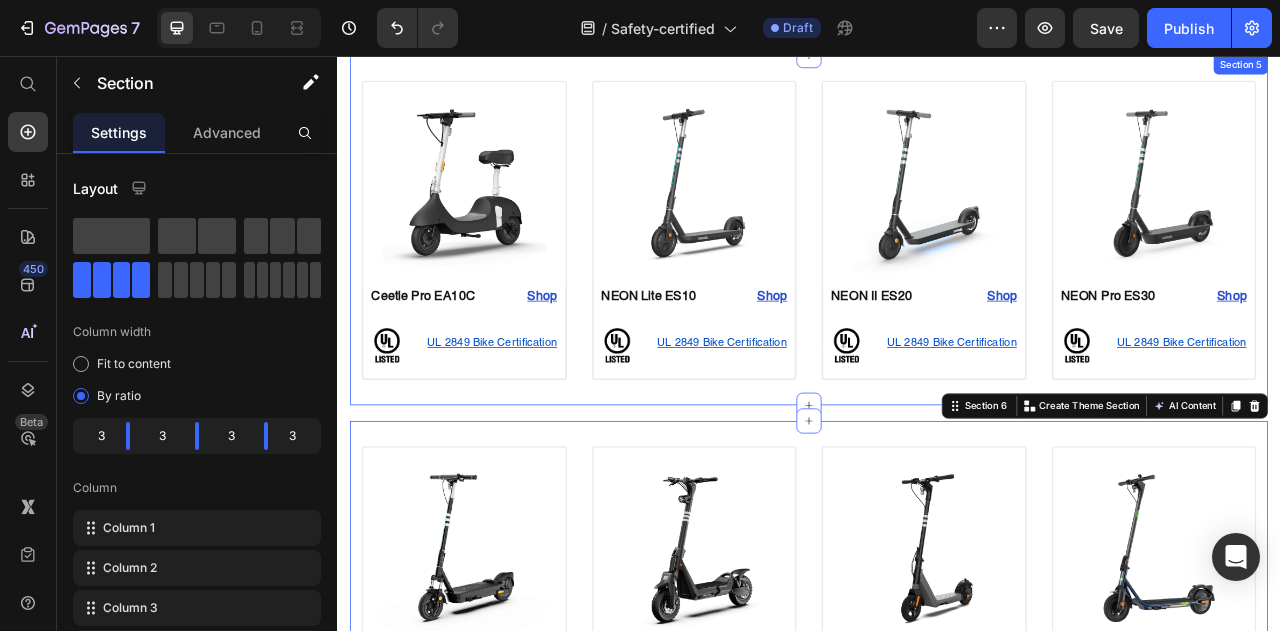click on "Image Ceetle Pro EA10C Text Block Shop Heading Row Image UL 2849 Bike Certification Text Block Row Row Product Image NEON Lite ES10 Text Block Shop Heading Row Image UL 2849 Bike Certification Text Block Row Row Product Image NEON II ES20 Text Block Shop Heading Row Image UL 2849 Bike Certification Text Block Row Row Product Image NEON Pro ES30 Text Block Shop Heading Row Image UL 2849 Bike Certification Text Block Row Row Product Section 5" at bounding box center [937, 277] 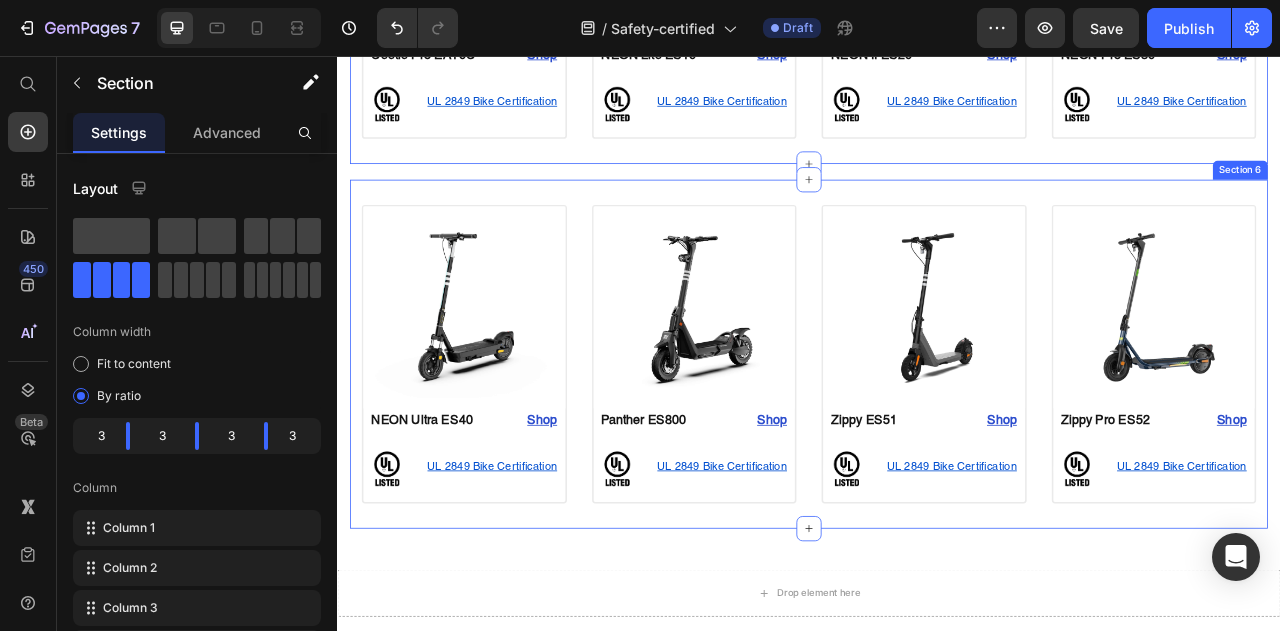 scroll, scrollTop: 1869, scrollLeft: 0, axis: vertical 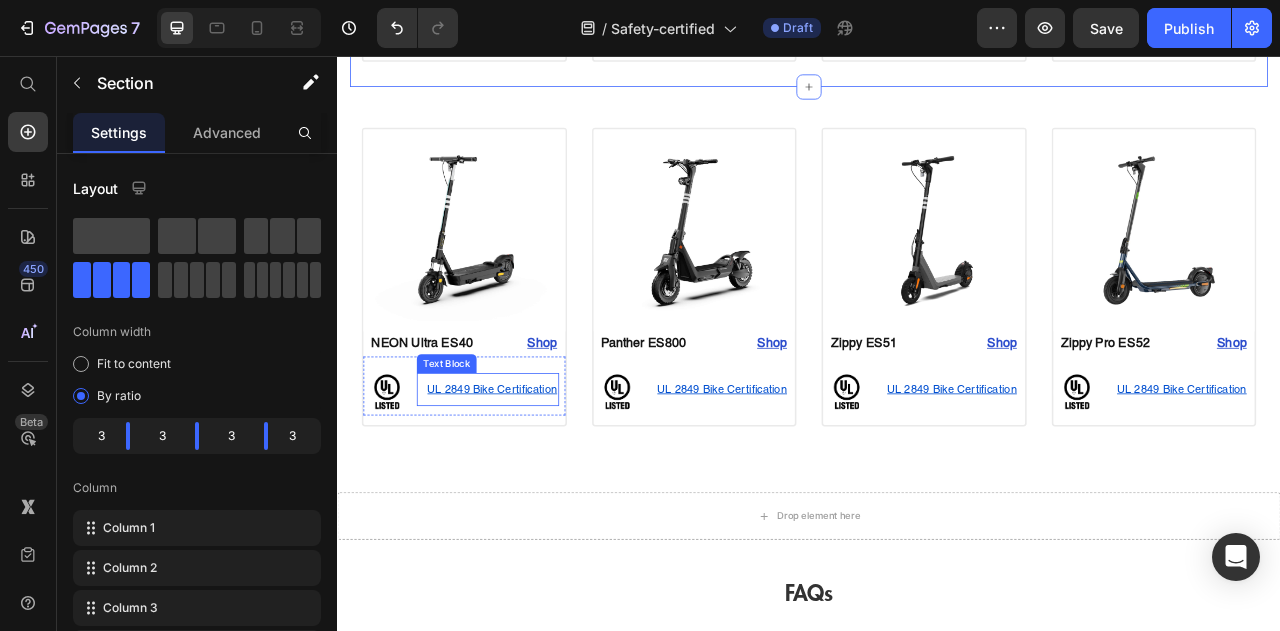 click on "UL 2849 Bike Certification" at bounding box center [534, 479] 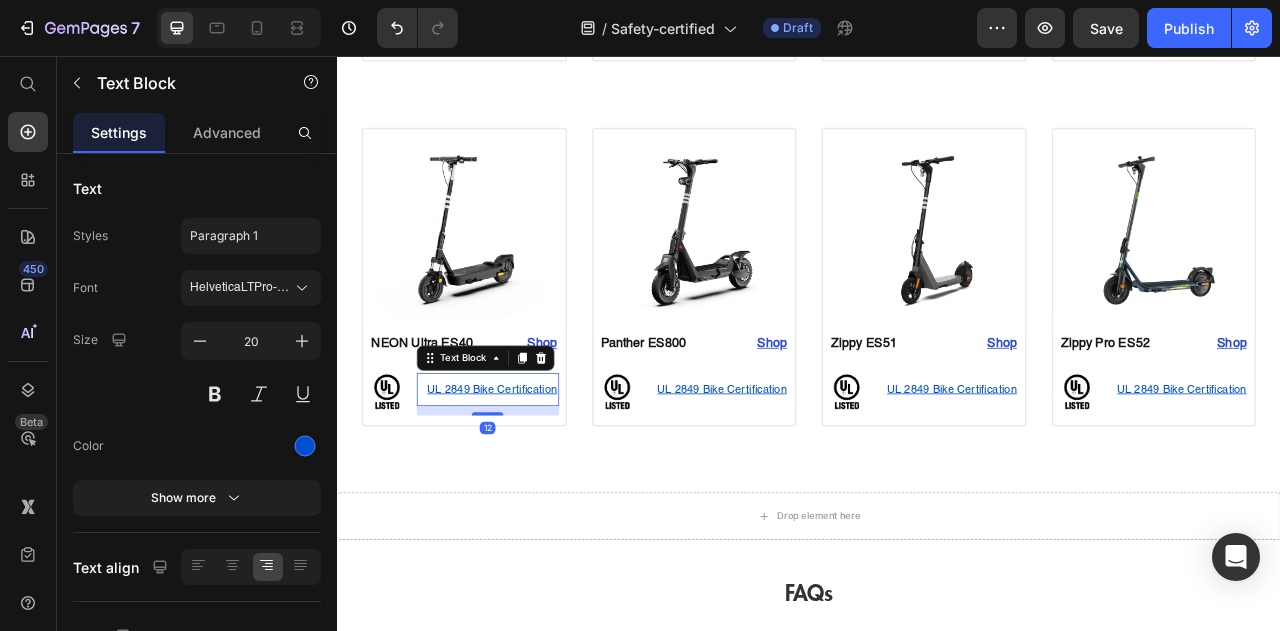 click on "UL 2849 Bike Certification" at bounding box center [534, 479] 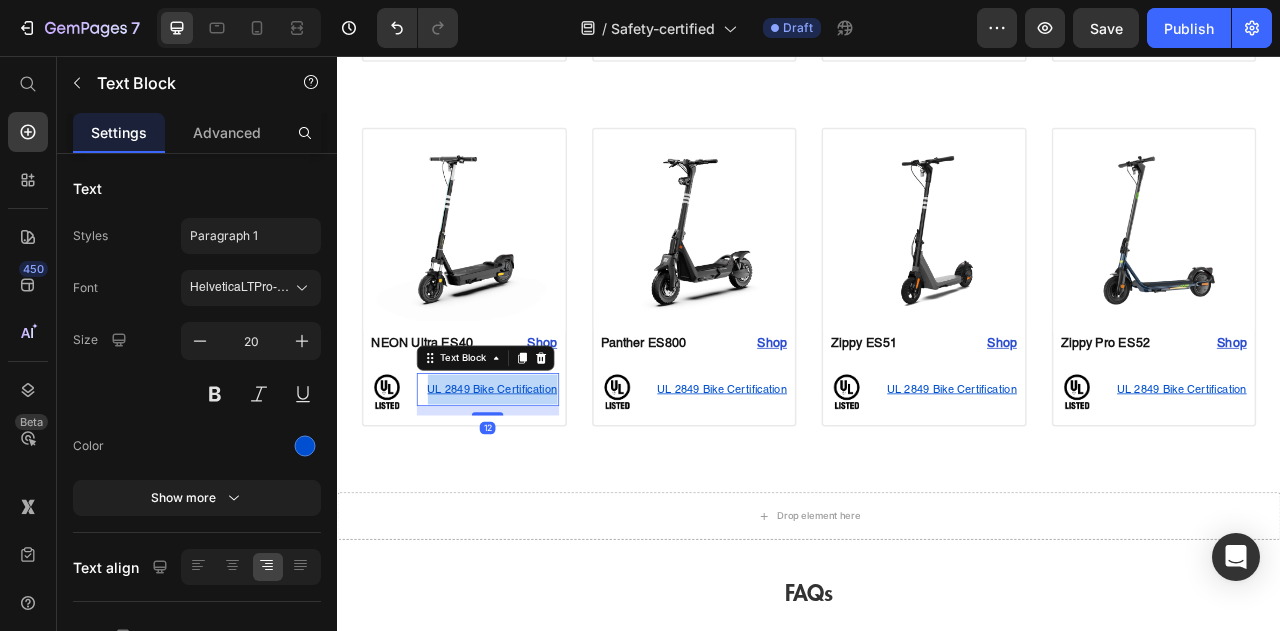 click on "UL 2849 Bike Certification" at bounding box center [534, 479] 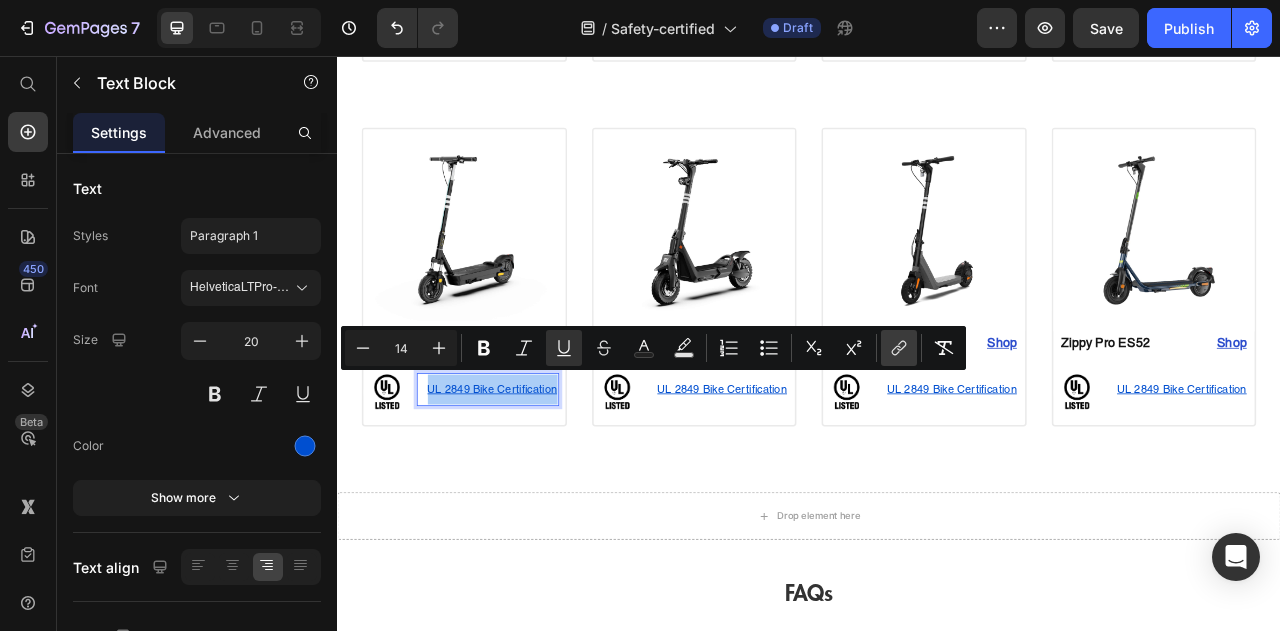 click 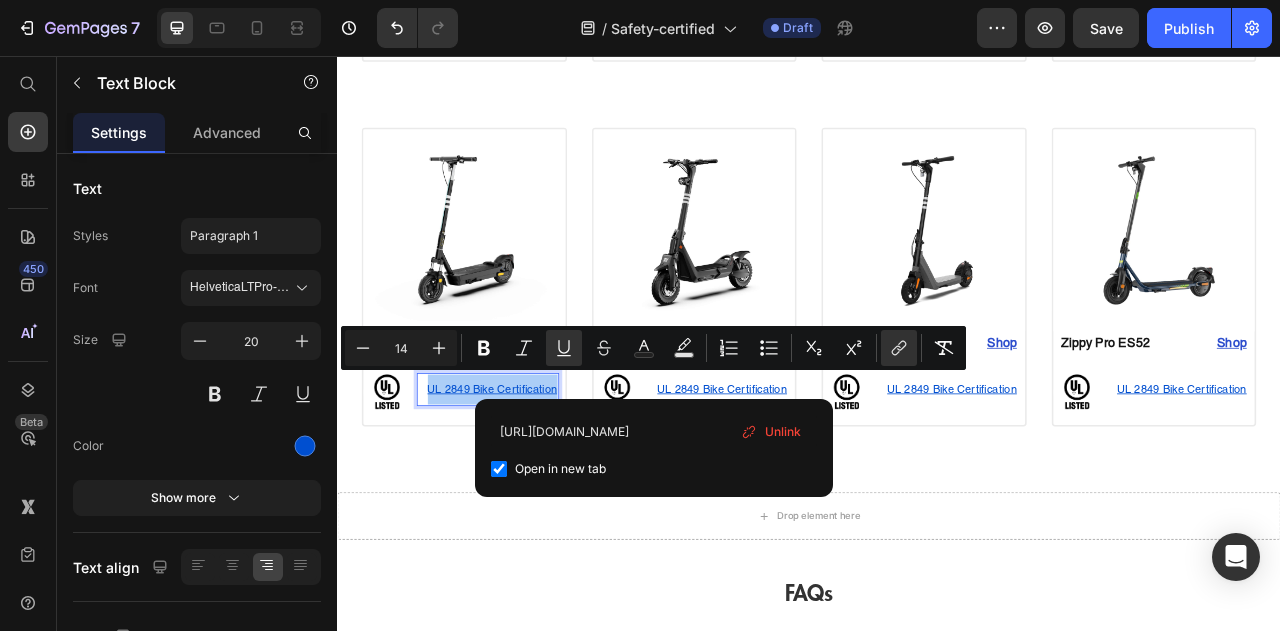 scroll, scrollTop: 0, scrollLeft: 304, axis: horizontal 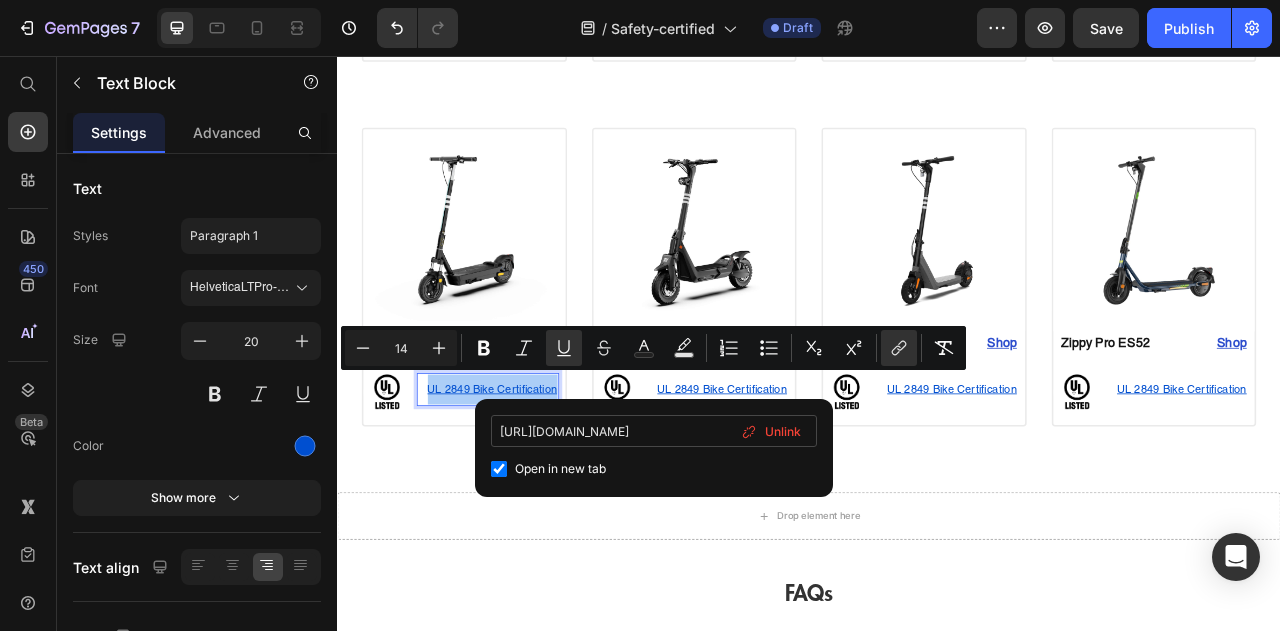 click on "[URL][DOMAIN_NAME]" at bounding box center (654, 431) 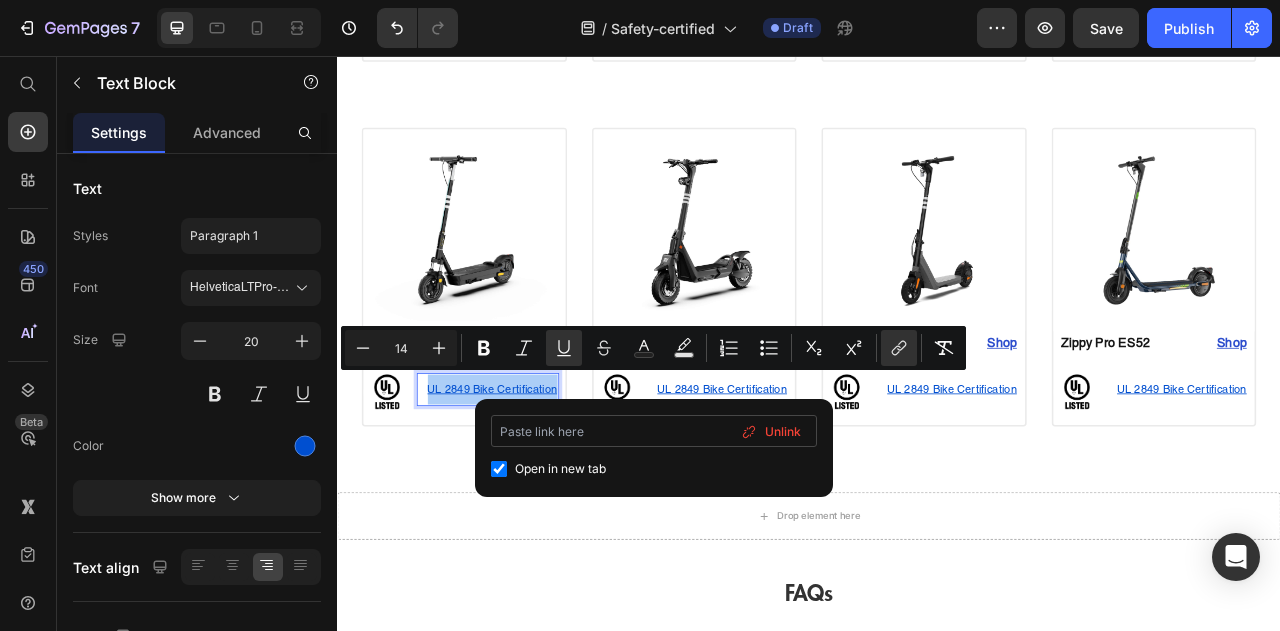 scroll, scrollTop: 0, scrollLeft: 0, axis: both 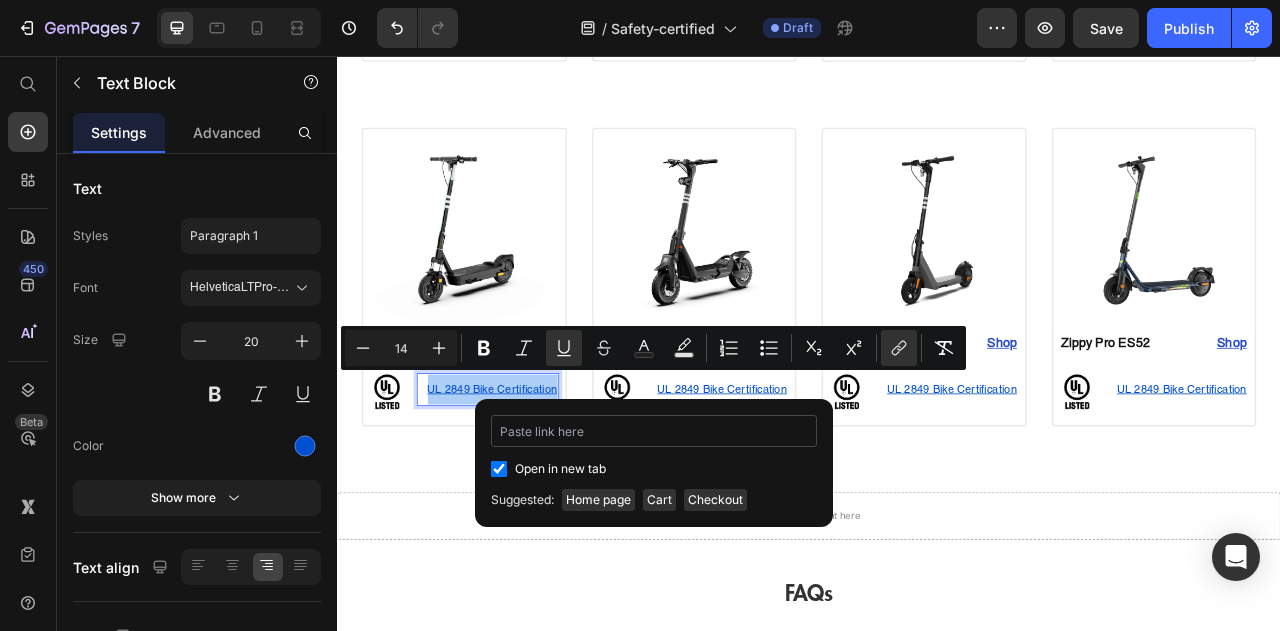 type on "[URL][DOMAIN_NAME]" 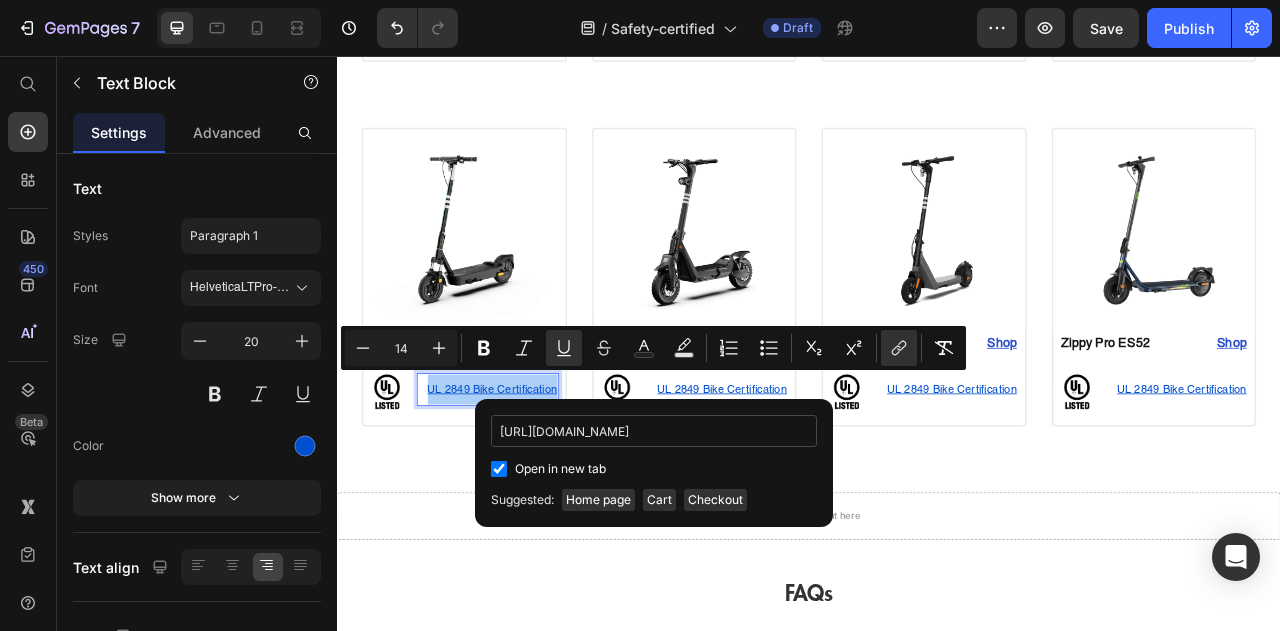 scroll, scrollTop: 0, scrollLeft: 297, axis: horizontal 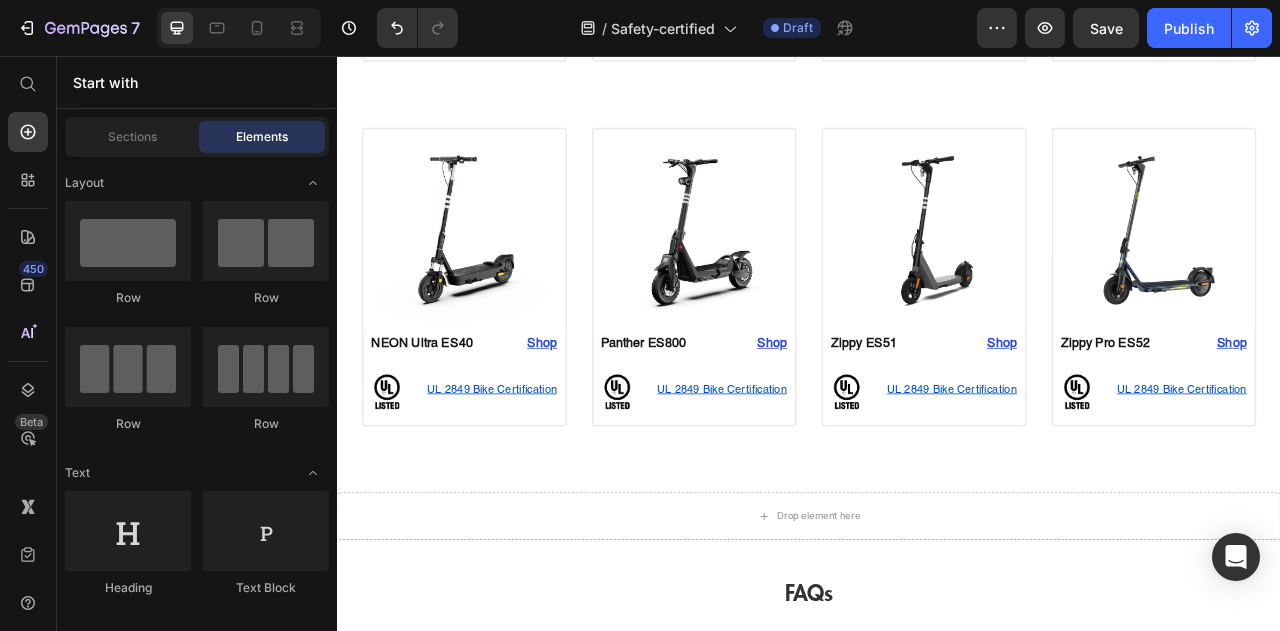 click on "Image FlexMov EBF10 Text Block Shop Heading Row Image UL 2849 Bike Certification Text Block Row Row Product
Drop element here
Drop element here
Drop element here Section 4 Image Ceetle Pro EA10C Text Block Shop Heading Row Image UL 2849 Bike Certification Text Block Row Row Product Image NEON Lite ES10 Text Block Shop Heading Row Image UL 2849 Bike Certification Text Block Row Row Product Image NEON II ES20 Text Block Shop Heading Row Image UL 2849 Bike Certification Text Block Row Row Product Image NEON Pro ES30 Text Block Shop Heading Row Image UL 2849 Bike Certification Text Block Row Row Product Section 5 Image NEON Ultra ES40 Text Block Shop Heading Row Image UL 2849 Bike Certification Text Block Row Row Product Image Panther ES800 Text Block Shop Heading Row Image UL 2849 Bike Certification Text Block Row Row Product Image Zippy ES51 Text Block Shop Heading Row Image UL 2849 Bike Certification Text Block Row Row Product Image Zippy Pro ES52 Shop Row" at bounding box center [937, 40] 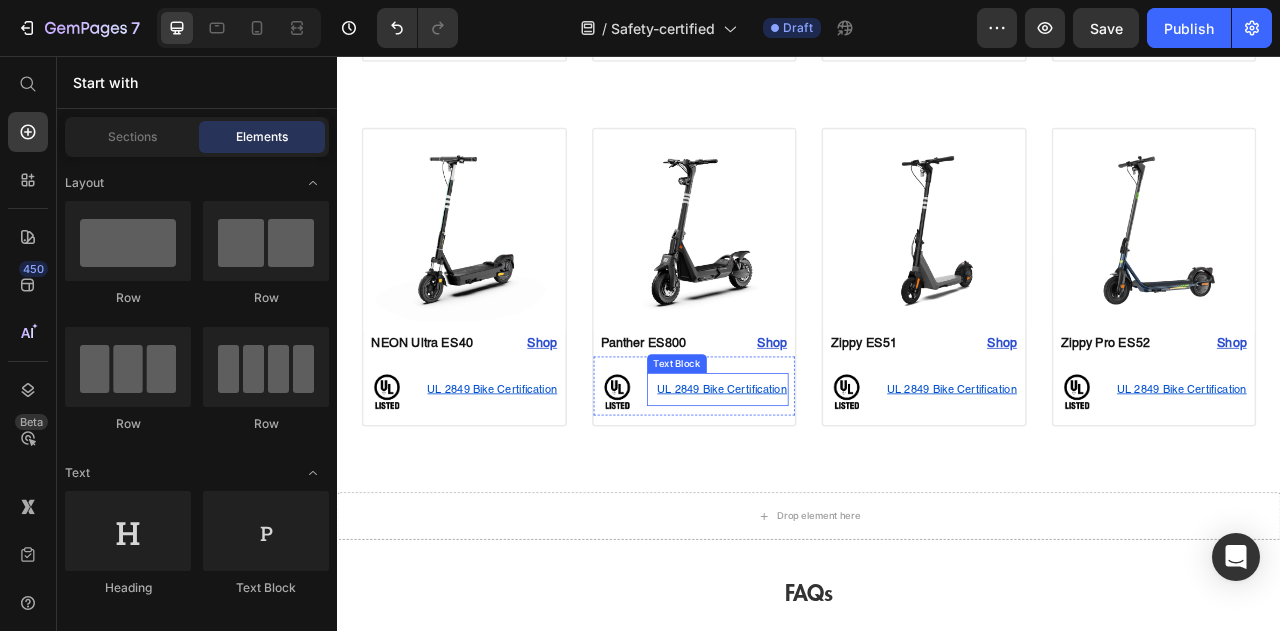 click on "UL 2849 Bike Certification" at bounding box center (821, 480) 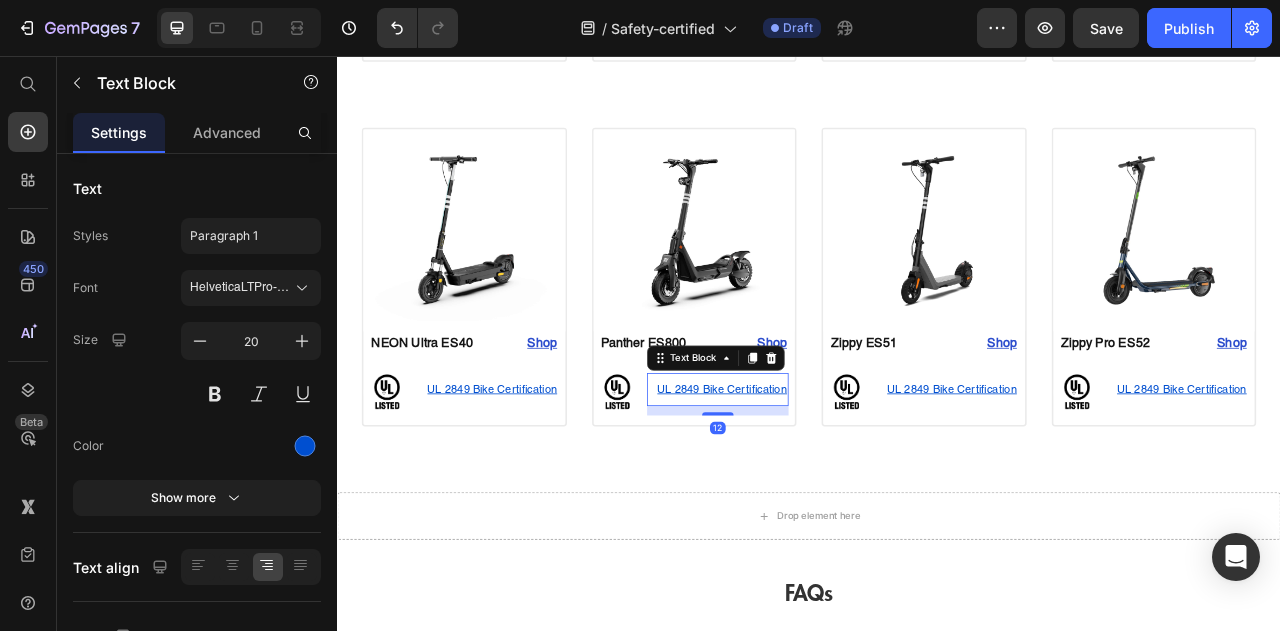click on "UL 2849 Bike Certification" at bounding box center (826, 480) 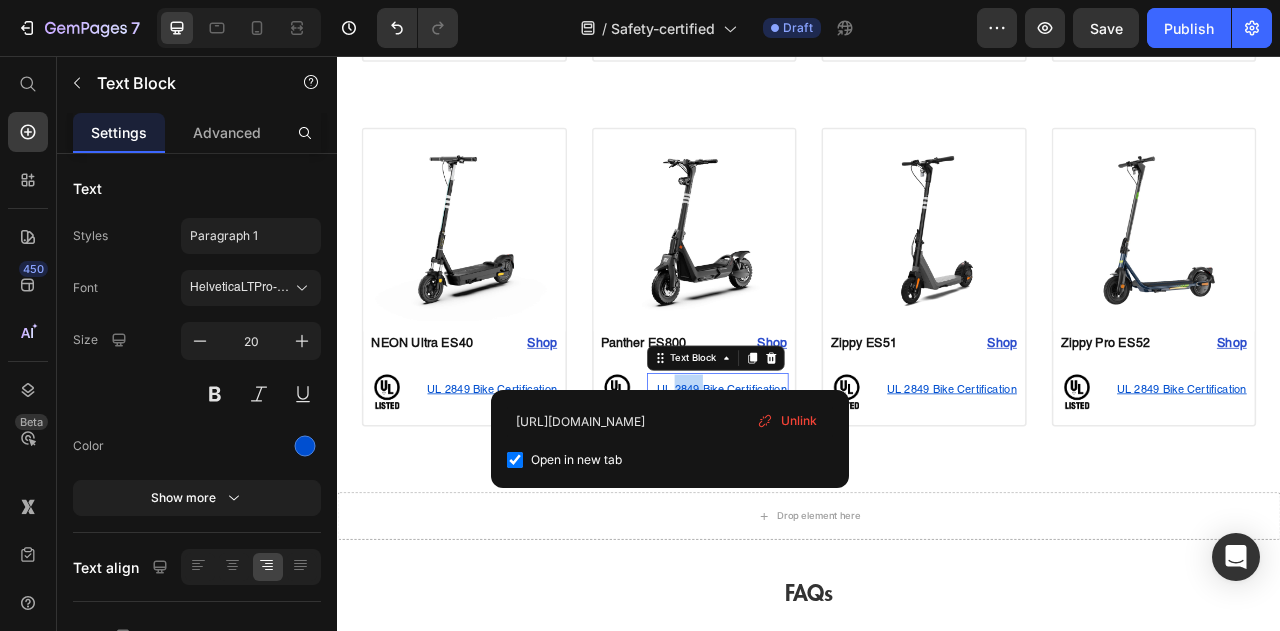click on "UL 2849 Bike Certification" at bounding box center (826, 480) 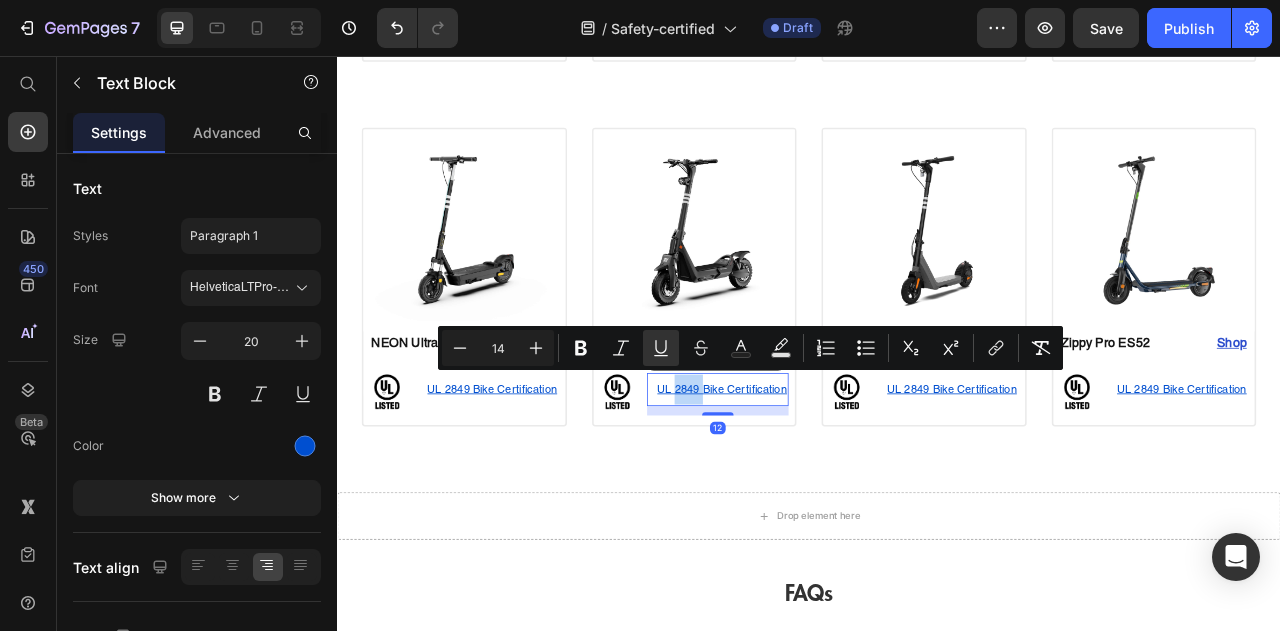 click on "UL 2849 Bike Certification" at bounding box center (826, 480) 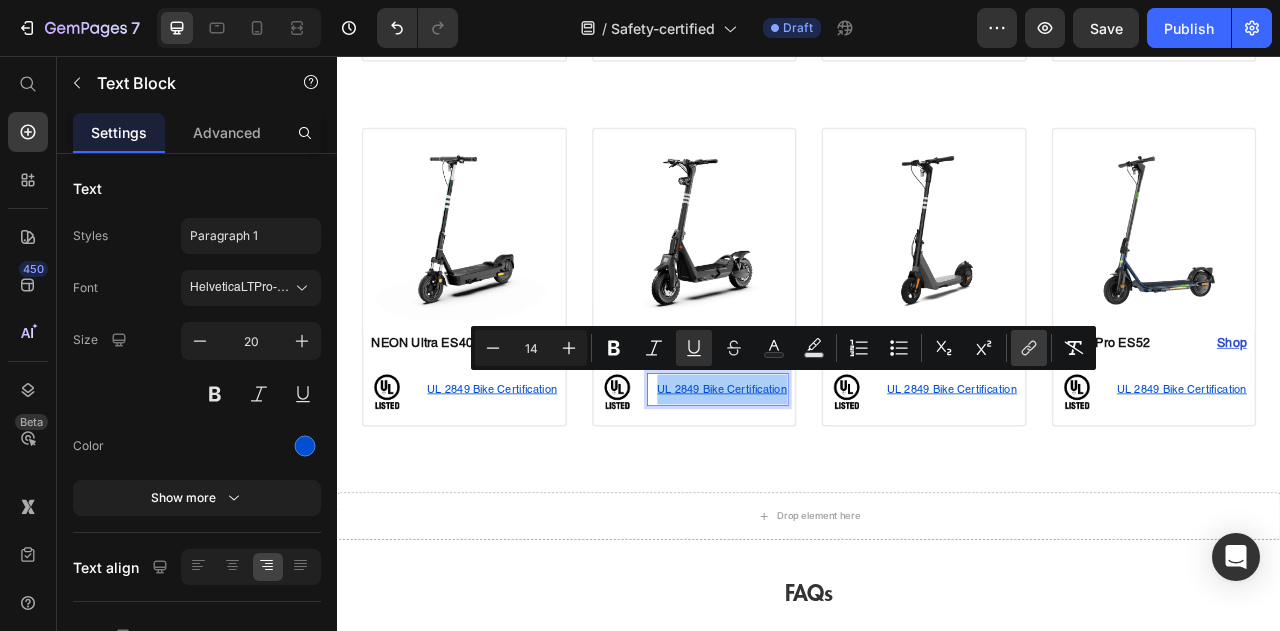 click 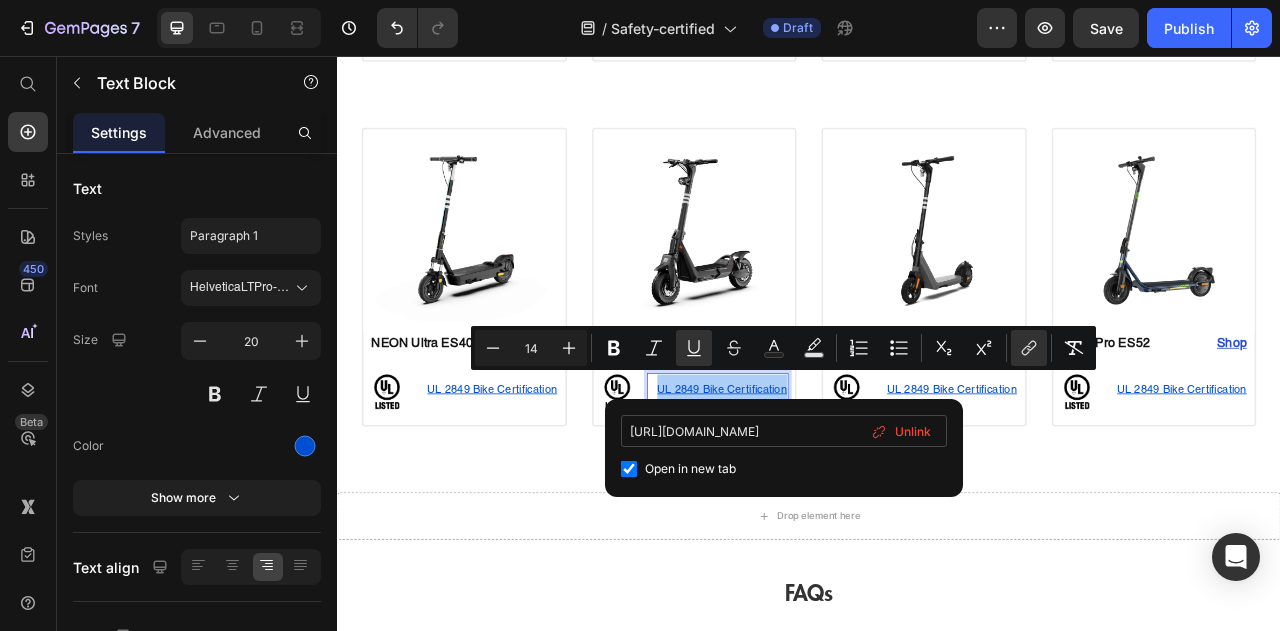 scroll, scrollTop: 0, scrollLeft: 304, axis: horizontal 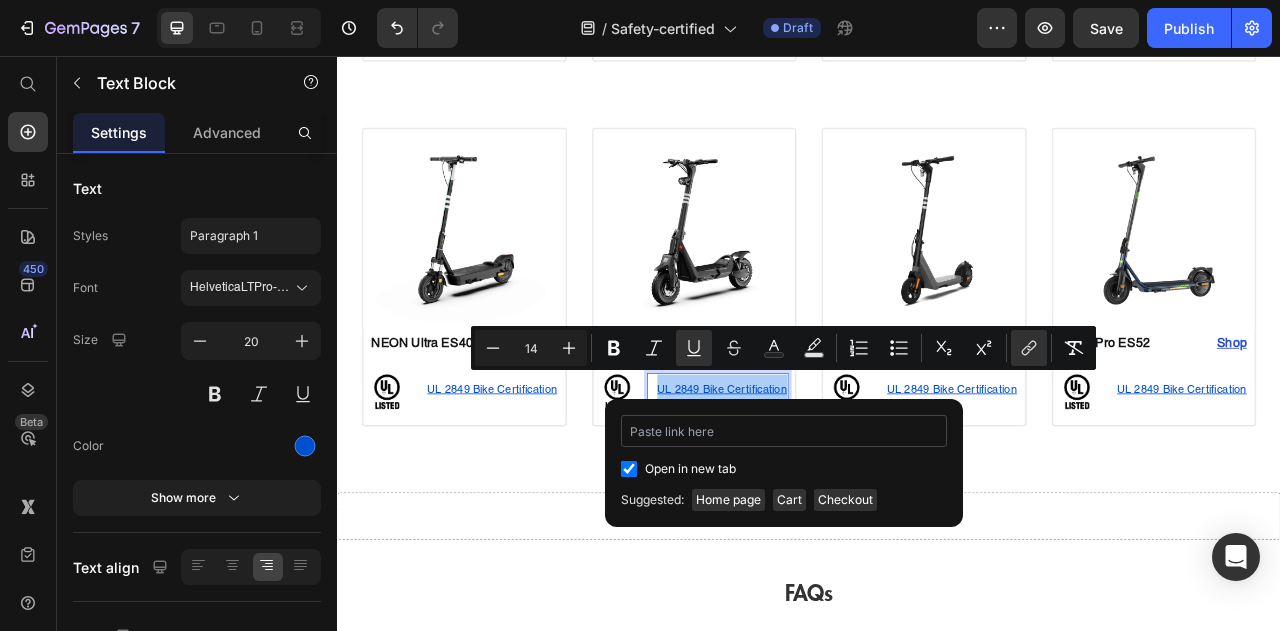 type on "[URL][DOMAIN_NAME]" 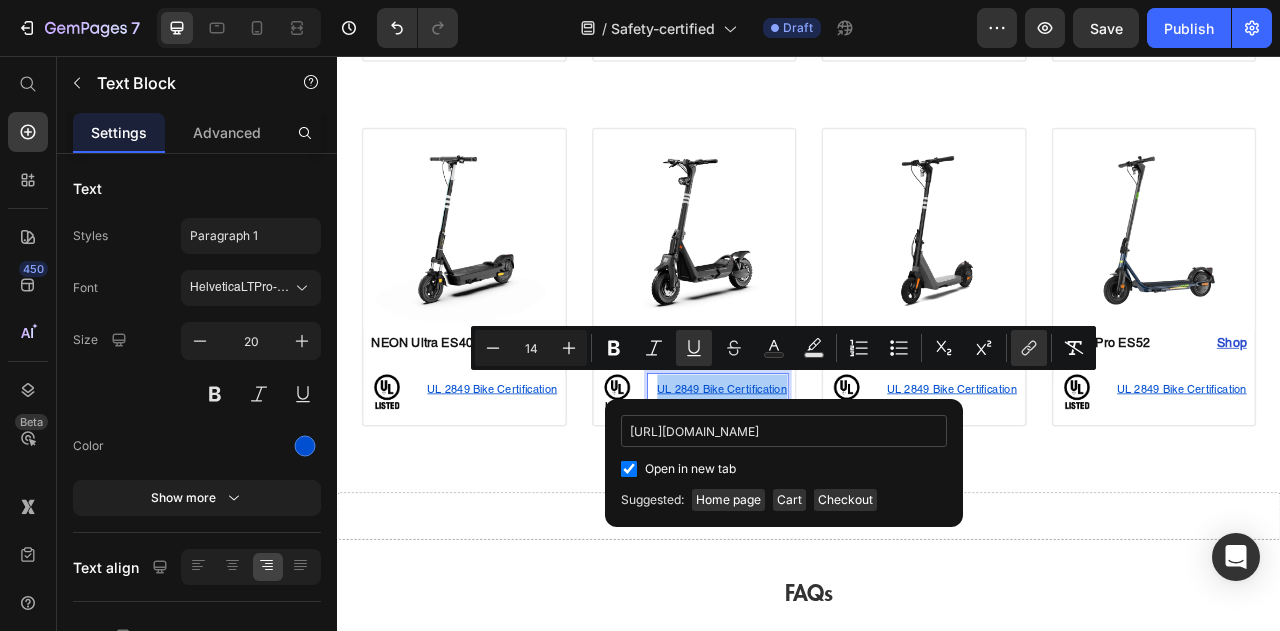 scroll, scrollTop: 0, scrollLeft: 290, axis: horizontal 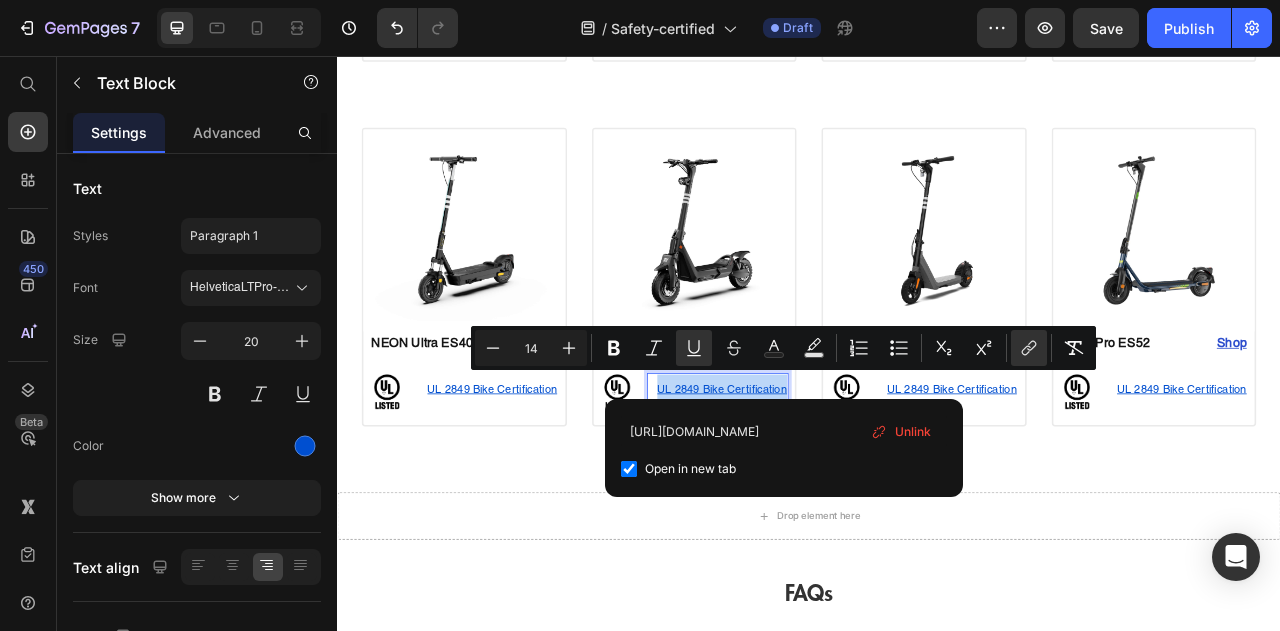 click on "Image FlexMov EBF10 Text Block Shop Heading Row Image UL 2849 Bike Certification Text Block Row Row Product
Drop element here
Drop element here
Drop element here Section 4 Image Ceetle Pro EA10C Text Block Shop Heading Row Image UL 2849 Bike Certification Text Block Row Row Product Image NEON Lite ES10 Text Block Shop Heading Row Image UL 2849 Bike Certification Text Block Row Row Product Image NEON II ES20 Text Block Shop Heading Row Image UL 2849 Bike Certification Text Block Row Row Product Image NEON Pro ES30 Text Block Shop Heading Row Image UL 2849 Bike Certification Text Block Row Row Product Section 5 Image NEON Ultra ES40 Text Block Shop Heading Row Image UL 2849 Bike Certification Text Block Row Row Product Image Panther ES800 Text Block Shop Heading Row Image UL 2849 Bike Certification Text Block   12 Row Row Product Image Zippy ES51 Text Block Shop Heading Row Image UL 2849 Bike Certification Text Block Row Row Product Image Zippy Pro ES52 Shop" at bounding box center [937, 40] 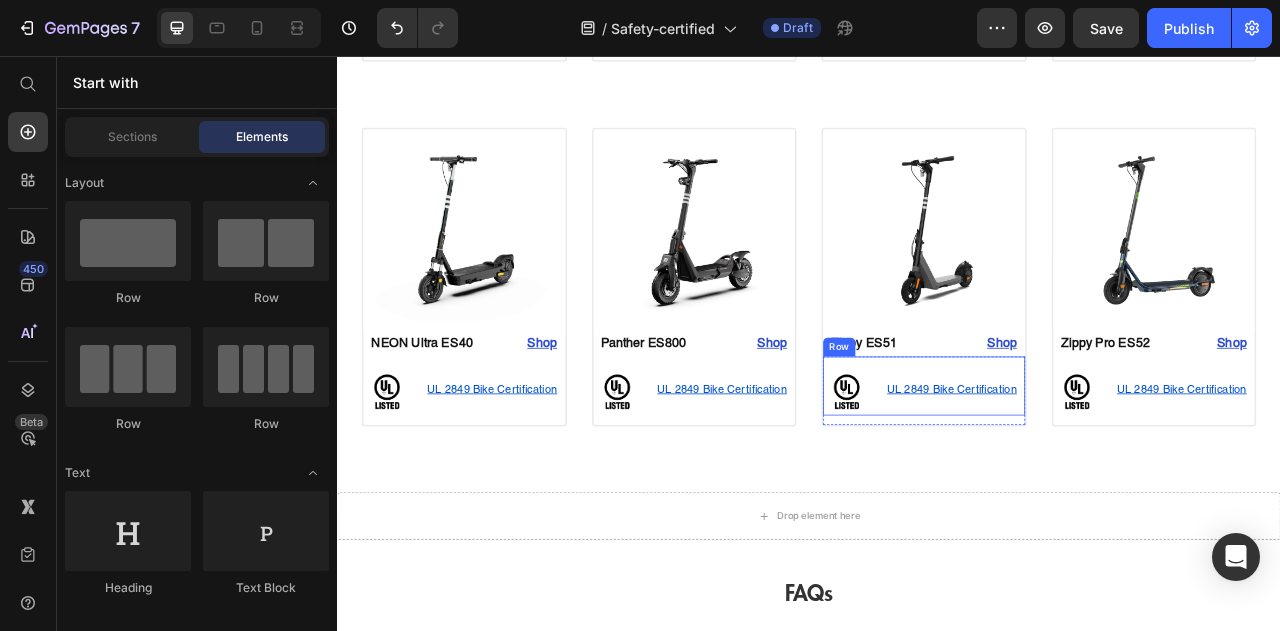 click on "UL 2849 Bike Certification" at bounding box center [1113, 480] 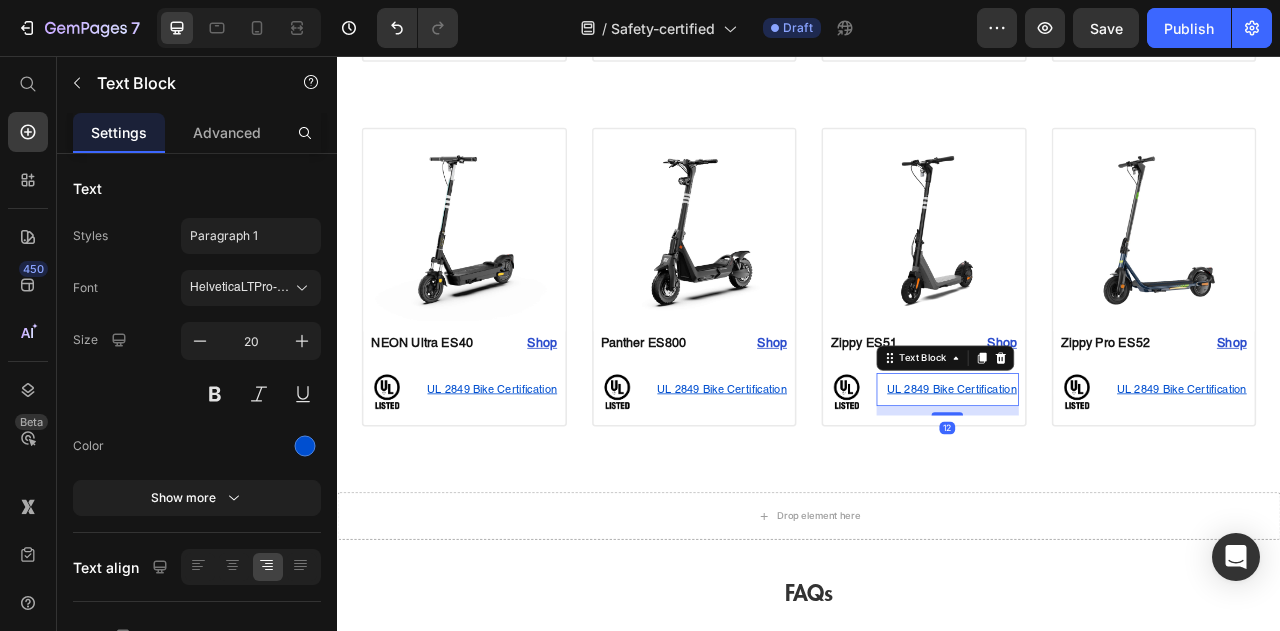 click on "UL 2849 Bike Certification" at bounding box center (1119, 480) 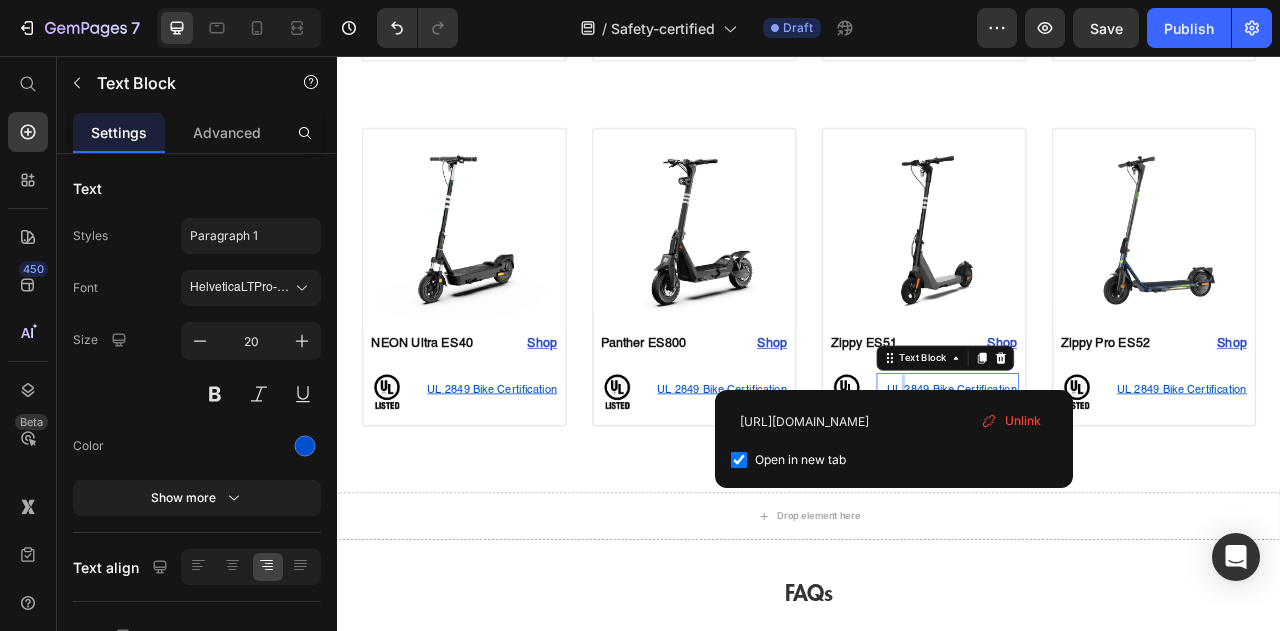 click on "UL 2849 Bike Certification" at bounding box center (1119, 480) 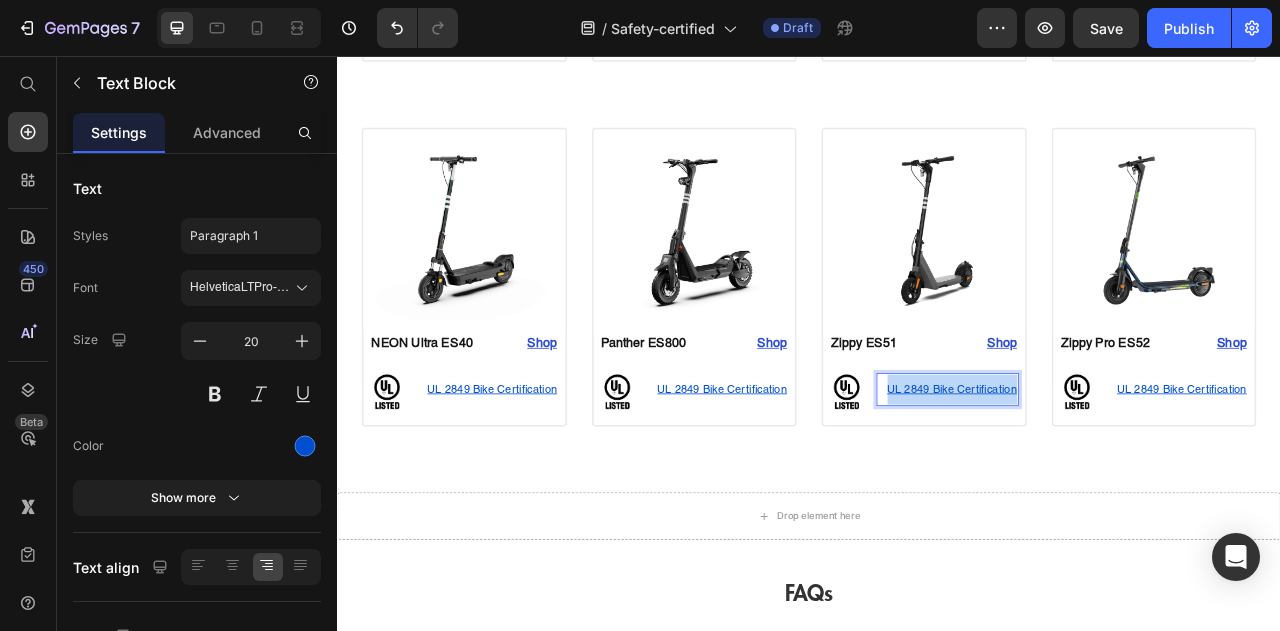 click on "UL 2849 Bike Certification" at bounding box center (1119, 480) 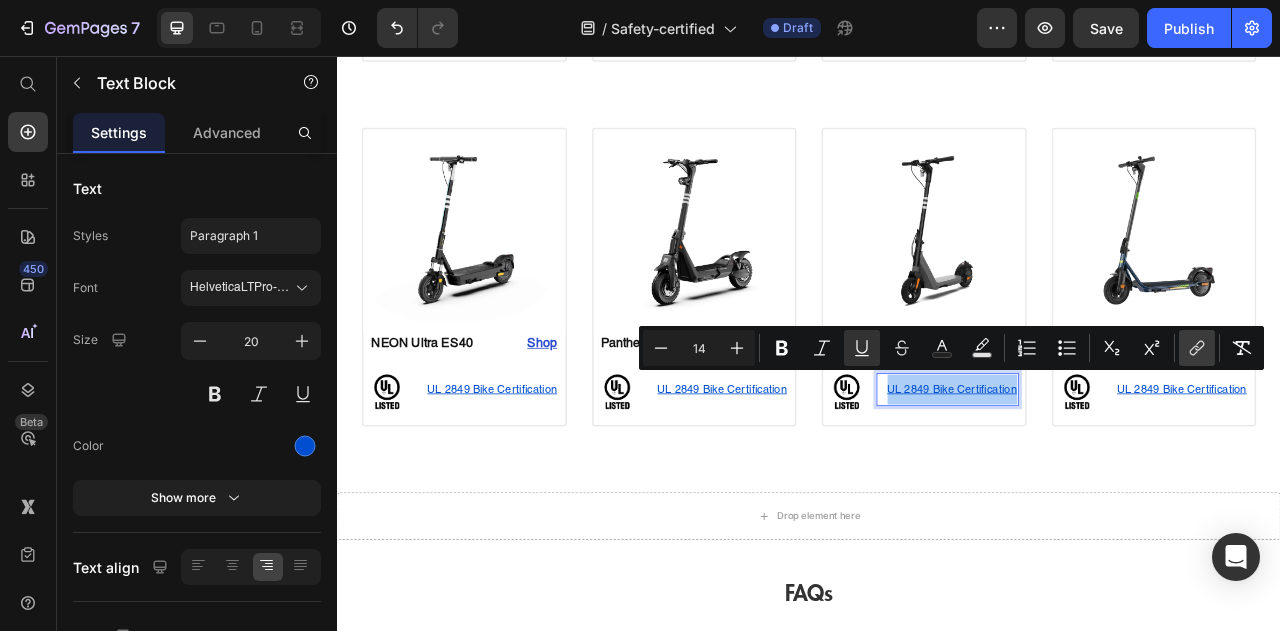 click 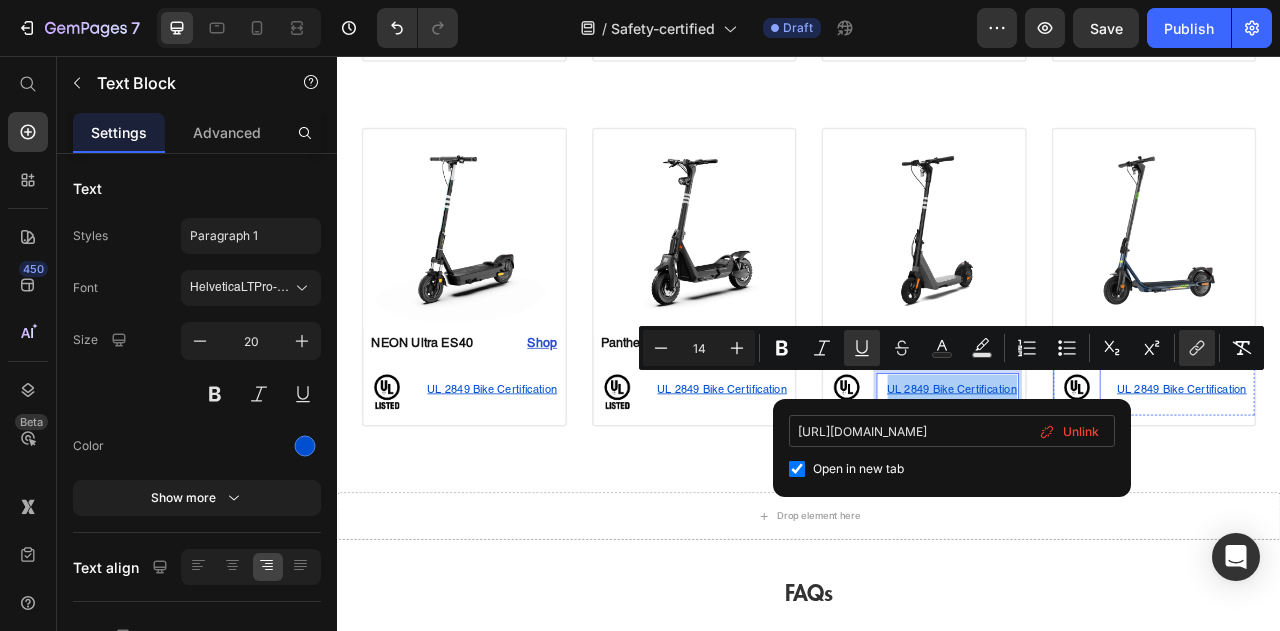 scroll, scrollTop: 0, scrollLeft: 304, axis: horizontal 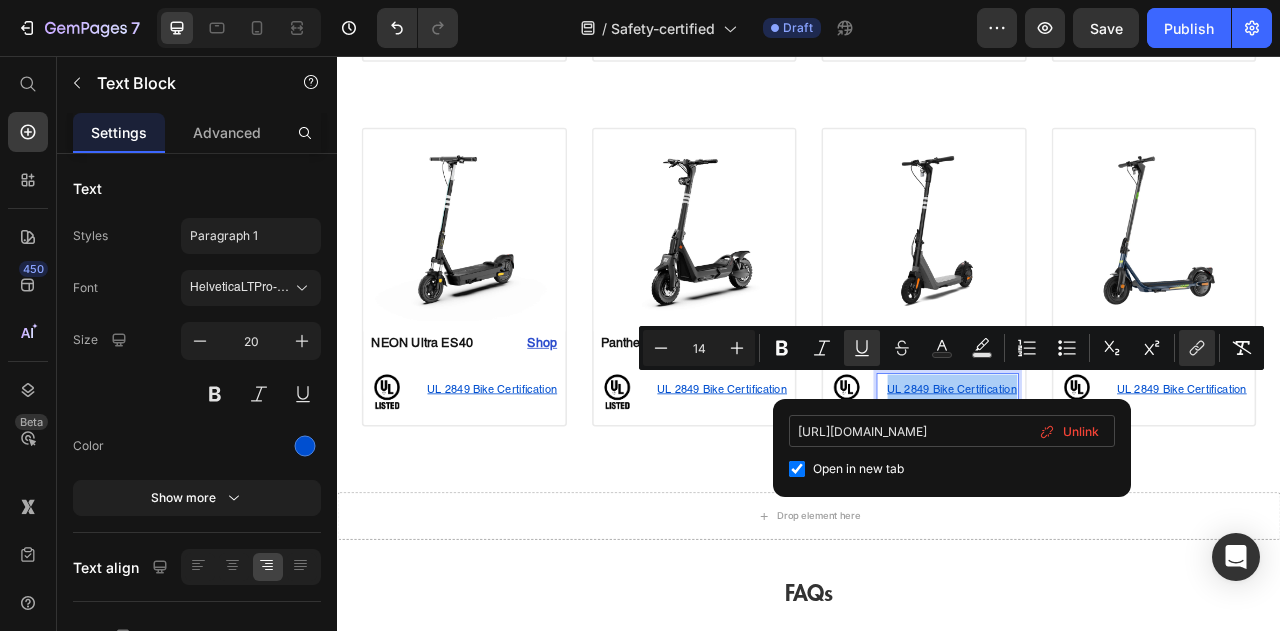 click on "[URL][DOMAIN_NAME]" at bounding box center [952, 431] 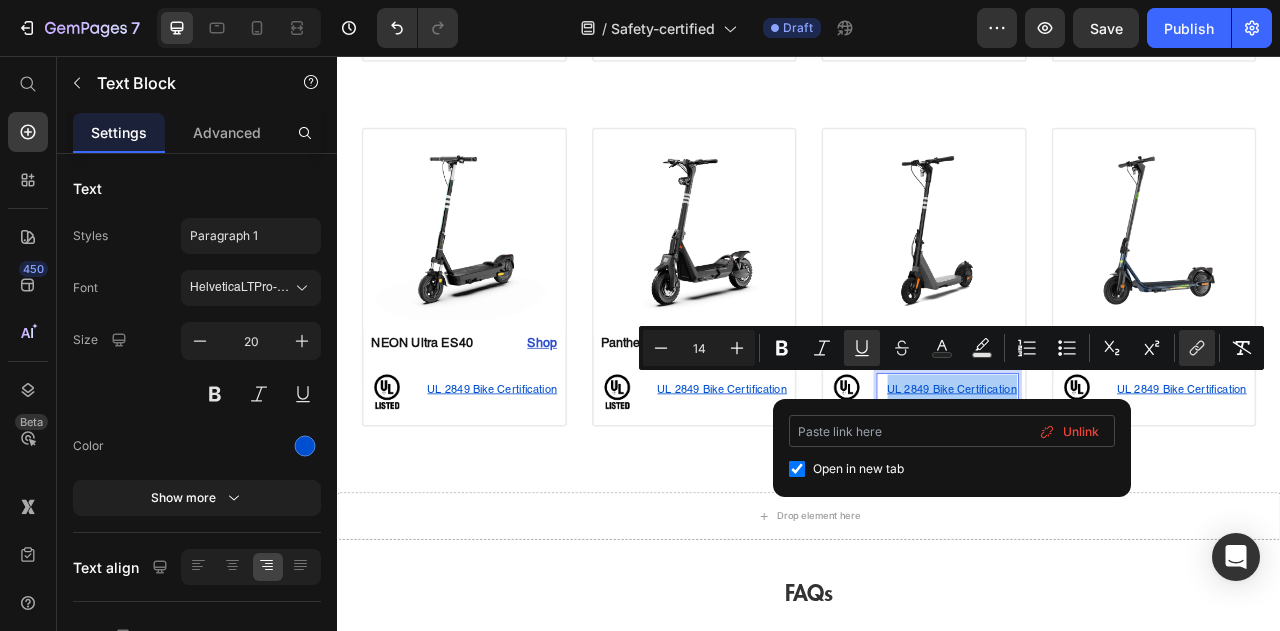 scroll, scrollTop: 0, scrollLeft: 0, axis: both 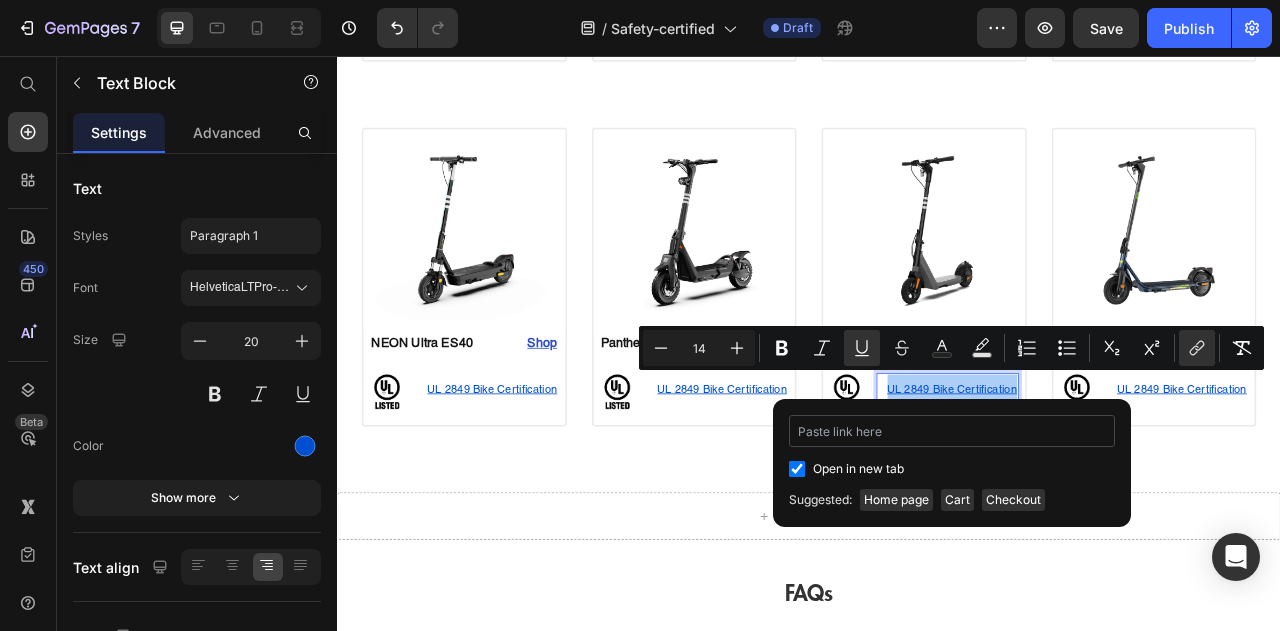 type on "[URL][DOMAIN_NAME]" 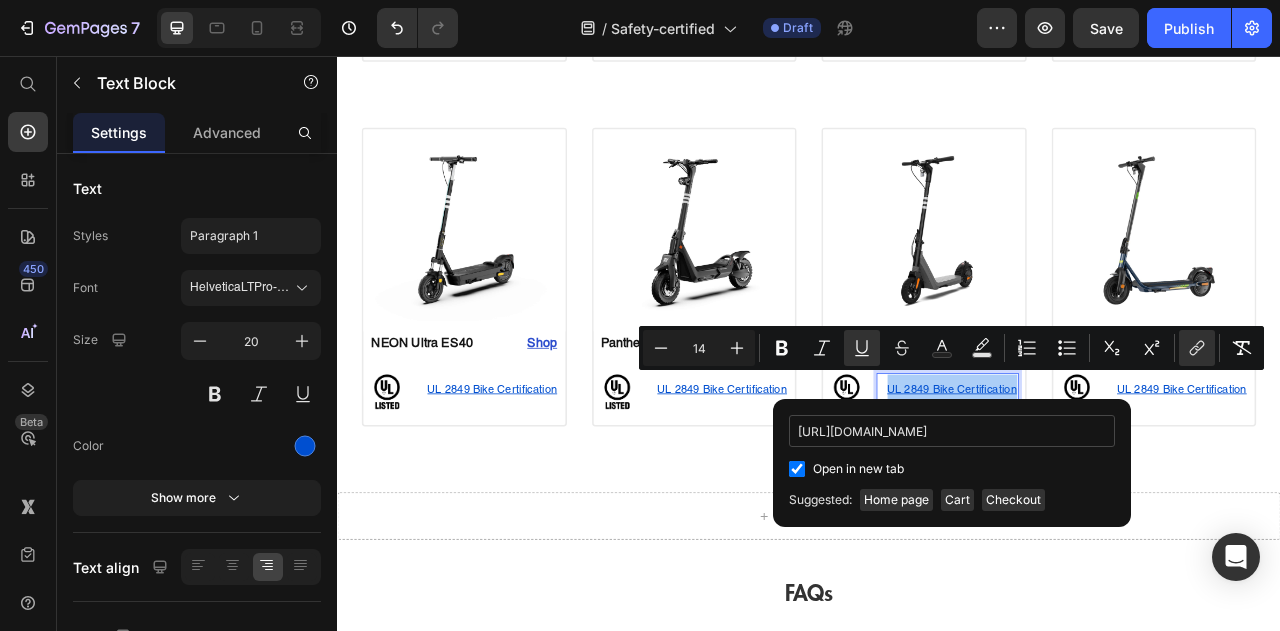 scroll, scrollTop: 0, scrollLeft: 292, axis: horizontal 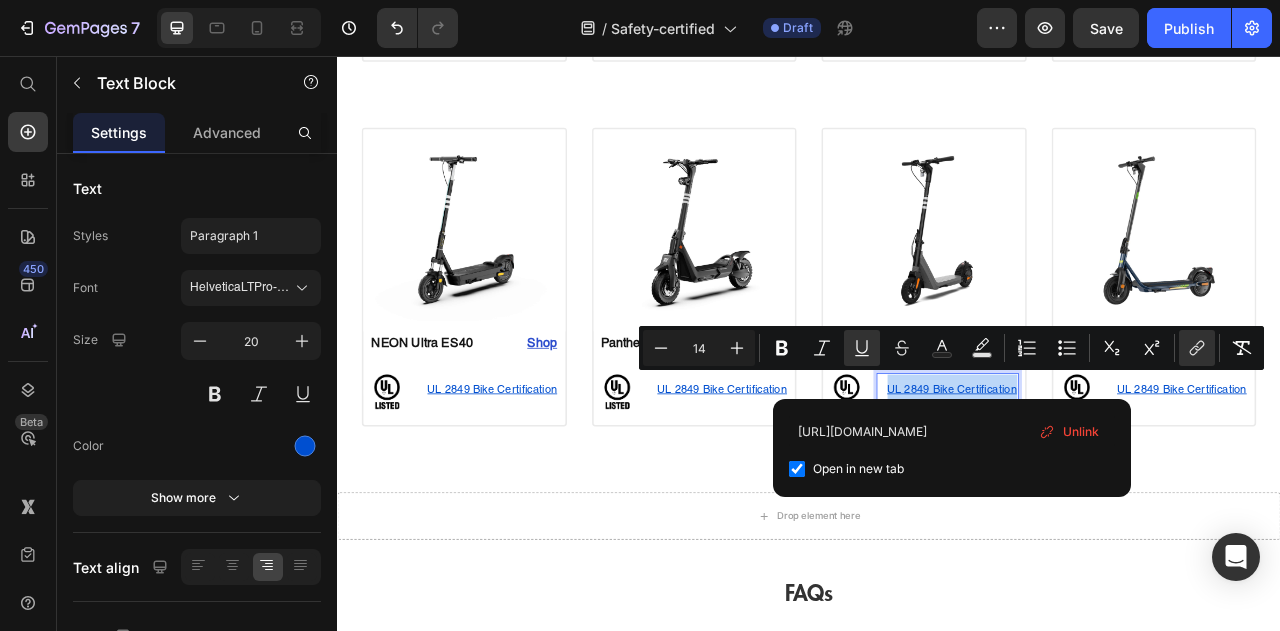 click on "Image FlexMov EBF10 Text Block Shop Heading Row Image UL 2849 Bike Certification Text Block Row Row Product
Drop element here
Drop element here
Drop element here Section 4 Image Ceetle Pro EA10C Text Block Shop Heading Row Image UL 2849 Bike Certification Text Block Row Row Product Image NEON Lite ES10 Text Block Shop Heading Row Image UL 2849 Bike Certification Text Block Row Row Product Image NEON II ES20 Text Block Shop Heading Row Image UL 2849 Bike Certification Text Block Row Row Product Image NEON Pro ES30 Text Block Shop Heading Row Image UL 2849 Bike Certification Text Block Row Row Product Section 5 Image NEON Ultra ES40 Text Block Shop Heading Row Image UL 2849 Bike Certification Text Block Row Row Product Image Panther ES800 Text Block Shop Heading Row Image UL 2849 Bike Certification Text Block Row Row Product Image Zippy ES51 Text Block Shop Heading Row Image UL 2849 Bike Certification Text Block   12 Row Row Product Image Zippy Pro ES52 Shop" at bounding box center [937, 40] 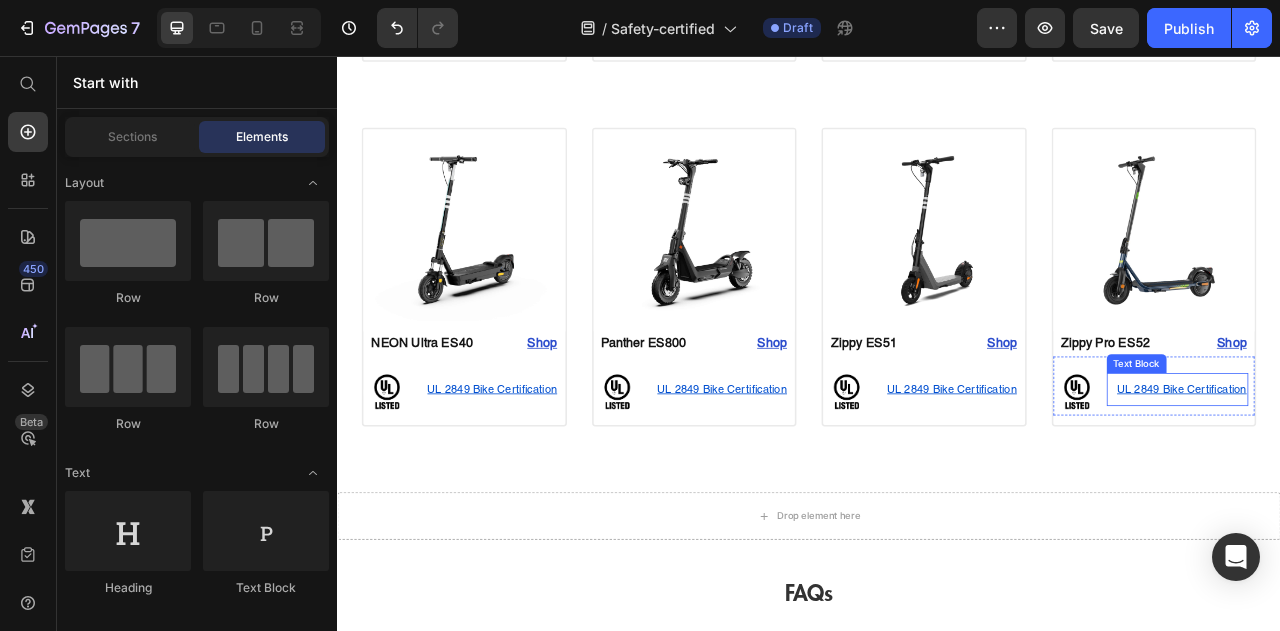 click on "UL 2849 Bike Certification" at bounding box center [1411, 479] 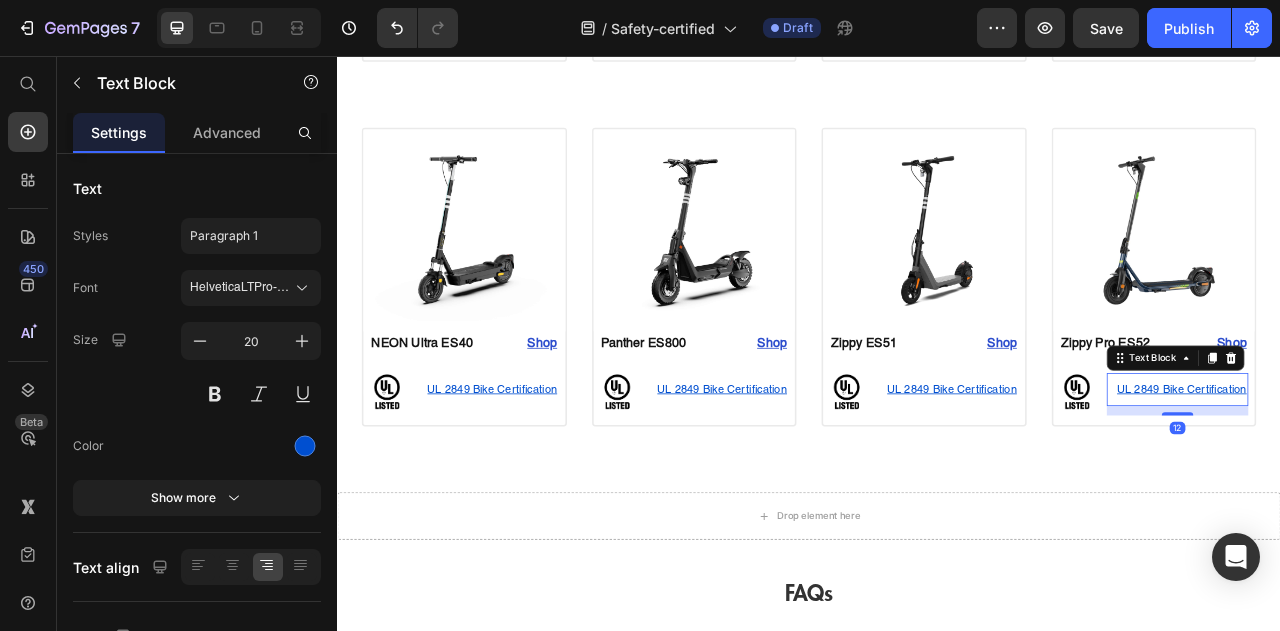 click on "UL 2849 Bike Certification" at bounding box center (1411, 479) 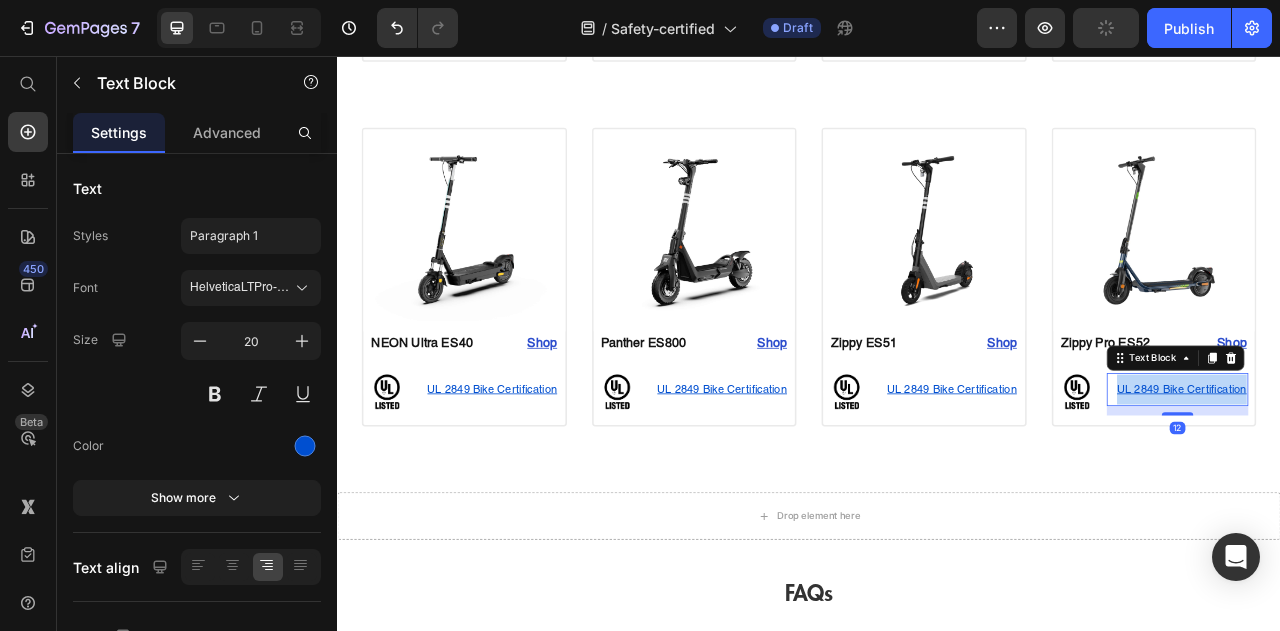 click on "UL 2849 Bike Certification" at bounding box center (1411, 479) 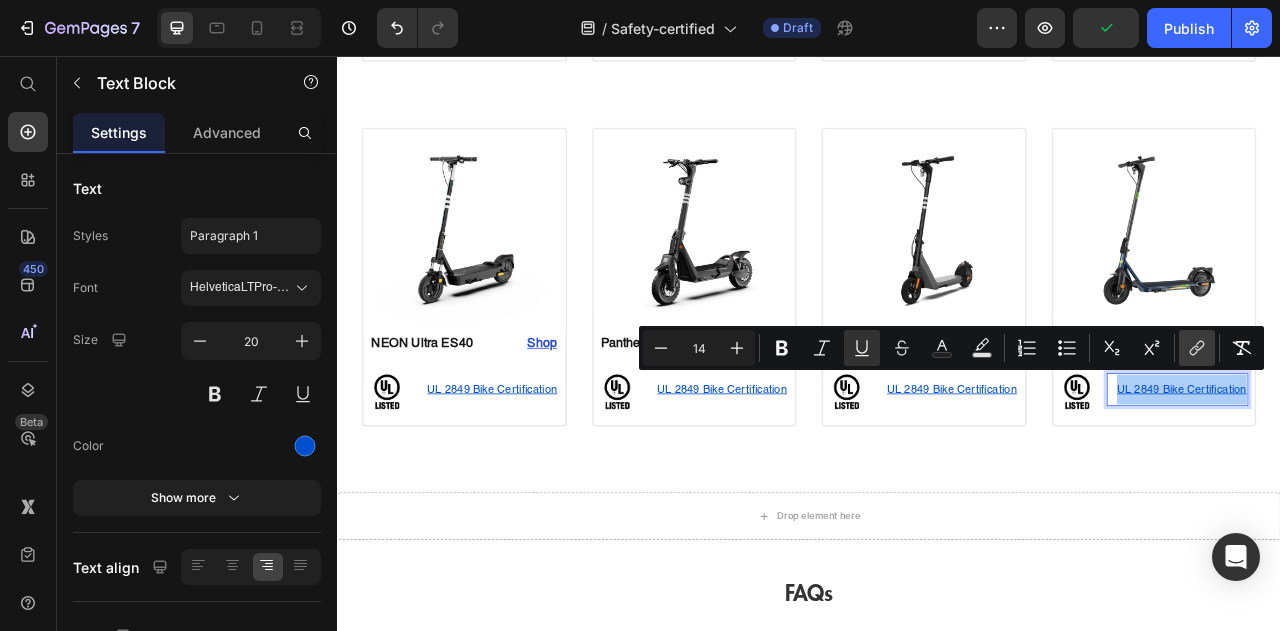 click 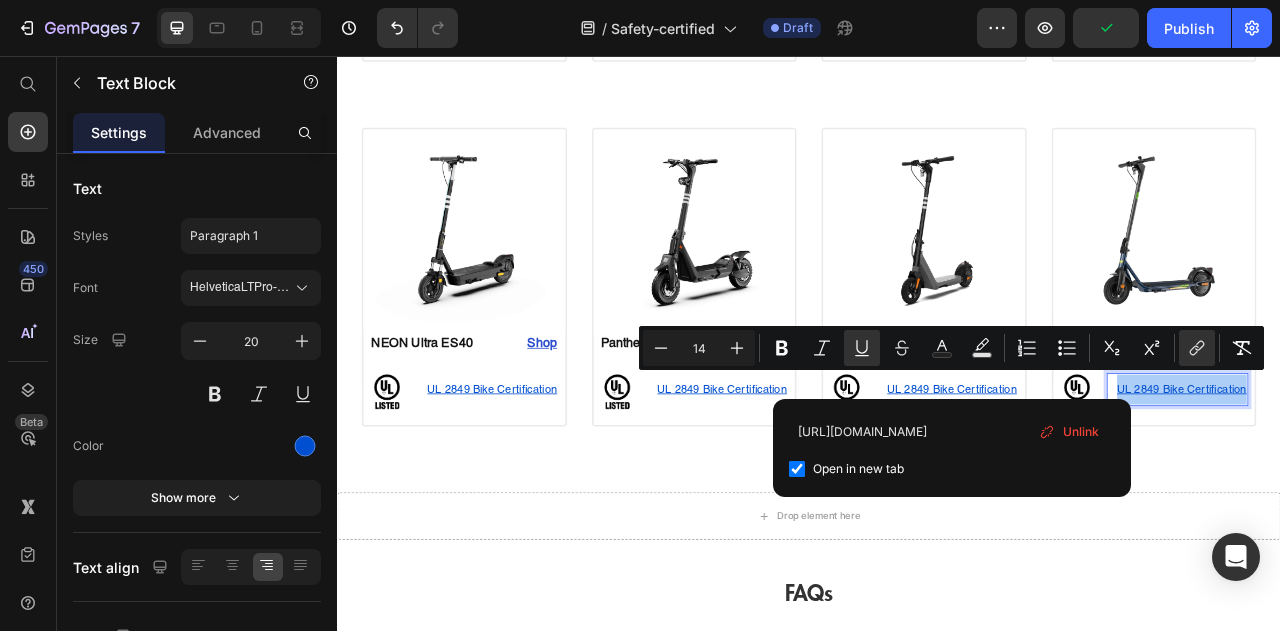 scroll, scrollTop: 0, scrollLeft: 304, axis: horizontal 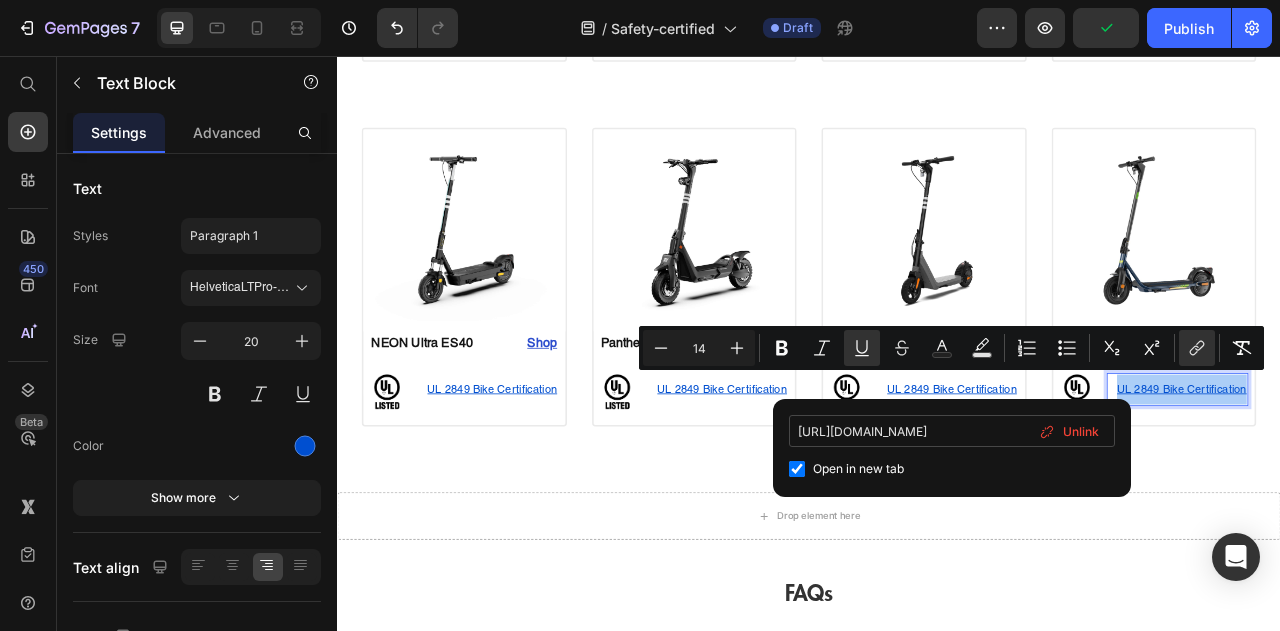 click on "[URL][DOMAIN_NAME]" at bounding box center (952, 431) 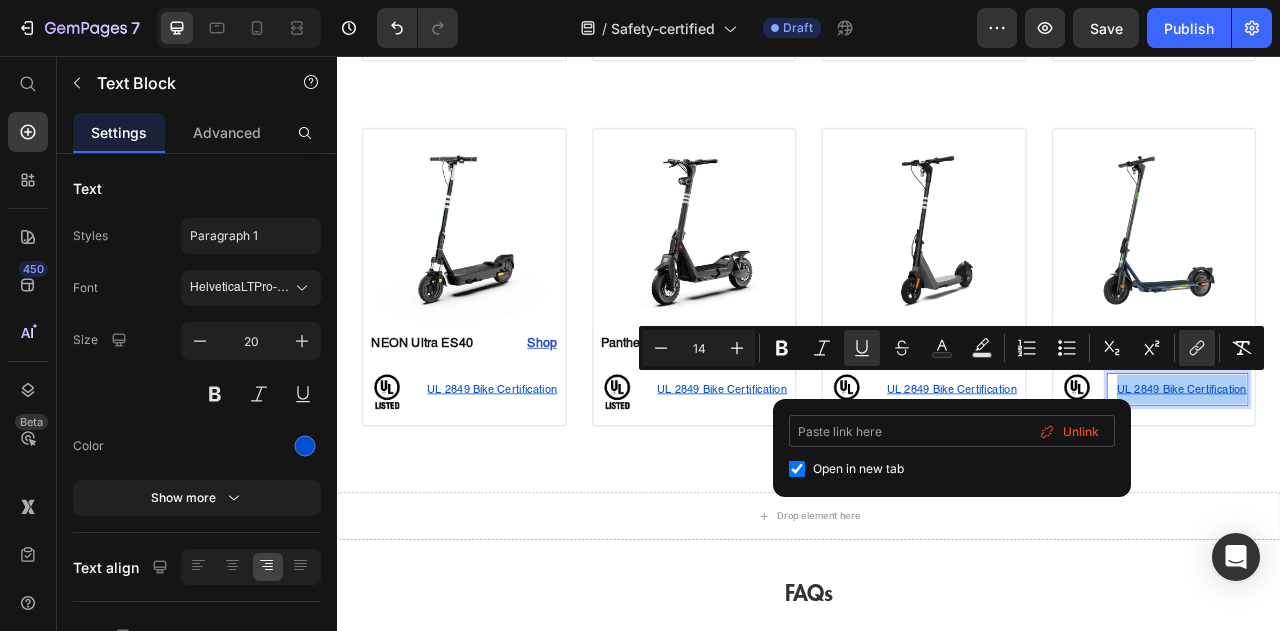 scroll, scrollTop: 0, scrollLeft: 0, axis: both 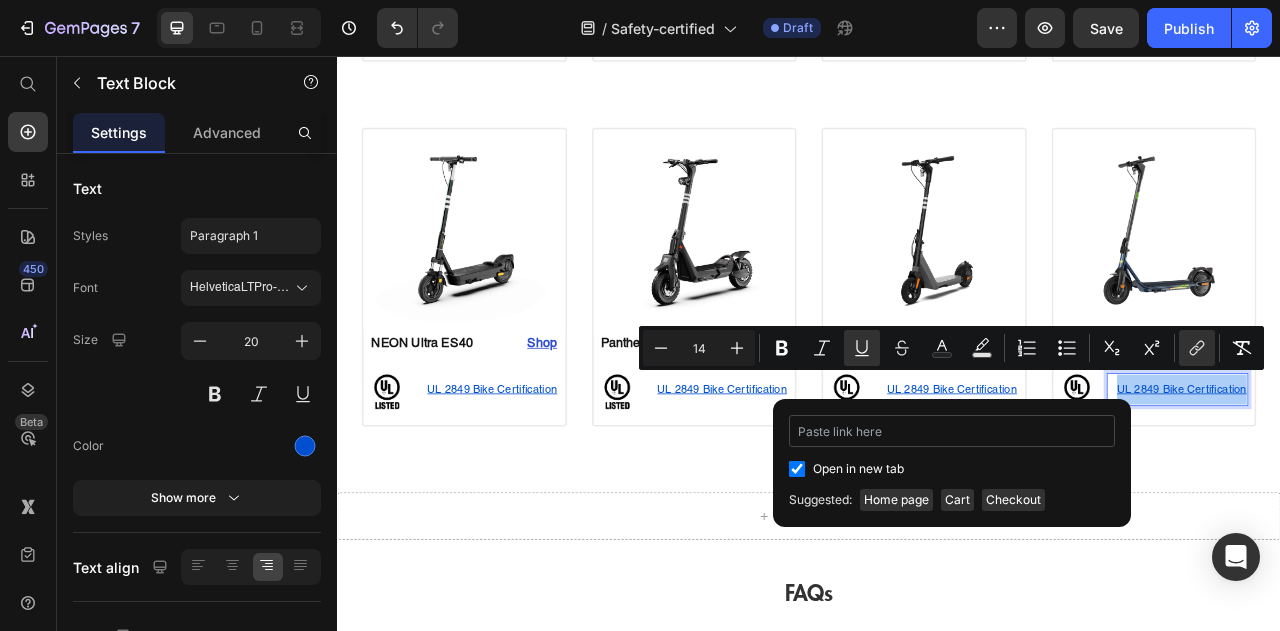 type on "[URL][DOMAIN_NAME]" 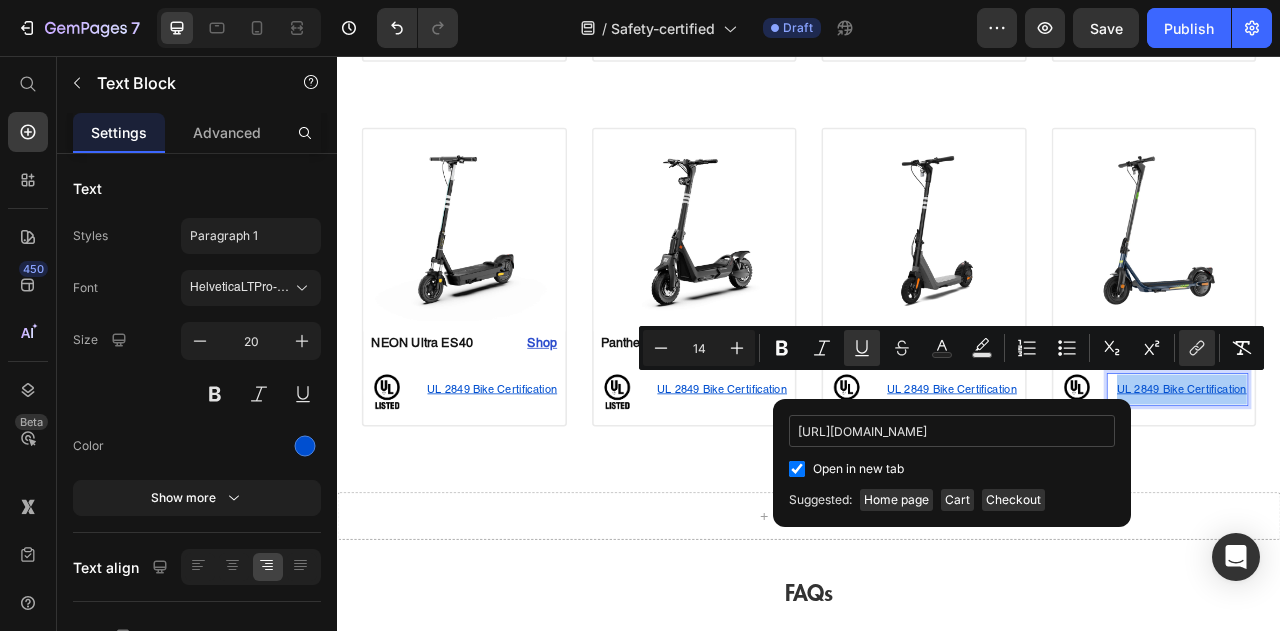 scroll, scrollTop: 0, scrollLeft: 309, axis: horizontal 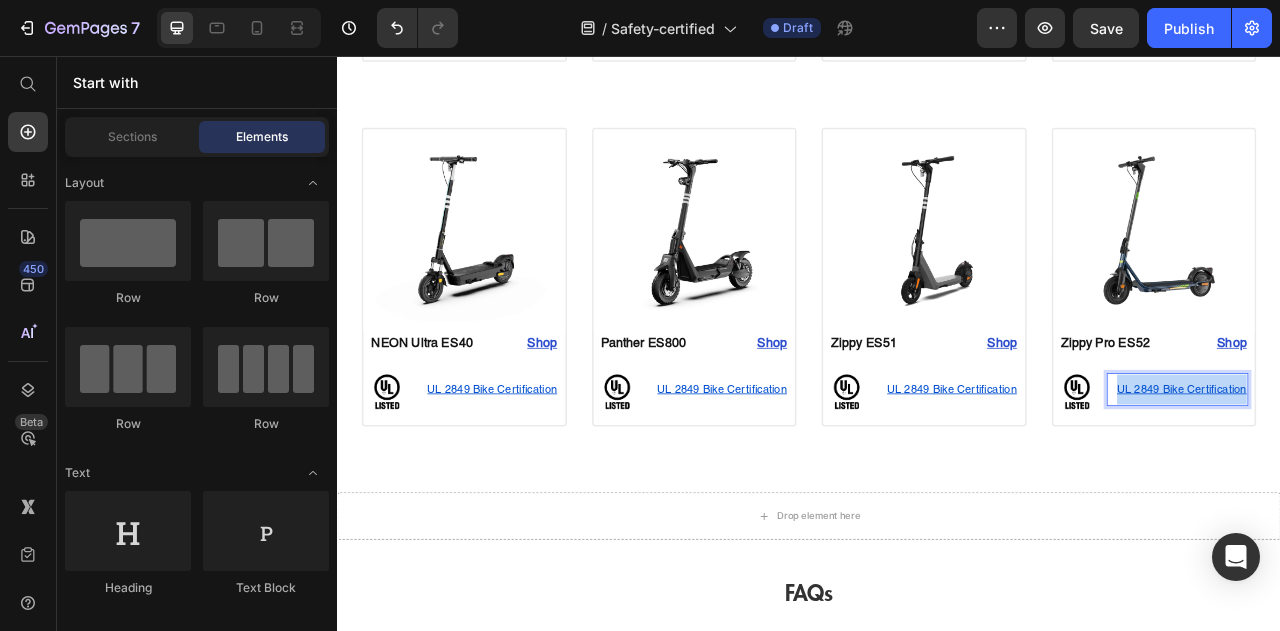 click on "Image FlexMov EBF10 Text Block Shop Heading Row Image UL 2849 Bike Certification Text Block Row Row Product
Drop element here
Drop element here
Drop element here Section 4 Image Ceetle Pro EA10C Text Block Shop Heading Row Image UL 2849 Bike Certification Text Block Row Row Product Image NEON Lite ES10 Text Block Shop Heading Row Image UL 2849 Bike Certification Text Block Row Row Product Image NEON II ES20 Text Block Shop Heading Row Image UL 2849 Bike Certification Text Block Row Row Product Image NEON Pro ES30 Text Block Shop Heading Row Image UL 2849 Bike Certification Text Block Row Row Product Section 5 Image NEON Ultra ES40 Text Block Shop Heading Row Image UL 2849 Bike Certification Text Block Row Row Product Image Panther ES800 Text Block Shop Heading Row Image UL 2849 Bike Certification Text Block Row Row Product Image Zippy ES51 Text Block Shop Heading Row Image UL 2849 Bike Certification Text Block Row Row Product Image Zippy Pro ES52 Shop Row" at bounding box center (937, 40) 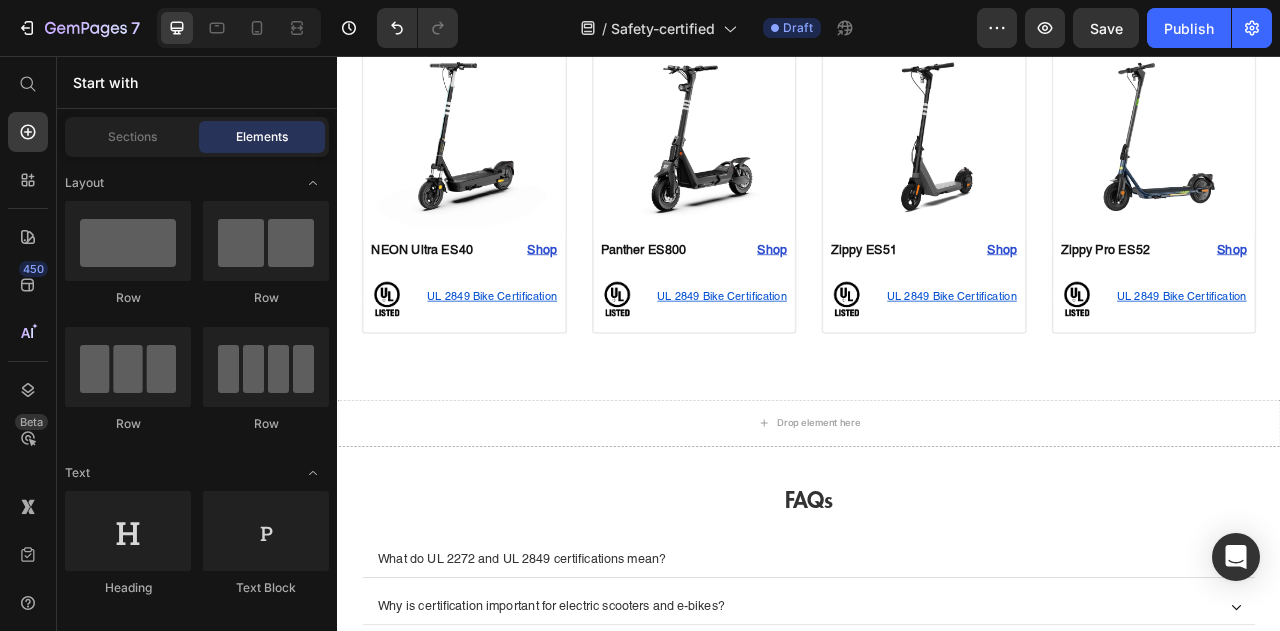 scroll, scrollTop: 2069, scrollLeft: 0, axis: vertical 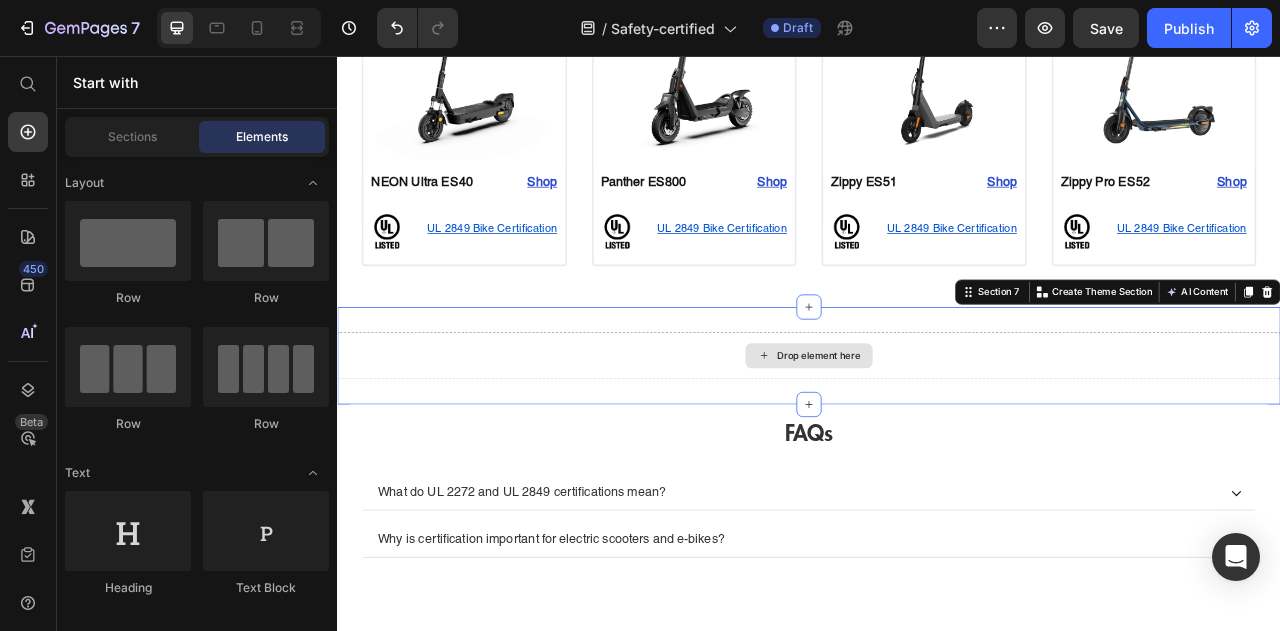click on "Drop element here" at bounding box center [937, 437] 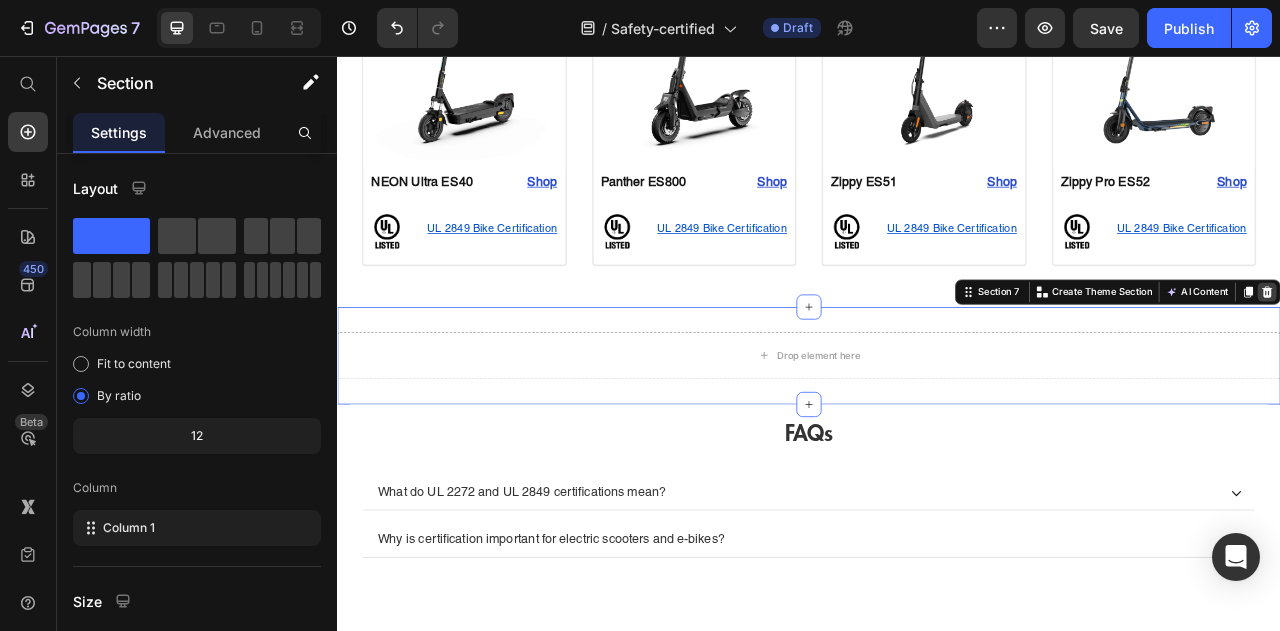 click 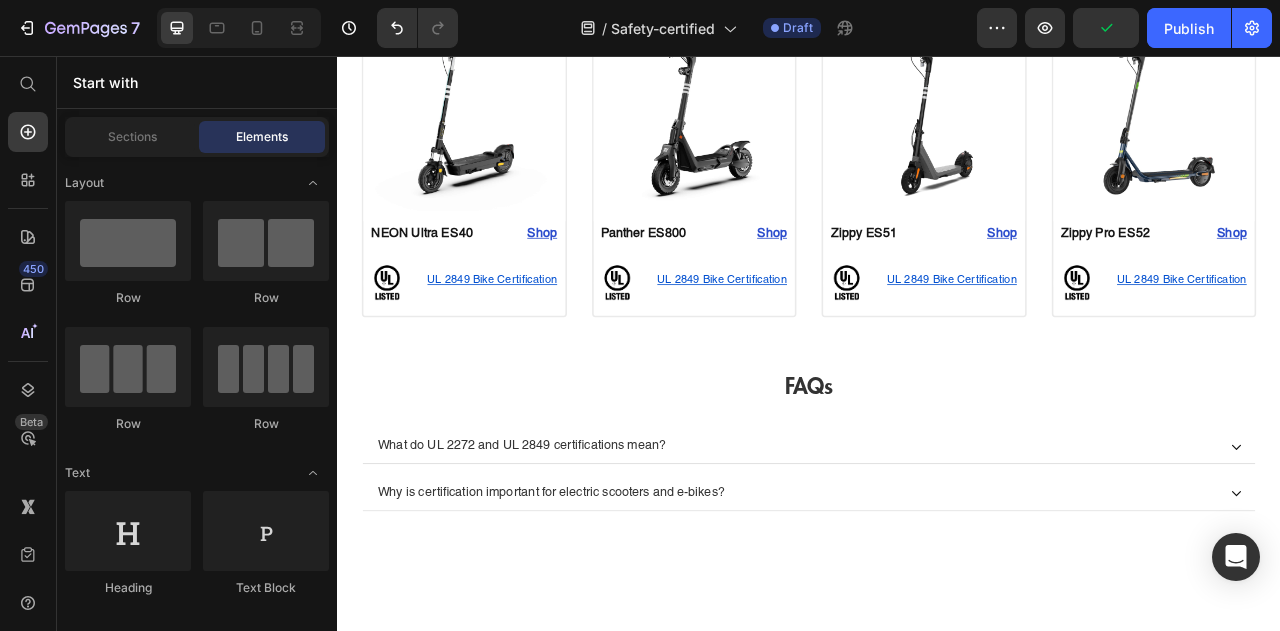 scroll, scrollTop: 1869, scrollLeft: 0, axis: vertical 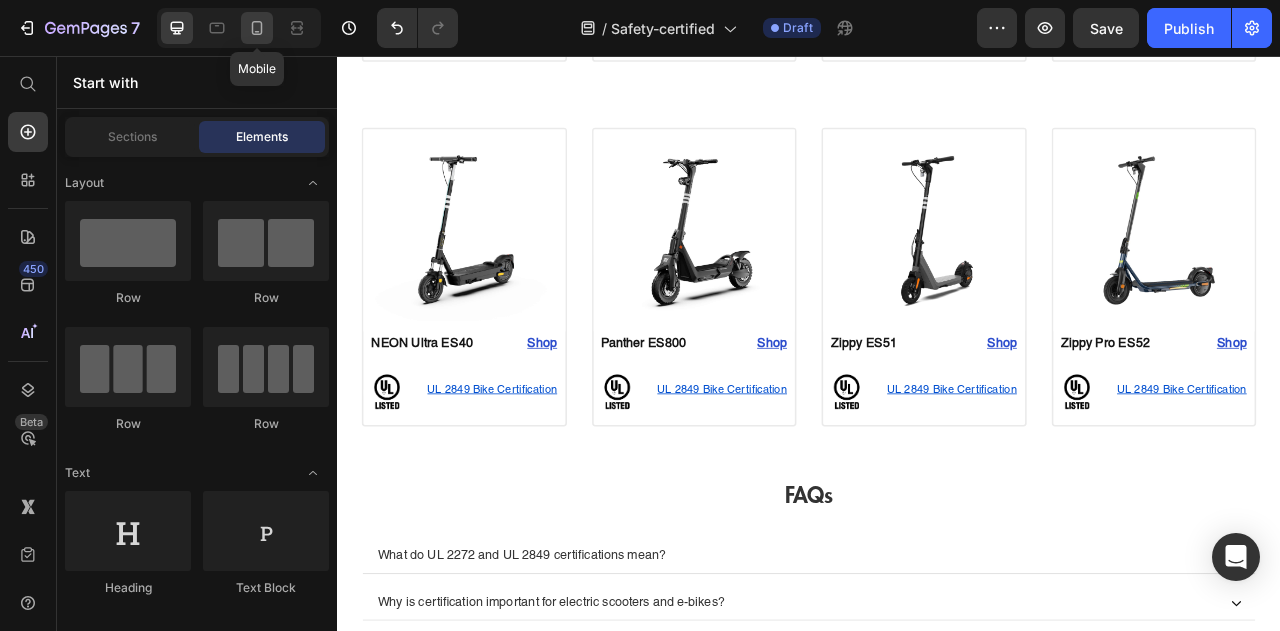 click 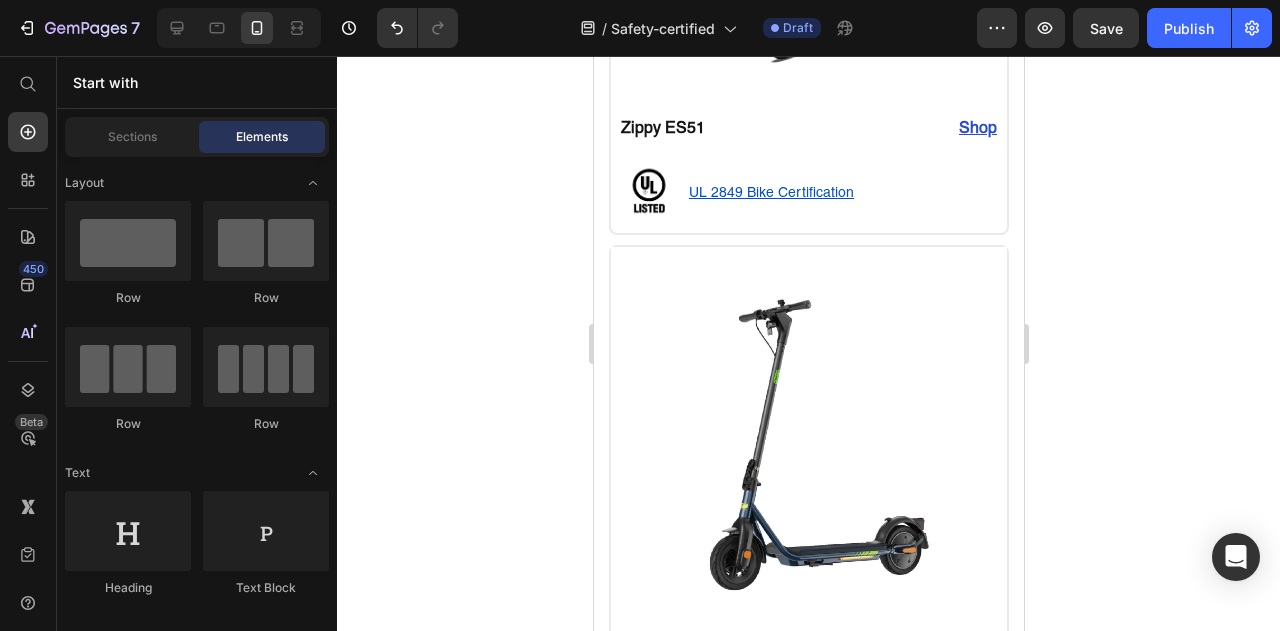 scroll, scrollTop: 5352, scrollLeft: 0, axis: vertical 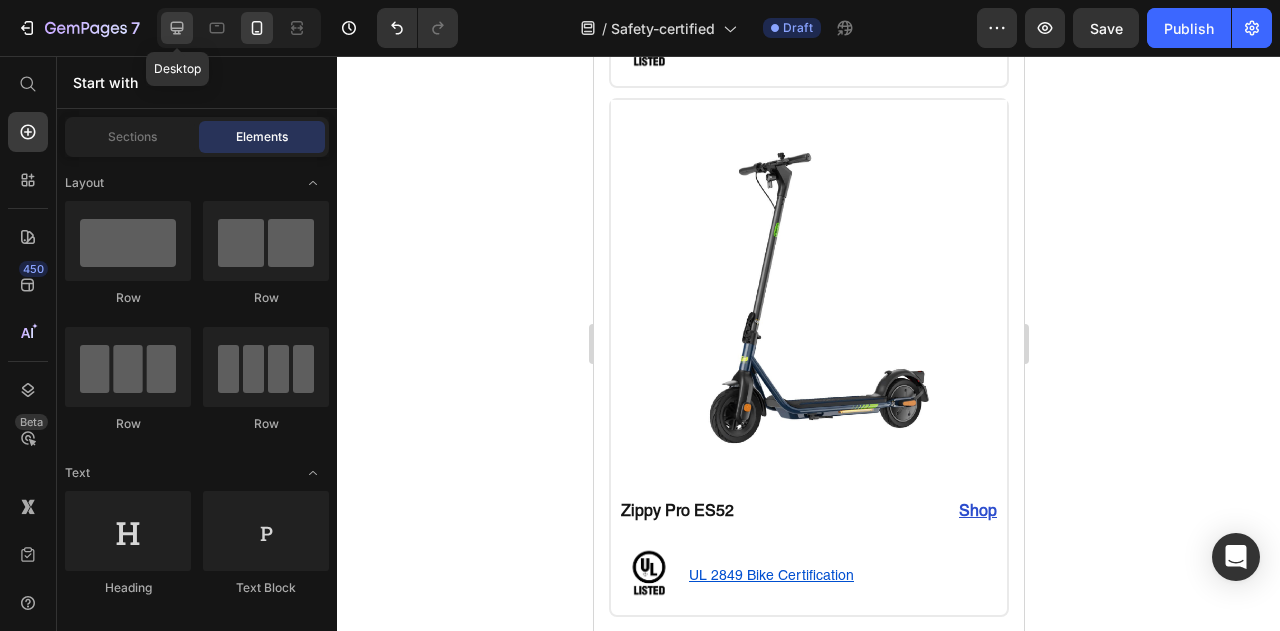 click 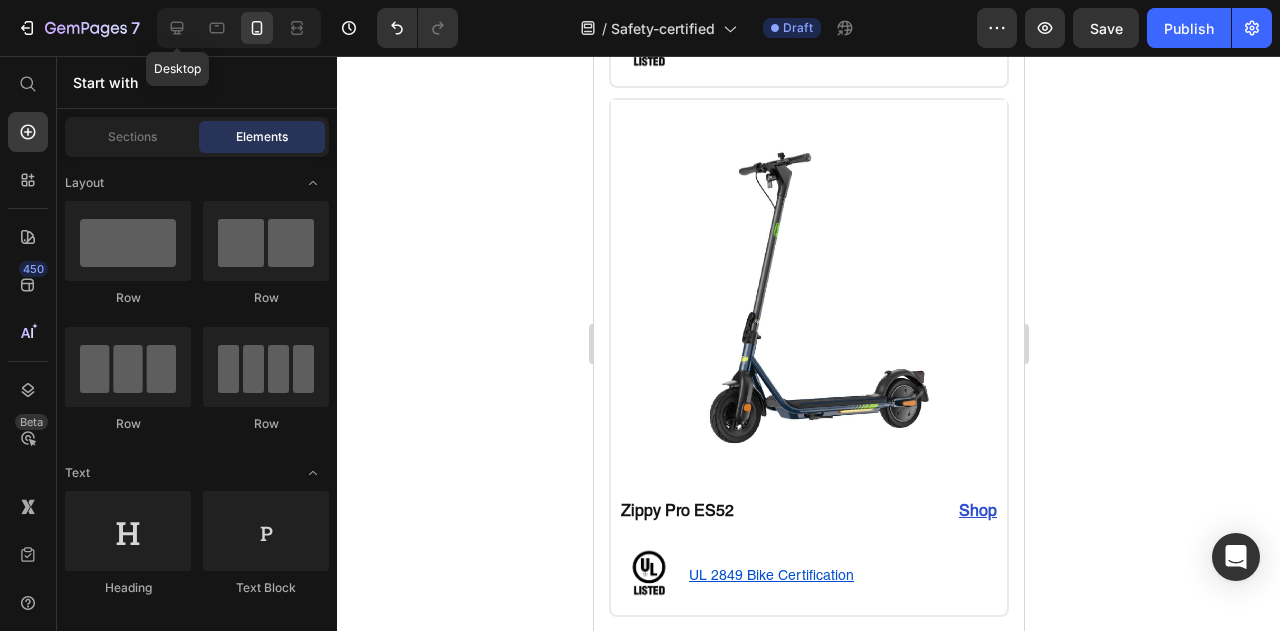 scroll, scrollTop: 5069, scrollLeft: 0, axis: vertical 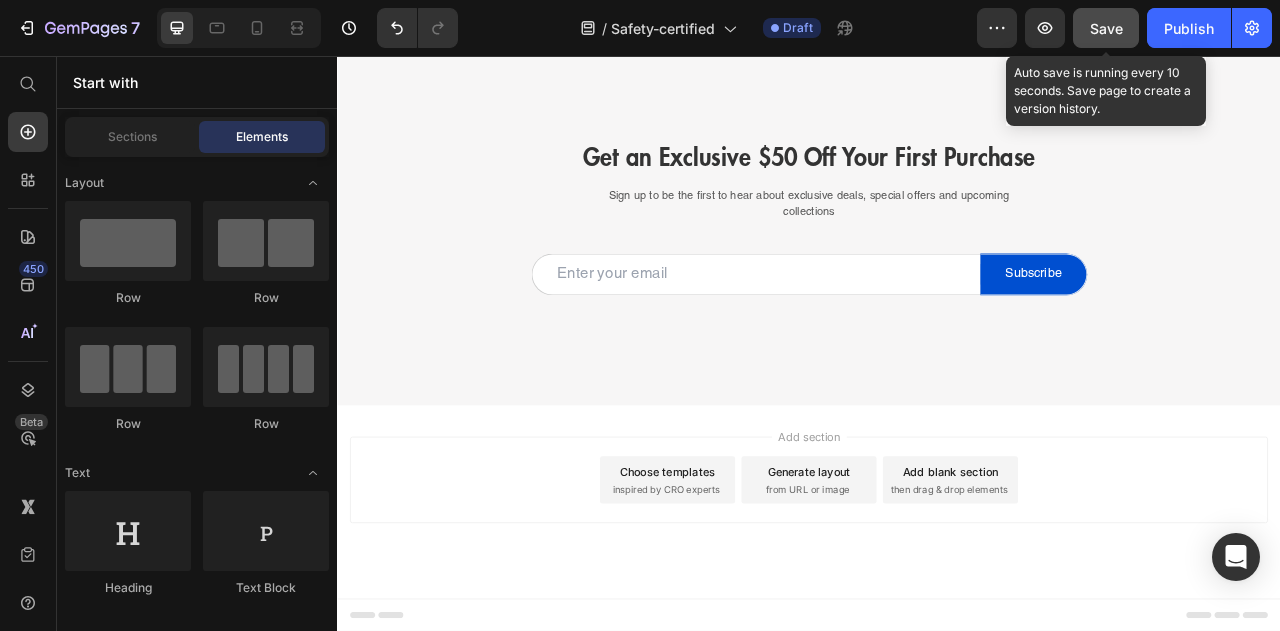 click on "Save" 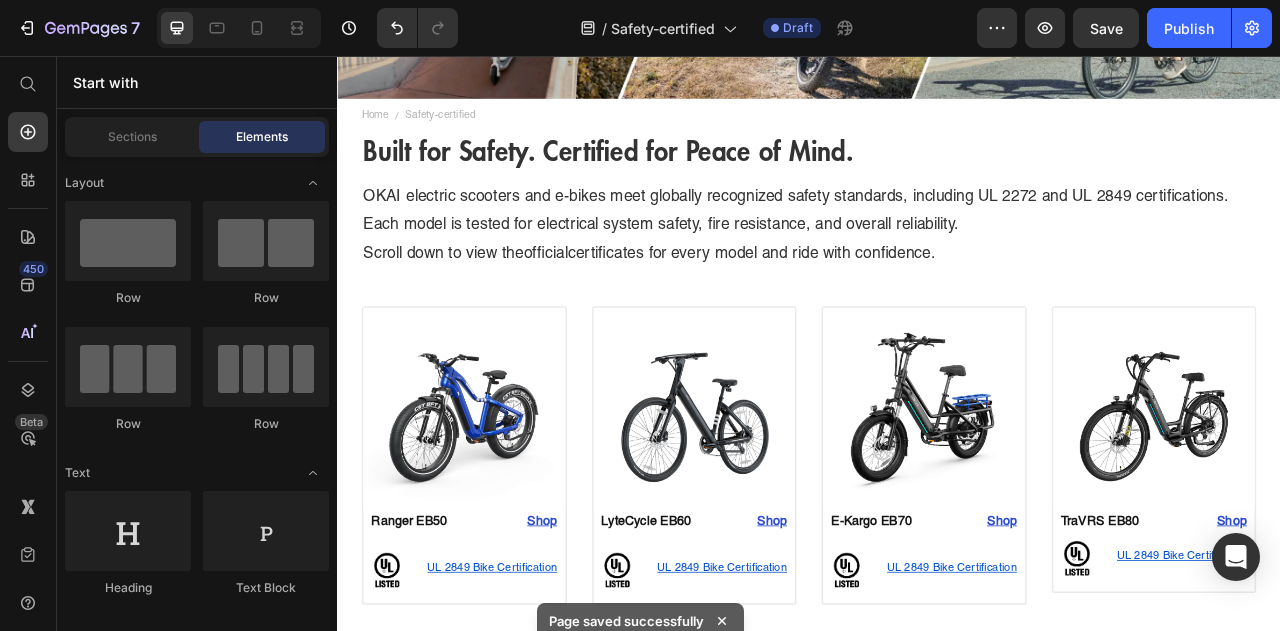 scroll, scrollTop: 0, scrollLeft: 0, axis: both 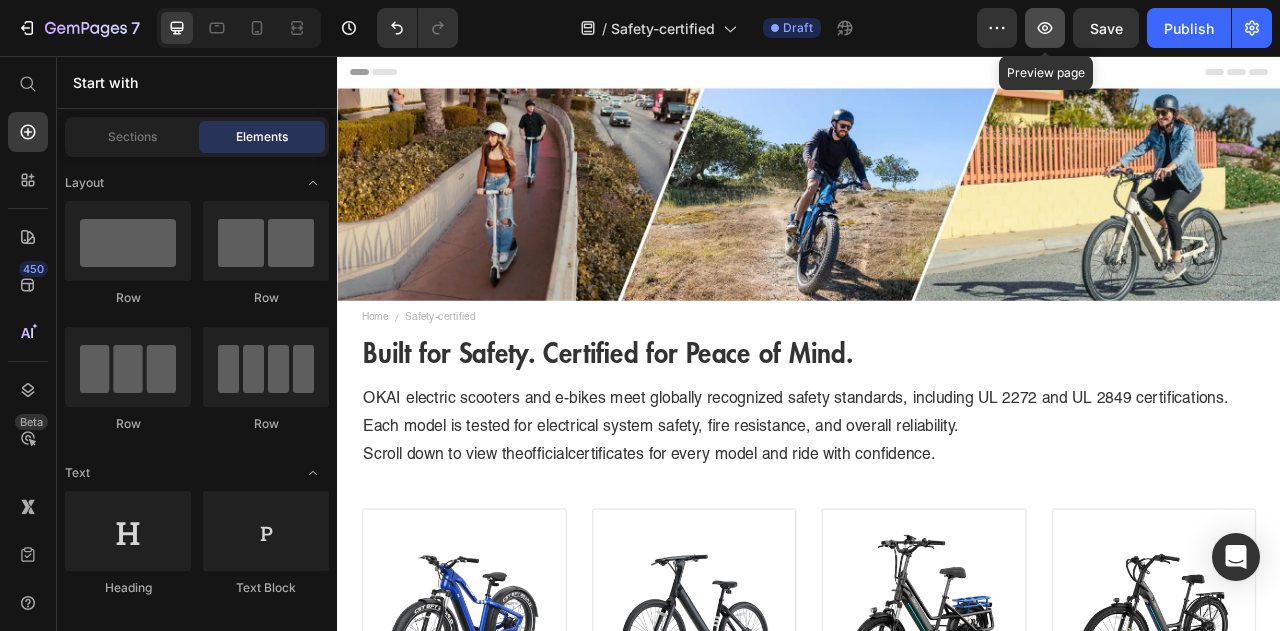 click 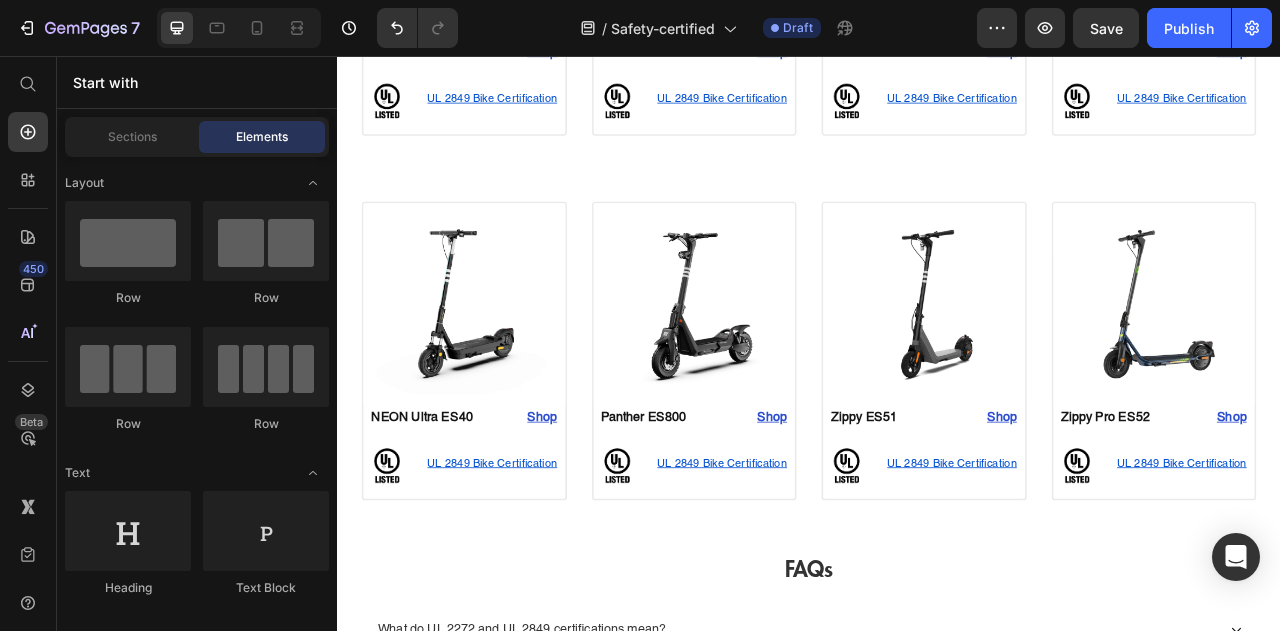 scroll, scrollTop: 1800, scrollLeft: 0, axis: vertical 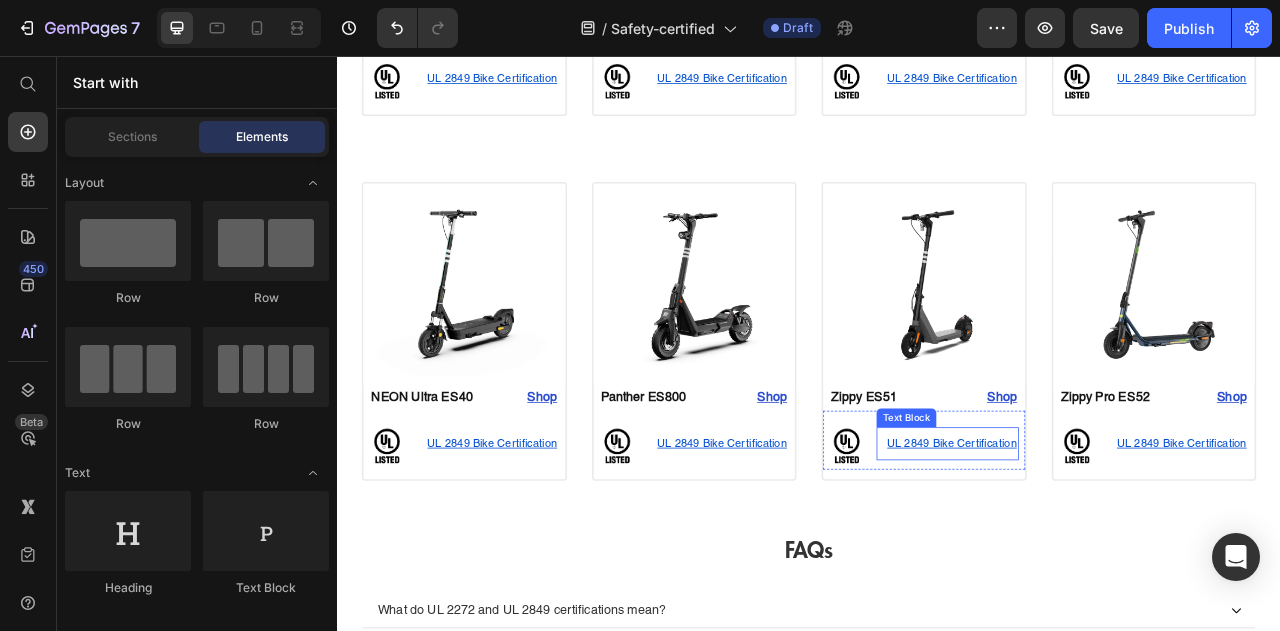click on "UL 2849 Bike Certification" at bounding box center [1119, 549] 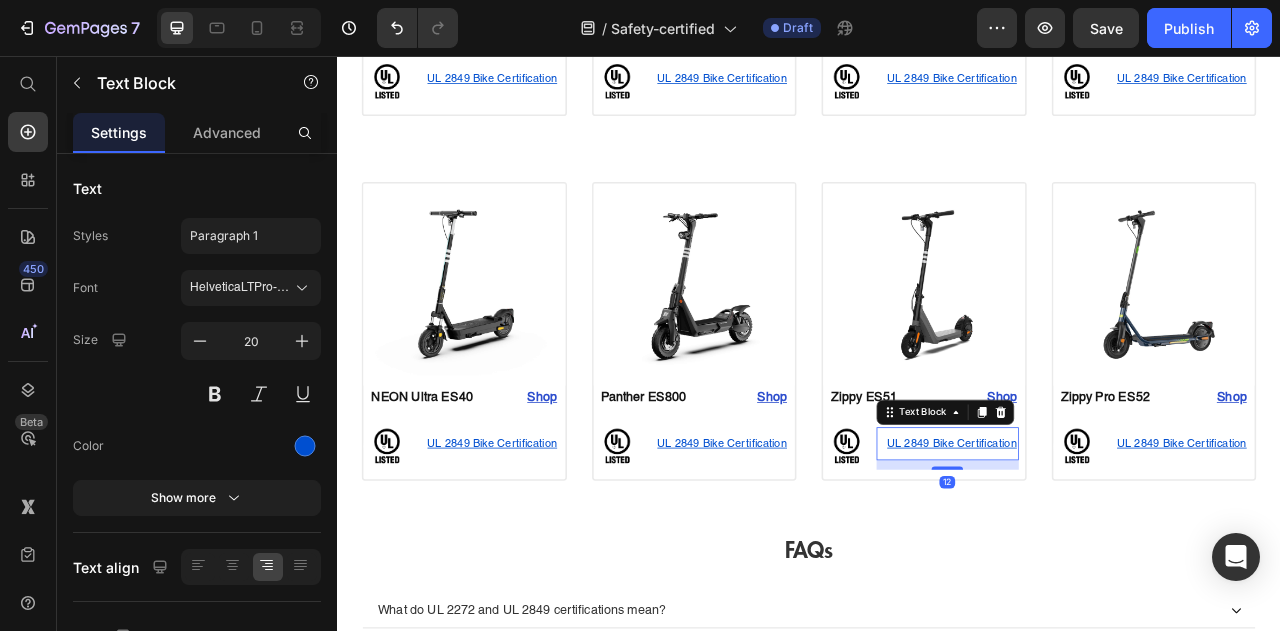 click on "UL 2849 Bike Certification" at bounding box center [1119, 549] 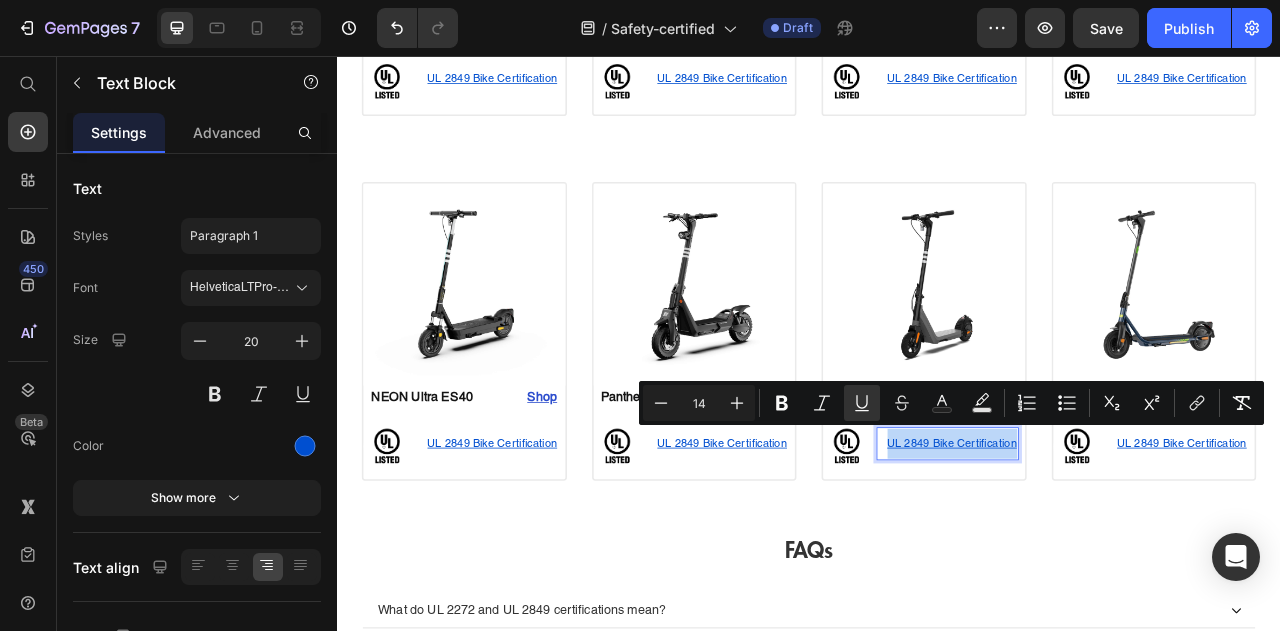 click on "UL 2849 Bike Certification" at bounding box center (1119, 549) 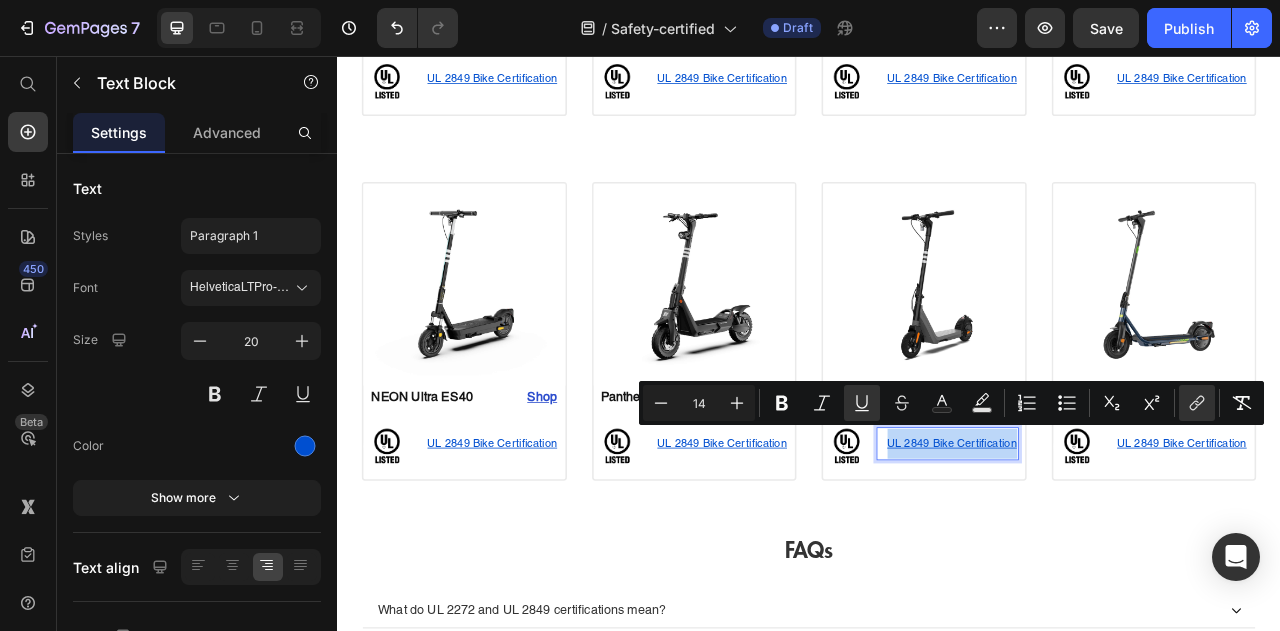 click on "UL 2849 Bike Certification" at bounding box center (1119, 549) 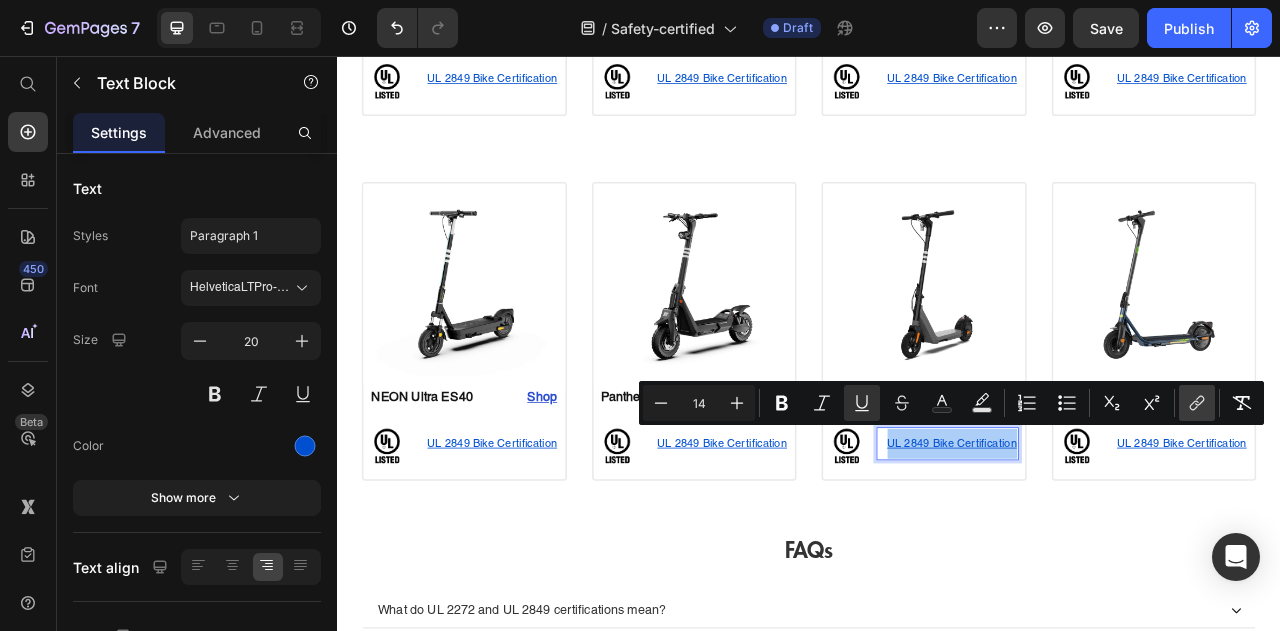 click 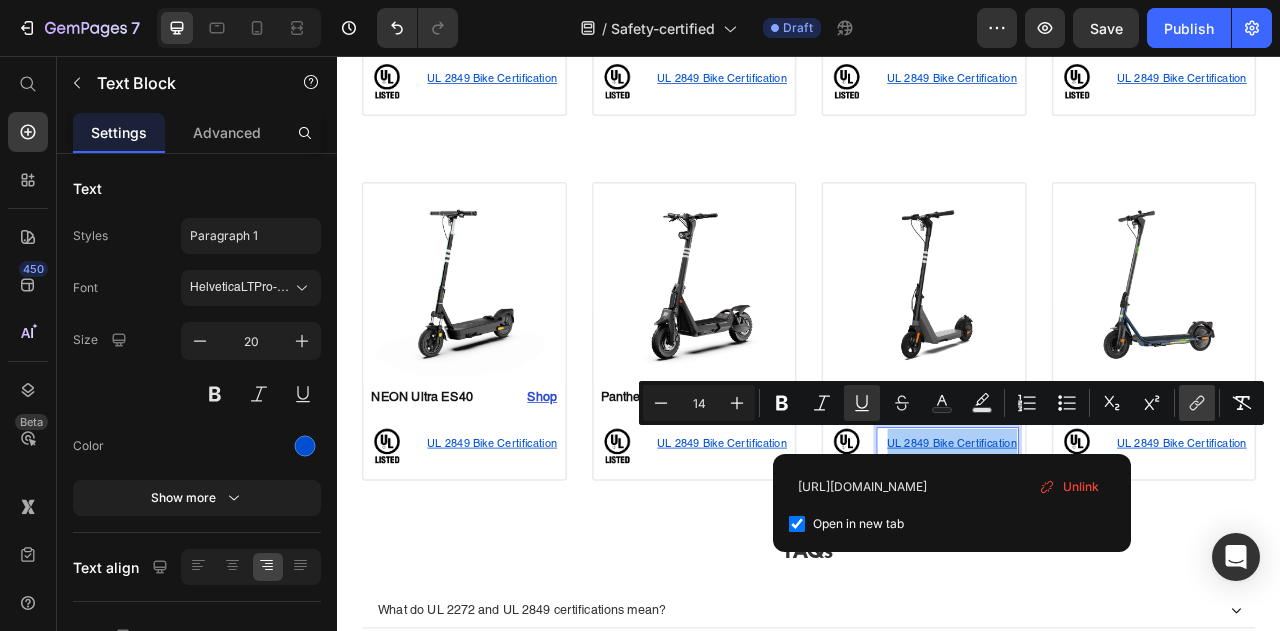 scroll, scrollTop: 0, scrollLeft: 292, axis: horizontal 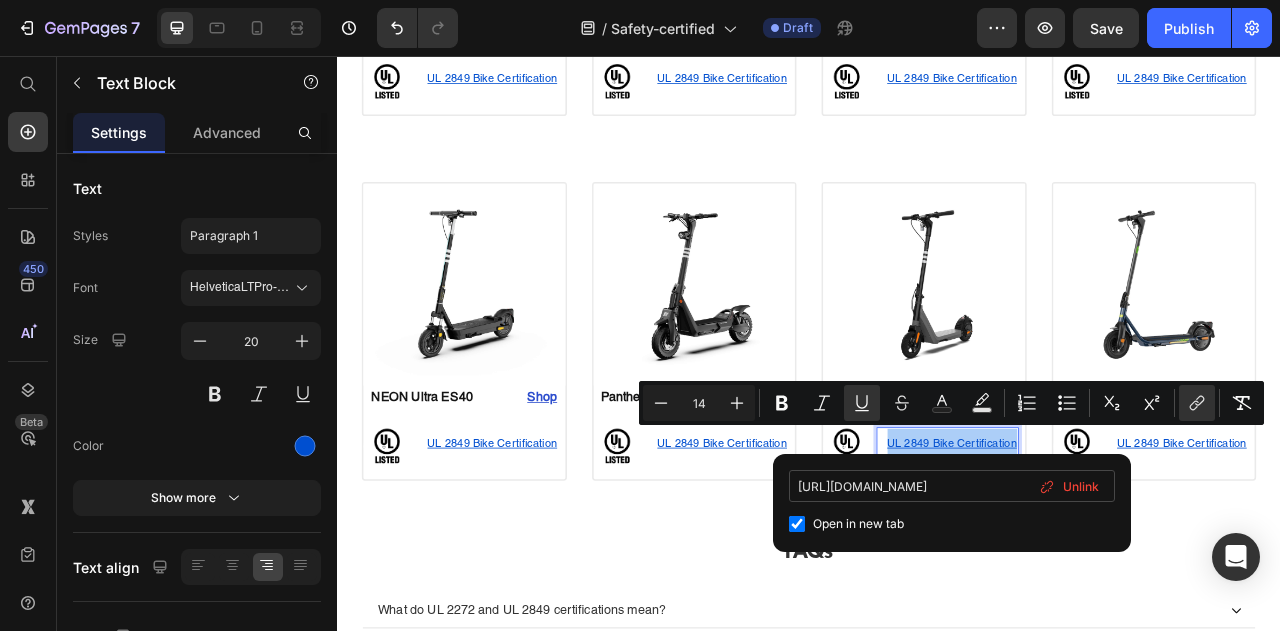 click on "[URL][DOMAIN_NAME]" at bounding box center [952, 486] 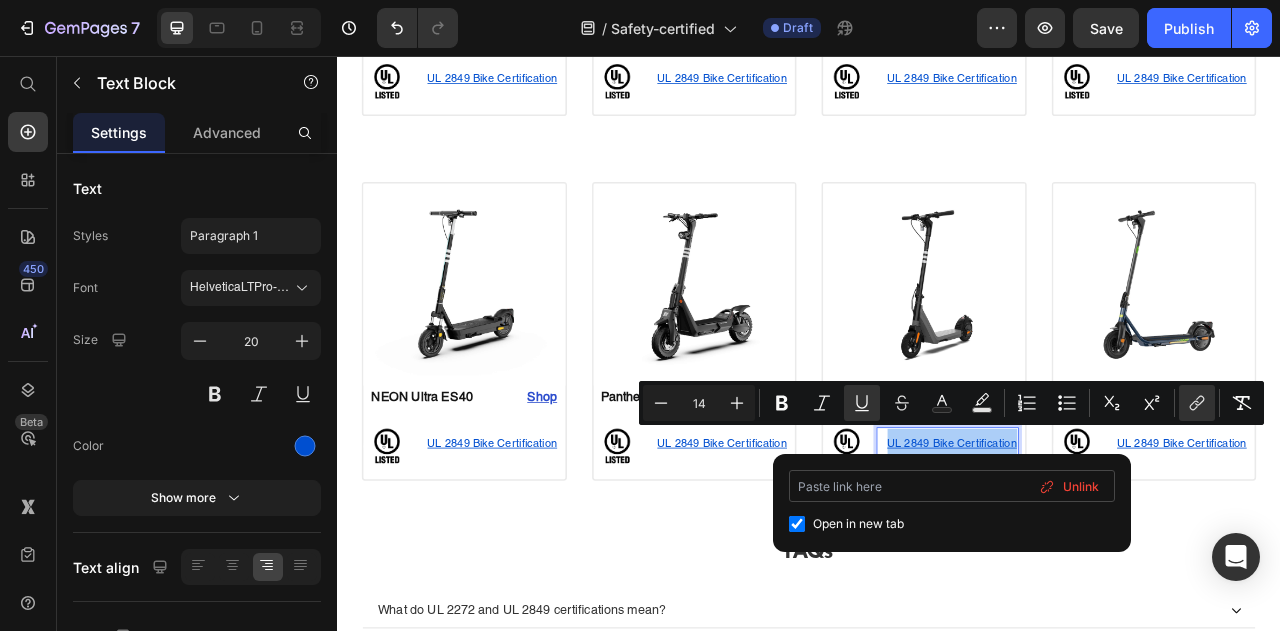 scroll, scrollTop: 0, scrollLeft: 0, axis: both 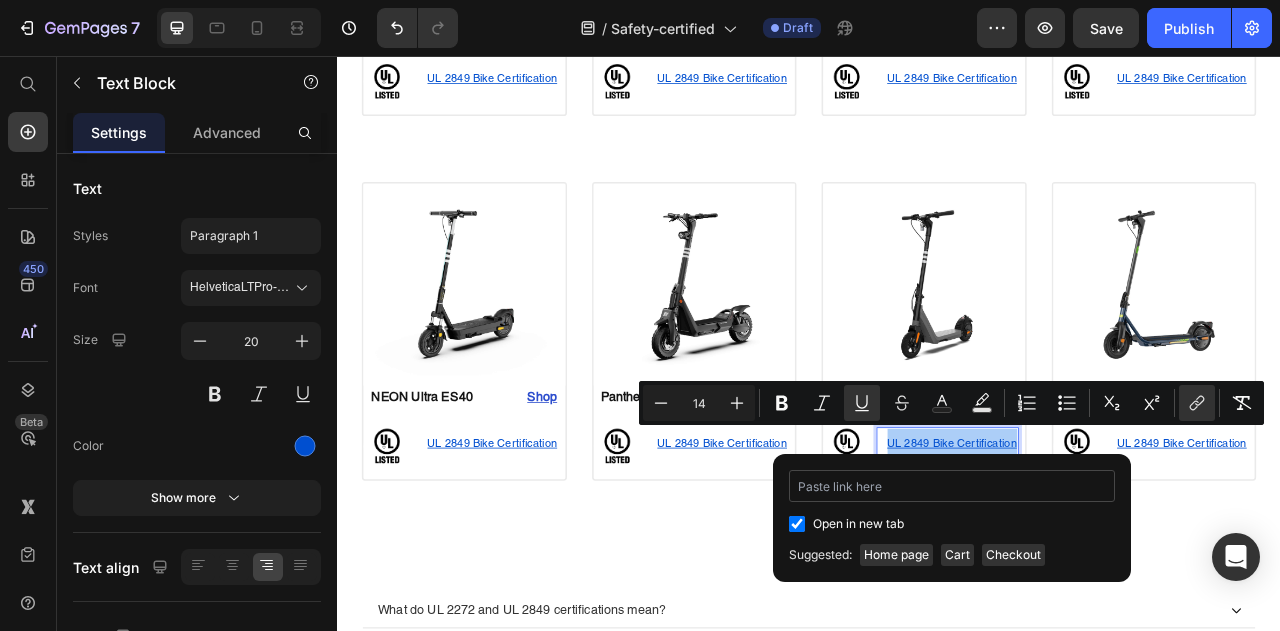 click at bounding box center (952, 486) 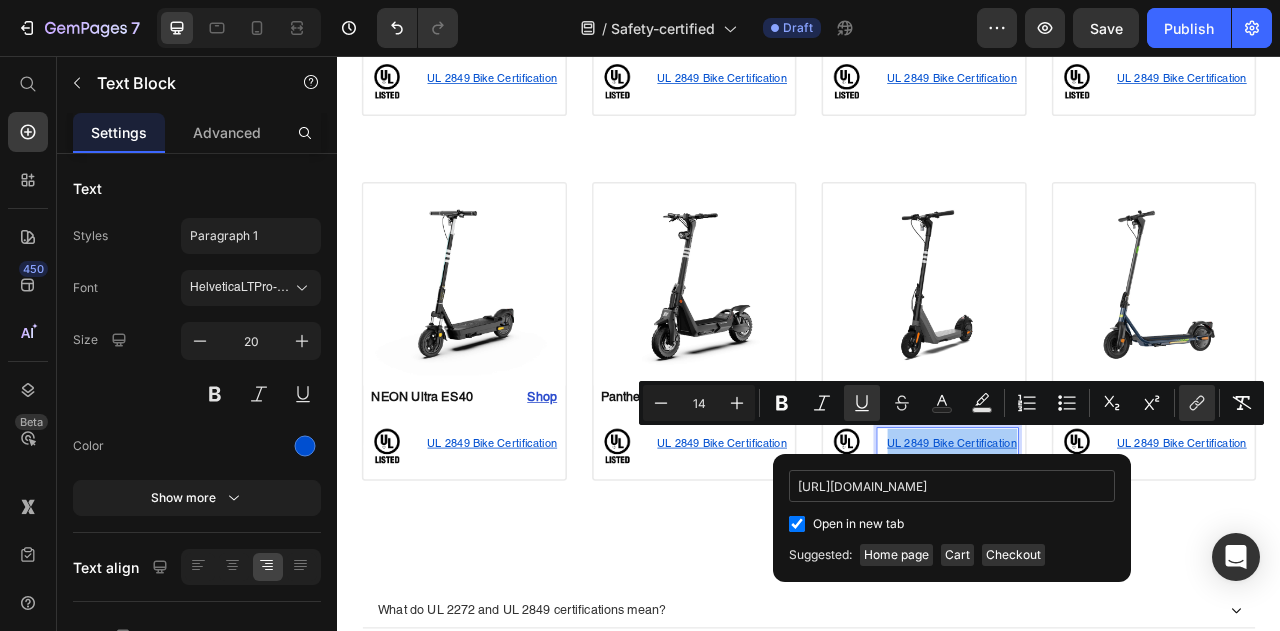 scroll, scrollTop: 0, scrollLeft: 308, axis: horizontal 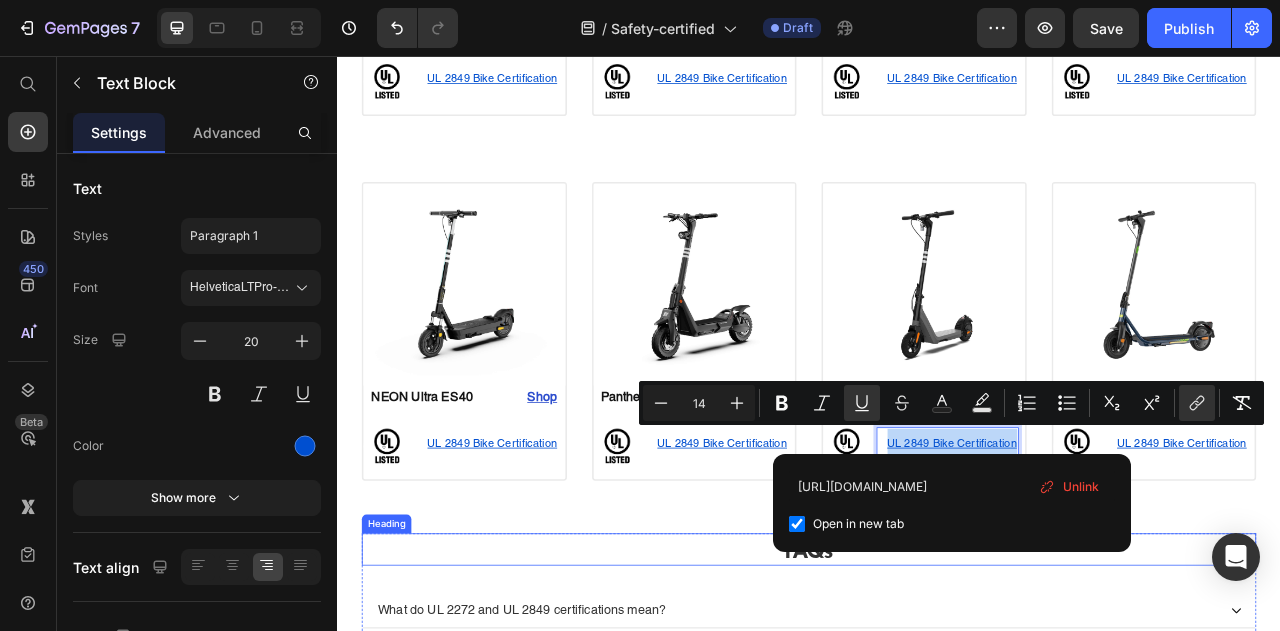 click on "FAQs" at bounding box center (937, 683) 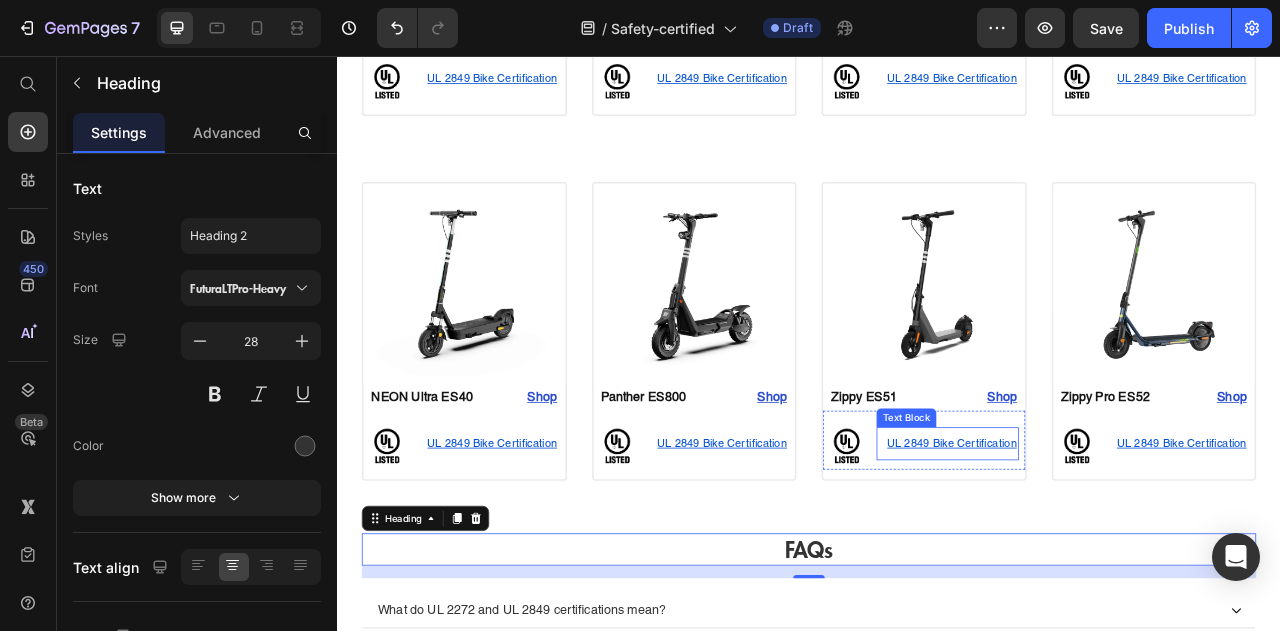 click on "UL 2849 Bike Certification" at bounding box center [1119, 549] 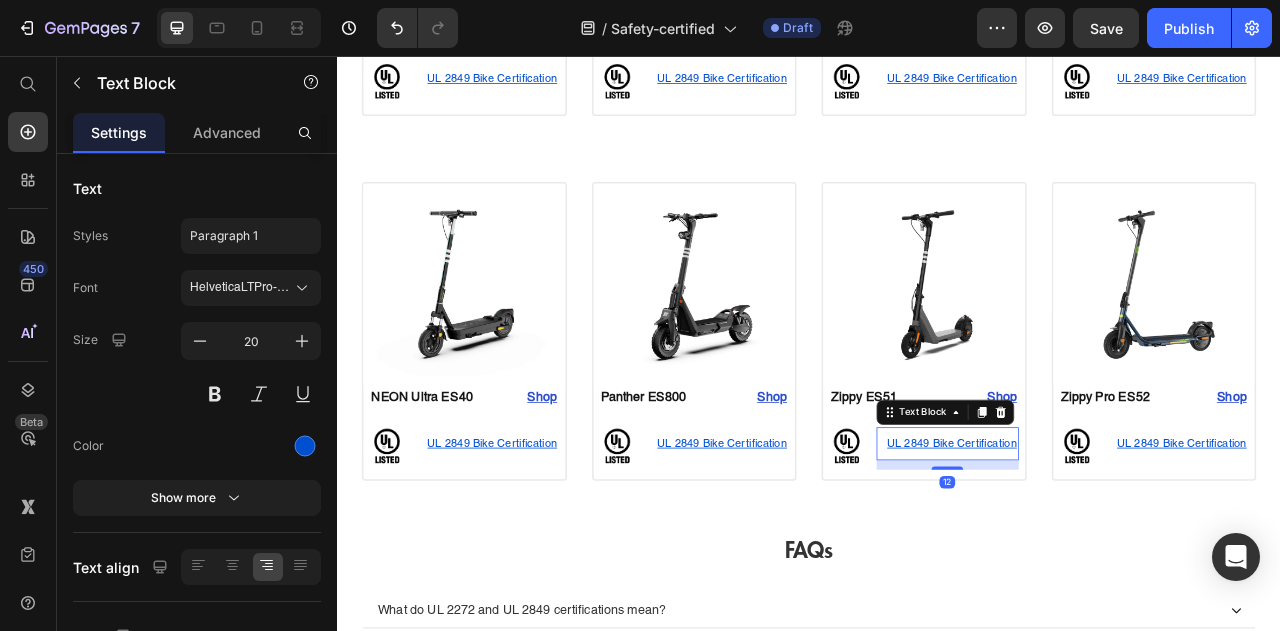 click on "UL 2849 Bike Certification" at bounding box center [1119, 549] 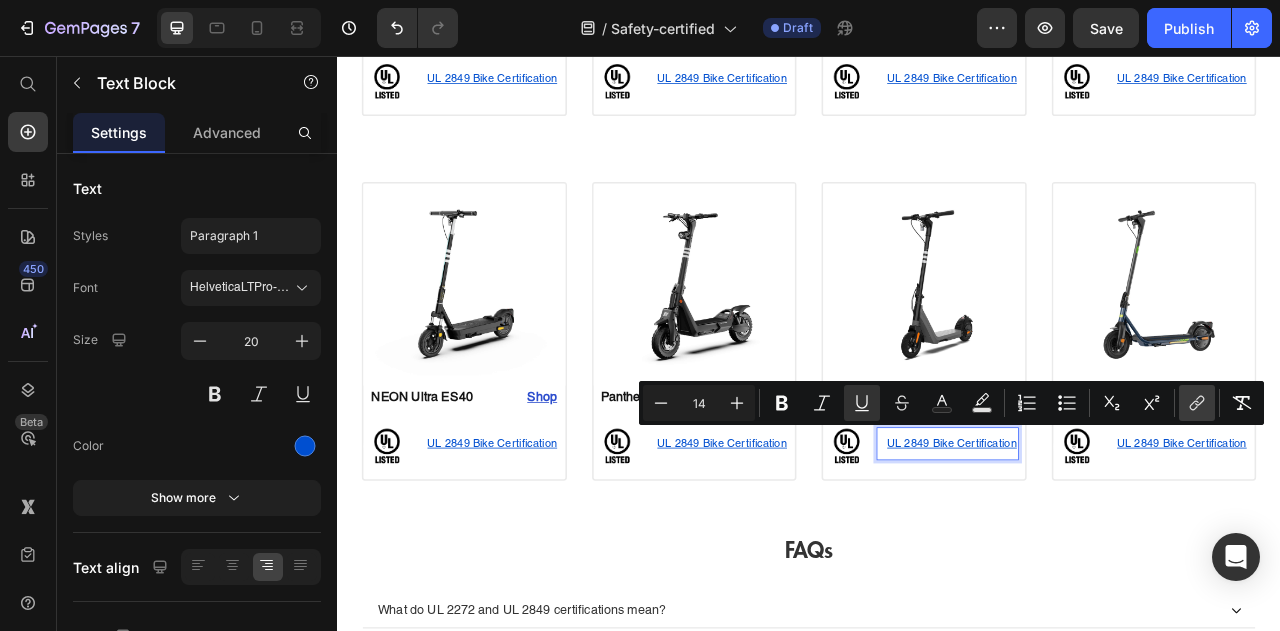 click 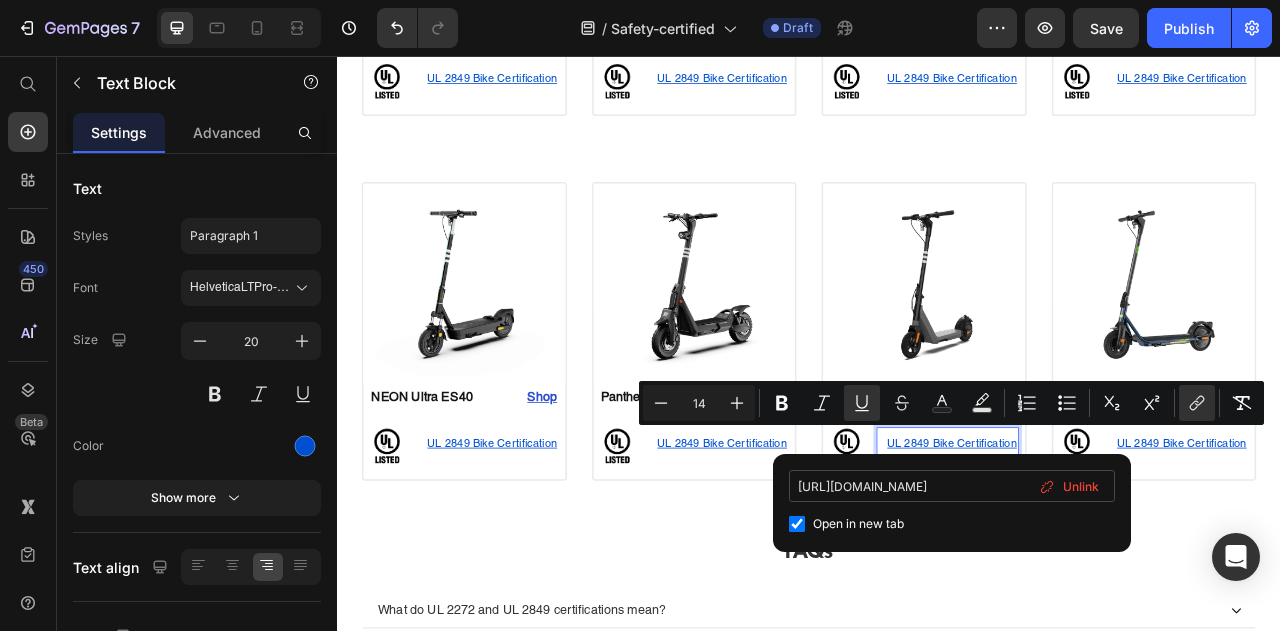 scroll, scrollTop: 0, scrollLeft: 308, axis: horizontal 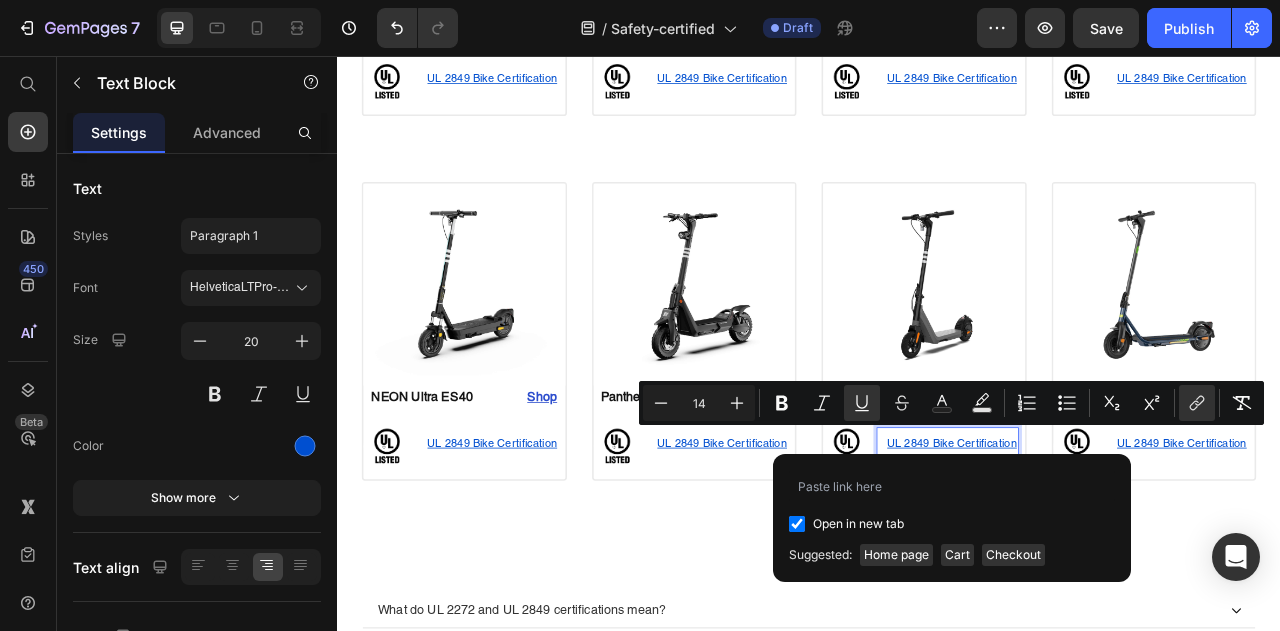 type on "[URL][DOMAIN_NAME]" 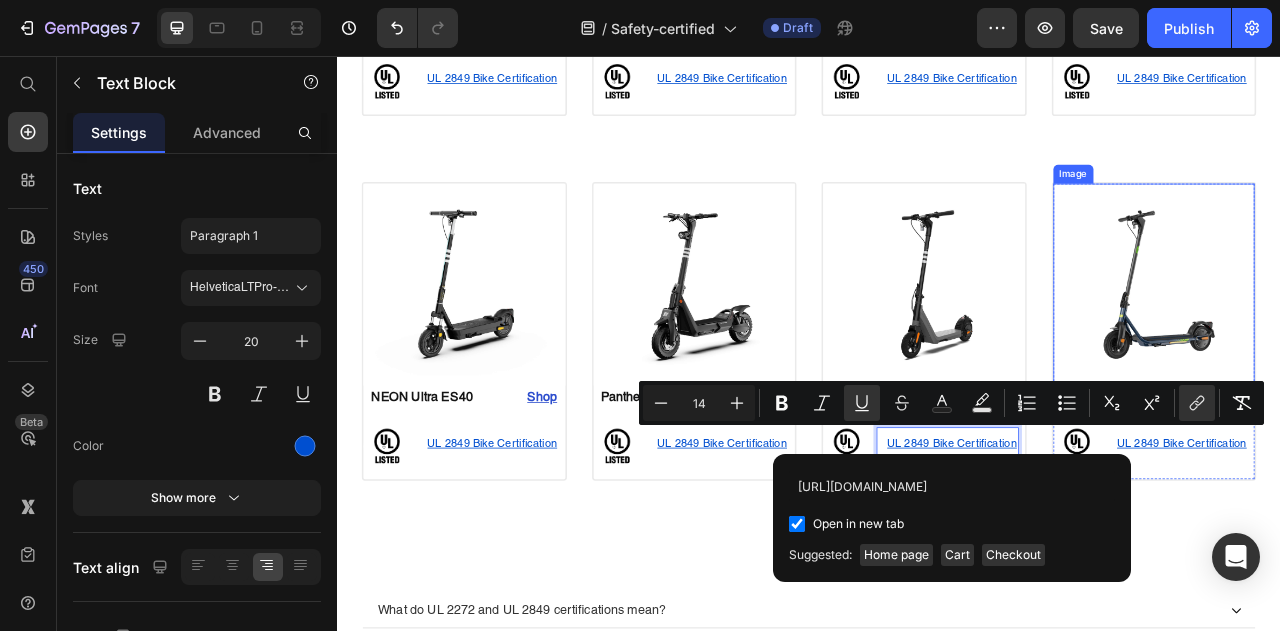 scroll, scrollTop: 0, scrollLeft: 304, axis: horizontal 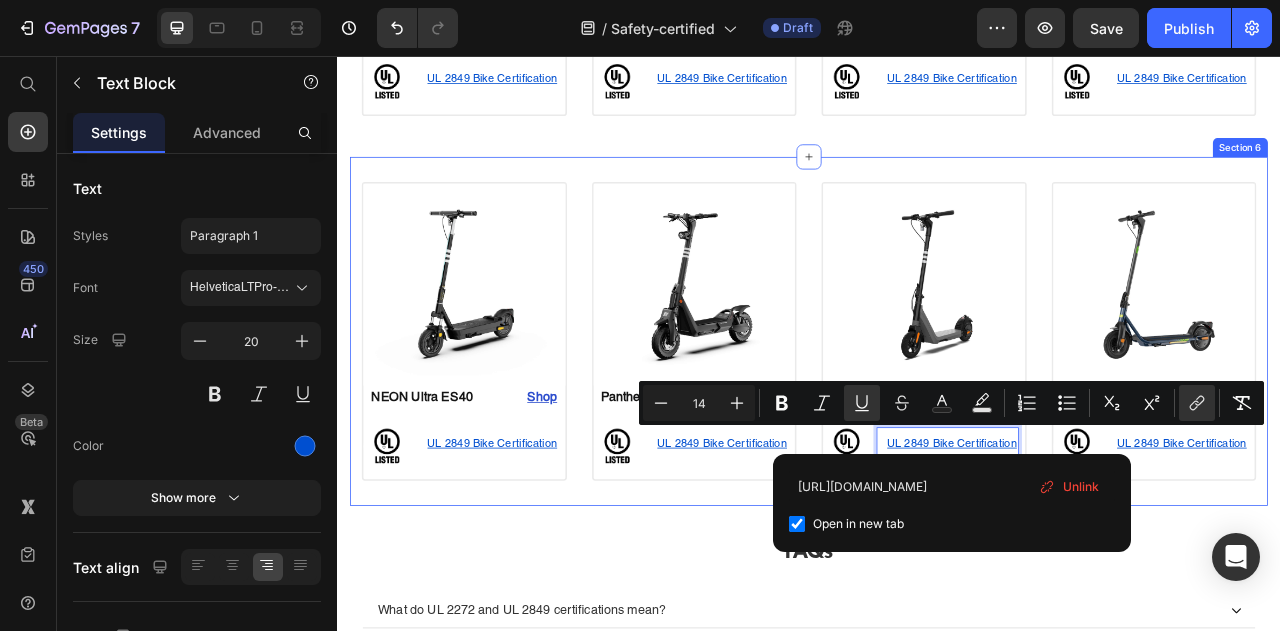 click on "Image NEON Ultra ES40 Text Block Shop Heading Row Image UL 2849 Bike Certification Text Block Row Row Product Image Panther ES800 Text Block Shop Heading Row Image UL 2849 Bike Certification Text Block Row Row Product Image Zippy ES51 Text Block Shop Heading Row Image UL 2849 Bike Certification Text Block   12 Row Row Product Image Zippy Pro ES52 Text Block Shop Heading Row Image UL 2849 Bike Certification Text Block Row Row Product Section 6" at bounding box center (937, 406) 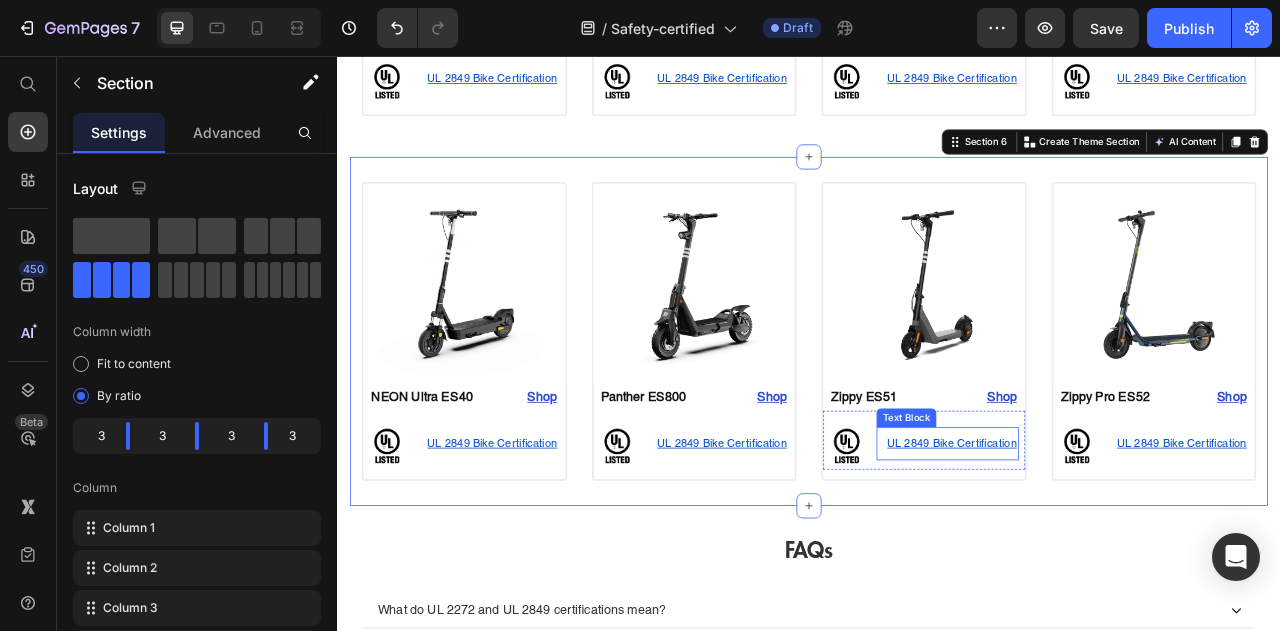 click on "UL 2849 Bike Certification" at bounding box center (1119, 549) 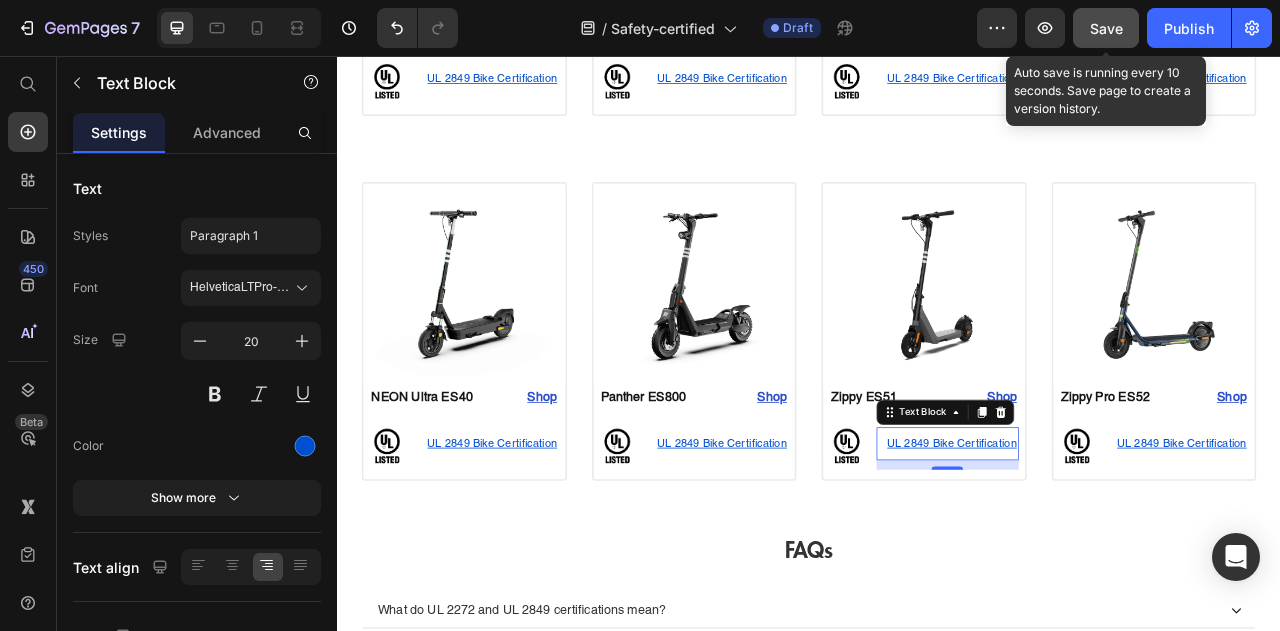 click on "Save" 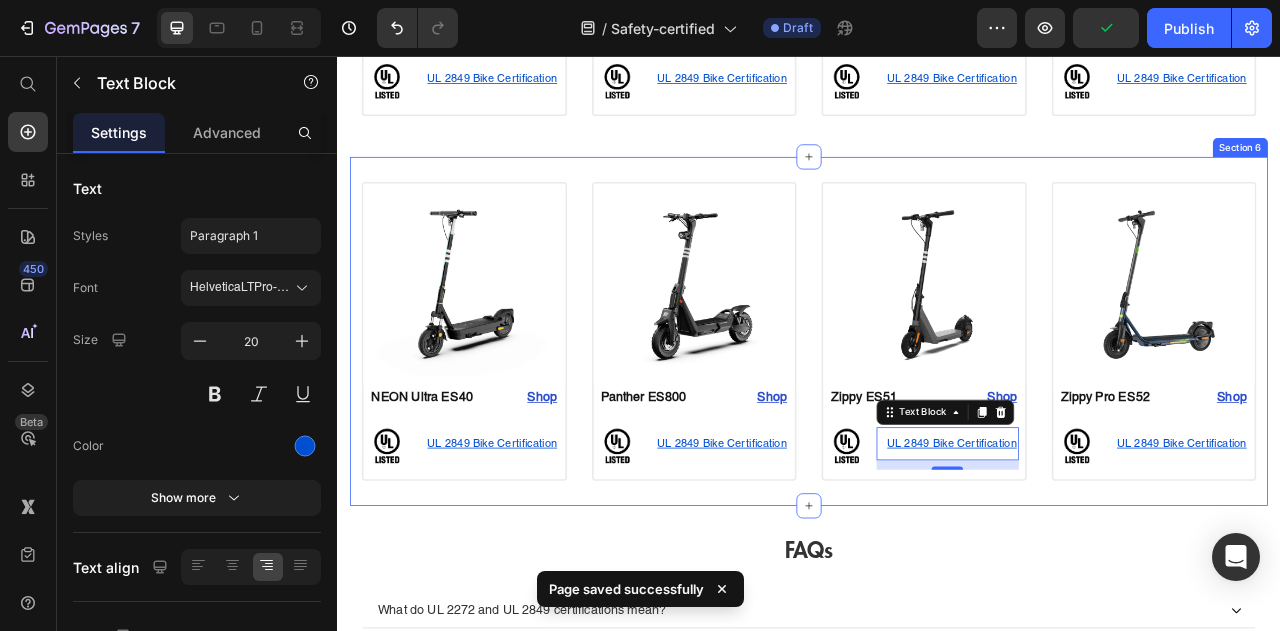 click on "Image NEON Ultra ES40 Text Block Shop Heading Row Image UL 2849 Bike Certification Text Block Row Row Product Image Panther ES800 Text Block Shop Heading Row Image UL 2849 Bike Certification Text Block Row Row Product Image Zippy ES51 Text Block Shop Heading Row Image UL 2849 Bike Certification Text Block   12 Row Row Product Image Zippy Pro ES52 Text Block Shop Heading Row Image UL 2849 Bike Certification Text Block Row Row Product Section 6" at bounding box center [937, 406] 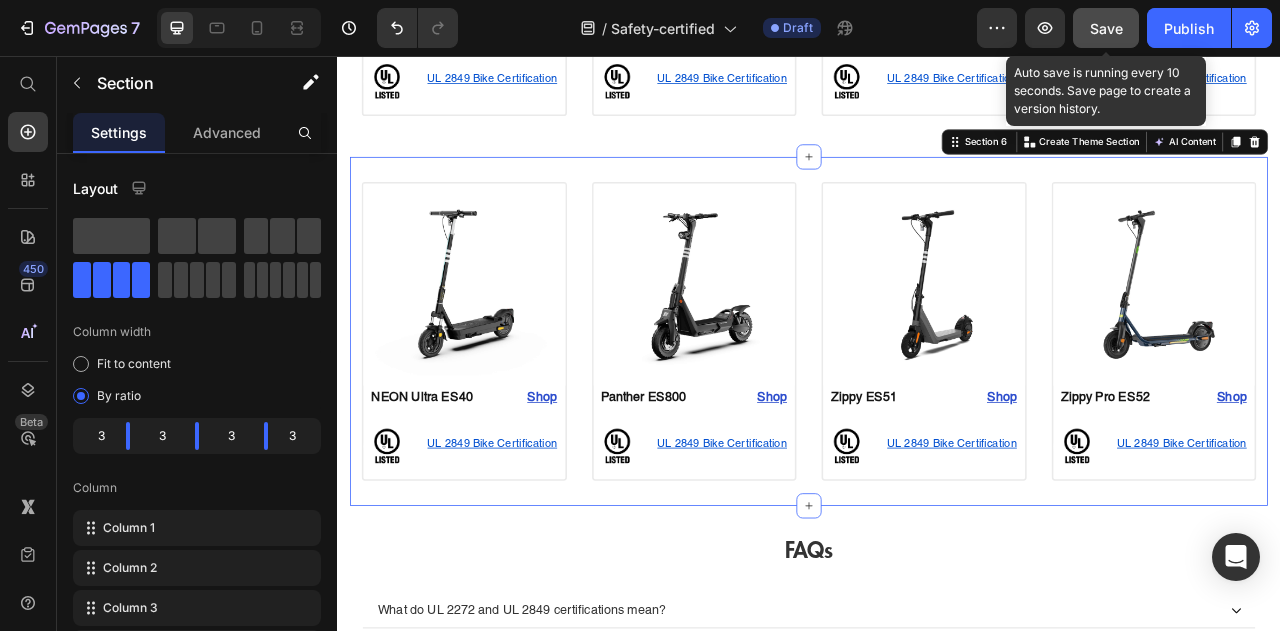 click on "Save" at bounding box center [1106, 28] 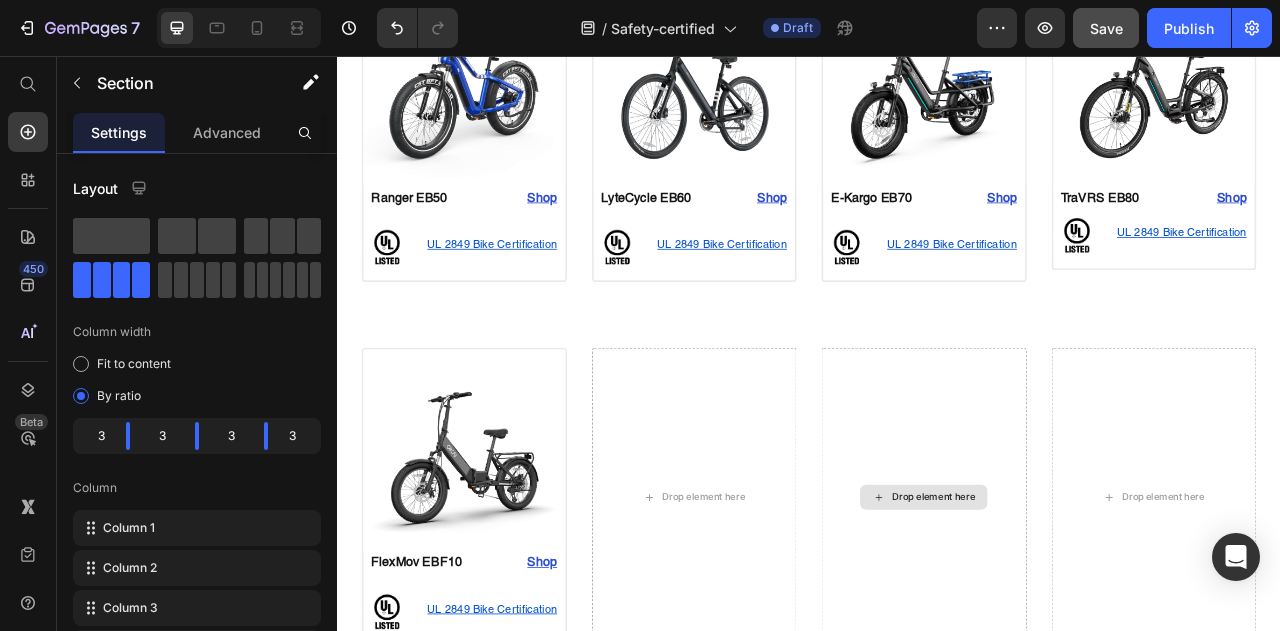 scroll, scrollTop: 1400, scrollLeft: 0, axis: vertical 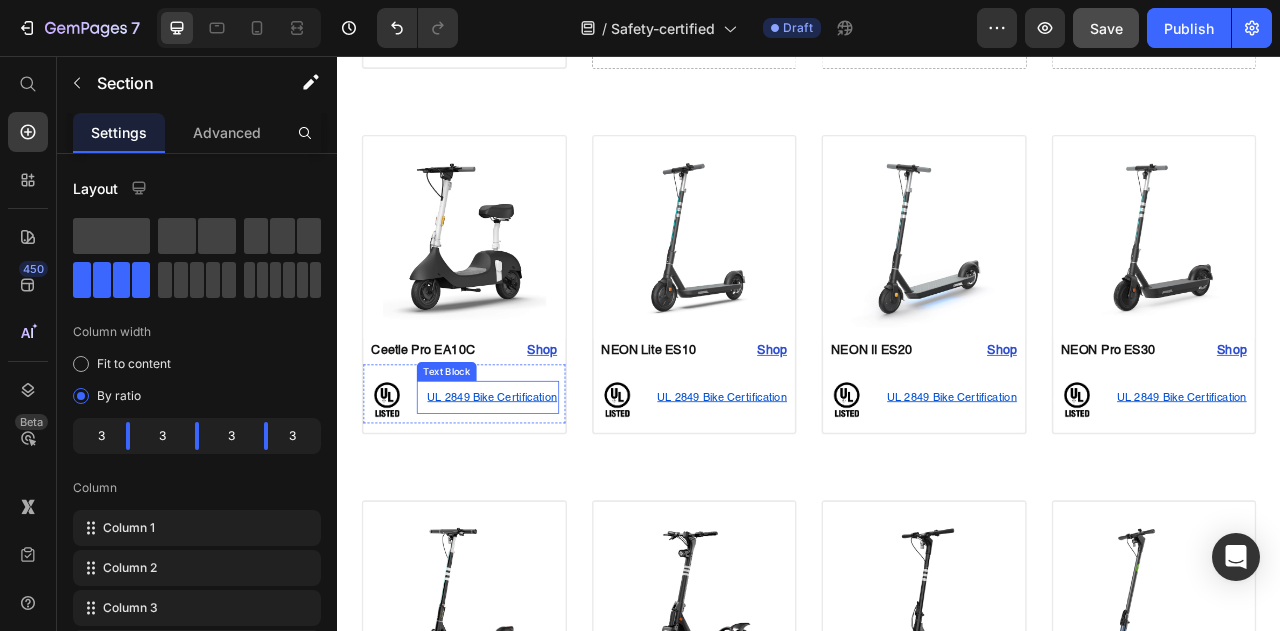 click on "UL 2849 Bike Certification" at bounding box center [534, 490] 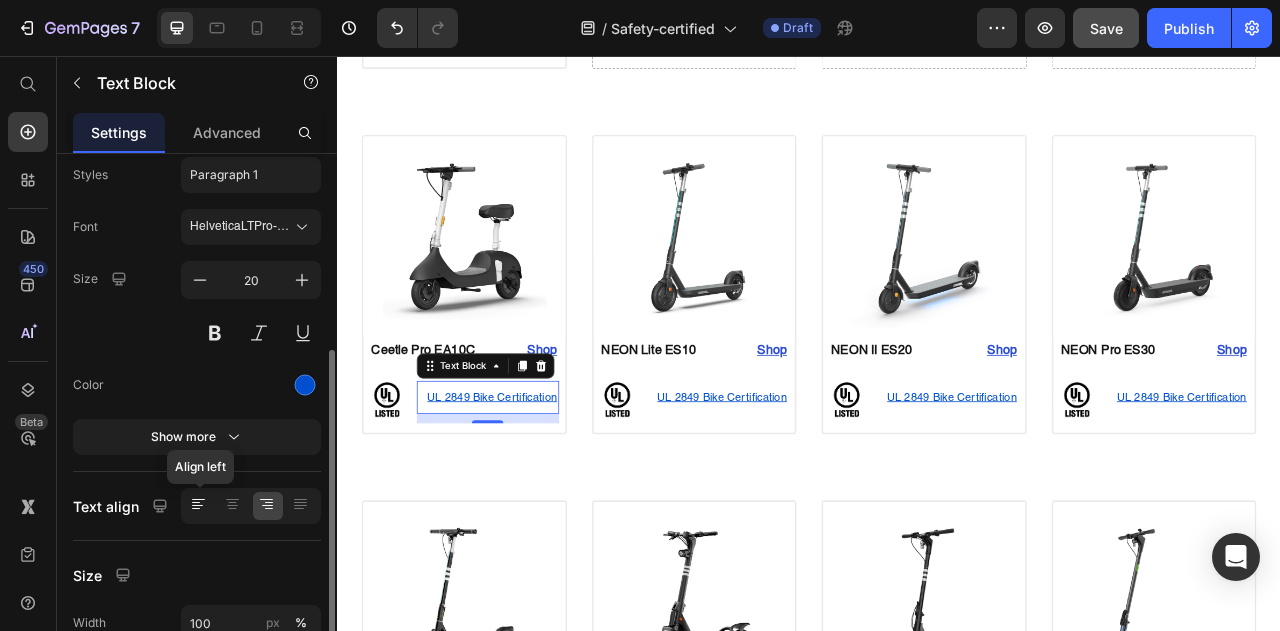 scroll, scrollTop: 0, scrollLeft: 0, axis: both 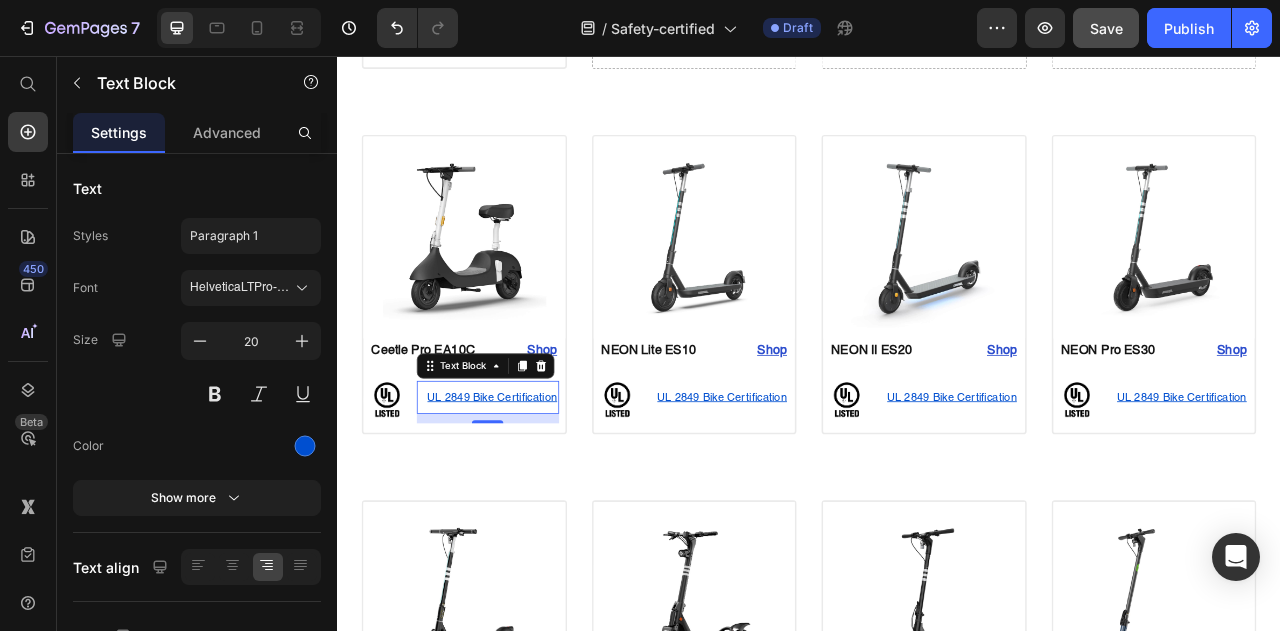 click on "UL 2849 Bike Certification" at bounding box center (528, 490) 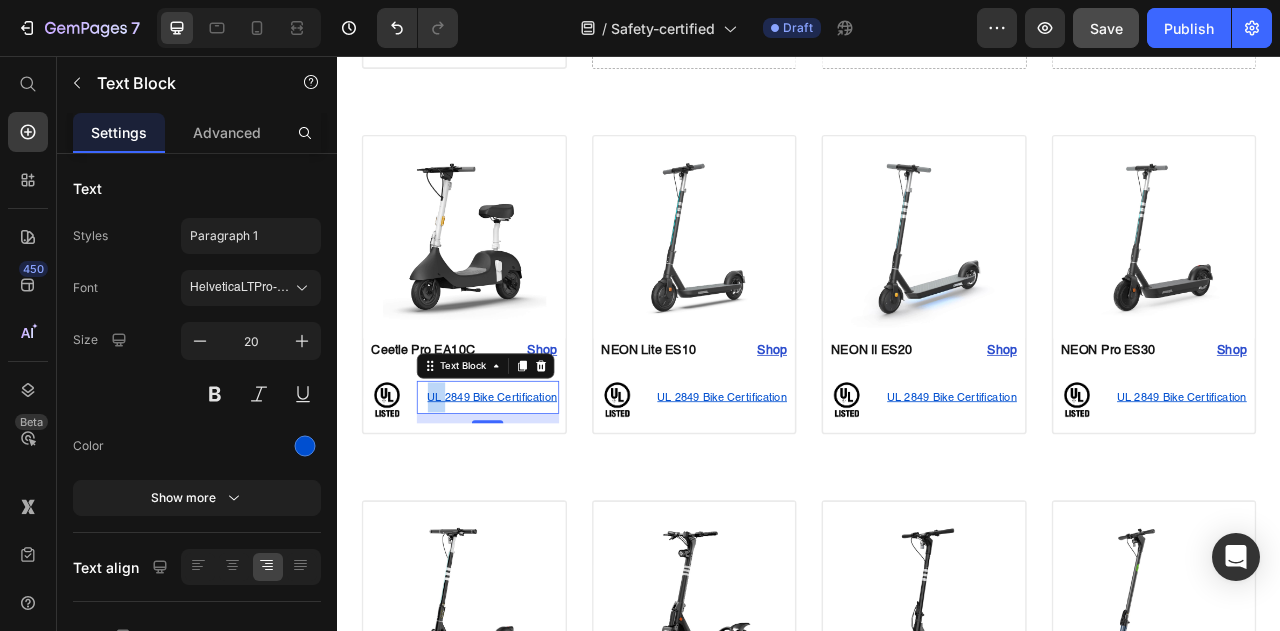 click on "UL 2849 Bike Certification" at bounding box center (528, 490) 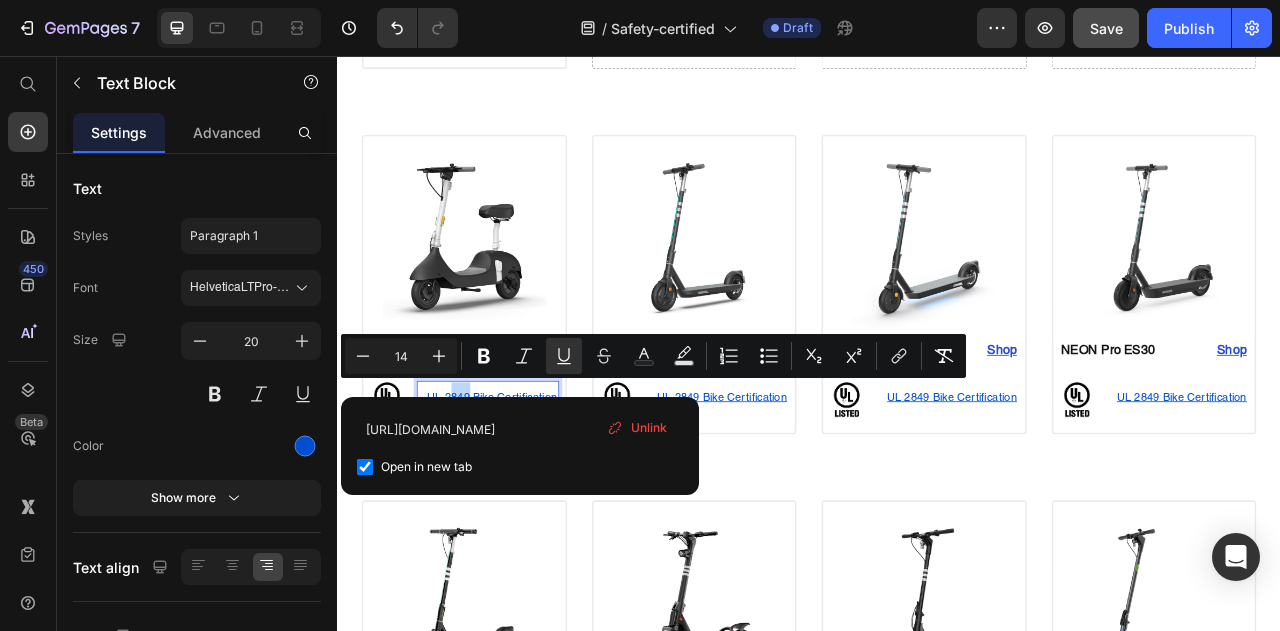 drag, startPoint x: 501, startPoint y: 474, endPoint x: 483, endPoint y: 474, distance: 18 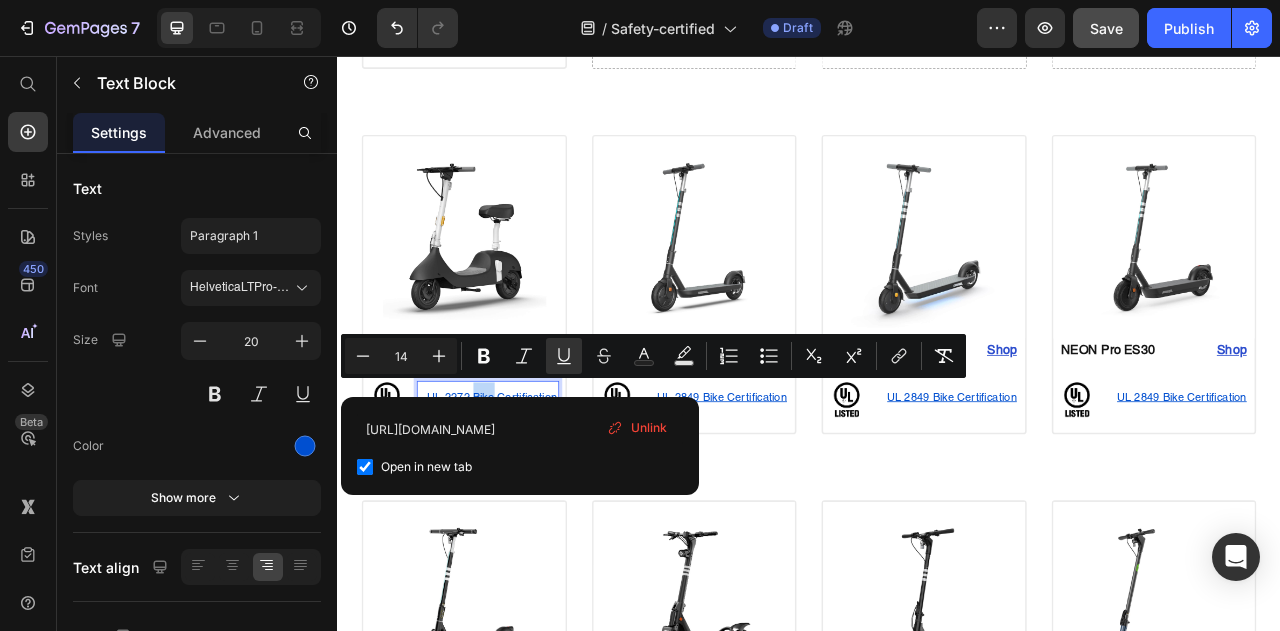 drag, startPoint x: 506, startPoint y: 470, endPoint x: 536, endPoint y: 470, distance: 30 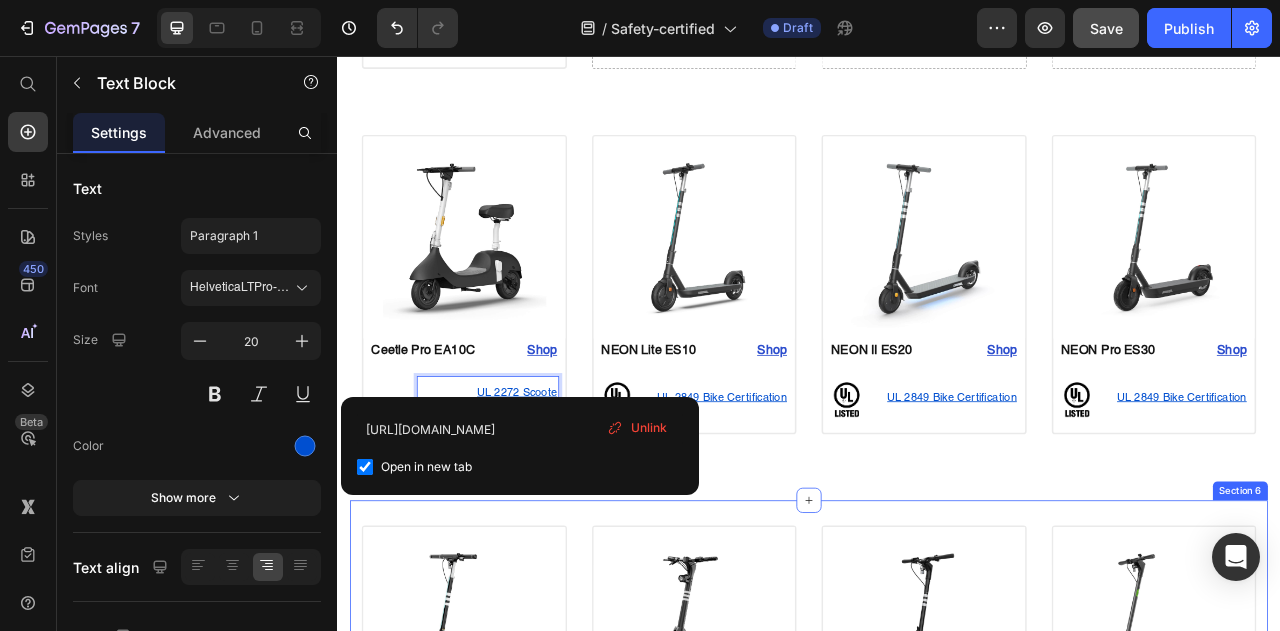 scroll, scrollTop: 1394, scrollLeft: 0, axis: vertical 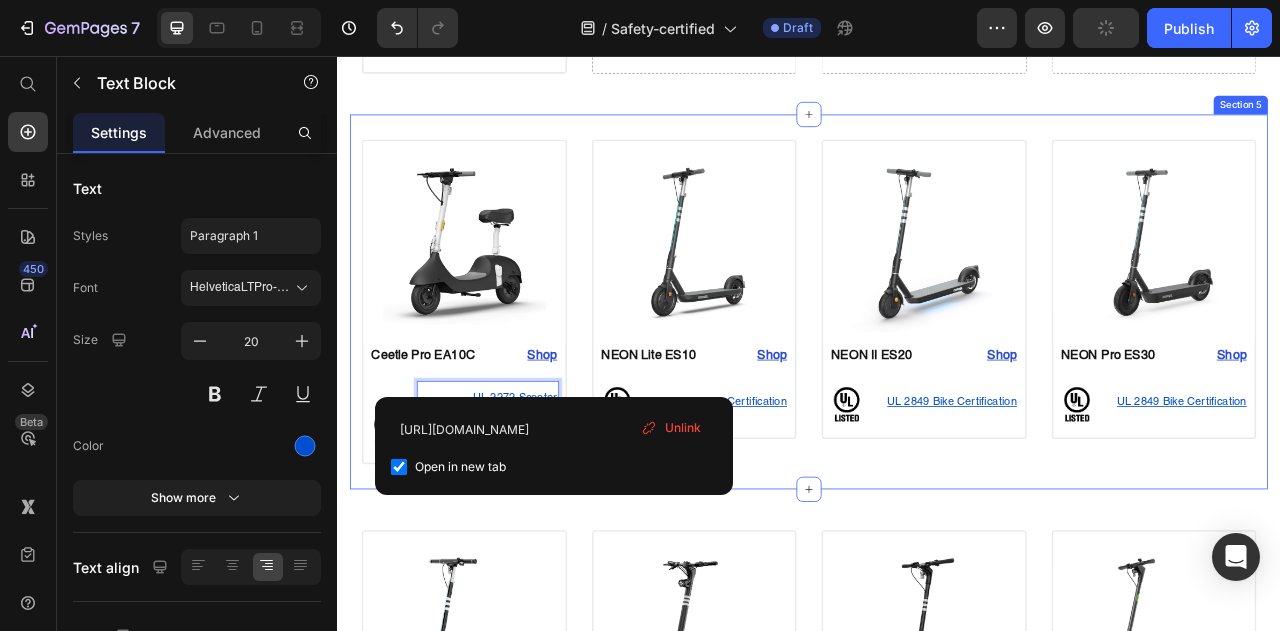 click on "Image Ceetle Pro EA10C Text Block Shop Heading Row Image UL 2272 Scooter Certification Text Block   12 Row Row Product Image NEON Lite ES10 Text Block Shop Heading Row Image UL 2849 Bike Certification Text Block Row Row Product Image NEON II ES20 Text Block Shop Heading Row Image UL 2849 Bike Certification Text Block Row Row Product Image NEON Pro ES30 Text Block Shop Heading Row Image UL 2849 Bike Certification Text Block Row Row Product Section 5" at bounding box center (937, 368) 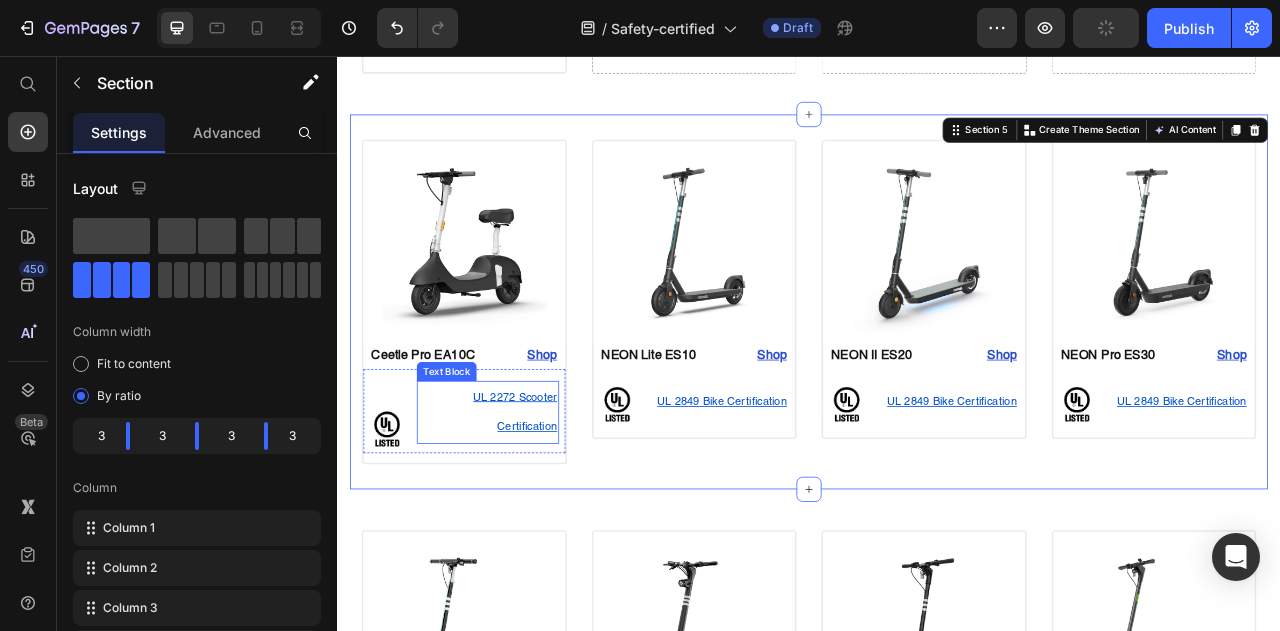 click on "UL 2272 Scooter Certification" at bounding box center [528, 509] 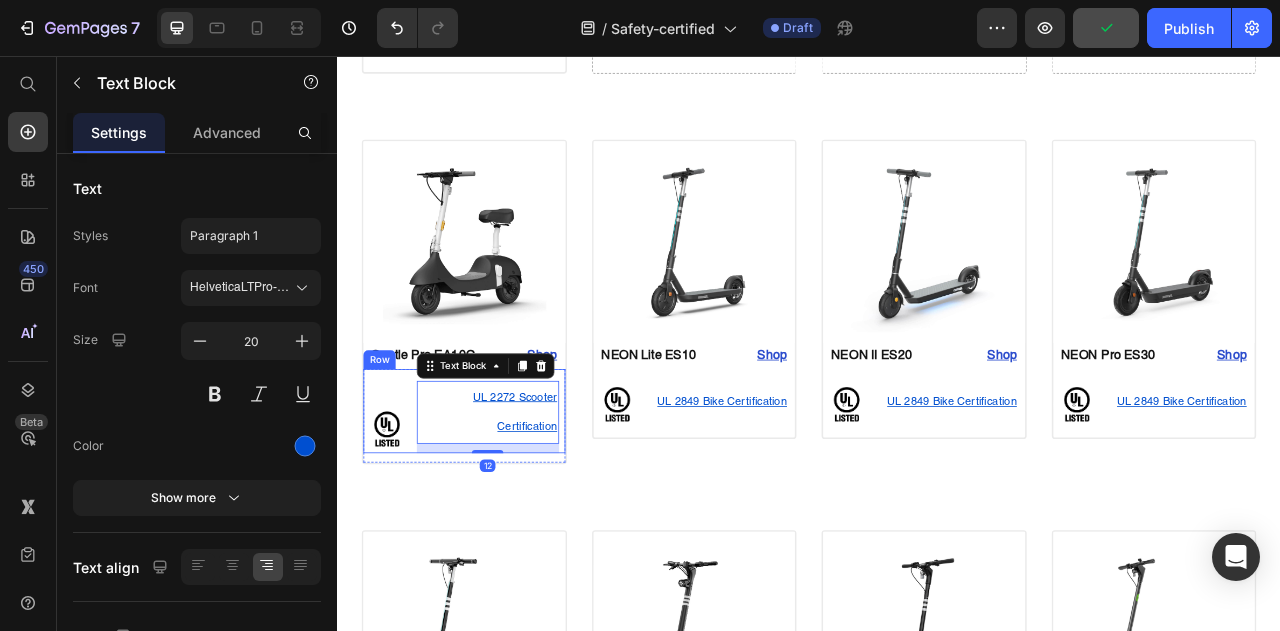 click on "Image UL 2272 Scooter Certification Text Block   12 Row" at bounding box center (498, 507) 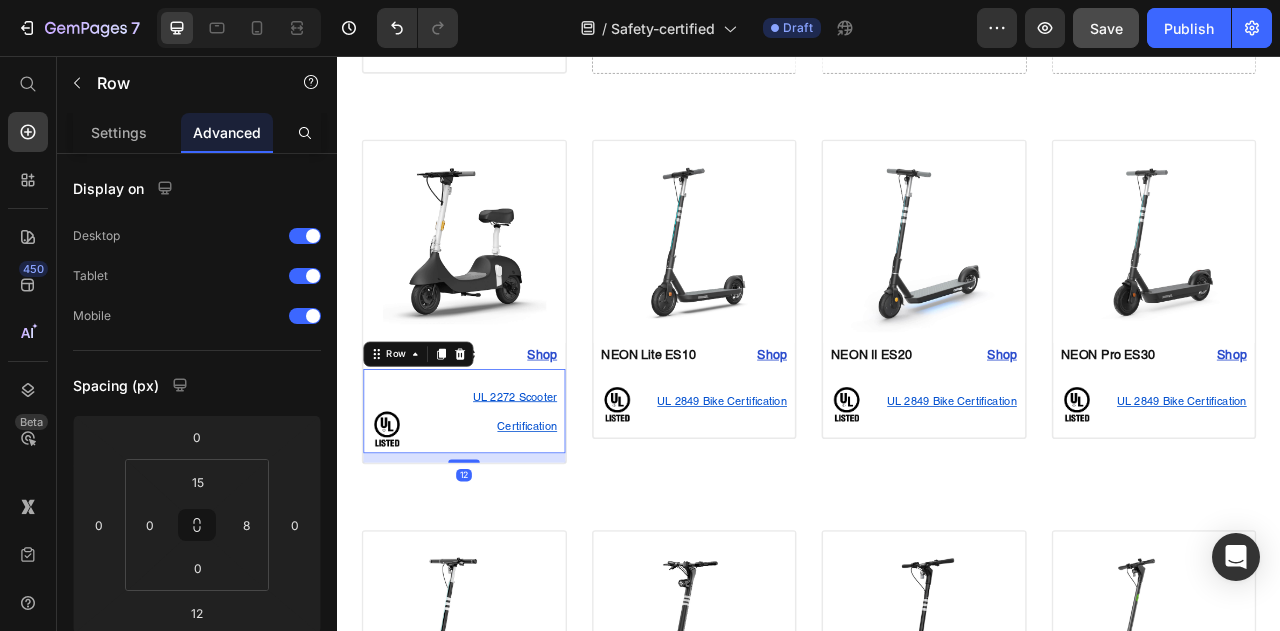 click on "UL 2272 Scooter Certification Text Block" at bounding box center (528, 515) 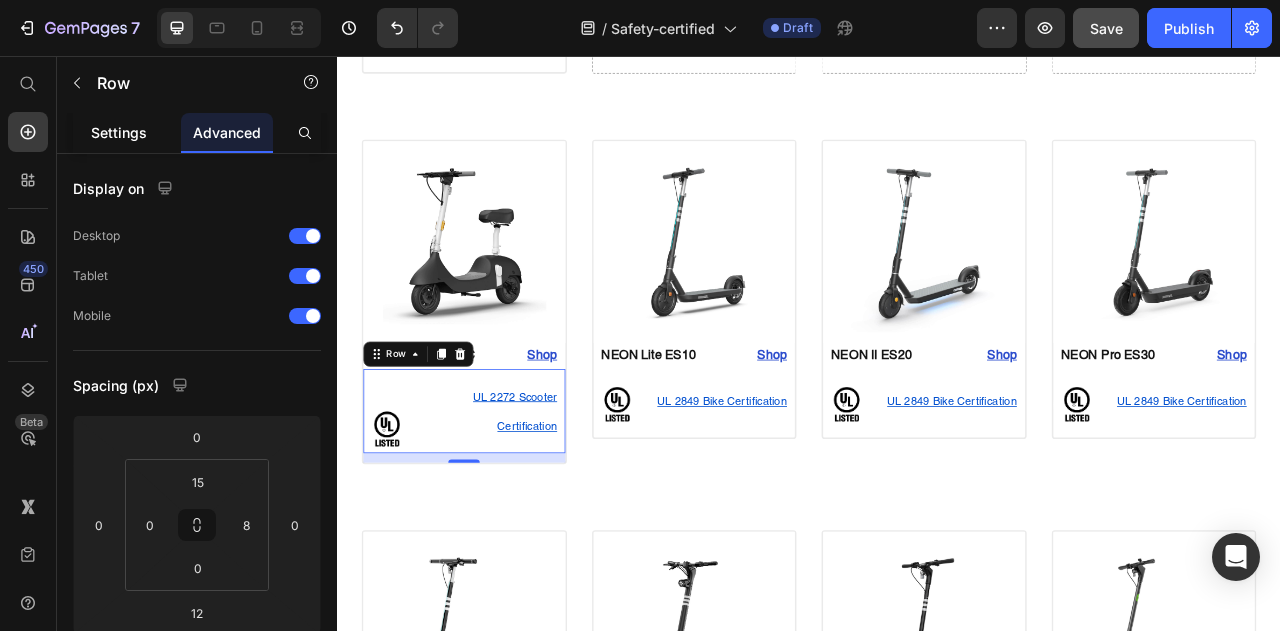 click on "Settings" 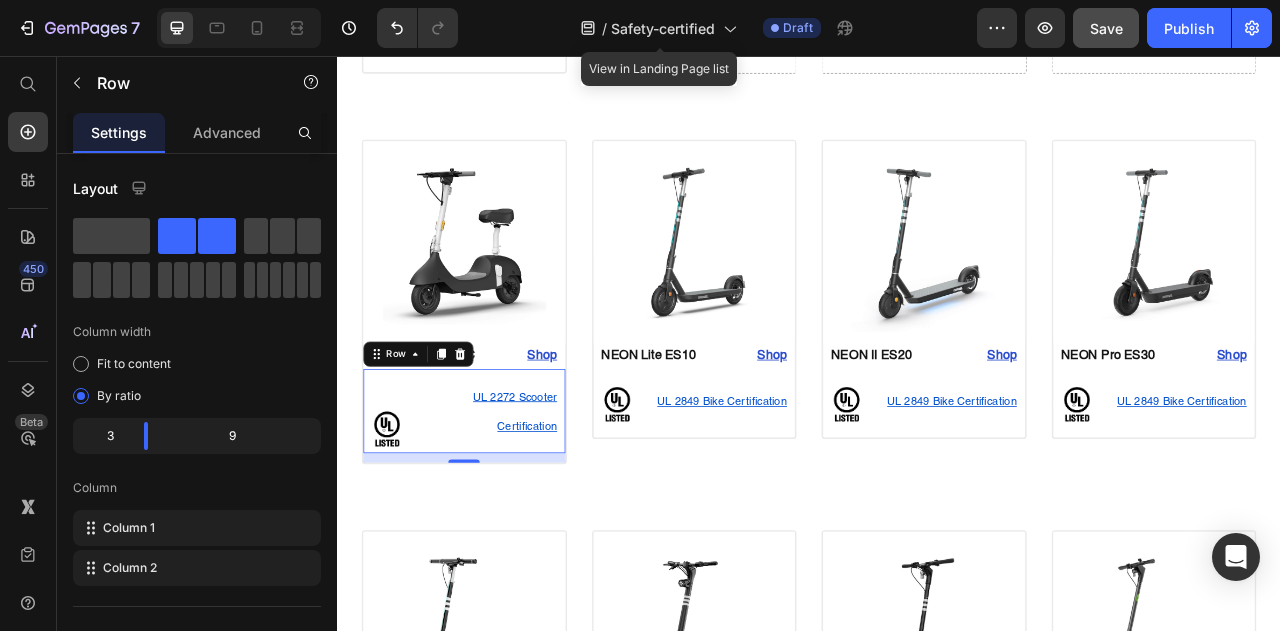 click on "UL 2272 Scooter Certification Text Block" at bounding box center (528, 515) 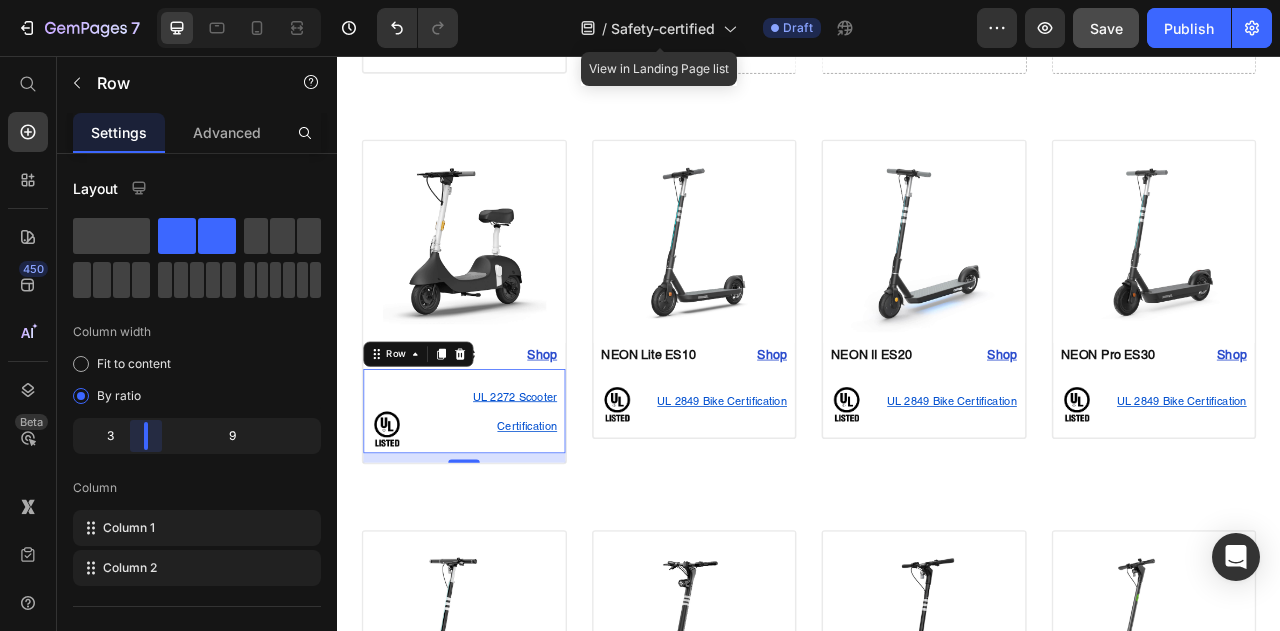 click on "7  Version history  /  Safety-certified View in Landing Page list Draft Preview  Save   Publish  450 Beta Start with Sections Elements Hero Section Product Detail Brands Trusted Badges Guarantee Product Breakdown How to use Testimonials Compare Bundle FAQs Social Proof Brand Story Product List Collection Blog List Contact Sticky Add to Cart Custom Footer Browse Library 450 Layout
Row
Row
Row
Row Text
Heading
Text Block Button
Button
Button
Sticky Back to top Media" at bounding box center (640, 0) 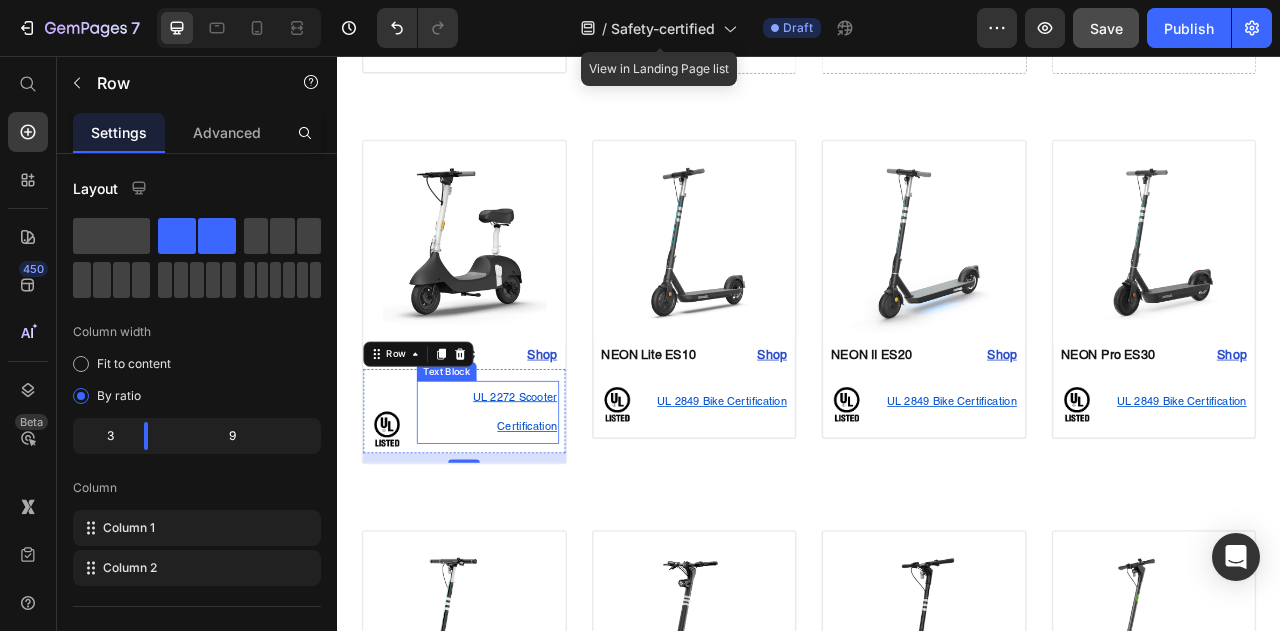 click on "UL 2272 Scooter Certification" at bounding box center (528, 509) 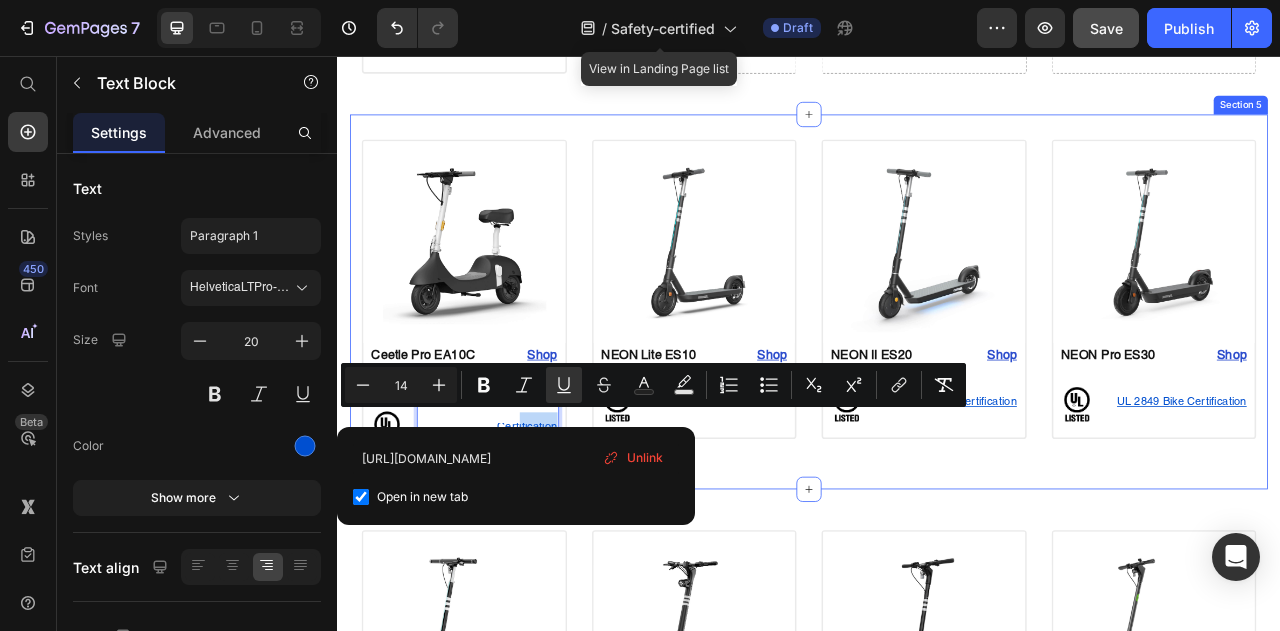 drag, startPoint x: 563, startPoint y: 510, endPoint x: 625, endPoint y: 512, distance: 62.03225 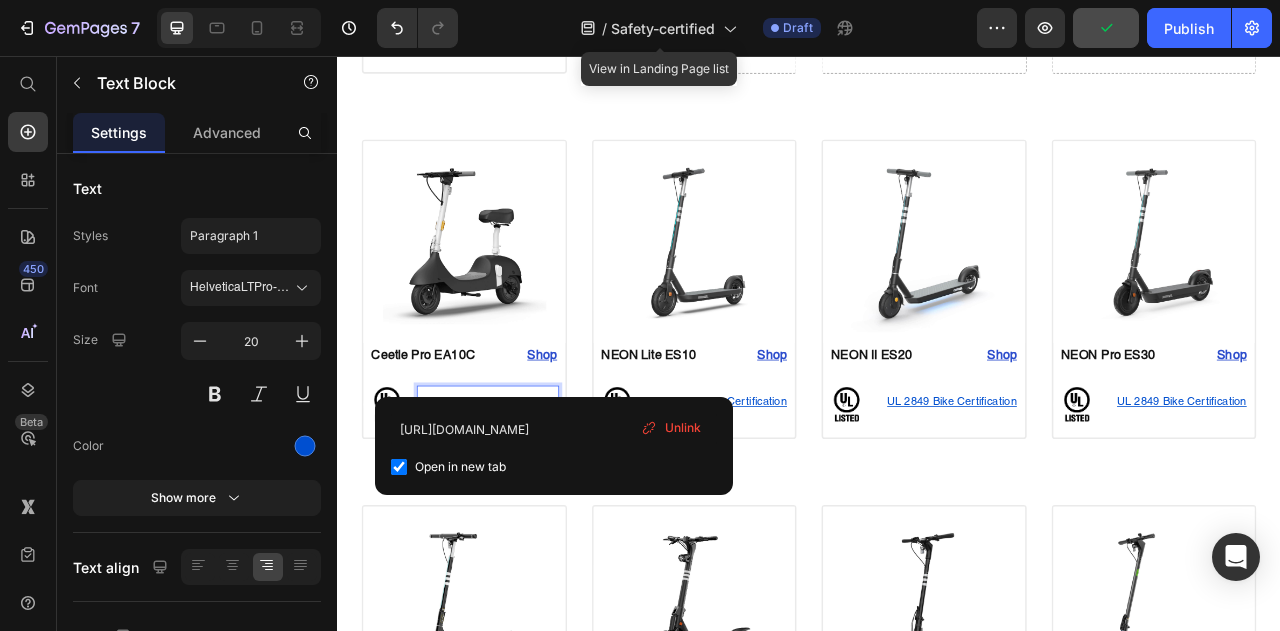 scroll, scrollTop: 1400, scrollLeft: 0, axis: vertical 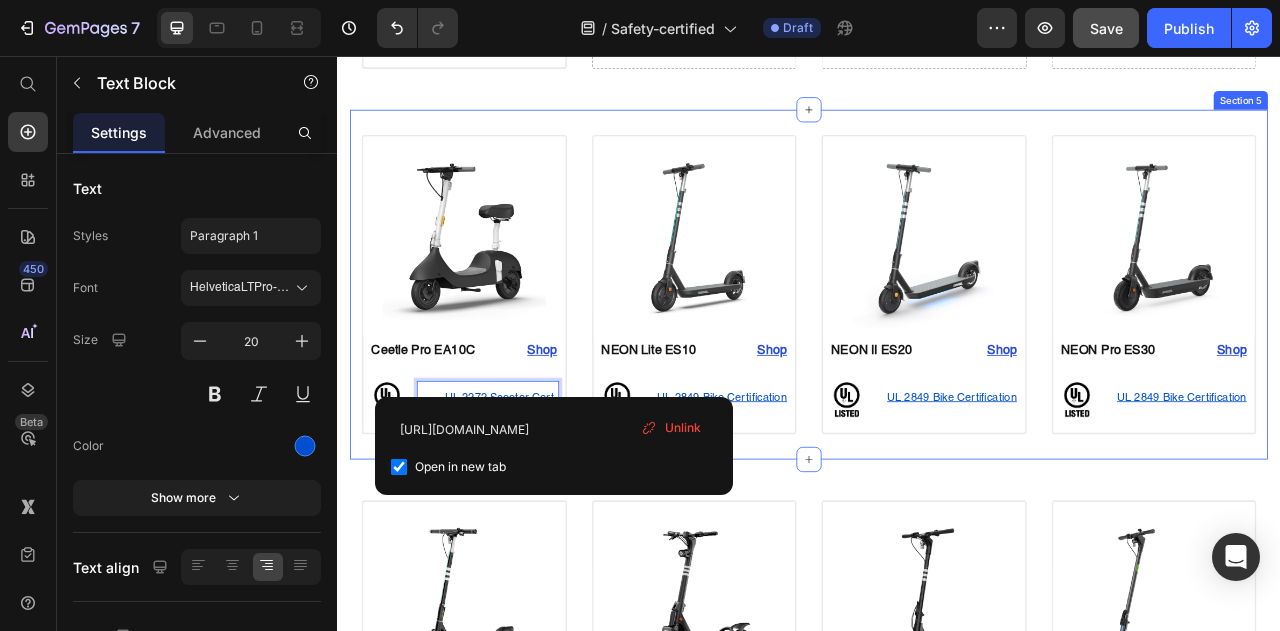 click on "Image Ceetle Pro EA10C Text Block Shop Heading Row Image UL 2272 Scooter Cert. Text Block   12 Row Row Product Image NEON Lite ES10 Text Block Shop Heading Row Image UL 2849 Bike Certification Text Block Row Row Product Image NEON II ES20 Text Block Shop Heading Row Image UL 2849 Bike Certification Text Block Row Row Product Image NEON Pro ES30 Text Block Shop Heading Row Image UL 2849 Bike Certification Text Block Row Row Product Section 5" at bounding box center (937, 346) 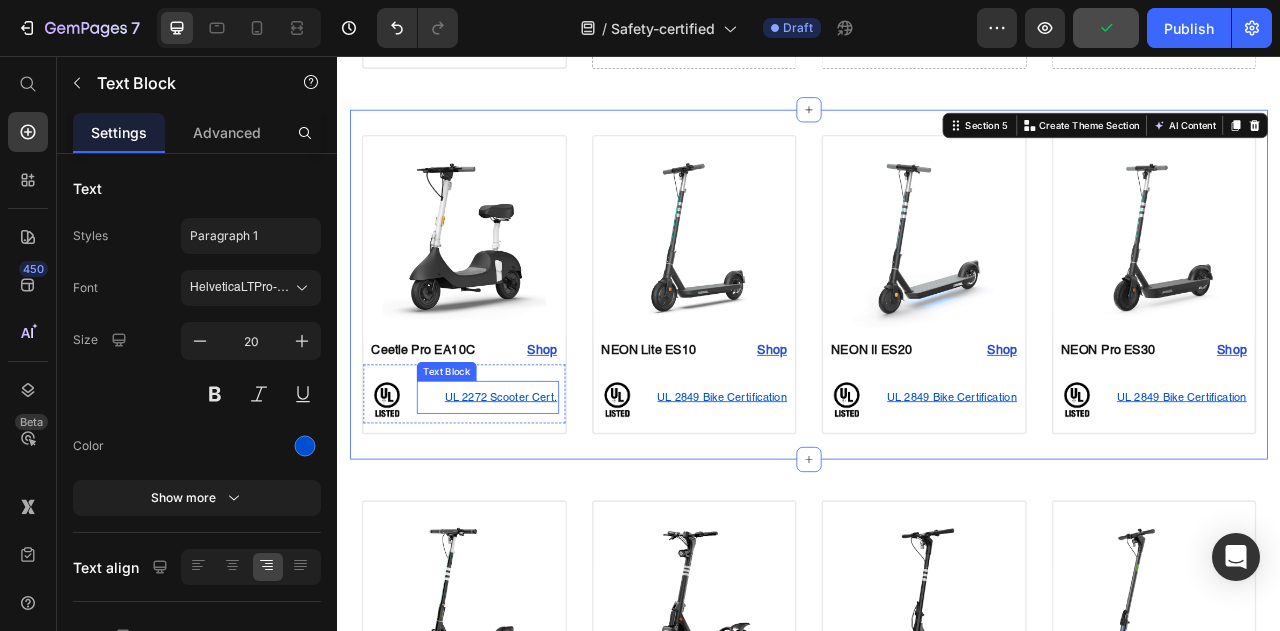 click on "UL 2272 Scooter Cert." at bounding box center [545, 490] 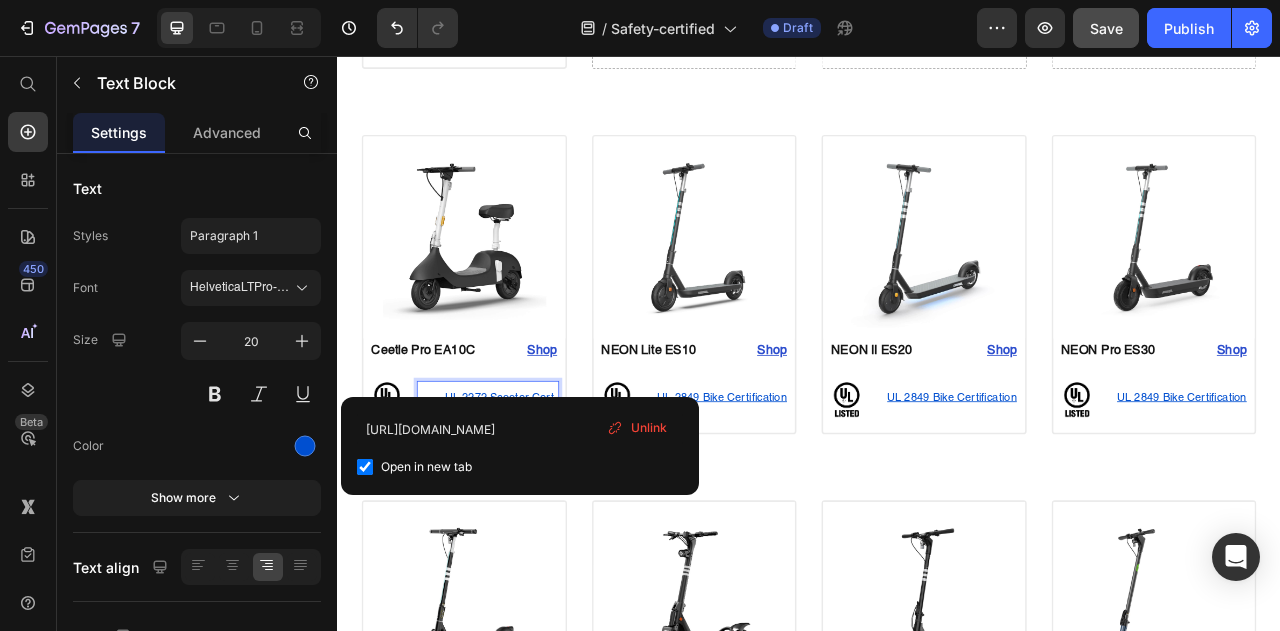 click on "UL 2272 Scooter Cert." at bounding box center [545, 490] 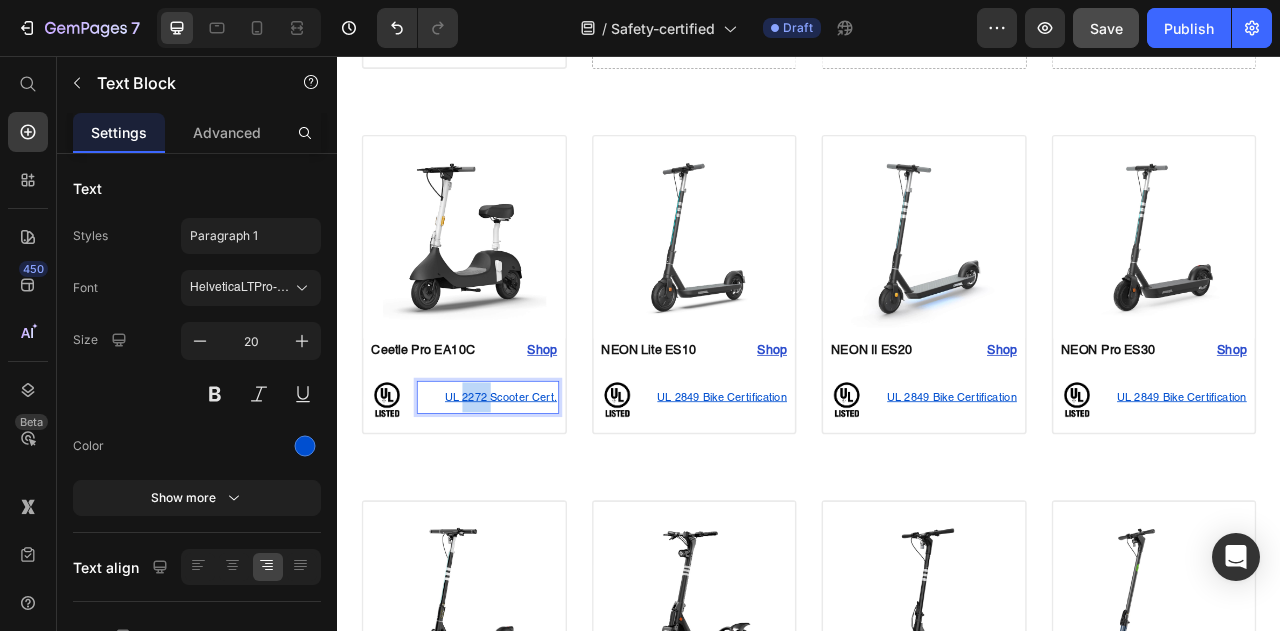 click on "UL 2272 Scooter Cert." at bounding box center (545, 490) 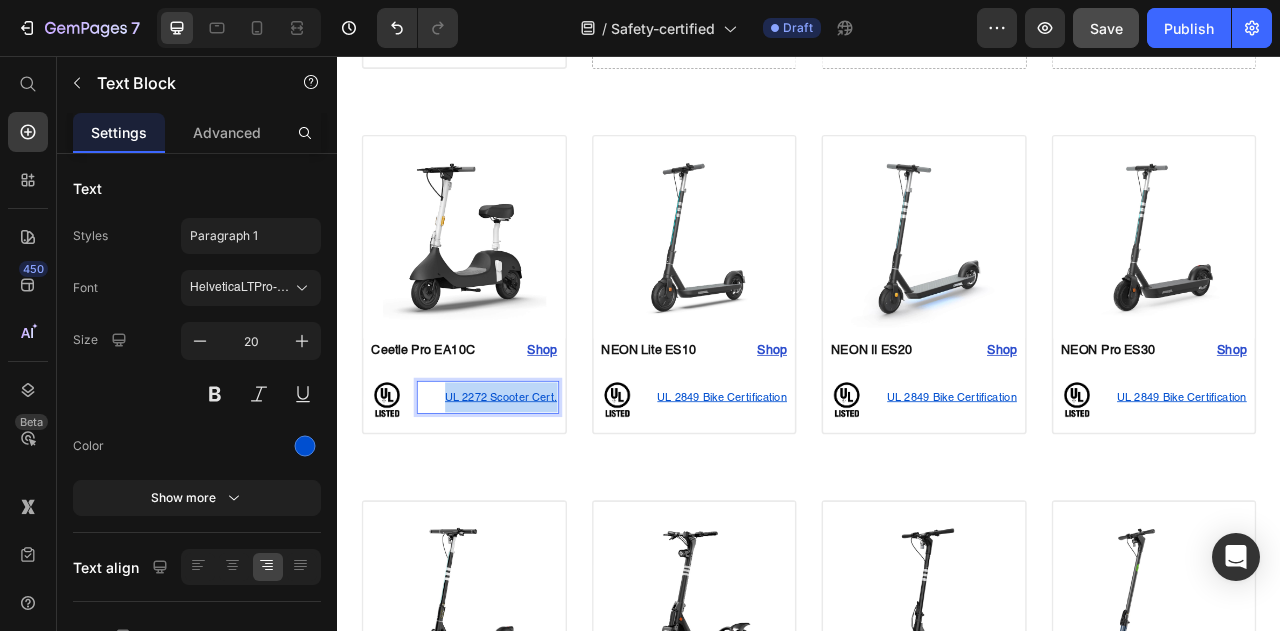 click on "UL 2272 Scooter Cert." at bounding box center [545, 490] 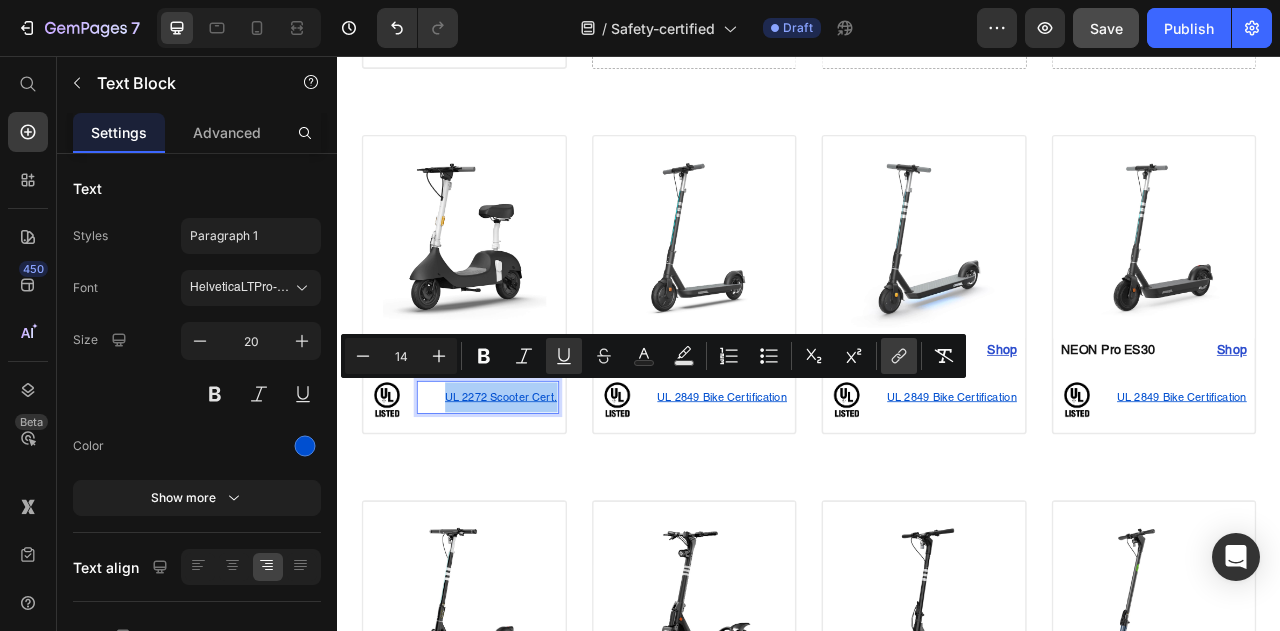 click 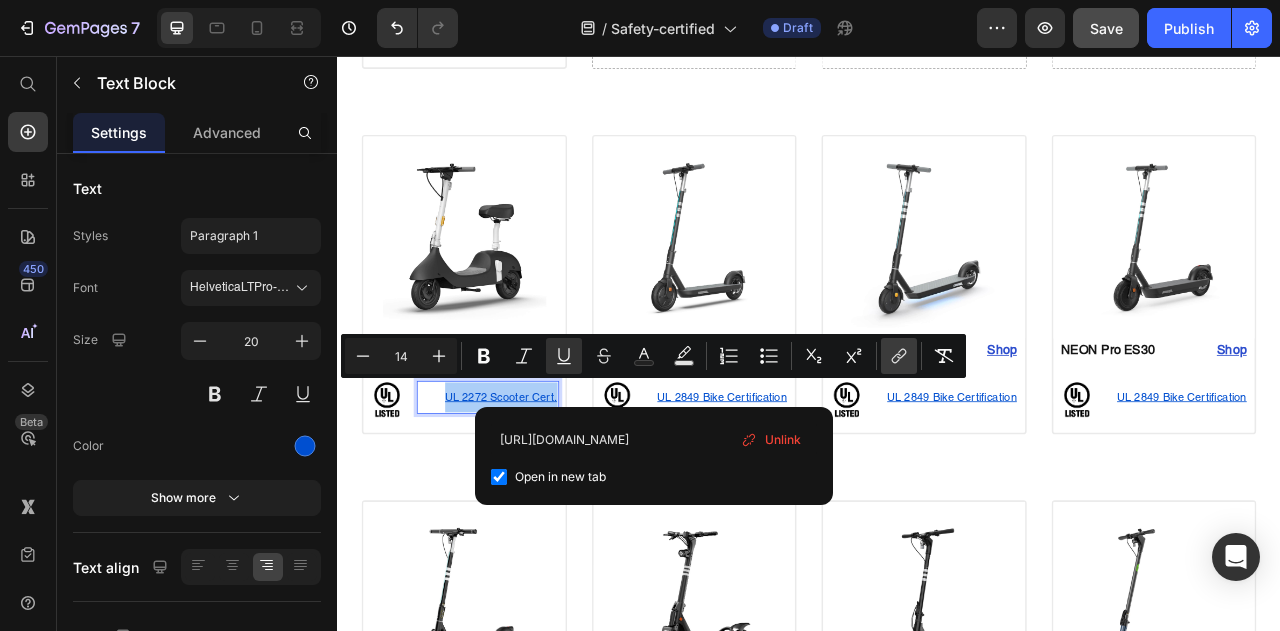 scroll, scrollTop: 0, scrollLeft: 297, axis: horizontal 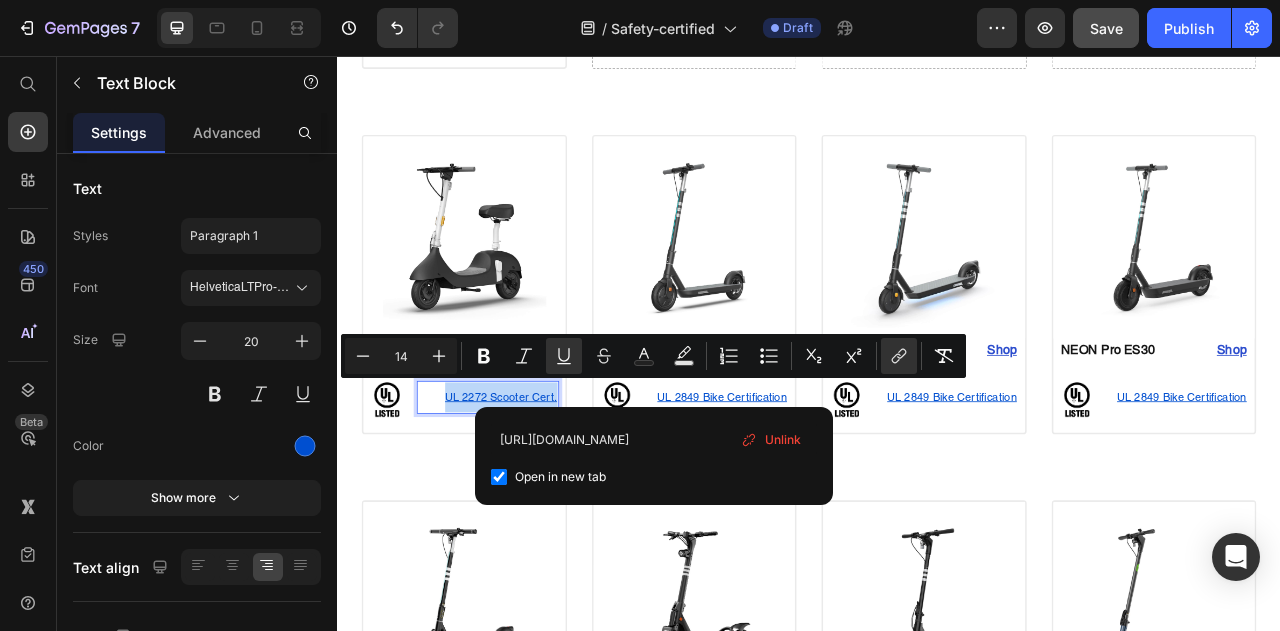 click on "Image NEON Ultra ES40 Text Block Shop Heading Row Image UL 2849 Bike Certification Text Block Row Row Product Image Panther ES800 Text Block Shop Heading Row Image UL 2849 Bike Certification Text Block Row Row Product Image Zippy ES51 Text Block Shop Heading Row Image UL 2849 Bike Certification Text Block Row Row Product Image Zippy Pro ES52 Text Block Shop Heading Row Image UL 2849 Bike Certification Text Block Row Row Product Section 6" at bounding box center (937, 811) 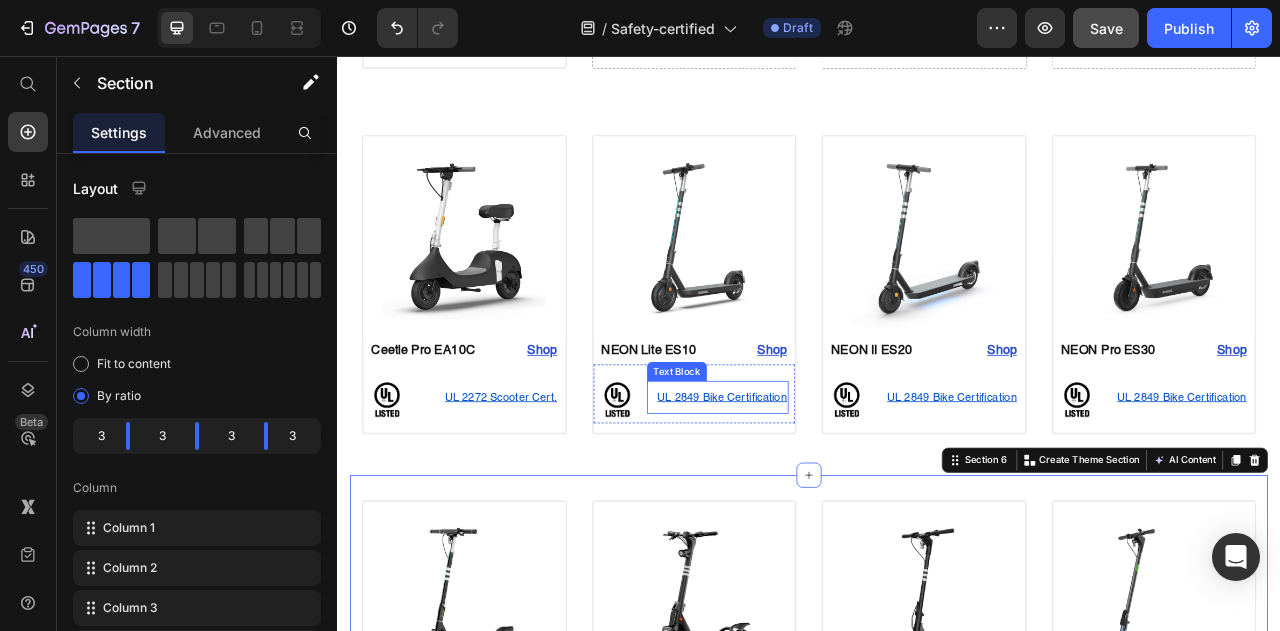 click on "UL 2849 Bike Certification" at bounding box center (826, 490) 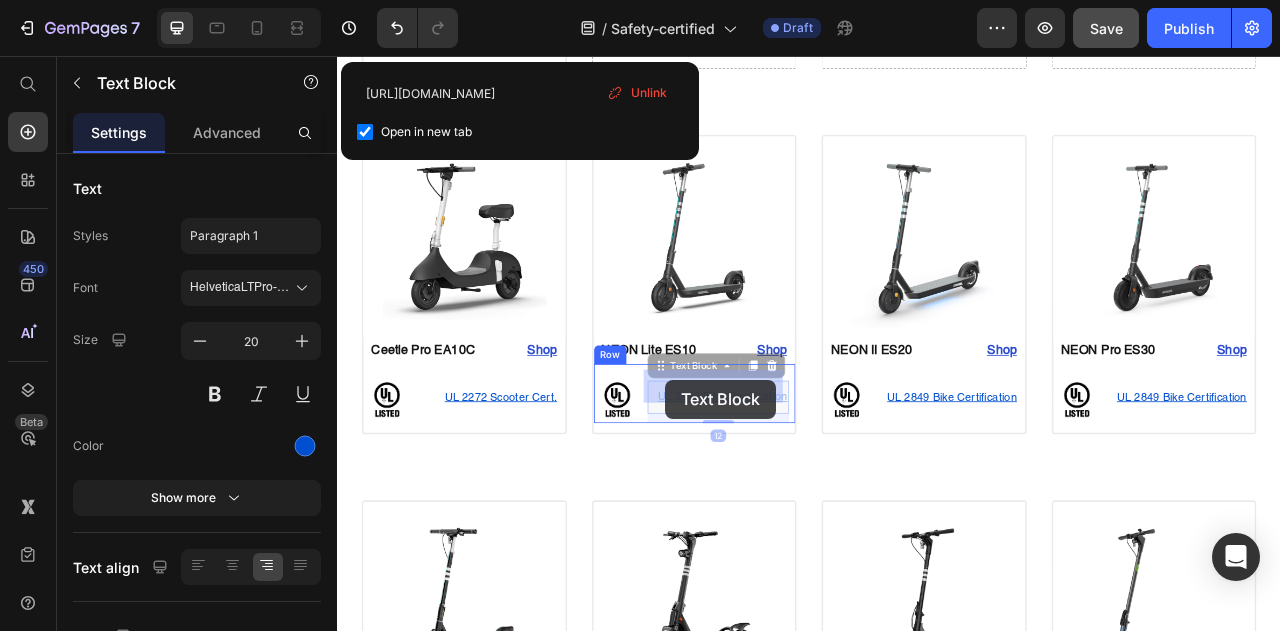 scroll, scrollTop: 1394, scrollLeft: 0, axis: vertical 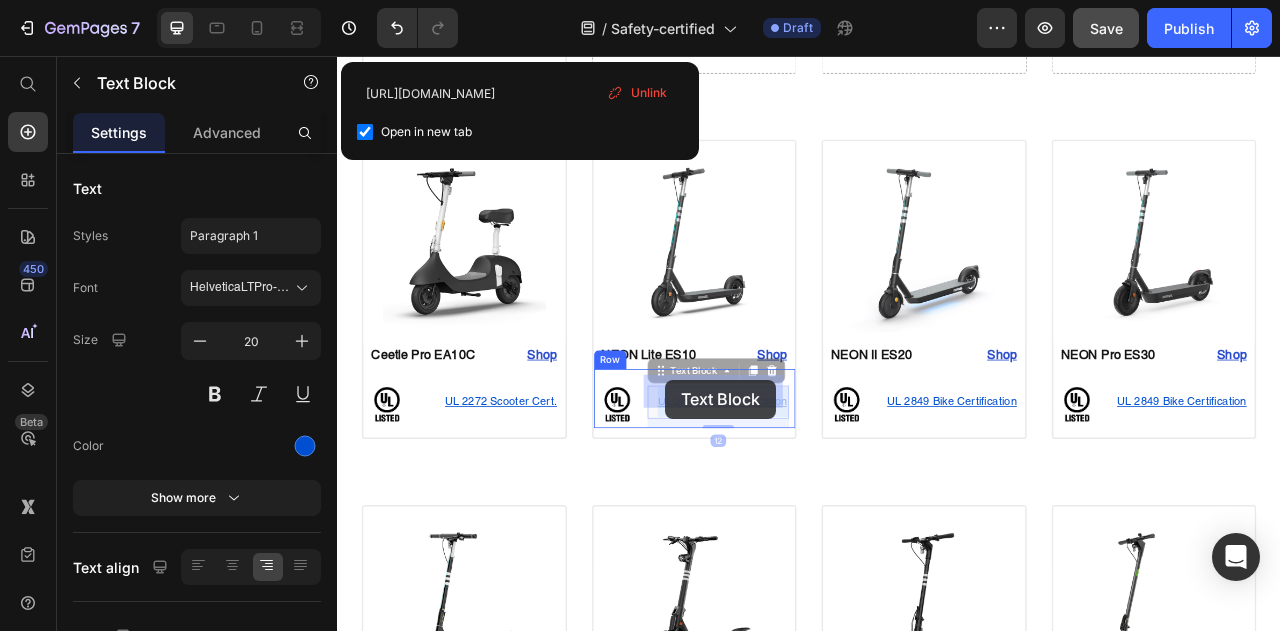 drag, startPoint x: 731, startPoint y: 467, endPoint x: 754, endPoint y: 468, distance: 23.021729 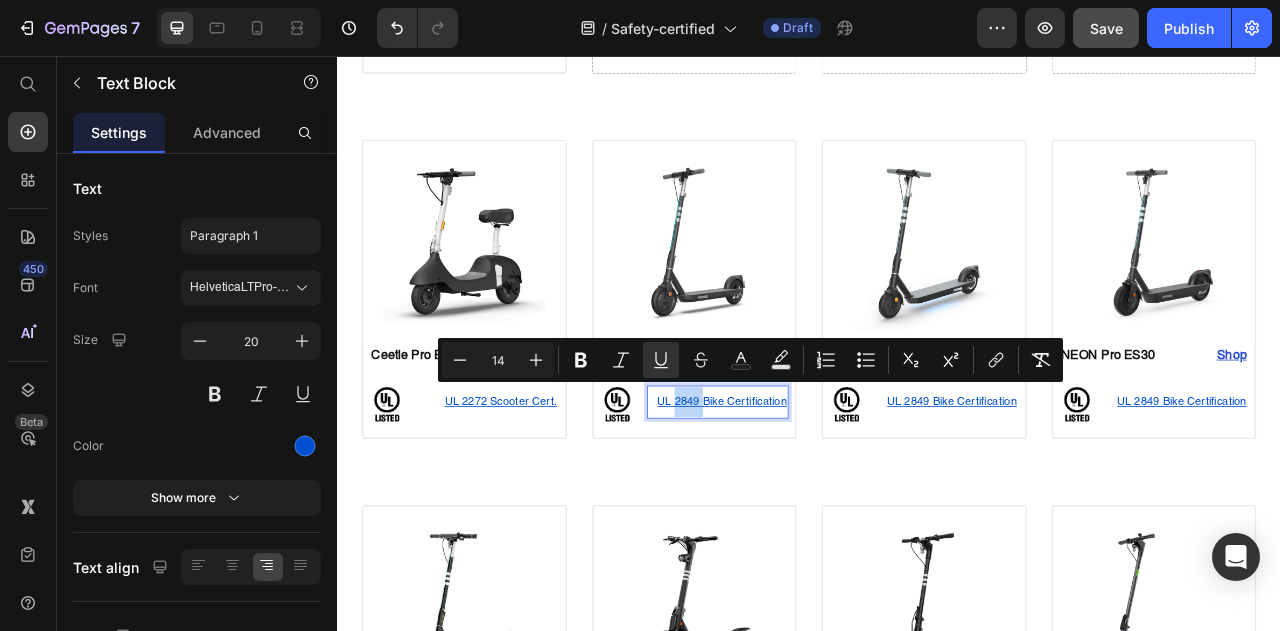 drag, startPoint x: 793, startPoint y: 474, endPoint x: 777, endPoint y: 474, distance: 16 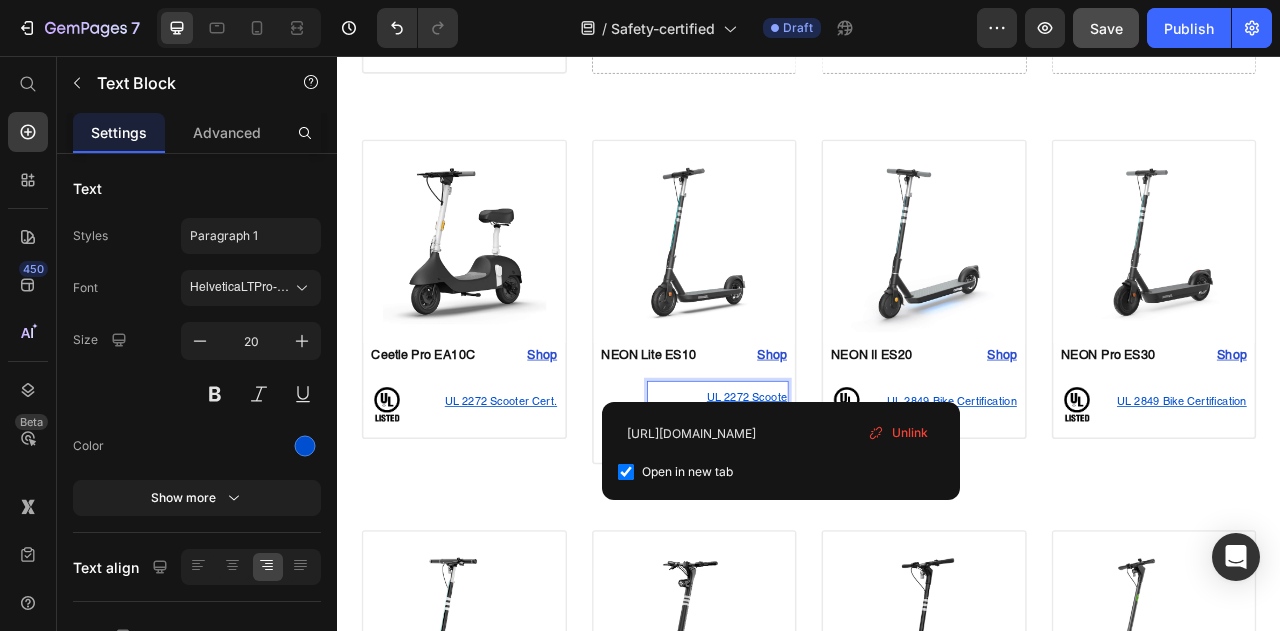 scroll, scrollTop: 1389, scrollLeft: 0, axis: vertical 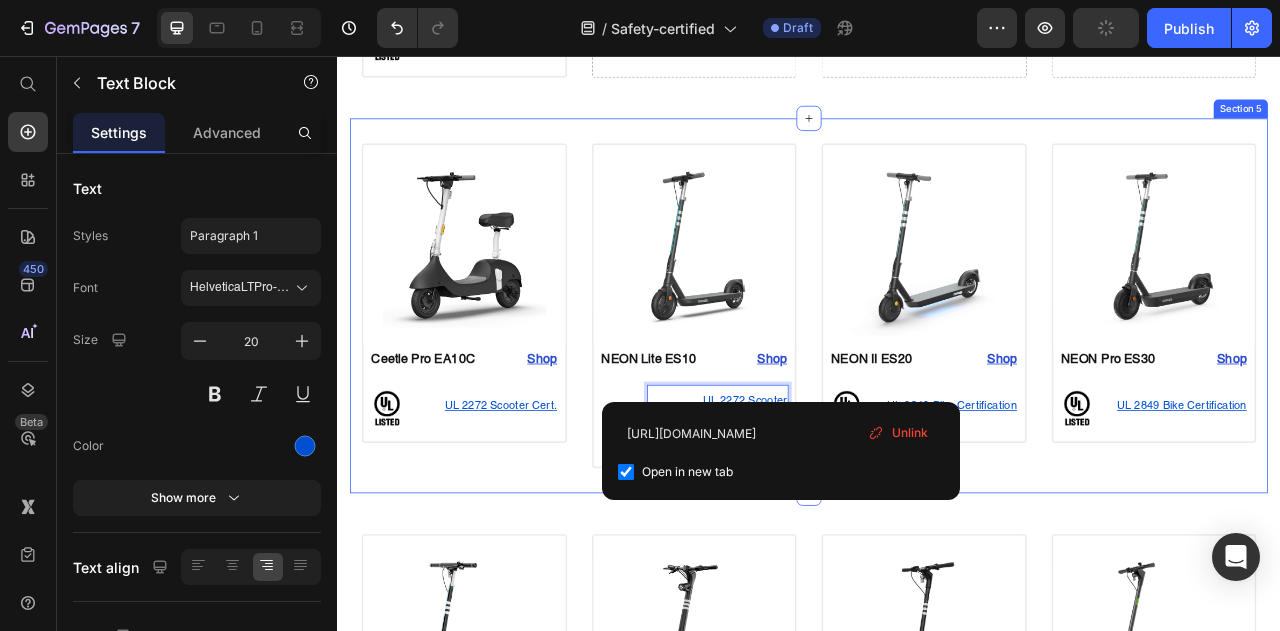 click at bounding box center (693, 535) 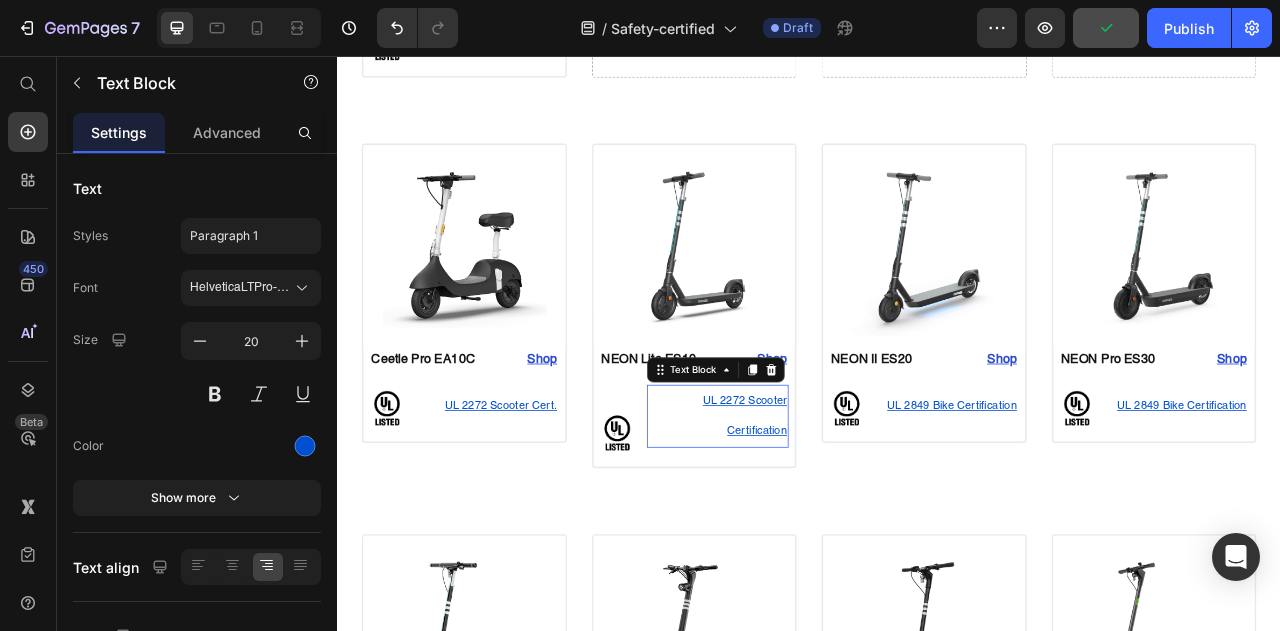 click on "UL 2272 Scooter Certification" at bounding box center (855, 514) 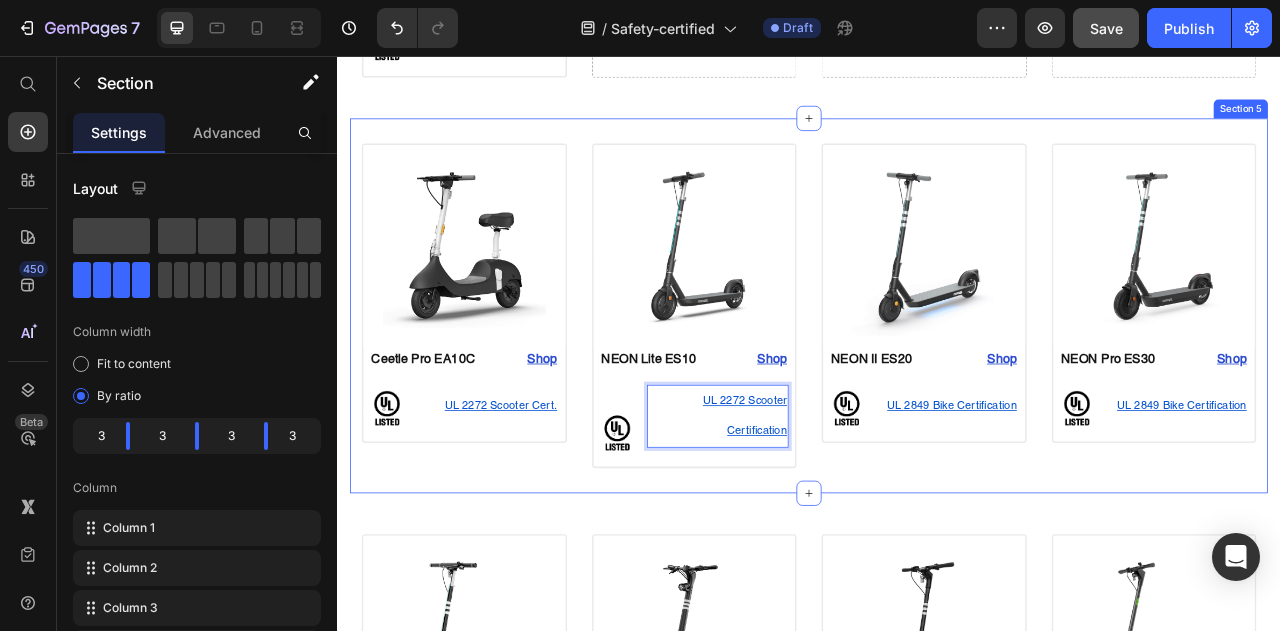 click on "Image NEON II ES20 Text Block Shop Heading Row Image UL 2849 Bike Certification Text Block Row Row Product" at bounding box center [1083, 373] 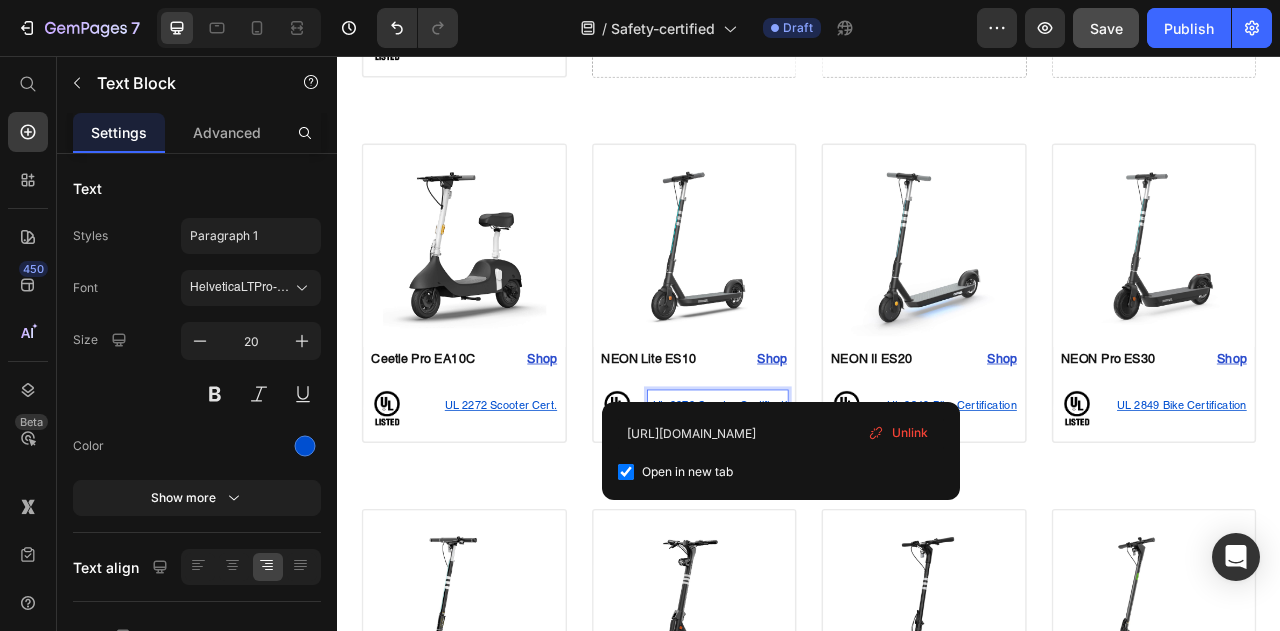 scroll, scrollTop: 1394, scrollLeft: 0, axis: vertical 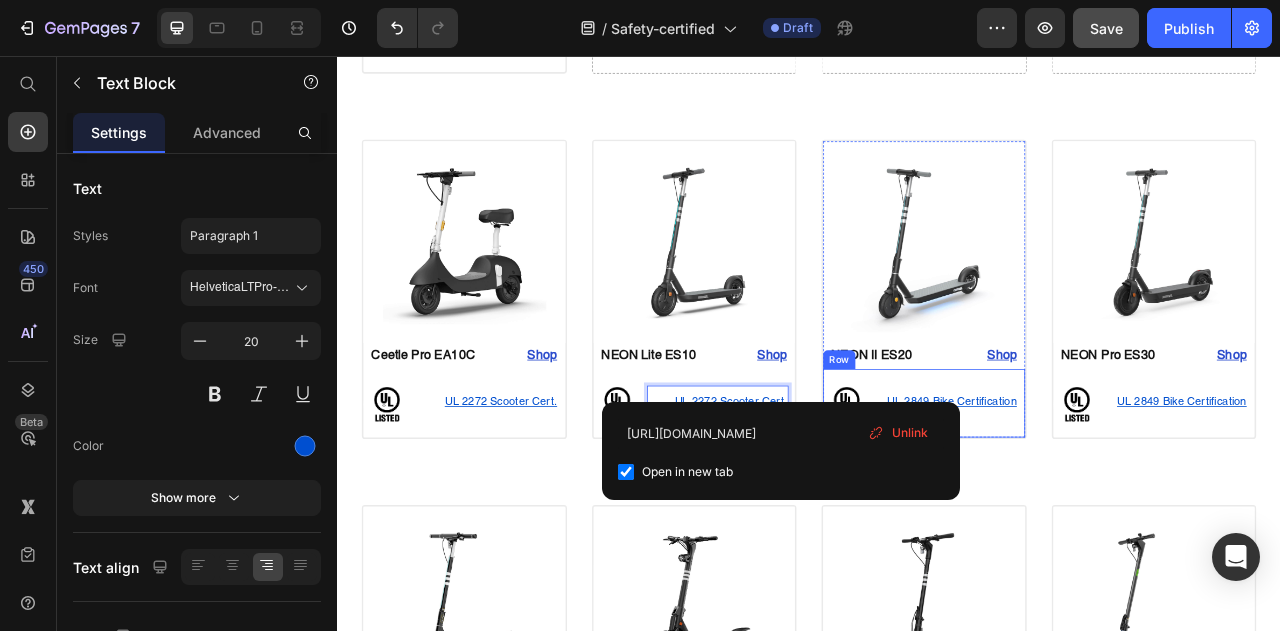 click on "UL 2849 Bike Certification Text Block" at bounding box center (1113, 499) 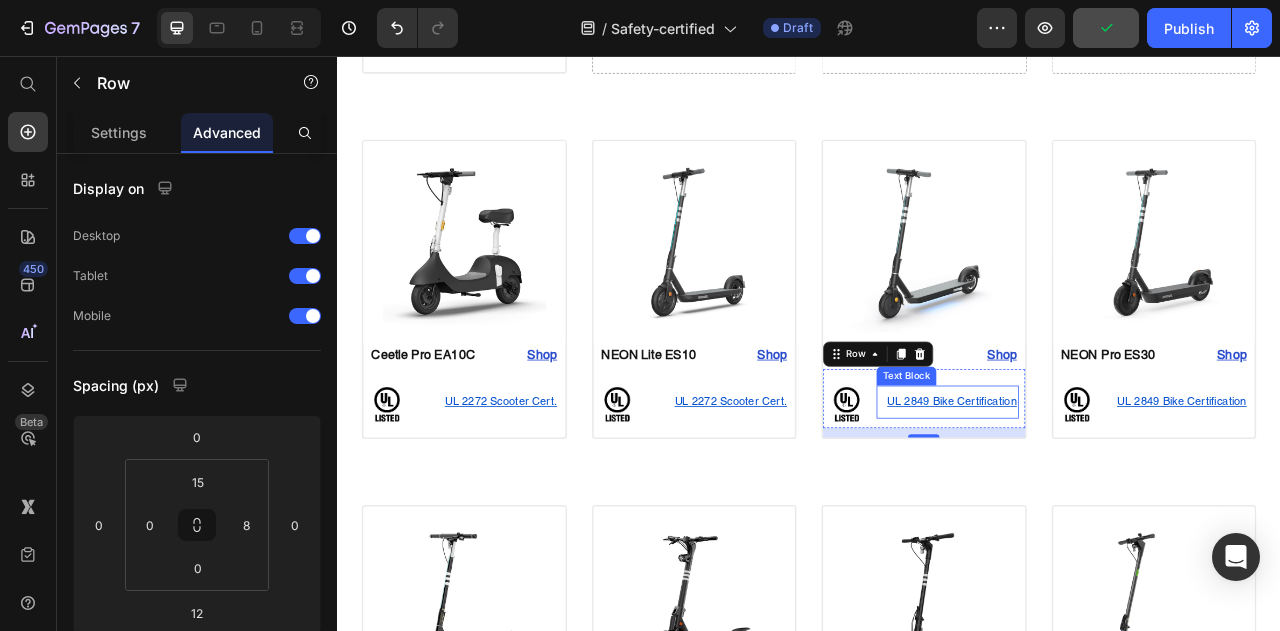 click on "UL 2849 Bike Certification" at bounding box center (1113, 496) 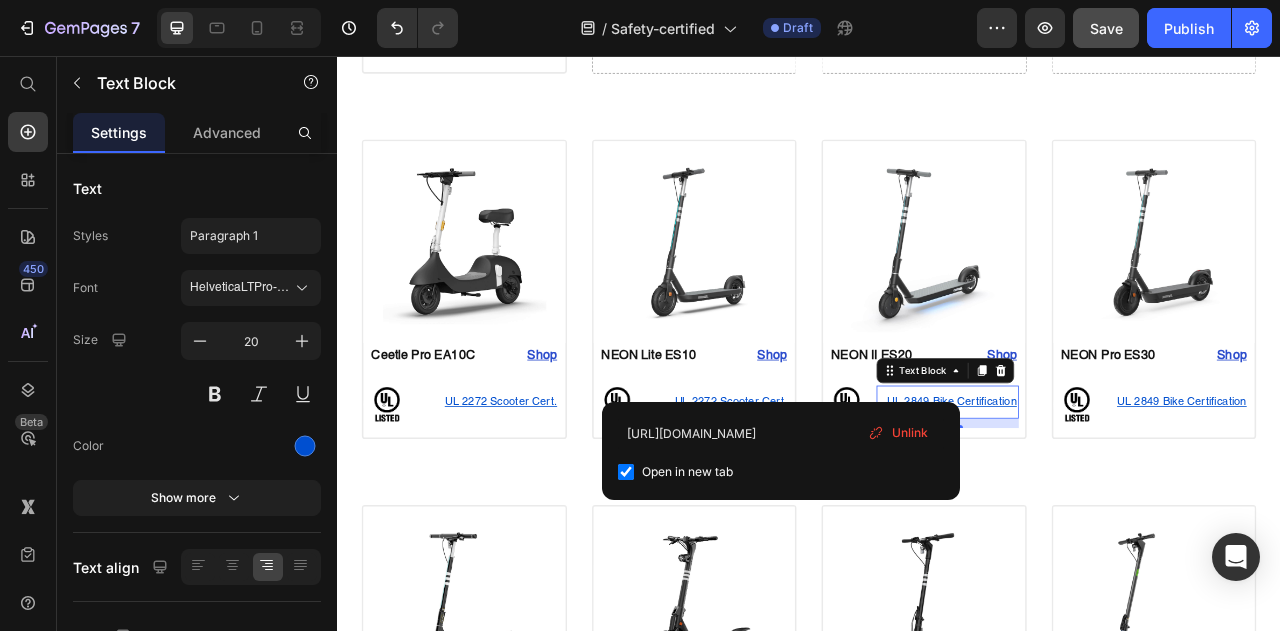 click on "UL 2849 Bike Certification" at bounding box center [1113, 496] 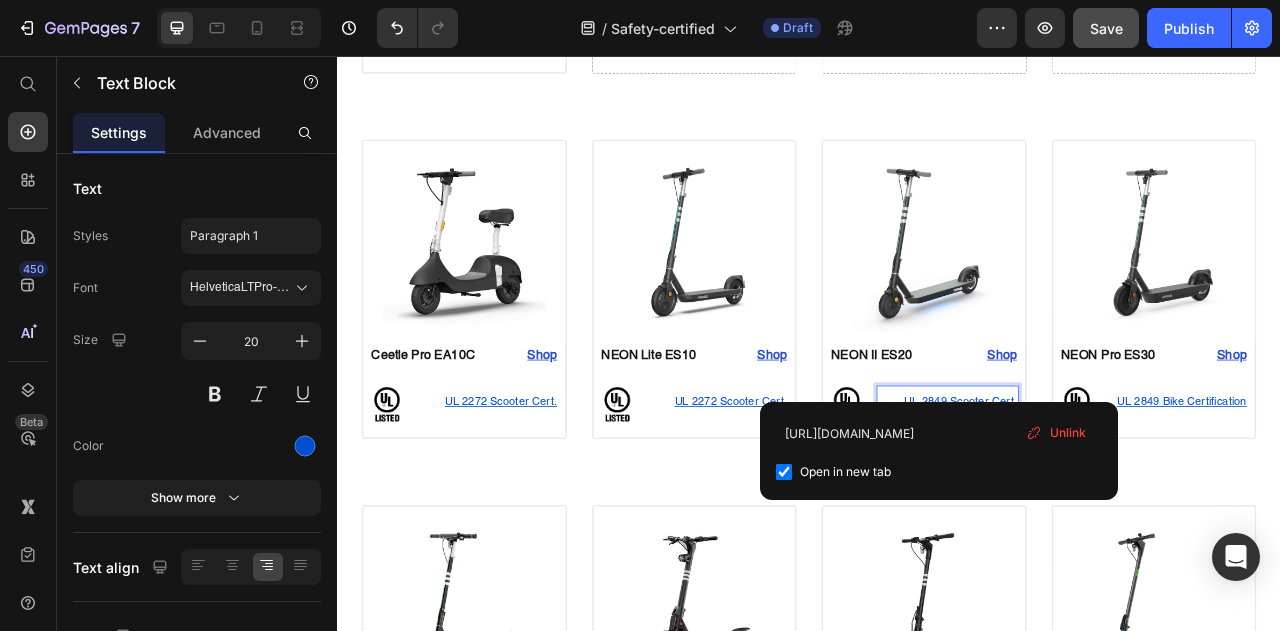 click on "UL 2849 Scooter Cert." at bounding box center [1130, 496] 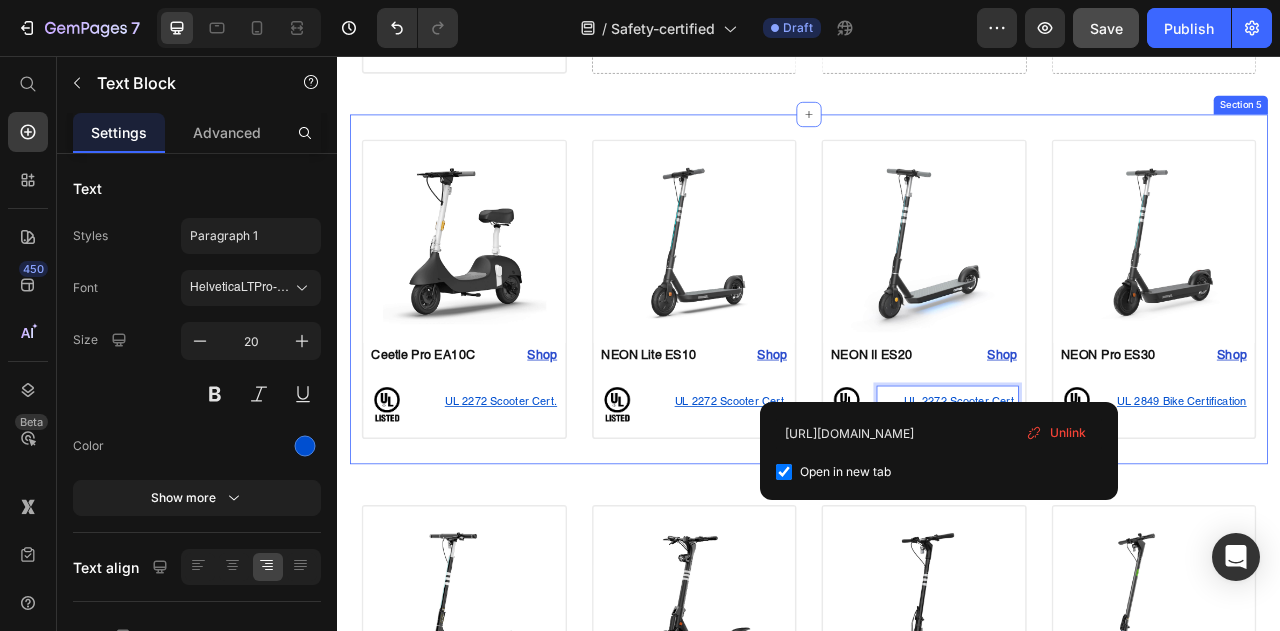 click on "Image Ceetle Pro EA10C Text Block Shop Heading Row Image UL 2272 Scooter Cert. Text Block Row Row Product Image NEON Lite ES10 Text Block Shop Heading Row Image UL 2272 Scooter Cert. Text Block Row Row Product Image NEON II ES20 Text Block Shop Heading Row Image UL 2272 Scooter Cert. Text Block   12 Row Row Product Image NEON Pro ES30 Text Block Shop Heading Row Image UL 2849 Bike Certification Text Block Row Row Product Section 5" at bounding box center [937, 352] 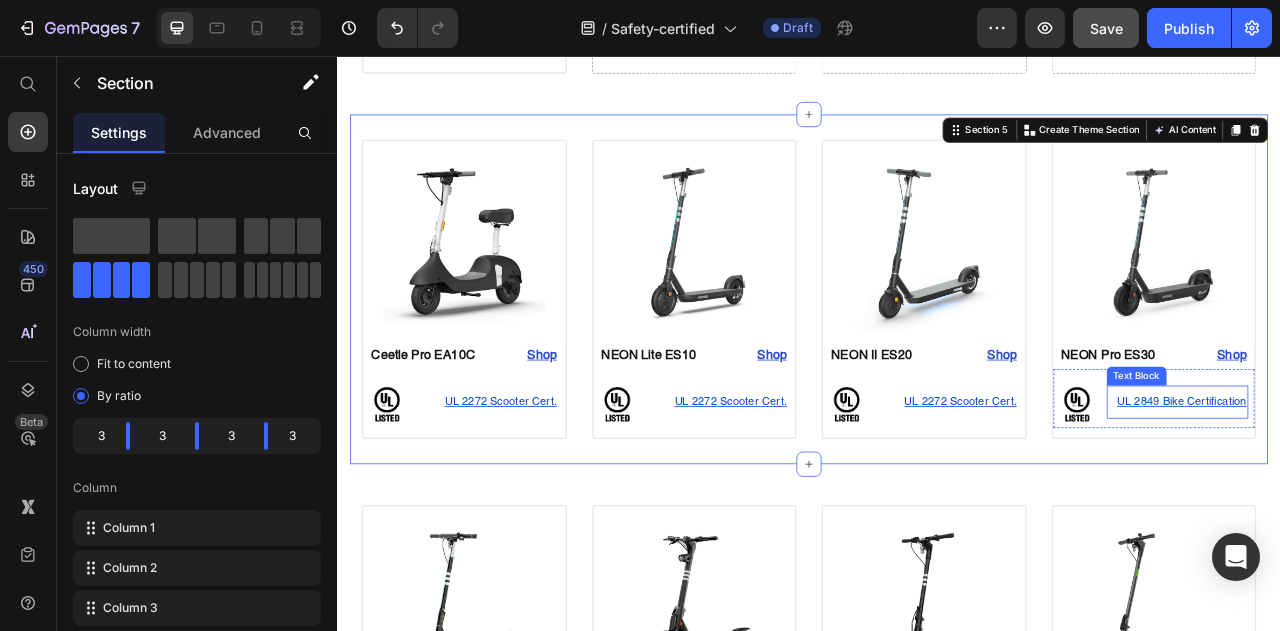 click on "UL 2849 Bike Certification" at bounding box center [1406, 496] 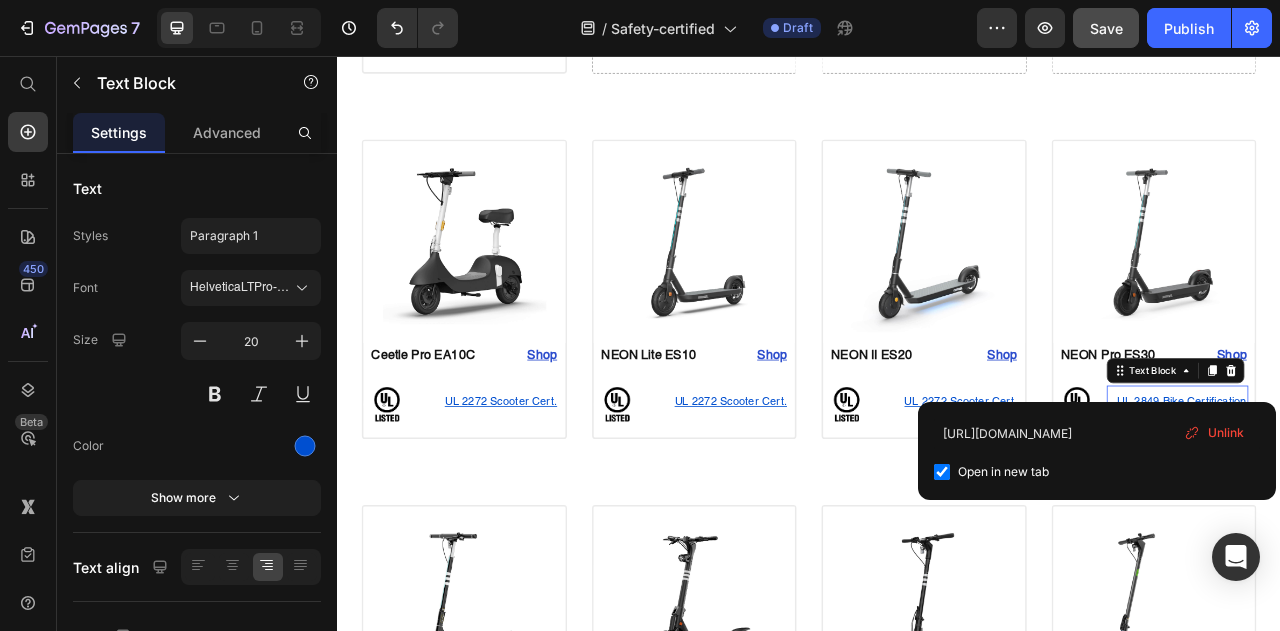 click on "UL 2849 Bike Certification" at bounding box center [1411, 496] 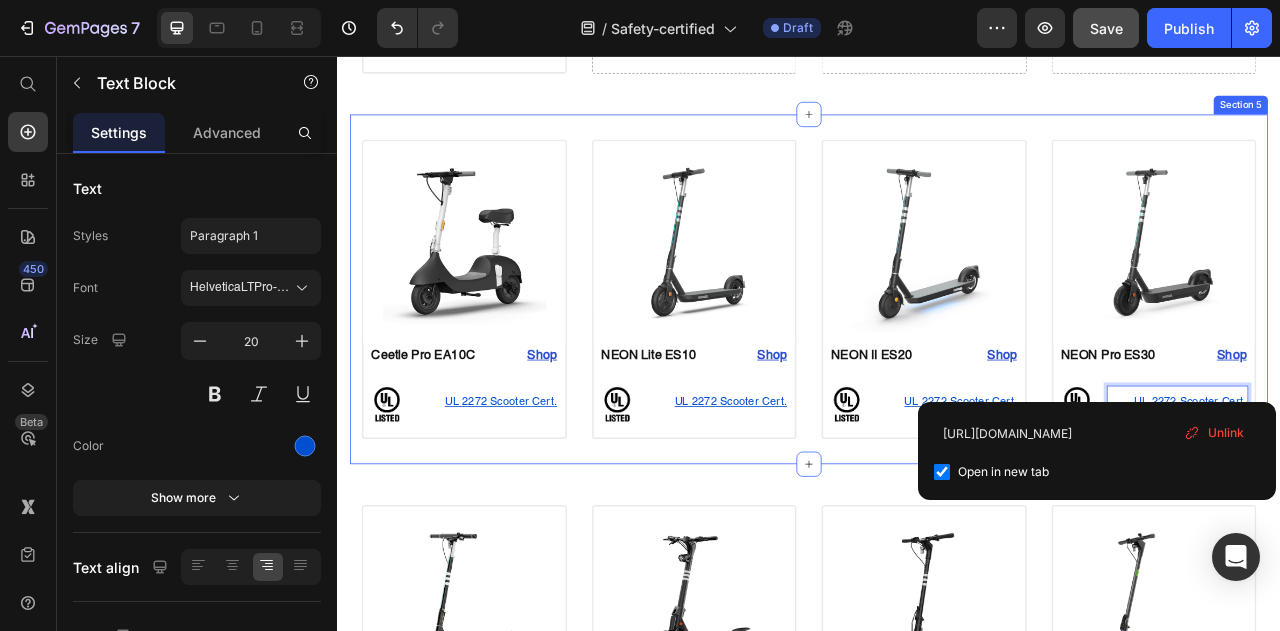 click on "Image Ceetle Pro EA10C Text Block Shop Heading Row Image UL 2272 Scooter Cert. Text Block Row Row Product Image NEON Lite ES10 Text Block Shop Heading Row Image UL 2272 Scooter Cert. Text Block Row Row Product Image NEON II ES20 Text Block Shop Heading Row Image UL 2272 Scooter Cert. Text Block Row Row Product Image NEON Pro ES30 Text Block Shop Heading Row Image UL 2272 Scooter Cert. Text Block   12 Row Row Product Section 5" at bounding box center (937, 352) 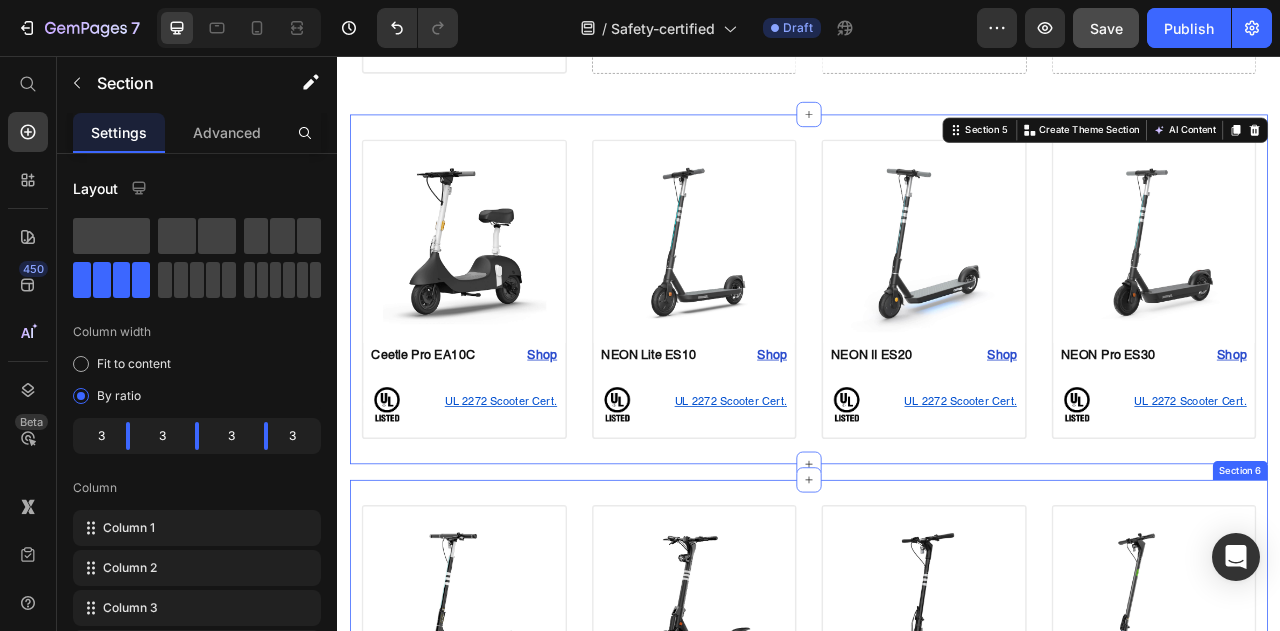 click on "Image NEON Ultra ES40 Text Block Shop Heading Row Image UL 2849 Bike Certification Text Block Row Row Product Image Panther ES800 Text Block Shop Heading Row Image UL 2849 Bike Certification Text Block Row Row Product Image Zippy ES51 Text Block Shop Heading Row Image UL 2849 Bike Certification Text Block Row Row Product Image Zippy Pro ES52 Text Block Shop Heading Row Image UL 2849 Bike Certification Text Block Row Row Product Section 6" at bounding box center (937, 817) 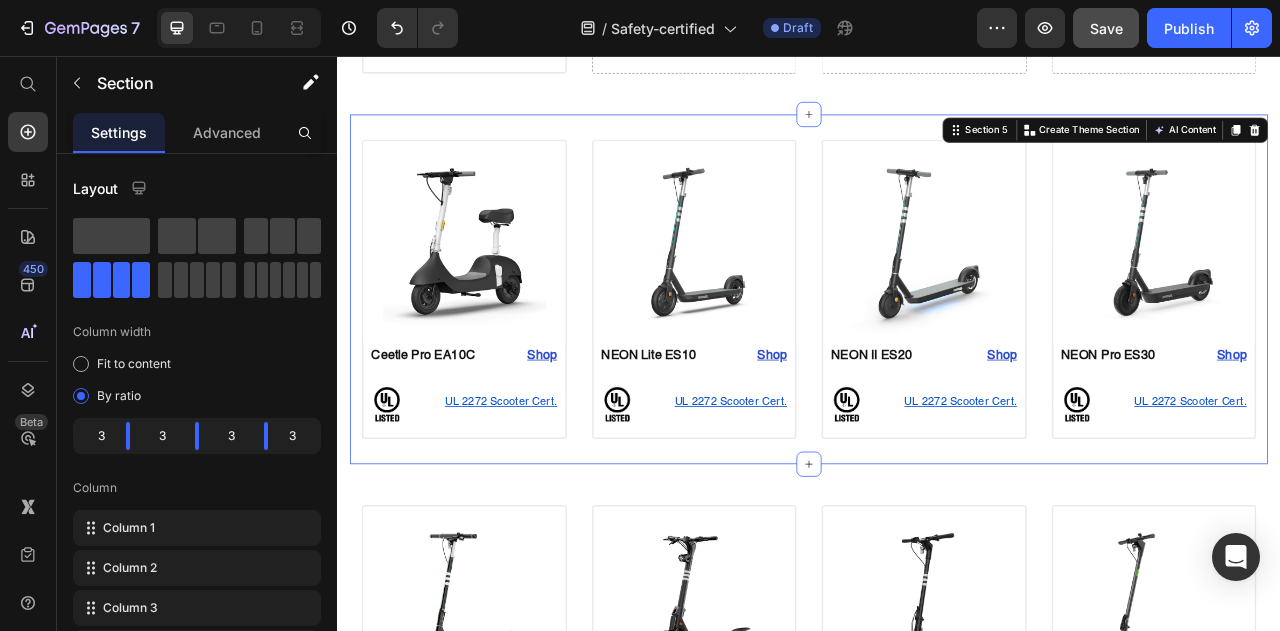 click on "Image Ceetle Pro EA10C Text Block Shop Heading Row Image UL 2272 Scooter Cert. Text Block Row Row Product Image NEON Lite ES10 Text Block Shop Heading Row Image UL 2272 Scooter Cert. Text Block Row Row Product Image NEON II ES20 Text Block Shop Heading Row Image UL 2272 Scooter Cert. Text Block Row Row Product Image NEON Pro ES30 Text Block Shop Heading Row Image UL 2272 Scooter Cert. Text Block Row Row Product Section 5   Create Theme Section AI Content Write with GemAI What would you like to describe here? Tone and Voice Persuasive Product Show more Generate" at bounding box center [937, 352] 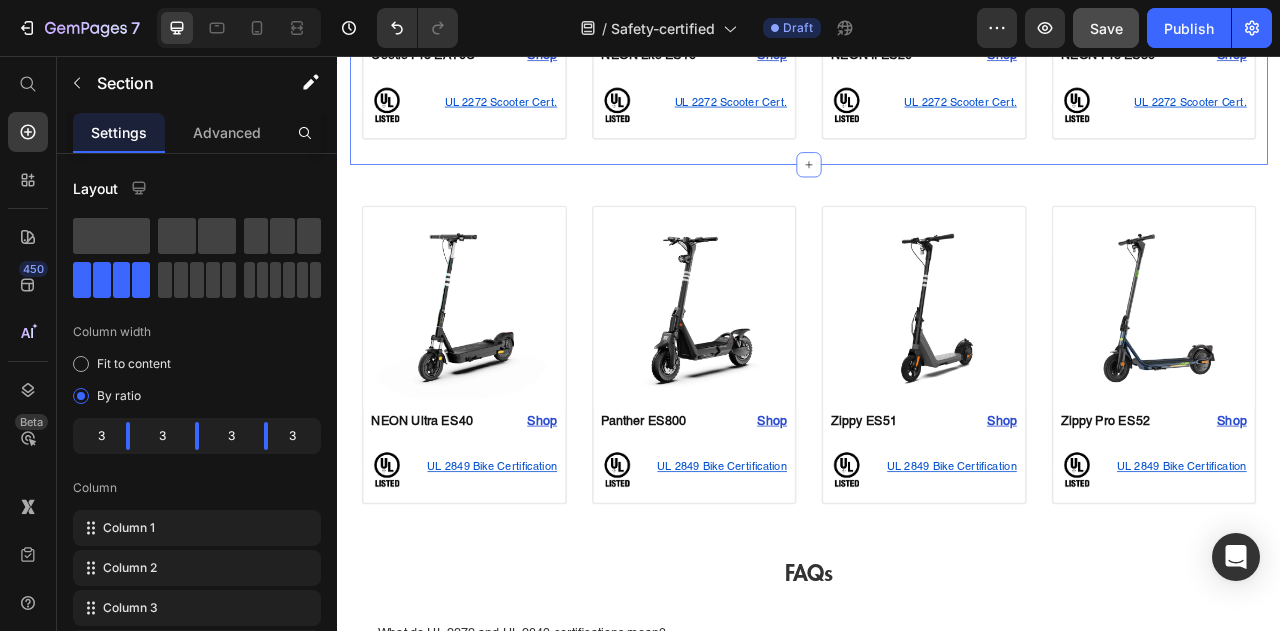 scroll, scrollTop: 1794, scrollLeft: 0, axis: vertical 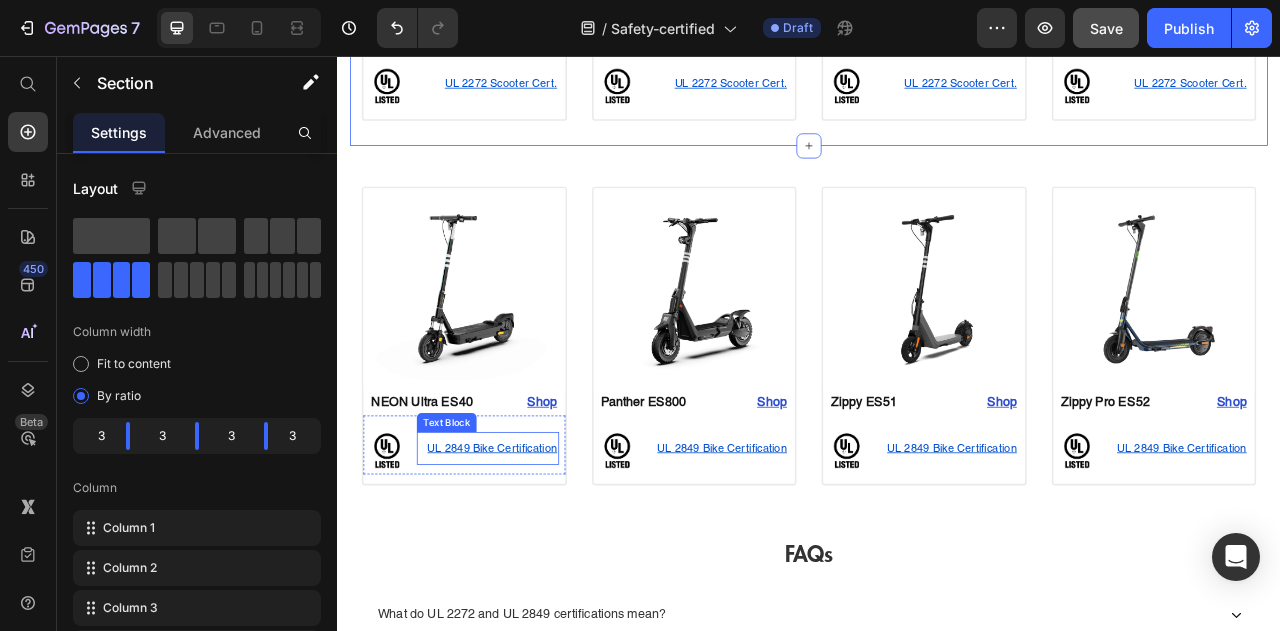 click on "UL 2849 Bike Certification" at bounding box center (528, 555) 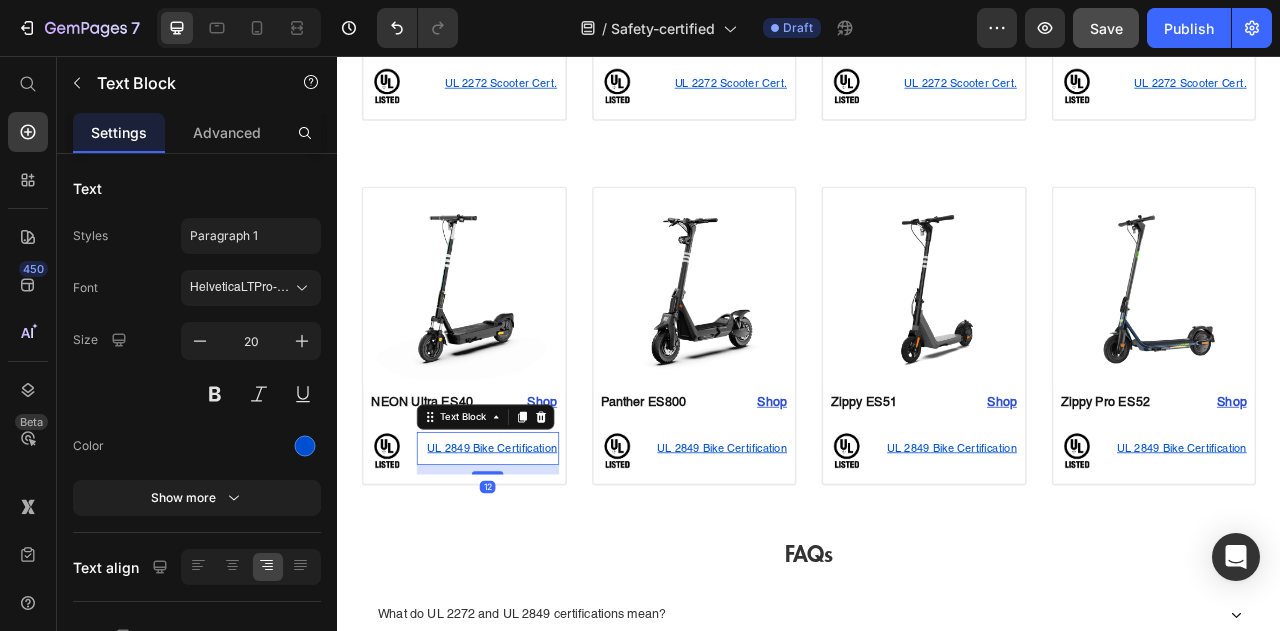 click on "UL 2849 Bike Certification" at bounding box center (528, 555) 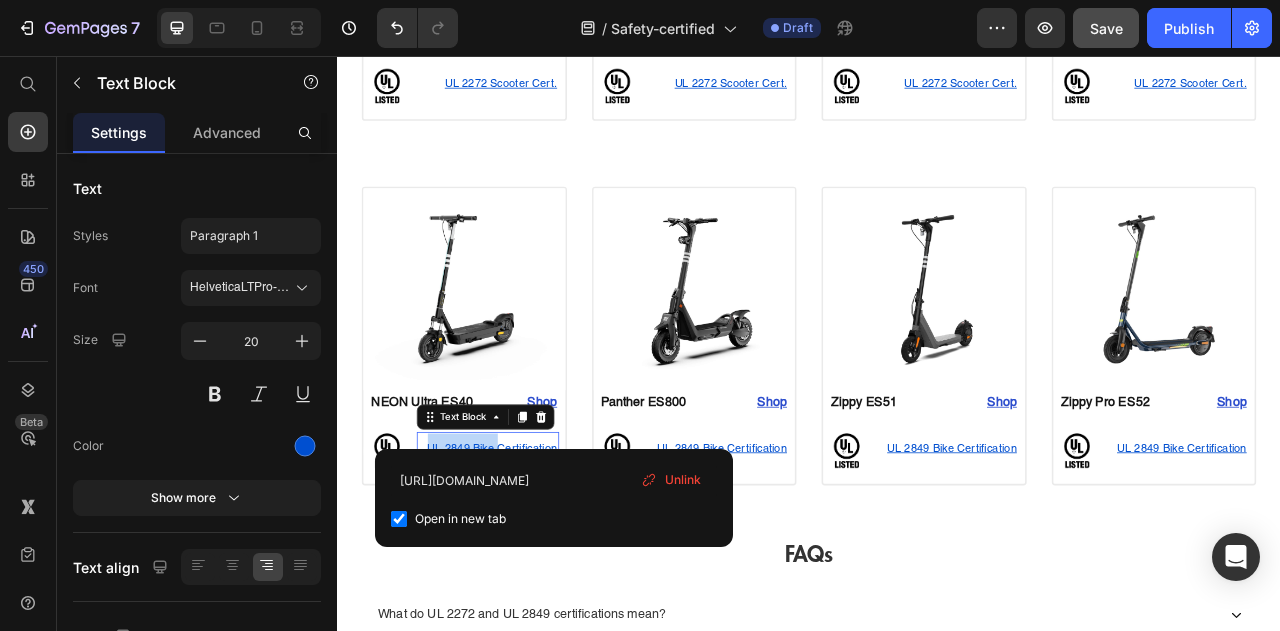 click on "UL 2849 Bike Certification" at bounding box center (528, 555) 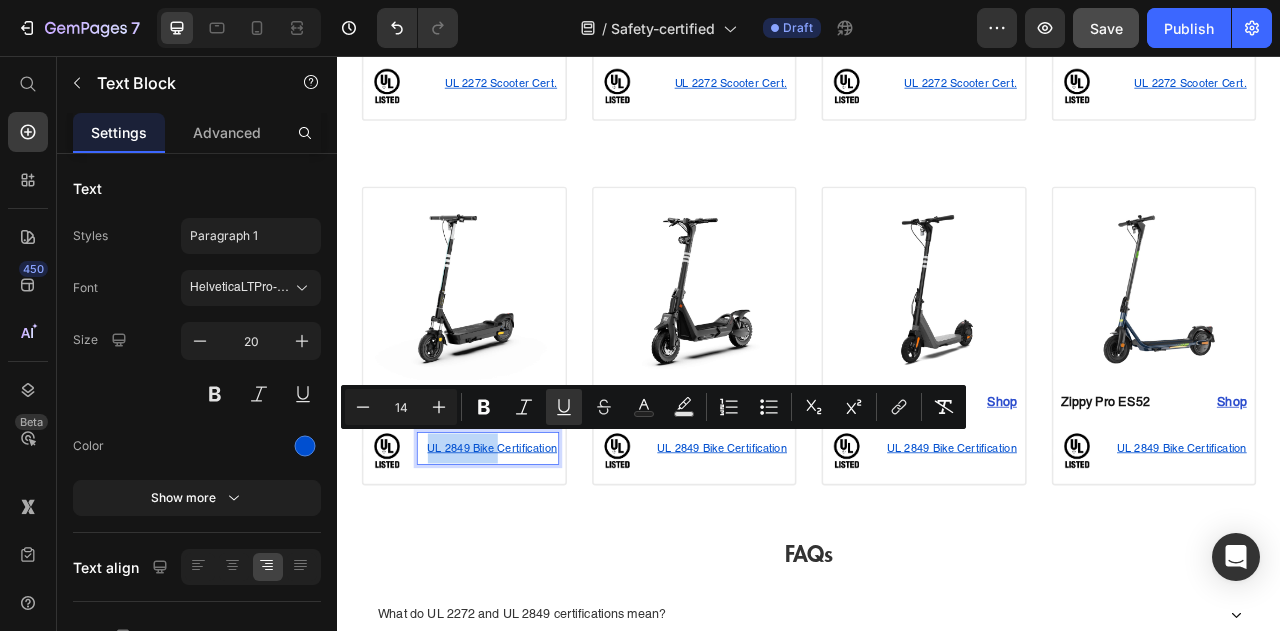 click on "UL 2849 Bike Certification" at bounding box center [528, 555] 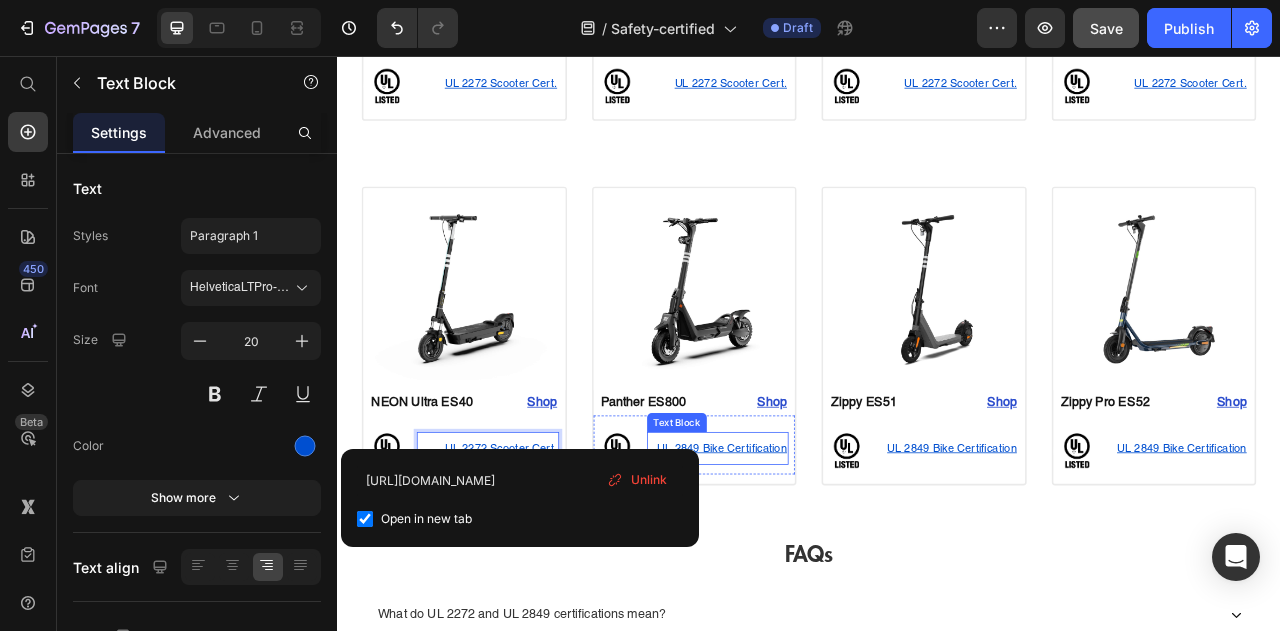 click on "UL 2849 Bike Certification" at bounding box center (821, 555) 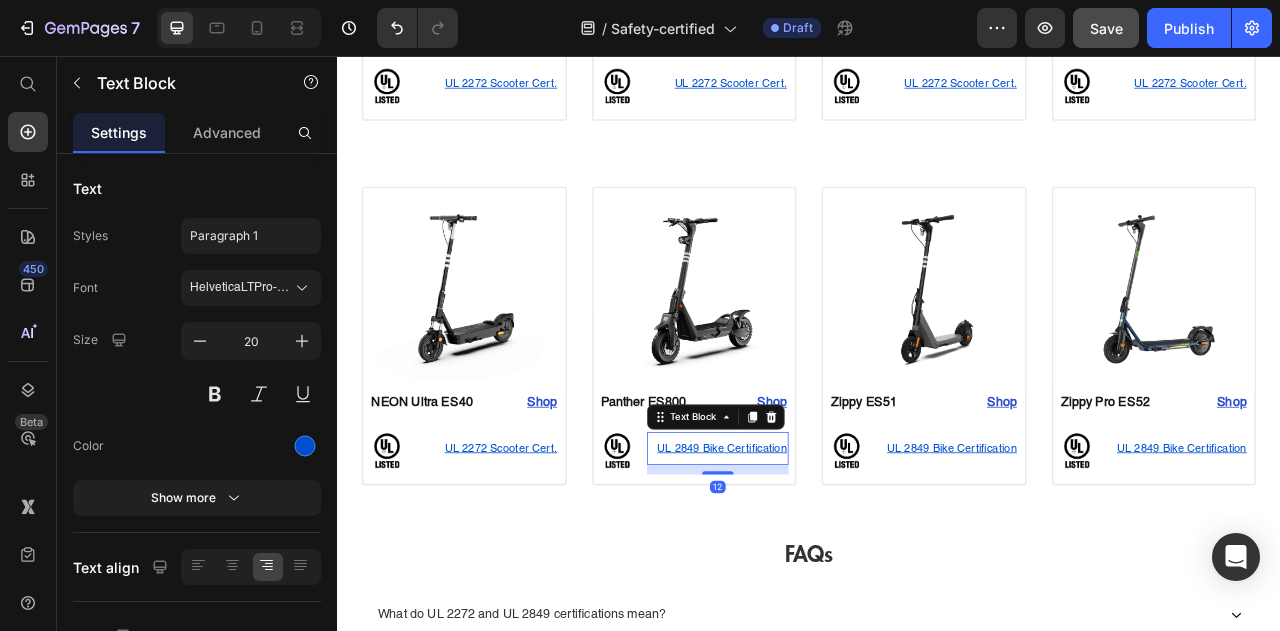 click on "UL 2849 Bike Certification" at bounding box center [821, 555] 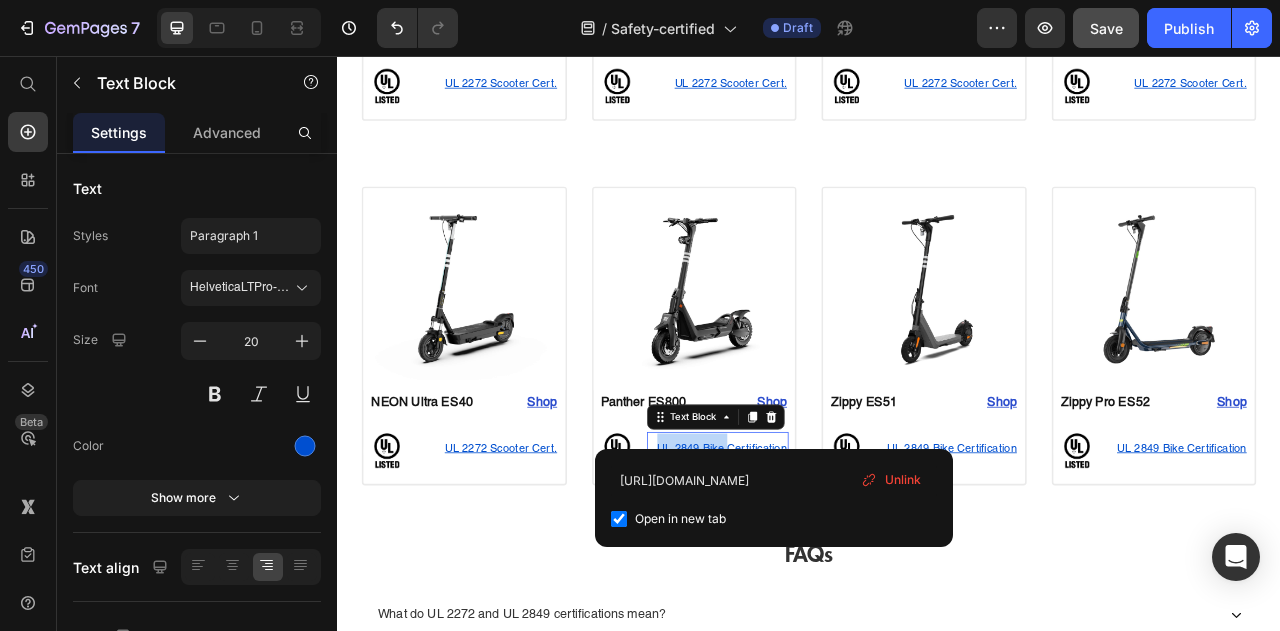 click on "UL 2849 Bike Certification" at bounding box center (821, 555) 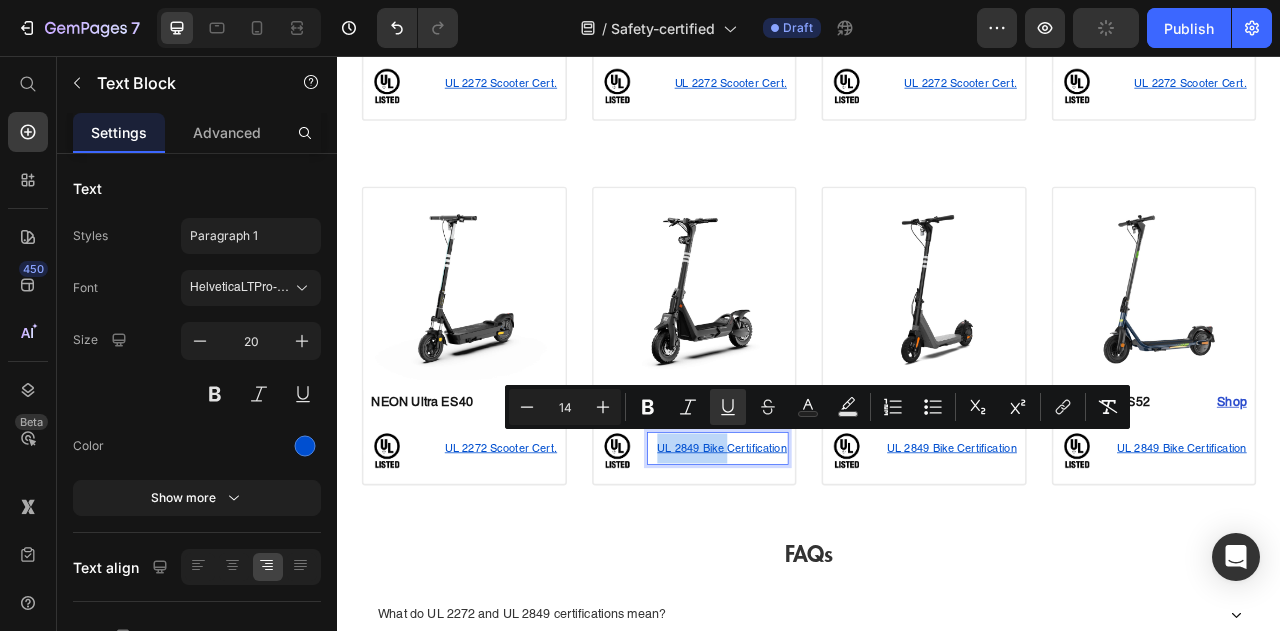 click on "UL 2849 Bike Certification" at bounding box center [821, 555] 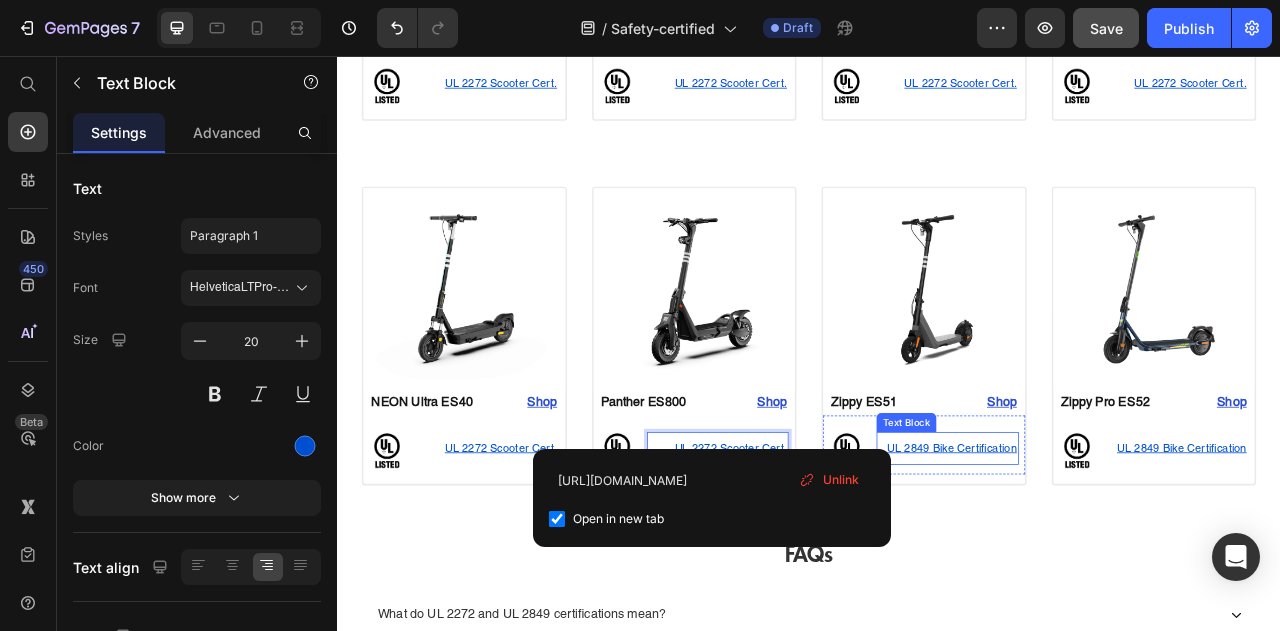 click on "UL 2849 Bike Certification" at bounding box center [1113, 555] 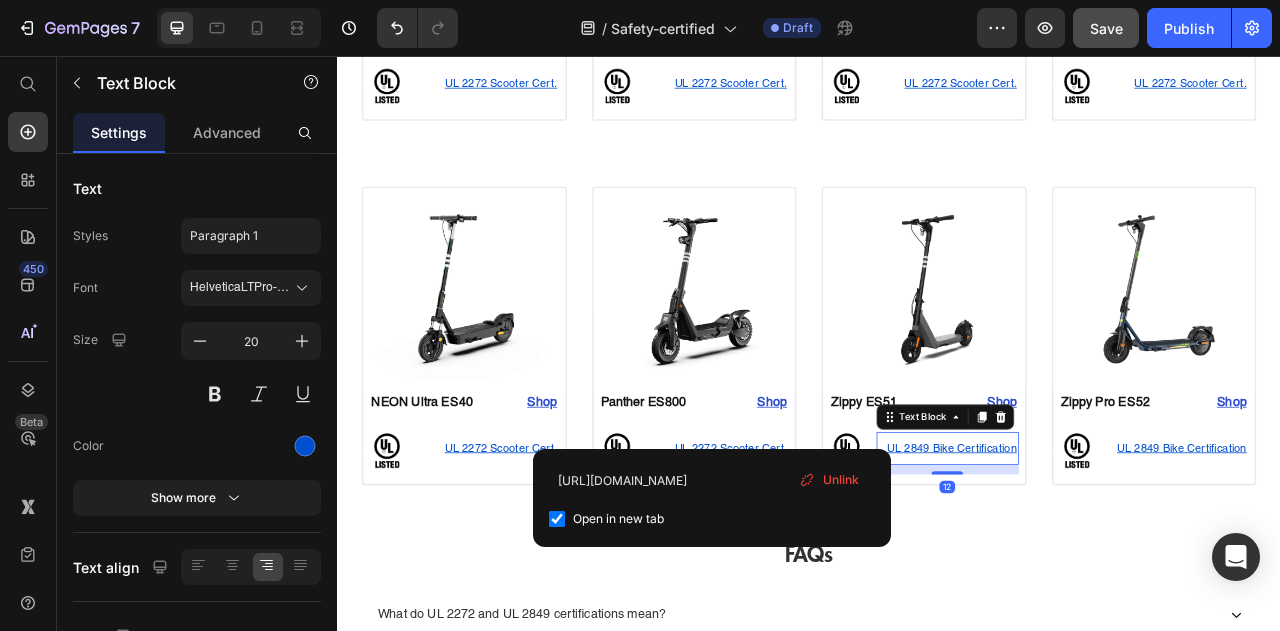 click on "UL 2849 Bike Certification" at bounding box center (1113, 555) 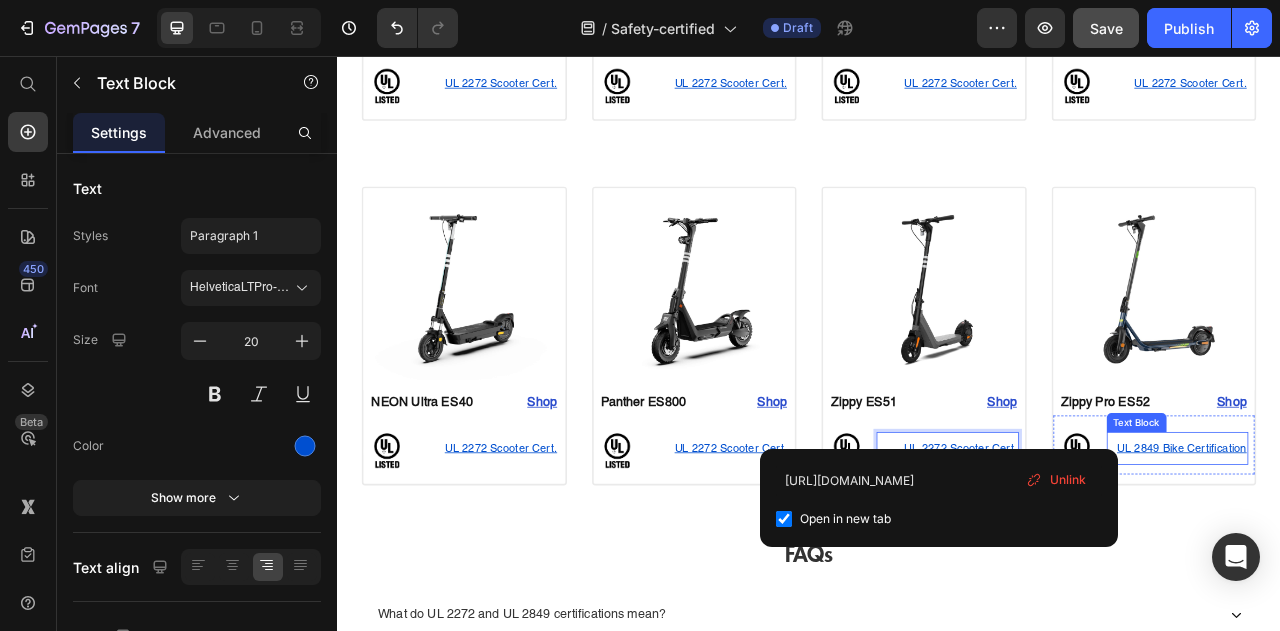 click on "UL 2849 Bike Certification" at bounding box center (1406, 555) 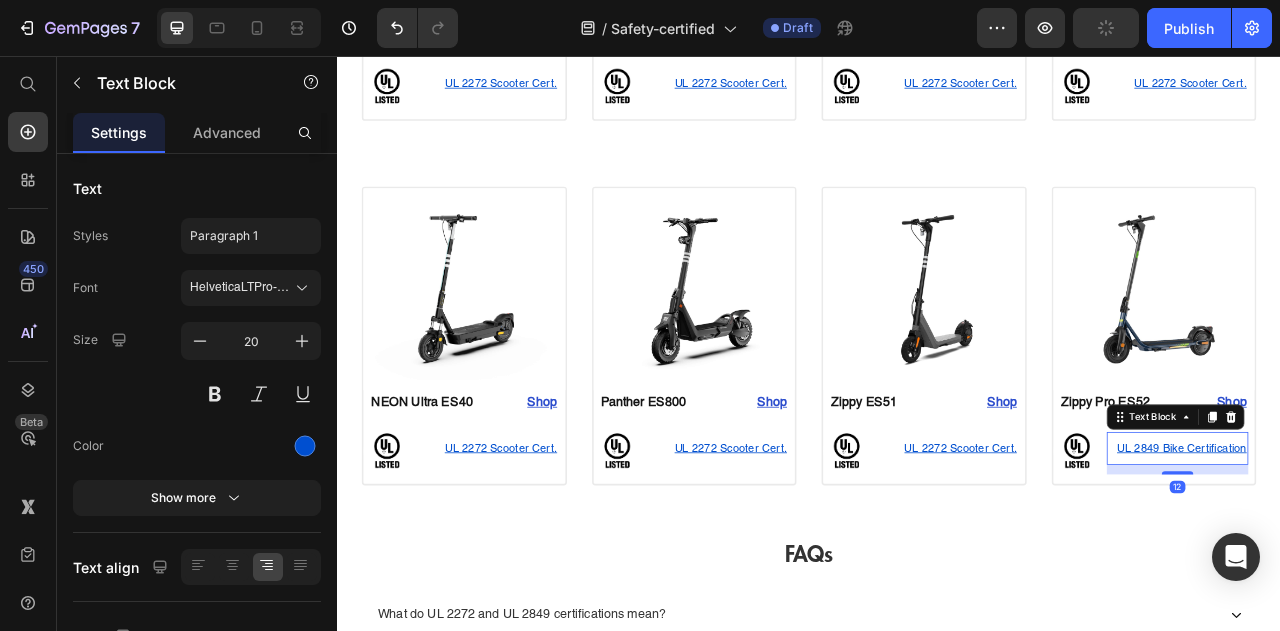 click on "UL 2849 Bike Certification" at bounding box center (1406, 555) 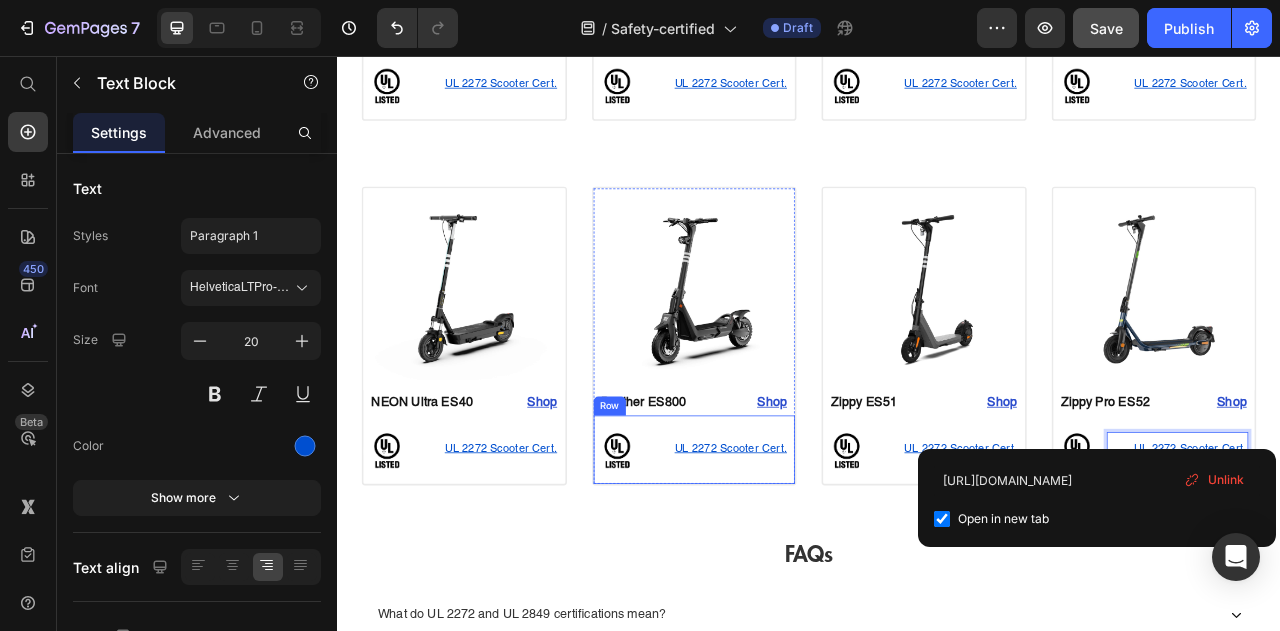 click on "Image NEON Ultra ES40 Text Block Shop Heading Row Image UL 2272 Scooter Cert . Text Block Row Row Product Image Panther ES800 Text Block Shop Heading Row Image UL 2272 Scooter Cert. Text Block Row Row Product Image Zippy ES51 Text Block Shop Heading Row Image UL 2272 Scooter Cert. Text Block Row Row Product Image Zippy Pro ES52 Text Block Shop Heading Row Image UL 2272 Scooter Cert. Text Block   12 Row Row Product Section 6" at bounding box center [937, 412] 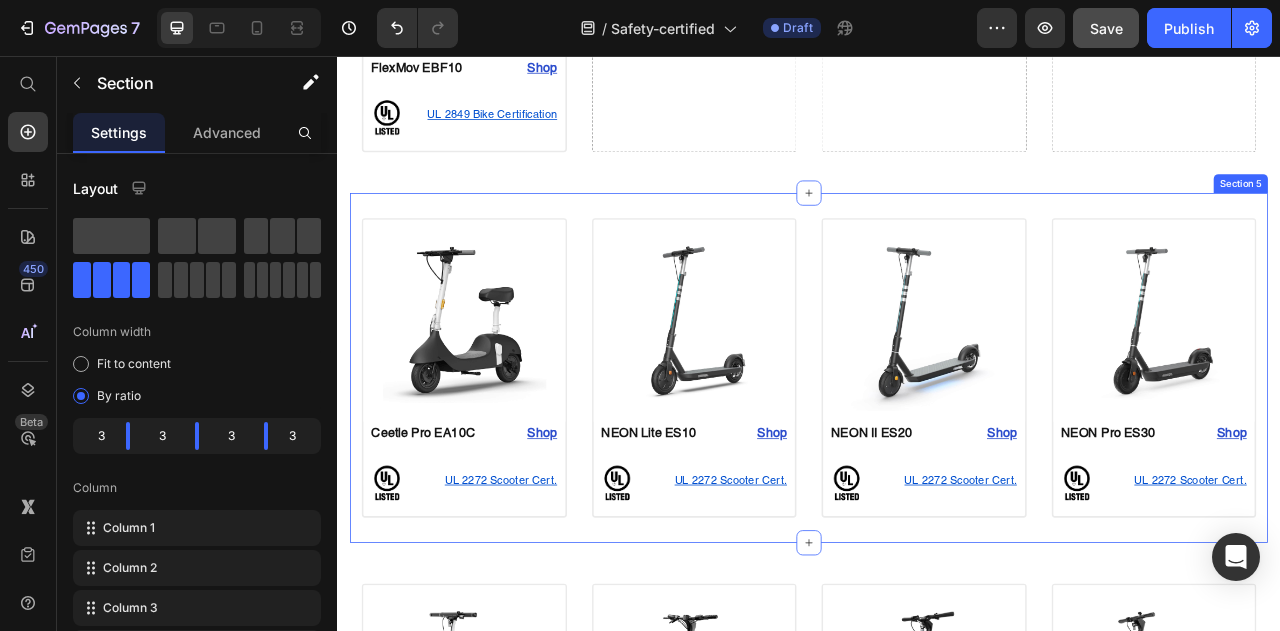 scroll, scrollTop: 1394, scrollLeft: 0, axis: vertical 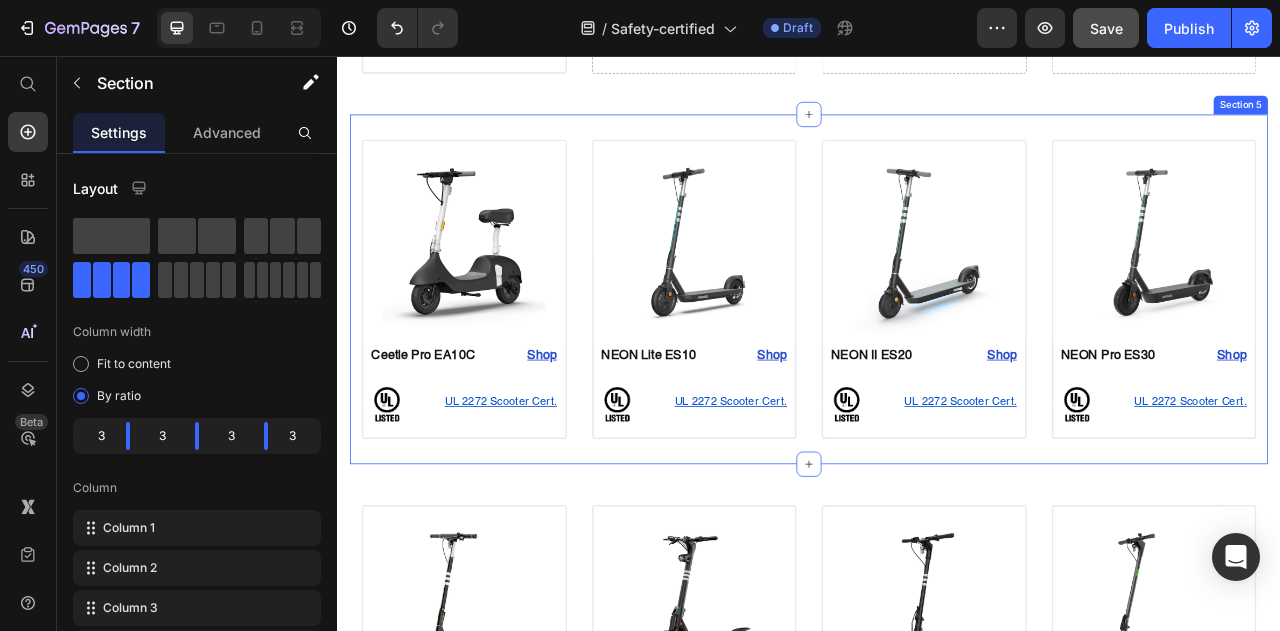 click on "Image Ceetle Pro EA10C Text Block Shop Heading Row Image UL 2272 Scooter Cert. Text Block Row Row Product Image NEON Lite ES10 Text Block Shop Heading Row Image UL 2272 Scooter Cert. Text Block Row Row Product Image NEON II ES20 Text Block Shop Heading Row Image UL 2272 Scooter Cert. Text Block Row Row Product Image NEON Pro ES30 Text Block Shop Heading Row Image UL 2272 Scooter Cert. Text Block Row Row Product Section 5" at bounding box center (937, 352) 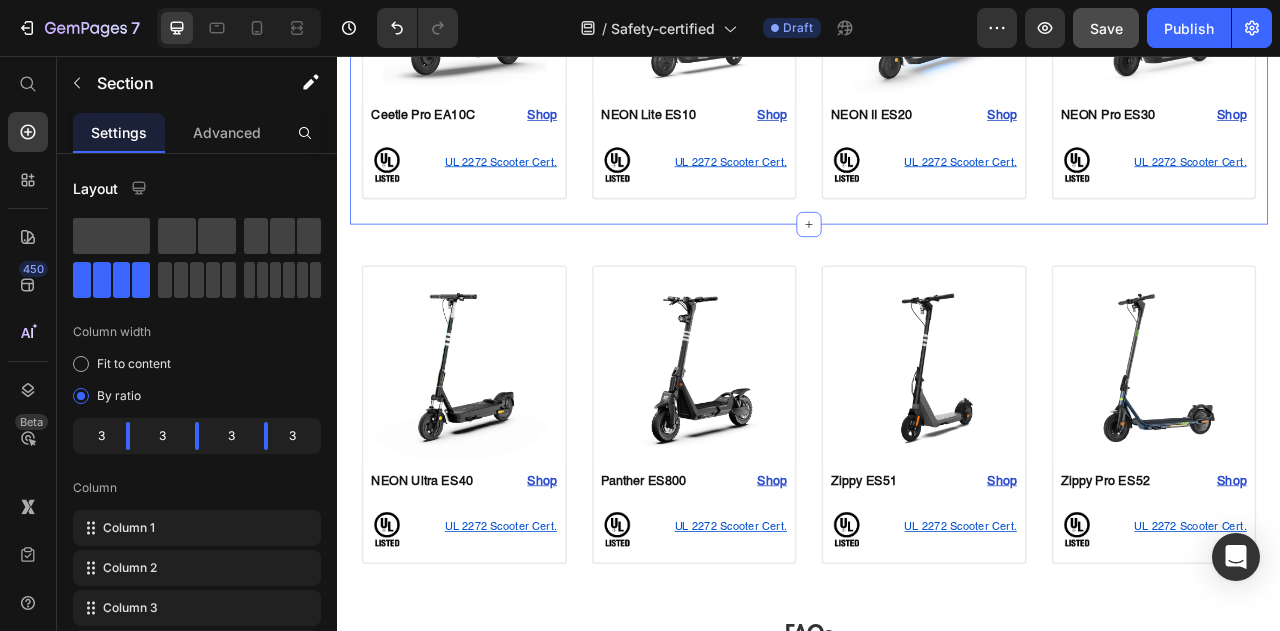 scroll, scrollTop: 1794, scrollLeft: 0, axis: vertical 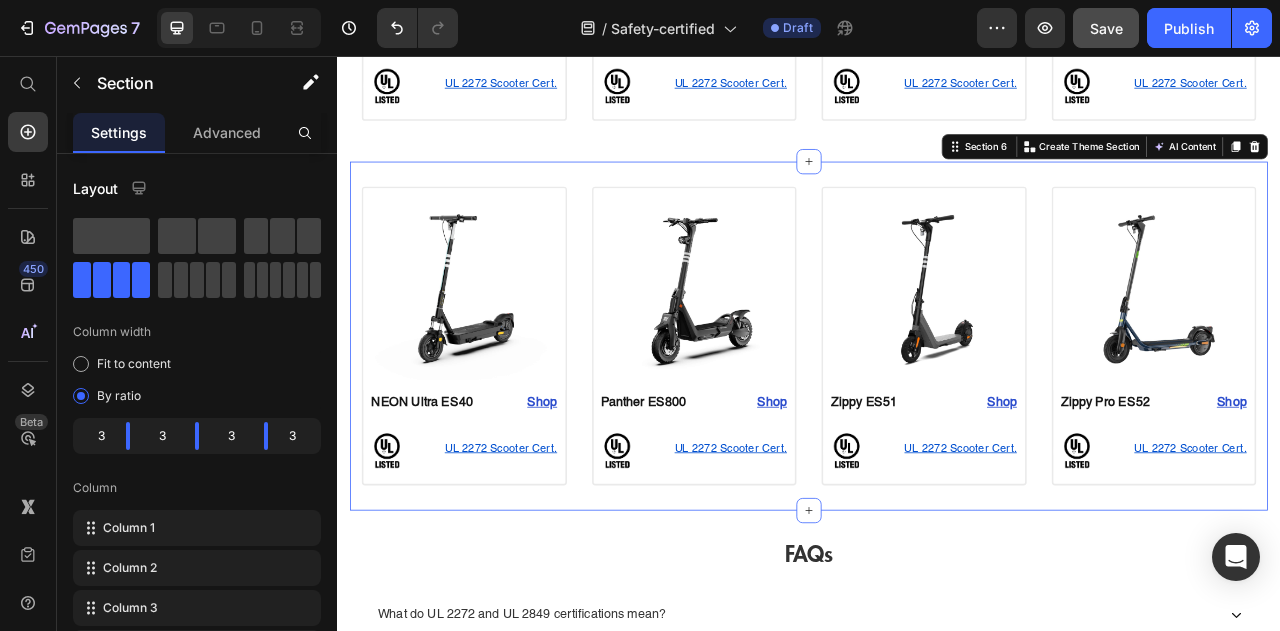 click on "Image NEON Ultra ES40 Text Block Shop Heading Row Image UL 2272 Scooter Cert . Text Block Row Row Product Image Panther ES800 Text Block Shop Heading Row Image UL 2272 Scooter Cert. Text Block Row Row Product Image Zippy ES51 Text Block Shop Heading Row Image UL 2272 Scooter Cert. Text Block Row Row Product Image Zippy Pro ES52 Text Block Shop Heading Row Image UL 2272 Scooter Cert. Text Block Row Row Product Section 6   Create Theme Section AI Content Write with GemAI What would you like to describe here? Tone and Voice Persuasive Product Show more Generate" at bounding box center (937, 412) 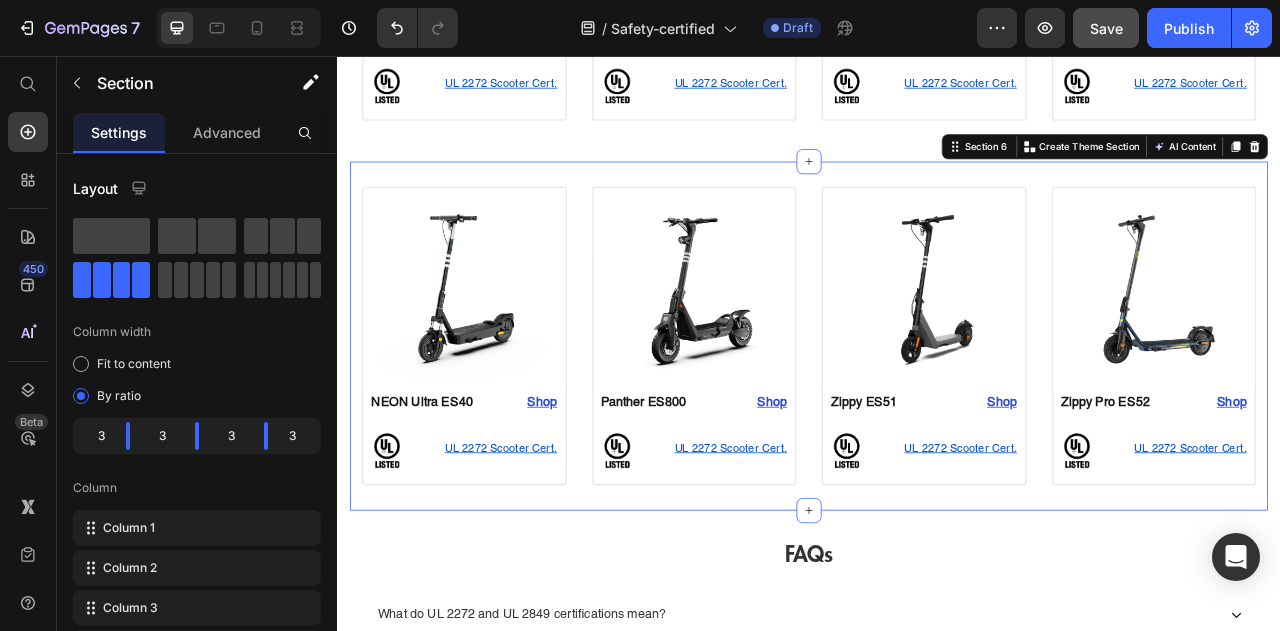 click on "Image NEON Ultra ES40 Text Block Shop Heading Row Image UL 2272 Scooter Cert . Text Block Row Row Product Image Panther ES800 Text Block Shop Heading Row Image UL 2272 Scooter Cert. Text Block Row Row Product Image Zippy ES51 Text Block Shop Heading Row Image UL 2272 Scooter Cert. Text Block Row Row Product Image Zippy Pro ES52 Text Block Shop Heading Row Image UL 2272 Scooter Cert. Text Block Row Row Product Section 6   Create Theme Section AI Content Write with GemAI What would you like to describe here? Tone and Voice Persuasive Product Shipping Protection Show more Generate" at bounding box center (937, 412) 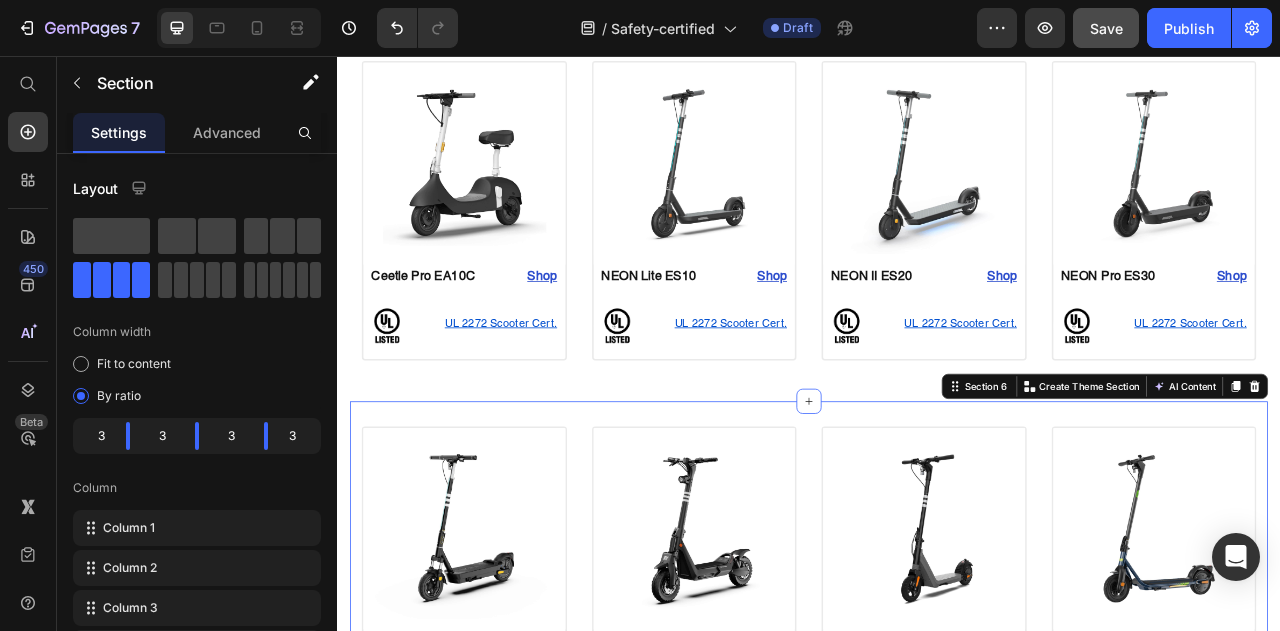 scroll, scrollTop: 1294, scrollLeft: 0, axis: vertical 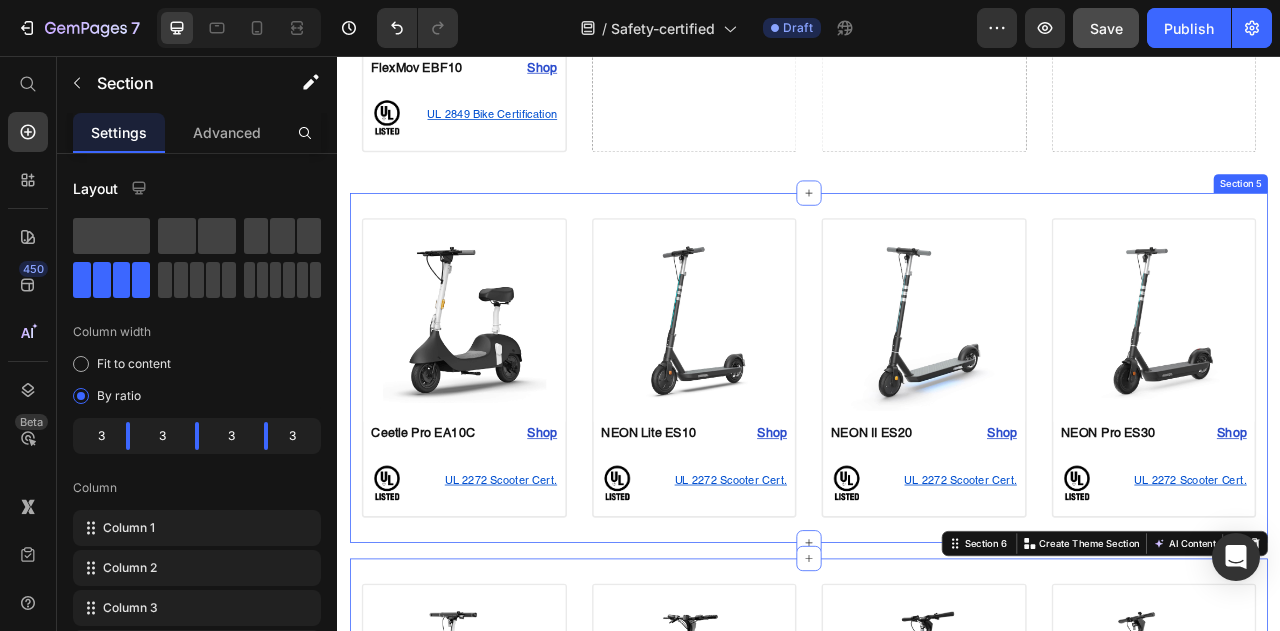 click on "Image Ceetle Pro EA10C Text Block Shop Heading Row Image UL 2272 Scooter Cert. Text Block Row Row Product Image NEON Lite ES10 Text Block Shop Heading Row Image UL 2272 Scooter Cert. Text Block Row Row Product Image NEON II ES20 Text Block Shop Heading Row Image UL 2272 Scooter Cert. Text Block Row Row Product Image NEON Pro ES30 Text Block Shop Heading Row Image UL 2272 Scooter Cert. Text Block Row Row Product Section 5" at bounding box center [937, 452] 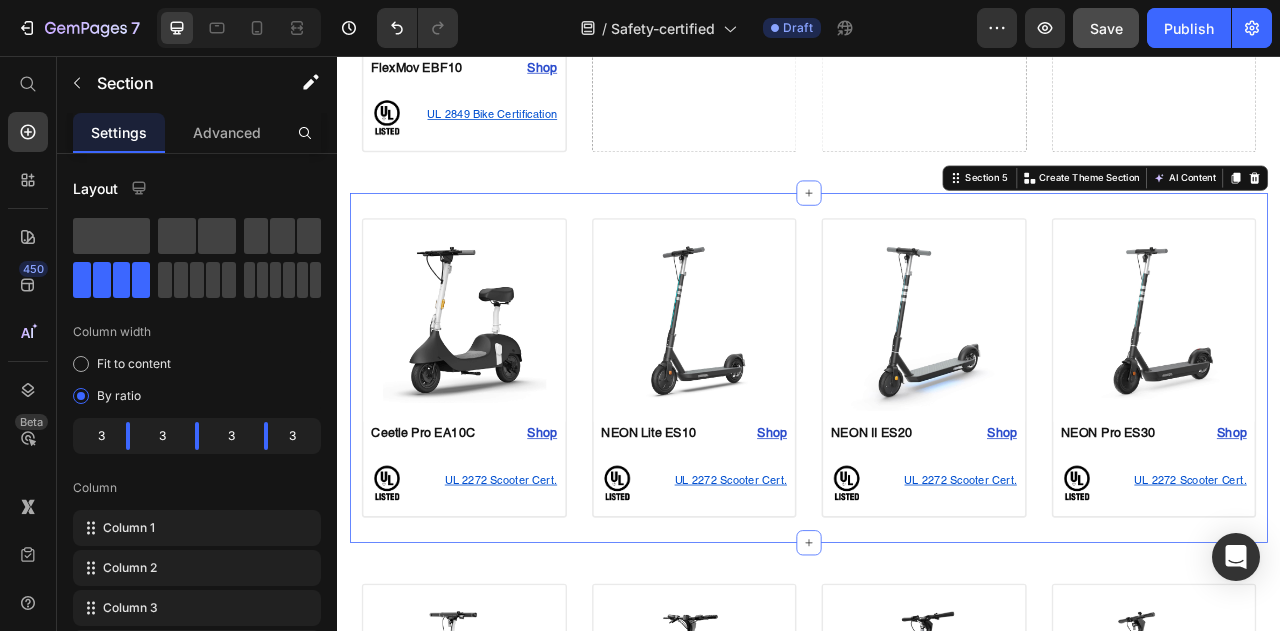 click on "Image Ceetle Pro EA10C Text Block Shop Heading Row Image UL 2272 Scooter Cert. Text Block Row Row Product Image NEON Lite ES10 Text Block Shop Heading Row Image UL 2272 Scooter Cert. Text Block Row Row Product Image NEON II ES20 Text Block Shop Heading Row Image UL 2272 Scooter Cert. Text Block Row Row Product Image NEON Pro ES30 Text Block Shop Heading Row Image UL 2272 Scooter Cert. Text Block Row Row Product Section 5   Create Theme Section AI Content Write with GemAI What would you like to describe here? Tone and Voice Persuasive Product Shipping Protection Show more Generate" at bounding box center (937, 452) 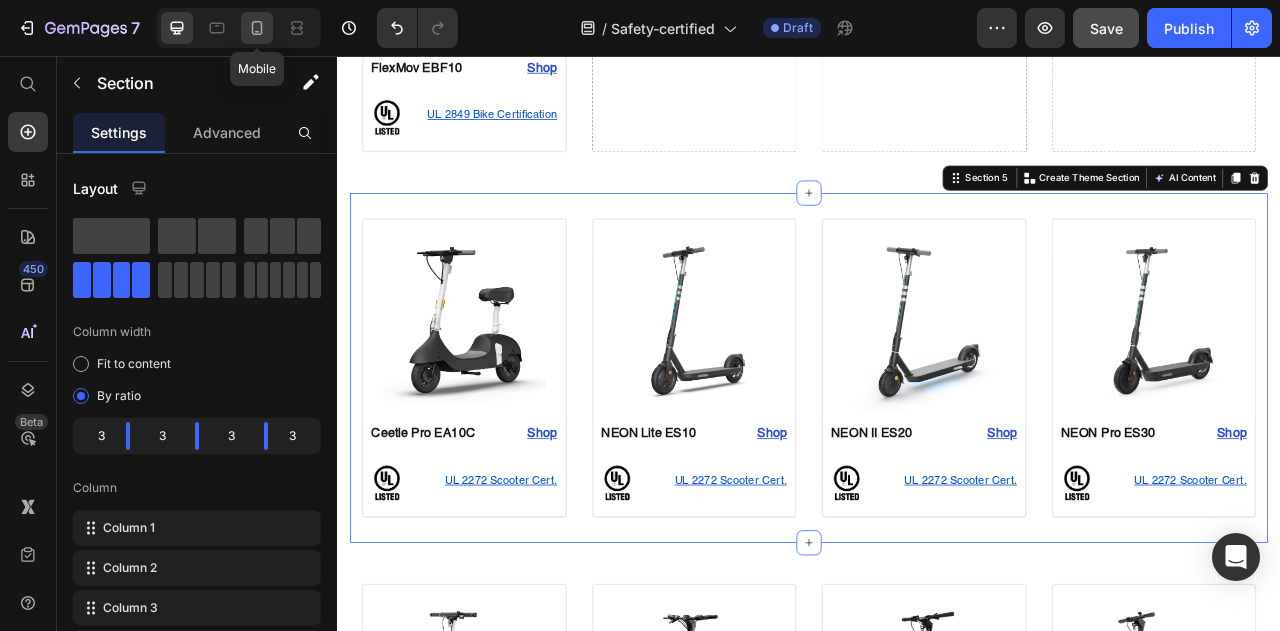 click 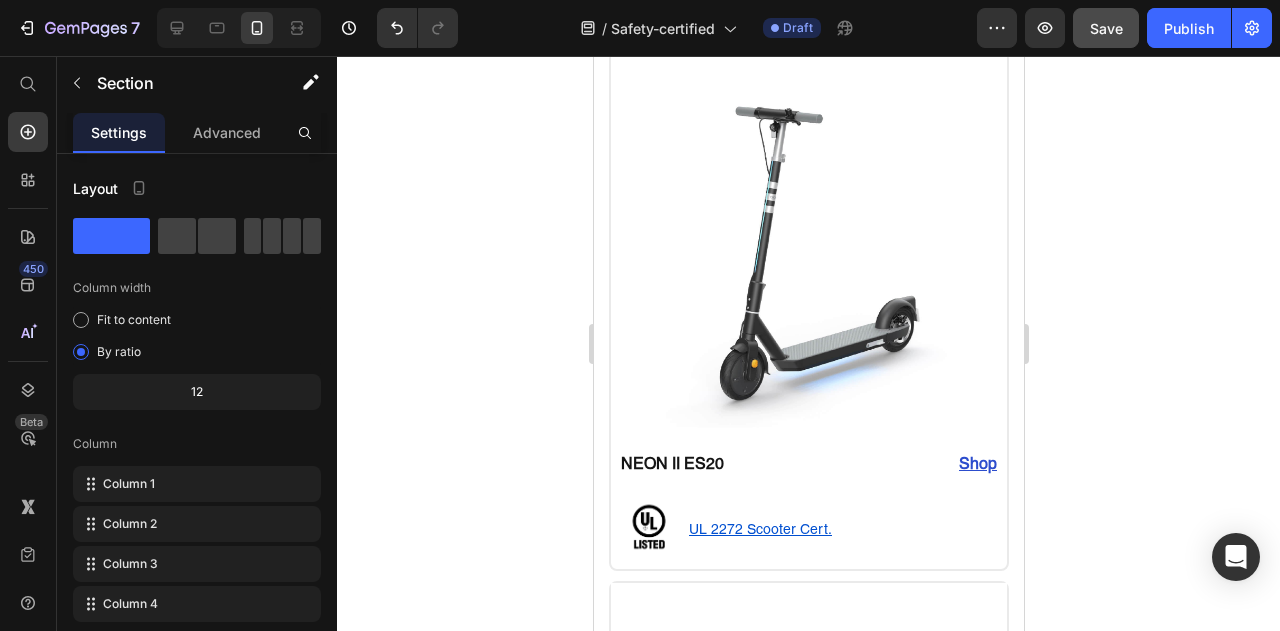 scroll, scrollTop: 4028, scrollLeft: 0, axis: vertical 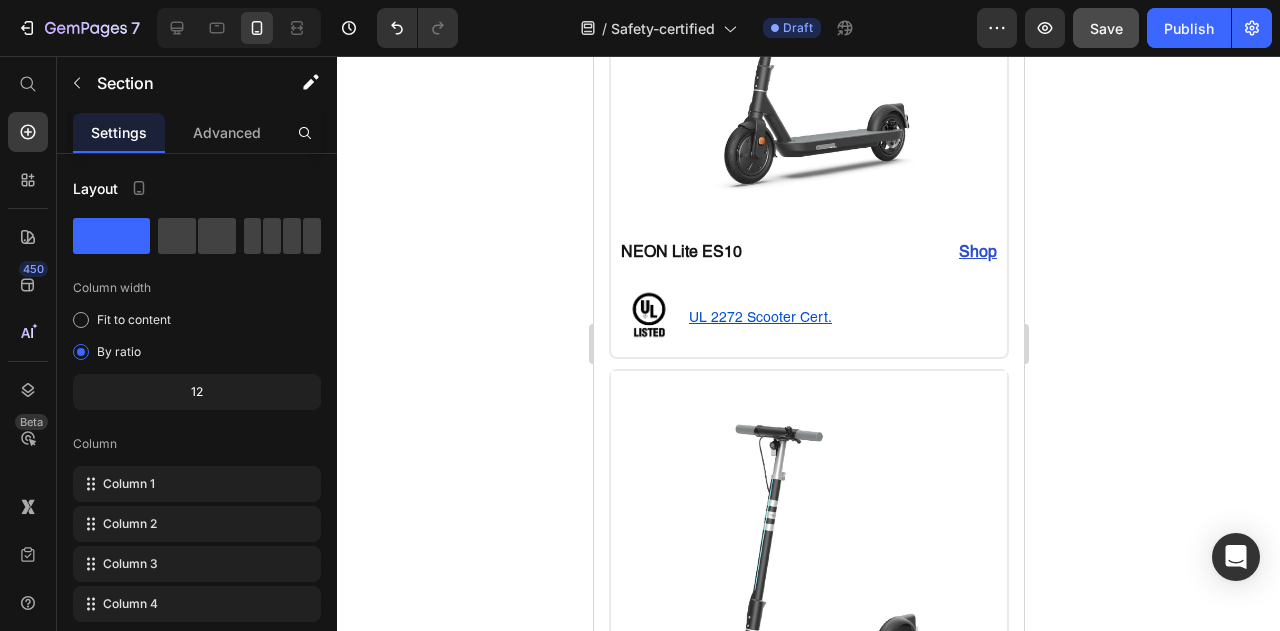 click on "Save" at bounding box center (1106, 28) 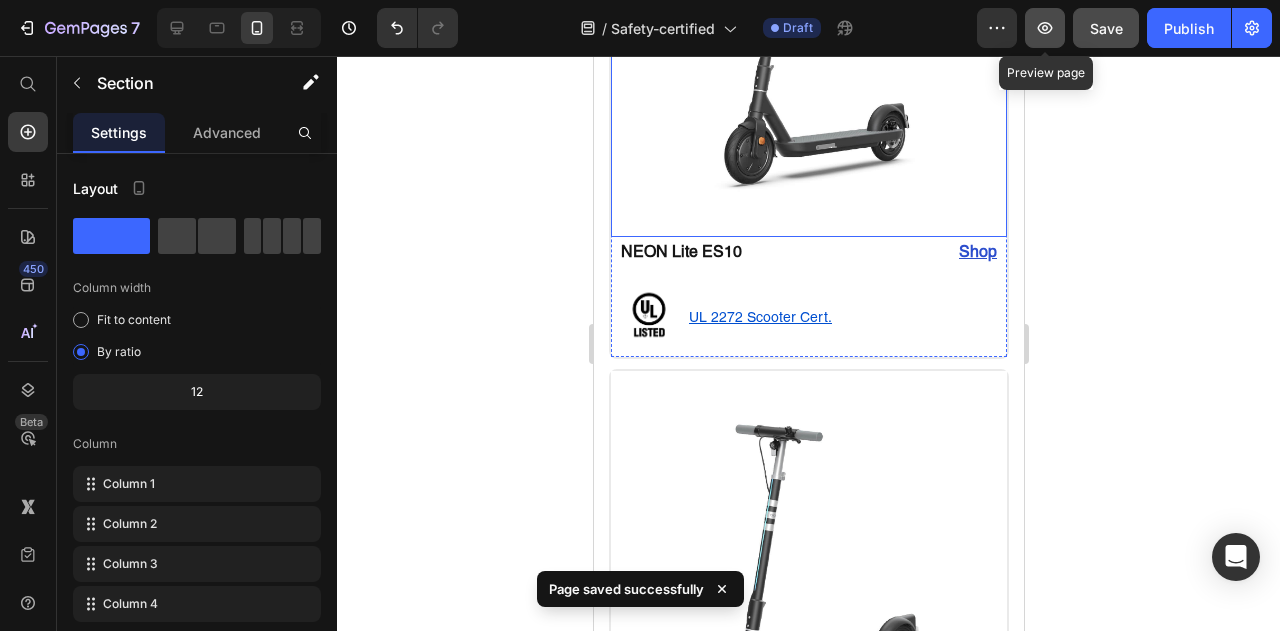 click 